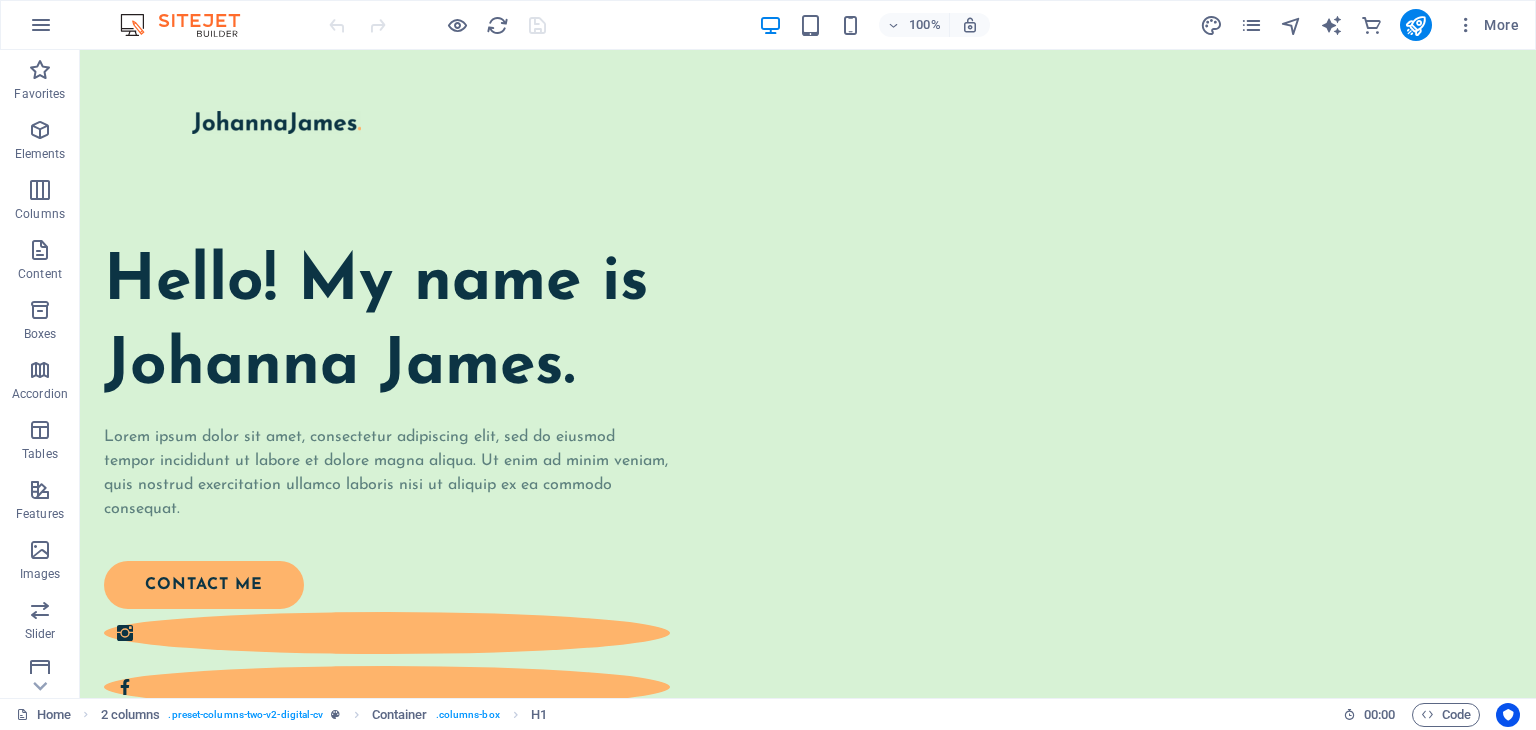 scroll, scrollTop: 564, scrollLeft: 0, axis: vertical 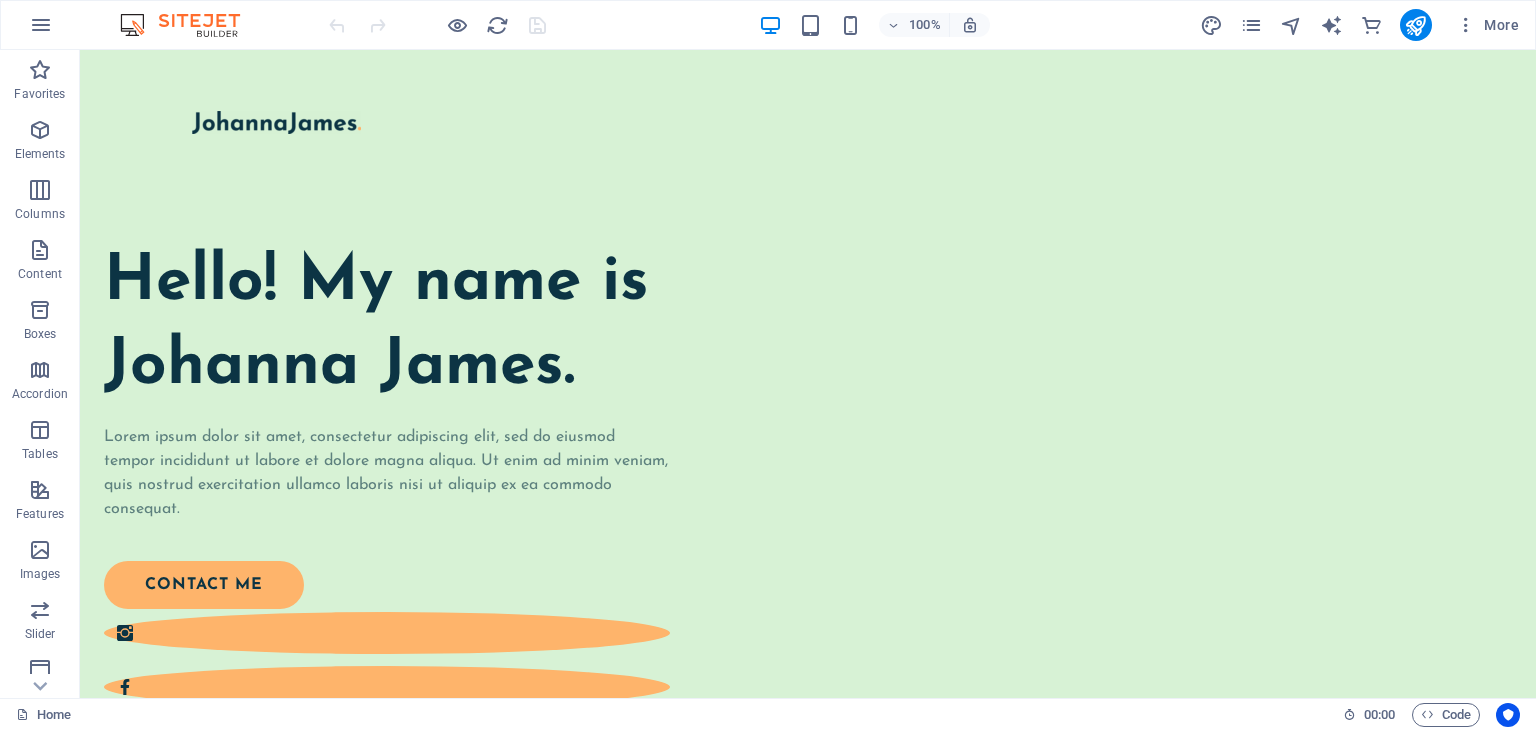 drag, startPoint x: 1535, startPoint y: 145, endPoint x: 1609, endPoint y: 51, distance: 119.632774 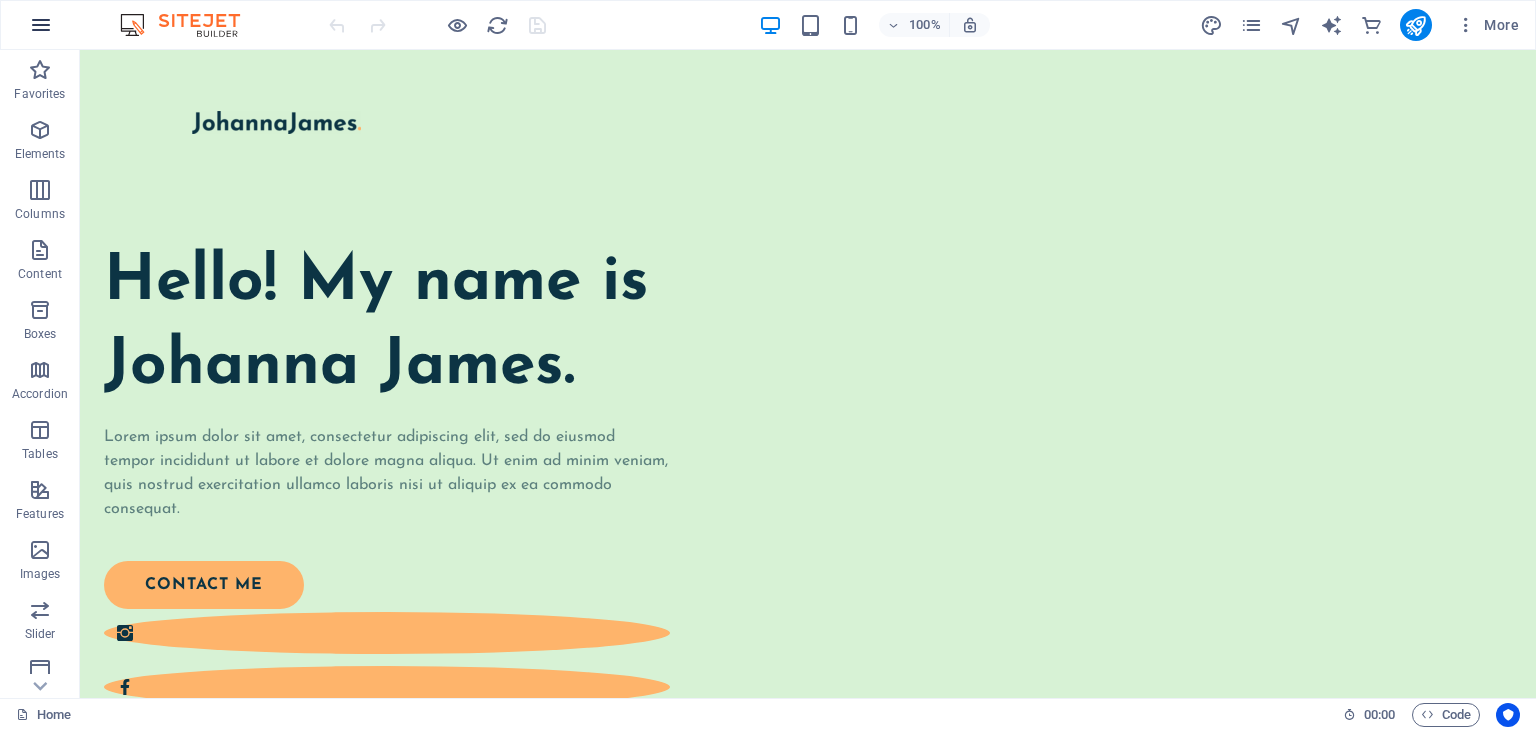 click at bounding box center (41, 25) 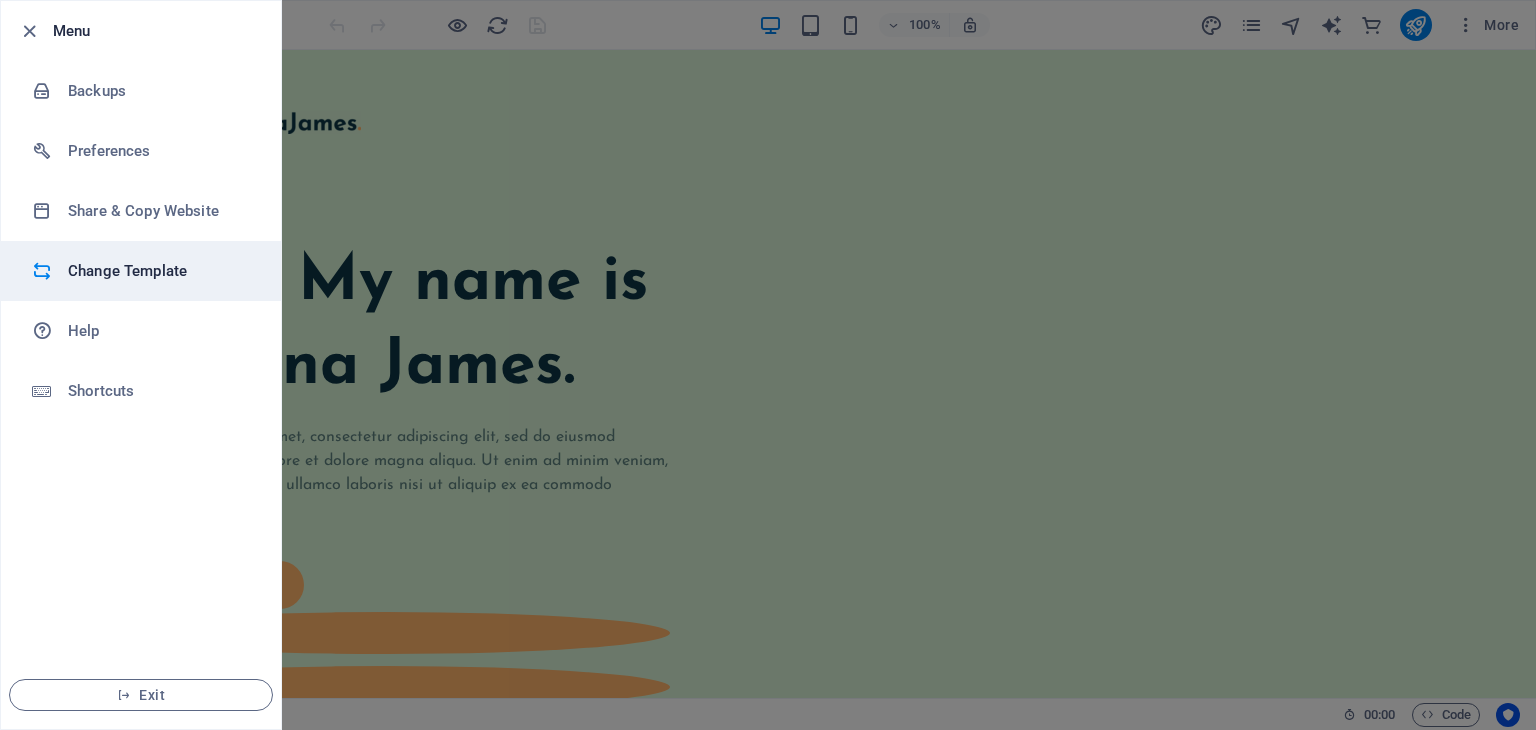 click on "Change Template" at bounding box center (160, 271) 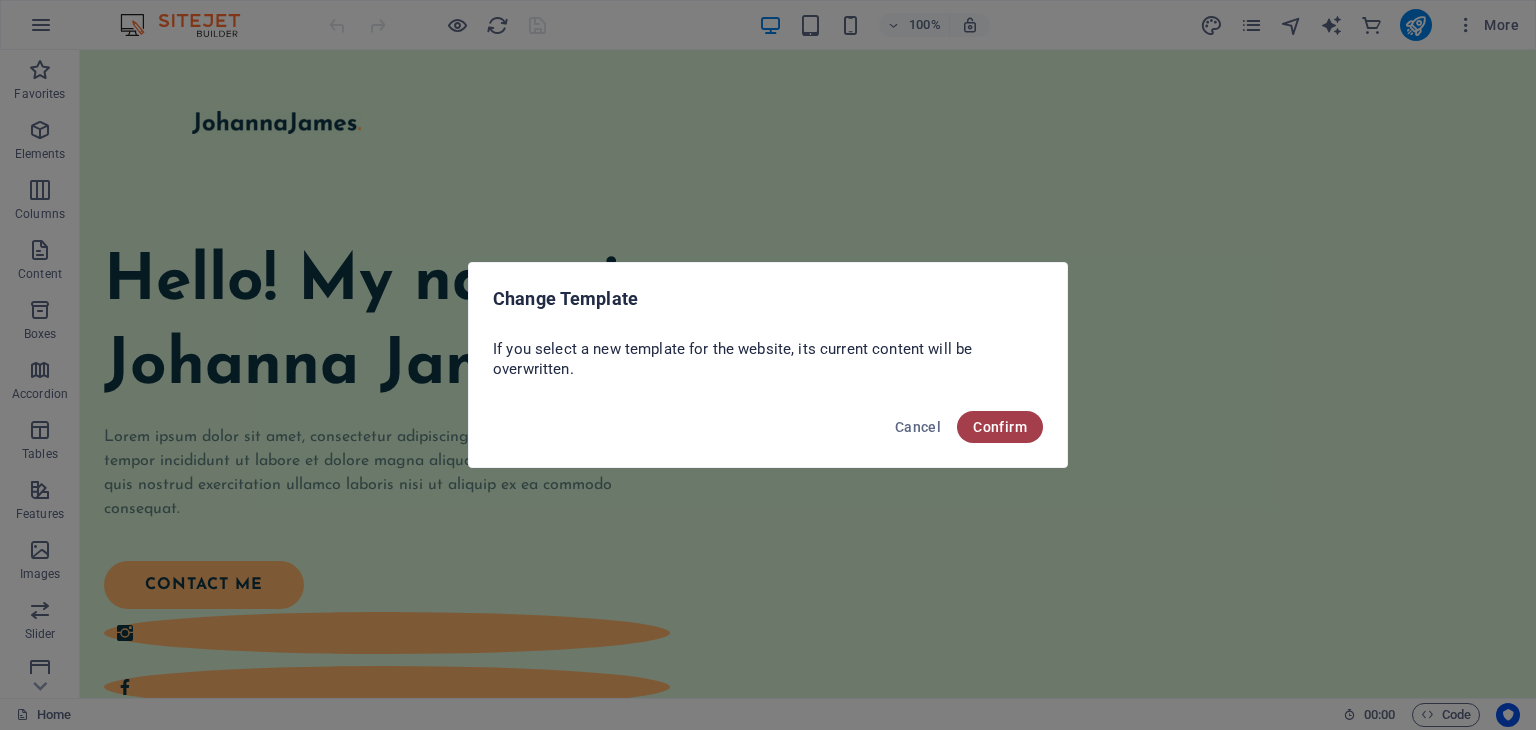 click on "Confirm" at bounding box center (1000, 427) 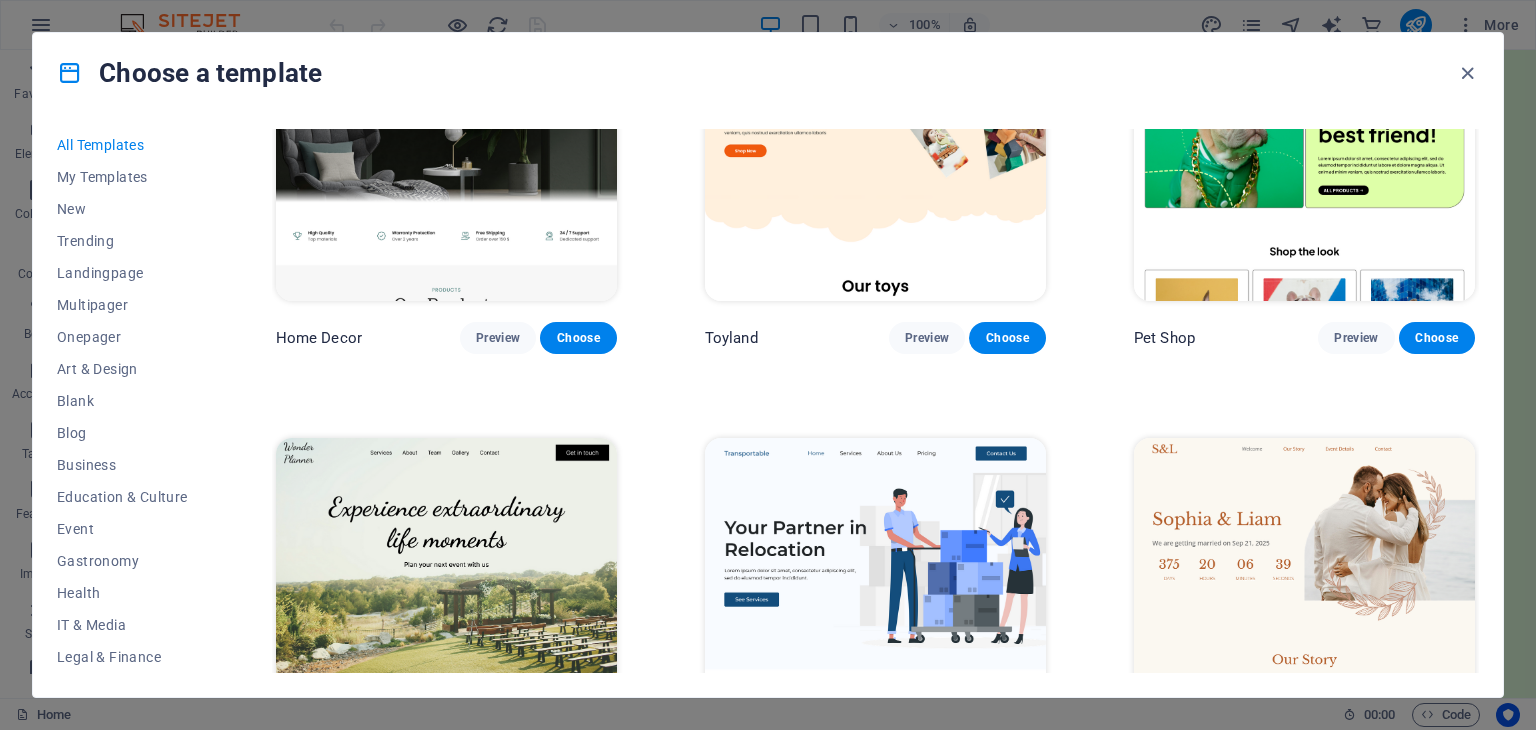 scroll, scrollTop: 1100, scrollLeft: 0, axis: vertical 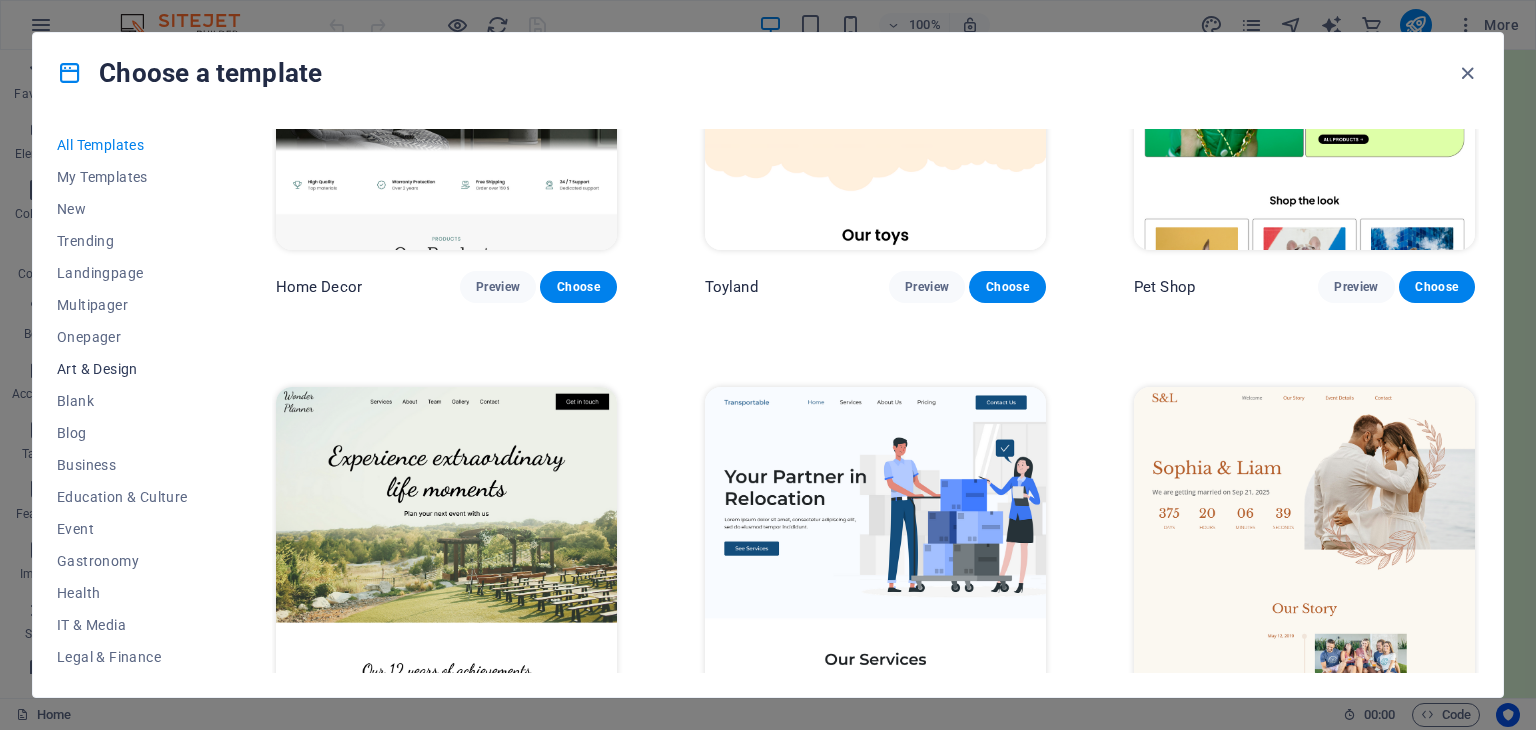 click on "Art & Design" at bounding box center [122, 369] 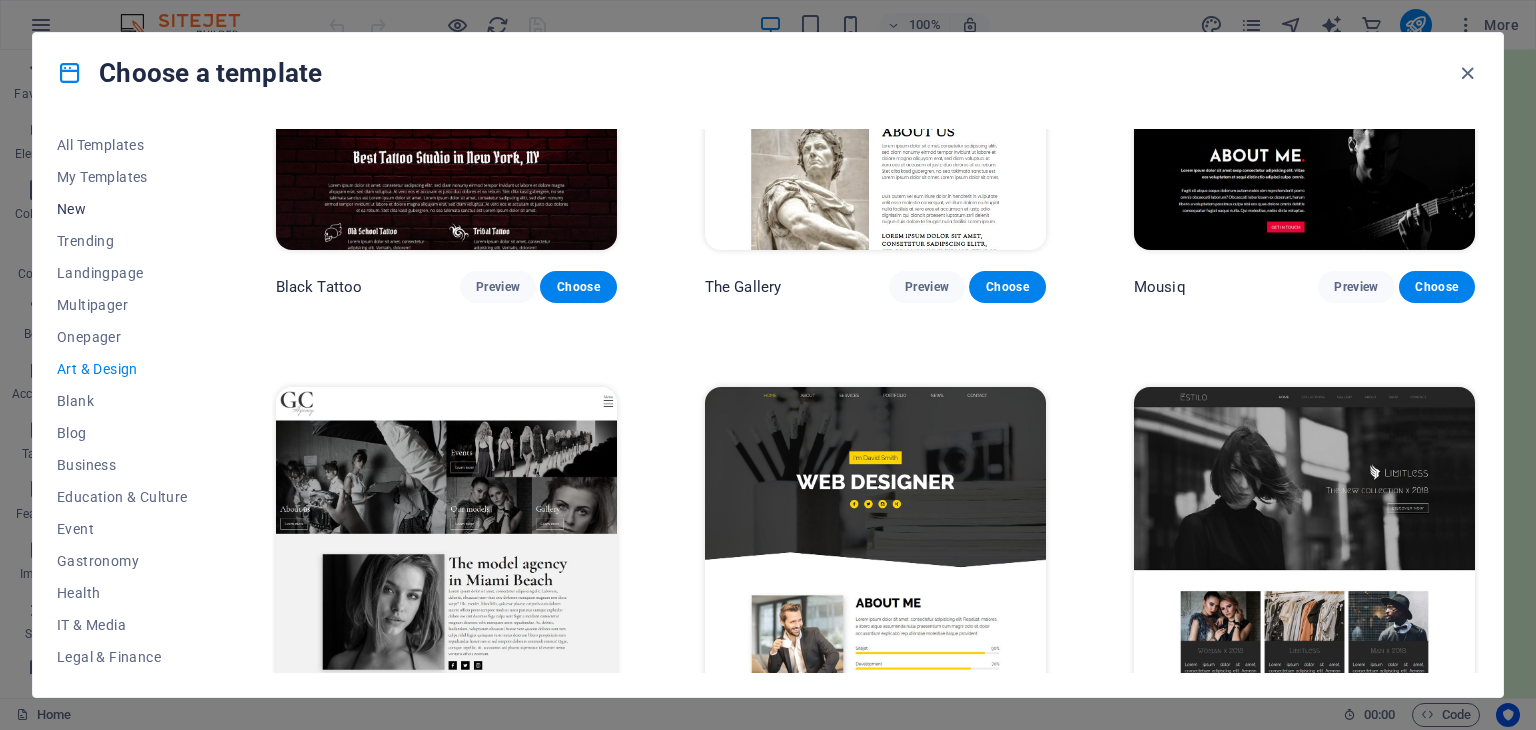 click on "New" at bounding box center [122, 209] 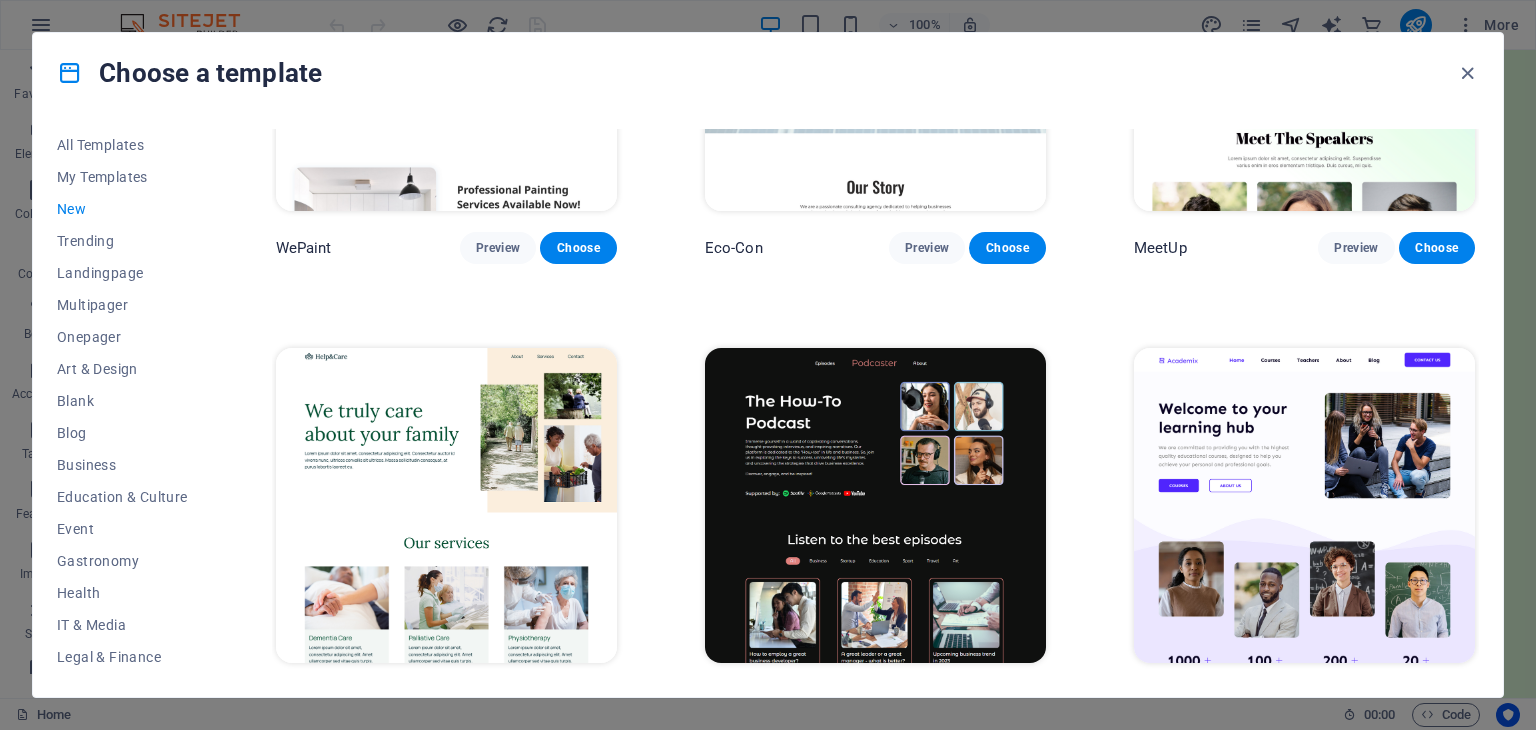scroll, scrollTop: 2072, scrollLeft: 0, axis: vertical 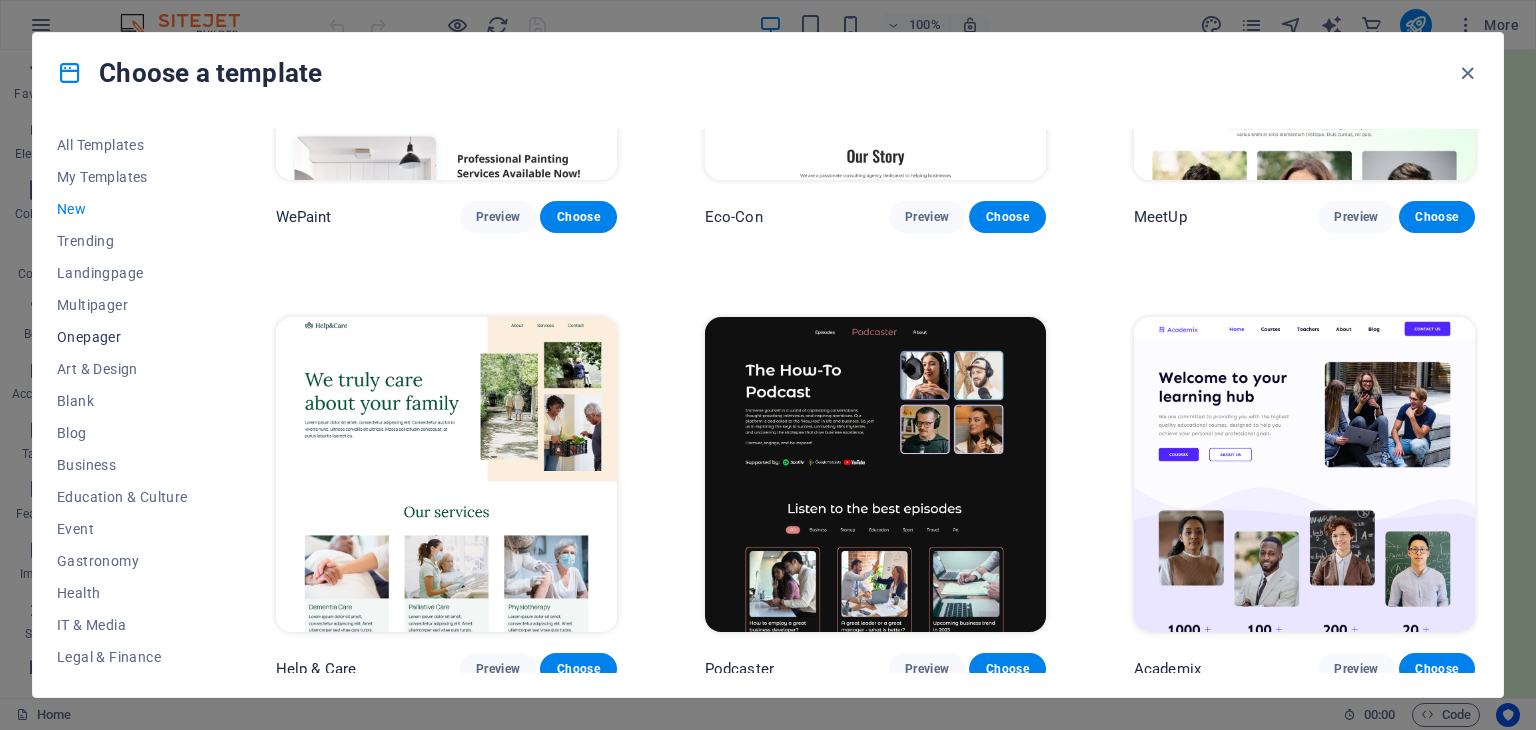 click on "Onepager" at bounding box center (122, 337) 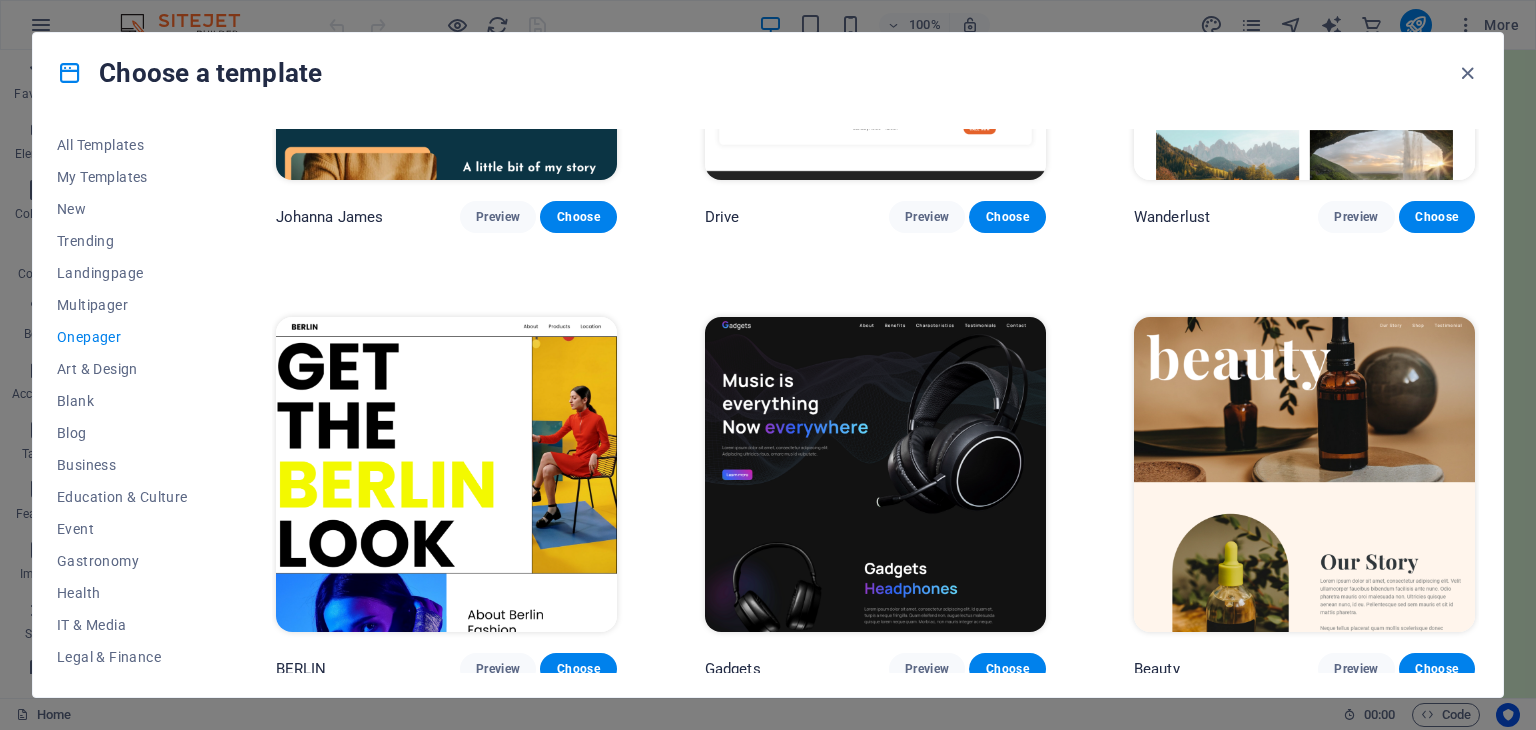 scroll, scrollTop: 724, scrollLeft: 0, axis: vertical 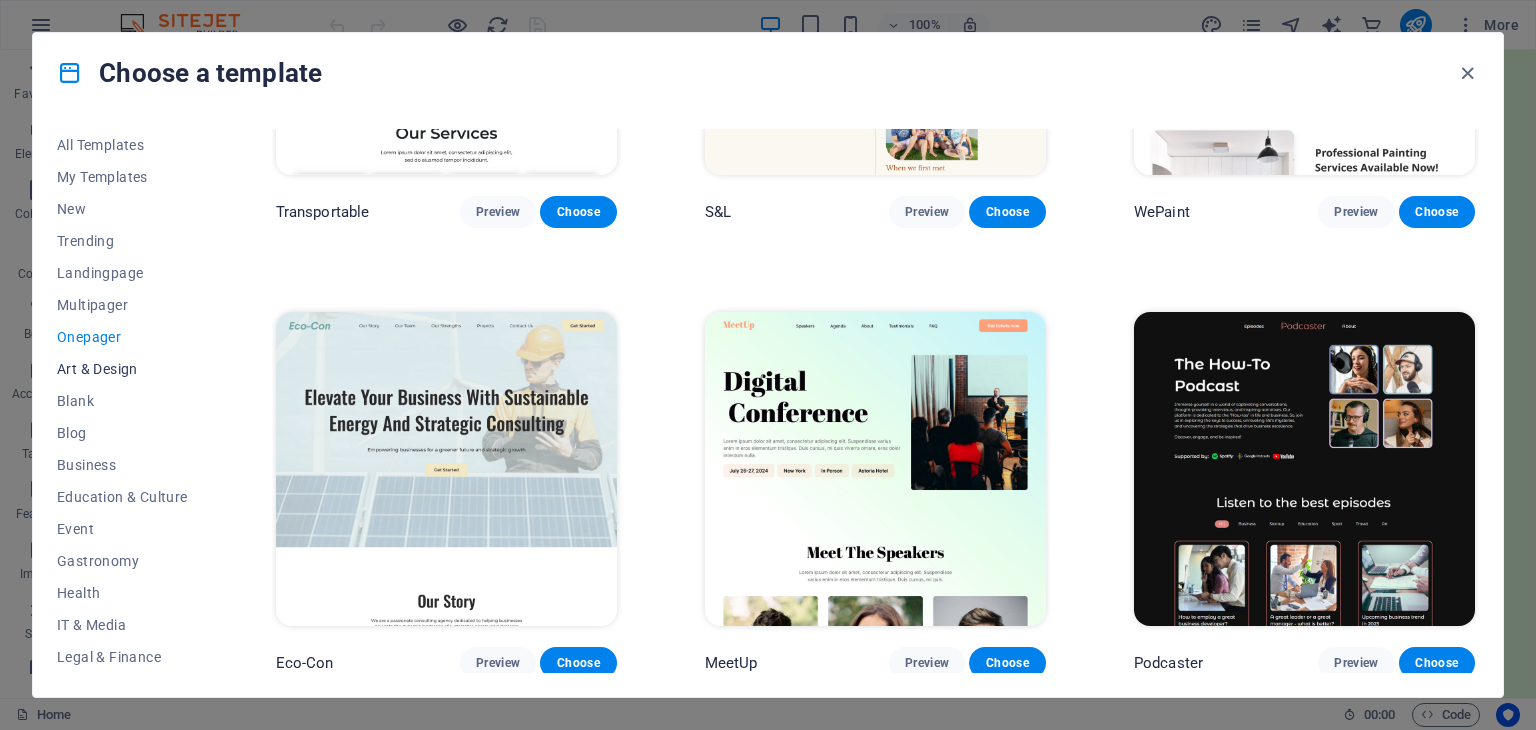 click on "Art & Design" at bounding box center (122, 369) 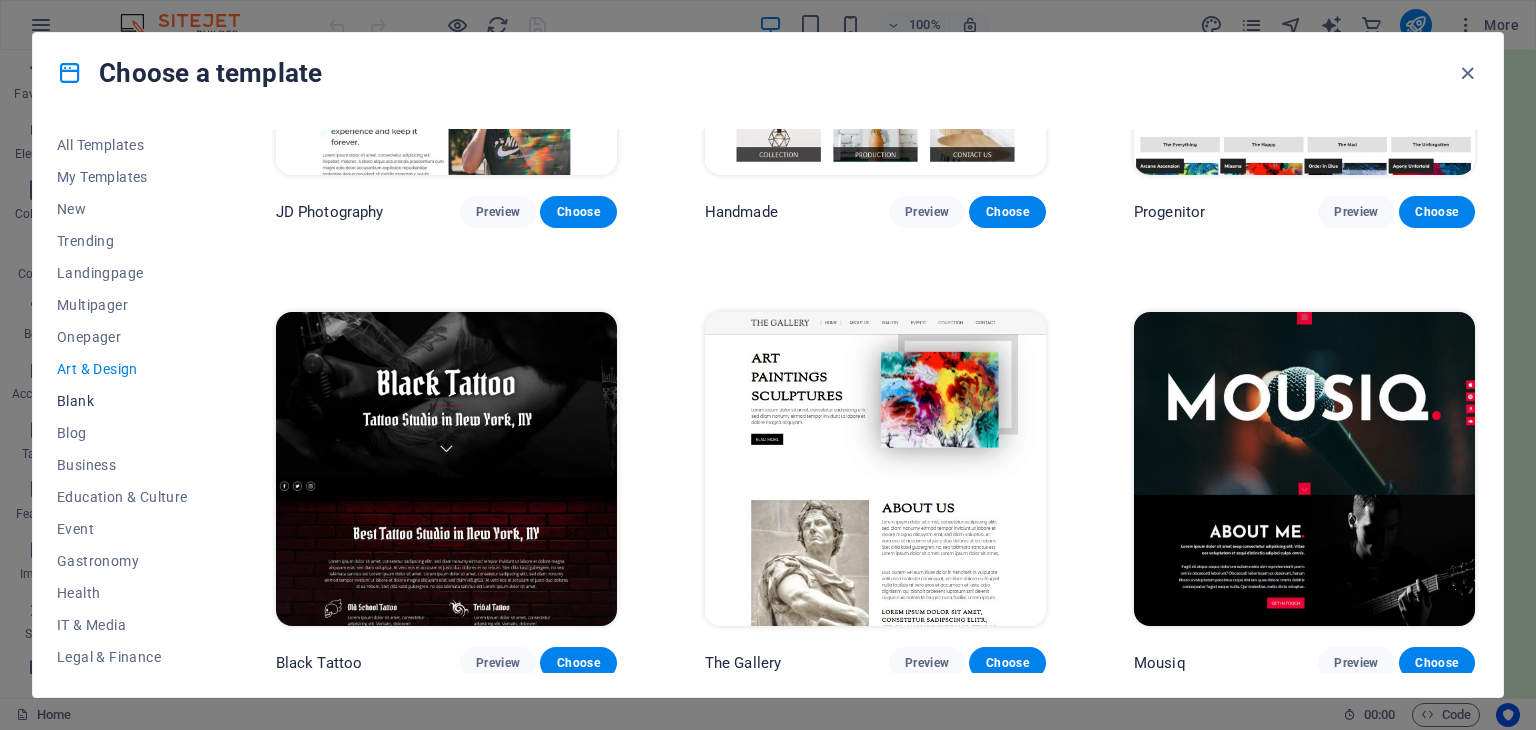 click on "Blank" at bounding box center (122, 401) 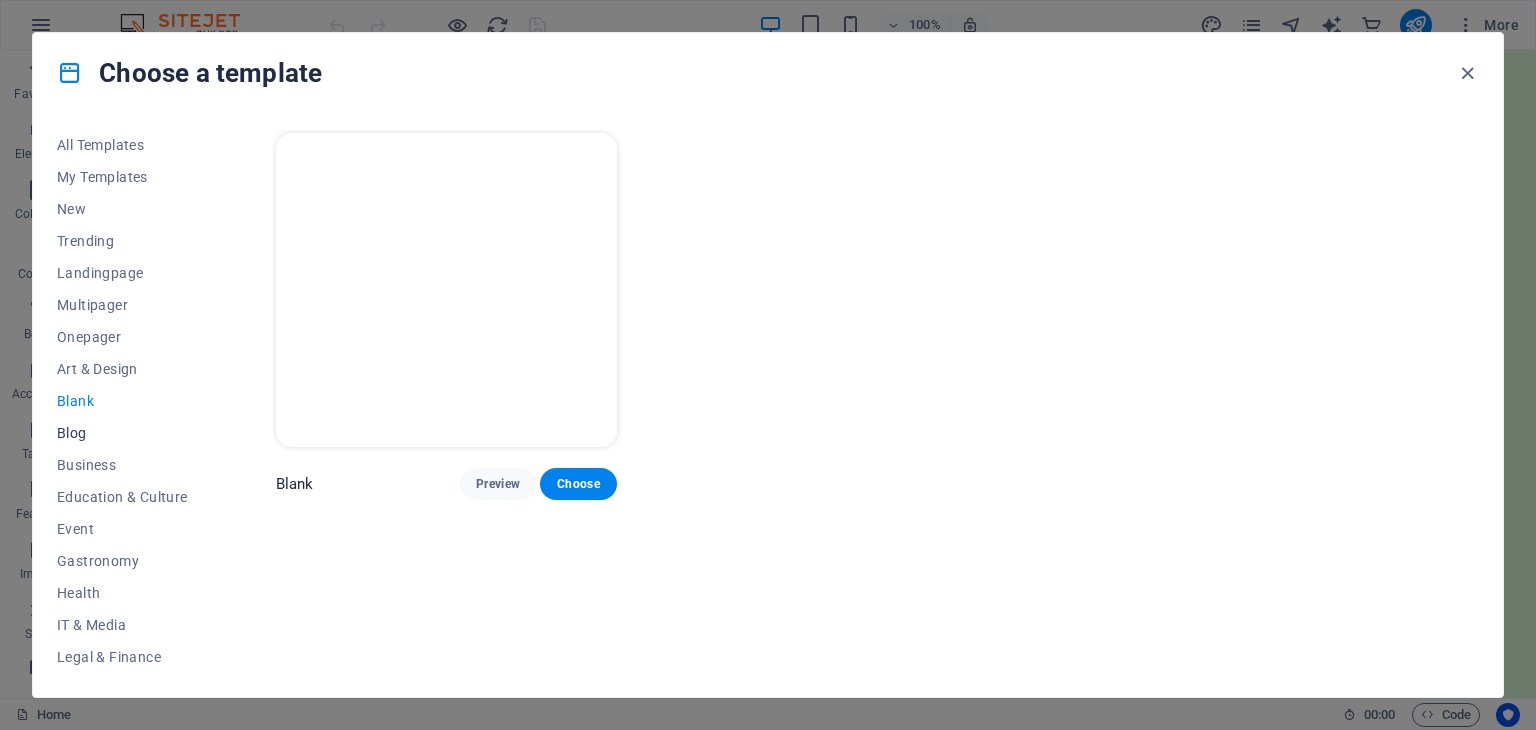 click on "Blog" at bounding box center [122, 433] 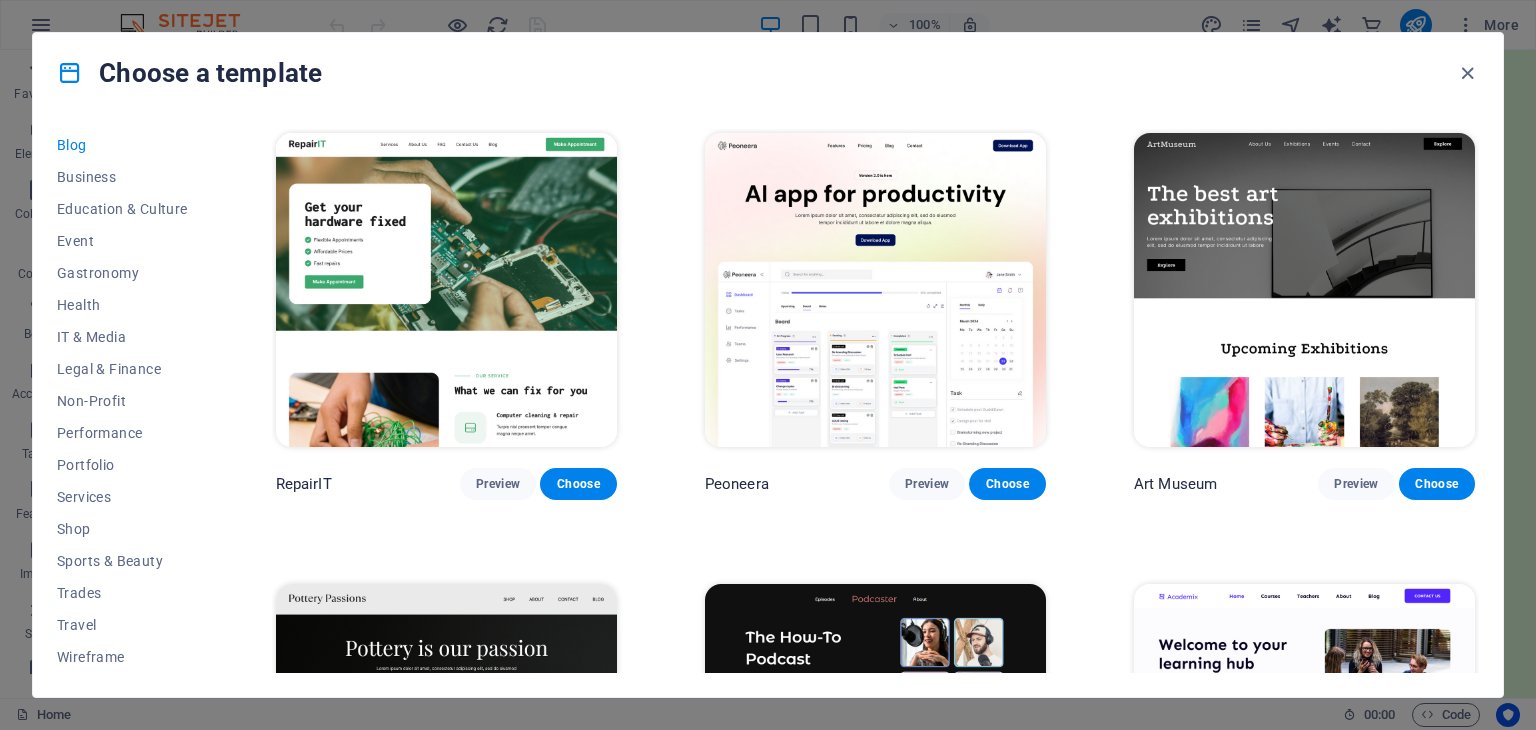 scroll, scrollTop: 0, scrollLeft: 0, axis: both 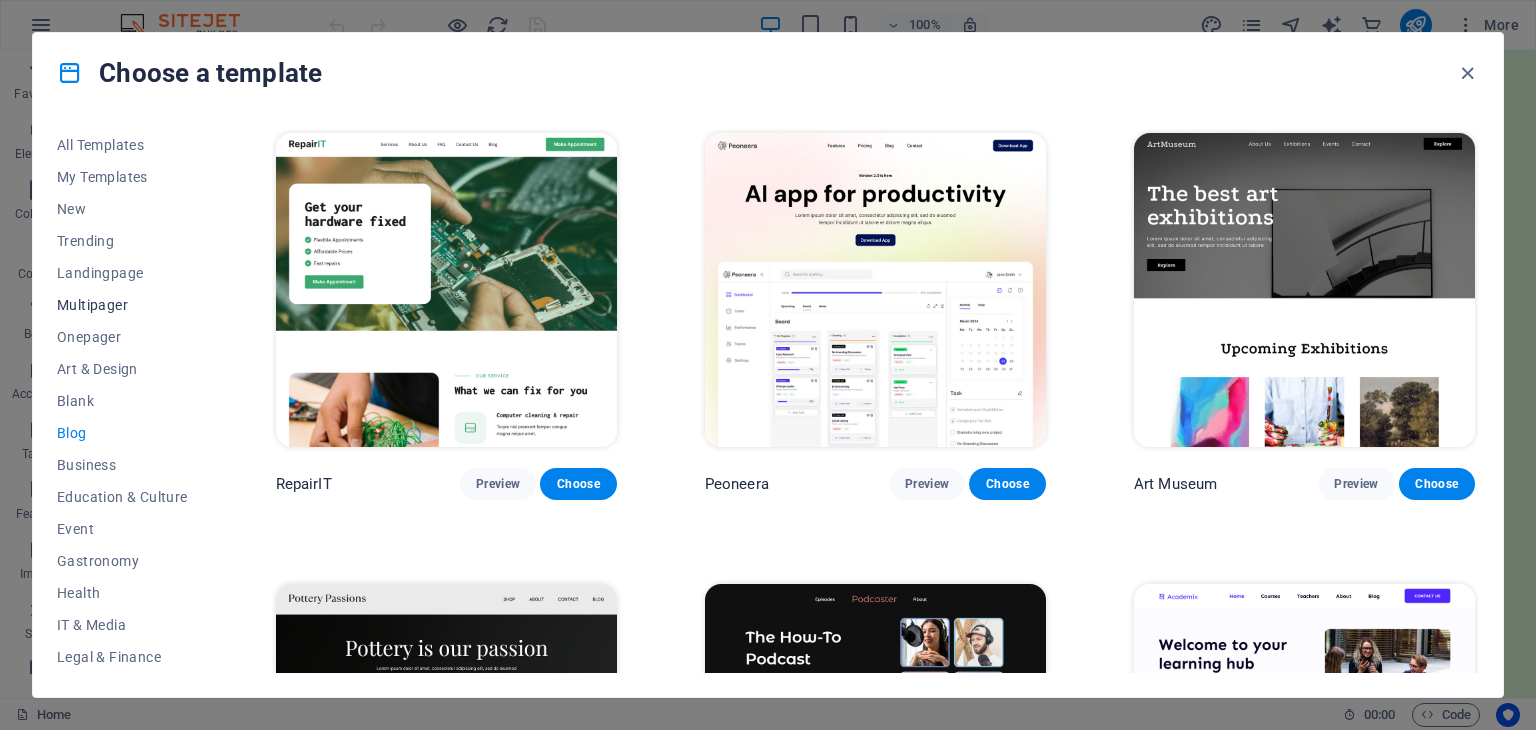 click on "Multipager" at bounding box center [122, 305] 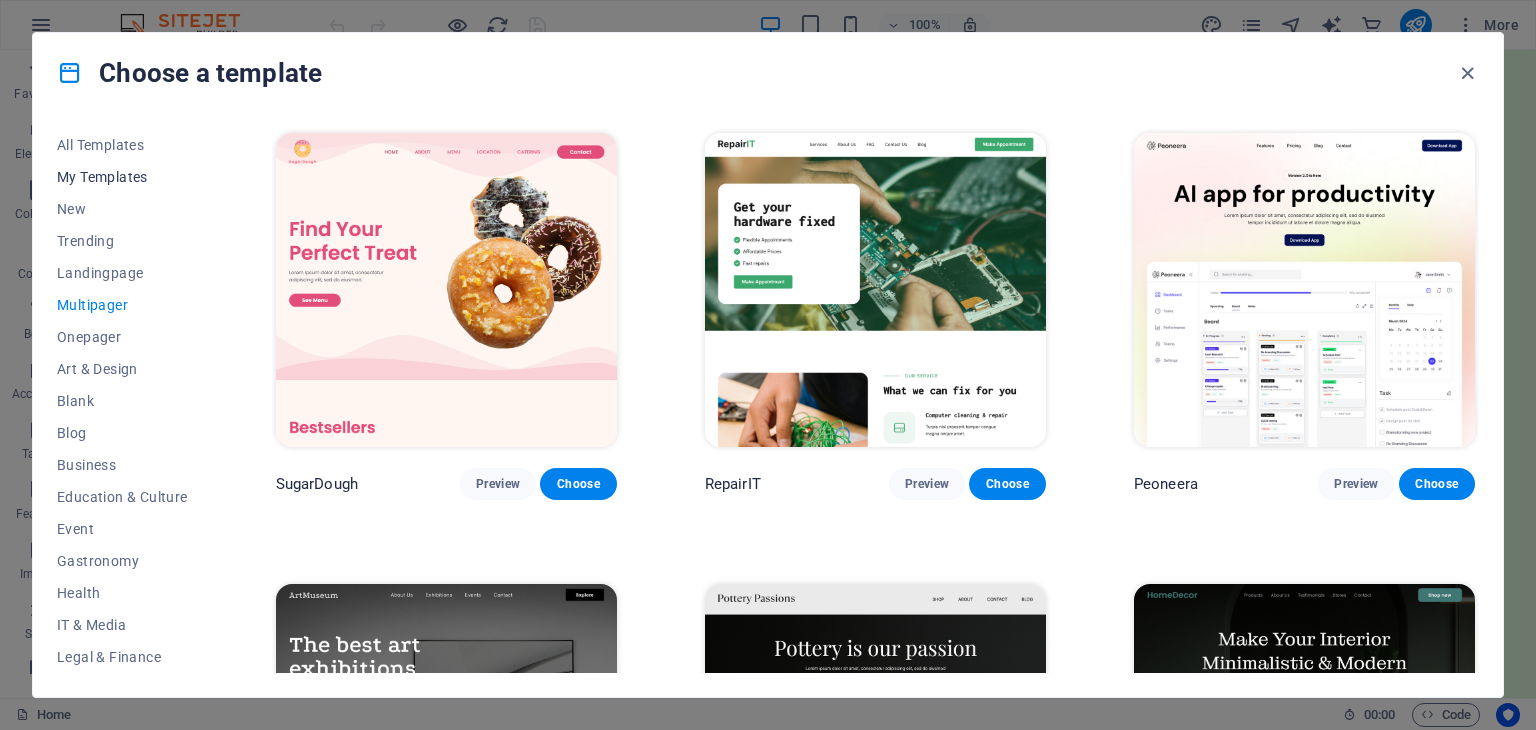 click on "My Templates" at bounding box center [122, 177] 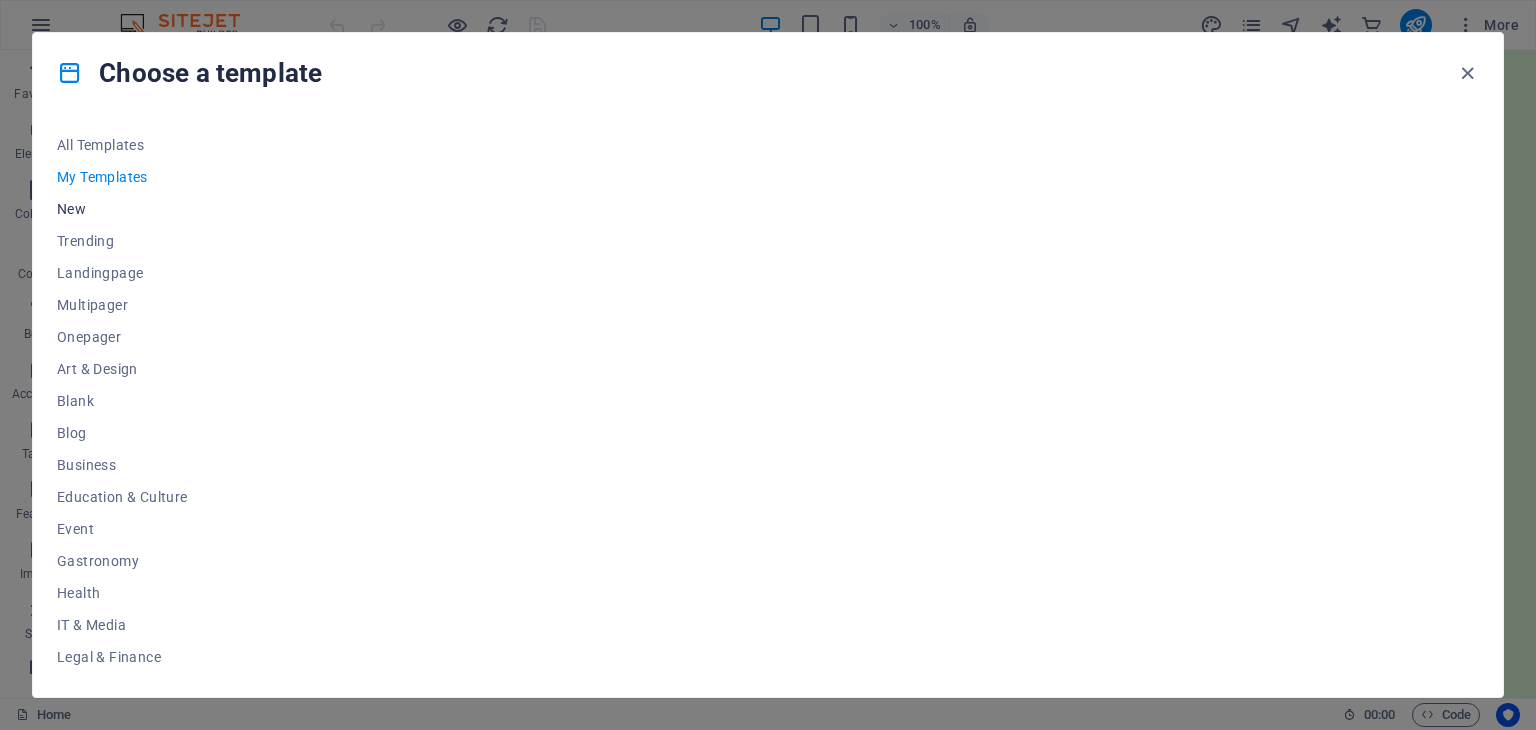click on "New" at bounding box center (122, 209) 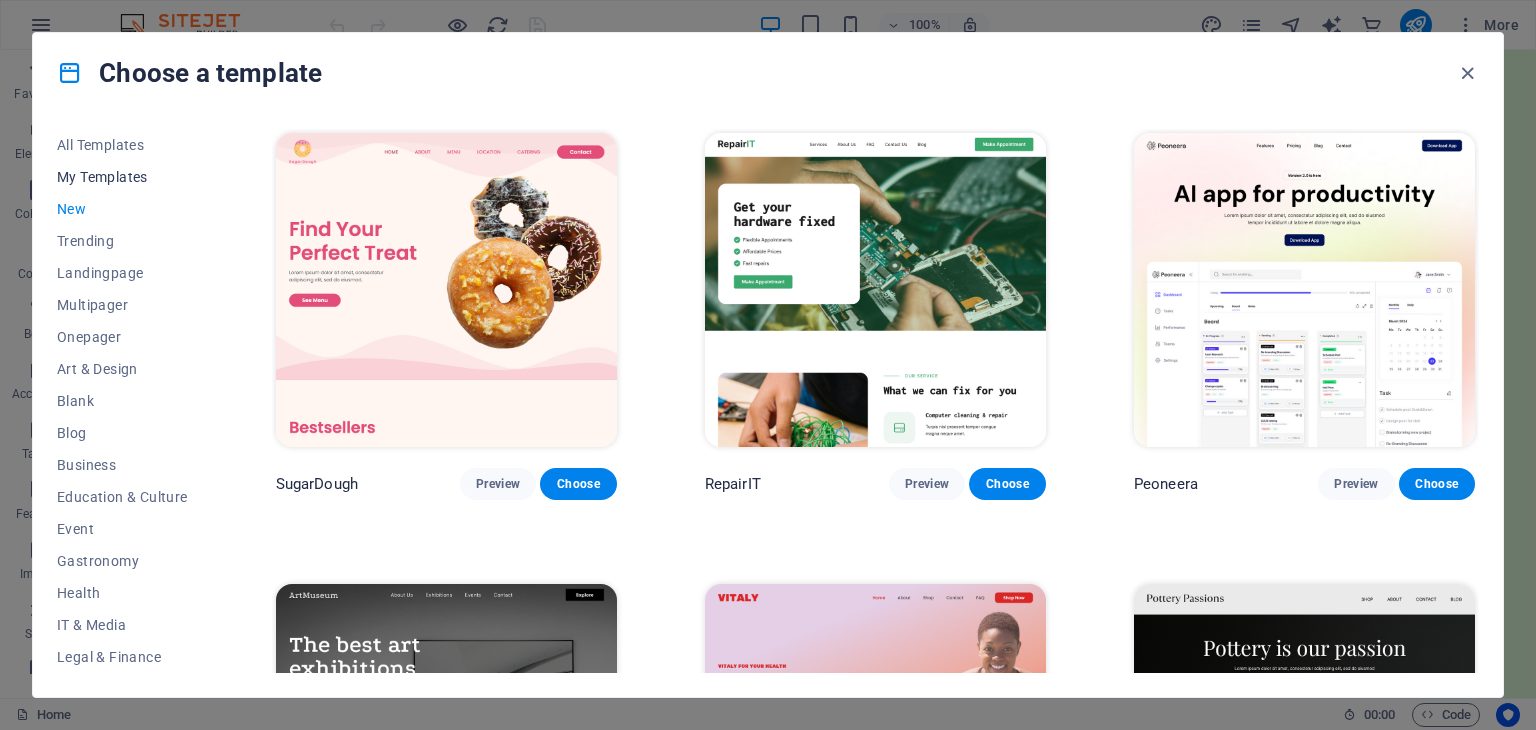 click on "My Templates" at bounding box center [122, 177] 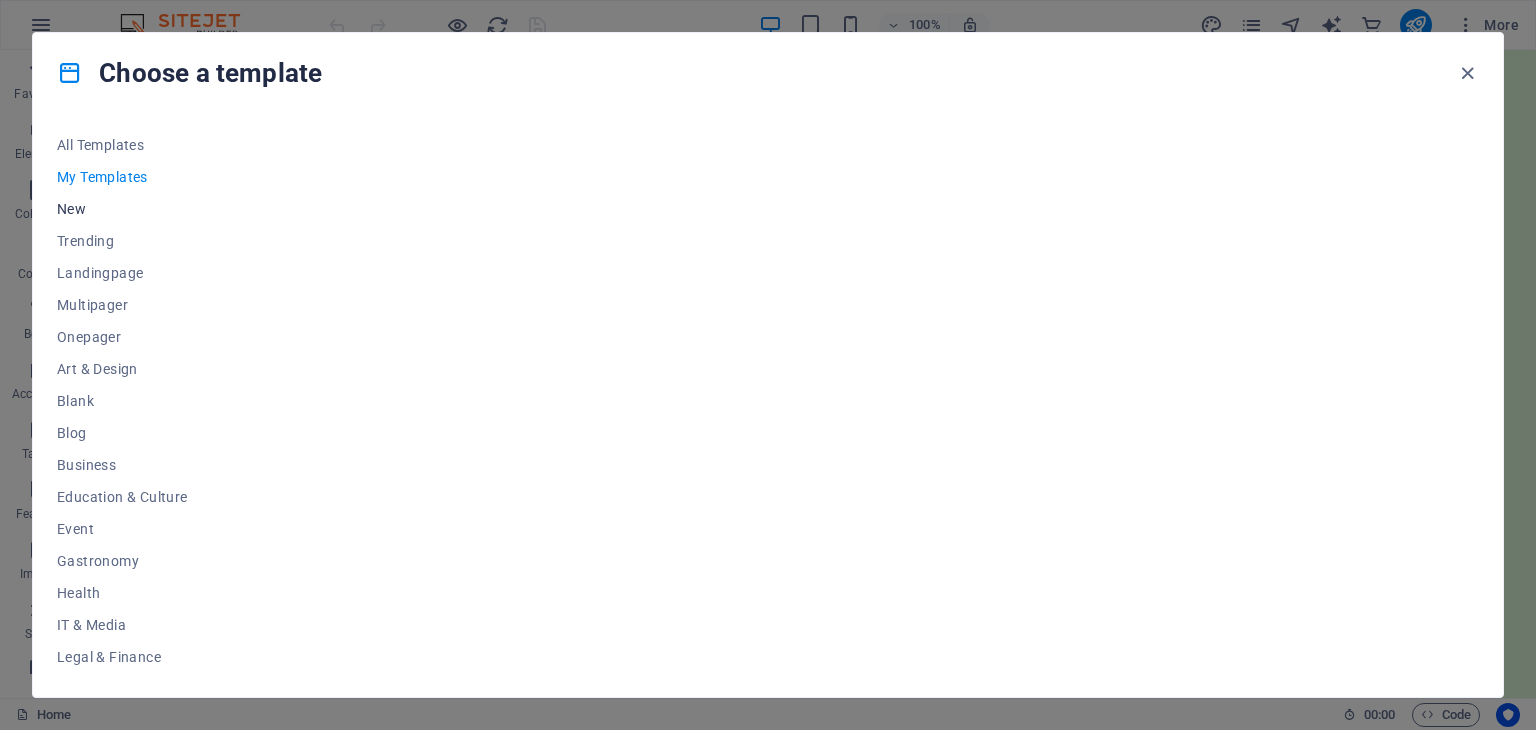 click on "New" at bounding box center [122, 209] 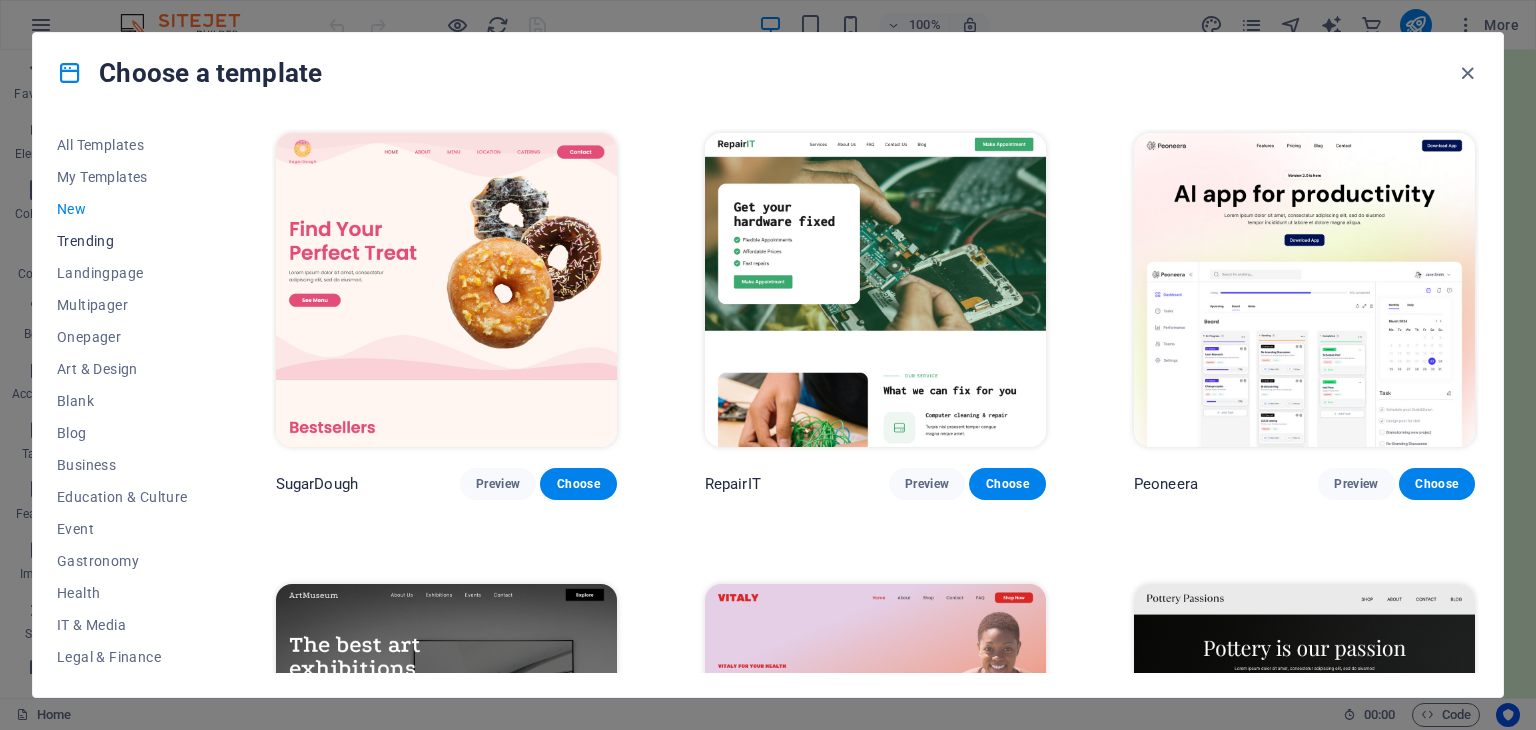 click on "Trending" at bounding box center [122, 241] 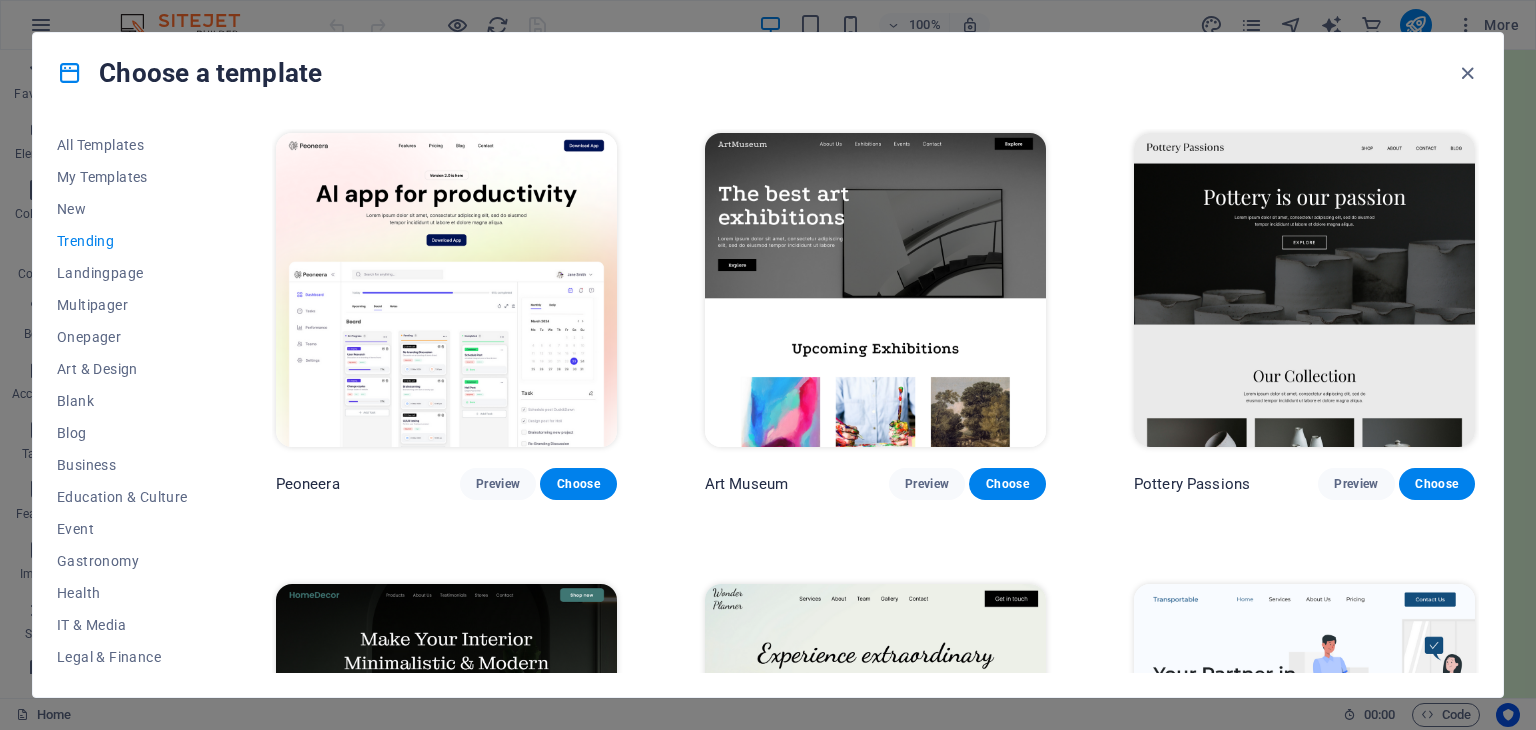 drag, startPoint x: 1483, startPoint y: 212, endPoint x: 1472, endPoint y: 250, distance: 39.56008 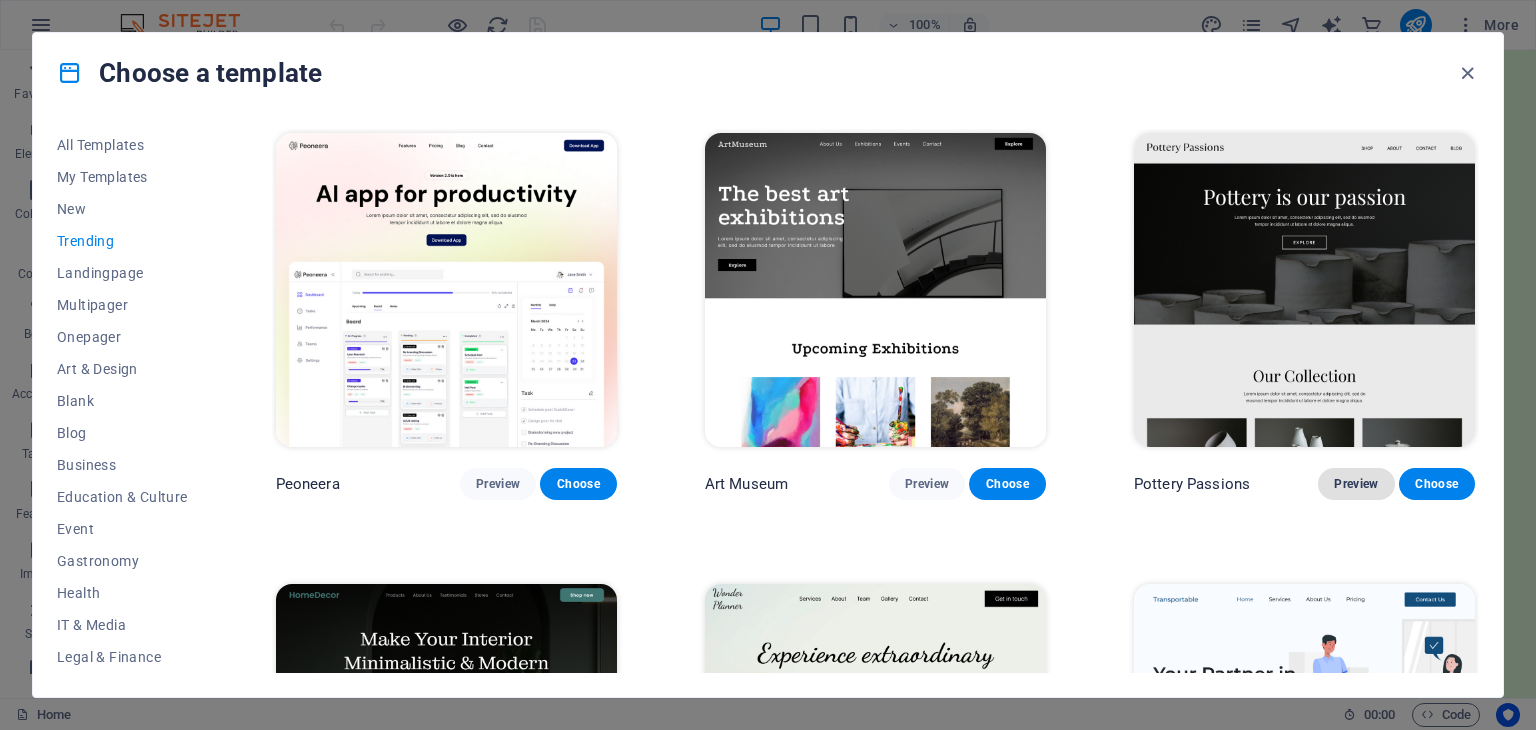 click on "Preview" at bounding box center [1356, 484] 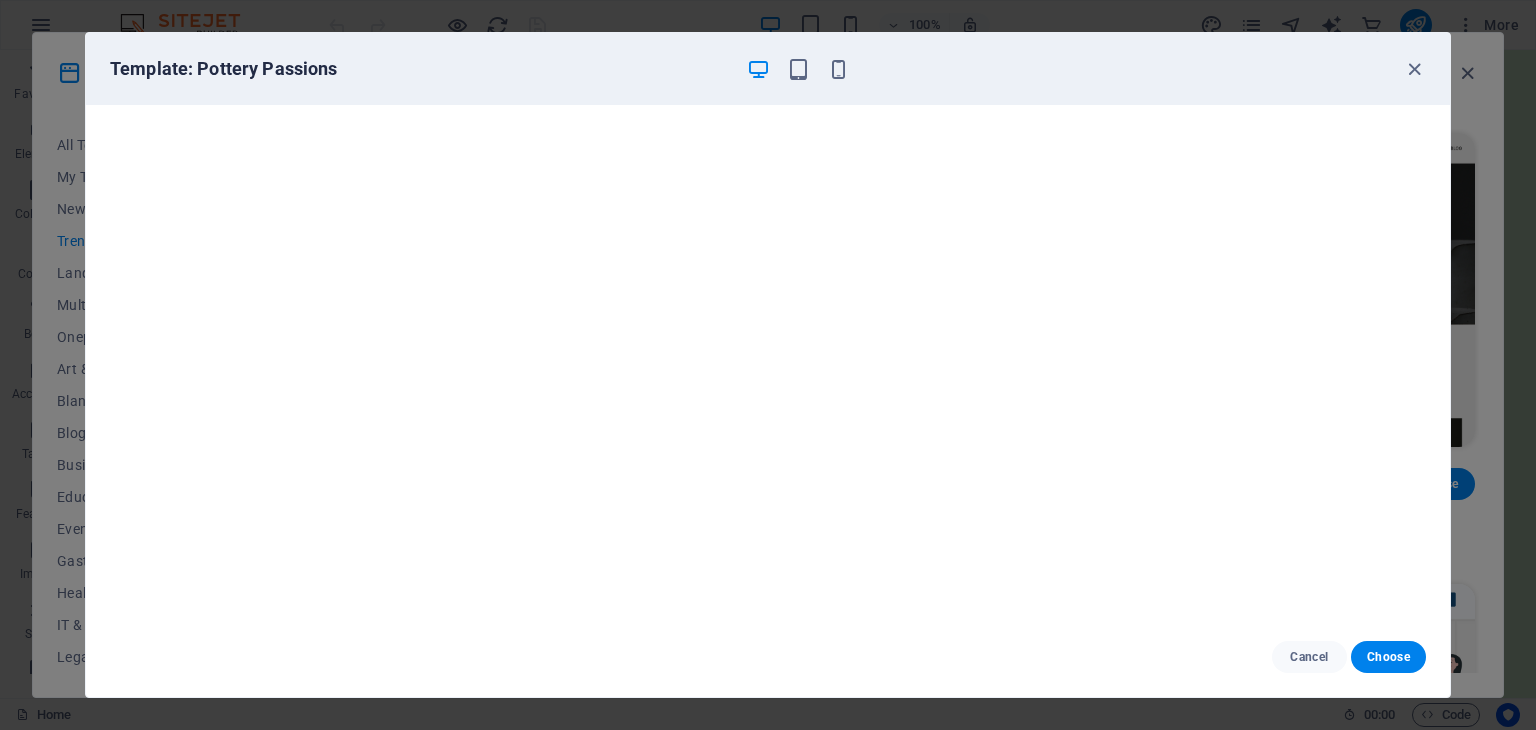 click on "Template: Pottery Passions Cancel Choose" at bounding box center [768, 365] 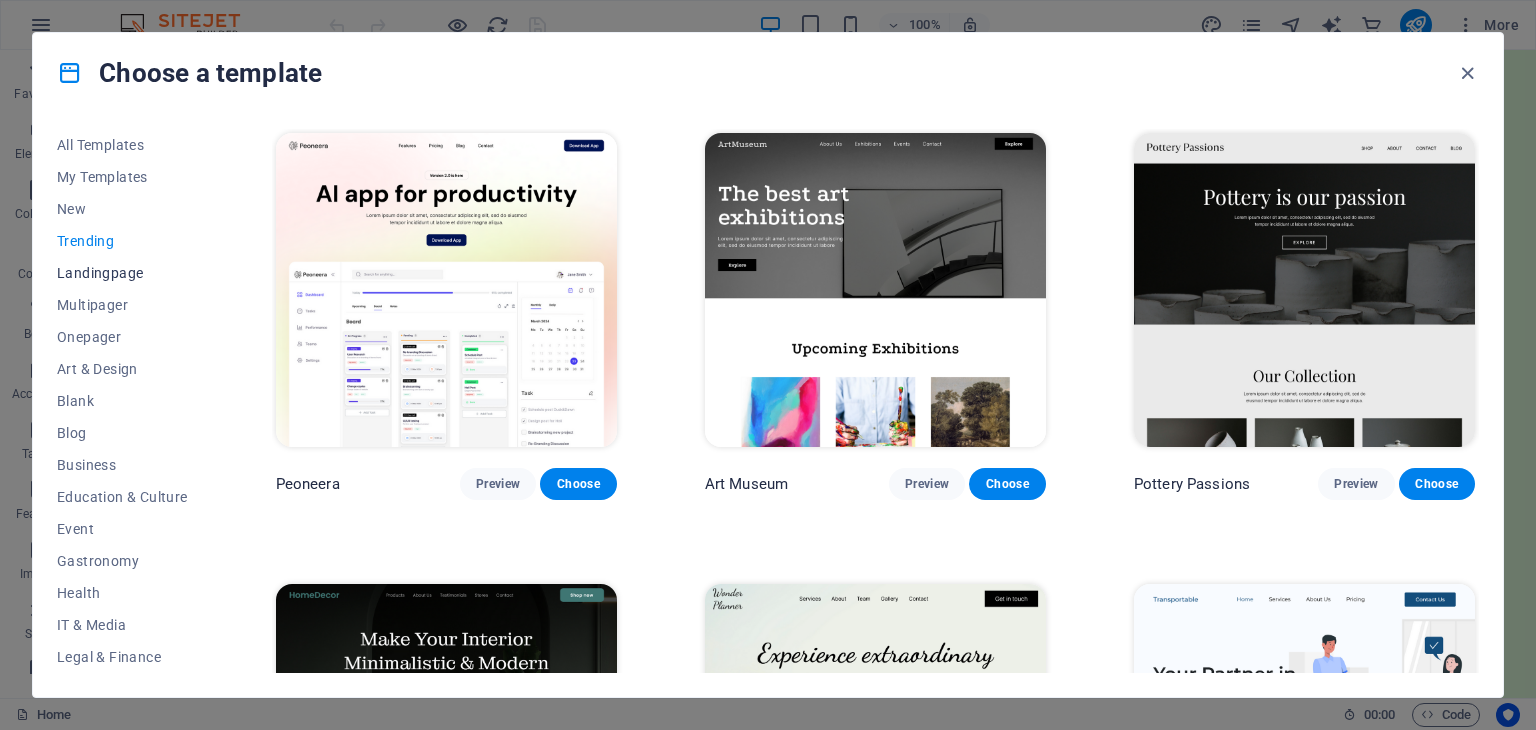 click on "Landingpage" at bounding box center [122, 273] 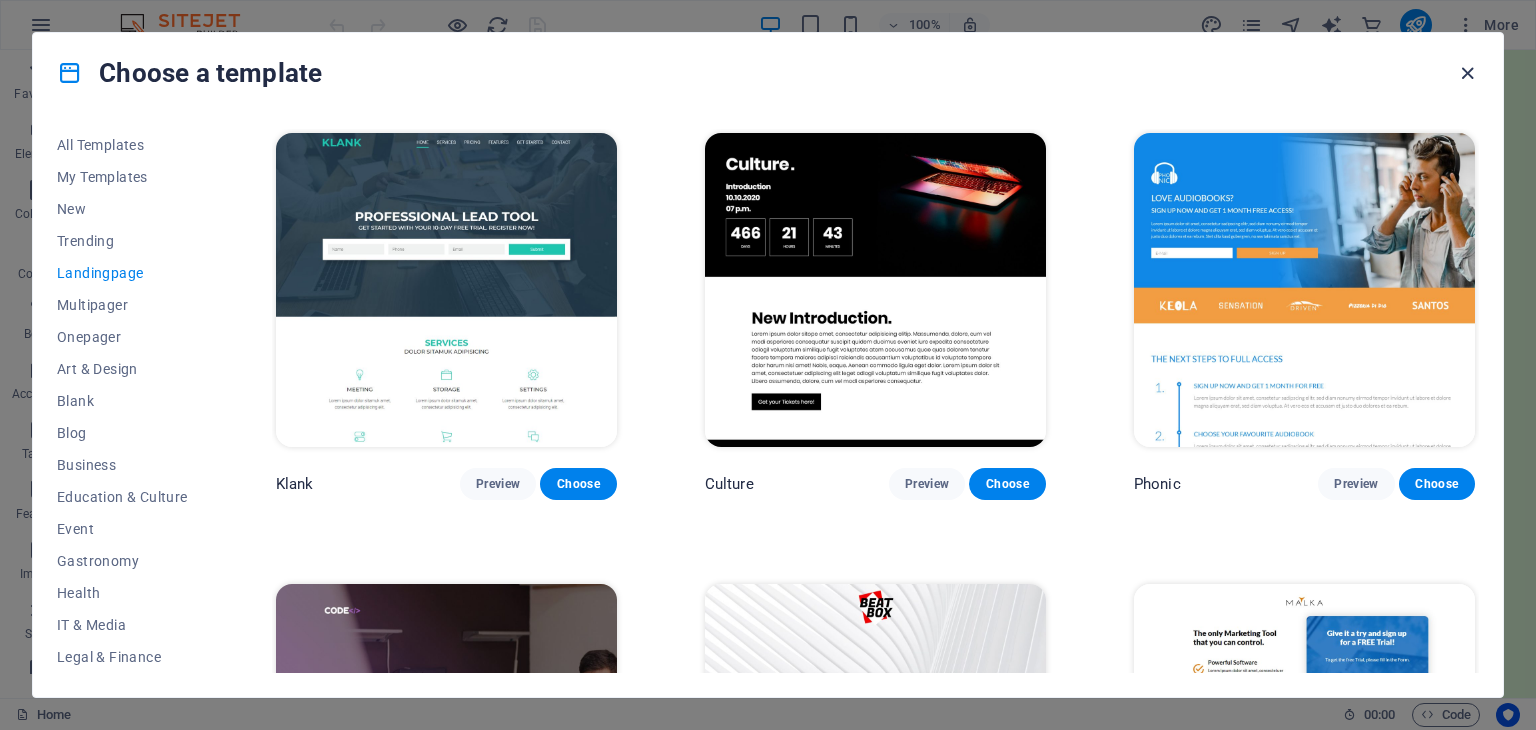 click at bounding box center [1467, 73] 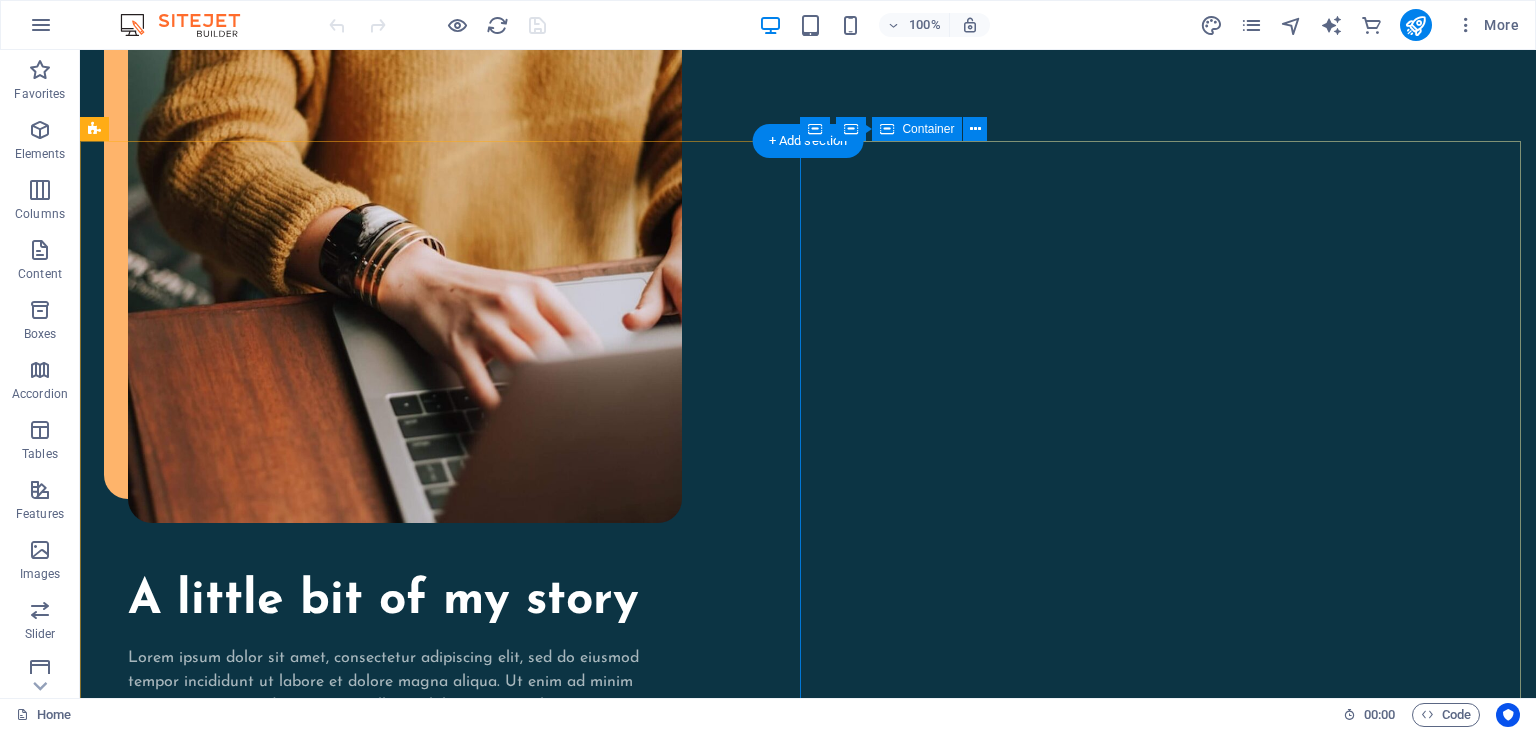 scroll, scrollTop: 1736, scrollLeft: 0, axis: vertical 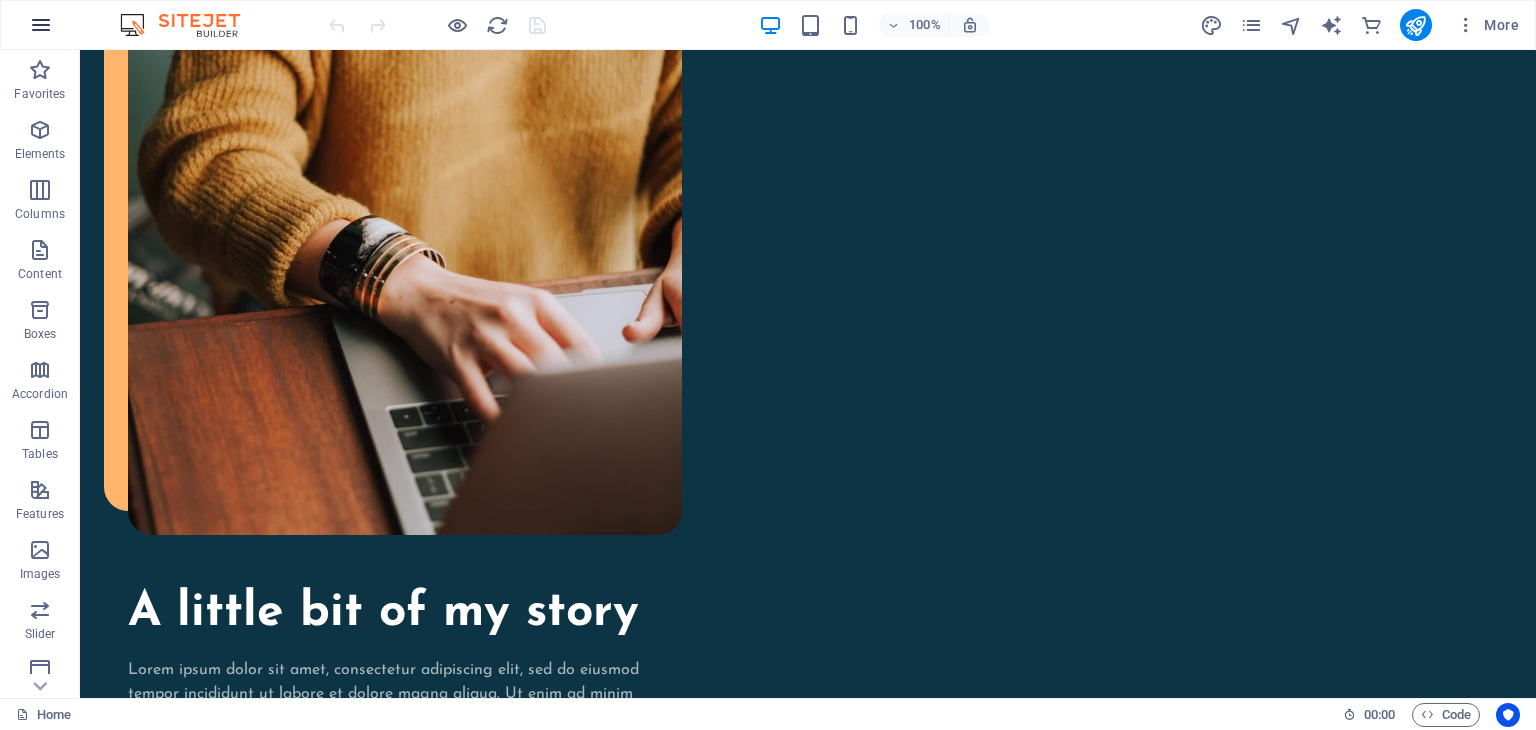 click at bounding box center (41, 25) 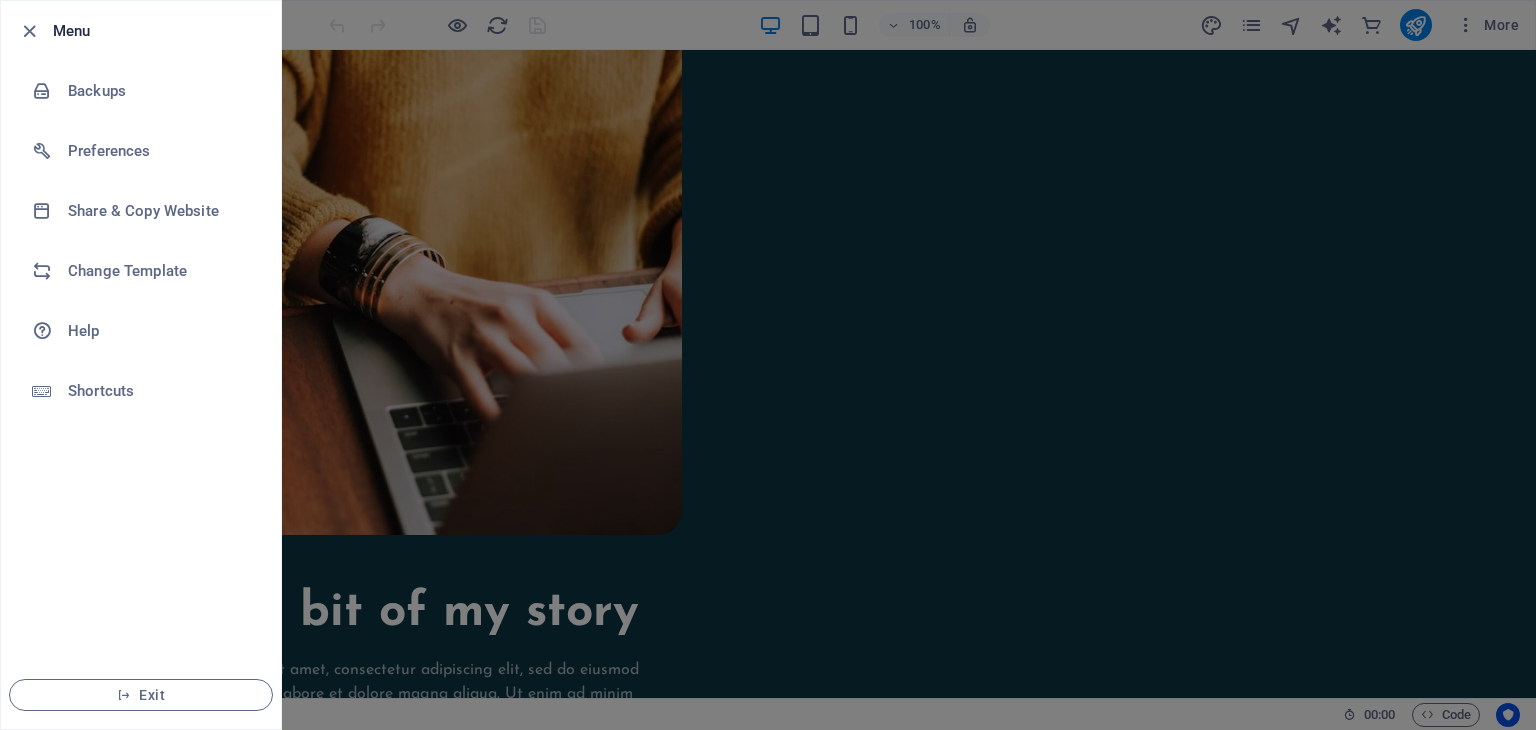 click at bounding box center (768, 365) 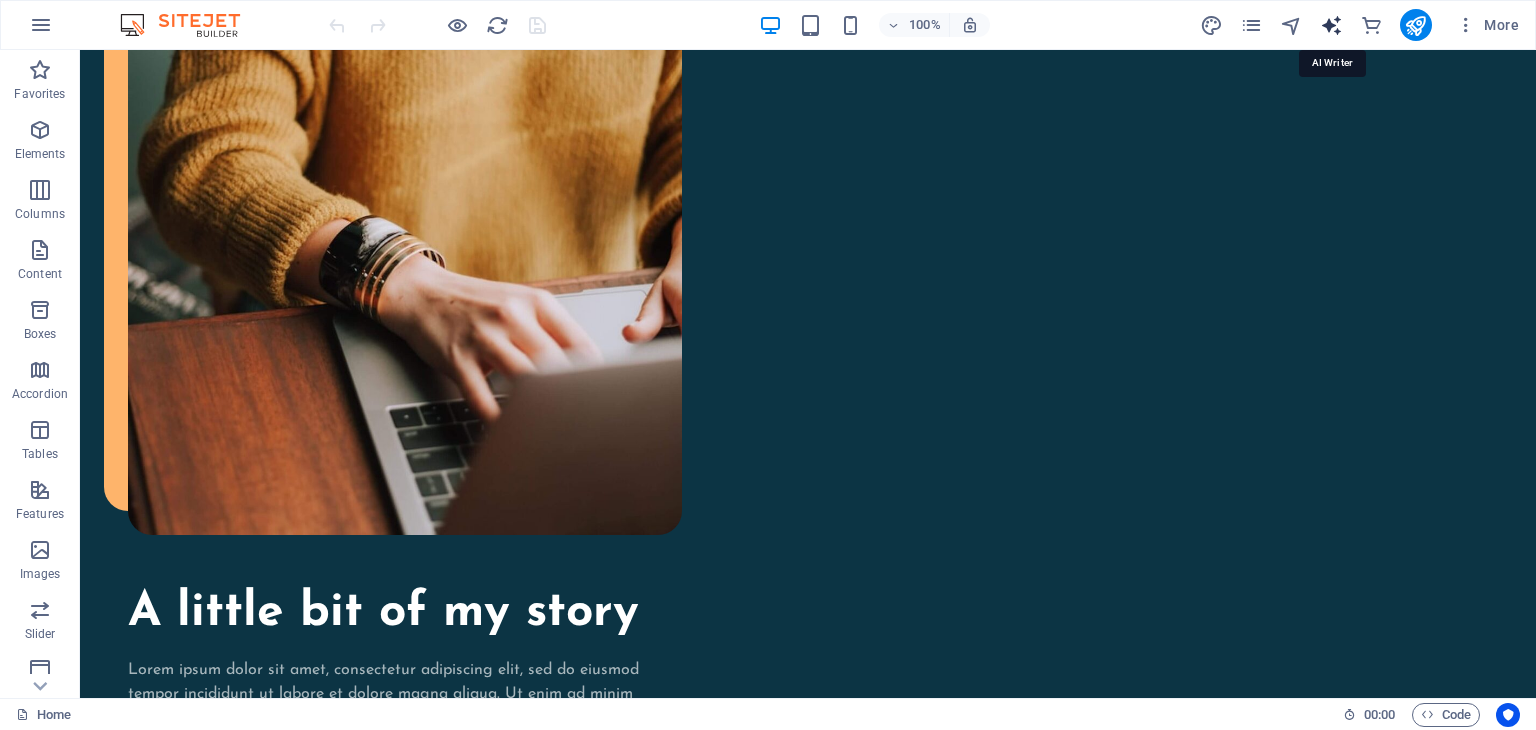 click at bounding box center [1331, 25] 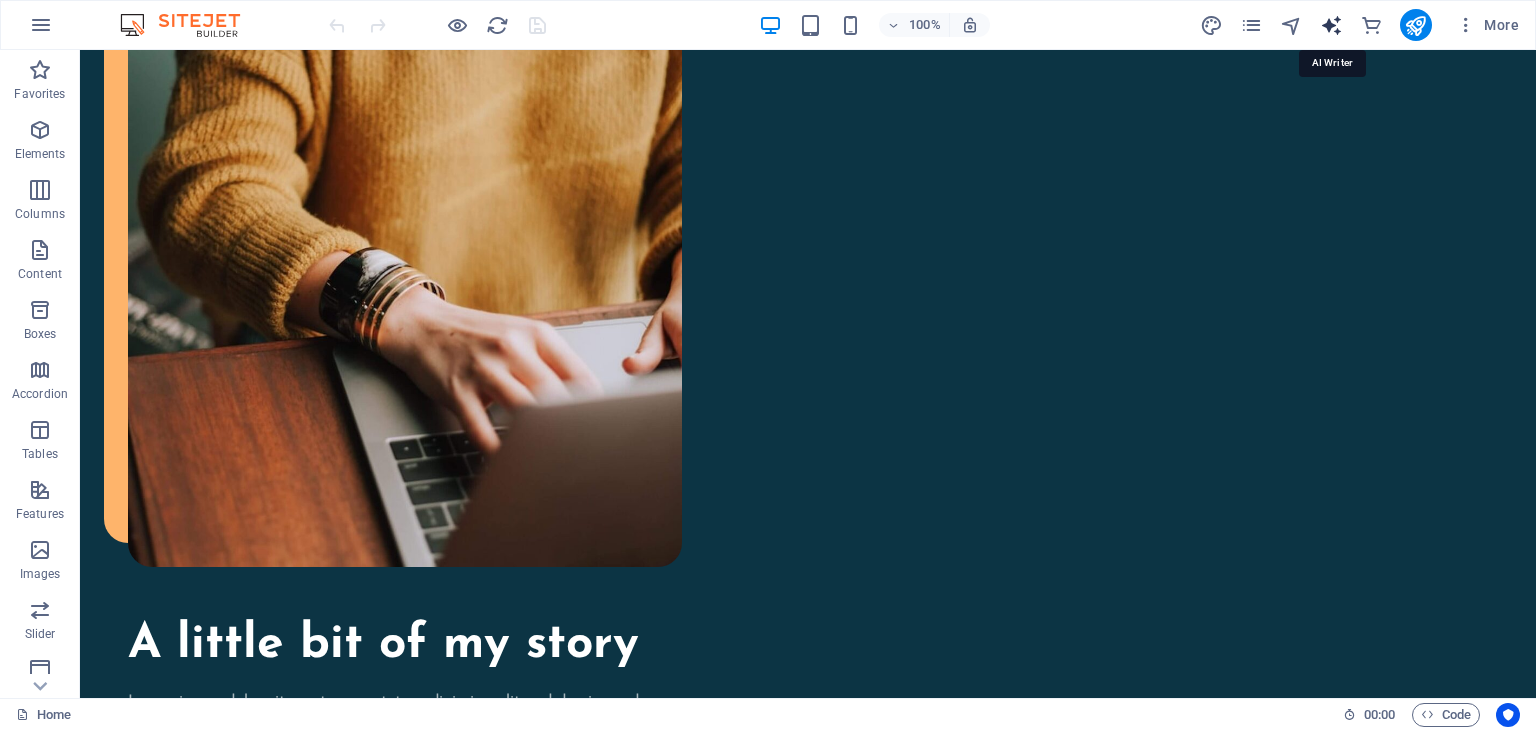 select on "English" 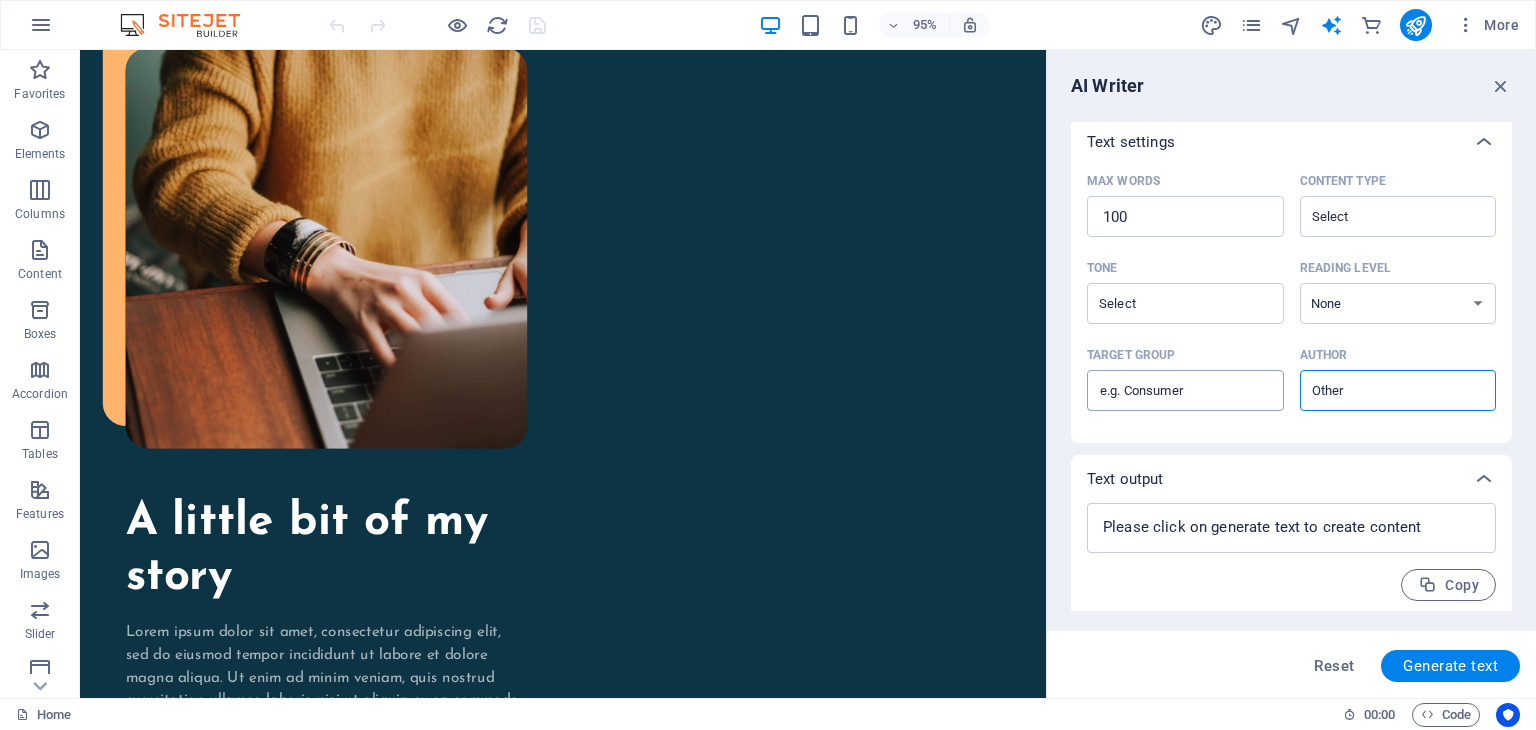 scroll, scrollTop: 425, scrollLeft: 0, axis: vertical 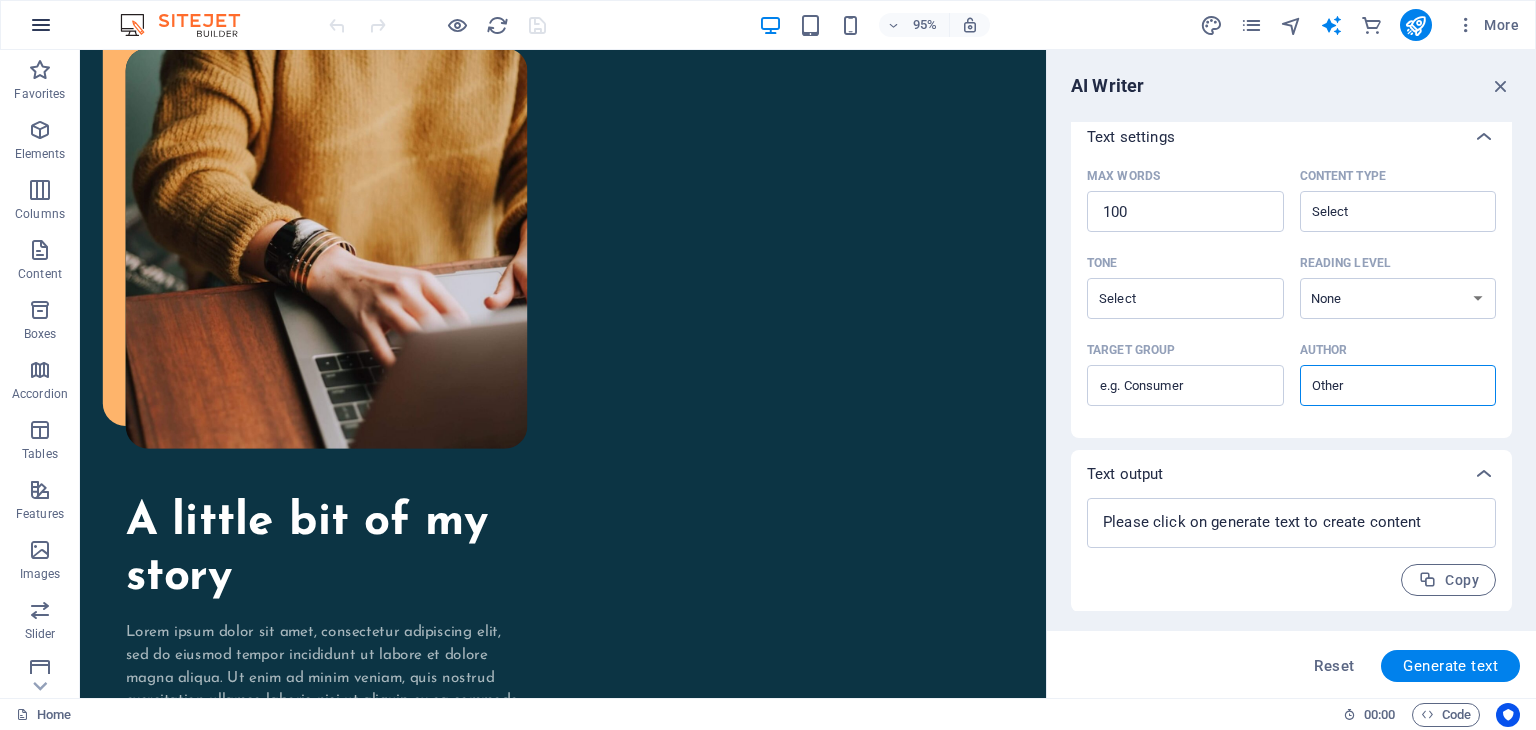 click at bounding box center (41, 25) 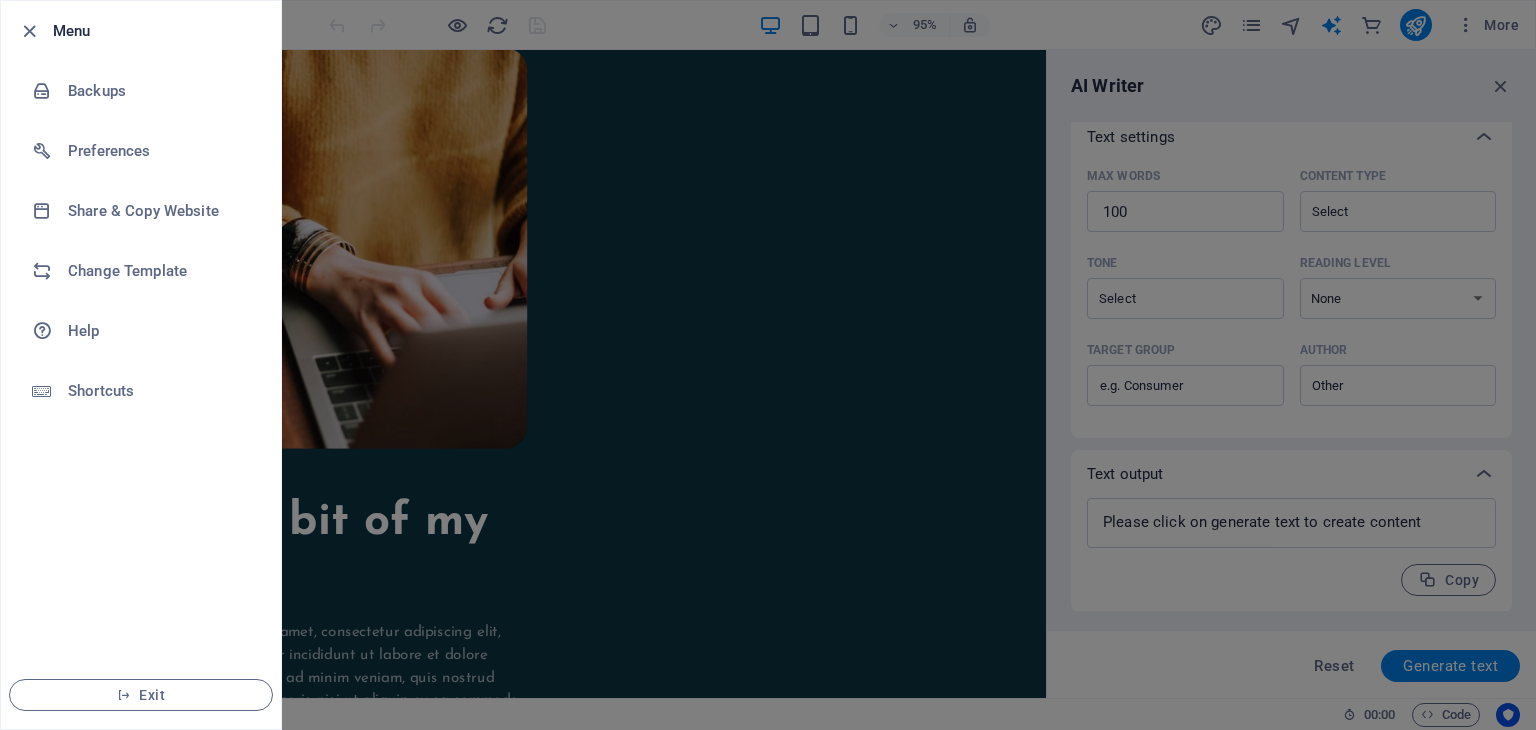 click on "Menu" at bounding box center [159, 31] 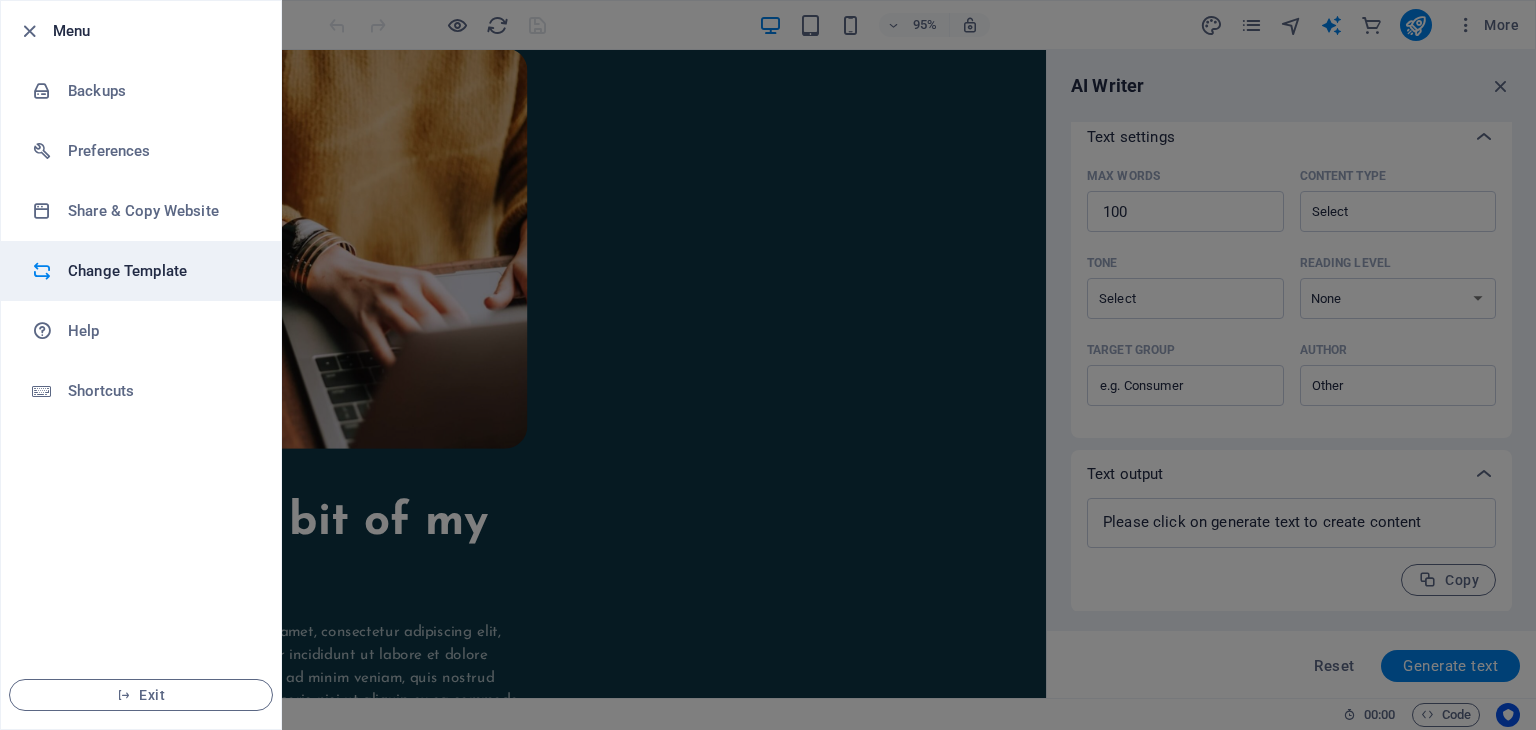 click on "Change Template" at bounding box center (160, 271) 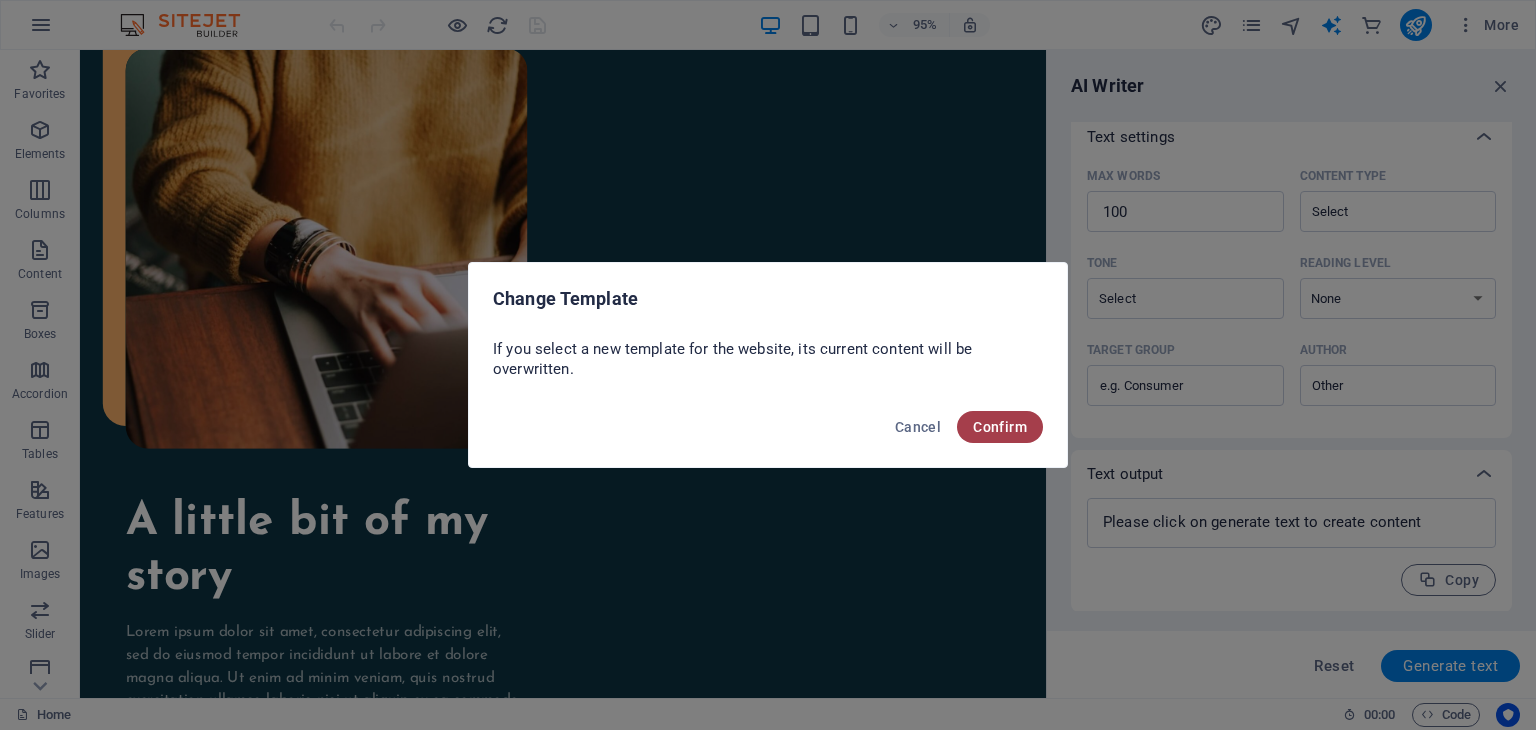 click on "Confirm" at bounding box center [1000, 427] 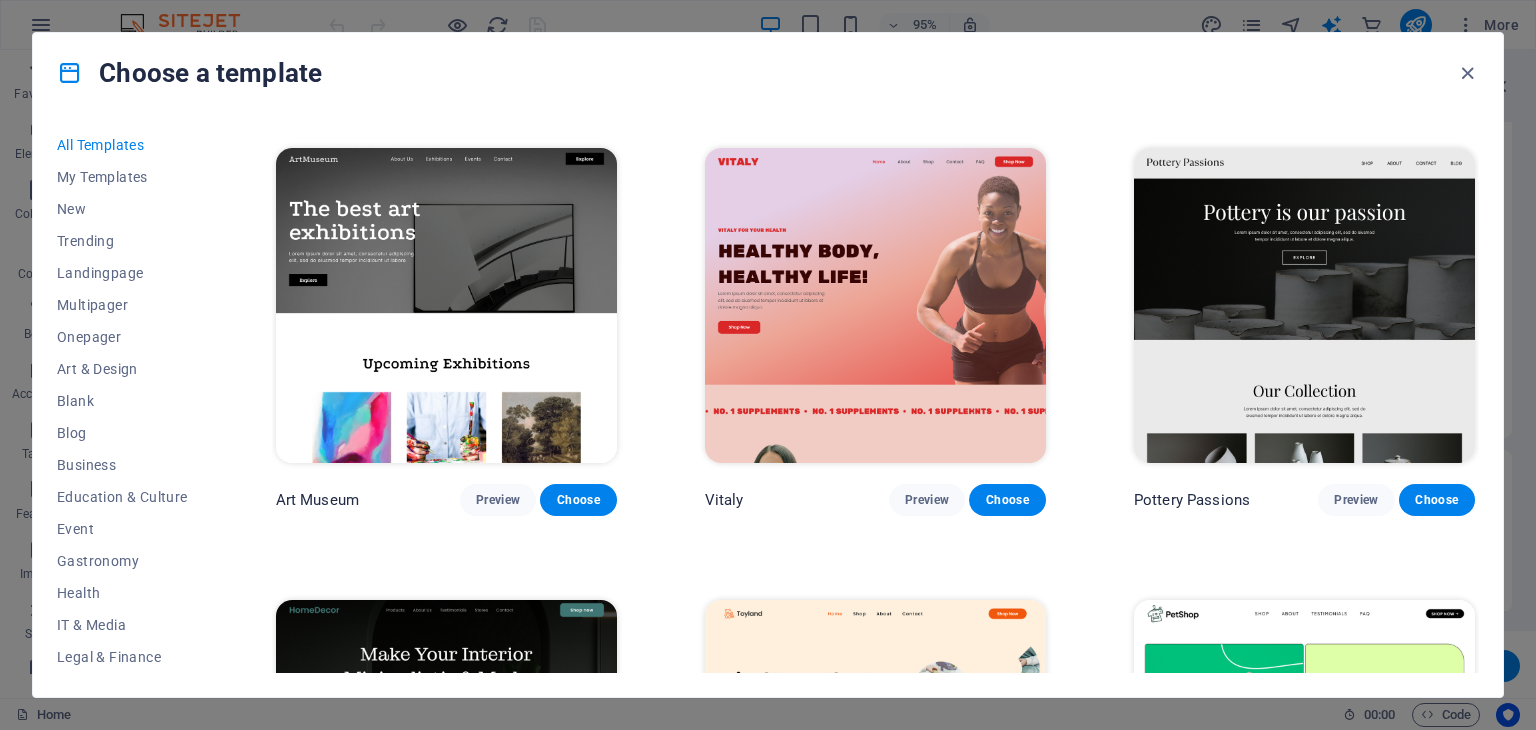 scroll, scrollTop: 500, scrollLeft: 0, axis: vertical 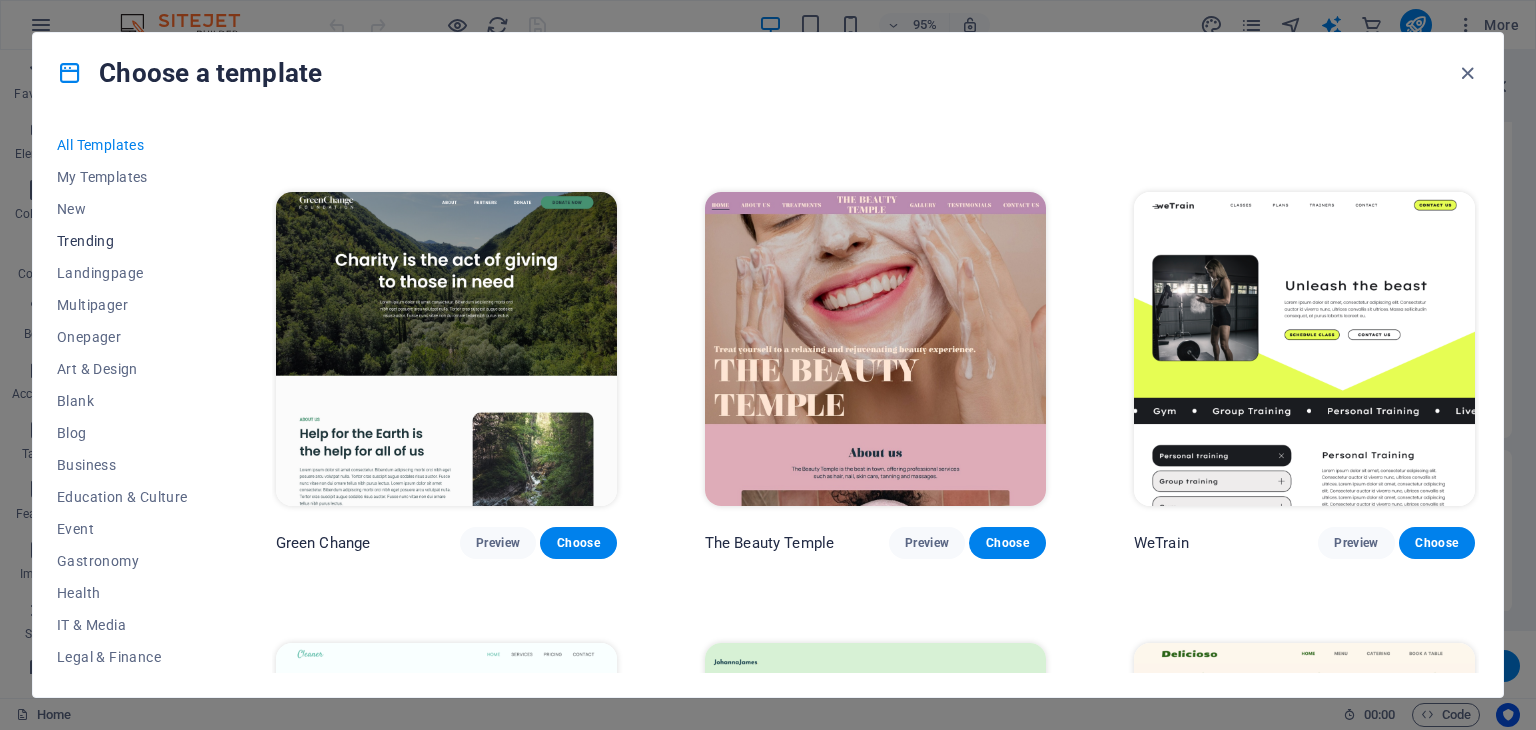 click on "Trending" at bounding box center (122, 241) 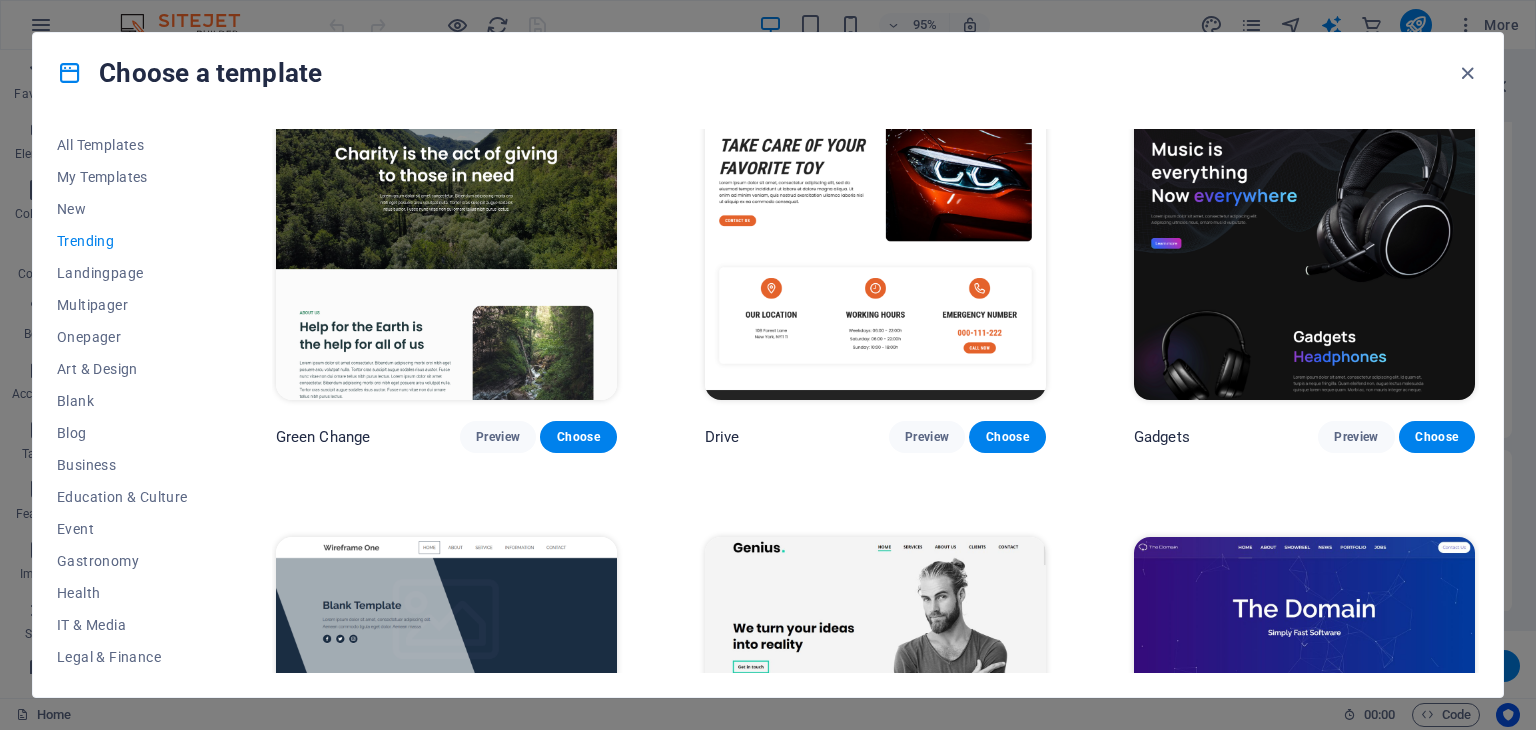 scroll, scrollTop: 1402, scrollLeft: 0, axis: vertical 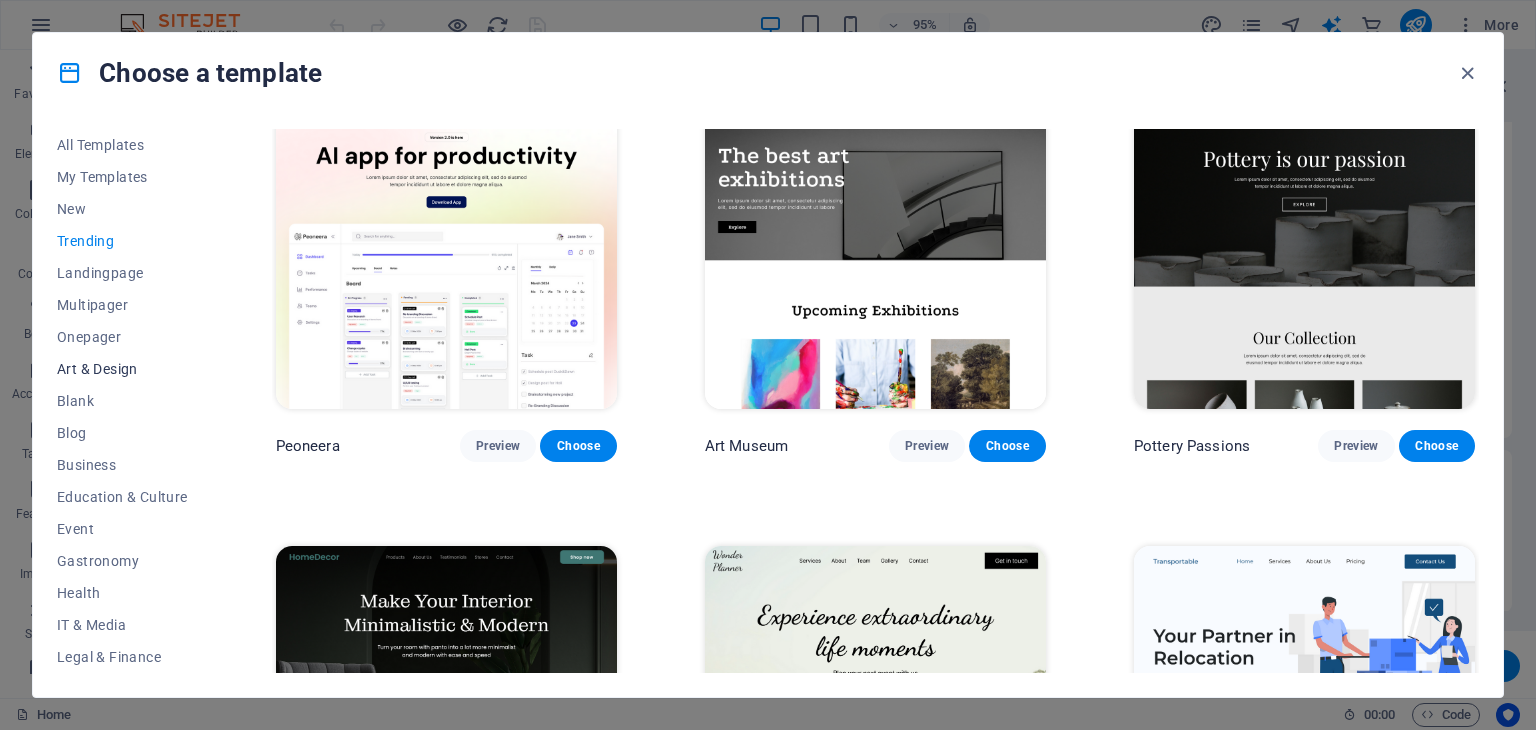 click on "Art & Design" at bounding box center [122, 369] 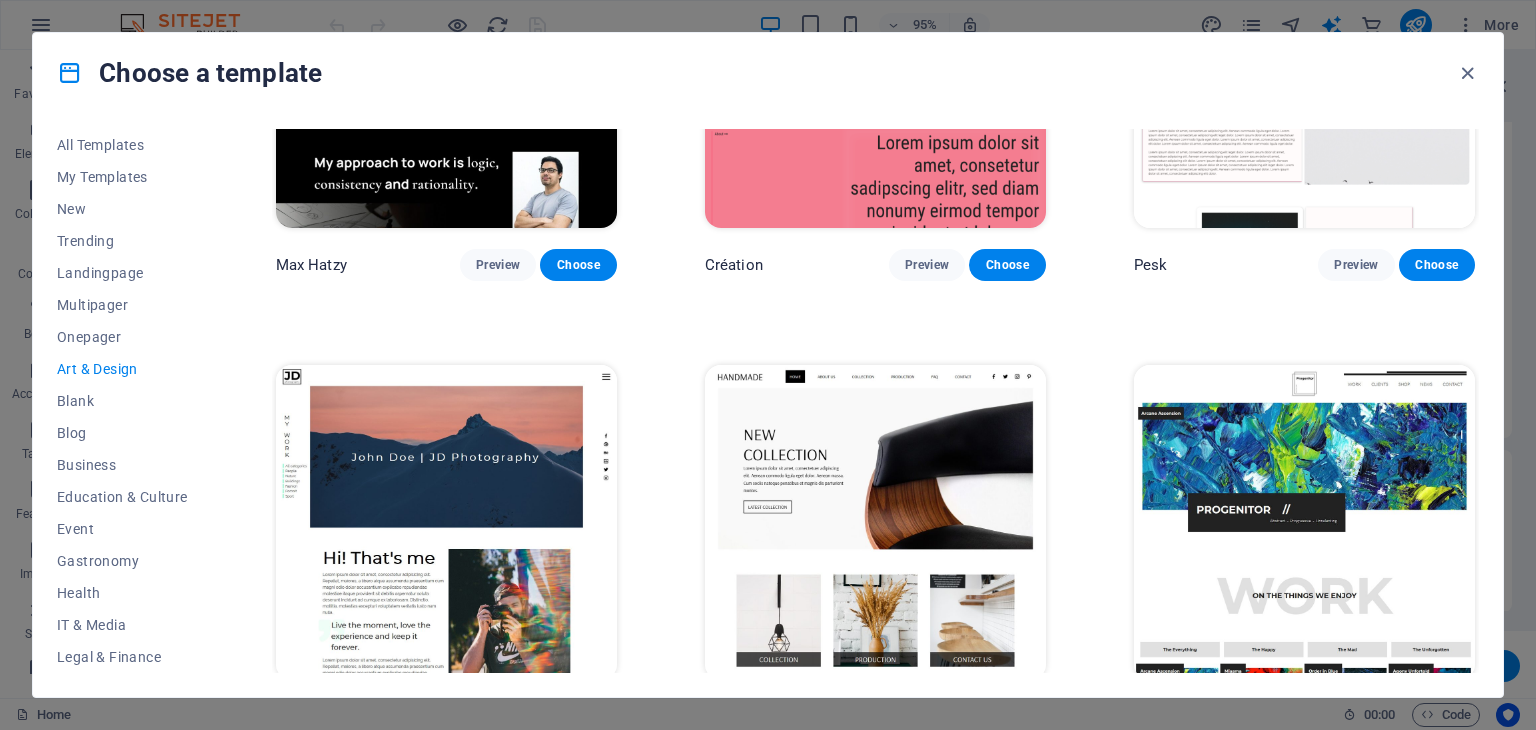 scroll, scrollTop: 300, scrollLeft: 0, axis: vertical 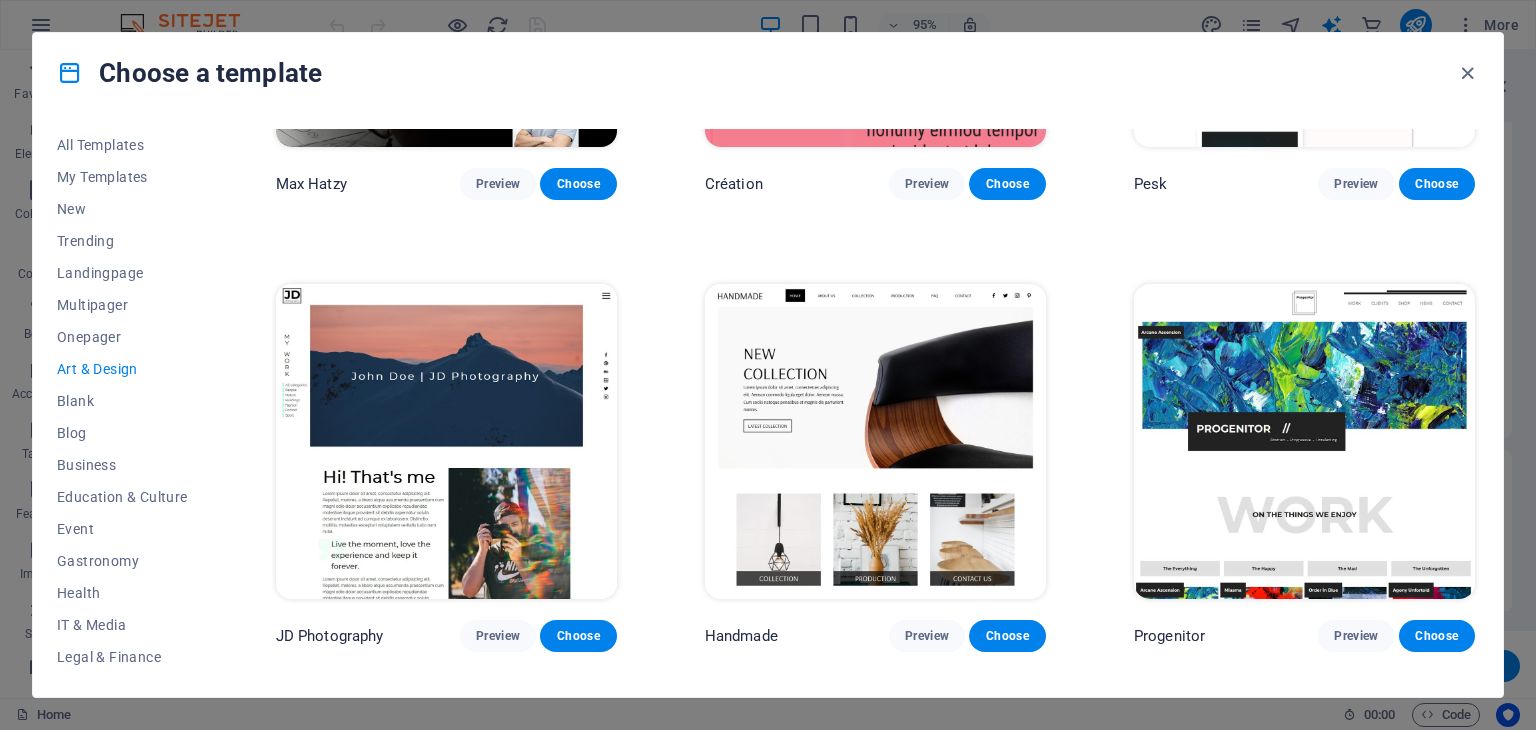 drag, startPoint x: 1474, startPoint y: 232, endPoint x: 1461, endPoint y: 277, distance: 46.840153 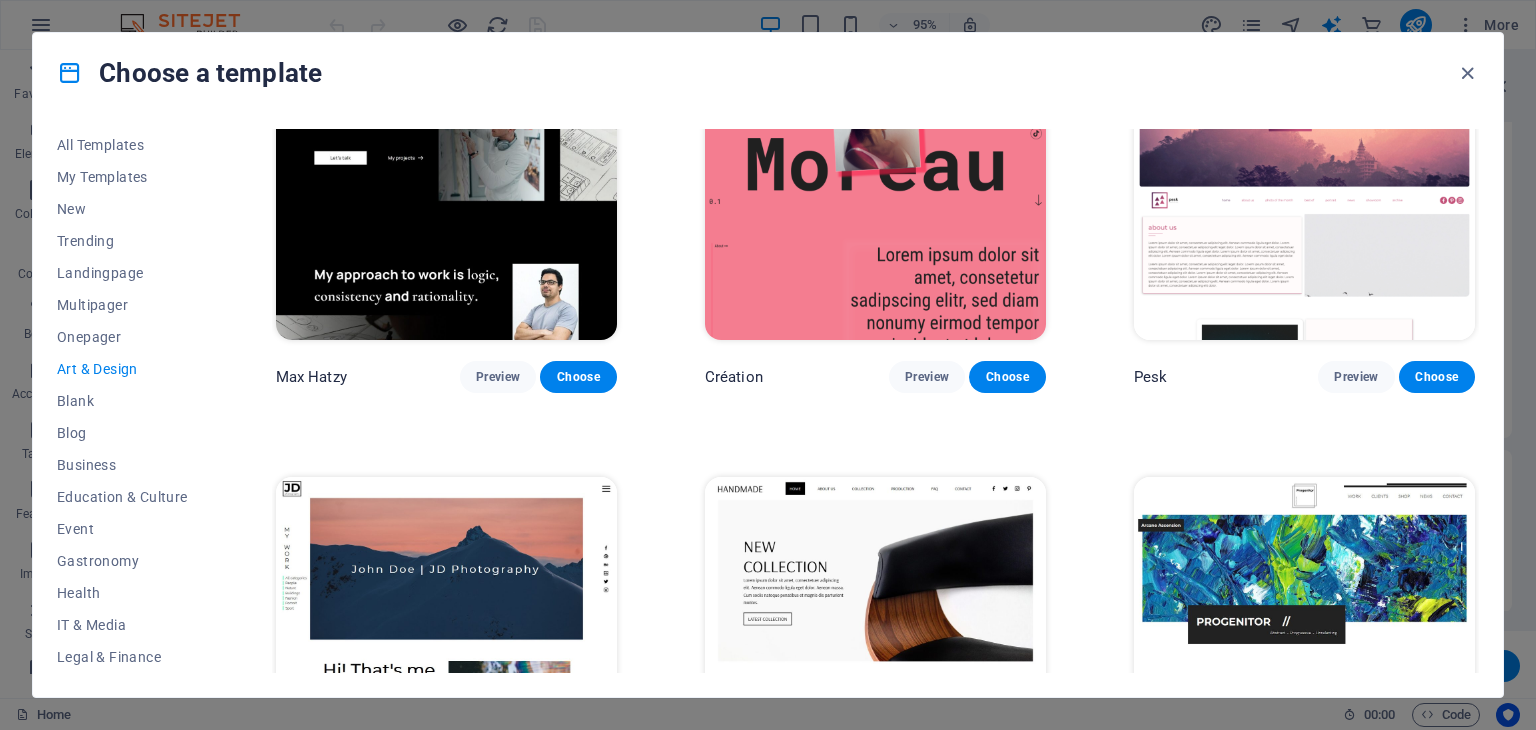 scroll, scrollTop: 0, scrollLeft: 0, axis: both 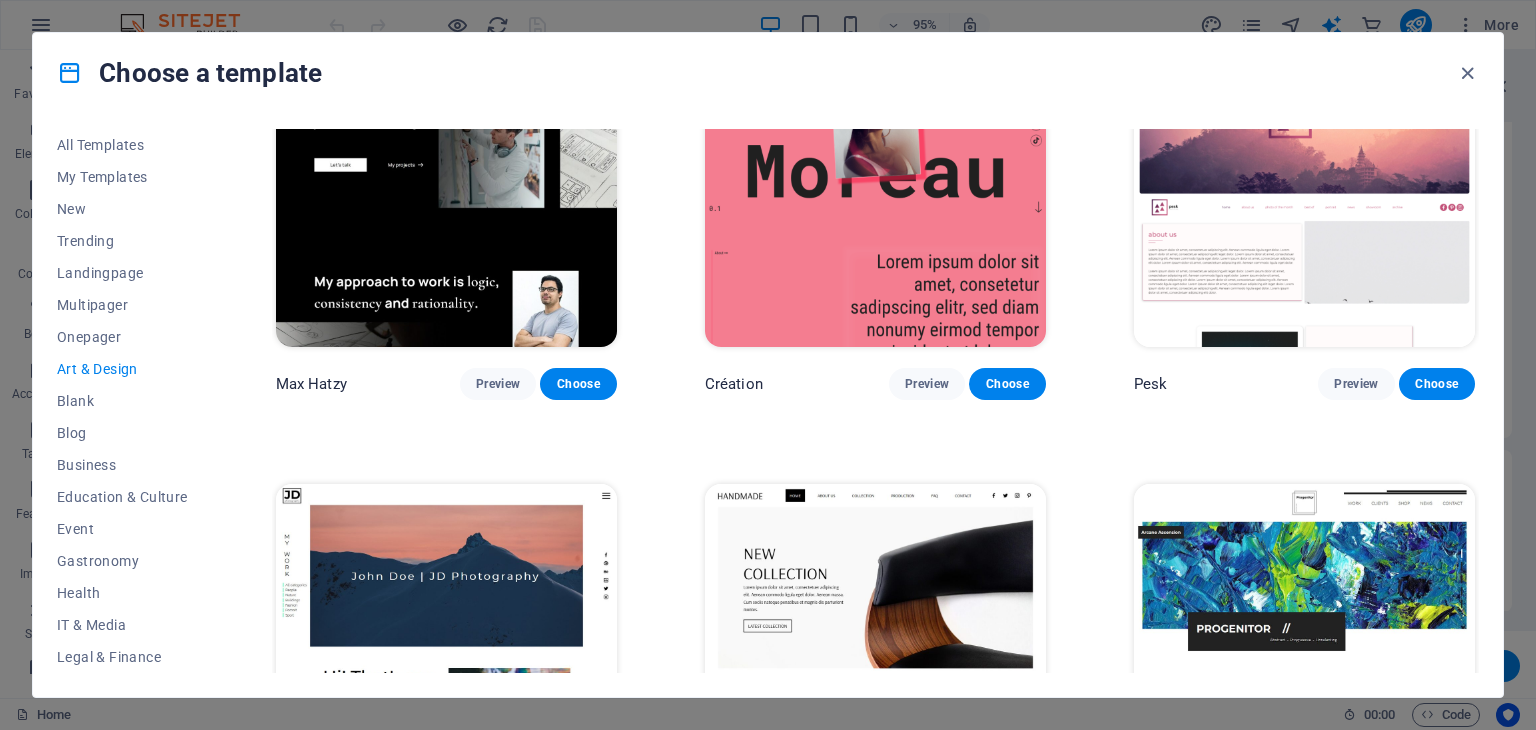 click on "Pesk Preview Choose" at bounding box center (1304, 214) 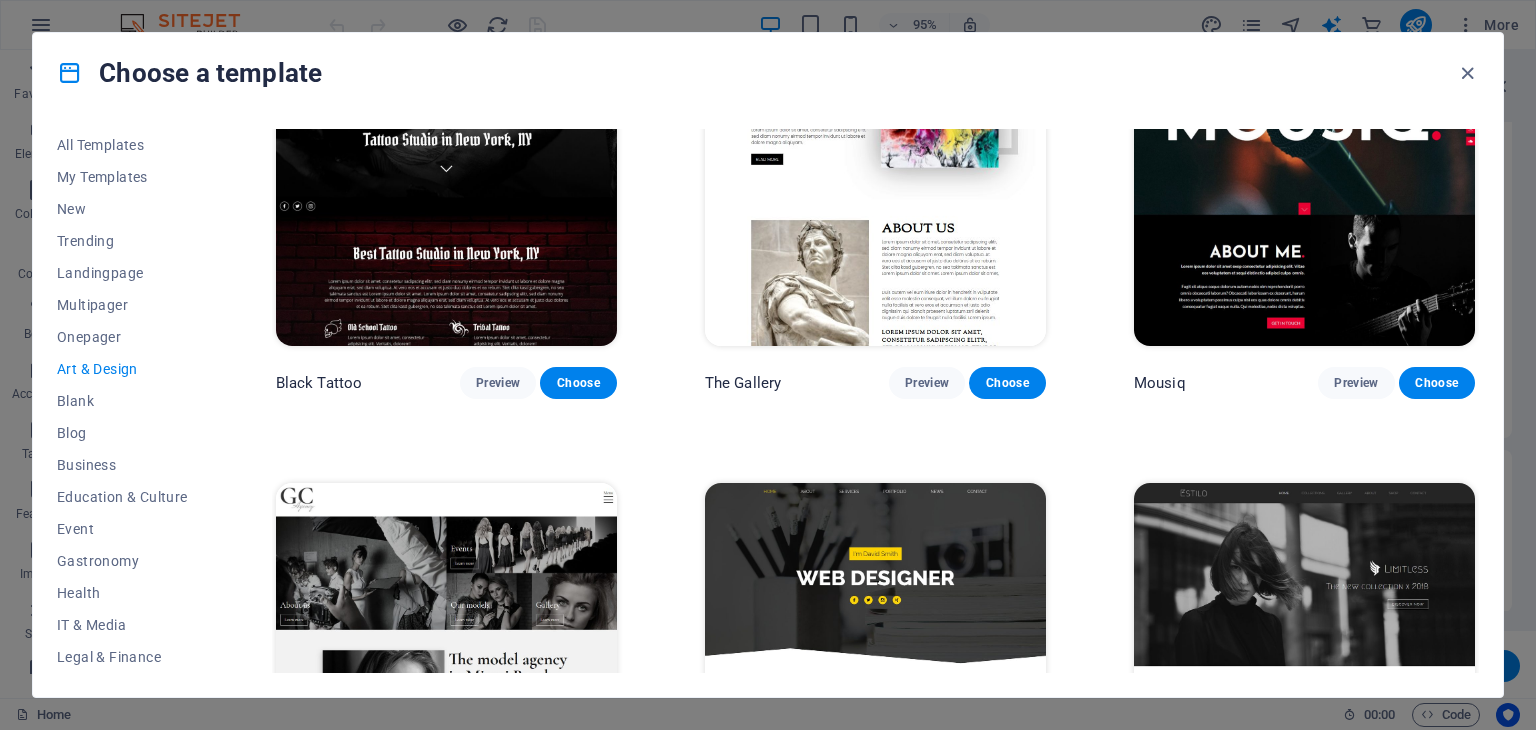 scroll, scrollTop: 0, scrollLeft: 0, axis: both 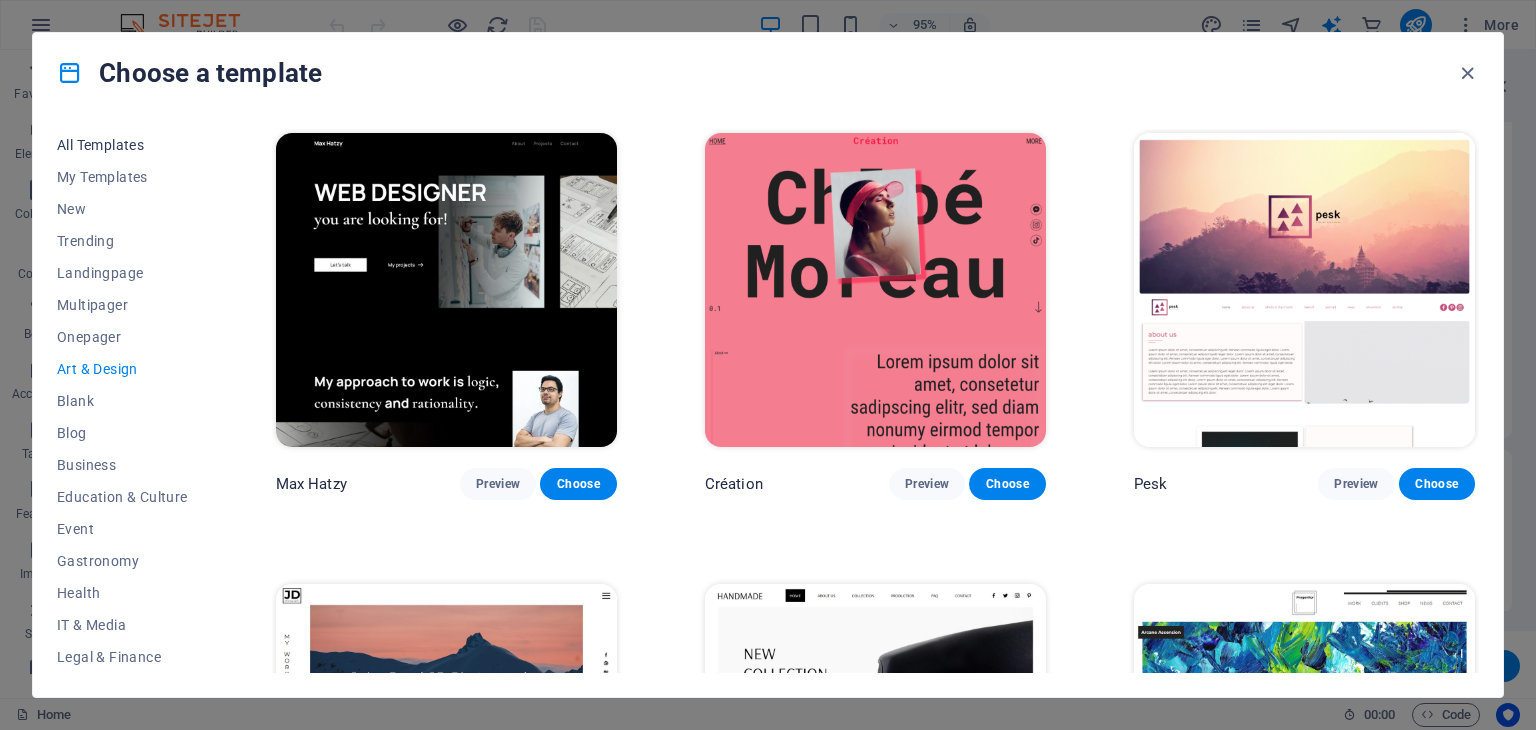 click on "All Templates" at bounding box center [122, 145] 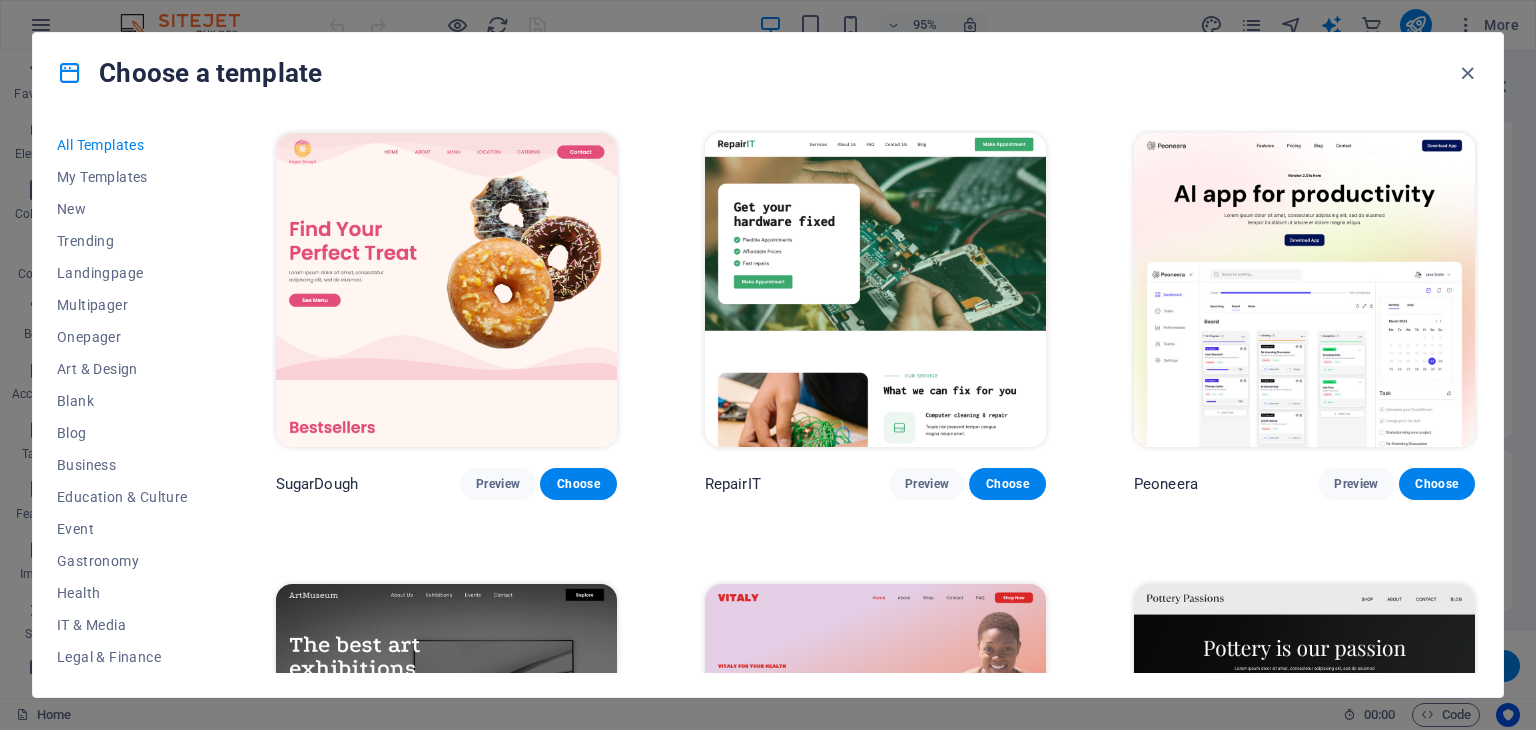 scroll, scrollTop: 704, scrollLeft: 0, axis: vertical 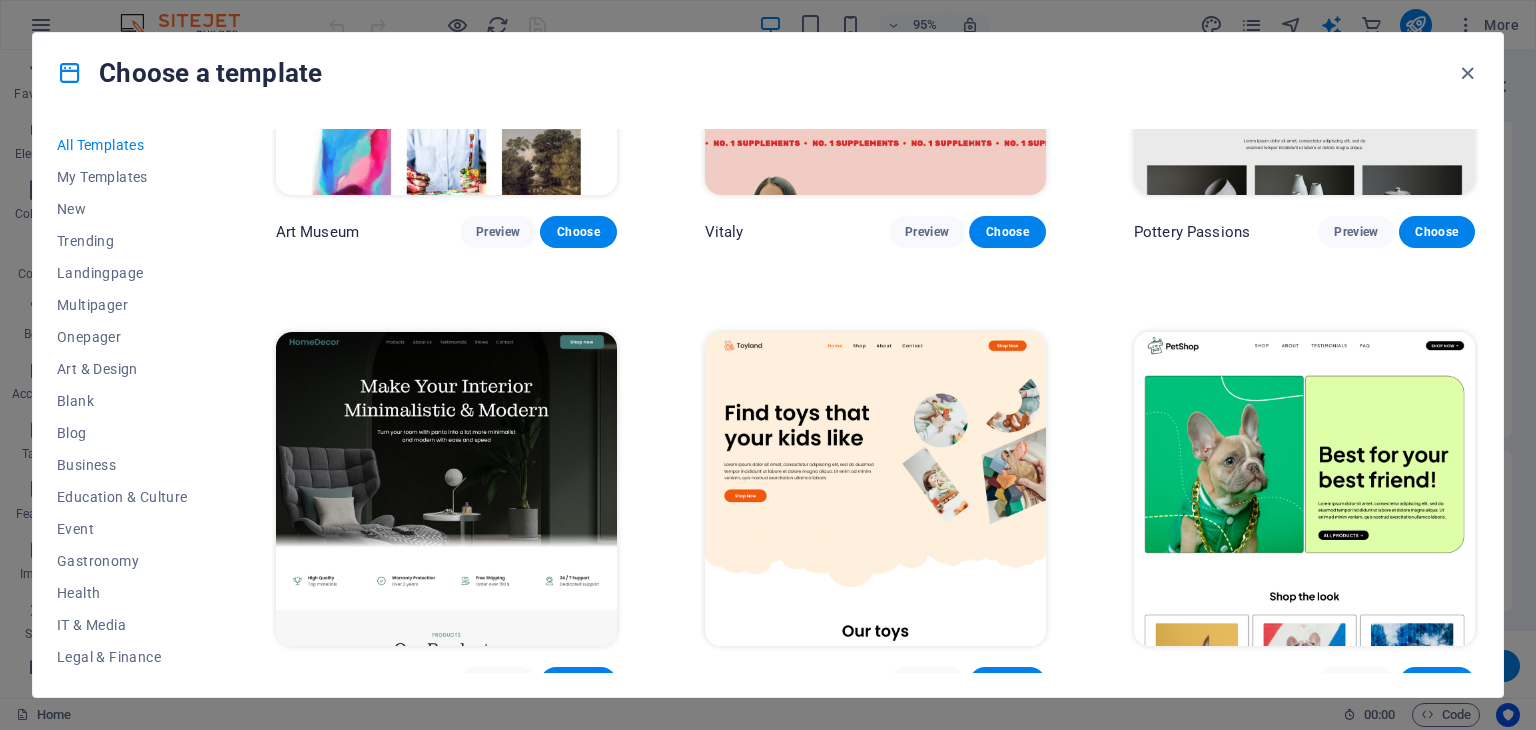 drag, startPoint x: 1479, startPoint y: 150, endPoint x: 1477, endPoint y: 164, distance: 14.142136 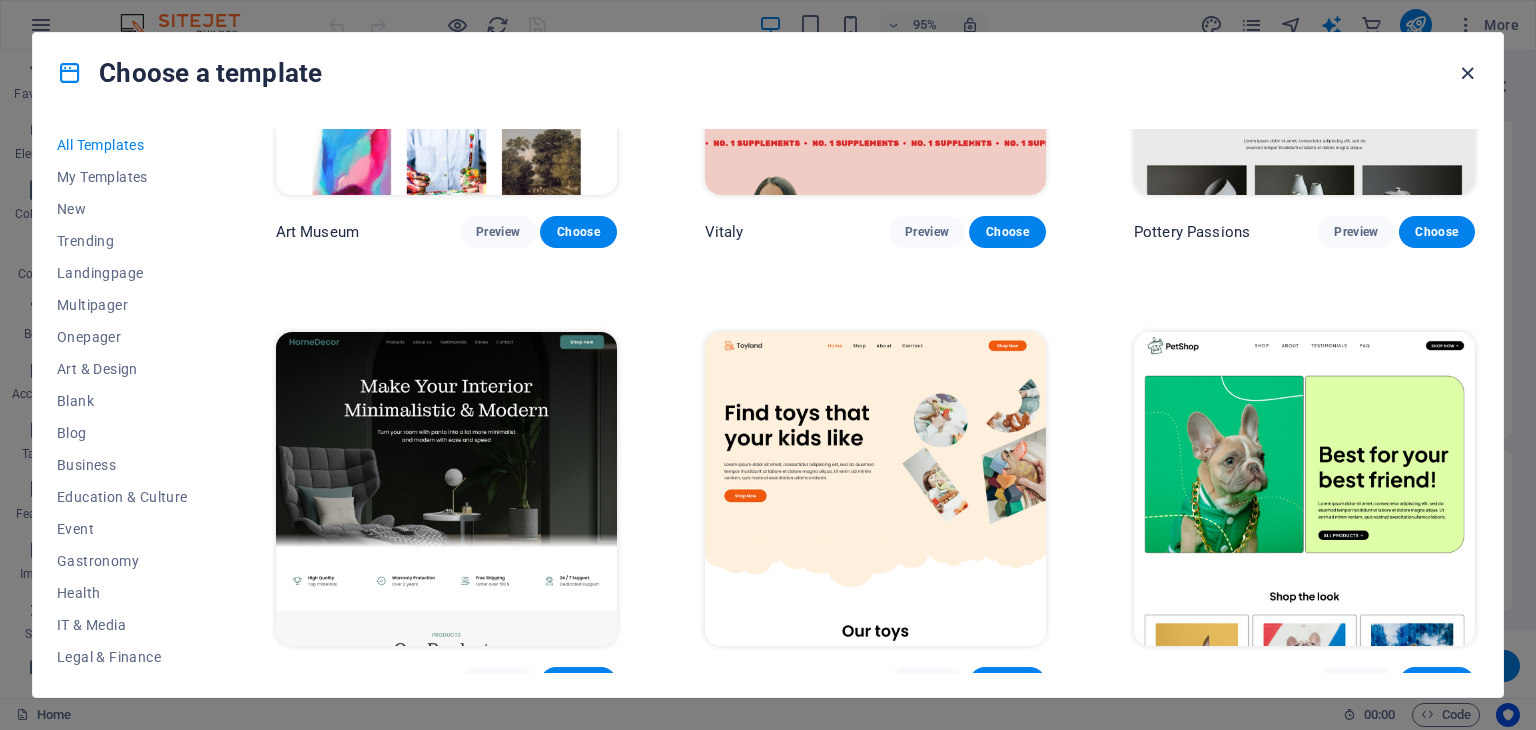 click at bounding box center [1467, 73] 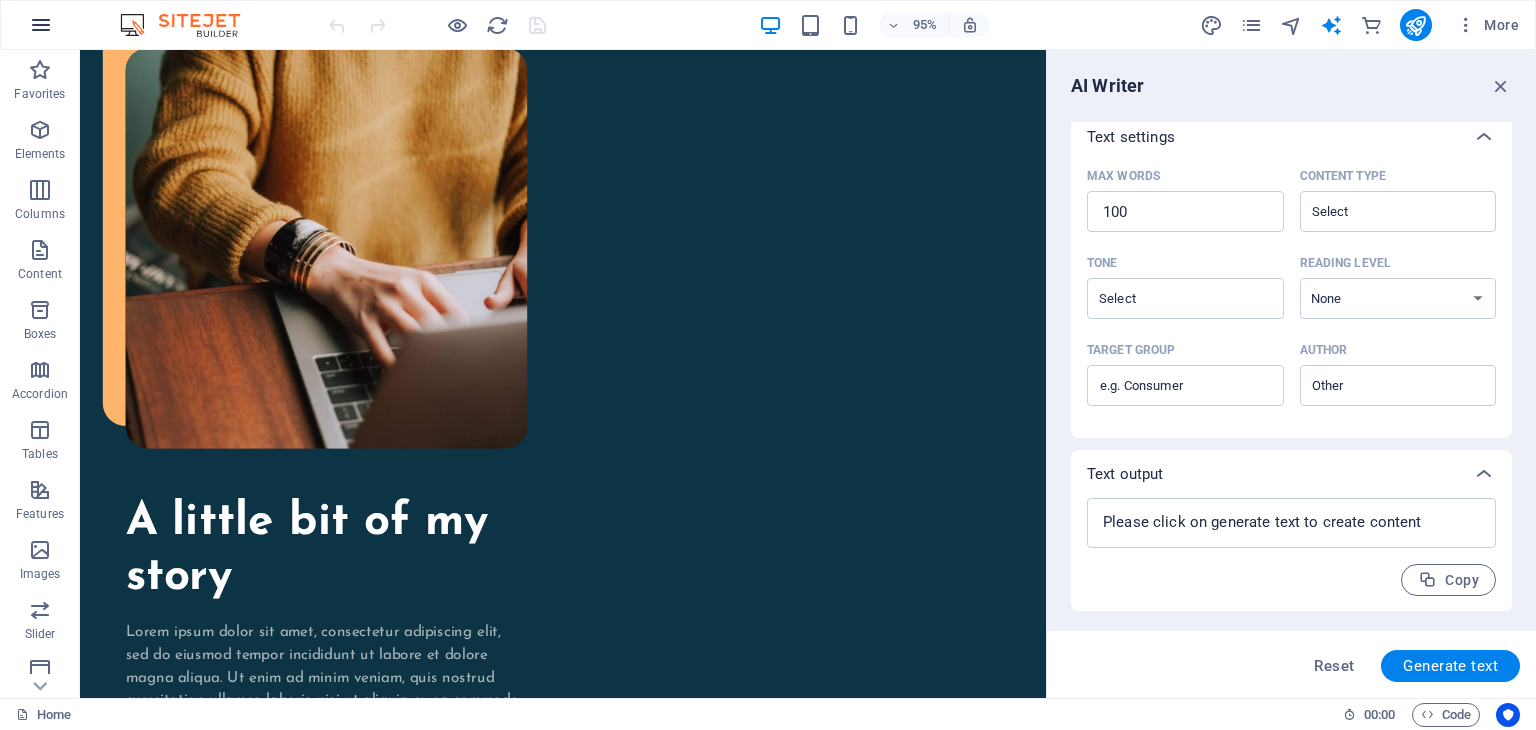 click at bounding box center [41, 25] 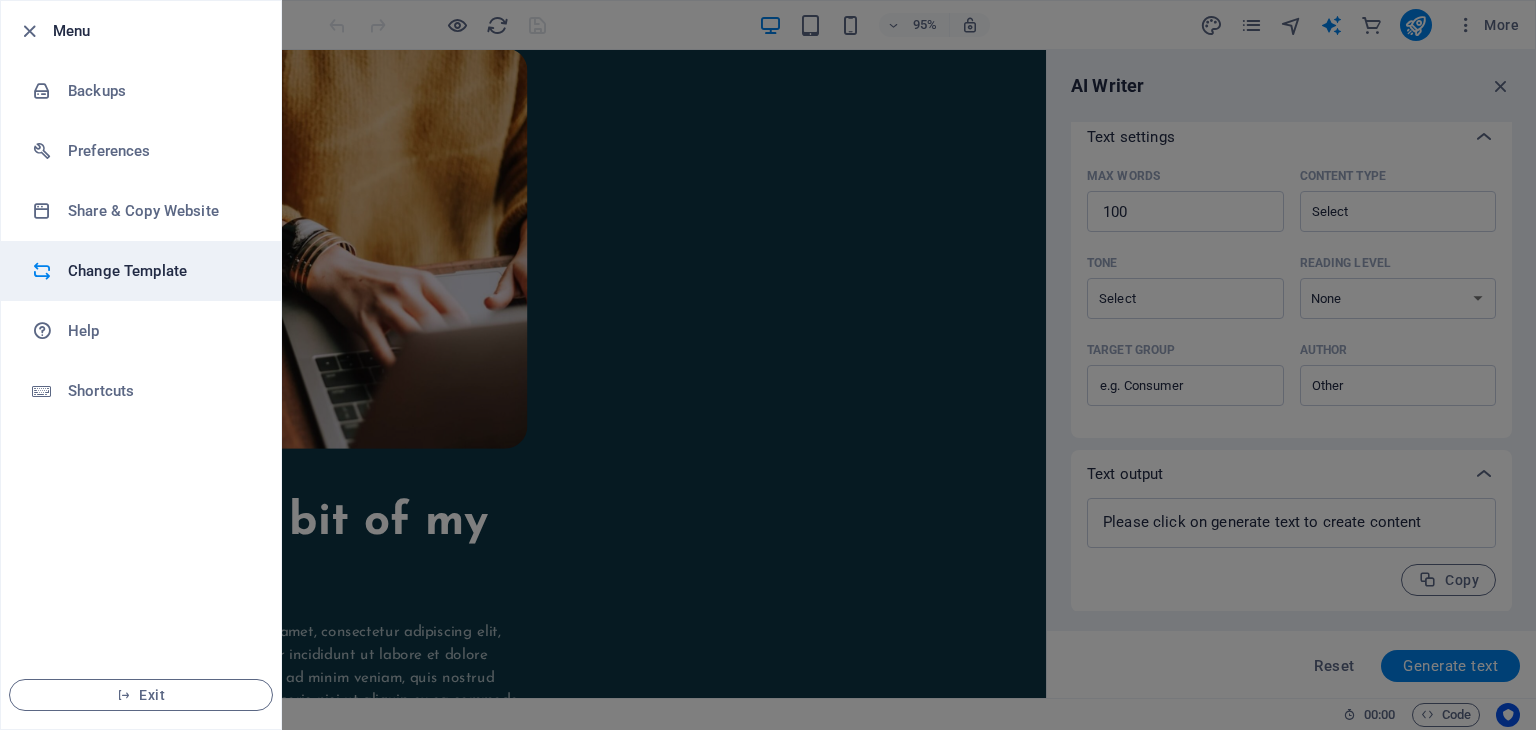 click on "Change Template" at bounding box center [160, 271] 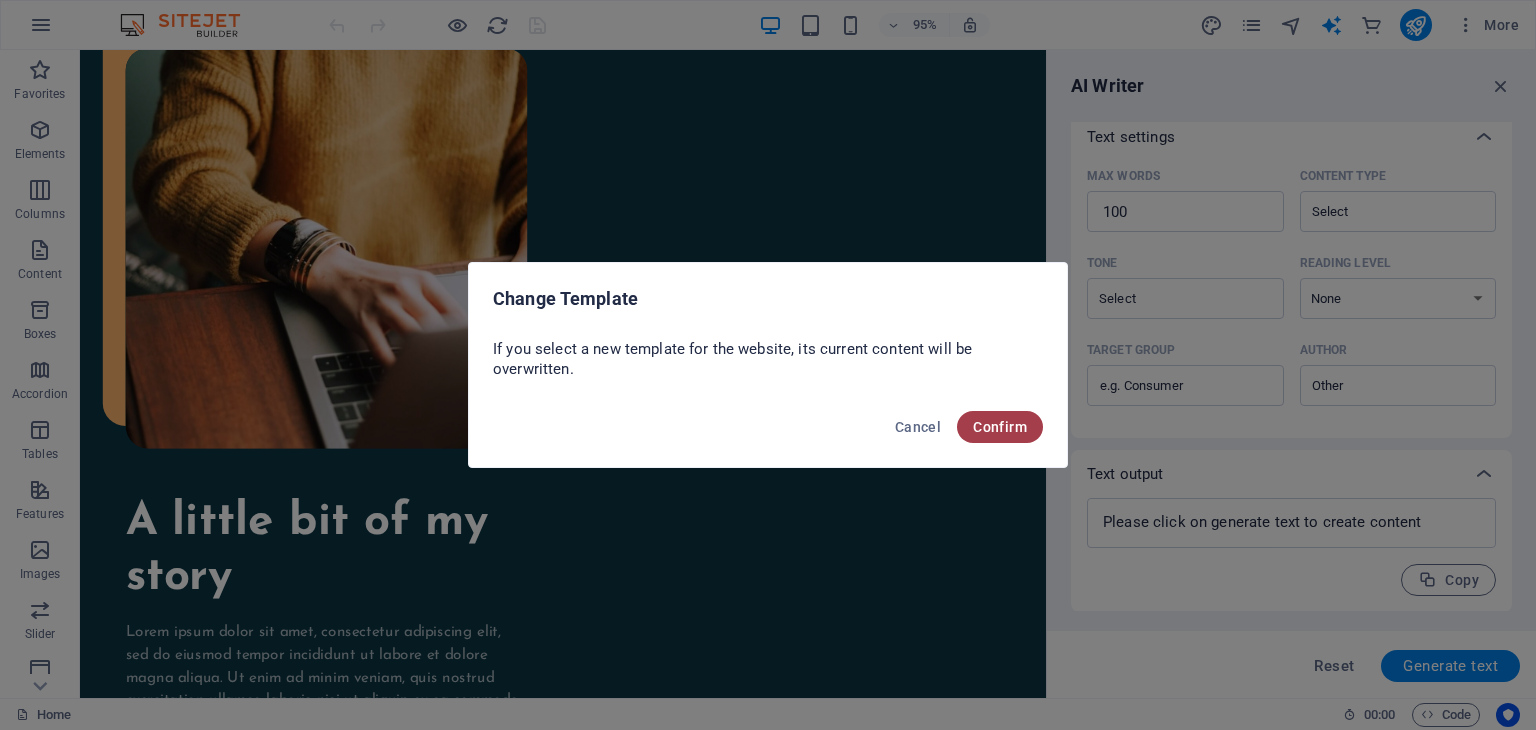 click on "Confirm" at bounding box center (1000, 427) 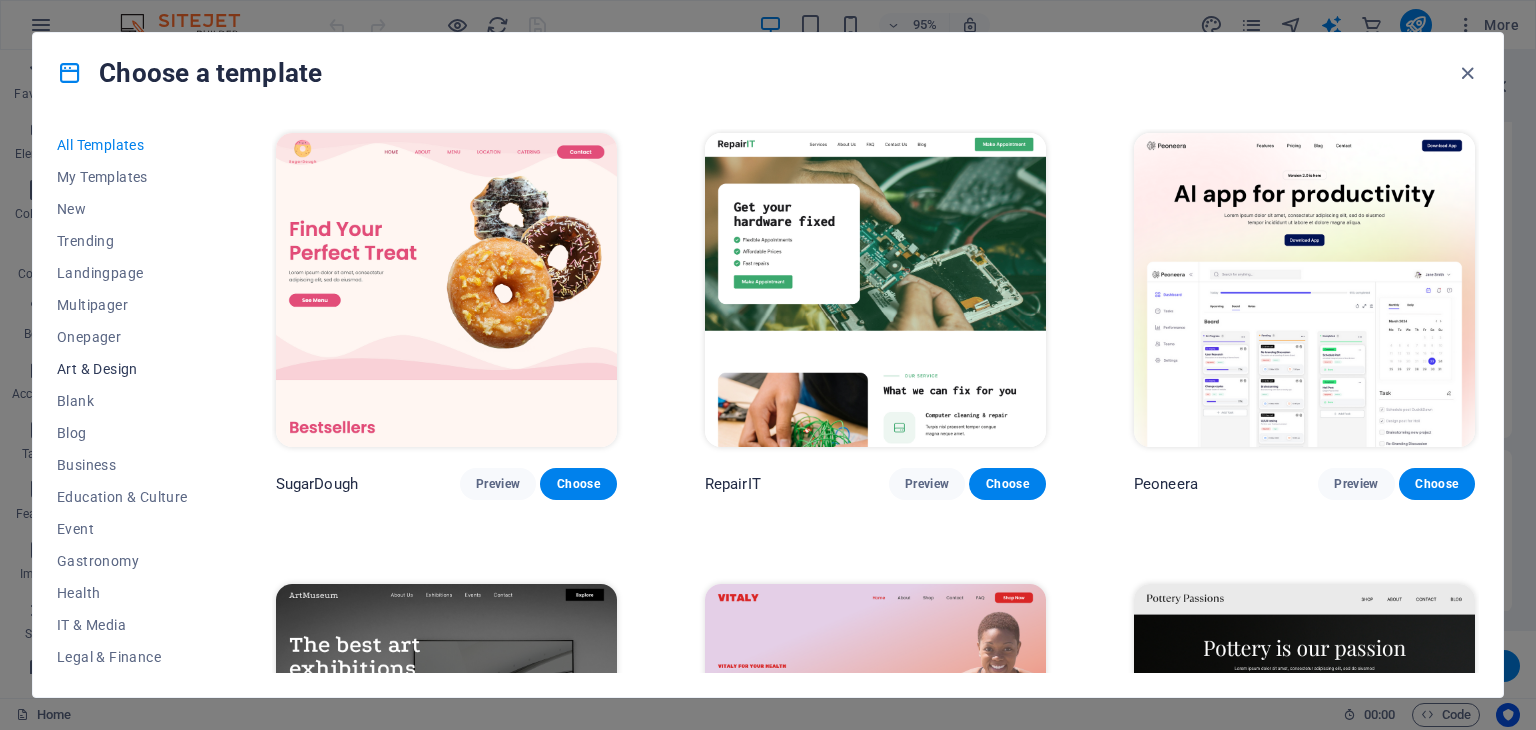 click on "Art & Design" at bounding box center [122, 369] 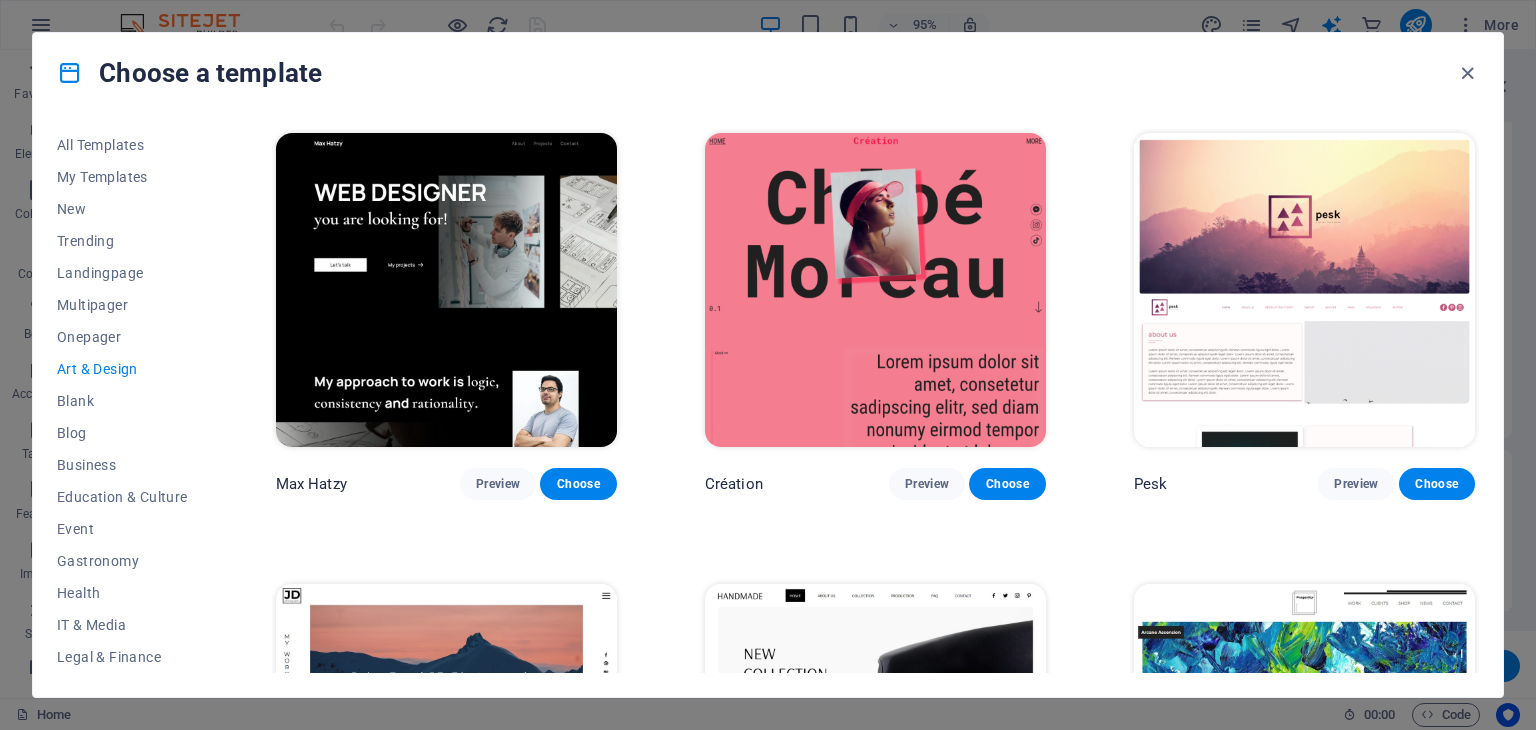 drag, startPoint x: 215, startPoint y: 380, endPoint x: 208, endPoint y: 437, distance: 57.428215 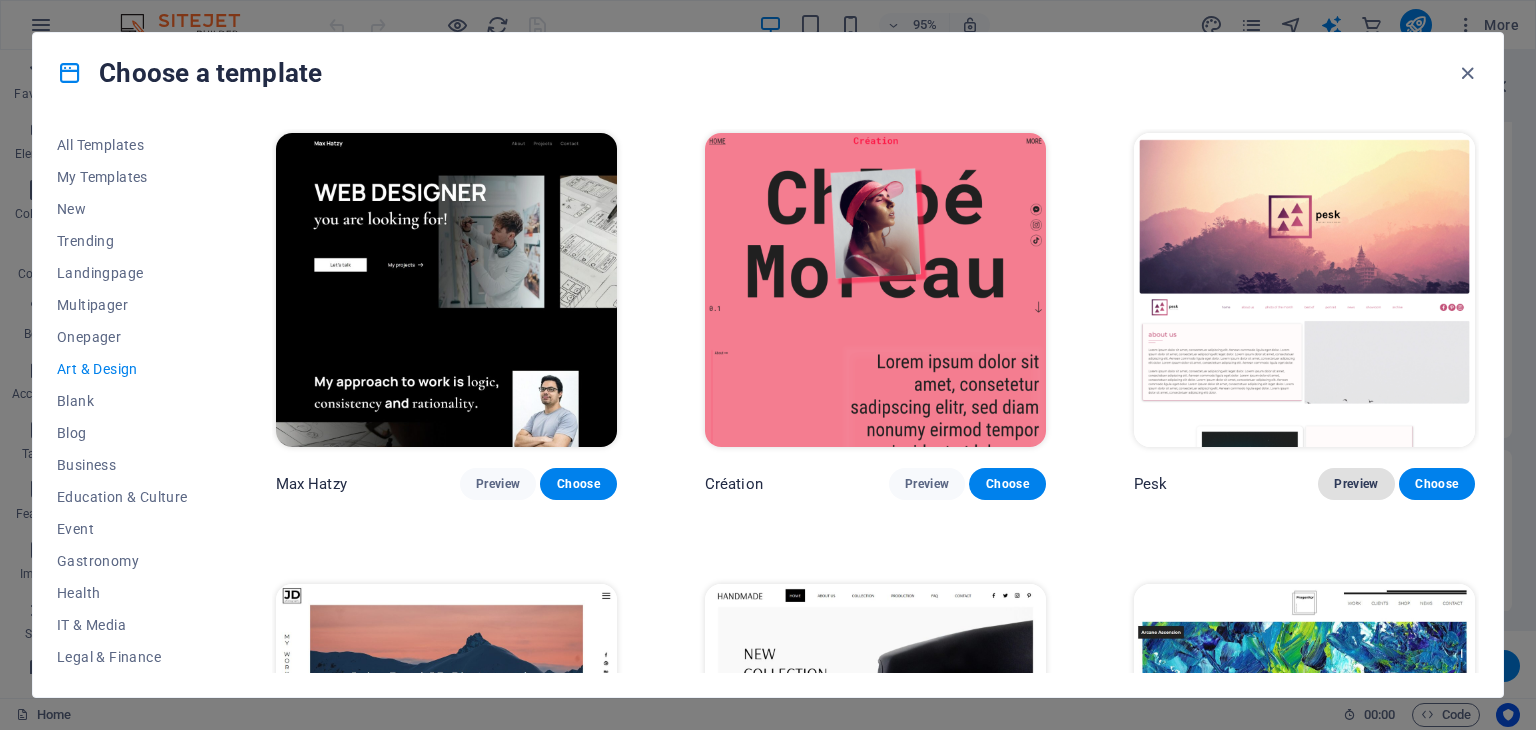 click on "Preview" at bounding box center (1356, 484) 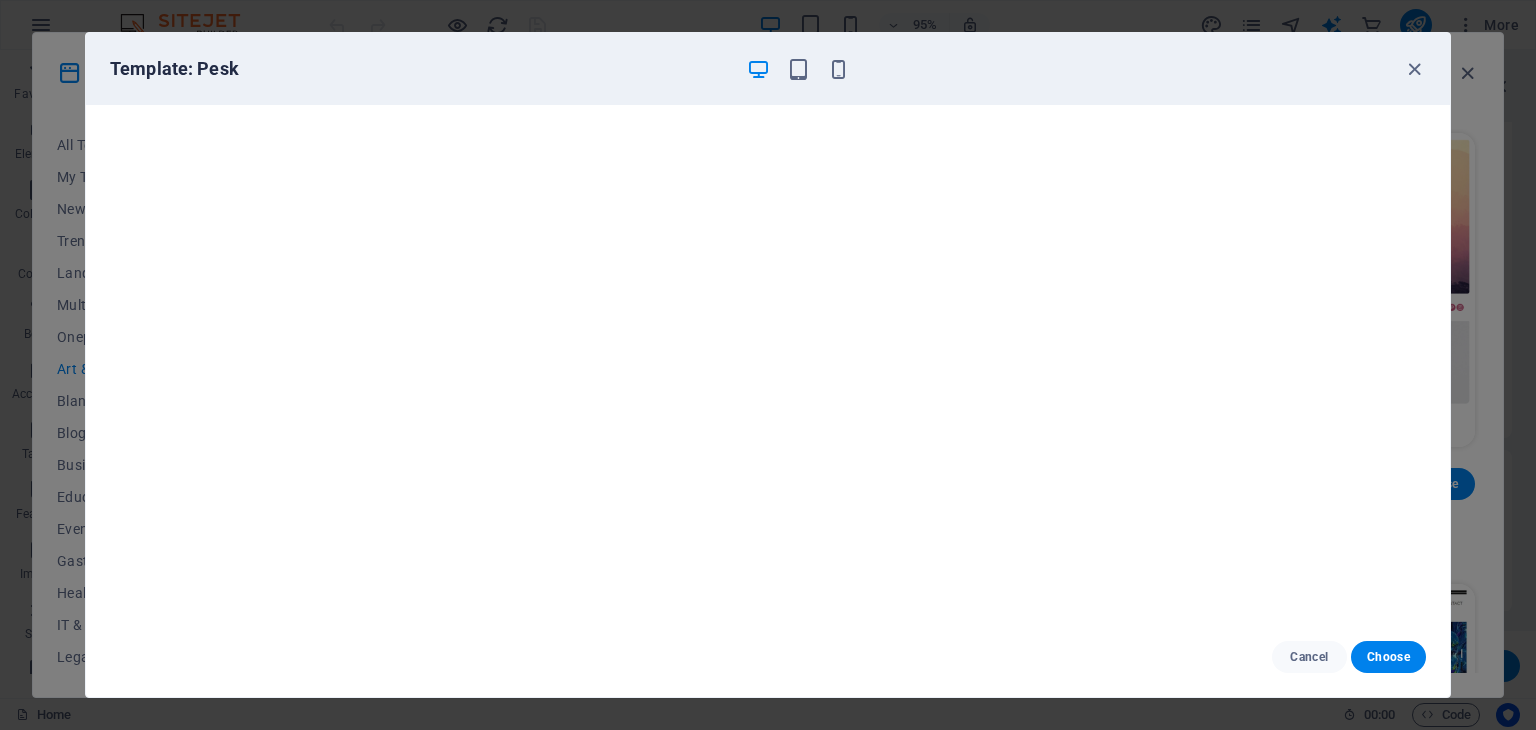 scroll, scrollTop: 5, scrollLeft: 0, axis: vertical 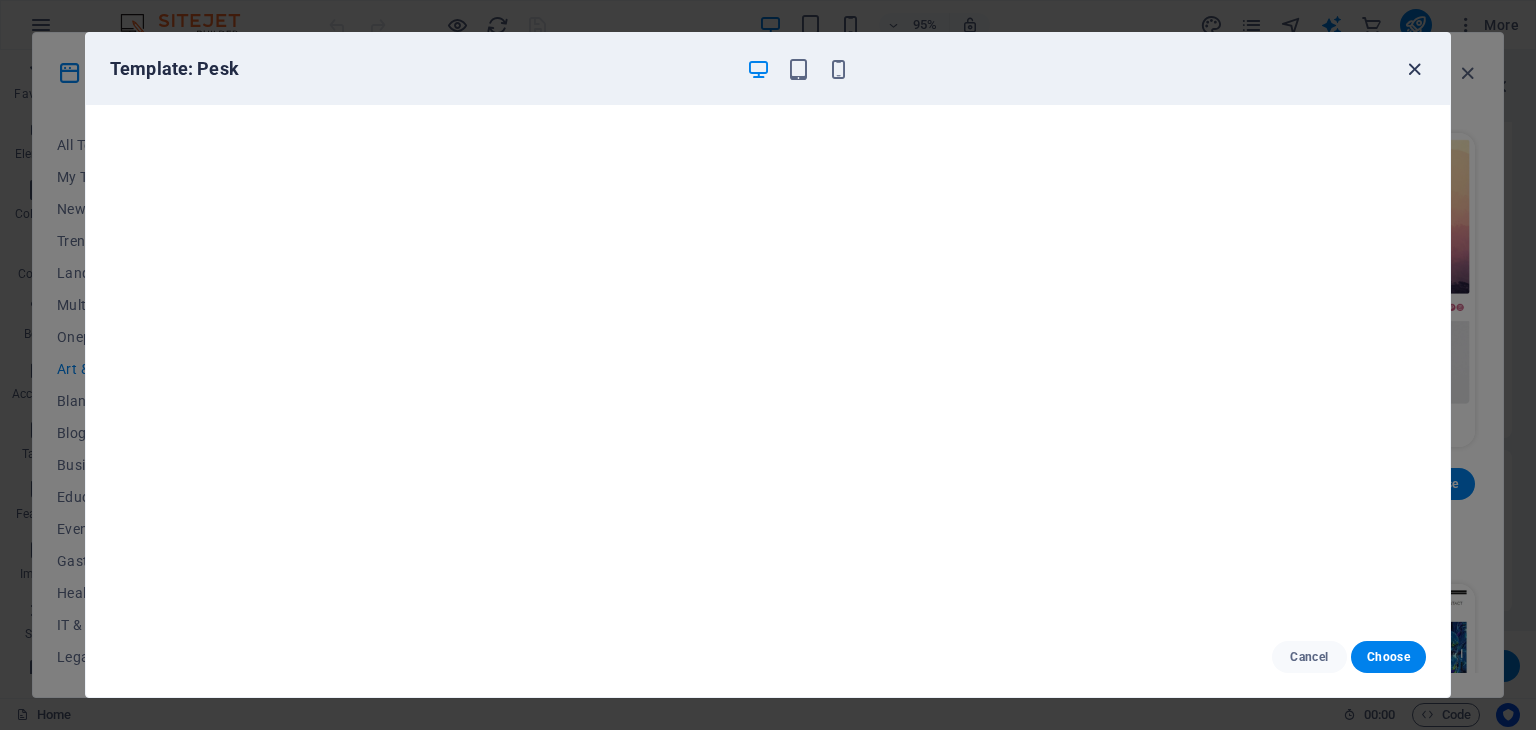 click at bounding box center (1414, 69) 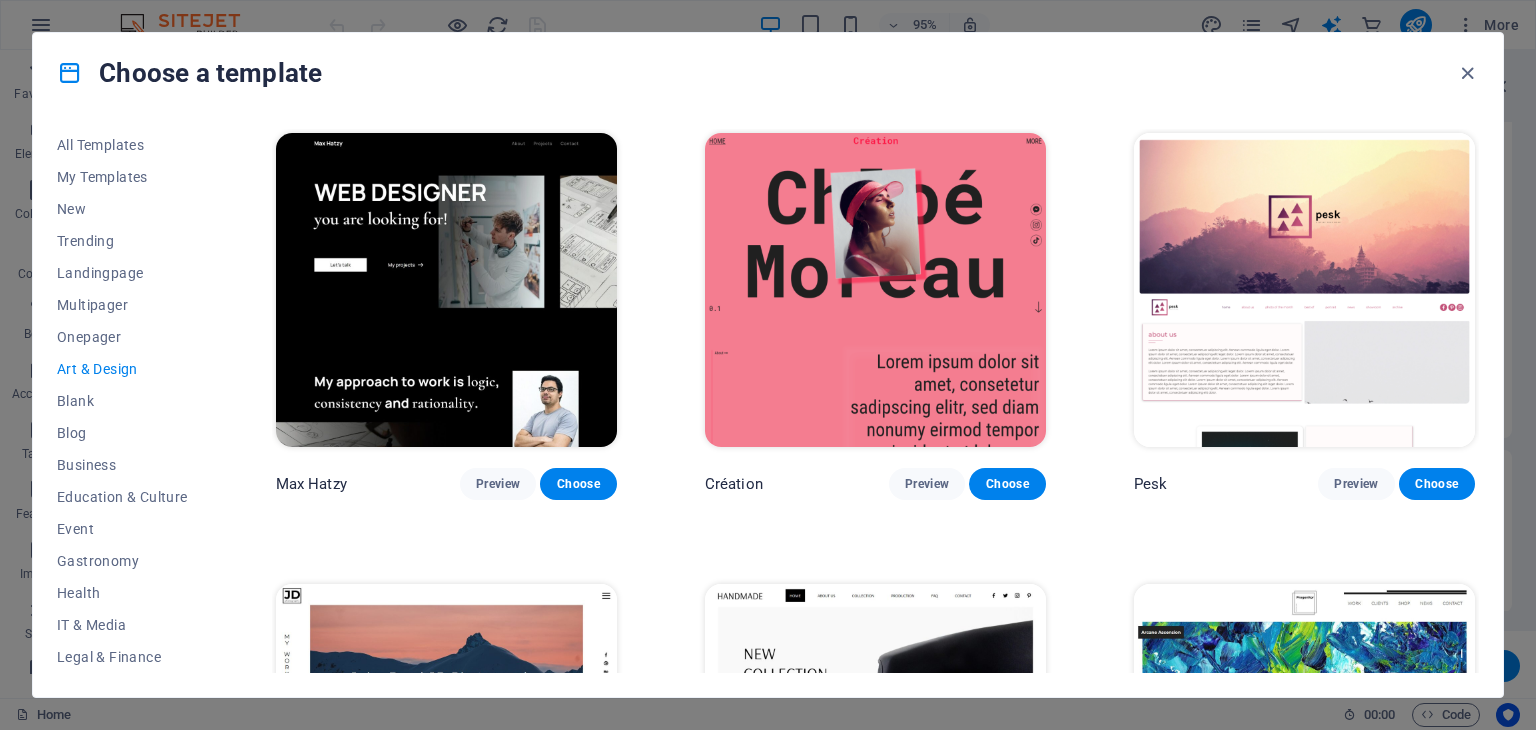 click on "All Templates My Templates New Trending Landingpage Multipager Onepager Art & Design Blank Blog Business Education & Culture Event Gastronomy Health IT & Media Legal & Finance Non-Profit Performance Portfolio Services Shop Sports & Beauty Trades Travel Wireframe Max Hatzy Preview Choose Création Preview Choose Pesk Preview Choose JD Photography Preview Choose Handmade Preview Choose Progenitor Preview Choose Black Tattoo Preview Choose The Gallery Preview Choose Mousiq Preview Choose GC Agency Preview Choose Portfolio Preview Choose Estilo Preview Choose Nova Preview Choose Design Agency Preview Choose Cubicle Preview Choose Jane Preview Choose" at bounding box center (768, 405) 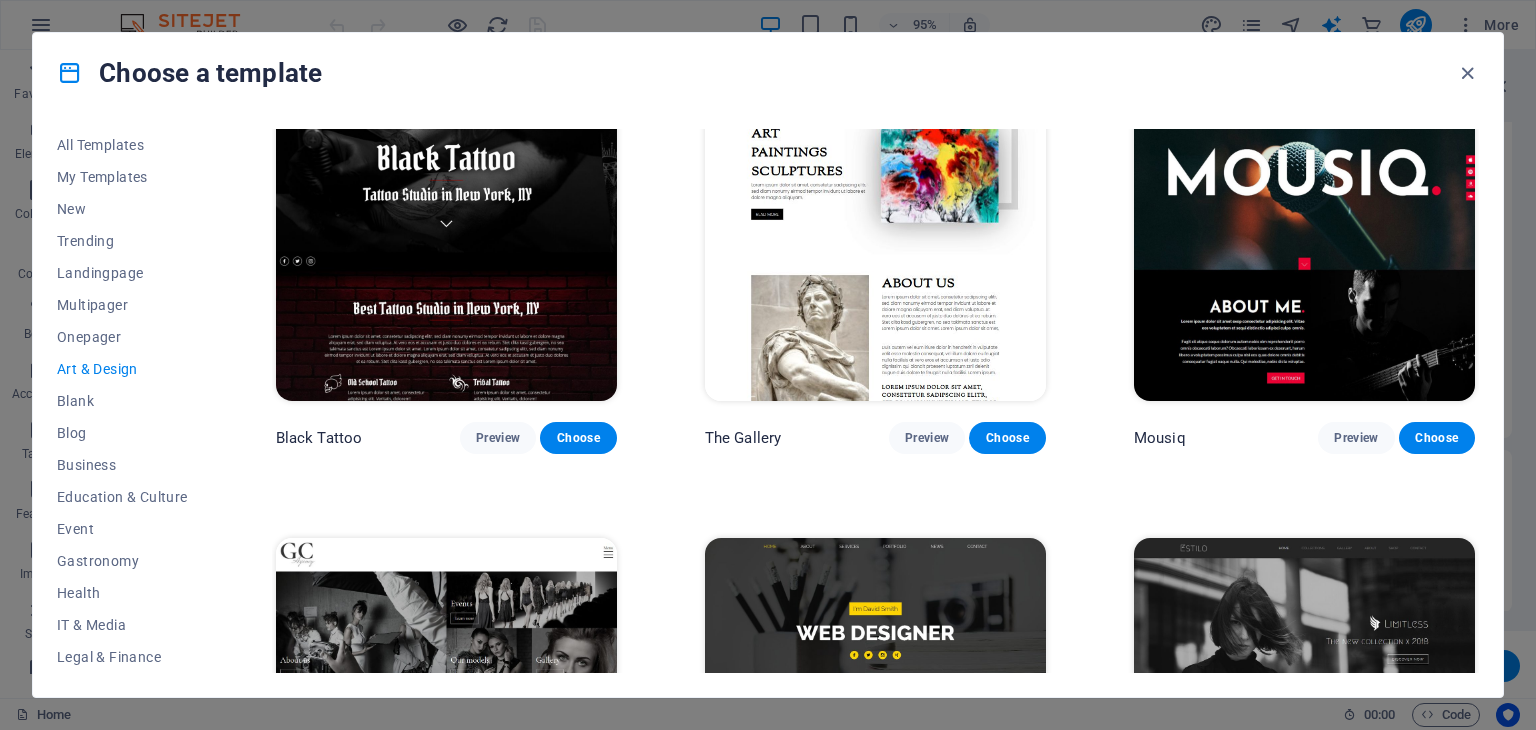 scroll, scrollTop: 0, scrollLeft: 0, axis: both 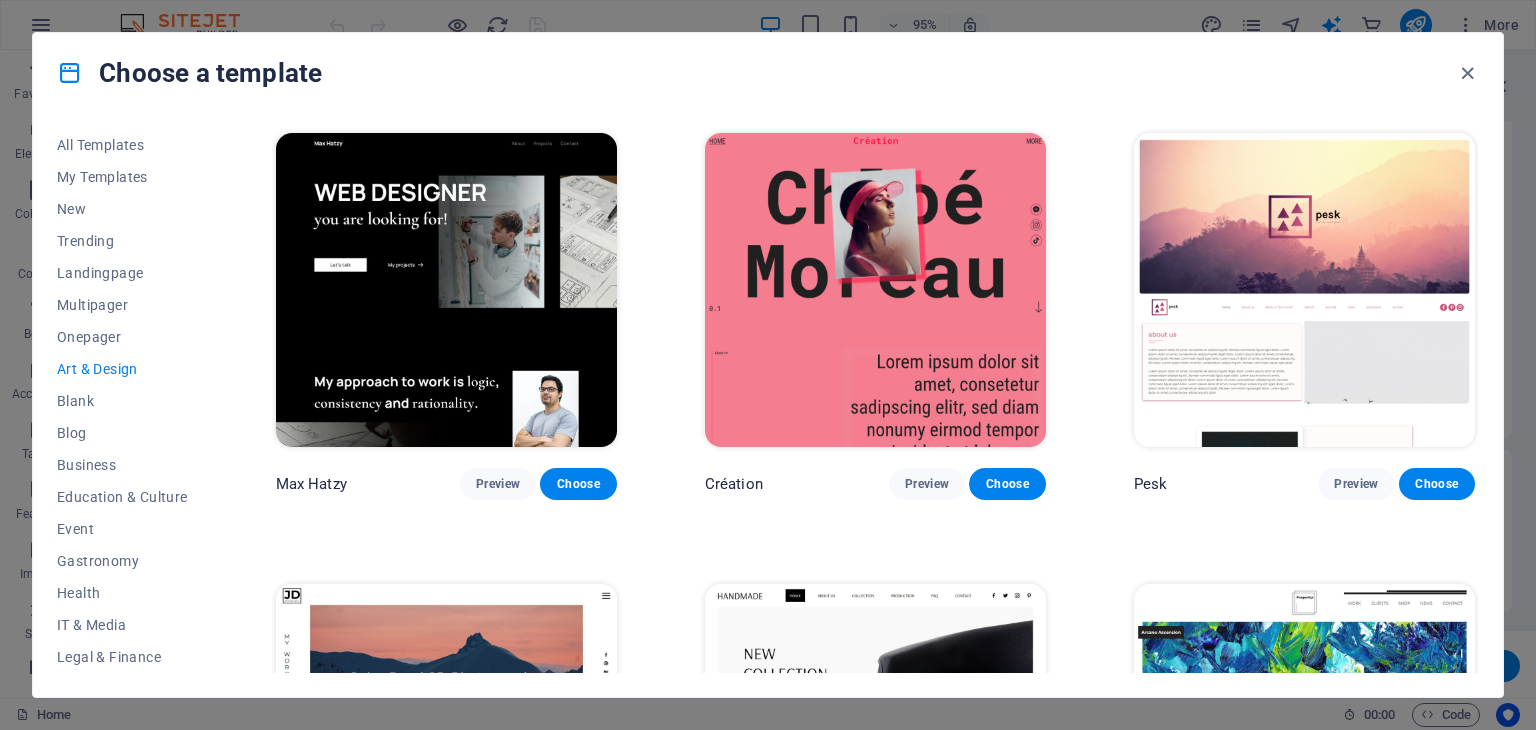 click at bounding box center [1304, 290] 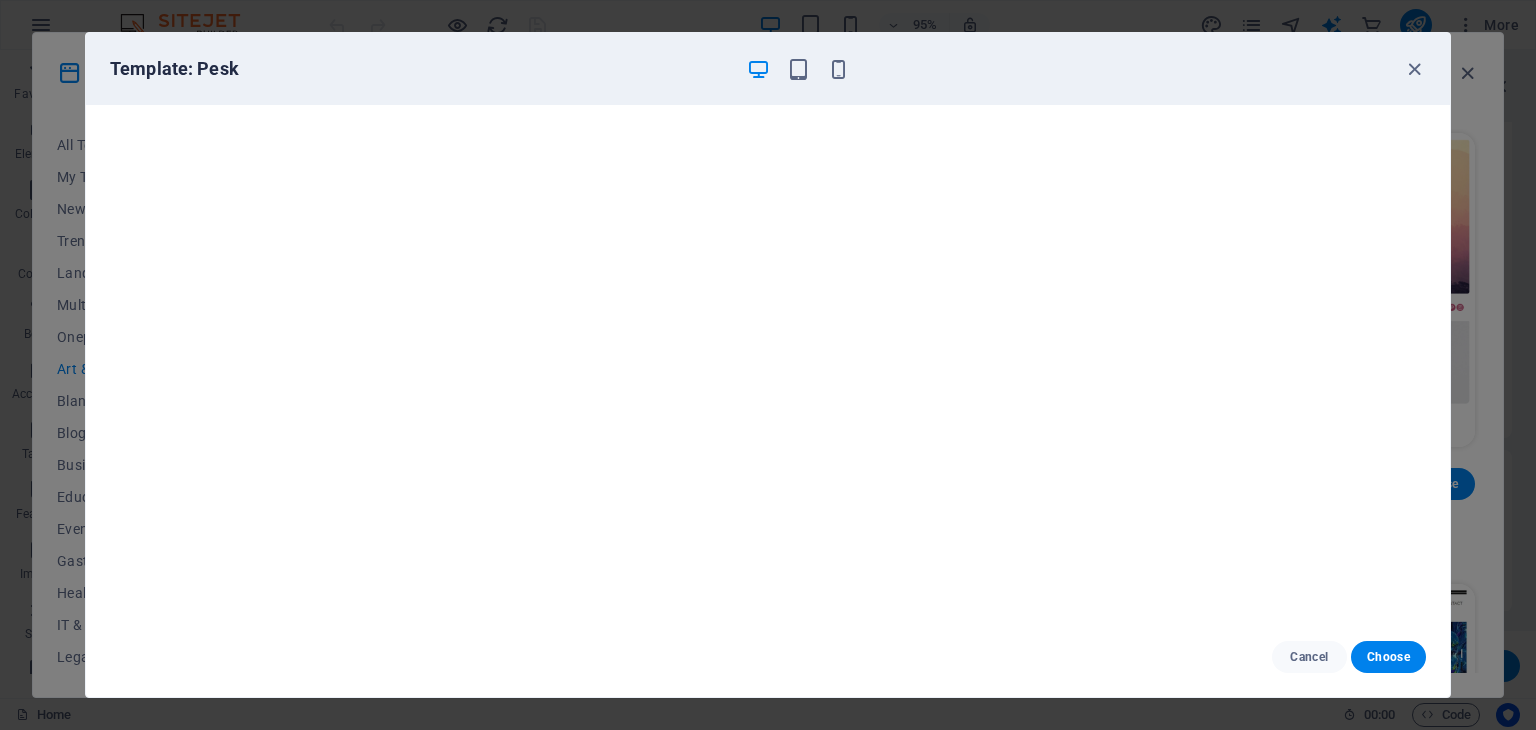 click on "Template: Pesk Cancel Choose" at bounding box center (768, 365) 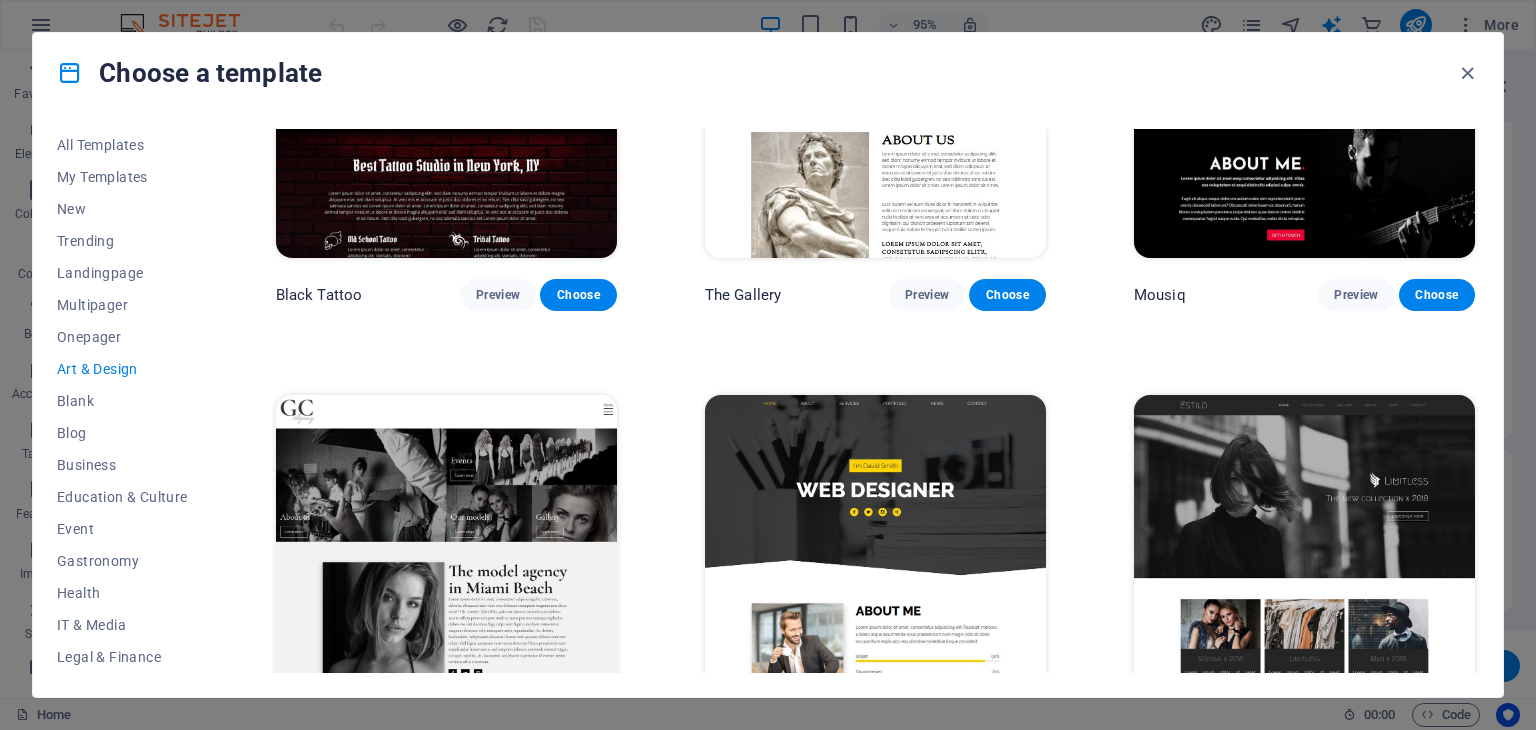 scroll, scrollTop: 1464, scrollLeft: 0, axis: vertical 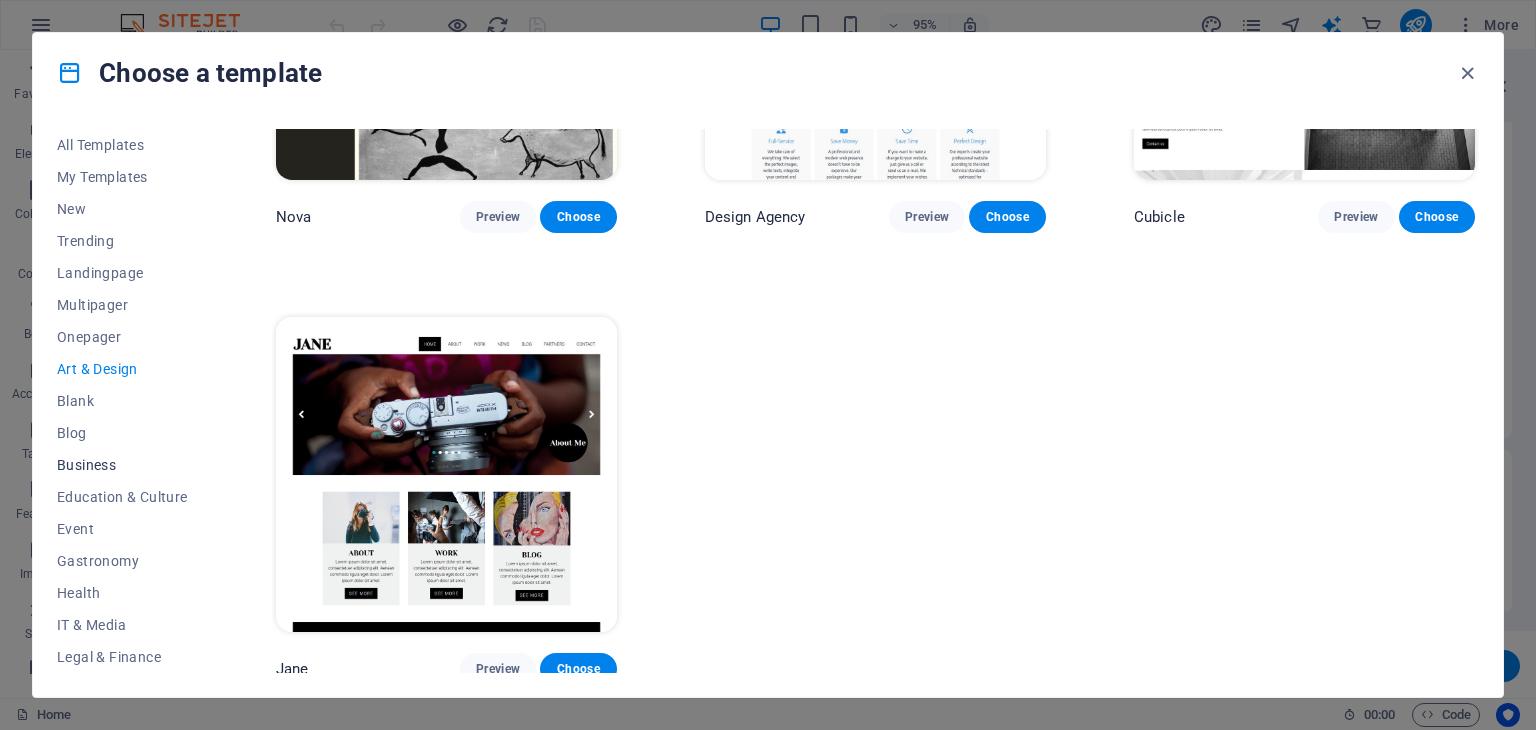 click on "Business" at bounding box center (122, 465) 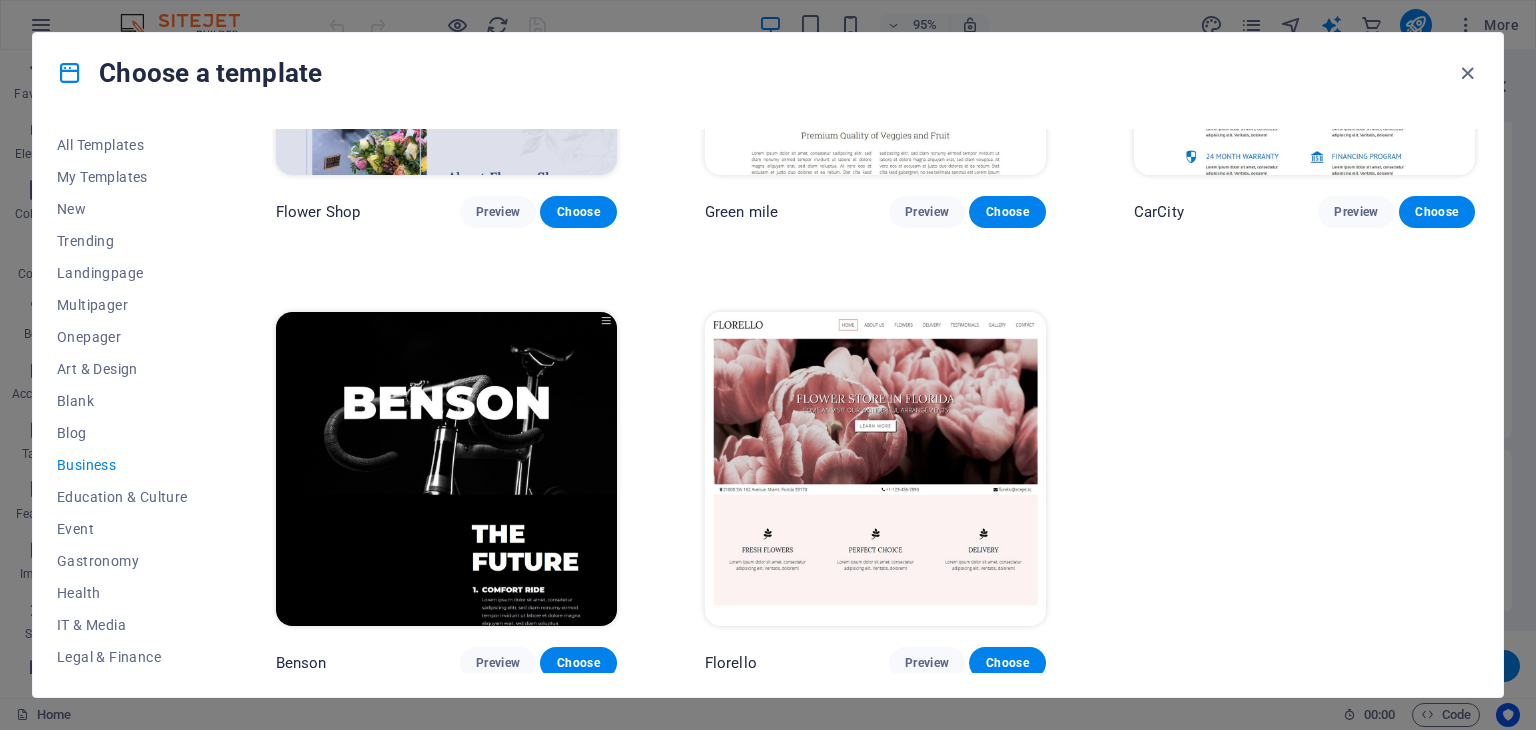 drag, startPoint x: 1468, startPoint y: 535, endPoint x: 1463, endPoint y: 463, distance: 72.1734 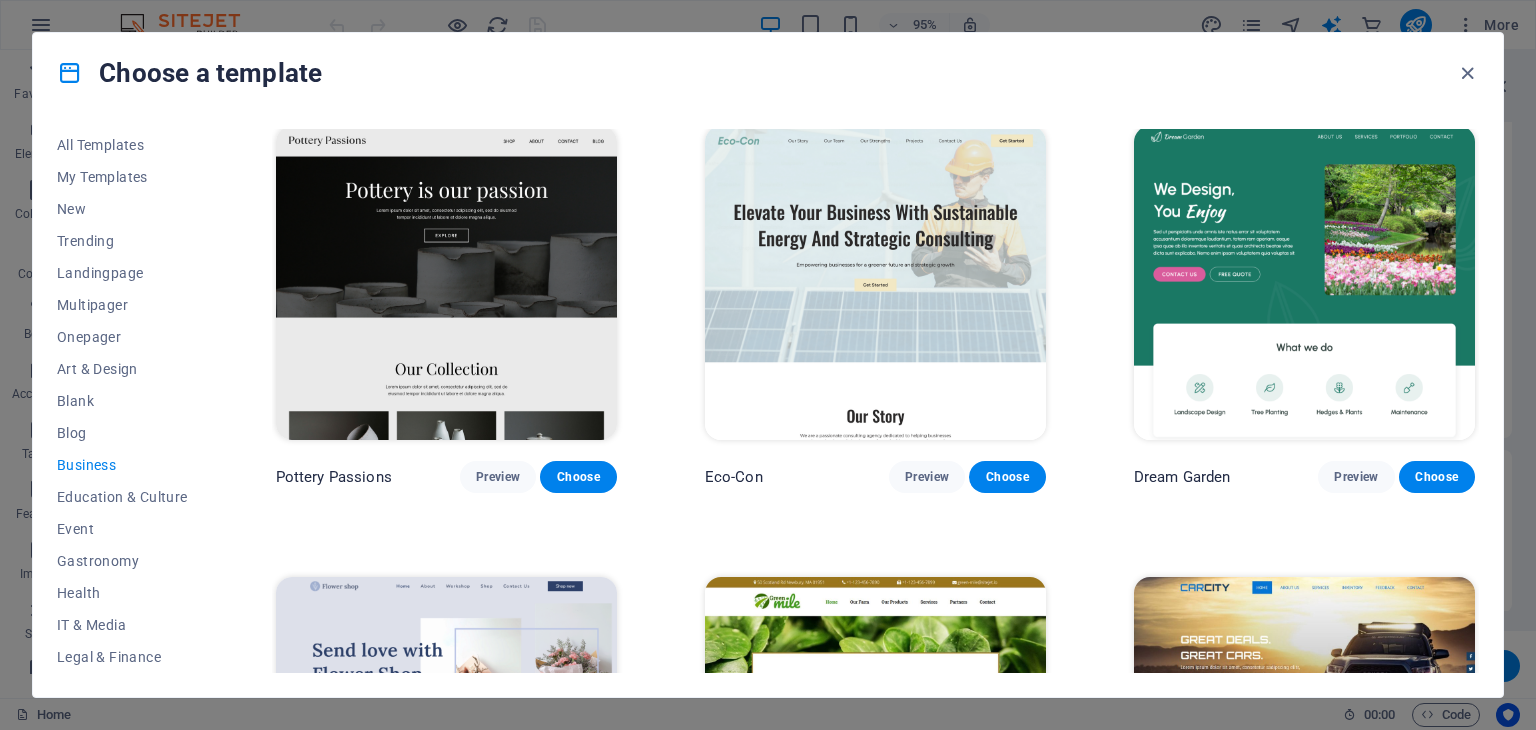 scroll, scrollTop: 0, scrollLeft: 0, axis: both 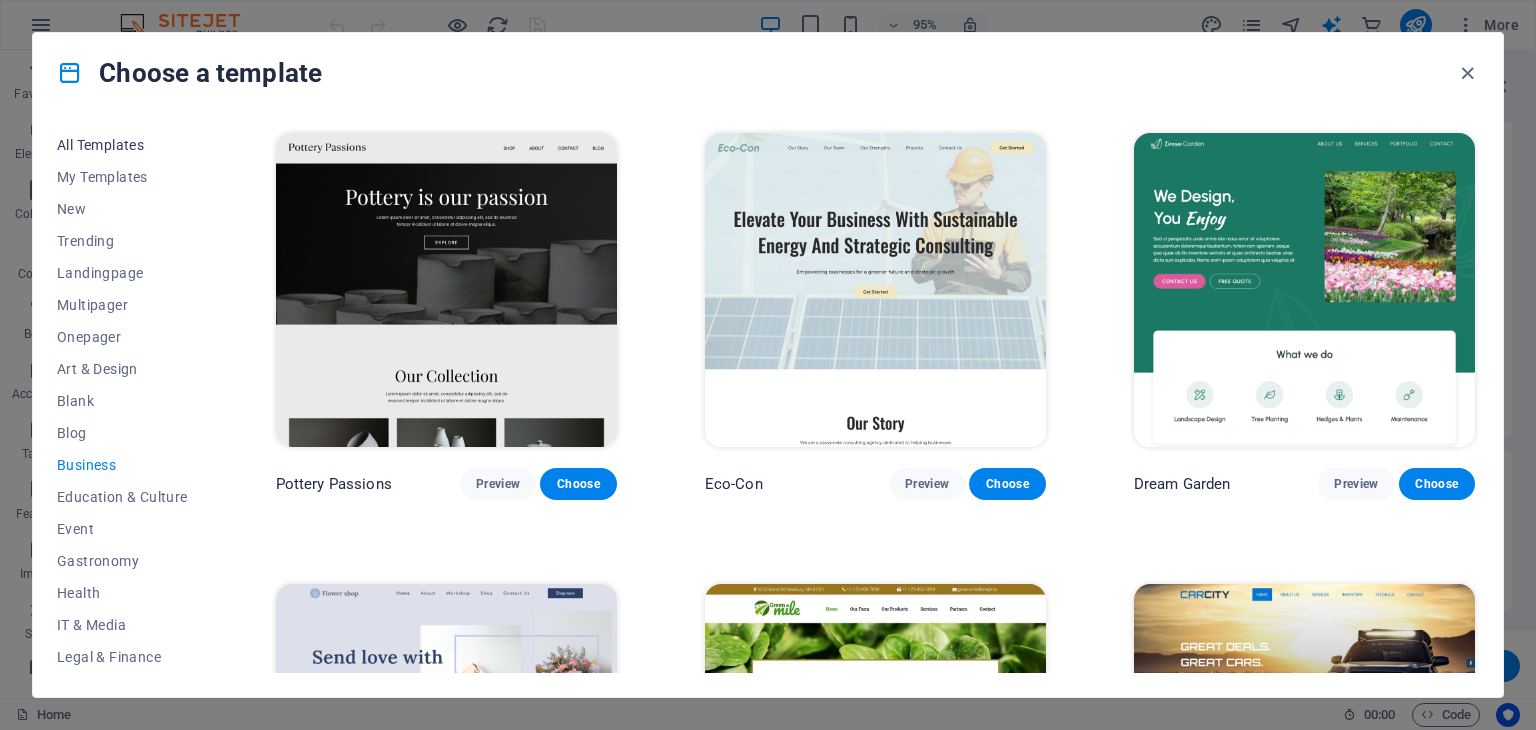 click on "All Templates" at bounding box center (122, 145) 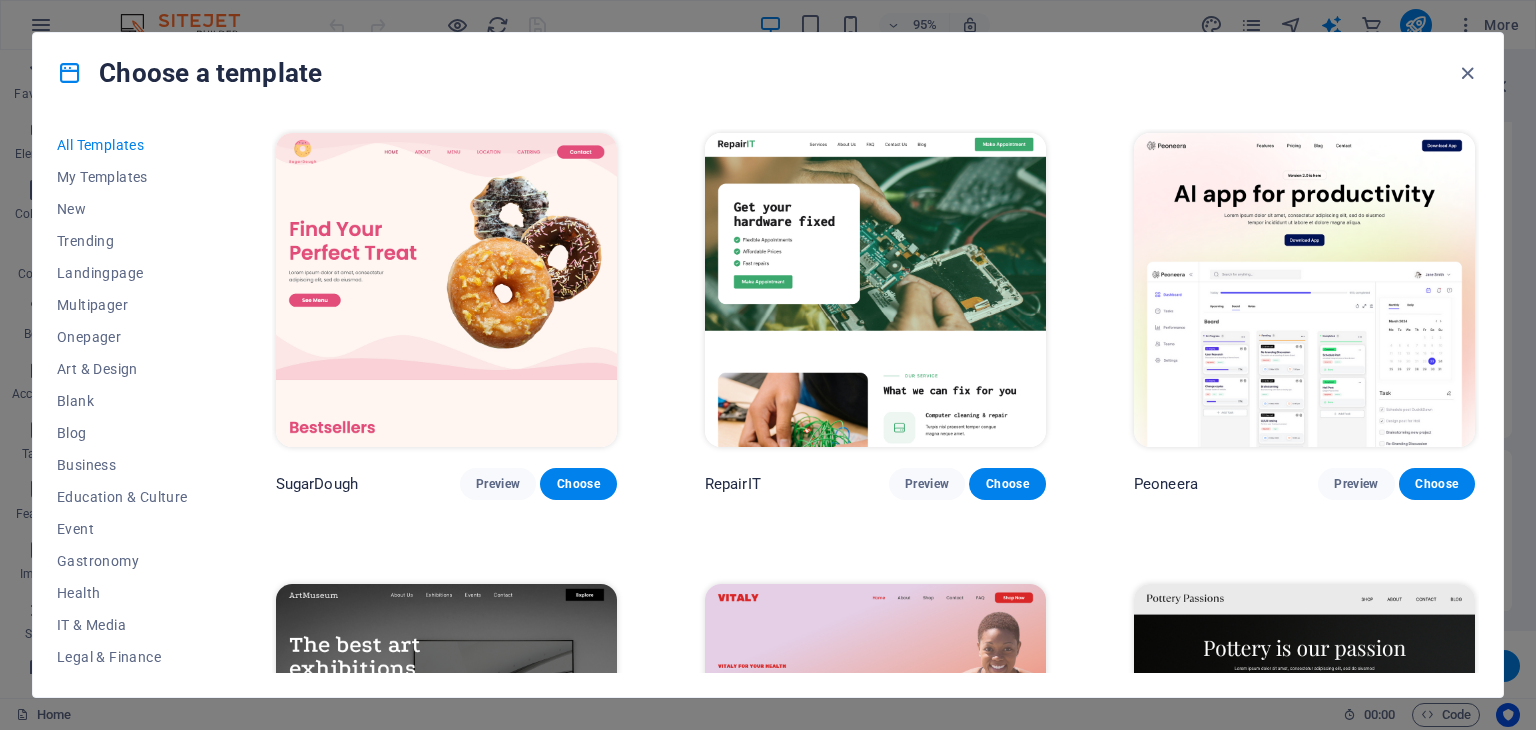 click at bounding box center [446, 290] 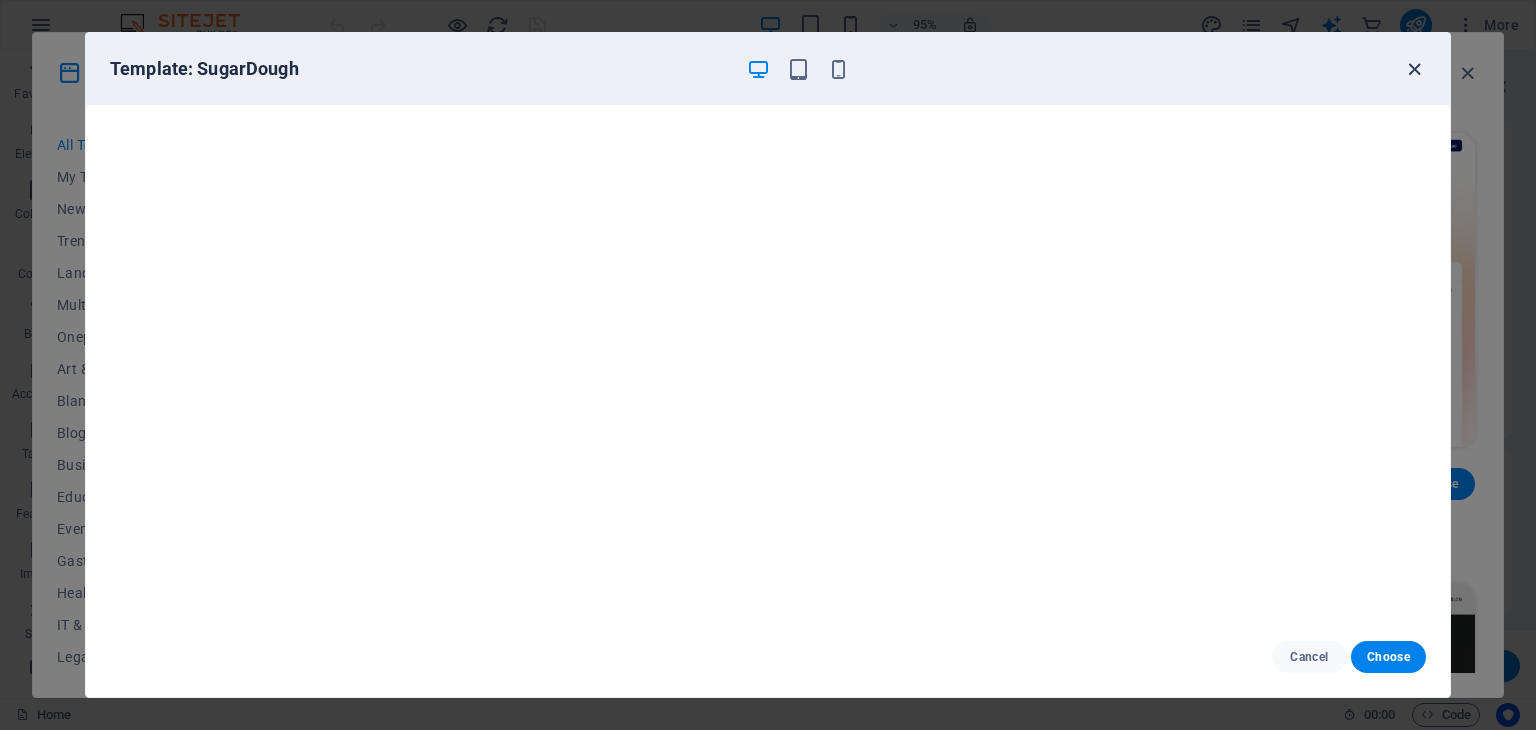 click at bounding box center (1414, 69) 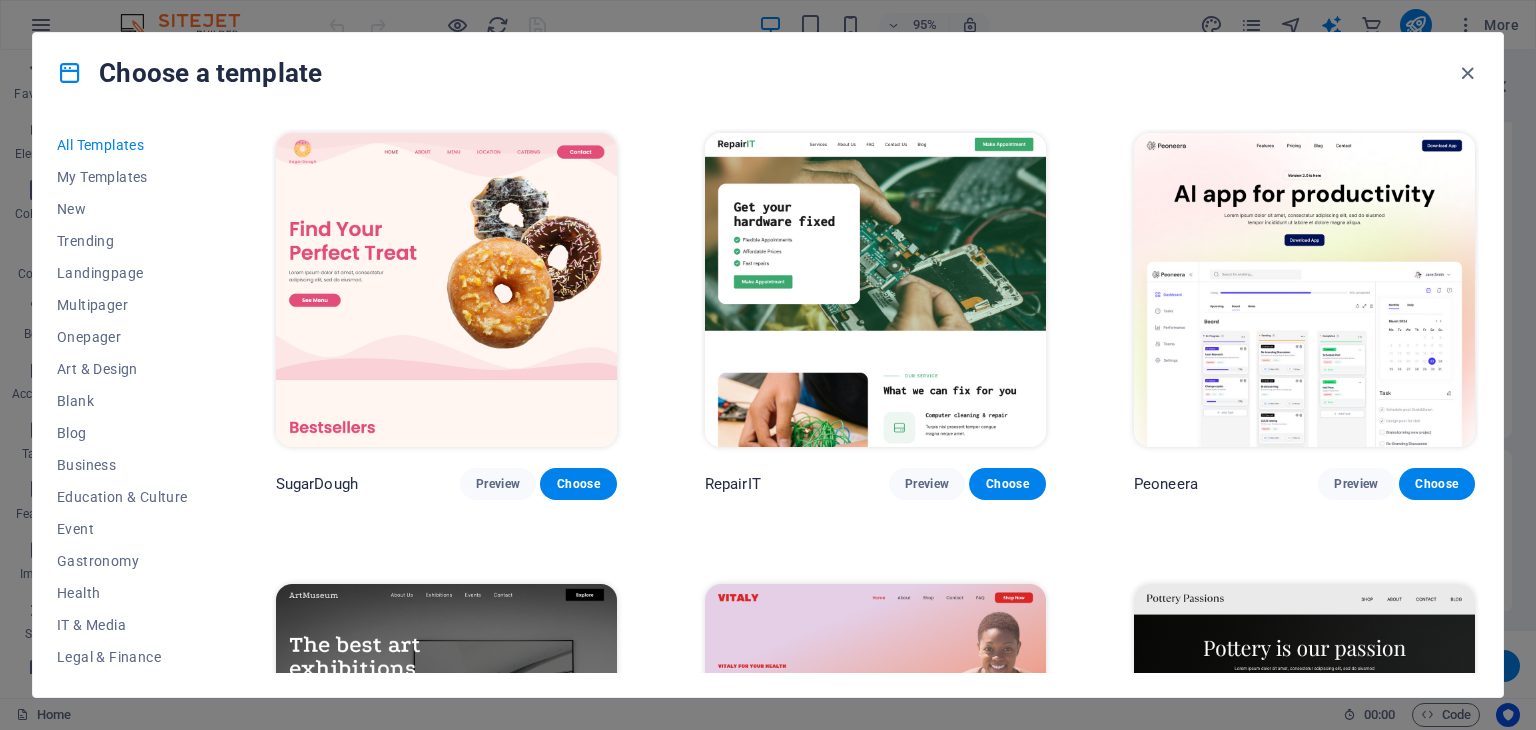 click on "All Templates My Templates New Trending Landingpage Multipager Onepager Art & Design Blank Blog Business Education & Culture Event Gastronomy Health IT & Media Legal & Finance Non-Profit Performance Portfolio Services Shop Sports & Beauty Trades Travel Wireframe SugarDough Preview Choose RepairIT Preview Choose Peoneera Preview Choose Art Museum Preview Choose Vitaly Preview Choose Pottery Passions Preview Choose Home Decor Preview Choose Toyland Preview Choose Pet Shop Preview Choose Wonder Planner Preview Choose Transportable Preview Choose S&L Preview Choose WePaint Preview Choose Eco-Con Preview Choose MeetUp Preview Choose Help & Care Preview Choose Podcaster Preview Choose Academix Preview Choose BIG Barber Shop Preview Choose Health & Food Preview Choose UrbanNest Interiors Preview Choose Green Change Preview Choose The Beauty Temple Preview Choose WeTrain Preview Choose Cleaner Preview Choose Johanna James Preview Choose Delicioso Preview Choose Dream Garden Preview Choose LumeDeAqua Preview Choose" at bounding box center [768, 405] 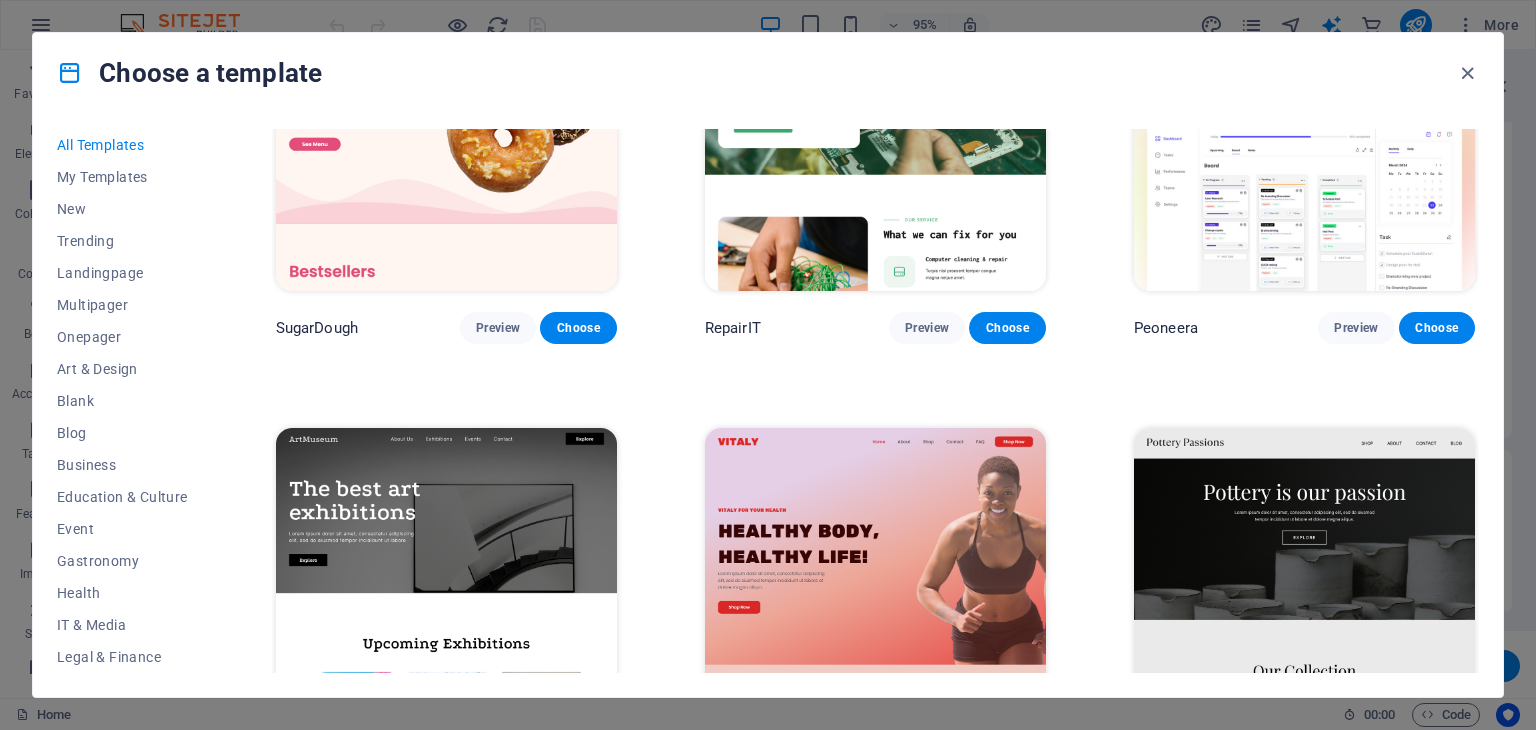 scroll, scrollTop: 0, scrollLeft: 0, axis: both 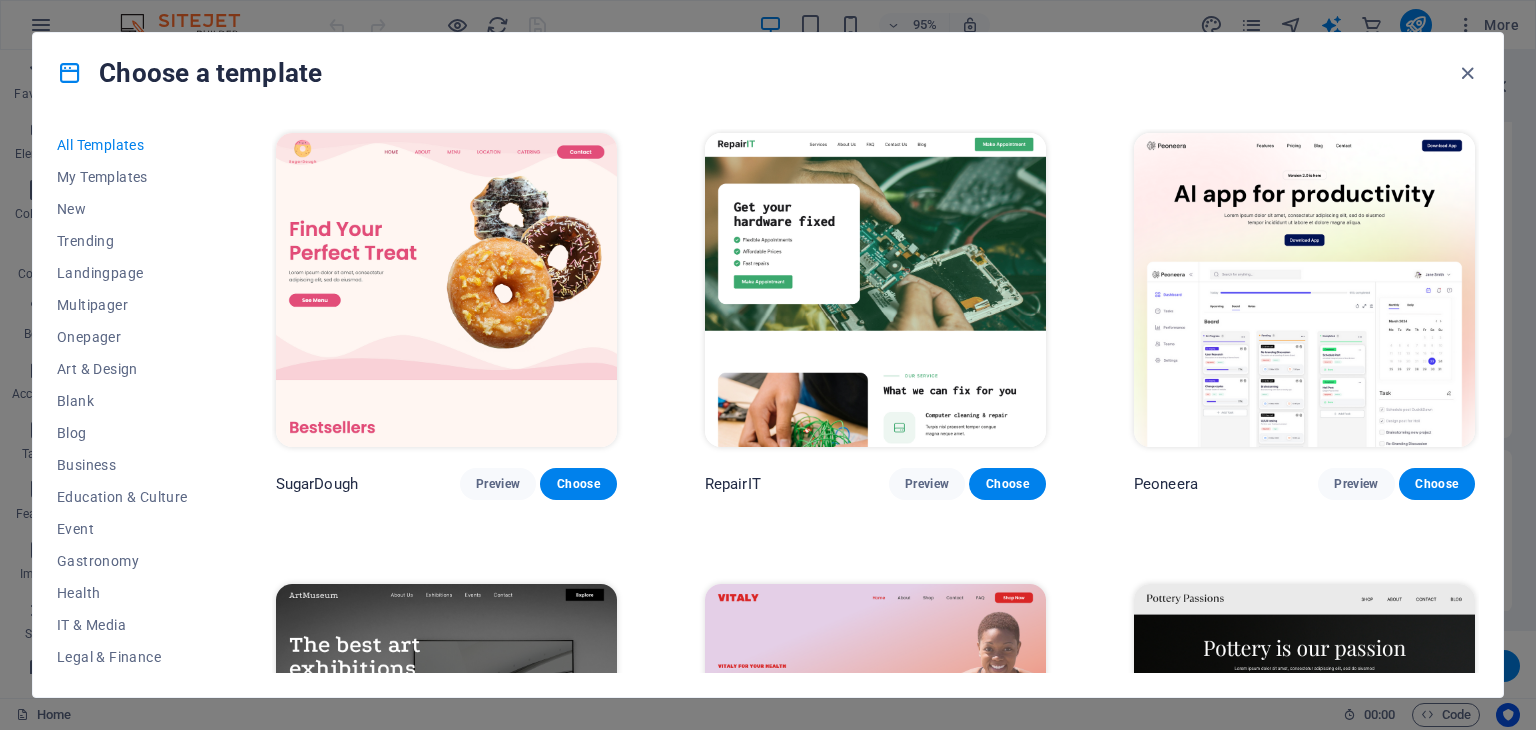 click at bounding box center (1304, 290) 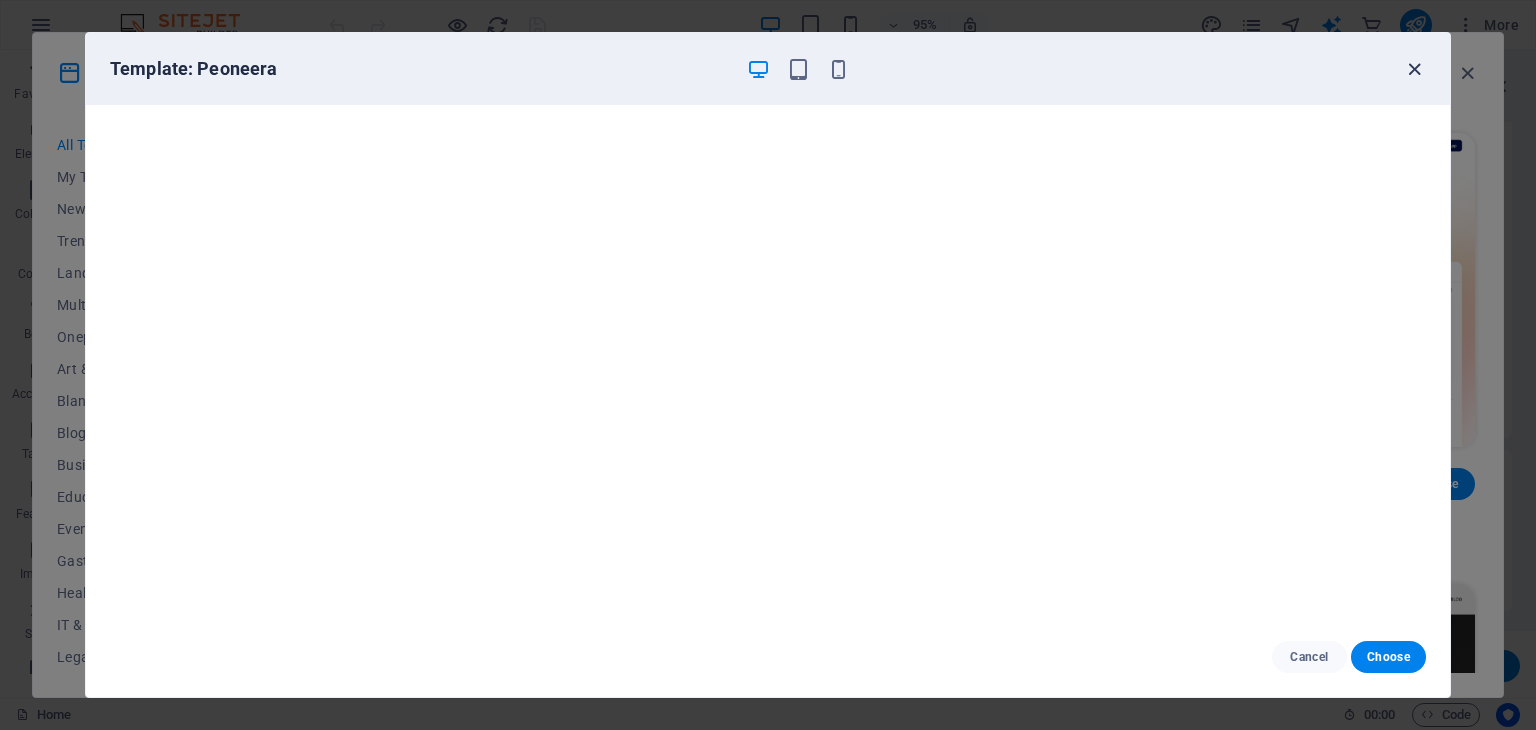 click at bounding box center (1414, 69) 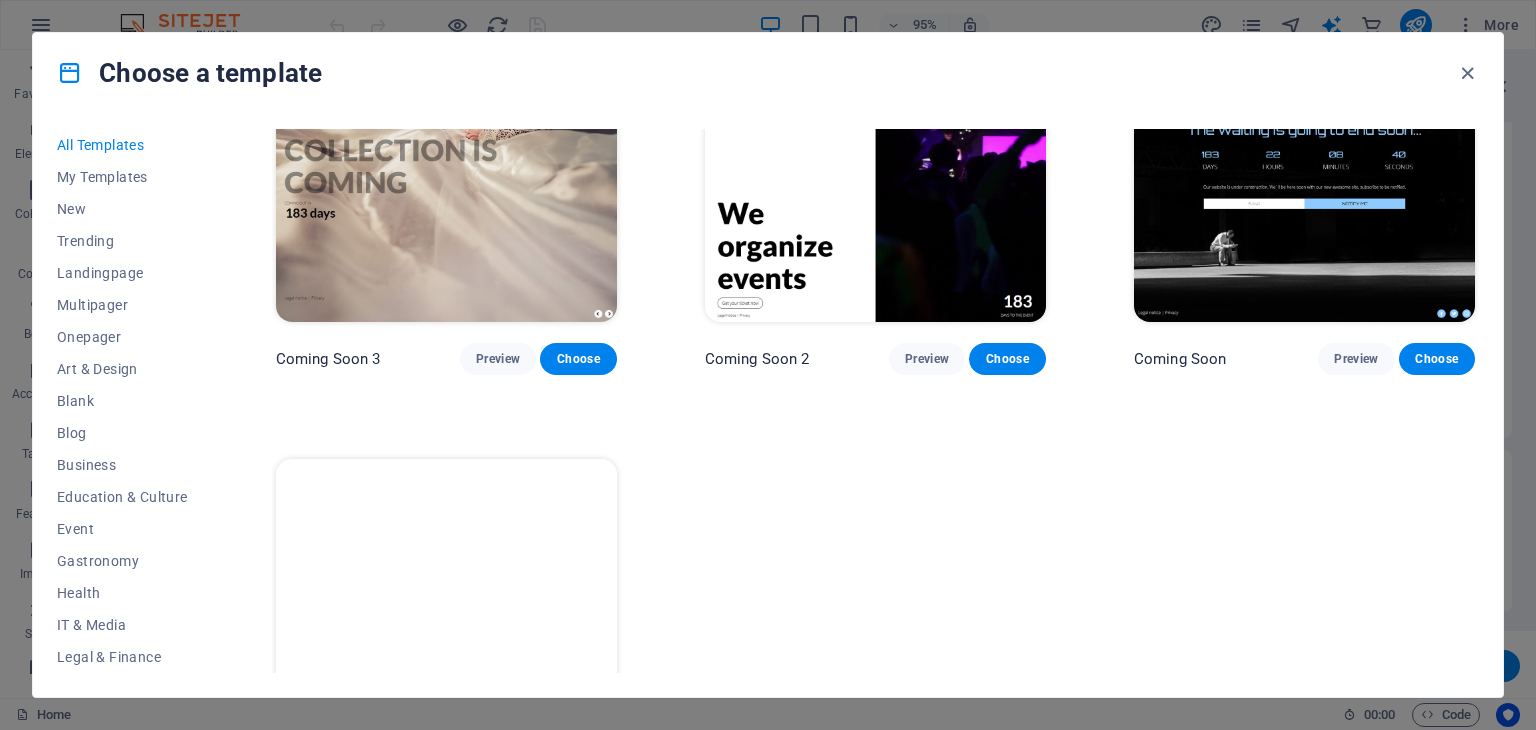 scroll, scrollTop: 25888, scrollLeft: 0, axis: vertical 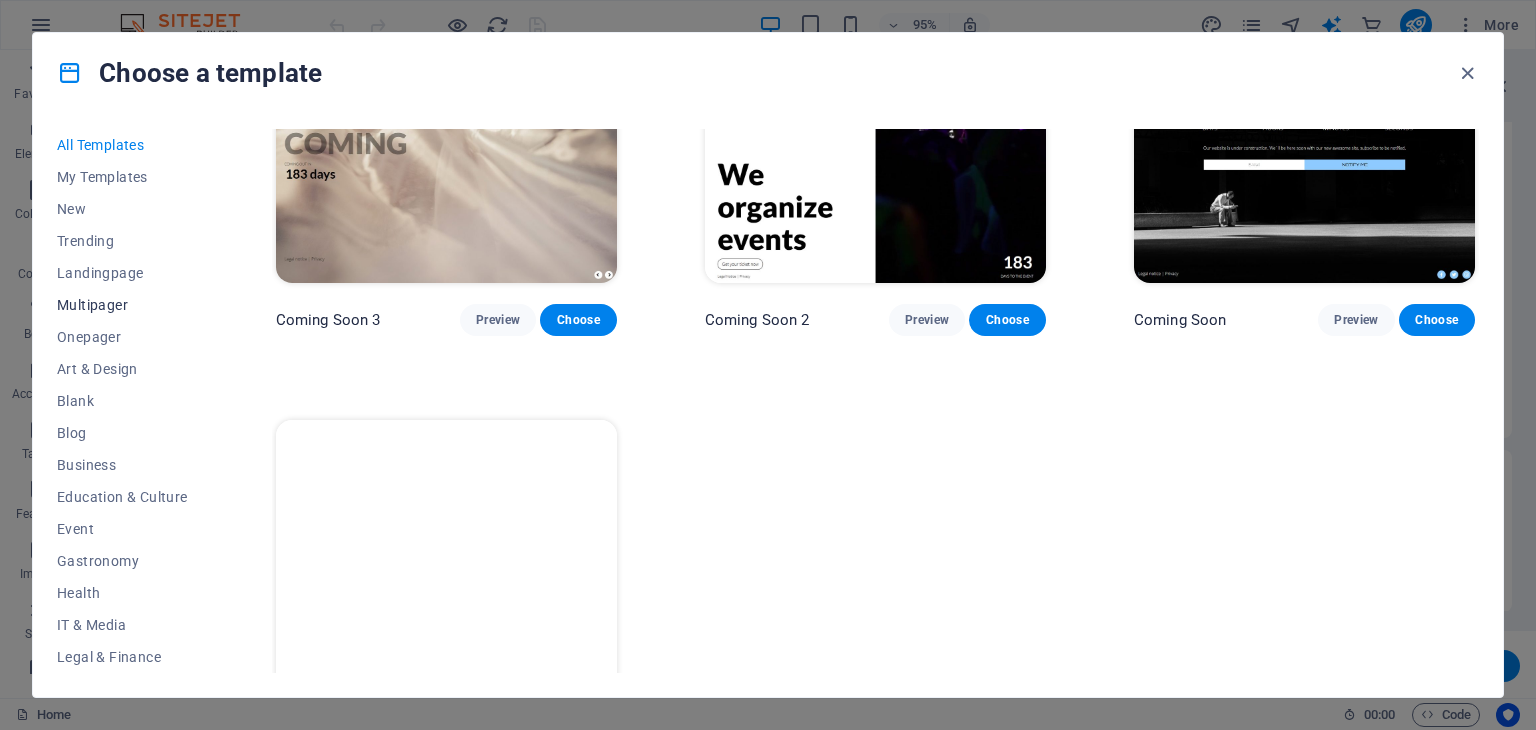 click on "Multipager" at bounding box center (122, 305) 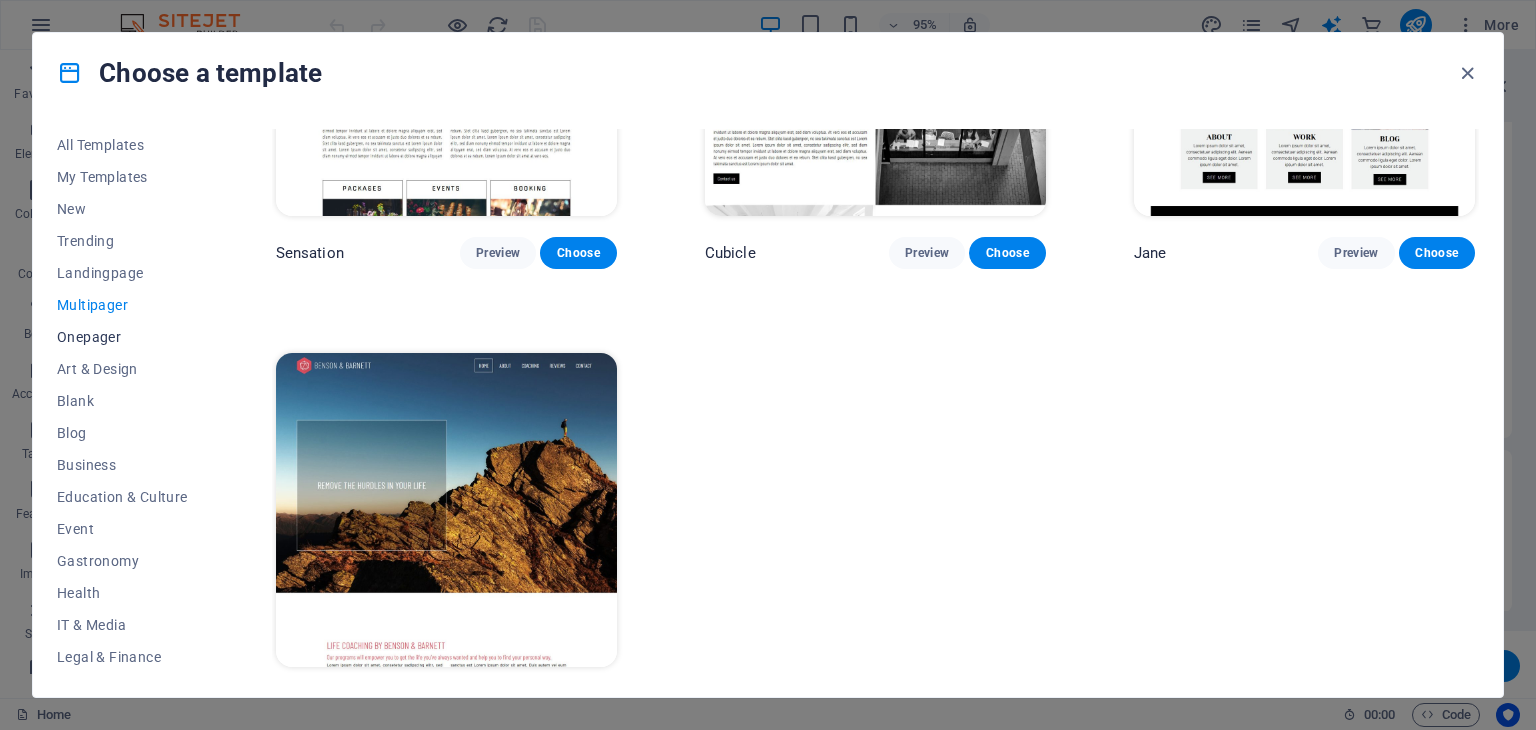 click on "Onepager" at bounding box center [122, 337] 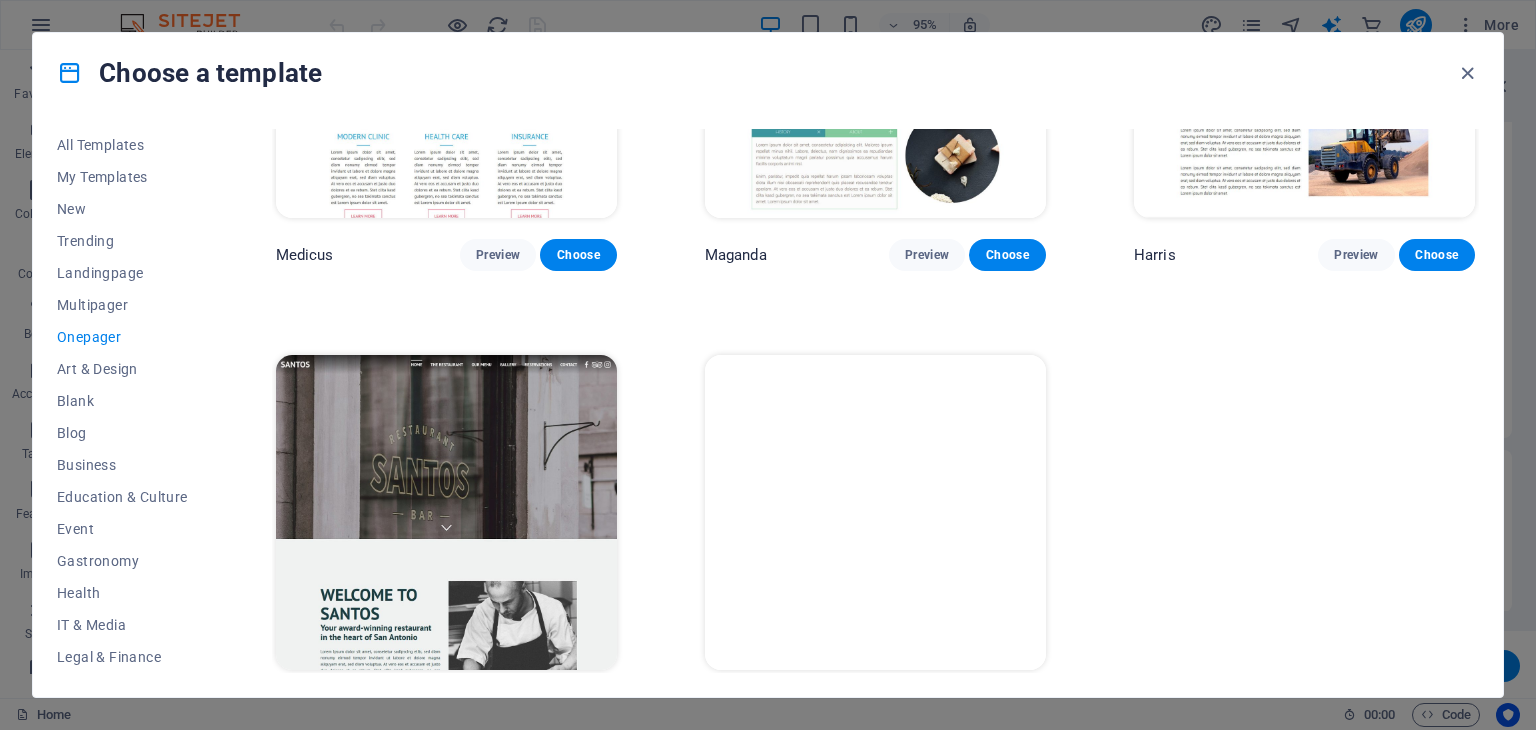 drag, startPoint x: 1472, startPoint y: 663, endPoint x: 1471, endPoint y: 636, distance: 27.018513 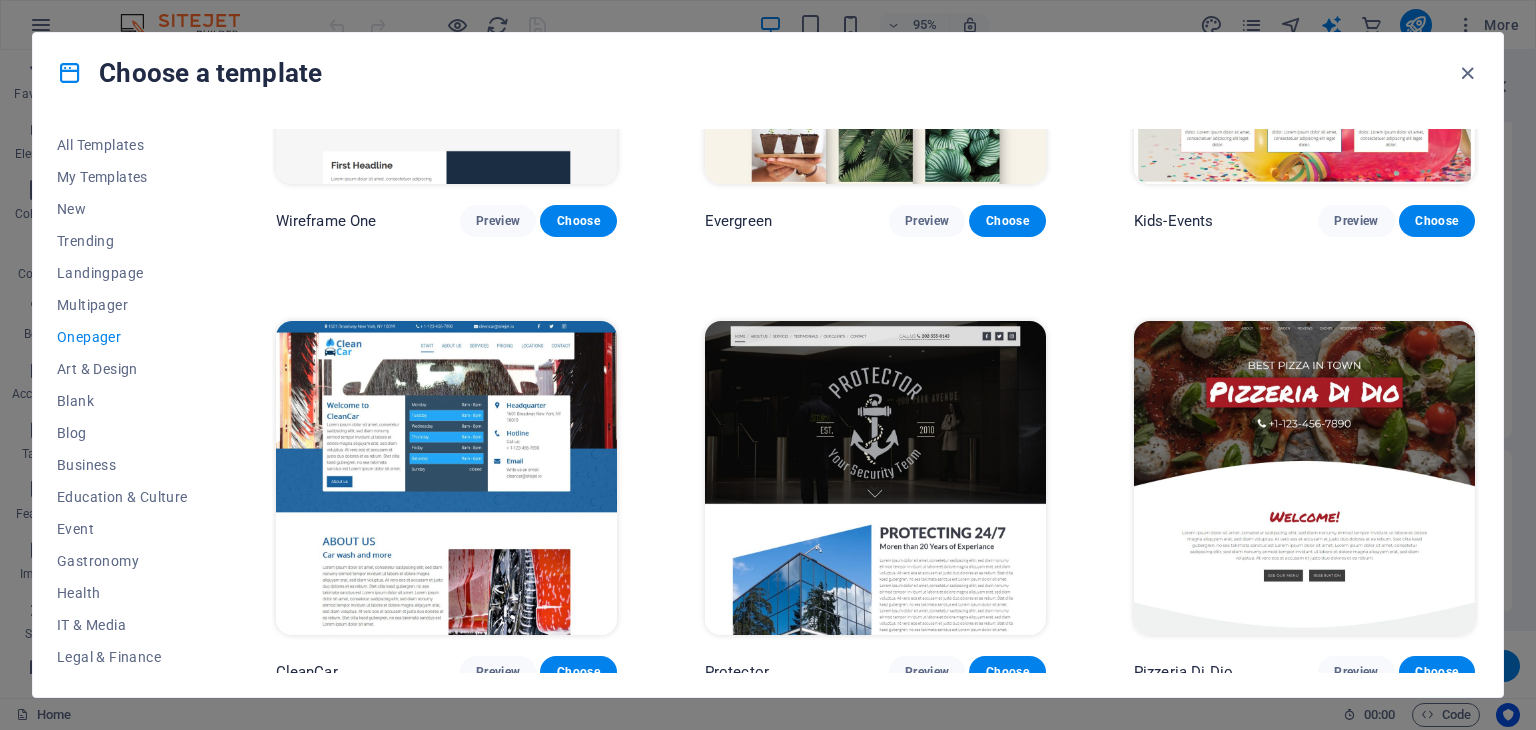 scroll, scrollTop: 3891, scrollLeft: 0, axis: vertical 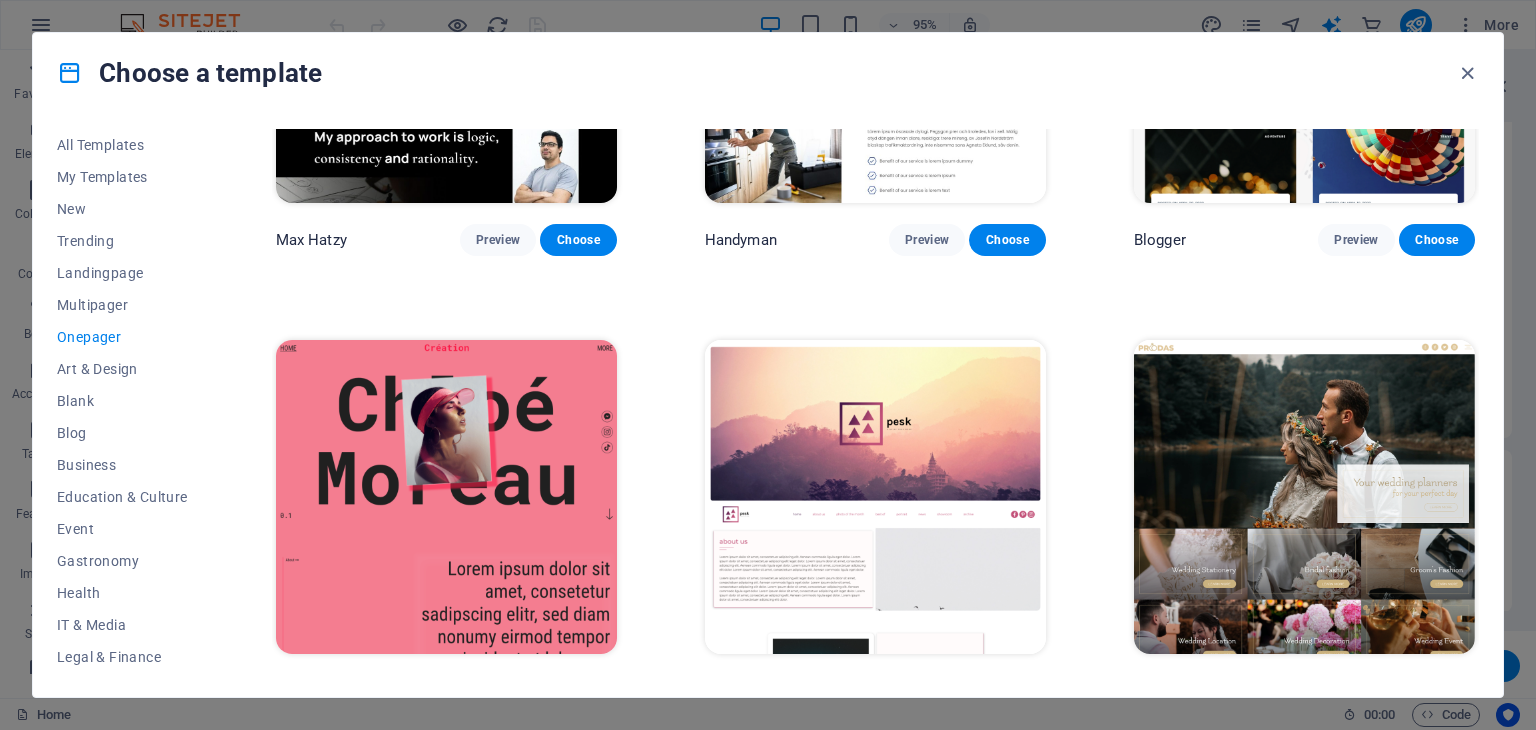 click at bounding box center (446, 497) 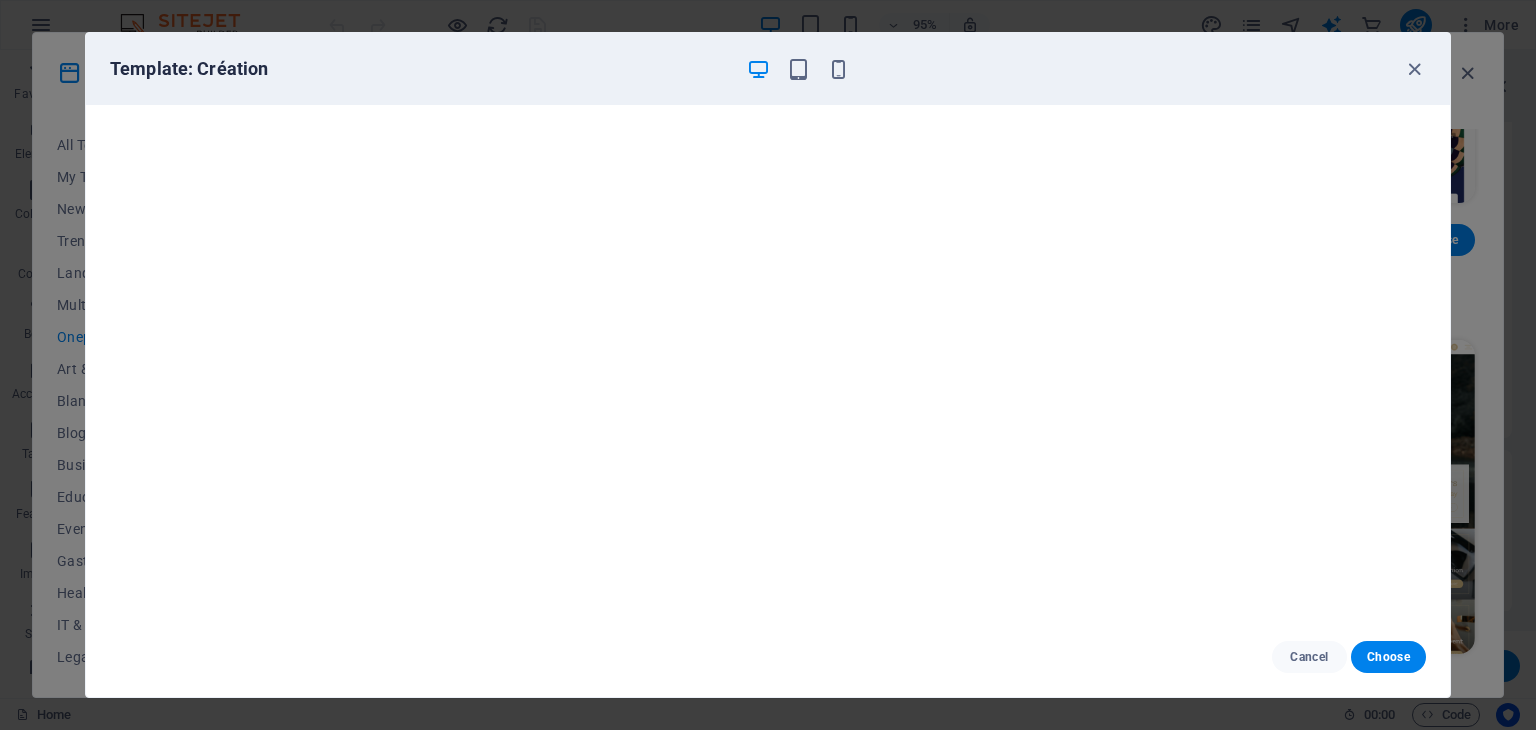 click on "Template: Création Cancel Choose" at bounding box center (768, 365) 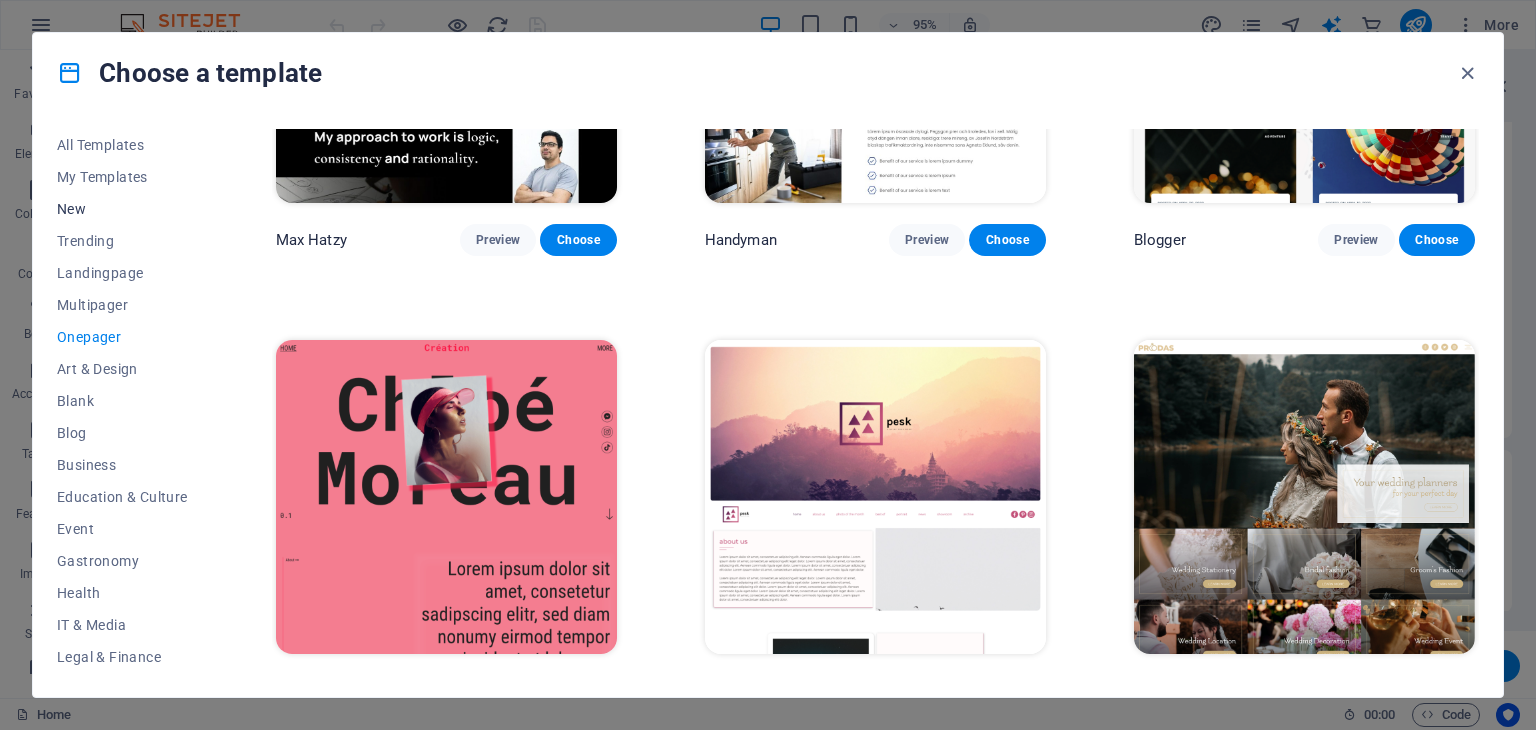 click on "New" at bounding box center (122, 209) 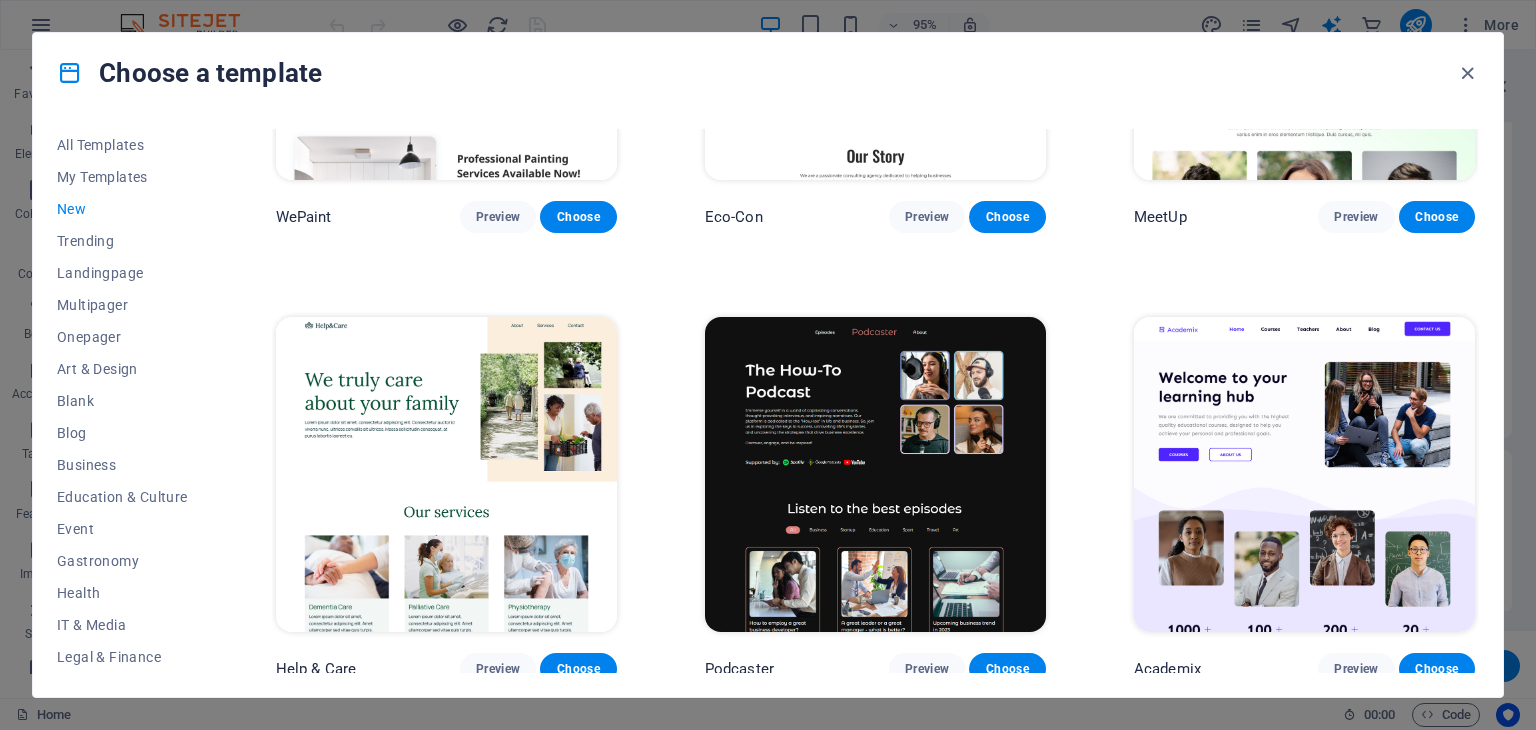 click on "All Templates My Templates New Trending Landingpage Multipager Onepager Art & Design Blank Blog Business Education & Culture Event Gastronomy Health IT & Media Legal & Finance Non-Profit Performance Portfolio Services Shop Sports & Beauty Trades Travel Wireframe SugarDough Preview Choose RepairIT Preview Choose Peoneera Preview Choose Art Museum Preview Choose Vitaly Preview Choose Pottery Passions Preview Choose Home Decor Preview Choose Toyland Preview Choose Pet Shop Preview Choose Wonder Planner Preview Choose Transportable Preview Choose S&L Preview Choose WePaint Preview Choose Eco-Con Preview Choose MeetUp Preview Choose Help & Care Preview Choose Podcaster Preview Choose Academix Preview Choose" at bounding box center (768, 405) 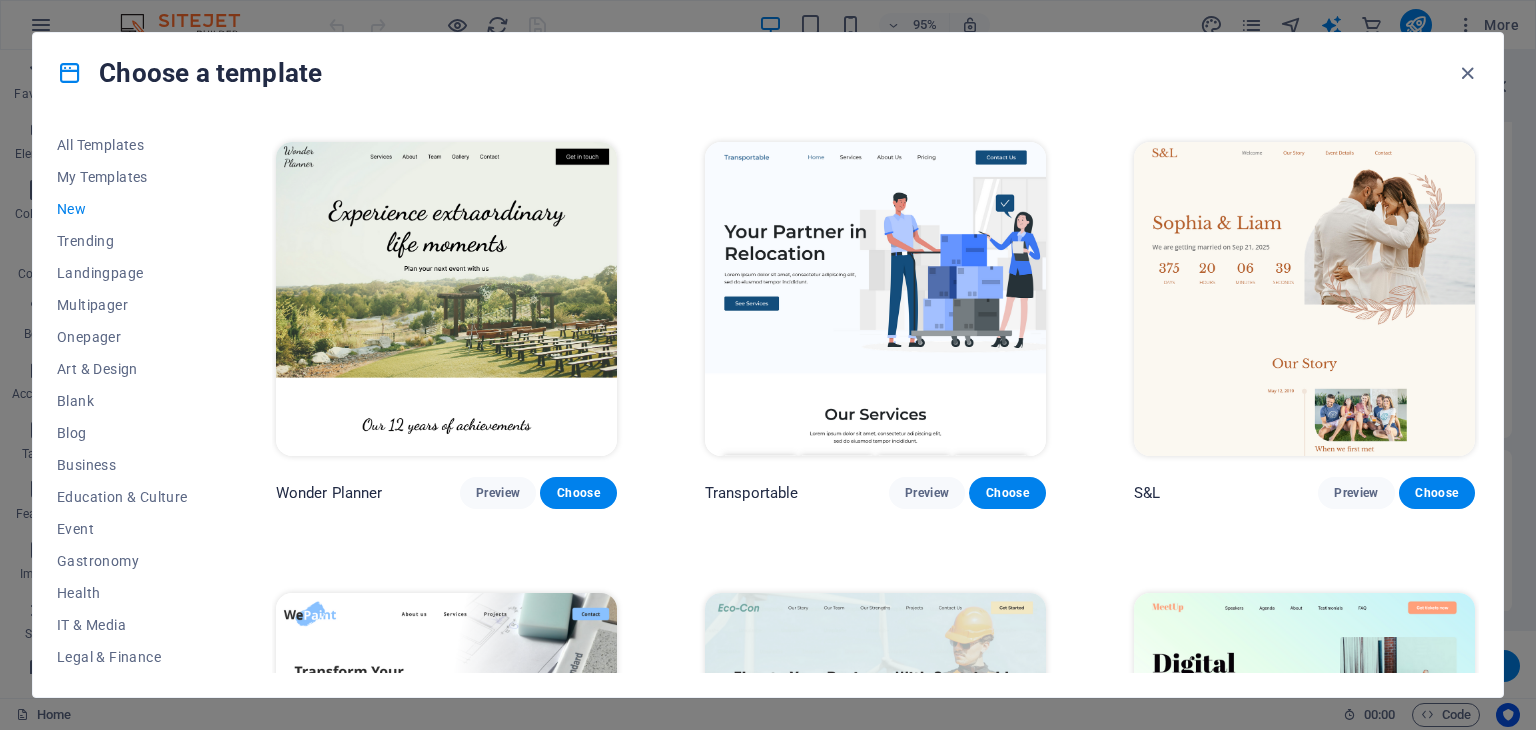 scroll, scrollTop: 1241, scrollLeft: 0, axis: vertical 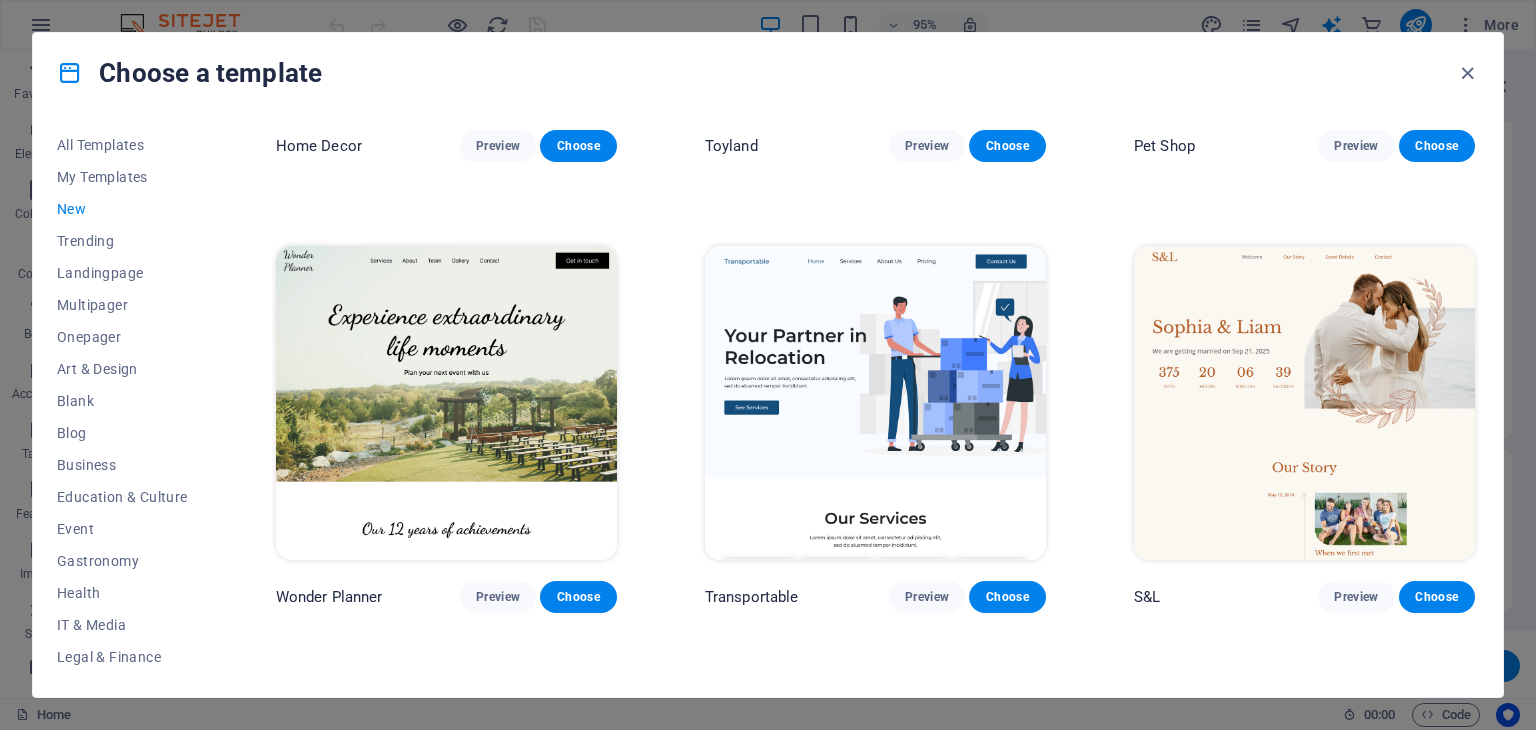 click at bounding box center [446, 403] 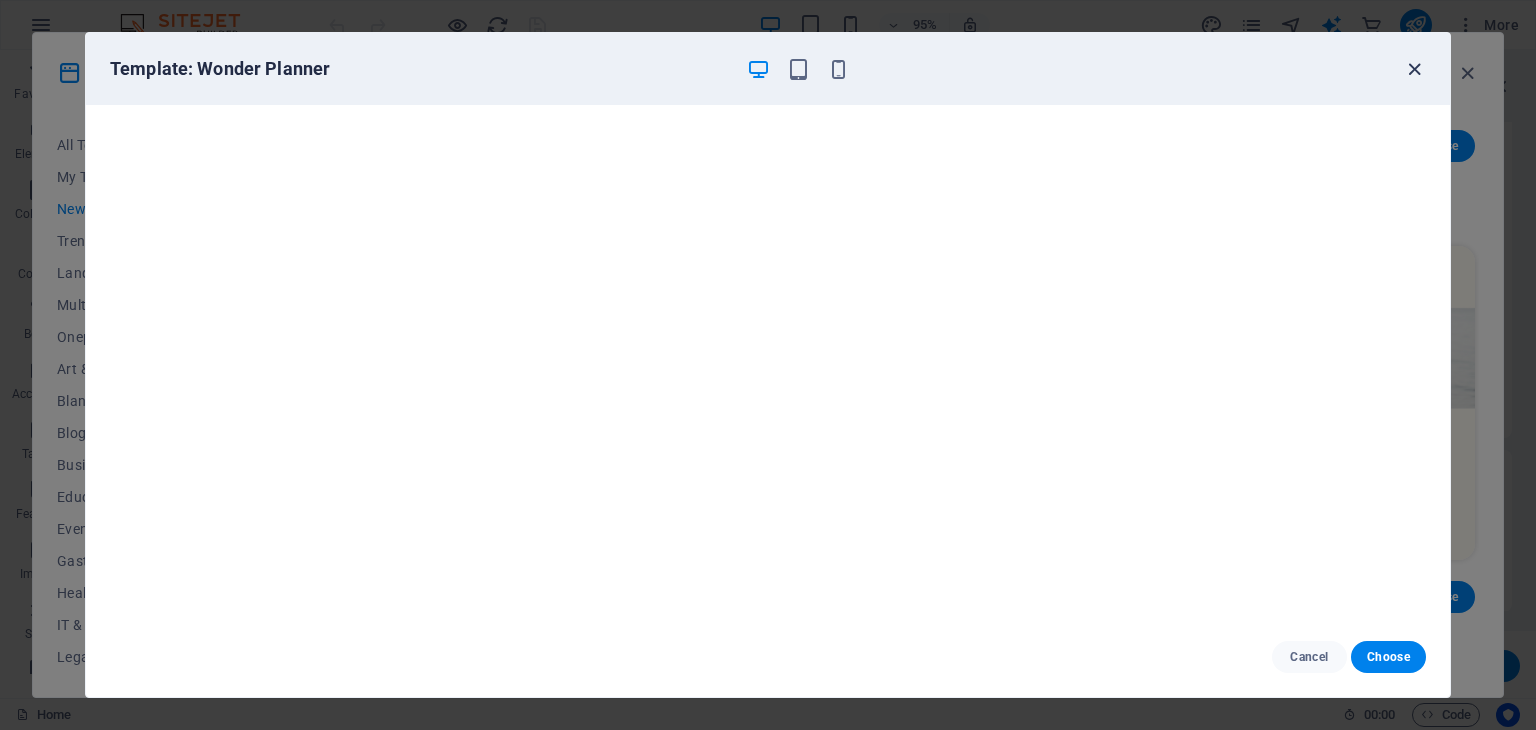 click at bounding box center (1414, 69) 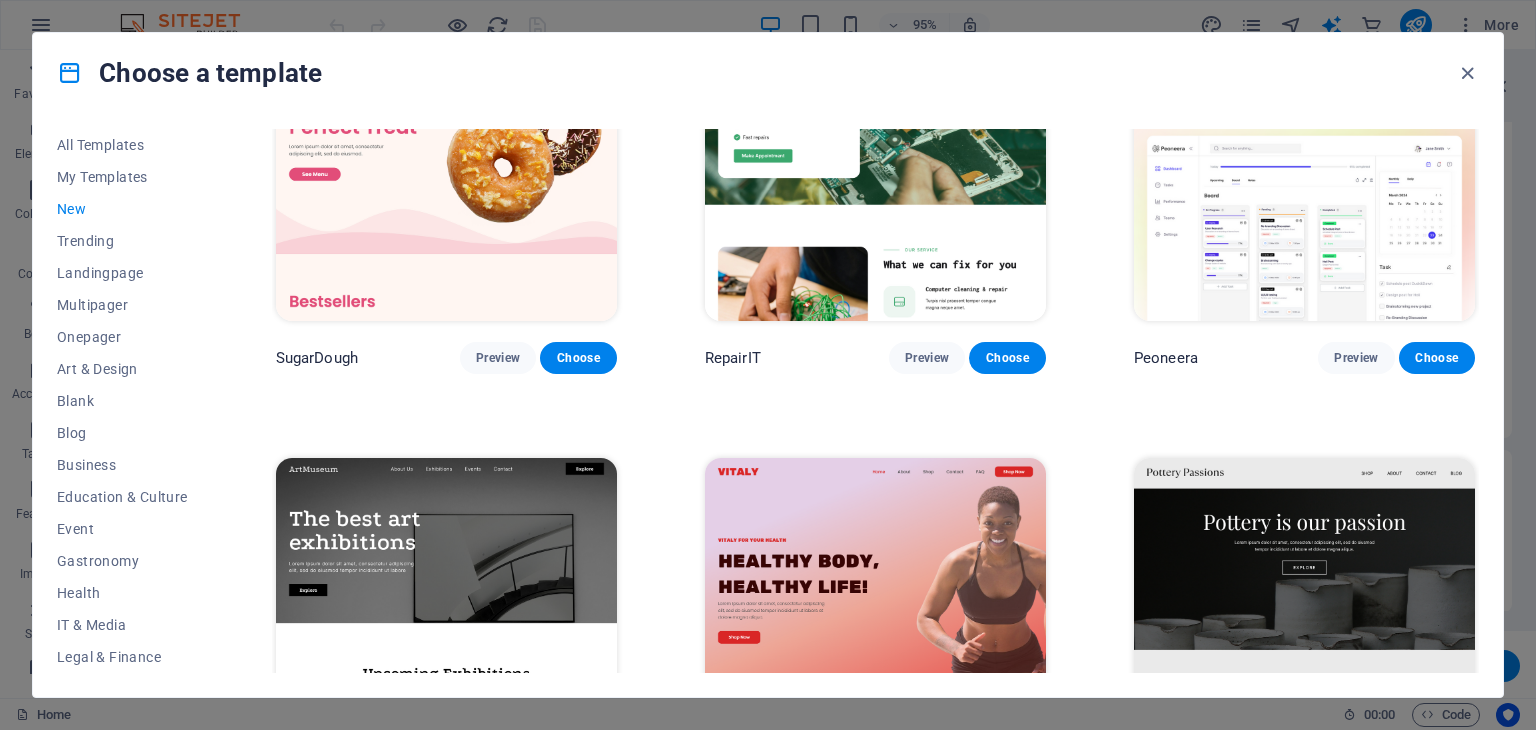 scroll, scrollTop: 0, scrollLeft: 0, axis: both 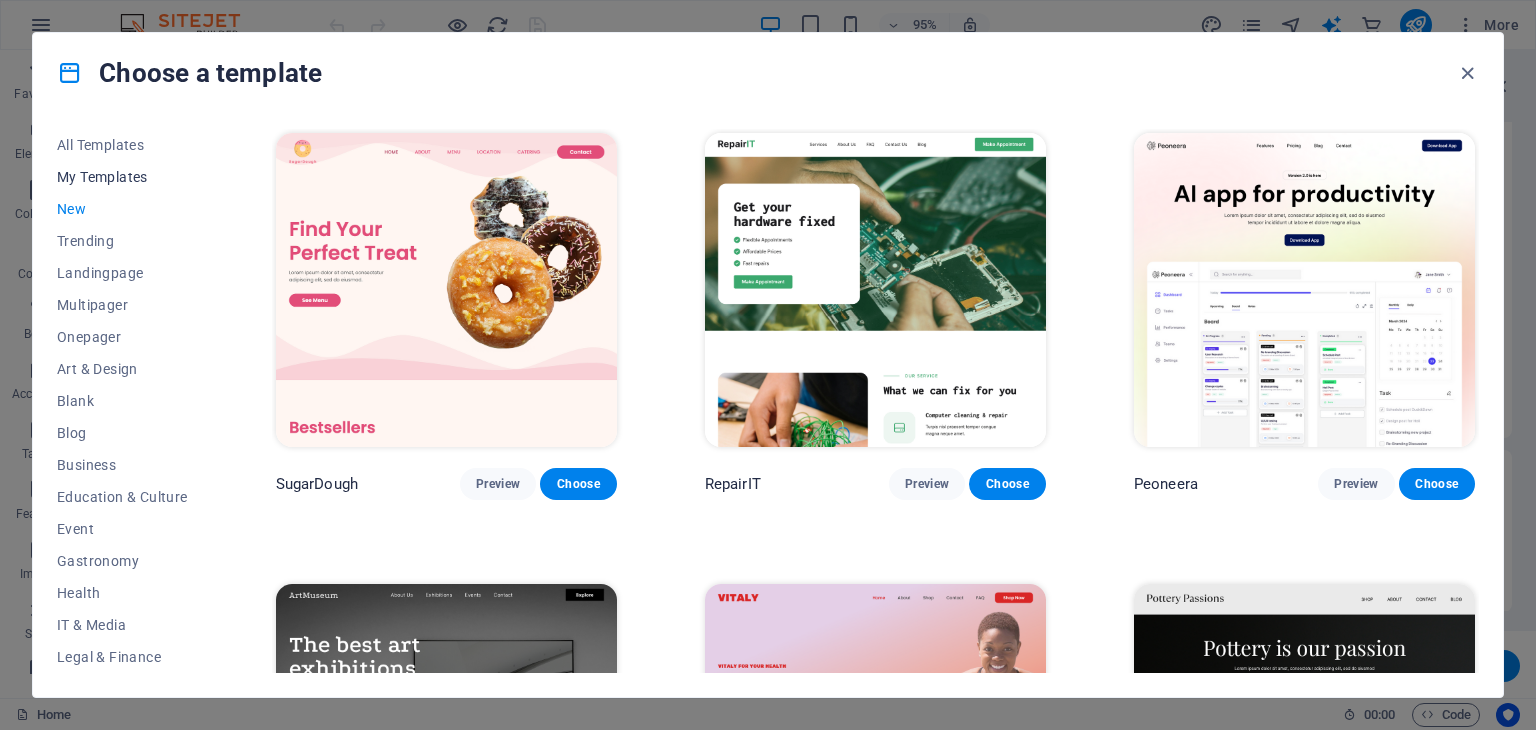 click on "My Templates" at bounding box center (122, 177) 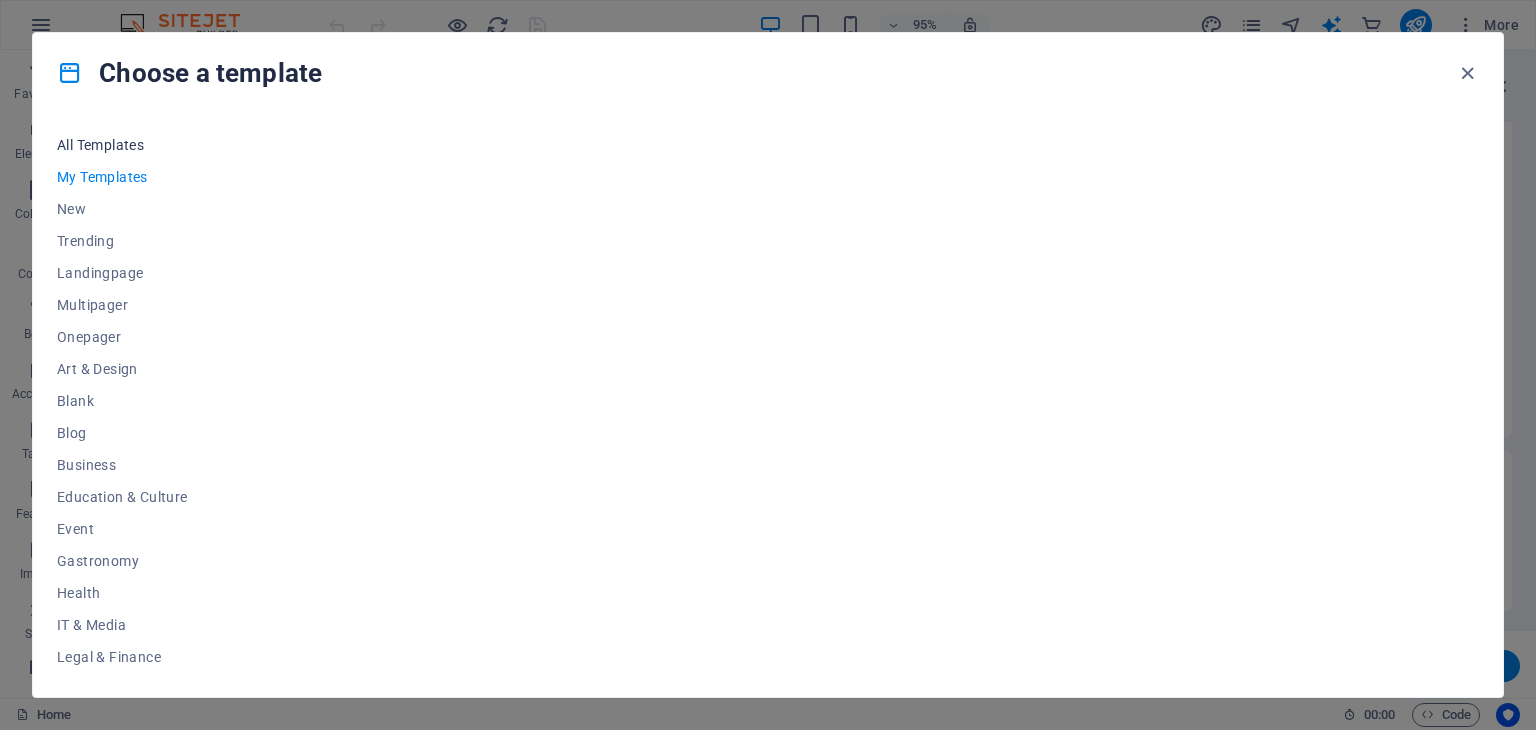 click on "All Templates" at bounding box center [122, 145] 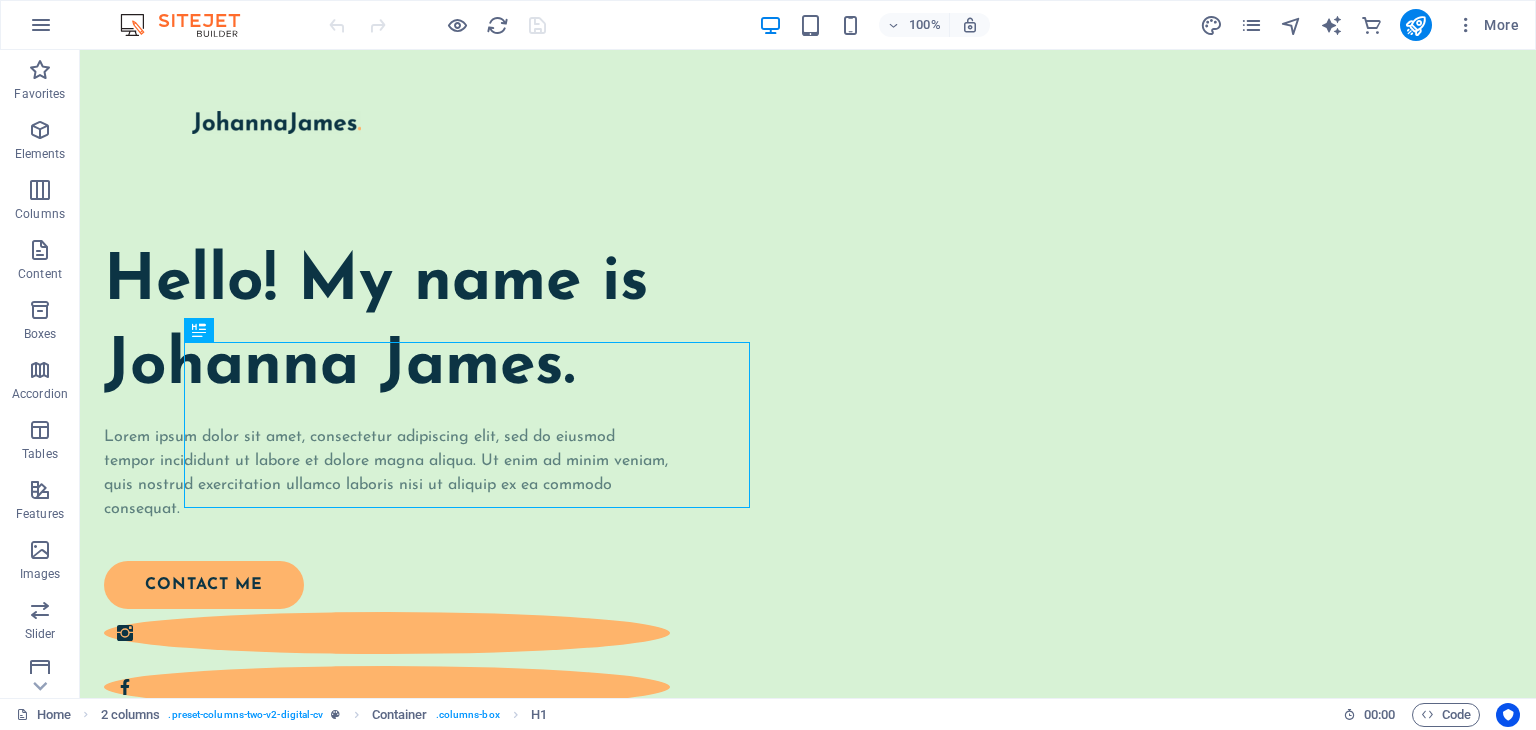 scroll, scrollTop: 0, scrollLeft: 0, axis: both 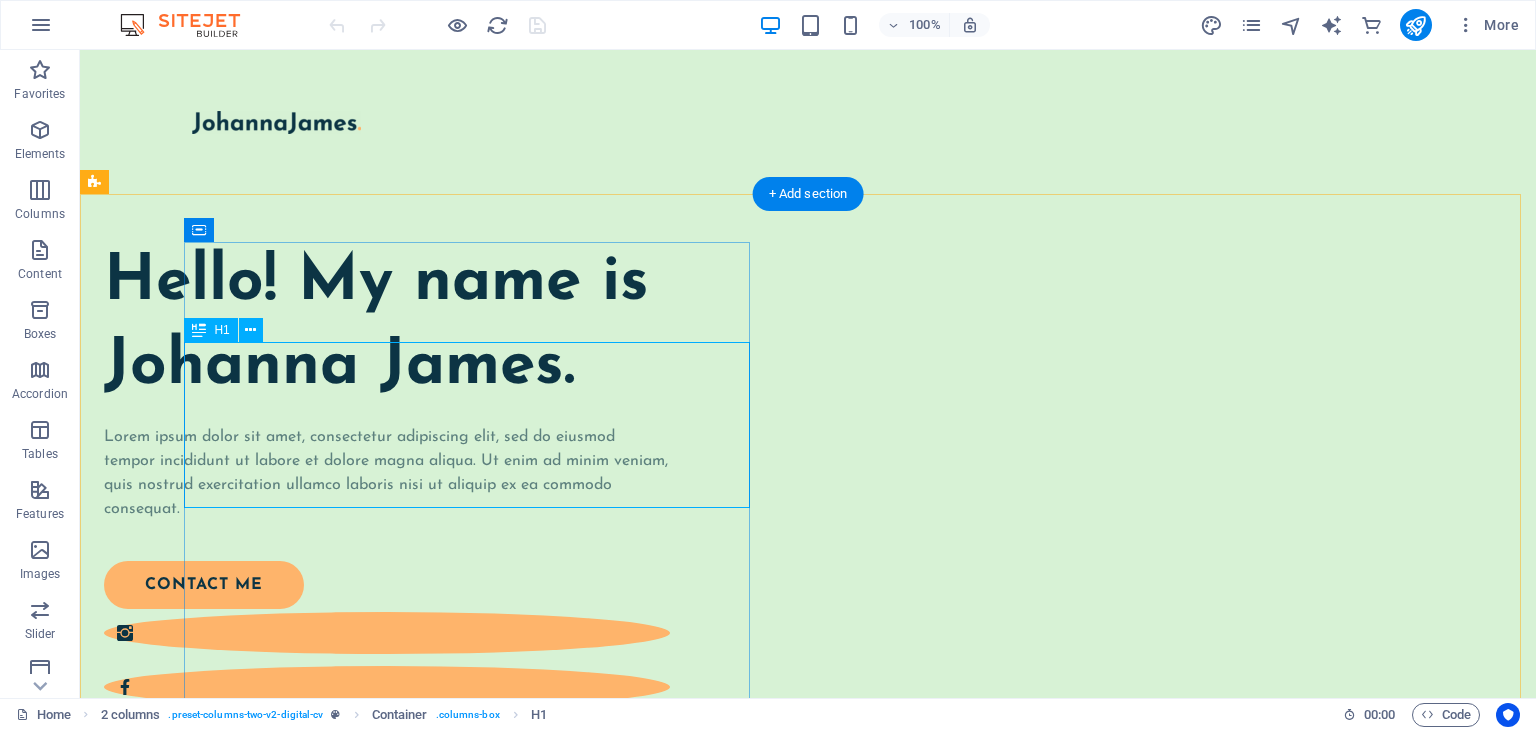 click on "Hello! My name is Johanna James." at bounding box center [387, 325] 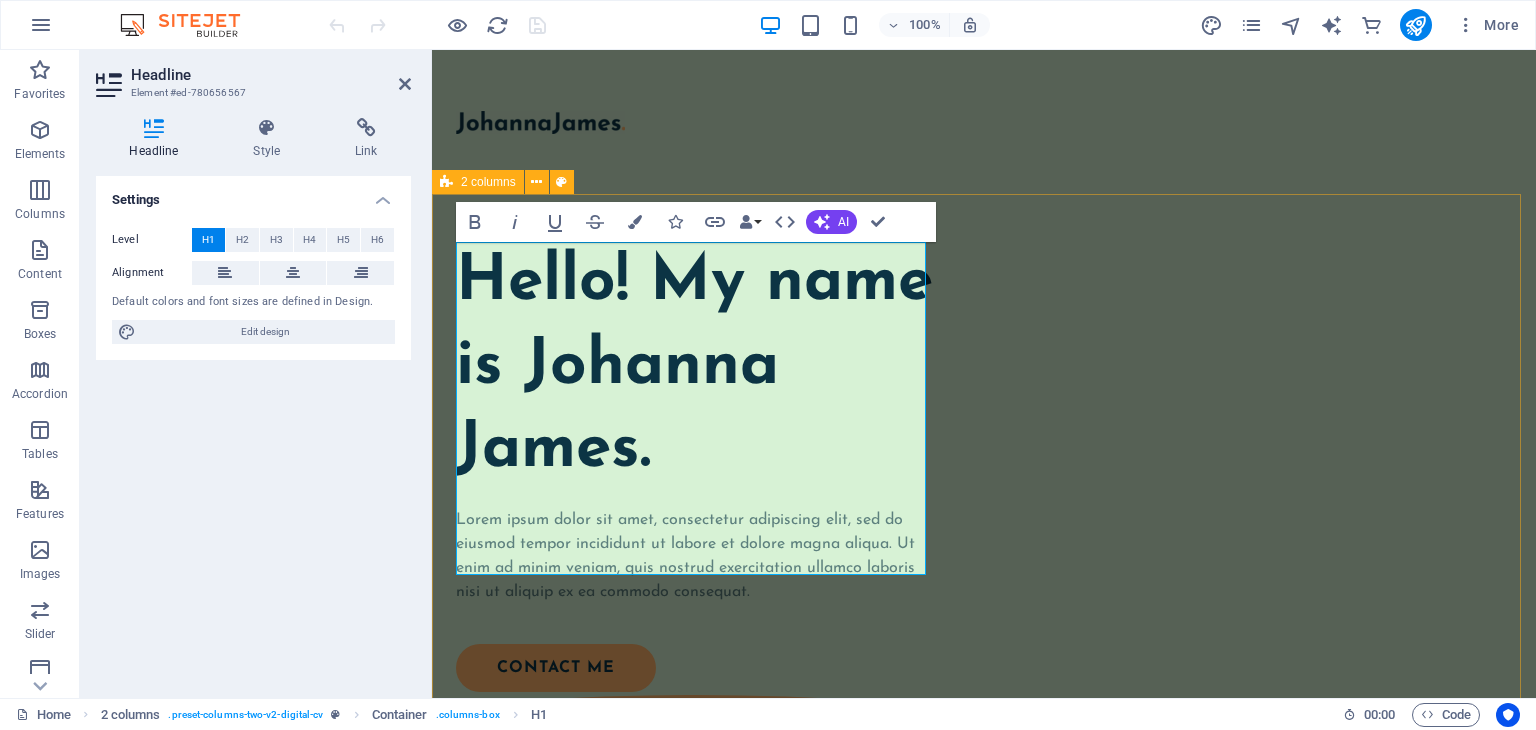 drag, startPoint x: 1139, startPoint y: 332, endPoint x: 1494, endPoint y: 332, distance: 355 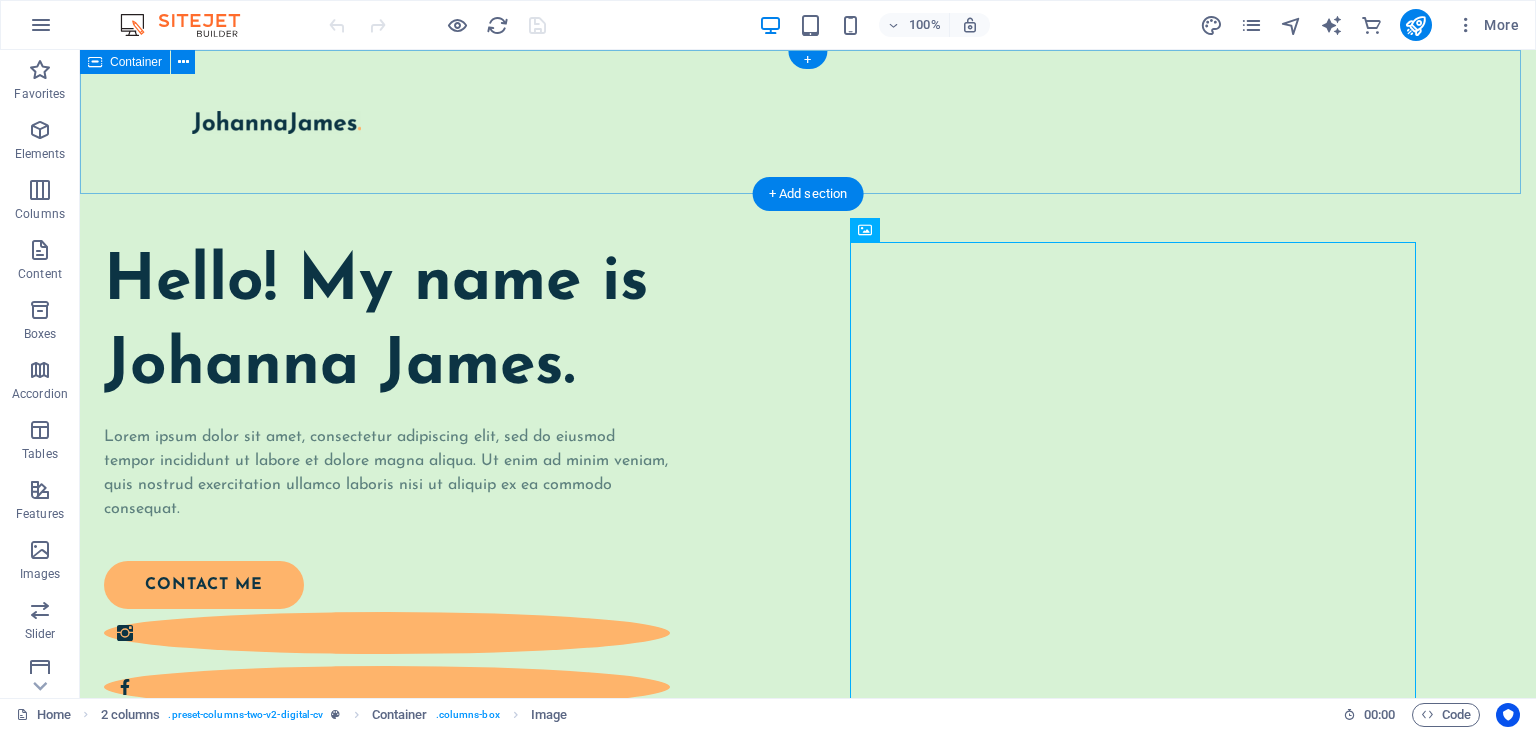 click at bounding box center [808, 122] 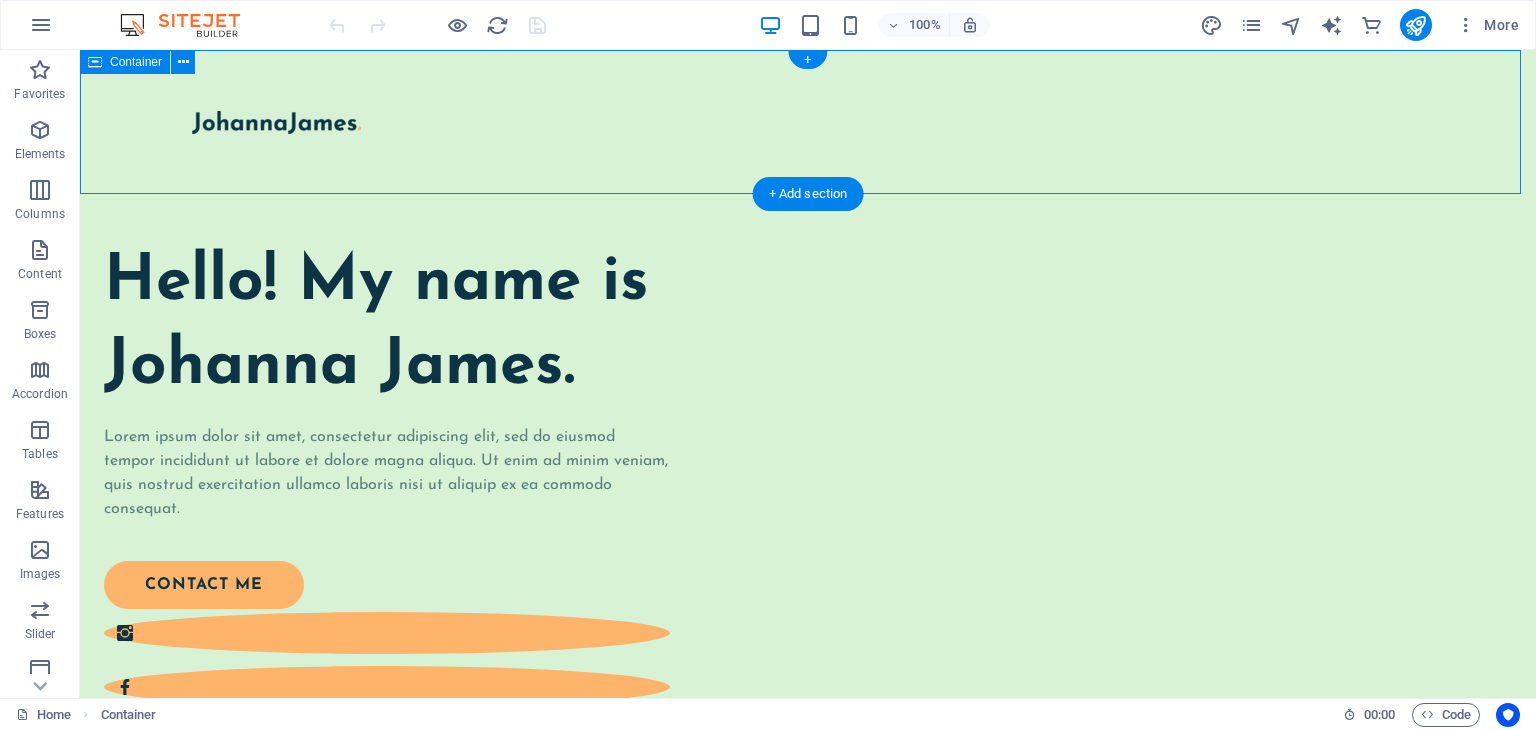 click at bounding box center (808, 122) 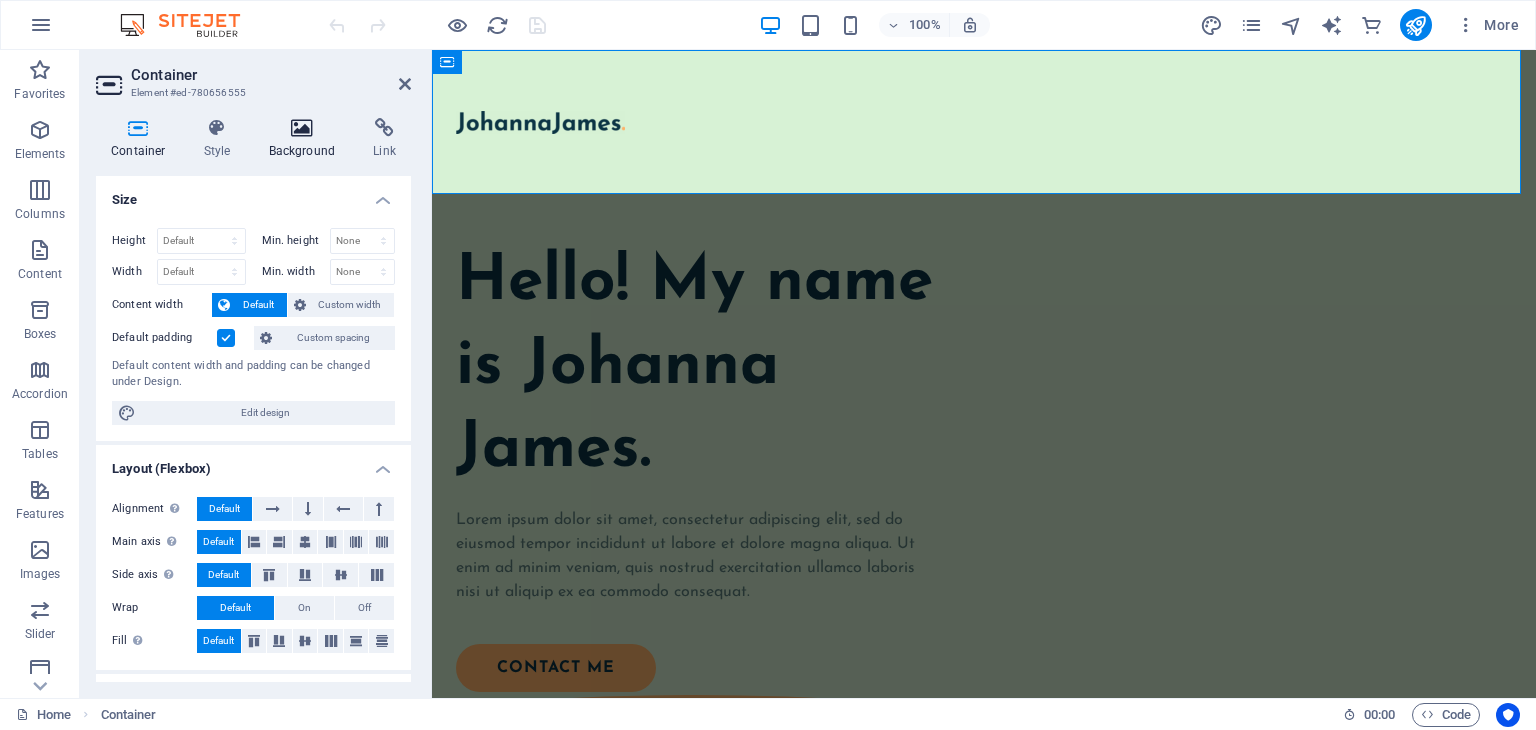 click on "Background" at bounding box center (306, 139) 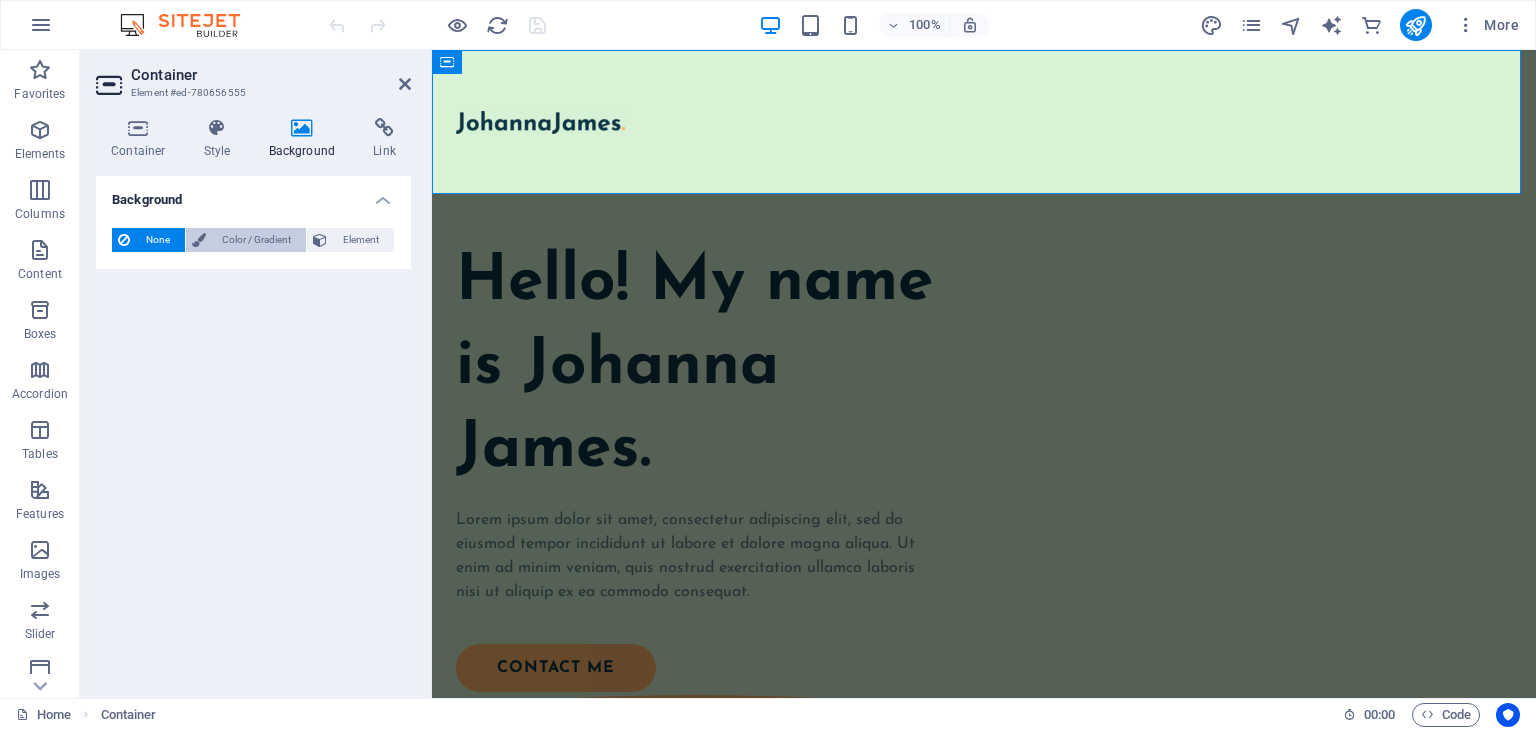 click on "Color / Gradient" at bounding box center [256, 240] 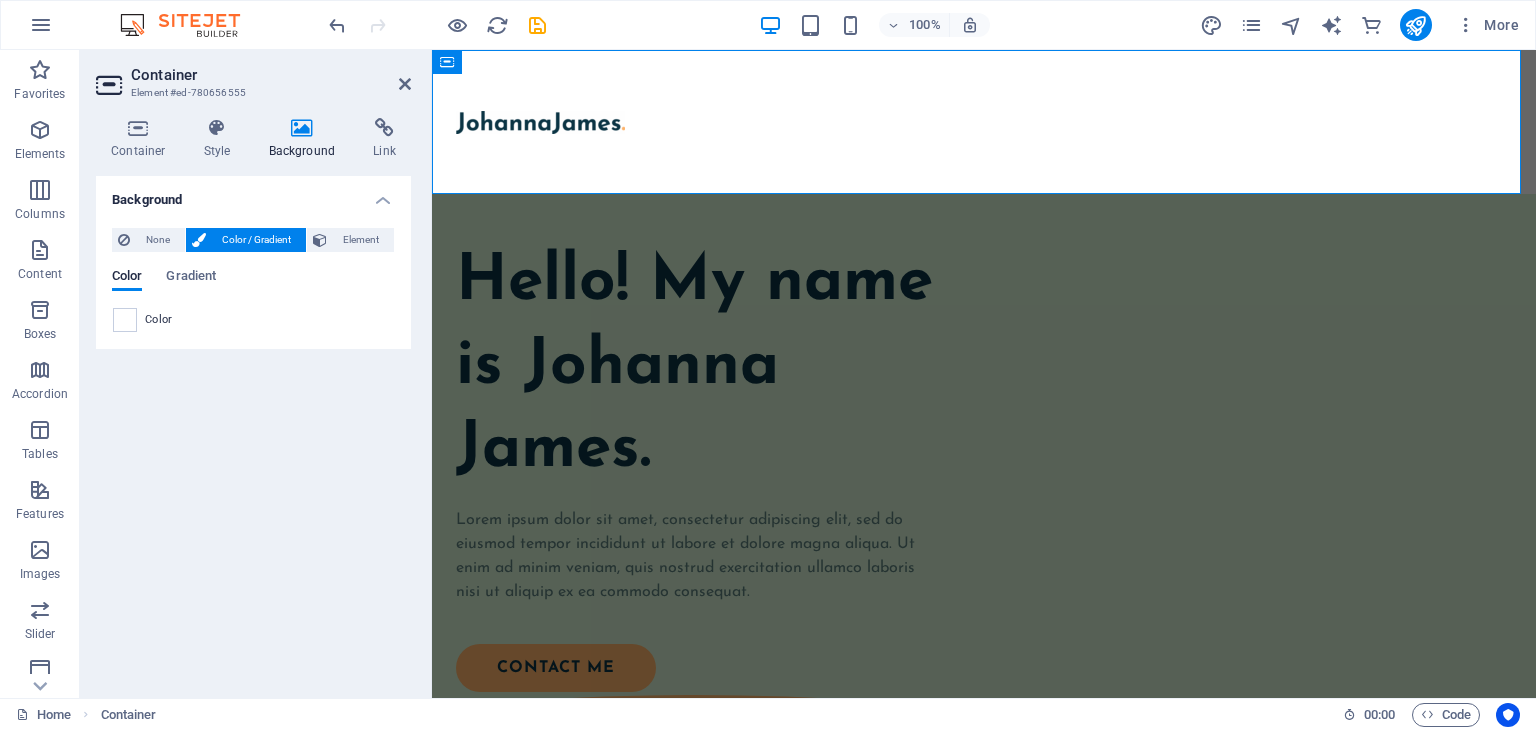 click on "Color" at bounding box center [253, 320] 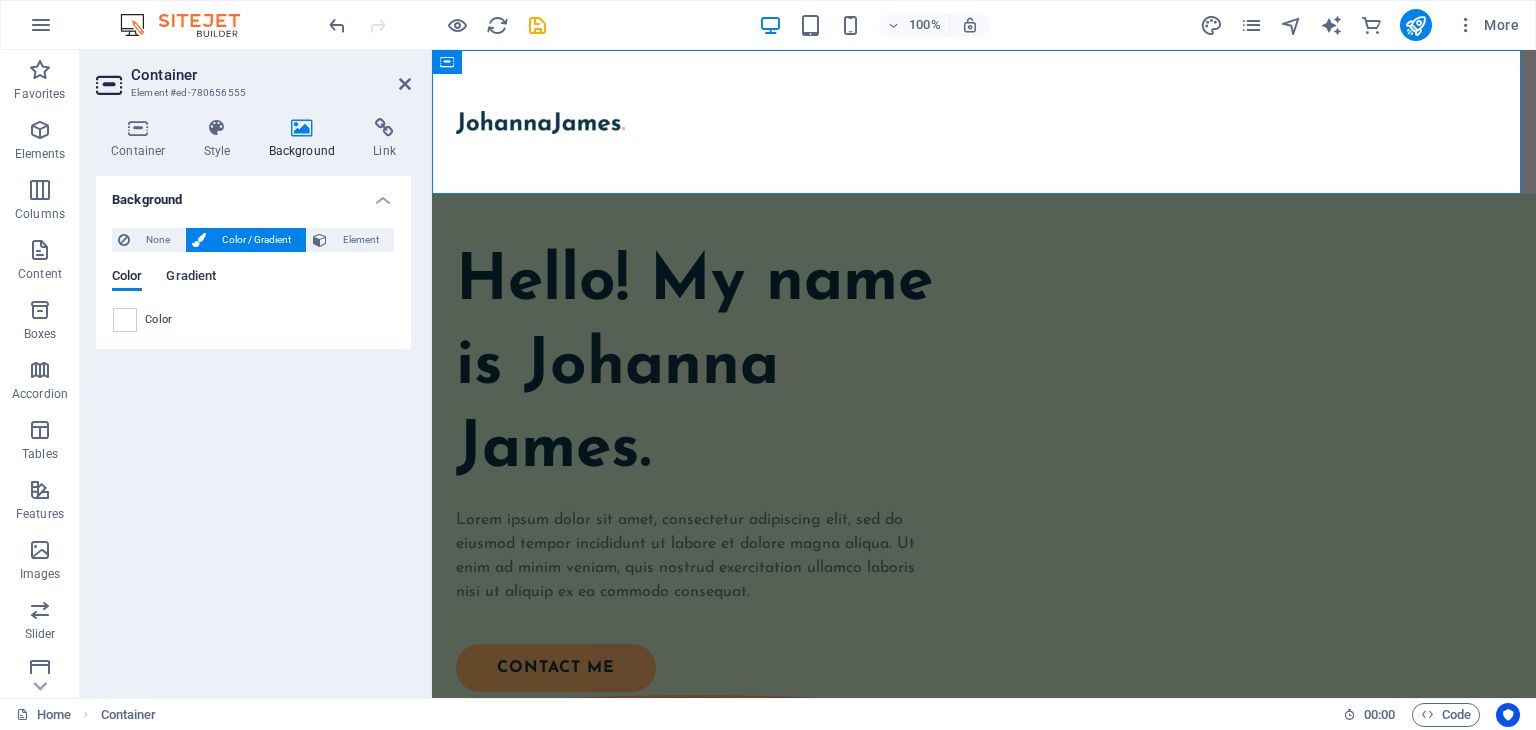 click on "Gradient" at bounding box center (191, 278) 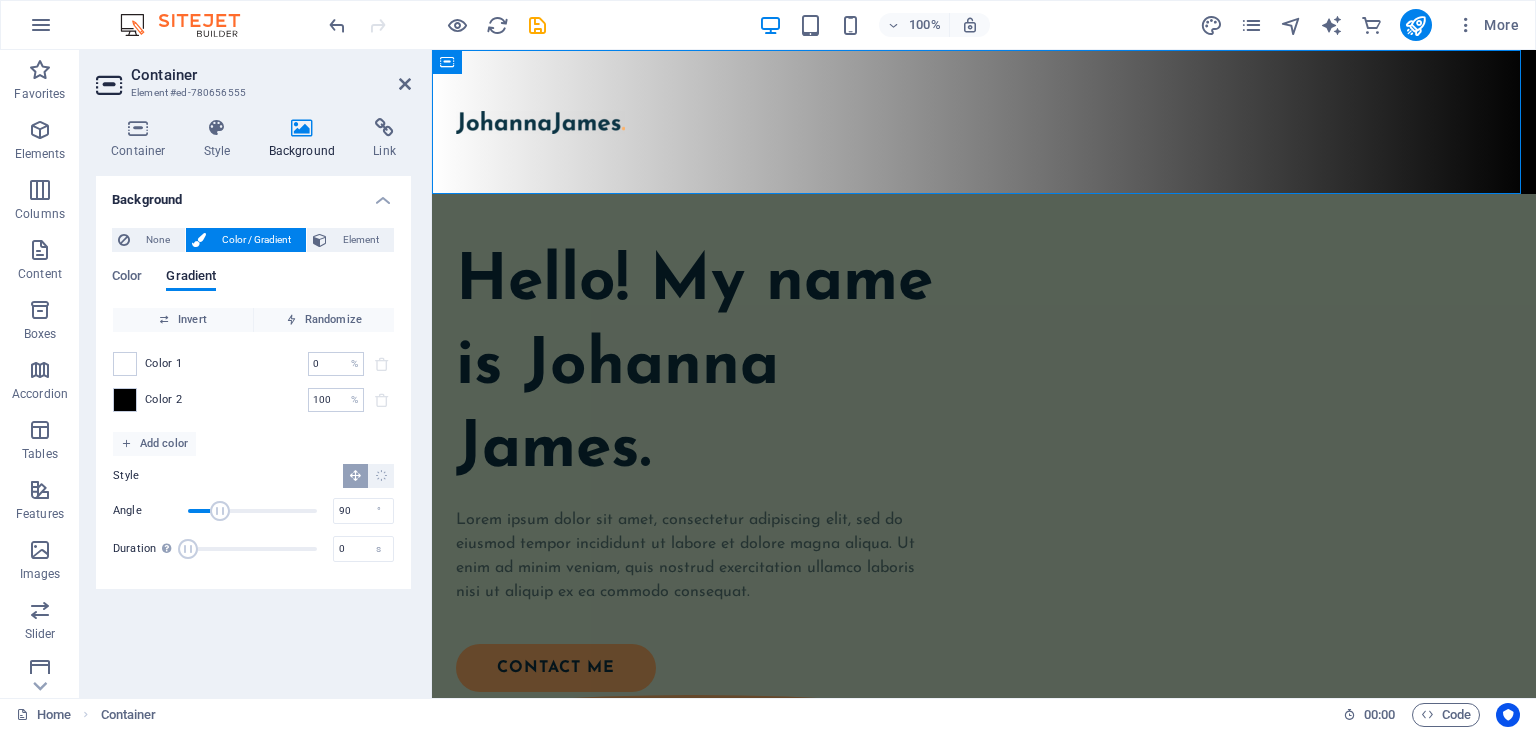 click on "Color Gradient" at bounding box center [253, 288] 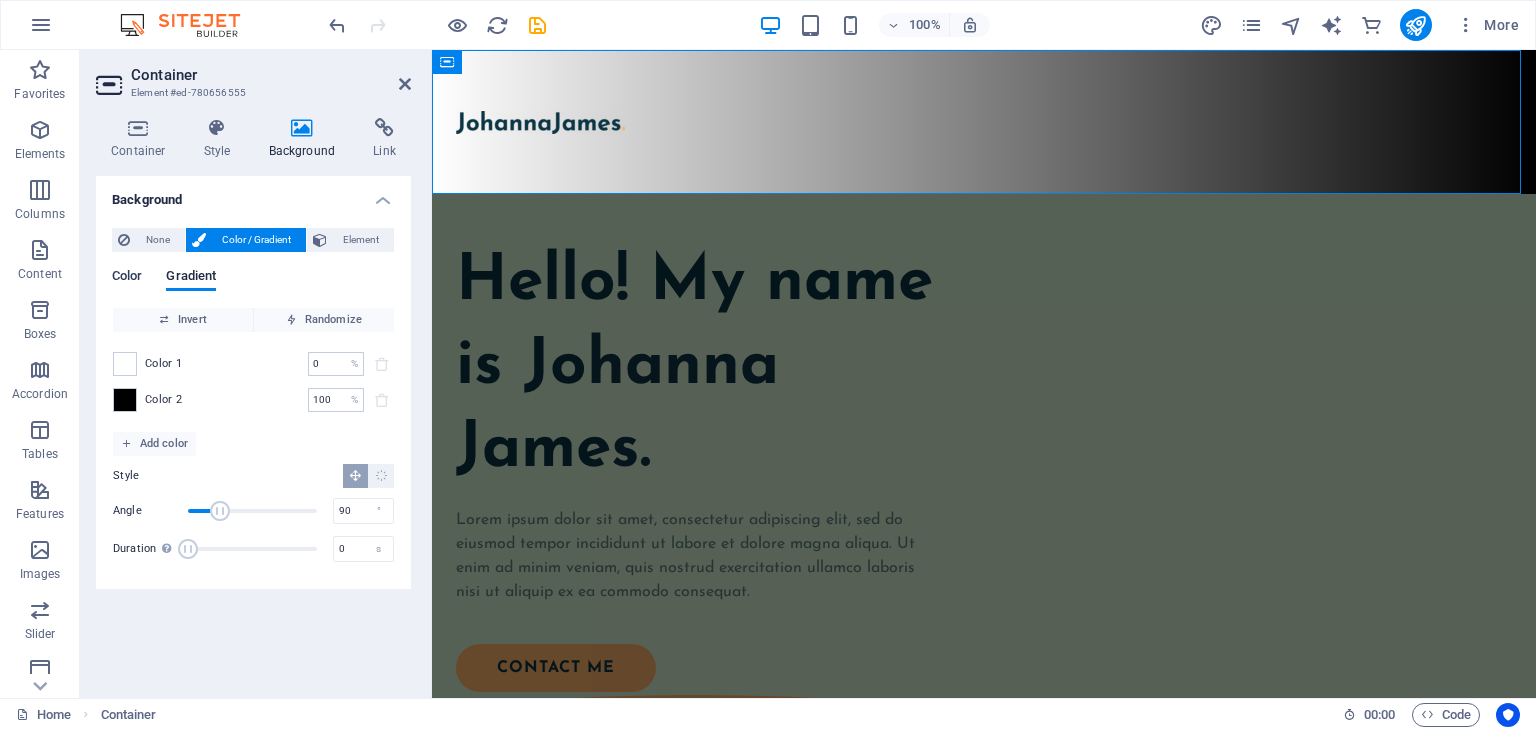 click on "Color" at bounding box center [127, 278] 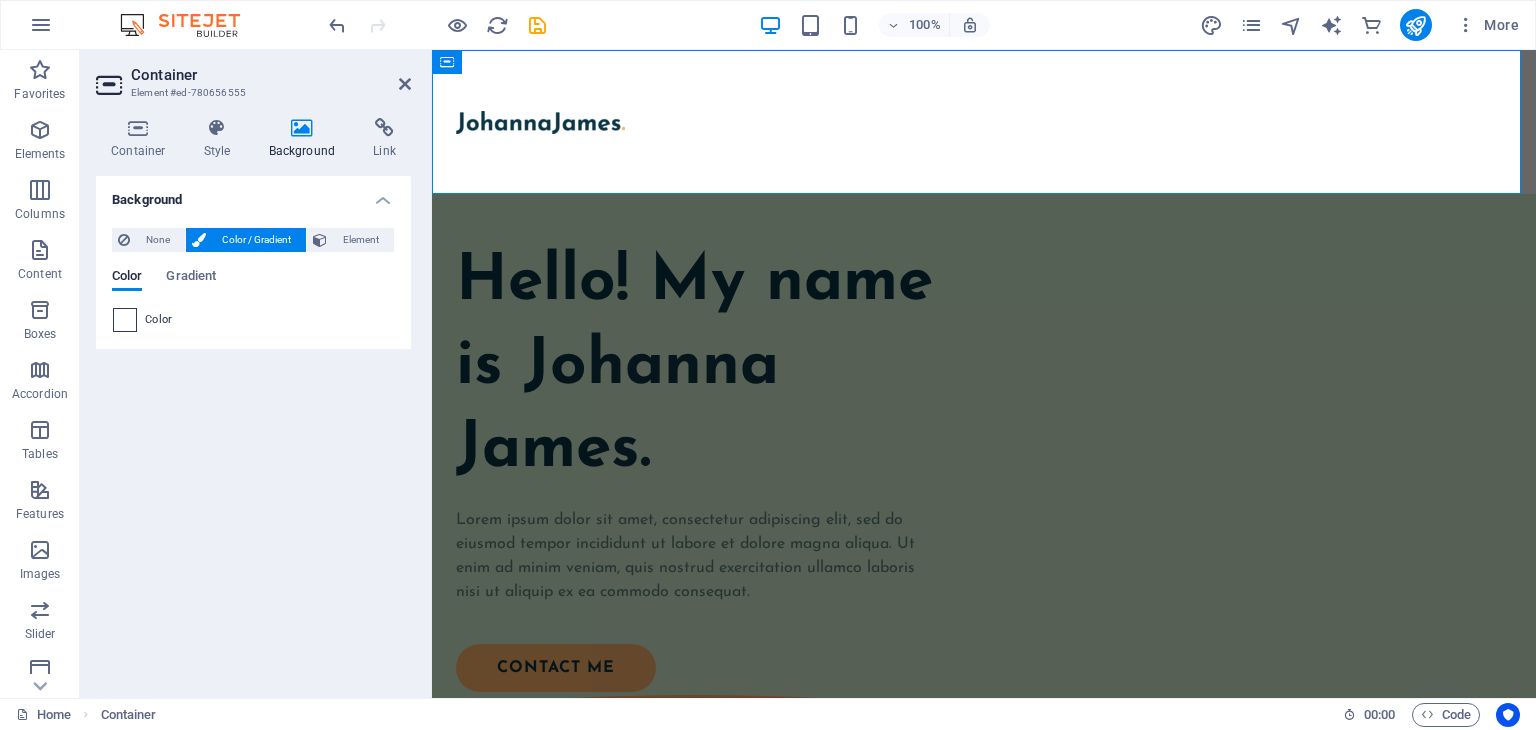 click at bounding box center [125, 320] 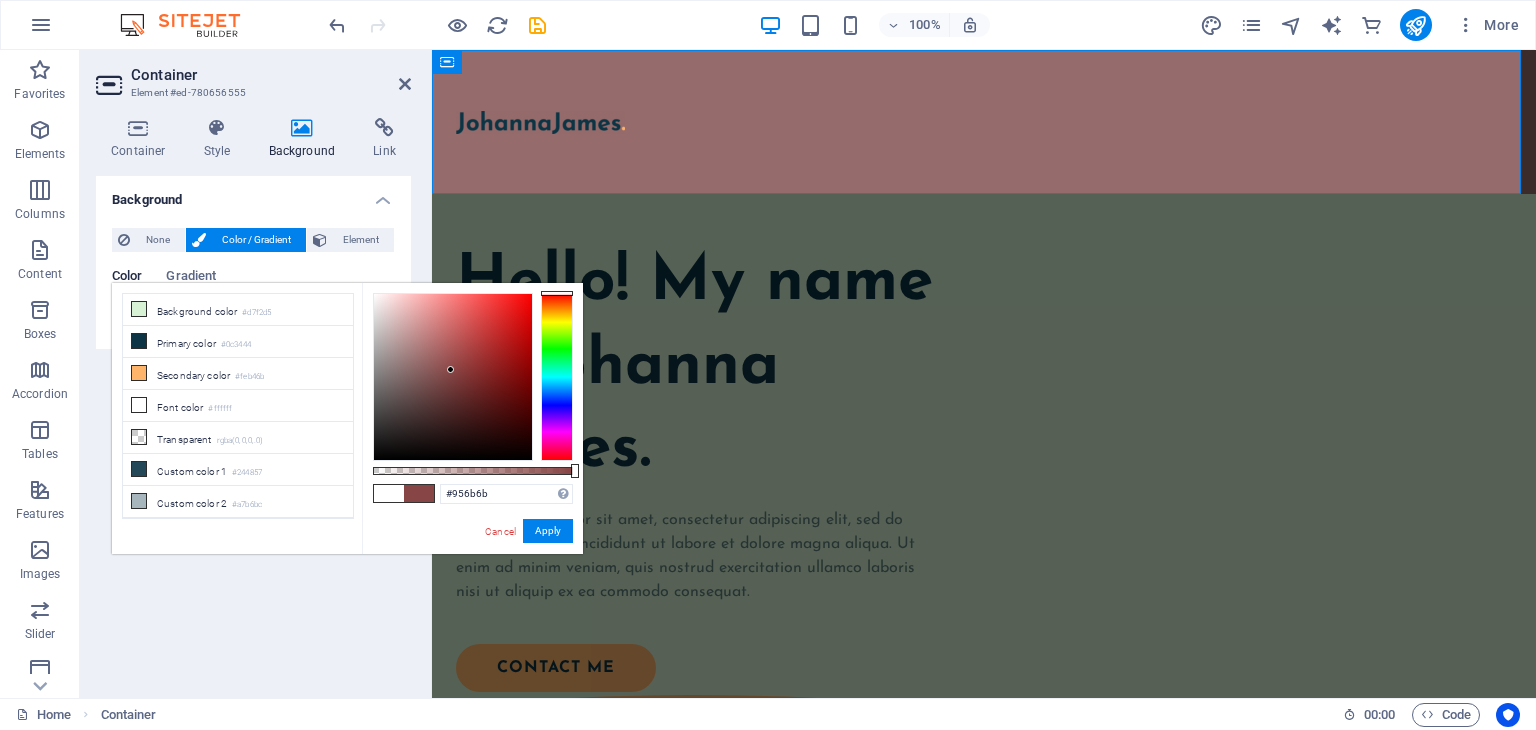 drag, startPoint x: 456, startPoint y: 371, endPoint x: 417, endPoint y: 362, distance: 40.024994 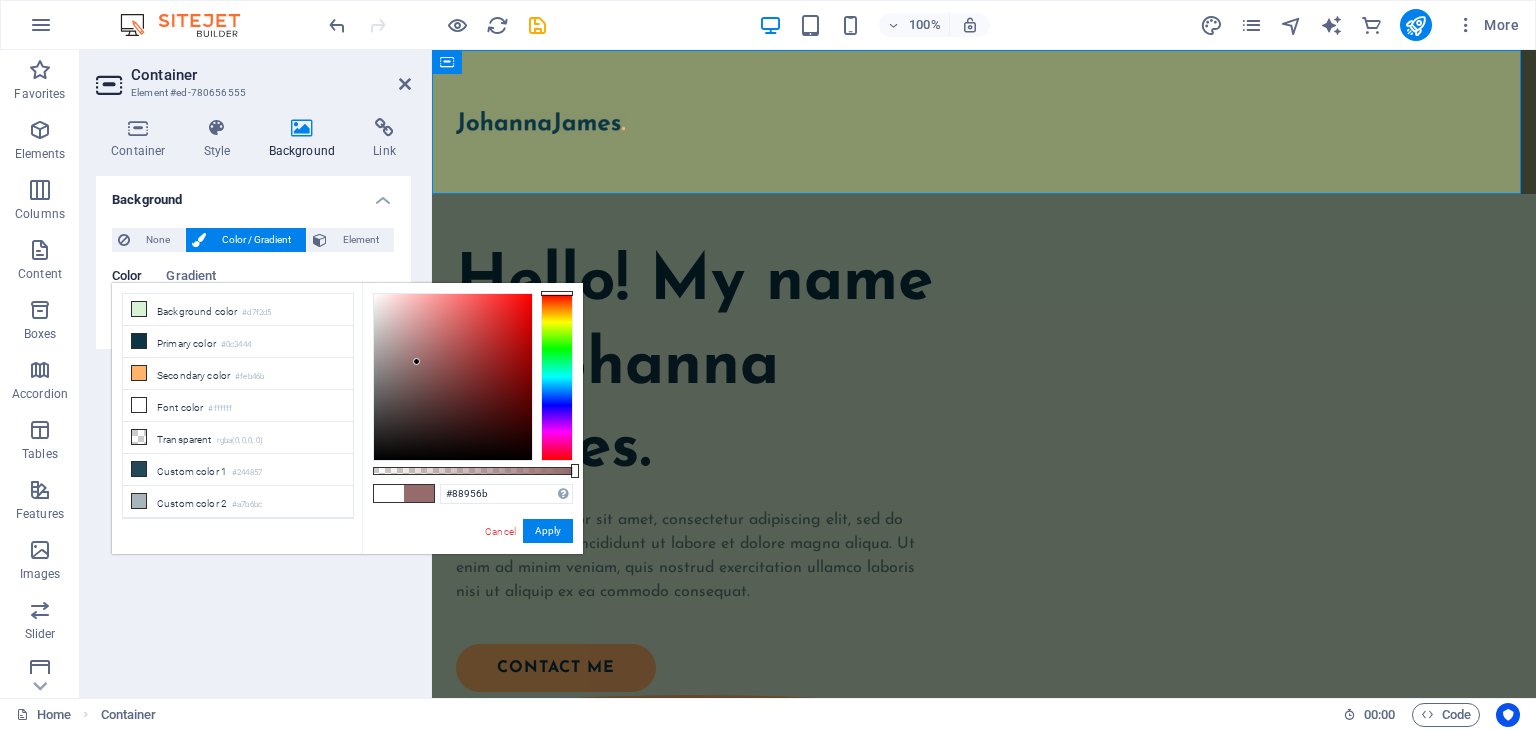 click at bounding box center (557, 377) 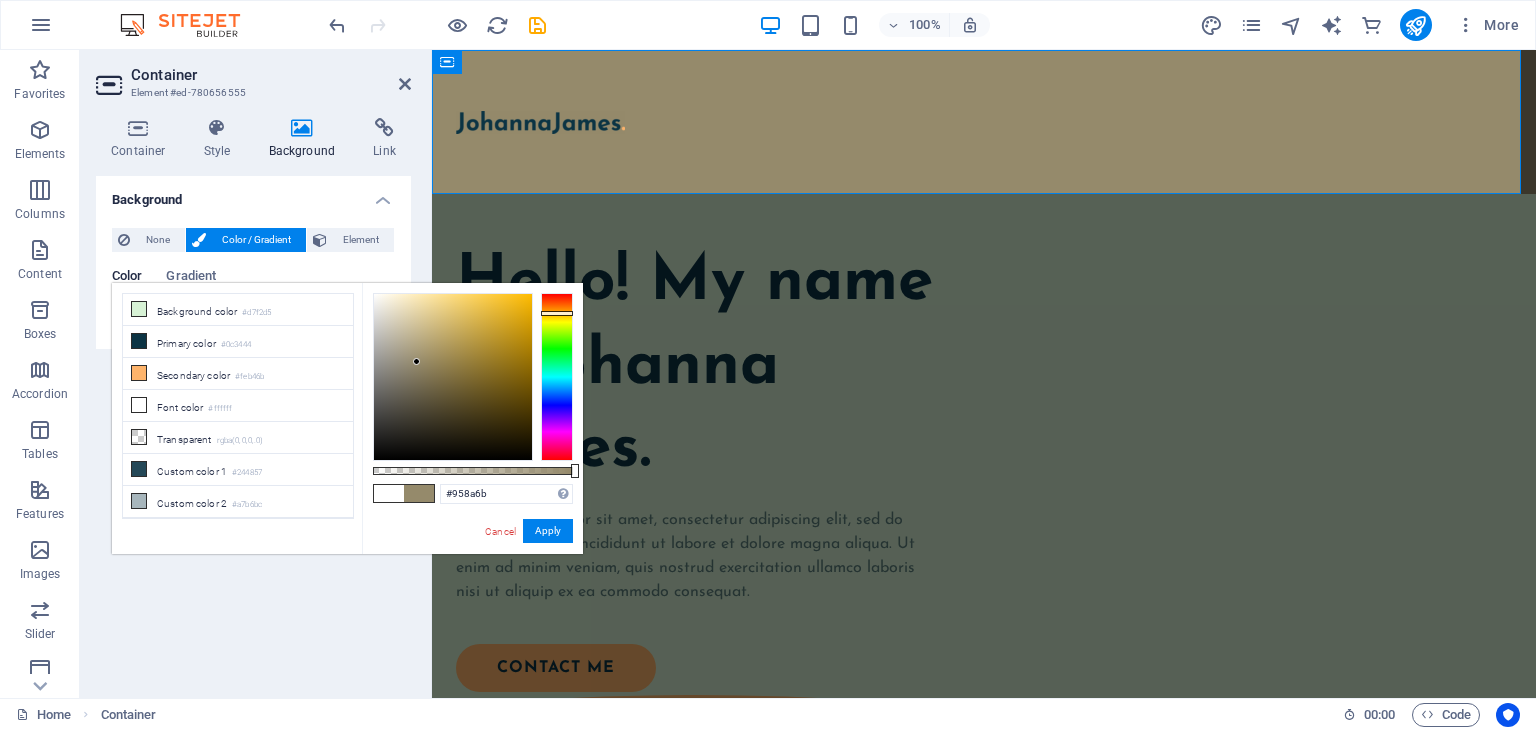 drag, startPoint x: 544, startPoint y: 325, endPoint x: 546, endPoint y: 313, distance: 12.165525 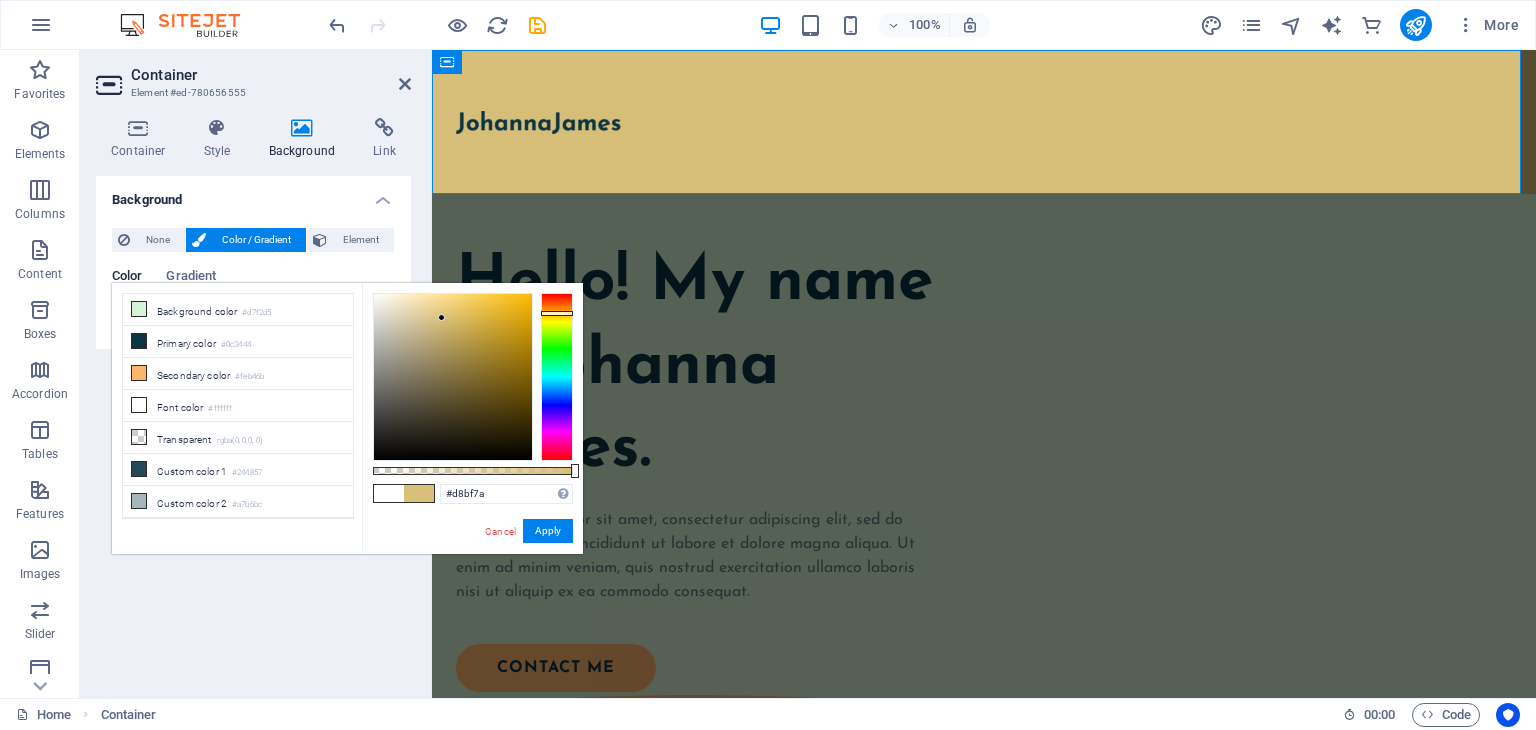 drag, startPoint x: 454, startPoint y: 347, endPoint x: 442, endPoint y: 318, distance: 31.38471 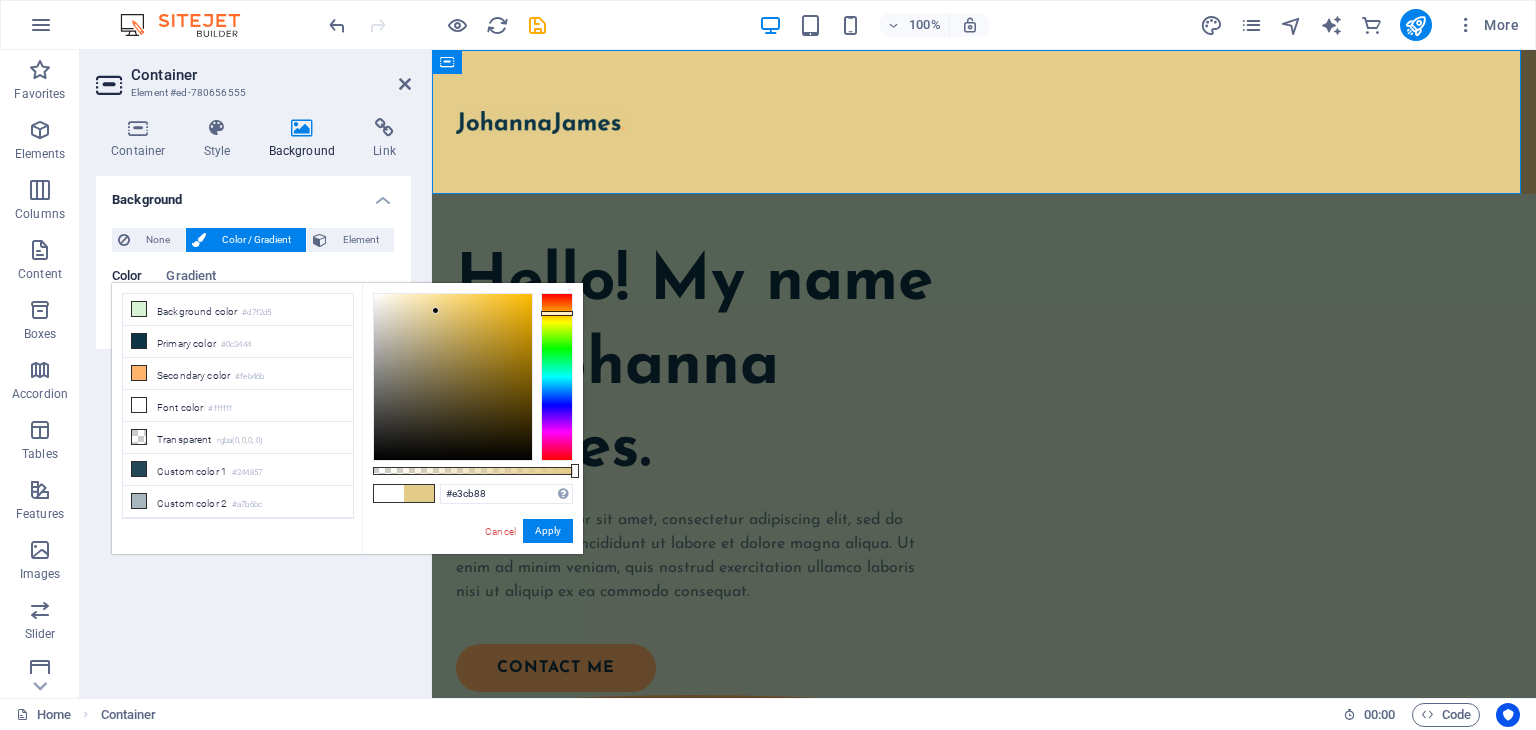 click at bounding box center [435, 310] 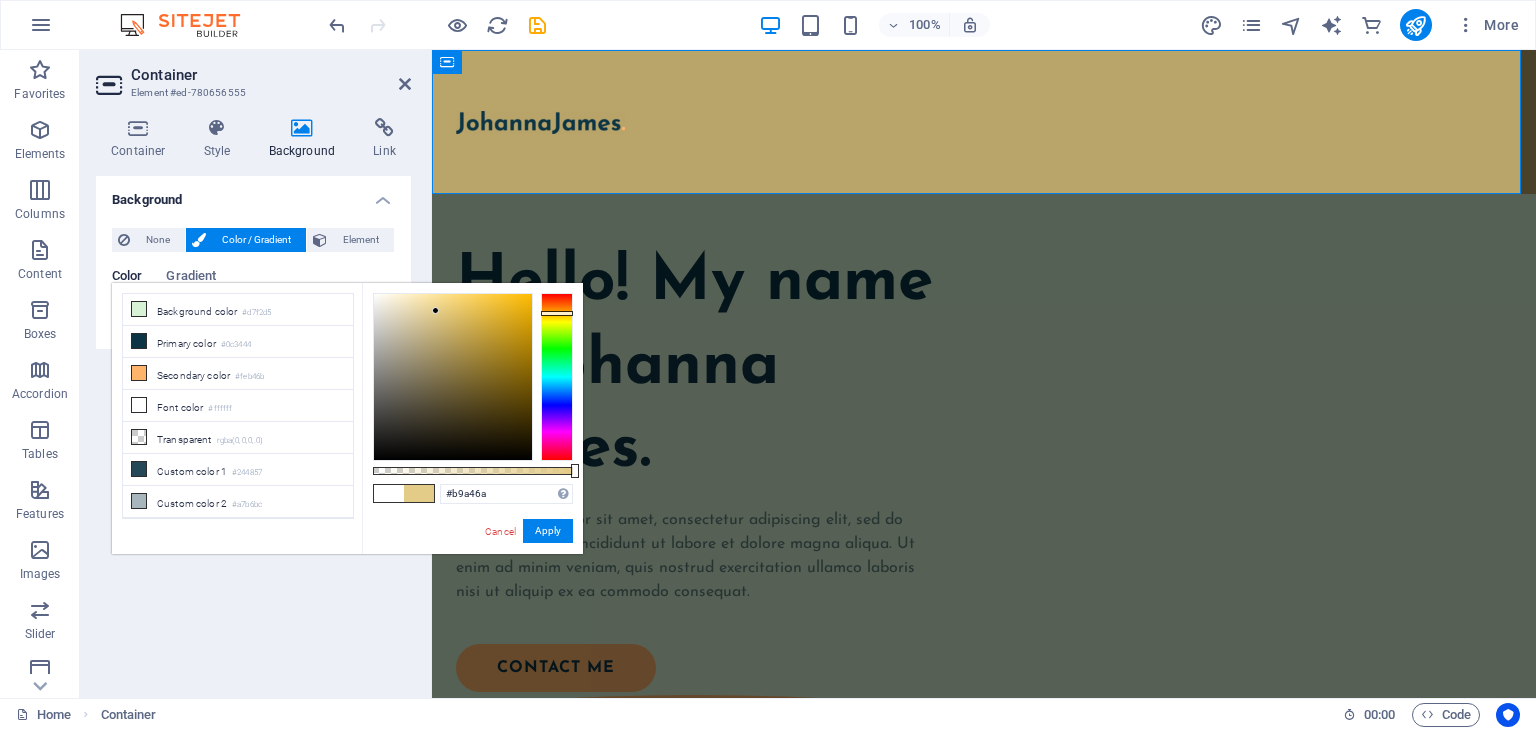 click at bounding box center [453, 377] 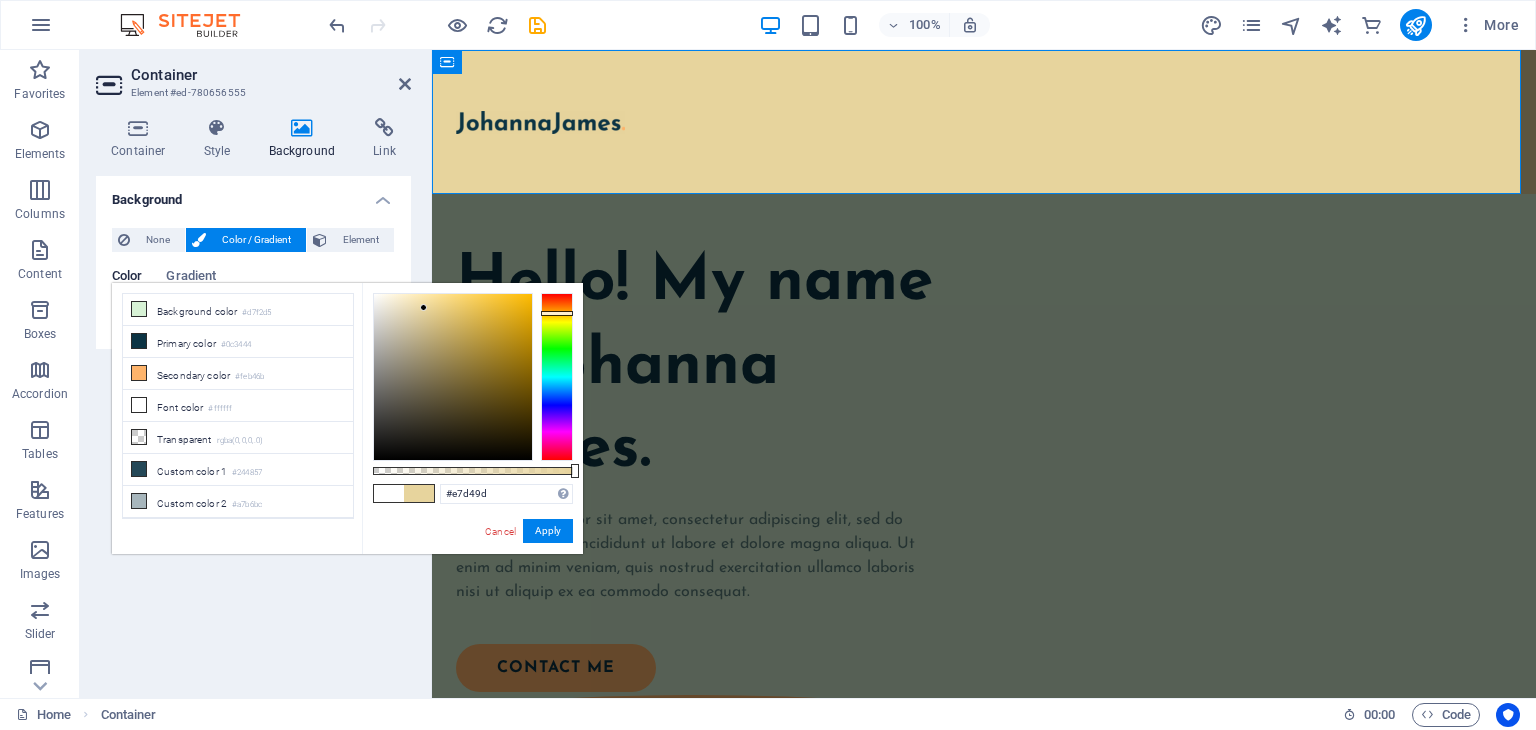 drag, startPoint x: 440, startPoint y: 326, endPoint x: 424, endPoint y: 308, distance: 24.083189 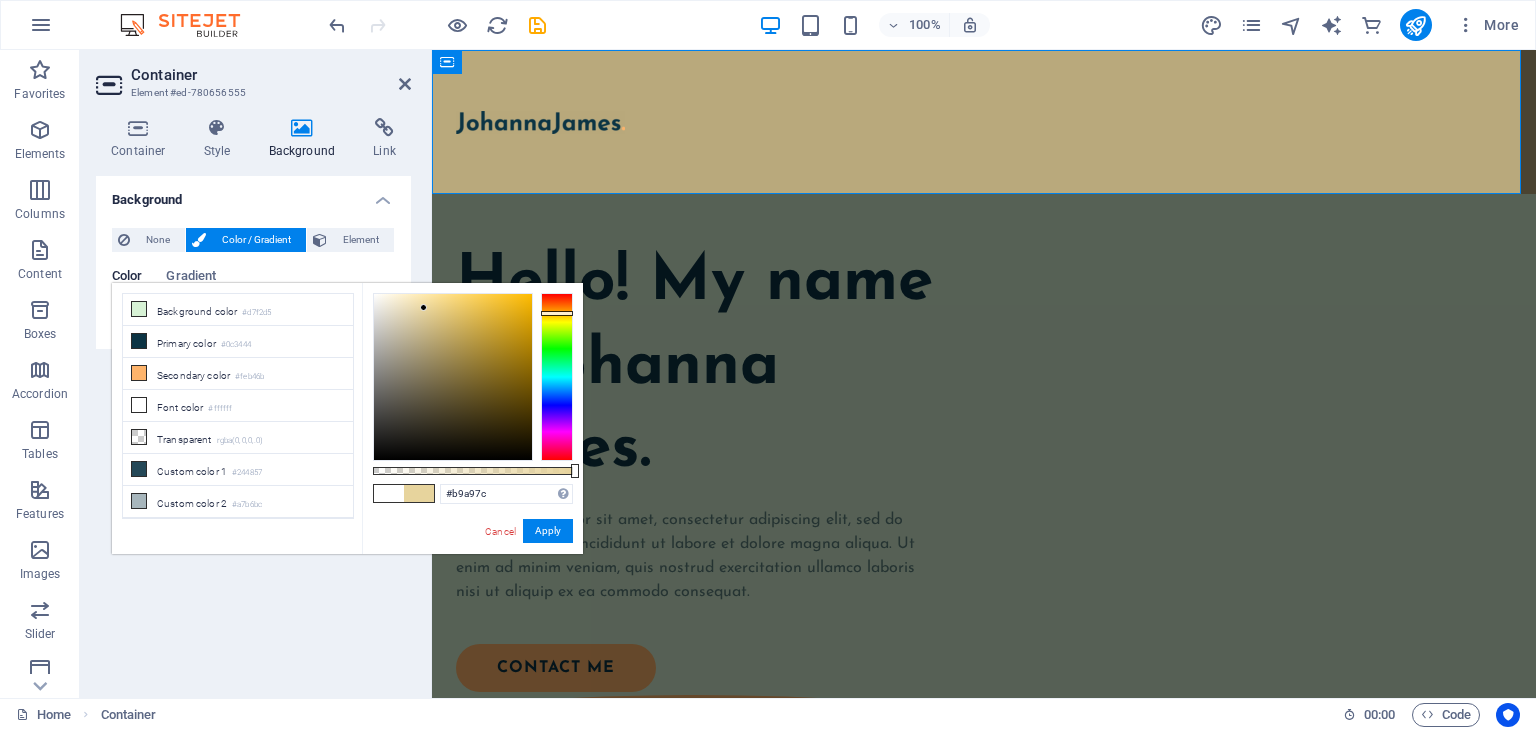 click at bounding box center (453, 377) 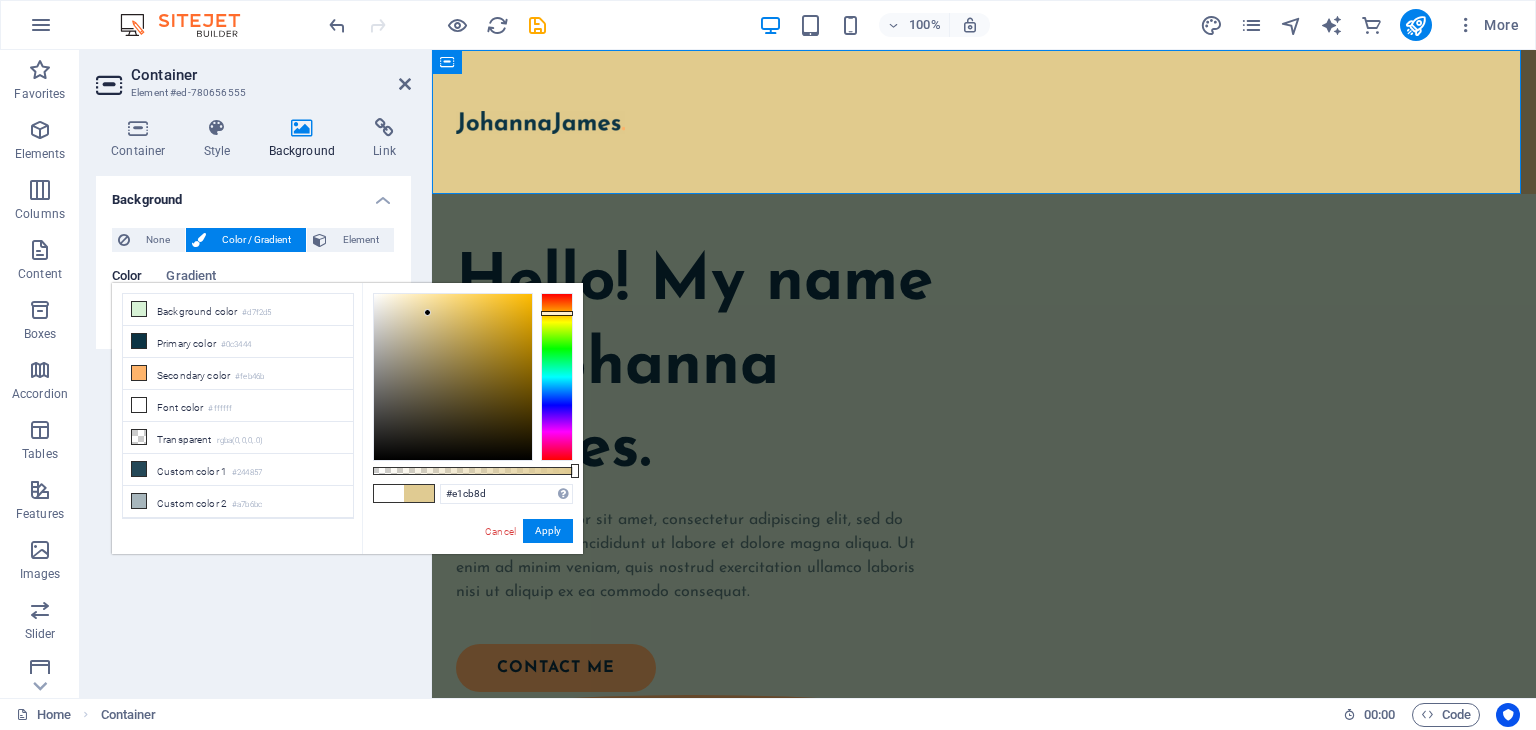 type on "#e3cc8d" 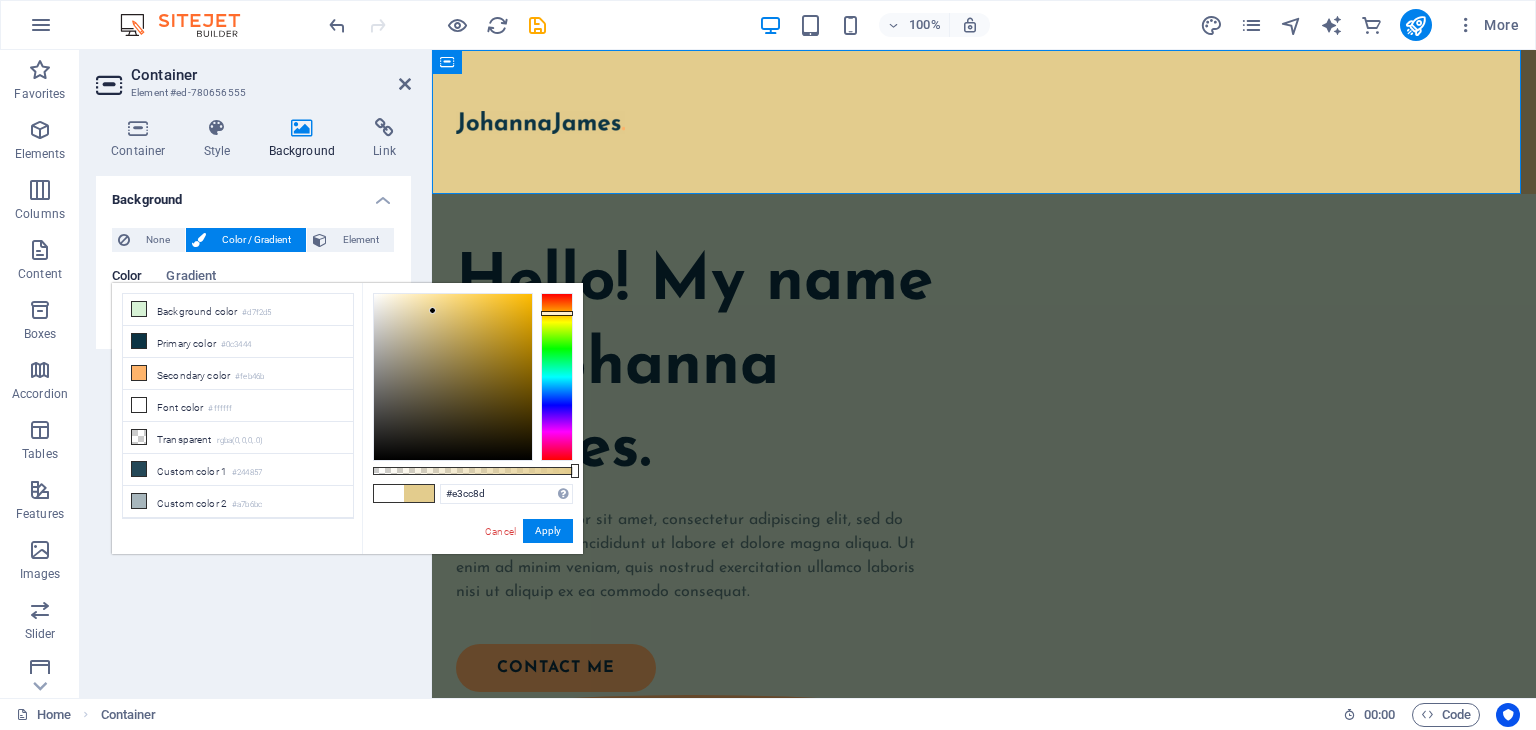 drag, startPoint x: 425, startPoint y: 338, endPoint x: 433, endPoint y: 311, distance: 28.160255 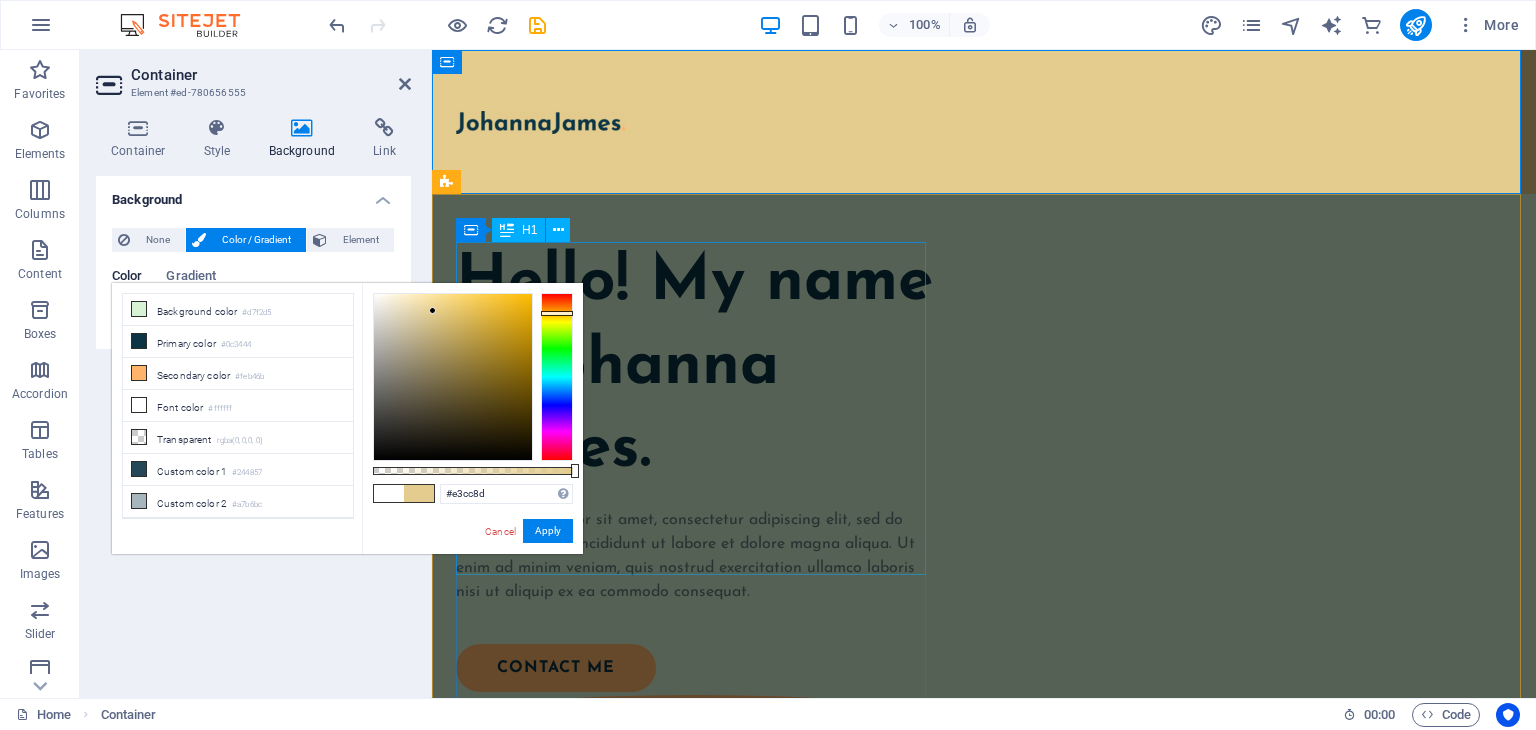 click on "Hello! My name is Johanna James." at bounding box center (695, 367) 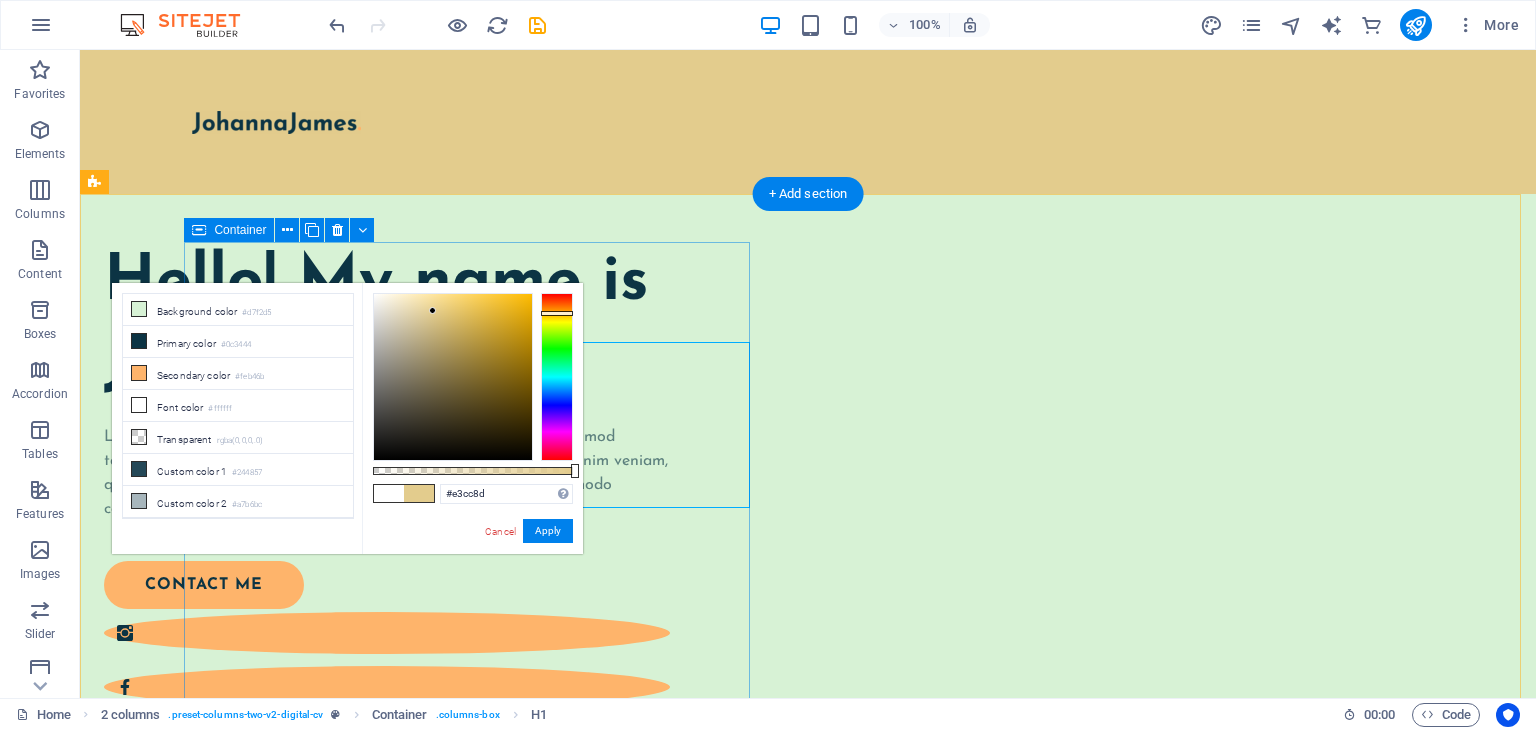 click on "Hello! My name is Johanna James. Lorem ipsum dolor sit amet, consectetur adipiscing elit, sed do eiusmod tempor incididunt ut labore et dolore magna aliqua. Ut enim ad minim veniam, quis nostrud exercitation ullamco laboris nisi ut aliquip ex ea commodo consequat. contact me" at bounding box center (387, 503) 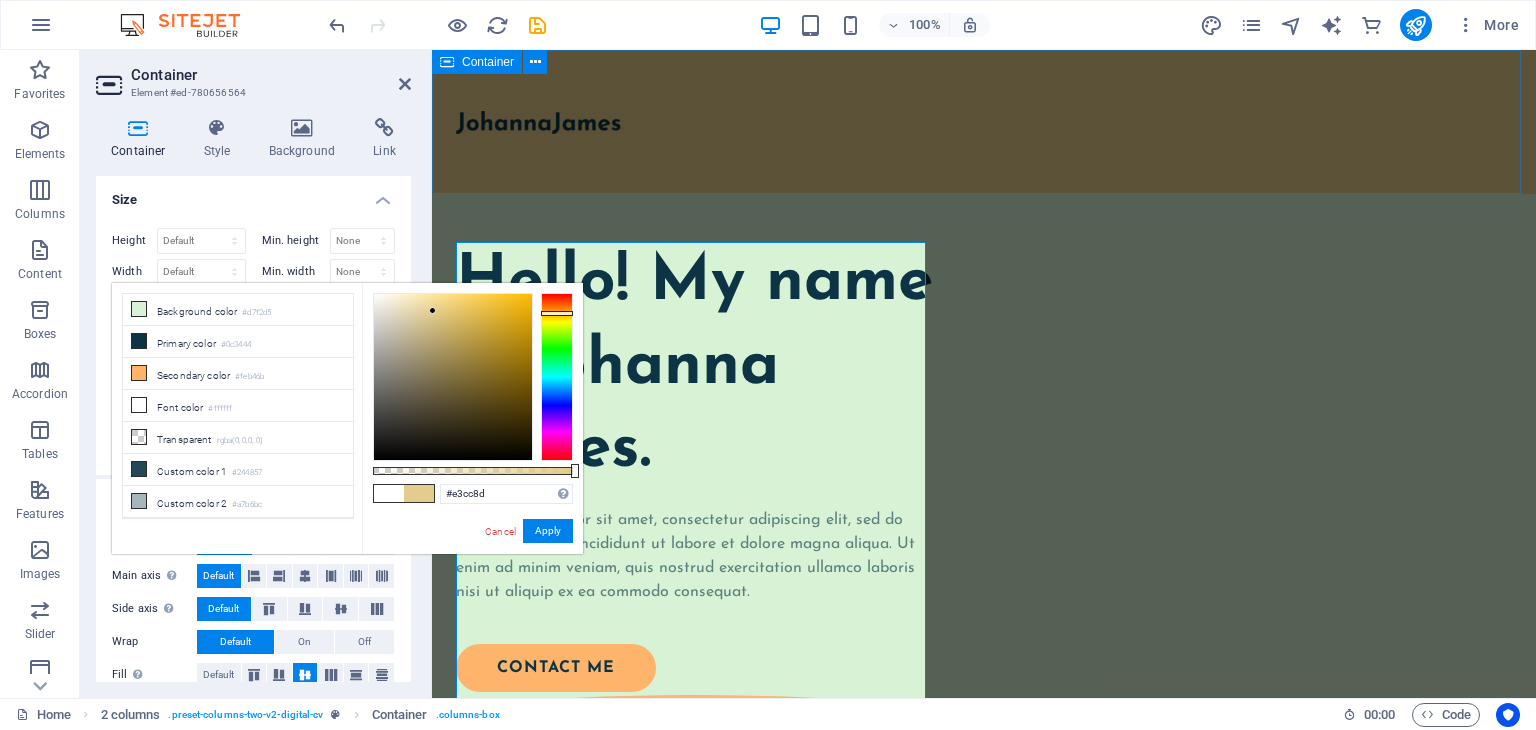 click at bounding box center [984, 122] 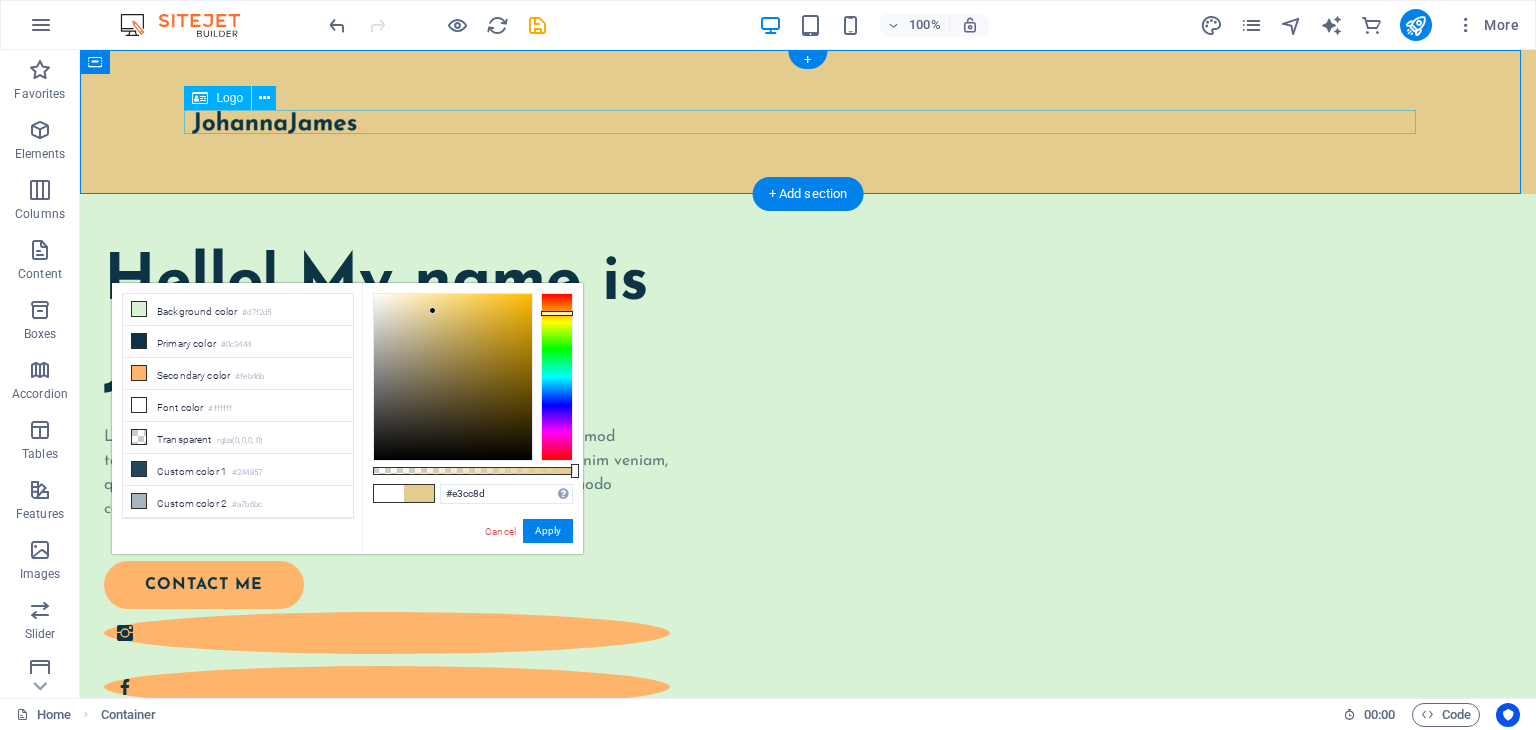 click at bounding box center (808, 122) 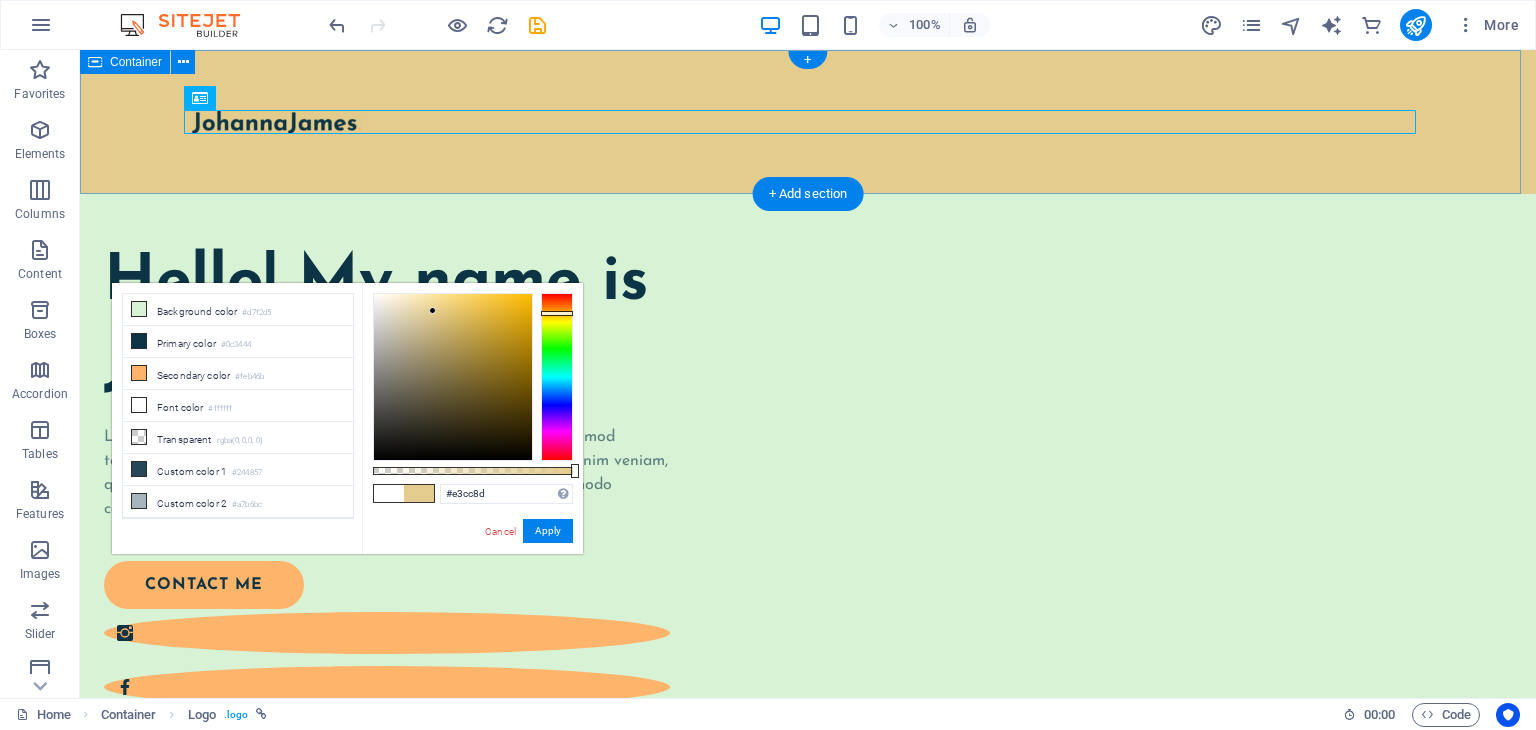 click at bounding box center (808, 122) 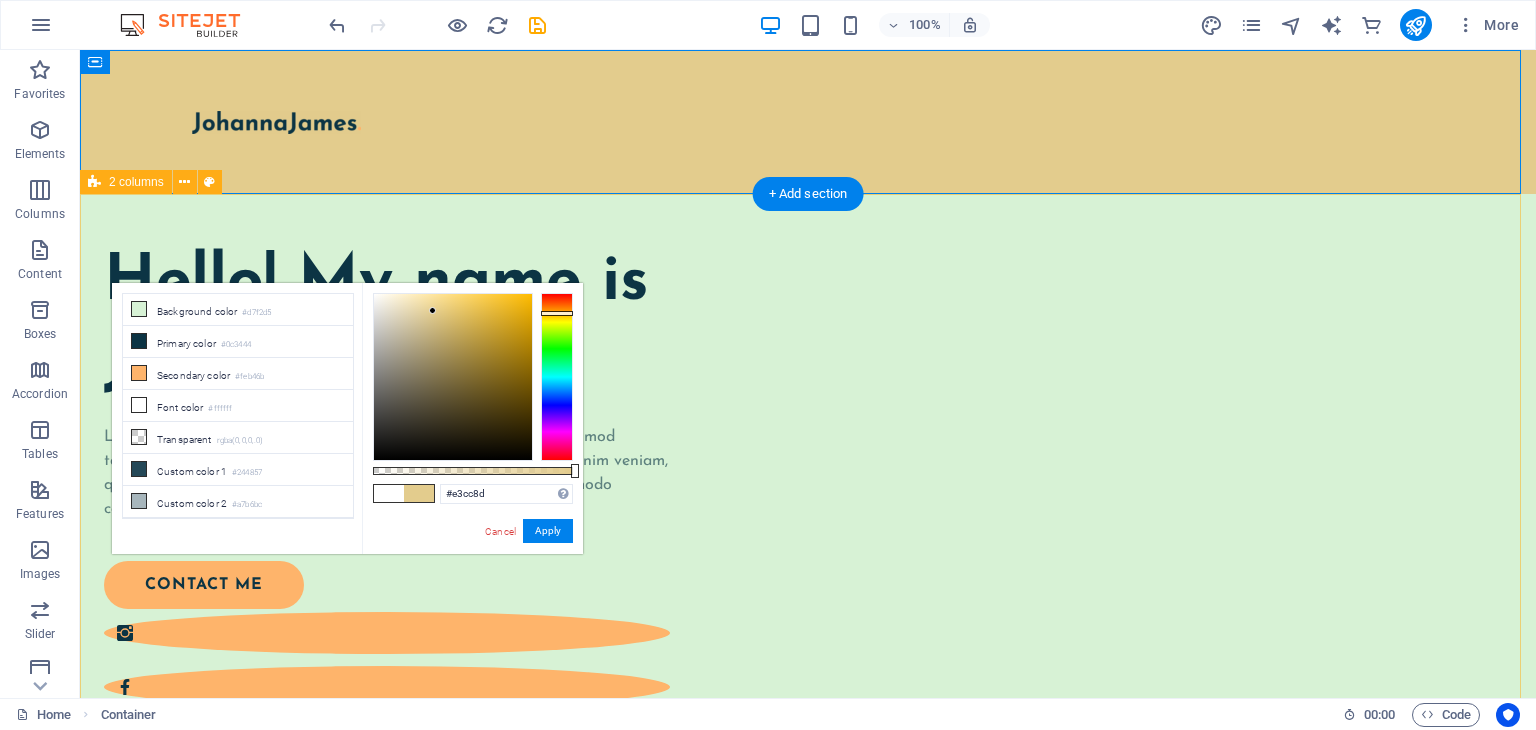 click on "Hello! My name is Johanna James. Lorem ipsum dolor sit amet, consectetur adipiscing elit, sed do eiusmod tempor incididunt ut labore et dolore magna aliqua. Ut enim ad minim veniam, quis nostrud exercitation ullamco laboris nisi ut aliquip ex ea commodo consequat. contact me" at bounding box center (808, 877) 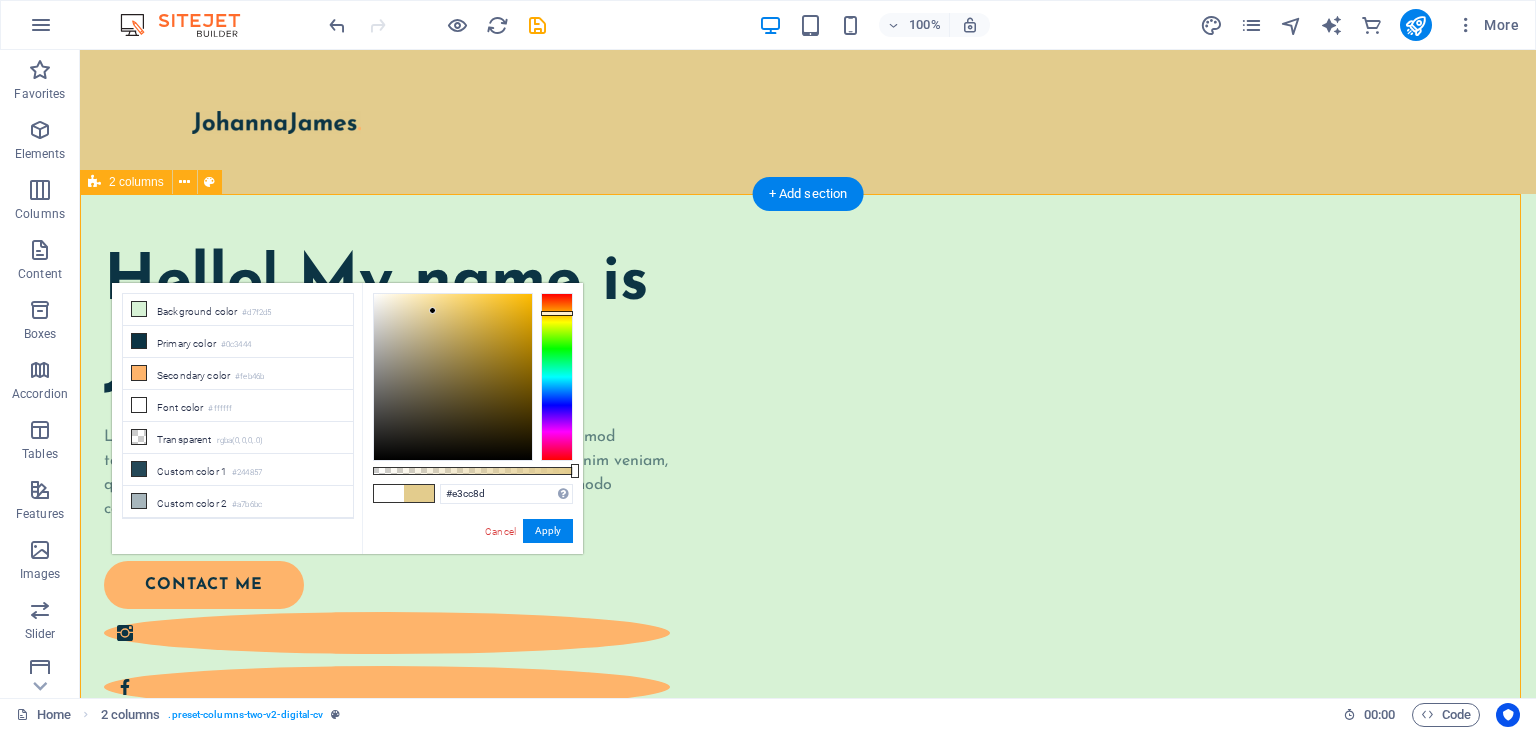 click on "Hello! My name is Johanna James. Lorem ipsum dolor sit amet, consectetur adipiscing elit, sed do eiusmod tempor incididunt ut labore et dolore magna aliqua. Ut enim ad minim veniam, quis nostrud exercitation ullamco laboris nisi ut aliquip ex ea commodo consequat. contact me" at bounding box center (808, 877) 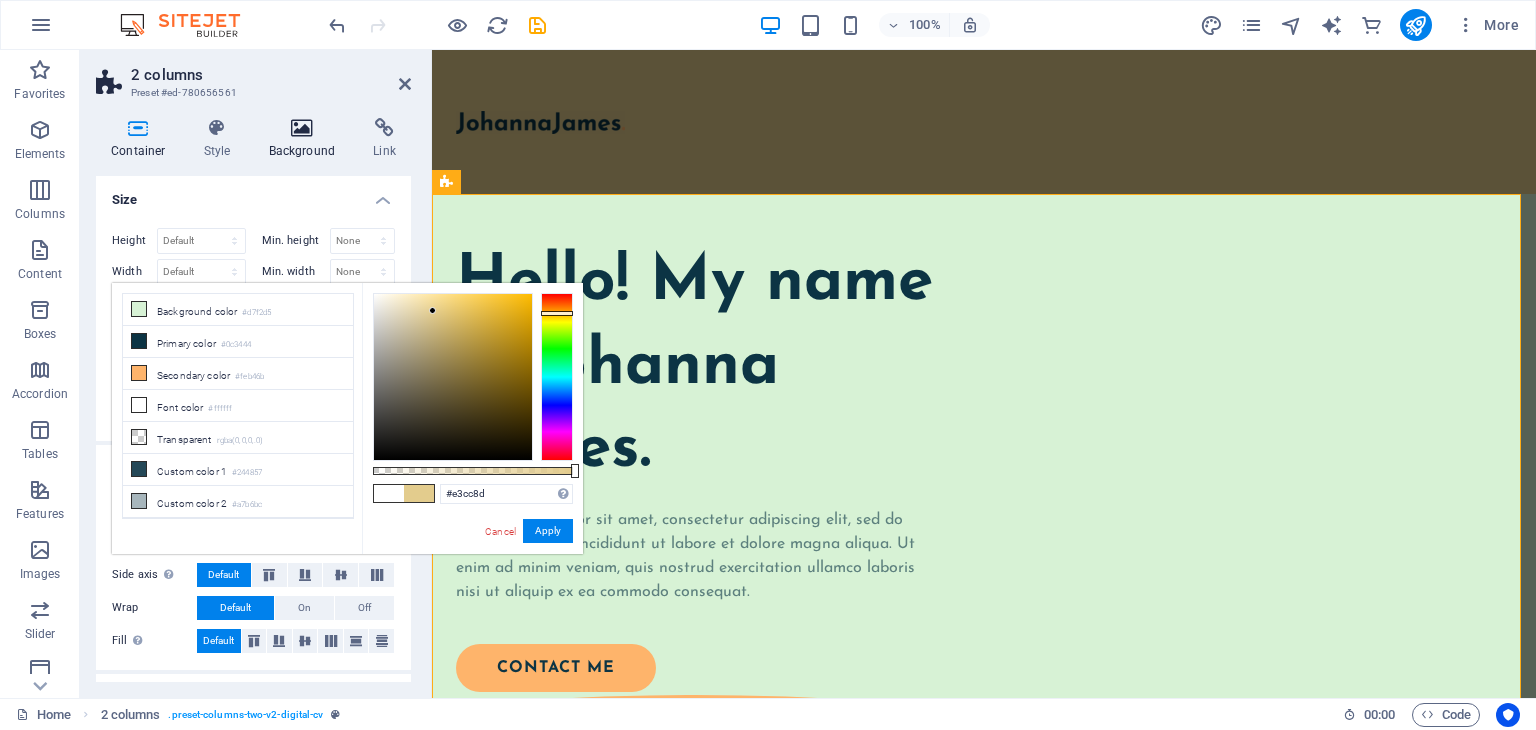 click on "Background" at bounding box center (306, 139) 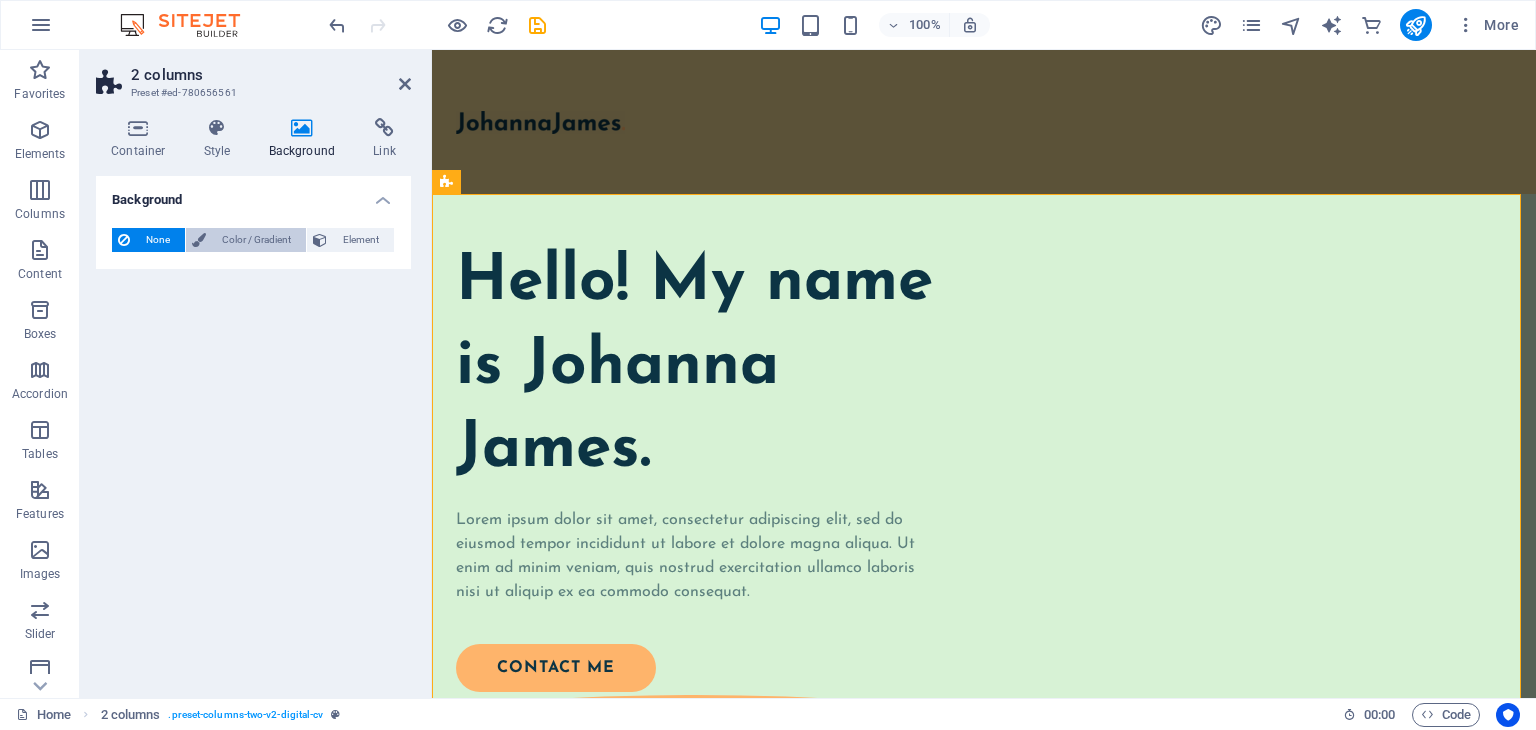 click on "Color / Gradient" at bounding box center [256, 240] 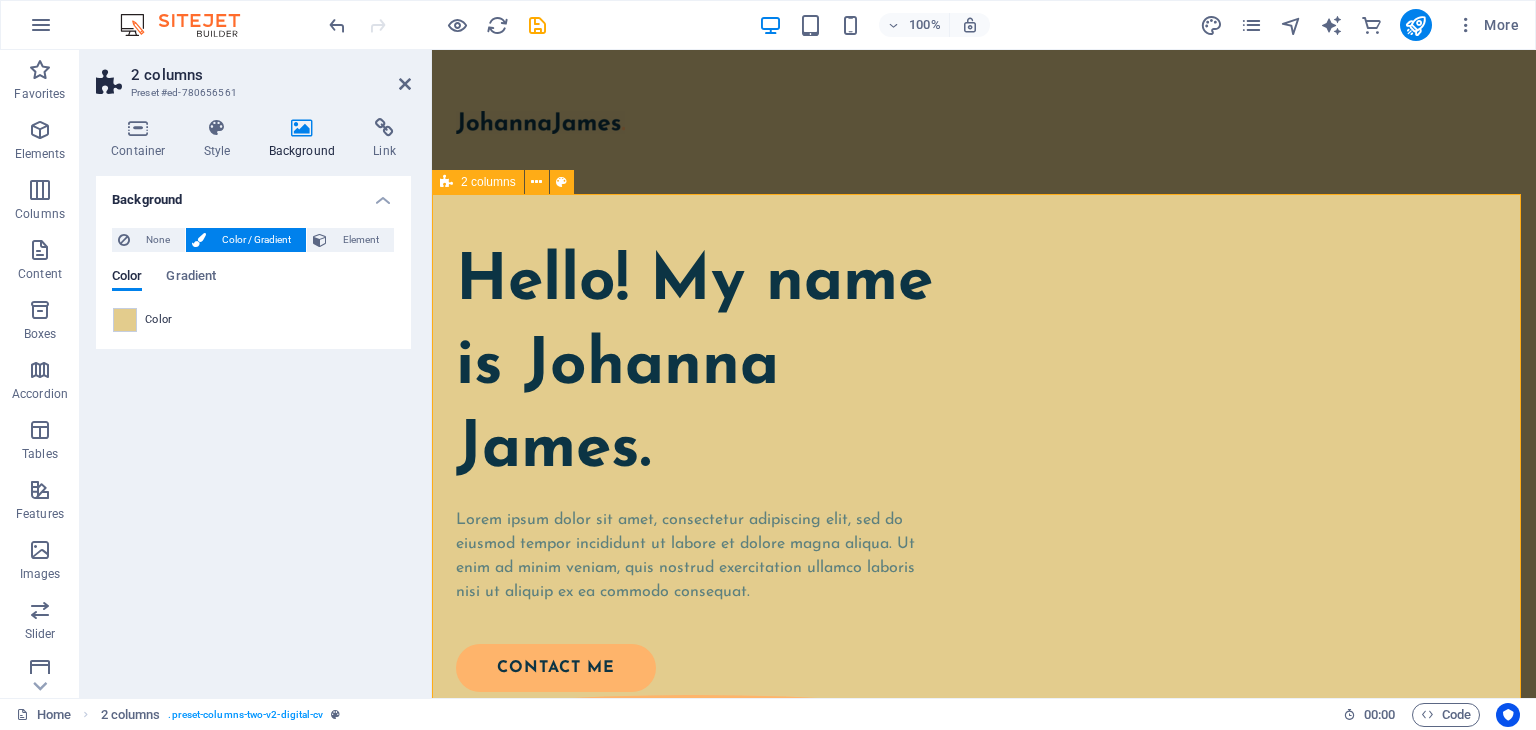 click on "Hello! My name is Johanna James. Lorem ipsum dolor sit amet, consectetur adipiscing elit, sed do eiusmod tempor incididunt ut labore et dolore magna aliqua. Ut enim ad minim veniam, quis nostrud exercitation ullamco laboris nisi ut aliquip ex ea commodo consequat. contact me" at bounding box center (984, 875) 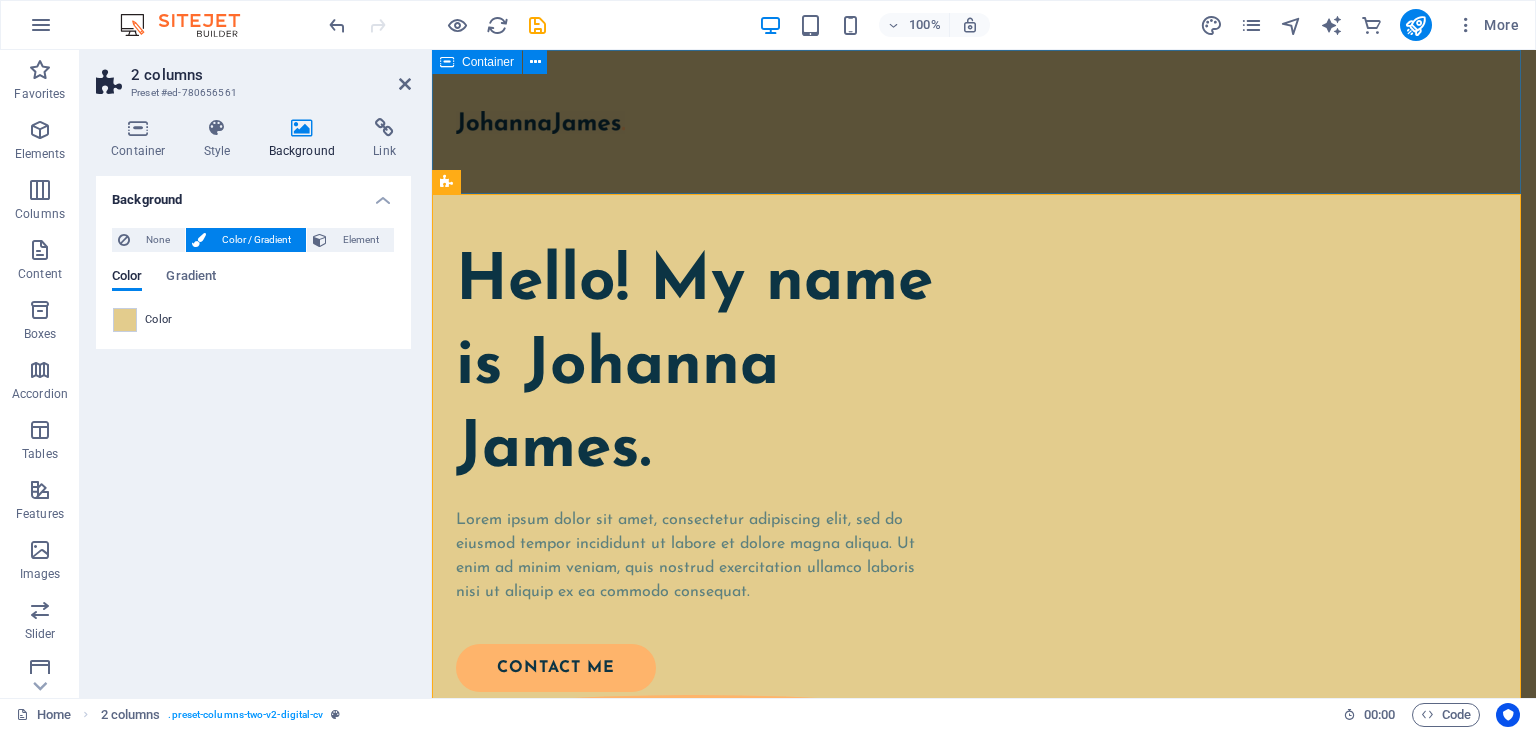 click at bounding box center [984, 122] 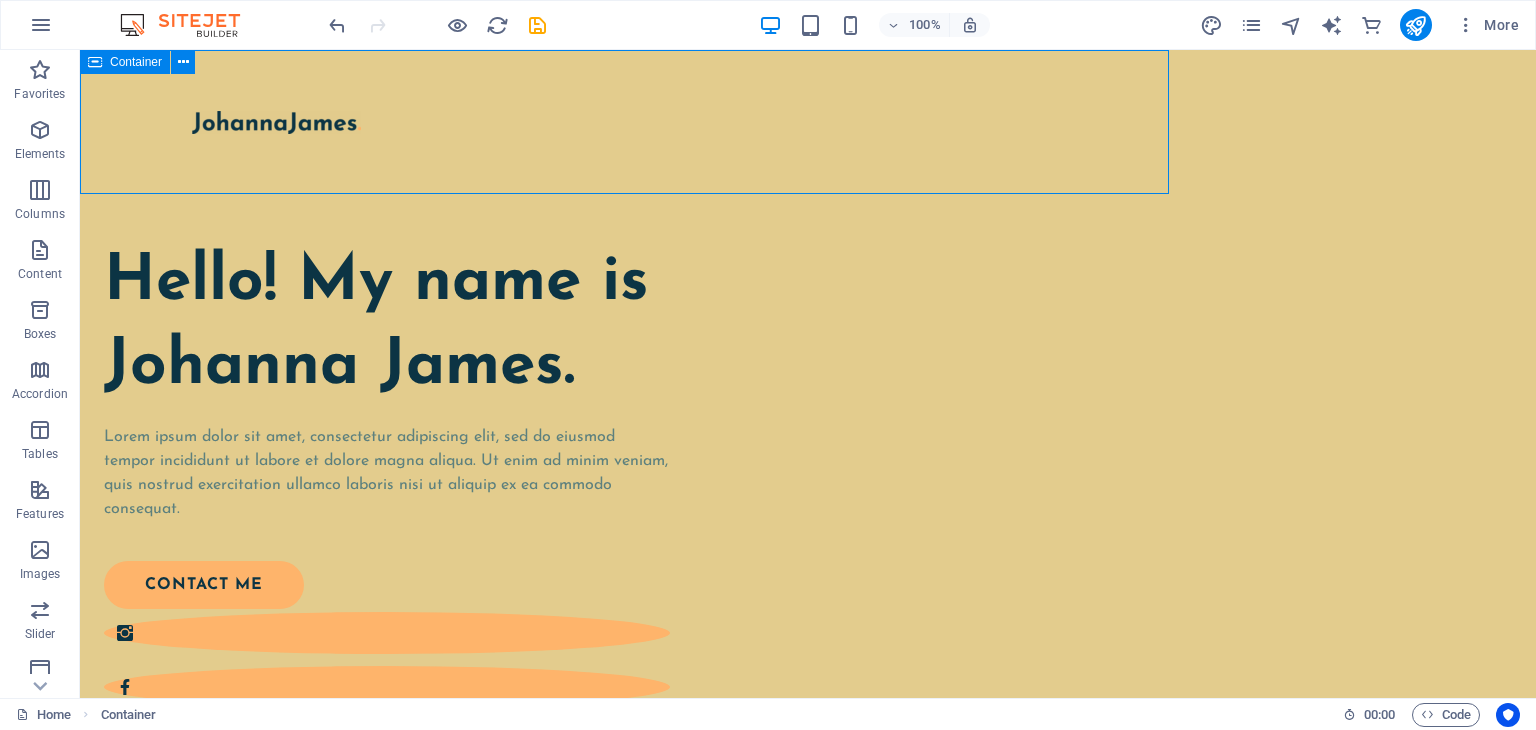 click at bounding box center [808, 122] 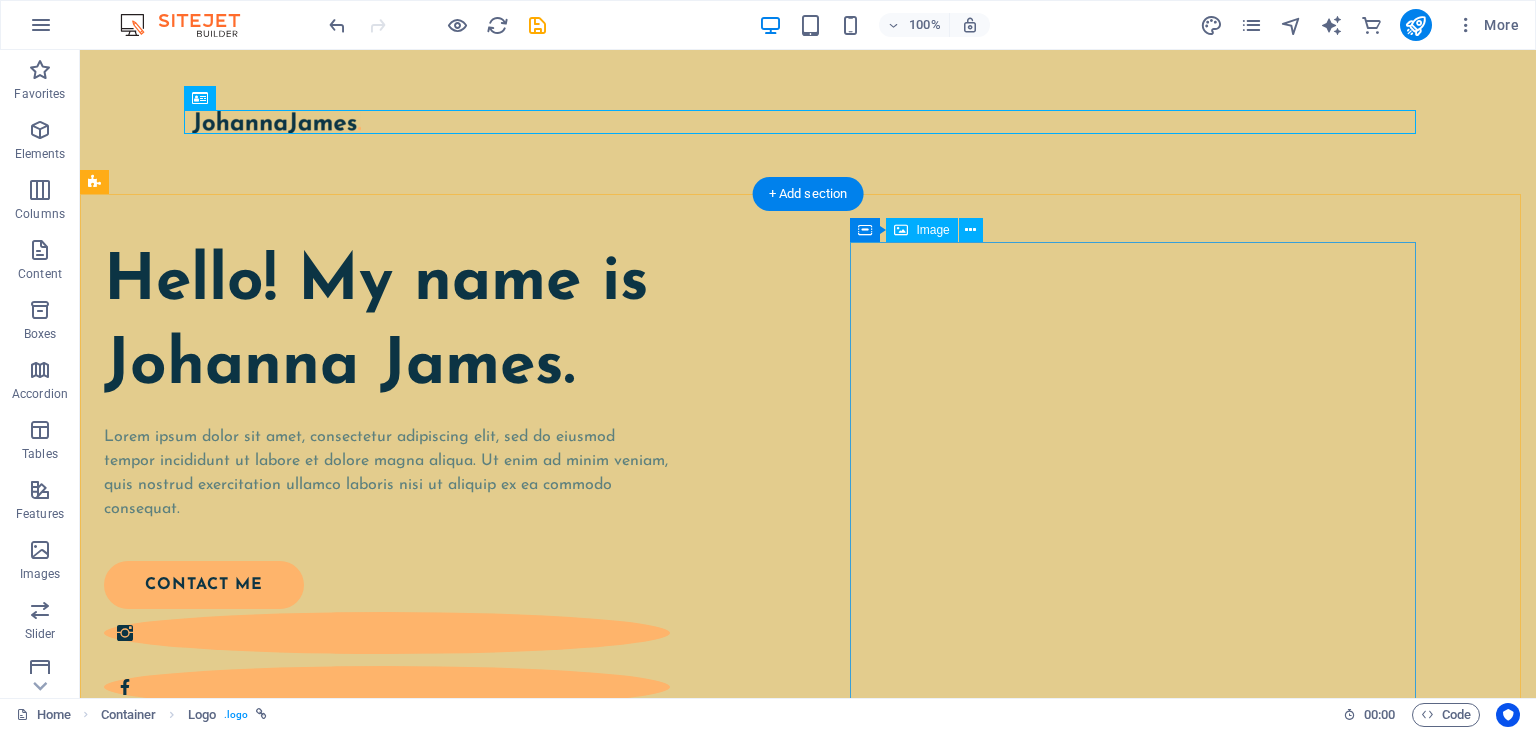 click at bounding box center (387, 1098) 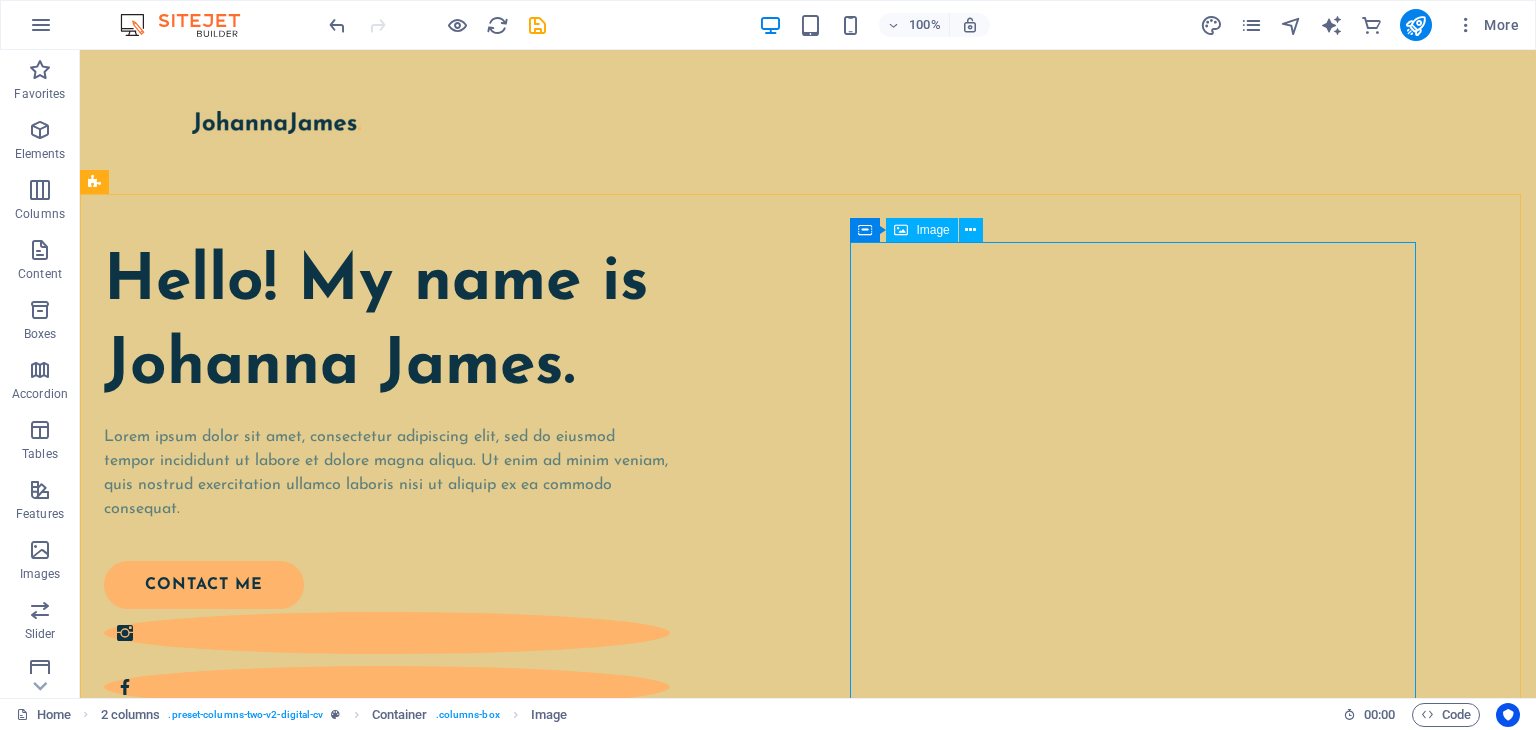 click on "Image" at bounding box center [932, 230] 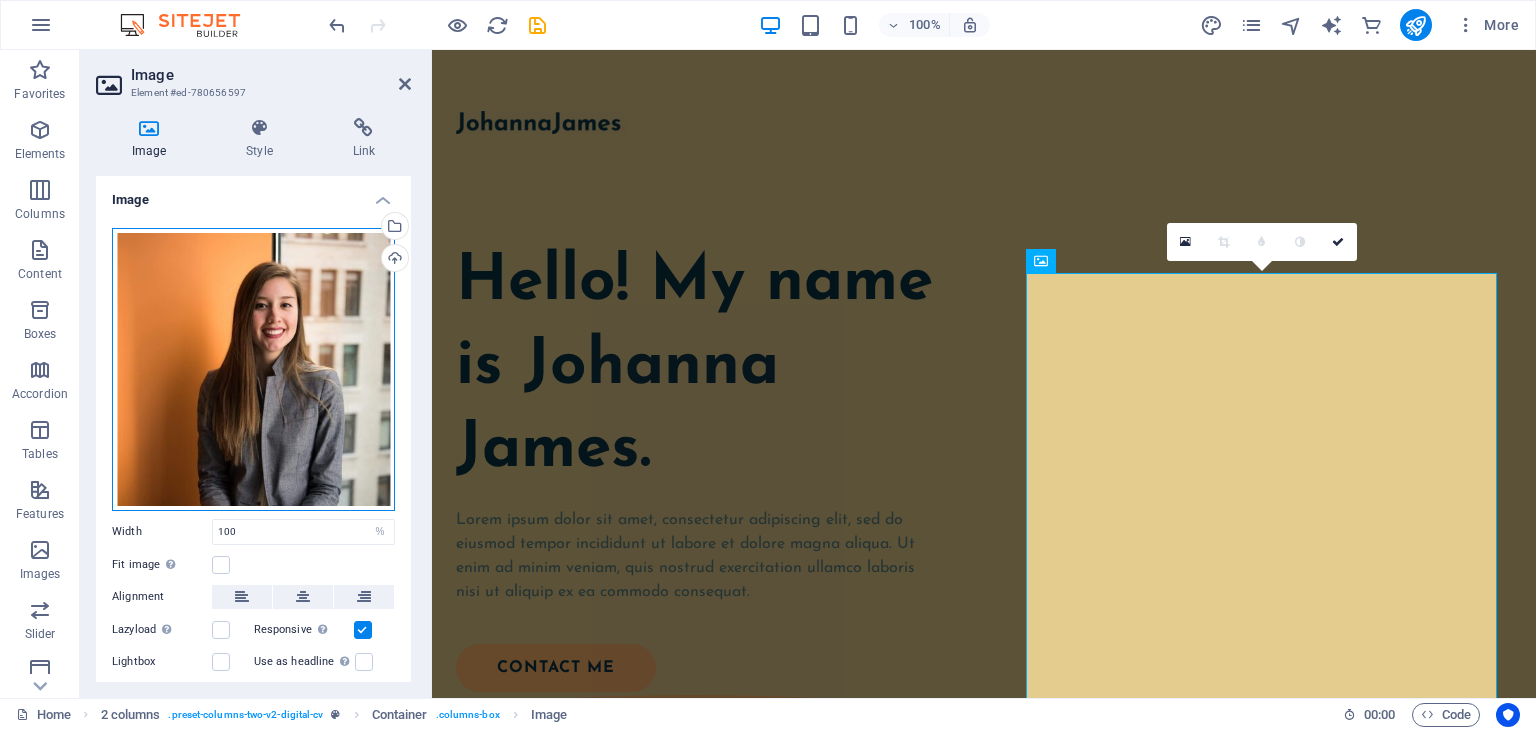 click on "Drag files here, click to choose files or select files from Files or our free stock photos & videos" at bounding box center (253, 369) 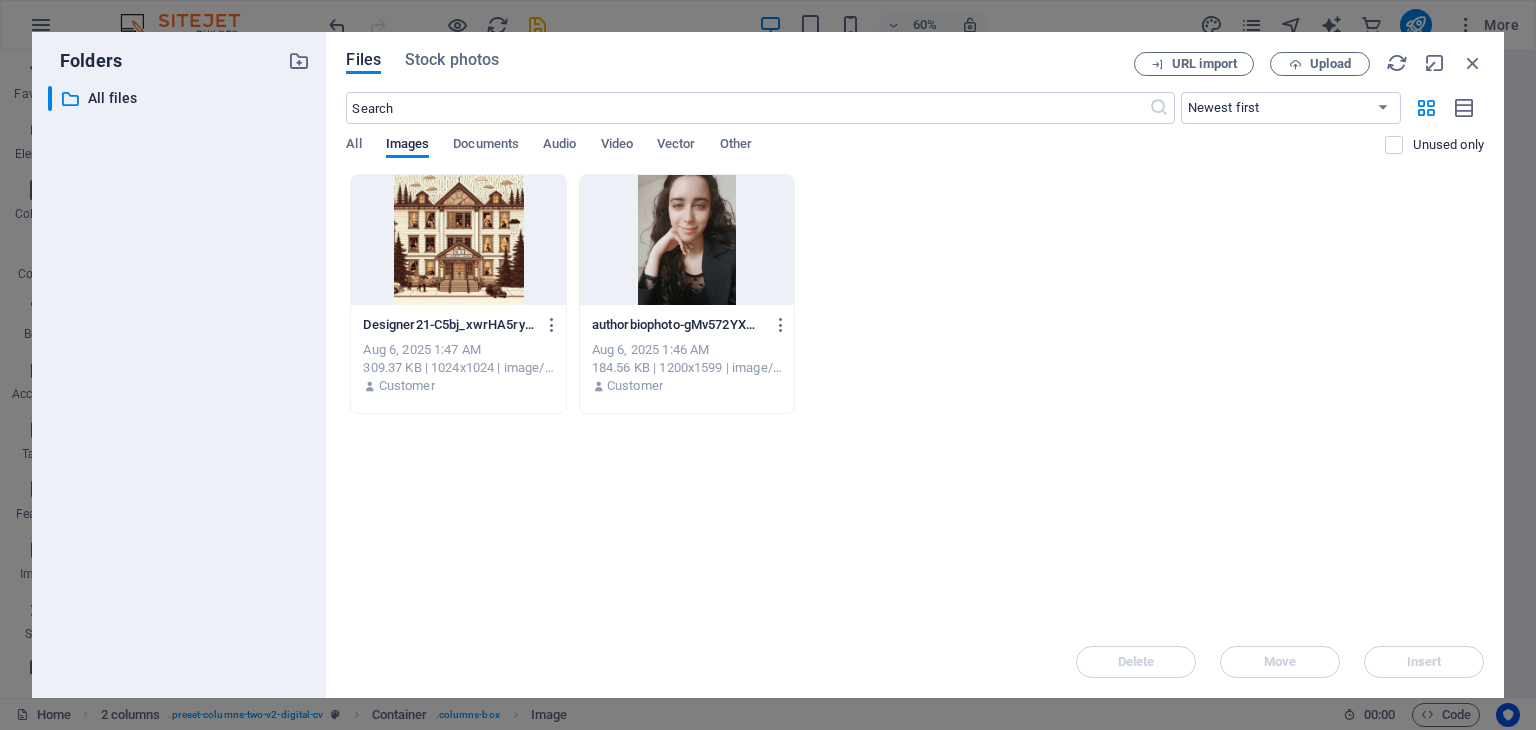 click at bounding box center [687, 240] 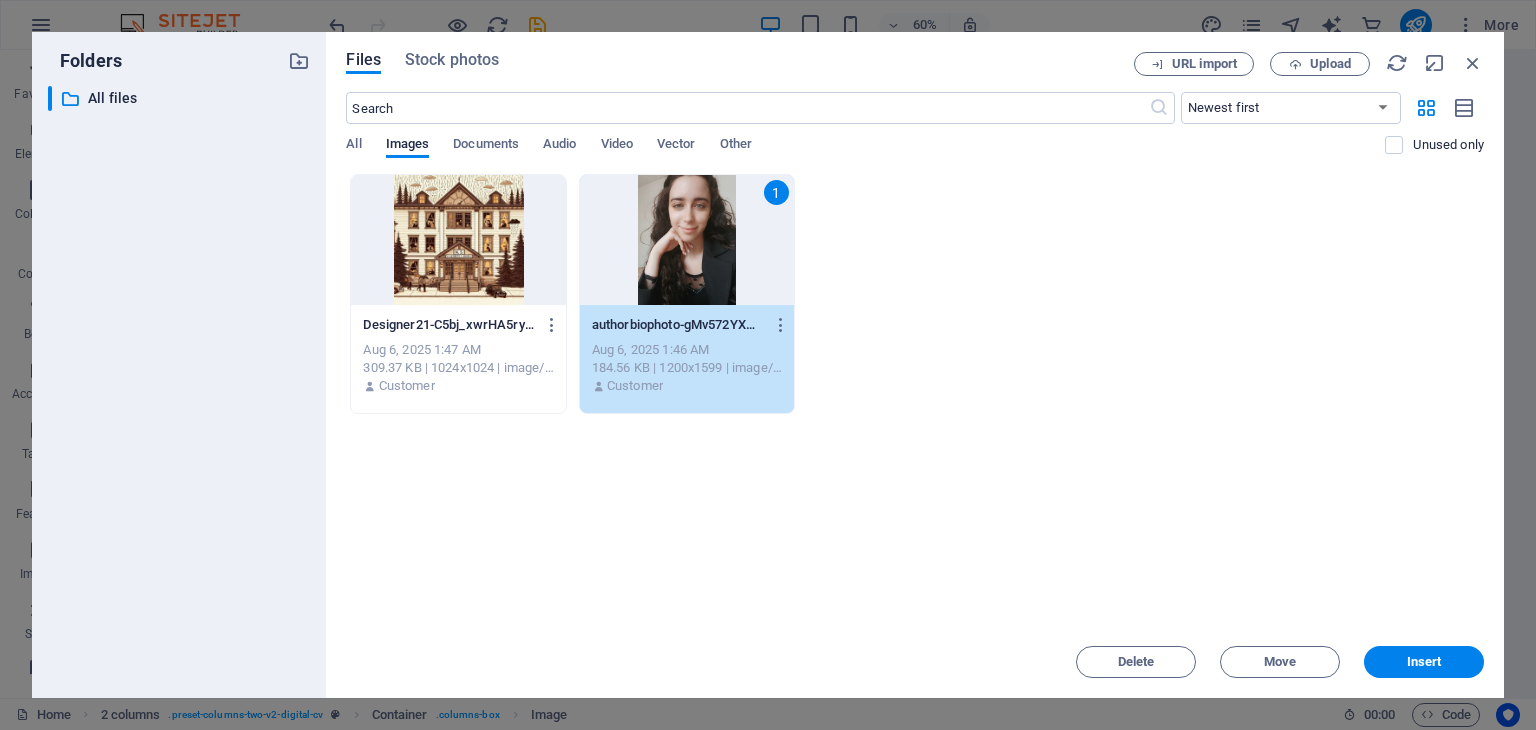 click on "1" at bounding box center [687, 240] 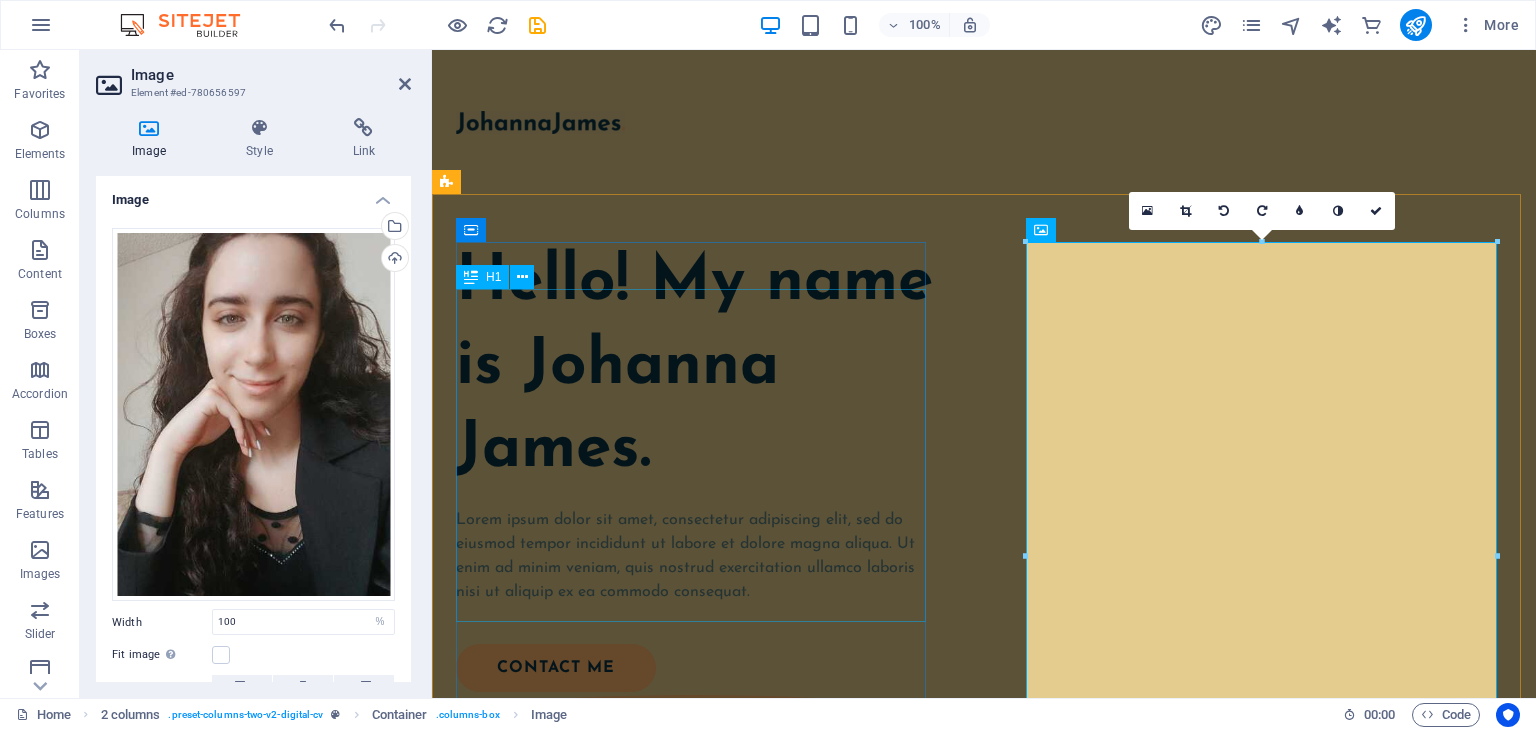 click on "Hello! My name is Johanna James." at bounding box center [695, 367] 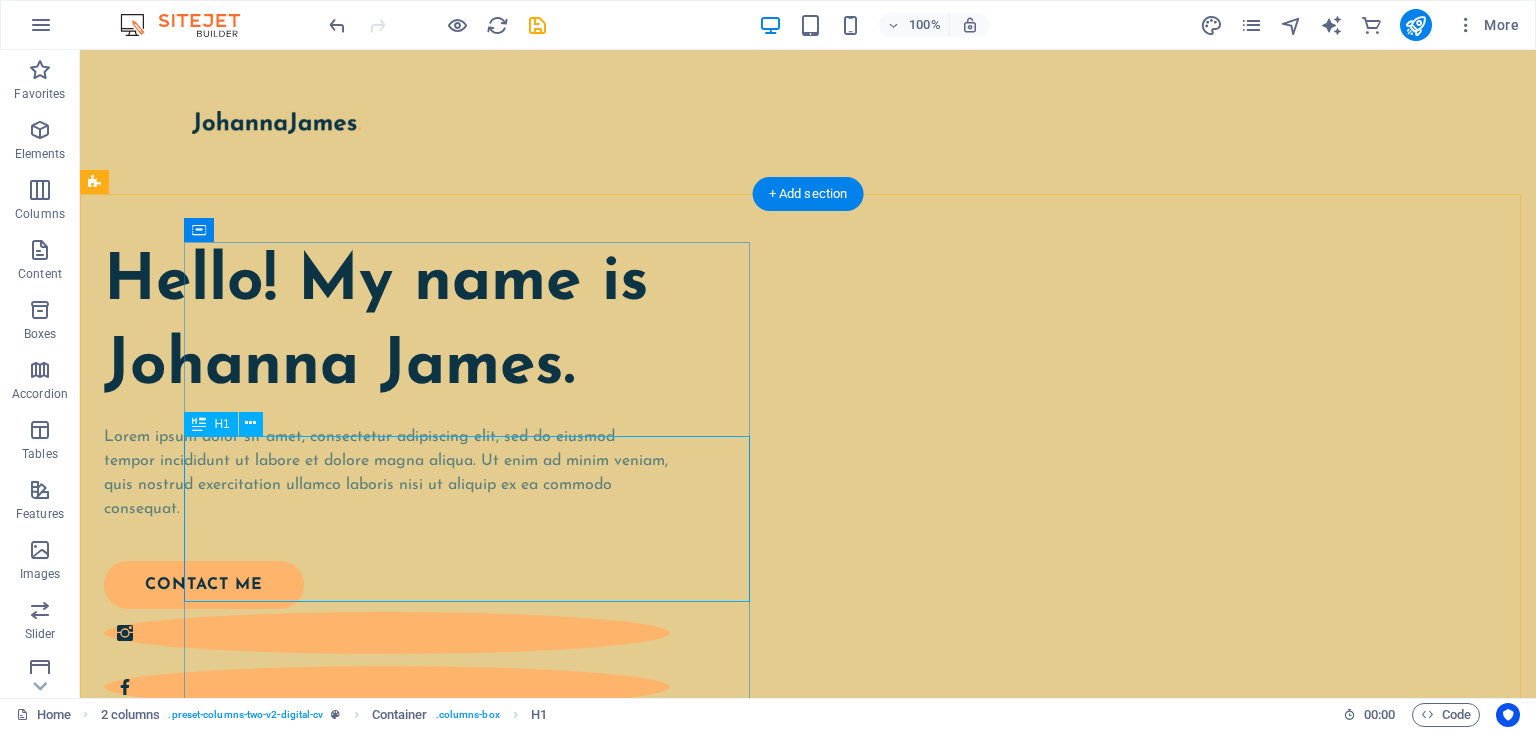 click on "Hello! My name is Johanna James." at bounding box center [387, 325] 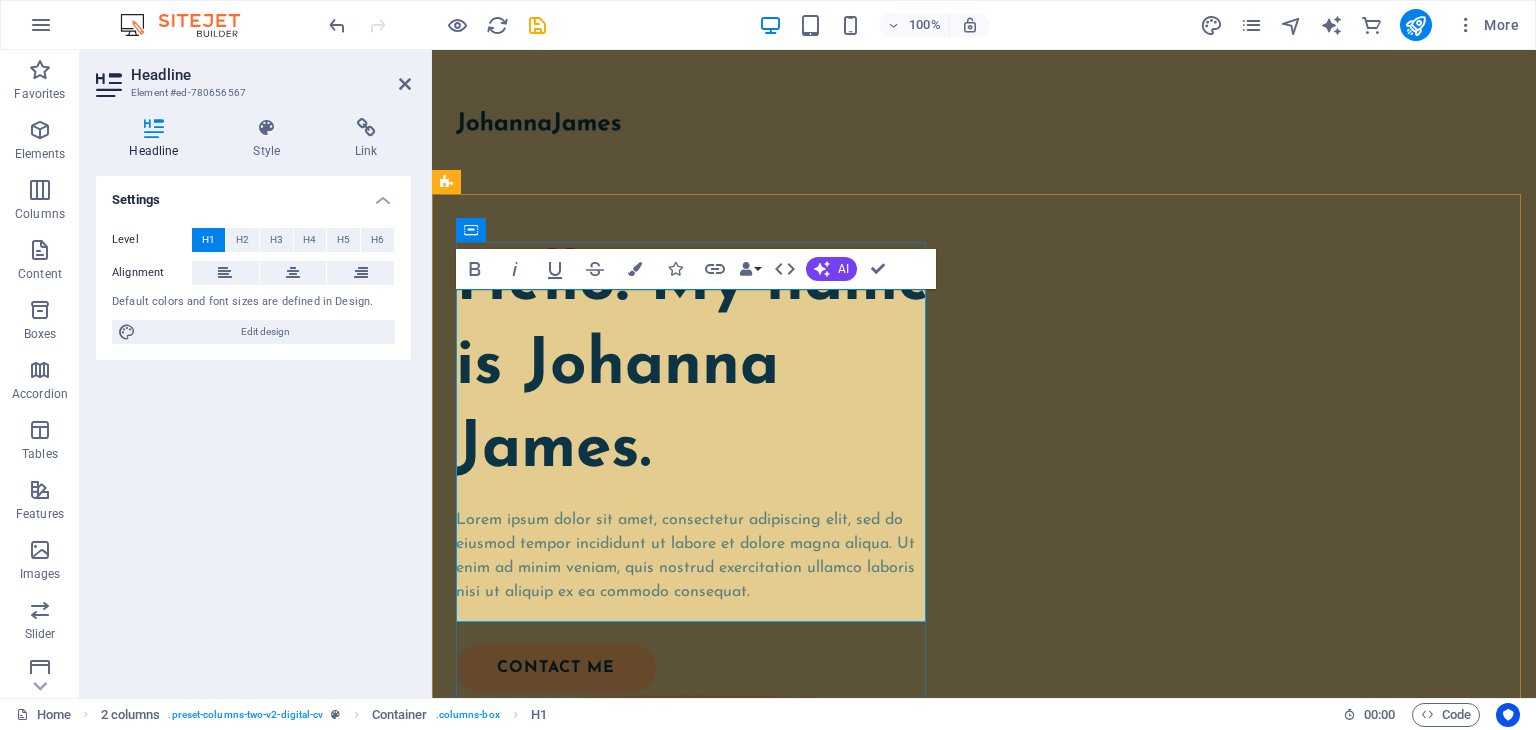 click on "Hello! My name is Johanna James." at bounding box center [695, 367] 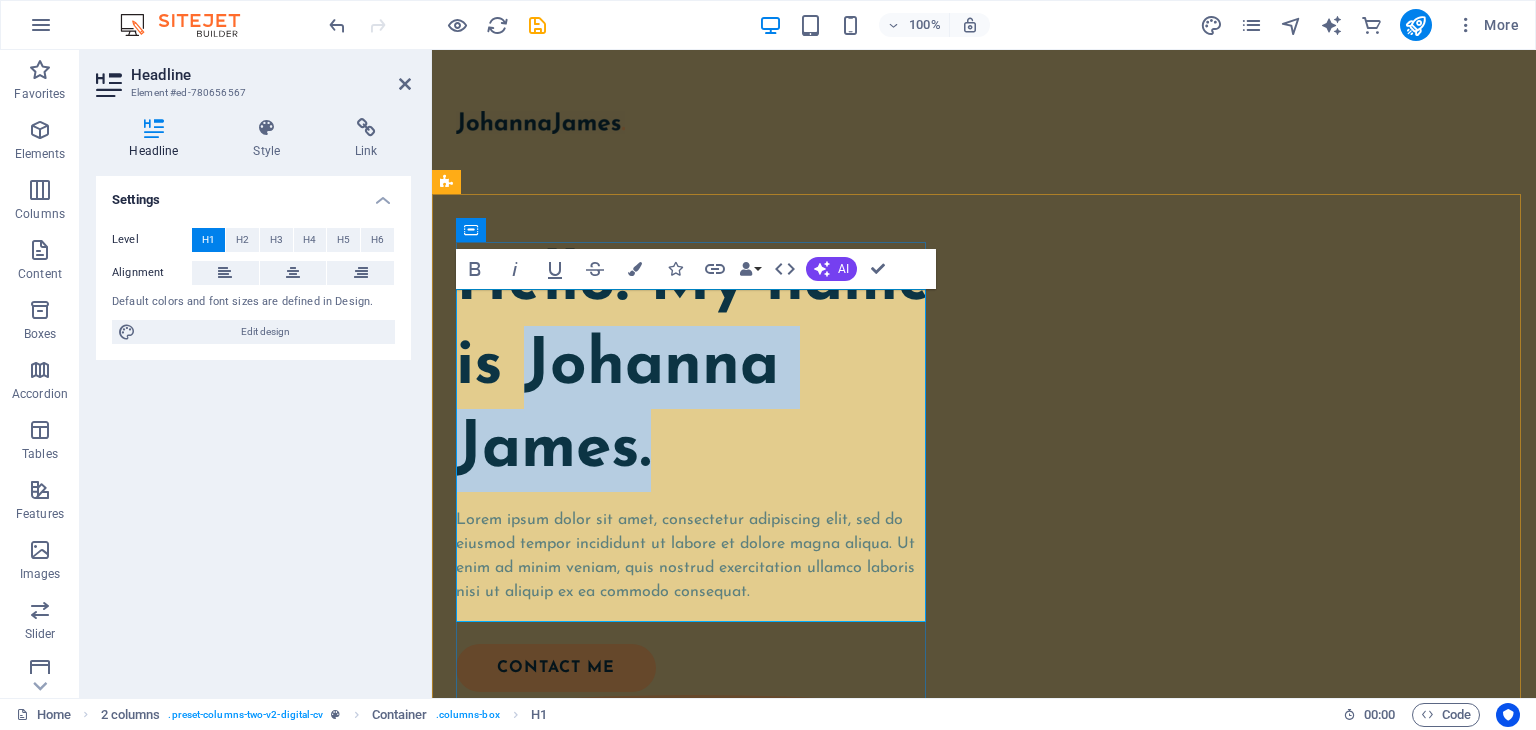 drag, startPoint x: 691, startPoint y: 581, endPoint x: 464, endPoint y: 511, distance: 237.5479 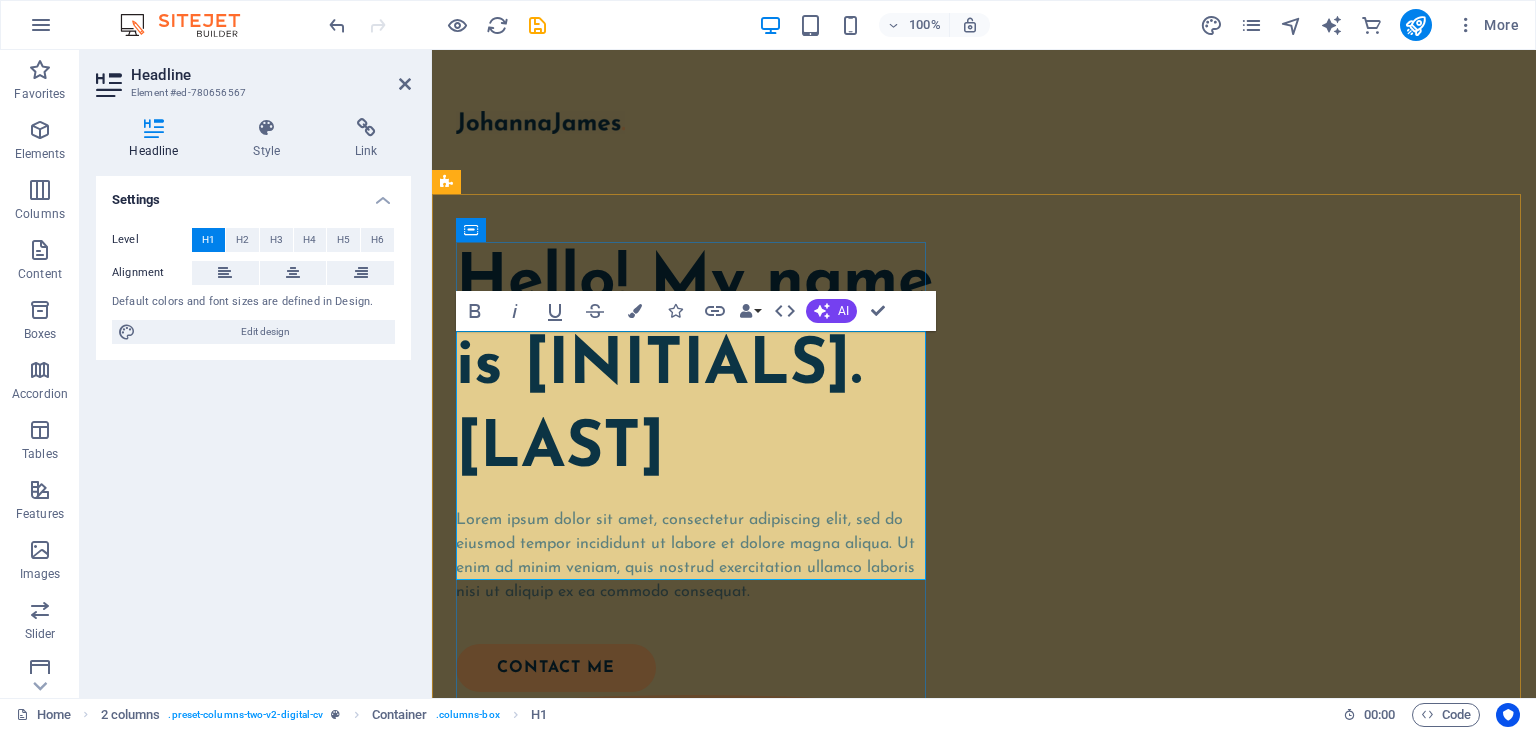click on "Hello! My name is [INITIALS]. [LAST]" at bounding box center [695, 367] 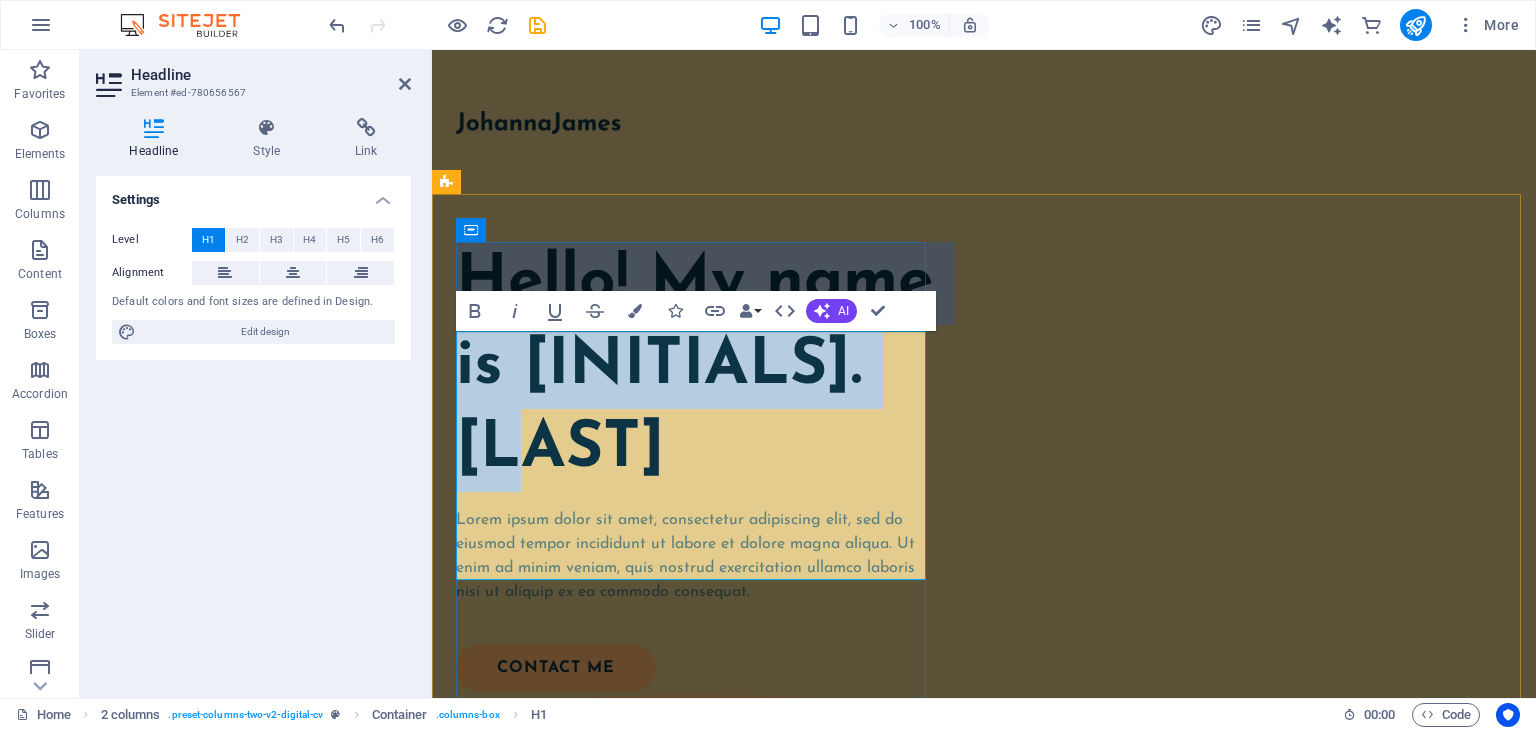drag, startPoint x: 731, startPoint y: 521, endPoint x: 428, endPoint y: 349, distance: 348.41498 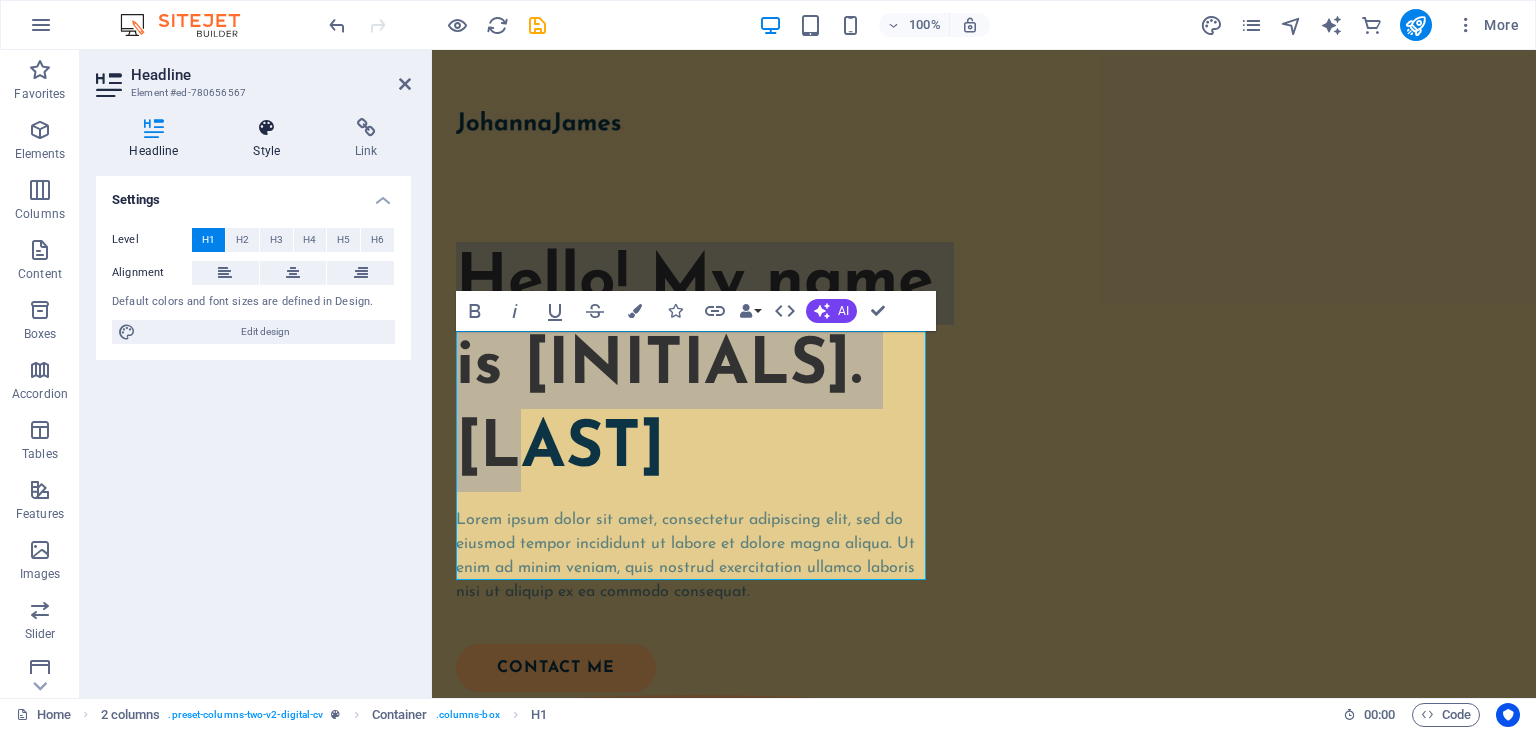 click on "Style" at bounding box center [271, 139] 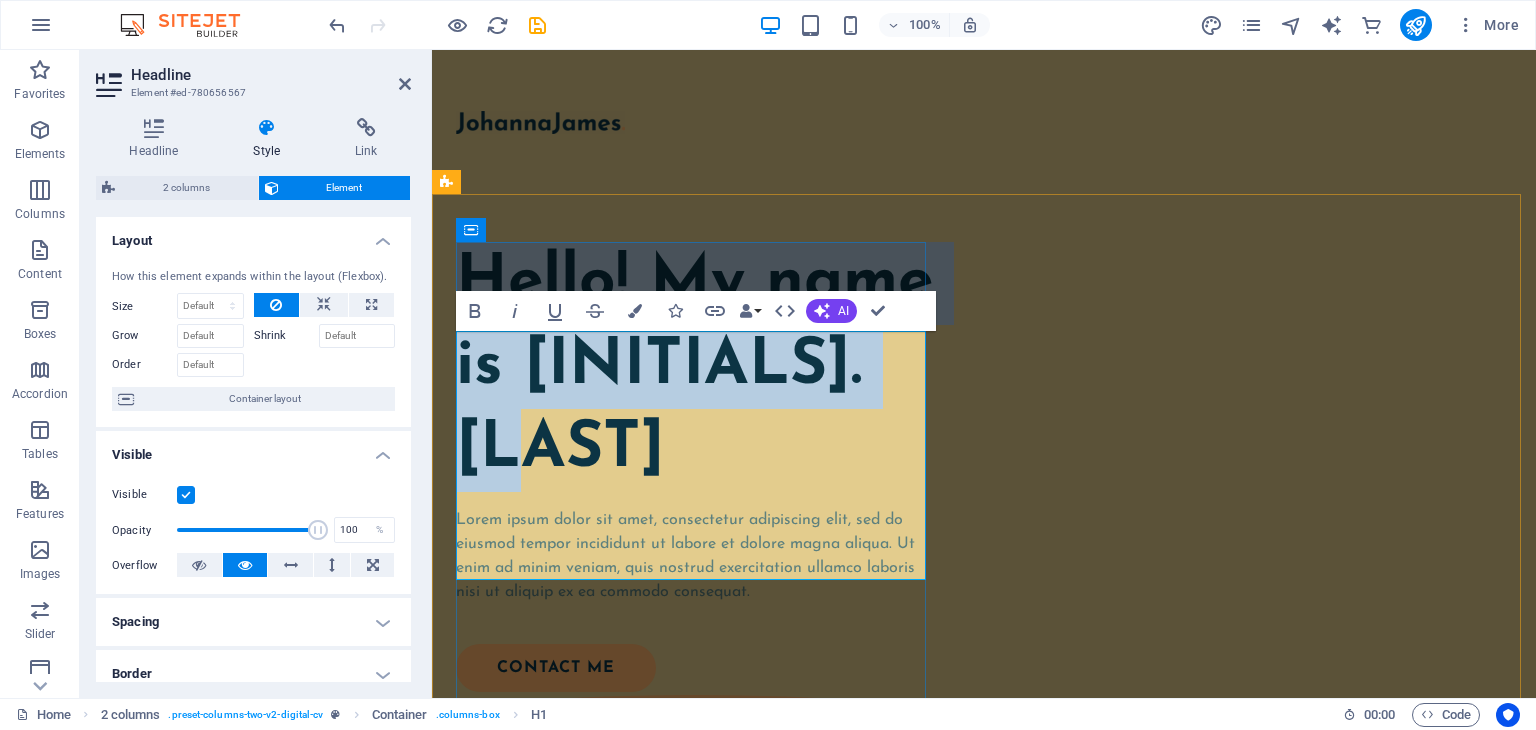 click on "Hello! My name is [INITIALS]. [LAST]" at bounding box center (695, 367) 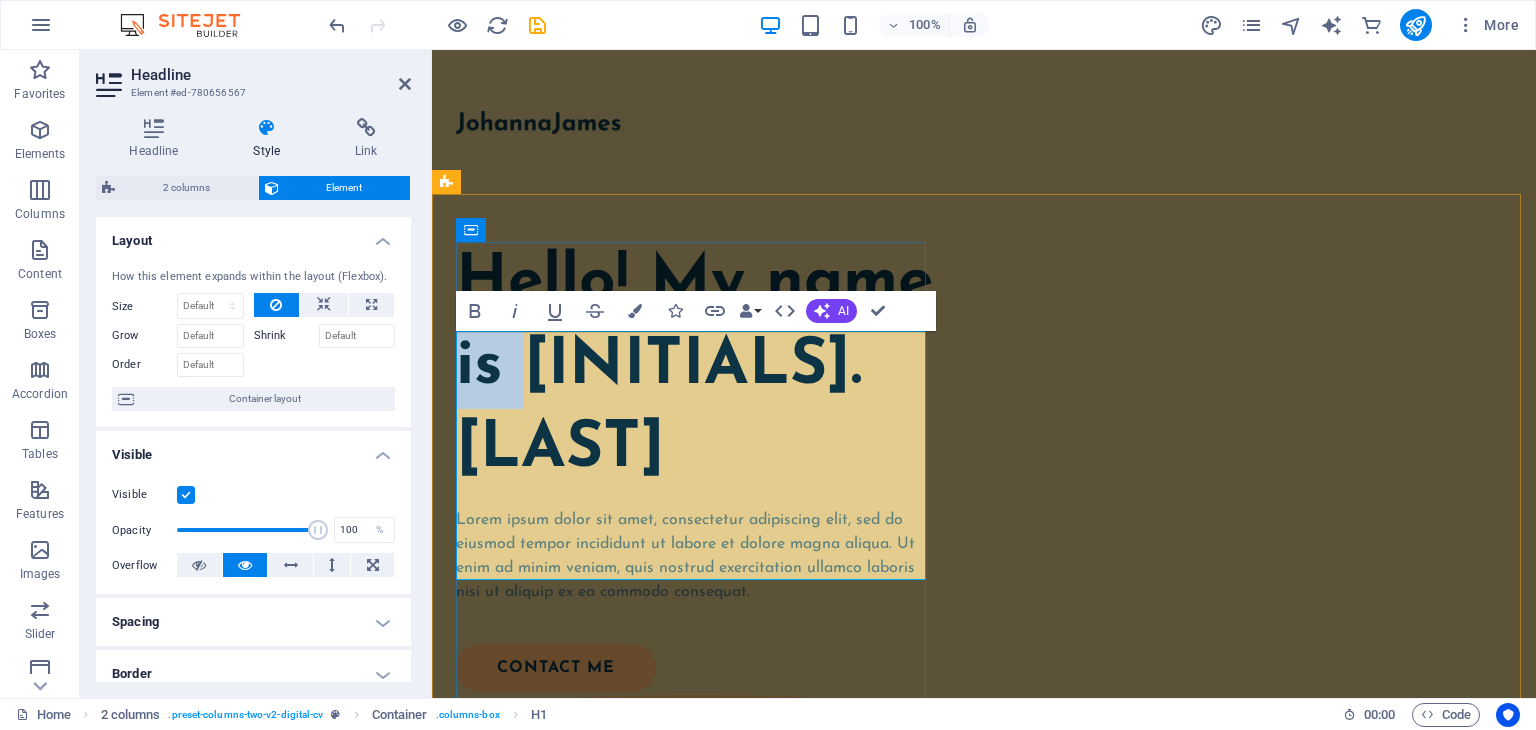 click on "Hello! My name is [INITIALS]. [LAST]" at bounding box center [695, 367] 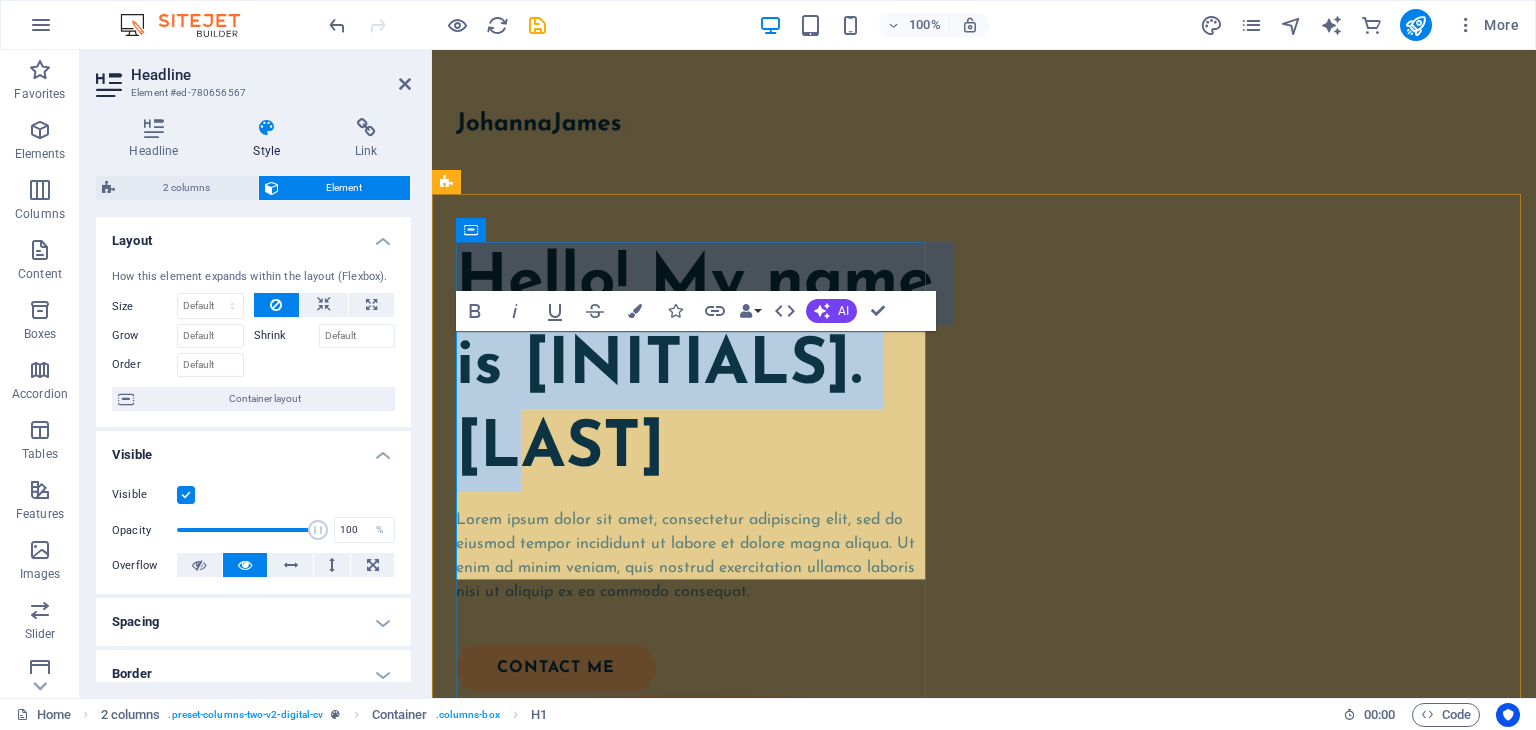 click on "Hello! My name is [INITIALS]. [LAST]" at bounding box center [695, 367] 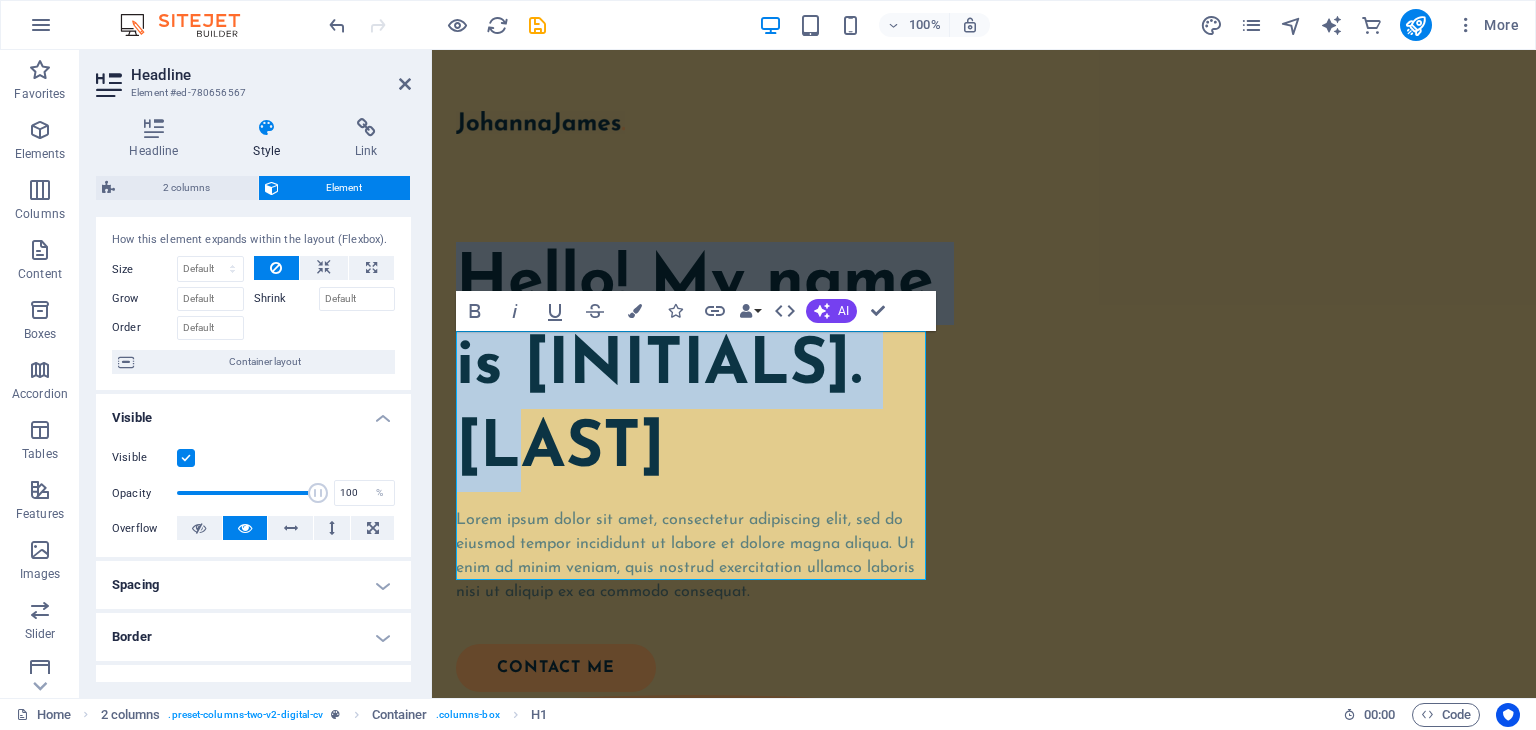 scroll, scrollTop: 100, scrollLeft: 0, axis: vertical 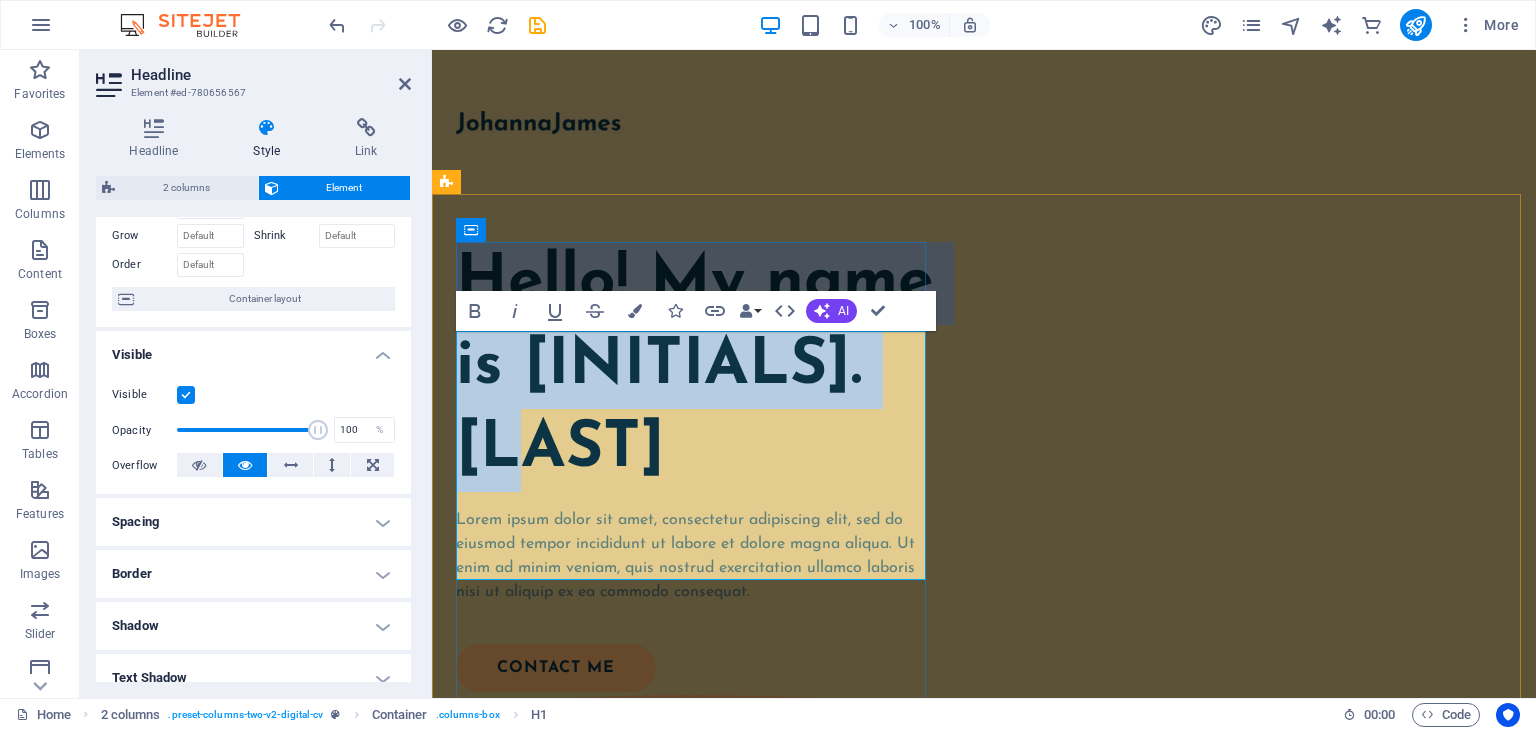click on "Hello! My name is [INITIALS]. [LAST]" at bounding box center [695, 367] 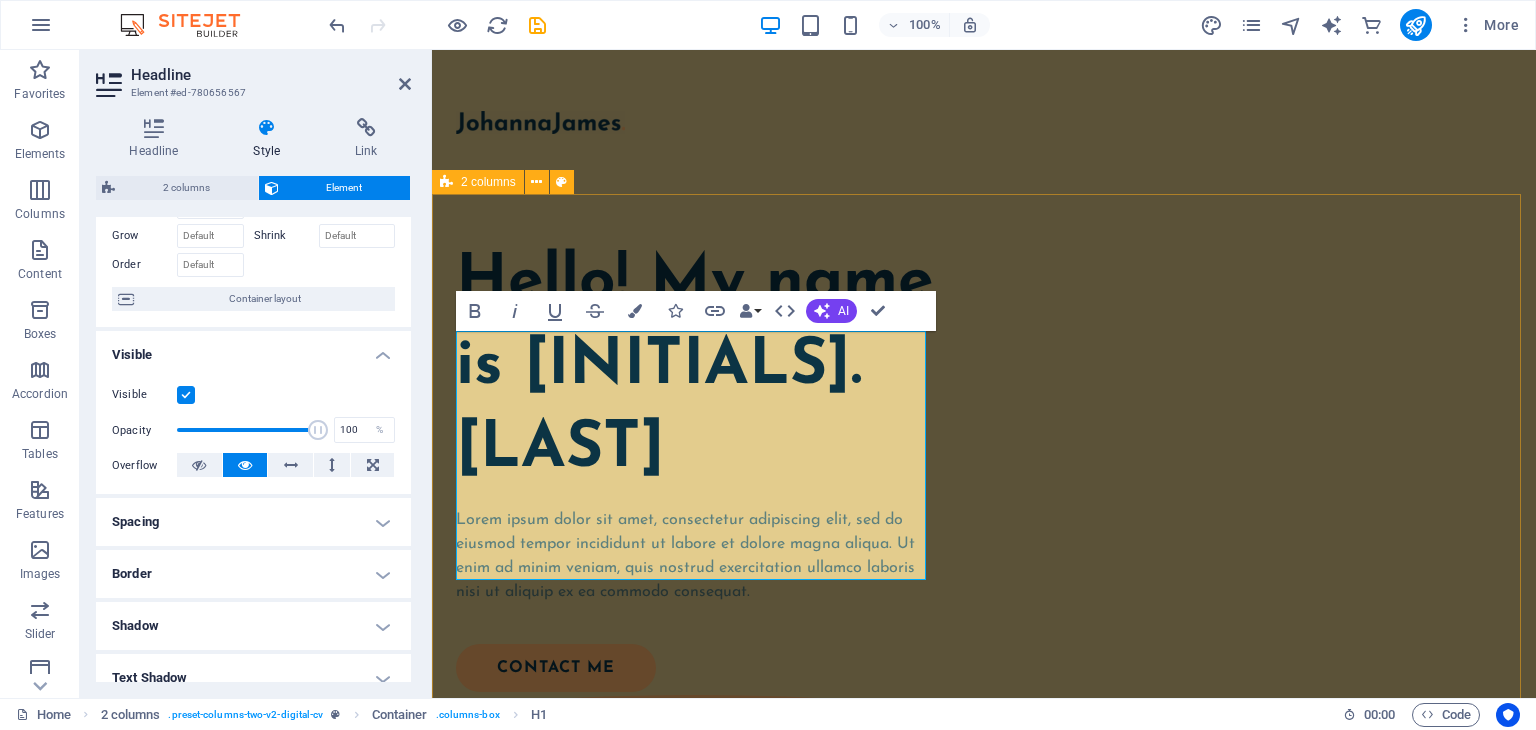 click on "Hello! My name is N.S. [LAST] Lorem ipsum dolor sit amet, consectetur adipiscing elit, sed do eiusmod tempor incididunt ut labore et dolore magna aliqua. Ut enim ad minim veniam, quis nostrud exercitation ullamco laboris nisi ut aliquip ex ea commodo consequat. contact me" at bounding box center [984, 954] 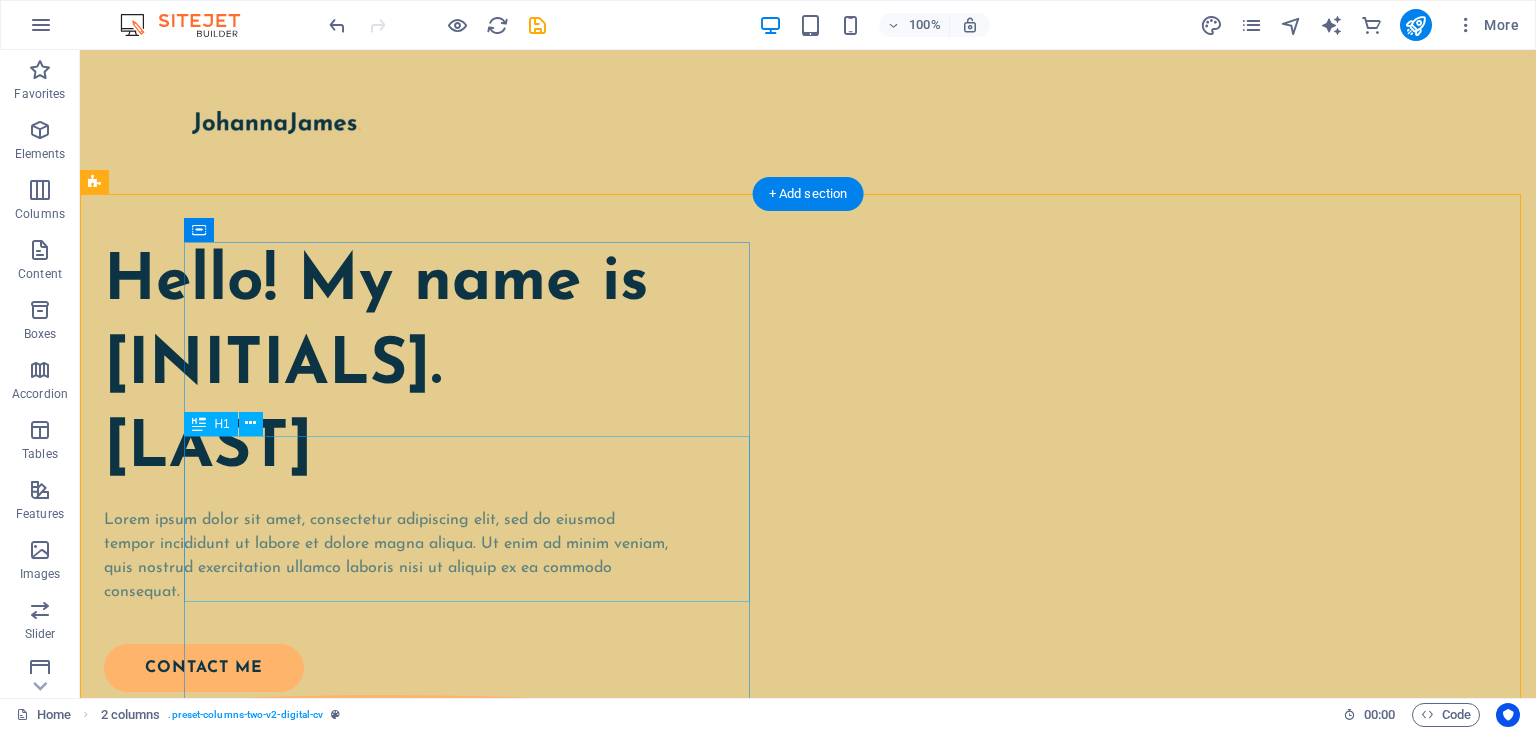 click on "Hello! My name is [INITIALS]. [LAST]" at bounding box center [387, 367] 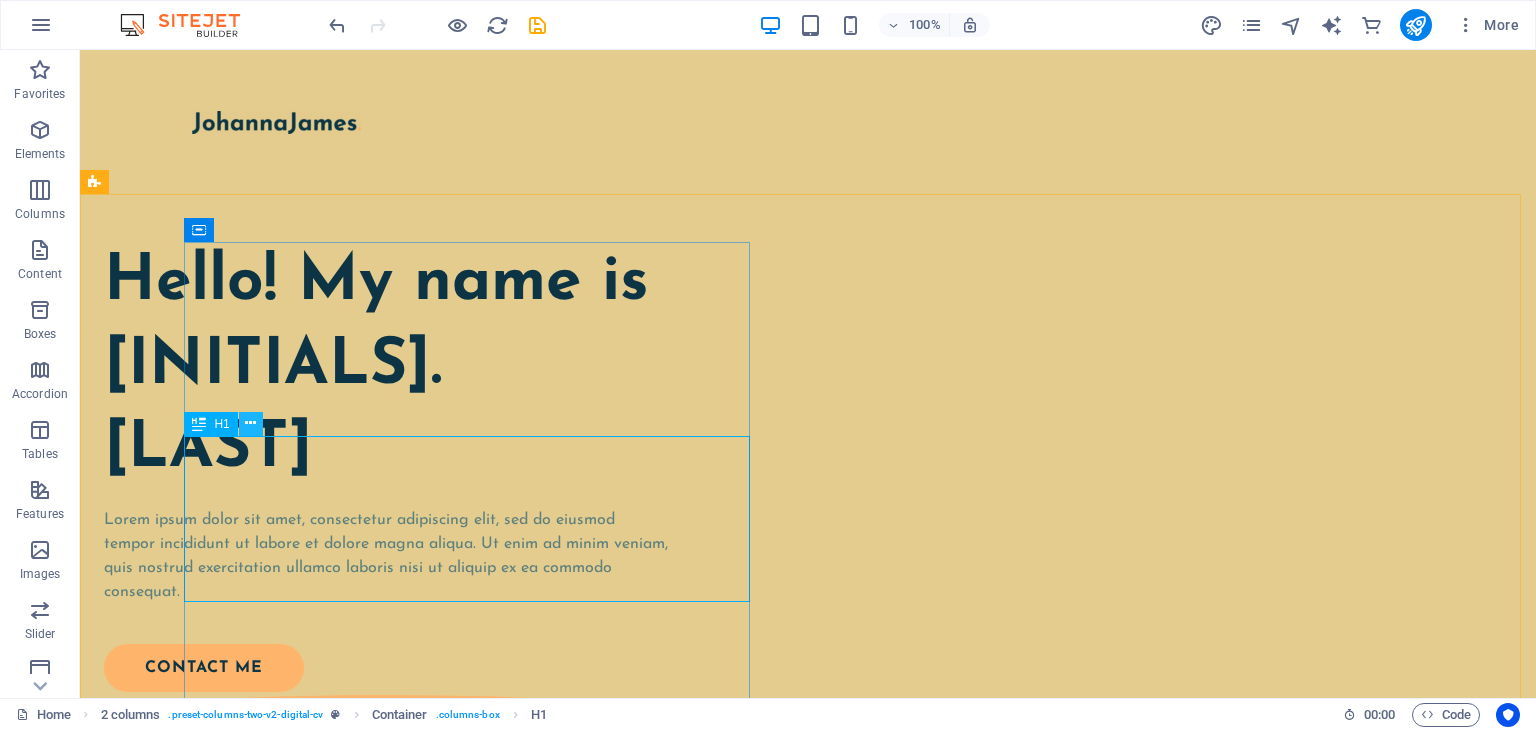 click at bounding box center (250, 423) 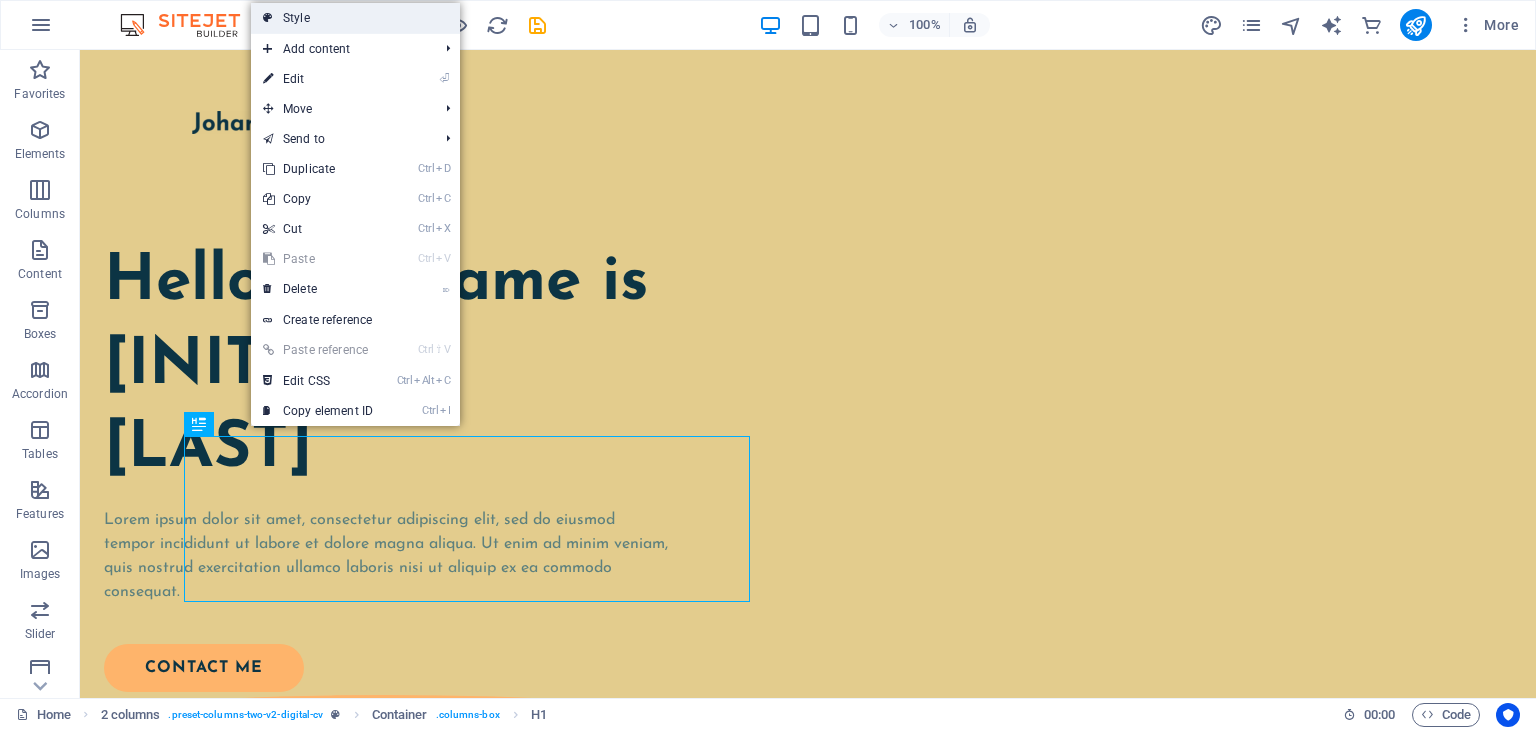 click on "Style" at bounding box center [355, 18] 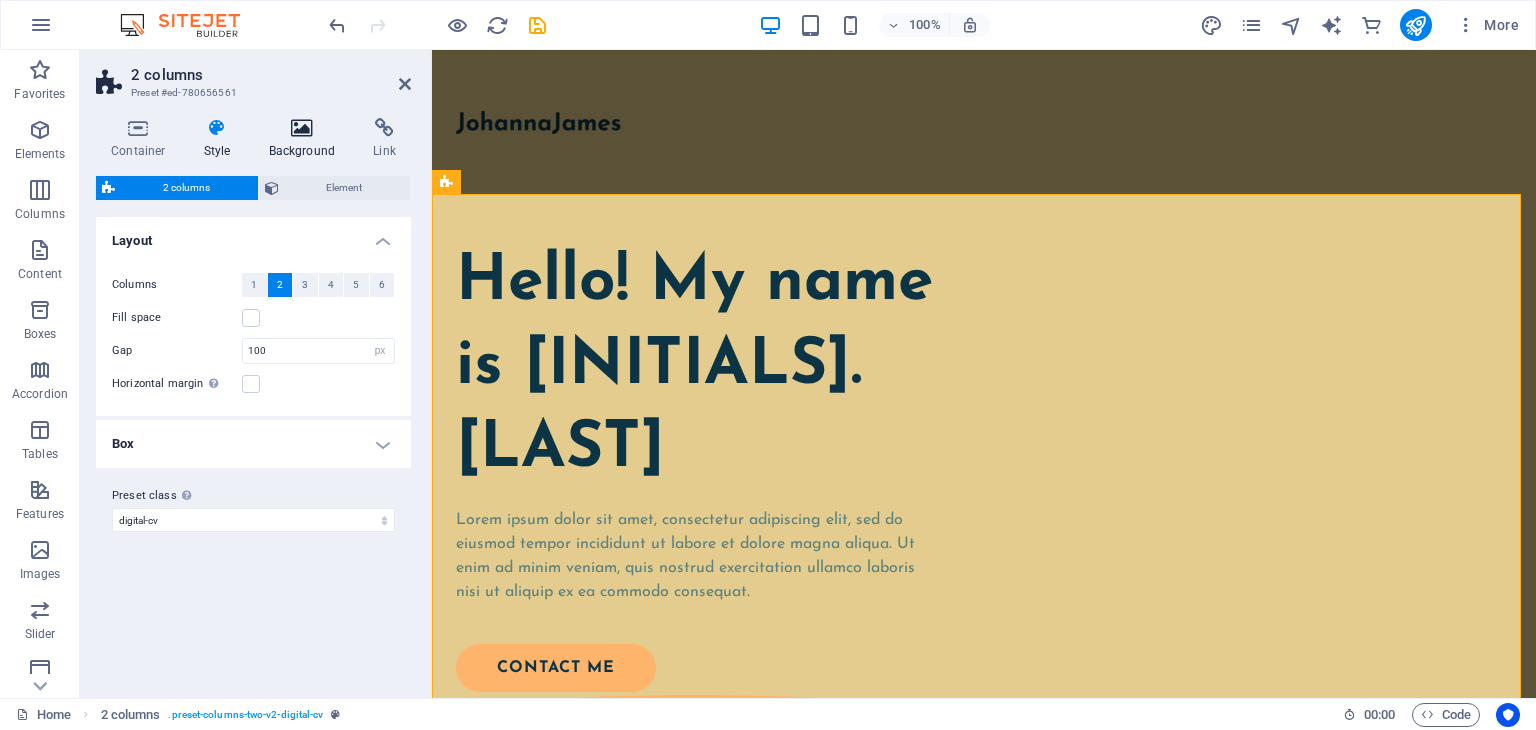 click at bounding box center [302, 128] 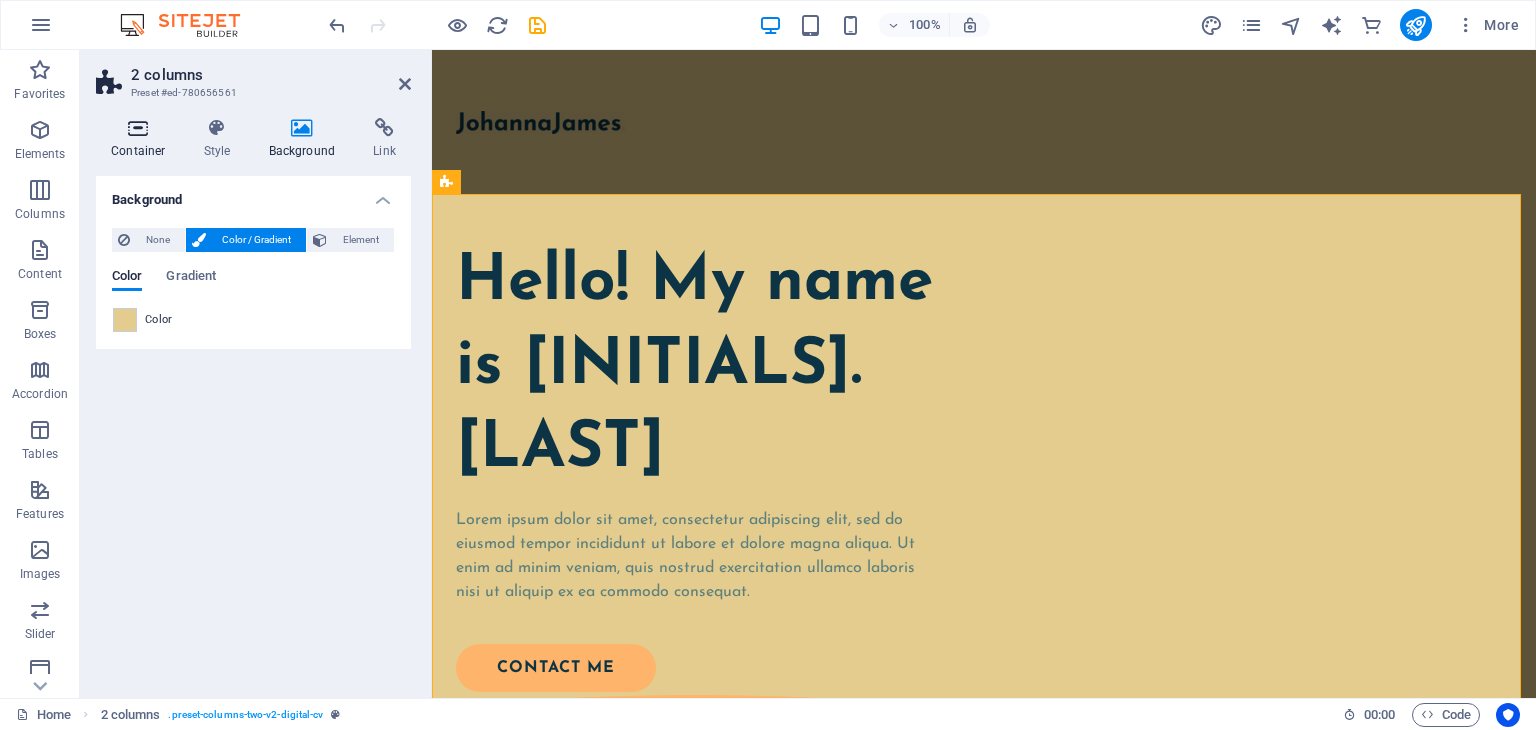 click at bounding box center [138, 128] 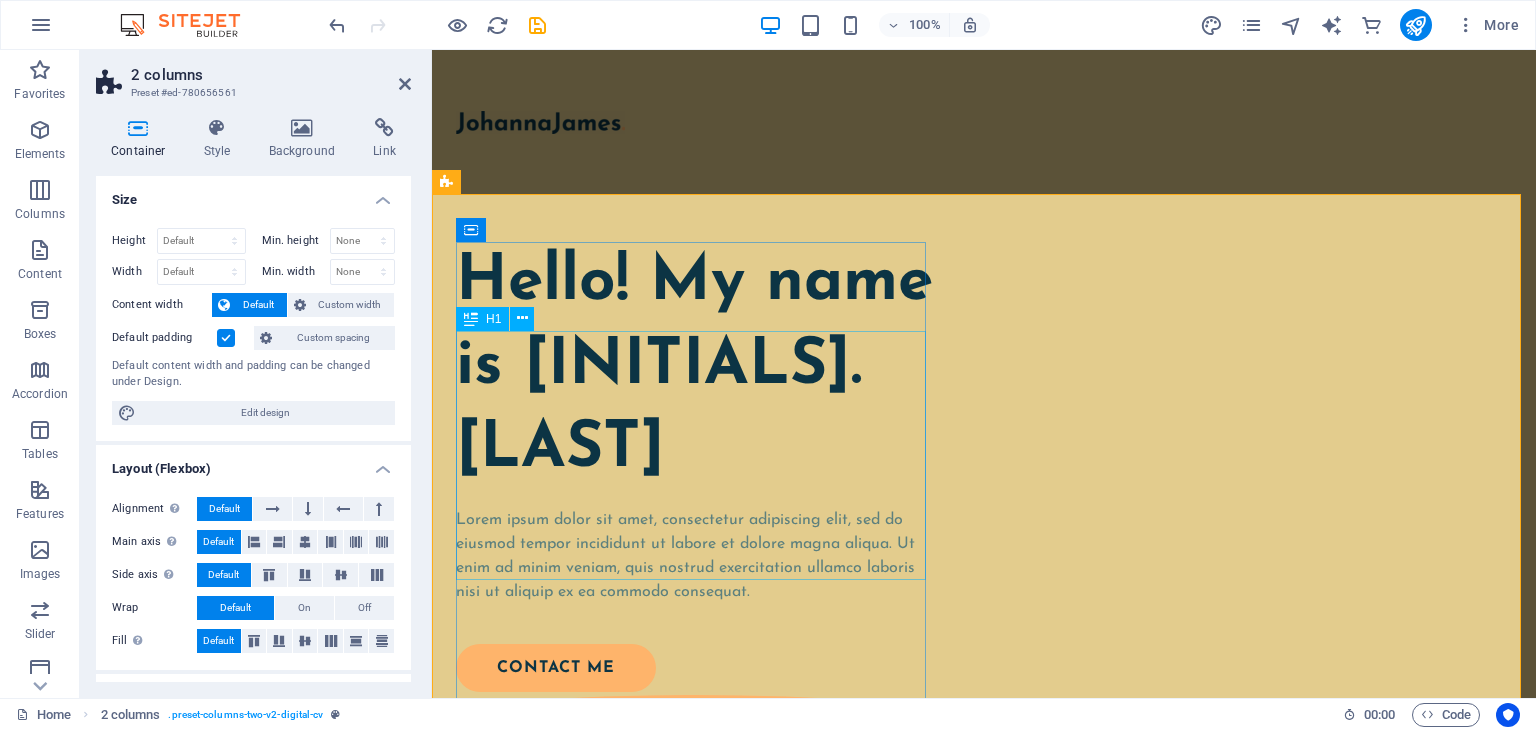 click on "Hello! My name is [INITIALS]. [LAST]" at bounding box center (695, 367) 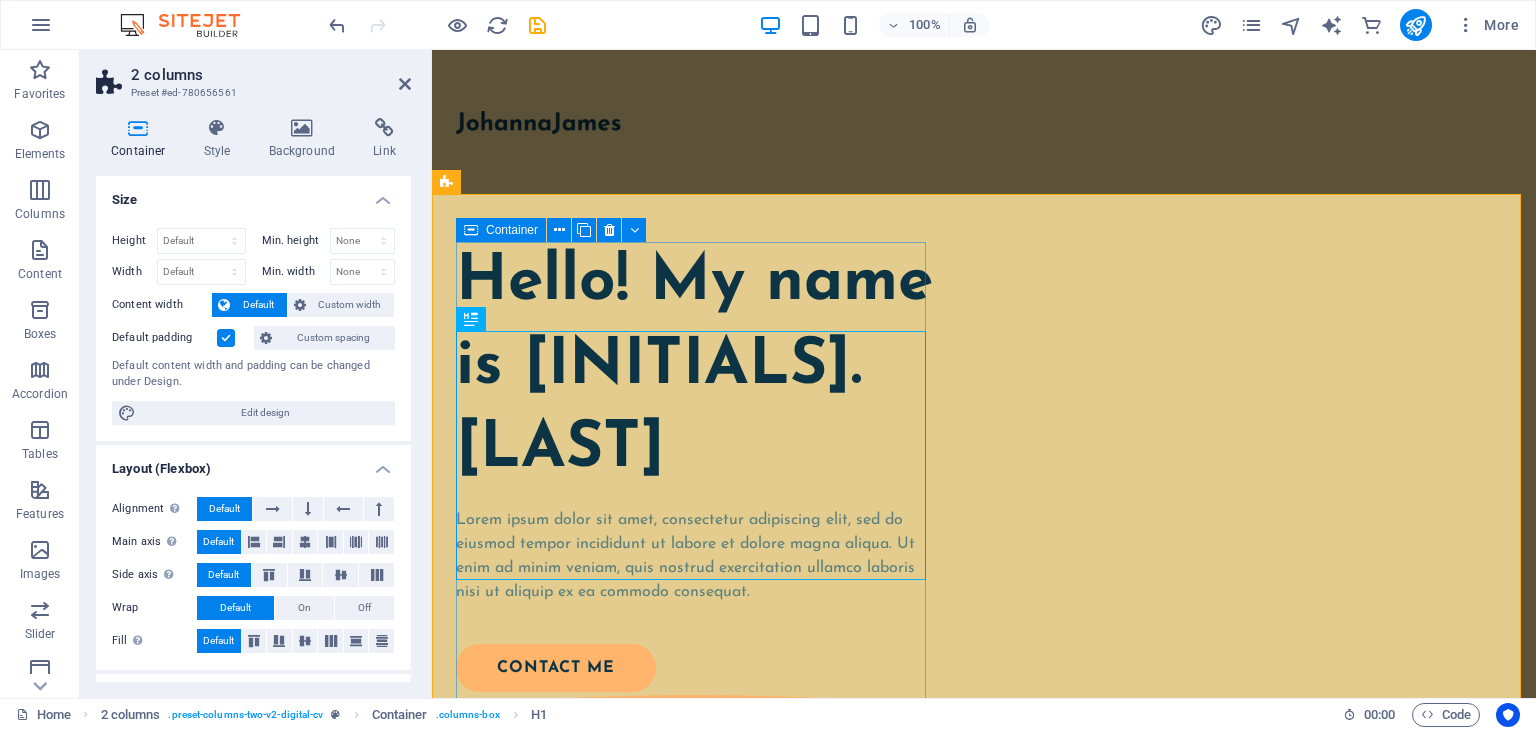 click on "Hello! My name is N.S. [LAST] Lorem ipsum dolor sit amet, consectetur adipiscing elit, sed do eiusmod tempor incididunt ut labore et dolore magna aliqua. Ut enim ad minim veniam, quis nostrud exercitation ullamco laboris nisi ut aliquip ex ea commodo consequat. contact me" at bounding box center (695, 545) 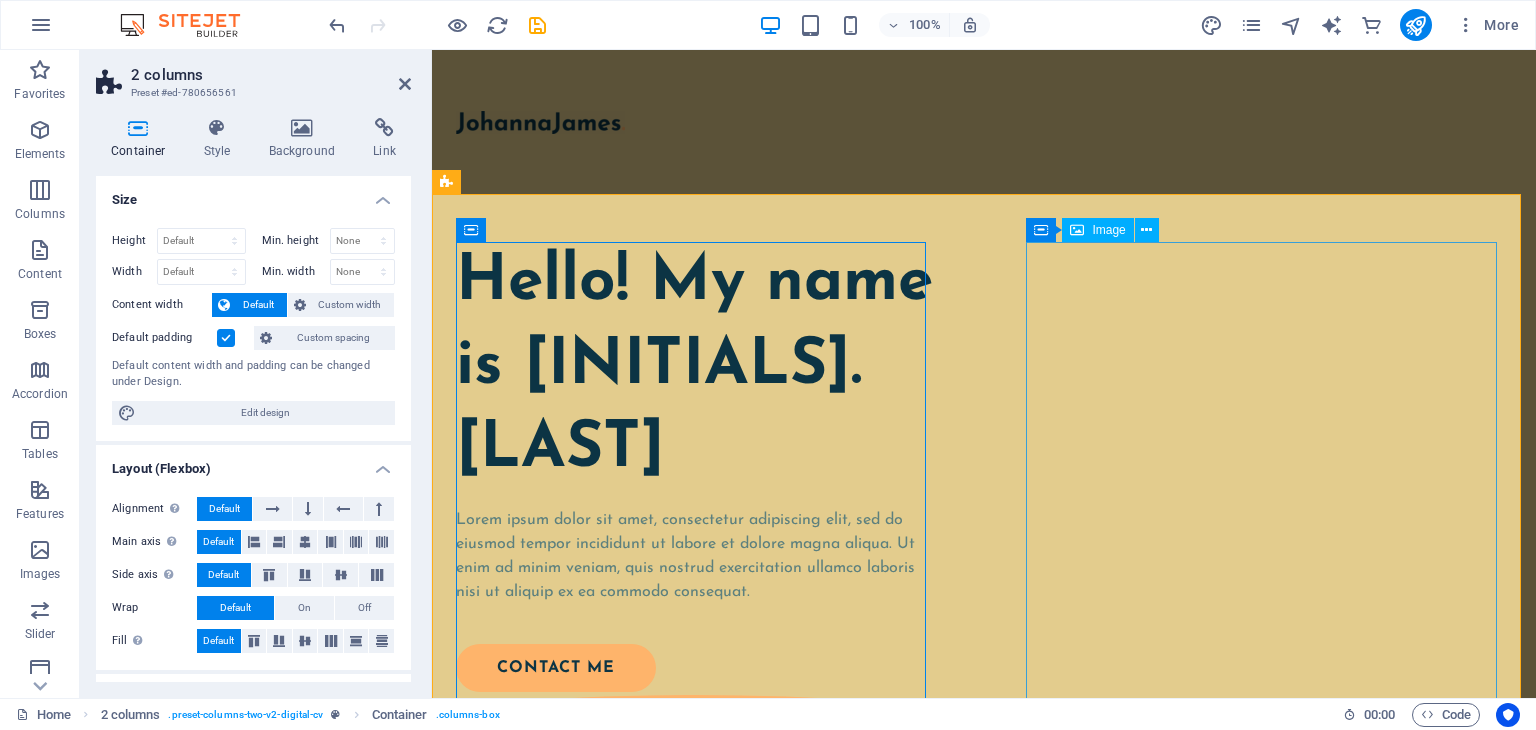 click at bounding box center (695, 1216) 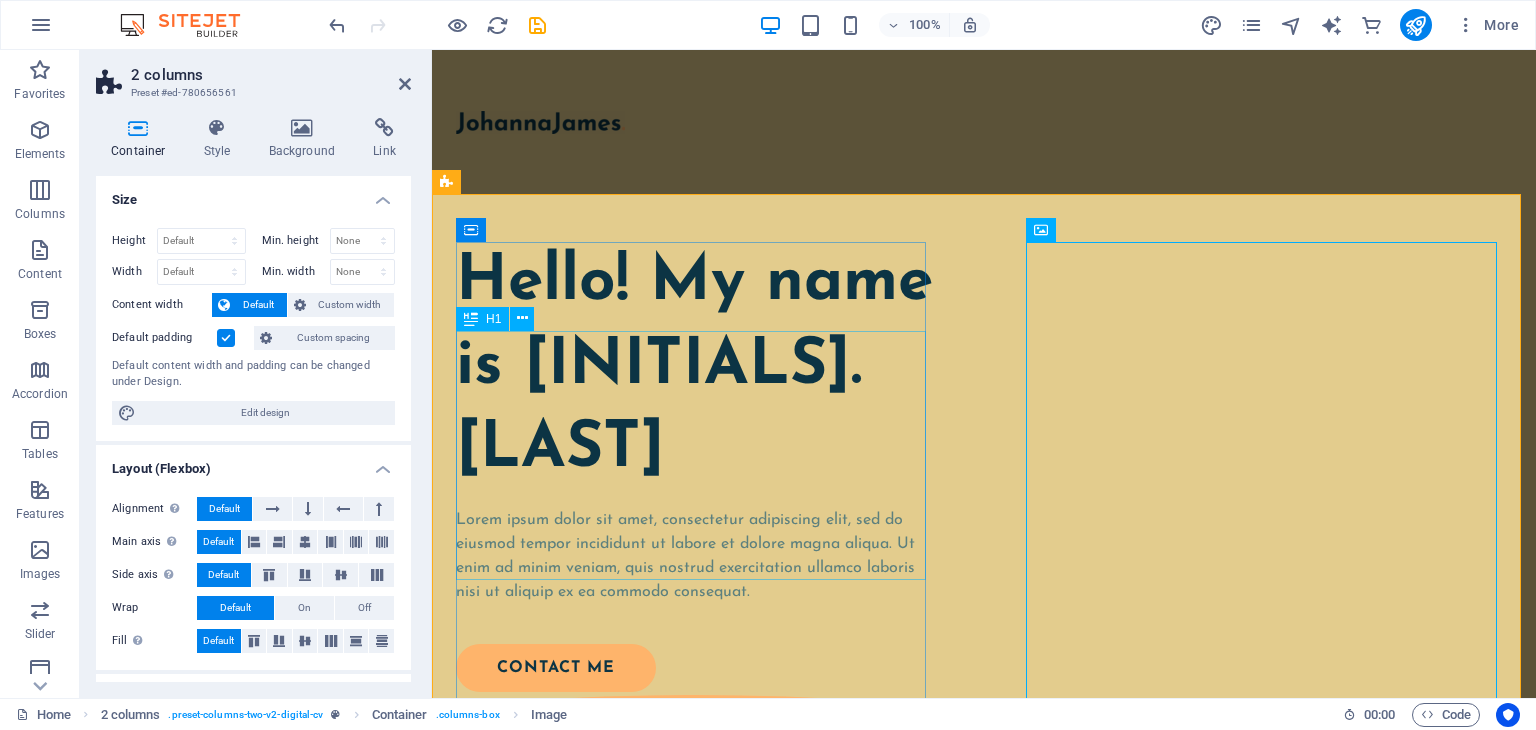click on "Hello! My name is [INITIALS]. [LAST]" at bounding box center (695, 367) 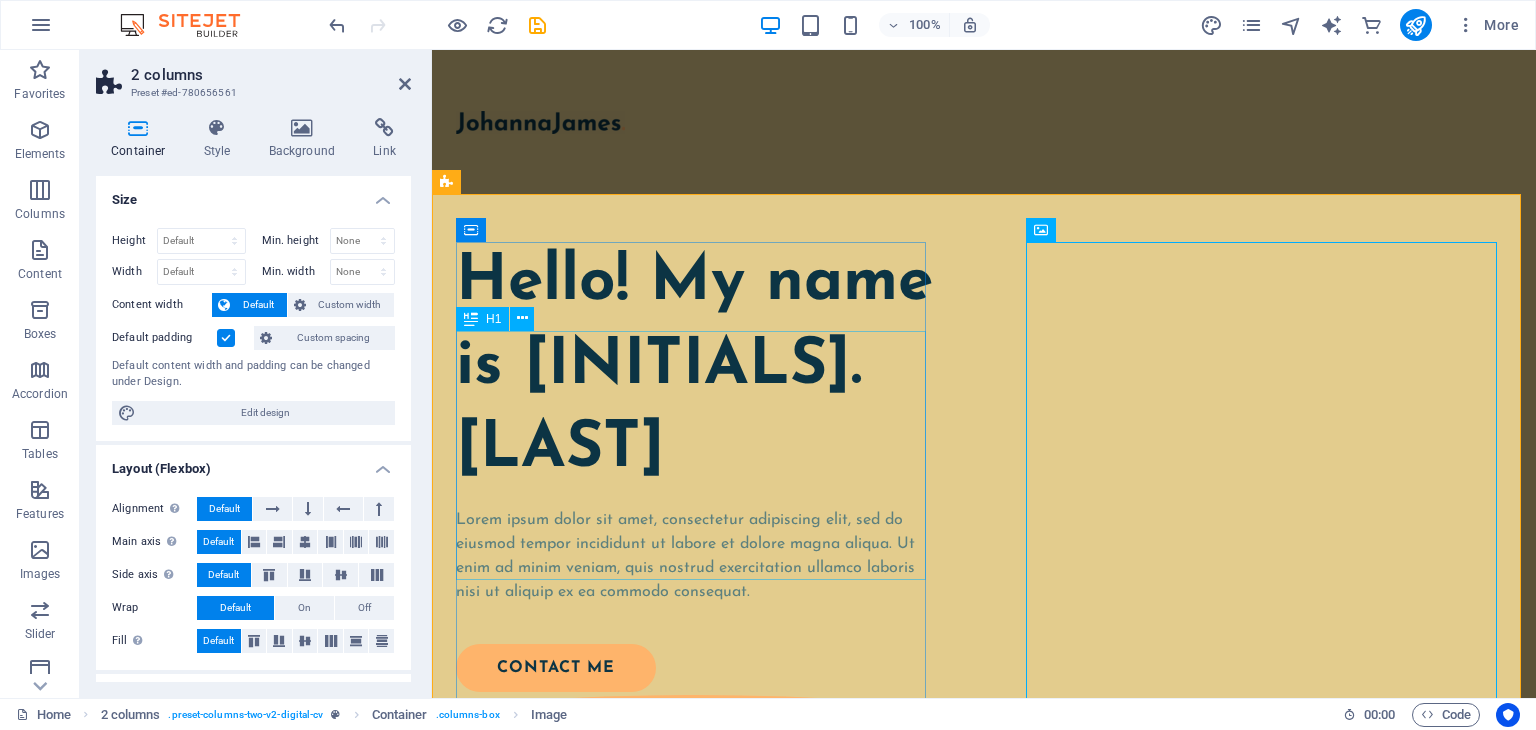 click on "Hello! My name is [INITIALS]. [LAST]" at bounding box center [695, 367] 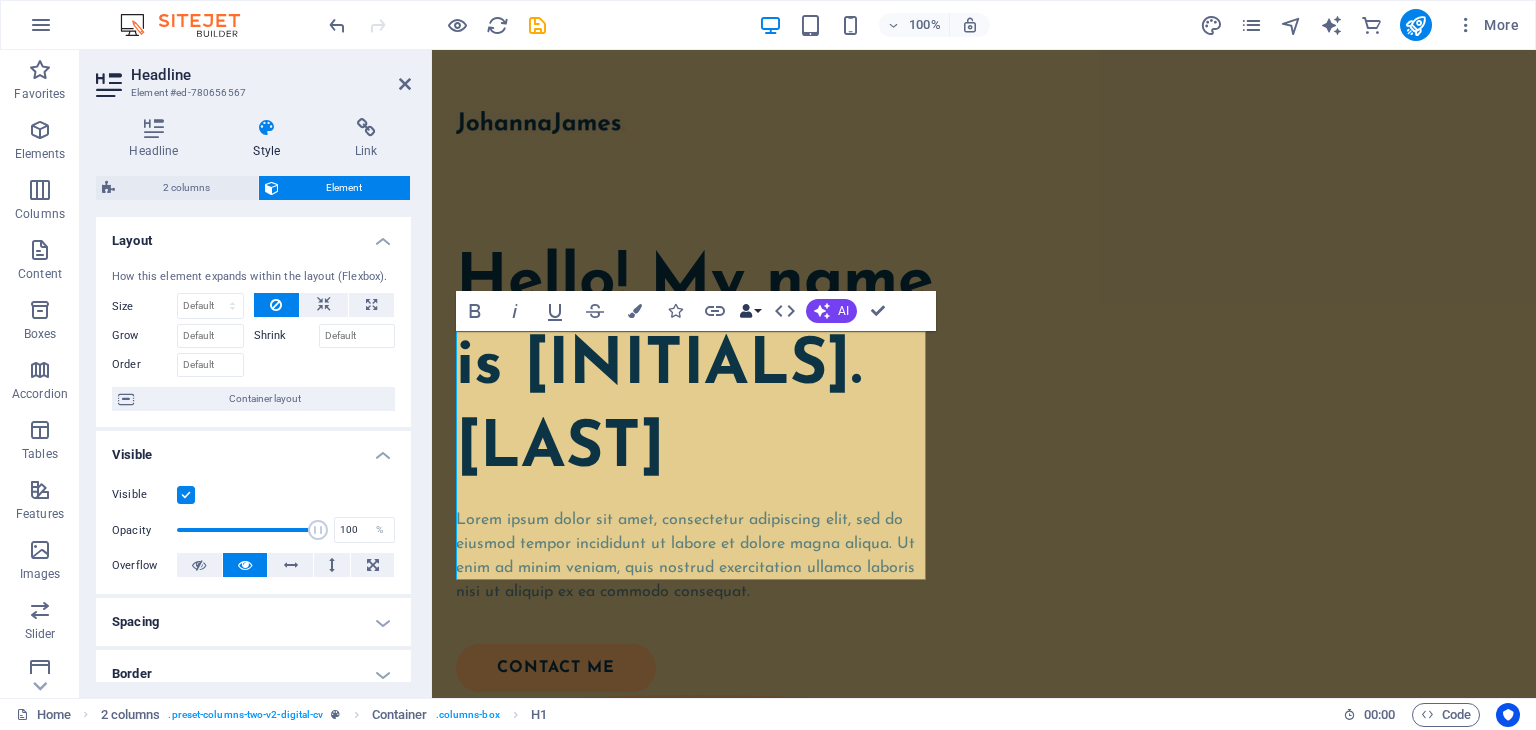click on "Data Bindings" at bounding box center (750, 311) 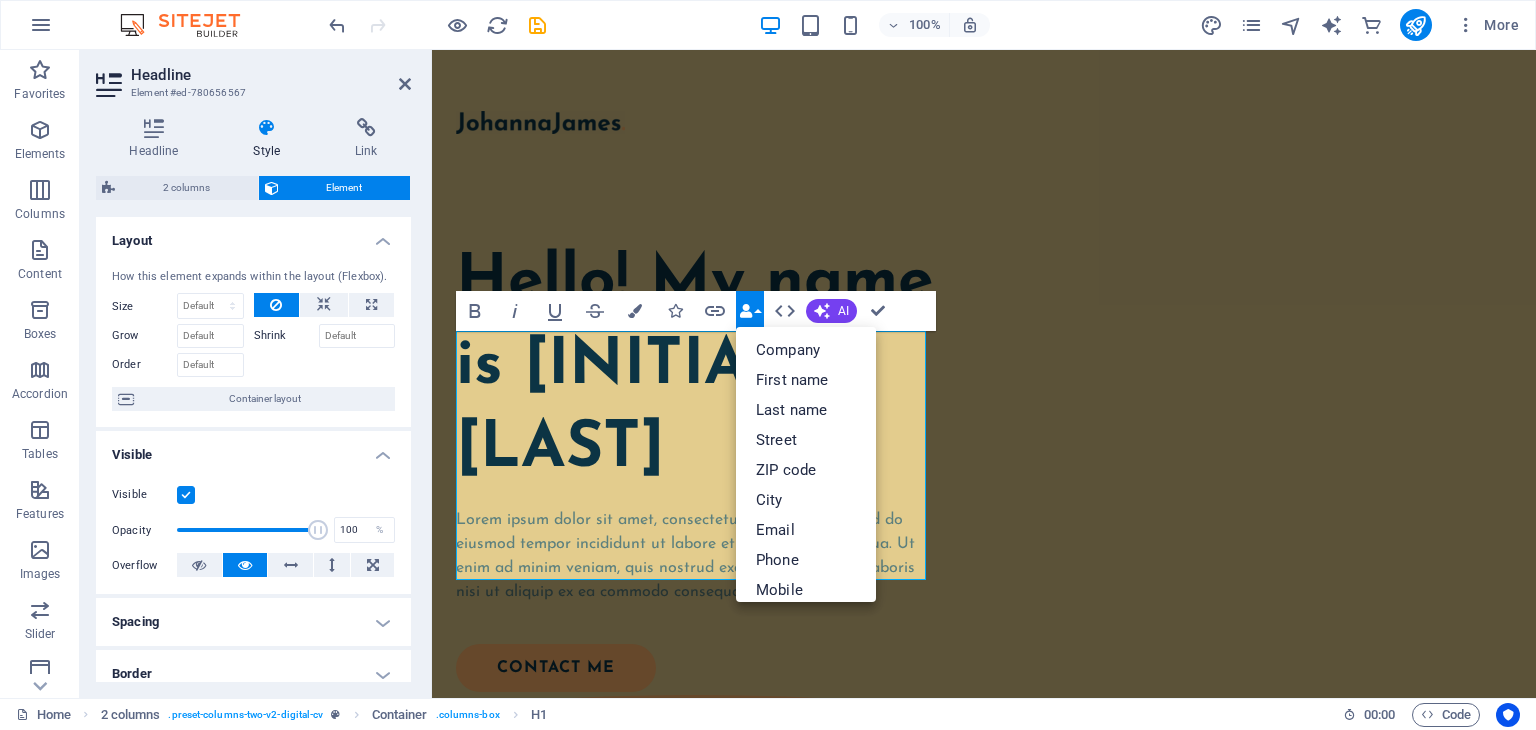 click on "Data Bindings" at bounding box center [750, 311] 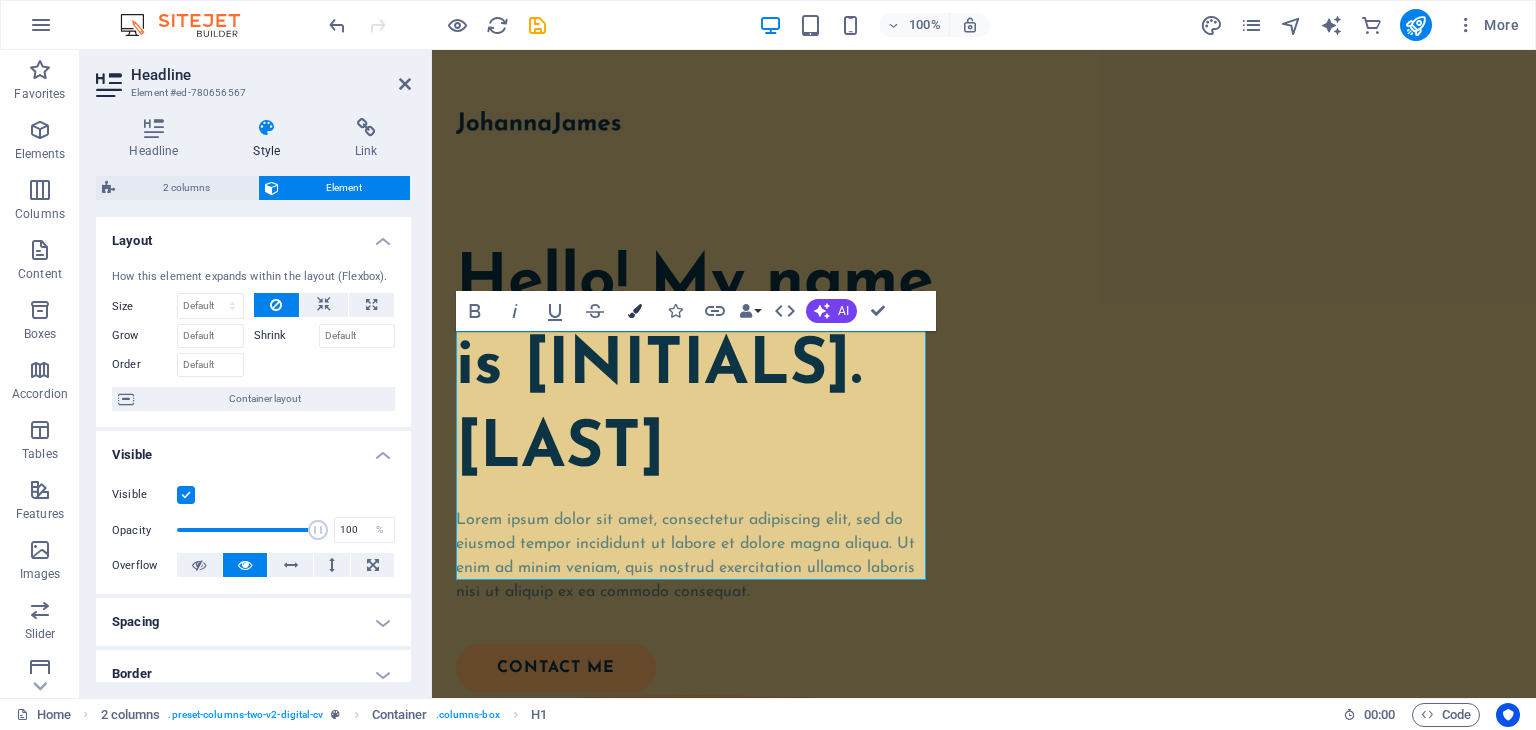 click at bounding box center [635, 311] 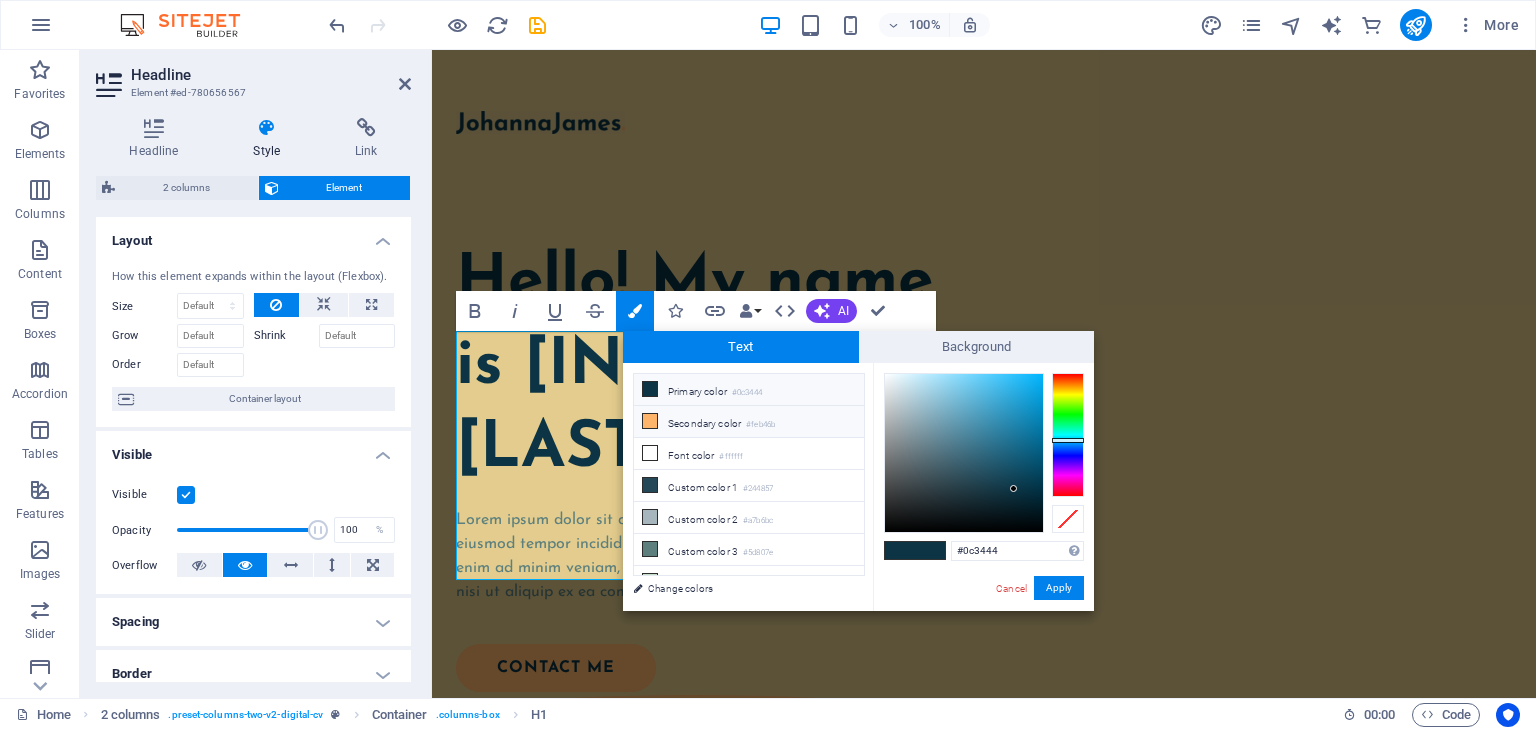 scroll, scrollTop: 0, scrollLeft: 0, axis: both 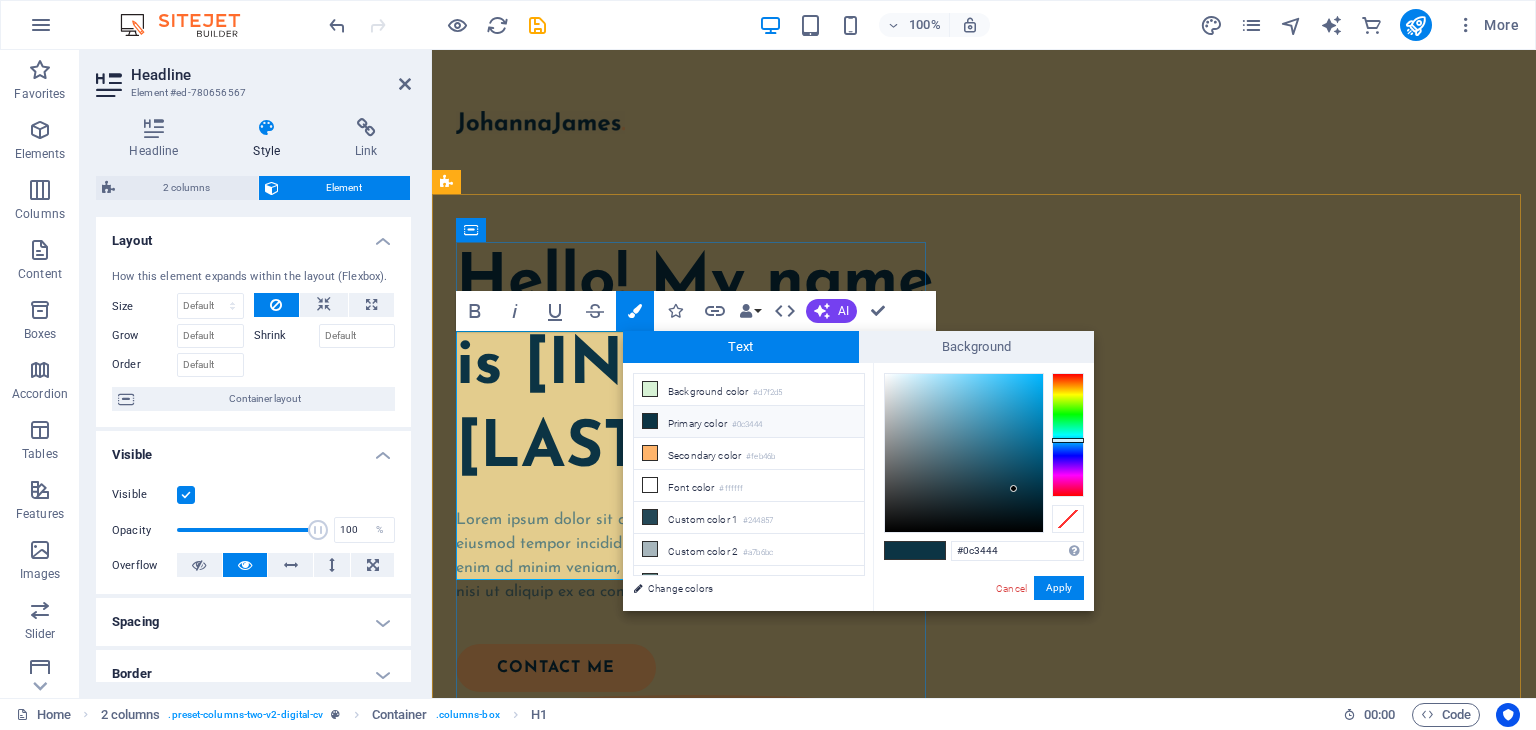 click on "Hello! My name is [INITIALS]. [LAST]" at bounding box center [695, 367] 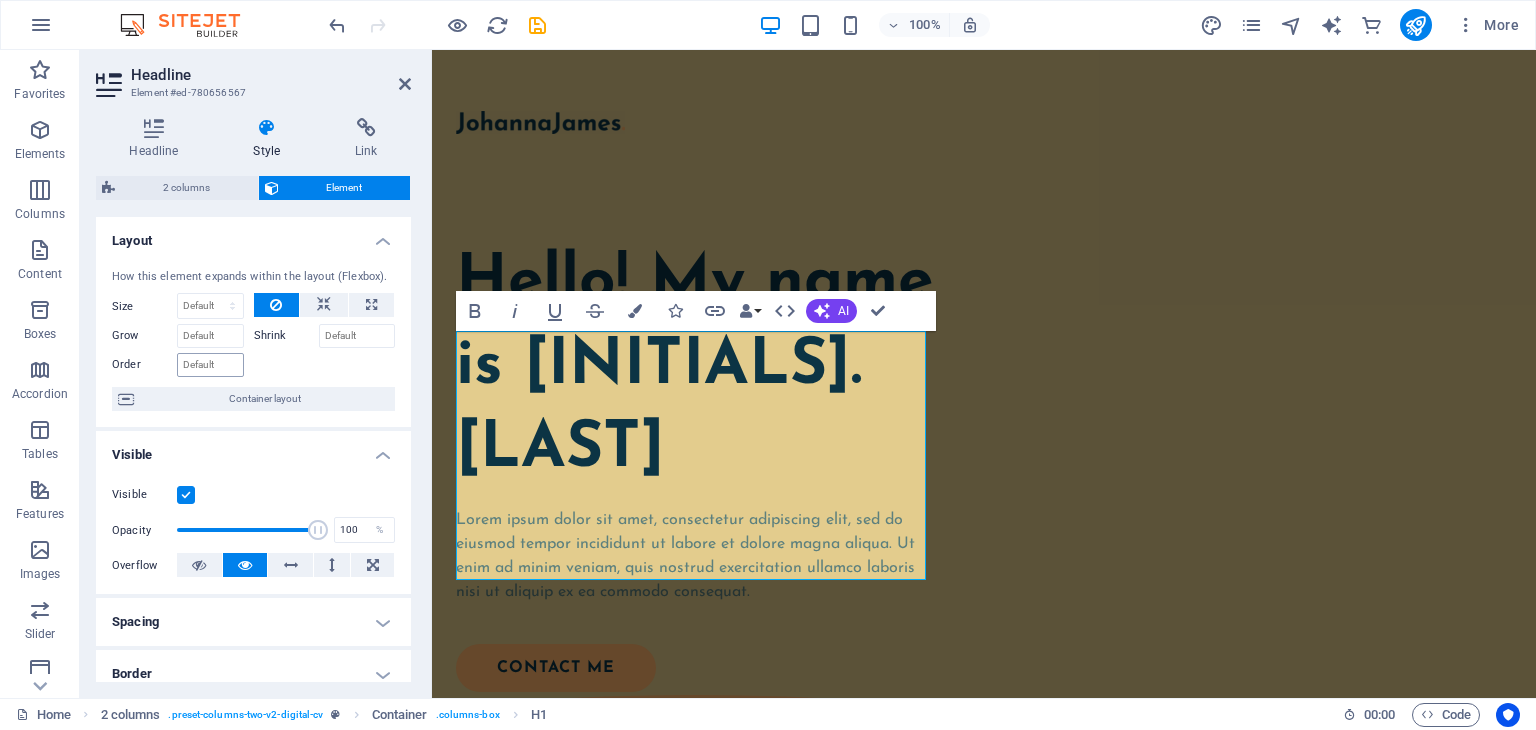 scroll, scrollTop: 0, scrollLeft: 0, axis: both 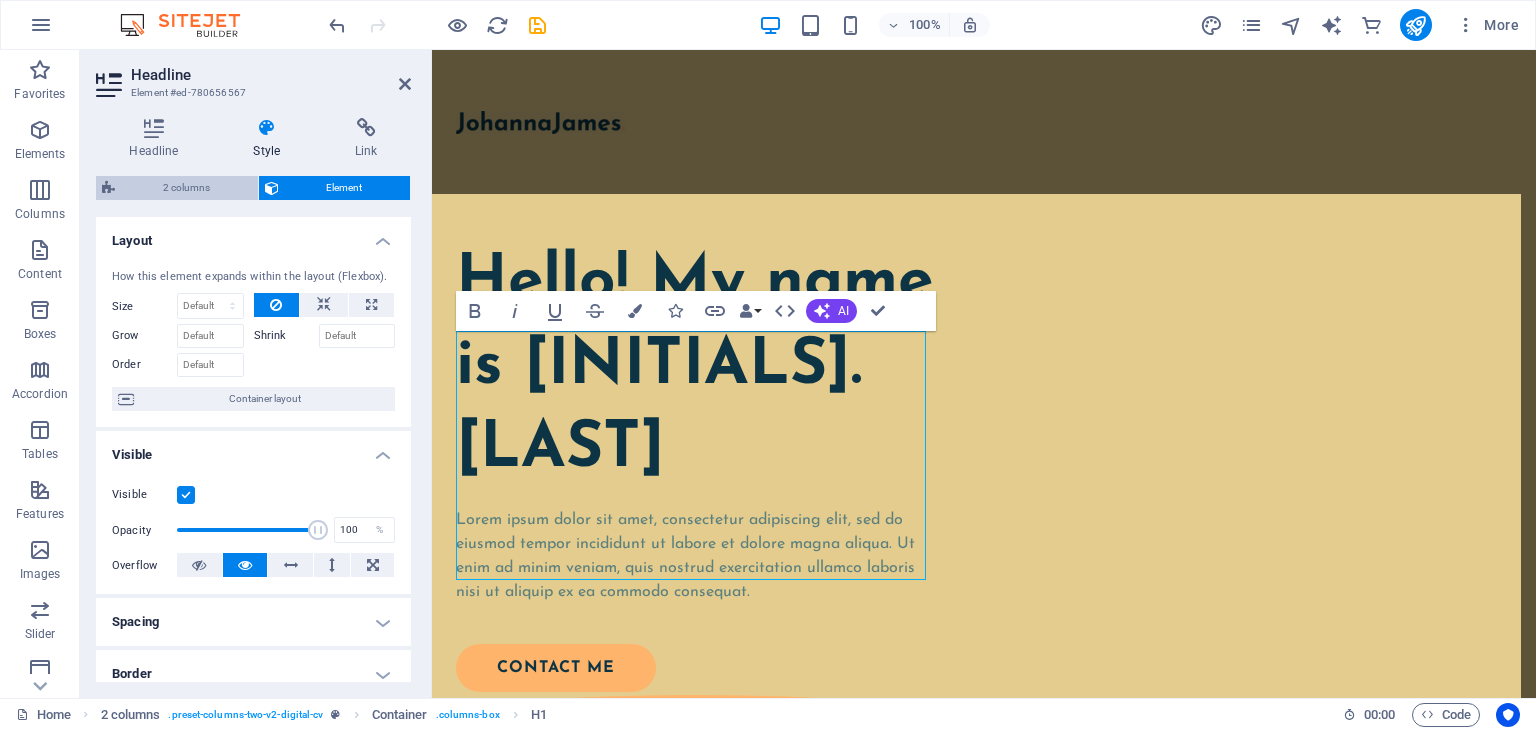 click on "2 columns" at bounding box center (186, 188) 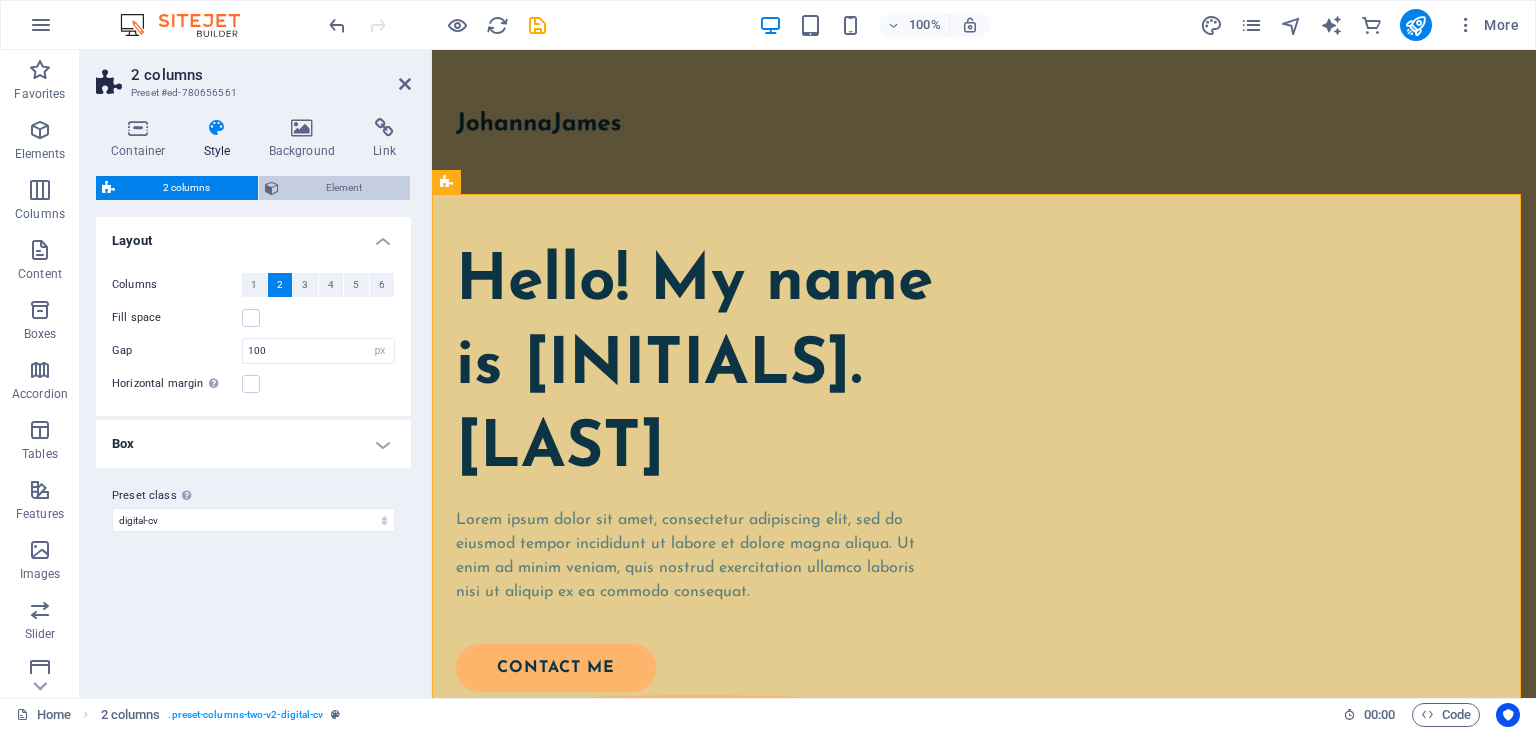 click on "Element" at bounding box center [345, 188] 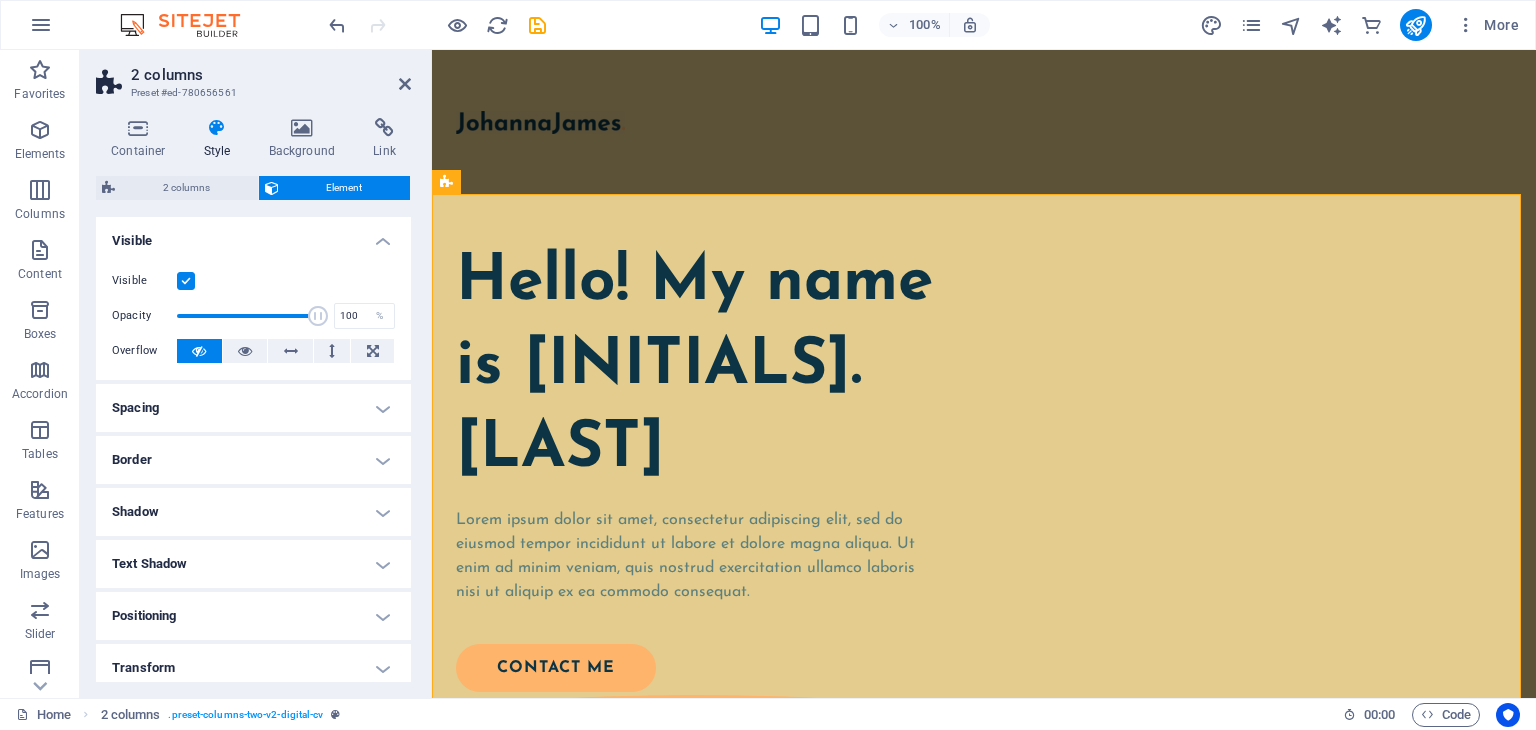 click on "2 columns Preset #ed-780656561" at bounding box center (253, 76) 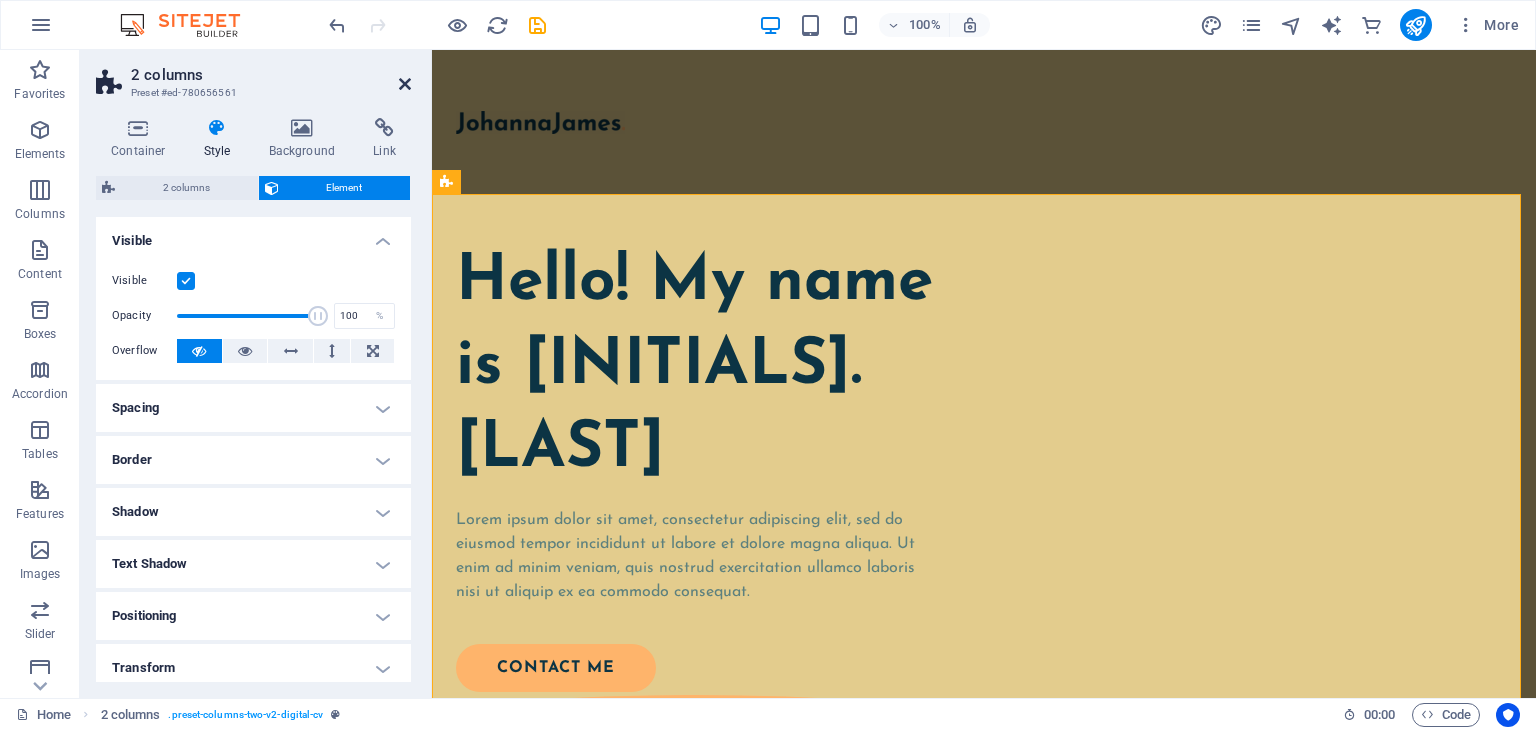 click at bounding box center (405, 84) 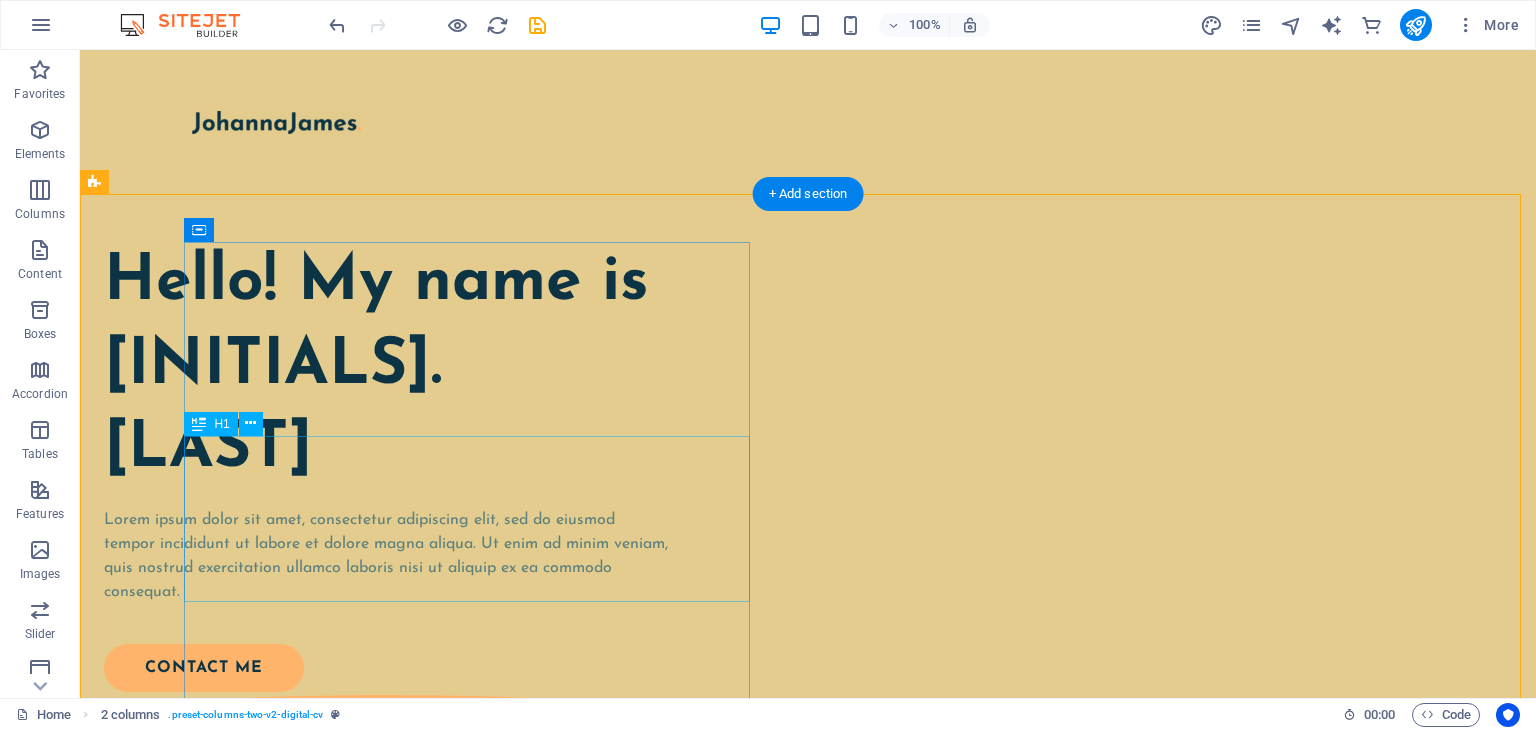 click on "Hello! My name is [INITIALS]. [LAST]" at bounding box center (387, 367) 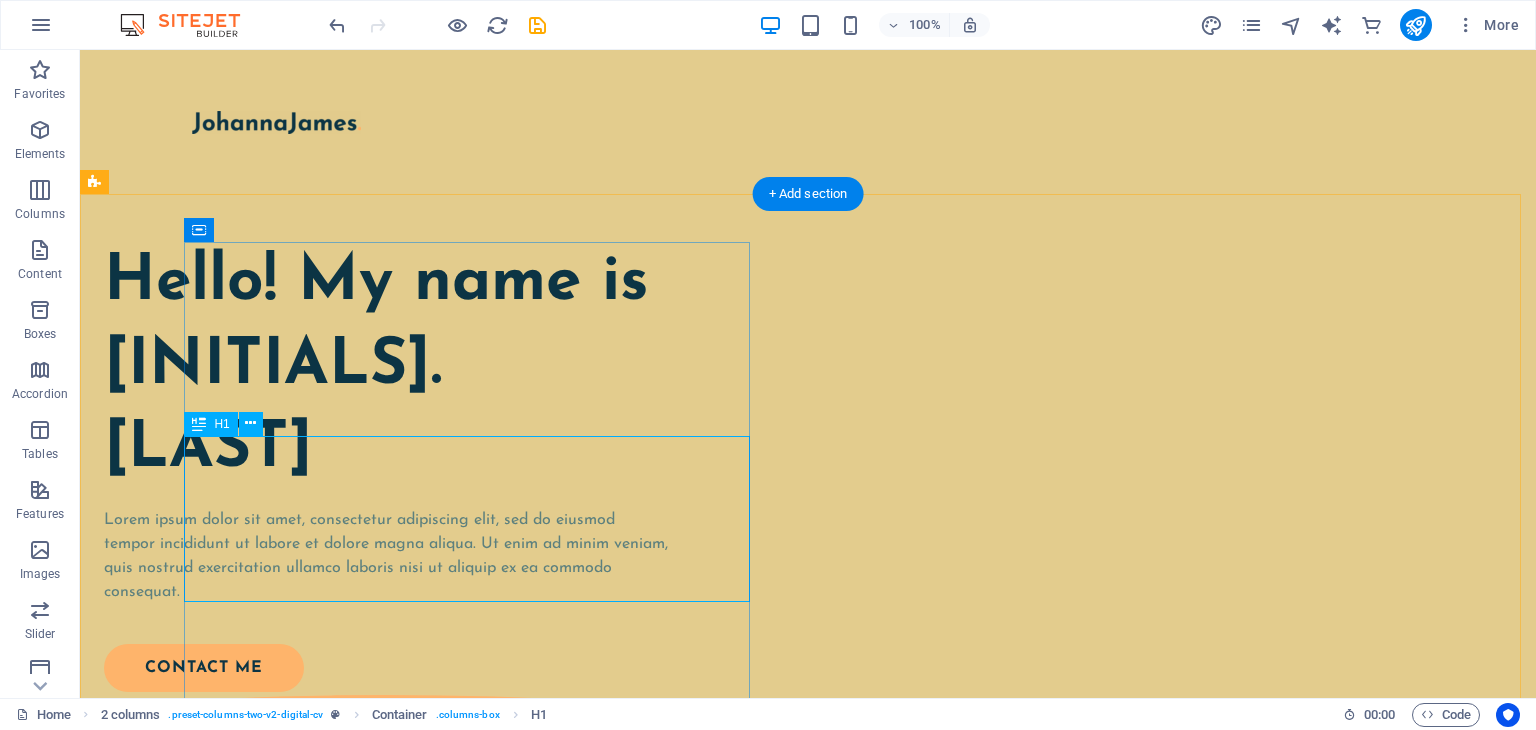 click on "Hello! My name is [INITIALS]. [LAST]" at bounding box center [387, 367] 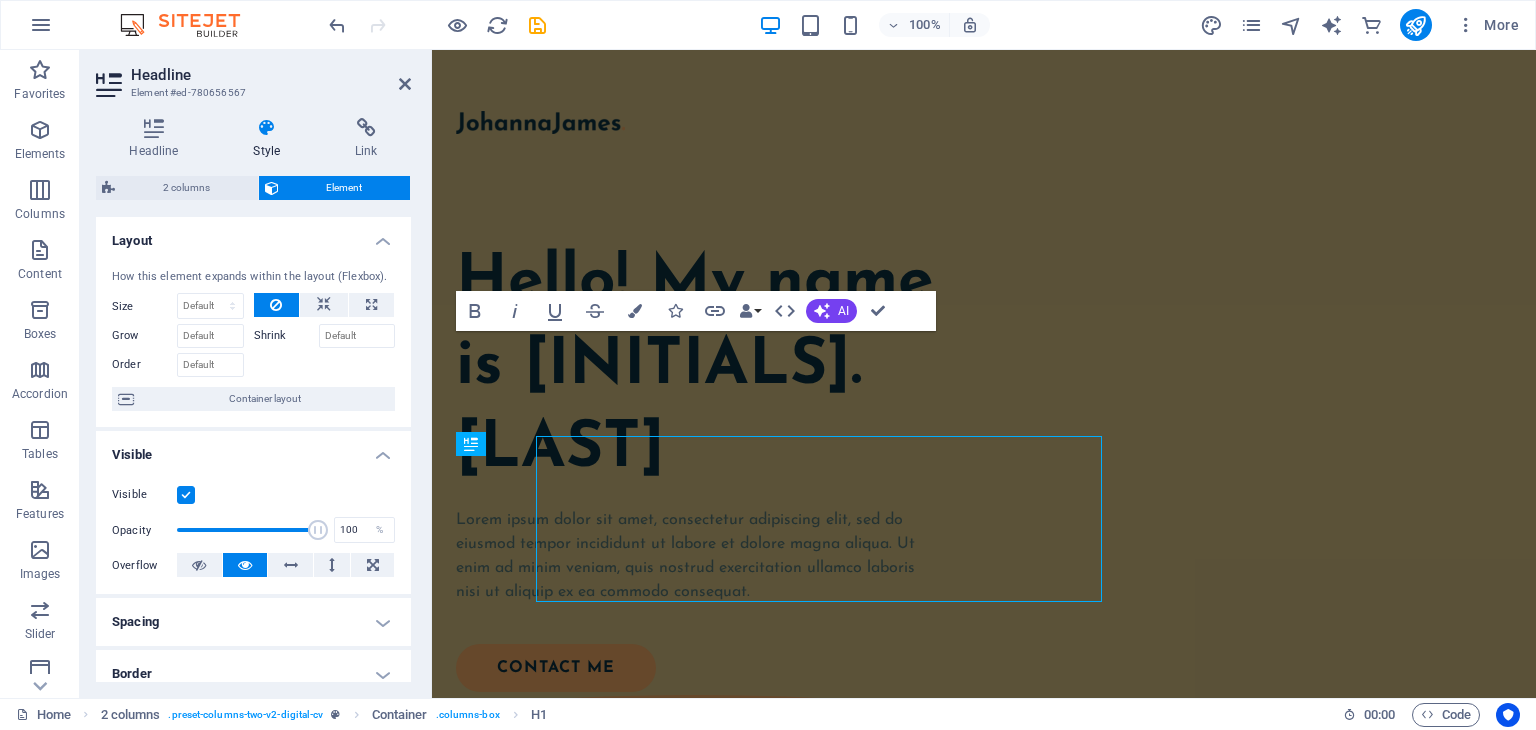 click on "Headline Style Link Settings Level H1 H2 H3 H4 H5 H6 Alignment Default colors and font sizes are defined in Design. Edit design 2 columns Element Layout How this element expands within the layout (Flexbox). Size Default auto px % 1/1 1/2 1/3 1/4 1/5 1/6 1/7 1/8 1/9 1/10 Grow Shrink Order Container layout Visible Visible Opacity 100 % Overflow Spacing Margin Default auto px % rem vw vh Custom Custom auto px % rem vw vh auto px % rem vw vh auto px % rem vw vh auto px % rem vw vh Padding Default px rem % vh vw Custom Custom px rem % vh vw px rem % vh vw px rem % vh vw px rem % vh vw Border Style              - Width 1 auto px rem % vh vw Custom Custom 1 auto px rem % vh vw 1 auto px rem % vh vw 1 auto px rem % vh vw 1 auto px rem % vh vw  - Color Round corners Default px rem % vh vw Custom Custom px rem % vh vw px rem % vh vw px rem % vh vw px rem % vh vw Shadow Default None Outside Inside Color X offset 0 px rem vh vw Y offset 0 px rem vh vw Blur 0 px rem % vh vw Spread 0 px rem vh vw Text Shadow None" at bounding box center [253, 400] 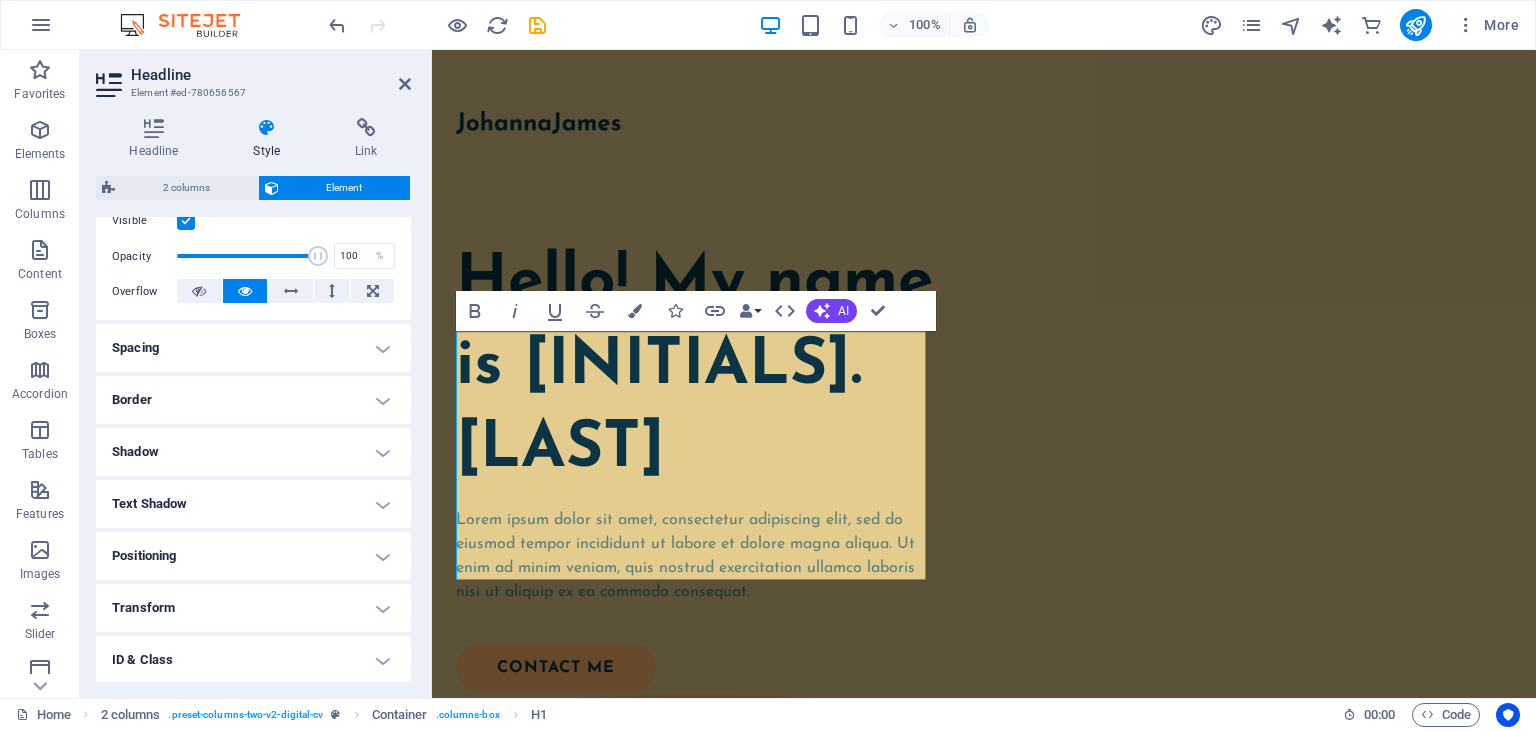 scroll, scrollTop: 380, scrollLeft: 0, axis: vertical 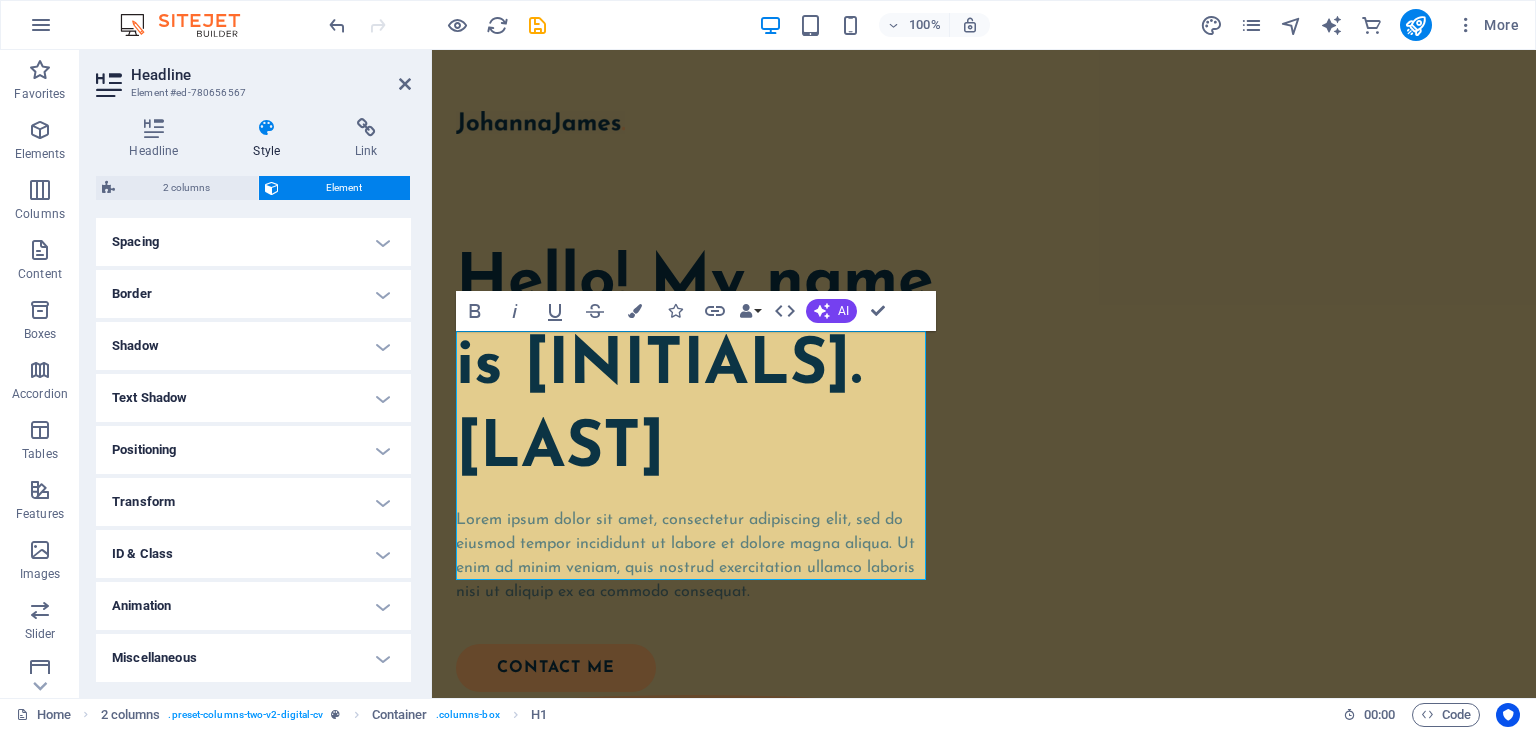 click on "ID & Class" at bounding box center [253, 554] 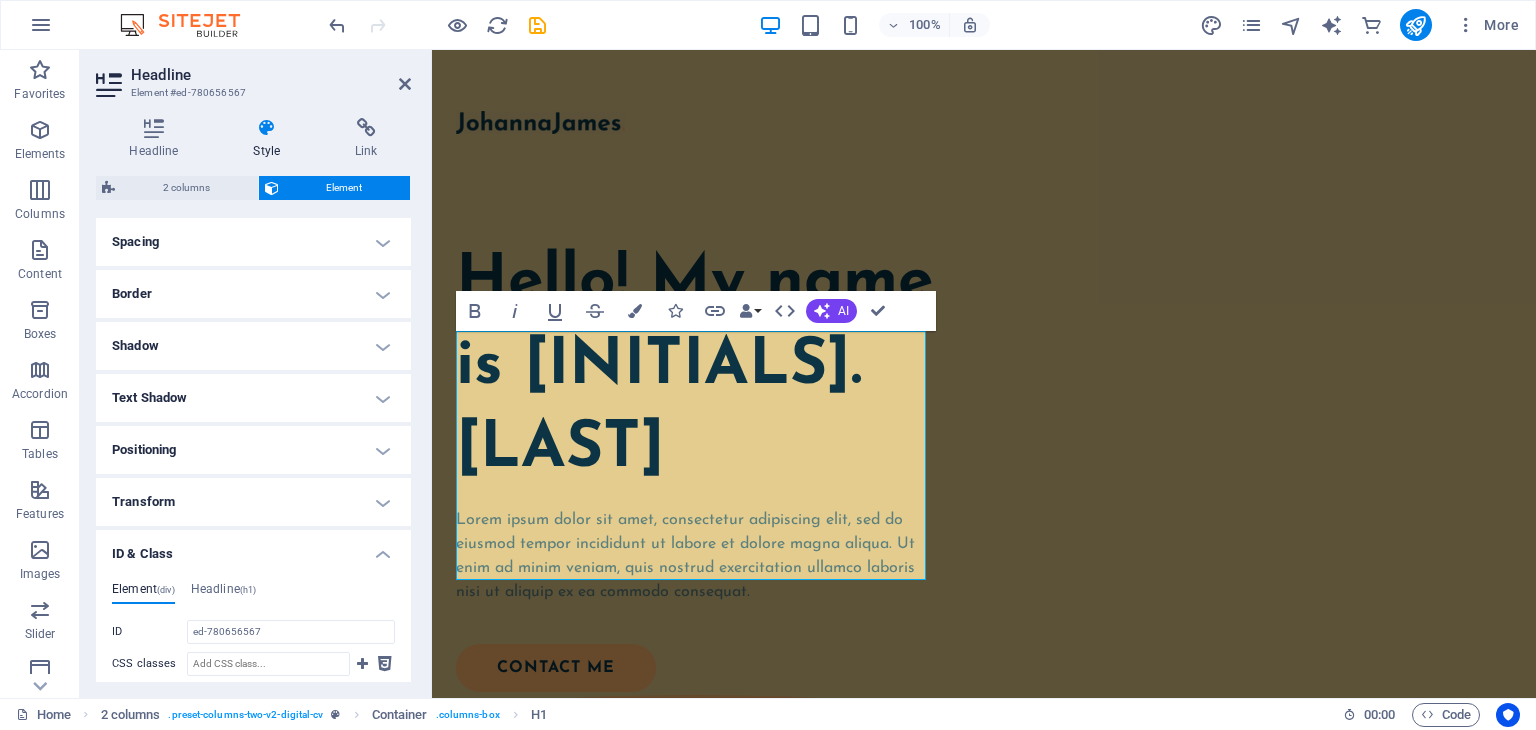 click on "Transform" at bounding box center [253, 502] 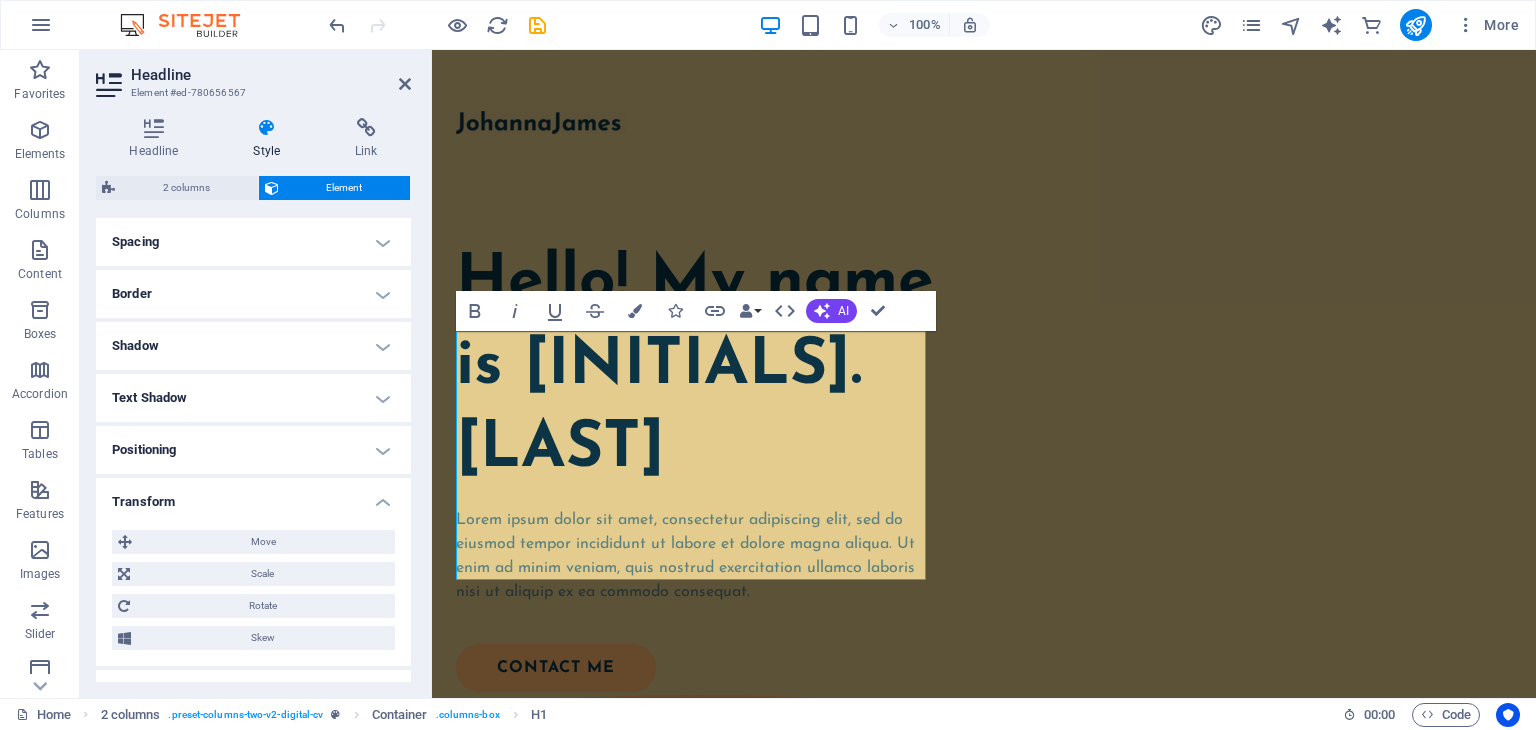 click on "Positioning" at bounding box center (253, 450) 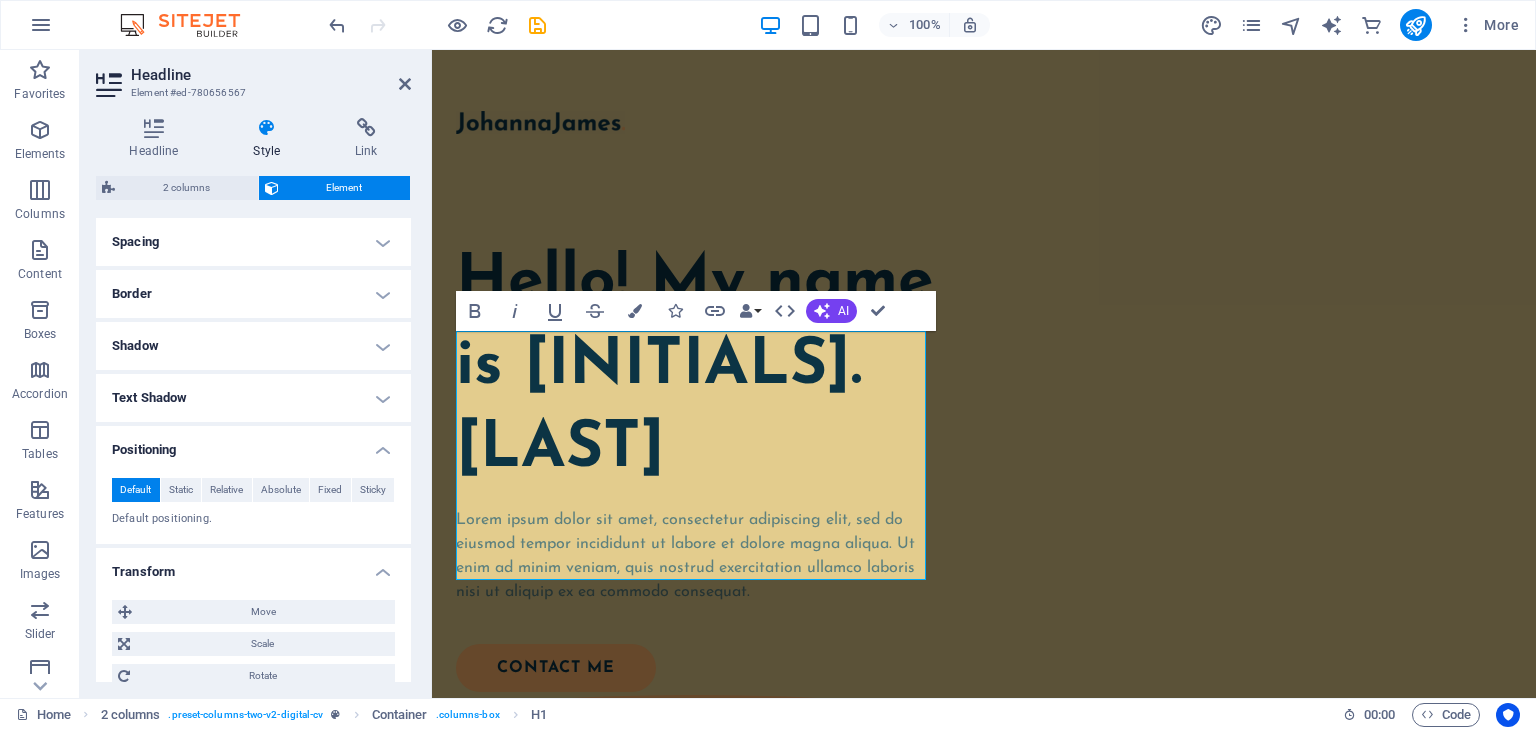 click on "Text Shadow" at bounding box center (253, 398) 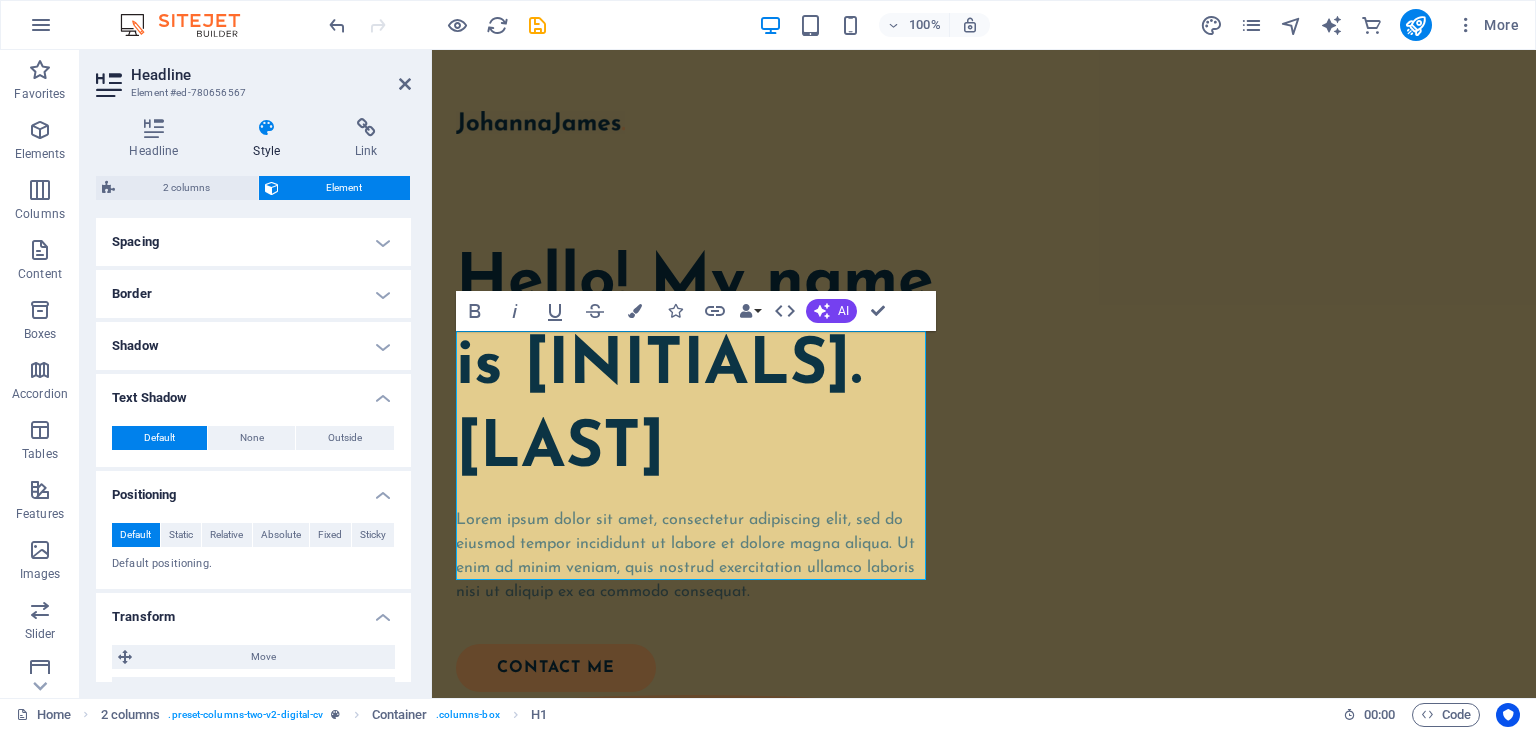 click on "Shadow" at bounding box center [253, 346] 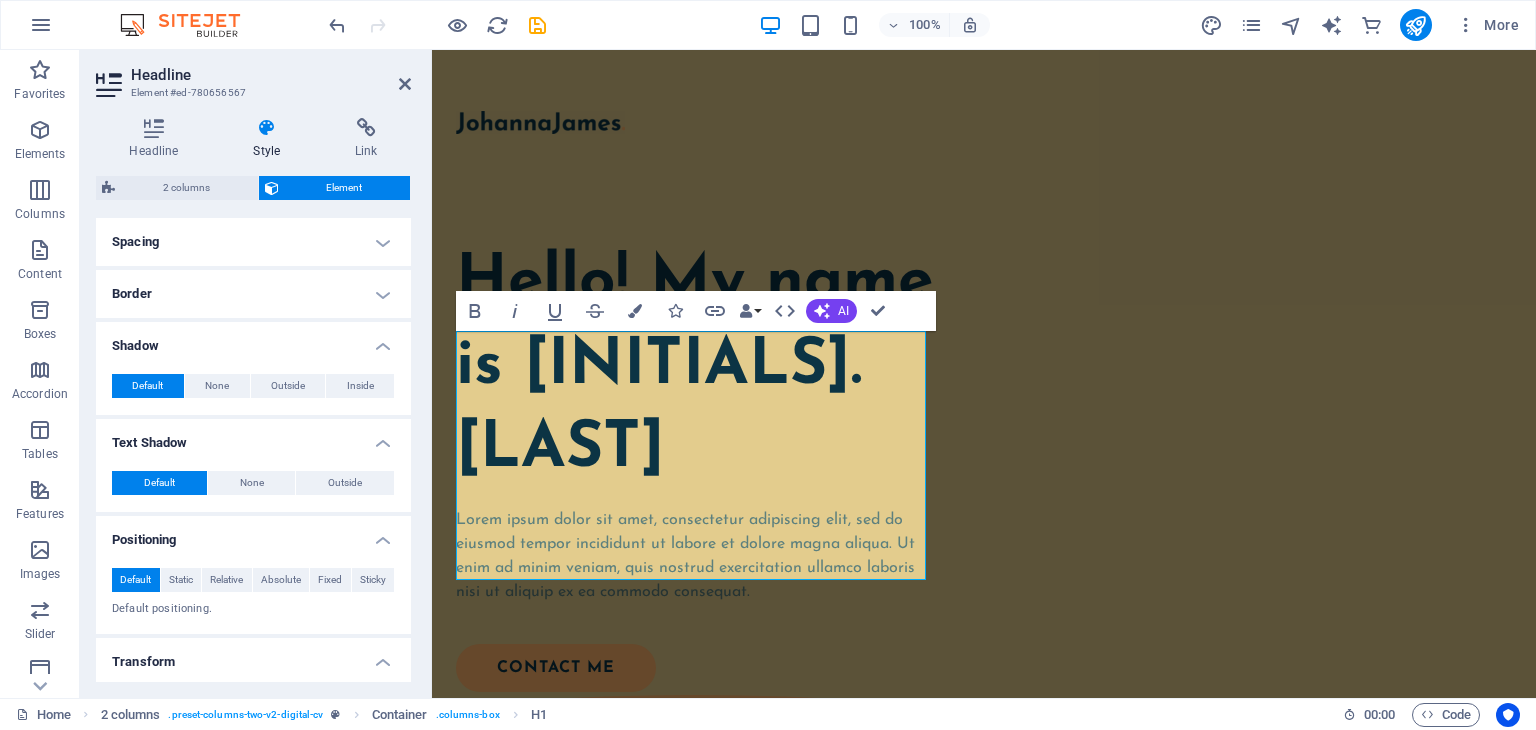 click on "Shadow" at bounding box center [253, 340] 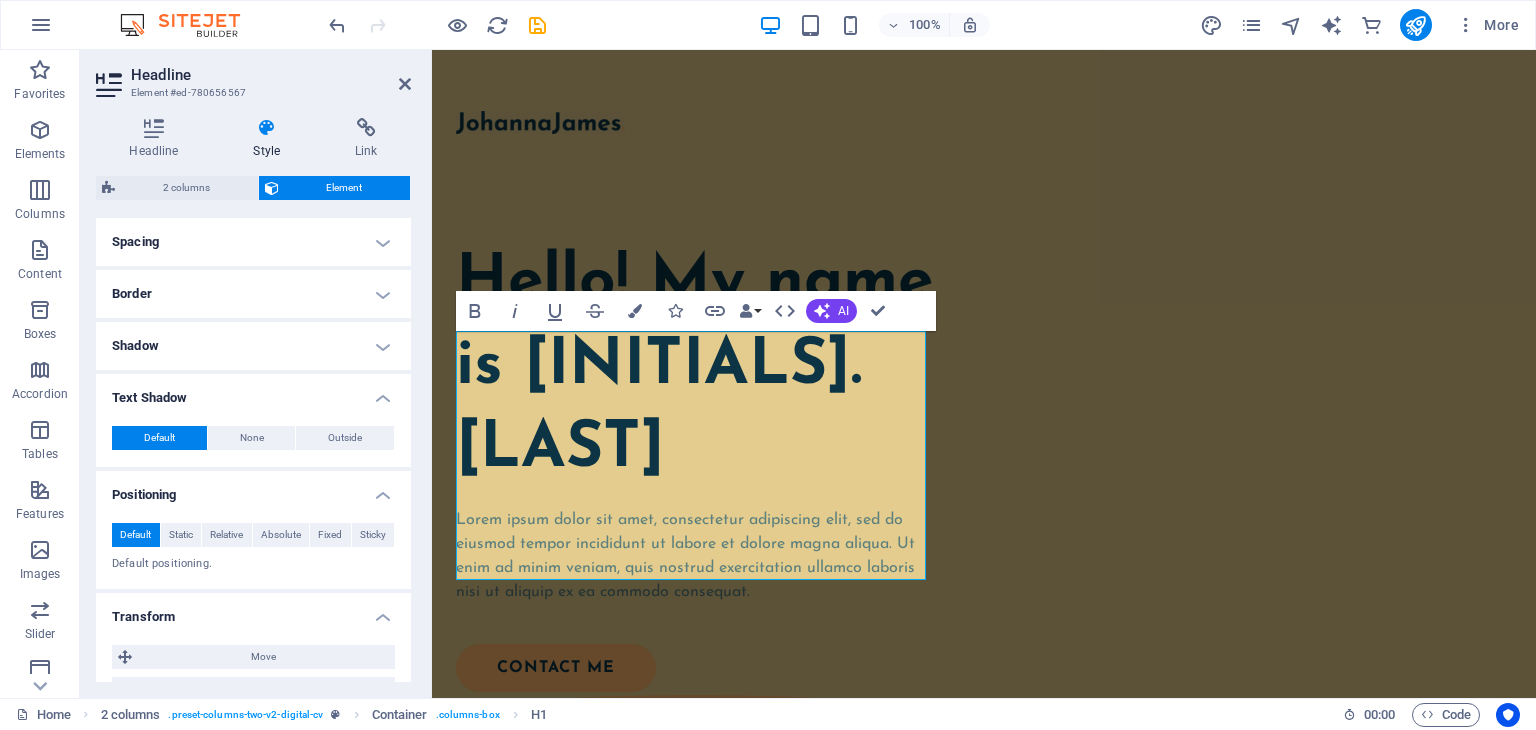 click on "Border" at bounding box center (253, 294) 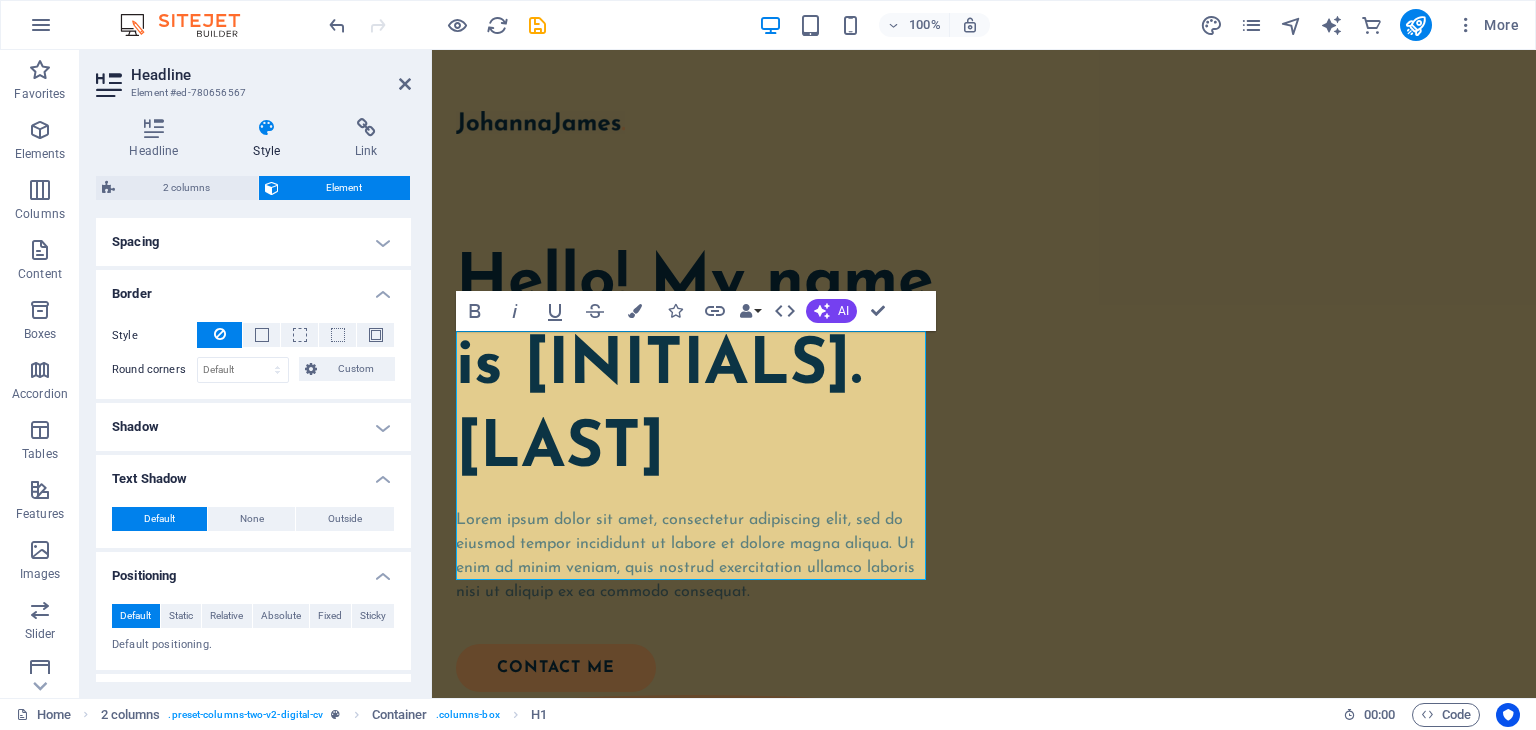click on "Spacing" at bounding box center [253, 242] 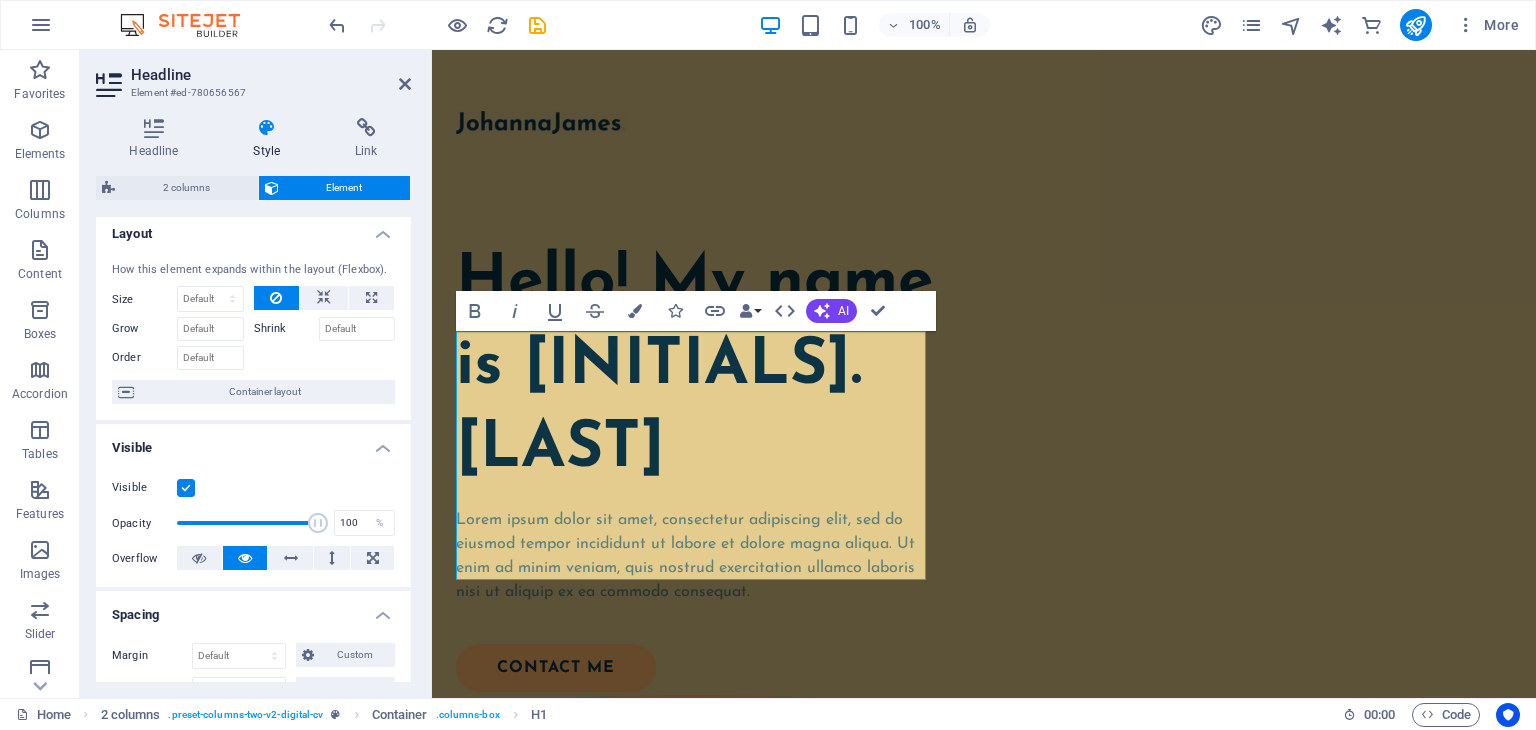 scroll, scrollTop: 0, scrollLeft: 0, axis: both 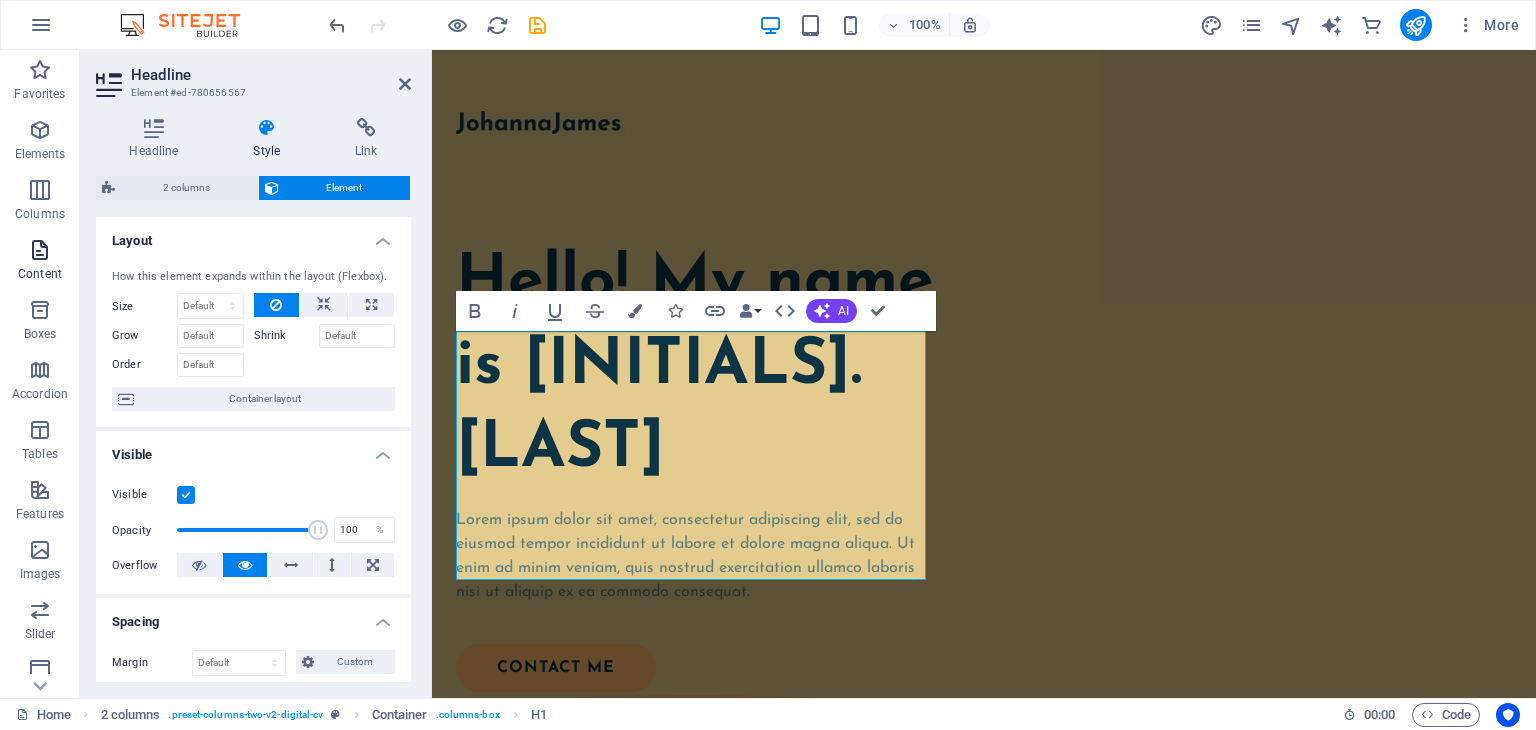 click at bounding box center [40, 250] 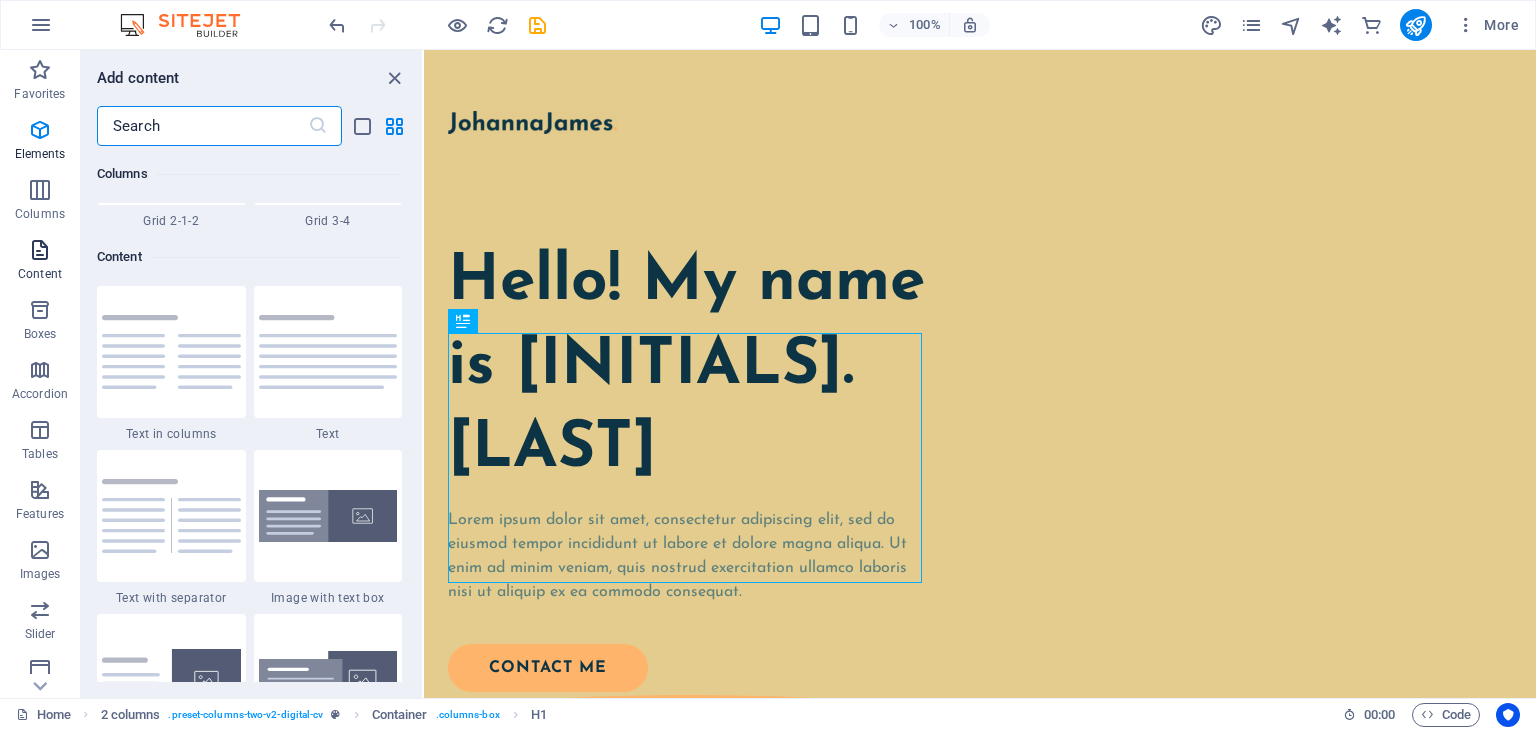 scroll, scrollTop: 3499, scrollLeft: 0, axis: vertical 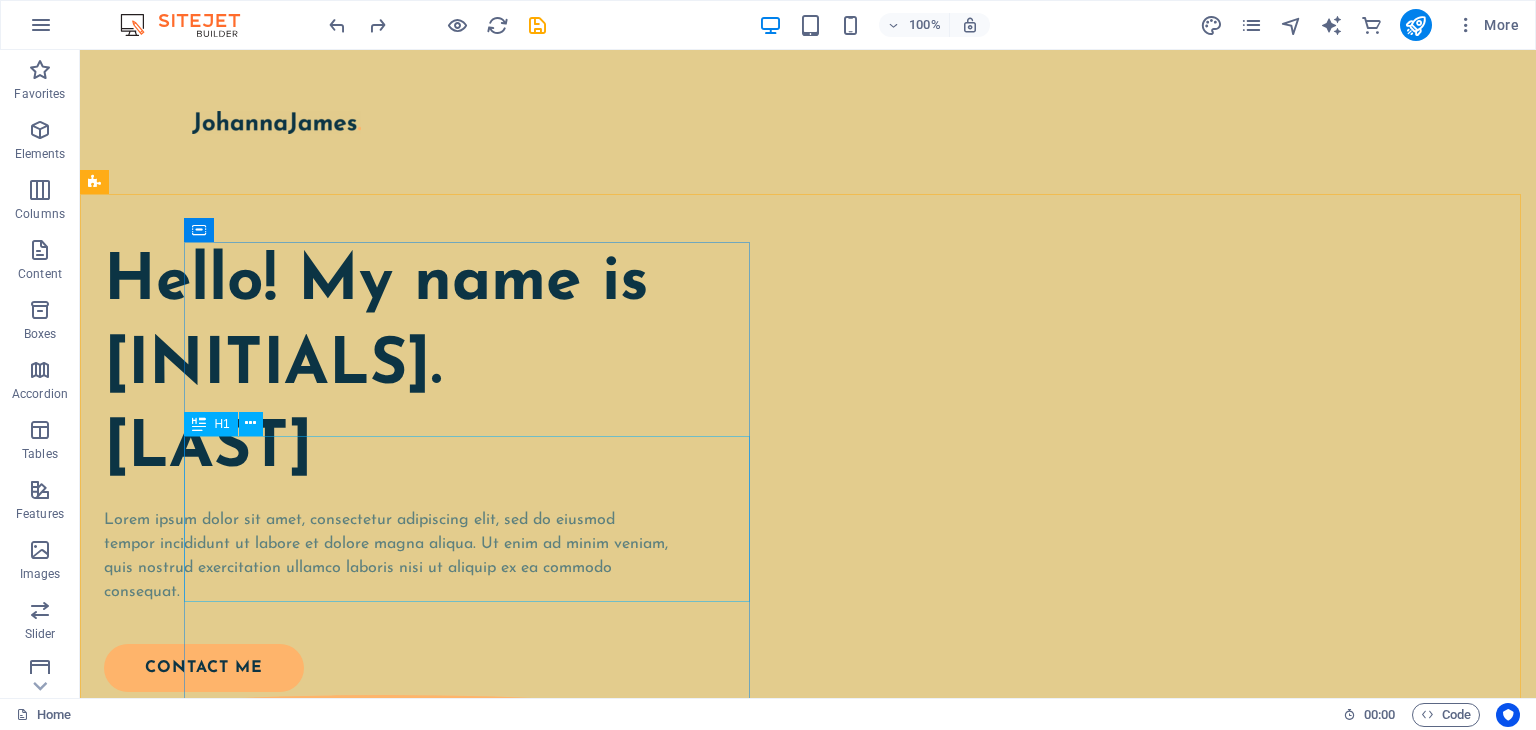 click at bounding box center [199, 424] 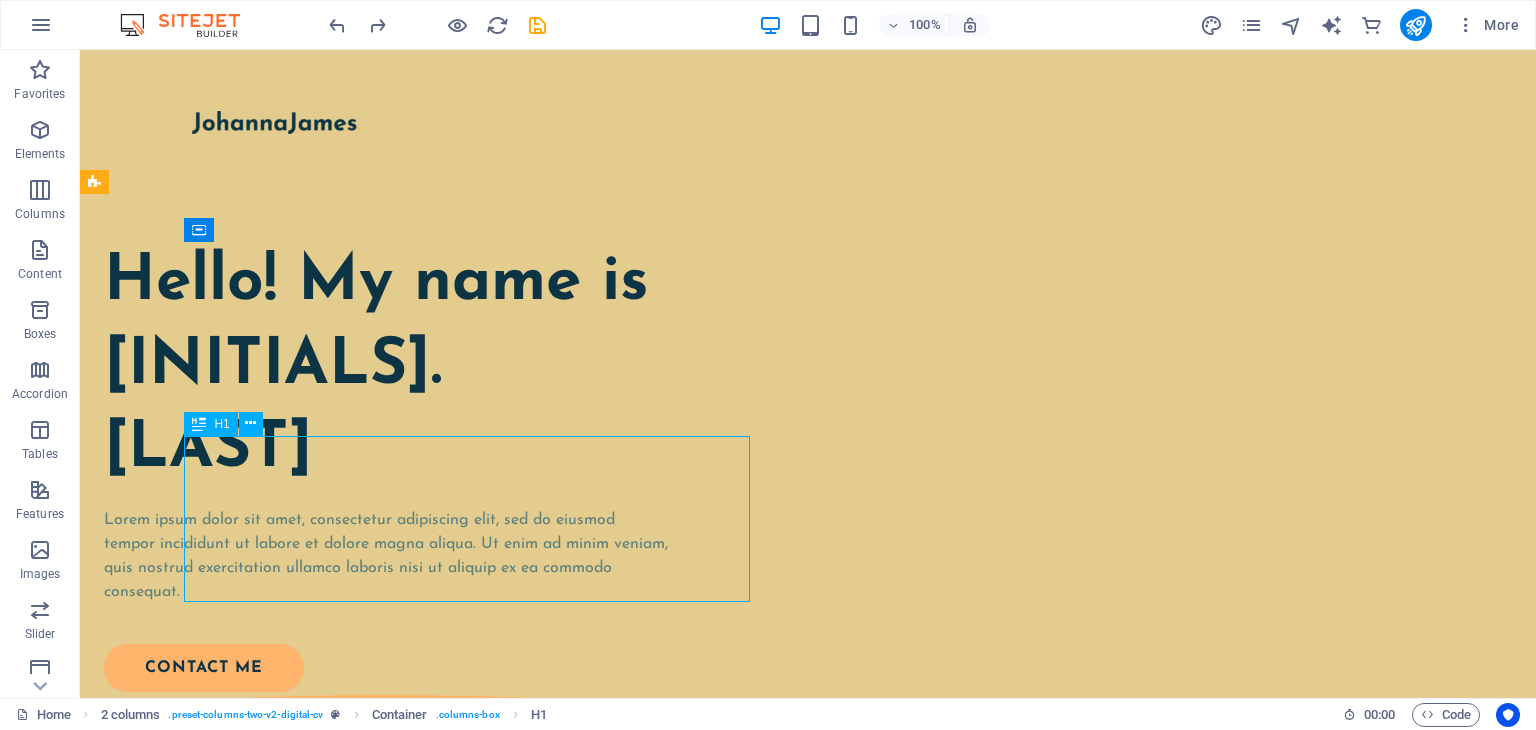 click at bounding box center [199, 424] 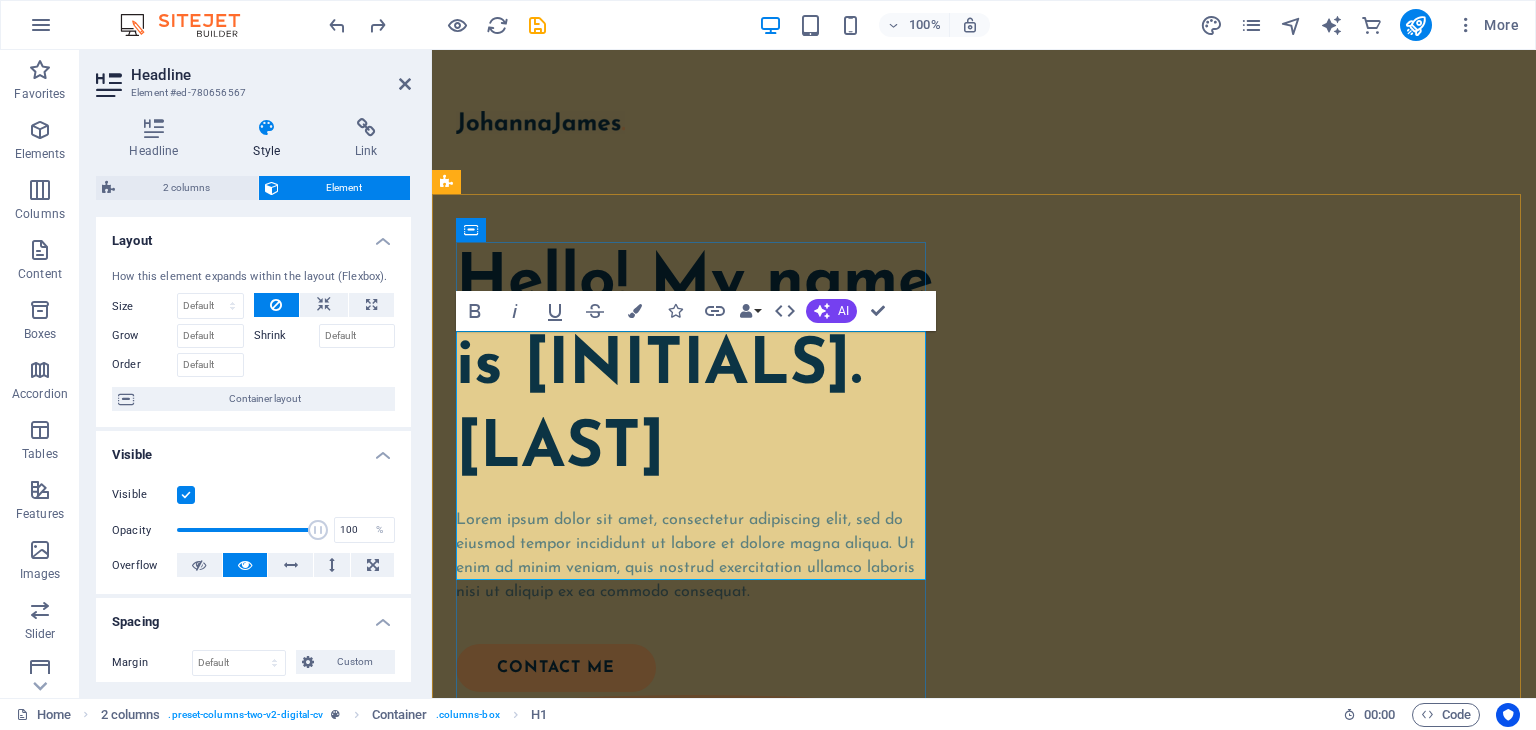drag, startPoint x: 682, startPoint y: 410, endPoint x: 636, endPoint y: 409, distance: 46.010868 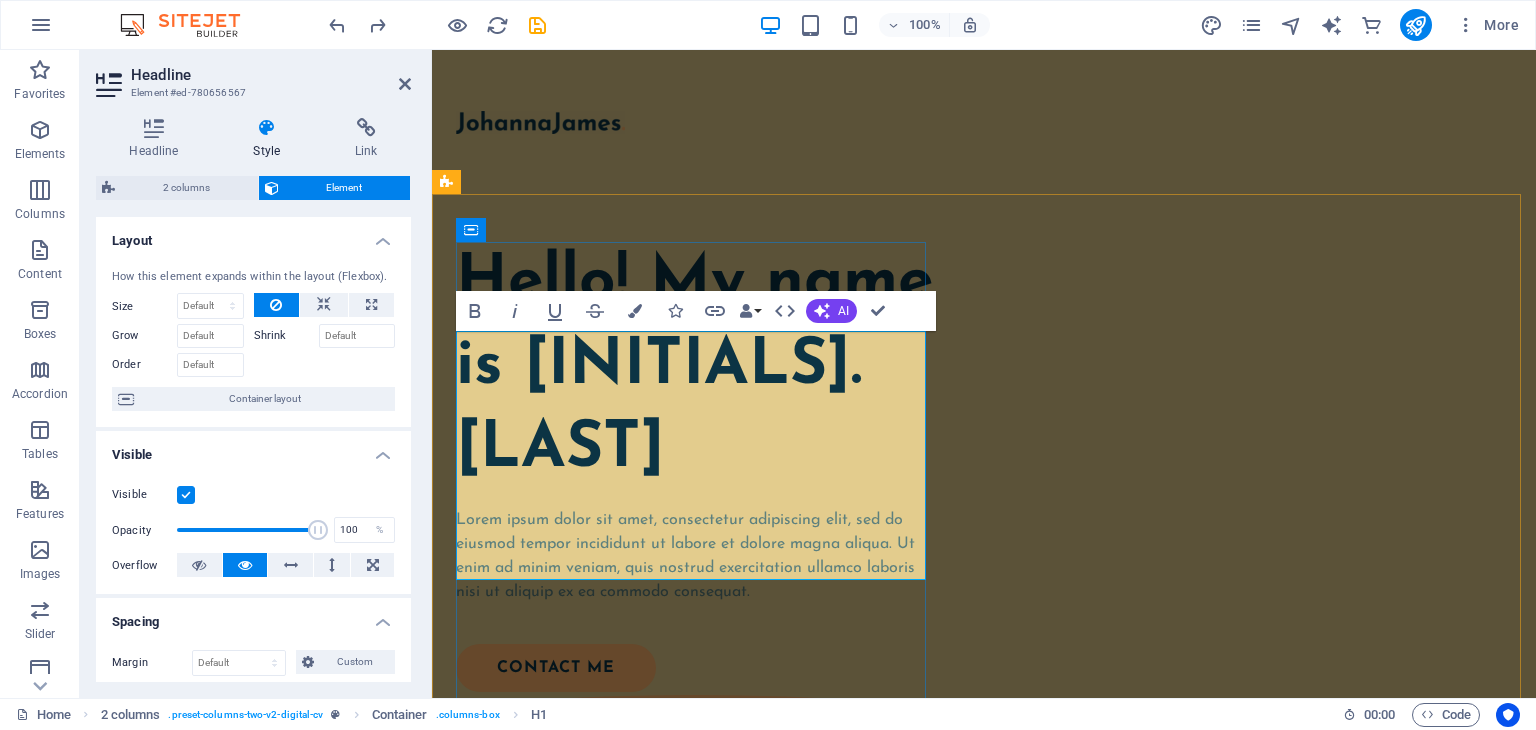 click on "Hello! My name is [INITIALS]. [LAST]" at bounding box center (695, 367) 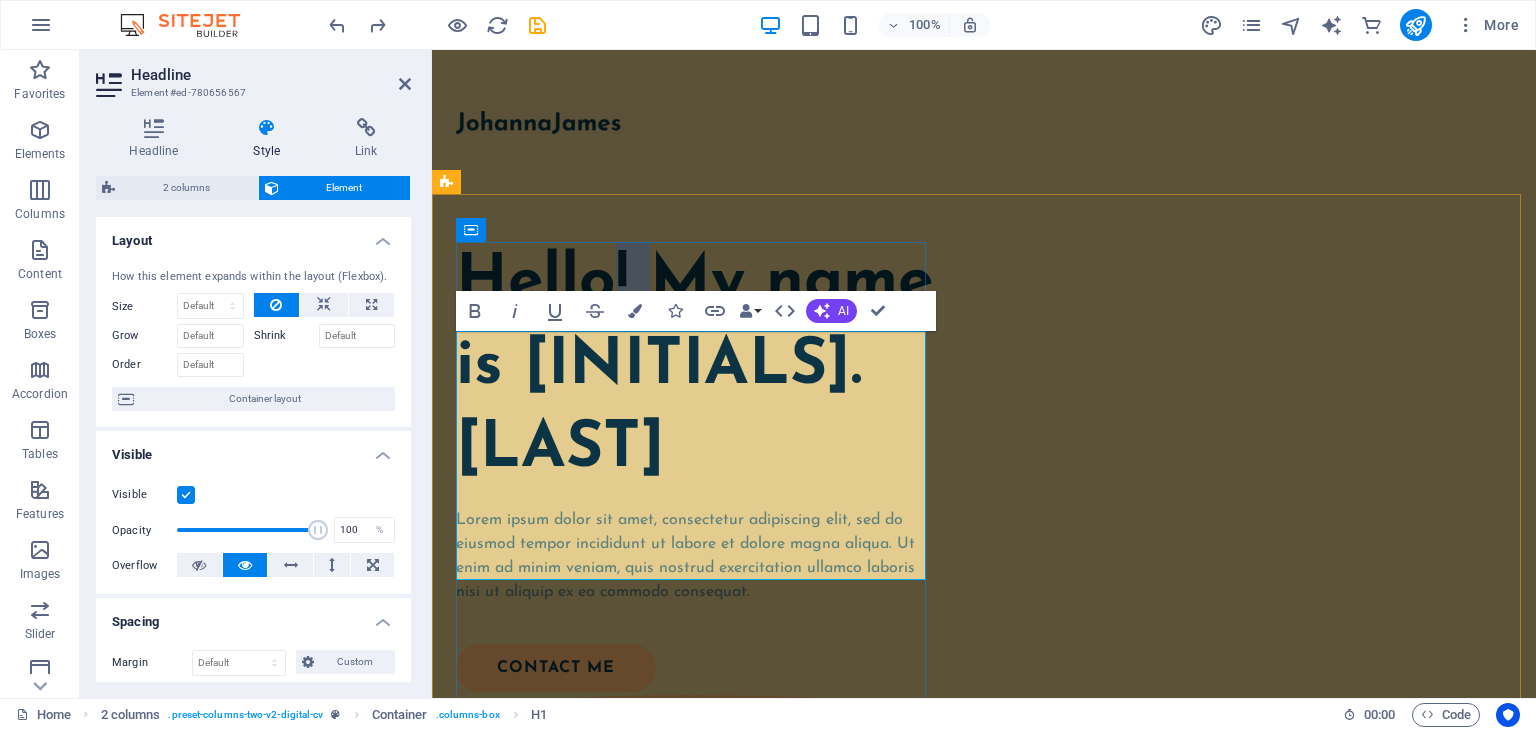 click on "Hello! My name is [INITIALS]. [LAST]" at bounding box center (695, 367) 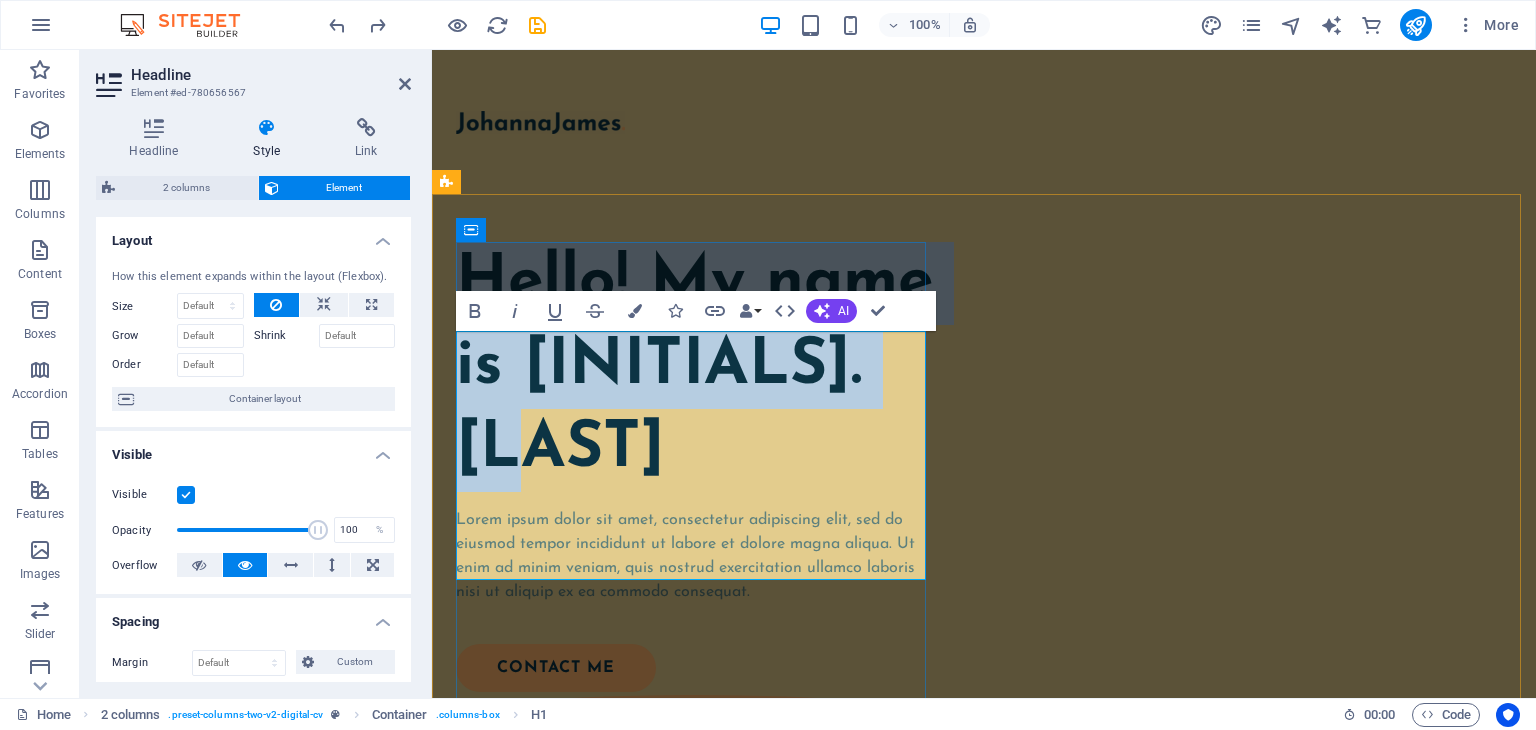 click on "Hello! My name is [INITIALS]. [LAST]" at bounding box center [695, 367] 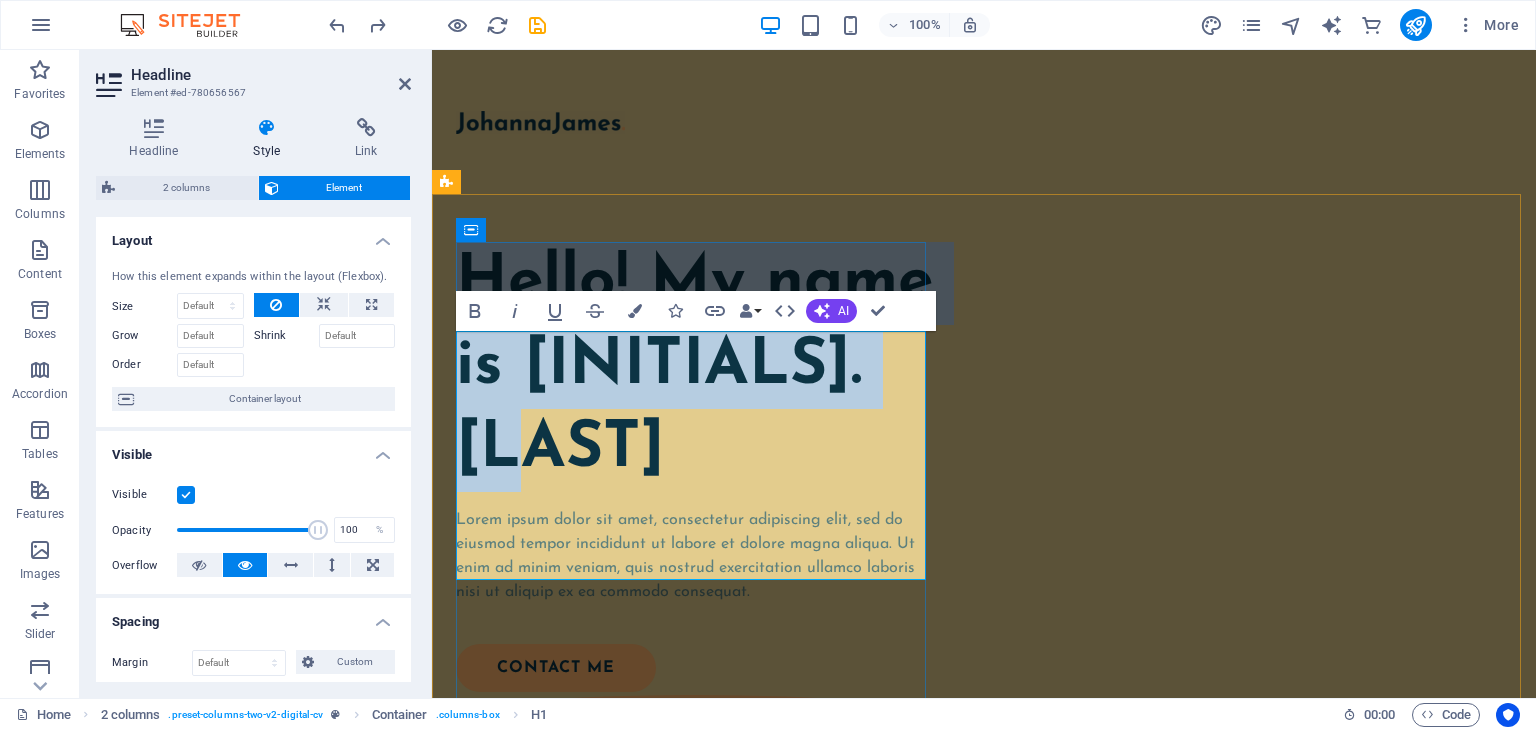 click on "Hello! My name is [INITIALS]. [LAST]" at bounding box center [695, 367] 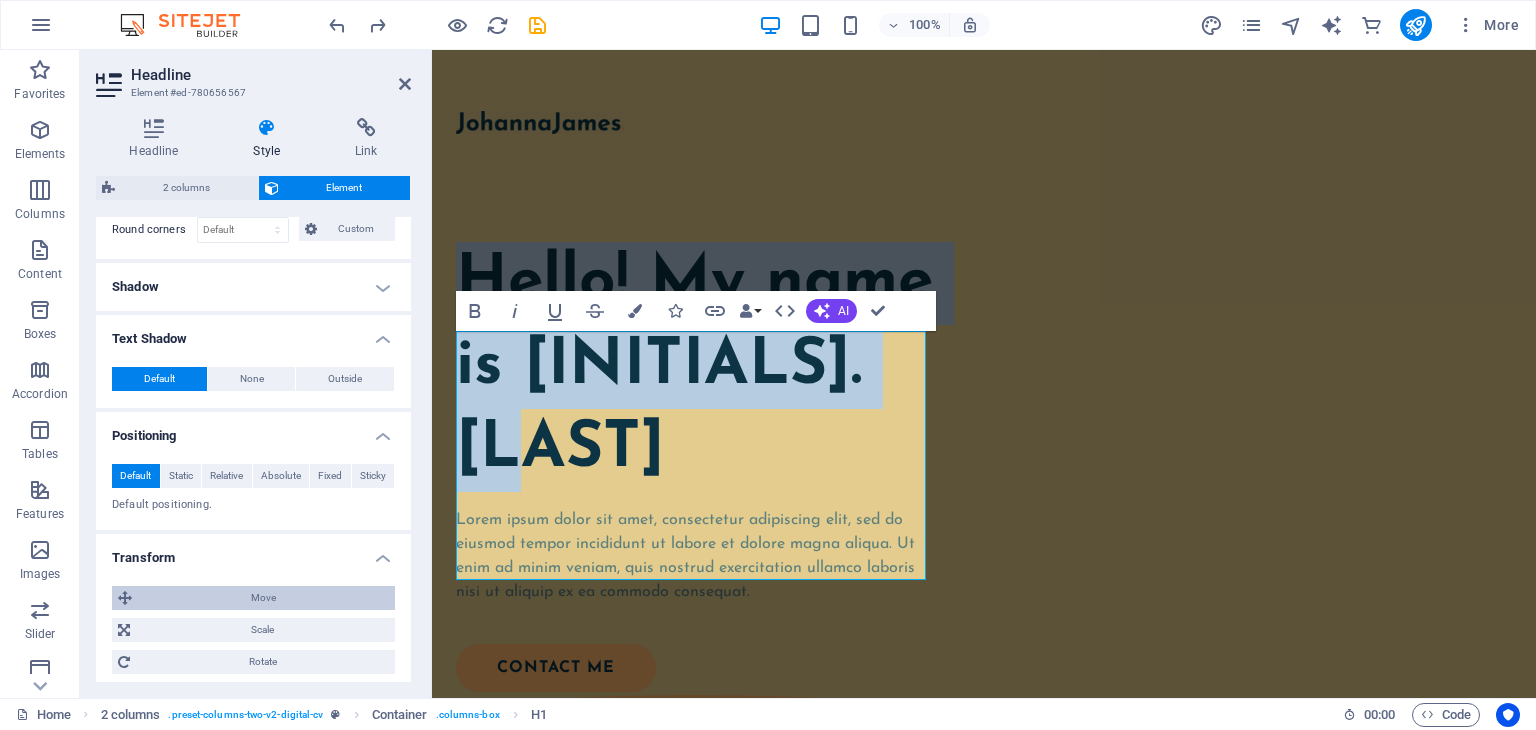 scroll, scrollTop: 973, scrollLeft: 0, axis: vertical 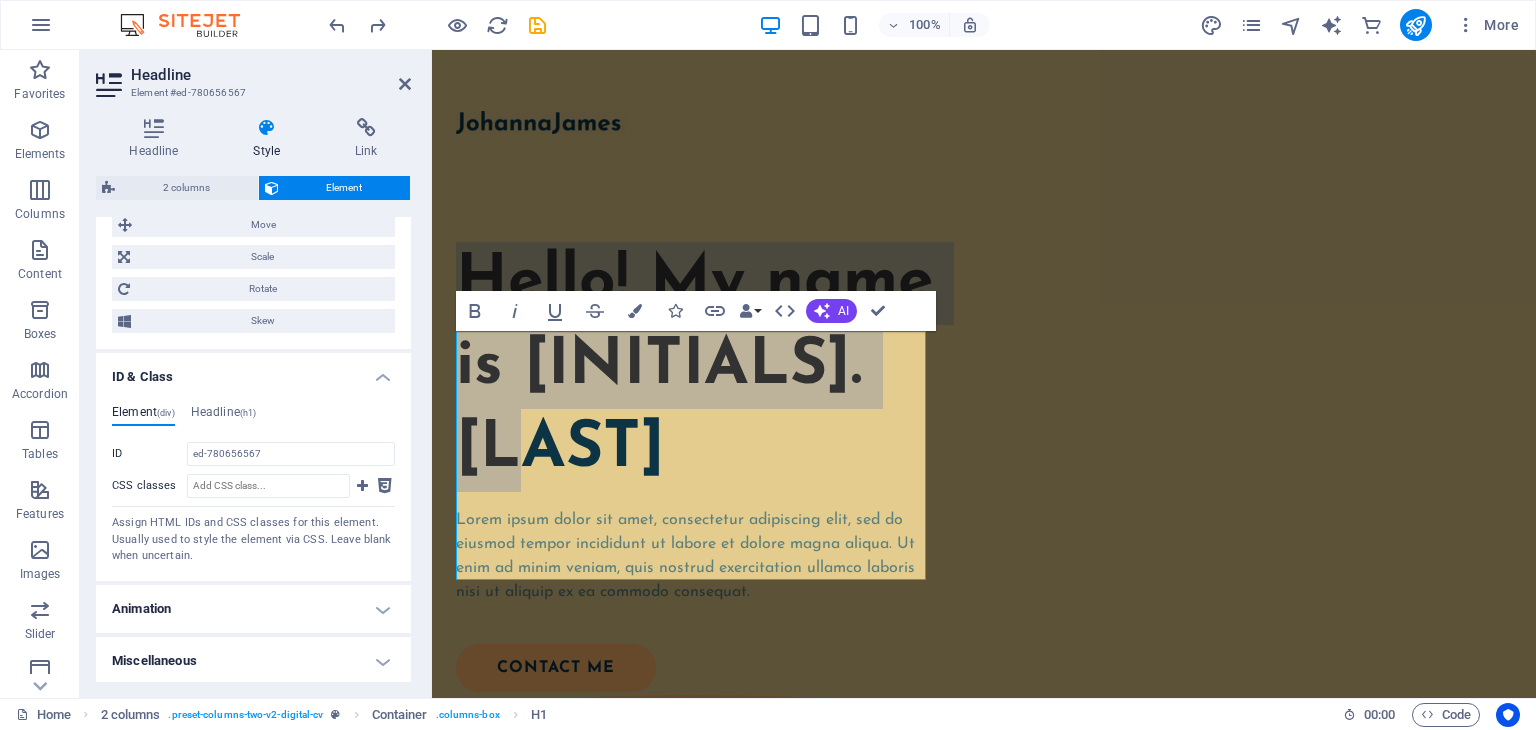 click on "Animation" at bounding box center (253, 609) 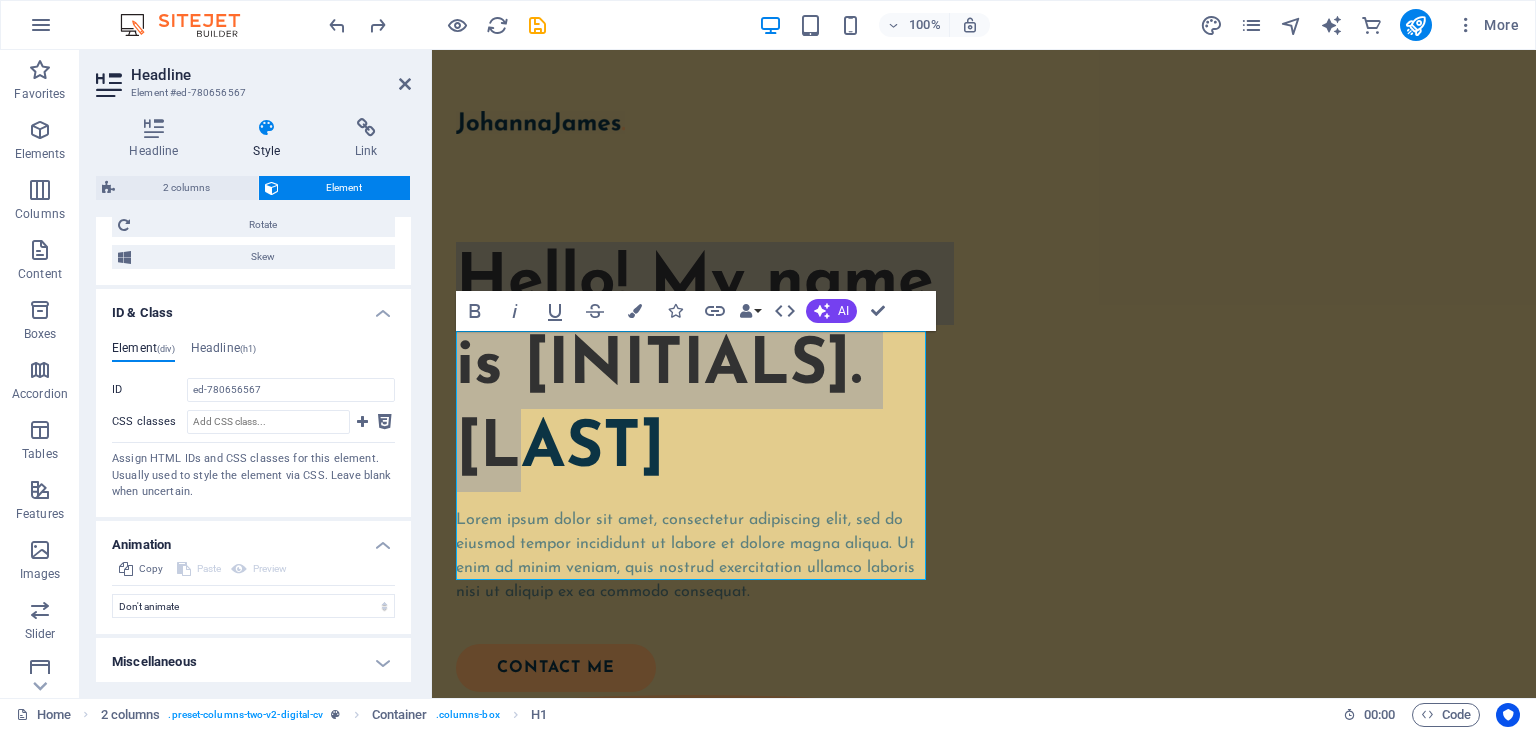 scroll, scrollTop: 1038, scrollLeft: 0, axis: vertical 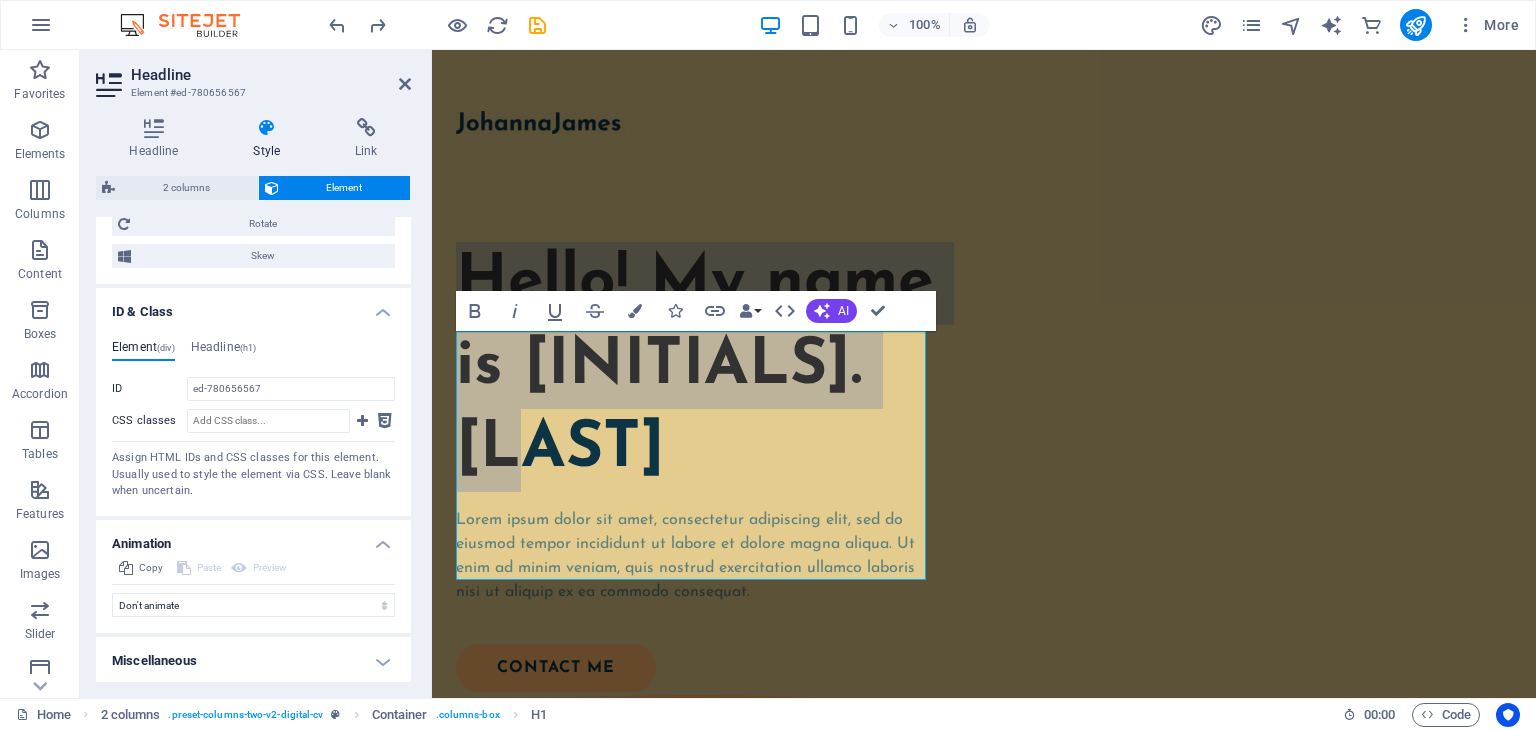 click on "Miscellaneous" at bounding box center [253, 661] 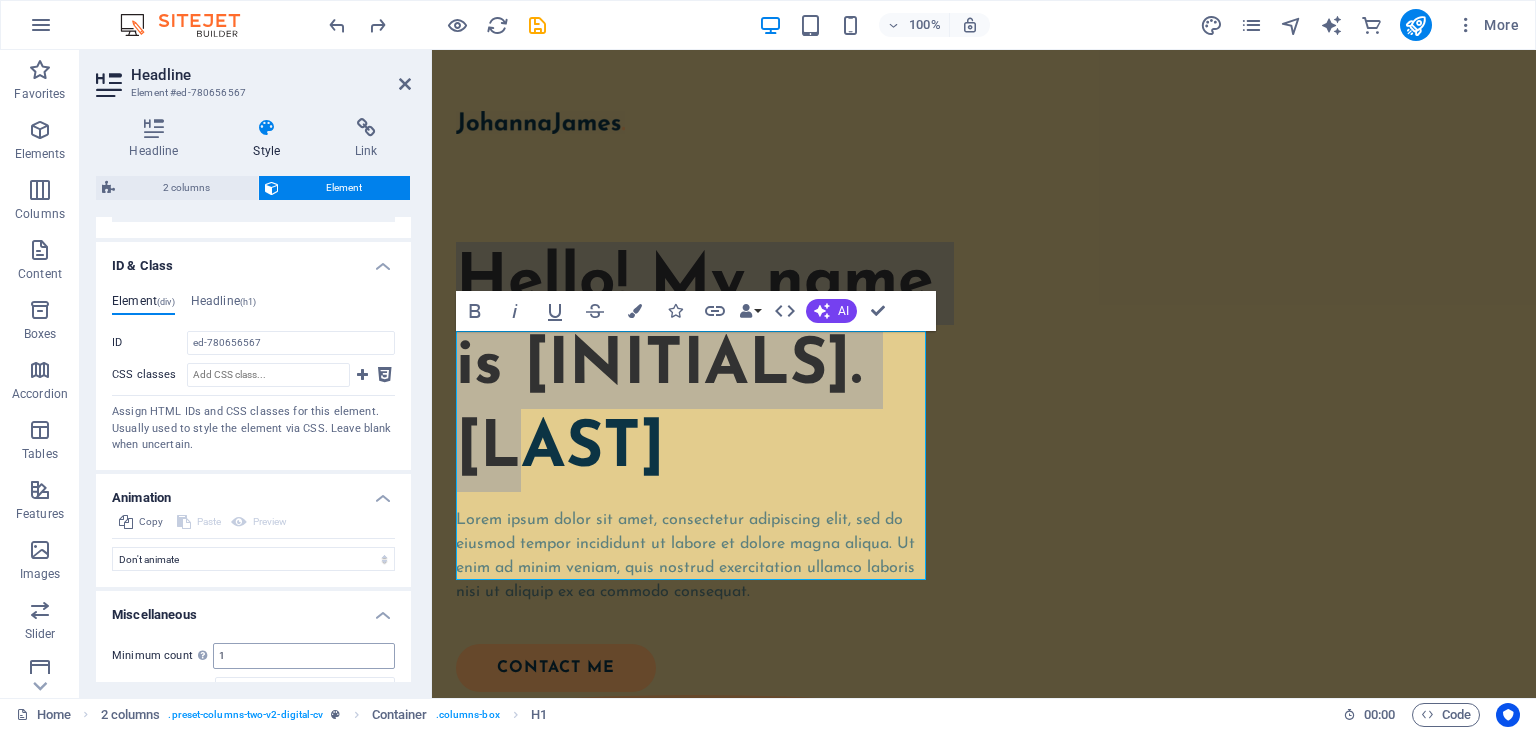 scroll, scrollTop: 1161, scrollLeft: 0, axis: vertical 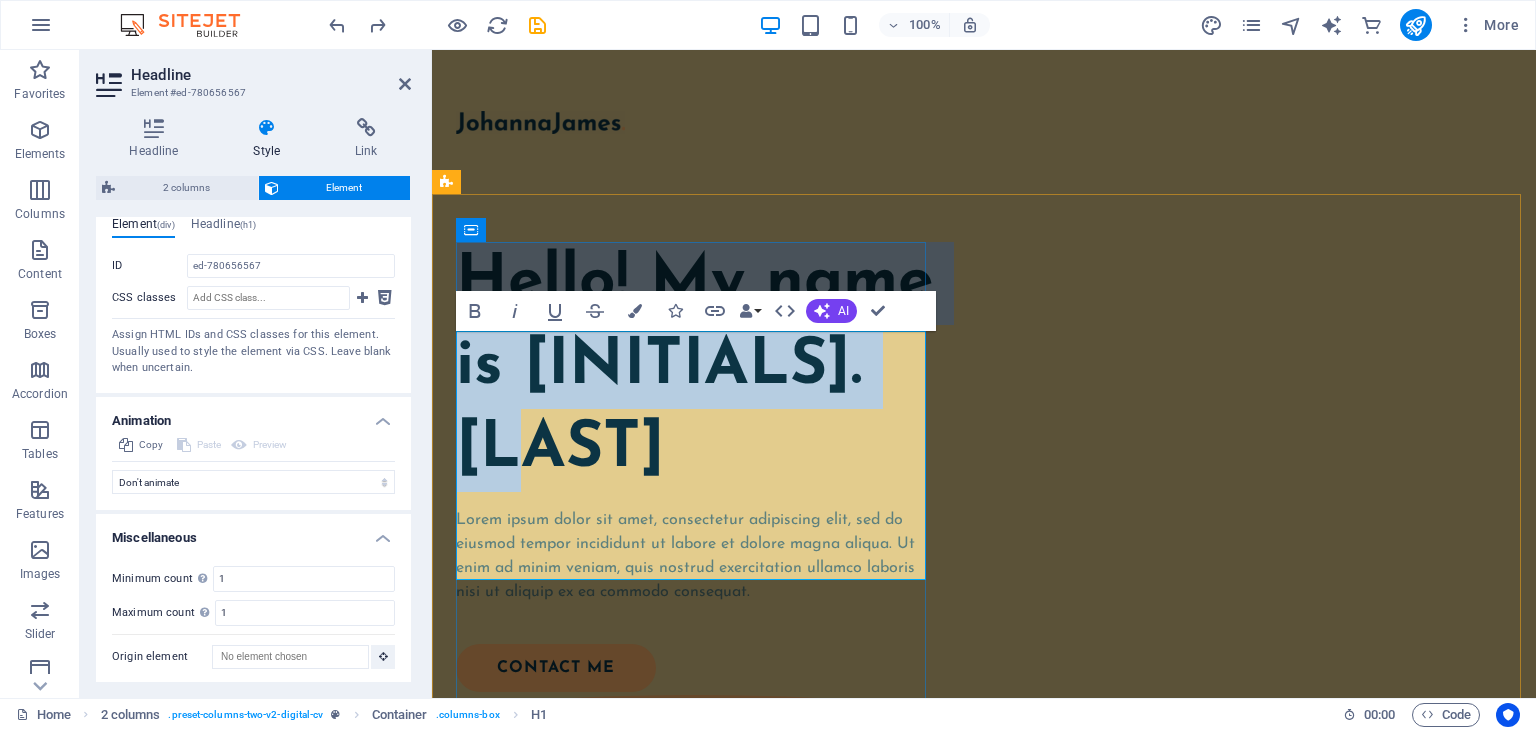 click on "Hello! My name is [INITIALS]. [LAST]" at bounding box center (695, 367) 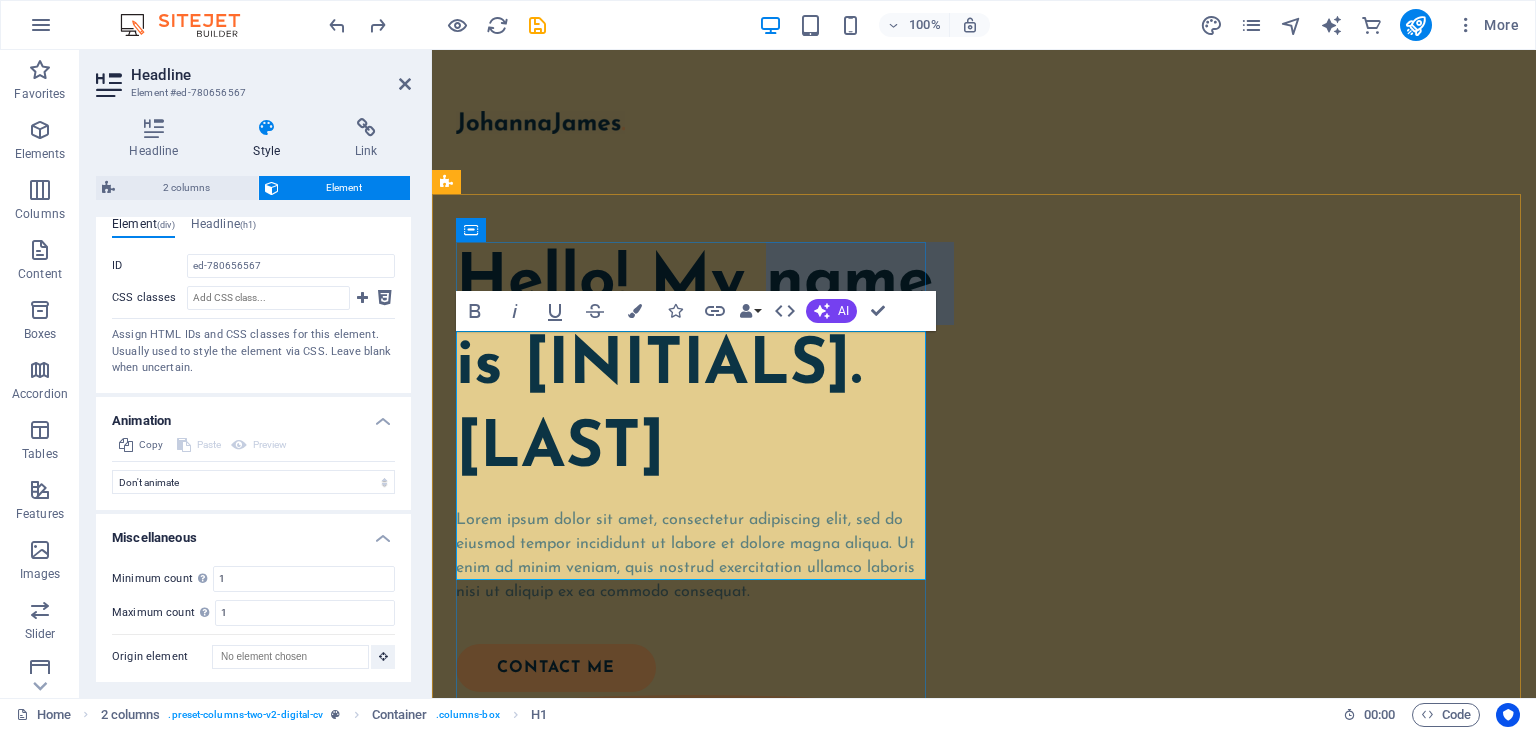 click on "Hello! My name is [INITIALS]. [LAST]" at bounding box center [695, 367] 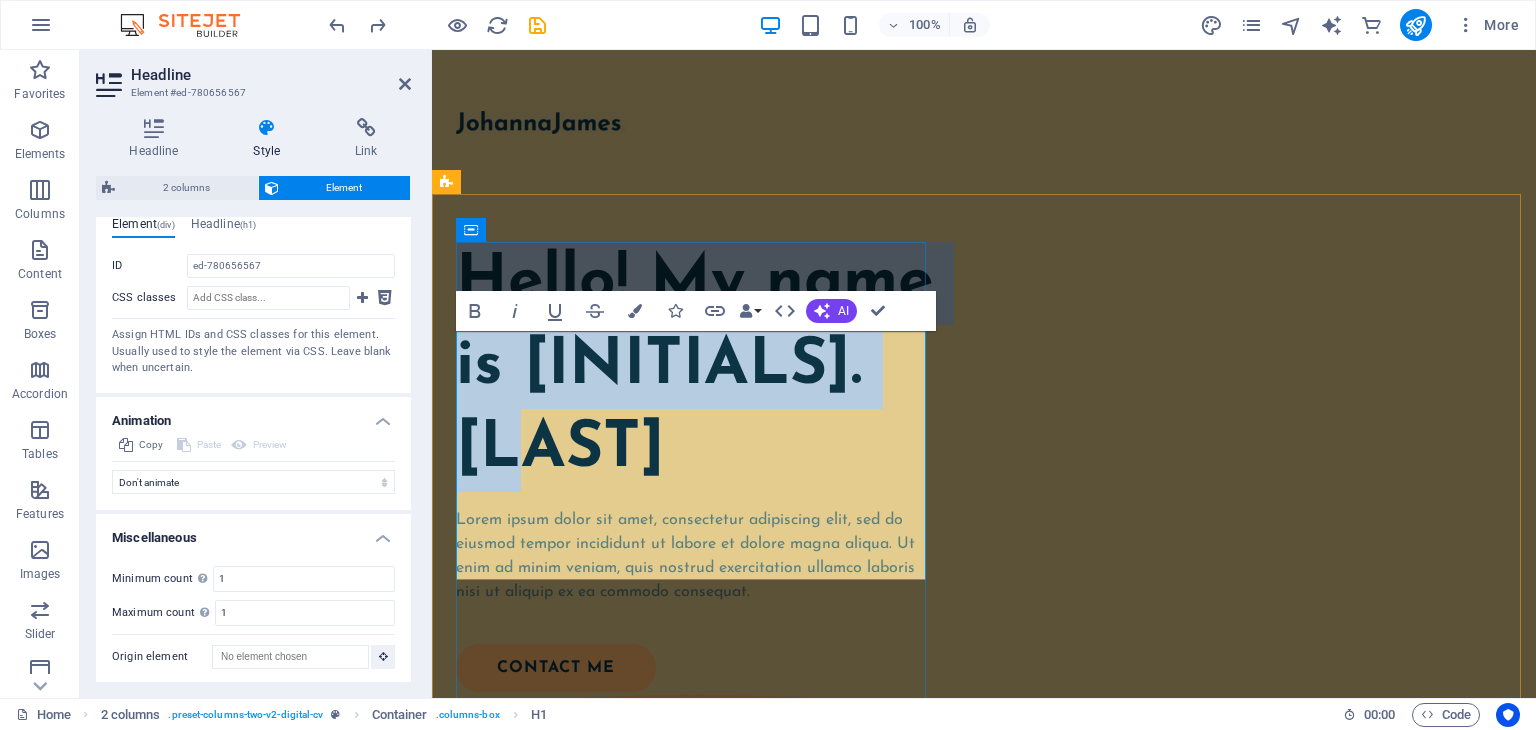 click on "Hello! My name is [INITIALS]. [LAST]" at bounding box center (695, 367) 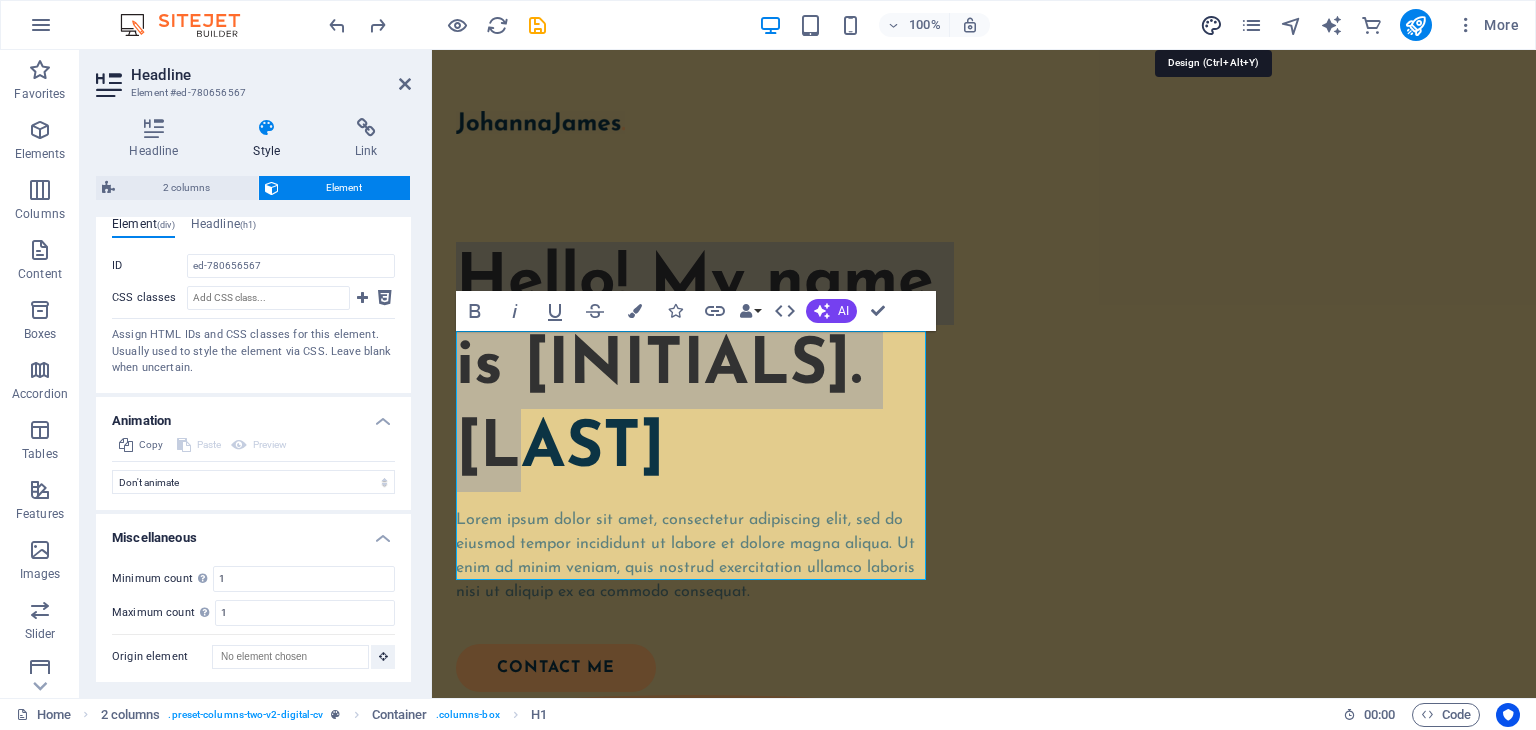 click at bounding box center (1211, 25) 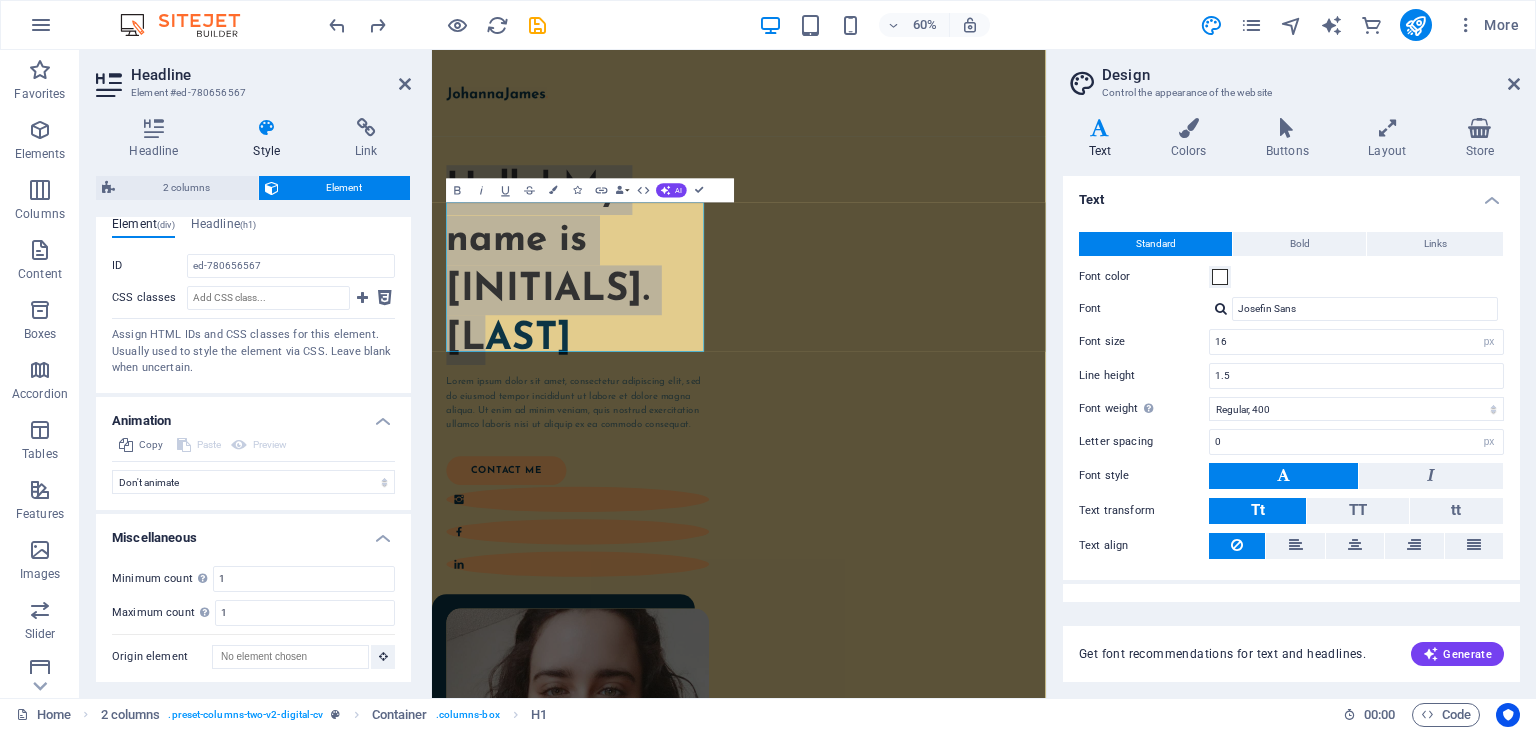 click on "Standard Bold Links Font color Font Josefin Sans Font size 16 rem px Line height 1.5 Font weight To display the font weight correctly, it may need to be enabled.  Manage Fonts Thin, 100 Extra-light, 200 Light, 300 Regular, 400 Medium, 500 Semi-bold, 600 Bold, 700 Extra-bold, 800 Black, 900 Letter spacing 0 rem px Font style Text transform Tt TT tt Text align Font weight To display the font weight correctly, it may need to be enabled.  Manage Fonts Thin, 100 Extra-light, 200 Light, 300 Regular, 400 Medium, 500 Semi-bold, 600 Bold, 700 Extra-bold, 800 Black, 900 Default Hover / Active Font color Font color Decoration None Decoration None Transition duration 0.3 s Transition function Ease Ease In Ease Out Ease In/Ease Out Linear" at bounding box center (1291, 396) 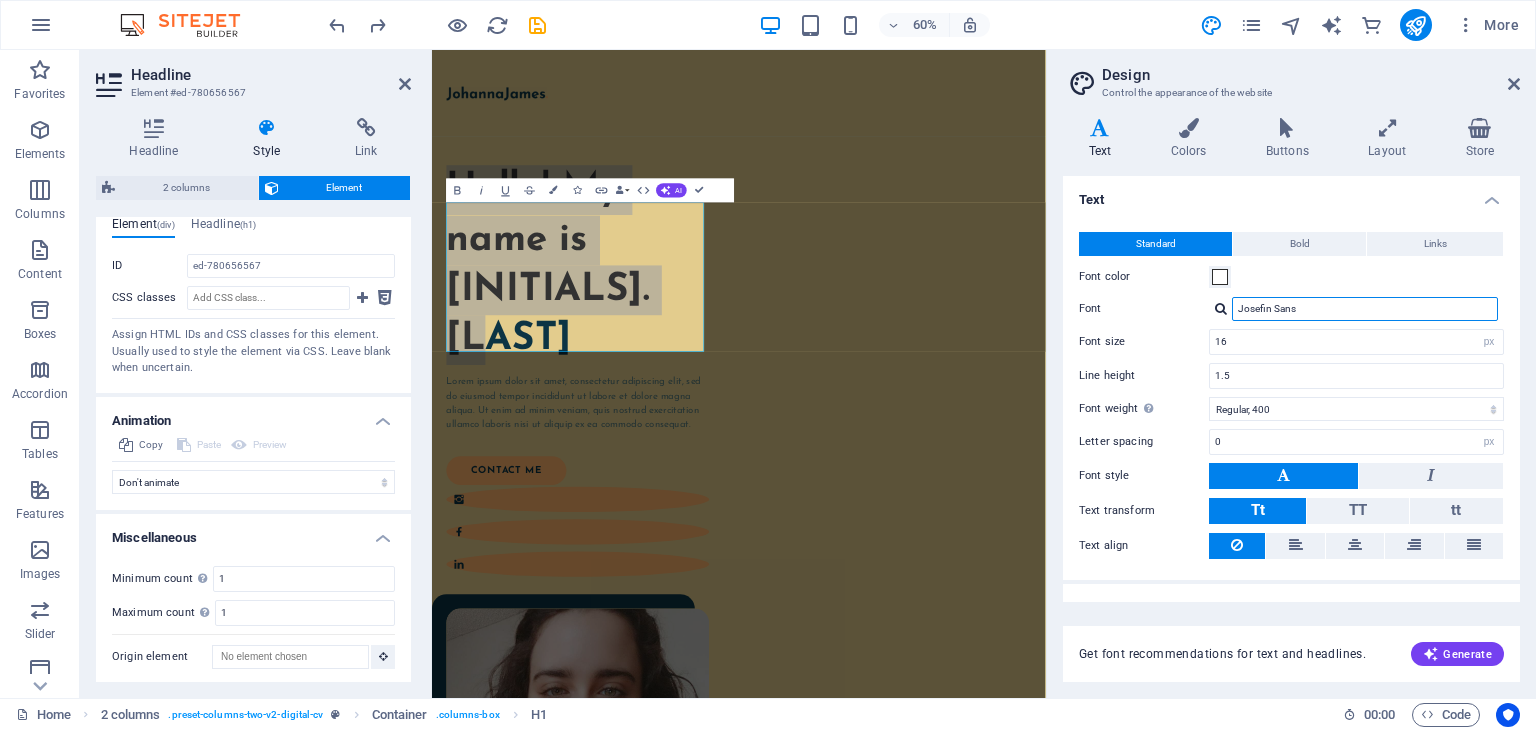 click on "Josefin Sans" at bounding box center (1365, 309) 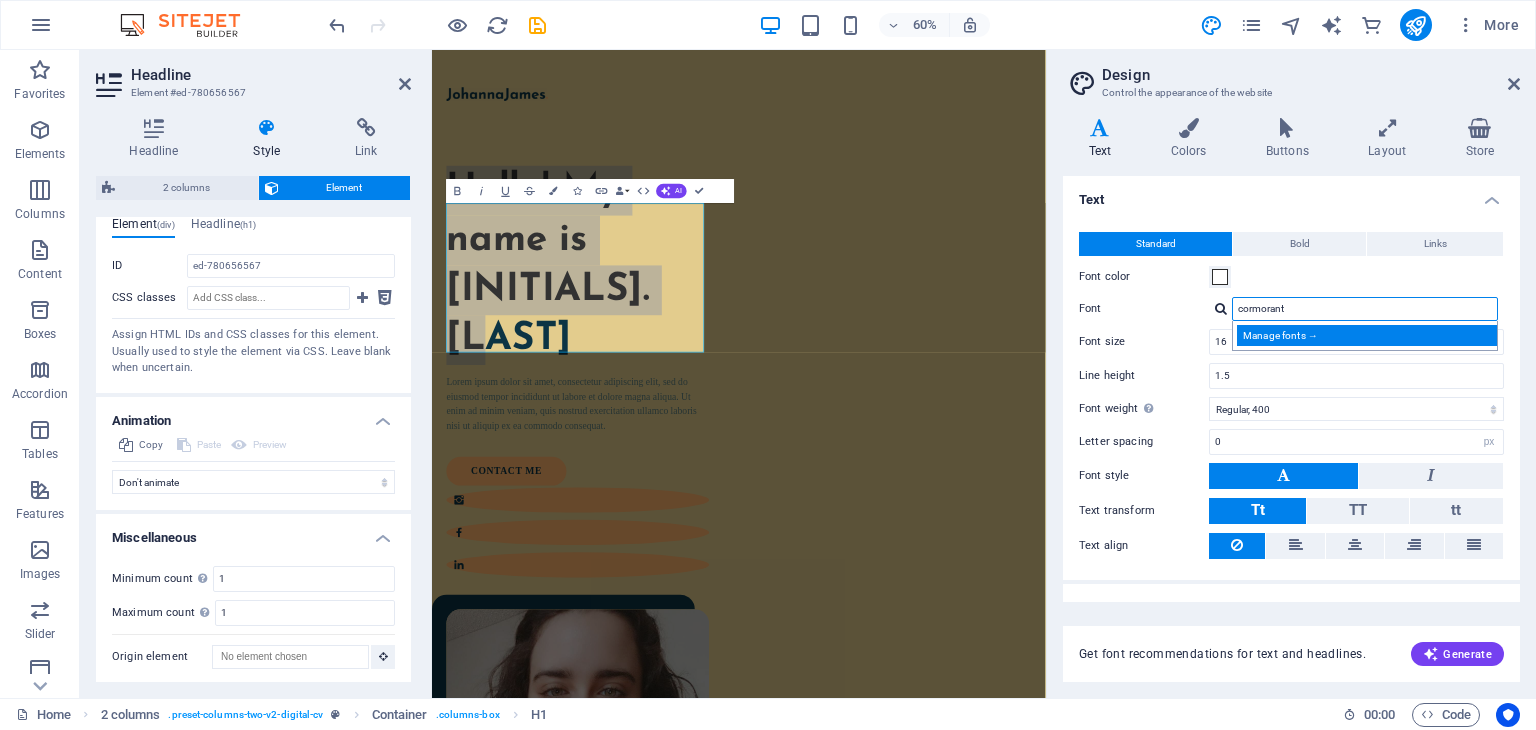 type on "cormorant" 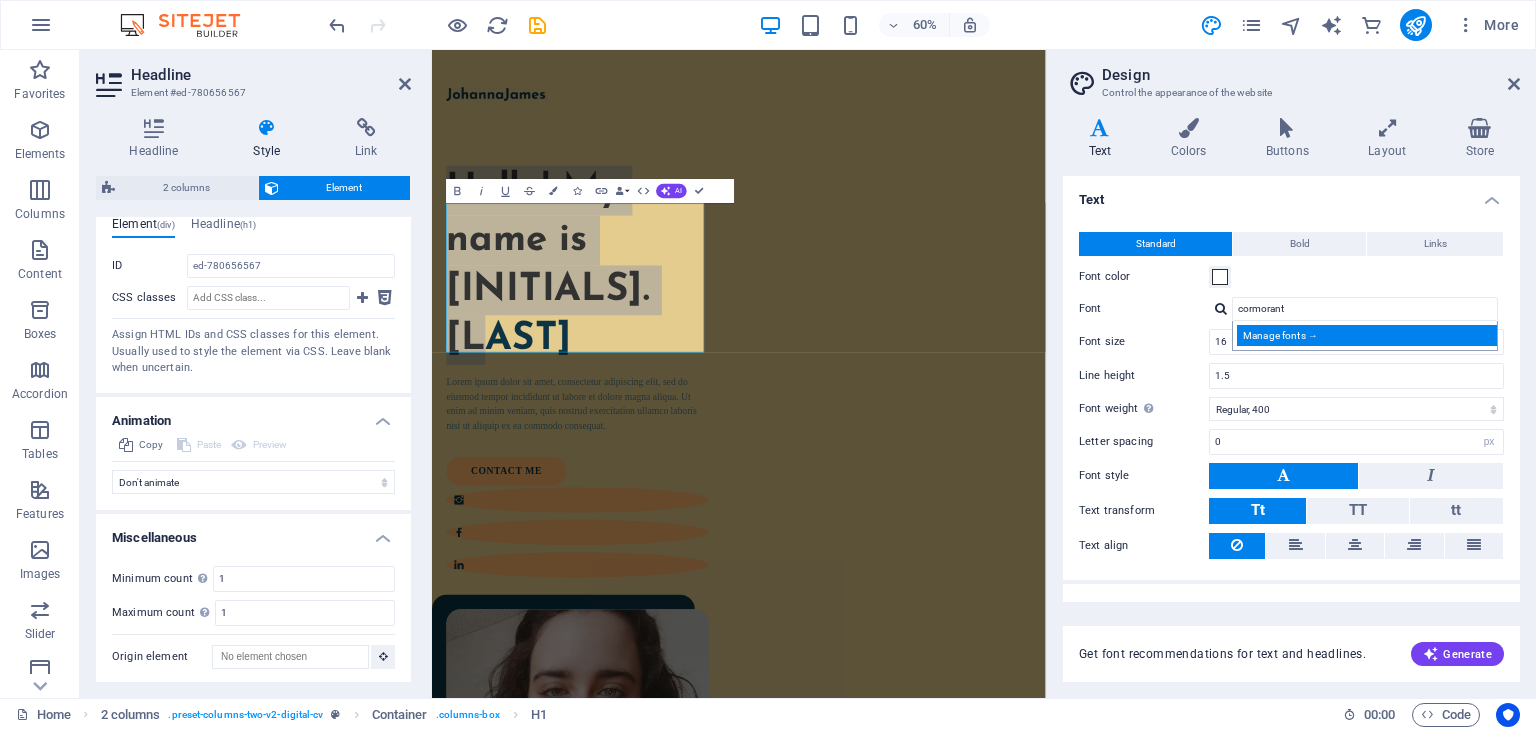 click on "Manage fonts →" at bounding box center (1369, 335) 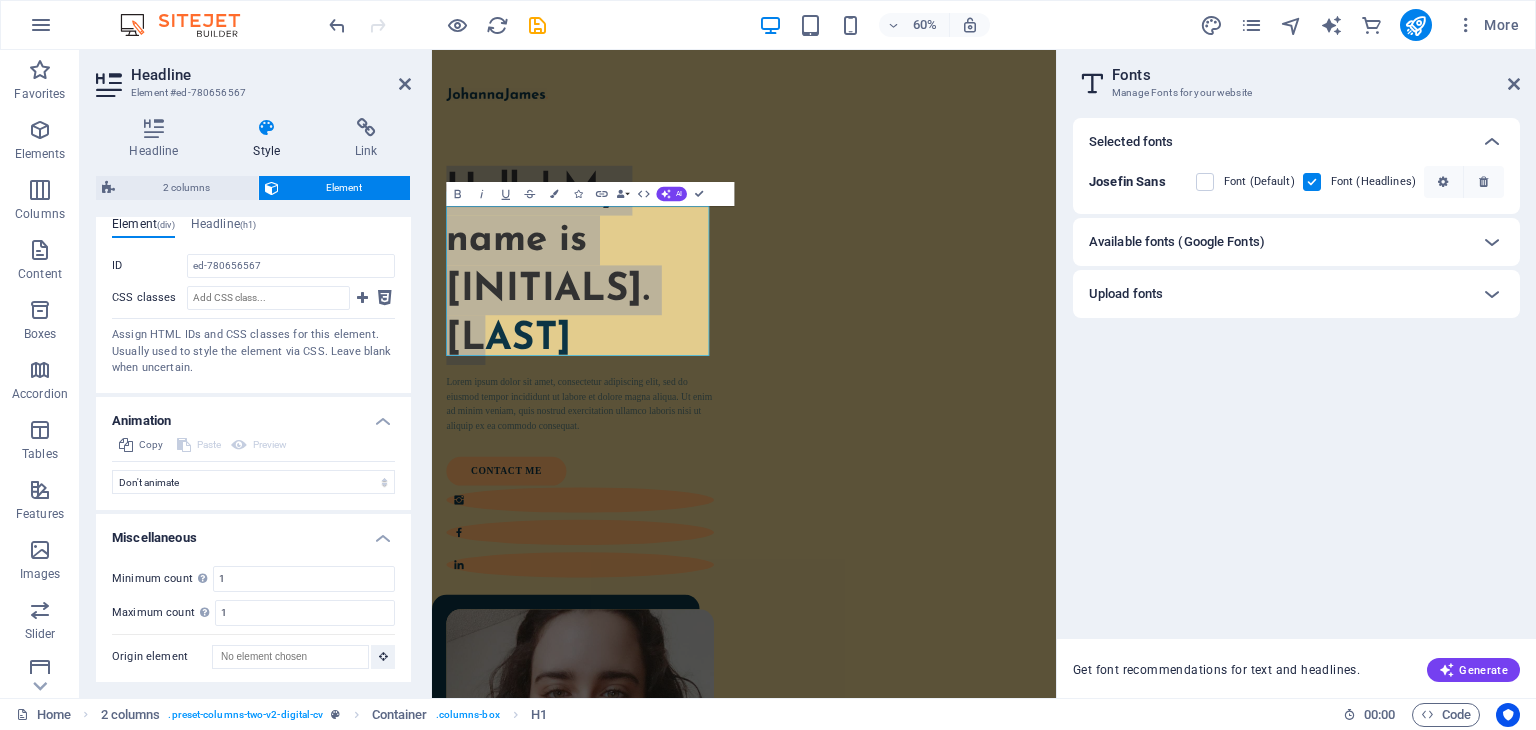 click on "Available fonts (Google Fonts)" at bounding box center [1278, 242] 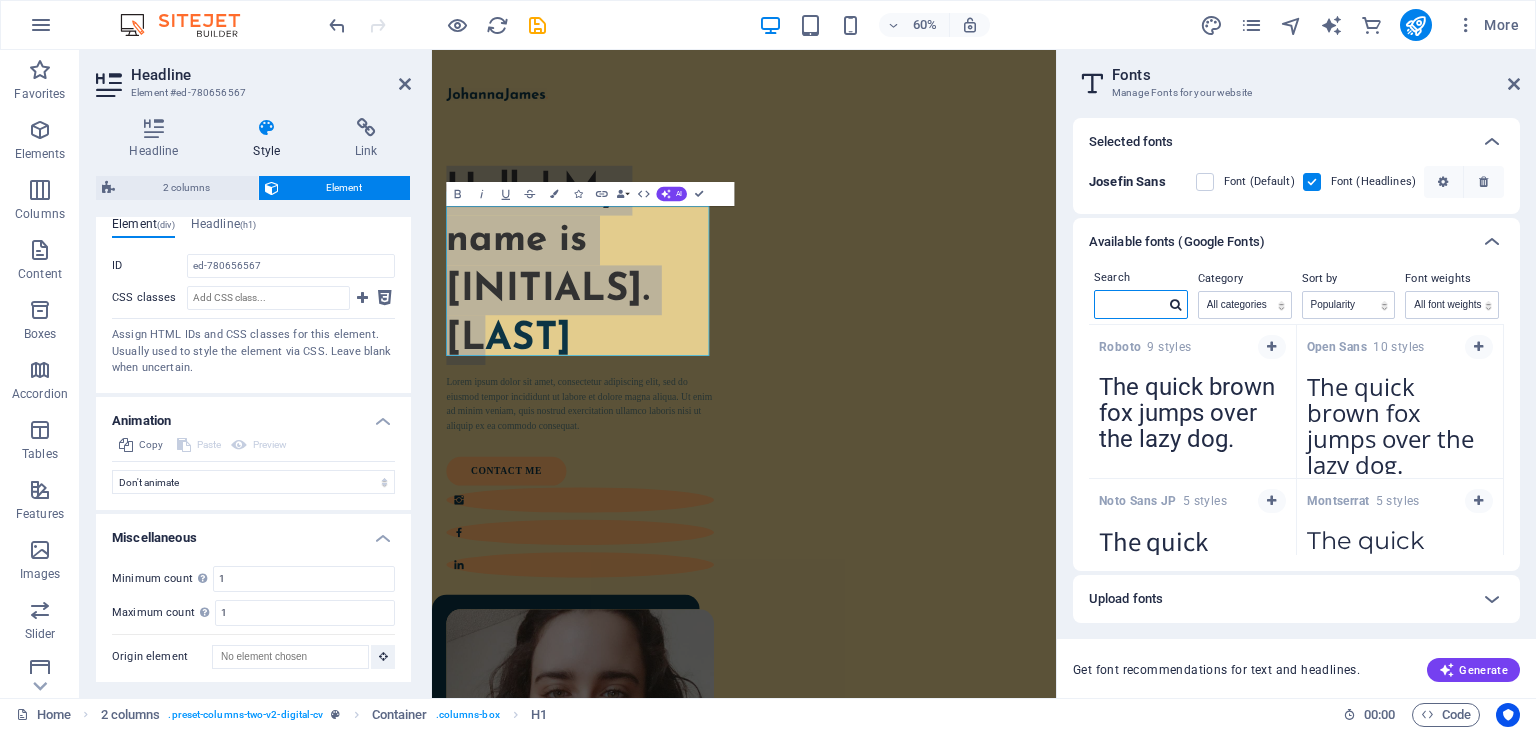 click at bounding box center (1130, 304) 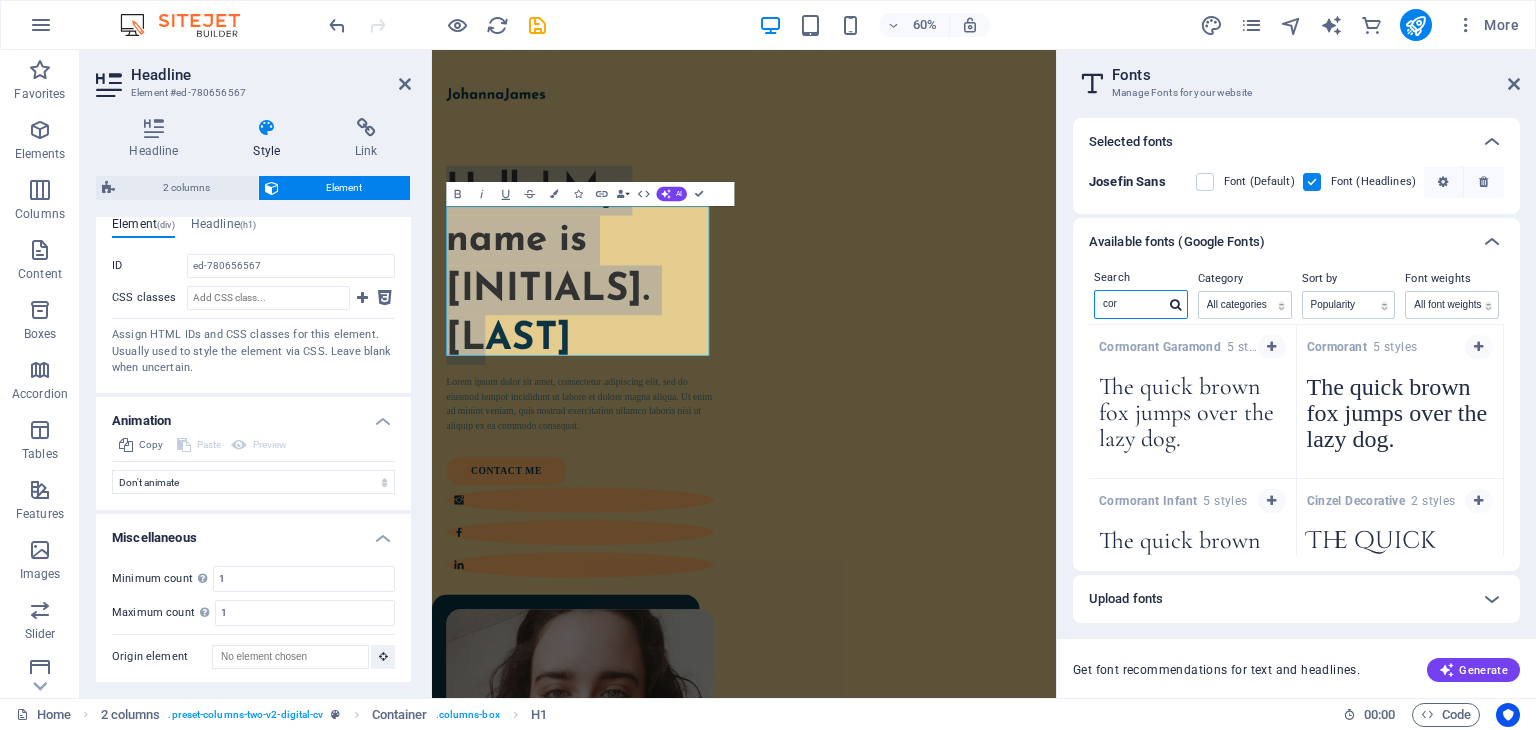type on "cor" 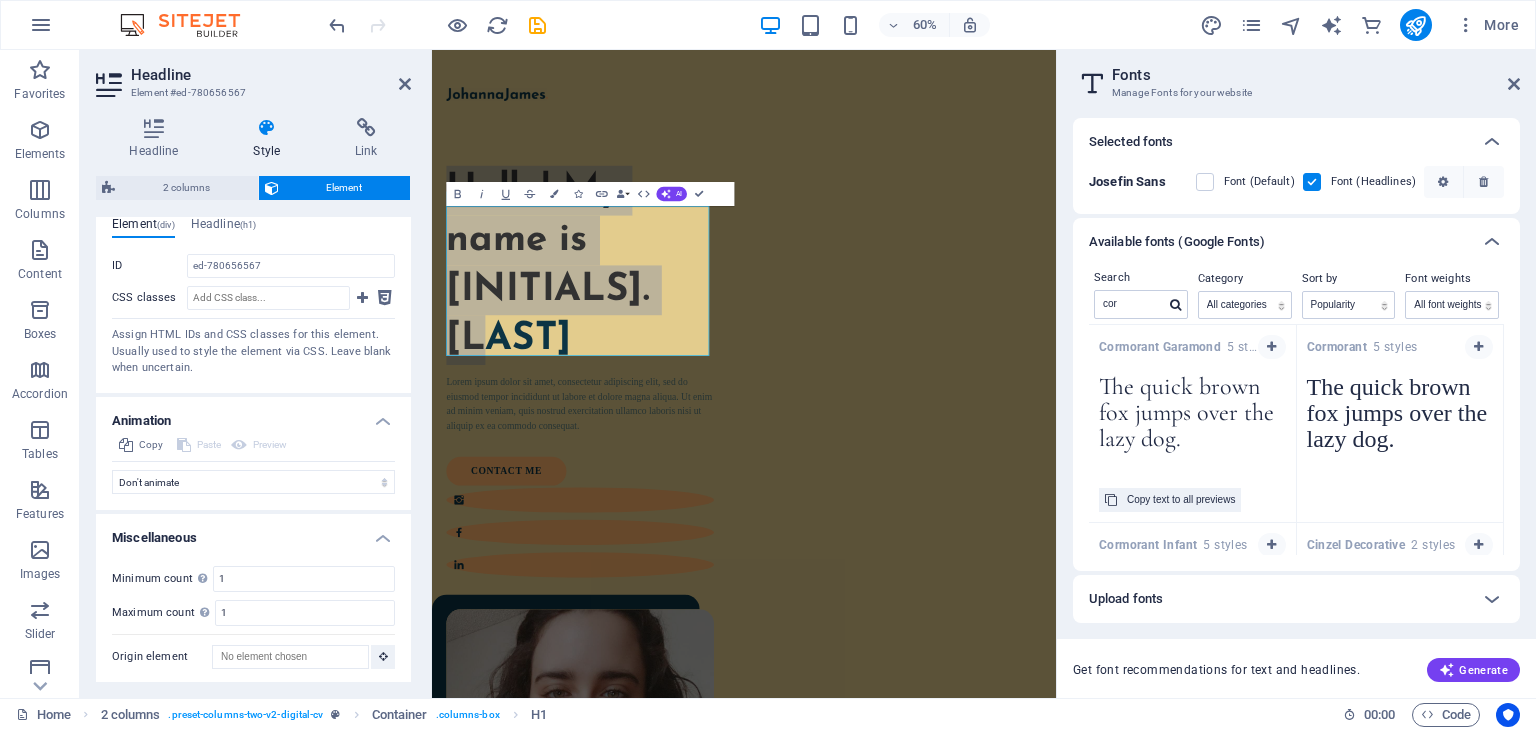 click on "The quick brown fox jumps over the lazy dog." at bounding box center (1192, 419) 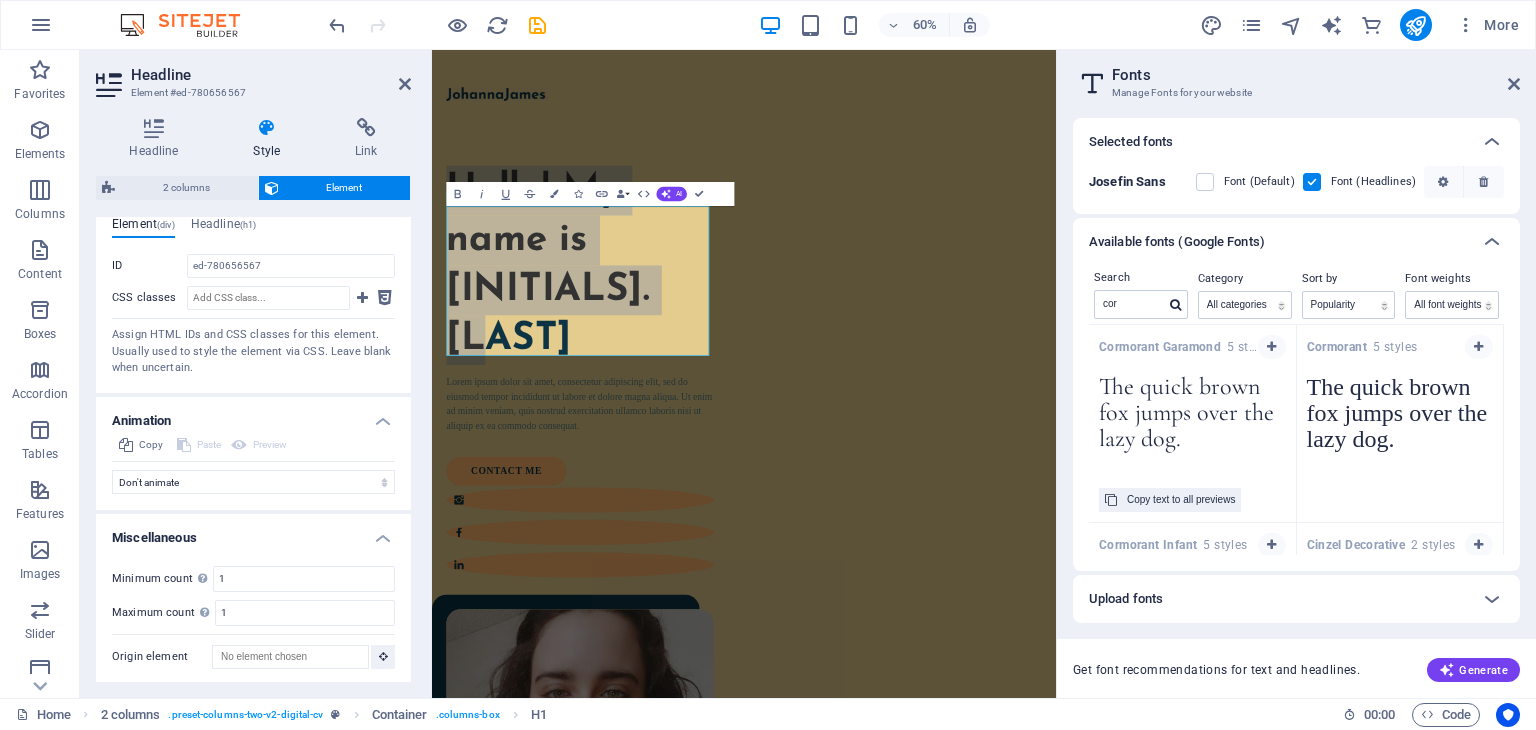 click on "The quick brown fox jumps over the lazy dog." at bounding box center [1192, 419] 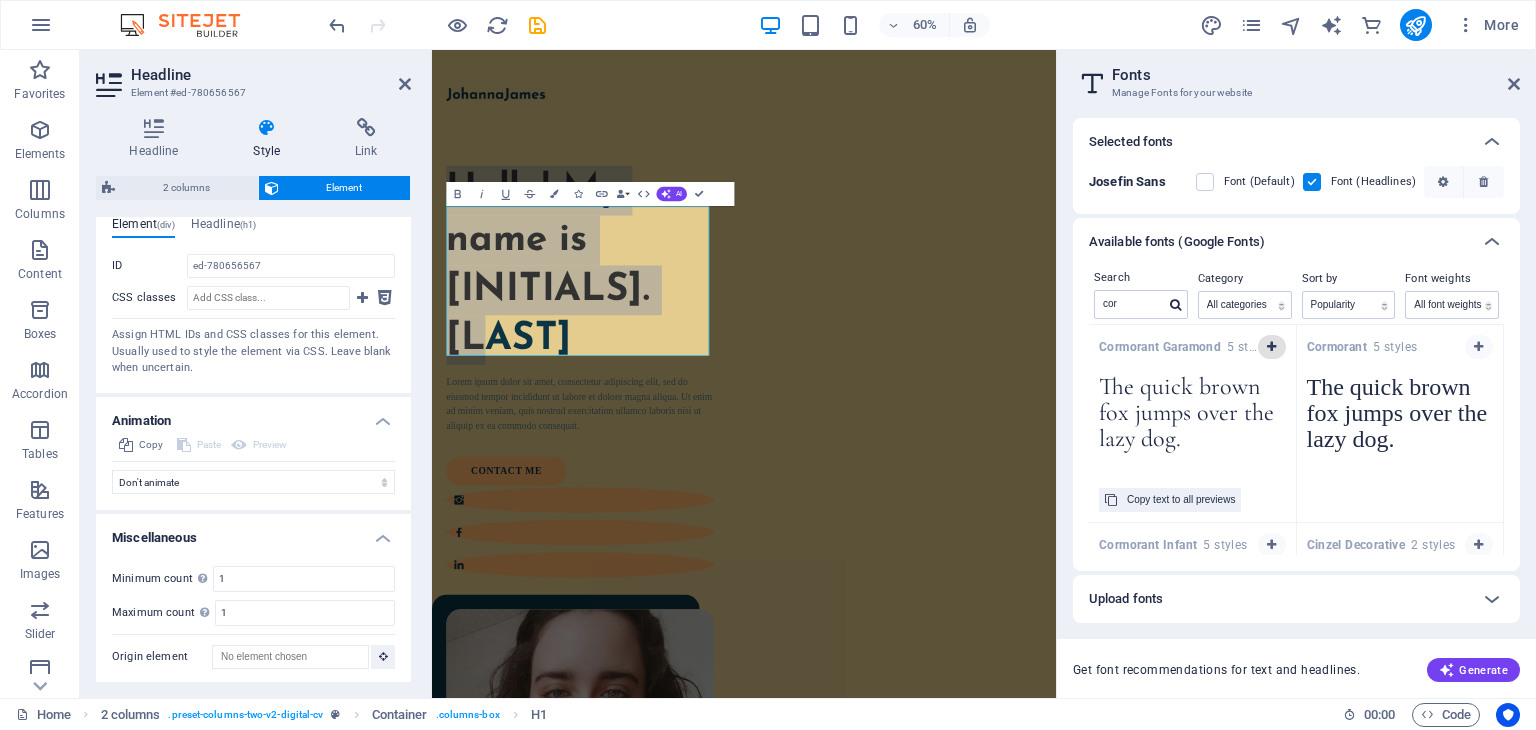 click at bounding box center [1271, 347] 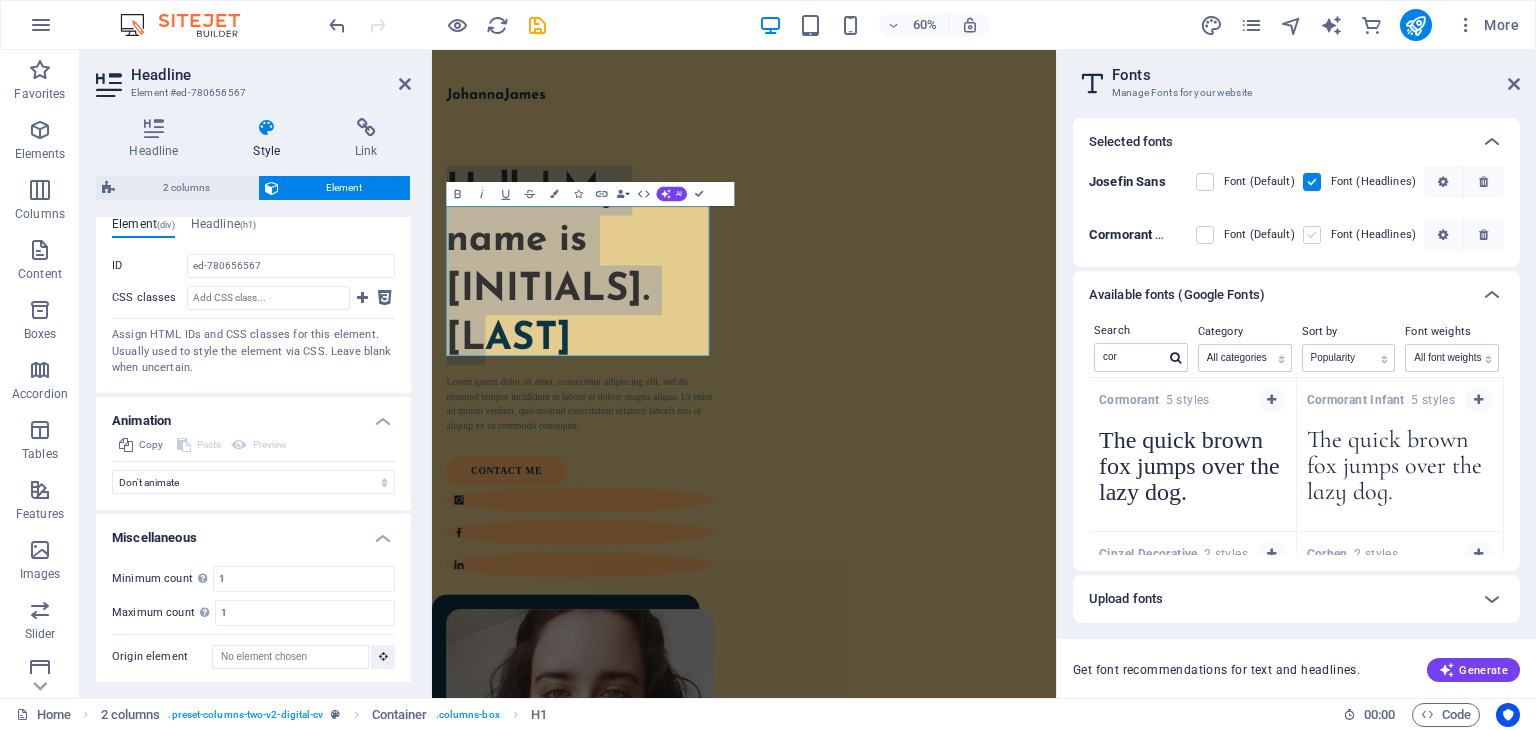 click at bounding box center (1312, 235) 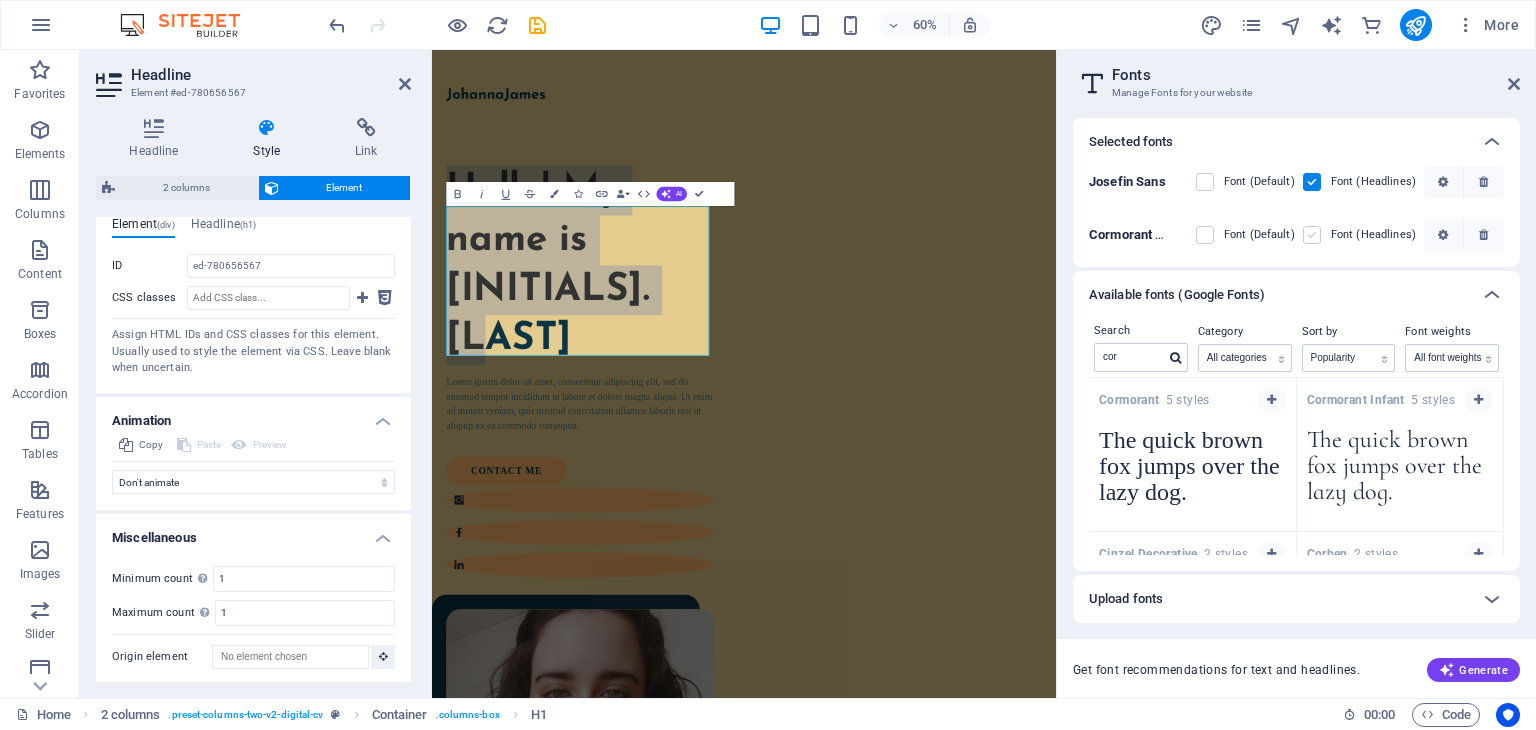 click at bounding box center (0, 0) 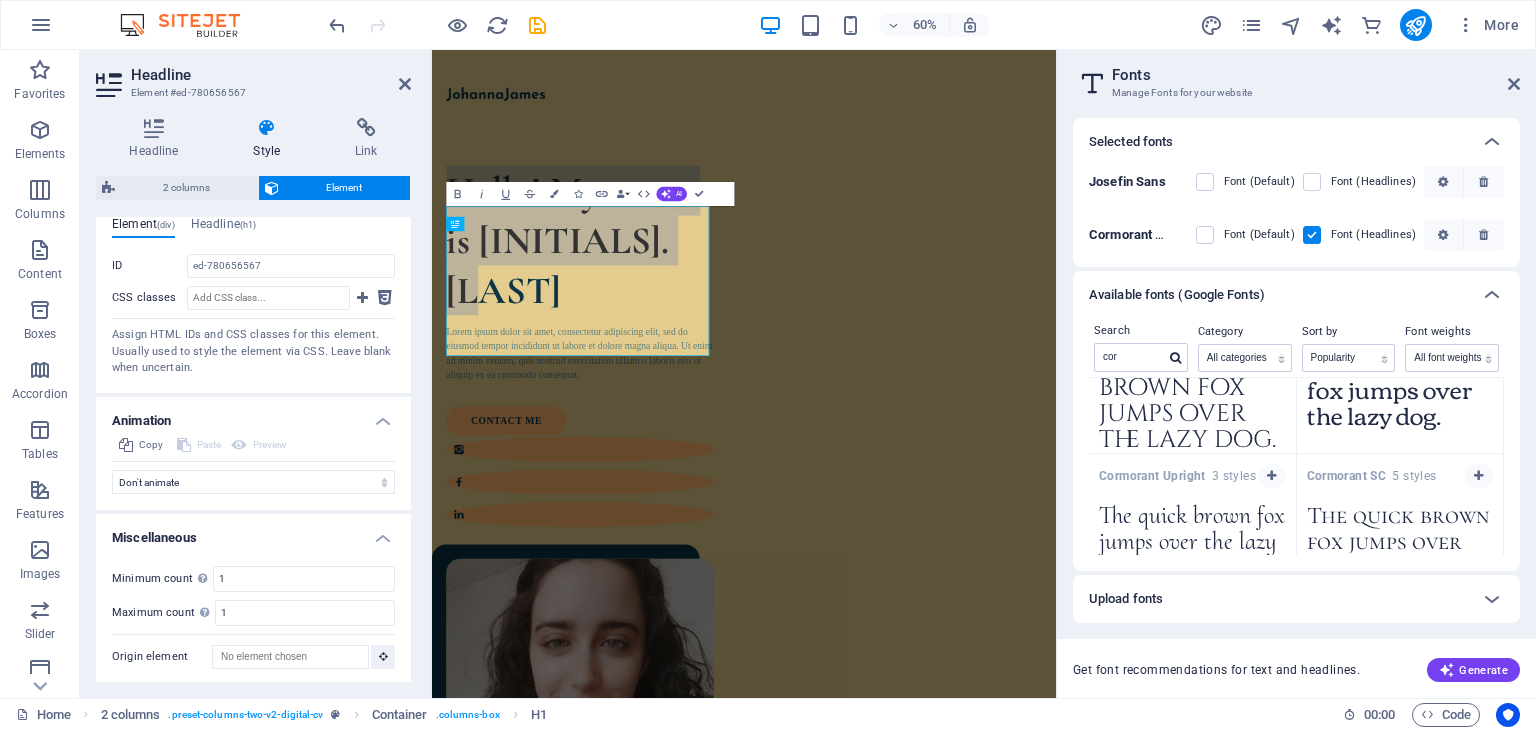 scroll, scrollTop: 200, scrollLeft: 0, axis: vertical 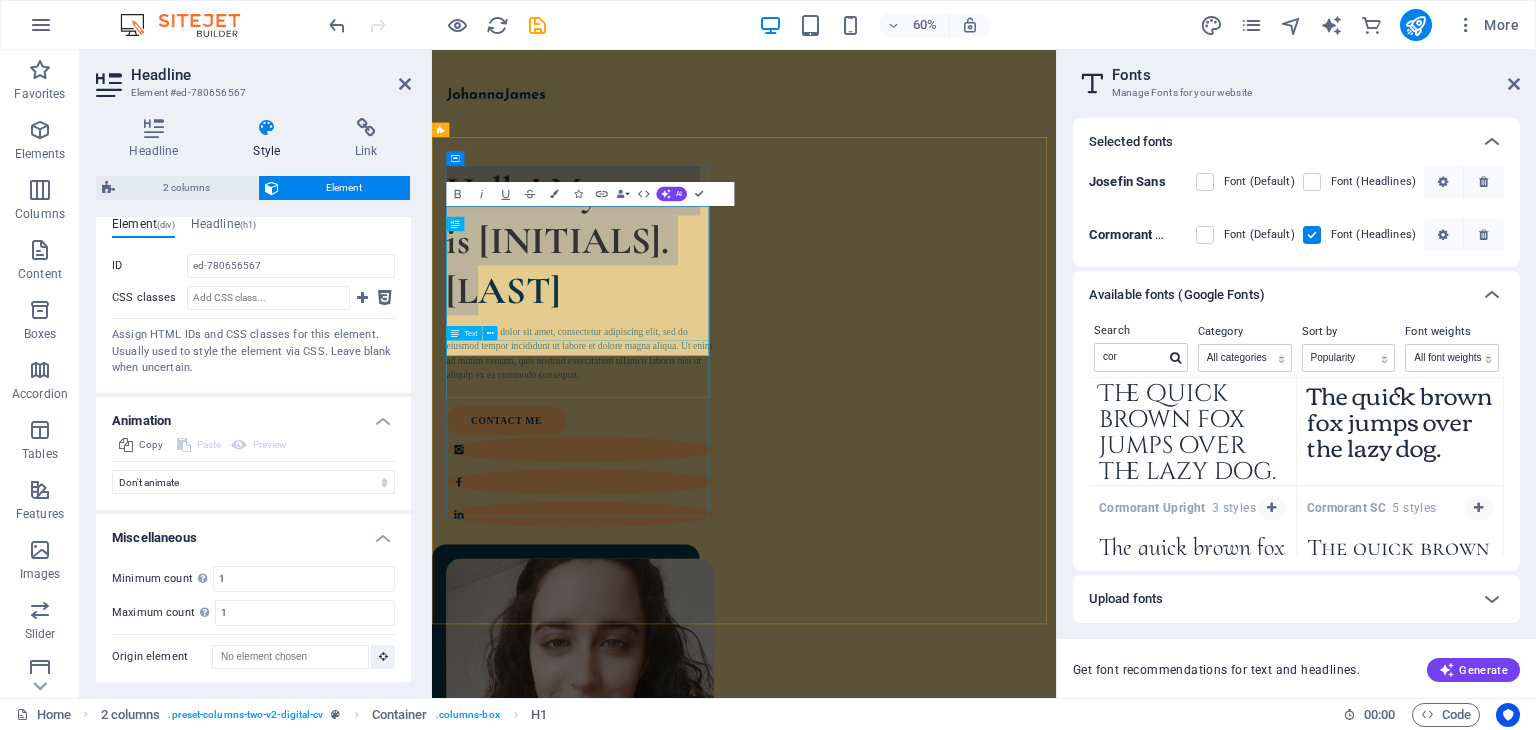 click on "Lorem ipsum dolor sit amet, consectetur adipiscing elit, sed do eiusmod tempor incididunt ut labore et dolore magna aliqua. Ut enim ad minim veniam, quis nostrud exercitation ullamco laboris nisi ut aliquip ex ea commodo consequat." at bounding box center [679, 556] 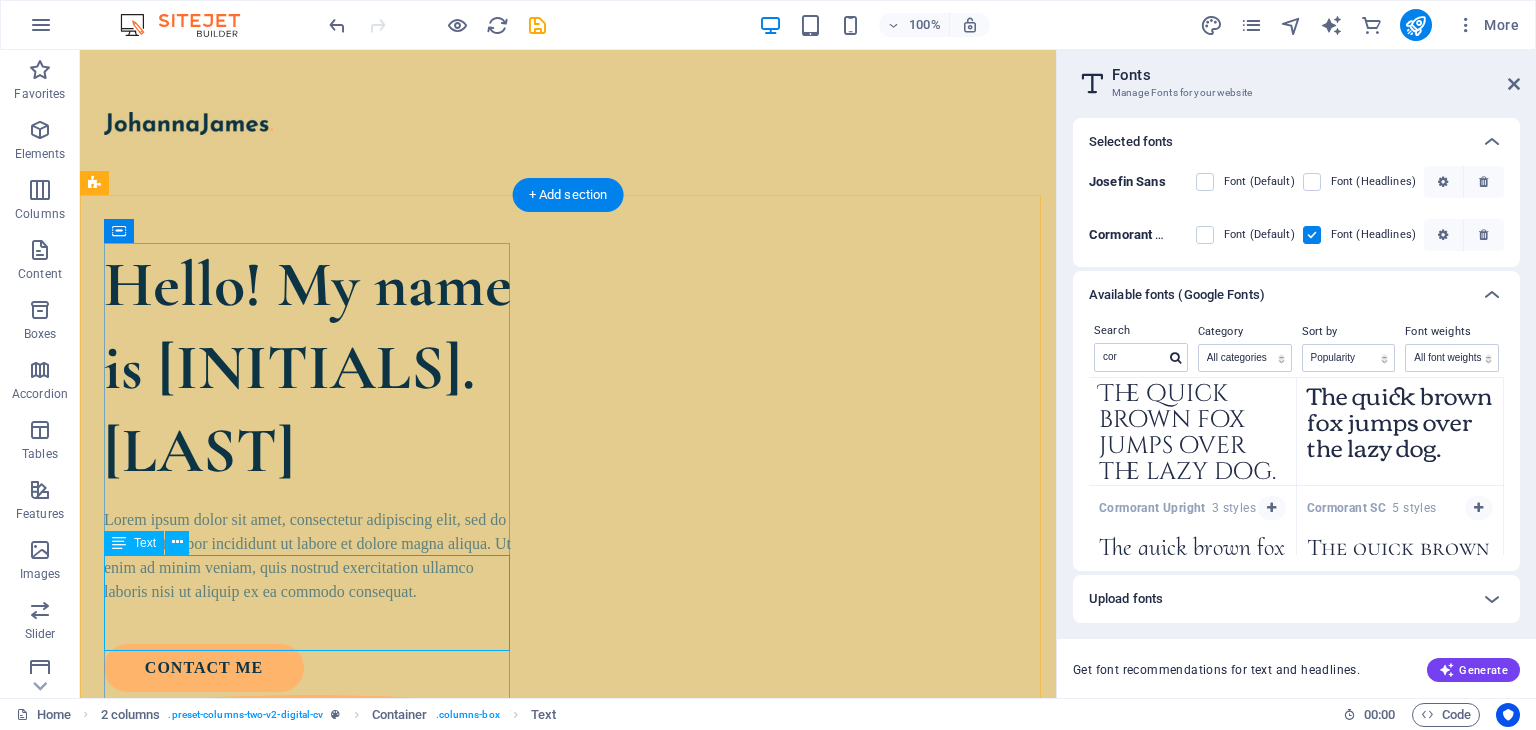 click on "Lorem ipsum dolor sit amet, consectetur adipiscing elit, sed do eiusmod tempor incididunt ut labore et dolore magna aliqua. Ut enim ad minim veniam, quis nostrud exercitation ullamco laboris nisi ut aliquip ex ea commodo consequat." at bounding box center [311, 556] 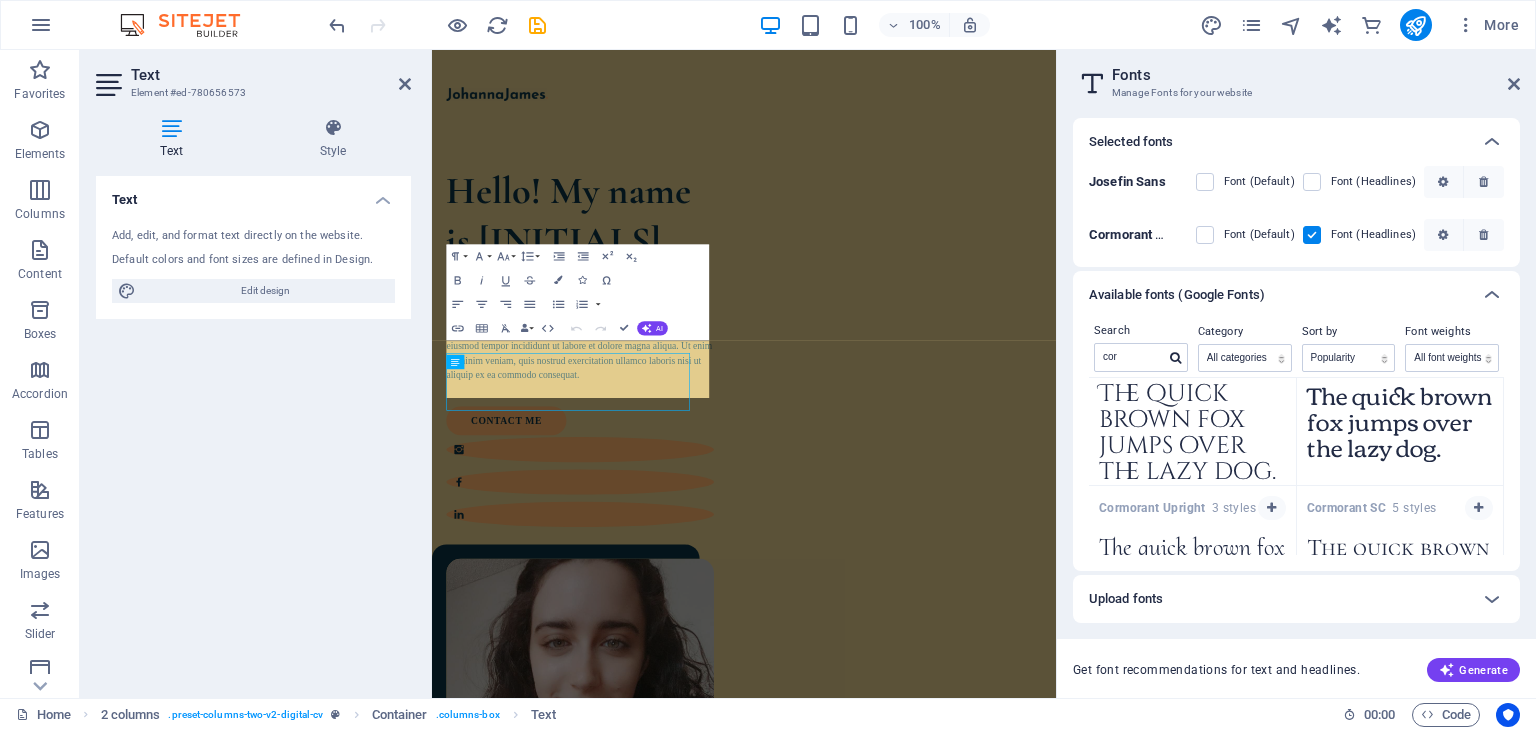 click on "Text Element #ed-780656573 Text Style Text Add, edit, and format text directly on the website. Default colors and font sizes are defined in Design. Edit design Alignment Left aligned Centered Right aligned 2 columns Element
H1   2 columns   Container   Logo   Container   Spacer   Text   Container   Image   Container   Text   H2   Spacer   Social Media Icons   Icon   Icon Paragraph Format Normal Heading 1 Heading 2 Heading 3 Heading 4 Heading 5 Heading 6 Code Font Family Arial Georgia Impact Tahoma Times New Roman Verdana Cormorant Garamond Josefin Sans Font Size 8 9 10 11 12 14 18 24 30 36 48 60 72 96 Line Height Default Single 1.15 1.5 Double Increase Indent Decrease Indent Superscript Subscript Bold Italic Underline Strikethrough Colors Icons Special Characters Align Left Align Center Align Right Align Justify Unordered List   Default Circle Disc Square    Ordered List   Default Lower Alpha Lower Greek Lower Roman Upper Alpha Upper Roman    Insert Link Insert Table Clear Formatting [CITY]" at bounding box center (568, 374) 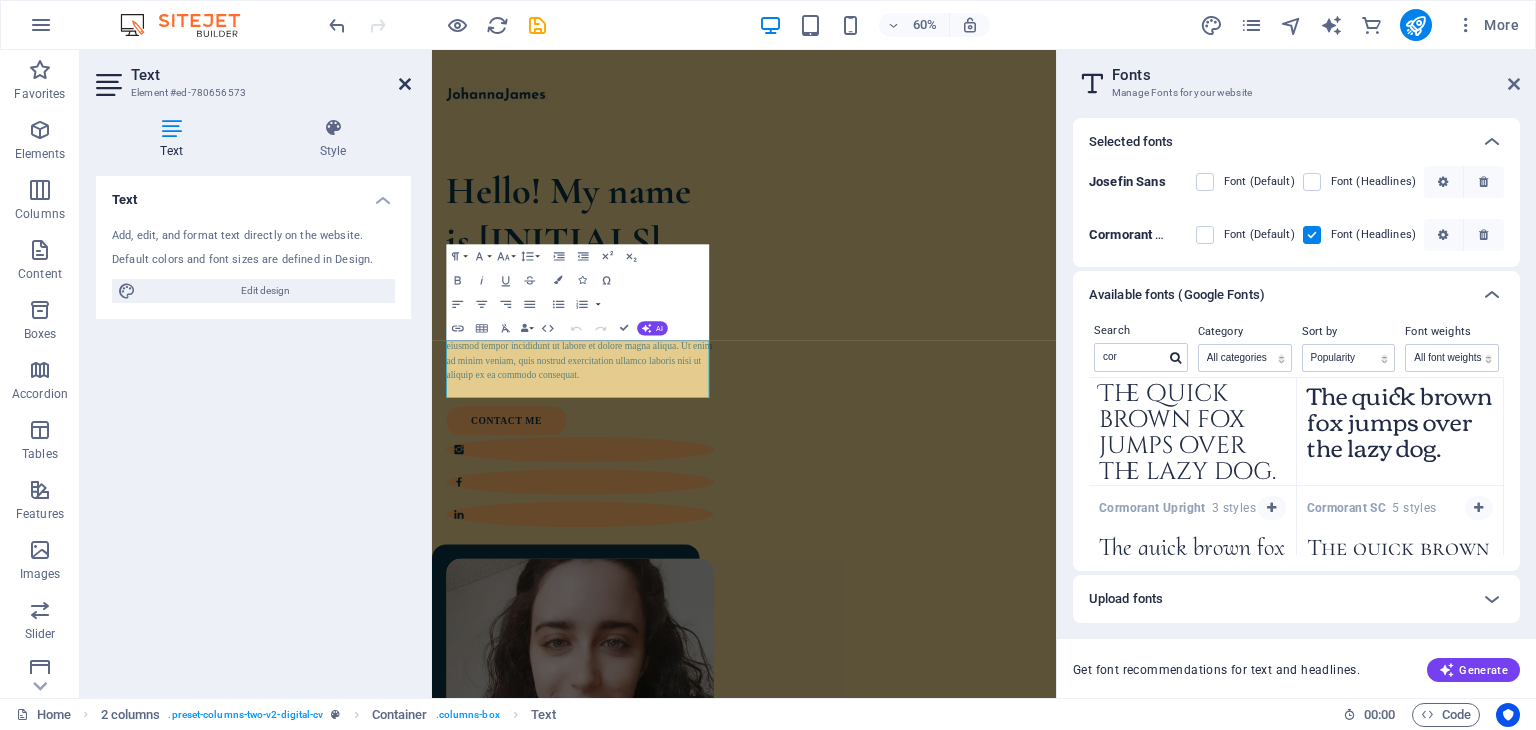 click at bounding box center (405, 84) 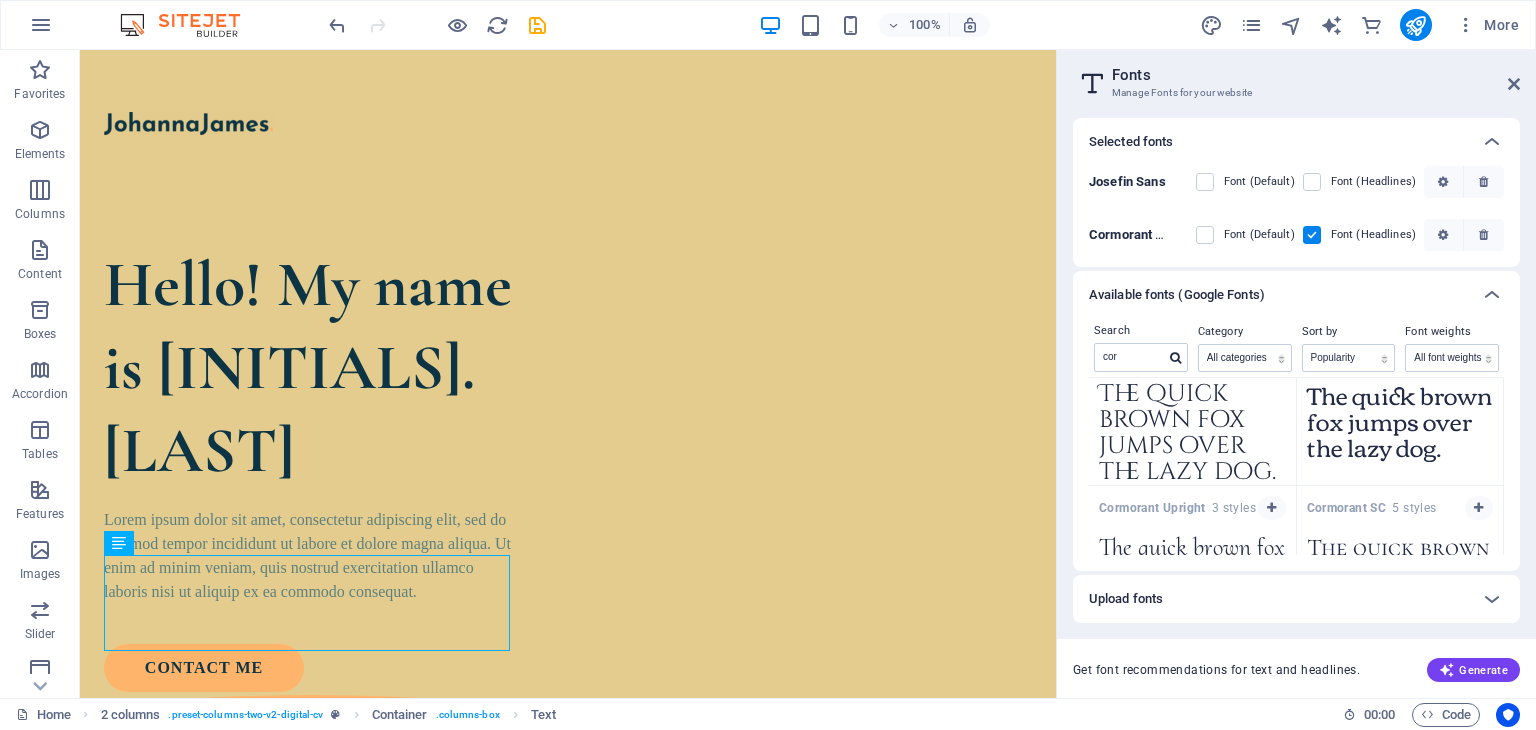 click on "Fonts Manage Fonts for your website Selected fonts Josefin Sans Font (Default) Font (Headlines) Cormorant Garamond Font (Default) Font (Headlines) Available fonts (Google Fonts) Search cor Category All categories serif display monospace sans-serif handwriting Sort by Name Category Popularity Font weights All font weights 100 100italic 200 200italic 300 300italic 500 500italic 600 600italic 700 700italic 800 800italic 900 900italic italic regular Cormorant 5   styles The quick brown fox jumps over the lazy dog. Copy text to all previews Cormorant Infant 5   styles The quick brown fox jumps over the lazy dog. Copy text to all previews Cinzel Decorative 2   styles The quick brown fox jumps over the lazy dog. Copy text to all previews Corben 2   styles The quick brown fox jumps over the lazy dog. Copy text to all previews Cormorant Upright 3   styles The quick brown fox jumps over the lazy dog. Copy text to all previews Cormorant SC 5   styles The quick brown fox jumps over the lazy dog. Copy text to all previews" at bounding box center (1296, 374) 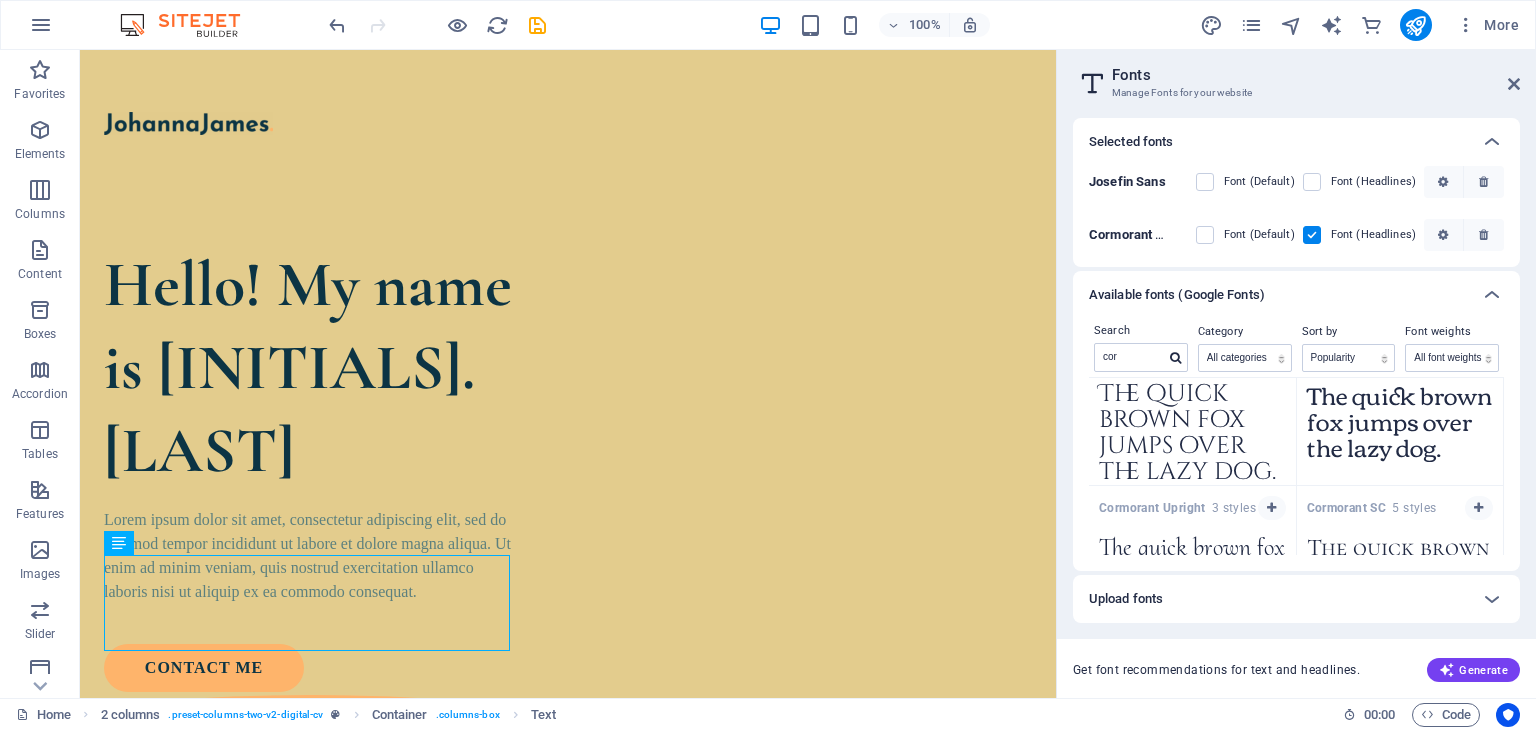 click on "Fonts Manage Fonts for your website Selected fonts Josefin Sans Font (Default) Font (Headlines) Cormorant Garamond Font (Default) Font (Headlines) Available fonts (Google Fonts) Search cor Category All categories serif display monospace sans-serif handwriting Sort by Name Category Popularity Font weights All font weights 100 100italic 200 200italic 300 300italic 500 500italic 600 600italic 700 700italic 800 800italic 900 900italic italic regular Cormorant 5   styles The quick brown fox jumps over the lazy dog. Copy text to all previews Cormorant Infant 5   styles The quick brown fox jumps over the lazy dog. Copy text to all previews Cinzel Decorative 2   styles The quick brown fox jumps over the lazy dog. Copy text to all previews Corben 2   styles The quick brown fox jumps over the lazy dog. Copy text to all previews Cormorant Upright 3   styles The quick brown fox jumps over the lazy dog. Copy text to all previews Cormorant SC 5   styles The quick brown fox jumps over the lazy dog. Copy text to all previews" at bounding box center [1296, 374] 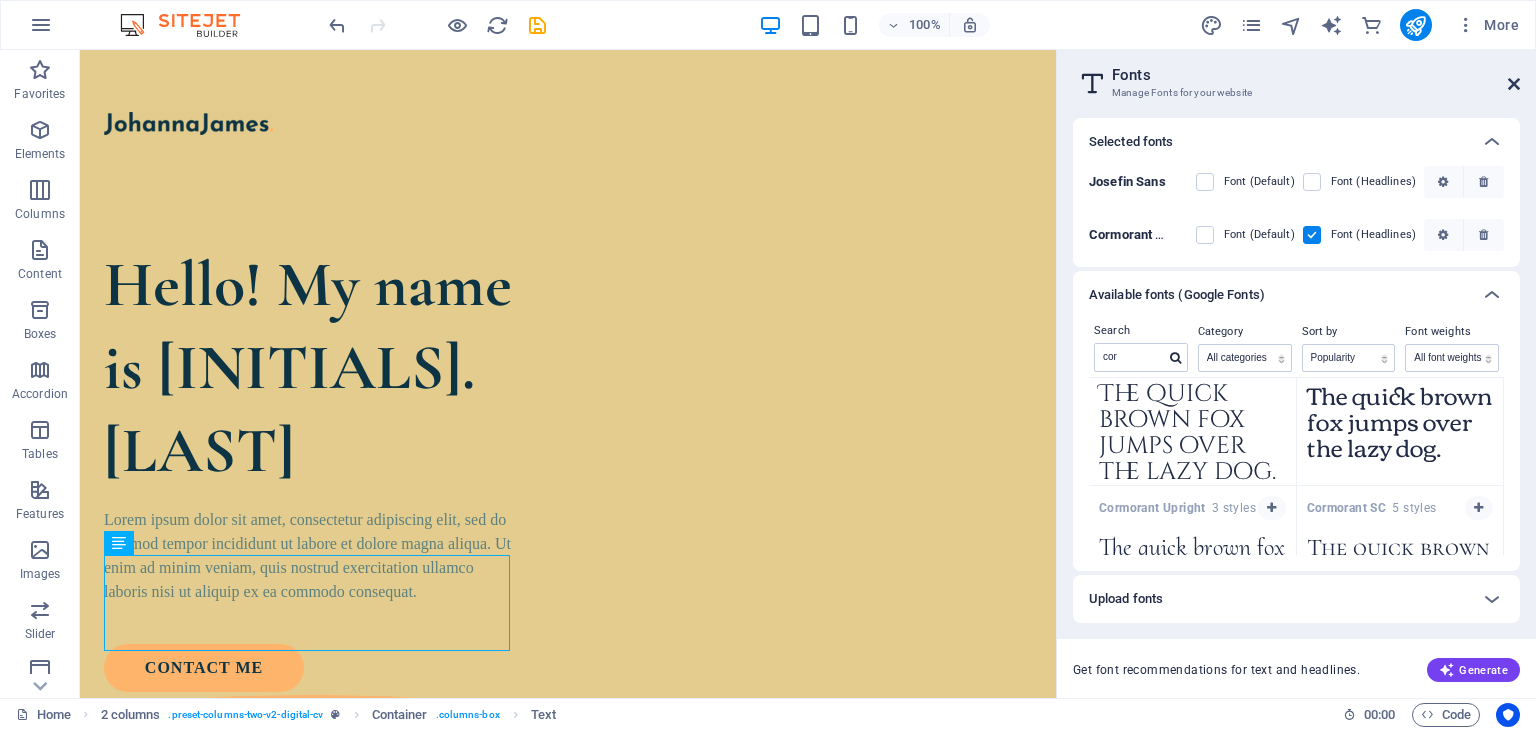click at bounding box center (1514, 84) 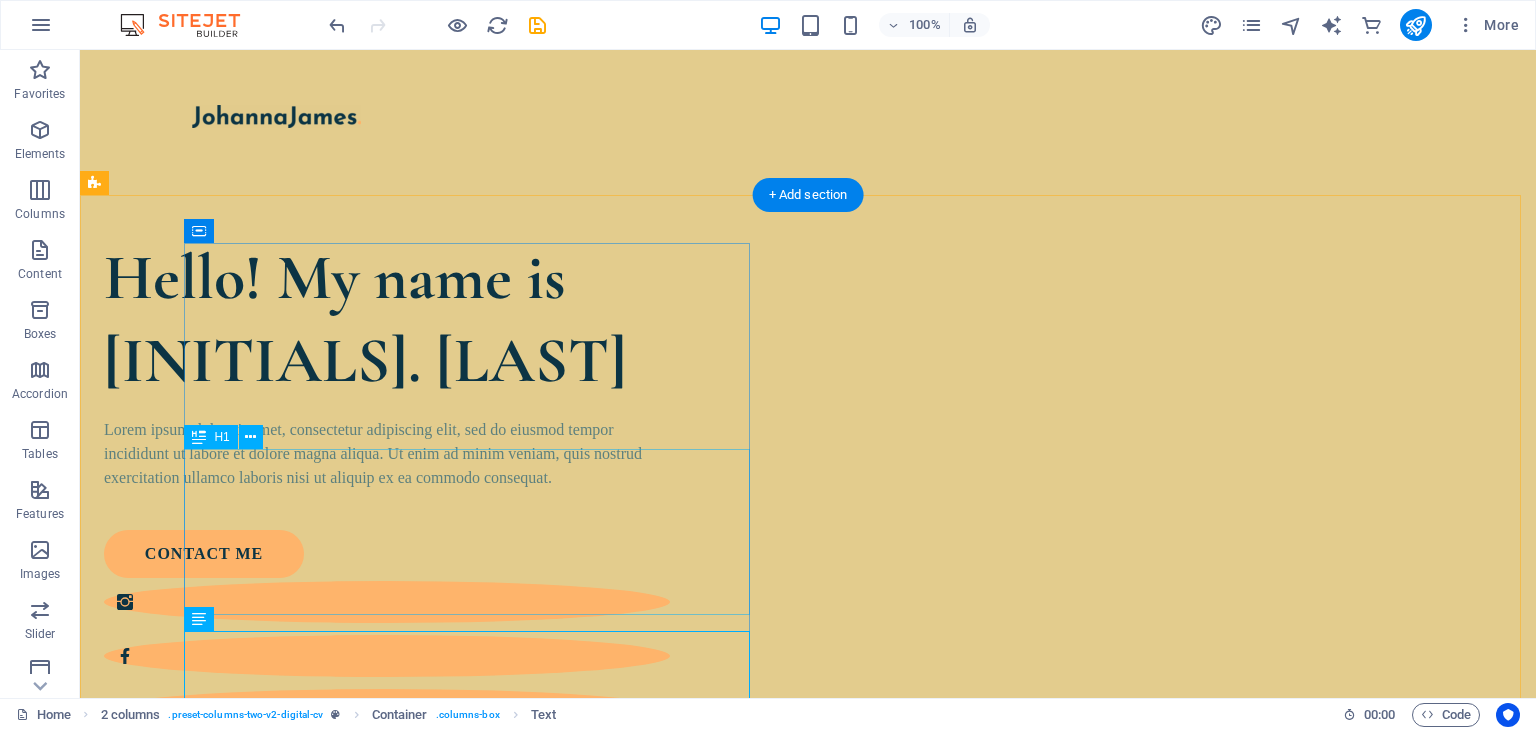 scroll, scrollTop: 0, scrollLeft: 0, axis: both 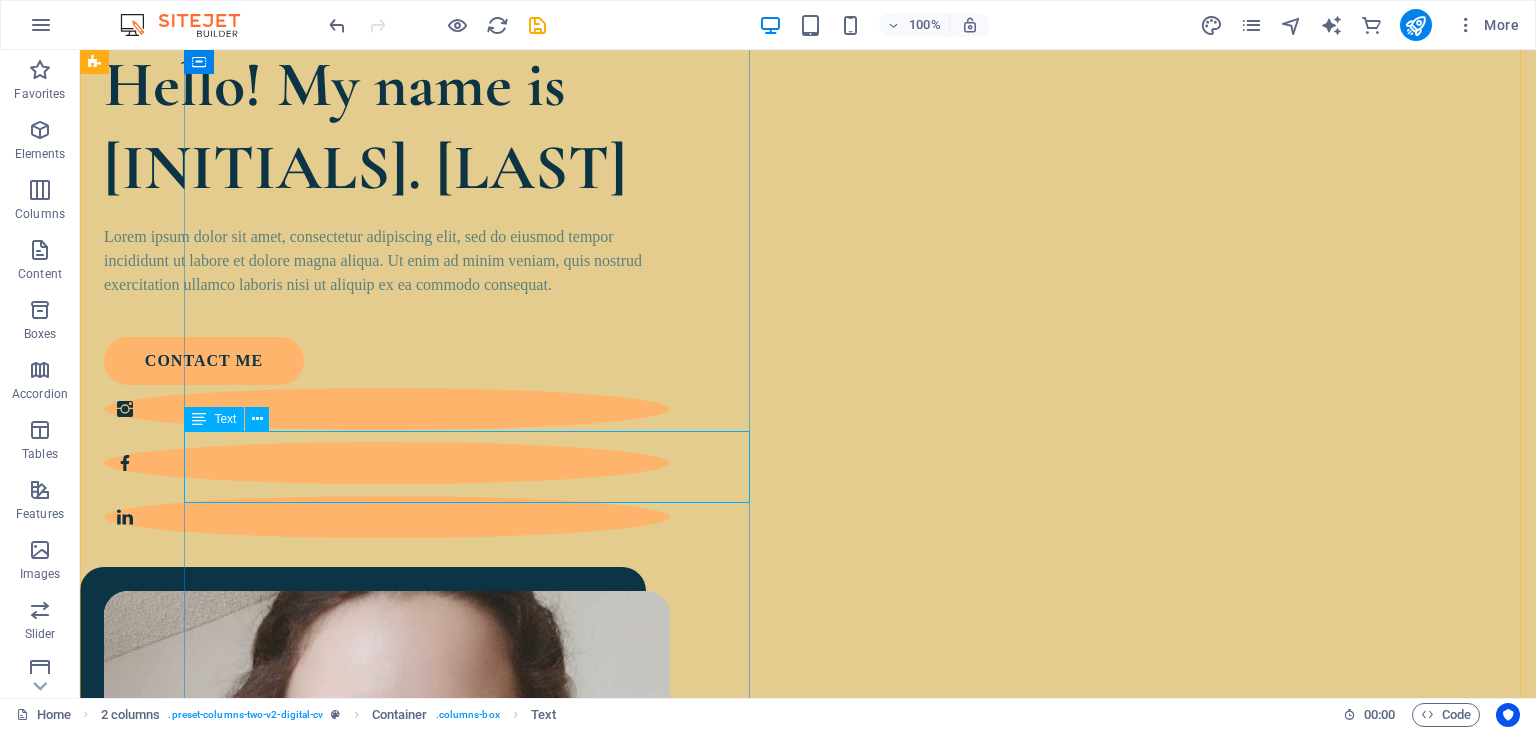 click on "Lorem ipsum dolor sit amet, consectetur adipiscing elit, sed do eiusmod tempor incididunt ut labore et dolore magna aliqua. Ut enim ad minim veniam, quis nostrud exercitation ullamco laboris nisi ut aliquip ex ea commodo consequat." at bounding box center [387, 261] 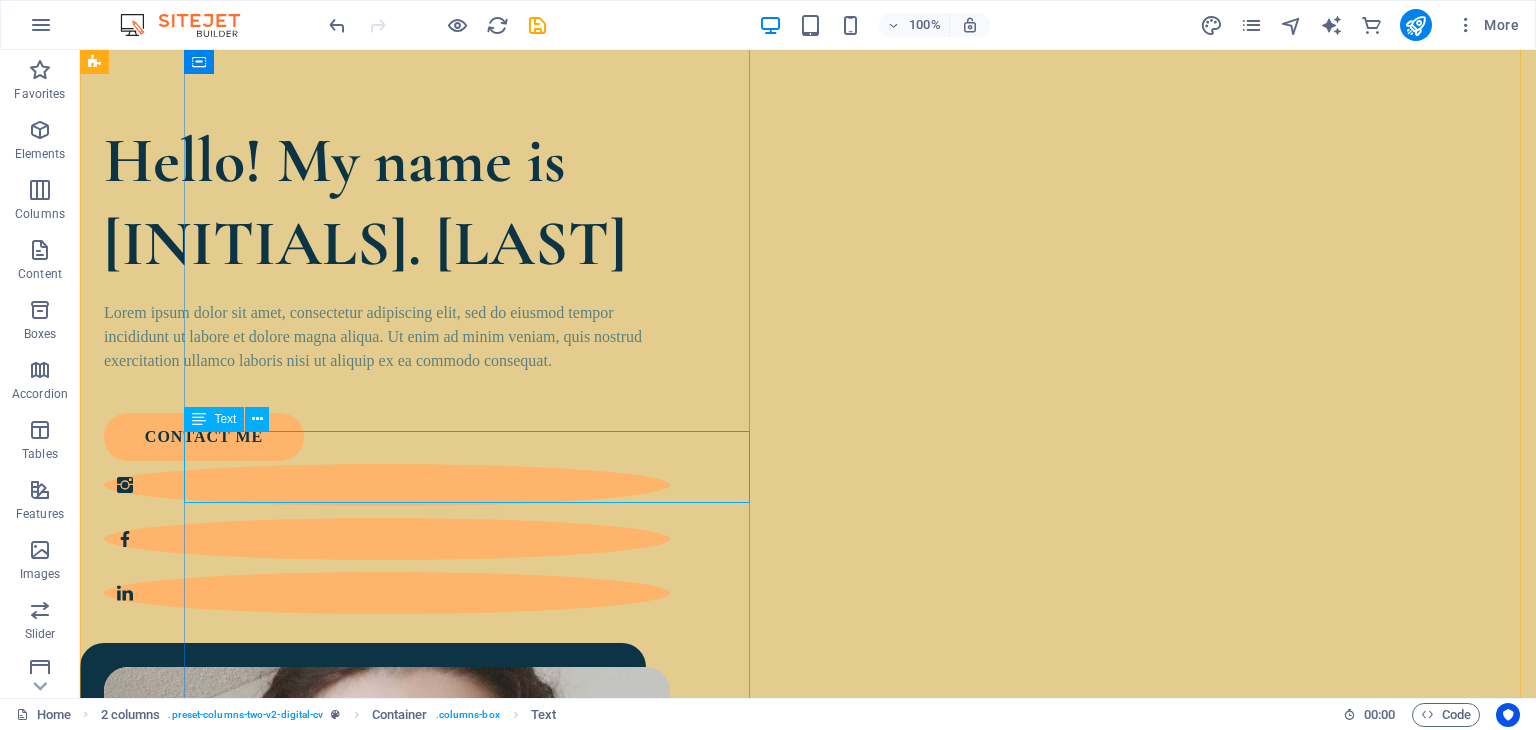 click on "Lorem ipsum dolor sit amet, consectetur adipiscing elit, sed do eiusmod tempor incididunt ut labore et dolore magna aliqua. Ut enim ad minim veniam, quis nostrud exercitation ullamco laboris nisi ut aliquip ex ea commodo consequat." at bounding box center (387, 337) 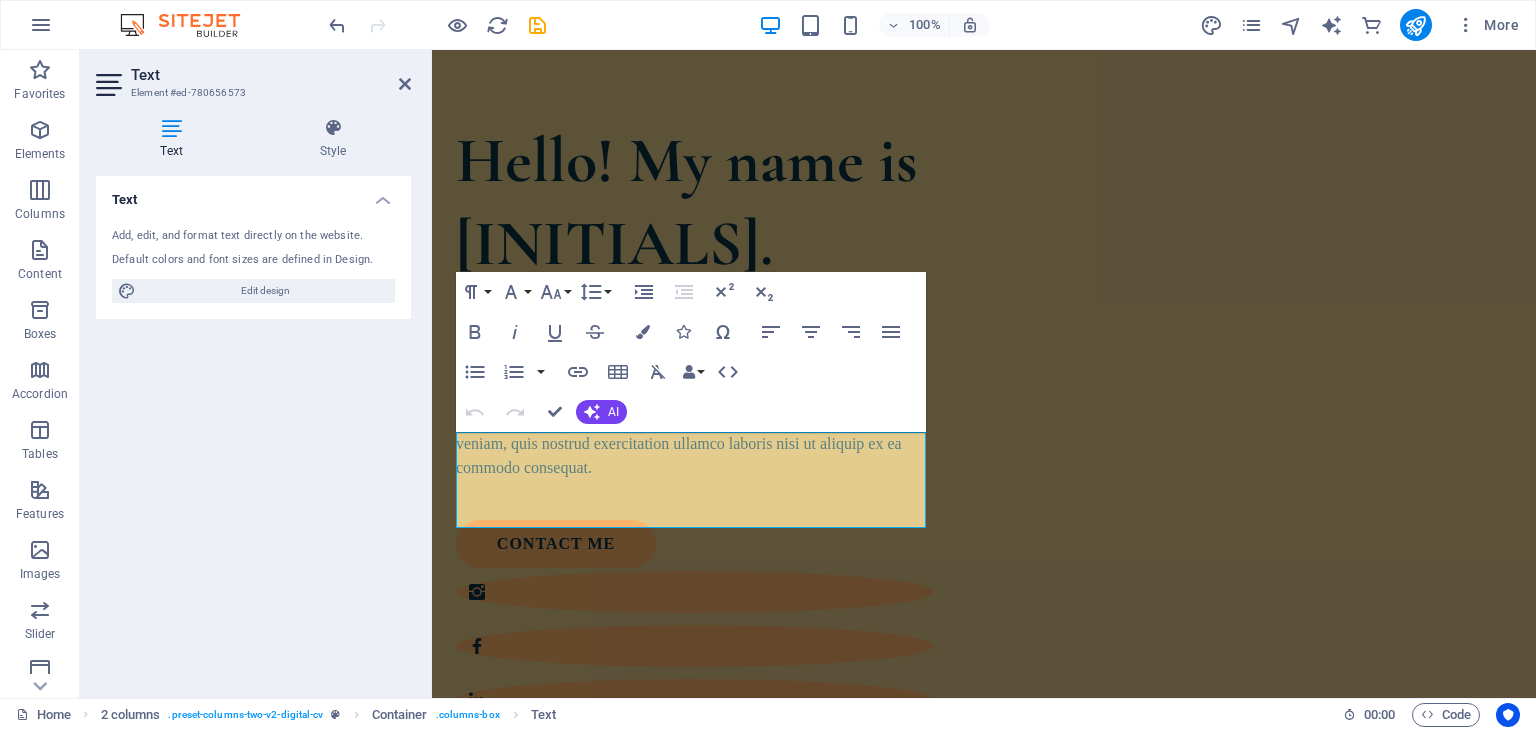 click on "Default colors and font sizes are defined in Design." at bounding box center [253, 260] 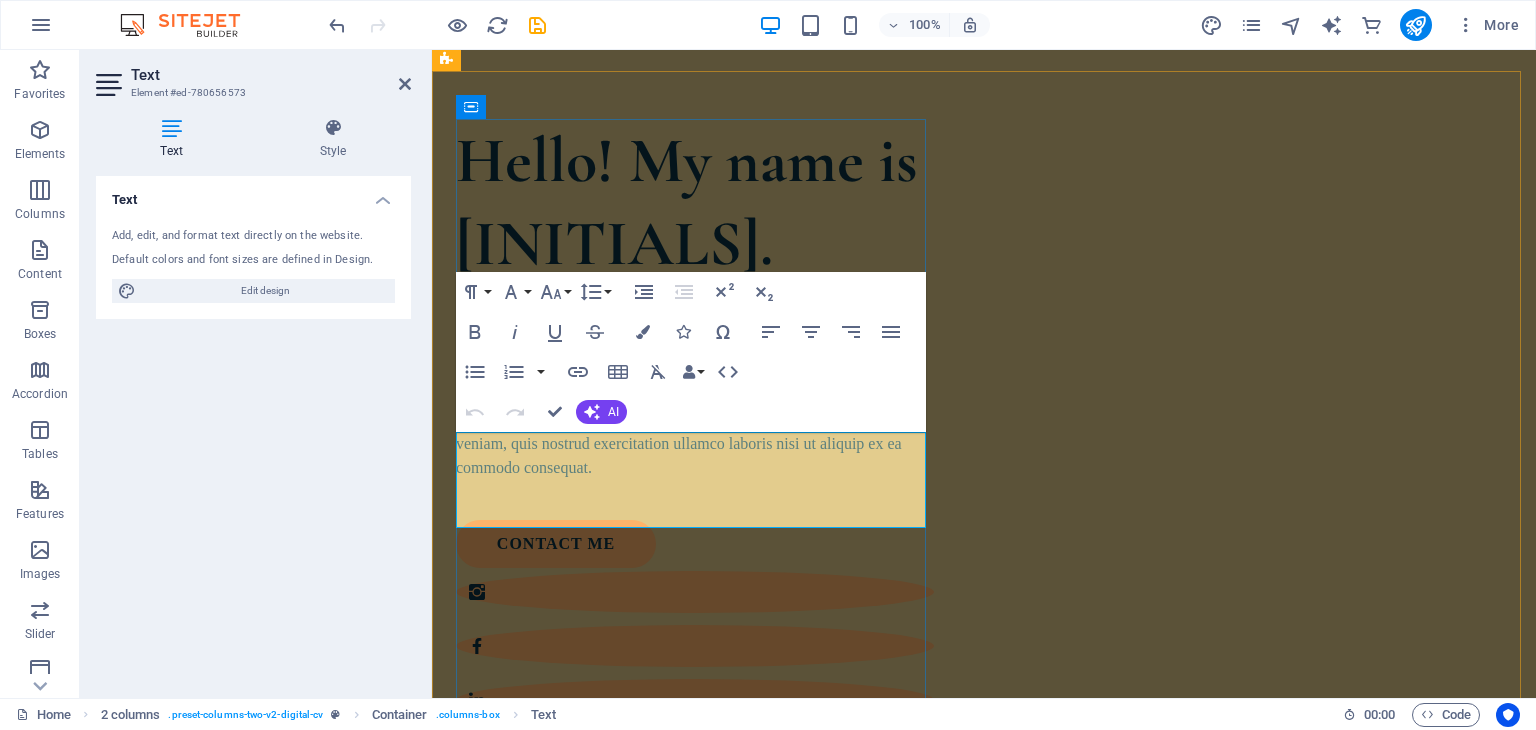 click on "Lorem ipsum dolor sit amet, consectetur adipiscing elit, sed do eiusmod tempor incididunt ut labore et dolore magna aliqua. Ut enim ad minim veniam, quis nostrud exercitation ullamco laboris nisi ut aliquip ex ea commodo consequat." at bounding box center [686, 431] 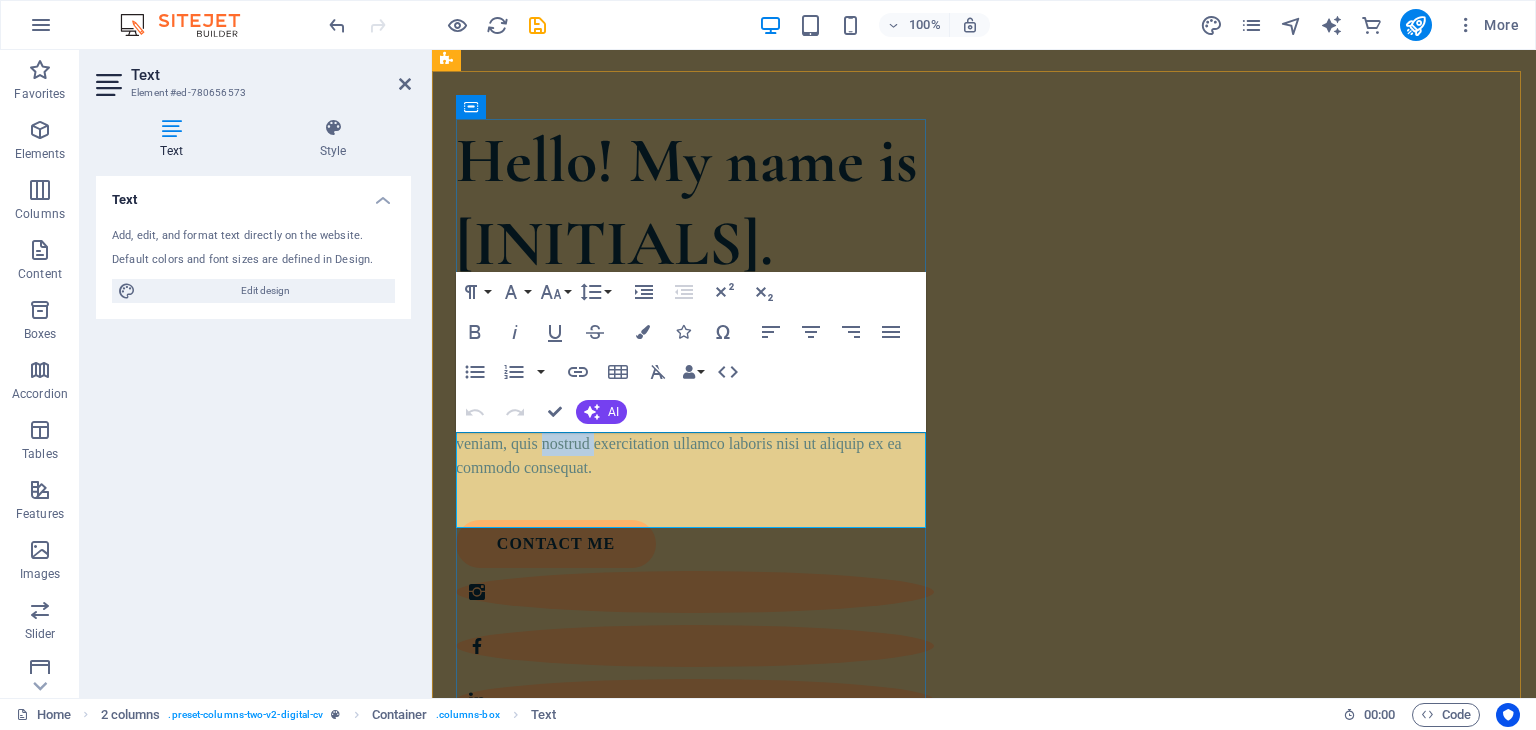 click on "Lorem ipsum dolor sit amet, consectetur adipiscing elit, sed do eiusmod tempor incididunt ut labore et dolore magna aliqua. Ut enim ad minim veniam, quis nostrud exercitation ullamco laboris nisi ut aliquip ex ea commodo consequat." at bounding box center (686, 431) 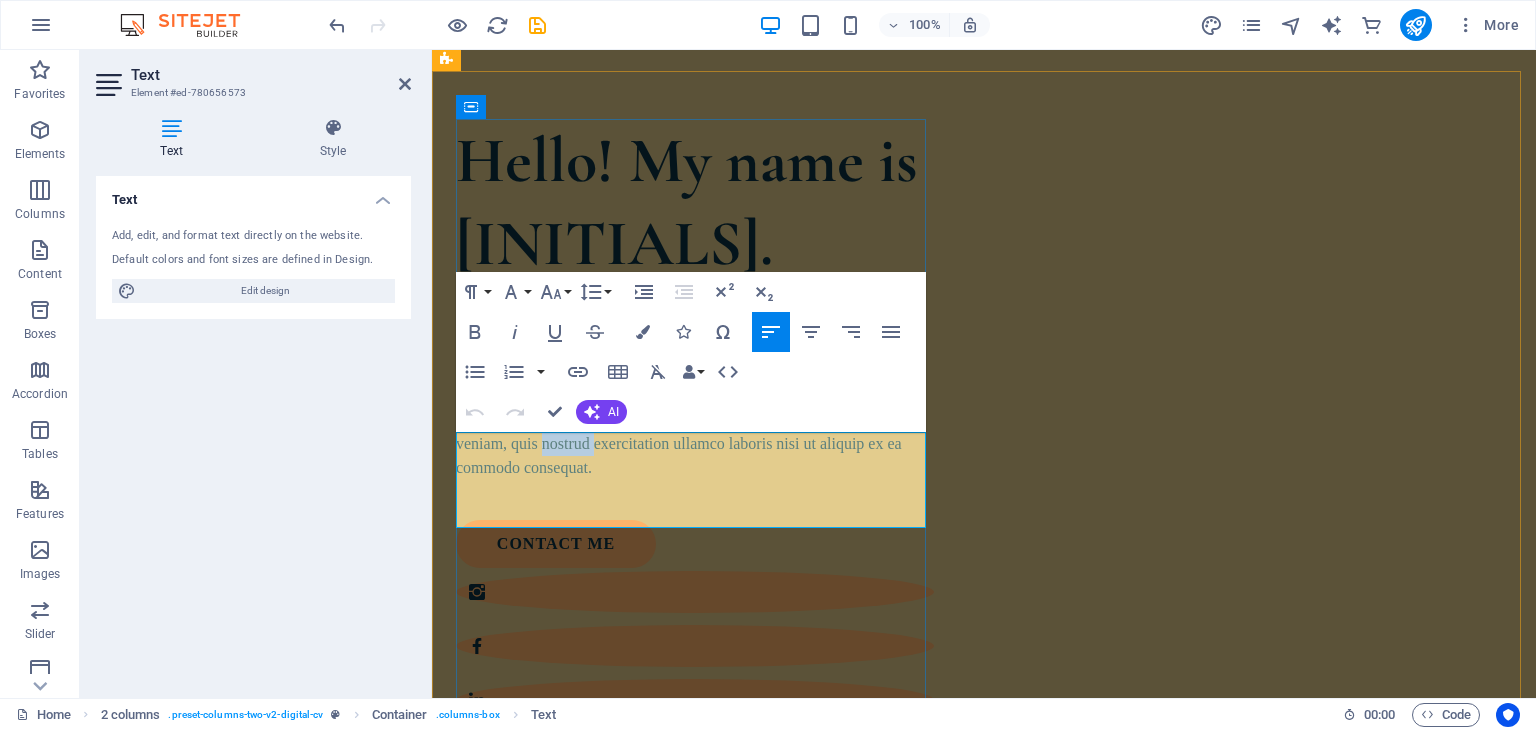 click on "Lorem ipsum dolor sit amet, consectetur adipiscing elit, sed do eiusmod tempor incididunt ut labore et dolore magna aliqua. Ut enim ad minim veniam, quis nostrud exercitation ullamco laboris nisi ut aliquip ex ea commodo consequat." at bounding box center [686, 431] 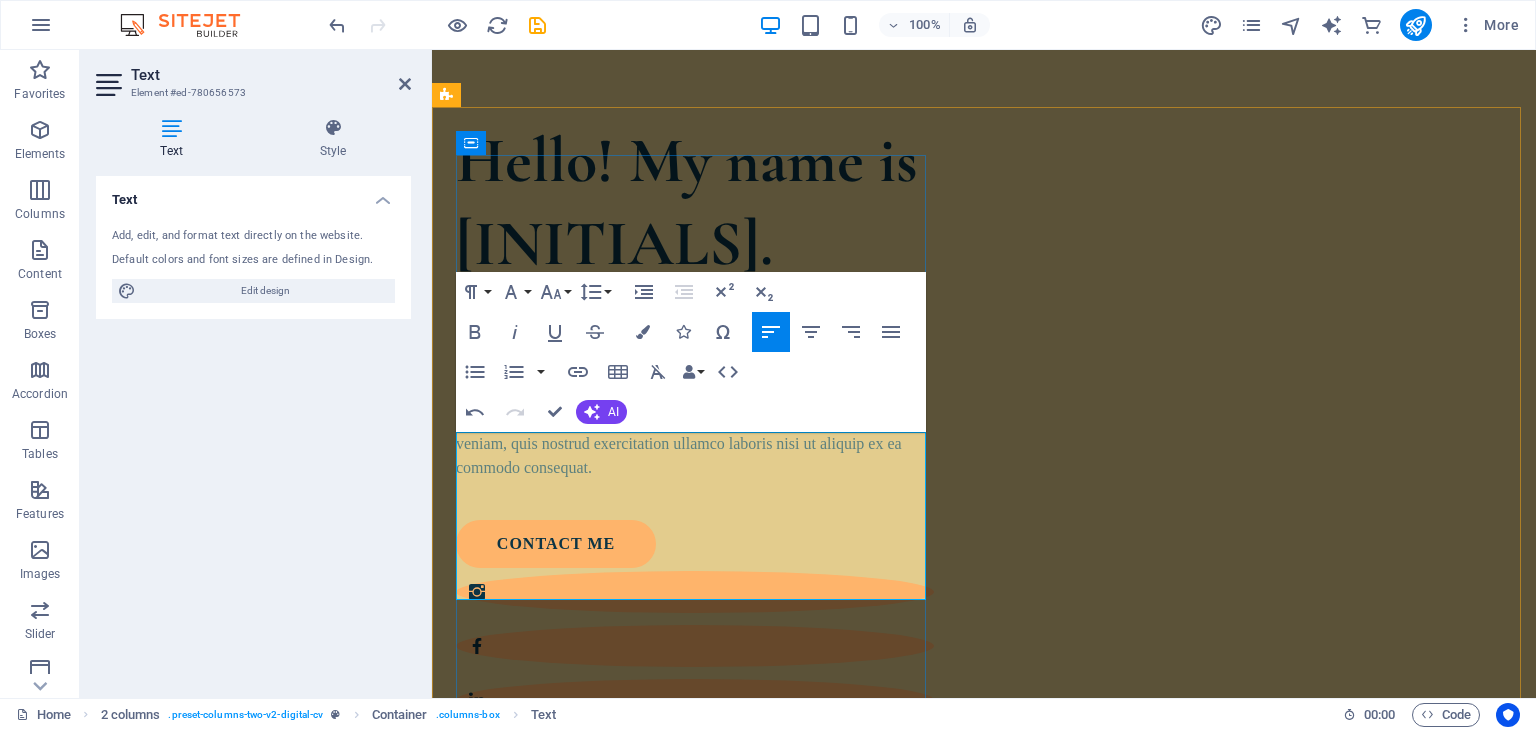 scroll, scrollTop: 88, scrollLeft: 0, axis: vertical 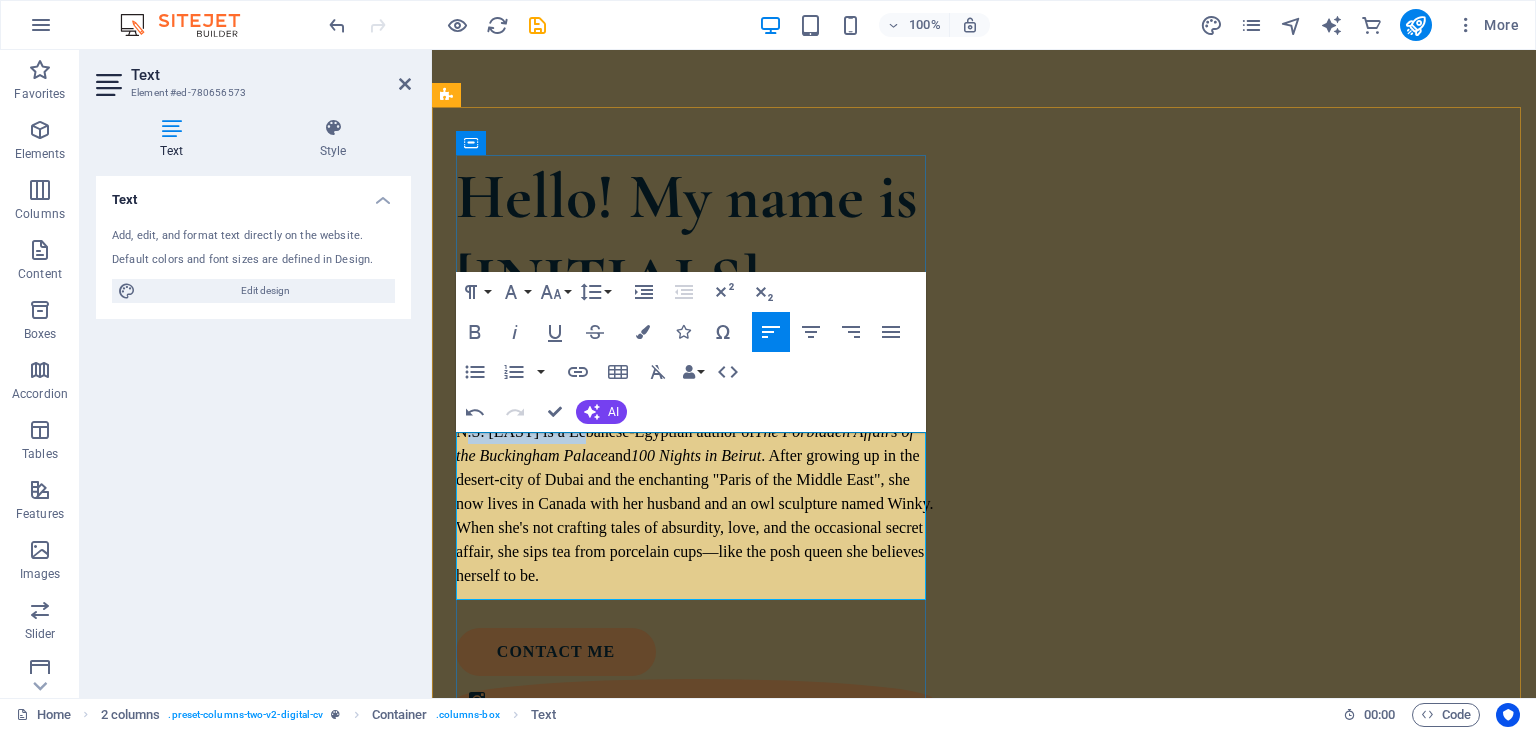 drag, startPoint x: 576, startPoint y: 444, endPoint x: 464, endPoint y: 437, distance: 112.21854 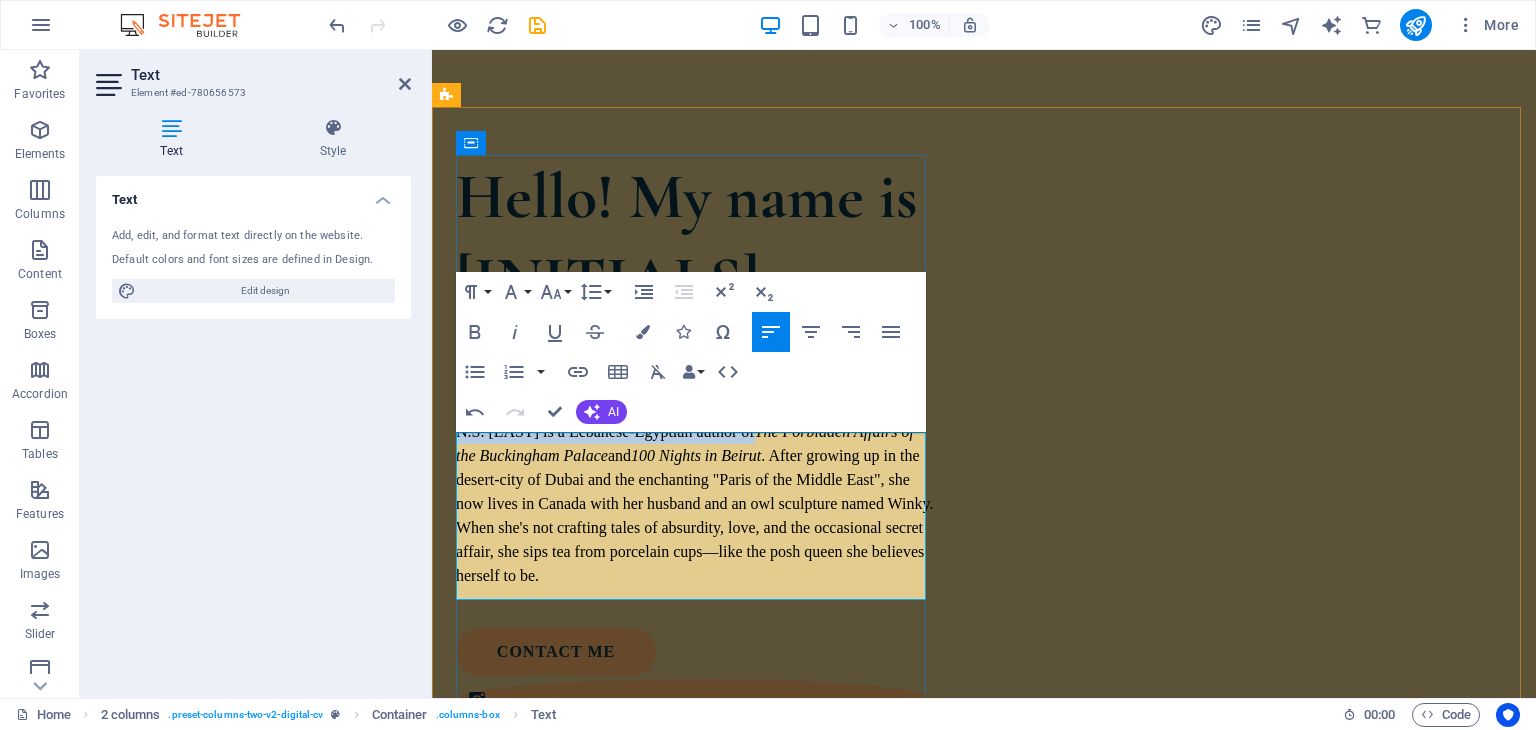 drag, startPoint x: 748, startPoint y: 443, endPoint x: 456, endPoint y: 448, distance: 292.04282 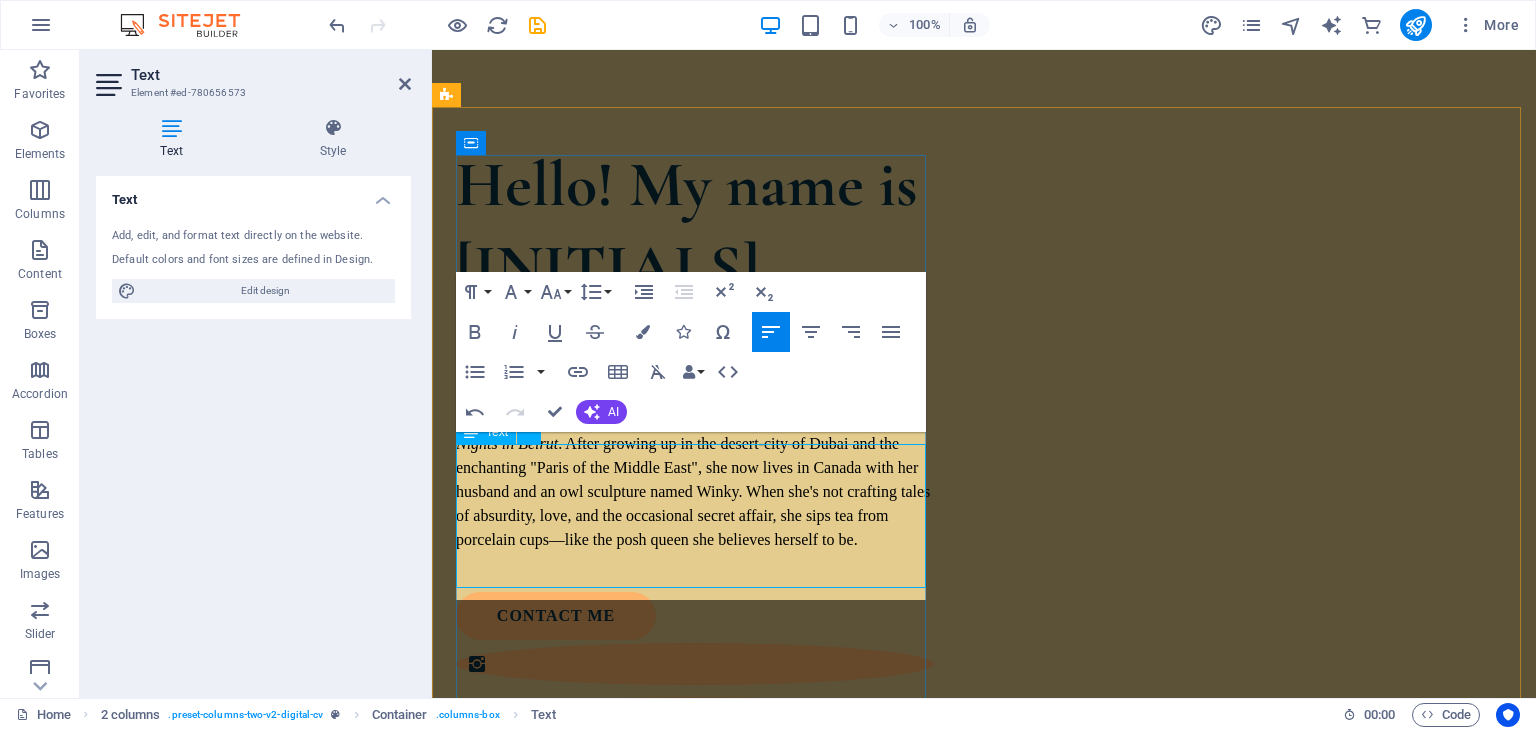 scroll, scrollTop: 88, scrollLeft: 0, axis: vertical 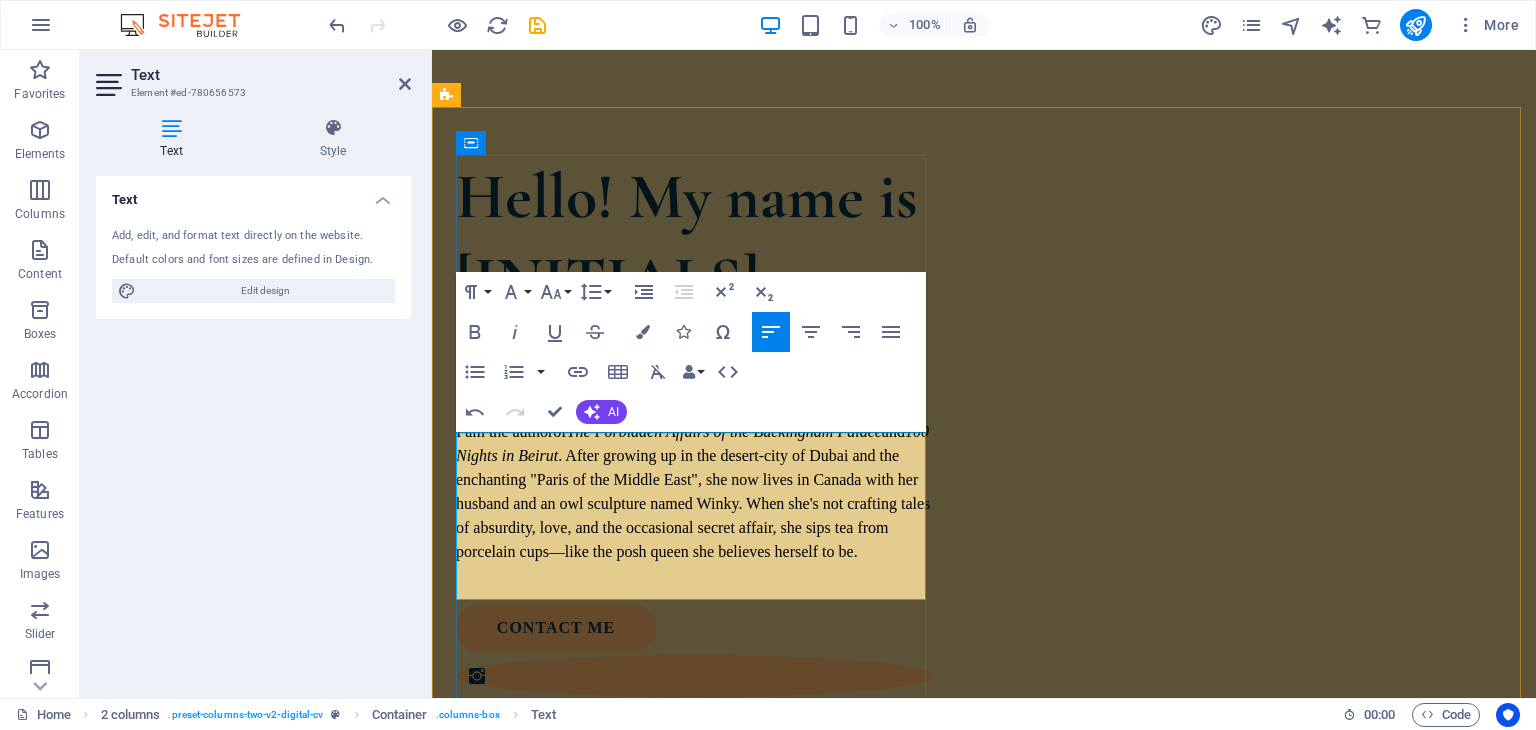 click on "The Forbidden Affairs of the Buckingham Palace" at bounding box center (724, 431) 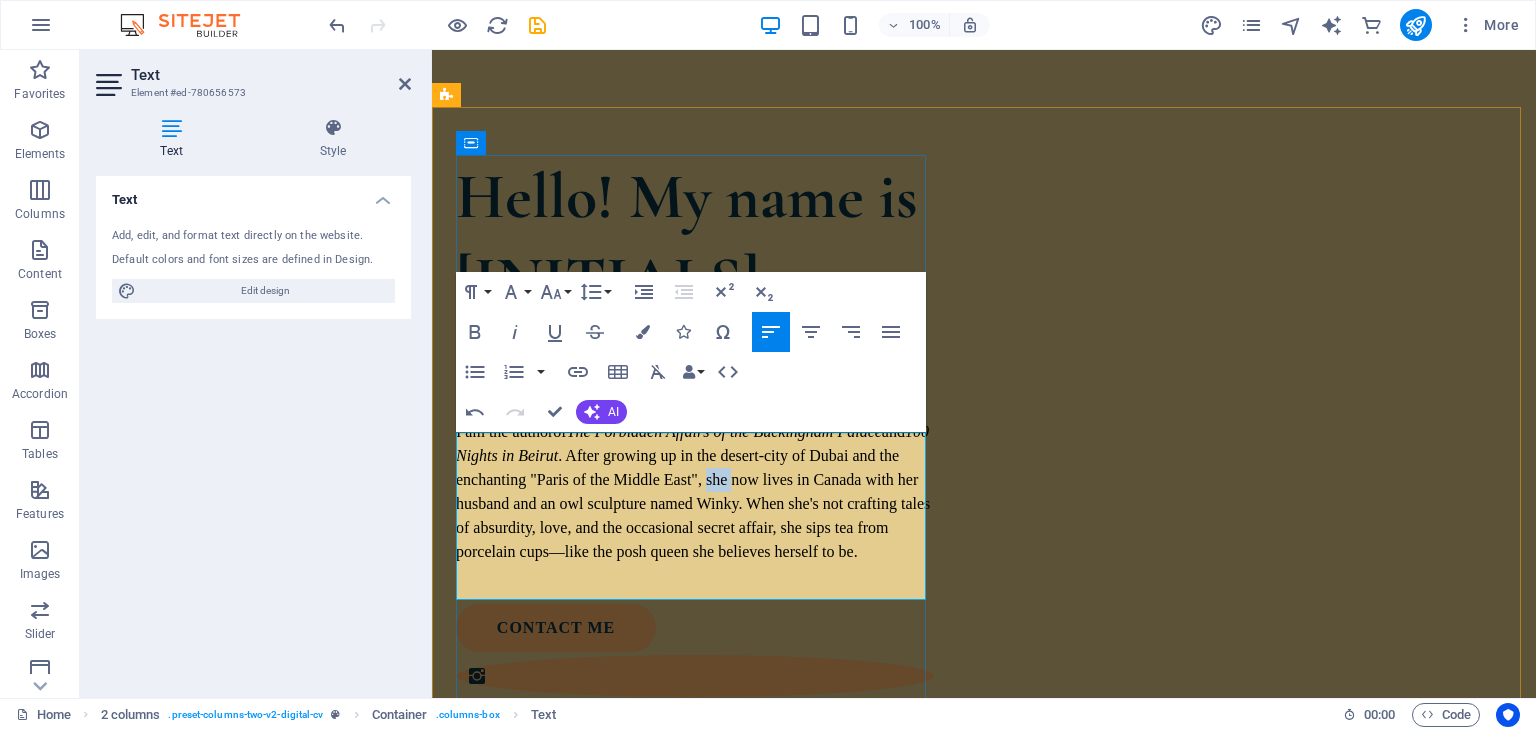click on ". After growing up in the desert-city of Dubai and the enchanting "Paris of the Middle East", she now lives in Canada with her husband and an owl sculpture named Winky. When she's not crafting tales of absurdity, love, and the occasional secret affair, she sips tea from porcelain cups—like the posh queen she believes herself to be." at bounding box center [693, 503] 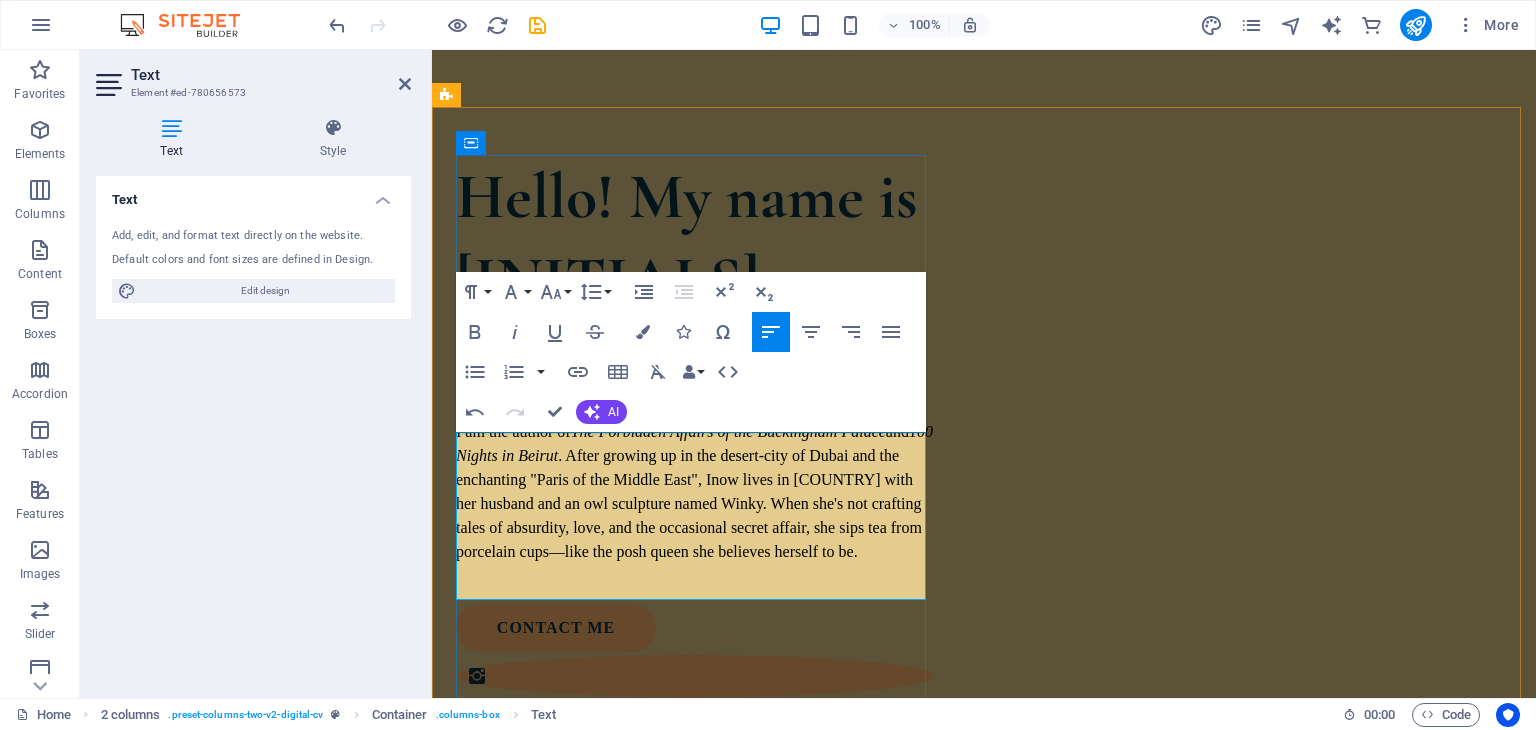 click on ". After growing up in the desert-city of Dubai and the enchanting "Paris of the Middle East", I  now lives in Canada with her husband and an owl sculpture named Winky. When she's not crafting tales of absurdity, love, and the occasional secret affair, she sips tea from porcelain cups—like the posh queen she believes herself to be." at bounding box center (689, 503) 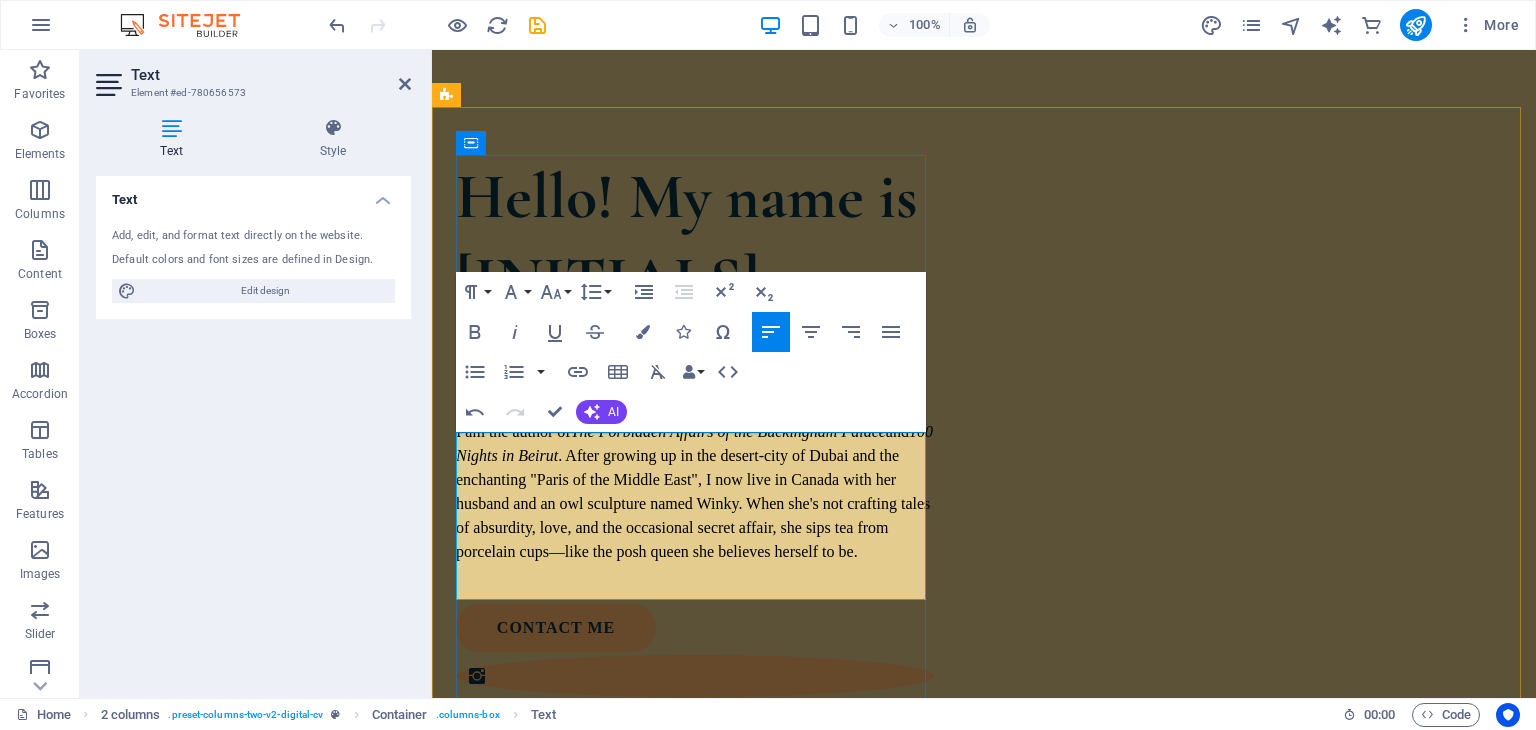 click on ". After growing up in the desert-city of Dubai and the enchanting "Paris of the Middle East", I now live in Canada with her husband and an owl sculpture named Winky. When she's not crafting tales of absurdity, love, and the occasional secret affair, she sips tea from porcelain cups—like the posh queen she believes herself to be." at bounding box center [693, 503] 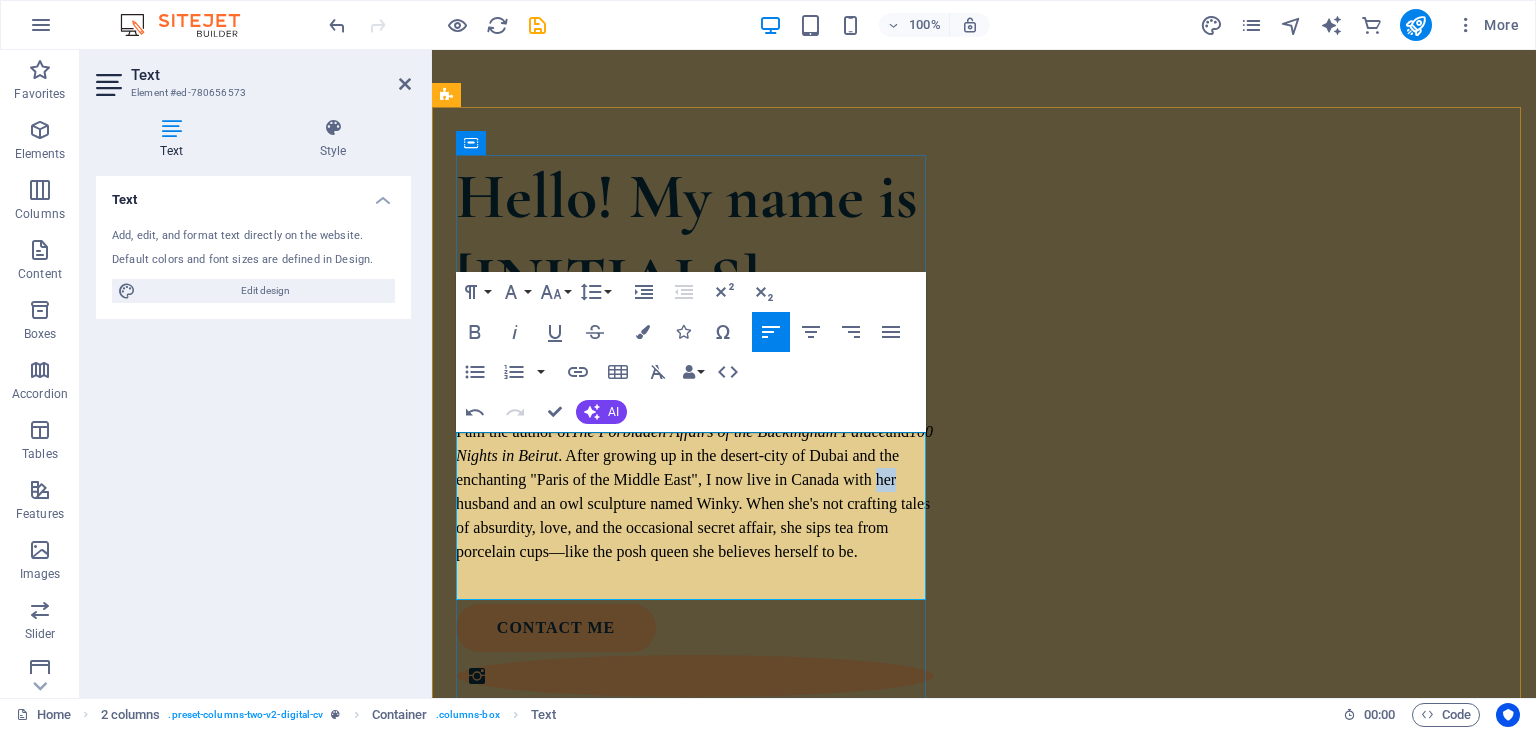 click on ". After growing up in the desert-city of Dubai and the enchanting "Paris of the Middle East", I now live in Canada with her husband and an owl sculpture named Winky. When she's not crafting tales of absurdity, love, and the occasional secret affair, she sips tea from porcelain cups—like the posh queen she believes herself to be." at bounding box center (693, 503) 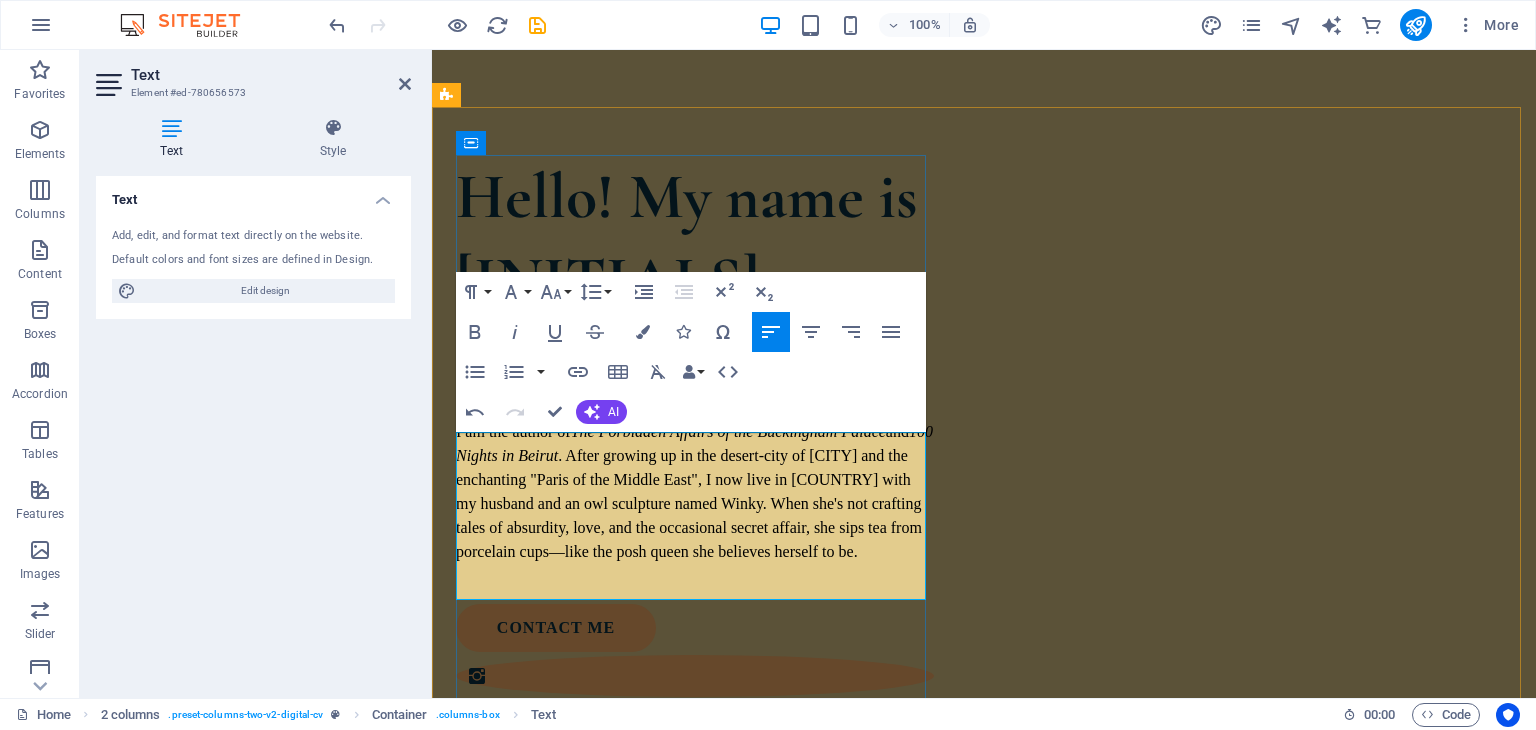 click on ". After growing up in the desert-city of [CITY] and the enchanting "Paris of the Middle East", I now live in [COUNTRY] with my husband and an owl sculpture named Winky. When she's not crafting tales of absurdity, love, and the occasional secret affair, she sips tea from porcelain cups—like the posh queen she believes herself to be." at bounding box center (689, 503) 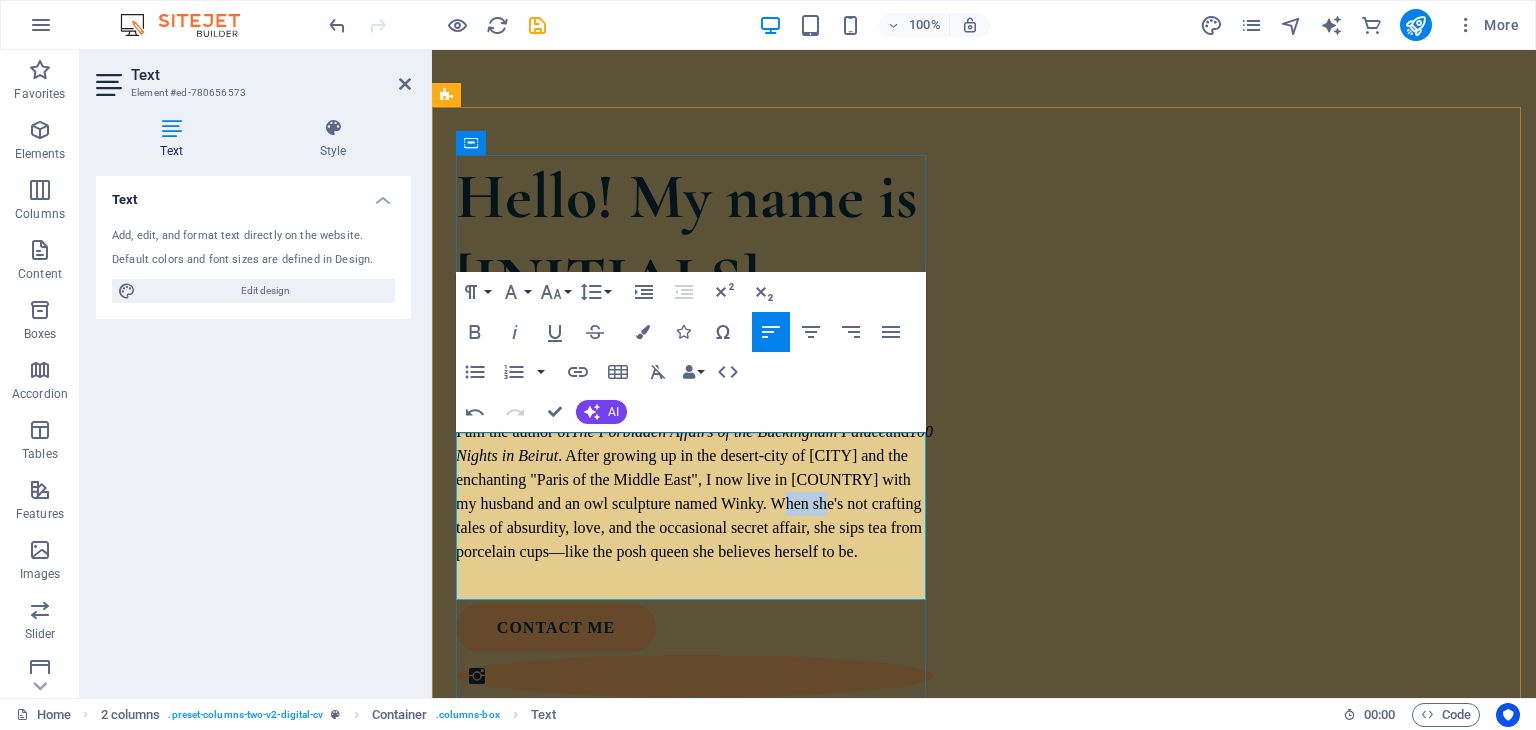 click on ". After growing up in the desert-city of [CITY] and the enchanting "Paris of the Middle East", I now live in [COUNTRY] with my husband and an owl sculpture named Winky. When she's not crafting tales of absurdity, love, and the occasional secret affair, she sips tea from porcelain cups—like the posh queen she believes herself to be." at bounding box center (689, 503) 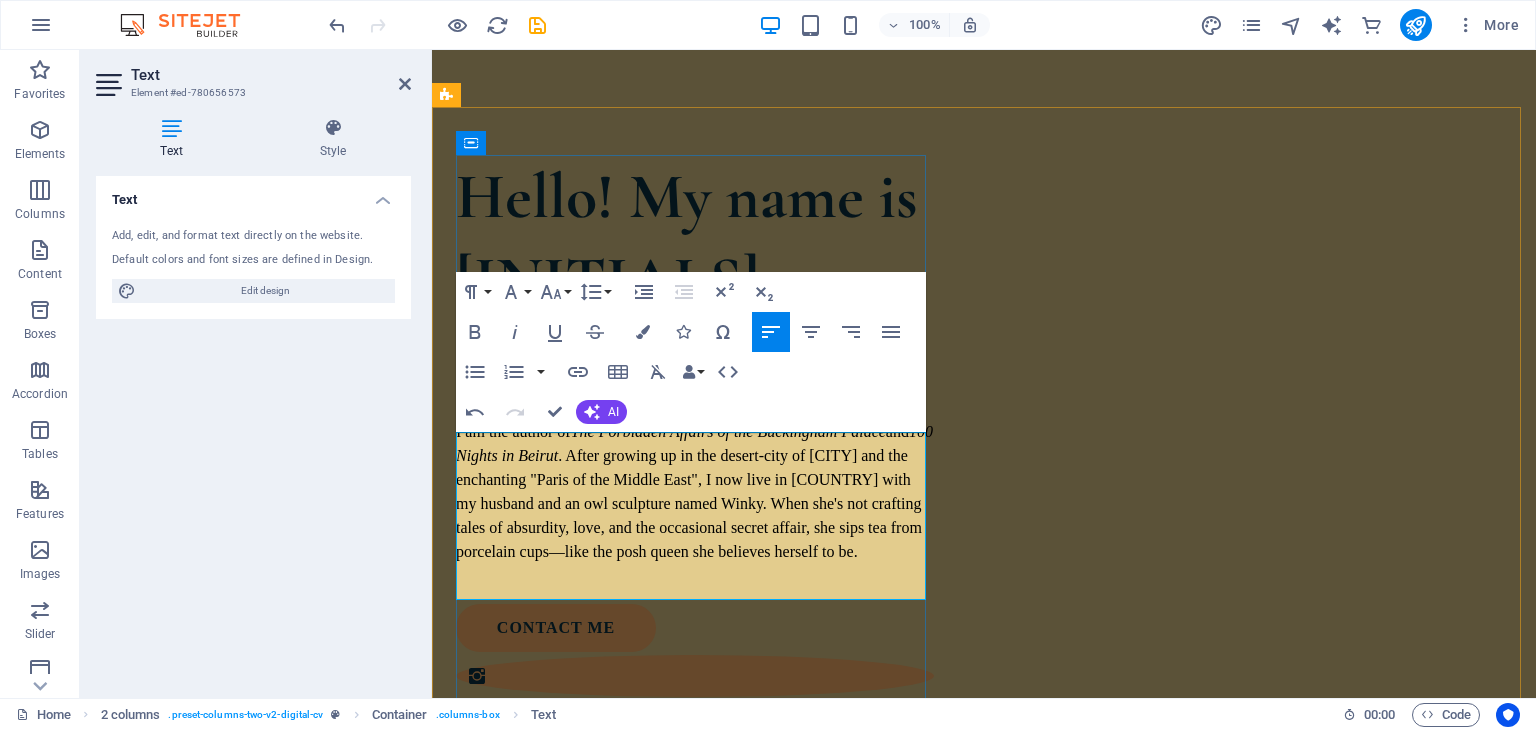 click on "I am the author of  The Forbidden Affairs of the Buckingham Palace  and  100 Nights in Beirut . After growing up in the desert-city of [CITY] and the enchanting "Paris of the Middle East", I now live in [COUNTRY] with my husband and an owl sculpture named Winky. When she's not crafting tales of absurdity, love, and the occasional secret affair, she sips tea from porcelain cups—like the posh queen she believes herself to be." at bounding box center [695, 492] 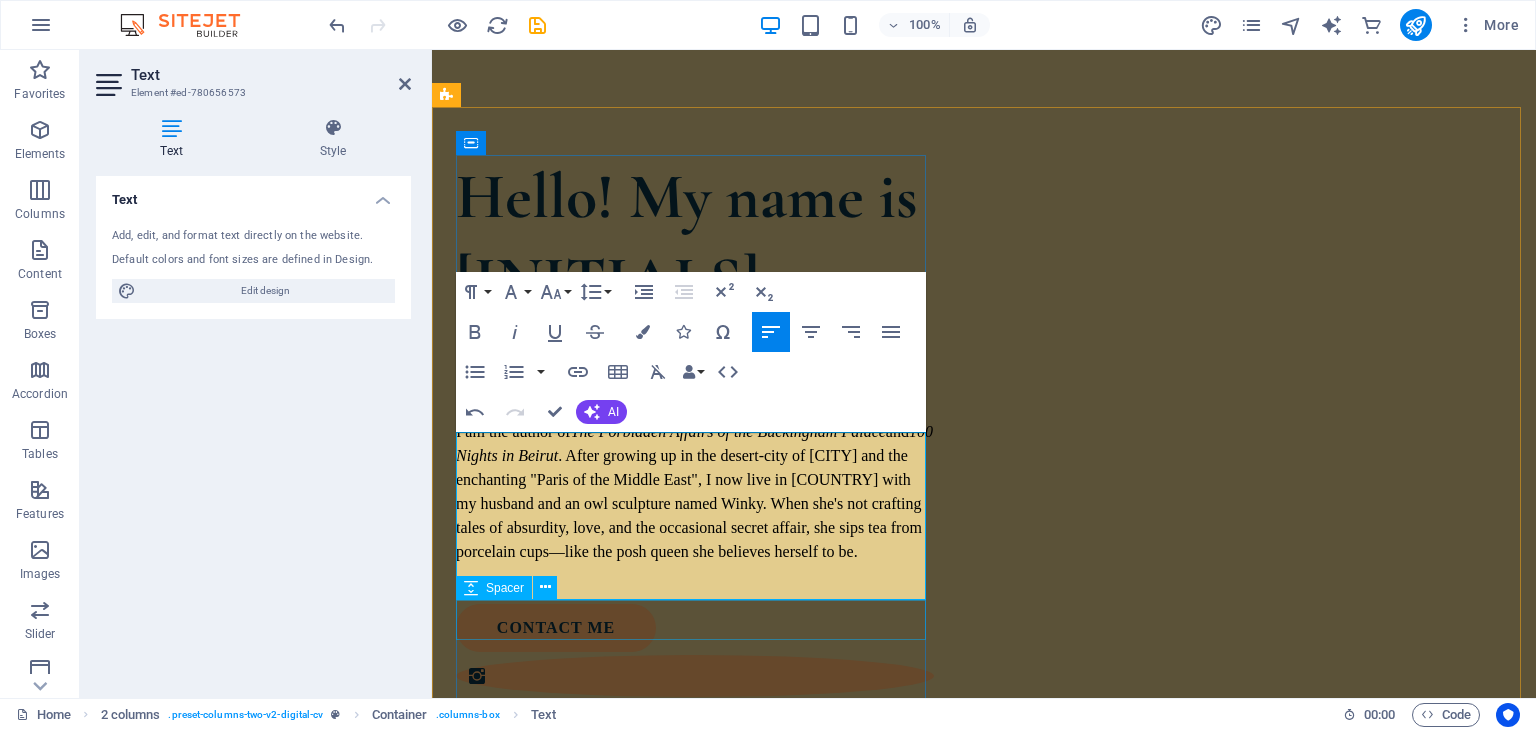 click at bounding box center (695, 584) 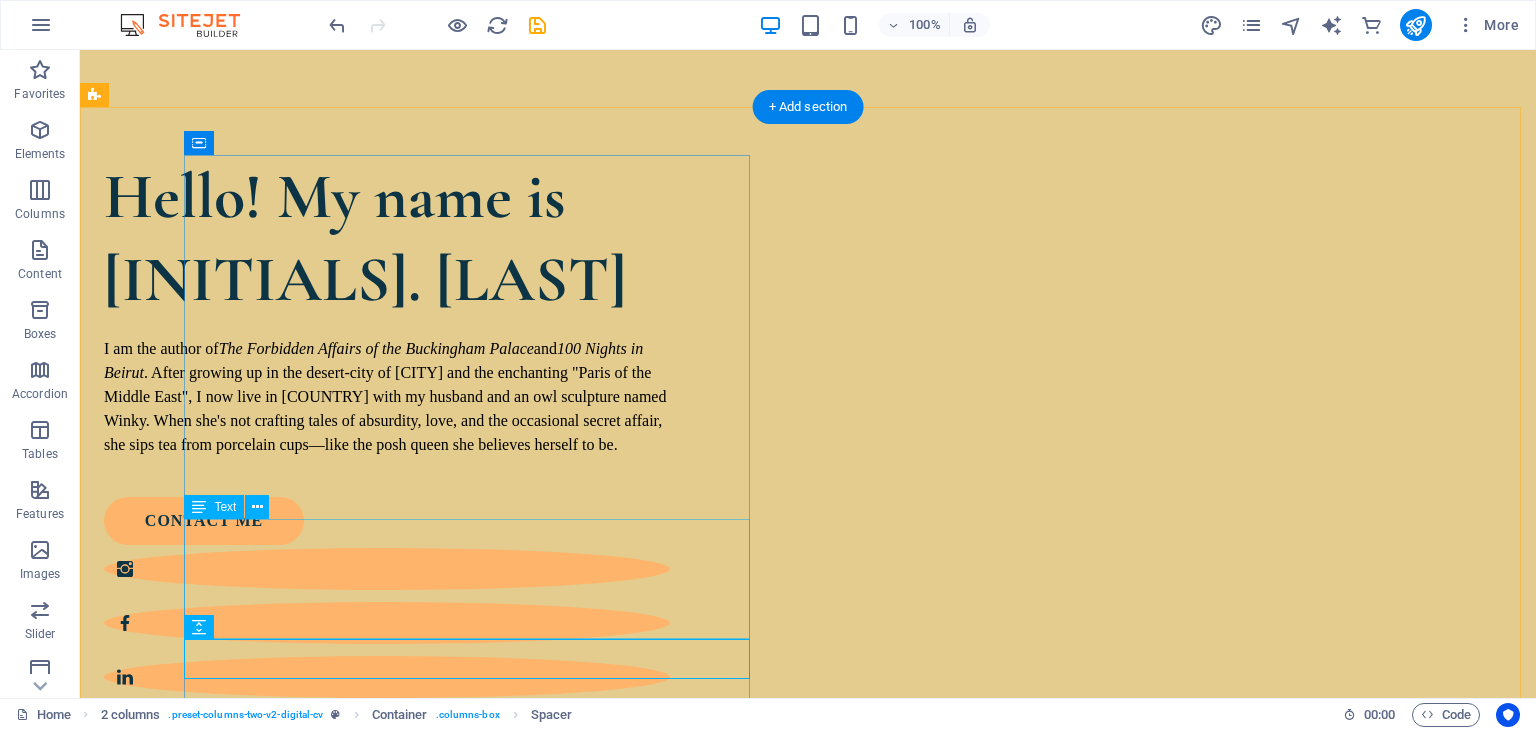 click on "I am the author of  The Forbidden Affairs of the Buckingham Palace  and  100 Nights in Beirut . After growing up in the desert-city of [CITY] and the enchanting "Paris of the Middle East", I now live in [COUNTRY] with my husband and an owl sculpture named Winky. When she's not crafting tales of absurdity, love, and the occasional secret affair, she sips tea from porcelain cups—like the posh queen she believes herself to be." at bounding box center [387, 397] 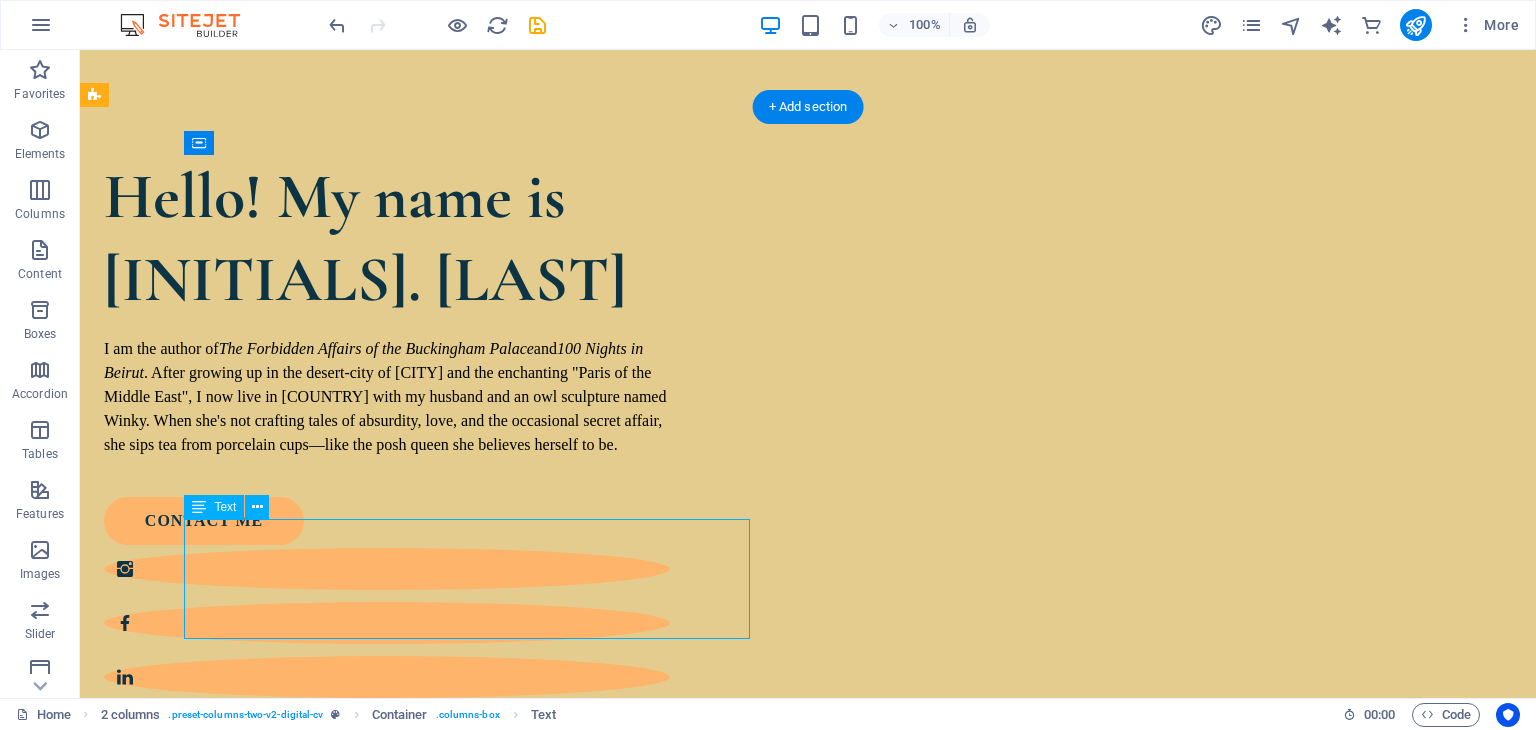 click on "I am the author of  The Forbidden Affairs of the Buckingham Palace  and  100 Nights in Beirut . After growing up in the desert-city of [CITY] and the enchanting "Paris of the Middle East", I now live in [COUNTRY] with my husband and an owl sculpture named Winky. When she's not crafting tales of absurdity, love, and the occasional secret affair, she sips tea from porcelain cups—like the posh queen she believes herself to be." at bounding box center (387, 397) 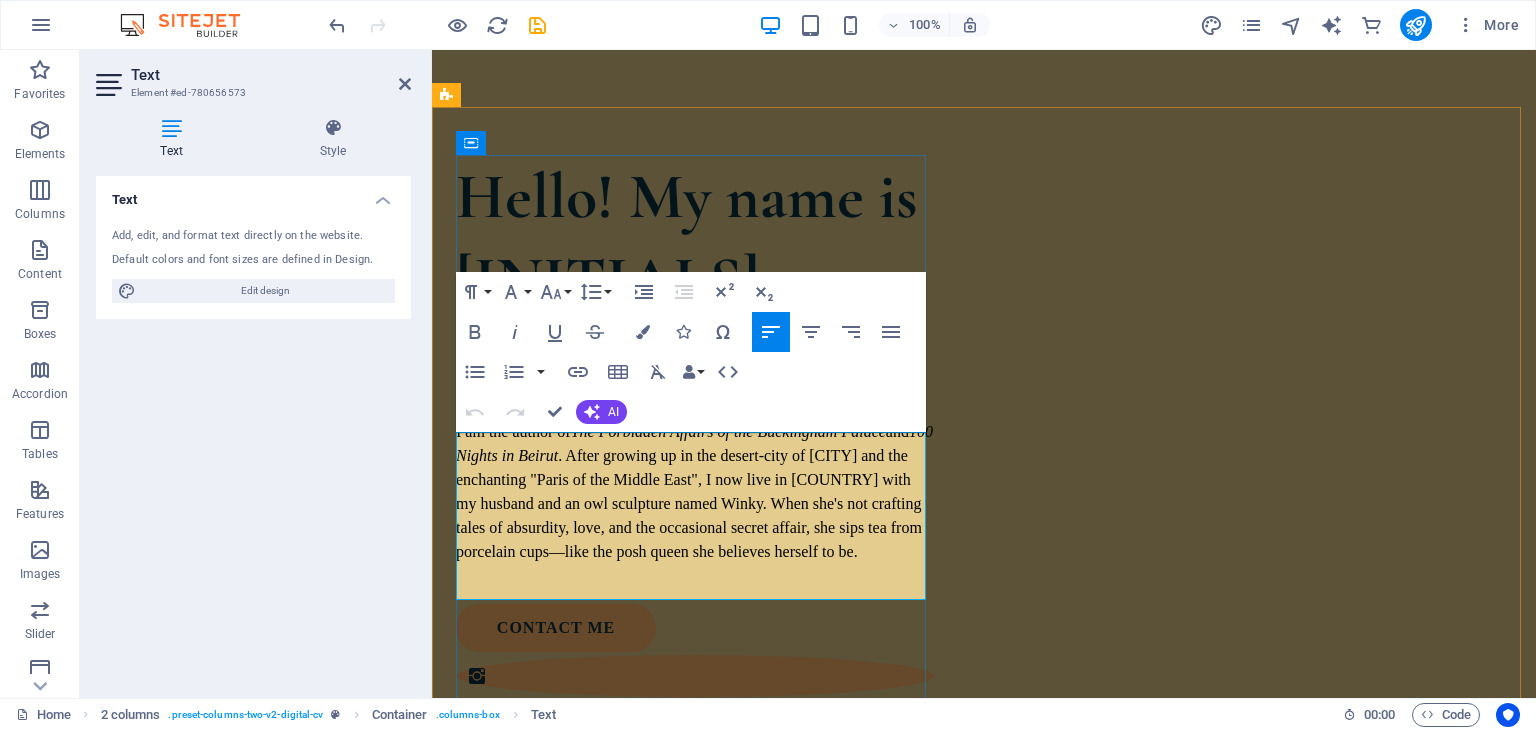 click on "I am the author of" at bounding box center [513, 431] 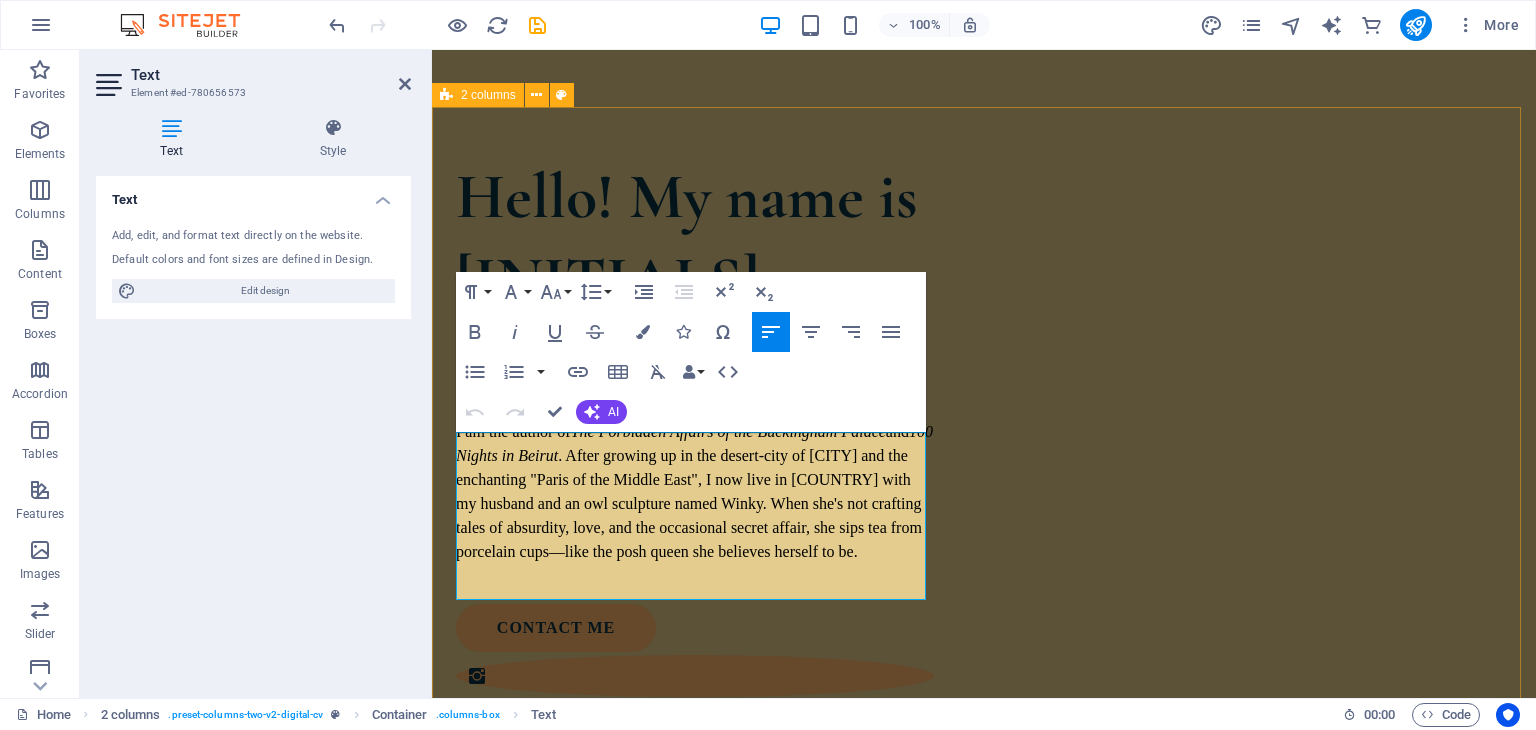 click on "Hello! My name is N.S. [LAST] I am the author of  The Forbidden Affairs of the Buckingham Palace  and  100 Nights in Beirut . After growing up in the desert-city of [CITY] and the enchanting "Paris of the Middle East", I now live in [COUNTRY] with my husband and an owl sculpture named Winky. When she's not crafting tales of absurdity, love, and the occasional secret affair, she sips tea from porcelain cups—like the posh queen she believes herself to be. contact me" at bounding box center [984, 891] 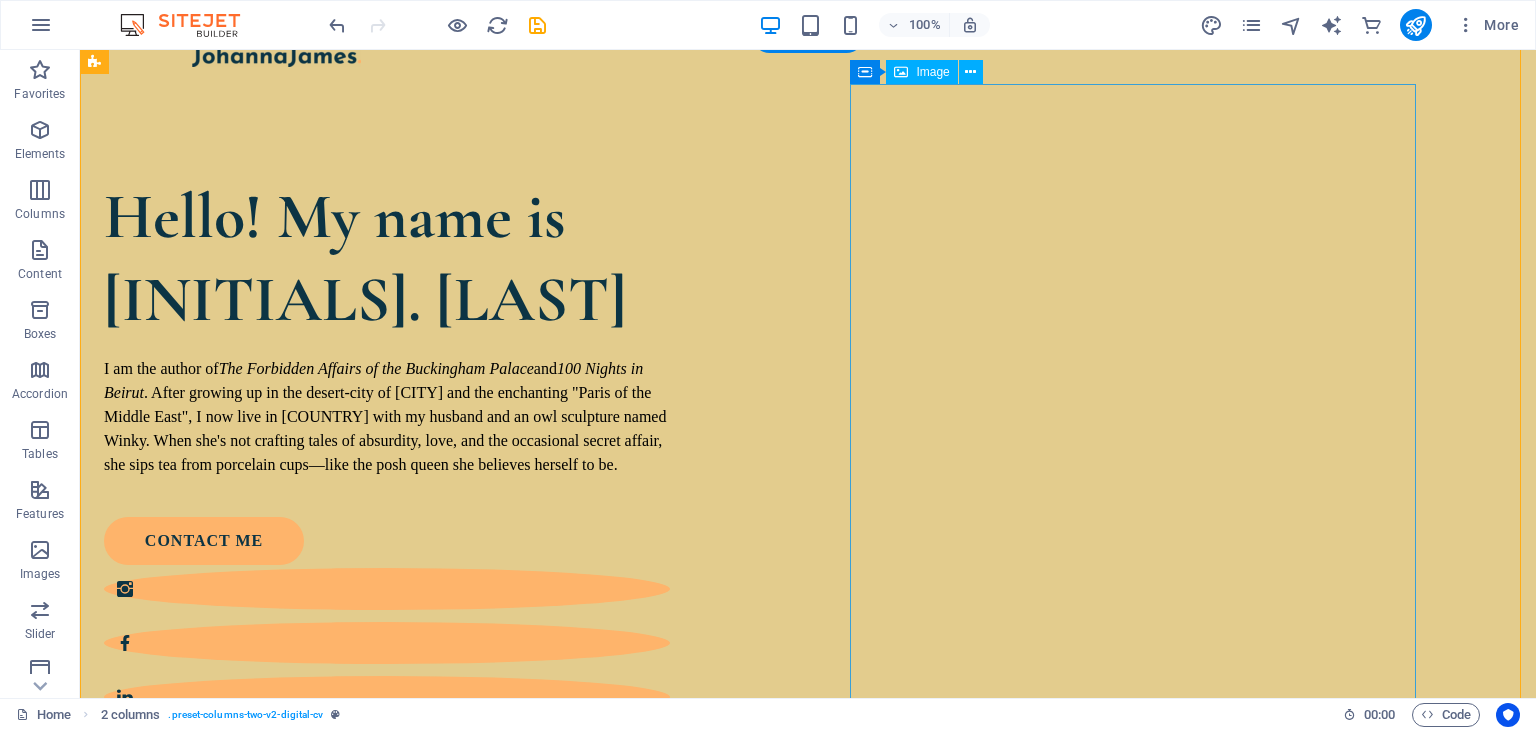 scroll, scrollTop: 0, scrollLeft: 0, axis: both 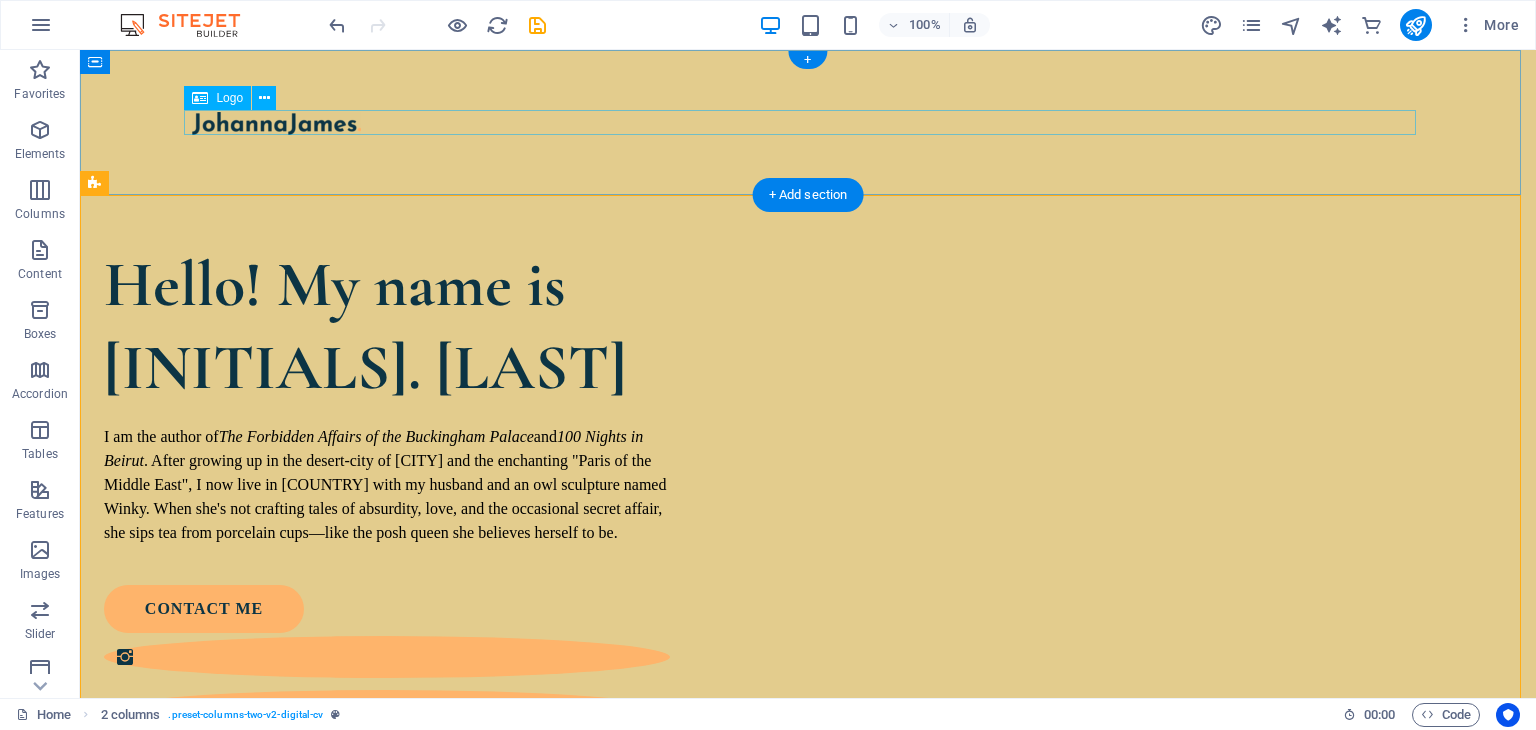 click at bounding box center (808, 122) 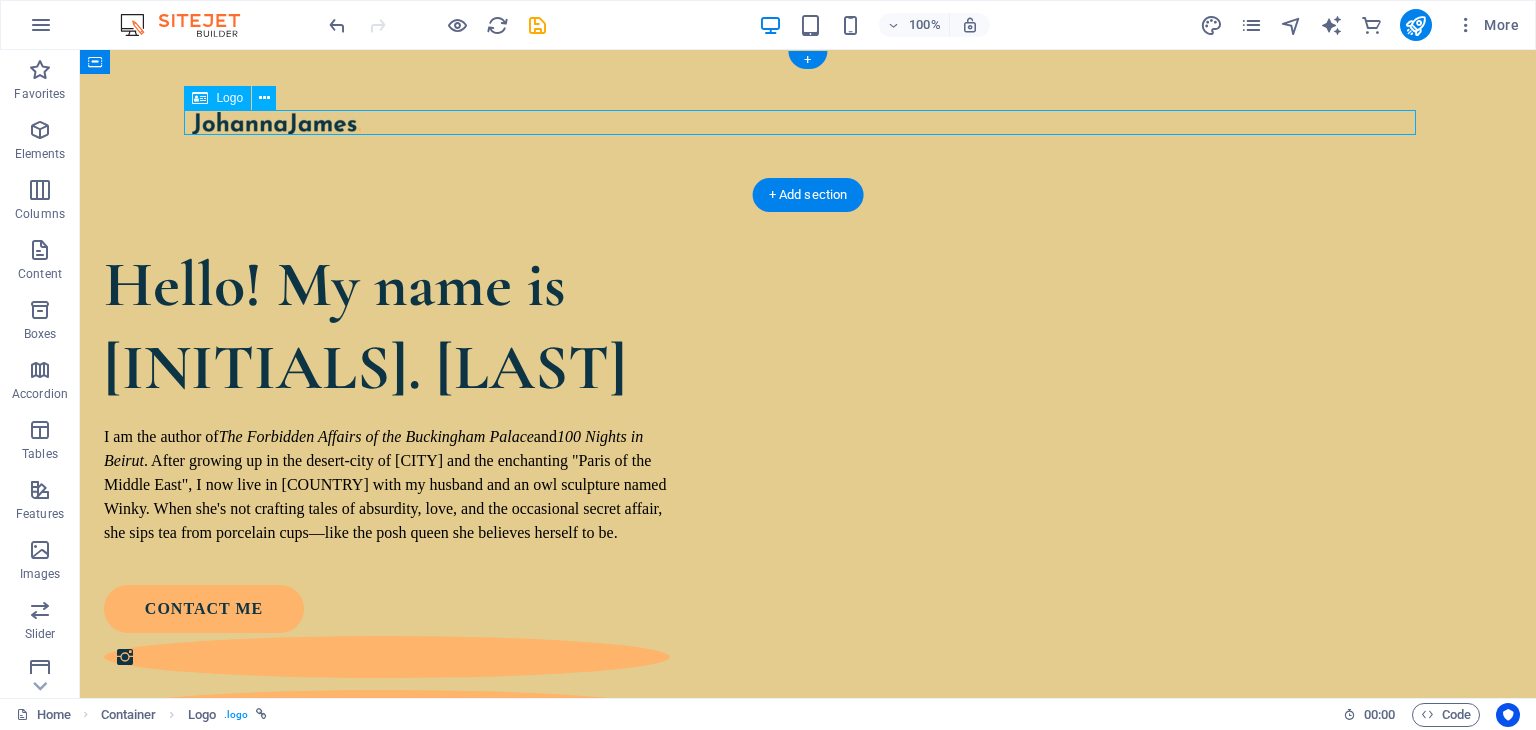 click at bounding box center [808, 122] 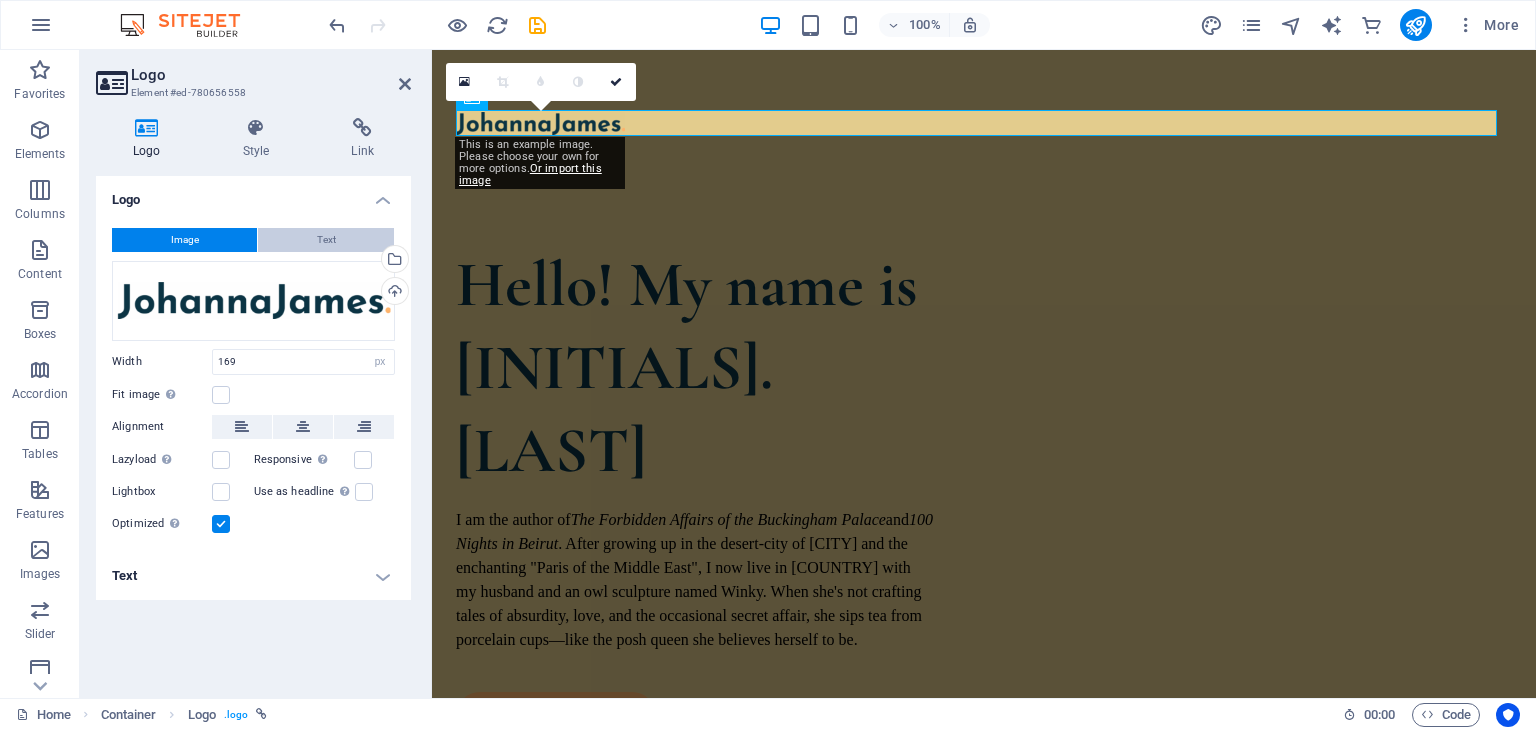 click on "Text" at bounding box center [326, 240] 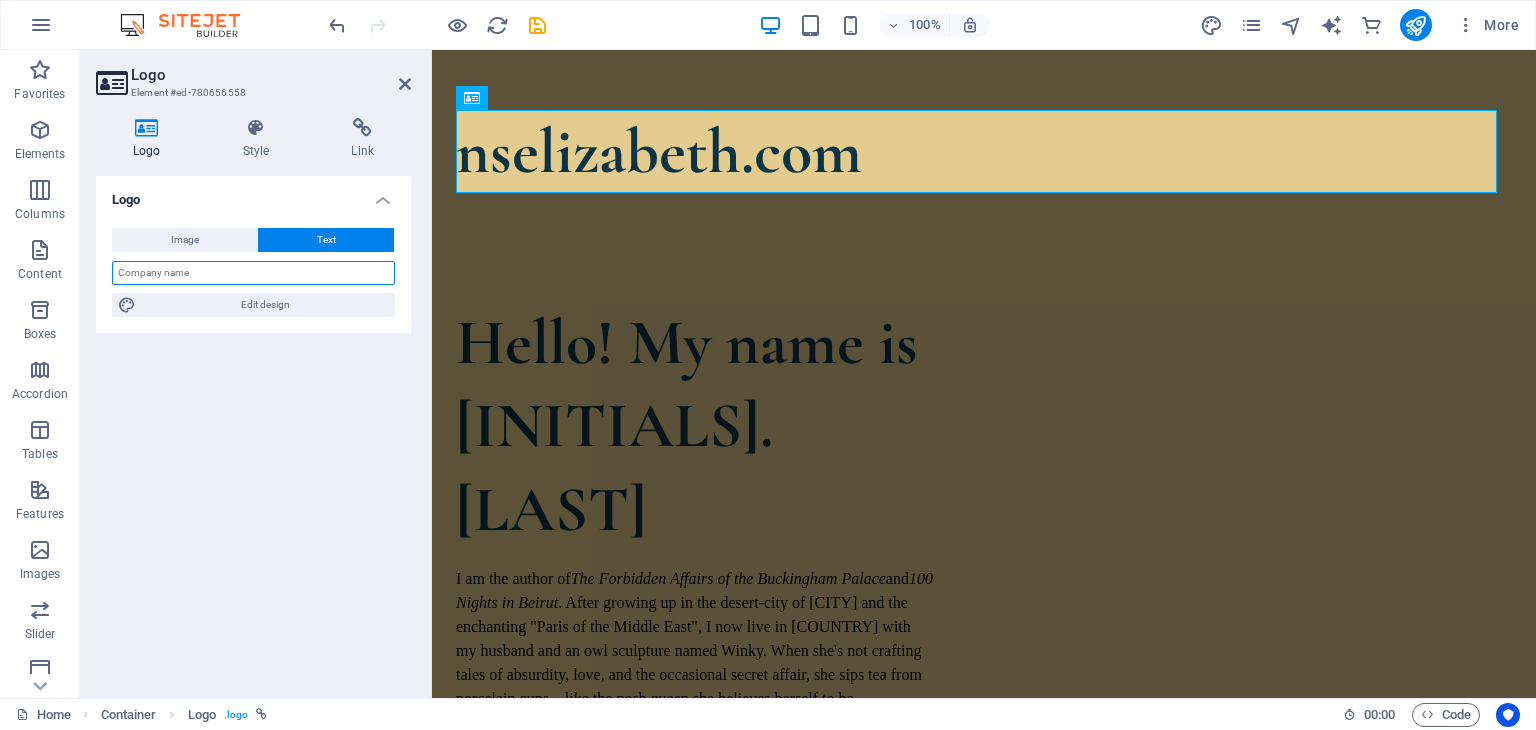 click at bounding box center (253, 273) 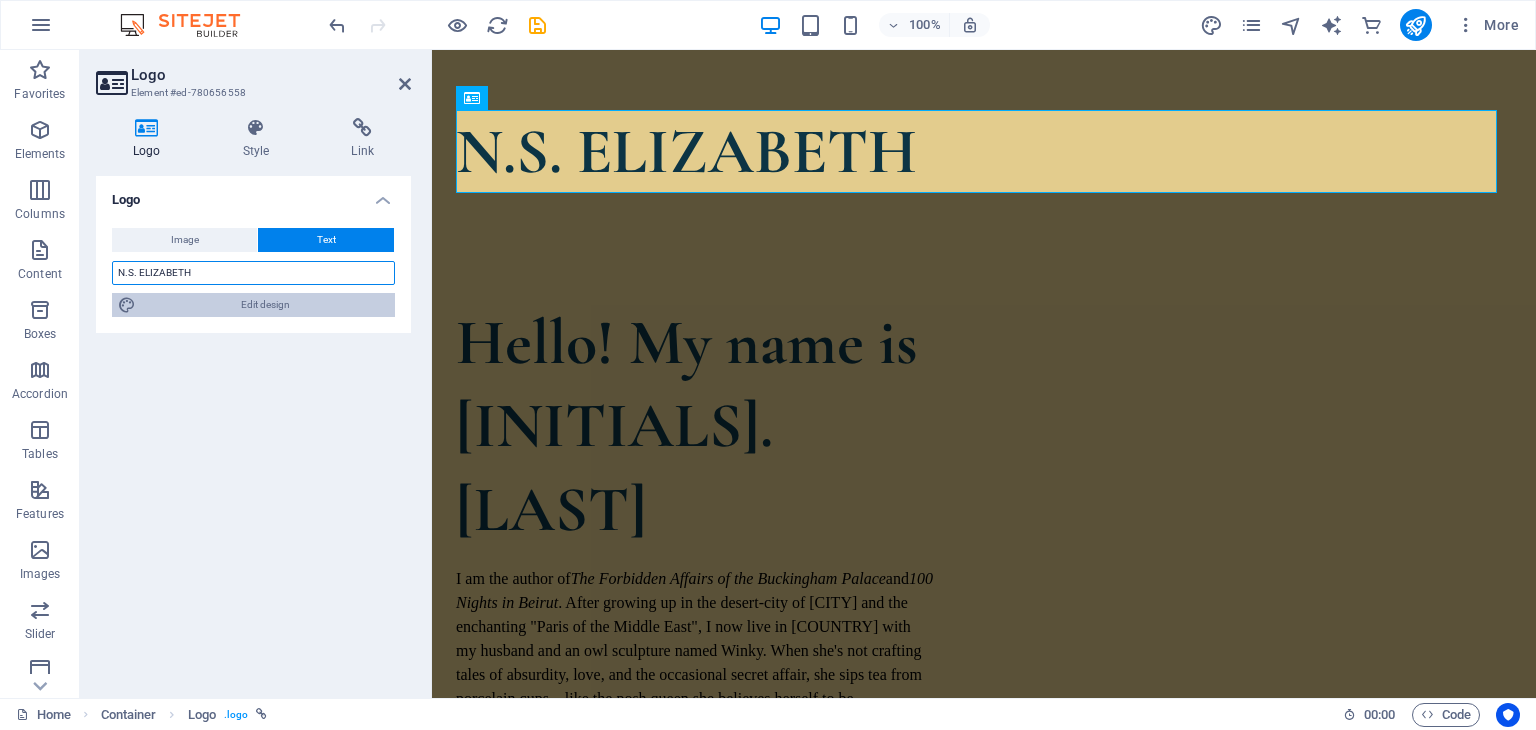 type on "N.S. ELIZABETH" 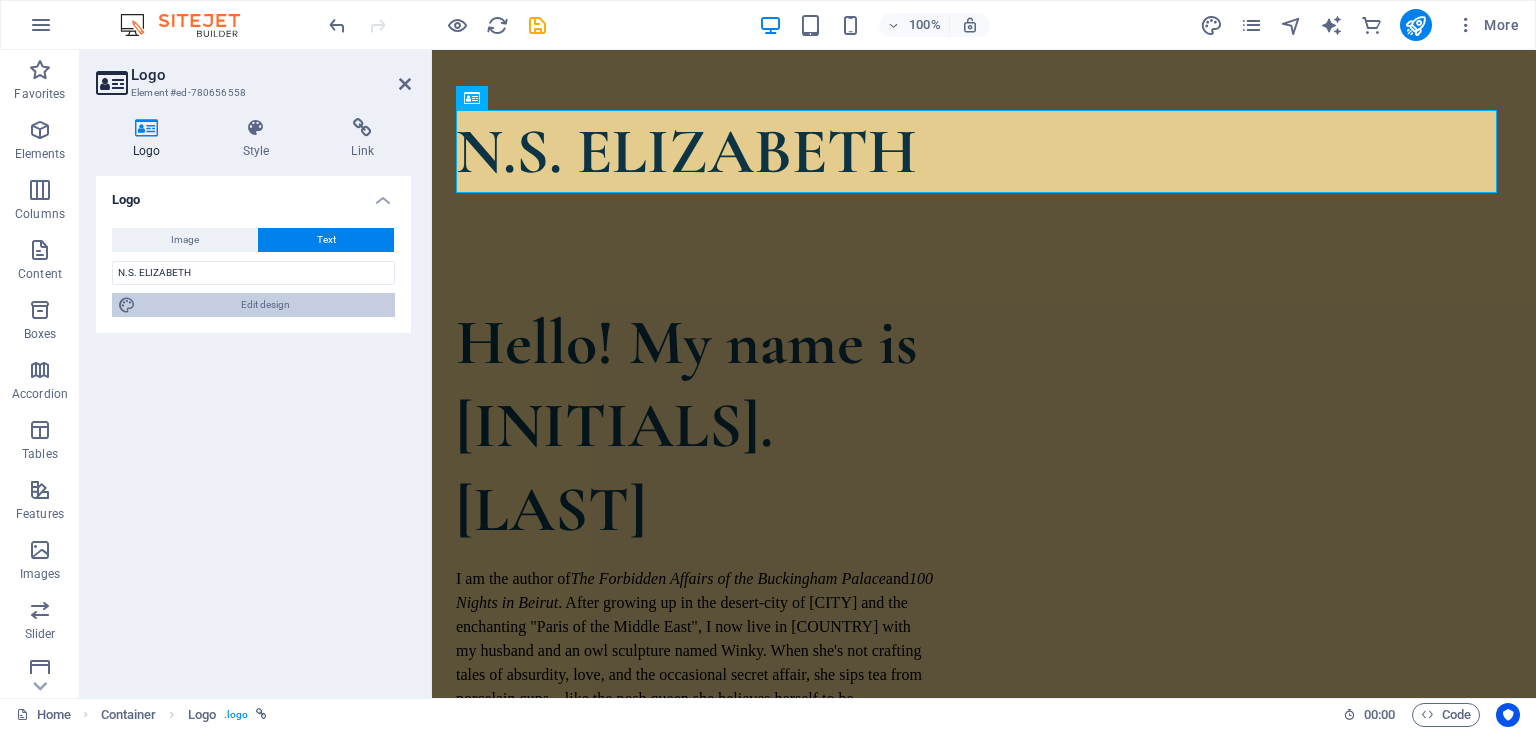 click on "Edit design" at bounding box center [265, 305] 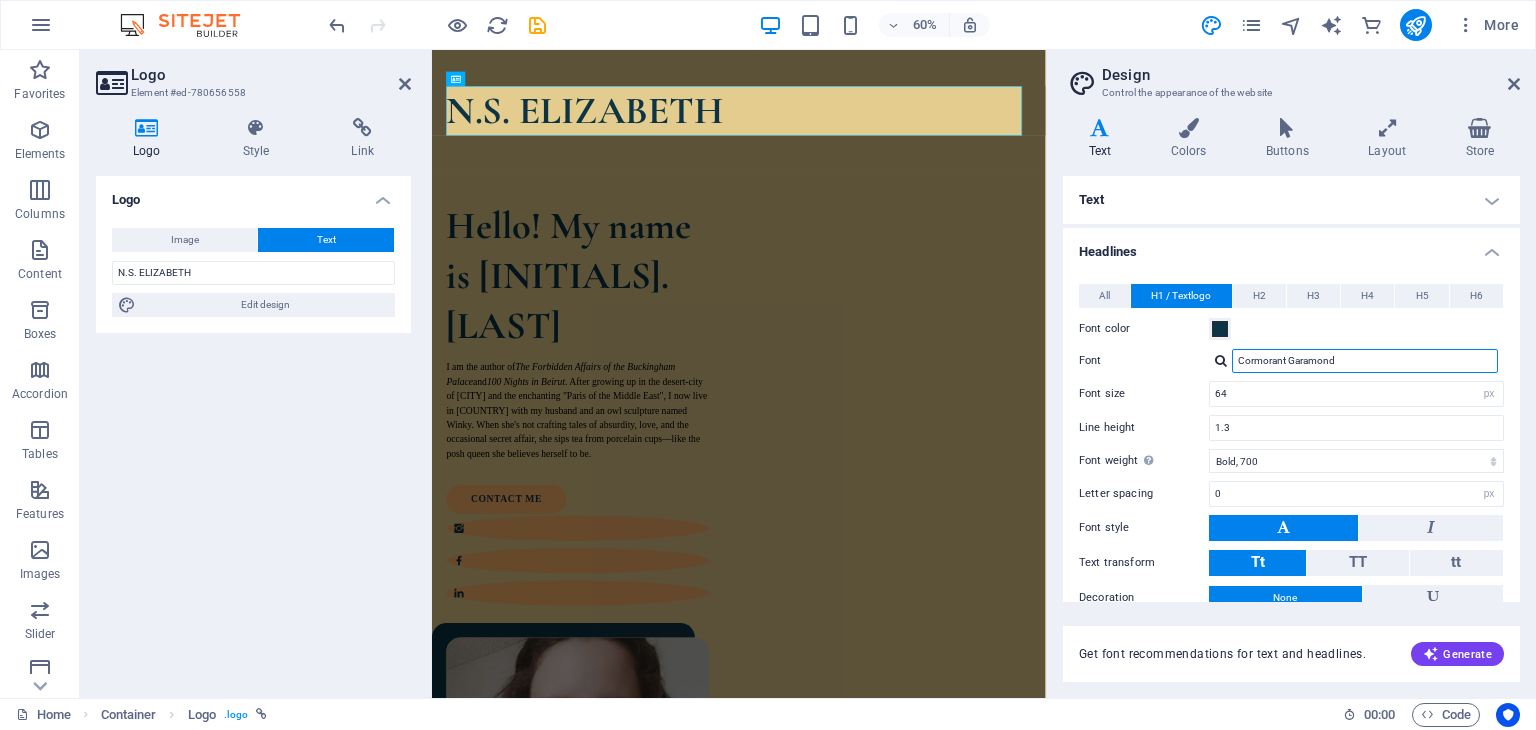 click on "Cormorant Garamond" at bounding box center (1365, 361) 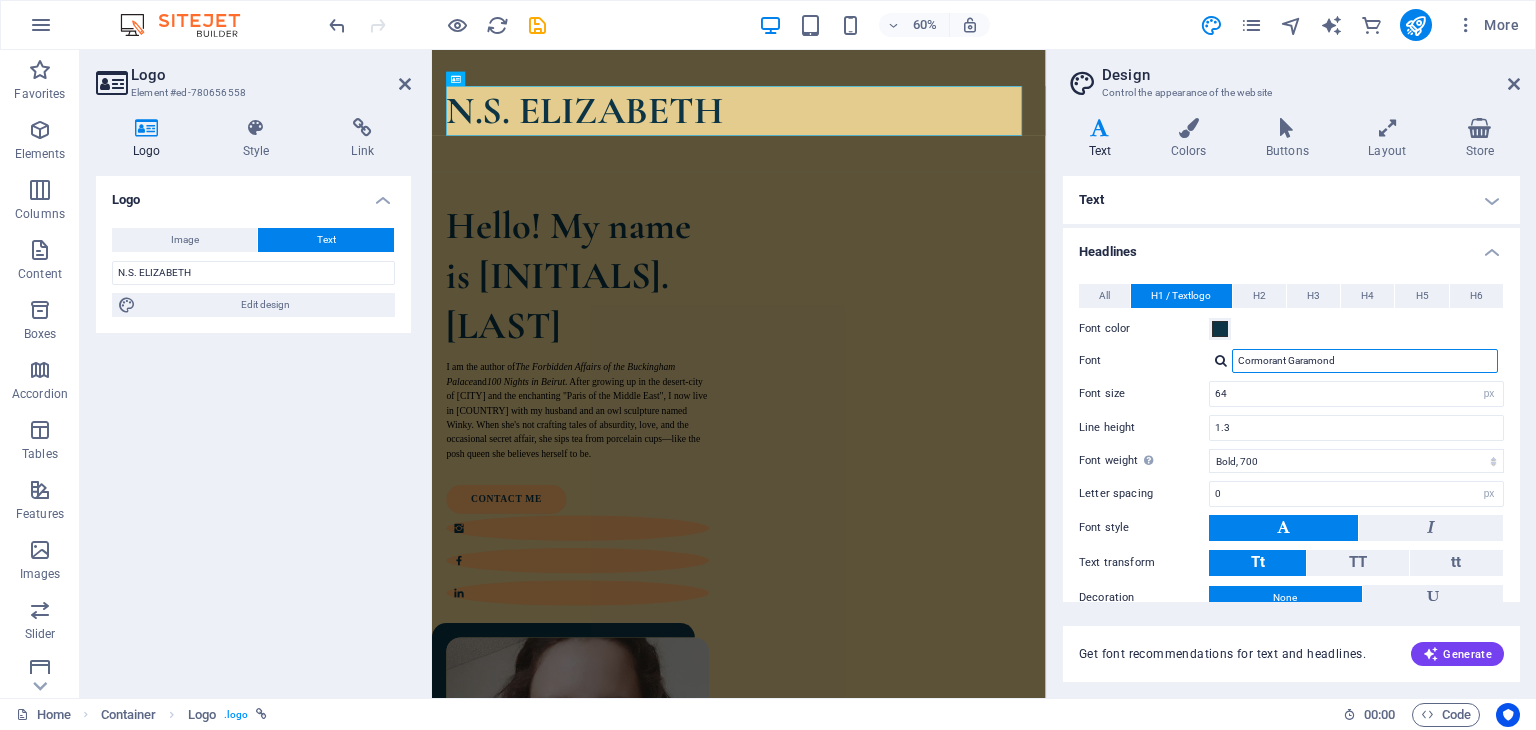 click on "Cormorant Garamond" at bounding box center (1365, 361) 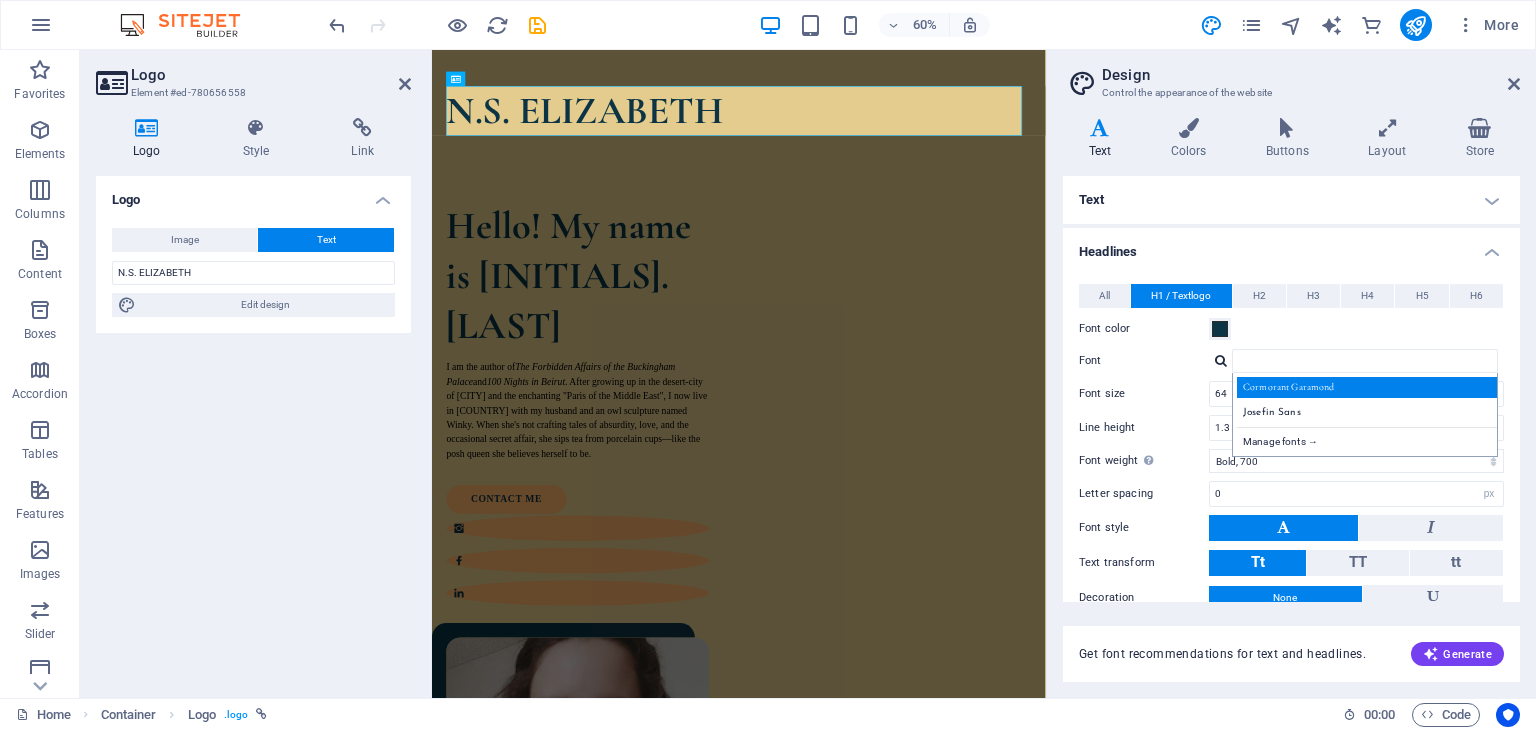click on "Cormorant Garamond" at bounding box center [1369, 387] 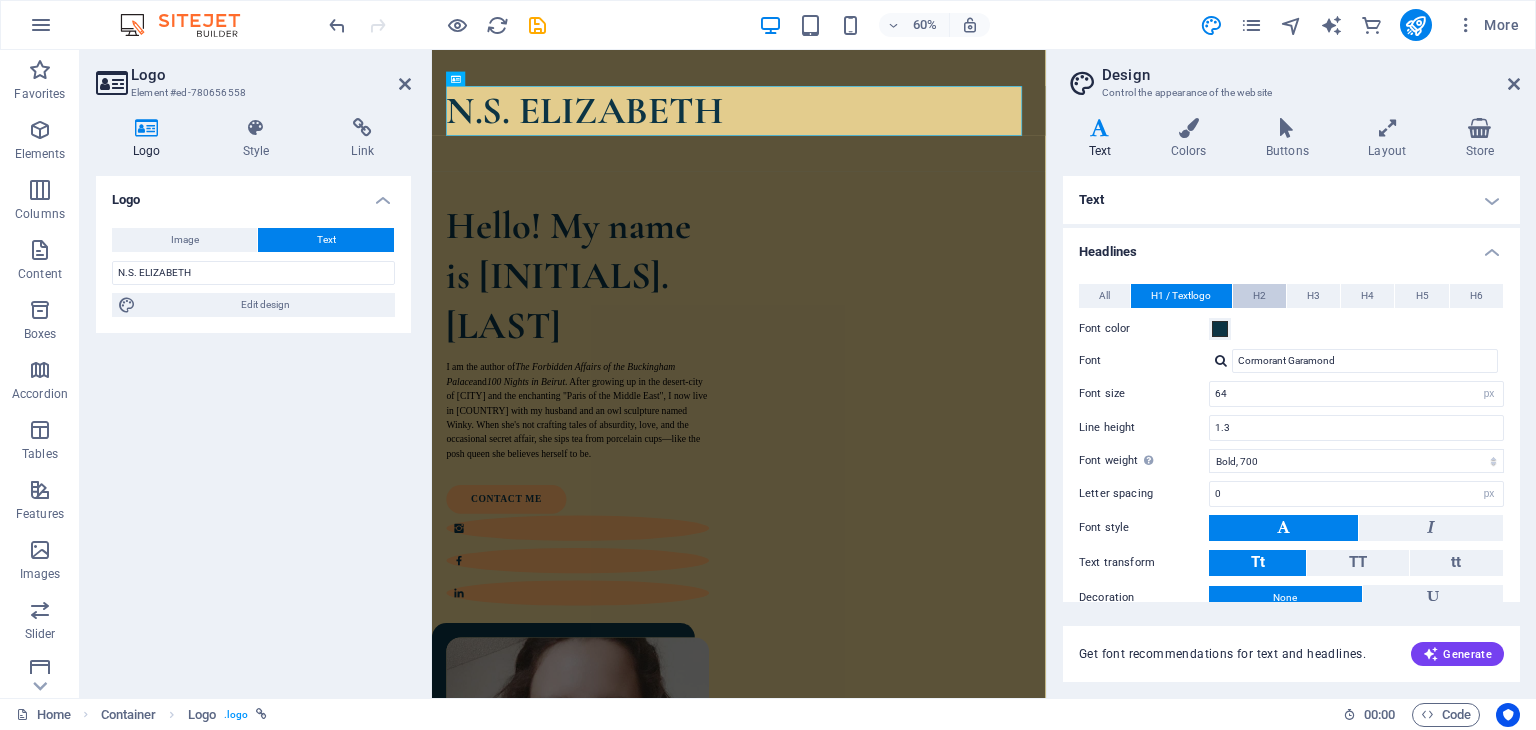 click on "H2" at bounding box center [1259, 296] 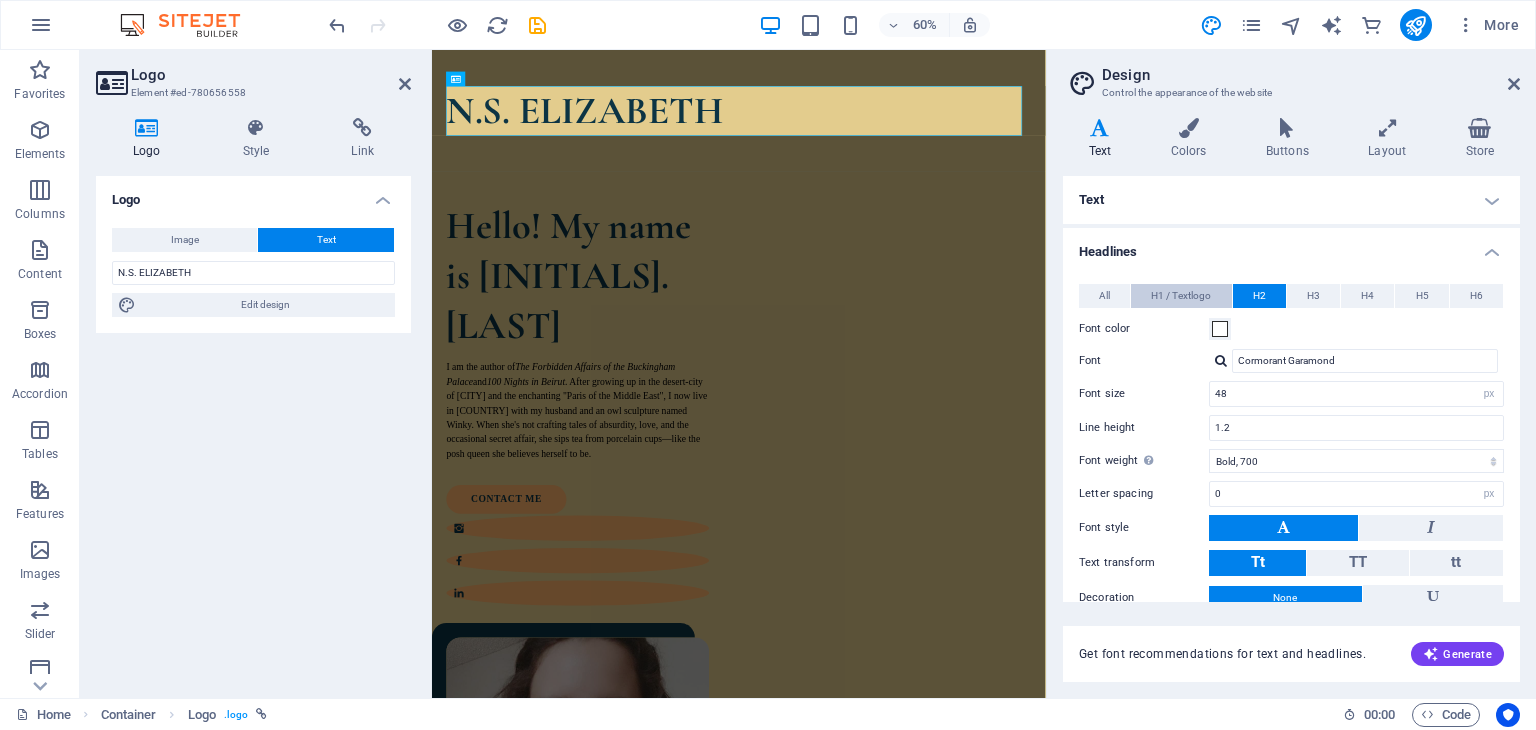 click on "H1 / Textlogo" at bounding box center (1181, 296) 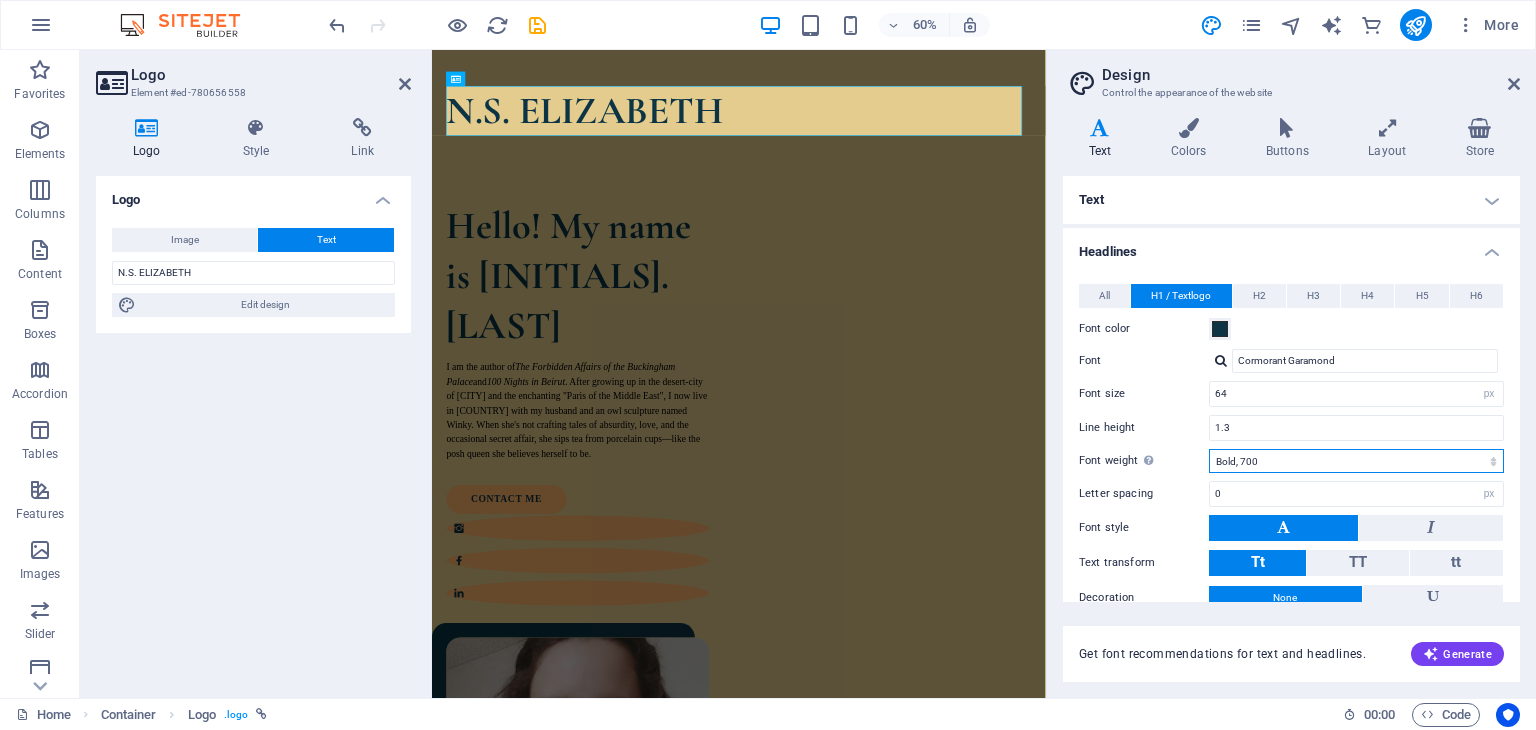 click on "Thin, 100 Extra-light, 200 Light, 300 Regular, 400 Medium, 500 Semi-bold, 600 Bold, 700 Extra-bold, 800 Black, 900" at bounding box center [1356, 461] 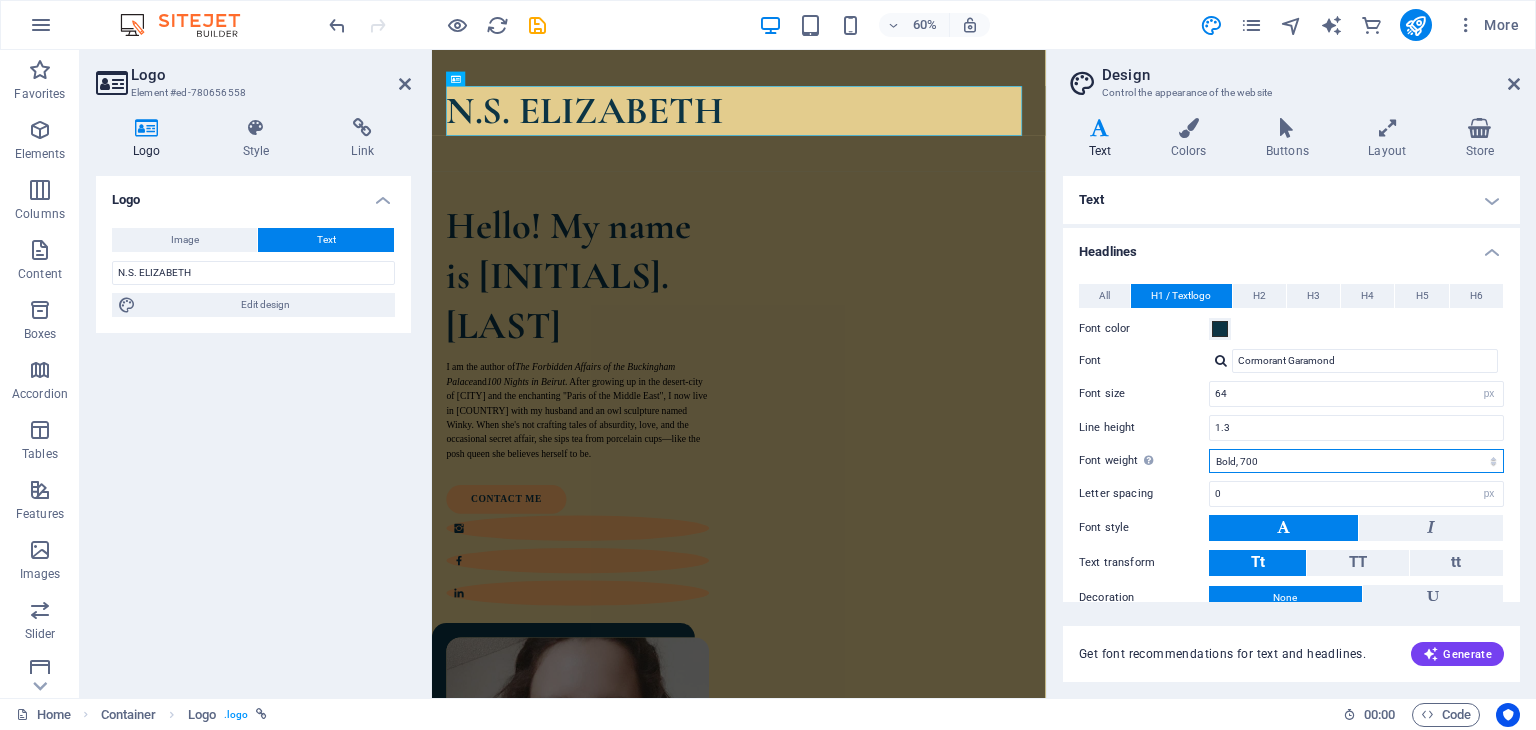 select on "800" 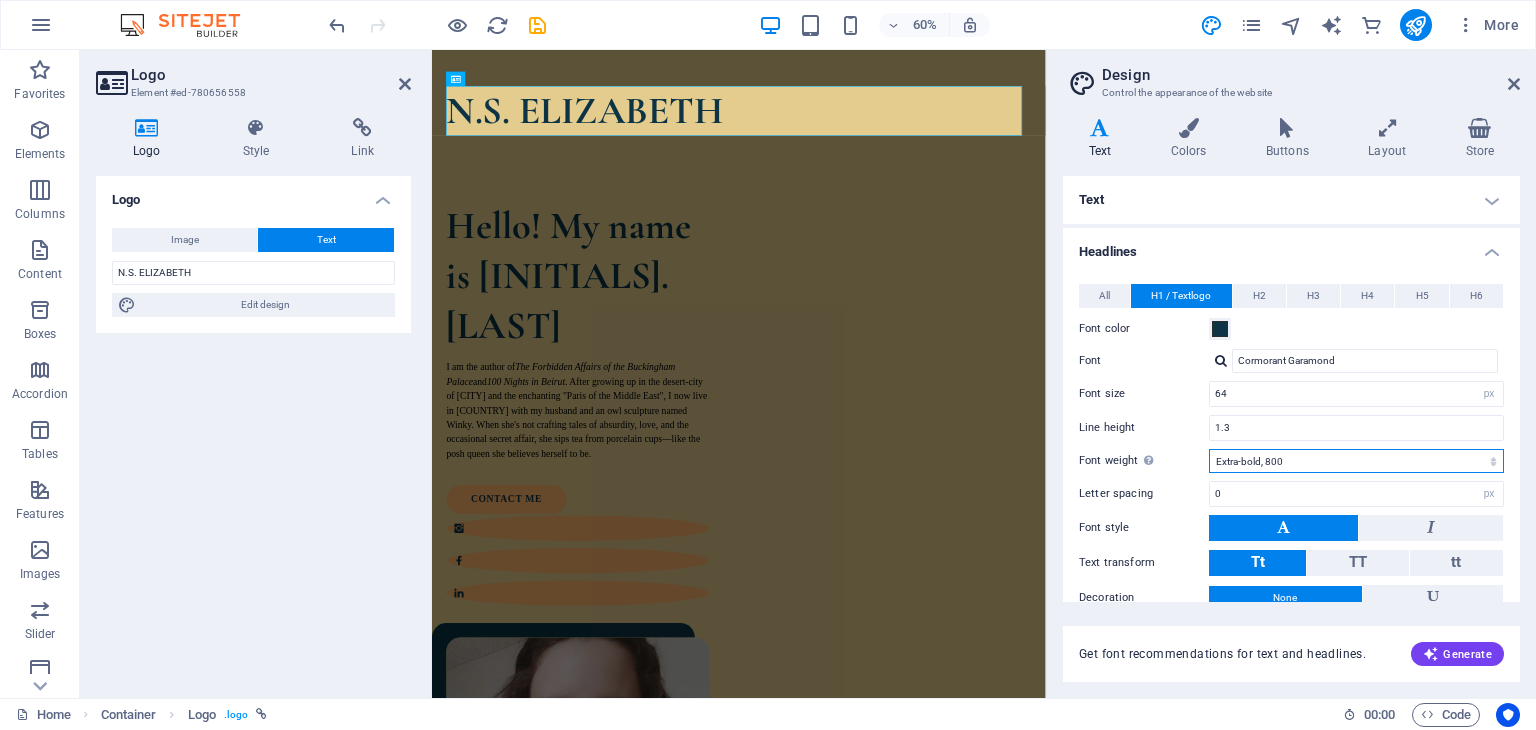 click on "Thin, 100 Extra-light, 200 Light, 300 Regular, 400 Medium, 500 Semi-bold, 600 Bold, 700 Extra-bold, 800 Black, 900" at bounding box center [1356, 461] 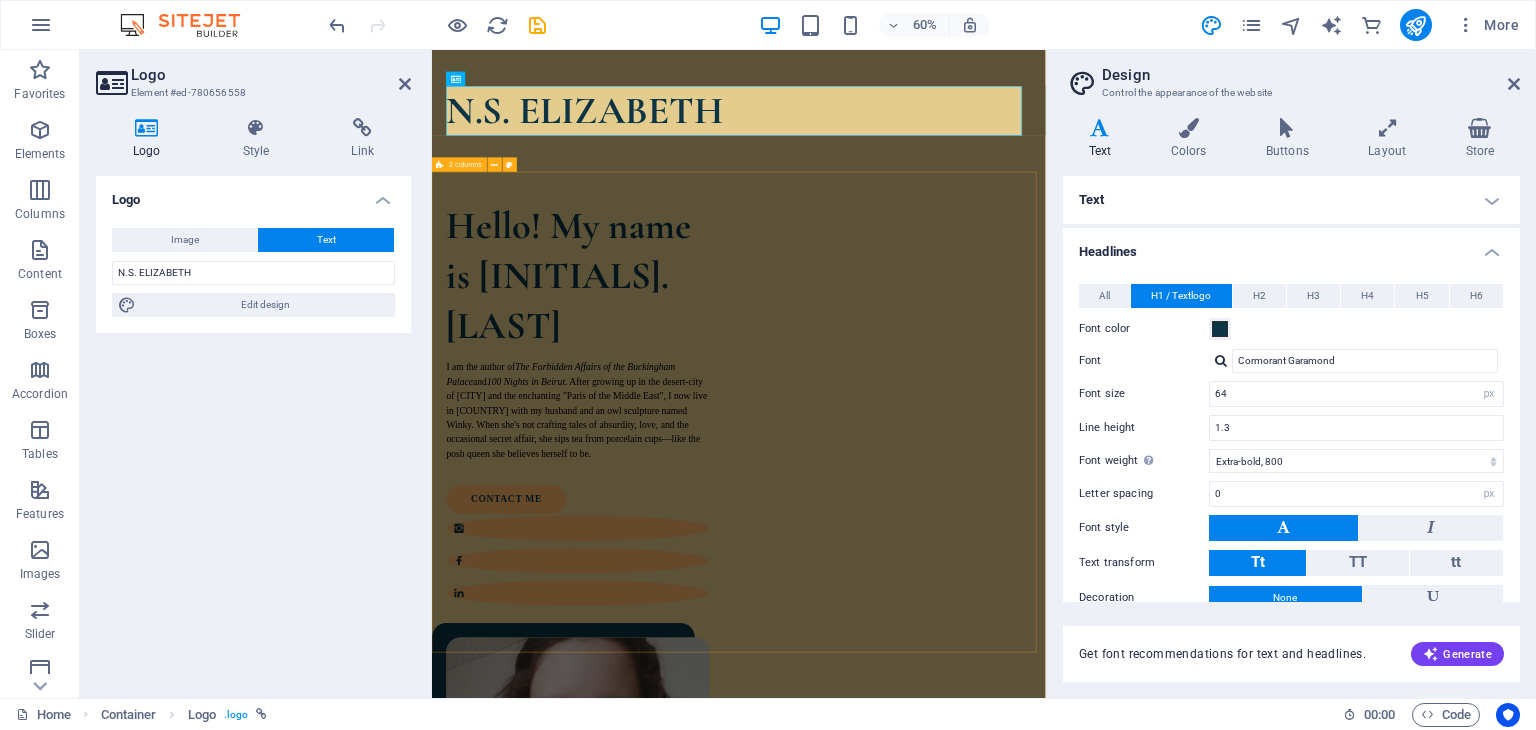 click on "Hello! My name is N.S. [LAST] I am the author of  The Forbidden Affairs of the Buckingham Palace  and  100 Nights in Beirut . After growing up in the desert-city of [CITY] and the enchanting "Paris of the Middle East", I now live in [COUNTRY] with my husband and an owl sculpture named Winky. When she's not crafting tales of absurdity, love, and the occasional secret affair, she sips tea from porcelain cups—like the posh queen she believes herself to be. contact me" at bounding box center (943, 1022) 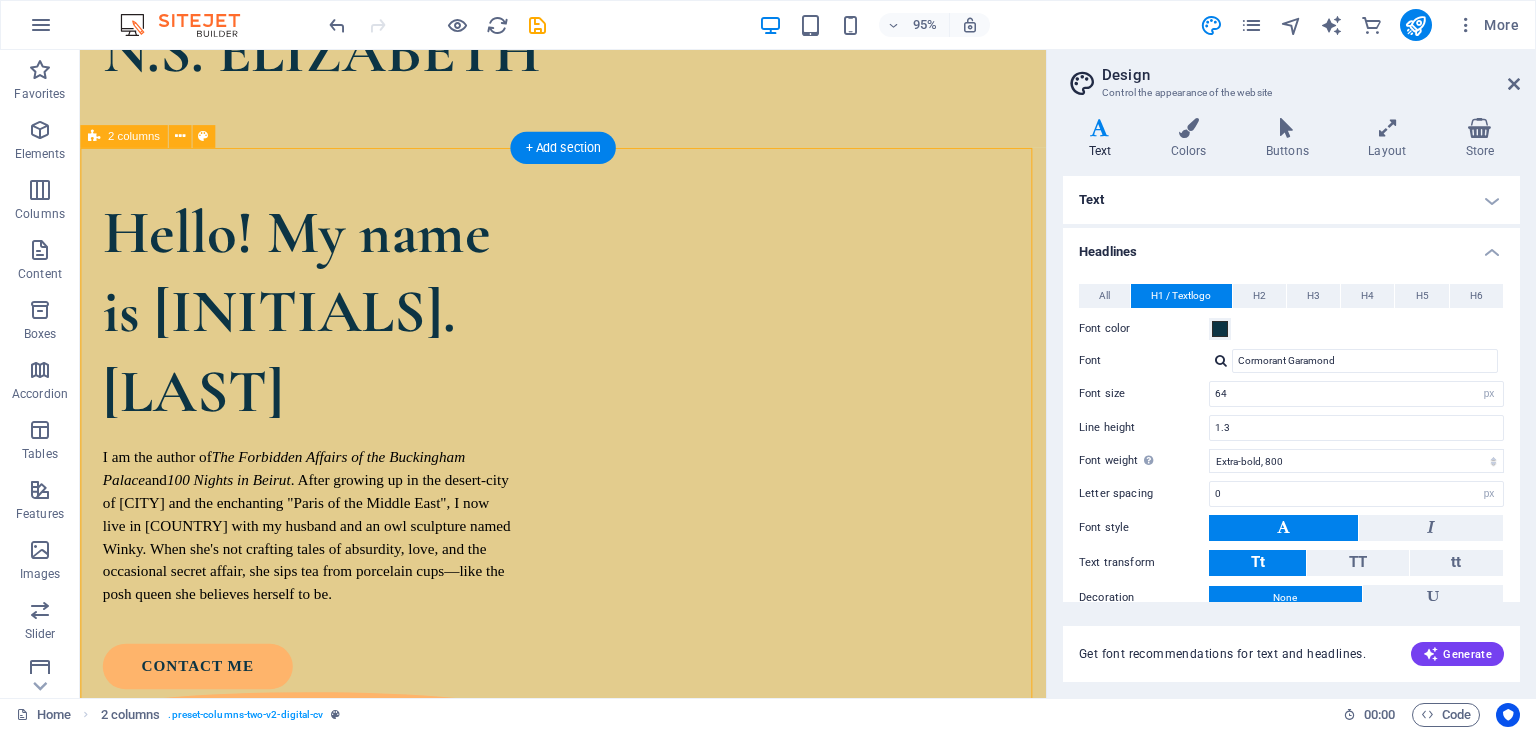 scroll, scrollTop: 0, scrollLeft: 0, axis: both 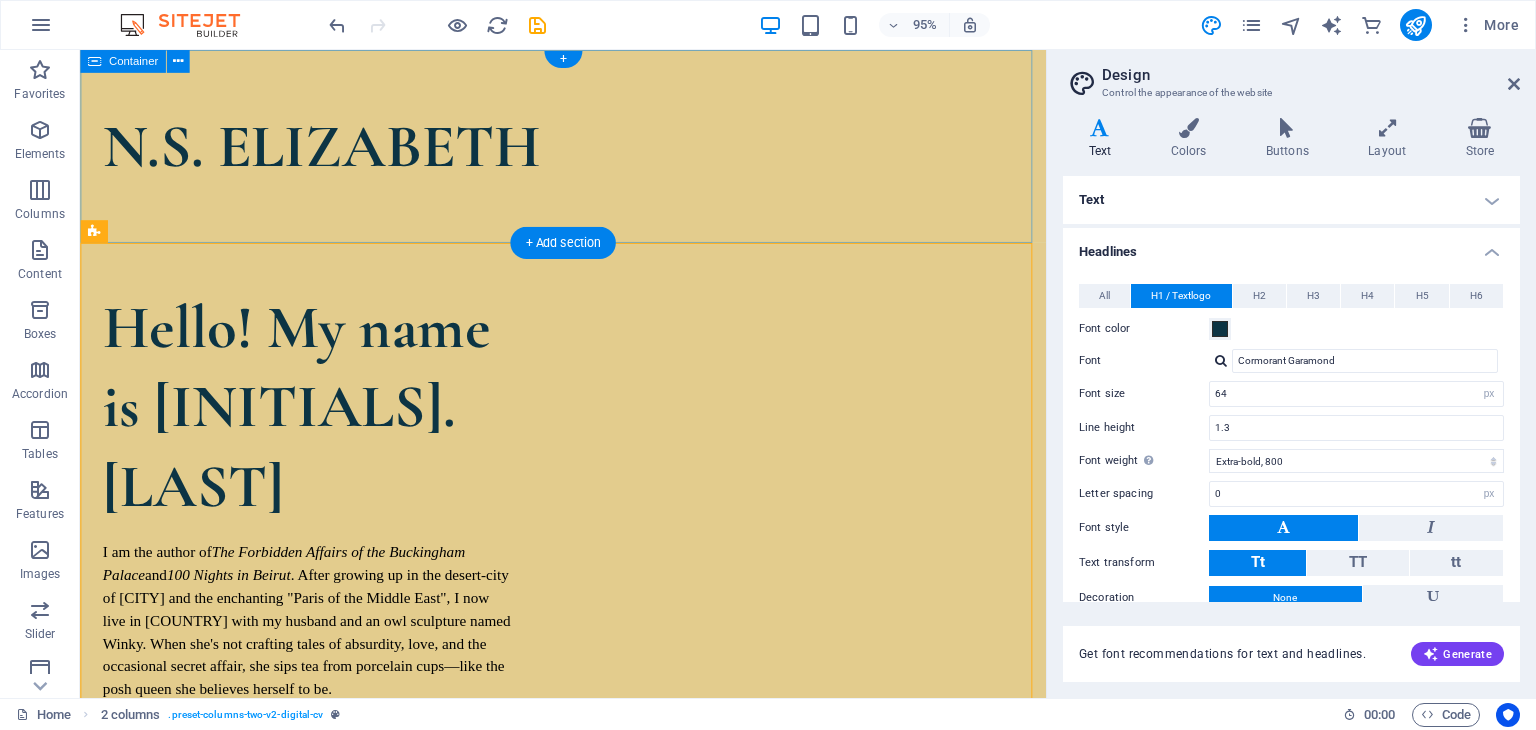 click on "N.S. ELIZABETH" at bounding box center [588, 151] 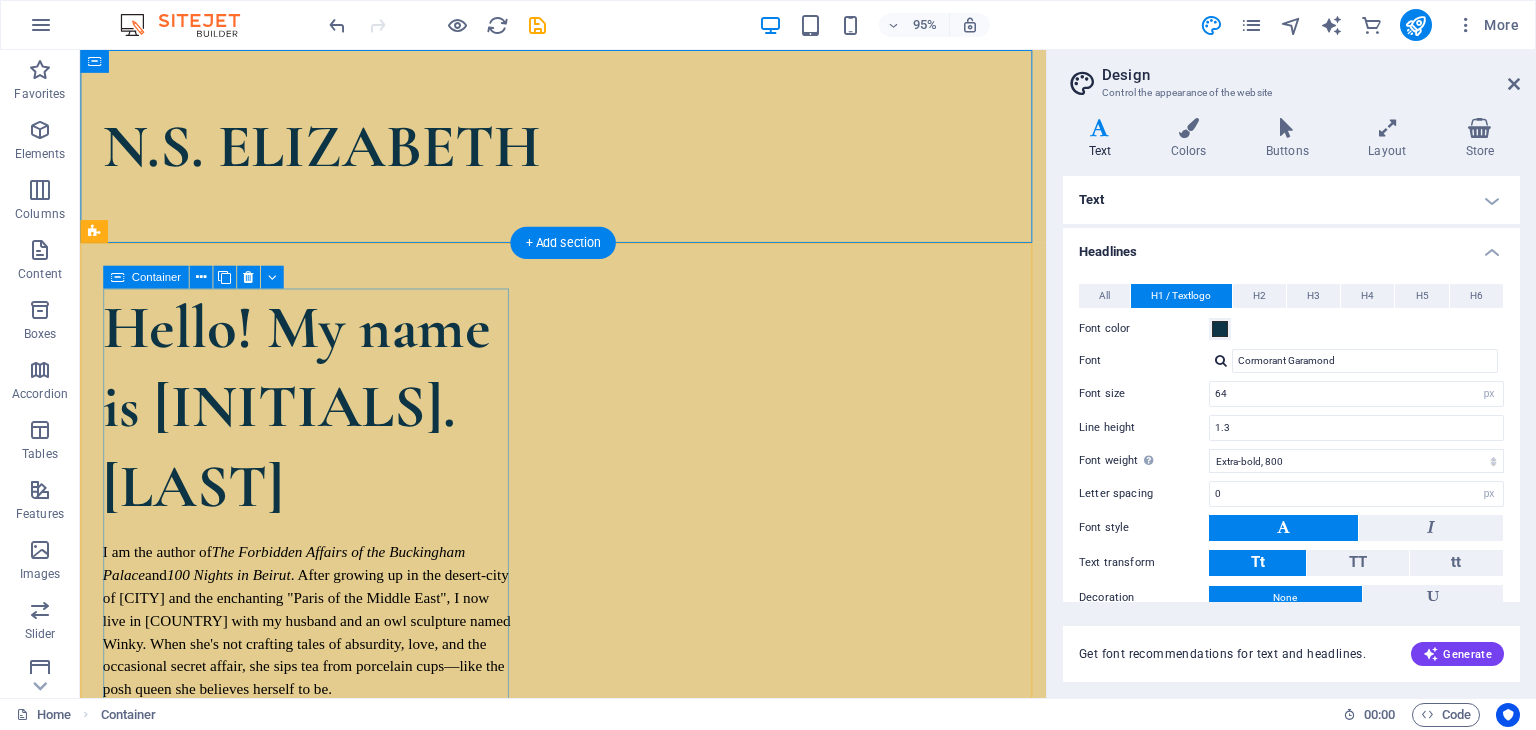 scroll, scrollTop: 400, scrollLeft: 0, axis: vertical 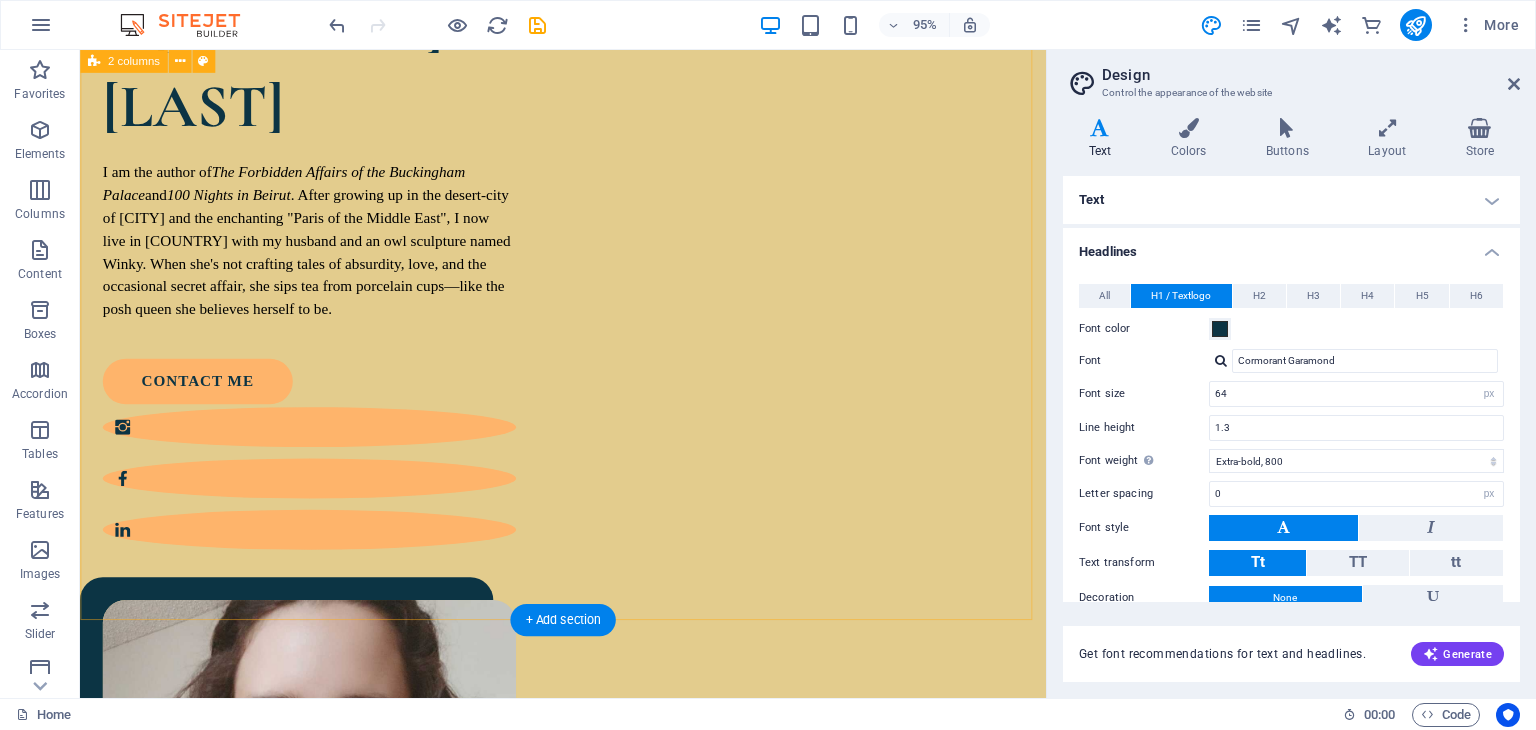 click on "Hello! My name is N.S. [LAST] I am the author of  The Forbidden Affairs of the Buckingham Palace  and  100 Nights in Beirut . After growing up in the desert-city of [CITY] and the enchanting "Paris of the Middle East", I now live in [COUNTRY] with my husband and an owl sculpture named Winky. When she's not crafting tales of absurdity, love, and the occasional secret affair, she sips tea from porcelain cups—like the posh queen she believes herself to be. contact me" at bounding box center [588, 620] 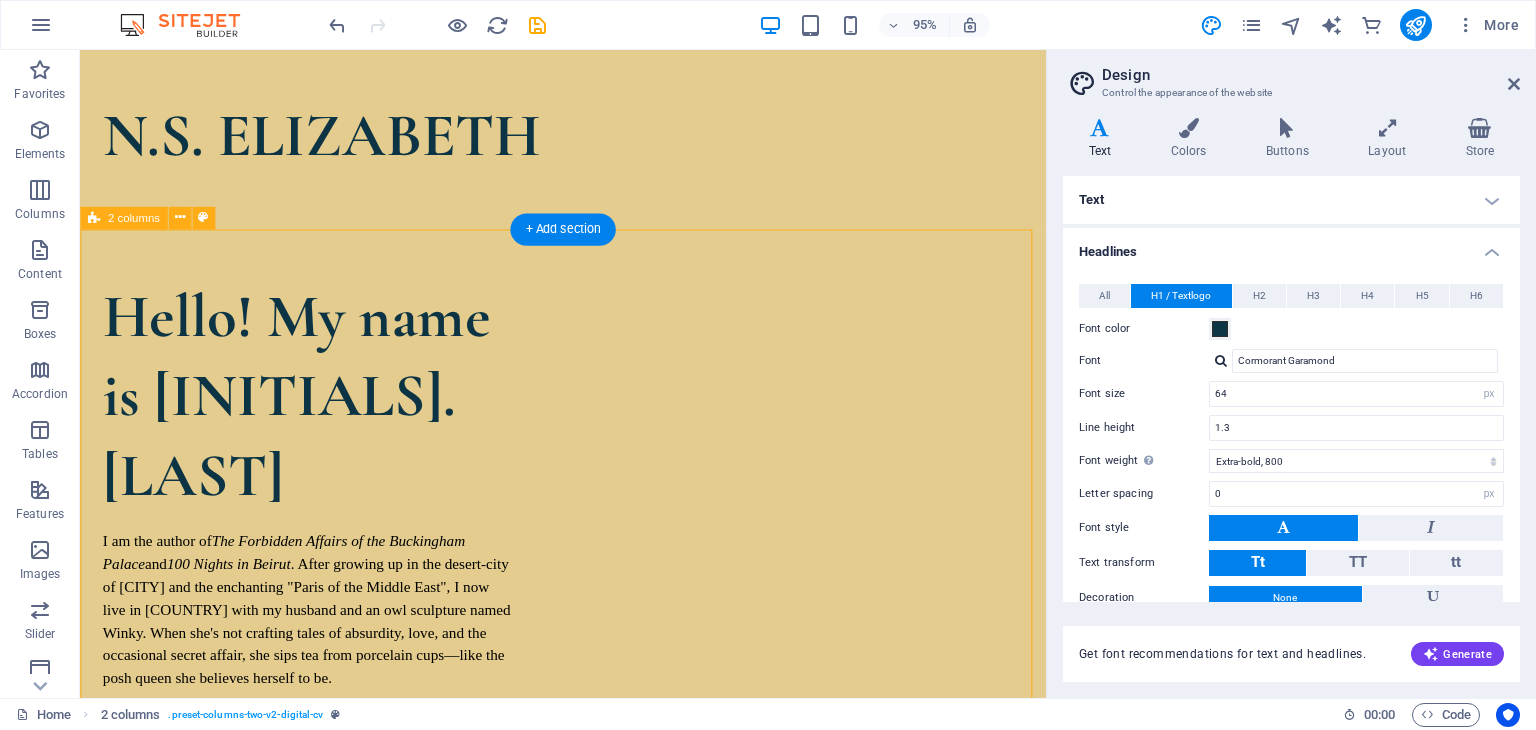 scroll, scrollTop: 0, scrollLeft: 0, axis: both 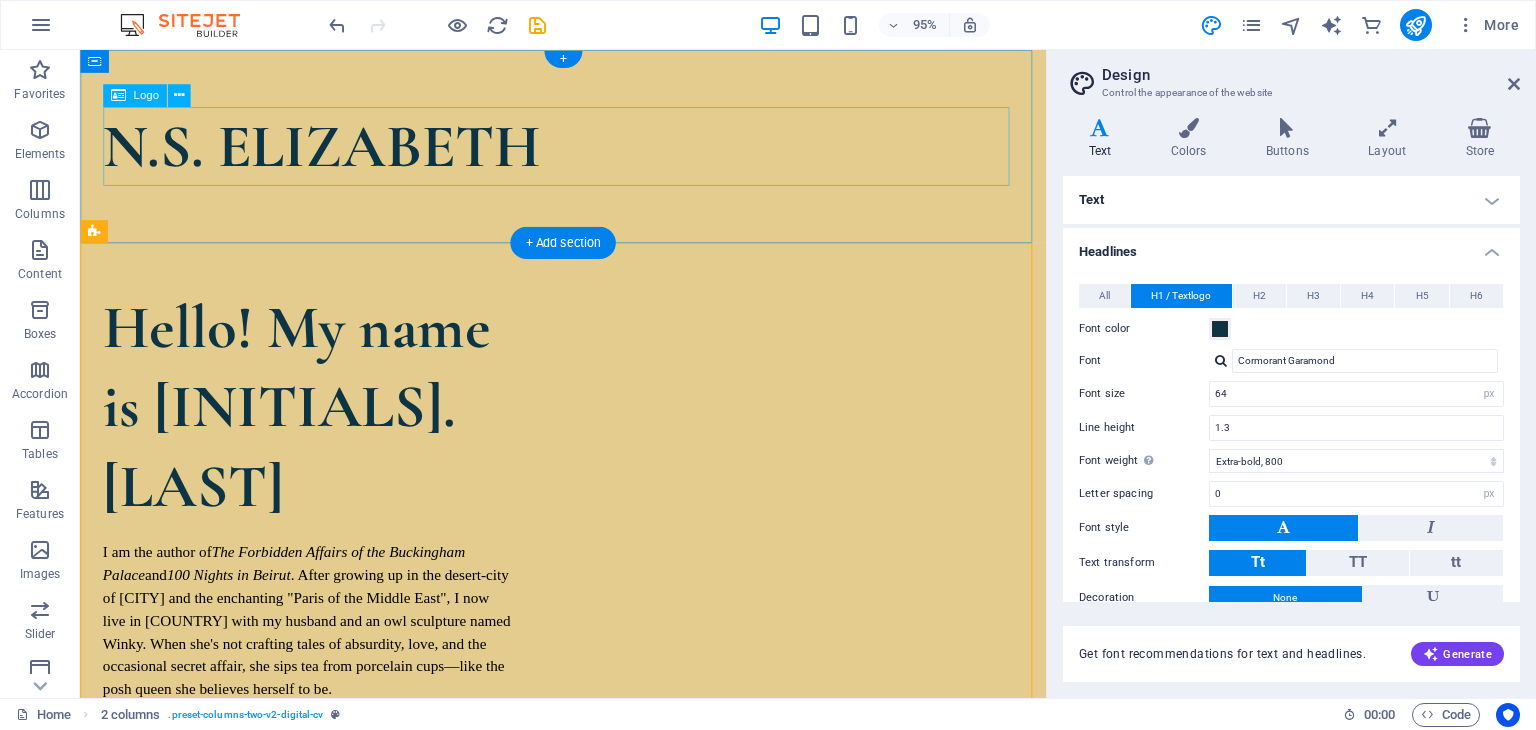 click on "N.S. ELIZABETH" at bounding box center [588, 151] 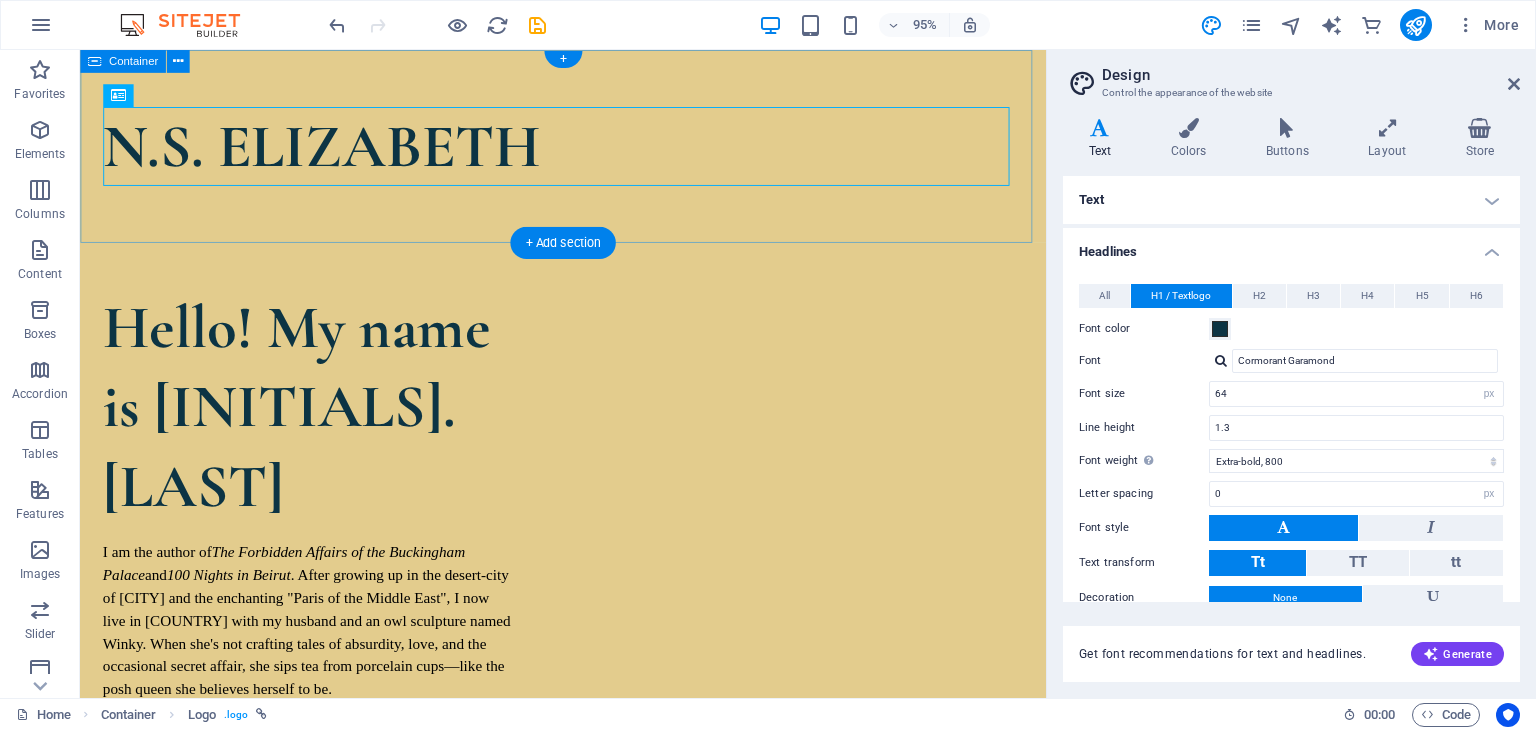 click on "N.S. ELIZABETH" at bounding box center [588, 151] 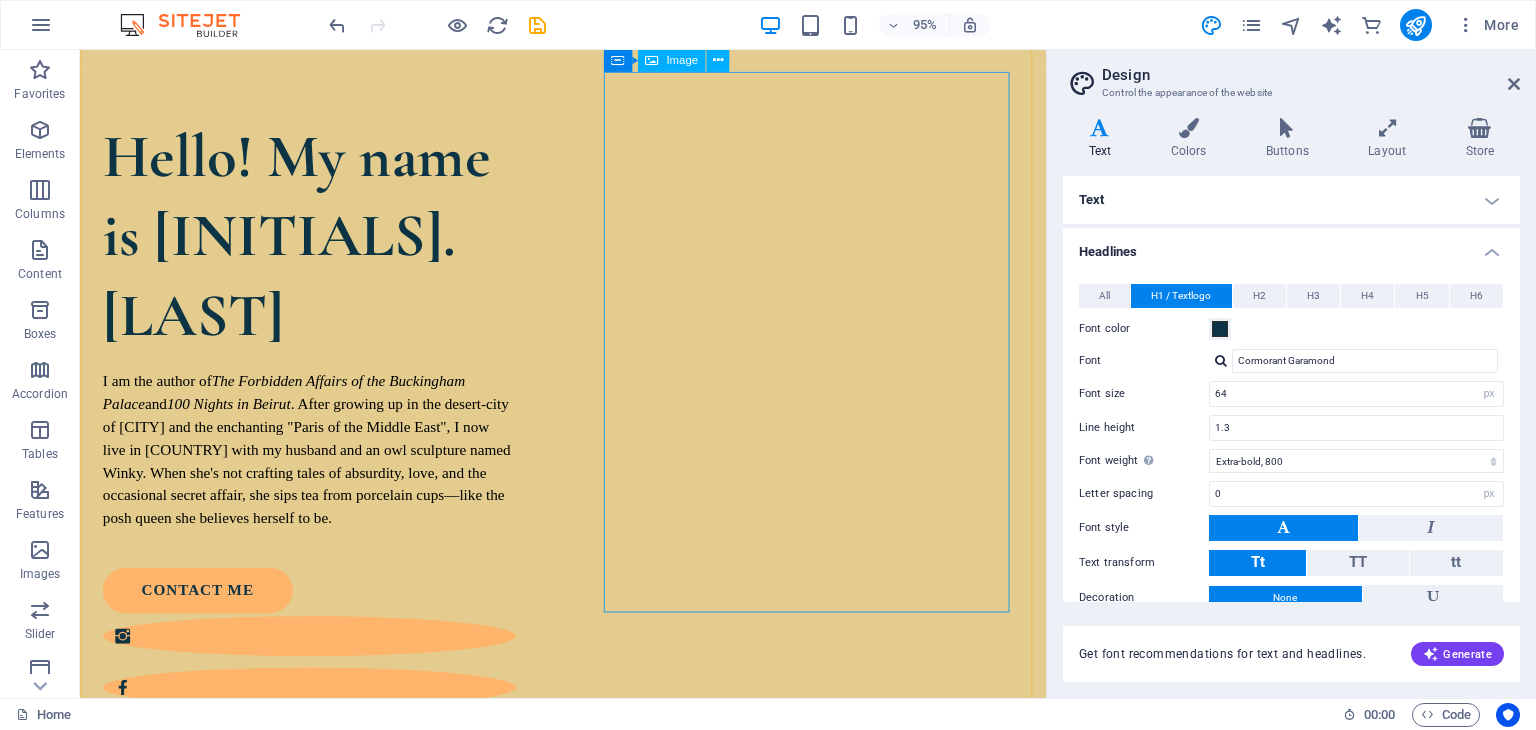 scroll, scrollTop: 0, scrollLeft: 0, axis: both 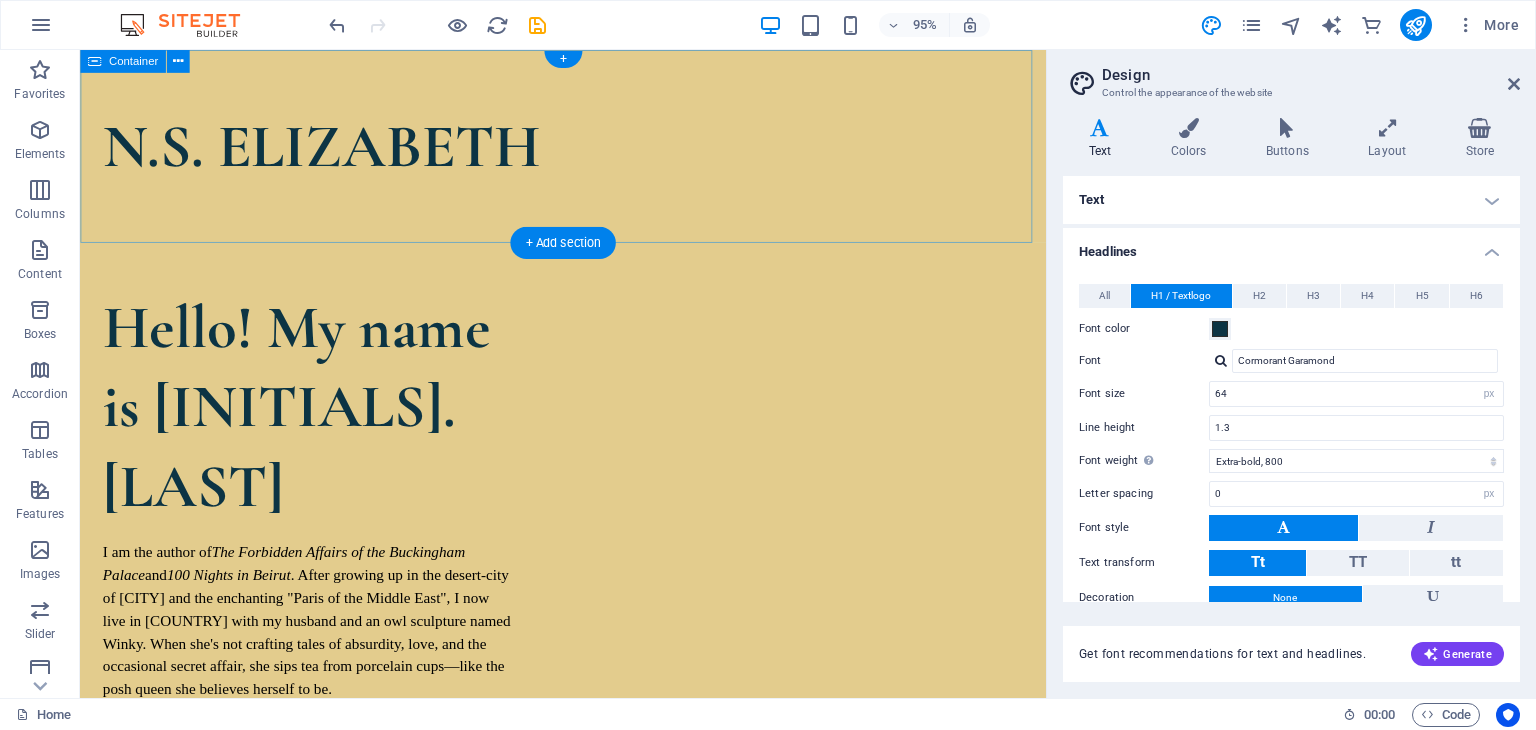 click on "N.S. ELIZABETH" at bounding box center [588, 151] 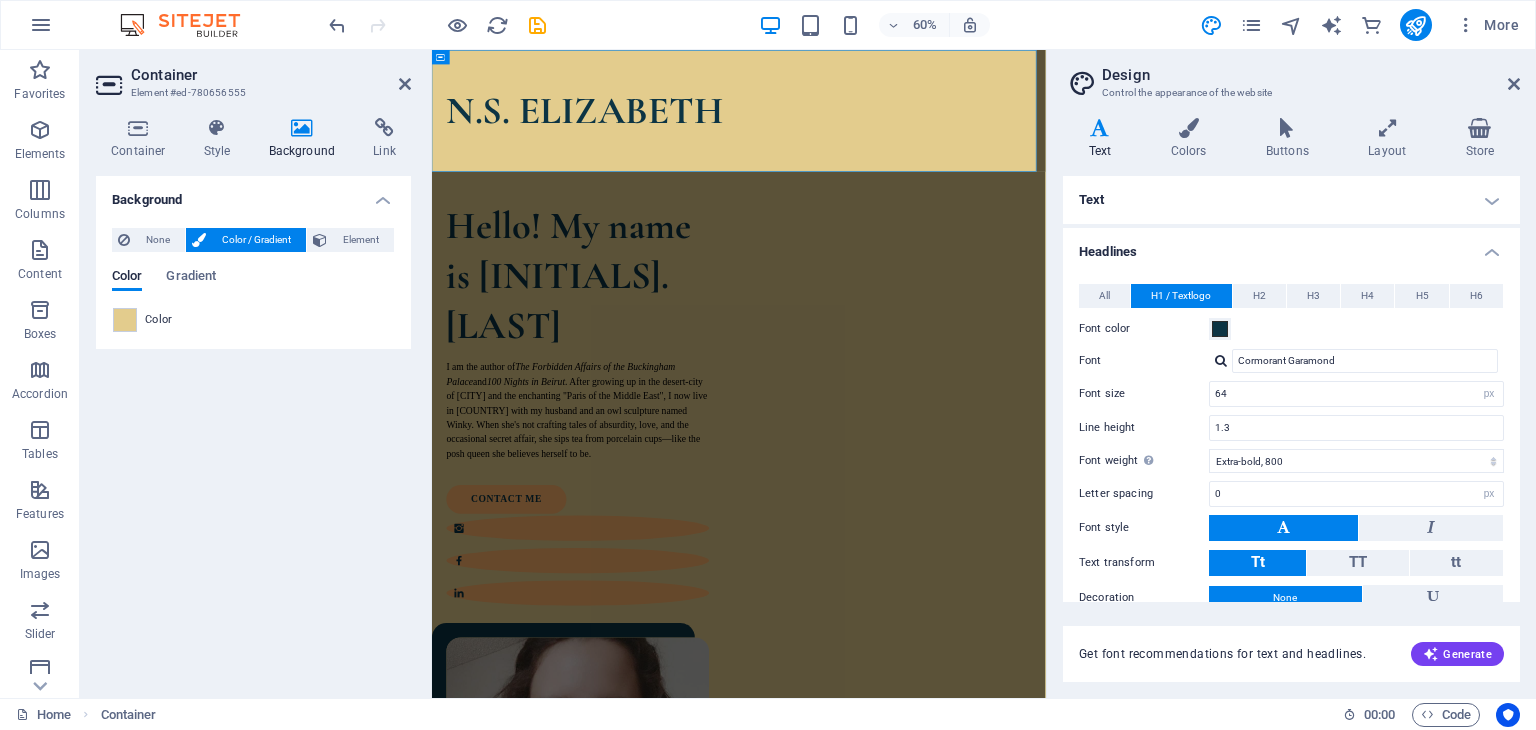 click on "Color" at bounding box center [159, 320] 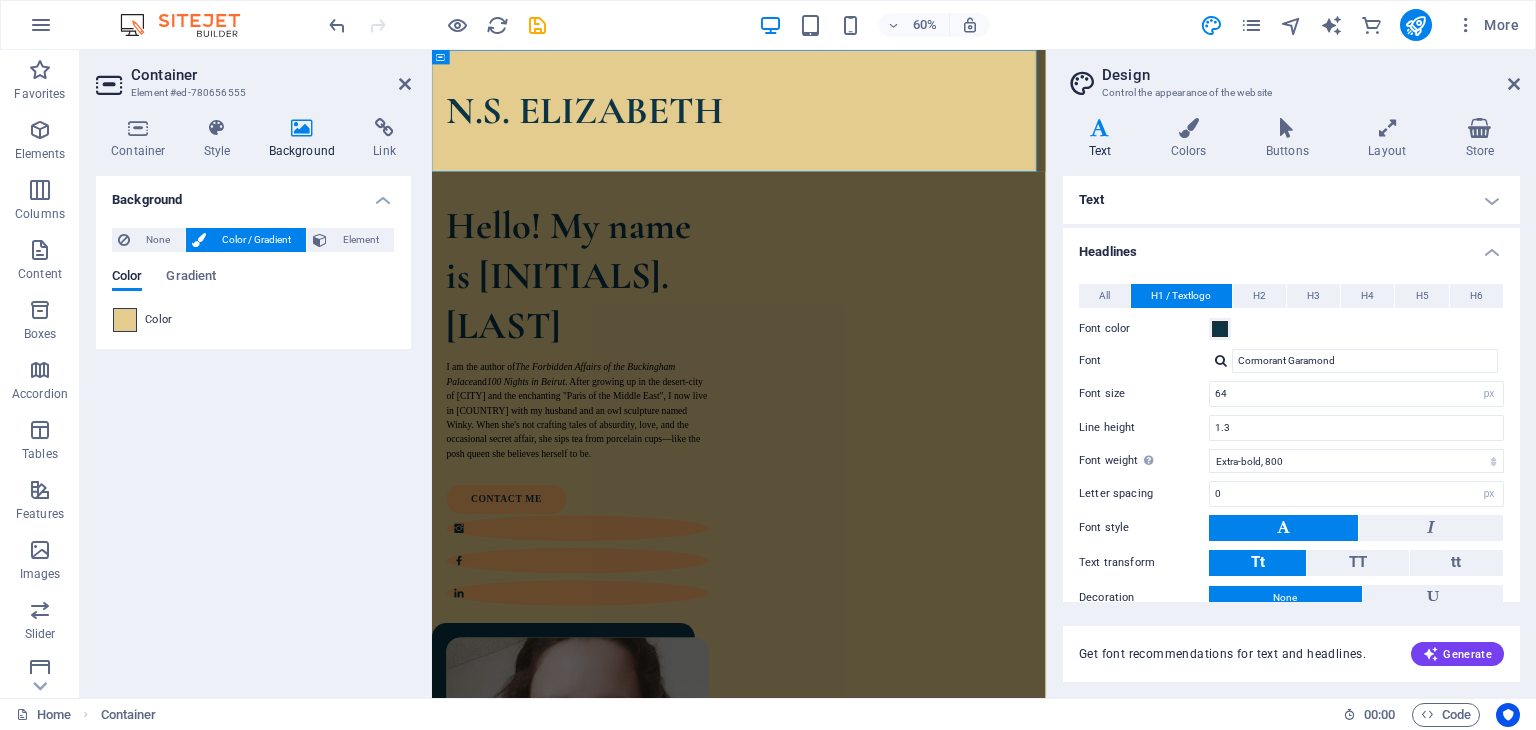 click at bounding box center [125, 320] 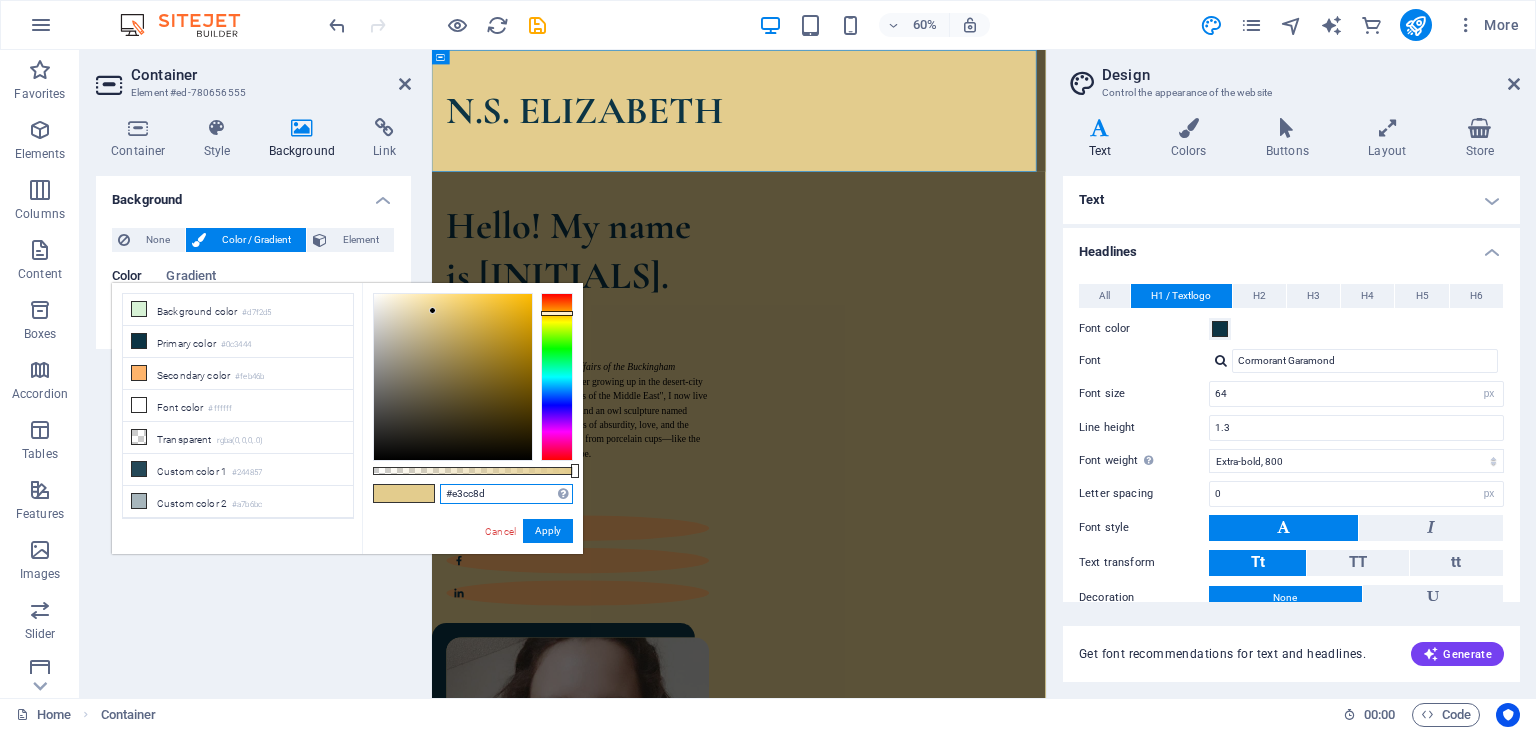 click on "#e3cc8d" at bounding box center [506, 494] 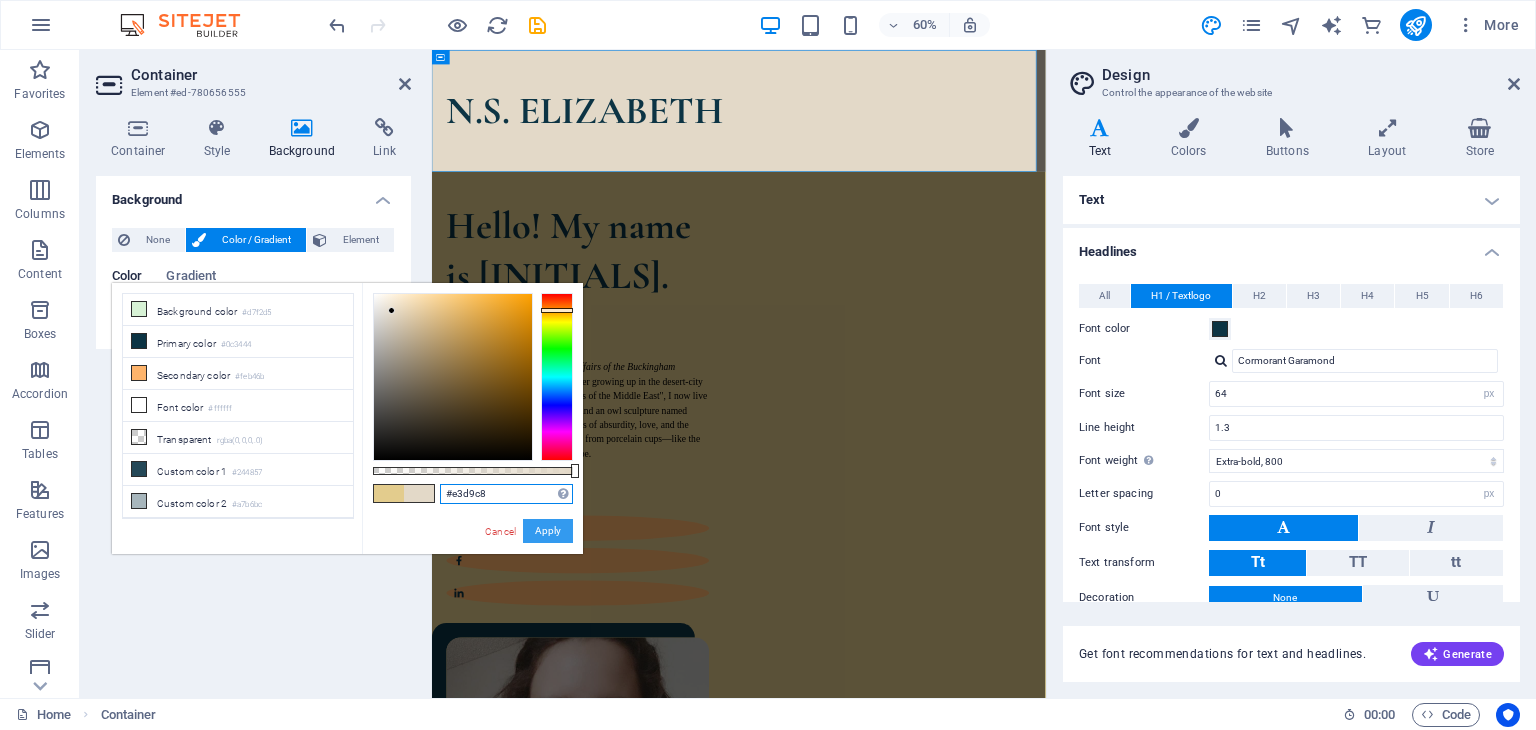 type on "#e3d9c8" 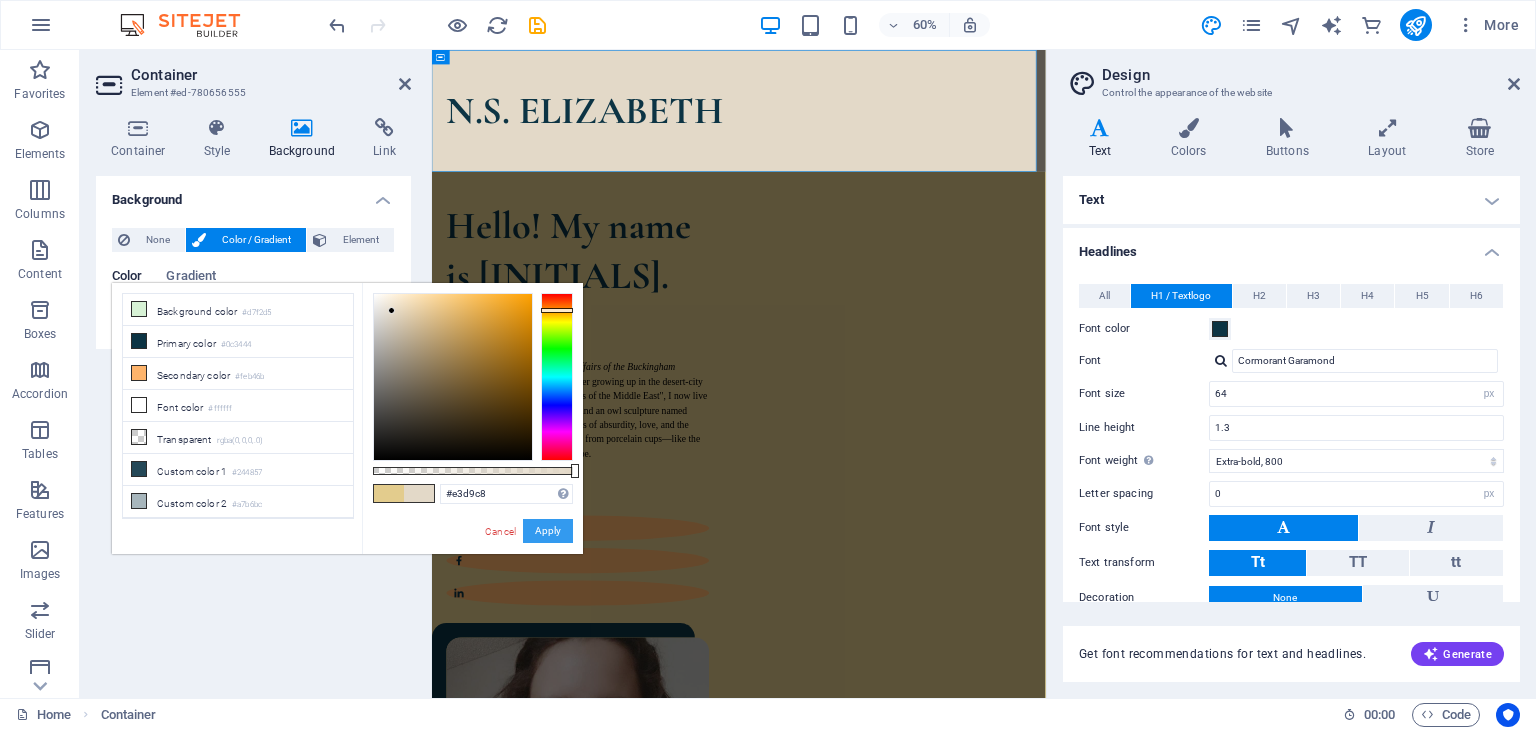 click on "Apply" at bounding box center (548, 531) 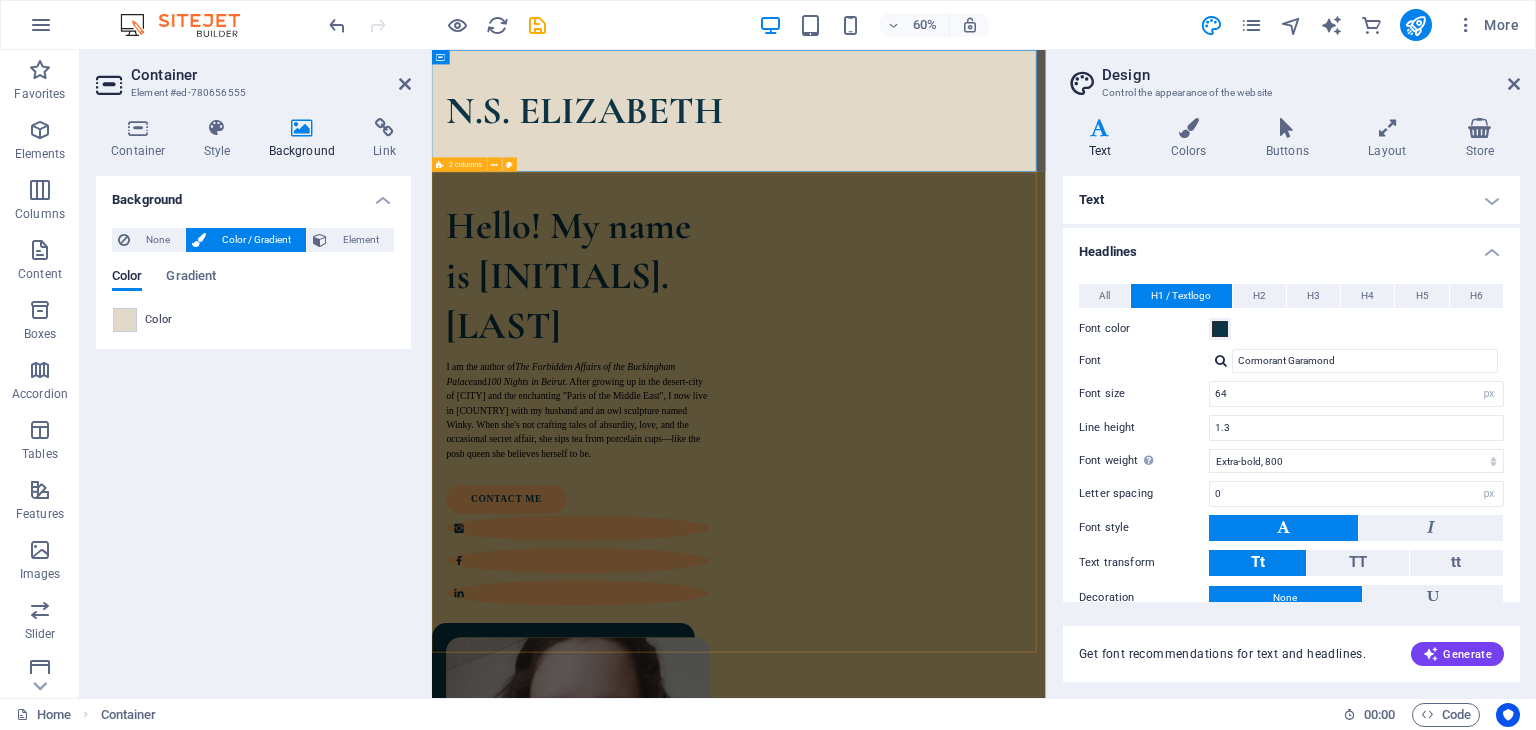 click on "Hello! My name is N.S. [LAST] I am the author of  The Forbidden Affairs of the Buckingham Palace  and  100 Nights in Beirut . After growing up in the desert-city of [CITY] and the enchanting "Paris of the Middle East", I now live in [COUNTRY] with my husband and an owl sculpture named Winky. When she's not crafting tales of absurdity, love, and the occasional secret affair, she sips tea from porcelain cups—like the posh queen she believes herself to be. contact me" at bounding box center (943, 1022) 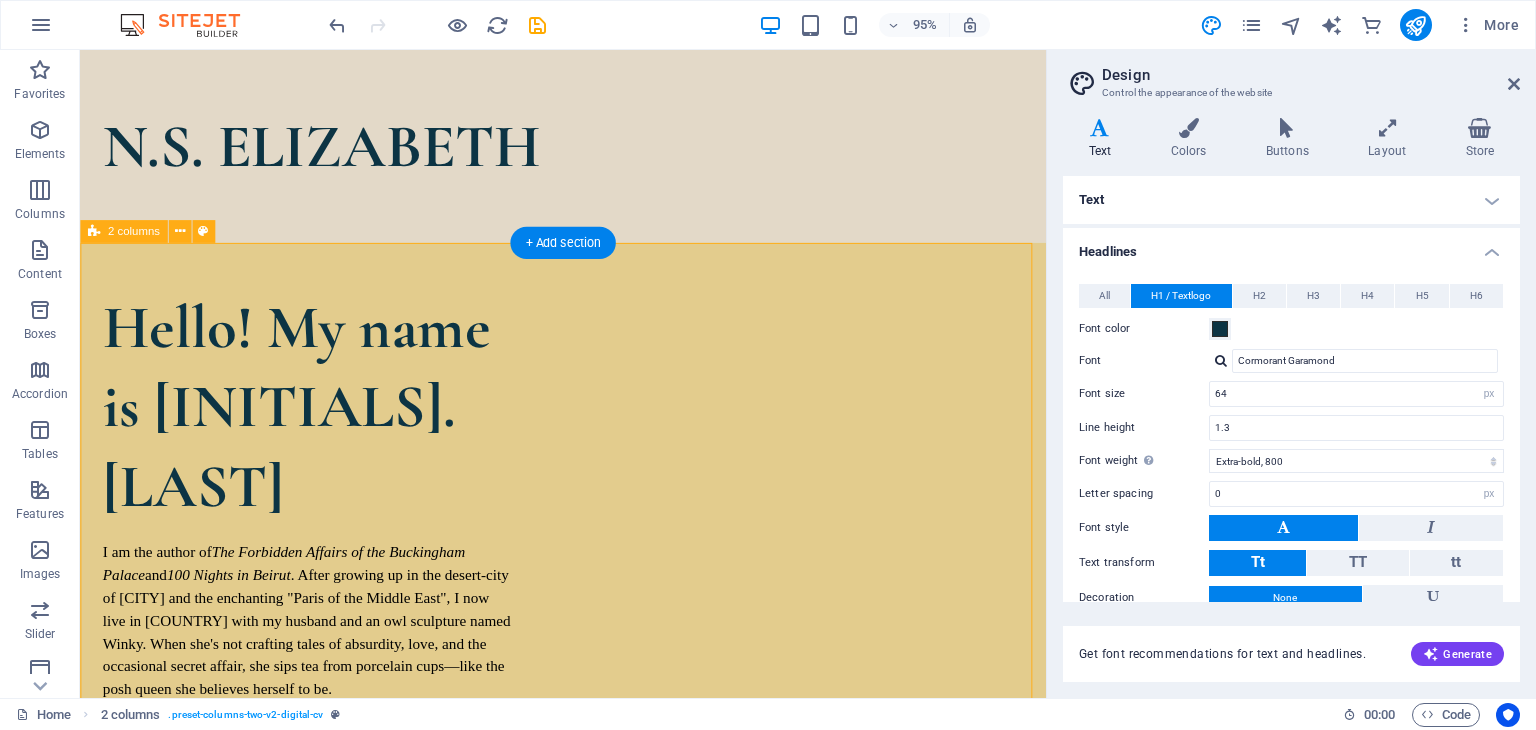 click on "Hello! My name is N.S. [LAST] I am the author of  The Forbidden Affairs of the Buckingham Palace  and  100 Nights in Beirut . After growing up in the desert-city of [CITY] and the enchanting "Paris of the Middle East", I now live in [COUNTRY] with my husband and an owl sculpture named Winky. When she's not crafting tales of absurdity, love, and the occasional secret affair, she sips tea from porcelain cups—like the posh queen she believes herself to be. contact me" at bounding box center [588, 1020] 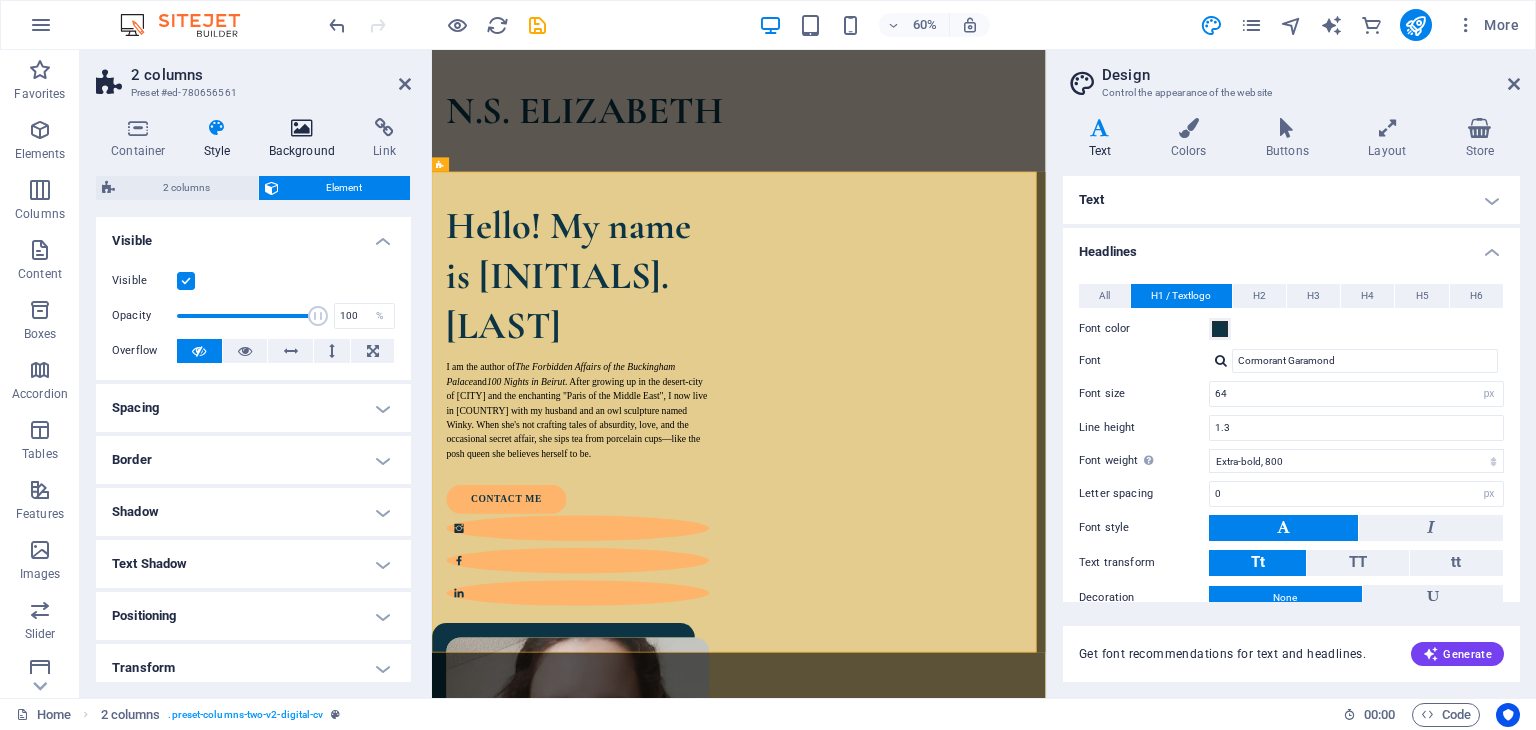 click on "Background" at bounding box center [306, 139] 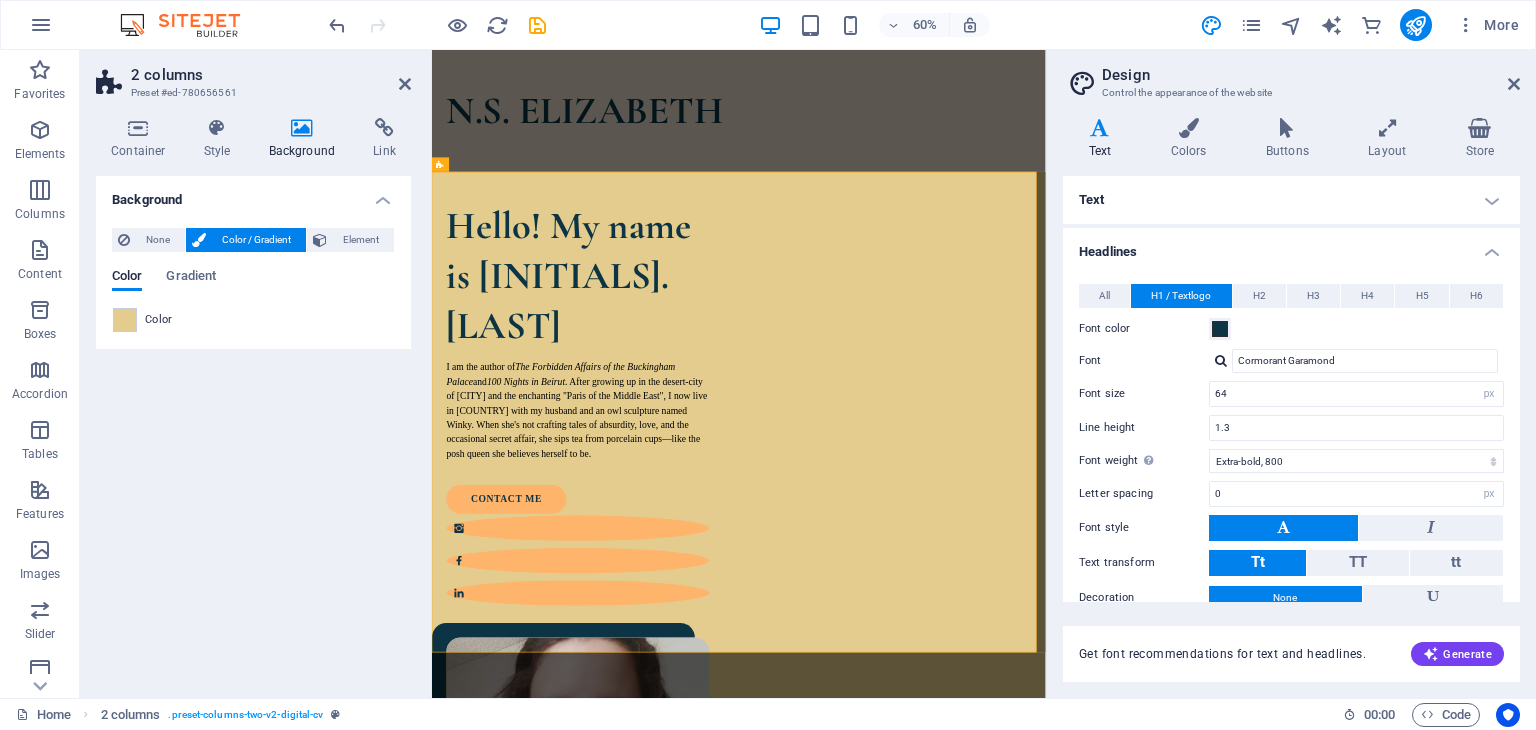 click on "None Color / Gradient Element Stretch background to full-width Color overlay Places an overlay over the background to colorize it Parallax 0 % Image Image slider Map Video YouTube Vimeo HTML Color Gradient Color A parent element contains a background. Edit background on parent element" at bounding box center [253, 280] 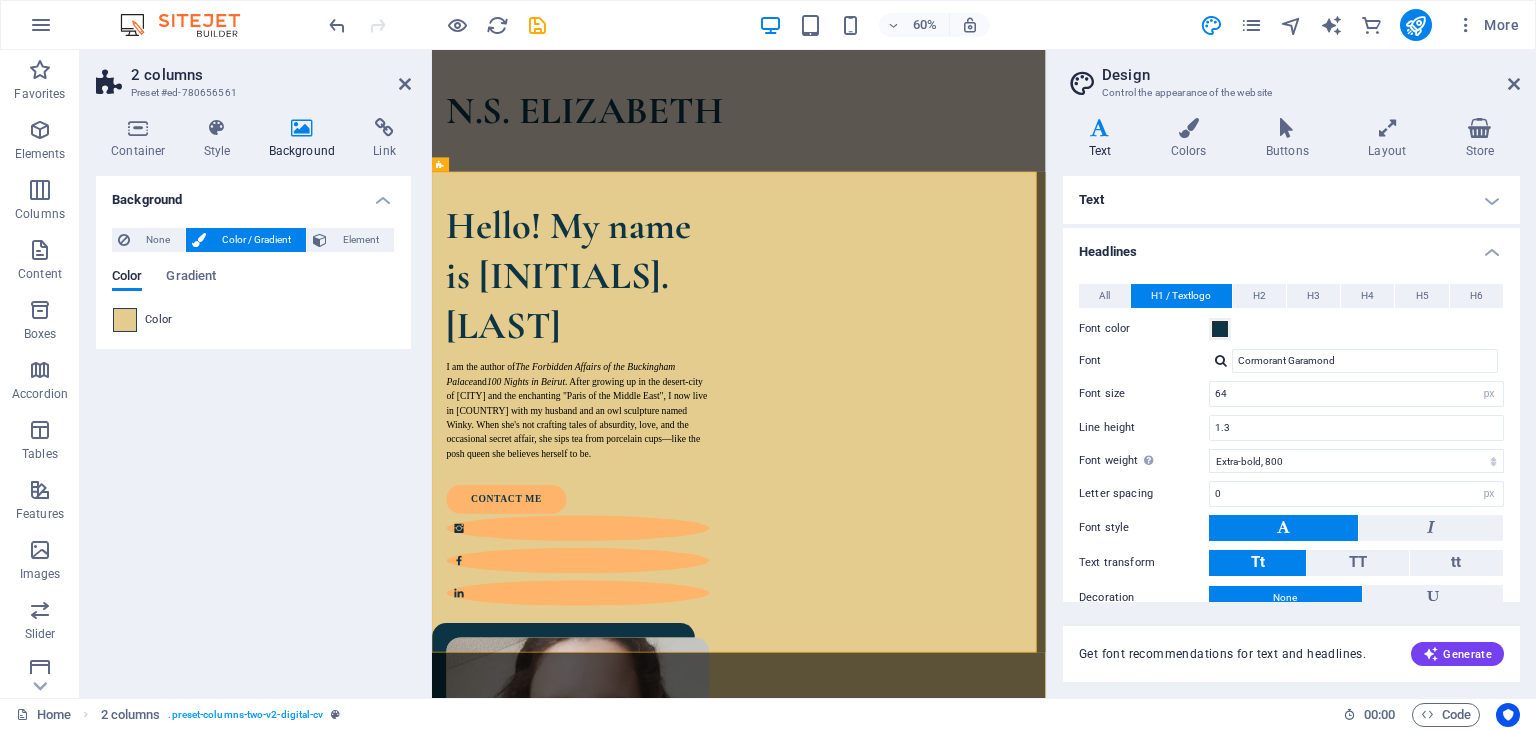 click at bounding box center [125, 320] 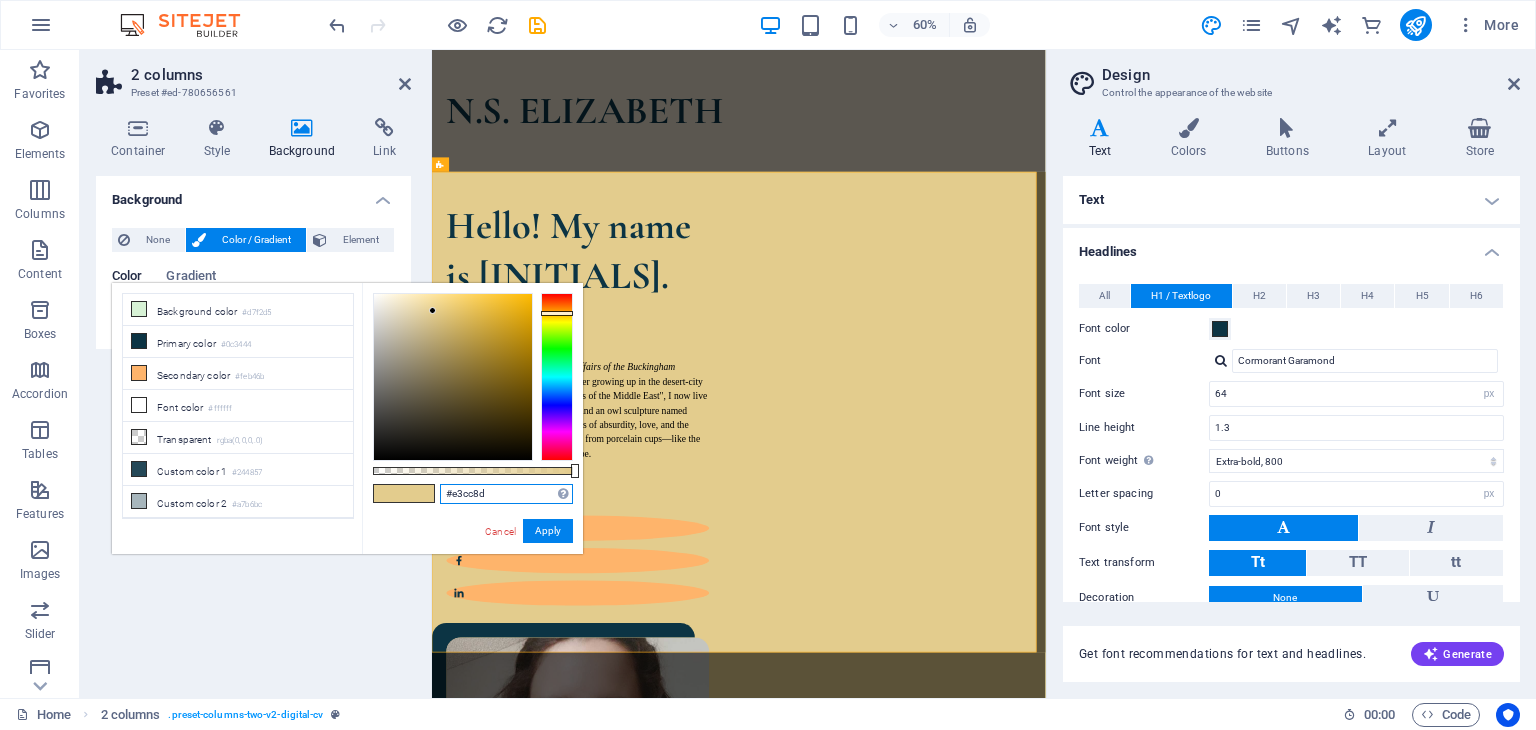 click on "#e3cc8d" at bounding box center [506, 494] 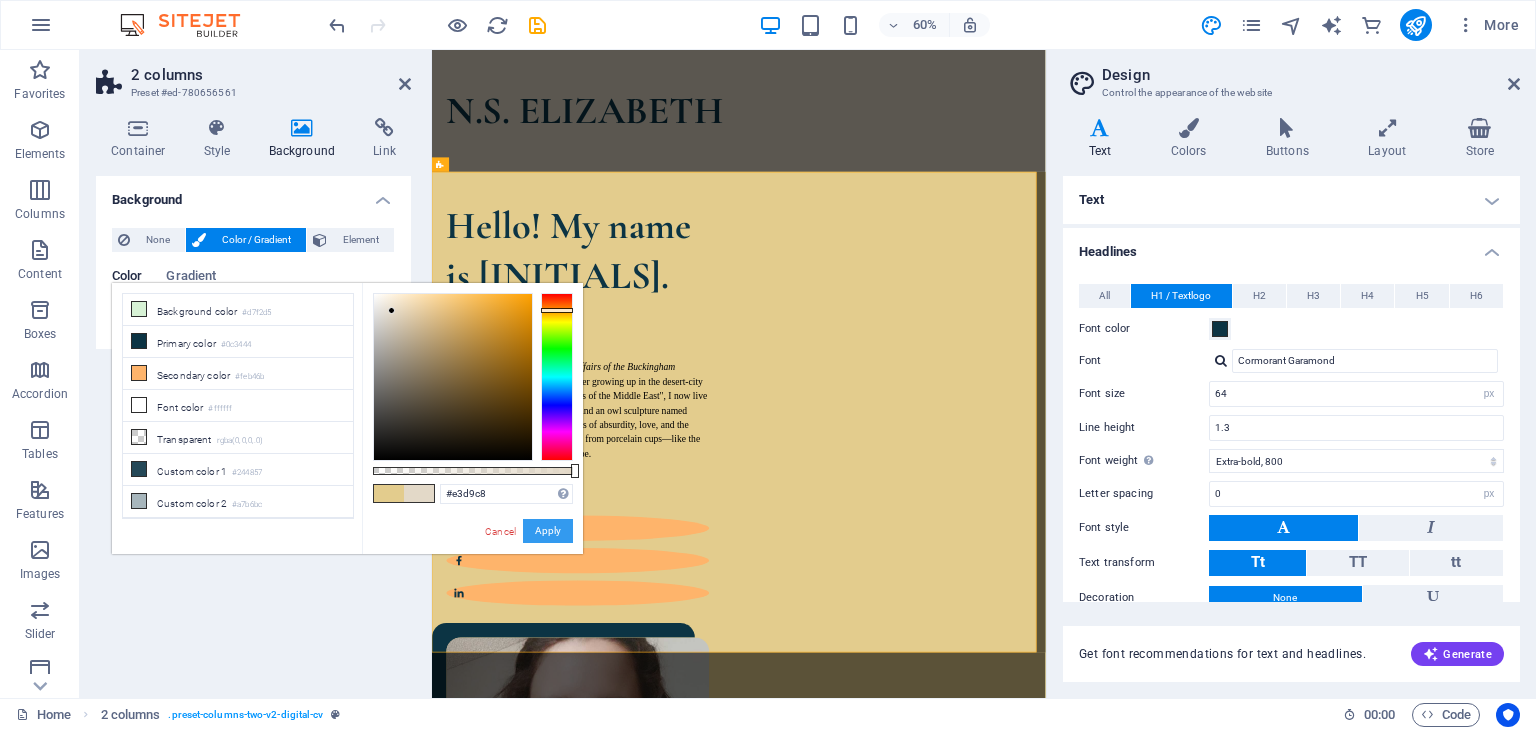 click on "Apply" at bounding box center (548, 531) 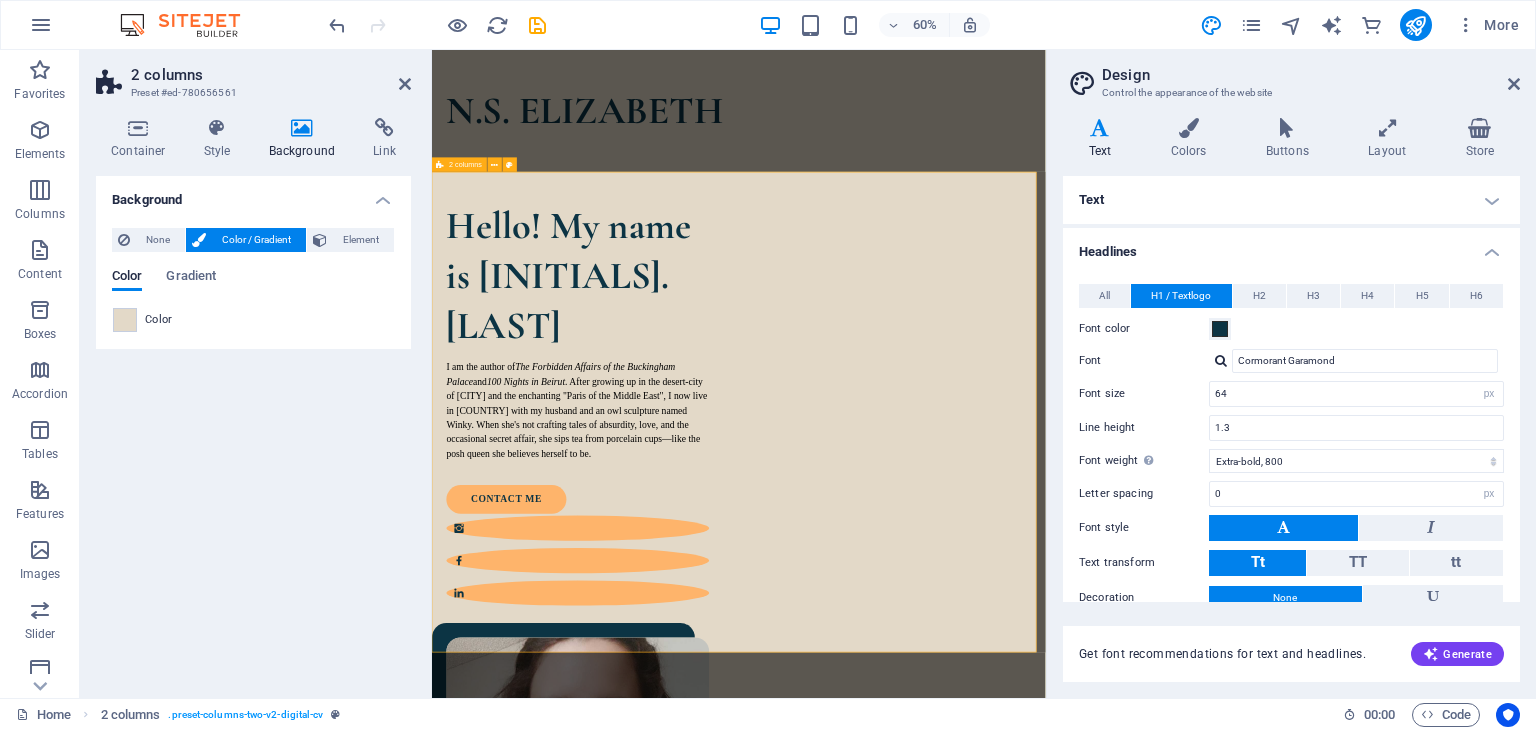 click on "Hello! My name is N.S. [LAST] I am the author of  The Forbidden Affairs of the Buckingham Palace  and  100 Nights in Beirut . After growing up in the desert-city of [CITY] and the enchanting "Paris of the Middle East", I now live in [COUNTRY] with my husband and an owl sculpture named Winky. When she's not crafting tales of absurdity, love, and the occasional secret affair, she sips tea from porcelain cups—like the posh queen she believes herself to be. contact me" at bounding box center (943, 1022) 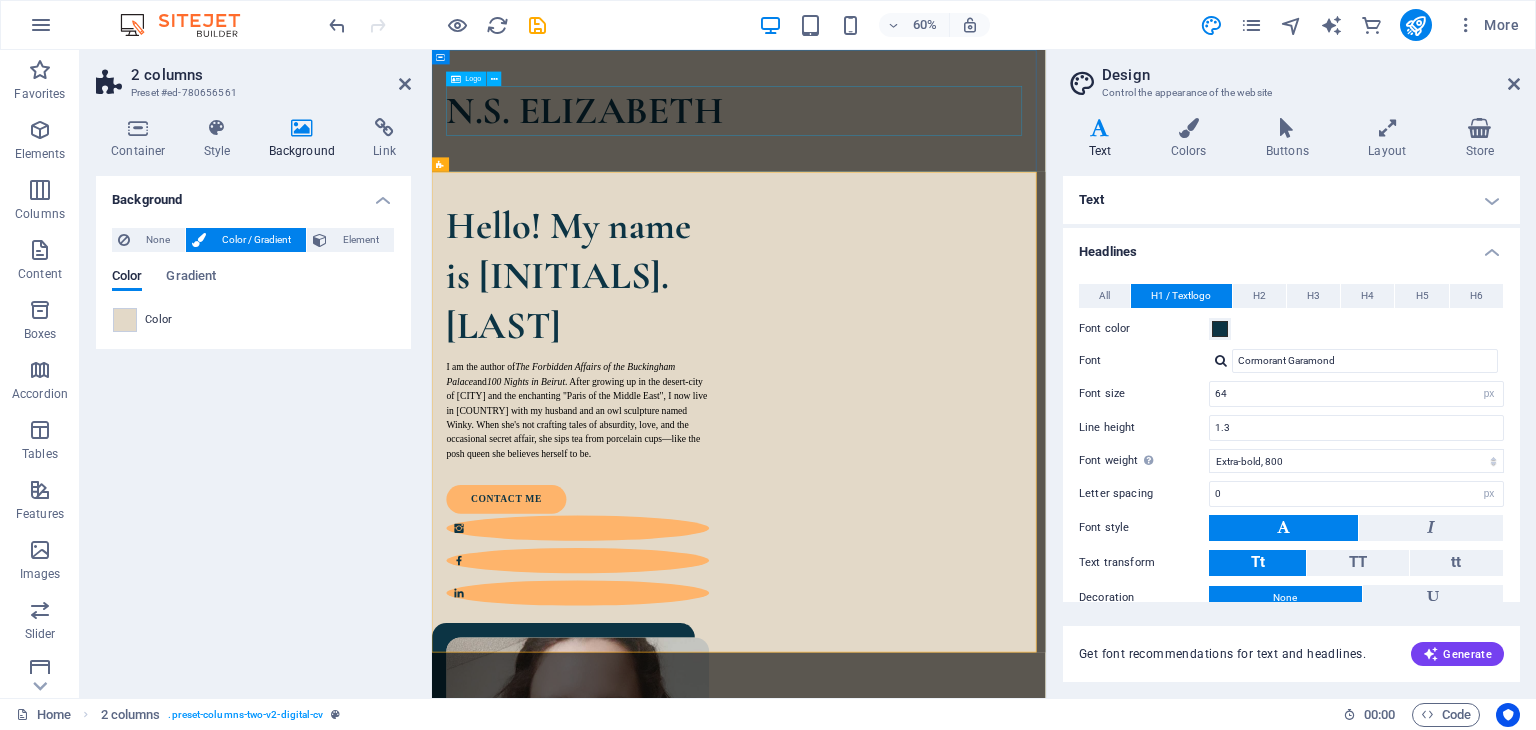 click on "N.S. ELIZABETH" at bounding box center (943, 151) 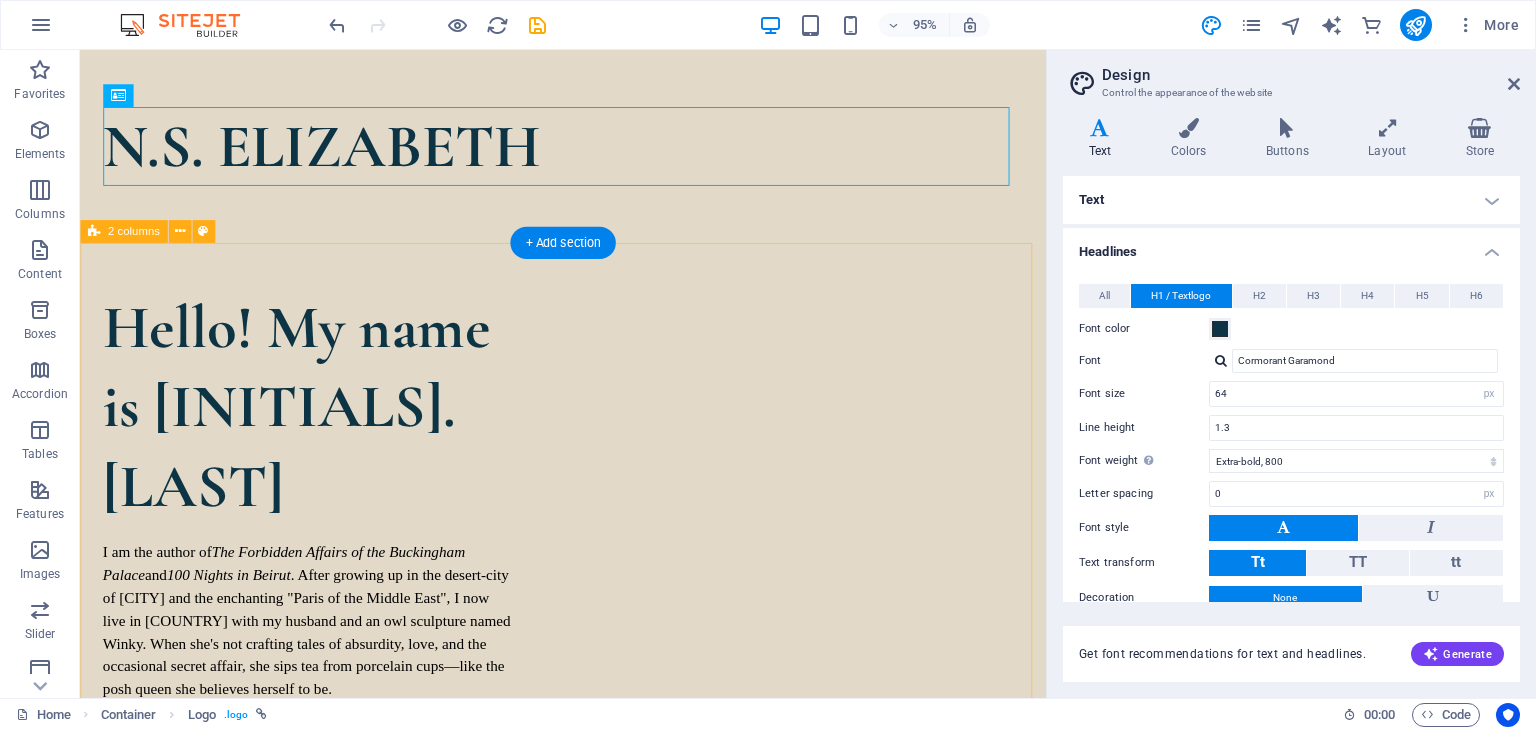 click on "Hello! My name is N.S. [LAST] I am the author of  The Forbidden Affairs of the Buckingham Palace  and  100 Nights in Beirut . After growing up in the desert-city of [CITY] and the enchanting "Paris of the Middle East", I now live in [COUNTRY] with my husband and an owl sculpture named Winky. When she's not crafting tales of absurdity, love, and the occasional secret affair, she sips tea from porcelain cups—like the posh queen she believes herself to be. contact me" at bounding box center [588, 1020] 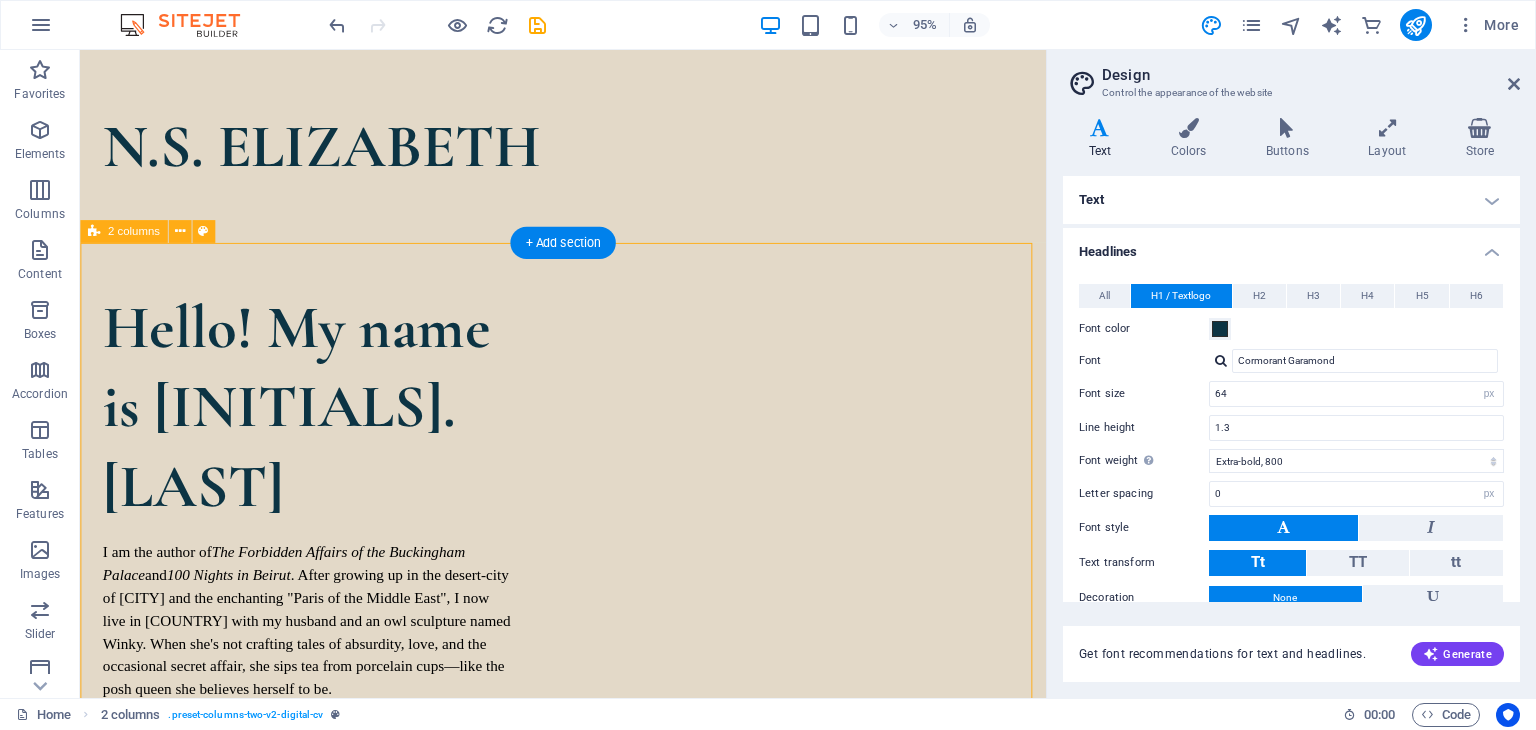 click on "Hello! My name is N.S. [LAST] I am the author of  The Forbidden Affairs of the Buckingham Palace  and  100 Nights in Beirut . After growing up in the desert-city of [CITY] and the enchanting "Paris of the Middle East", I now live in [COUNTRY] with my husband and an owl sculpture named Winky. When she's not crafting tales of absurdity, love, and the occasional secret affair, she sips tea from porcelain cups—like the posh queen she believes herself to be. contact me" at bounding box center (588, 1020) 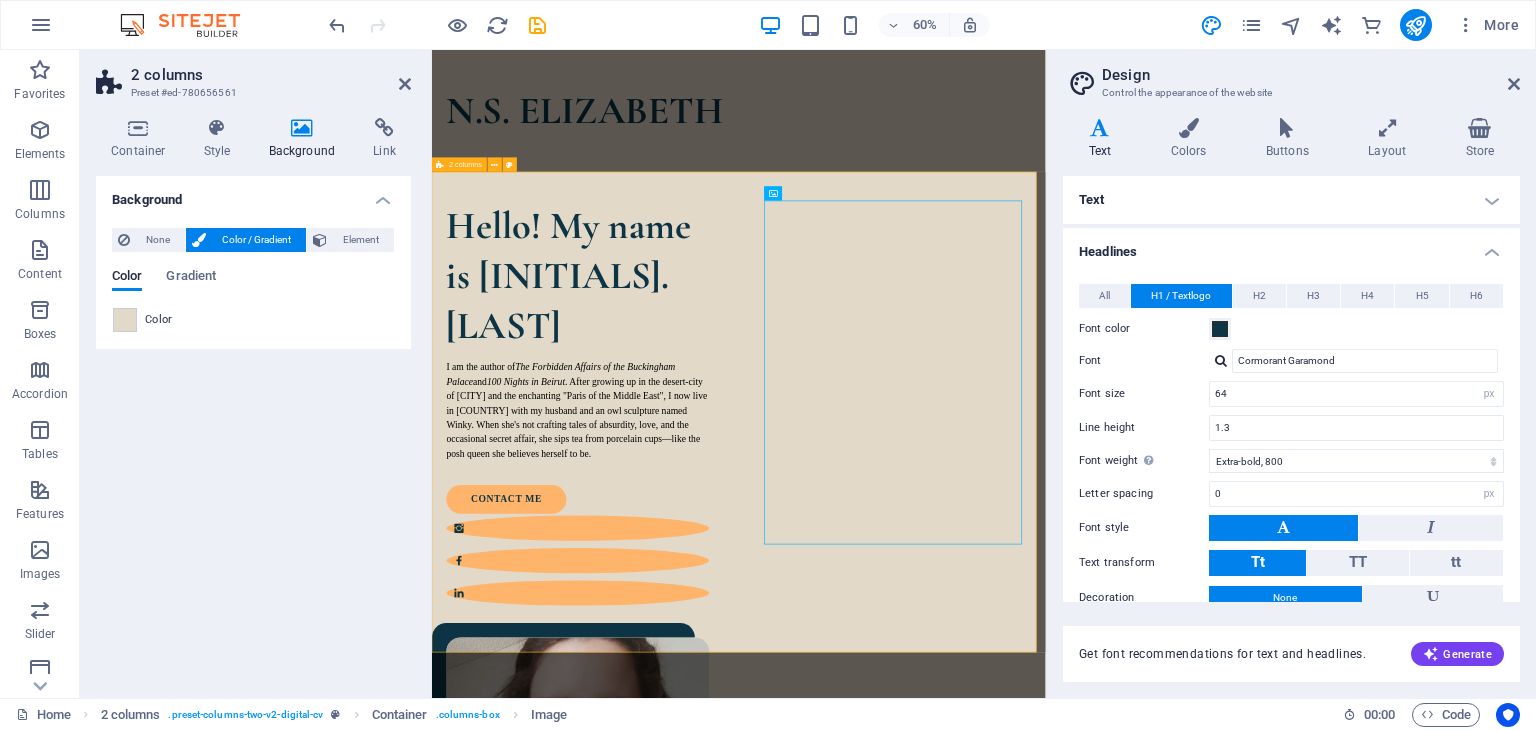 click on "Hello! My name is N.S. [LAST] I am the author of  The Forbidden Affairs of the Buckingham Palace  and  100 Nights in Beirut . After growing up in the desert-city of [CITY] and the enchanting "Paris of the Middle East", I now live in [COUNTRY] with my husband and an owl sculpture named Winky. When she's not crafting tales of absurdity, love, and the occasional secret affair, she sips tea from porcelain cups—like the posh queen she believes herself to be. contact me" at bounding box center [943, 1022] 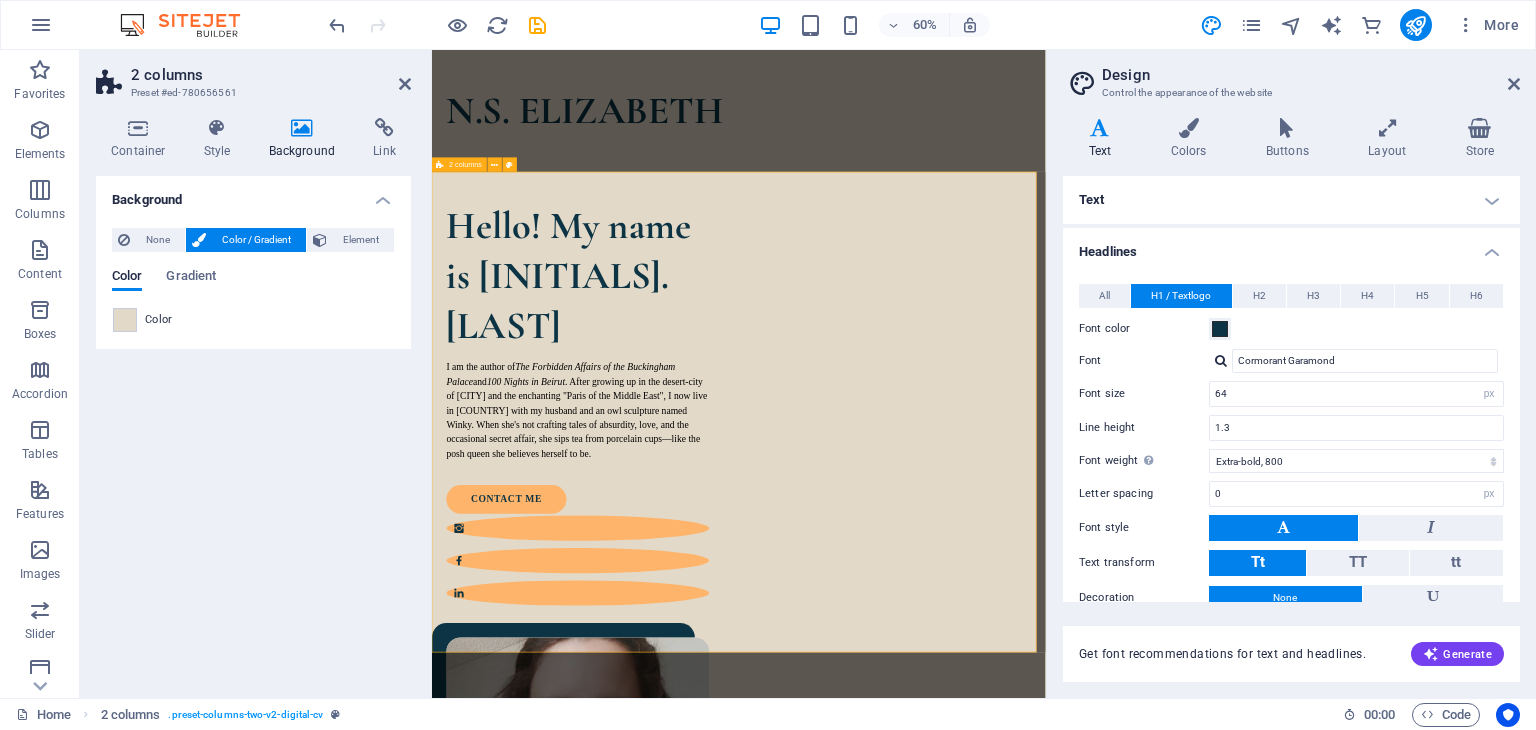 click on "Hello! My name is N.S. [LAST] I am the author of  The Forbidden Affairs of the Buckingham Palace  and  100 Nights in Beirut . After growing up in the desert-city of [CITY] and the enchanting "Paris of the Middle East", I now live in [COUNTRY] with my husband and an owl sculpture named Winky. When she's not crafting tales of absurdity, love, and the occasional secret affair, she sips tea from porcelain cups—like the posh queen she believes herself to be. contact me" at bounding box center [943, 1022] 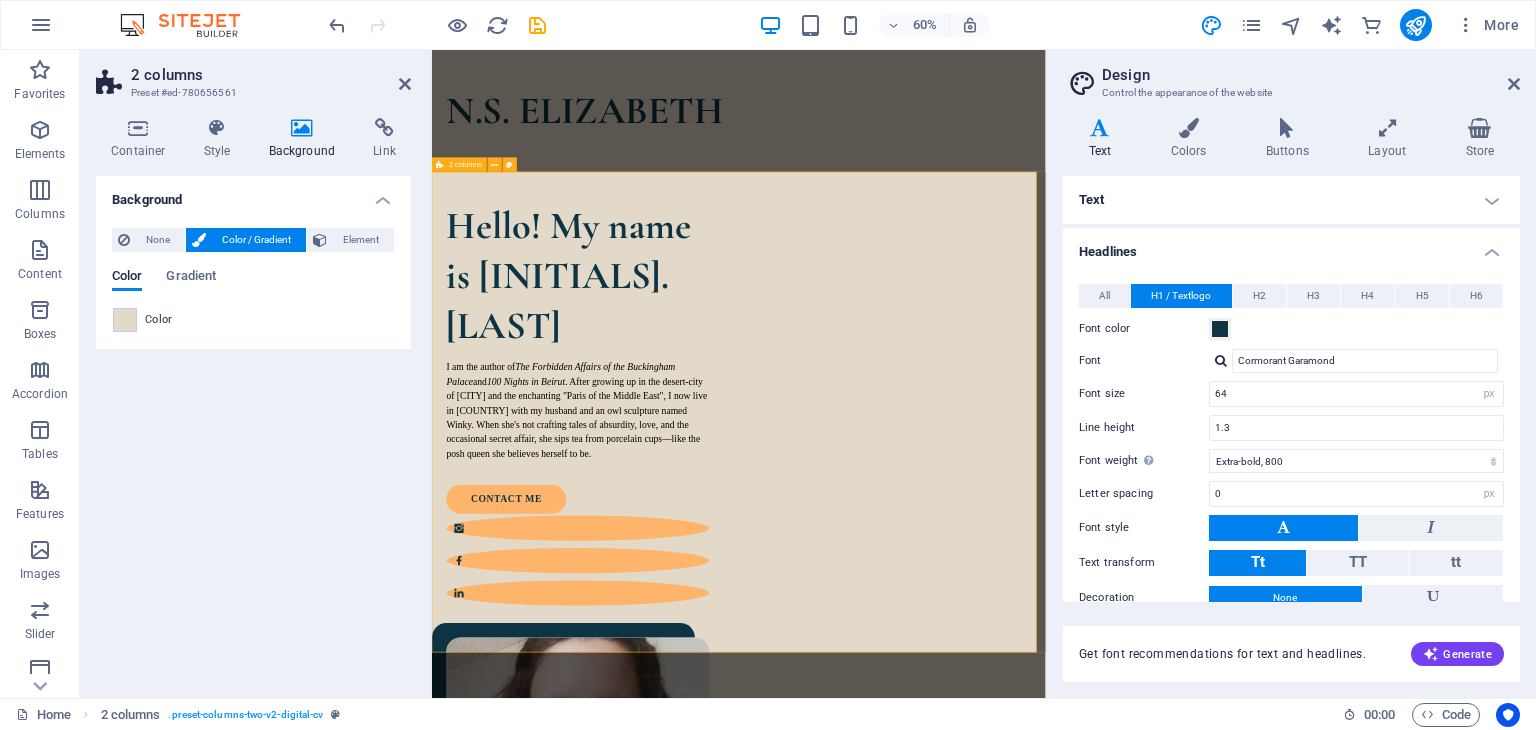 click on "Hello! My name is N.S. [LAST] I am the author of  The Forbidden Affairs of the Buckingham Palace  and  100 Nights in Beirut . After growing up in the desert-city of [CITY] and the enchanting "Paris of the Middle East", I now live in [COUNTRY] with my husband and an owl sculpture named Winky. When she's not crafting tales of absurdity, love, and the occasional secret affair, she sips tea from porcelain cups—like the posh queen she believes herself to be. contact me" at bounding box center [943, 1022] 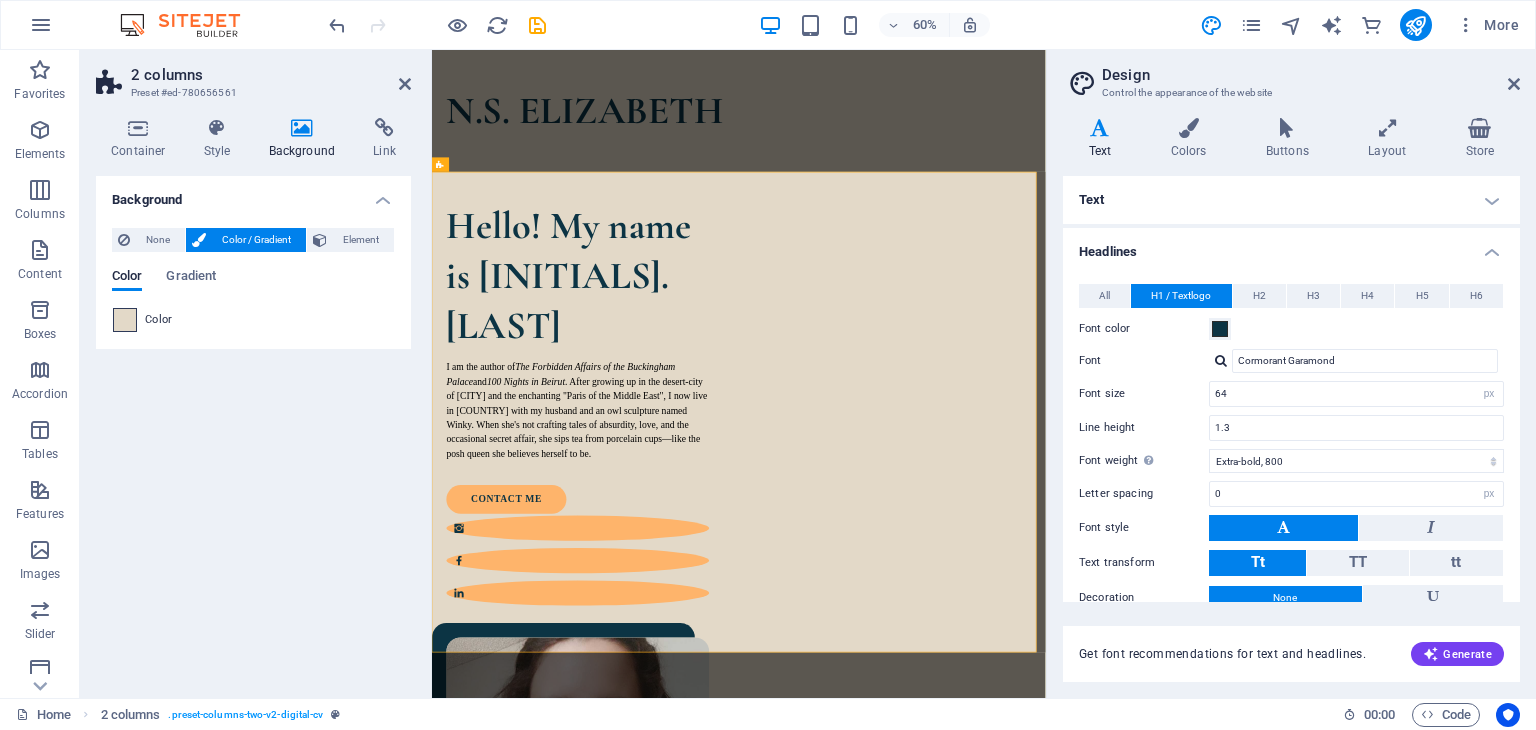 click at bounding box center (125, 320) 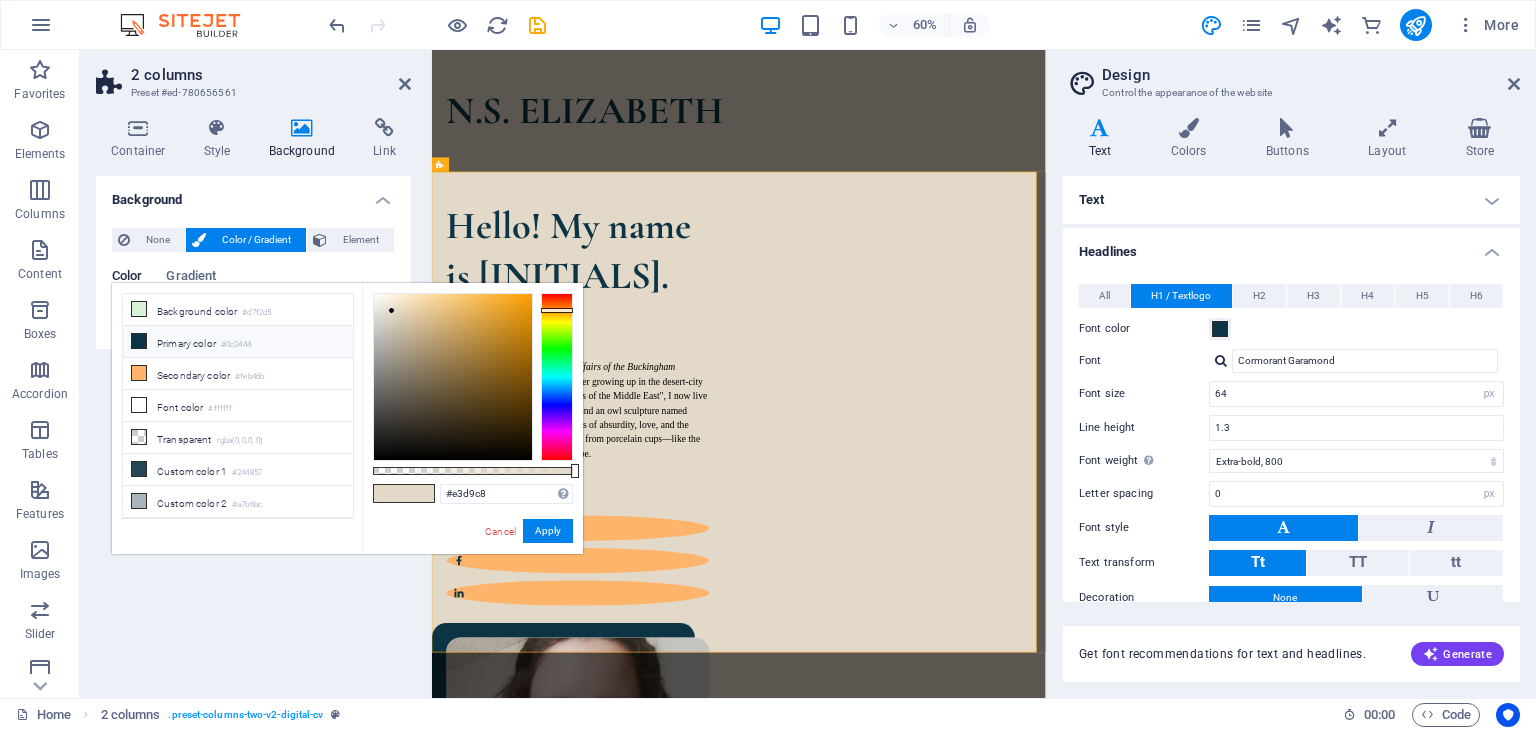 click on "Primary color
#0c3444" at bounding box center (238, 342) 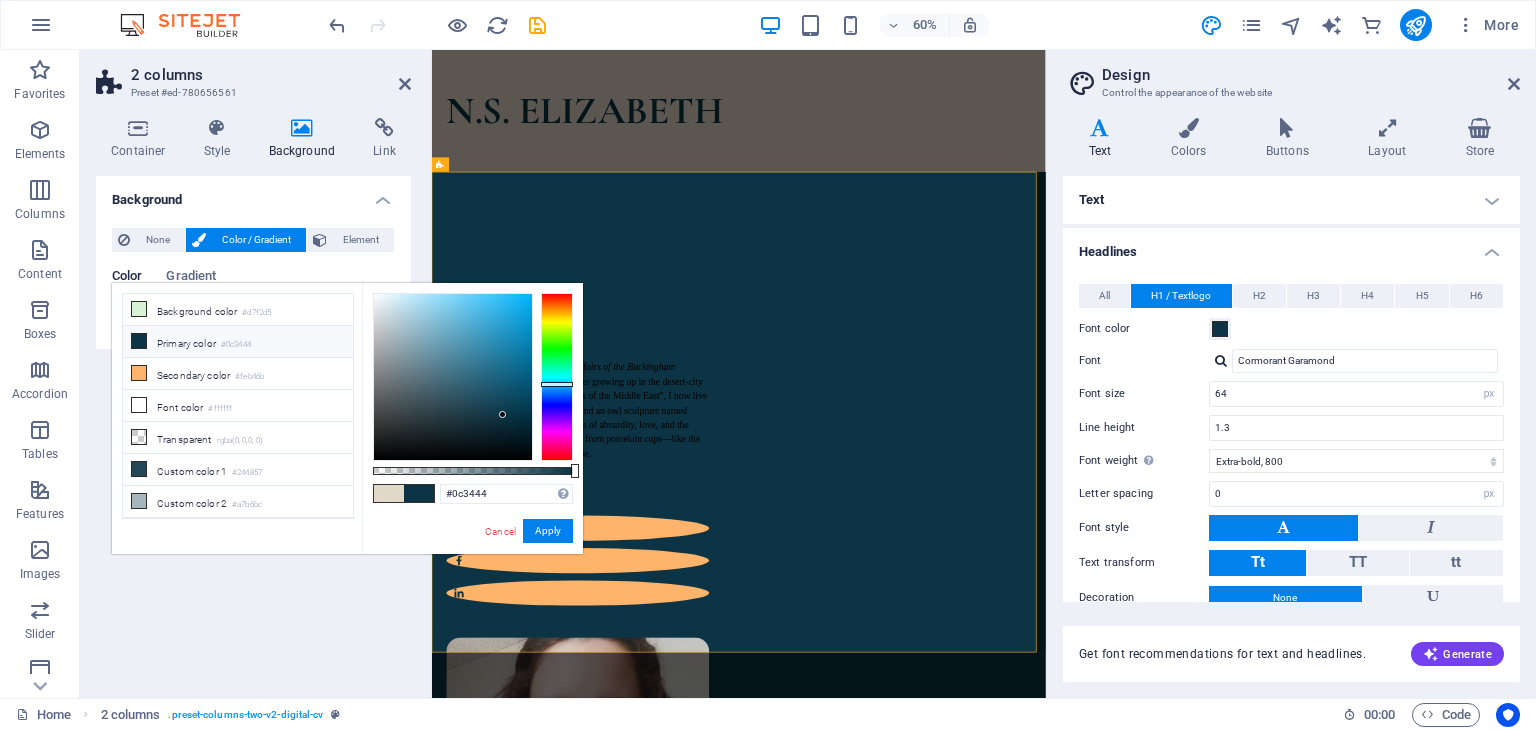 click on "Primary color
#0c3444" at bounding box center (238, 342) 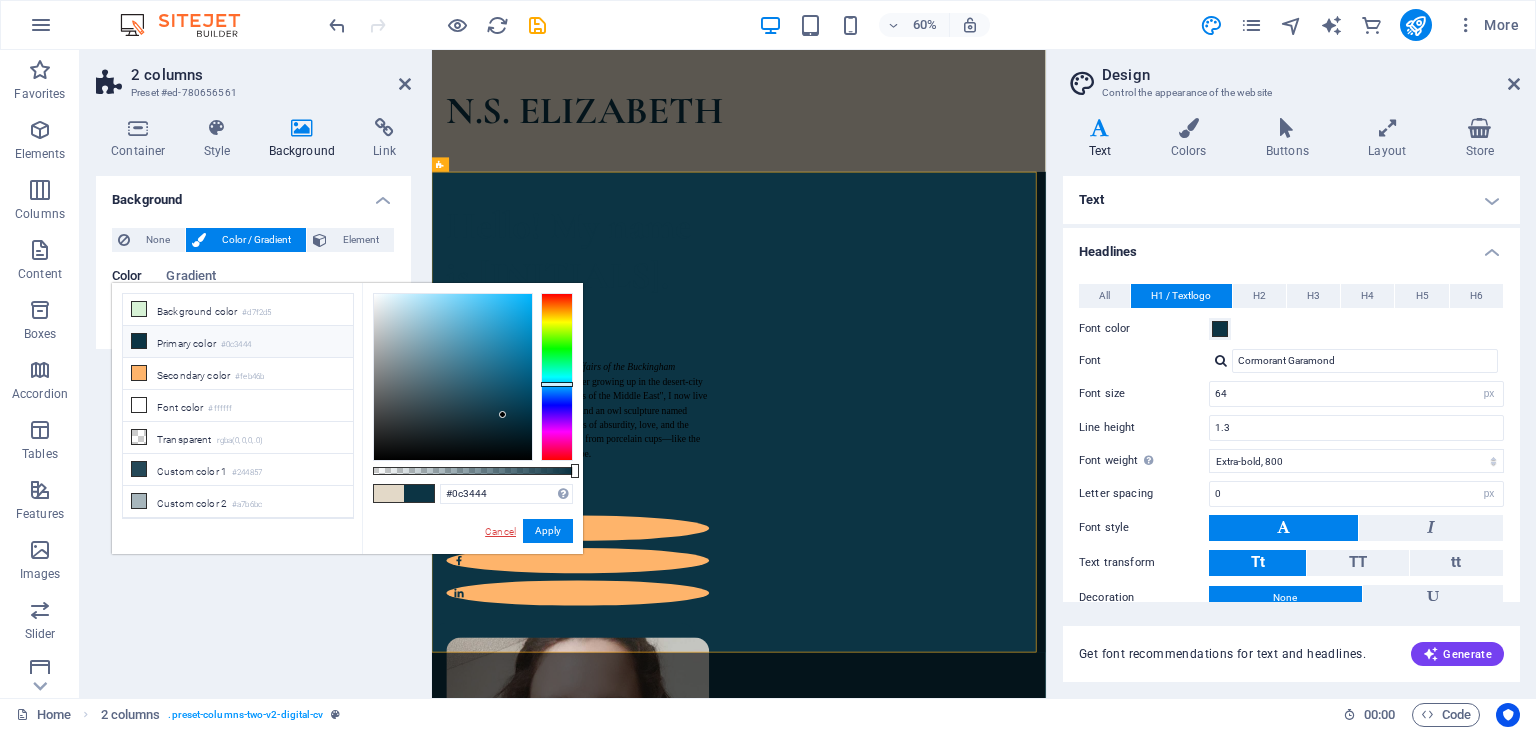 click on "Cancel" at bounding box center [500, 531] 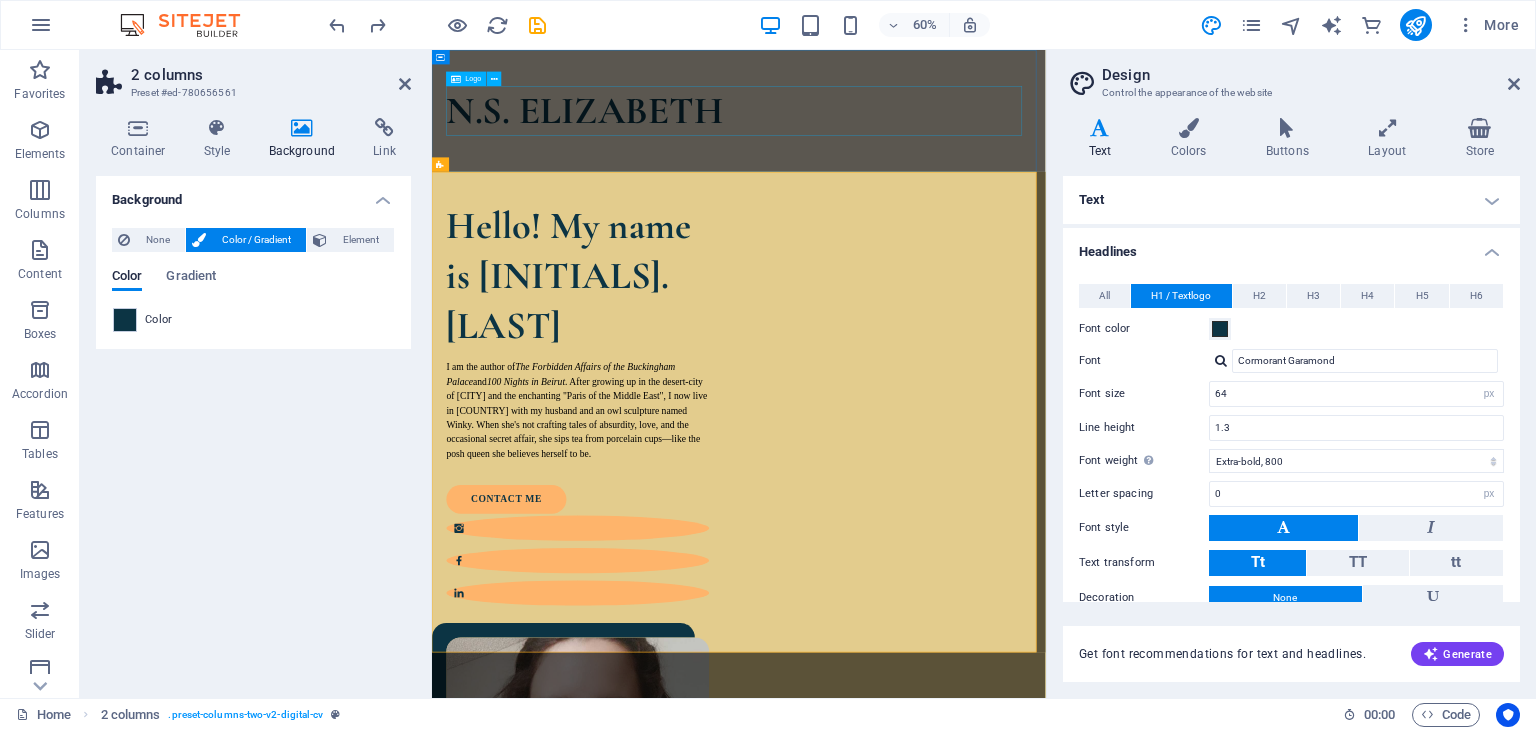 click on "N.S. ELIZABETH" at bounding box center (943, 151) 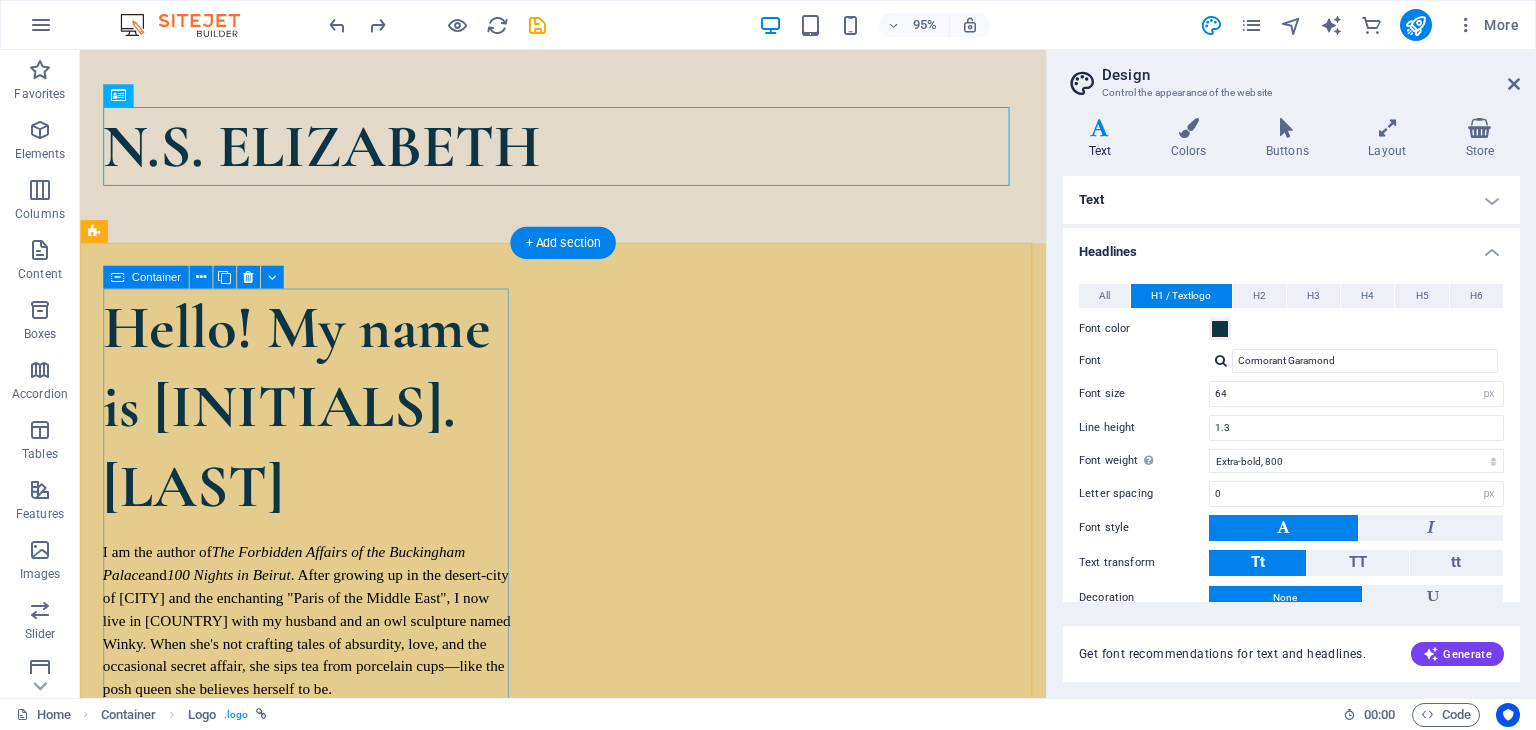 click on "Hello! My name is N.S. [LAST] I am the author of  The Forbidden Affairs of the Buckingham Palace  and  100 Nights in Beirut . After growing up in the desert-city of [CITY] and the enchanting "Paris of the Middle East", I now live in [COUNTRY] with my husband and an owl sculpture named Winky. When she's not crafting tales of absurdity, love, and the occasional secret affair, she sips tea from porcelain cups—like the posh queen she believes herself to be. contact me" at bounding box center [321, 640] 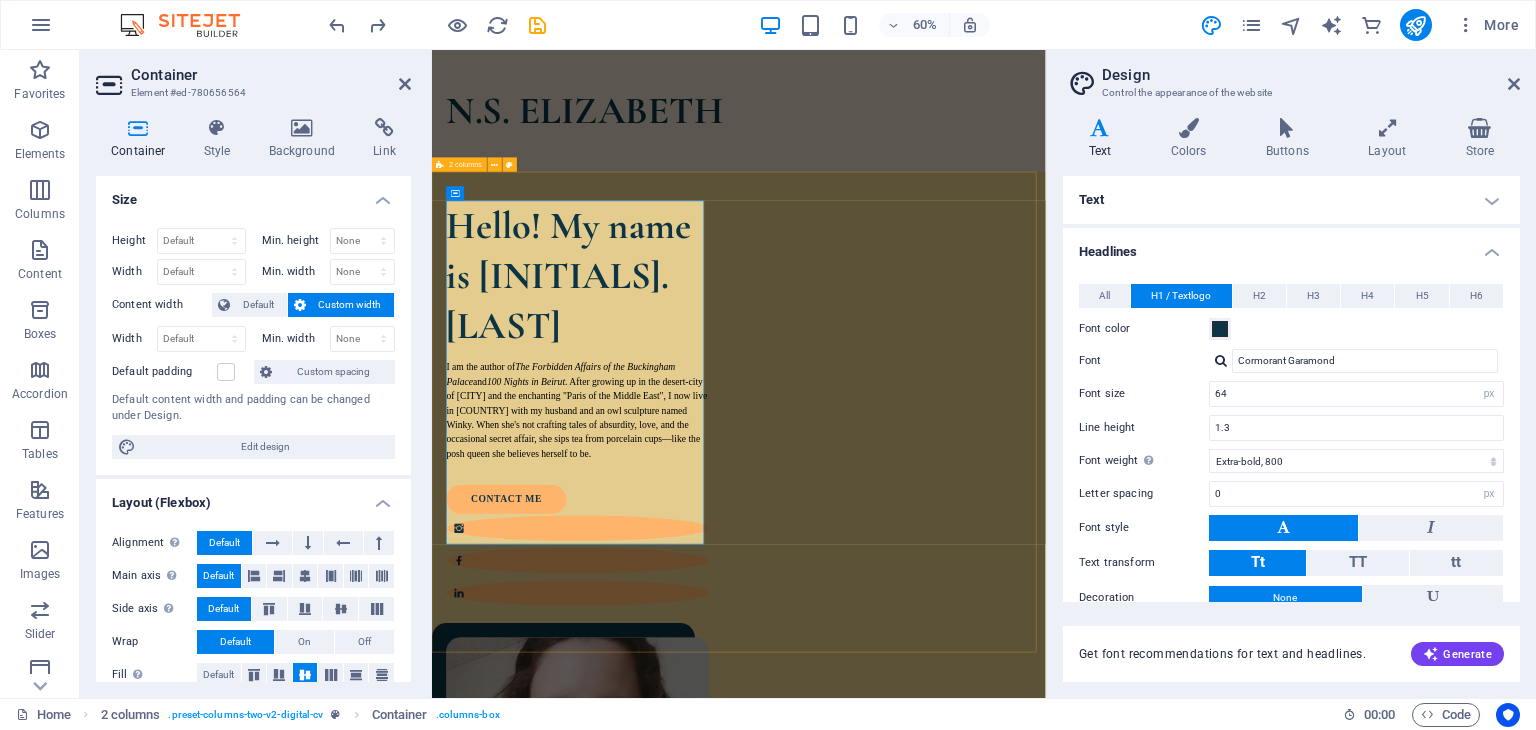 click on "Hello! My name is N.S. [LAST] I am the author of  The Forbidden Affairs of the Buckingham Palace  and  100 Nights in Beirut . After growing up in the desert-city of [CITY] and the enchanting "Paris of the Middle East", I now live in [COUNTRY] with my husband and an owl sculpture named Winky. When she's not crafting tales of absurdity, love, and the occasional secret affair, she sips tea from porcelain cups—like the posh queen she believes herself to be. contact me" at bounding box center (943, 1022) 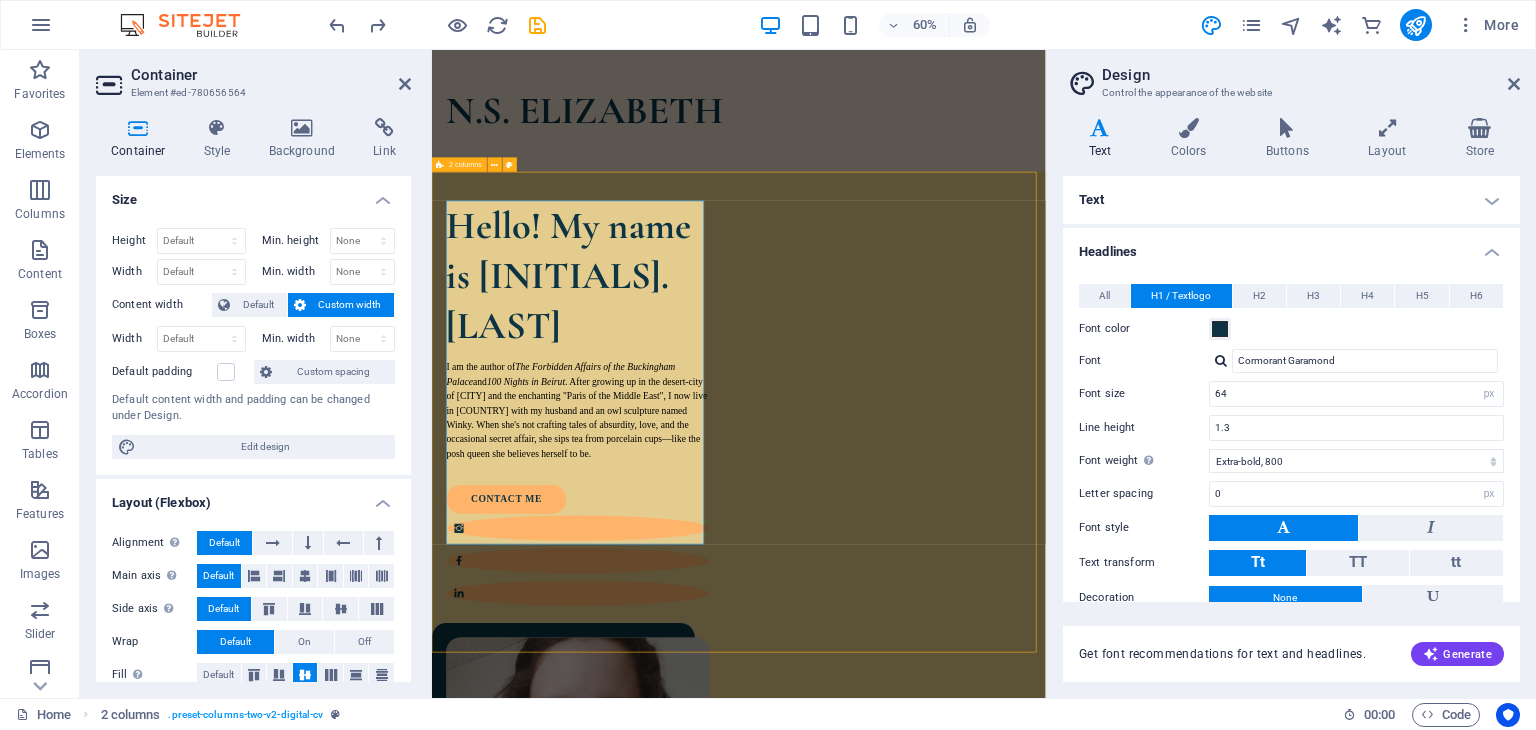 click on "Hello! My name is N.S. [LAST] I am the author of  The Forbidden Affairs of the Buckingham Palace  and  100 Nights in Beirut . After growing up in the desert-city of [CITY] and the enchanting "Paris of the Middle East", I now live in [COUNTRY] with my husband and an owl sculpture named Winky. When she's not crafting tales of absurdity, love, and the occasional secret affair, she sips tea from porcelain cups—like the posh queen she believes herself to be. contact me" at bounding box center (943, 1022) 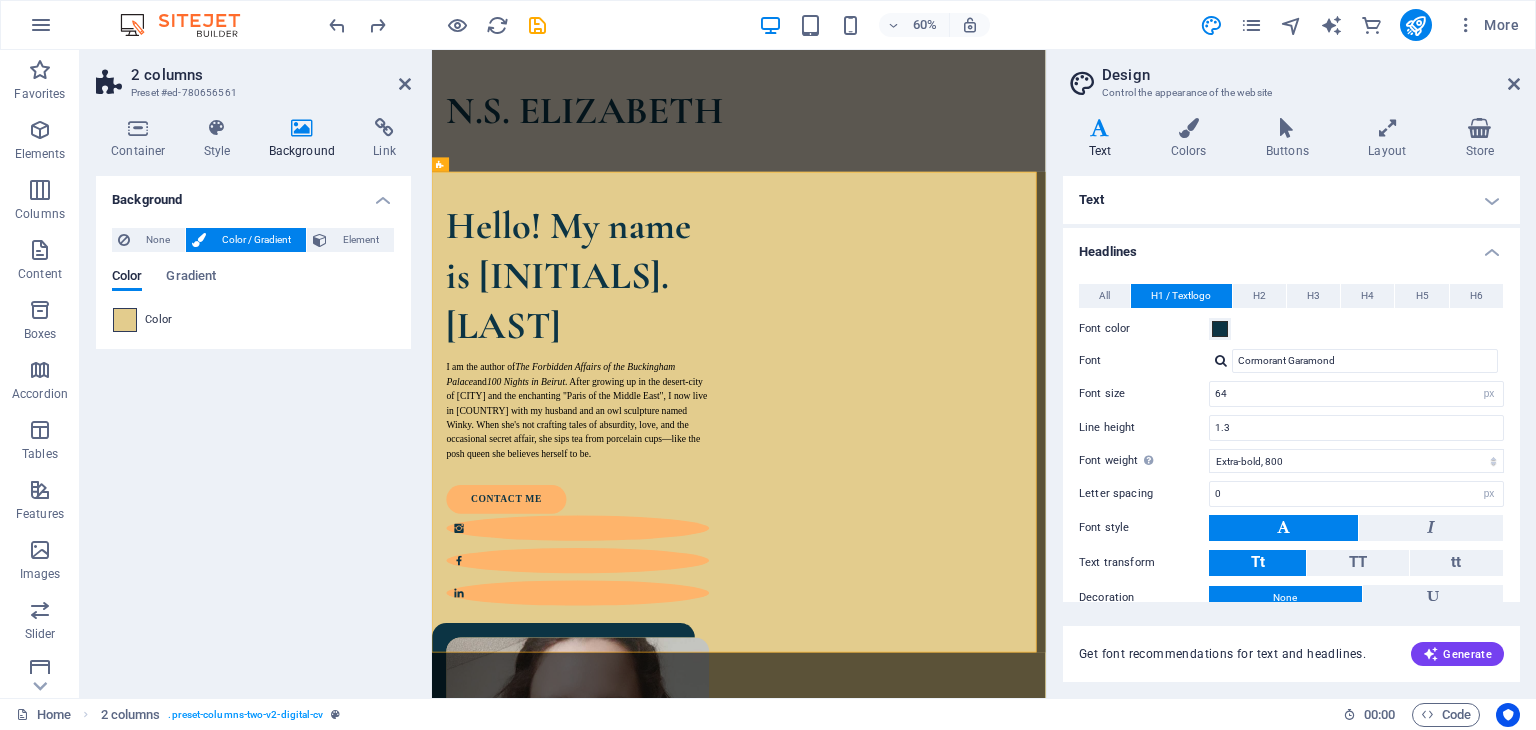 click at bounding box center [125, 320] 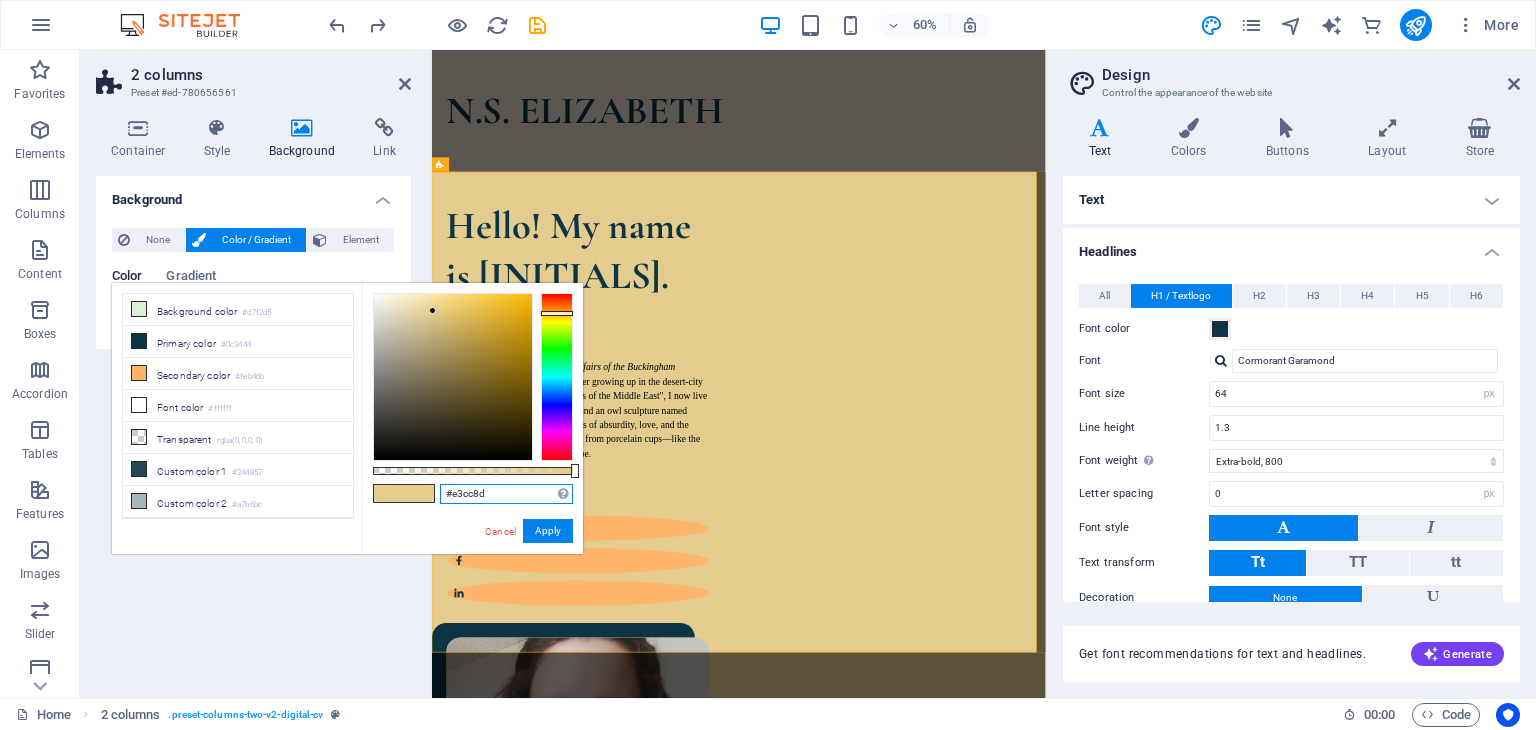 click on "#e3cc8d" at bounding box center (506, 494) 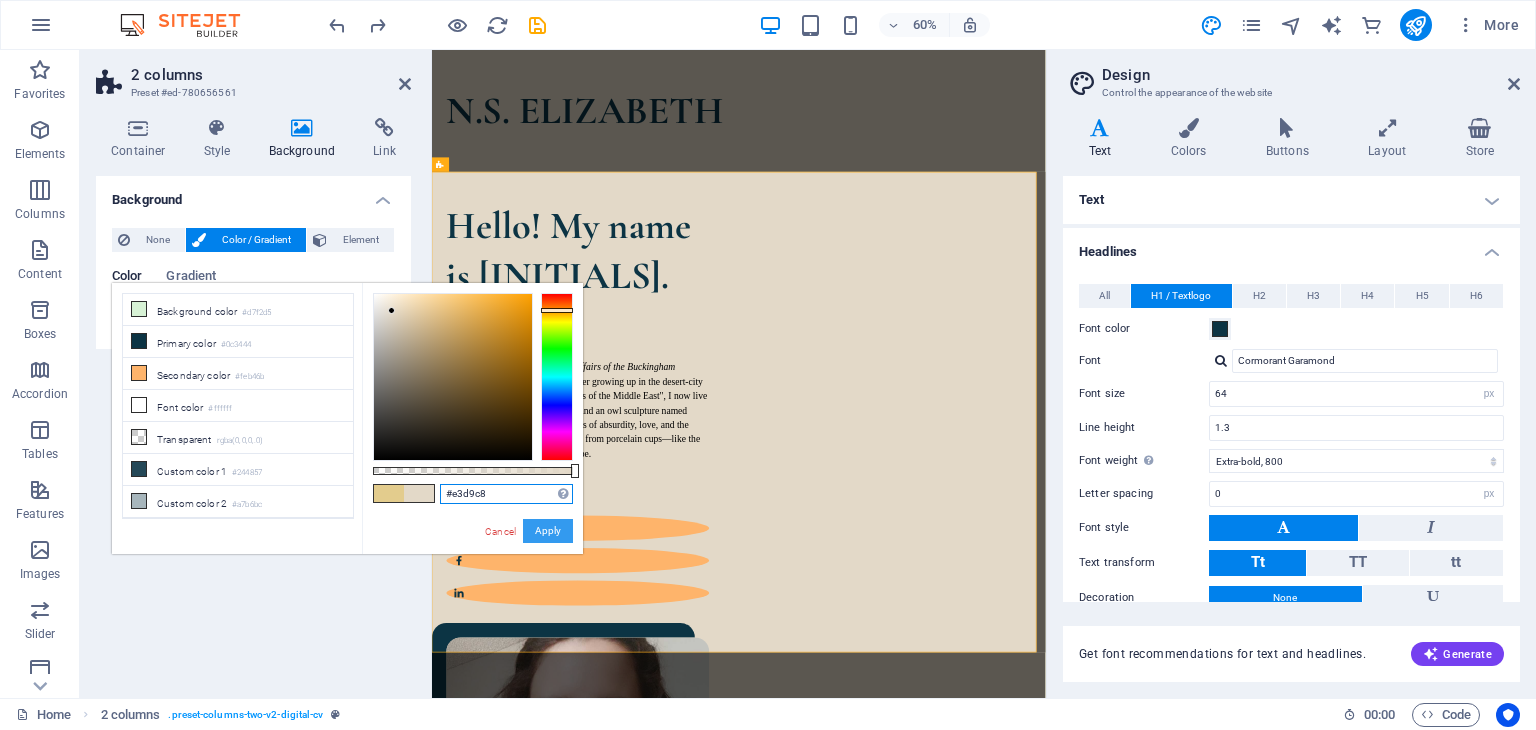 type on "#e3d9c8" 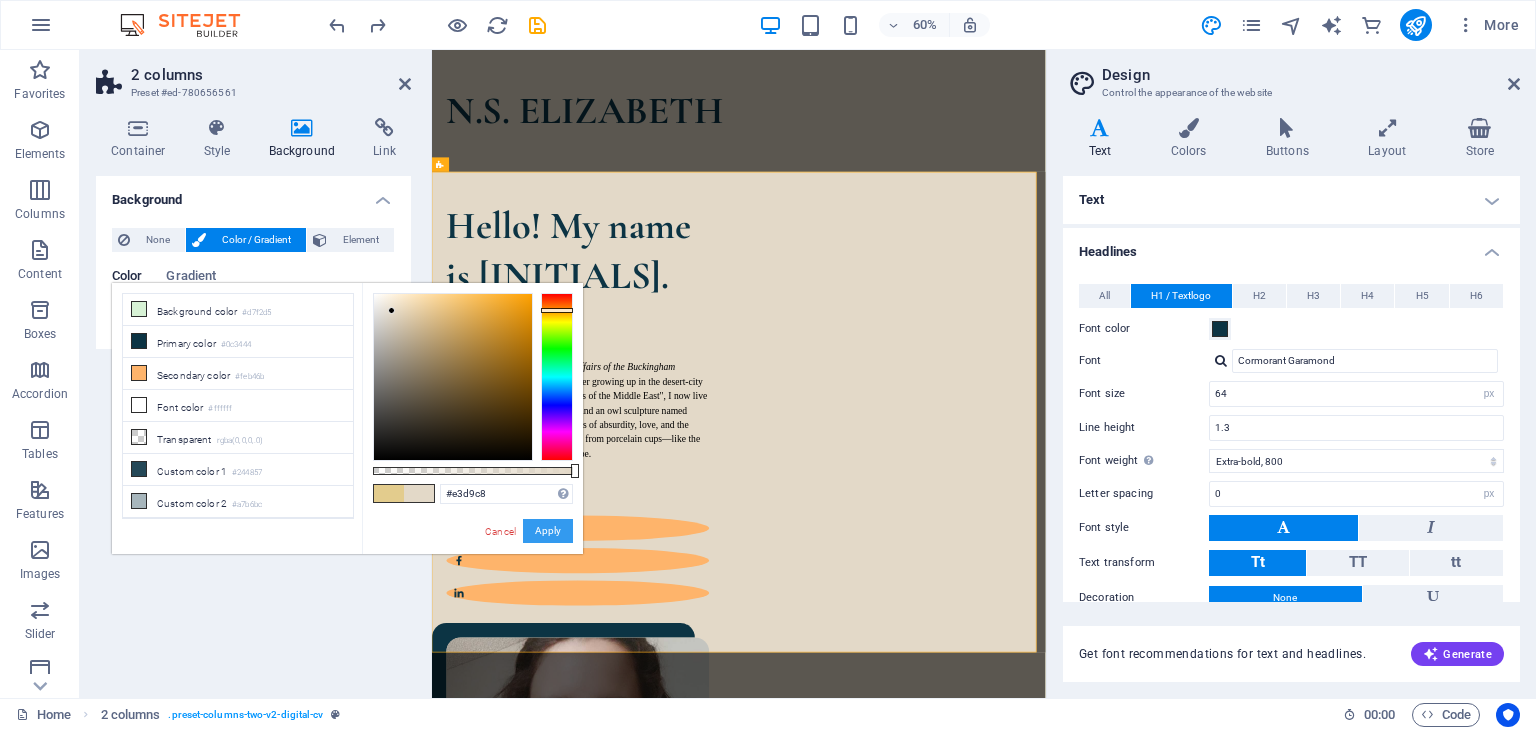 click on "Apply" at bounding box center [548, 531] 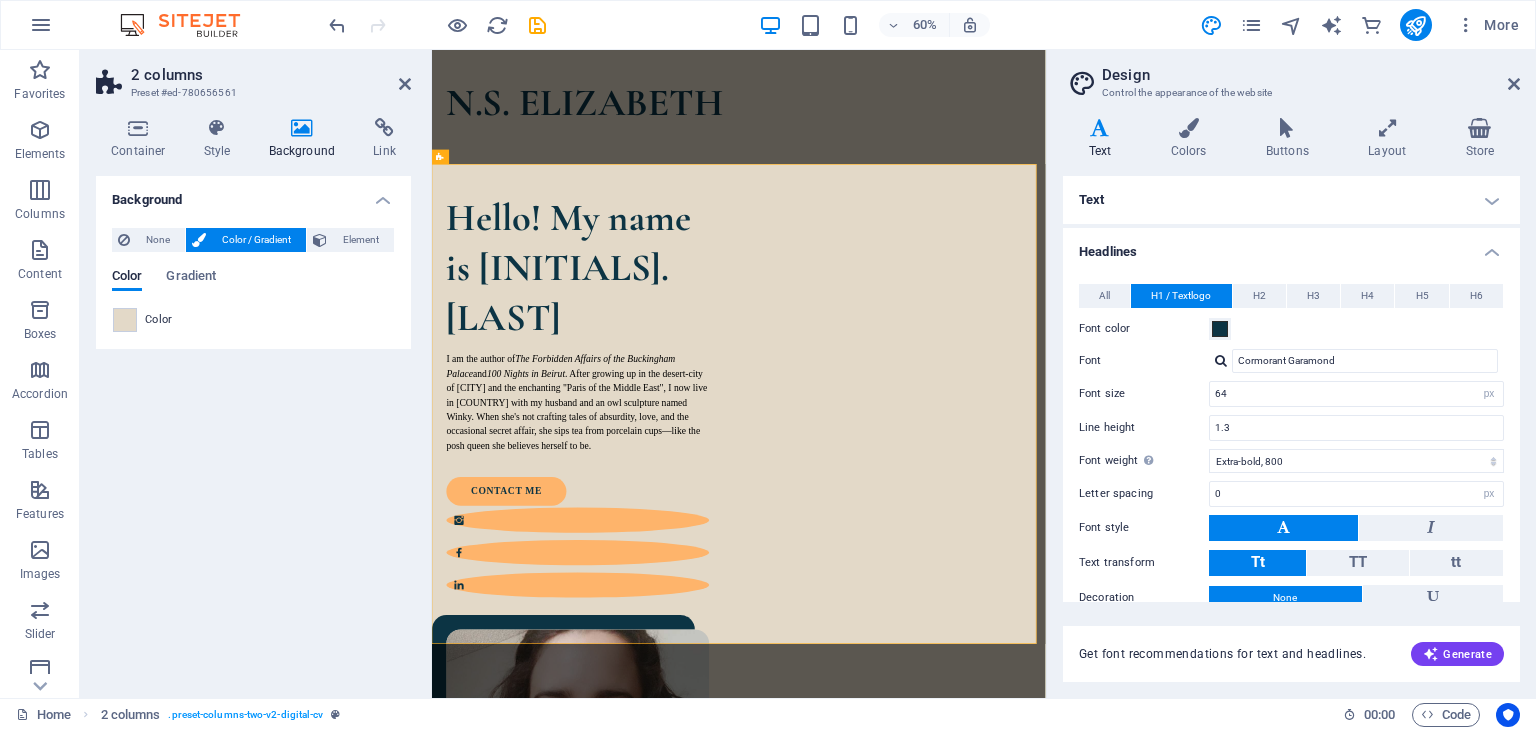 scroll, scrollTop: 25, scrollLeft: 0, axis: vertical 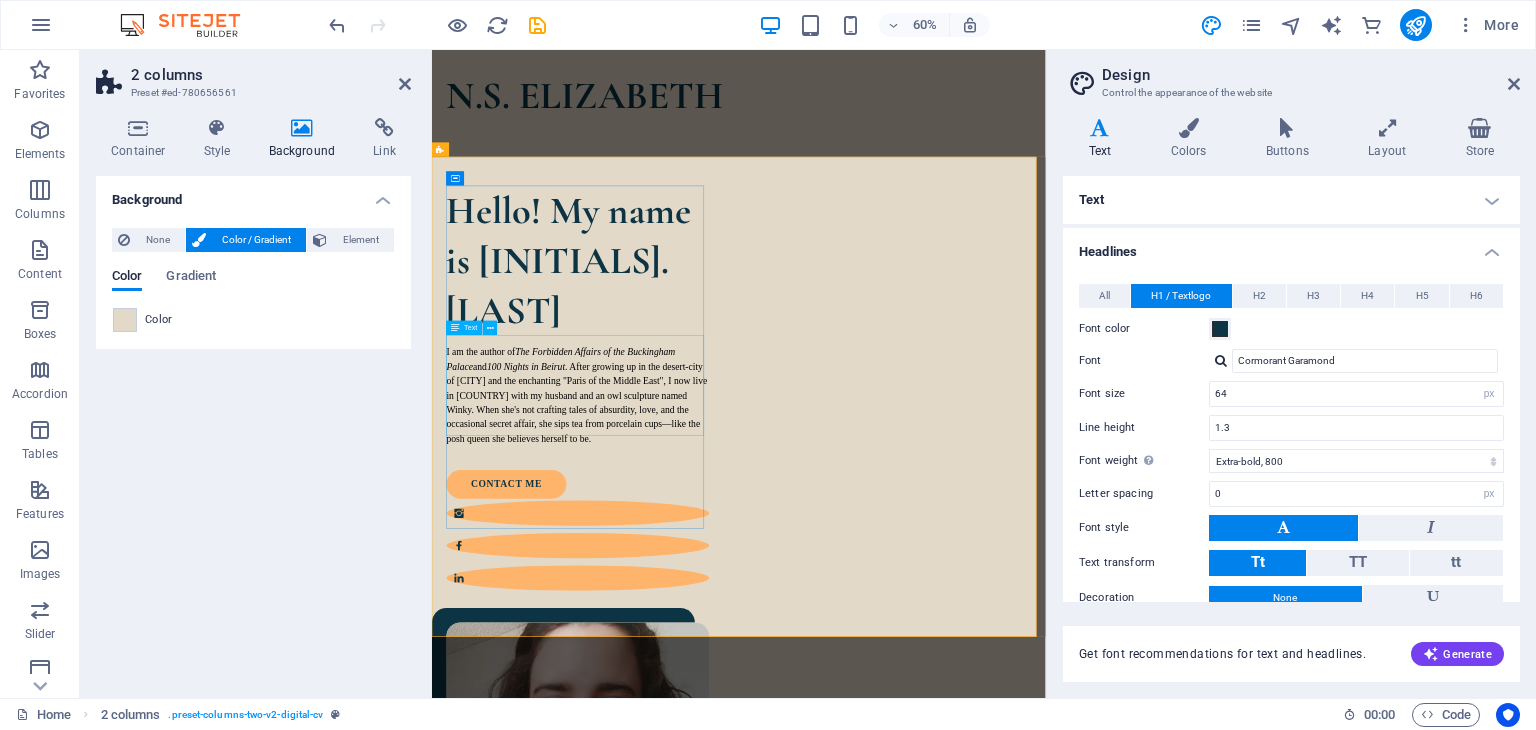 click on "I am the author of  The Forbidden Affairs of the Buckingham Palace  and  100 Nights in Beirut . After growing up in the desert-city of [CITY] and the enchanting "Paris of the Middle East", I now live in [COUNTRY] with my husband and an owl sculpture named Winky. When she's not crafting tales of absurdity, love, and the occasional secret affair, she sips tea from porcelain cups—like the posh queen she believes herself to be." at bounding box center (675, 626) 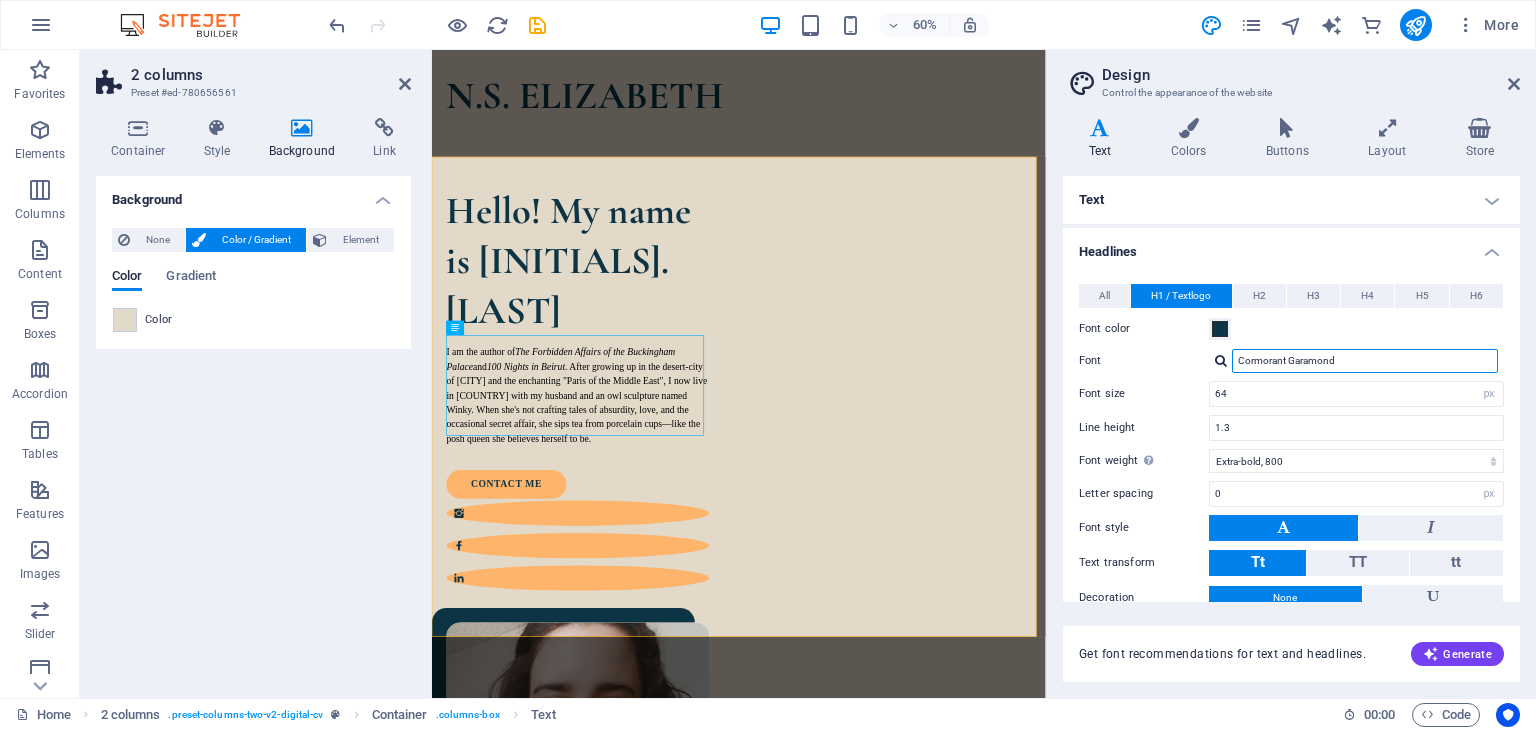 click on "Cormorant Garamond" at bounding box center (1365, 361) 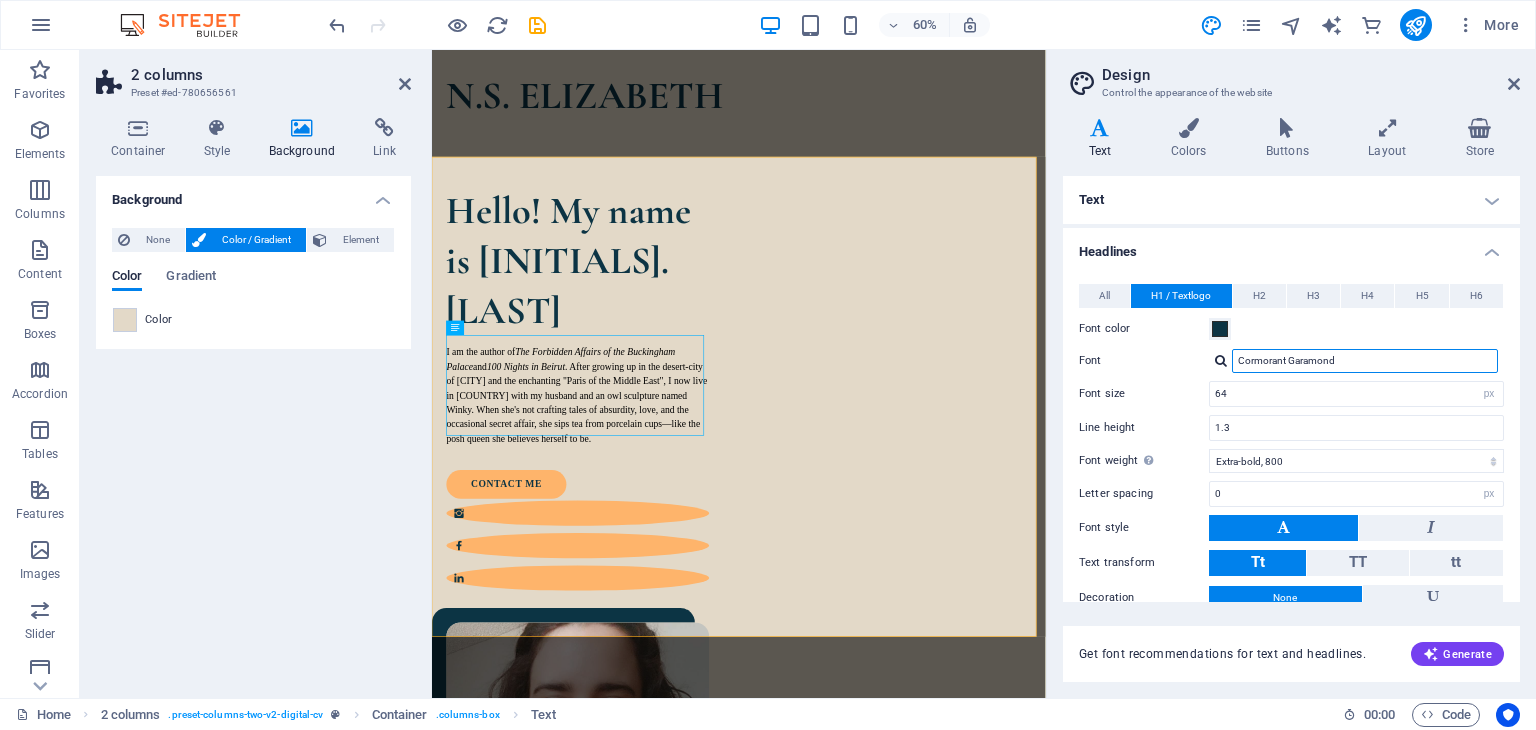 click on "Cormorant Garamond" at bounding box center [1365, 361] 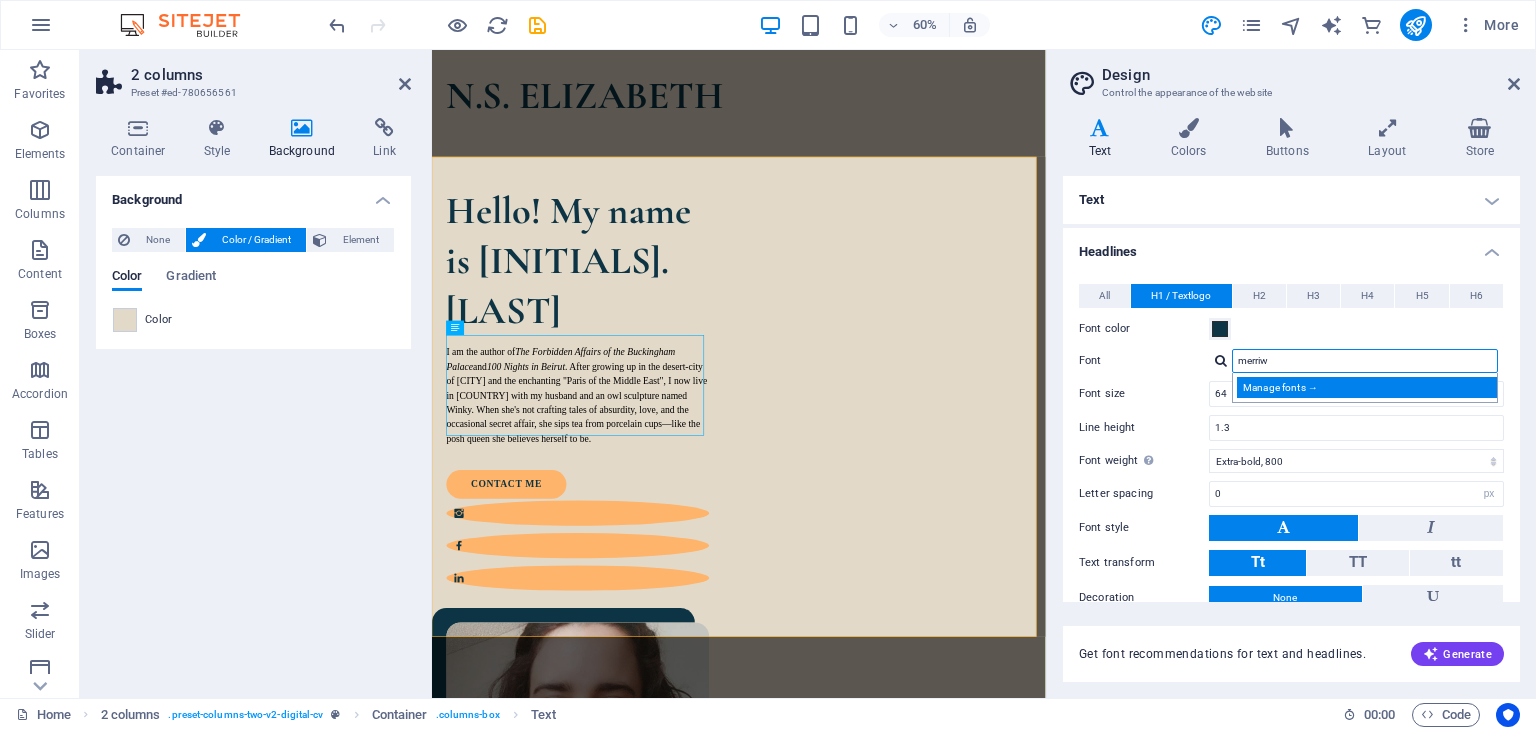 type on "merriwe" 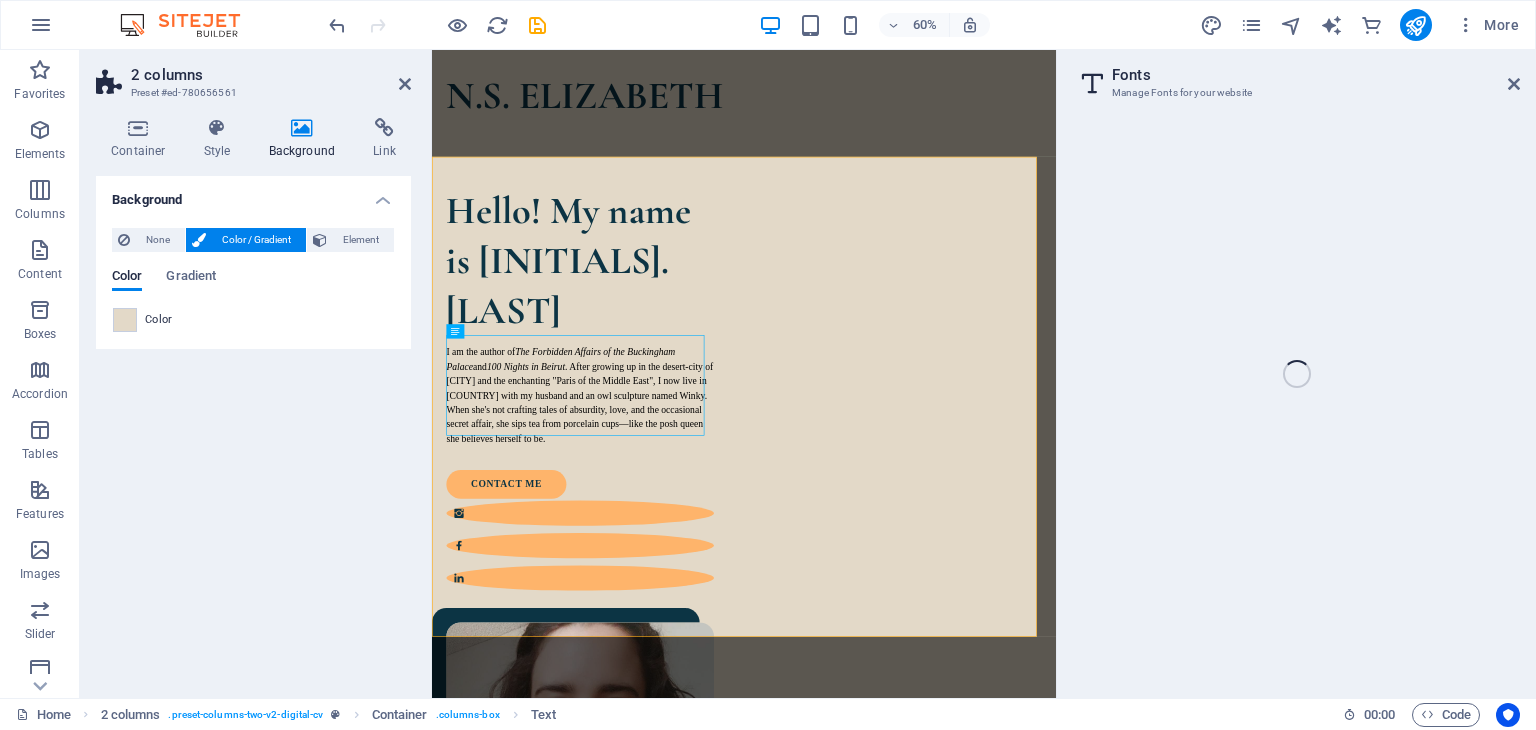 select on "popularity" 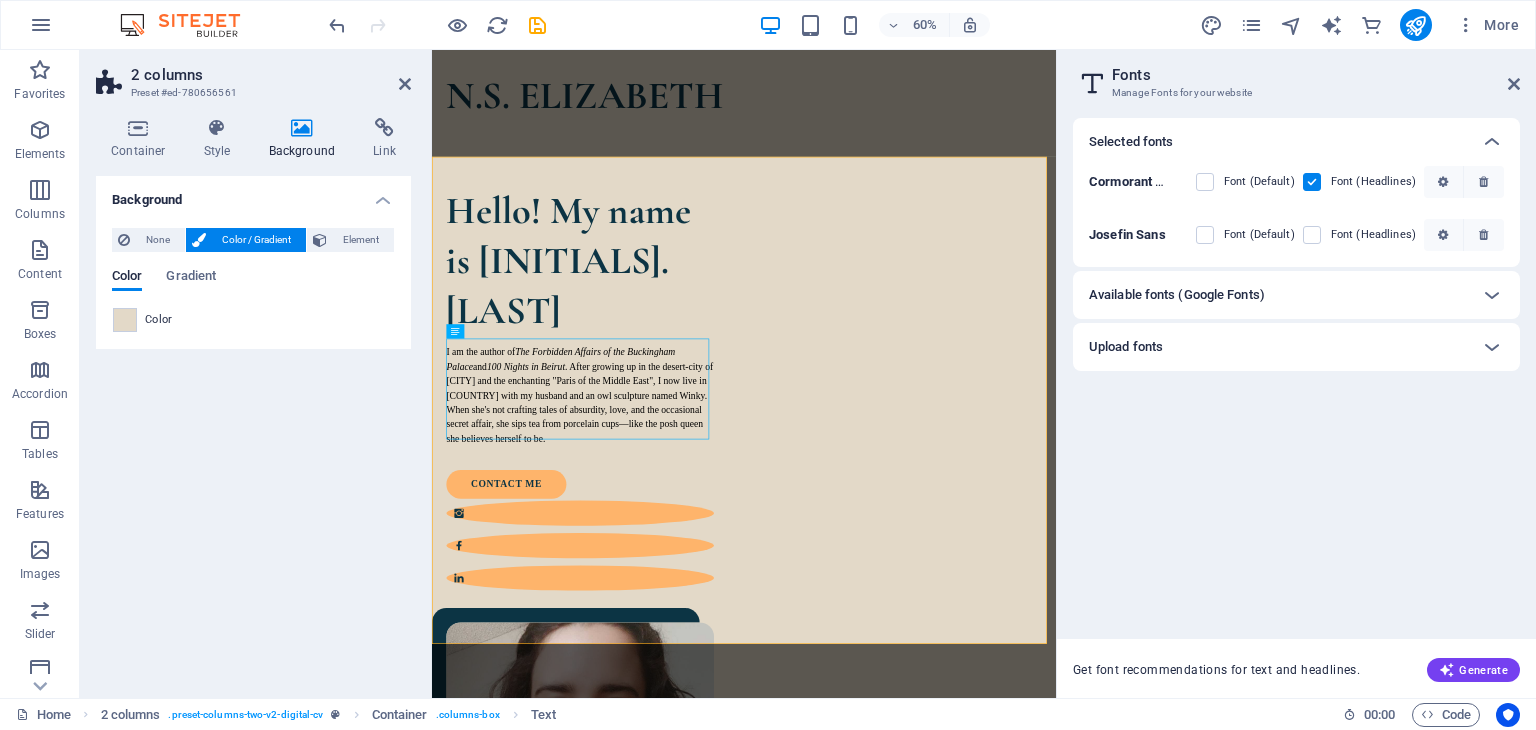 click on "Available fonts (Google Fonts)" at bounding box center (1278, 295) 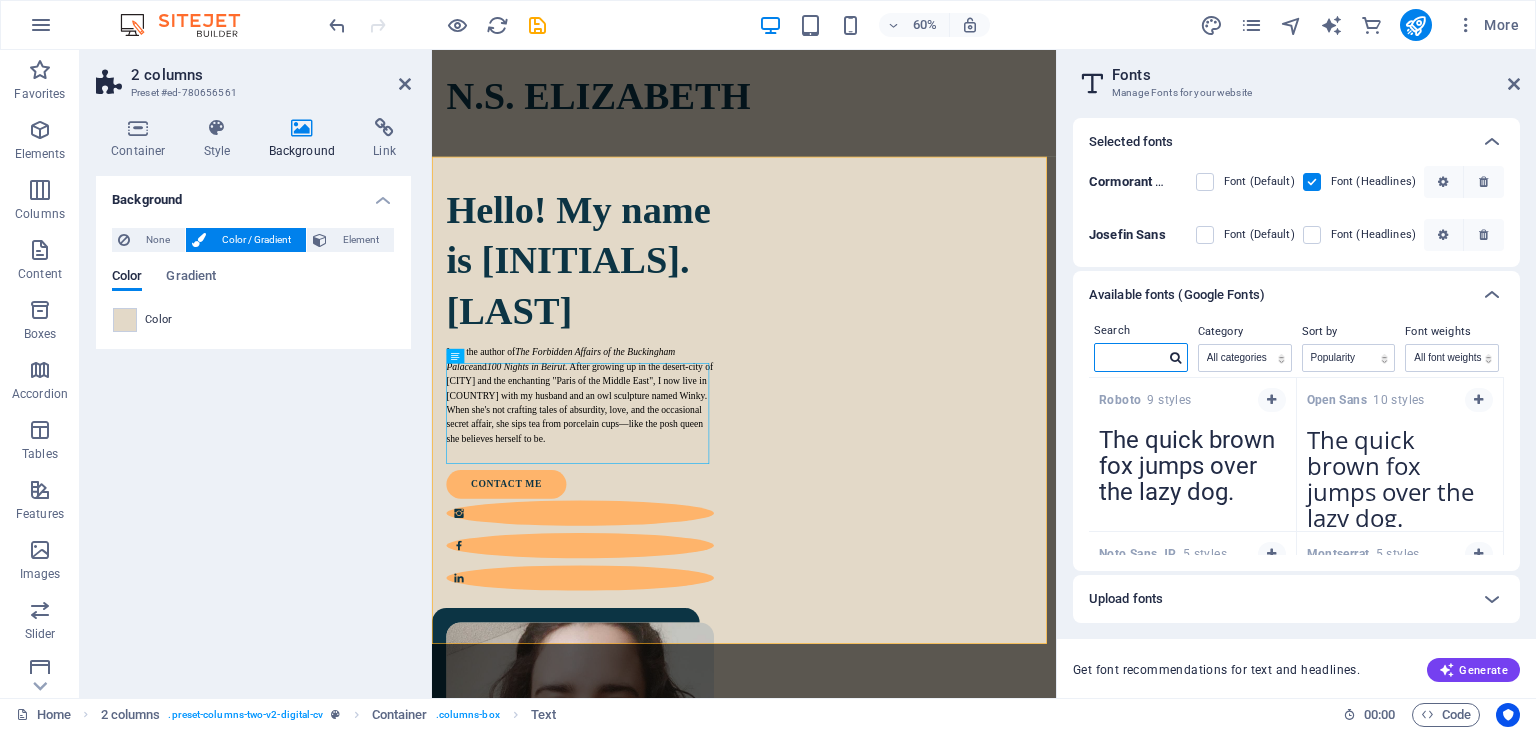 click at bounding box center (1130, 357) 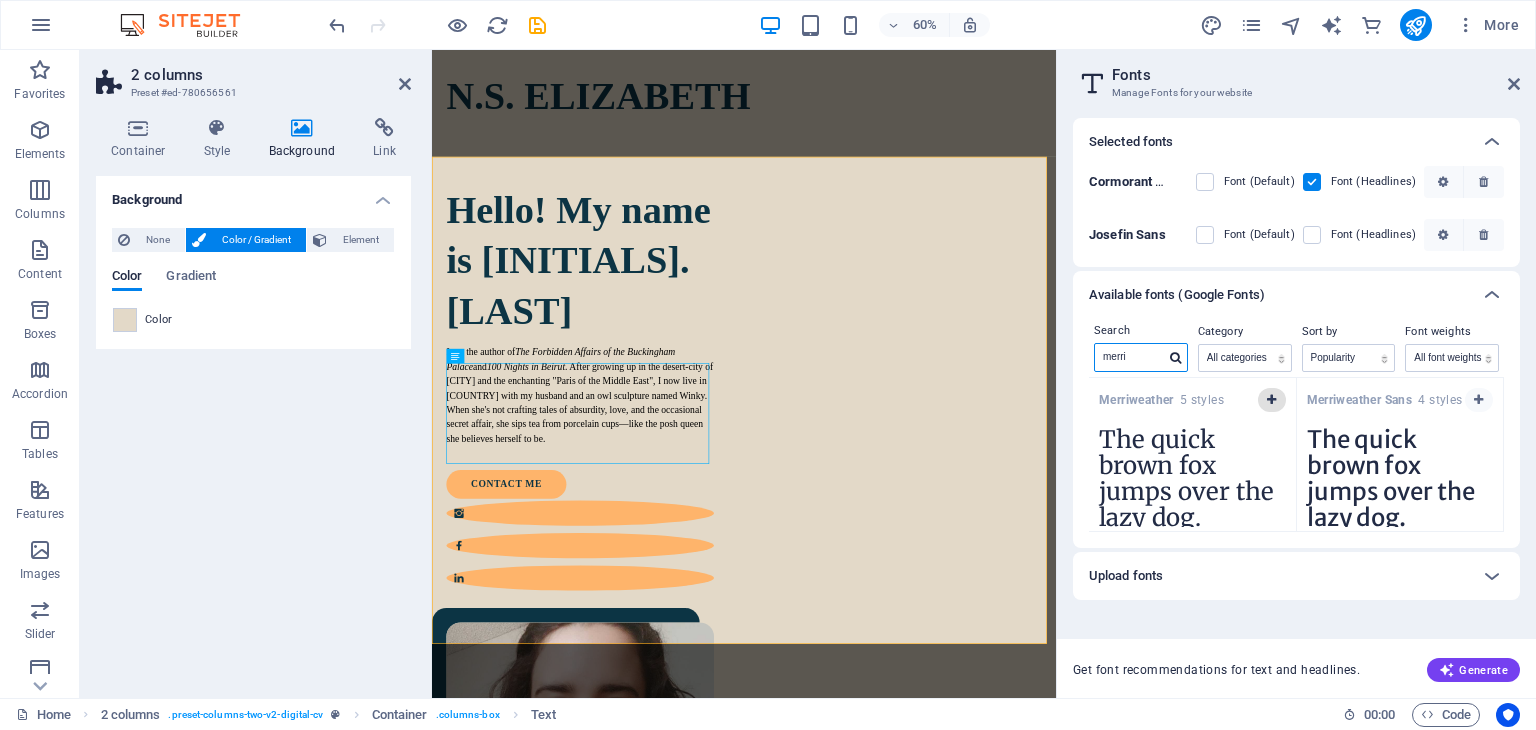 type on "merri" 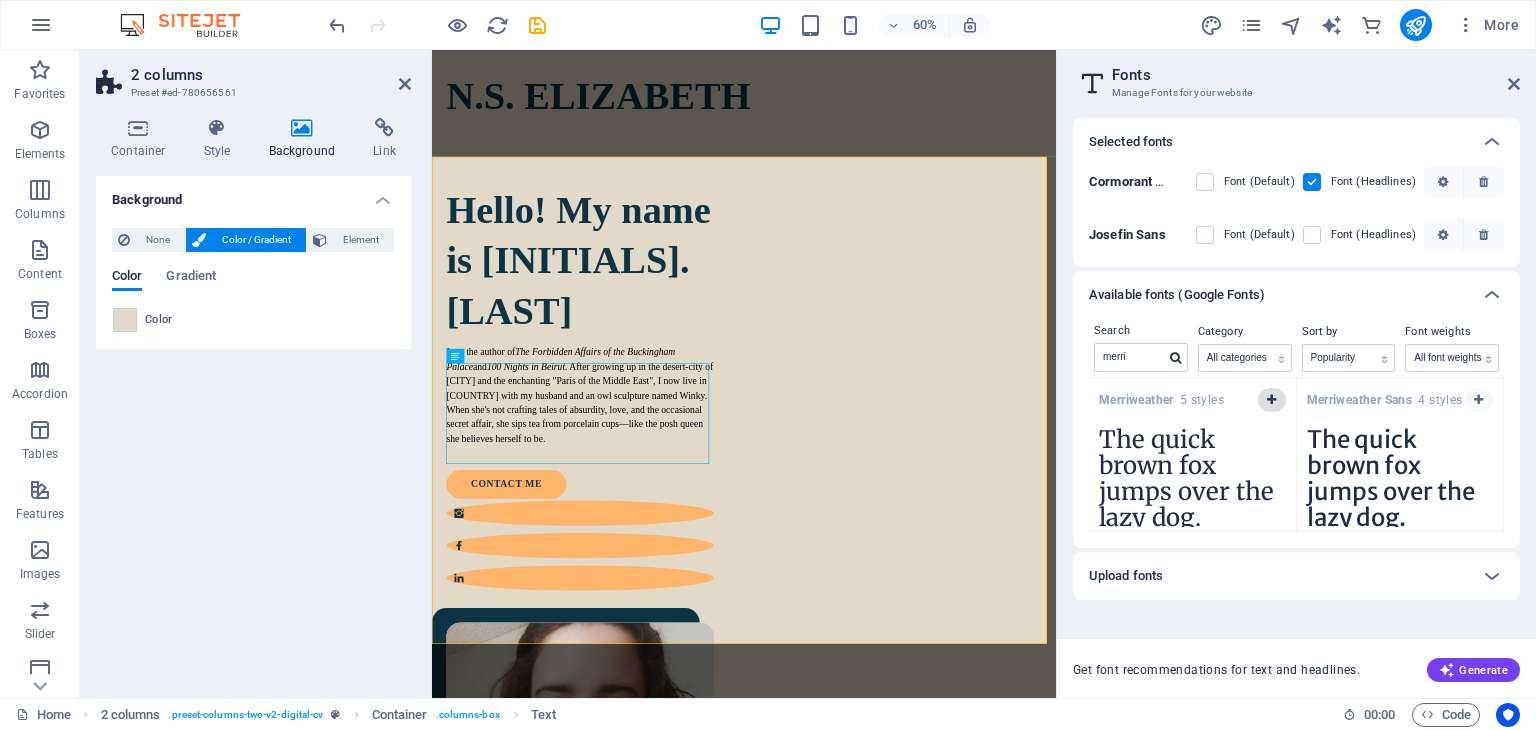 click at bounding box center [1271, 400] 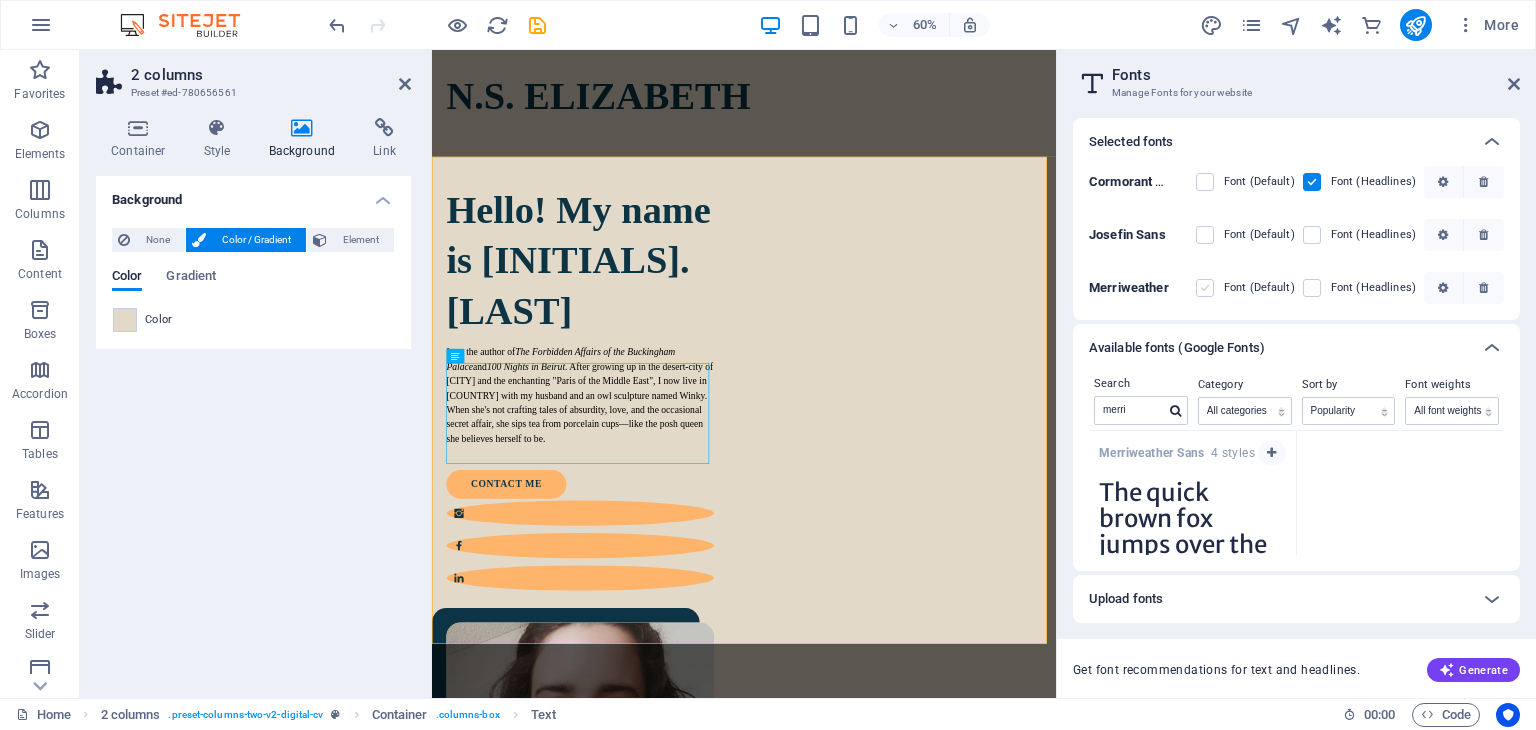 drag, startPoint x: 1212, startPoint y: 286, endPoint x: 209, endPoint y: 699, distance: 1084.7018 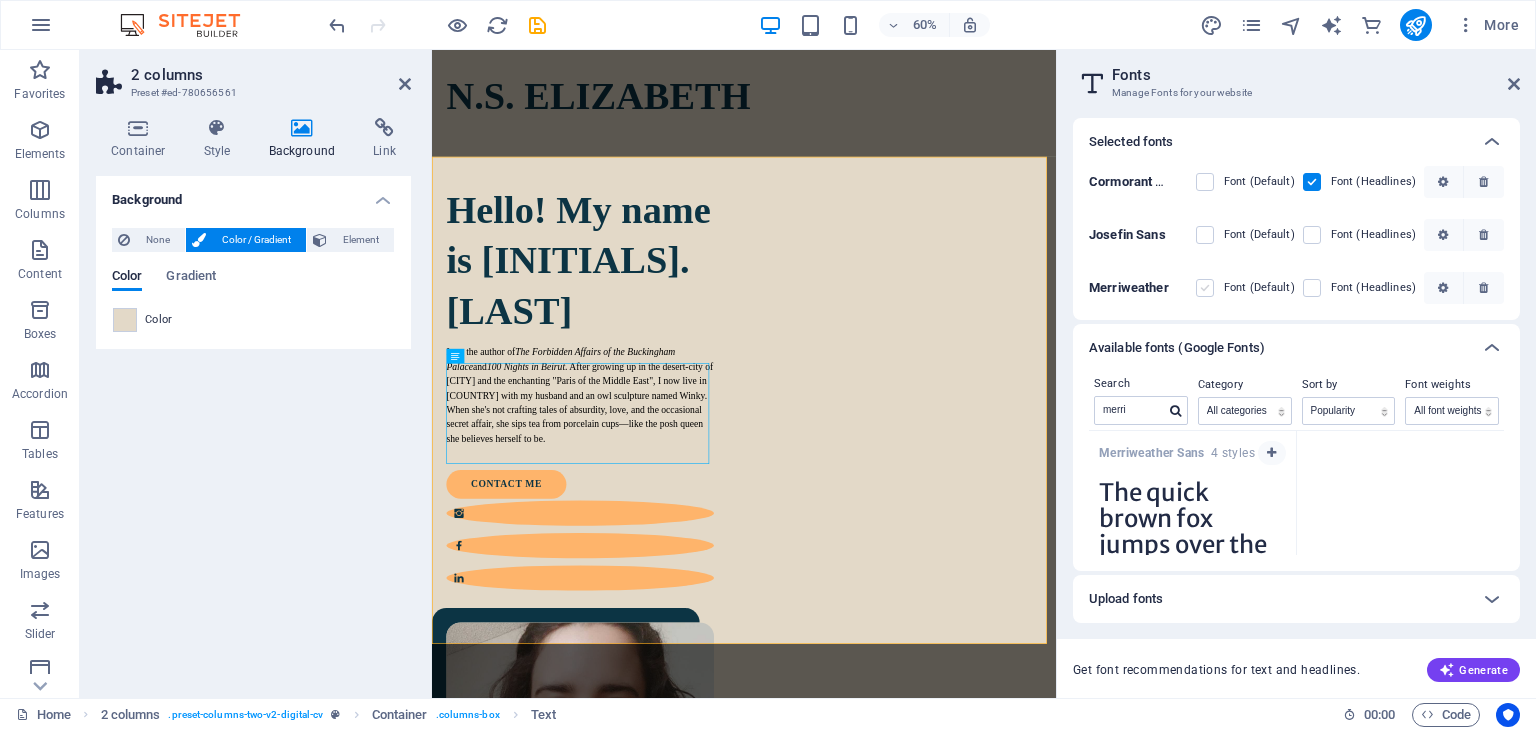 click at bounding box center (1205, 288) 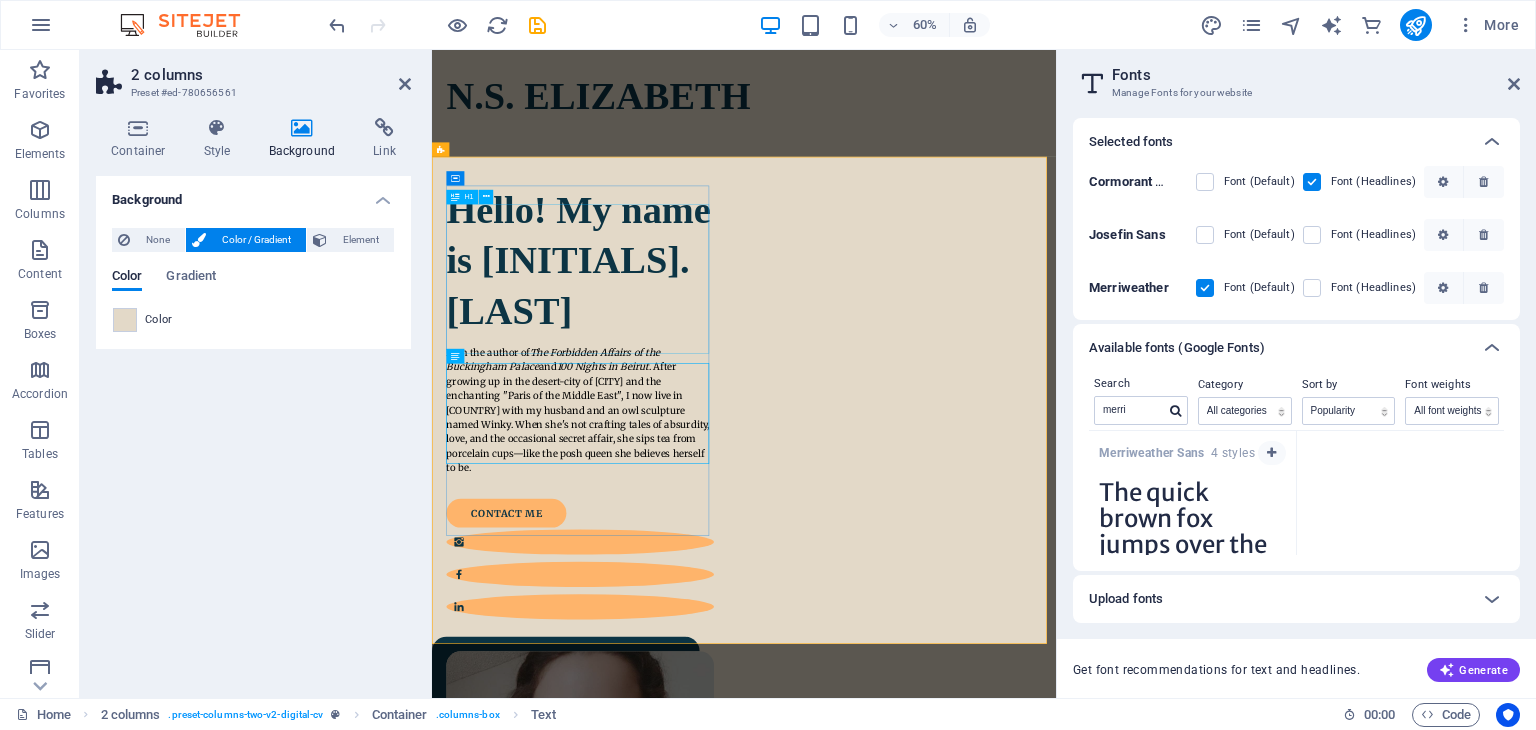 click on "Hello! My name is [INITIALS]. [LAST]" at bounding box center (679, 401) 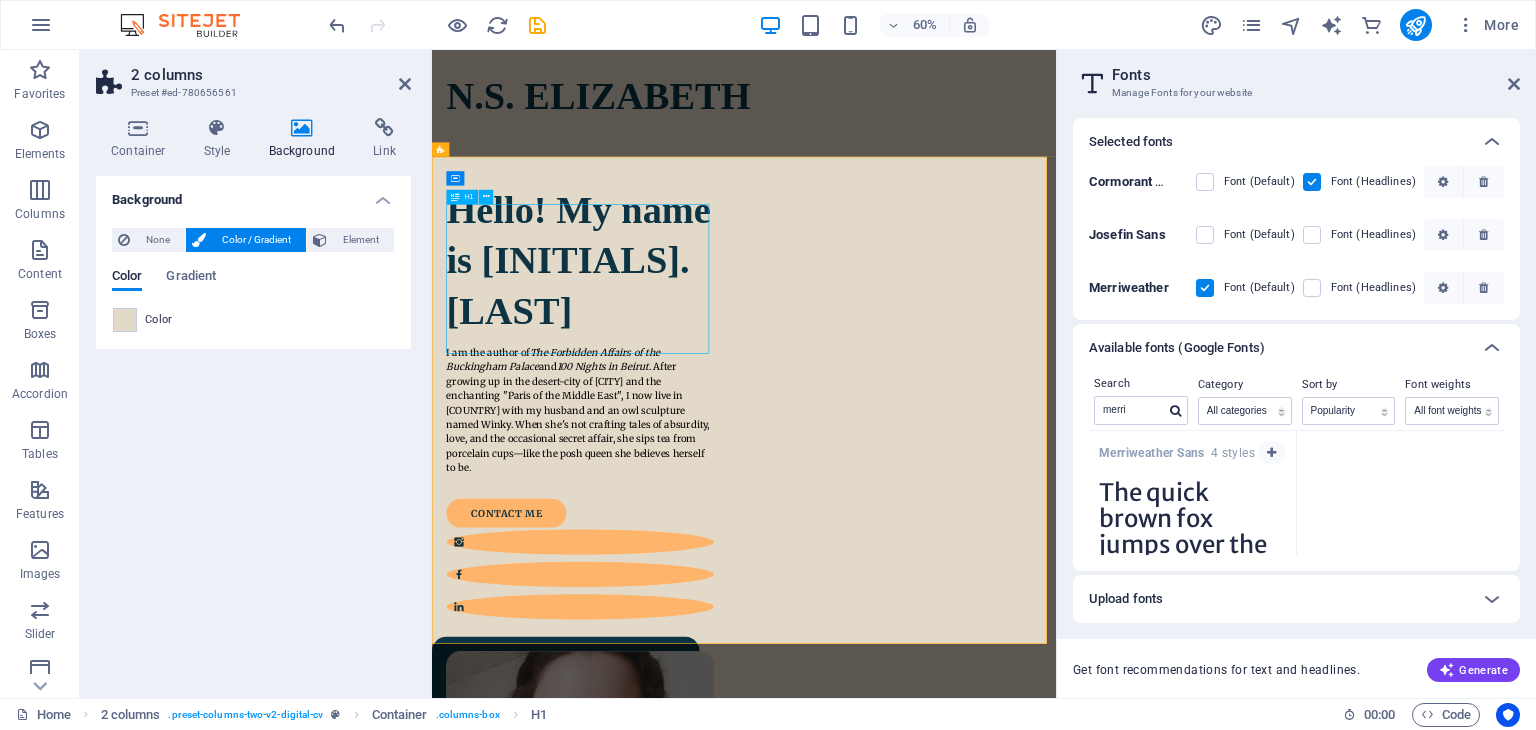 click on "Hello! My name is [INITIALS]. [LAST]" at bounding box center [679, 401] 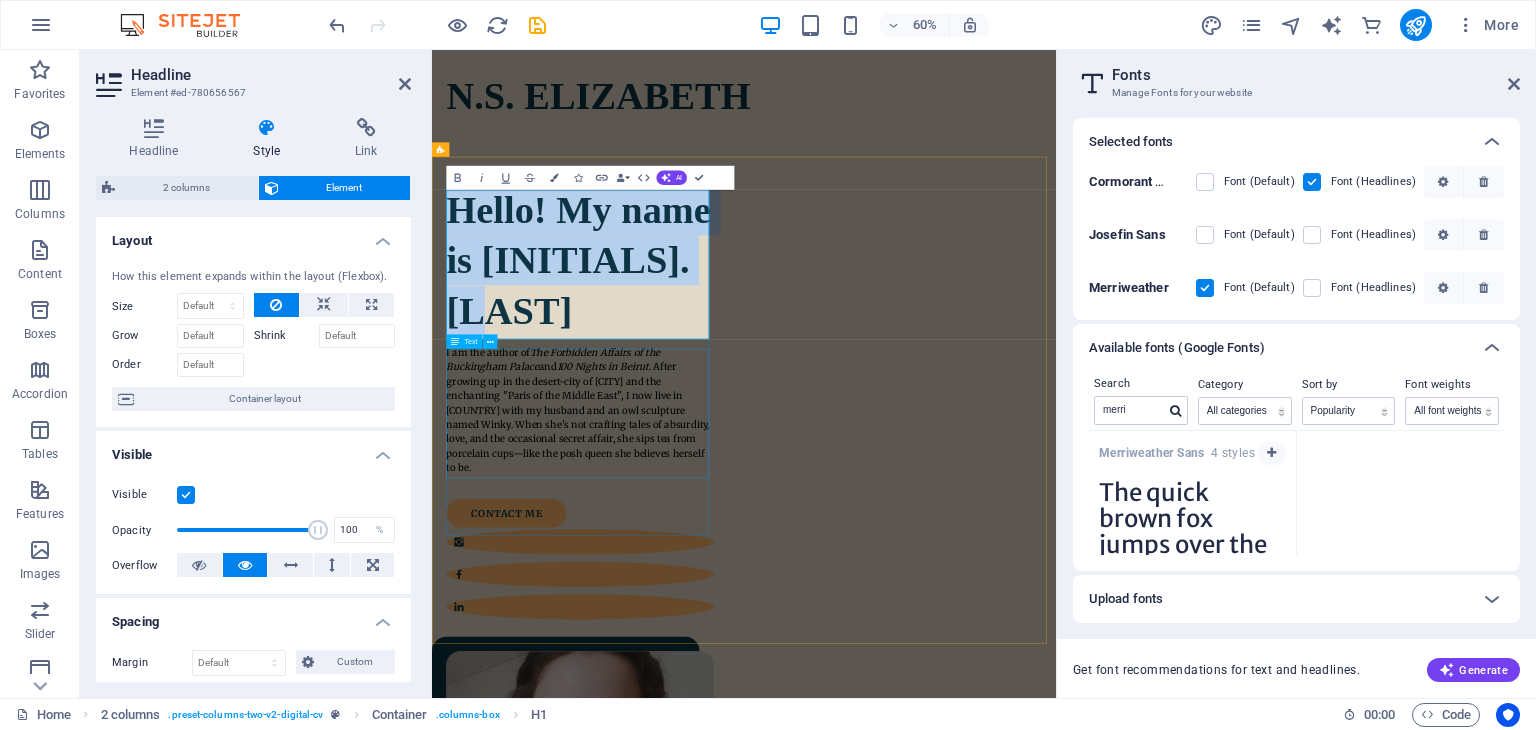 click on "I am the author of  The Forbidden Affairs of the Buckingham Palace  and  100 Nights in Beirut . After growing up in the desert-city of [CITY] and the enchanting "Paris of the Middle East", I now live in [COUNTRY] with my husband and an owl sculpture named Winky. When she's not crafting tales of absurdity, love, and the occasional secret affair, she sips tea from porcelain cups—like the posh queen she believes herself to be." at bounding box center (679, 650) 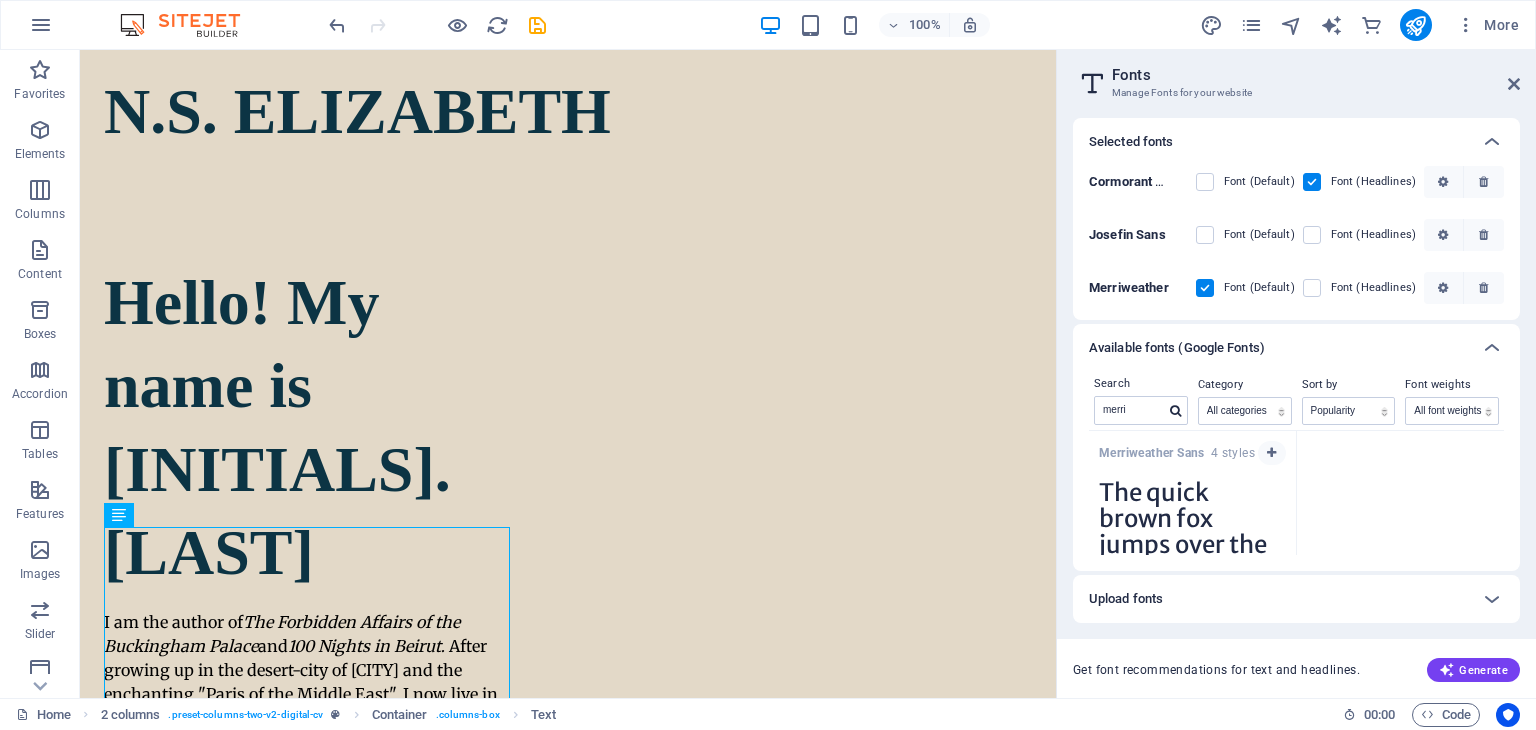 scroll, scrollTop: 27, scrollLeft: 0, axis: vertical 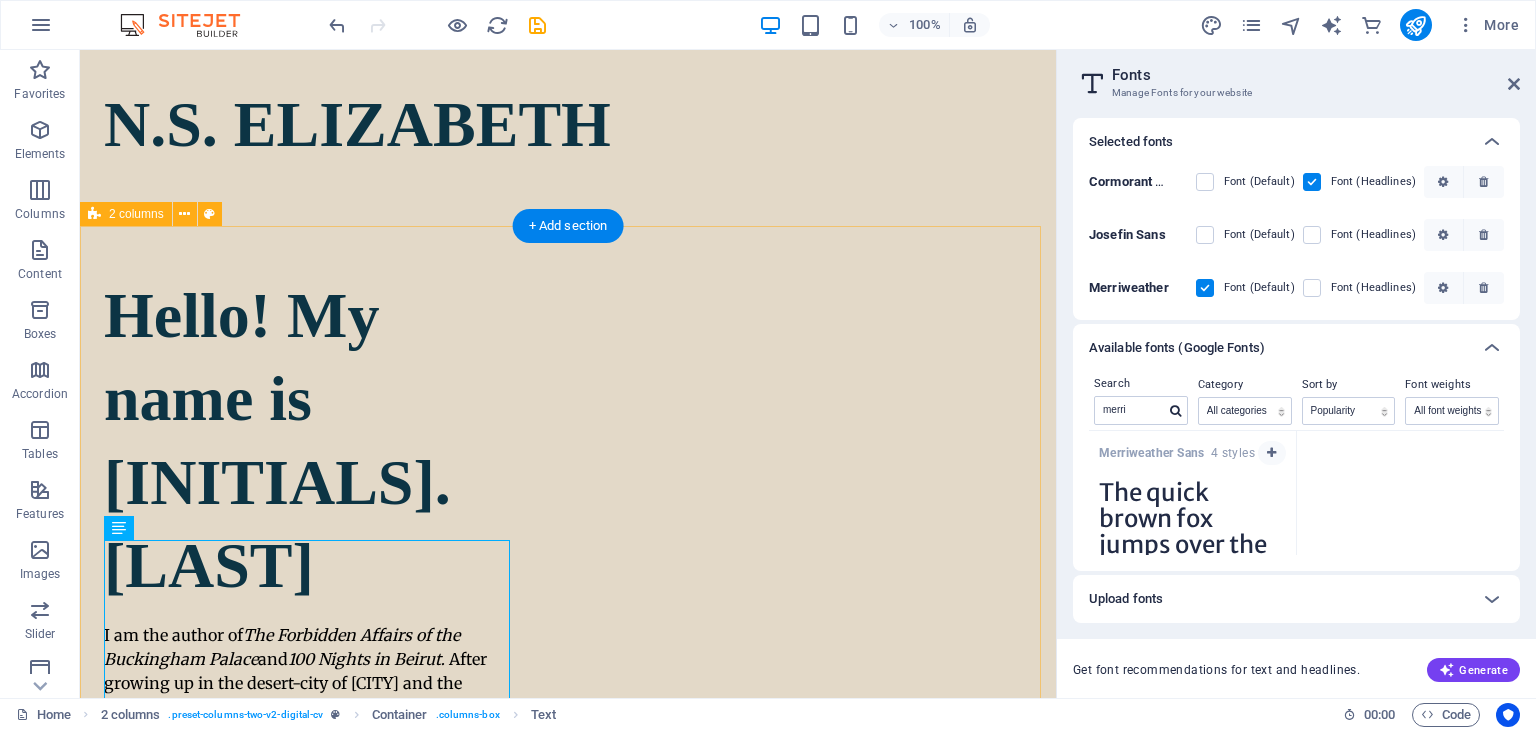 click on "Hello! My name is N.S. [LAST] I am the author of  The Forbidden Affairs of the Buckingham Palace  and  100 Nights in Beirut . After growing up in the desert-city of [CITY] and the enchanting "Paris of the Middle East", I now live in [COUNTRY] with my husband and an owl sculpture named Winky. When she's not crafting tales of absurdity, love, and the occasional secret affair, she sips tea from porcelain cups—like the posh queen she believes herself to be. contact me" at bounding box center (568, 1045) 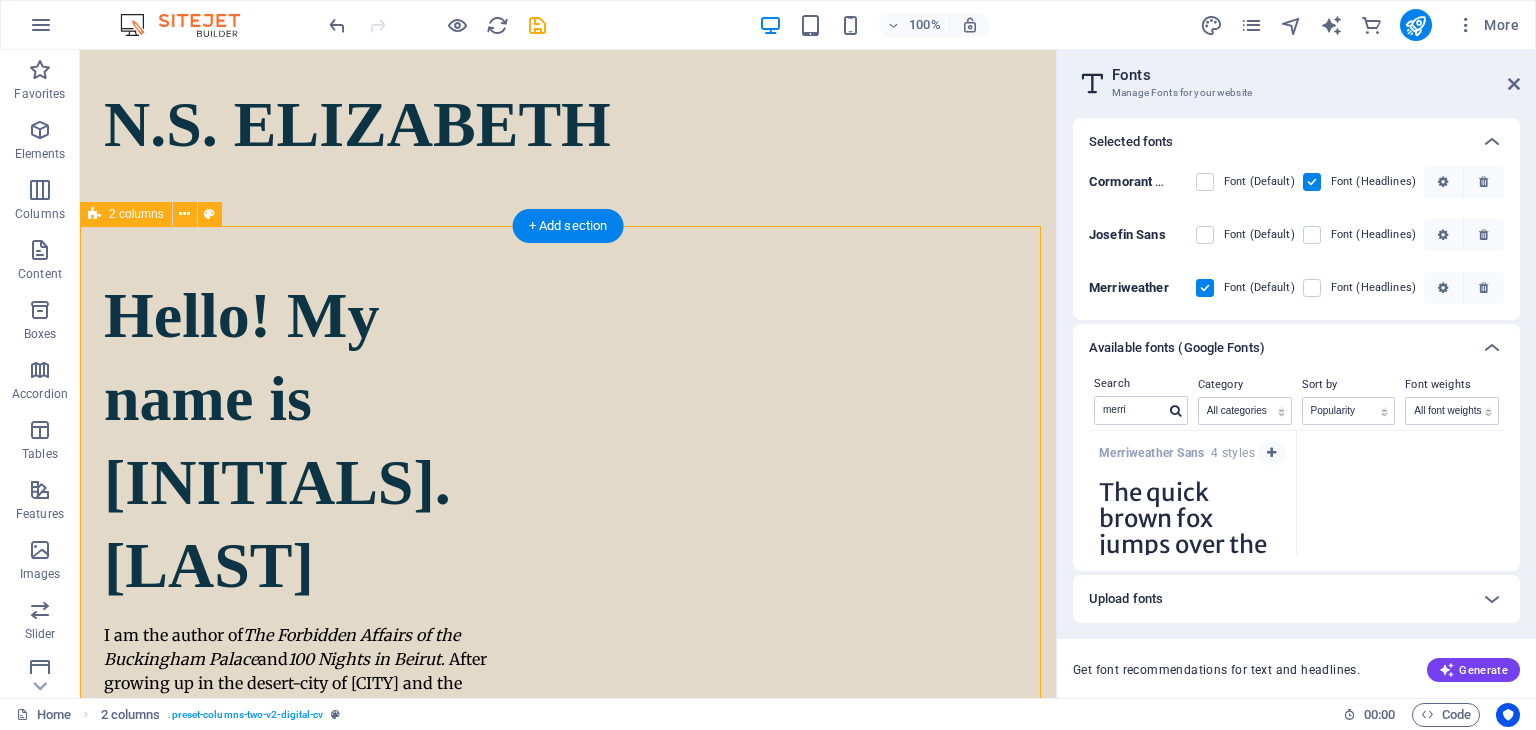 click on "Hello! My name is N.S. [LAST] I am the author of  The Forbidden Affairs of the Buckingham Palace  and  100 Nights in Beirut . After growing up in the desert-city of [CITY] and the enchanting "Paris of the Middle East", I now live in [COUNTRY] with my husband and an owl sculpture named Winky. When she's not crafting tales of absurdity, love, and the occasional secret affair, she sips tea from porcelain cups—like the posh queen she believes herself to be. contact me" at bounding box center [568, 1045] 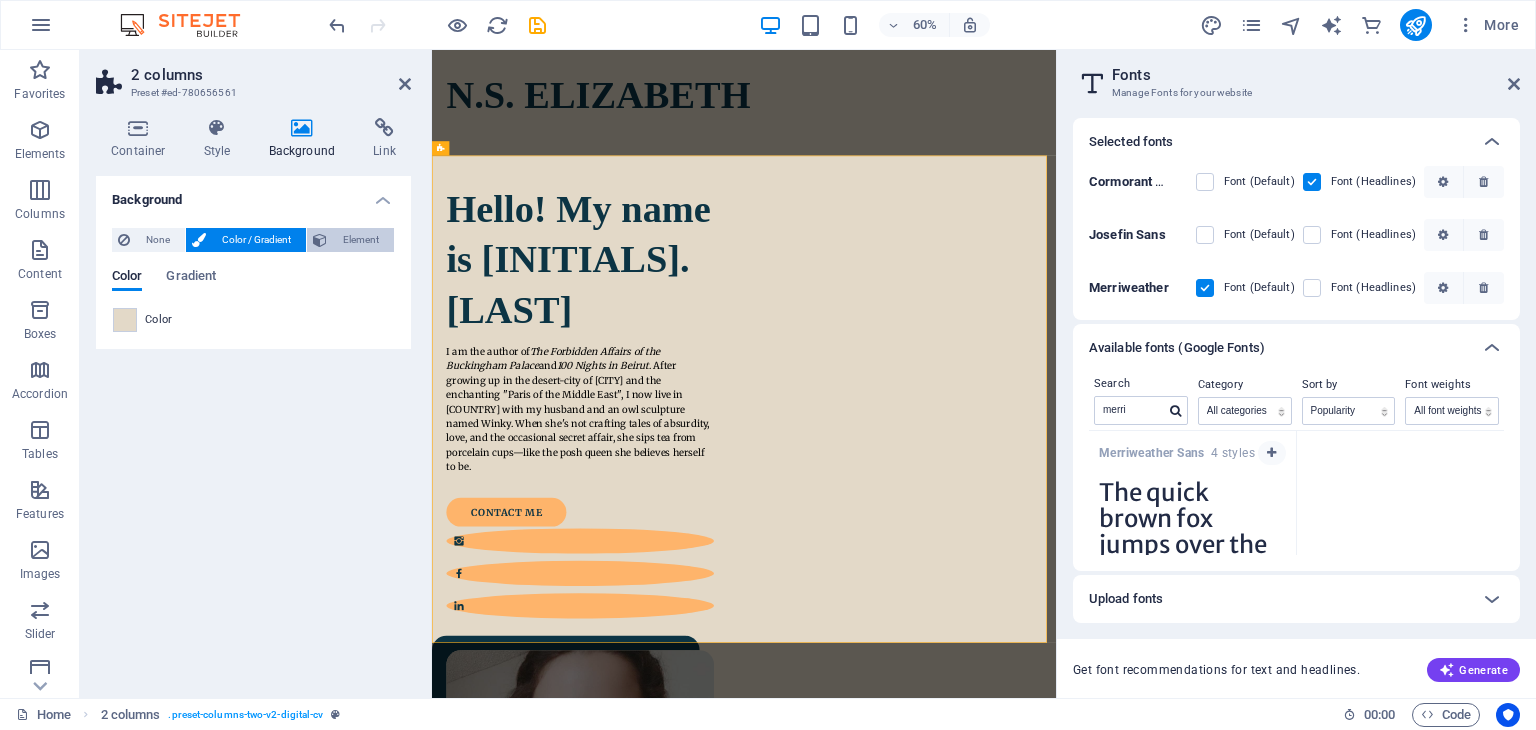click on "Element" at bounding box center (360, 240) 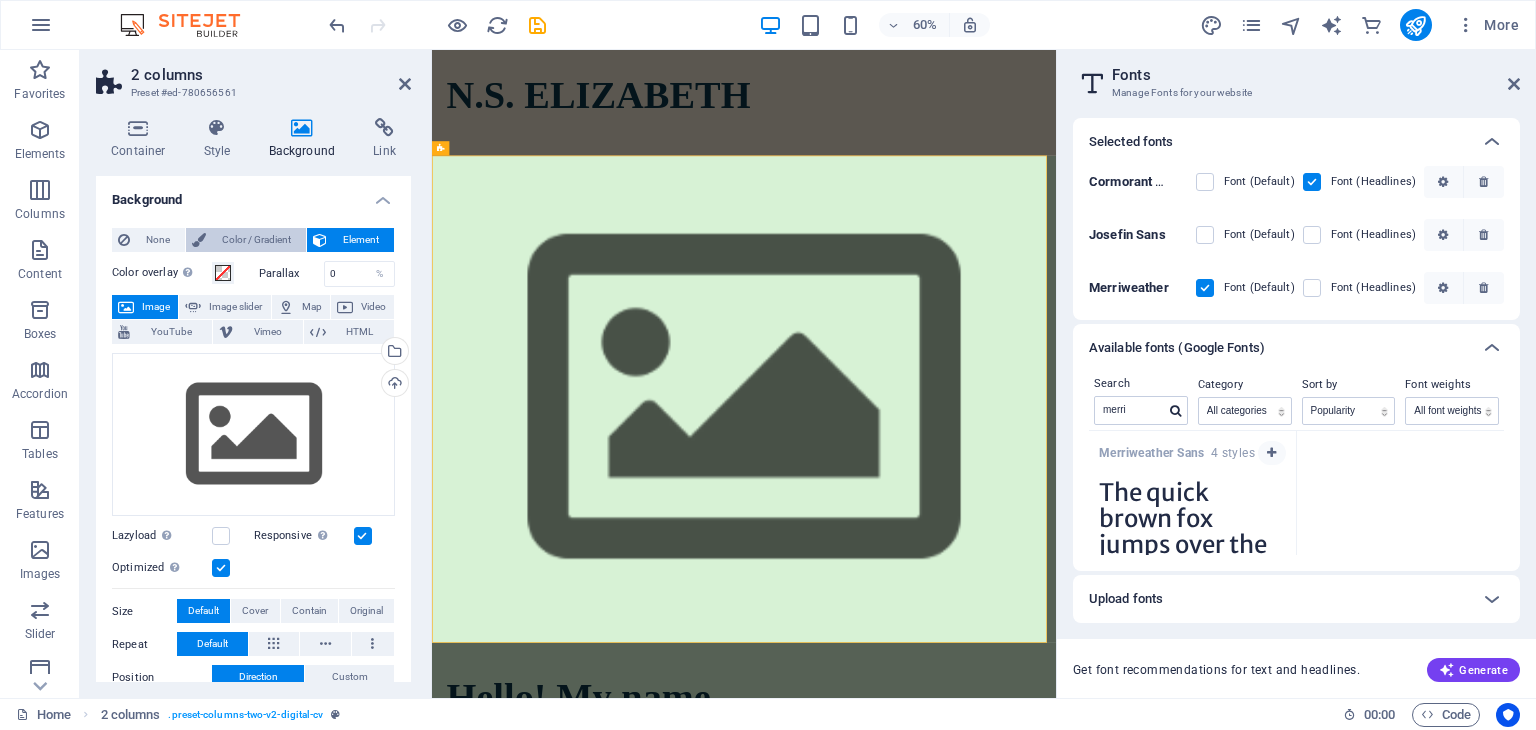 click on "Color / Gradient" at bounding box center (256, 240) 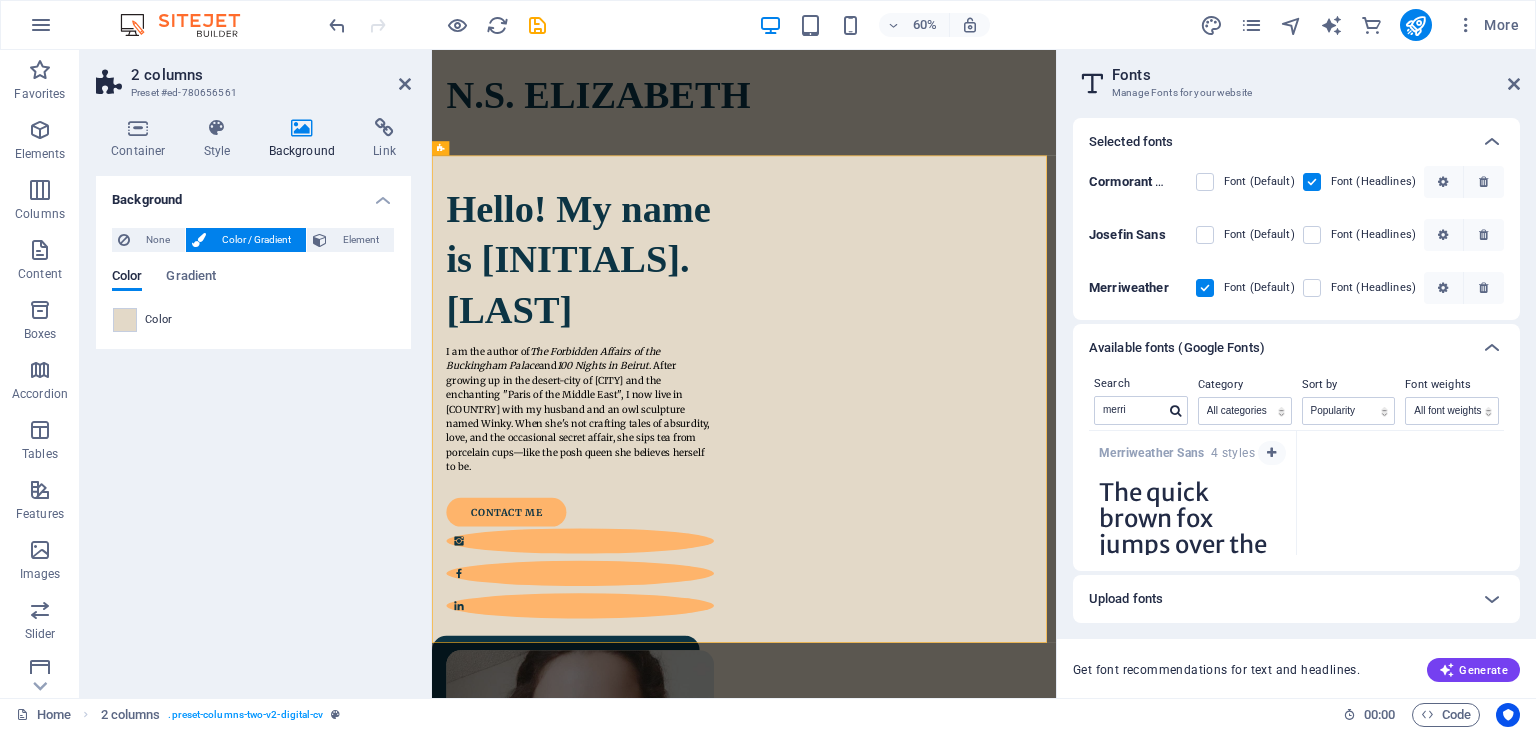 click on "None Color / Gradient Element Stretch background to full-width Color overlay Places an overlay over the background to colorize it Parallax 0 % Image Image slider Map Video YouTube Vimeo HTML Drag files here, click to choose files or select files from Files or our free stock photos & videos Select files from the file manager, stock photos, or upload file(s) Upload Lazyload Loading images after the page loads improves page speed. Responsive Automatically load retina image and smartphone optimized sizes. Optimized Images are compressed to improve page speed. Size Default Cover Contain Original Repeat Default Position Direction Custom X offset 50 px rem % vh vw Y offset 50 px rem % vh vw Alternative text The alternative text is used by devices that cannot display images (e.g. image search engines) and should be added to every image to improve website accessibility. Image caption Paragraph Format Normal Heading 1 Heading 2 Heading 3 Heading 4 Heading 5 Heading 6 Code Font Family Arial Georgia Impact Tahoma Verdana" at bounding box center (253, 280) 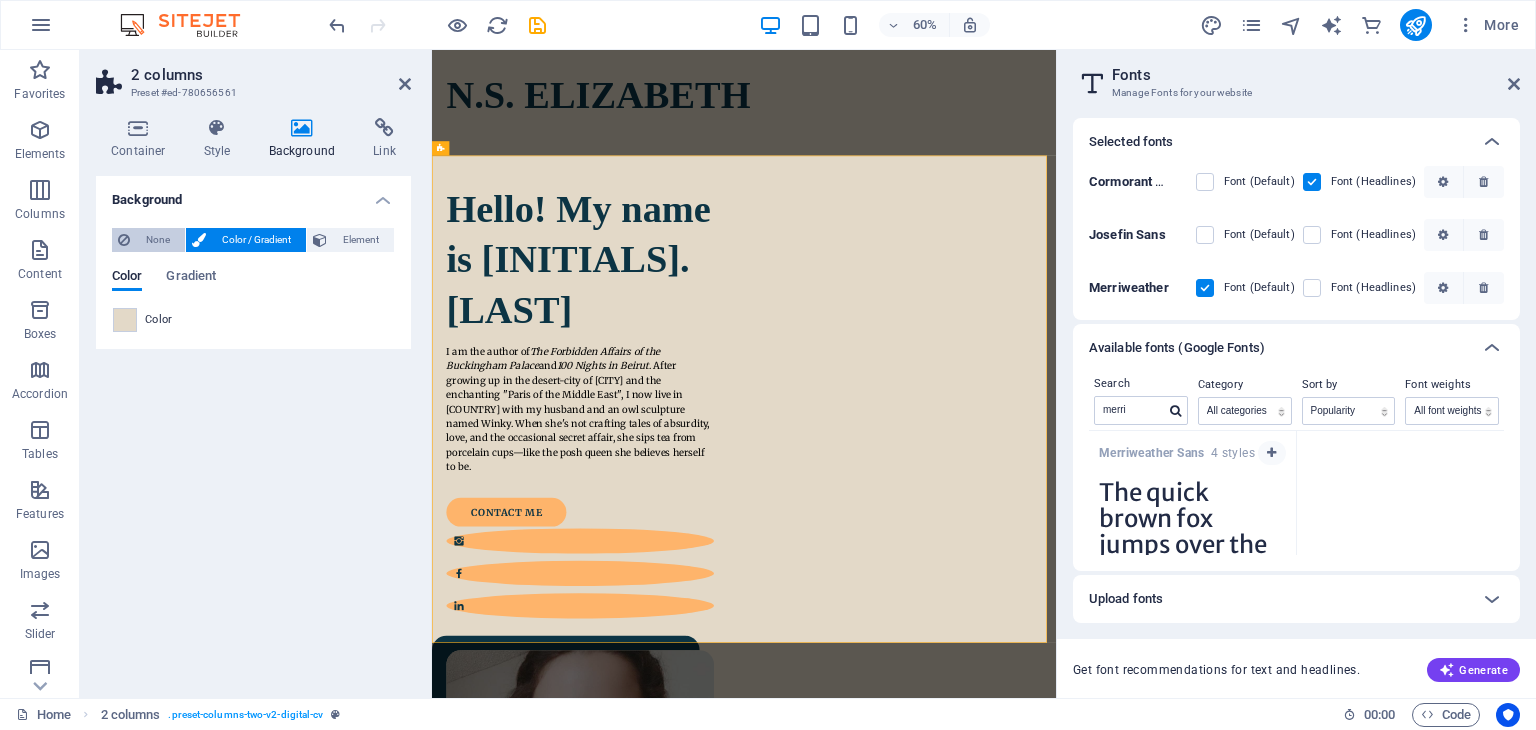 click on "None" at bounding box center (157, 240) 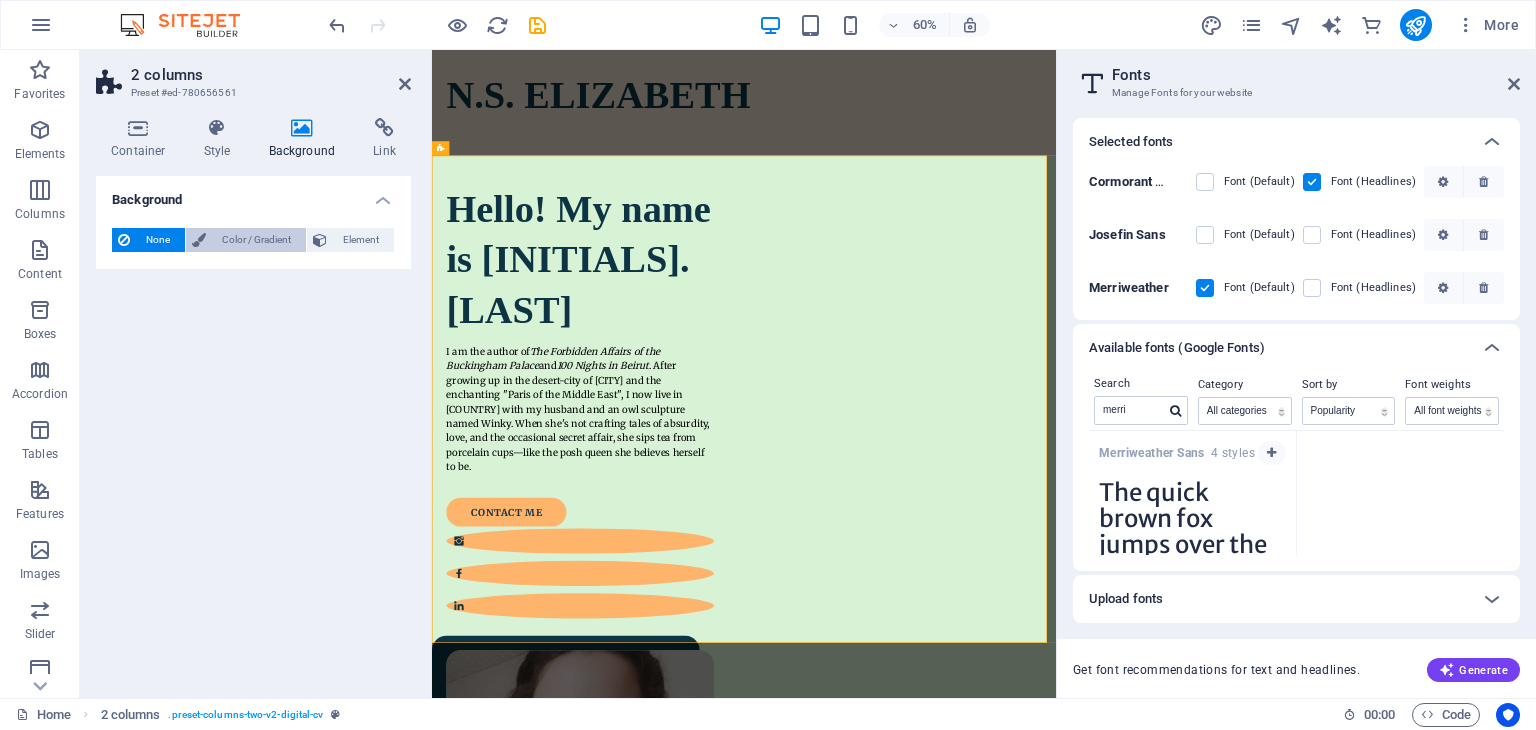 click on "Color / Gradient" at bounding box center [256, 240] 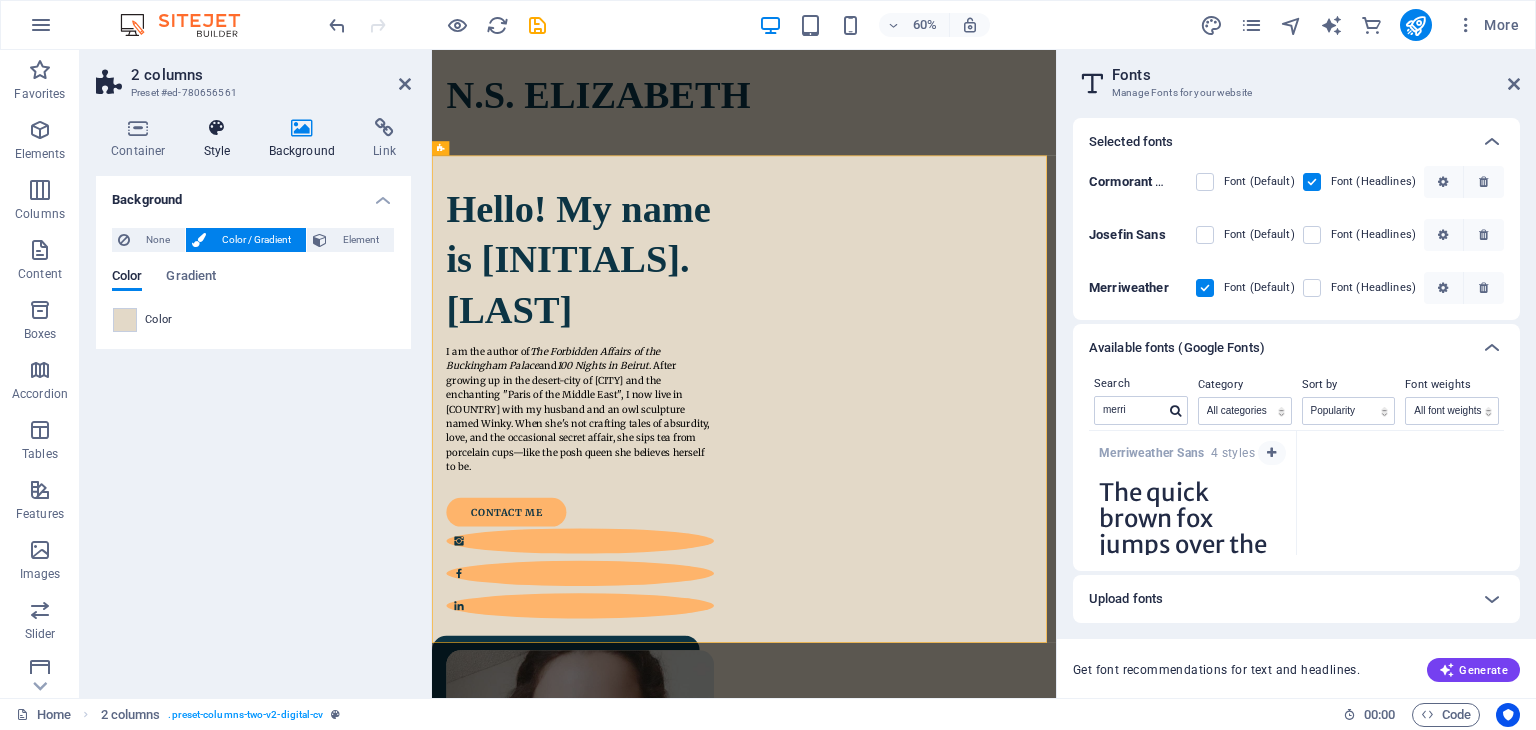 click on "Style" at bounding box center [221, 139] 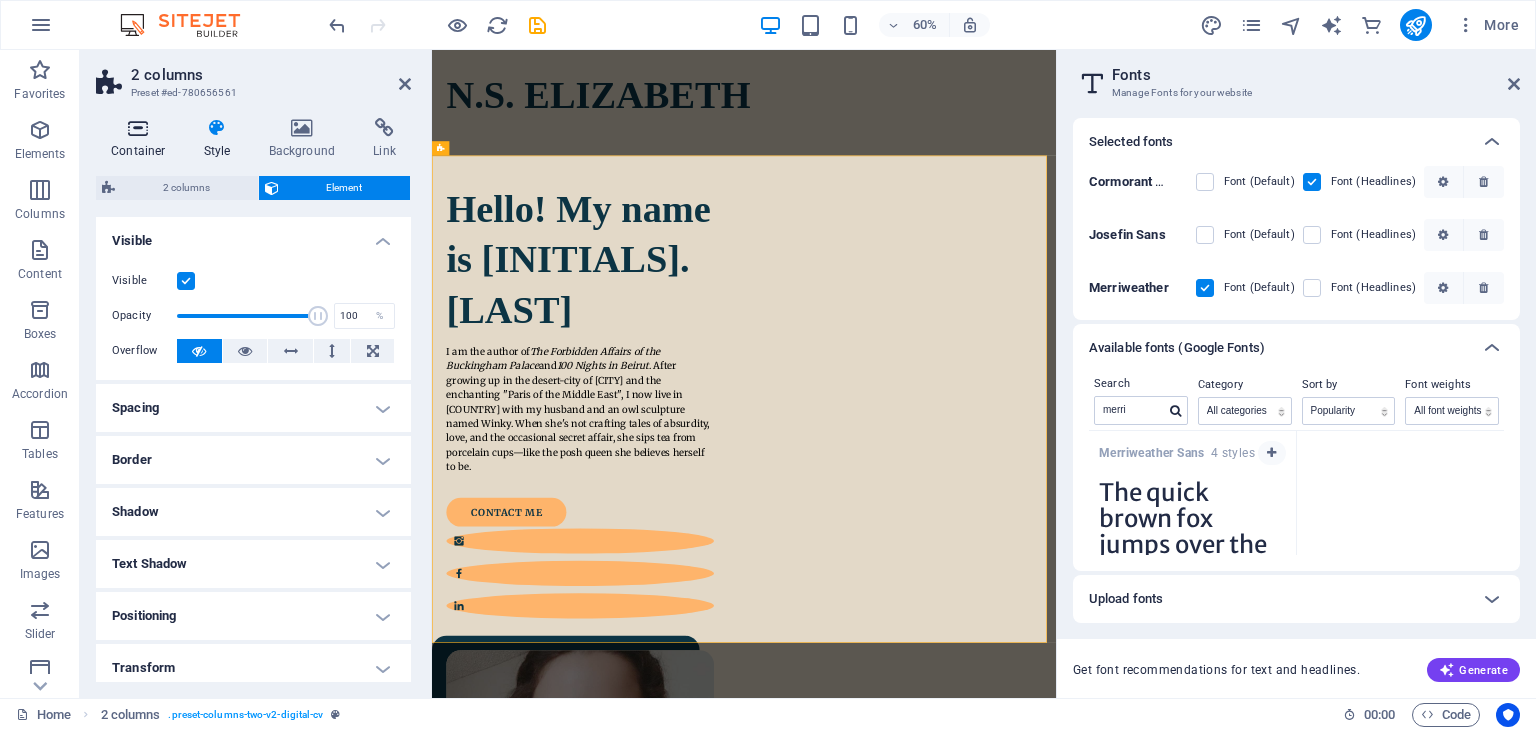 click at bounding box center (138, 128) 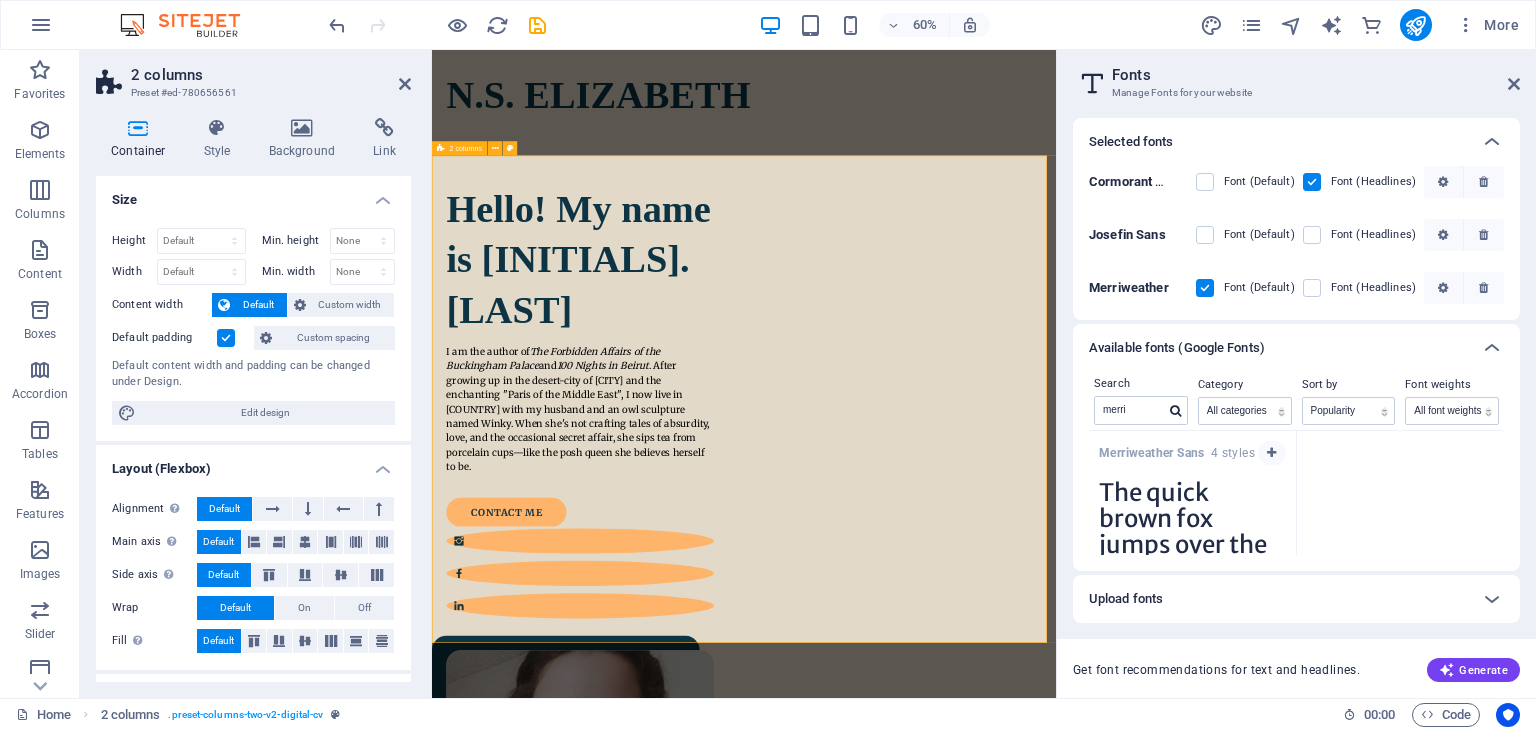 click on "Hello! My name is N.S. [LAST] I am the author of  The Forbidden Affairs of the Buckingham Palace  and  100 Nights in Beirut . After growing up in the desert-city of [CITY] and the enchanting "Paris of the Middle East", I now live in [COUNTRY] with my husband and an owl sculpture named Winky. When she's not crafting tales of absurdity, love, and the occasional secret affair, she sips tea from porcelain cups—like the posh queen she believes herself to be. contact me" at bounding box center (952, 1025) 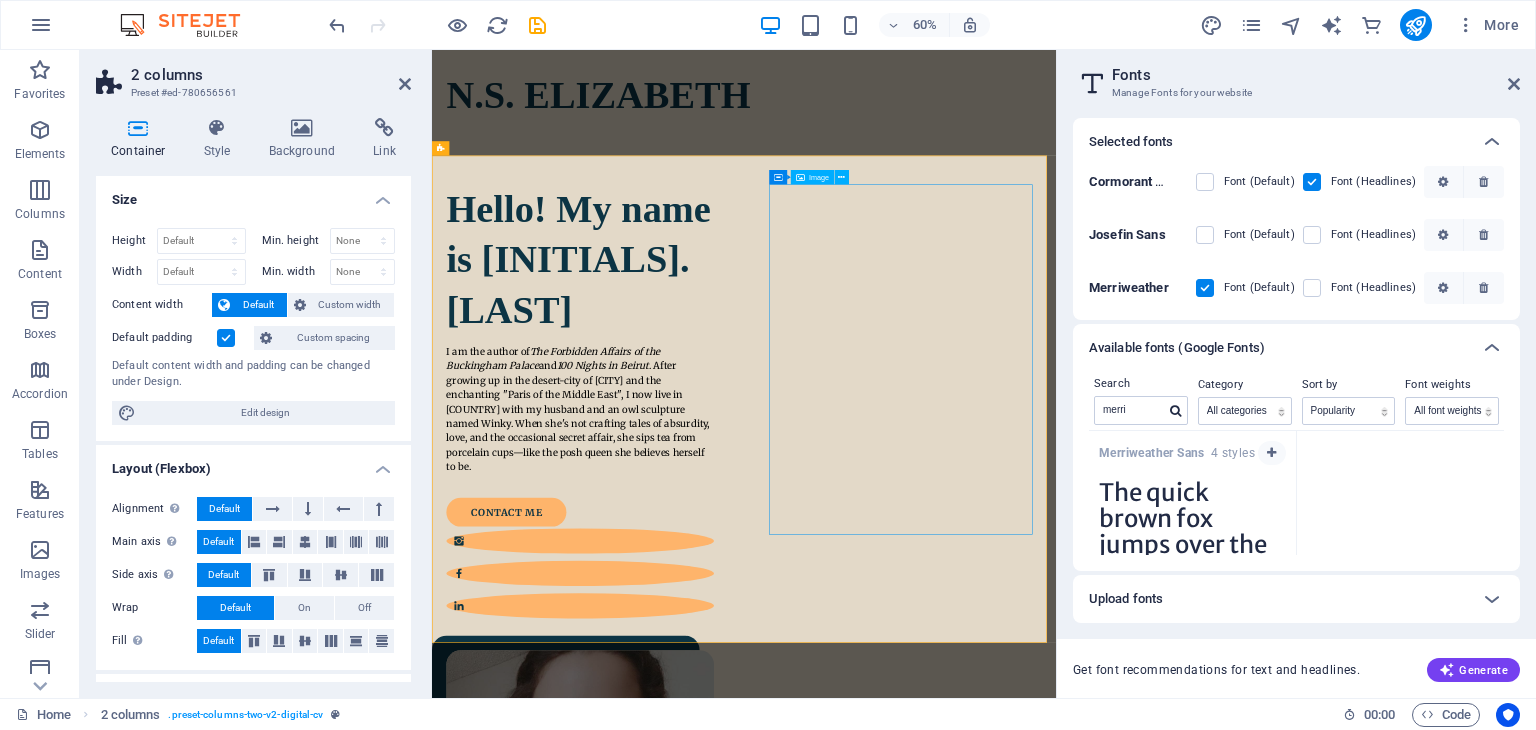 click at bounding box center (679, 1347) 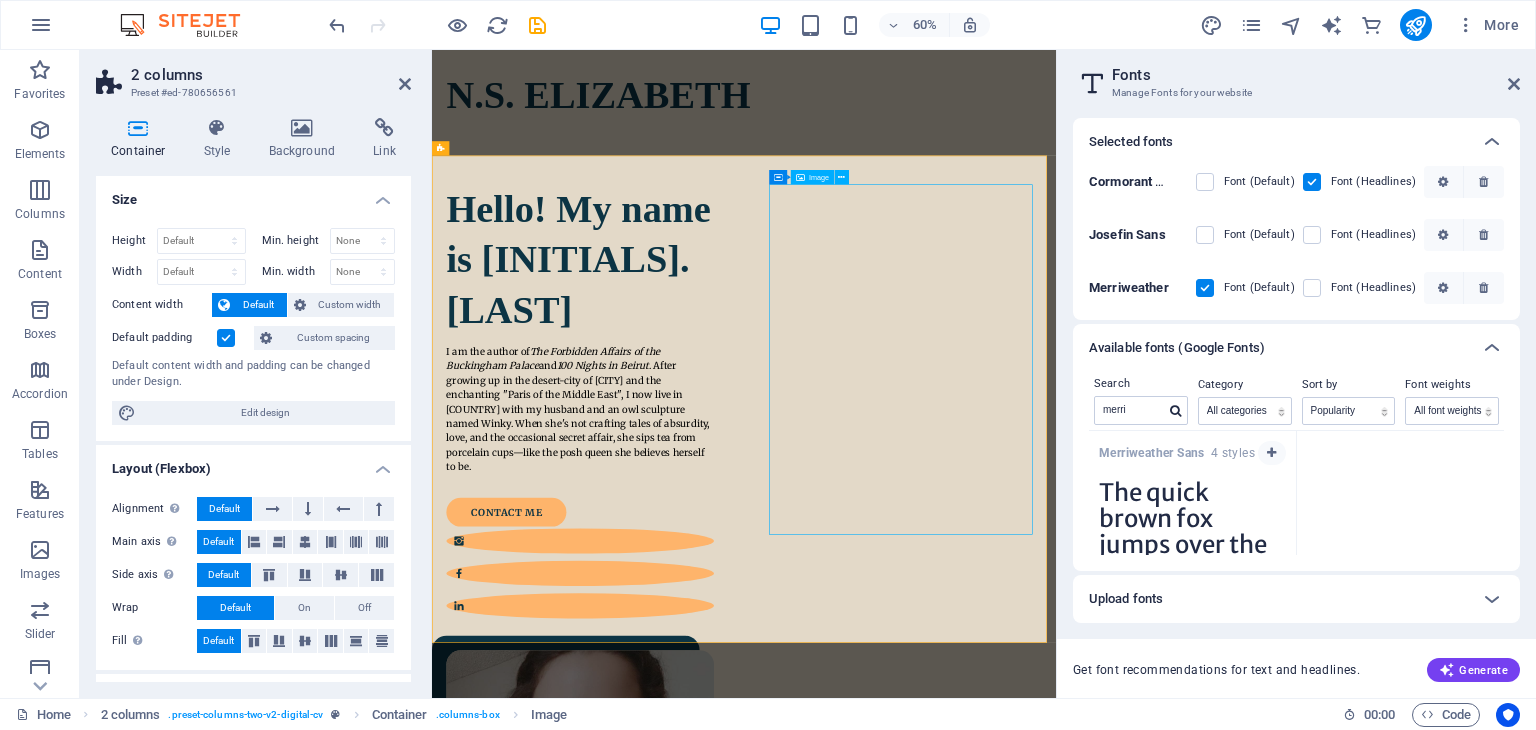 click at bounding box center (679, 1347) 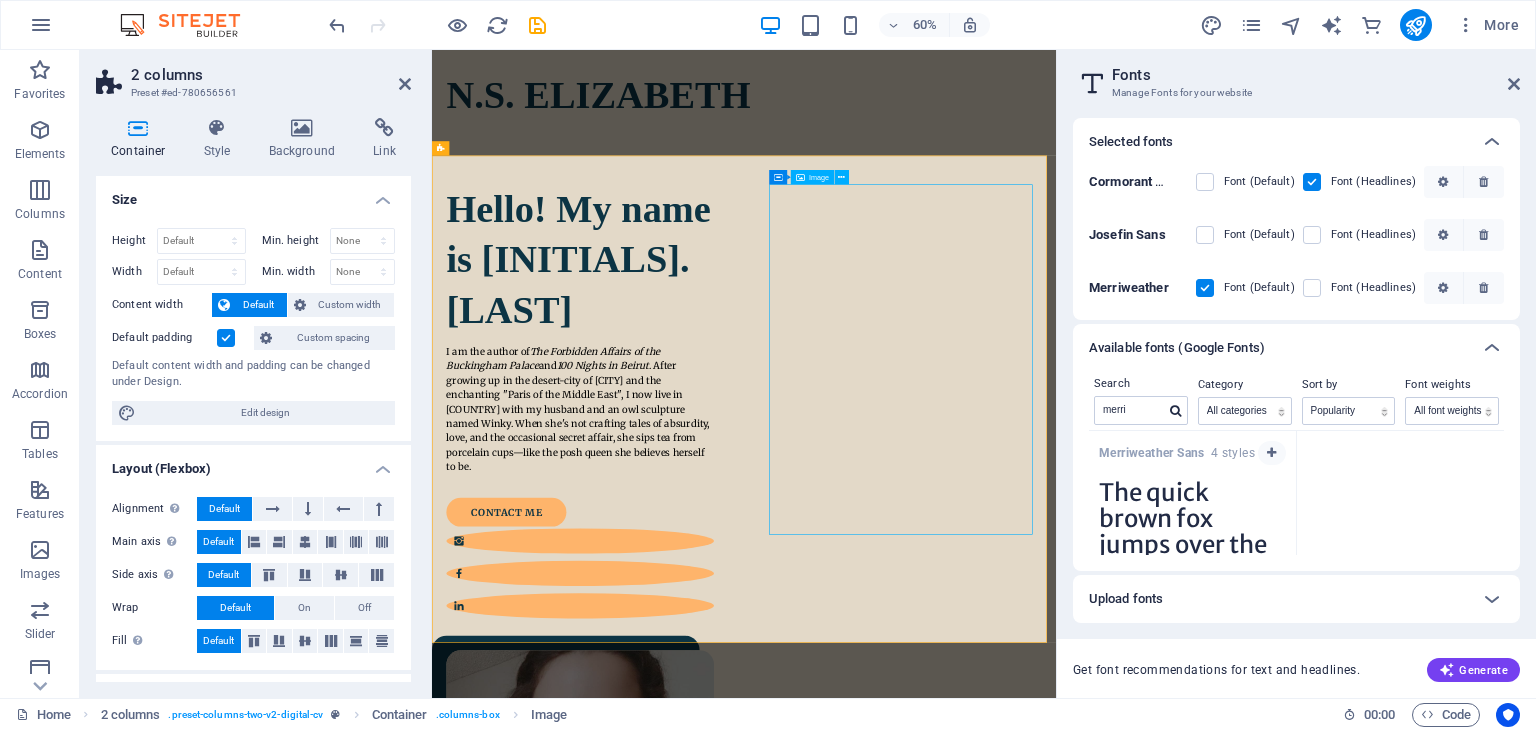 select on "%" 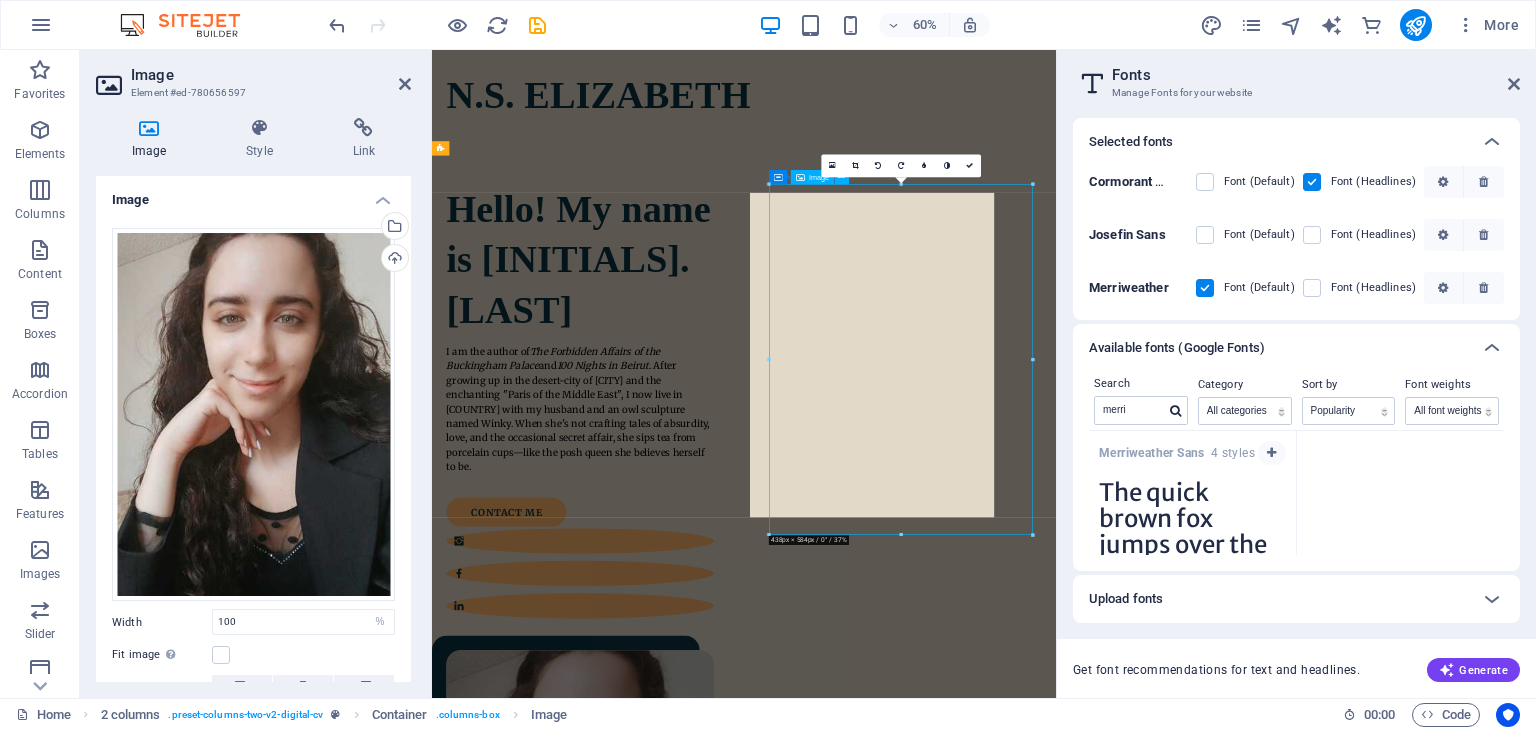 click at bounding box center [679, 1347] 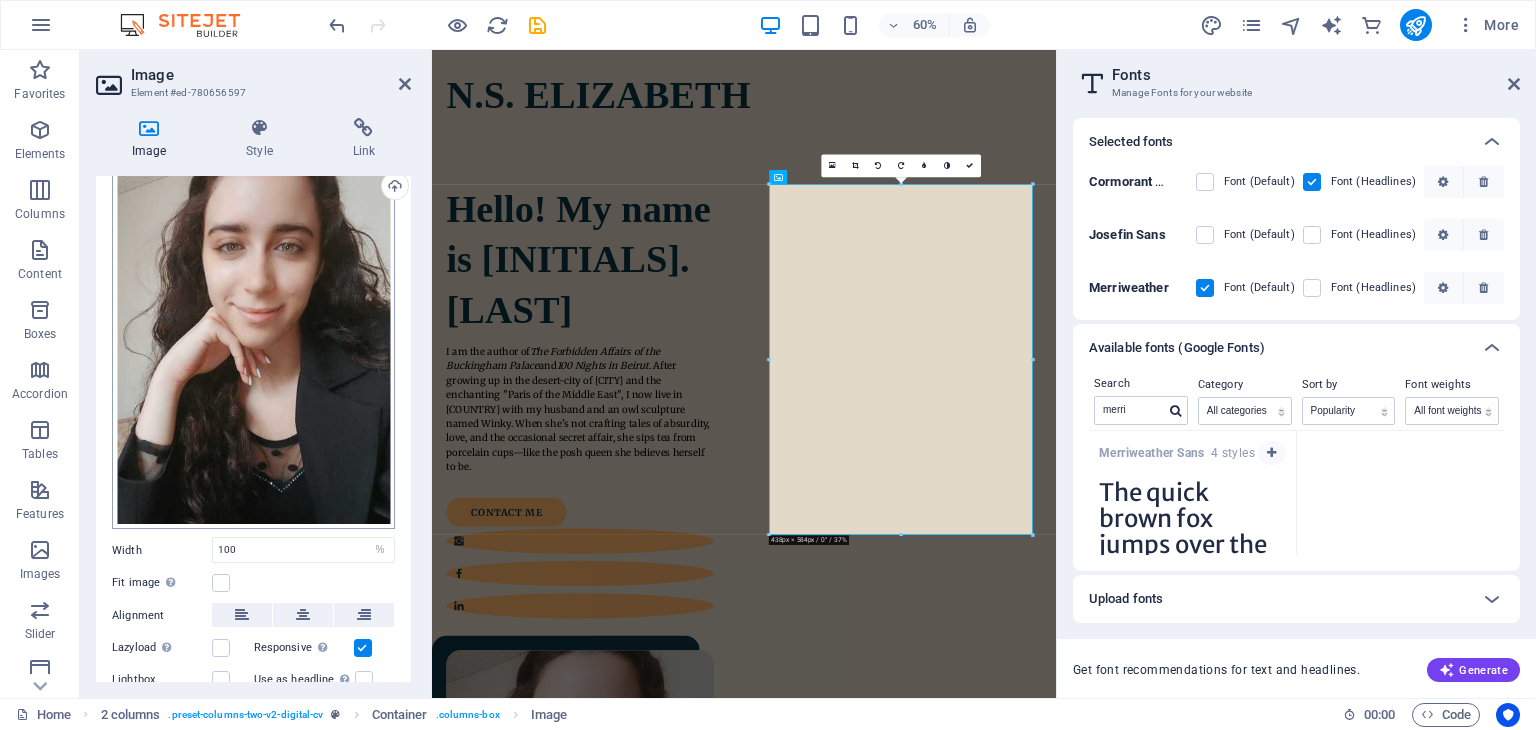 scroll, scrollTop: 172, scrollLeft: 0, axis: vertical 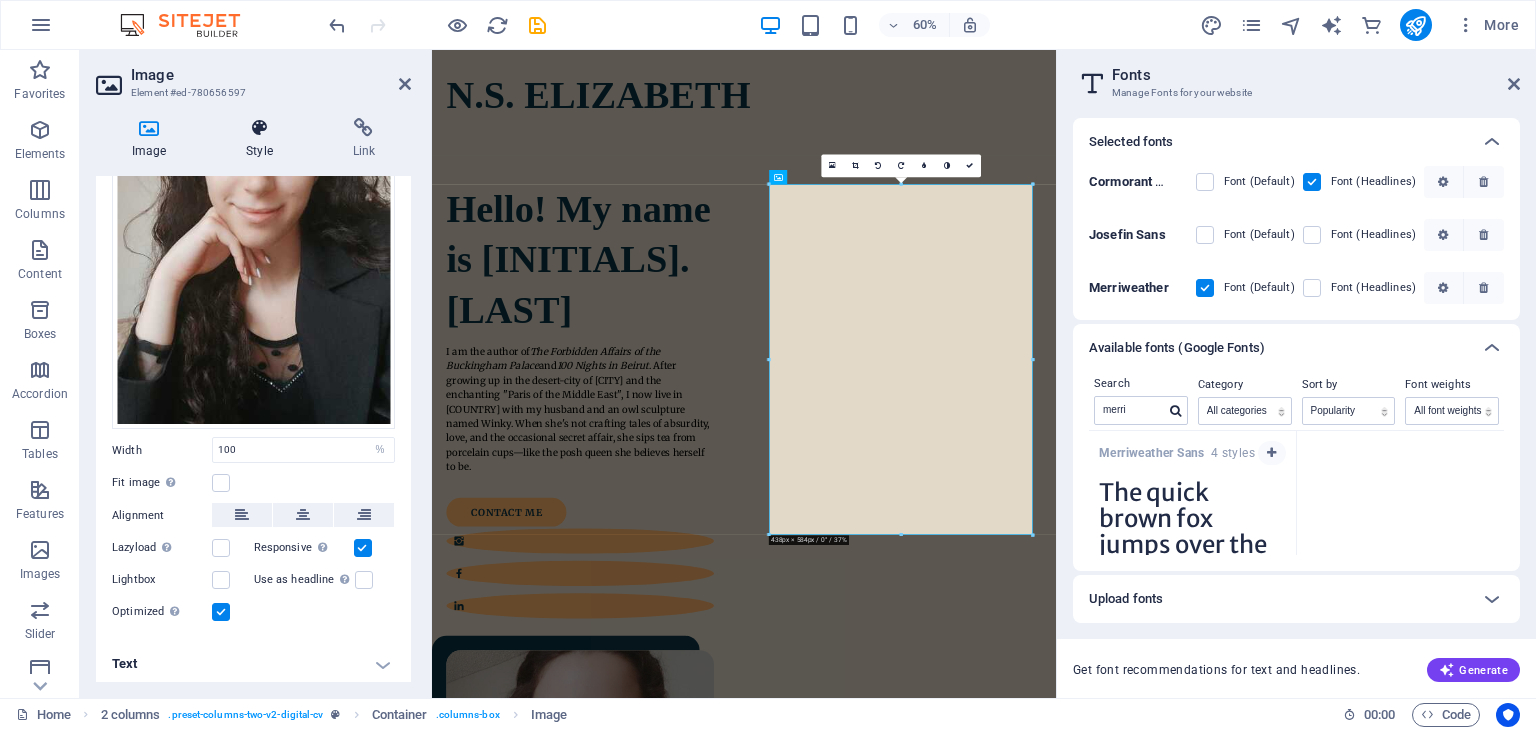 click on "Style" at bounding box center (263, 139) 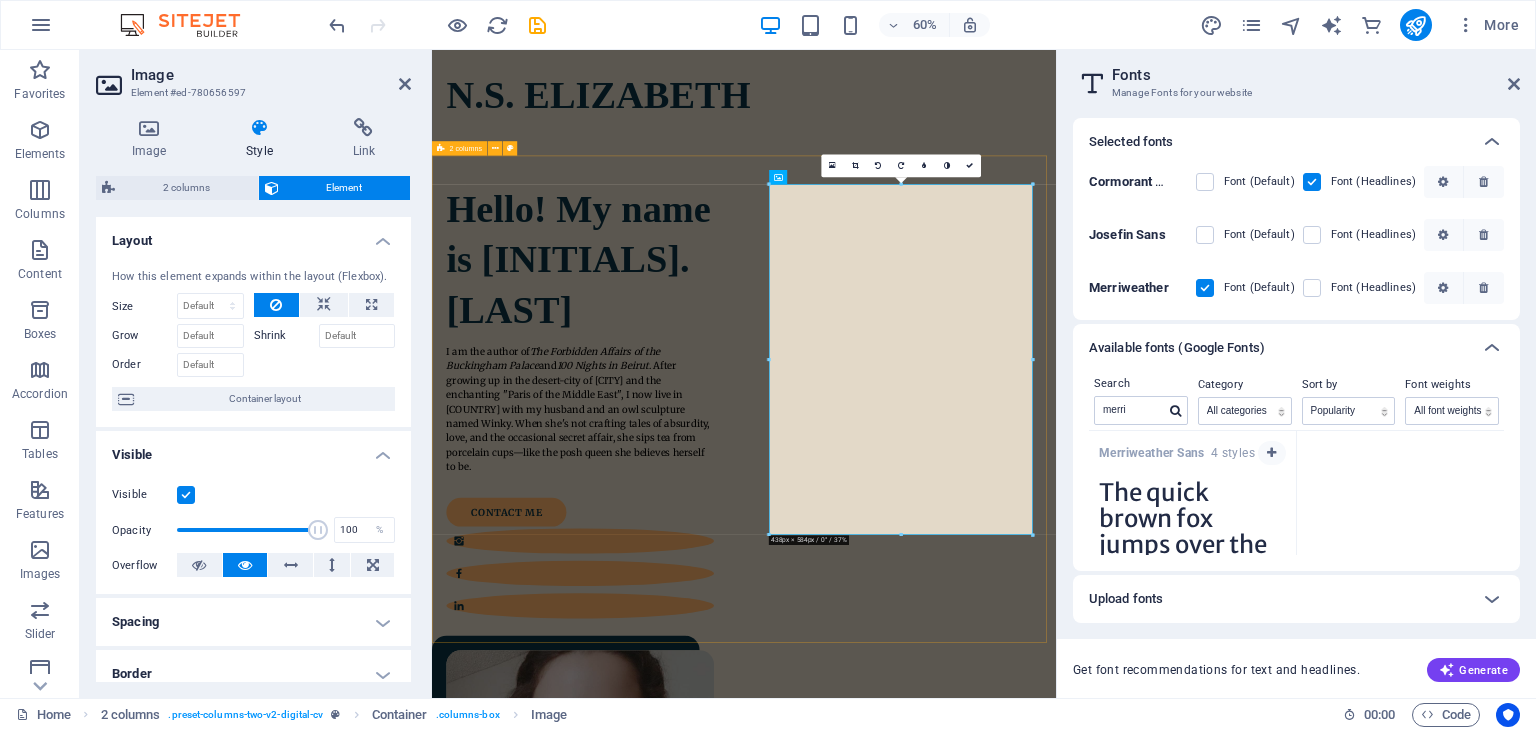 click on "Hello! My name is N.S. [LAST] I am the author of  The Forbidden Affairs of the Buckingham Palace  and  100 Nights in Beirut . After growing up in the desert-city of [CITY] and the enchanting "Paris of the Middle East", I now live in [COUNTRY] with my husband and an owl sculpture named Winky. When she's not crafting tales of absurdity, love, and the occasional secret affair, she sips tea from porcelain cups—like the posh queen she believes herself to be. contact me" at bounding box center [952, 1025] 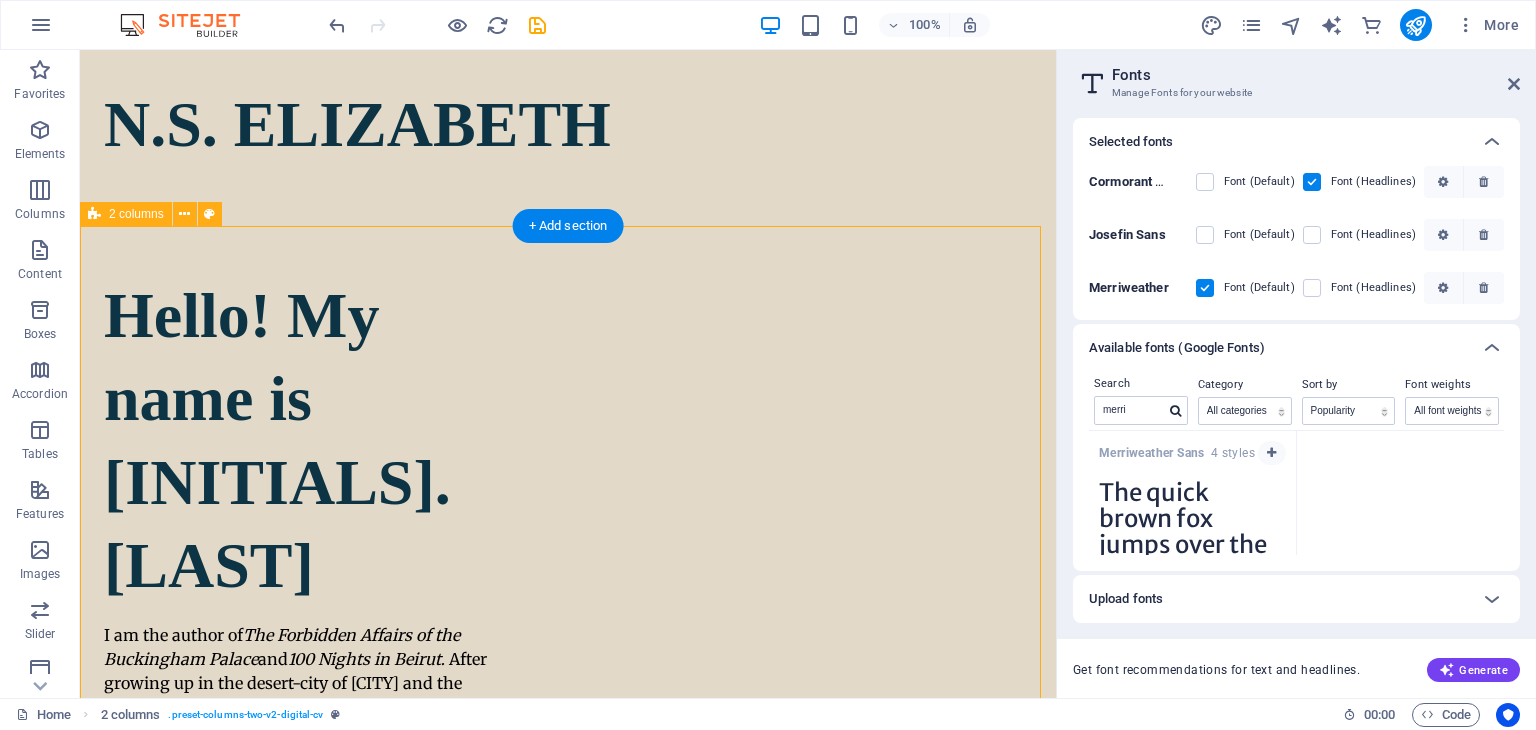 click on "Hello! My name is N.S. [LAST] I am the author of  The Forbidden Affairs of the Buckingham Palace  and  100 Nights in Beirut . After growing up in the desert-city of [CITY] and the enchanting "Paris of the Middle East", I now live in [COUNTRY] with my husband and an owl sculpture named Winky. When she's not crafting tales of absurdity, love, and the occasional secret affair, she sips tea from porcelain cups—like the posh queen she believes herself to be. contact me" at bounding box center (568, 1045) 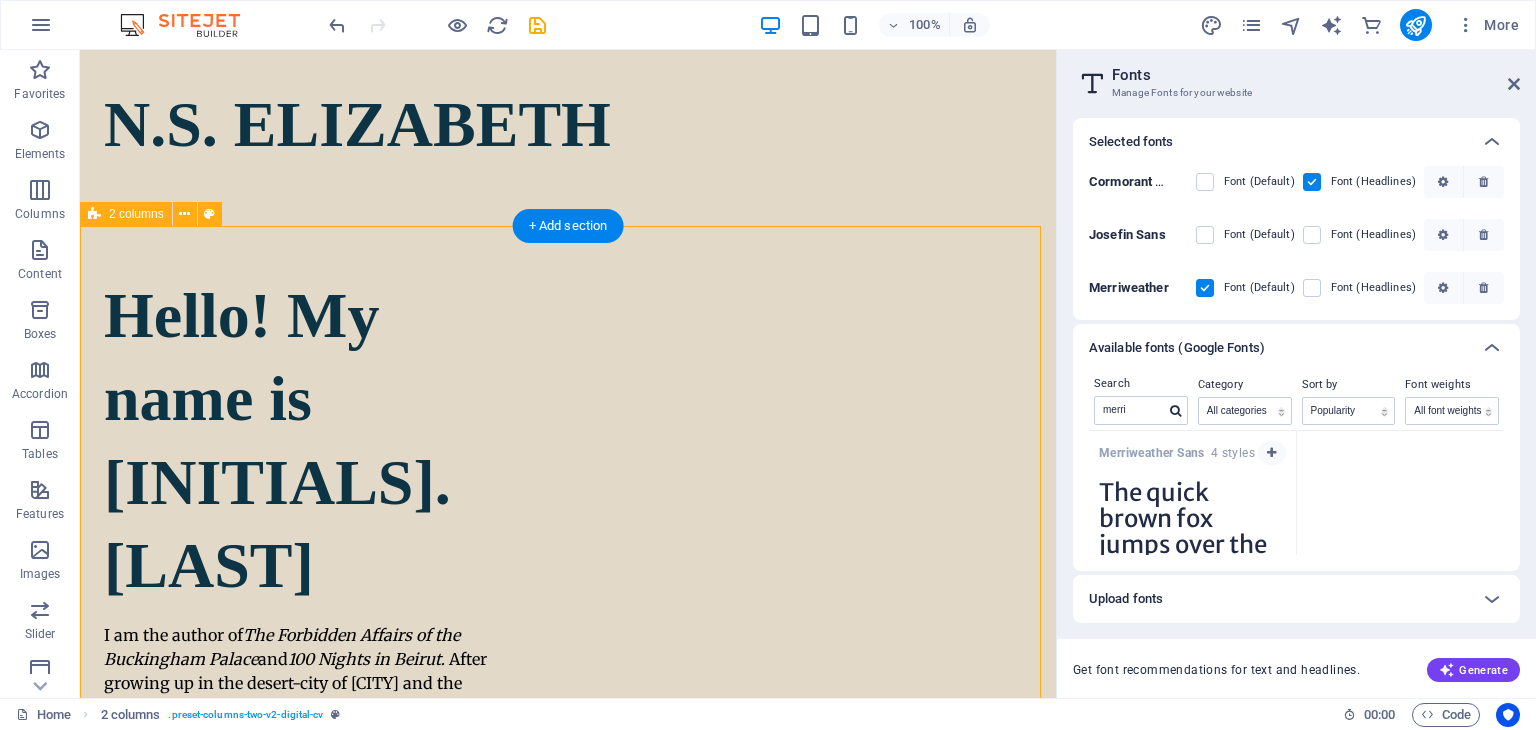 click on "Hello! My name is N.S. [LAST] I am the author of  The Forbidden Affairs of the Buckingham Palace  and  100 Nights in Beirut . After growing up in the desert-city of [CITY] and the enchanting "Paris of the Middle East", I now live in [COUNTRY] with my husband and an owl sculpture named Winky. When she's not crafting tales of absurdity, love, and the occasional secret affair, she sips tea from porcelain cups—like the posh queen she believes herself to be. contact me" at bounding box center [568, 1045] 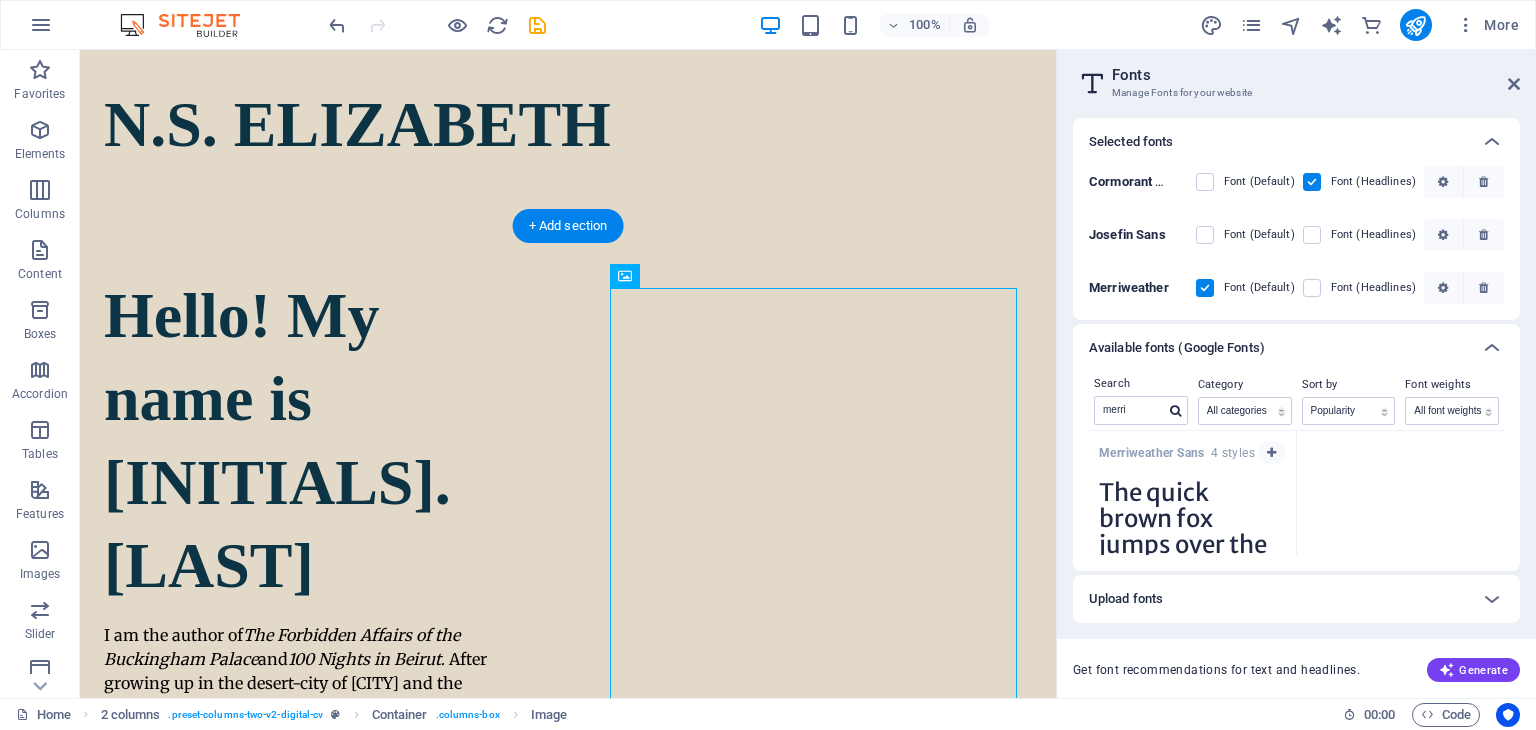 drag, startPoint x: 712, startPoint y: 390, endPoint x: 820, endPoint y: 293, distance: 145.16542 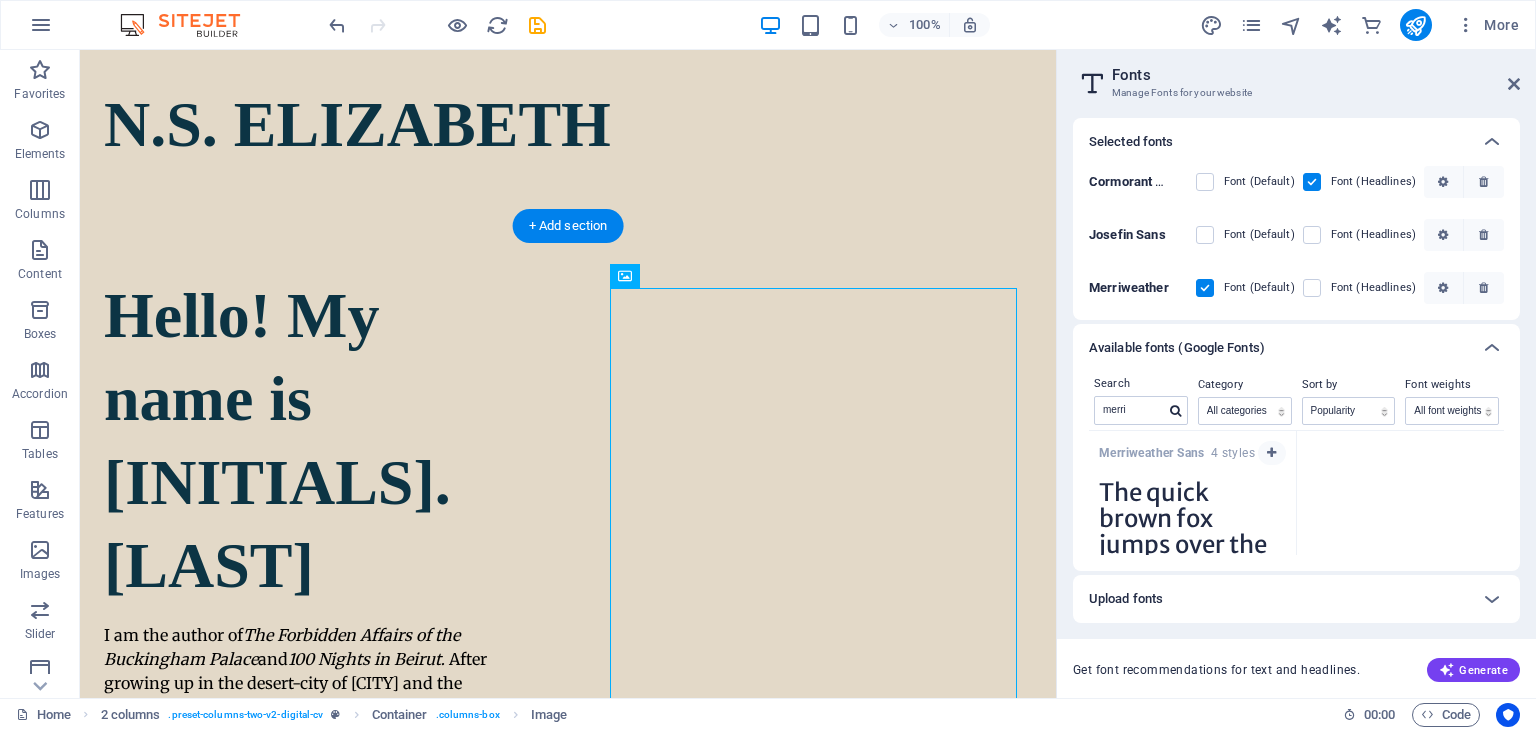click at bounding box center (311, 1408) 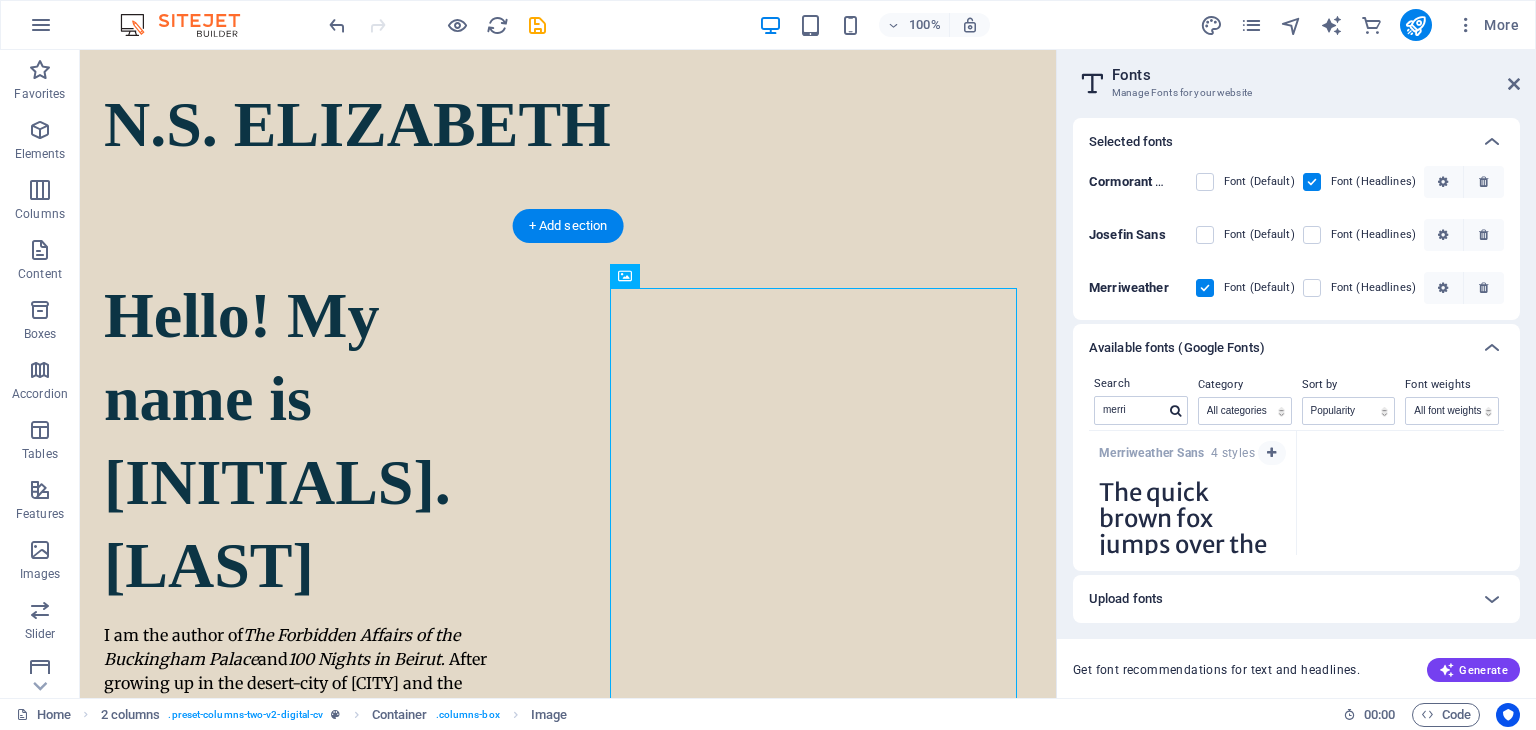 drag, startPoint x: 808, startPoint y: 352, endPoint x: 627, endPoint y: 385, distance: 183.98369 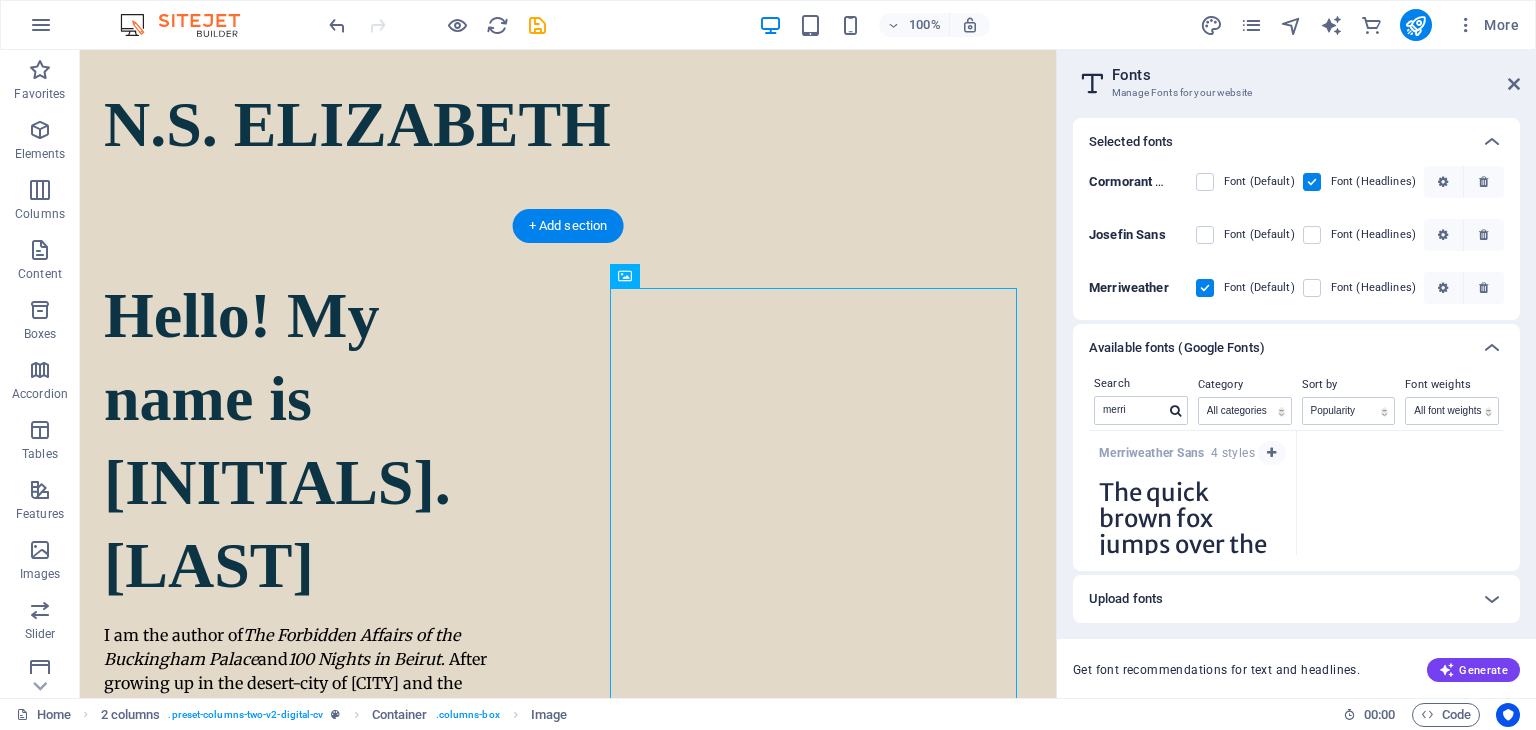 click at bounding box center [311, 1408] 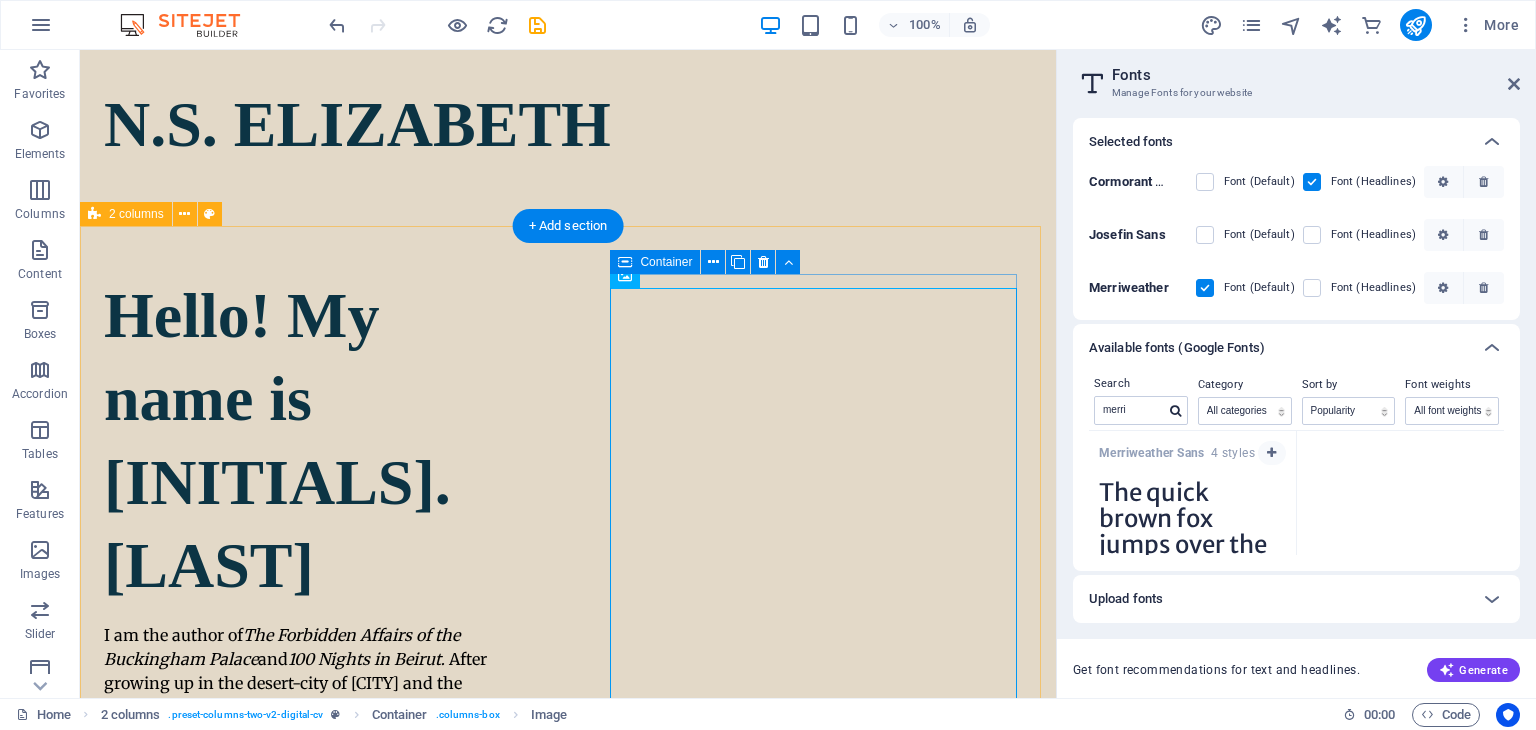 drag, startPoint x: 704, startPoint y: 323, endPoint x: 603, endPoint y: 285, distance: 107.912 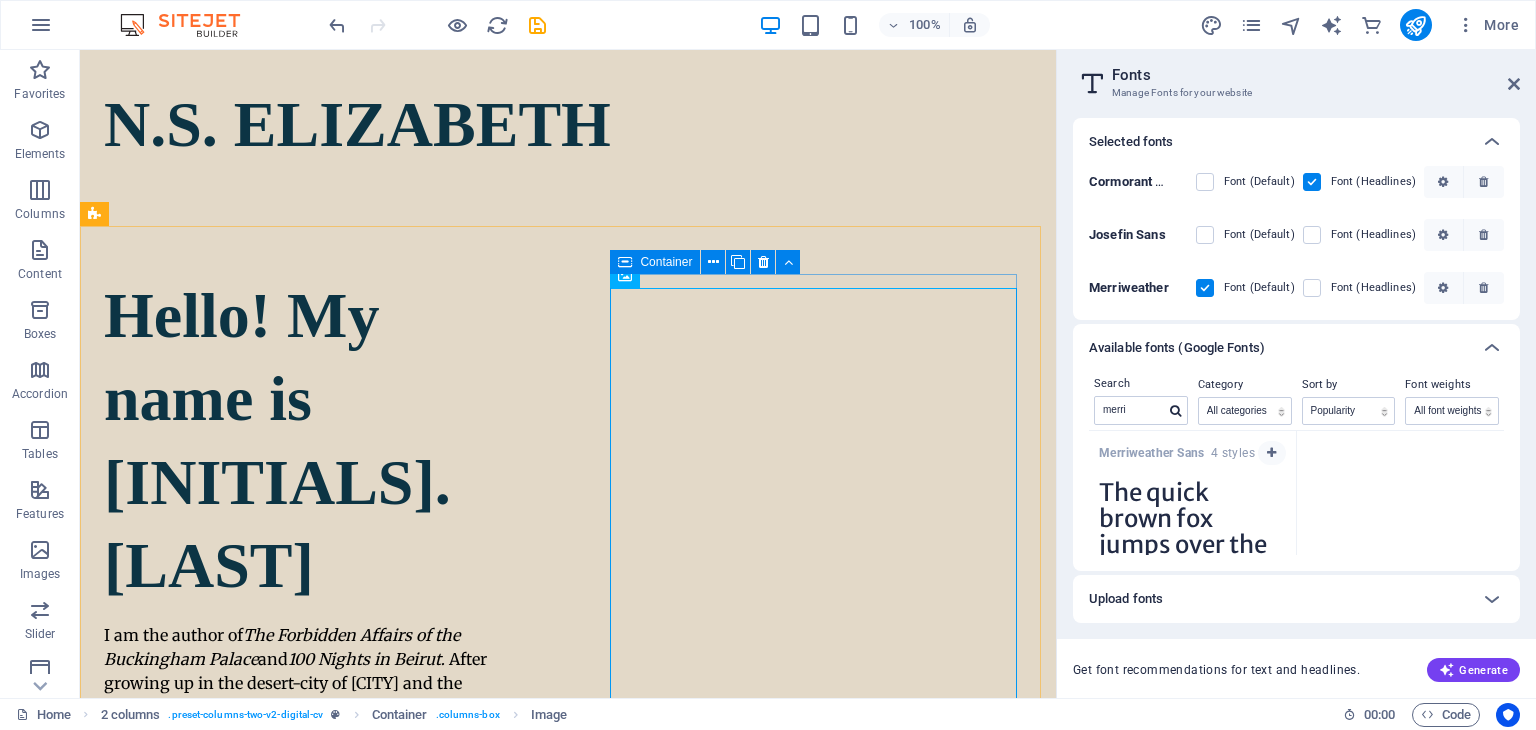click at bounding box center (625, 262) 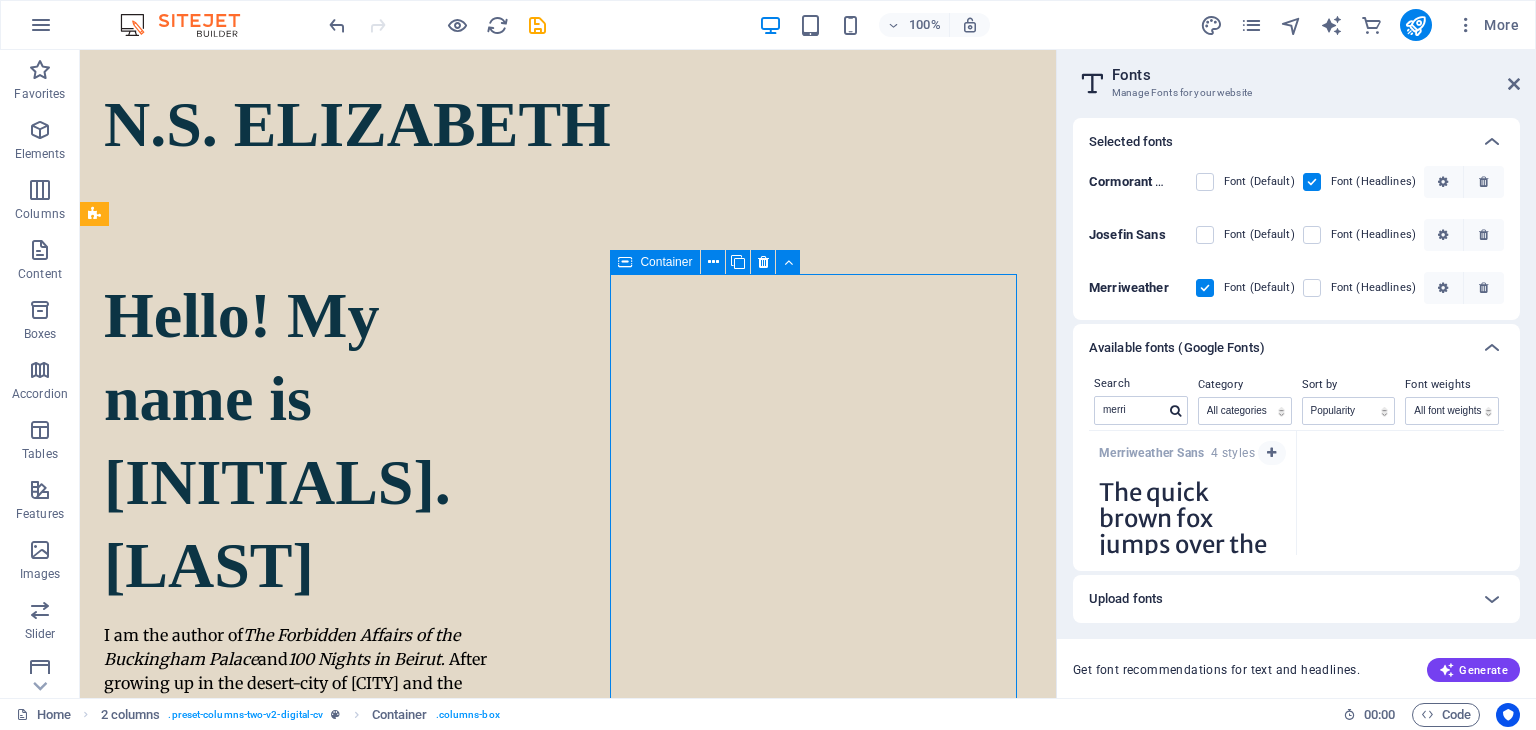 click at bounding box center (625, 262) 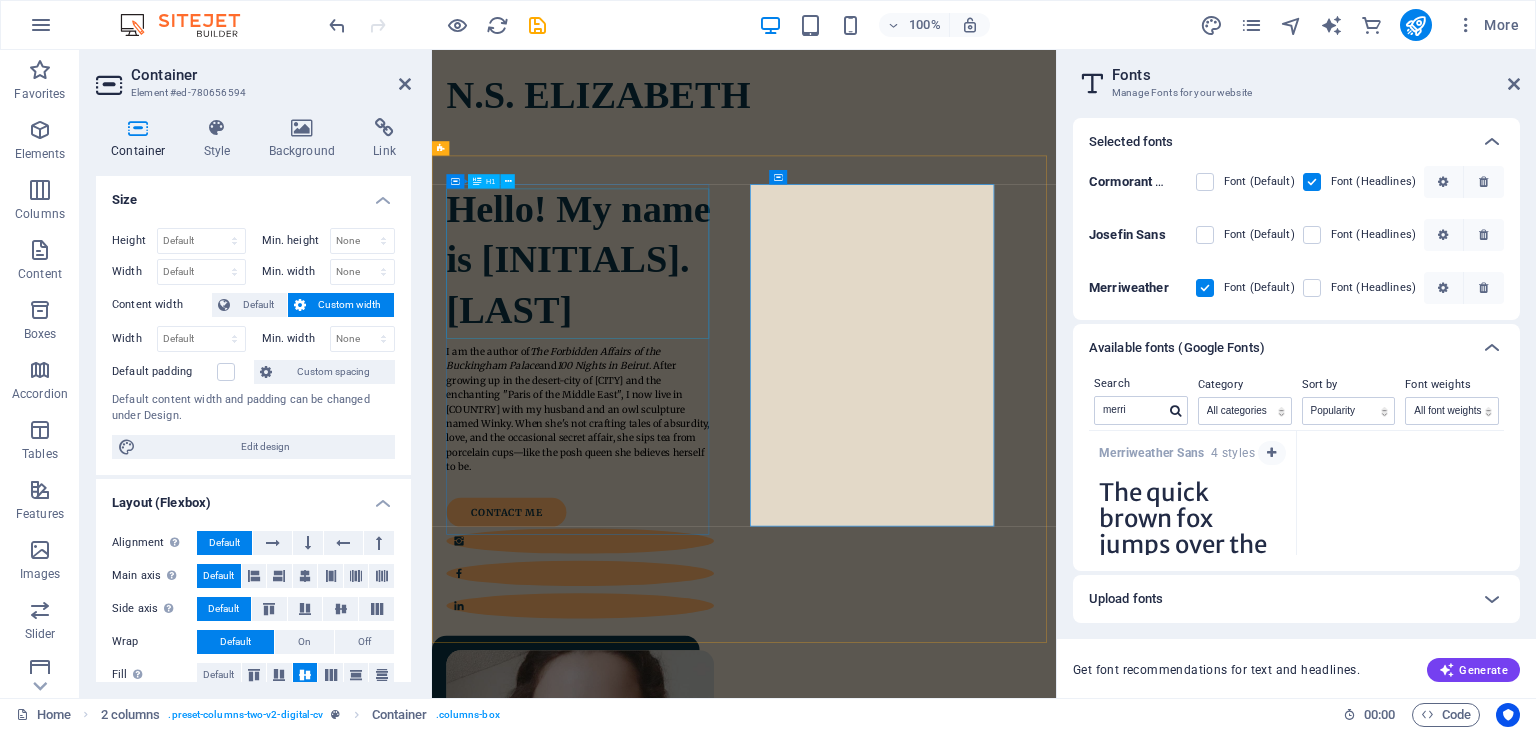 click on "Hello! My name is [INITIALS]. [LAST]" at bounding box center (679, 399) 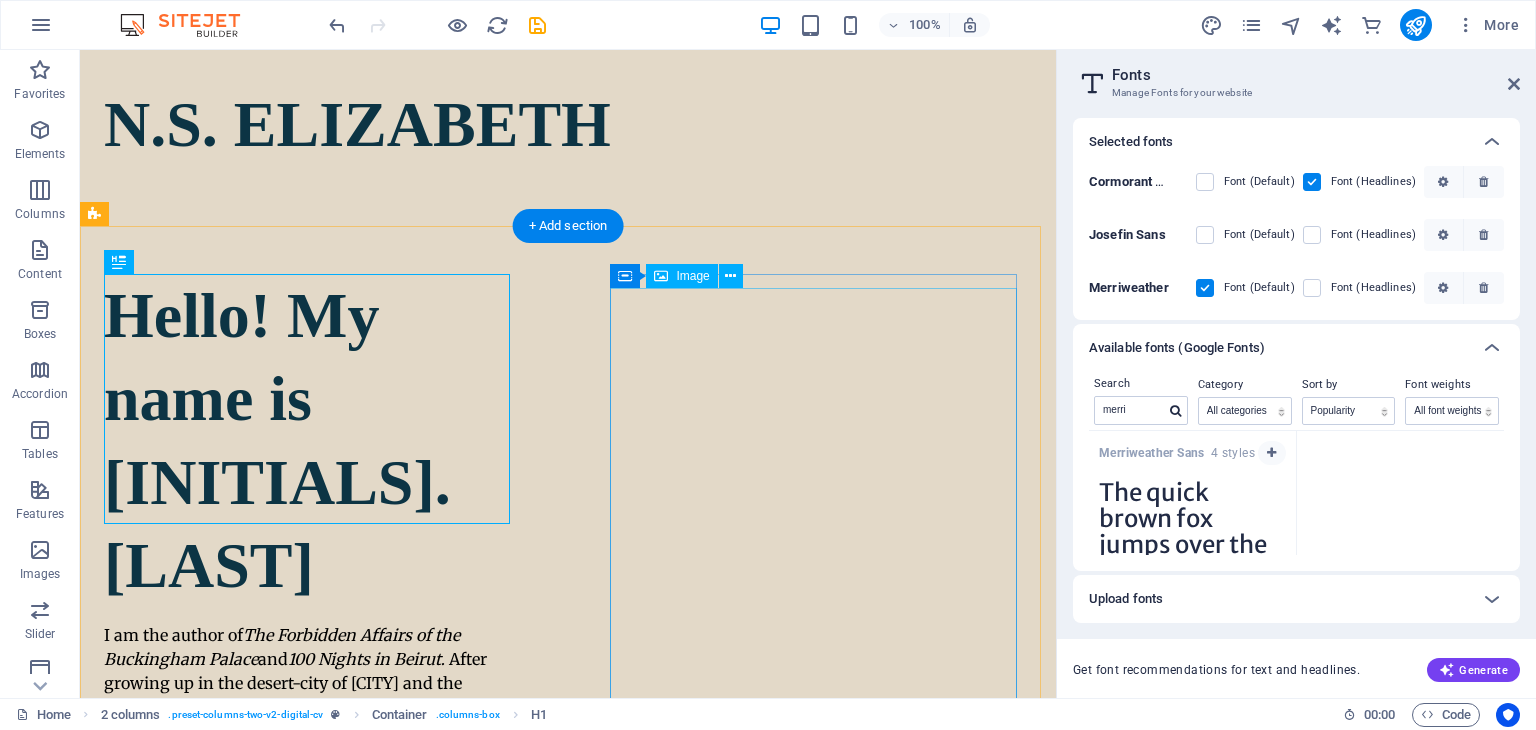 click at bounding box center (311, 1408) 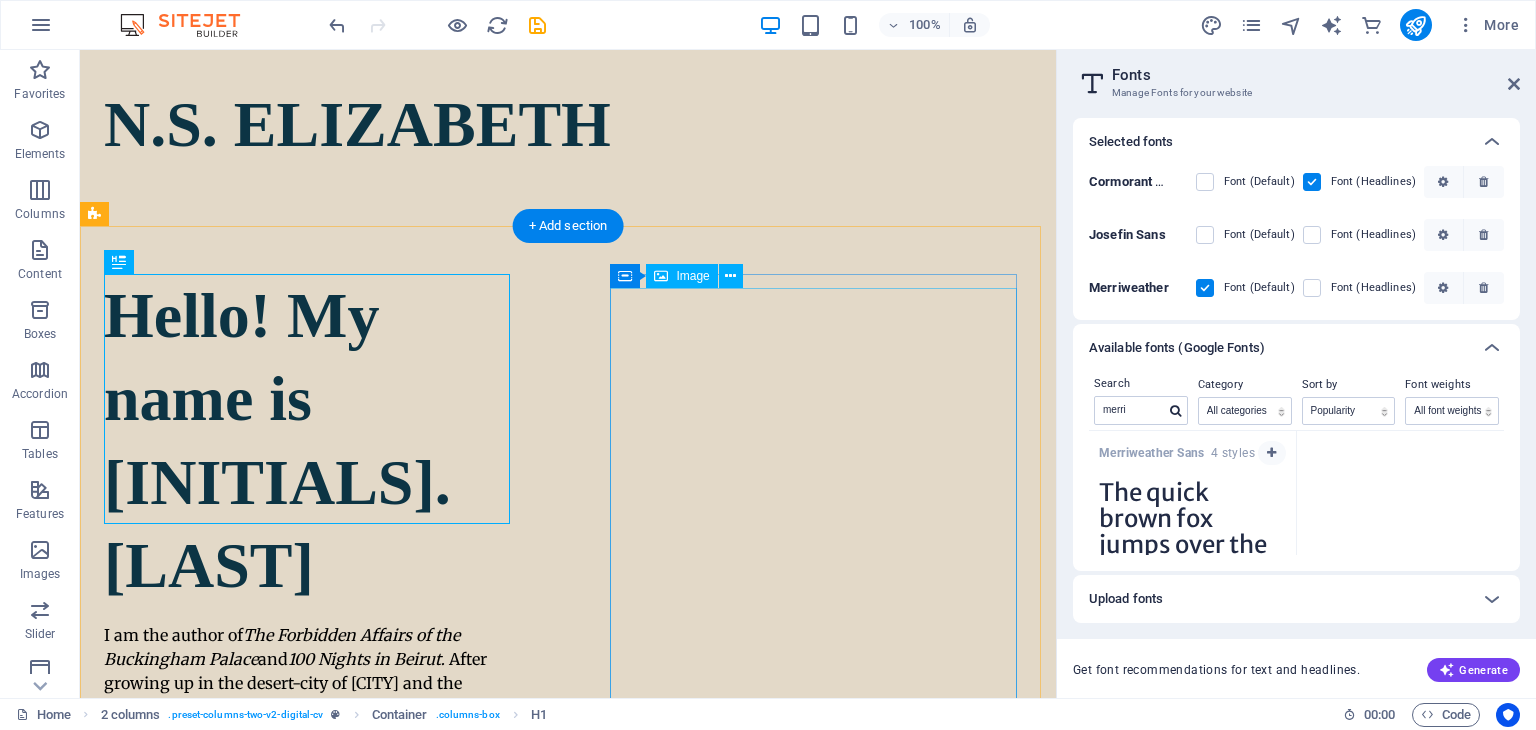click at bounding box center (311, 1408) 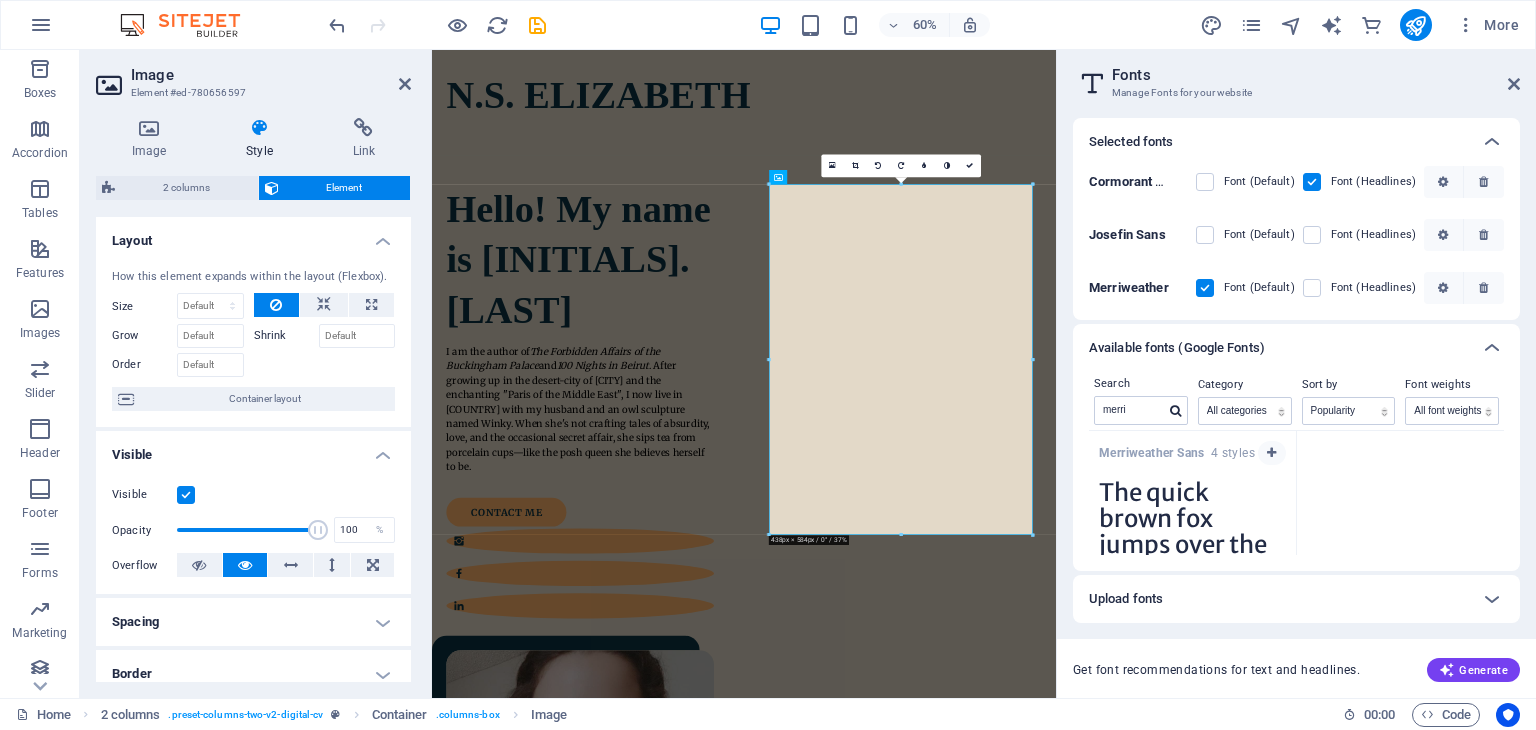 scroll, scrollTop: 312, scrollLeft: 0, axis: vertical 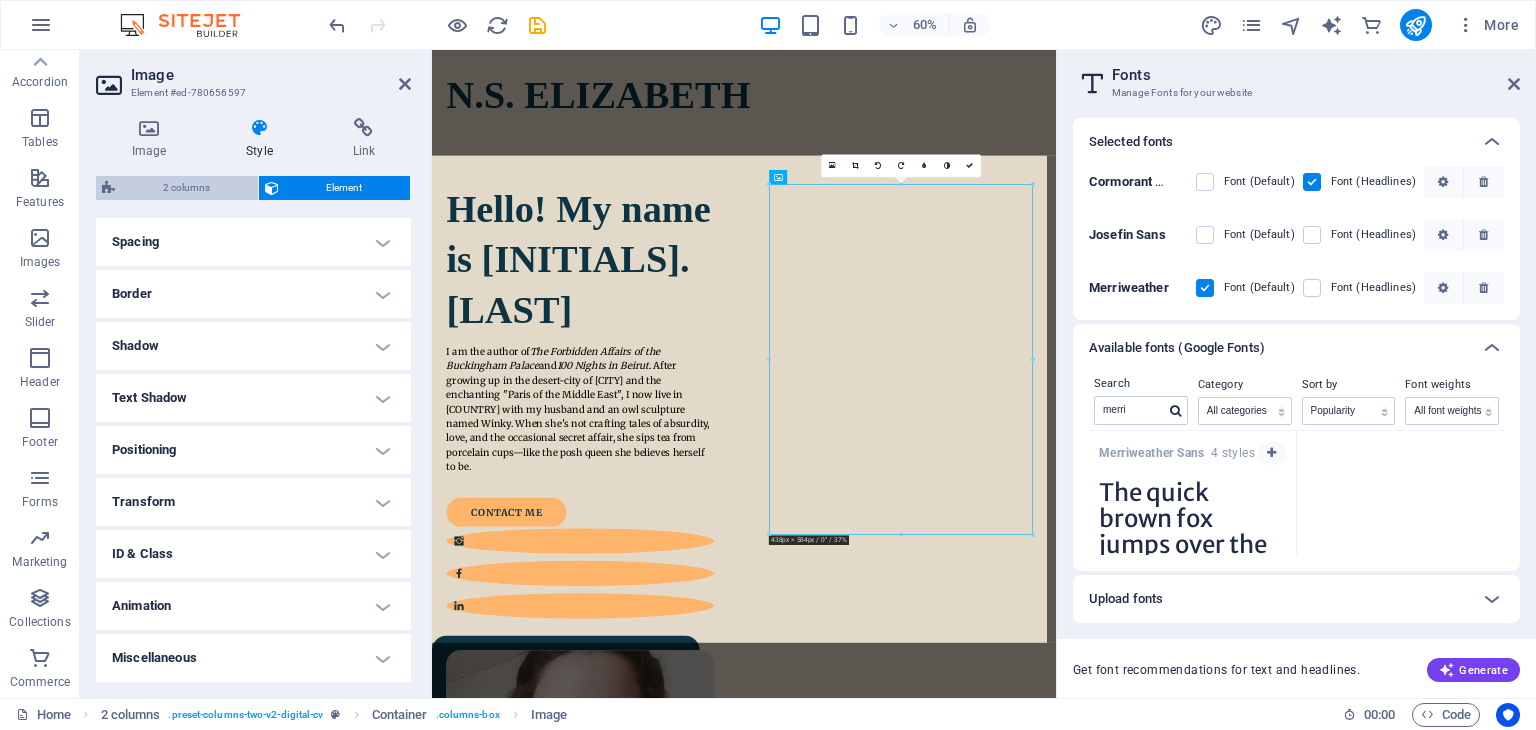 click on "2 columns" at bounding box center [186, 188] 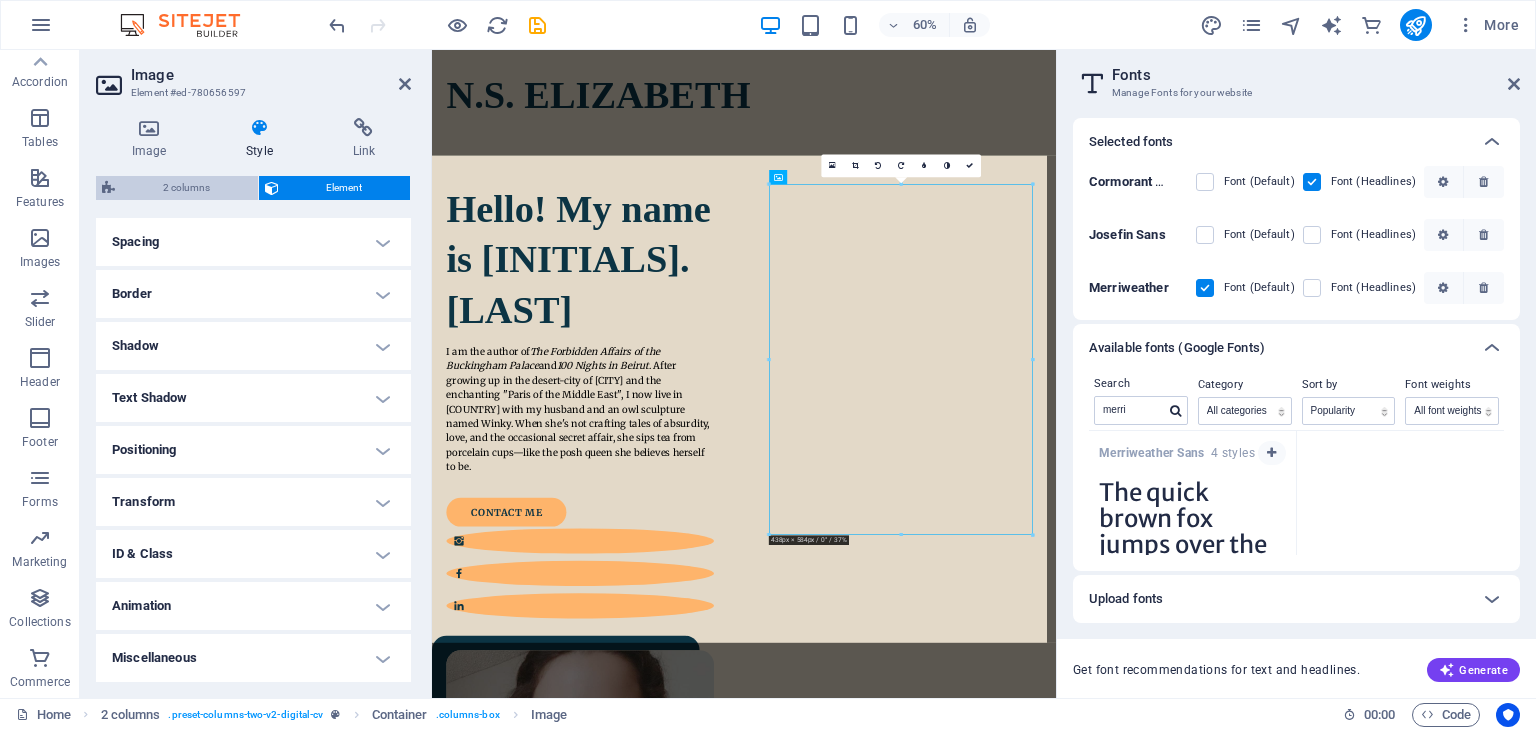 select on "px" 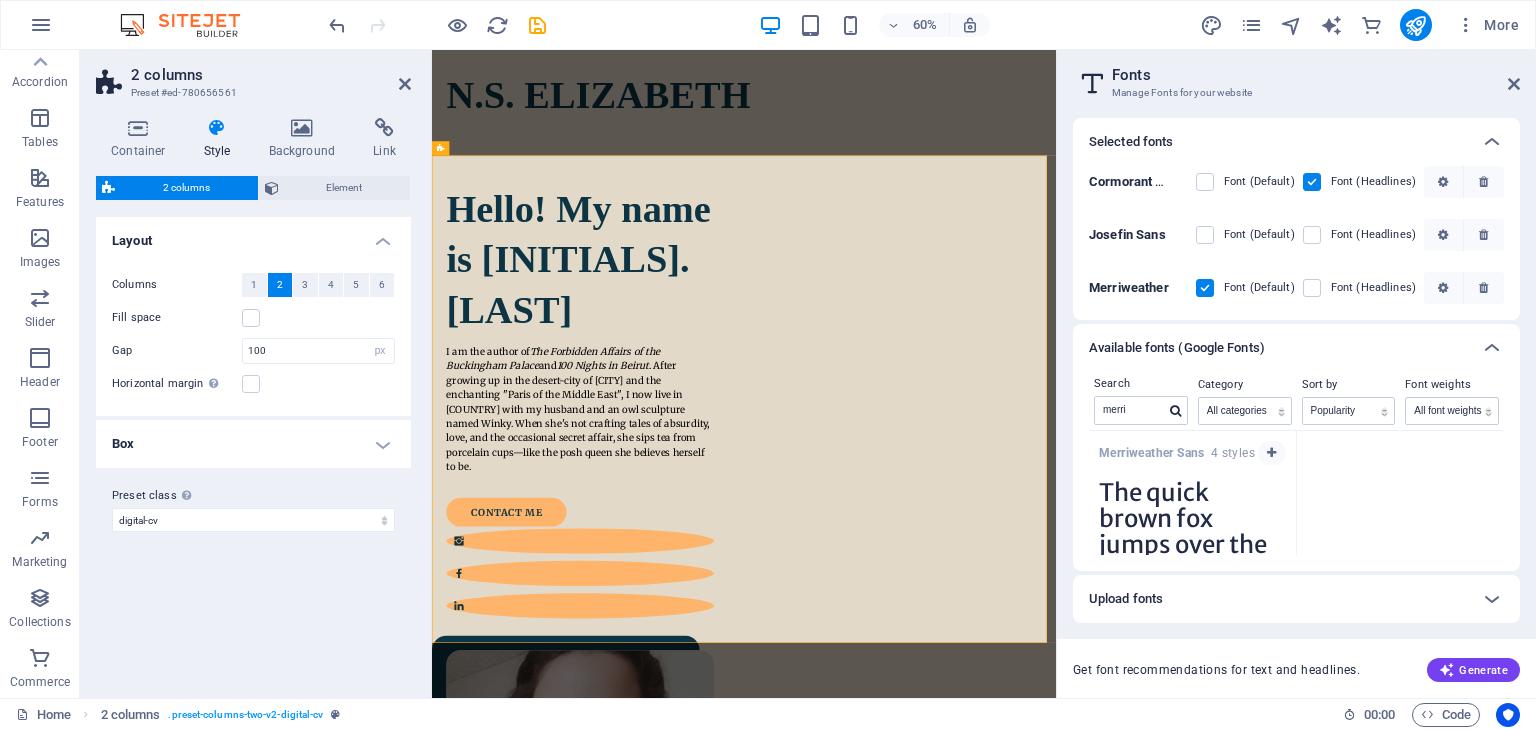 click on "Style" at bounding box center [221, 139] 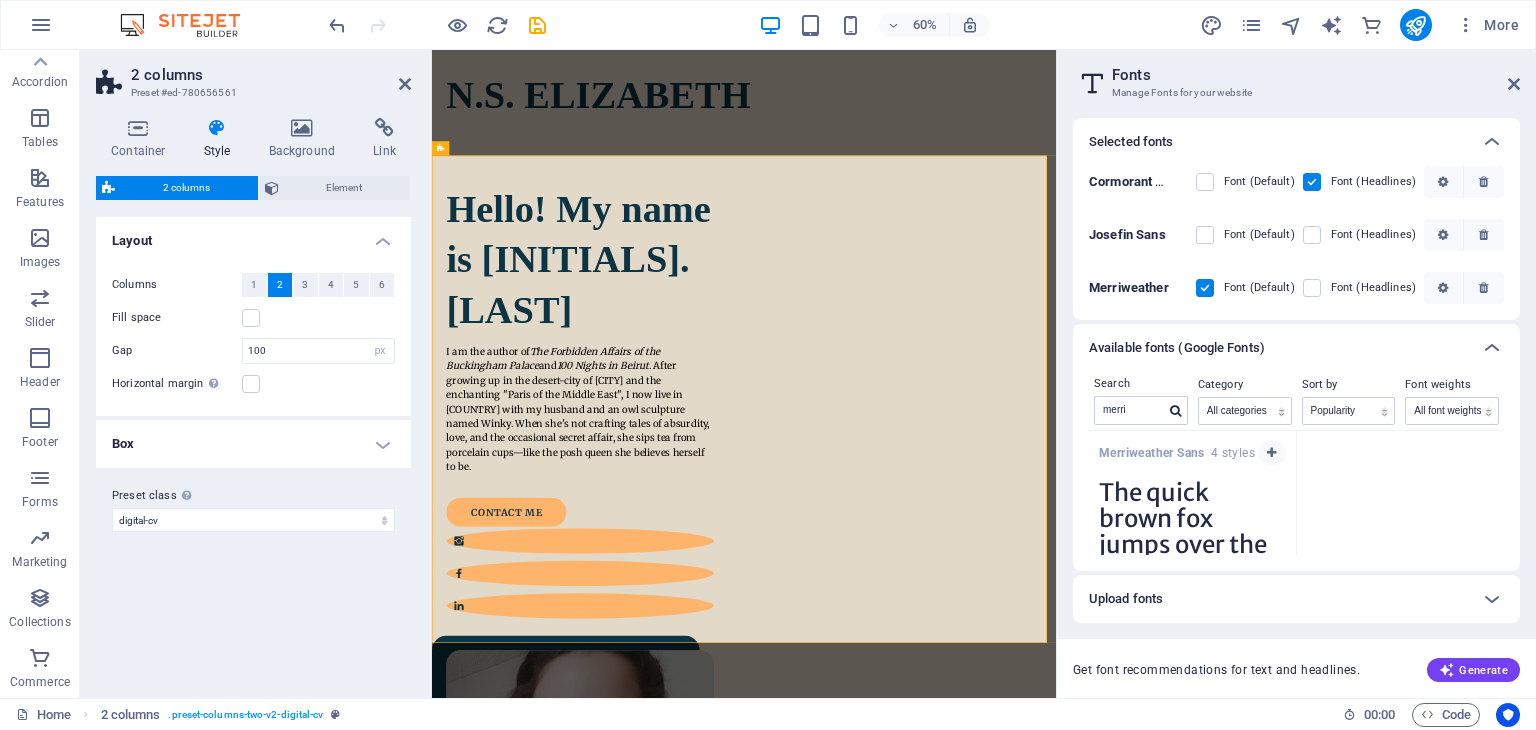 click on "Style" at bounding box center (221, 139) 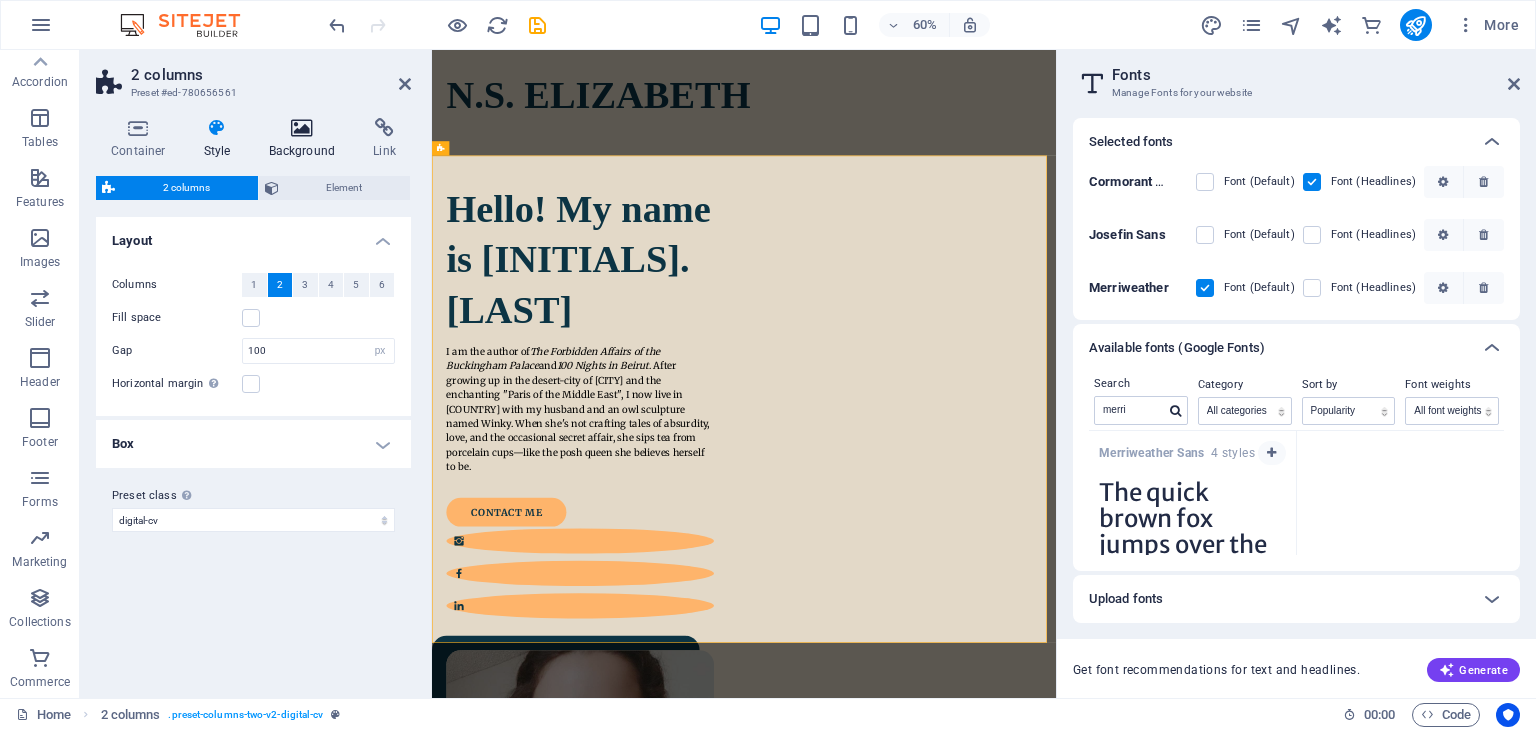 click on "Background" at bounding box center [306, 139] 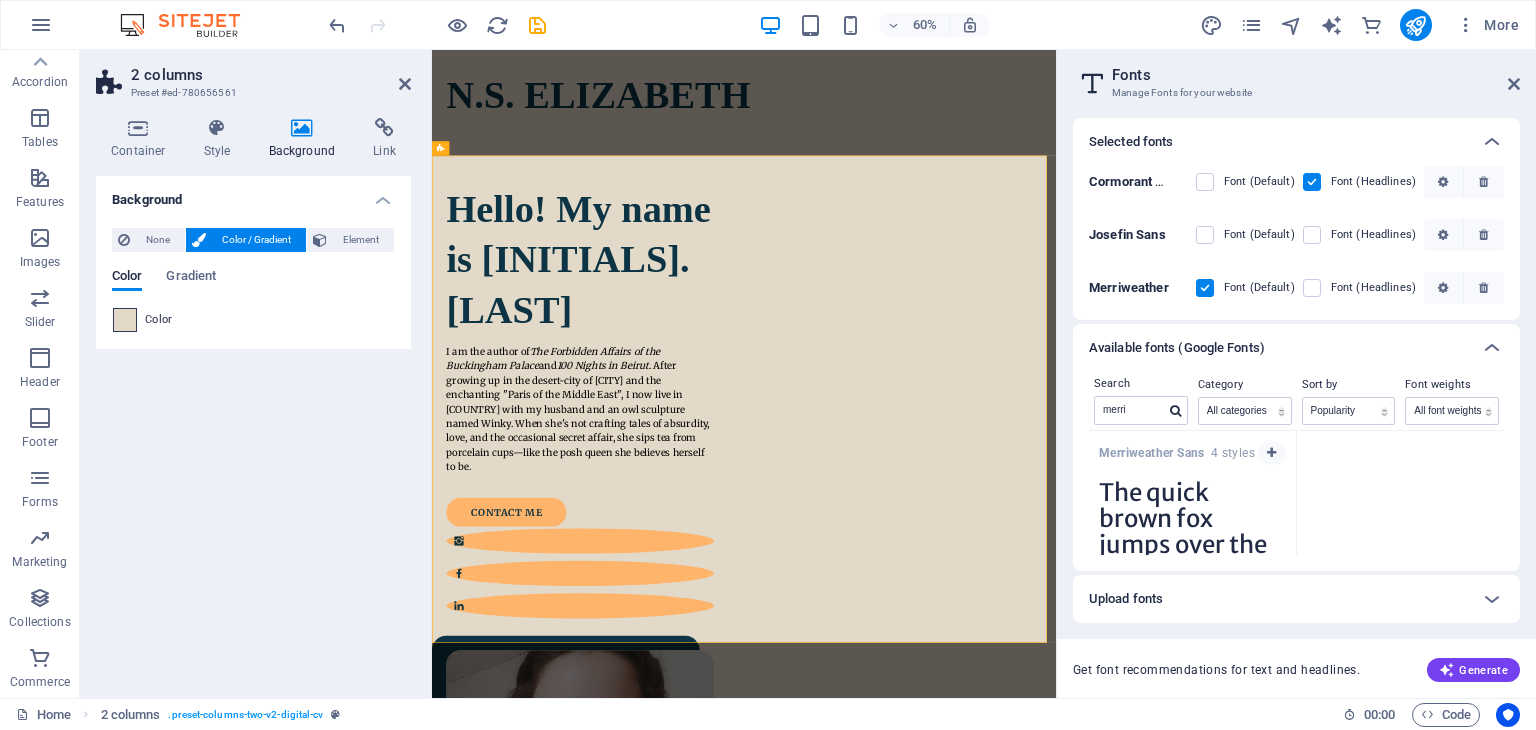 click at bounding box center [125, 320] 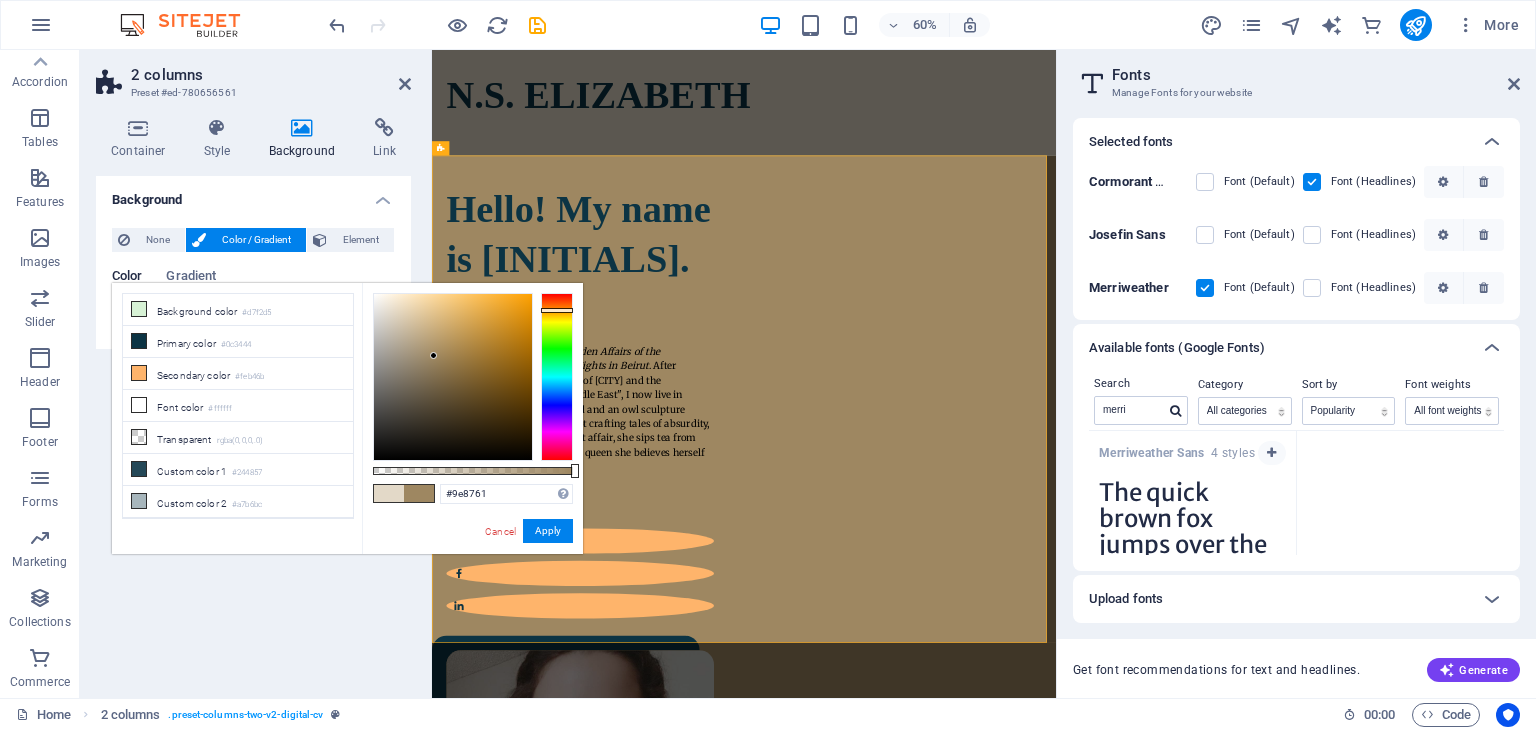 drag, startPoint x: 439, startPoint y: 373, endPoint x: 434, endPoint y: 356, distance: 17.720045 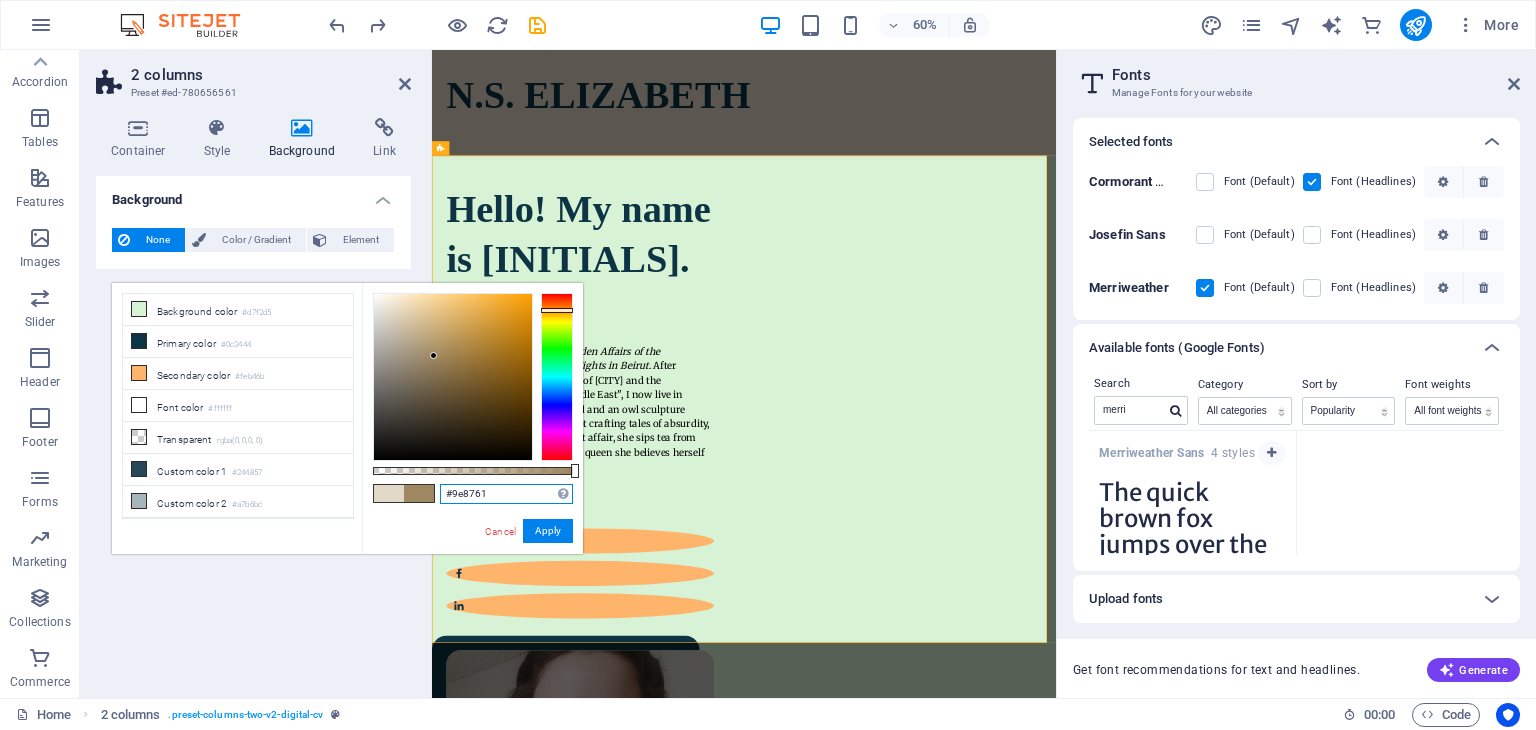 click on "#9e8761" at bounding box center [506, 494] 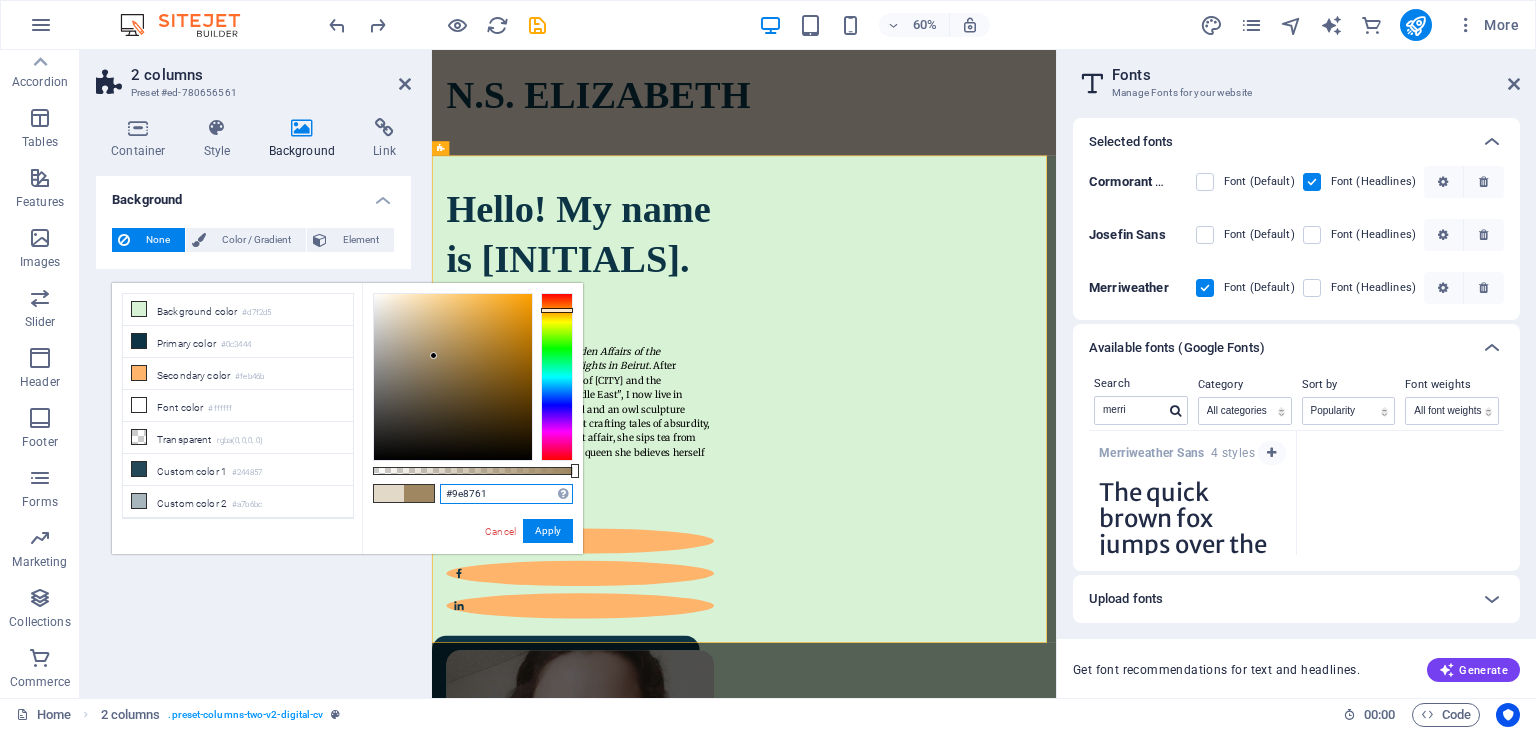 click on "#9e8761" at bounding box center (506, 494) 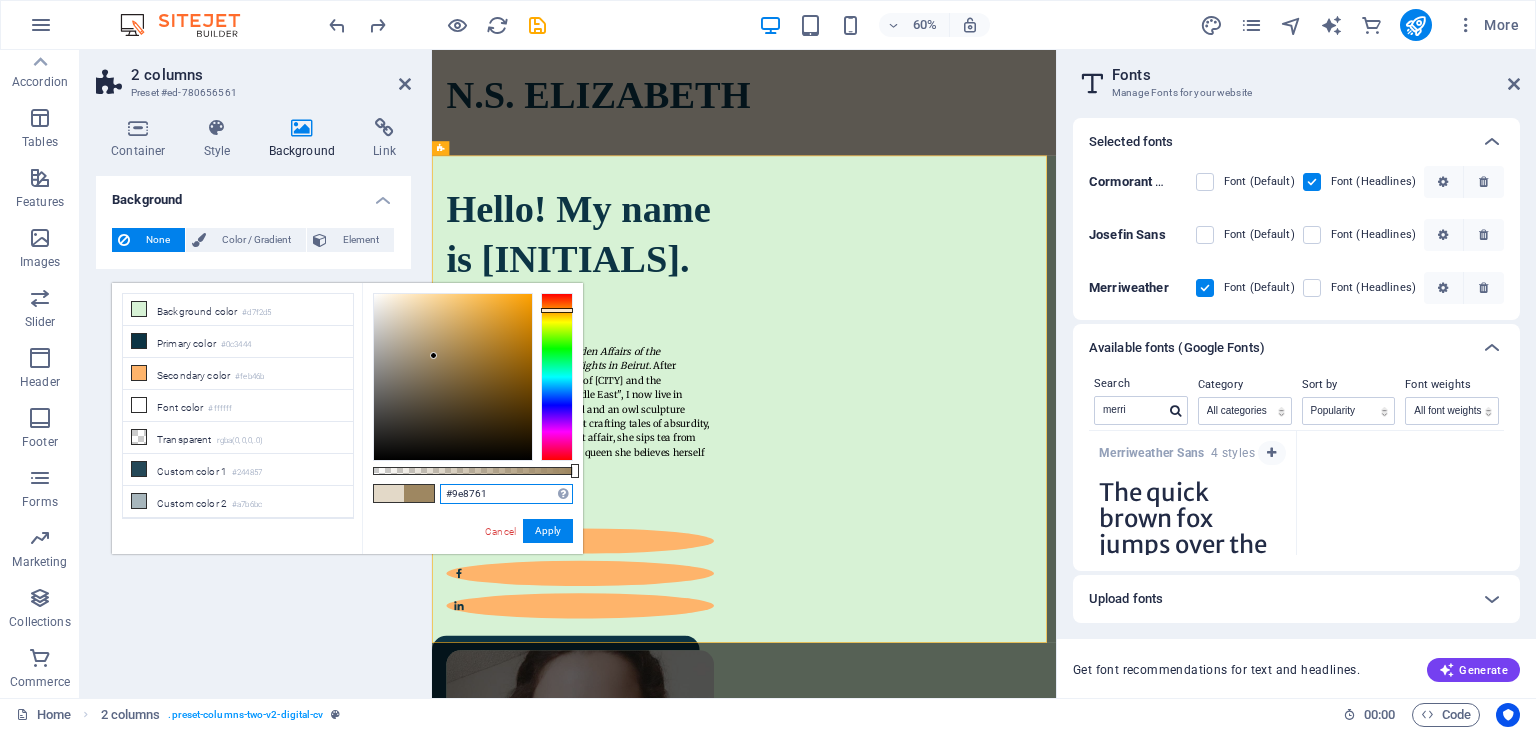 click on "#9e8761" at bounding box center [506, 494] 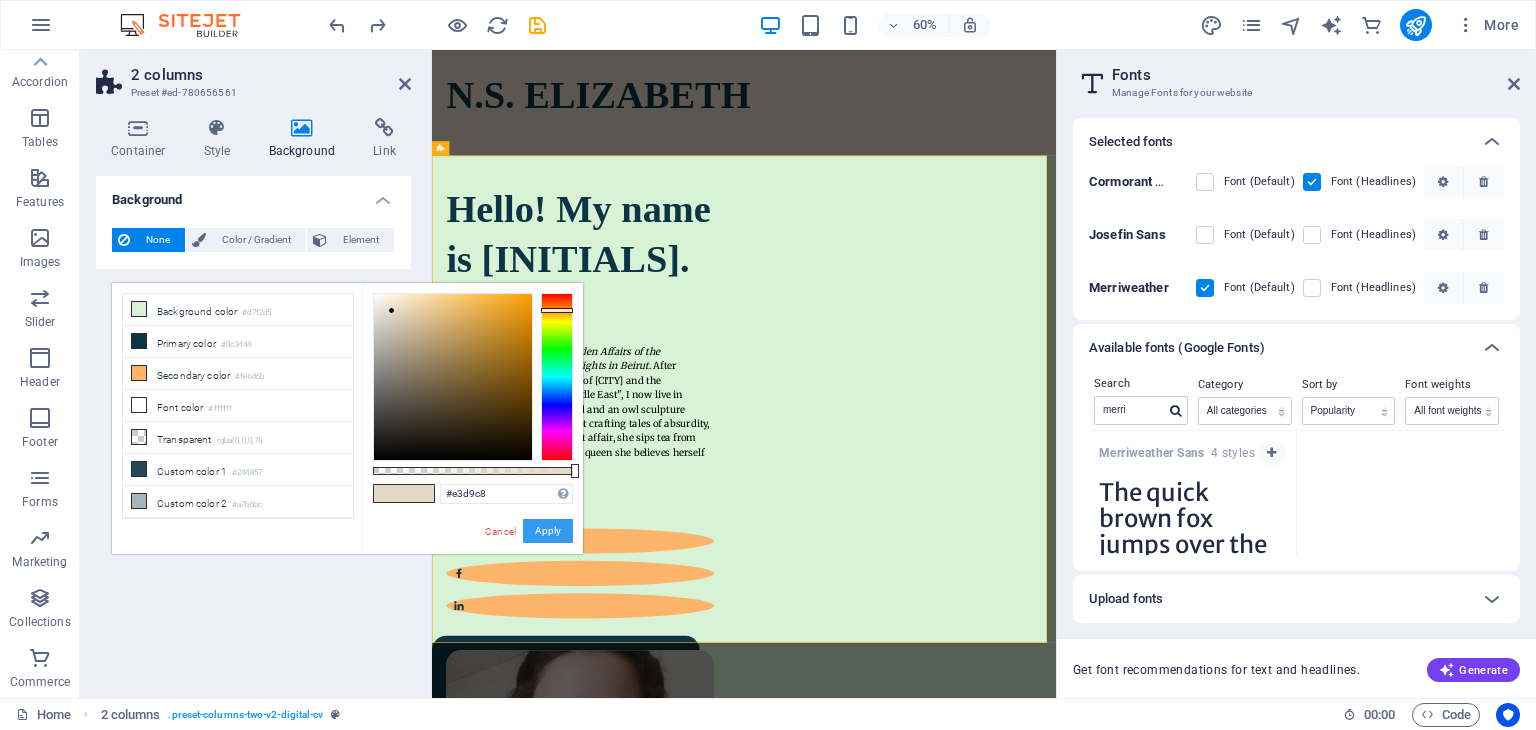 drag, startPoint x: 535, startPoint y: 522, endPoint x: 173, endPoint y: 788, distance: 449.22156 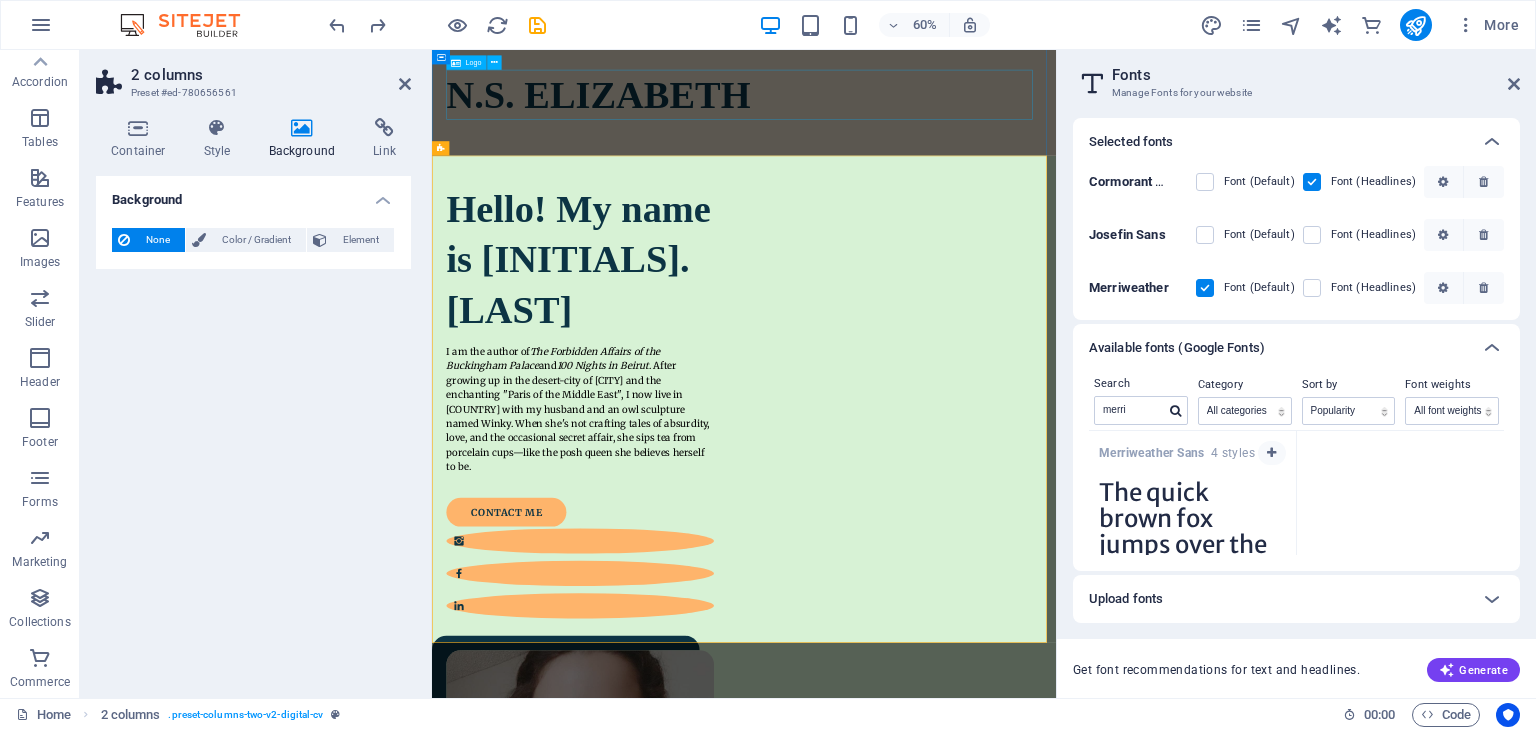 click on "N.S. ELIZABETH" at bounding box center (952, 124) 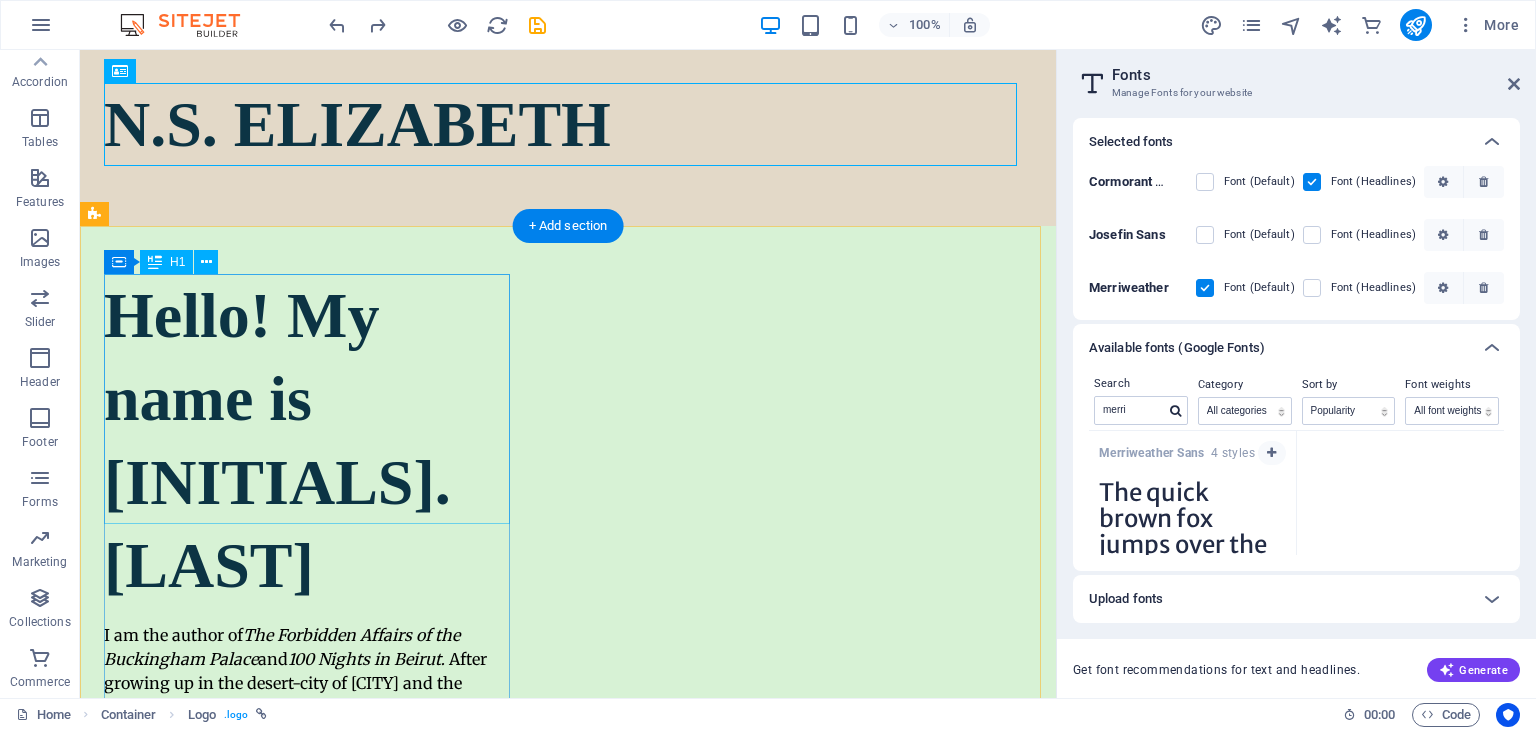 click on "Hello! My name is [INITIALS]. [LAST]" at bounding box center (311, 440) 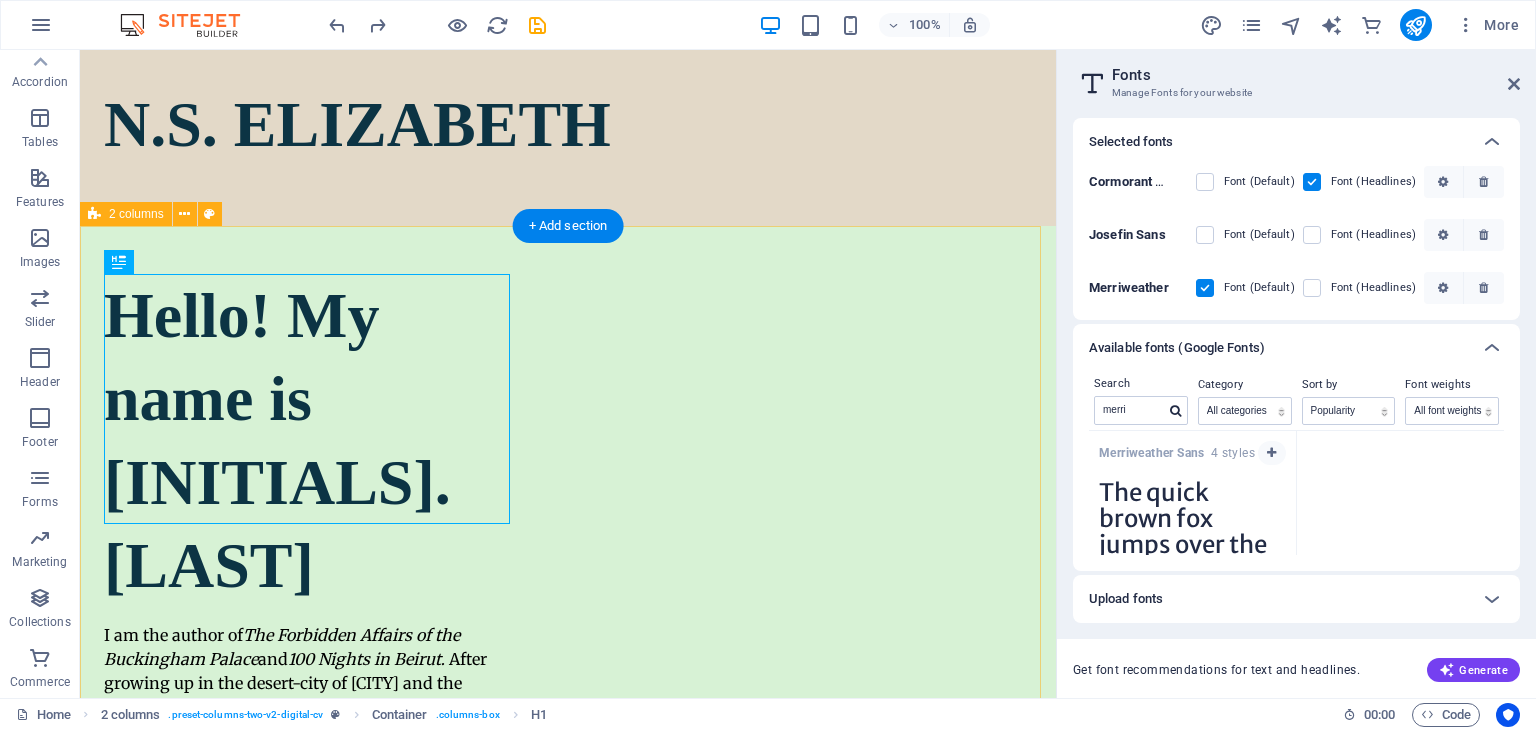 click on "Hello! My name is N.S. [LAST] I am the author of  The Forbidden Affairs of the Buckingham Palace  and  100 Nights in Beirut . After growing up in the desert-city of [CITY] and the enchanting "Paris of the Middle East", I now live in [COUNTRY] with my husband and an owl sculpture named Winky. When she's not crafting tales of absurdity, love, and the occasional secret affair, she sips tea from porcelain cups—like the posh queen she believes herself to be. contact me" at bounding box center [568, 1045] 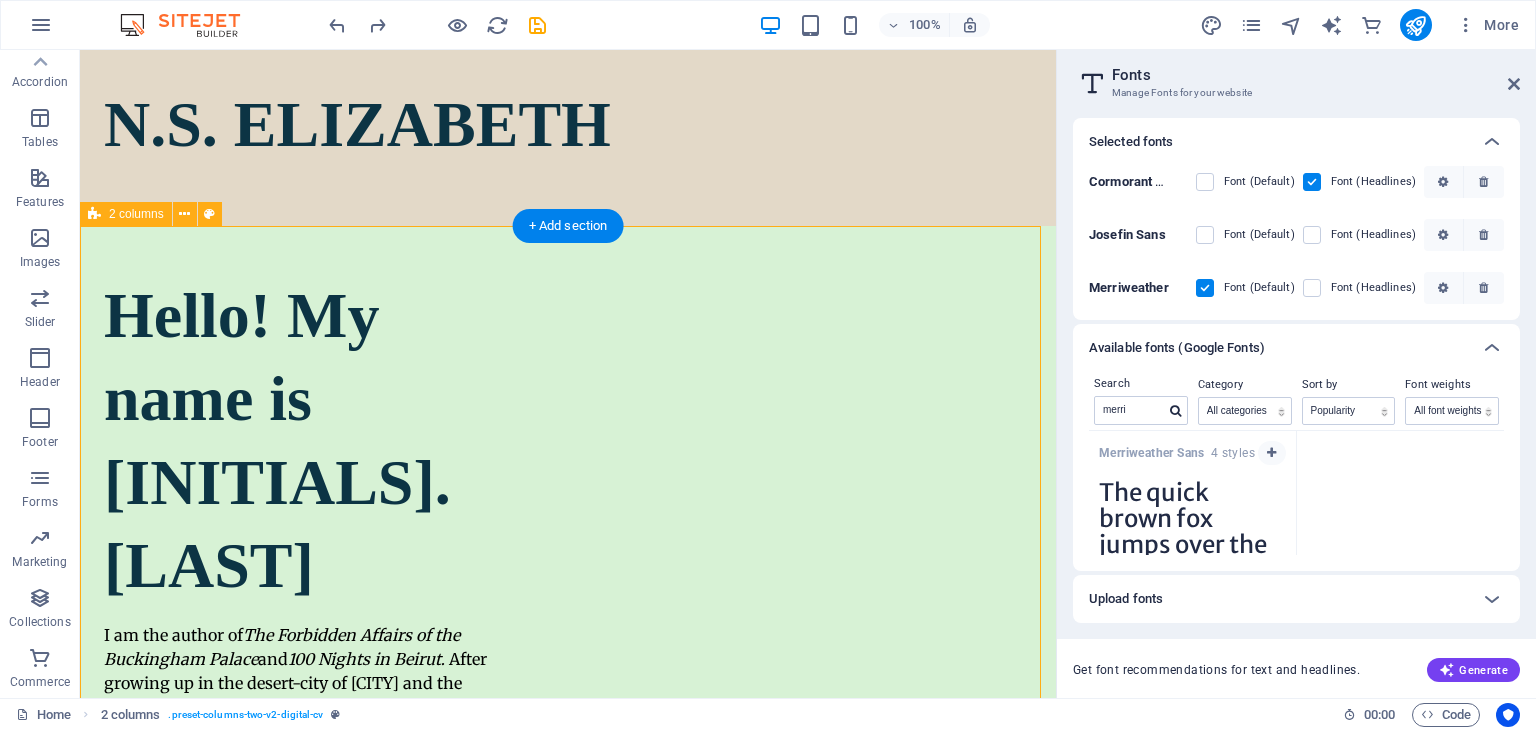 click on "Hello! My name is N.S. [LAST] I am the author of  The Forbidden Affairs of the Buckingham Palace  and  100 Nights in Beirut . After growing up in the desert-city of [CITY] and the enchanting "Paris of the Middle East", I now live in [COUNTRY] with my husband and an owl sculpture named Winky. When she's not crafting tales of absurdity, love, and the occasional secret affair, she sips tea from porcelain cups—like the posh queen she believes herself to be. contact me" at bounding box center [568, 1045] 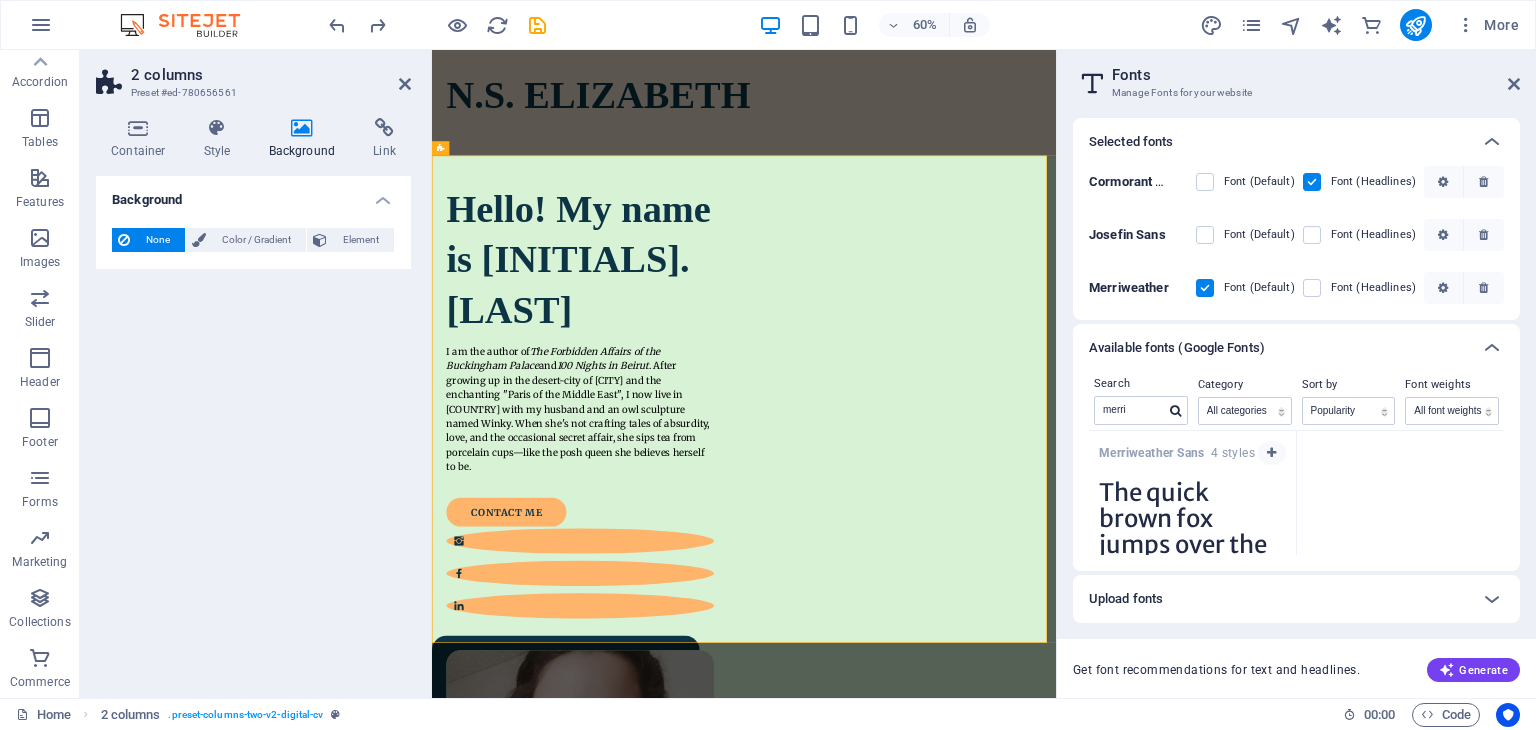 click on "None Color / Gradient Element Stretch background to full-width Color overlay Places an overlay over the background to colorize it Parallax 0 % Image Image slider Map Video YouTube Vimeo HTML Drag files here, click to choose files or select files from Files or our free stock photos & videos Select files from the file manager, stock photos, or upload file(s) Upload Lazyload Loading images after the page loads improves page speed. Responsive Automatically load retina image and smartphone optimized sizes. Optimized Images are compressed to improve page speed. Size Default Cover Contain Original Repeat Default Position Direction Custom X offset 50 px rem % vh vw Y offset 50 px rem % vh vw Alternative text The alternative text is used by devices that cannot display images (e.g. image search engines) and should be added to every image to improve website accessibility. Image caption Paragraph Format Normal Heading 1 Heading 2 Heading 3 Heading 4 Heading 5 Heading 6 Code Font Family Arial Georgia Impact Tahoma Verdana" at bounding box center (253, 240) 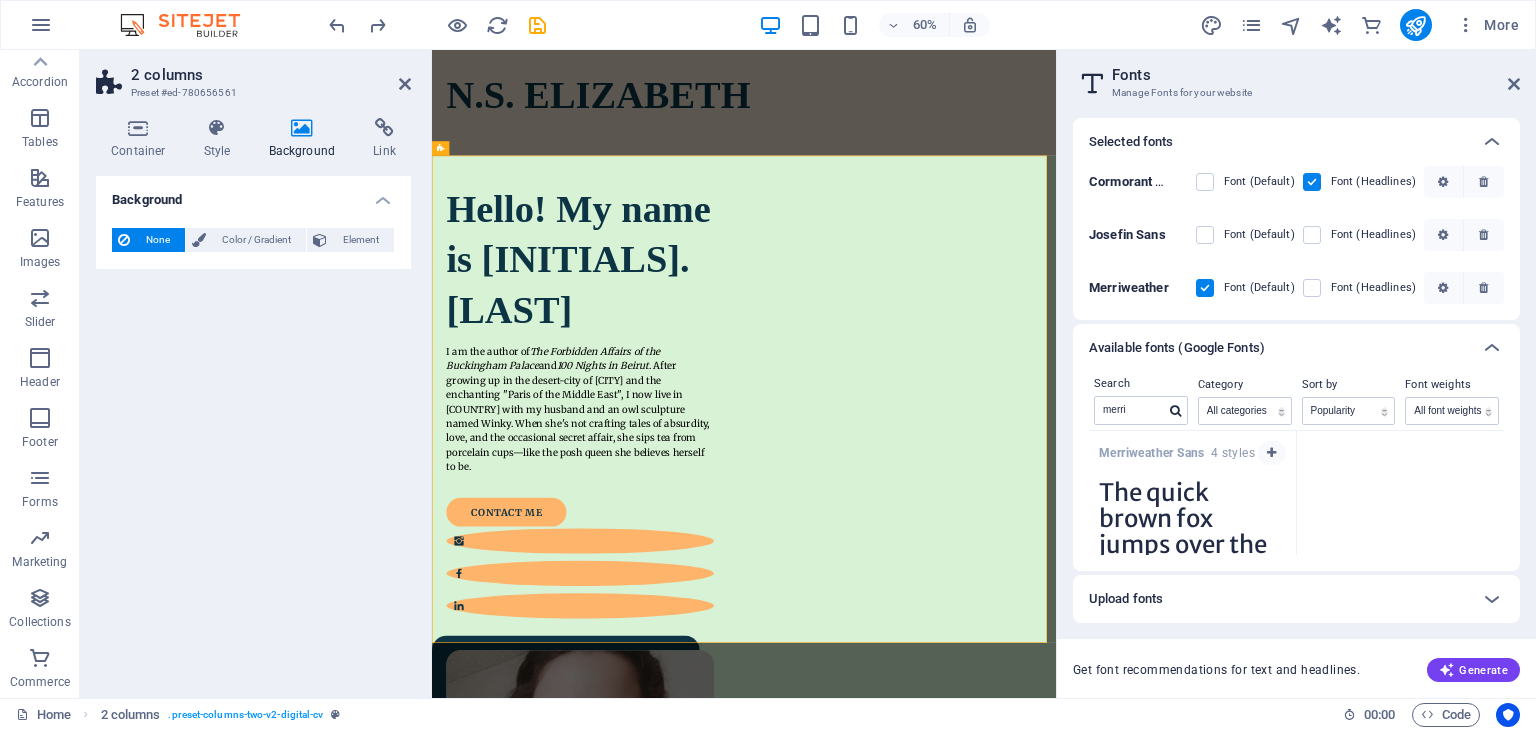 click on "None Color / Gradient Element Stretch background to full-width Color overlay Places an overlay over the background to colorize it Parallax 0 % Image Image slider Map Video YouTube Vimeo HTML Drag files here, click to choose files or select files from Files or our free stock photos & videos Select files from the file manager, stock photos, or upload file(s) Upload Lazyload Loading images after the page loads improves page speed. Responsive Automatically load retina image and smartphone optimized sizes. Optimized Images are compressed to improve page speed. Size Default Cover Contain Original Repeat Default Position Direction Custom X offset 50 px rem % vh vw Y offset 50 px rem % vh vw Alternative text The alternative text is used by devices that cannot display images (e.g. image search engines) and should be added to every image to improve website accessibility. Image caption Paragraph Format Normal Heading 1 Heading 2 Heading 3 Heading 4 Heading 5 Heading 6 Code Font Family Arial Georgia Impact Tahoma Verdana" at bounding box center [253, 240] 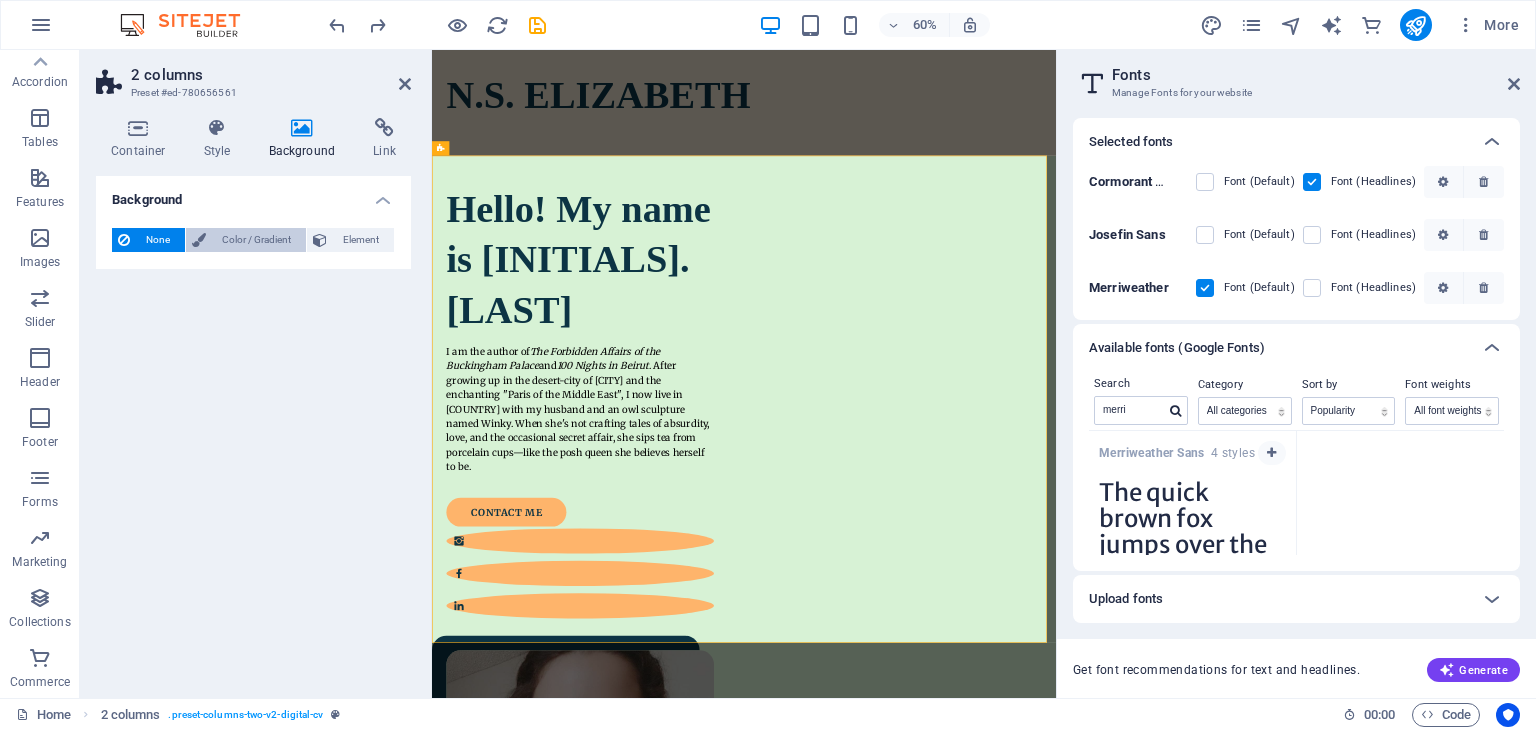 click on "Color / Gradient" at bounding box center [256, 240] 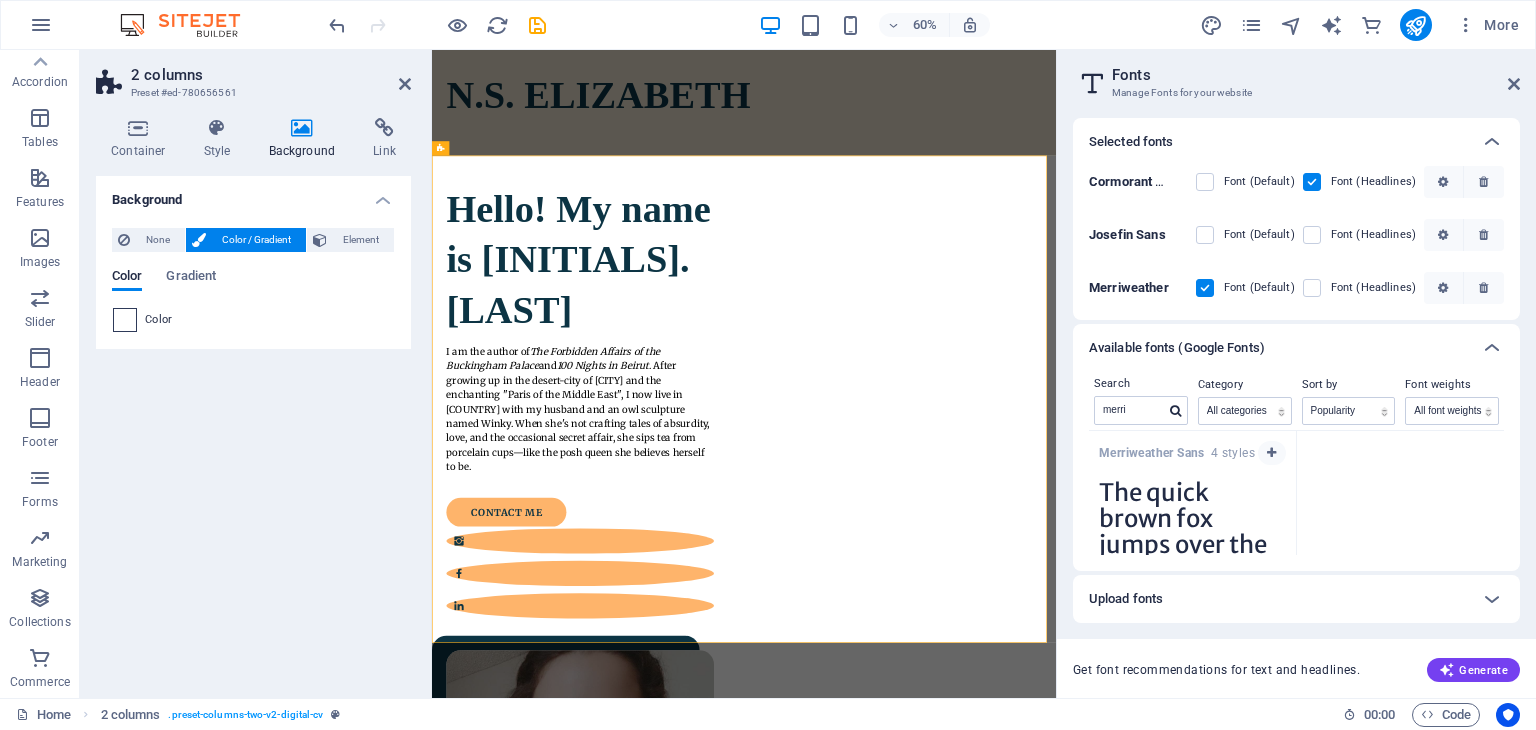 click at bounding box center (125, 320) 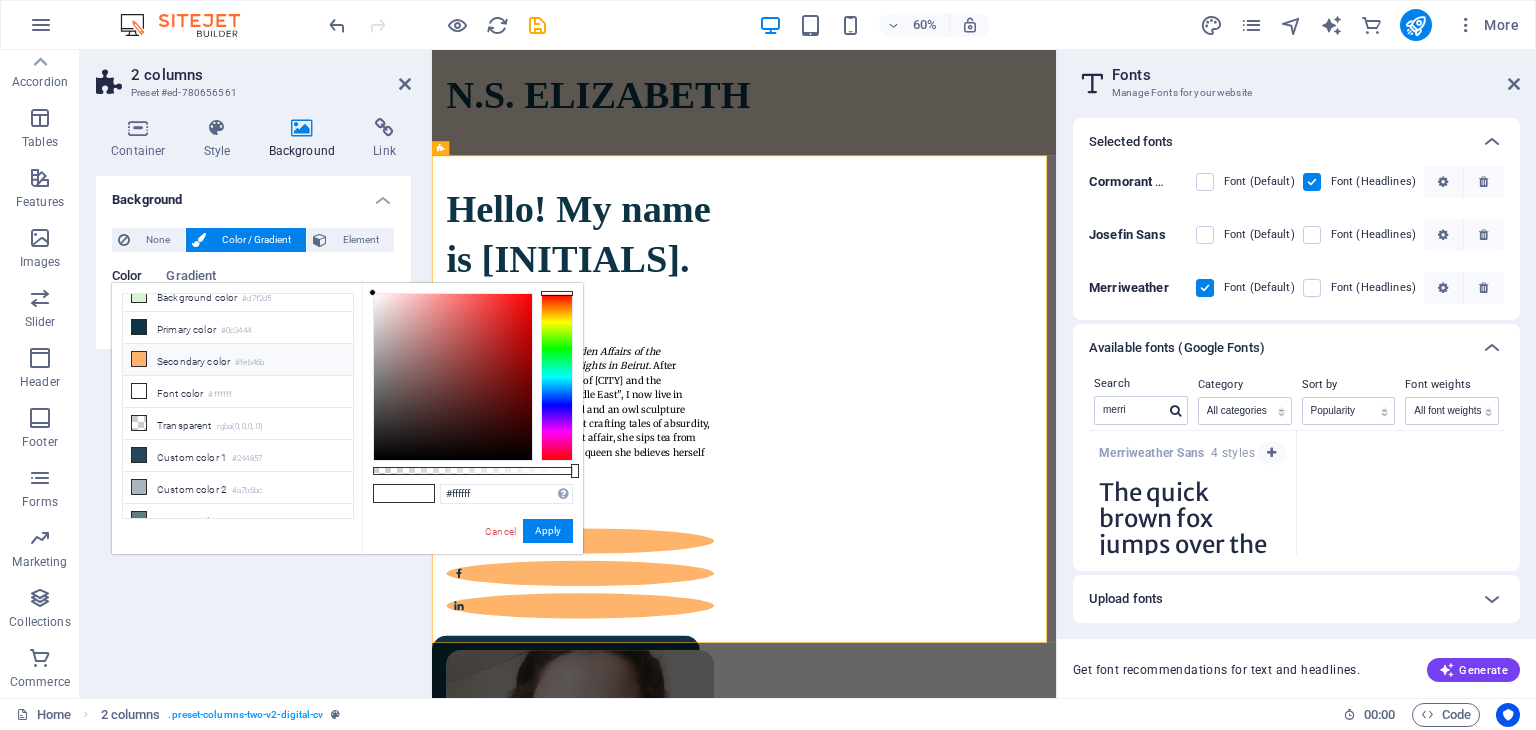 scroll, scrollTop: 0, scrollLeft: 0, axis: both 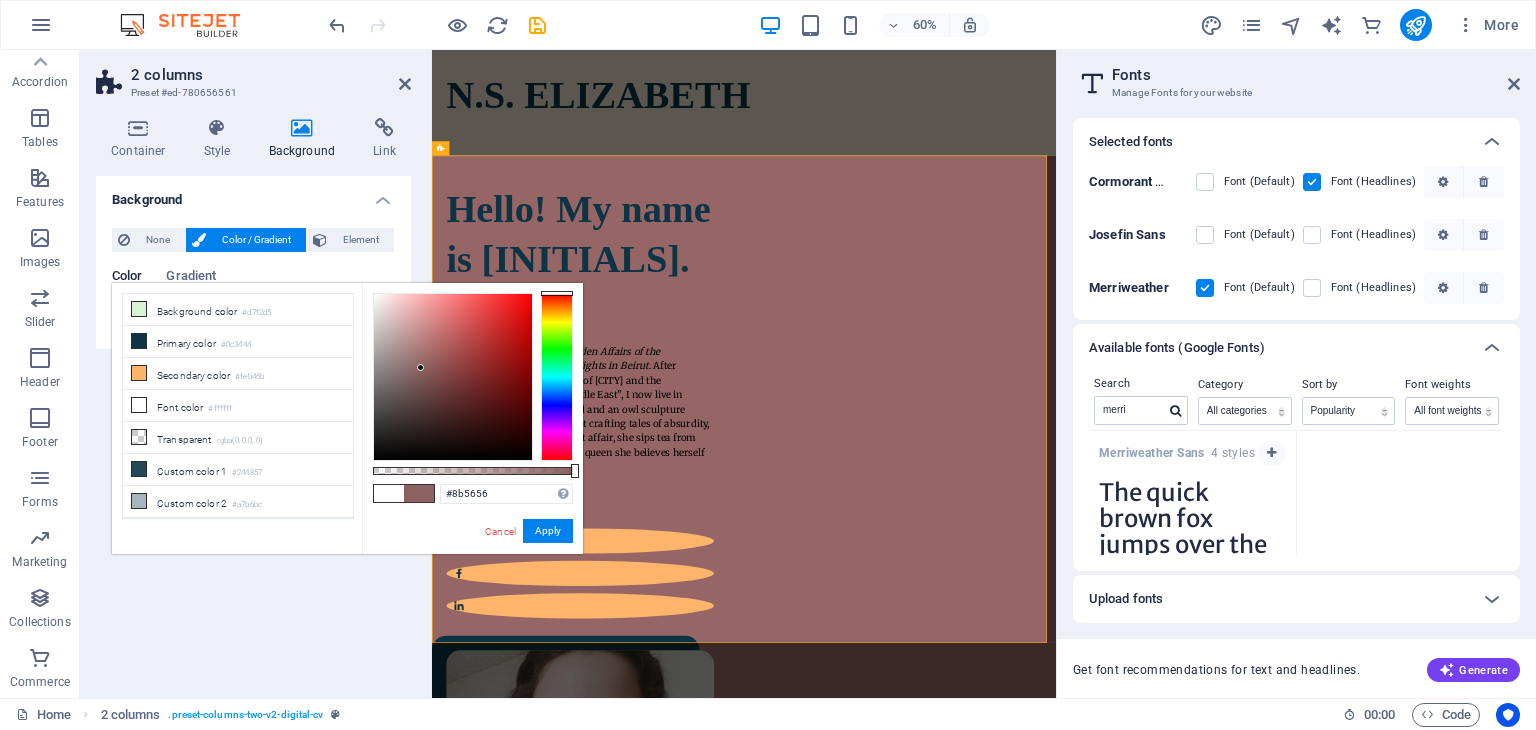 type on "#8a5353" 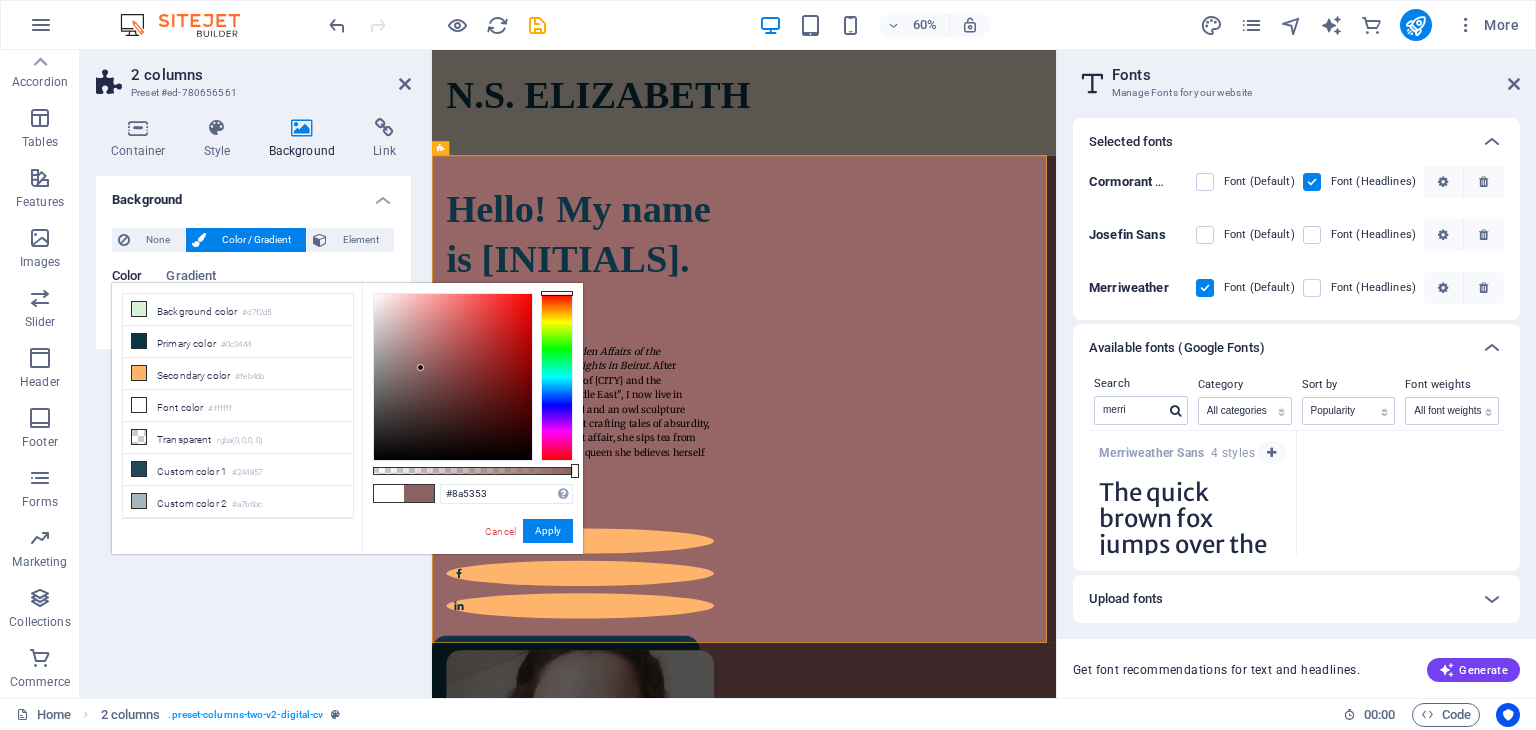 drag, startPoint x: 421, startPoint y: 368, endPoint x: 436, endPoint y: 369, distance: 15.033297 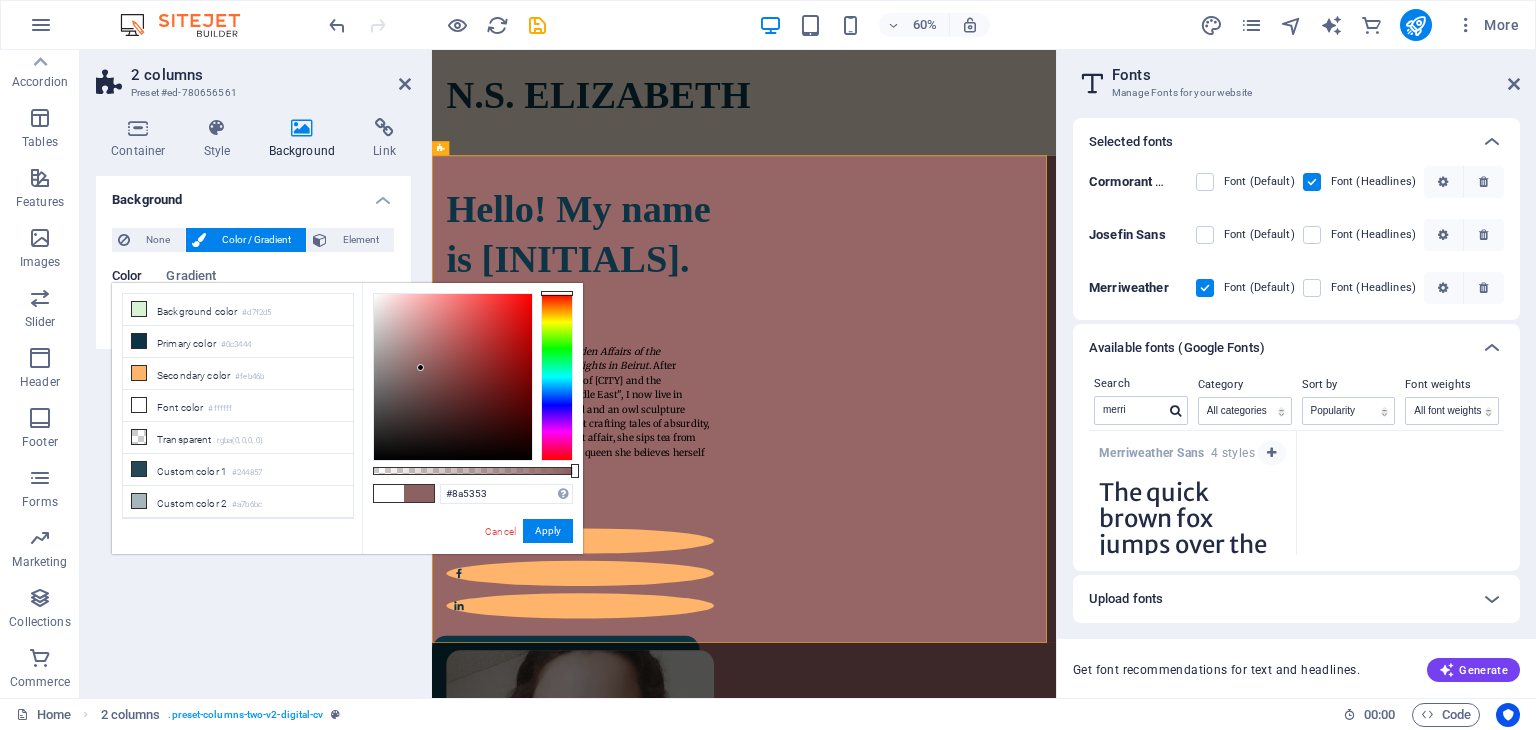 click at bounding box center [453, 377] 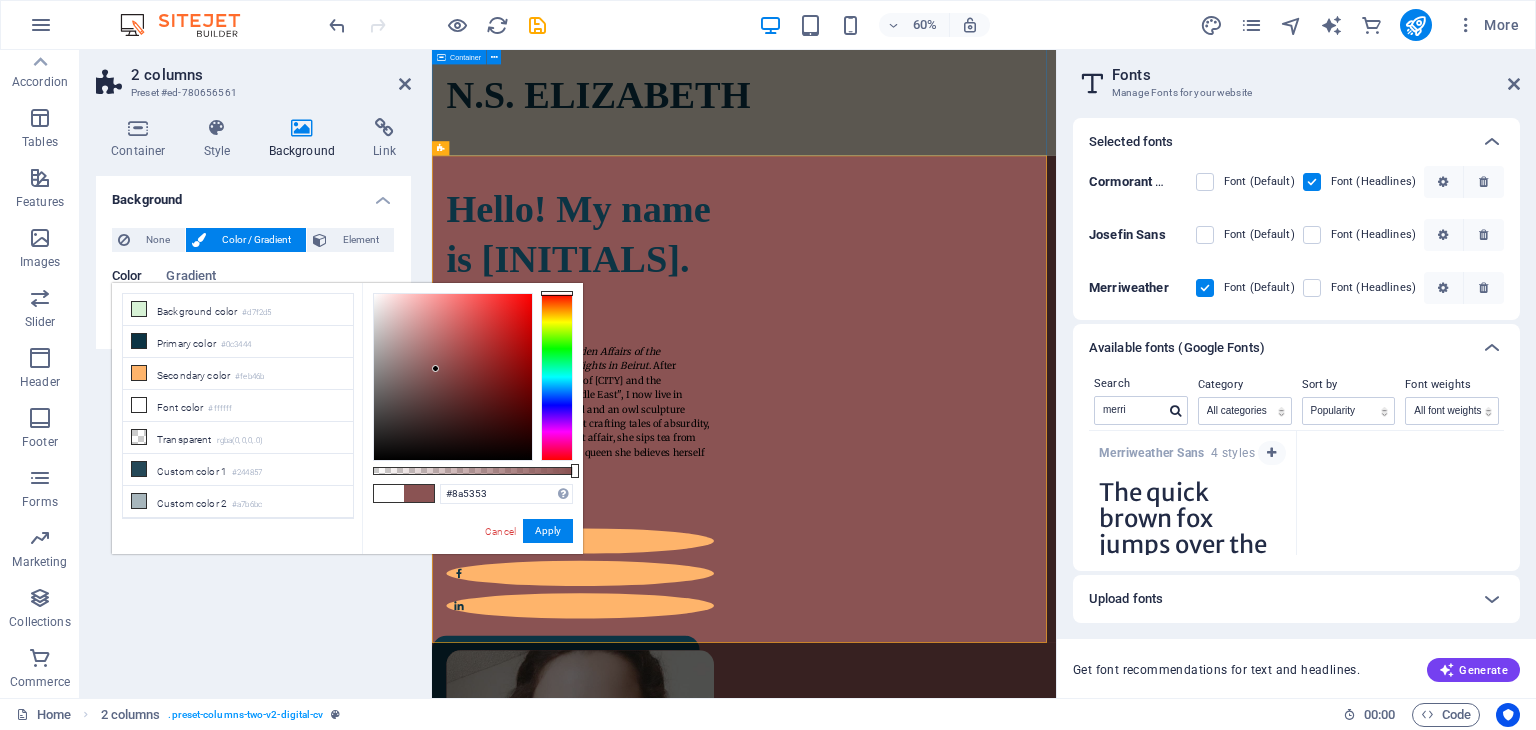 click on "N.S. ELIZABETH" at bounding box center (952, 124) 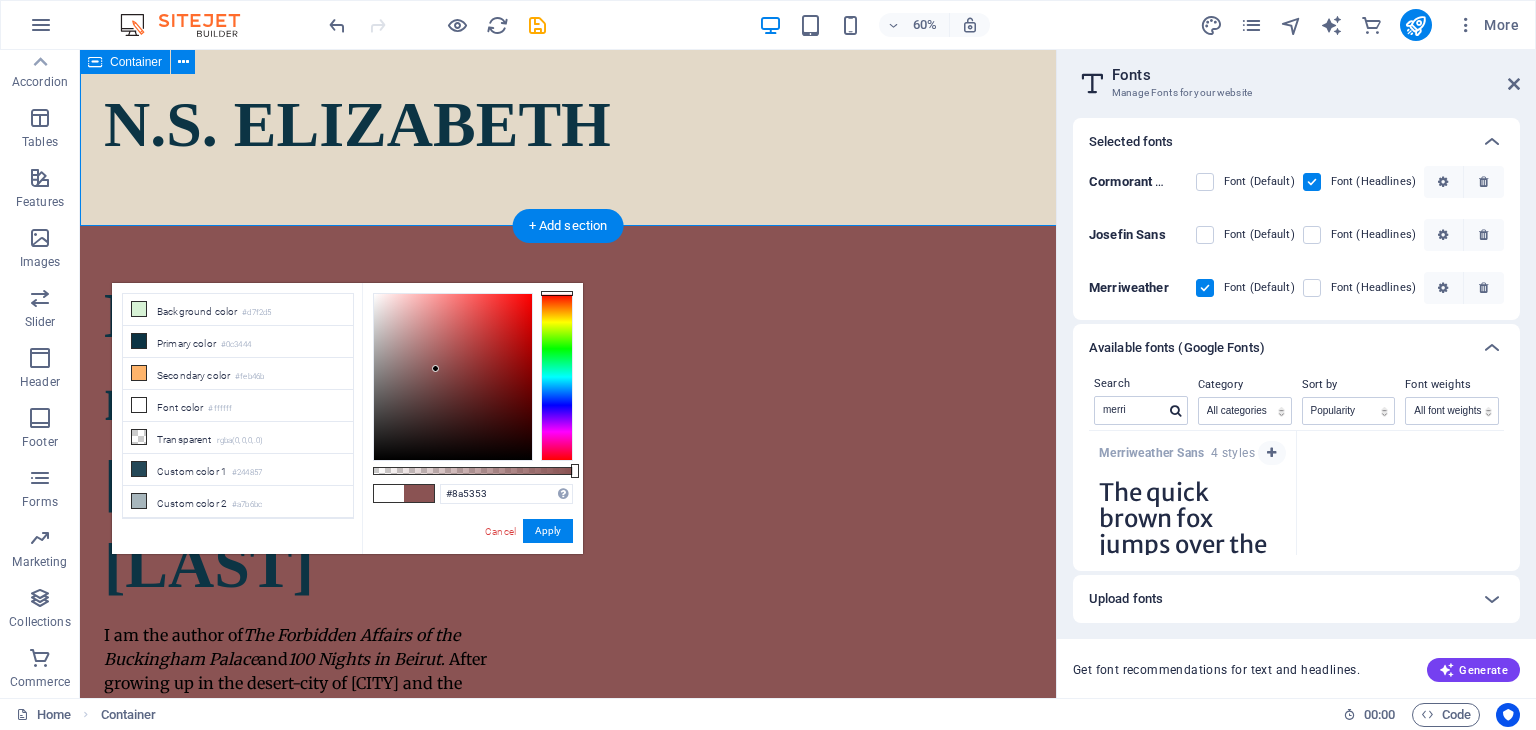 click on "N.S. ELIZABETH" at bounding box center [568, 124] 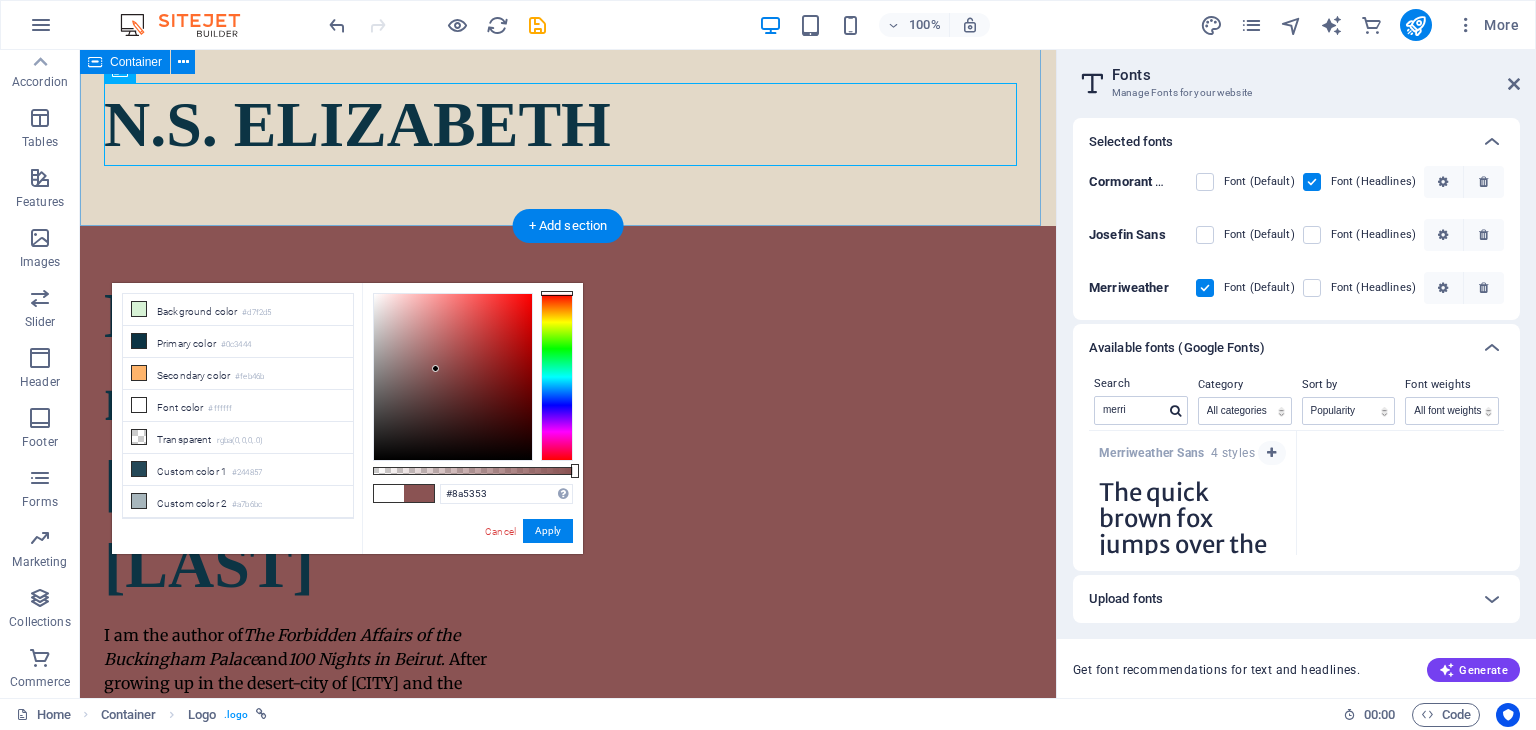 click on "N.S. ELIZABETH" at bounding box center [568, 124] 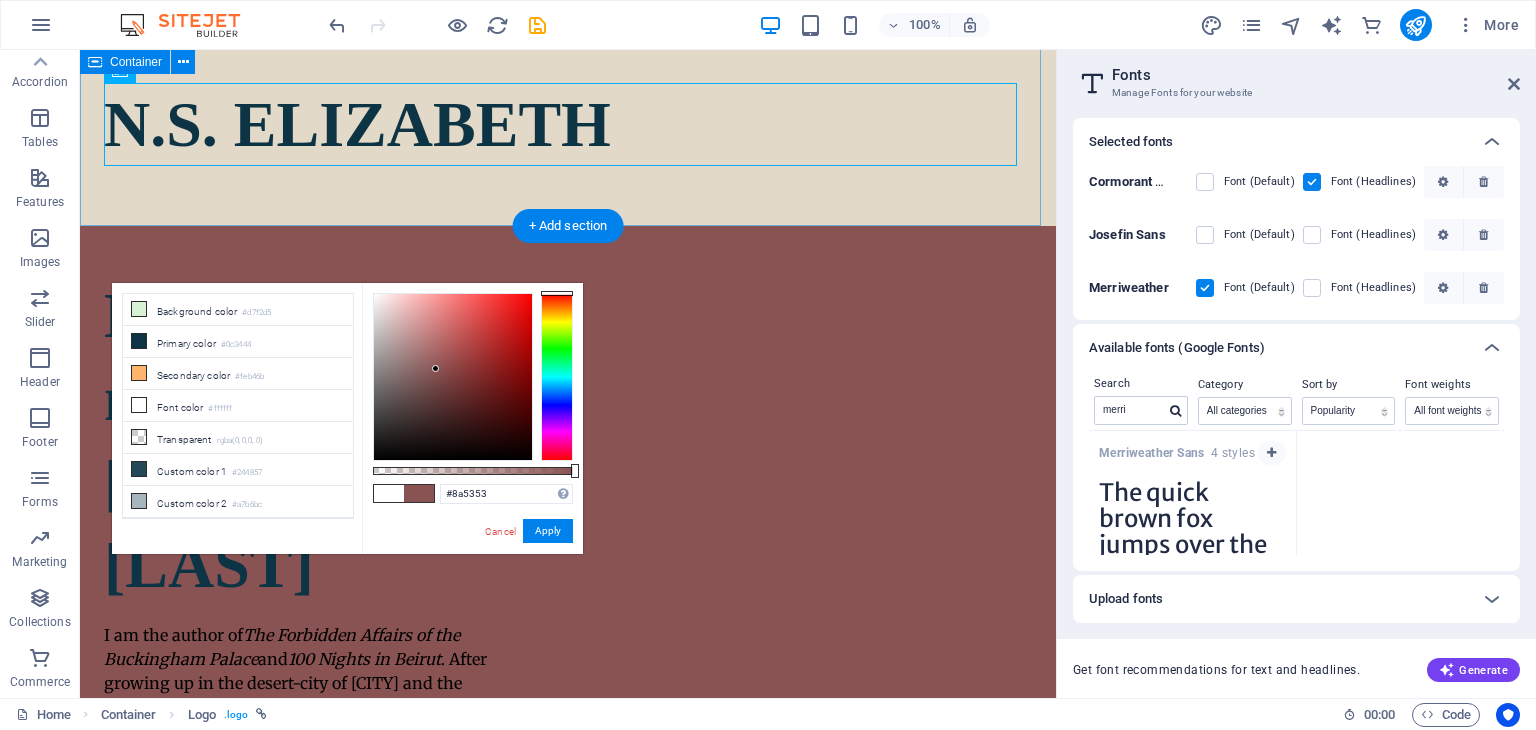 click on "N.S. ELIZABETH" at bounding box center [568, 124] 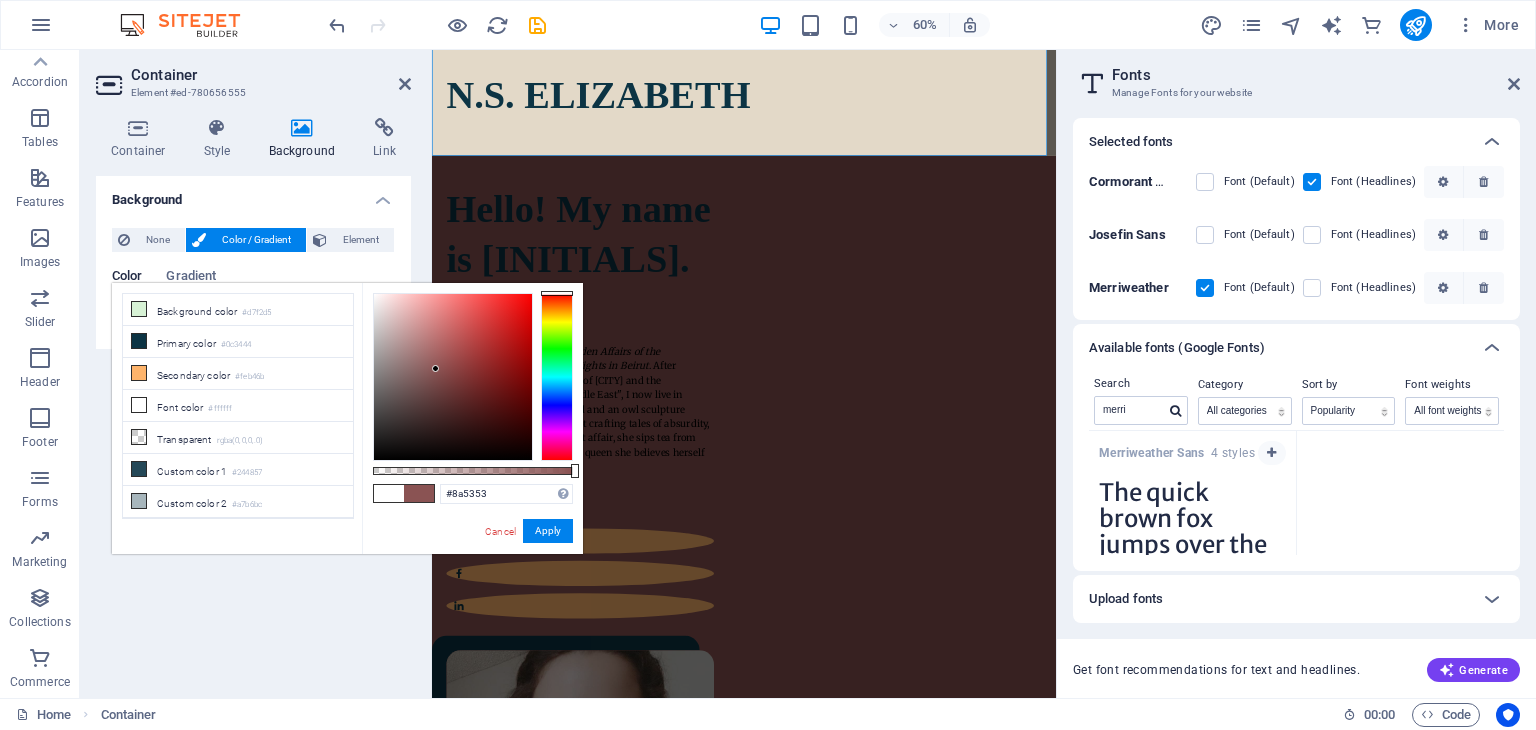 click on "Color Gradient" at bounding box center [253, 288] 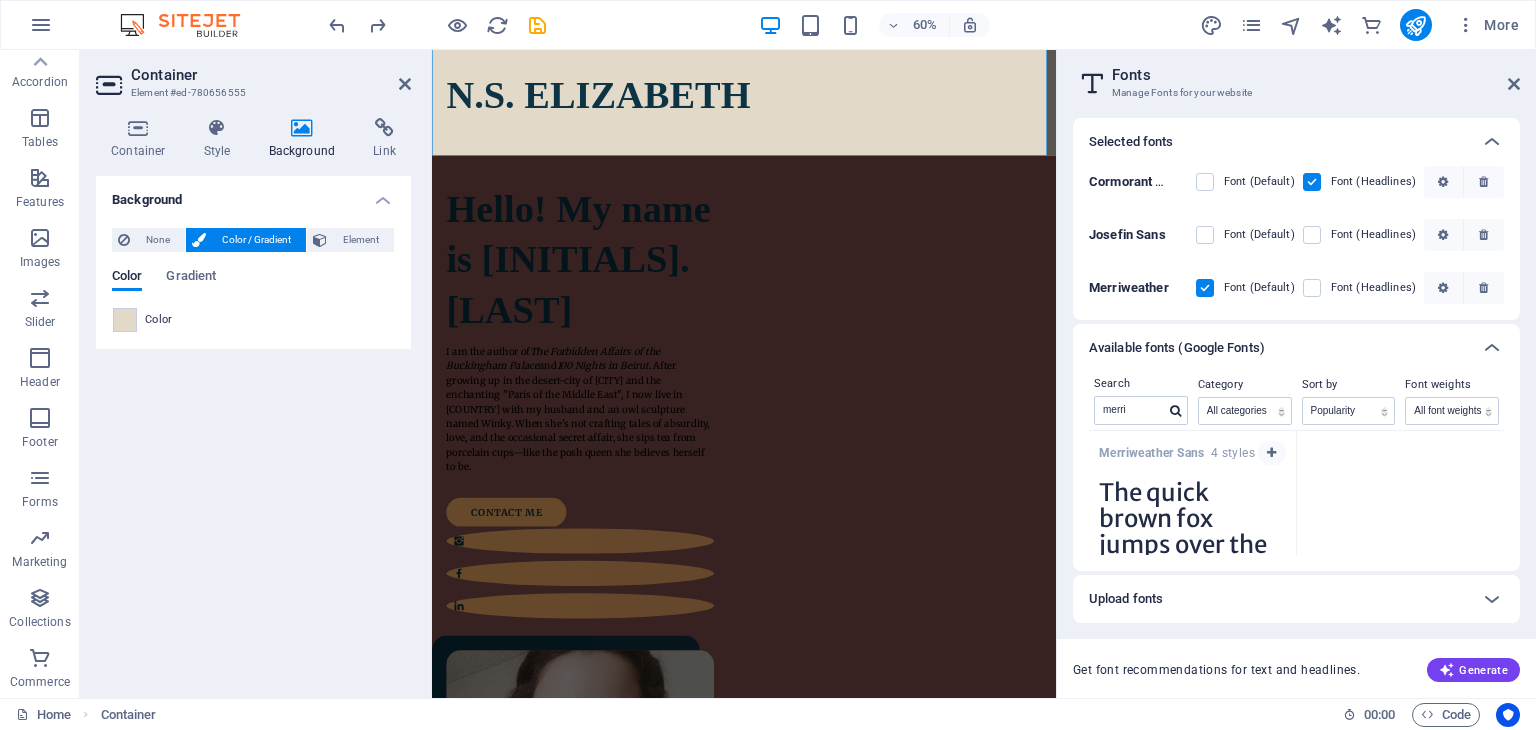click on "None Color / Gradient Element Stretch background to full-width Color overlay Places an overlay over the background to colorize it Parallax 0 % Image Image slider Map Video YouTube Vimeo HTML Color Gradient Color A parent element contains a background. Edit background on parent element" at bounding box center [253, 280] 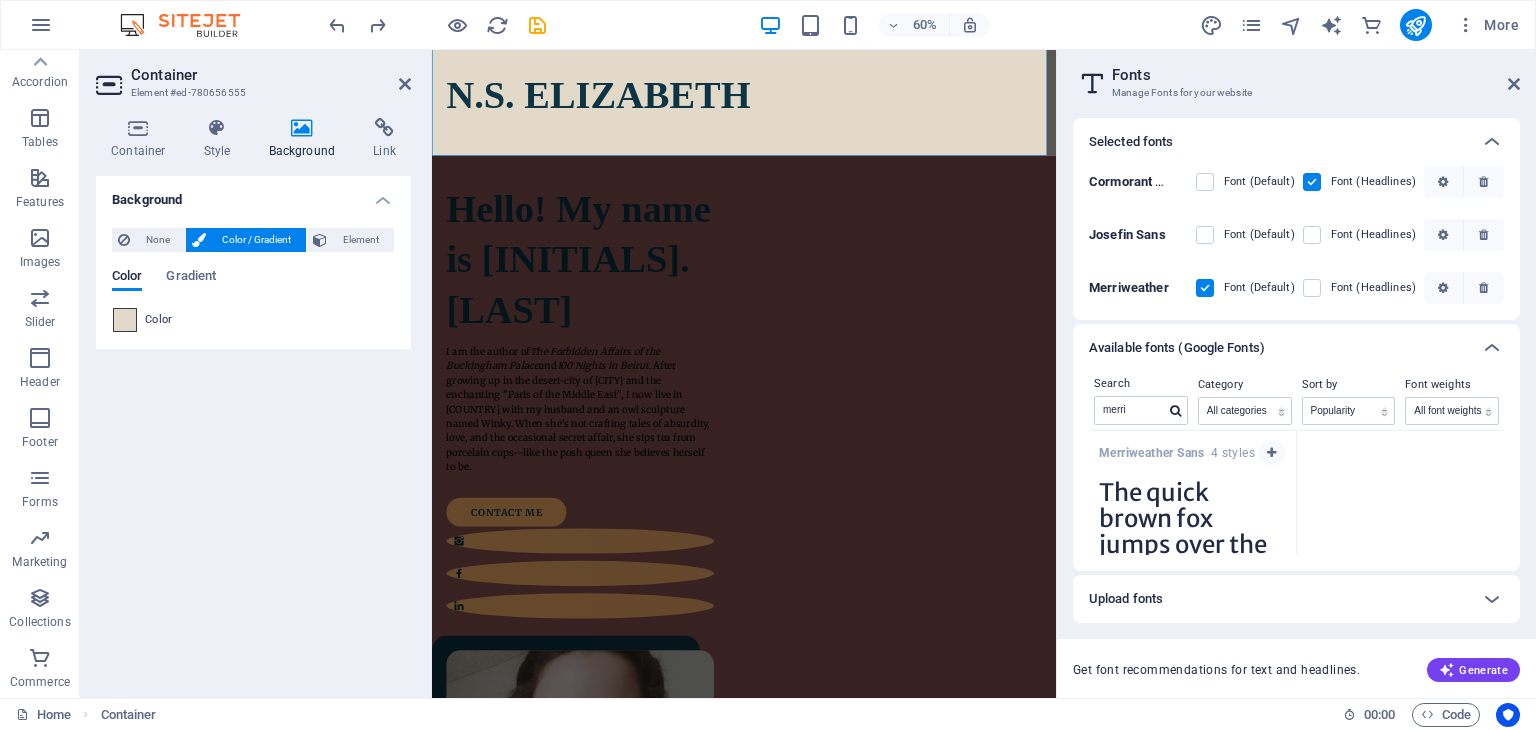 click at bounding box center [125, 320] 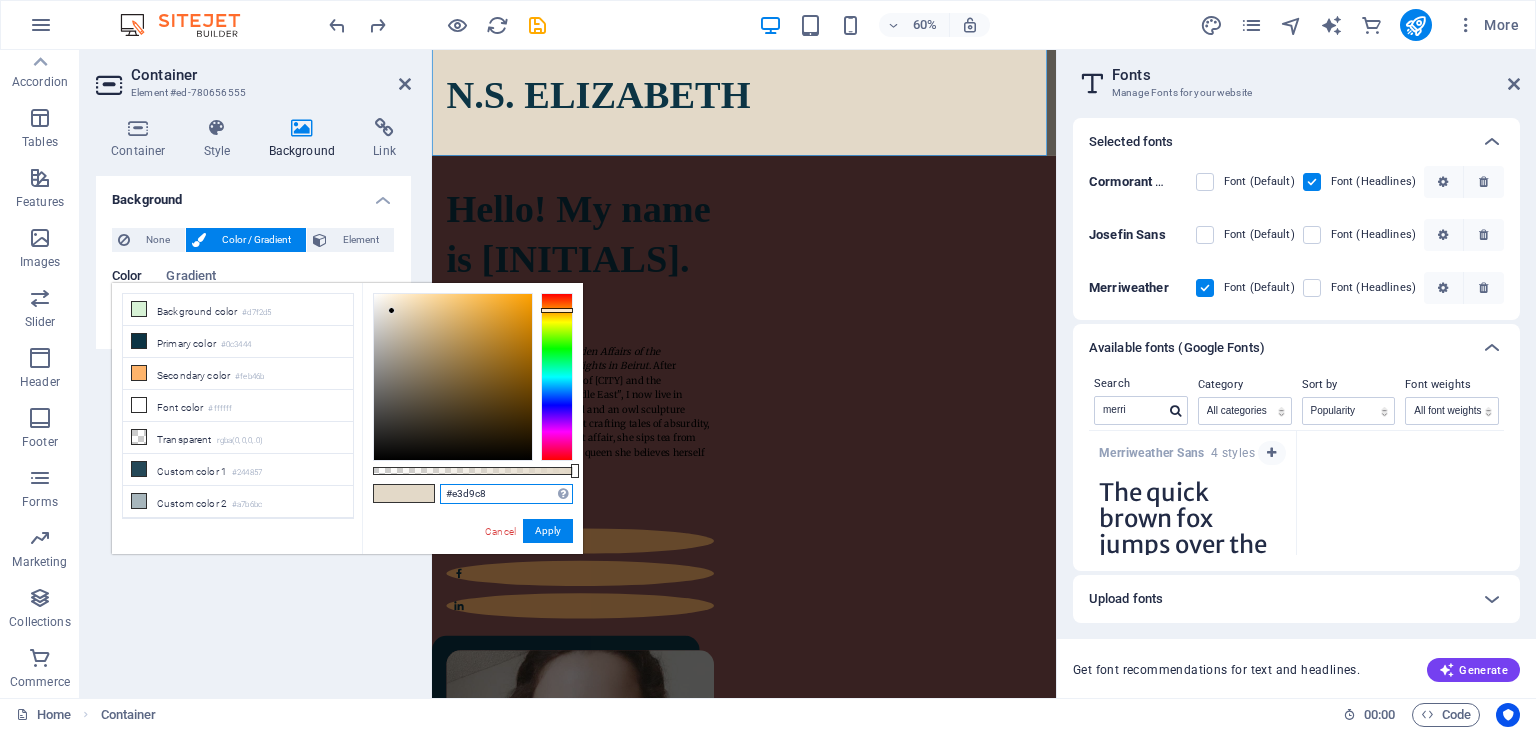 click on "#e3d9c8" at bounding box center [506, 494] 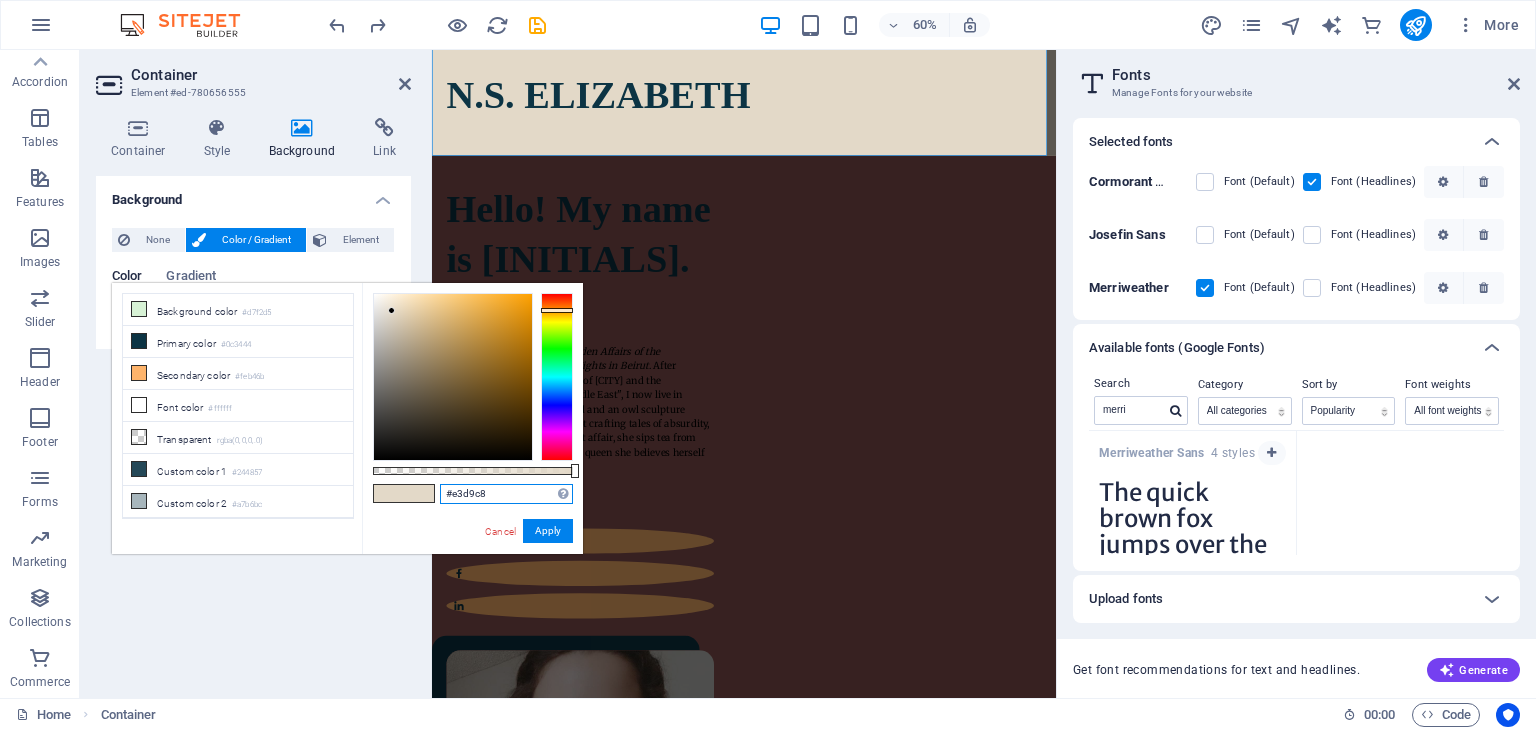 click on "#e3d9c8" at bounding box center (506, 494) 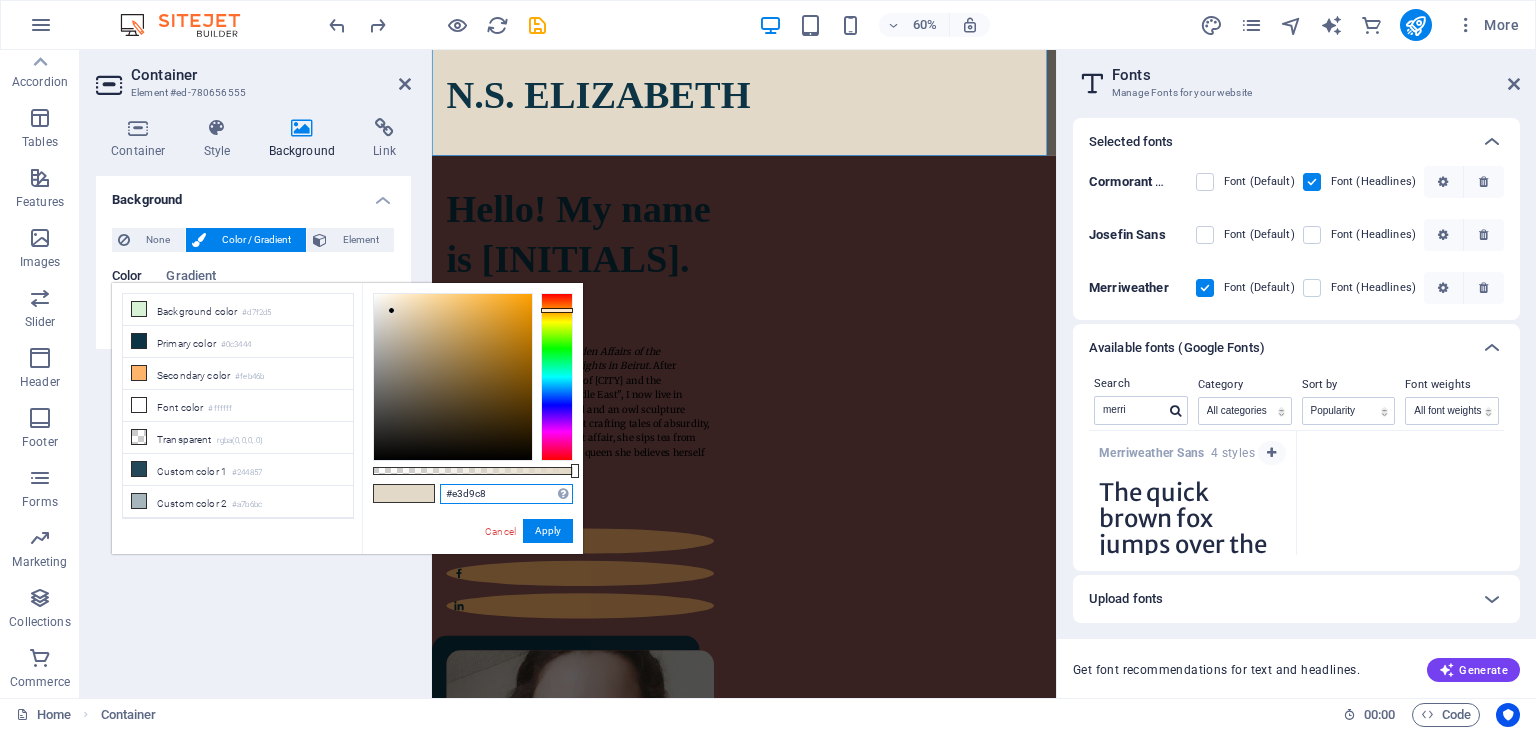 click on "#e3d9c8" at bounding box center (506, 494) 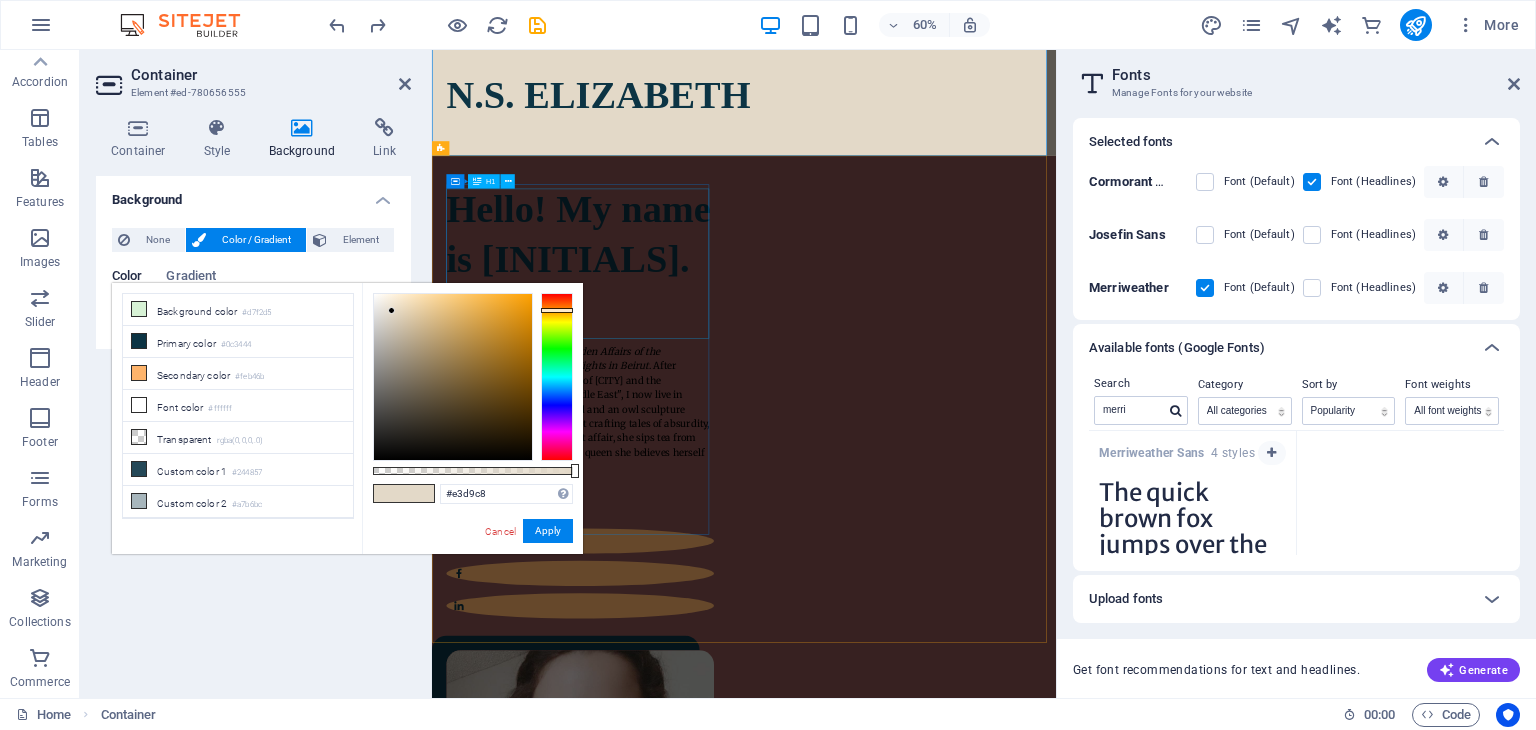click on "Hello! My name is [INITIALS]. [LAST]" at bounding box center (679, 399) 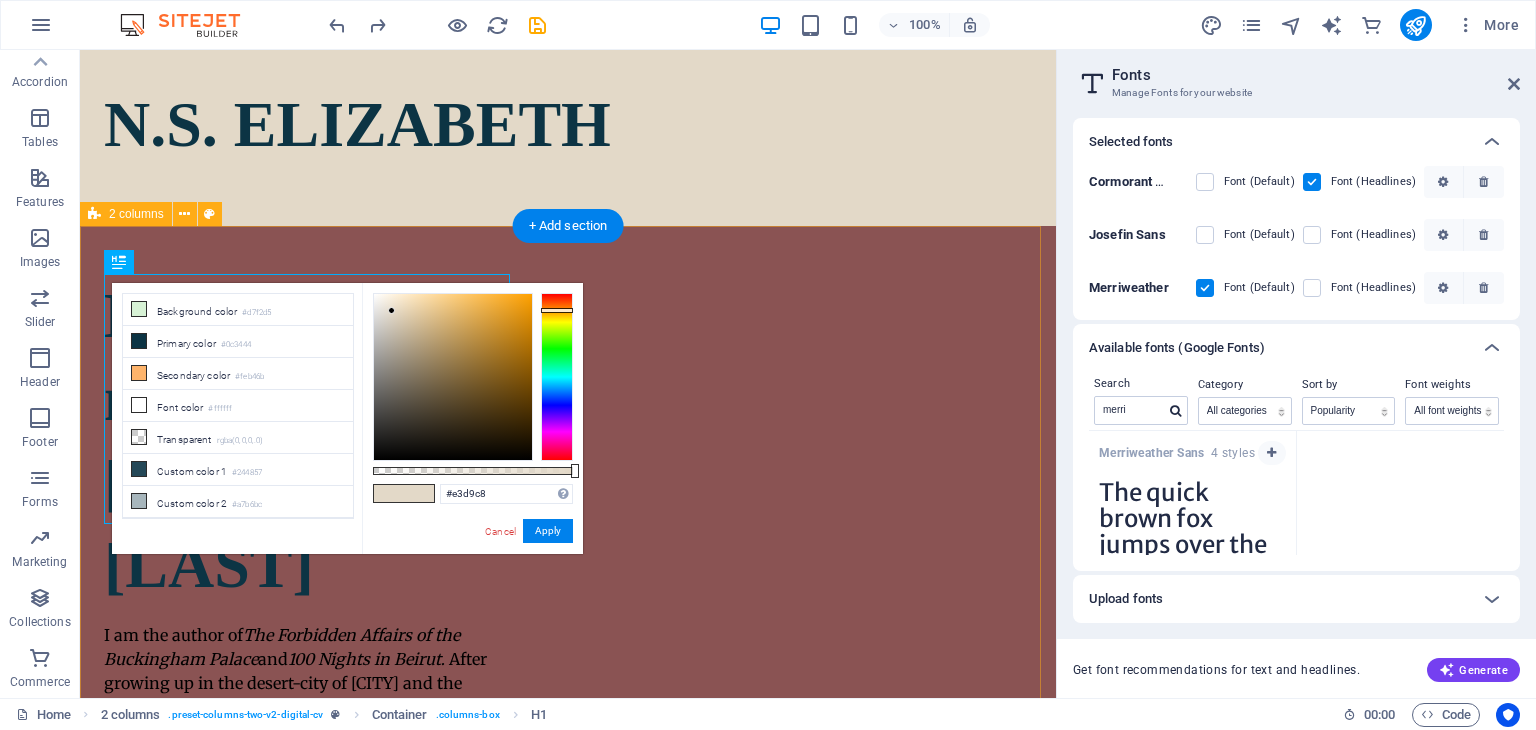 click on "Hello! My name is N.S. [LAST] I am the author of  The Forbidden Affairs of the Buckingham Palace  and  100 Nights in Beirut . After growing up in the desert-city of [CITY] and the enchanting "Paris of the Middle East", I now live in [COUNTRY] with my husband and an owl sculpture named Winky. When she's not crafting tales of absurdity, love, and the occasional secret affair, she sips tea from porcelain cups—like the posh queen she believes herself to be. contact me" at bounding box center [568, 1045] 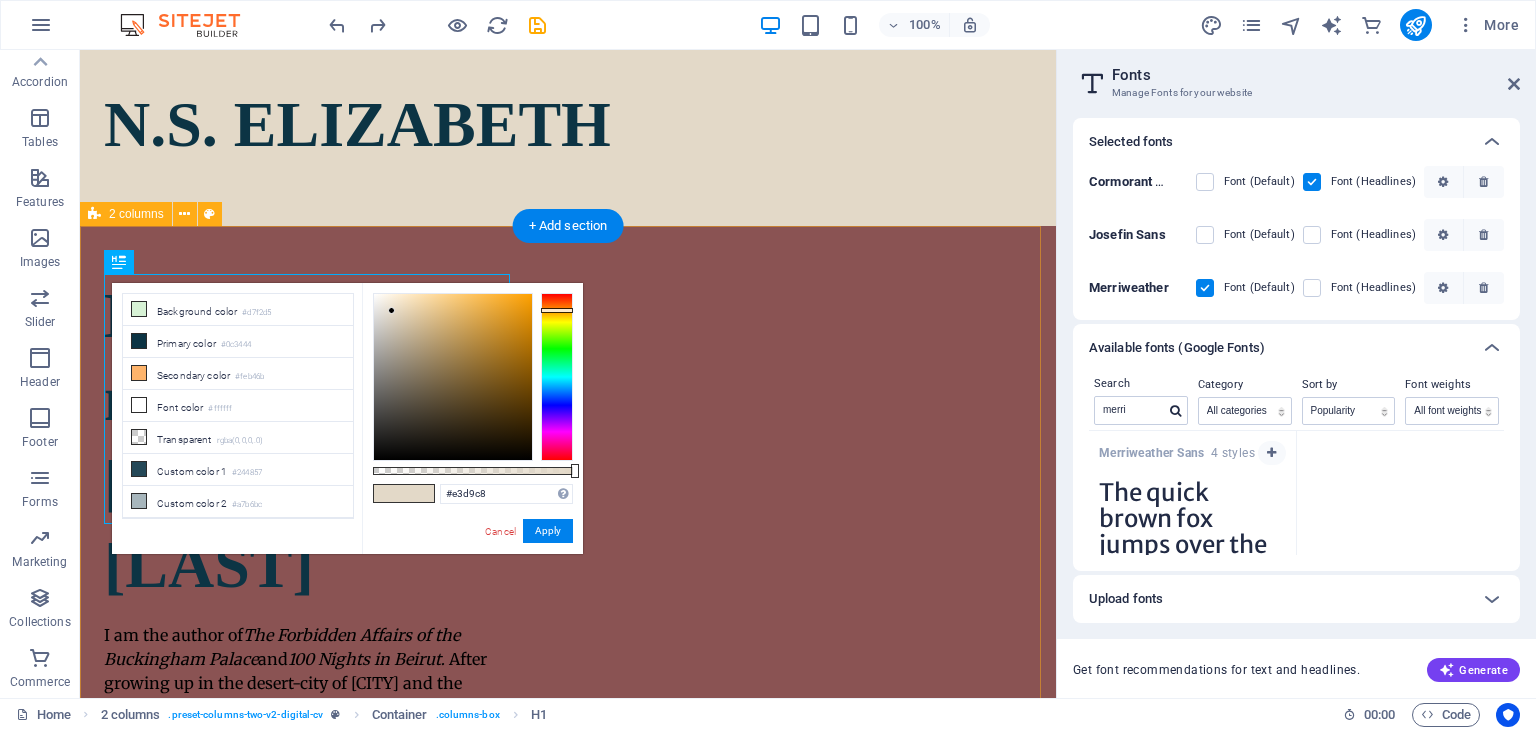 click on "Hello! My name is N.S. [LAST] I am the author of  The Forbidden Affairs of the Buckingham Palace  and  100 Nights in Beirut . After growing up in the desert-city of [CITY] and the enchanting "Paris of the Middle East", I now live in [COUNTRY] with my husband and an owl sculpture named Winky. When she's not crafting tales of absurdity, love, and the occasional secret affair, she sips tea from porcelain cups—like the posh queen she believes herself to be. contact me" at bounding box center (568, 1045) 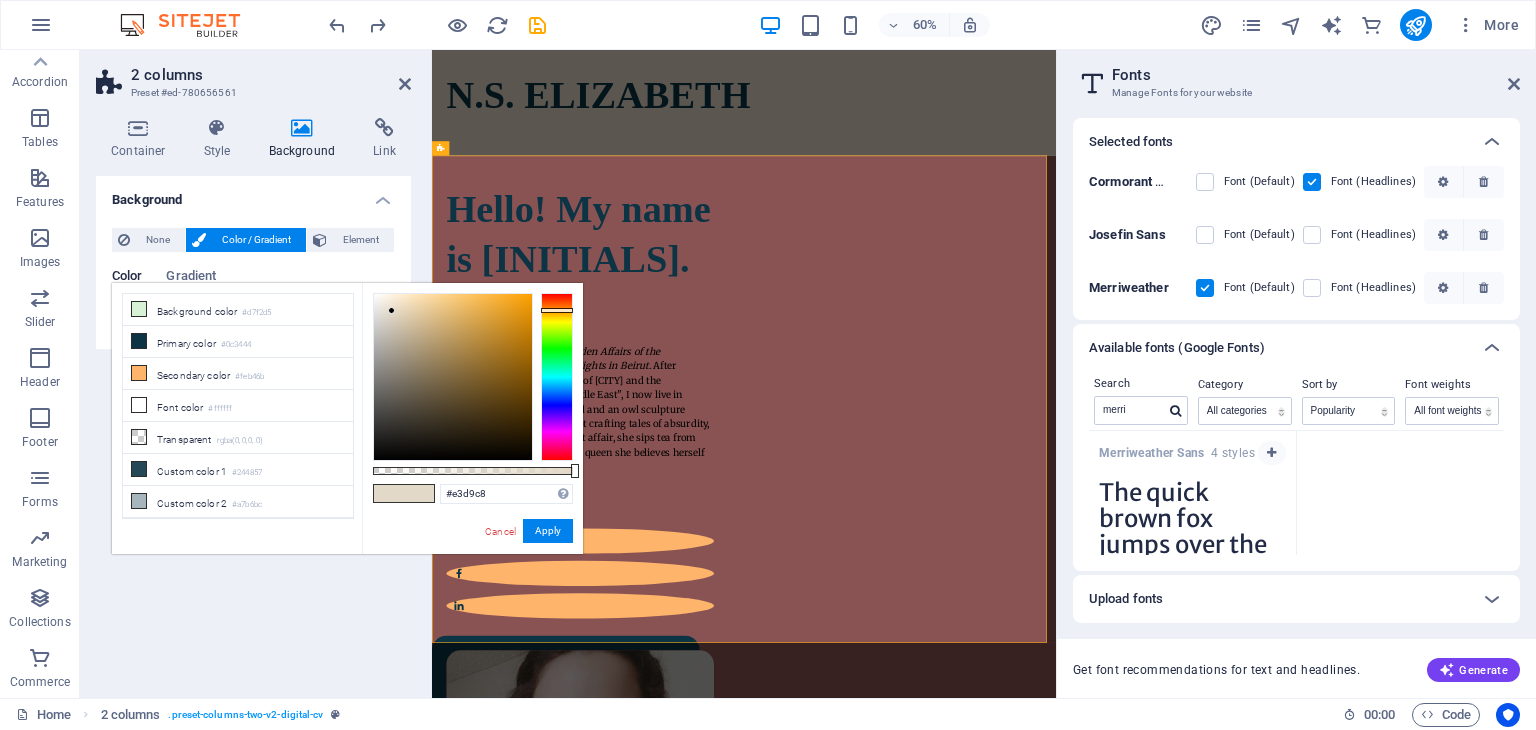 click on "#e3d9c8 Supported formats #0852ed rgb(8, 82, 237) rgba(8, 82, 237, 90%) hsv(221,97,93) hsl(221, 93%, 48%) Cancel Apply" at bounding box center (472, 563) 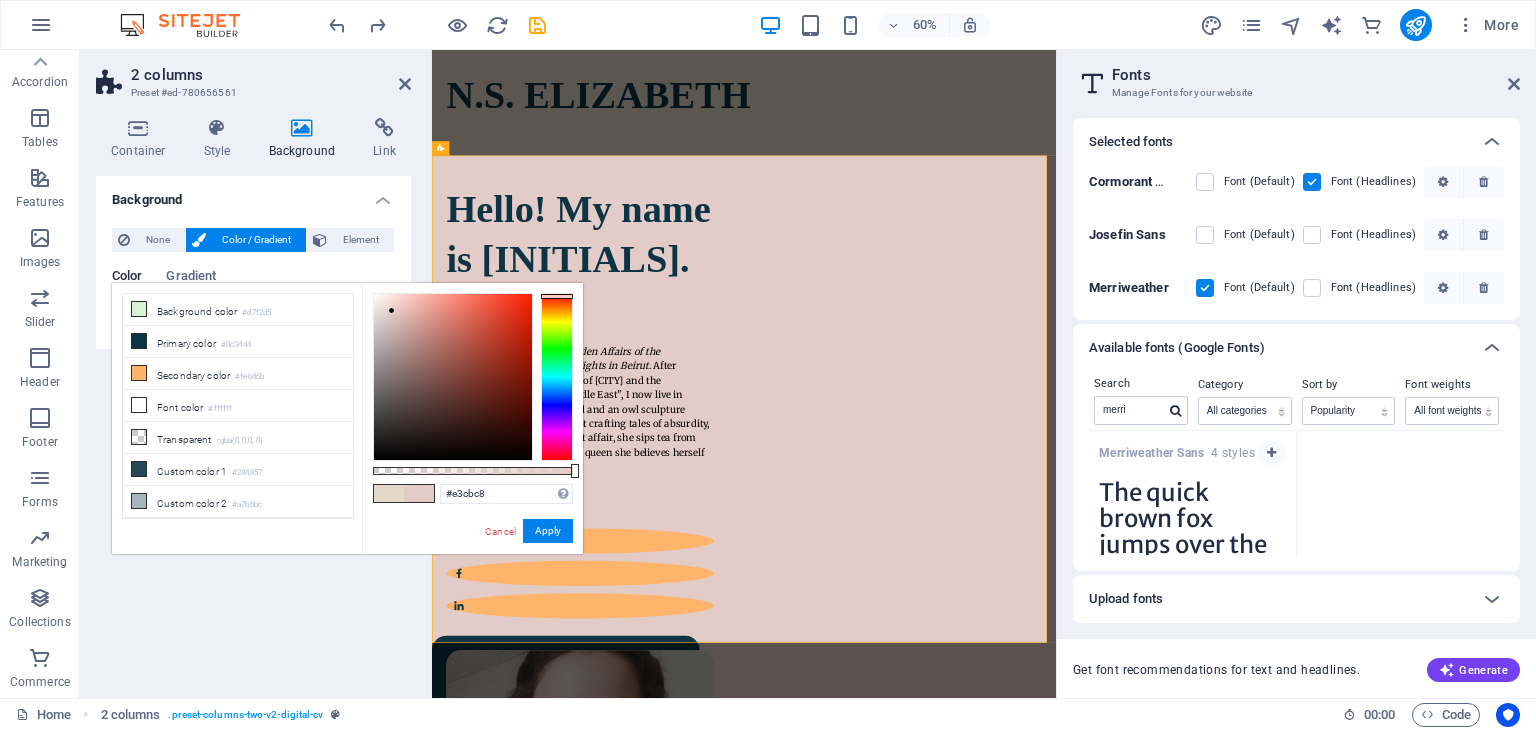click at bounding box center (557, 377) 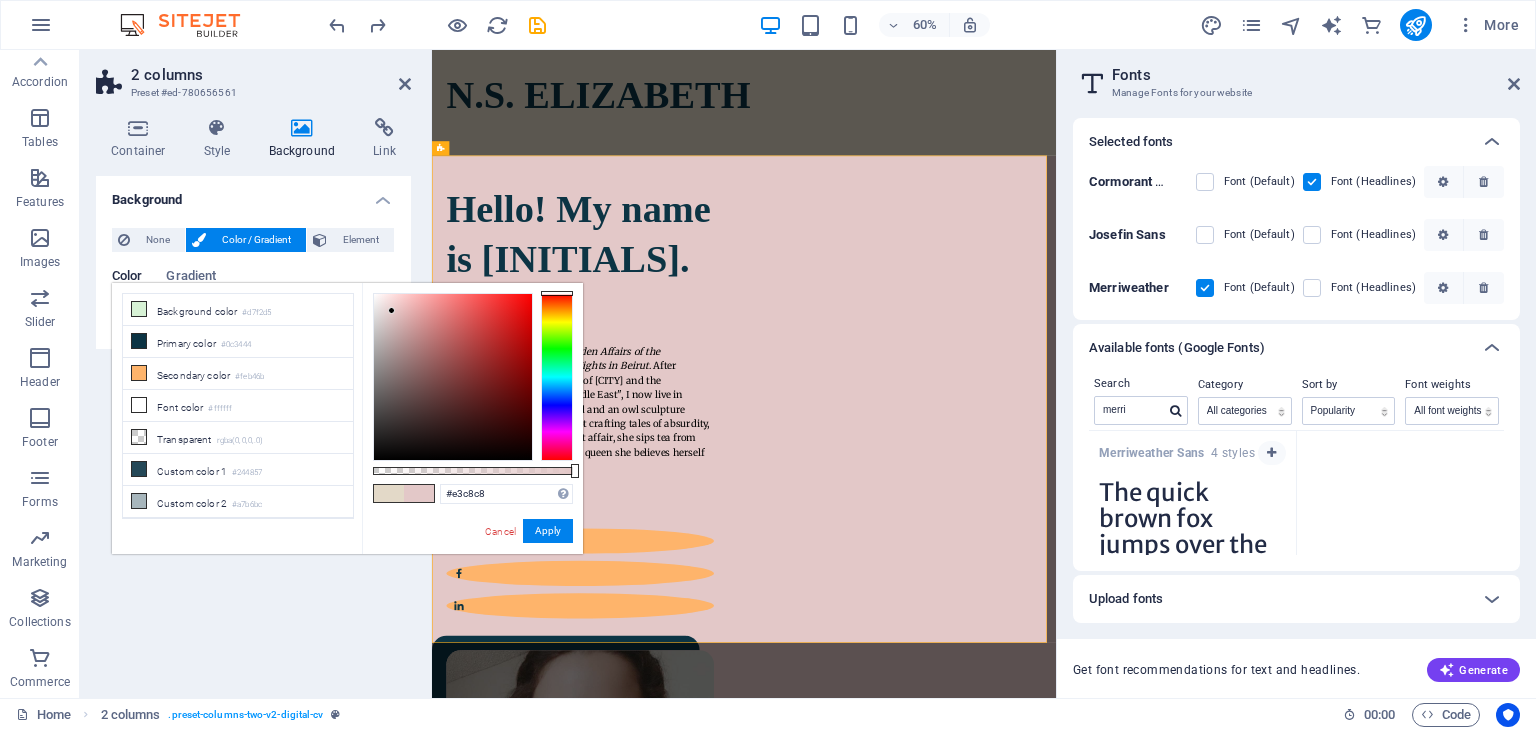click at bounding box center (557, 293) 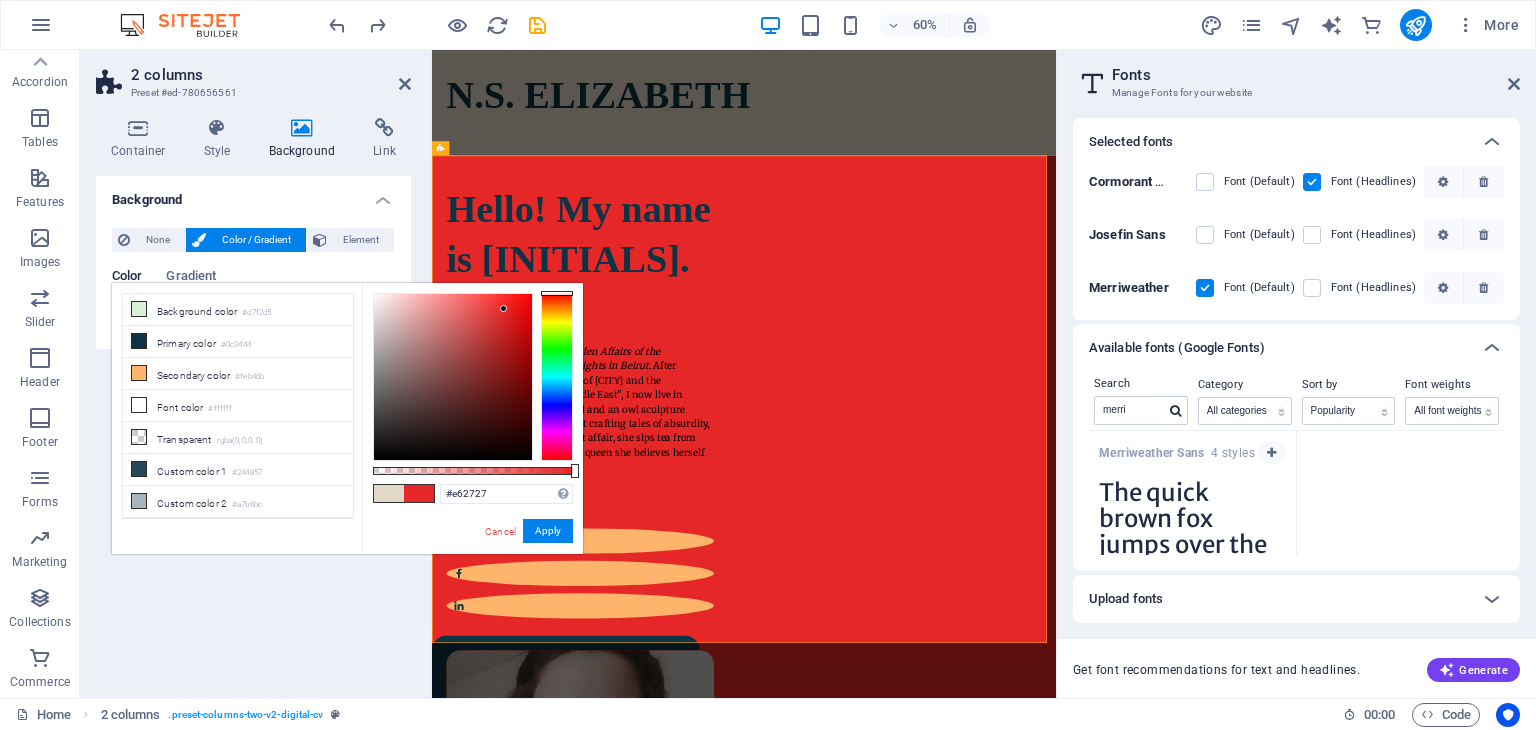 drag, startPoint x: 464, startPoint y: 330, endPoint x: 504, endPoint y: 309, distance: 45.17743 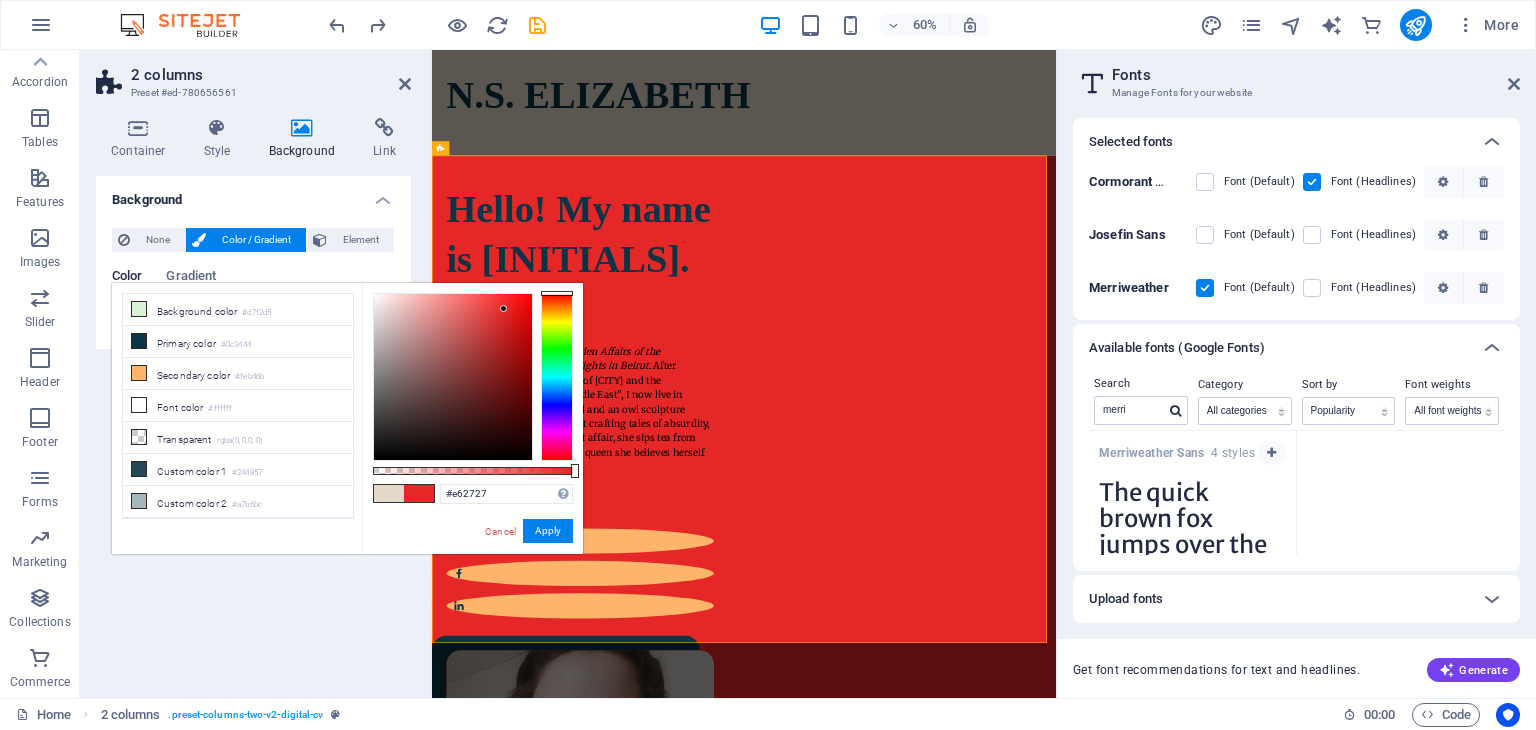 click at bounding box center [453, 377] 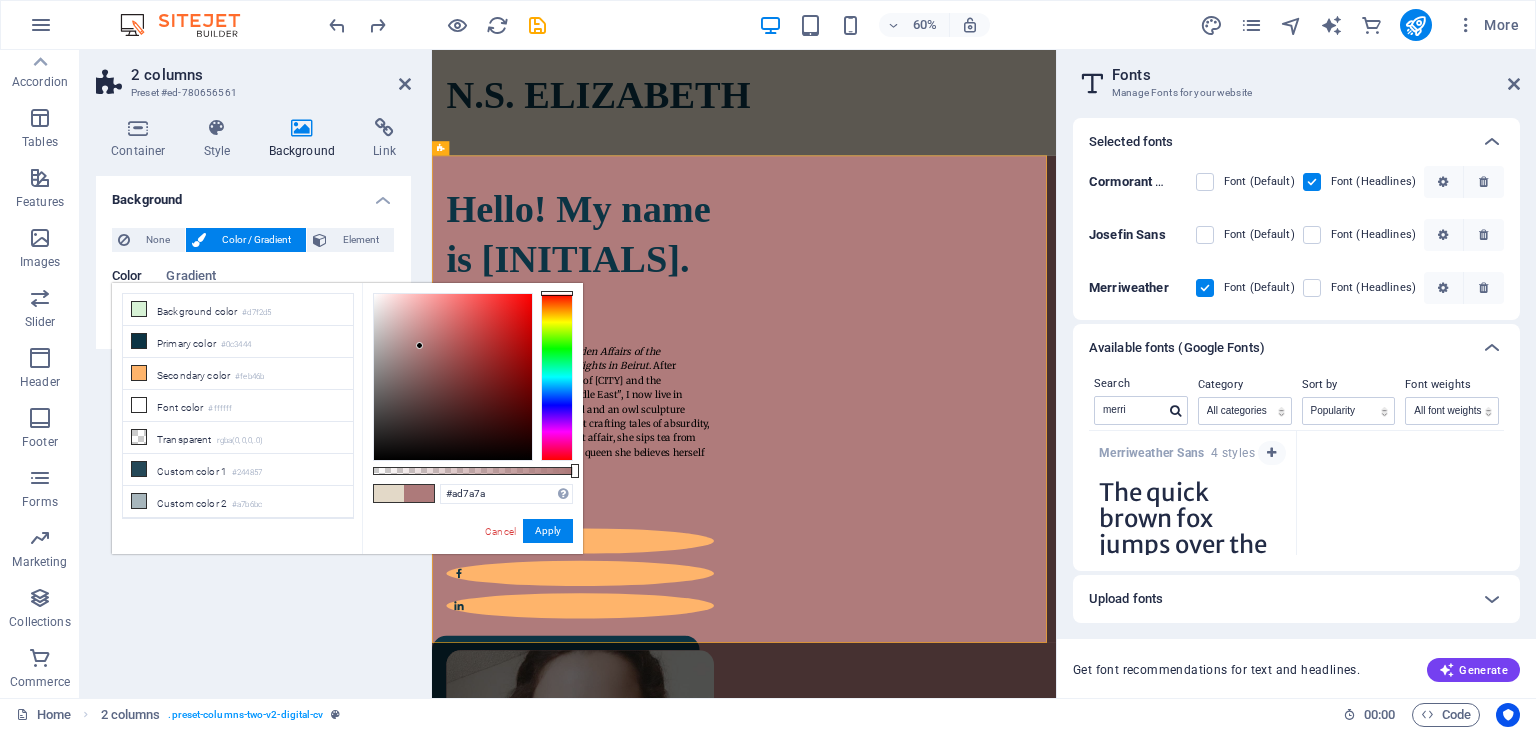 drag, startPoint x: 472, startPoint y: 313, endPoint x: 420, endPoint y: 346, distance: 61.587337 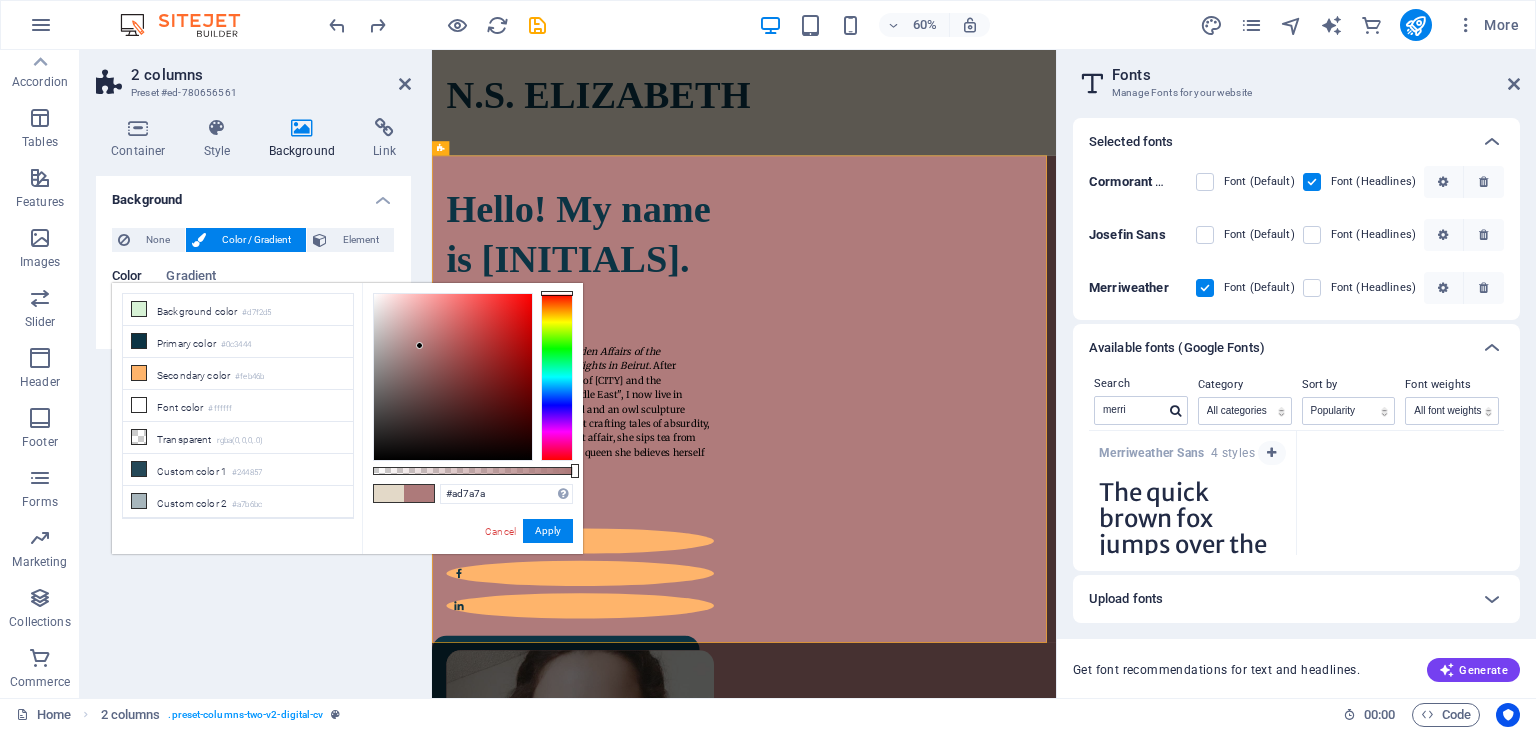 click at bounding box center (453, 377) 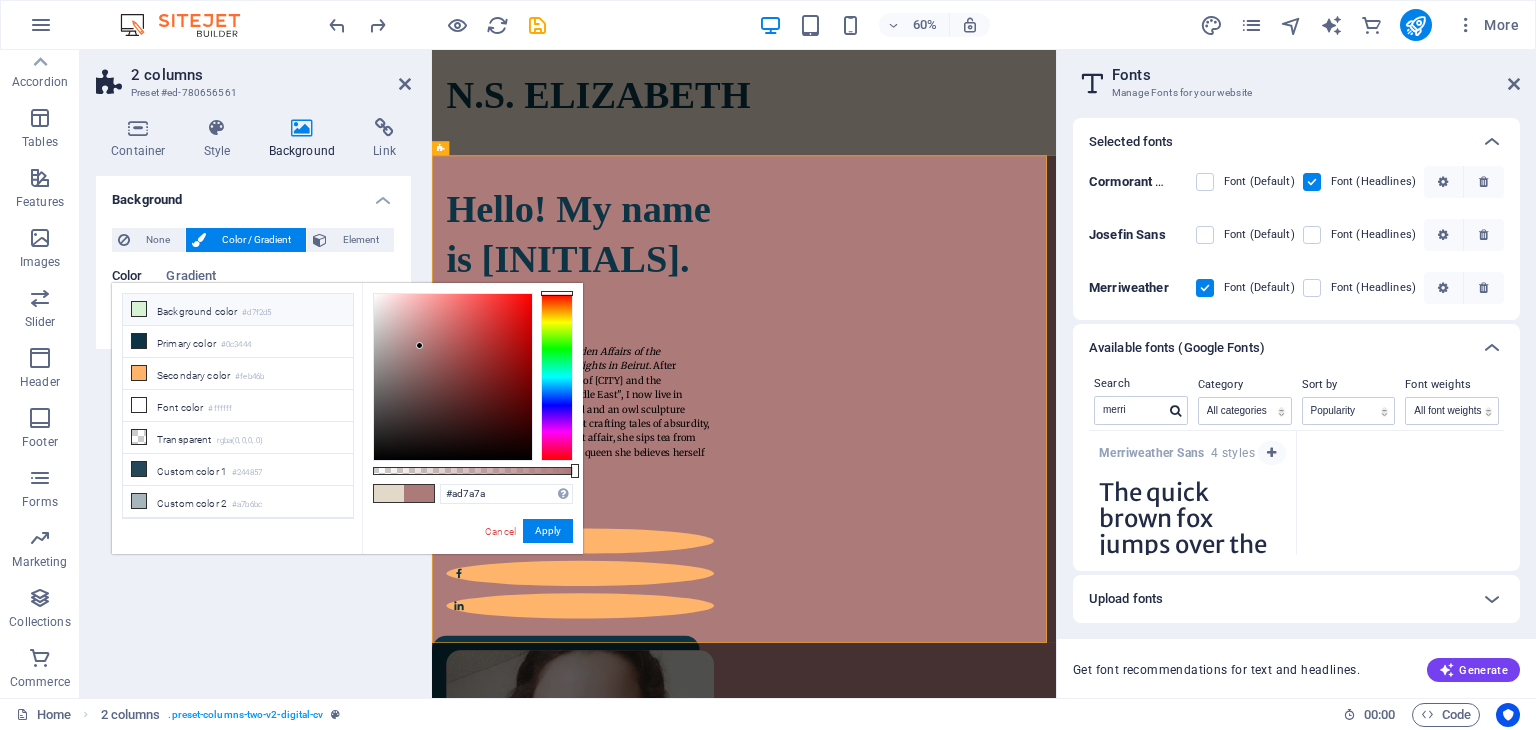 click on "Background color
#d7f2d5" at bounding box center [238, 310] 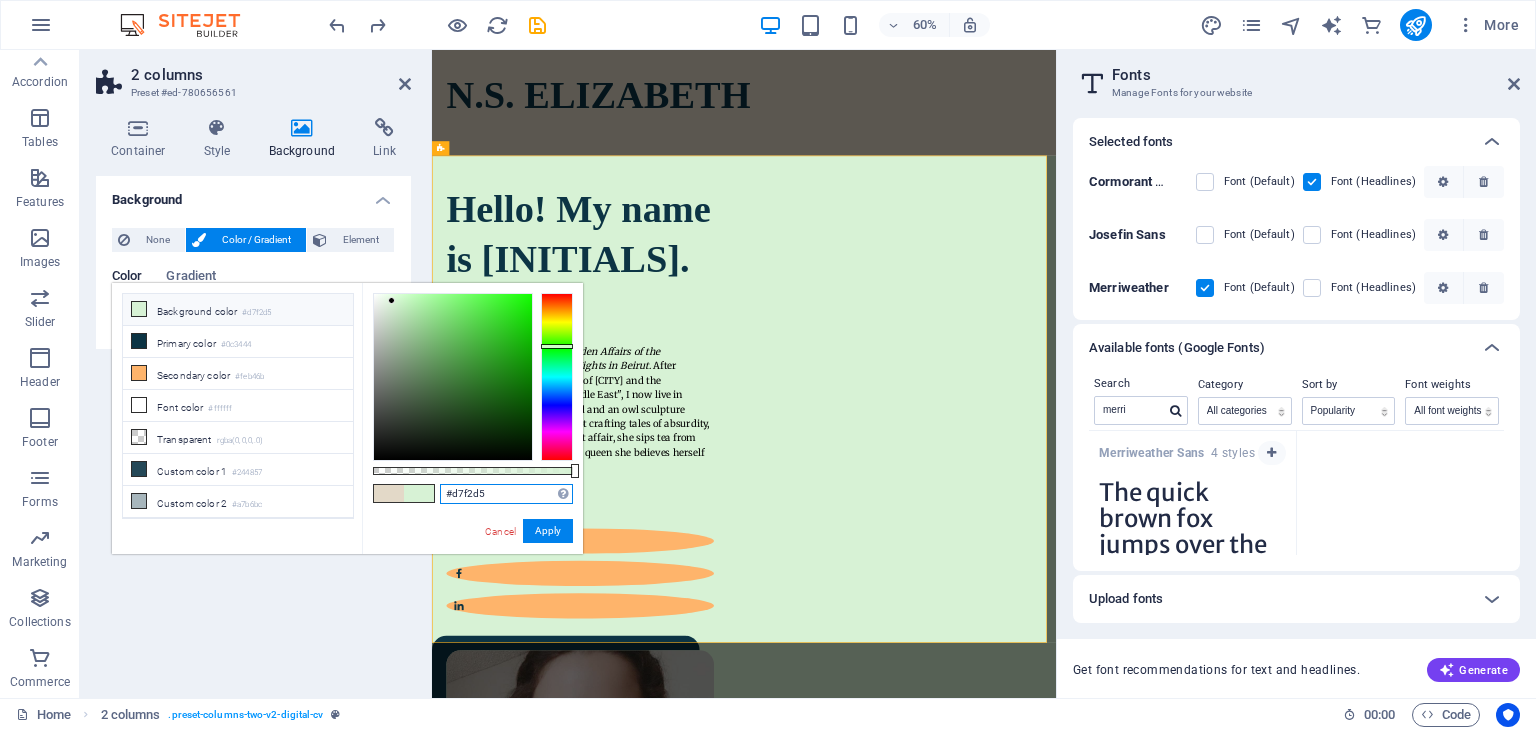 click on "#d7f2d5" at bounding box center [506, 494] 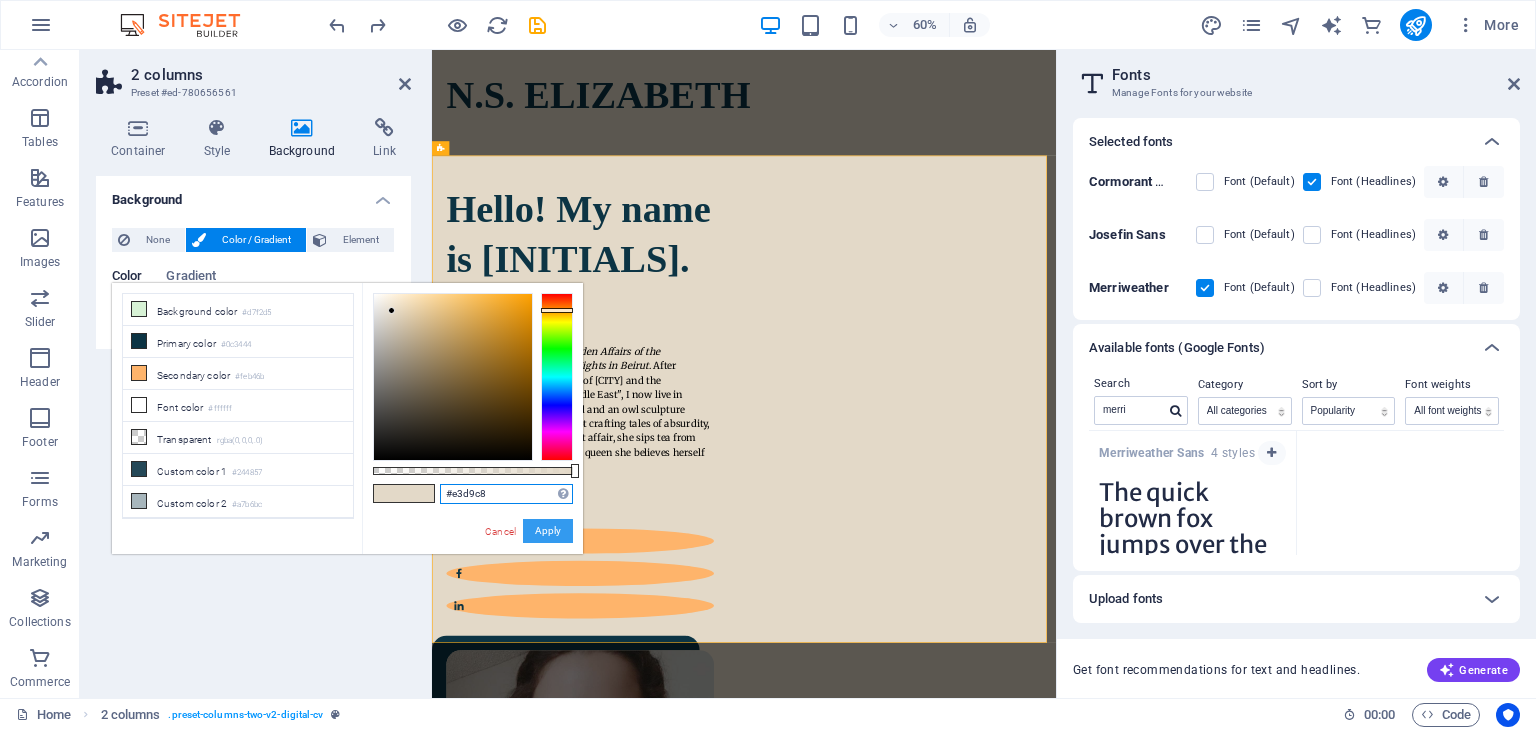 type on "#e3d9c8" 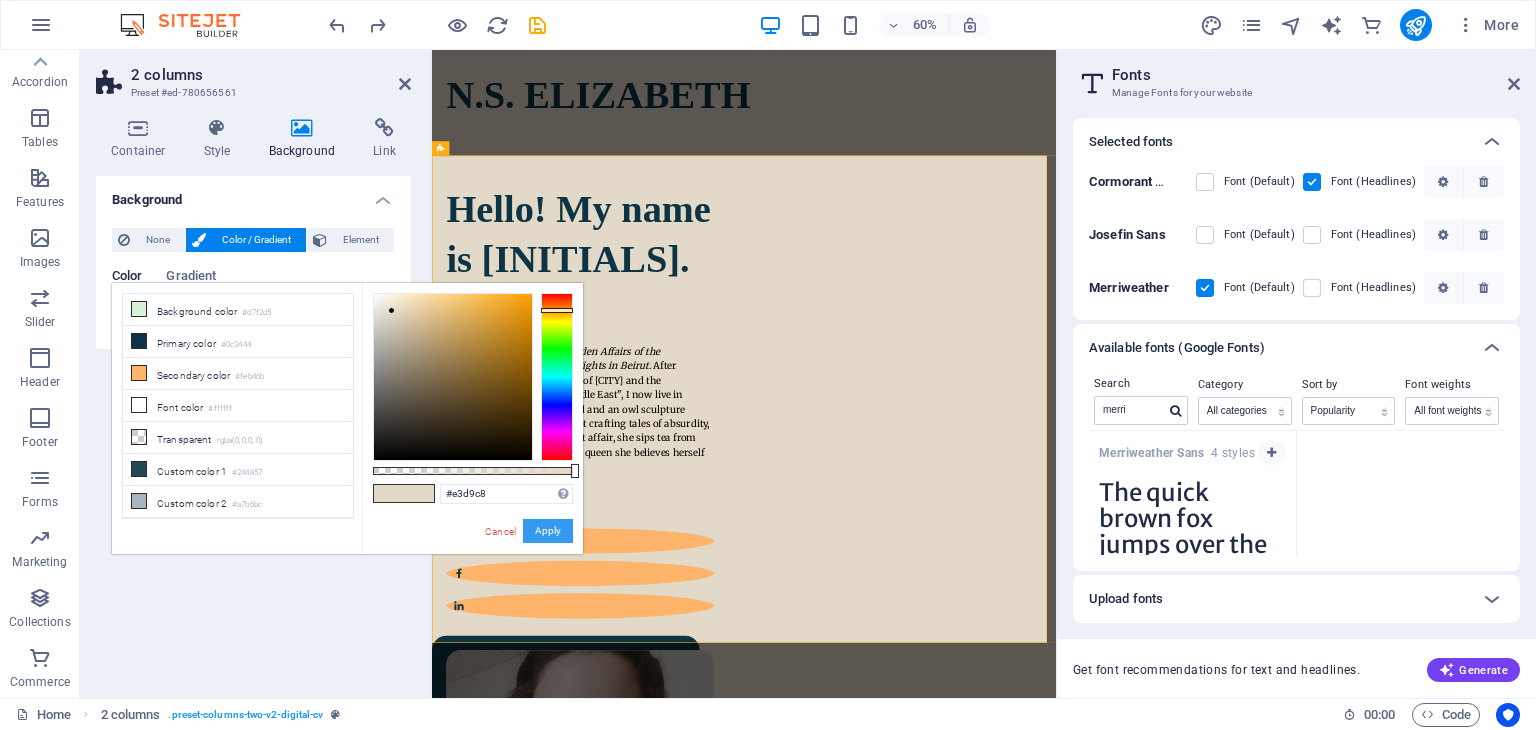 click on "Apply" at bounding box center [548, 531] 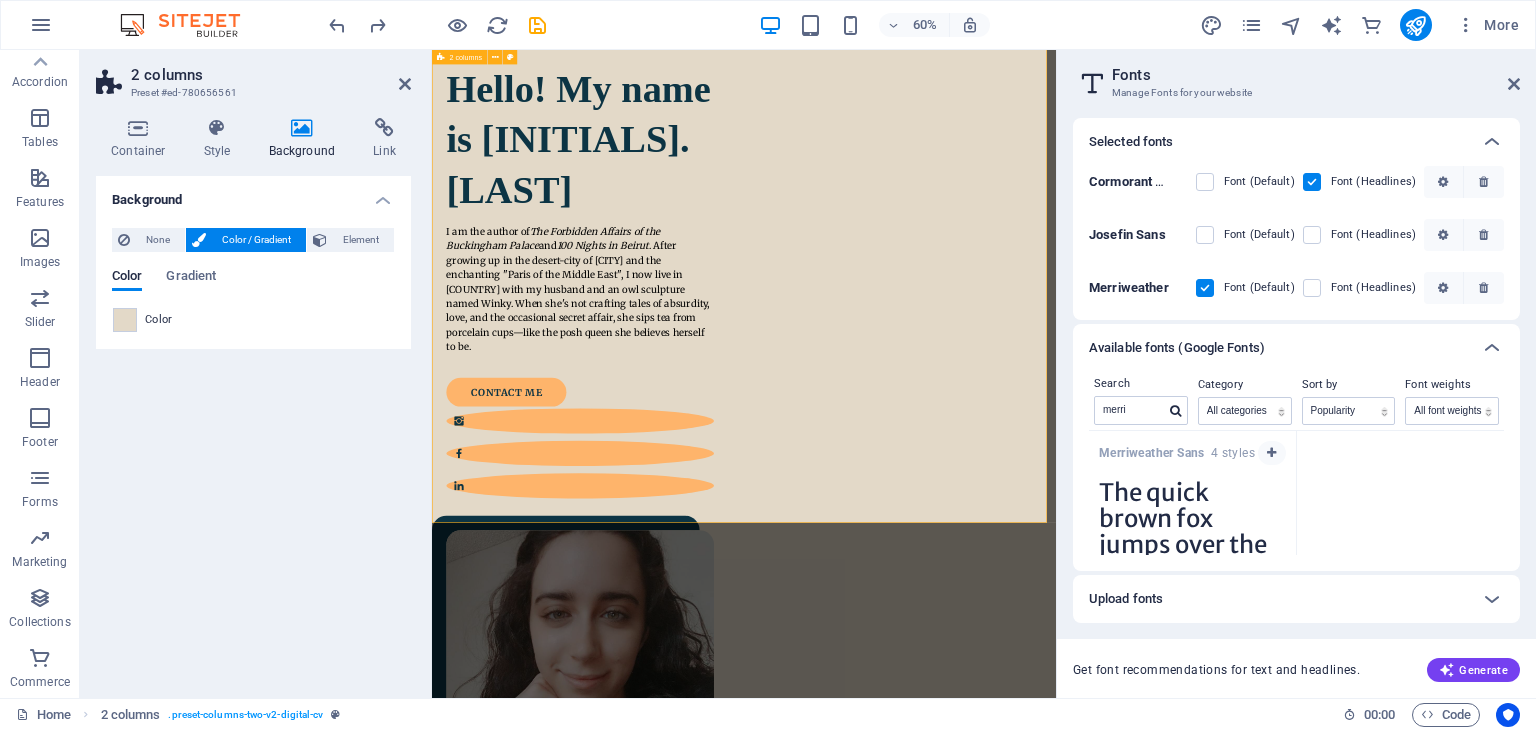click on "A little bit of my story Lorem ipsum dolor sit amet, consectetur adipiscing elit, sed do eiusmod tempor incididunt ut labore et dolore magna aliqua. Ut enim ad minim veniam, quis nostrud exercitation ullamco laboris nisi ut aliquip ex ea commodo consequat. Lorem ipsum dolor sit amet, consectetur adipiscing elit, sed do eiusmod tempor incididunt ut labore et dolore magna aliqua. Ut enim ad minim veniam, quis nostrud exercitation ullamco laboris nisi ut aliquip ex ea commodo consequat. Lorem ipsum dolor sit amet, consectetur adipiscing elit, sed do eiusmod tempor incididunt ut labore et dolore magna aliqua. Ut enim ad minim veniam, quis nostrud exercitation ullamco laboris nisi ut aliquip ex ea commodo consequat. Download CV" at bounding box center (952, 2319) 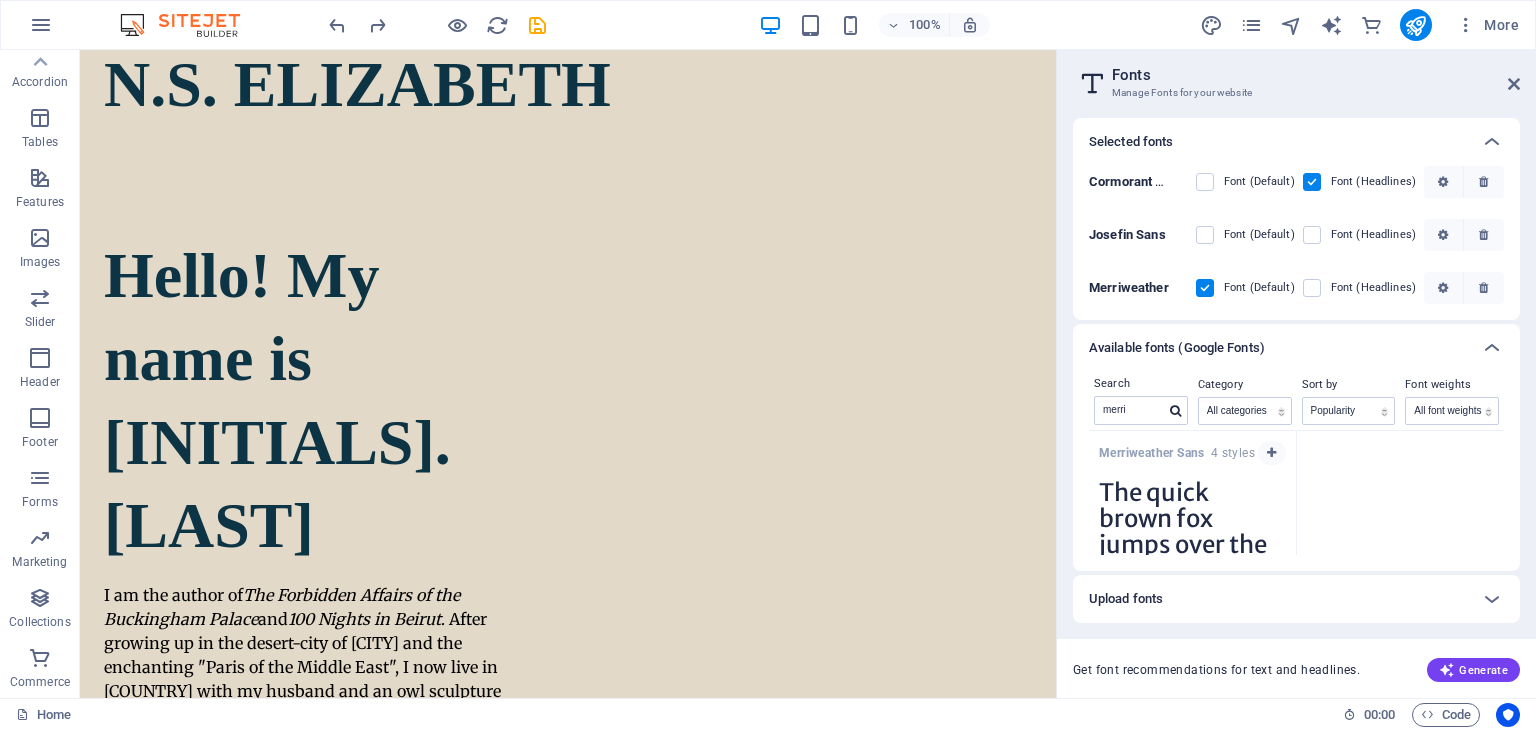 scroll, scrollTop: 161, scrollLeft: 0, axis: vertical 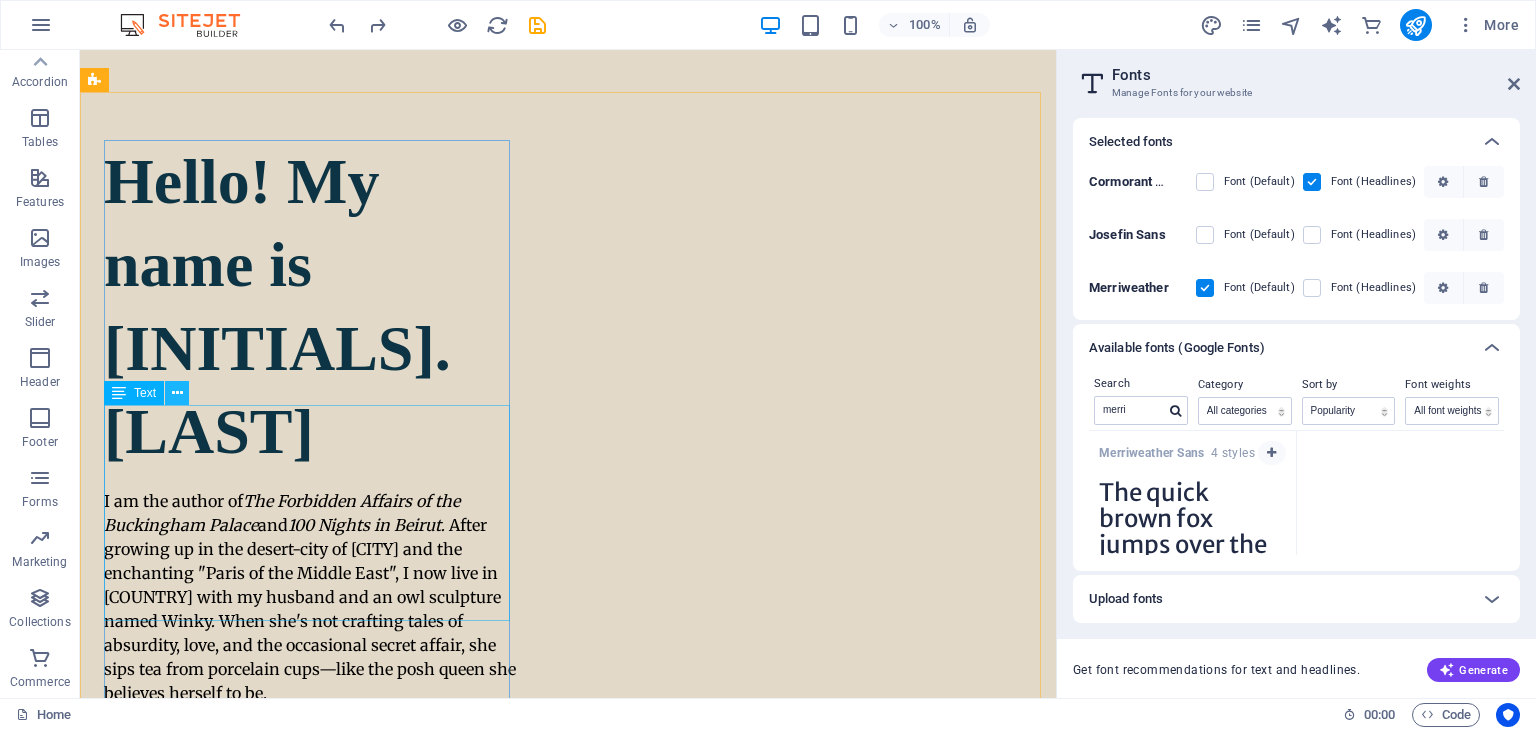 click at bounding box center (177, 393) 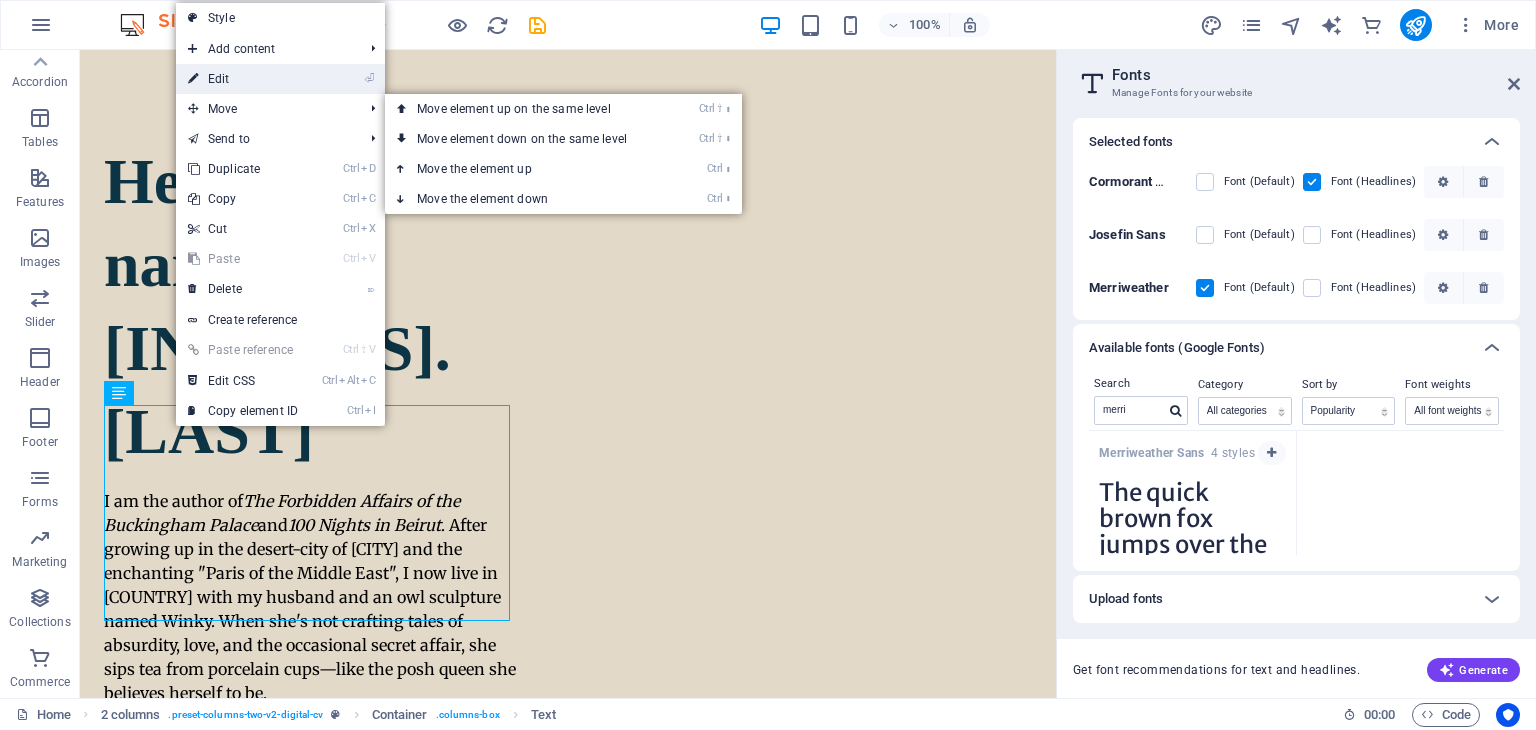 click on "⏎  Edit" at bounding box center (243, 79) 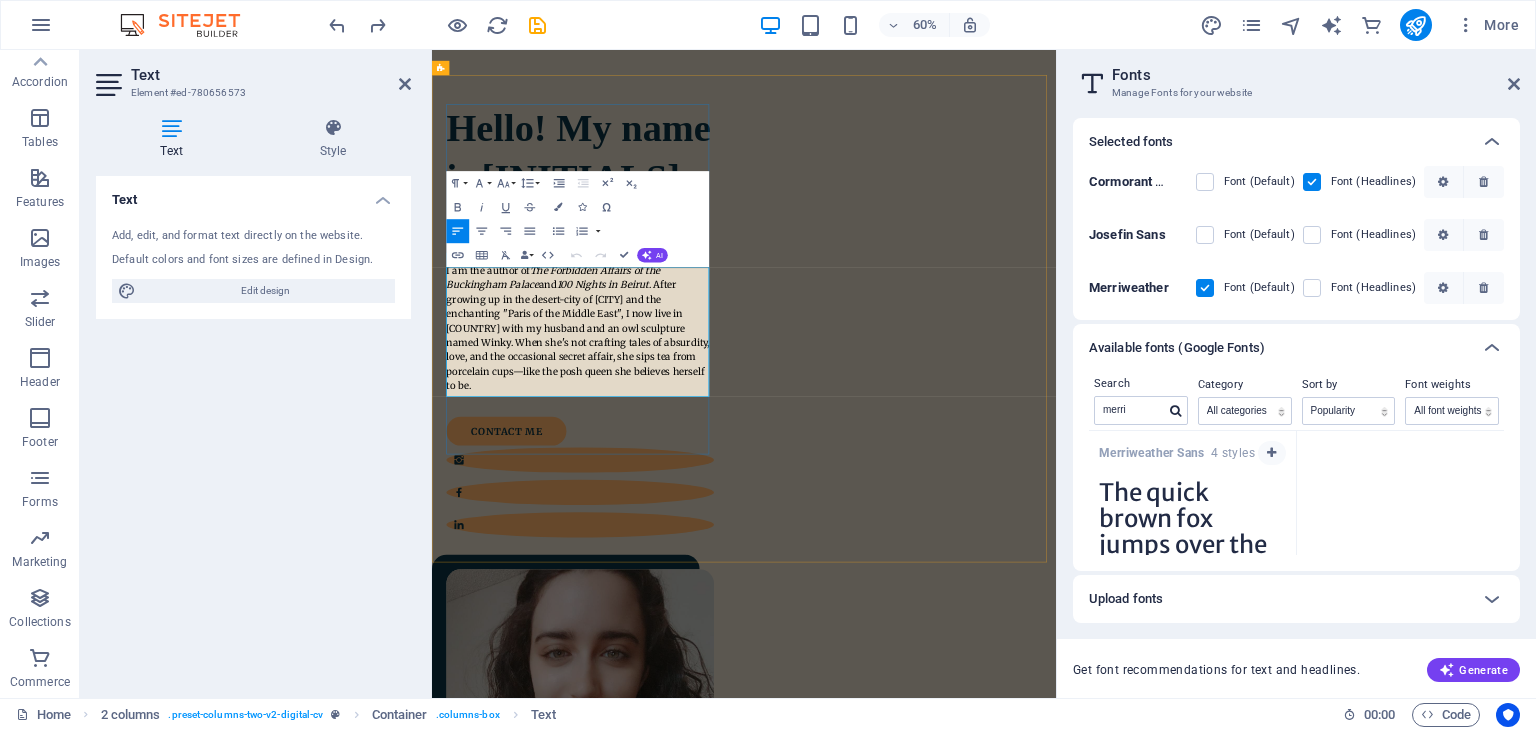 click on "I am the author of" at bounding box center [525, 418] 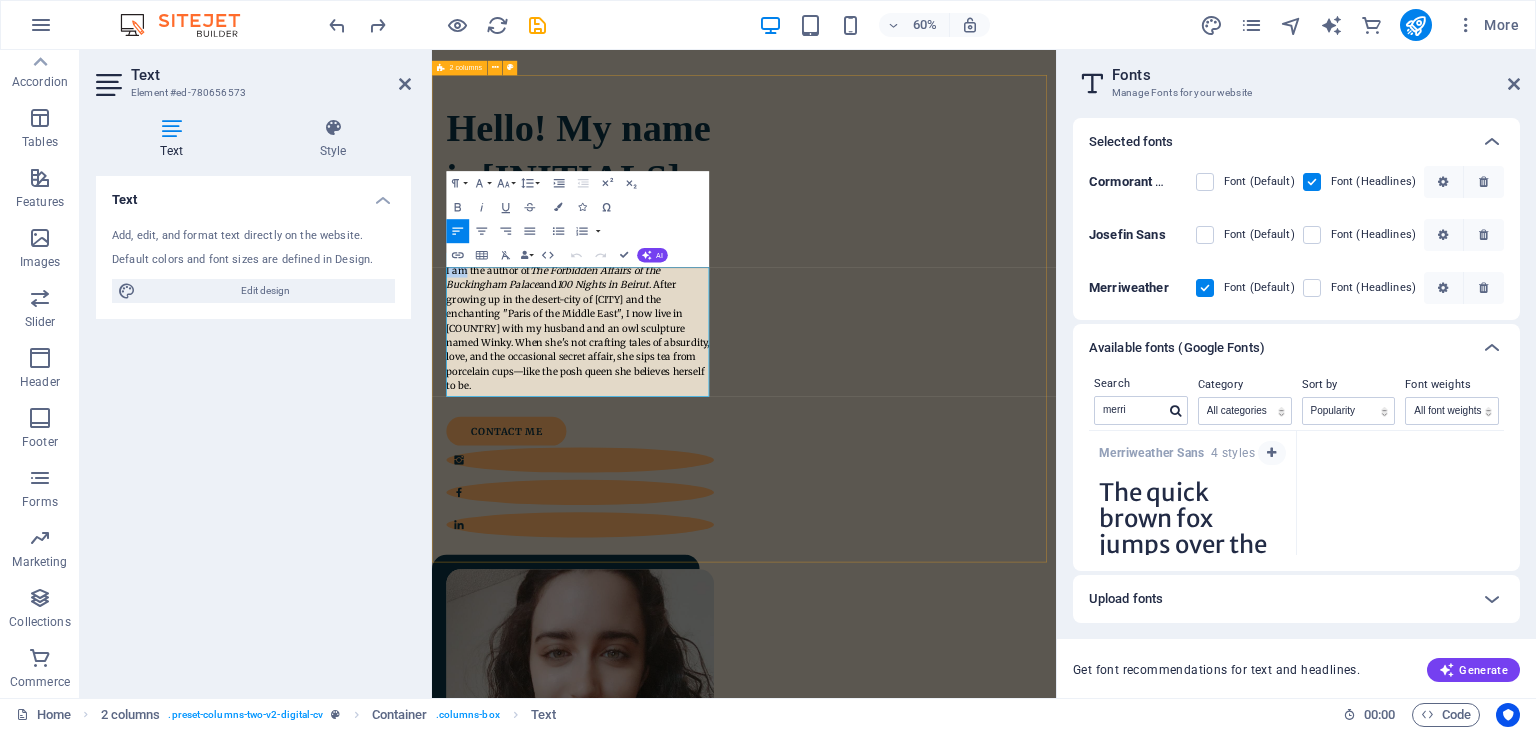 drag, startPoint x: 492, startPoint y: 424, endPoint x: 453, endPoint y: 436, distance: 40.804413 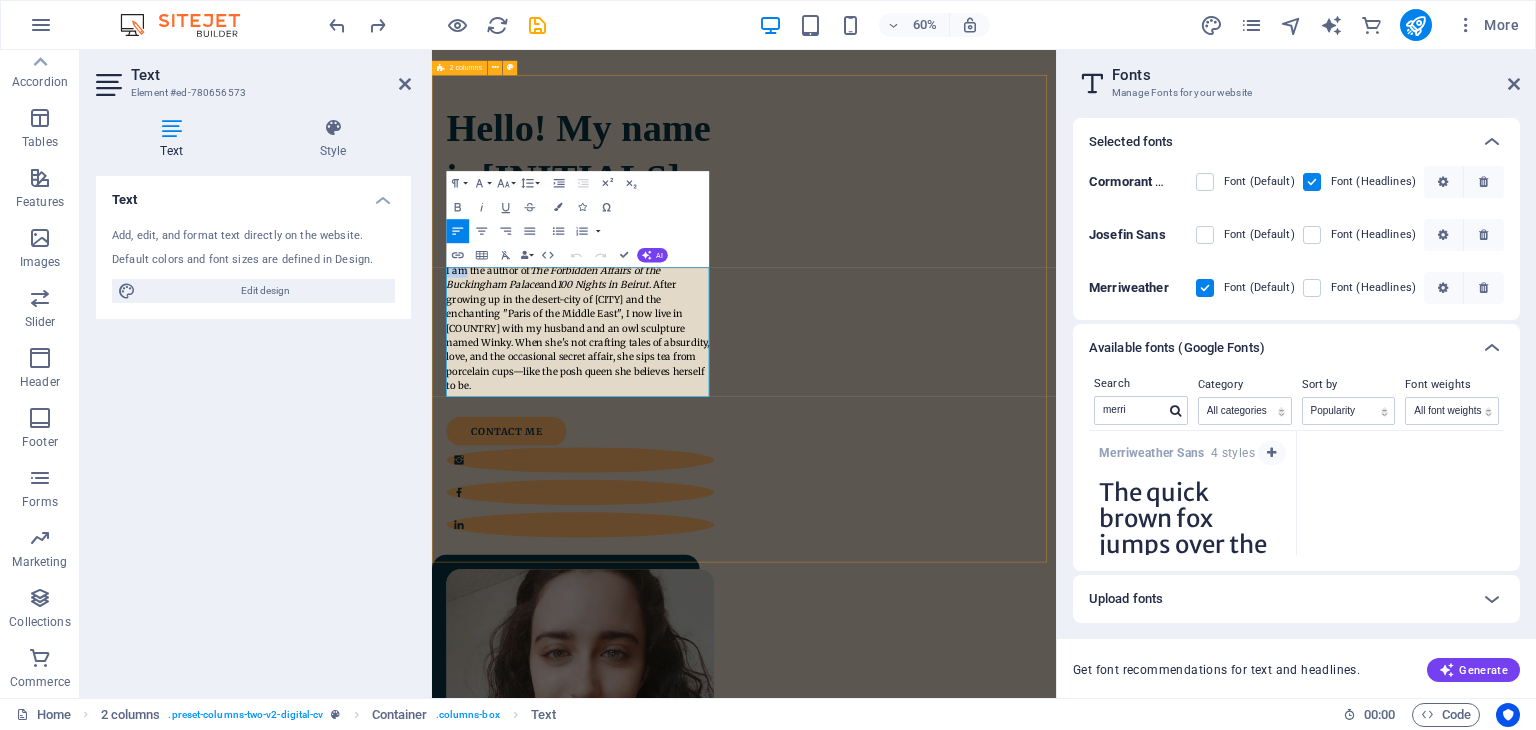 click on "Hello! My name is N.S. [LAST] I am the author of  The Forbidden Affairs of the Buckingham Palace  and  100 Nights in Beirut . After growing up in the desert-city of [CITY] and the enchanting "Paris of the Middle East", I now live in [COUNTRY] with my husband and an owl sculpture named Winky. When she's not crafting tales of absurdity, love, and the occasional secret affair, she sips tea from porcelain cups—like the posh queen she believes herself to be. contact me" at bounding box center [952, 891] 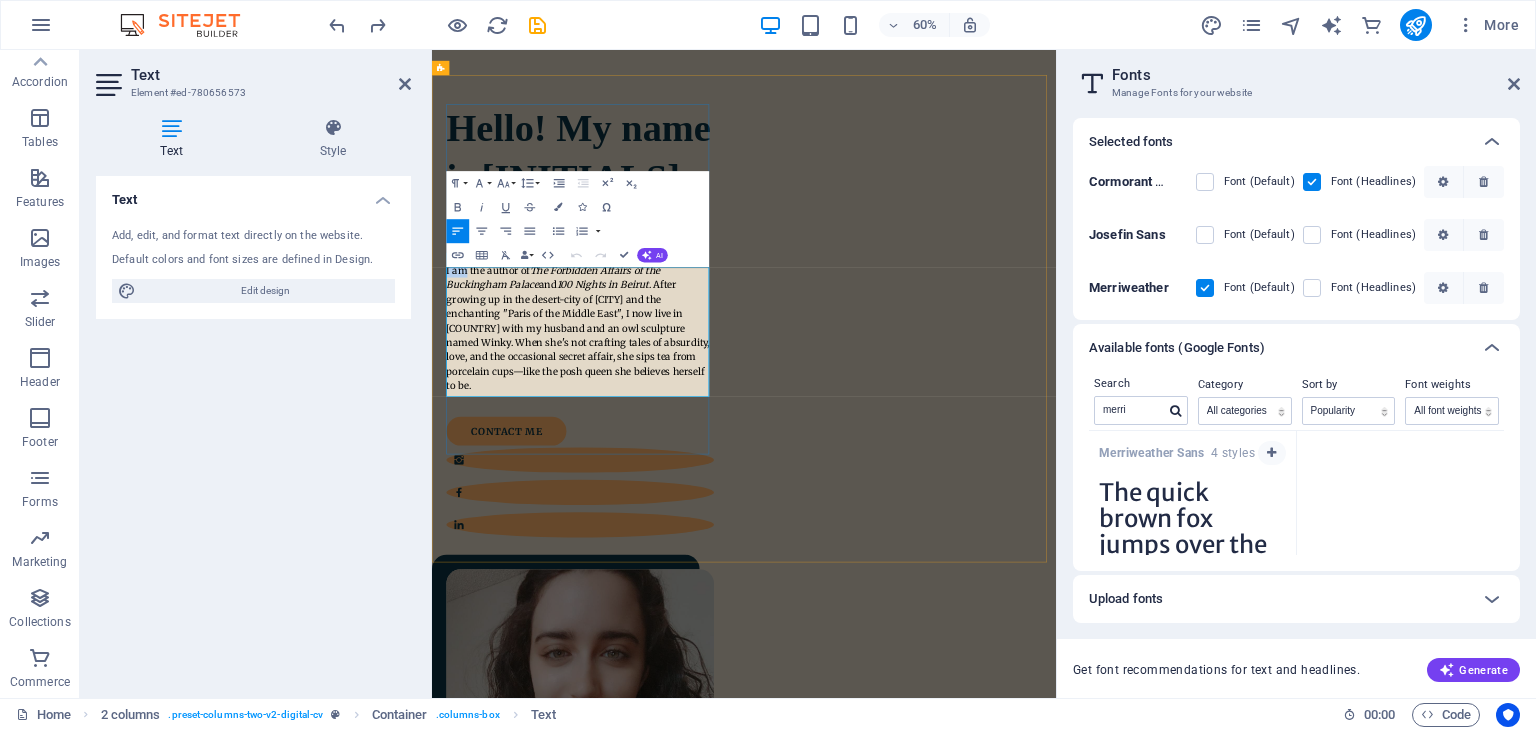 type 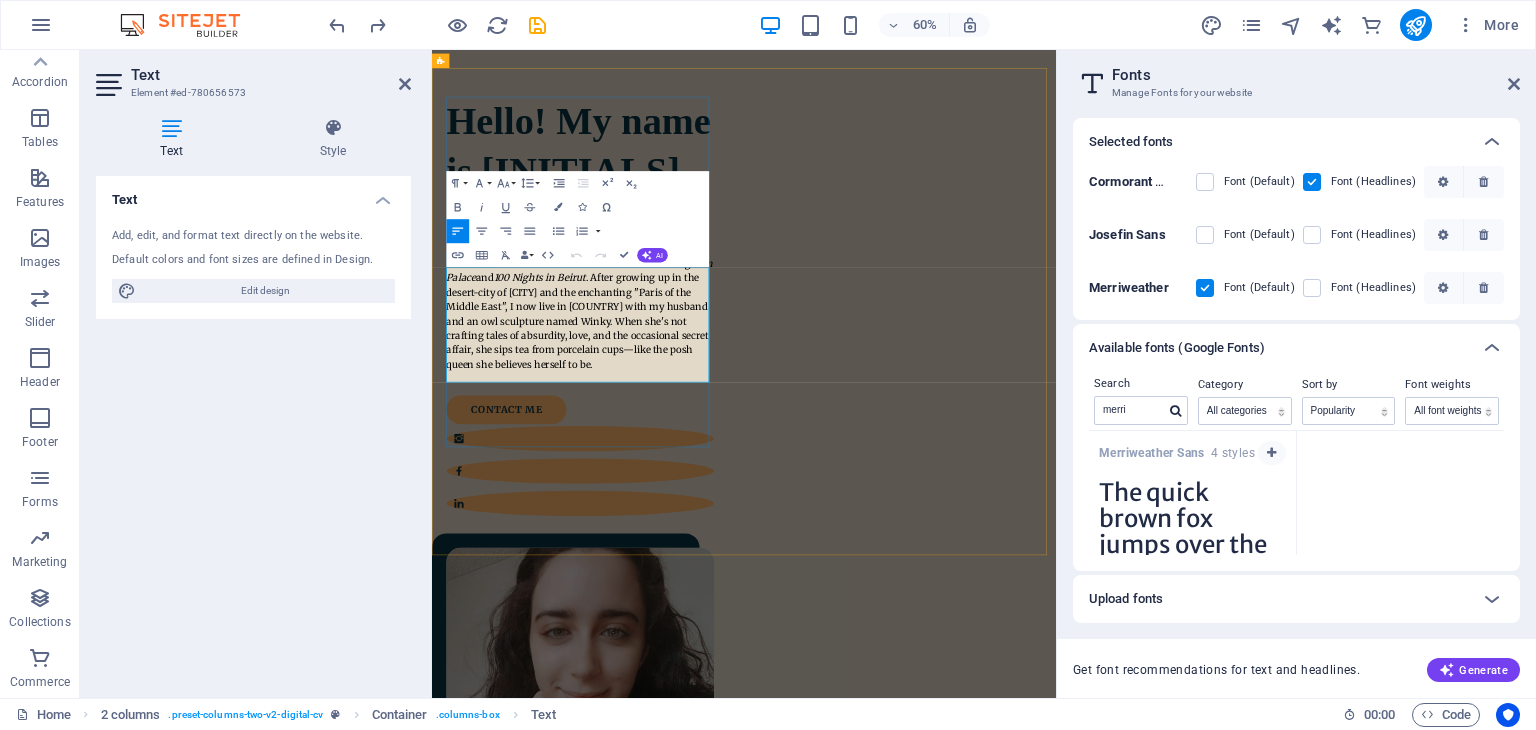 scroll, scrollTop: 161, scrollLeft: 0, axis: vertical 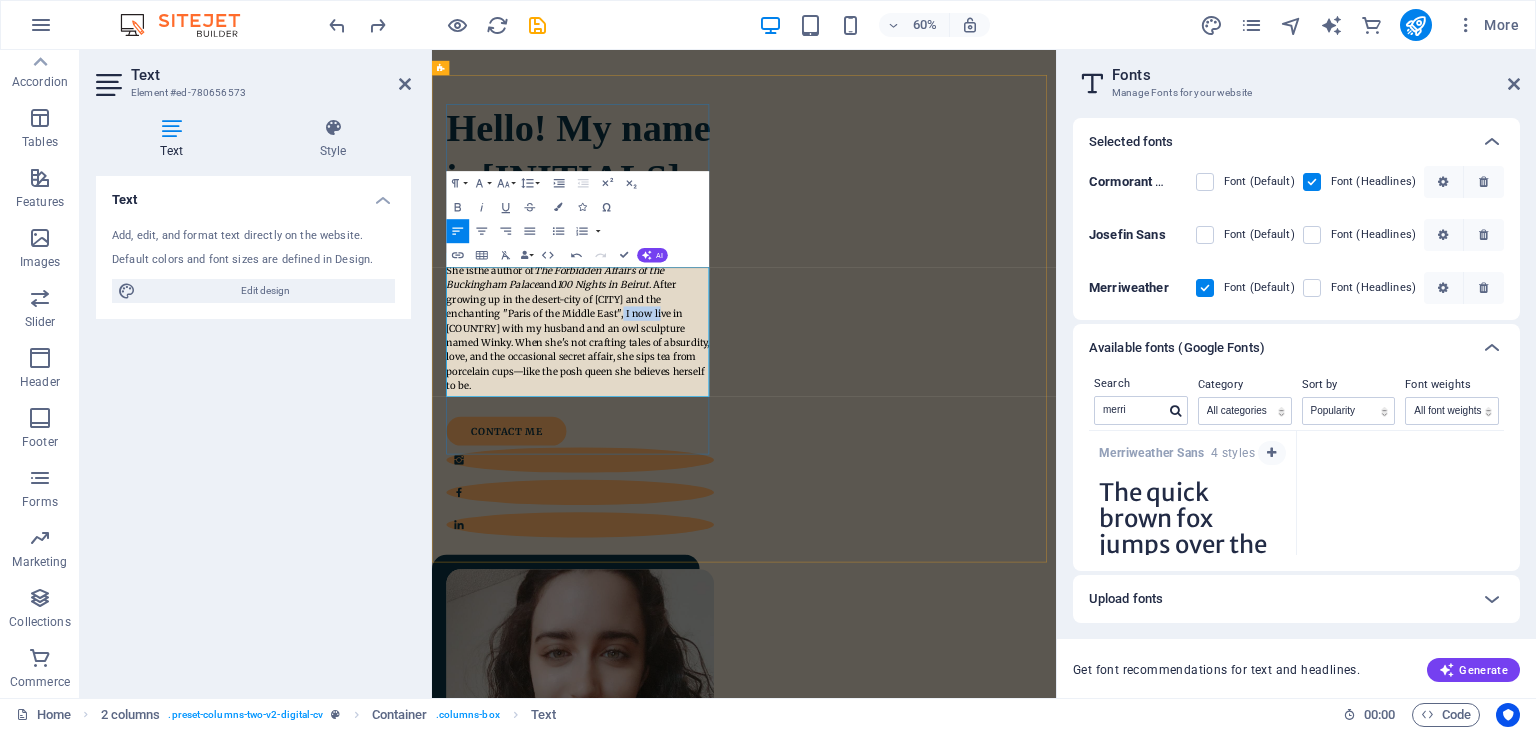 drag, startPoint x: 750, startPoint y: 498, endPoint x: 813, endPoint y: 494, distance: 63.126858 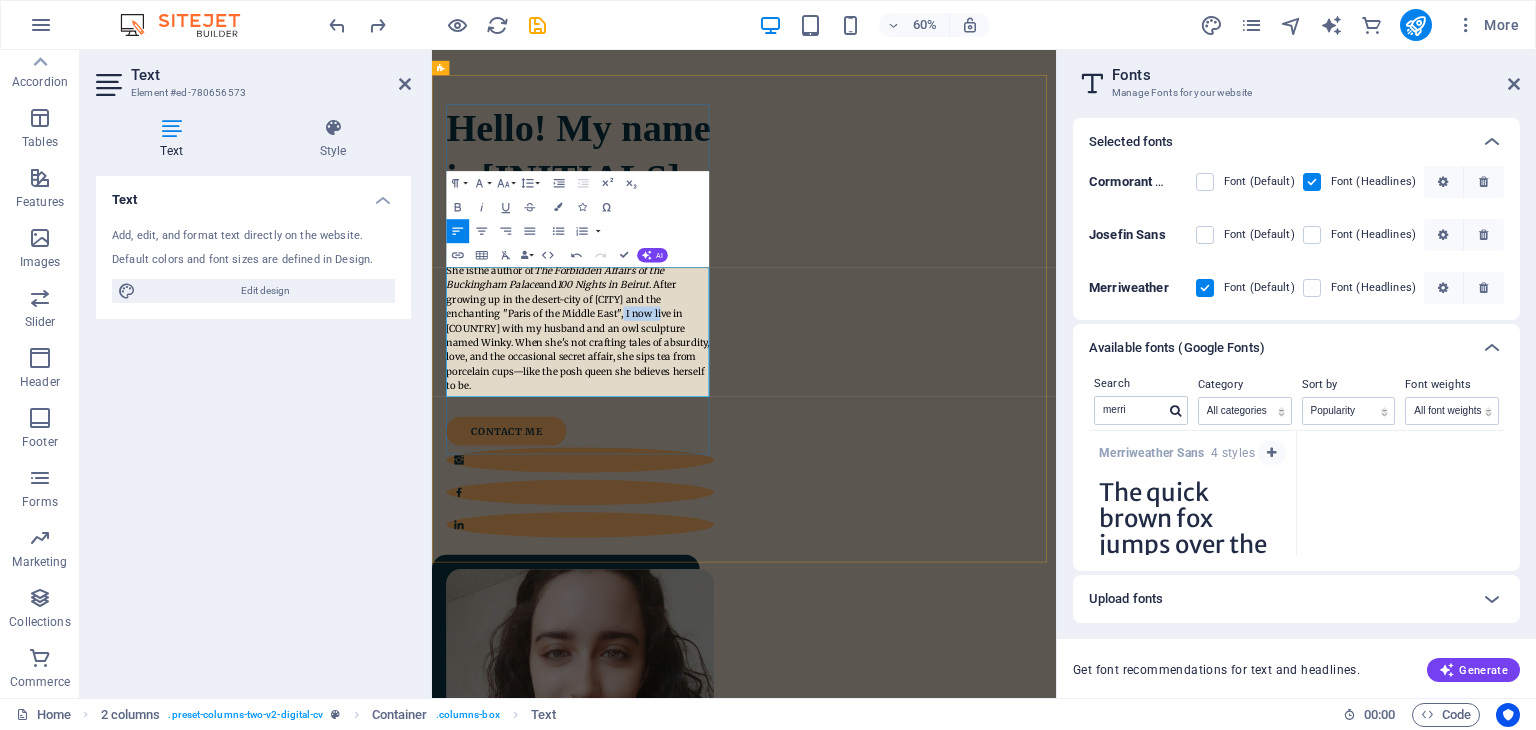 click on ". After growing up in the desert-city of [CITY] and the enchanting "Paris of the Middle East", I now live in [COUNTRY] with my husband and an owl sculpture named Winky. When she's not crafting tales of absurdity, love, and the occasional secret affair, she sips tea from porcelain cups—like the posh queen she believes herself to be." at bounding box center (675, 526) 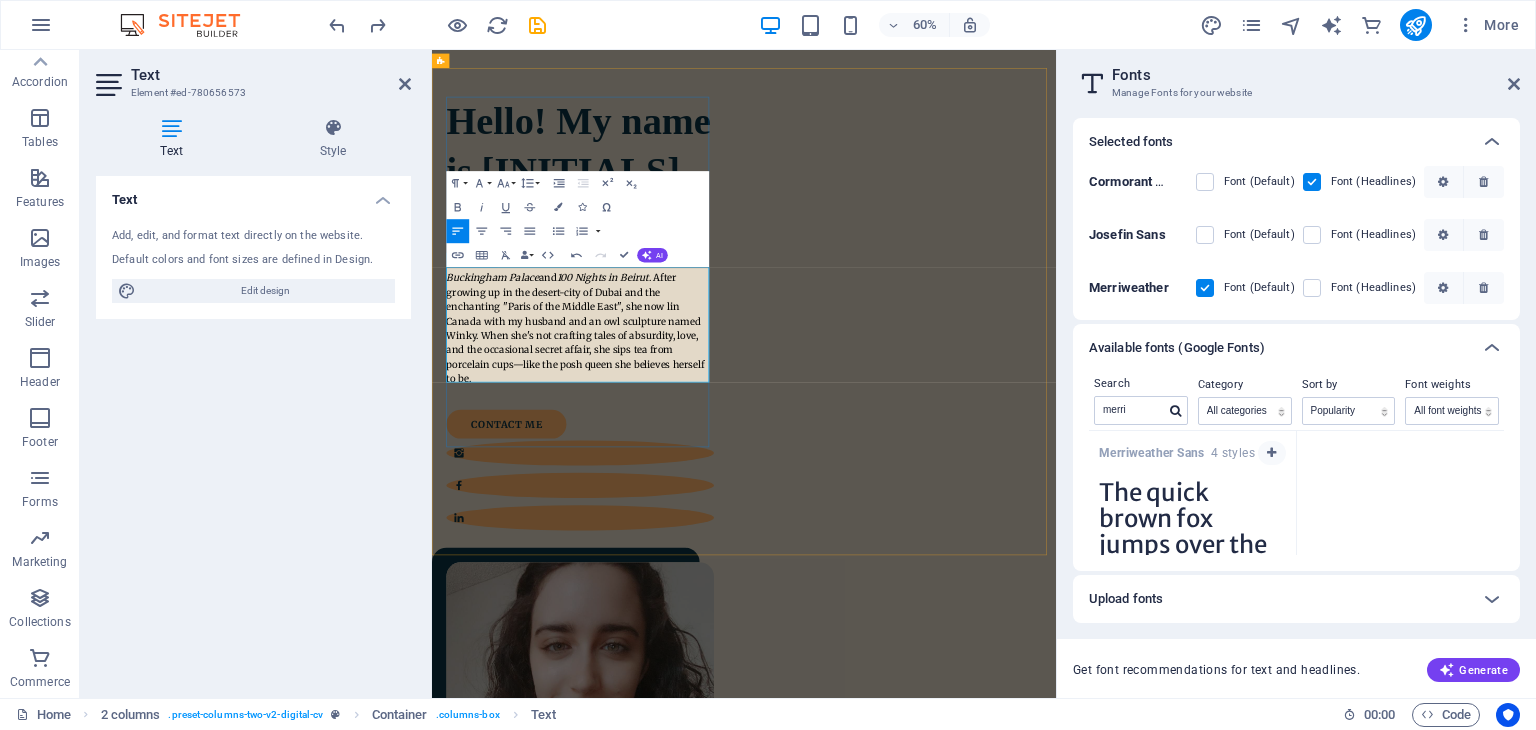 scroll, scrollTop: 161, scrollLeft: 0, axis: vertical 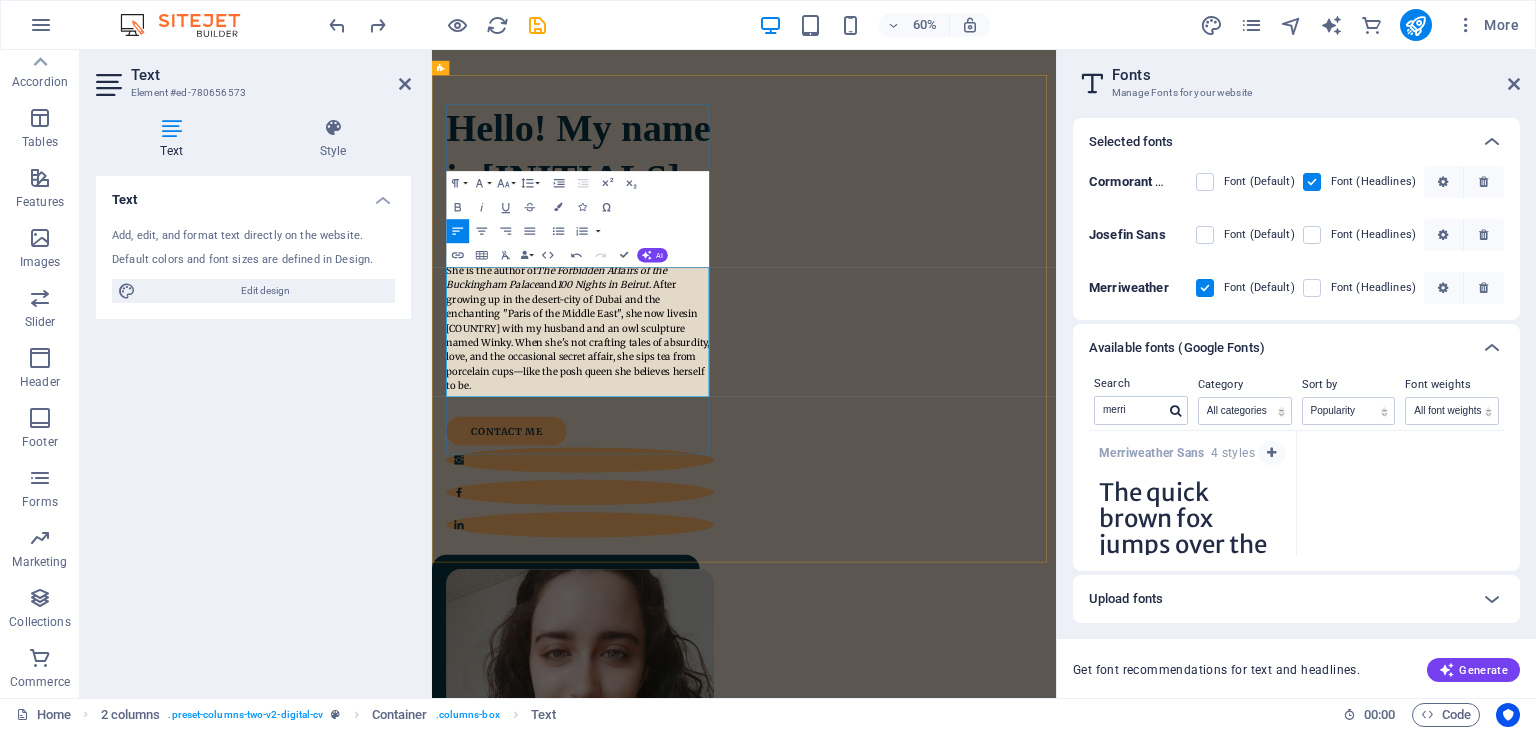 click on ". After growing up in the desert-city of [CITY] and the enchanting "Paris of the Middle East", she now lives  in [COUNTRY] with my husband and an owl sculpture named Winky. When she's not crafting tales of absurdity, love, and the occasional secret affair, she sips tea from porcelain cups—like the posh queen she believes herself to be." at bounding box center [675, 526] 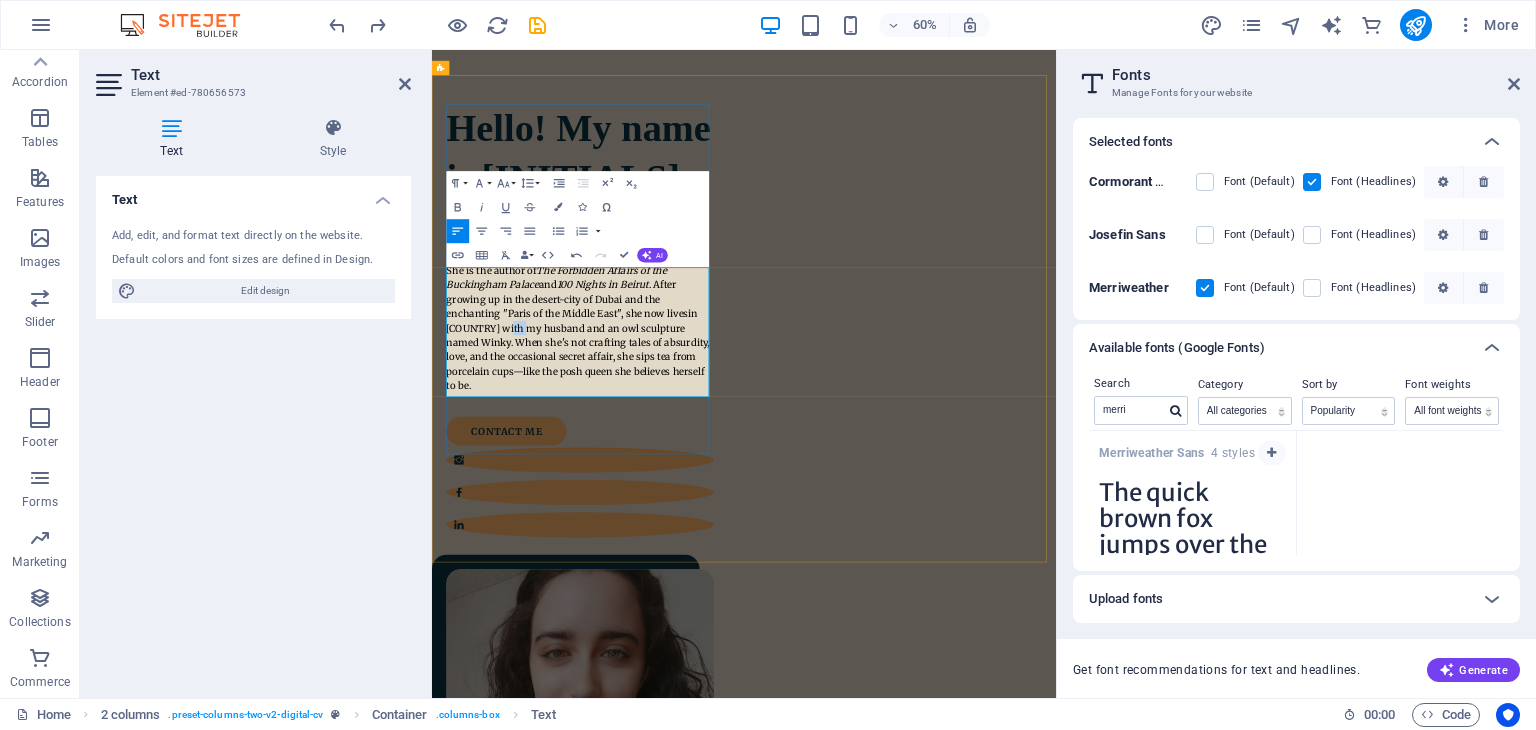 click on ". After growing up in the desert-city of [CITY] and the enchanting "Paris of the Middle East", she now lives  in [COUNTRY] with my husband and an owl sculpture named Winky. When she's not crafting tales of absurdity, love, and the occasional secret affair, she sips tea from porcelain cups—like the posh queen she believes herself to be." at bounding box center [675, 526] 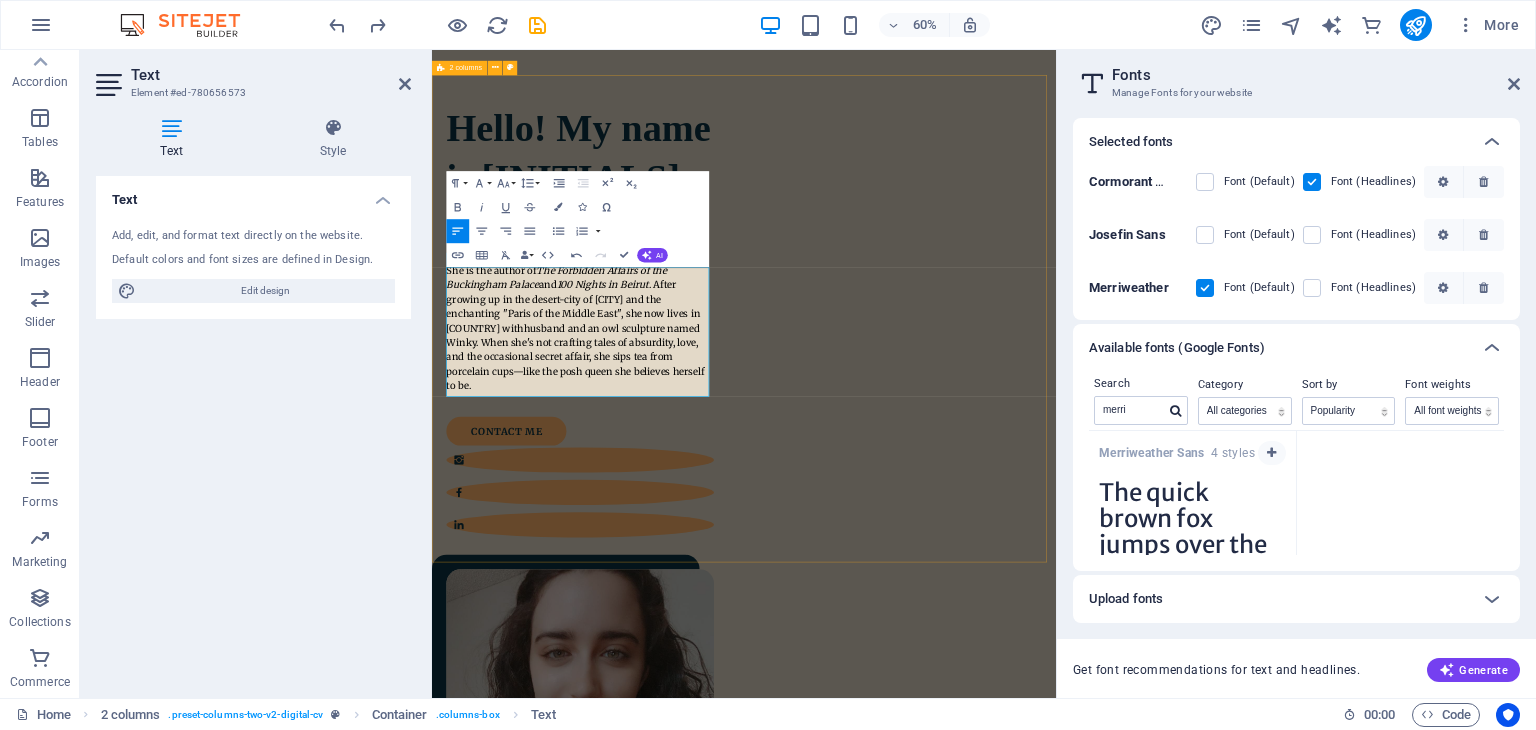 click on "Hello! My name is N.S. [LAST] She is the author of  The Forbidden Affairs of the Buckingham Palace  and  100 Nights in Beirut . After growing up in the desert-city of [CITY] and the enchanting "Paris of the Middle East", she now lives in [COUNTRY] with her  husband and an owl sculpture named Winky. When she's not crafting tales of absurdity, love, and the occasional secret affair, she sips tea from porcelain cups—like the posh queen she believes herself to be. contact me" at bounding box center [952, 891] 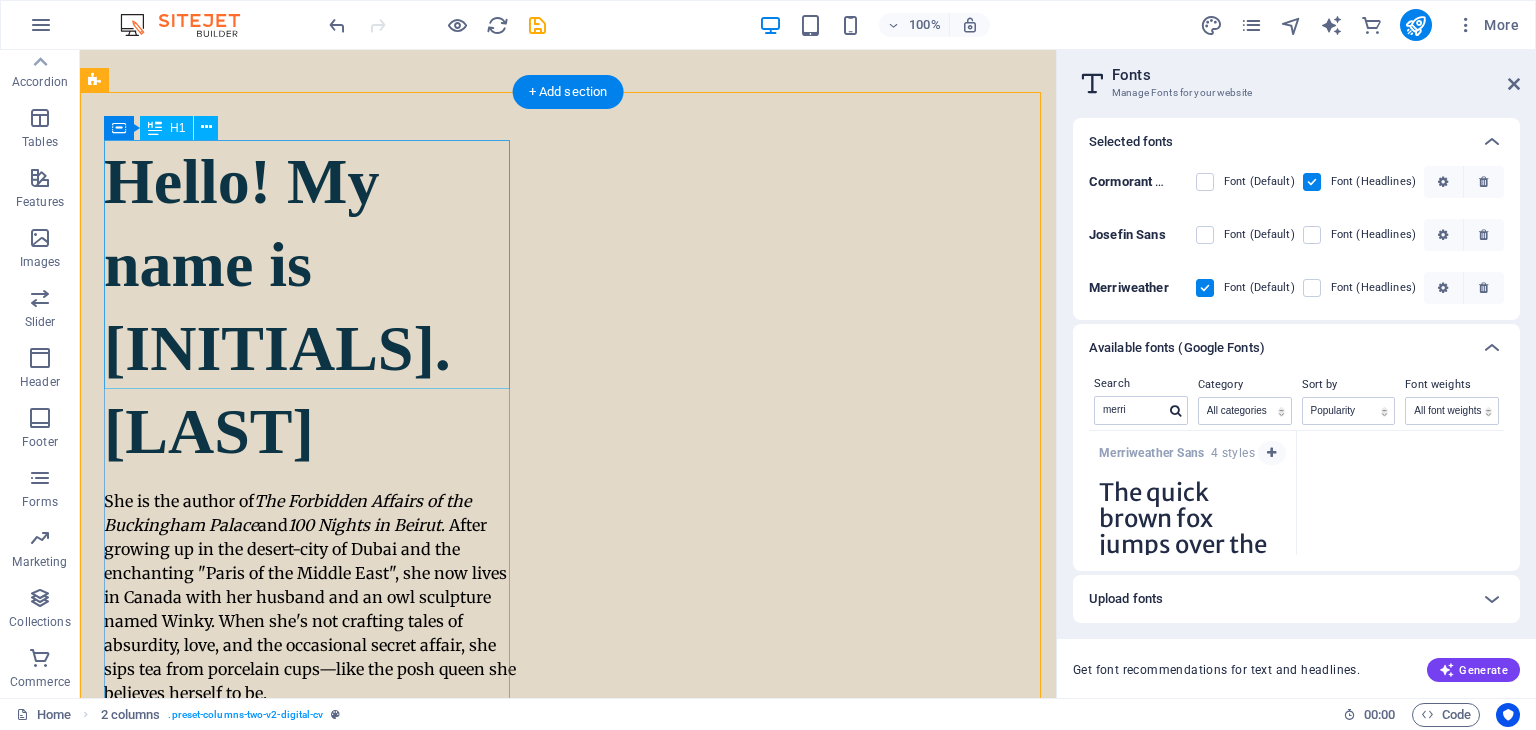 click on "Hello! My name is [INITIALS]. [LAST]" at bounding box center (311, 306) 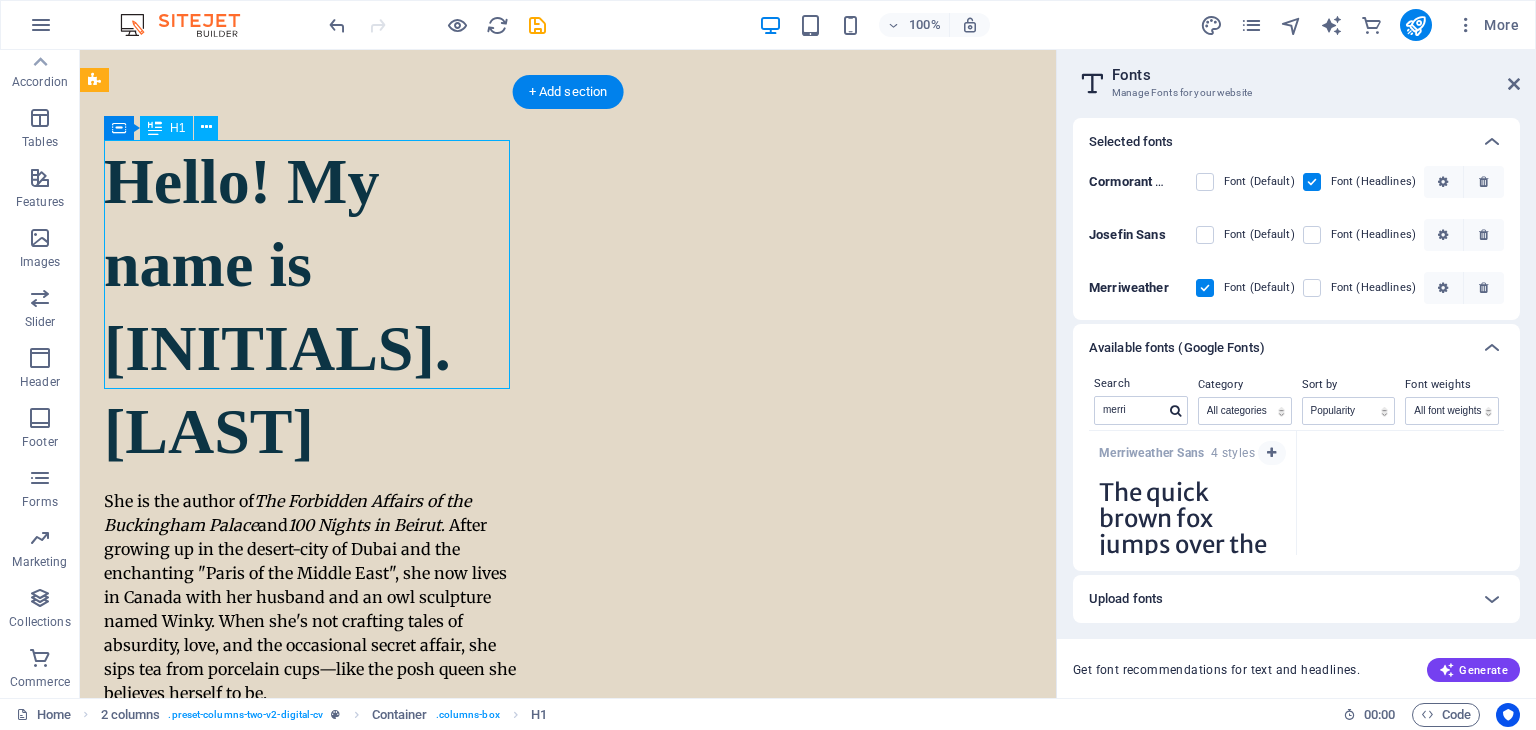 click on "Hello! My name is [INITIALS]. [LAST]" at bounding box center (311, 306) 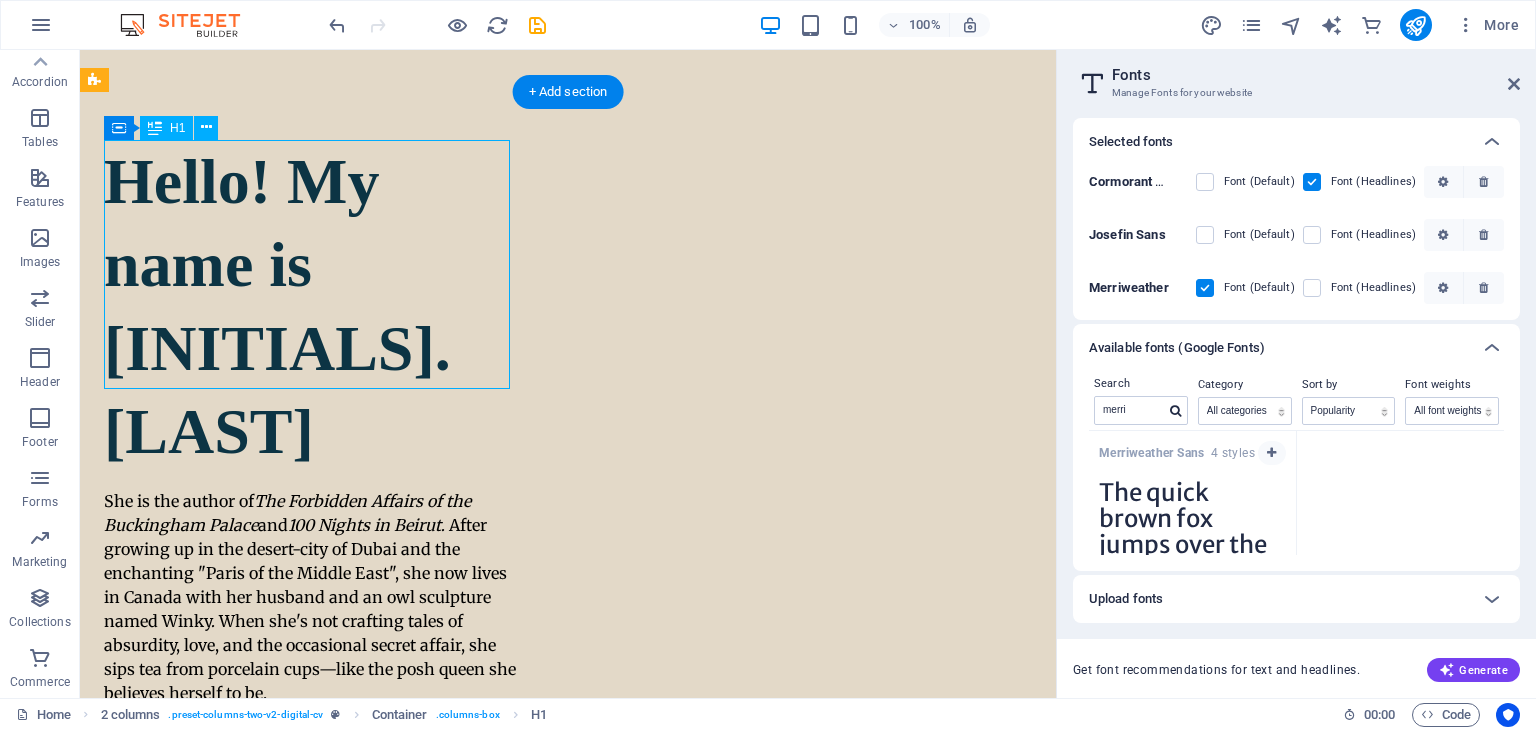 click on "Hello! My name is [INITIALS]. [LAST]" at bounding box center (311, 306) 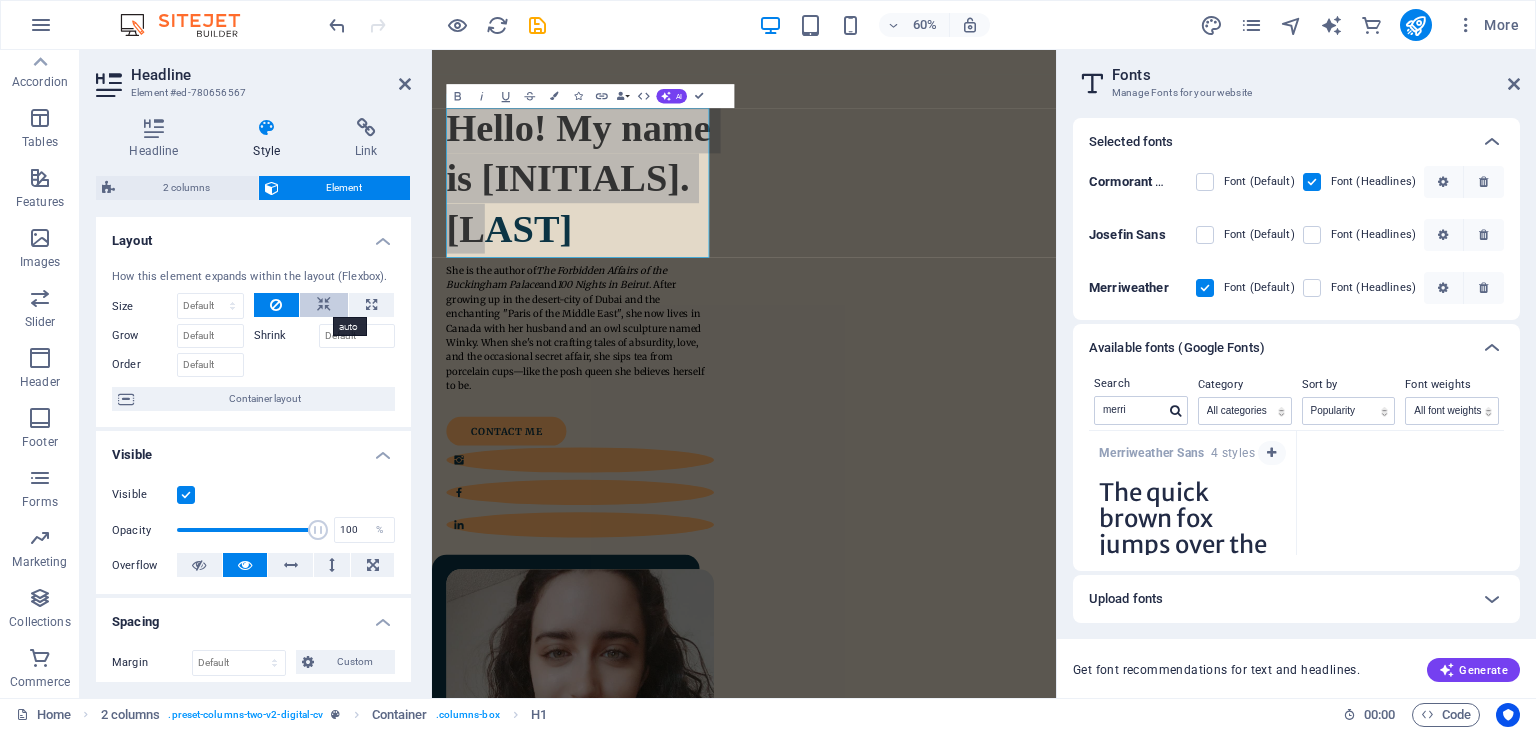 click at bounding box center [324, 305] 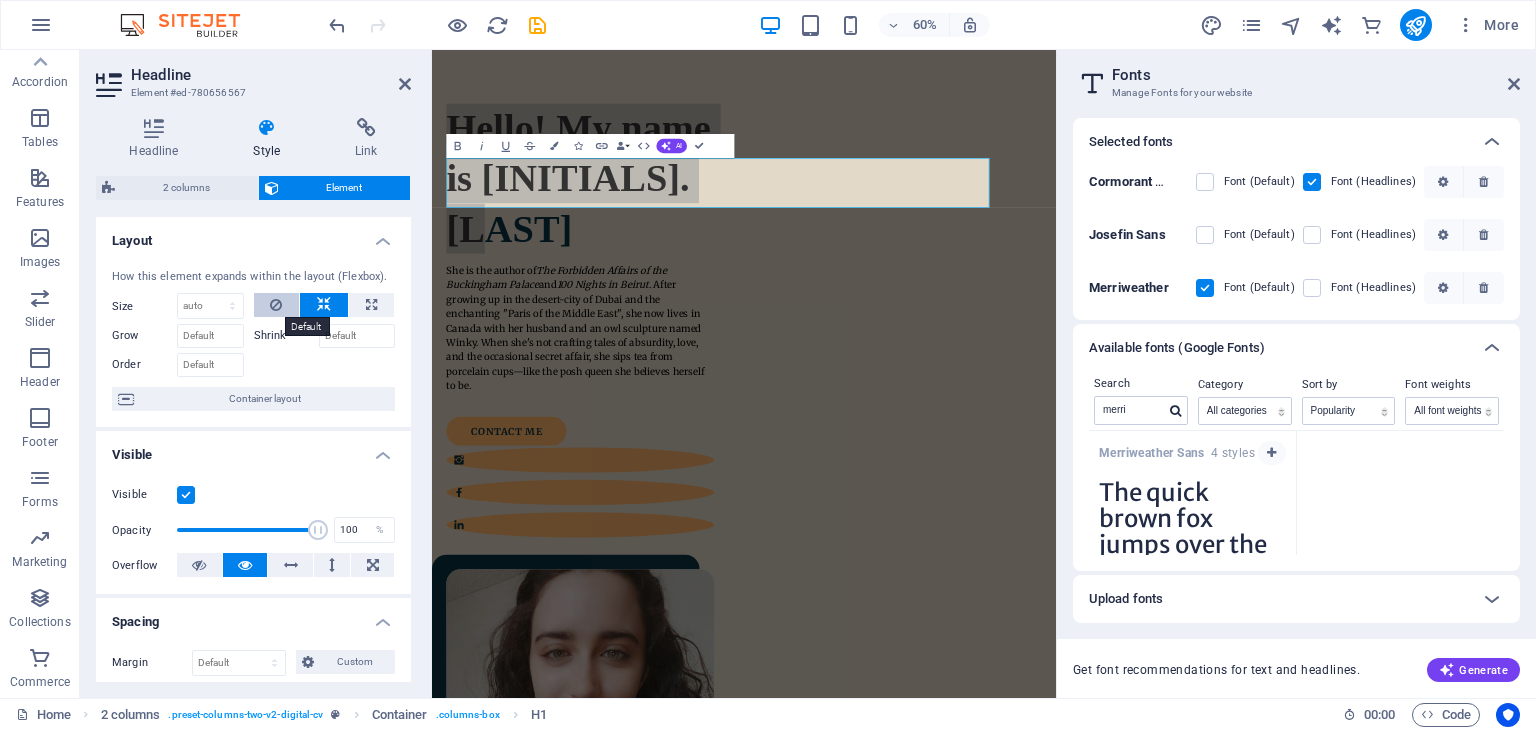 click at bounding box center [277, 305] 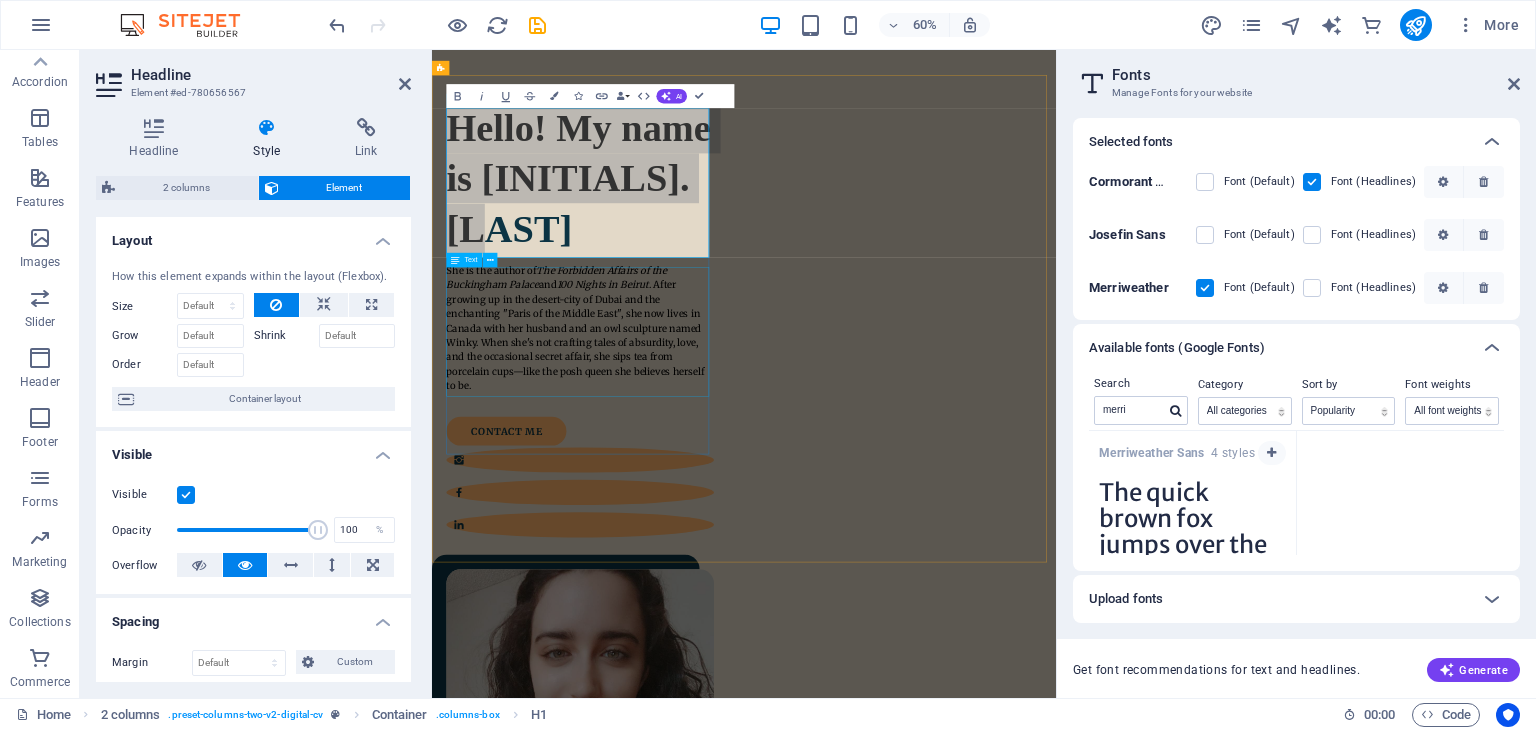 click on "She is the author of  The Forbidden Affairs of the Buckingham Palace  and  100 Nights in Beirut . After growing up in the desert-city of [CITY] and the enchanting "Paris of the Middle East", she now lives in [COUNTRY] with her husband and an owl sculpture named Winky. When she's not crafting tales of absurdity, love, and the occasional secret affair, she sips tea from porcelain cups—like the posh queen she believes herself to be." at bounding box center (679, 514) 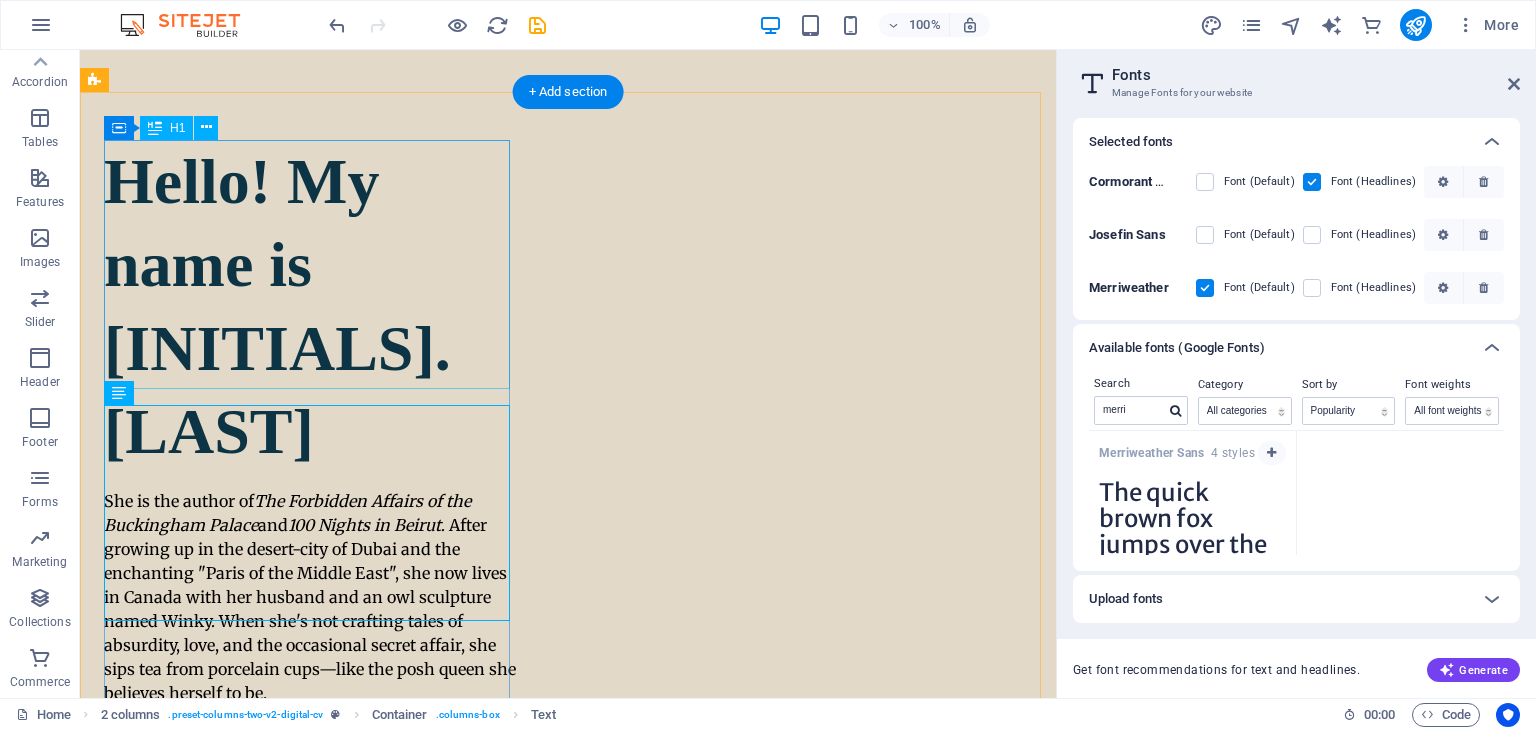 click on "Hello! My name is [INITIALS]. [LAST]" at bounding box center (311, 306) 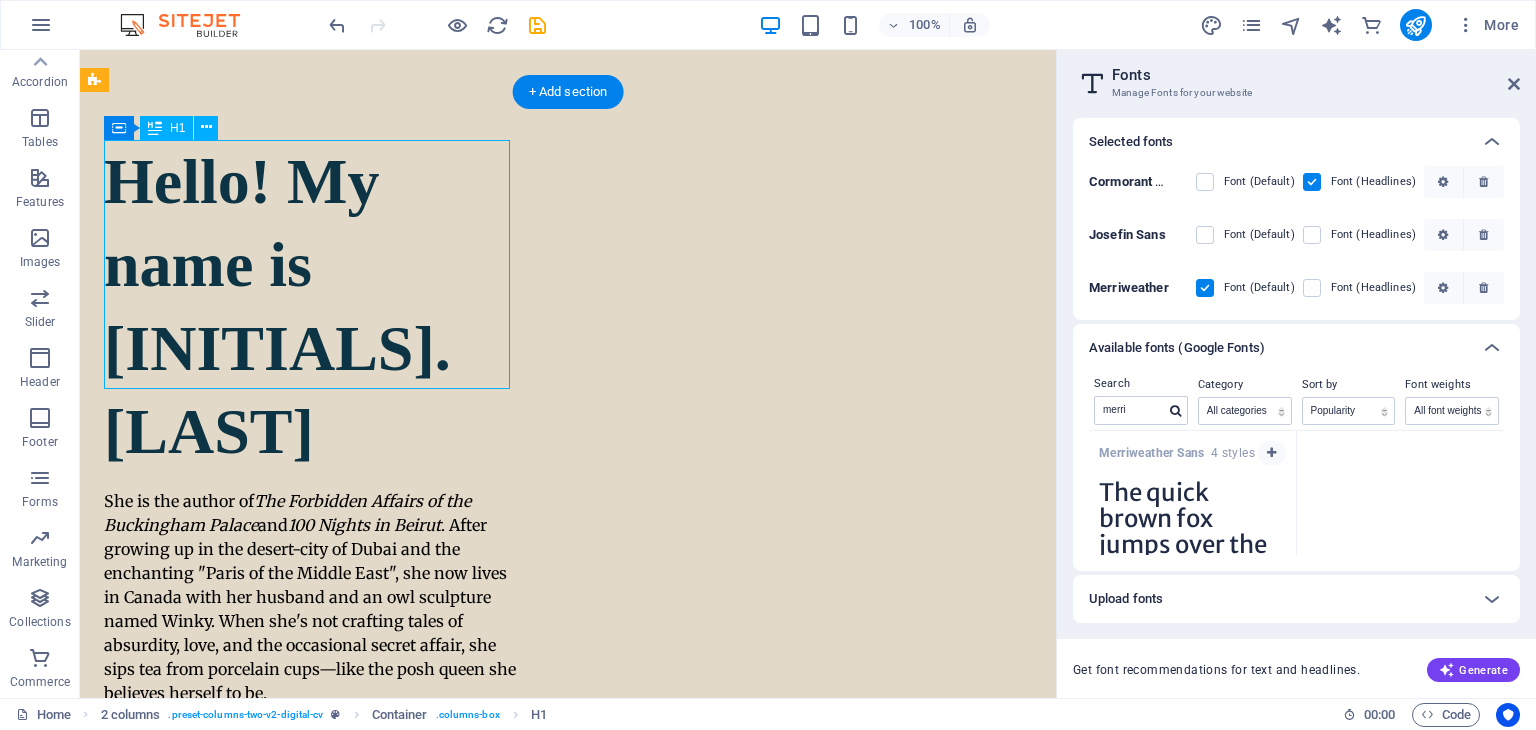 click on "Hello! My name is [INITIALS]. [LAST]" at bounding box center [311, 306] 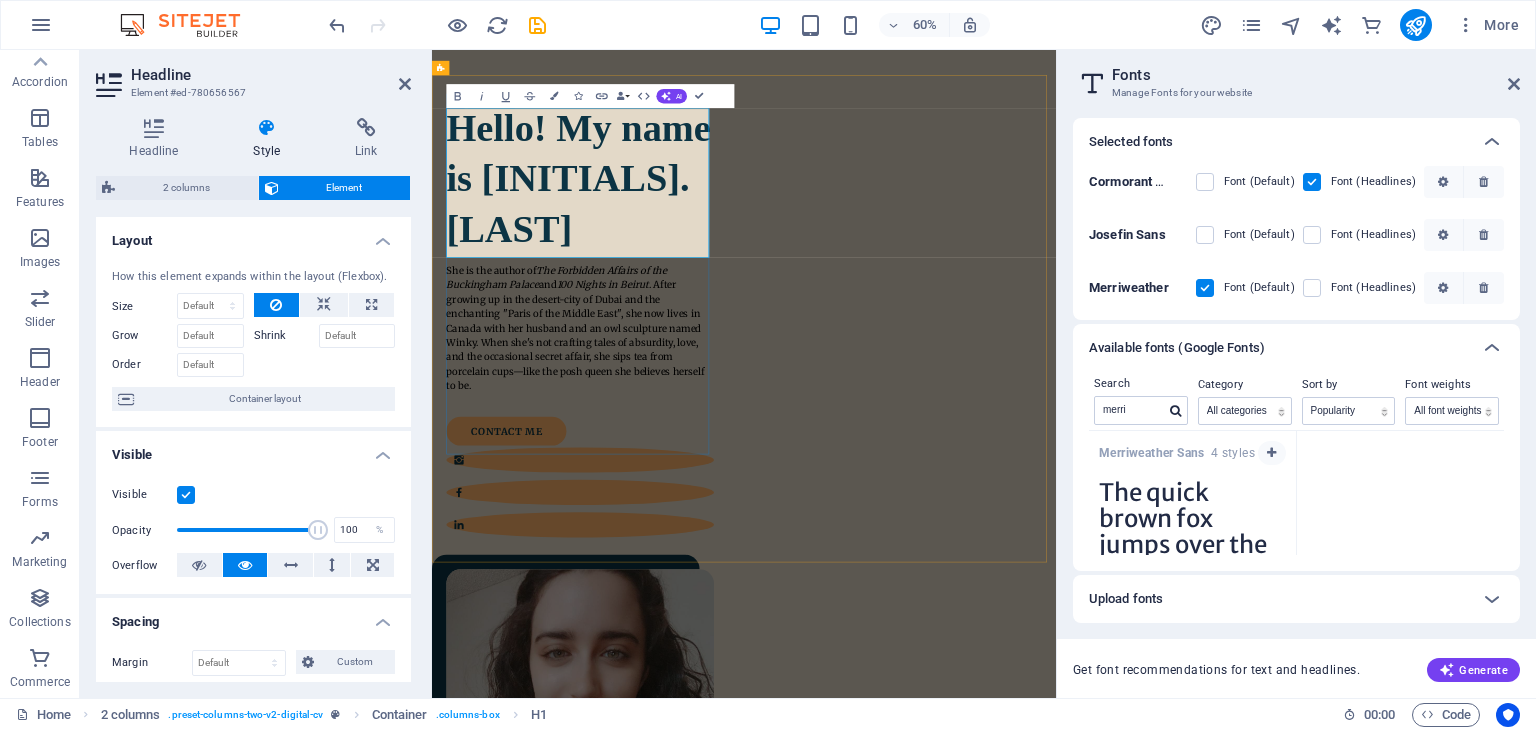 click on "Hello! My name is [INITIALS]. [LAST]" at bounding box center (679, 265) 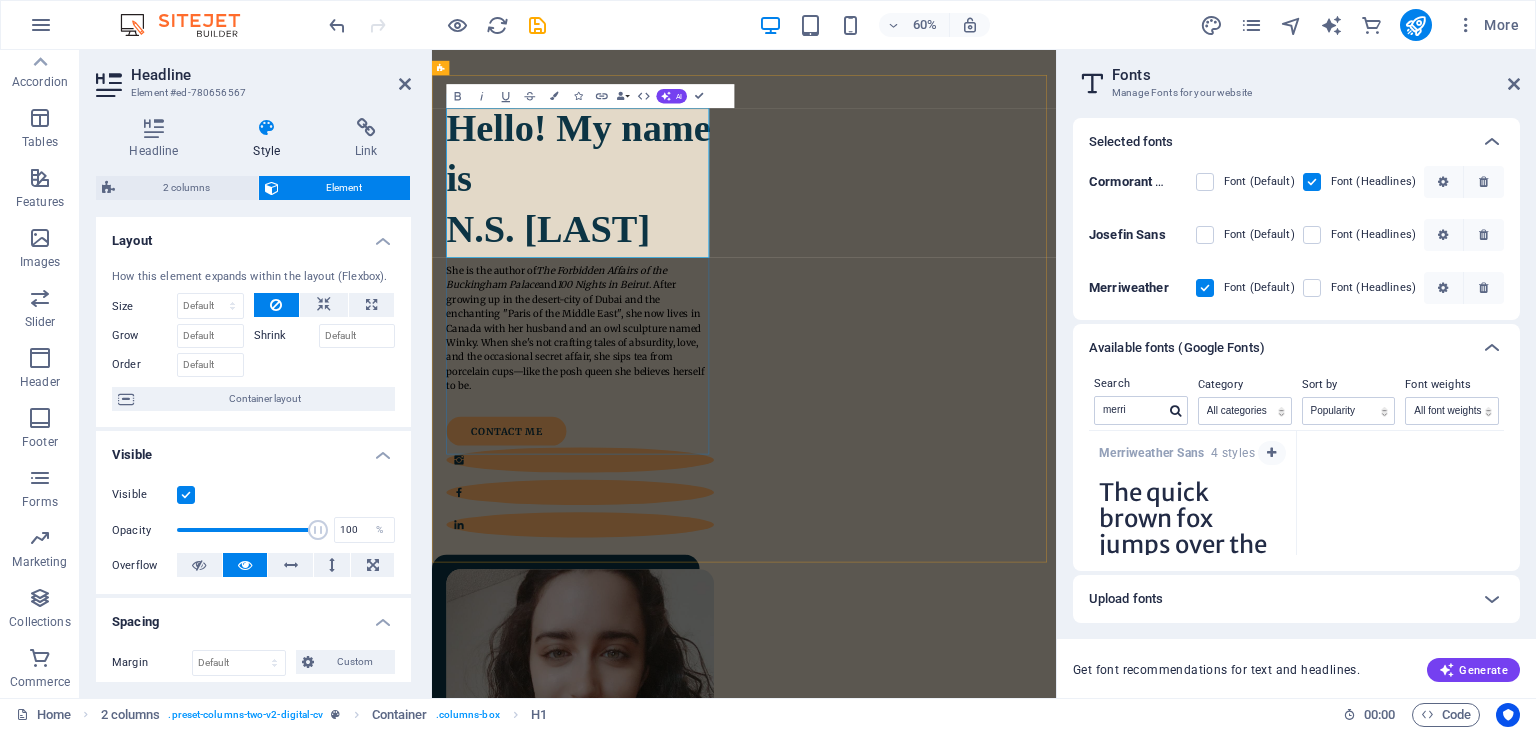 click on "Hello! My name is  ‌N.S. [LAST]" at bounding box center (679, 265) 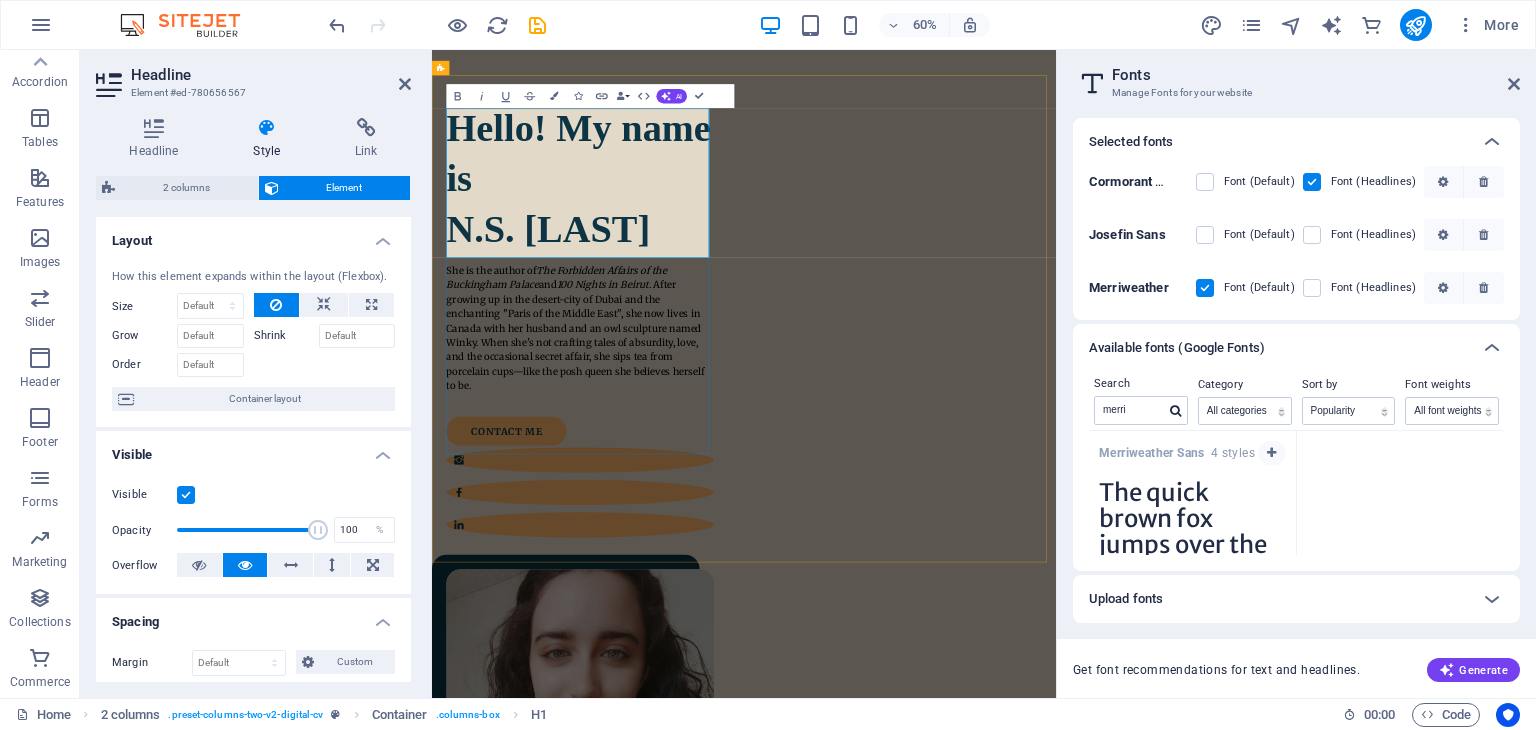 click on "Hello! My name is  ‌N.S. [LAST]" at bounding box center (679, 265) 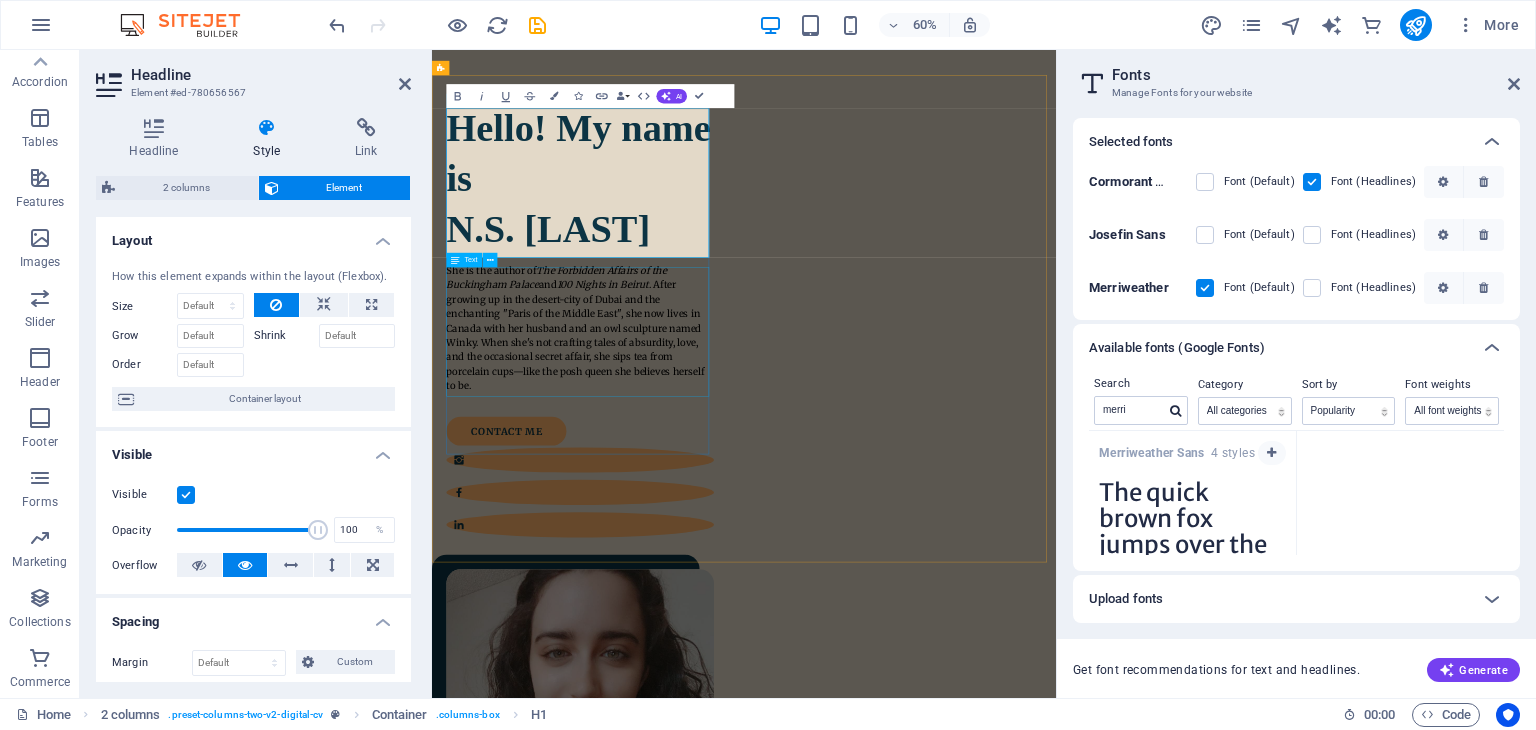 click on "She is the author of  The Forbidden Affairs of the Buckingham Palace  and  100 Nights in Beirut . After growing up in the desert-city of [CITY] and the enchanting "Paris of the Middle East", she now lives in [COUNTRY] with her husband and an owl sculpture named Winky. When she's not crafting tales of absurdity, love, and the occasional secret affair, she sips tea from porcelain cups—like the posh queen she believes herself to be." at bounding box center (679, 514) 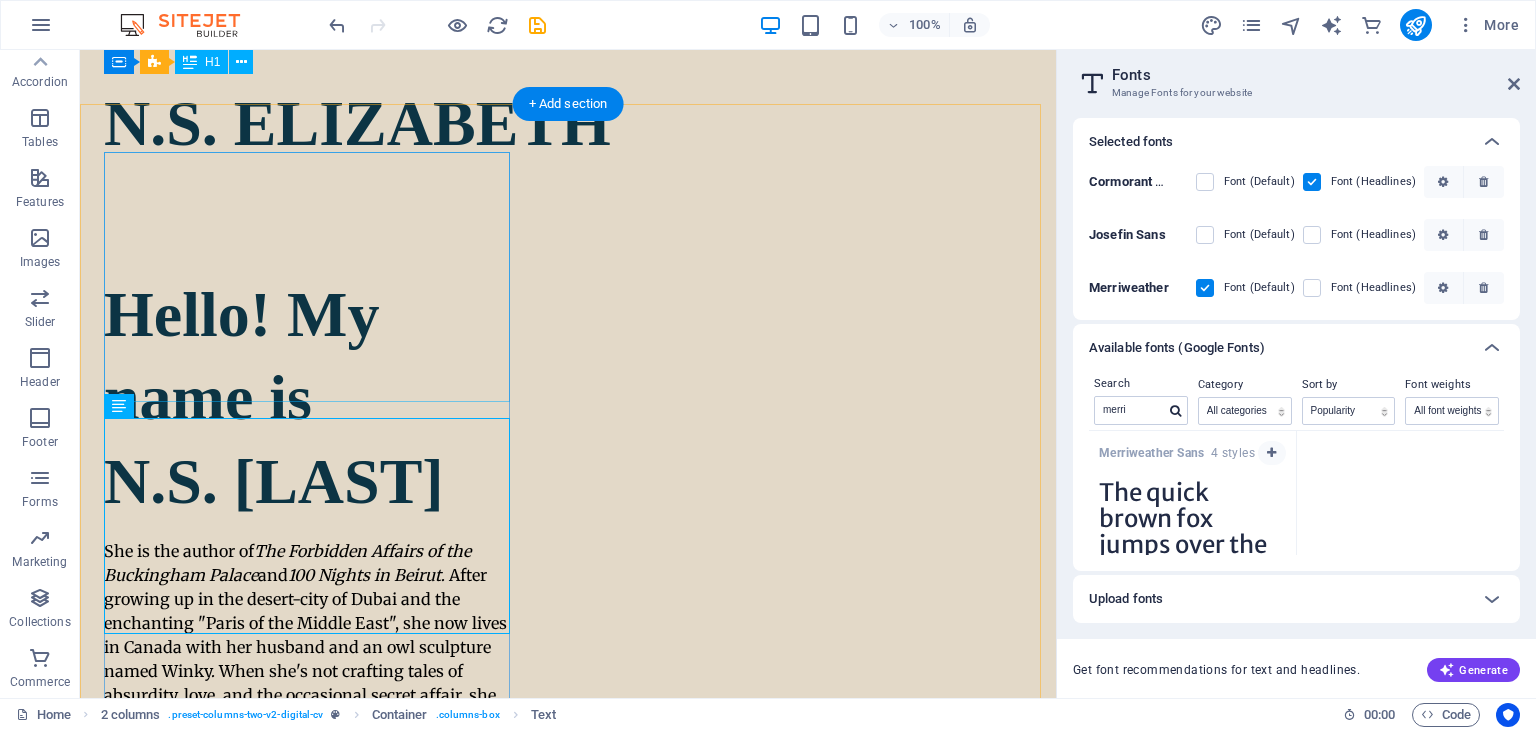 scroll, scrollTop: 0, scrollLeft: 0, axis: both 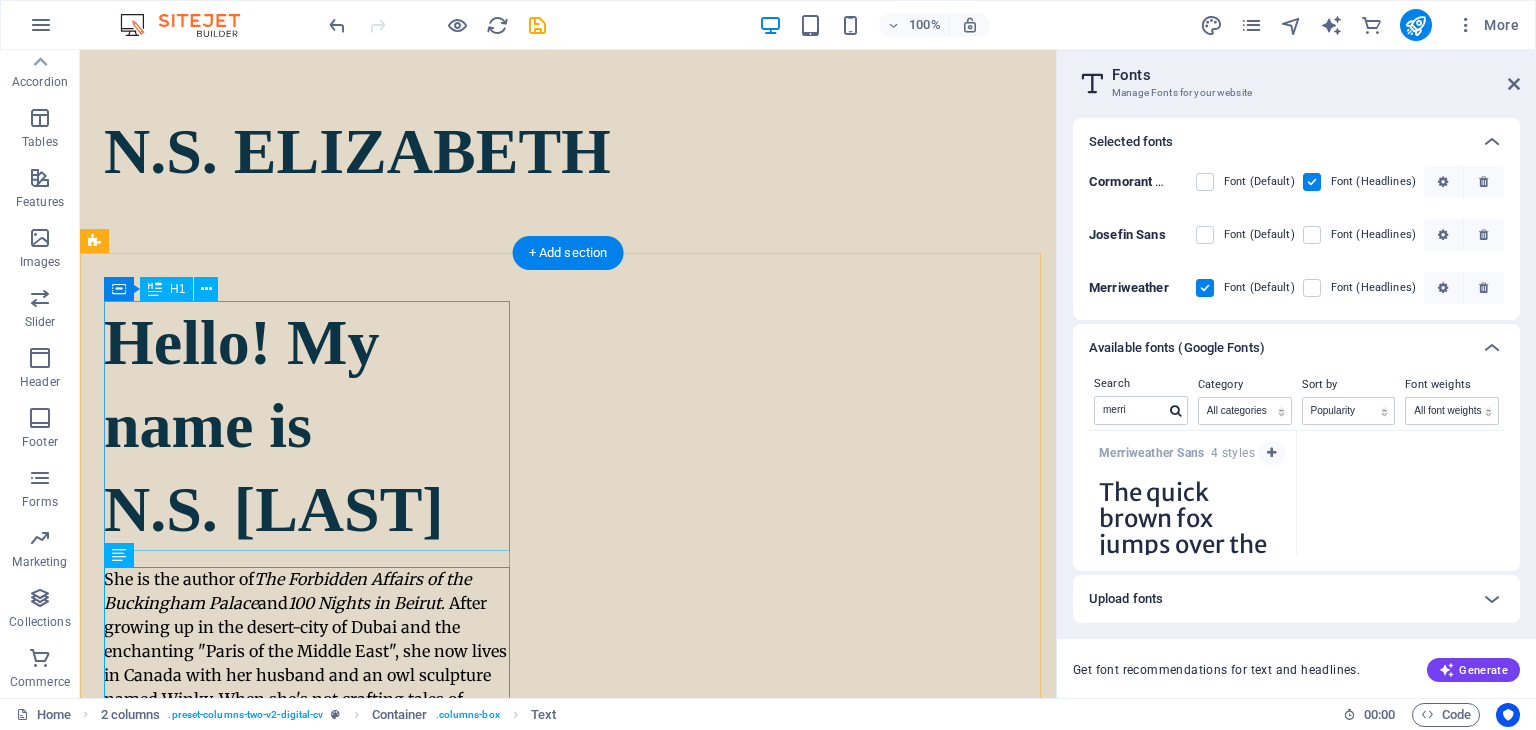 click on "Hello! My name is  N.S. Elizabeth" at bounding box center (311, 426) 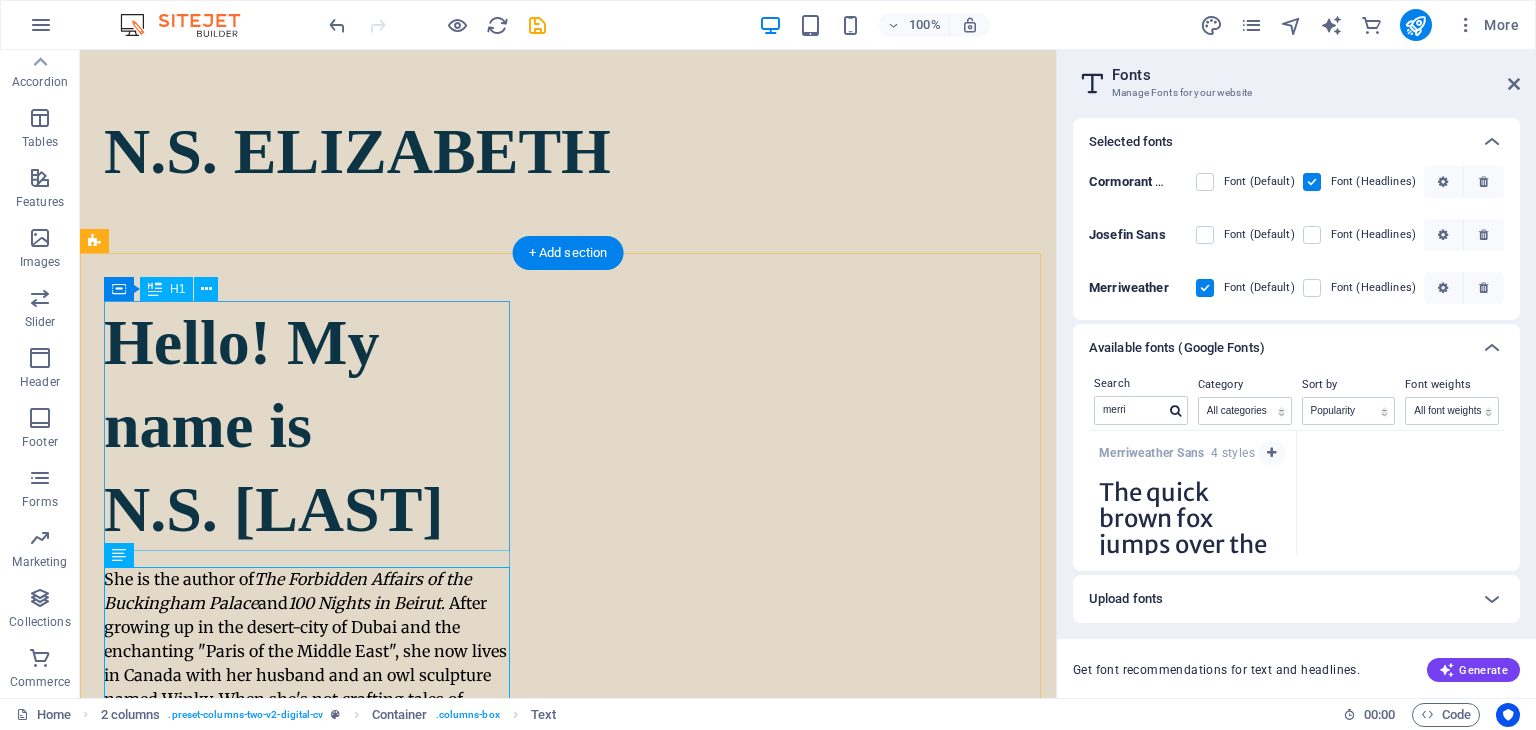 click on "Hello! My name is  N.S. Elizabeth" at bounding box center (311, 426) 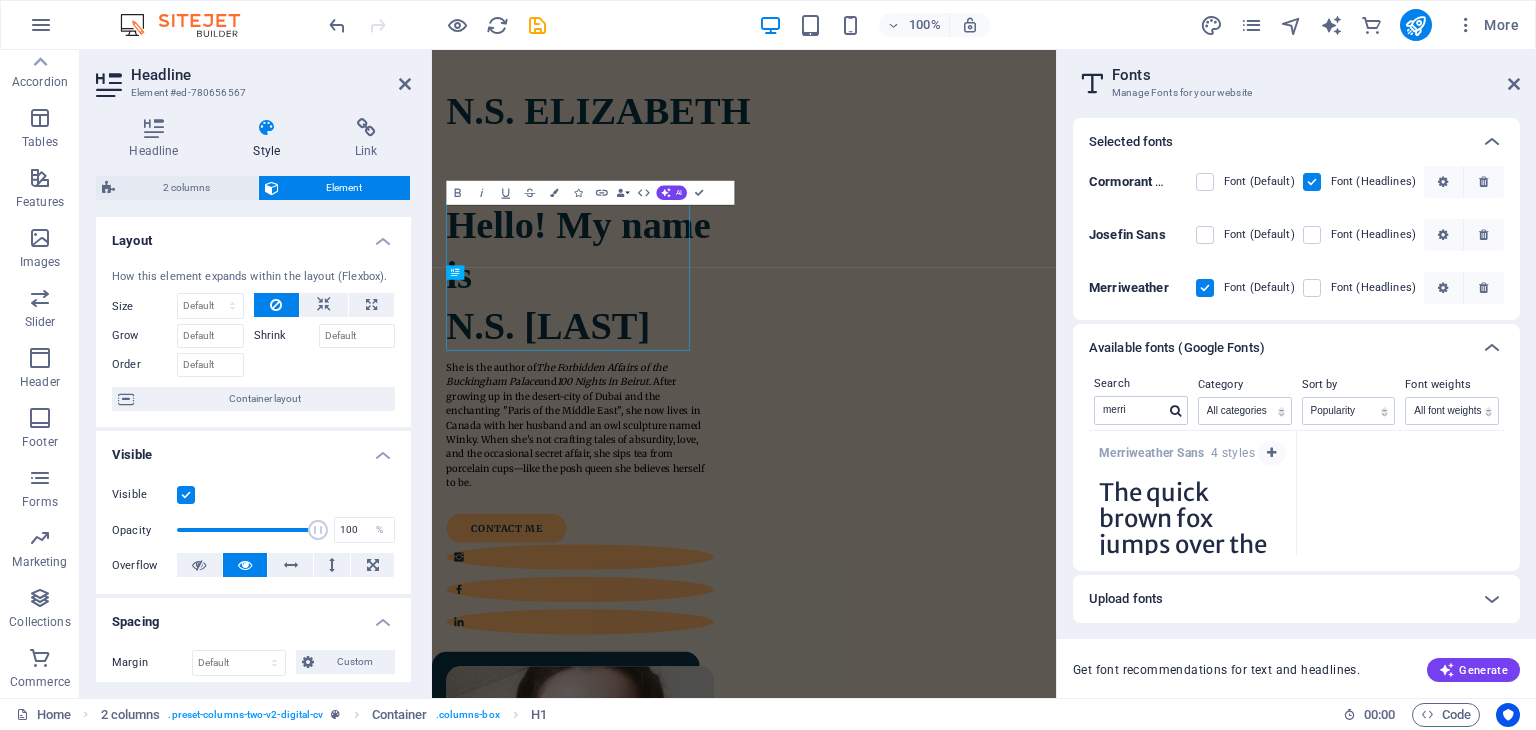 click at bounding box center [429, 374] 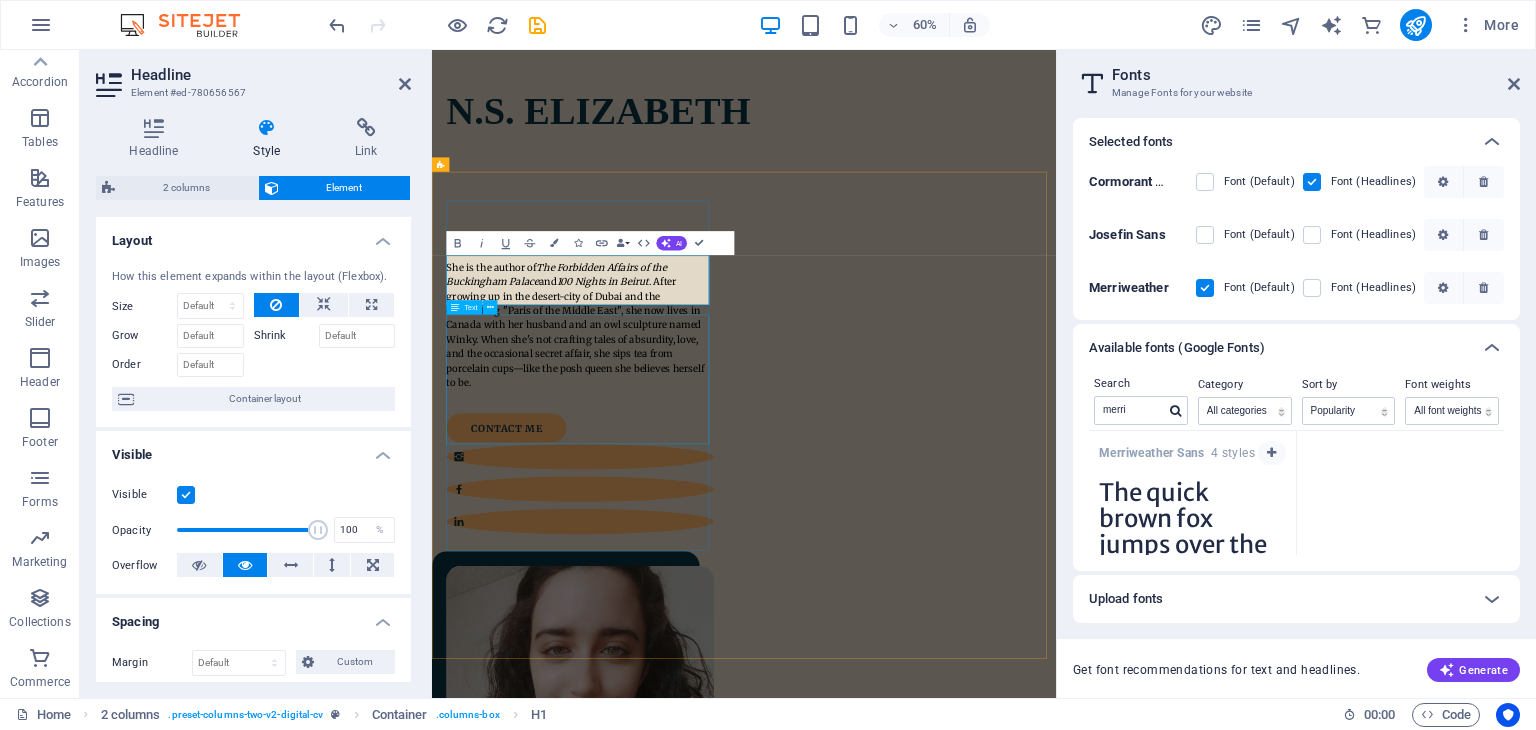 click on "She is the author of  The Forbidden Affairs of the Buckingham Palace  and  100 Nights in Beirut . After growing up in the desert-city of [CITY] and the enchanting "Paris of the Middle East", she now lives in [COUNTRY] with her husband and an owl sculpture named Winky. When she's not crafting tales of absurdity, love, and the occasional secret affair, she sips tea from porcelain cups—like the posh queen she believes herself to be." at bounding box center [679, 508] 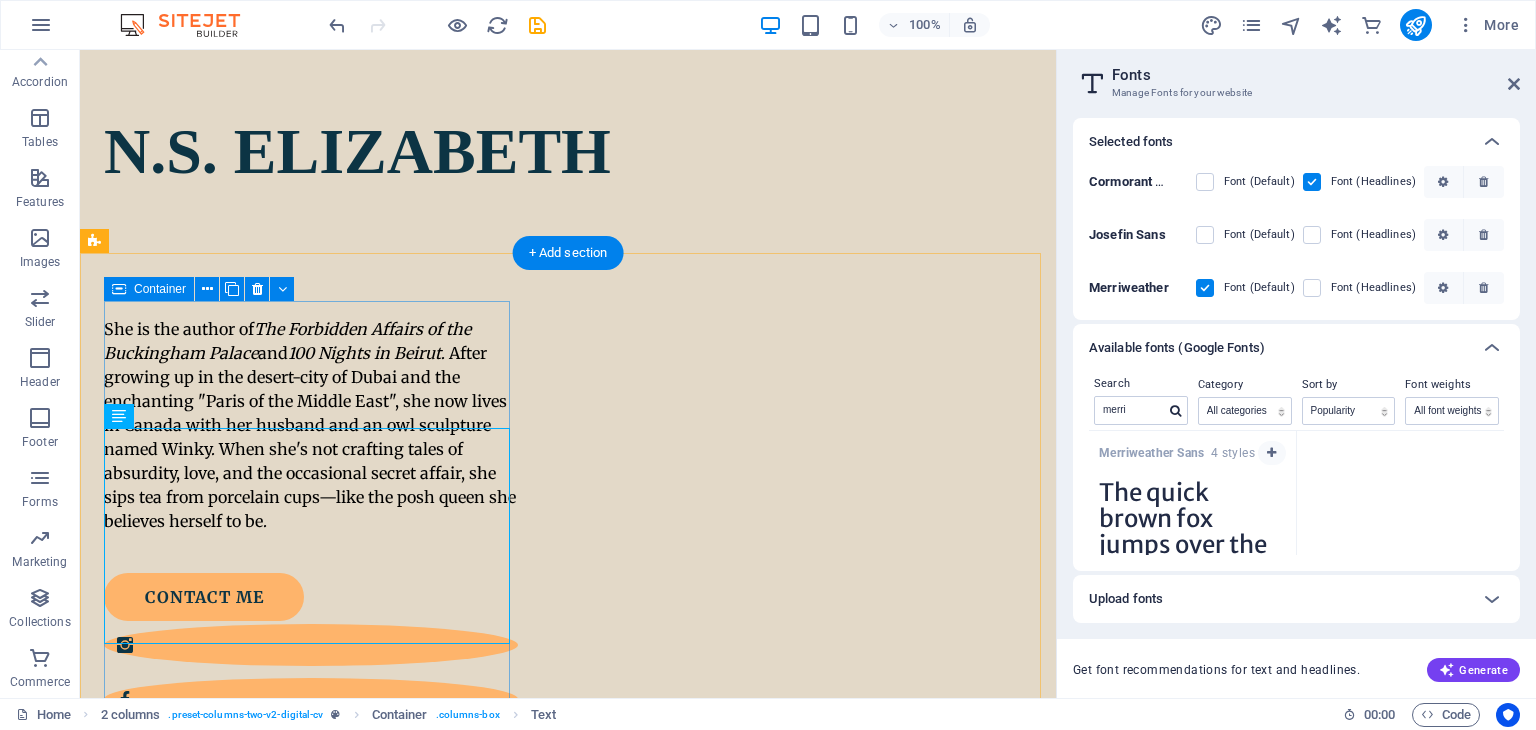click on "She is the author of  The Forbidden Affairs of the Buckingham Palace  and  100 Nights in Beirut . After growing up in the desert-city of [CITY] and the enchanting "Paris of the Middle East", she now lives in [COUNTRY] with her husband and an owl sculpture named Winky. When she's not crafting tales of absurdity, love, and the occasional secret affair, she sips tea from porcelain cups—like the posh queen she believes herself to be. contact me" at bounding box center (311, 539) 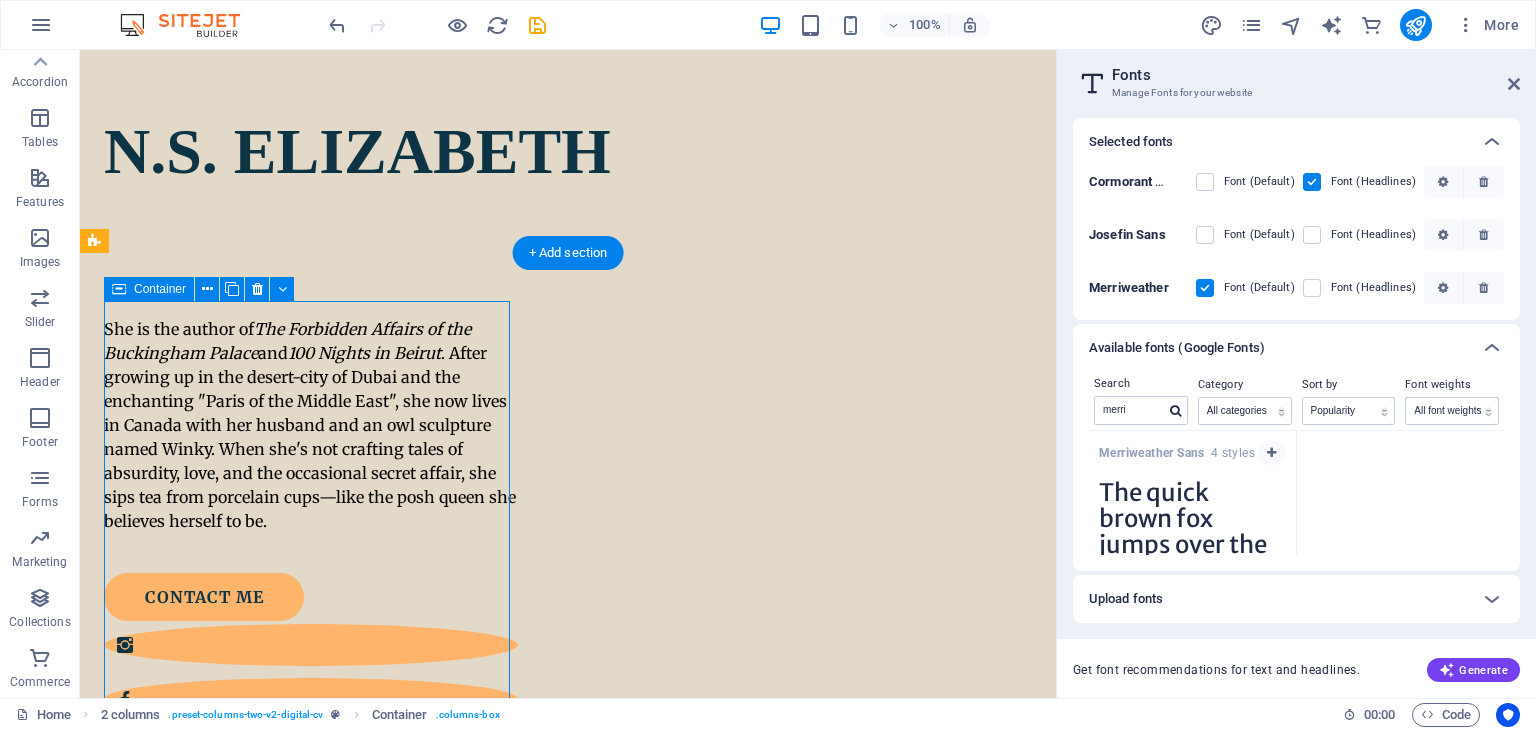 click on "She is the author of  The Forbidden Affairs of the Buckingham Palace  and  100 Nights in Beirut . After growing up in the desert-city of [CITY] and the enchanting "Paris of the Middle East", she now lives in [COUNTRY] with her husband and an owl sculpture named Winky. When she's not crafting tales of absurdity, love, and the occasional secret affair, she sips tea from porcelain cups—like the posh queen she believes herself to be. contact me" at bounding box center [311, 539] 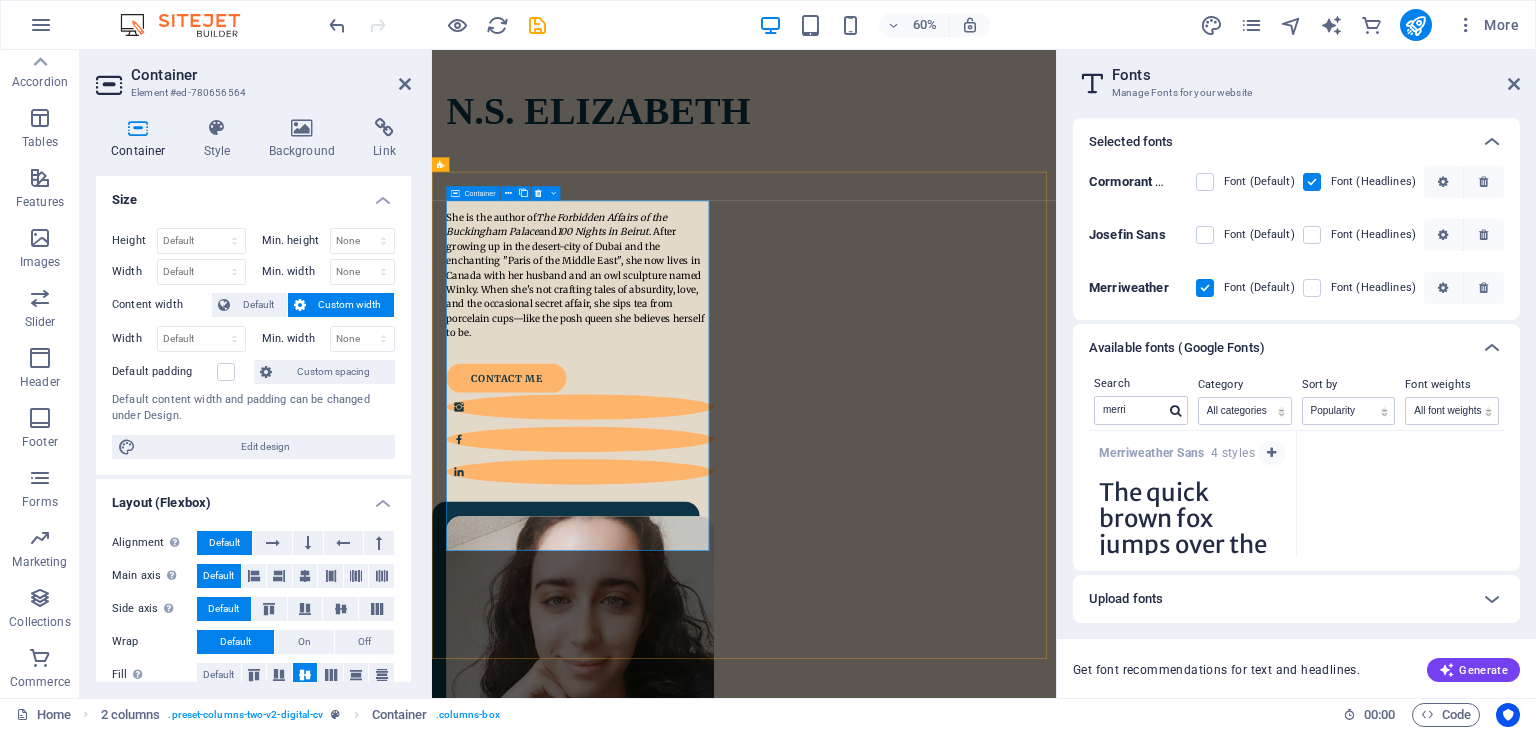 click on "She is the author of  The Forbidden Affairs of the Buckingham Palace  and  100 Nights in Beirut . After growing up in the desert-city of [CITY] and the enchanting "Paris of the Middle East", she now lives in [COUNTRY] with her husband and an owl sculpture named Winky. When she's not crafting tales of absurdity, love, and the occasional secret affair, she sips tea from porcelain cups—like the posh queen she believes herself to be. contact me" at bounding box center (679, 539) 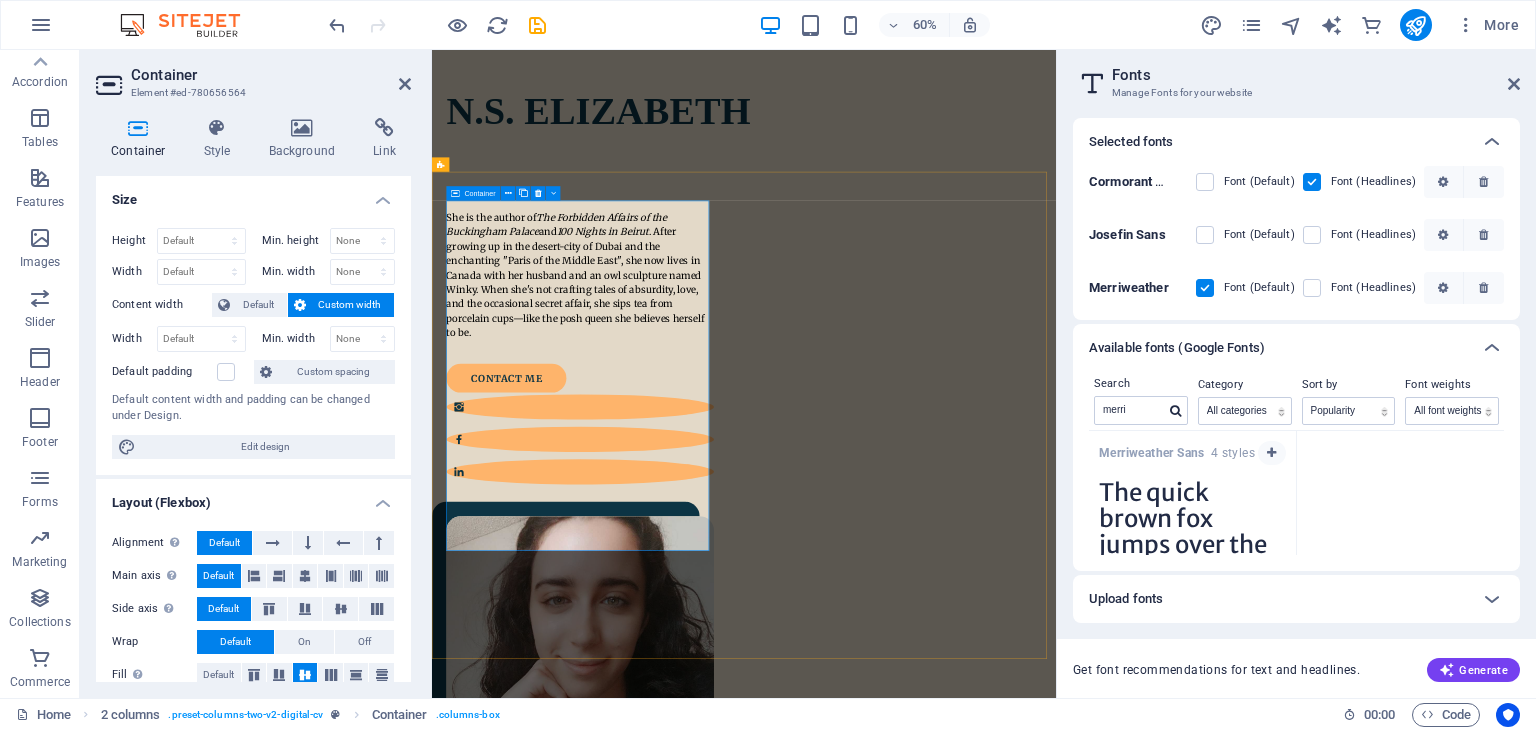 click on "She is the author of  The Forbidden Affairs of the Buckingham Palace  and  100 Nights in Beirut . After growing up in the desert-city of [CITY] and the enchanting "Paris of the Middle East", she now lives in [COUNTRY] with her husband and an owl sculpture named Winky. When she's not crafting tales of absurdity, love, and the occasional secret affair, she sips tea from porcelain cups—like the posh queen she believes herself to be. contact me" at bounding box center [679, 539] 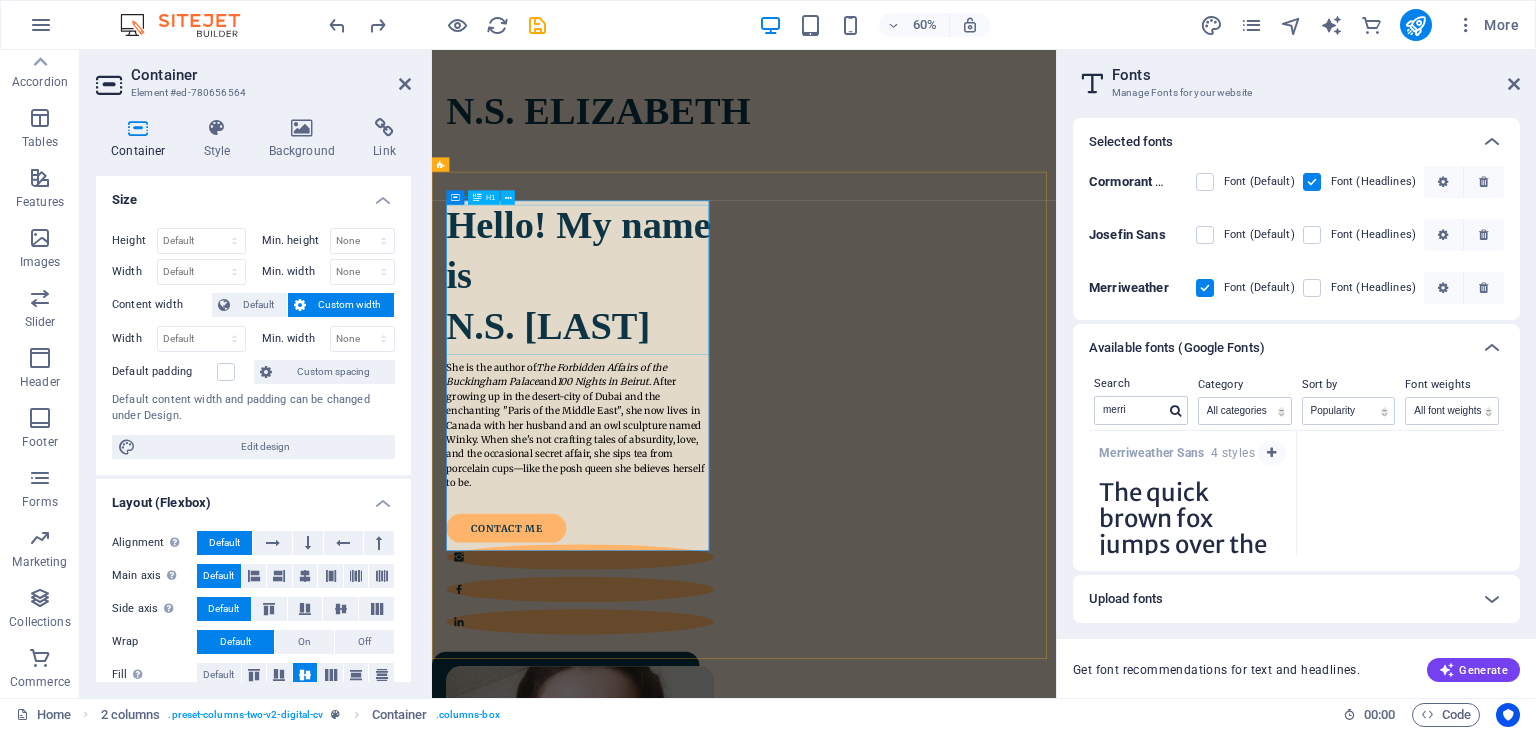 click on "Hello! My name is  N.S. Elizabeth" at bounding box center [679, 426] 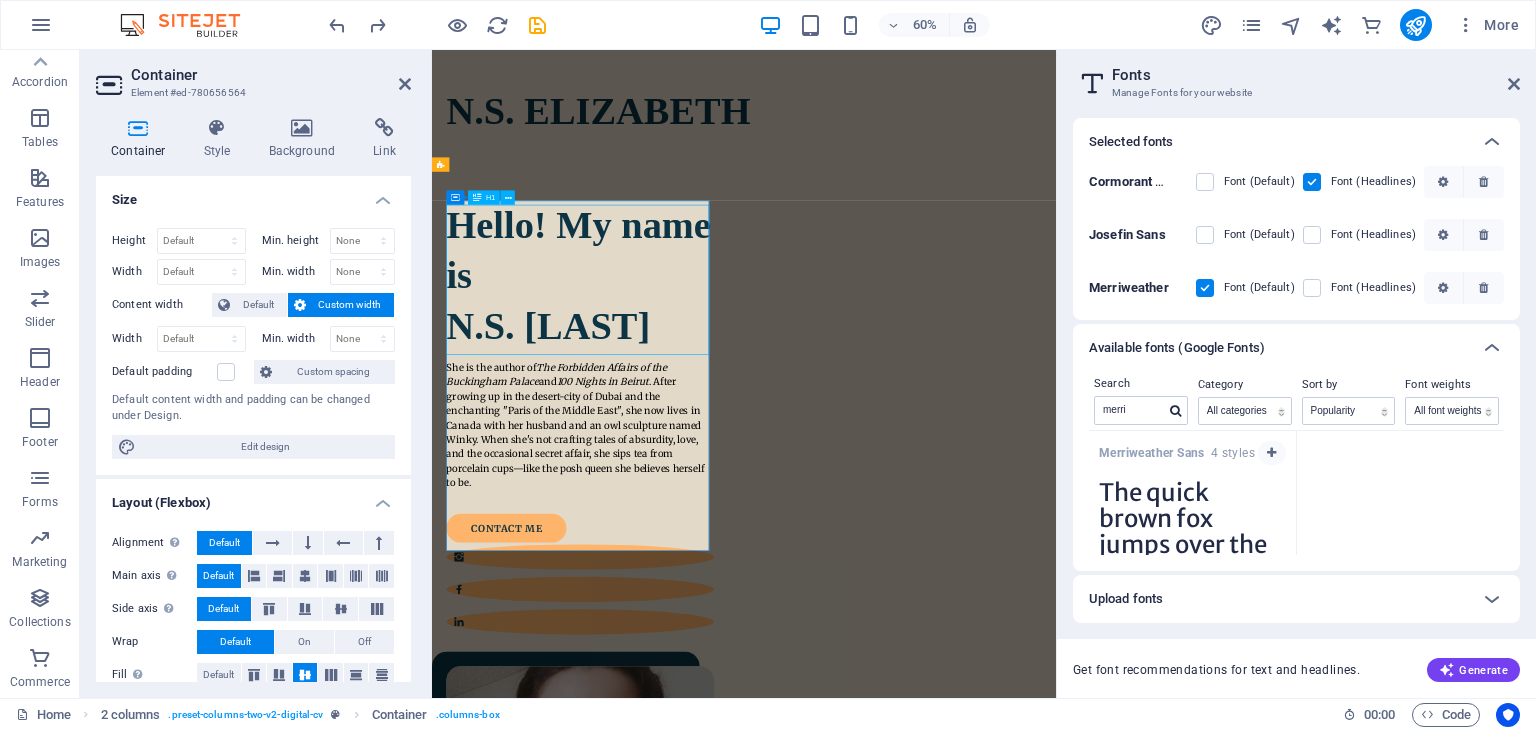 click on "Hello! My name is  N.S. Elizabeth" at bounding box center [679, 426] 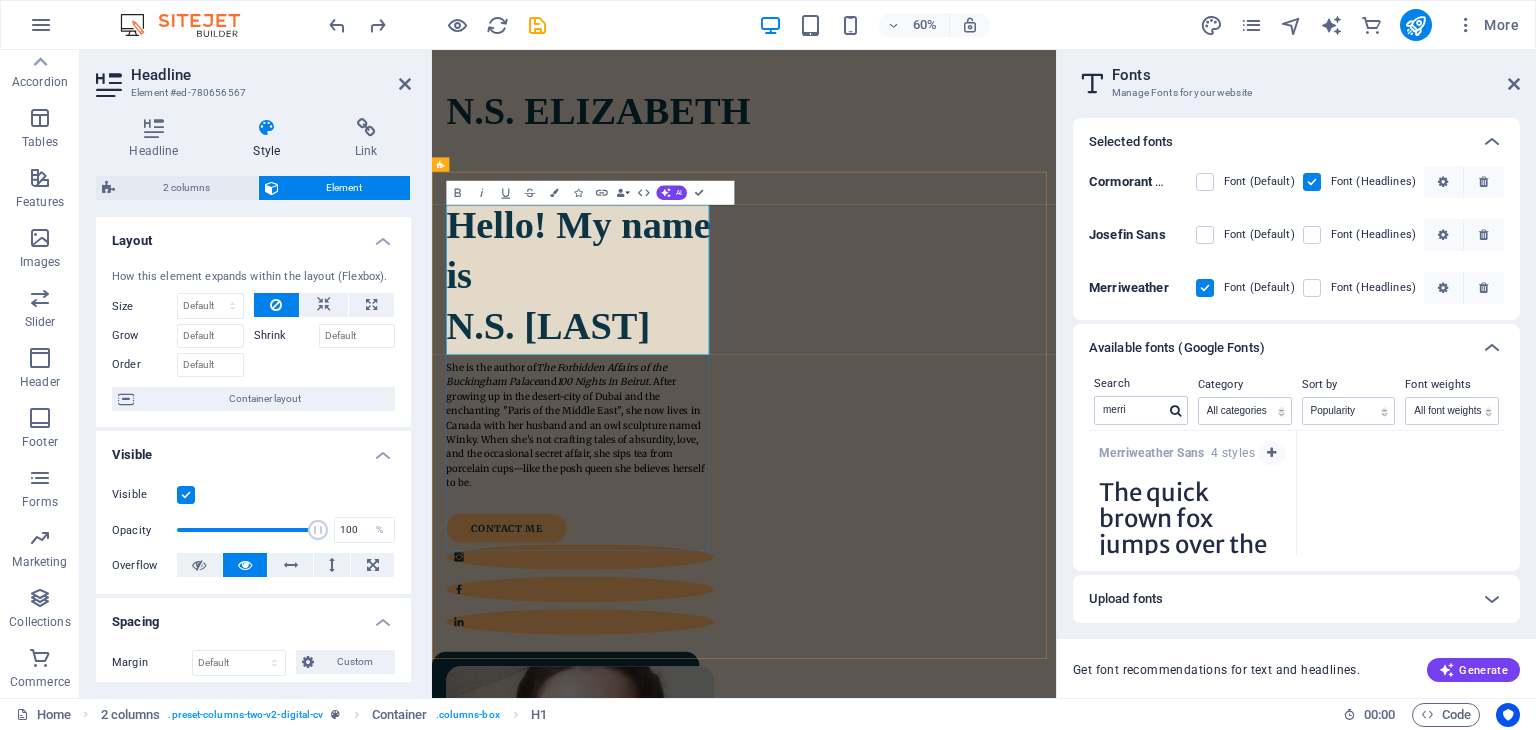 type 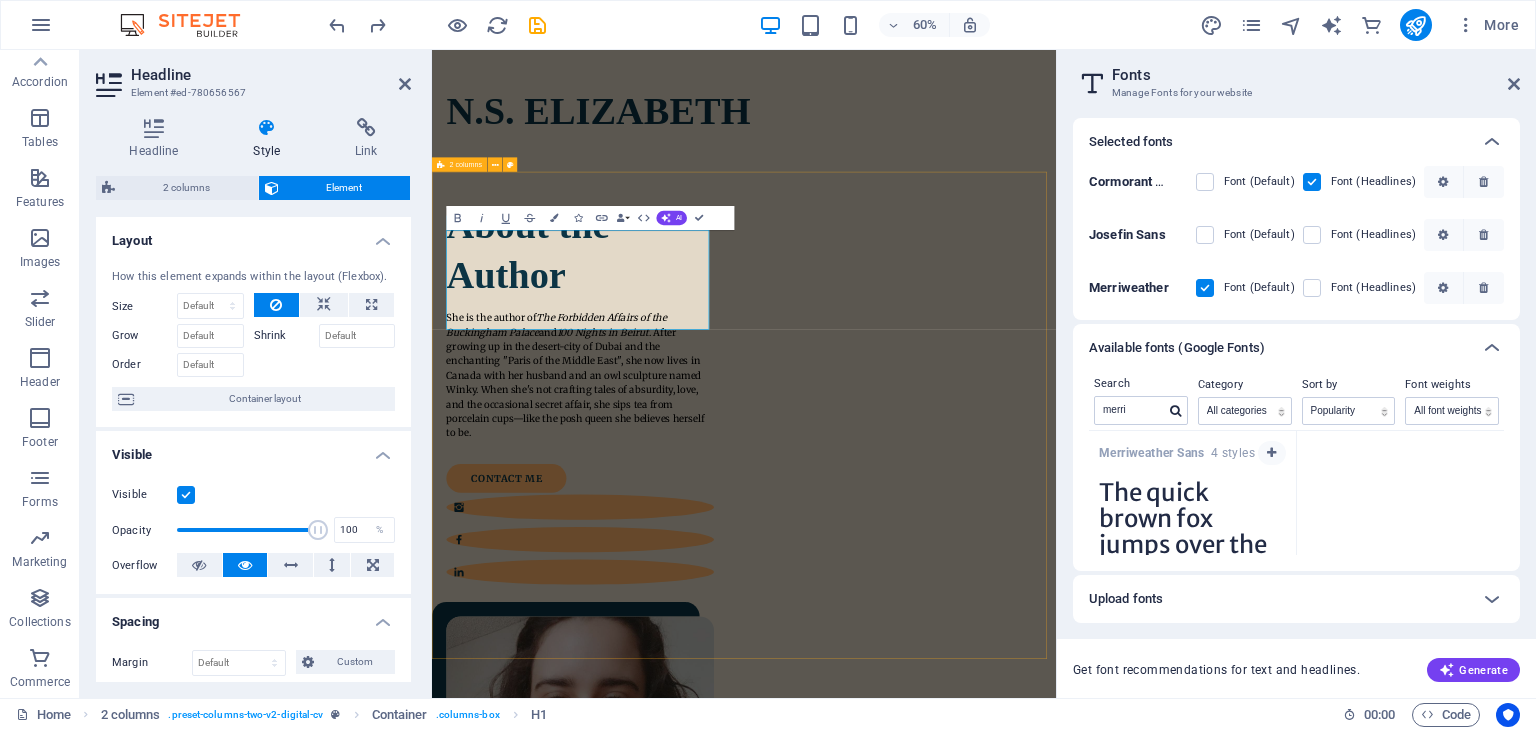 click on "She is the author of  The Forbidden Affairs of the Buckingham Palace  and  100 Nights in Beirut . After growing up in the desert-city of [CITY] and the enchanting "Paris of the Middle East", she now lives in [COUNTRY] with her husband and an owl sculpture named Winky. When she's not crafting tales of absurdity, love, and the occasional secret affair, she sips tea from porcelain cups—like the posh queen she believes herself to be." at bounding box center [679, 592] 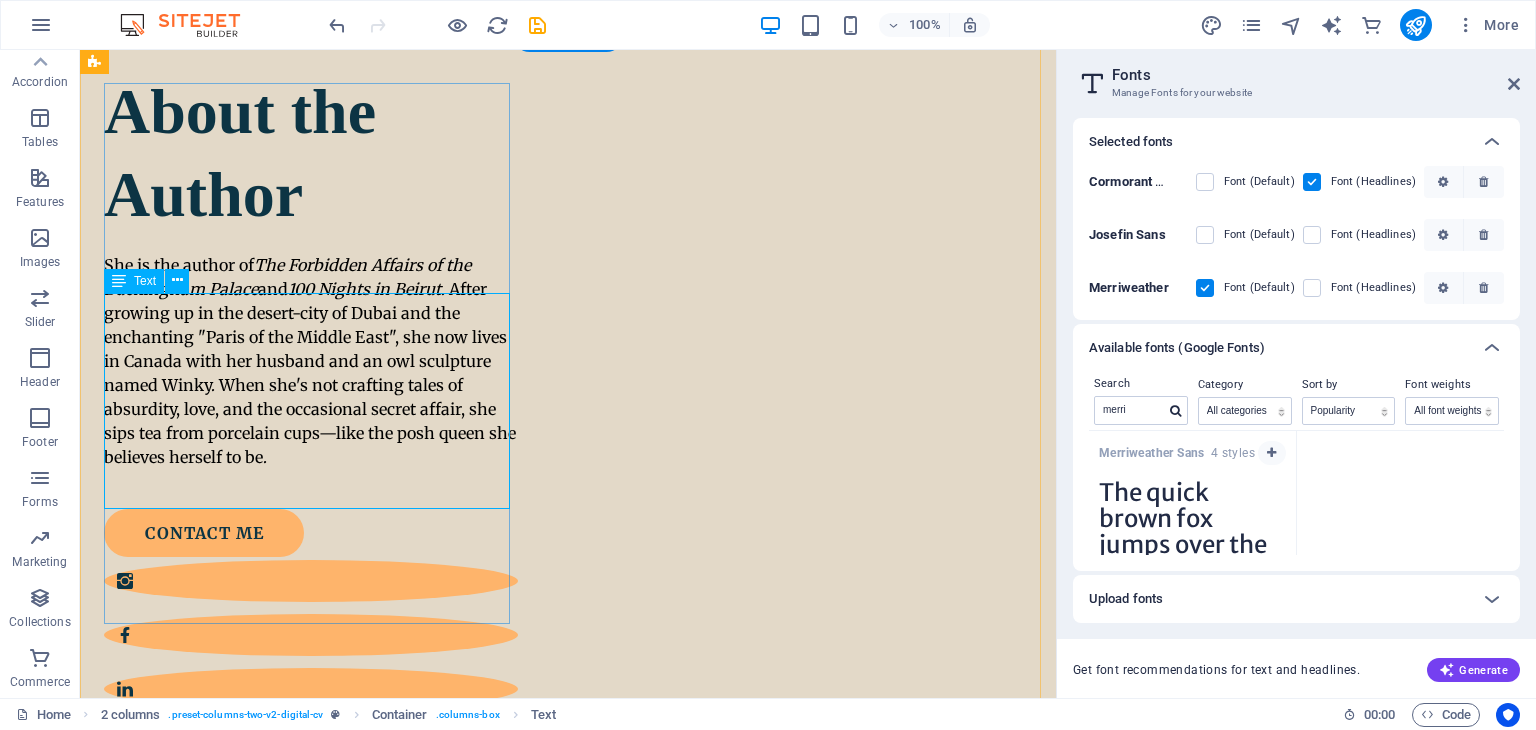 scroll, scrollTop: 200, scrollLeft: 0, axis: vertical 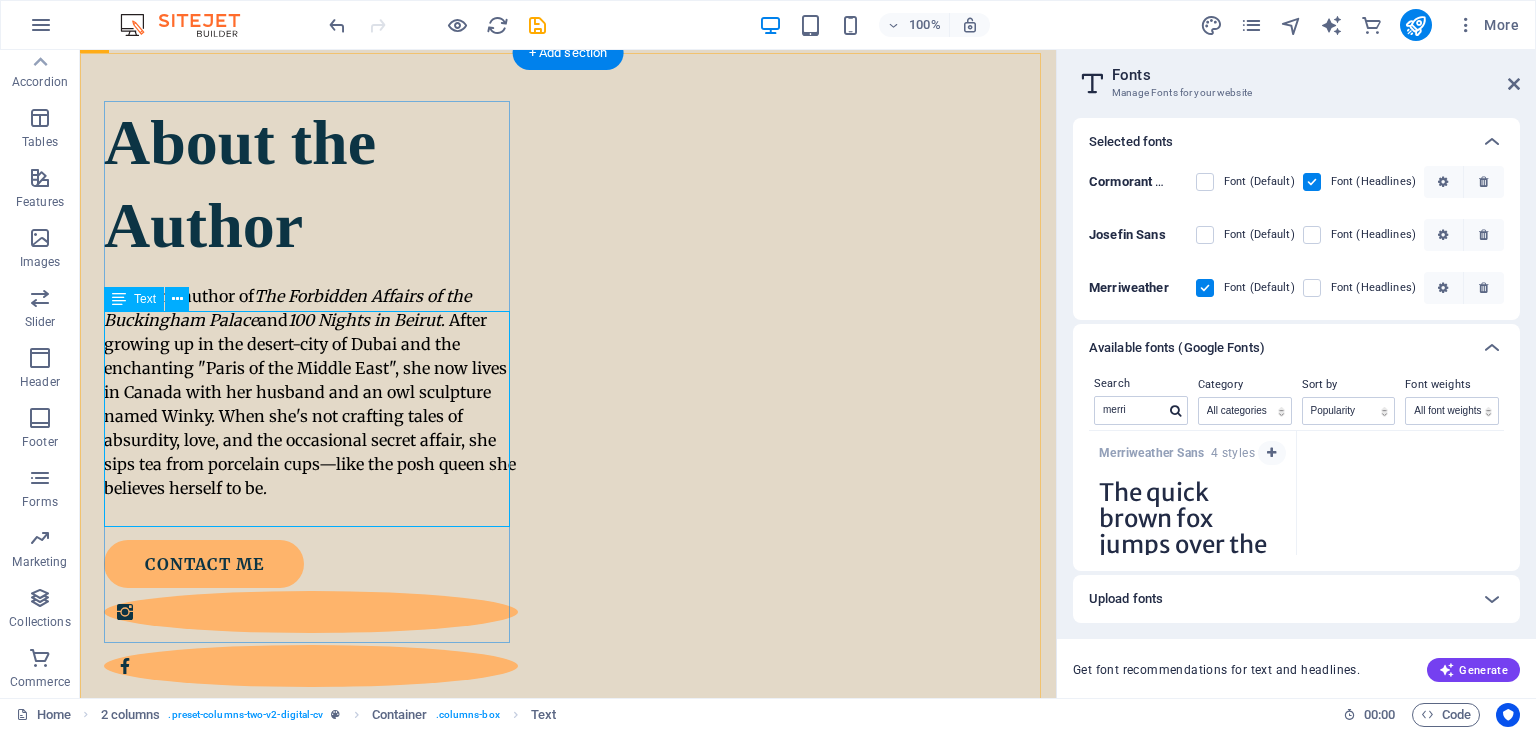 click on "She is the author of  The Forbidden Affairs of the Buckingham Palace  and  100 Nights in Beirut . After growing up in the desert-city of [CITY] and the enchanting "Paris of the Middle East", she now lives in [COUNTRY] with her husband and an owl sculpture named Winky. When she's not crafting tales of absurdity, love, and the occasional secret affair, she sips tea from porcelain cups—like the posh queen she believes herself to be." at bounding box center (311, 392) 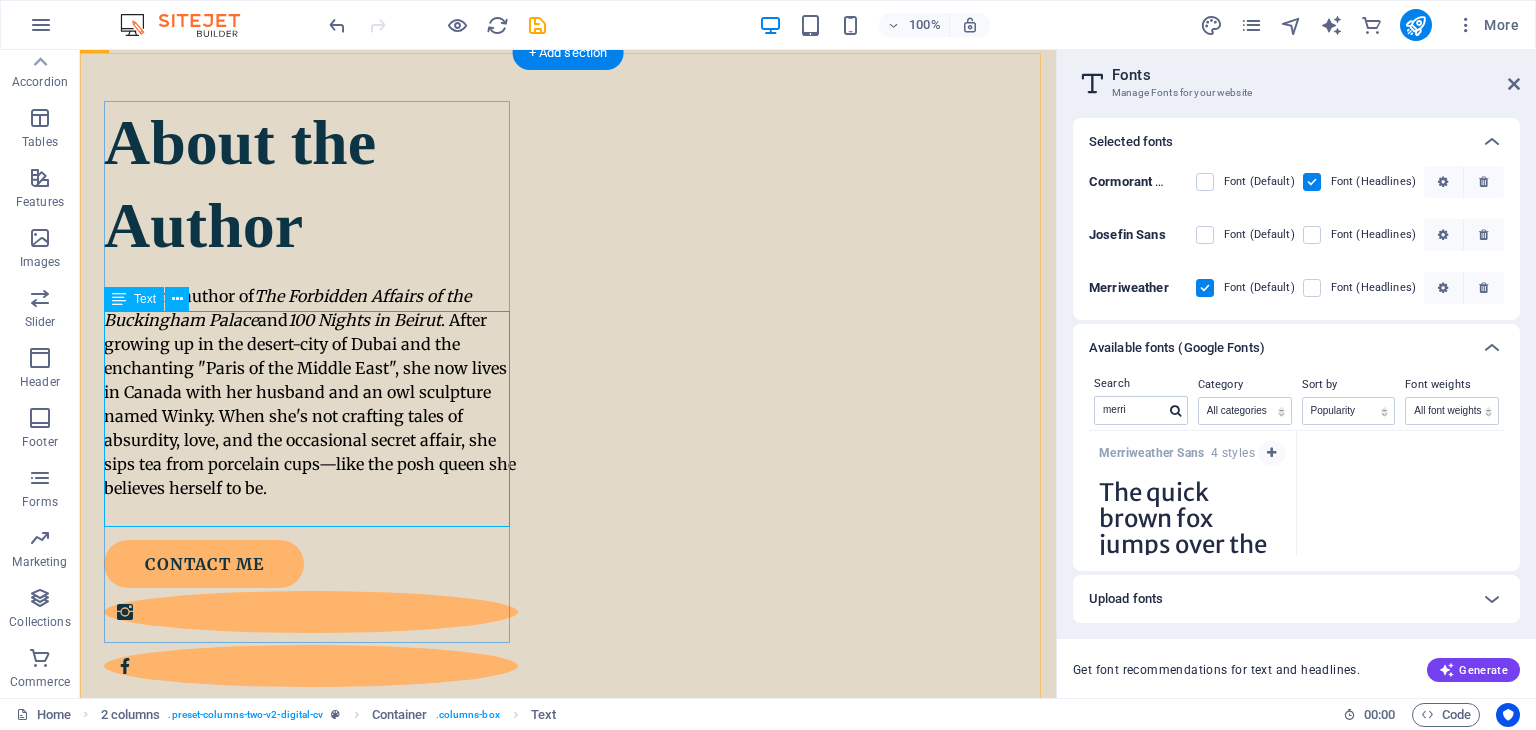 click on "She is the author of  The Forbidden Affairs of the Buckingham Palace  and  100 Nights in Beirut . After growing up in the desert-city of [CITY] and the enchanting "Paris of the Middle East", she now lives in [COUNTRY] with her husband and an owl sculpture named Winky. When she's not crafting tales of absurdity, love, and the occasional secret affair, she sips tea from porcelain cups—like the posh queen she believes herself to be." at bounding box center (311, 392) 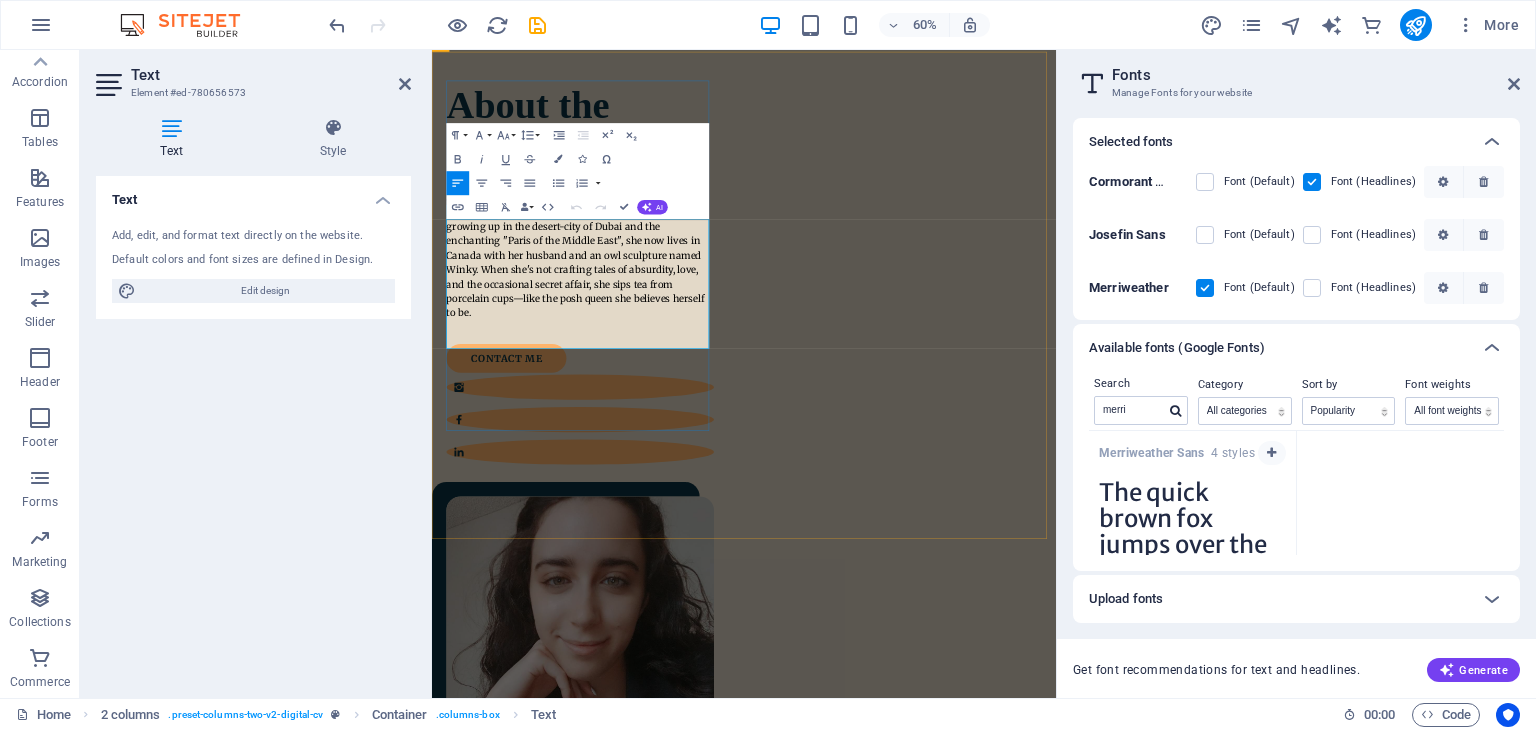 drag, startPoint x: 610, startPoint y: 344, endPoint x: 506, endPoint y: 344, distance: 104 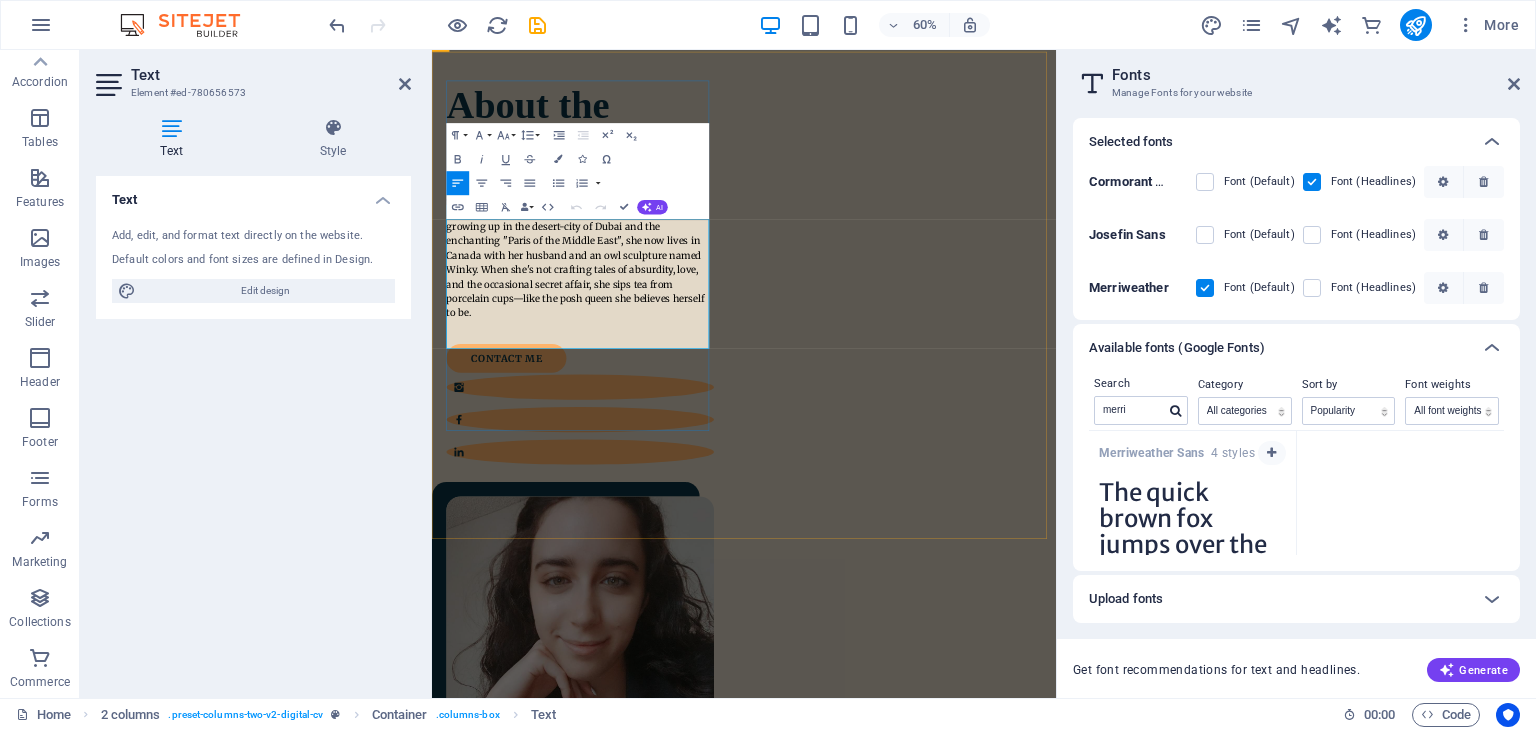 click on "She is the author of  The Forbidden Affairs of the Buckingham Palace  and  100 Nights in Beirut . After growing up in the desert-city of [CITY] and the enchanting "Paris of the Middle East", she now lives in [COUNTRY] with her husband and an owl sculpture named Winky. When she's not crafting tales of absurdity, love, and the occasional secret affair, she sips tea from porcelain cups—like the posh queen she believes herself to be." at bounding box center [679, 392] 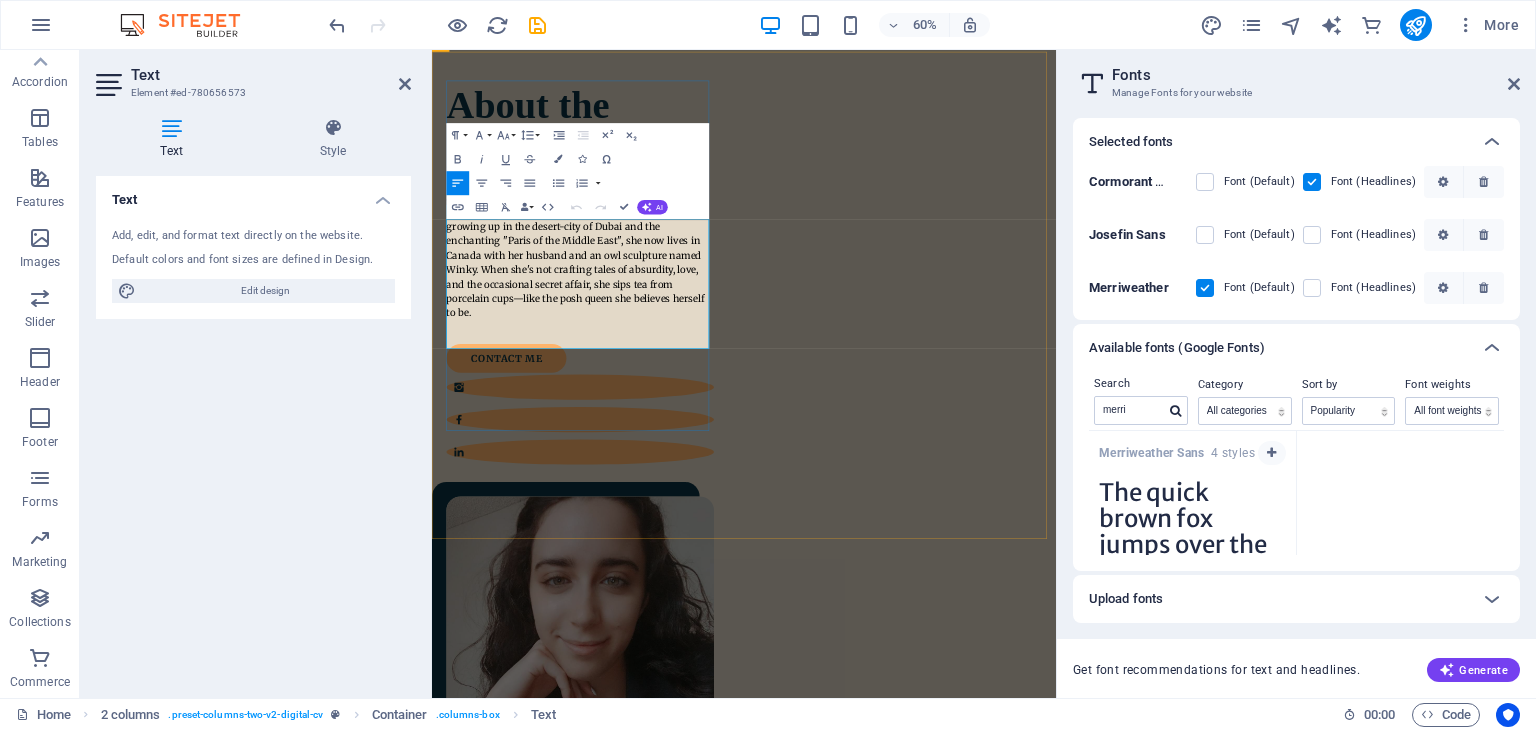 click on "She is the author of  The Forbidden Affairs of the Buckingham Palace  and  100 Nights in Beirut . After growing up in the desert-city of [CITY] and the enchanting "Paris of the Middle East", she now lives in [COUNTRY] with her husband and an owl sculpture named Winky. When she's not crafting tales of absurdity, love, and the occasional secret affair, she sips tea from porcelain cups—like the posh queen she believes herself to be." at bounding box center [679, 392] 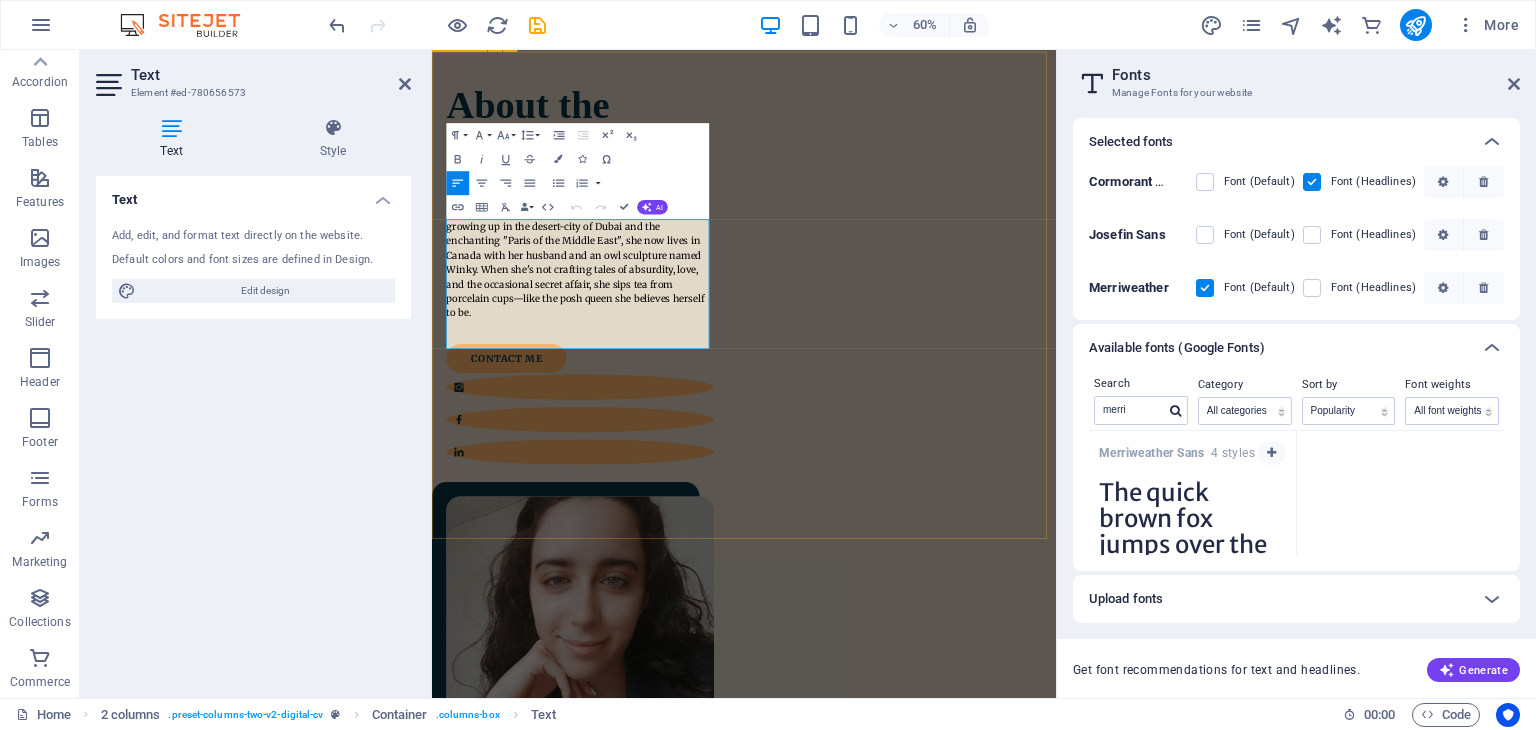 click on "About the Author She is the author of  The Forbidden Affairs of the Buckingham Palace  and  100 Nights in Beirut . After growing up in the desert-city of [CITY] and the enchanting "Paris of the Middle East", she now lives in [COUNTRY] with her husband and an owl sculpture named Winky. When she's not crafting tales of absurdity, love, and the occasional secret affair, she sips tea from porcelain cups—like the posh queen she believes herself to be. contact me" at bounding box center [952, 810] 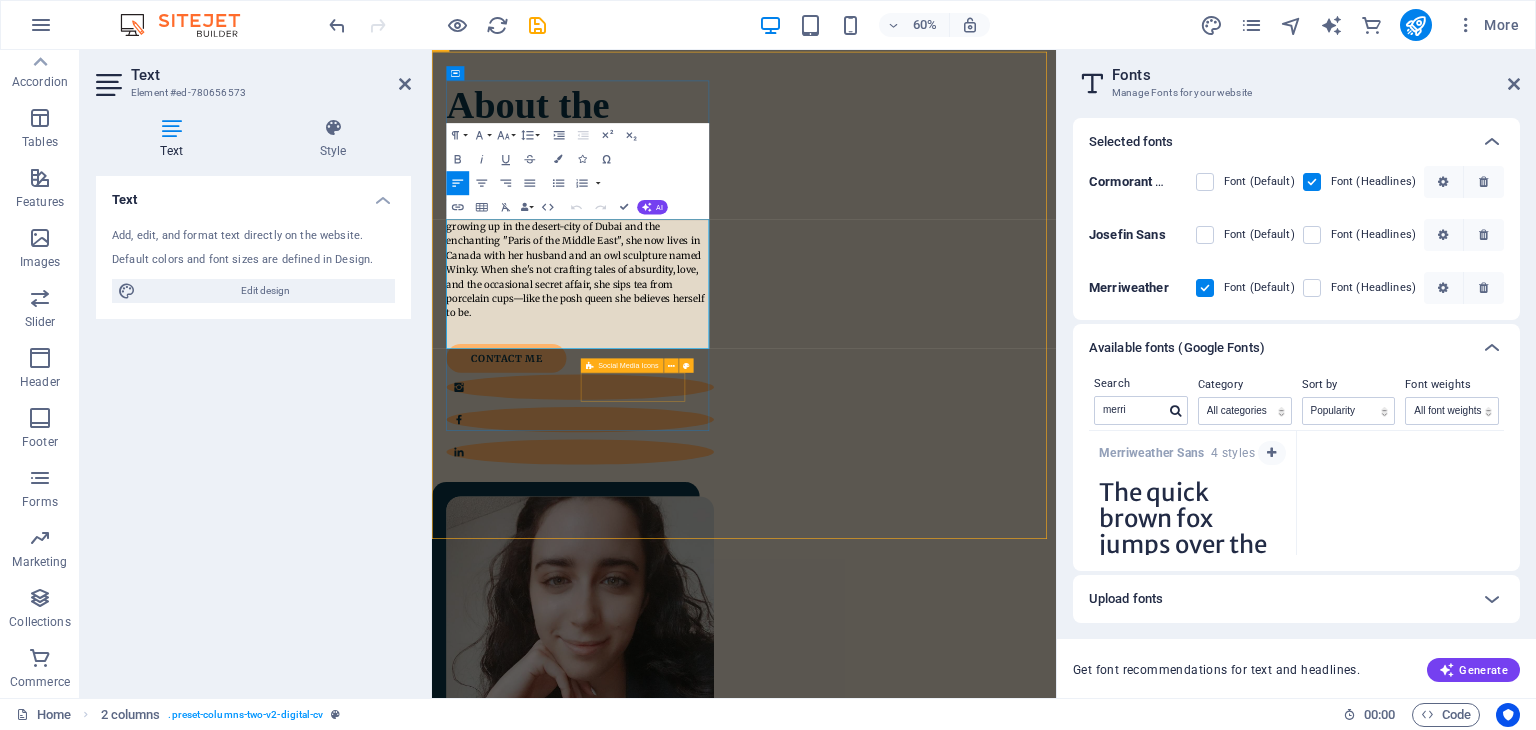 scroll, scrollTop: 178, scrollLeft: 0, axis: vertical 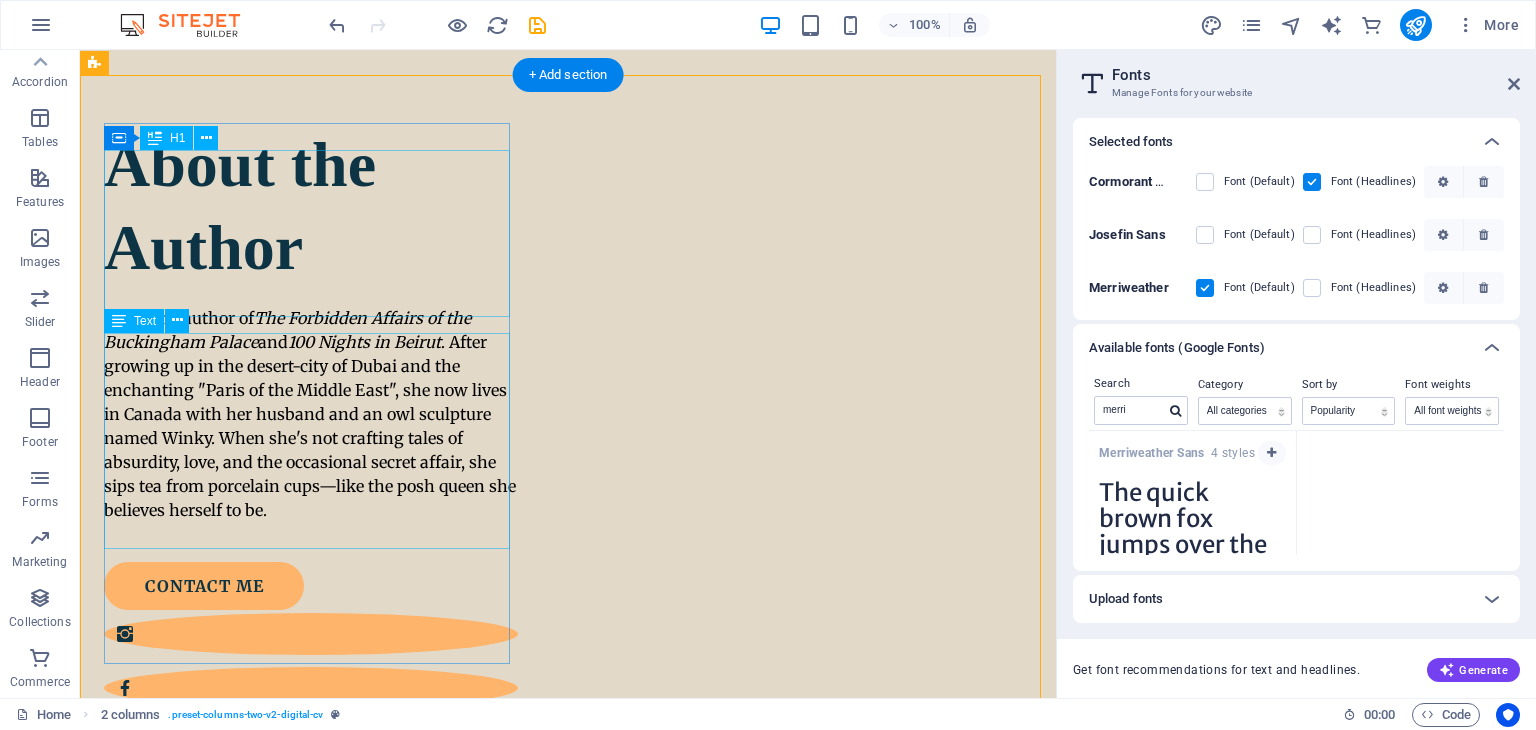 click on "About the Author" at bounding box center [311, 206] 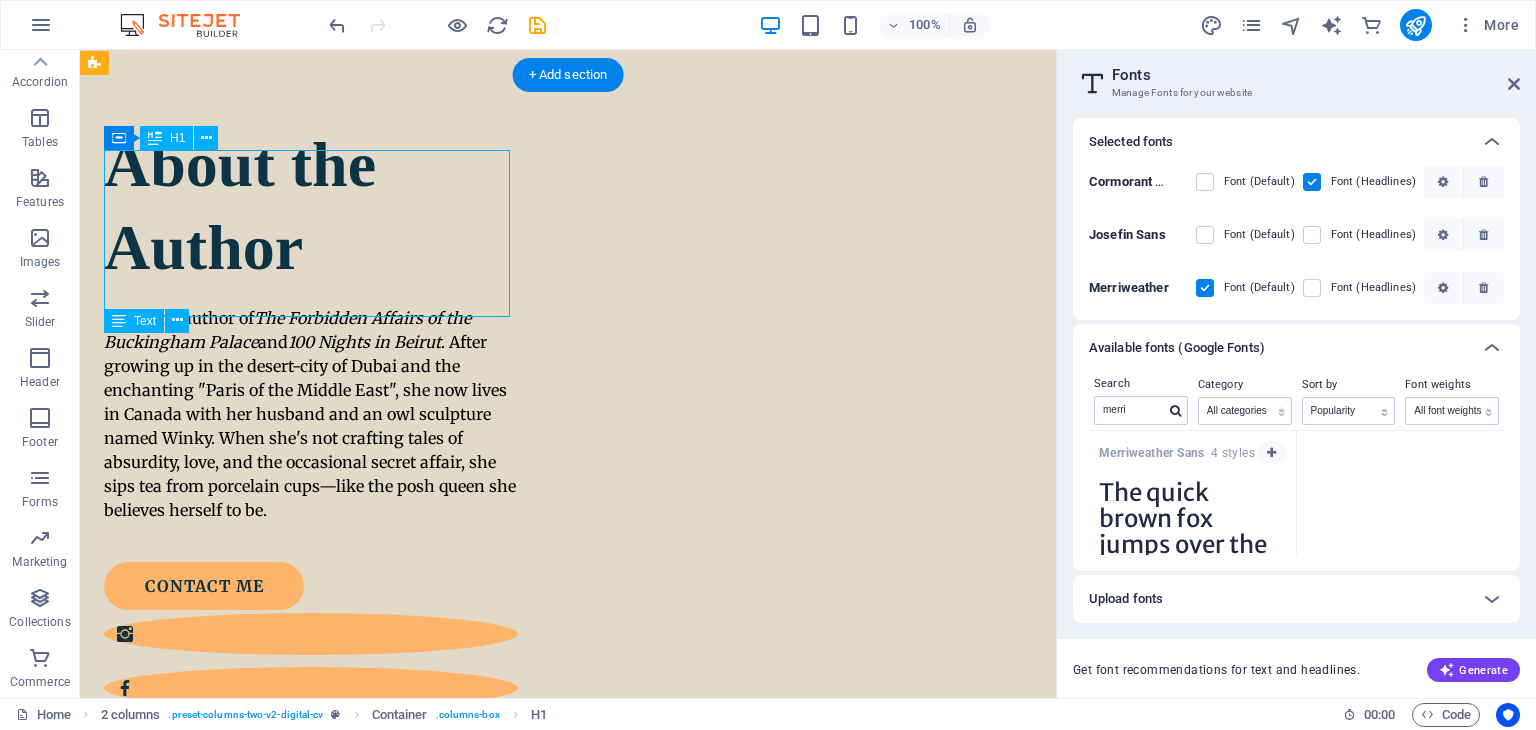 click on "About the Author" at bounding box center (311, 206) 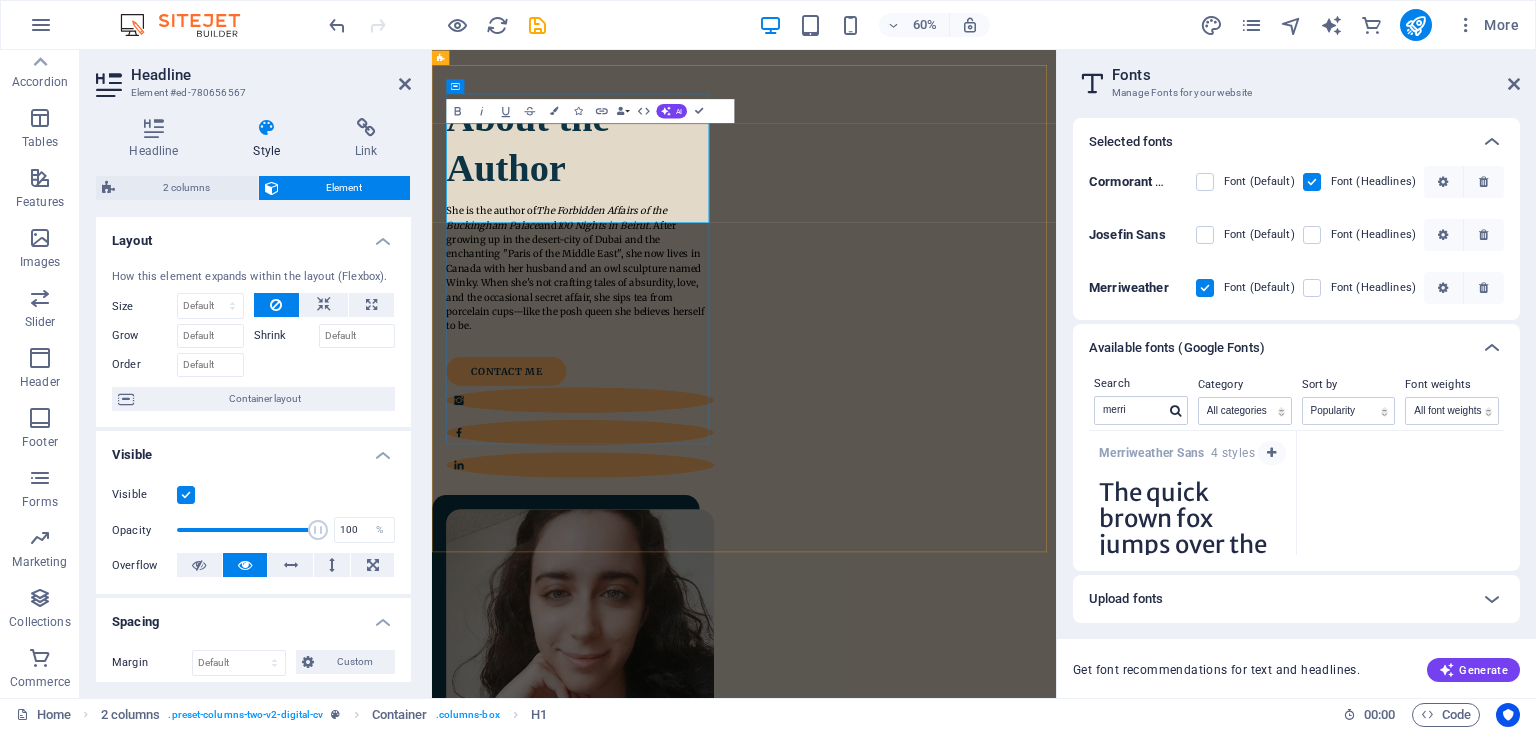 click on "About the Author" at bounding box center [679, 206] 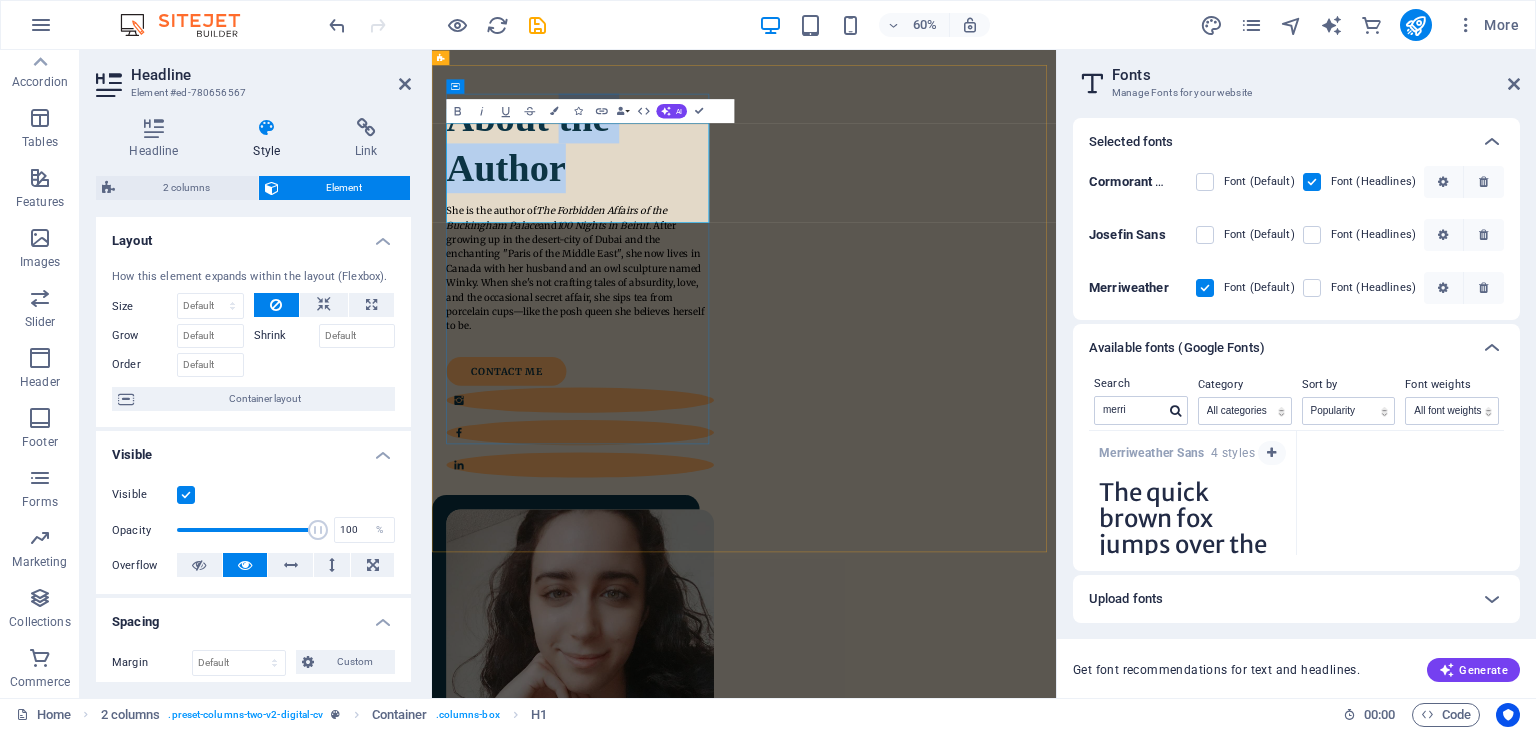 drag, startPoint x: 682, startPoint y: 310, endPoint x: 649, endPoint y: 210, distance: 105.30432 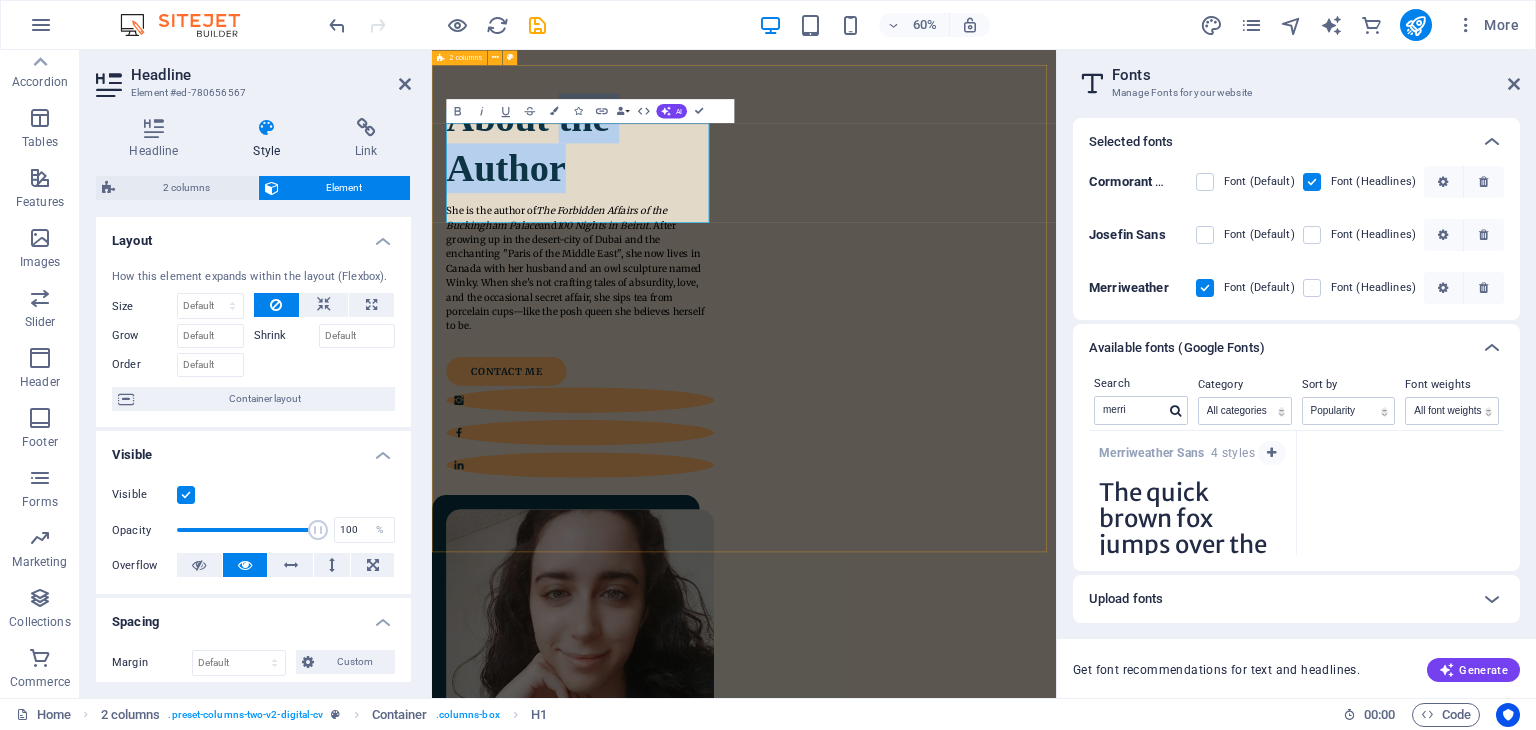 click on "About the Author She is the author of  The Forbidden Affairs of the Buckingham Palace  and  100 Nights in Beirut . After growing up in the desert-city of [CITY] and the enchanting "Paris of the Middle East", she now lives in [COUNTRY] with her husband and an owl sculpture named Winky. When she's not crafting tales of absurdity, love, and the occasional secret affair, she sips tea from porcelain cups—like the posh queen she believes herself to be. contact me" at bounding box center [952, 832] 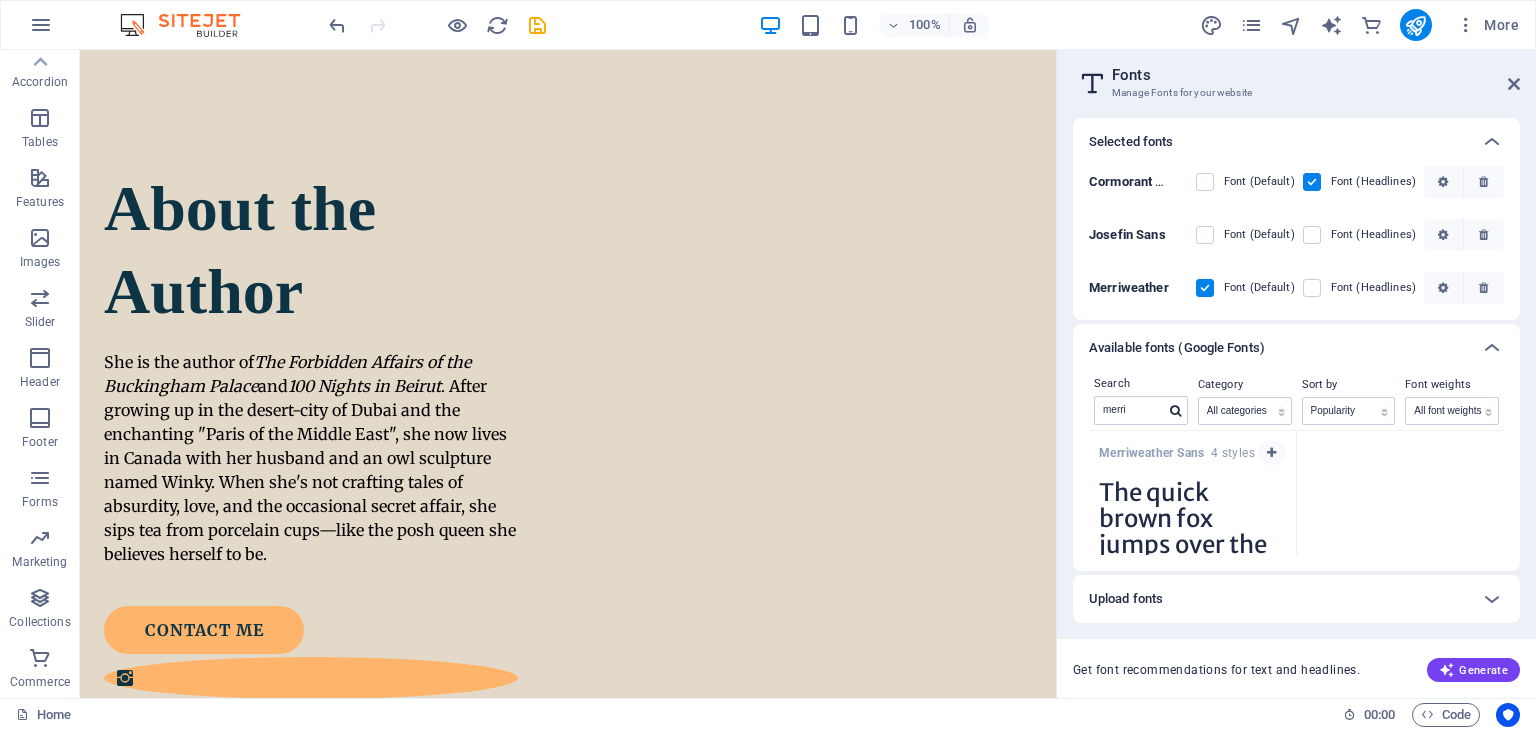 scroll, scrollTop: 504, scrollLeft: 0, axis: vertical 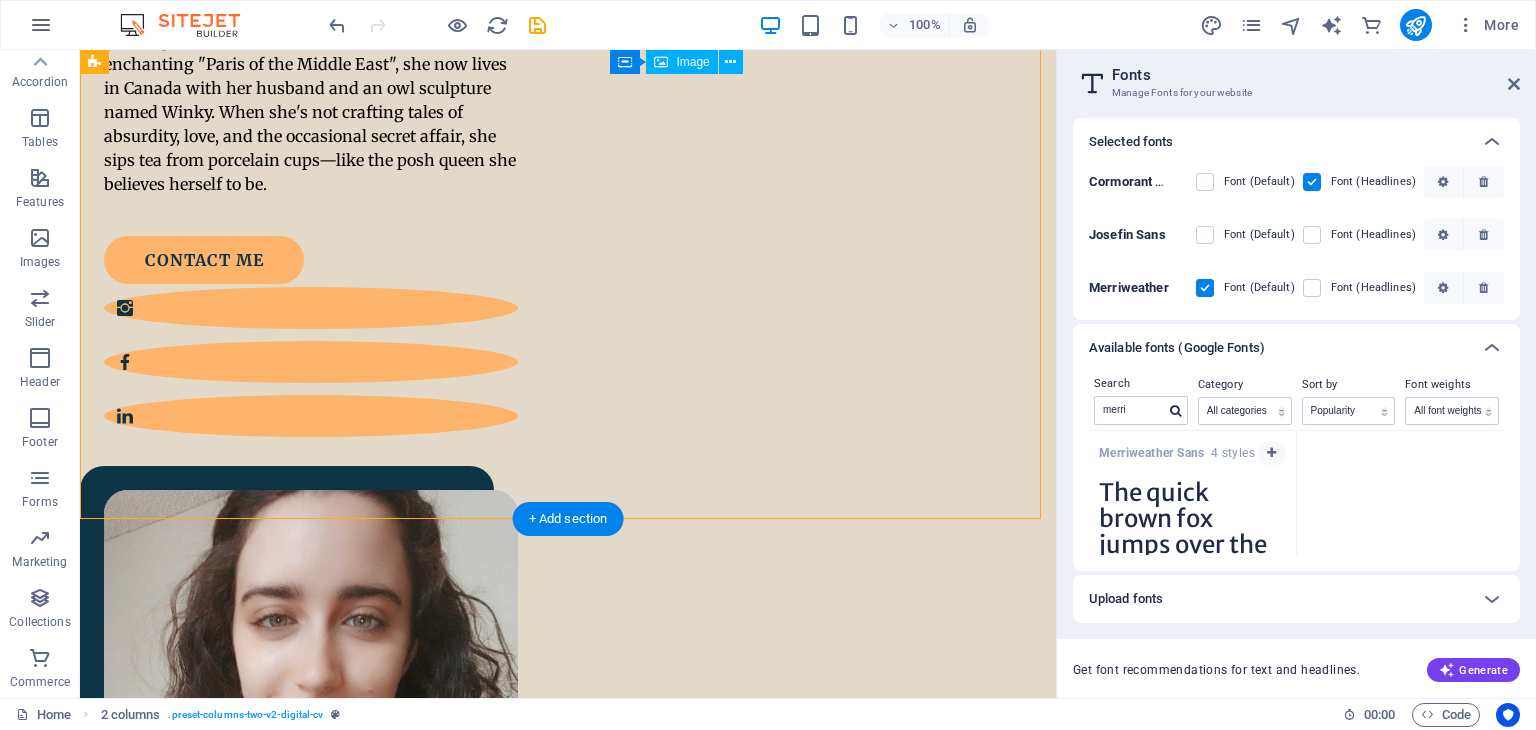 drag, startPoint x: 846, startPoint y: 195, endPoint x: 822, endPoint y: 280, distance: 88.32327 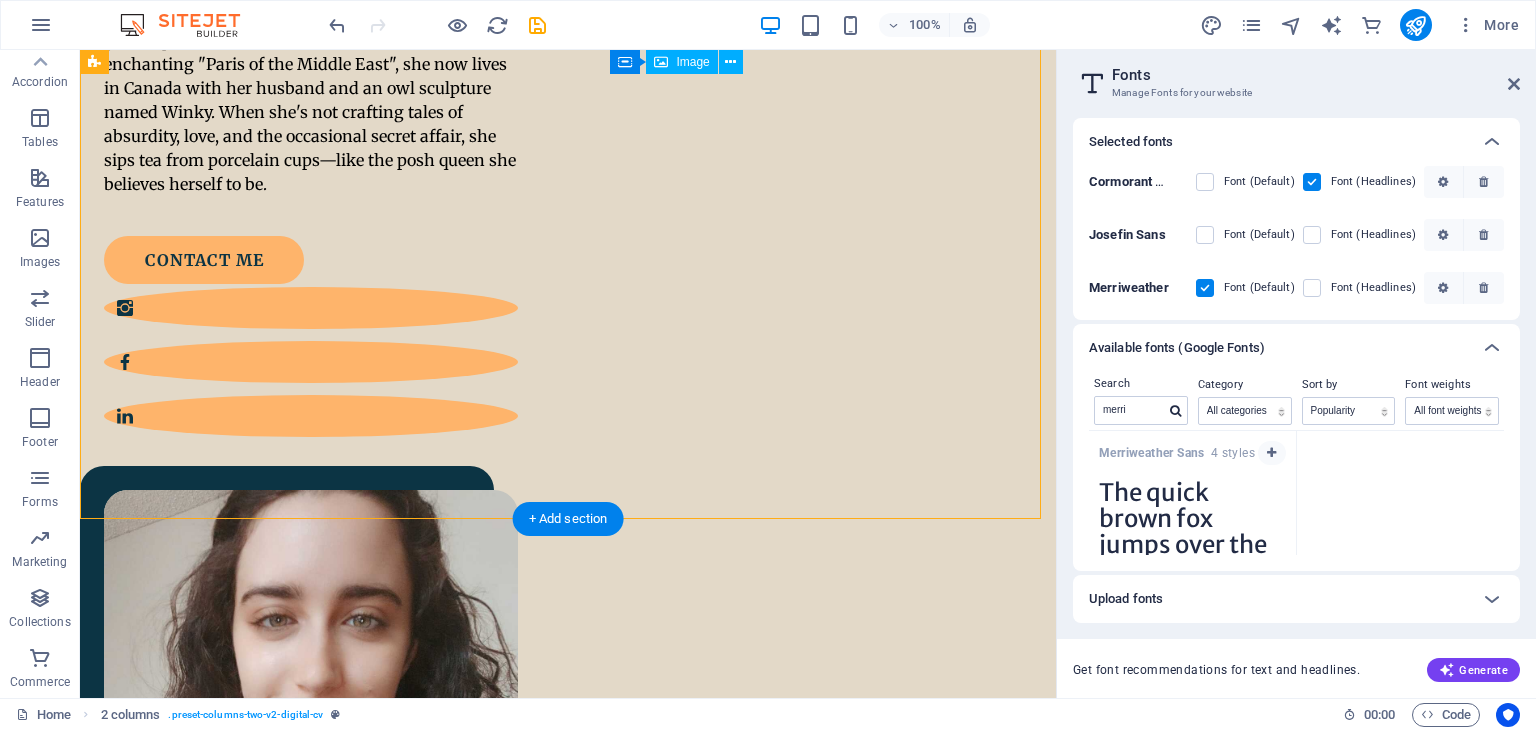 click at bounding box center (311, 765) 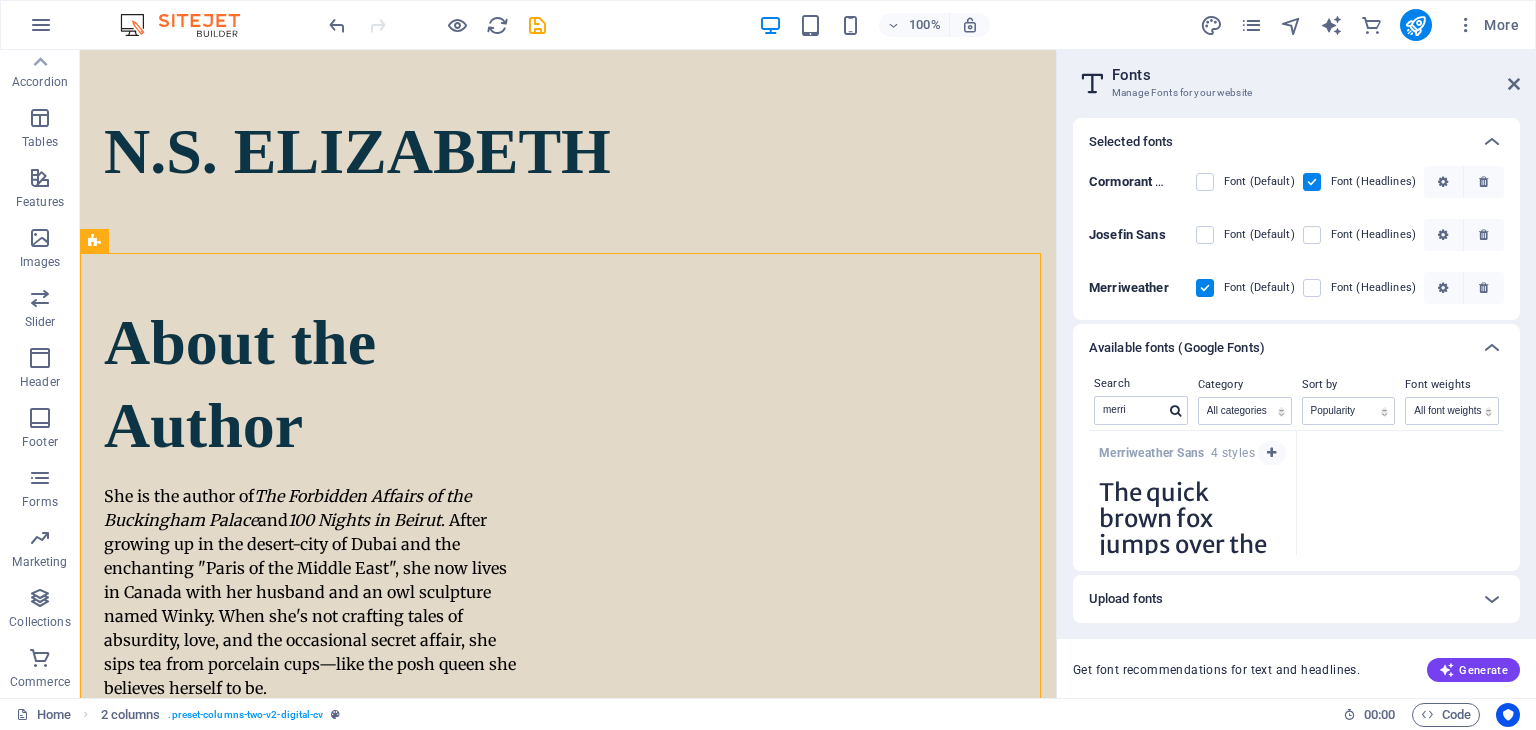 scroll, scrollTop: 94, scrollLeft: 0, axis: vertical 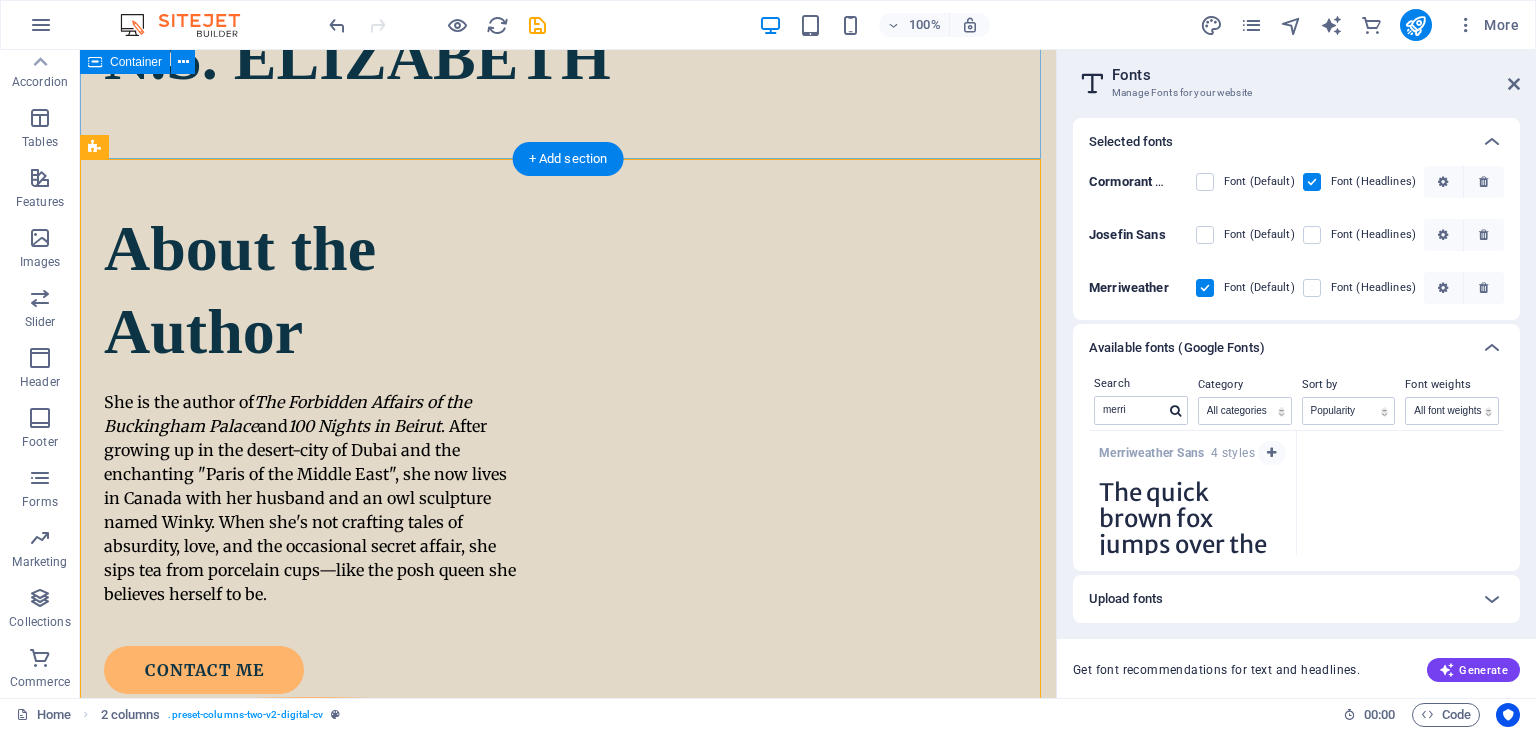 click at bounding box center (311, 1175) 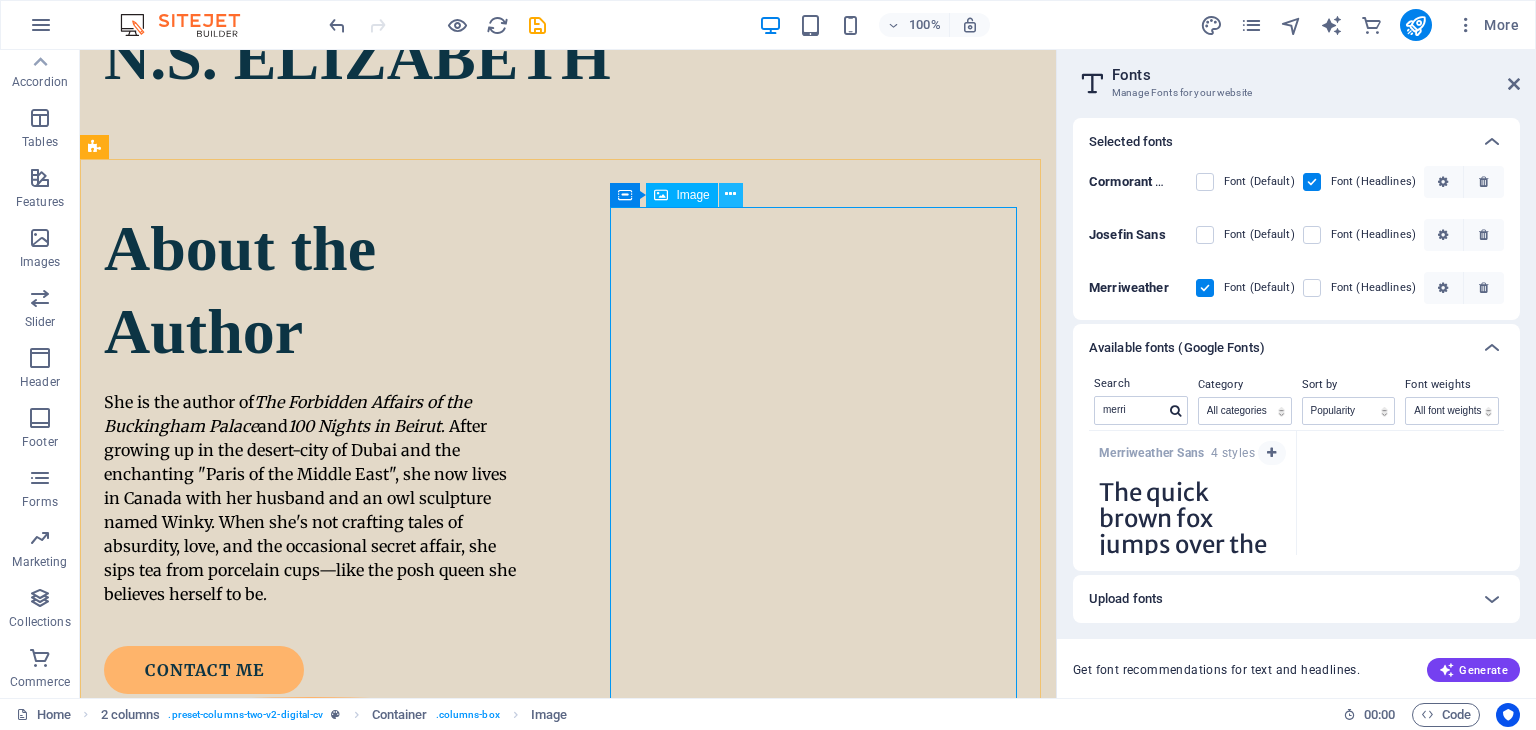 click at bounding box center [730, 194] 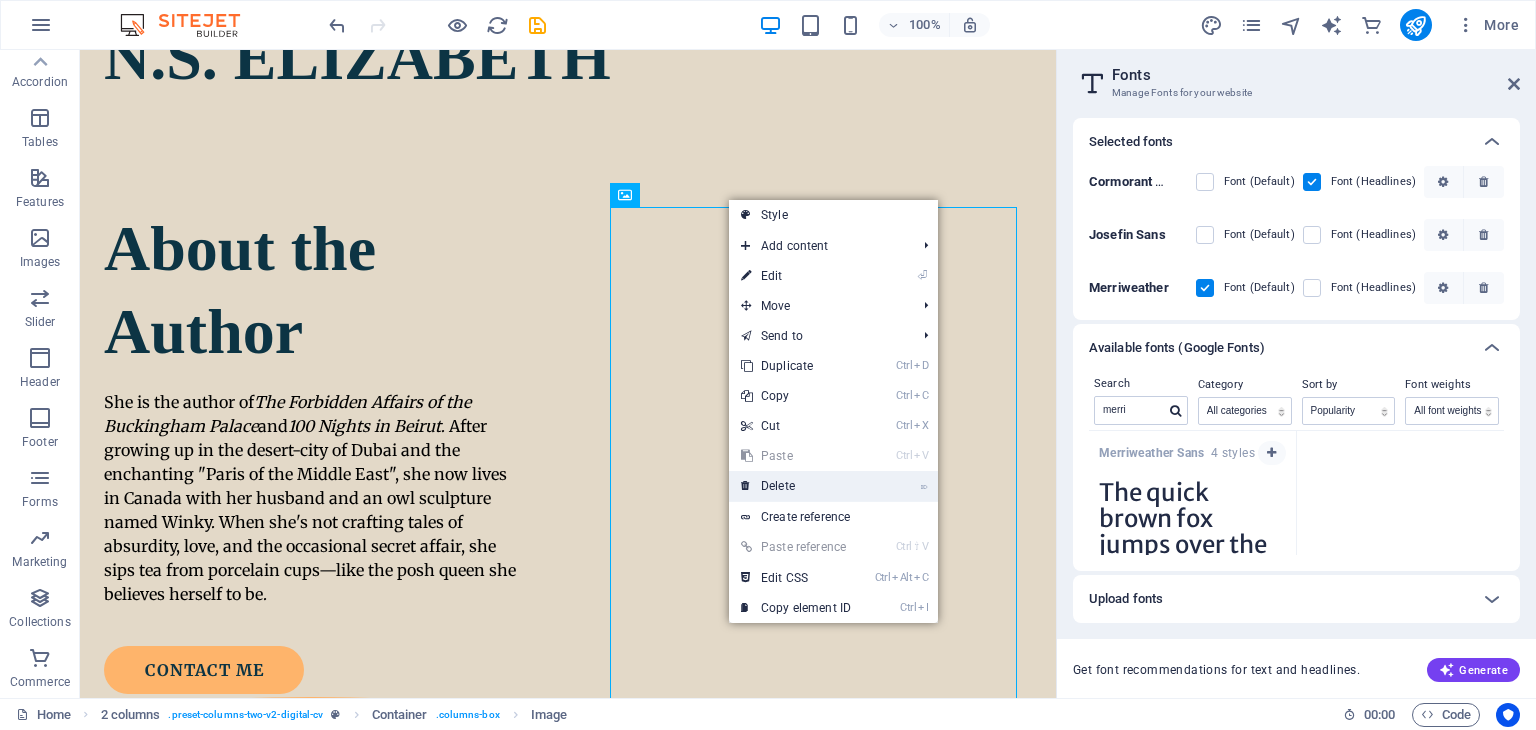 click on "⌦  Delete" at bounding box center [796, 486] 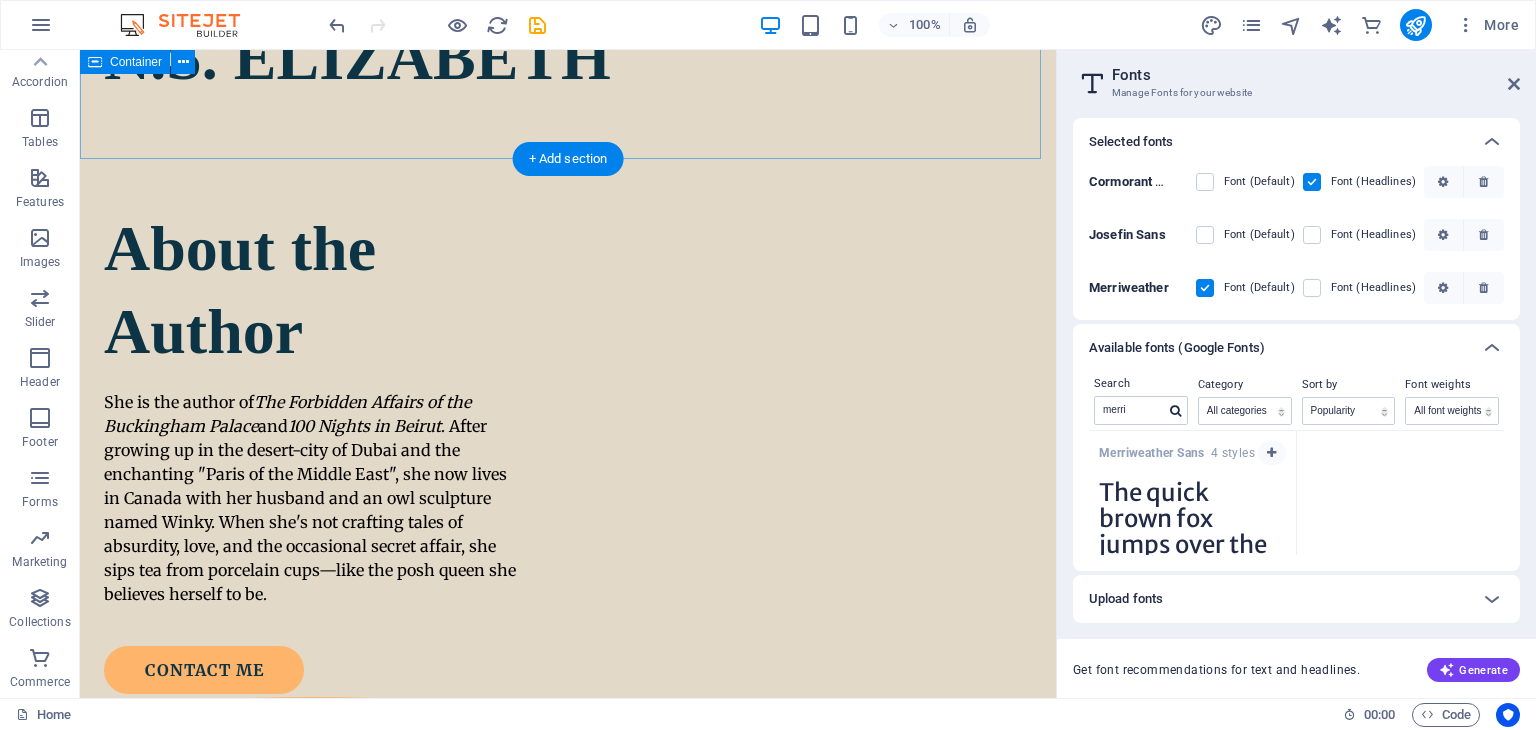 click on "N.S. ELIZABETH" at bounding box center (568, 57) 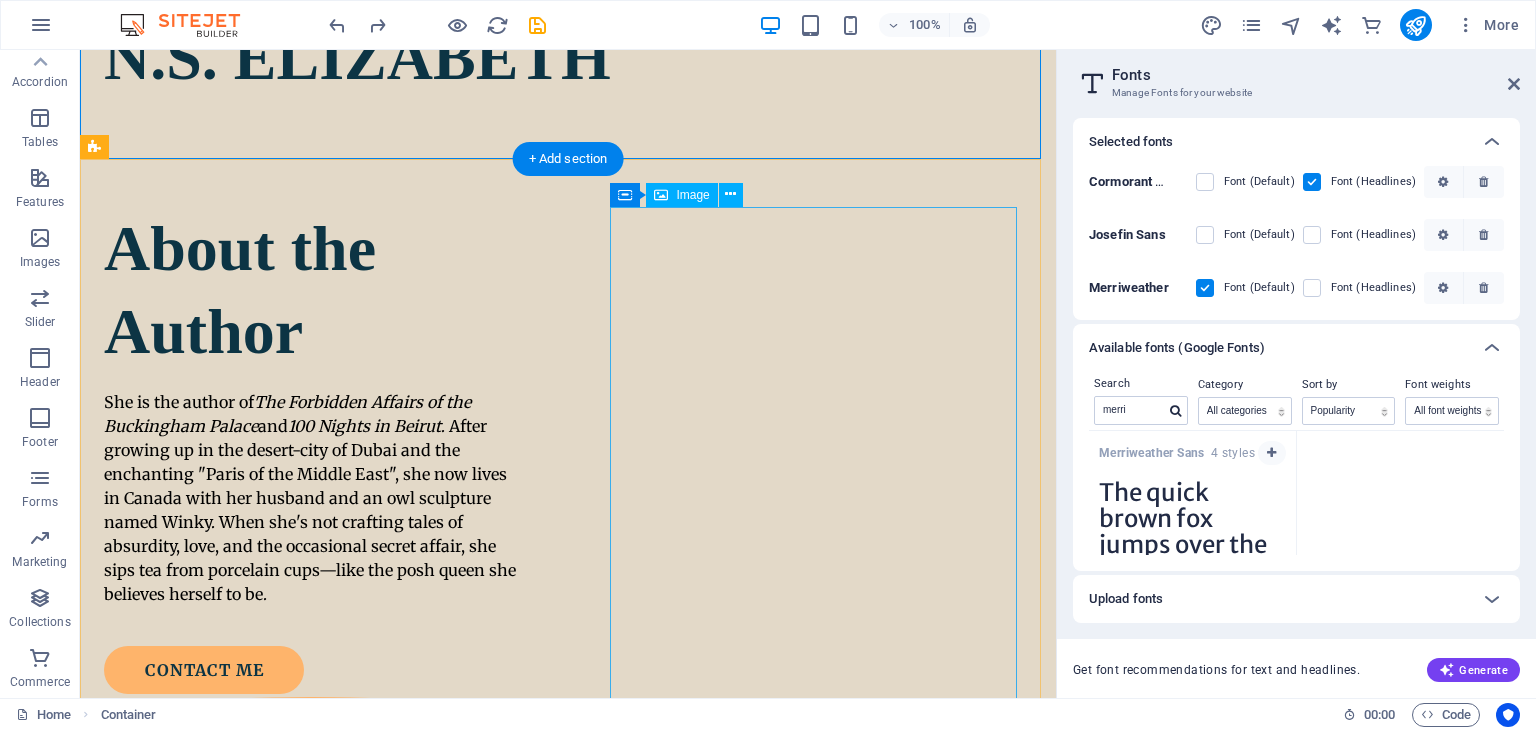 click at bounding box center (311, 1175) 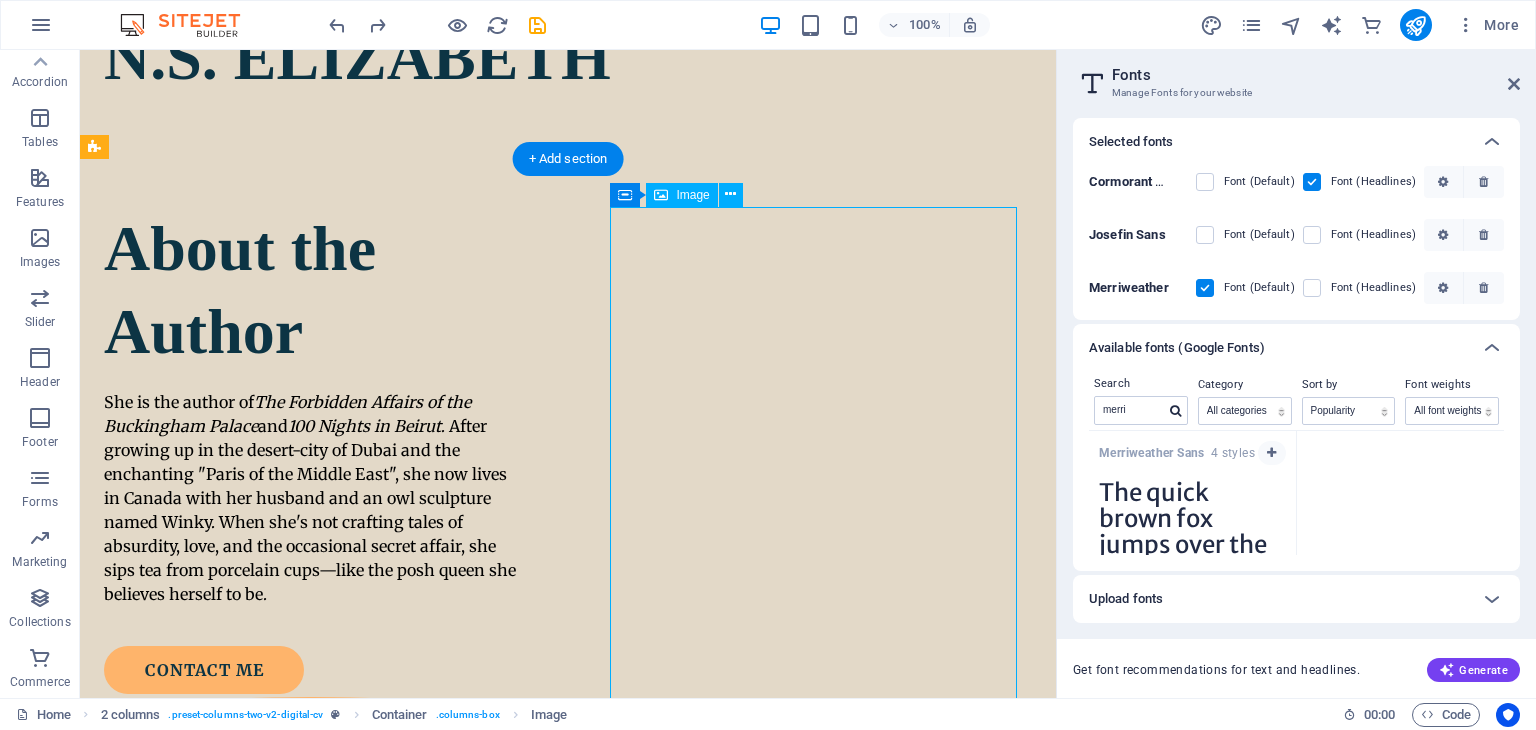 click at bounding box center [311, 1175] 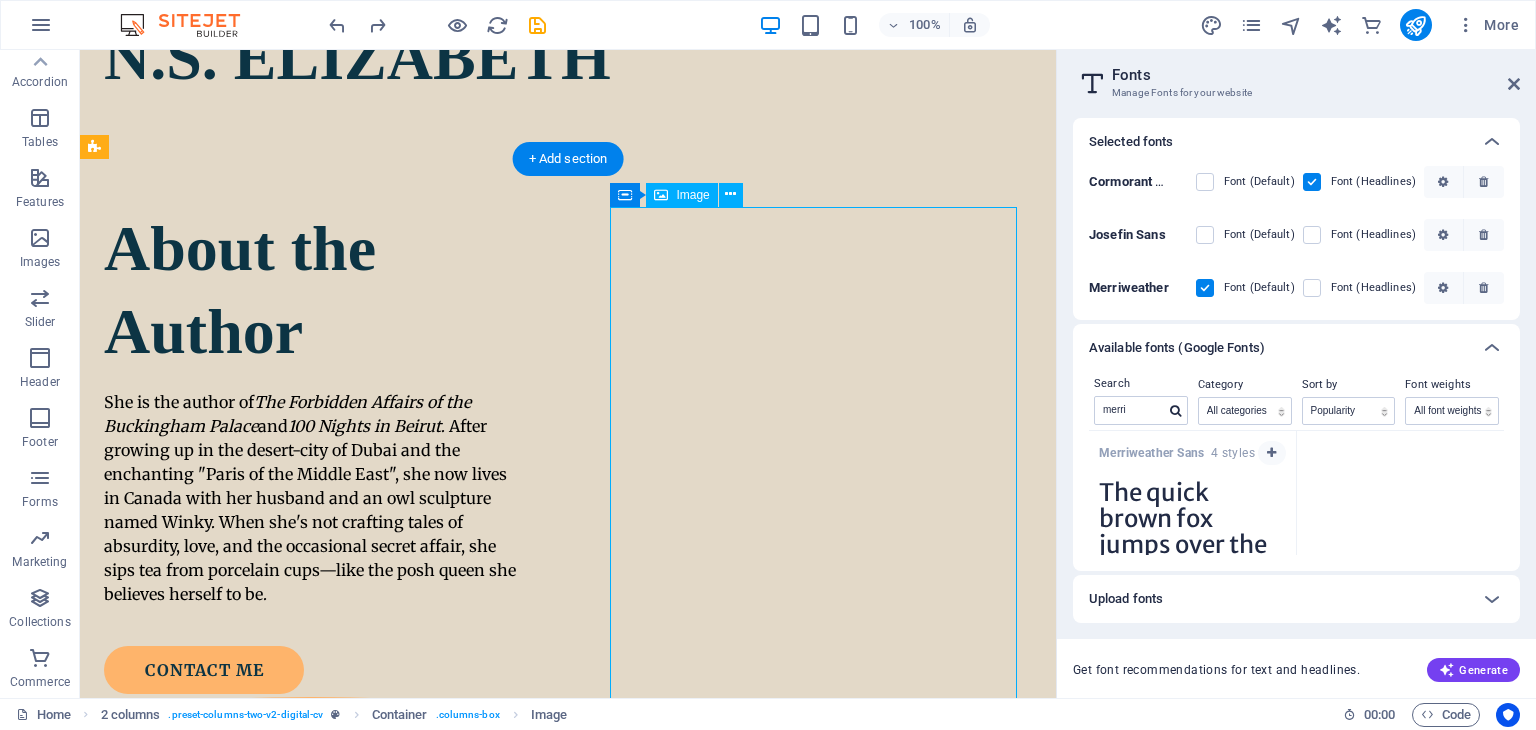 click at bounding box center [311, 1175] 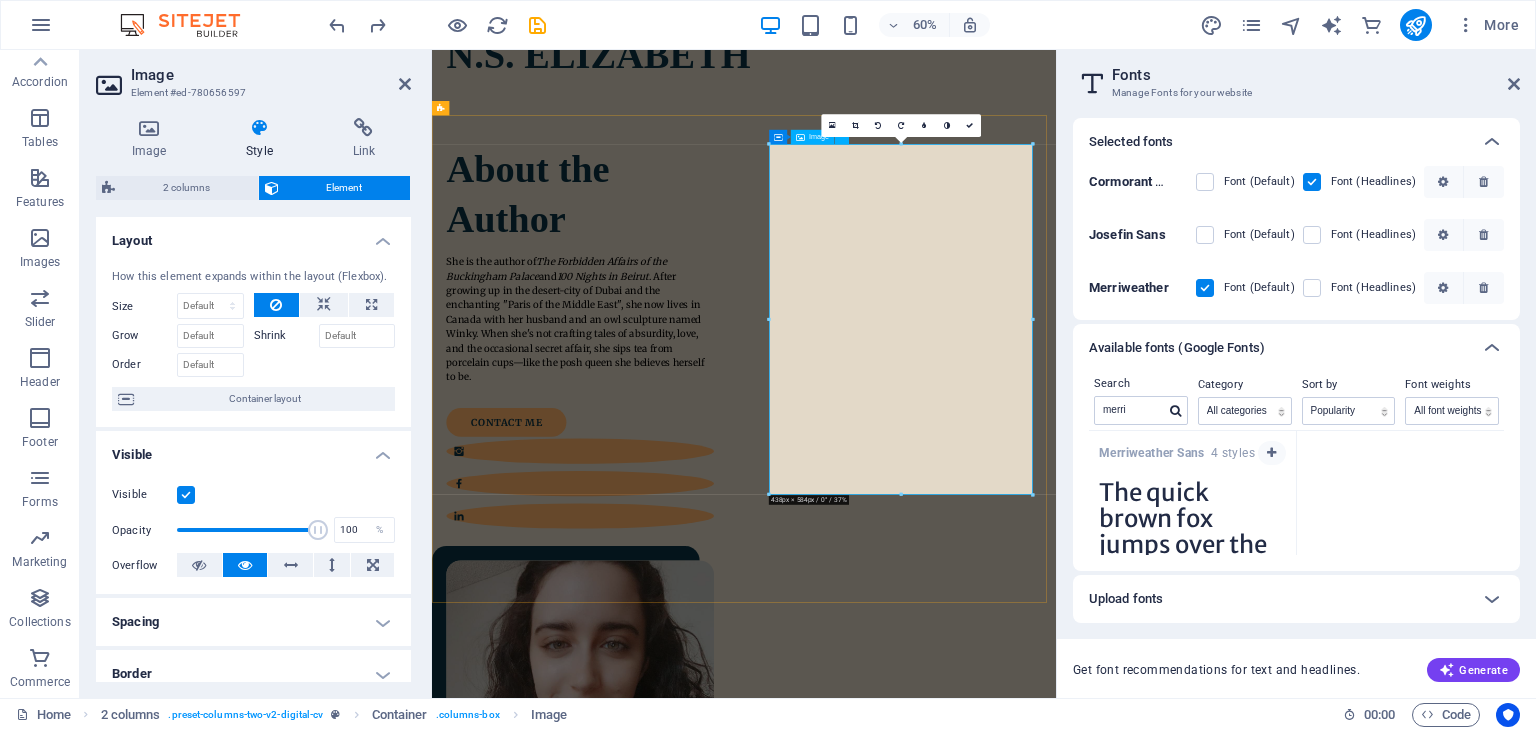 click at bounding box center (679, 1197) 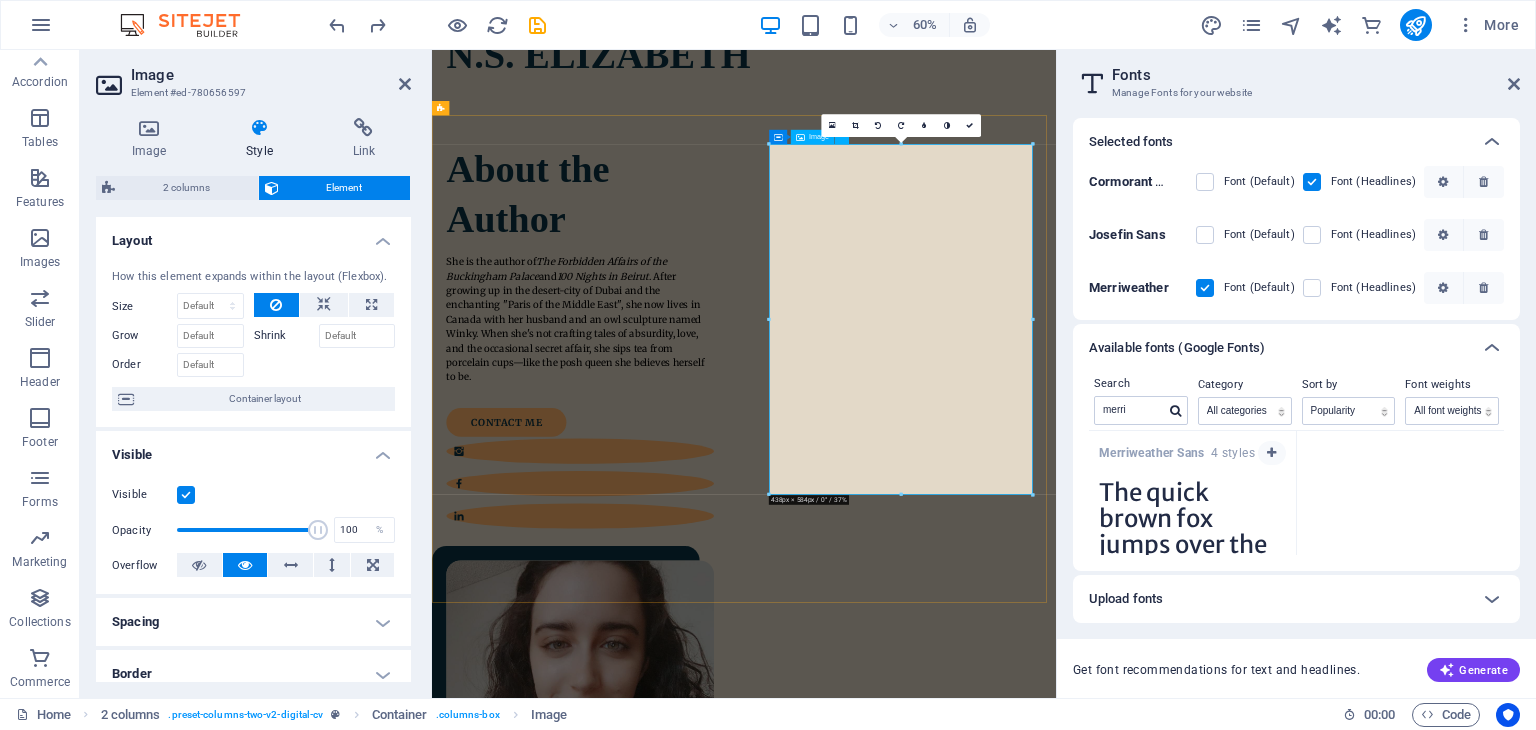 click at bounding box center [679, 1197] 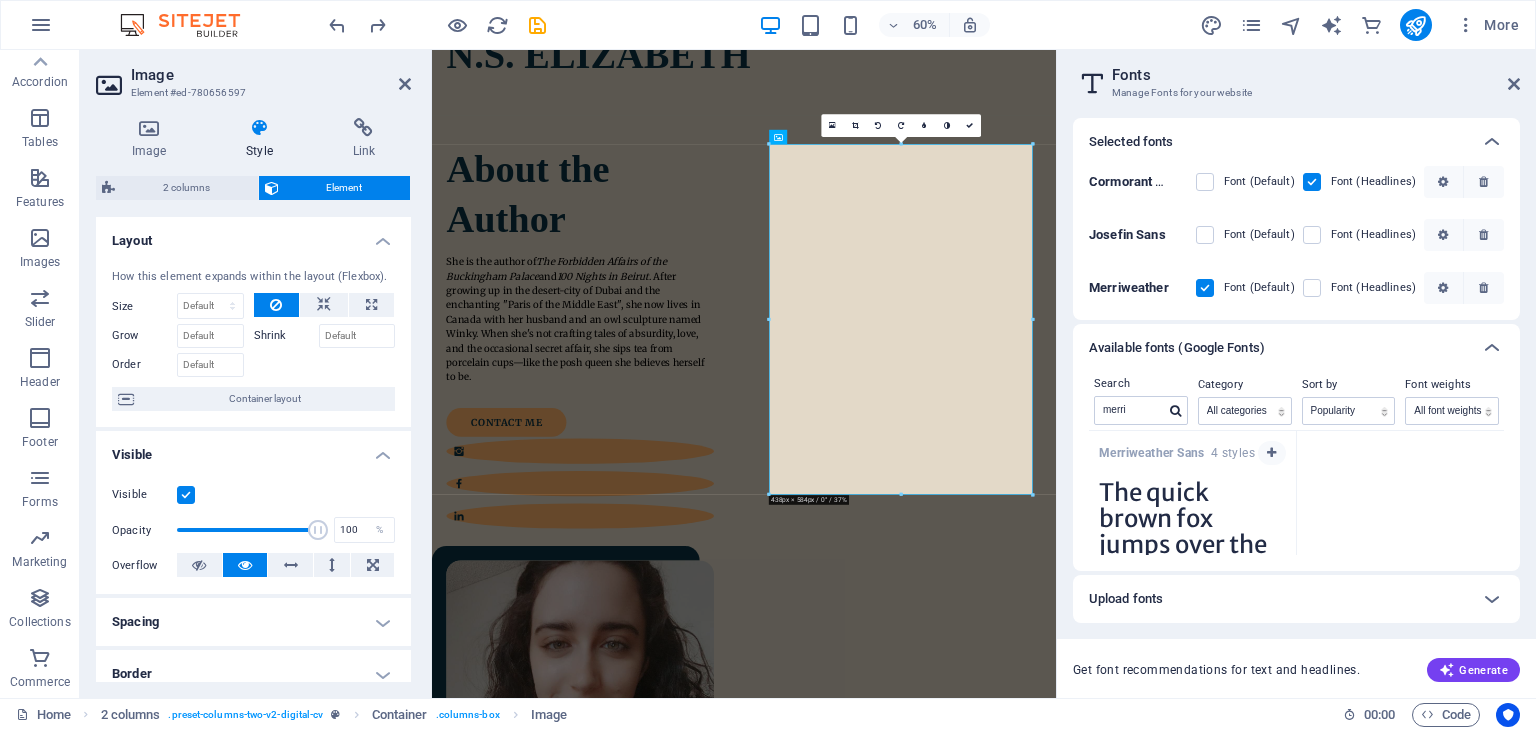 click on "About the Author She is the author of  The Forbidden Affairs of the Buckingham Palace  and  100 Nights in Beirut . After growing up in the desert-city of [CITY] and the enchanting "Paris of the Middle East", she now lives in [COUNTRY] with her husband and an owl sculpture named Winky. When she's not crafting tales of absurdity, love, and the occasional secret affair, she sips tea from porcelain cups—like the posh queen she believes herself to be. contact me" at bounding box center (952, 916) 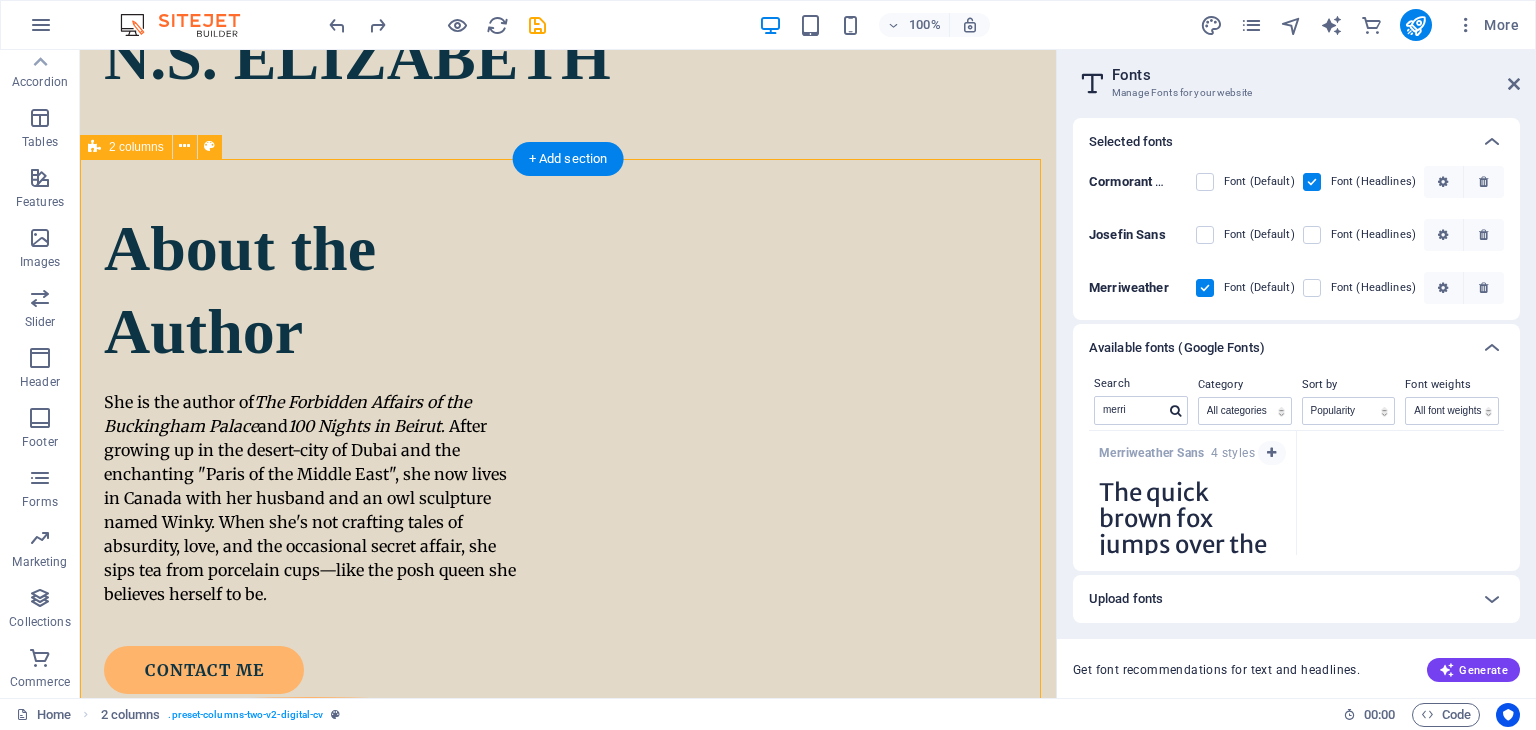 click on "About the Author She is the author of  The Forbidden Affairs of the Buckingham Palace  and  100 Nights in Beirut . After growing up in the desert-city of [CITY] and the enchanting "Paris of the Middle East", she now lives in [COUNTRY] with her husband and an owl sculpture named Winky. When she's not crafting tales of absurdity, love, and the occasional secret affair, she sips tea from porcelain cups—like the posh queen she believes herself to be. contact me" at bounding box center (568, 895) 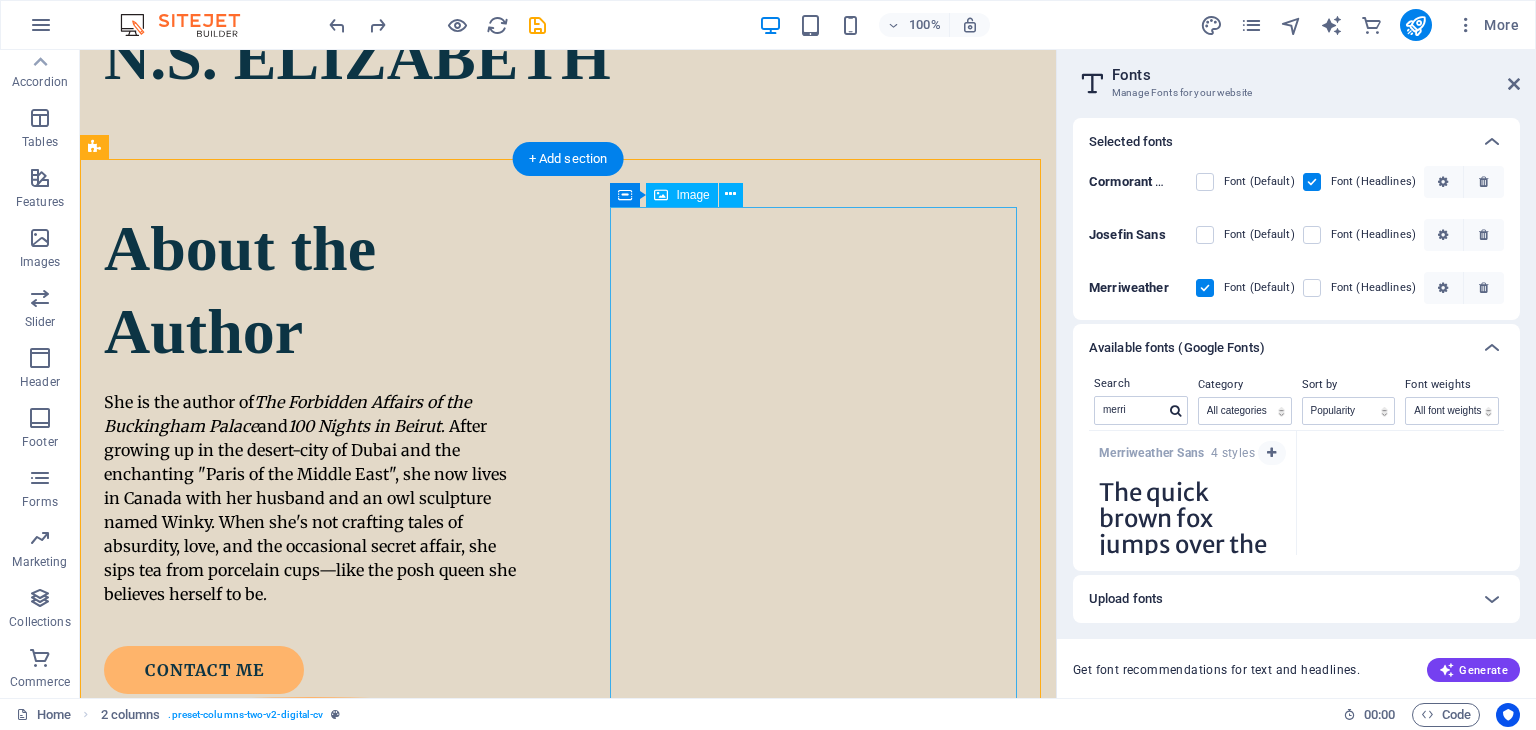 click at bounding box center [311, 1175] 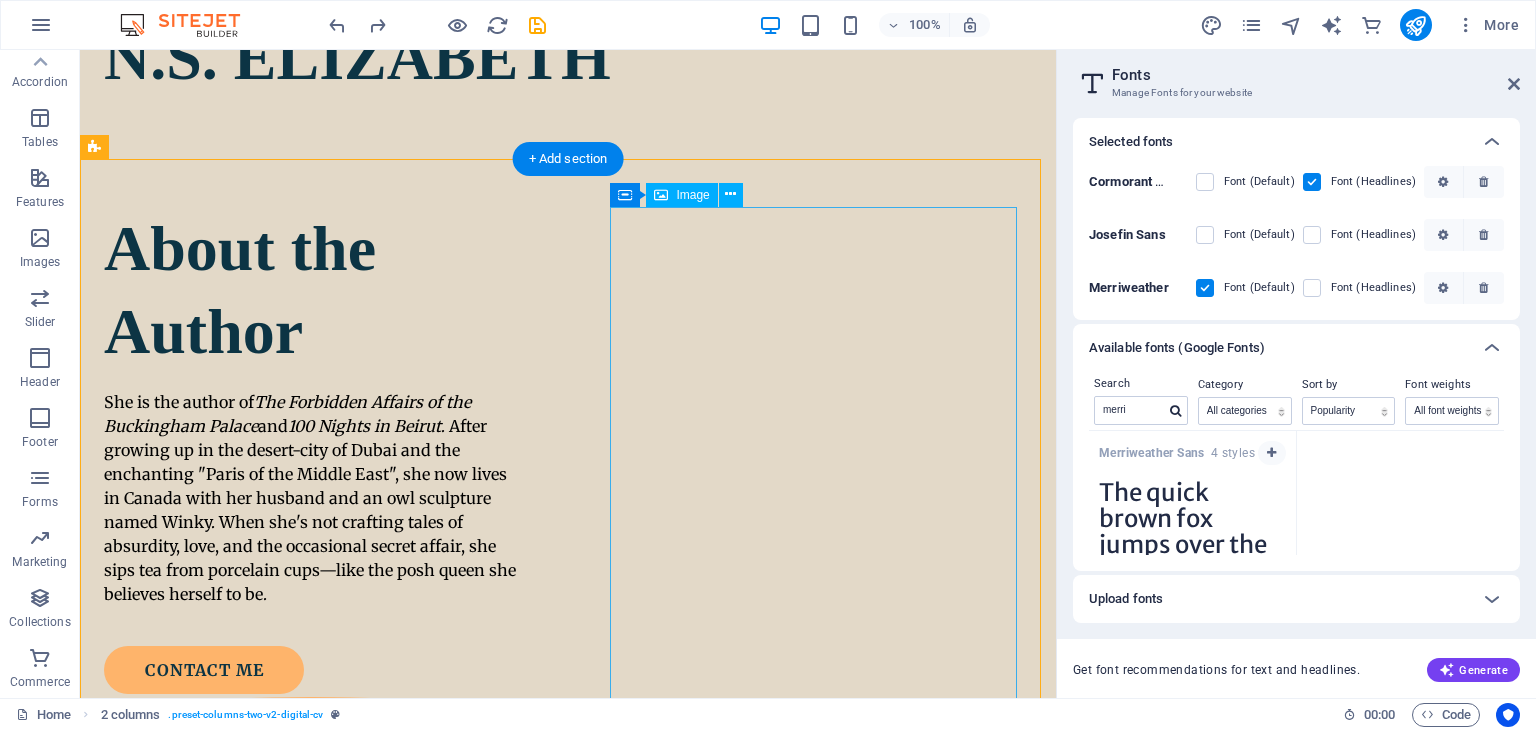 click at bounding box center (311, 1175) 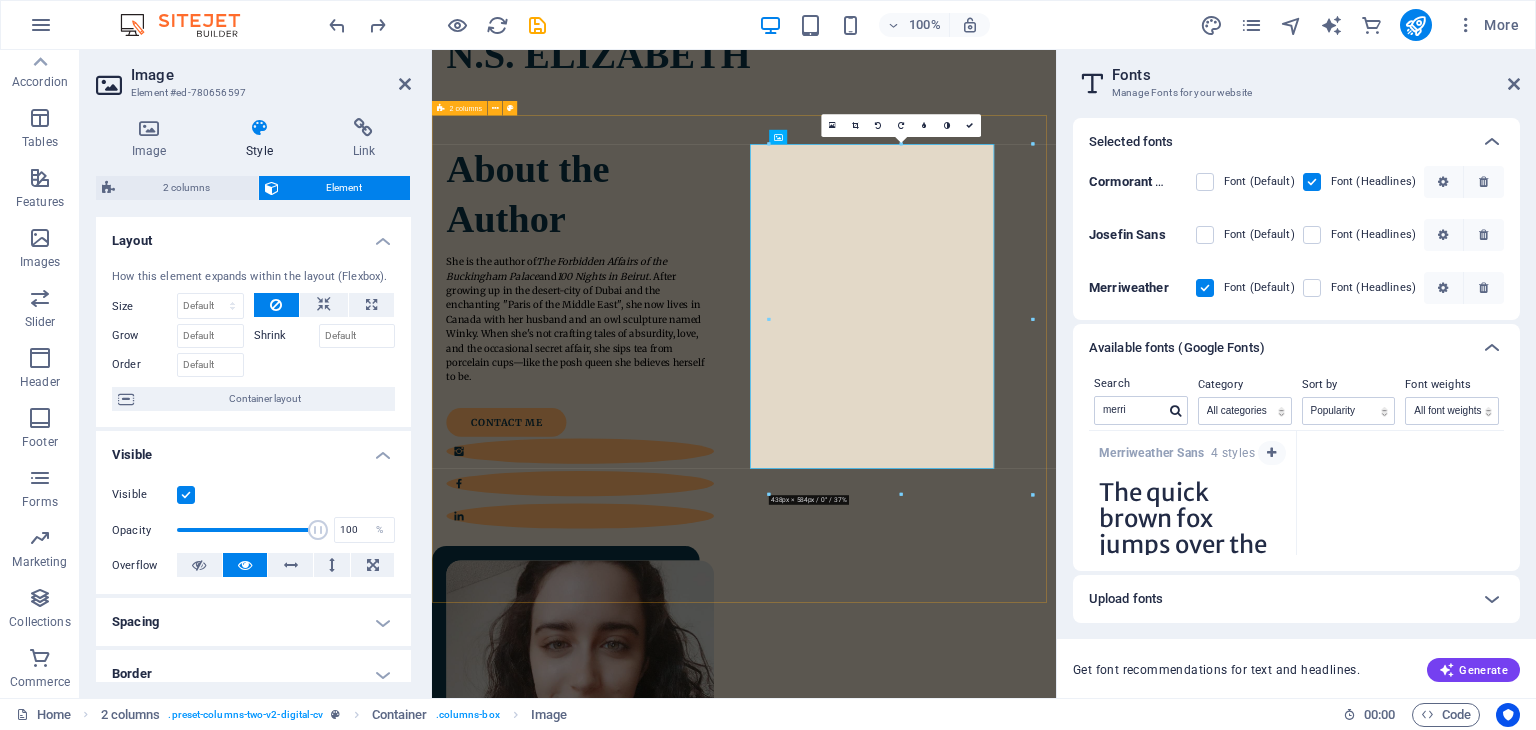 click on "About the Author She is the author of  The Forbidden Affairs of the Buckingham Palace  and  100 Nights in Beirut . After growing up in the desert-city of [CITY] and the enchanting "Paris of the Middle East", she now lives in [COUNTRY] with her husband and an owl sculpture named Winky. When she's not crafting tales of absurdity, love, and the occasional secret affair, she sips tea from porcelain cups—like the posh queen she believes herself to be. contact me" at bounding box center (952, 916) 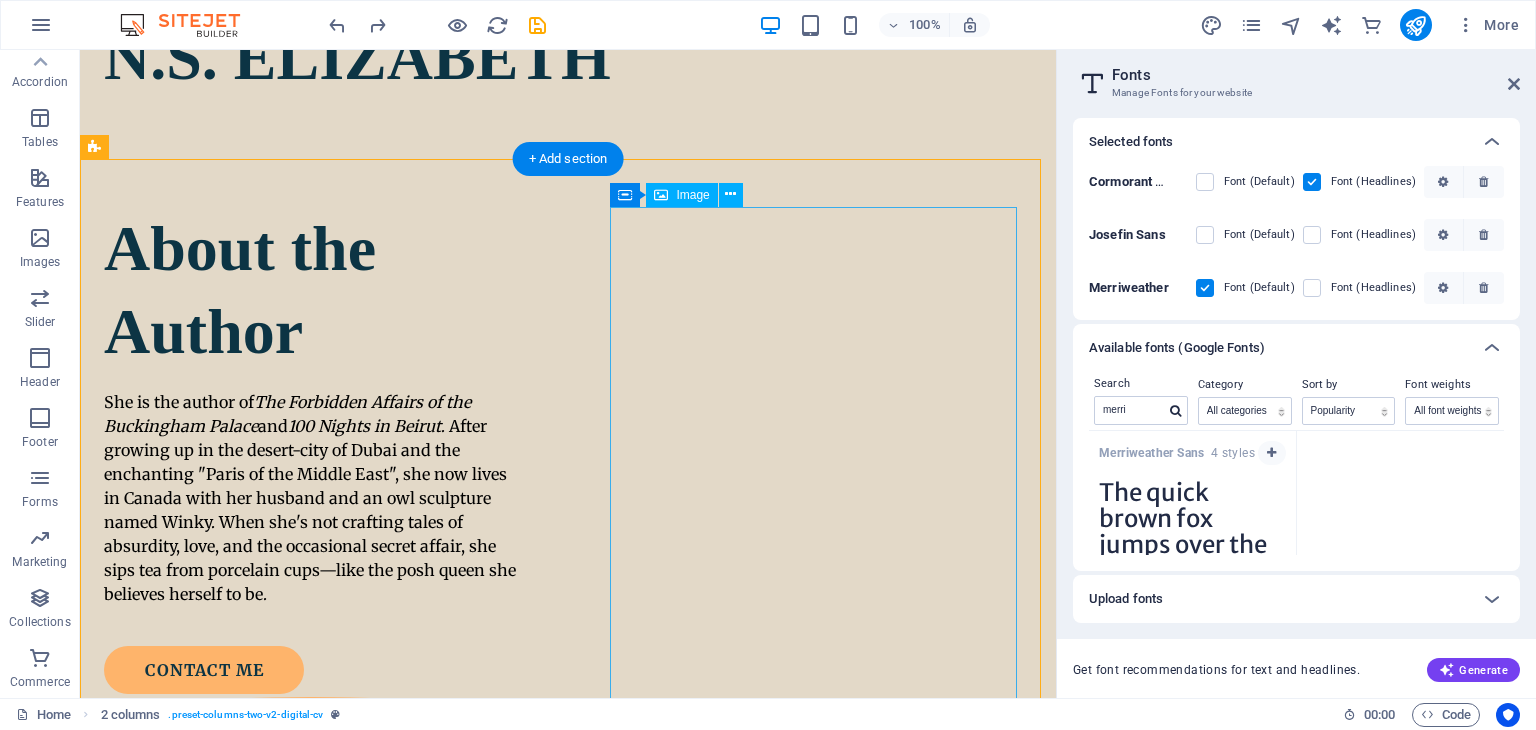 click at bounding box center (311, 1175) 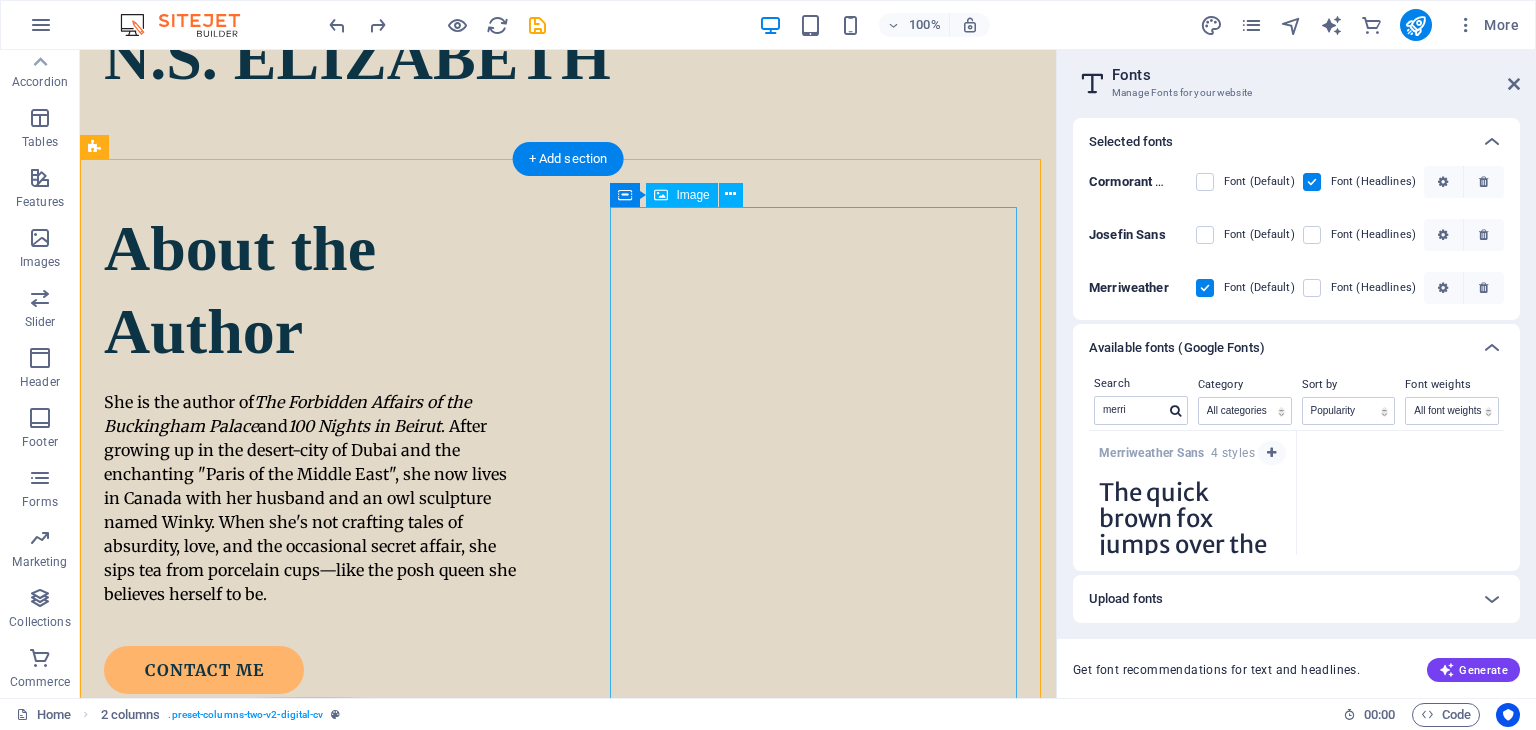 click at bounding box center [311, 1175] 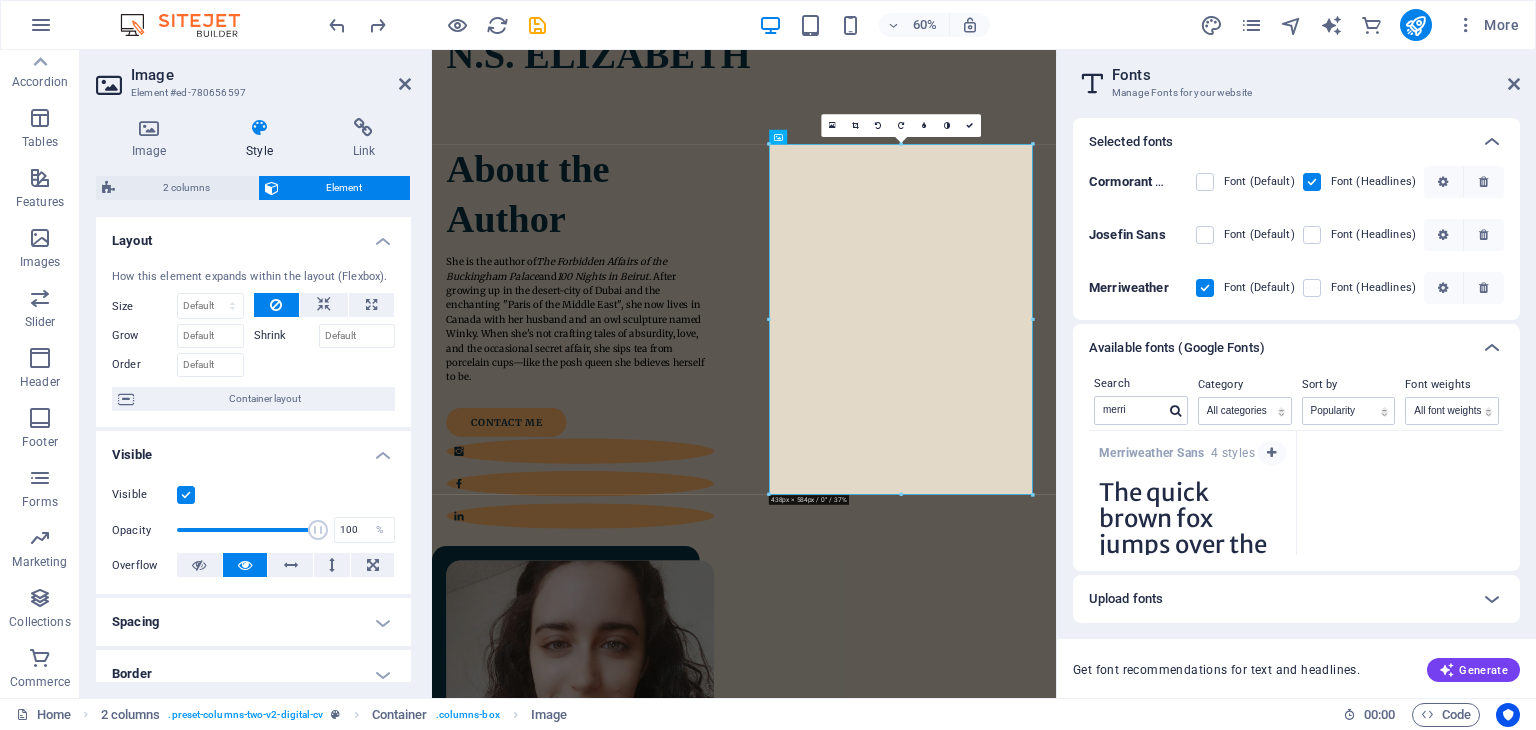 click on "2 columns Element Layout How this element expands within the layout (Flexbox). Size Default auto px % 1/1 1/2 1/3 1/4 1/5 1/6 1/7 1/8 1/9 1/10 Grow Shrink Order Container layout Visible Visible Opacity 100 % Overflow Spacing Margin Default auto px % rem vw vh Custom Custom auto px % rem vw vh auto px % rem vw vh auto px % rem vw vh auto px % rem vw vh Padding Default px rem % vh vw Custom Custom px rem % vh vw px rem % vh vw px rem % vh vw px rem % vh vw Border Style              - Width 1 auto px rem % vh vw Custom Custom 1 auto px rem % vh vw 1 auto px rem % vh vw 1 auto px rem % vh vw 1 auto px rem % vh vw  - Color Round corners 24 Default px rem % vh vw Custom Custom 24 px rem % vh vw 24 px rem % vh vw 24 px rem % vh vw 24 px rem % vh vw Shadow Default None Outside Inside Color X offset -24 px rem vh vw Y offset -24 px rem vh vw Blur 0 px rem % vh vw Spread 0 px rem vh vw Text Shadow Default None Outside Color X offset 0 px rem vh vw Y offset 0 px rem vh vw Blur 0 px rem % vh vw Positioning auto" at bounding box center [253, 429] 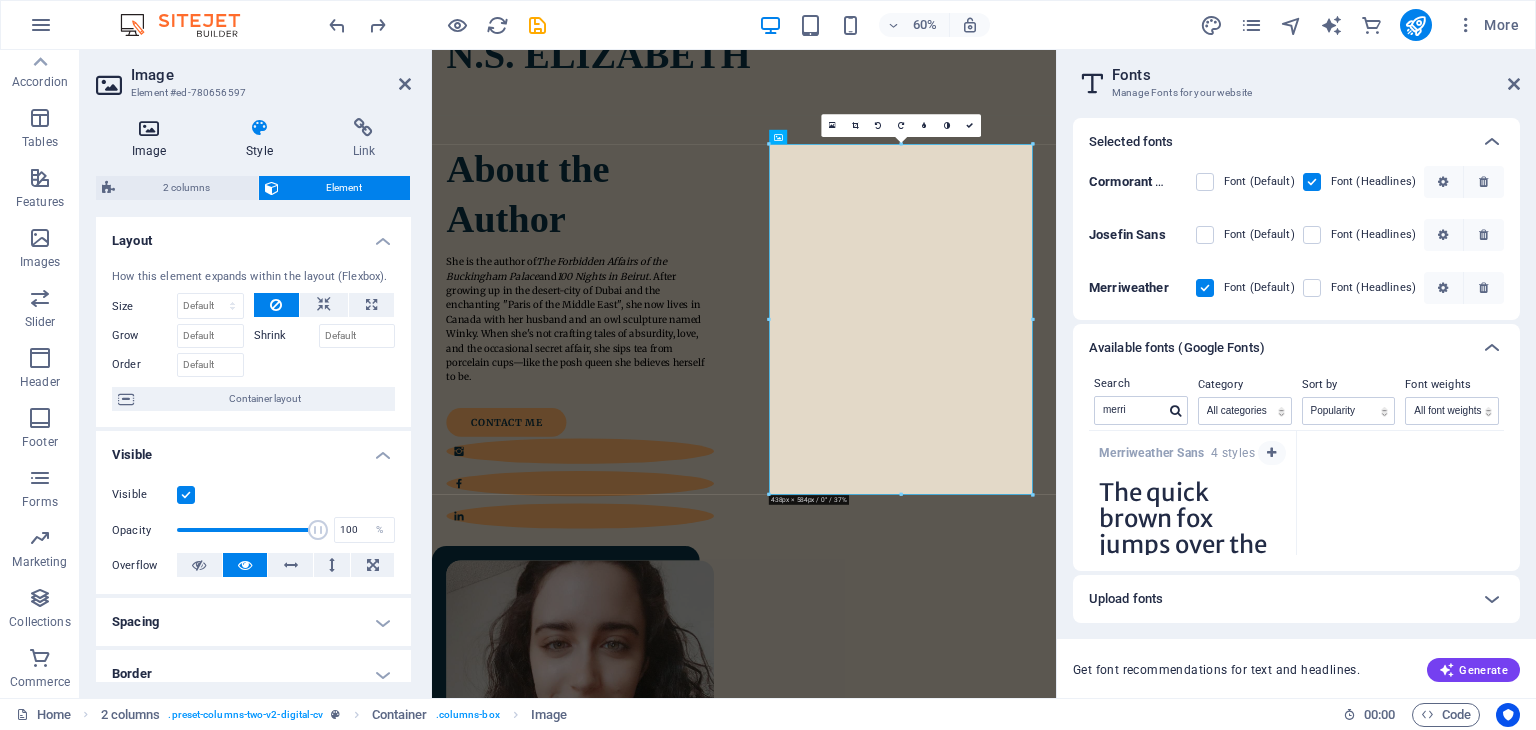 click on "Image" at bounding box center [153, 139] 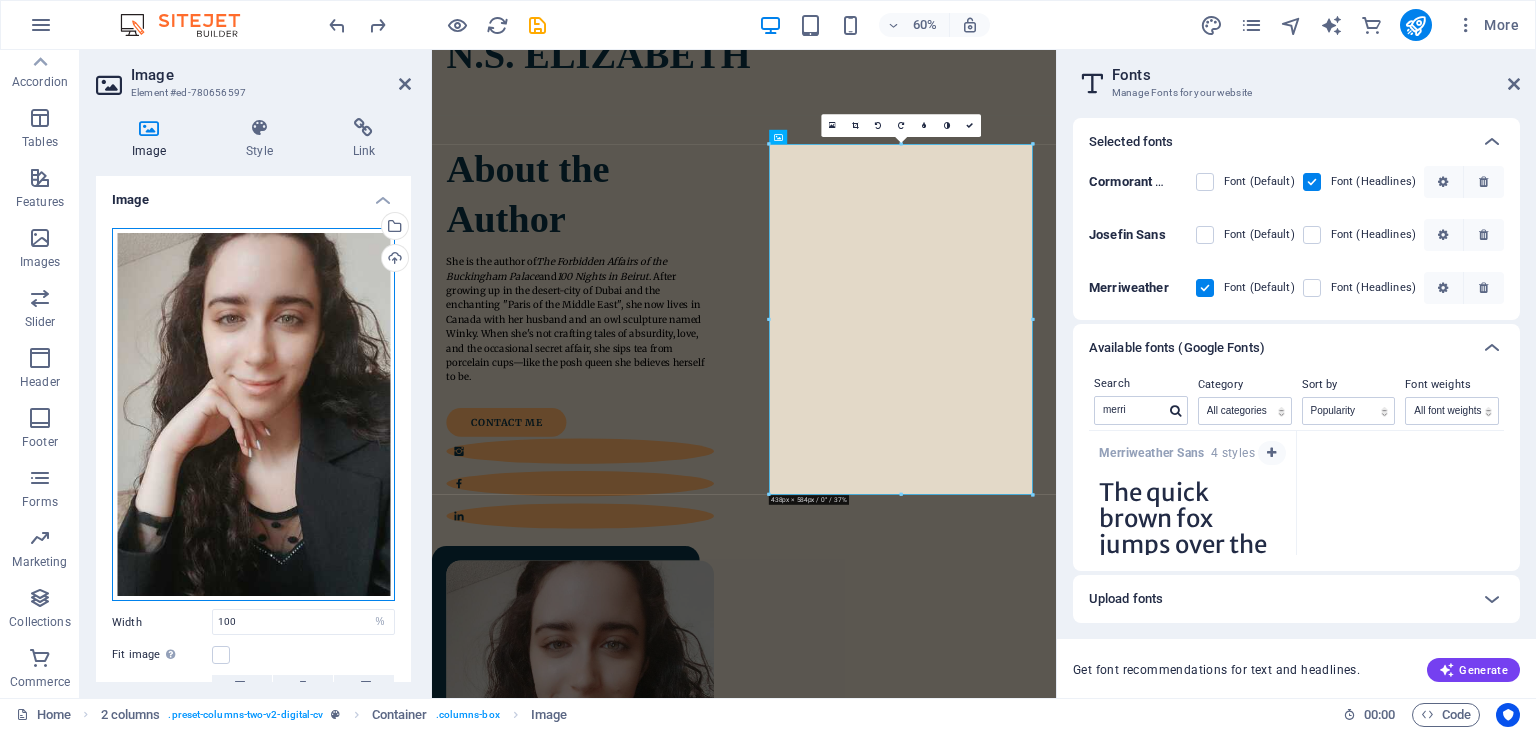 click on "Drag files here, click to choose files or select files from Files or our free stock photos & videos" at bounding box center [253, 415] 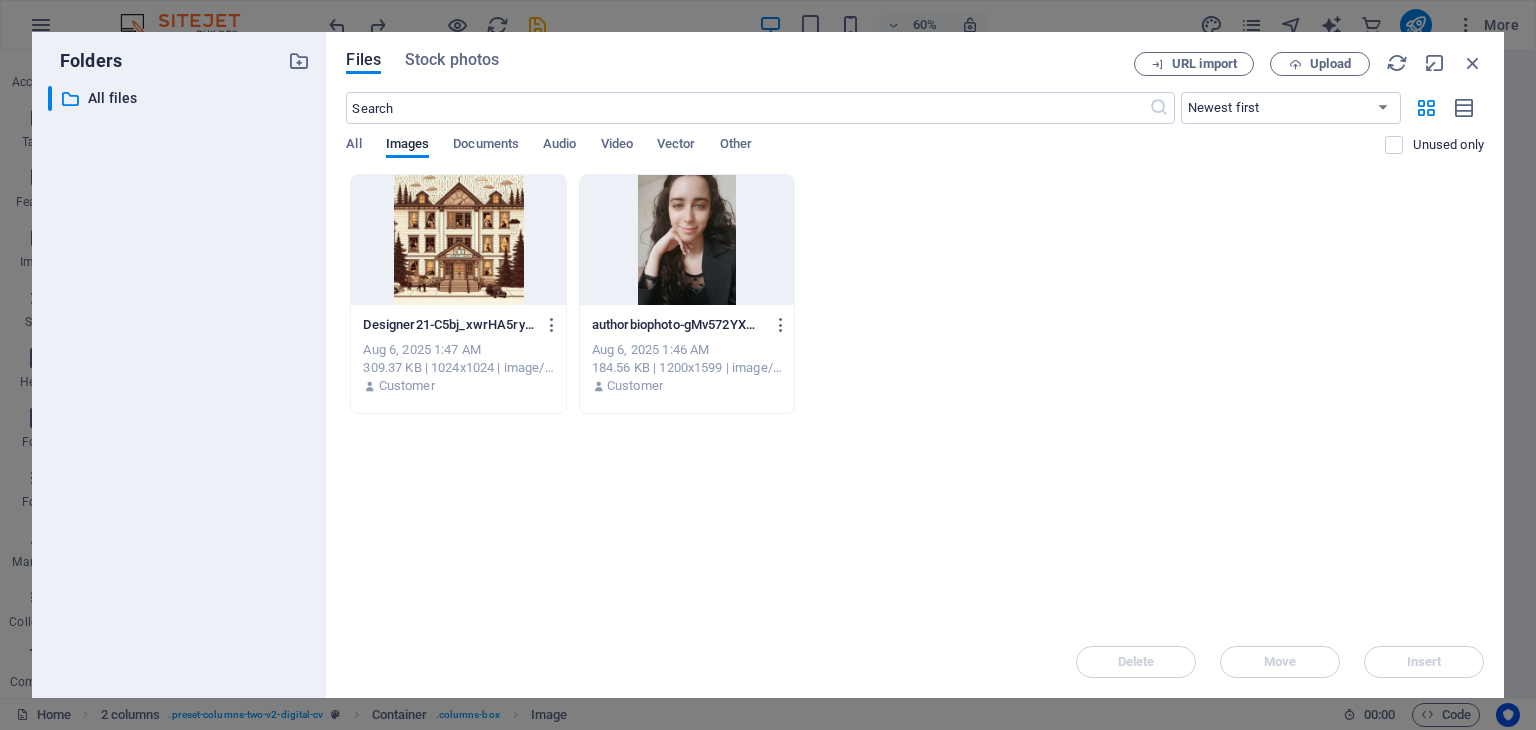 click on "Folders ​ All files All files" at bounding box center (179, 365) 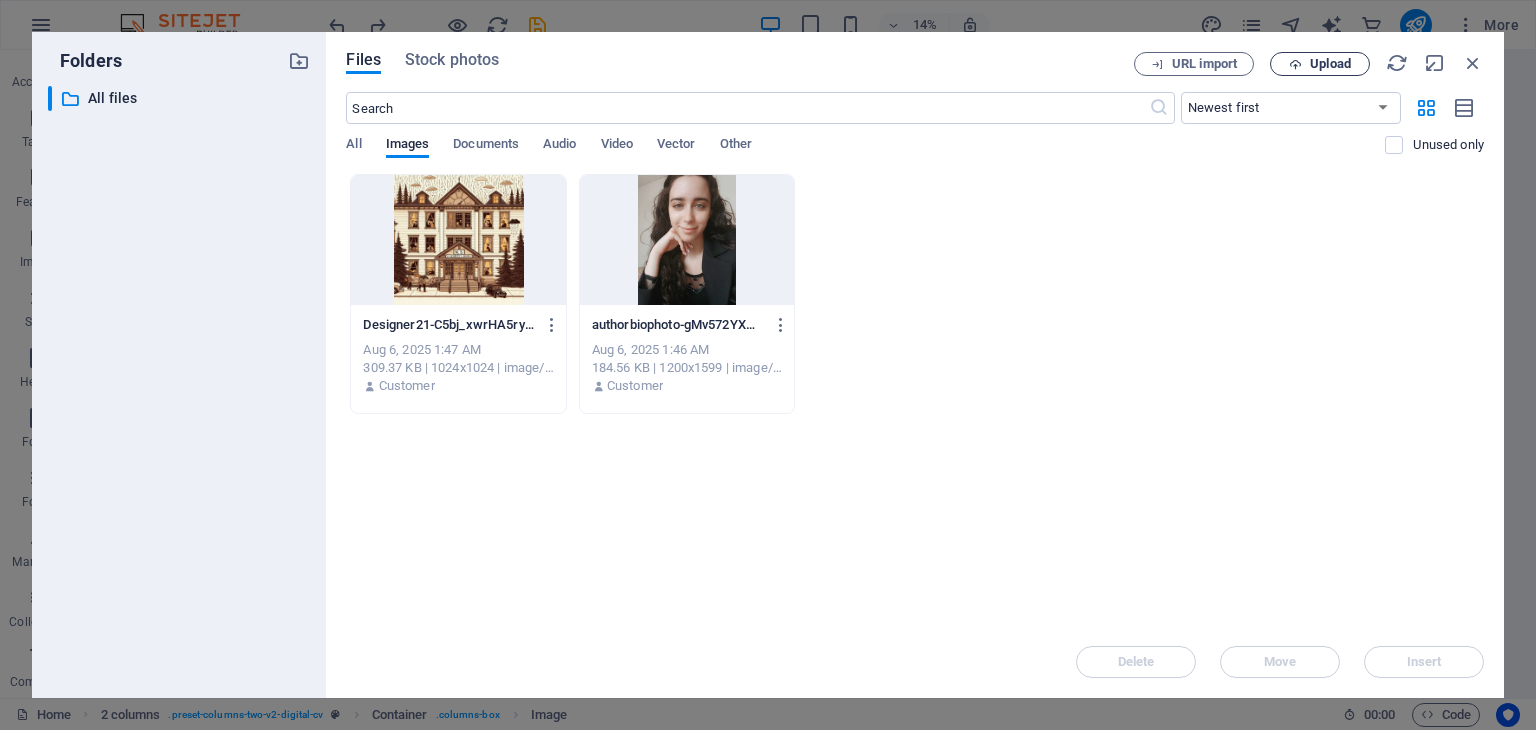 click on "Upload" at bounding box center (1330, 64) 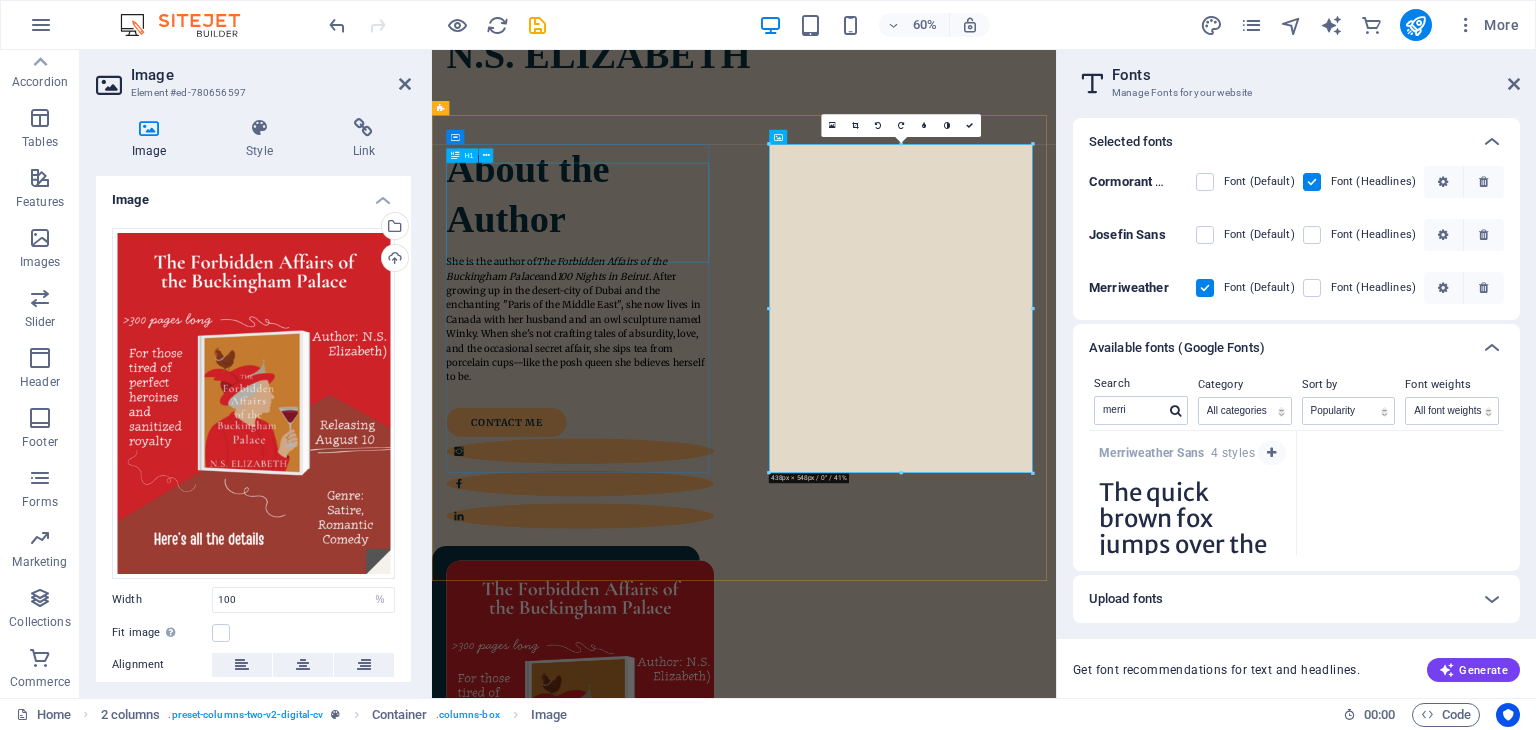 click on "About the Author" at bounding box center (679, 290) 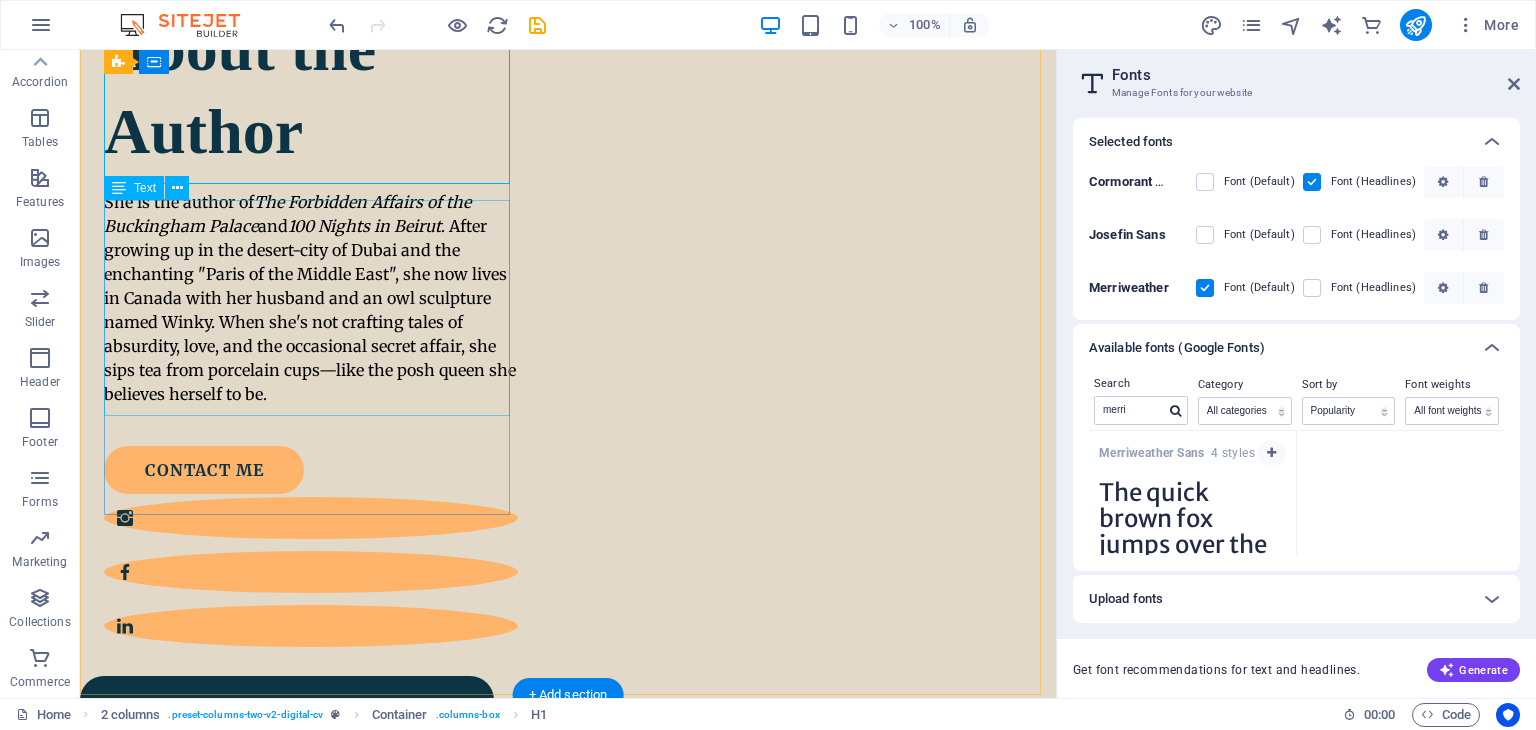 click on "She is the author of  The Forbidden Affairs of the Buckingham Palace  and  100 Nights in Beirut . After growing up in the desert-city of [CITY] and the enchanting "Paris of the Middle East", she now lives in [COUNTRY] with her husband and an owl sculpture named Winky. When she's not crafting tales of absurdity, love, and the occasional secret affair, she sips tea from porcelain cups—like the posh queen she believes herself to be." at bounding box center [311, 298] 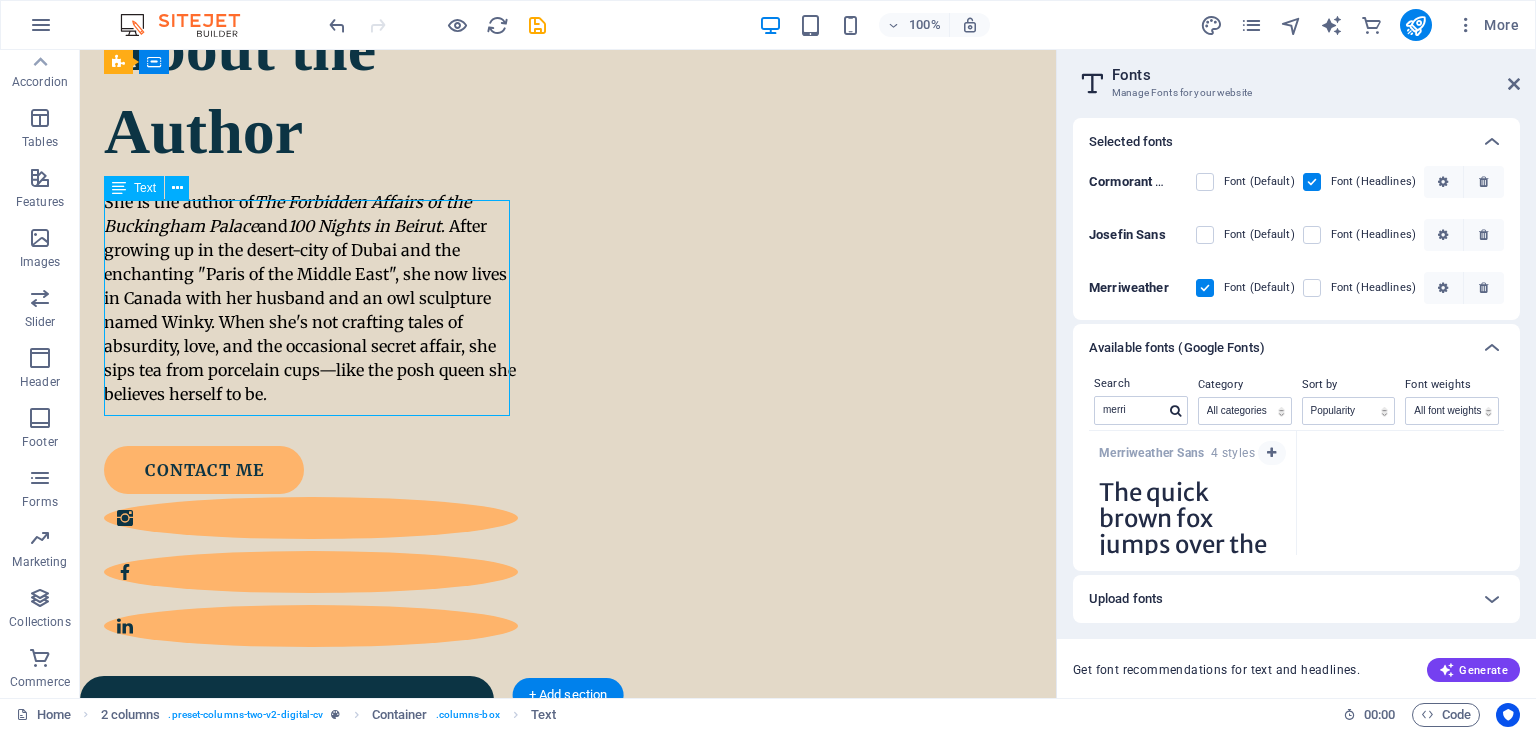 click on "She is the author of  The Forbidden Affairs of the Buckingham Palace  and  100 Nights in Beirut . After growing up in the desert-city of [CITY] and the enchanting "Paris of the Middle East", she now lives in [COUNTRY] with her husband and an owl sculpture named Winky. When she's not crafting tales of absurdity, love, and the occasional secret affair, she sips tea from porcelain cups—like the posh queen she believes herself to be." at bounding box center (311, 298) 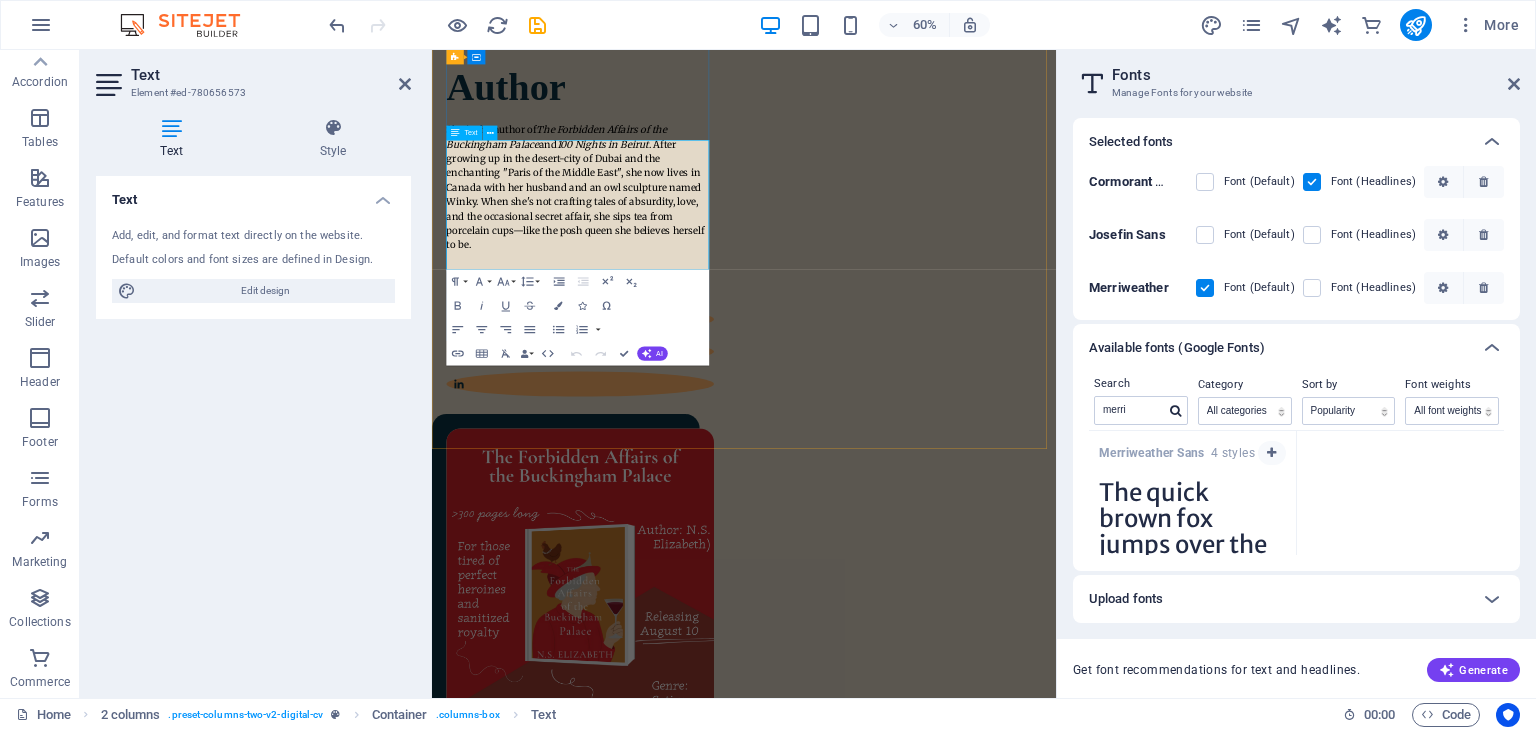 click on ". After growing up in the desert-city of Dubai and the enchanting "Paris of the Middle East", she now lives in Canada with her husband and an owl sculpture named Winky. When she's not crafting tales of absurdity, love, and the occasional secret affair, she sips tea from porcelain cups—like the posh queen she believes herself to be." at bounding box center (671, 290) 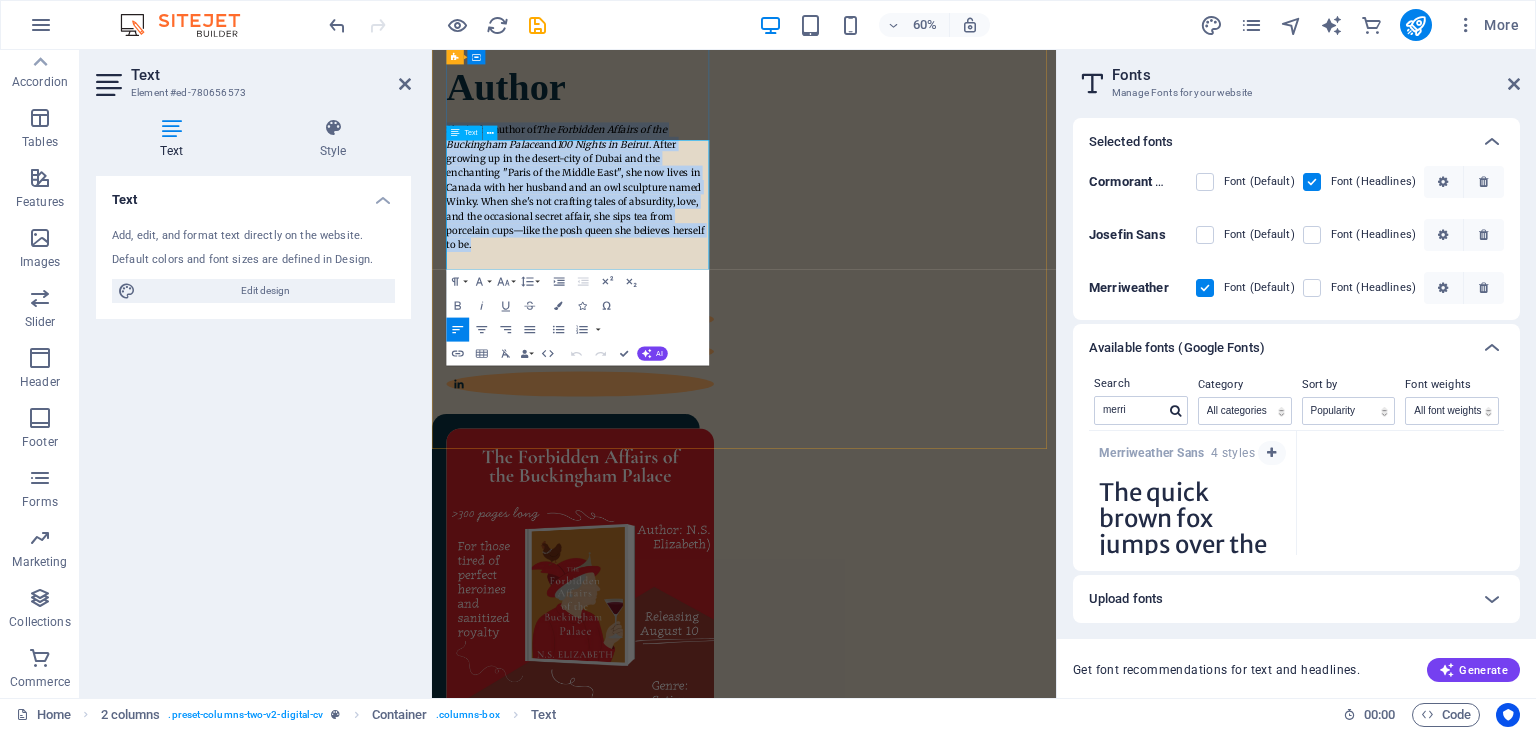 copy on "She is the author of  The Forbidden Affairs of the Buckingham Palace  and  100 Nights in Beirut . After growing up in the desert-city of [CITY] and the enchanting "Paris of the Middle East", she now lives in [COUNTRY] with her husband and an owl sculpture named Winky. When she's not crafting tales of absurdity, love, and the occasional secret affair, she sips tea from porcelain cups—like the posh queen she believes herself to be." 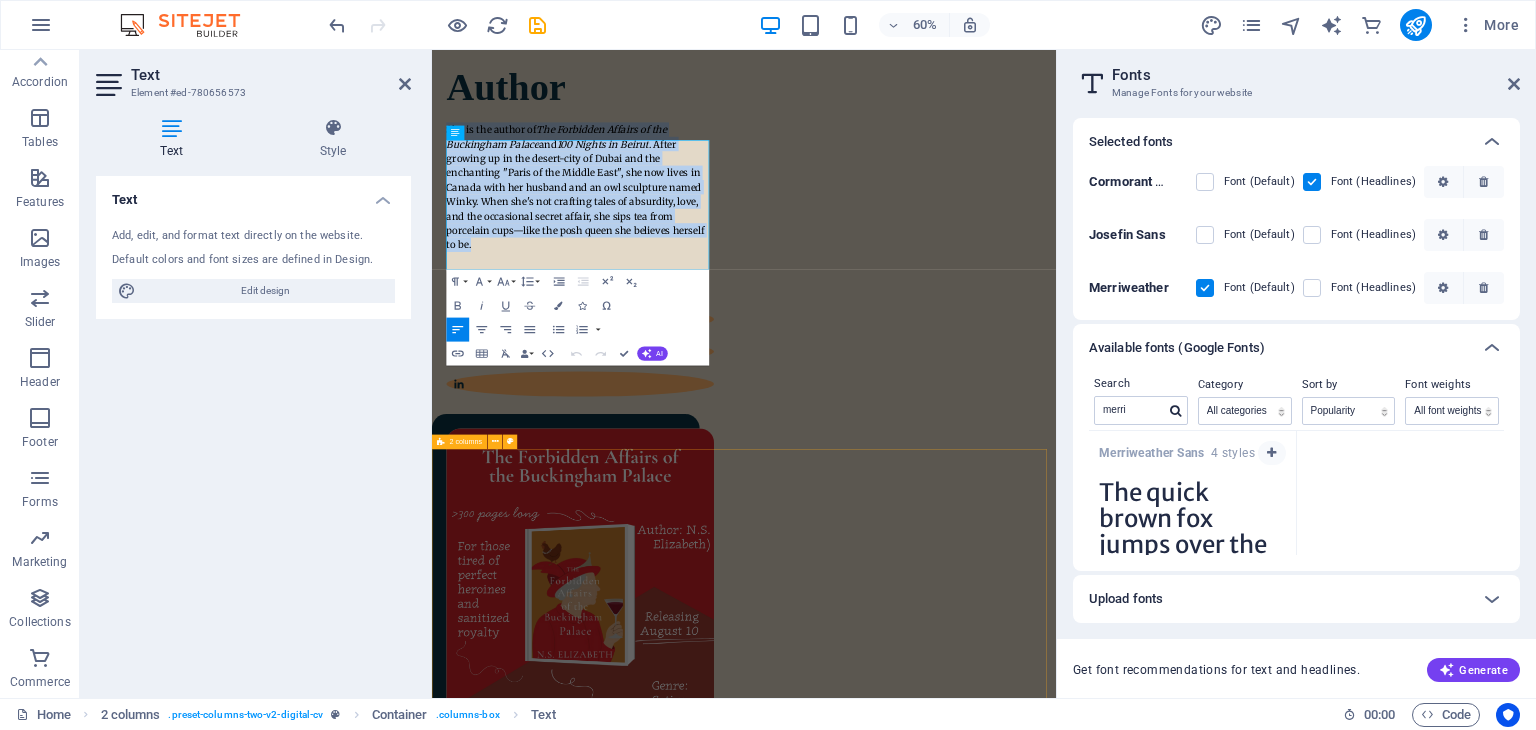 click on "[INITIALS]. [LAST] About the Author She is the author of  The Forbidden Affairs of the Buckingham Palace  and  100 Nights in Beirut . After growing up in the desert-city of Dubai and the enchanting "Paris of the Middle East", she now lives in [COUNTRY] with her husband and an owl sculpture named Winky. When she's not crafting tales of absurdity, love, and the occasional secret affair, she sips tea from porcelain cups—like the posh queen she believes herself to be. contact me A little bit of my story Lorem ipsum dolor sit amet, consectetur adipiscing elit, sed do eiusmod tempor incididunt ut labore et dolore magna aliqua. Ut enim ad minim veniam, quis nostrud exercitation ullamco laboris nisi ut aliquip ex ea commodo consequat. Lorem ipsum dolor sit amet, consectetur adipiscing elit, sed do eiusmod tempor incididunt ut labore et dolore magna aliqua. Ut enim ad minim veniam, quis nostrud exercitation ullamco laboris nisi ut aliquip ex ea commodo consequat. Download CV Skills and interests EDUCATION
SKILLS" at bounding box center [952, 3955] 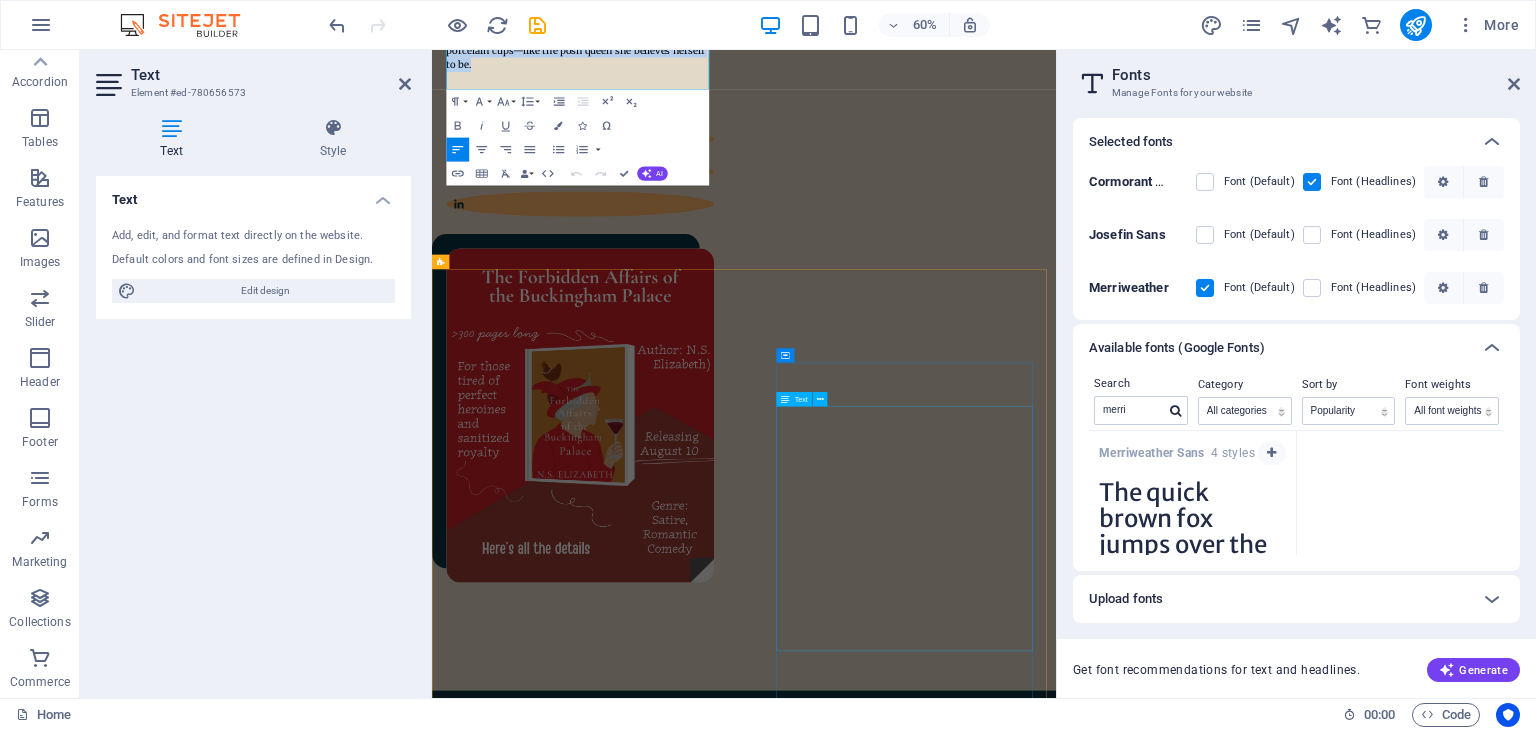drag, startPoint x: 1124, startPoint y: 606, endPoint x: 1238, endPoint y: 447, distance: 195.64508 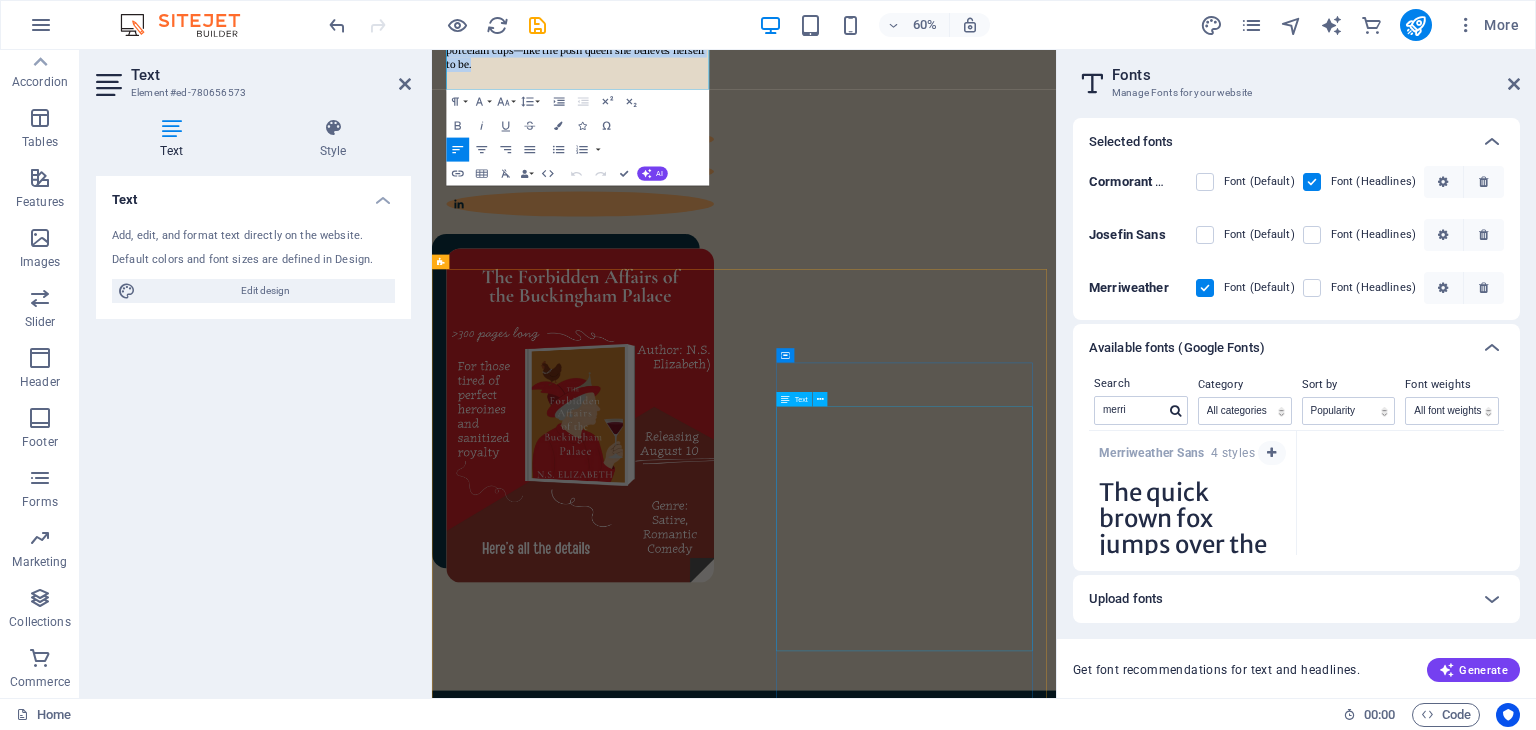 click on "A little bit of my story" at bounding box center (697, 1786) 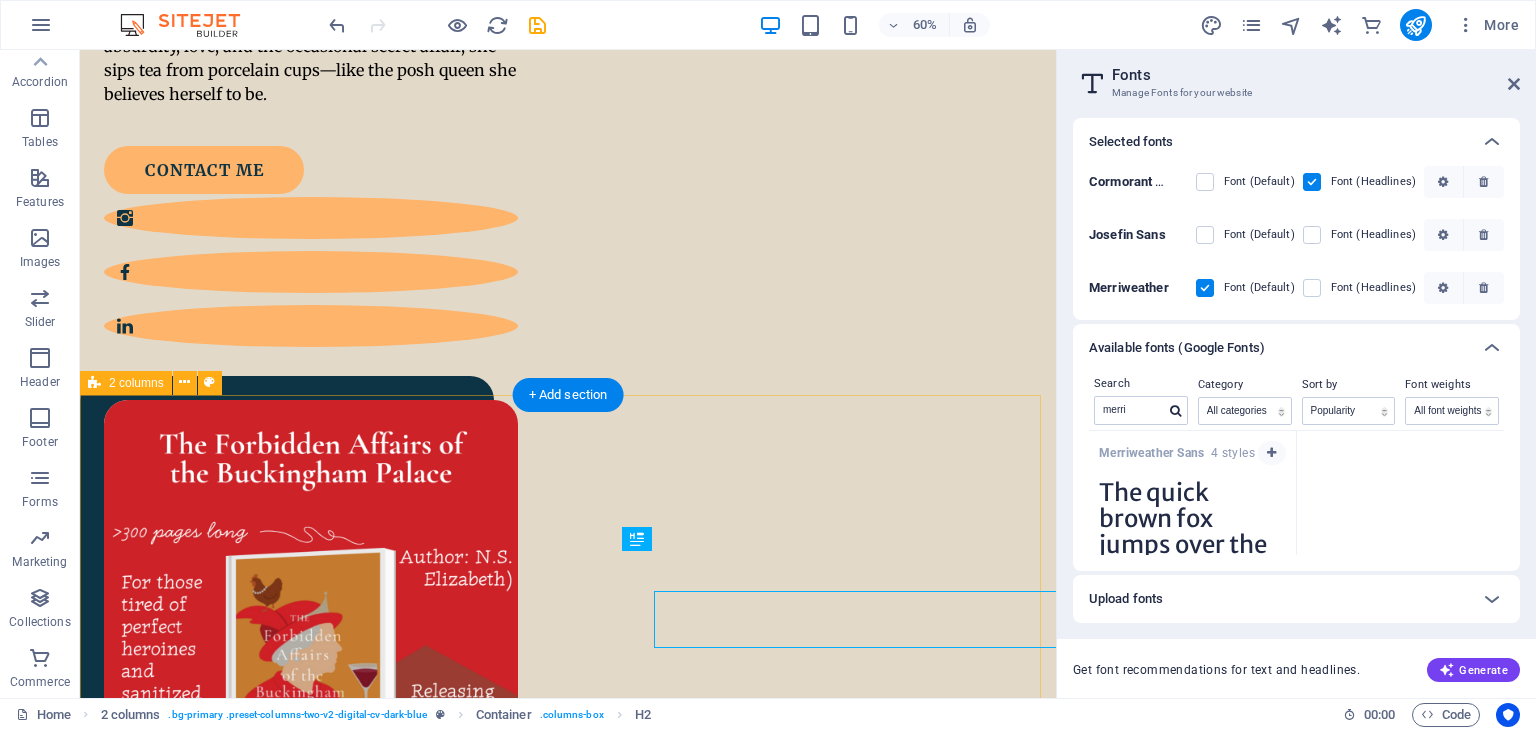 click on "A little bit of my story Lorem ipsum dolor sit amet, consectetur adipiscing elit, sed do eiusmod tempor incididunt ut labore et dolore magna aliqua. Ut enim ad minim veniam, quis nostrud exercitation ullamco laboris nisi ut aliquip ex ea commodo consequat. Lorem ipsum dolor sit amet, consectetur adipiscing elit, sed do eiusmod tempor incididunt ut labore et dolore magna aliqua. Ut enim ad minim veniam, quis nostrud exercitation ullamco laboris nisi ut aliquip ex ea commodo consequat. Lorem ipsum dolor sit amet, consectetur adipiscing elit, sed do eiusmod tempor incididunt ut labore et dolore magna aliqua. Ut enim ad minim veniam, quis nostrud exercitation ullamco laboris nisi ut aliquip ex ea commodo consequat. Download CV" at bounding box center (568, 1804) 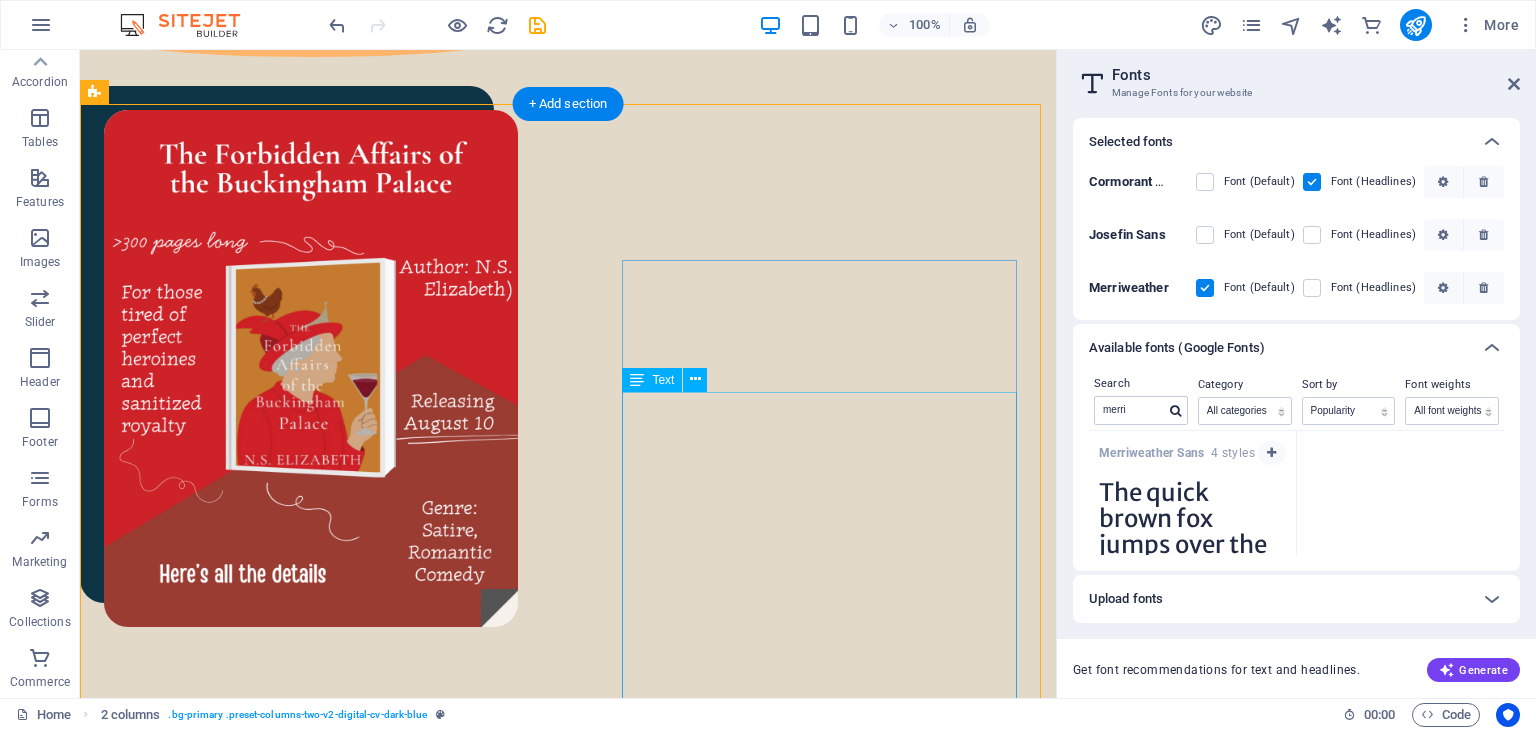 scroll, scrollTop: 894, scrollLeft: 0, axis: vertical 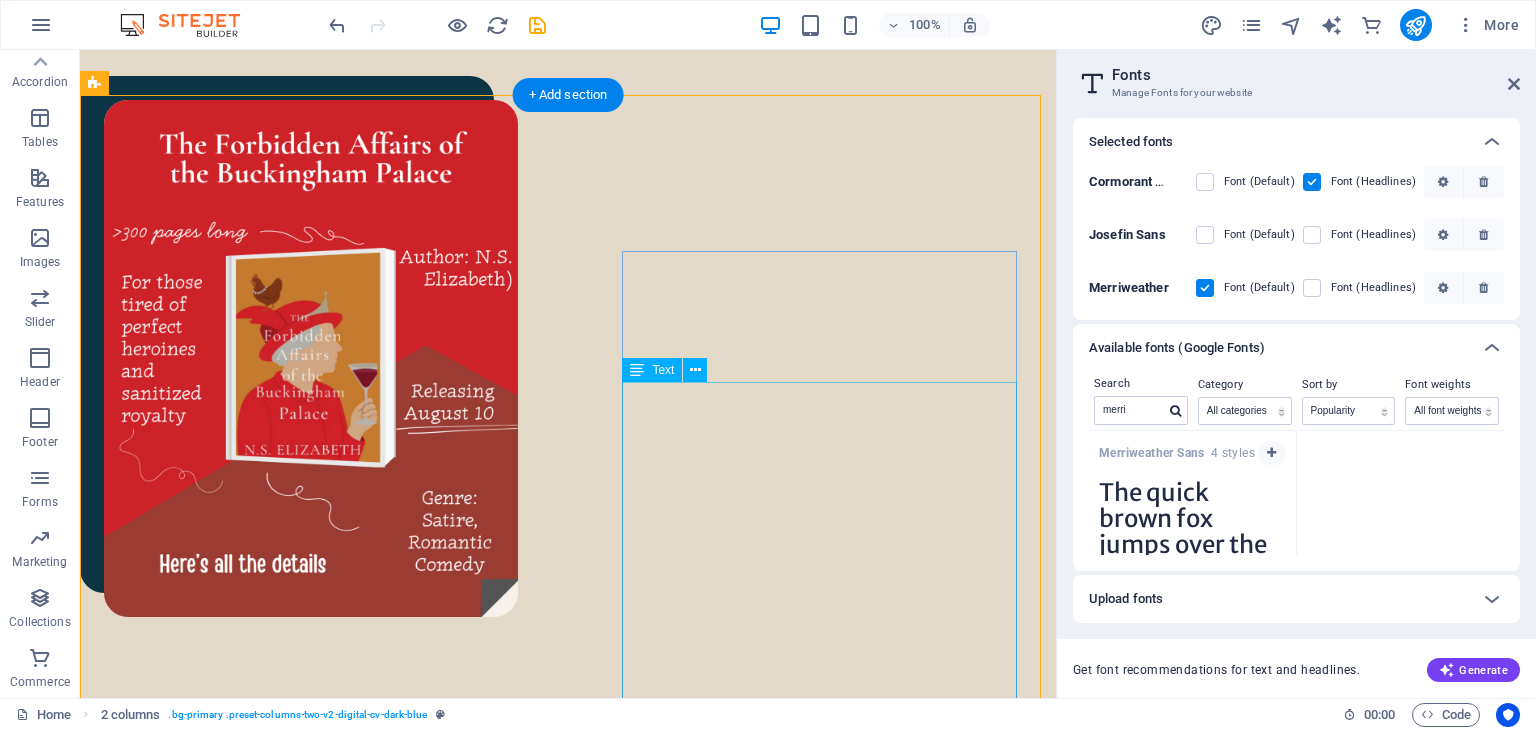 click on "Lorem ipsum dolor sit amet, consectetur adipiscing elit, sed do eiusmod tempor incididunt ut labore et dolore magna aliqua. Ut enim ad minim veniam, quis nostrud exercitation ullamco laboris nisi ut aliquip ex ea commodo consequat. Lorem ipsum dolor sit amet, consectetur adipiscing elit, sed do eiusmod tempor incididunt ut labore et dolore magna aliqua. Ut enim ad minim veniam, quis nostrud exercitation ullamco laboris nisi ut aliquip ex ea commodo consequat. Lorem ipsum dolor sit amet, consectetur adipiscing elit, sed do eiusmod tempor incididunt ut labore et dolore magna aliqua. Ut enim ad minim veniam, quis nostrud exercitation ullamco laboris nisi ut aliquip ex ea commodo consequat." at bounding box center [329, 1740] 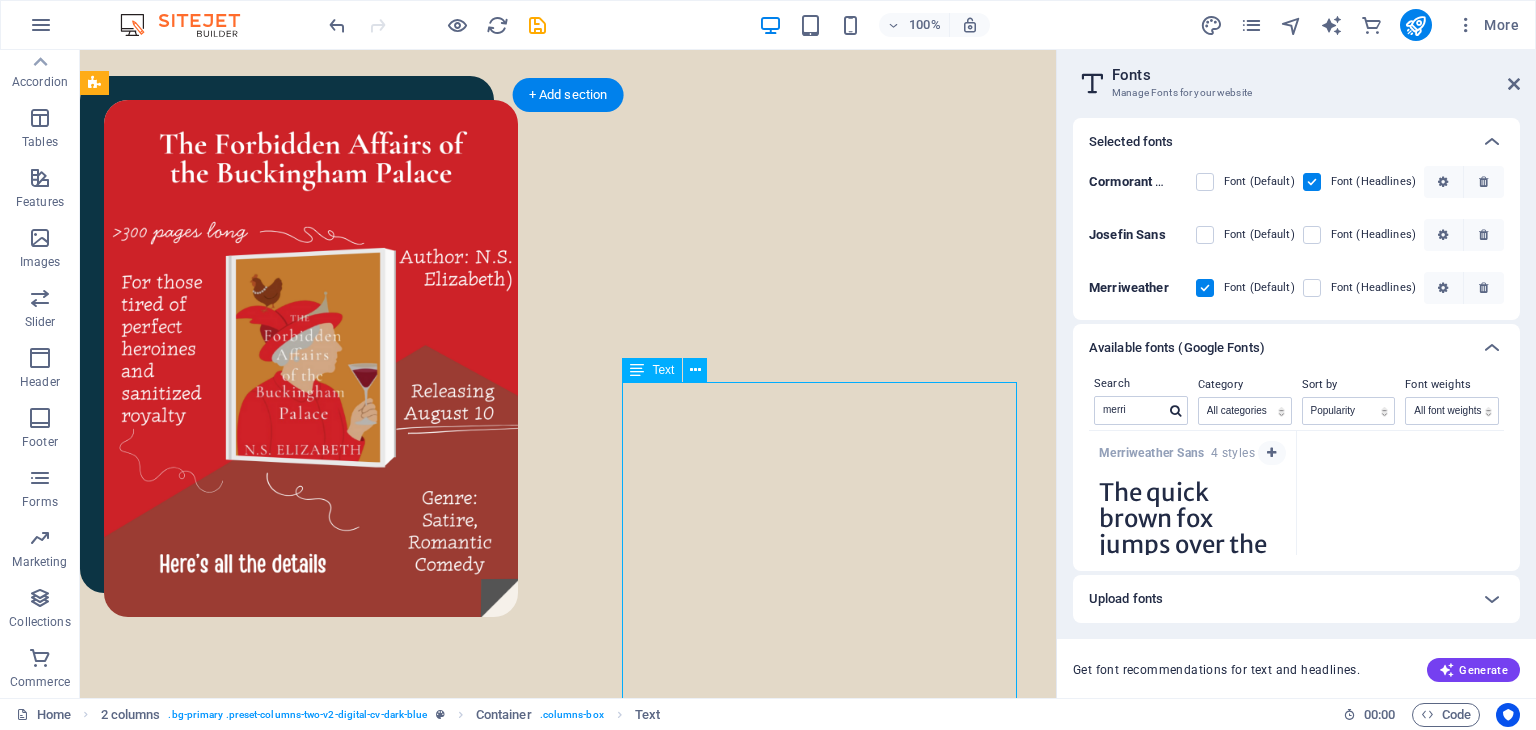 click on "Lorem ipsum dolor sit amet, consectetur adipiscing elit, sed do eiusmod tempor incididunt ut labore et dolore magna aliqua. Ut enim ad minim veniam, quis nostrud exercitation ullamco laboris nisi ut aliquip ex ea commodo consequat. Lorem ipsum dolor sit amet, consectetur adipiscing elit, sed do eiusmod tempor incididunt ut labore et dolore magna aliqua. Ut enim ad minim veniam, quis nostrud exercitation ullamco laboris nisi ut aliquip ex ea commodo consequat. Lorem ipsum dolor sit amet, consectetur adipiscing elit, sed do eiusmod tempor incididunt ut labore et dolore magna aliqua. Ut enim ad minim veniam, quis nostrud exercitation ullamco laboris nisi ut aliquip ex ea commodo consequat." at bounding box center (329, 1740) 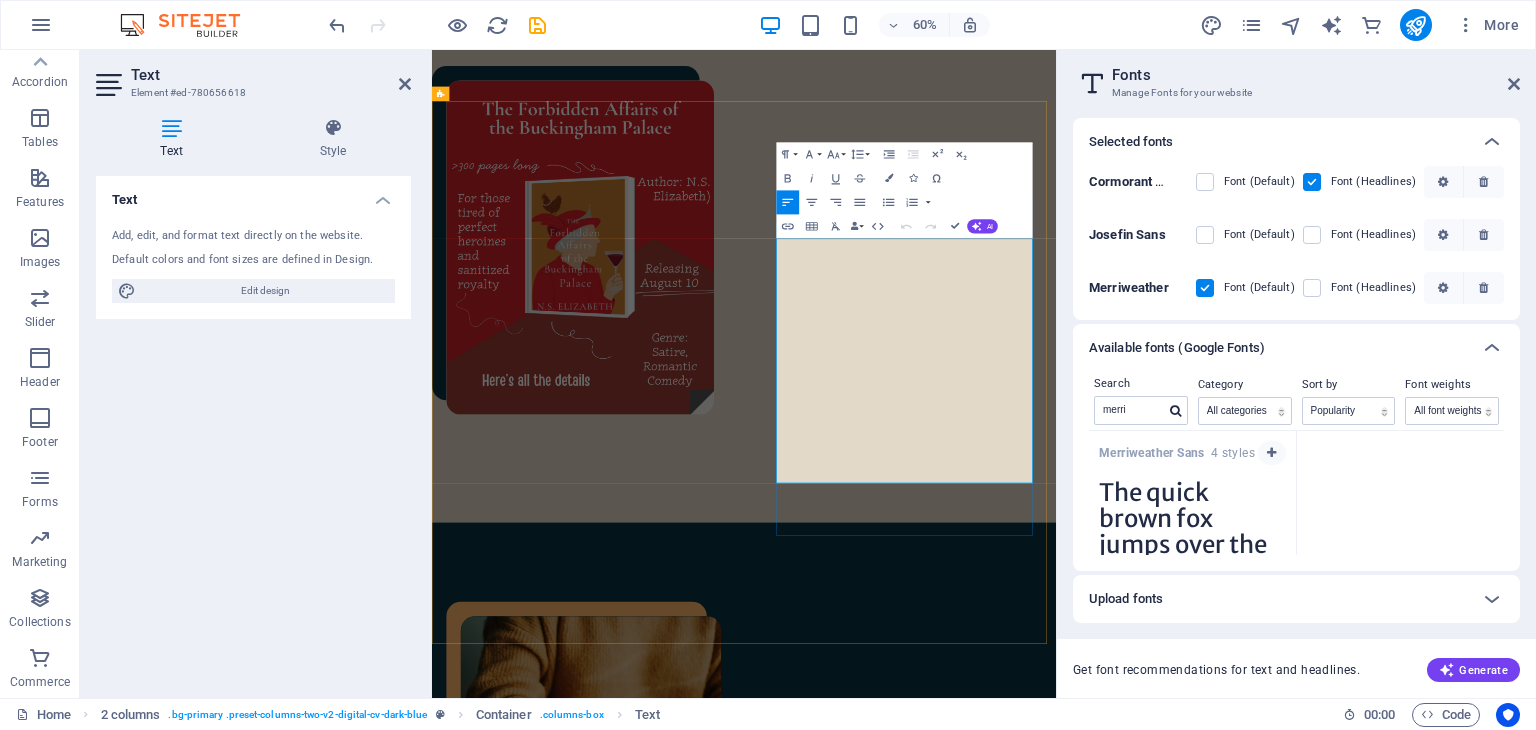 click on "Lorem ipsum dolor sit amet, consectetur adipiscing elit, sed do eiusmod tempor incididunt ut labore et dolore magna aliqua. Ut enim ad minim veniam, quis nostrud exercitation ullamco laboris nisi ut aliquip ex ea commodo consequat." at bounding box center (697, 1755) 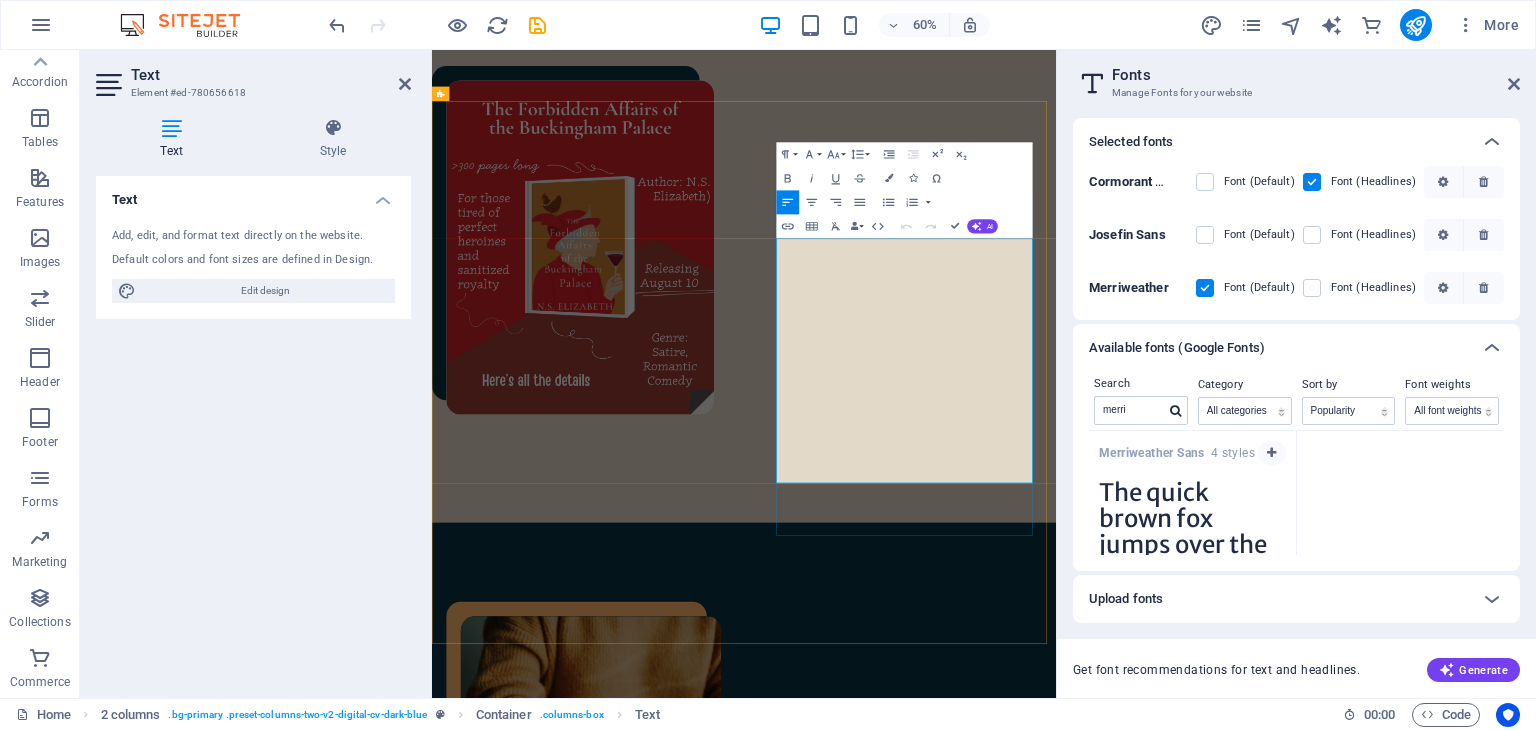 click on "Lorem ipsum dolor sit amet, consectetur adipiscing elit, sed do eiusmod tempor incididunt ut labore et dolore magna aliqua. Ut enim ad minim veniam, quis nostrud exercitation ullamco laboris nisi ut aliquip ex ea commodo consequat." at bounding box center [697, 1755] 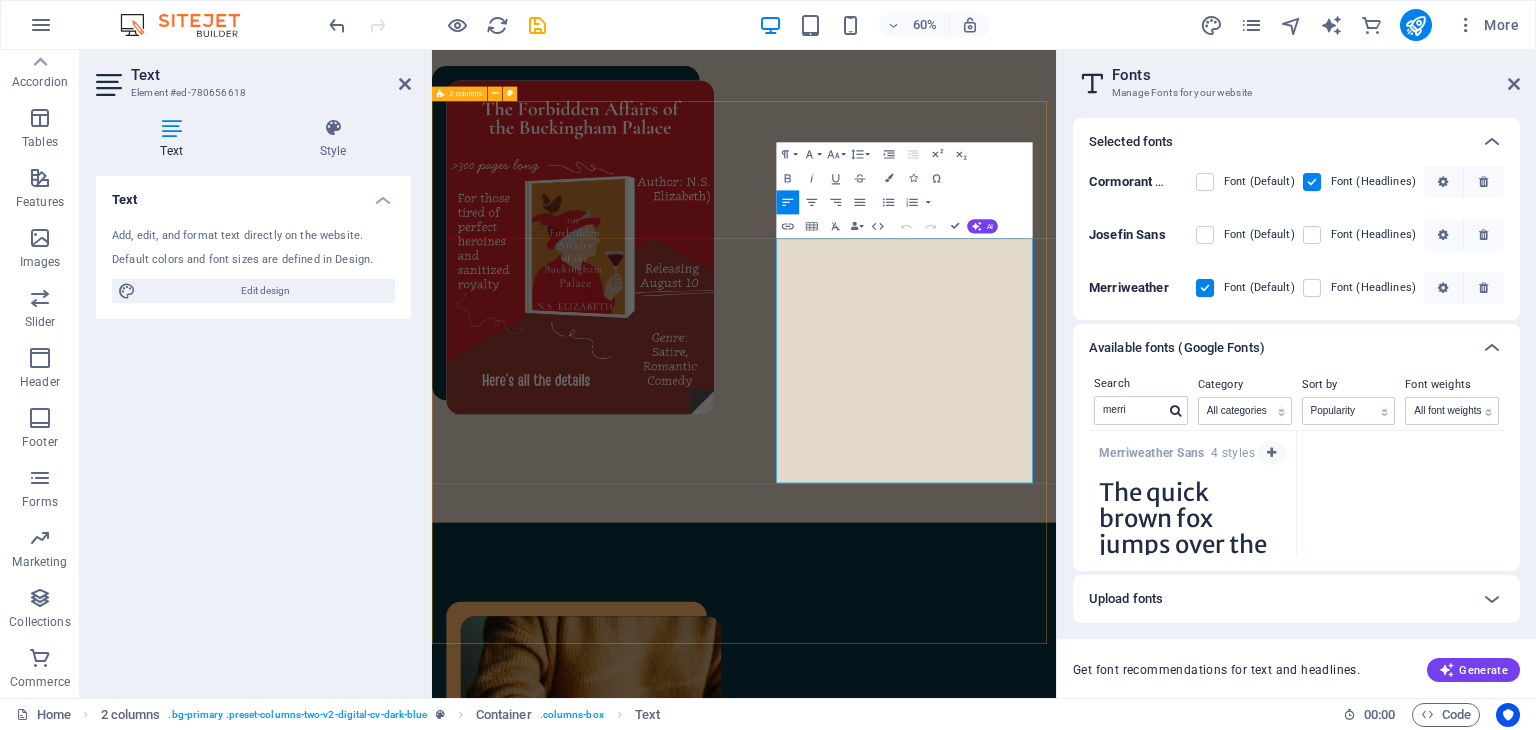 drag, startPoint x: 1257, startPoint y: 761, endPoint x: 978, endPoint y: 380, distance: 472.23087 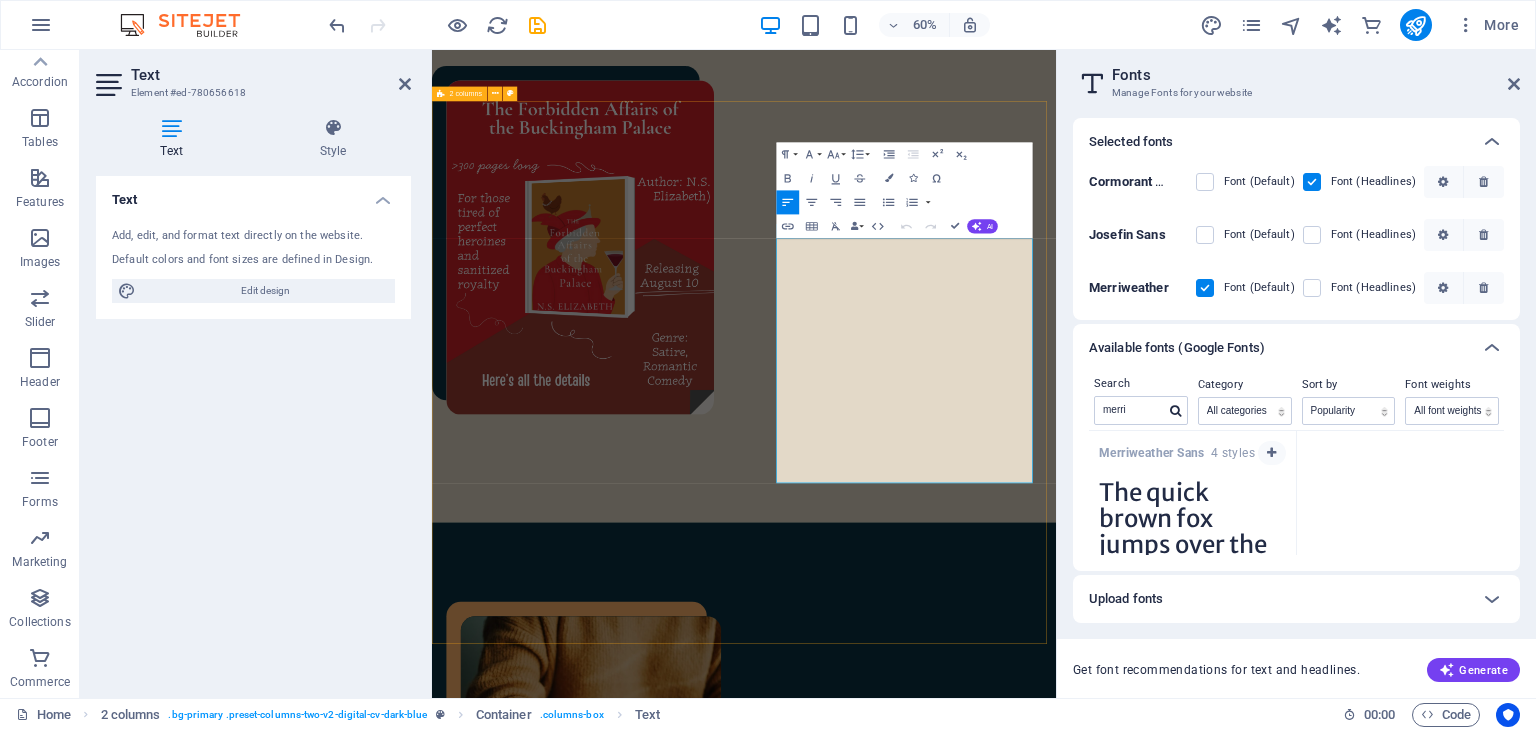 click on "A little bit of my story Lorem ipsum dolor sit amet, consectetur adipiscing elit, sed do eiusmod tempor incididunt ut labore et dolore magna aliqua. Ut enim ad minim veniam, quis nostrud exercitation ullamco laboris nisi ut aliquip ex ea commodo consequat. Lorem ipsum dolor sit amet, consectetur adipiscing elit, sed do eiusmod tempor incididunt ut labore et dolore magna aliqua. Ut enim ad minim veniam, quis nostrud exercitation ullamco laboris nisi ut aliquip ex ea commodo consequat. Lorem ipsum dolor sit amet, consectetur adipiscing elit, sed do eiusmod tempor incididunt ut labore et dolore magna aliqua. Ut enim ad minim veniam, quis nostrud exercitation ullamco laboris nisi ut aliquip ex ea commodo consequat. Download CV" at bounding box center (952, 1532) 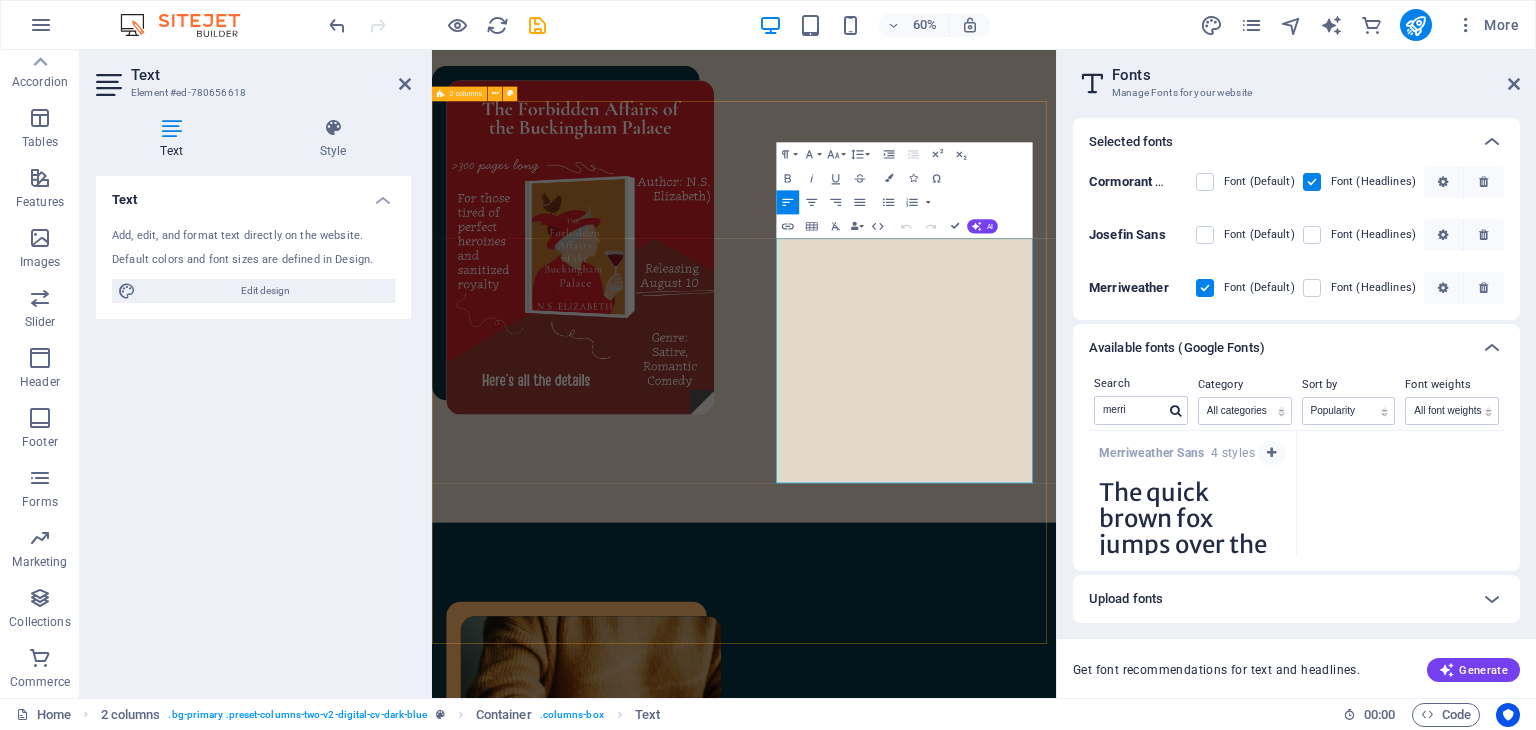scroll, scrollTop: 919, scrollLeft: 0, axis: vertical 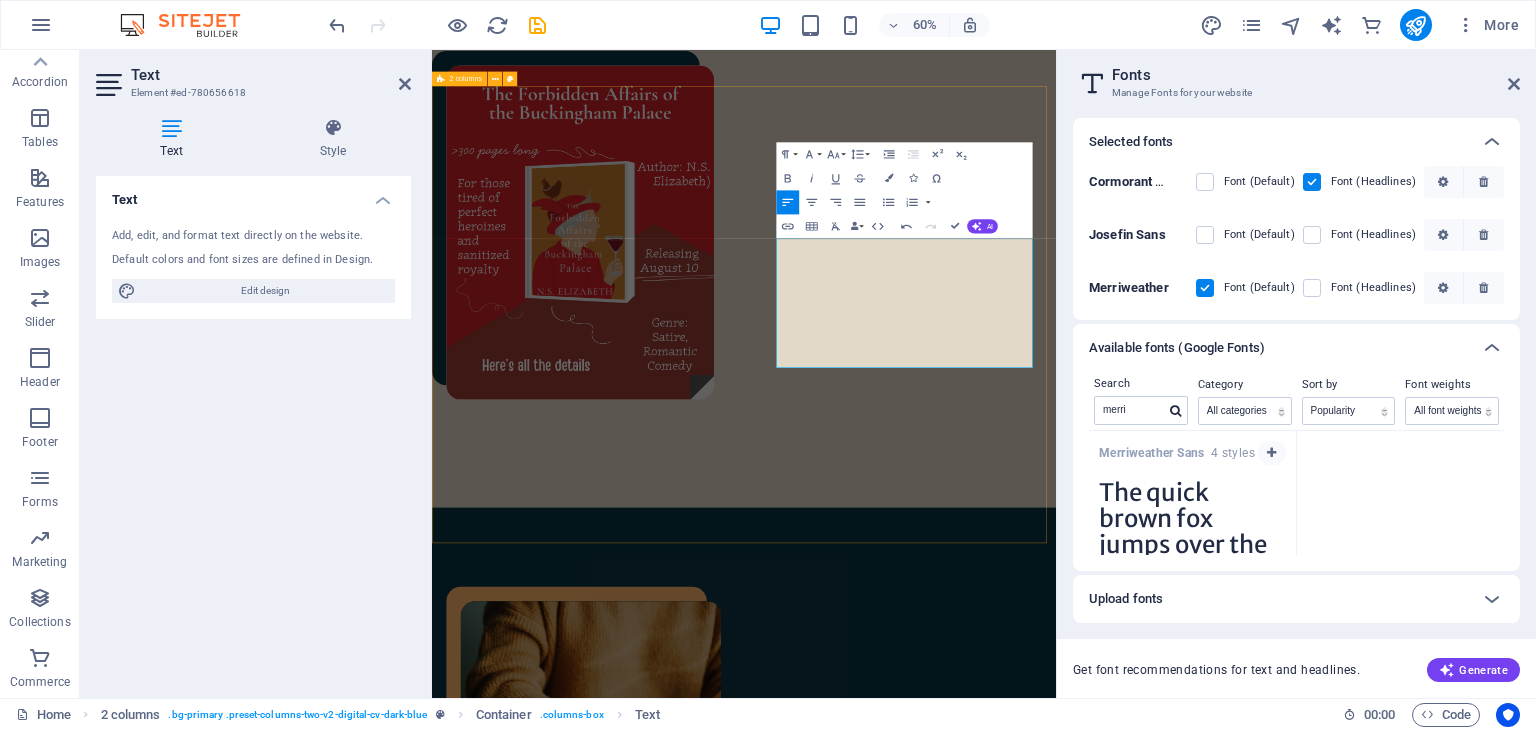 click on "A little bit of my story She is the author of  The Forbidden Affairs of the Buckingham Palace  and  100 Nights in Beirut . After growing up in the desert-city of [CITY] and the enchanting "Paris of the Middle East", she now lives in [COUNTRY] with her husband and an owl sculpture named Winky. When she's not crafting tales of absurdity, love, and the occasional secret affair, she sips tea from porcelain cups—like the posh queen she believes herself to be. Download CV" at bounding box center [952, 1411] 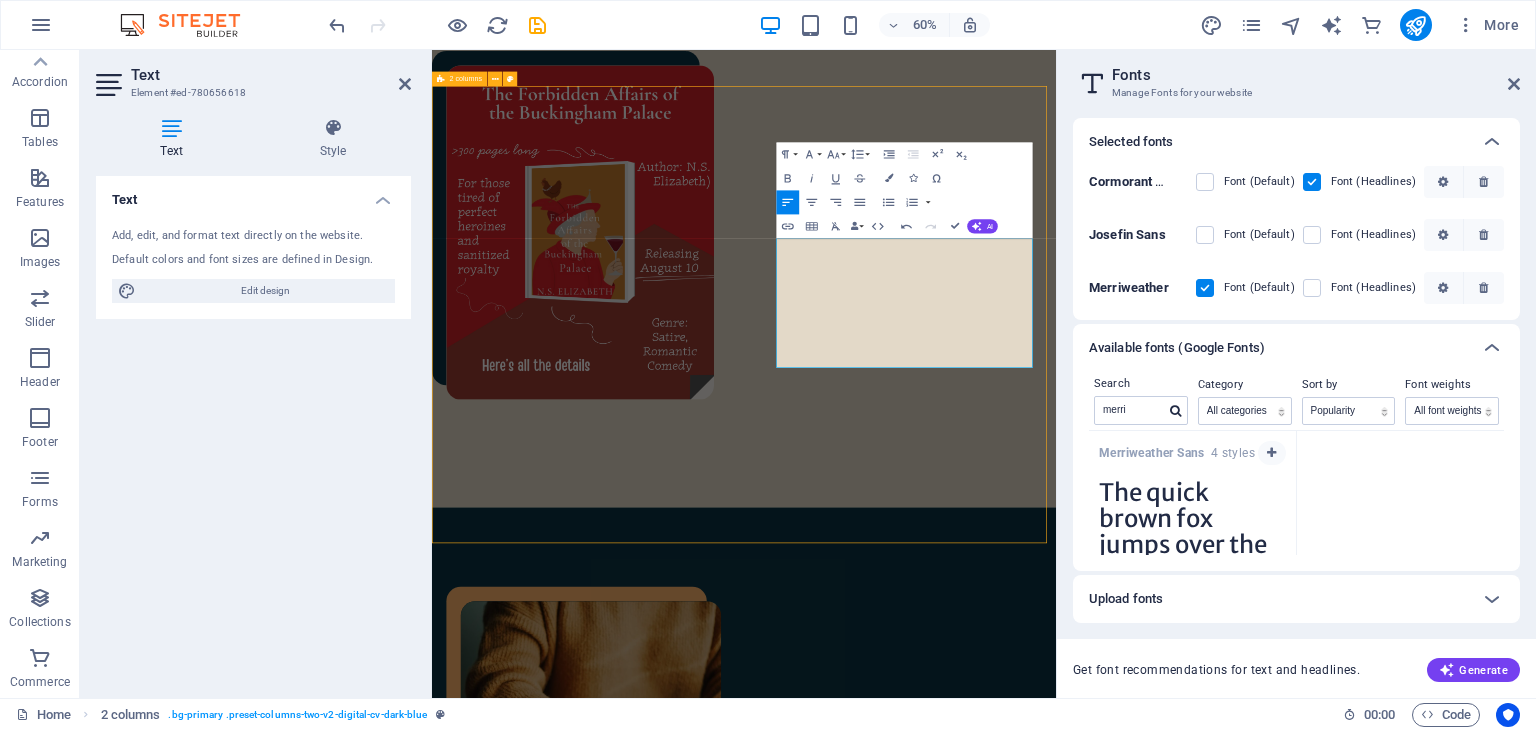 scroll, scrollTop: 912, scrollLeft: 0, axis: vertical 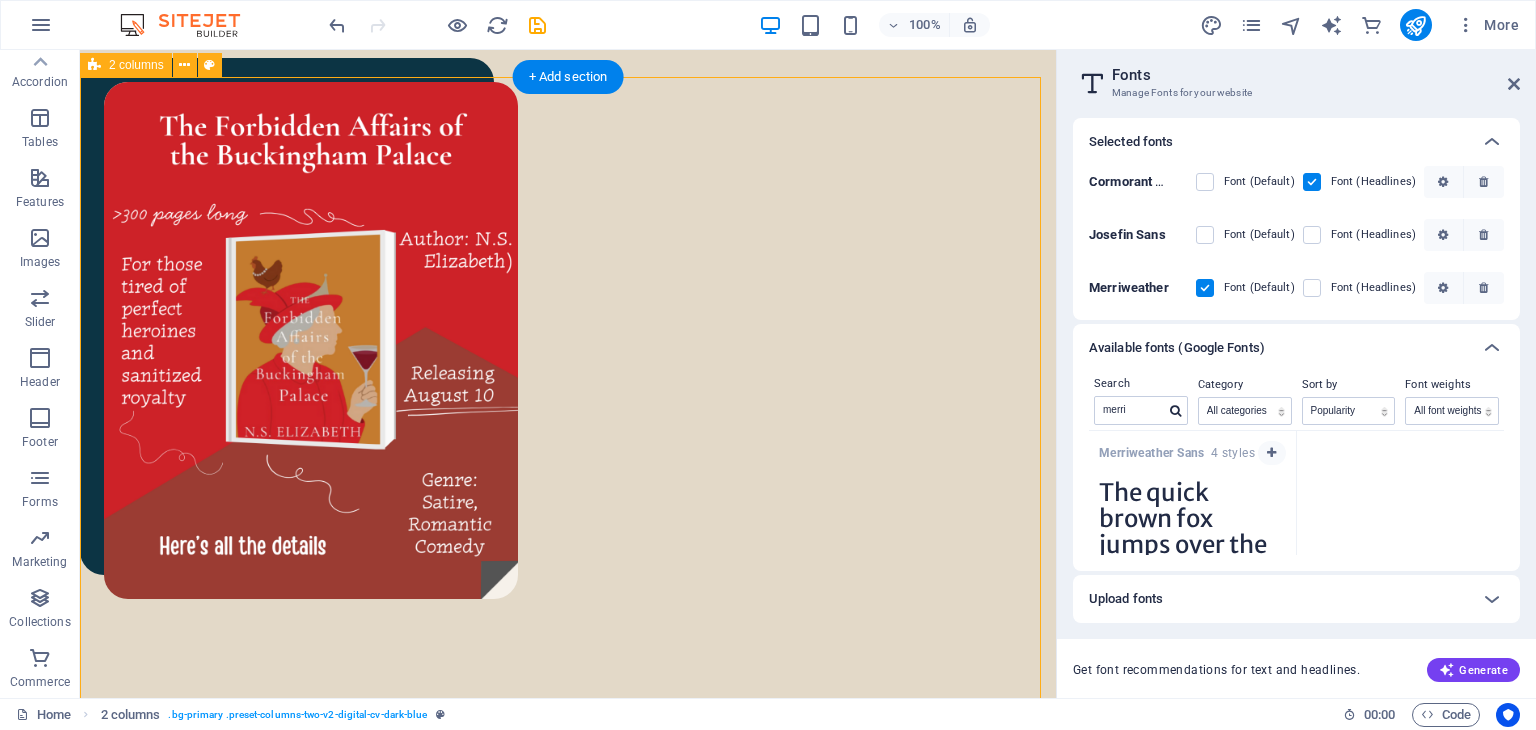 click on "A little bit of my story She is the author of  The Forbidden Affairs of the Buckingham Palace  and  100 Nights in Beirut . After growing up in the desert-city of [CITY] and the enchanting "Paris of the Middle East", she now lives in [COUNTRY] with her husband and an owl sculpture named Winky. When she's not crafting tales of absurdity, love, and the occasional secret affair, she sips tea from porcelain cups—like the posh queen she believes herself to be. Download CV" at bounding box center [568, 1390] 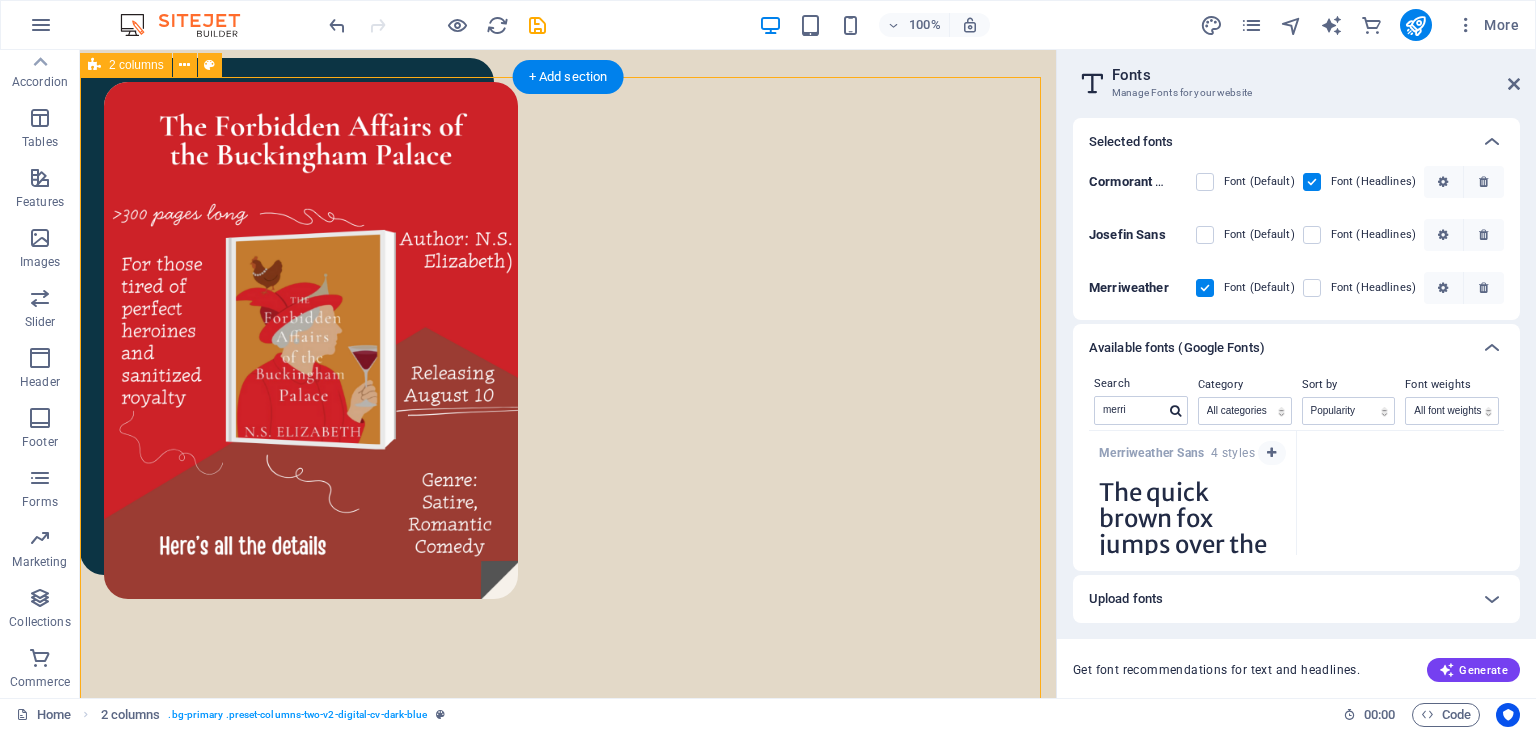 click on "A little bit of my story She is the author of  The Forbidden Affairs of the Buckingham Palace  and  100 Nights in Beirut . After growing up in the desert-city of [CITY] and the enchanting "Paris of the Middle East", she now lives in [COUNTRY] with her husband and an owl sculpture named Winky. When she's not crafting tales of absurdity, love, and the occasional secret affair, she sips tea from porcelain cups—like the posh queen she believes herself to be. Download CV" at bounding box center (568, 1390) 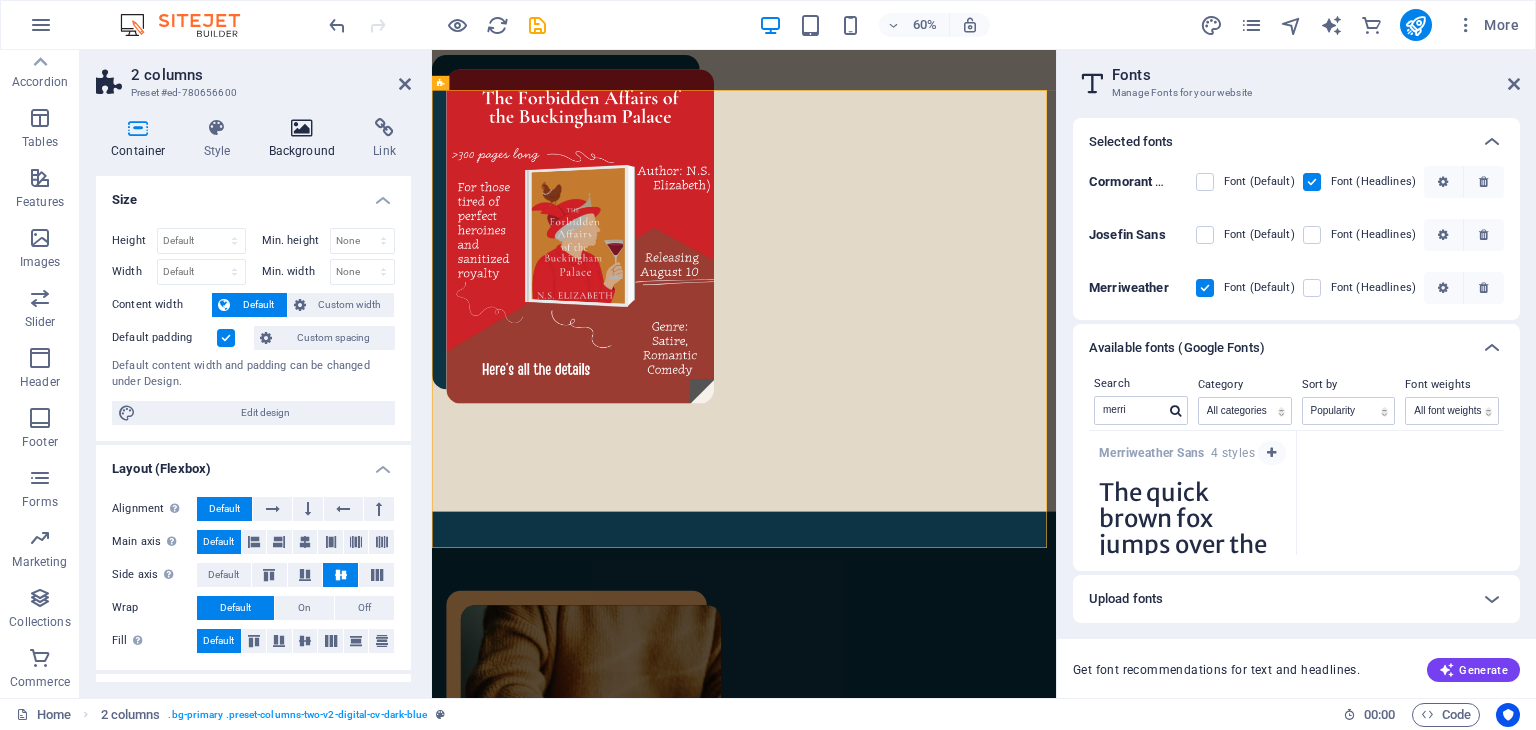click at bounding box center (302, 128) 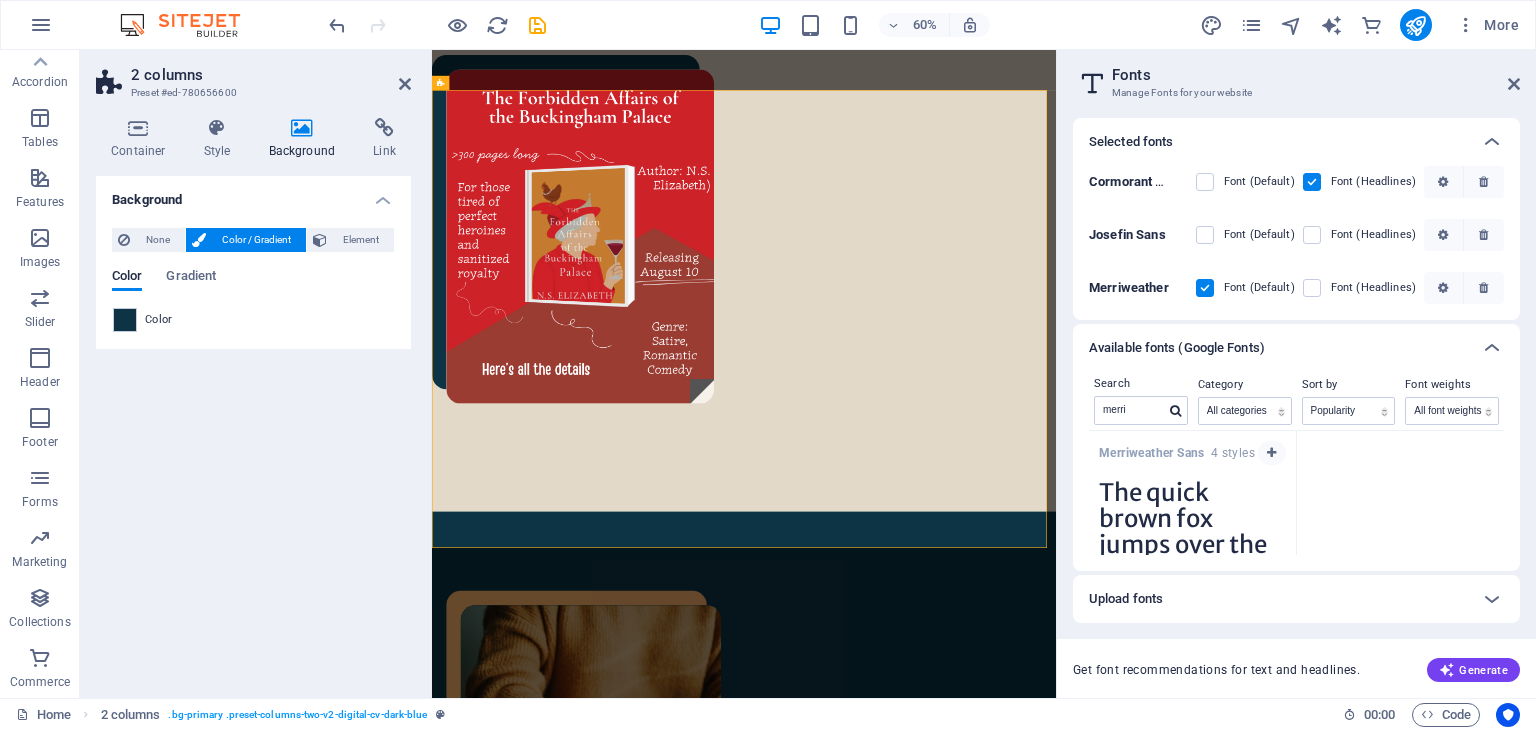 click on "Color" at bounding box center [253, 320] 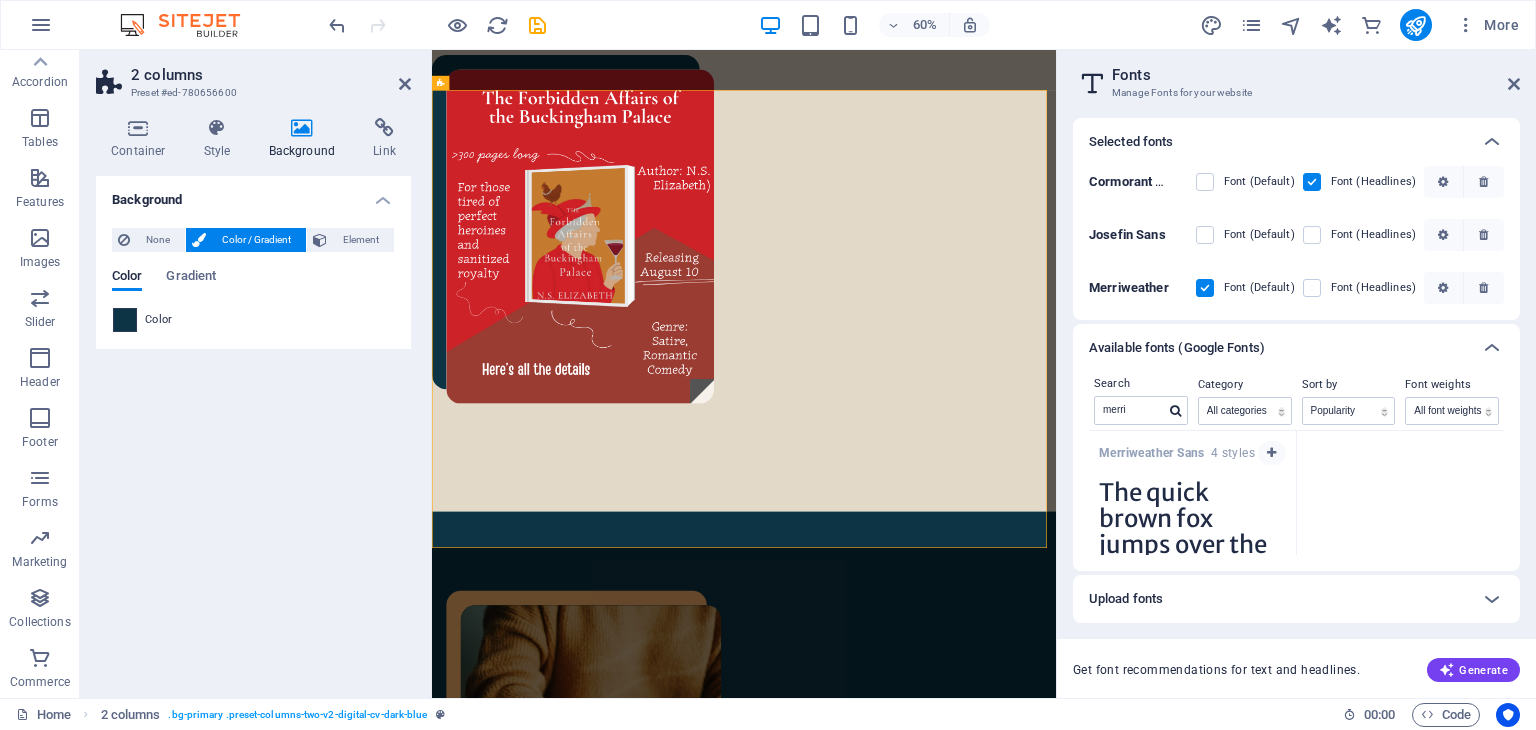 click at bounding box center [125, 320] 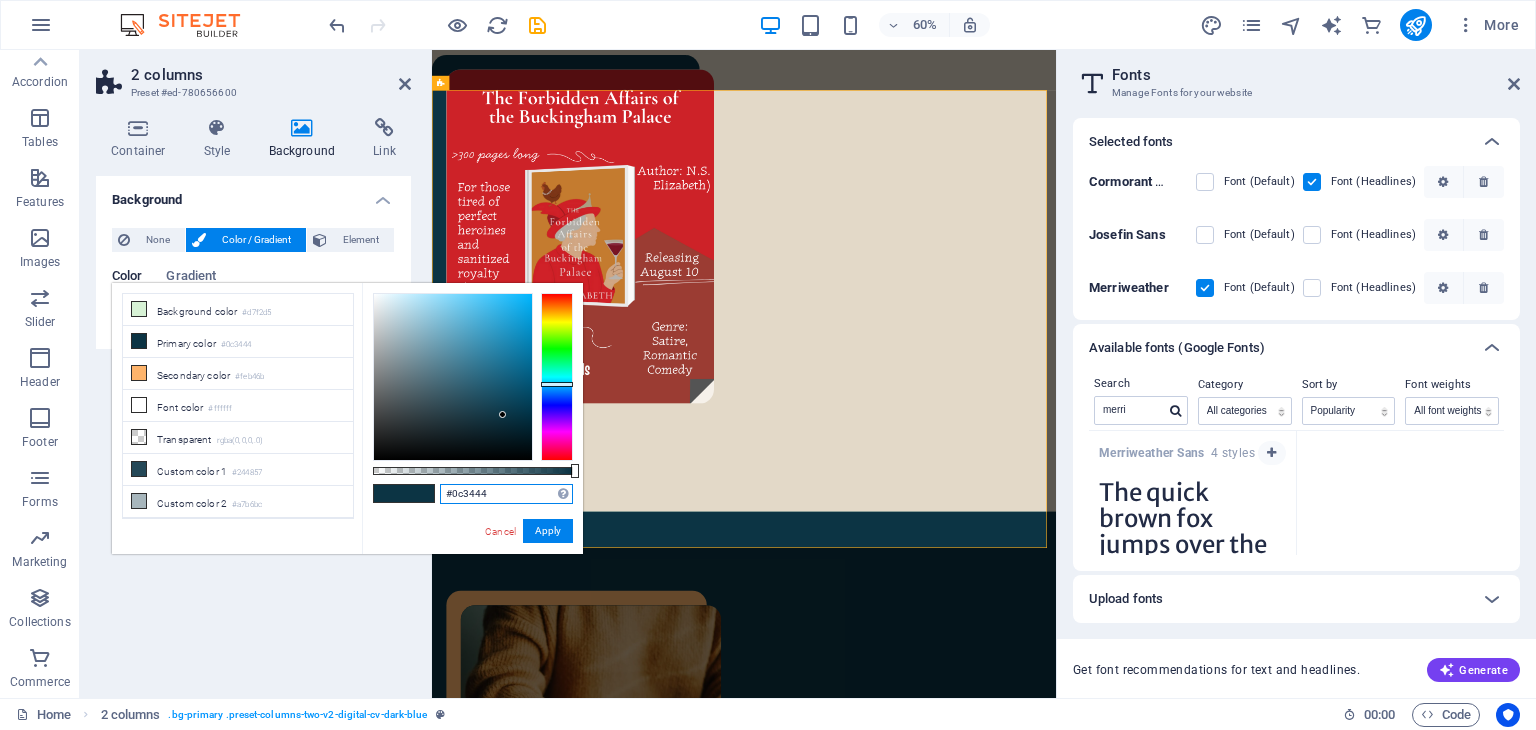 click on "#0c3444" at bounding box center [506, 494] 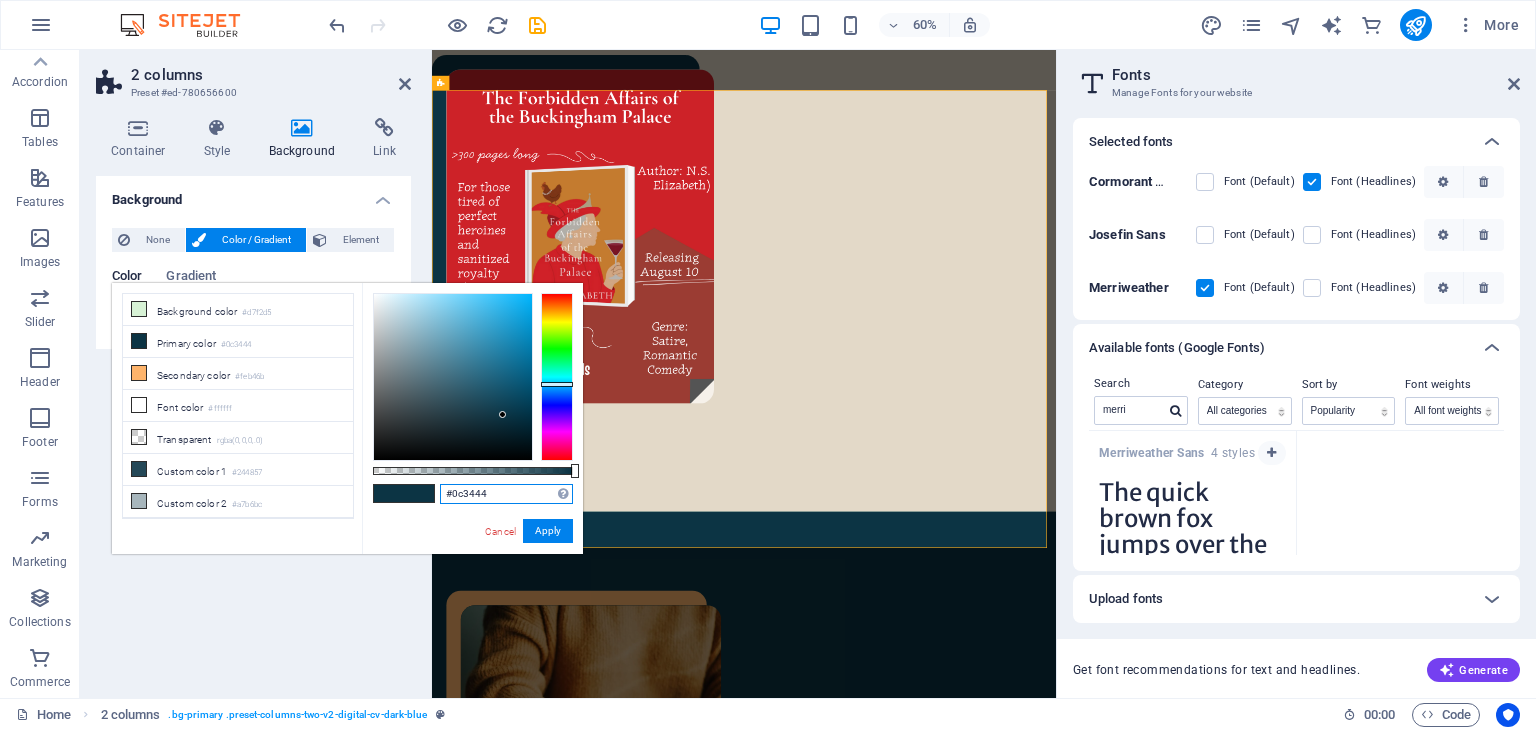 click on "#0c3444" at bounding box center [506, 494] 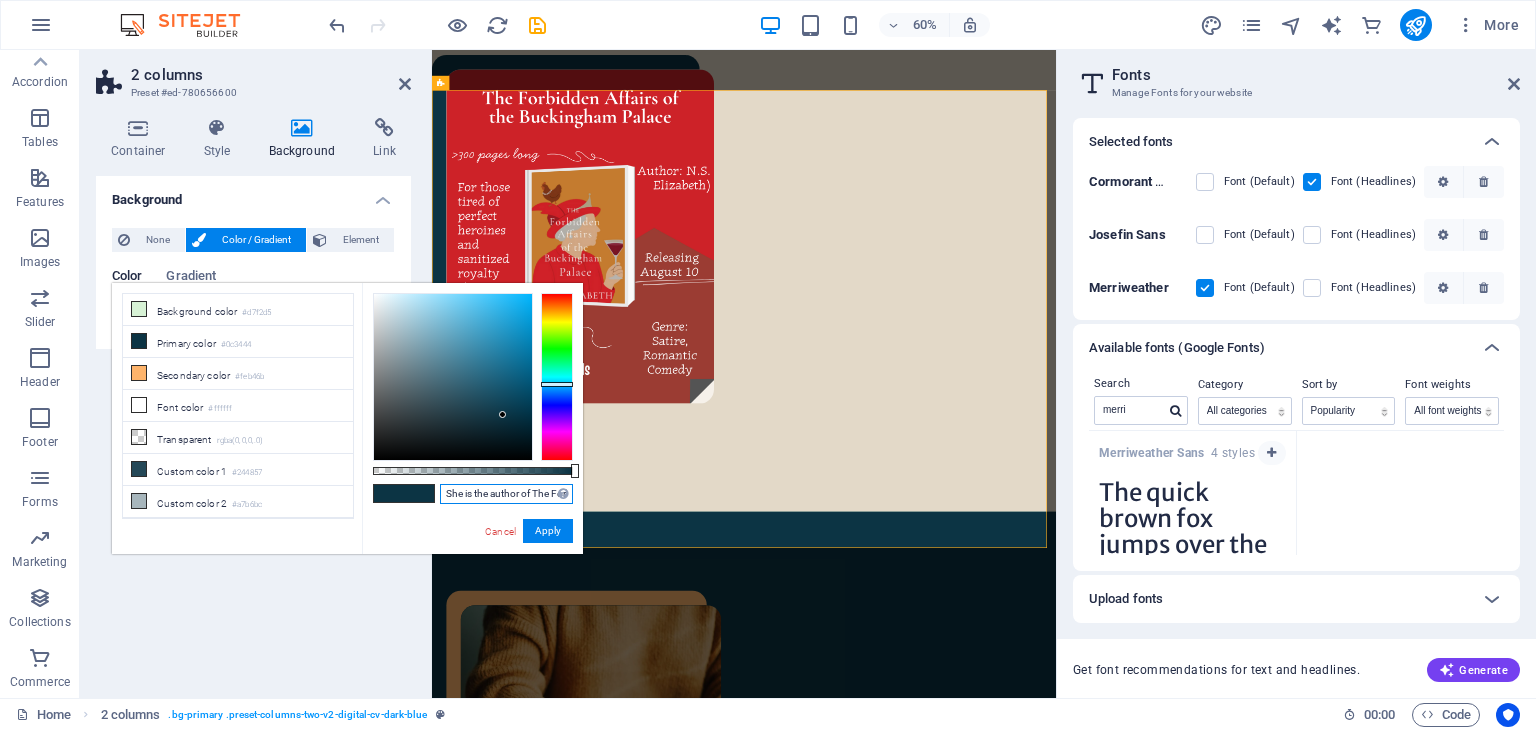 scroll, scrollTop: 0, scrollLeft: 1748, axis: horizontal 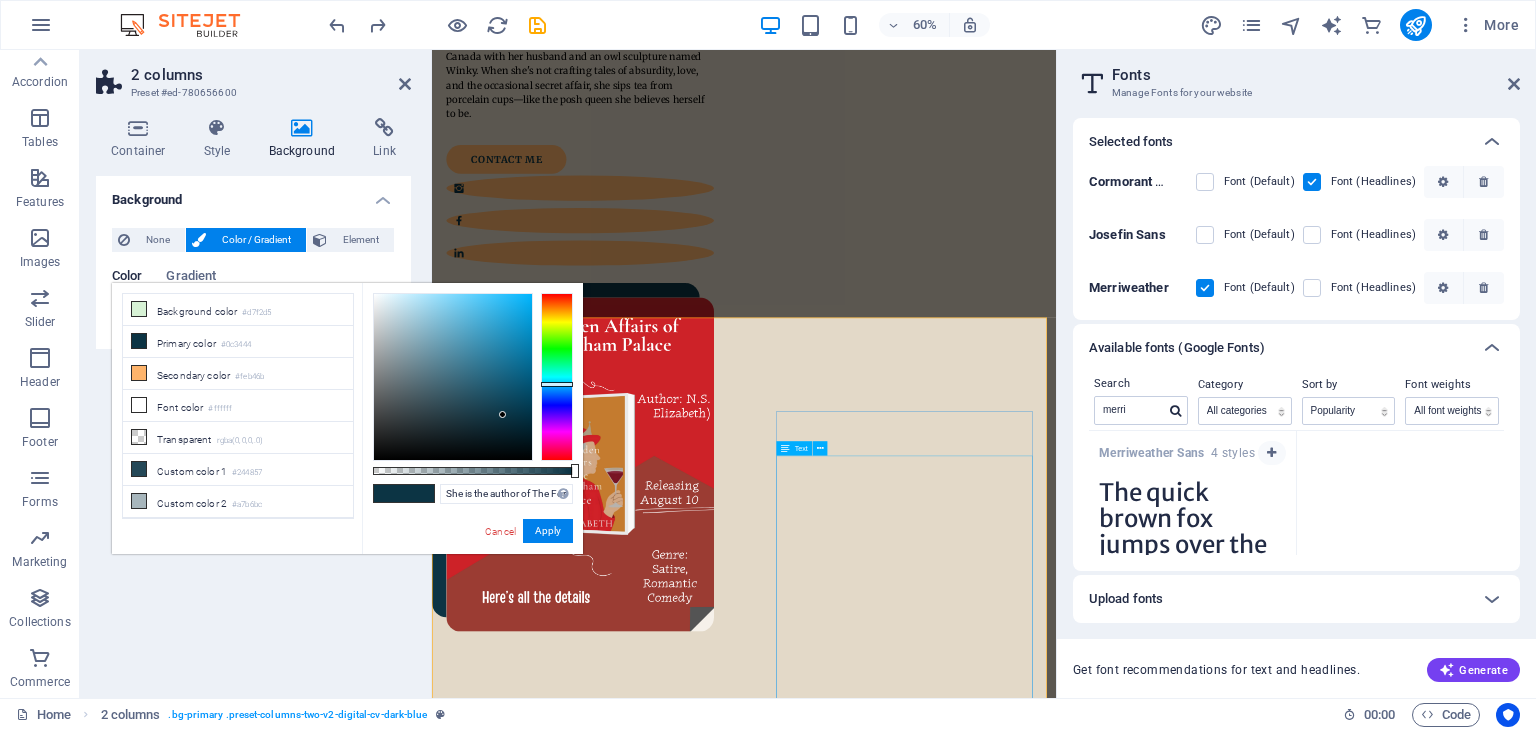 click on "Lorem ipsum dolor sit amet, consectetur adipiscing elit, sed do eiusmod tempor incididunt ut labore et dolore magna aliqua. Ut enim ad minim veniam, quis nostrud exercitation ullamco laboris nisi ut aliquip ex ea commodo consequat. Lorem ipsum dolor sit amet, consectetur adipiscing elit, sed do eiusmod tempor incididunt ut labore et dolore magna aliqua. Ut enim ad minim veniam, quis nostrud exercitation ullamco laboris nisi ut aliquip ex ea commodo consequat. Lorem ipsum dolor sit amet, consectetur adipiscing elit, sed do eiusmod tempor incididunt ut labore et dolore magna aliqua. Ut enim ad minim veniam, quis nostrud exercitation ullamco laboris nisi ut aliquip ex ea commodo consequat." at bounding box center [697, 2117] 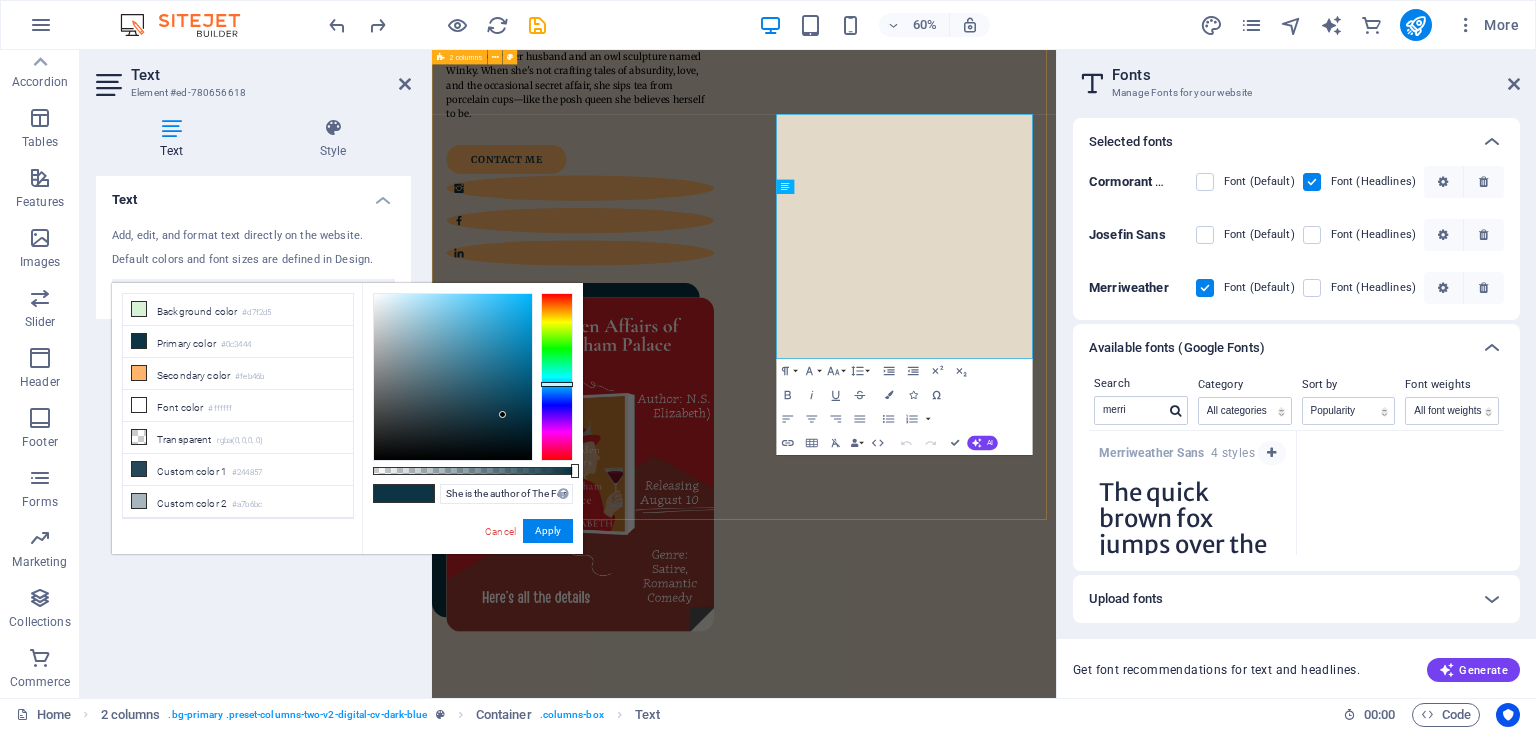 click on "A little bit of my story Lorem ipsum dolor sit amet, consectetur adipiscing elit, sed do eiusmod tempor incididunt ut labore et dolore magna aliqua. Ut enim ad minim veniam, quis nostrud exercitation ullamco laboris nisi ut aliquip ex ea commodo consequat. Lorem ipsum dolor sit amet, consectetur adipiscing elit, sed do eiusmod tempor incididunt ut labore et dolore magna aliqua. Ut enim ad minim veniam, quis nostrud exercitation ullamco laboris nisi ut aliquip ex ea commodo consequat. Lorem ipsum dolor sit amet, consectetur adipiscing elit, sed do eiusmod tempor incididunt ut labore et dolore magna aliqua. Ut enim ad minim veniam, quis nostrud exercitation ullamco laboris nisi ut aliquip ex ea commodo consequat. Download CV" at bounding box center [952, 1894] 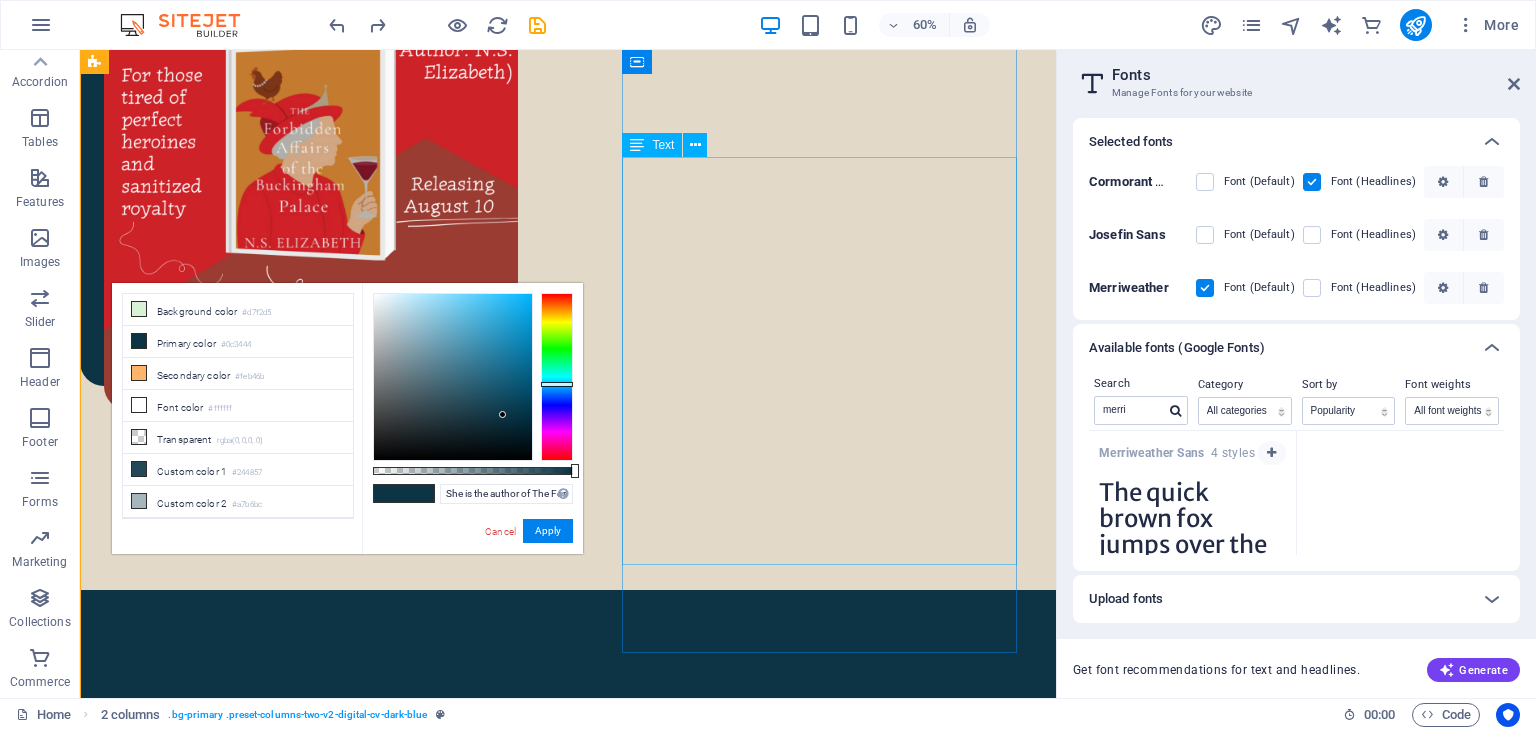 scroll, scrollTop: 1119, scrollLeft: 0, axis: vertical 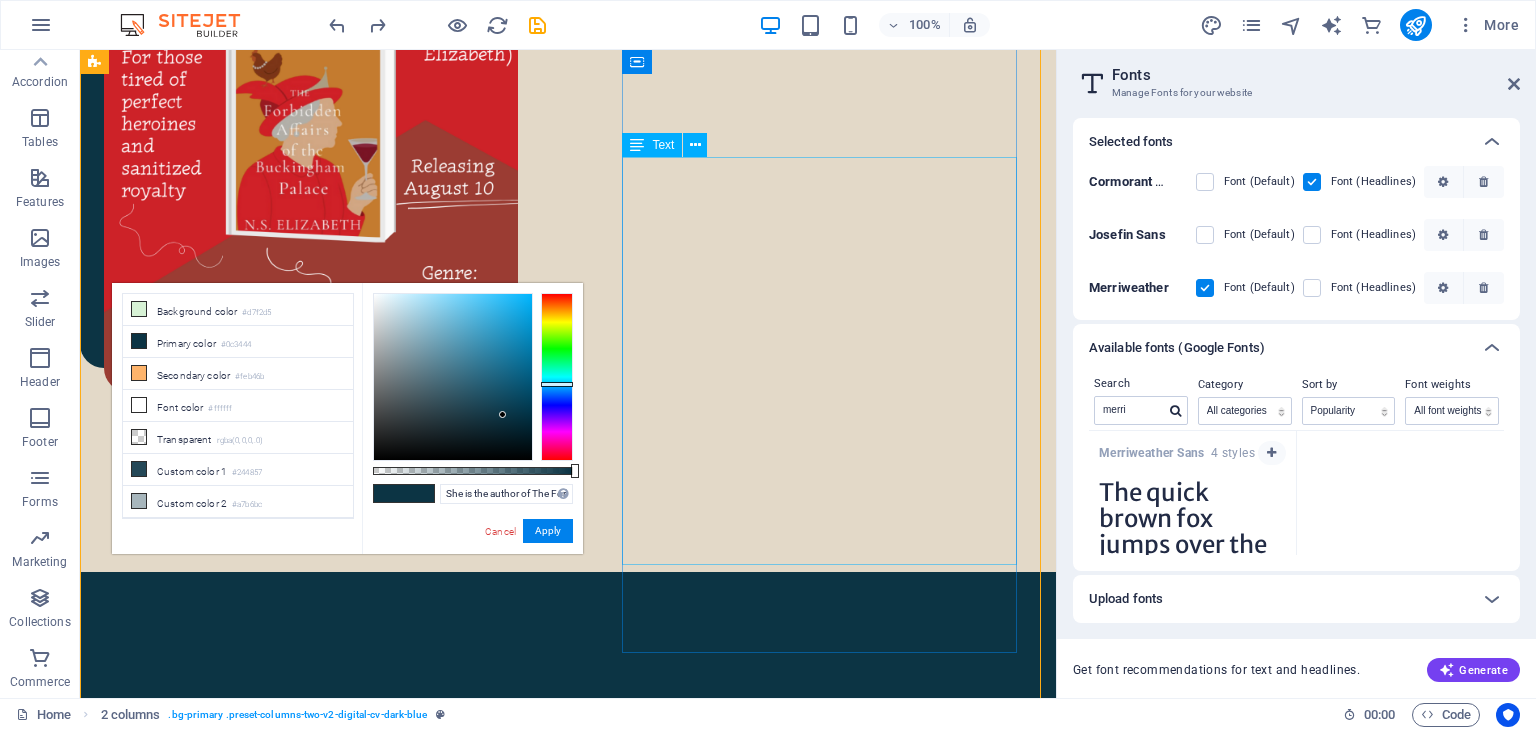 click on "Lorem ipsum dolor sit amet, consectetur adipiscing elit, sed do eiusmod tempor incididunt ut labore et dolore magna aliqua. Ut enim ad minim veniam, quis nostrud exercitation ullamco laboris nisi ut aliquip ex ea commodo consequat. Lorem ipsum dolor sit amet, consectetur adipiscing elit, sed do eiusmod tempor incididunt ut labore et dolore magna aliqua. Ut enim ad minim veniam, quis nostrud exercitation ullamco laboris nisi ut aliquip ex ea commodo consequat. Lorem ipsum dolor sit amet, consectetur adipiscing elit, sed do eiusmod tempor incididunt ut labore et dolore magna aliqua. Ut enim ad minim veniam, quis nostrud exercitation ullamco laboris nisi ut aliquip ex ea commodo consequat." at bounding box center [329, 1515] 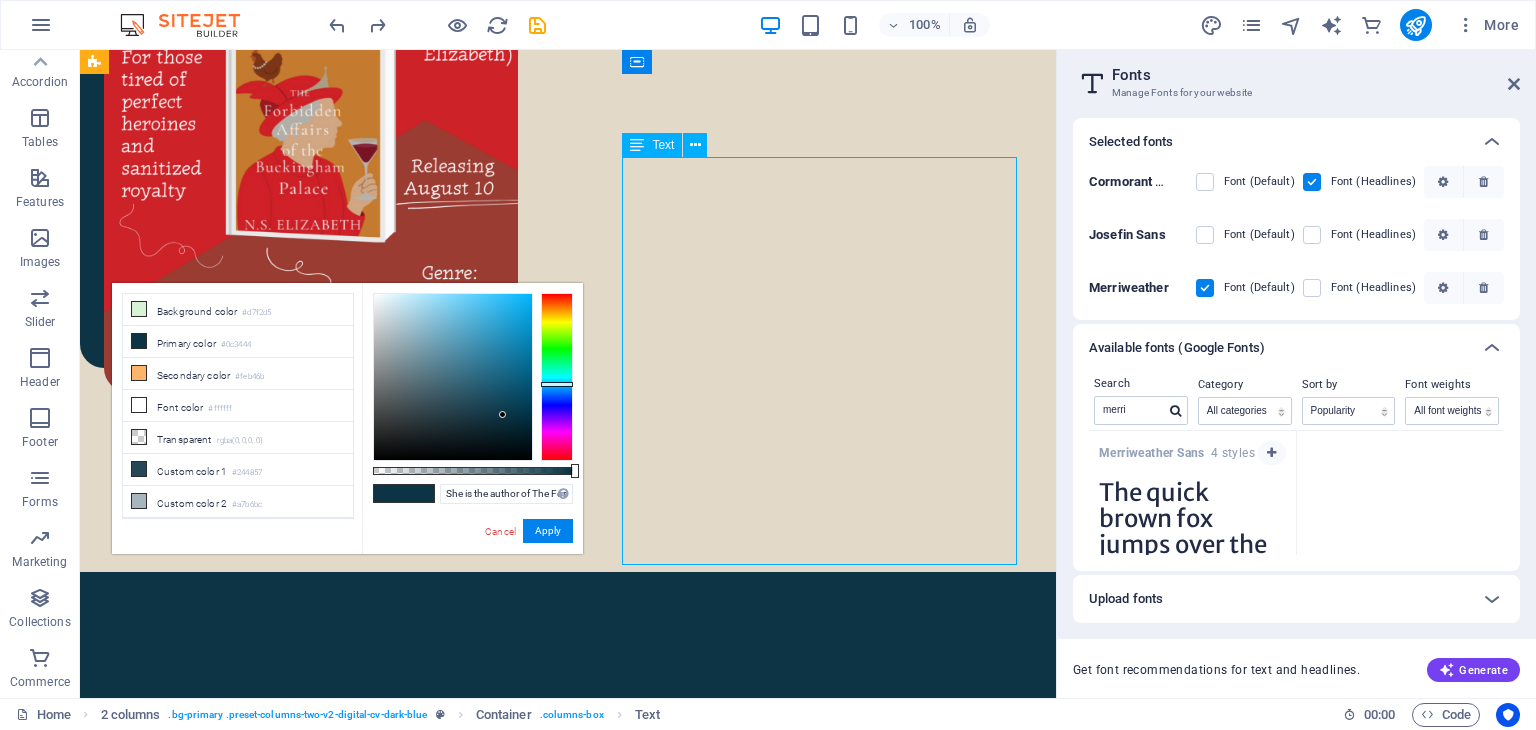 click on "Lorem ipsum dolor sit amet, consectetur adipiscing elit, sed do eiusmod tempor incididunt ut labore et dolore magna aliqua. Ut enim ad minim veniam, quis nostrud exercitation ullamco laboris nisi ut aliquip ex ea commodo consequat. Lorem ipsum dolor sit amet, consectetur adipiscing elit, sed do eiusmod tempor incididunt ut labore et dolore magna aliqua. Ut enim ad minim veniam, quis nostrud exercitation ullamco laboris nisi ut aliquip ex ea commodo consequat. Lorem ipsum dolor sit amet, consectetur adipiscing elit, sed do eiusmod tempor incididunt ut labore et dolore magna aliqua. Ut enim ad minim veniam, quis nostrud exercitation ullamco laboris nisi ut aliquip ex ea commodo consequat." at bounding box center (329, 1515) 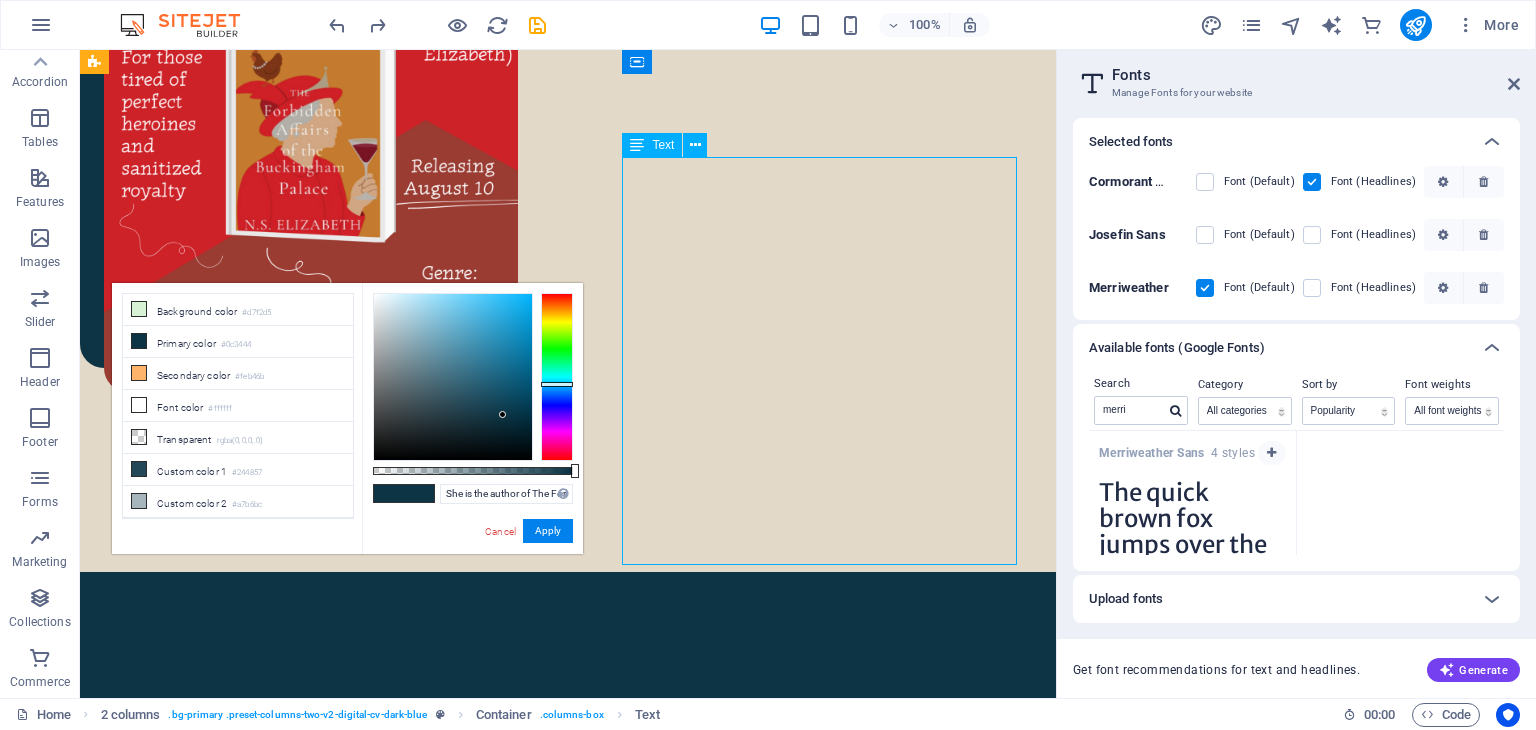 click on "Lorem ipsum dolor sit amet, consectetur adipiscing elit, sed do eiusmod tempor incididunt ut labore et dolore magna aliqua. Ut enim ad minim veniam, quis nostrud exercitation ullamco laboris nisi ut aliquip ex ea commodo consequat. Lorem ipsum dolor sit amet, consectetur adipiscing elit, sed do eiusmod tempor incididunt ut labore et dolore magna aliqua. Ut enim ad minim veniam, quis nostrud exercitation ullamco laboris nisi ut aliquip ex ea commodo consequat. Lorem ipsum dolor sit amet, consectetur adipiscing elit, sed do eiusmod tempor incididunt ut labore et dolore magna aliqua. Ut enim ad minim veniam, quis nostrud exercitation ullamco laboris nisi ut aliquip ex ea commodo consequat." at bounding box center (329, 1515) 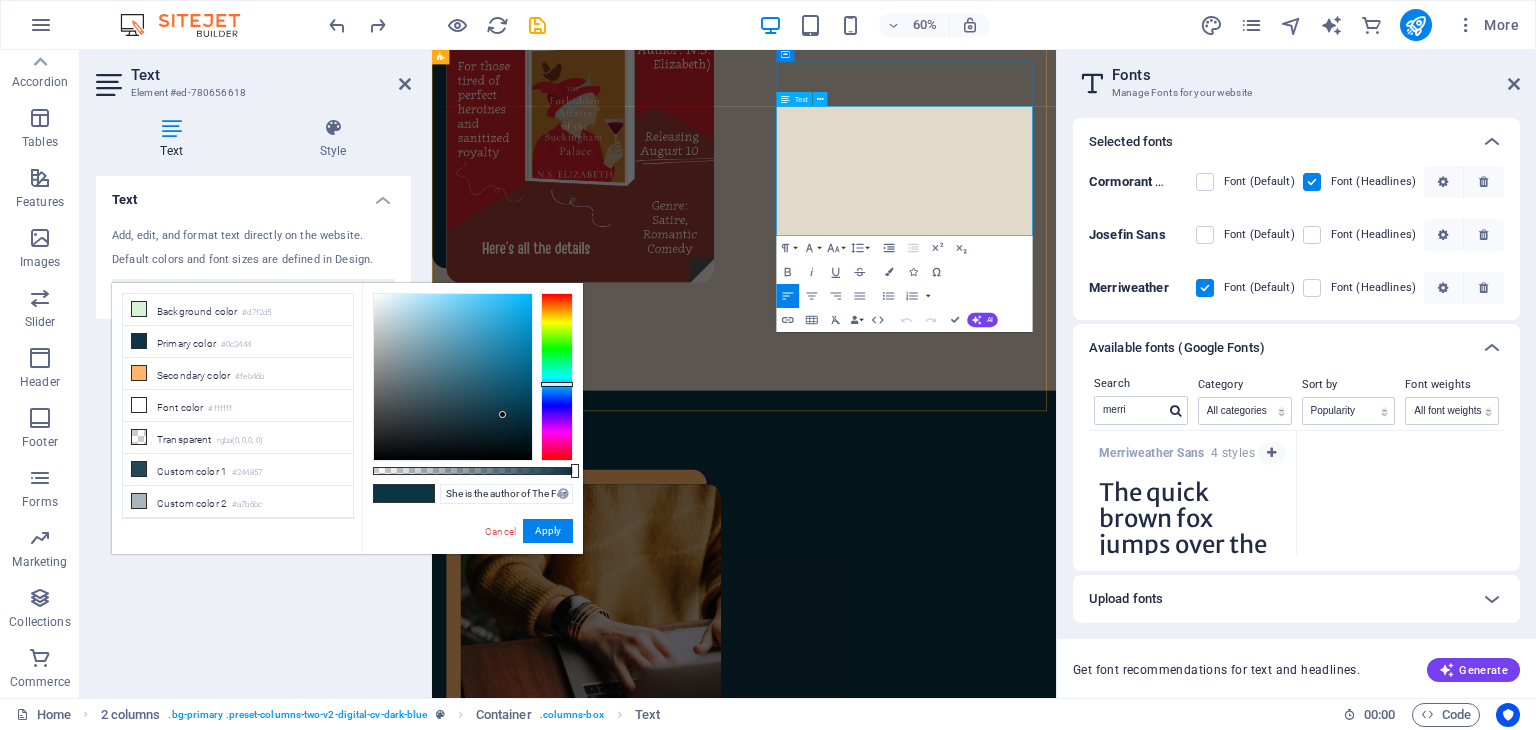 scroll, scrollTop: 1139, scrollLeft: 0, axis: vertical 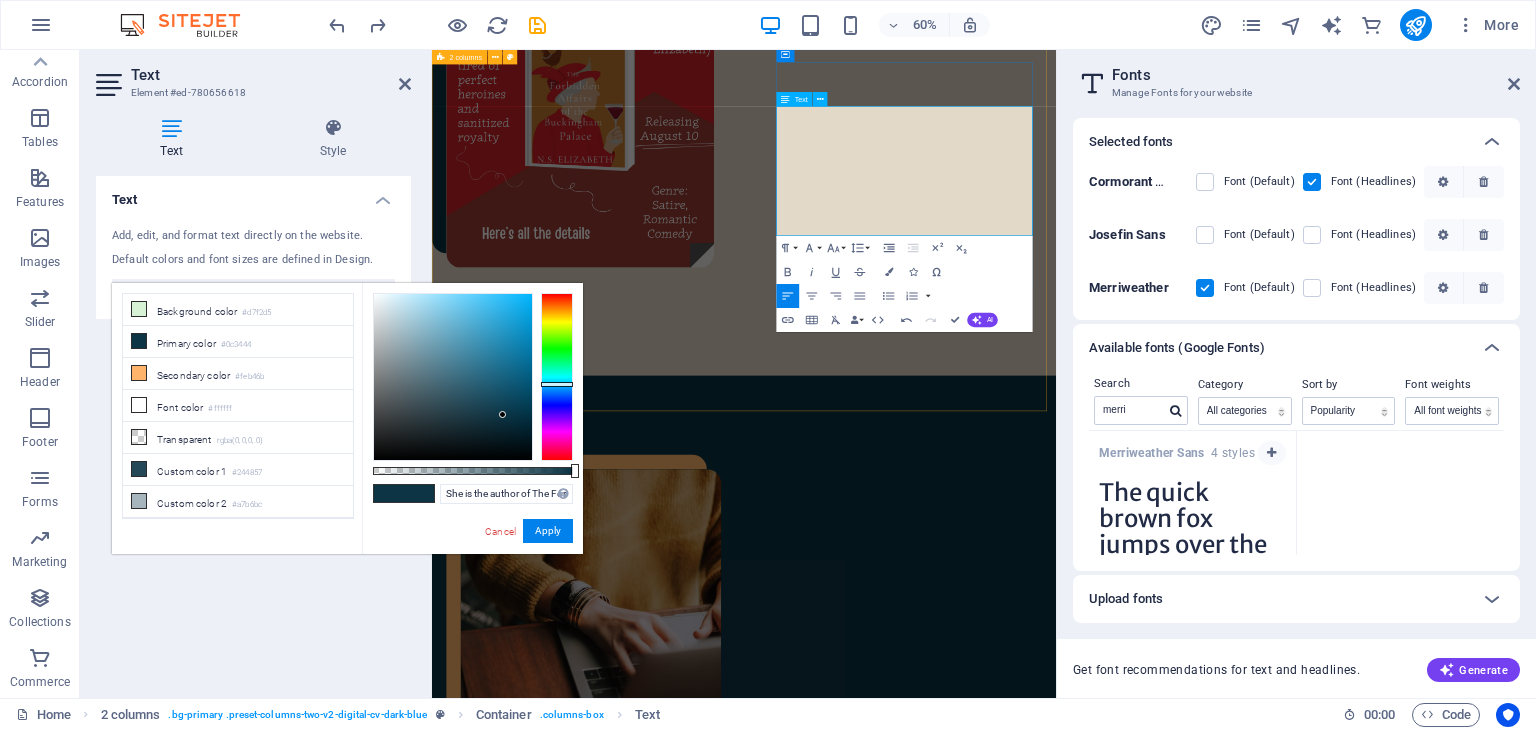 click on "A little bit of my story She is the author of  The Forbidden Affairs of the Buckingham Palace  and  100 Nights in Beirut . After growing up in the desert-city of [CITY] and the enchanting "Paris of the Middle East", she now lives in [COUNTRY] with her husband and an owl sculpture named Winky. When she's not crafting tales of absurdity, love, and the occasional secret affair, she sips tea from porcelain cups—like the posh queen she believes herself to be. Download CV" at bounding box center (952, 1191) 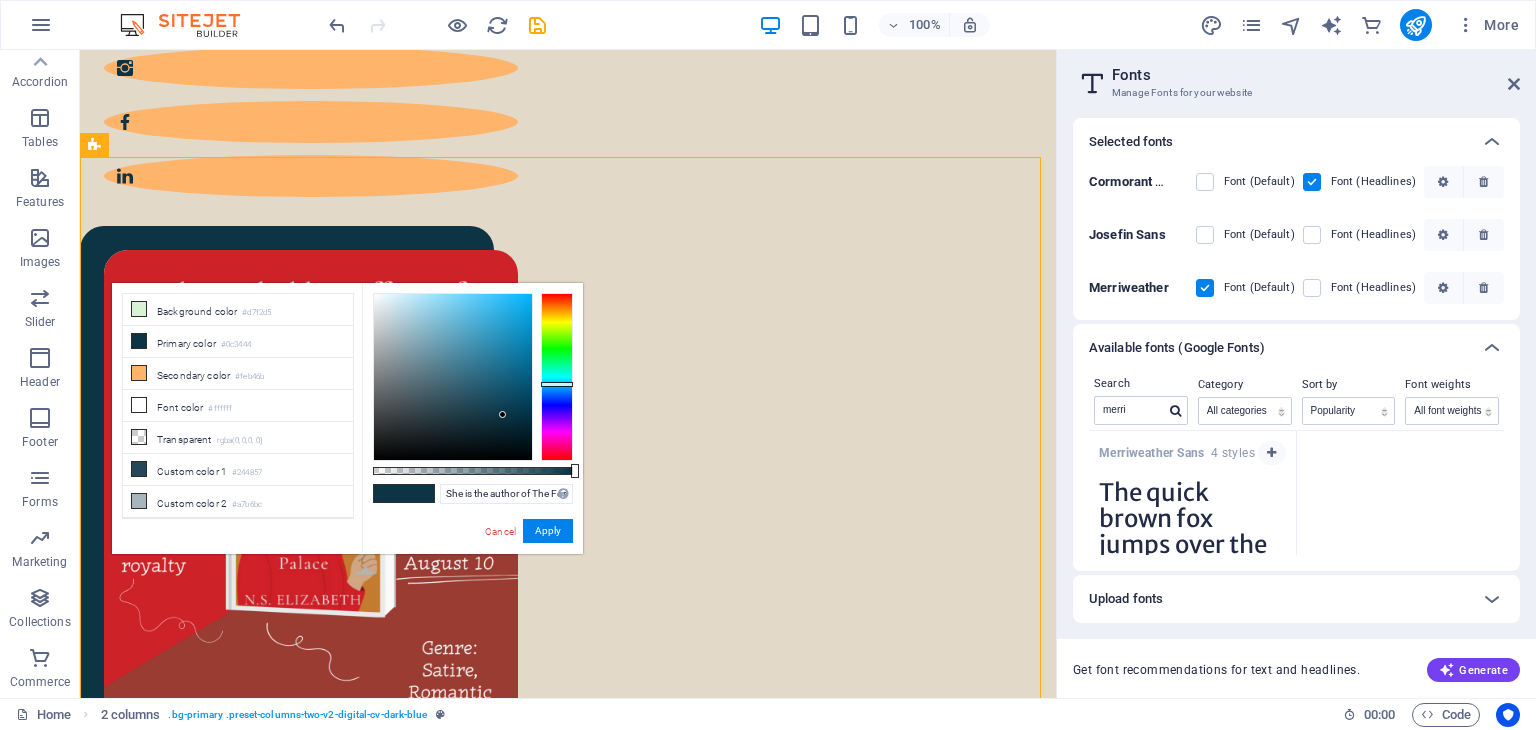 scroll, scrollTop: 621, scrollLeft: 0, axis: vertical 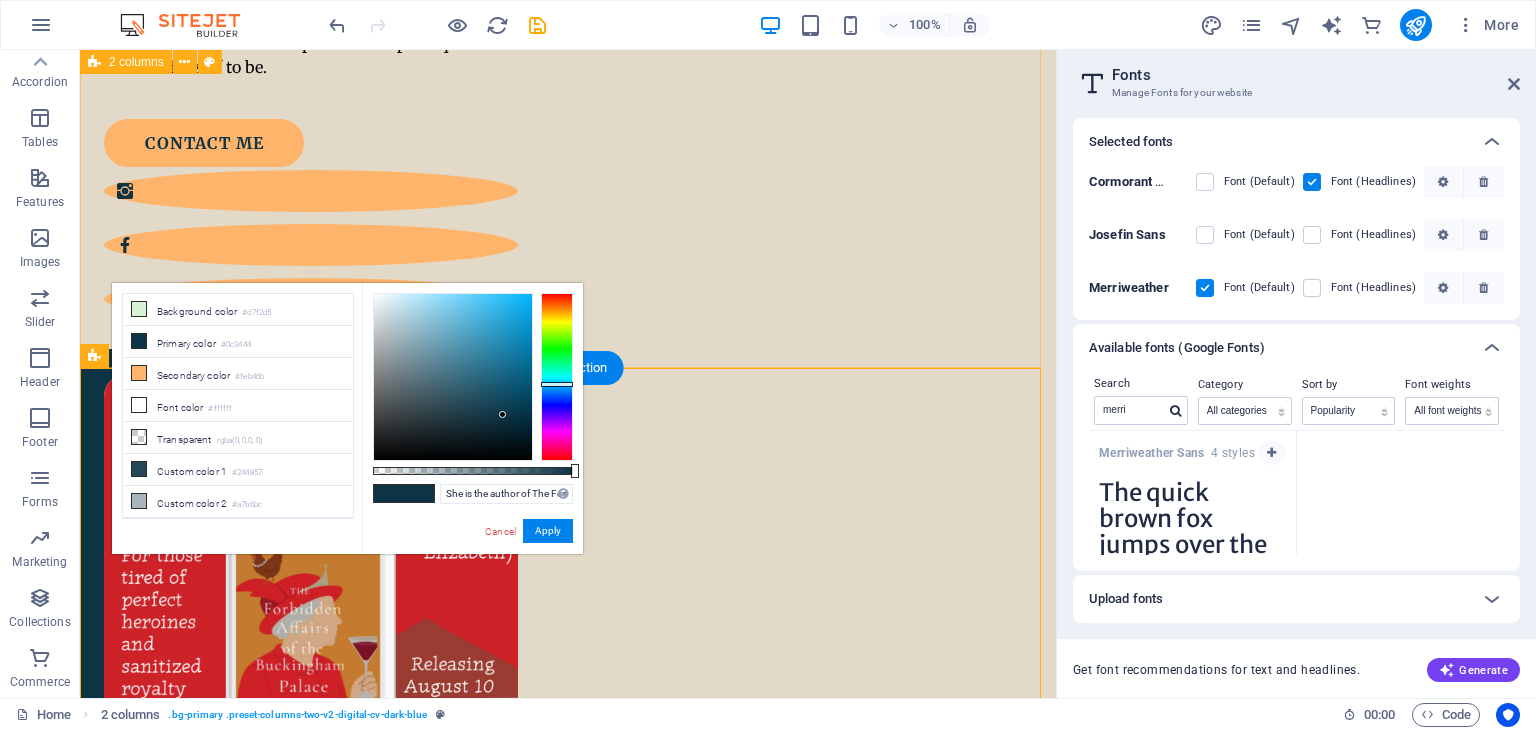 click on "About the Author She is the author of  The Forbidden Affairs of the Buckingham Palace  and  100 Nights in Beirut . After growing up in the desert-city of [CITY] and the enchanting "Paris of the Middle East", she now lives in [COUNTRY] with her husband and an owl sculpture named Winky. When she's not crafting tales of absurdity, love, and the occasional secret affair, she sips tea from porcelain cups—like the posh queen she believes herself to be. contact me" at bounding box center (568, 351) 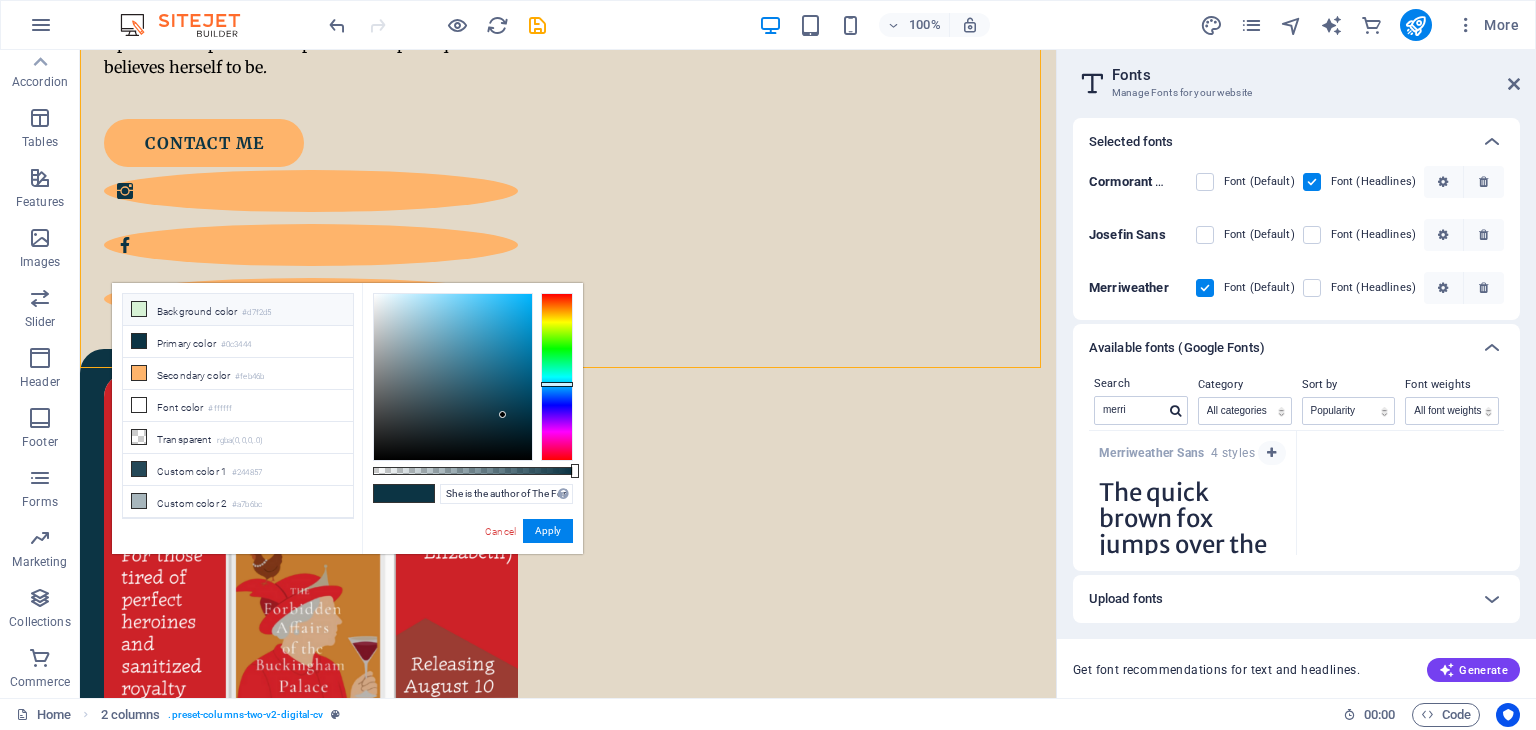 click on "#d7f2d5" at bounding box center (256, 313) 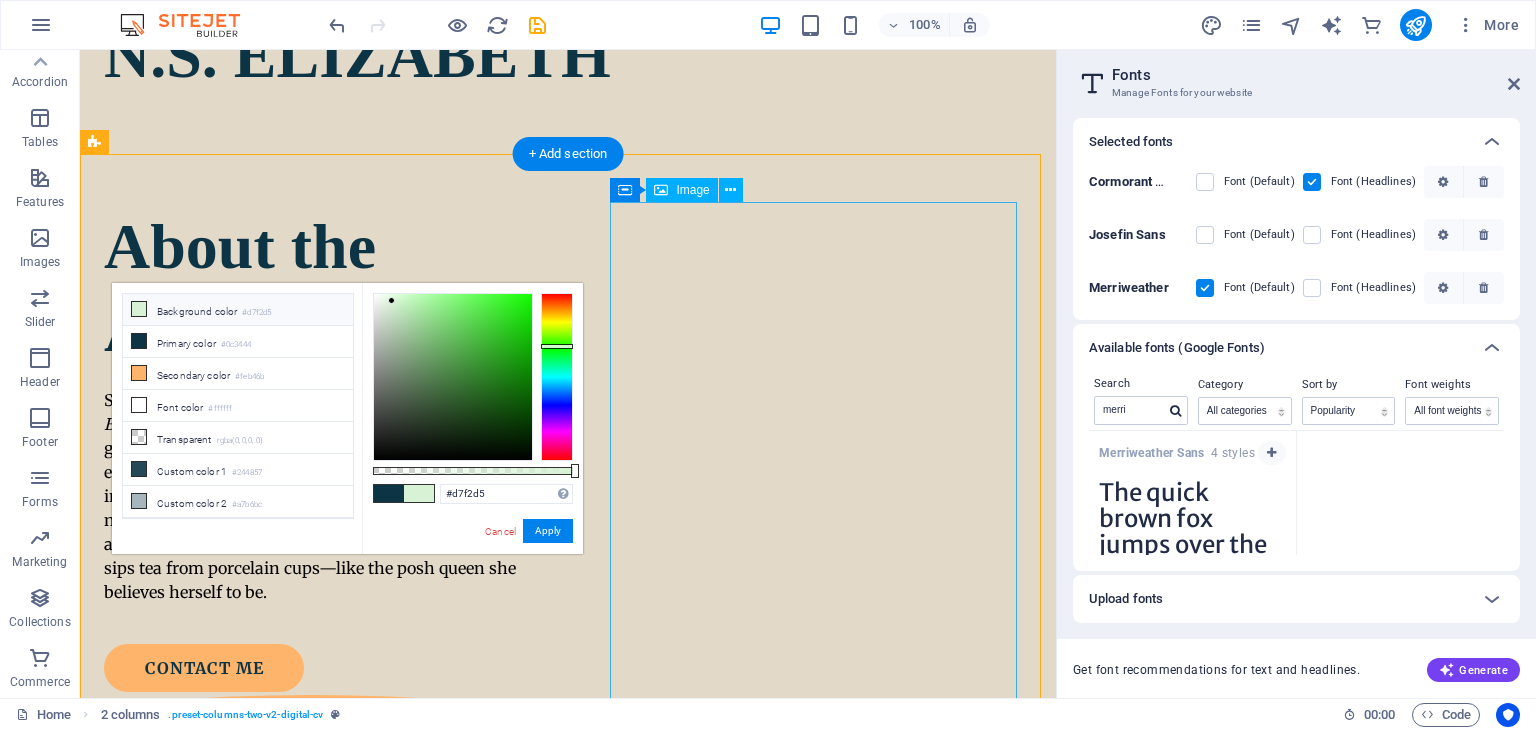scroll, scrollTop: 100, scrollLeft: 0, axis: vertical 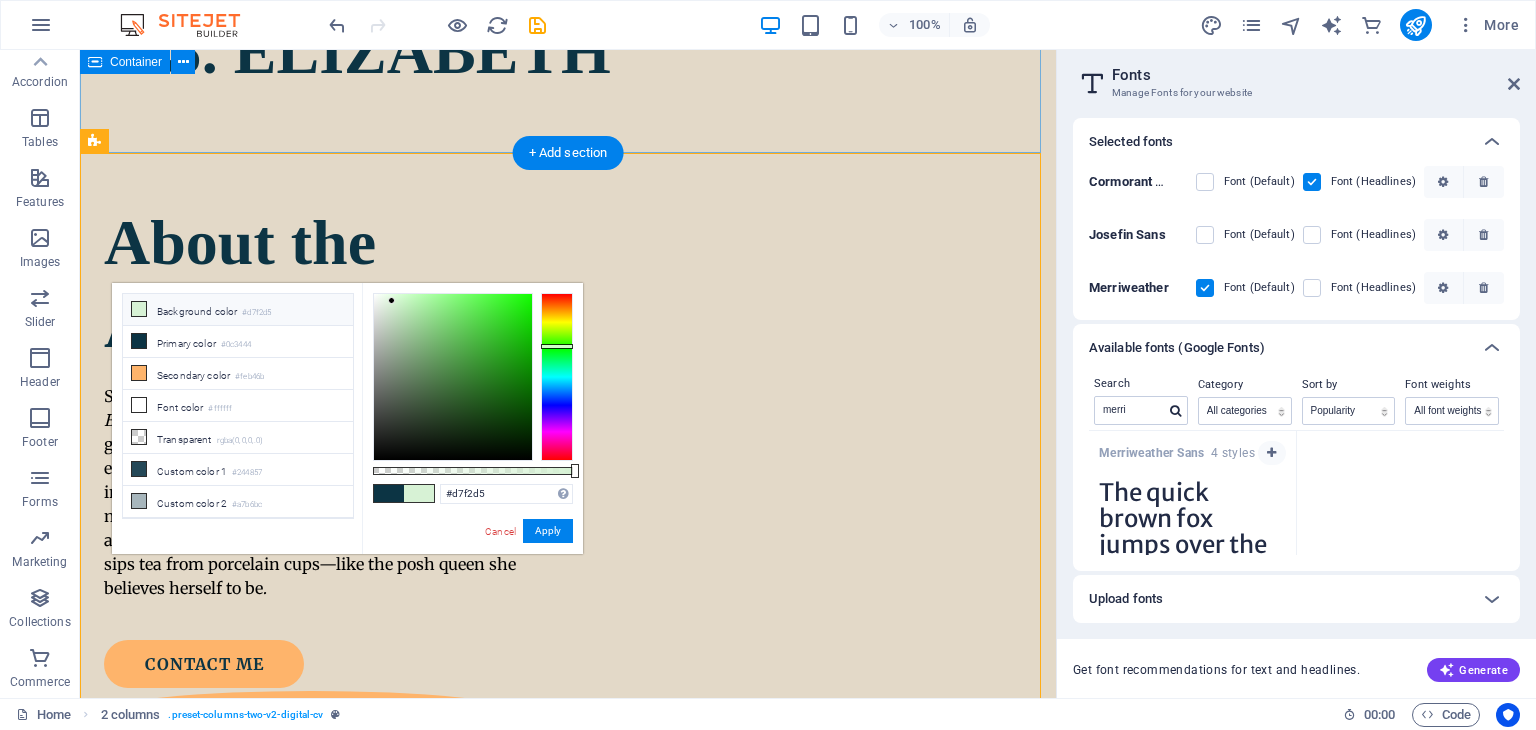 click on "N.S. ELIZABETH" at bounding box center (568, 51) 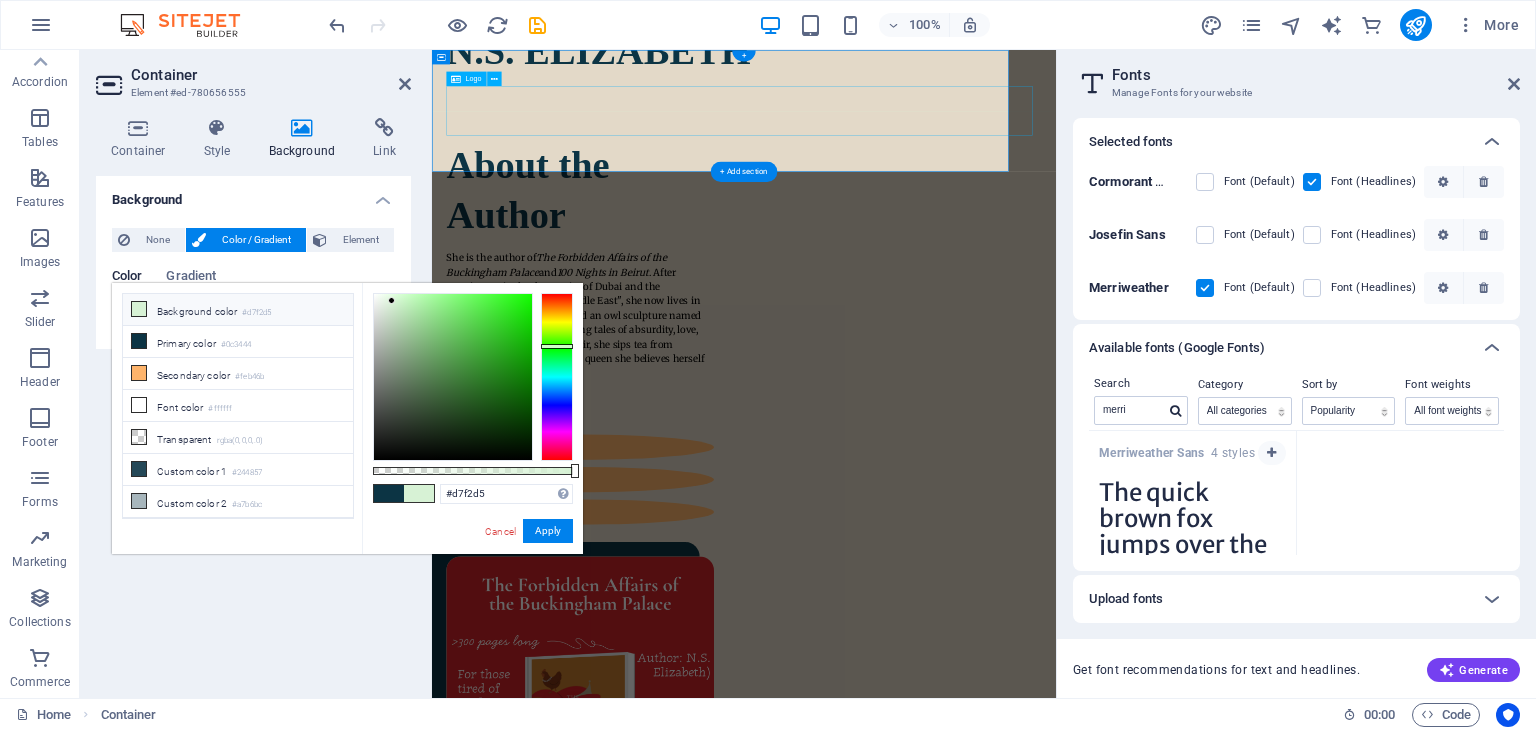 scroll, scrollTop: 0, scrollLeft: 0, axis: both 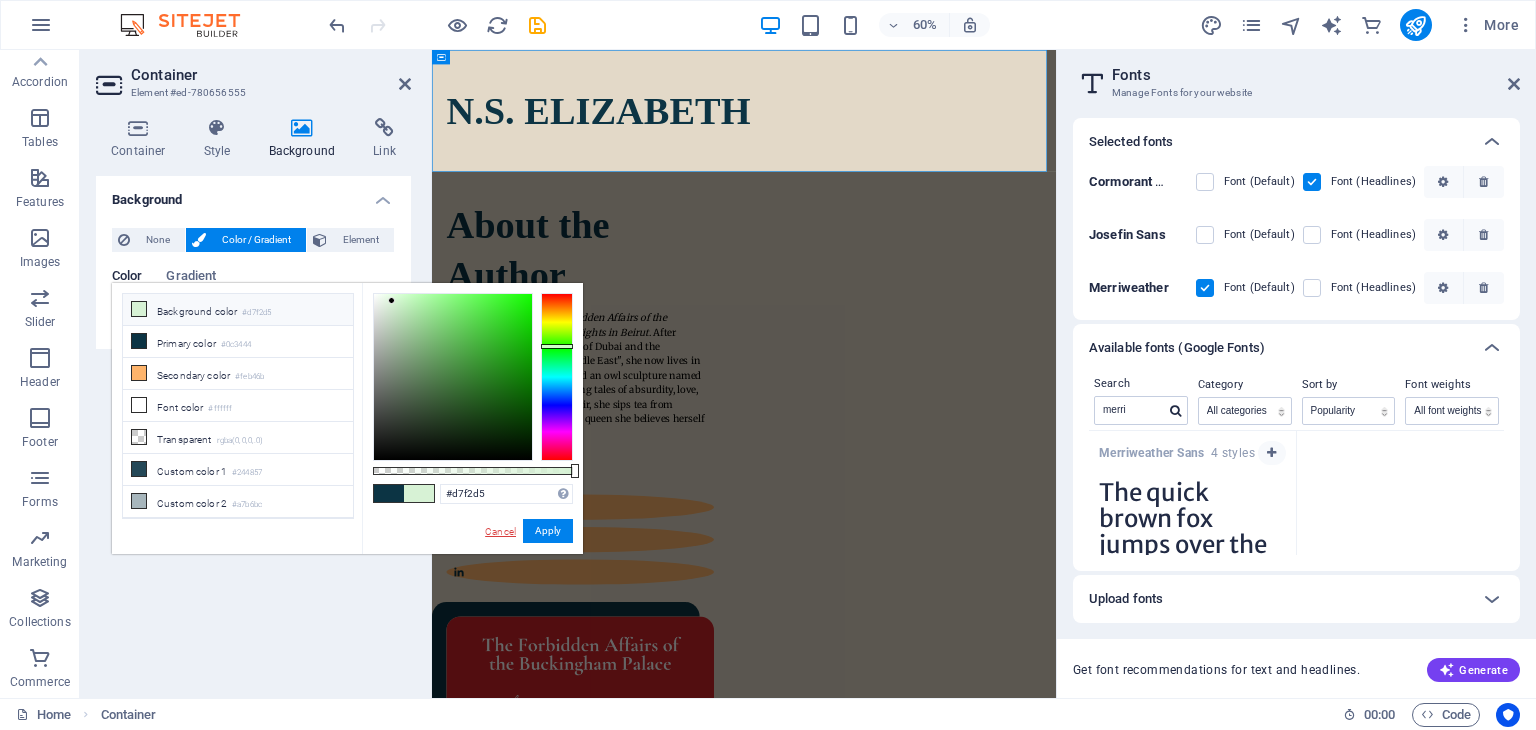 click on "Cancel" at bounding box center (500, 531) 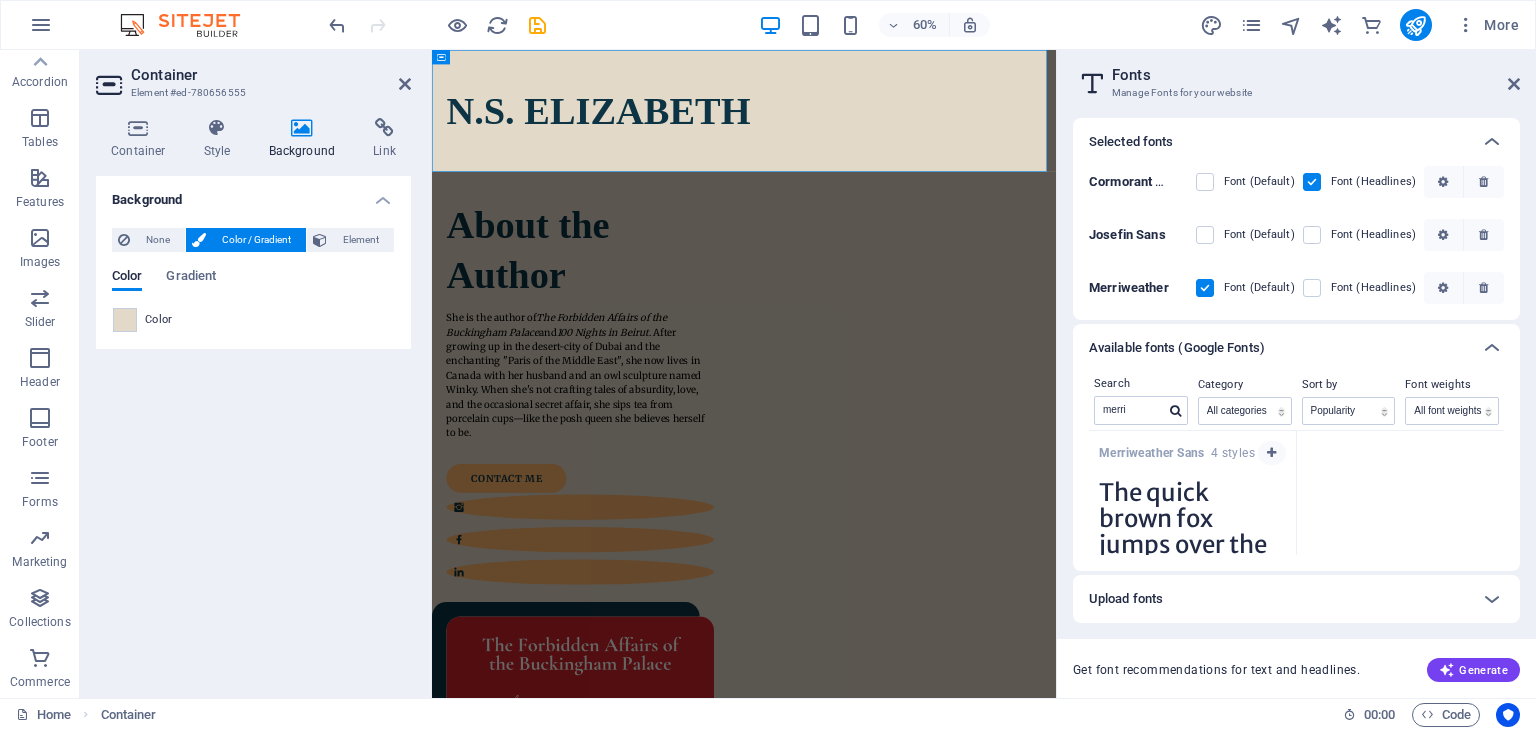 click on "Color" at bounding box center [253, 320] 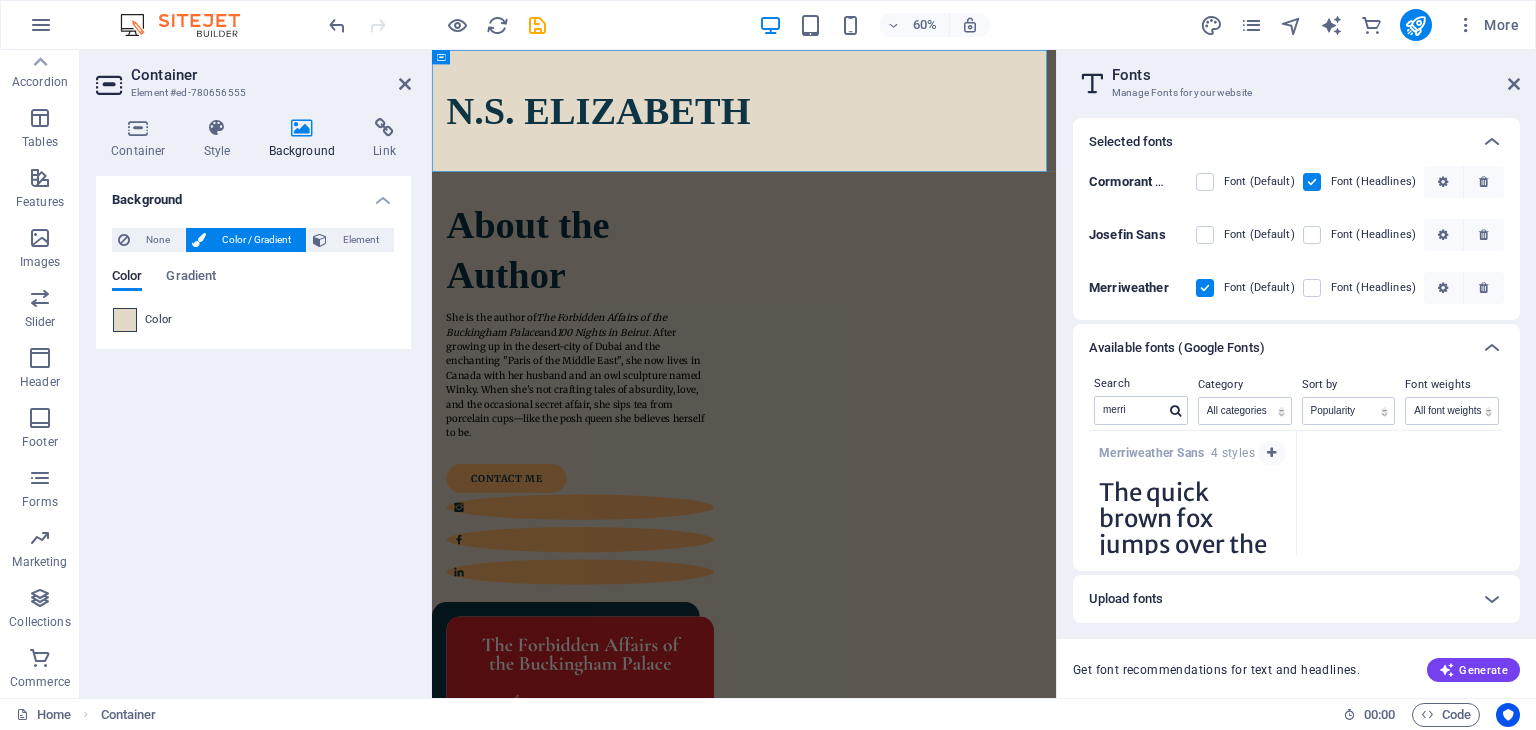 click at bounding box center (125, 320) 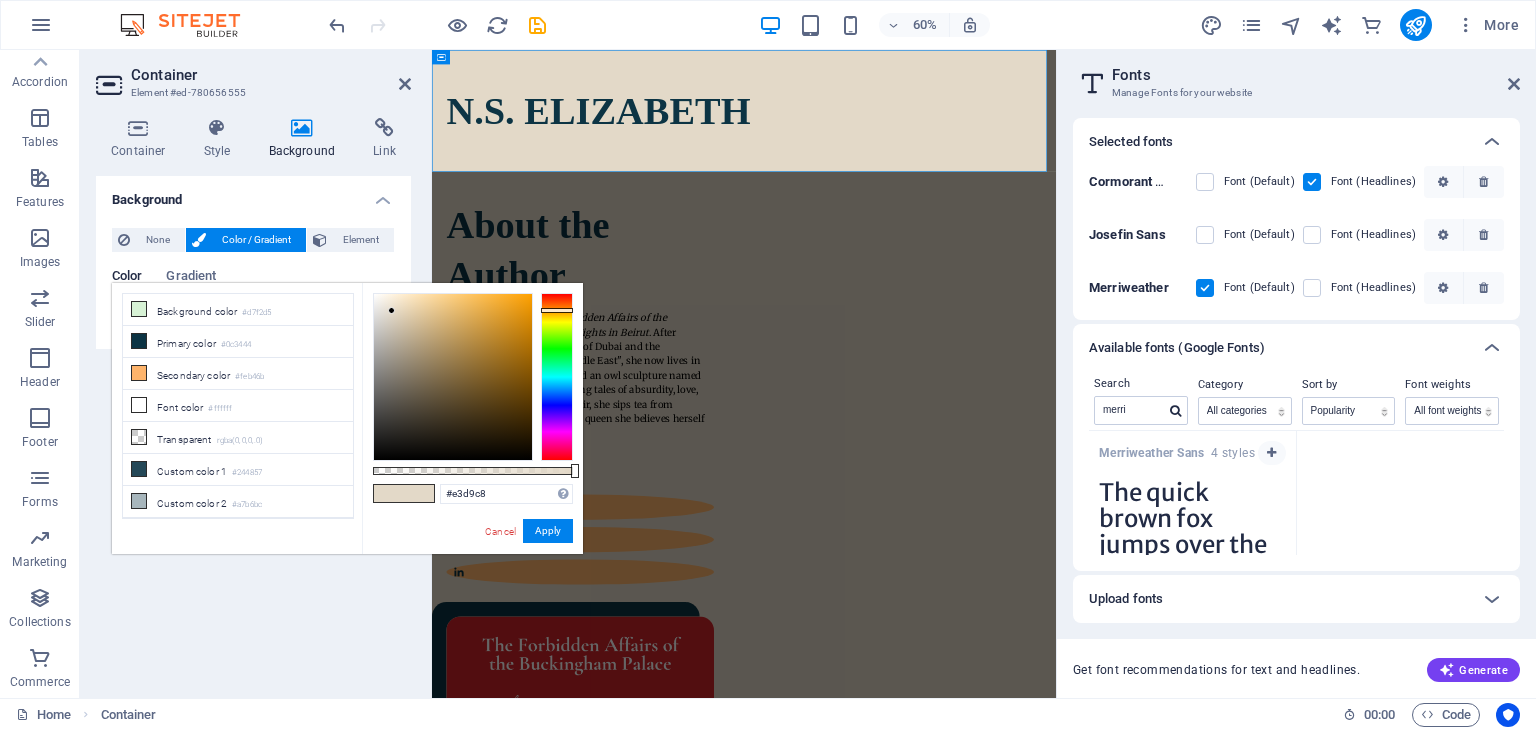 click on "#e3d9c8 Supported formats #0852ed rgb(8, 82, 237) rgba(8, 82, 237, 90%) hsv(221,97,93) hsl(221, 93%, 48%) Cancel Apply" at bounding box center [472, 563] 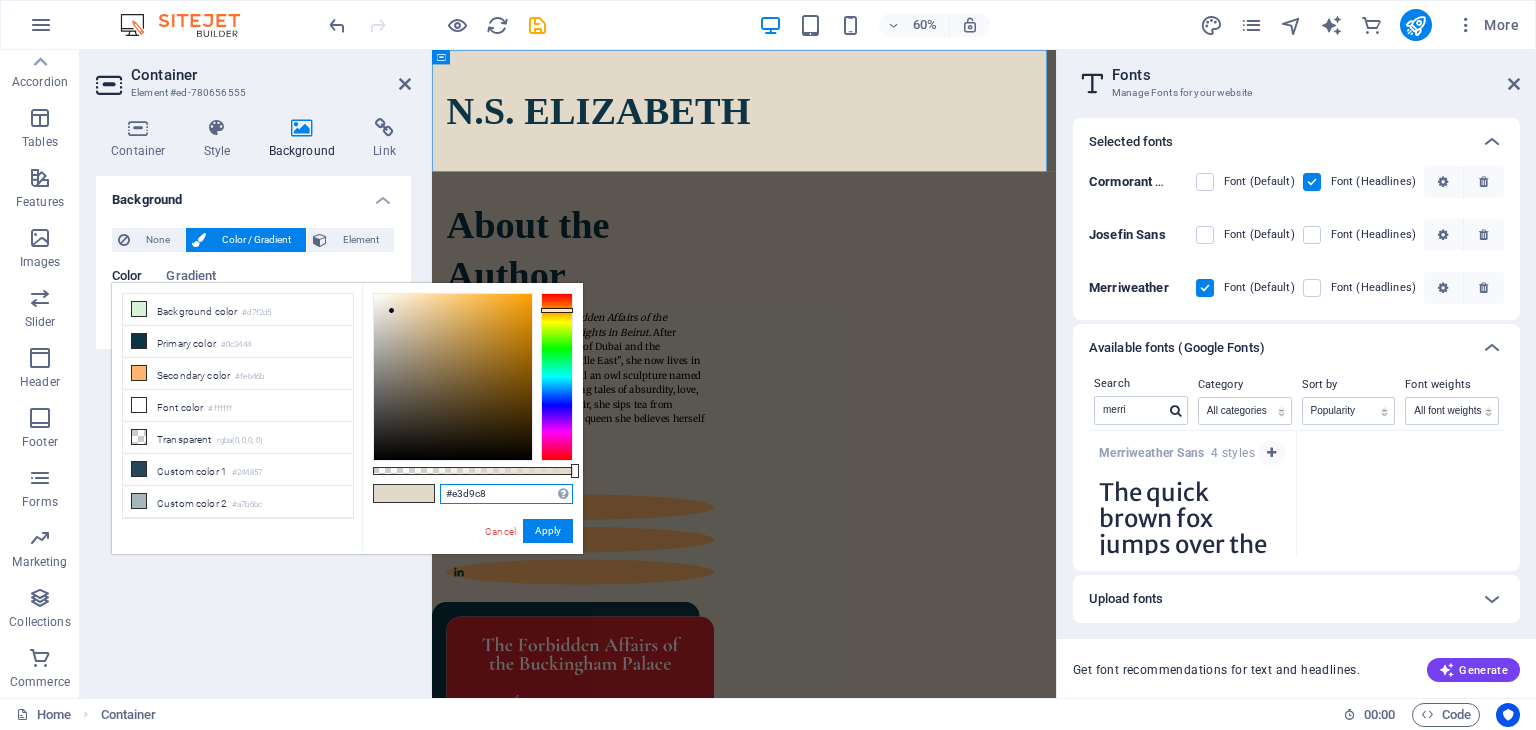 click on "#e3d9c8" at bounding box center [506, 494] 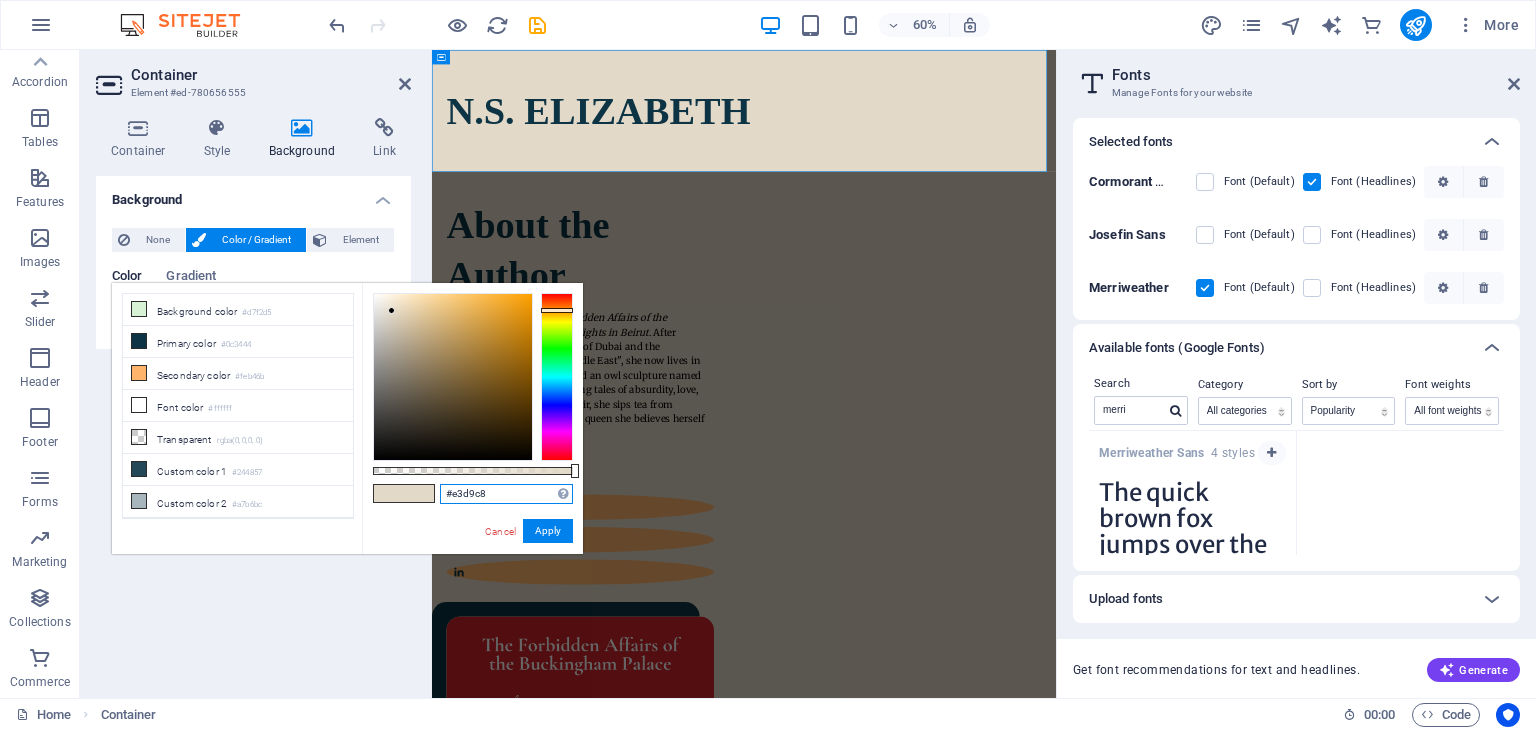 click on "#e3d9c8" at bounding box center [506, 494] 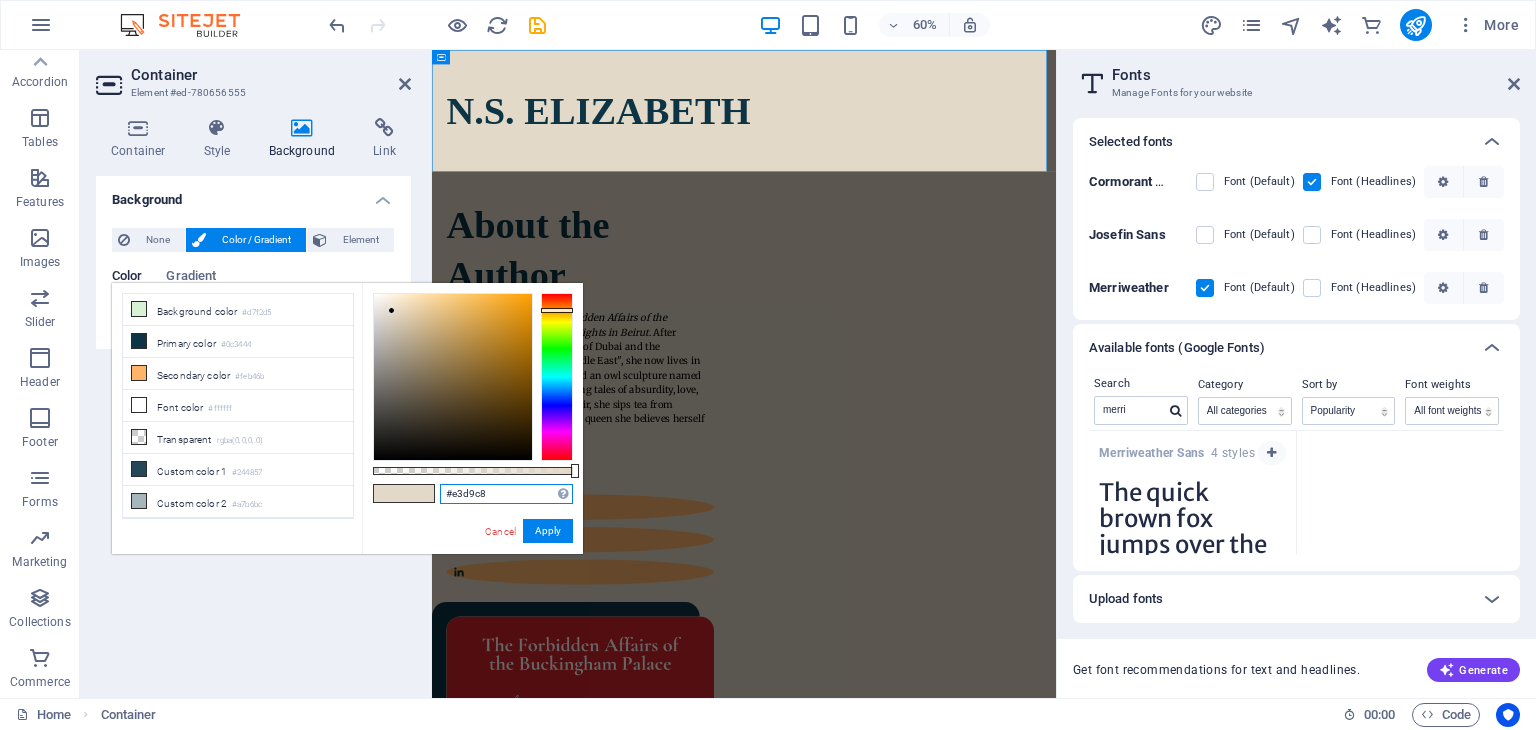 click on "#e3d9c8" at bounding box center [506, 494] 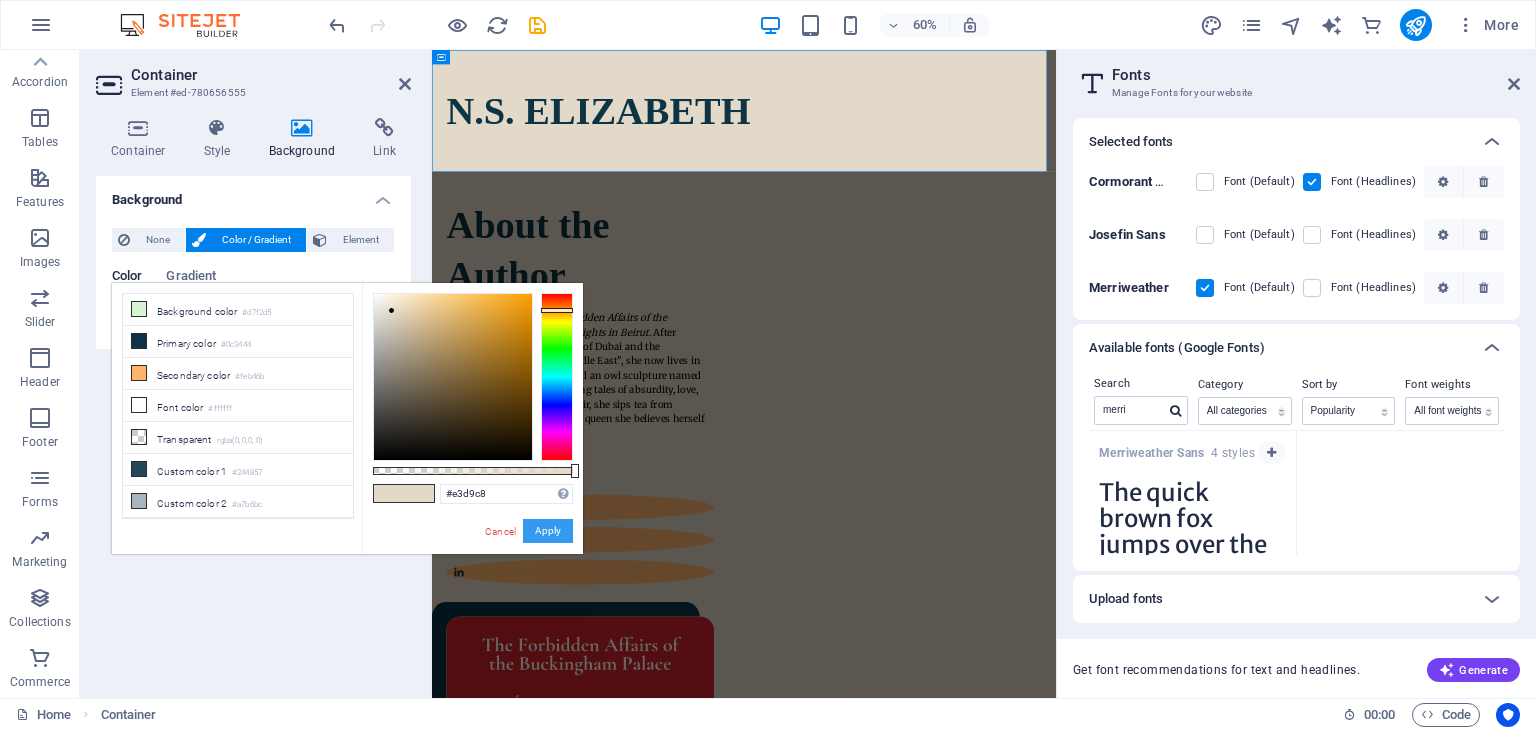 click on "Apply" at bounding box center [548, 531] 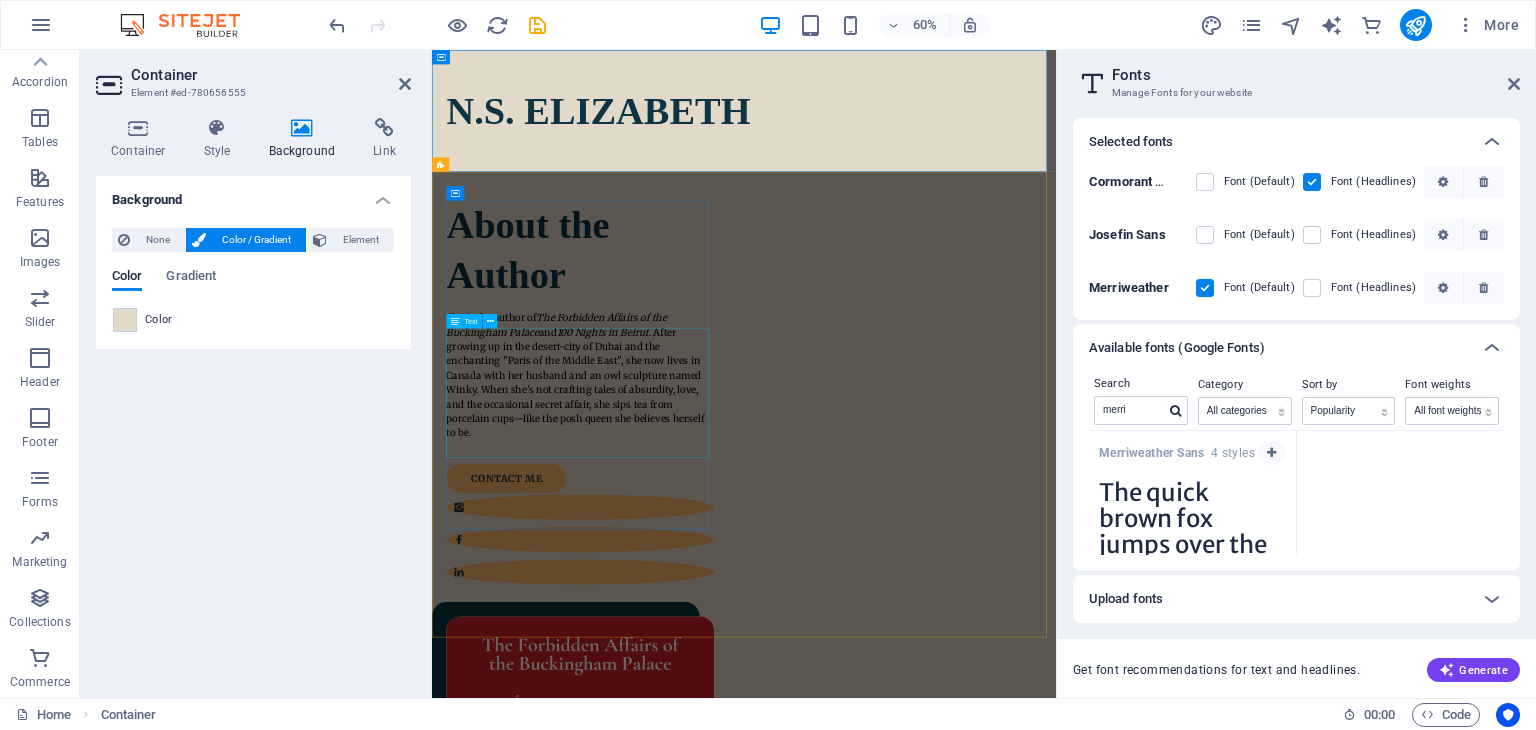 scroll, scrollTop: 600, scrollLeft: 0, axis: vertical 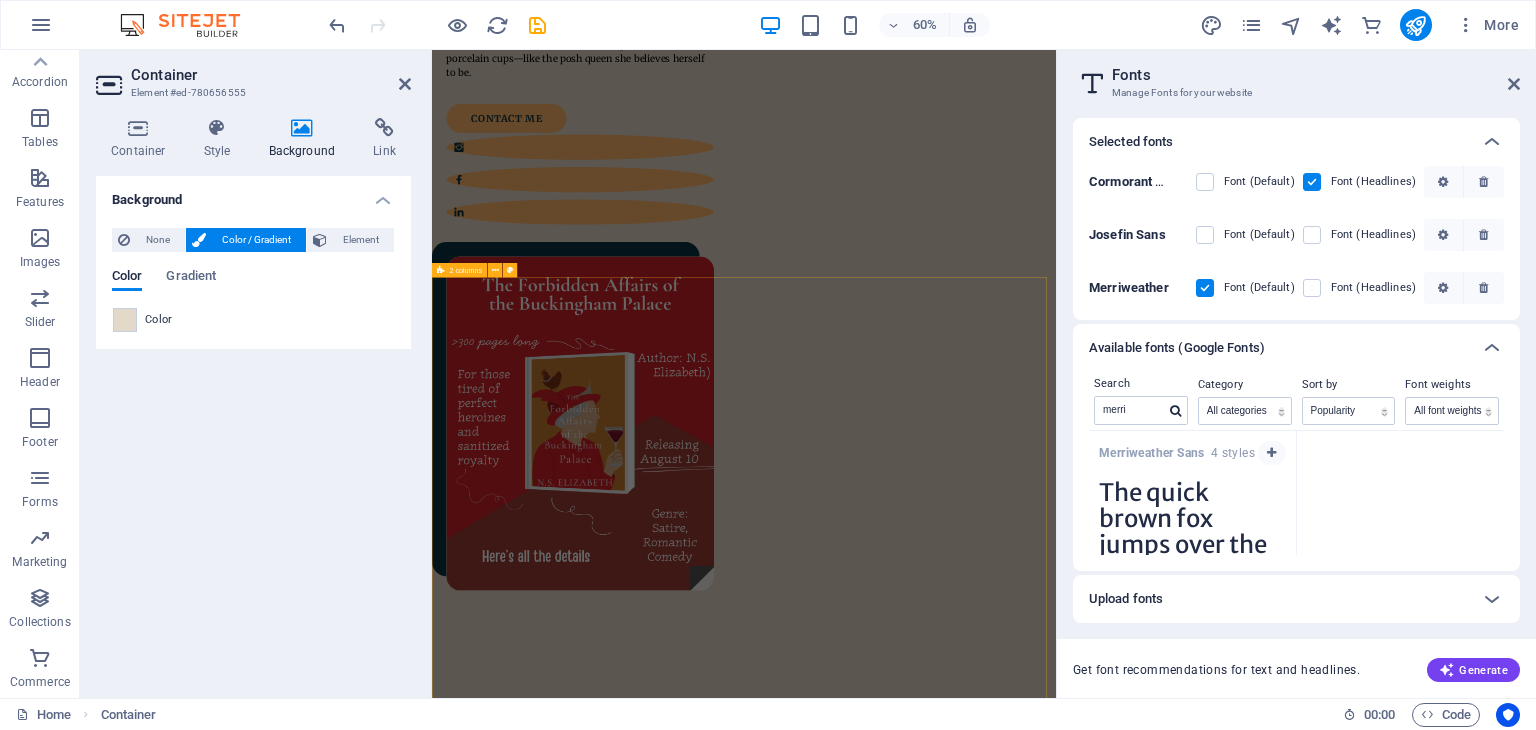click on "A little bit of my story She is the author of  The Forbidden Affairs of the Buckingham Palace  and  100 Nights in Beirut . After growing up in the desert-city of [CITY] and the enchanting "Paris of the Middle East", she now lives in [COUNTRY] with her husband and an owl sculpture named Winky. When she's not crafting tales of absurdity, love, and the occasional secret affair, she sips tea from porcelain cups—like the posh queen she believes herself to be. Download CV" at bounding box center [952, 1730] 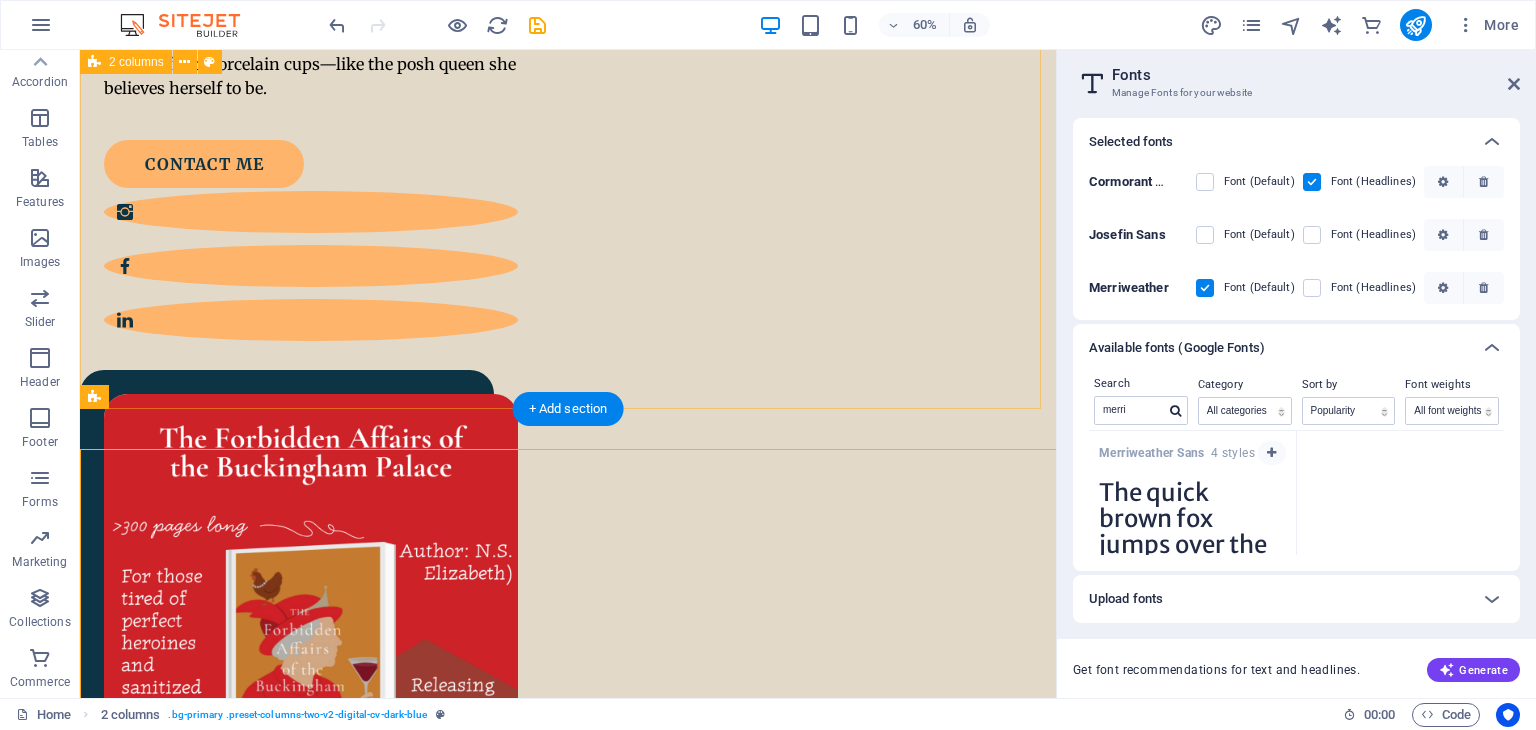 scroll, scrollTop: 580, scrollLeft: 0, axis: vertical 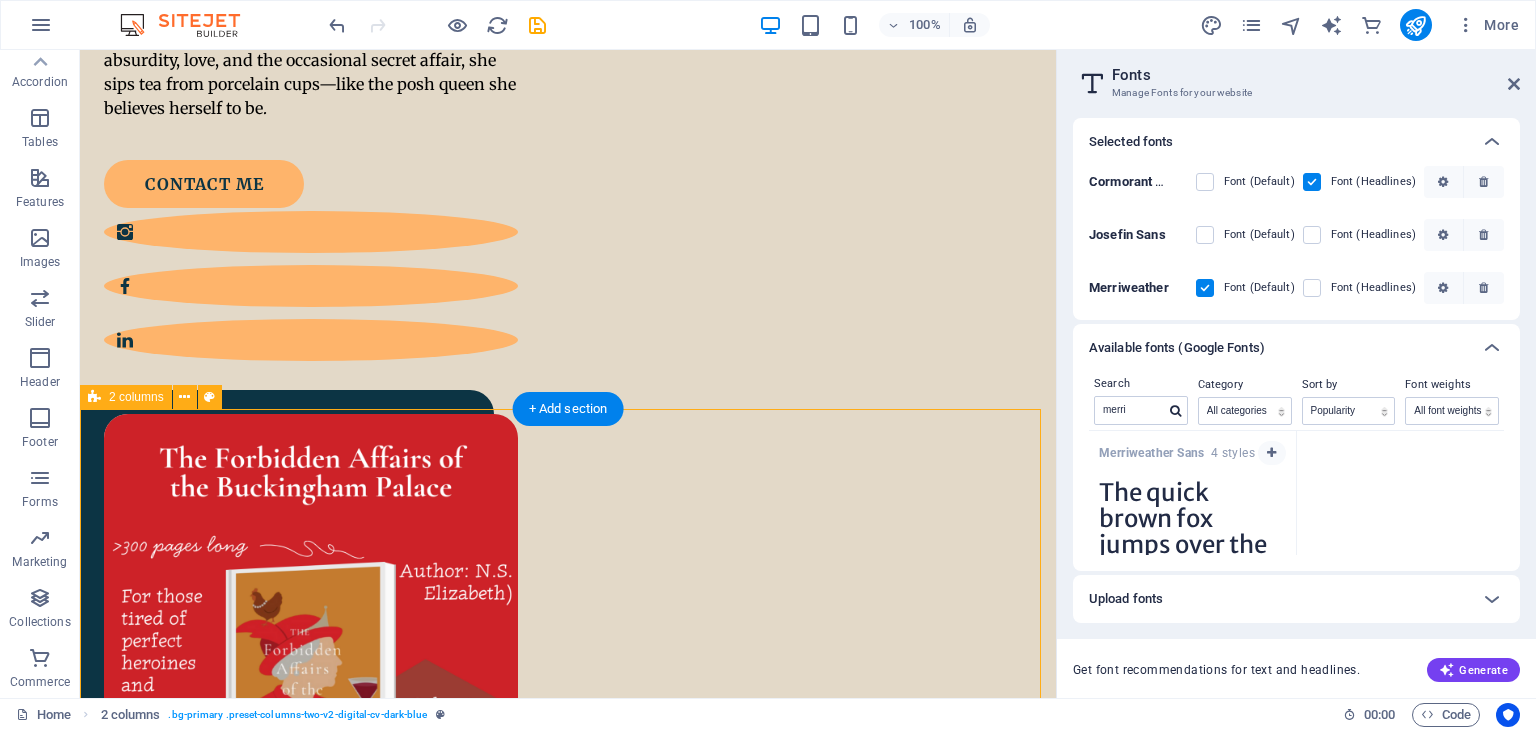 click on "A little bit of my story She is the author of  The Forbidden Affairs of the Buckingham Palace  and  100 Nights in Beirut . After growing up in the desert-city of [CITY] and the enchanting "Paris of the Middle East", she now lives in [COUNTRY] with her husband and an owl sculpture named Winky. When she's not crafting tales of absurdity, love, and the occasional secret affair, she sips tea from porcelain cups—like the posh queen she believes herself to be. Download CV" at bounding box center (568, 1722) 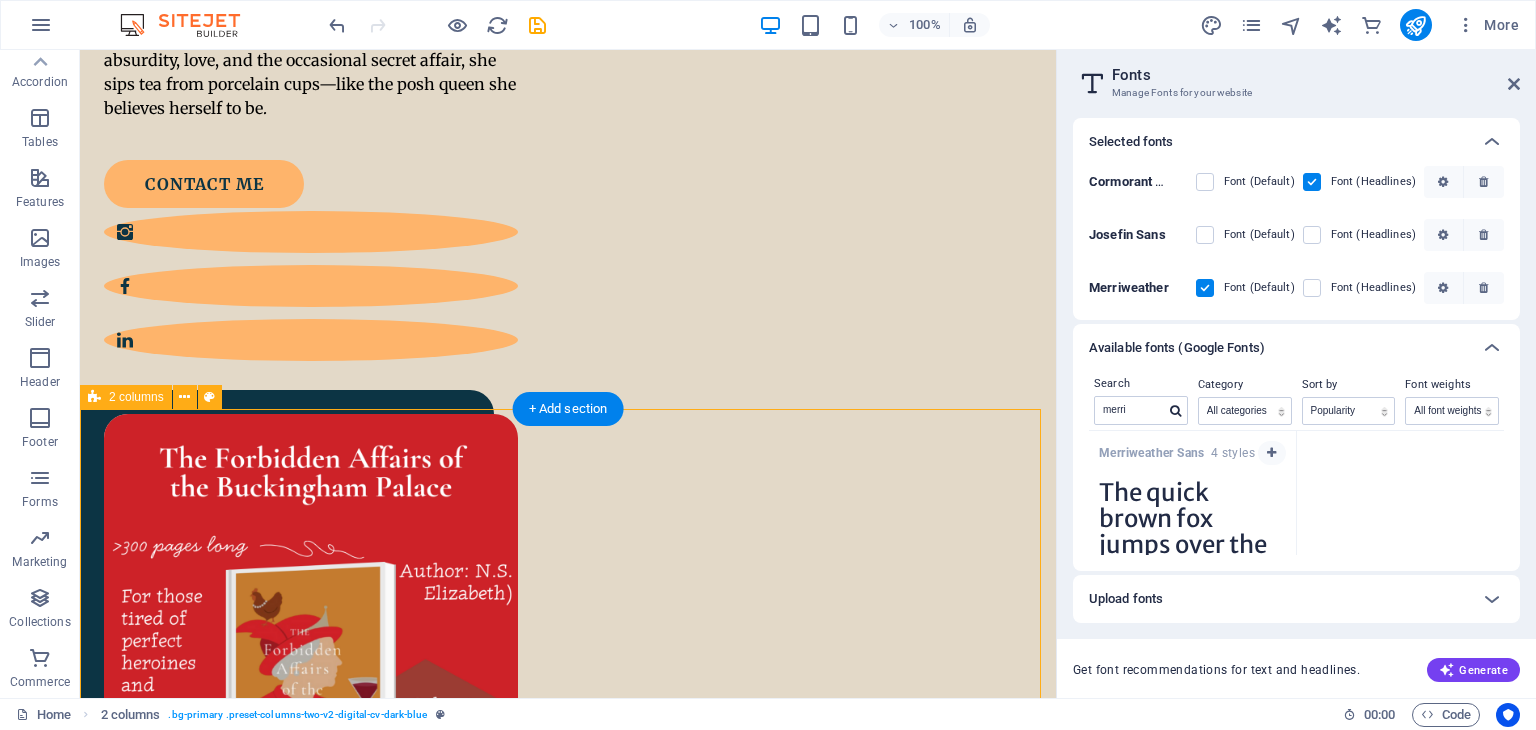 click on "A little bit of my story She is the author of  The Forbidden Affairs of the Buckingham Palace  and  100 Nights in Beirut . After growing up in the desert-city of [CITY] and the enchanting "Paris of the Middle East", she now lives in [COUNTRY] with her husband and an owl sculpture named Winky. When she's not crafting tales of absurdity, love, and the occasional secret affair, she sips tea from porcelain cups—like the posh queen she believes herself to be. Download CV" at bounding box center [568, 1722] 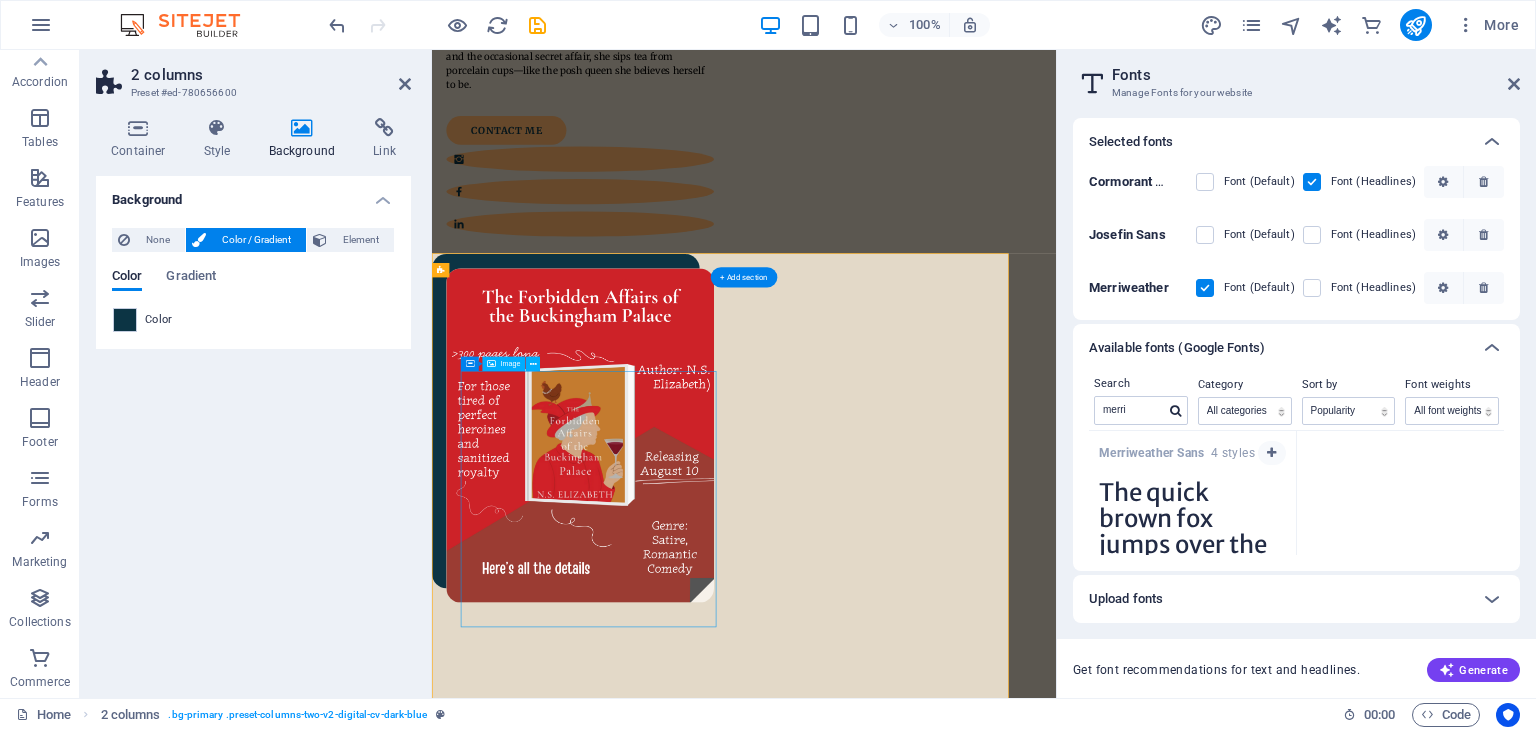 scroll, scrollTop: 600, scrollLeft: 0, axis: vertical 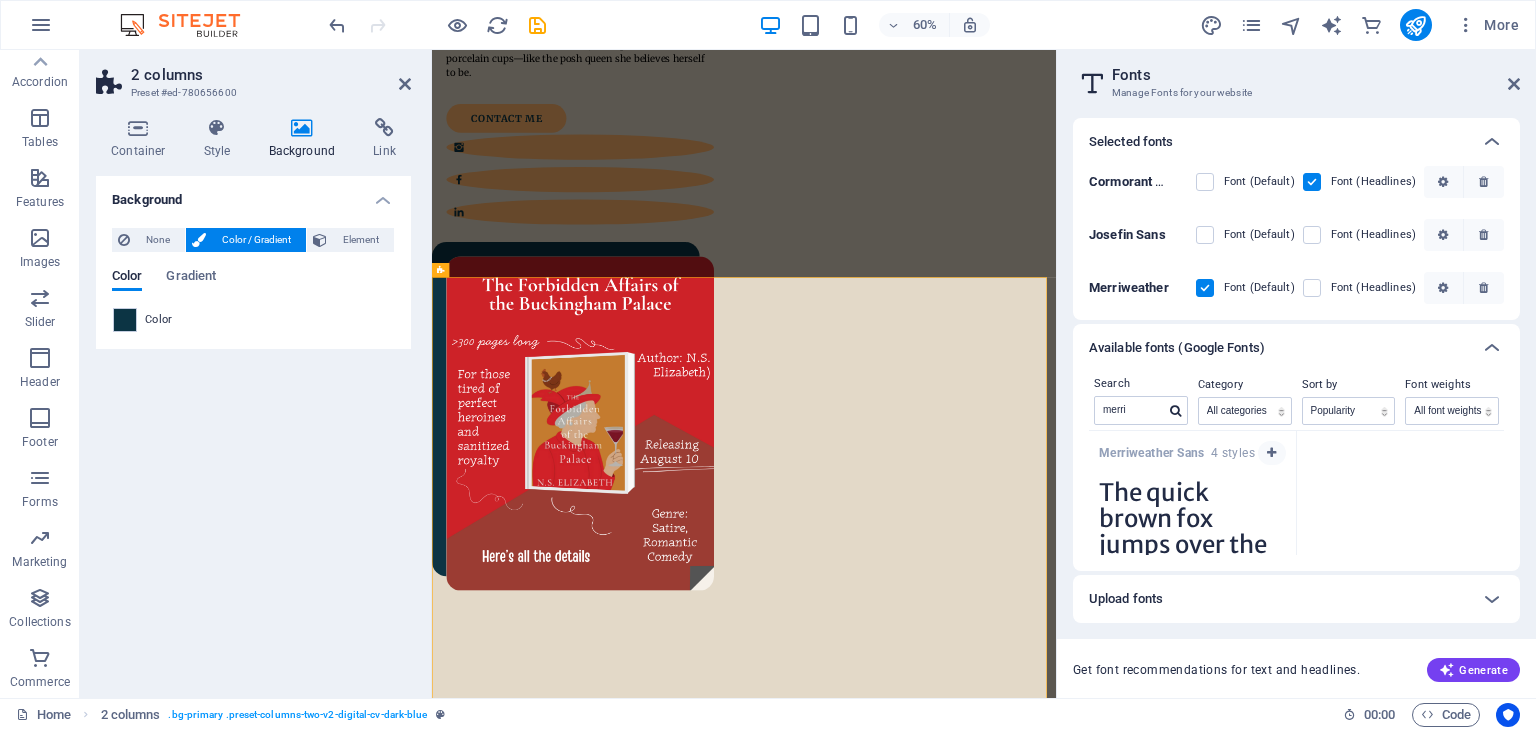 click on "Color" at bounding box center (159, 320) 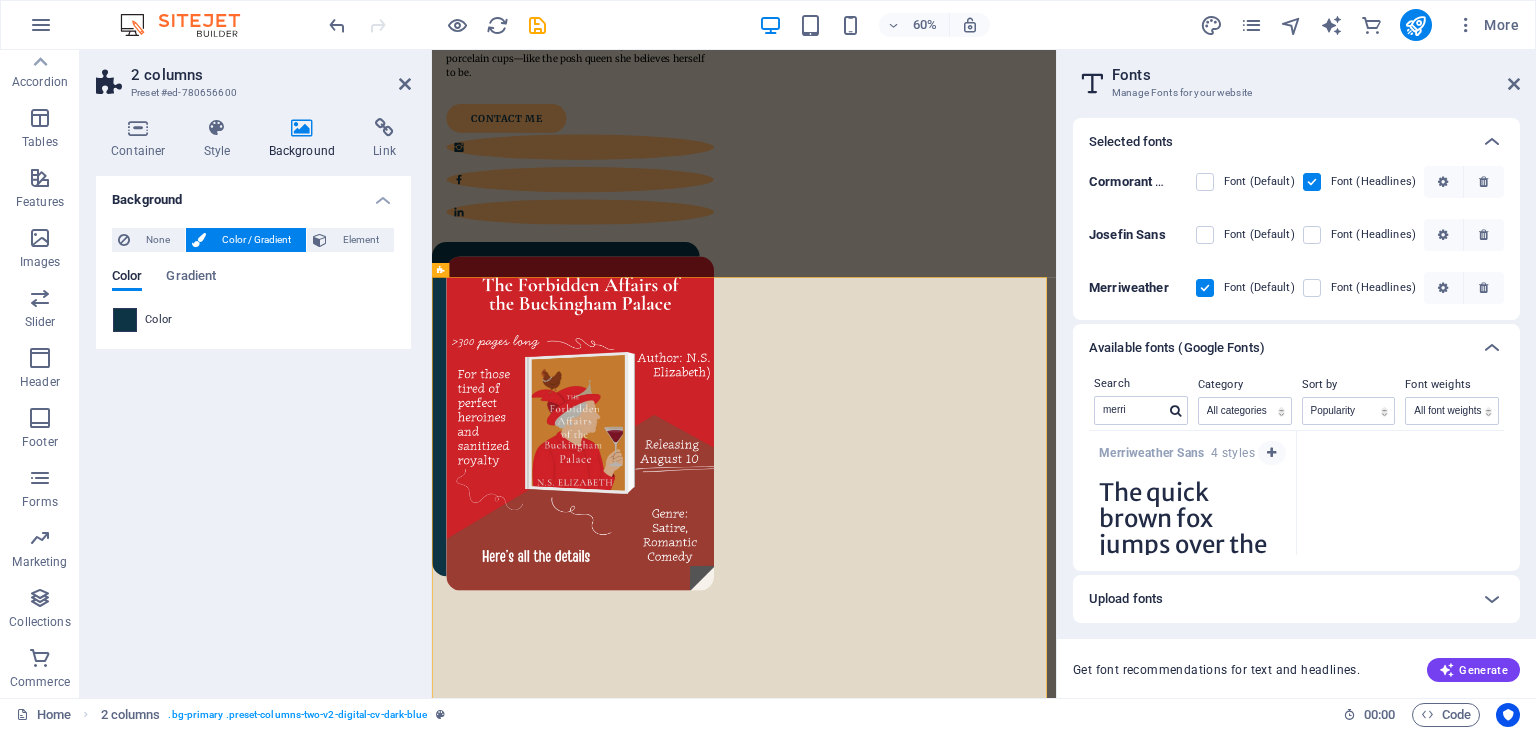 click at bounding box center [125, 320] 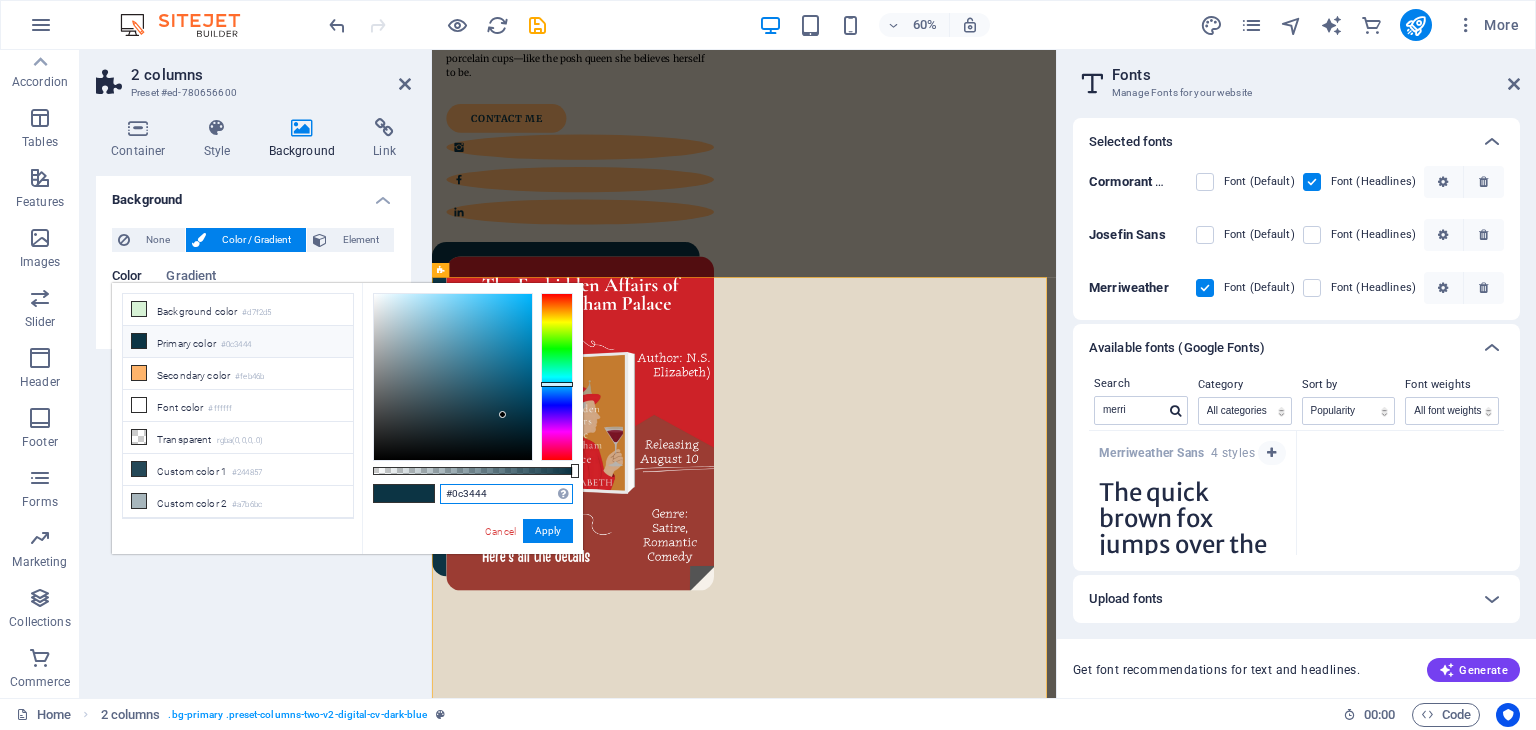click on "#0c3444" at bounding box center [506, 494] 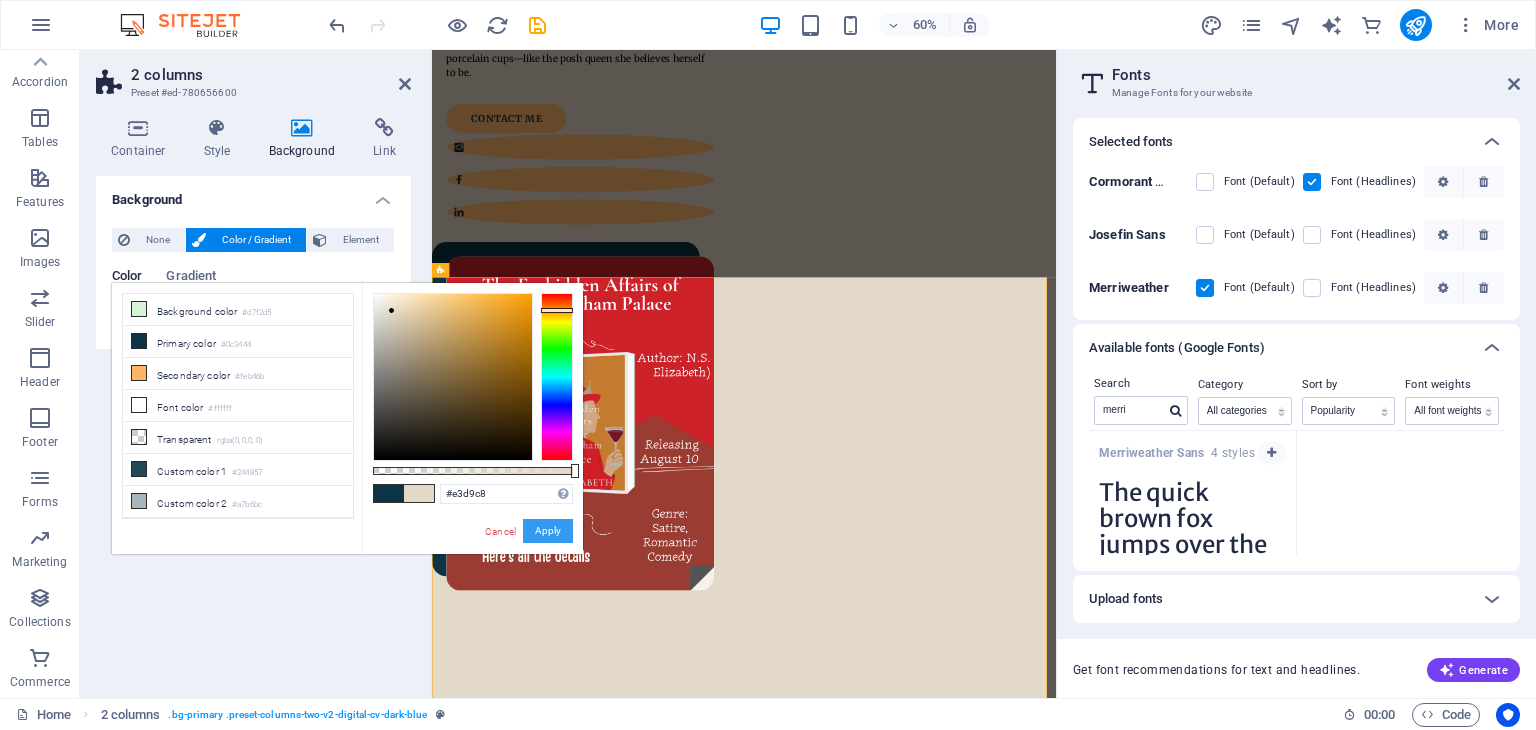 drag, startPoint x: 553, startPoint y: 529, endPoint x: 228, endPoint y: 764, distance: 401.0611 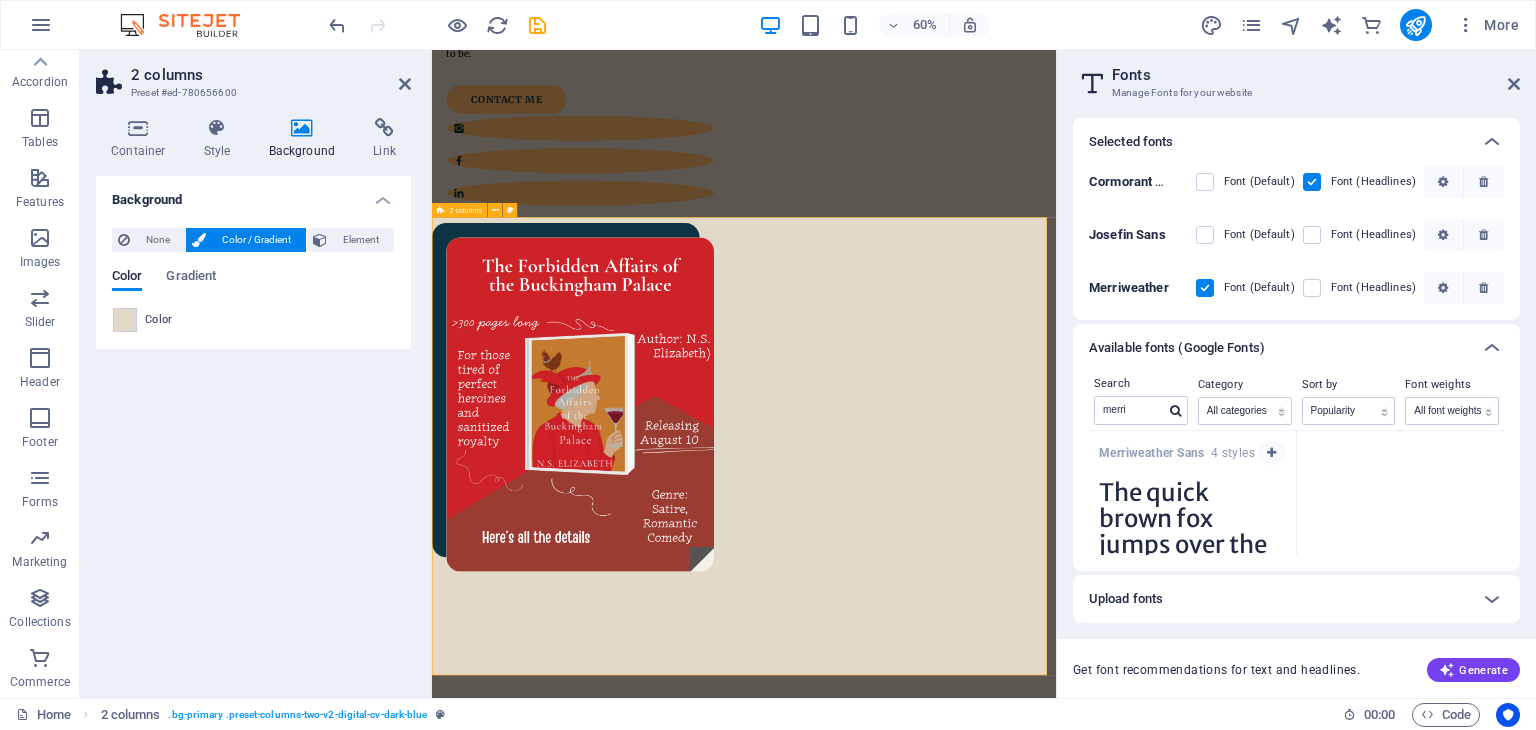 scroll, scrollTop: 600, scrollLeft: 0, axis: vertical 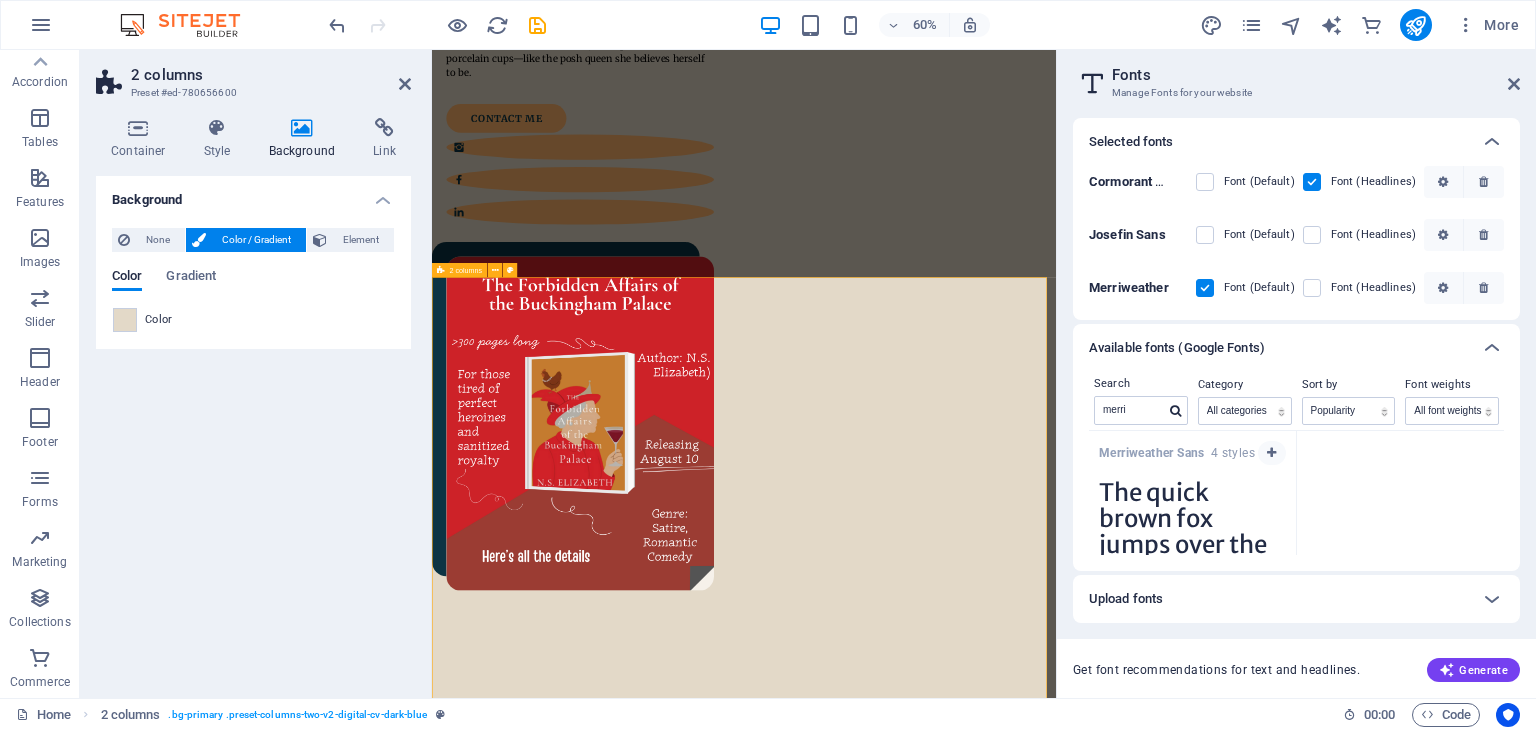 click on "A little bit of my story She is the author of  The Forbidden Affairs of the Buckingham Palace  and  100 Nights in Beirut . After growing up in the desert-city of [CITY] and the enchanting "Paris of the Middle East", she now lives in [COUNTRY] with her husband and an owl sculpture named Winky. When she's not crafting tales of absurdity, love, and the occasional secret affair, she sips tea from porcelain cups—like the posh queen she believes herself to be. Download CV" at bounding box center (952, 1730) 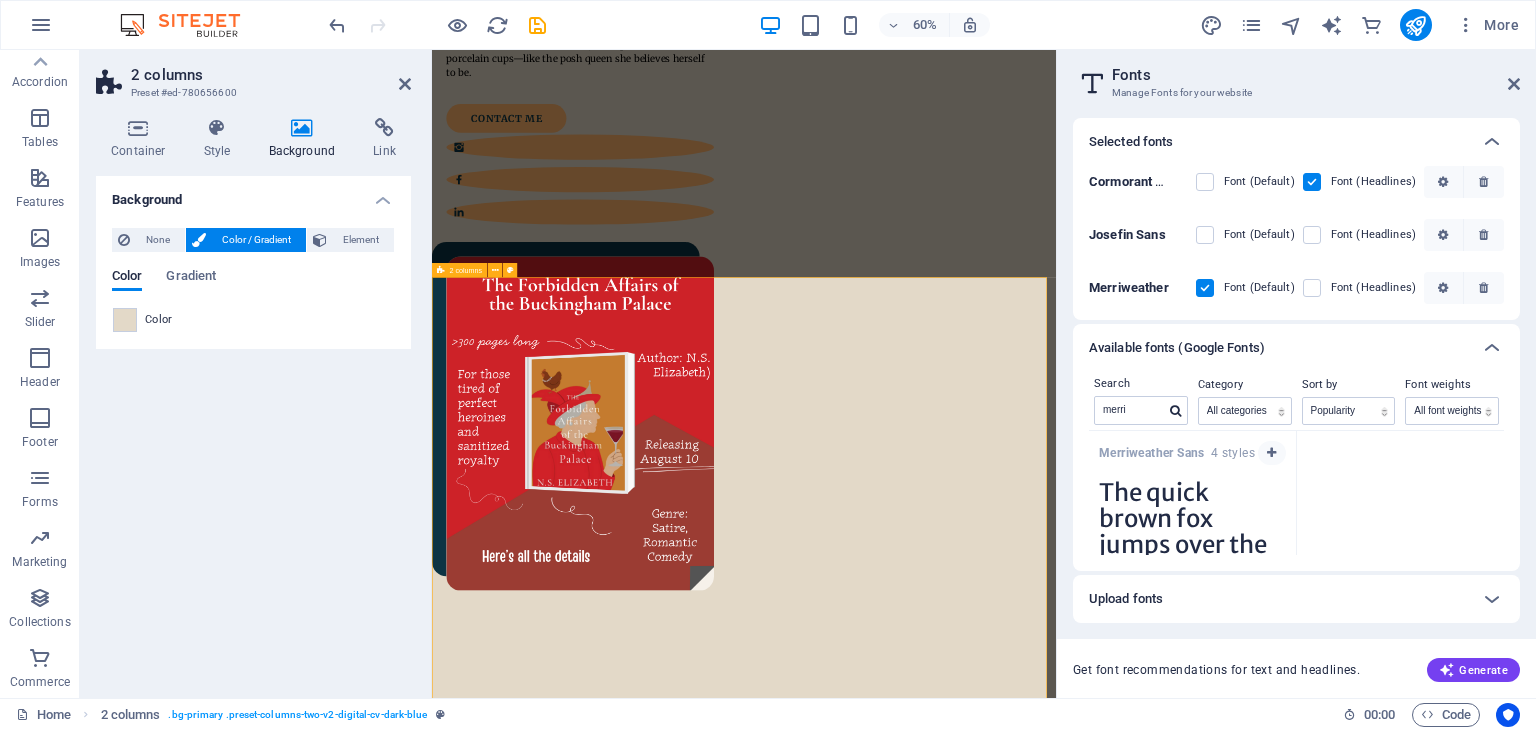 click on "A little bit of my story She is the author of  The Forbidden Affairs of the Buckingham Palace  and  100 Nights in Beirut . After growing up in the desert-city of [CITY] and the enchanting "Paris of the Middle East", she now lives in [COUNTRY] with her husband and an owl sculpture named Winky. When she's not crafting tales of absurdity, love, and the occasional secret affair, she sips tea from porcelain cups—like the posh queen she believes herself to be. Download CV" at bounding box center (952, 1730) 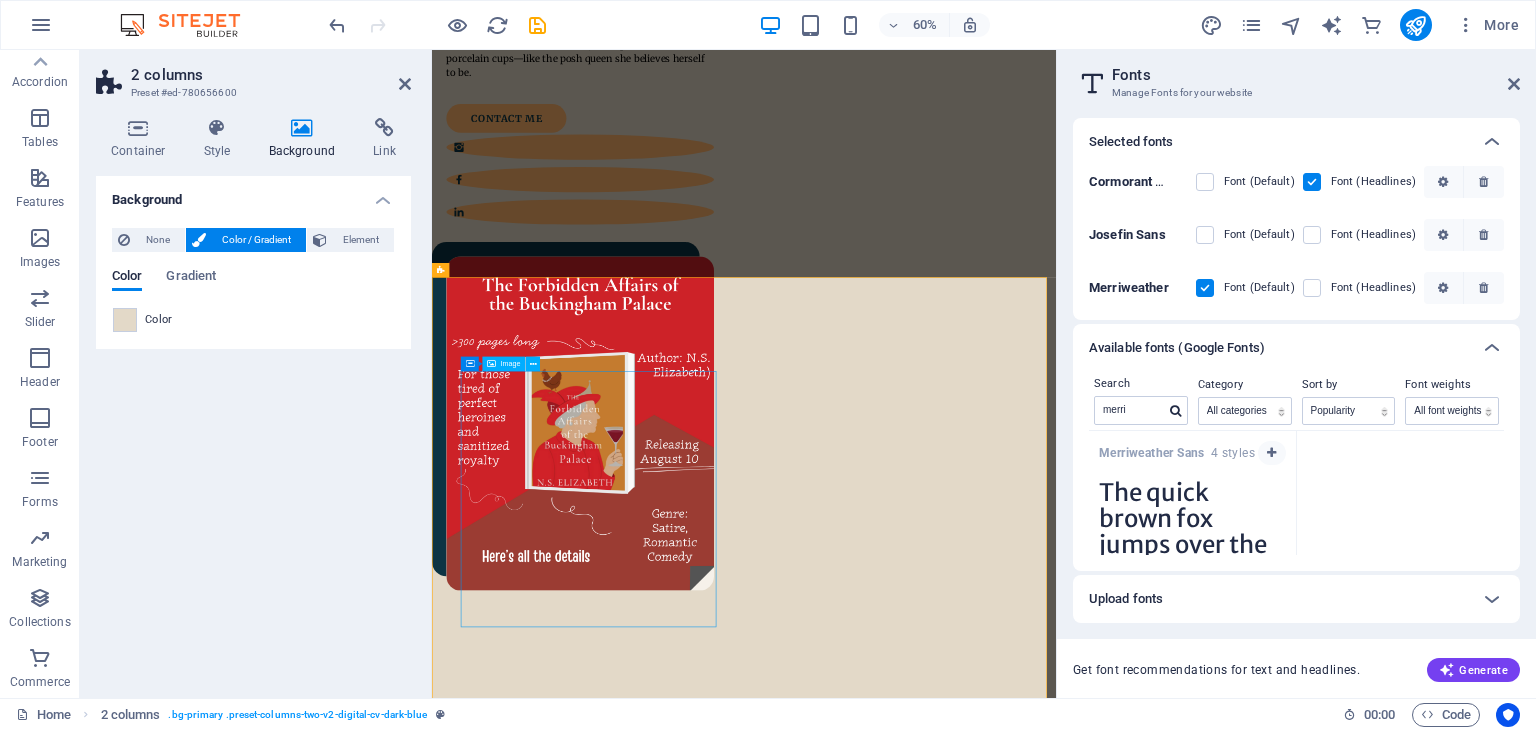 scroll, scrollTop: 580, scrollLeft: 0, axis: vertical 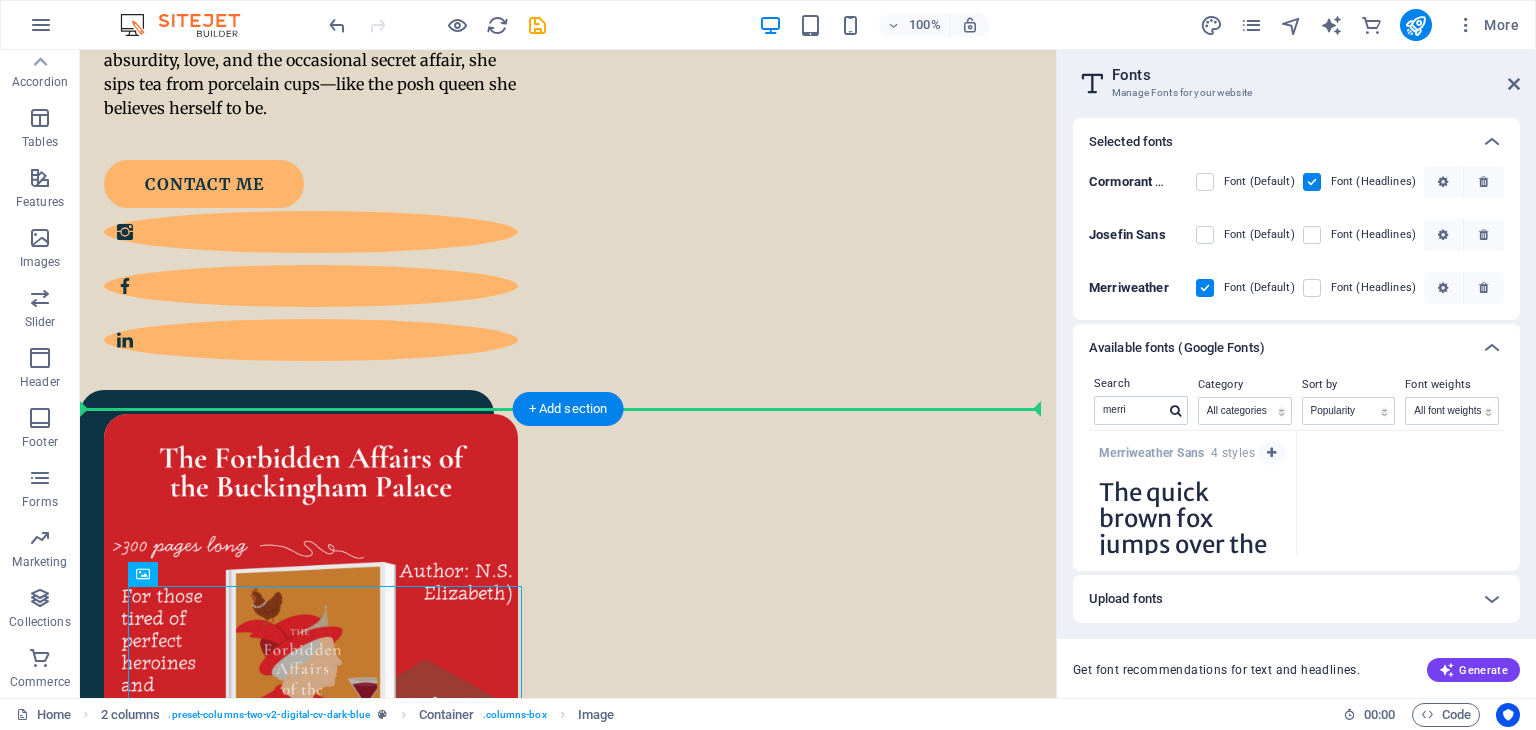 drag, startPoint x: 389, startPoint y: 645, endPoint x: 610, endPoint y: 465, distance: 285.02808 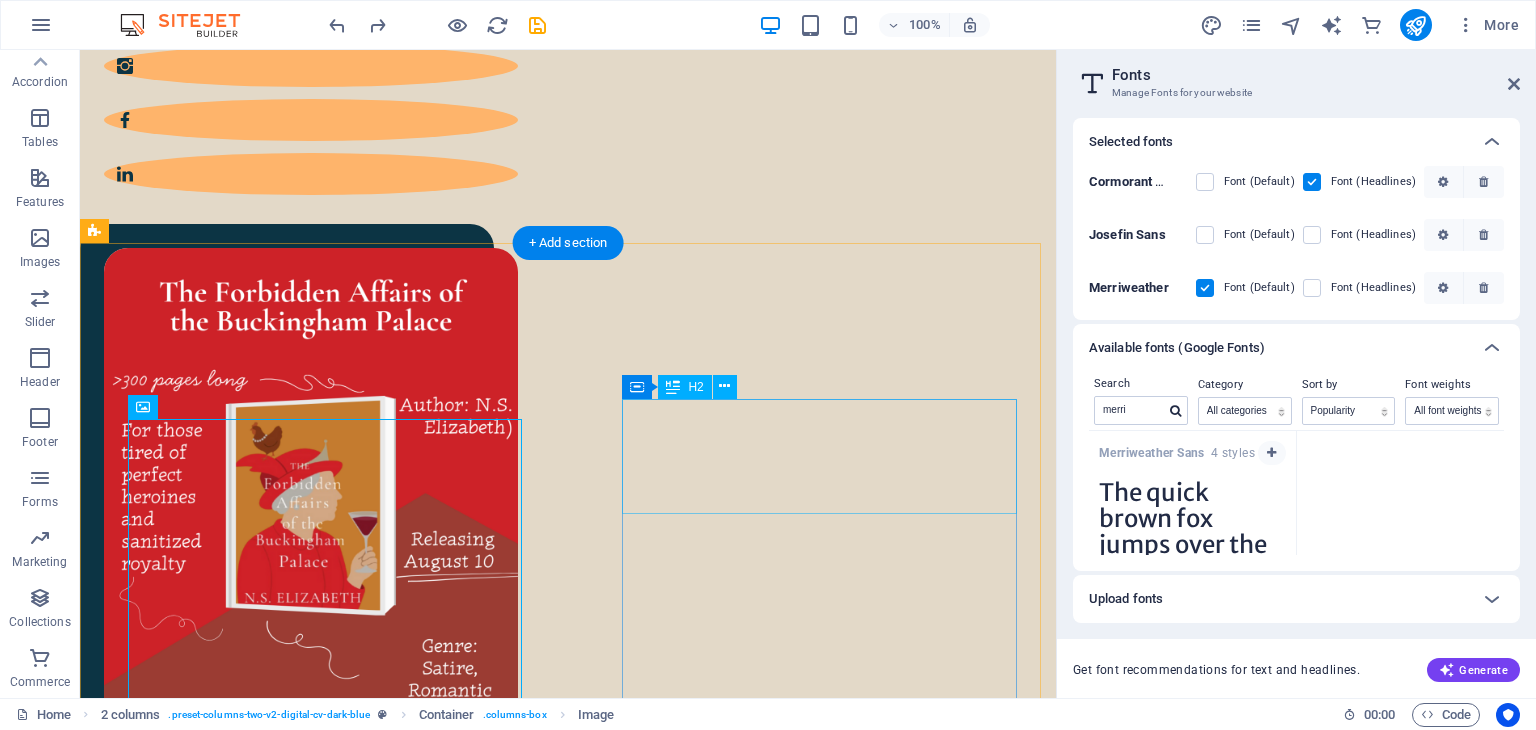 scroll, scrollTop: 980, scrollLeft: 0, axis: vertical 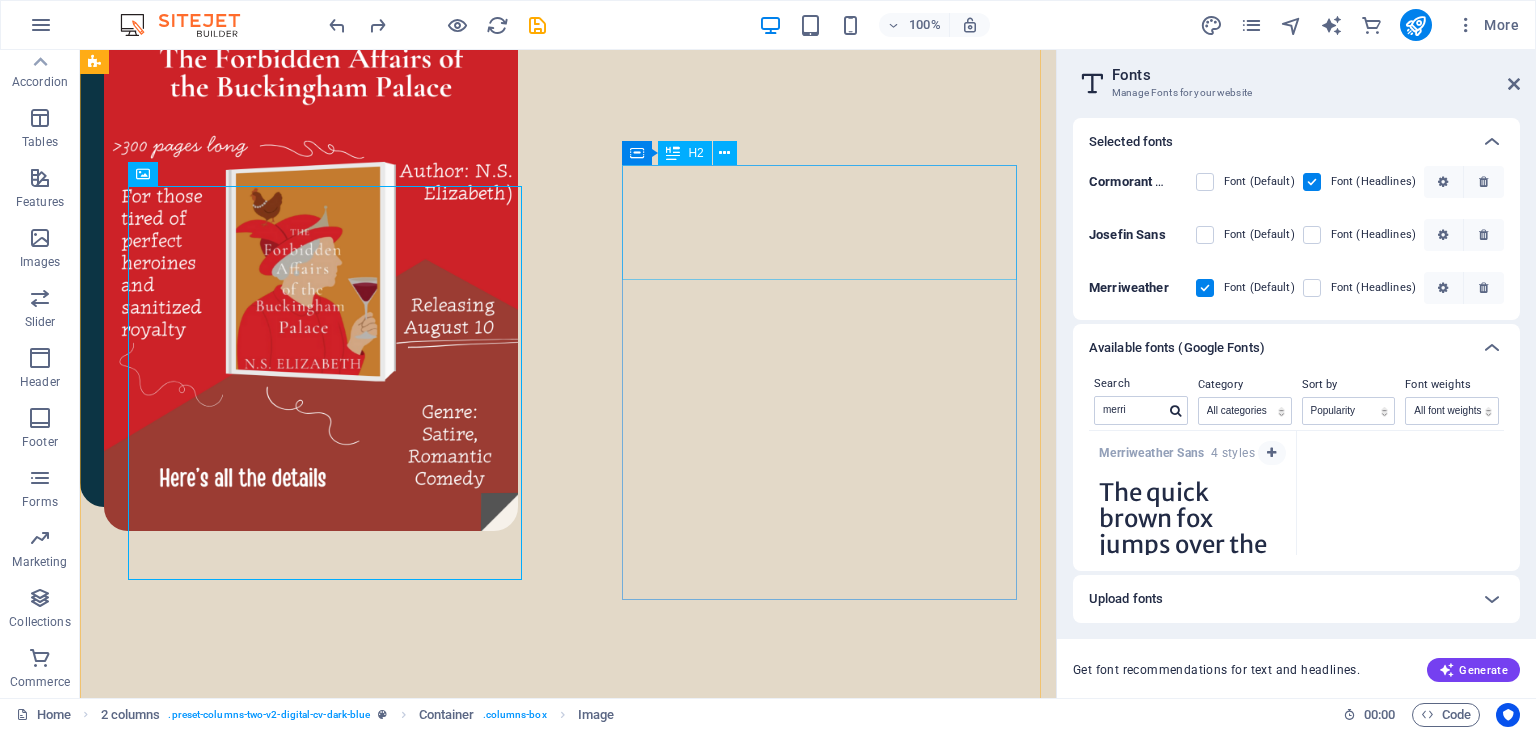 click on "A little bit of my story" at bounding box center [329, 1376] 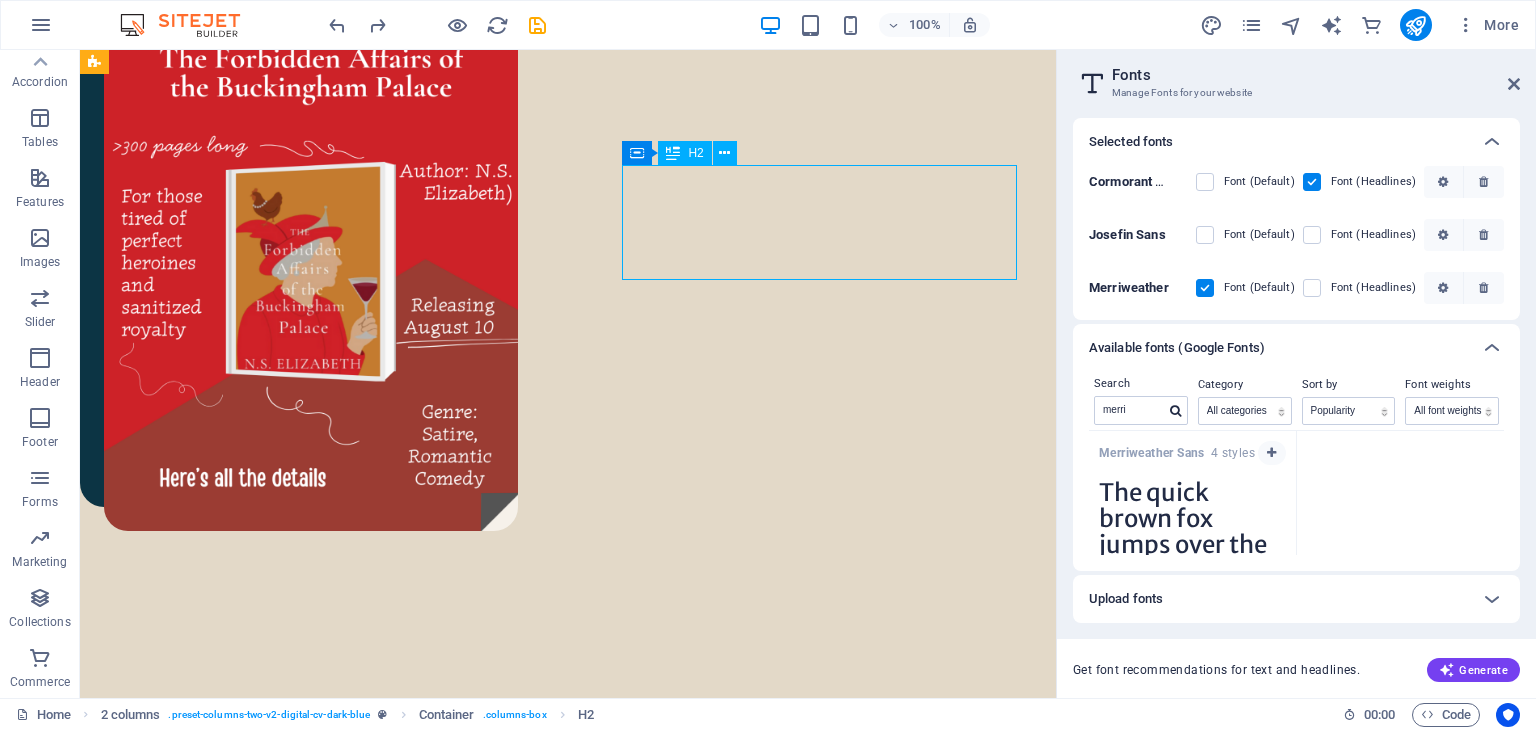 click on "A little bit of my story" at bounding box center [329, 1376] 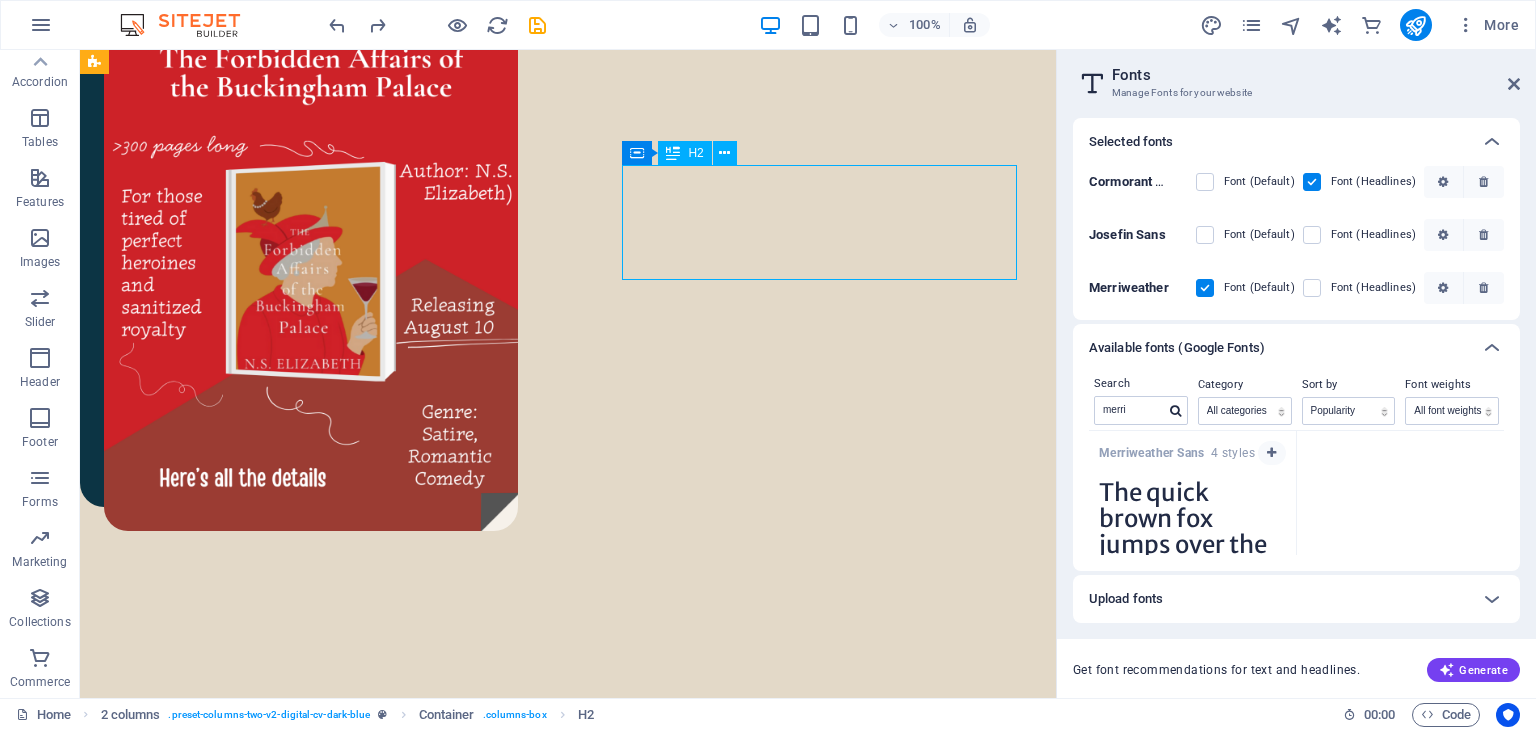 scroll, scrollTop: 999, scrollLeft: 0, axis: vertical 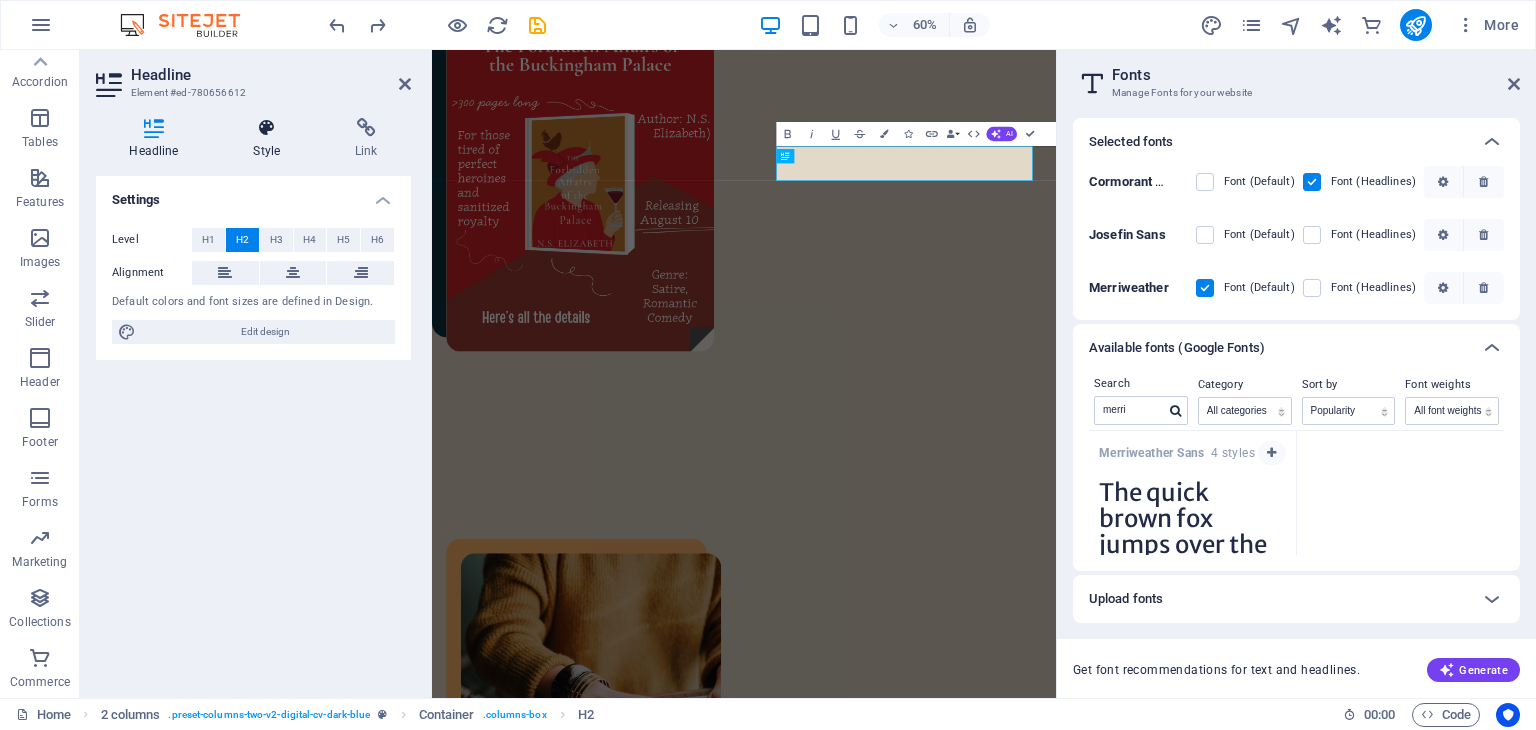 click on "Style" at bounding box center (271, 139) 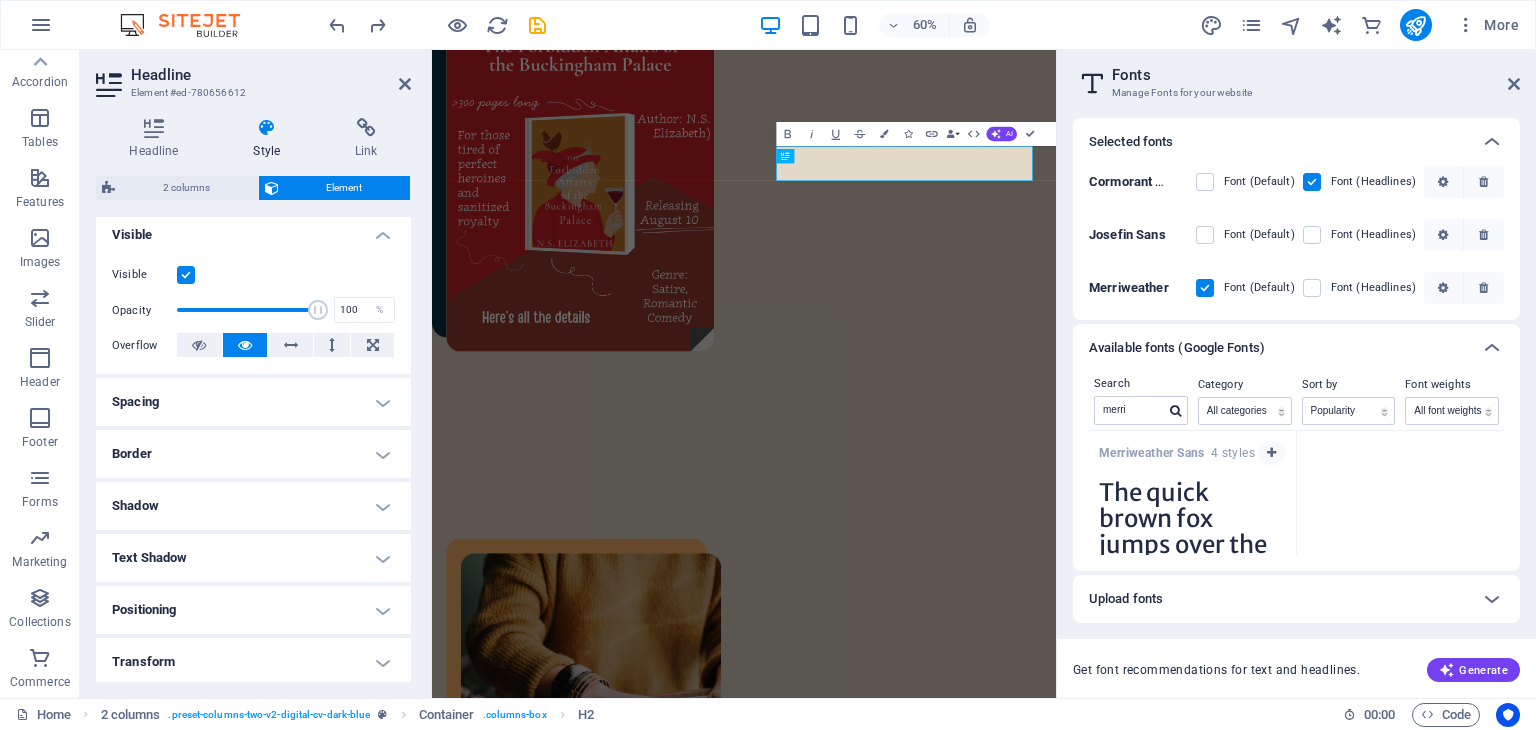 scroll, scrollTop: 380, scrollLeft: 0, axis: vertical 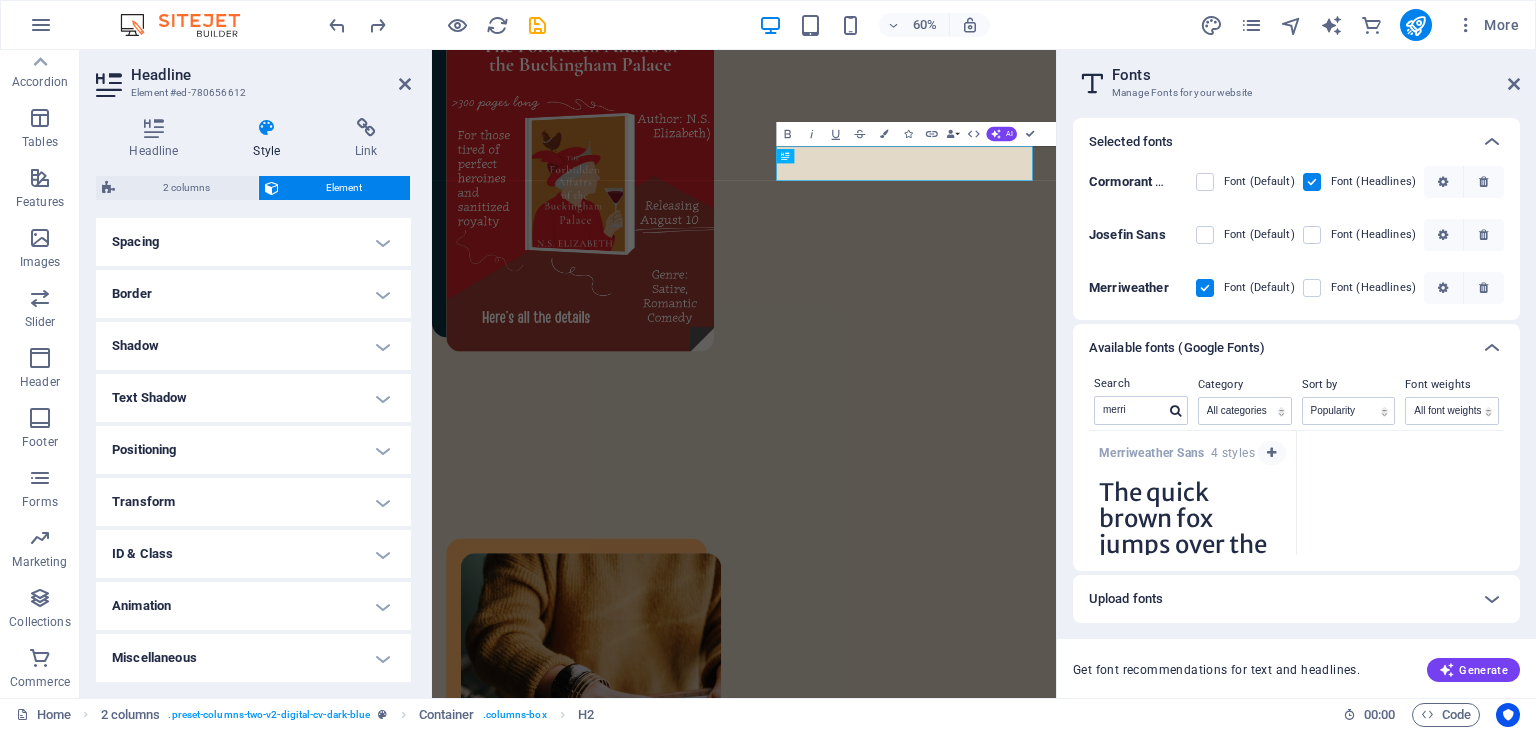 click on "Element" at bounding box center (345, 188) 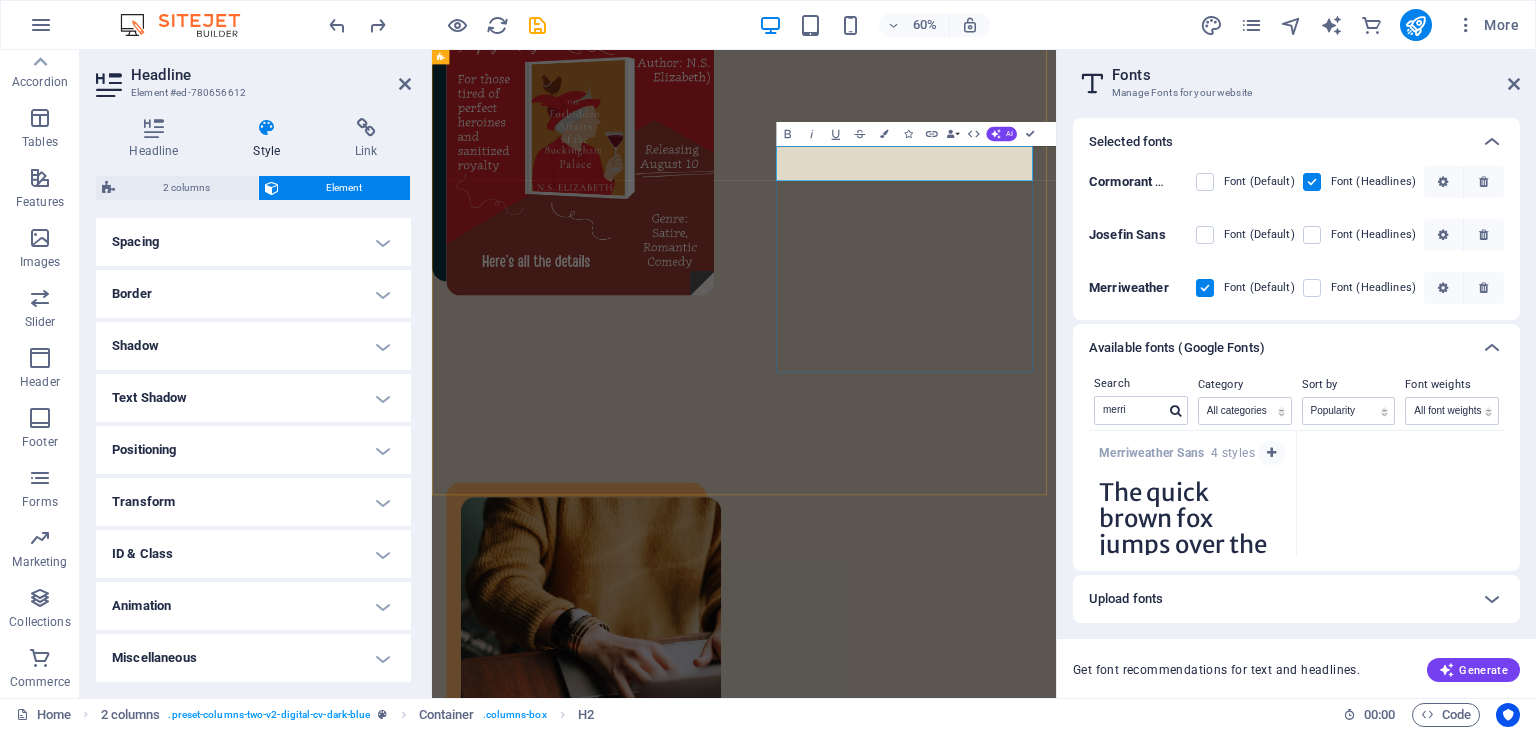 scroll, scrollTop: 999, scrollLeft: 0, axis: vertical 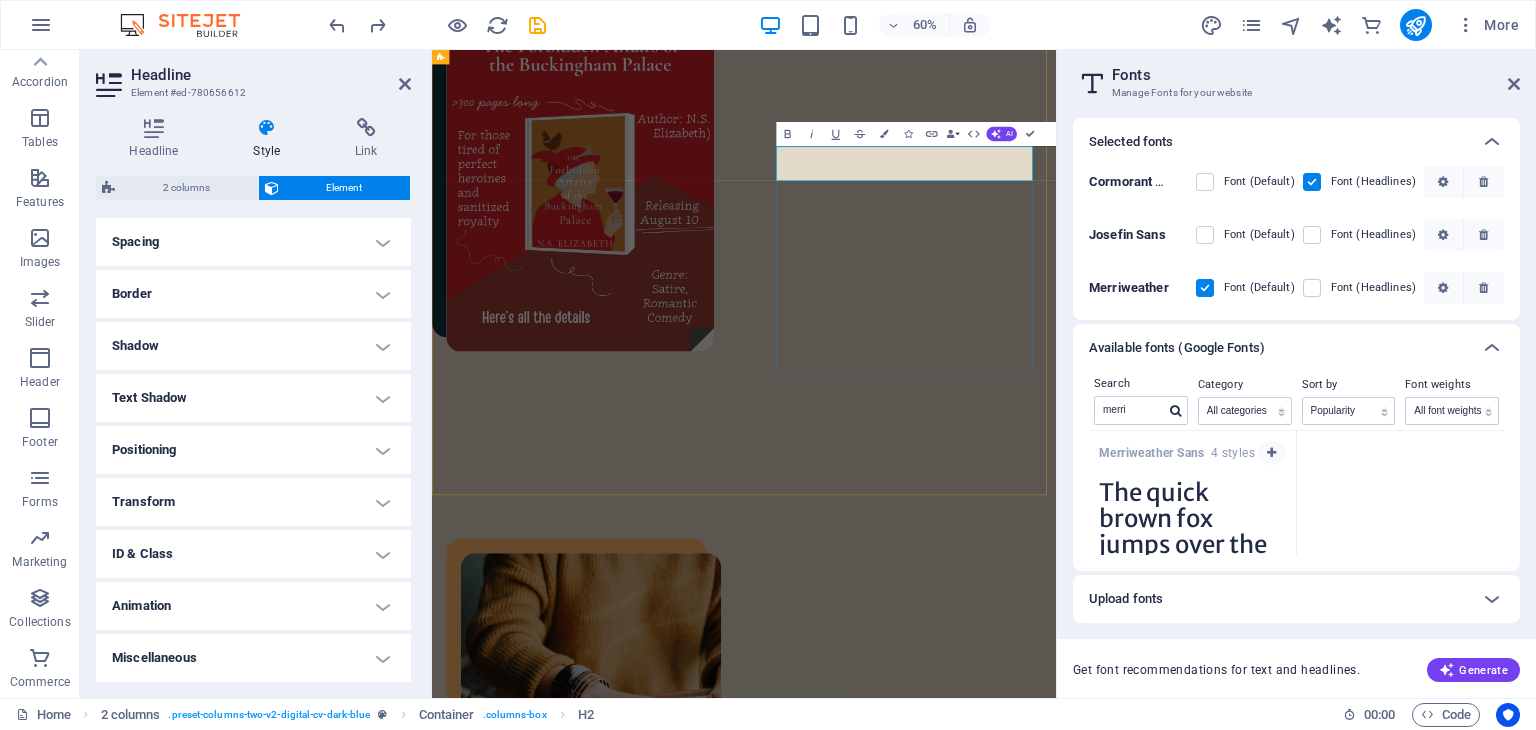 click on "A little bit of my story" at bounding box center (692, 1400) 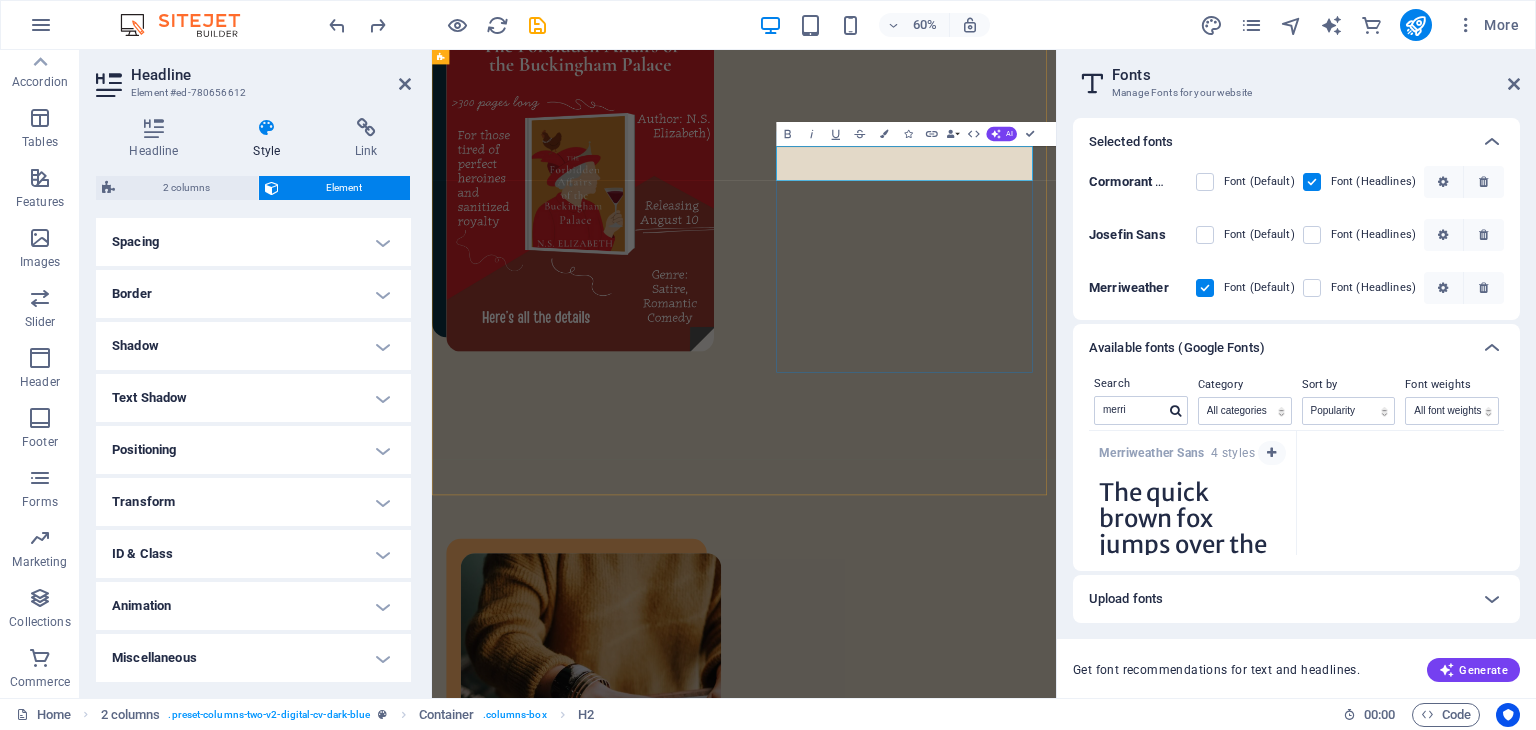 click on "A little bit of my story" at bounding box center (692, 1400) 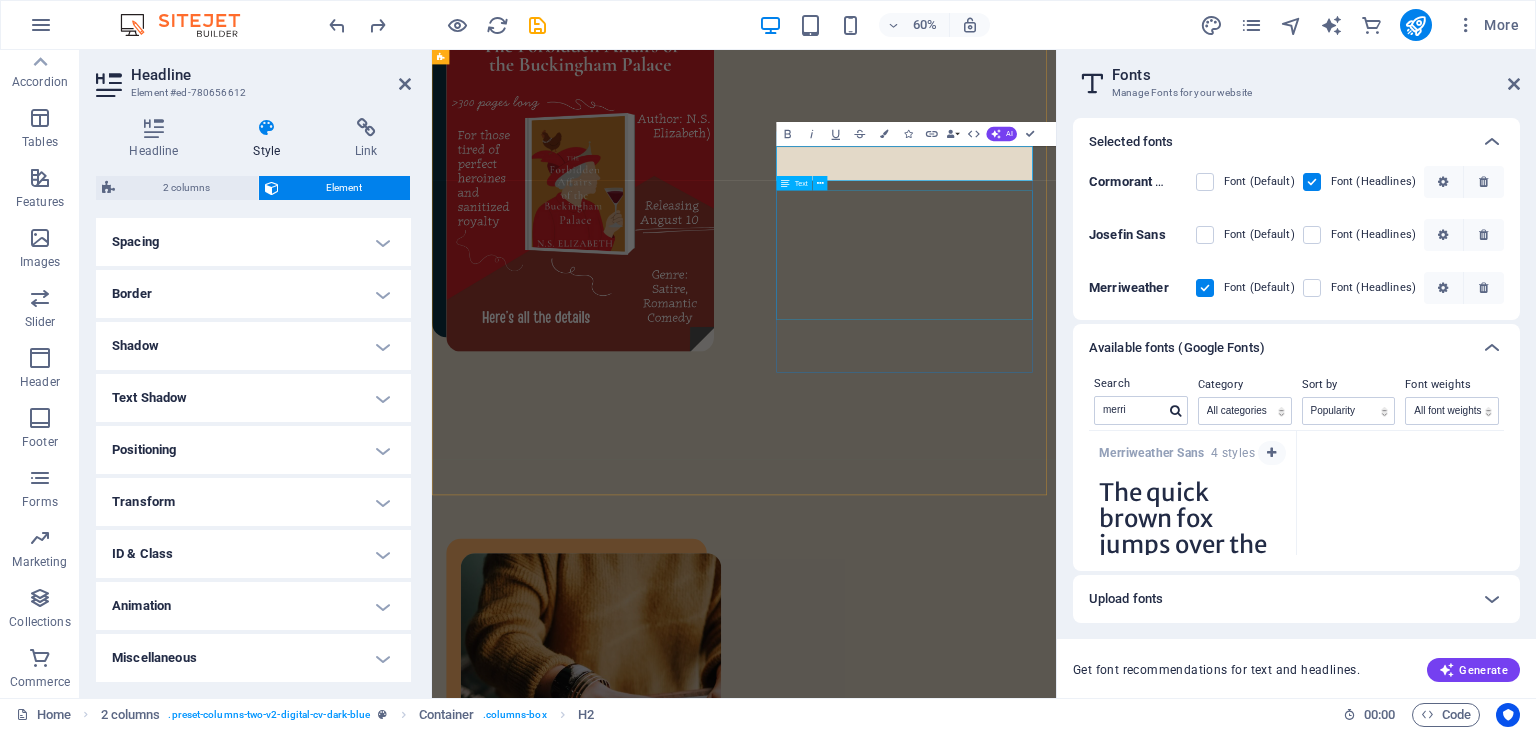 click on "She is the author of  The Forbidden Affairs of the Buckingham Palace  and  100 Nights in Beirut . After growing up in the desert-city of [CITY] and the enchanting "Paris of the Middle East", she now lives in [COUNTRY] with her husband and an owl sculpture named Winky. When she's not crafting tales of absurdity, love, and the occasional secret affair, she sips tea from porcelain cups—like the posh queen she believes herself to be." at bounding box center [697, 1554] 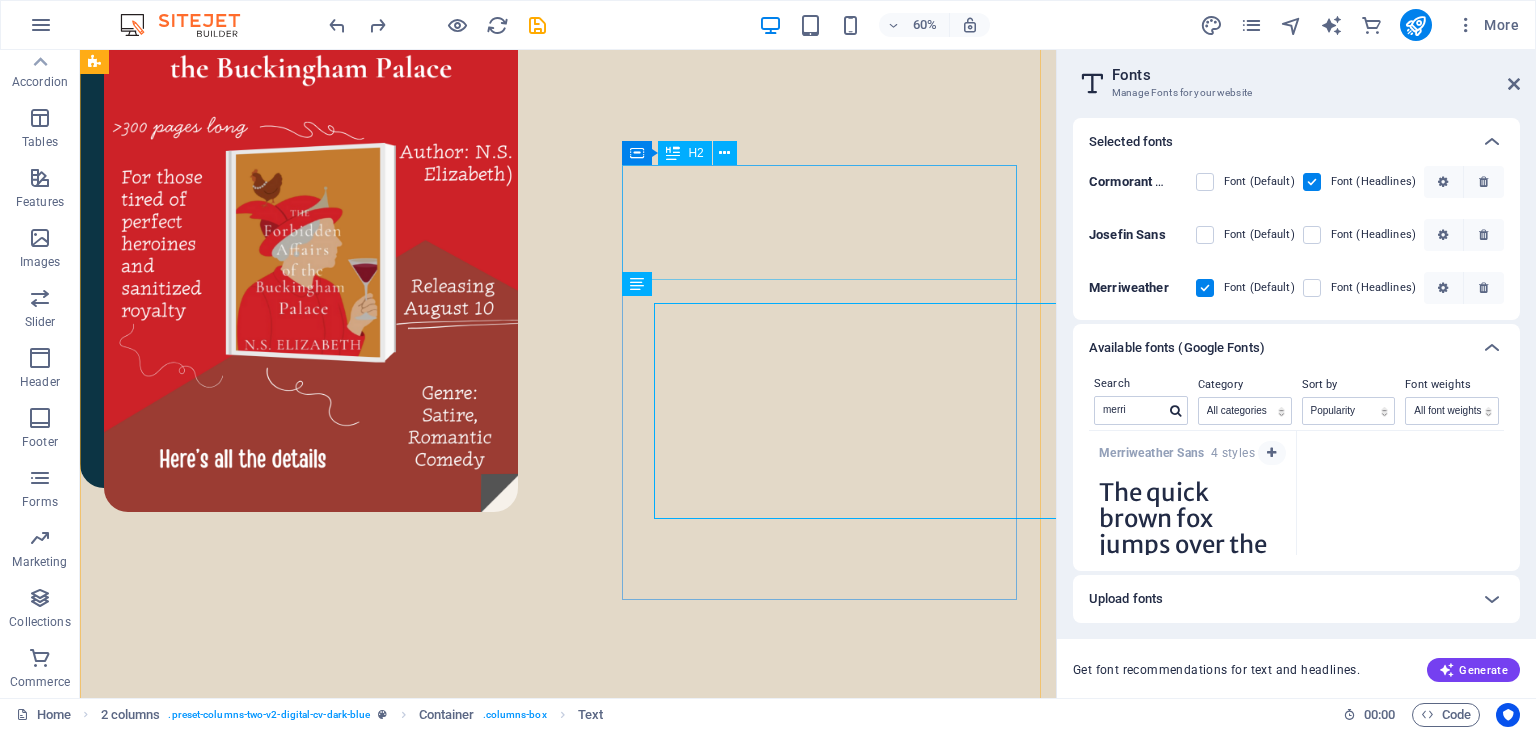 scroll, scrollTop: 980, scrollLeft: 0, axis: vertical 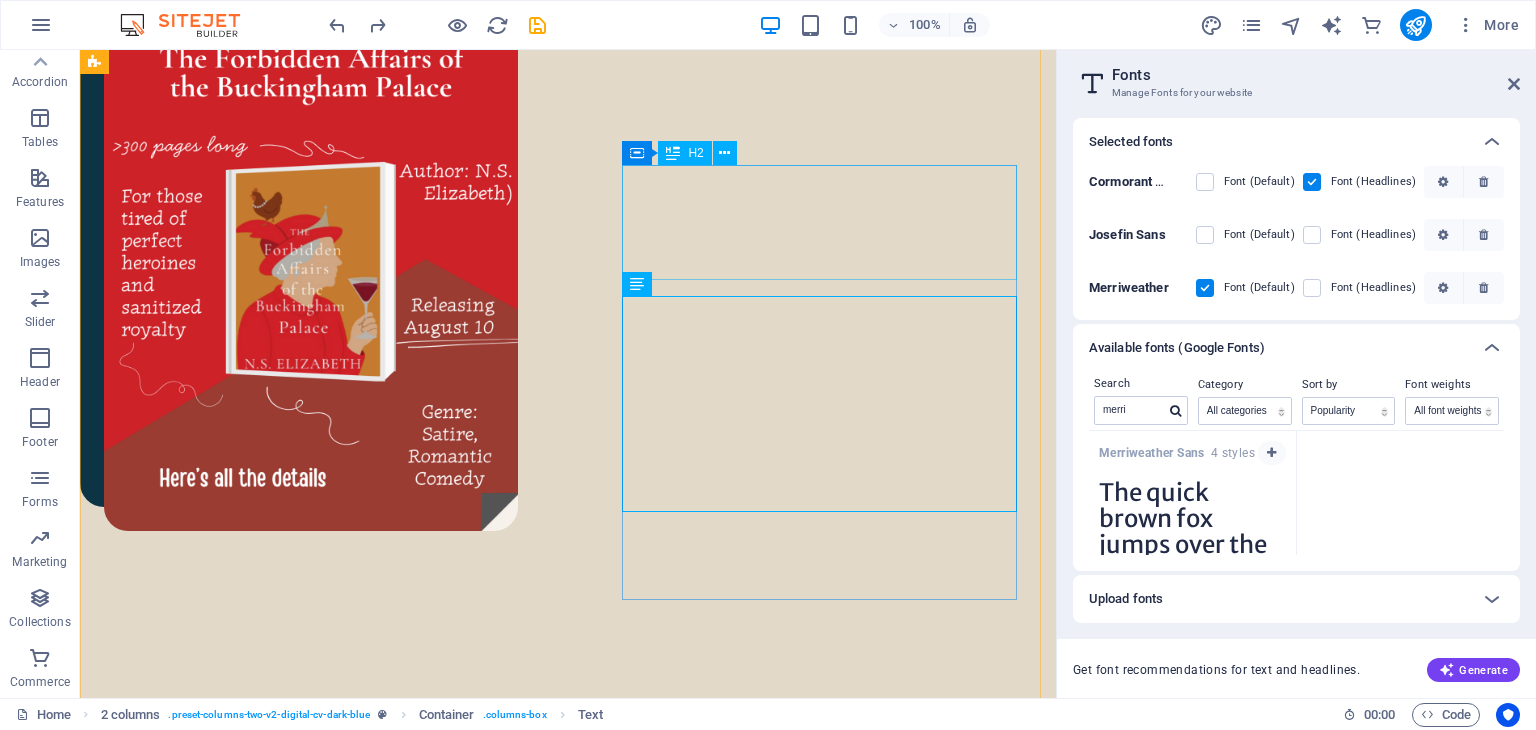 click on "A little bit of my story" at bounding box center [329, 1376] 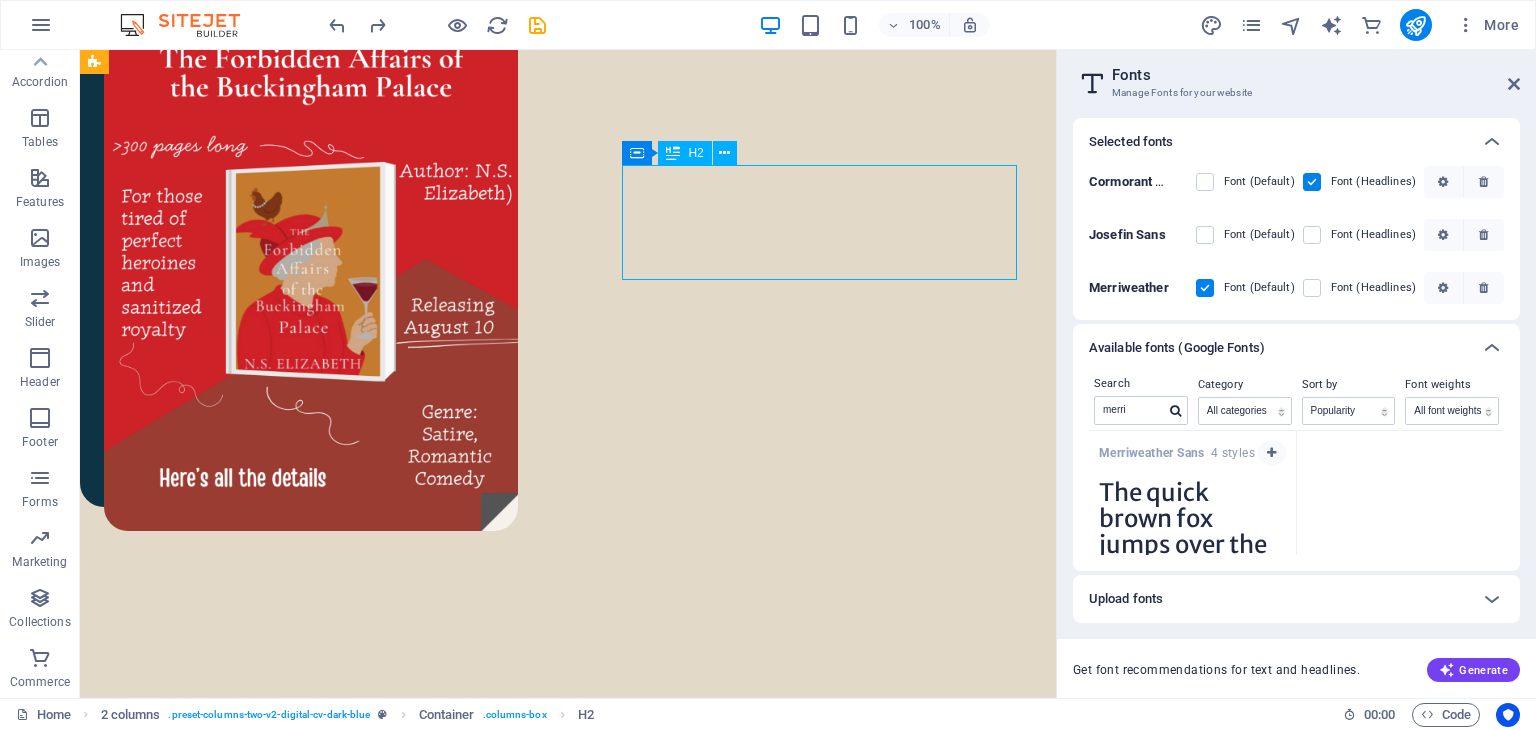 click on "A little bit of my story" at bounding box center (329, 1376) 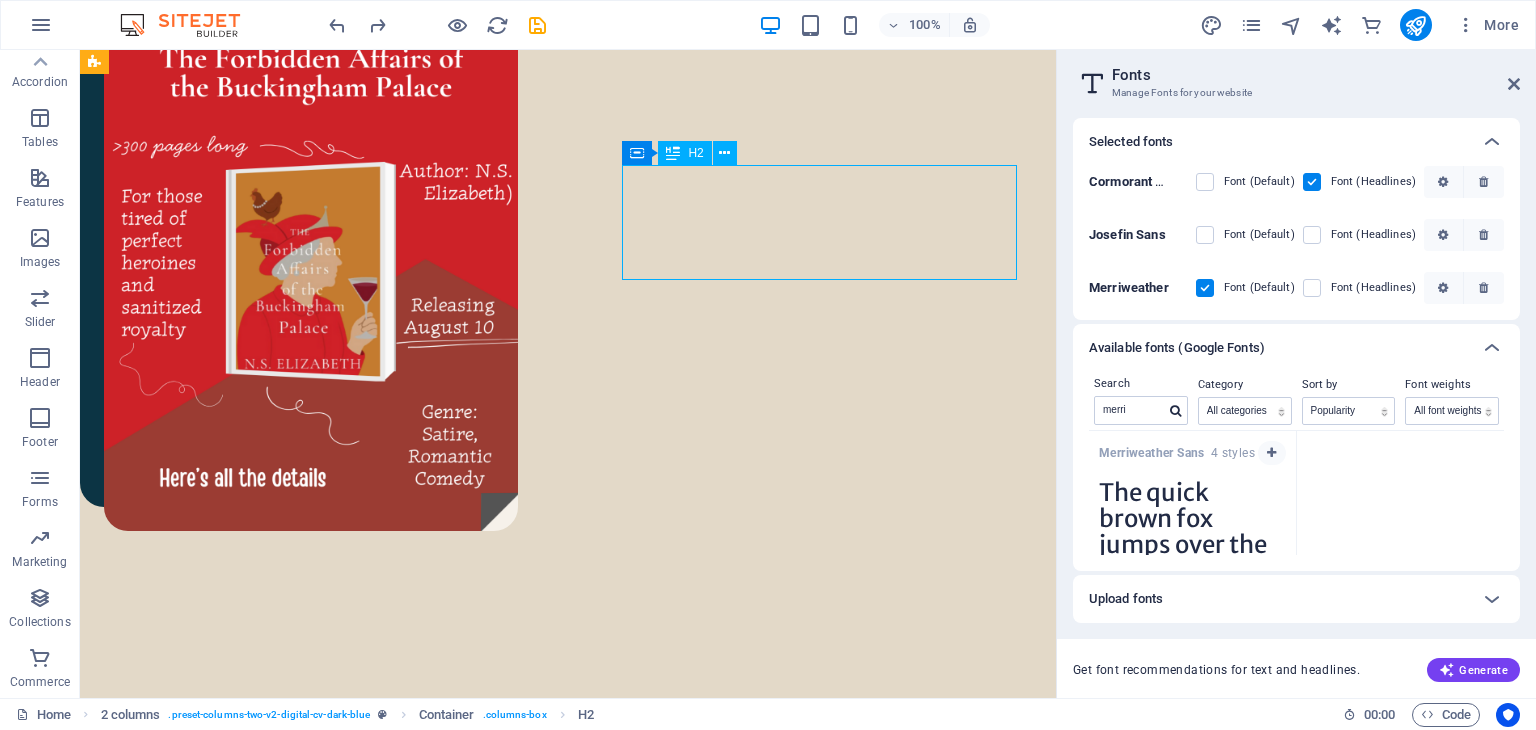 scroll, scrollTop: 999, scrollLeft: 0, axis: vertical 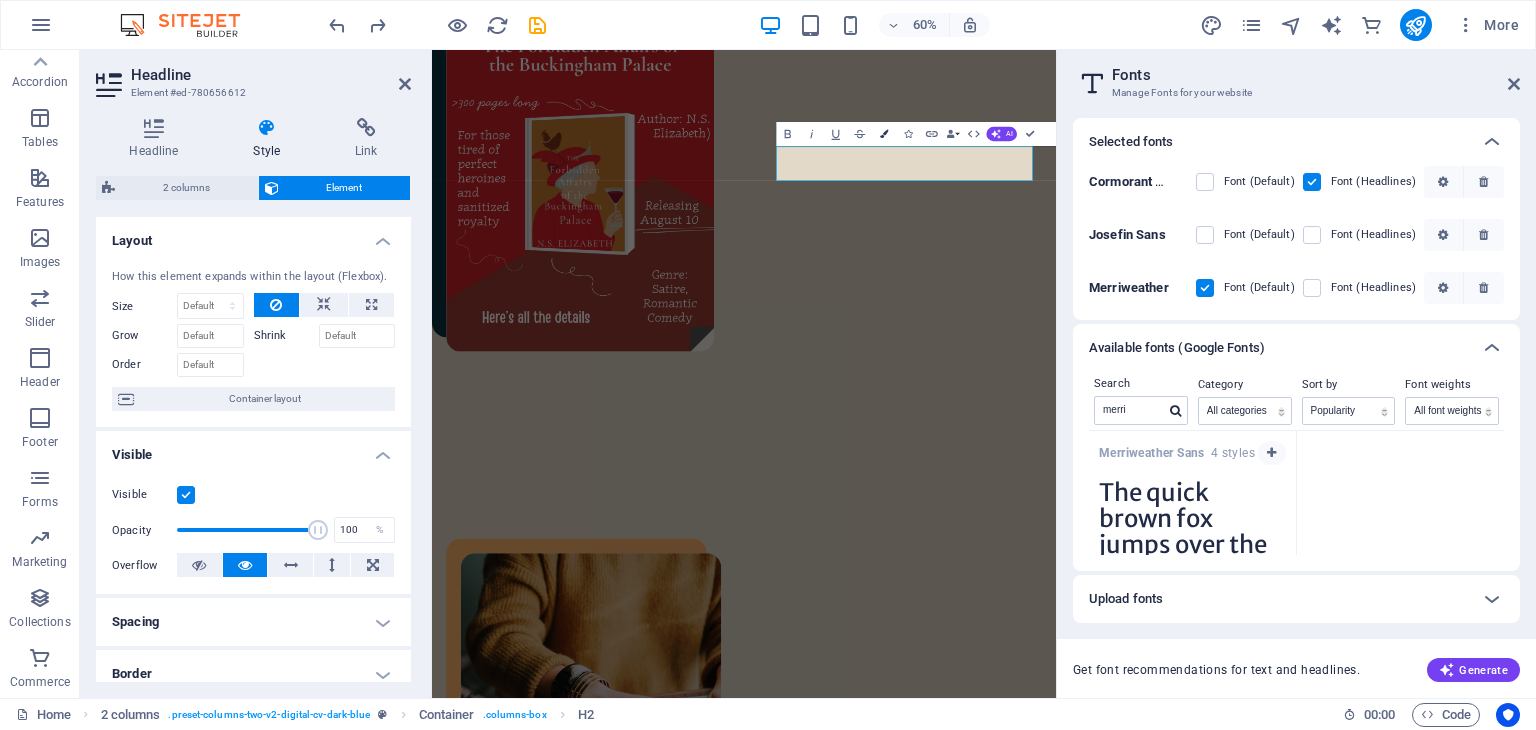 click at bounding box center (884, 134) 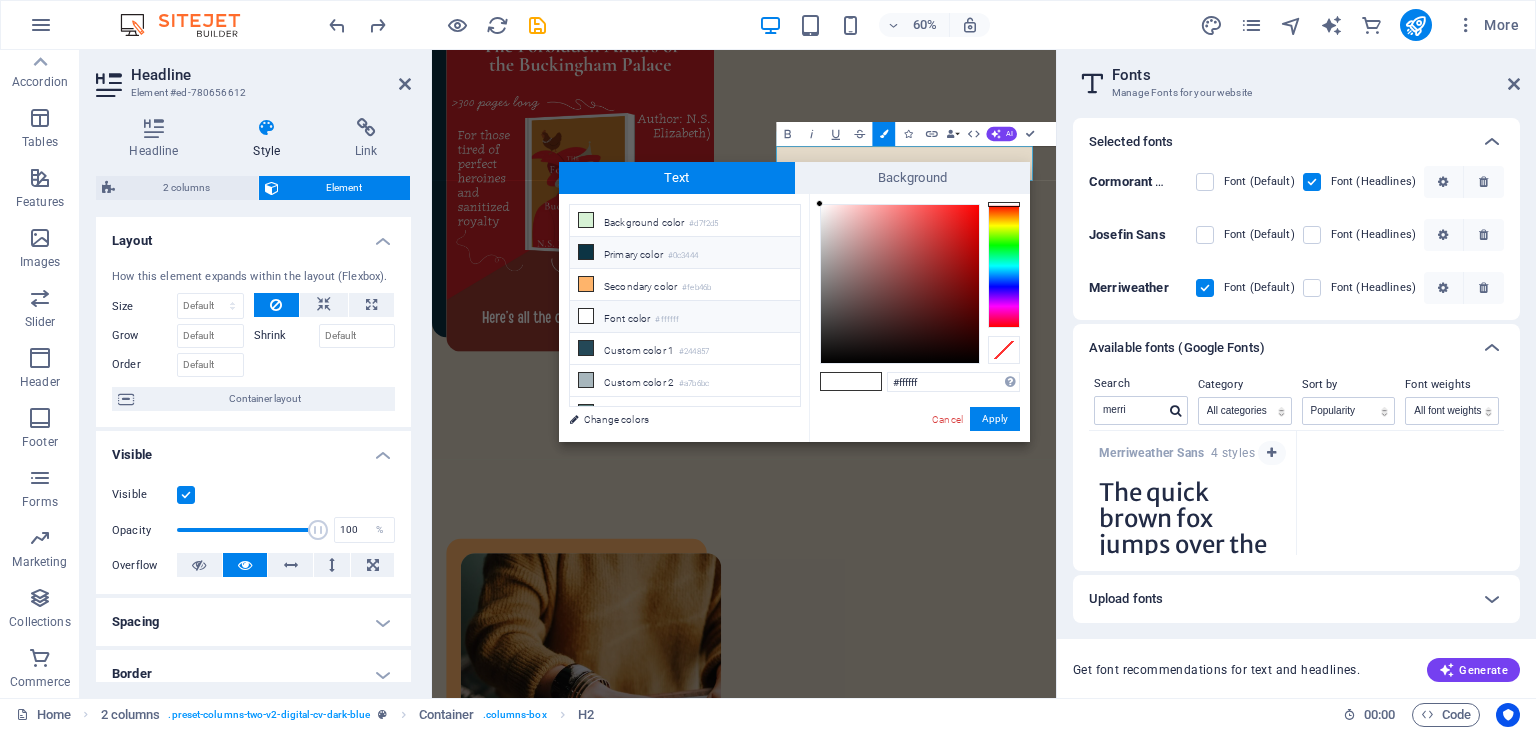 click on "Primary color
#0c3444" at bounding box center [685, 253] 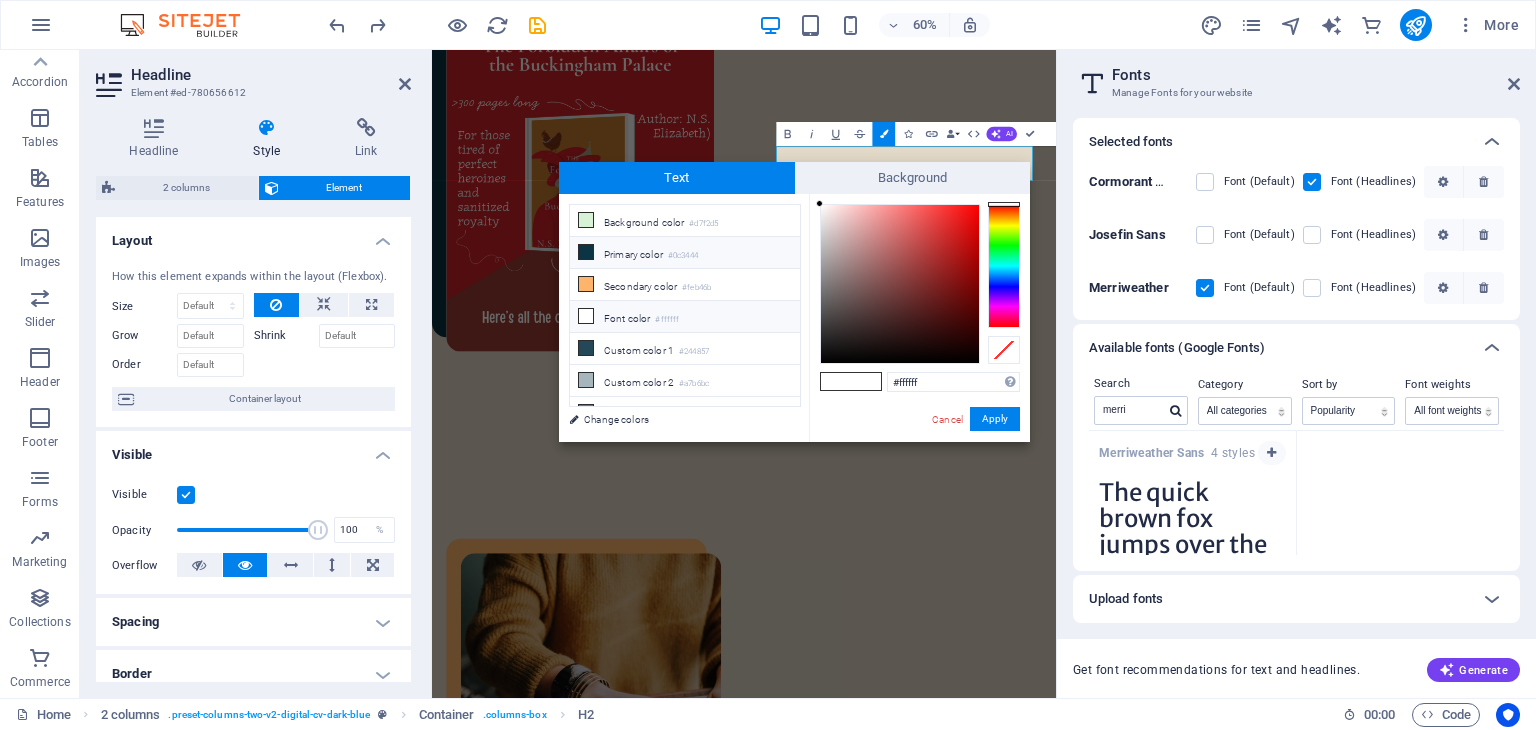 type on "#0c3444" 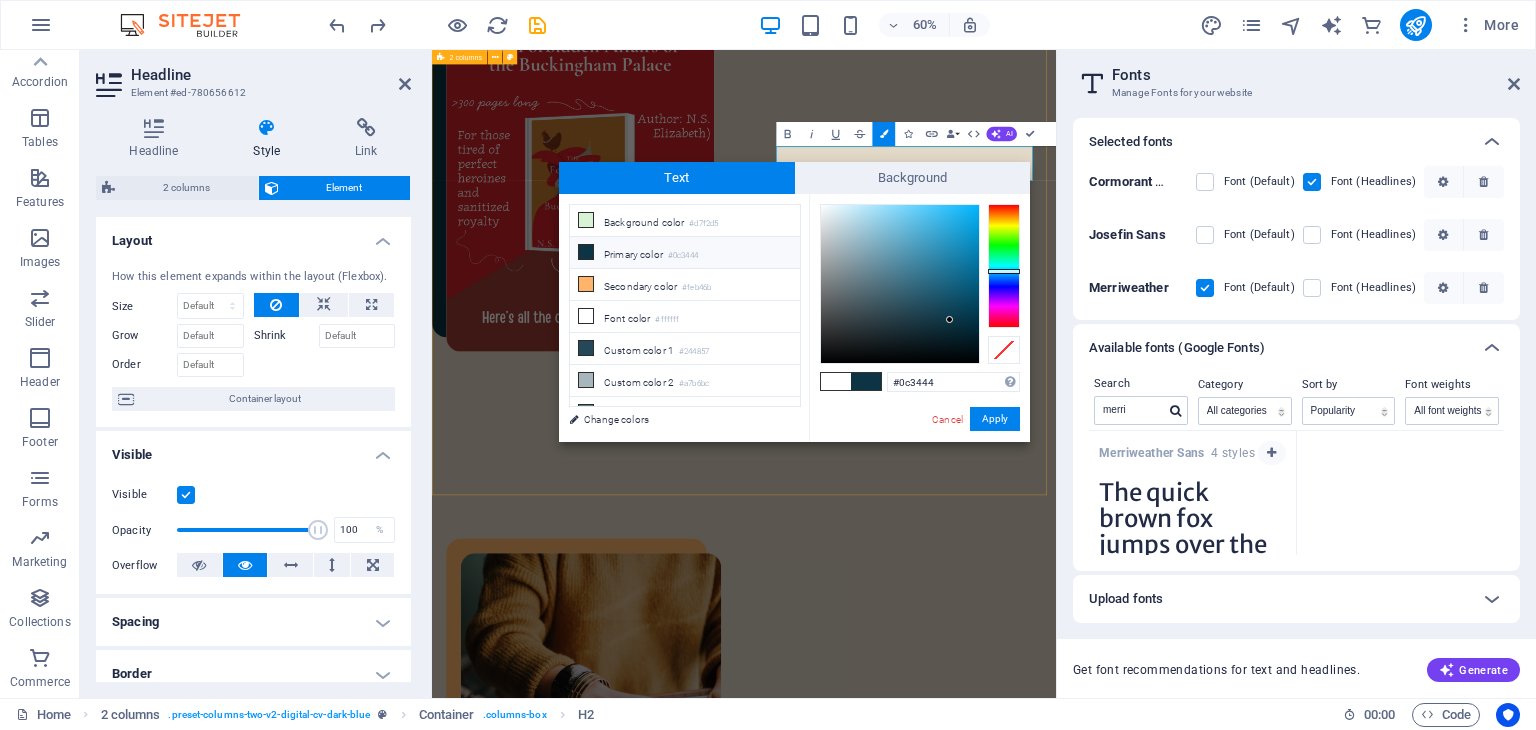 click on "A little bit of my story She is the author of  The Forbidden Affairs of the Buckingham Palace  and  100 Nights in Beirut . After growing up in the desert-city of [CITY] and the enchanting "Paris of the Middle East", she now lives in [COUNTRY] with her husband and an owl sculpture named Winky. When she's not crafting tales of absurdity, love, and the occasional secret affair, she sips tea from porcelain cups—like the posh queen she believes herself to be. Download CV" at bounding box center [952, 1331] 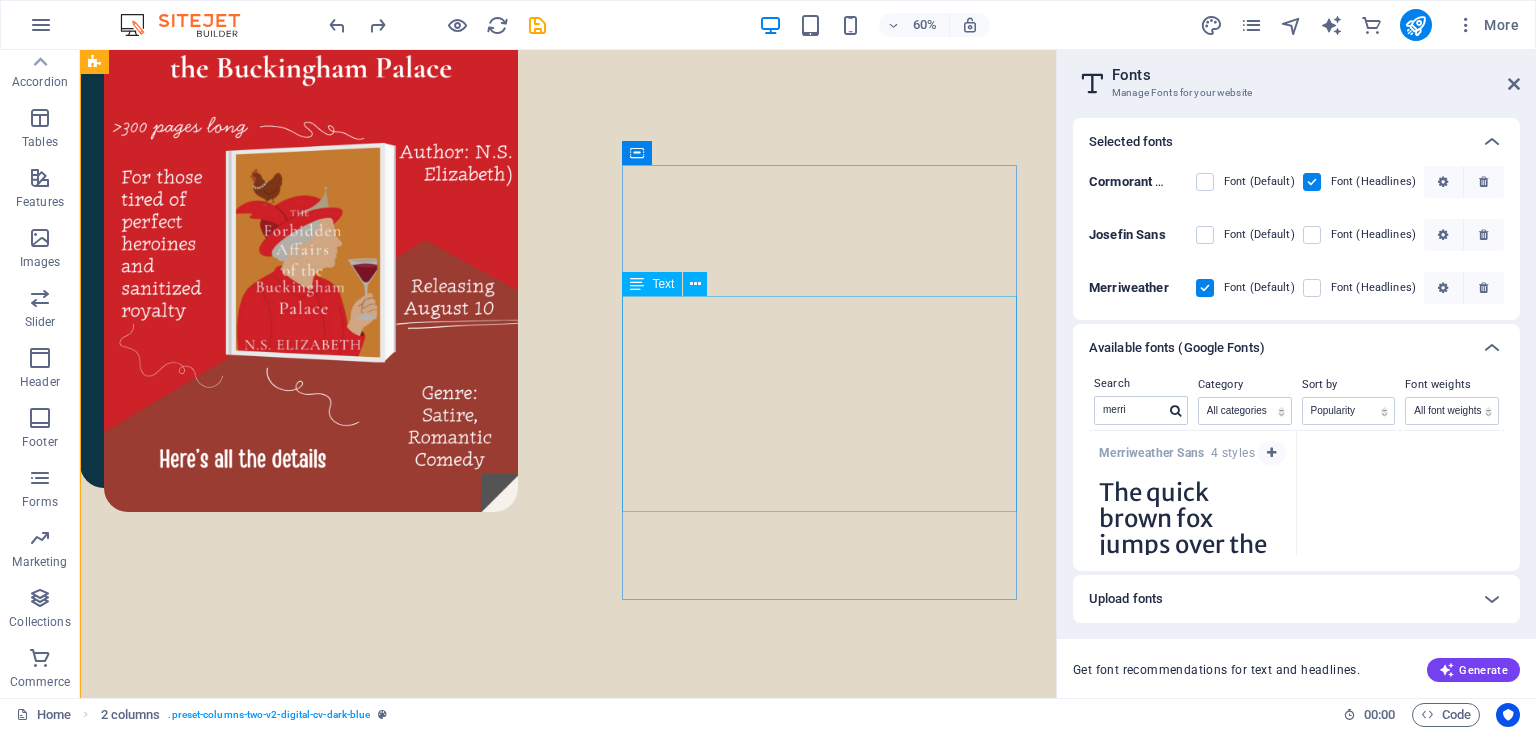 scroll, scrollTop: 980, scrollLeft: 0, axis: vertical 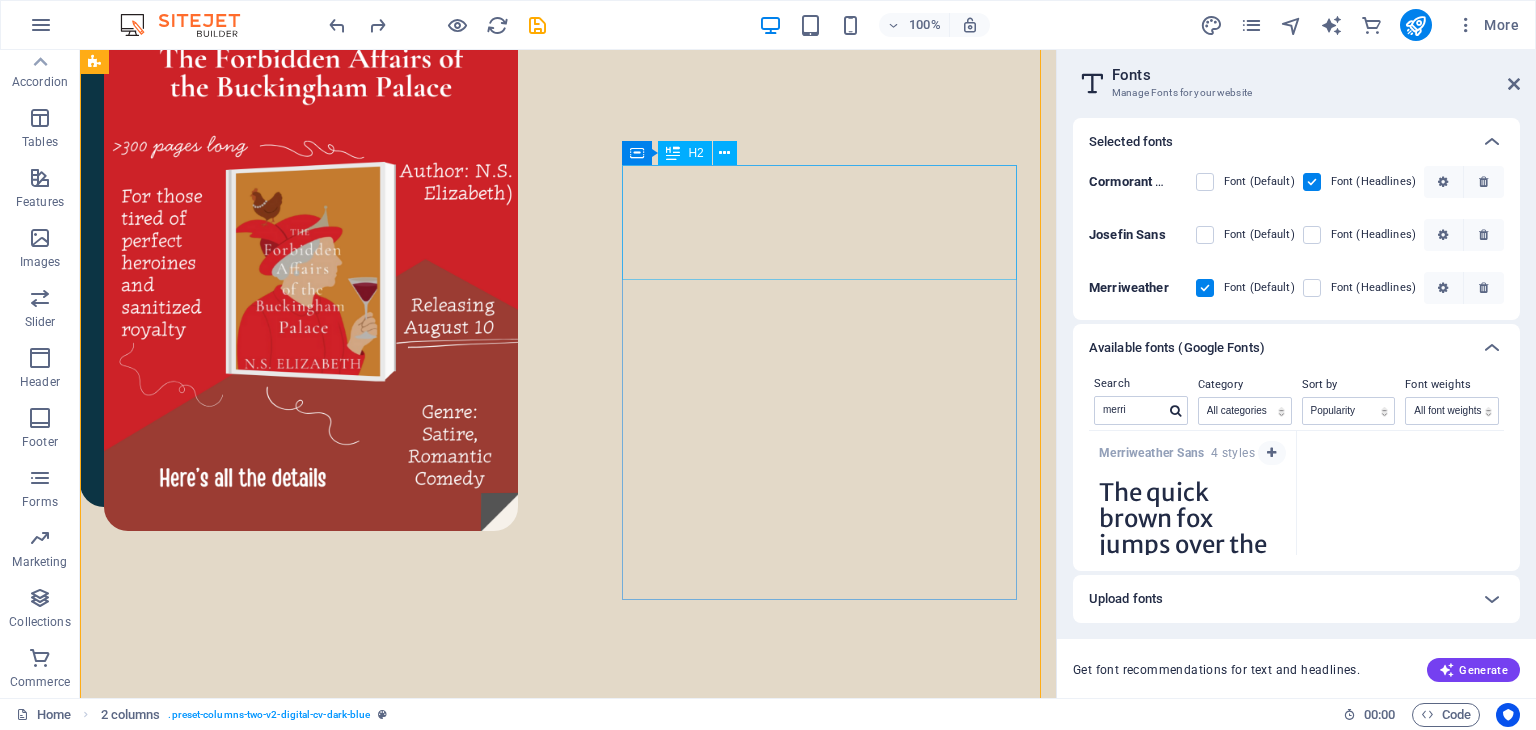 click on "A little bit of my story" at bounding box center (329, 1376) 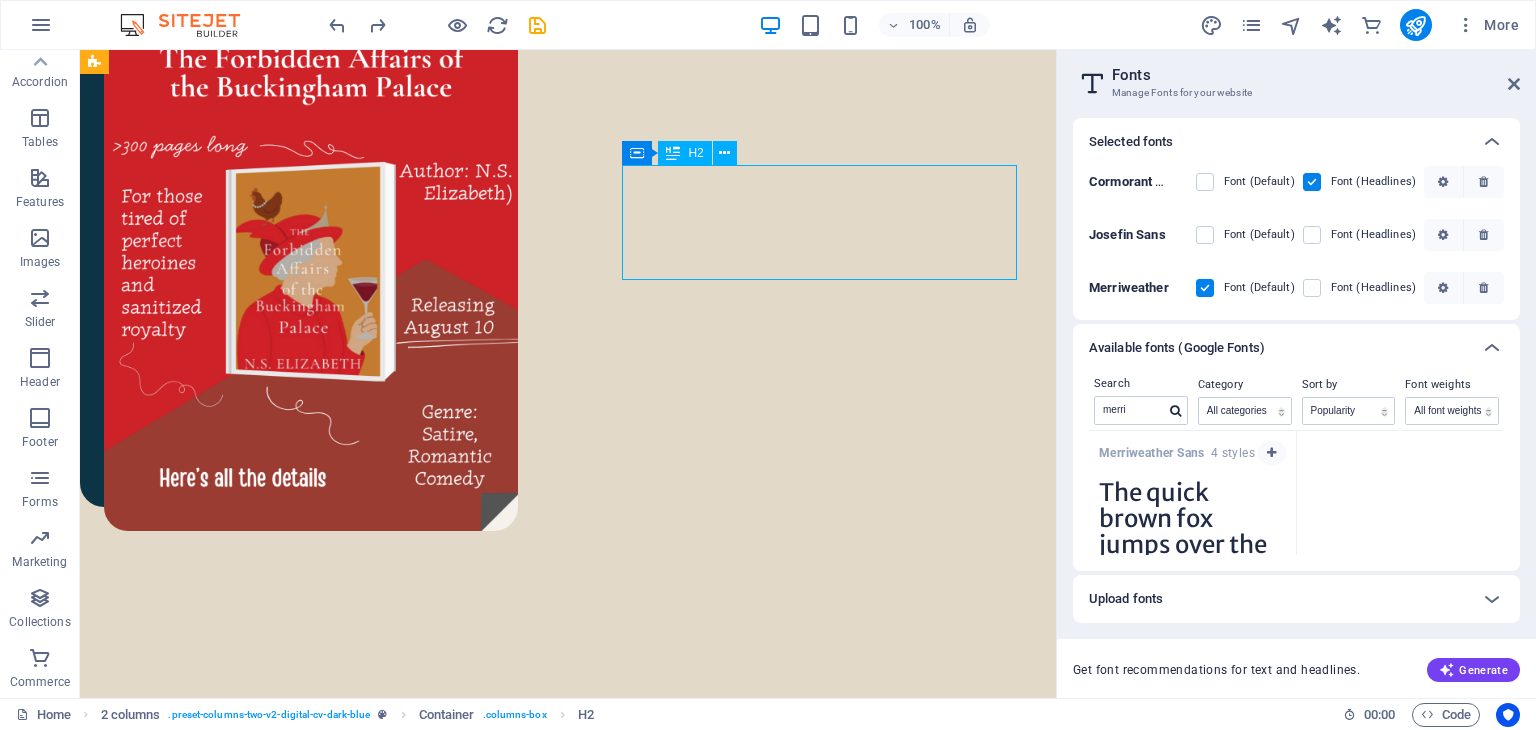 click on "A little bit of my story" at bounding box center [329, 1376] 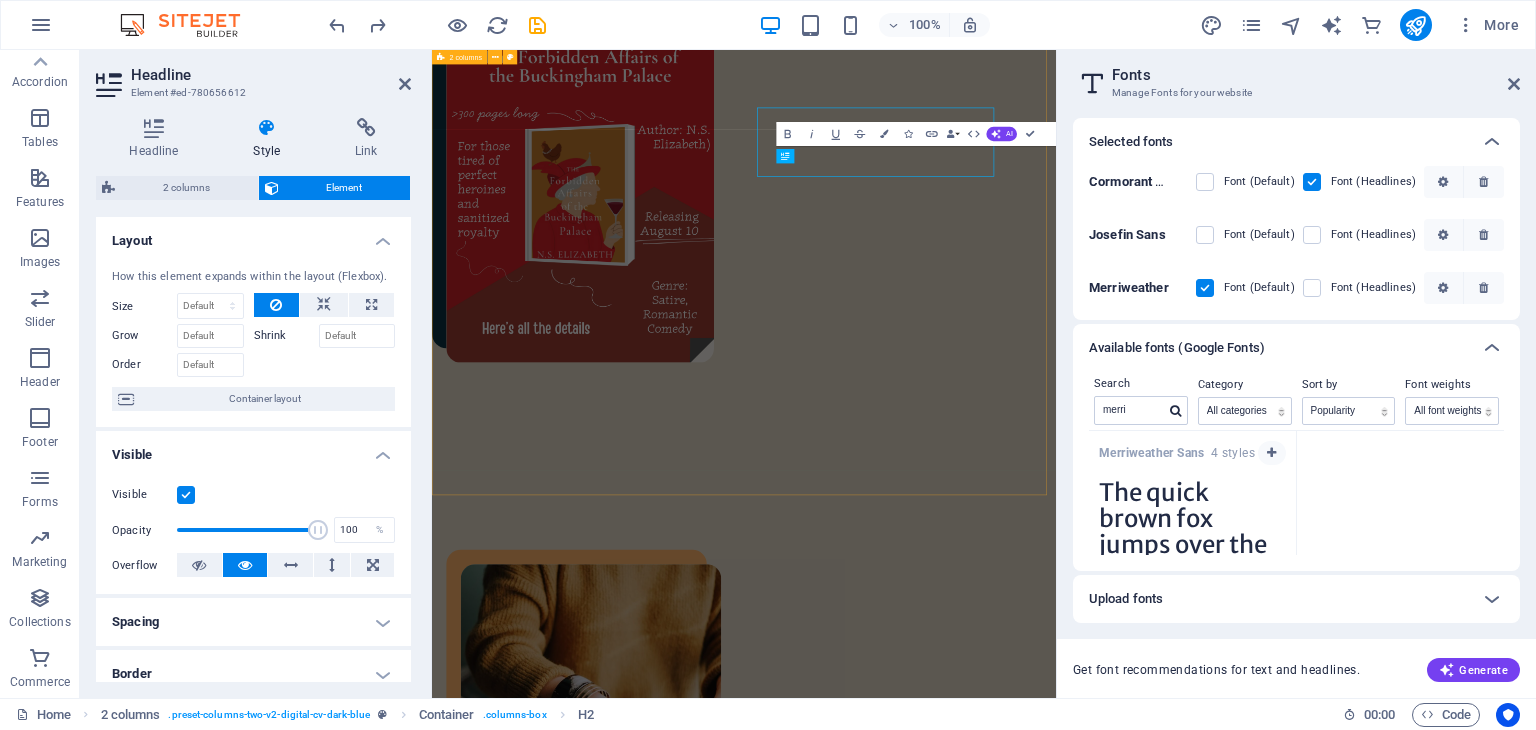 scroll, scrollTop: 999, scrollLeft: 0, axis: vertical 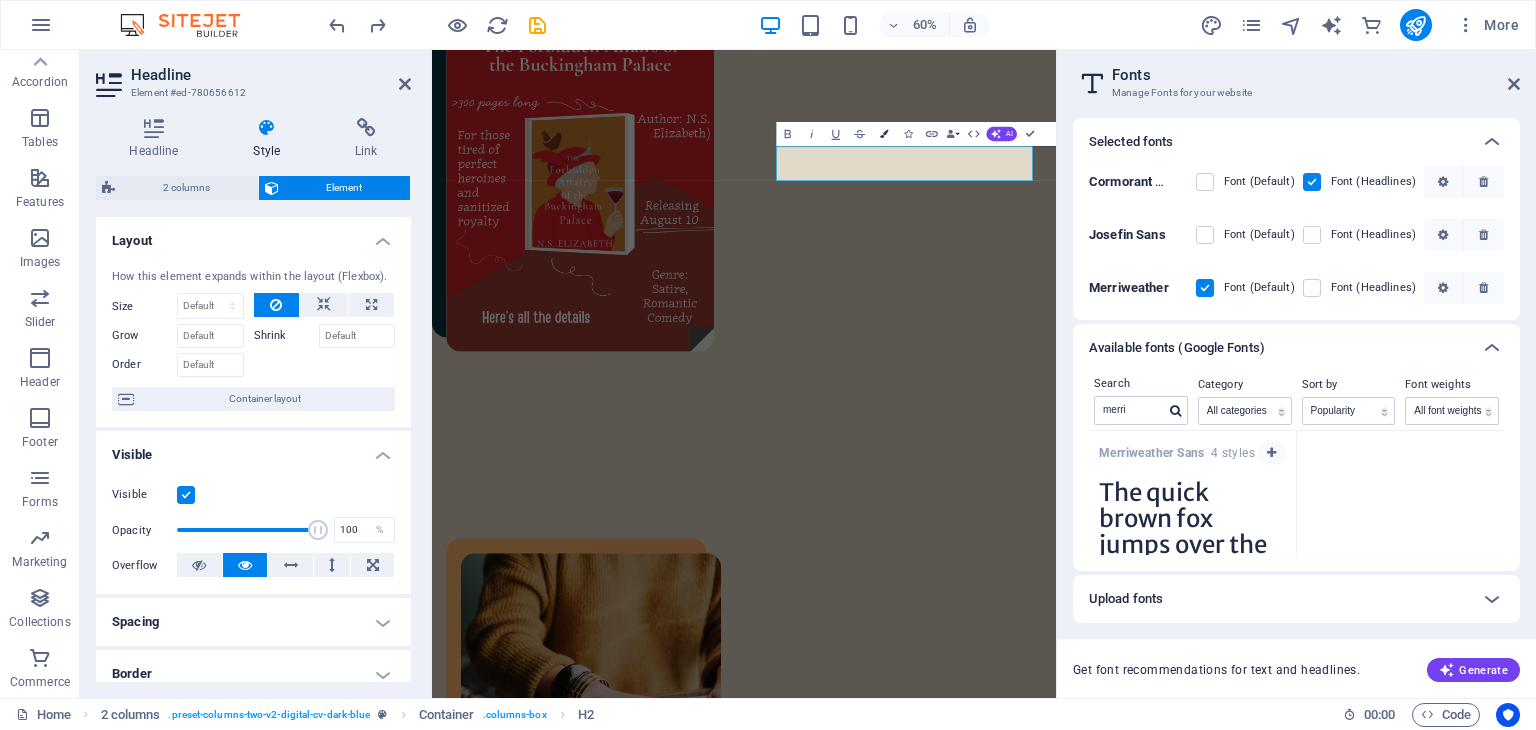 click on "Colors" at bounding box center (884, 134) 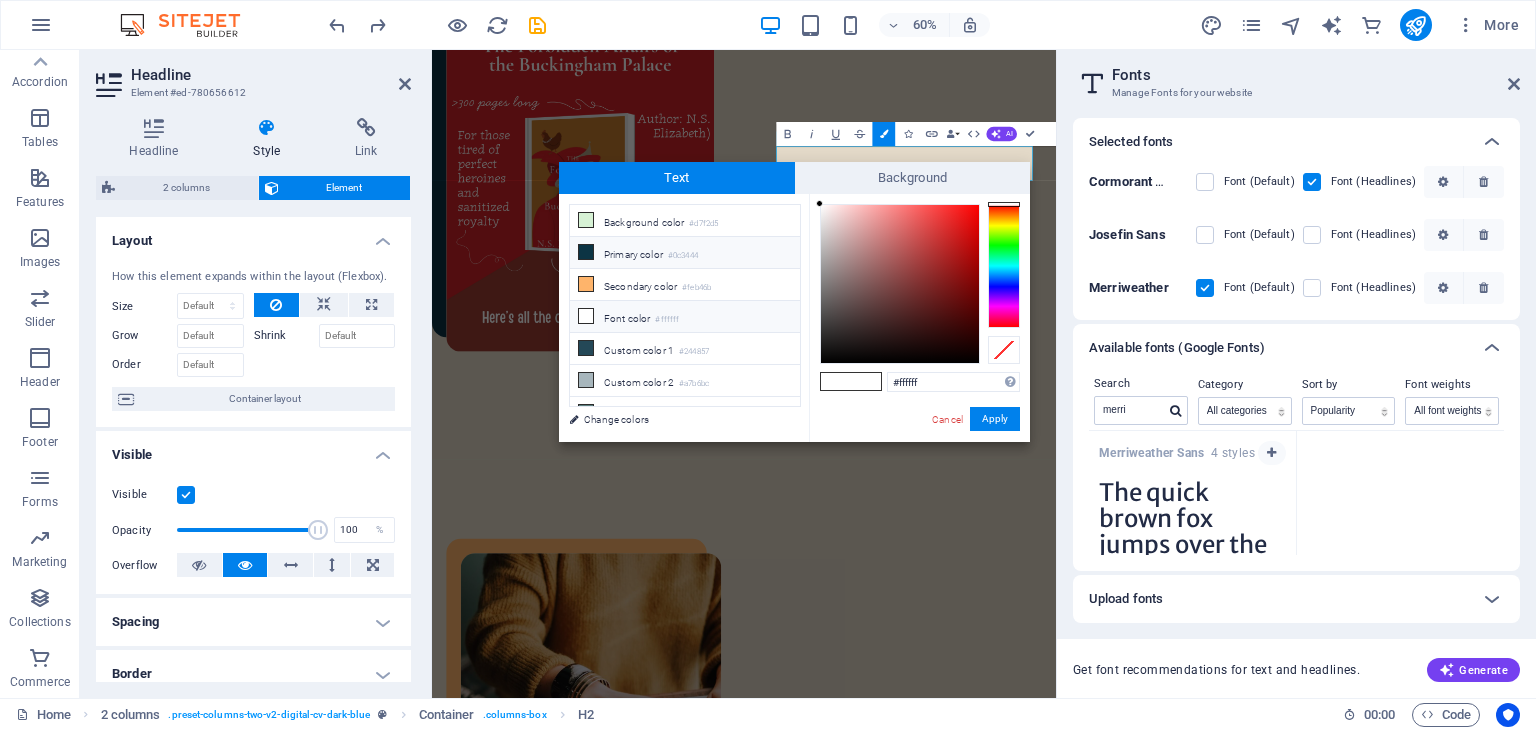 click on "Primary color
#0c3444" at bounding box center [685, 253] 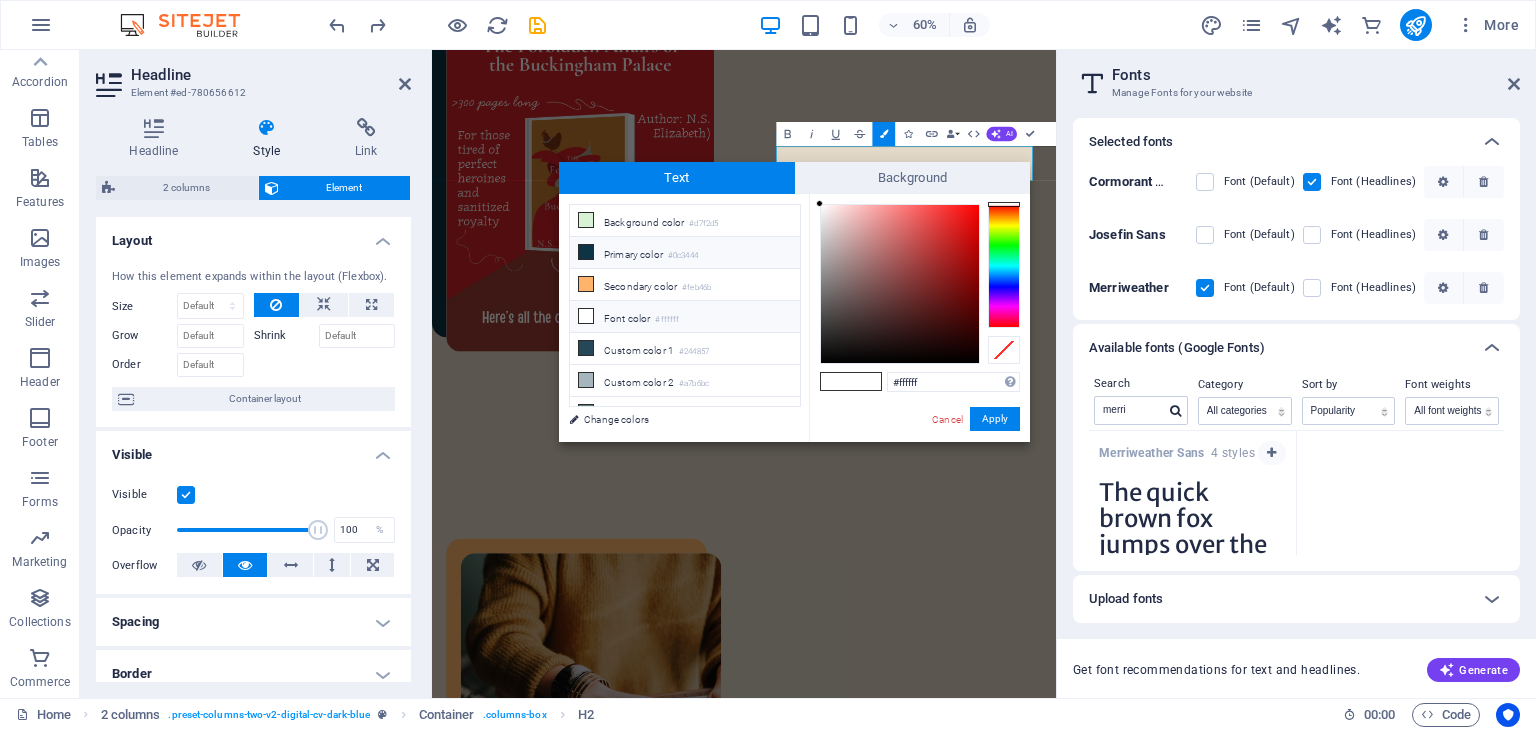type on "#0c3444" 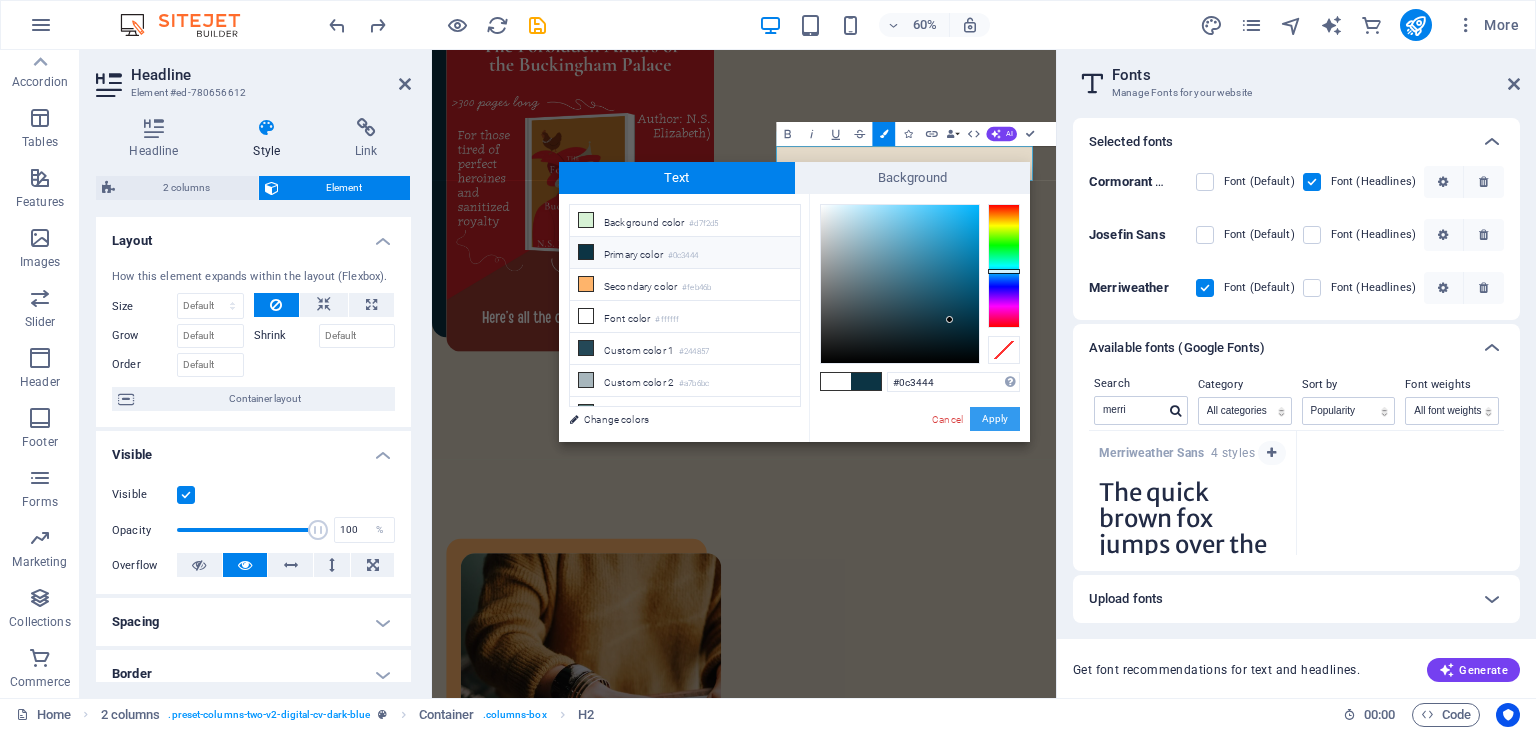 click on "Apply" at bounding box center (995, 419) 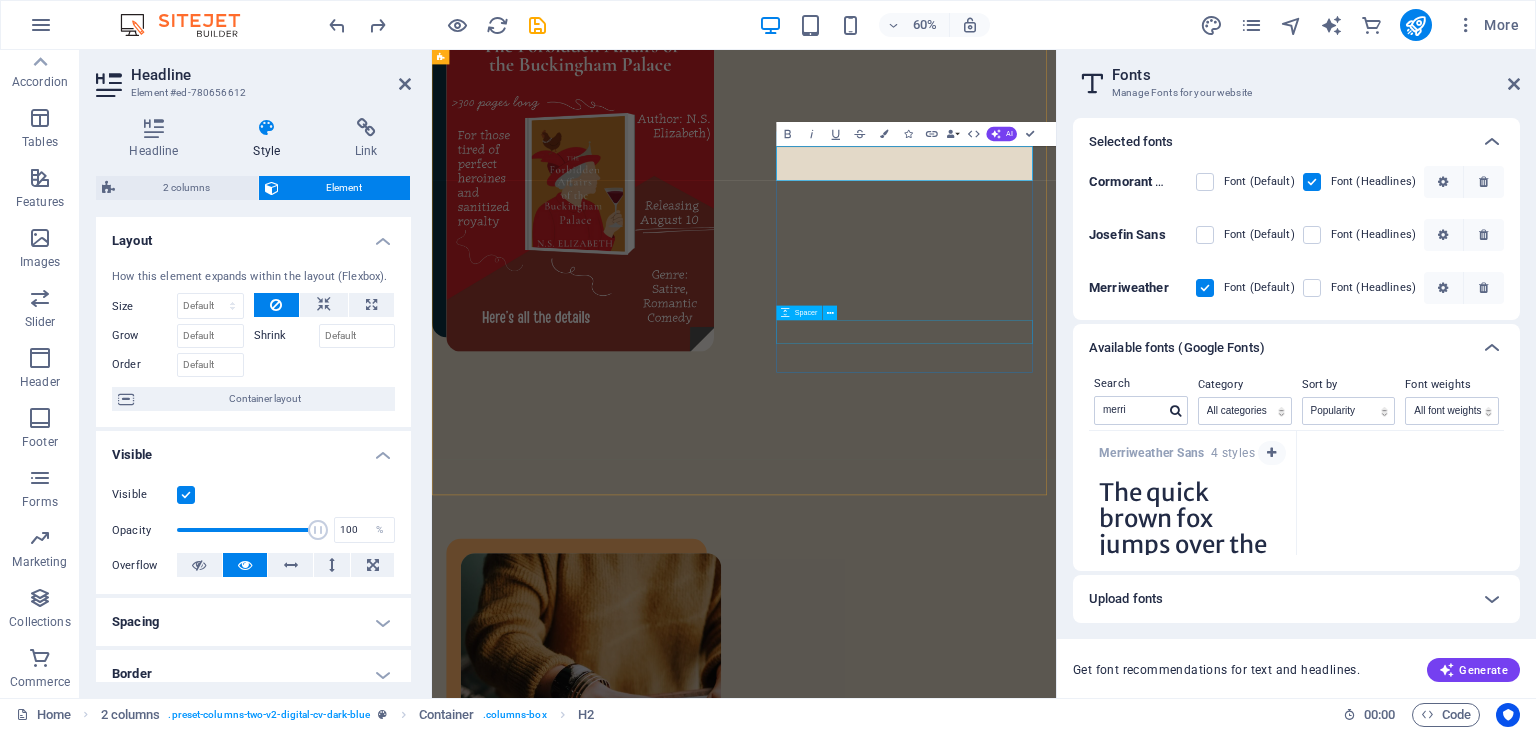 click at bounding box center [697, 1682] 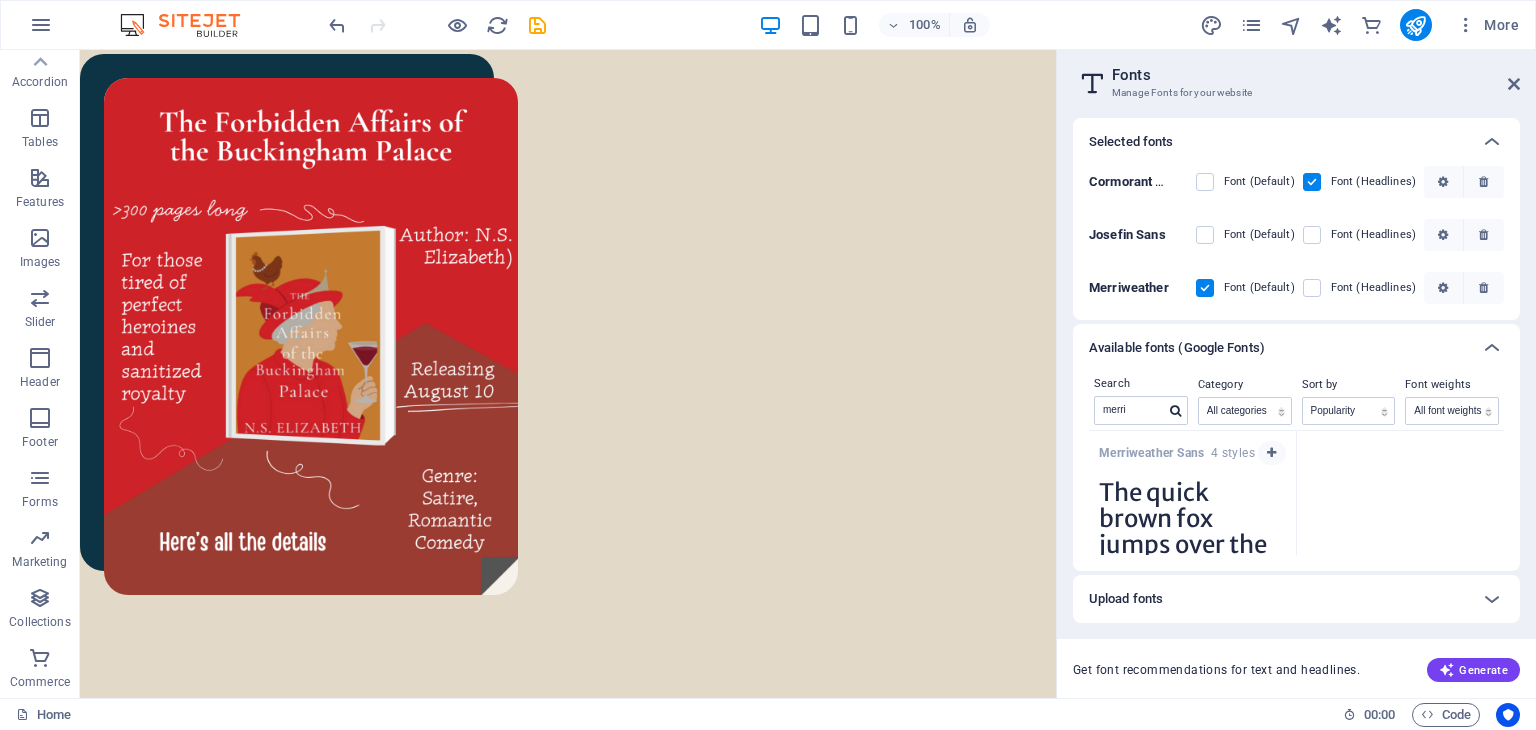 scroll, scrollTop: 878, scrollLeft: 0, axis: vertical 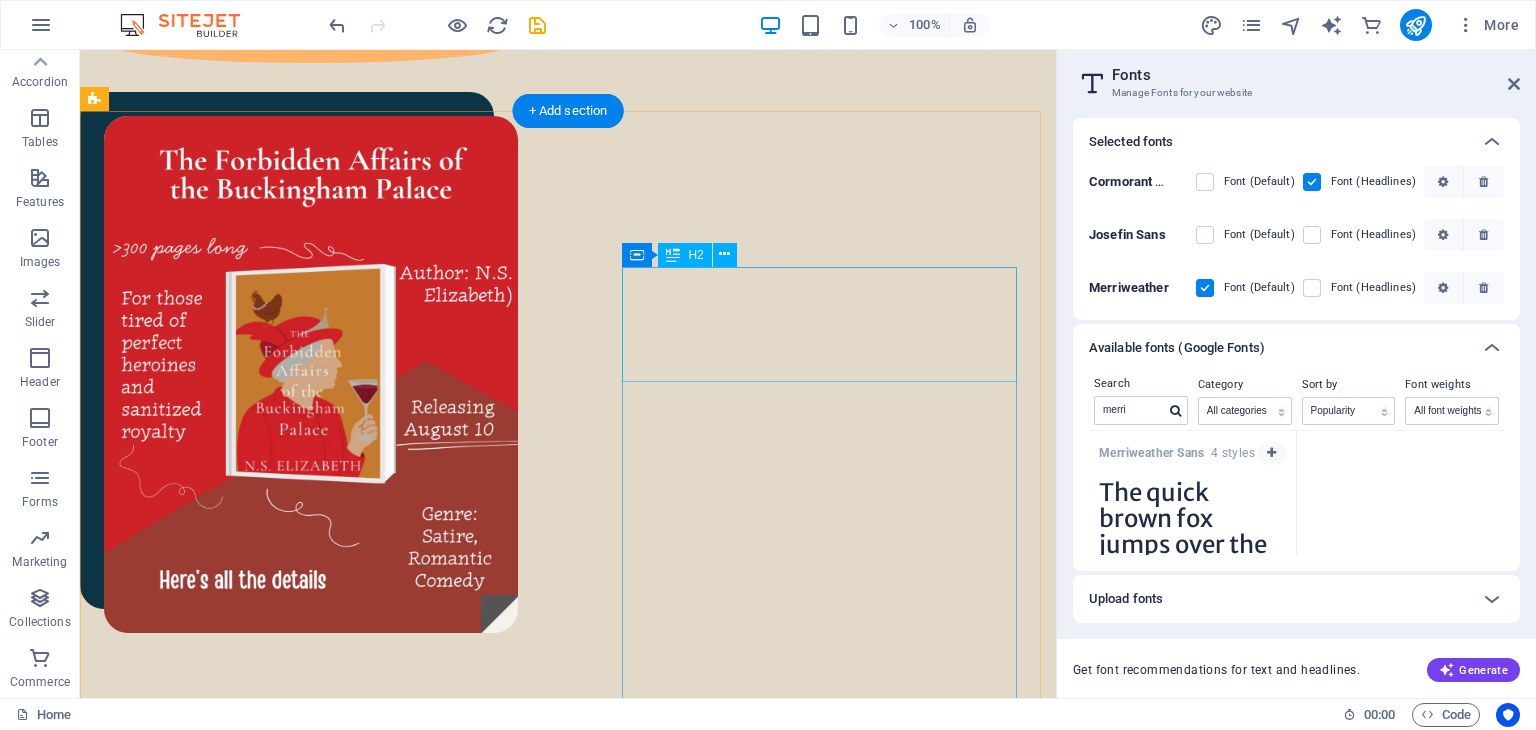 click on "A little bit of my story" at bounding box center [329, 1478] 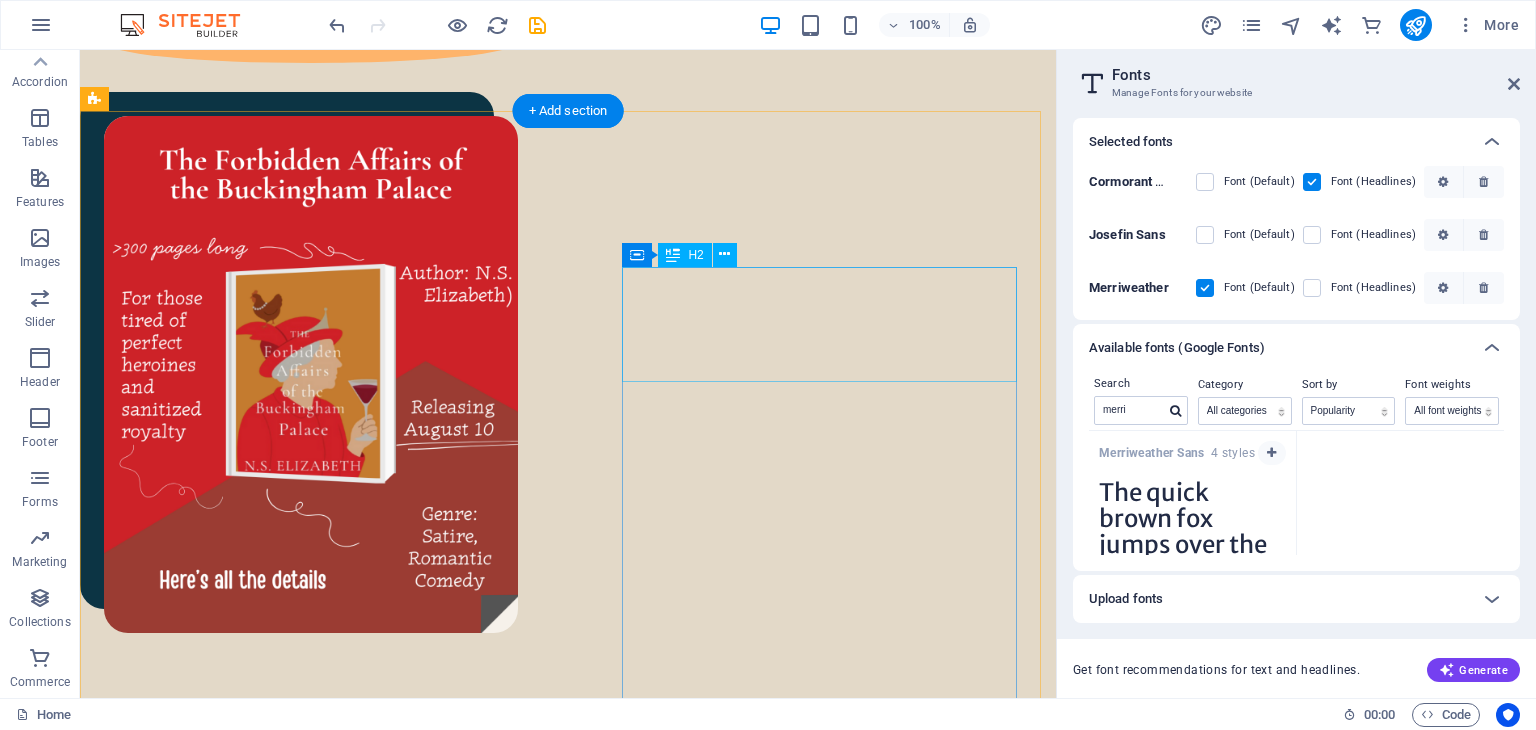 click on "A little bit of my story" at bounding box center (329, 1478) 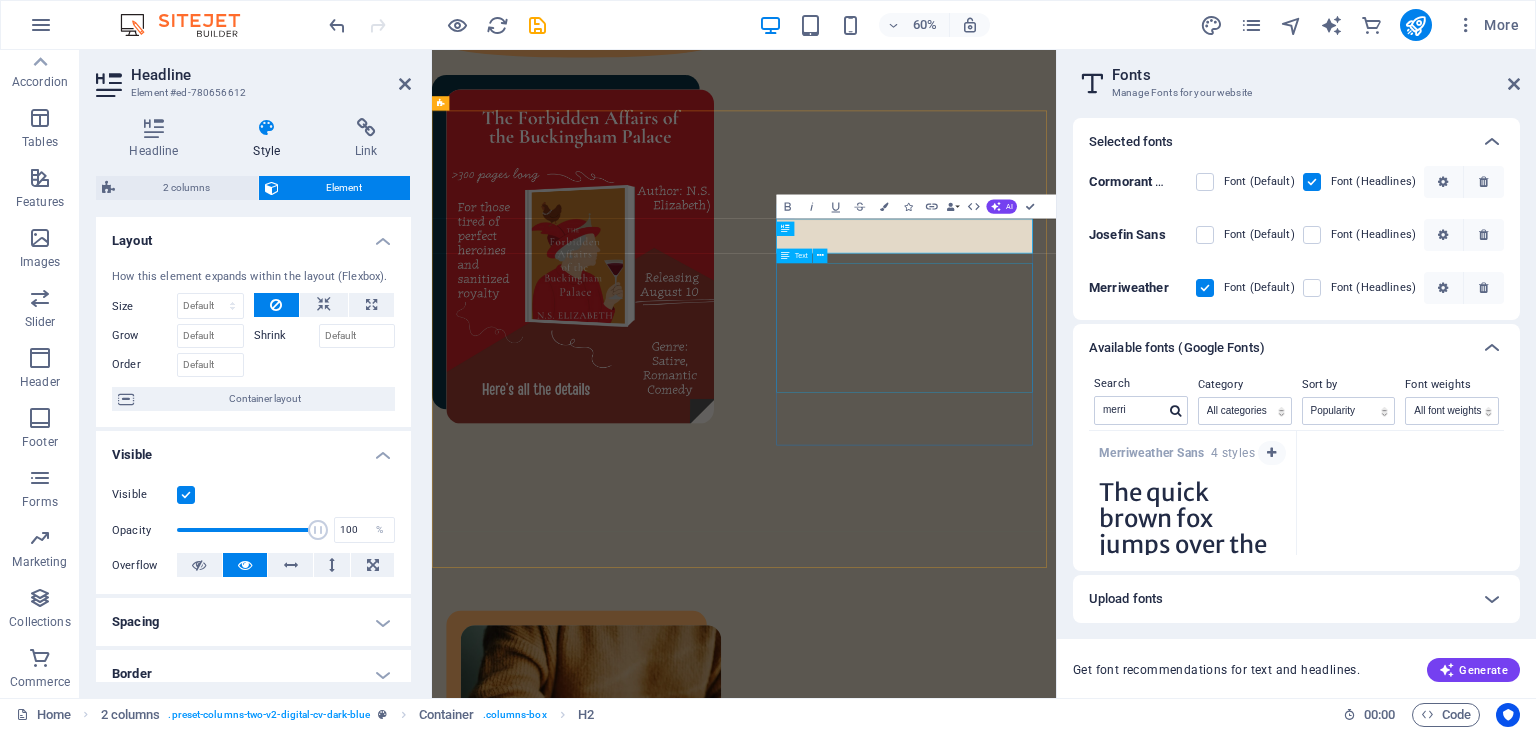 type 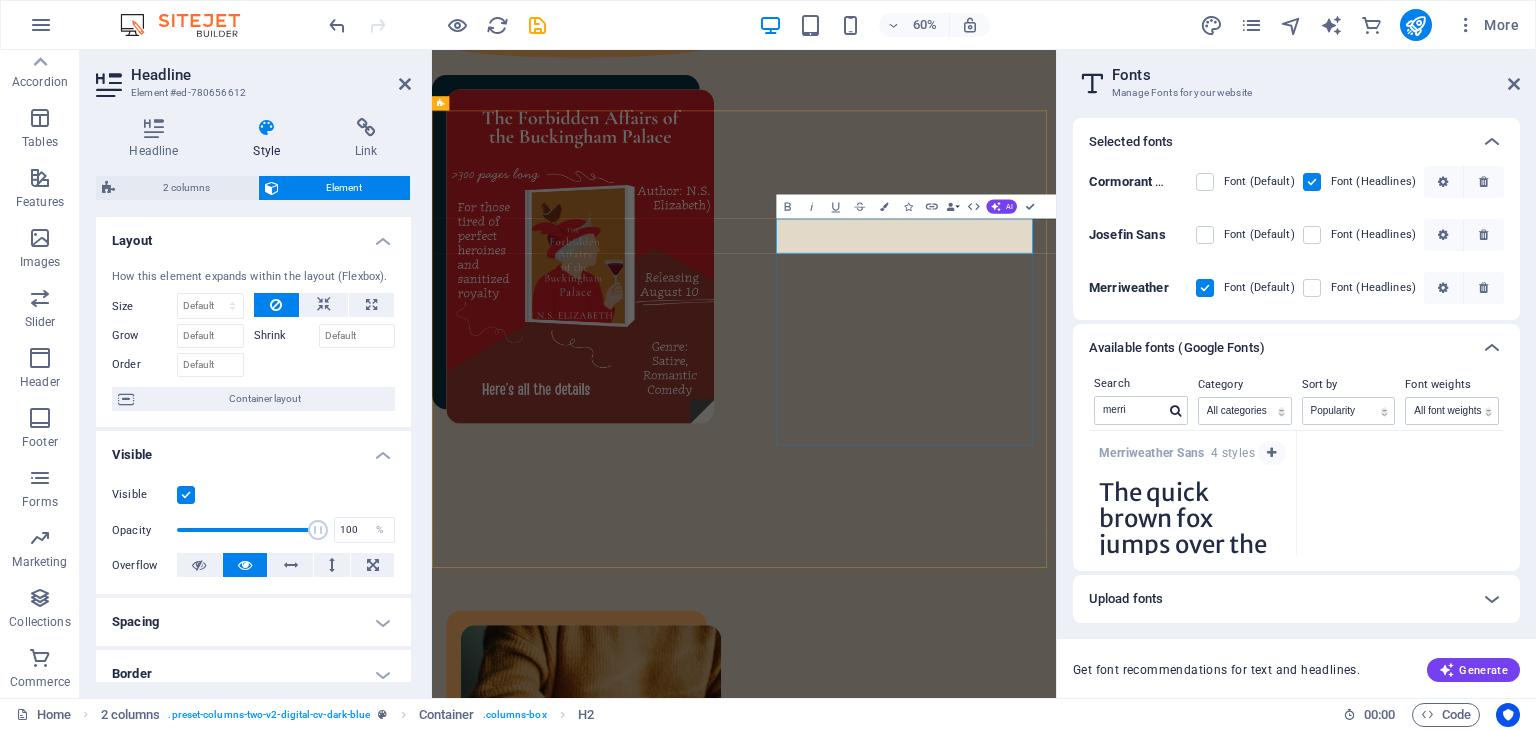 click on "About NS Elizabeth" at bounding box center (670, 1521) 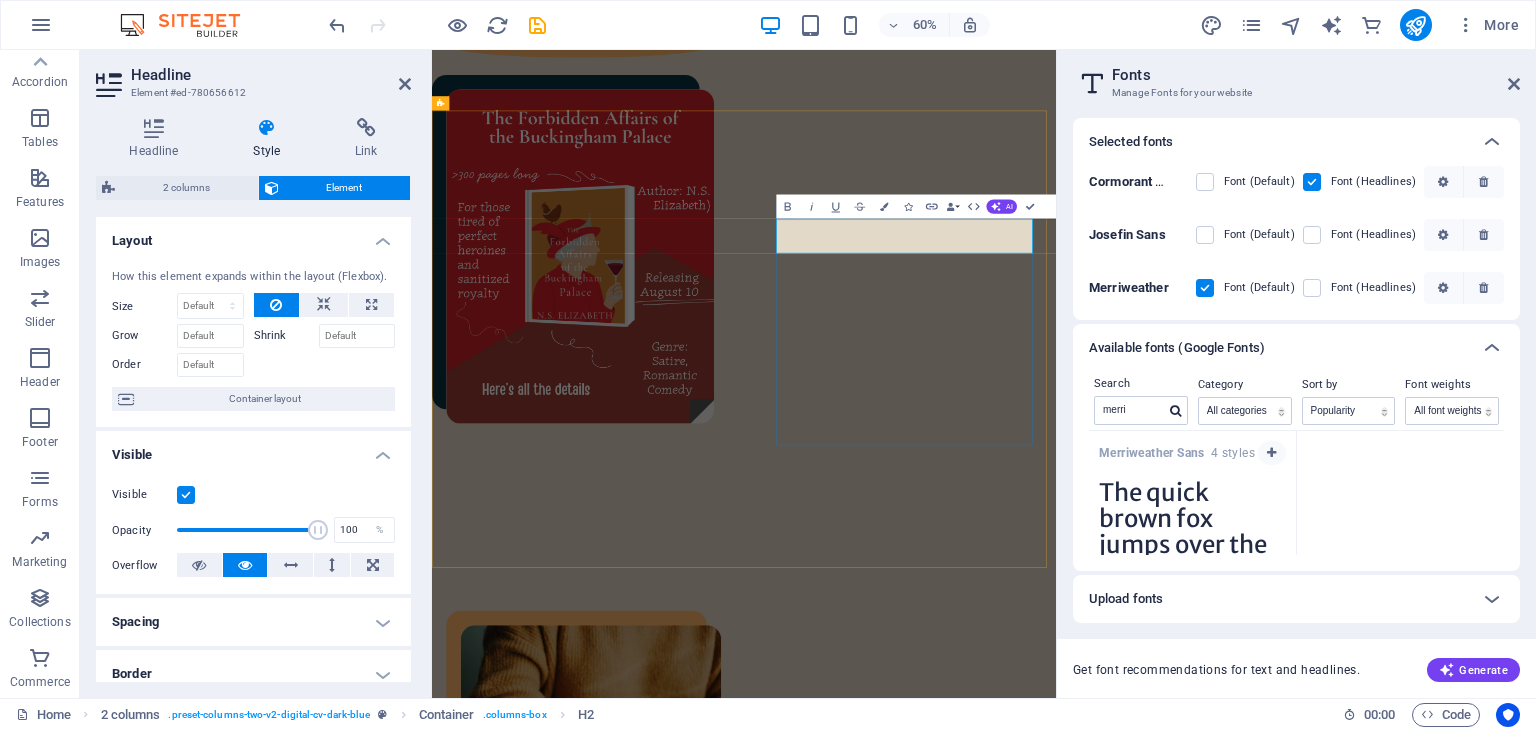 click on "About NS Elizabeth" at bounding box center (670, 1521) 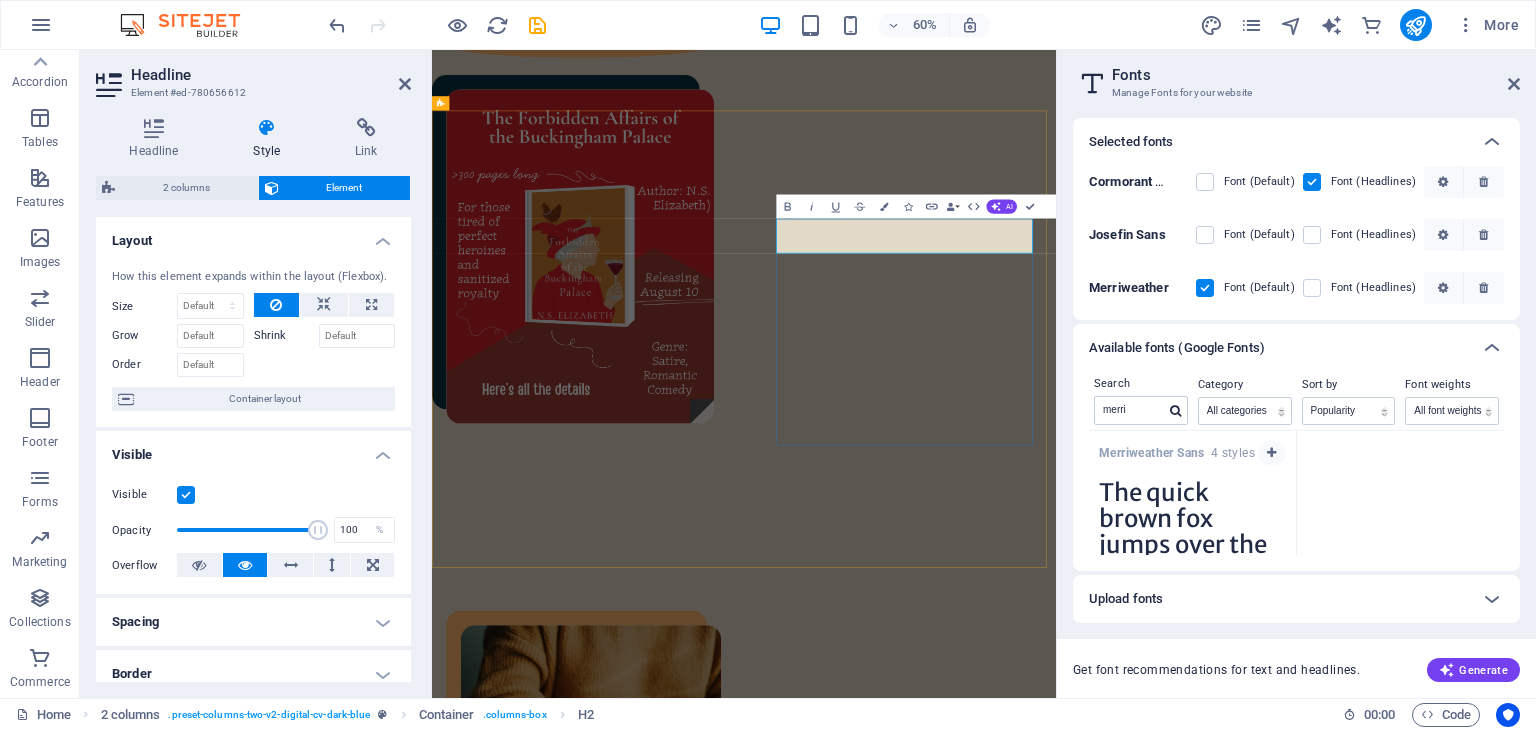 click on "About [INITIALS] [LAST]" at bounding box center (659, 1550) 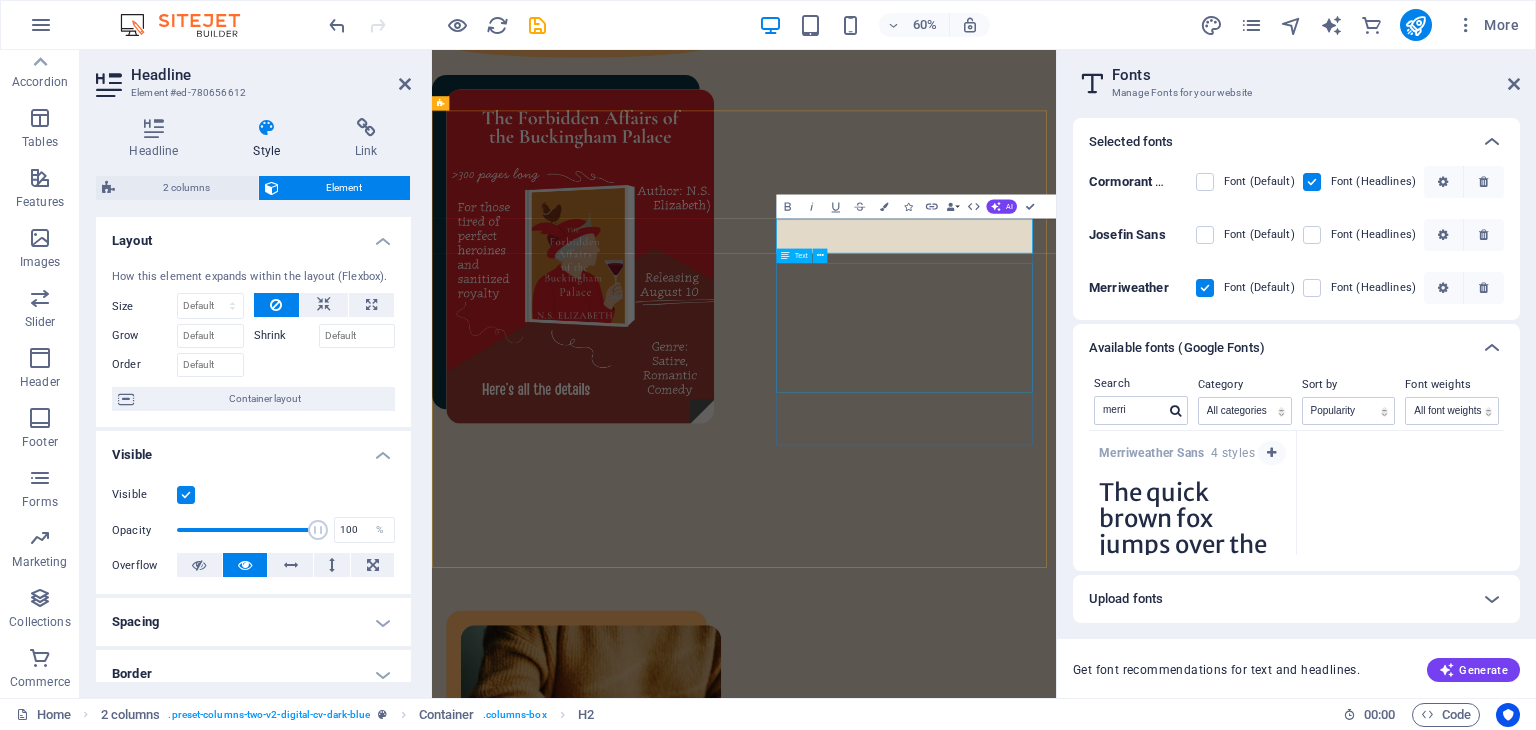 click on "She is the author of  The Forbidden Affairs of the Buckingham Palace  and  100 Nights in Beirut . After growing up in the desert-city of [CITY] and the enchanting "Paris of the Middle East", she now lives in [COUNTRY] with her husband and an owl sculpture named Winky. When she's not crafting tales of absurdity, love, and the occasional secret affair, she sips tea from porcelain cups—like the posh queen she believes herself to be." at bounding box center [697, 1675] 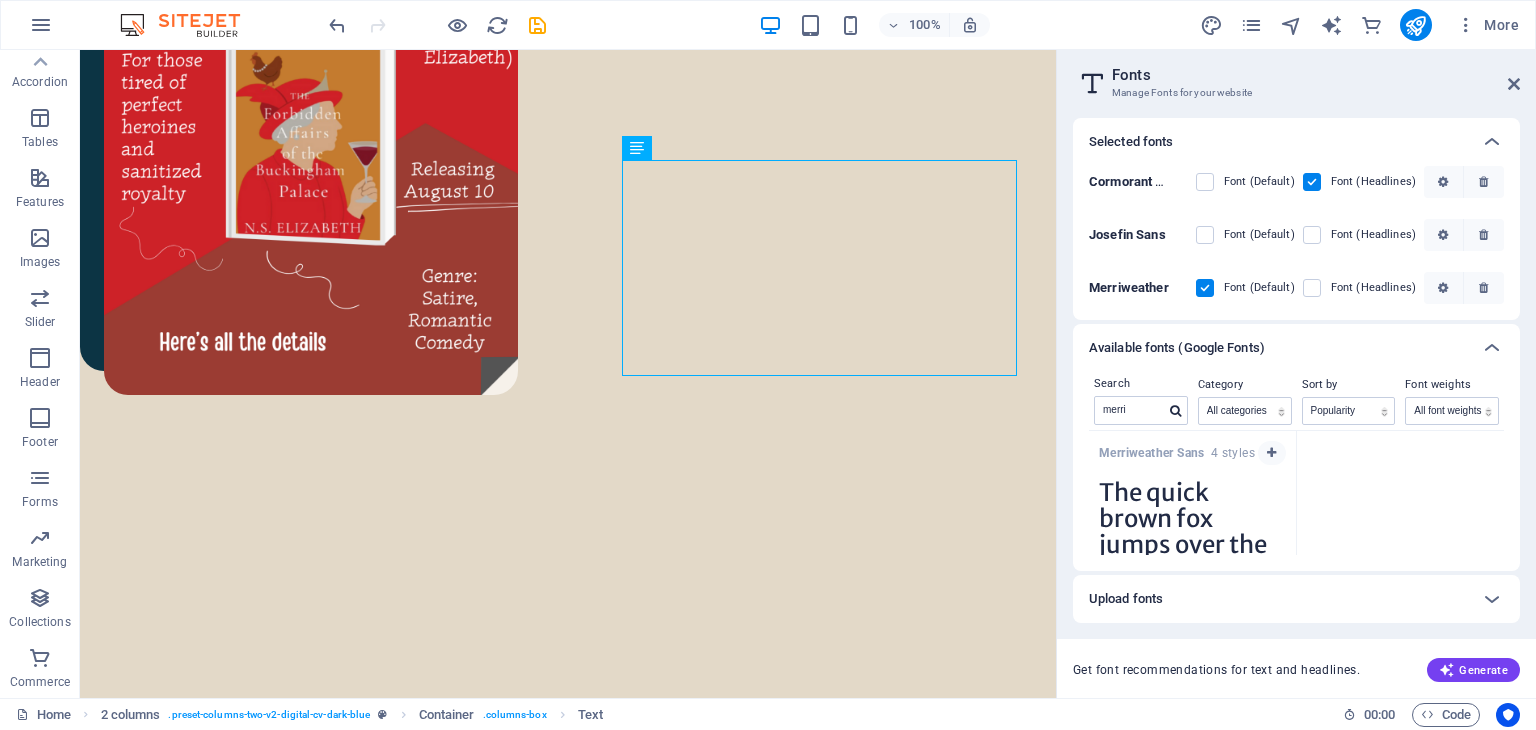 scroll, scrollTop: 1020, scrollLeft: 0, axis: vertical 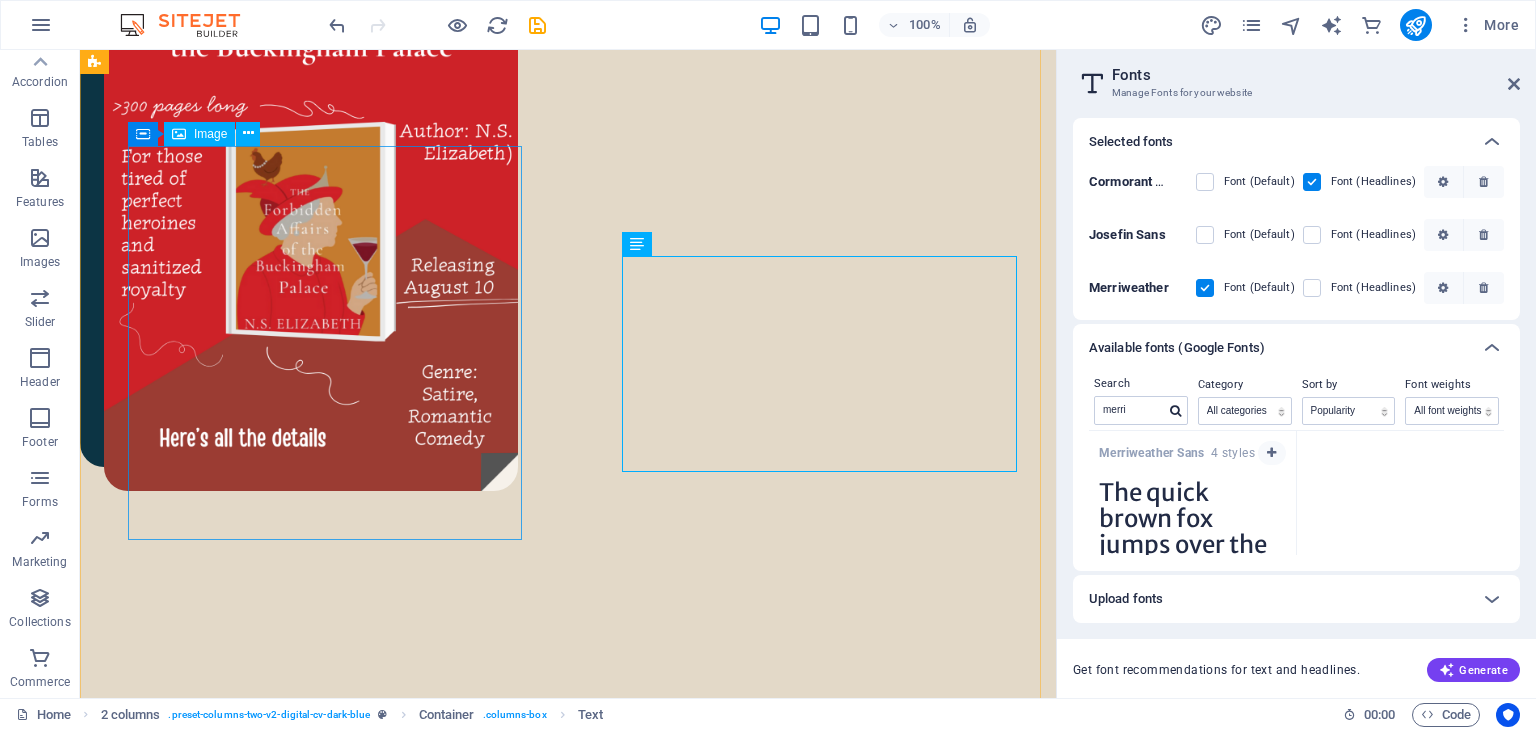 click at bounding box center (329, 1028) 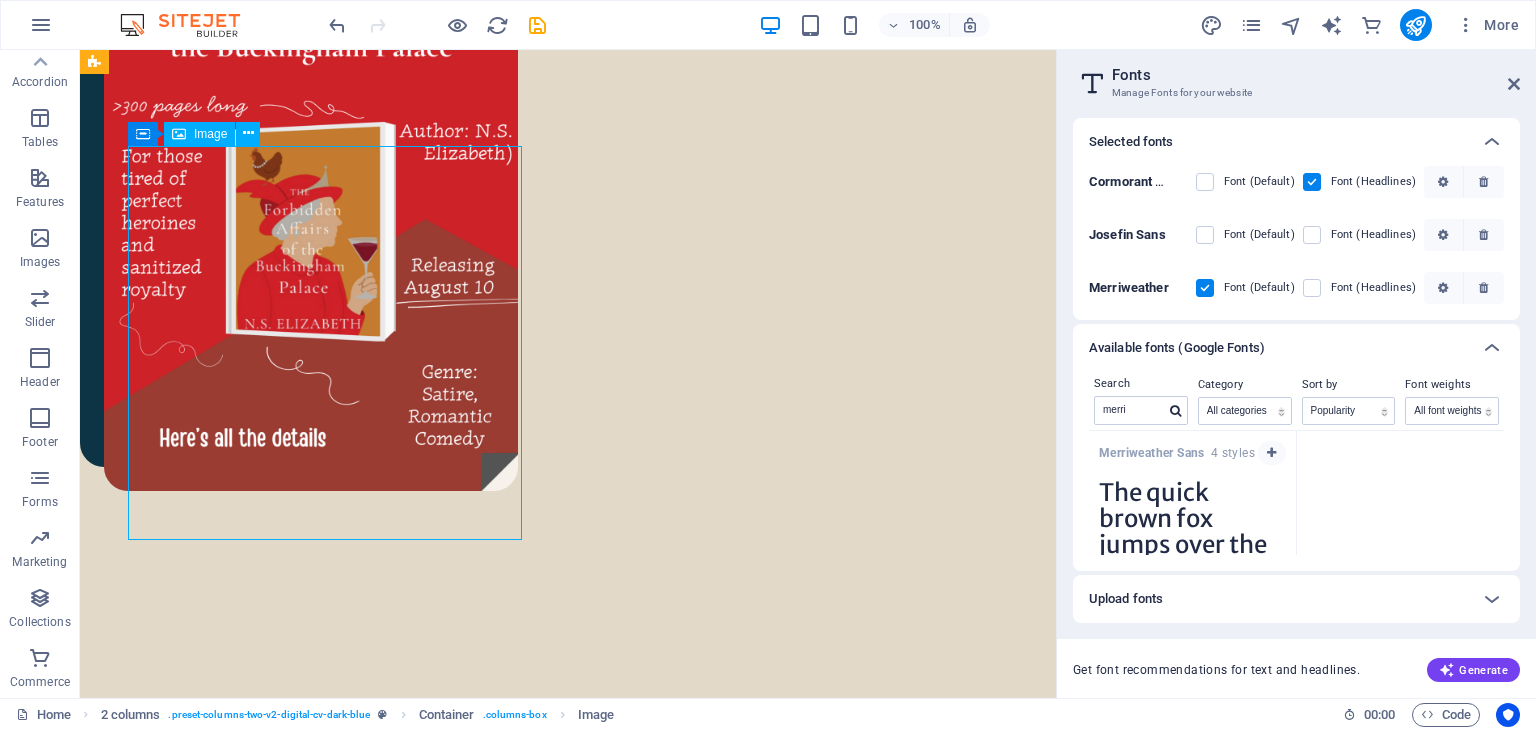 click at bounding box center (329, 1028) 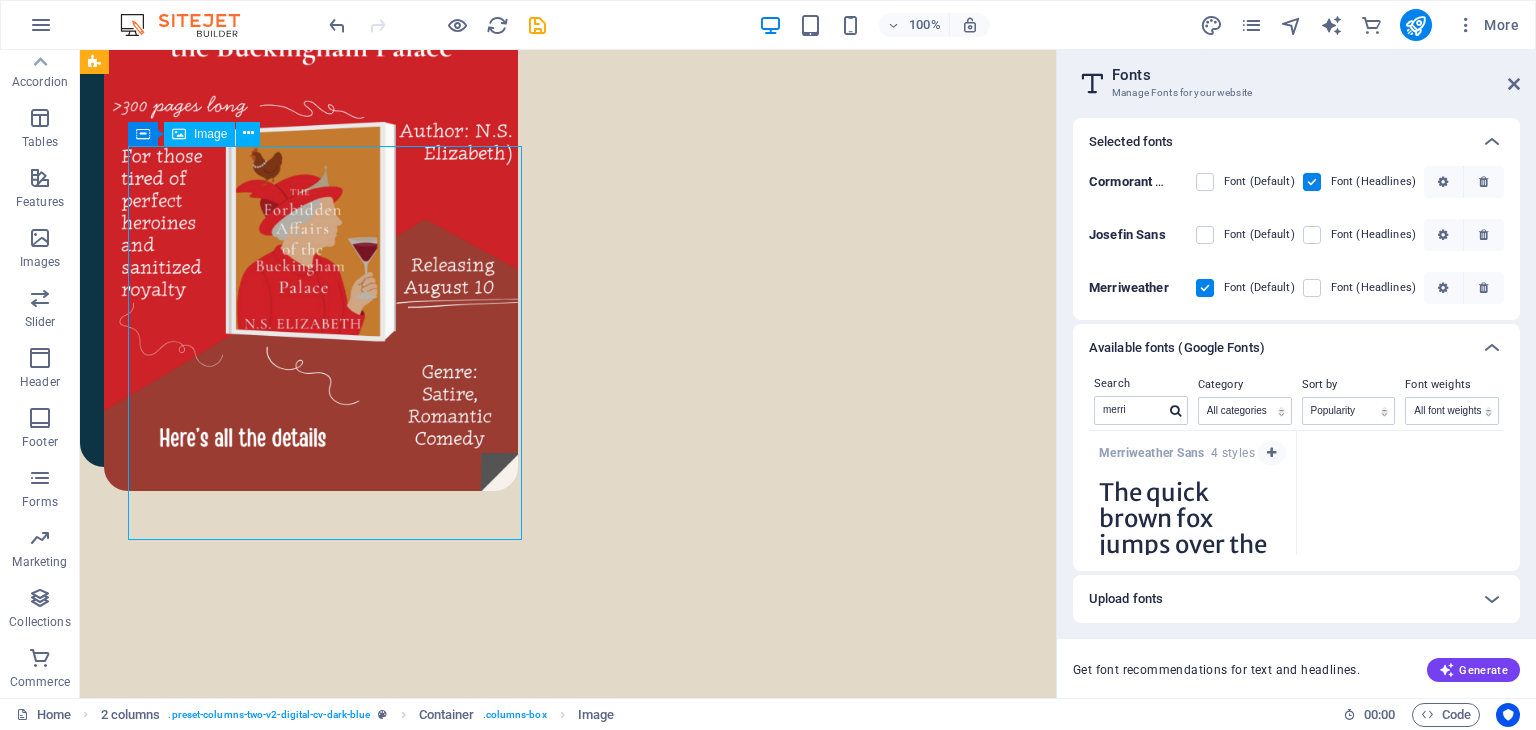 select on "%" 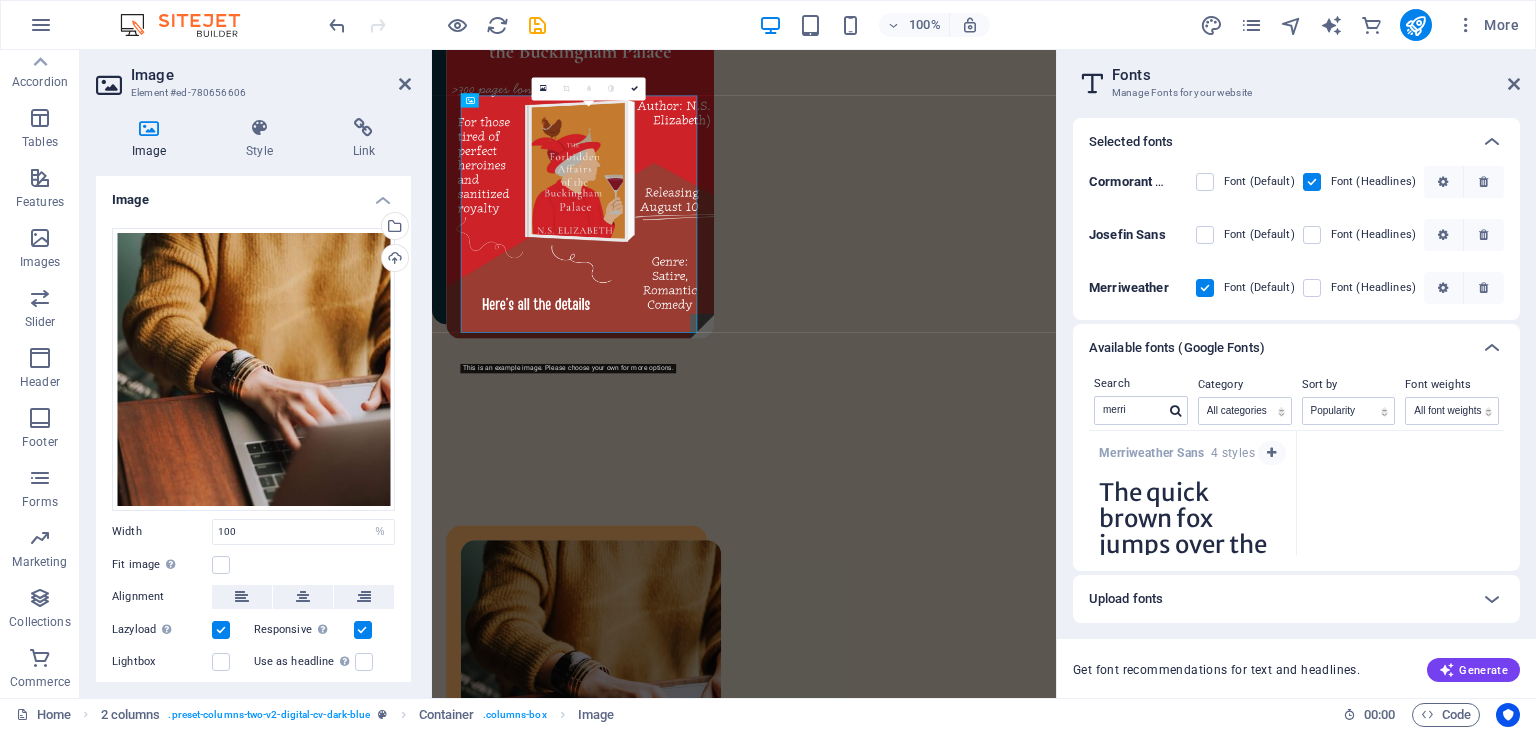 scroll, scrollTop: 1039, scrollLeft: 0, axis: vertical 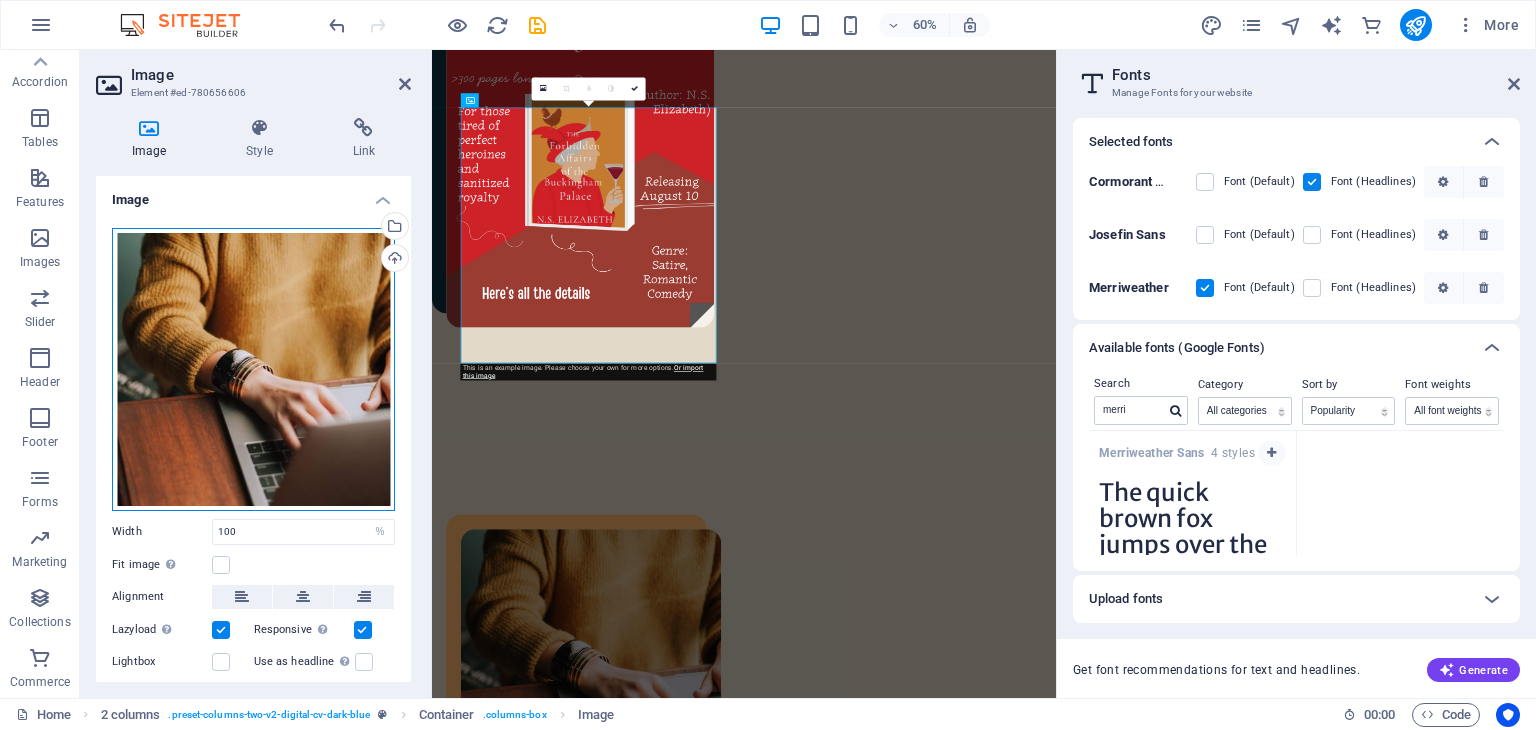 click on "Drag files here, click to choose files or select files from Files or our free stock photos & videos" at bounding box center (253, 369) 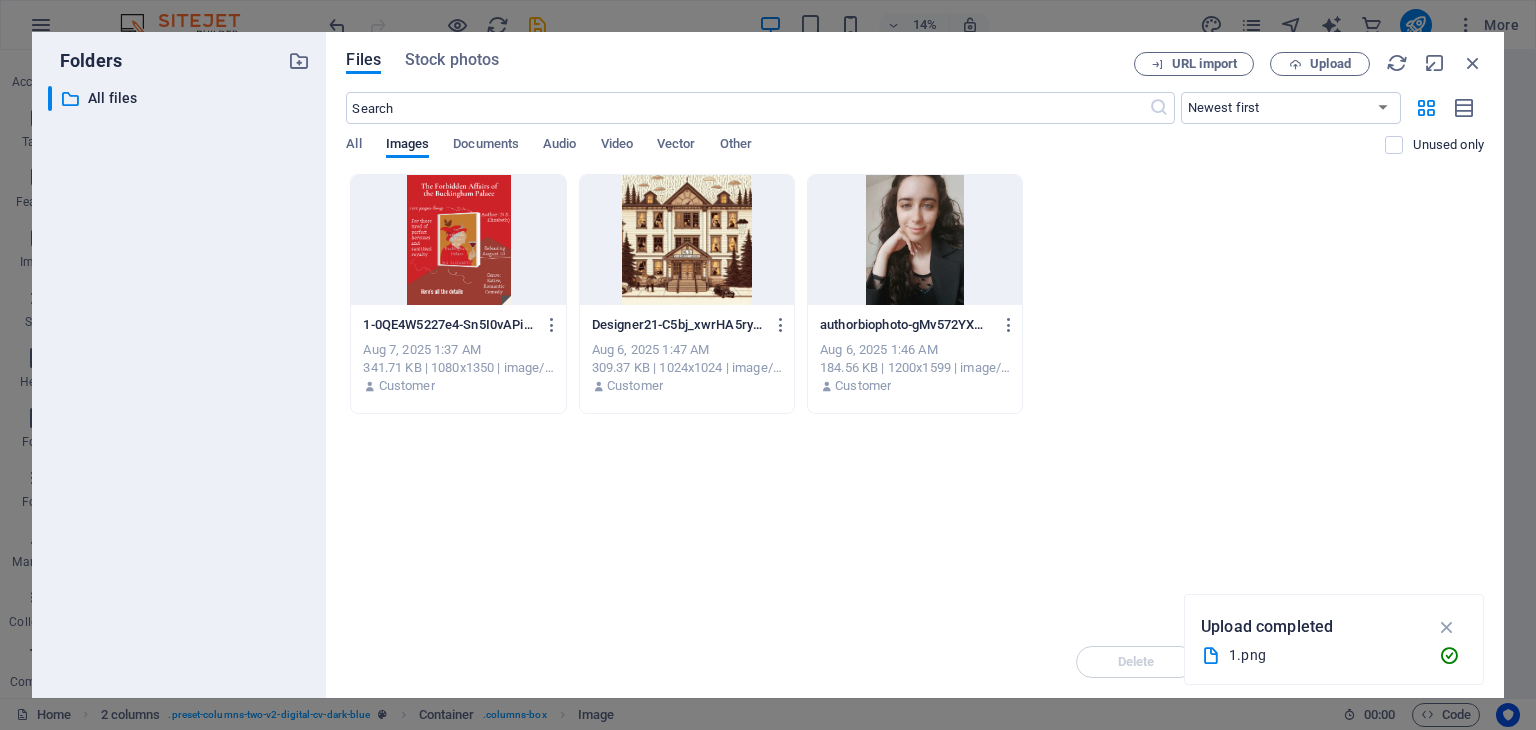 click at bounding box center (915, 240) 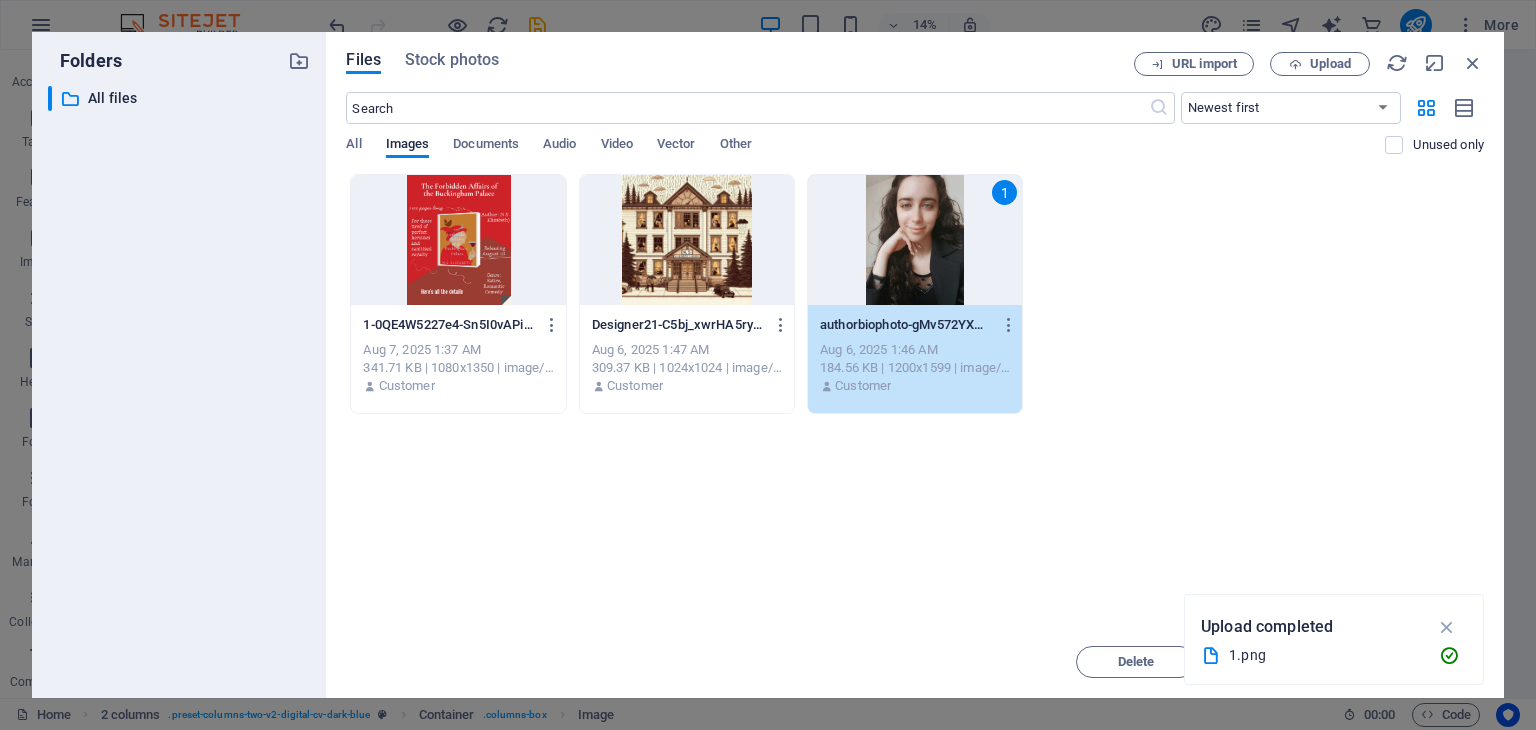 click on "1" at bounding box center (915, 240) 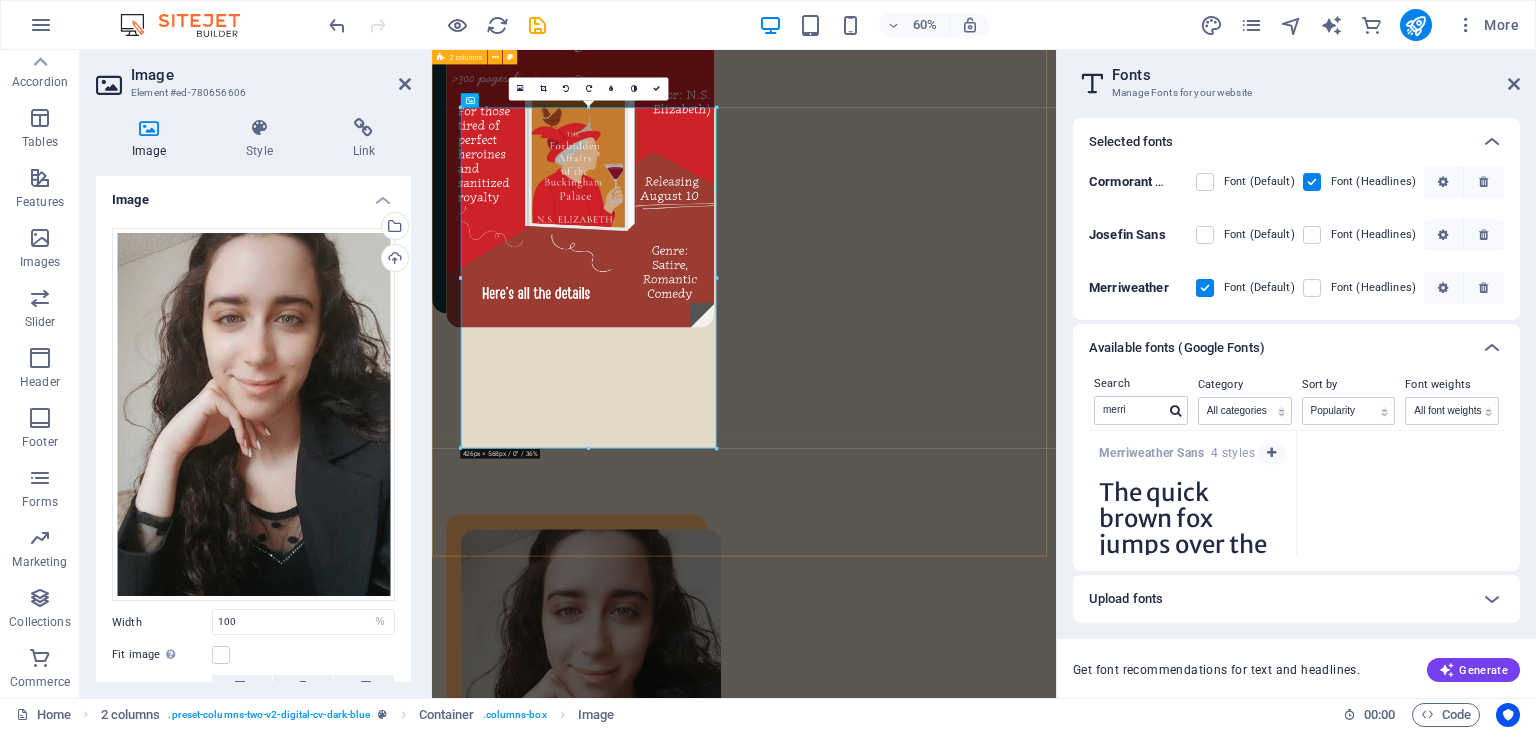 click on "About N.S. [LAST] She is the author of  The Forbidden Affairs of the Buckingham Palace  and  100 Nights in Beirut . After growing up in the desert-city of [CITY] and the enchanting "Paris of the Middle East", she now lives in [COUNTRY] with her husband and an owl sculpture named Winky. When she's not crafting tales of absurdity, love, and the occasional secret affair, she sips tea from porcelain cups—like the posh queen she believes herself to be. Download CV" at bounding box center [952, 1363] 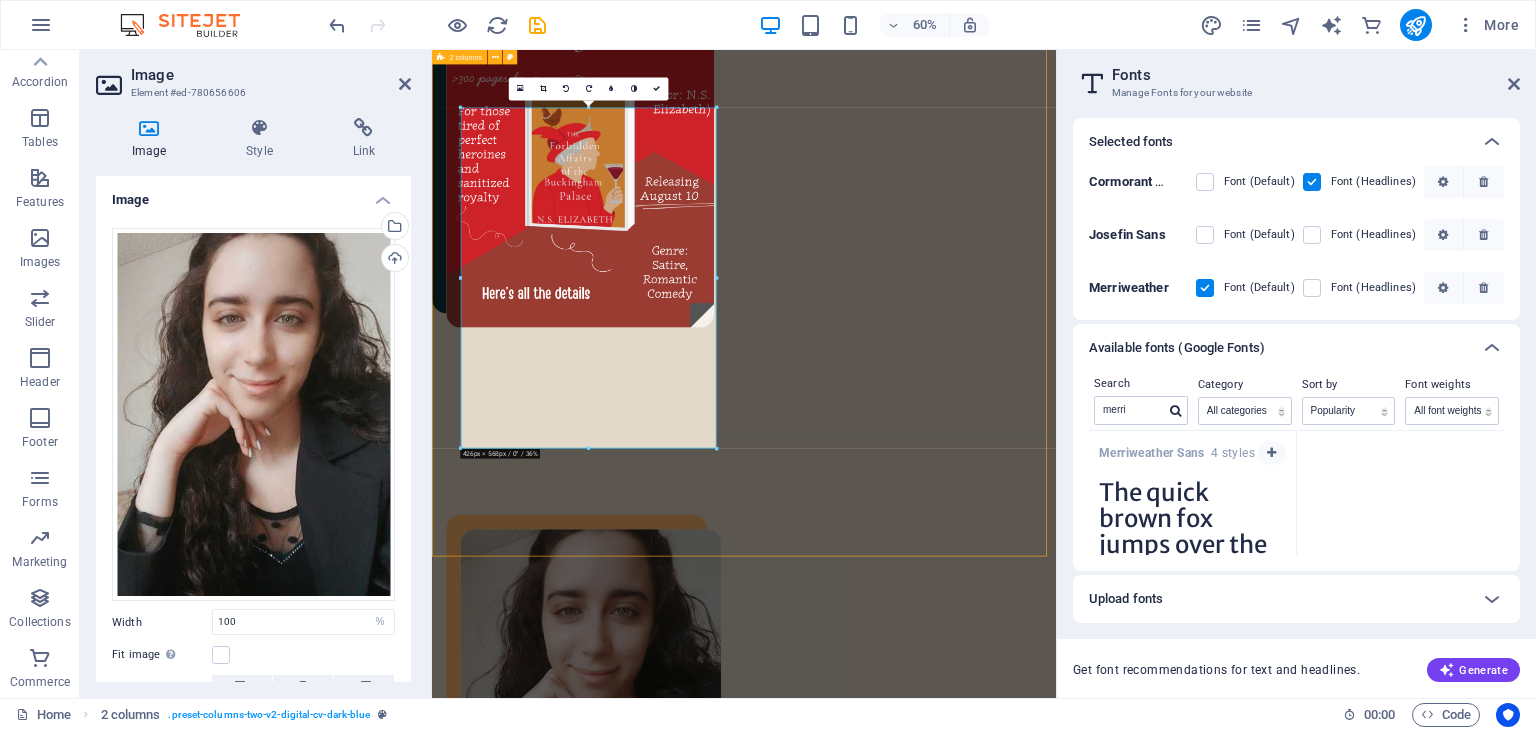 scroll, scrollTop: 999, scrollLeft: 0, axis: vertical 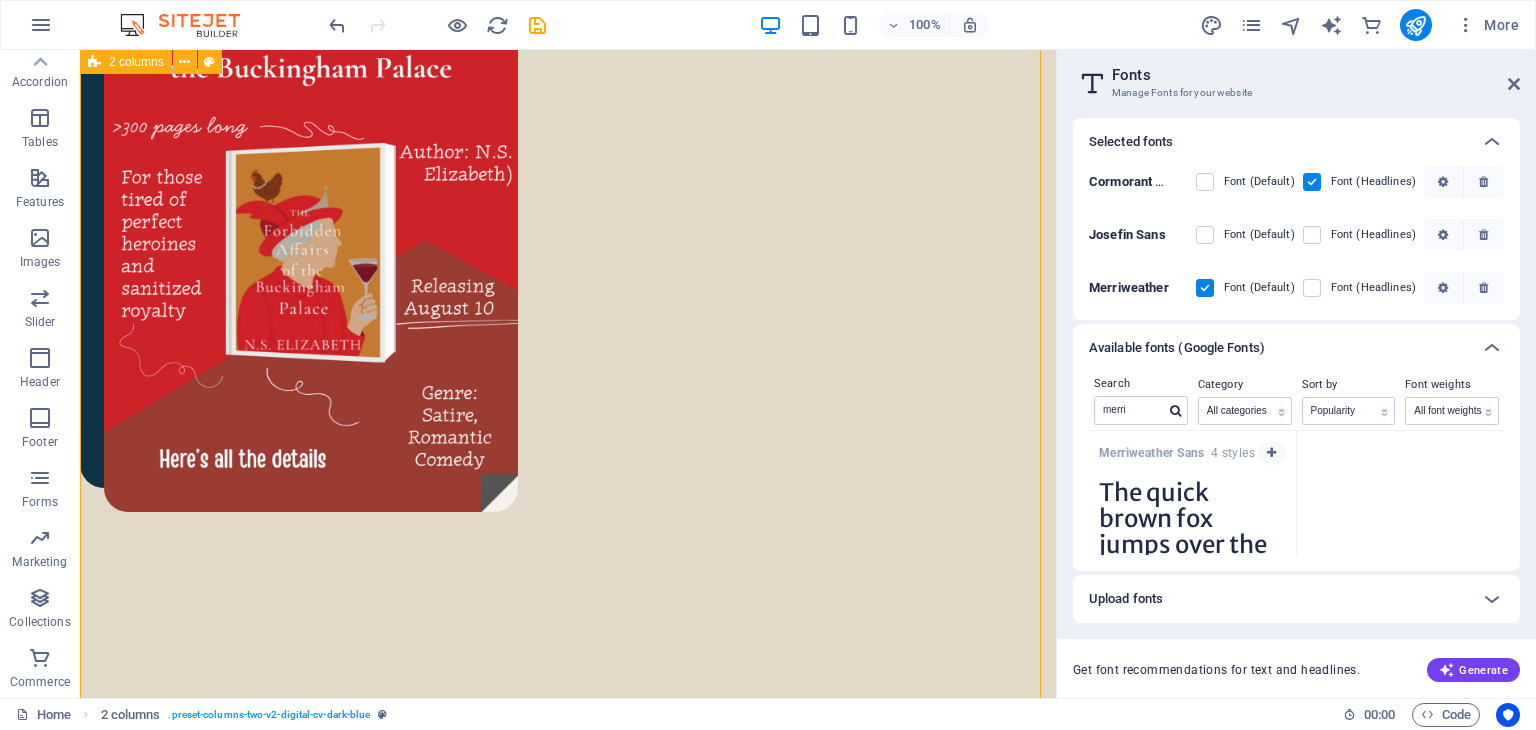 click on "About N.S. [LAST] She is the author of  The Forbidden Affairs of the Buckingham Palace  and  100 Nights in Beirut . After growing up in the desert-city of [CITY] and the enchanting "Paris of the Middle East", she now lives in [COUNTRY] with her husband and an owl sculpture named Winky. When she's not crafting tales of absurdity, love, and the occasional secret affair, she sips tea from porcelain cups—like the posh queen she believes herself to be. Download CV" at bounding box center [568, 1341] 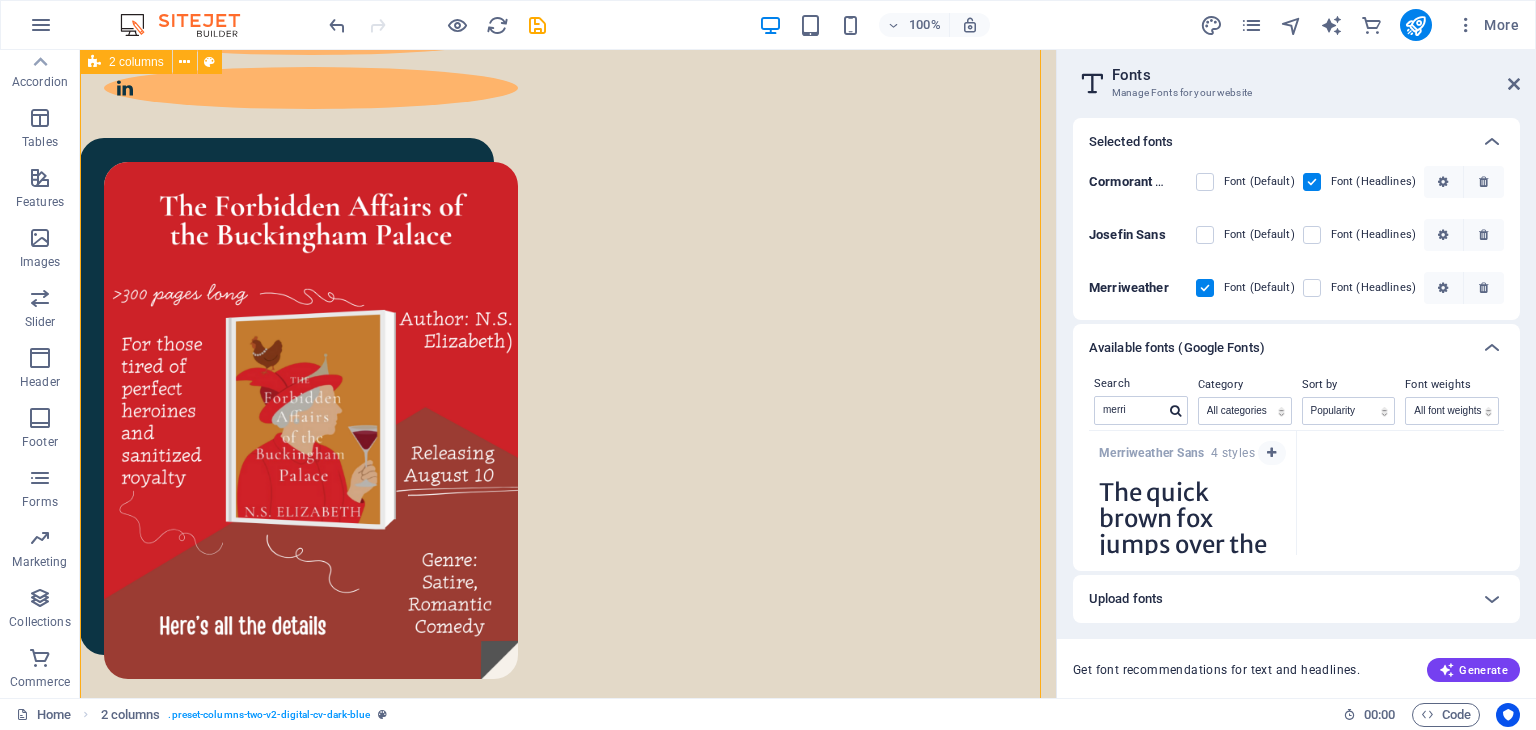 scroll, scrollTop: 799, scrollLeft: 0, axis: vertical 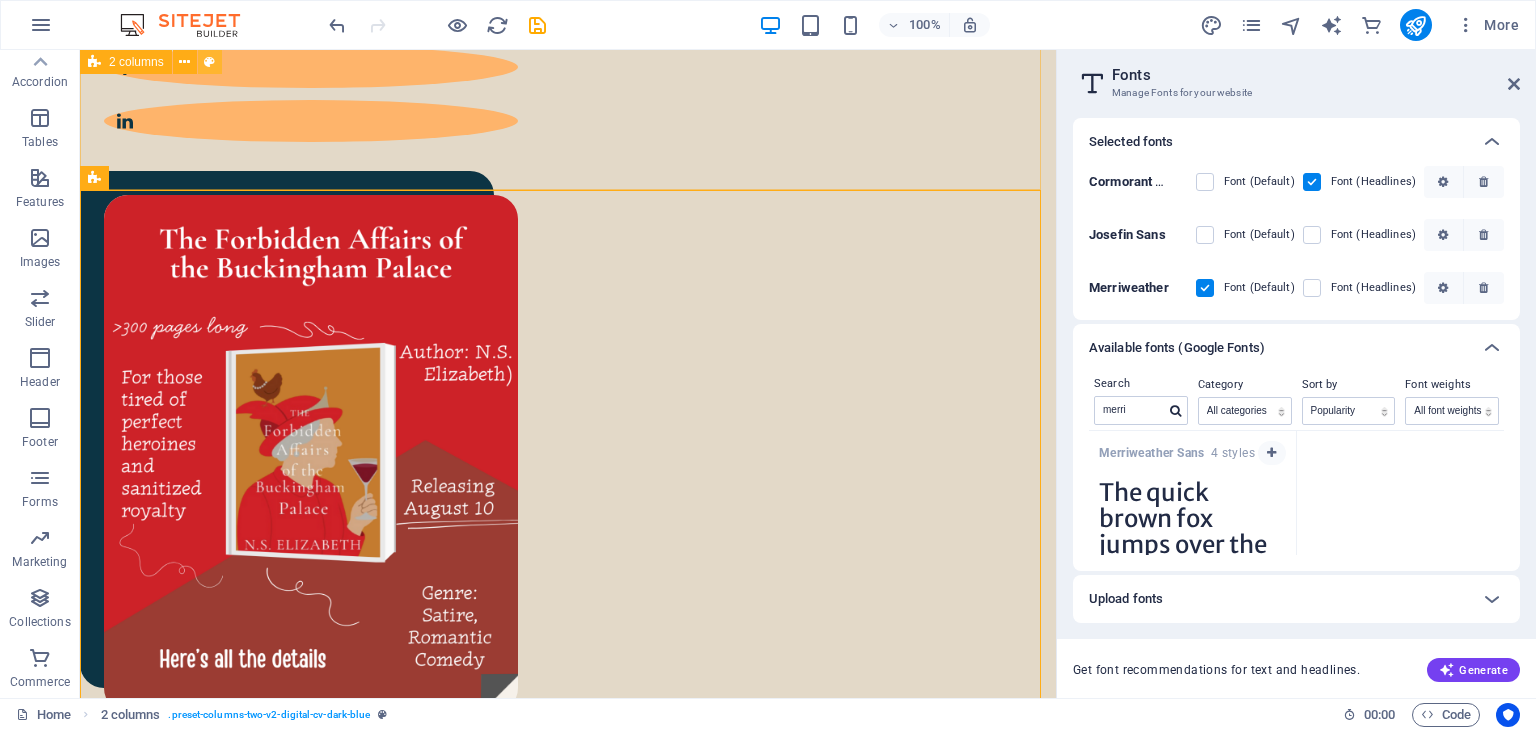 click at bounding box center [209, 62] 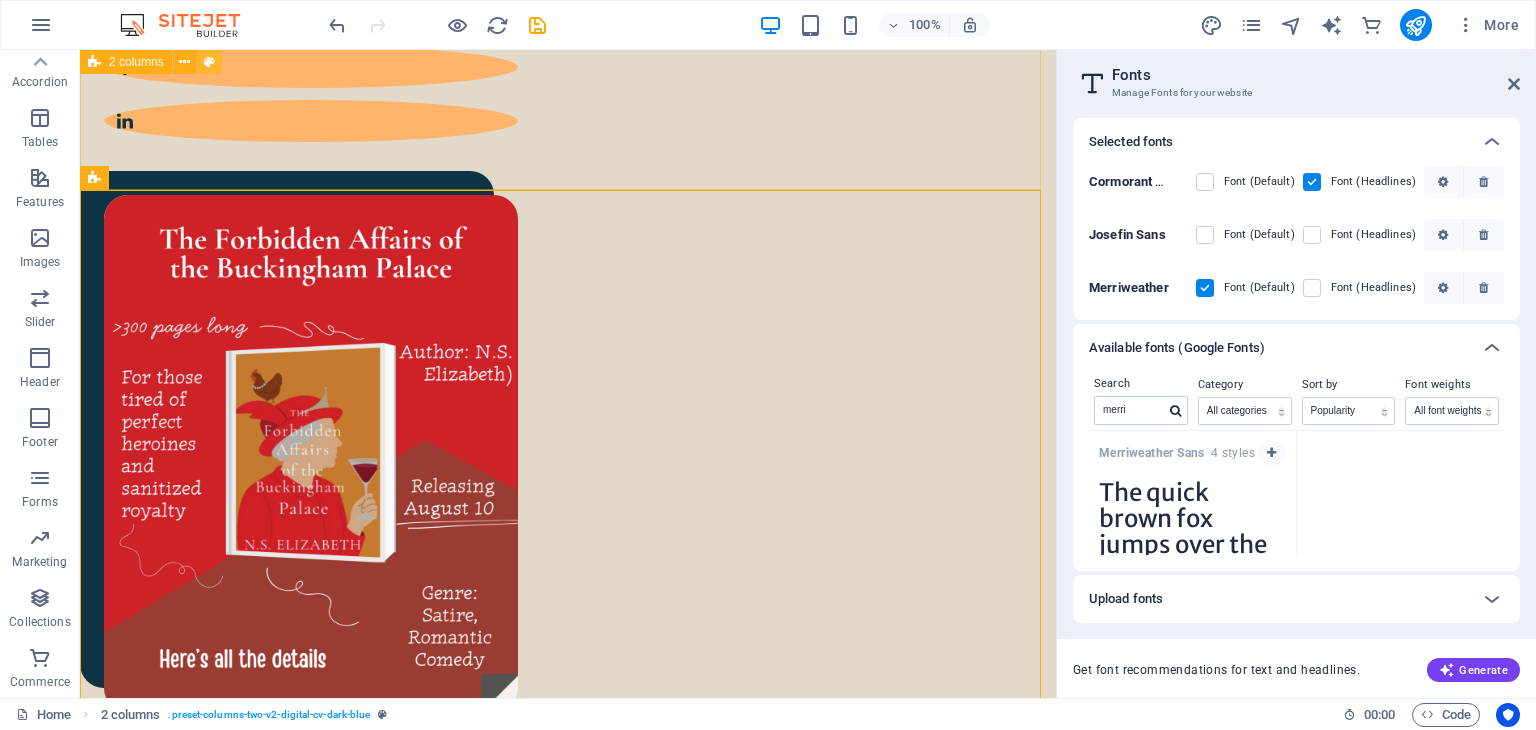 select on "px" 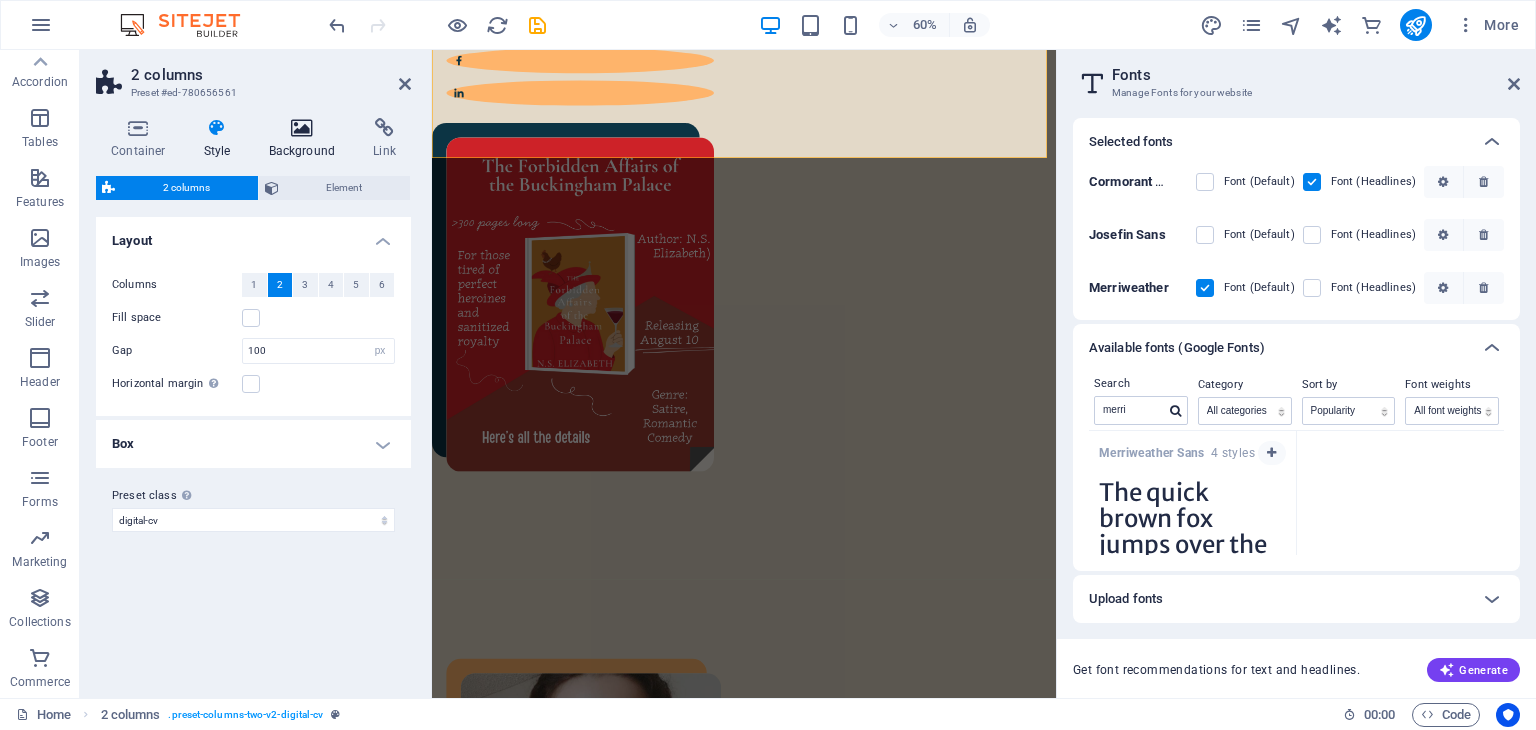 click on "Background" at bounding box center [306, 139] 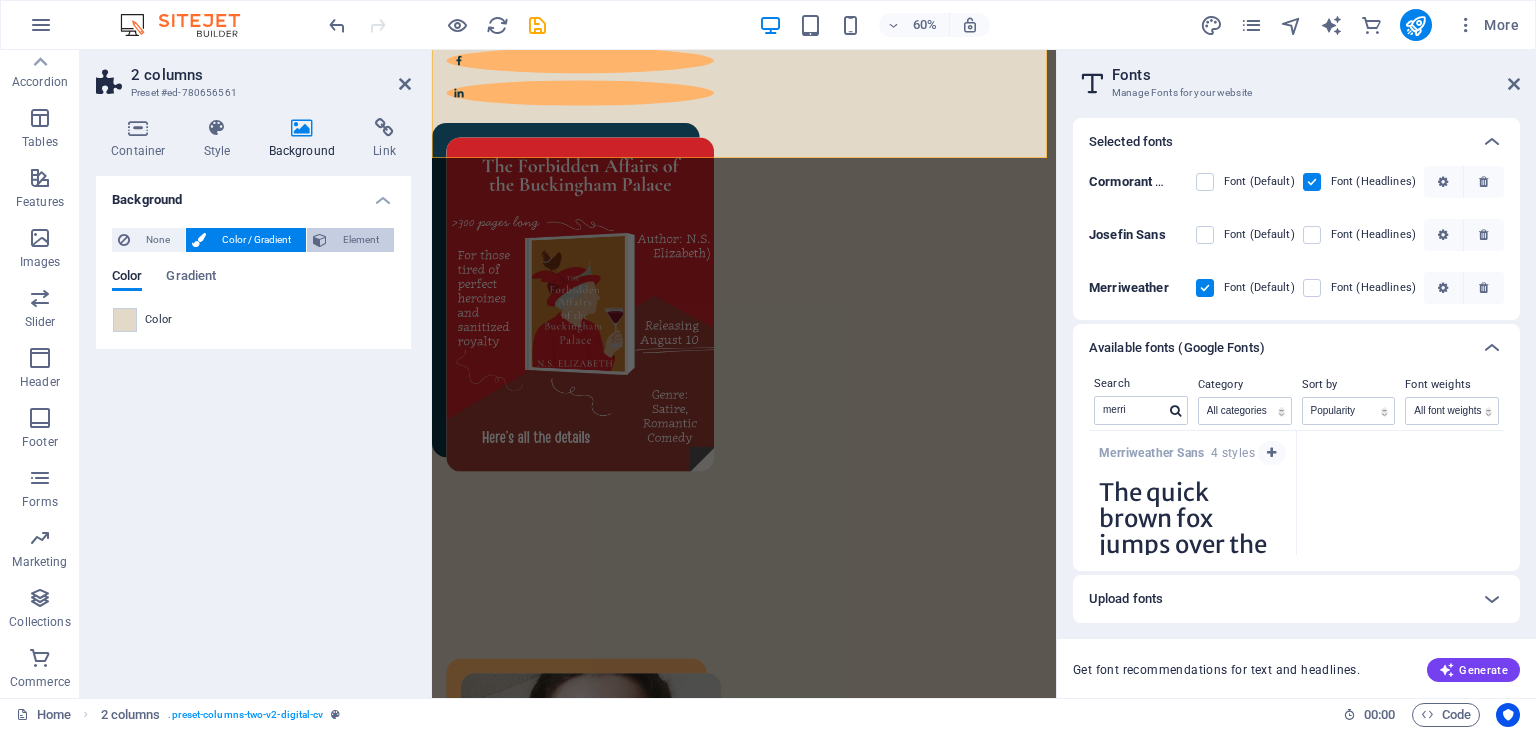 click on "Element" at bounding box center [360, 240] 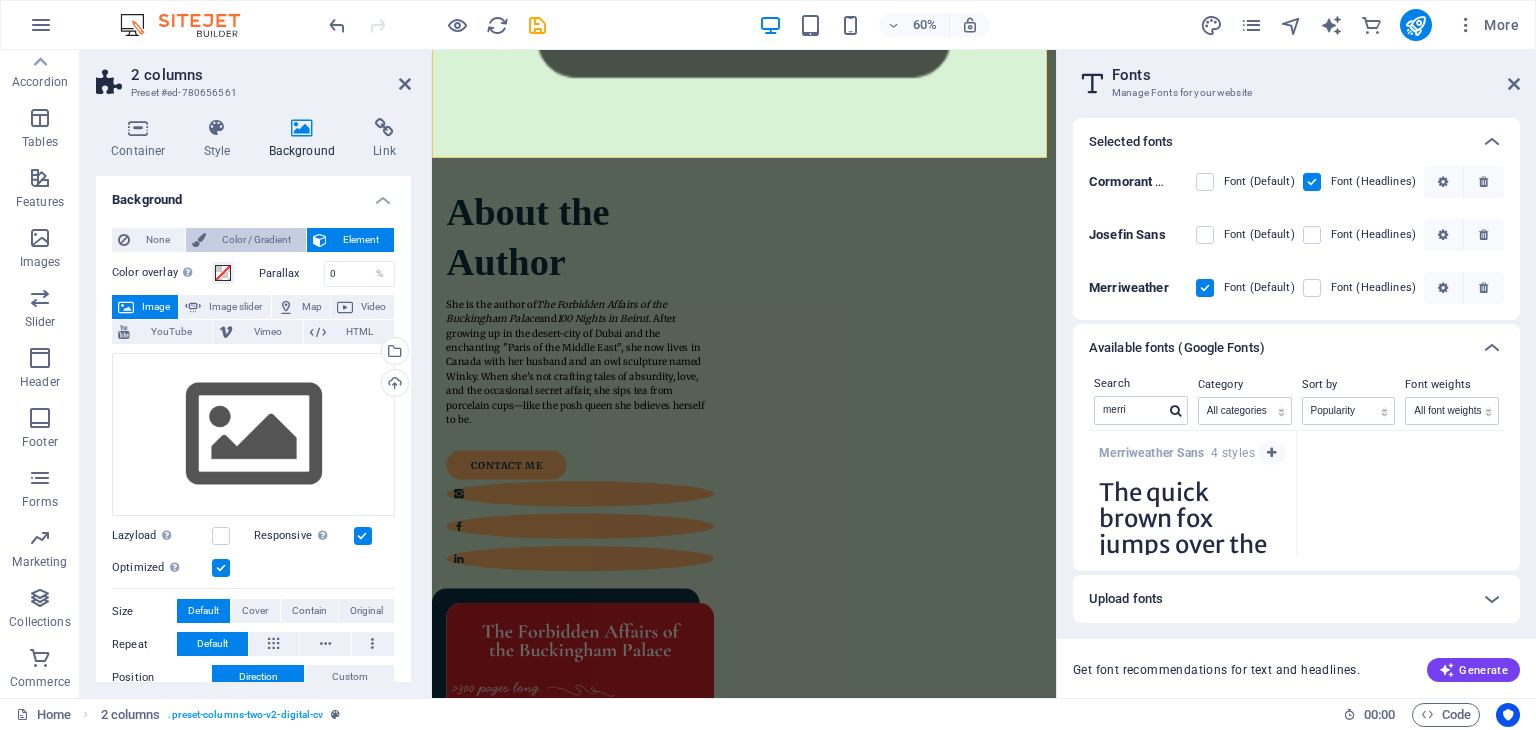 click on "Color / Gradient" at bounding box center (256, 240) 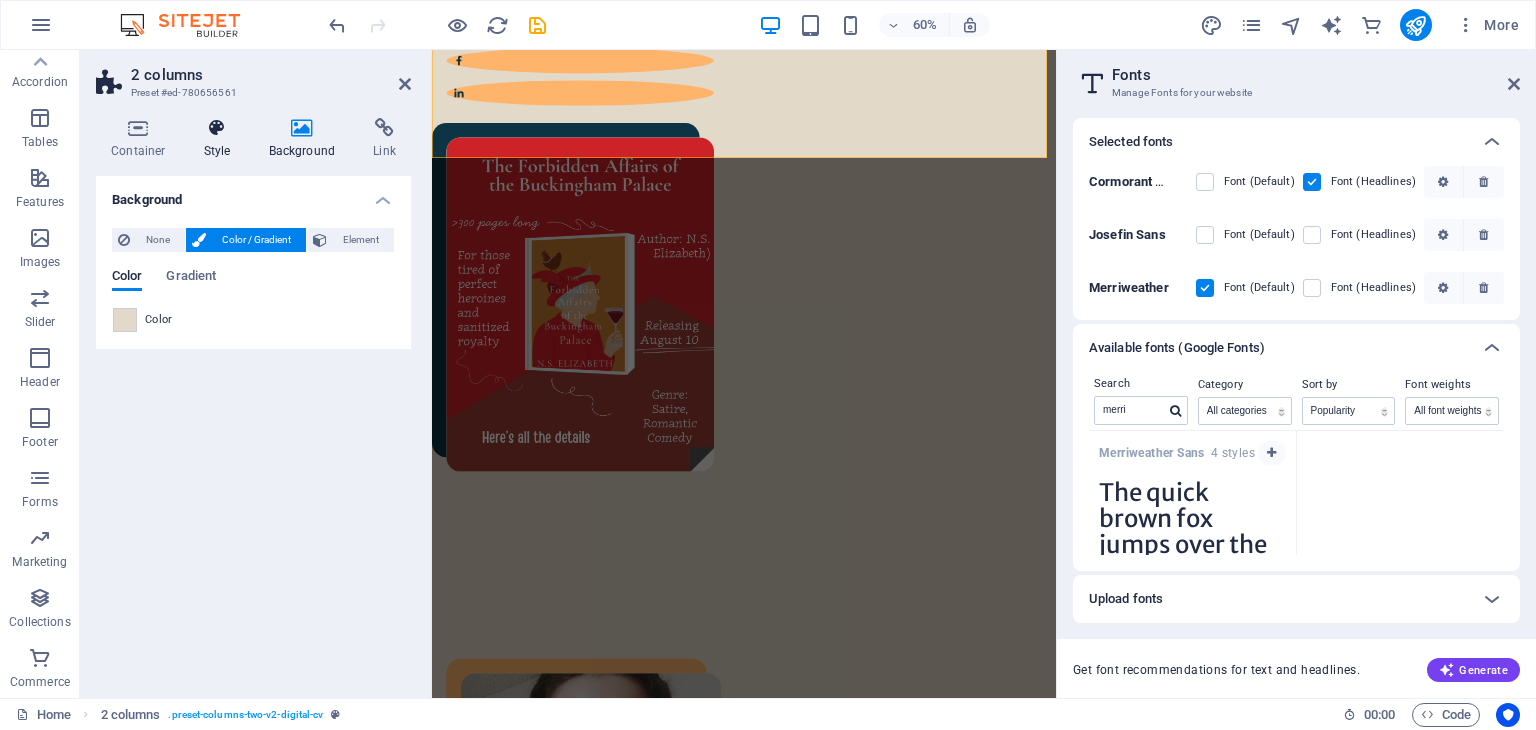 click on "Style" at bounding box center (221, 139) 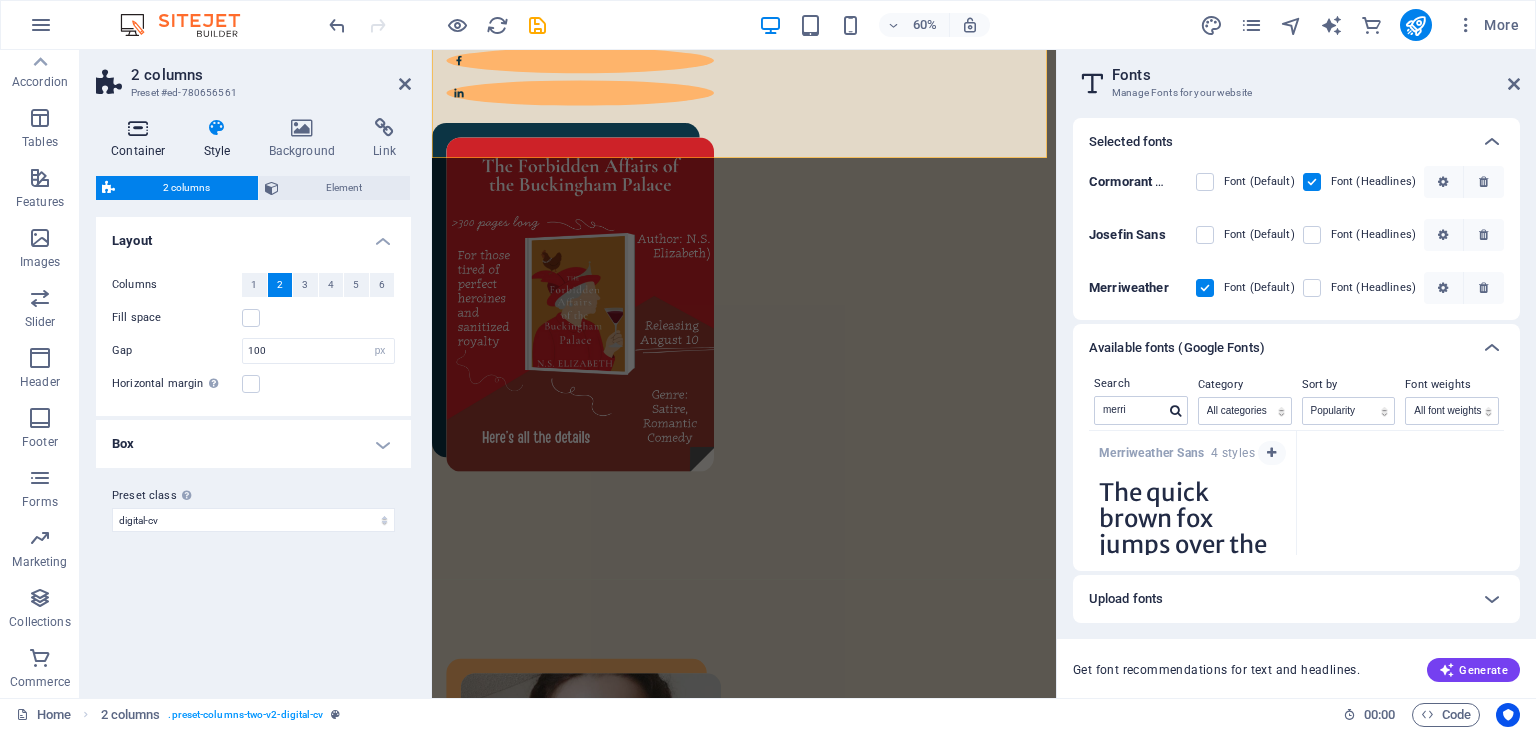 click on "Container" at bounding box center [142, 139] 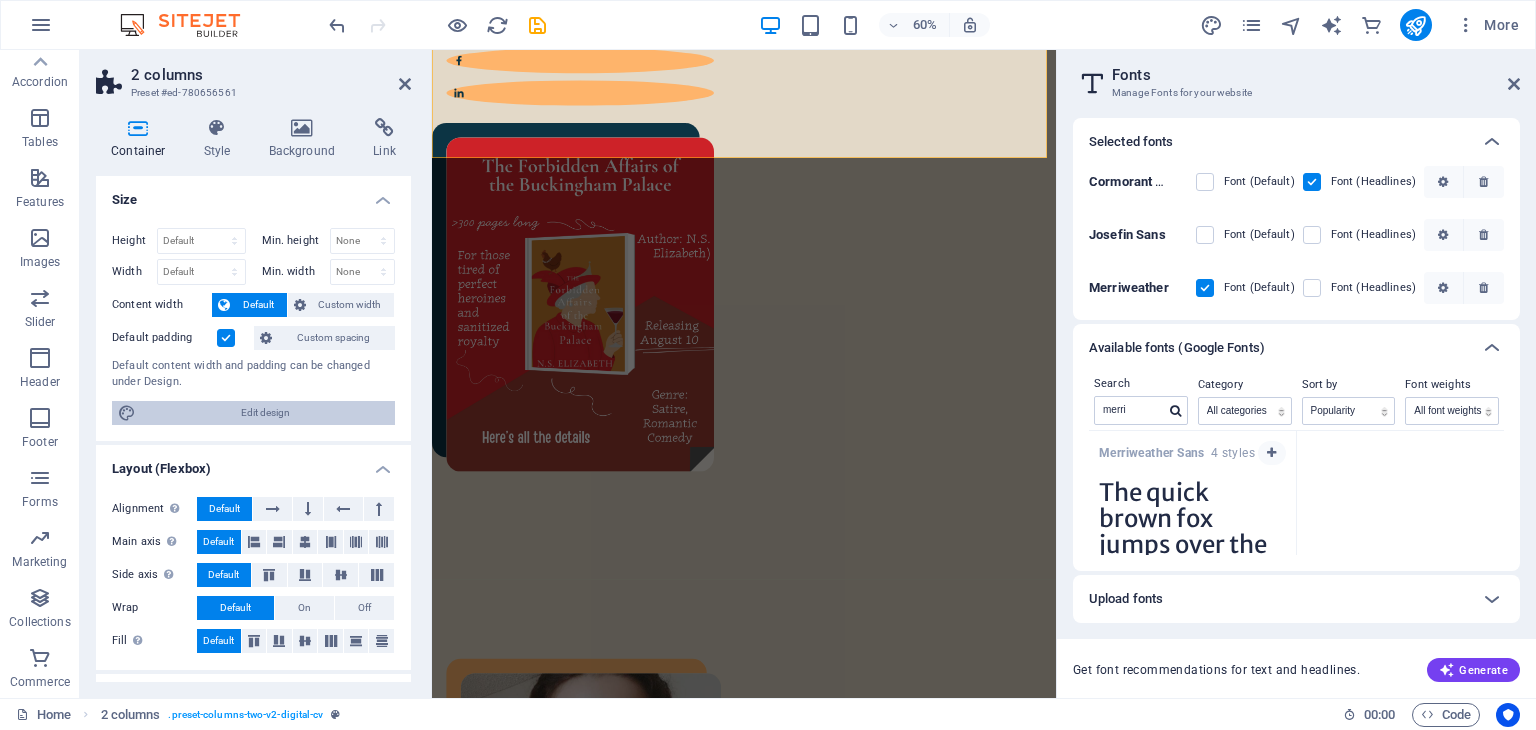click on "Edit design" at bounding box center (265, 413) 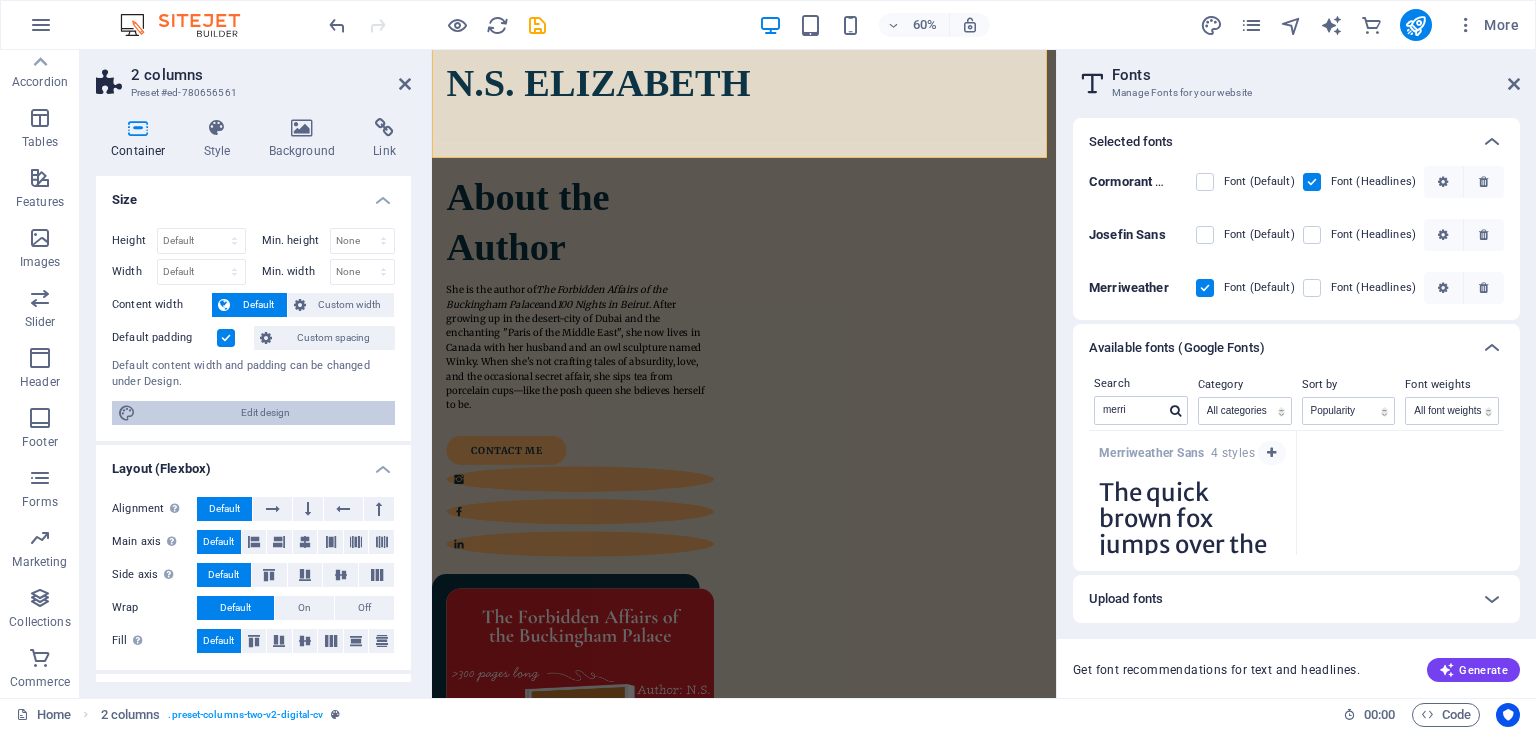 select on "rem" 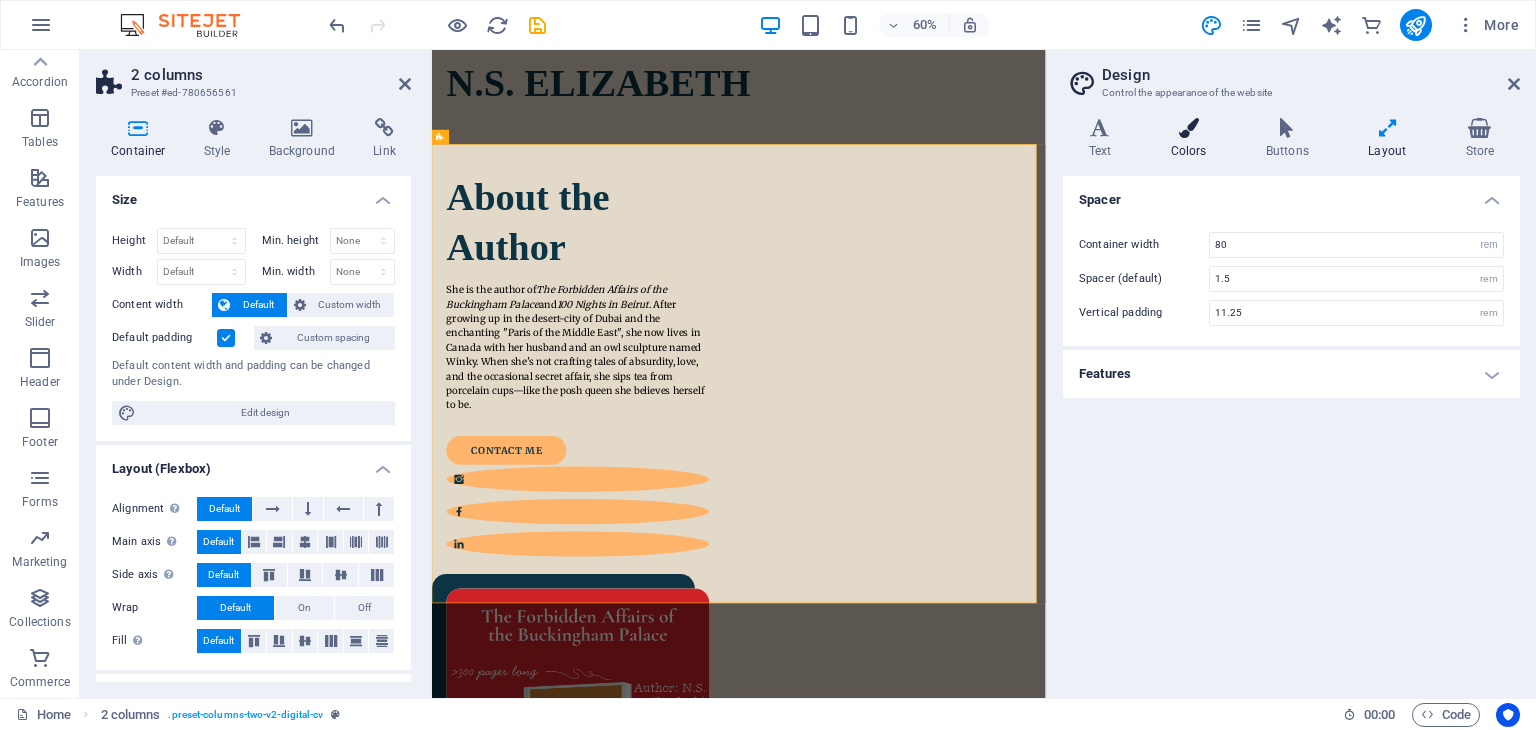 click on "Colors" at bounding box center (1192, 139) 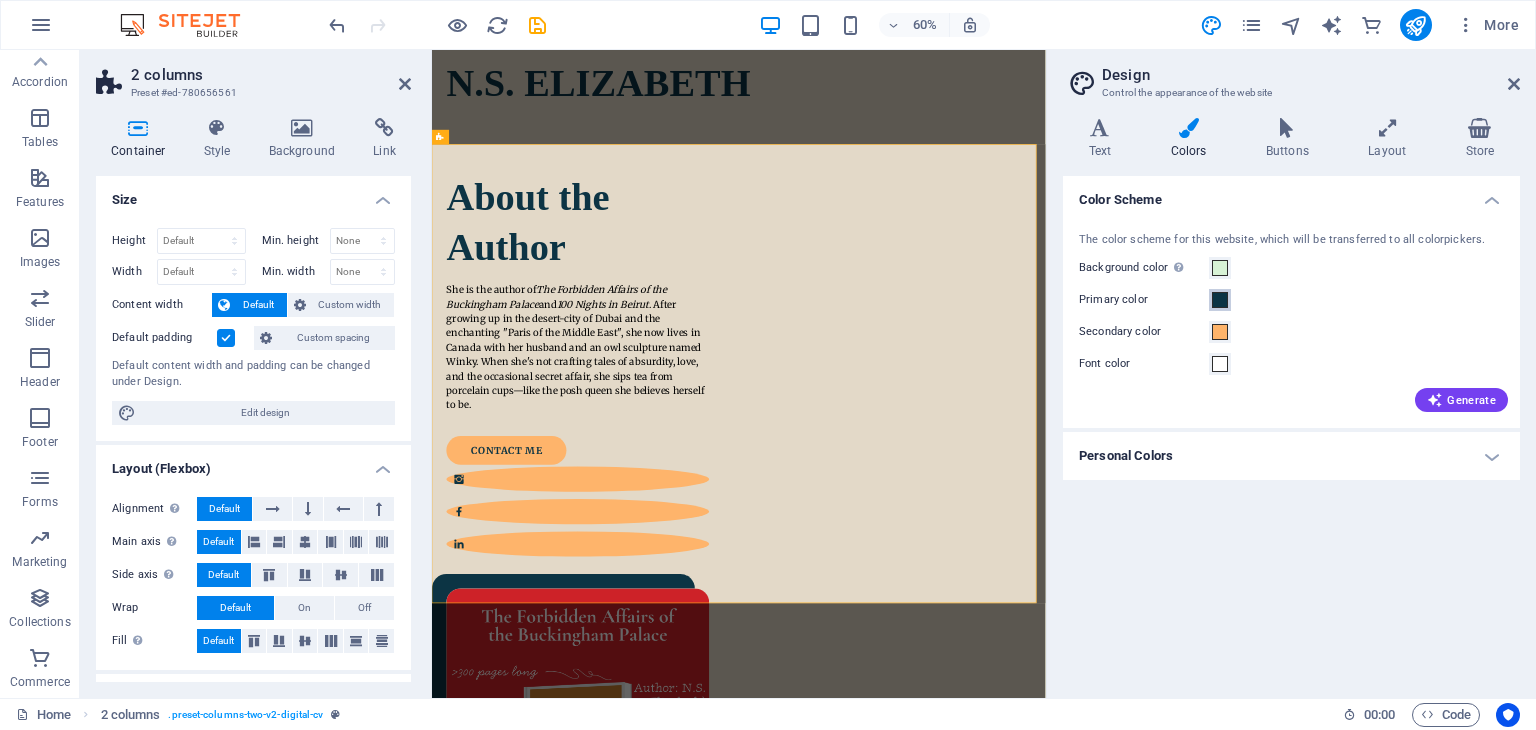 click at bounding box center (1220, 300) 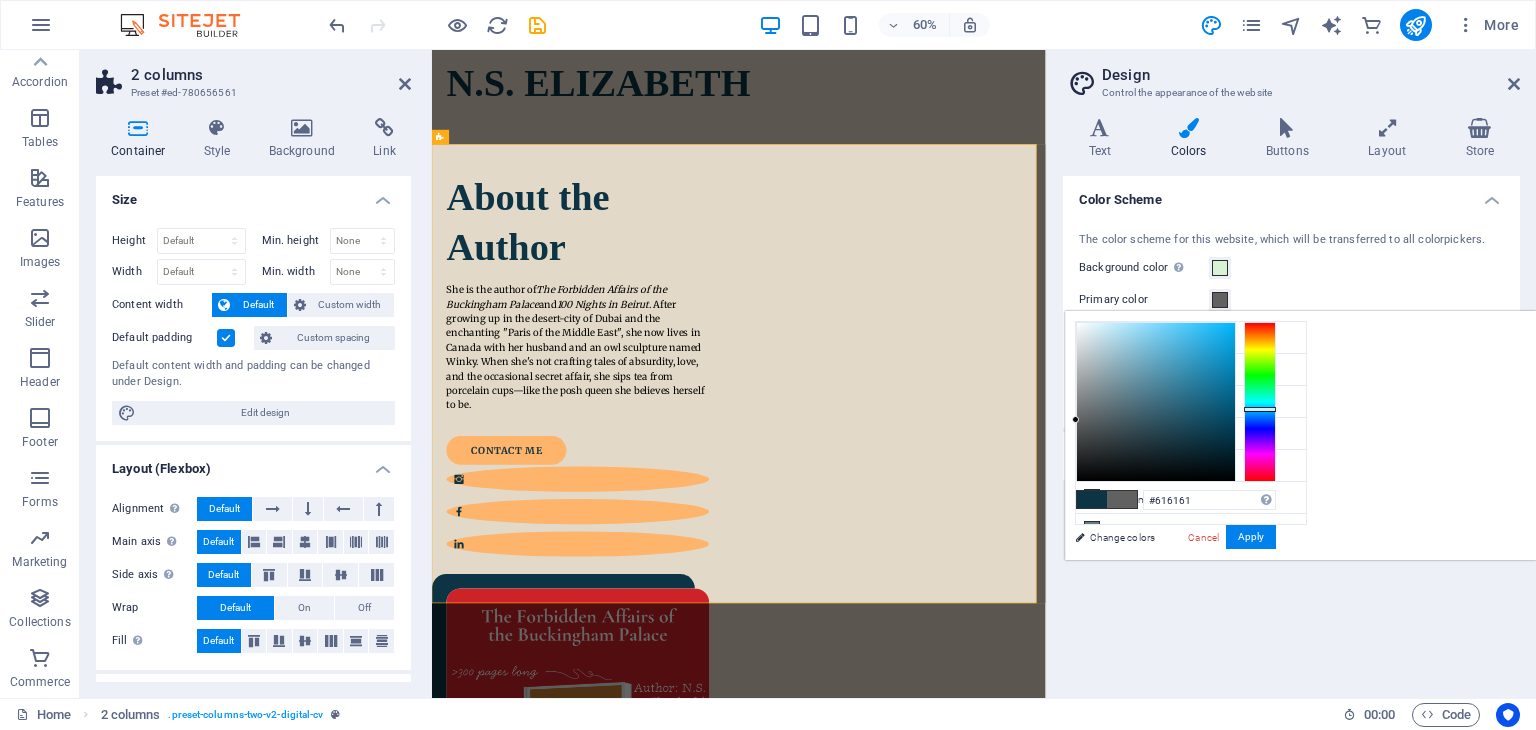 drag, startPoint x: 1454, startPoint y: 373, endPoint x: 1343, endPoint y: 419, distance: 120.15407 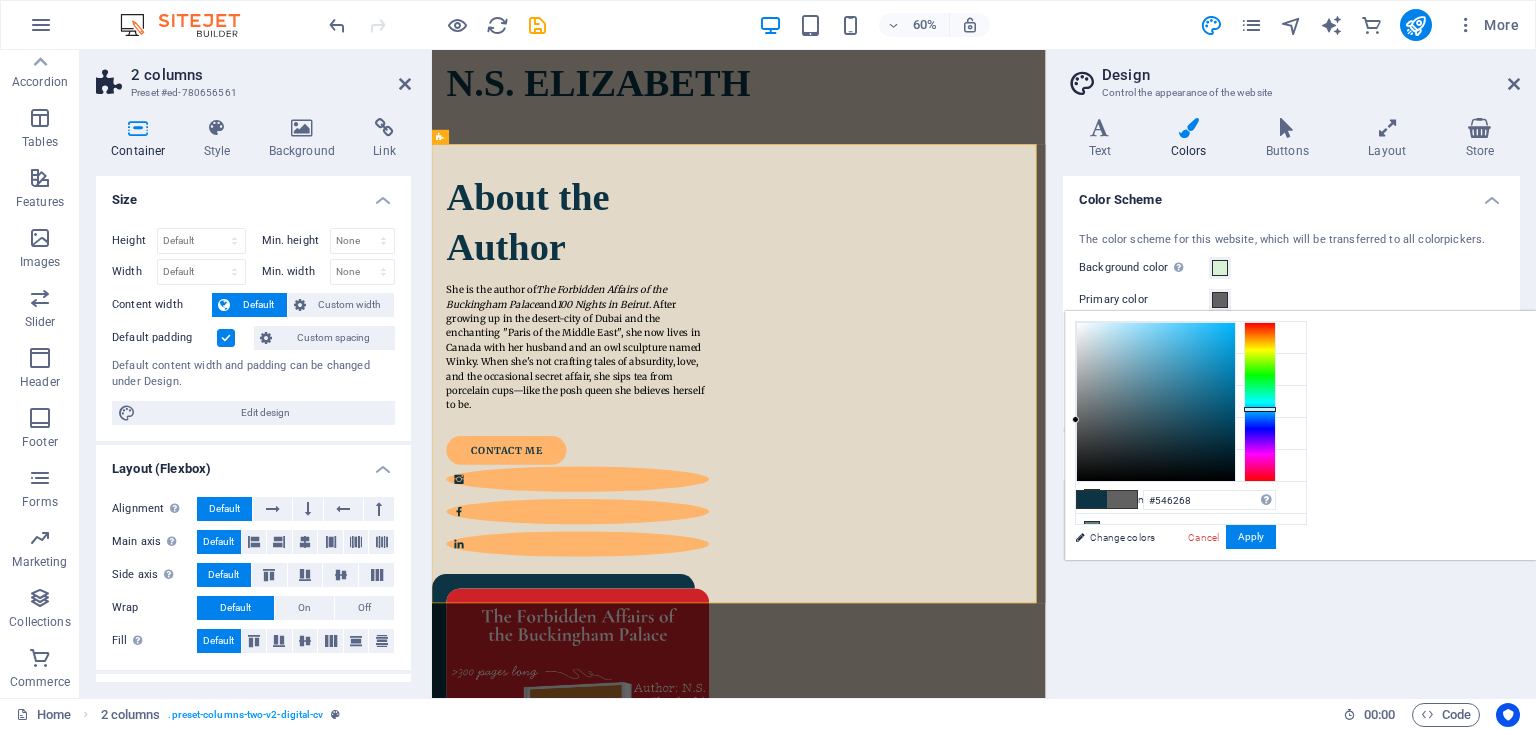 click at bounding box center (1156, 402) 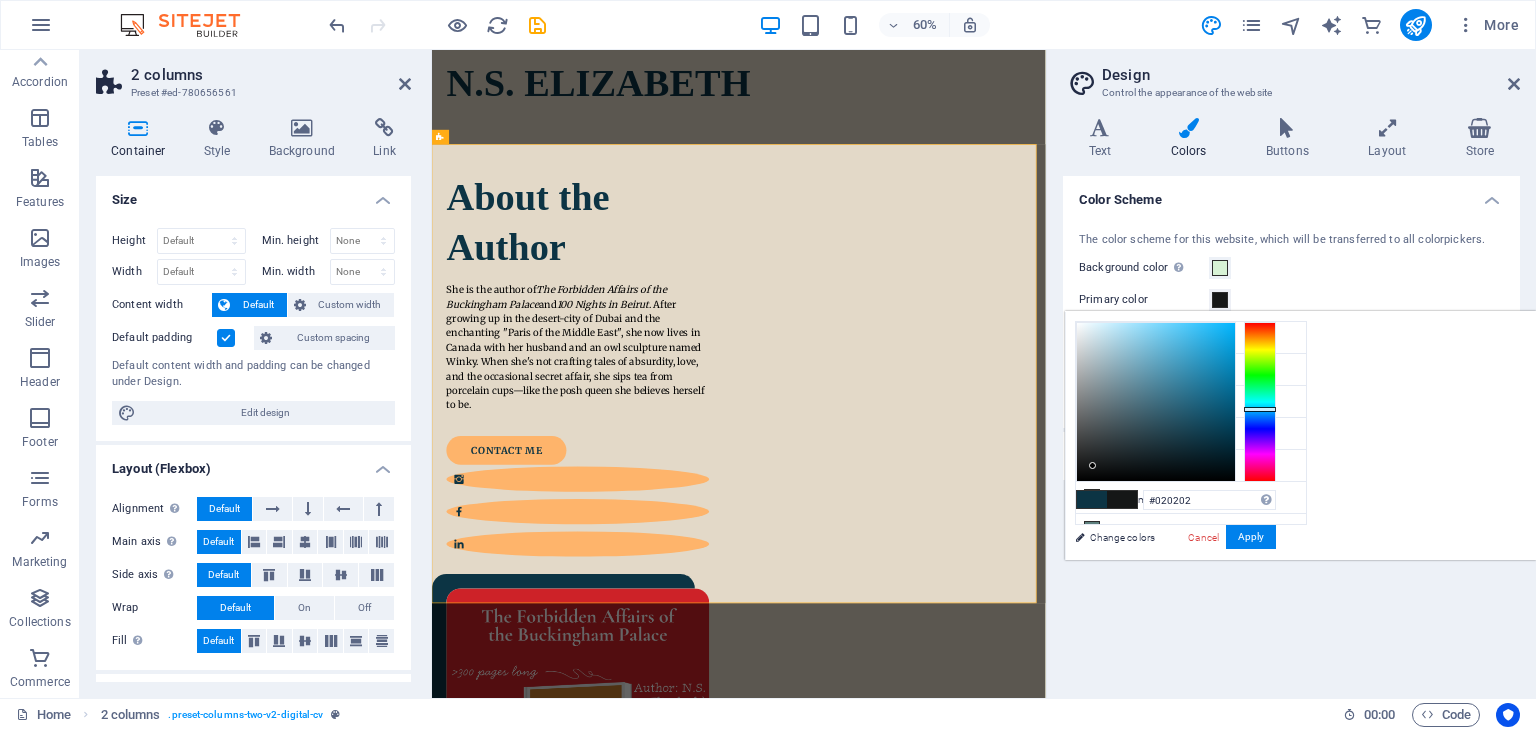 type on "#000000" 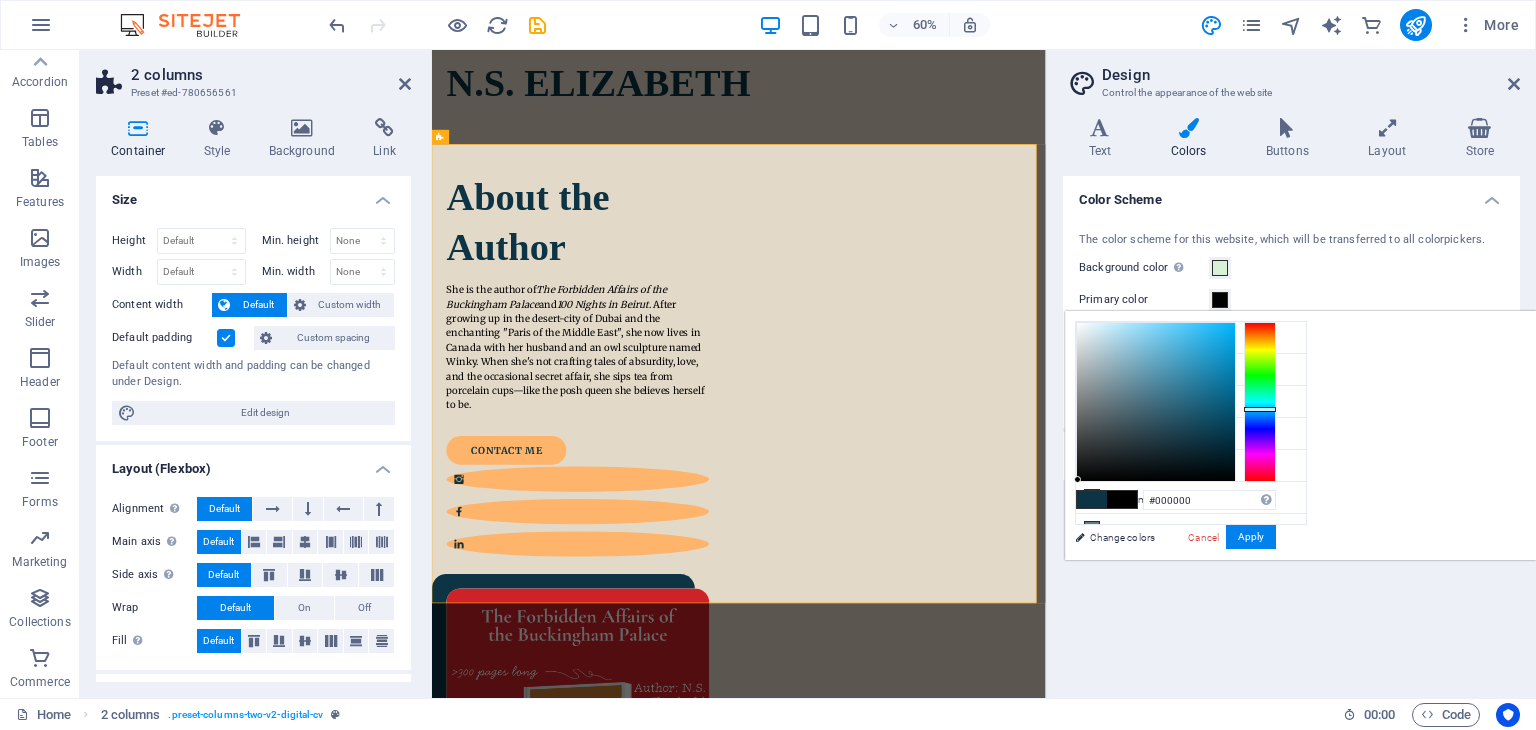 drag, startPoint x: 1403, startPoint y: 371, endPoint x: 1324, endPoint y: 499, distance: 150.41609 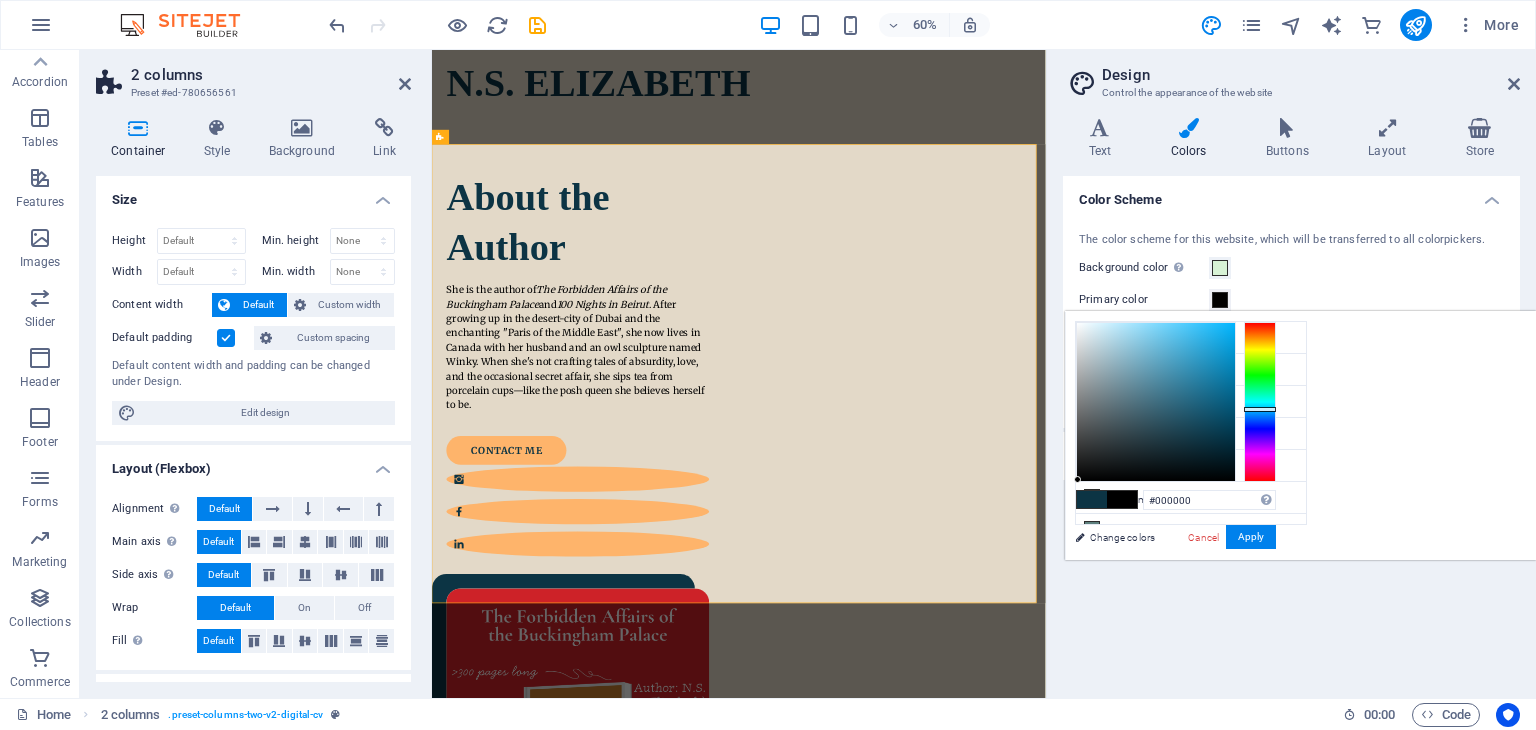 click on "#000000 Supported formats #0852ed rgb(8, 82, 237) rgba(8, 82, 237, 90%) hsv(221,97,93) hsl(221, 93%, 48%) Cancel Apply" at bounding box center (1175, 581) 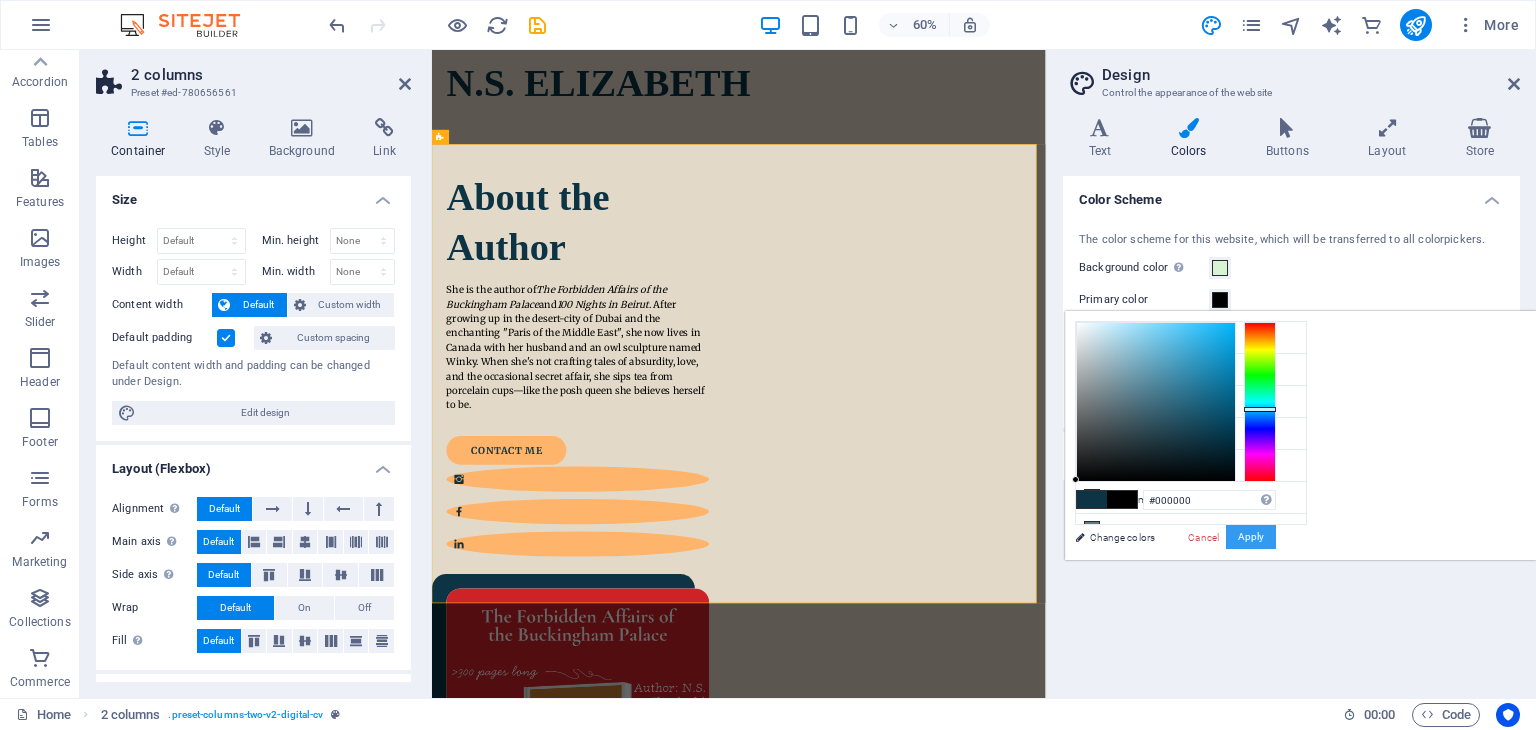click on "Apply" at bounding box center (1251, 537) 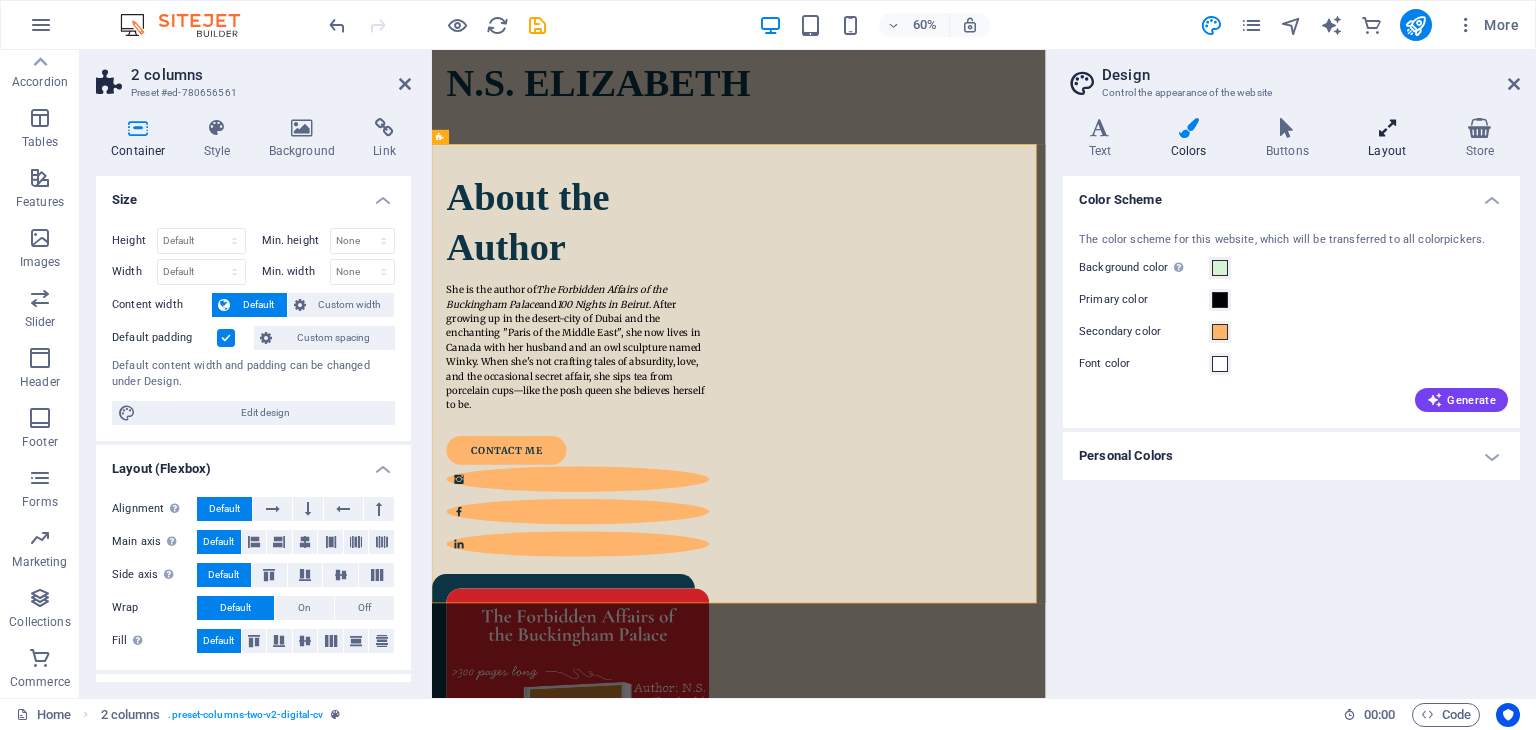 click on "Layout" at bounding box center [1391, 139] 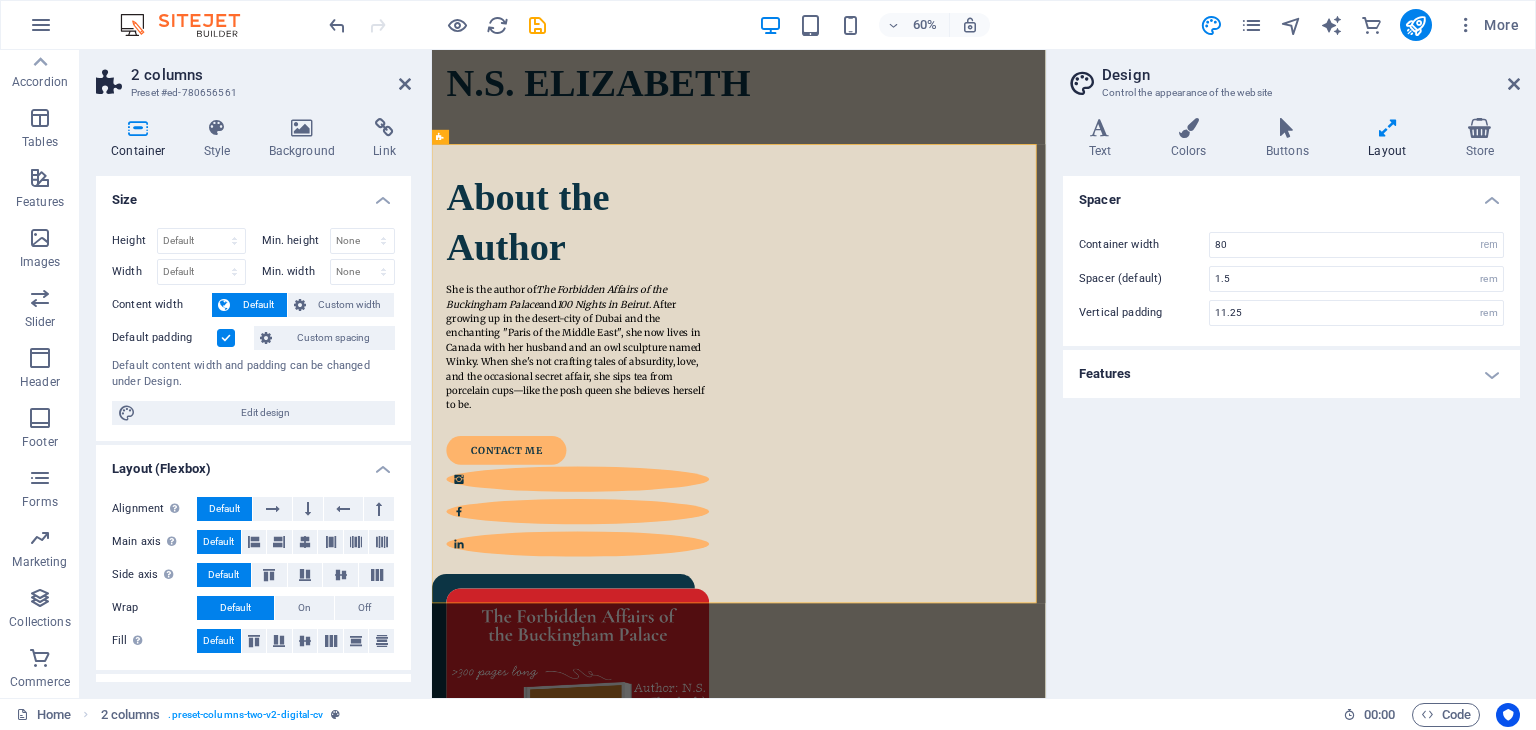 click on "Layout" at bounding box center [1391, 139] 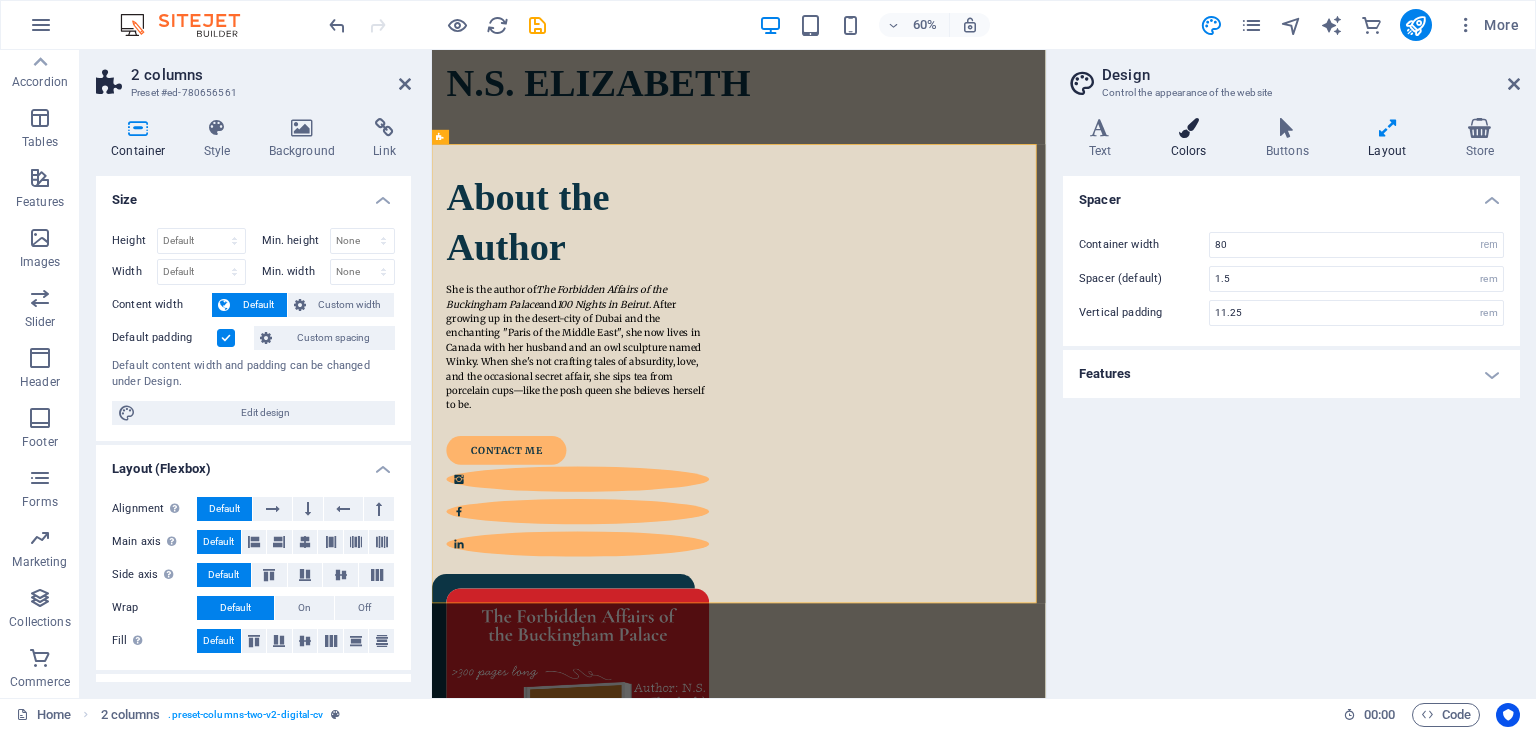 click at bounding box center [1188, 128] 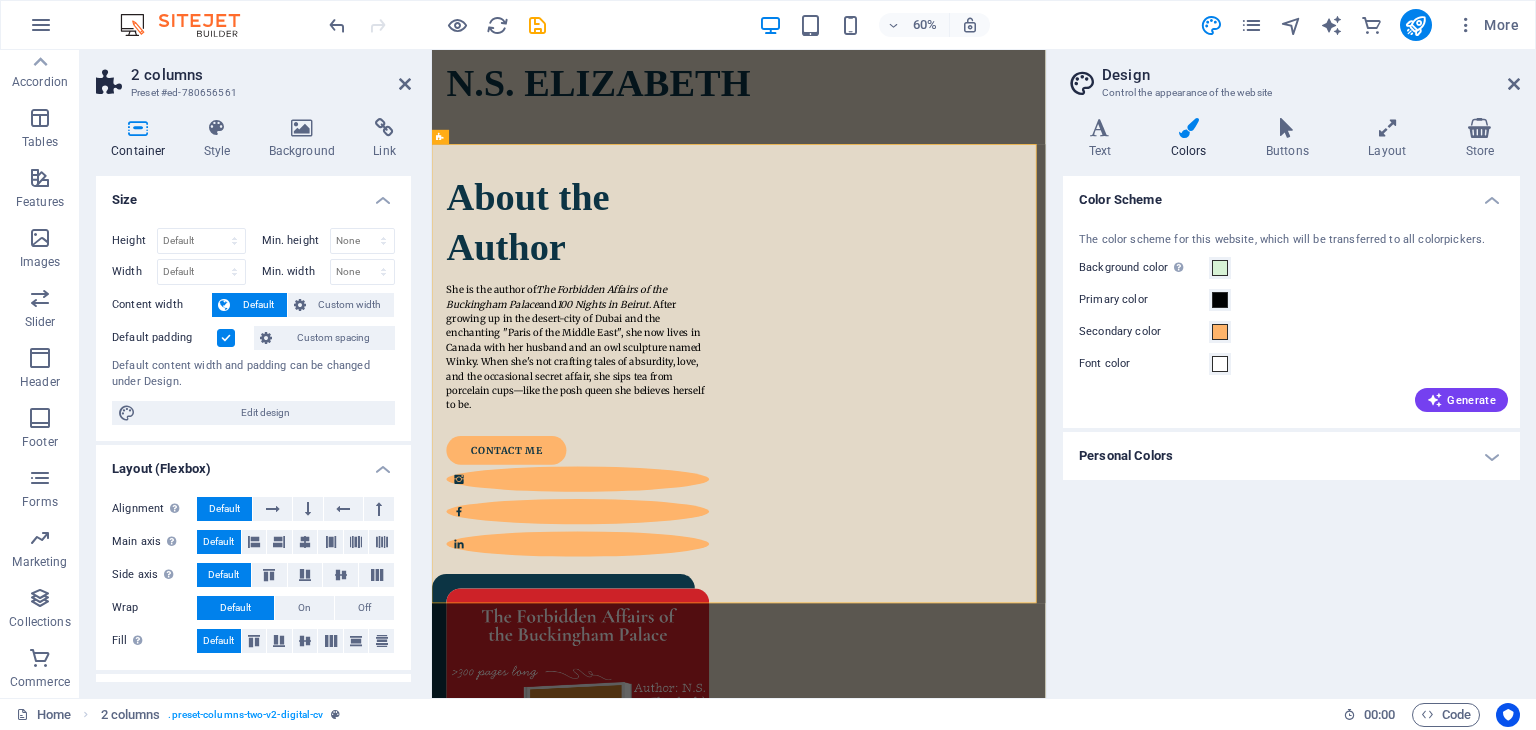 click on "Variants  Text  Colors  Buttons  Layout  Store Text Standard Bold Links Font color Font Merriweather Font size 16 rem px Line height 1.5 Font weight To display the font weight correctly, it may need to be enabled.  Manage Fonts Thin, 100 Extra-light, 200 Light, 300 Regular, 400 Medium, 500 Semi-bold, 600 Bold, 700 Extra-bold, 800 Black, 900 Letter spacing 0 rem px Font style Text transform Tt TT tt Text align Font weight To display the font weight correctly, it may need to be enabled.  Manage Fonts Thin, 100 Extra-light, 200 Light, 300 Regular, 400 Medium, 500 Semi-bold, 600 Bold, 700 Extra-bold, 800 Black, 900 Default Hover / Active Font color Font color Decoration None Decoration None Transition duration 0.3 s Transition function Ease Ease In Ease Out Ease In/Ease Out Linear Headlines All H1 / Textlogo H2 H3 H4 H5 H6 Font color Font Cormorant Garamond Line height 1.3 Font weight To display the font weight correctly, it may need to be enabled.  Manage Fonts Thin, 100 Extra-light, 200 Light, 300 Regular, 400" at bounding box center [1291, 400] 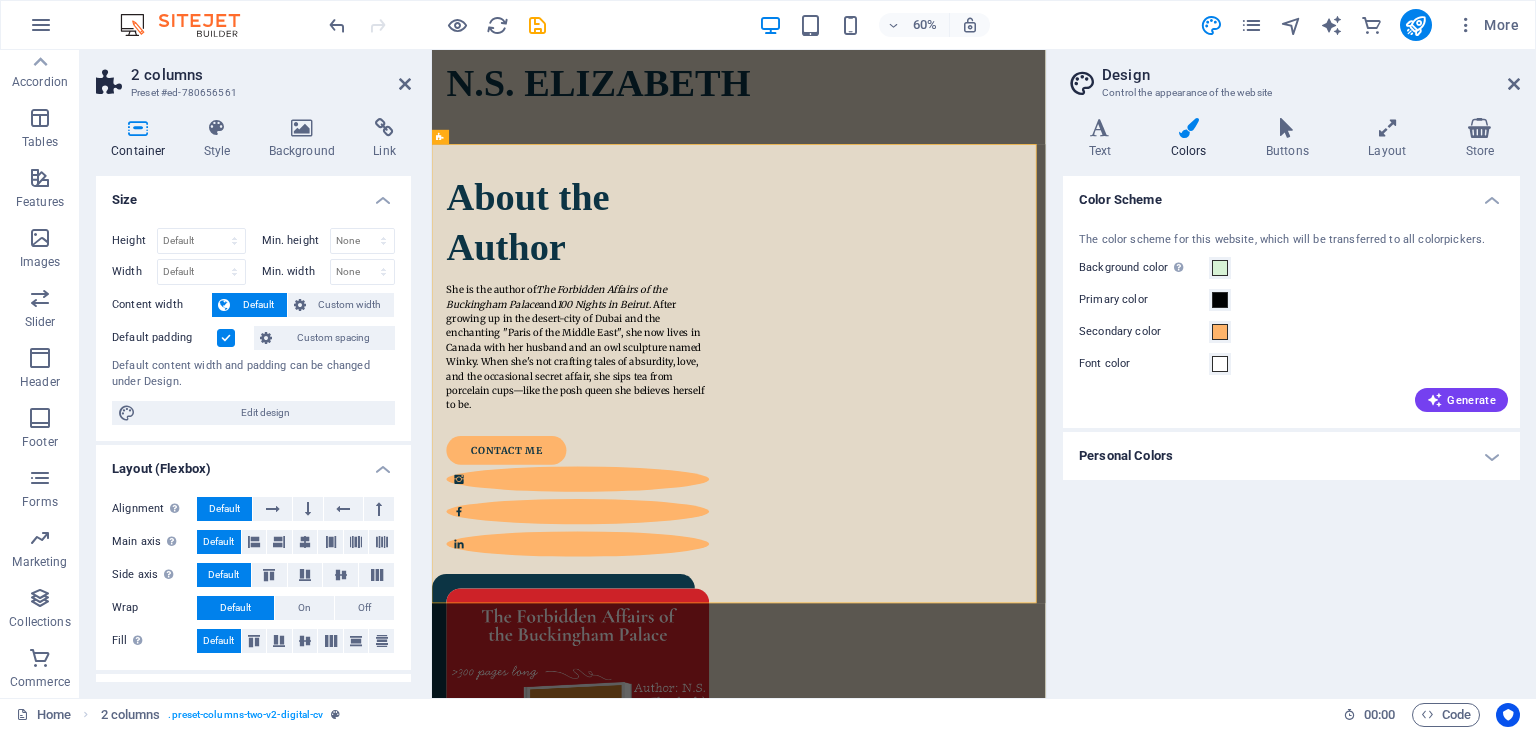 click on "Personal Colors" at bounding box center (1291, 456) 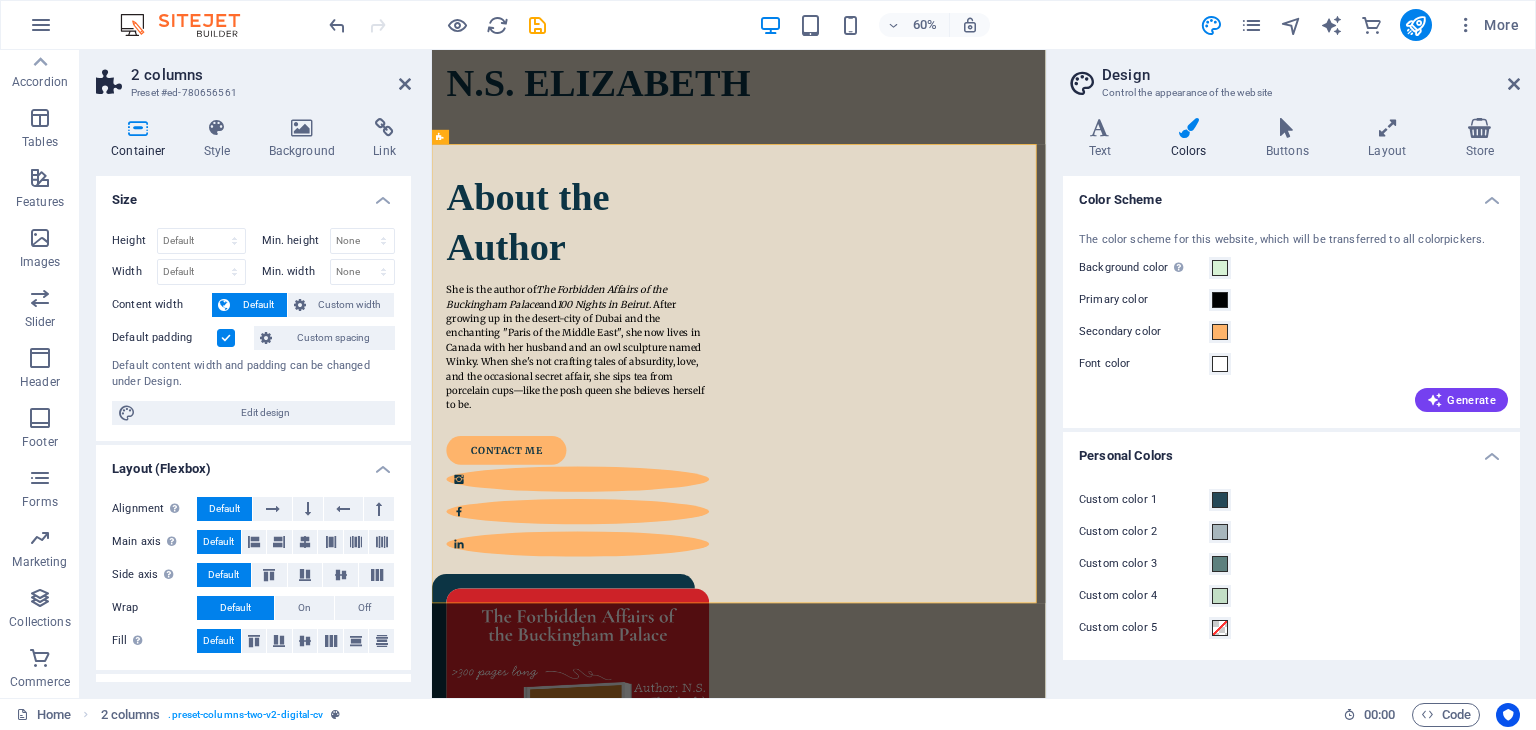 click at bounding box center (1188, 128) 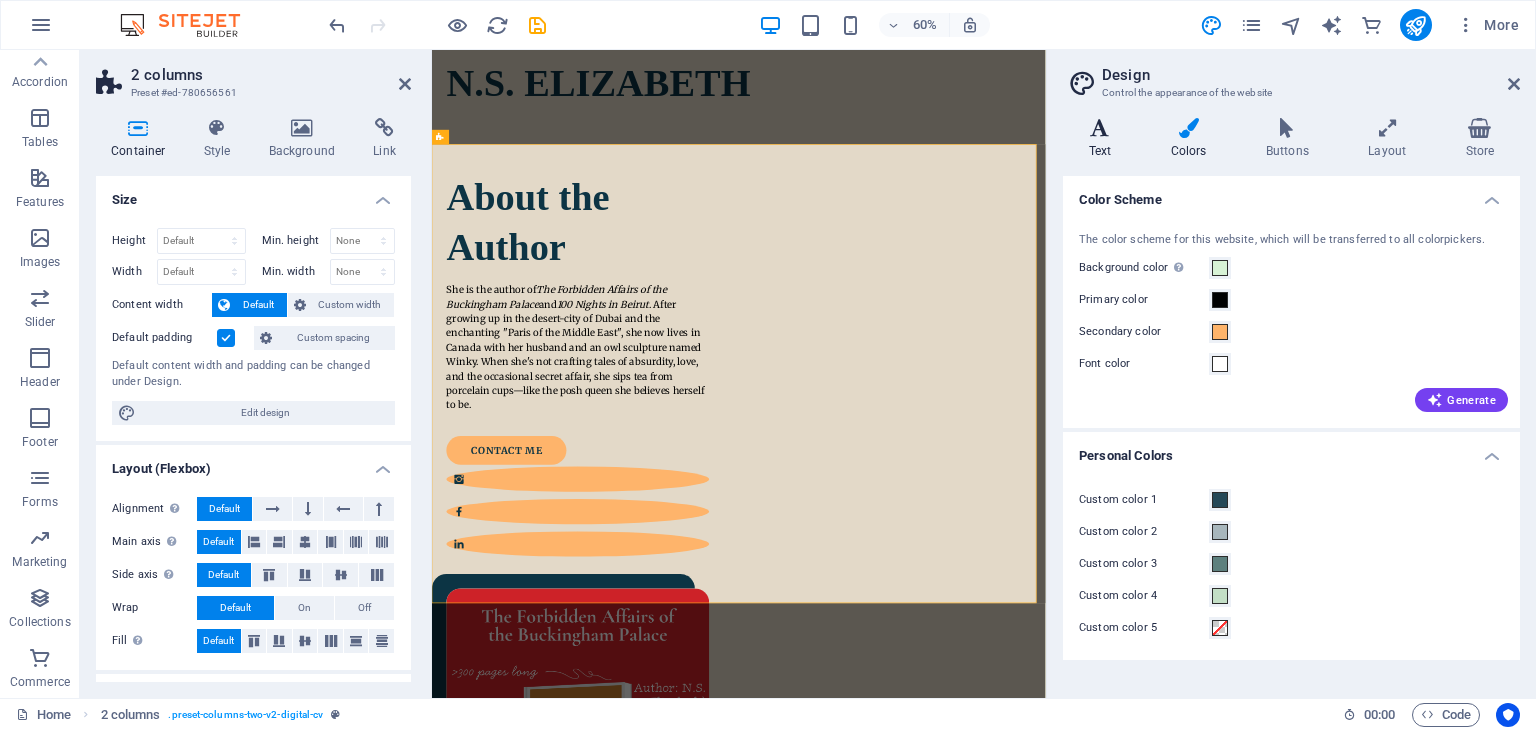 click at bounding box center [1100, 128] 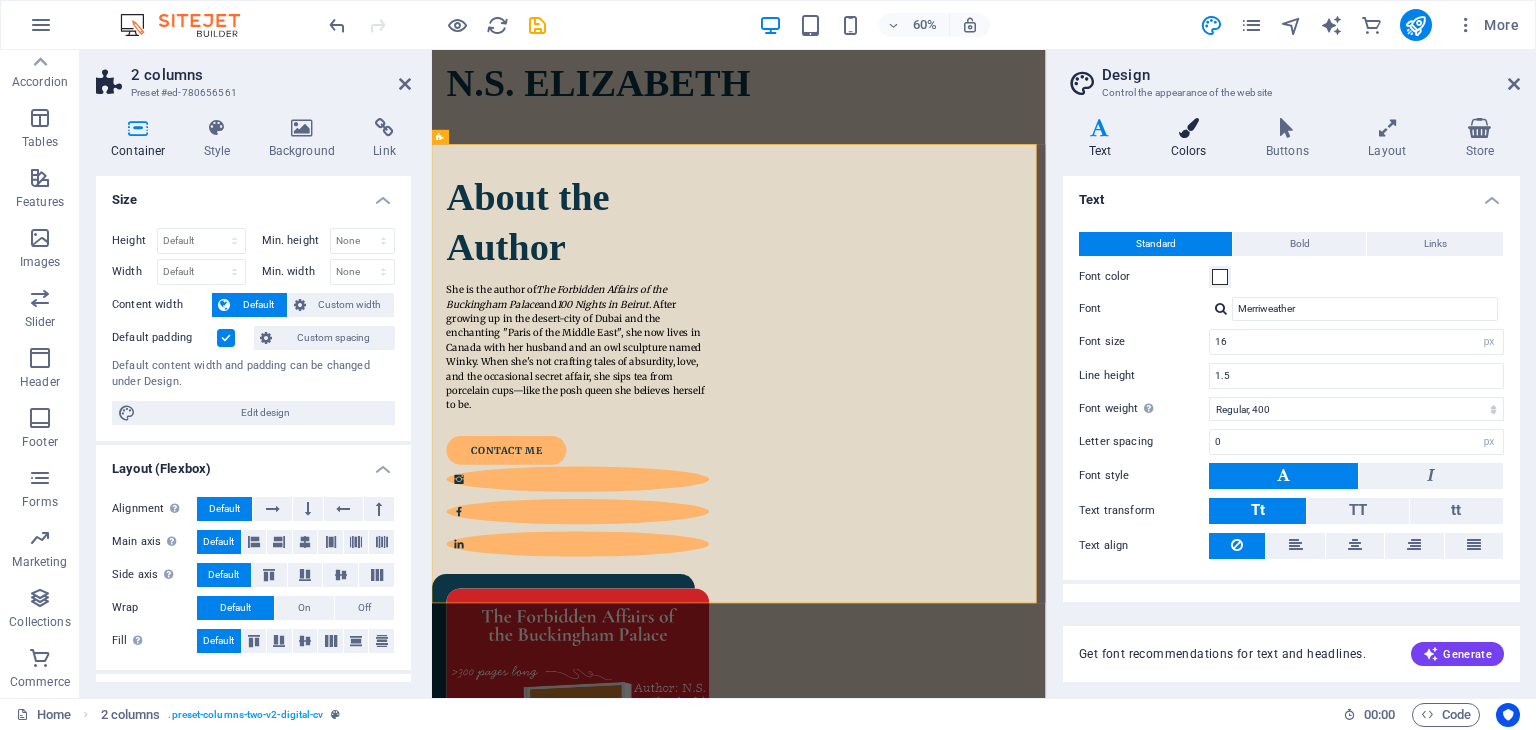 click at bounding box center [1188, 128] 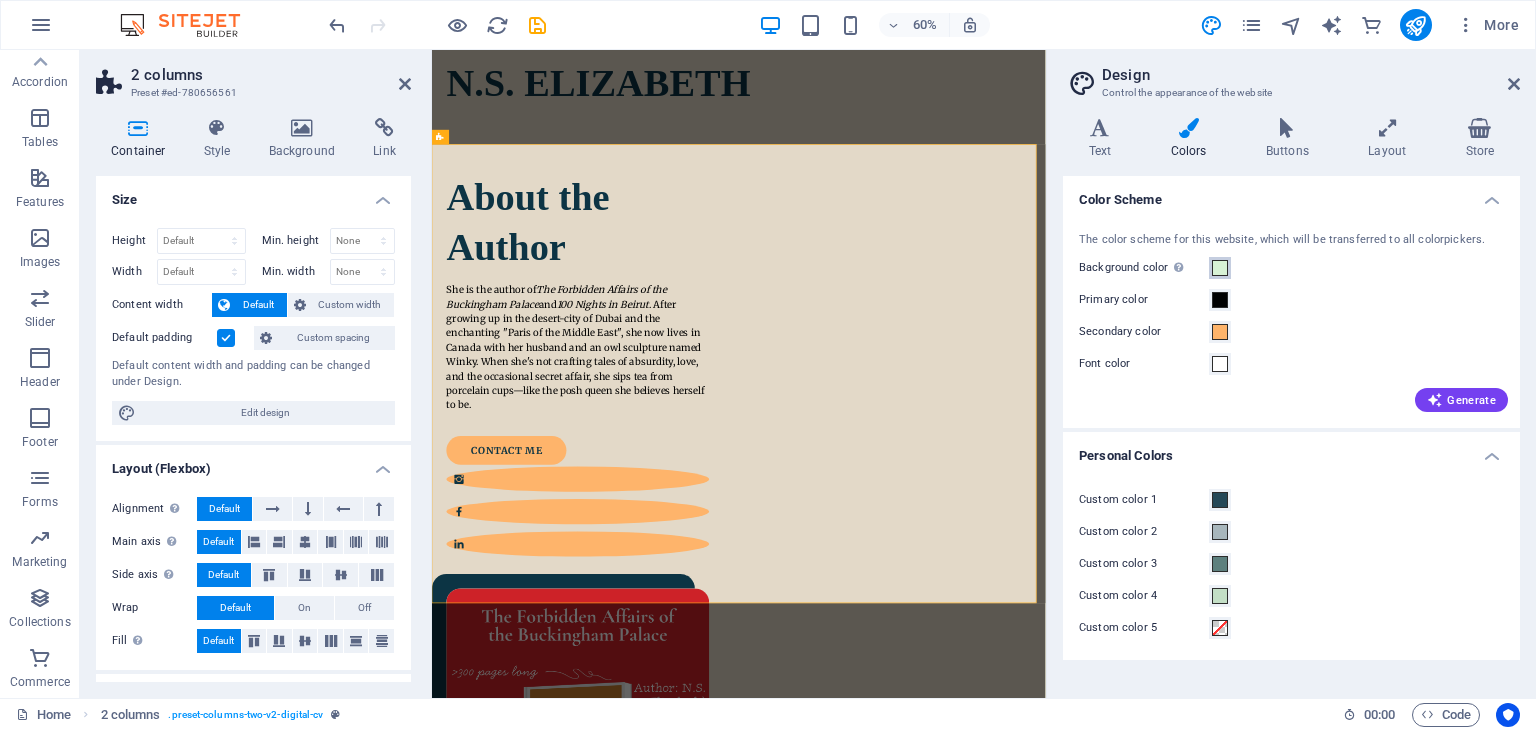 click at bounding box center [1220, 268] 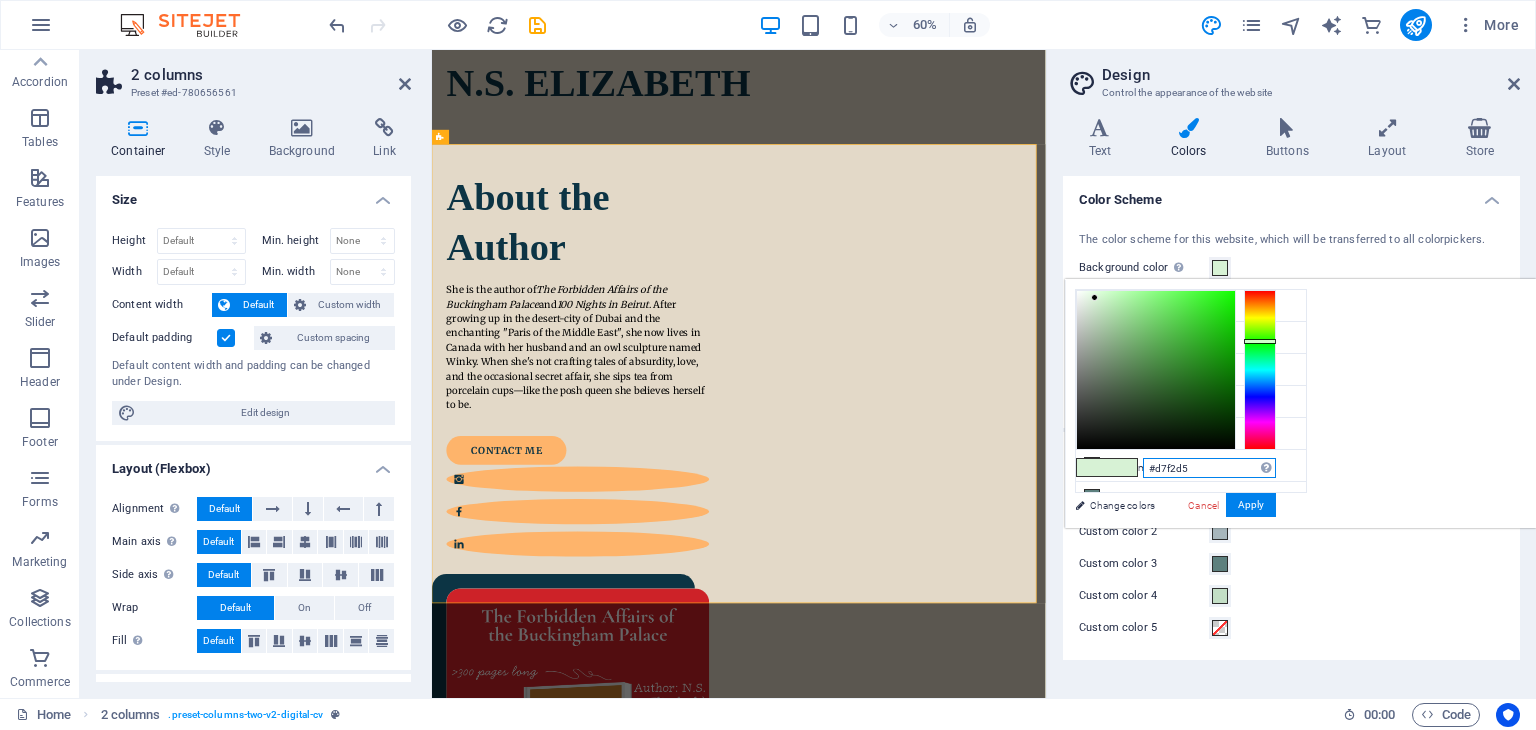 click on "#d7f2d5" at bounding box center [1209, 468] 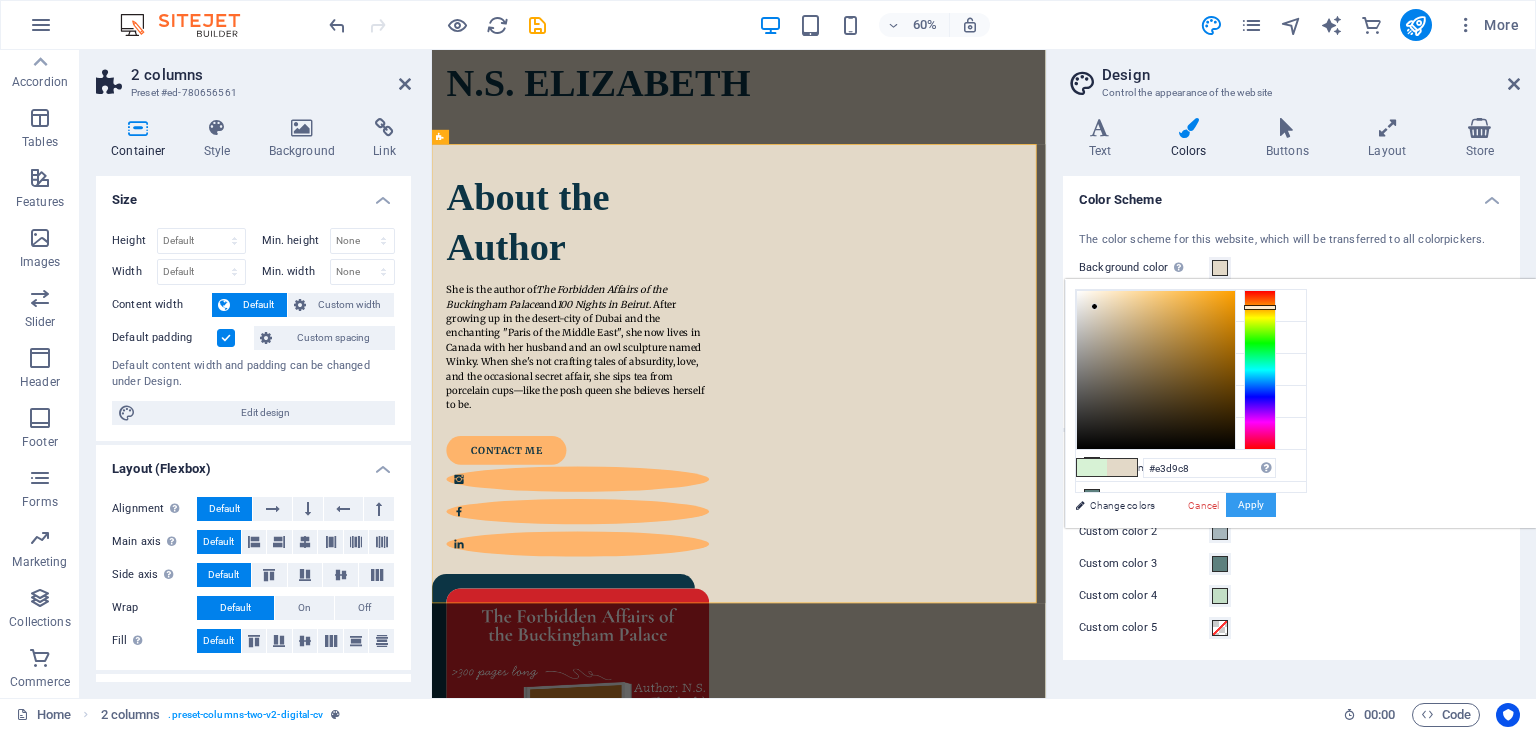 click on "Apply" at bounding box center [1251, 505] 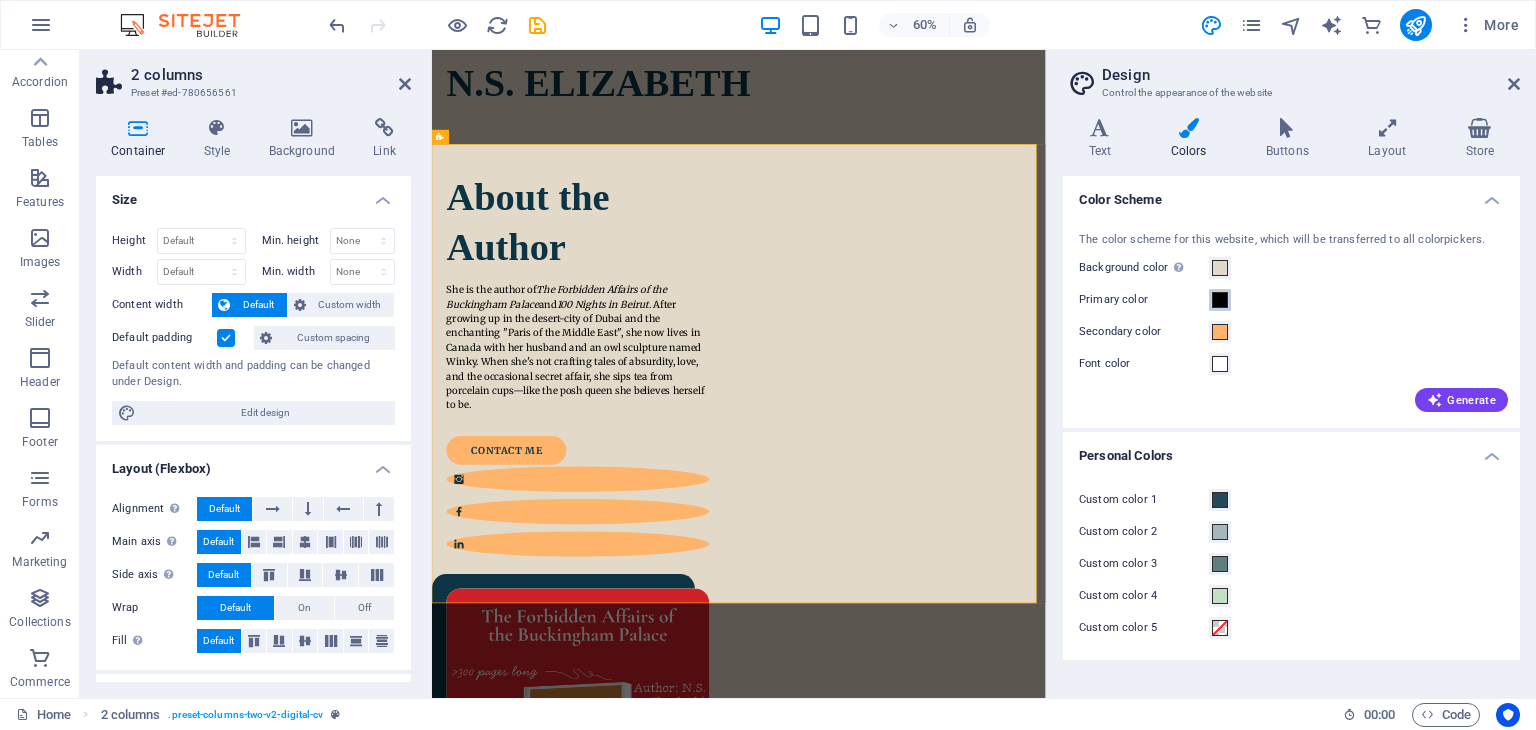 click at bounding box center [1220, 300] 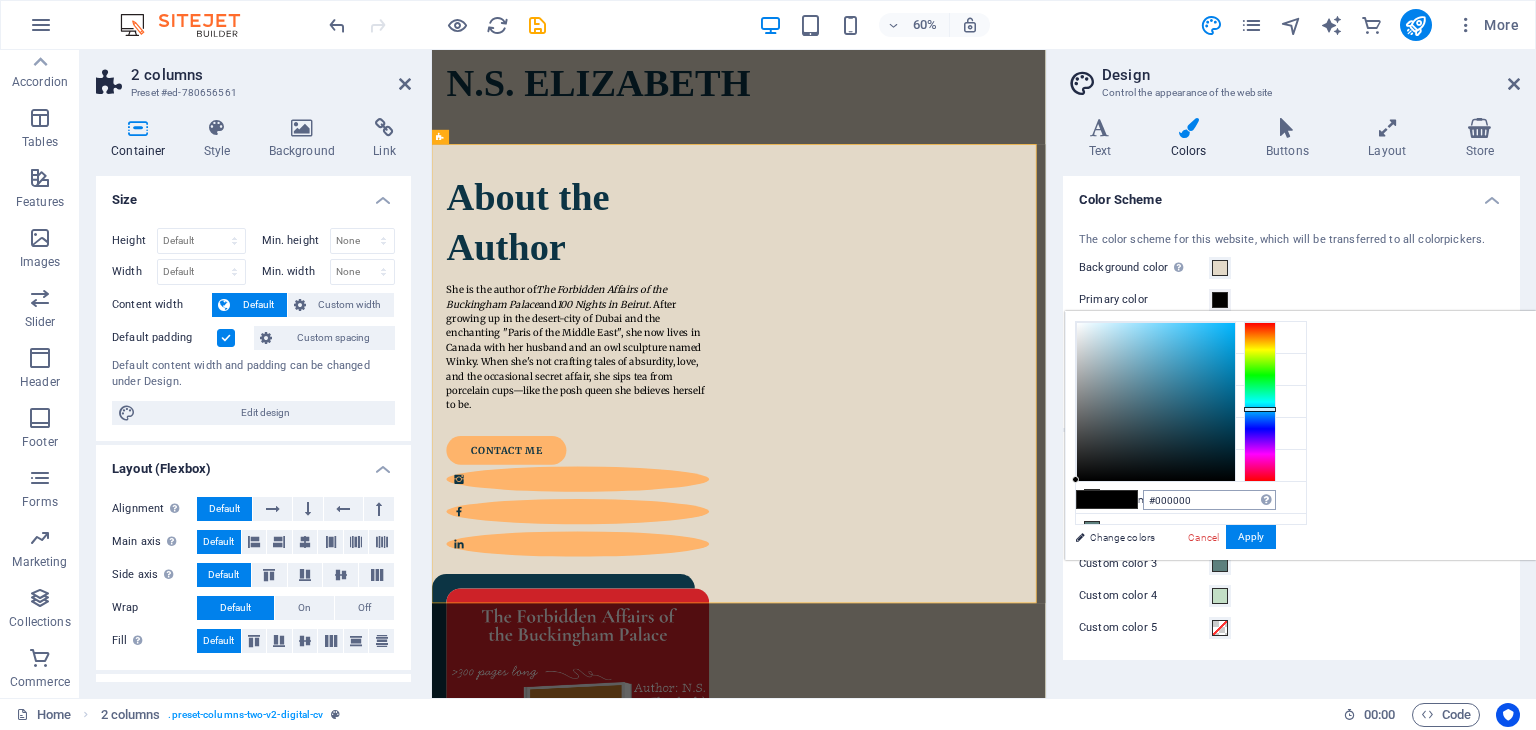 type on "#0c3444" 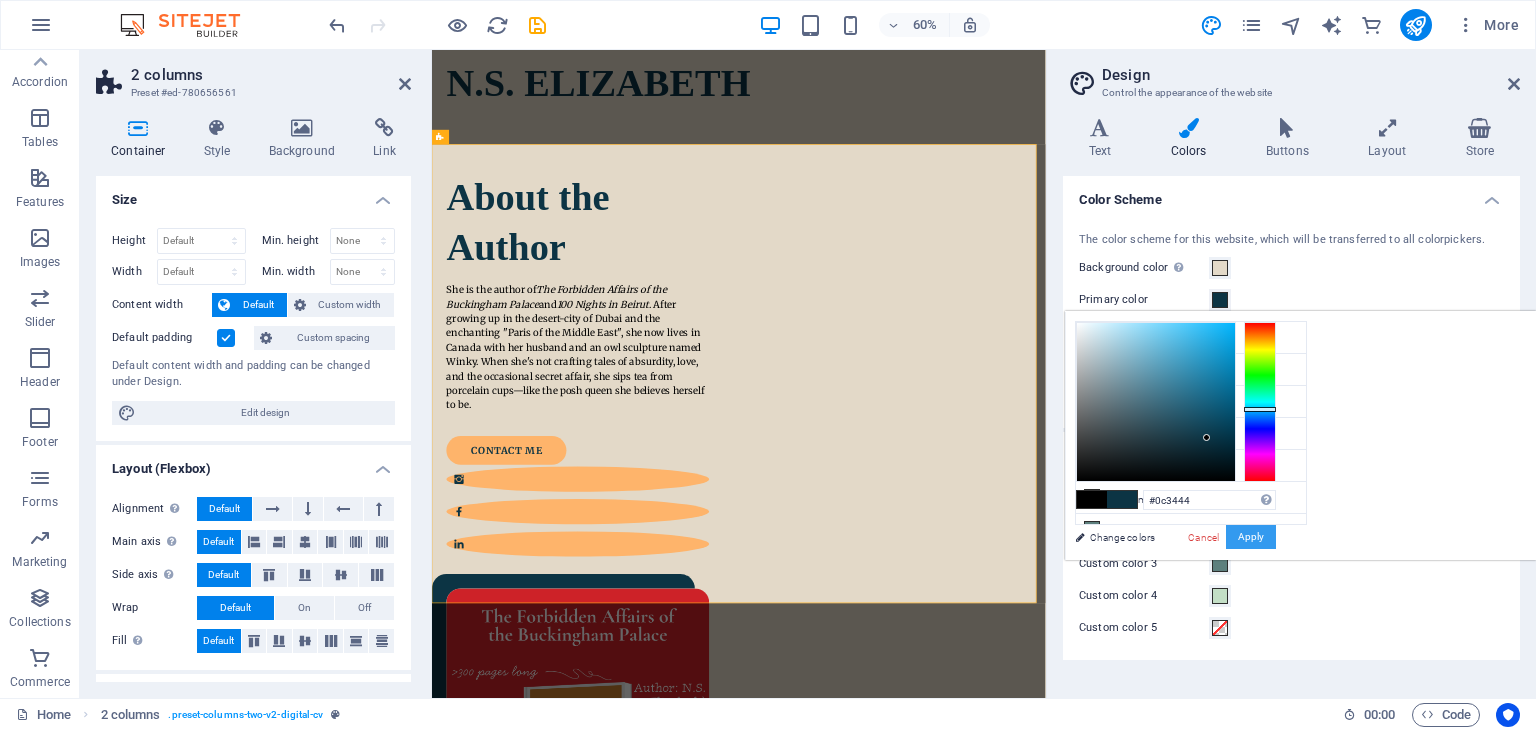 click on "Apply" at bounding box center (1251, 537) 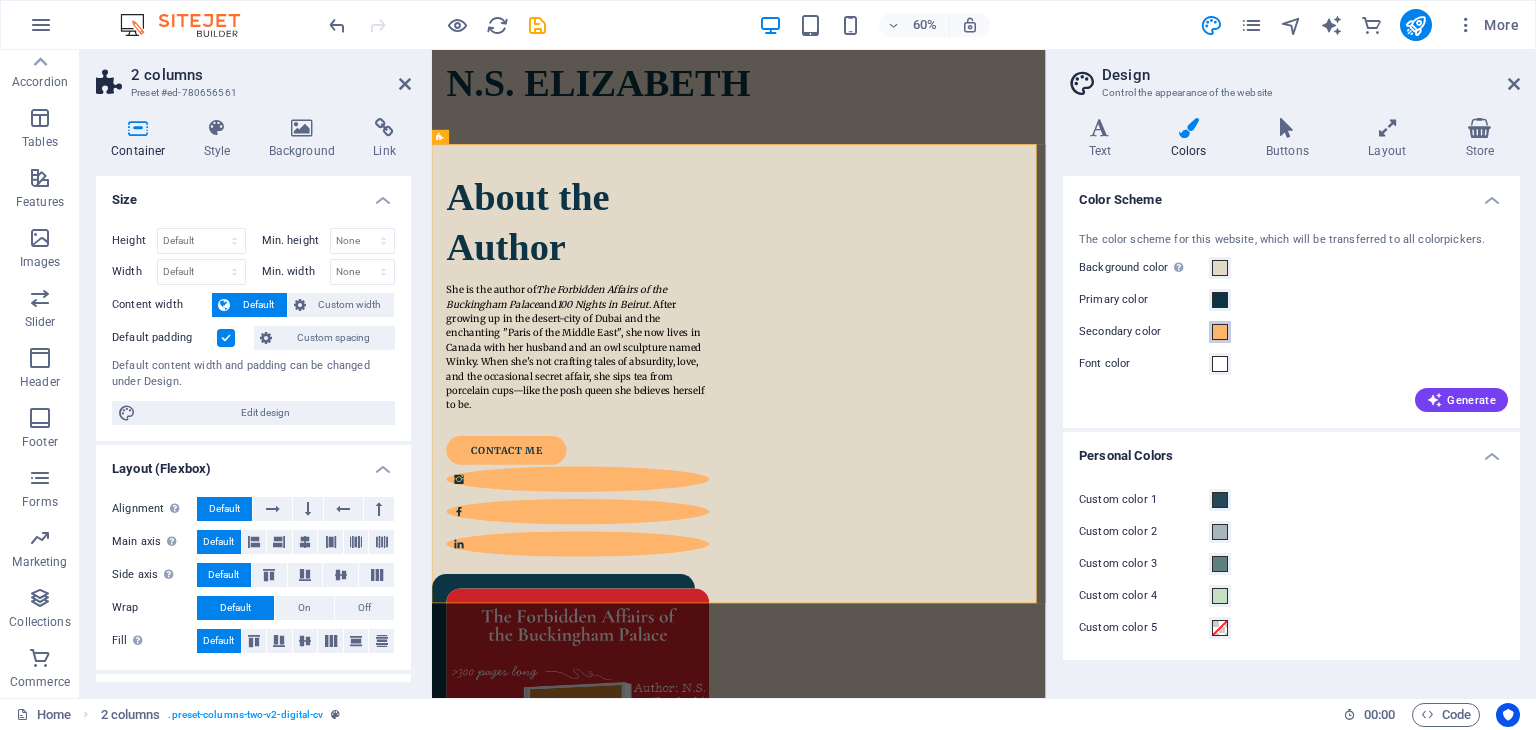 click at bounding box center [1220, 332] 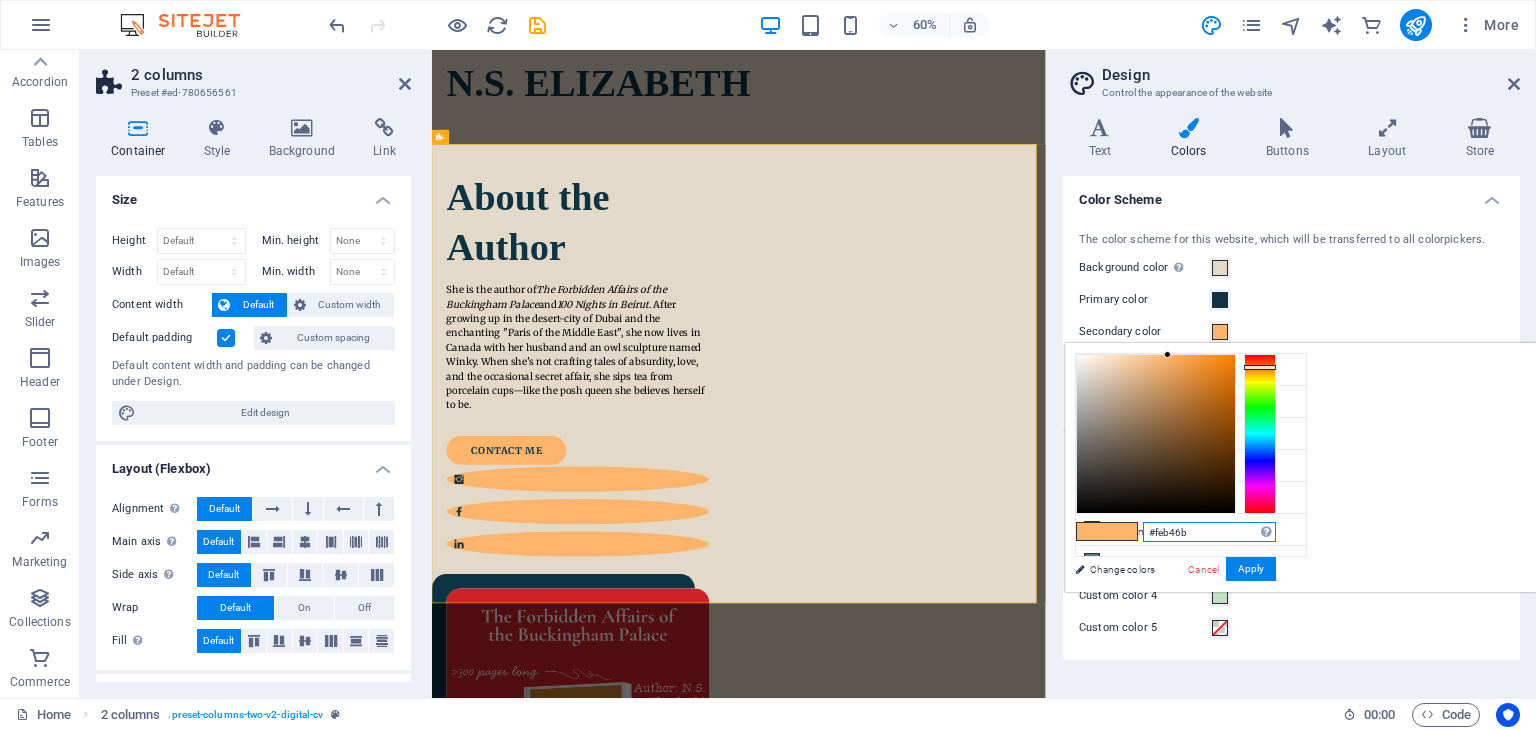 click on "#feb46b" at bounding box center [1209, 532] 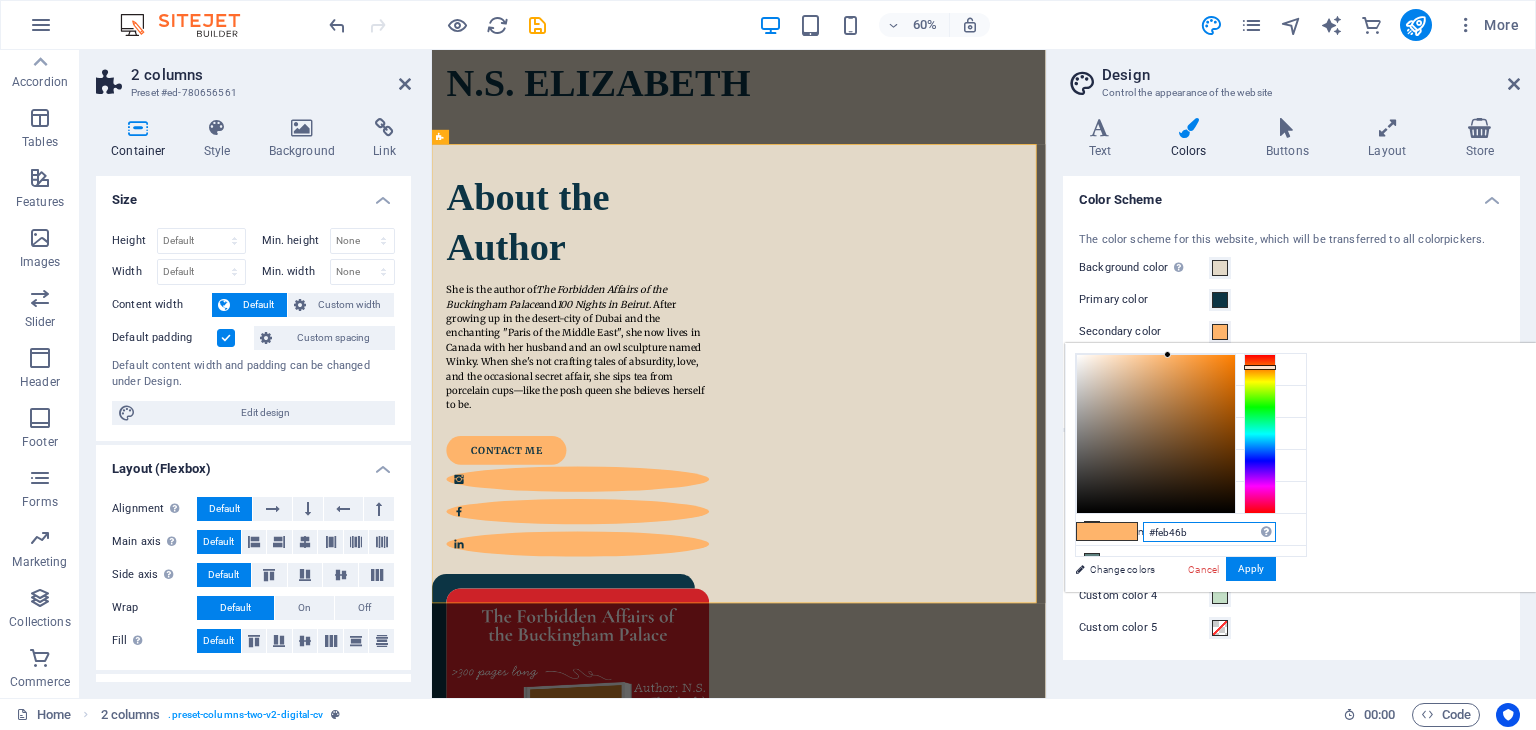 click on "#feb46b" at bounding box center (1209, 532) 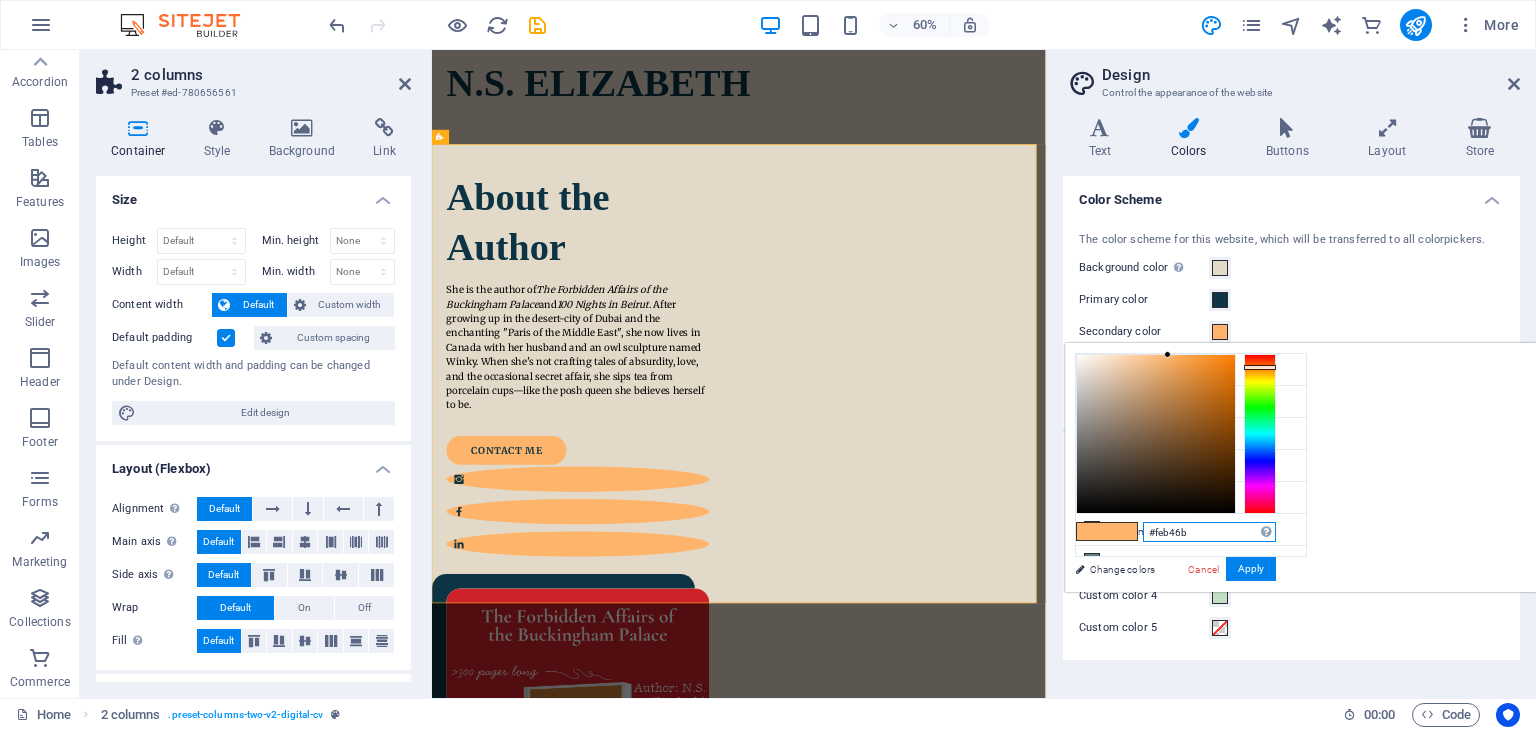 paste on "cd2228" 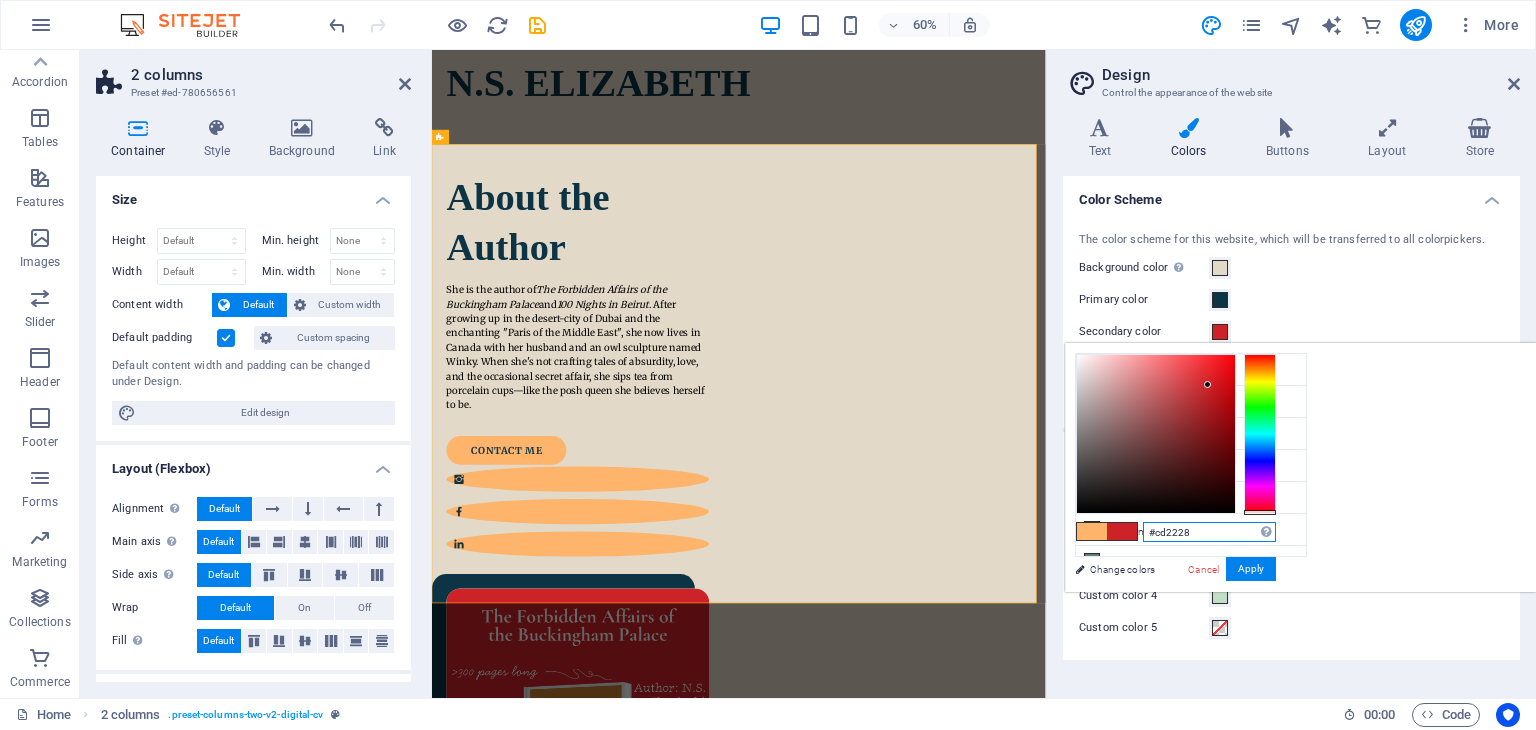type on "#cd2228" 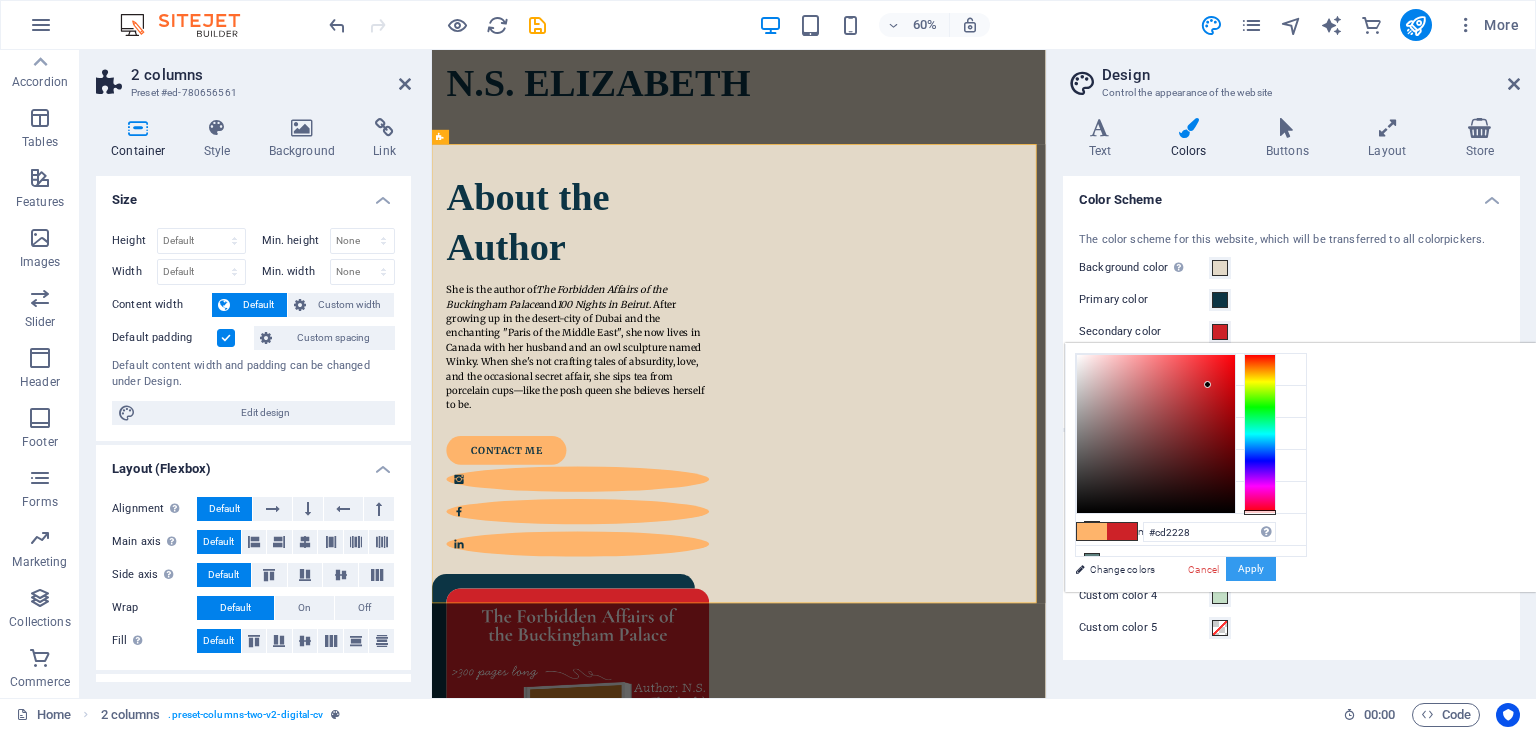 click on "Apply" at bounding box center (1251, 569) 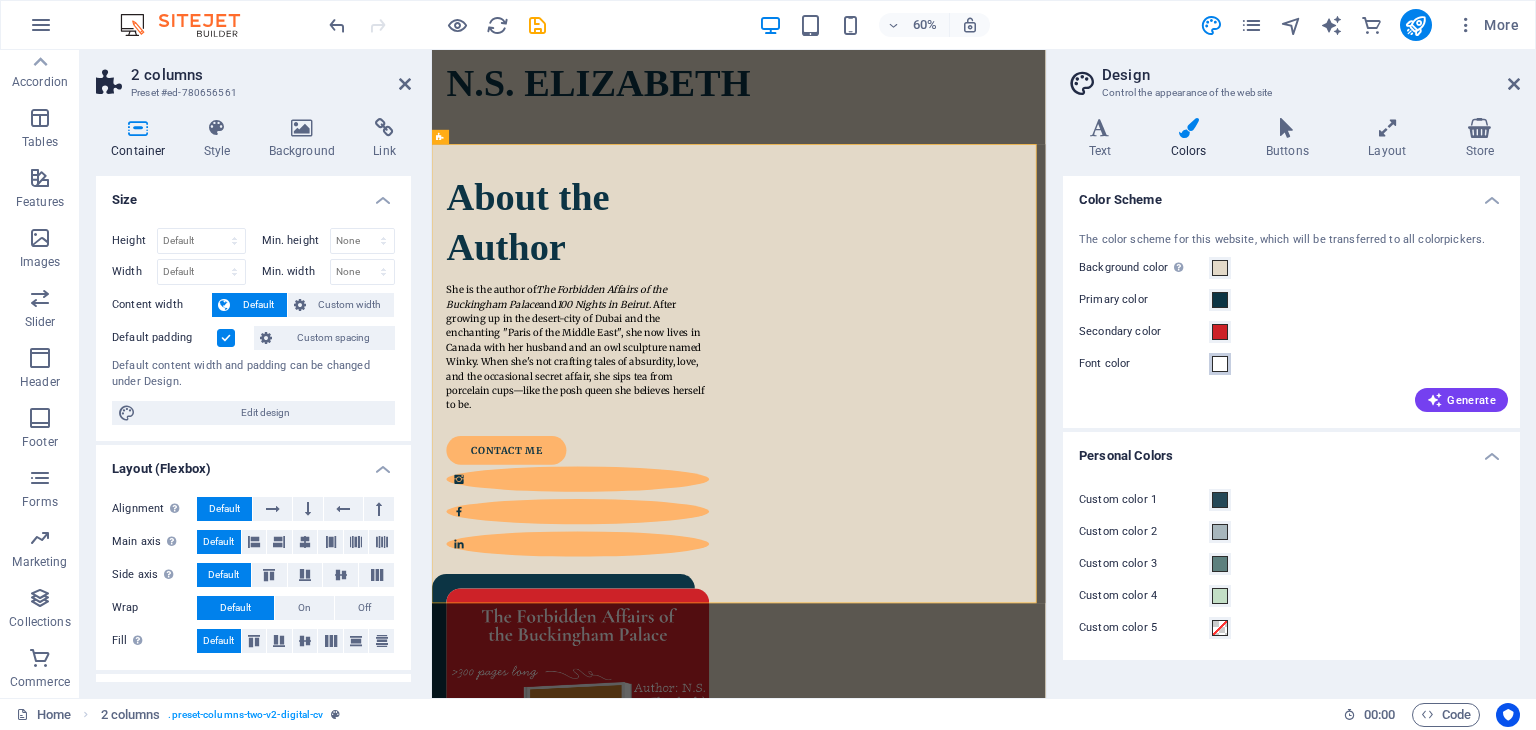 click at bounding box center (1220, 364) 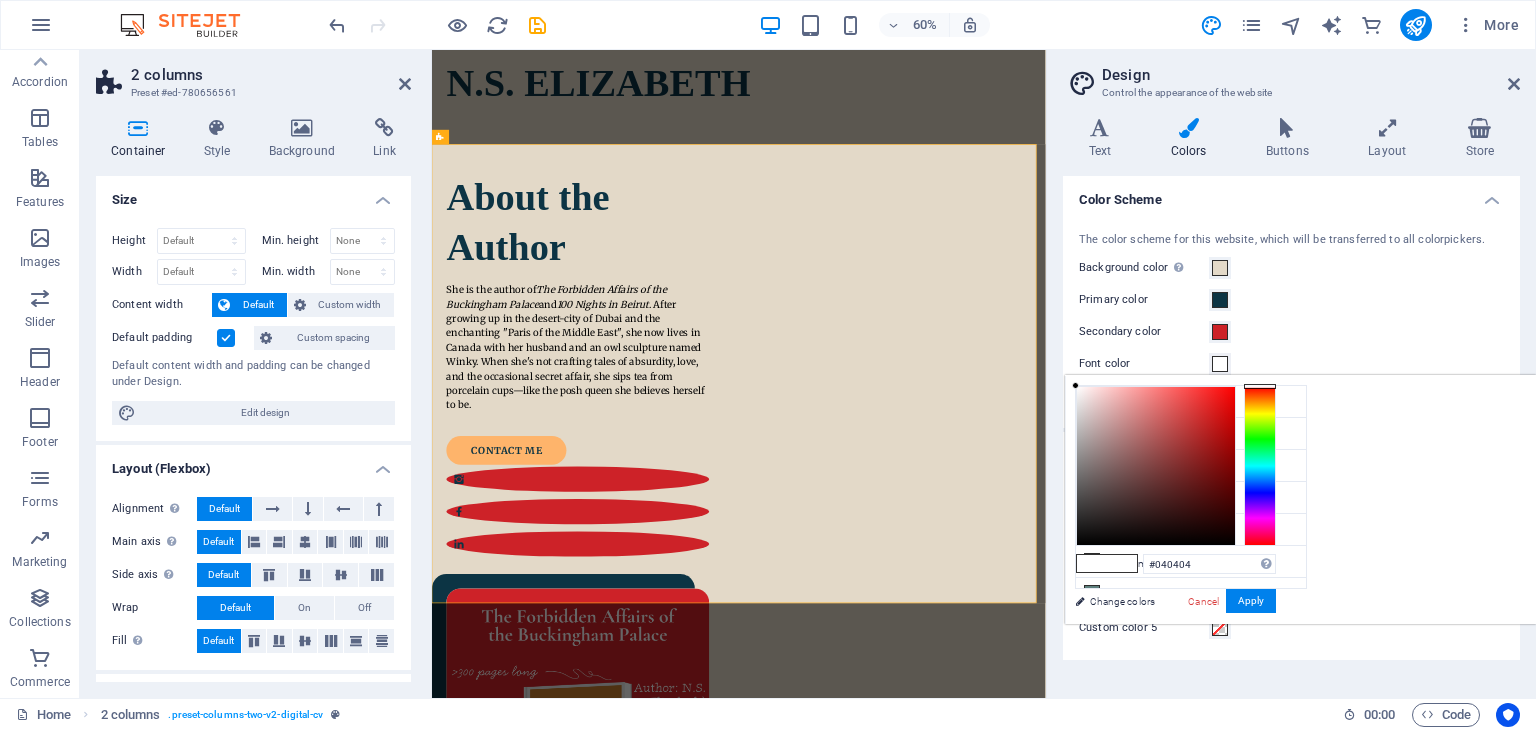 type on "#000000" 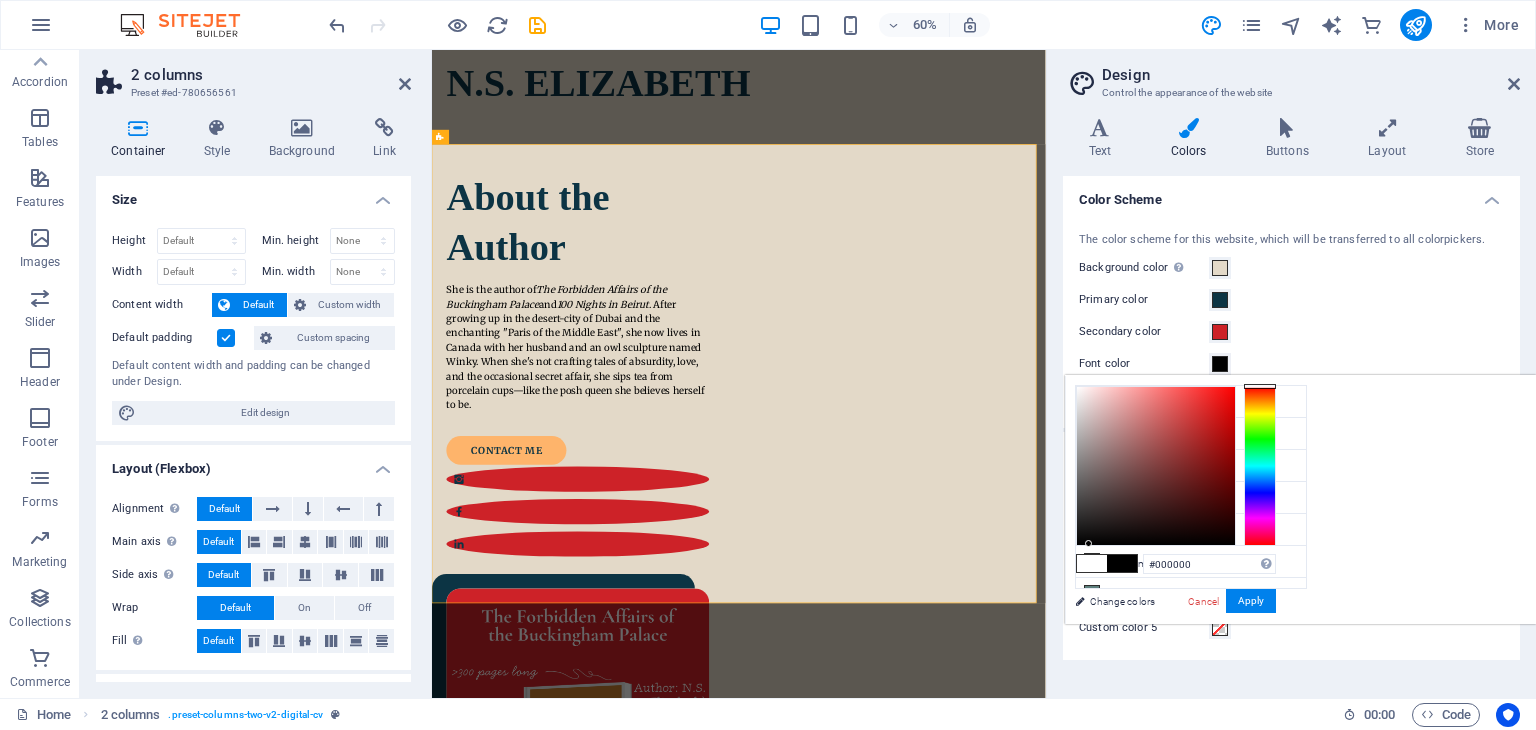 click on "#000000 Supported formats #0852ed rgb(8, 82, 237) rgba(8, 82, 237, 90%) hsv(221,97,93) hsl(221, 93%, 48%) Cancel Apply" at bounding box center (1175, 645) 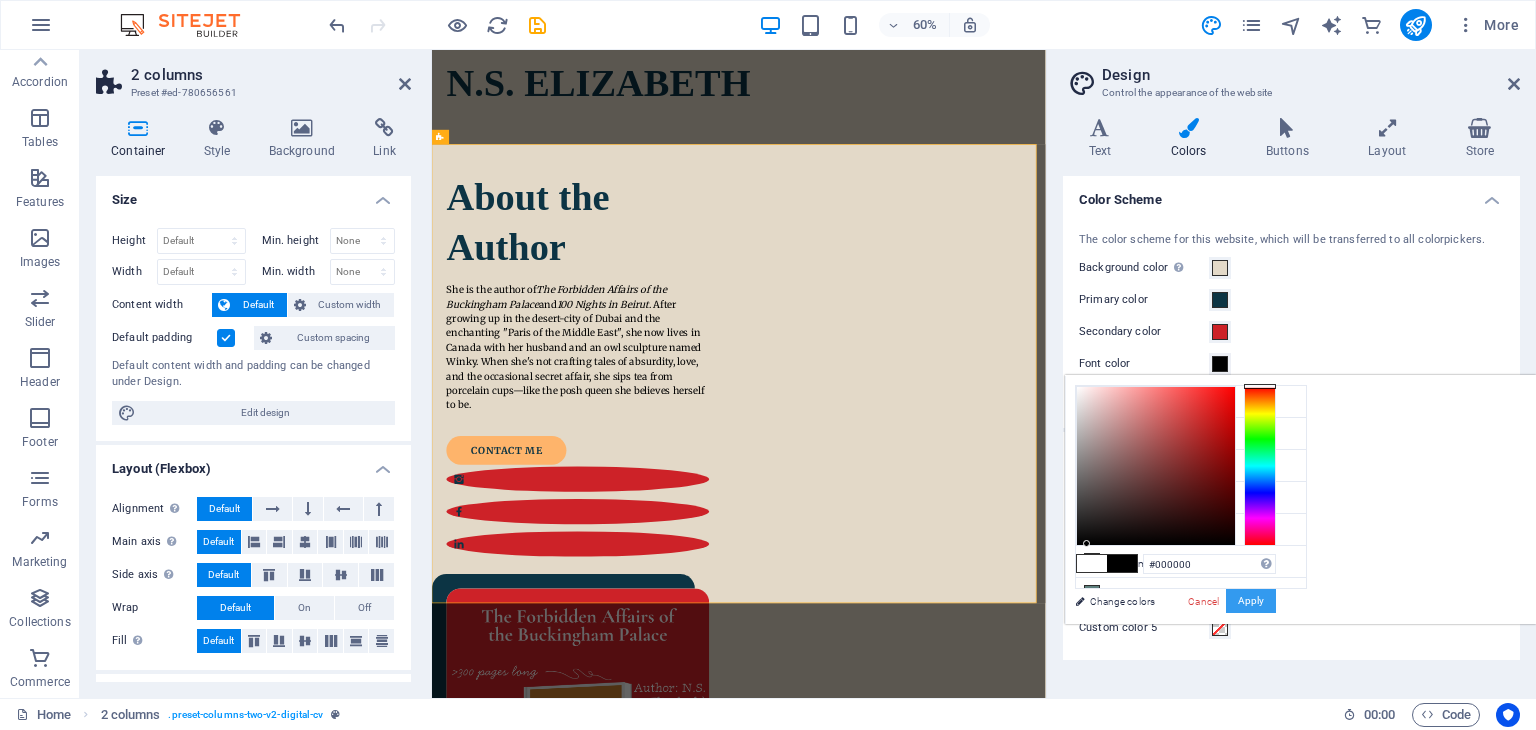 click on "Apply" at bounding box center (1251, 601) 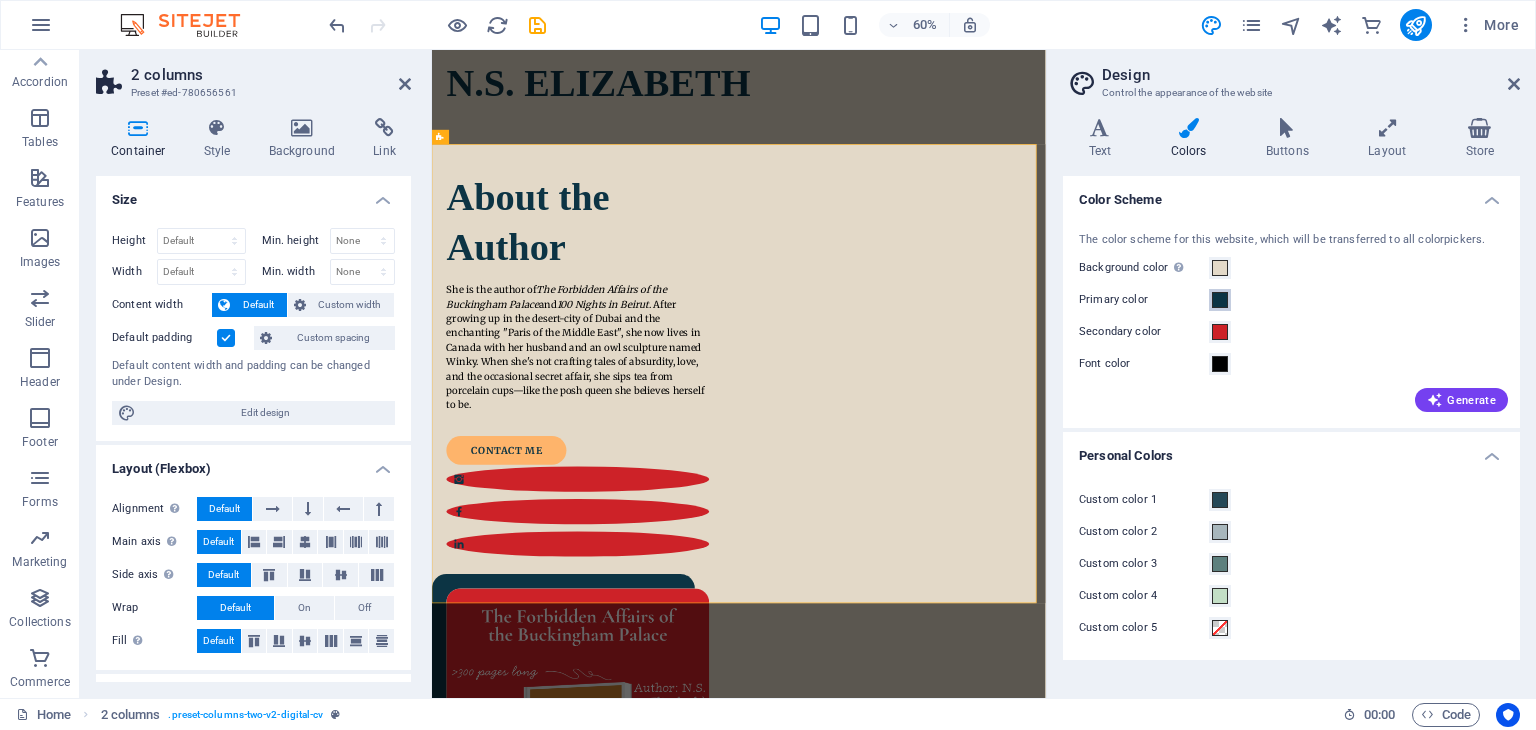 click at bounding box center [1220, 300] 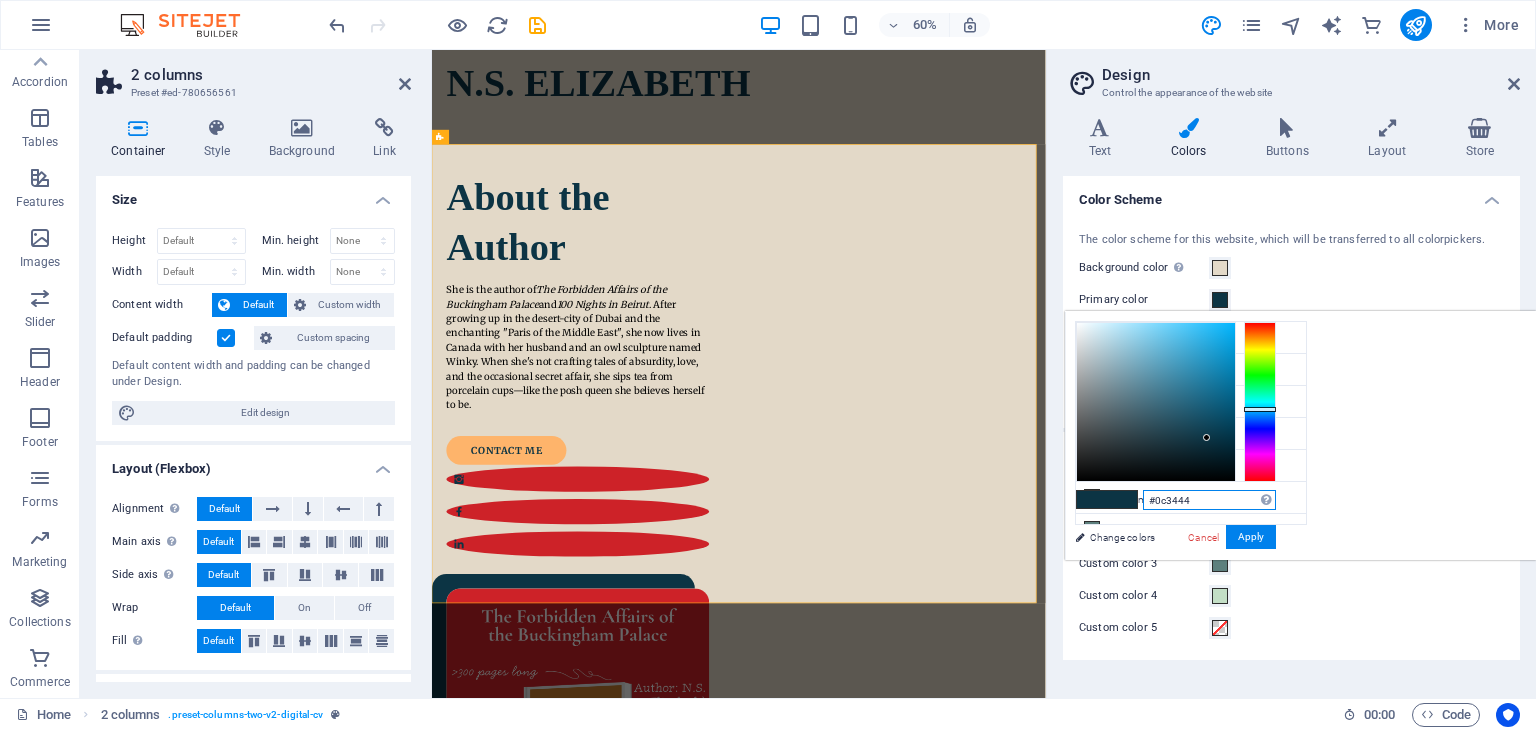 click on "#0c3444" at bounding box center [1209, 500] 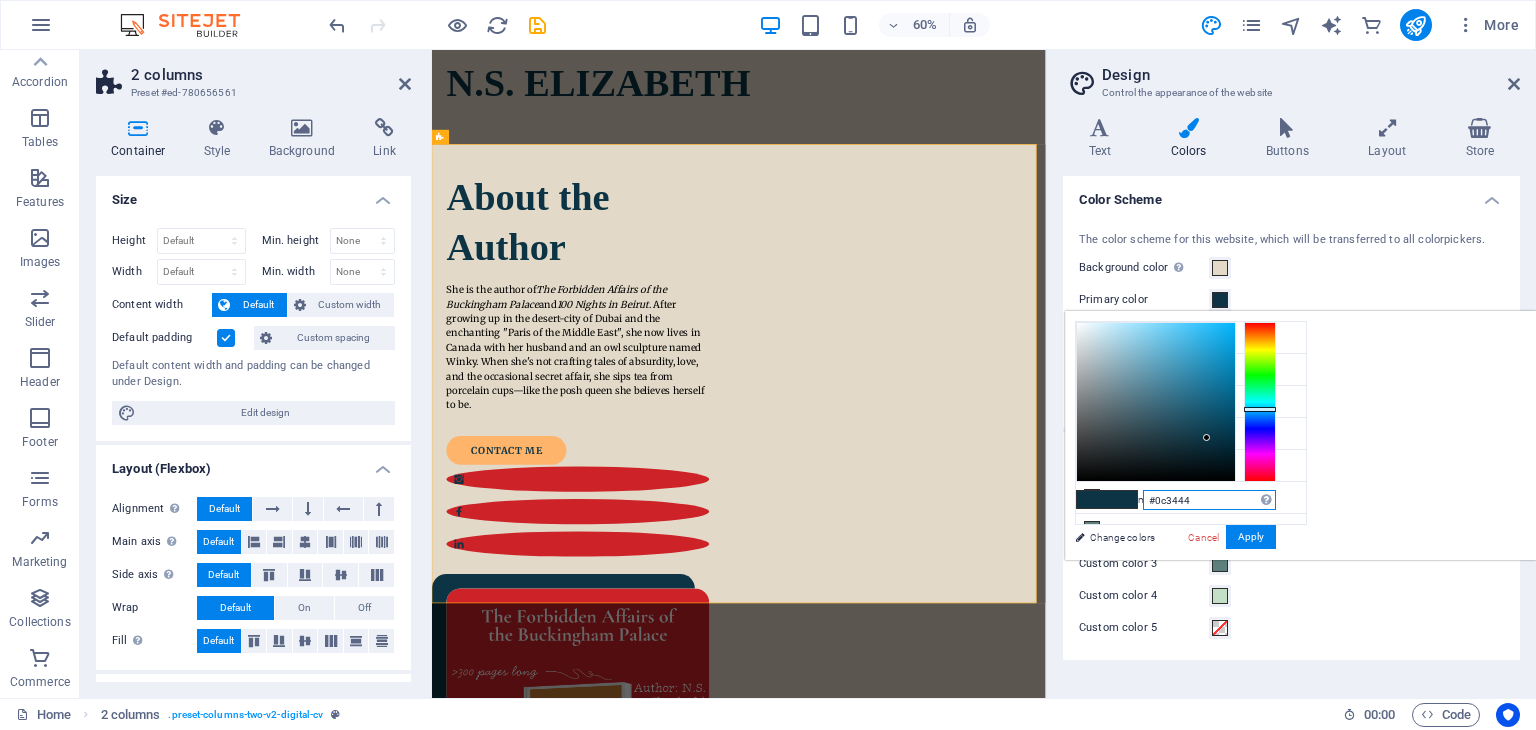 click on "#0c3444" at bounding box center (1209, 500) 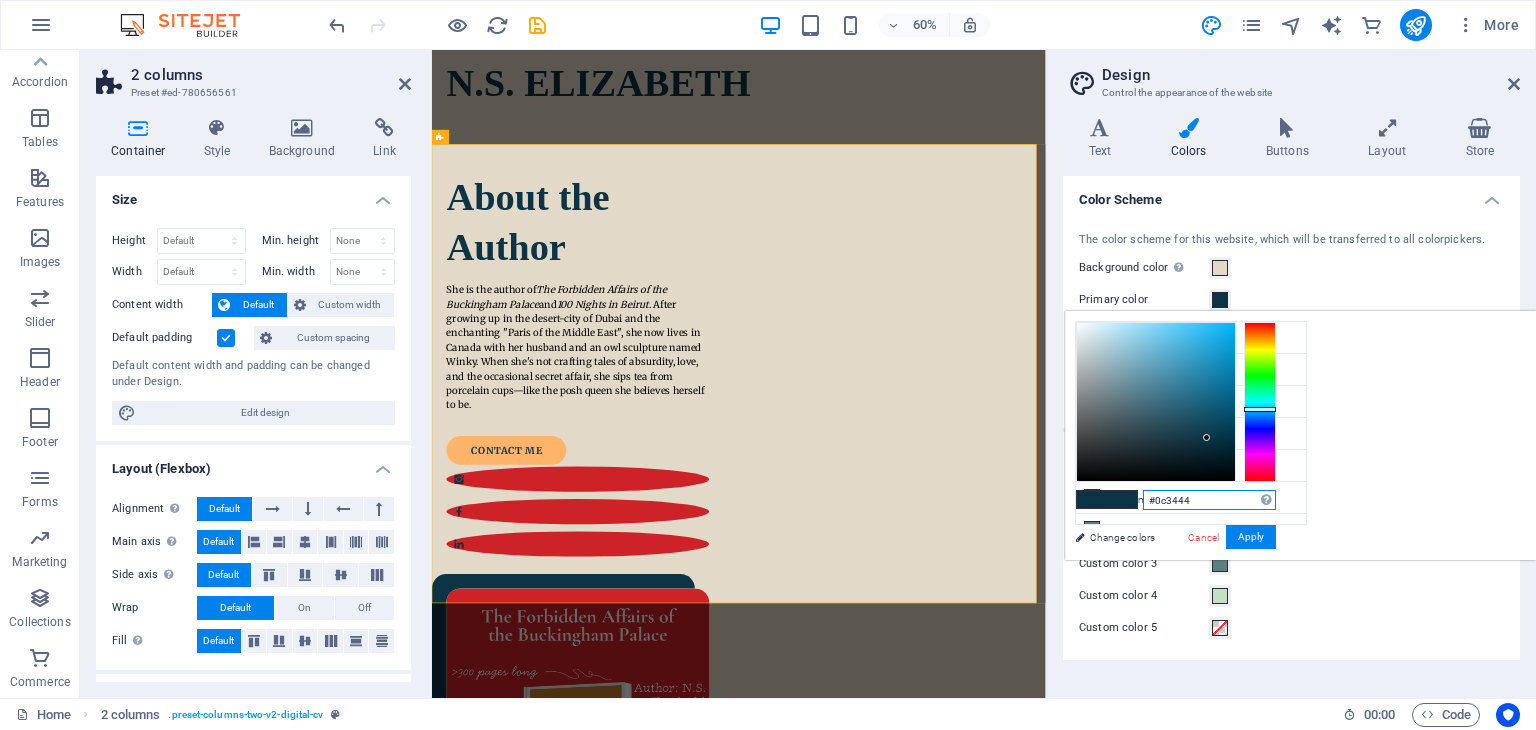 click on "#0c3444" at bounding box center [1209, 500] 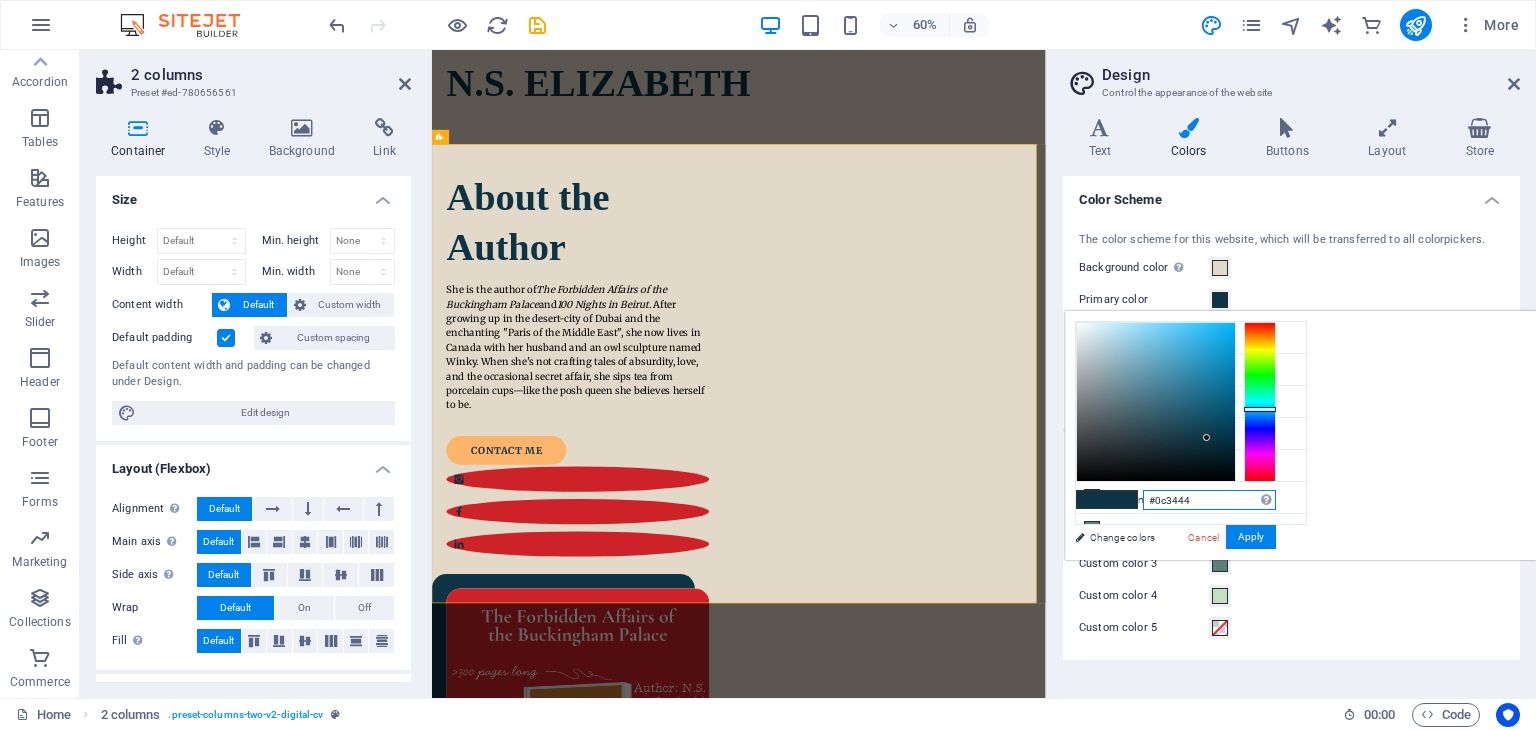 paste on "878b61" 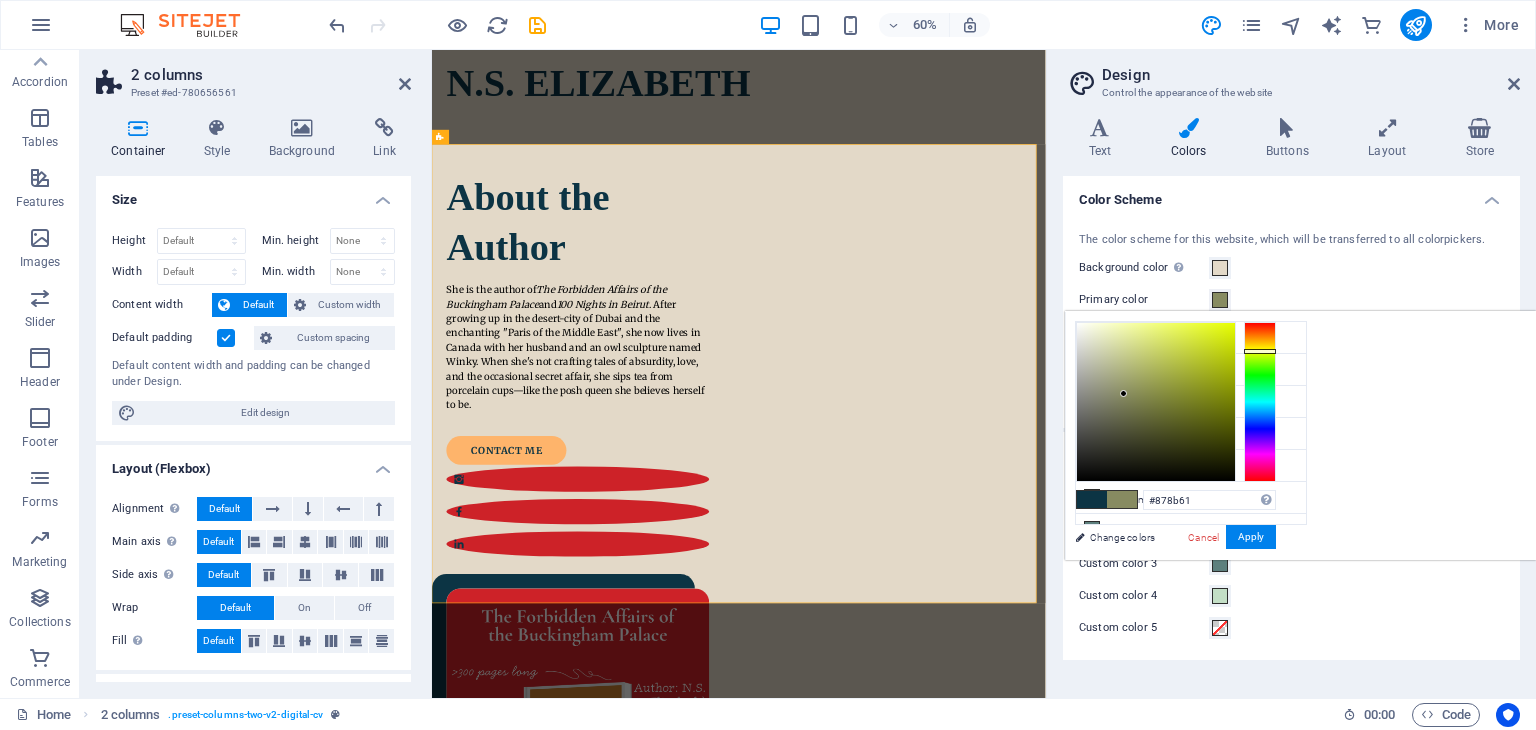 click on "#878b61 Supported formats #0852ed rgb(8, 82, 237) rgba(8, 82, 237, 90%) hsv(221,97,93) hsl(221, 93%, 48%) Cancel Apply" at bounding box center [1175, 581] 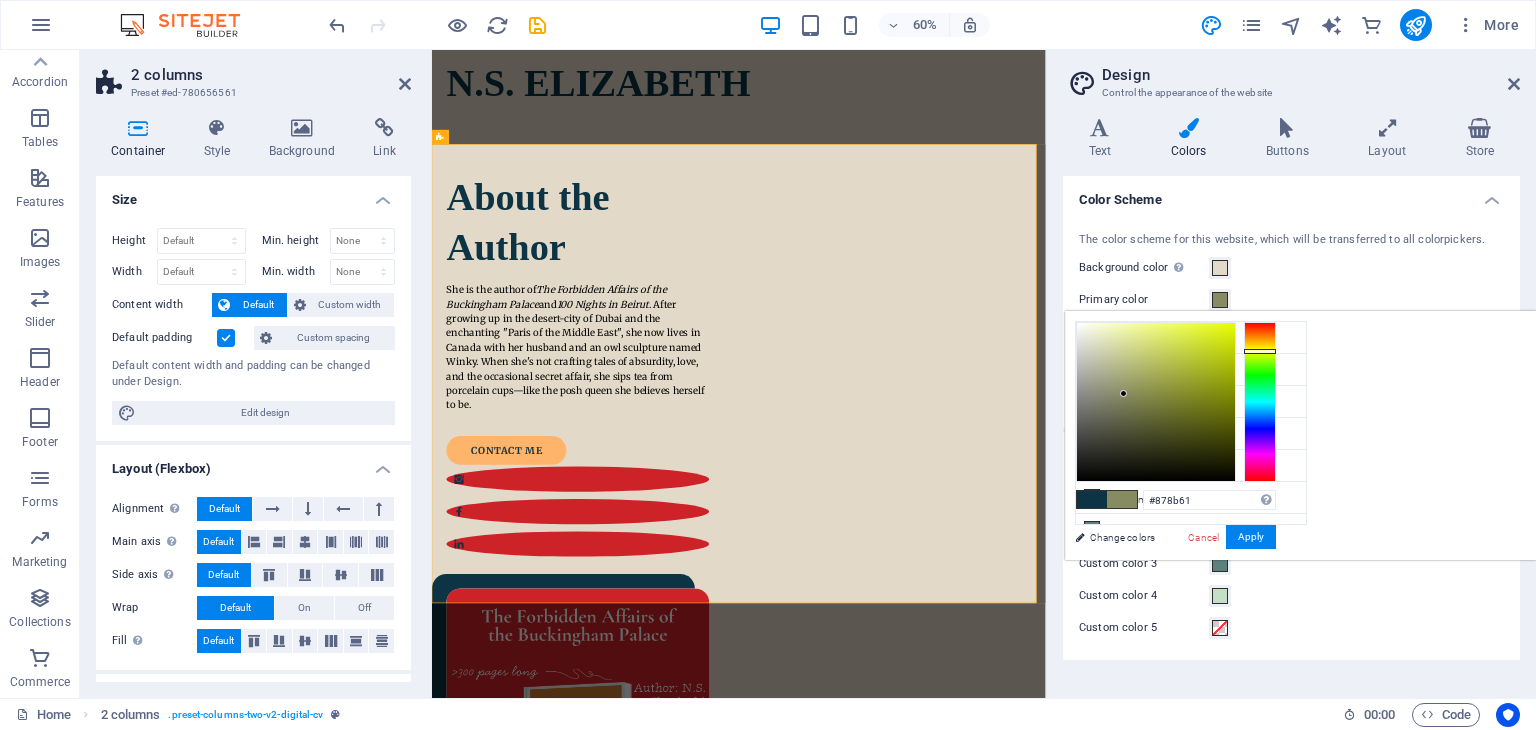 click on "#878b61 Supported formats #0852ed rgb(8, 82, 237) rgba(8, 82, 237, 90%) hsv(221,97,93) hsl(221, 93%, 48%) Cancel Apply" at bounding box center [1175, 581] 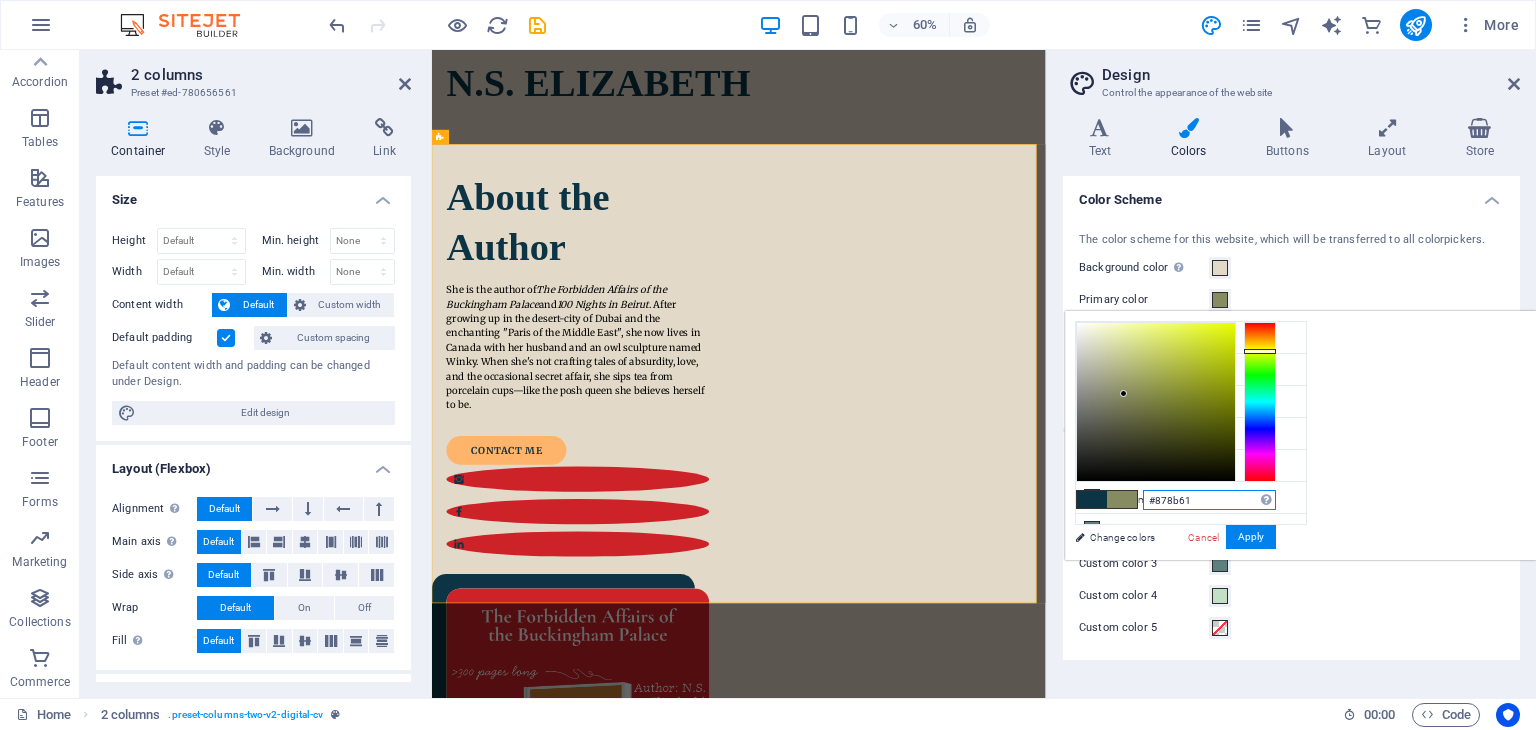 click on "#878b61" at bounding box center [1209, 500] 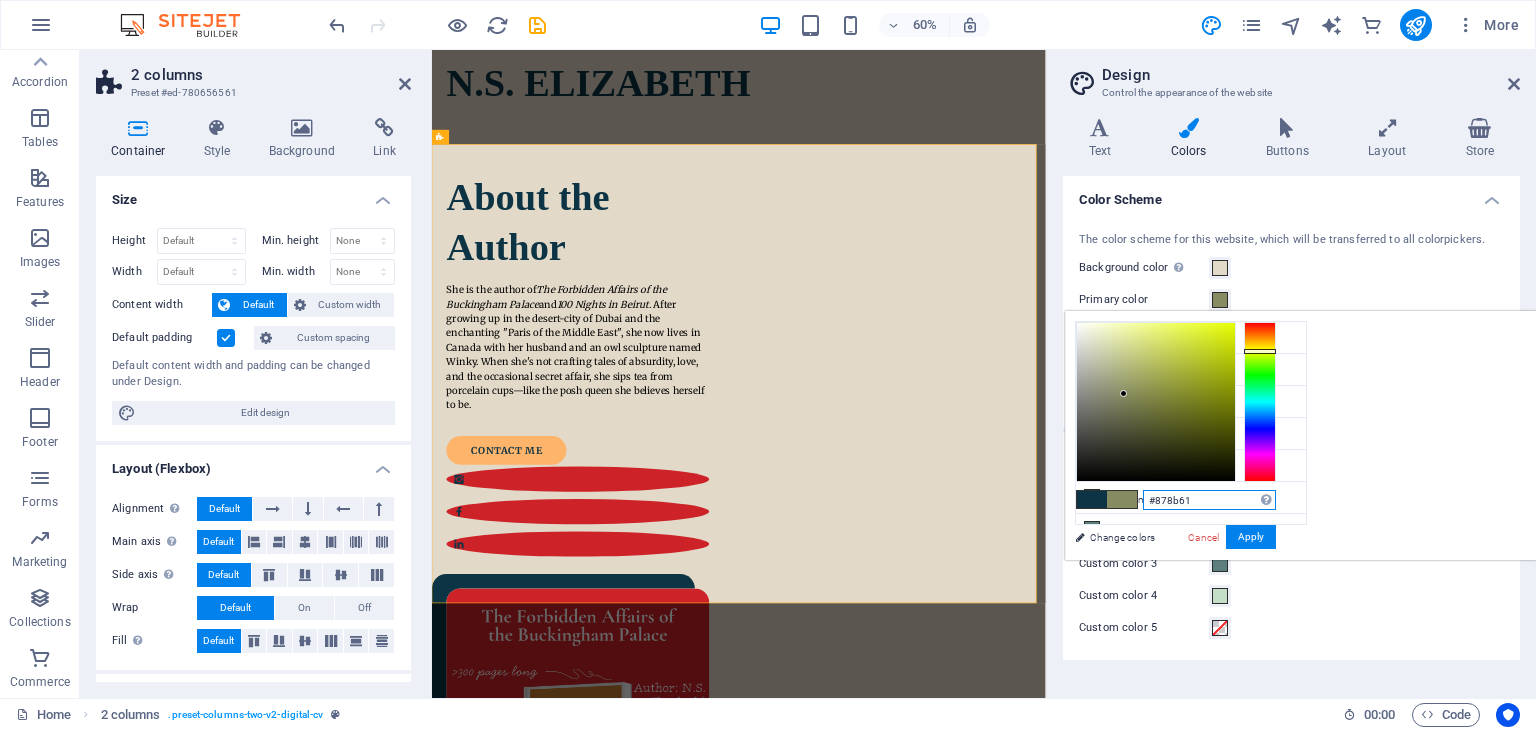 click on "#878b61" at bounding box center (1209, 500) 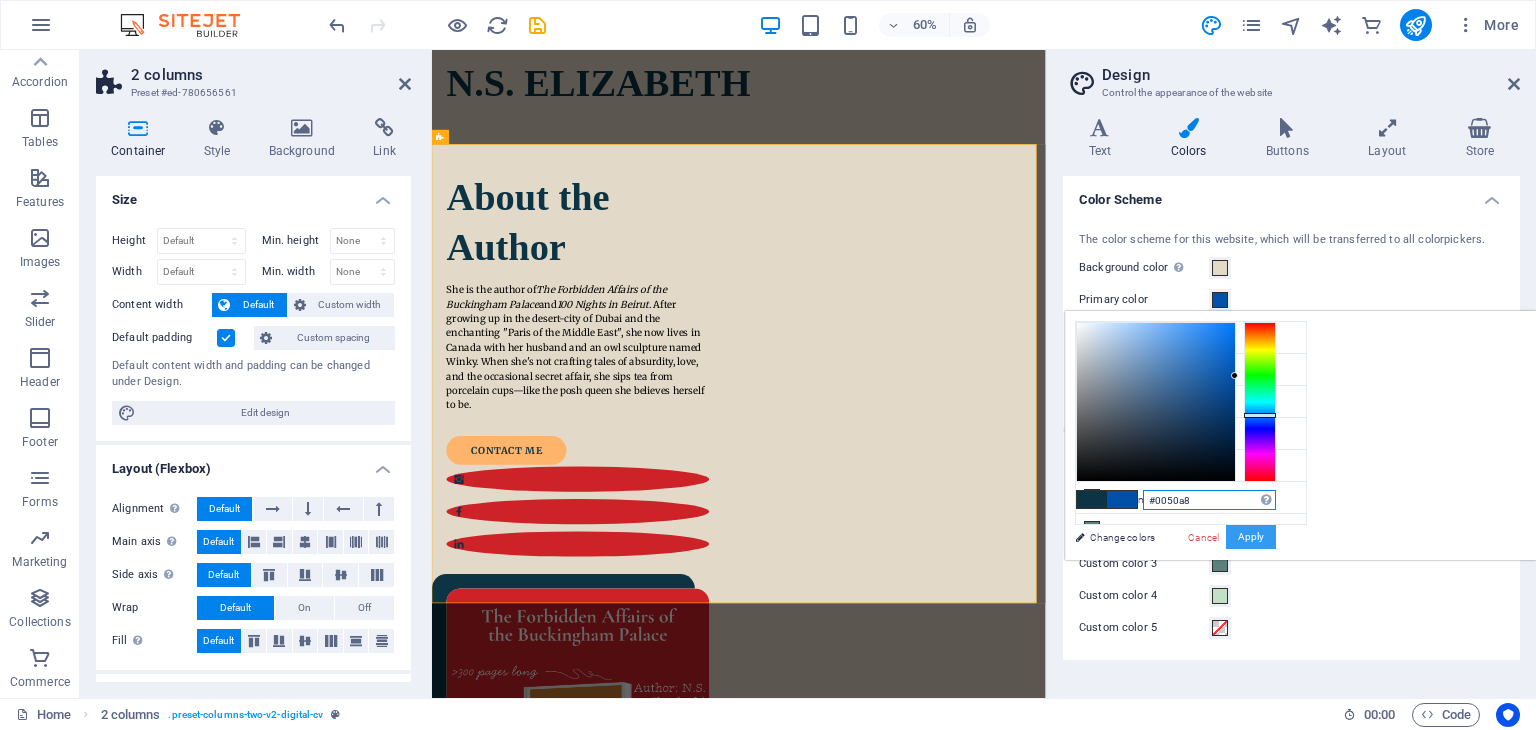 type on "#0050a8" 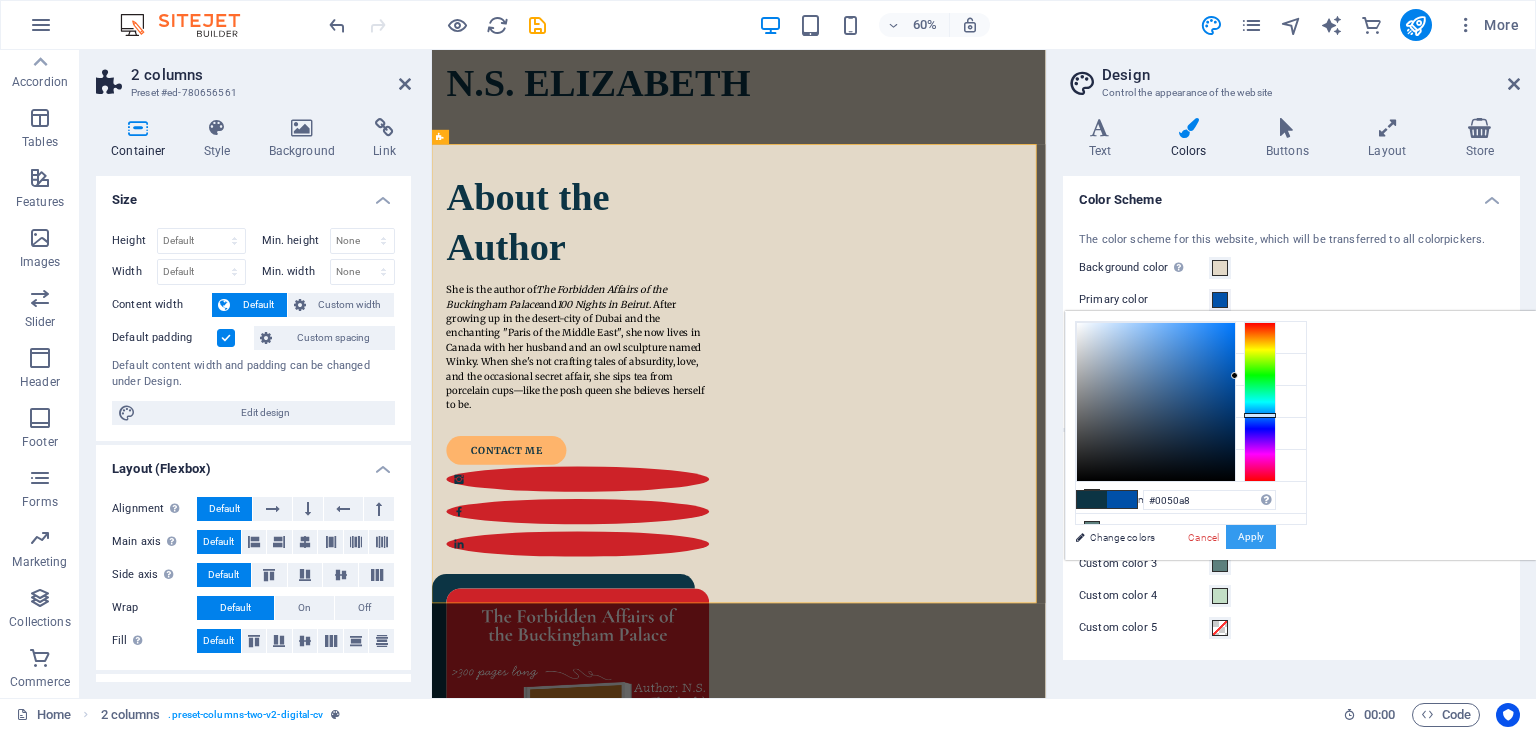 click on "Apply" at bounding box center [1251, 537] 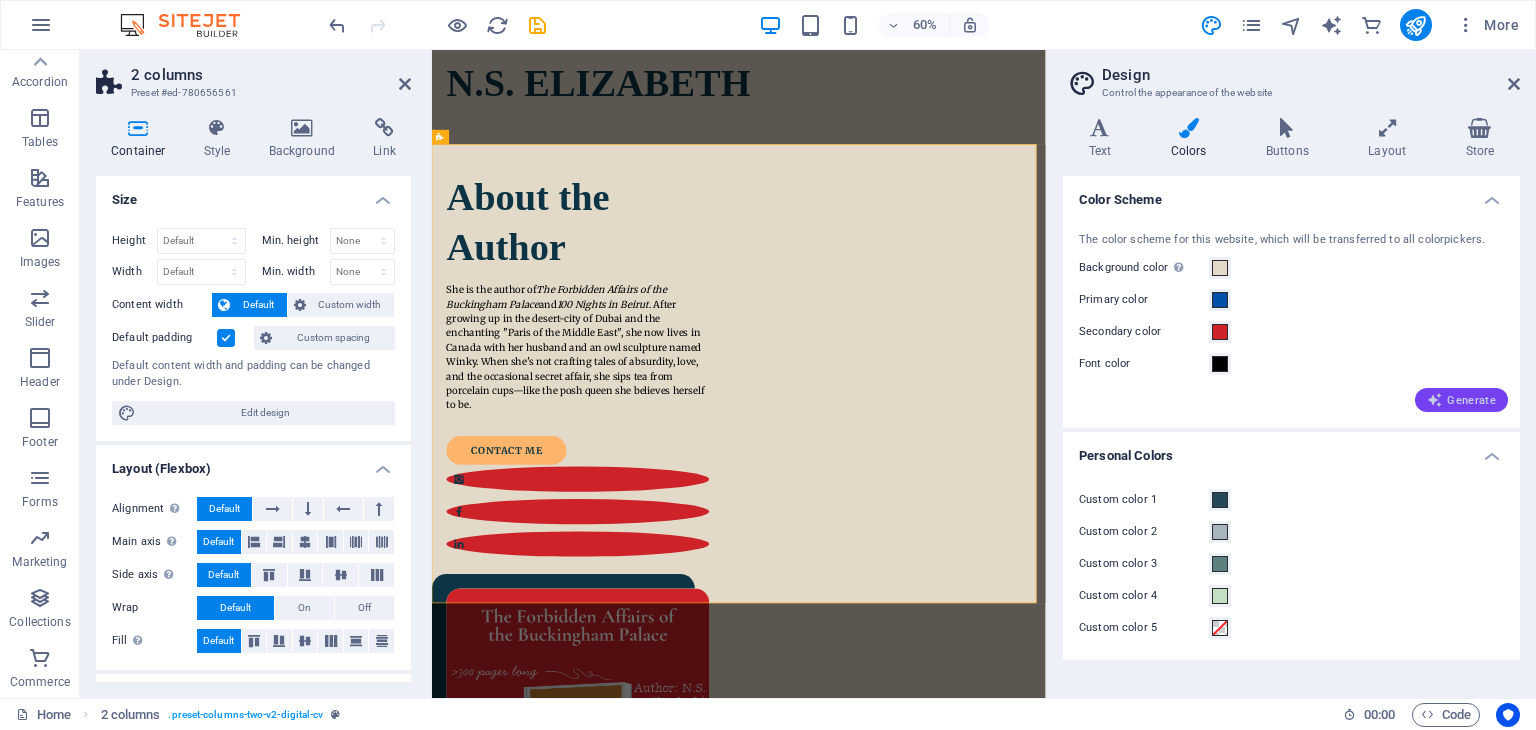click on "Generate" at bounding box center (1461, 400) 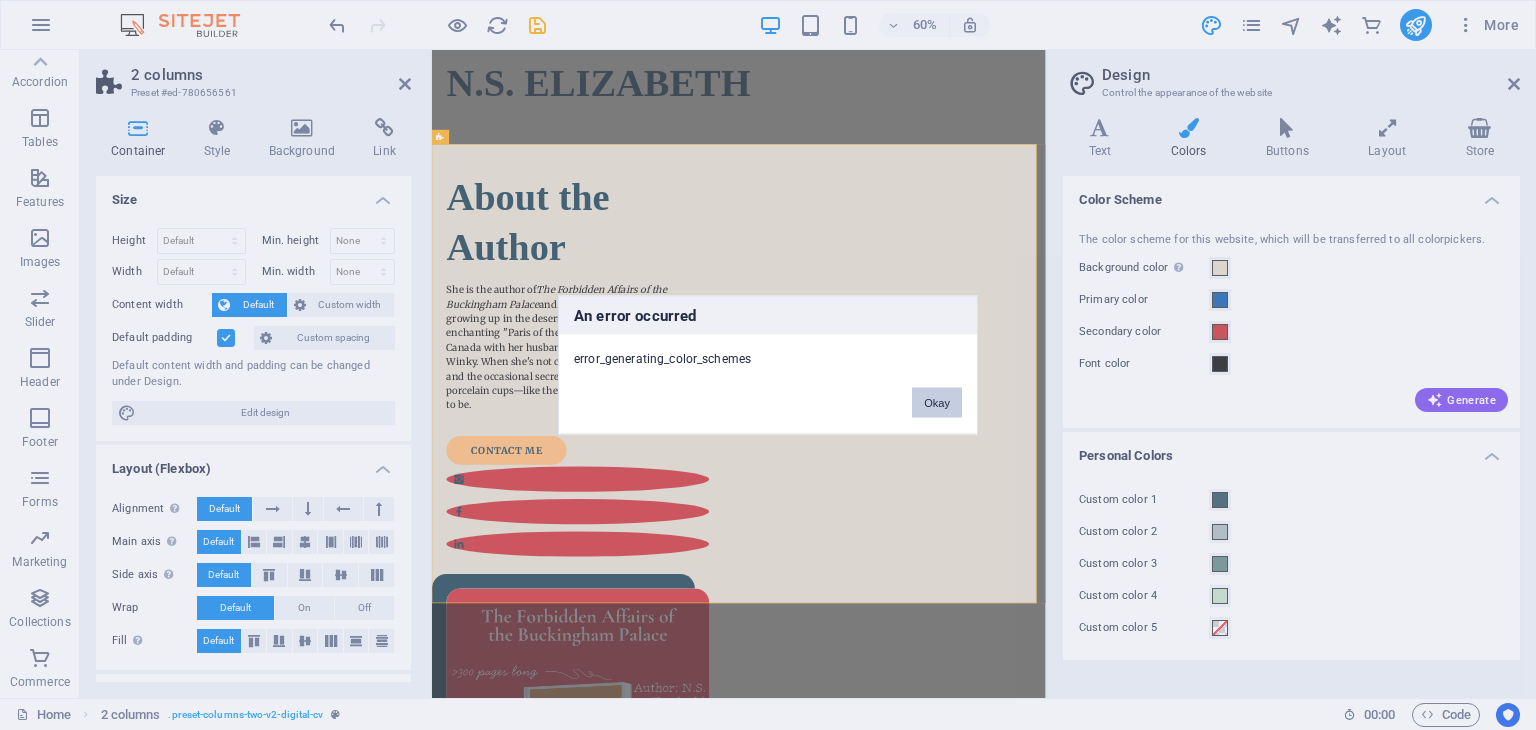 click on "Okay" at bounding box center [937, 403] 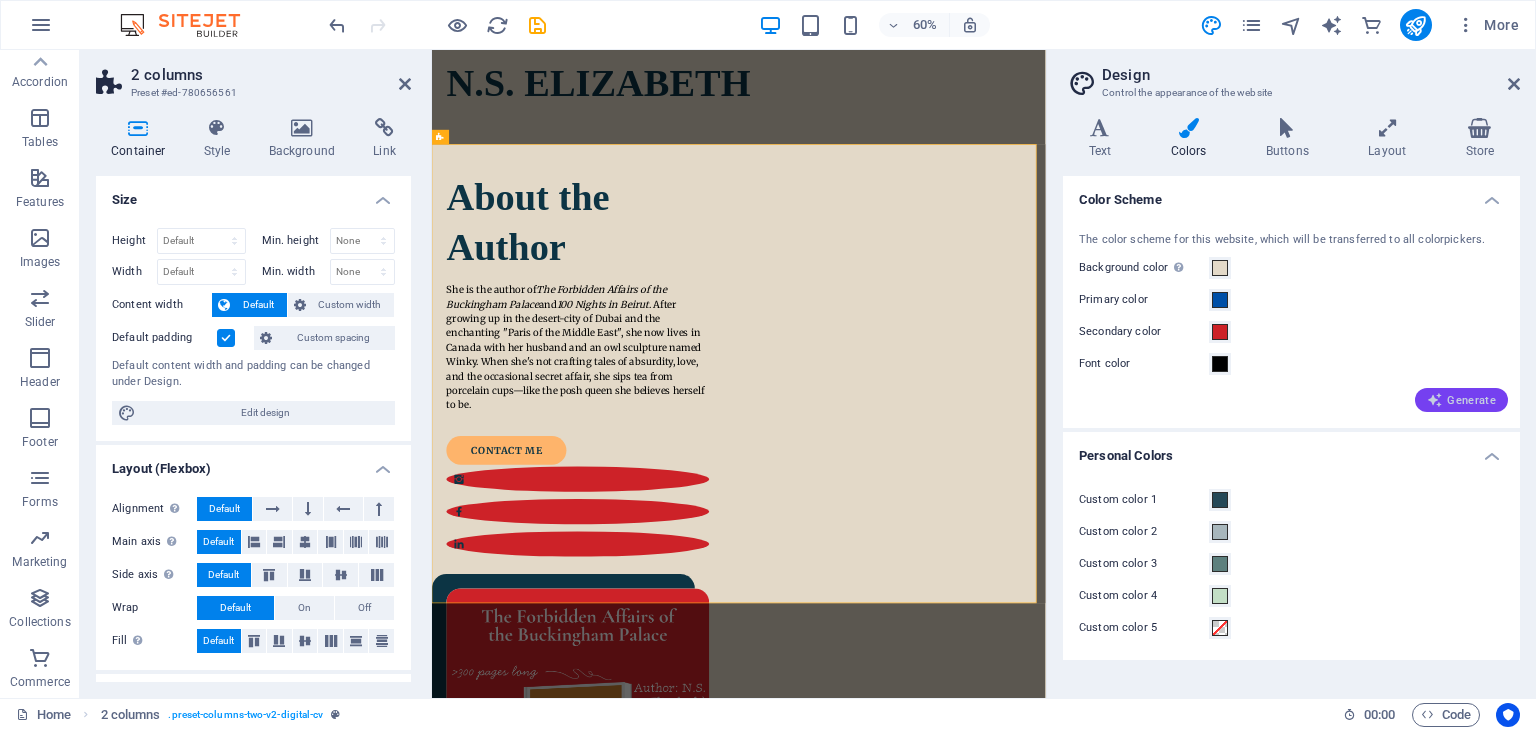 click on "Generate" at bounding box center (1461, 400) 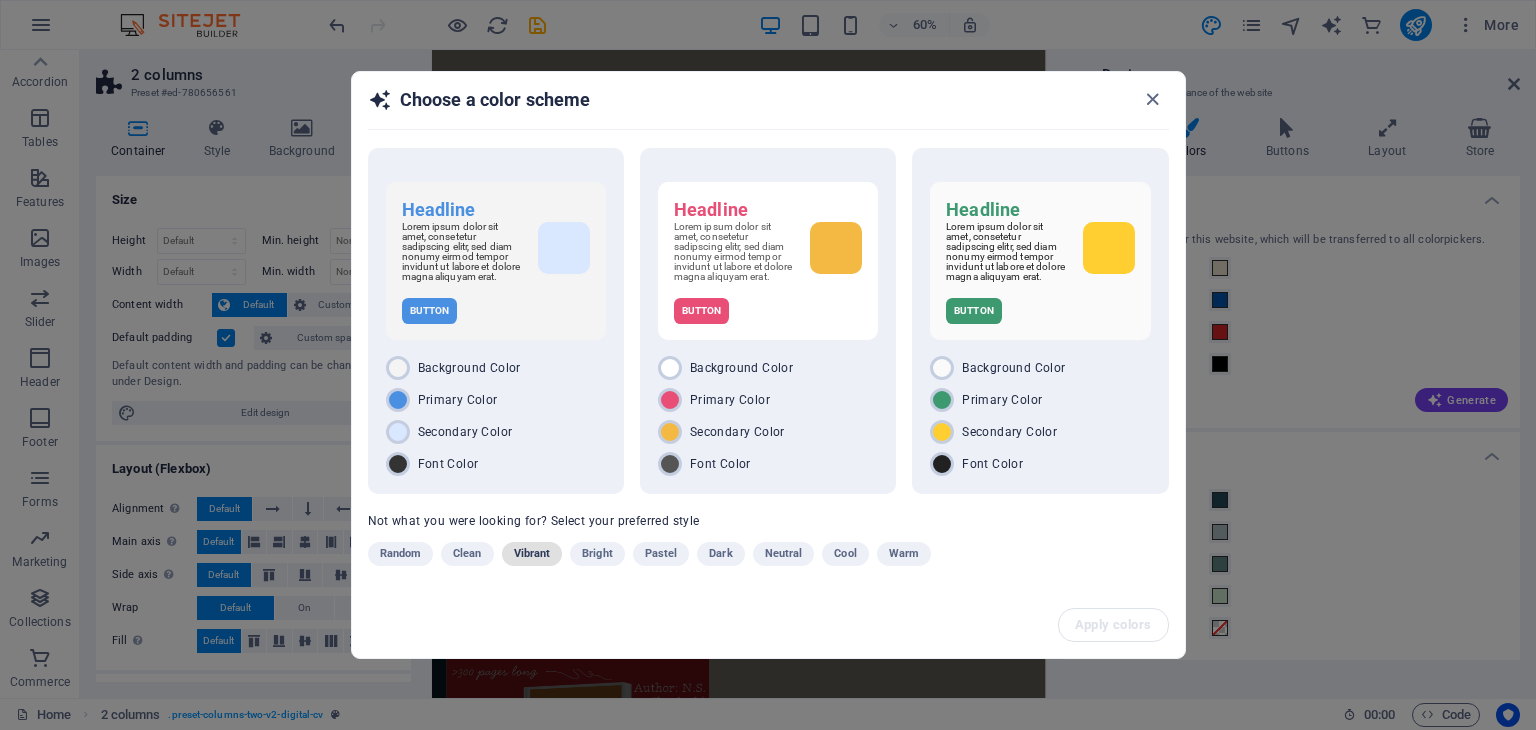 click on "Vibrant" at bounding box center (532, 554) 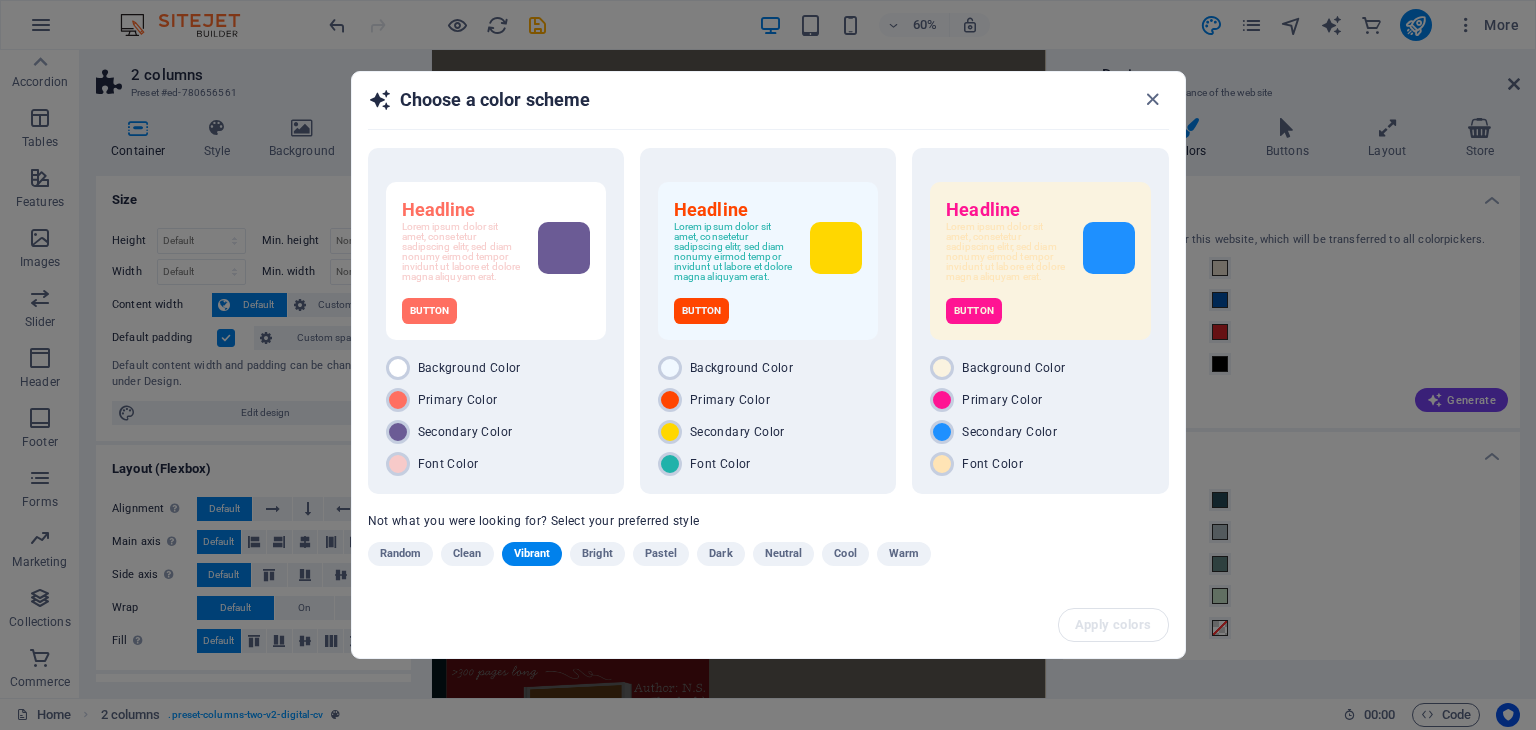 click on "Dark" at bounding box center (720, 554) 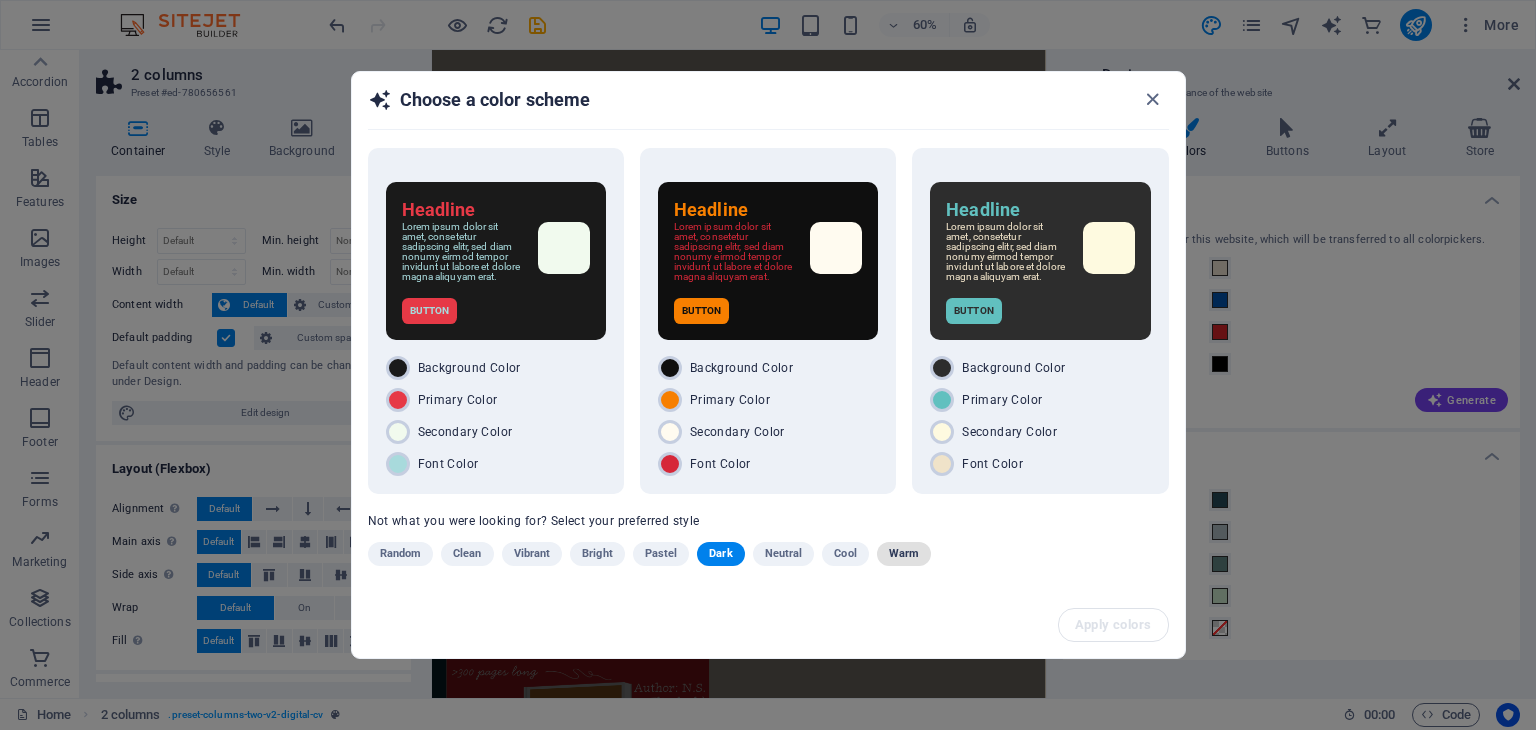 click on "Warm" at bounding box center [904, 554] 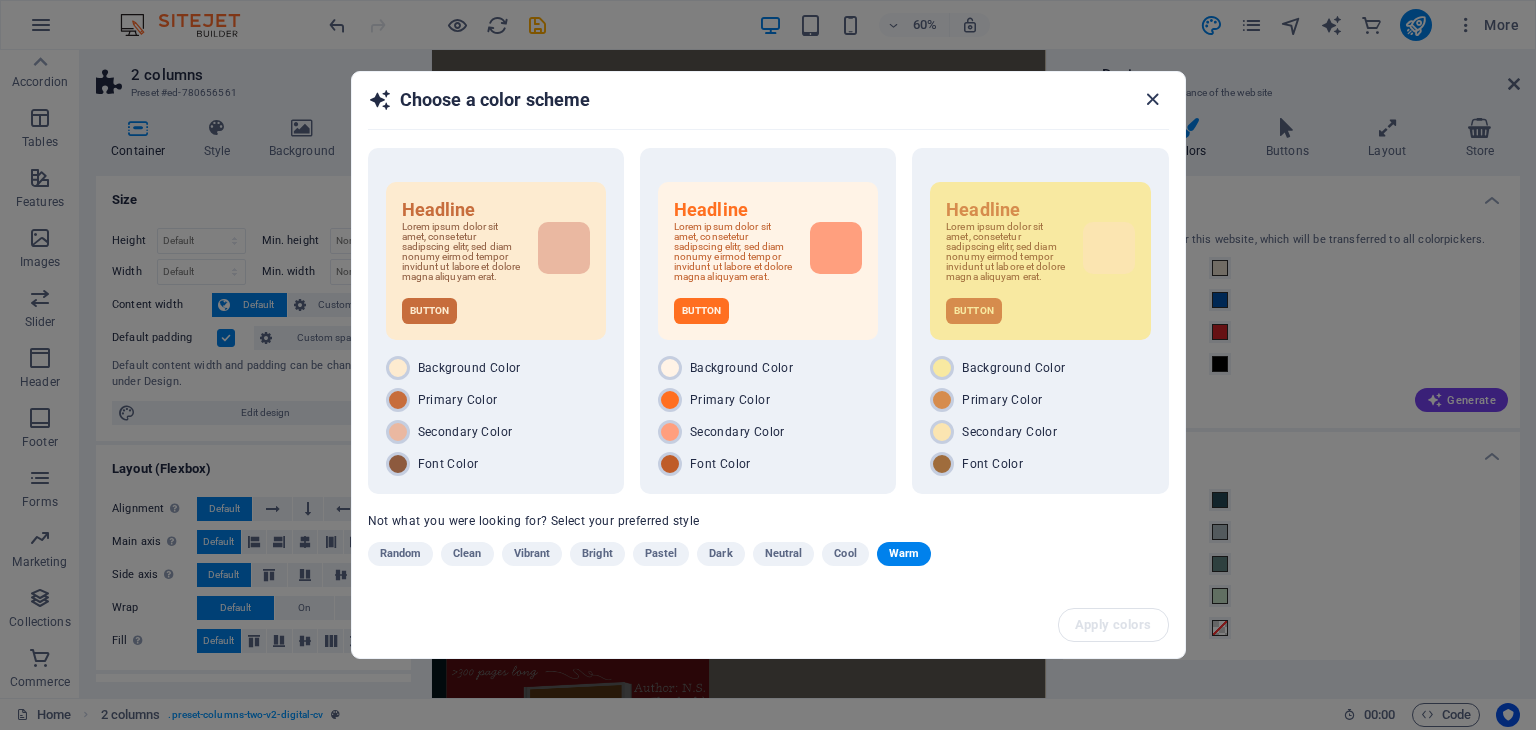 click at bounding box center [1152, 99] 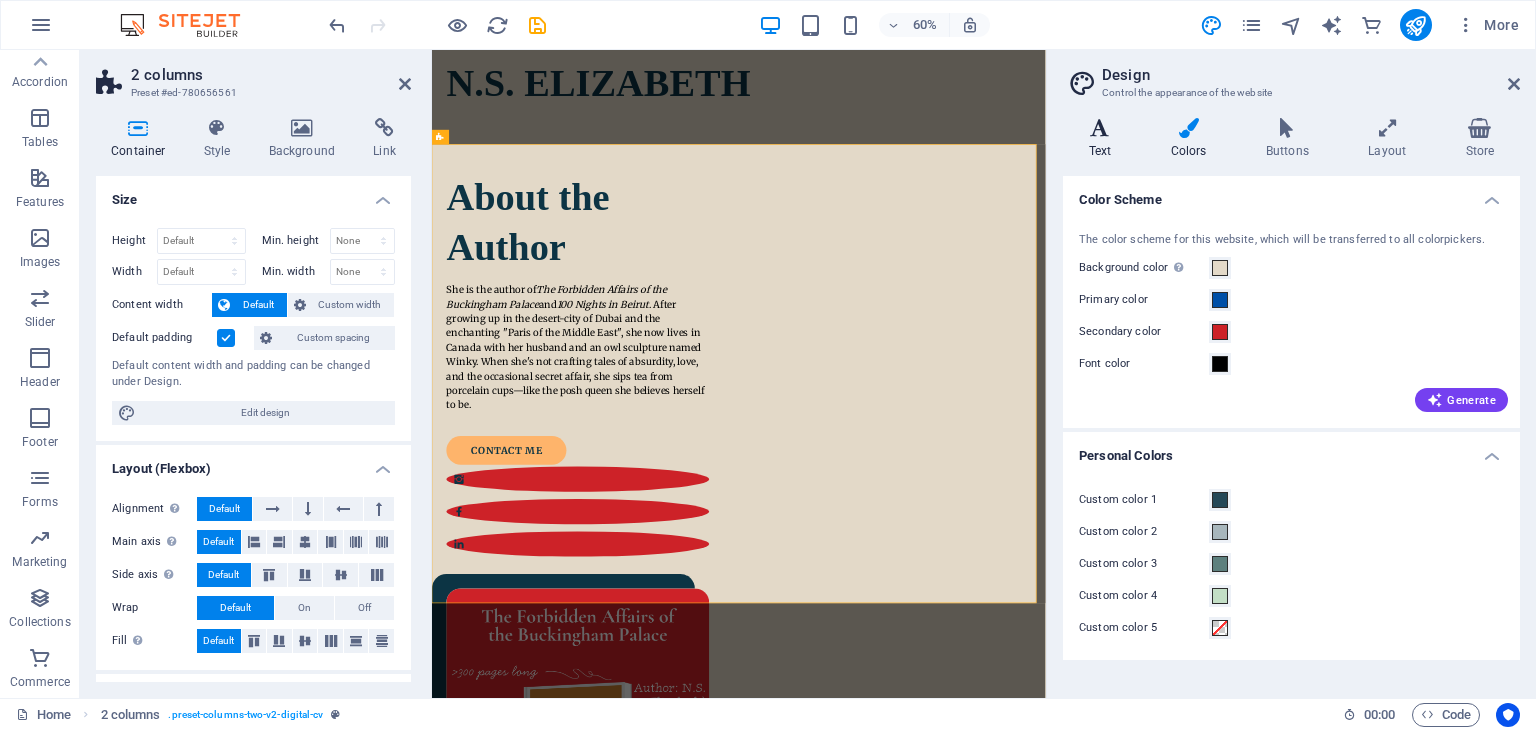 click at bounding box center (1100, 128) 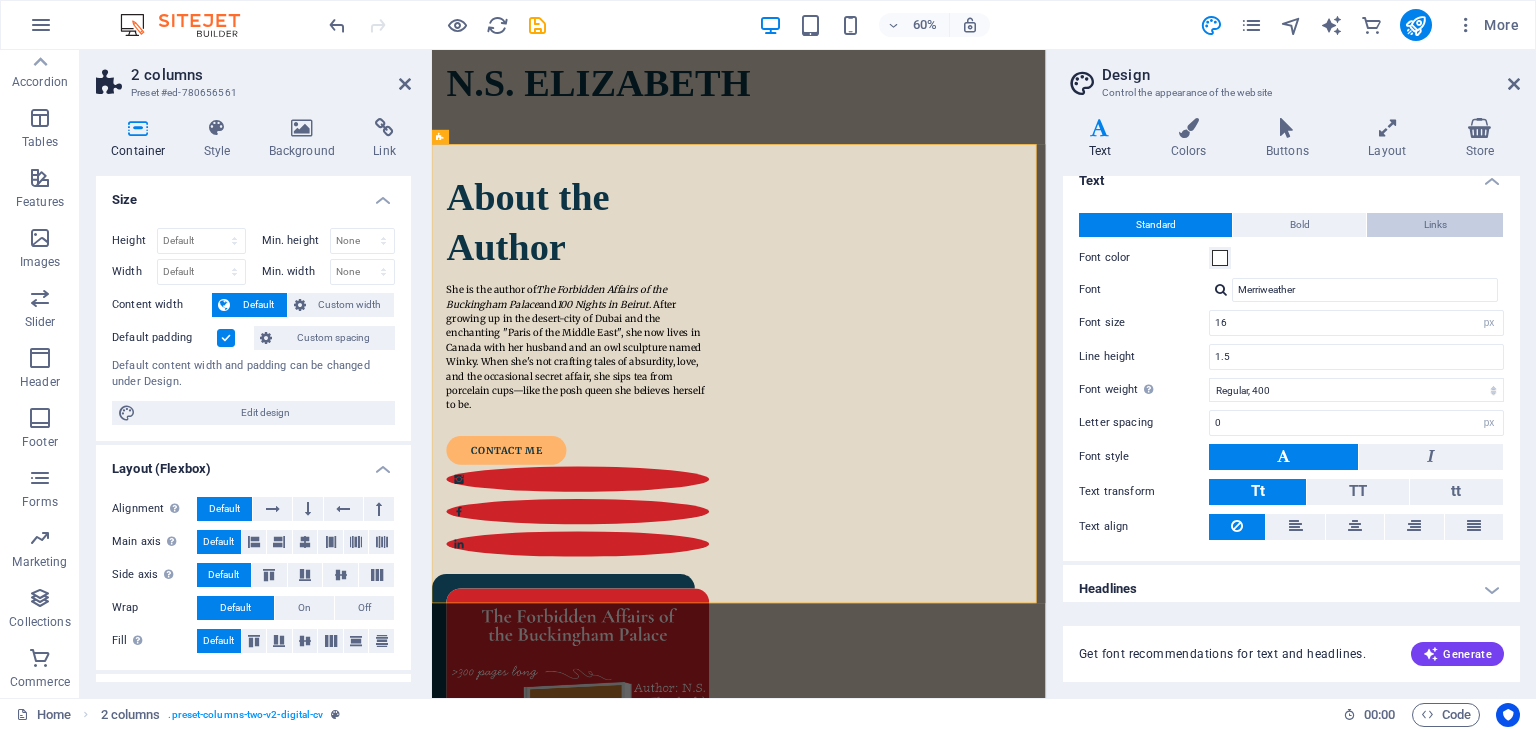 scroll, scrollTop: 27, scrollLeft: 0, axis: vertical 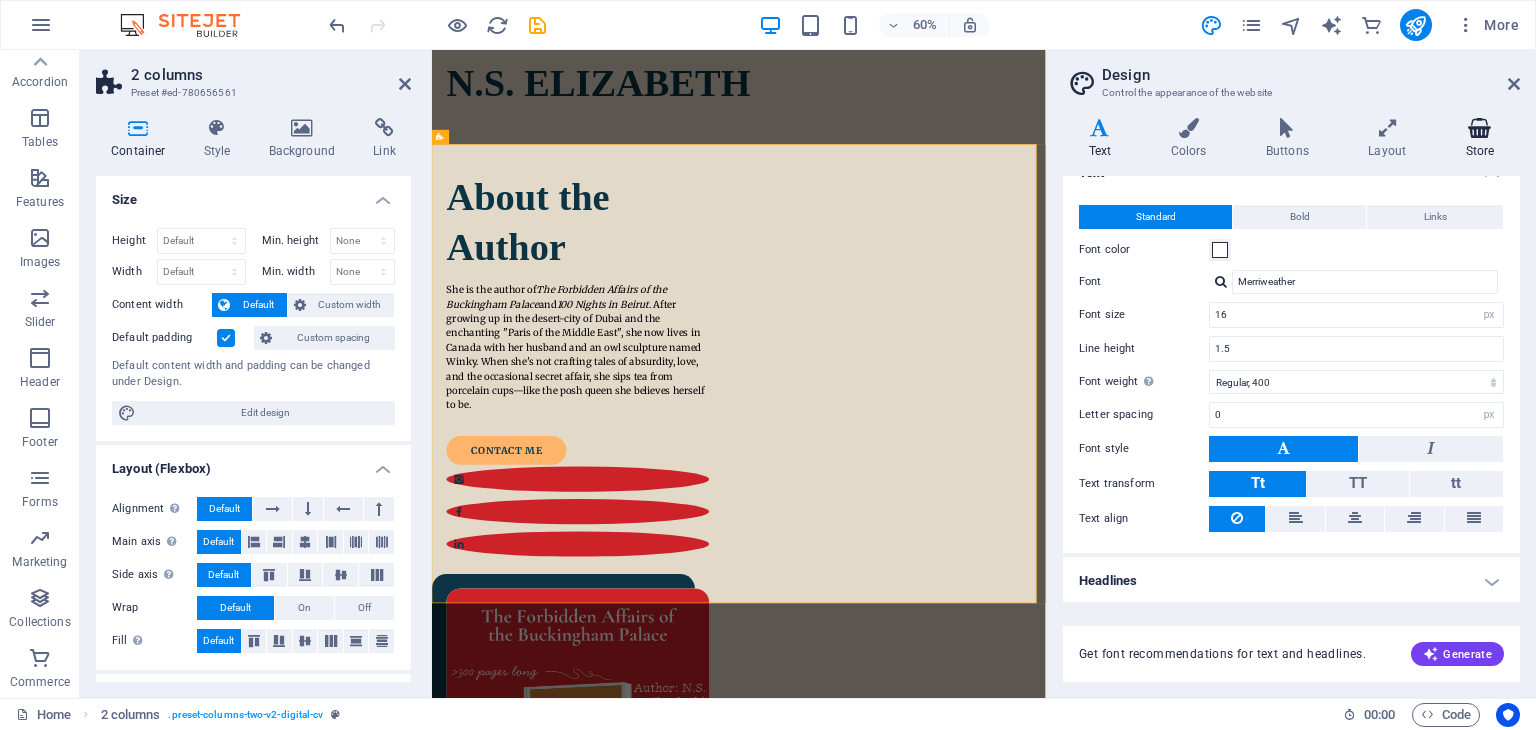 click on "Store" at bounding box center (1480, 139) 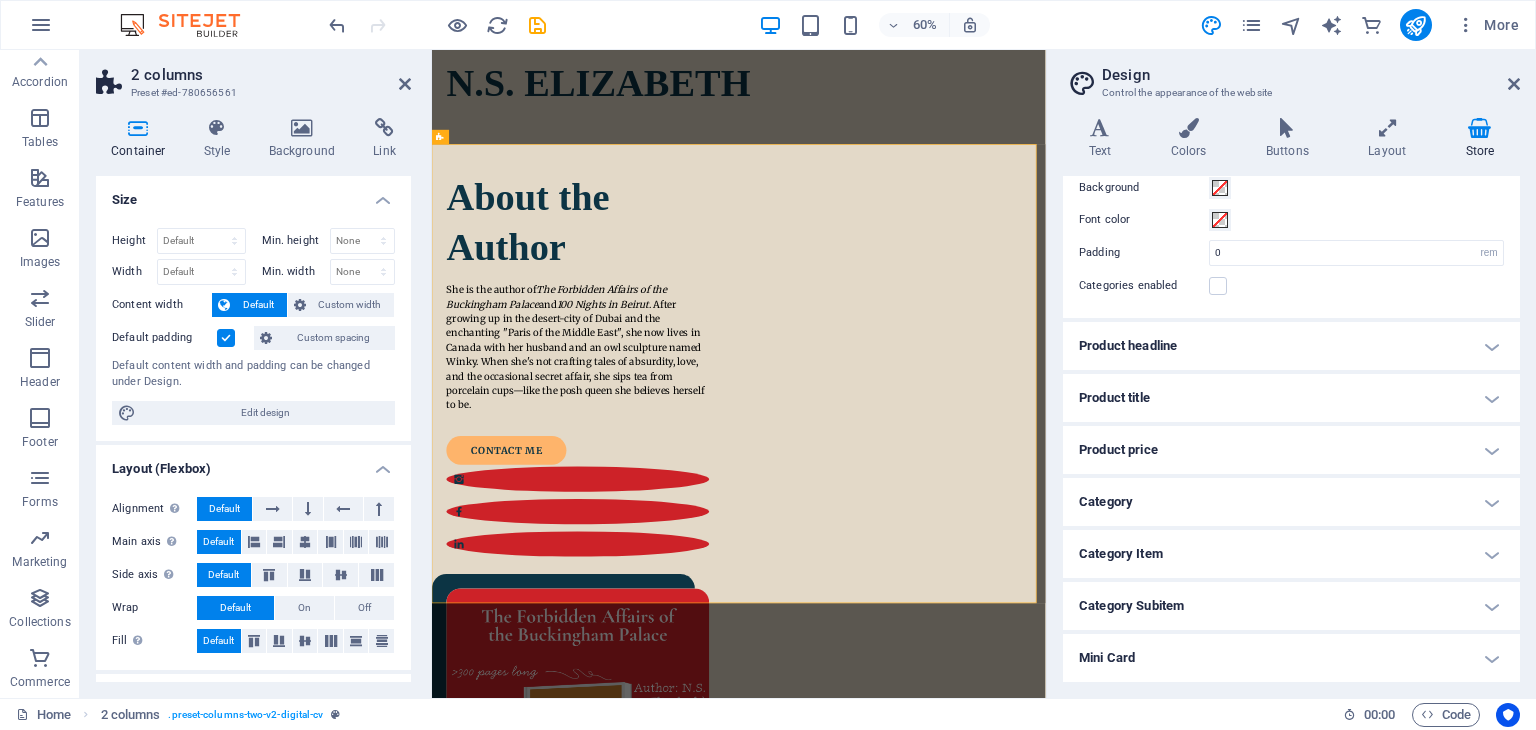 scroll, scrollTop: 107, scrollLeft: 0, axis: vertical 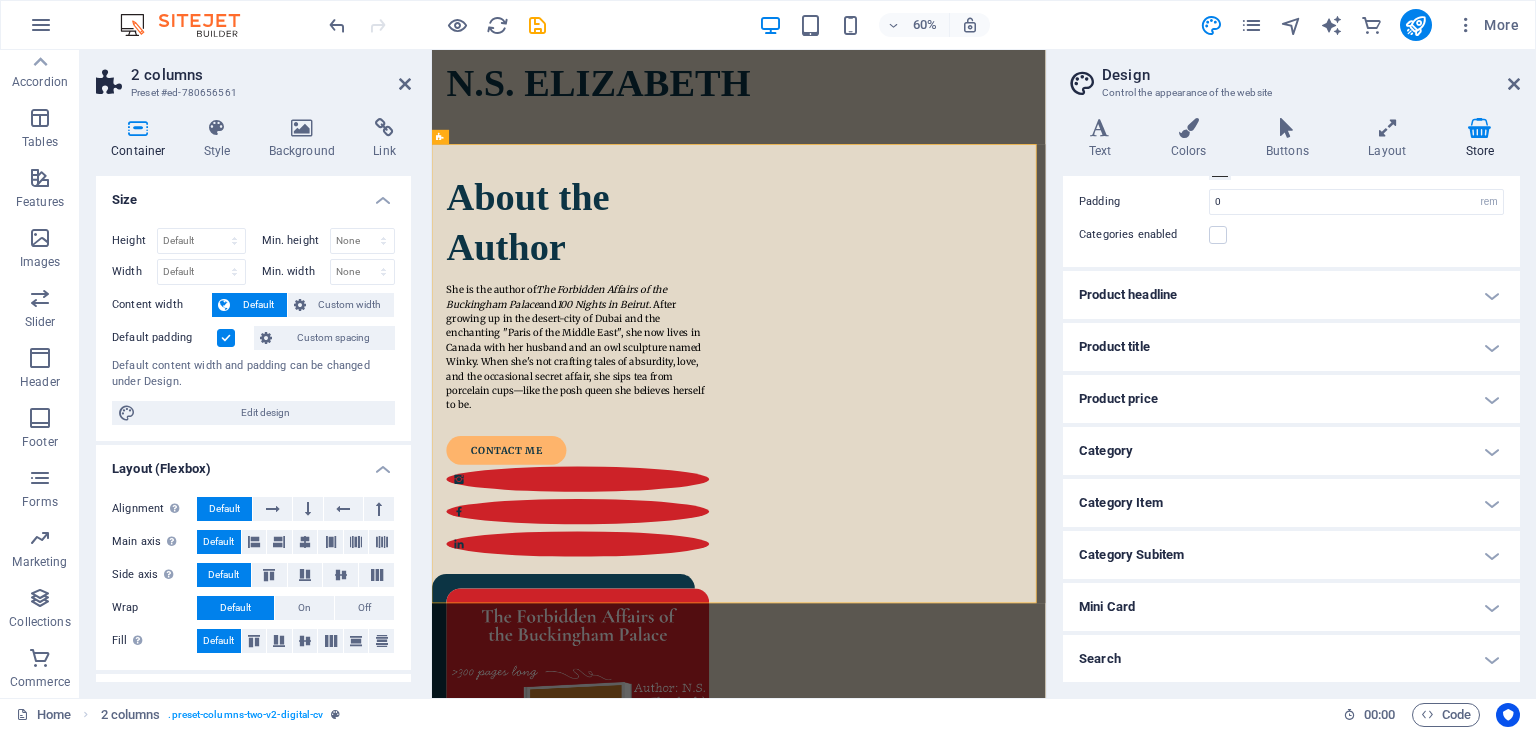 click on "Product headline" at bounding box center (1291, 295) 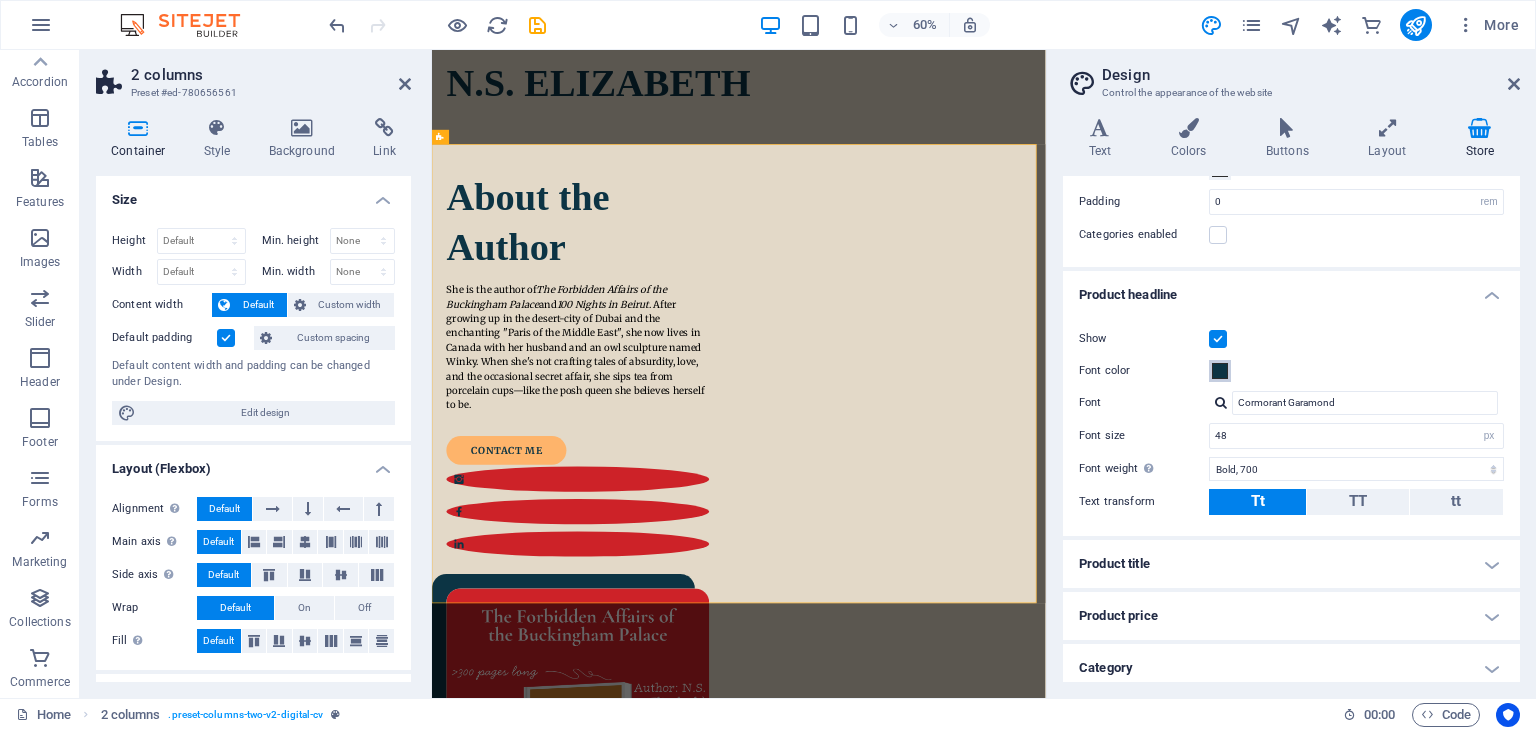click at bounding box center [1220, 371] 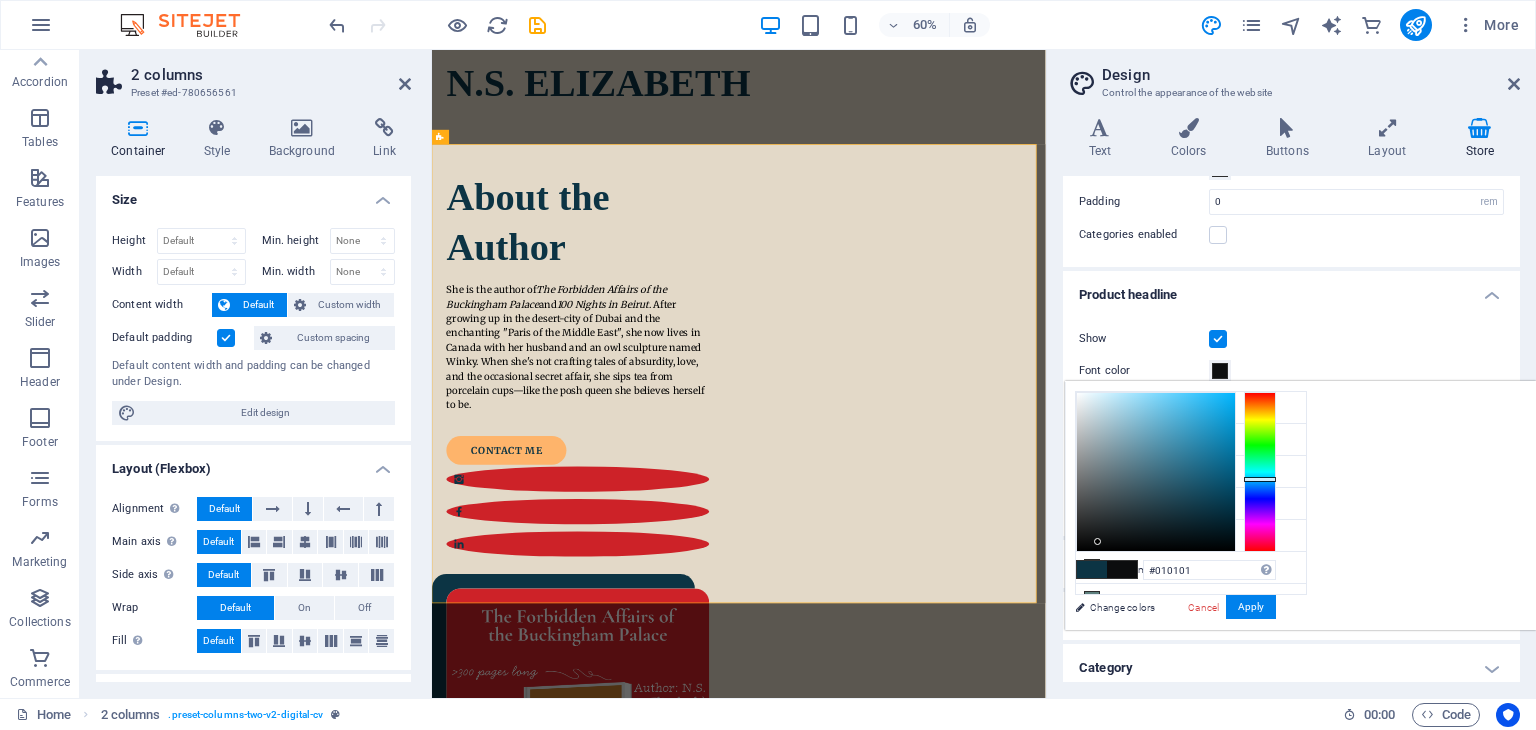 type on "#000000" 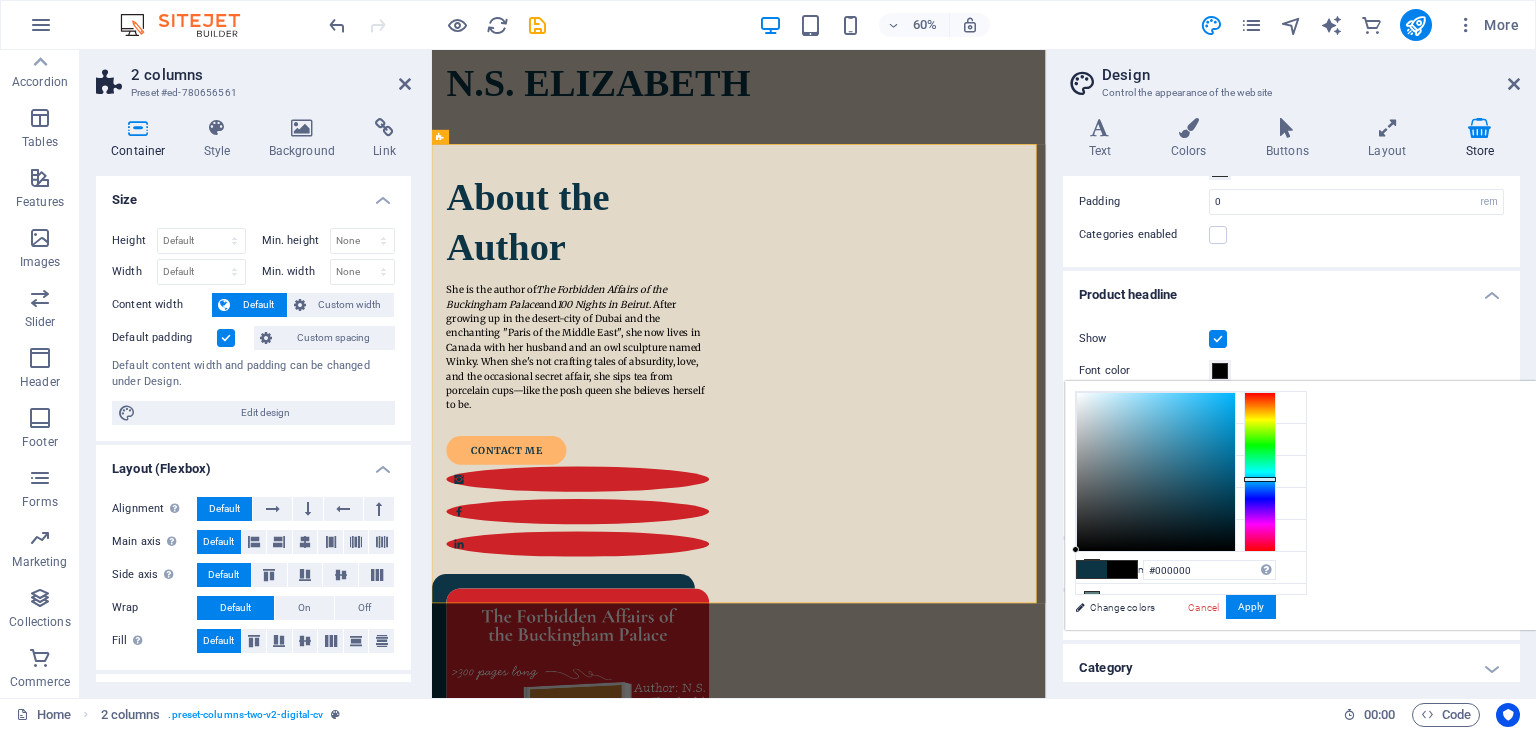 drag, startPoint x: 1360, startPoint y: 502, endPoint x: 1307, endPoint y: 557, distance: 76.38062 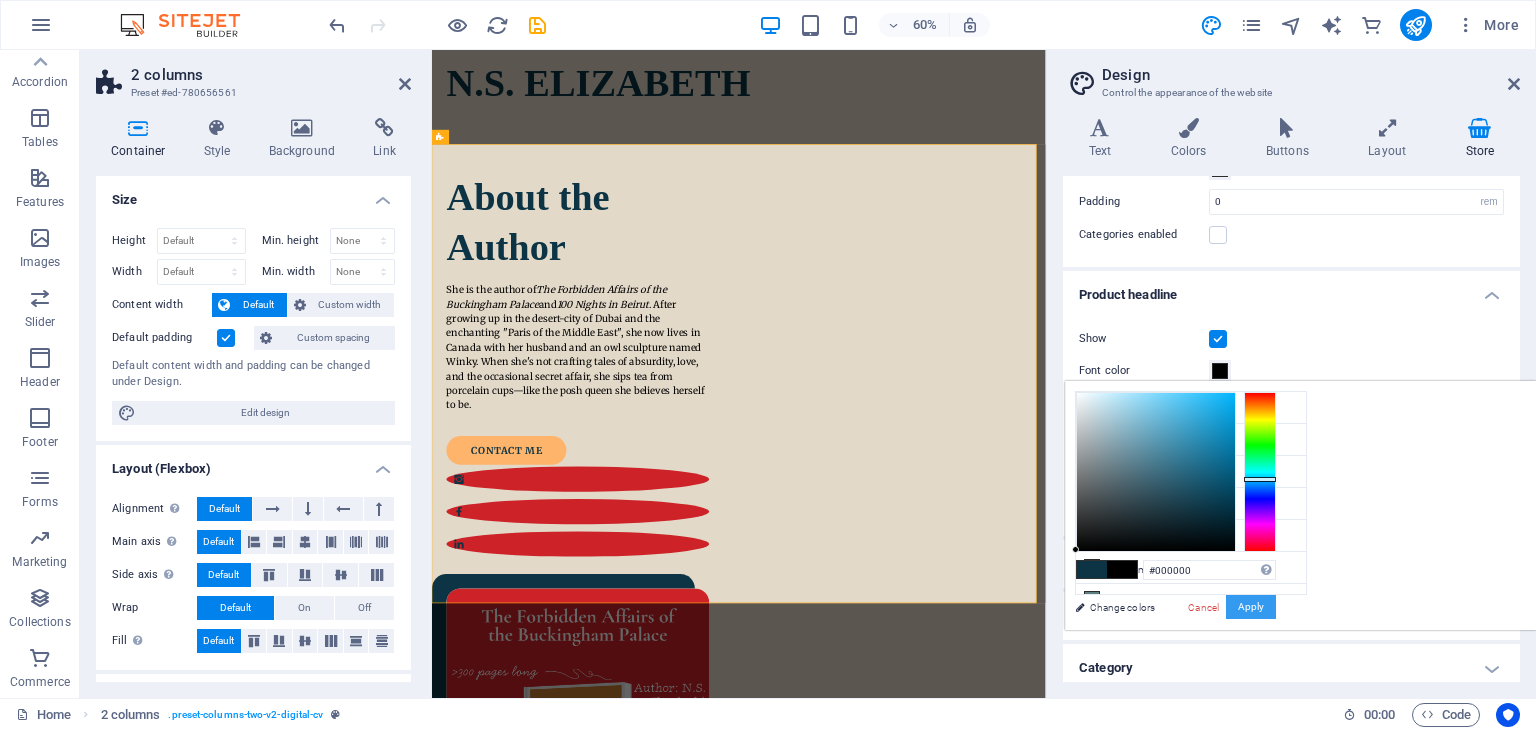 click on "Apply" at bounding box center (1251, 607) 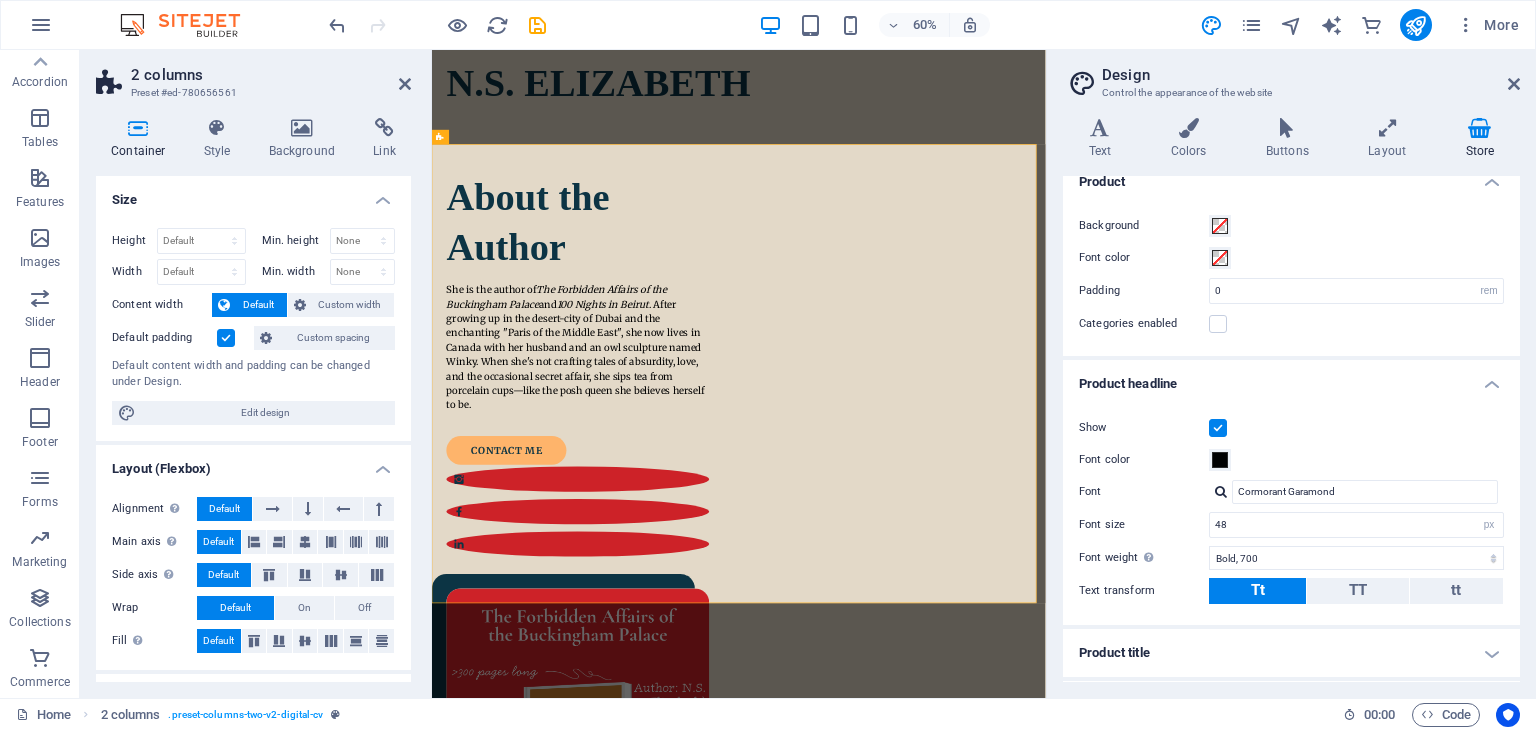 scroll, scrollTop: 0, scrollLeft: 0, axis: both 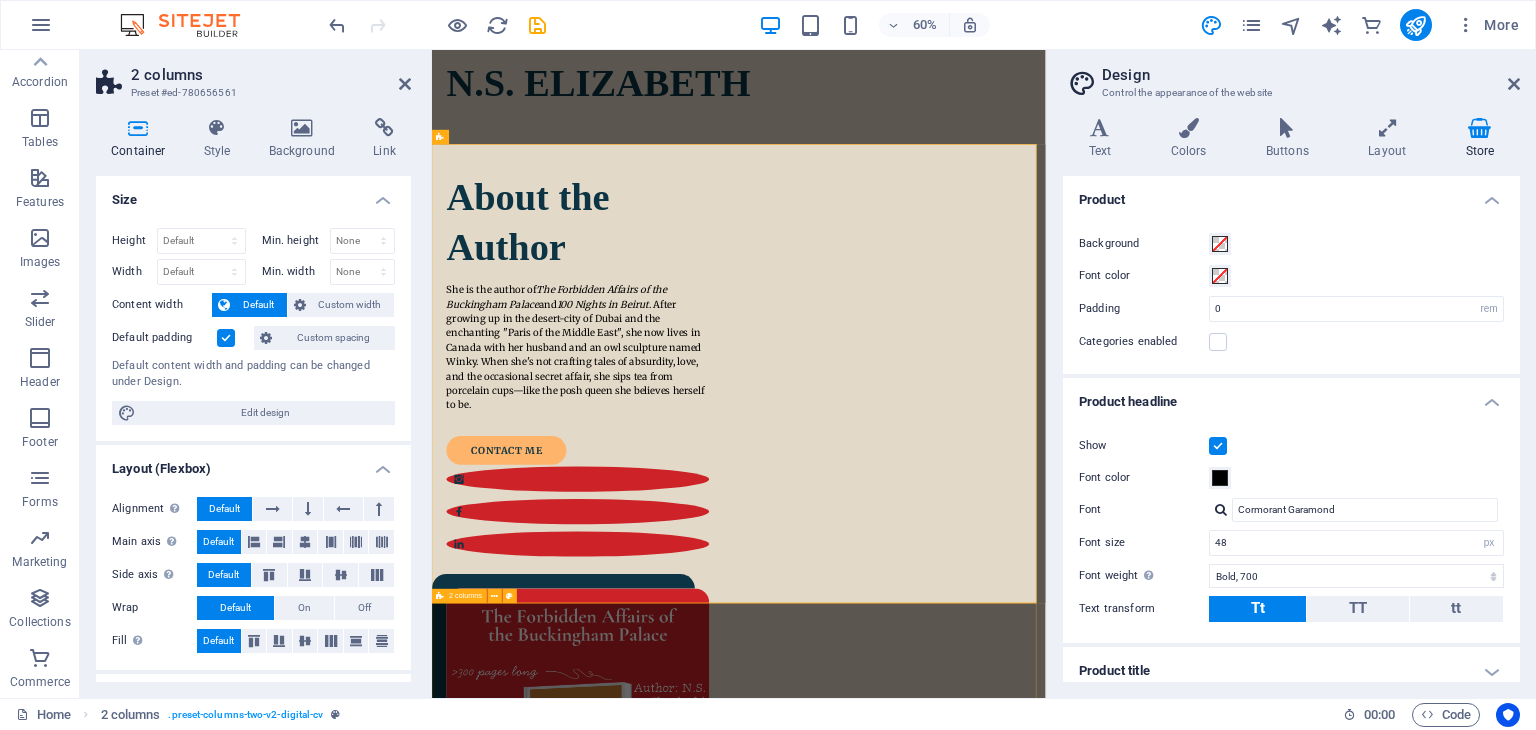 click on "About N.S. [LAST] She is the author of  The Forbidden Affairs of the Buckingham Palace  and  100 Nights in Beirut . After growing up in the desert-city of [CITY] and the enchanting "Paris of the Middle East", she now lives in [COUNTRY] with her husband and an owl sculpture named Winky. When she's not crafting tales of absurdity, love, and the occasional secret affair, she sips tea from porcelain cups—like the posh queen she believes herself to be. Download CV" at bounding box center (943, 2339) 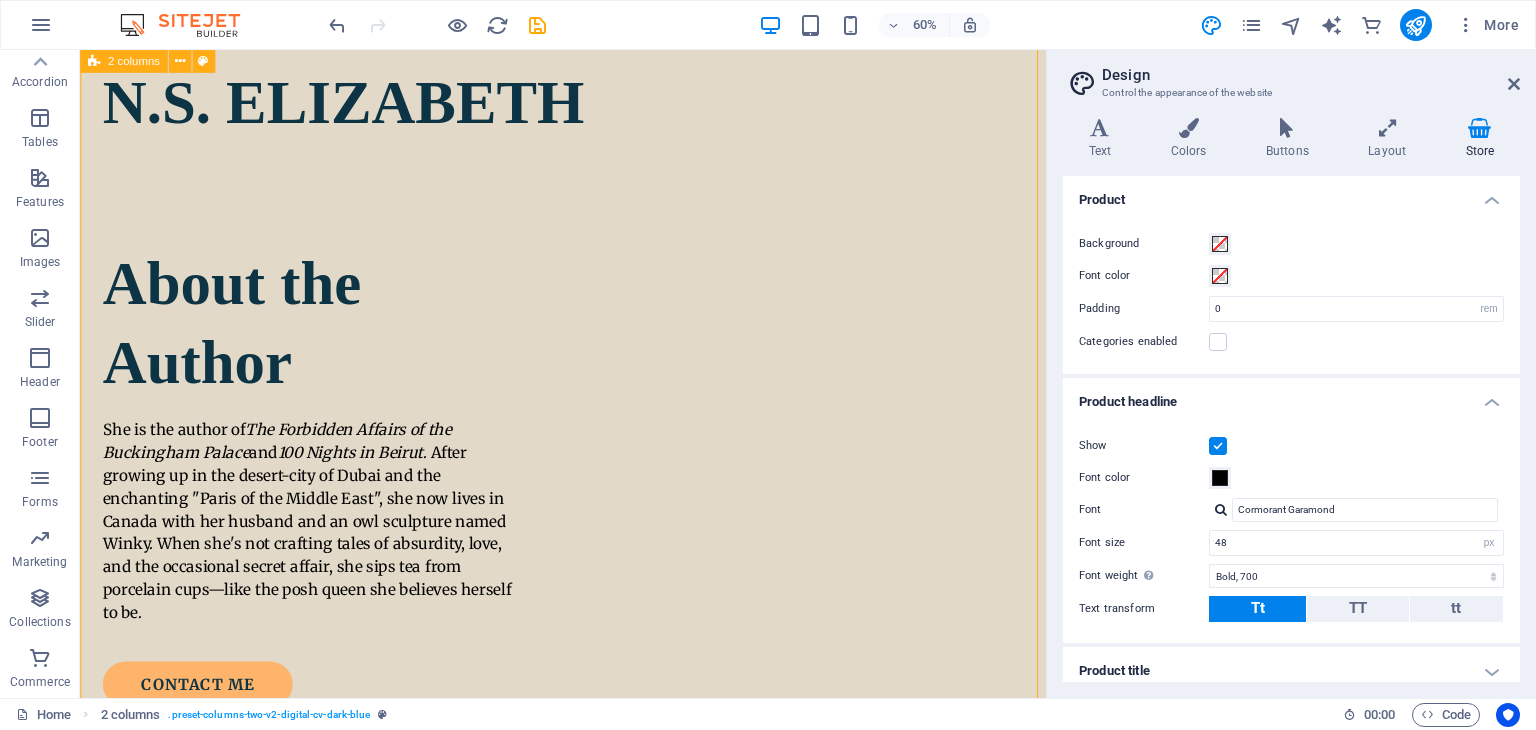scroll, scrollTop: 1068, scrollLeft: 0, axis: vertical 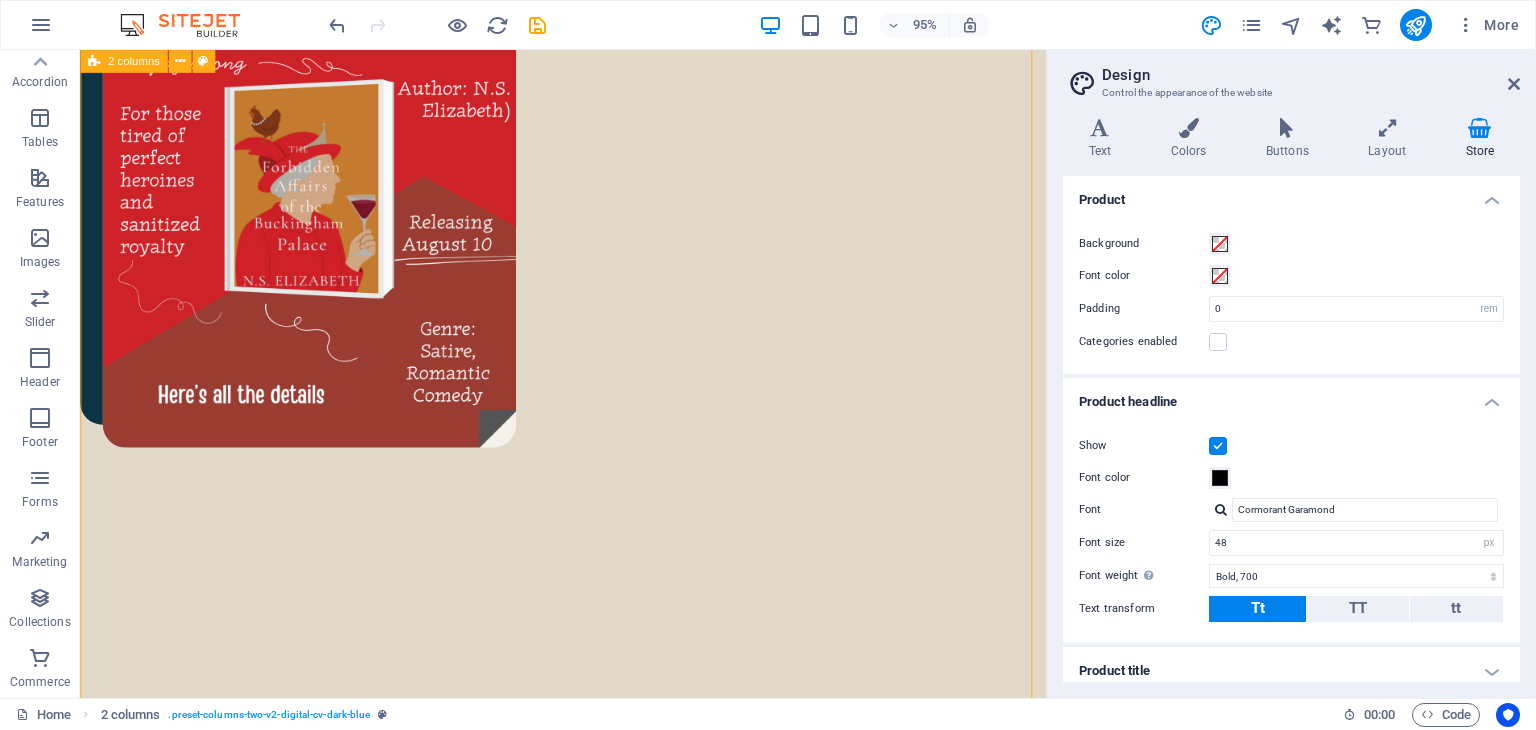 click on "About N.S. [LAST] She is the author of  The Forbidden Affairs of the Buckingham Palace  and  100 Nights in Beirut . After growing up in the desert-city of [CITY] and the enchanting "Paris of the Middle East", she now lives in [COUNTRY] with her husband and an owl sculpture named Winky. When she's not crafting tales of absurdity, love, and the occasional secret affair, she sips tea from porcelain cups—like the posh queen she believes herself to be. Download CV" at bounding box center [588, 1312] 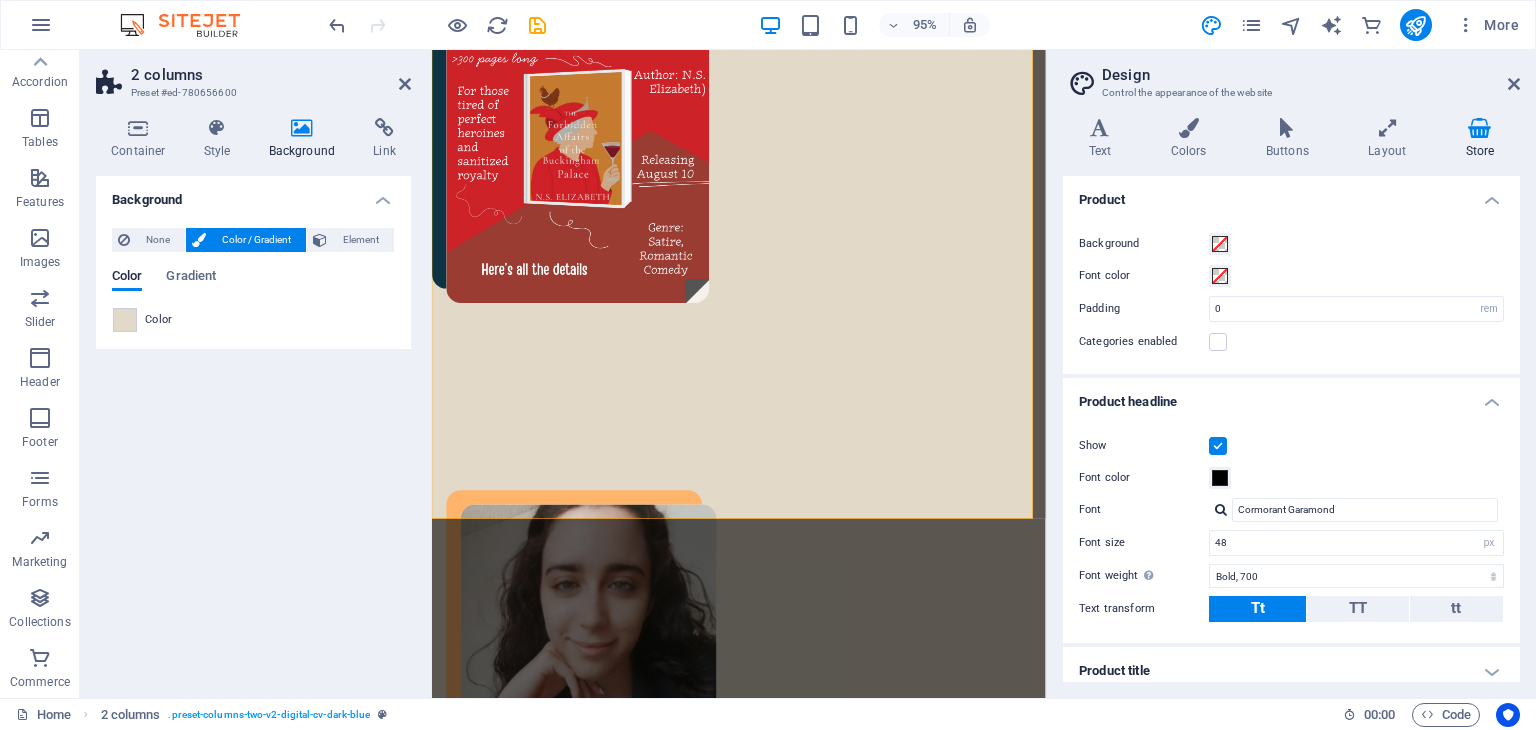 scroll, scrollTop: 1072, scrollLeft: 0, axis: vertical 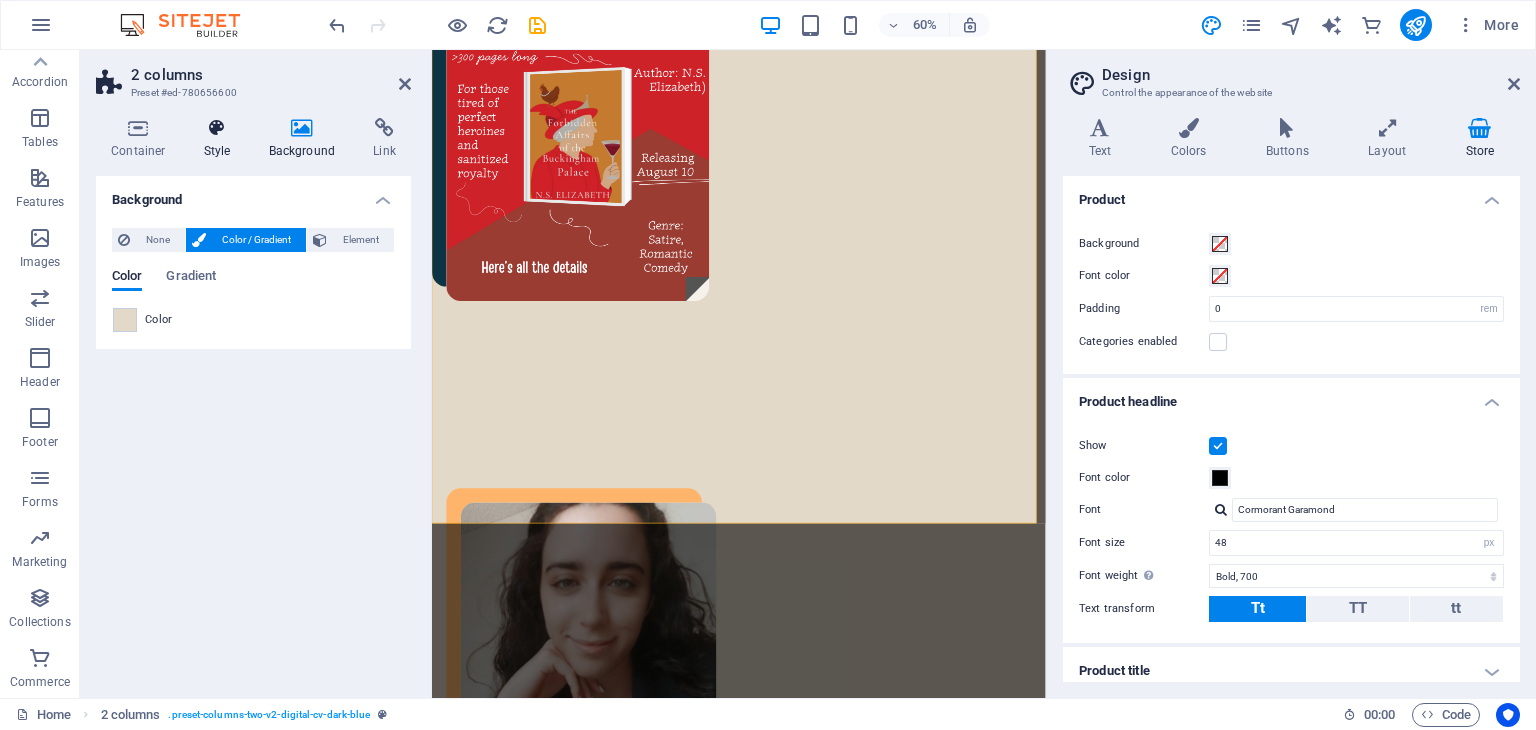 click on "Style" at bounding box center (221, 139) 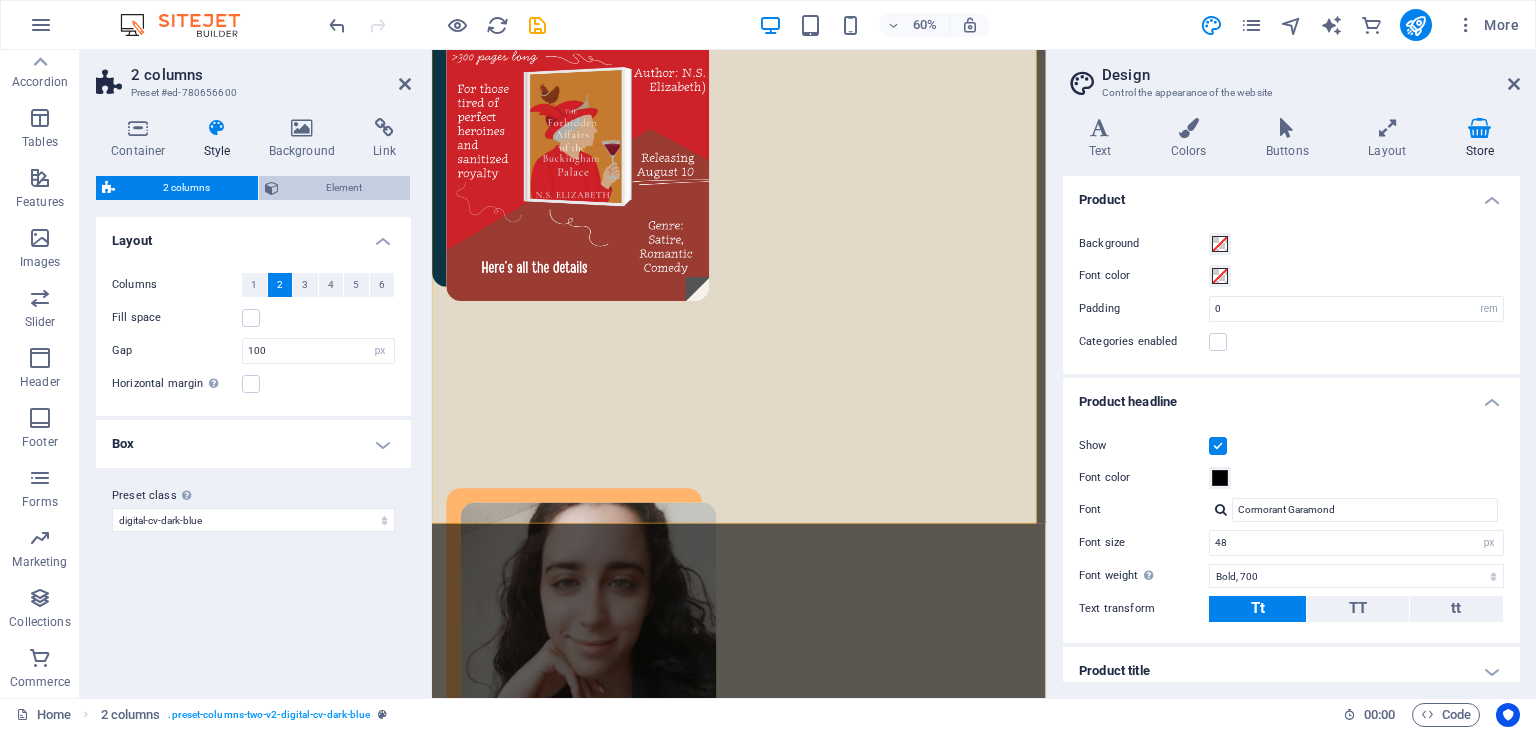 click on "Element" at bounding box center [345, 188] 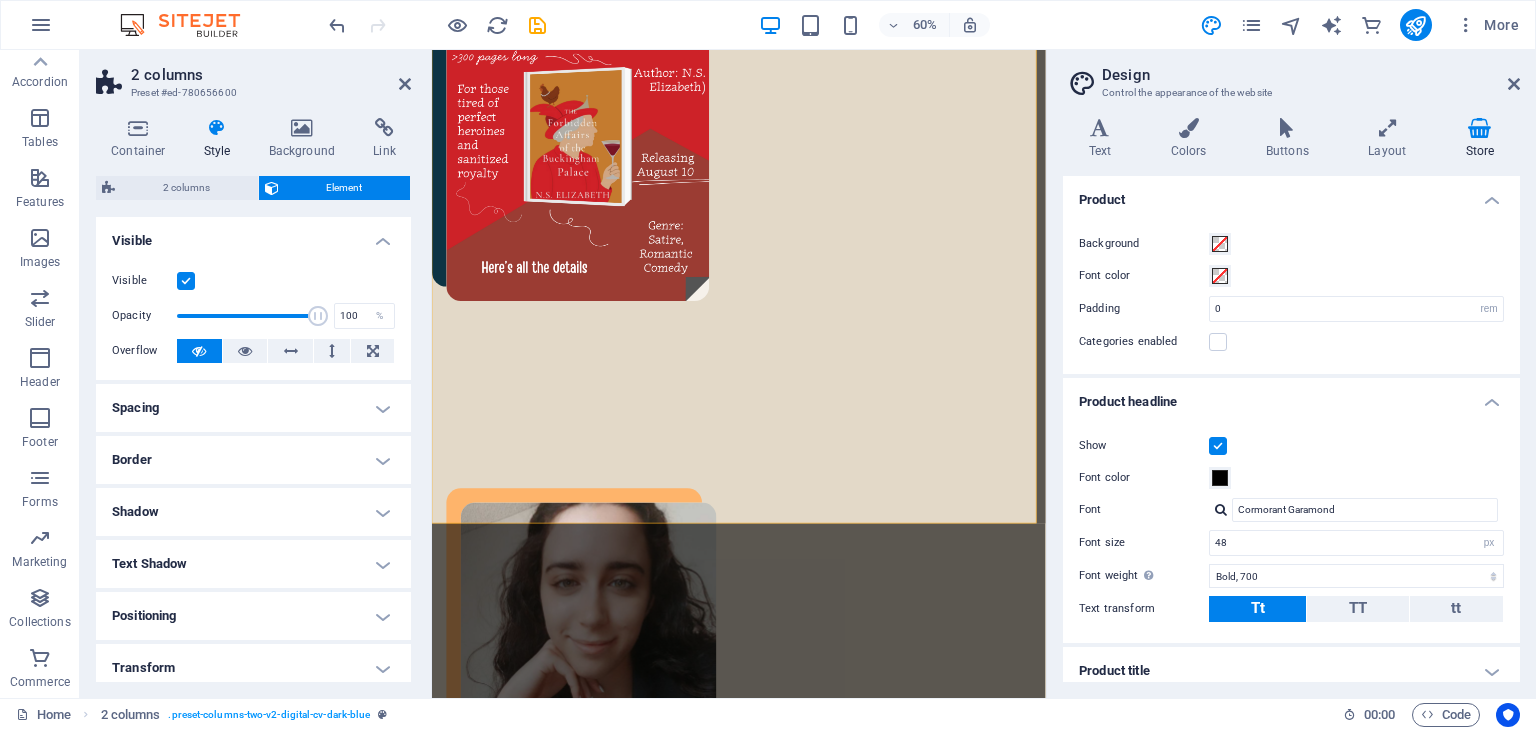 click on "Spacing" at bounding box center [253, 408] 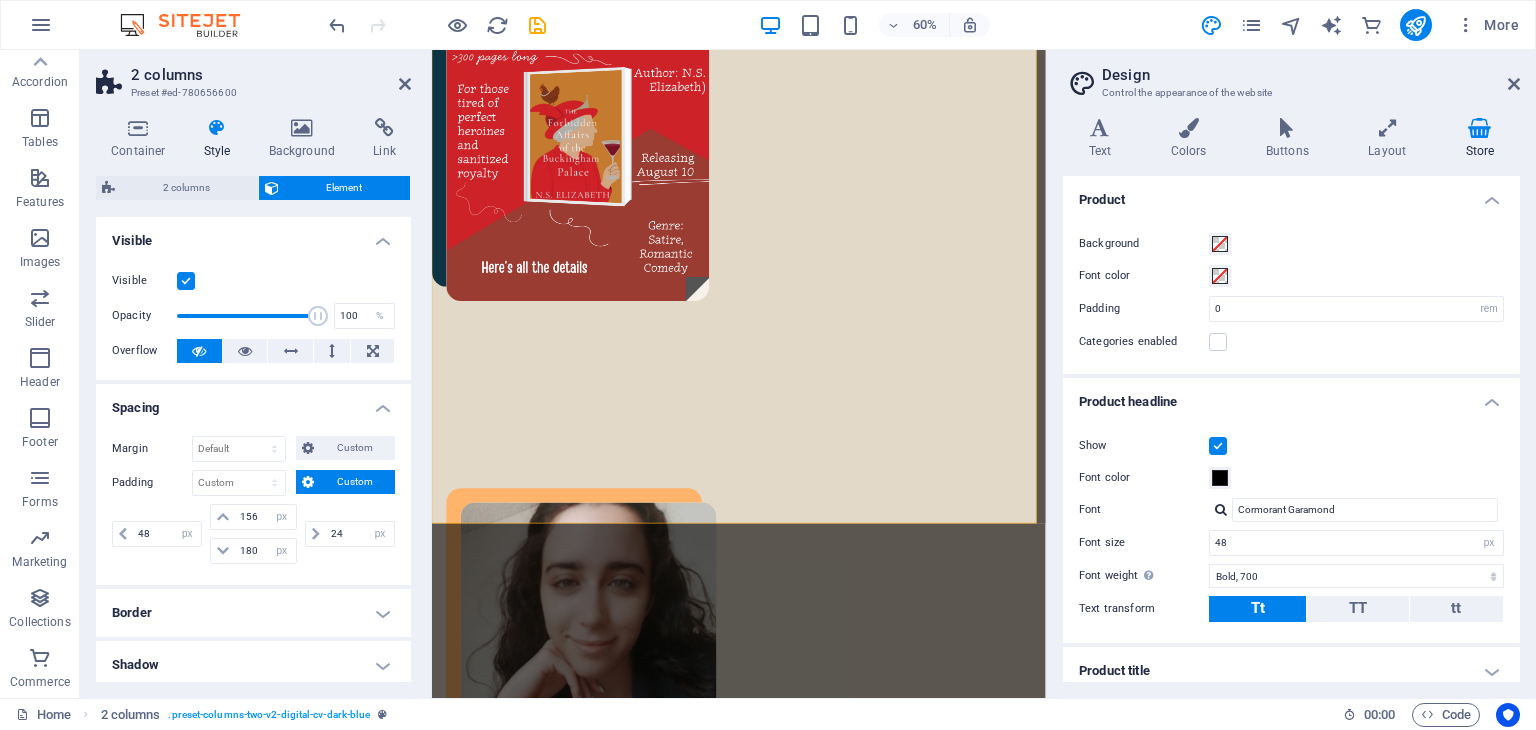 click on "Spacing" at bounding box center [253, 402] 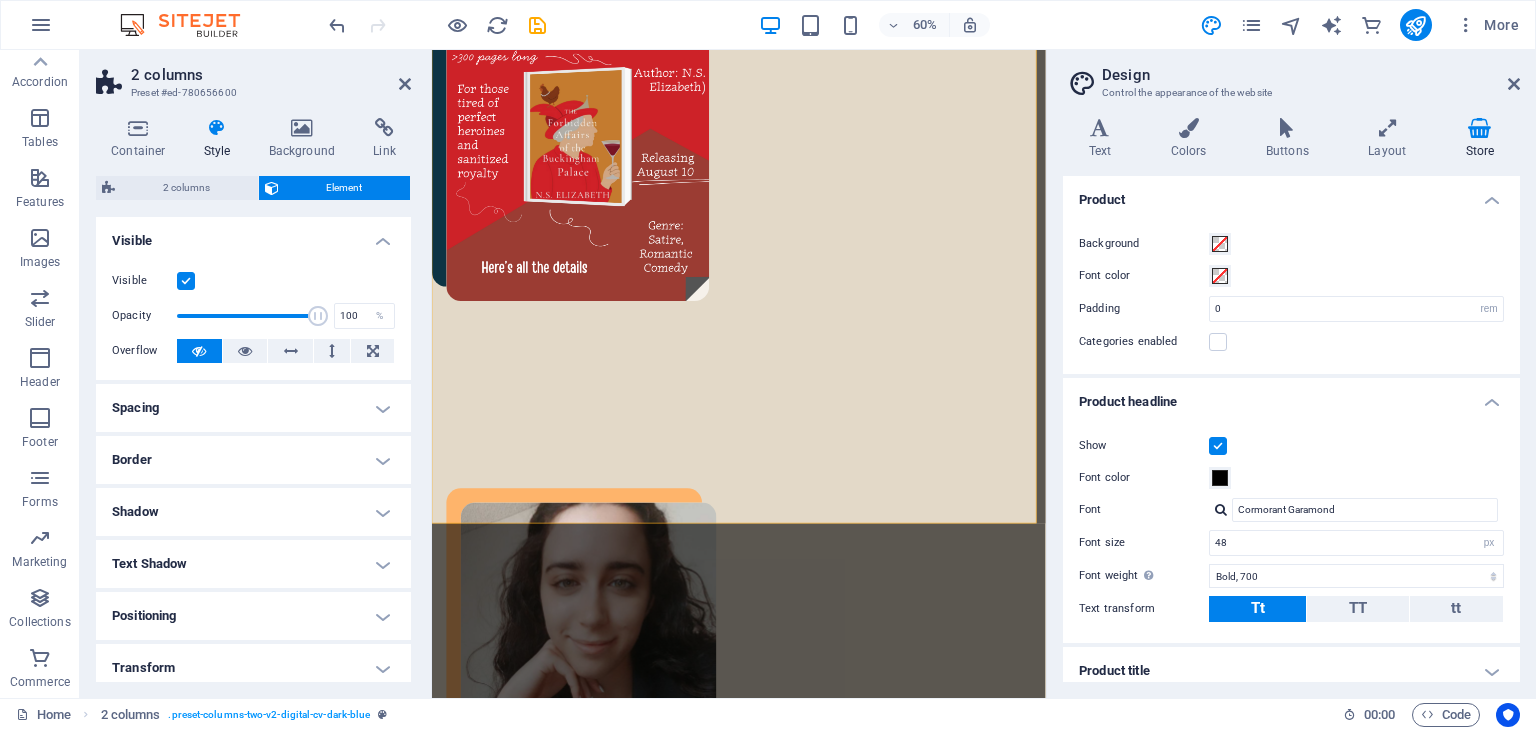click on "Border" at bounding box center (253, 460) 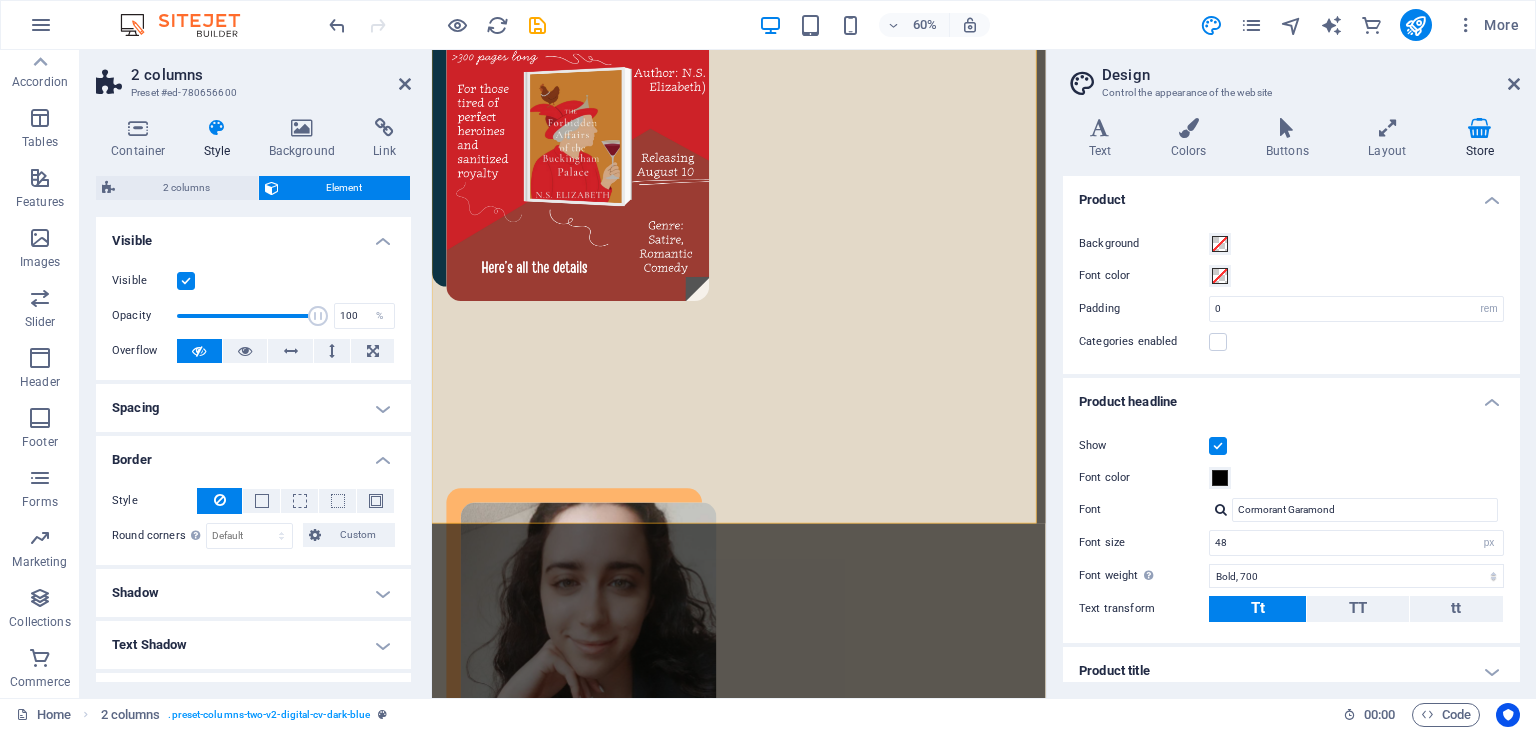 click on "Border" at bounding box center [253, 454] 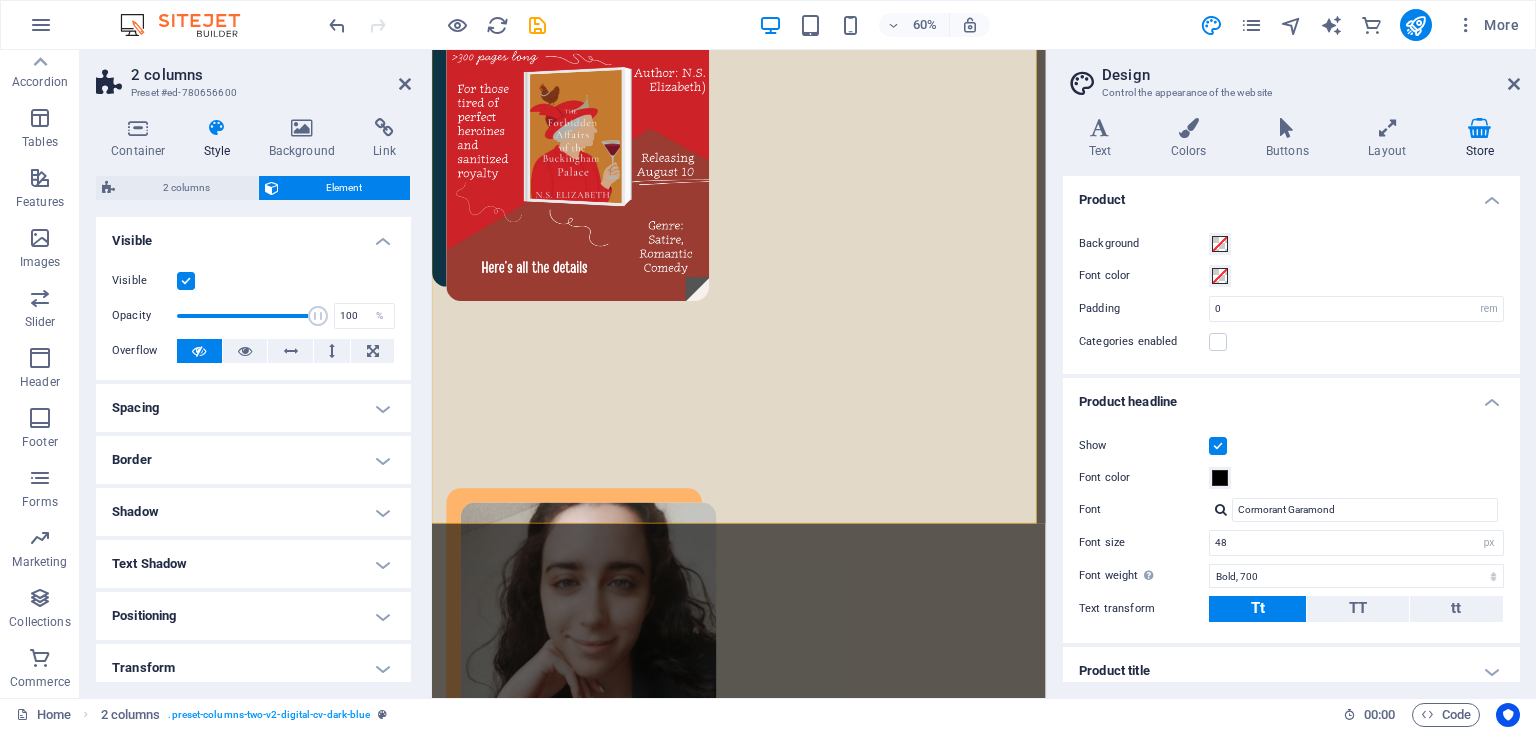 click on "Shadow" at bounding box center (253, 512) 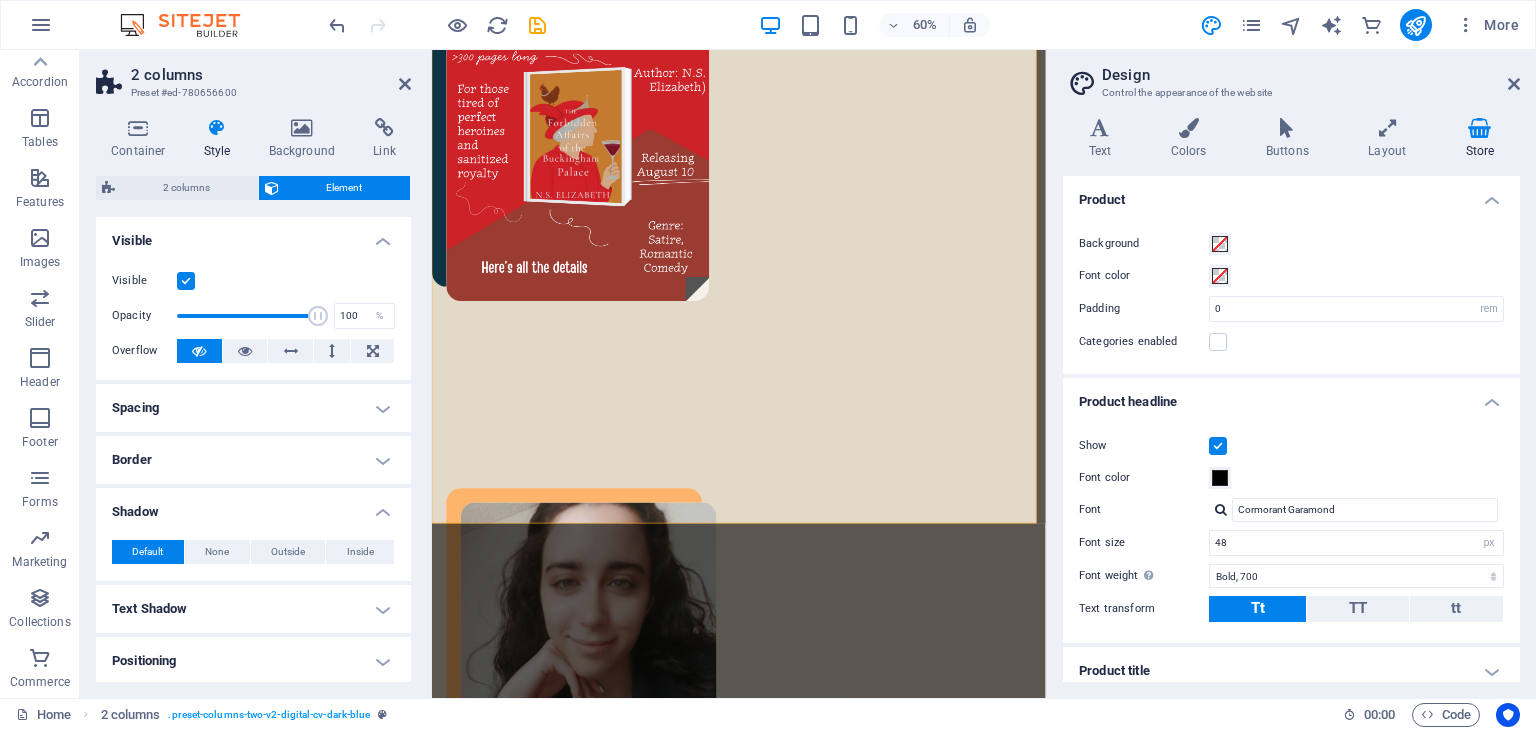 click on "Shadow" at bounding box center [253, 506] 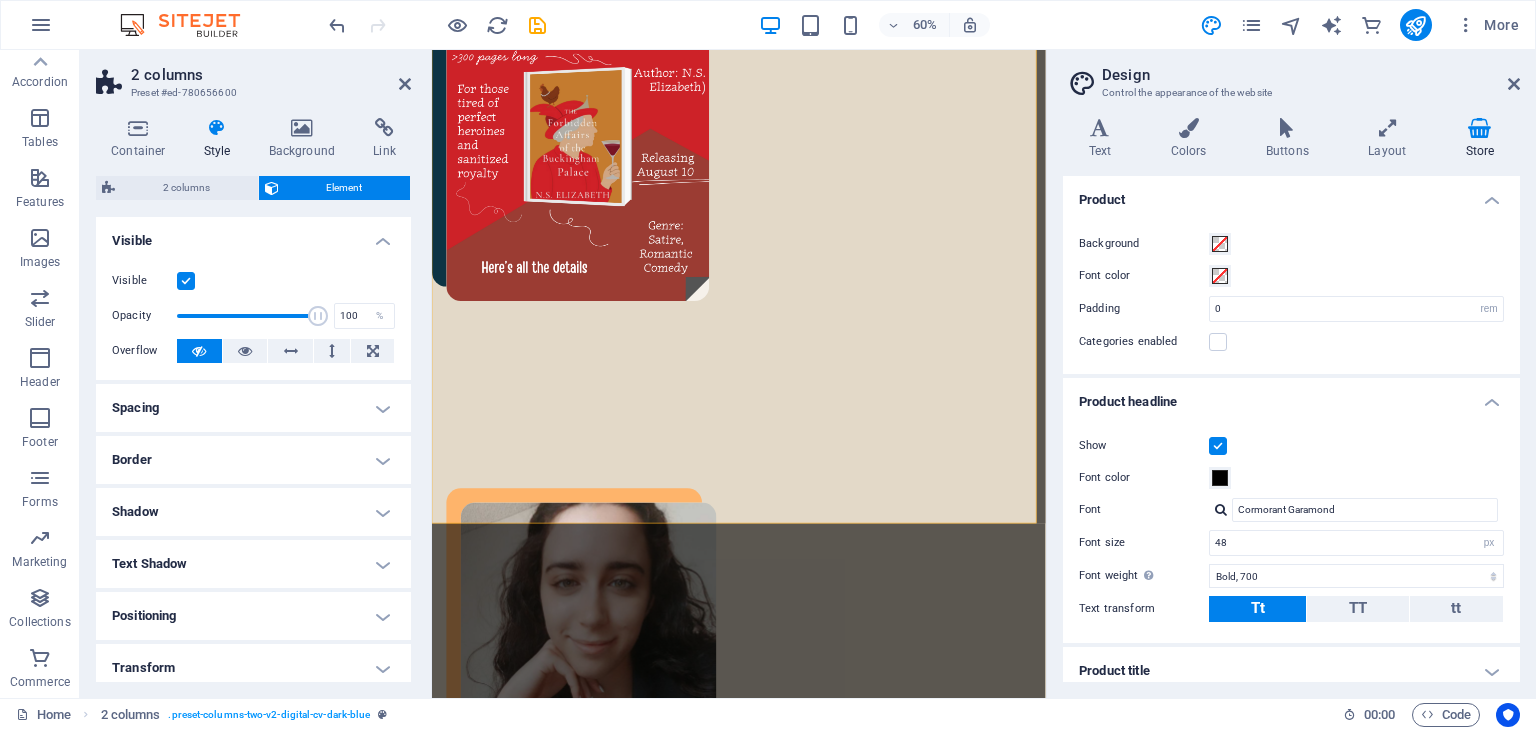 click on "Variants  Text  Colors  Buttons  Layout  Store Text Standard Bold Links Font color Font Merriweather Font size 16 rem px Line height 1.5 Font weight To display the font weight correctly, it may need to be enabled.  Manage Fonts Thin, 100 Extra-light, 200 Light, 300 Regular, 400 Medium, 500 Semi-bold, 600 Bold, 700 Extra-bold, 800 Black, 900 Letter spacing 0 rem px Font style Text transform Tt TT tt Text align Font weight To display the font weight correctly, it may need to be enabled.  Manage Fonts Thin, 100 Extra-light, 200 Light, 300 Regular, 400 Medium, 500 Semi-bold, 600 Bold, 700 Extra-bold, 800 Black, 900 Default Hover / Active Font color Font color Decoration None Decoration None Transition duration 0.3 s Transition function Ease Ease In Ease Out Ease In/Ease Out Linear Headlines All H1 / Textlogo H2 H3 H4 H5 H6 Font color Font Cormorant Garamond Line height 1.3 Font weight To display the font weight correctly, it may need to be enabled.  Manage Fonts Thin, 100 Extra-light, 200 Light, 300 Regular, 400" at bounding box center (1291, 400) 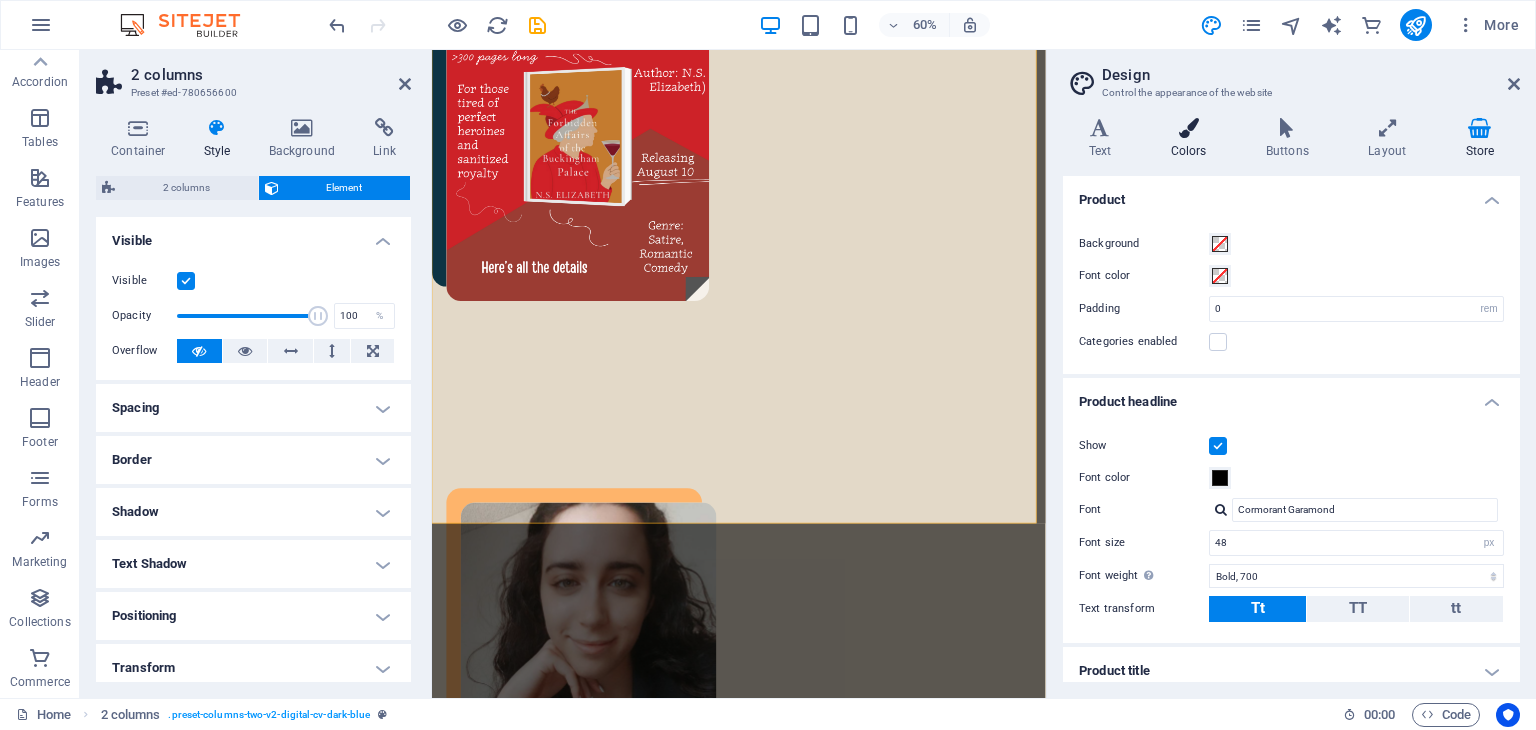 click at bounding box center [1188, 128] 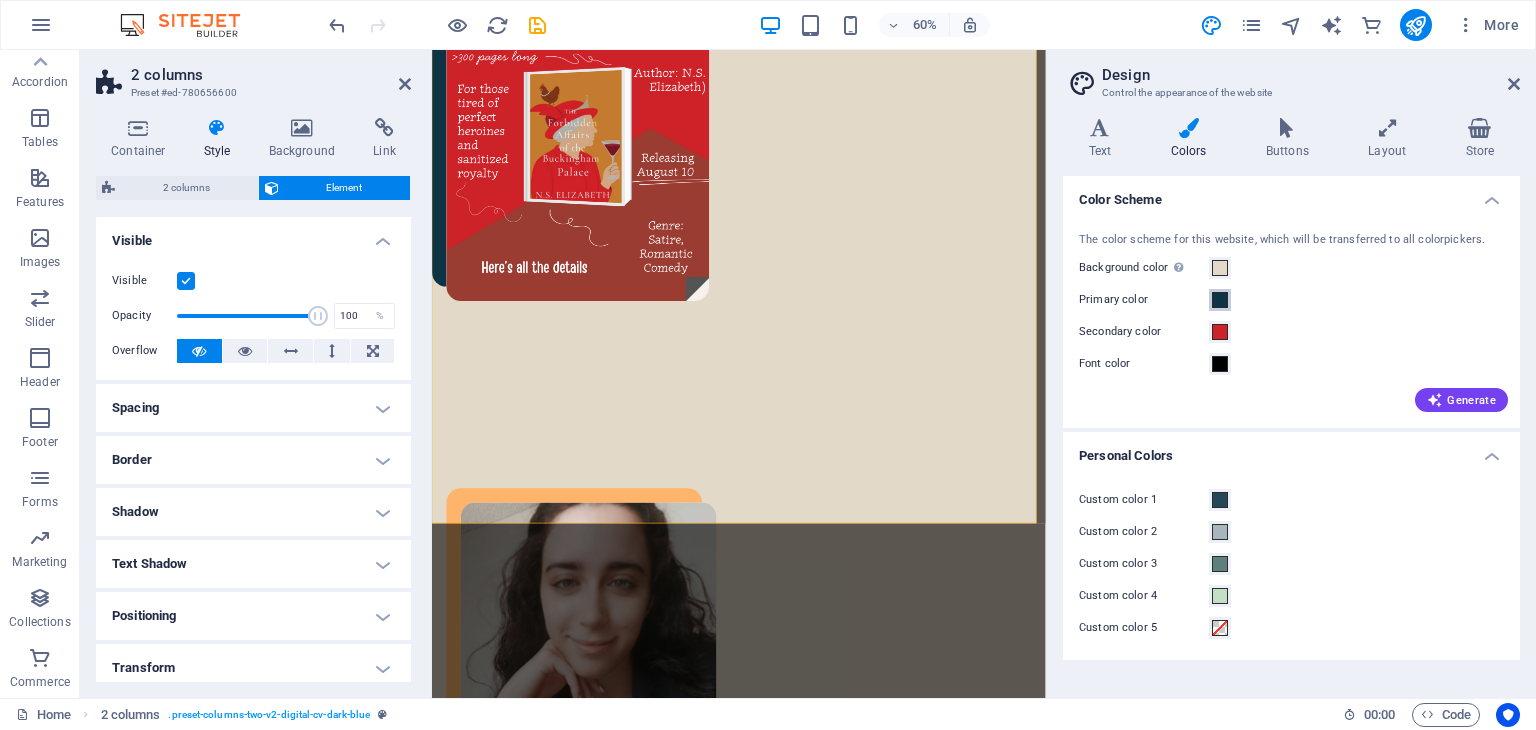 click at bounding box center [1220, 300] 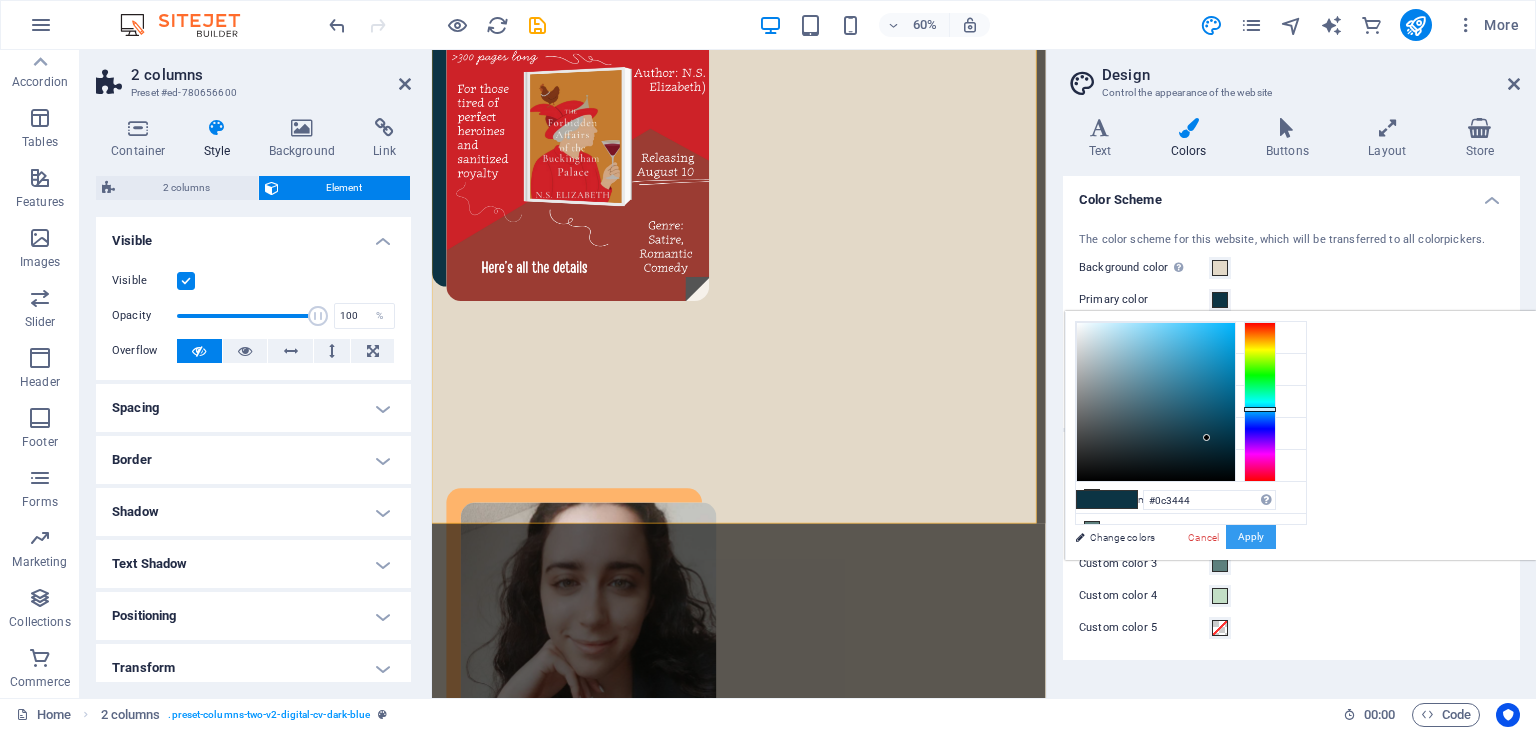 click on "Apply" at bounding box center [1251, 537] 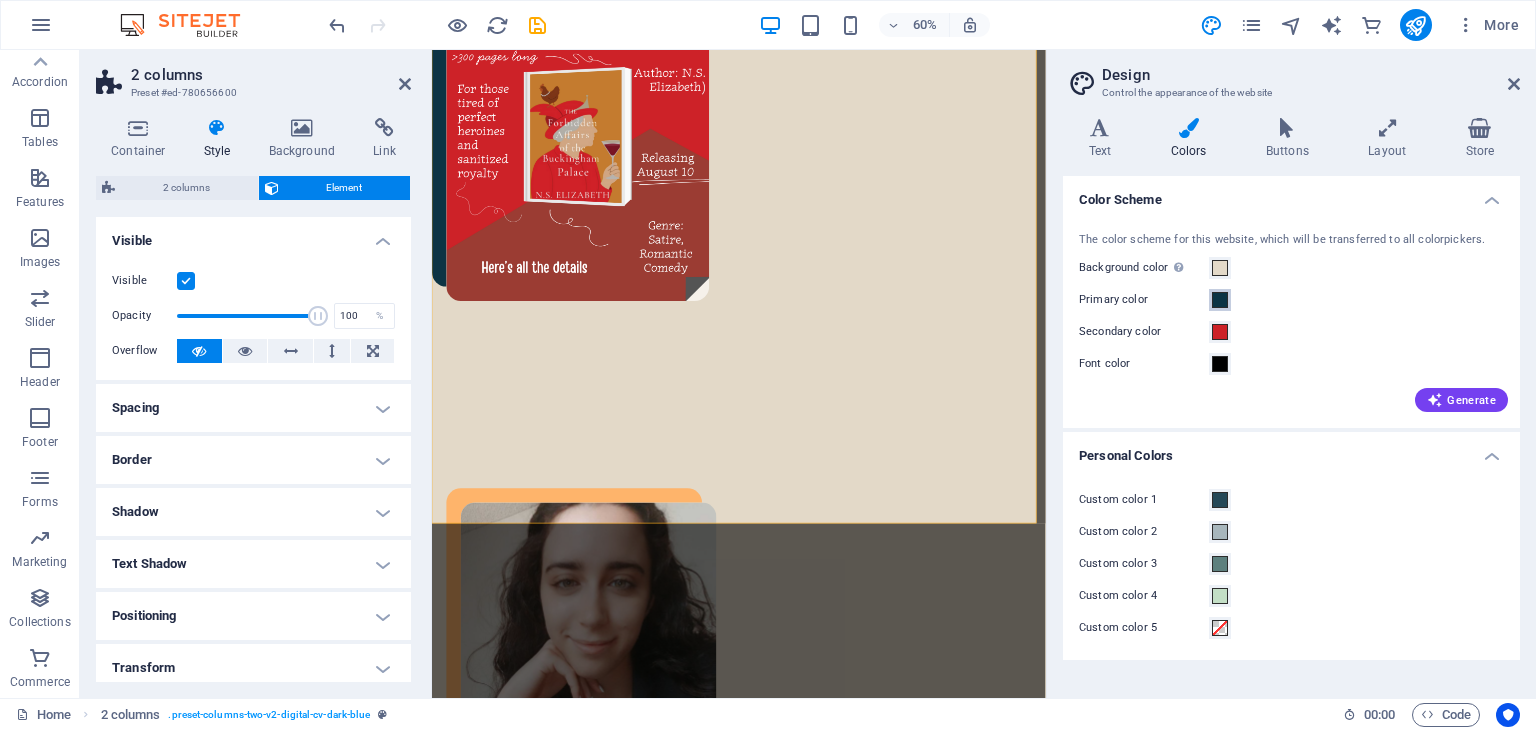 click at bounding box center (1220, 300) 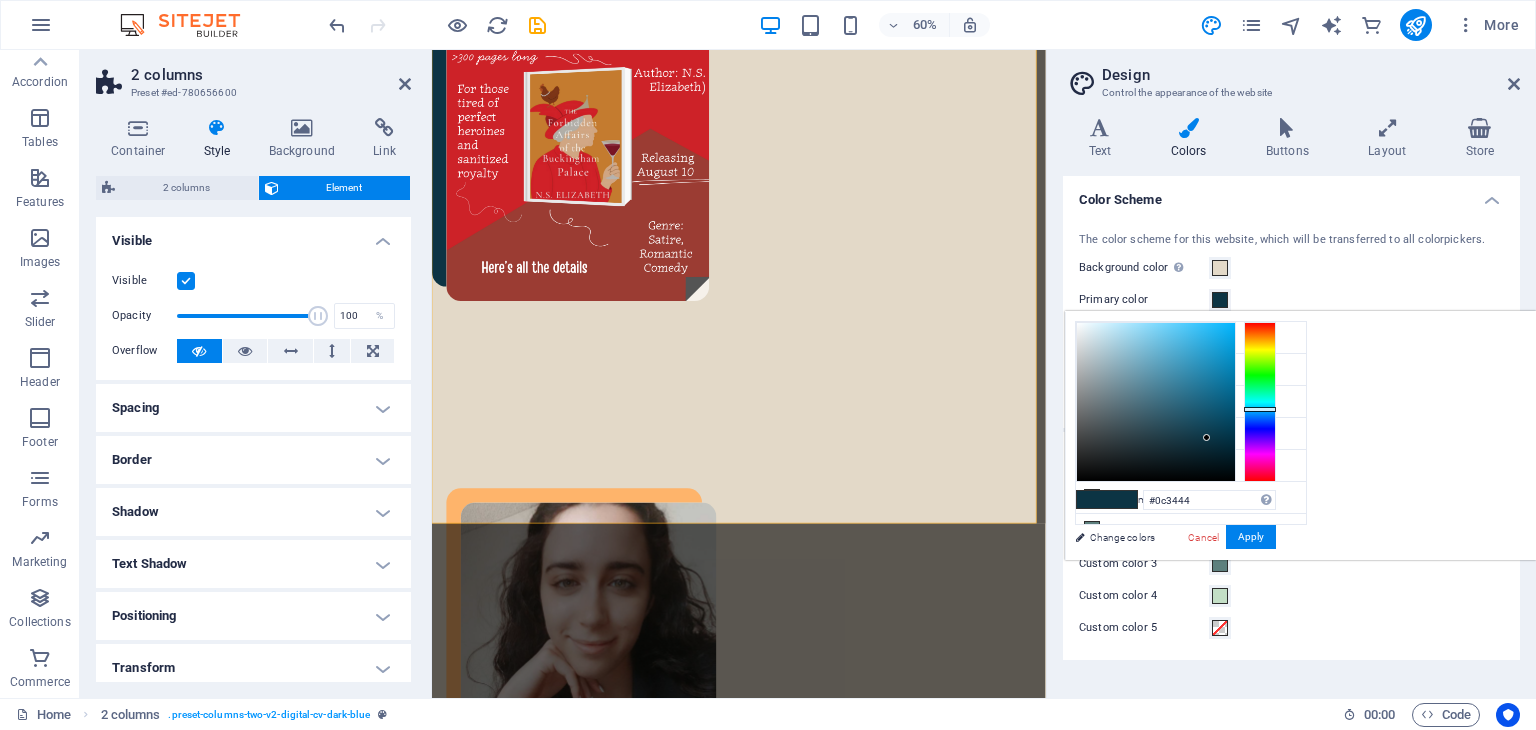 type 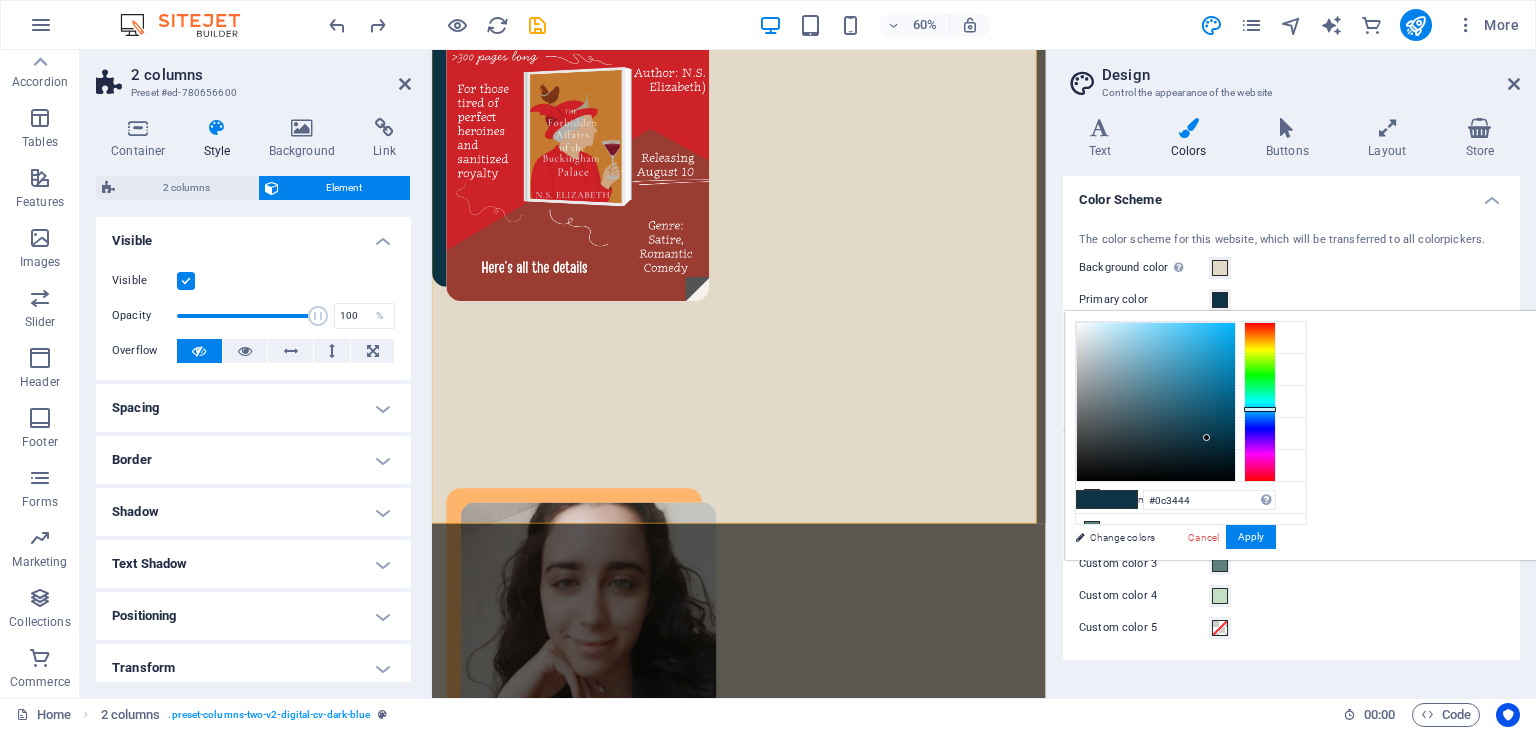 click on "#0c3444 Supported formats #0852ed rgb(8, 82, 237) rgba(8, 82, 237, 90%) hsv(221,97,93) hsl(221, 93%, 48%) Cancel Apply" at bounding box center [1175, 581] 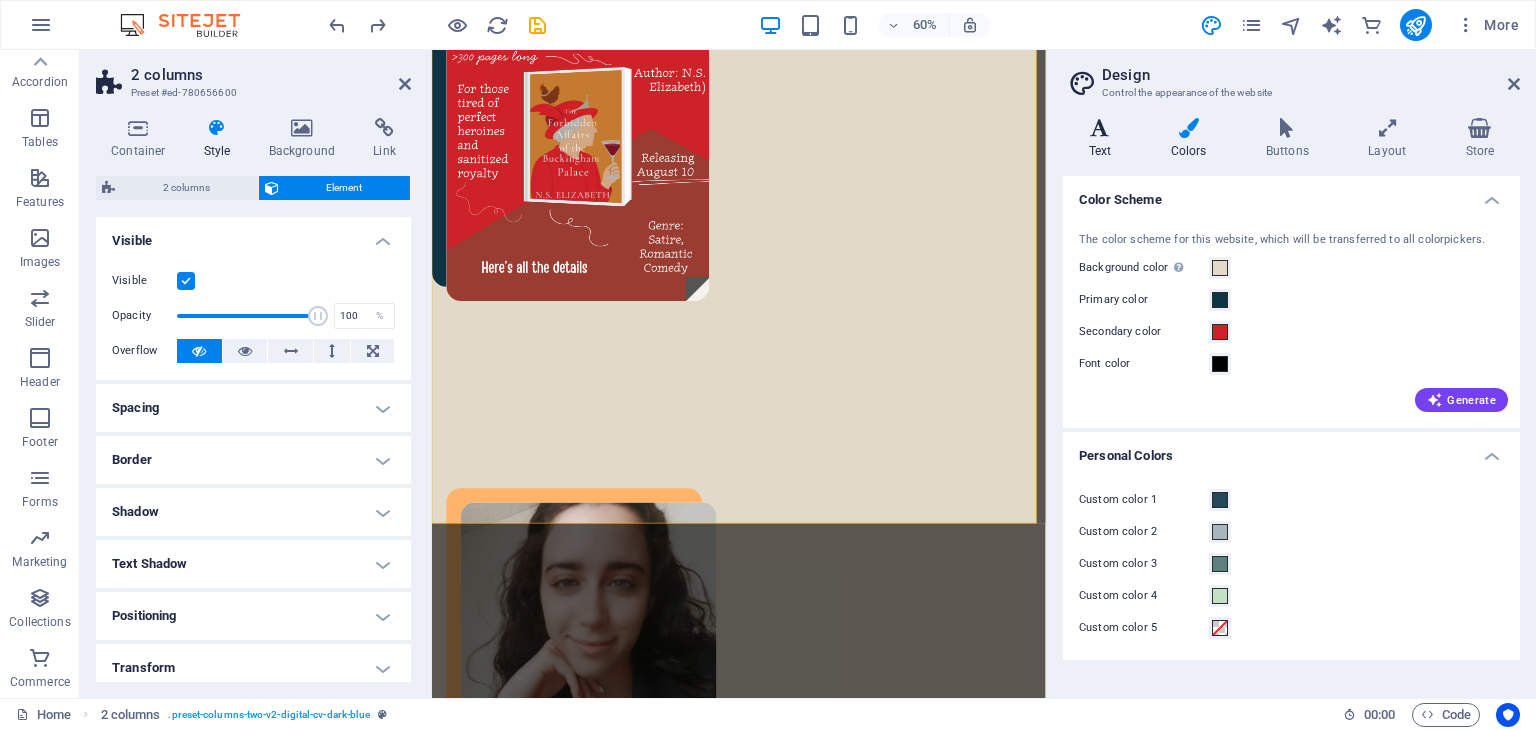 click at bounding box center (1100, 128) 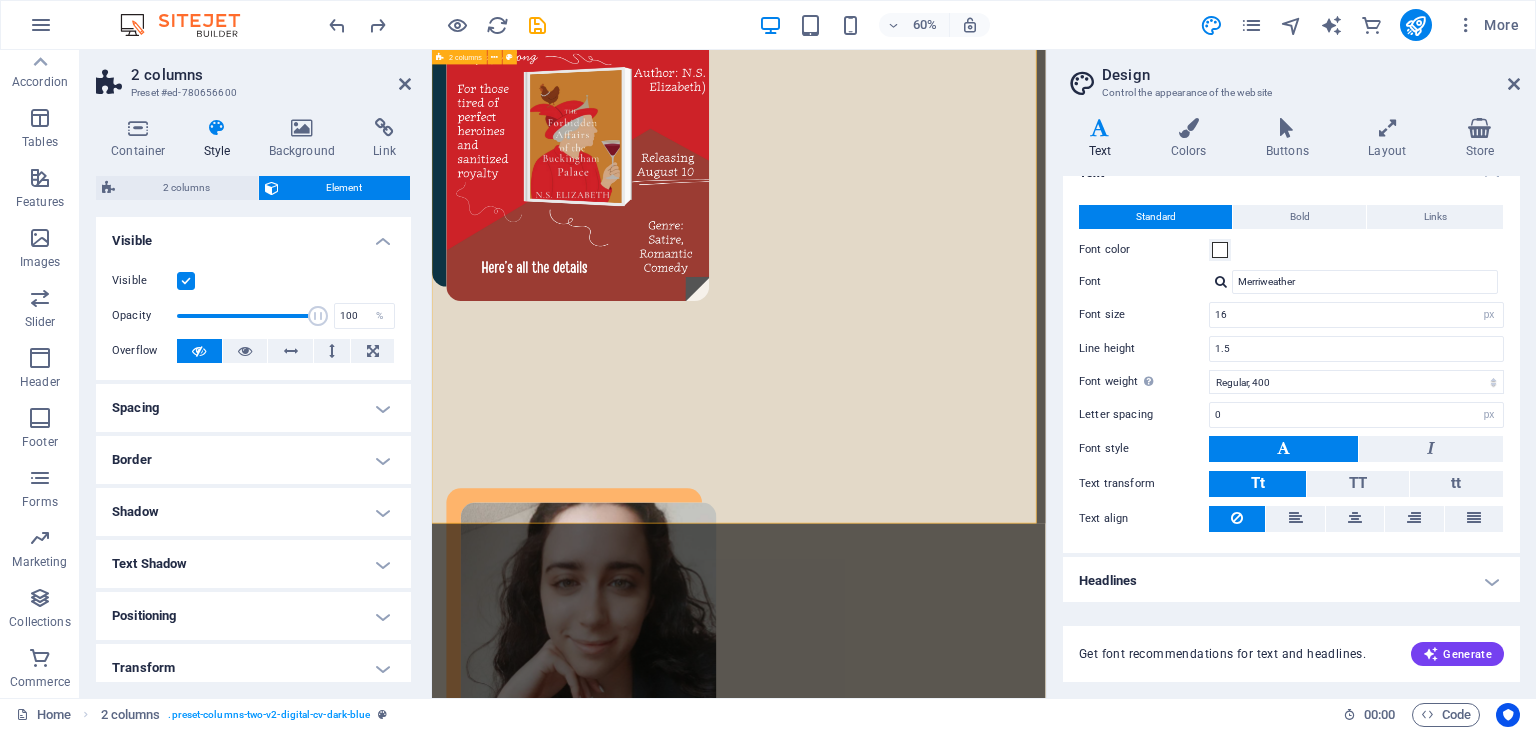 click on "About N.S. [LAST] She is the author of  The Forbidden Affairs of the Buckingham Palace  and  100 Nights in Beirut . After growing up in the desert-city of [CITY] and the enchanting "Paris of the Middle East", she now lives in [COUNTRY] with her husband and an owl sculpture named Winky. When she's not crafting tales of absurdity, love, and the occasional secret affair, she sips tea from porcelain cups—like the posh queen she believes herself to be. Download CV" at bounding box center [943, 1313] 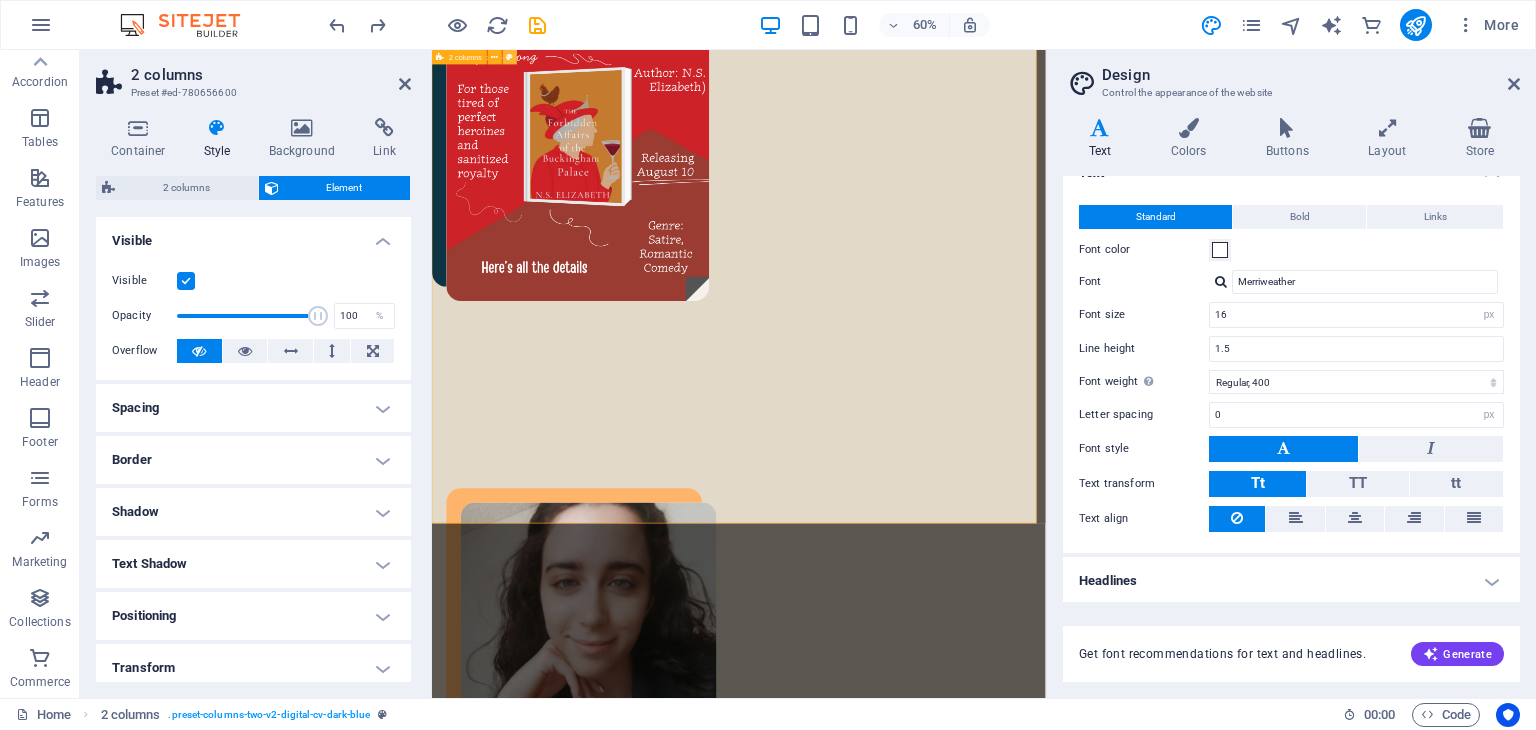 click at bounding box center [510, 57] 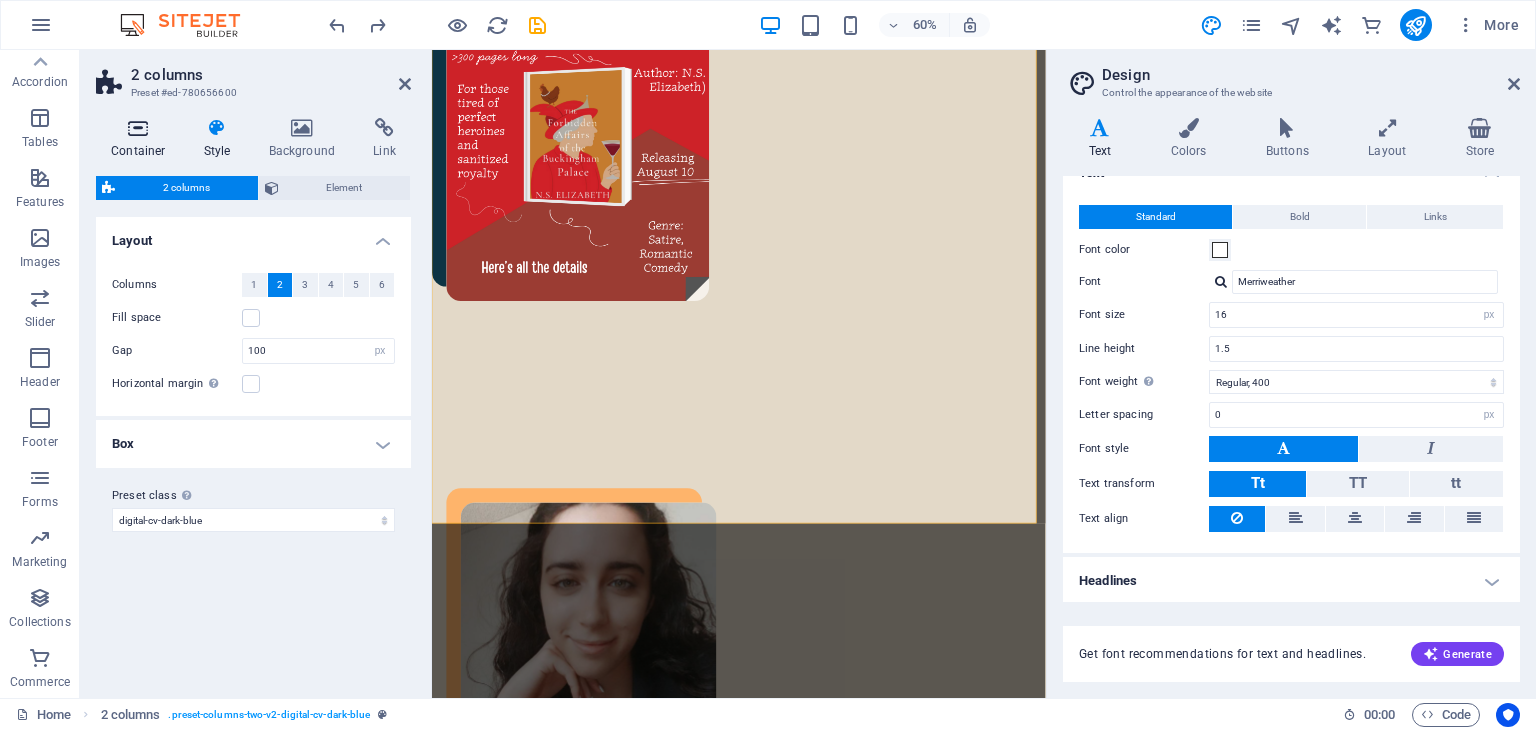 click on "Container" at bounding box center (142, 139) 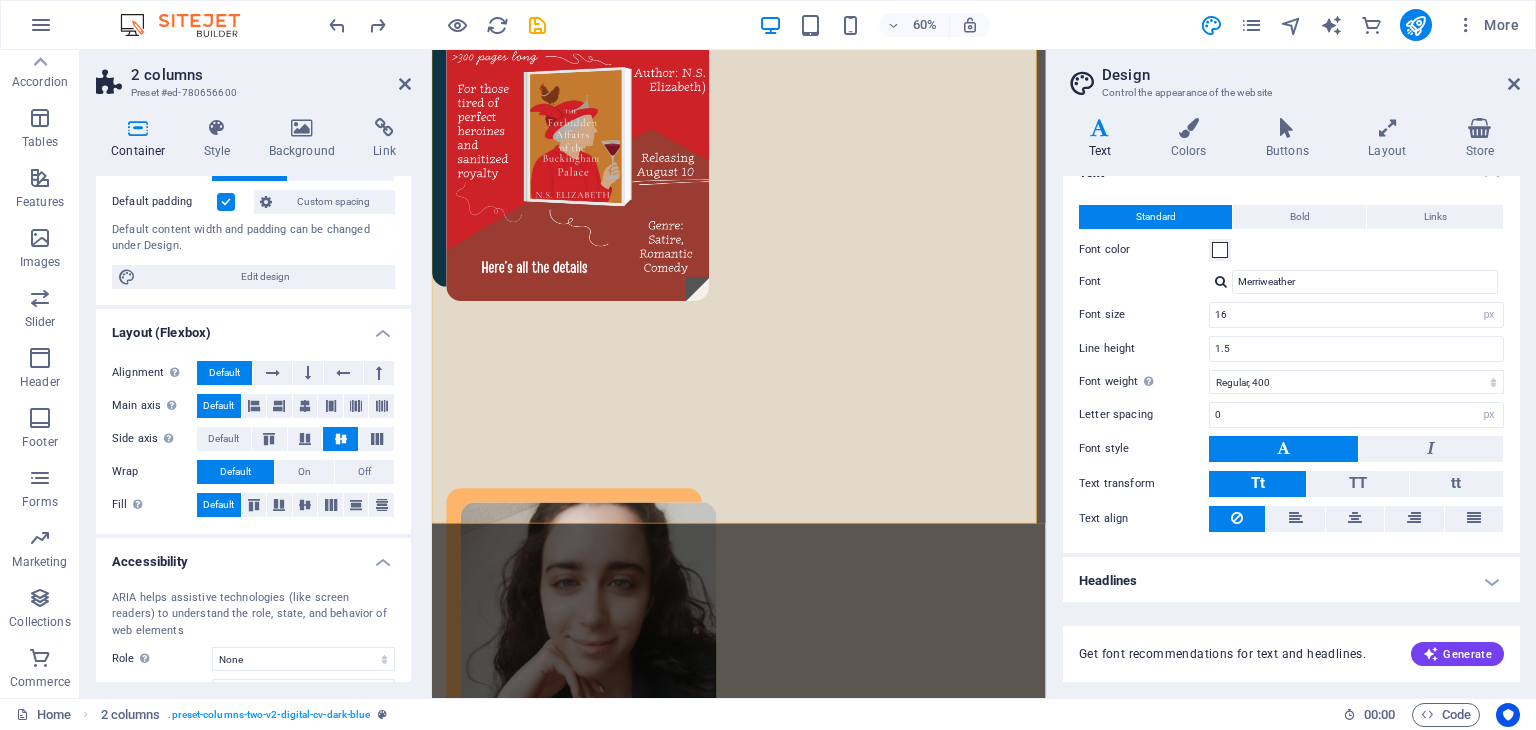 scroll, scrollTop: 100, scrollLeft: 0, axis: vertical 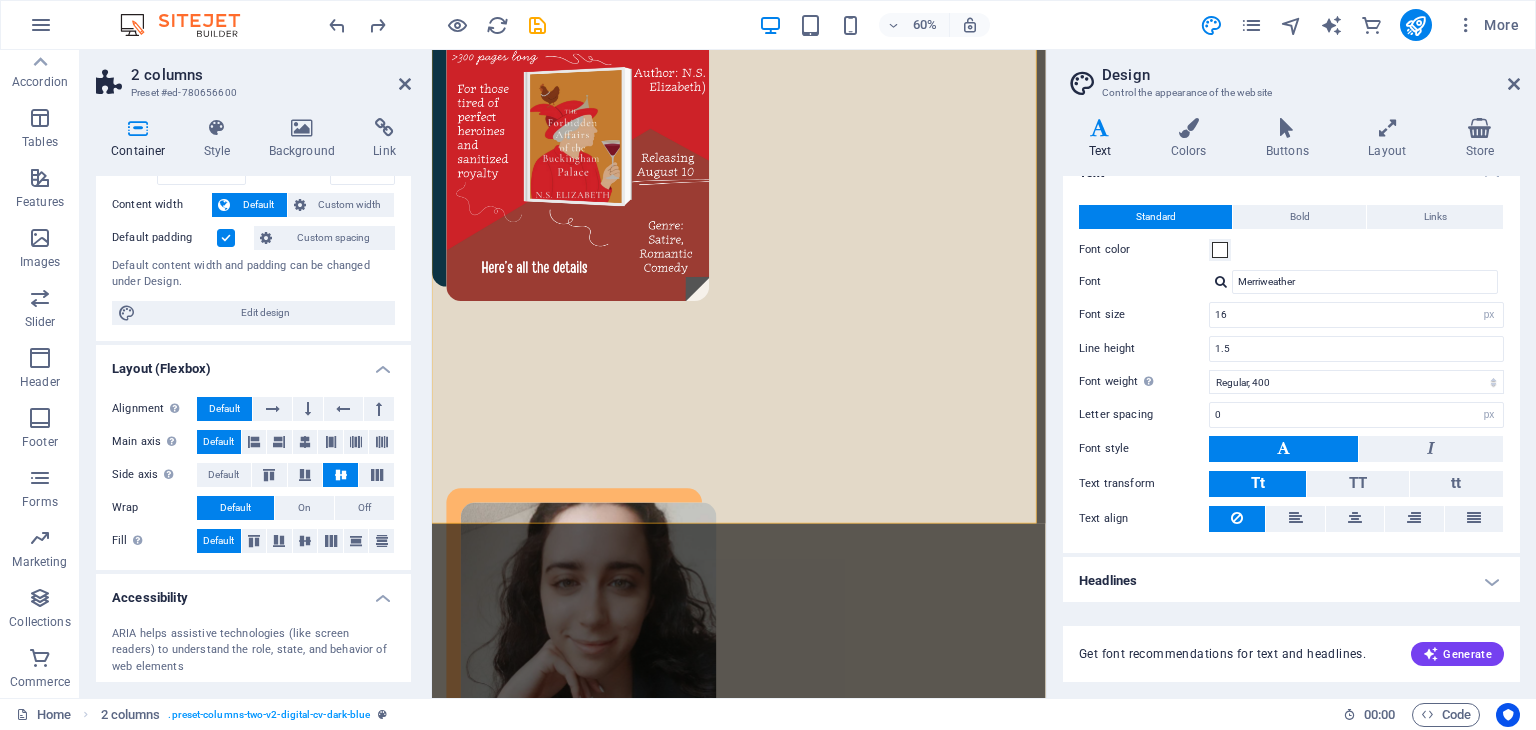 click on "Height Default px rem % vh vw Min. height None px rem % vh vw Width Default px rem % em vh vw Min. width None px rem % vh vw Content width Default Custom width Width Default px rem % em vh vw Min. width None px rem % vh vw Default padding Custom spacing Default content width and padding can be changed under Design. Edit design" at bounding box center (253, 226) 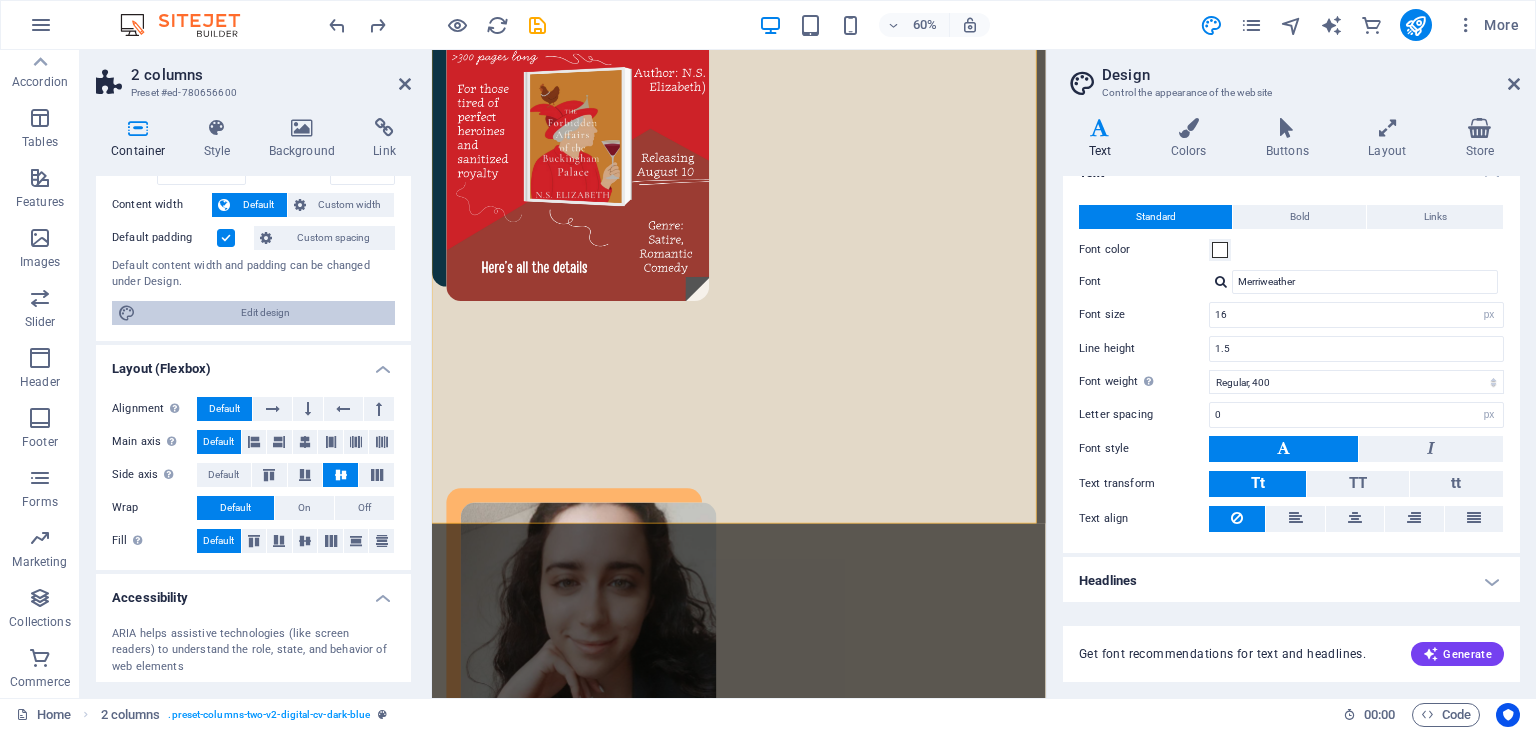 click on "Edit design" at bounding box center (265, 313) 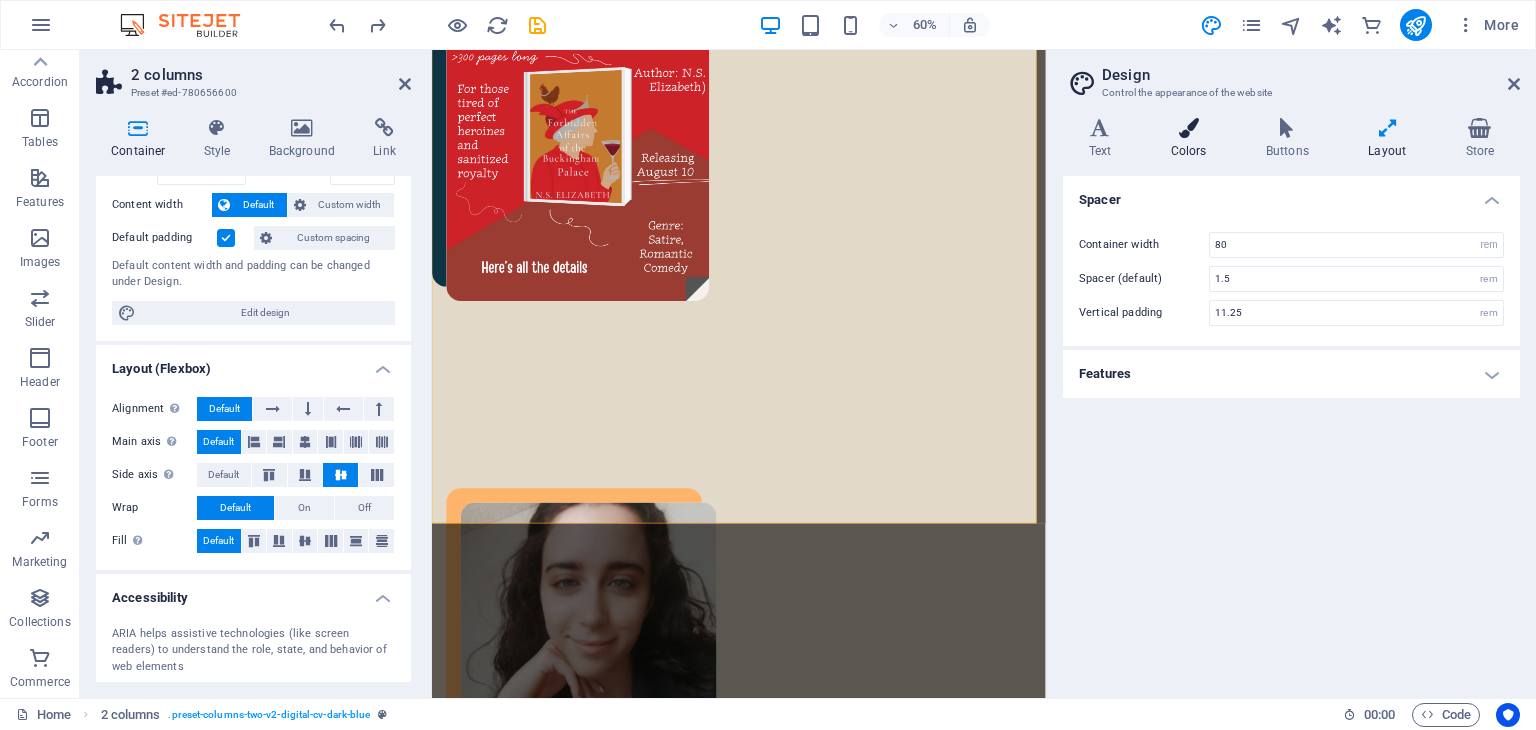 click at bounding box center [1188, 128] 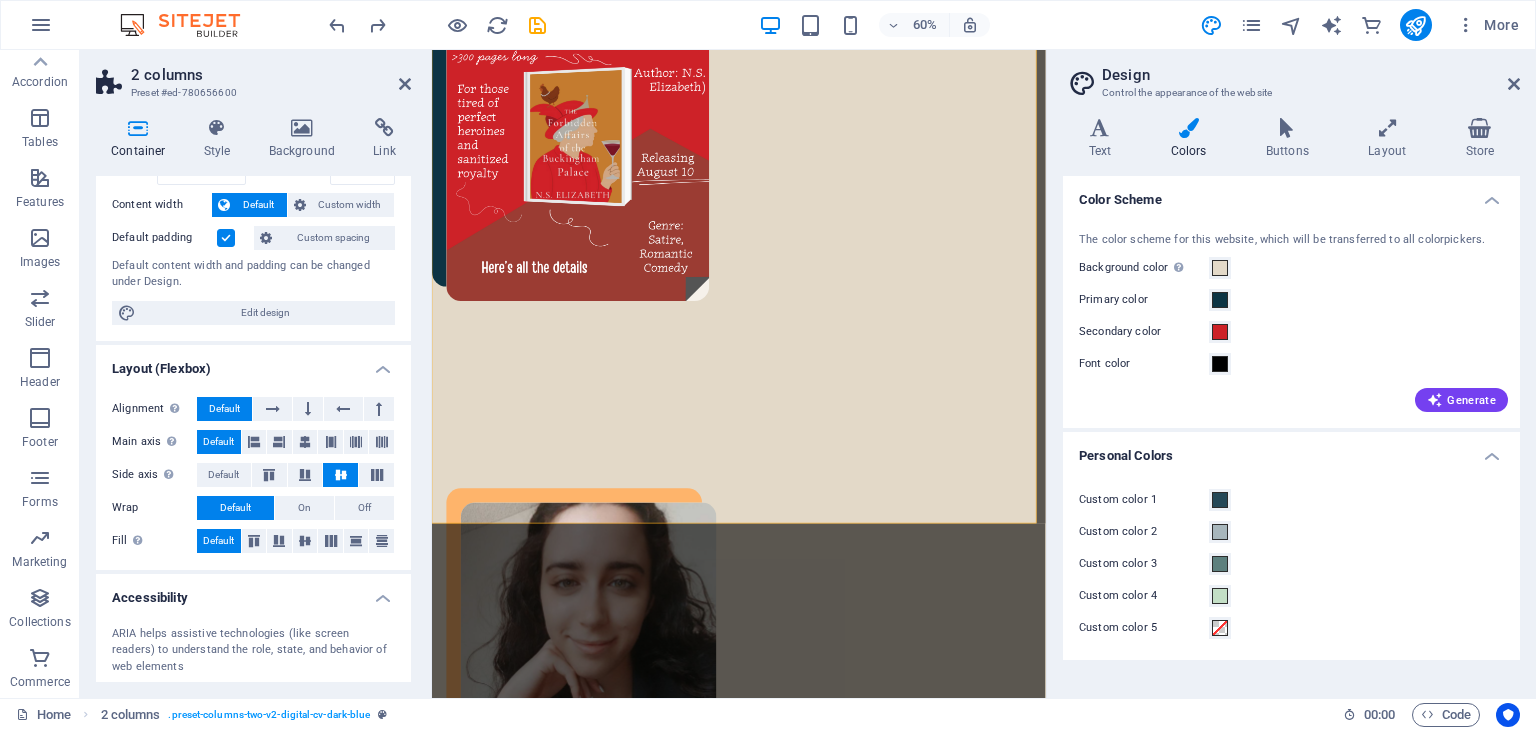click on "Primary color" at bounding box center (1144, 300) 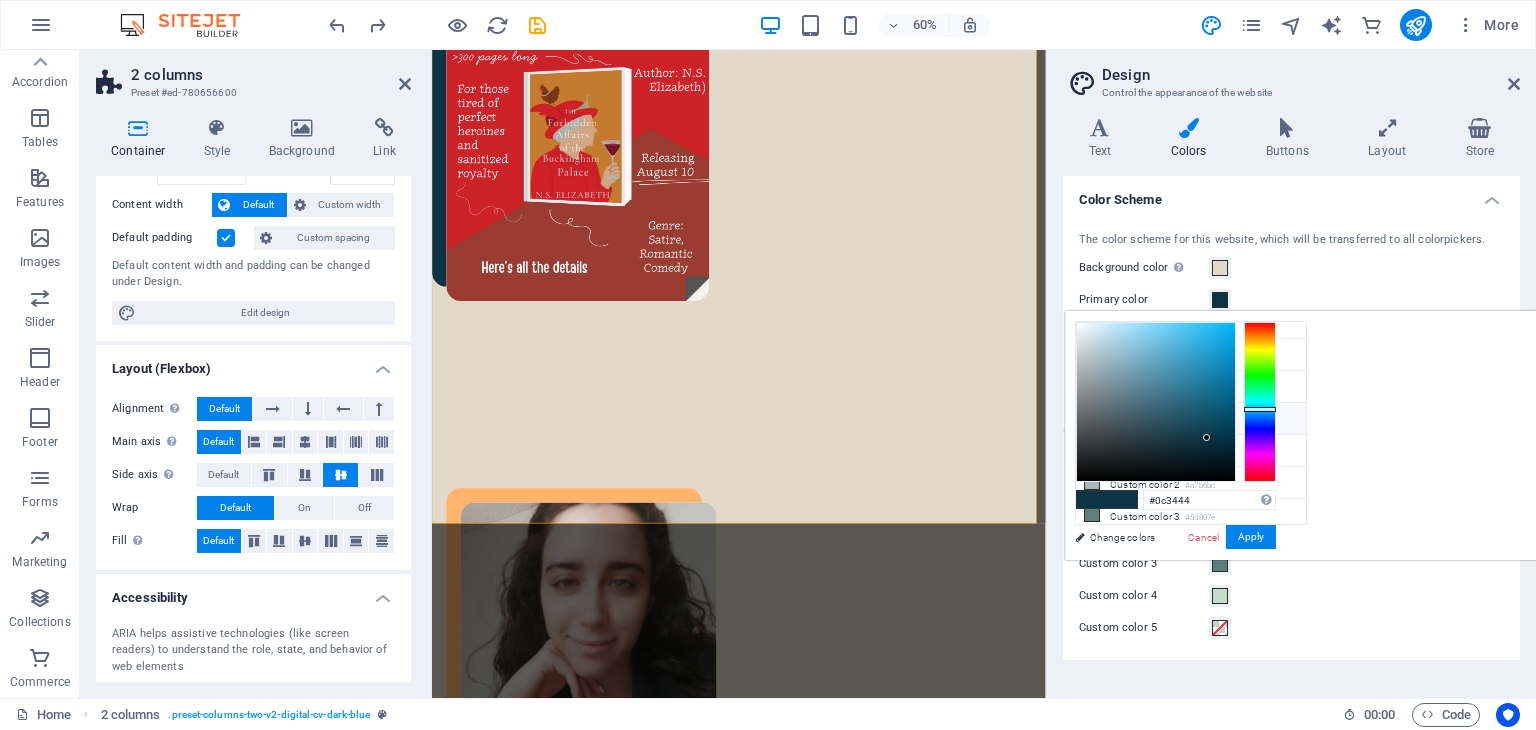 scroll, scrollTop: 0, scrollLeft: 0, axis: both 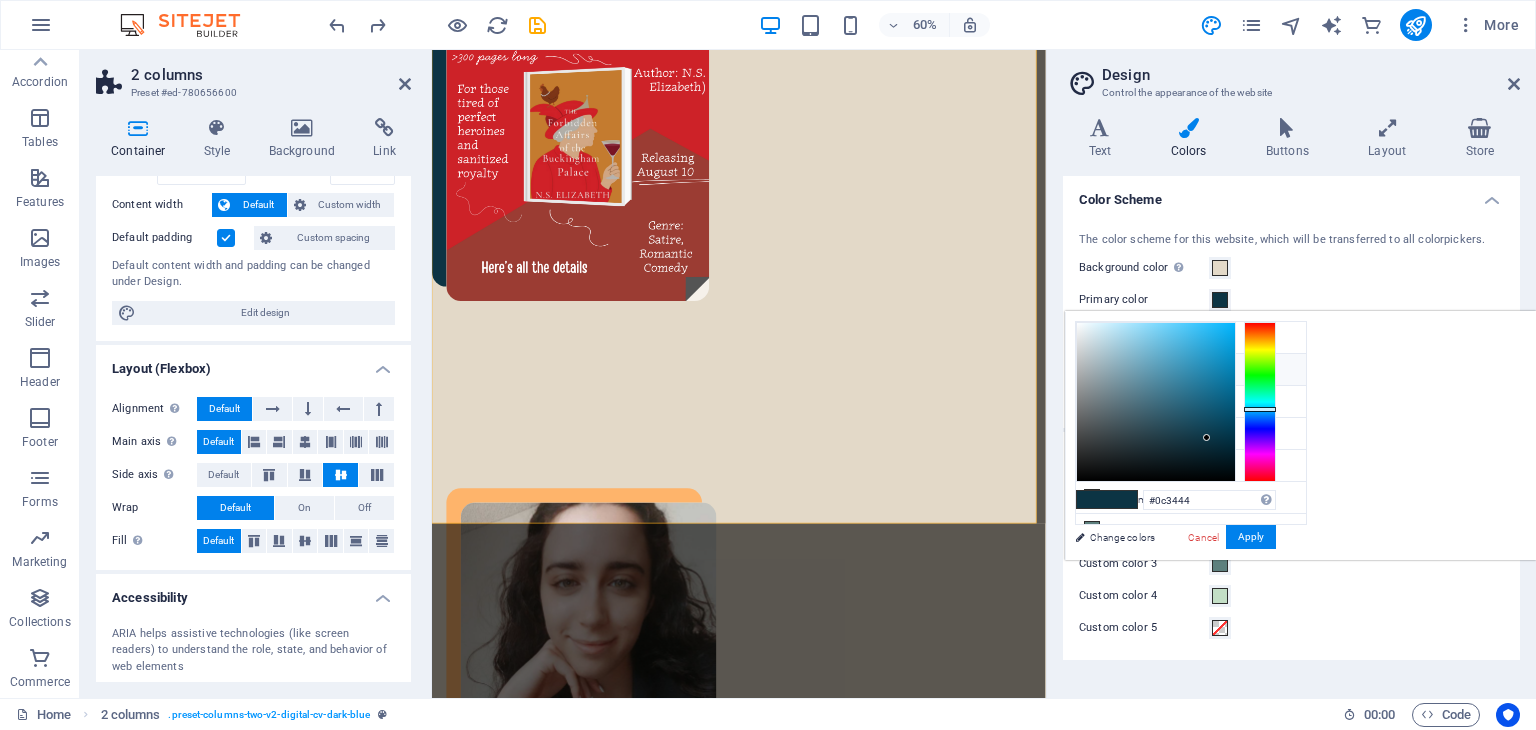 click on "Primary color
#0c3444" at bounding box center (1191, 370) 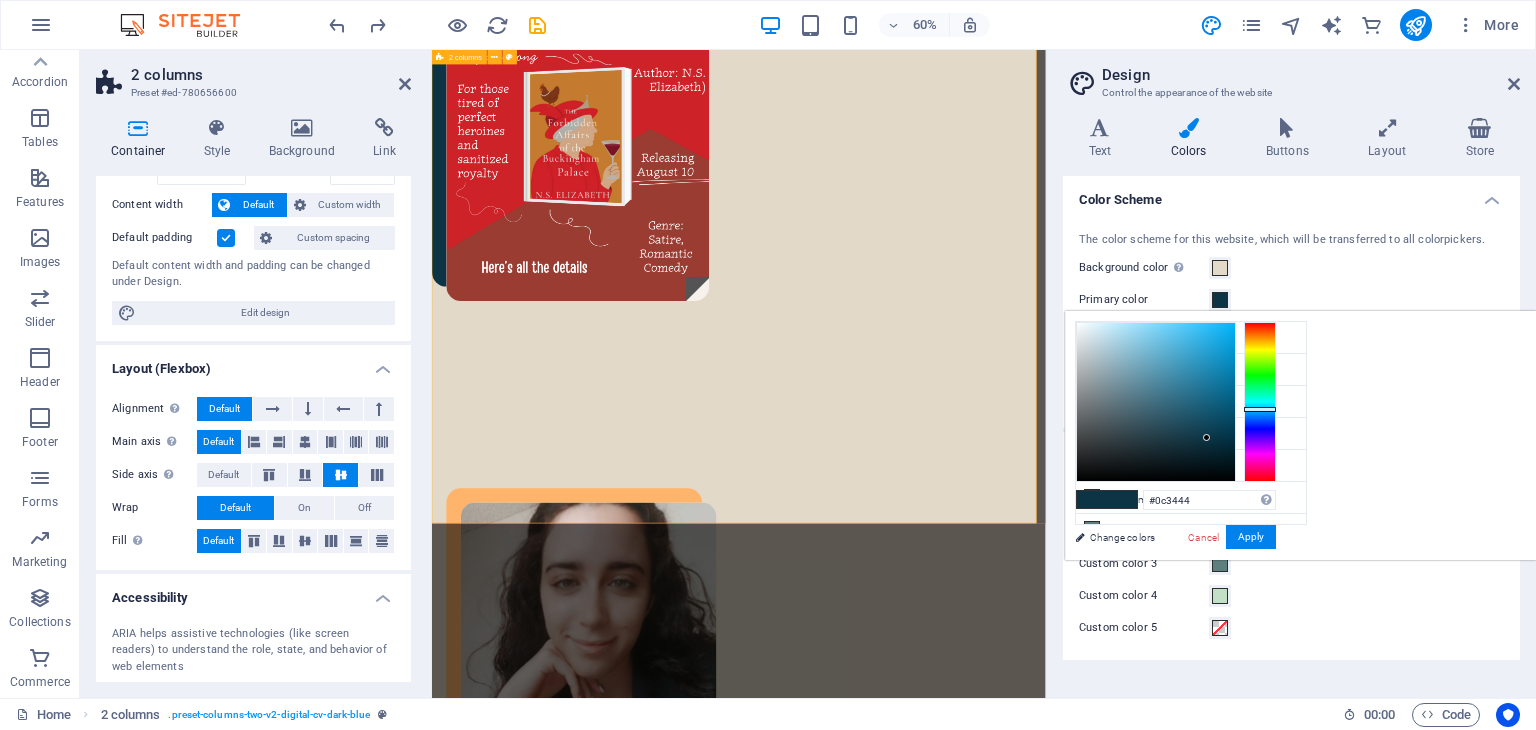 click on "About N.S. [LAST] She is the author of  The Forbidden Affairs of the Buckingham Palace  and  100 Nights in Beirut . After growing up in the desert-city of [CITY] and the enchanting "Paris of the Middle East", she now lives in [COUNTRY] with her husband and an owl sculpture named Winky. When she's not crafting tales of absurdity, love, and the occasional secret affair, she sips tea from porcelain cups—like the posh queen she believes herself to be. Download CV" at bounding box center [943, 1313] 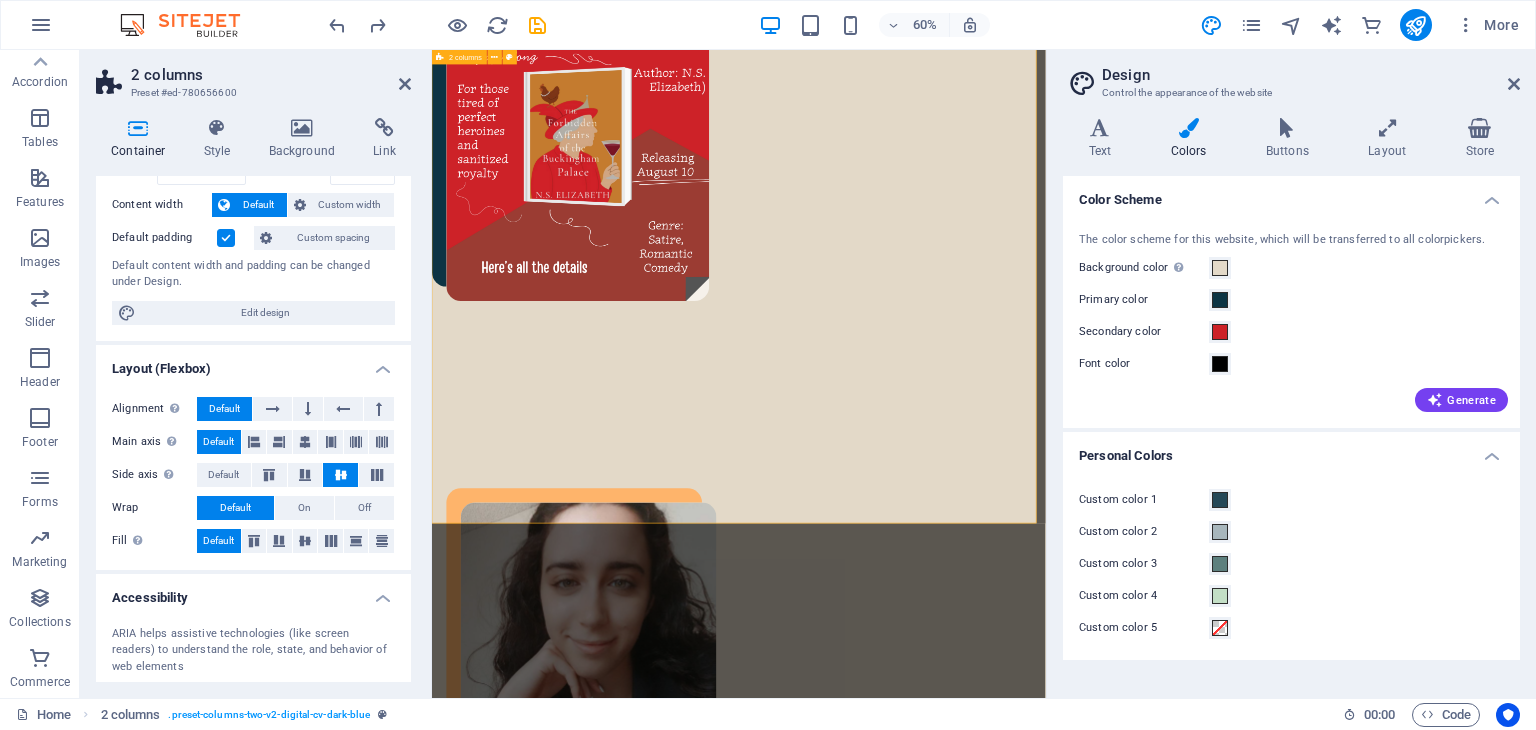 click at bounding box center [441, 57] 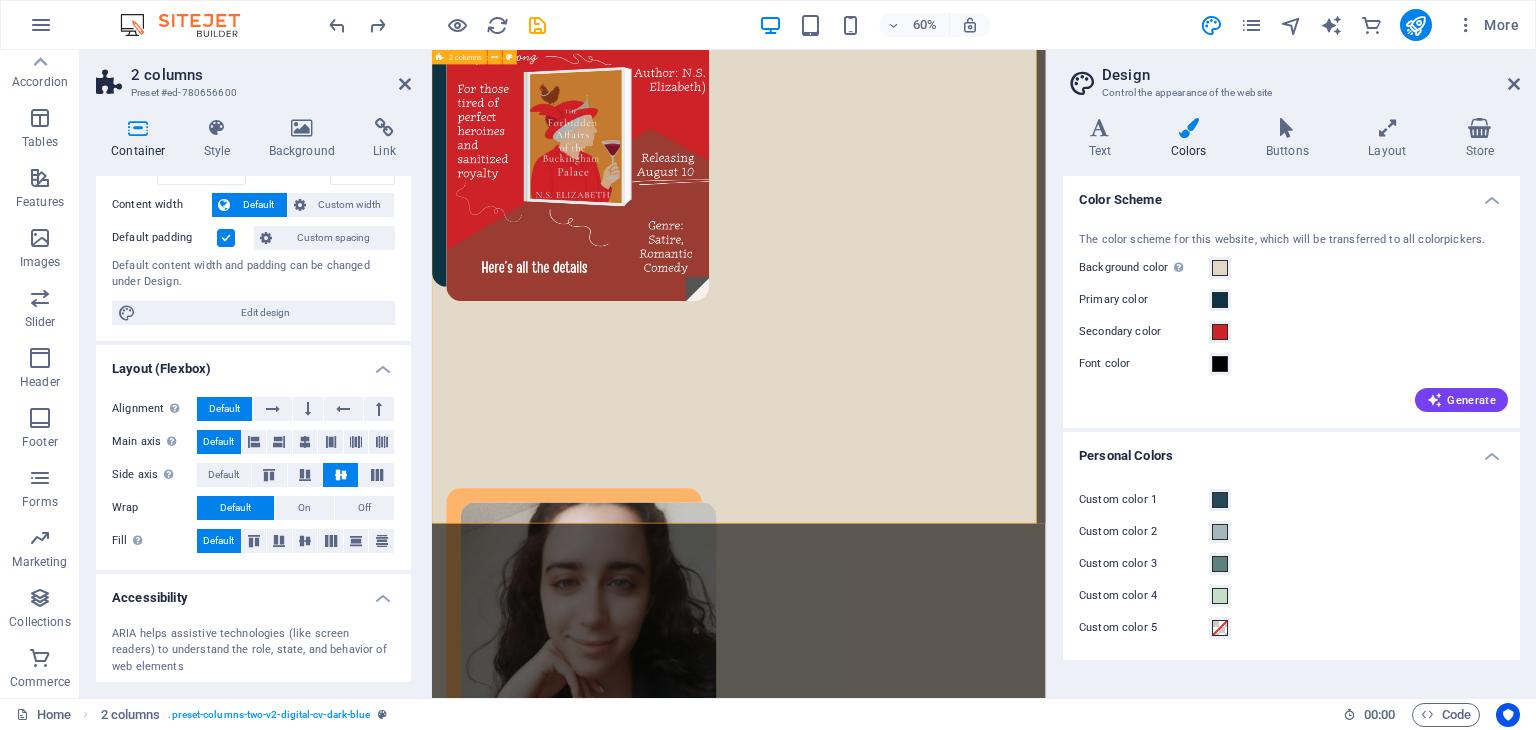 click at bounding box center [441, 57] 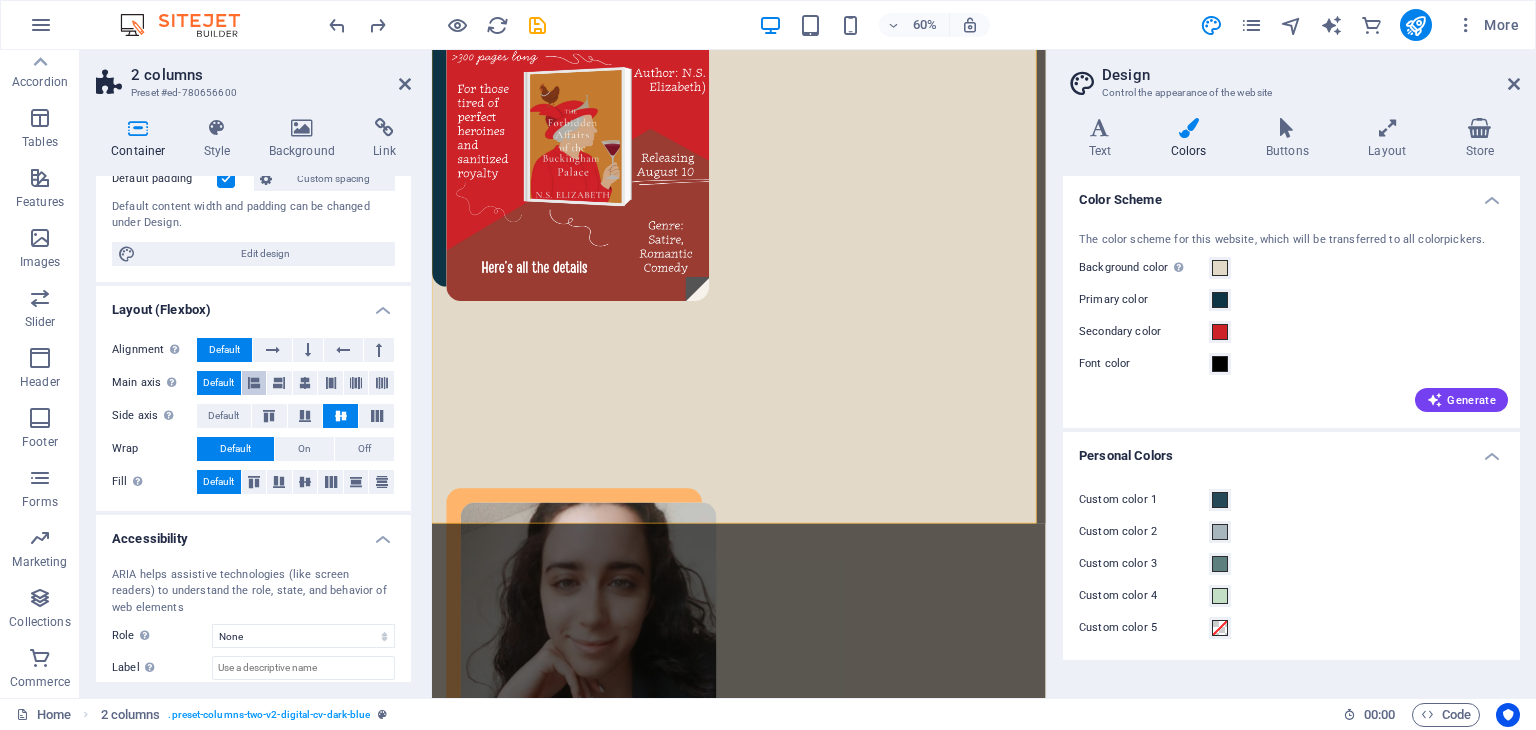 scroll, scrollTop: 268, scrollLeft: 0, axis: vertical 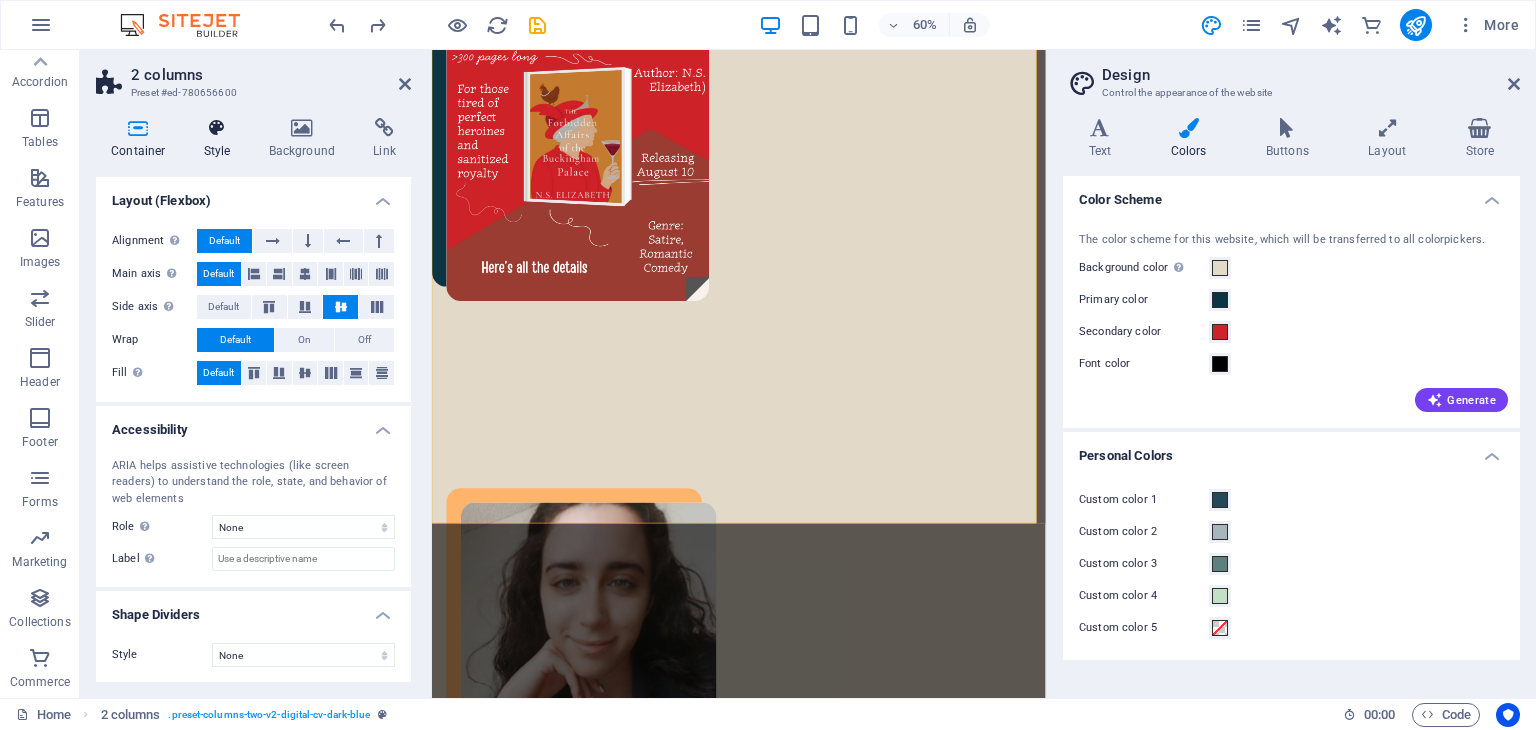 click on "Style" at bounding box center (221, 139) 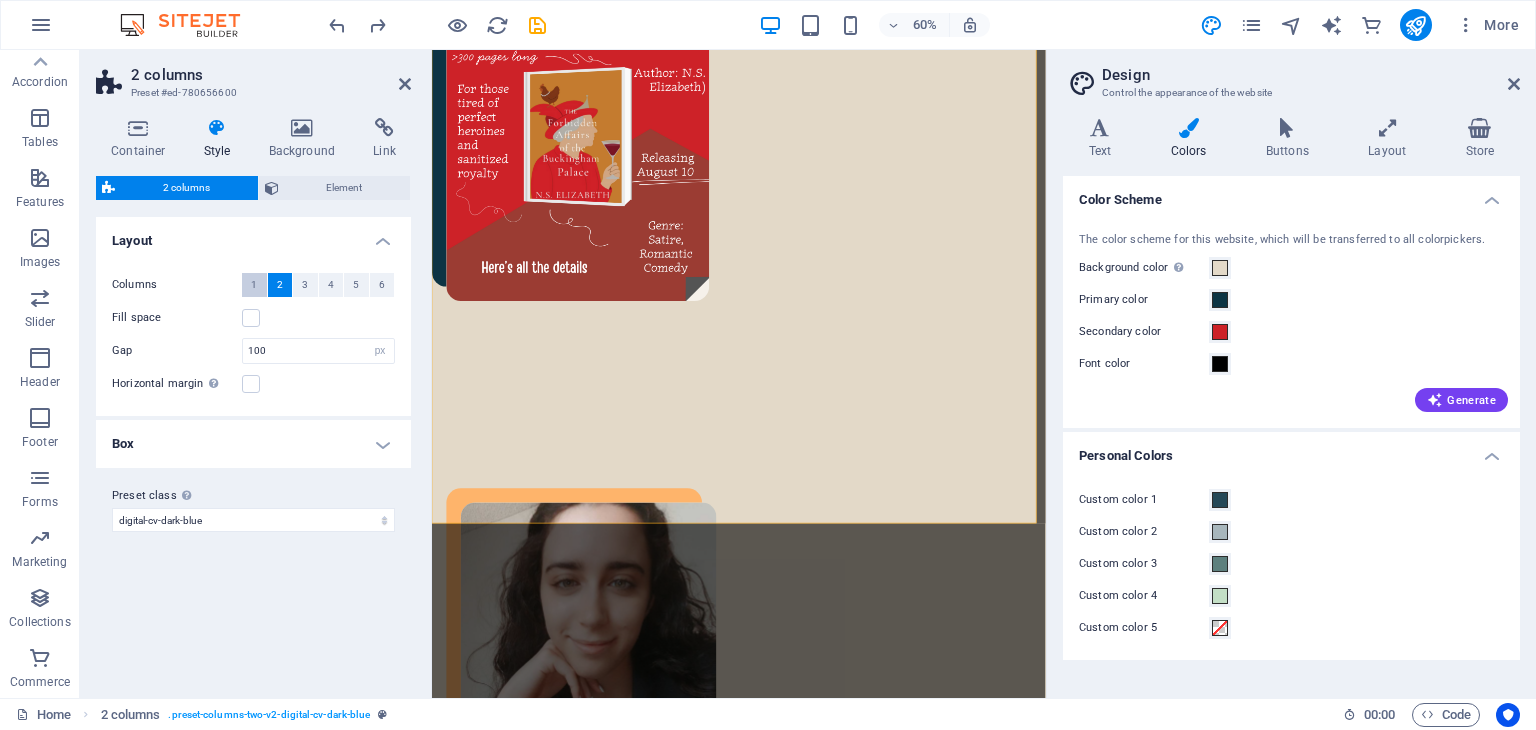 click on "1" at bounding box center (254, 285) 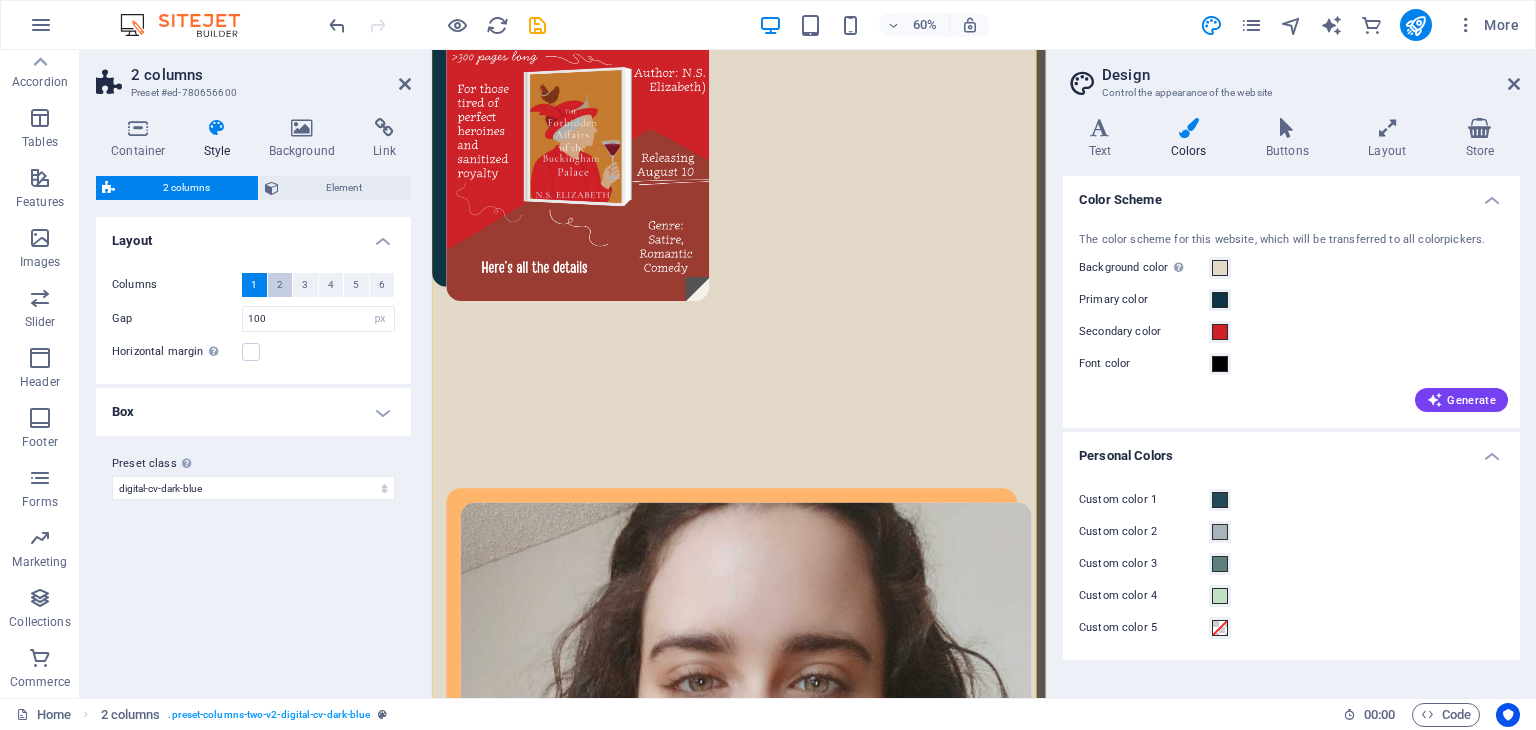 click on "2" at bounding box center (280, 285) 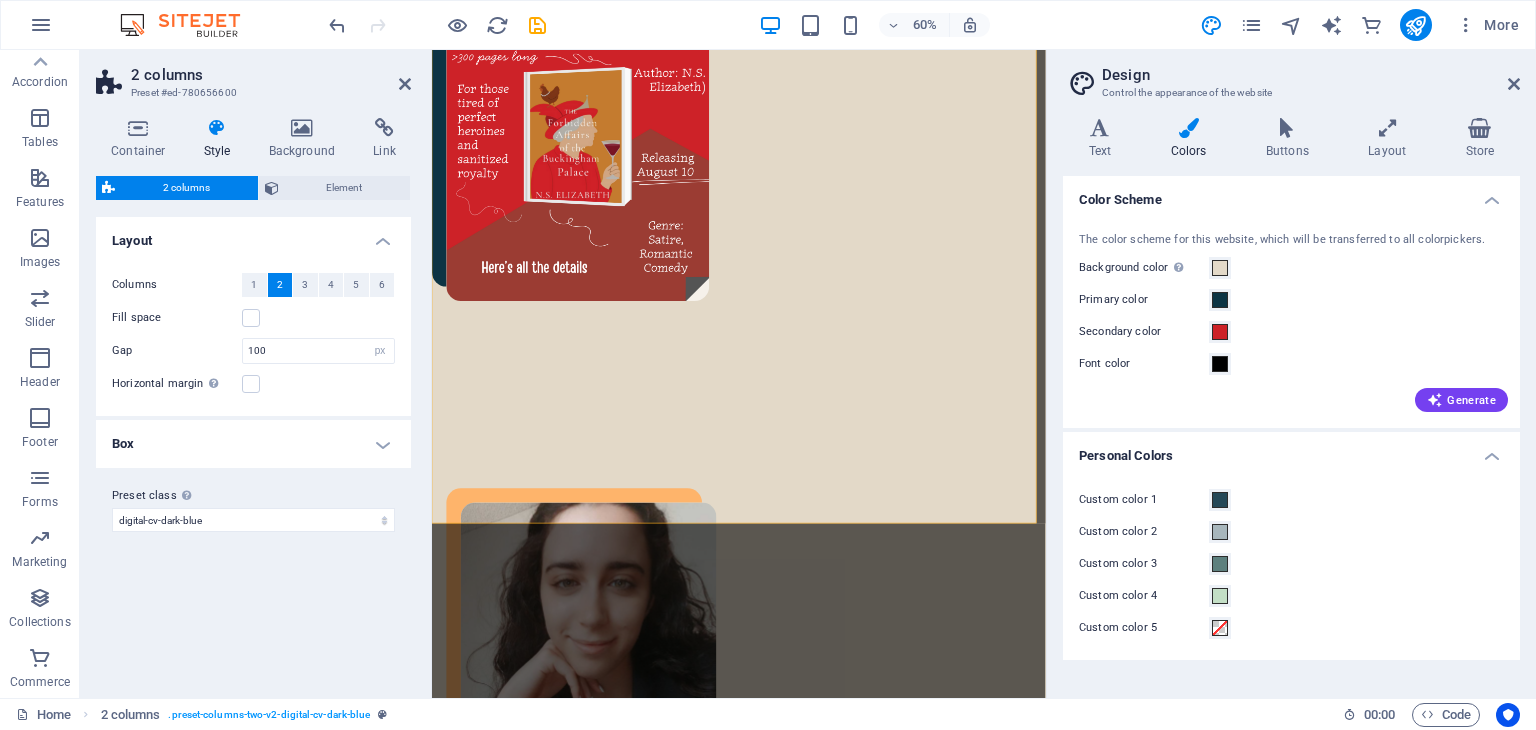 click on "Box" at bounding box center [253, 444] 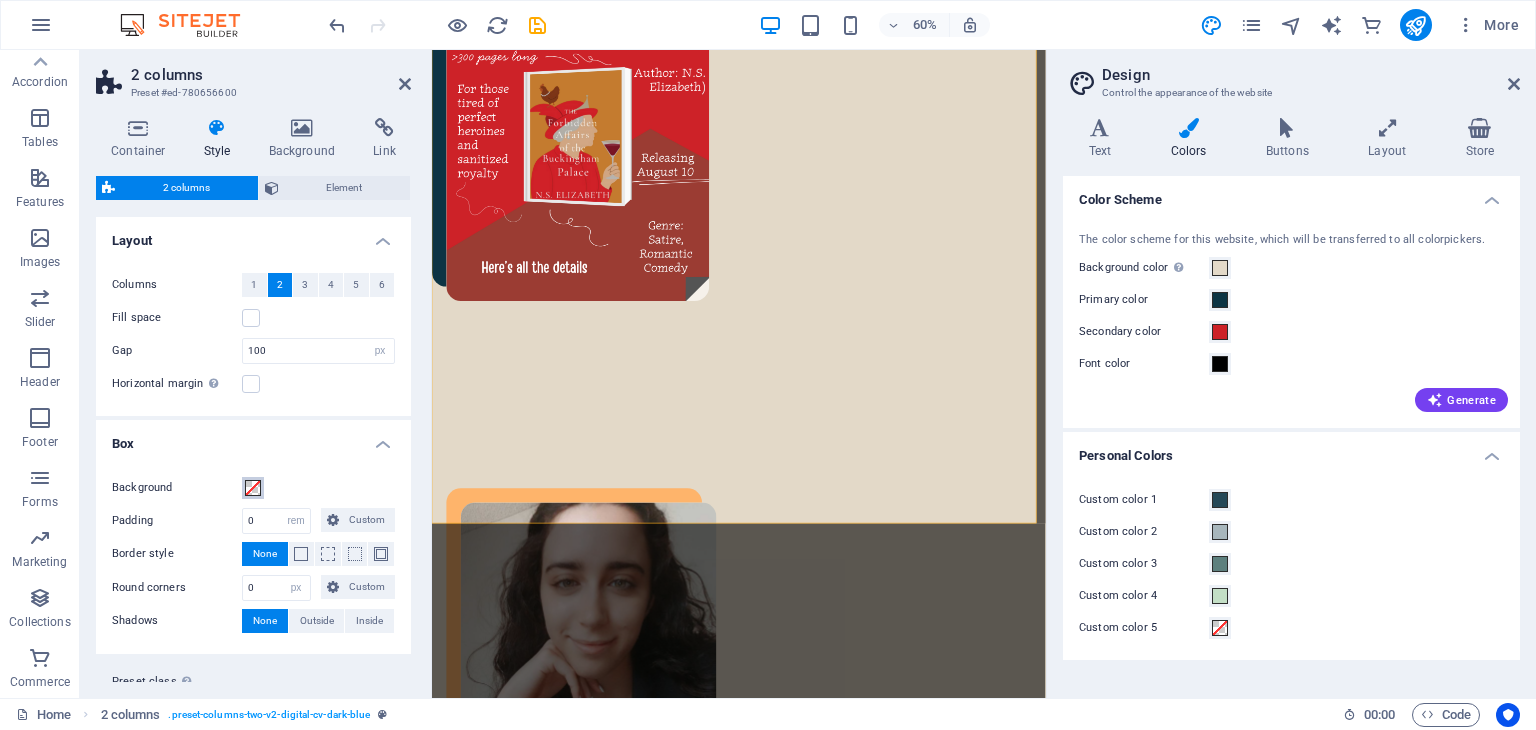 click at bounding box center [253, 488] 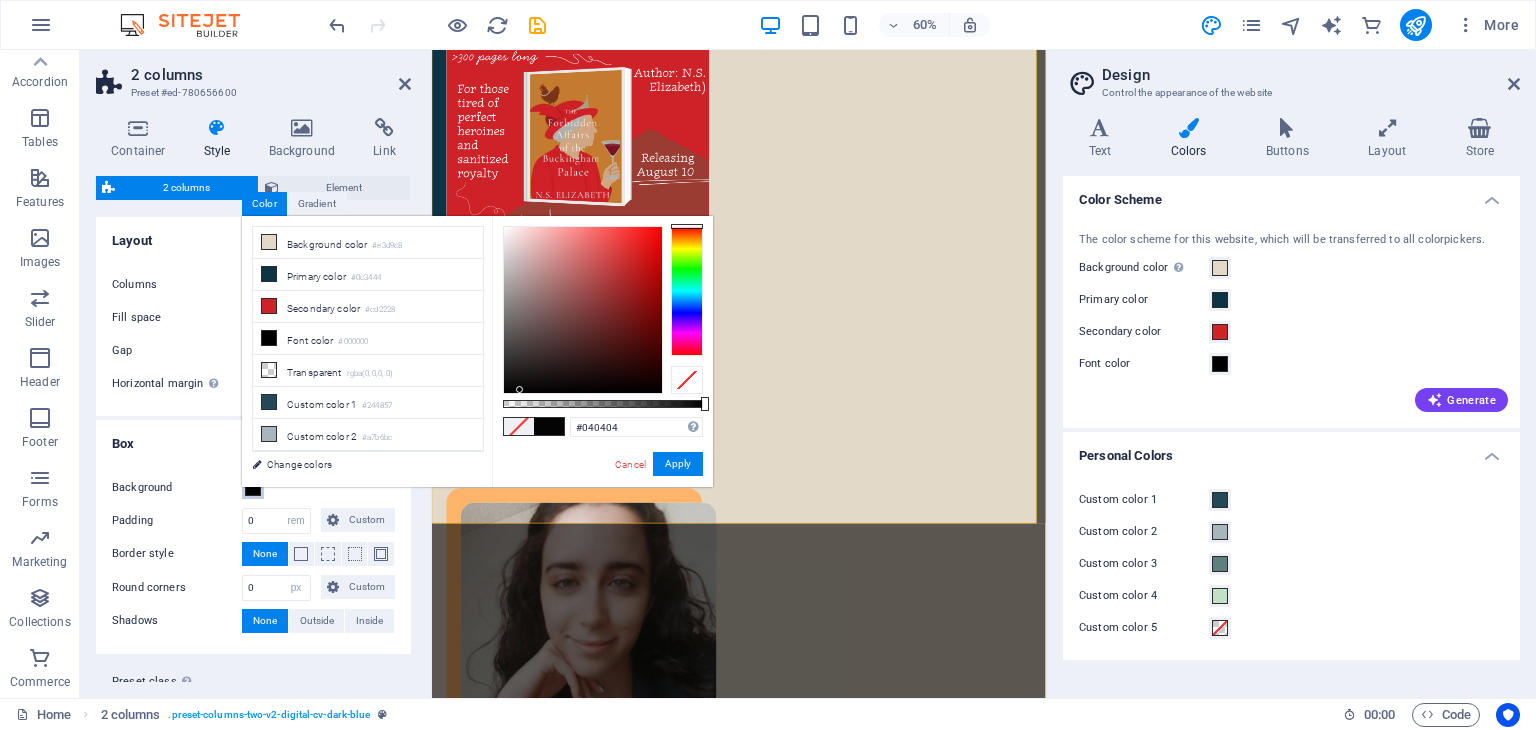 drag, startPoint x: 526, startPoint y: 374, endPoint x: 520, endPoint y: 390, distance: 17.088007 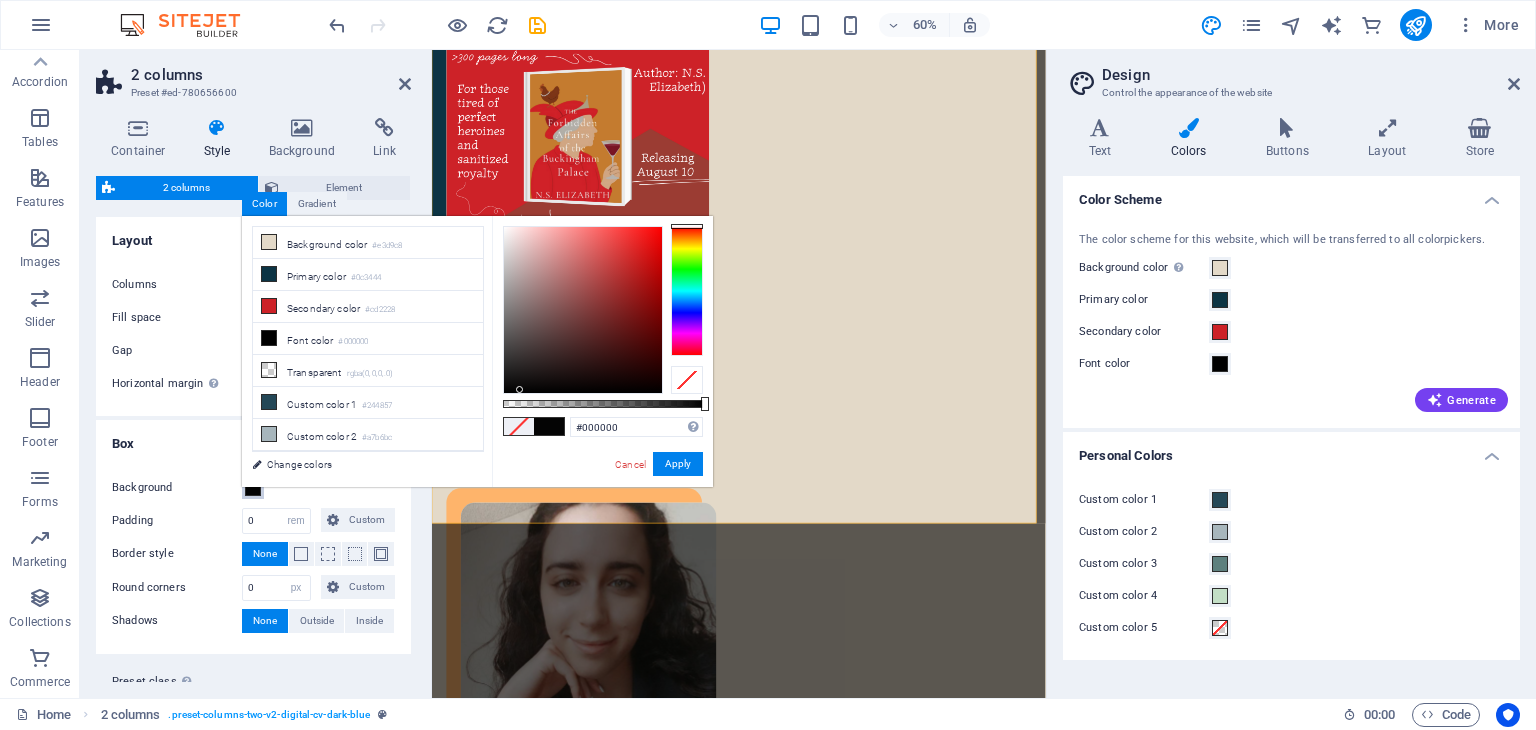 drag, startPoint x: 516, startPoint y: 390, endPoint x: 572, endPoint y: 401, distance: 57.070133 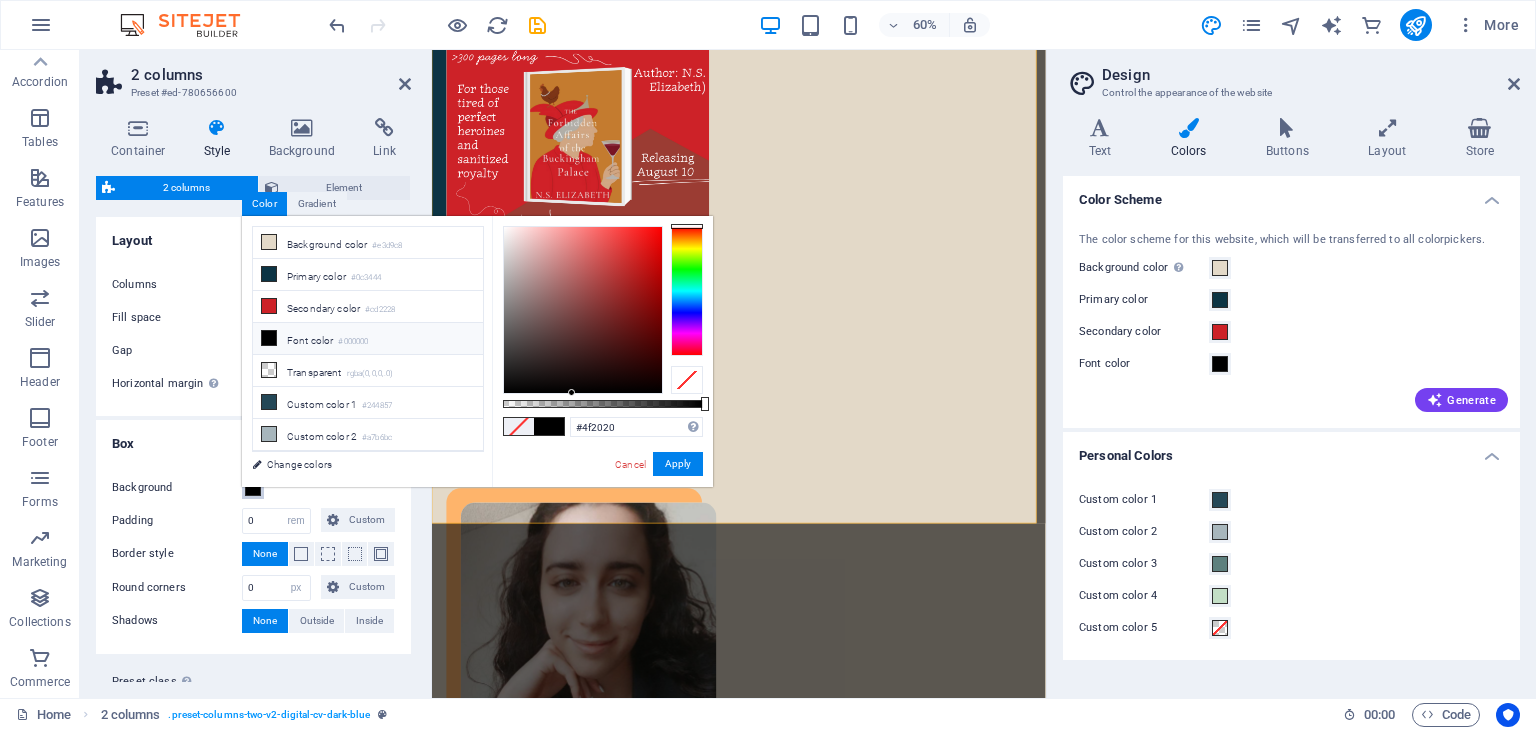 type on "#542020" 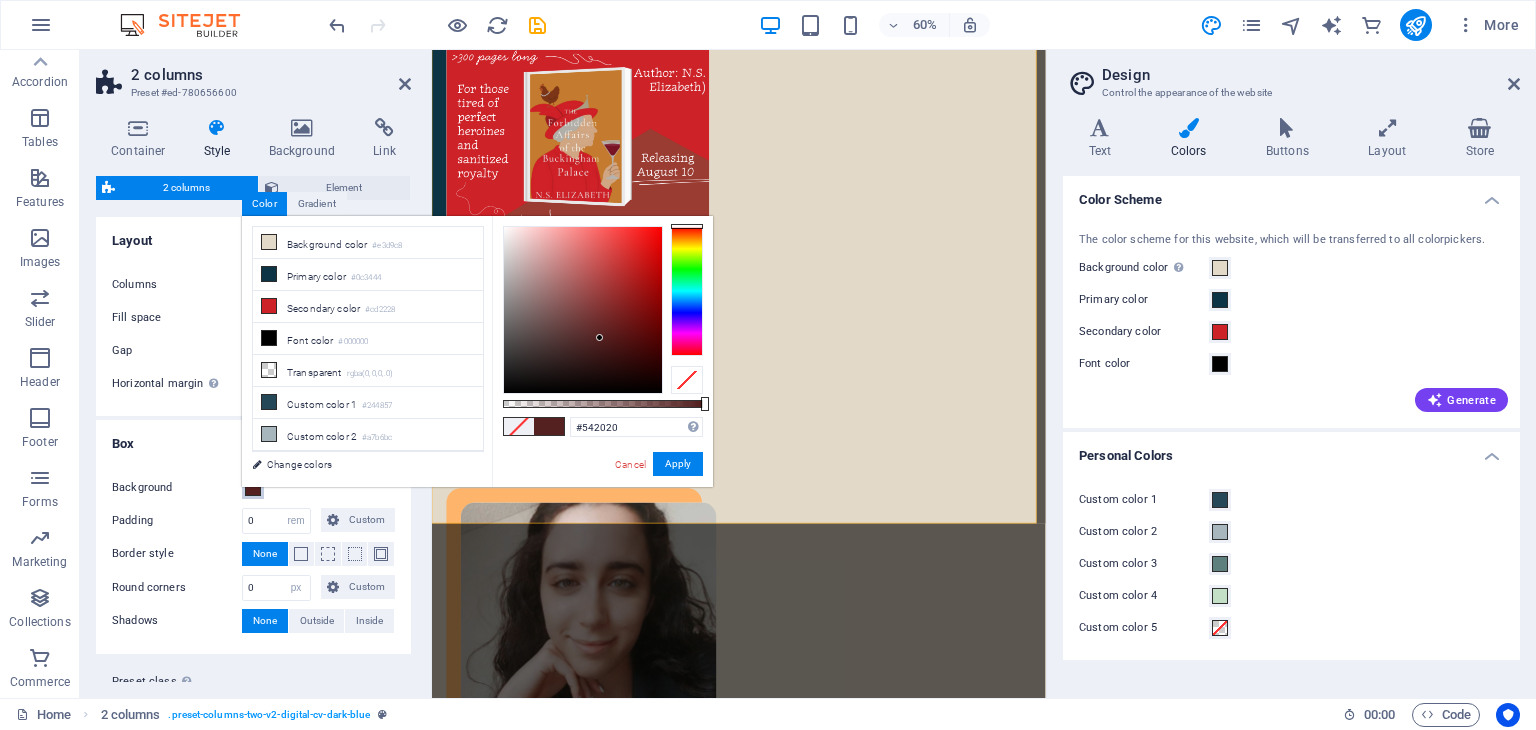 drag, startPoint x: 540, startPoint y: 387, endPoint x: 600, endPoint y: 338, distance: 77.46612 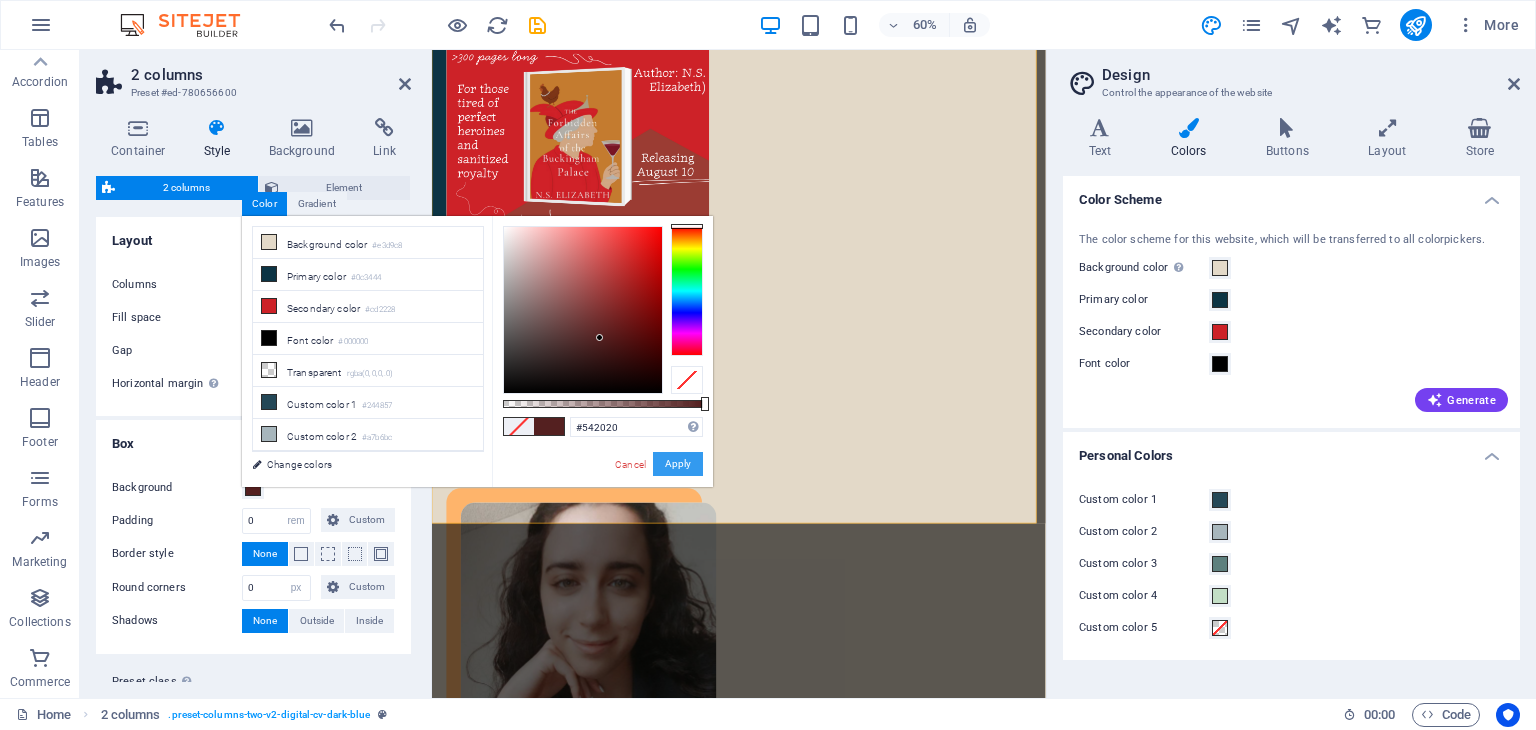 click on "Apply" at bounding box center [678, 464] 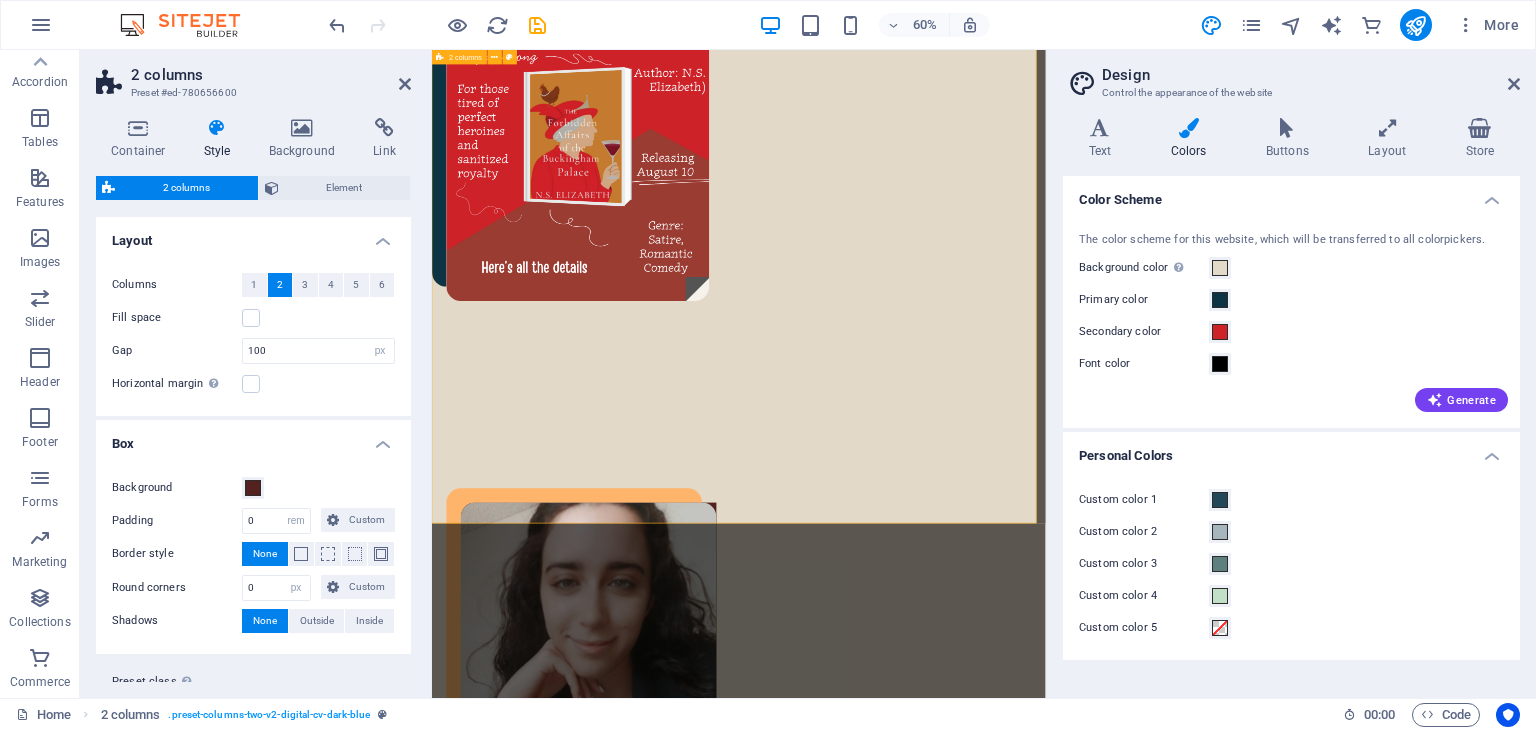 type 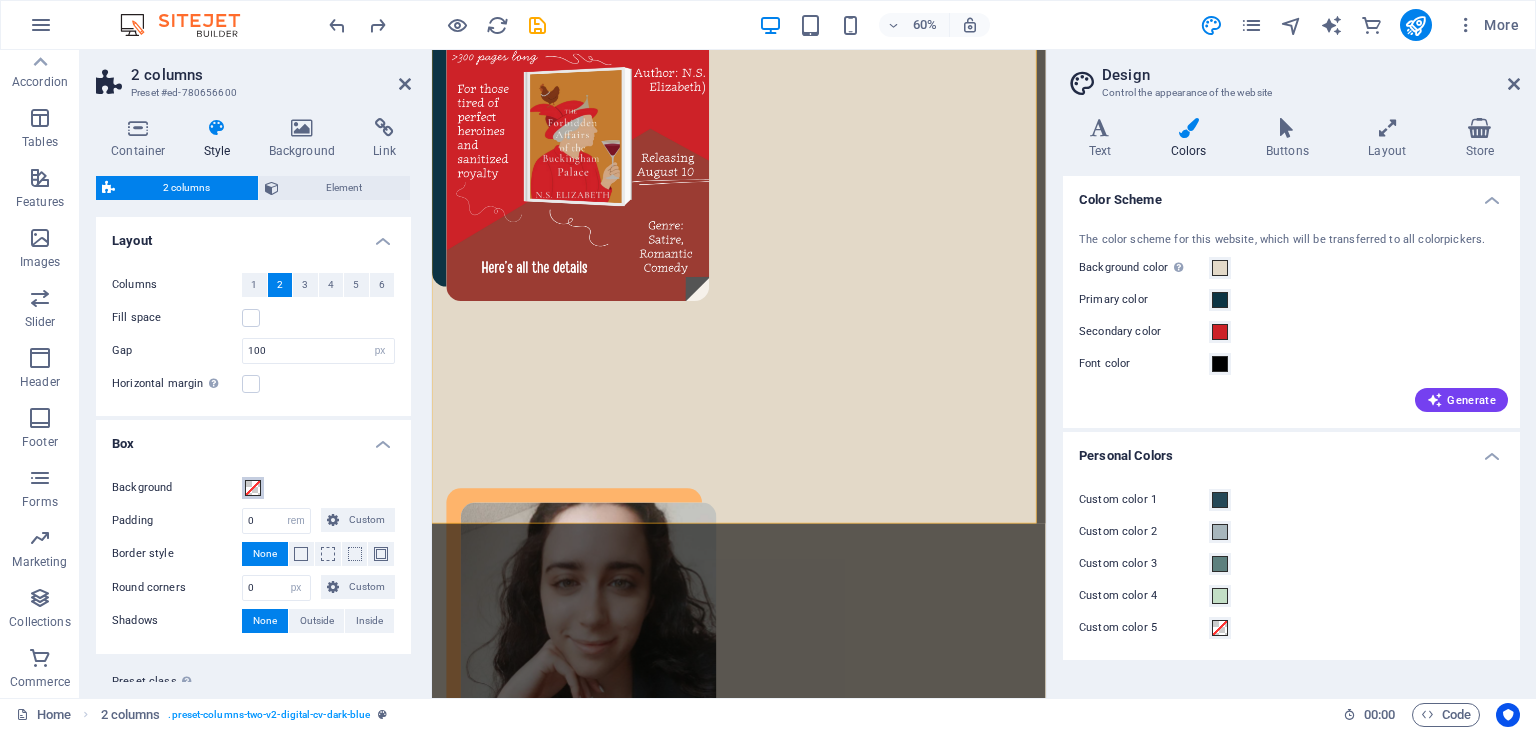 click at bounding box center [253, 488] 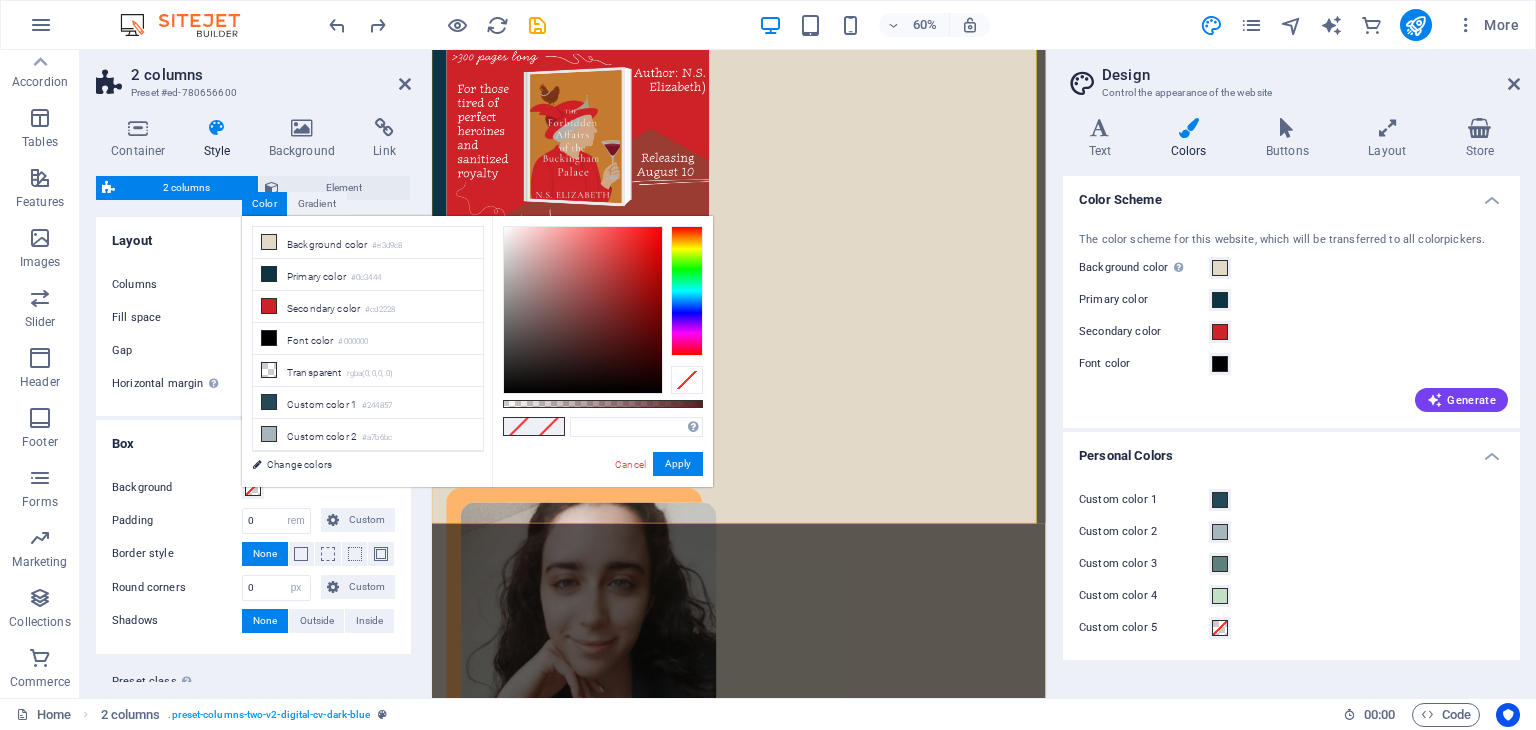 click on "Background Padding 0 px rem % vw vh Custom Custom 0 px rem % vw vh 0 px rem % vw vh 0 px rem % vw vh 0 px rem % vw vh Border style None             Border width 1 px rem vw vh Custom Custom 1 px rem vw vh 1 px rem vw vh 1 px rem vw vh 1 px rem vw vh Border color Round corners 0 px rem % vh vw Custom Custom 0 px rem % vh vw 0 px rem % vh vw 0 px rem % vh vw 0 px rem % vh vw Shadows None Outside Inside Color X offset 0 px rem vh vw Y offset 0 px rem vh vw Blur 0 px rem % vh vw Spread 0 px rem vh vw" at bounding box center (253, 555) 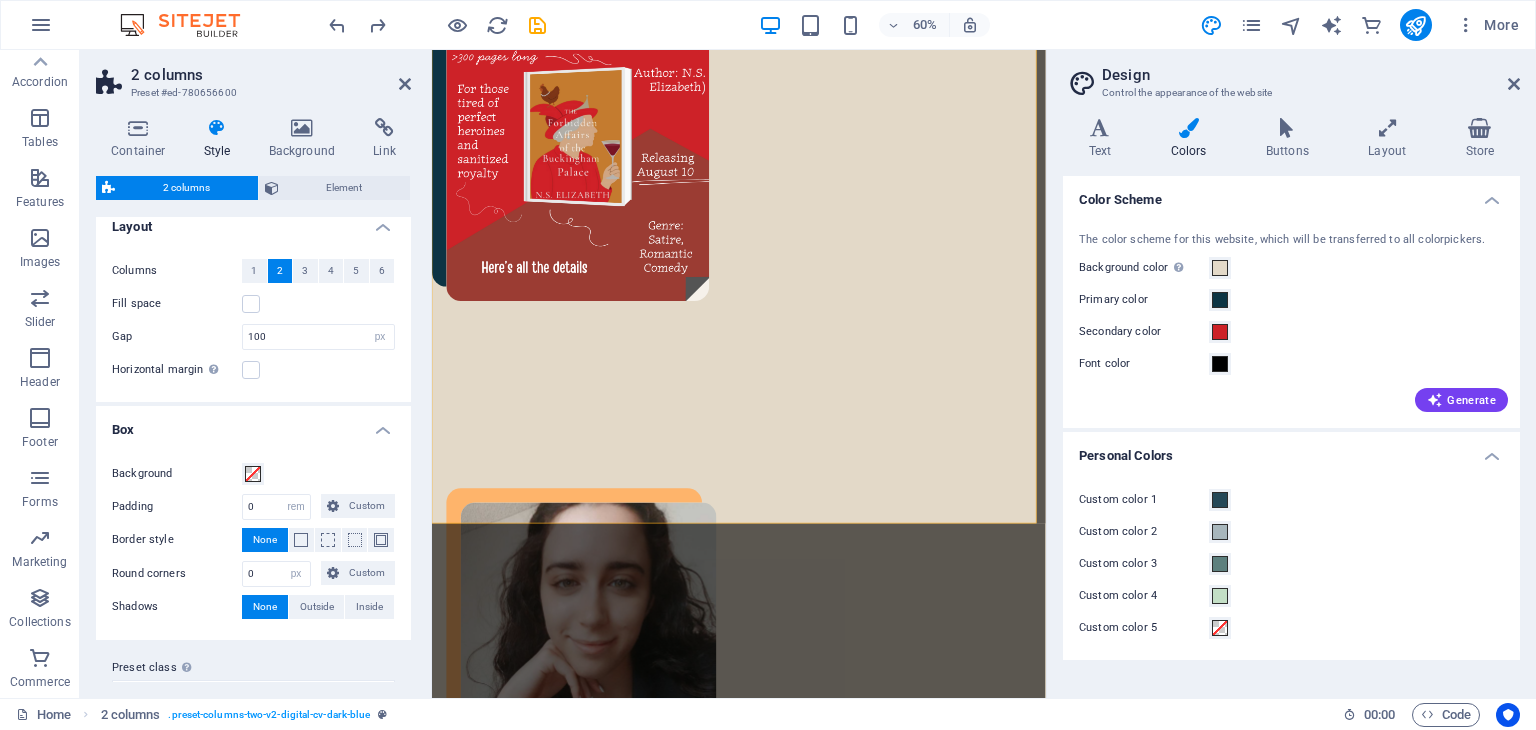scroll, scrollTop: 0, scrollLeft: 0, axis: both 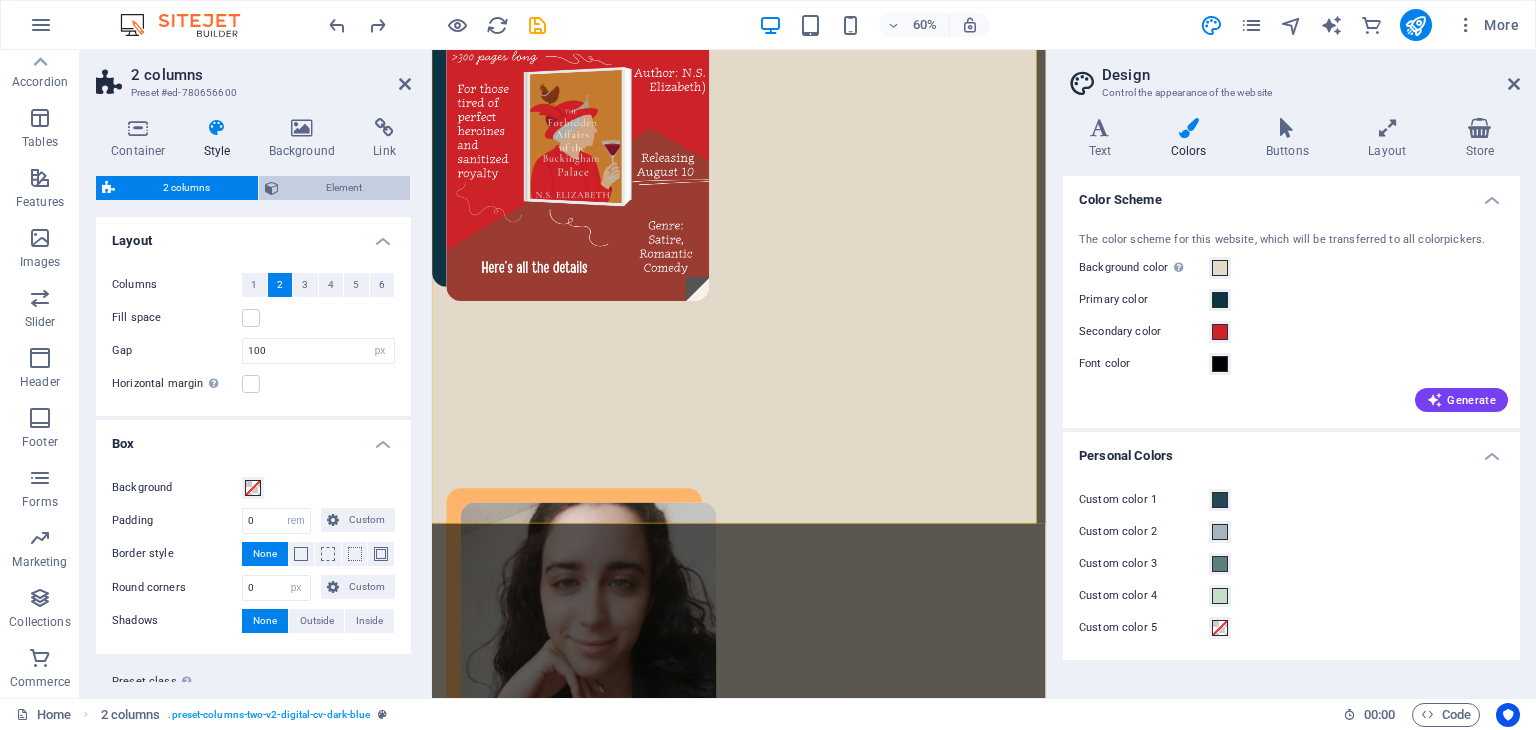 click on "Element" at bounding box center (345, 188) 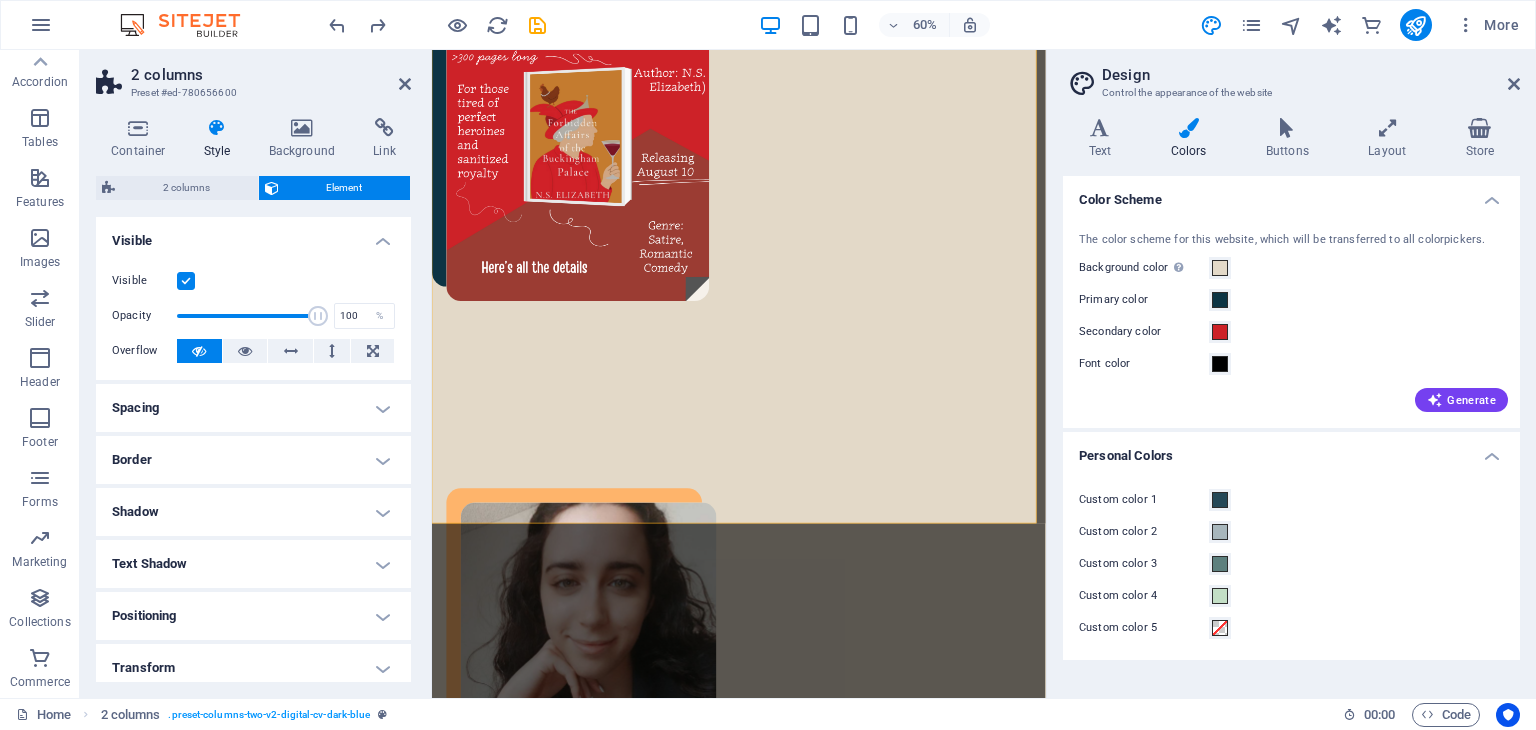 click on "Spacing" at bounding box center (253, 408) 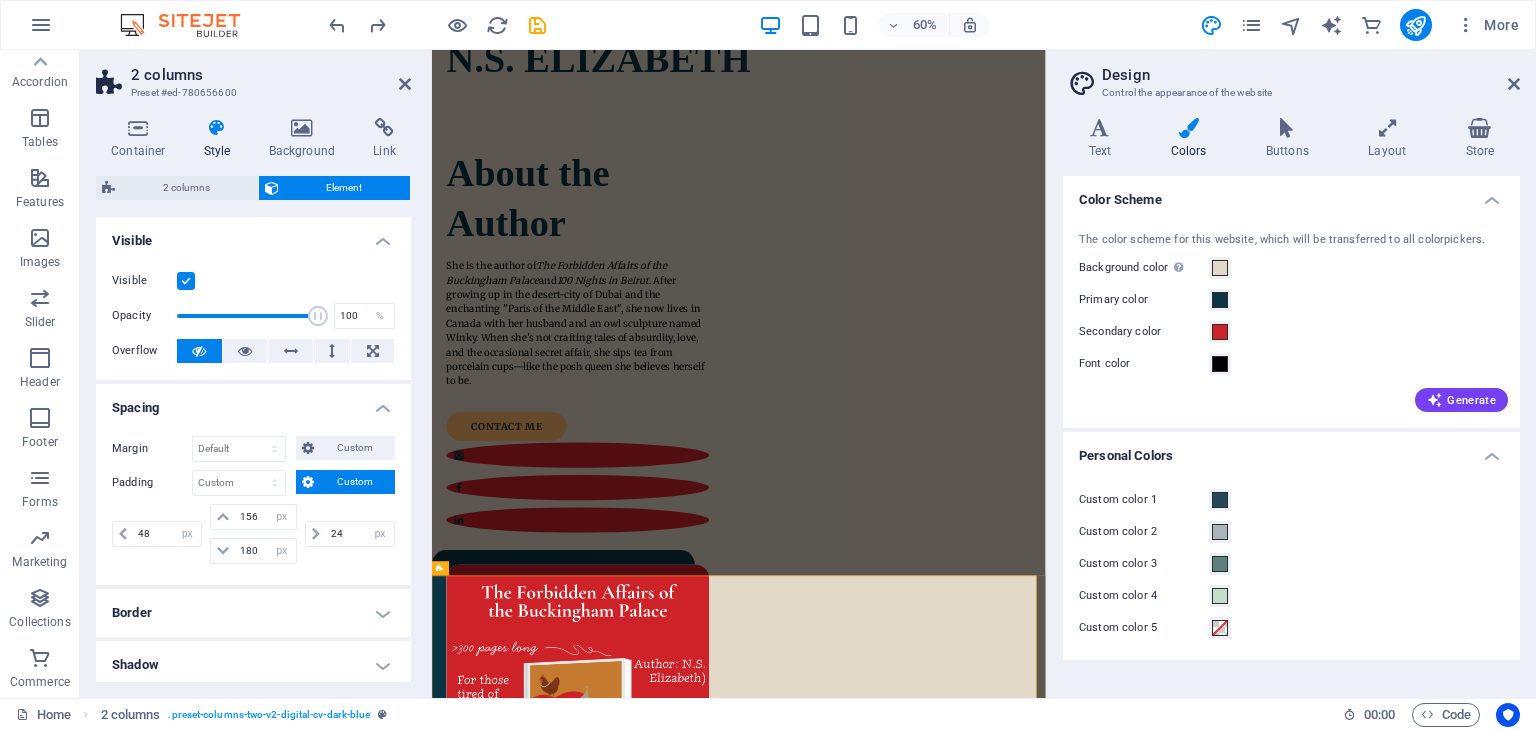 scroll, scrollTop: 228, scrollLeft: 0, axis: vertical 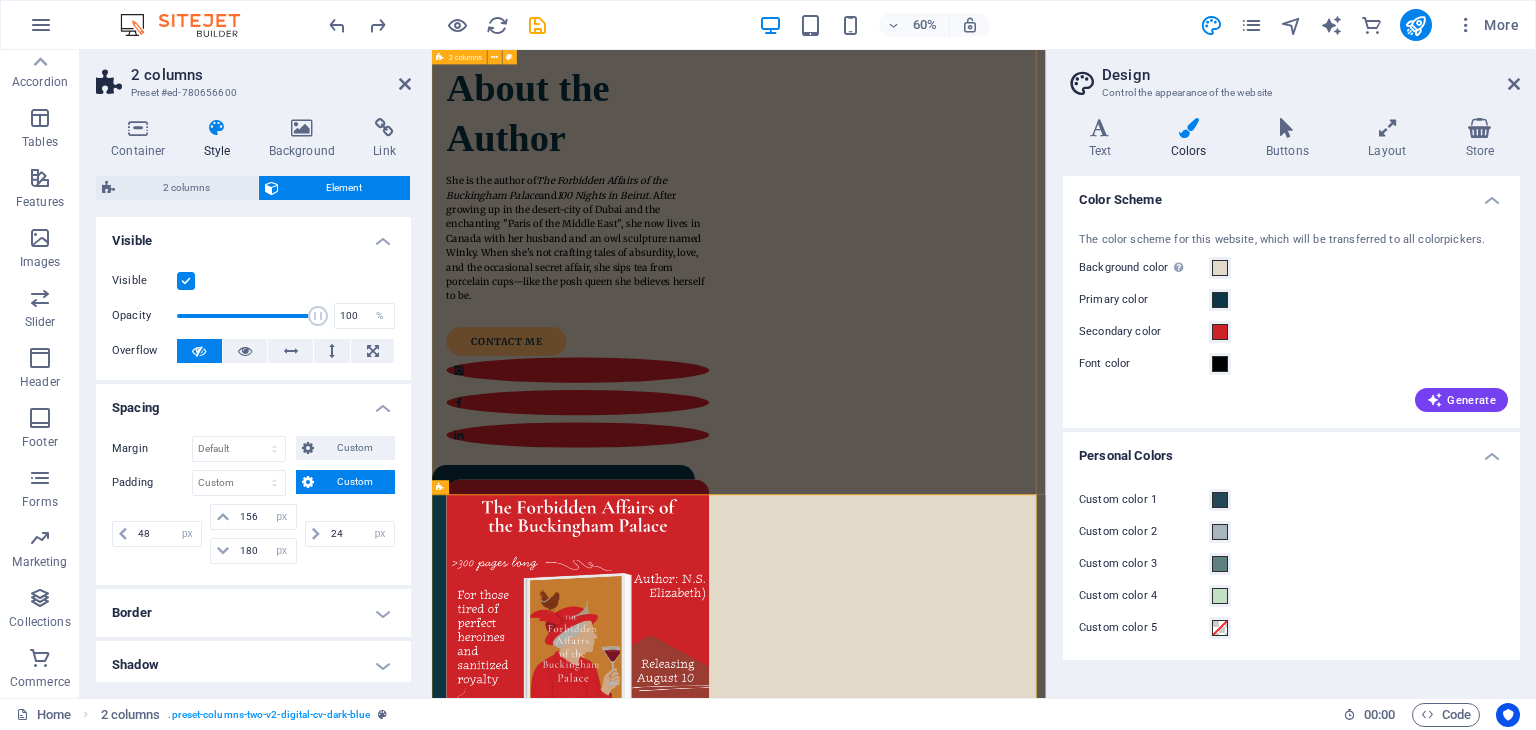 click on "About the Author She is the author of  The Forbidden Affairs of the Buckingham Palace  and  100 Nights in Beirut . After growing up in the desert-city of [CITY] and the enchanting "Paris of the Middle East", she now lives in [COUNTRY] with her husband and an owl sculpture named Winky. When she's not crafting tales of absurdity, love, and the occasional secret affair, she sips tea from porcelain cups—like the posh queen she believes herself to be. contact me" at bounding box center (943, 758) 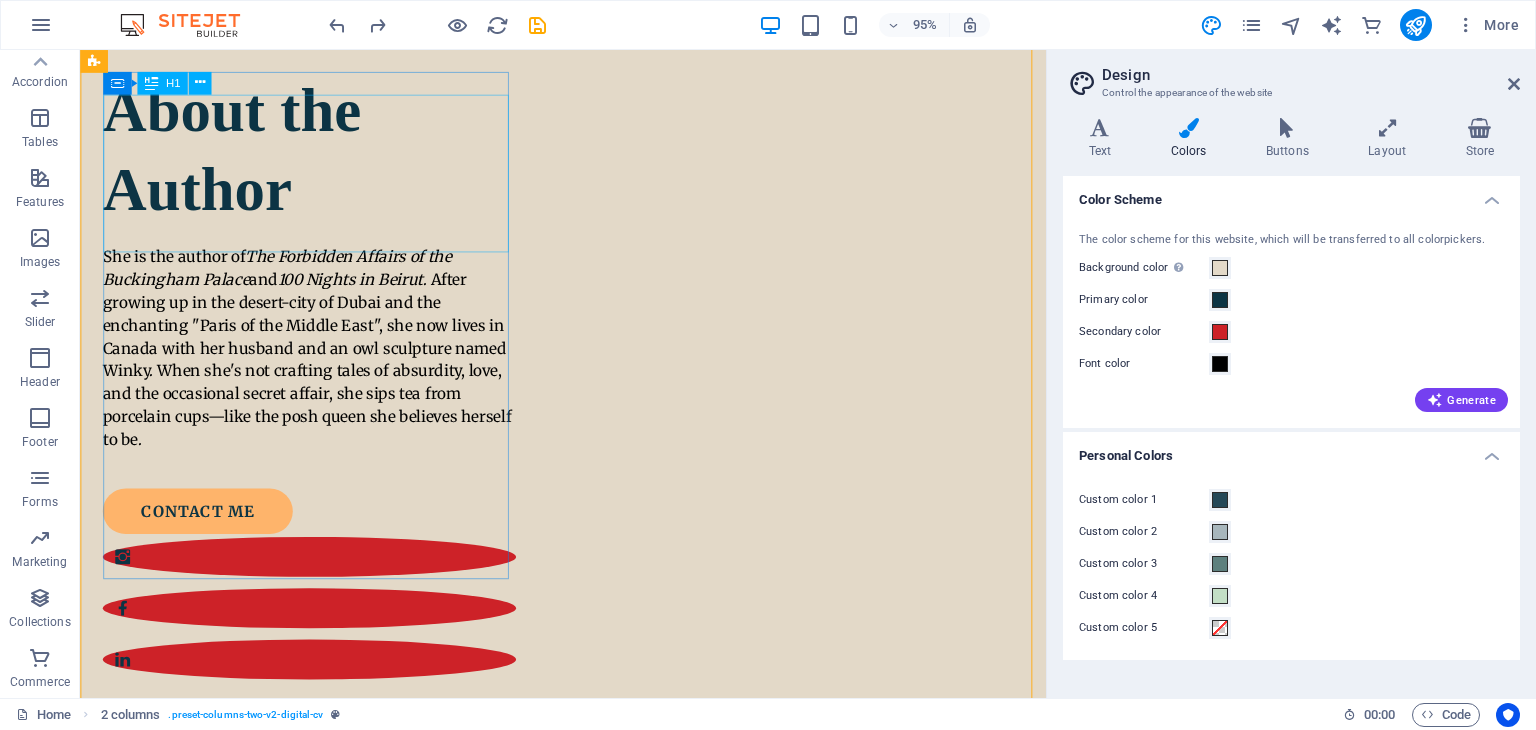 click on "About the Author" at bounding box center [321, 156] 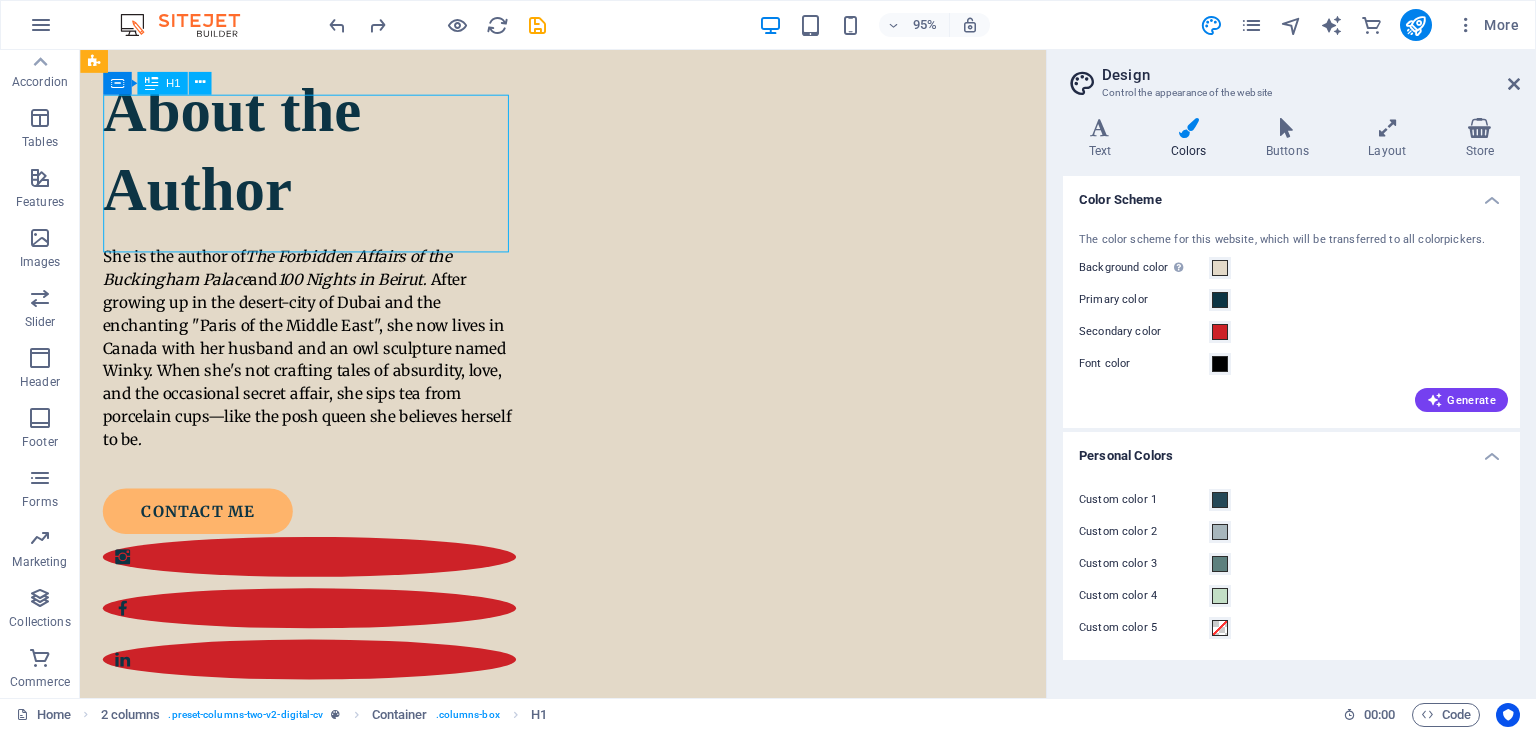 click on "About the Author" at bounding box center [321, 156] 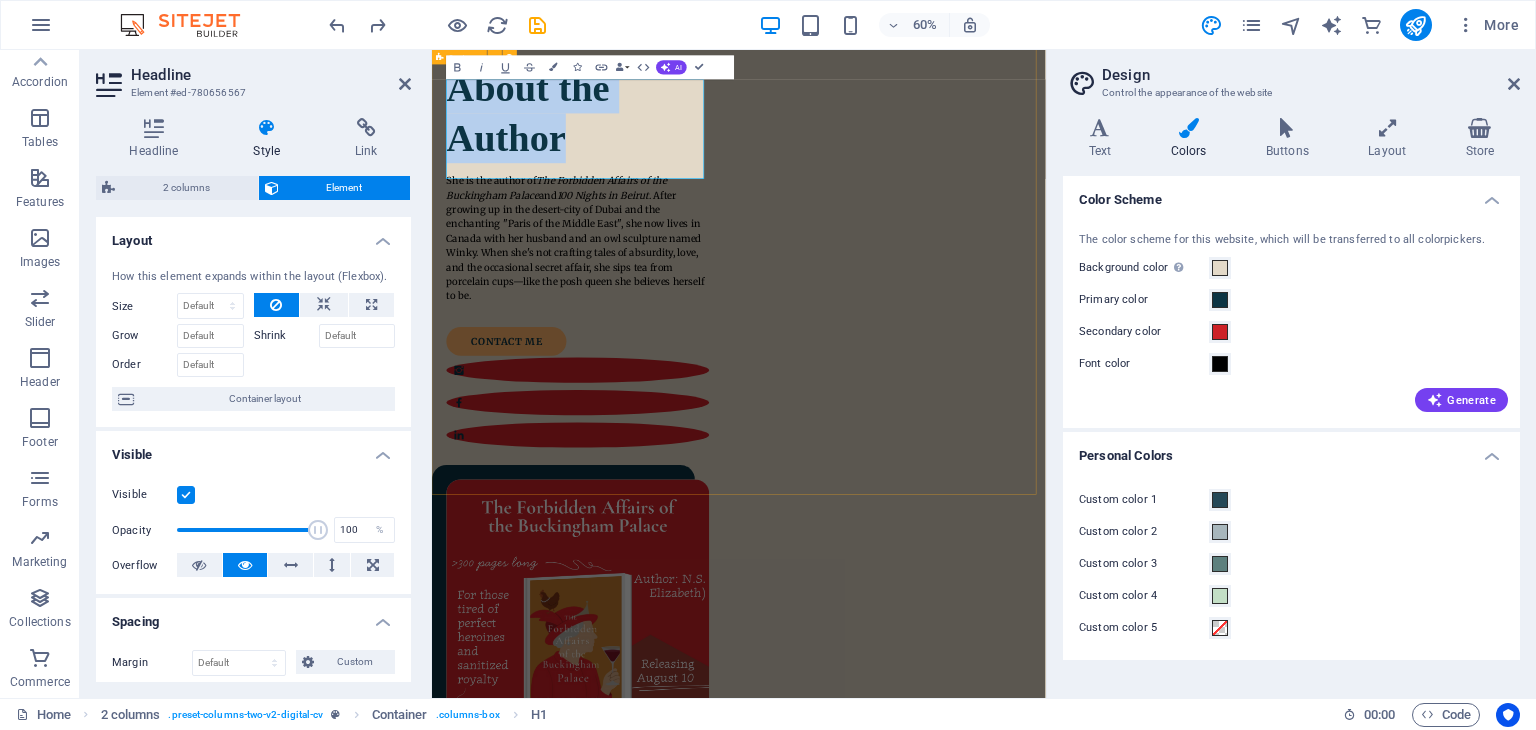 type 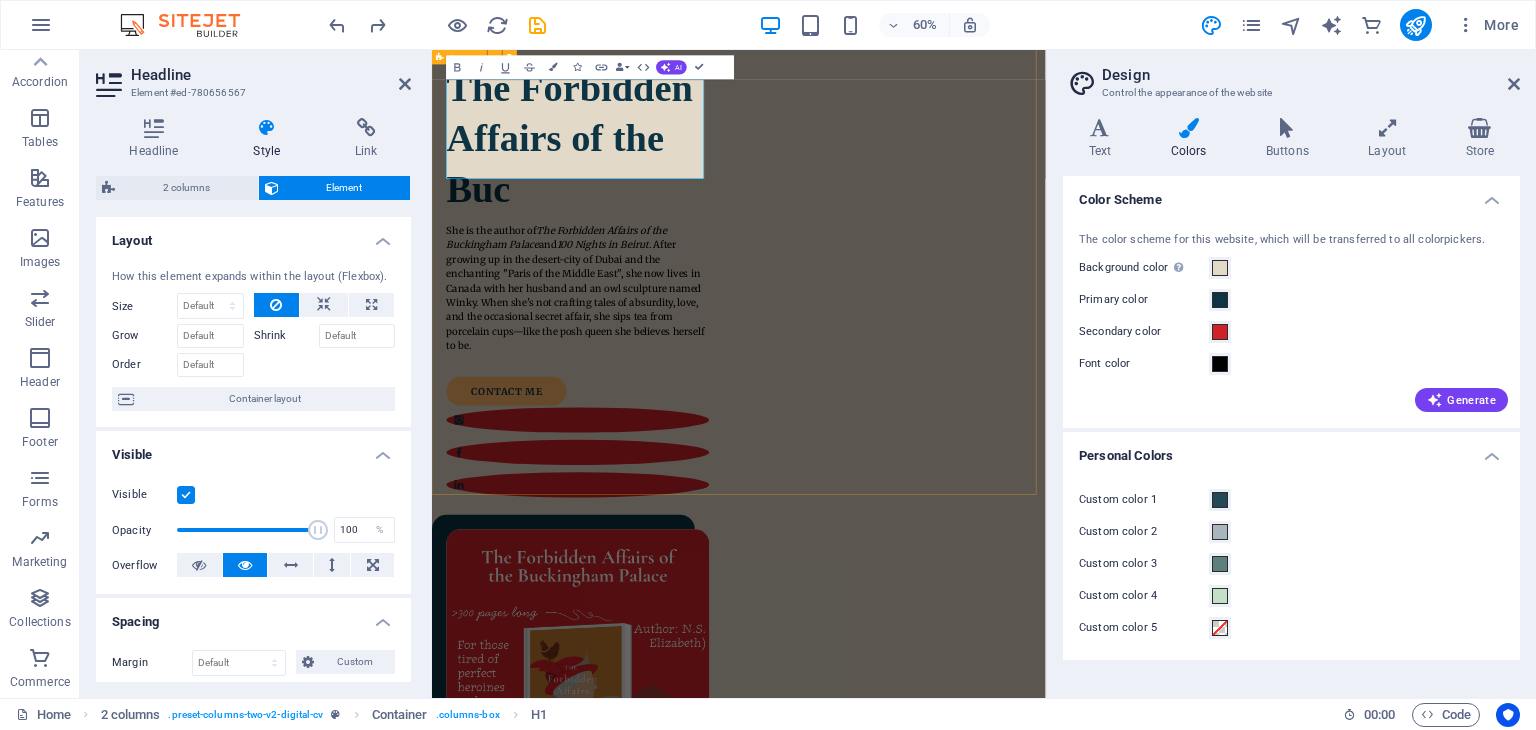 scroll, scrollTop: 202, scrollLeft: 0, axis: vertical 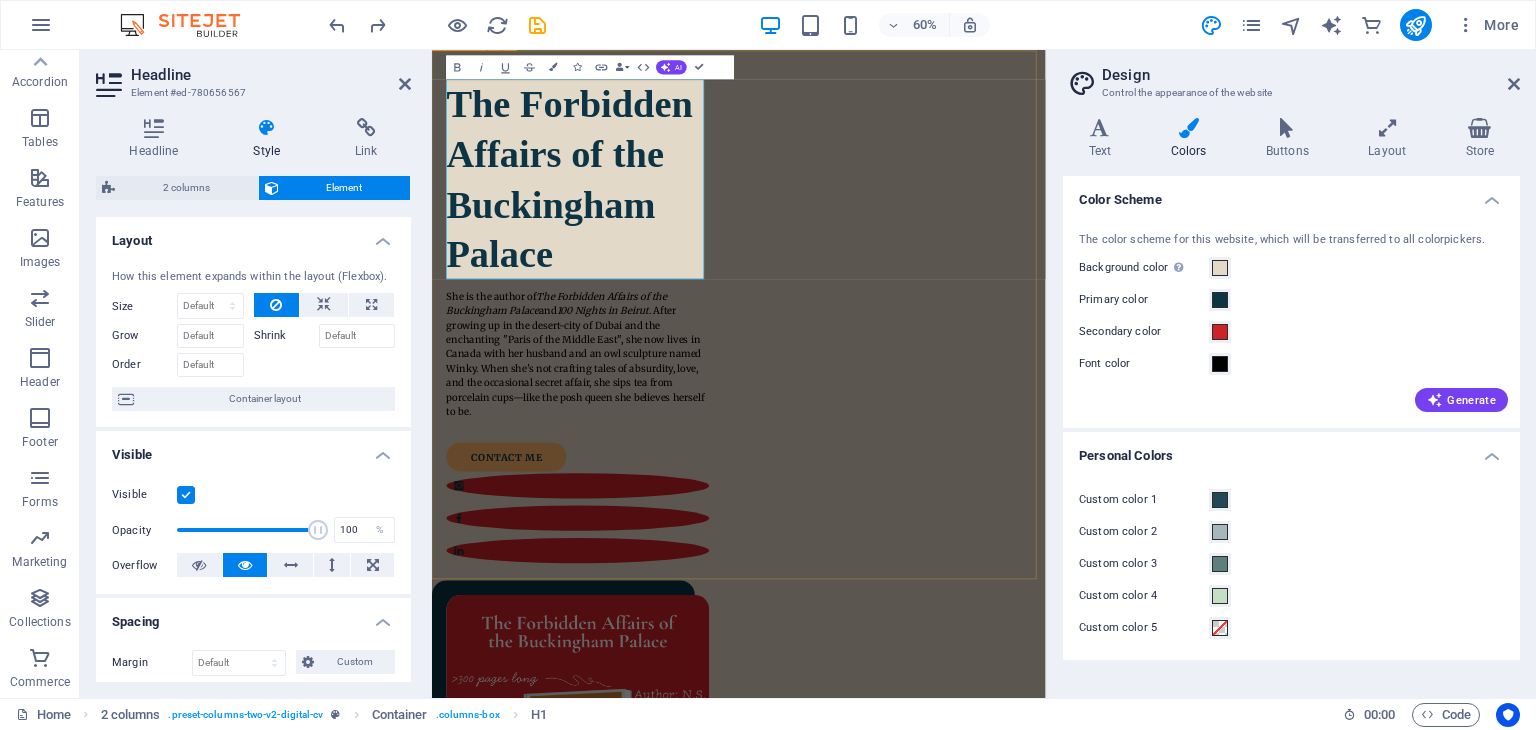 click on "​The Forbidden Affairs of the Buckingham Palace She is the author of  The Forbidden Affairs of the Buckingham Palace  and  100 Nights in Beirut . After growing up in the desert-city of [CITY] and the enchanting "Paris of the Middle East", she now lives in [COUNTRY] with her husband and an owl sculpture named Winky. When she's not crafting tales of absurdity, love, and the occasional secret affair, she sips tea from porcelain cups—like the posh queen she believes herself to be. contact me" at bounding box center (943, 868) 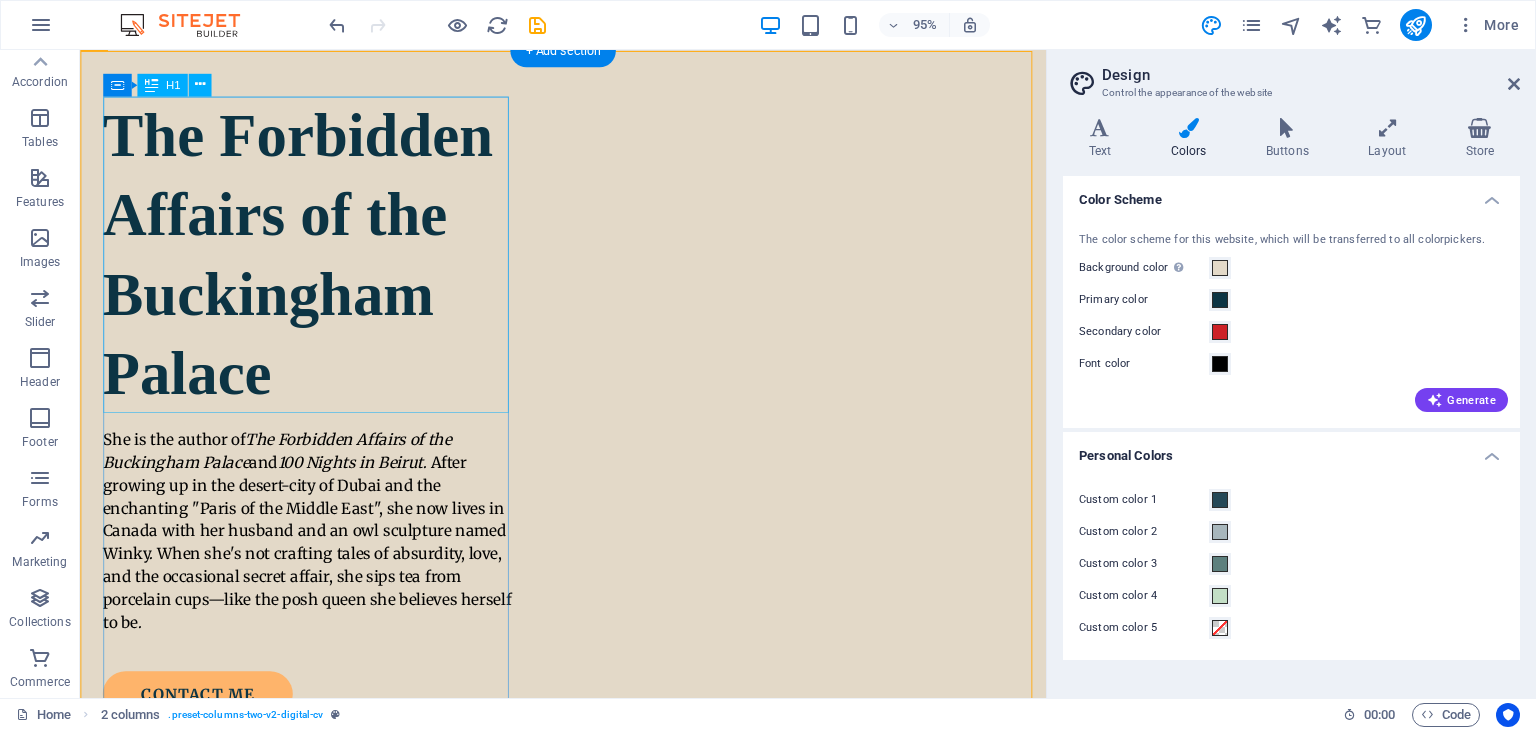click on "The Forbidden Affairs of the Buckingham Palace" at bounding box center [321, 265] 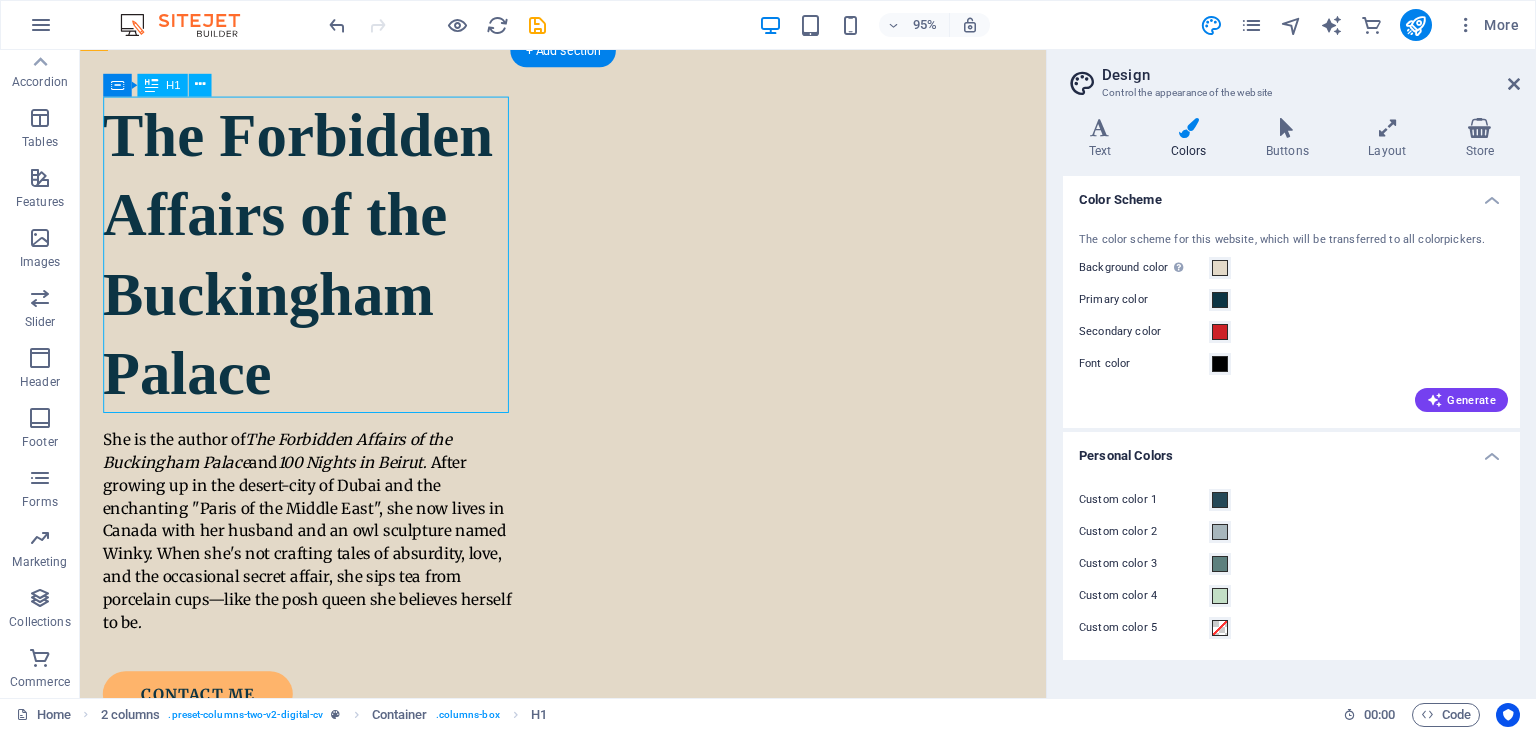 click on "The Forbidden Affairs of the Buckingham Palace" at bounding box center (321, 265) 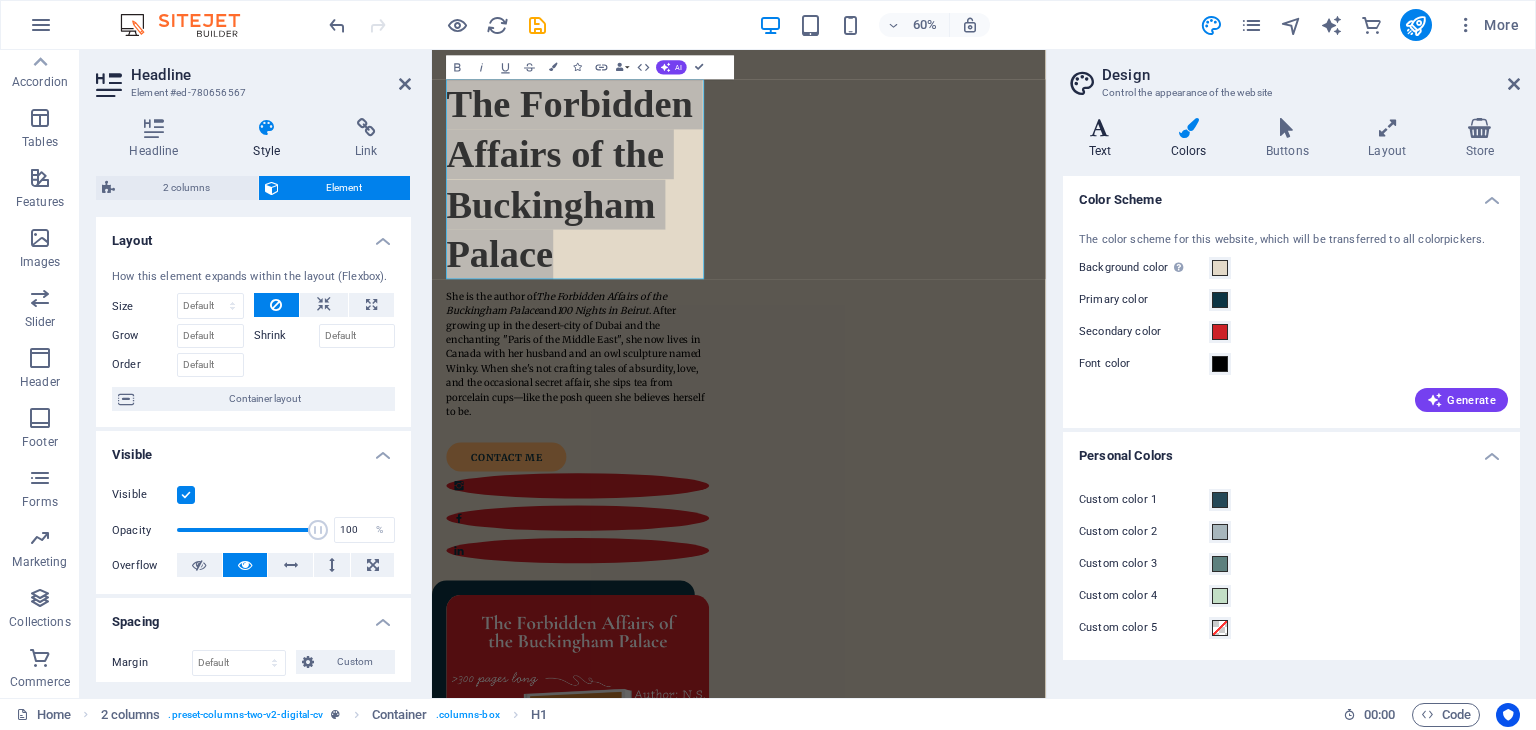 click on "Text" at bounding box center [1104, 139] 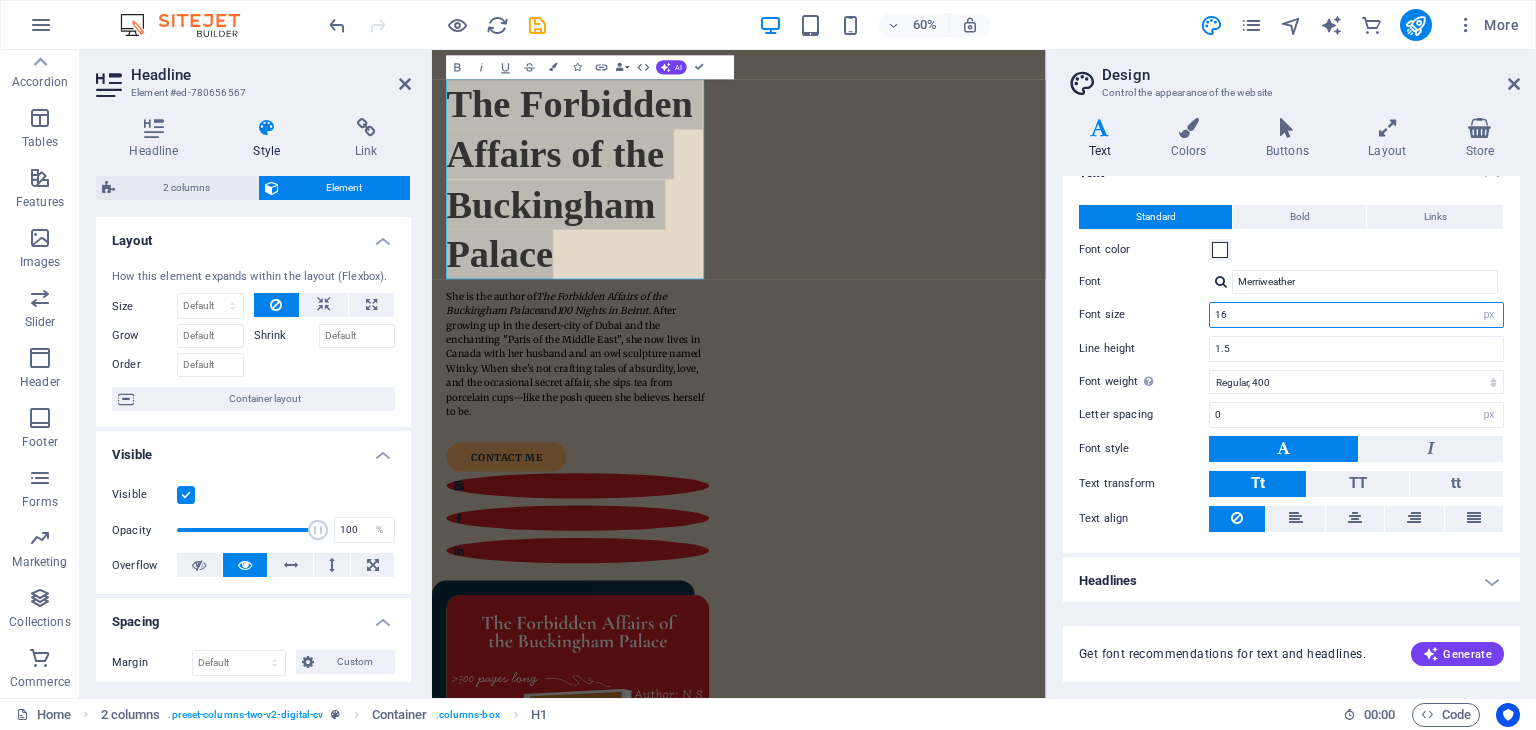 click on "16" at bounding box center (1356, 315) 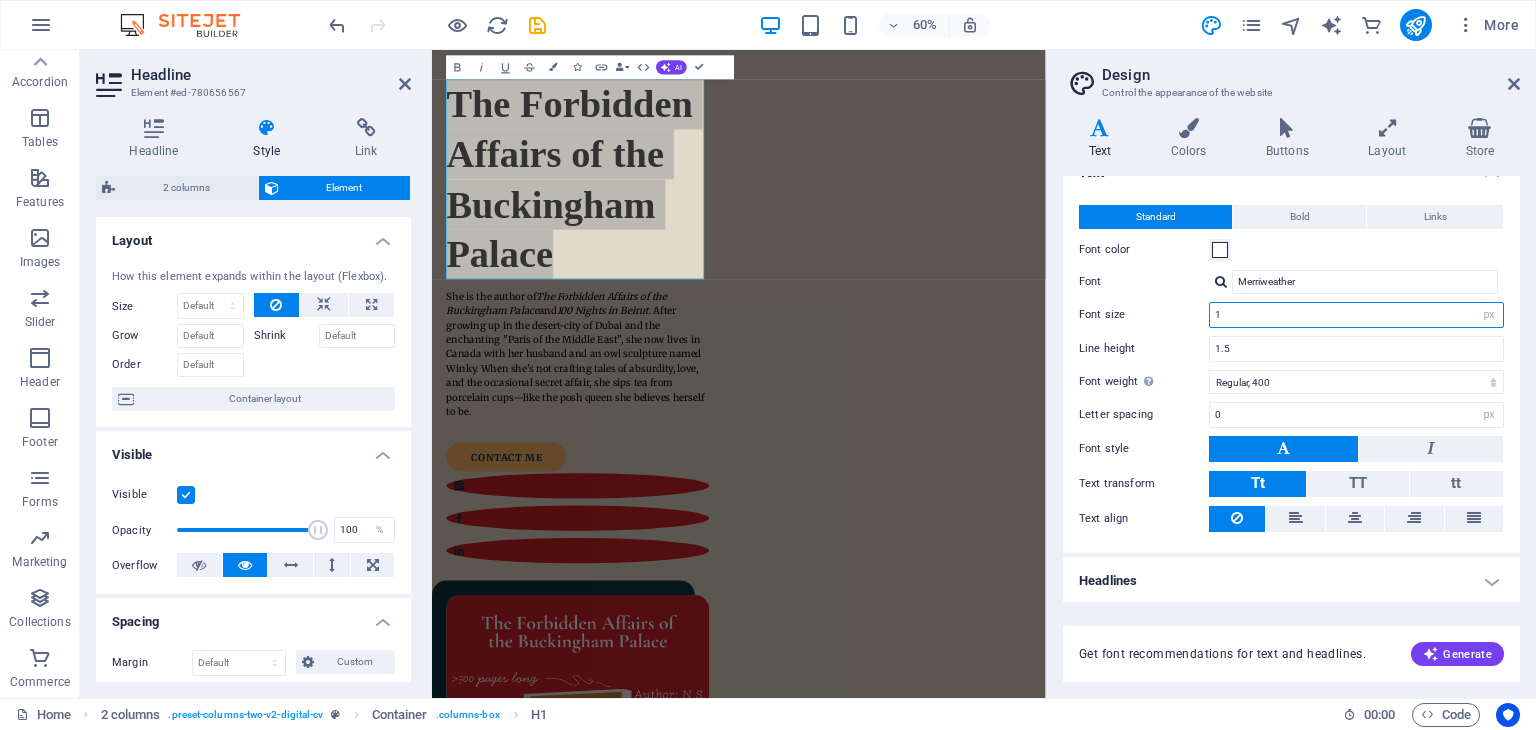 click on "1" at bounding box center (1356, 315) 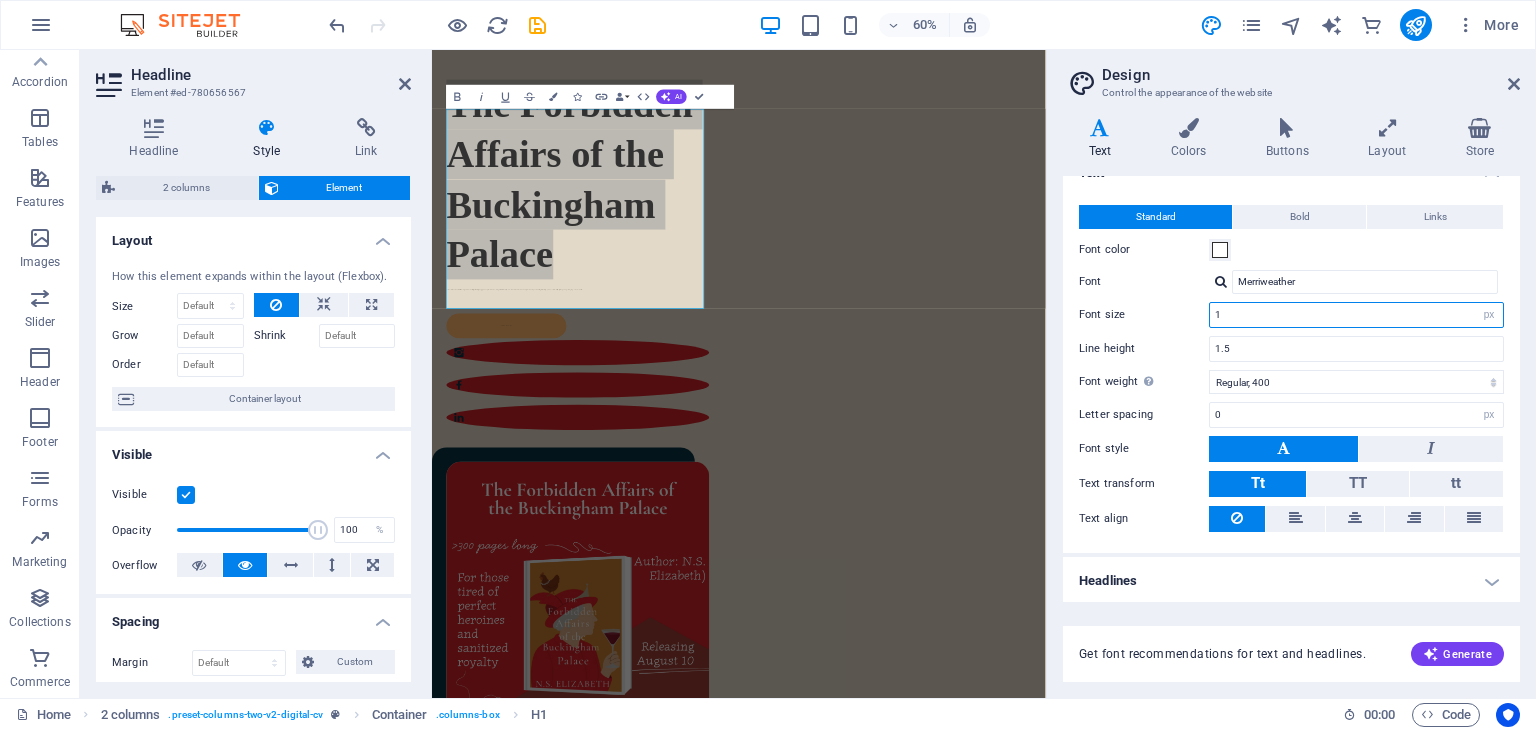 type on "1" 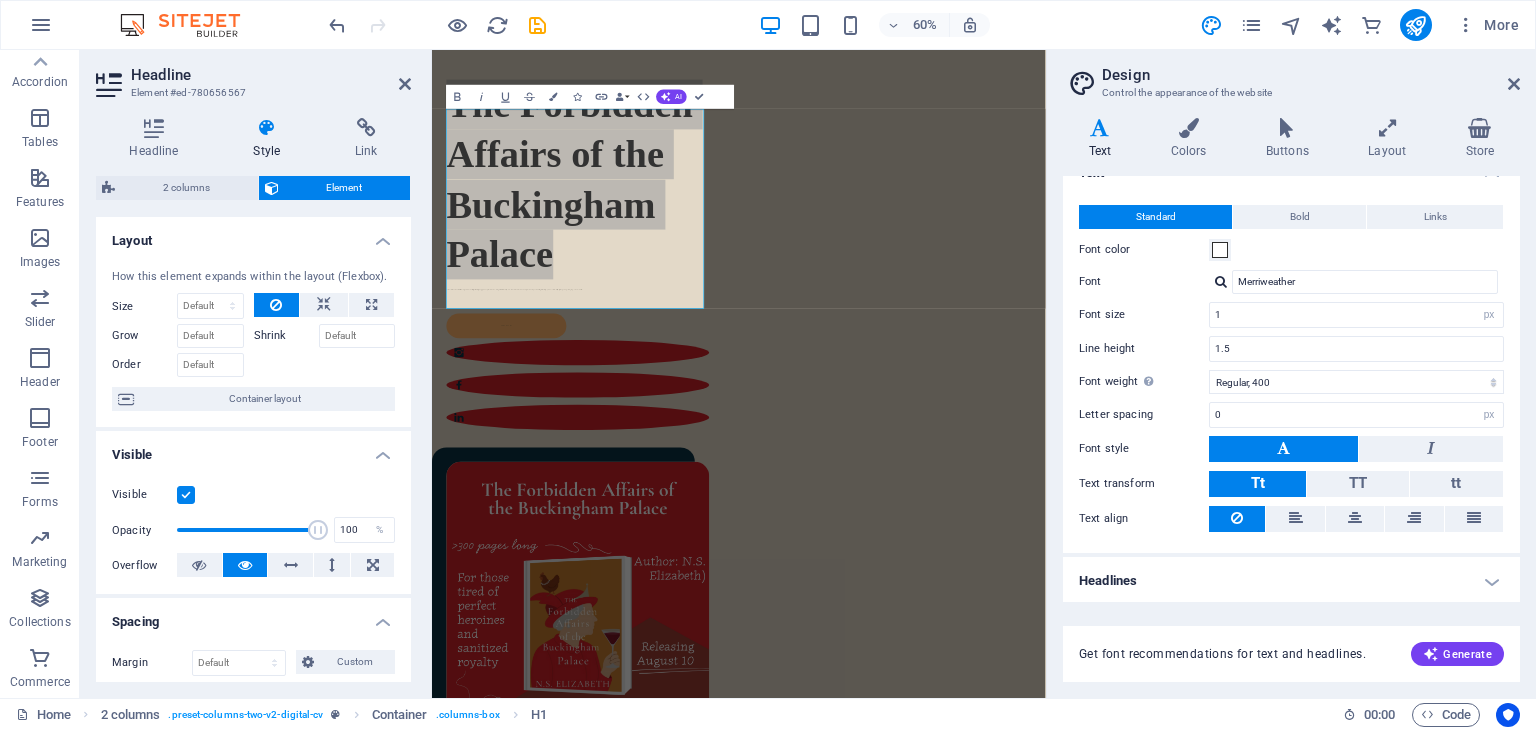 click on "Font color" at bounding box center [1291, 250] 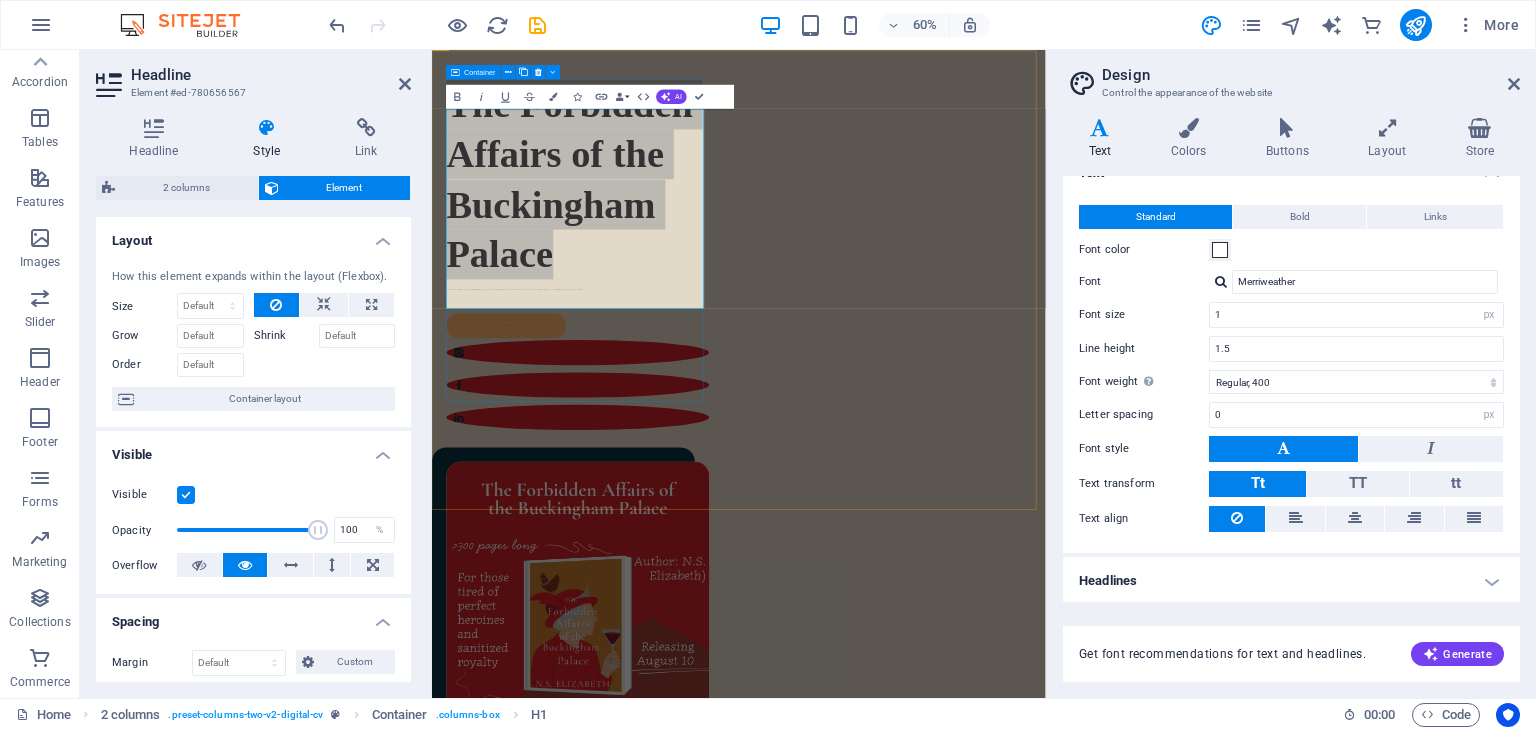 click on "The Forbidden Affairs of the Buckingham Palace She is the author of  The Forbidden Affairs of the Buckingham Palace  and  100 Nights in Beirut . After growing up in the desert-city of [CITY] and the enchanting "Paris of the Middle East", she now lives in [COUNTRY] with her husband and an owl sculpture named Winky. When she's not crafting tales of absurdity, love, and the occasional secret affair, she sips tea from porcelain cups—like the posh queen she believes herself to be. contact me" at bounding box center (675, 392) 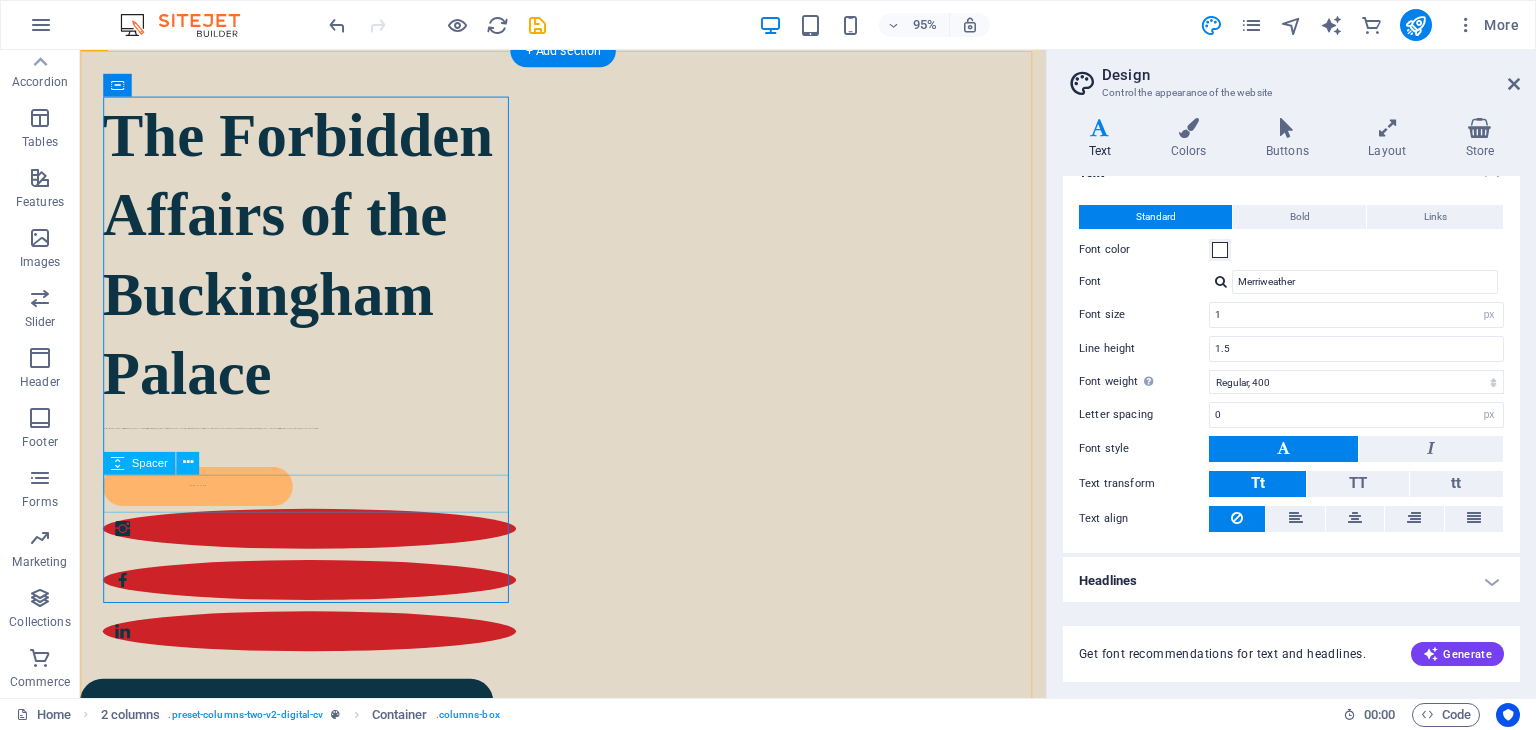 click at bounding box center (321, 469) 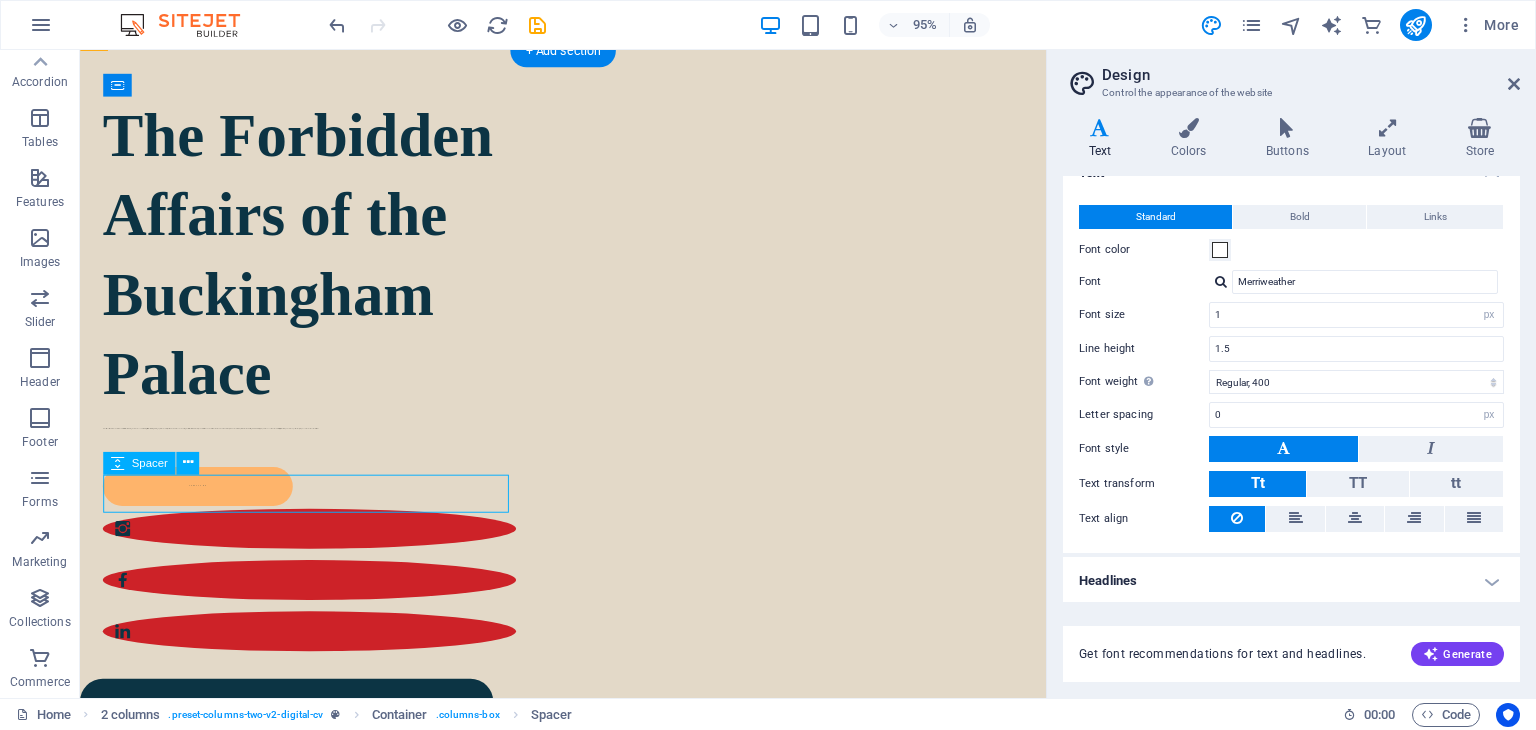 click at bounding box center (321, 469) 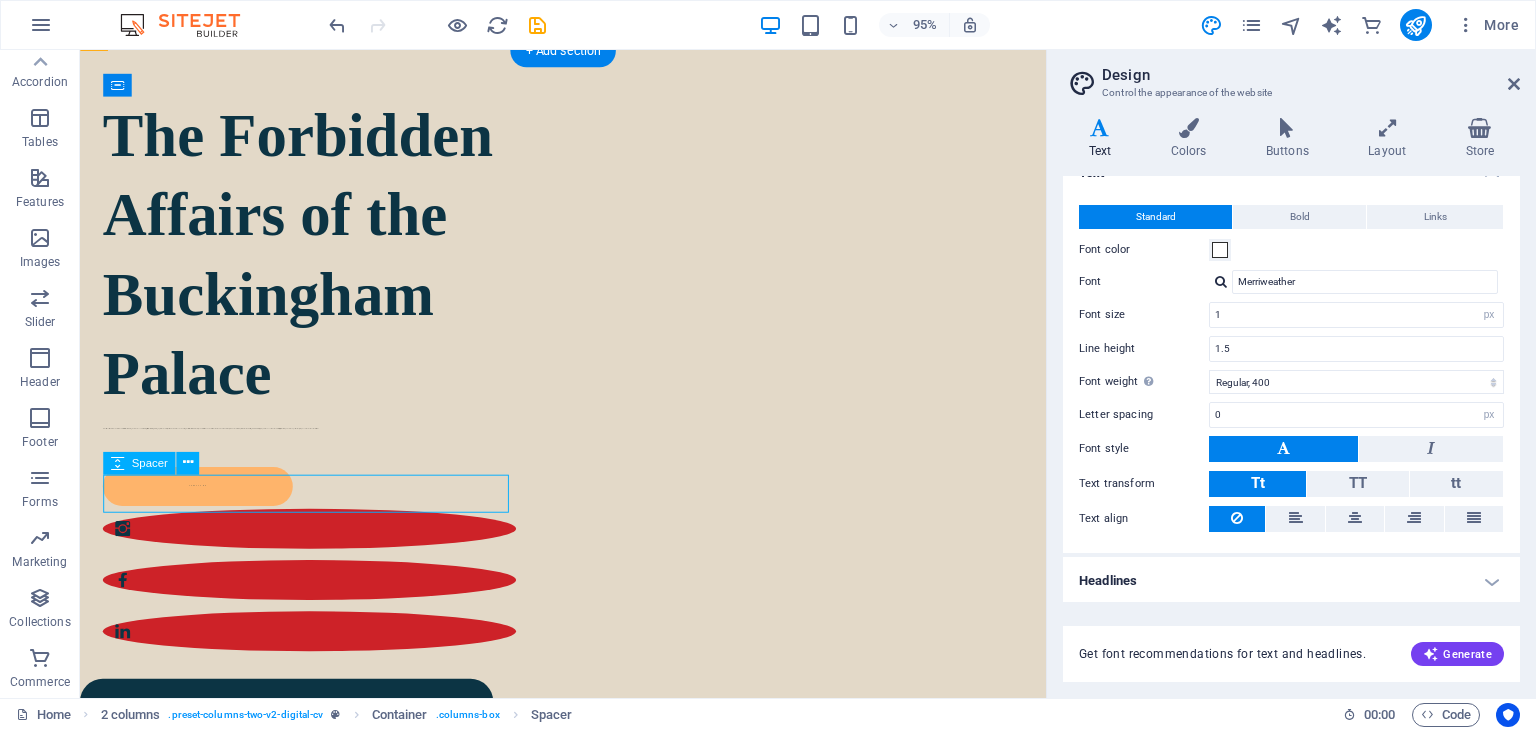 select on "px" 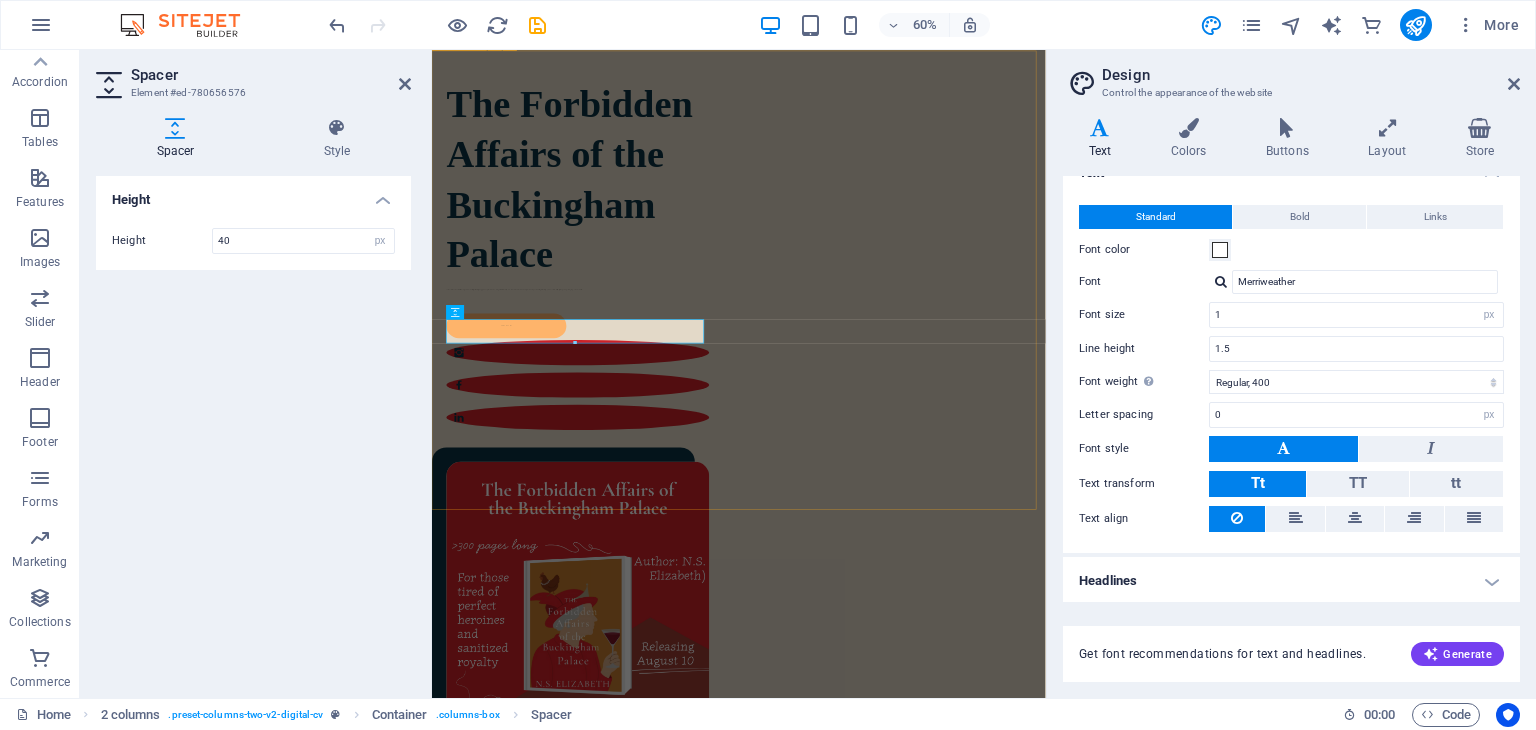 click on "The Forbidden Affairs of the Buckingham Palace She is the author of  The Forbidden Affairs of the Buckingham Palace  and  100 Nights in Beirut . After growing up in the desert-city of [CITY] and the enchanting "Paris of the Middle East", she now lives in [COUNTRY] with her husband and an owl sculpture named Winky. When she's not crafting tales of absurdity, love, and the occasional secret affair, she sips tea from porcelain cups—like the posh queen she believes herself to be. contact me" at bounding box center [943, 757] 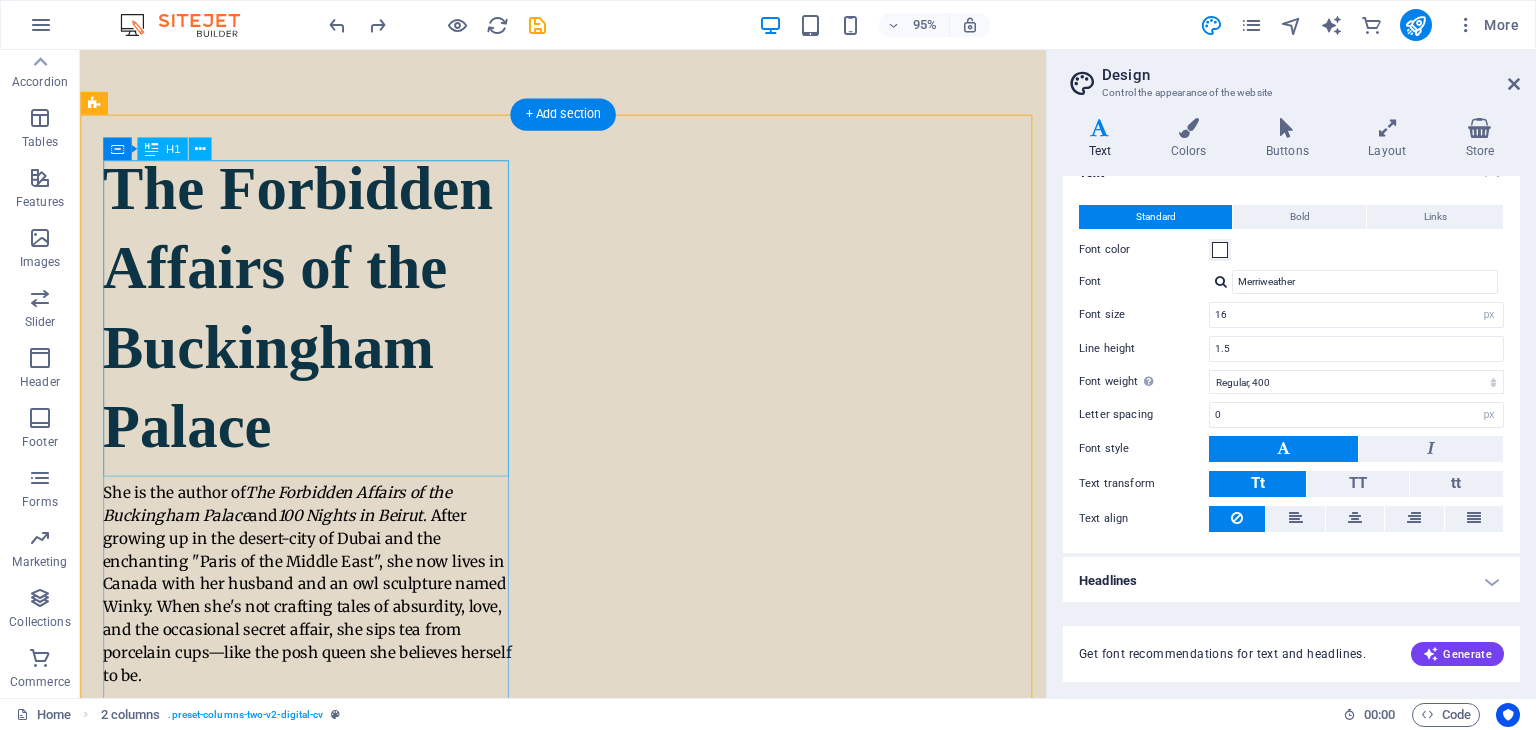 scroll, scrollTop: 300, scrollLeft: 0, axis: vertical 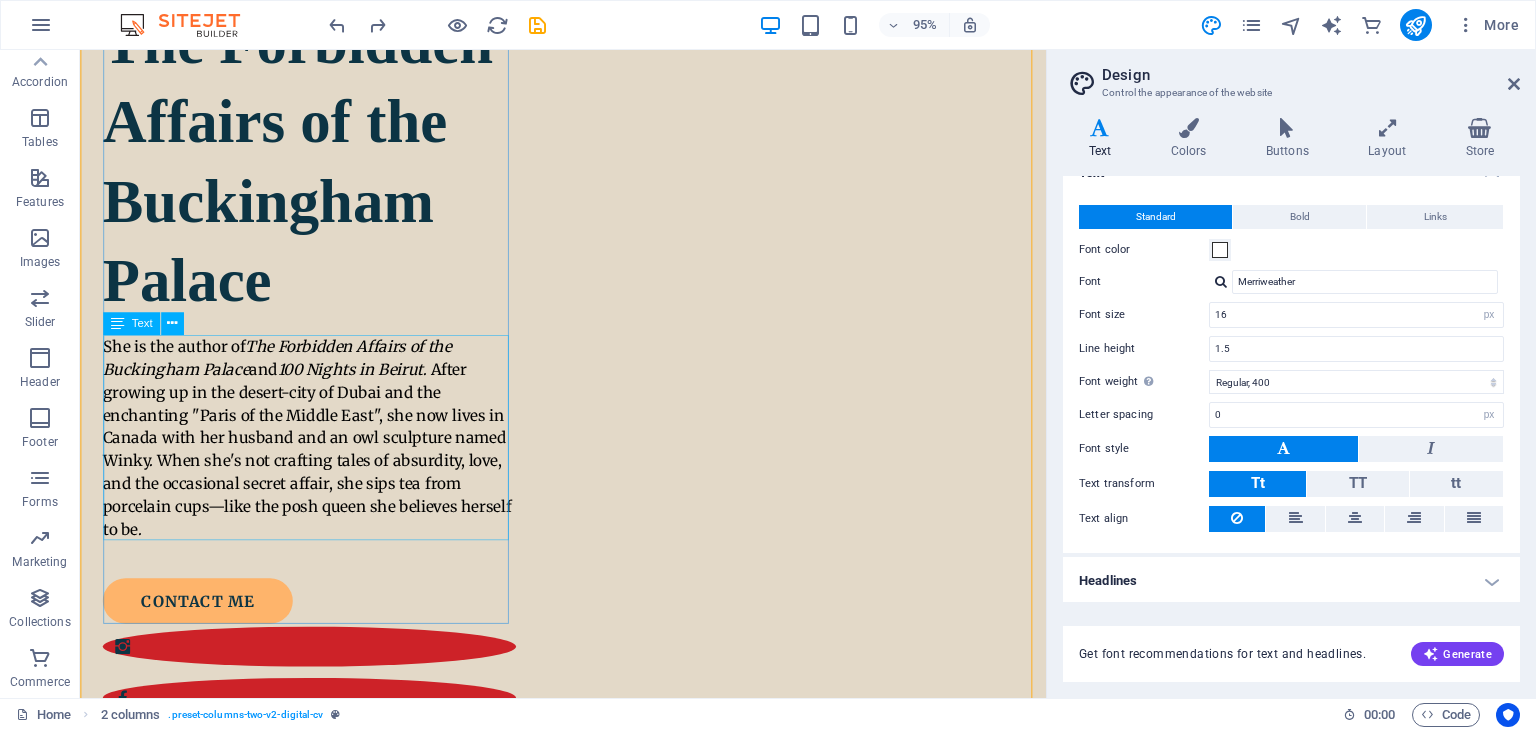 click on "She is the author of  The Forbidden Affairs of the Buckingham Palace  and  100 Nights in Beirut . After growing up in the desert-city of [CITY] and the enchanting "Paris of the Middle East", she now lives in [COUNTRY] with her husband and an owl sculpture named Winky. When she's not crafting tales of absurdity, love, and the occasional secret affair, she sips tea from porcelain cups—like the posh queen she believes herself to be." at bounding box center [321, 458] 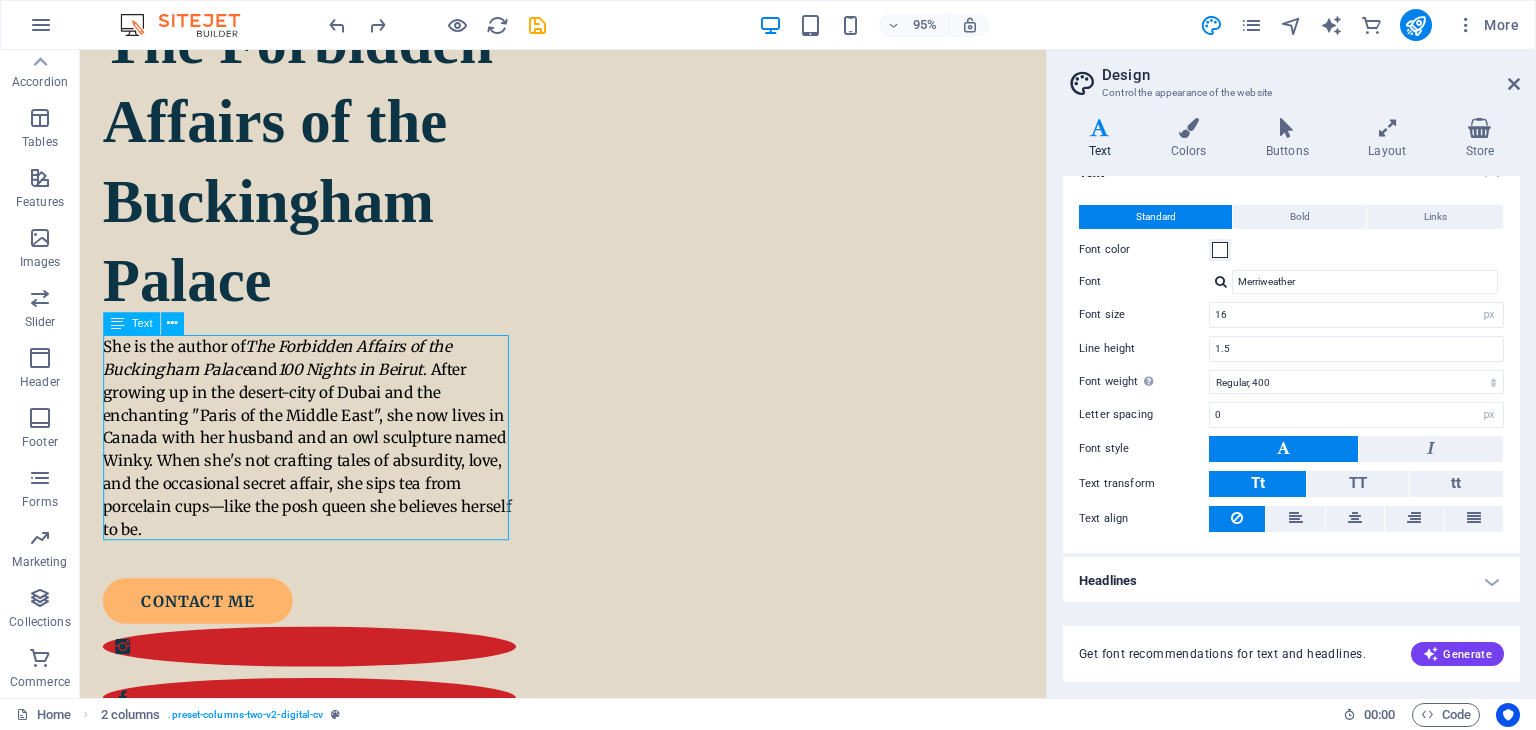 click on "She is the author of  The Forbidden Affairs of the Buckingham Palace  and  100 Nights in Beirut . After growing up in the desert-city of [CITY] and the enchanting "Paris of the Middle East", she now lives in [COUNTRY] with her husband and an owl sculpture named Winky. When she's not crafting tales of absurdity, love, and the occasional secret affair, she sips tea from porcelain cups—like the posh queen she believes herself to be." at bounding box center (321, 458) 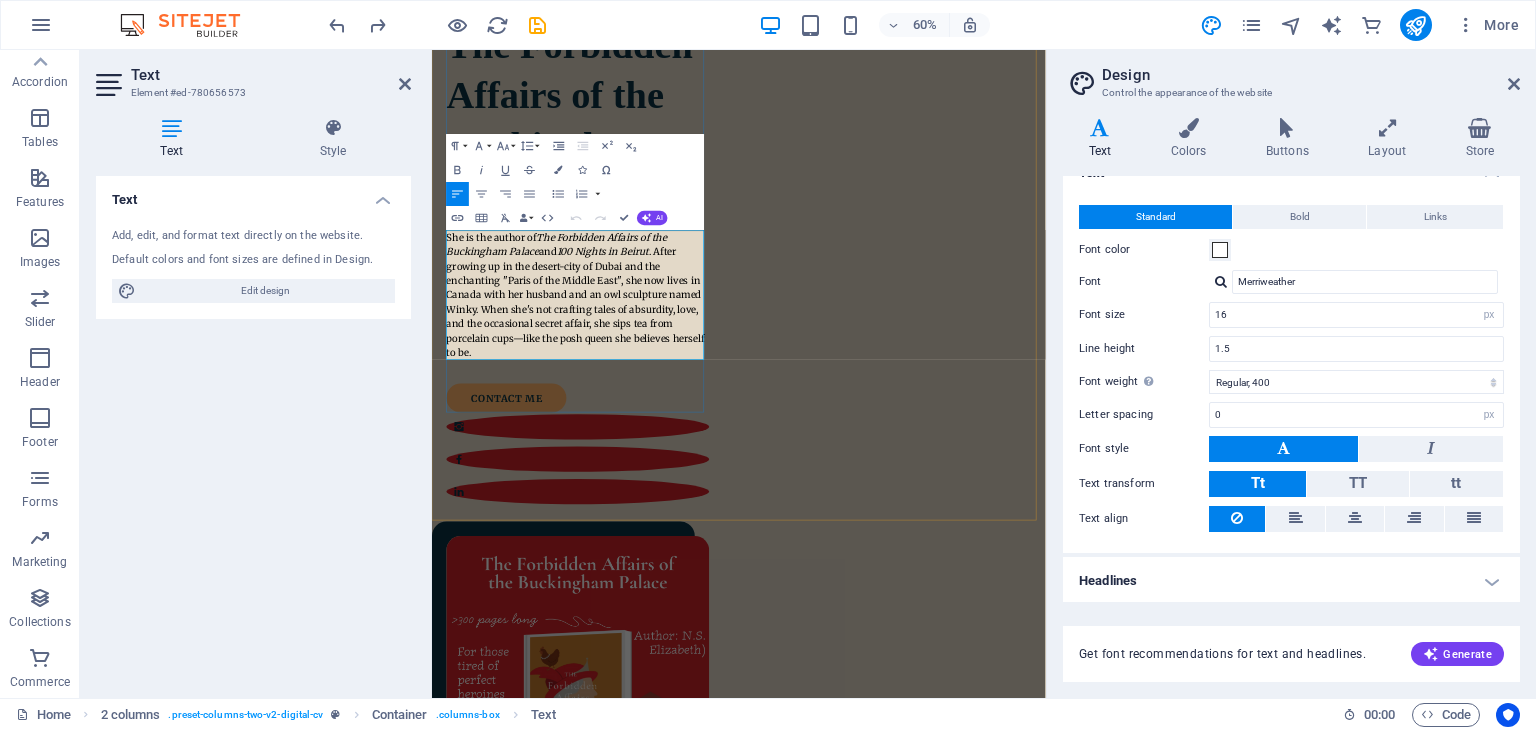 click on ". After growing up in the desert-city of Dubai and the enchanting "Paris of the Middle East", she now lives in Canada with her husband and an owl sculpture named Winky. When she's not crafting tales of absurdity, love, and the occasional secret affair, she sips tea from porcelain cups—like the posh queen she believes herself to be." at bounding box center [671, 470] 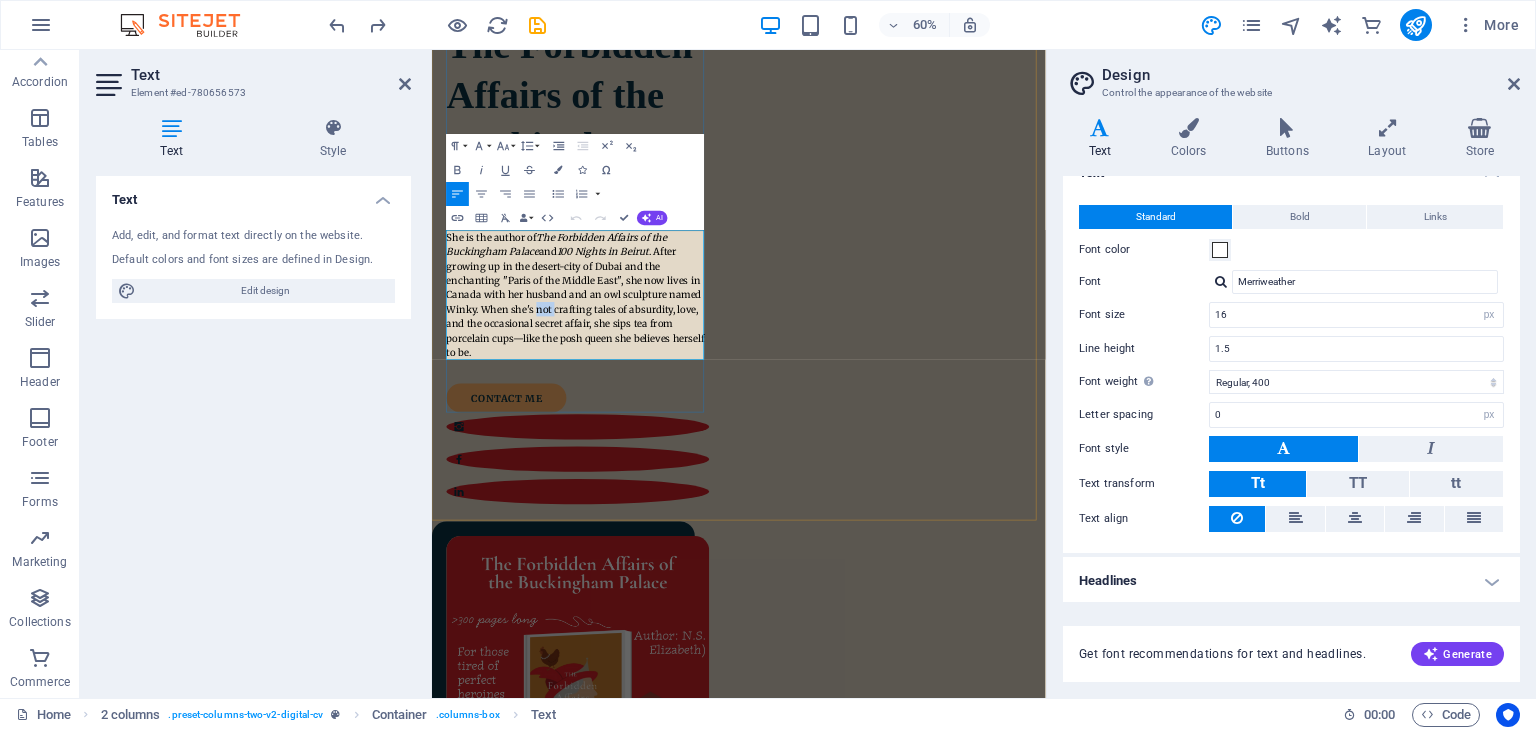 click on ". After growing up in the desert-city of Dubai and the enchanting "Paris of the Middle East", she now lives in Canada with her husband and an owl sculpture named Winky. When she's not crafting tales of absurdity, love, and the occasional secret affair, she sips tea from porcelain cups—like the posh queen she believes herself to be." at bounding box center (671, 470) 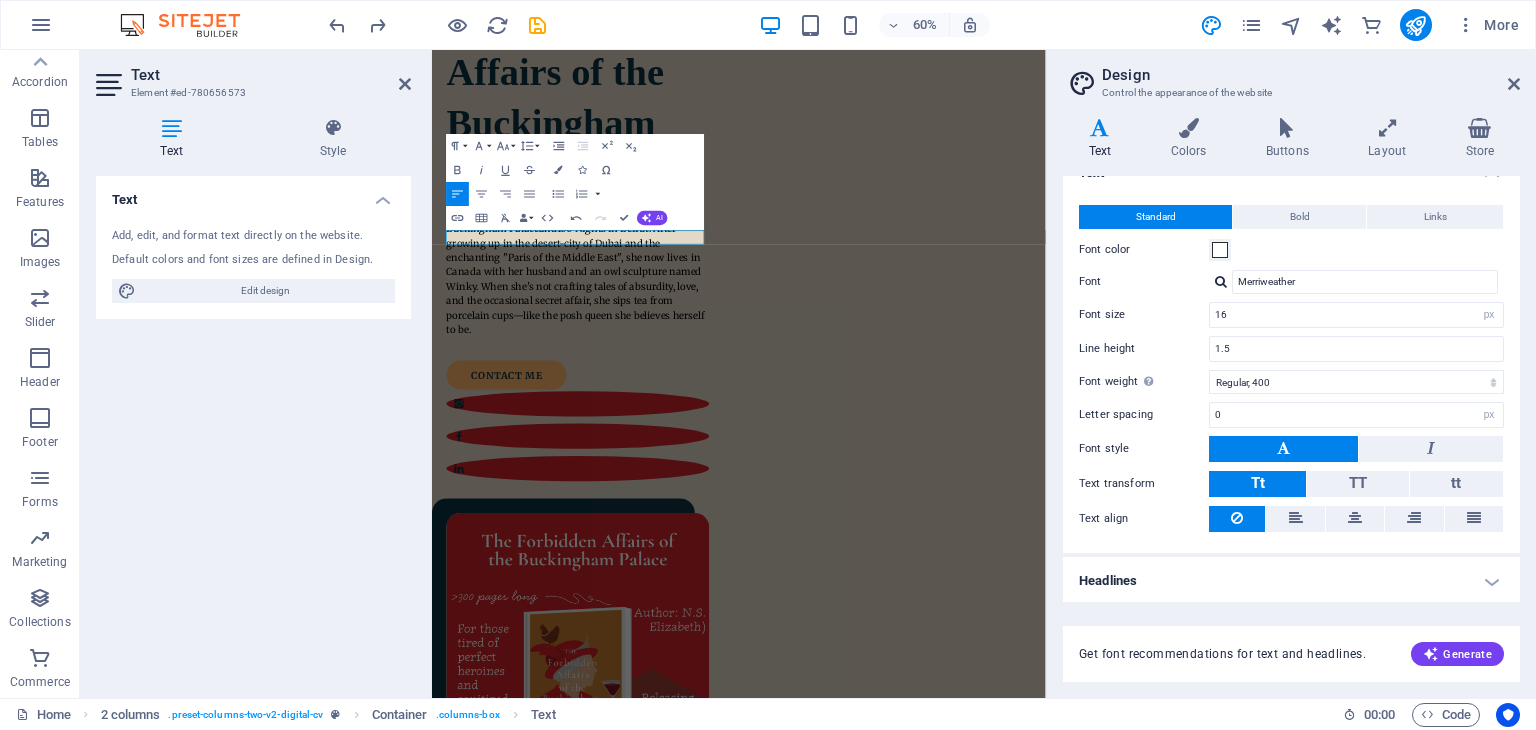 scroll, scrollTop: 300, scrollLeft: 0, axis: vertical 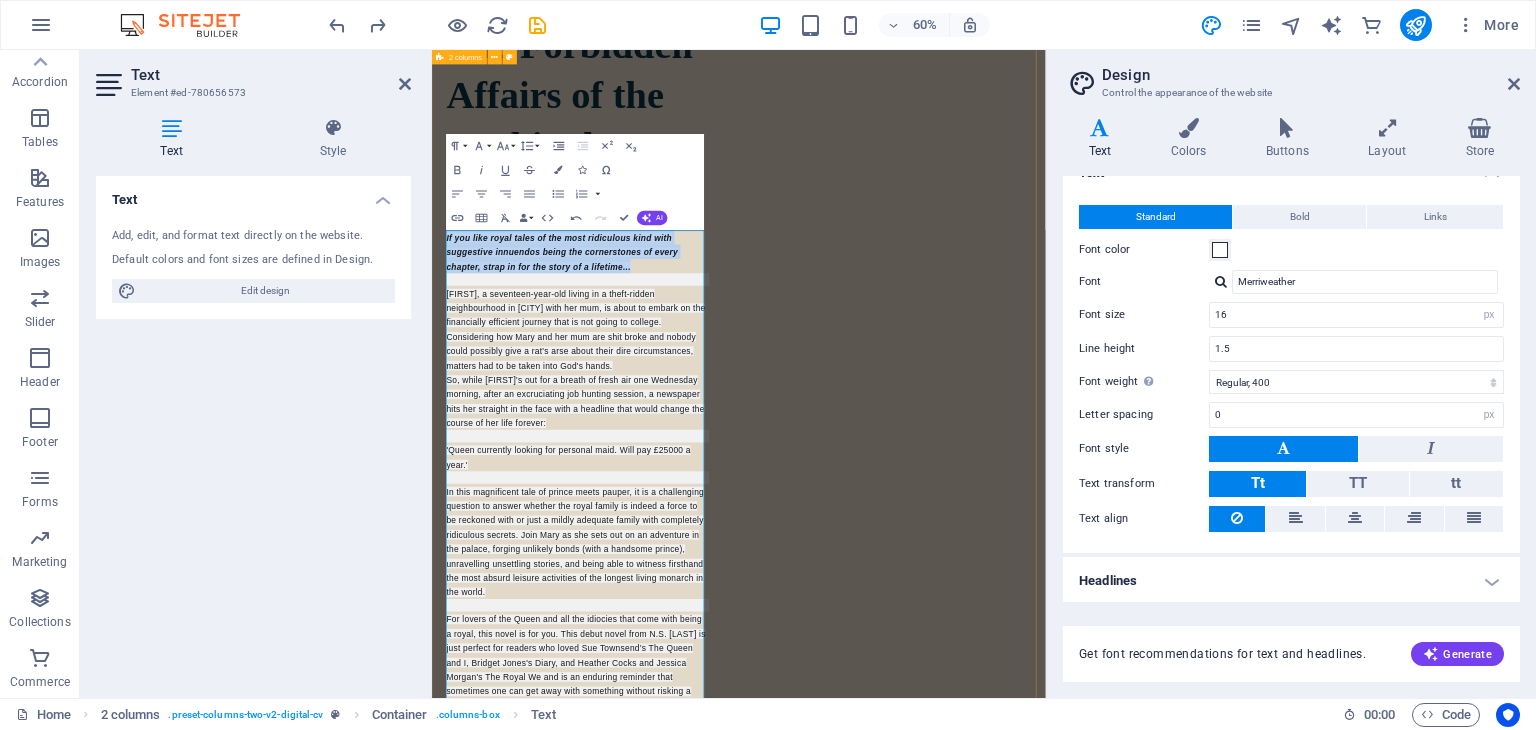 drag, startPoint x: 802, startPoint y: 404, endPoint x: 454, endPoint y: 368, distance: 349.85712 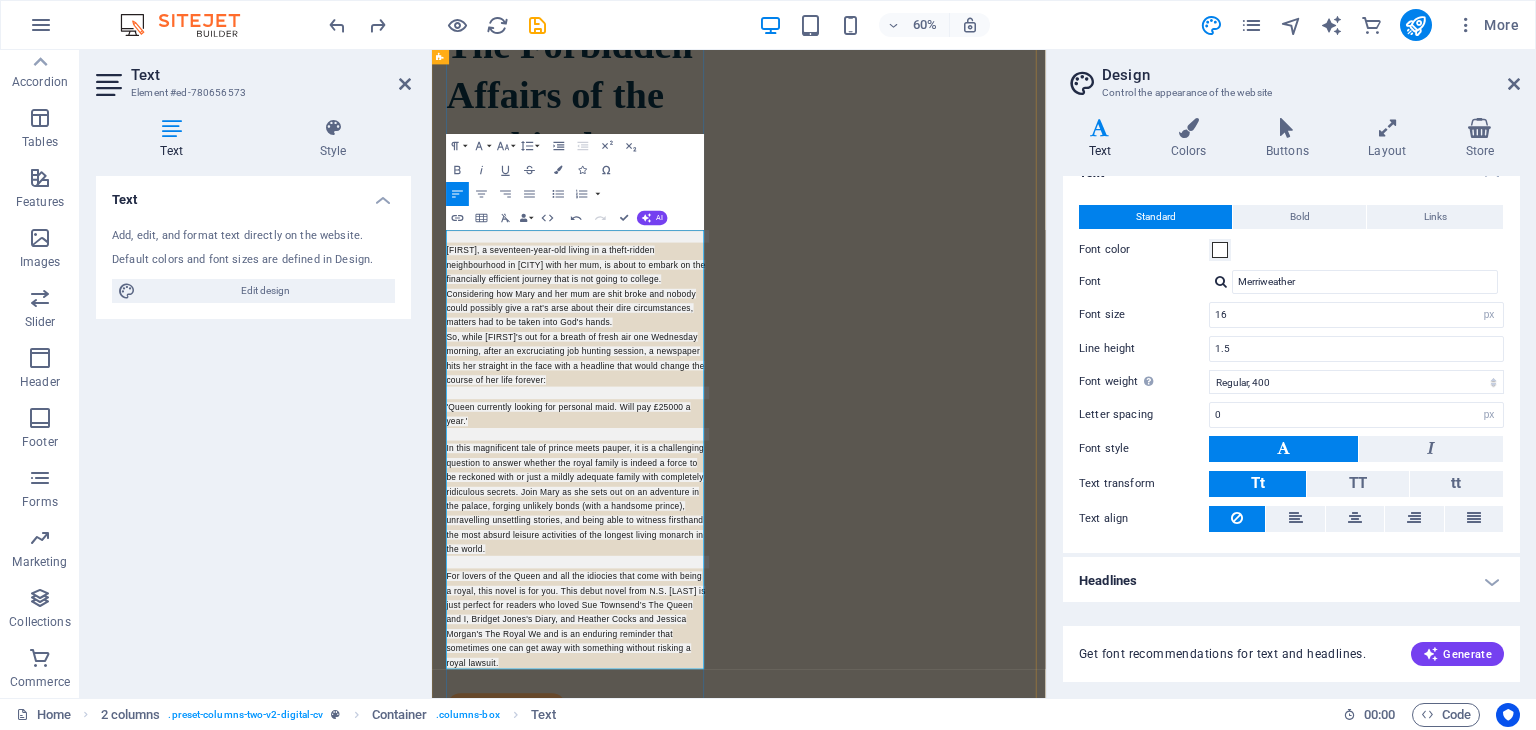 click on "Mary, a seventeen-year-old living in a theft-ridden neighbourhood in London with her mum, is about to embark on the financially efficient journey that is not going to college. Considering how Mary and her mum are shit broke and nobody could possibly give a rat's arse about their dire circumstances, matters had to be taken into God's hands. So, while Mary's out for a breath of fresh air one Wednesday morning, after an excruciating job hunting session, a newspaper hits her straight in the face with a headline that would change the course of her life forever:" at bounding box center [672, 492] 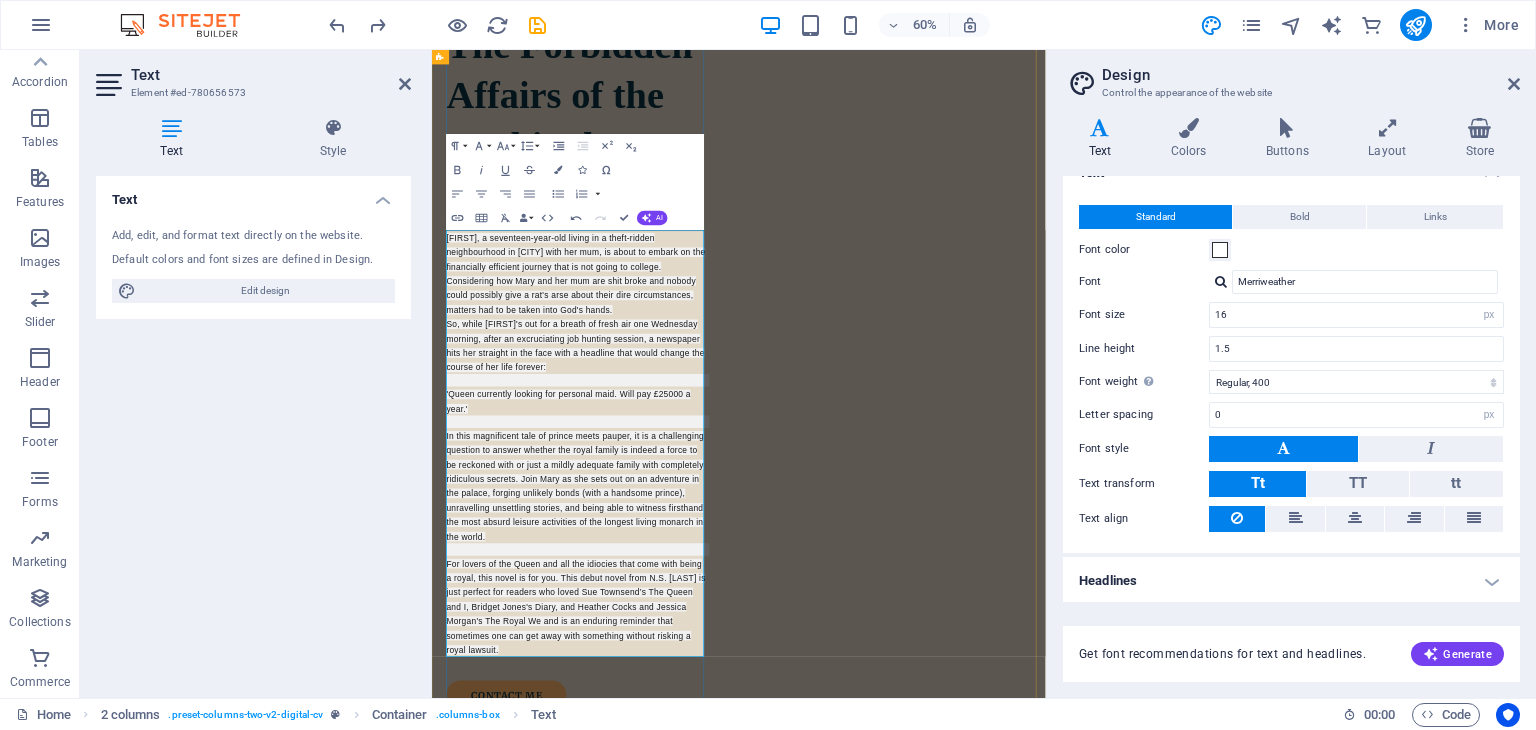 click on "For lovers of the Queen and all the idiocies that come with being a royal, this novel is for you. This debut novel from N.S. [LAST] is just perfect for readers who loved Sue Townsend’s The Queen and I, Bridget Jones's Diary, and Heather Cocks and Jessica Morgan's The Royal We and is an enduring reminder that sometimes one can get away with something without risking a royal lawsuit." at bounding box center (672, 978) 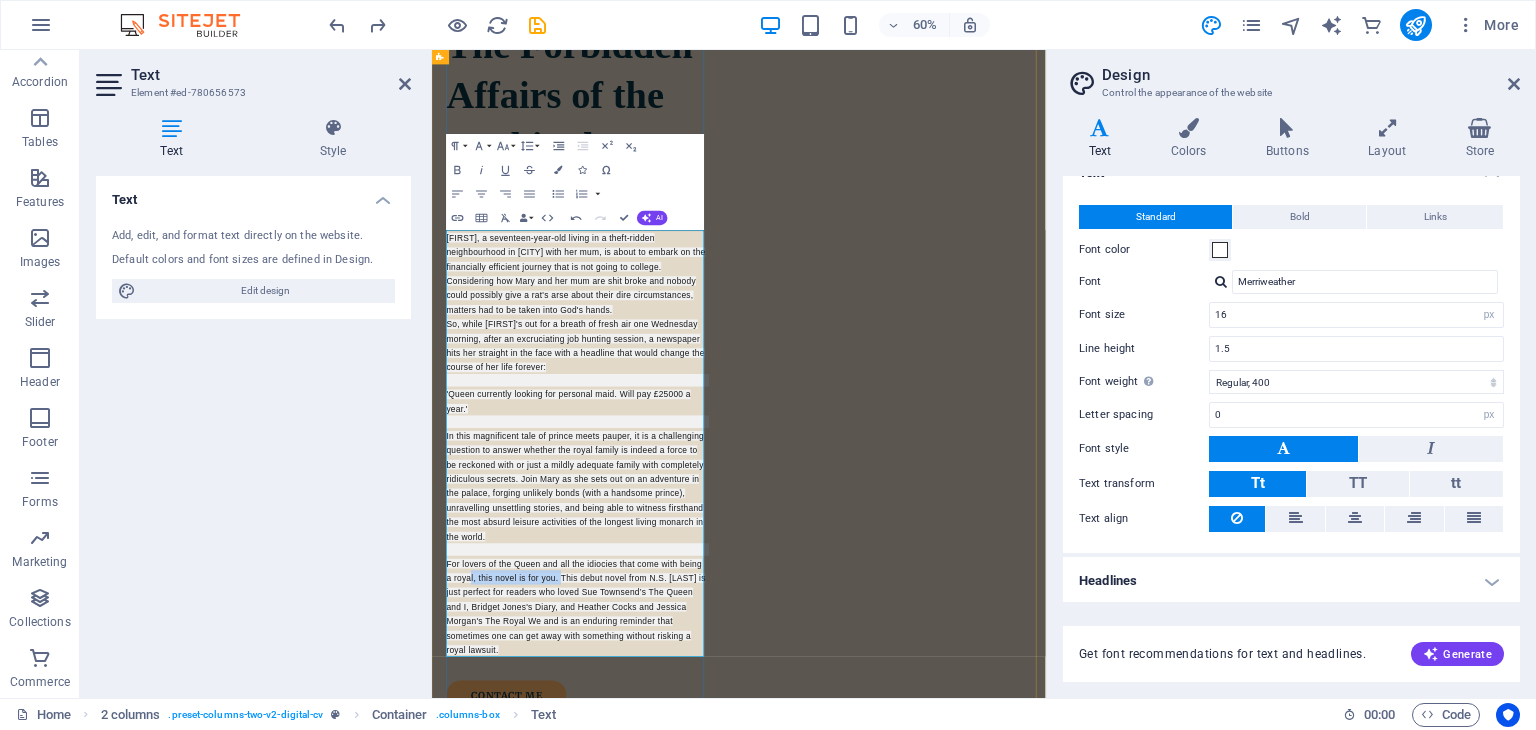 drag, startPoint x: 499, startPoint y: 932, endPoint x: 650, endPoint y: 936, distance: 151.05296 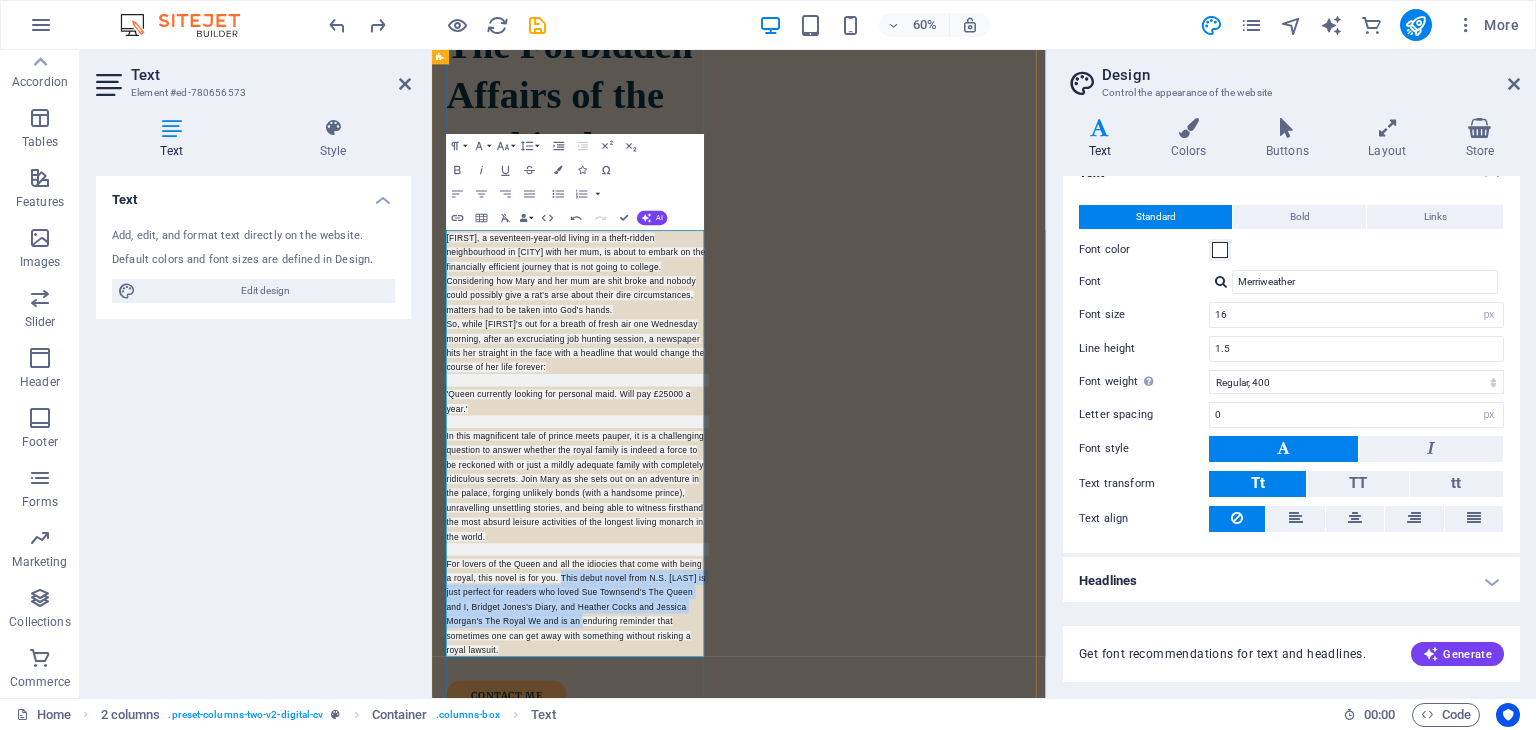 drag, startPoint x: 646, startPoint y: 924, endPoint x: 714, endPoint y: 1002, distance: 103.47947 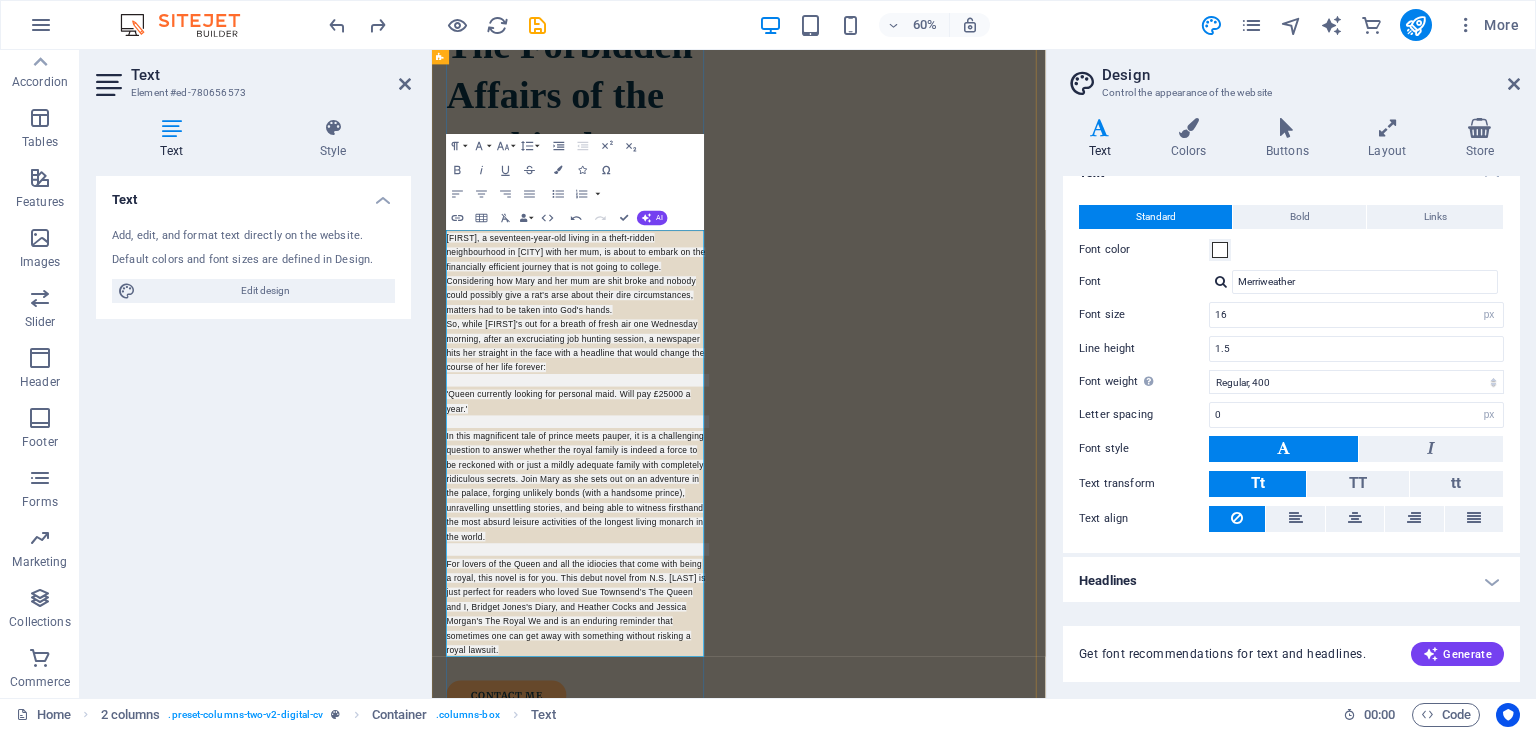 click on "Mary, a seventeen-year-old living in a theft-ridden neighbourhood in London with her mum, is about to embark on the financially efficient journey that is not going to college. Considering how Mary and her mum are shit broke and nobody could possibly give a rat's arse about their dire circumstances, matters had to be taken into God's hands. So, while Mary's out for a breath of fresh air one Wednesday morning, after an excruciating job hunting session, a newspaper hits her straight in the face with a headline that would change the course of her life forever:" at bounding box center [672, 471] 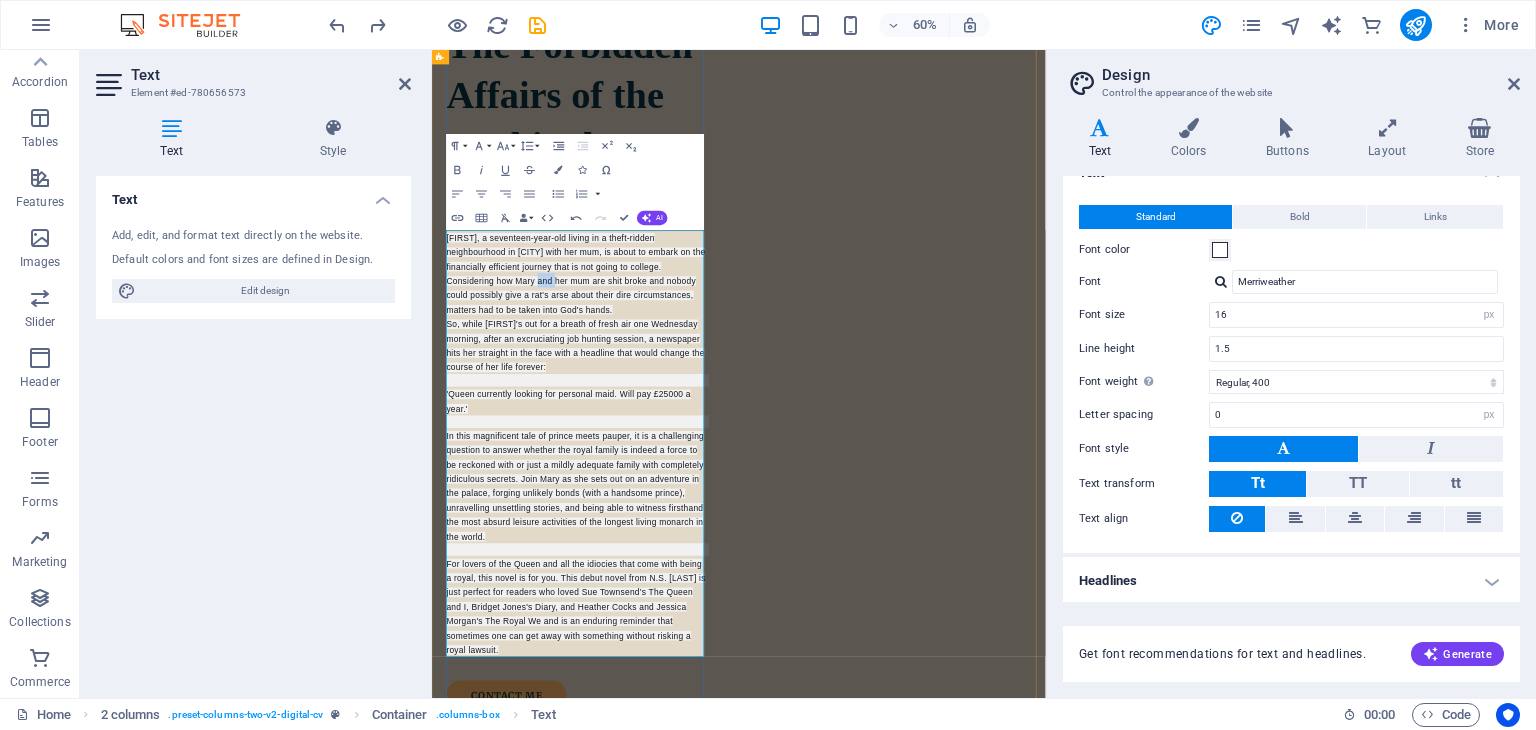 click on "Mary, a seventeen-year-old living in a theft-ridden neighbourhood in London with her mum, is about to embark on the financially efficient journey that is not going to college. Considering how Mary and her mum are shit broke and nobody could possibly give a rat's arse about their dire circumstances, matters had to be taken into God's hands. So, while Mary's out for a breath of fresh air one Wednesday morning, after an excruciating job hunting session, a newspaper hits her straight in the face with a headline that would change the course of her life forever:" at bounding box center [672, 471] 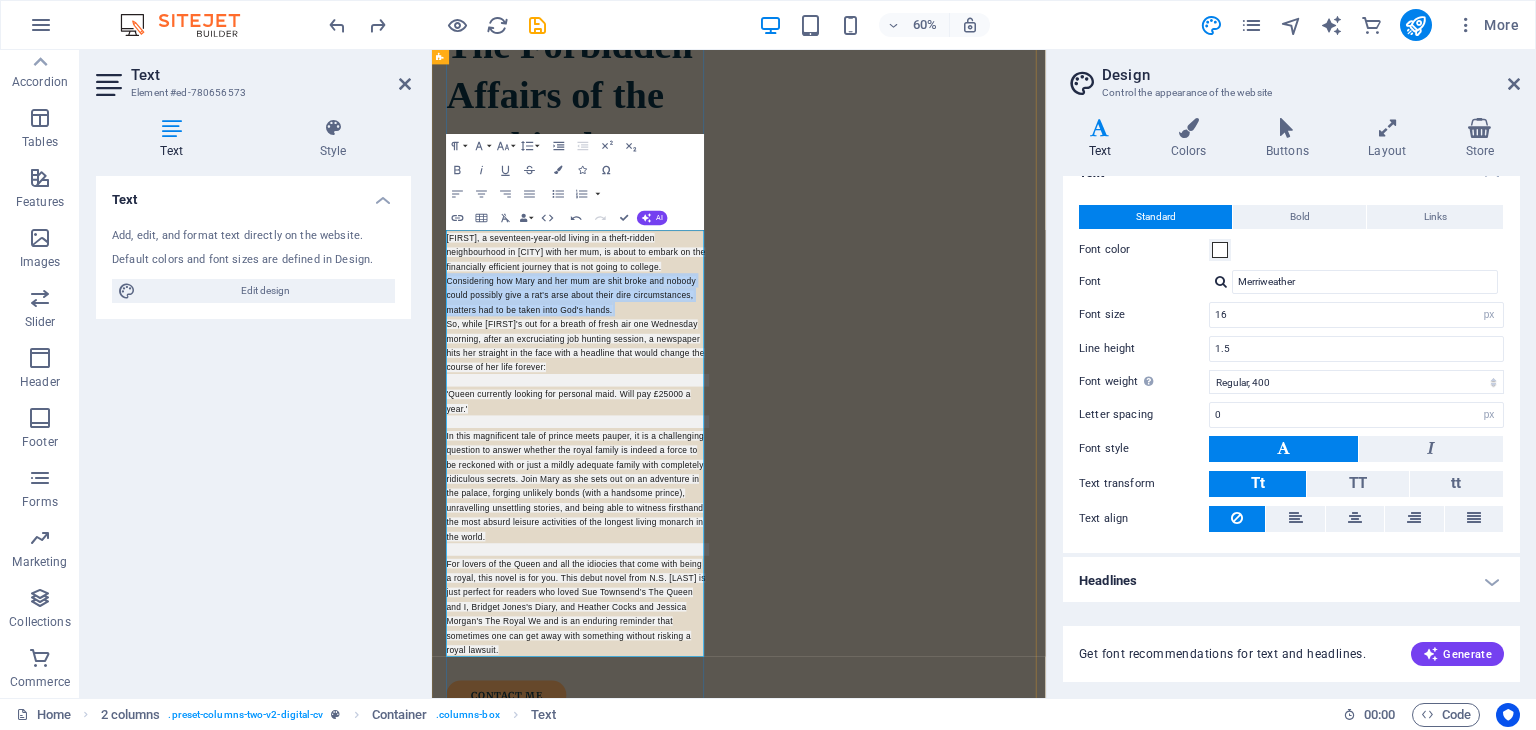 click on "Mary, a seventeen-year-old living in a theft-ridden neighbourhood in London with her mum, is about to embark on the financially efficient journey that is not going to college. Considering how Mary and her mum are shit broke and nobody could possibly give a rat's arse about their dire circumstances, matters had to be taken into God's hands. So, while Mary's out for a breath of fresh air one Wednesday morning, after an excruciating job hunting session, a newspaper hits her straight in the face with a headline that would change the course of her life forever:" at bounding box center [672, 471] 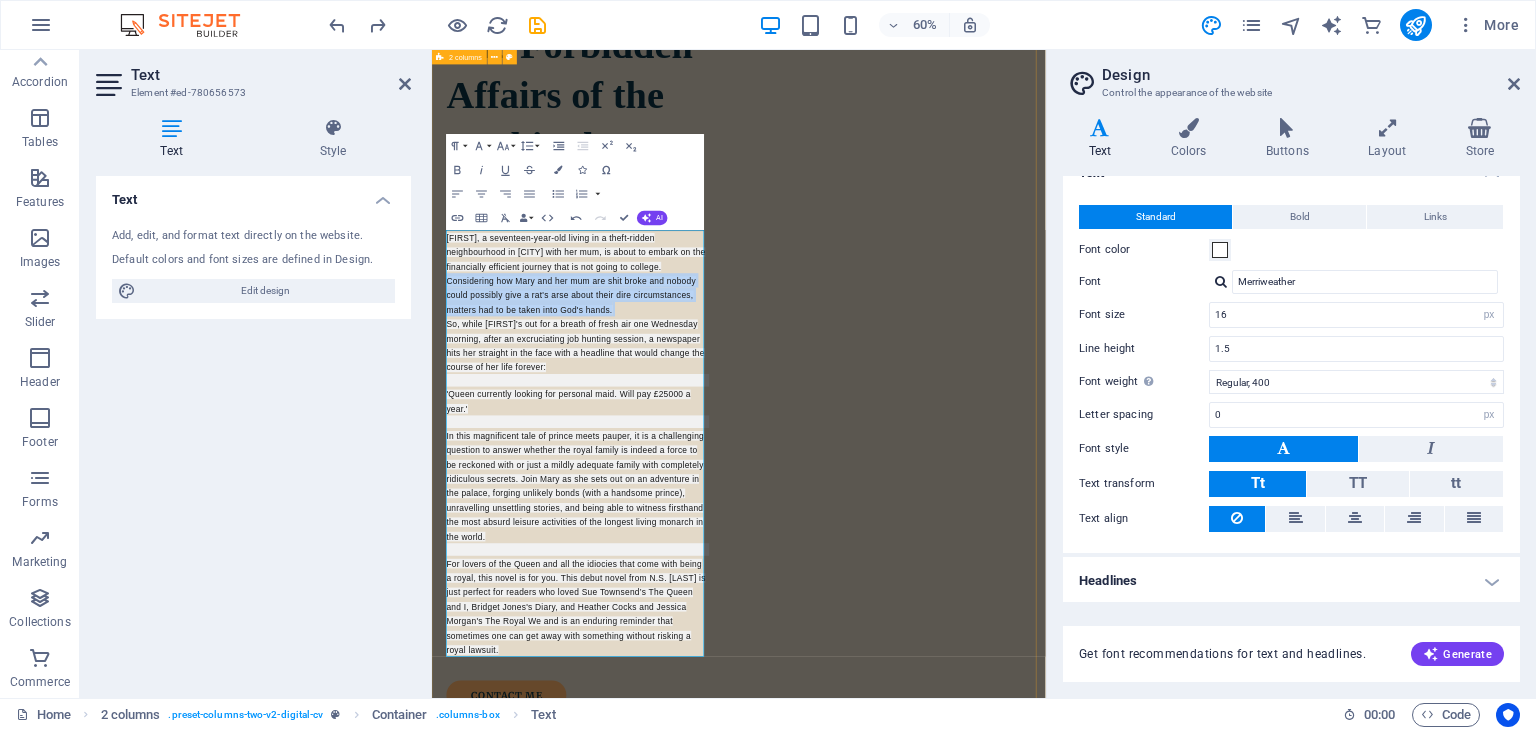 drag, startPoint x: 457, startPoint y: 361, endPoint x: 878, endPoint y: 1072, distance: 826.2941 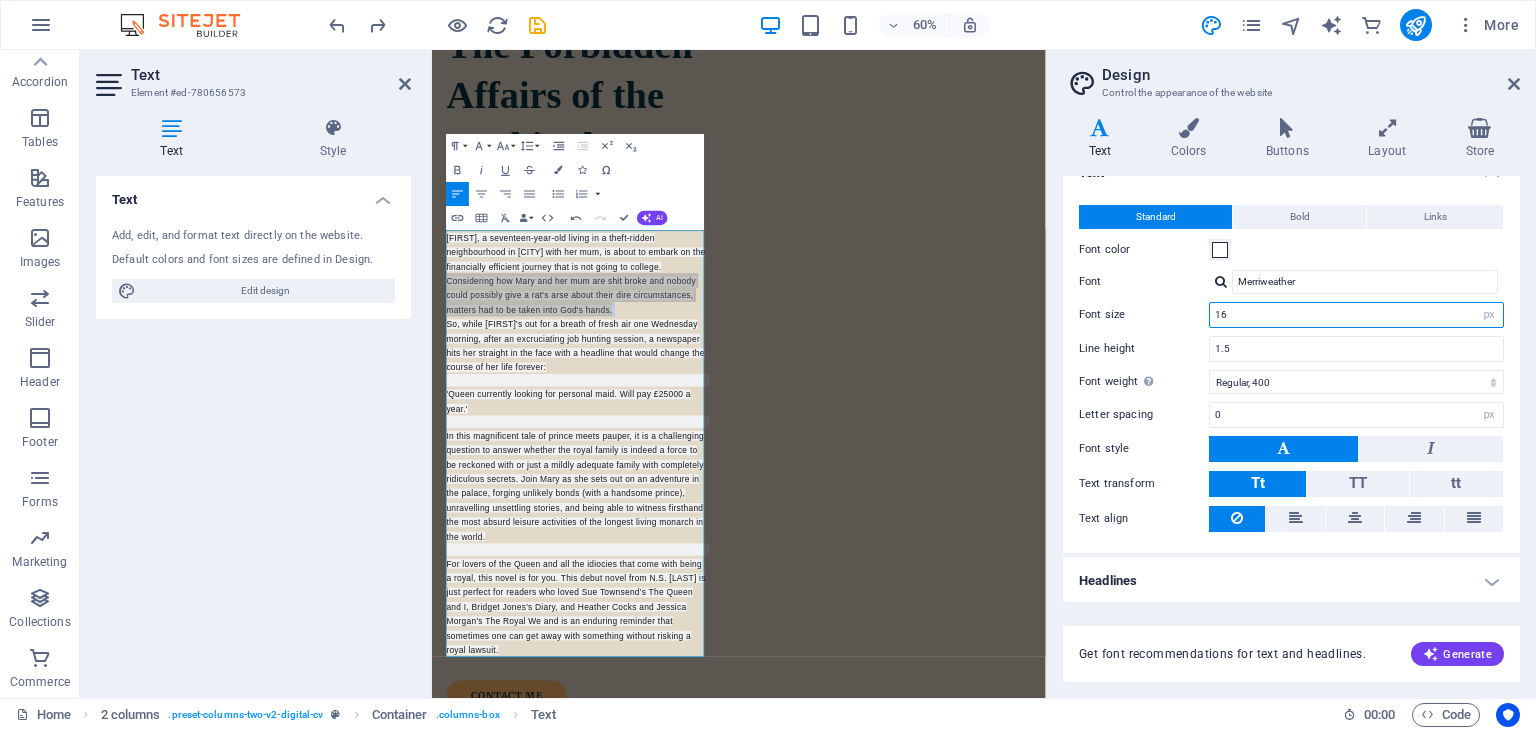 click on "16" at bounding box center [1356, 315] 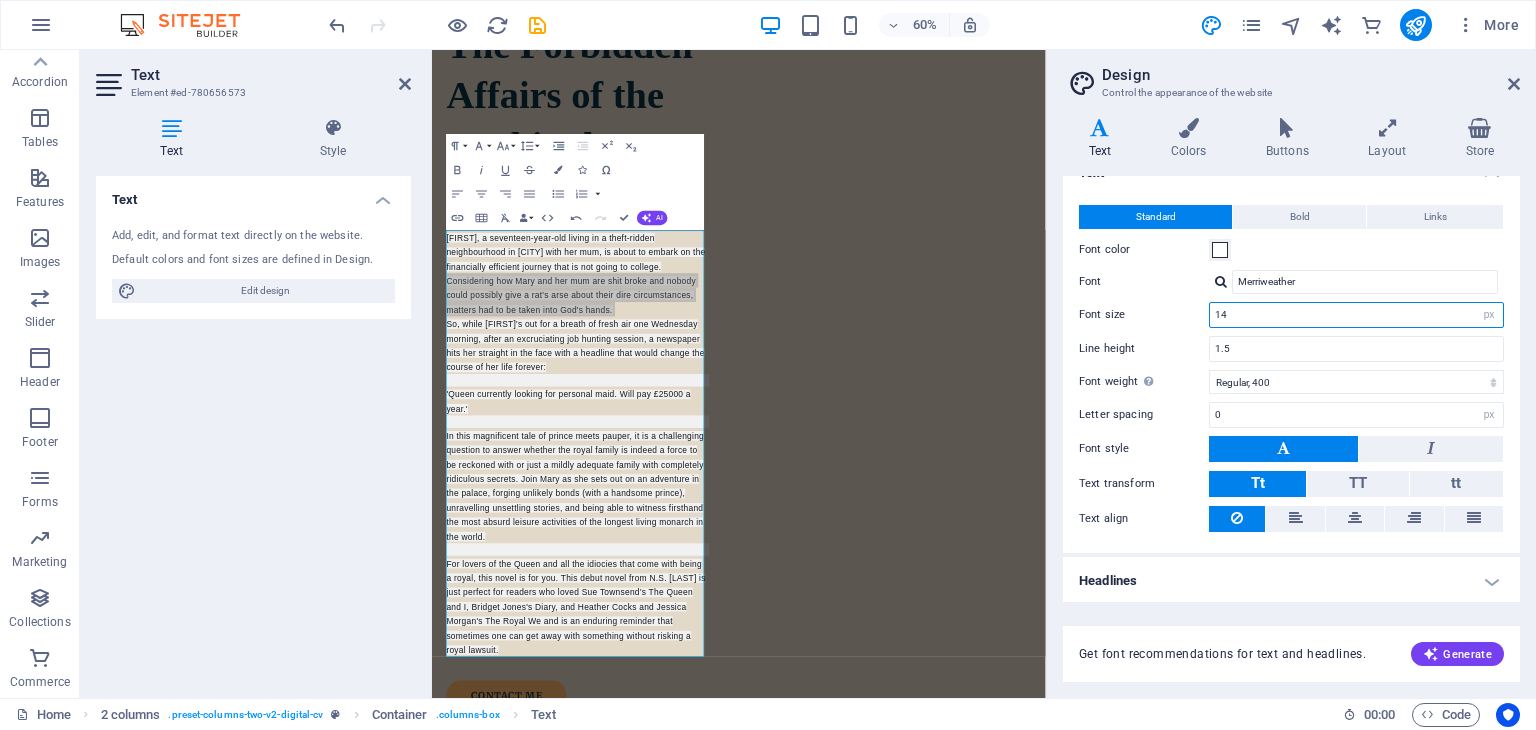 type on "14" 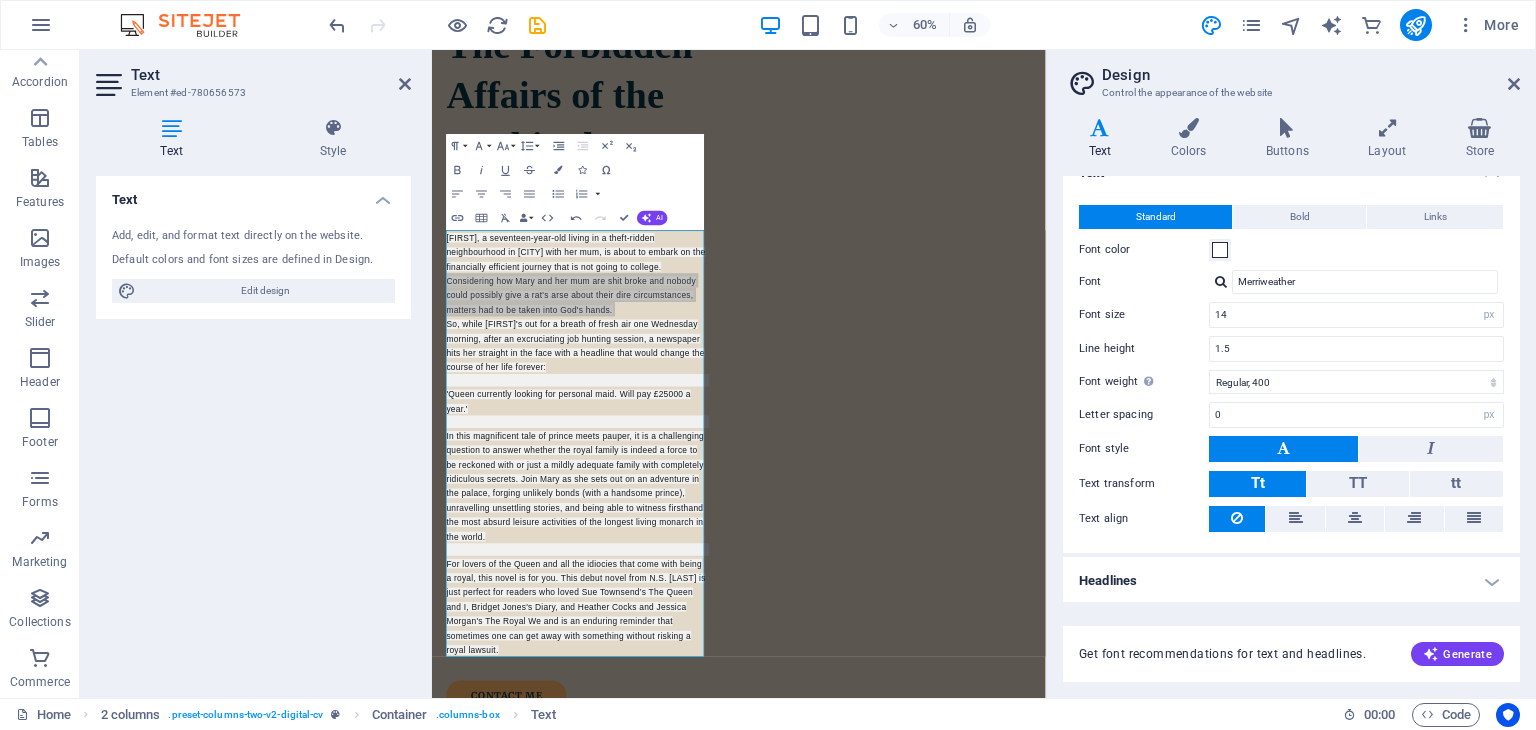 click on "Font color" at bounding box center (1291, 250) 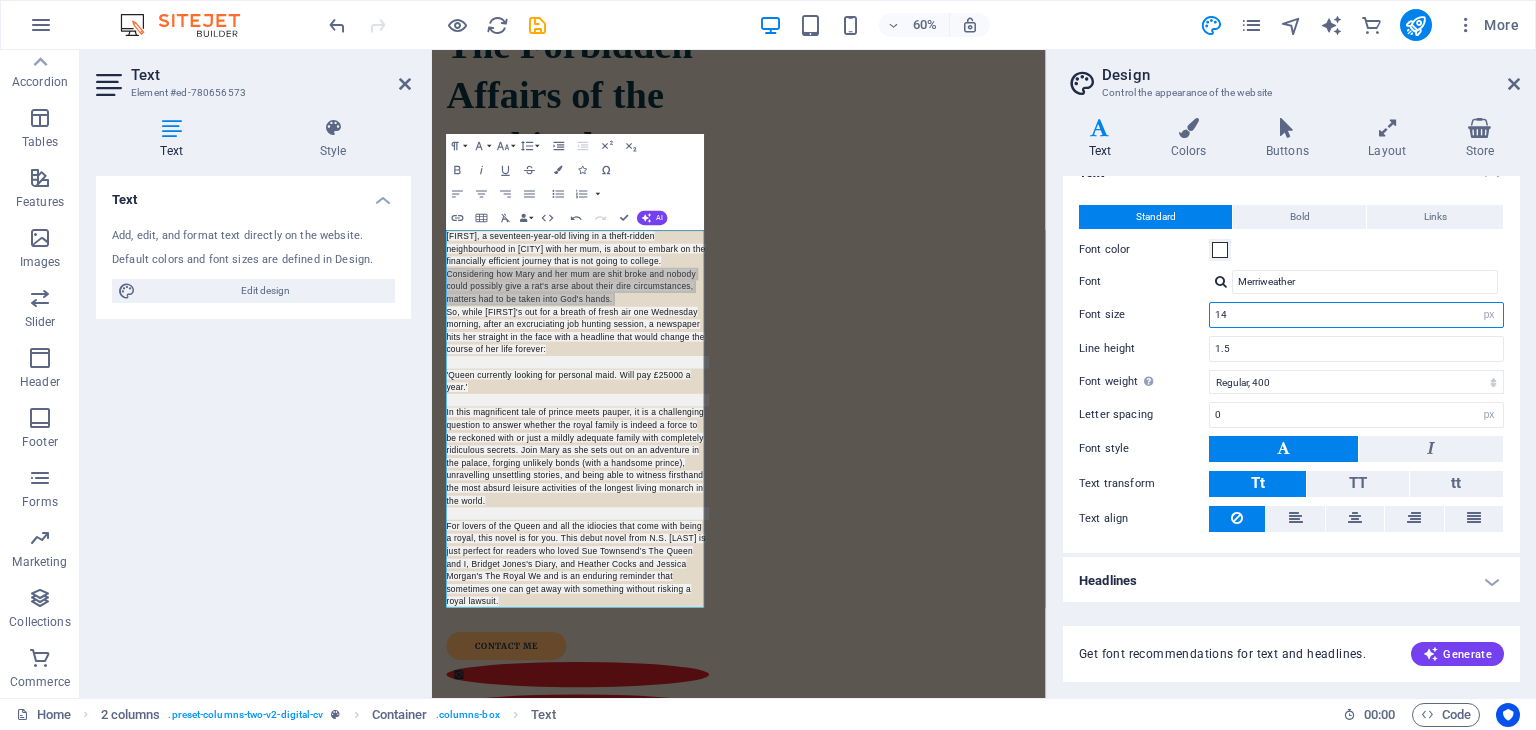click on "14" at bounding box center [1356, 315] 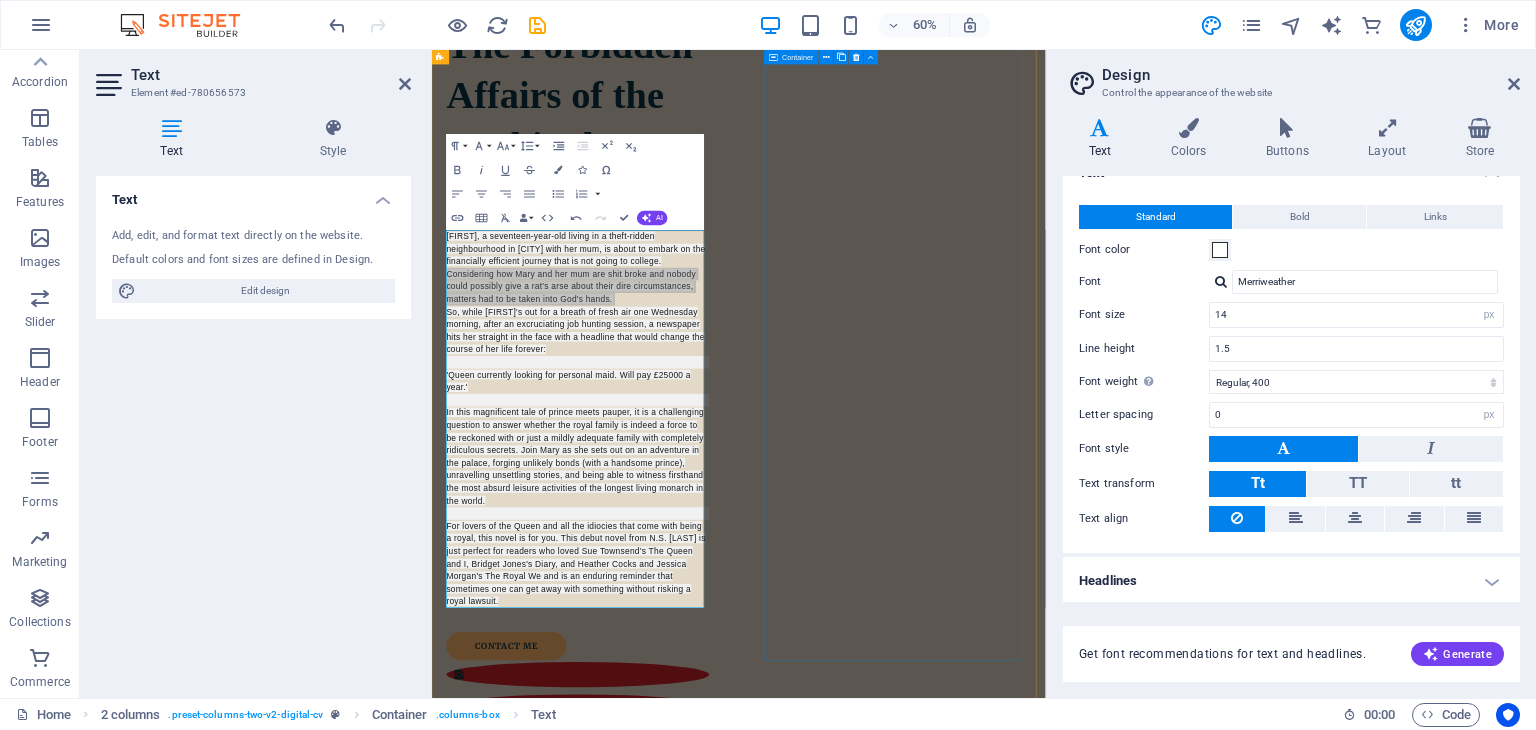 click at bounding box center [675, 1546] 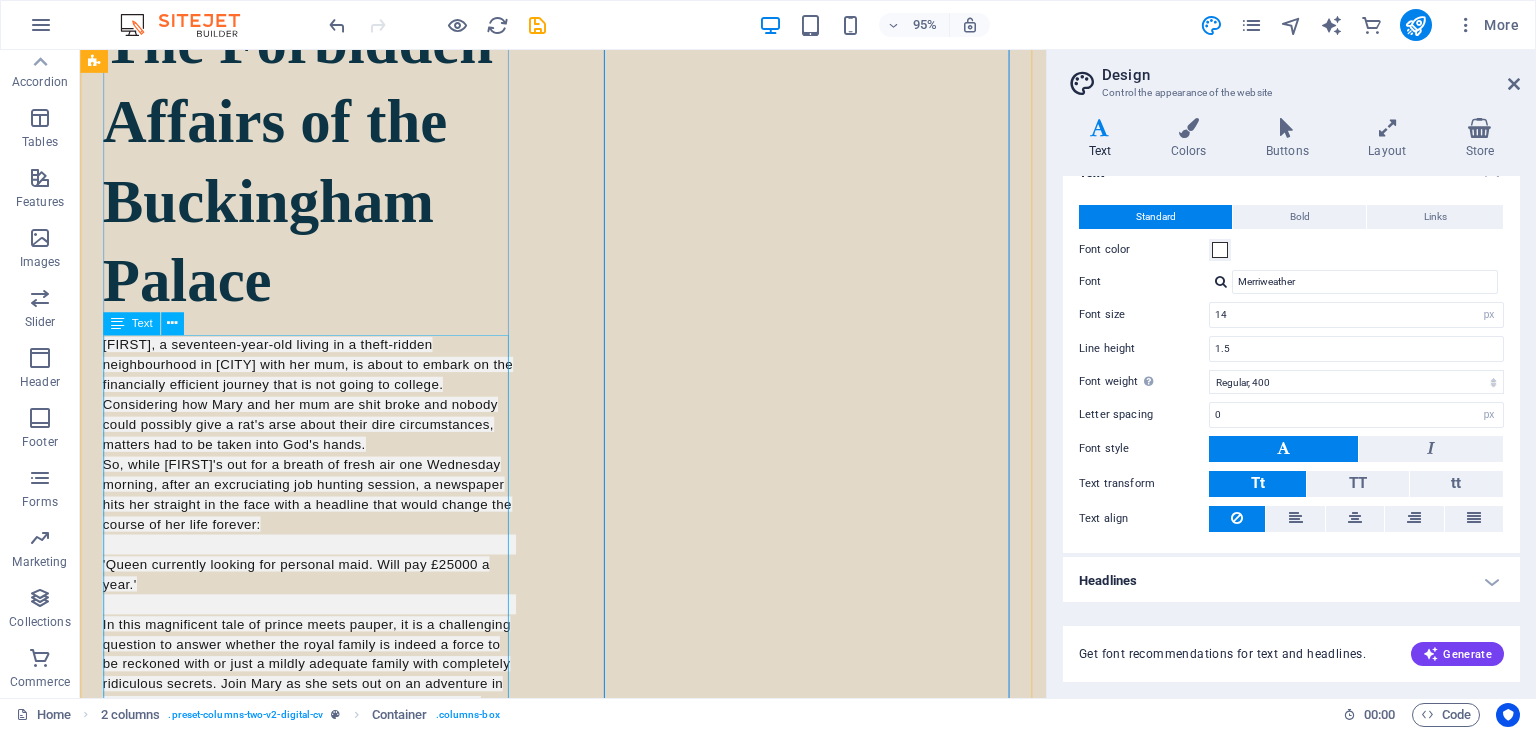 click on "Mary, a seventeen-year-old living in a theft-ridden neighbourhood in London with her mum, is about to embark on the financially efficient journey that is not going to college. Considering how Mary and her mum are shit broke and nobody could possibly give a rat's arse about their dire circumstances, matters had to be taken into God's hands. So, while Mary's out for a breath of fresh air one Wednesday morning, after an excruciating job hunting session, a newspaper hits her straight in the face with a headline that would change the course of her life forever: 'Queen currently looking for personal maid. Will pay £25000 a year.' For lovers of the Queen and all the idiocies that come with being a royal, this novel is for you. This debut novel from N.S. Elizabeth is just perfect for readers who loved Sue Townsend’s The Queen and I, Bridget Jones's Diary, and Heather Cocks and Jessica Morgan's The Royal We and is an enduring reminder that sometimes one can get away with something without risking a royal lawsuit." at bounding box center [321, 665] 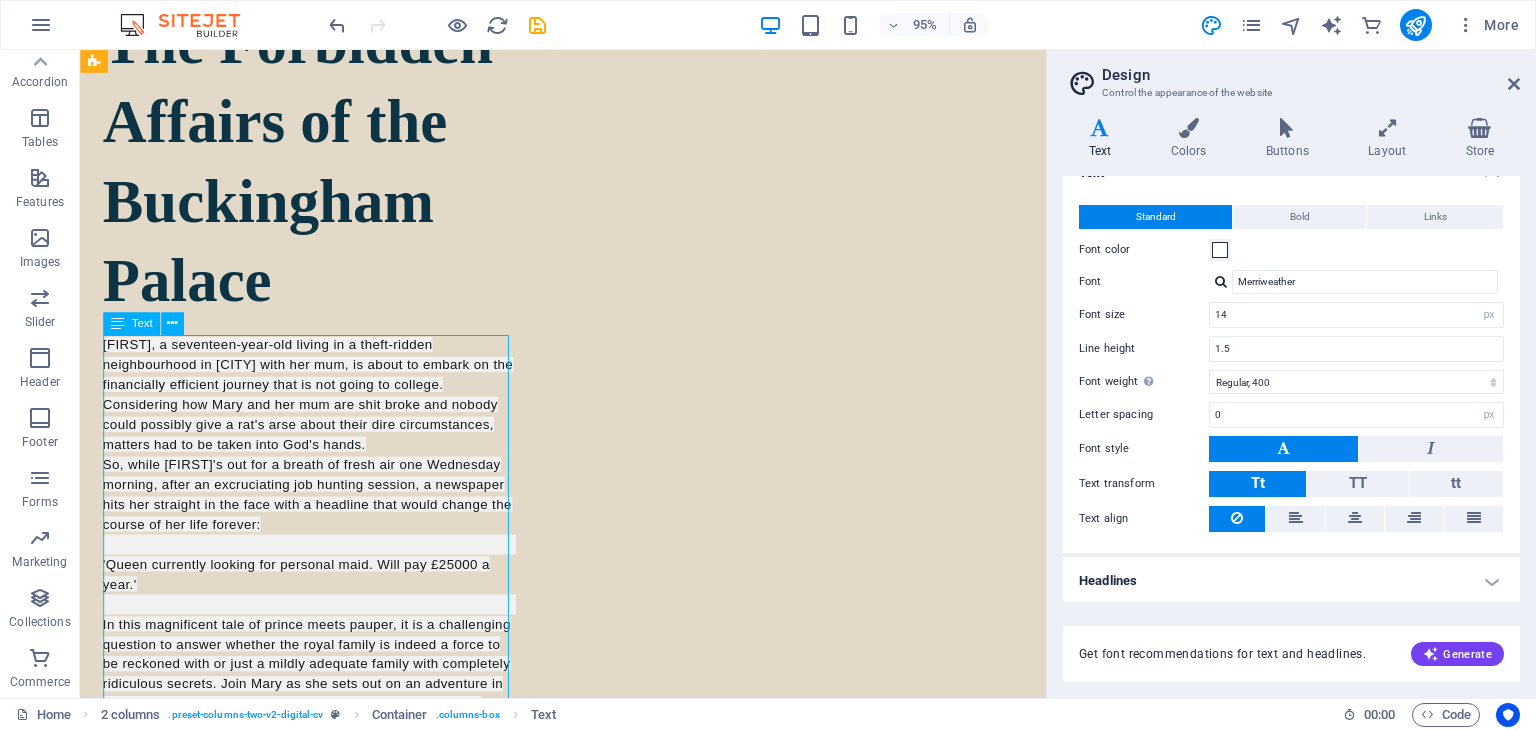 click on "Mary, a seventeen-year-old living in a theft-ridden neighbourhood in London with her mum, is about to embark on the financially efficient journey that is not going to college. Considering how Mary and her mum are shit broke and nobody could possibly give a rat's arse about their dire circumstances, matters had to be taken into God's hands. So, while Mary's out for a breath of fresh air one Wednesday morning, after an excruciating job hunting session, a newspaper hits her straight in the face with a headline that would change the course of her life forever: 'Queen currently looking for personal maid. Will pay £25000 a year.' For lovers of the Queen and all the idiocies that come with being a royal, this novel is for you. This debut novel from N.S. Elizabeth is just perfect for readers who loved Sue Townsend’s The Queen and I, Bridget Jones's Diary, and Heather Cocks and Jessica Morgan's The Royal We and is an enduring reminder that sometimes one can get away with something without risking a royal lawsuit." at bounding box center (321, 665) 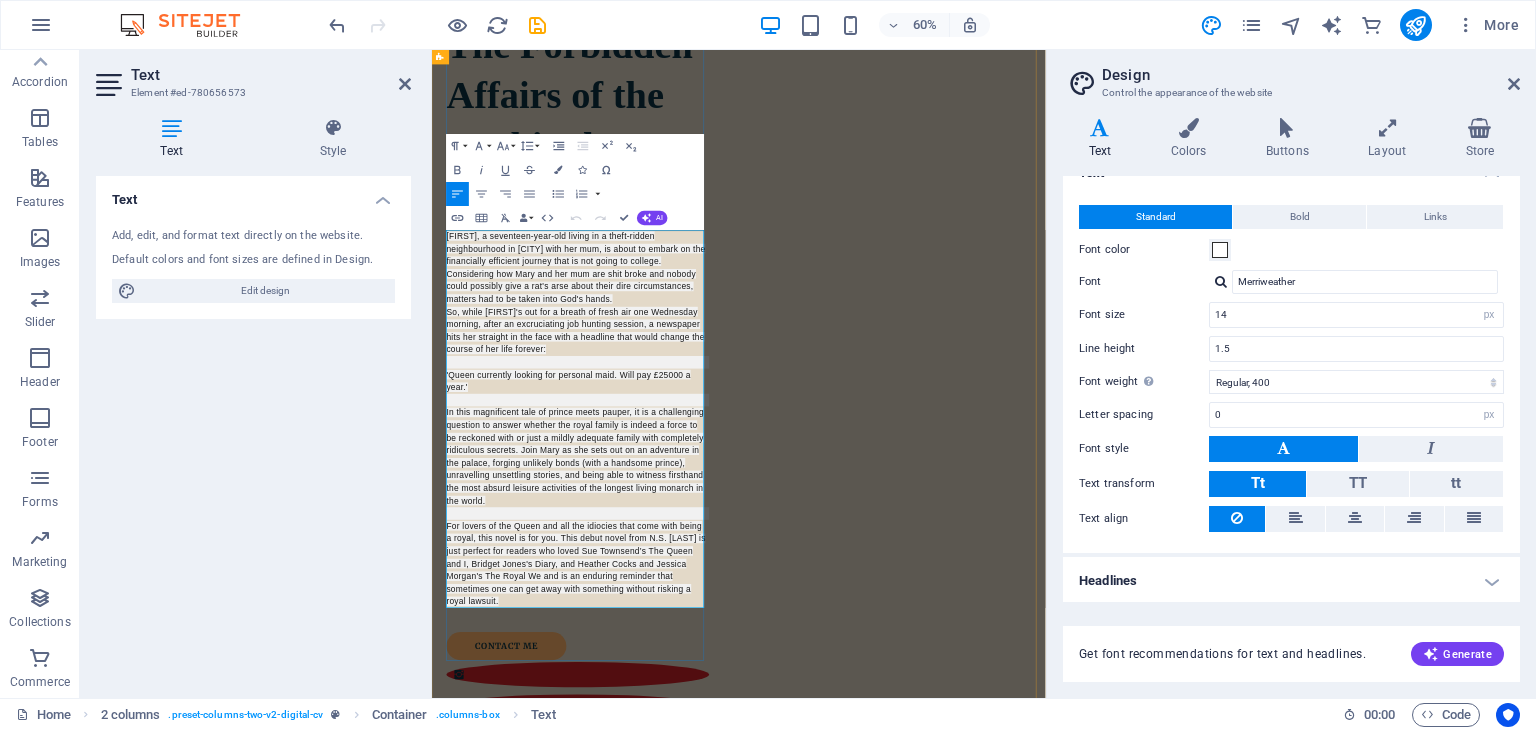 click on "Mary, a seventeen-year-old living in a theft-ridden neighbourhood in London with her mum, is about to embark on the financially efficient journey that is not going to college. Considering how Mary and her mum are shit broke and nobody could possibly give a rat's arse about their dire circumstances, matters had to be taken into God's hands. So, while Mary's out for a breath of fresh air one Wednesday morning, after an excruciating job hunting session, a newspaper hits her straight in the face with a headline that would change the course of her life forever: 'Queen currently looking for personal maid. Will pay £25000 a year.' For lovers of the Queen and all the idiocies that come with being a royal, this novel is for you. This debut novel from N.S. Elizabeth is just perfect for readers who loved Sue Townsend’s The Queen and I, Bridget Jones's Diary, and Heather Cocks and Jessica Morgan's The Royal We and is an enduring reminder that sometimes one can get away with something without risking a royal lawsuit." at bounding box center (675, 665) 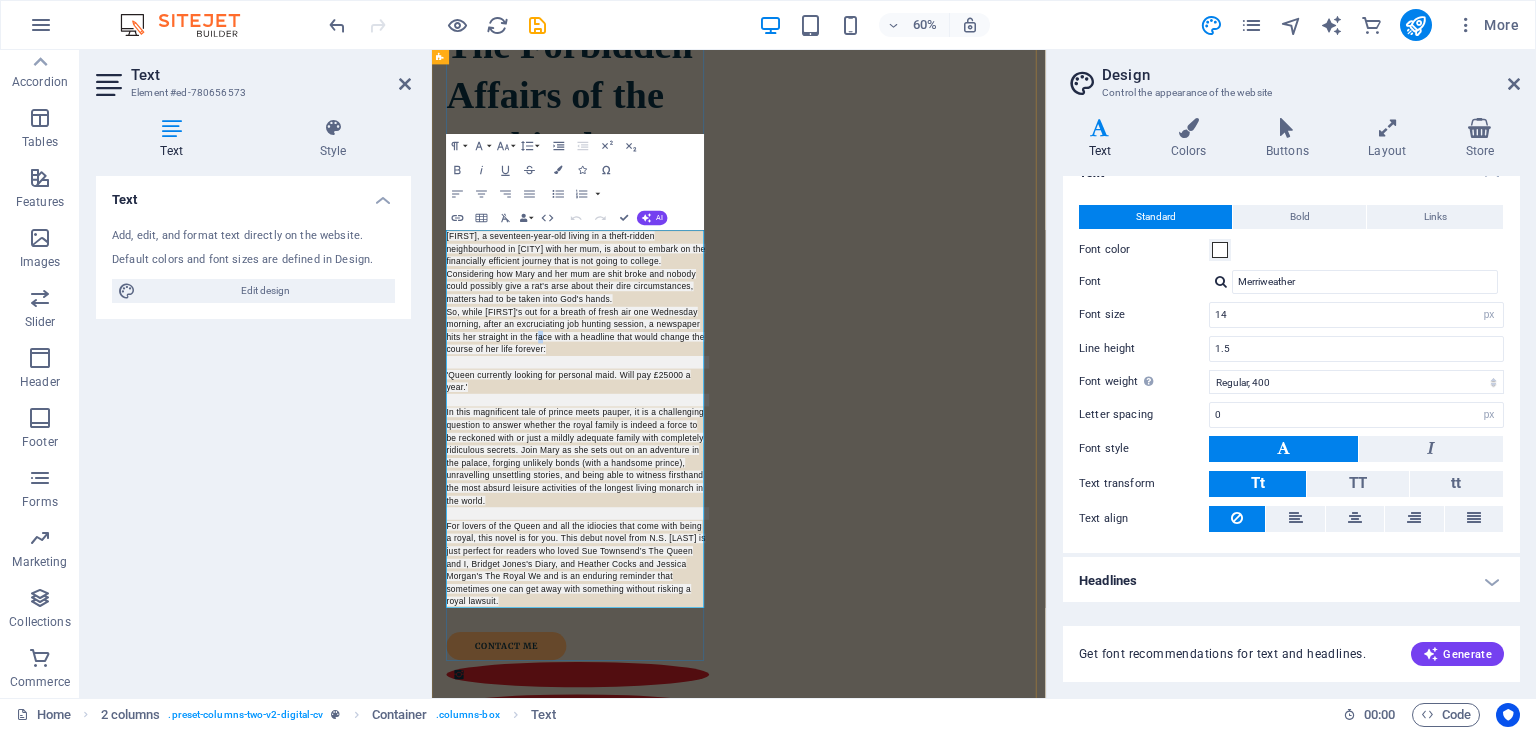 click on "Mary, a seventeen-year-old living in a theft-ridden neighbourhood in London with her mum, is about to embark on the financially efficient journey that is not going to college. Considering how Mary and her mum are shit broke and nobody could possibly give a rat's arse about their dire circumstances, matters had to be taken into God's hands. So, while Mary's out for a breath of fresh air one Wednesday morning, after an excruciating job hunting session, a newspaper hits her straight in the face with a headline that would change the course of her life forever: 'Queen currently looking for personal maid. Will pay £25000 a year.' For lovers of the Queen and all the idiocies that come with being a royal, this novel is for you. This debut novel from N.S. Elizabeth is just perfect for readers who loved Sue Townsend’s The Queen and I, Bridget Jones's Diary, and Heather Cocks and Jessica Morgan's The Royal We and is an enduring reminder that sometimes one can get away with something without risking a royal lawsuit." at bounding box center [675, 665] 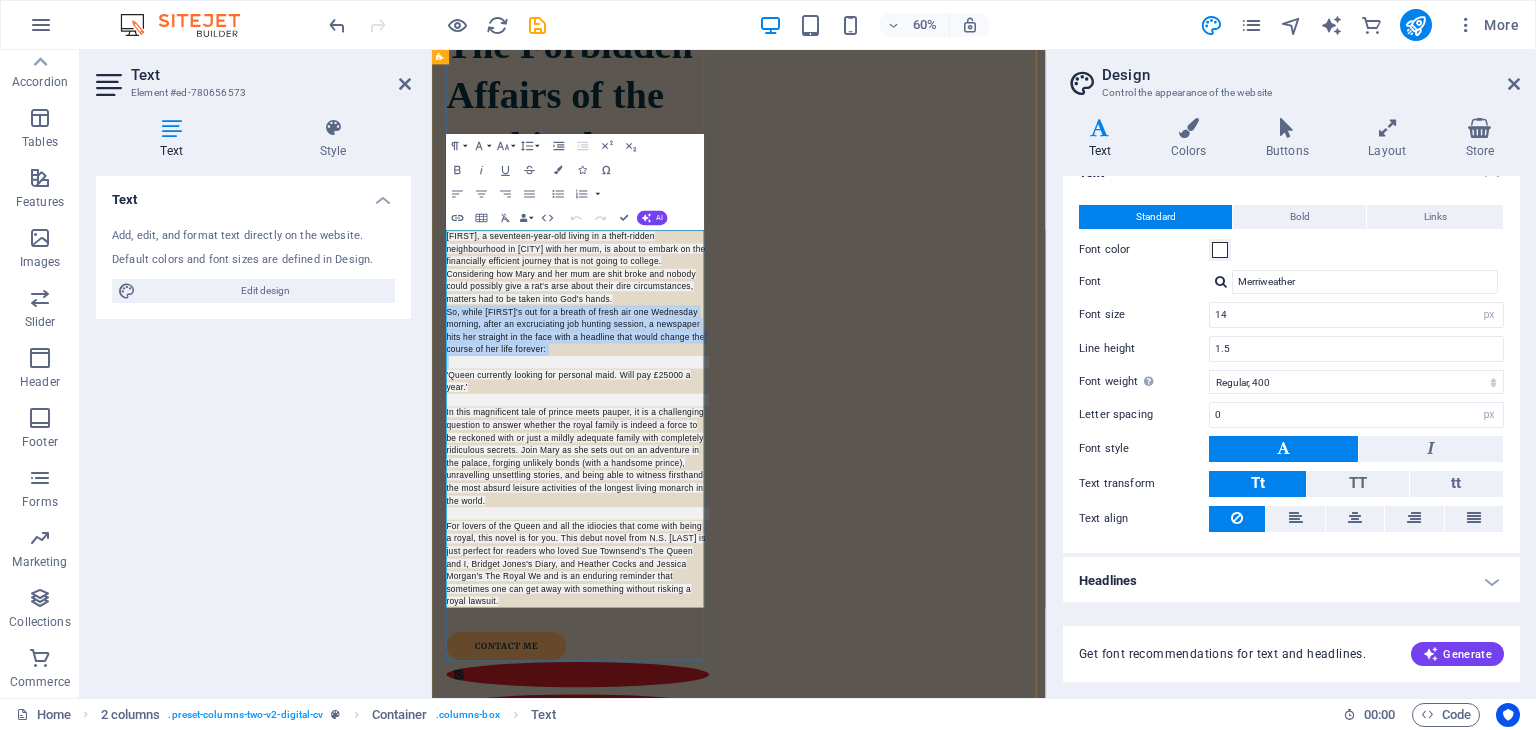 click on "Mary, a seventeen-year-old living in a theft-ridden neighbourhood in London with her mum, is about to embark on the financially efficient journey that is not going to college. Considering how Mary and her mum are shit broke and nobody could possibly give a rat's arse about their dire circumstances, matters had to be taken into God's hands. So, while Mary's out for a breath of fresh air one Wednesday morning, after an excruciating job hunting session, a newspaper hits her straight in the face with a headline that would change the course of her life forever: 'Queen currently looking for personal maid. Will pay £25000 a year.' For lovers of the Queen and all the idiocies that come with being a royal, this novel is for you. This debut novel from N.S. Elizabeth is just perfect for readers who loved Sue Townsend’s The Queen and I, Bridget Jones's Diary, and Heather Cocks and Jessica Morgan's The Royal We and is an enduring reminder that sometimes one can get away with something without risking a royal lawsuit." at bounding box center (675, 665) 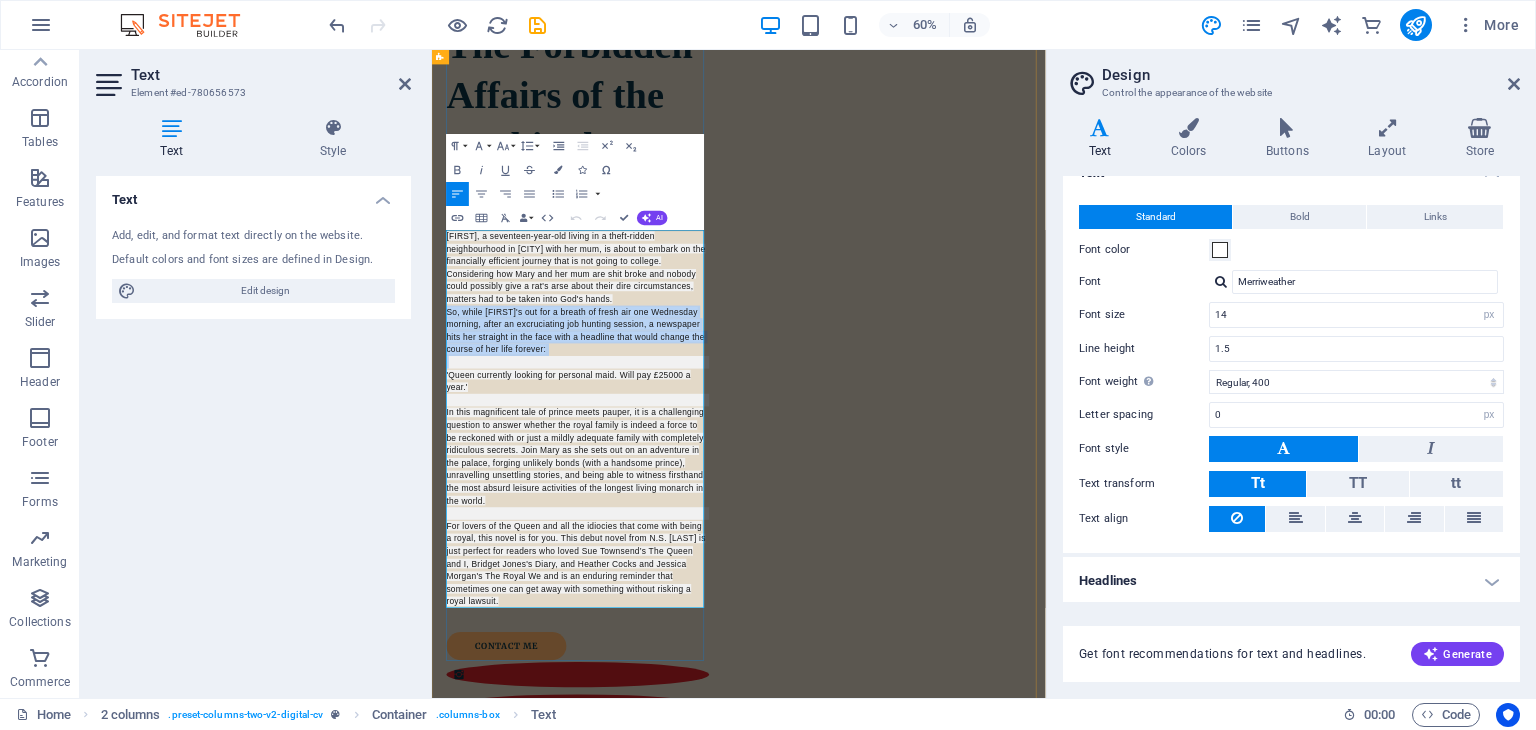 copy on "Lore, i dolorsita-cons-adi elitse do e tempo-incidi utlaboreetdol ma Aliqua enim adm ven, qu nostr ex ullamc la nis aliquipexea commodoco duisaut irur in rep volup ve essecil. Fugiatnulla par Exce sin occ cup non proi suntc qui offici deser mollitan ides l per'u omni isten error volu accusantiumdo, laudant tot re ap eaque ipsa Qua'a illoi. Ve, quasi Arch'b vit dic e nemoen ip quiav asp aut Oditfugit consequ, magni do eosrationese nes nequepo quisqua, d adipiscin eius mod temporai ma qua etia minu s nobiseli opti cumqu nihili quo placea fa pos assu repelle: 'Tempo autemquib officii deb rerumnec saep. Even vol £95297 r recu.' It earu hicteneturs dele re volupt maior aliasp, do as r minimnostru exercita ul corpor suscipi lab aliqu commod co quidma m moles ha qu rerumfac expe di naml t cumsol nobiseli optioc nihi impeditmin quodmaxime placeat. Face Poss om lor ipsu dol si am consectet ad eli seddoe, tempori utlabore etdol (magn a enimadmi veniam), quisnostrud exercitati ullamco, lab nisia exea co consequ duisa..." 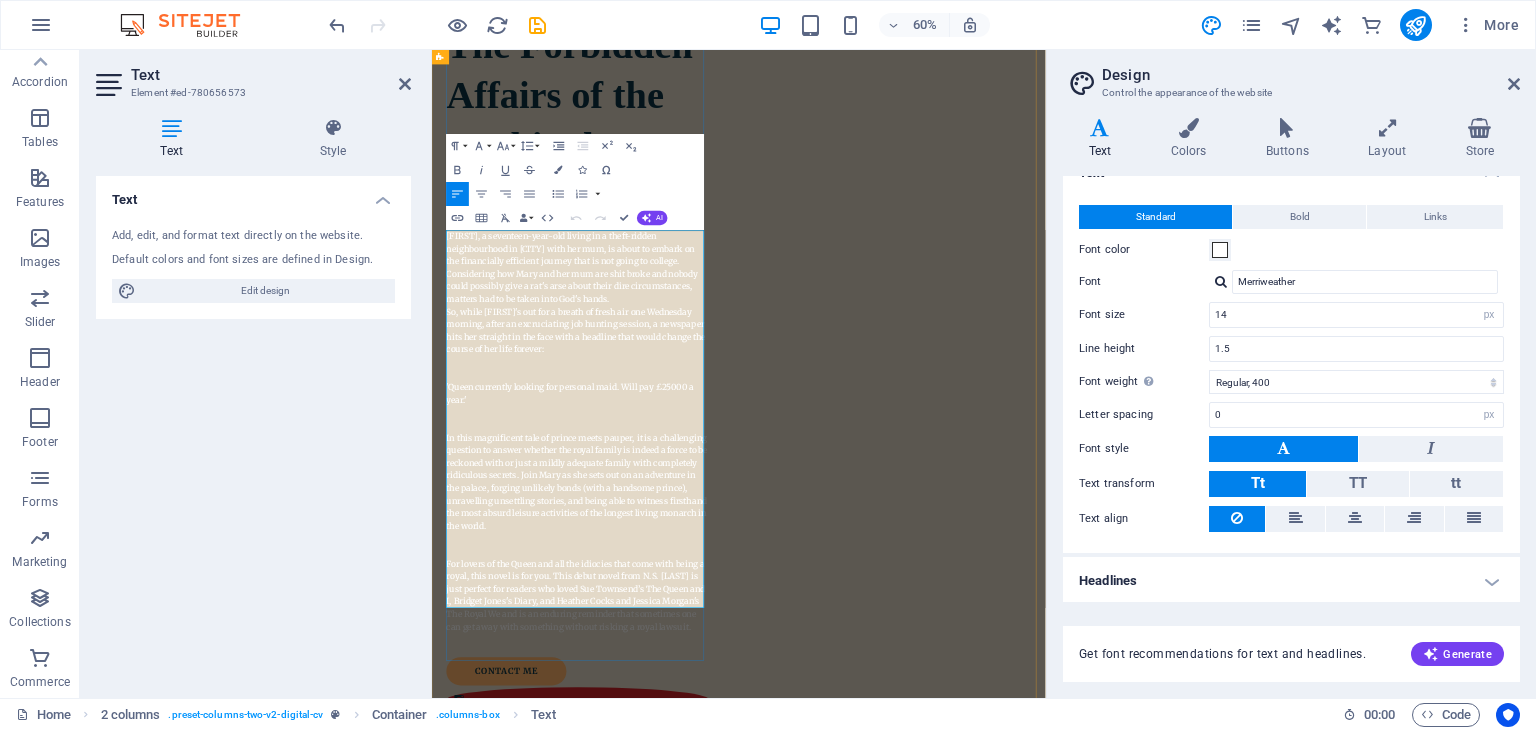 scroll, scrollTop: 23321, scrollLeft: 2, axis: both 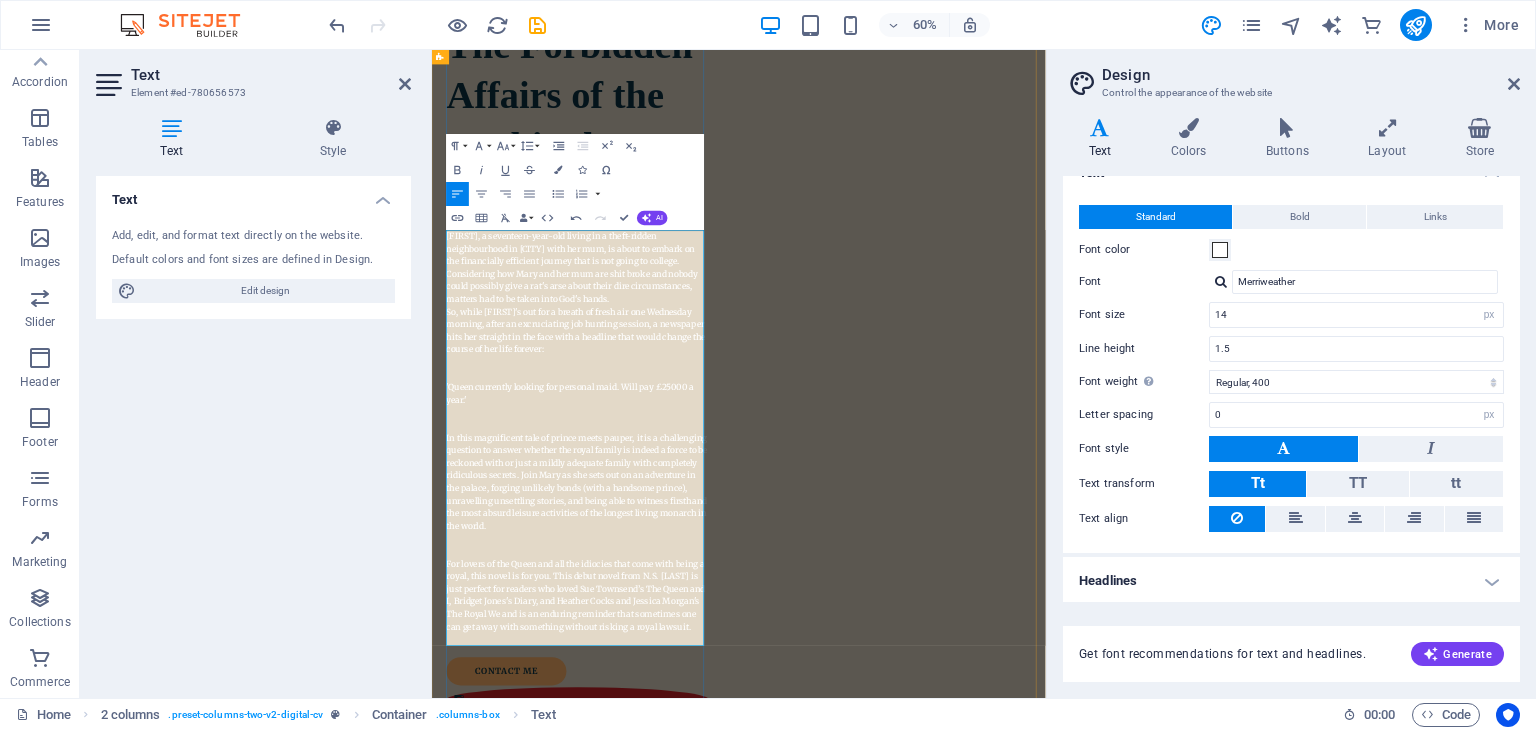 click on "So, while [FIRST]'s out for a breath of fresh air one Wednesday morning, after an excruciating job hunting session, a newspaper hits her straight in the face with a headline that would change the course of her life forever:" at bounding box center (675, 518) 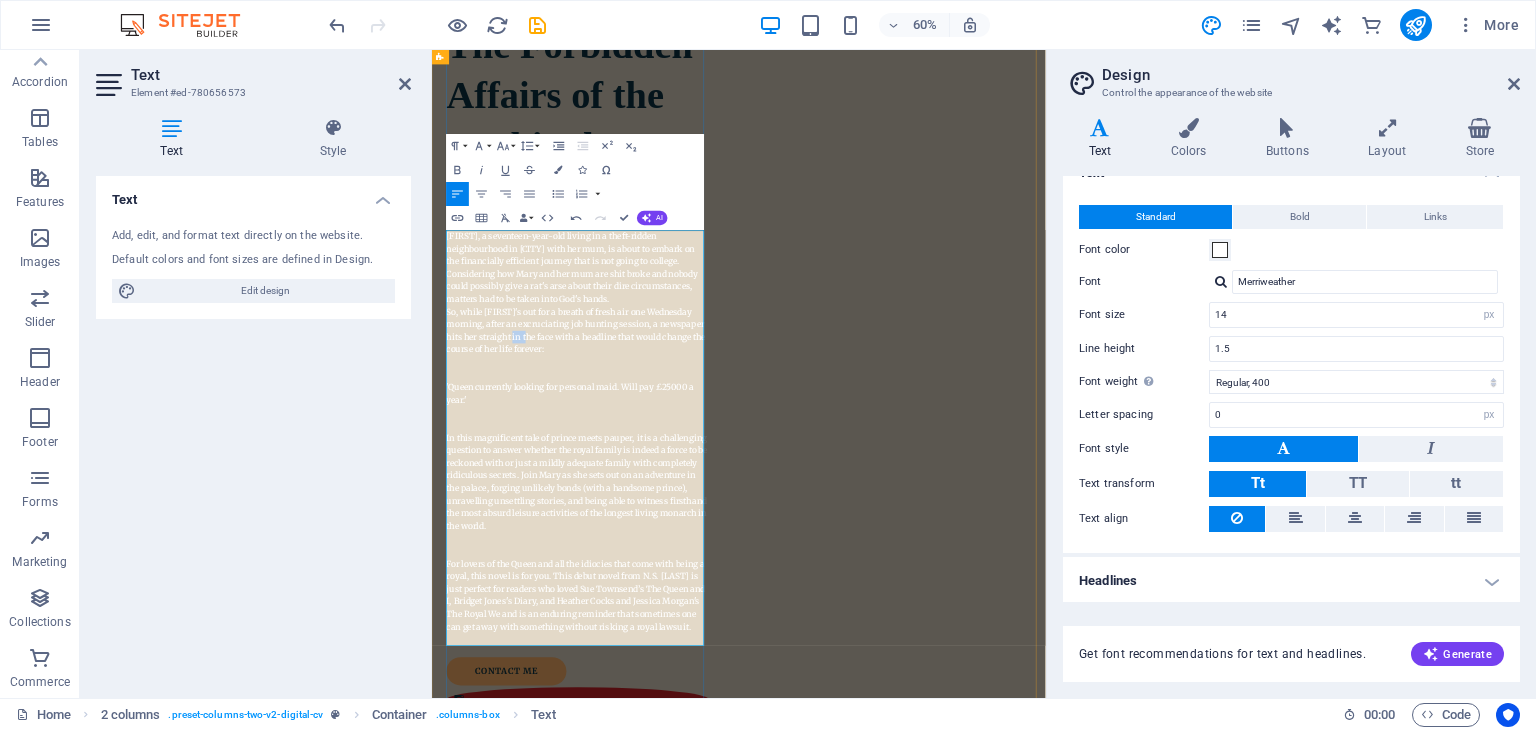click on "So, while [FIRST]'s out for a breath of fresh air one Wednesday morning, after an excruciating job hunting session, a newspaper hits her straight in the face with a headline that would change the course of her life forever:" at bounding box center (675, 518) 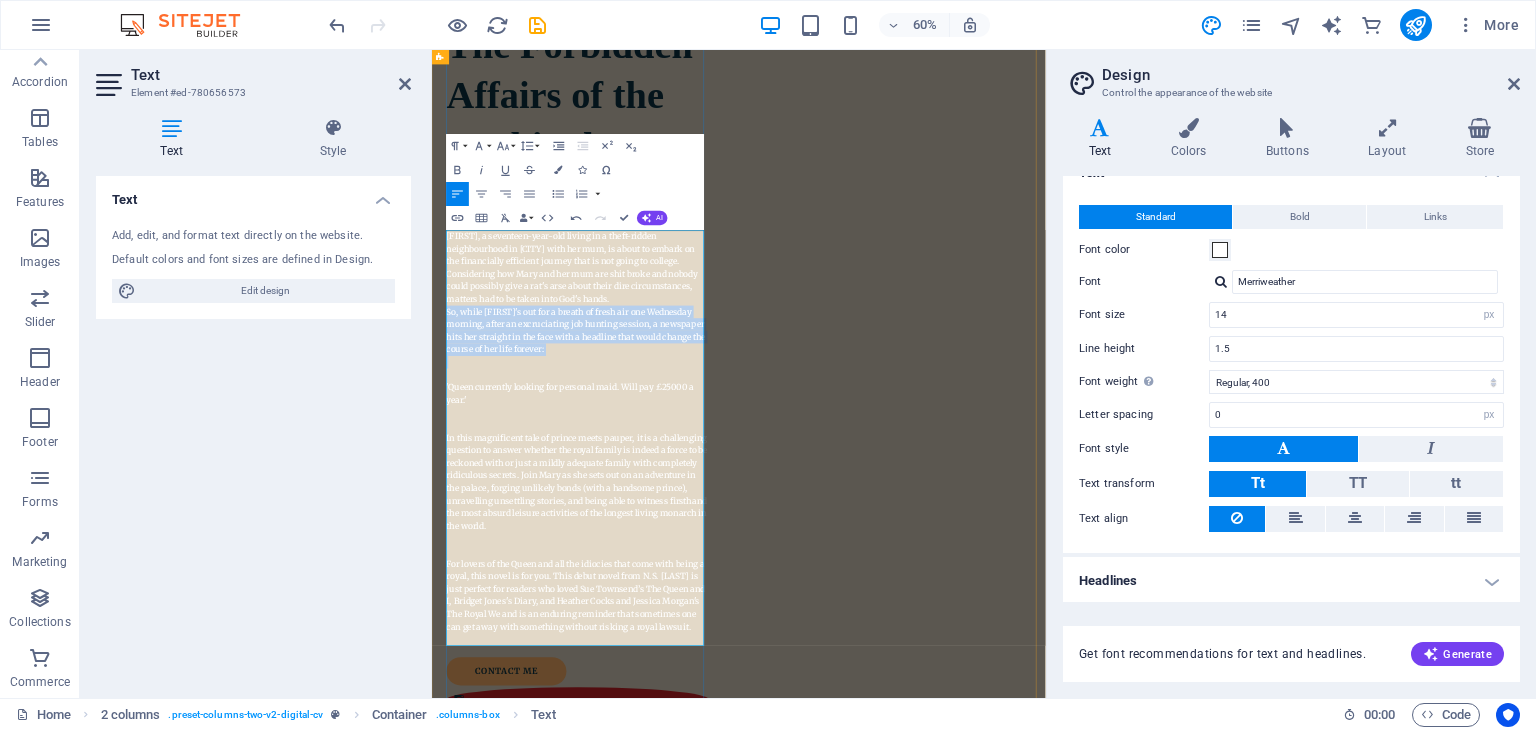 click on "So, while [FIRST]'s out for a breath of fresh air one Wednesday morning, after an excruciating job hunting session, a newspaper hits her straight in the face with a headline that would change the course of her life forever:" at bounding box center [675, 518] 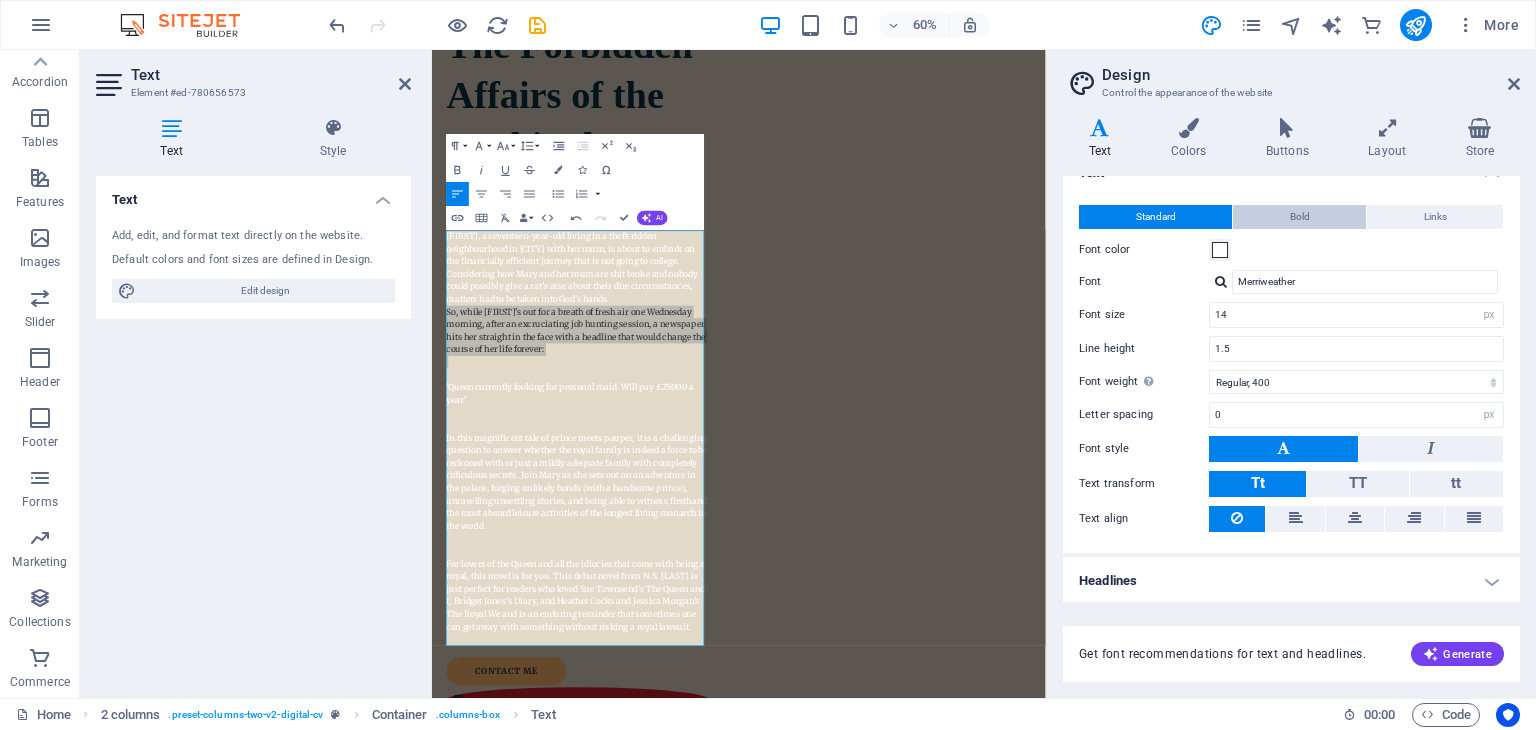 click on "Bold" at bounding box center (1299, 217) 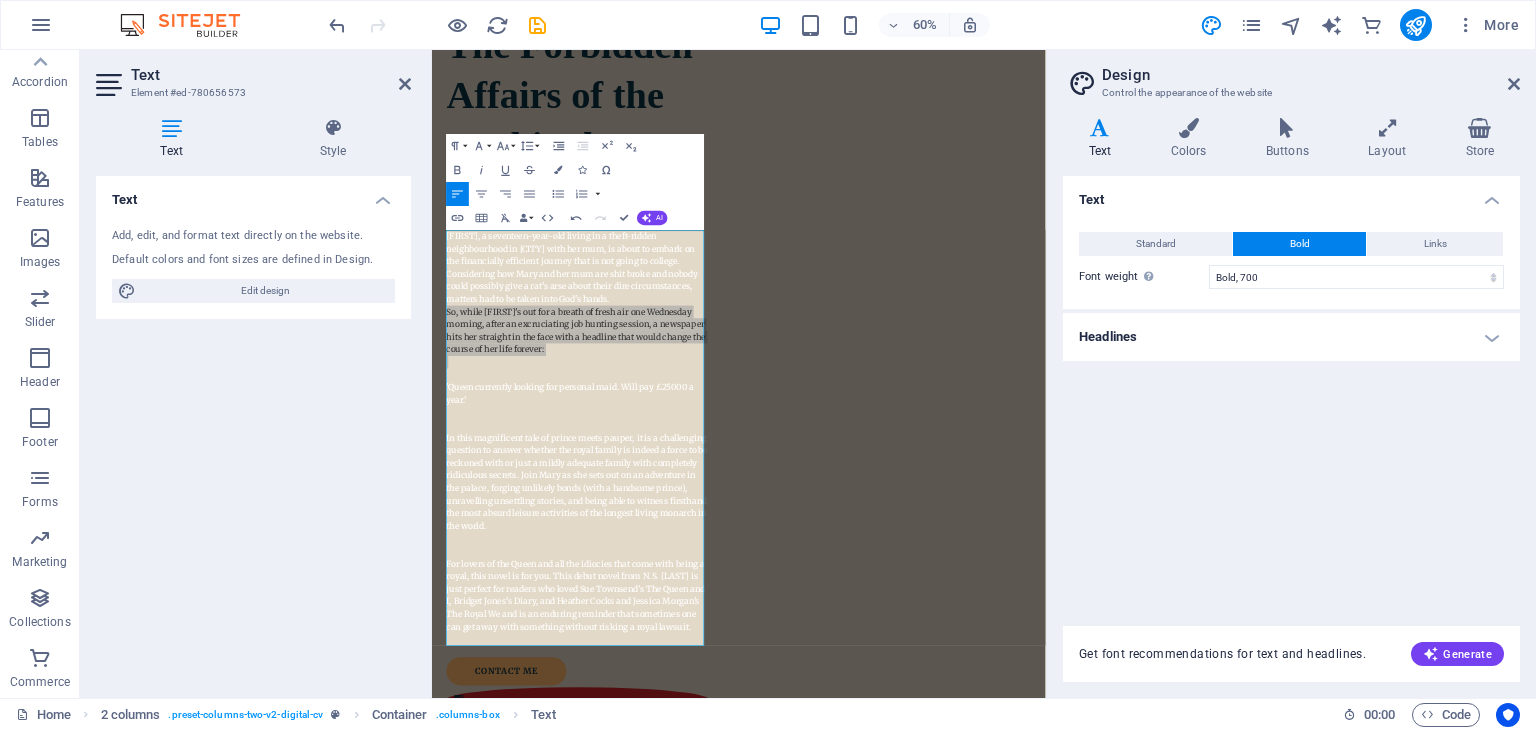scroll, scrollTop: 0, scrollLeft: 0, axis: both 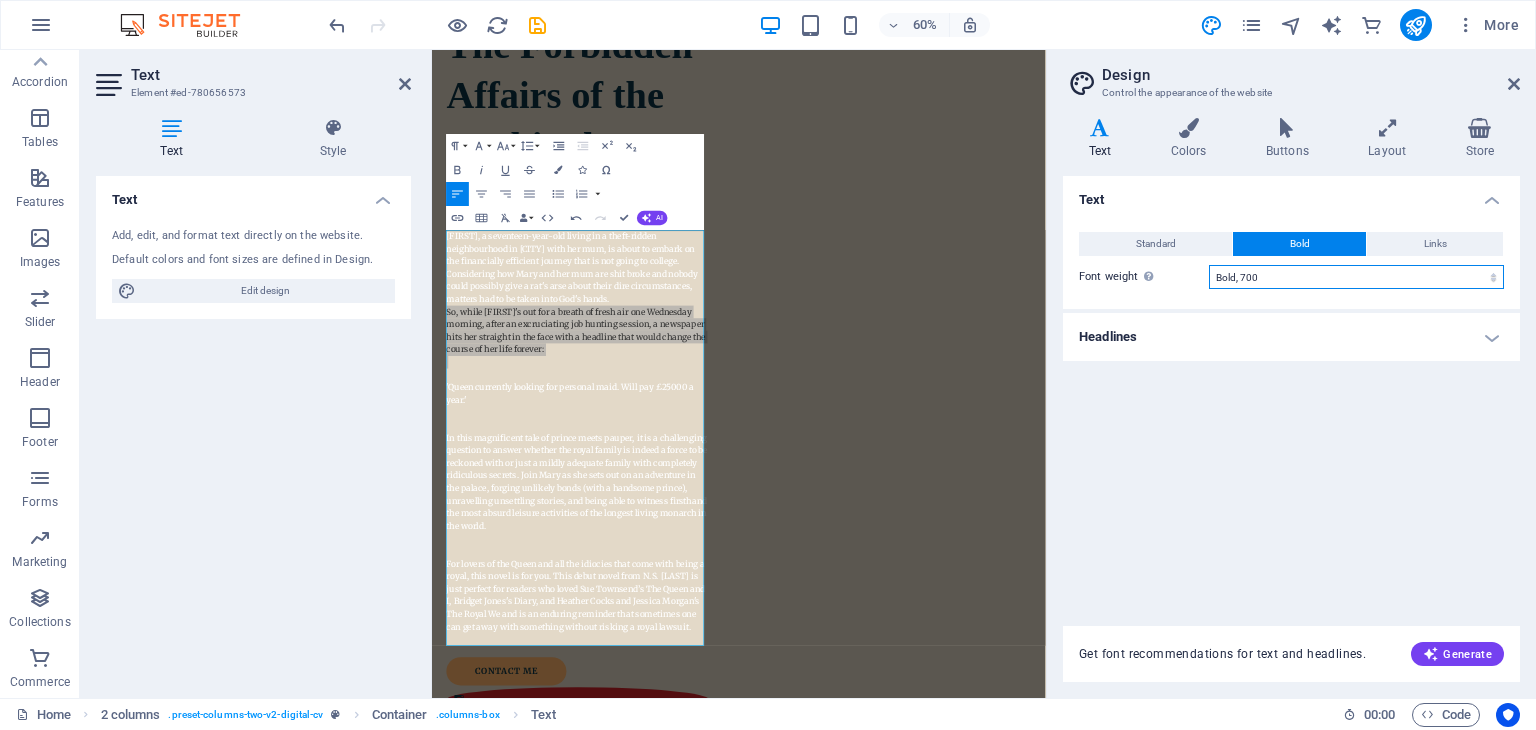 click on "Thin, 100 Extra-light, 200 Light, 300 Regular, 400 Medium, 500 Semi-bold, 600 Bold, 700 Extra-bold, 800 Black, 900" at bounding box center [1356, 277] 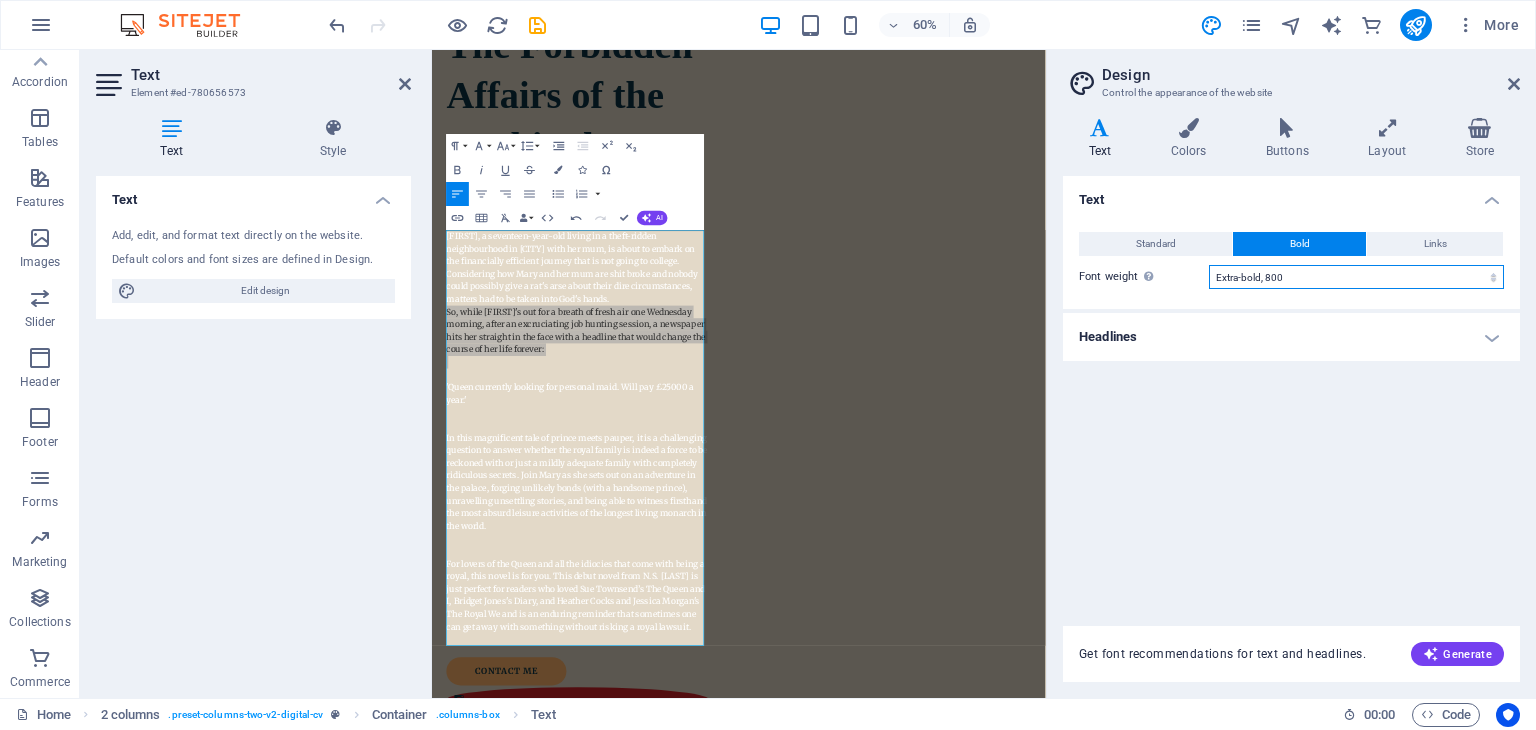 click on "Thin, 100 Extra-light, 200 Light, 300 Regular, 400 Medium, 500 Semi-bold, 600 Bold, 700 Extra-bold, 800 Black, 900" at bounding box center [1356, 277] 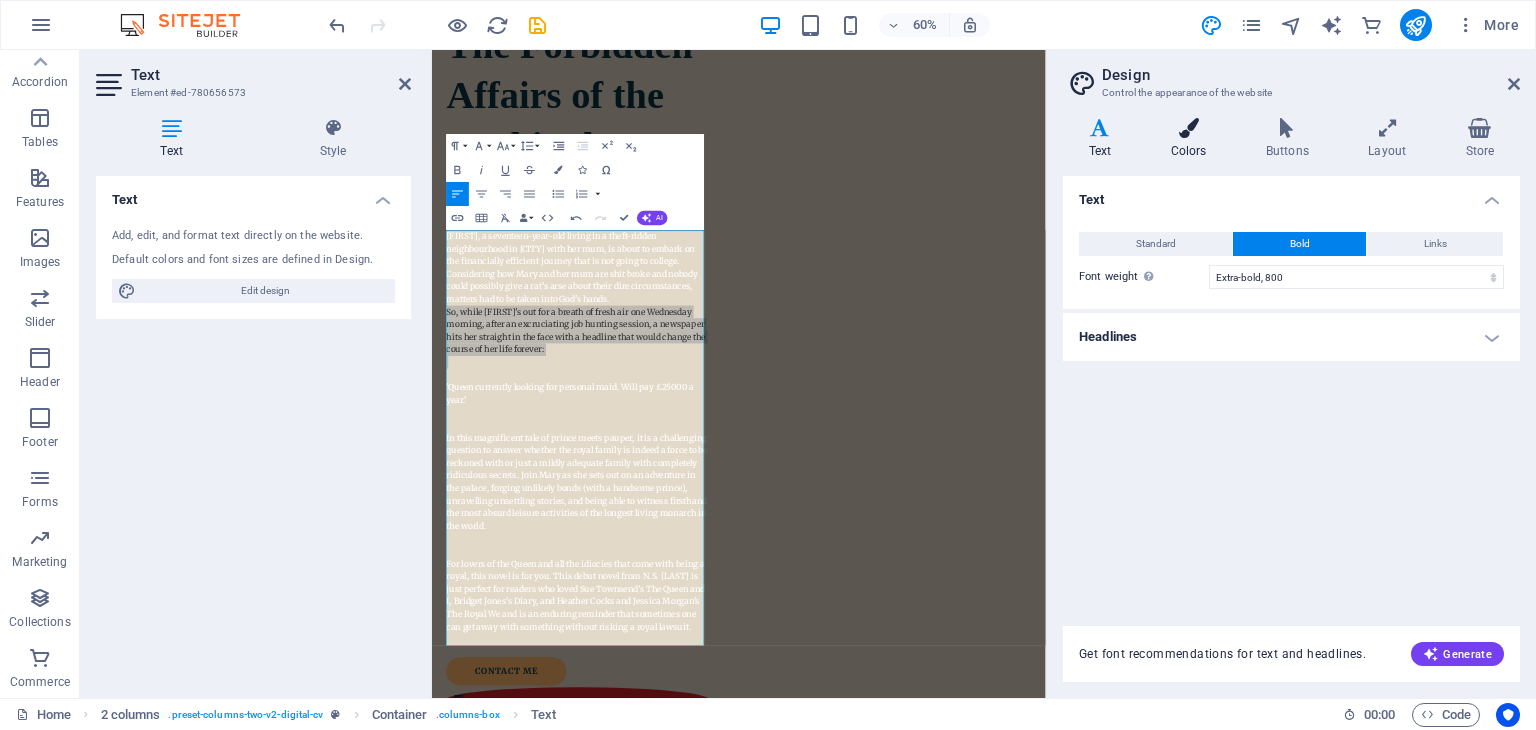 click on "Colors" at bounding box center [1192, 139] 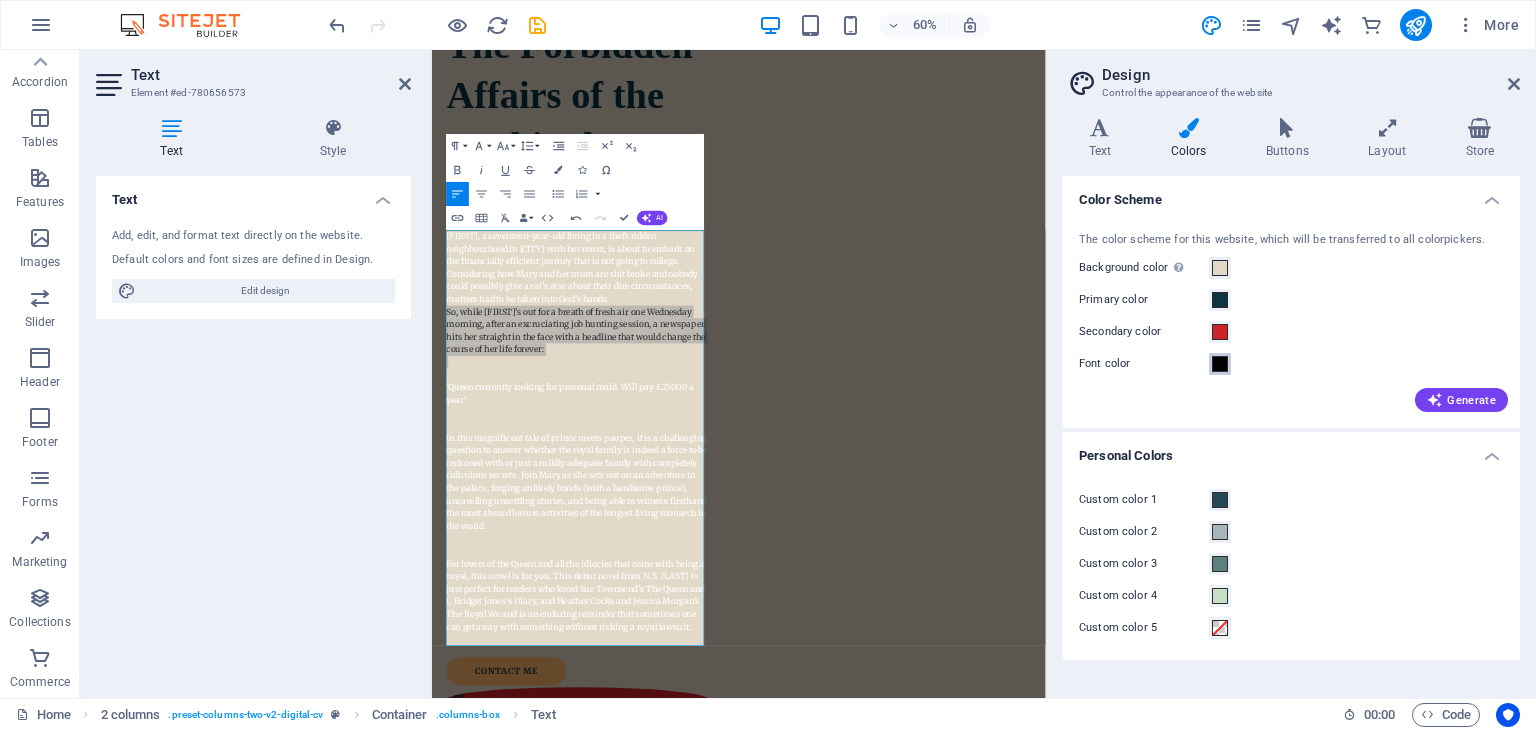click on "Font color" at bounding box center [1220, 364] 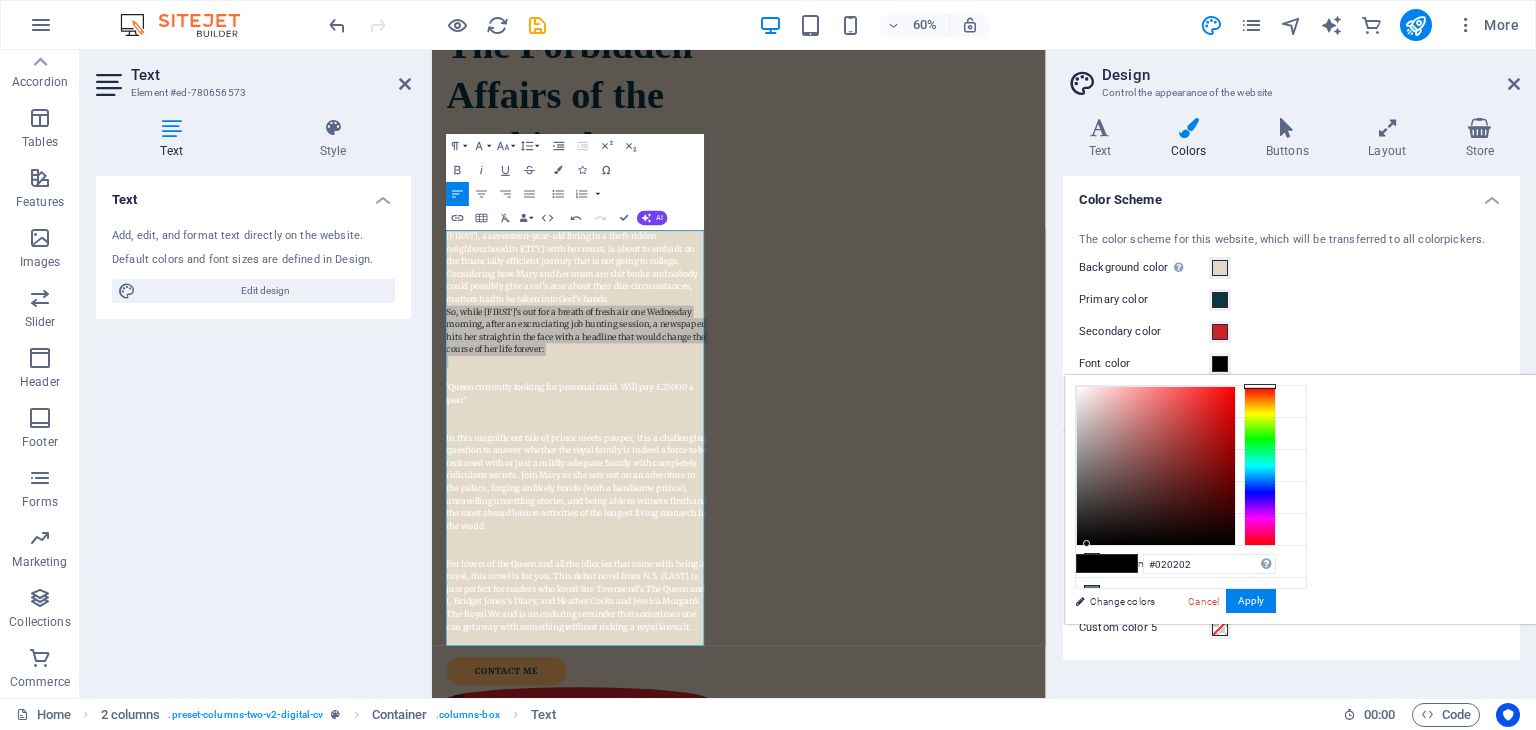 type on "#000000" 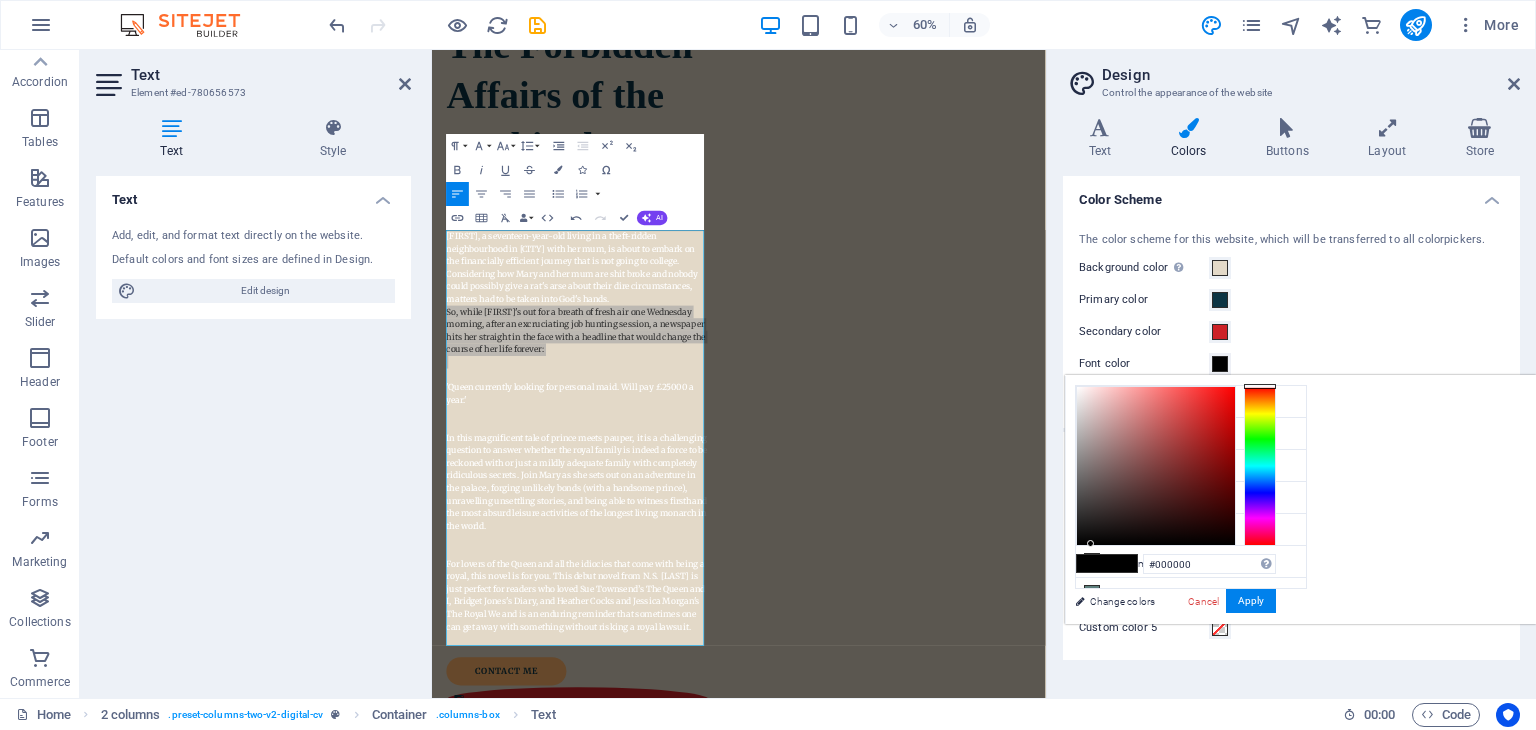 click on "#000000 Supported formats #0852ed rgb(8, 82, 237) rgba(8, 82, 237, 90%) hsv(221,97,93) hsl(221, 93%, 48%) Cancel Apply" at bounding box center (1175, 645) 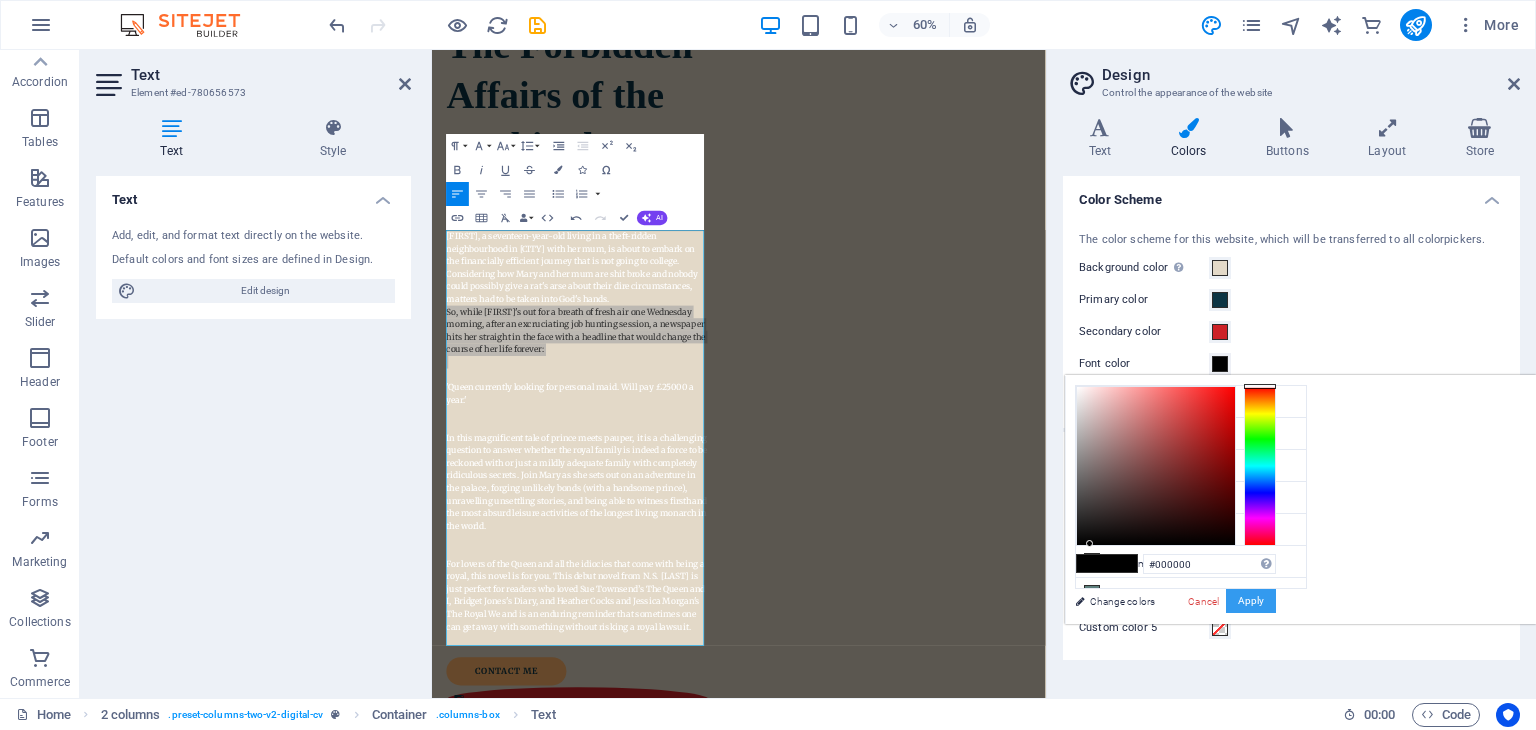 click on "Apply" at bounding box center [1251, 601] 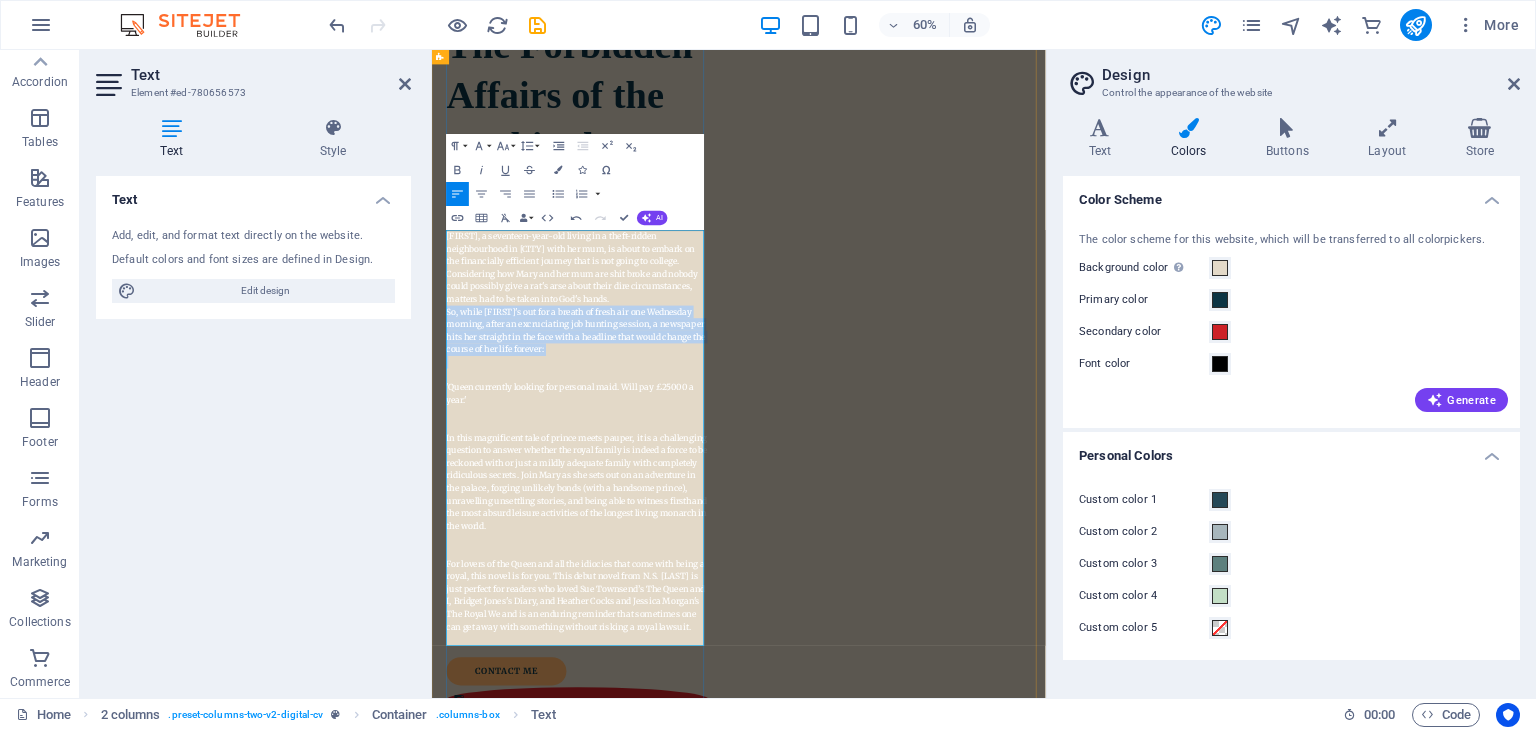 click on "'Queen currently looking for personal maid. Will pay £25000 a year.'" at bounding box center (675, 623) 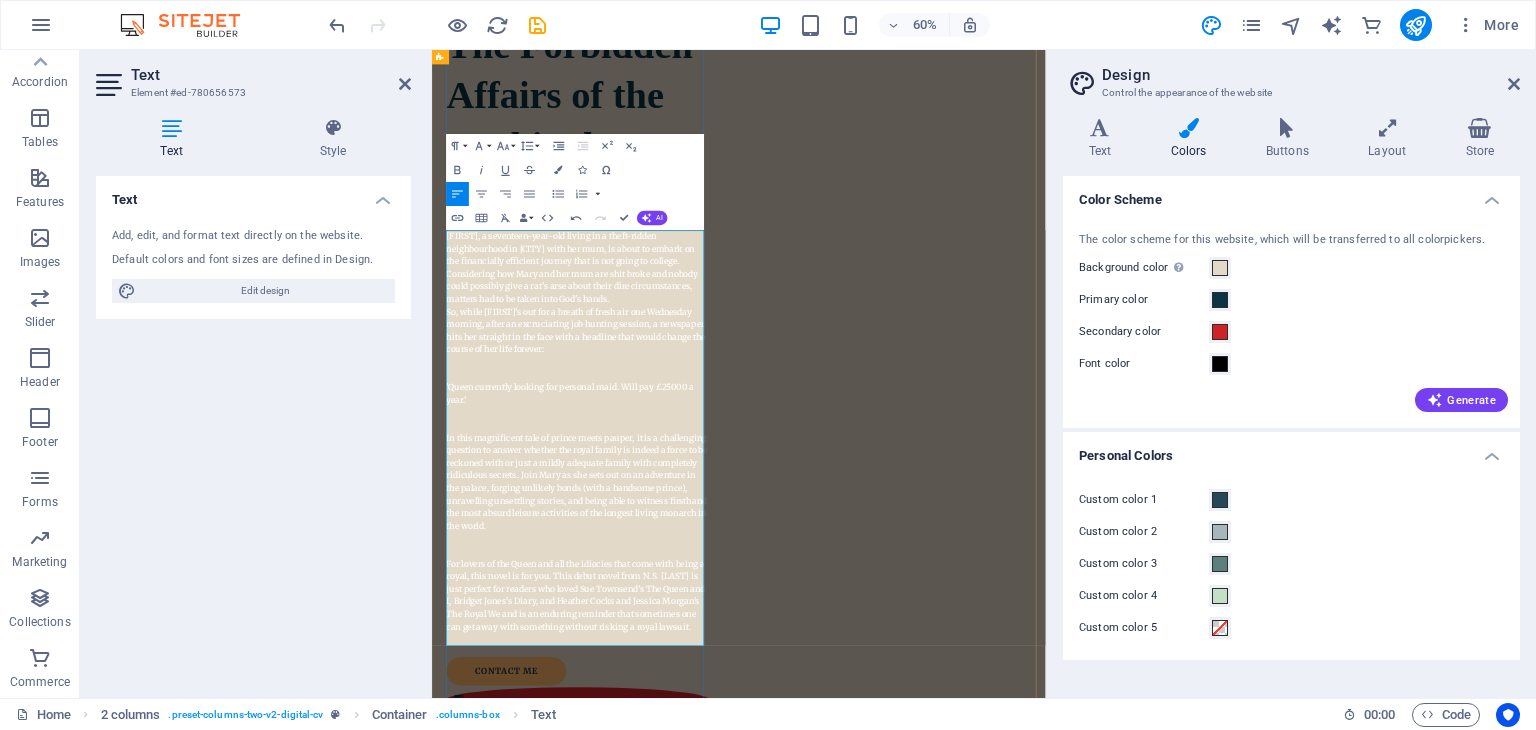 click on "So, while [FIRST]'s out for a breath of fresh air one Wednesday morning, after an excruciating job hunting session, a newspaper hits her straight in the face with a headline that would change the course of her life forever:" at bounding box center (675, 518) 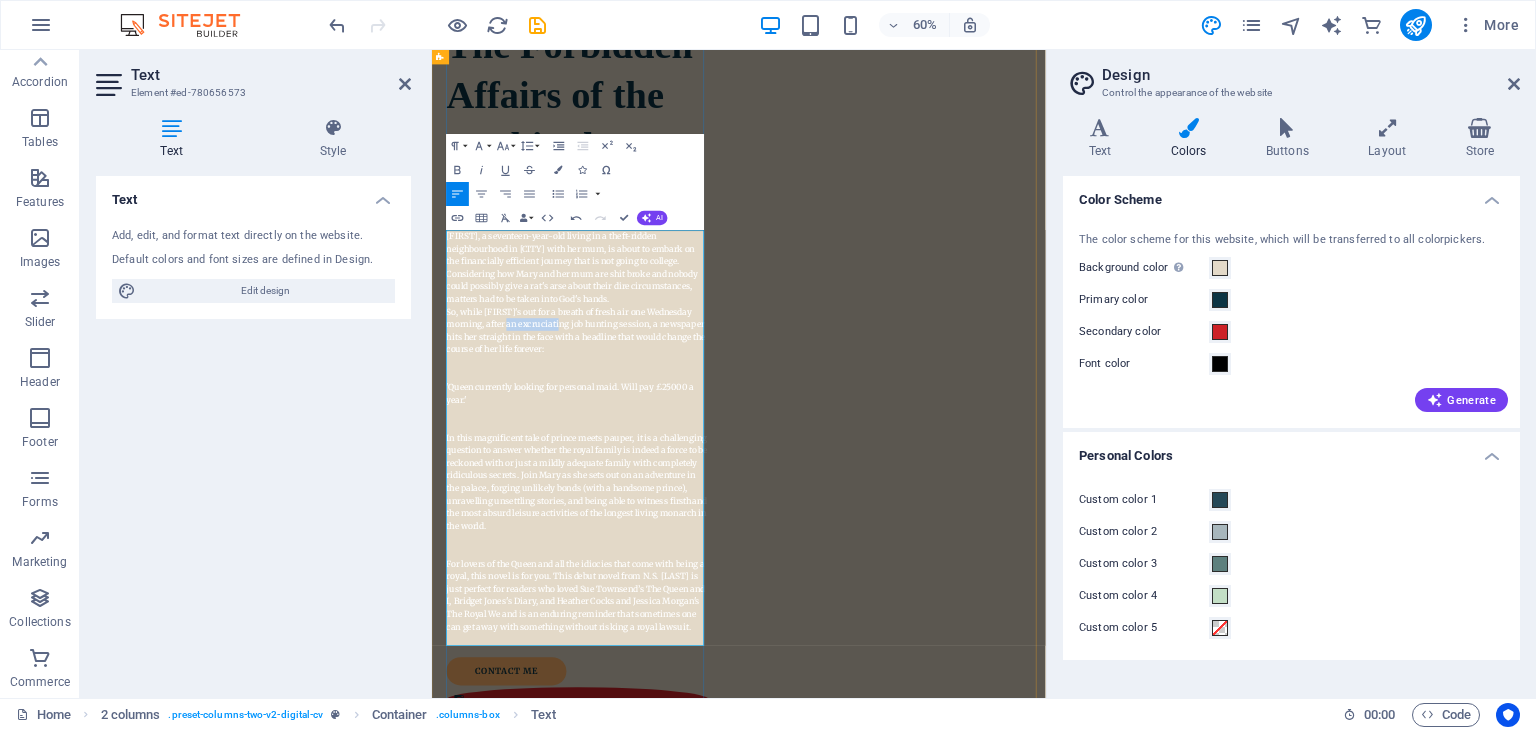 click on "So, while [FIRST]'s out for a breath of fresh air one Wednesday morning, after an excruciating job hunting session, a newspaper hits her straight in the face with a headline that would change the course of her life forever:" at bounding box center [675, 518] 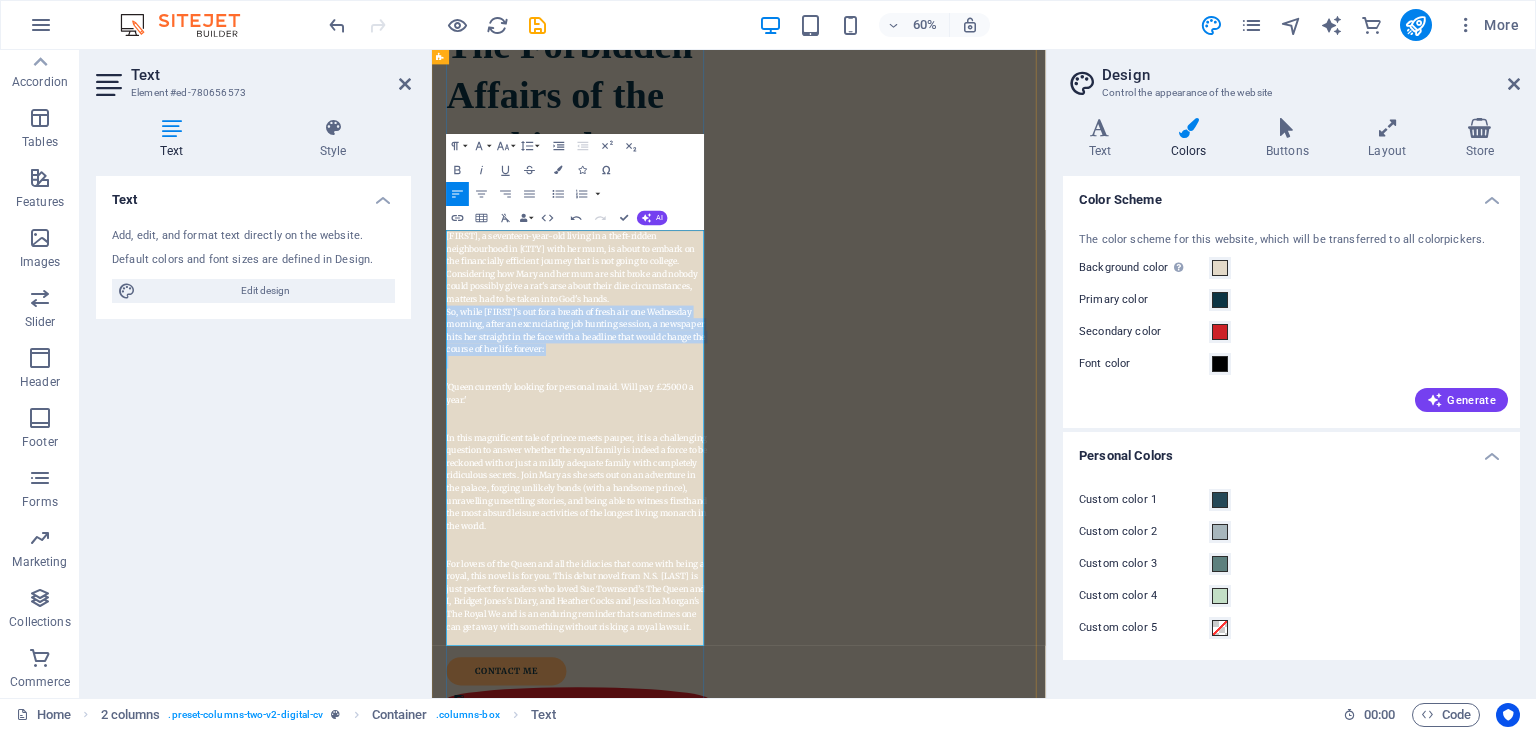 click on "So, while [FIRST]'s out for a breath of fresh air one Wednesday morning, after an excruciating job hunting session, a newspaper hits her straight in the face with a headline that would change the course of her life forever:" at bounding box center [675, 518] 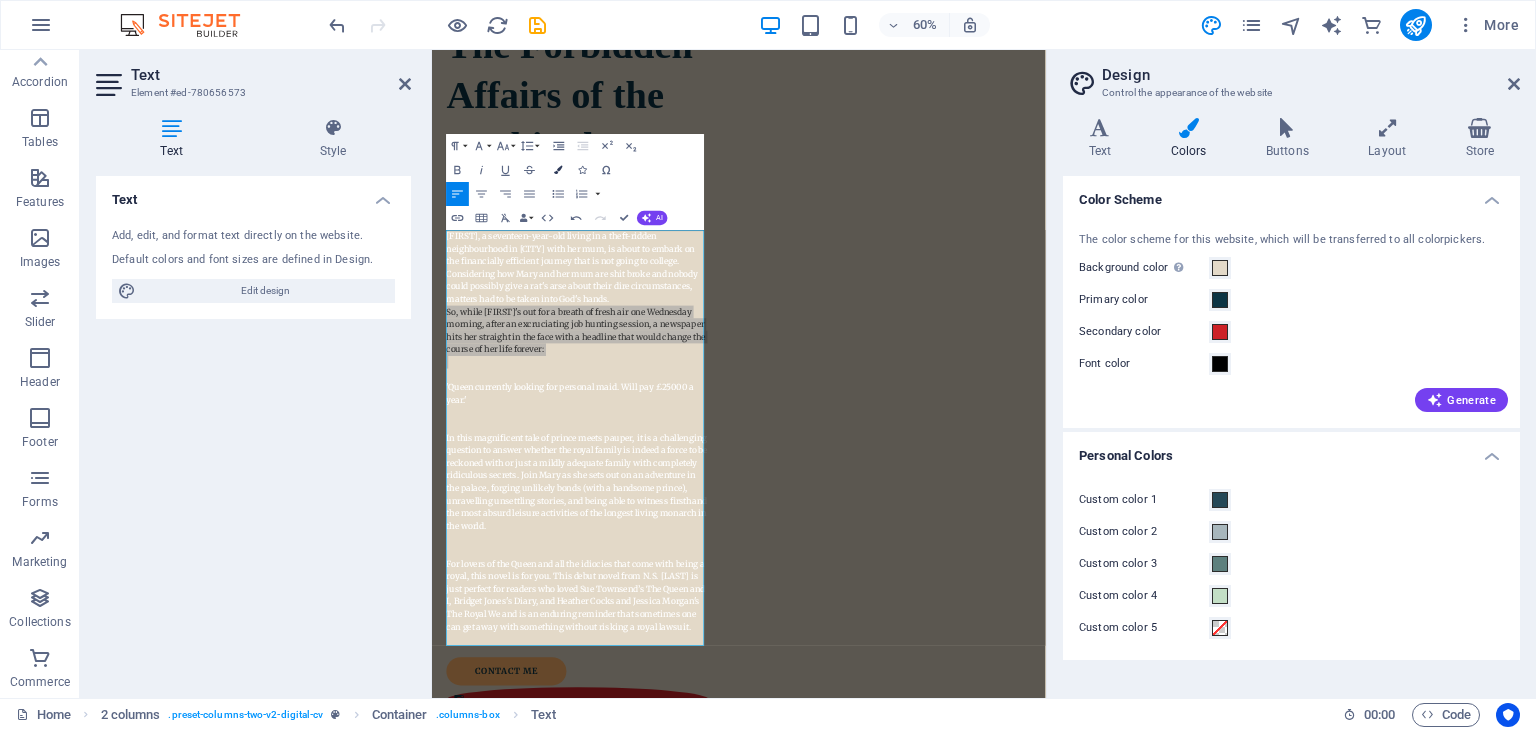 click on "Colors" at bounding box center [558, 170] 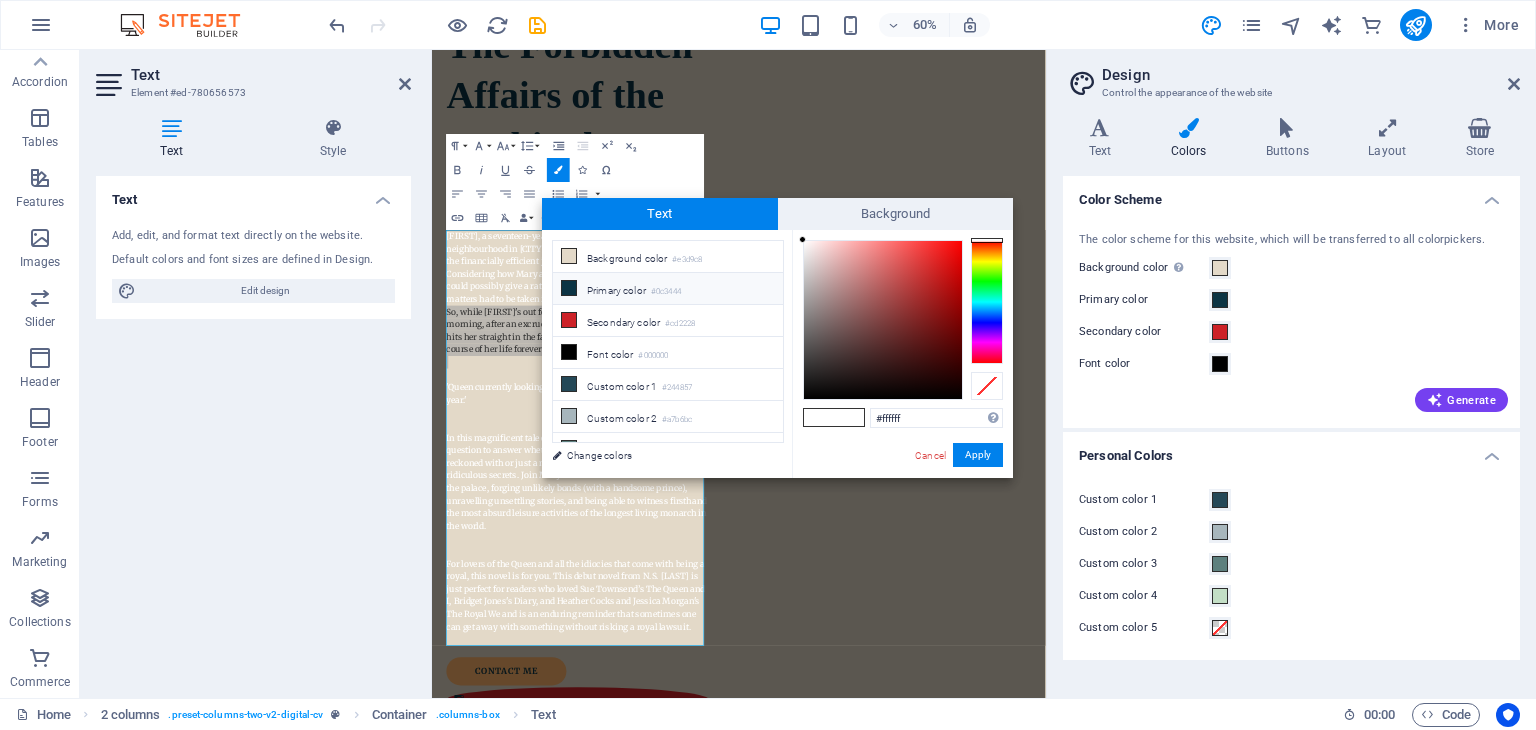 click on "#0c3444" at bounding box center (666, 292) 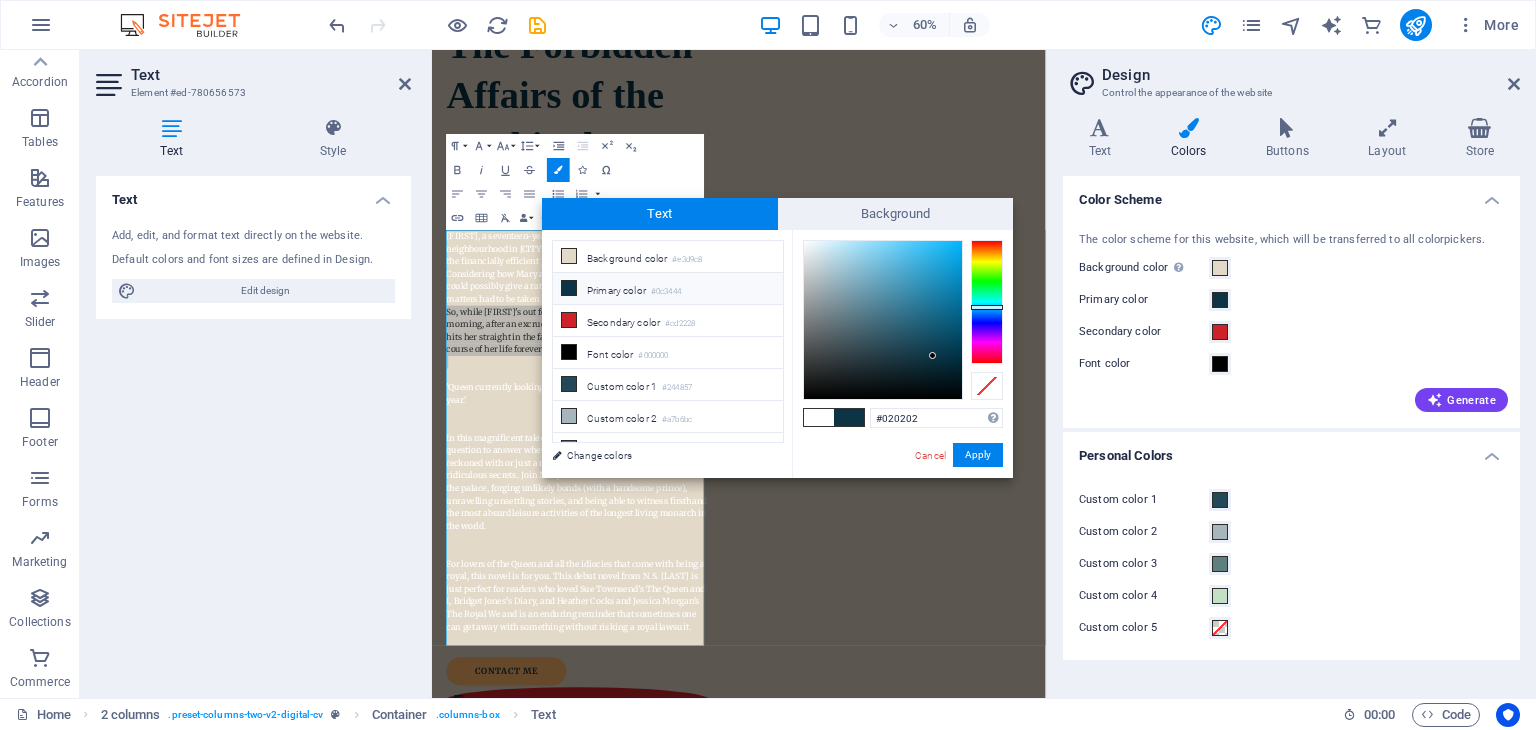 type on "#000000" 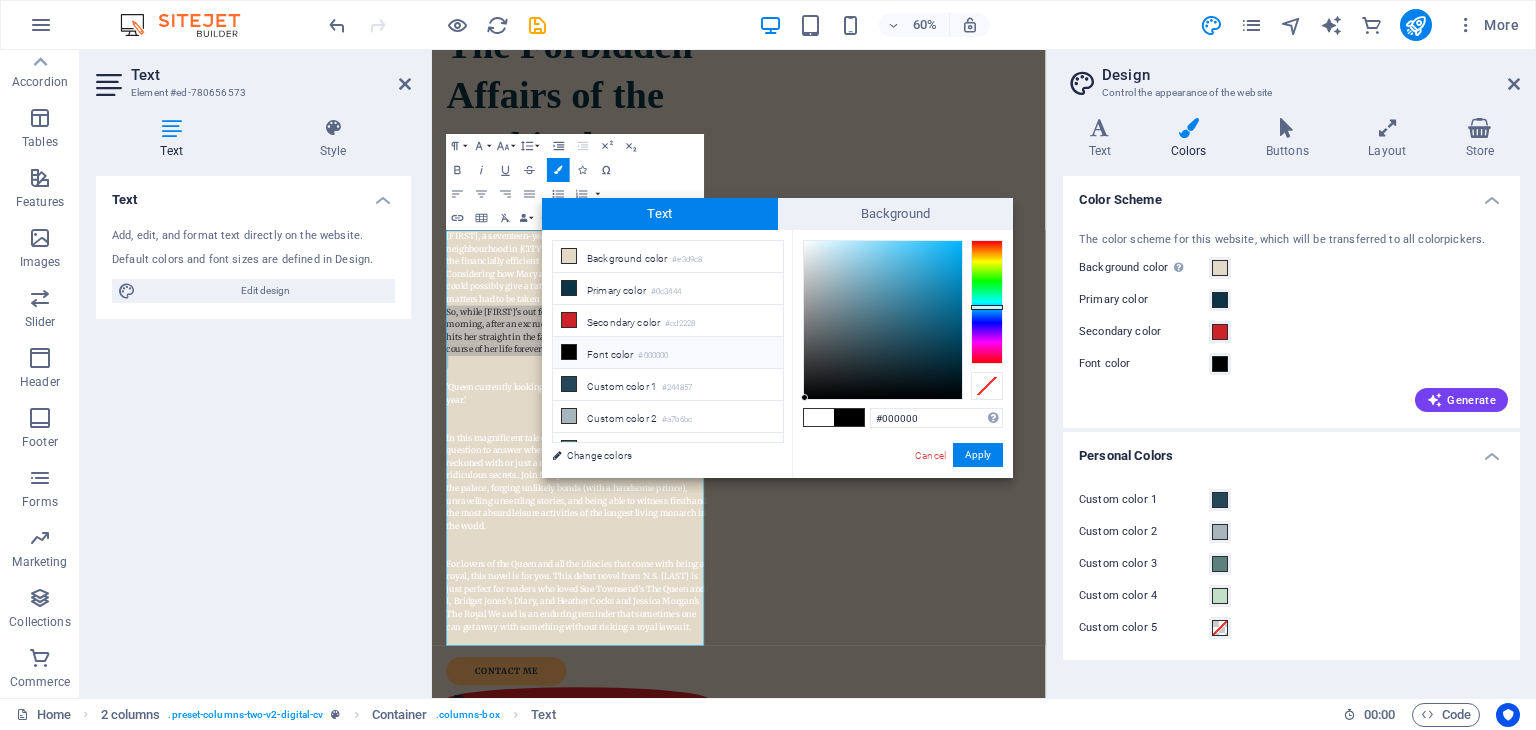 drag, startPoint x: 866, startPoint y: 365, endPoint x: 801, endPoint y: 415, distance: 82.006096 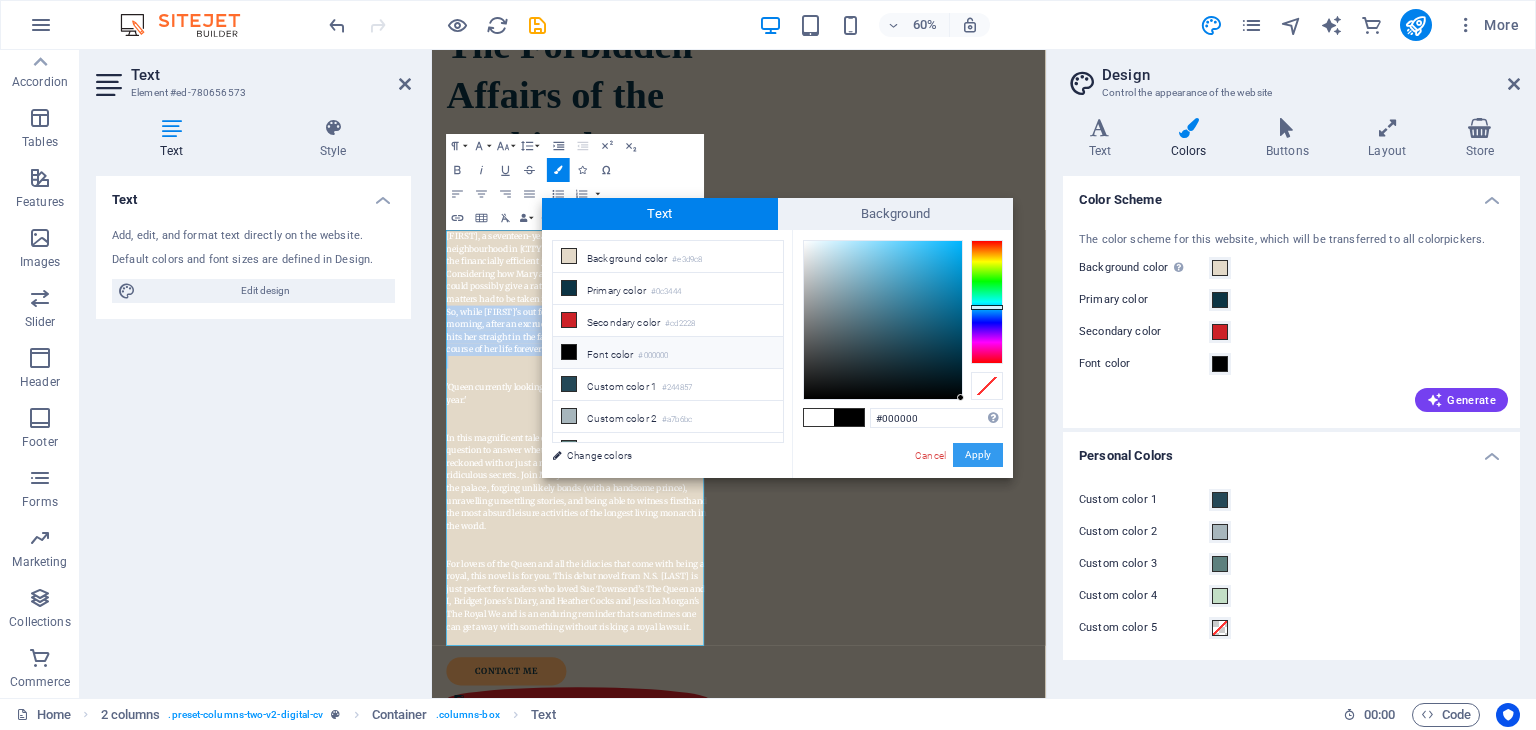 click on "Apply" at bounding box center (978, 455) 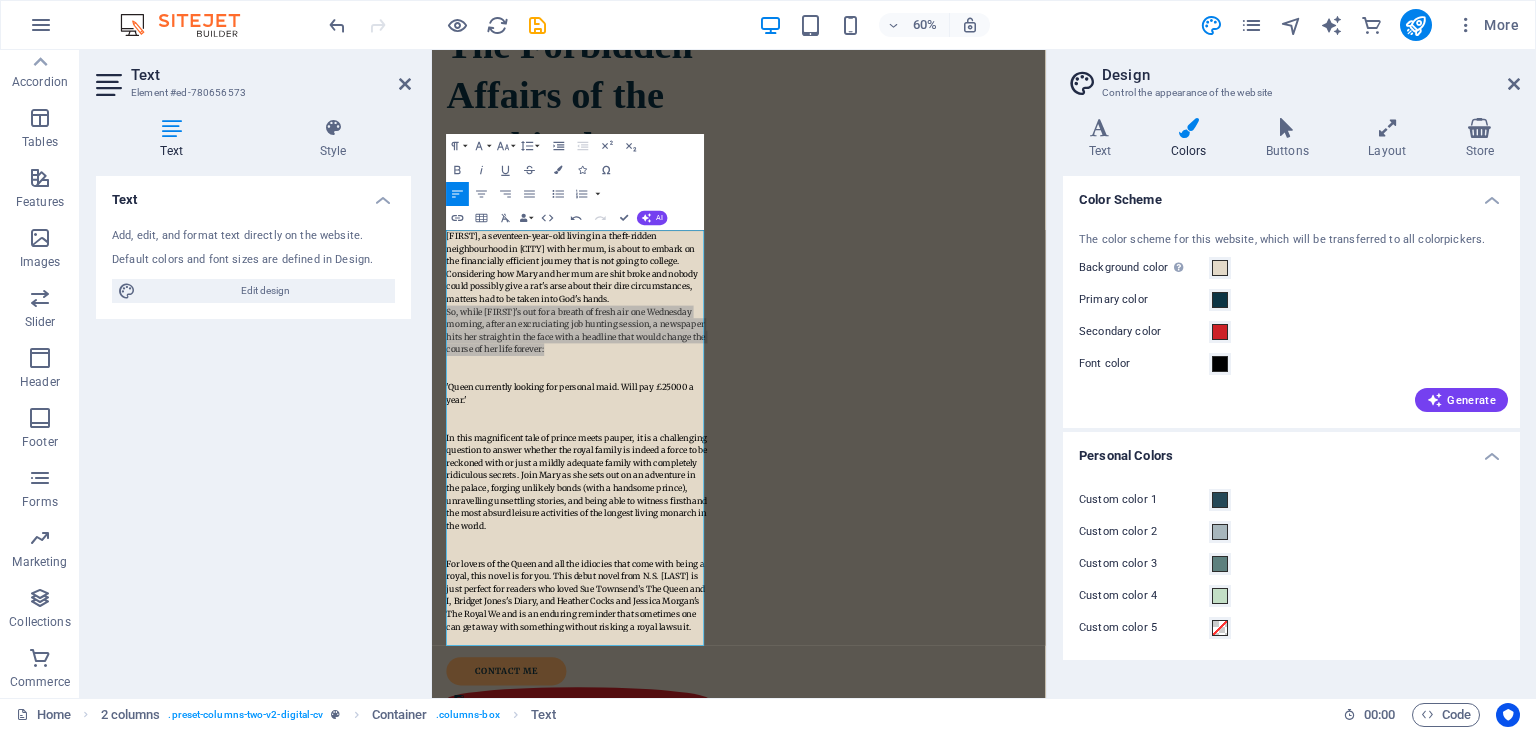 click on "Drag here to replace the existing content. Press “Ctrl” if you want to create a new element.
Container   H1   2 columns   2 columns   Container   Logo   Container   Spacer   Text   Image   Container   Text   H2   Spacer   Social Media Icons   Icon   Icon   Button   Icon   2 columns   Container   Image   Container   Text   Container   Placeholder   Container   H2   Spacer   Spacer   Button   Container   Container   2 columns   Container   Container   Container Paragraph Format Normal Heading 1 Heading 2 Heading 3 Heading 4 Heading 5 Heading 6 Code Font Family Arial Georgia Impact Tahoma Times New Roman Verdana Cormorant Garamond Josefin Sans Merriweather Font Size 8 9 10 11 12 14 18 24 30 36 48 60 72 96 Line Height Default Single 1.15 1.5 Double Increase Indent Decrease Indent Superscript Subscript Bold Italic Underline Strikethrough Colors Icons Special Characters Align Left Align Center Align Right Align Justify Unordered List   Default Circle Disc Square    Ordered List   Default" at bounding box center (739, 374) 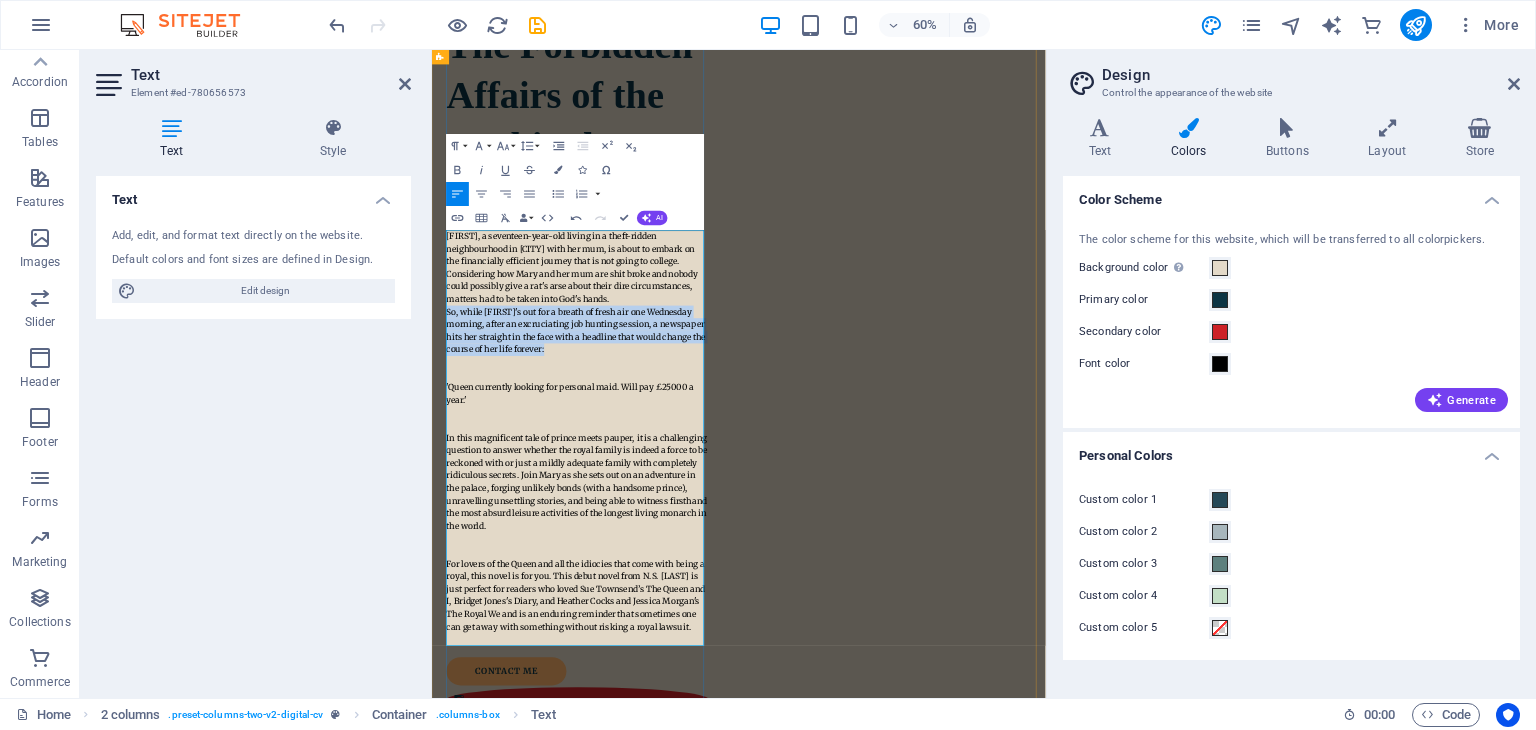 click at bounding box center (675, 654) 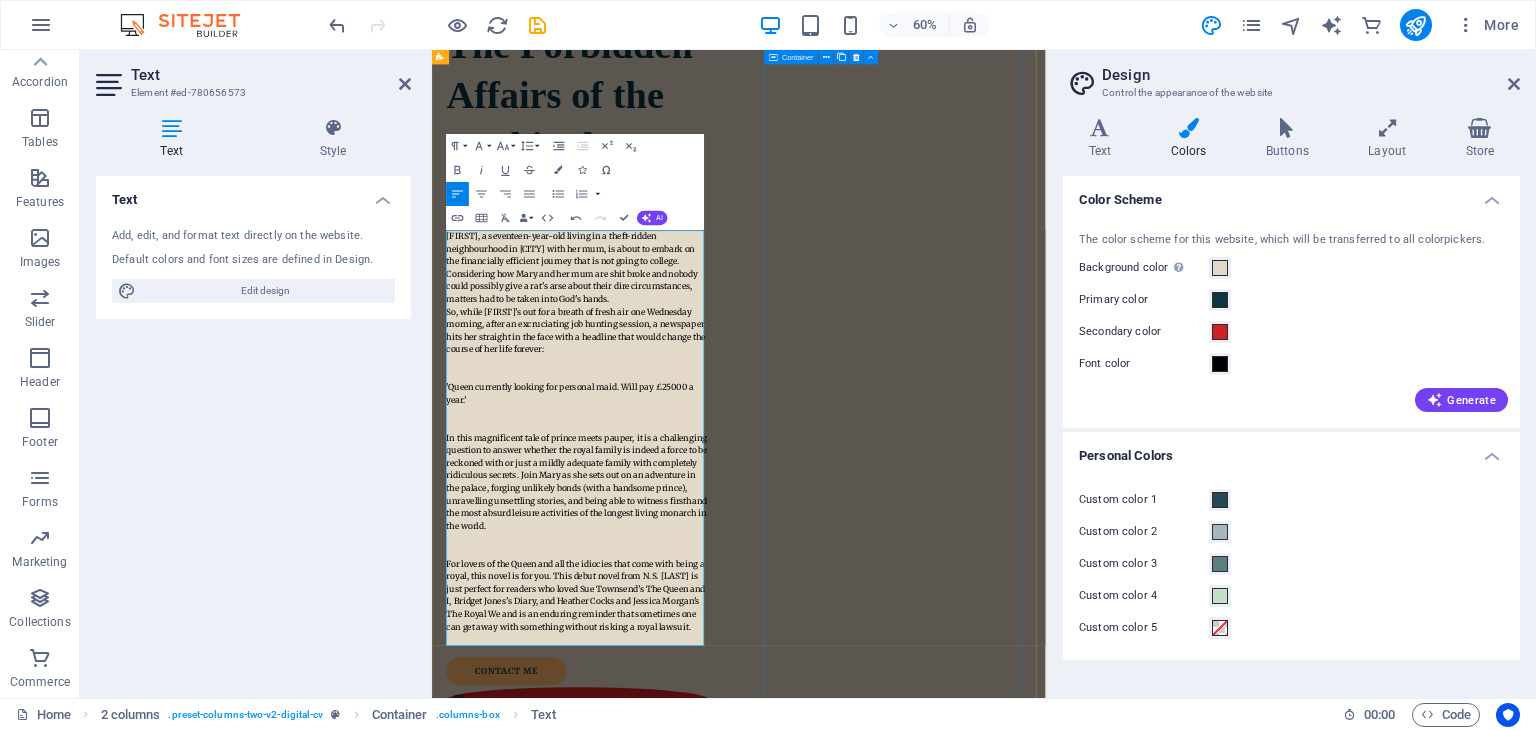 click at bounding box center [675, 1588] 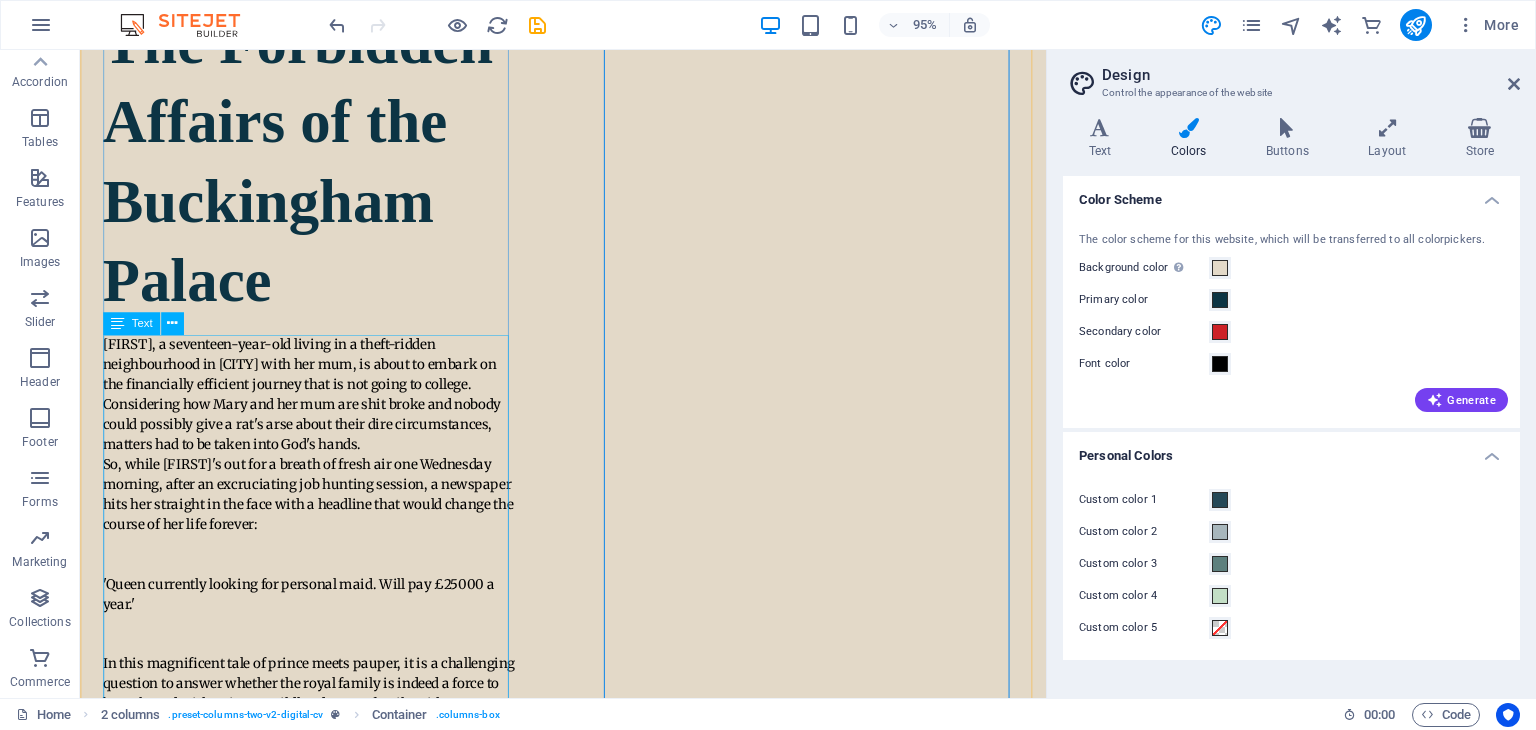 click on "Mary, a seventeen-year-old living in a theft-ridden neighbourhood in London with her mum, is about to embark on the financially efficient journey that is not going to college. Considering how Mary and her mum are shit broke and nobody could possibly give a rat's arse about their dire circumstances, matters had to be taken into God's hands. So, while Mary's out for a breath of fresh air one Wednesday morning, after an excruciating job hunting session, a newspaper hits her straight in the face with a headline that would change the course of her life forever: 'Queen currently looking for personal maid. Will pay £25000 a year.' For lovers of the Queen and all the idiocies that come with being a royal, this novel is for you. This debut novel from N.S. Elizabeth is just perfect for readers who loved Sue Townsend’s The Queen and I, Bridget Jones's Diary, and Heather Cocks and Jessica Morgan's The Royal We and is an enduring reminder that sometimes one can get away with something without risking a royal lawsuit." at bounding box center [321, 686] 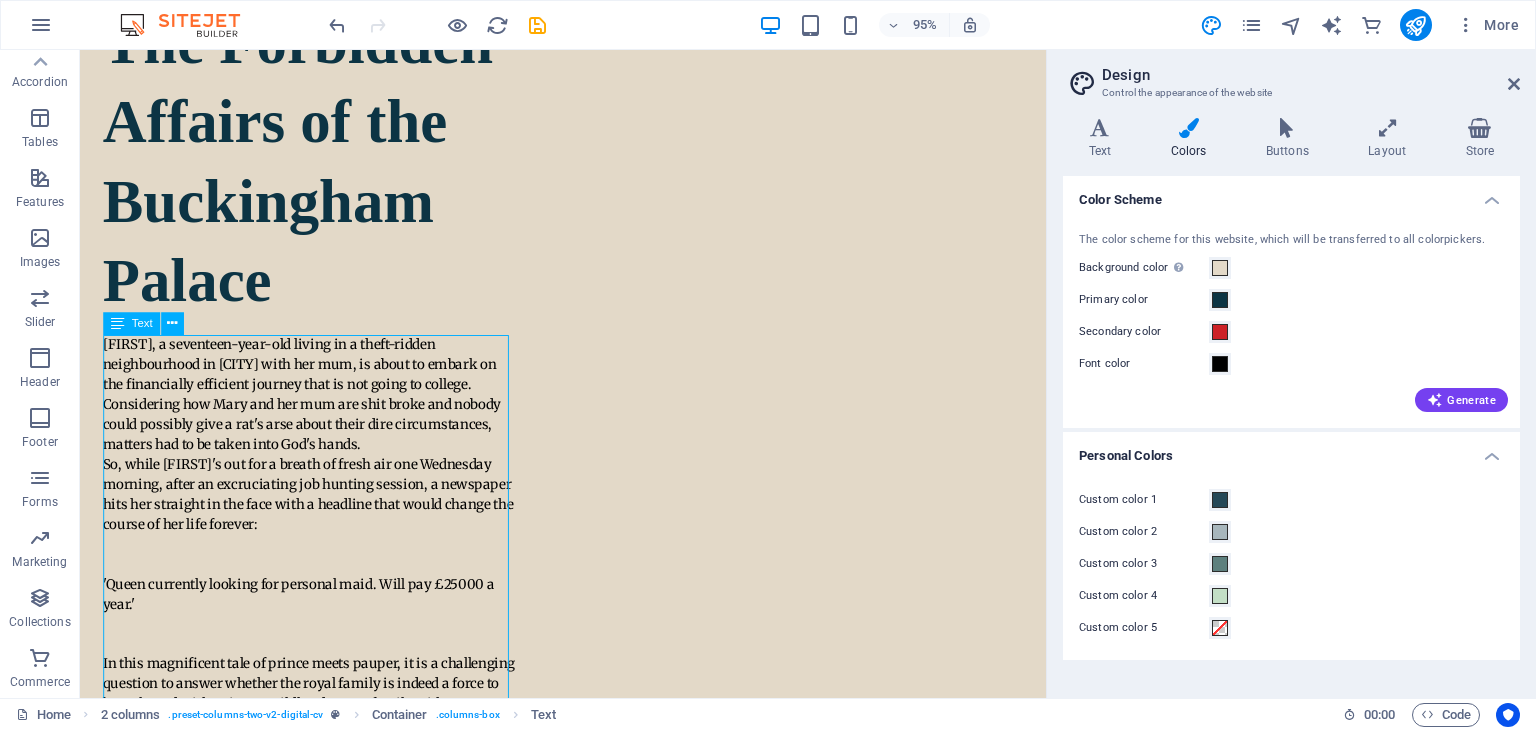 click on "Mary, a seventeen-year-old living in a theft-ridden neighbourhood in London with her mum, is about to embark on the financially efficient journey that is not going to college. Considering how Mary and her mum are shit broke and nobody could possibly give a rat's arse about their dire circumstances, matters had to be taken into God's hands. So, while Mary's out for a breath of fresh air one Wednesday morning, after an excruciating job hunting session, a newspaper hits her straight in the face with a headline that would change the course of her life forever: 'Queen currently looking for personal maid. Will pay £25000 a year.' For lovers of the Queen and all the idiocies that come with being a royal, this novel is for you. This debut novel from N.S. Elizabeth is just perfect for readers who loved Sue Townsend’s The Queen and I, Bridget Jones's Diary, and Heather Cocks and Jessica Morgan's The Royal We and is an enduring reminder that sometimes one can get away with something without risking a royal lawsuit." at bounding box center [321, 686] 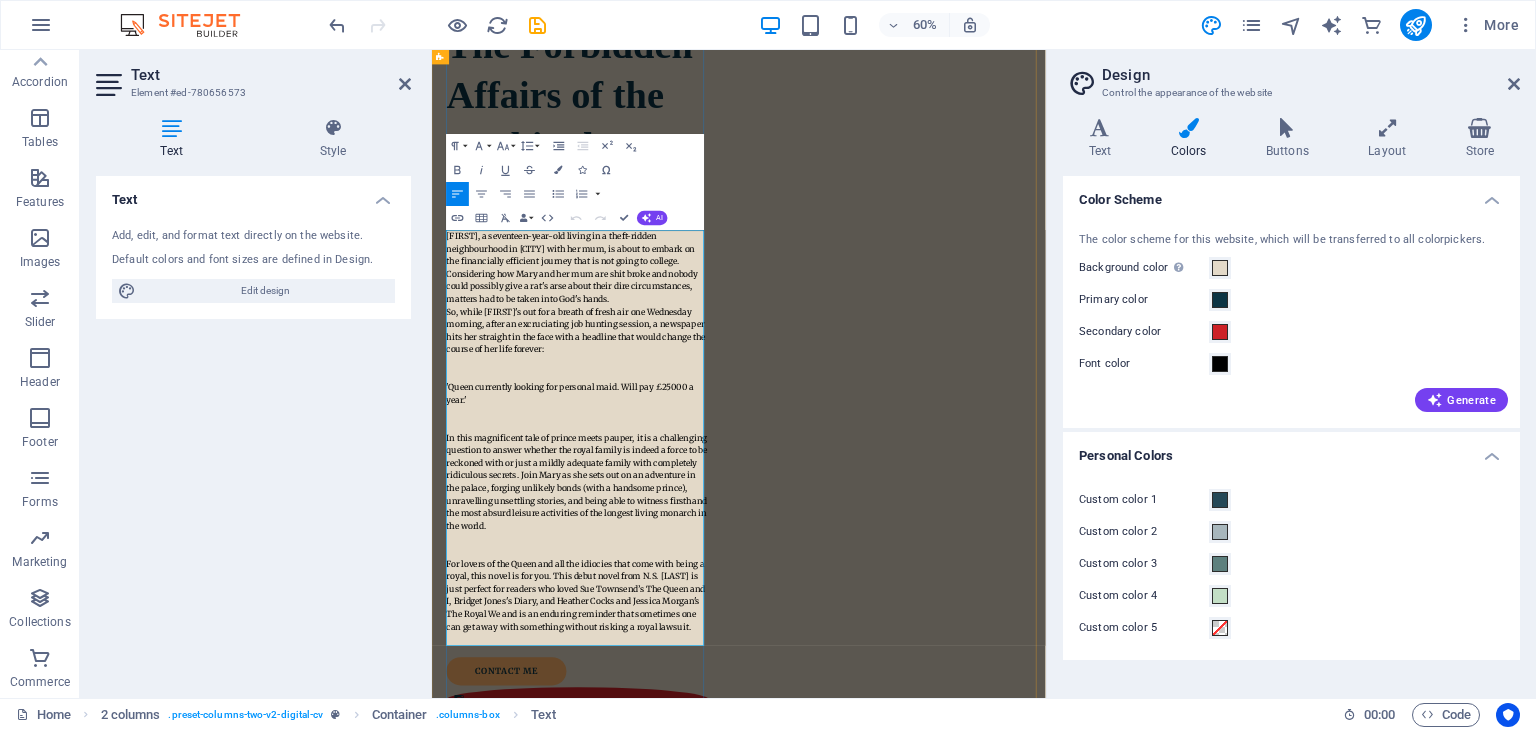 click on "'Queen currently looking for personal maid. Will pay £25000 a year.'" at bounding box center (662, 622) 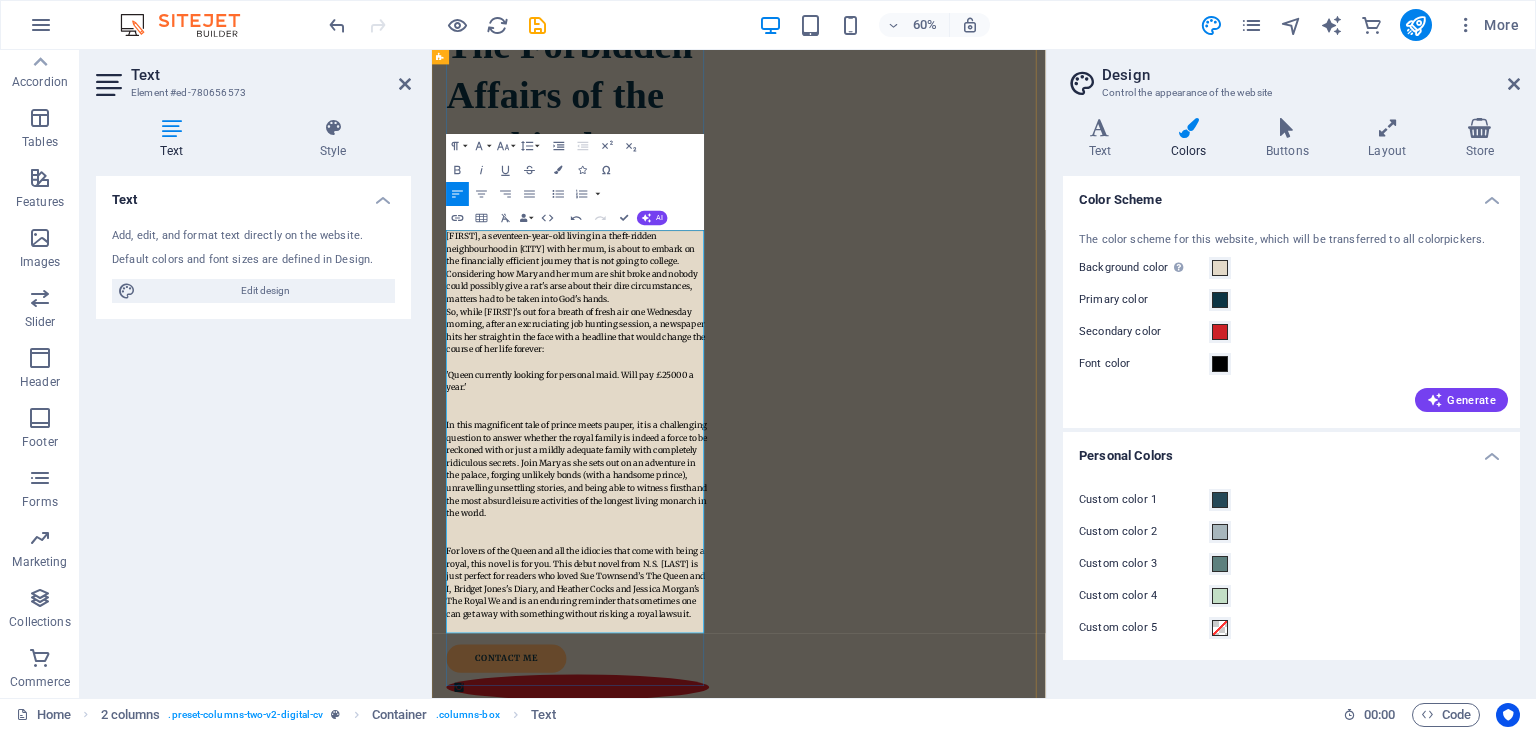 click on "In this magnificent tale of prince meets pauper, it is a challenging question to answer whether the royal family is indeed a force to be reckoned with or just a mildly adequate family with completely ridiculous secrets. Join Mary as she sets out on an adventure in the palace, forging unlikely bonds (with a handsome prince), unravelling unsettling stories, and being able to witness firsthand the most absurd leisure activities of the longest living monarch in the world." at bounding box center [673, 748] 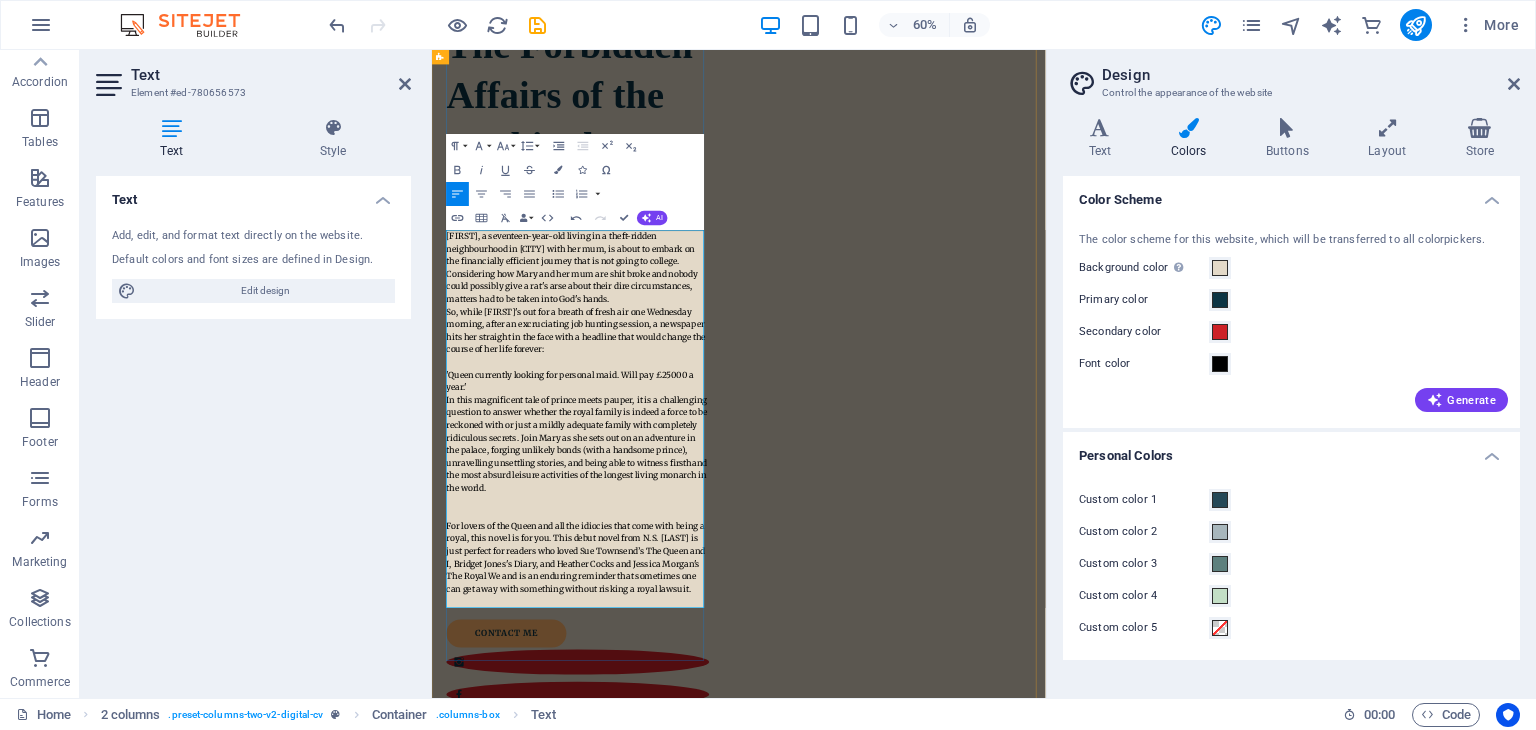 click on "'Queen currently looking for personal maid. Will pay £25000 a year.'" at bounding box center [675, 602] 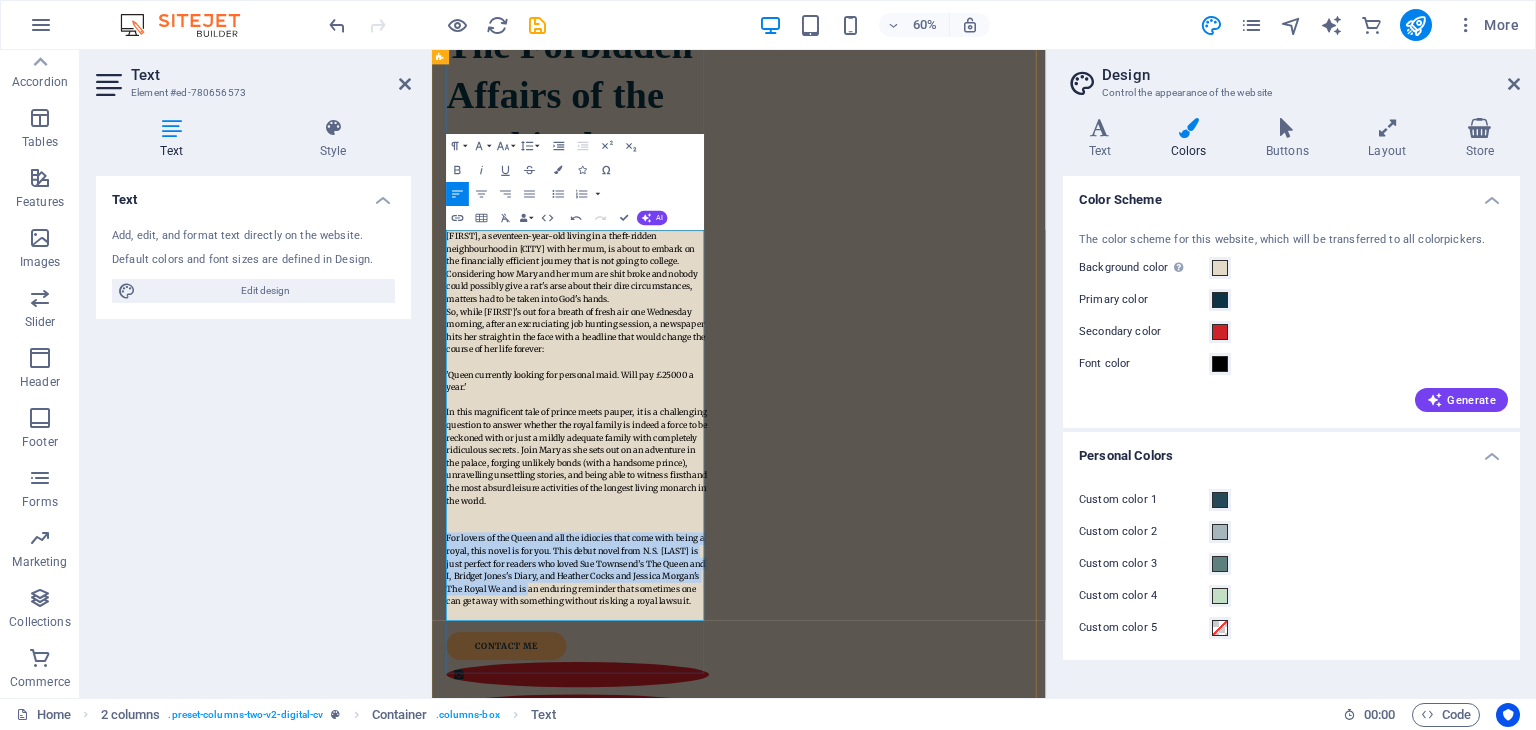 drag, startPoint x: 455, startPoint y: 862, endPoint x: 693, endPoint y: 944, distance: 251.73001 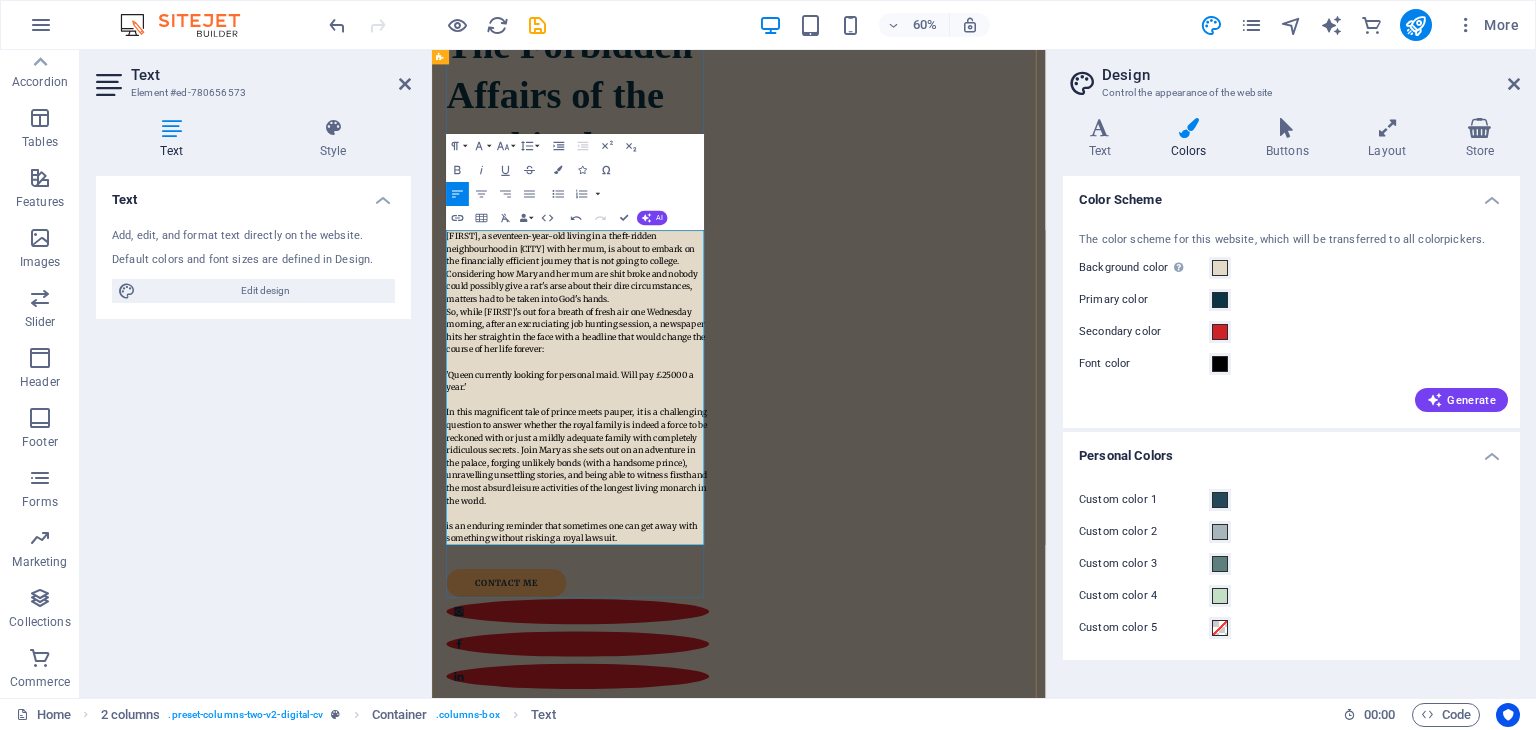type 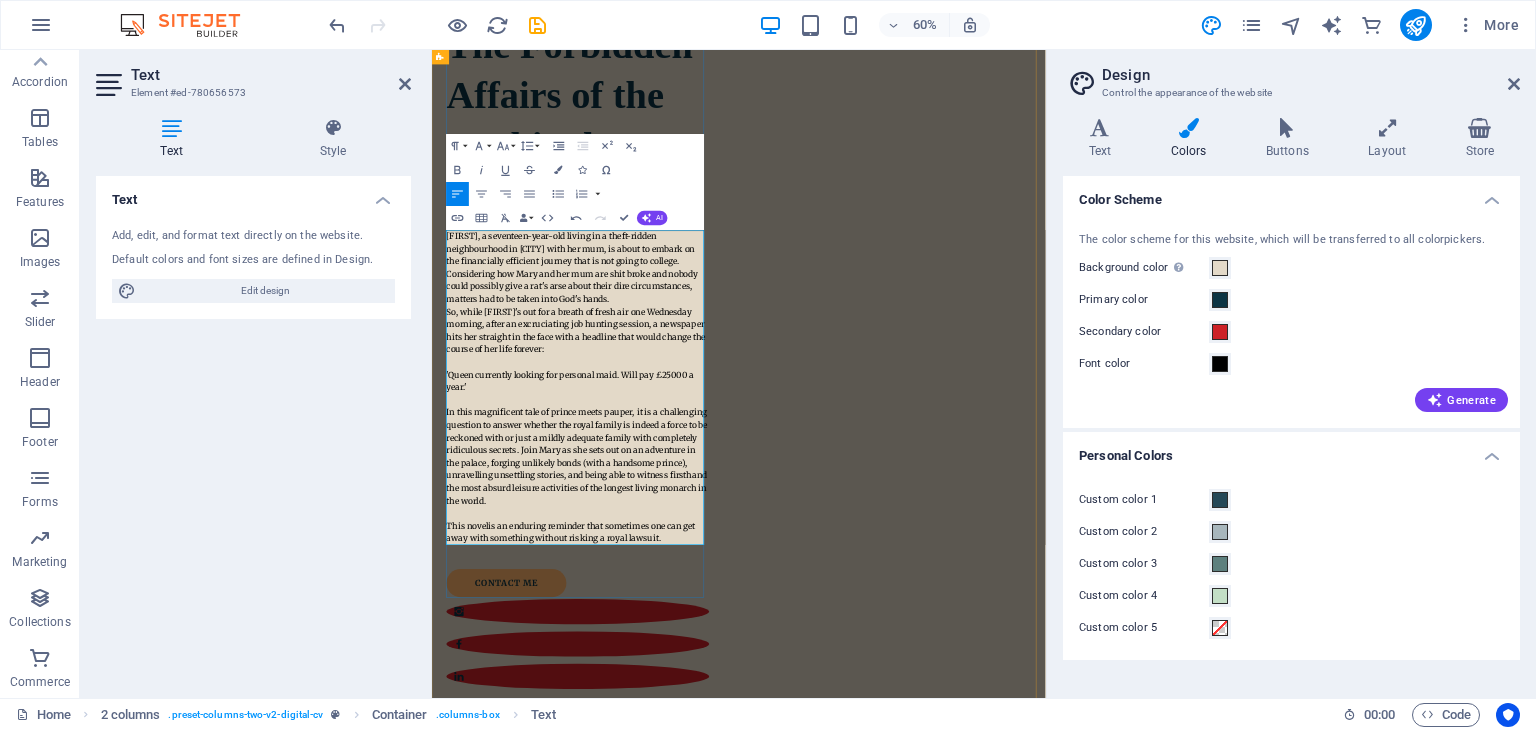 click on "So, while [FIRST]'s out for a breath of fresh air one Wednesday morning, after an excruciating job hunting session, a newspaper hits her straight in the face with a headline that would change the course of her life forever:" at bounding box center (672, 517) 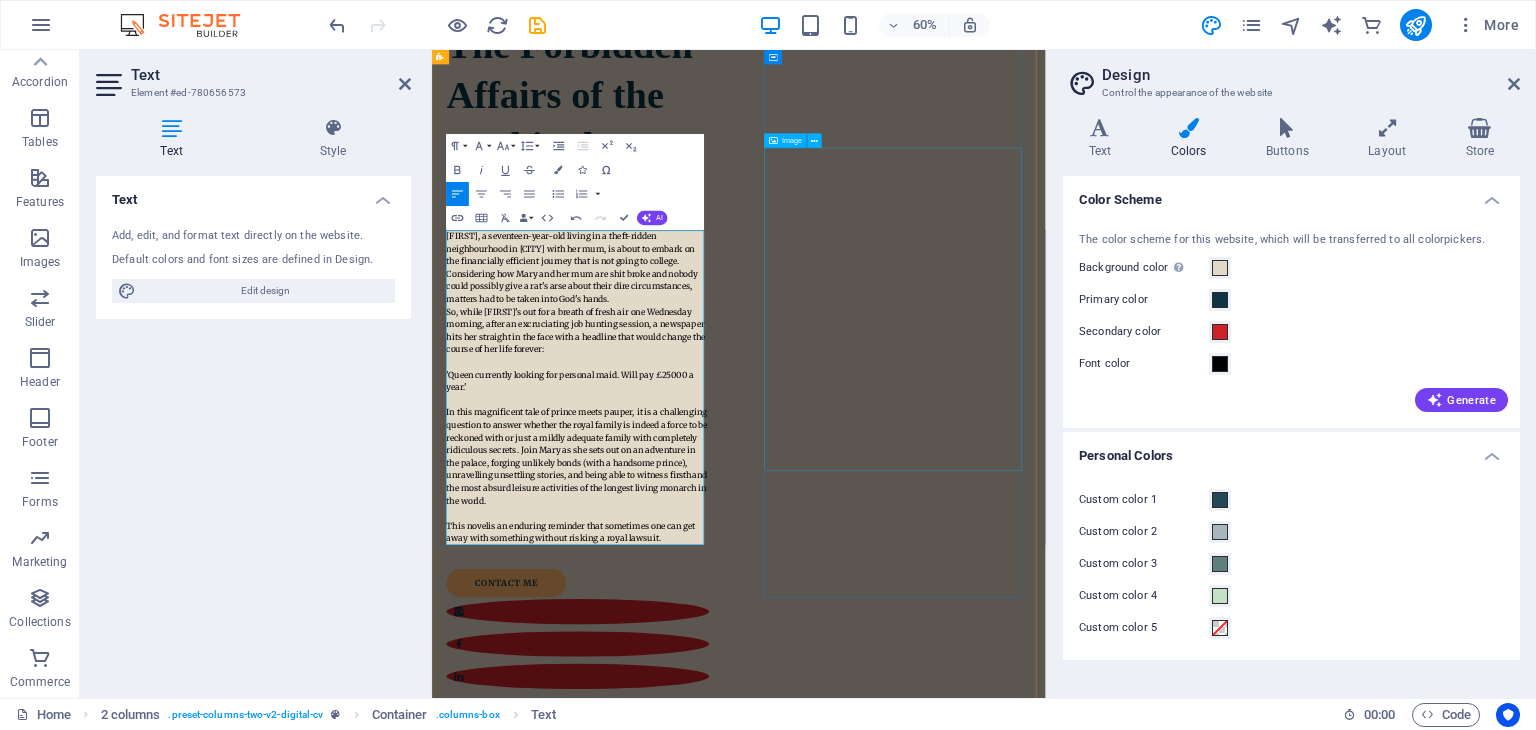 click at bounding box center [675, 1441] 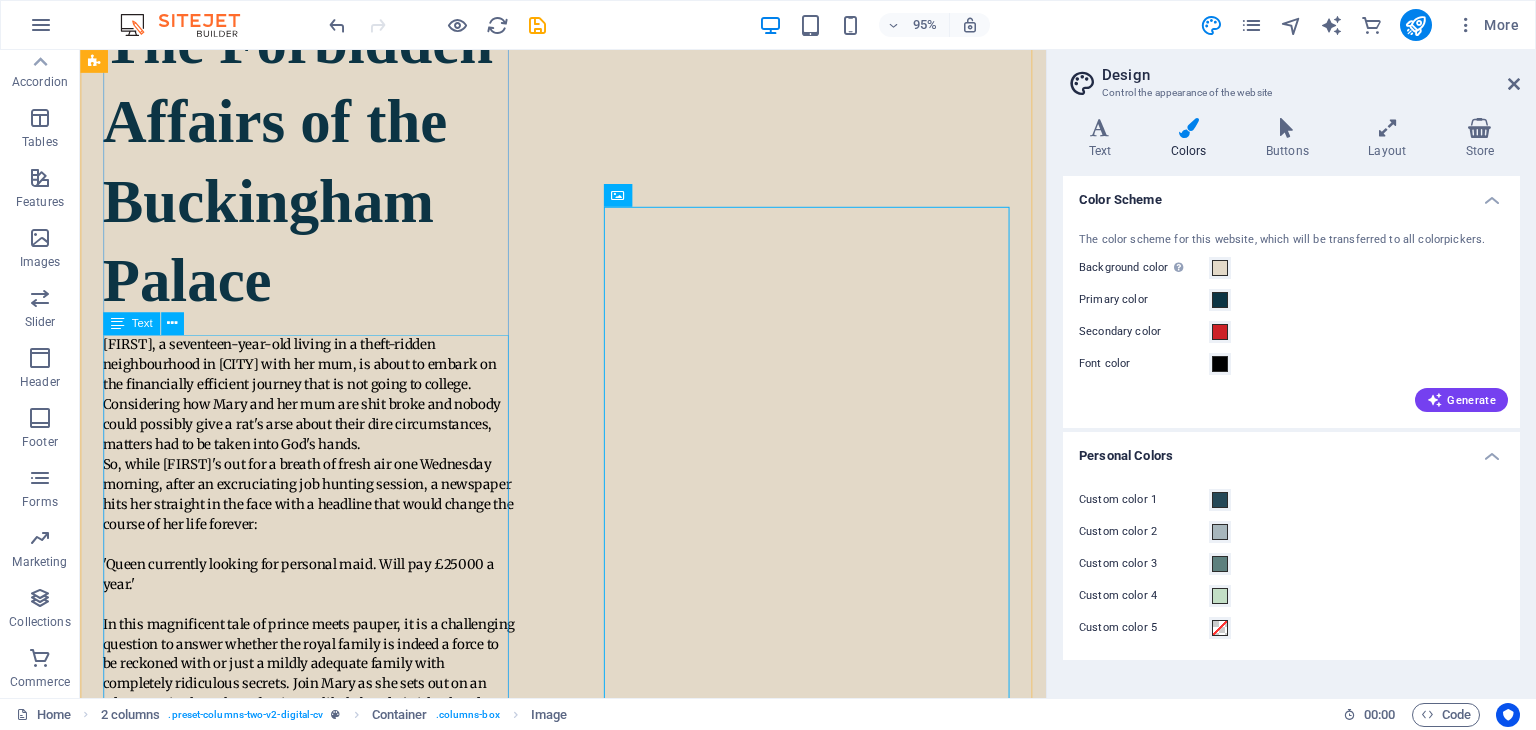 scroll, scrollTop: 0, scrollLeft: 0, axis: both 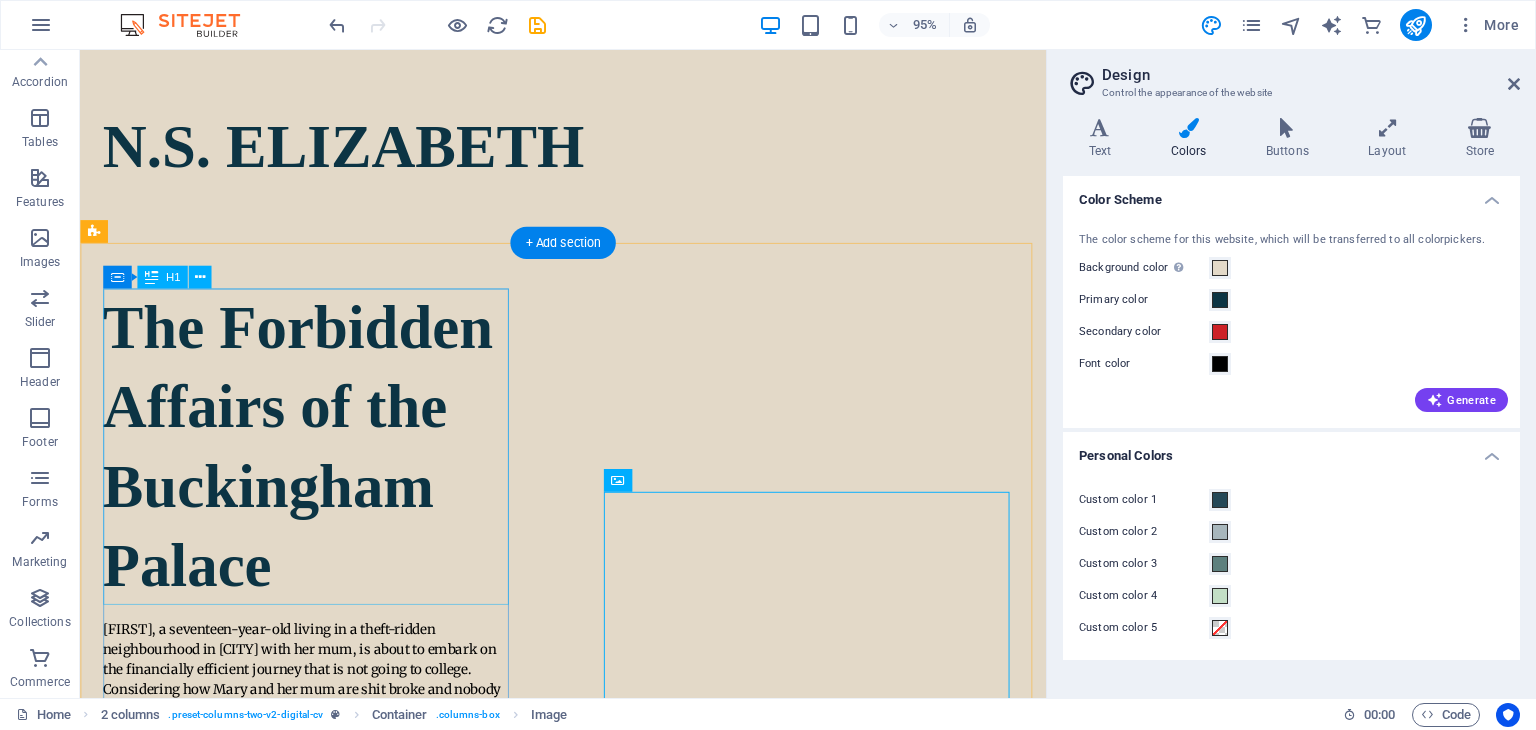 click on "The Forbidden Affairs of the Buckingham Palace" at bounding box center [321, 467] 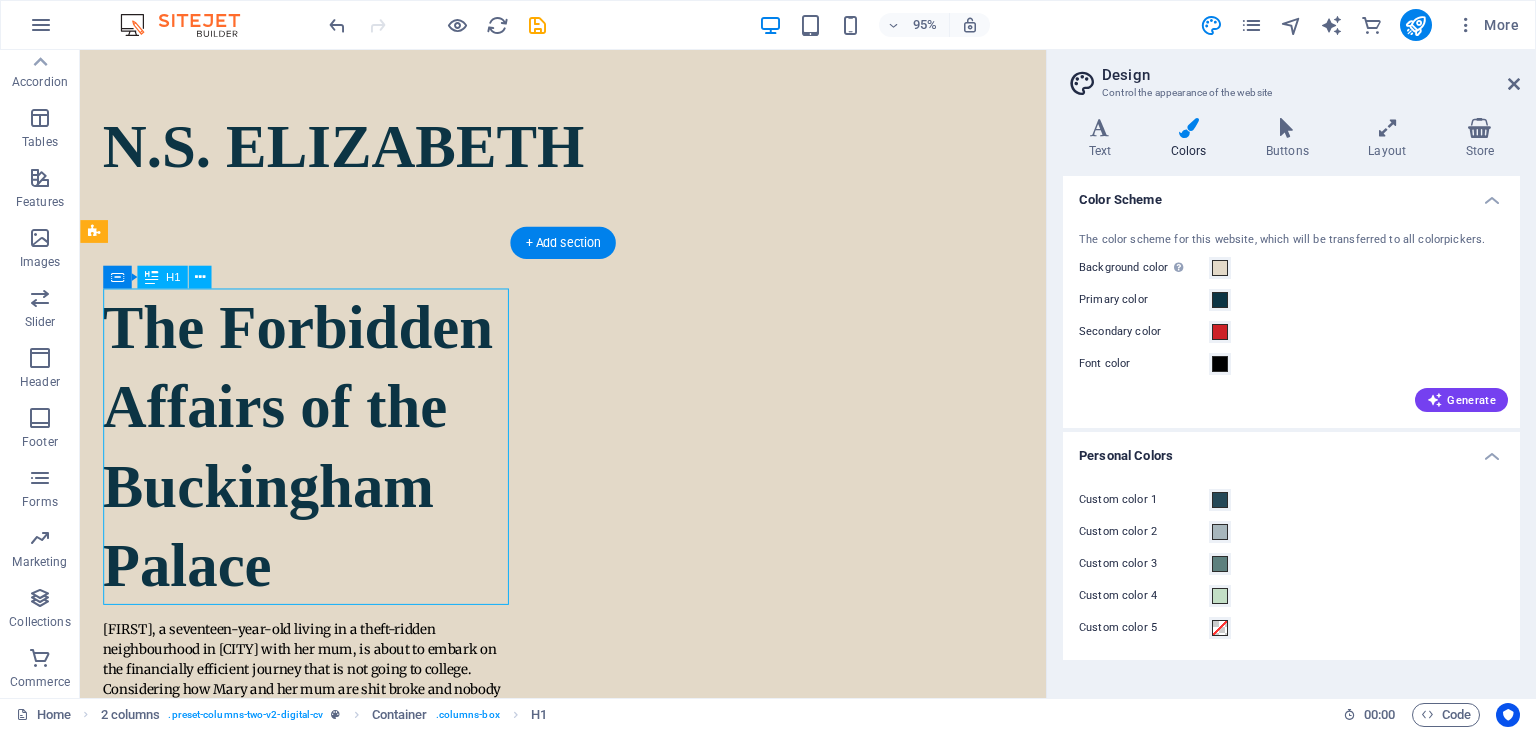 click on "The Forbidden Affairs of the Buckingham Palace" at bounding box center [321, 467] 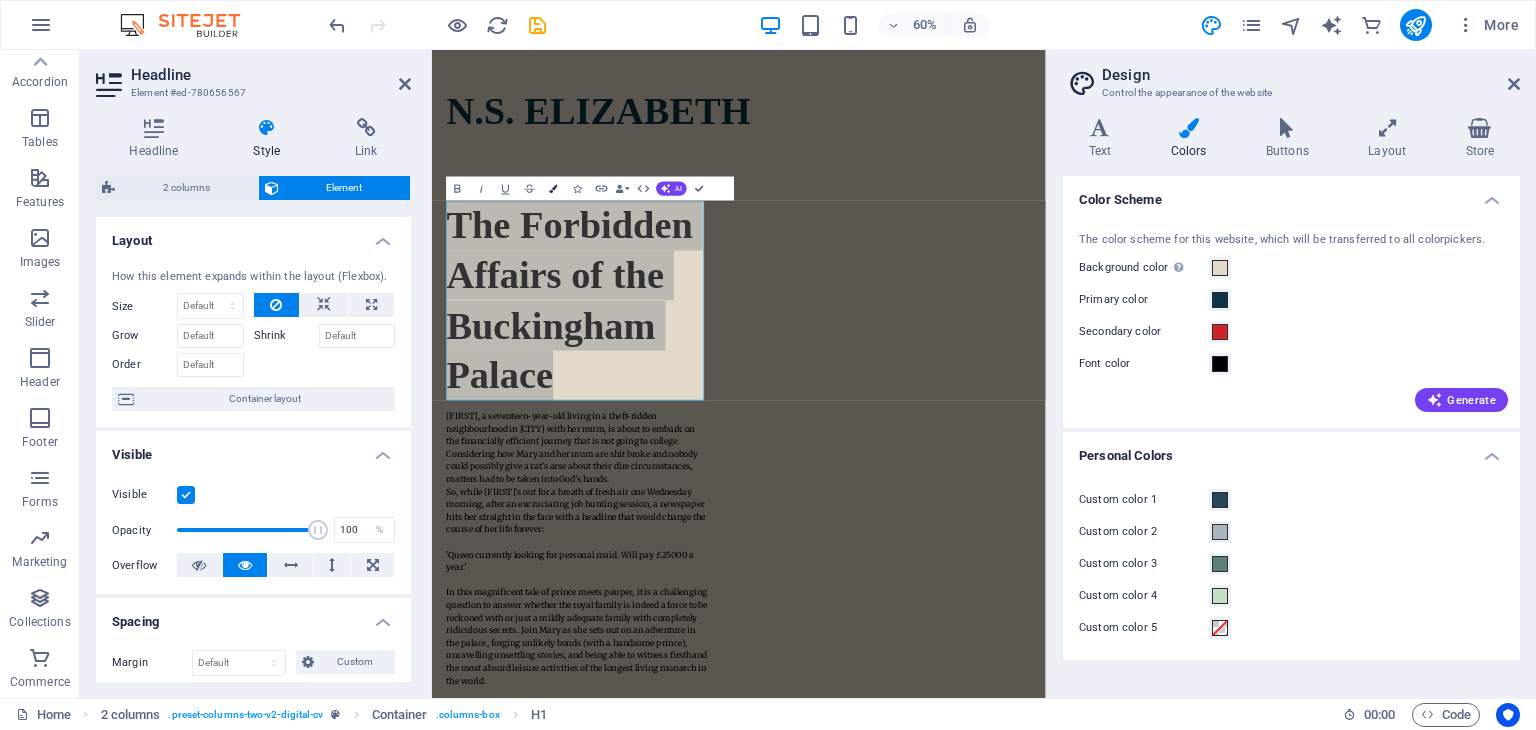 click on "Colors" at bounding box center (553, 189) 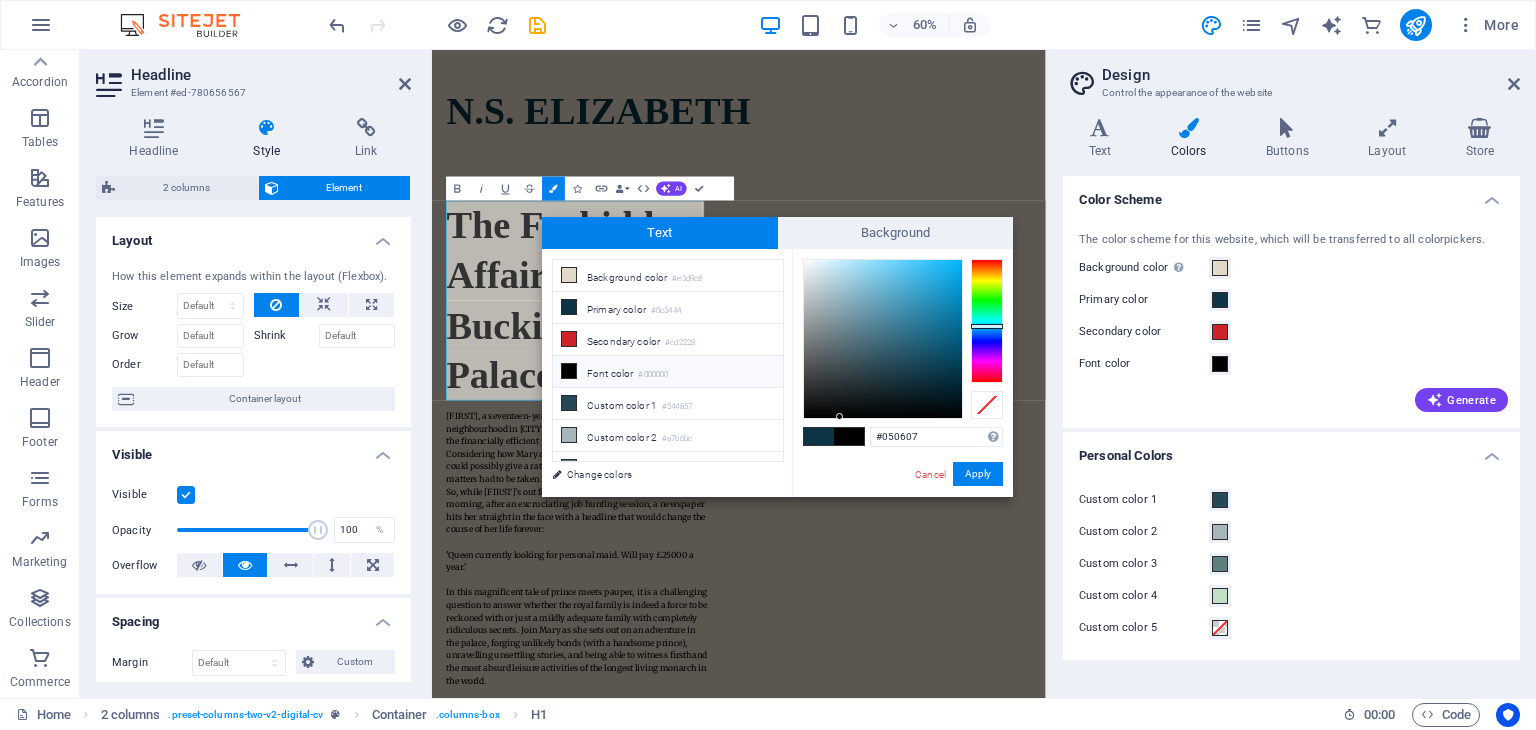 type on "#000000" 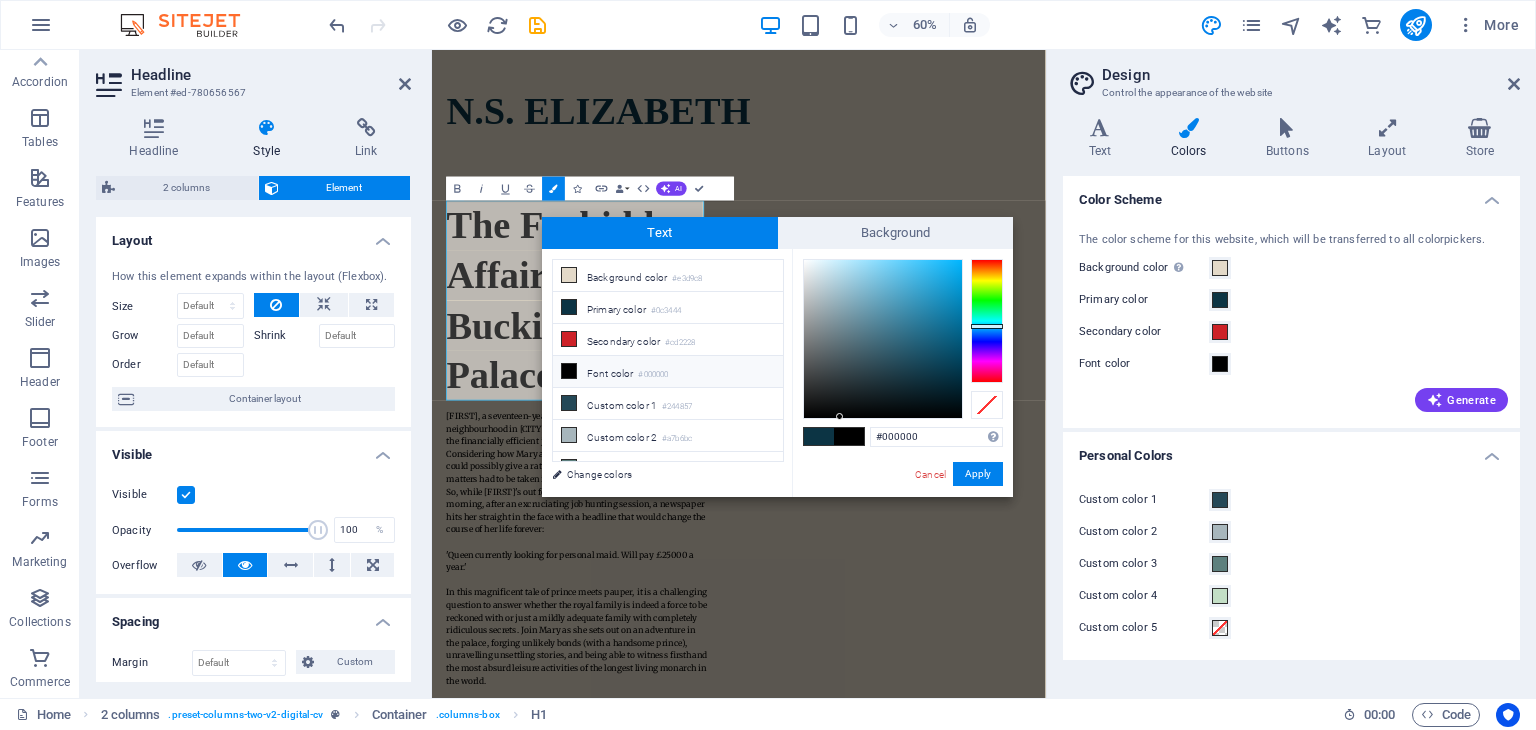 drag, startPoint x: 840, startPoint y: 421, endPoint x: 825, endPoint y: 447, distance: 30.016663 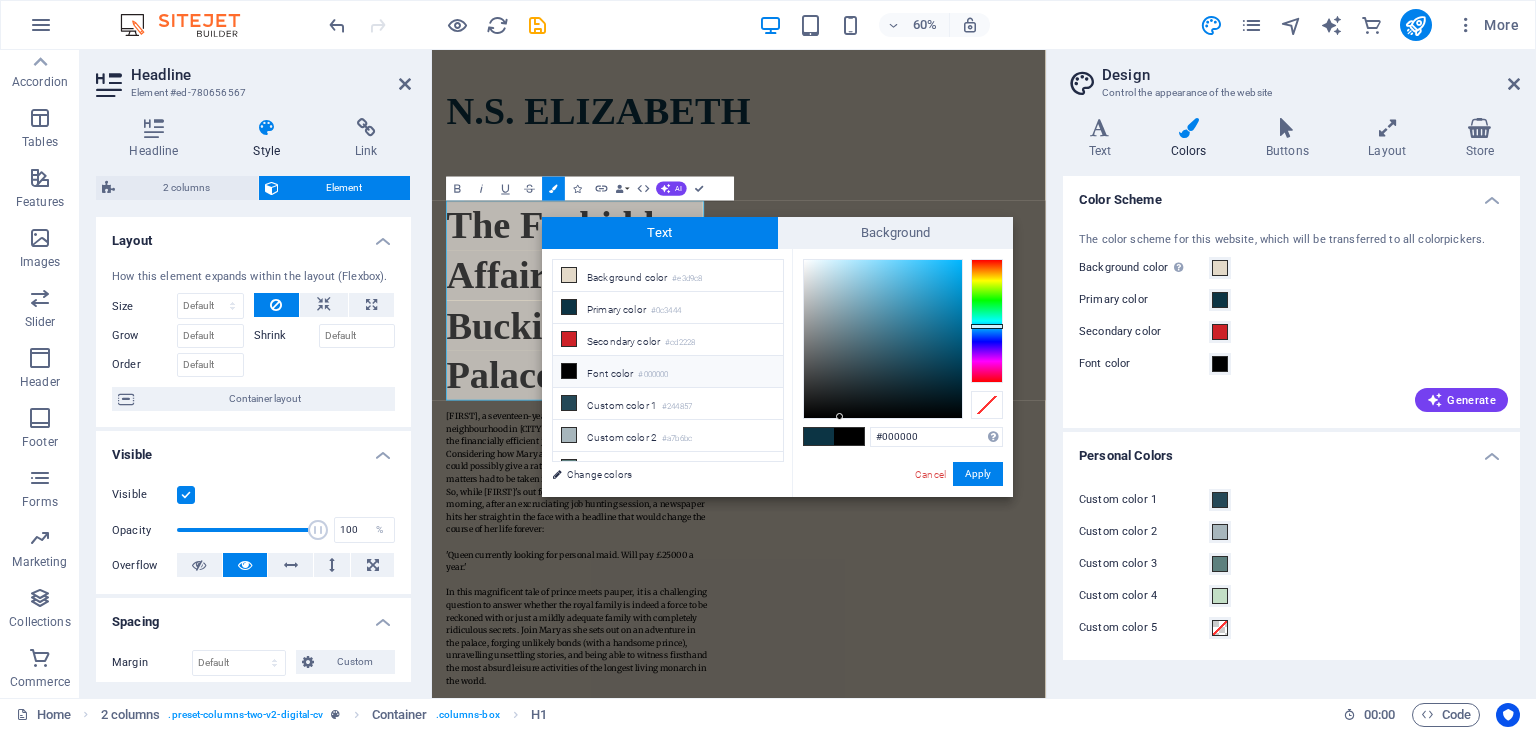 click on "#000000 Supported formats #0852ed rgb(8, 82, 237) rgba(8, 82, 237, 90%) hsv(221,97,93) hsl(221, 93%, 48%) Cancel Apply" at bounding box center [902, 518] 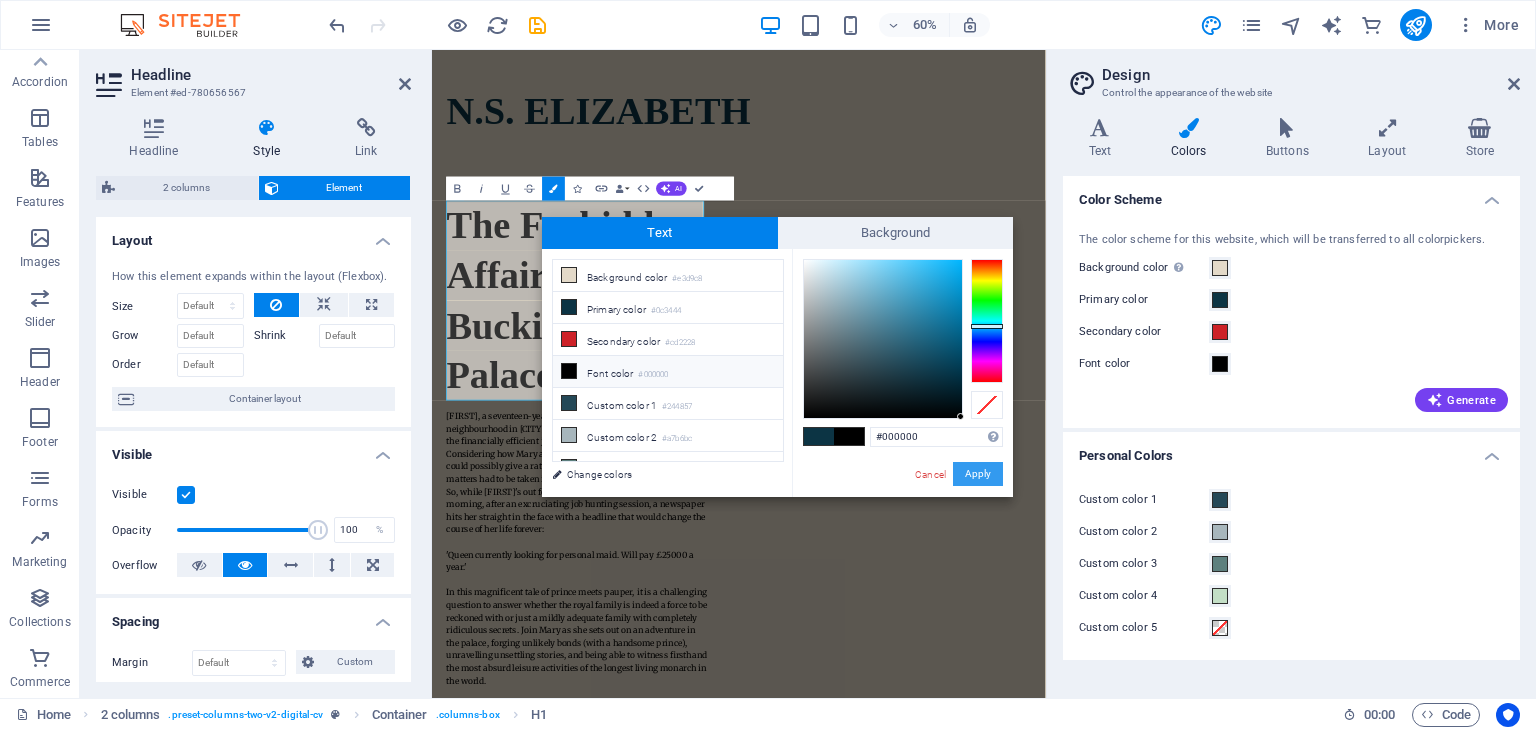 click on "Apply" at bounding box center [978, 474] 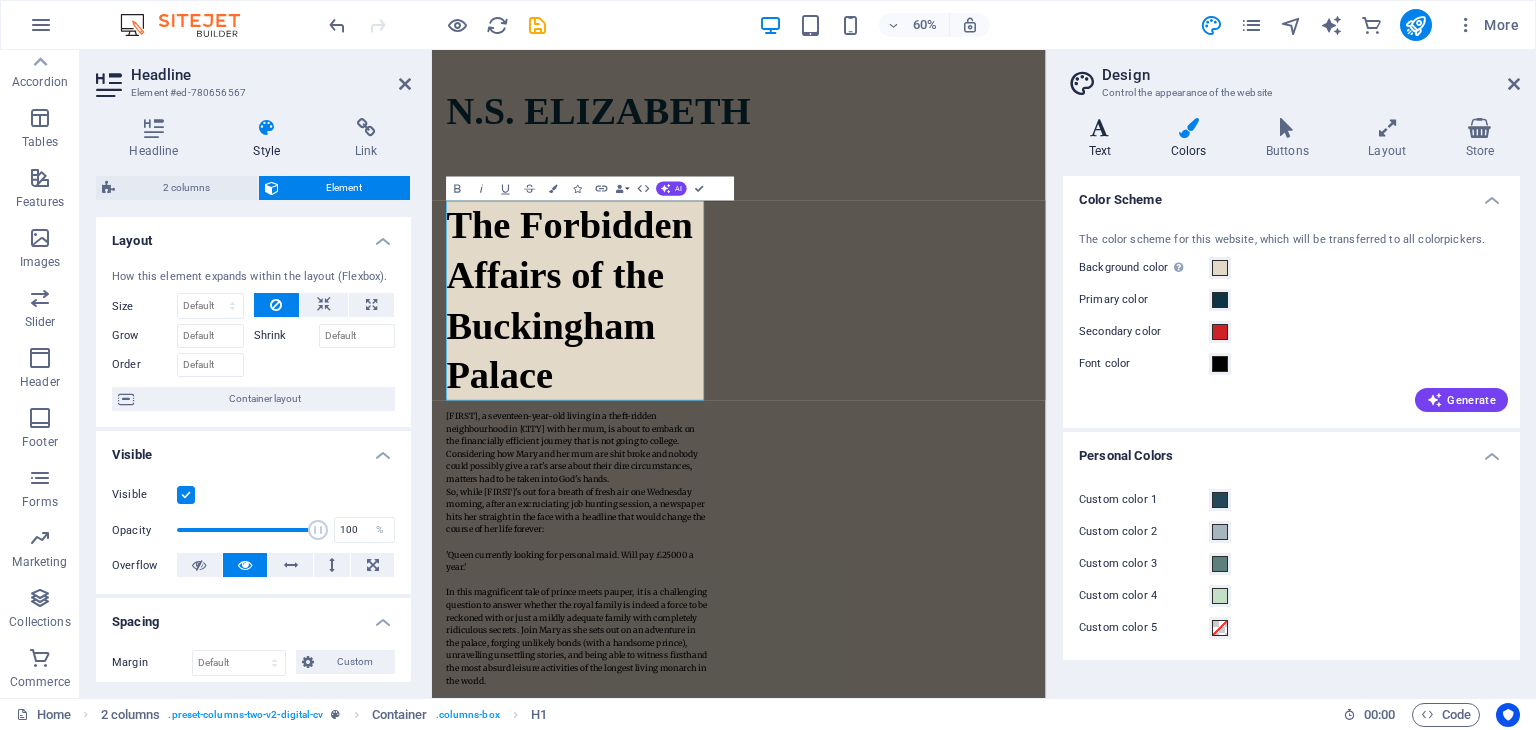 click on "Text" at bounding box center [1104, 139] 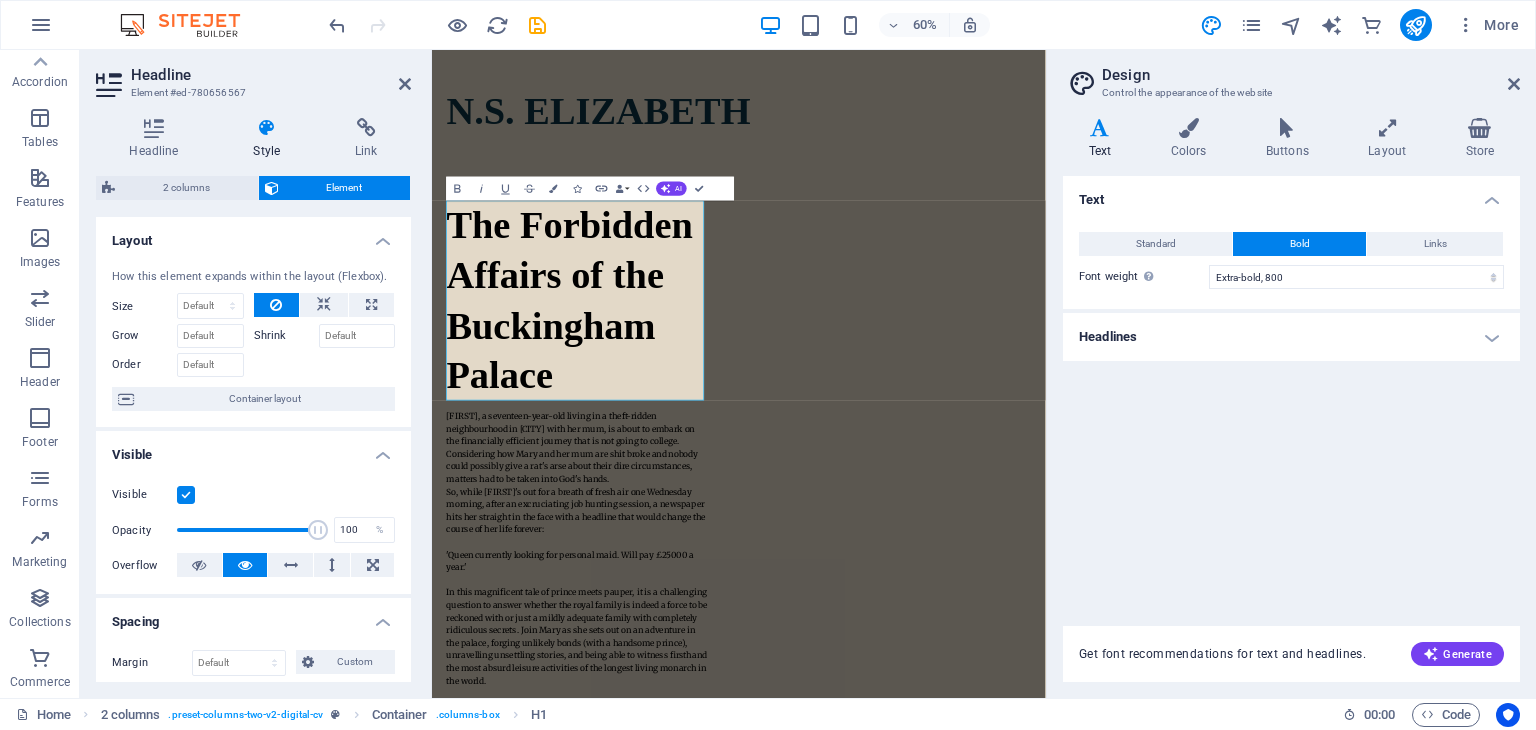 click on "Standard Bold Links Font color Font Merriweather Font size 14 rem px Line height 1.5 Font weight To display the font weight correctly, it may need to be enabled.  Manage Fonts Thin, 100 Extra-light, 200 Light, 300 Regular, 400 Medium, 500 Semi-bold, 600 Bold, 700 Extra-bold, 800 Black, 900 Letter spacing 0 rem px Font style Text transform Tt TT tt Text align Font weight To display the font weight correctly, it may need to be enabled.  Manage Fonts Thin, 100 Extra-light, 200 Light, 300 Regular, 400 Medium, 500 Semi-bold, 600 Bold, 700 Extra-bold, 800 Black, 900 Default Hover / Active Font color Font color Decoration None Decoration None Transition duration 0.3 s Transition function Ease Ease In Ease Out Ease In/Ease Out Linear" at bounding box center (1291, 260) 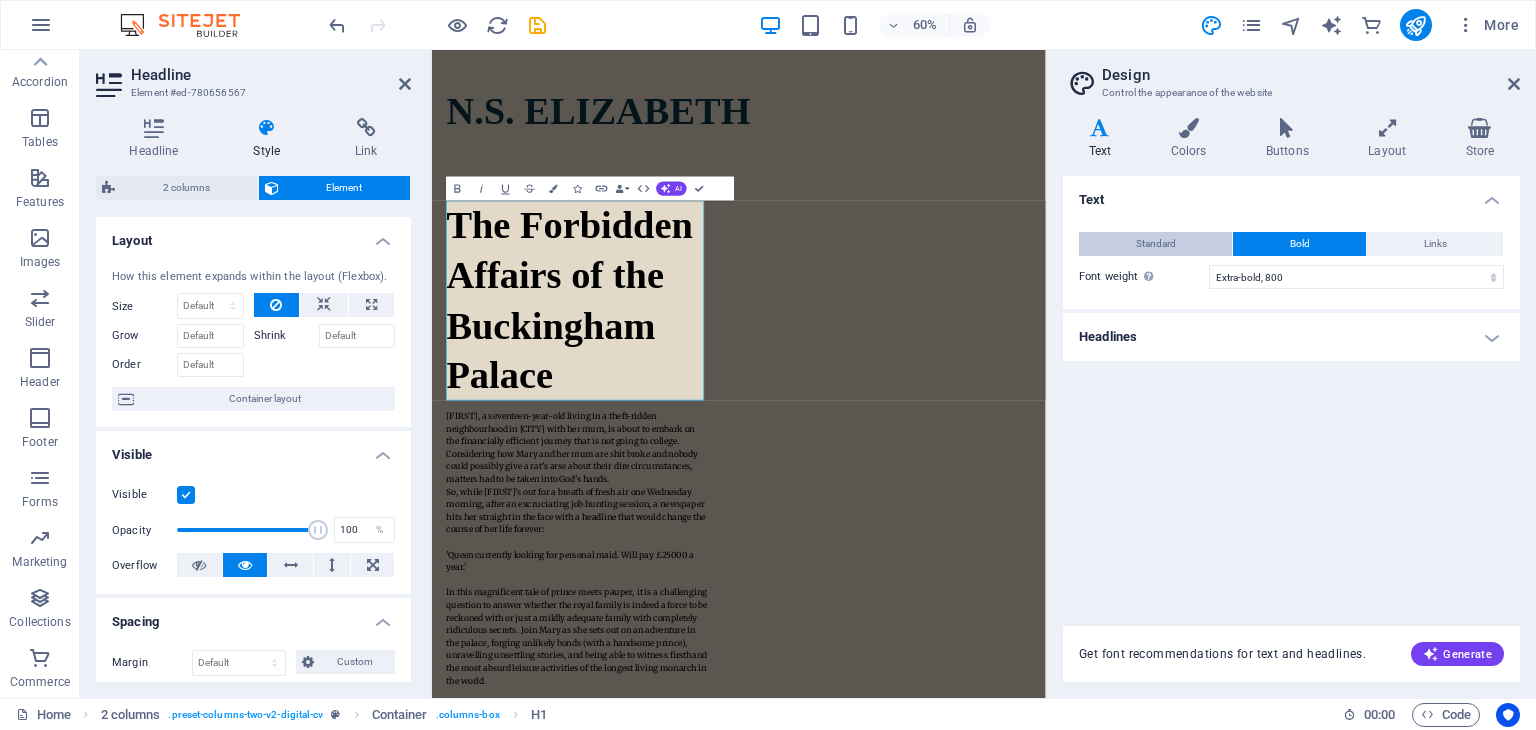 click on "Standard" at bounding box center (1156, 244) 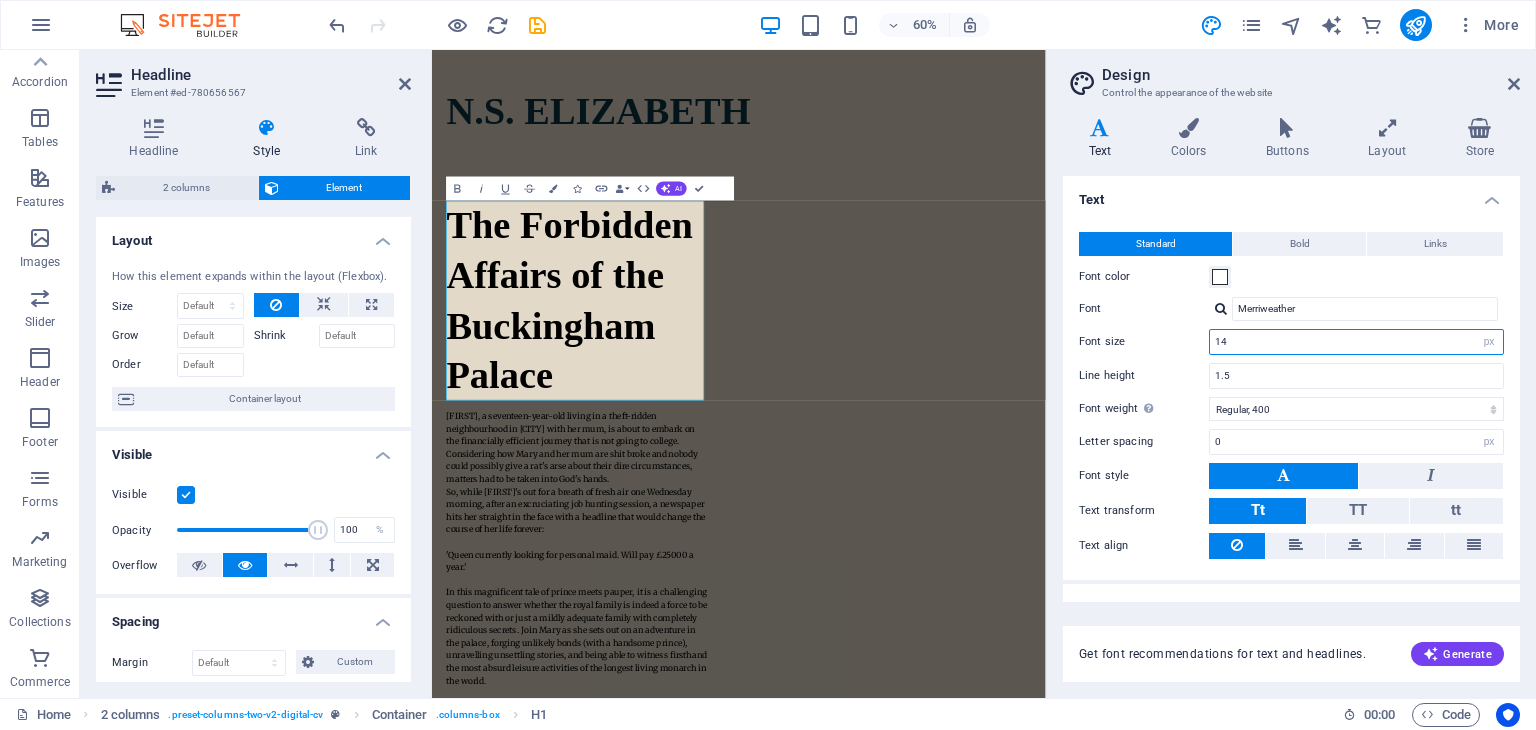 click on "14" at bounding box center [1356, 342] 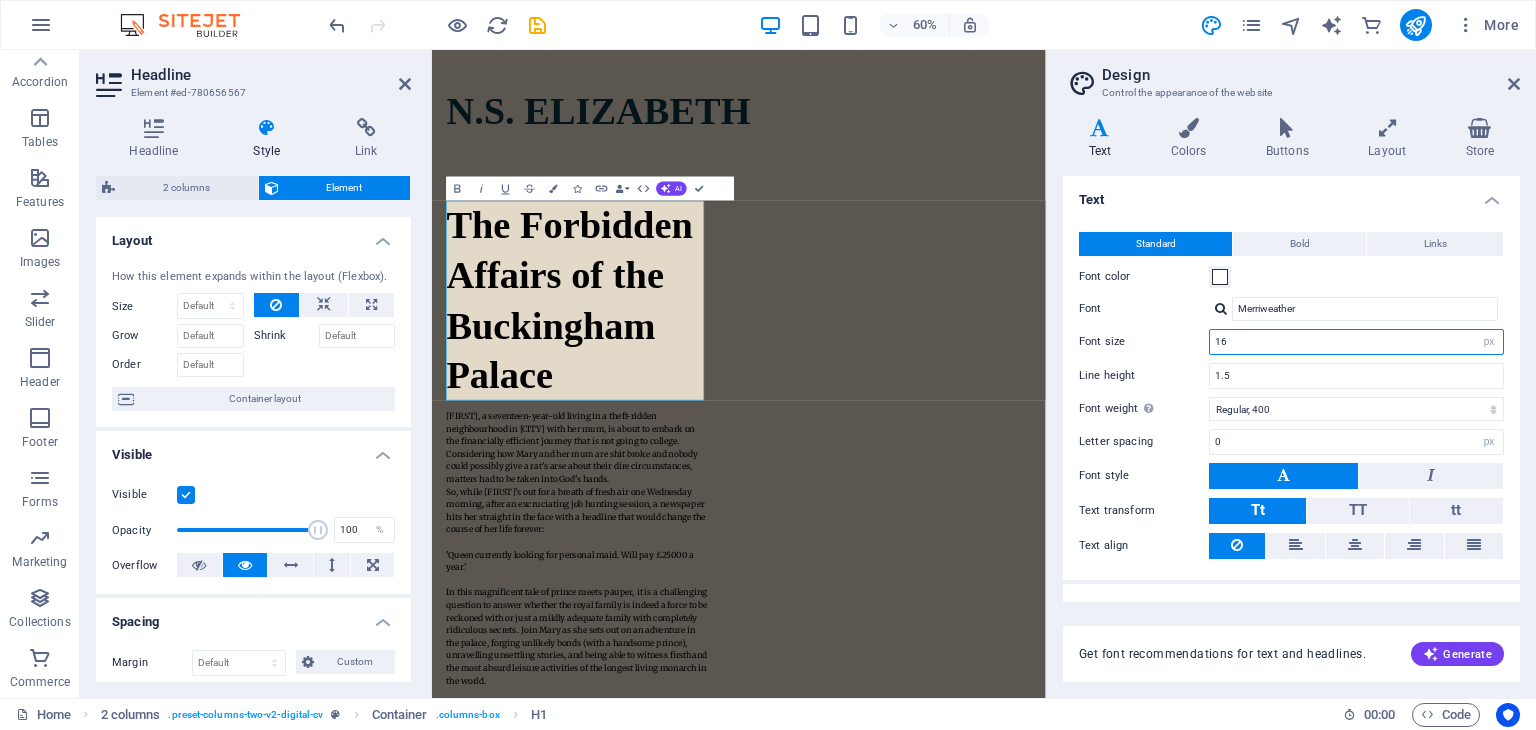 type on "14" 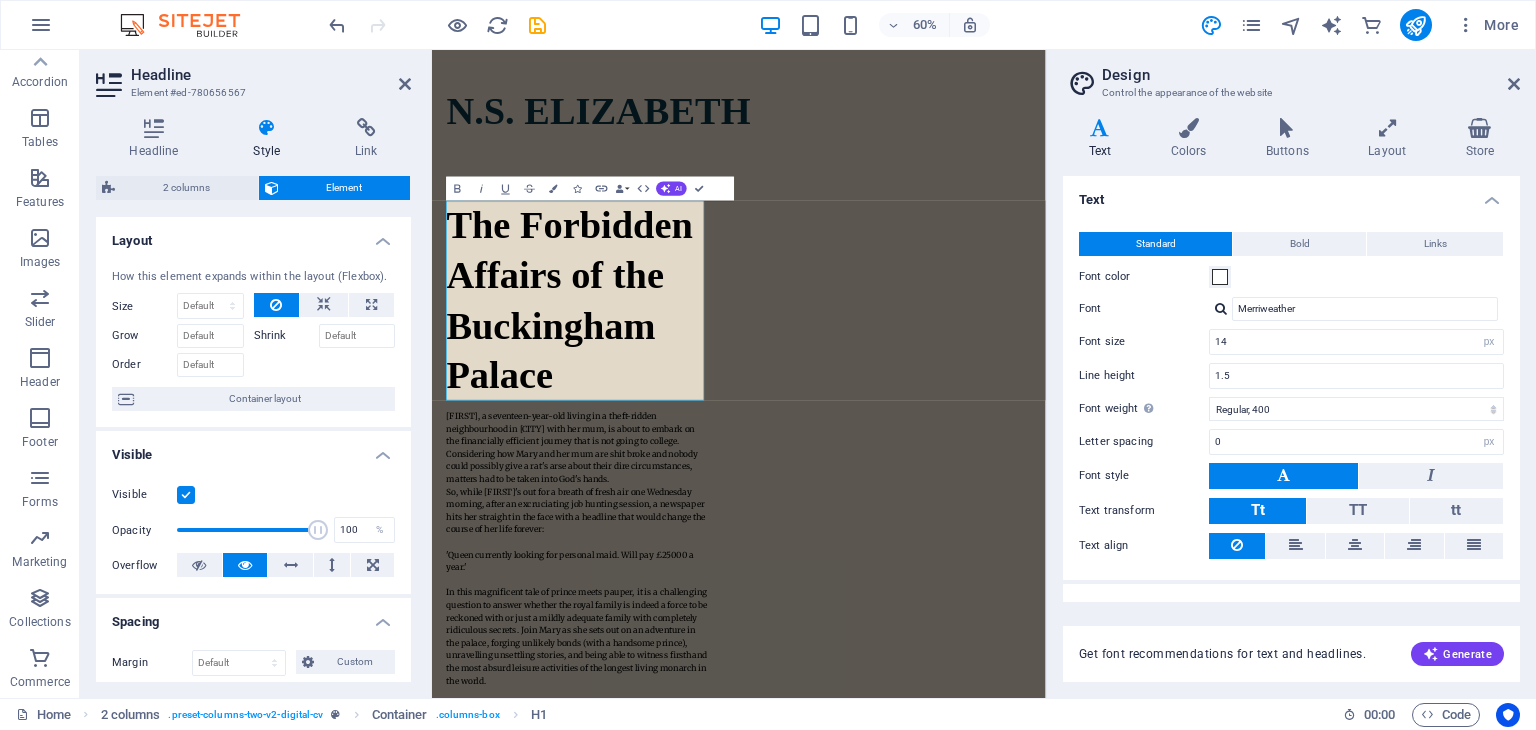 click on "Standard Bold Links Font color Font Merriweather Font size 14 rem px Line height 1.5 Font weight To display the font weight correctly, it may need to be enabled.  Manage Fonts Thin, 100 Extra-light, 200 Light, 300 Regular, 400 Medium, 500 Semi-bold, 600 Bold, 700 Extra-bold, 800 Black, 900 Letter spacing 0 rem px Font style Text transform Tt TT tt Text align Font weight To display the font weight correctly, it may need to be enabled.  Manage Fonts Thin, 100 Extra-light, 200 Light, 300 Regular, 400 Medium, 500 Semi-bold, 600 Bold, 700 Extra-bold, 800 Black, 900 Default Hover / Active Font color Font color Decoration None Decoration None Transition duration 0.3 s Transition function Ease Ease In Ease Out Ease In/Ease Out Linear" at bounding box center [1291, 396] 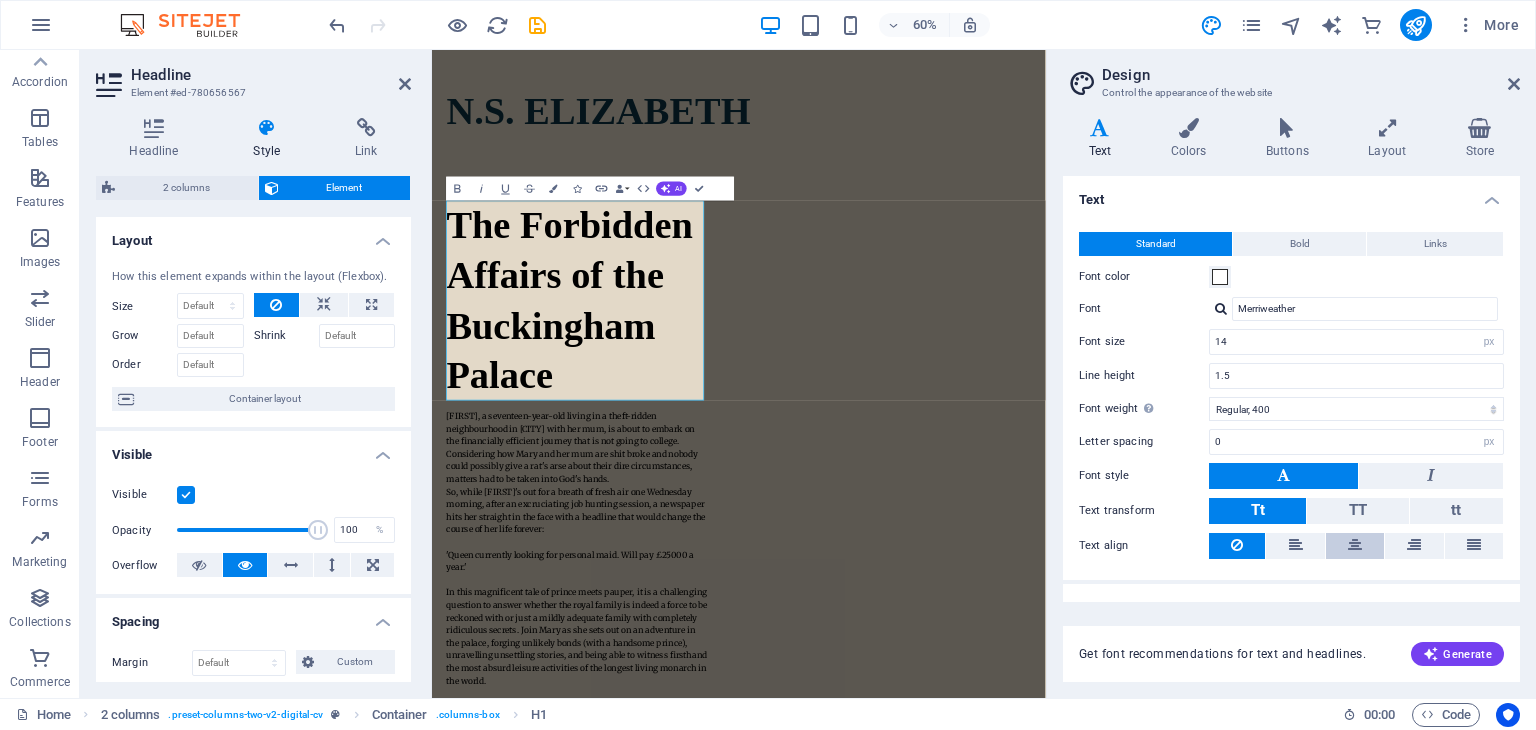 click at bounding box center (1355, 545) 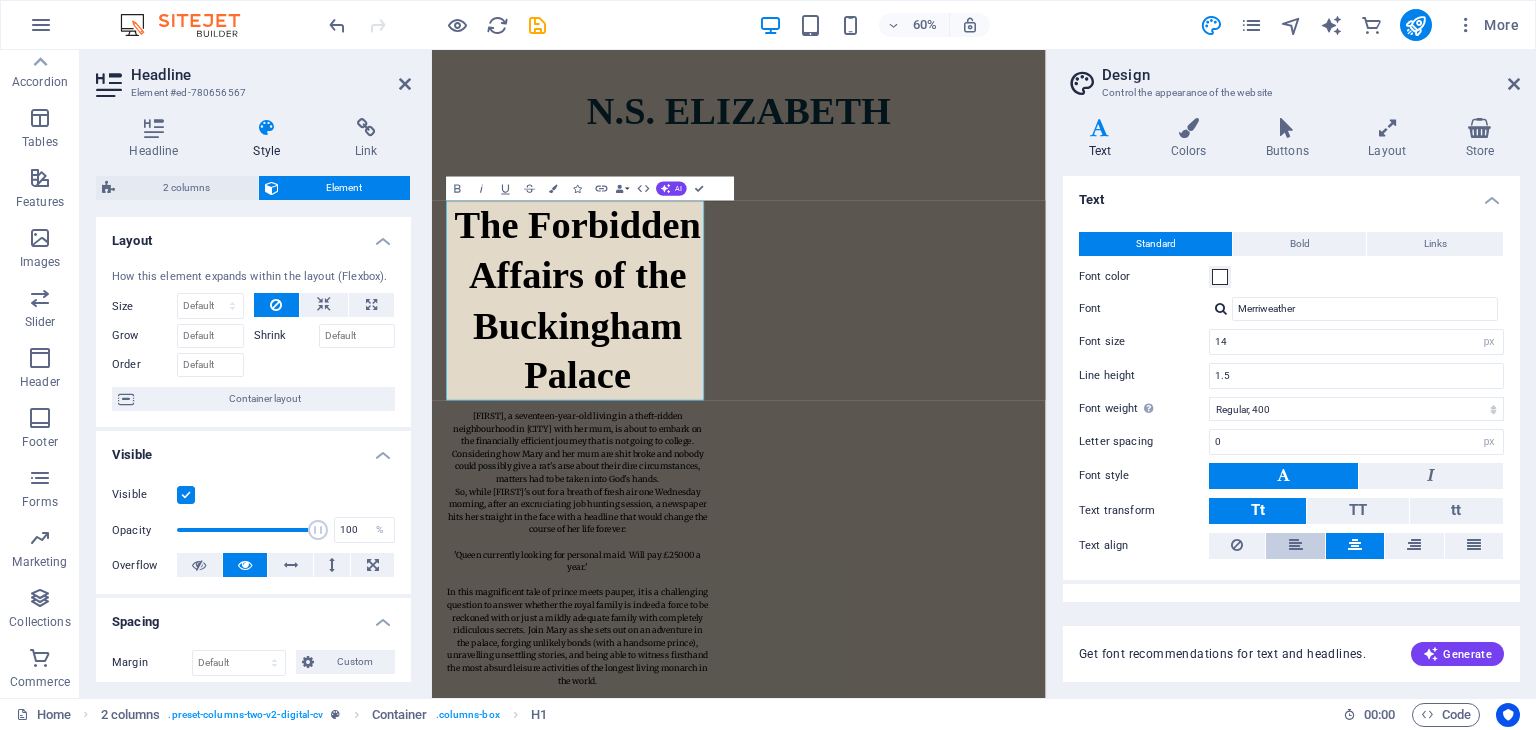 click at bounding box center [1295, 546] 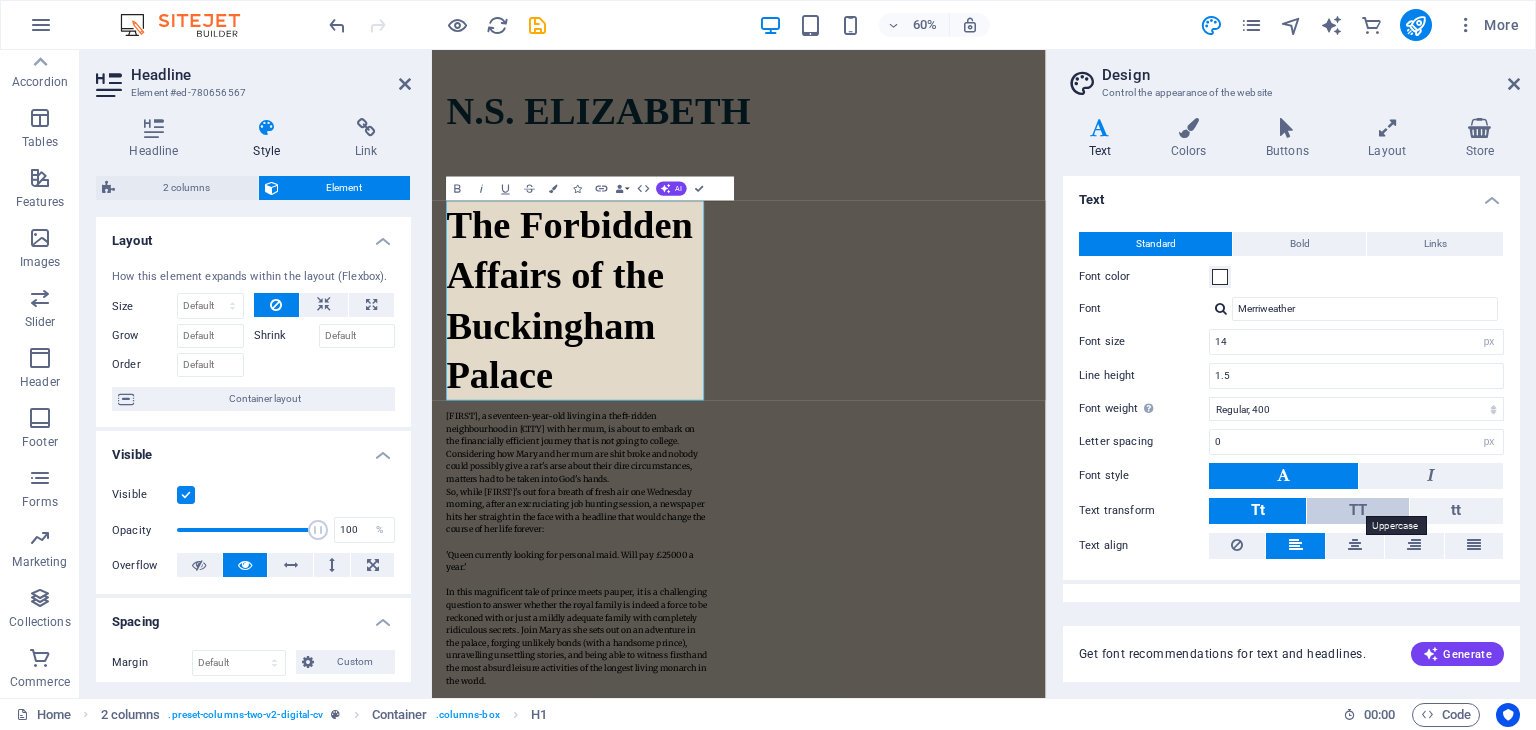 click on "TT" at bounding box center (1358, 510) 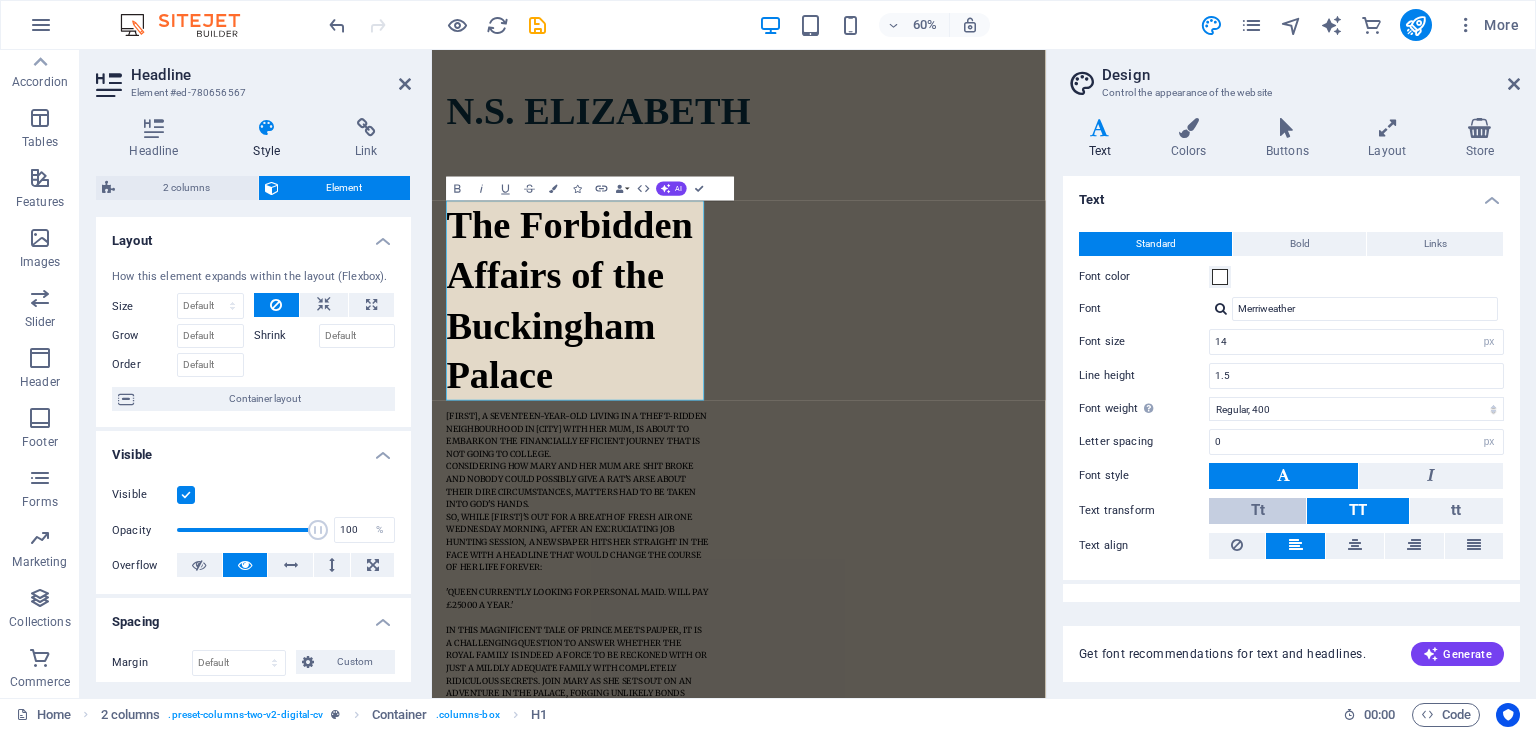 click on "Tt" at bounding box center (1257, 511) 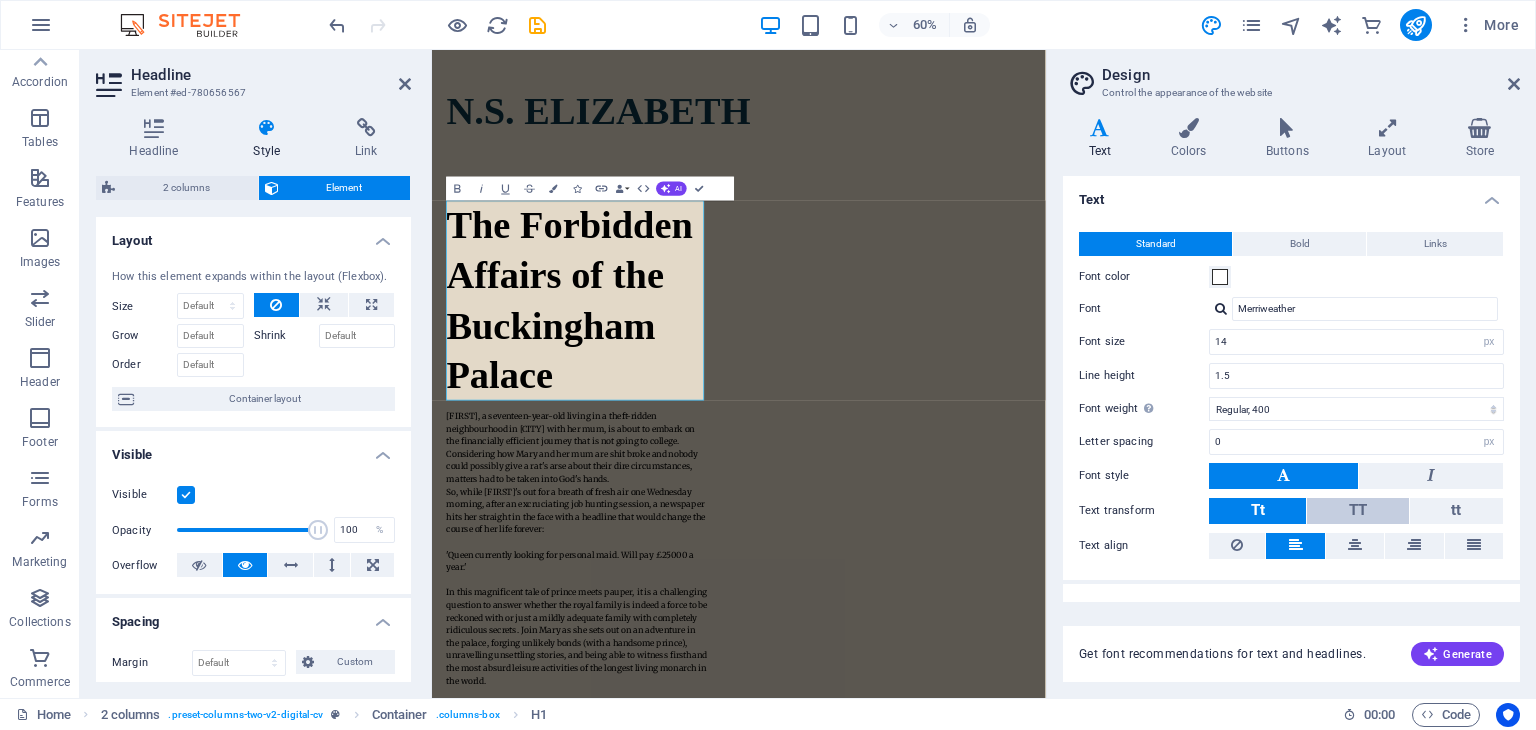 click on "TT" at bounding box center (1357, 511) 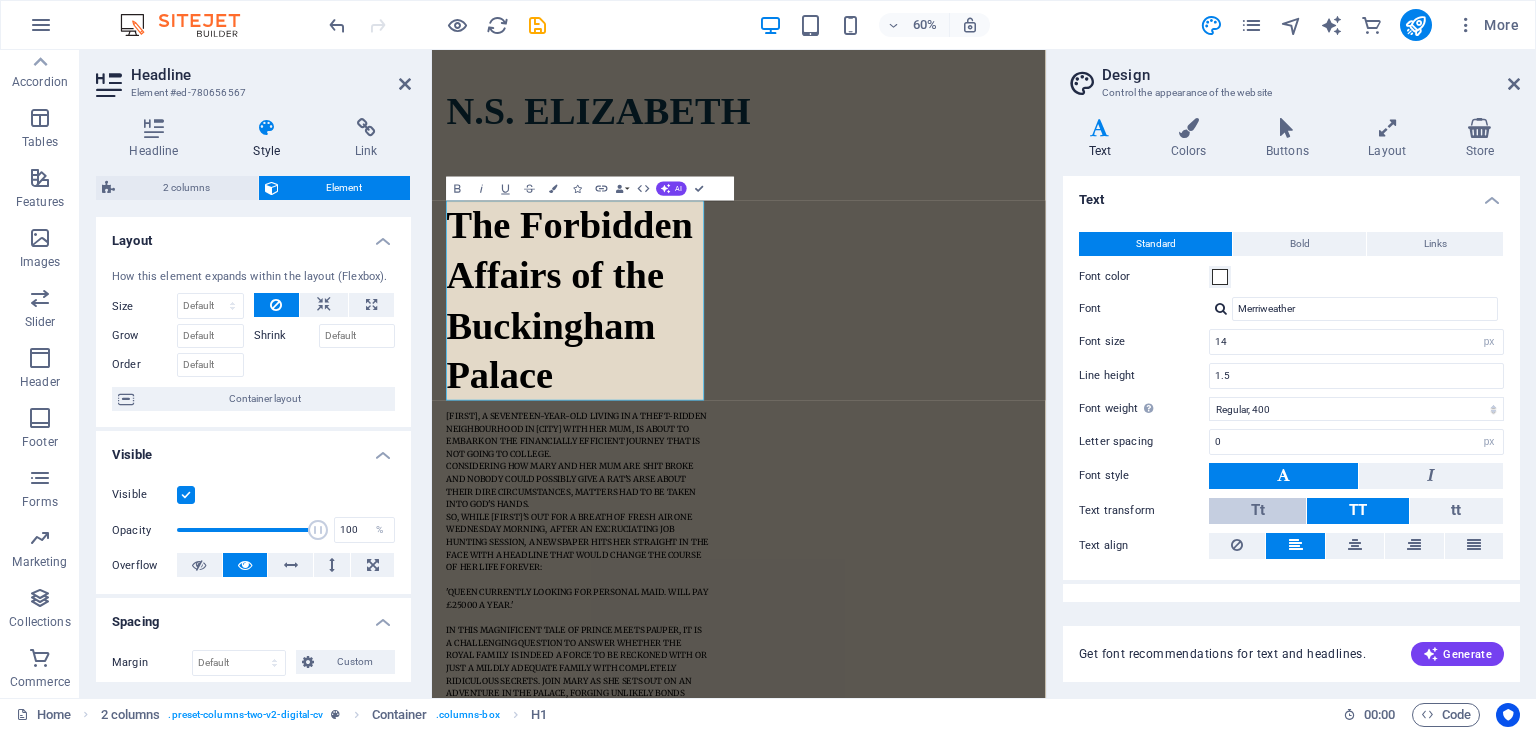 click on "Tt" at bounding box center [1257, 511] 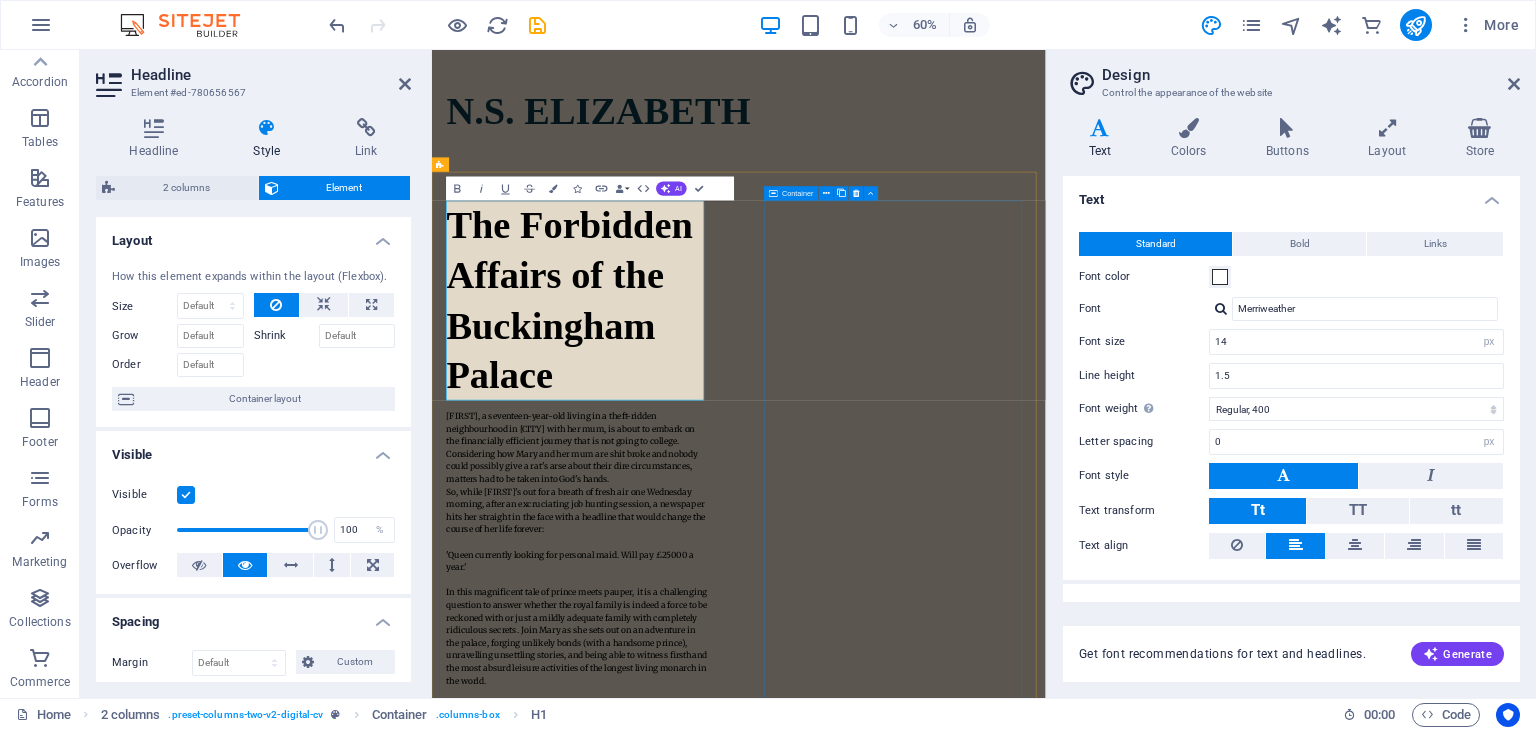 click at bounding box center [675, 1741] 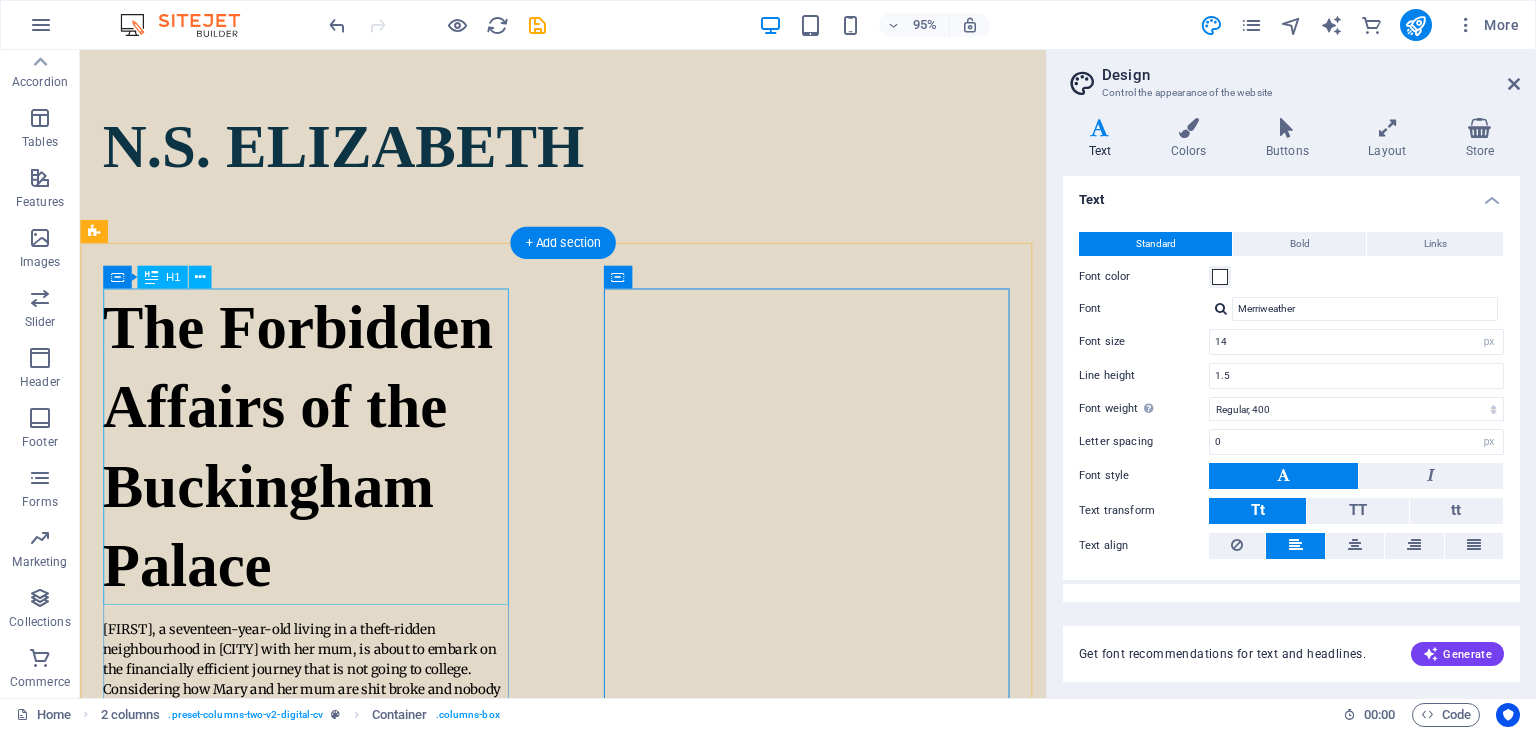 click on "The Forbidden Affairs of the Buckingham Palace" at bounding box center [321, 467] 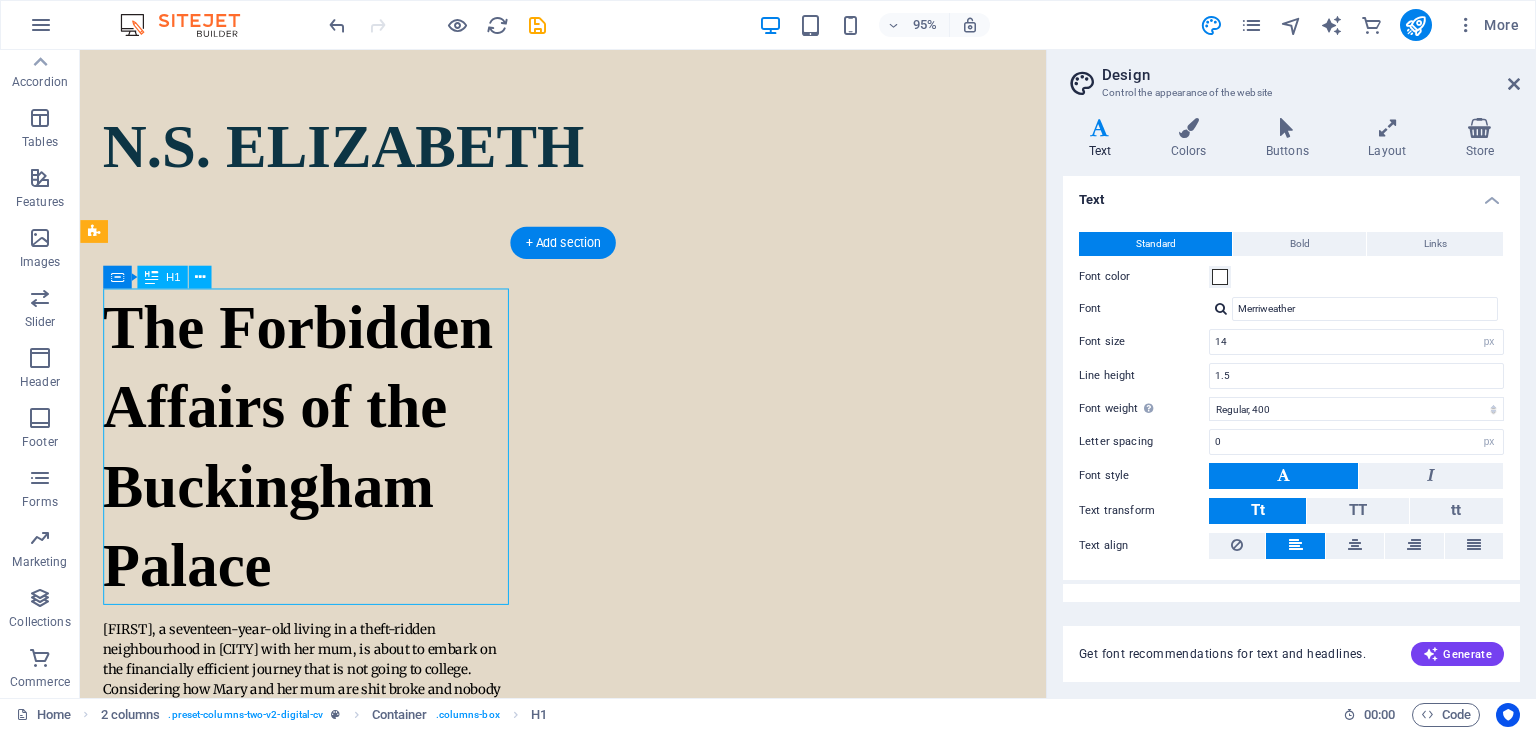click on "The Forbidden Affairs of the Buckingham Palace" at bounding box center [321, 467] 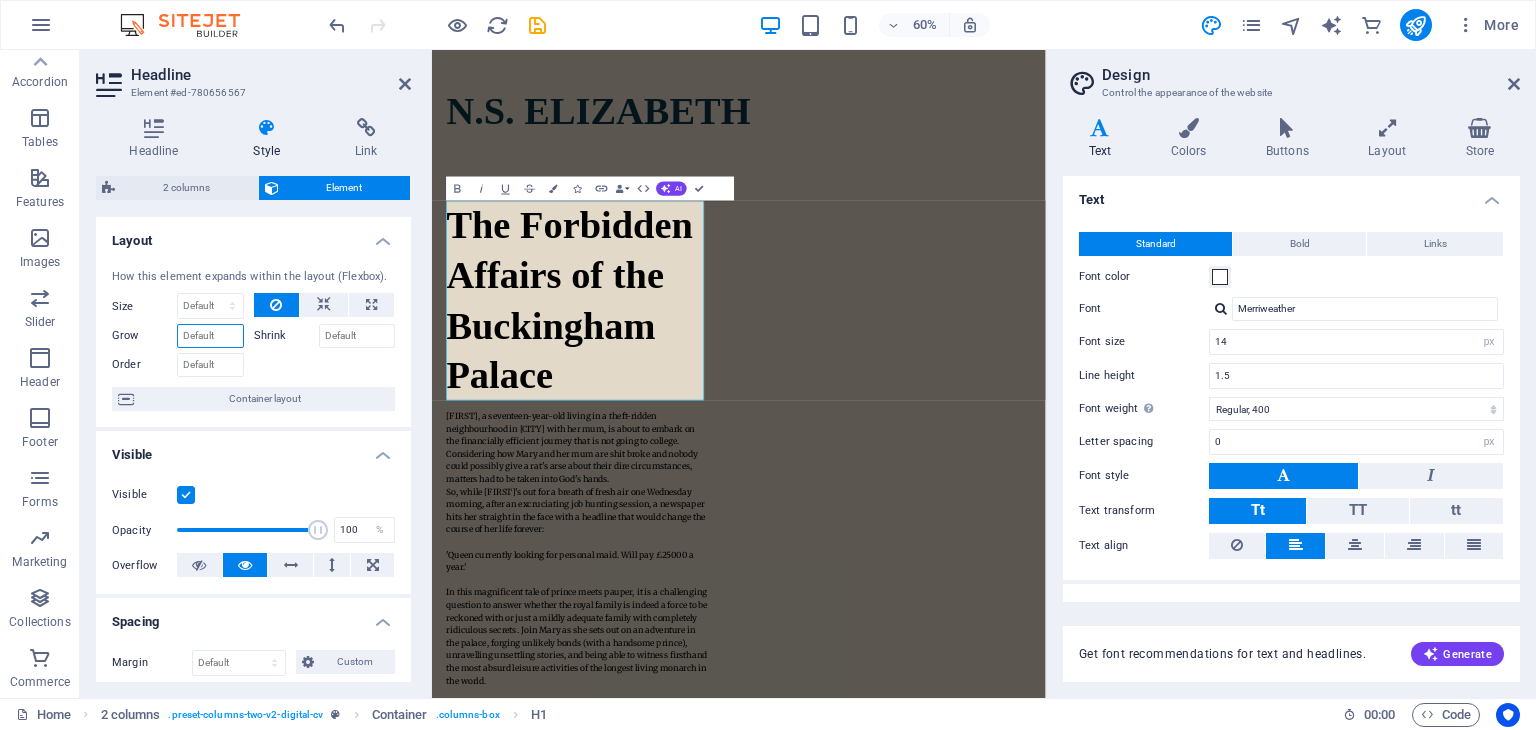 click on "Grow" at bounding box center [210, 336] 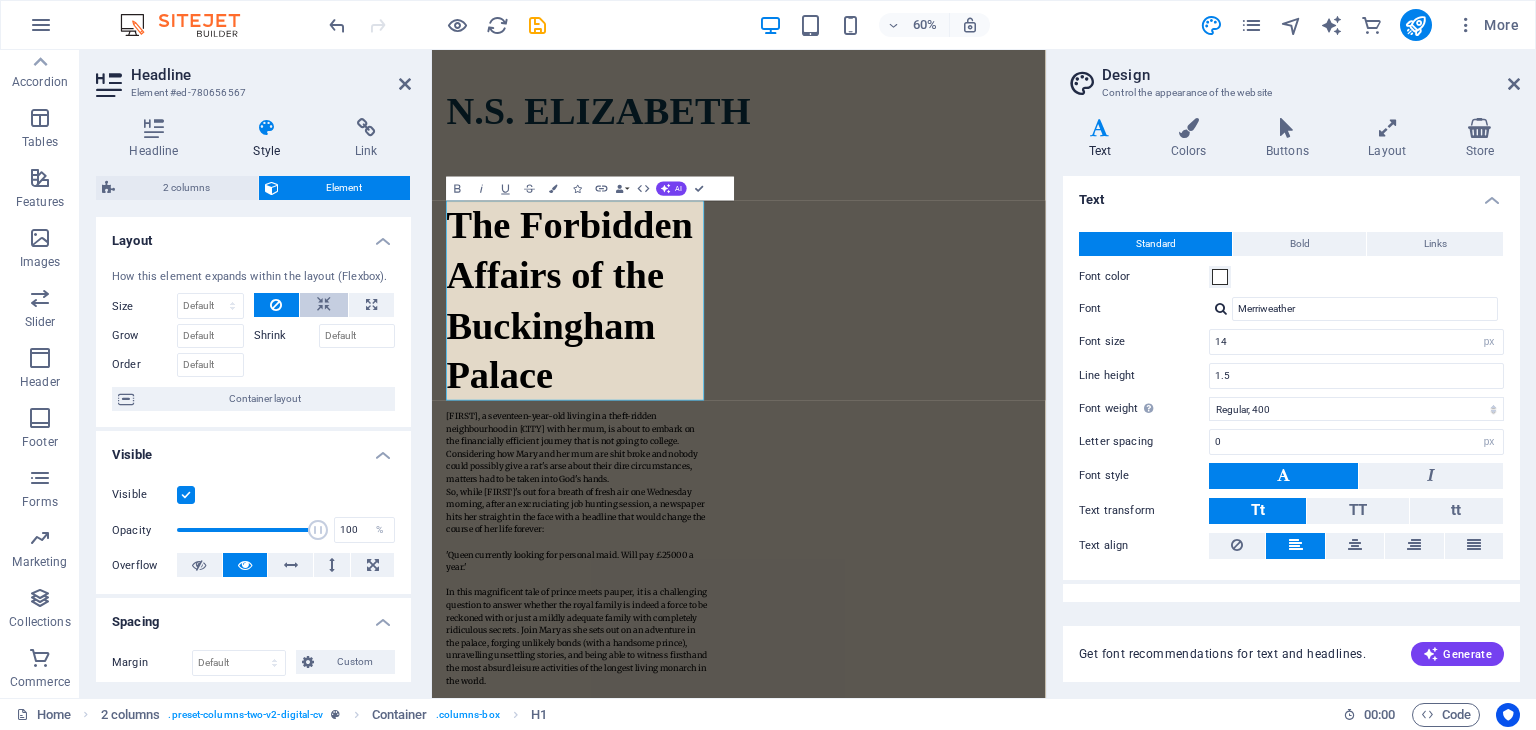 click at bounding box center (324, 305) 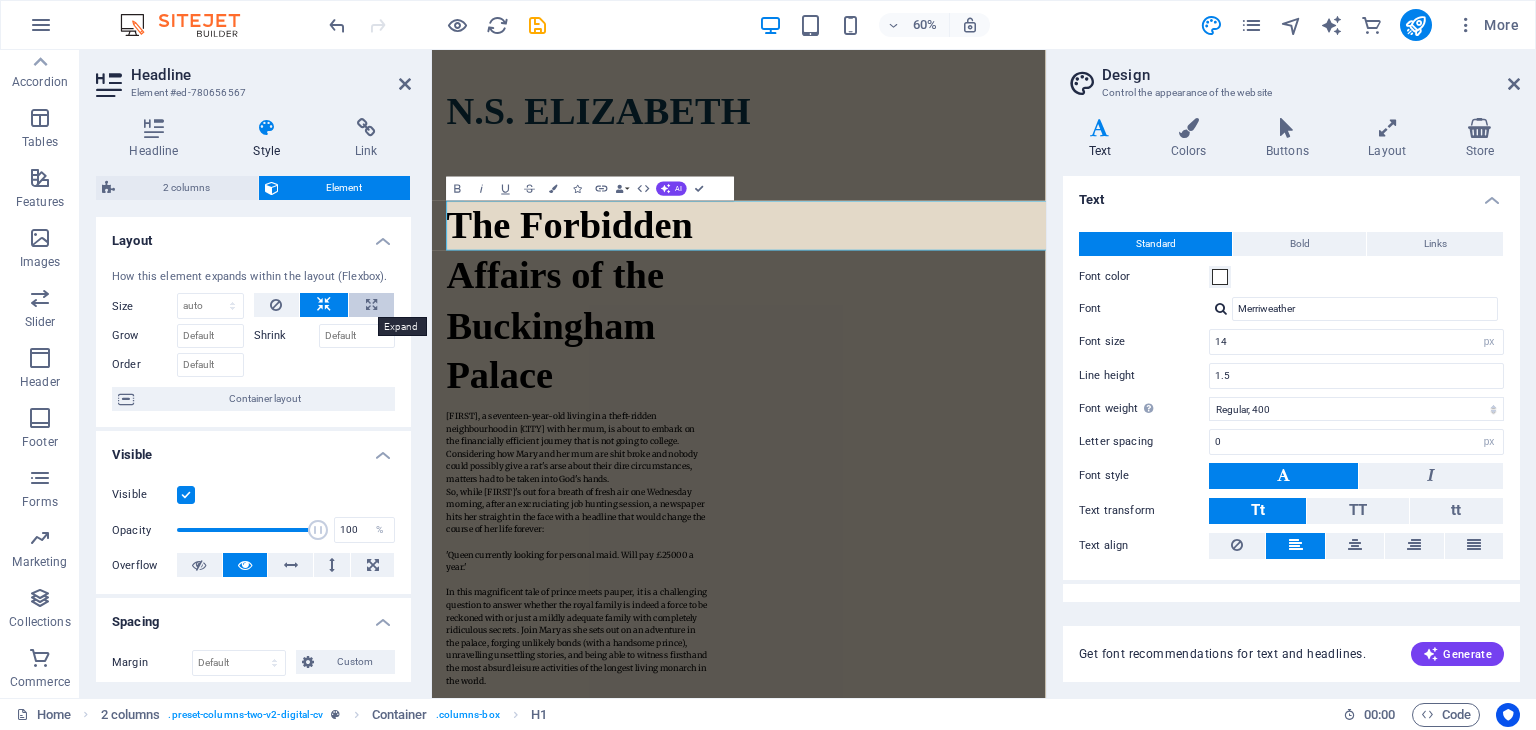 click at bounding box center [371, 305] 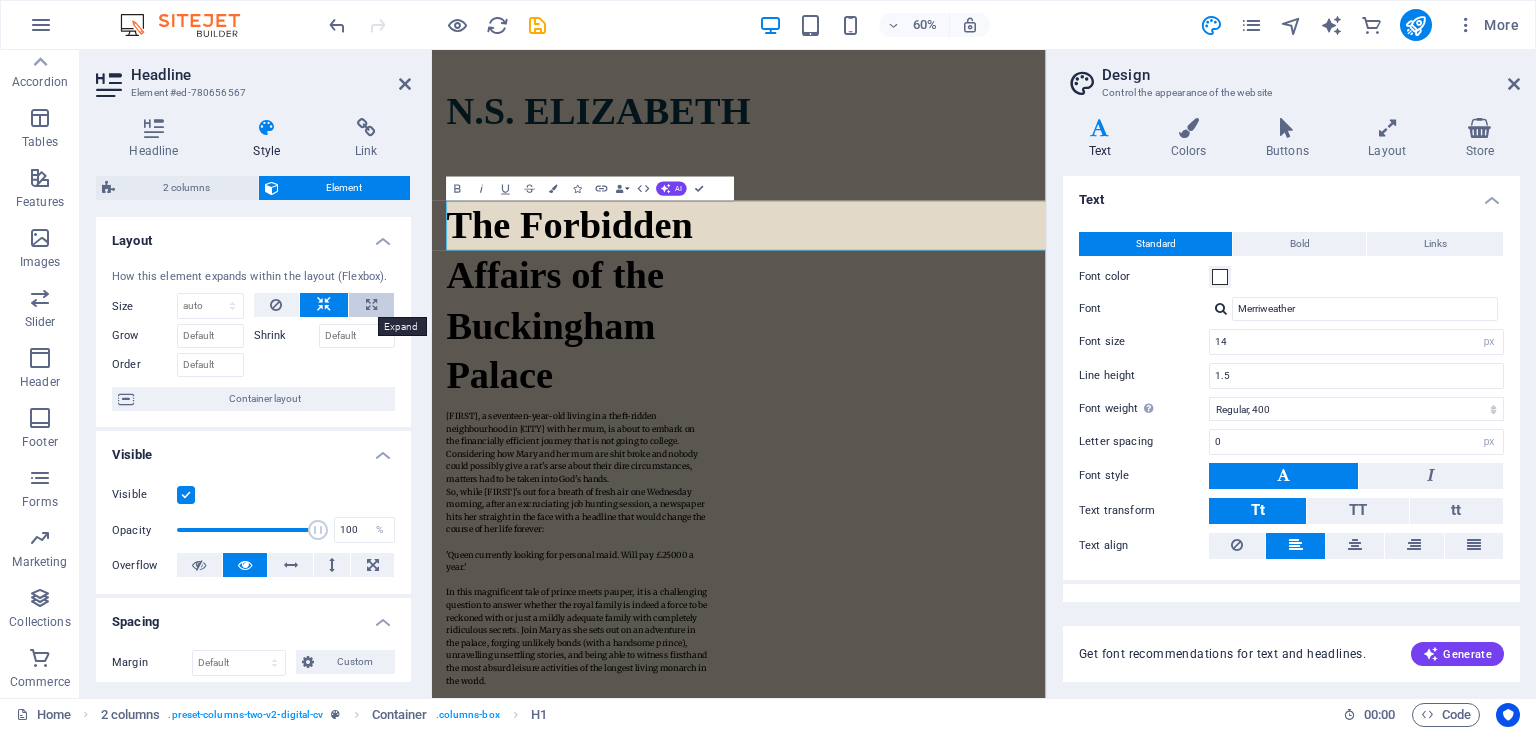 type on "100" 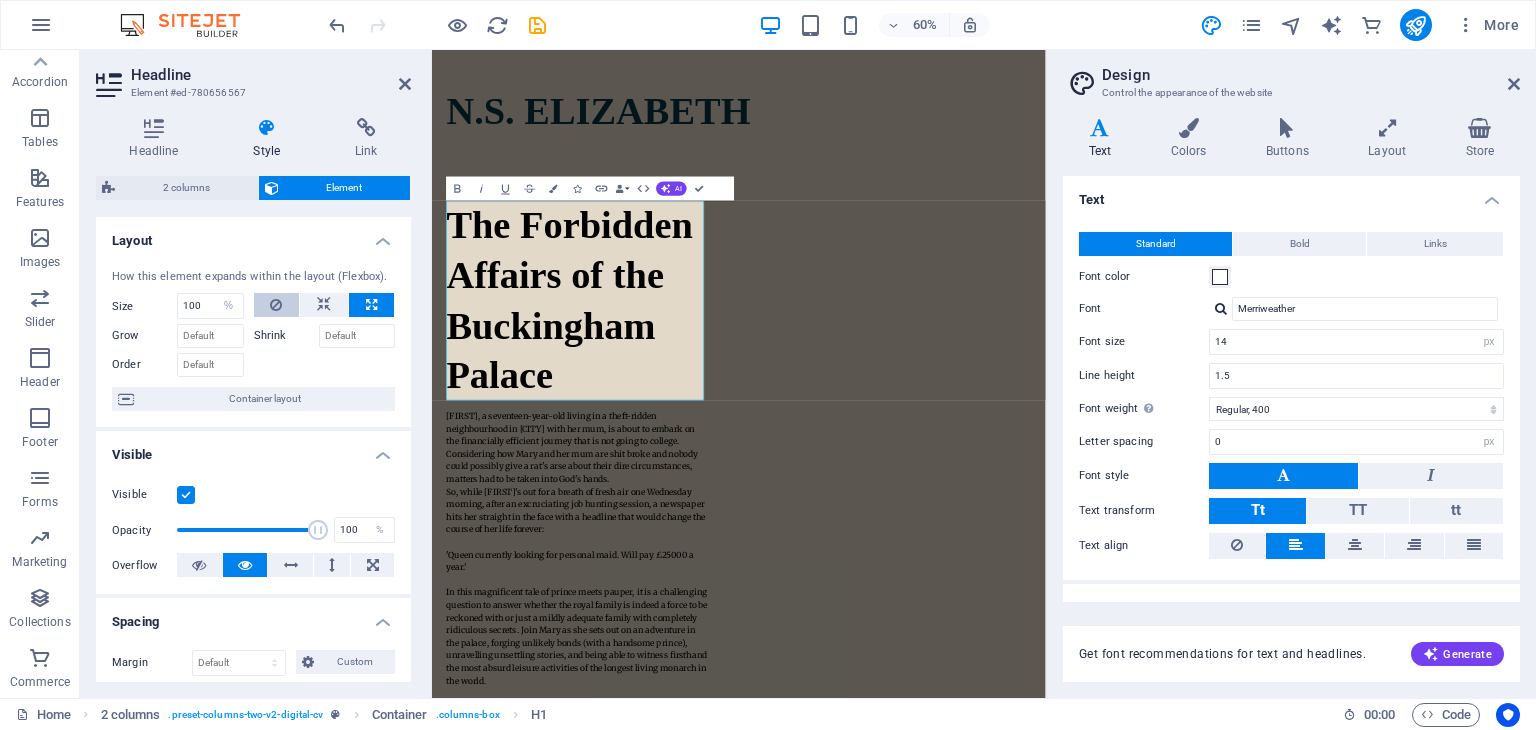 click at bounding box center [276, 305] 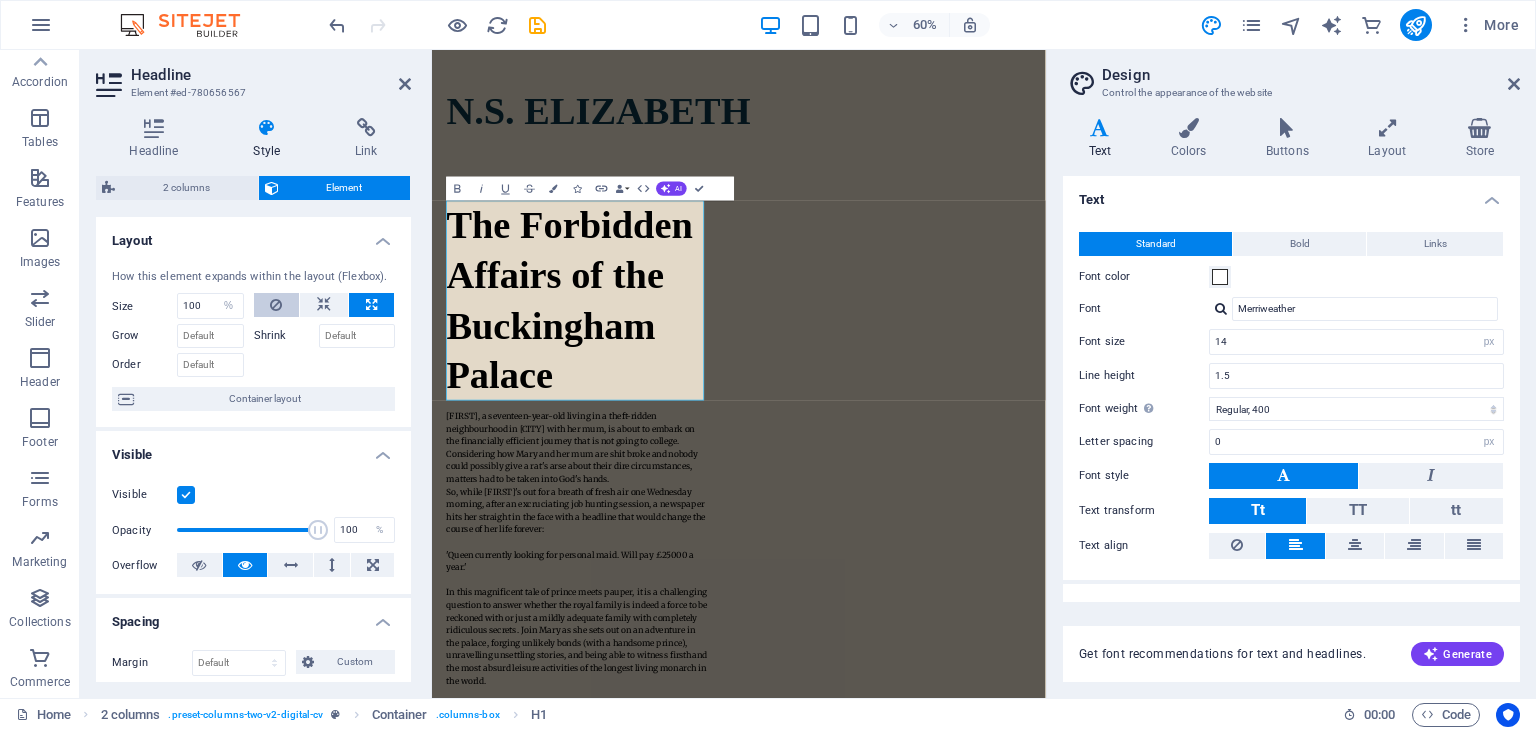 type 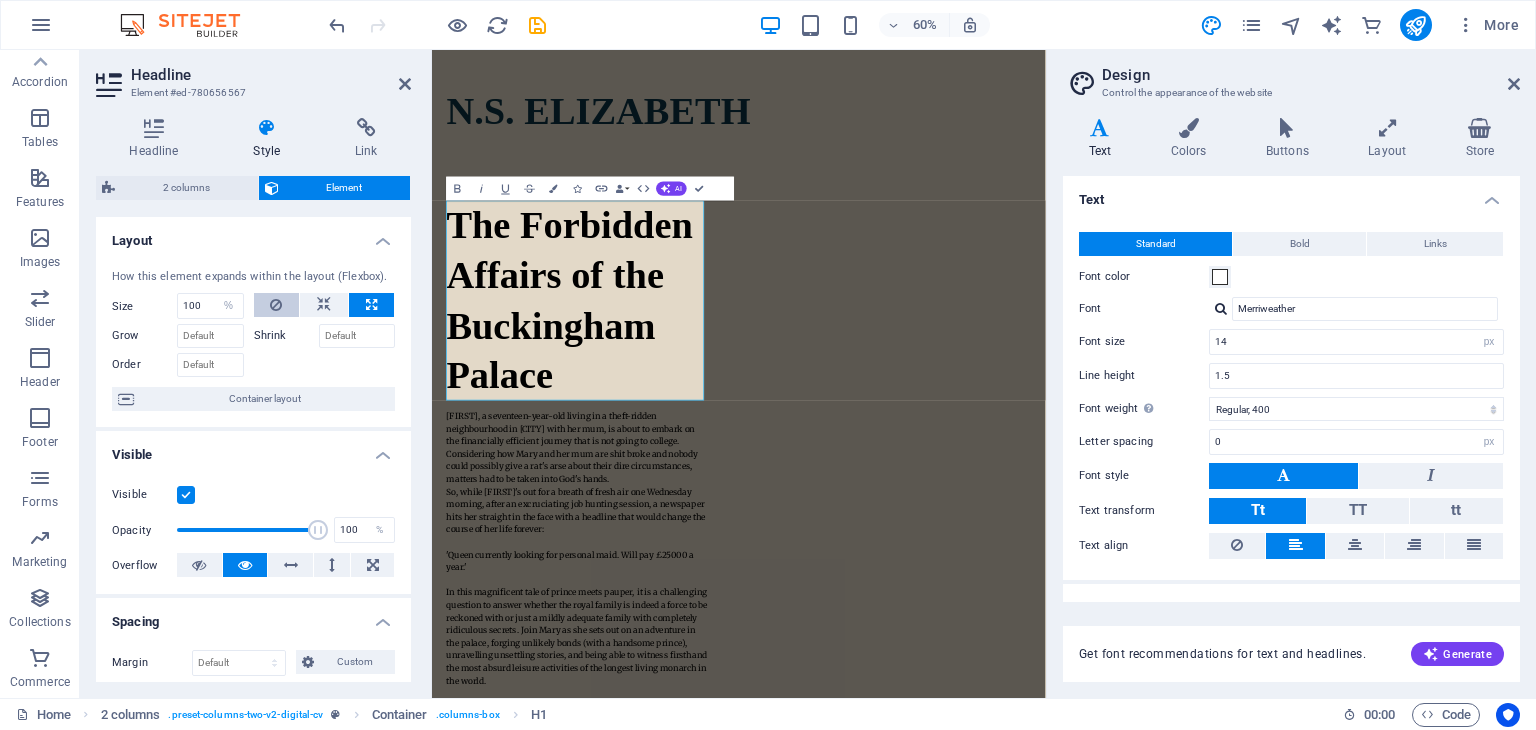 select on "DISABLED_OPTION_VALUE" 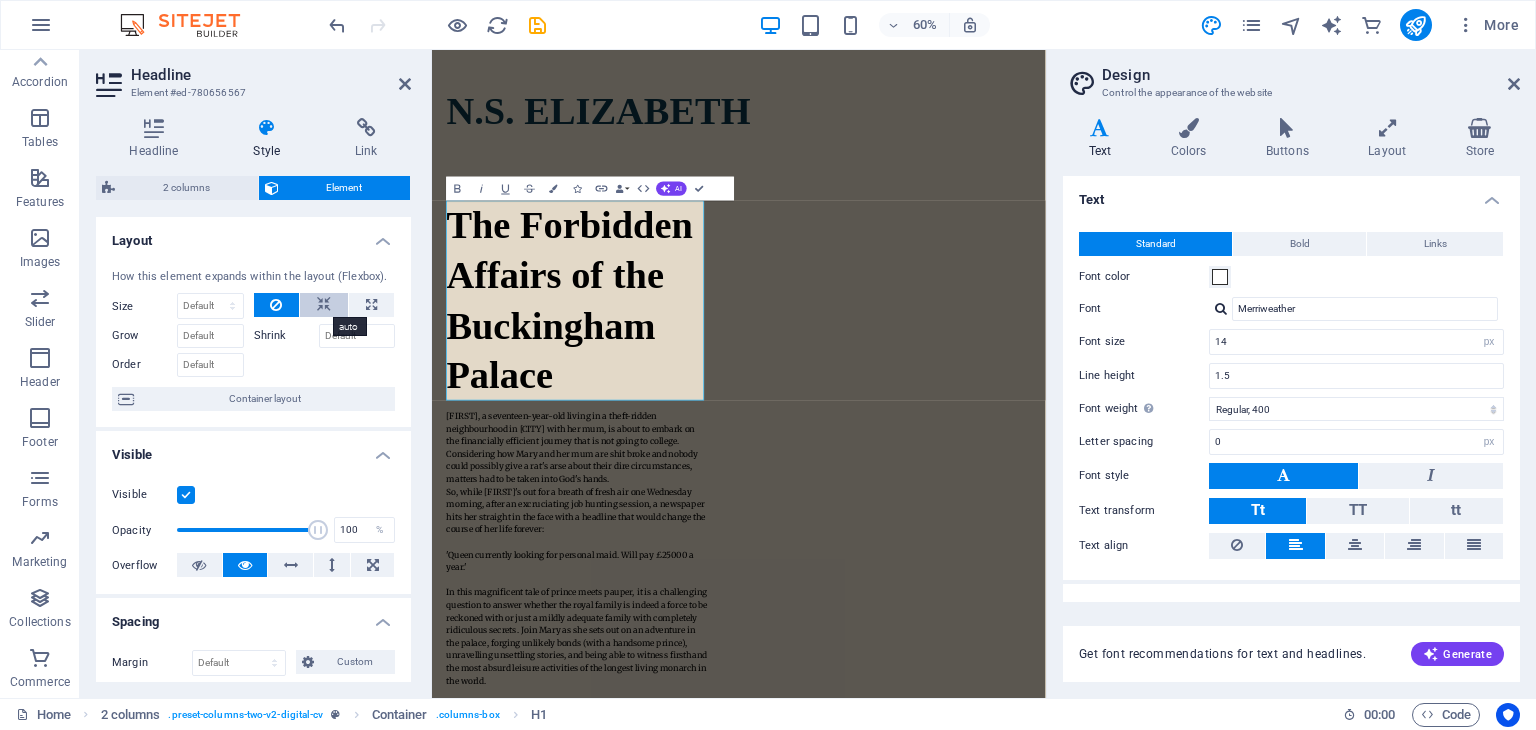 click at bounding box center [324, 305] 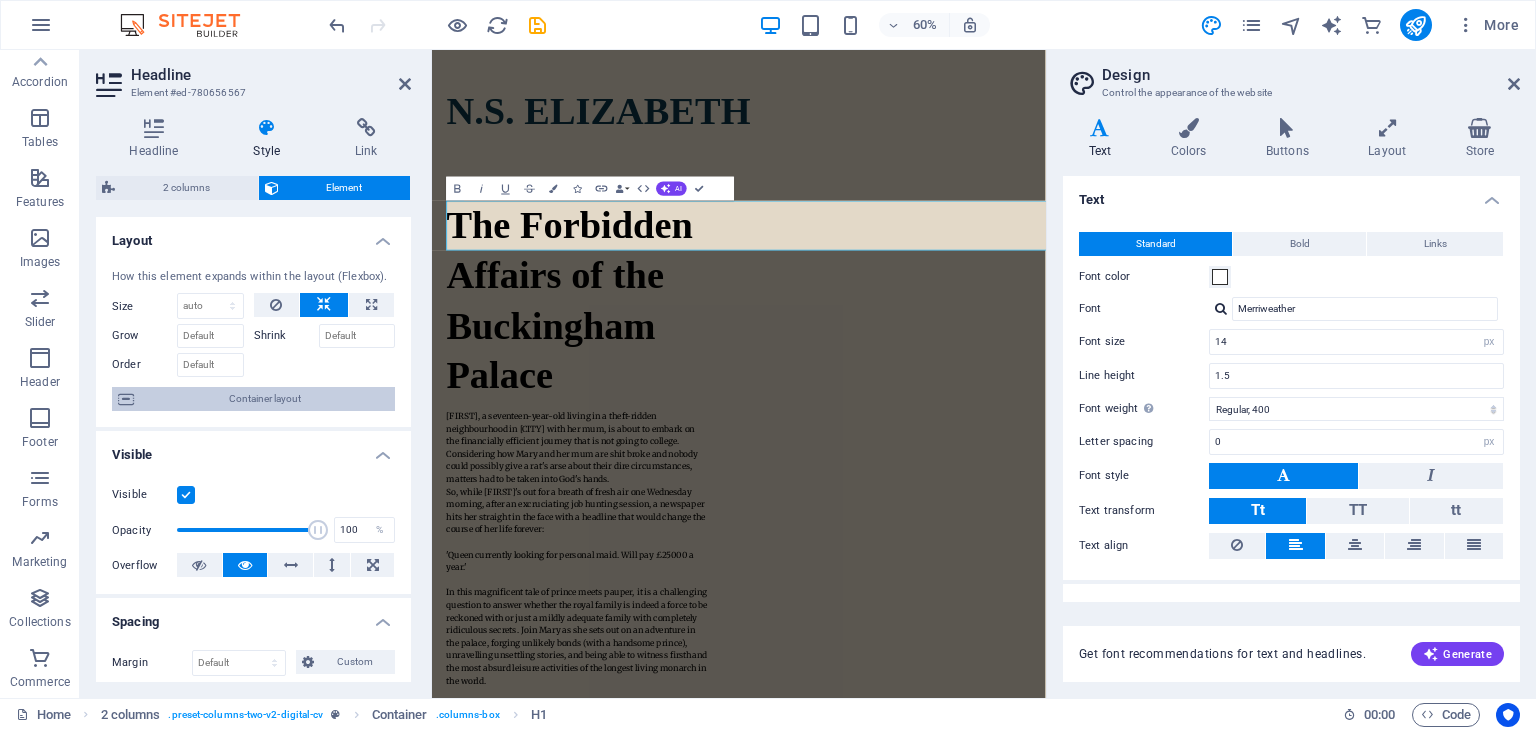 click on "Container layout" at bounding box center [264, 399] 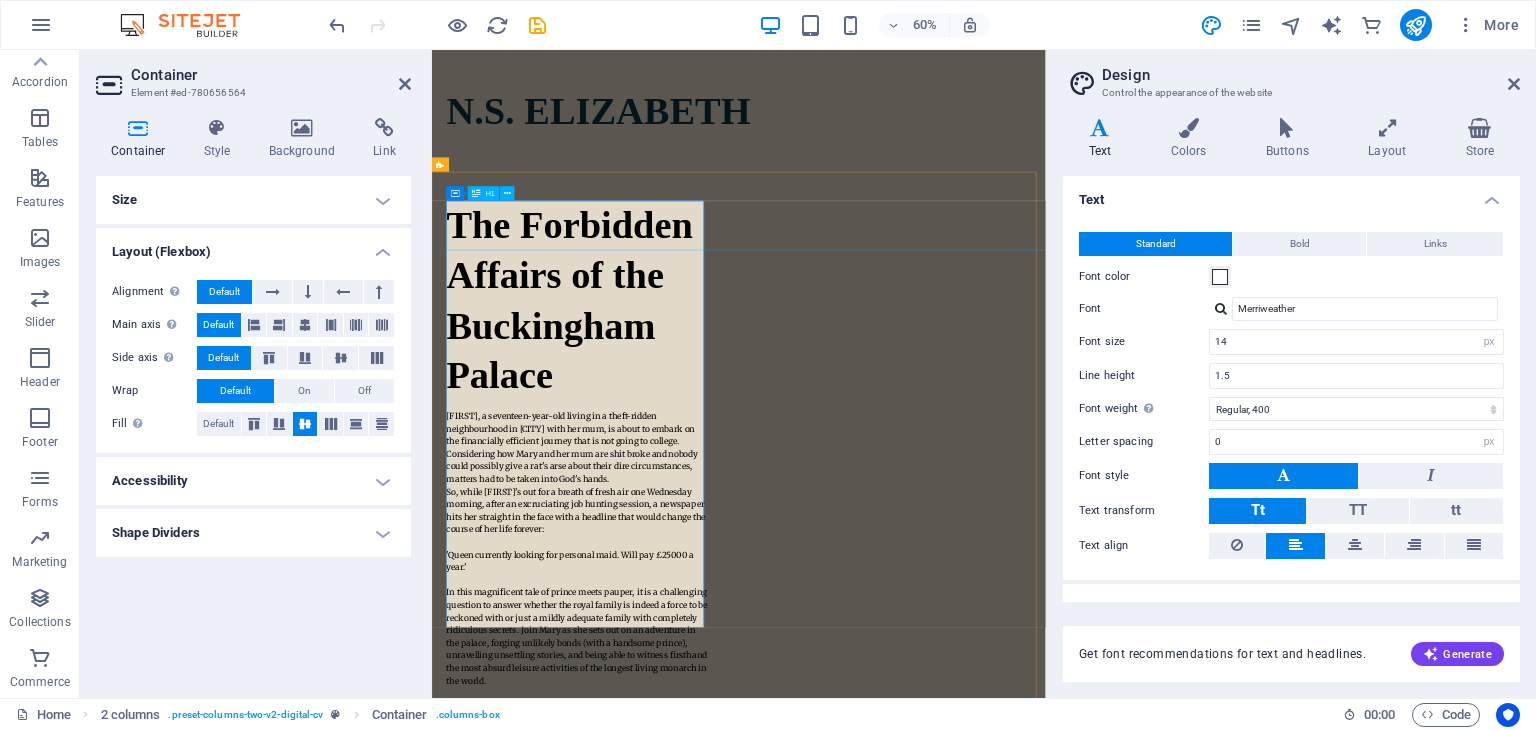 click on "The Forbidden Affairs of the Buckingham Palace" at bounding box center [675, 467] 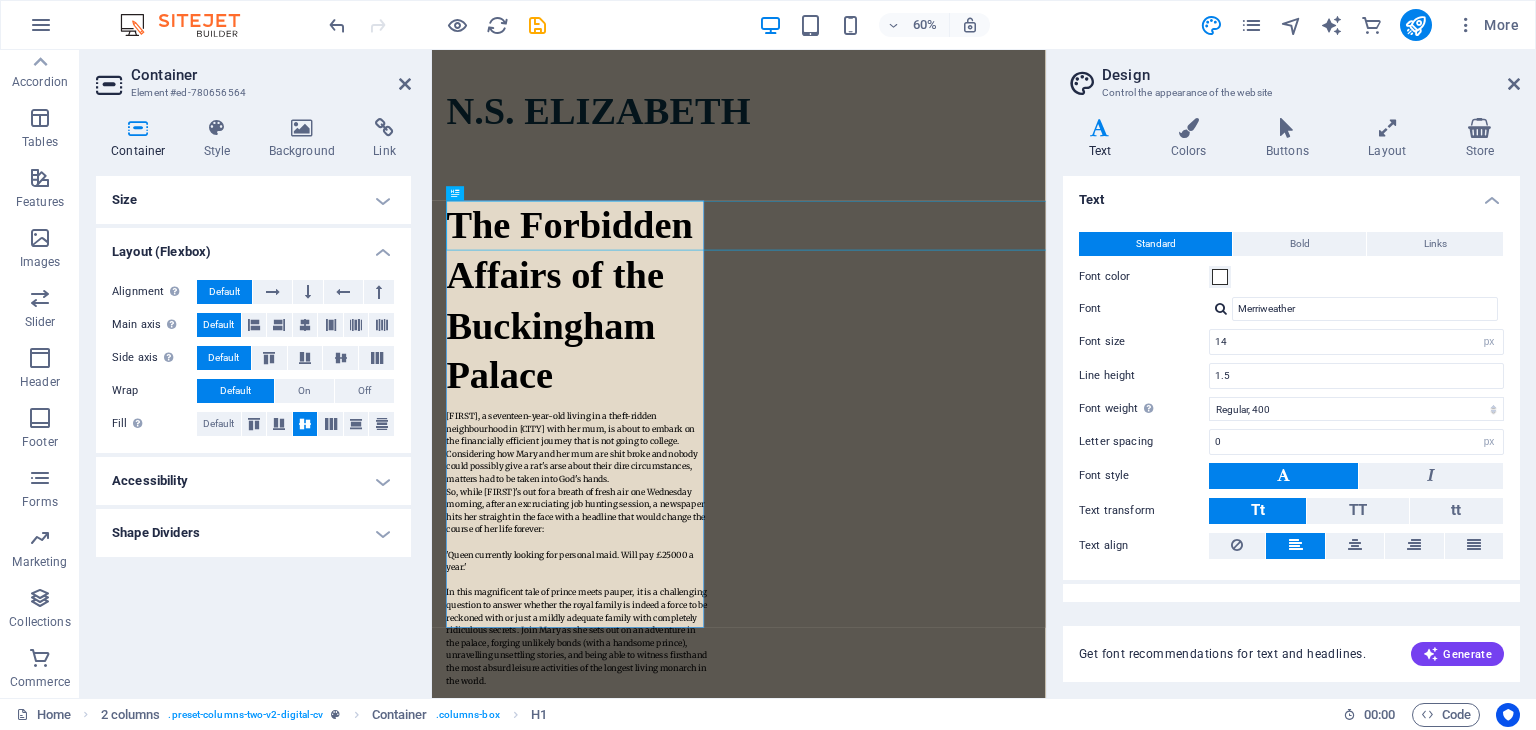 click on "Size" at bounding box center (253, 200) 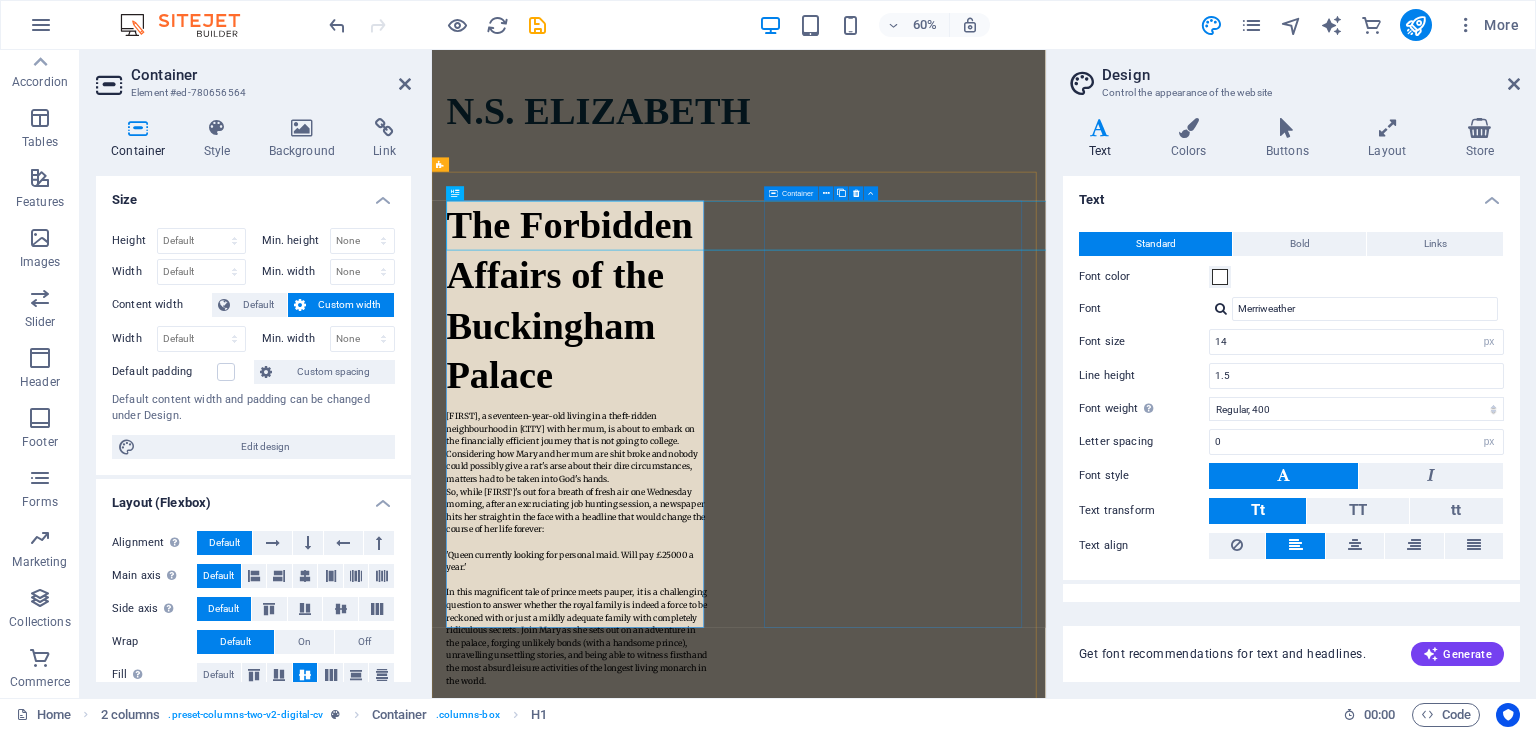 click at bounding box center [675, 1741] 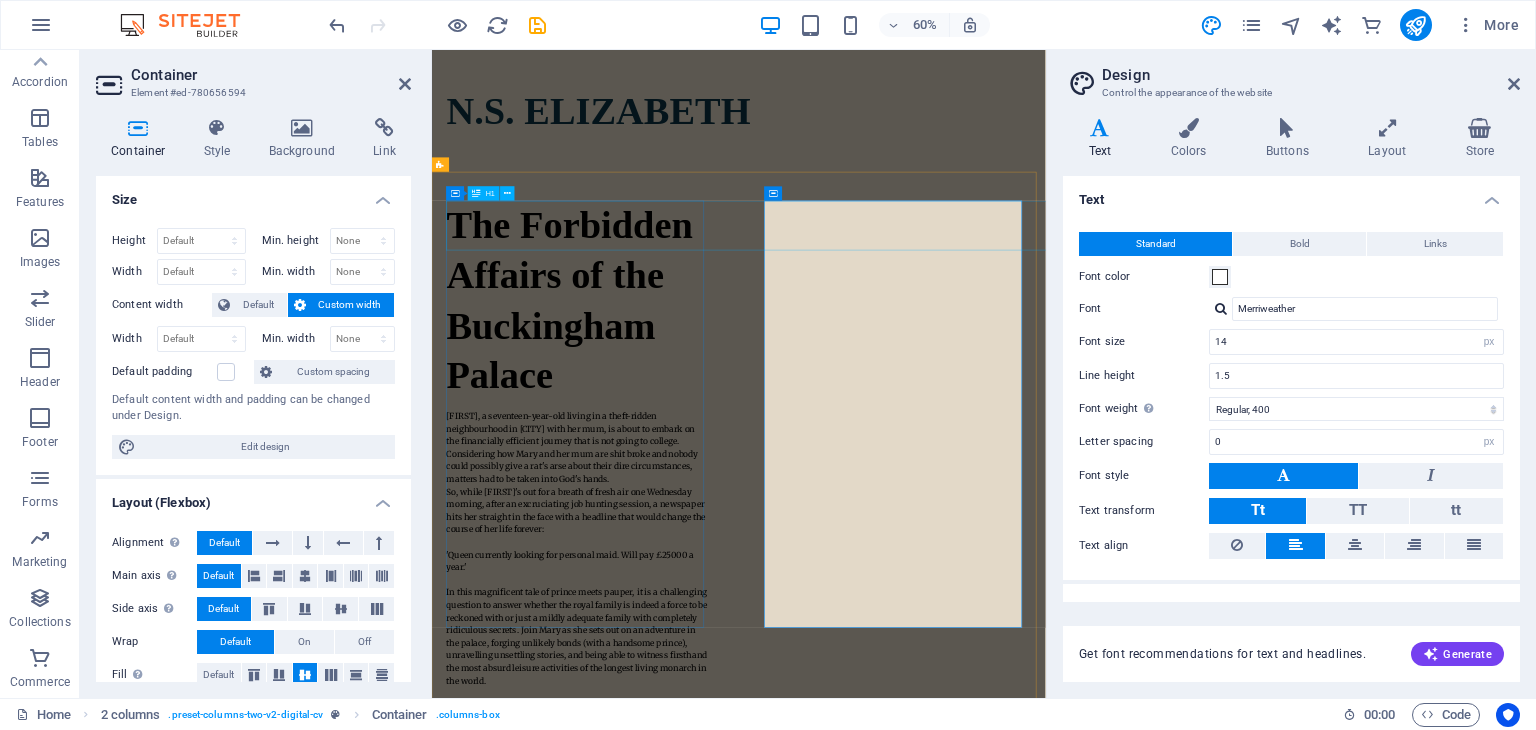 click on "The Forbidden Affairs of the Buckingham Palace" at bounding box center [675, 467] 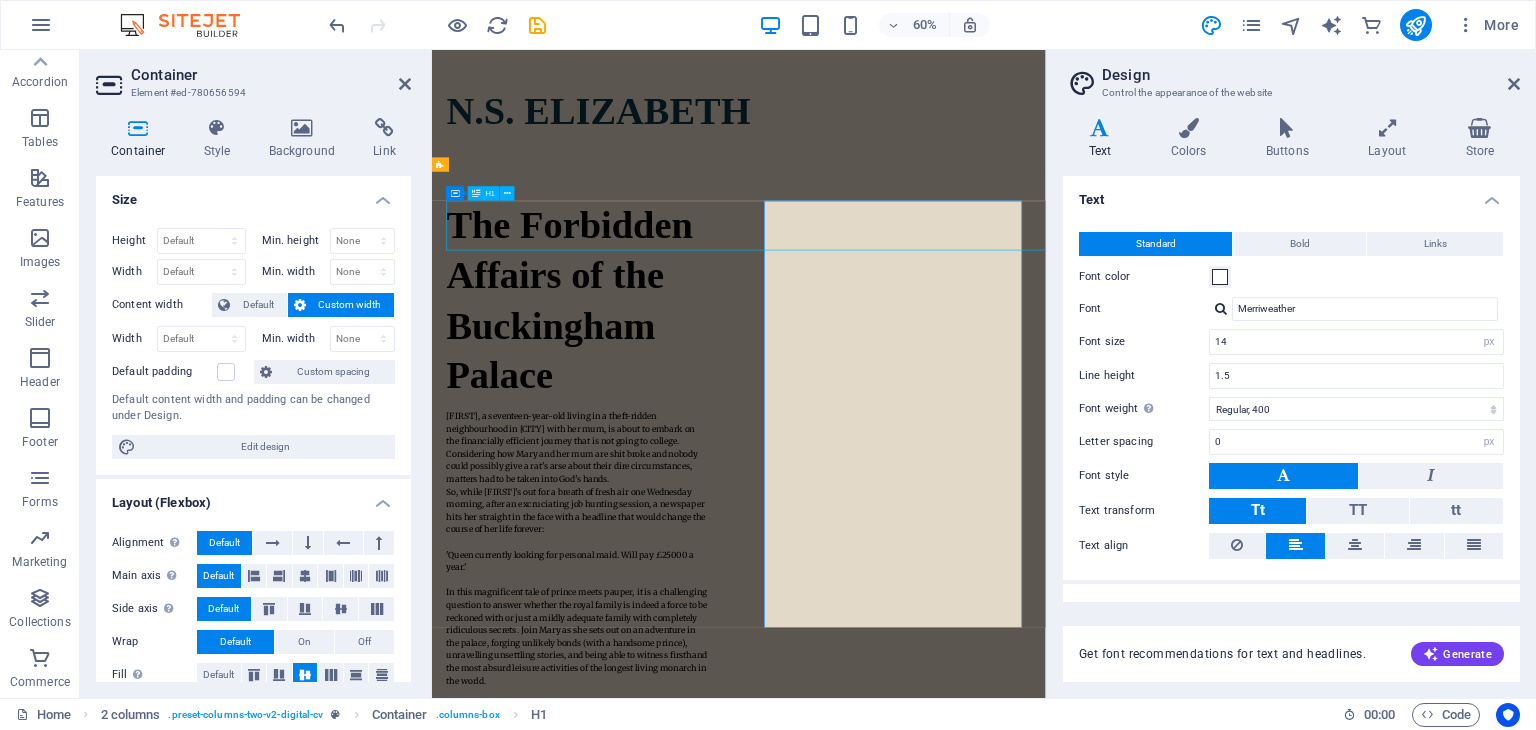 click on "The Forbidden Affairs of the Buckingham Palace" at bounding box center [675, 467] 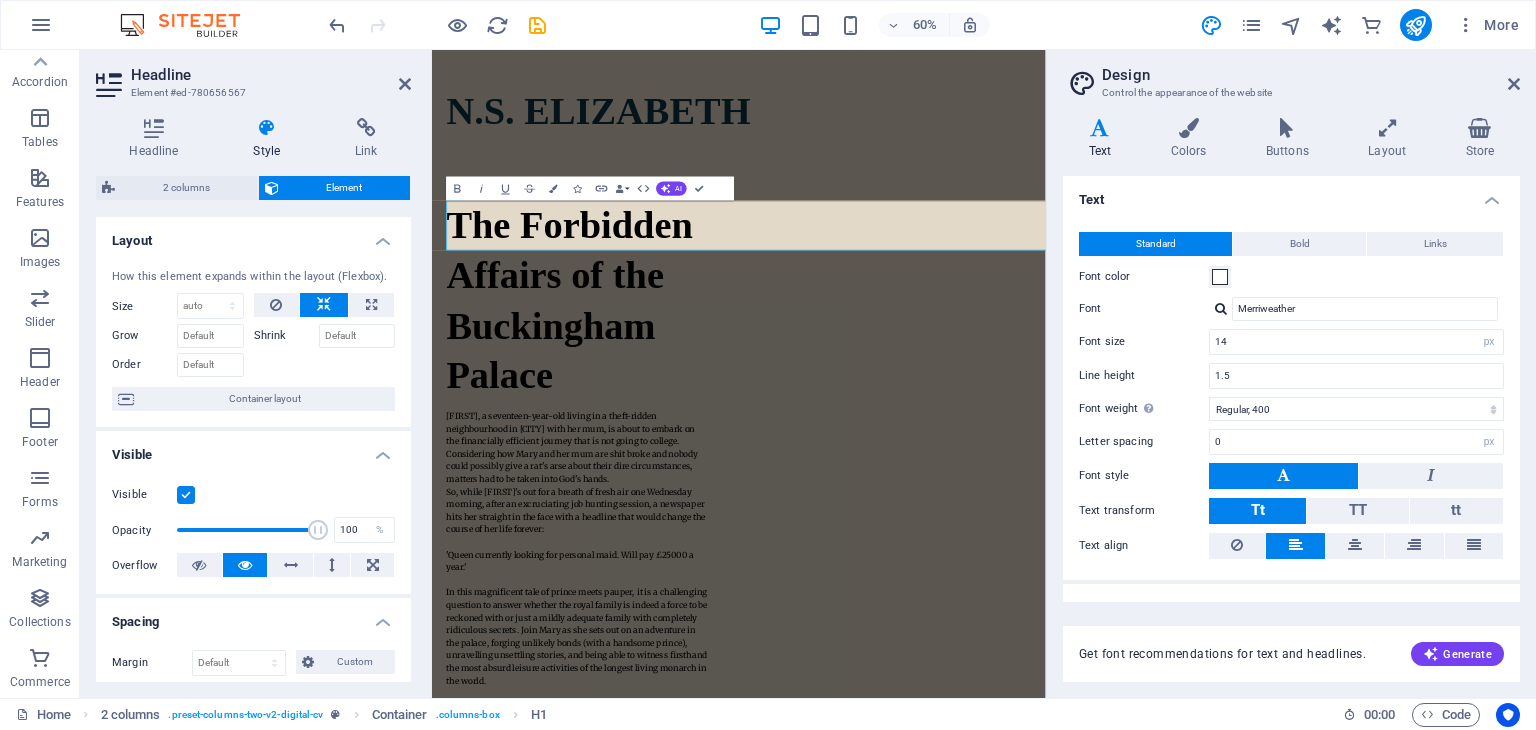click on "Shrink" at bounding box center [286, 336] 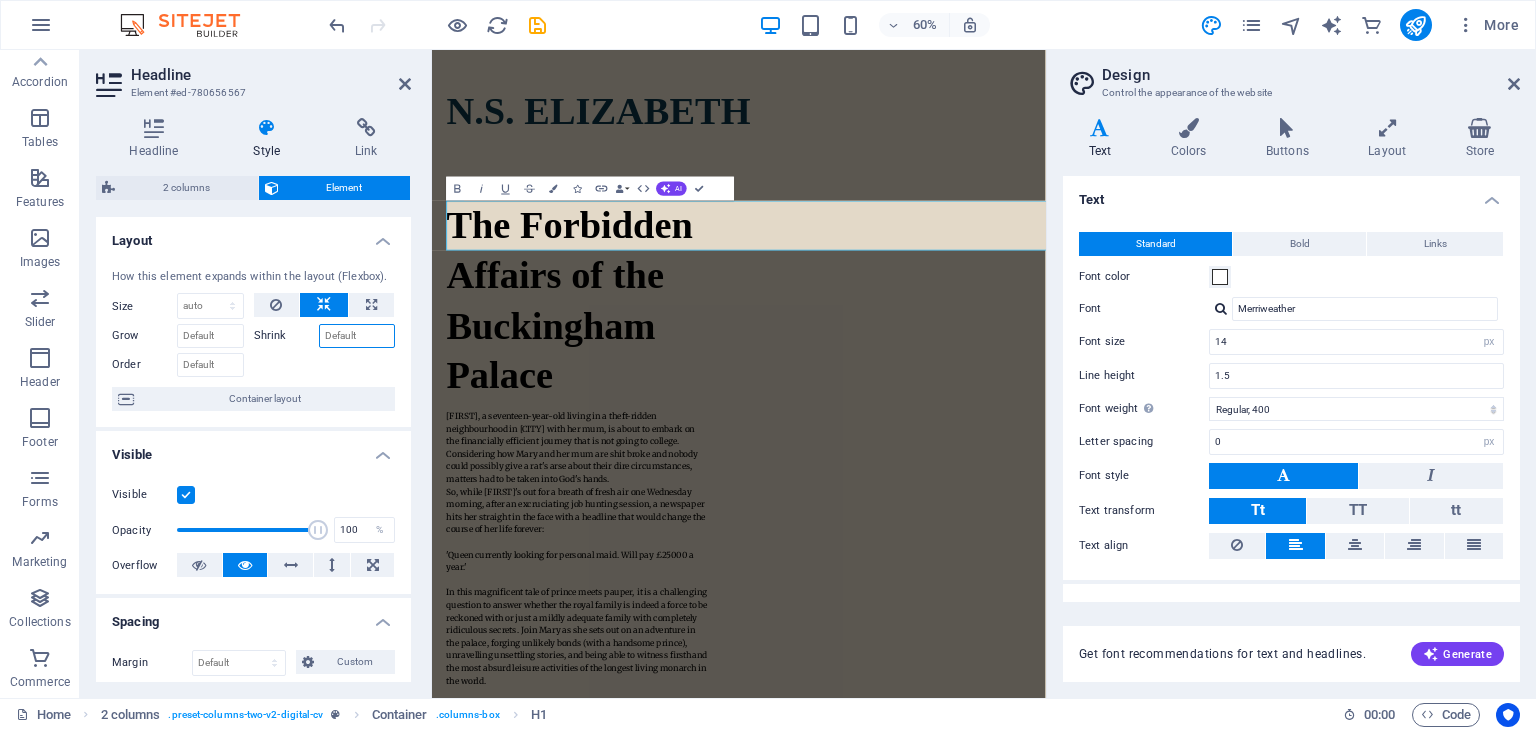 click on "Shrink" at bounding box center (357, 336) 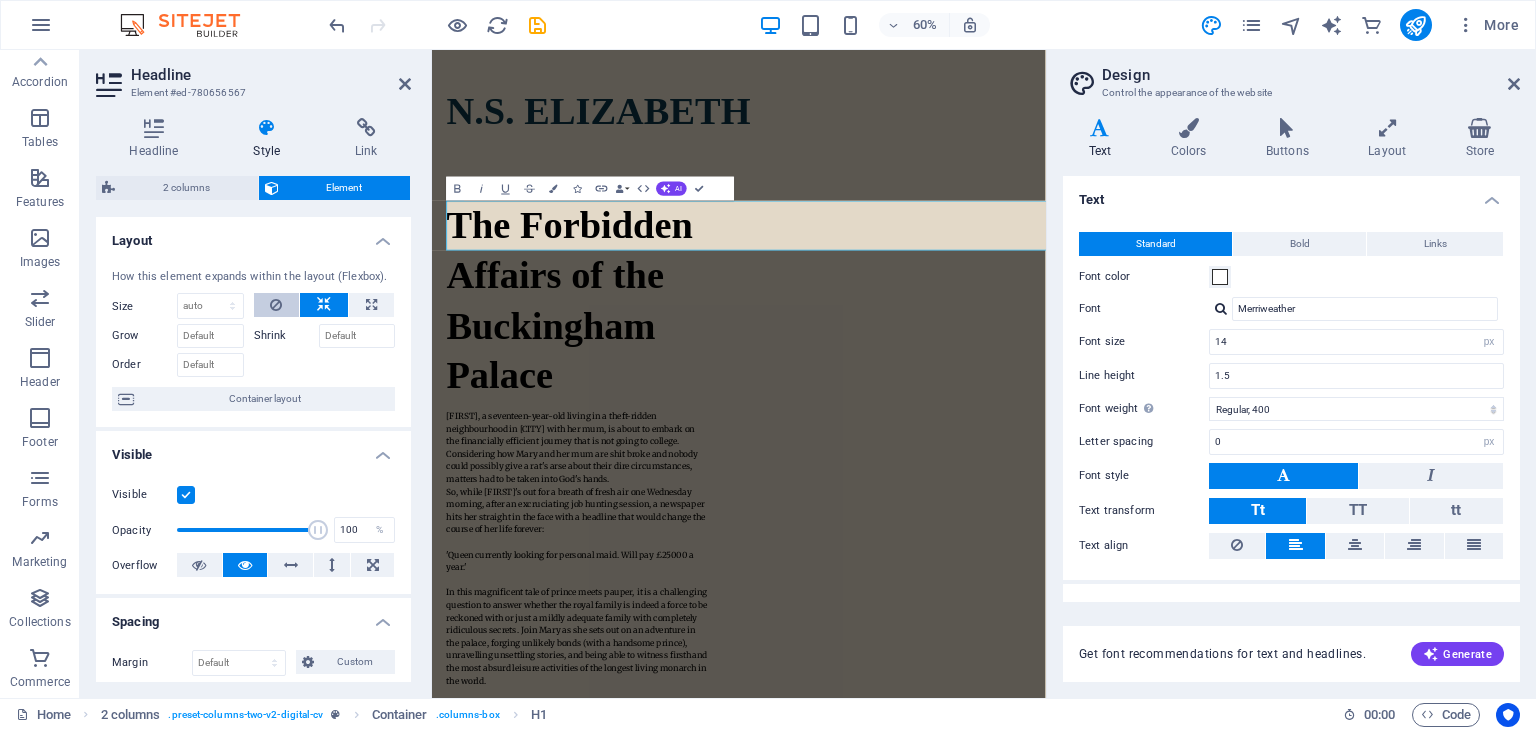 click at bounding box center [277, 305] 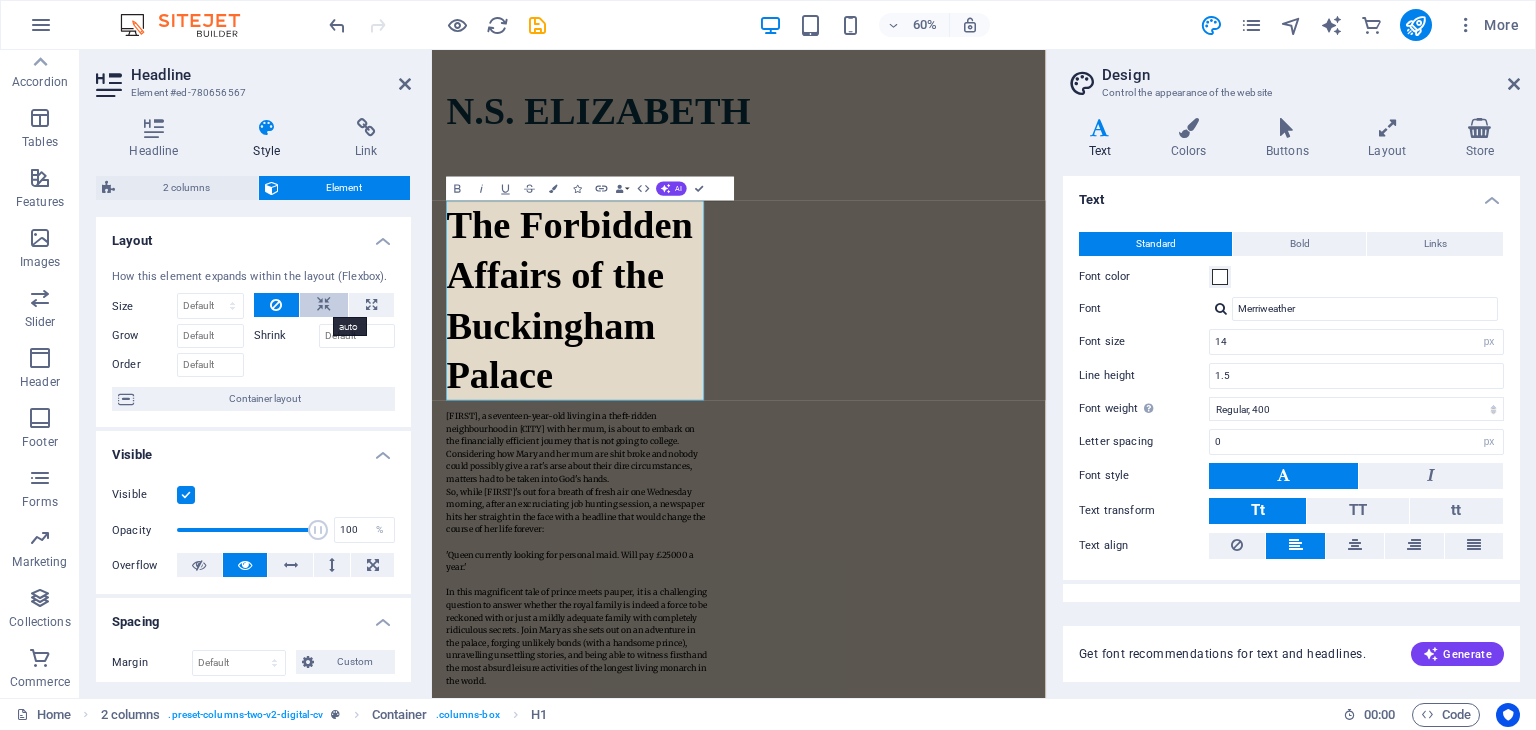click at bounding box center [324, 305] 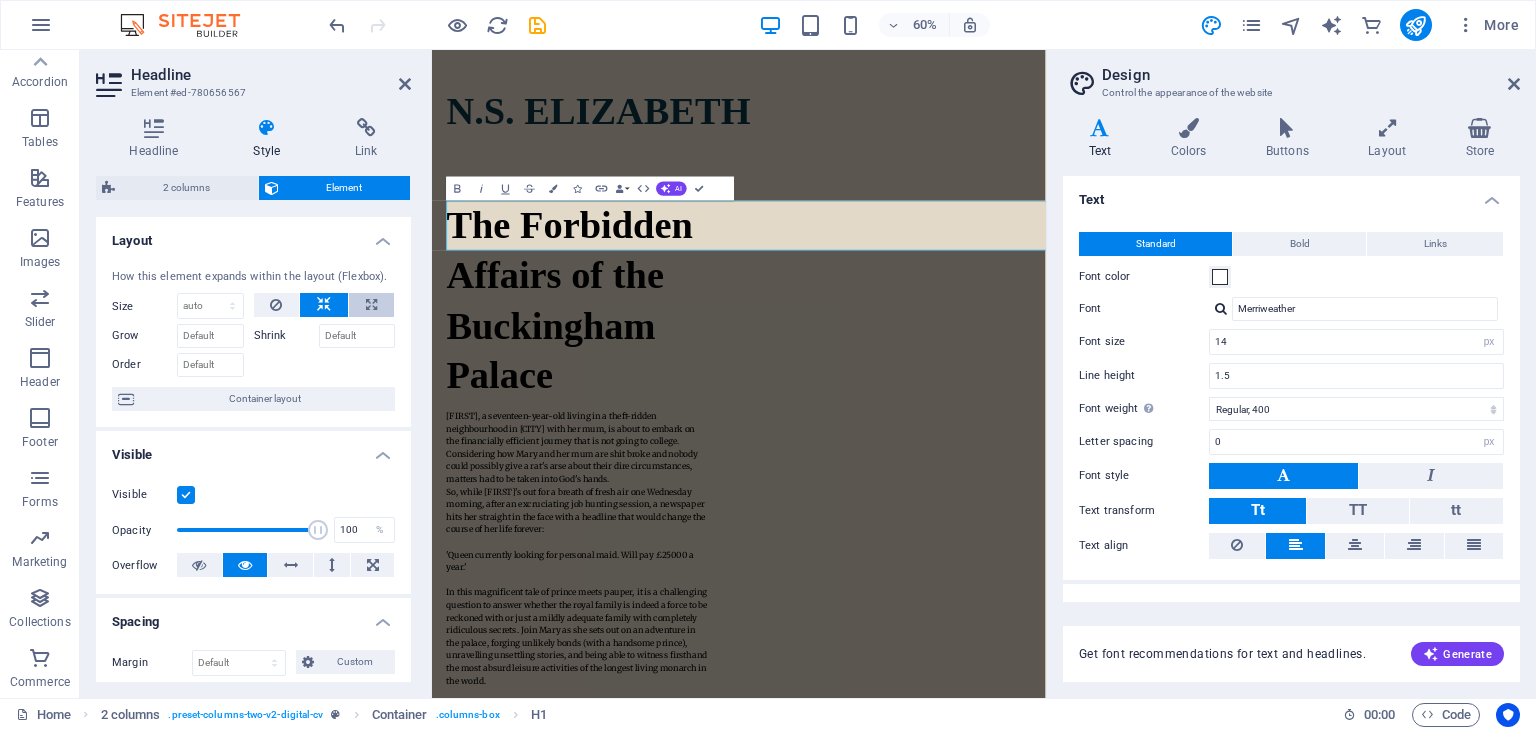 click at bounding box center (371, 305) 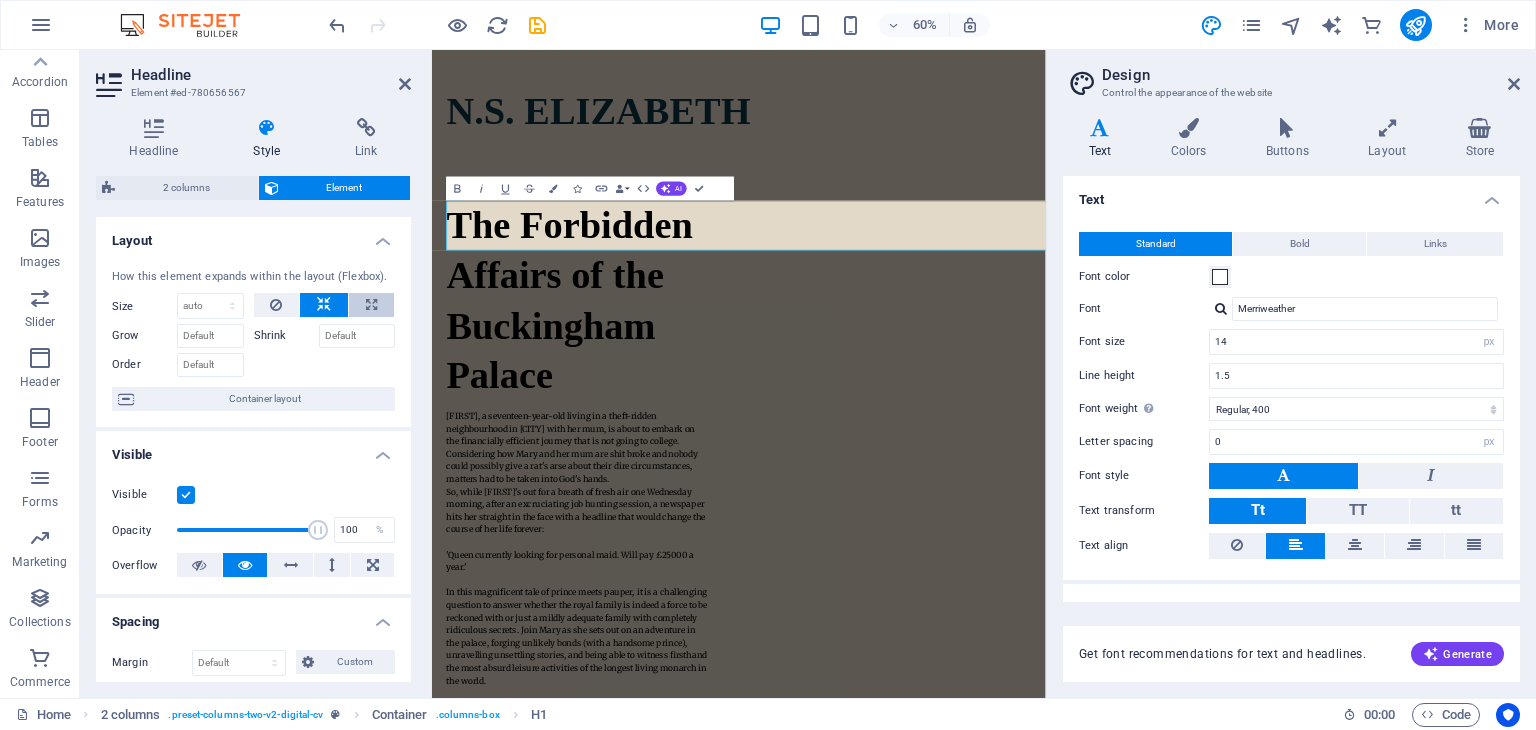 type on "100" 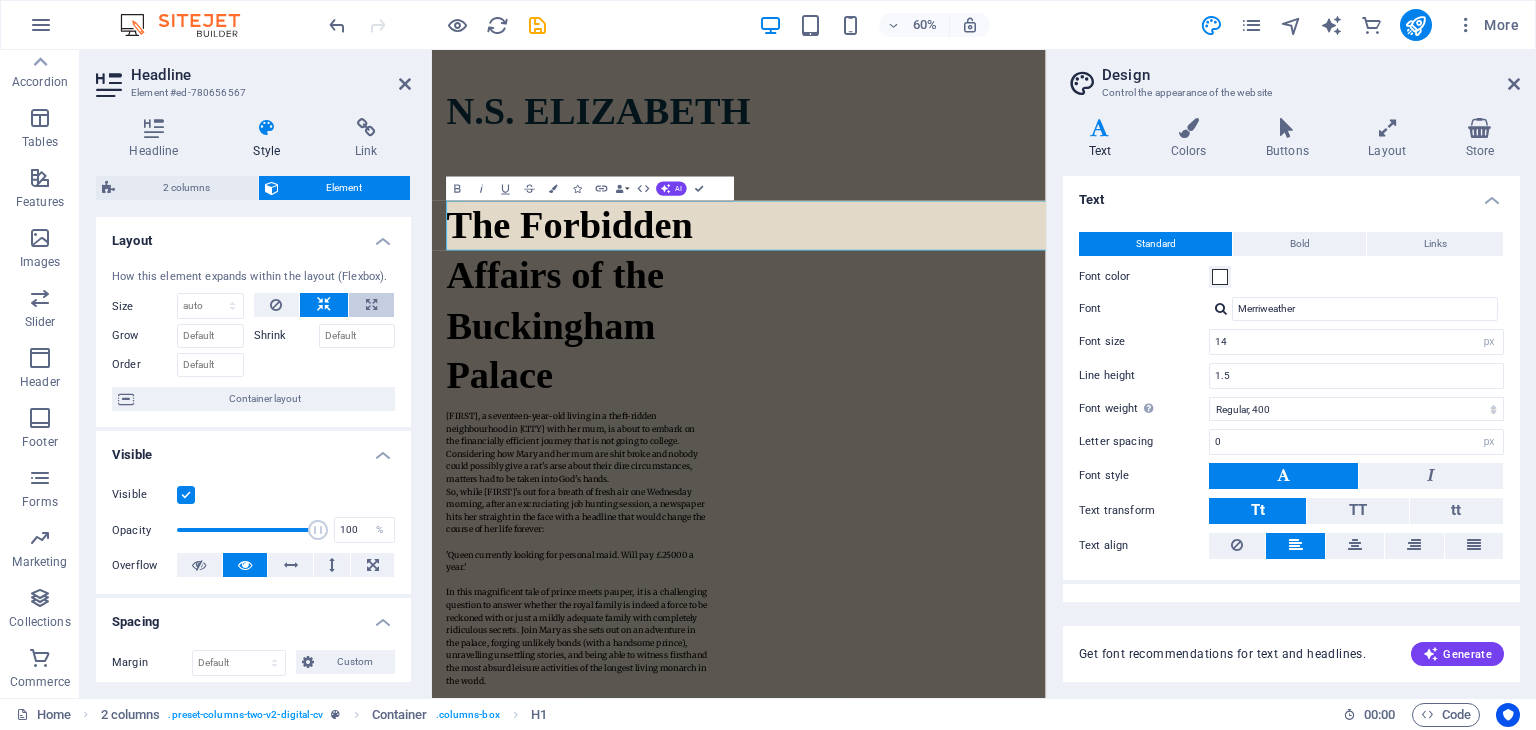 select on "%" 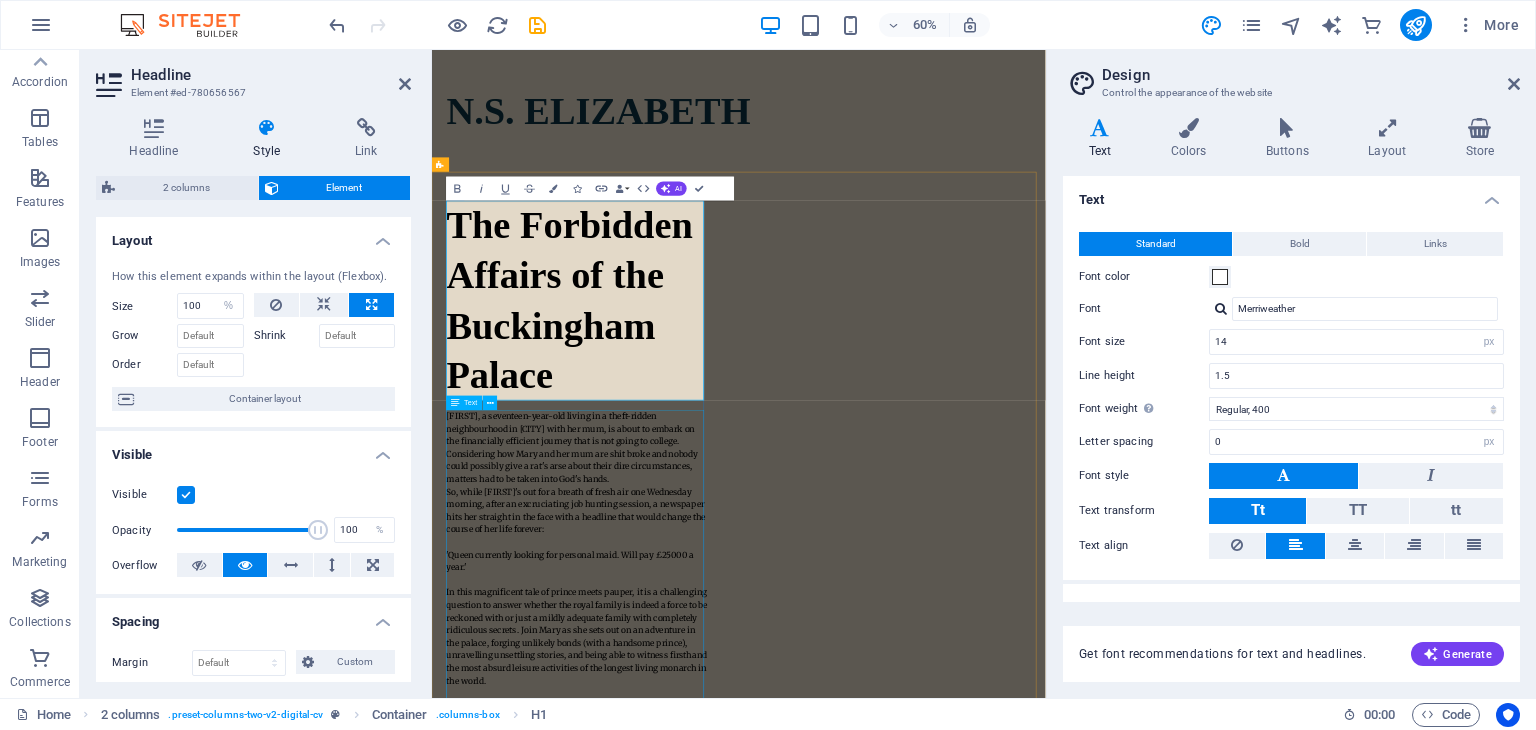 click on "[FIRST], a seventeen-year-old living in a theft-ridden neighbourhood in [CITY] with her mum, is about to embark on the financially efficient journey that is not going to college. Considering how [FIRST] and her mum are shit broke and nobody could possibly give a rat's arse about their dire circumstances, matters had to be taken into God's hands. So, while [FIRST]'s out for a breath of fresh air one Wednesday morning, after an excruciating job hunting session, a newspaper hits her straight in the face with a headline that would change the course of her life forever: 'Queen currently looking for personal maid. Will pay £25000 a year.' This novel is an enduring reminder that sometimes one can get away with something without risking a royal lawsuit." at bounding box center (675, 912) 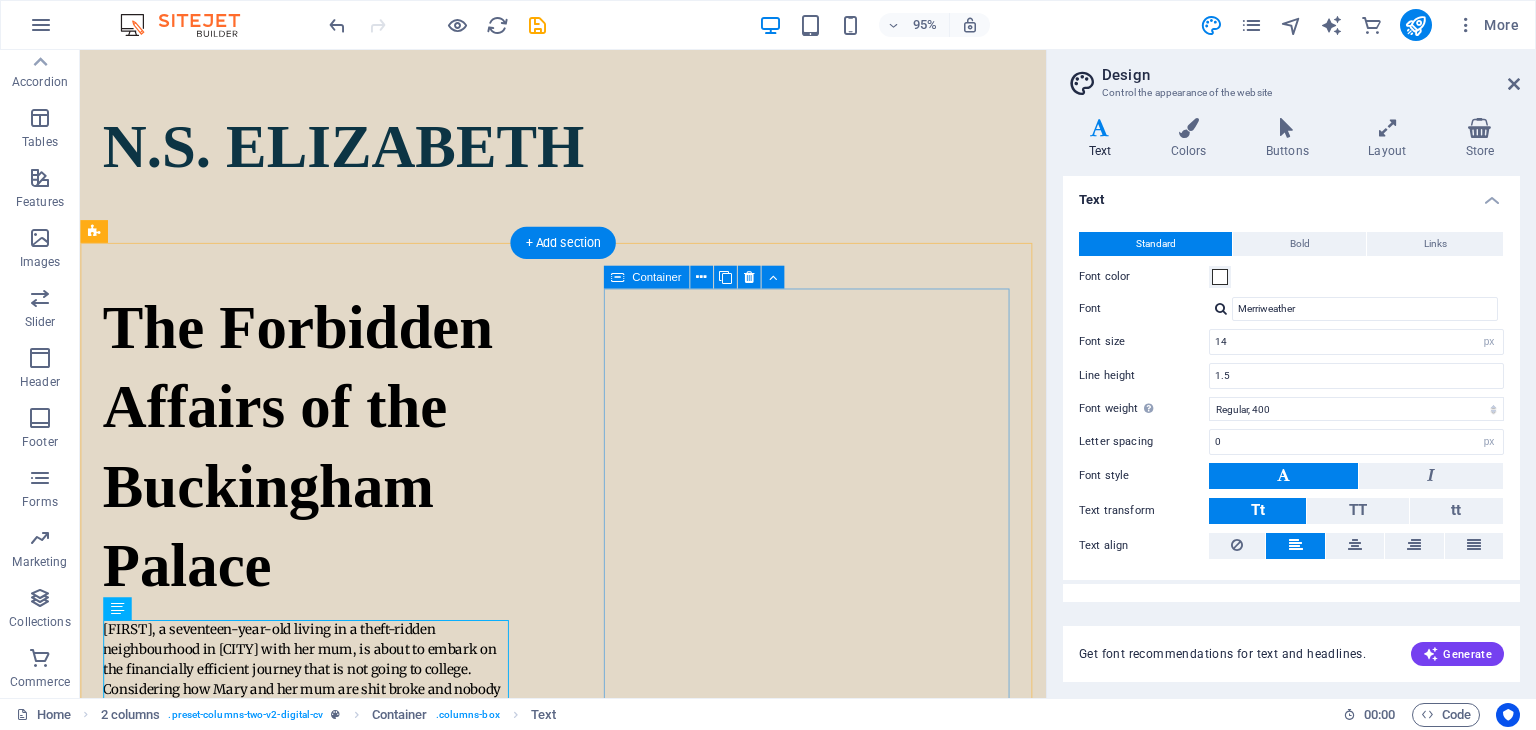 click at bounding box center [321, 1739] 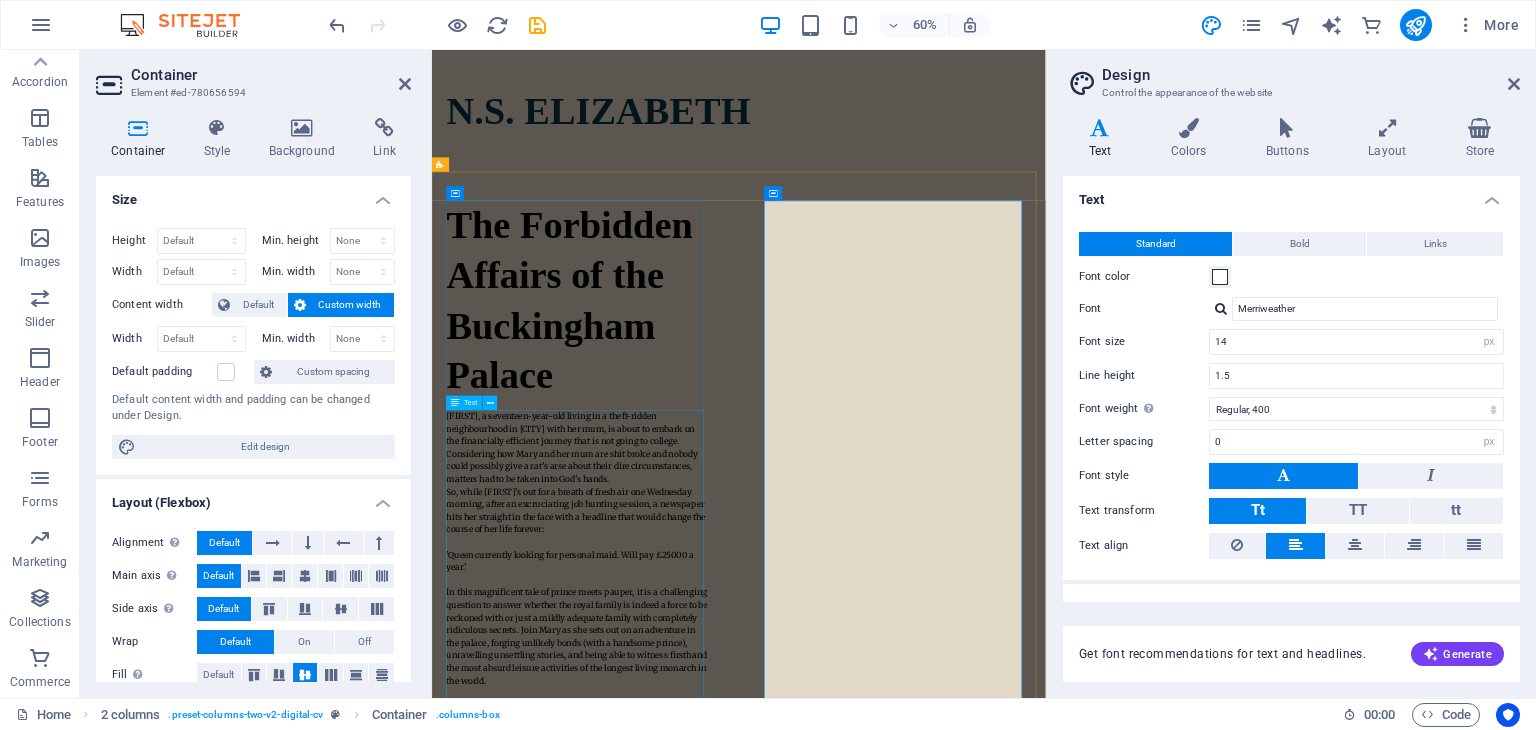 click on "[FIRST], a seventeen-year-old living in a theft-ridden neighbourhood in [CITY] with her mum, is about to embark on the financially efficient journey that is not going to college. Considering how [FIRST] and her mum are shit broke and nobody could possibly give a rat's arse about their dire circumstances, matters had to be taken into God's hands. So, while [FIRST]'s out for a breath of fresh air one Wednesday morning, after an excruciating job hunting session, a newspaper hits her straight in the face with a headline that would change the course of her life forever: 'Queen currently looking for personal maid. Will pay £25000 a year.' This novel is an enduring reminder that sometimes one can get away with something without risking a royal lawsuit." at bounding box center (675, 912) 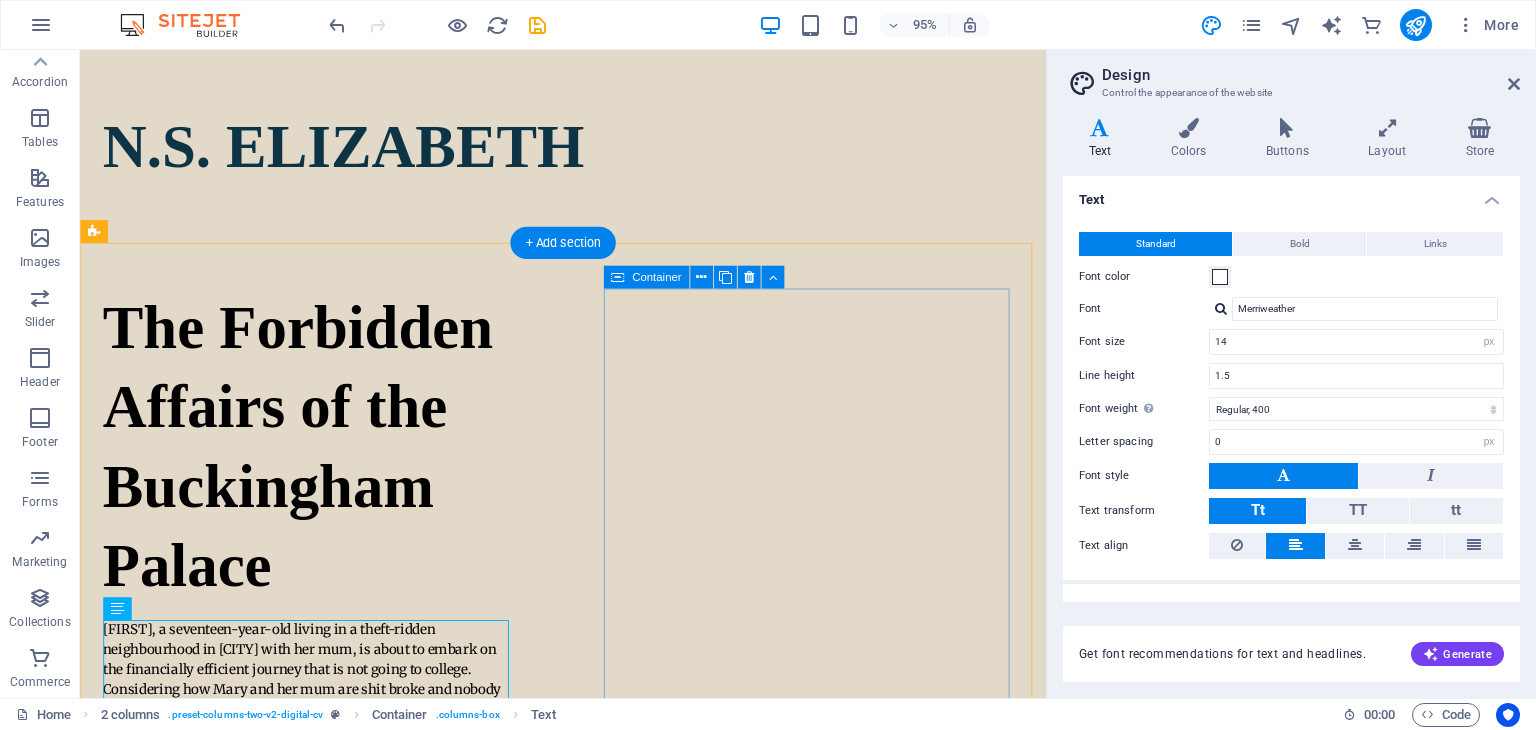 click at bounding box center (321, 1739) 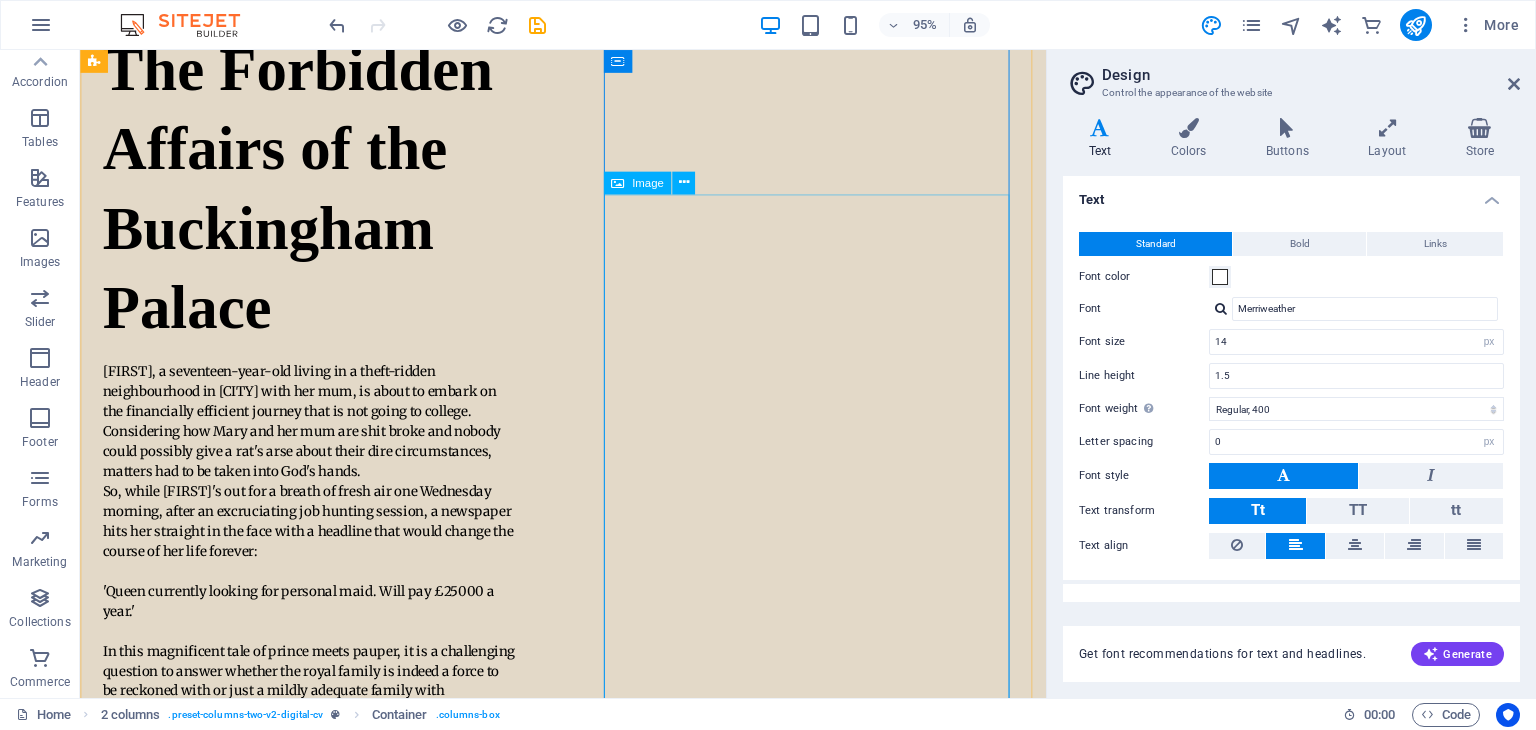 scroll, scrollTop: 0, scrollLeft: 0, axis: both 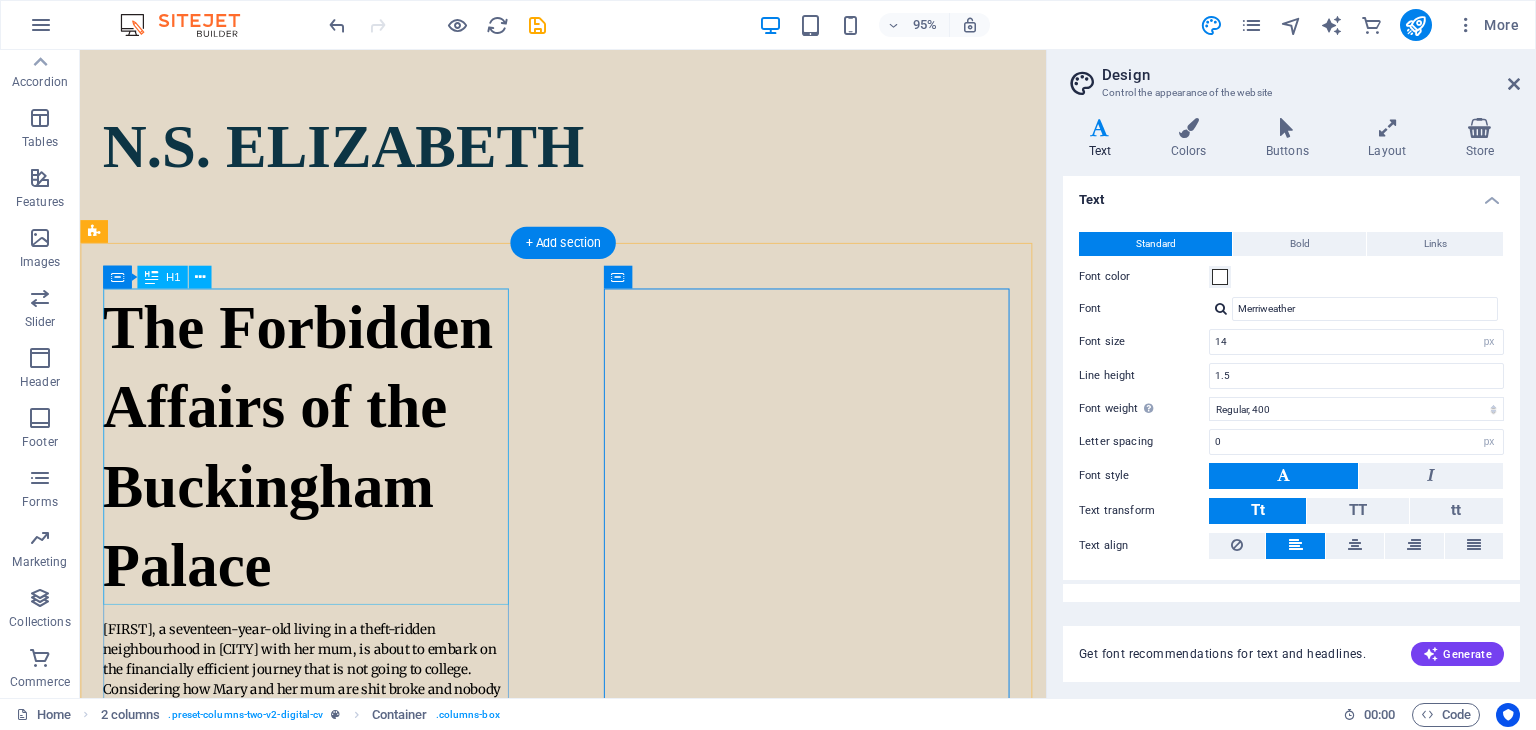 click on "The Forbidden Affairs of the Buckingham Palace" at bounding box center [321, 467] 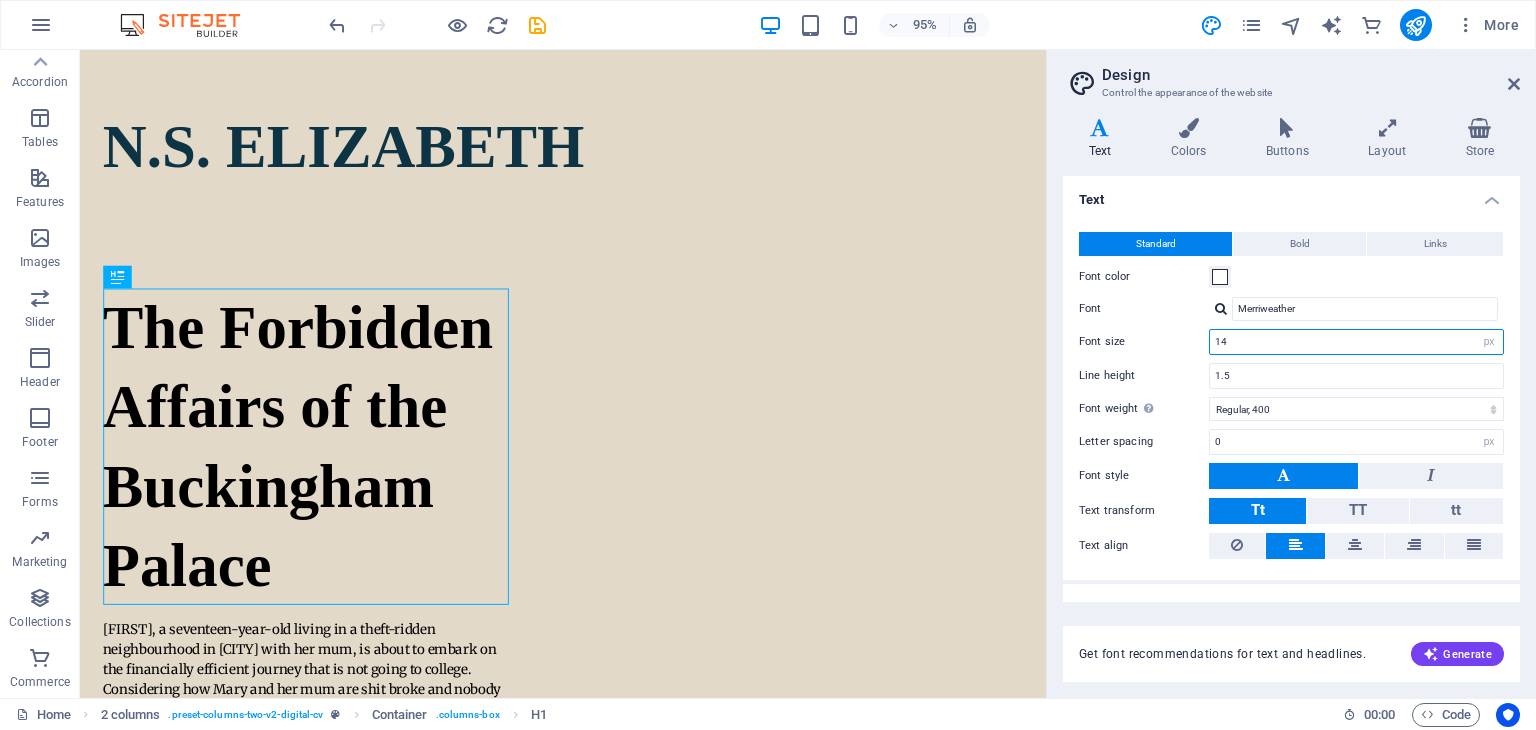 click on "14" at bounding box center [1356, 342] 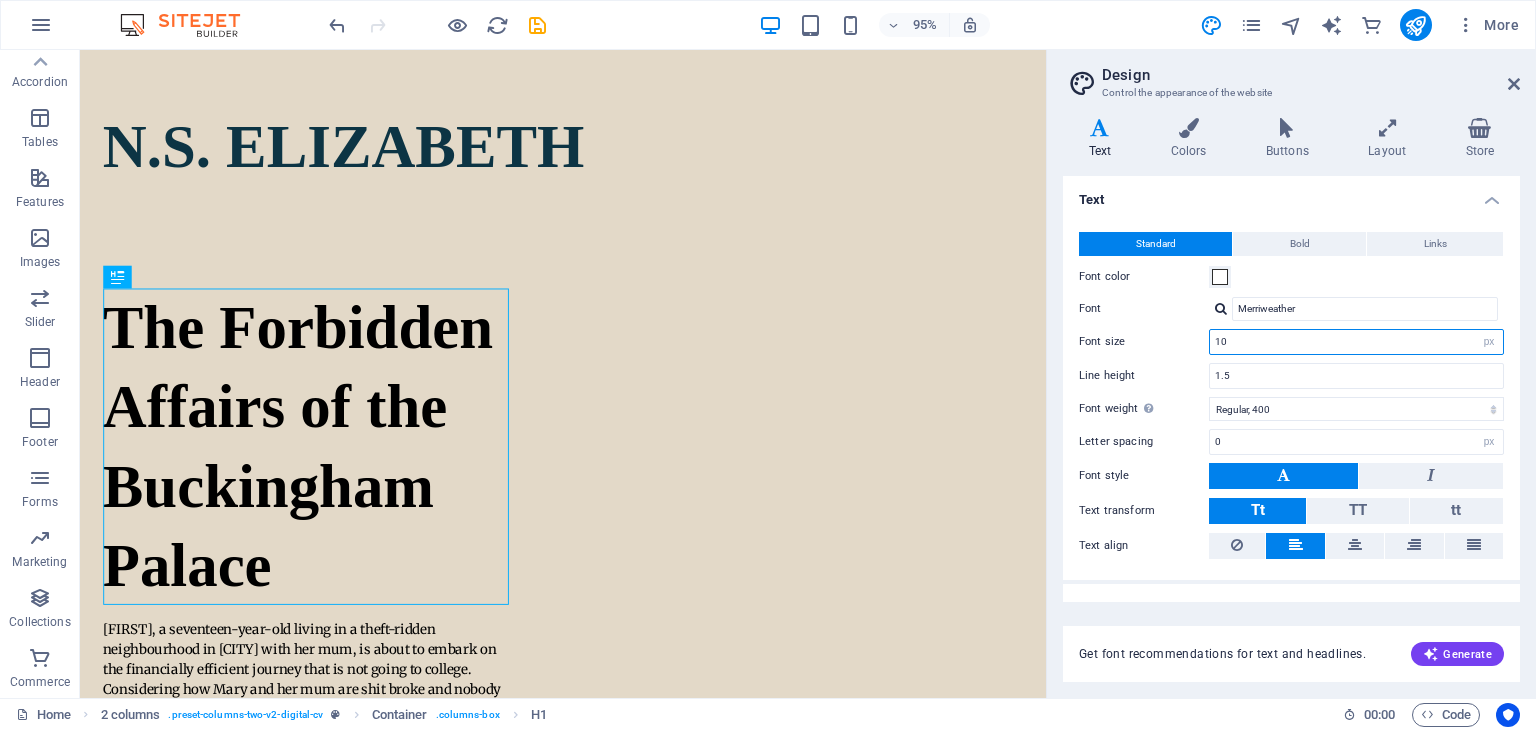 type on "10" 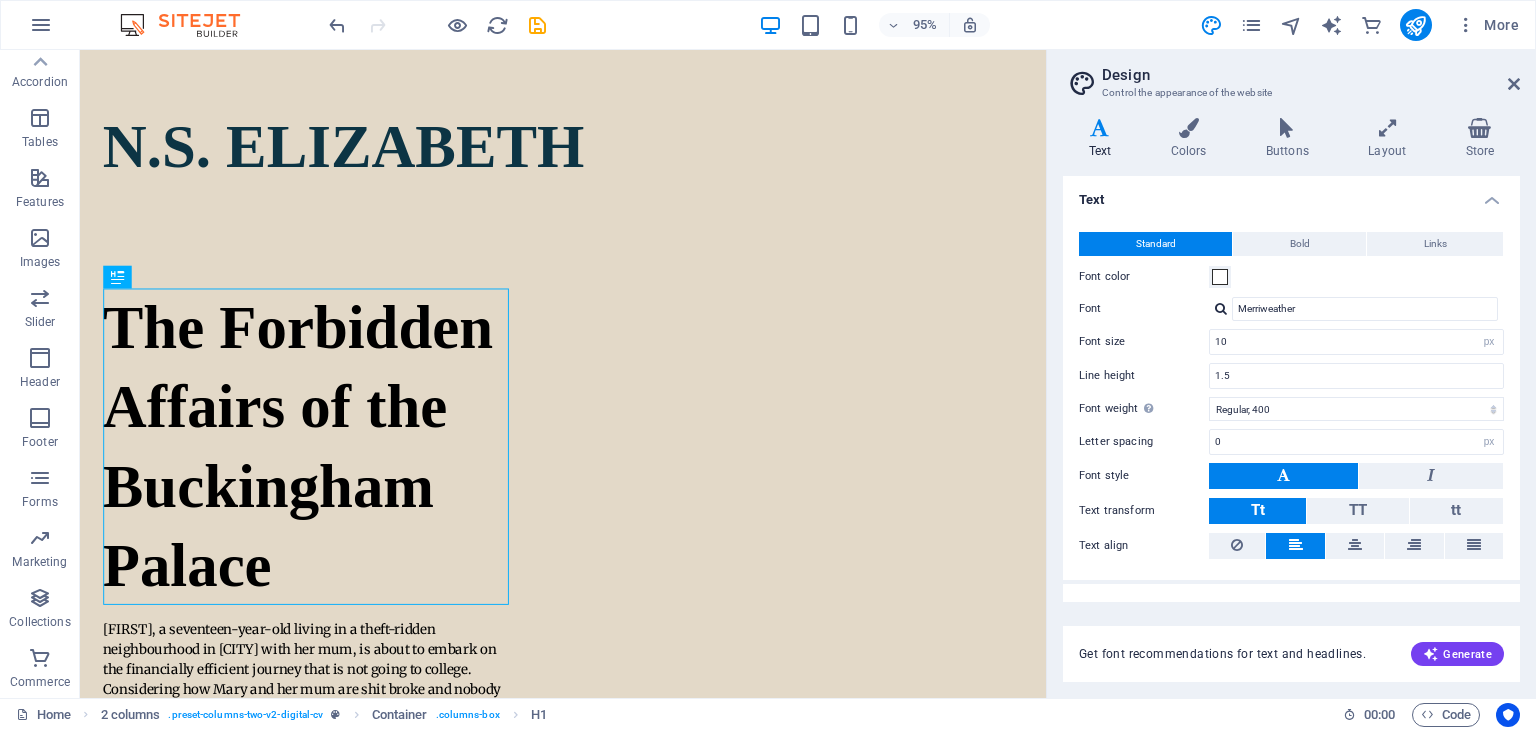 click on "Font color" at bounding box center [1291, 277] 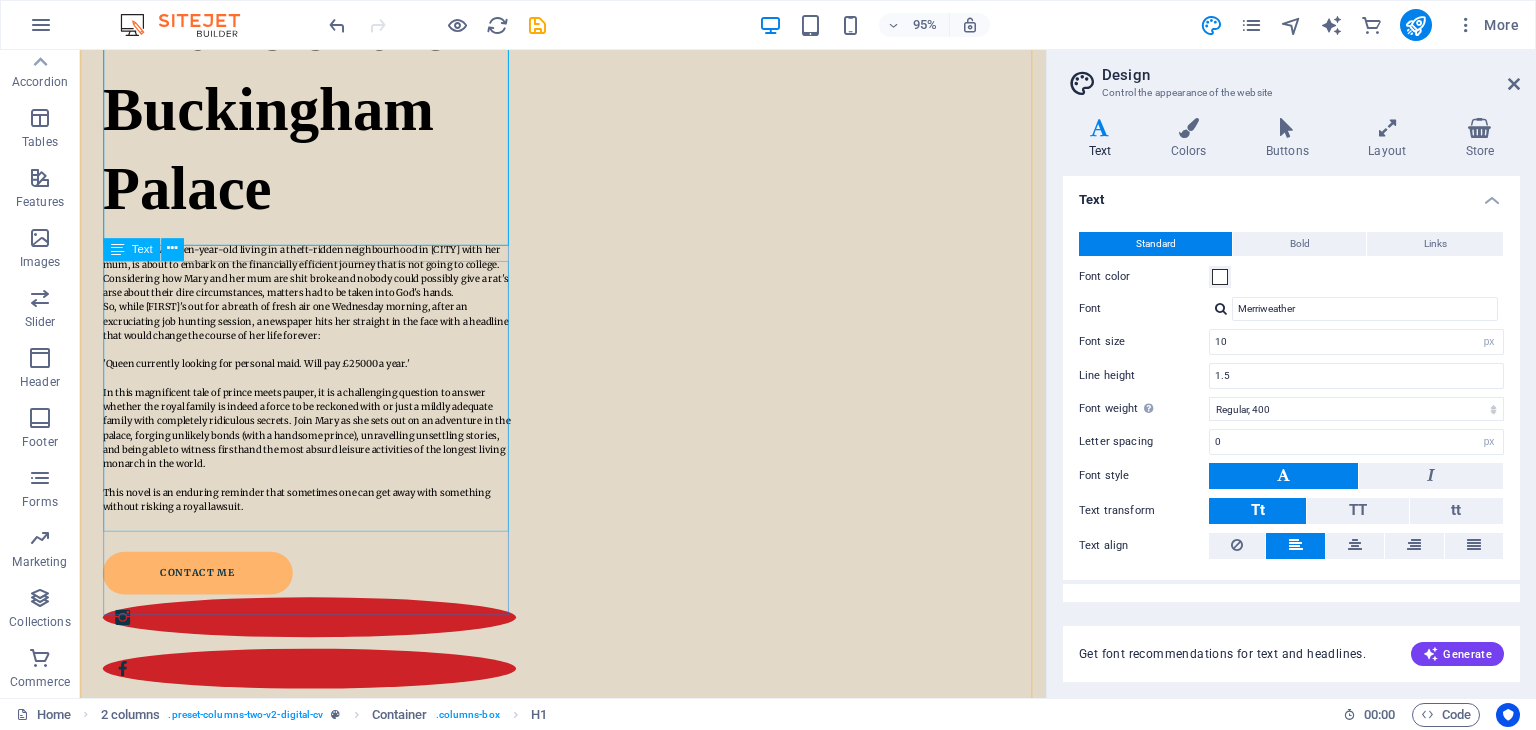 scroll, scrollTop: 400, scrollLeft: 0, axis: vertical 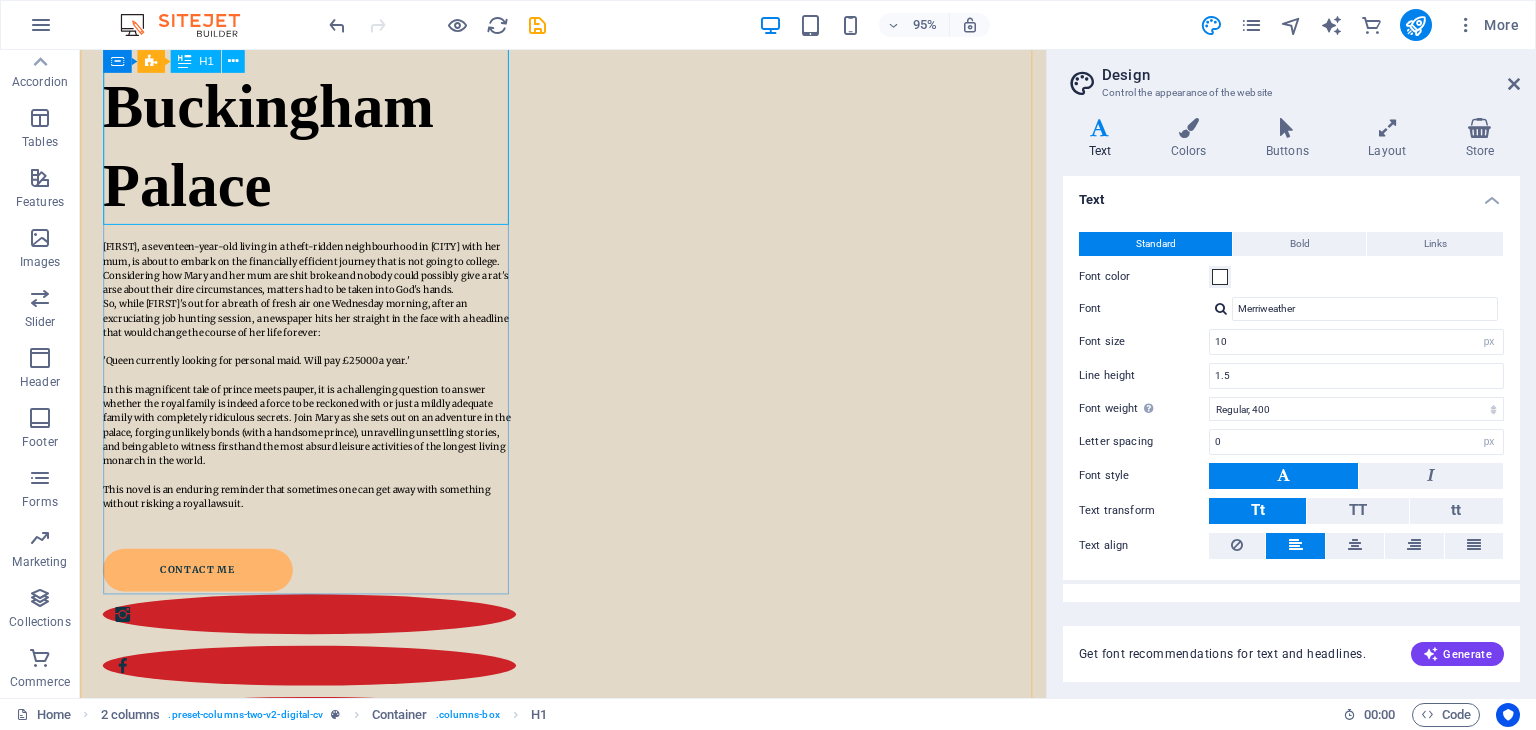 click on "The Forbidden Affairs of the Buckingham Palace" at bounding box center [321, 67] 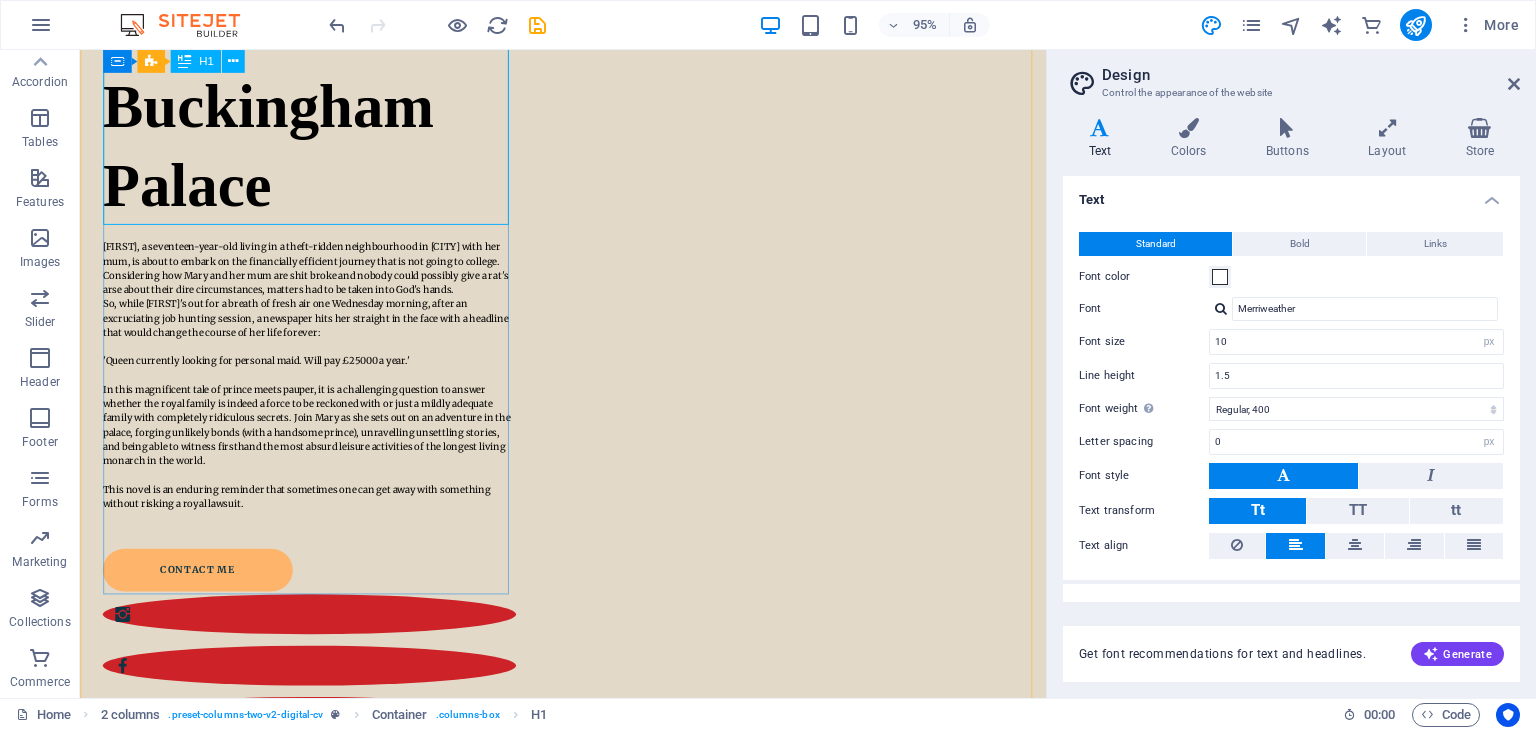 select on "%" 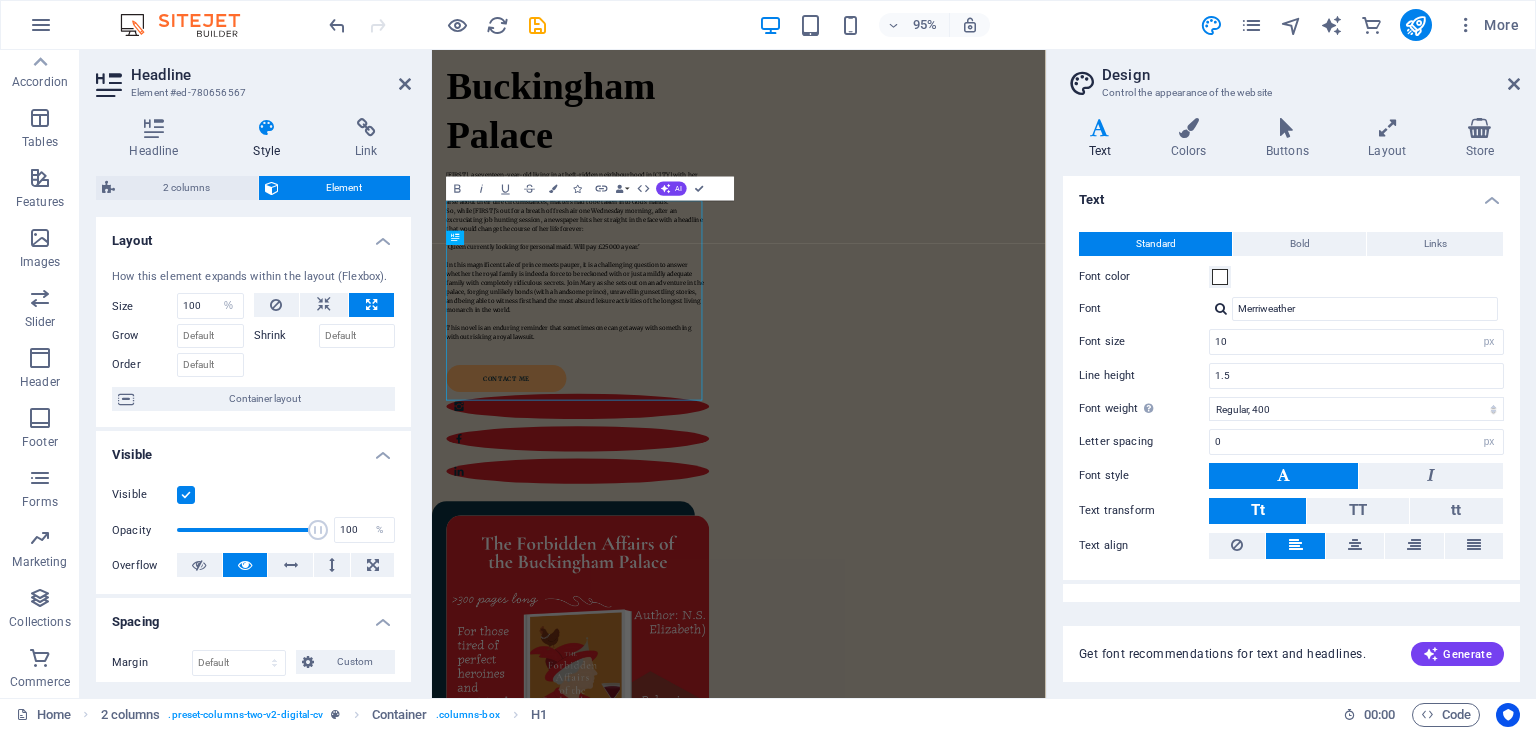 scroll, scrollTop: 0, scrollLeft: 0, axis: both 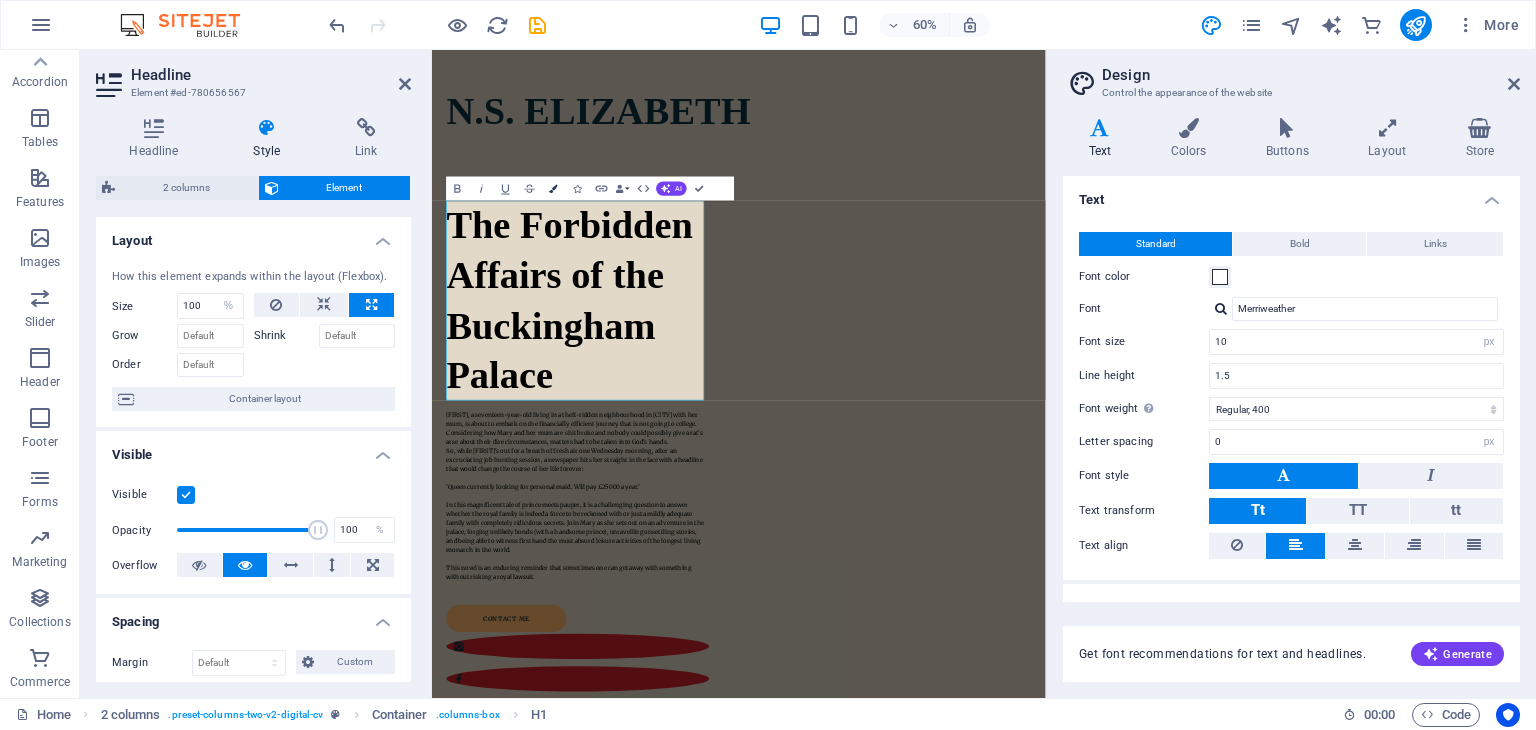 click on "Colors" at bounding box center [553, 189] 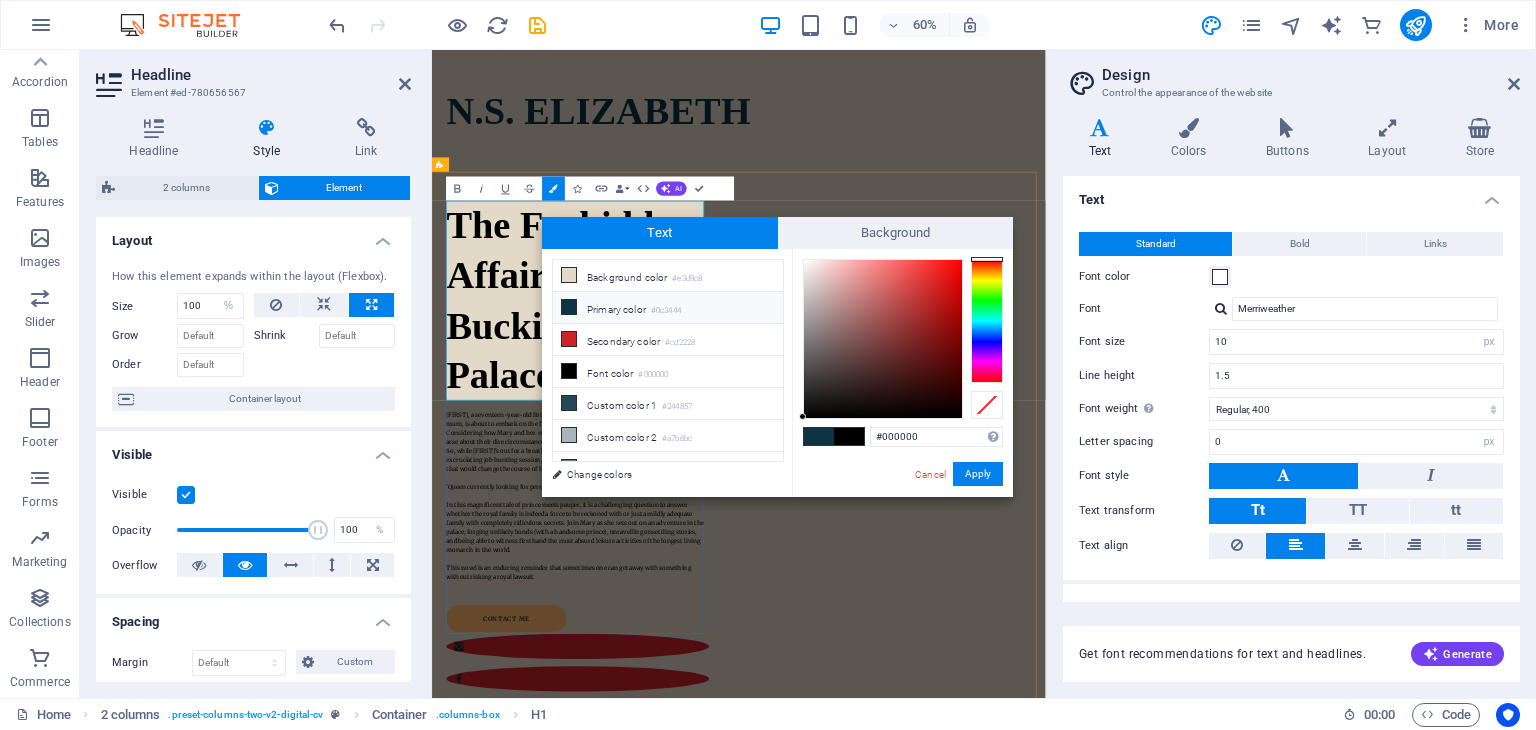 click on "The Forbidden Affairs of the Buckingham Palace" at bounding box center [661, 467] 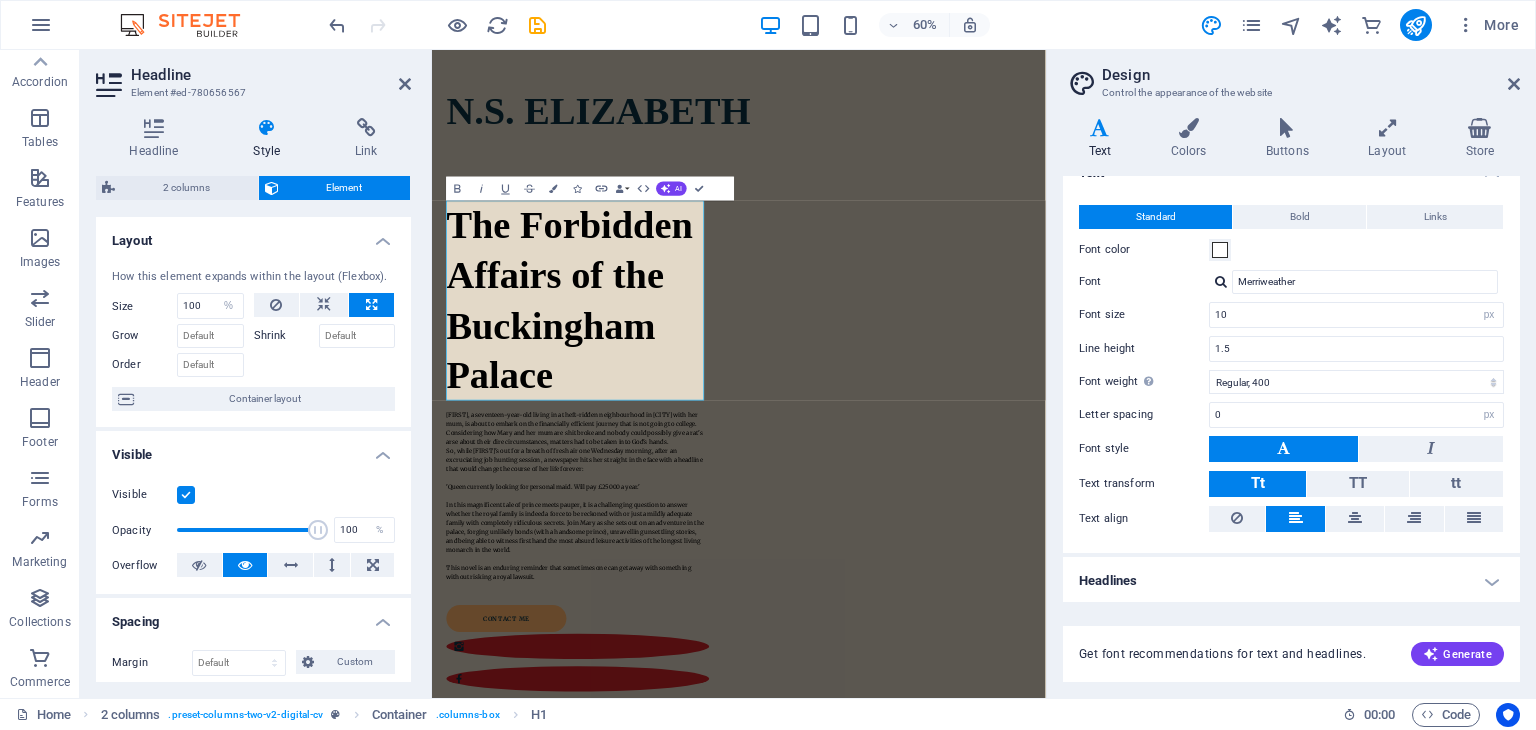 scroll, scrollTop: 0, scrollLeft: 0, axis: both 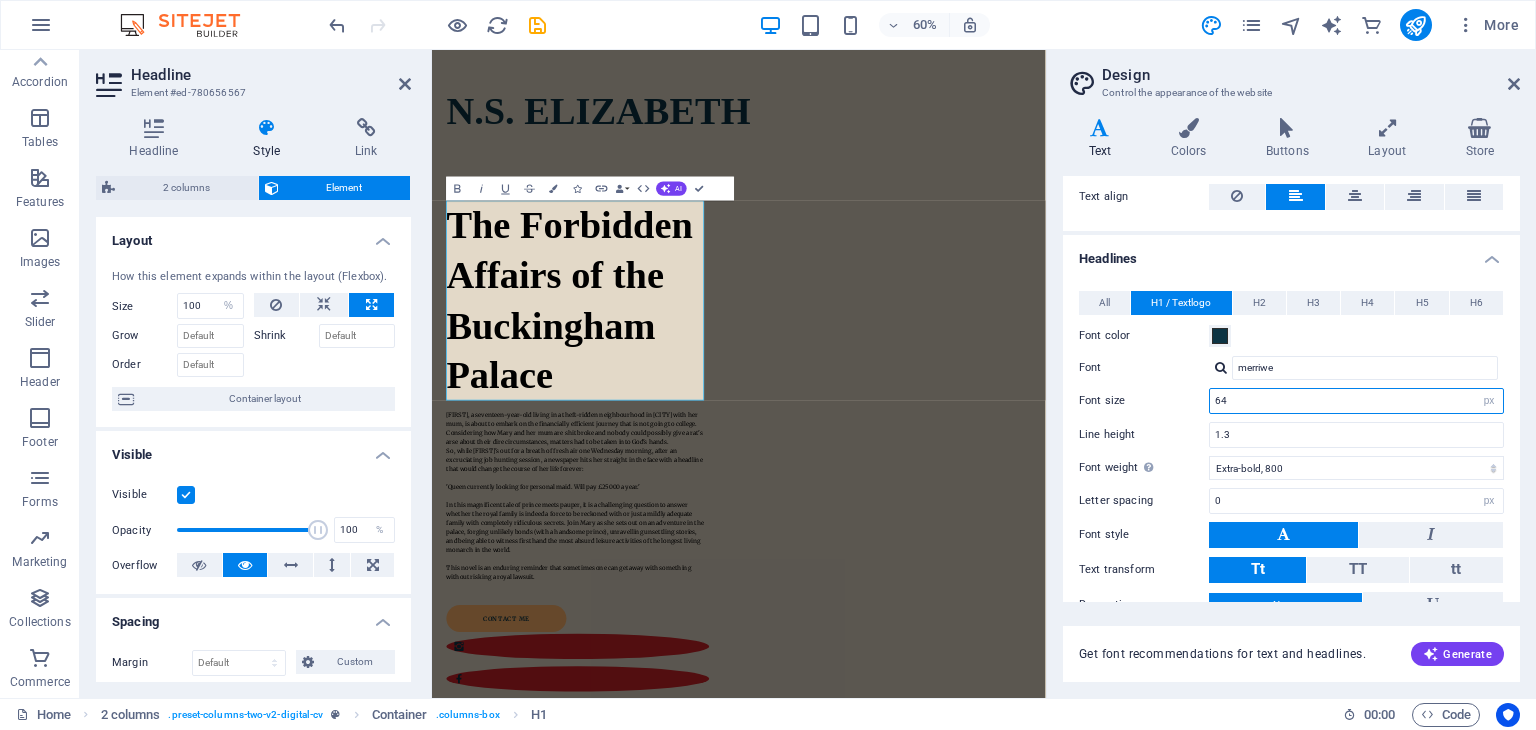 click on "64" at bounding box center (1356, 401) 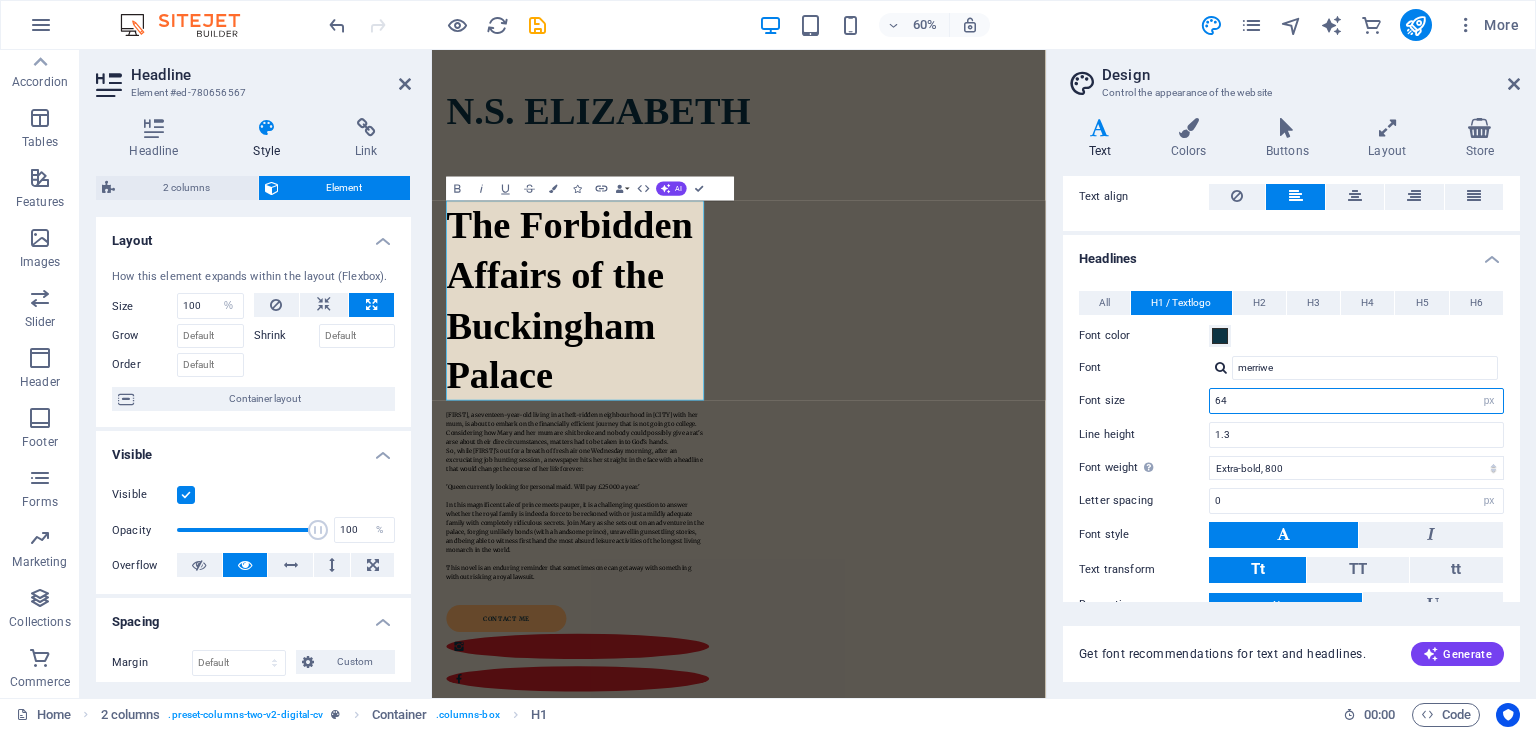 type on "6" 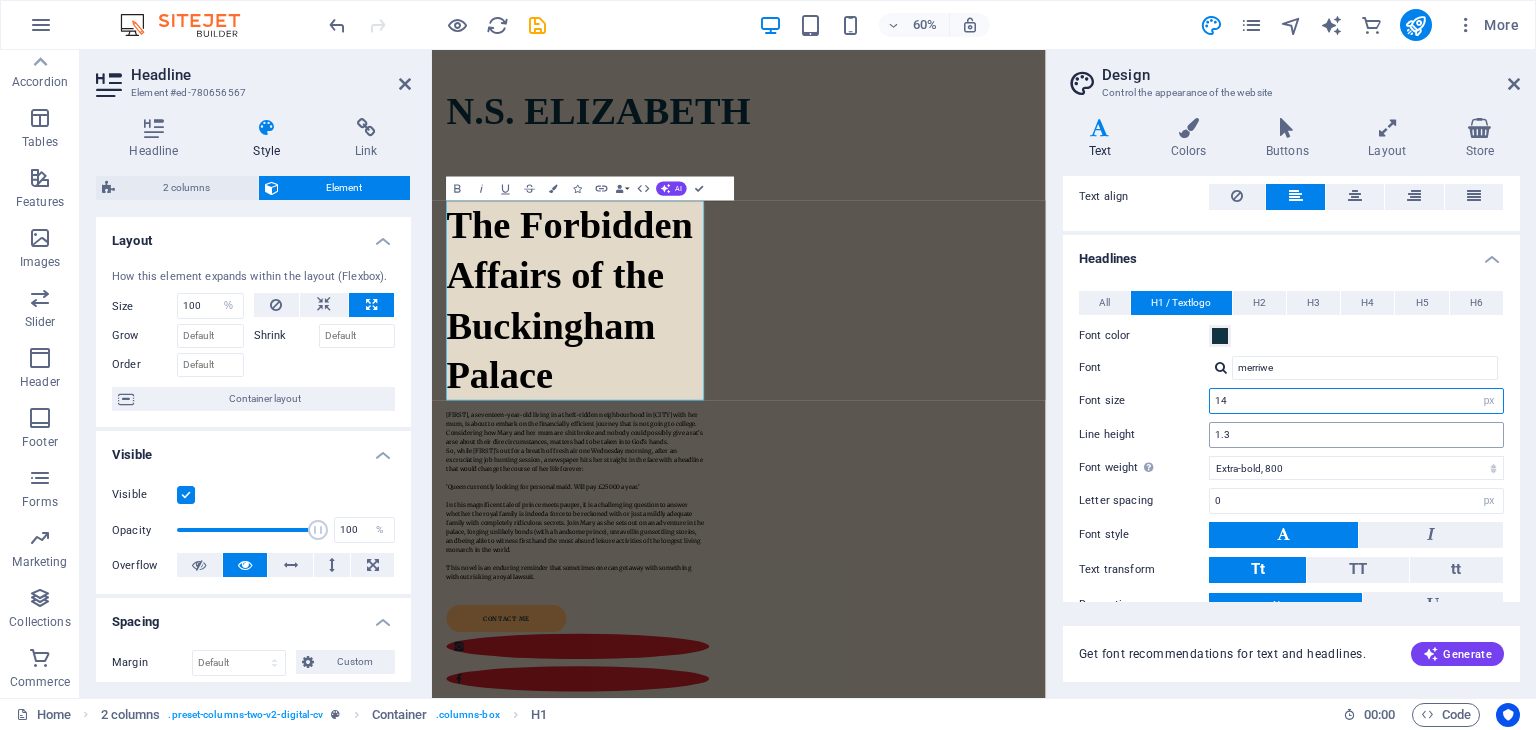 type on "1" 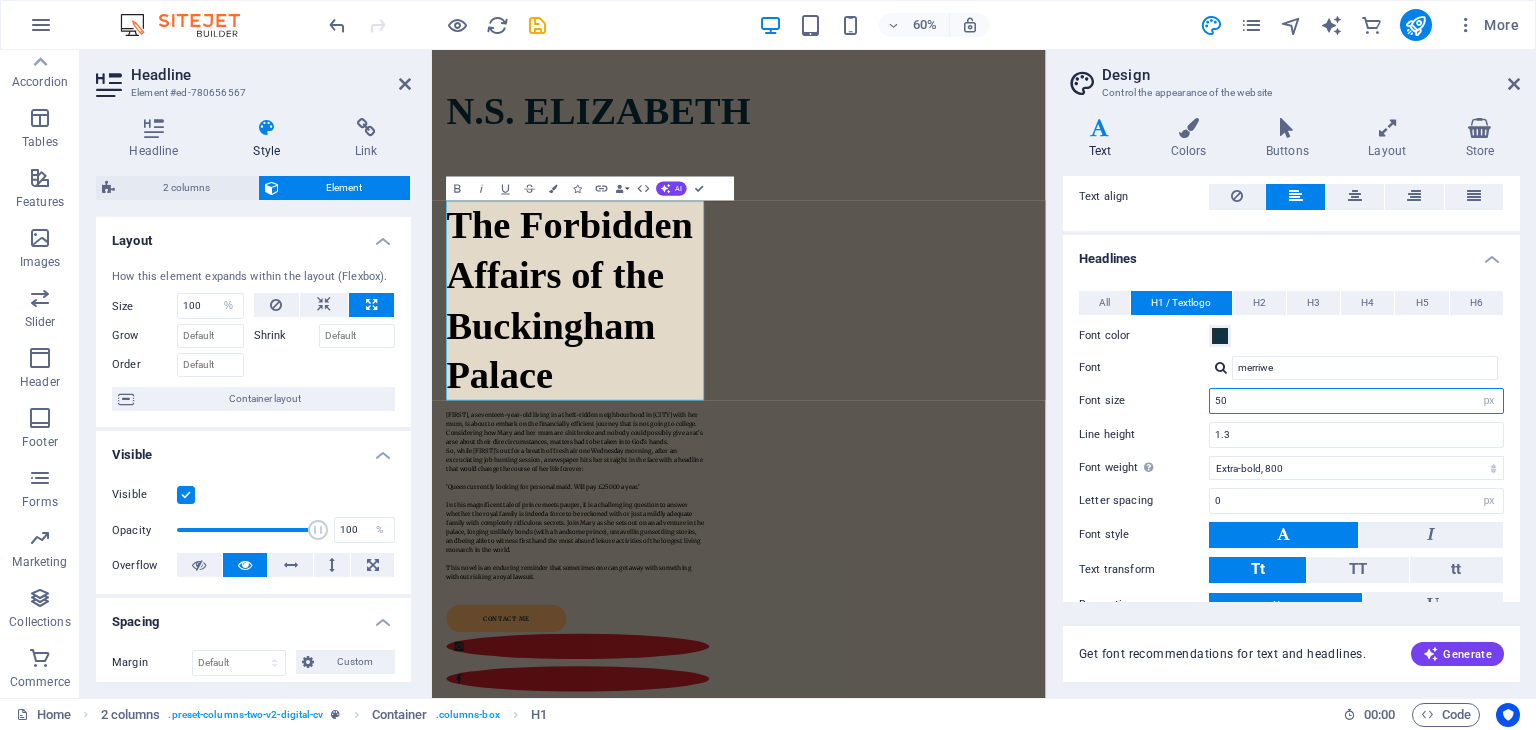 type on "50" 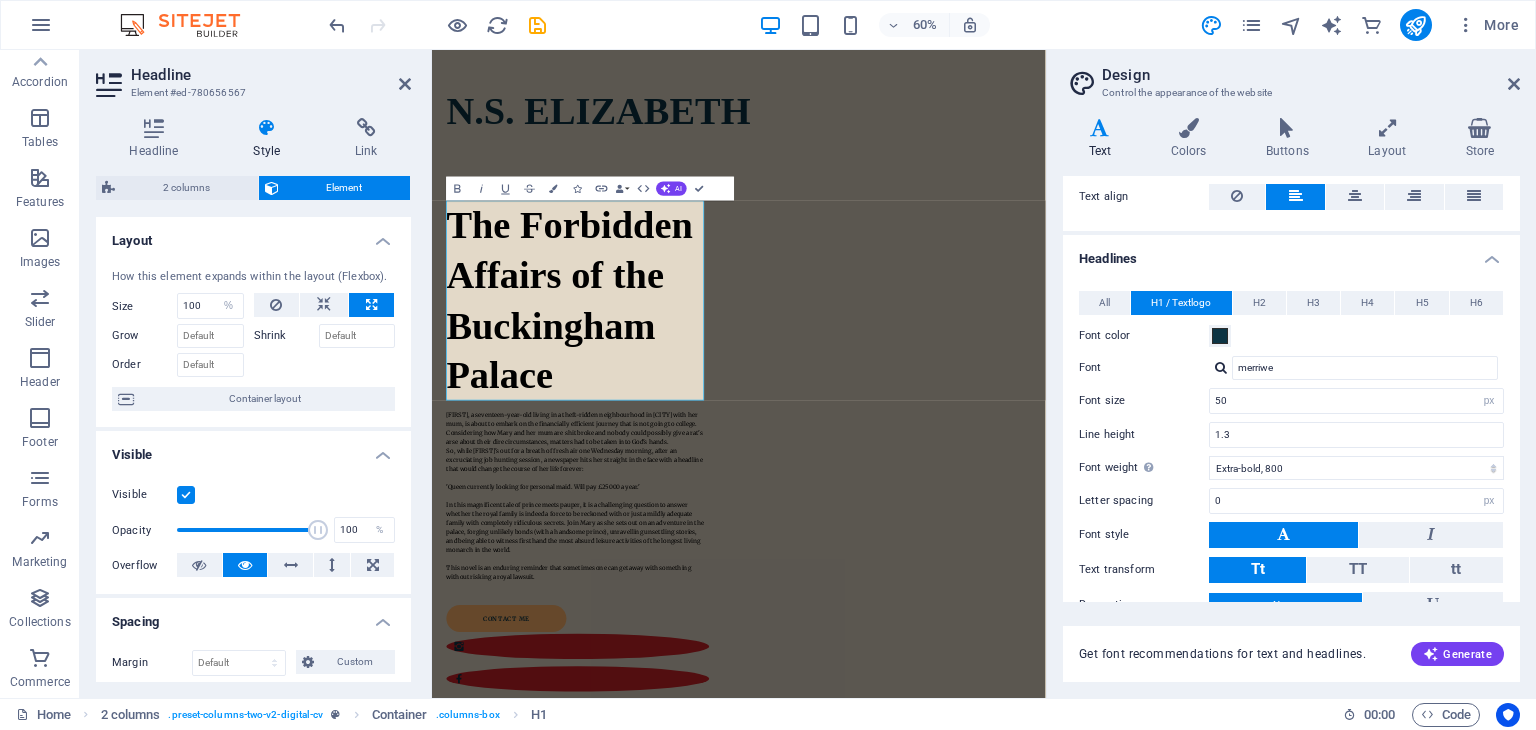click on "Font color" at bounding box center [1291, 336] 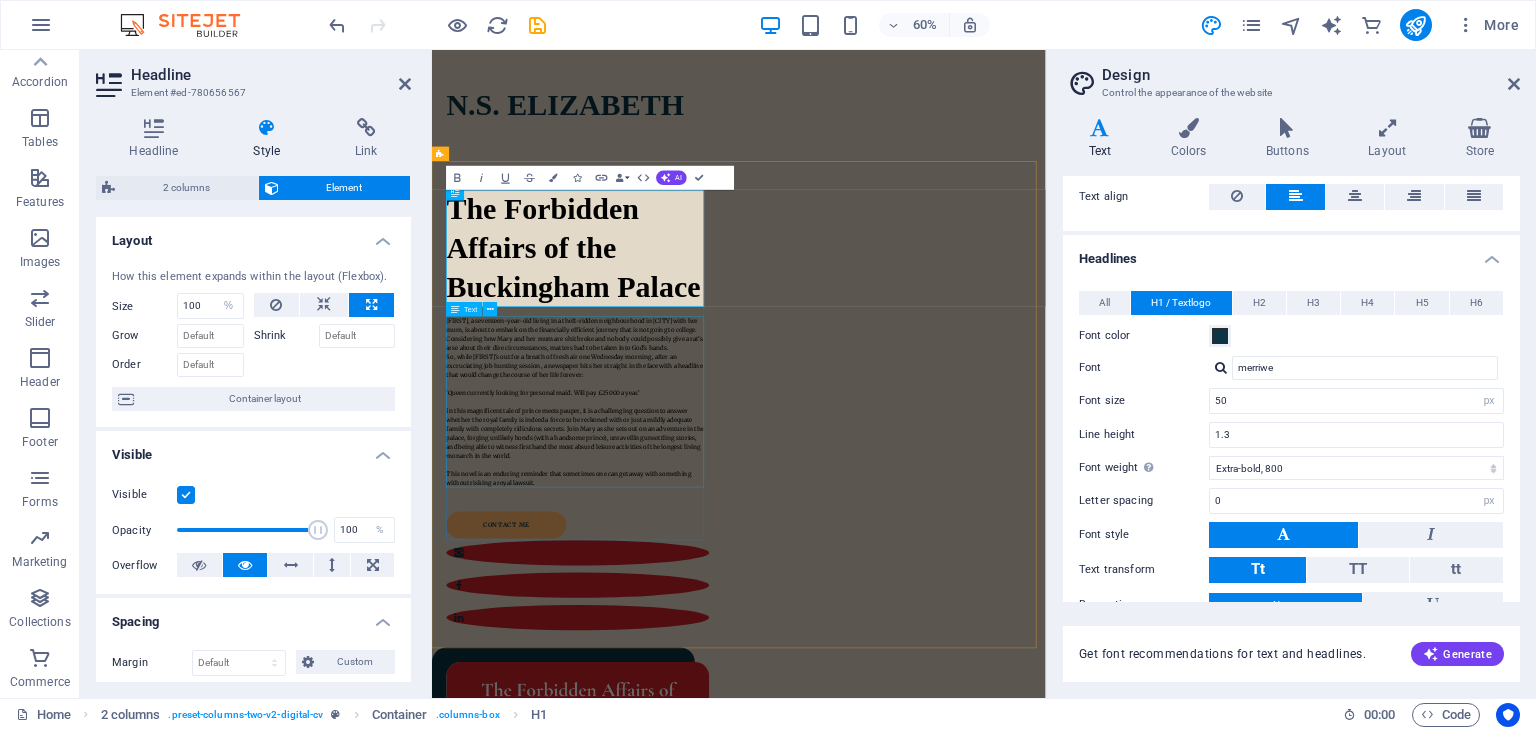 click on "[FIRST], a seventeen-year-old living in a theft-ridden neighbourhood in [CITY] with her mum, is about to embark on the financially efficient journey that is not going to college. Considering how [FIRST] and her mum are shit broke and nobody could possibly give a rat's arse about their dire circumstances, matters had to be taken into God's hands. So, while [FIRST]'s out for a breath of fresh air one Wednesday morning, after an excruciating job hunting session, a newspaper hits her straight in the face with a headline that would change the course of her life forever: 'Queen currently looking for personal maid. Will pay £25000 a year.' This novel is an enduring reminder that sometimes one can get away with something without risking a royal lawsuit." at bounding box center (675, 636) 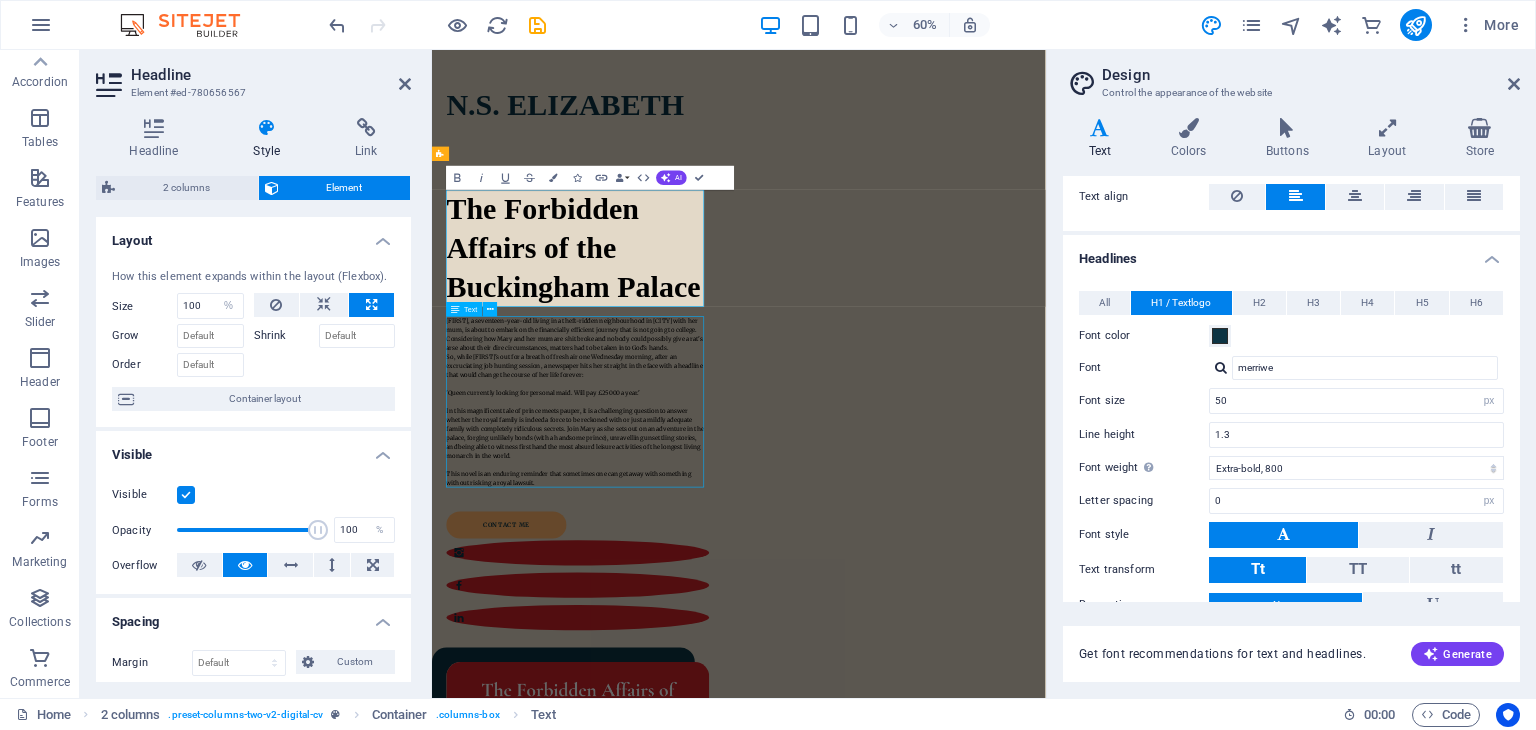 click on "[FIRST], a seventeen-year-old living in a theft-ridden neighbourhood in [CITY] with her mum, is about to embark on the financially efficient journey that is not going to college. Considering how [FIRST] and her mum are shit broke and nobody could possibly give a rat's arse about their dire circumstances, matters had to be taken into God's hands. So, while [FIRST]'s out for a breath of fresh air one Wednesday morning, after an excruciating job hunting session, a newspaper hits her straight in the face with a headline that would change the course of her life forever: 'Queen currently looking for personal maid. Will pay £25000 a year.' This novel is an enduring reminder that sometimes one can get away with something without risking a royal lawsuit." at bounding box center (675, 636) 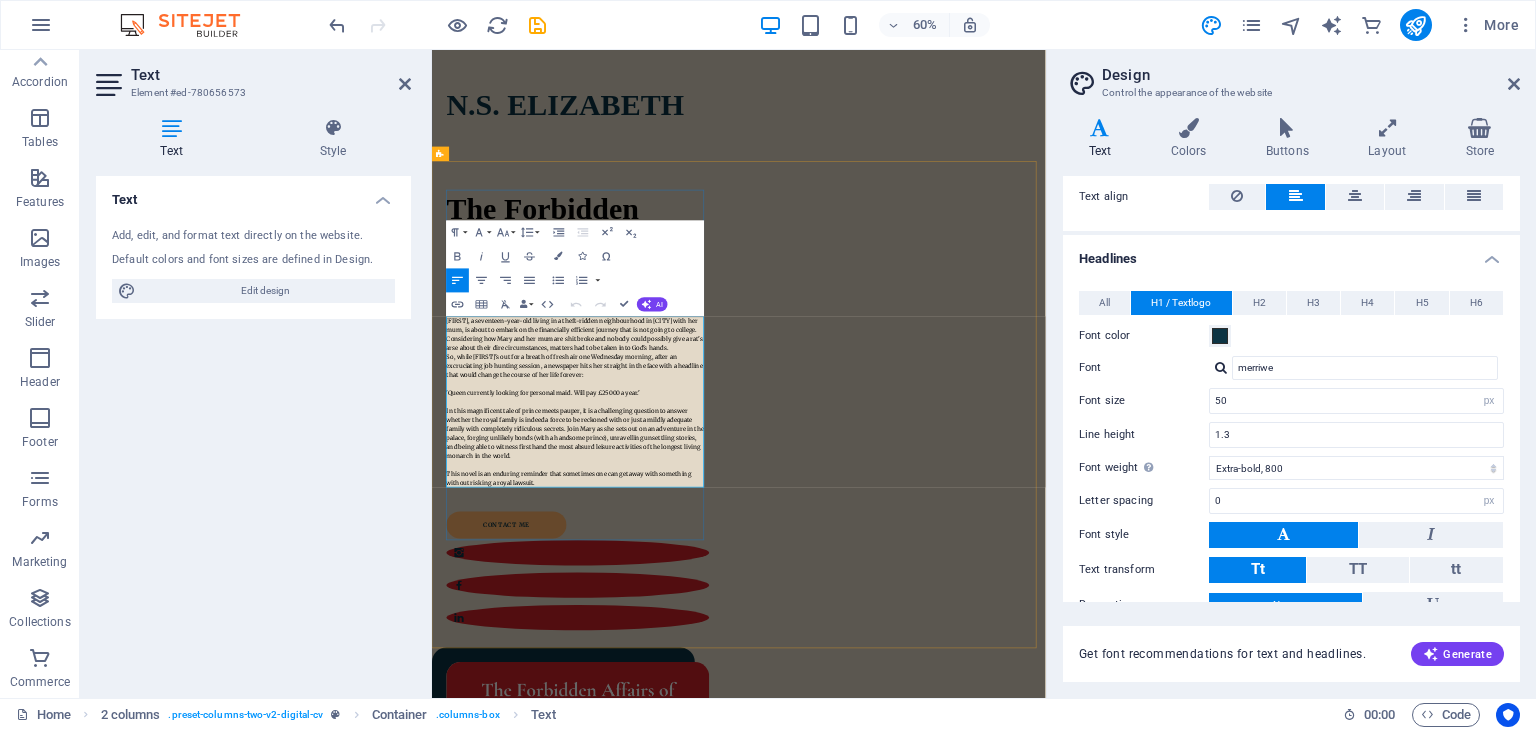 click at bounding box center (675, 606) 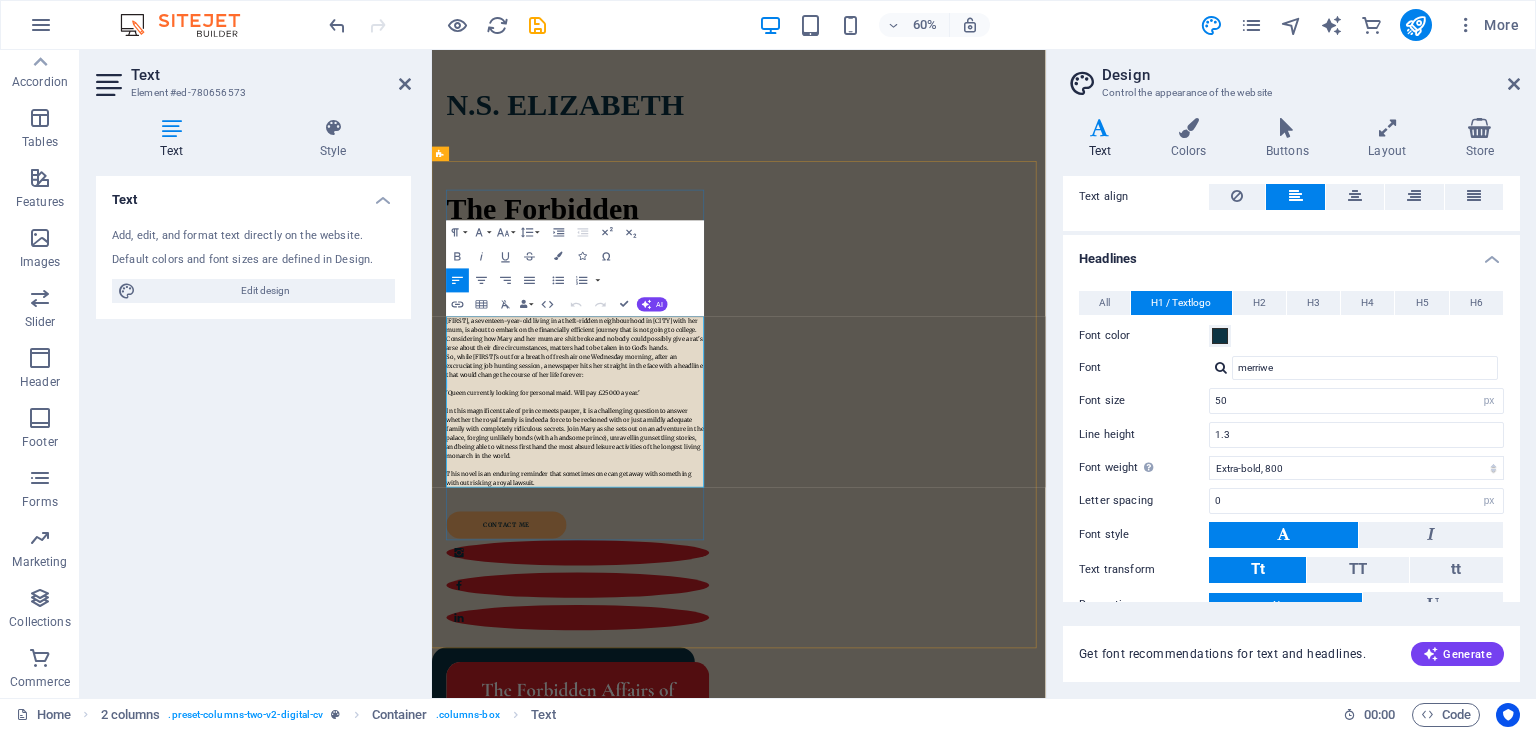 click at bounding box center (675, 606) 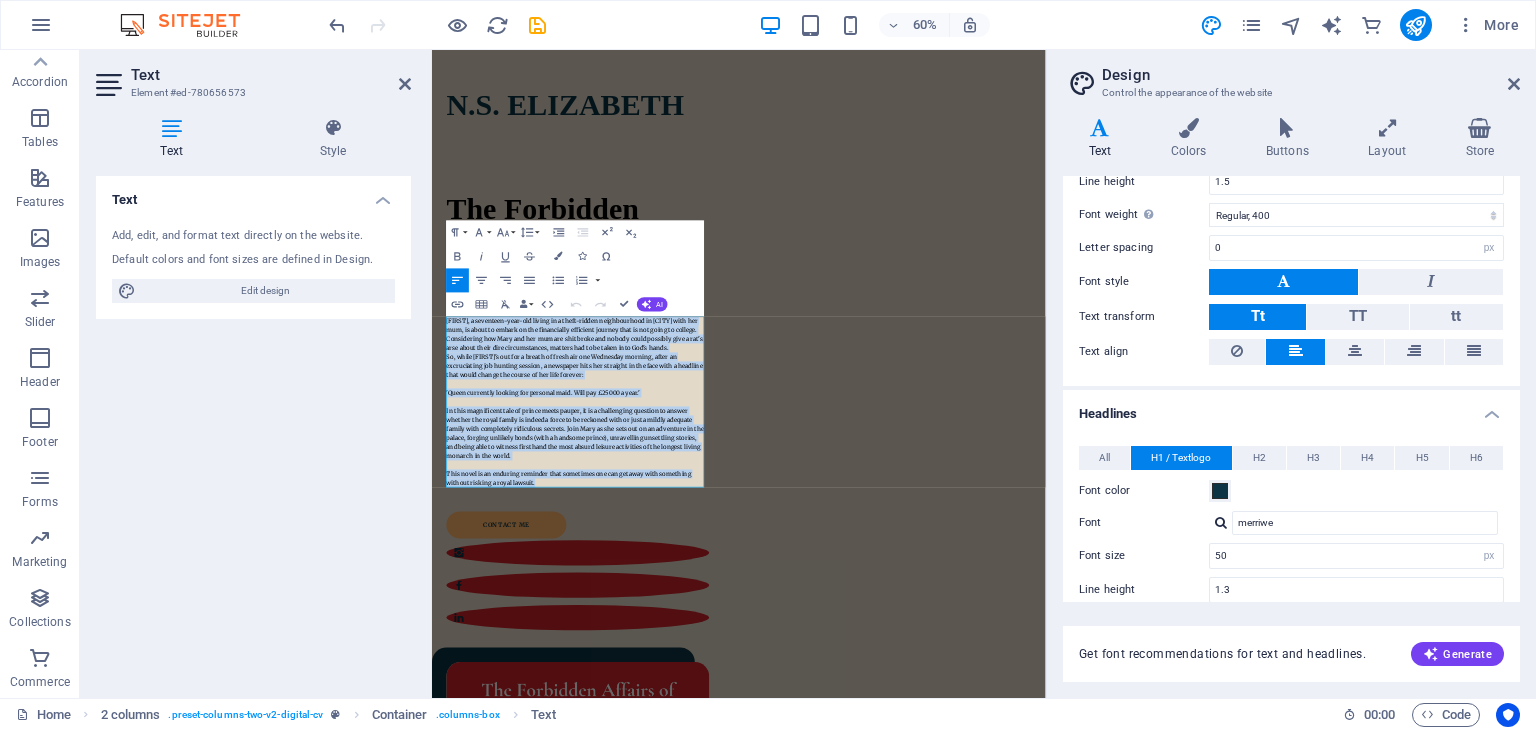 scroll, scrollTop: 49, scrollLeft: 0, axis: vertical 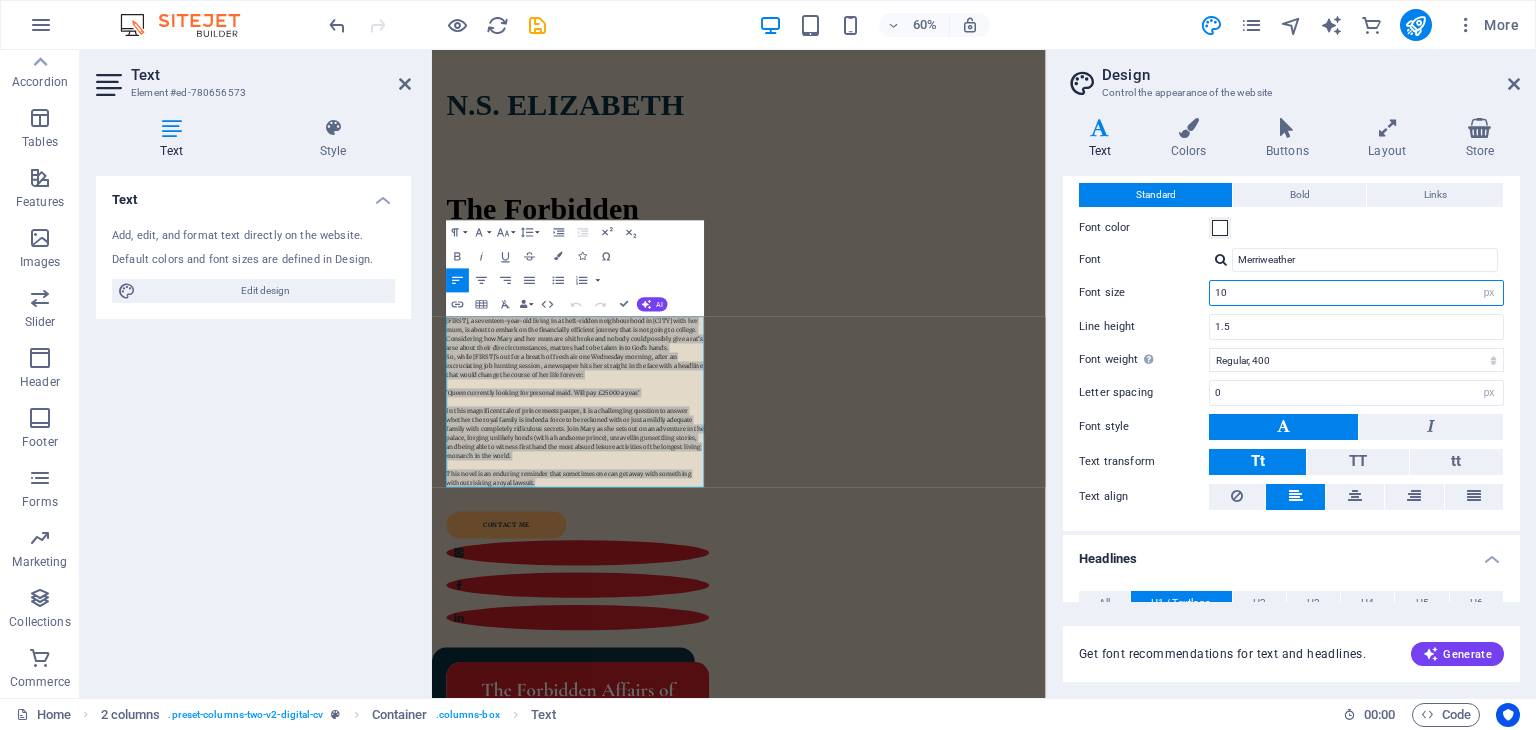 click on "10" at bounding box center [1356, 293] 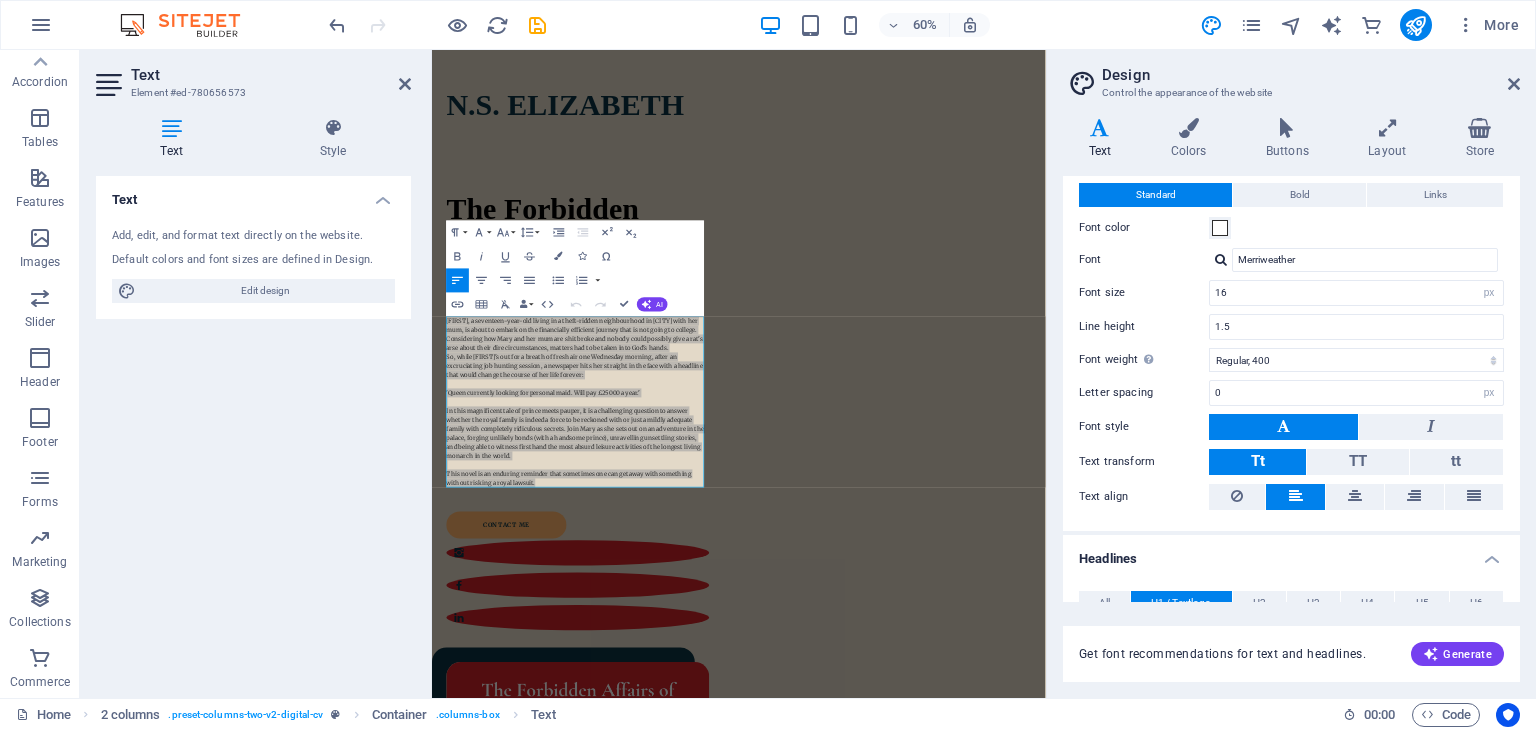 click on "Standard Bold Links Font color Font Merriweather Font size 16 rem px Line height 1.5 Font weight To display the font weight correctly, it may need to be enabled.  Manage Fonts Thin, 100 Extra-light, 200 Light, 300 Regular, 400 Medium, 500 Semi-bold, 600 Bold, 700 Extra-bold, 800 Black, 900 Letter spacing 0 rem px Font style Text transform Tt TT tt Text align Font weight To display the font weight correctly, it may need to be enabled.  Manage Fonts Thin, 100 Extra-light, 200 Light, 300 Regular, 400 Medium, 500 Semi-bold, 600 Bold, 700 Extra-bold, 800 Black, 900 Default Hover / Active Font color Font color Decoration None Decoration None Transition duration 0.3 s Transition function Ease Ease In Ease Out Ease In/Ease Out Linear" at bounding box center [1291, 347] 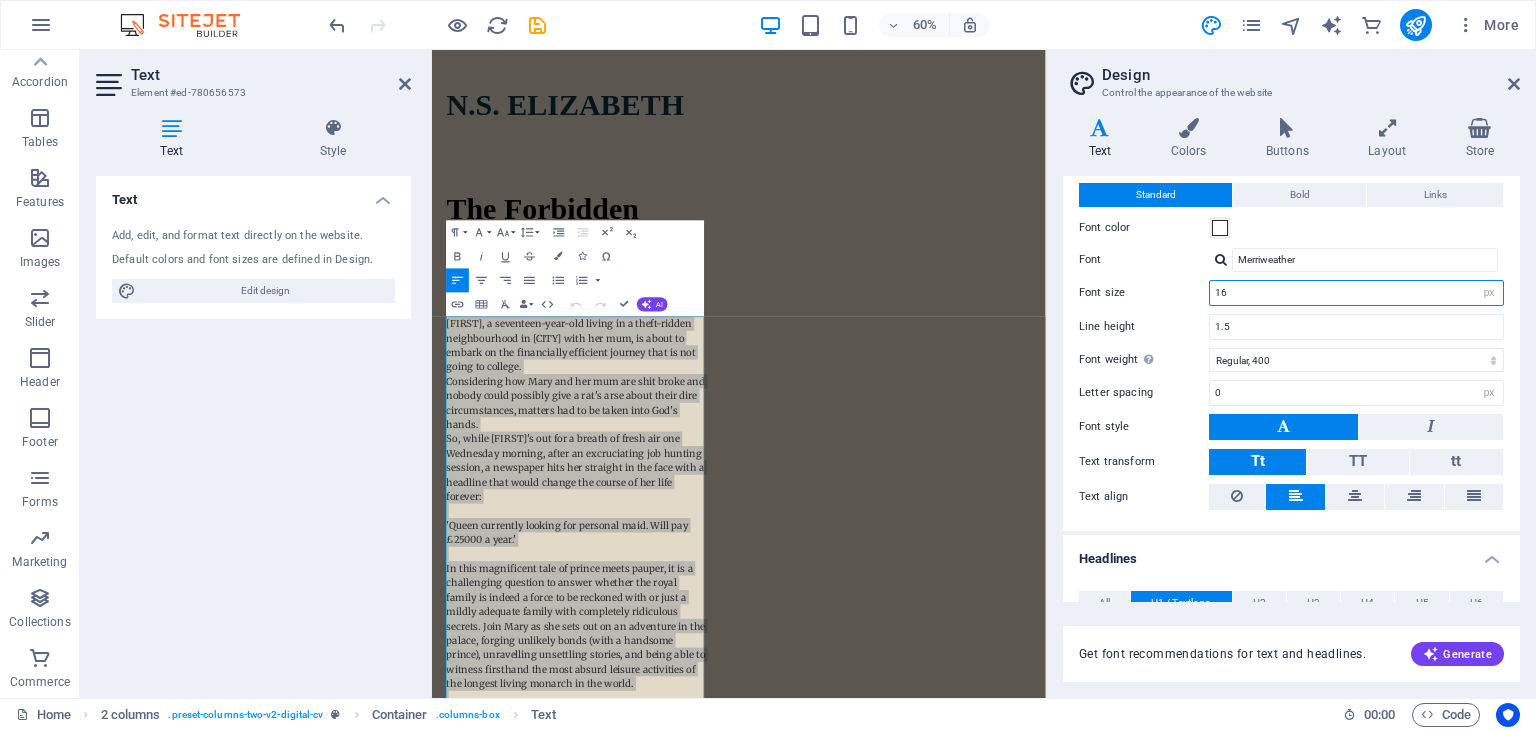 click on "16" at bounding box center [1356, 293] 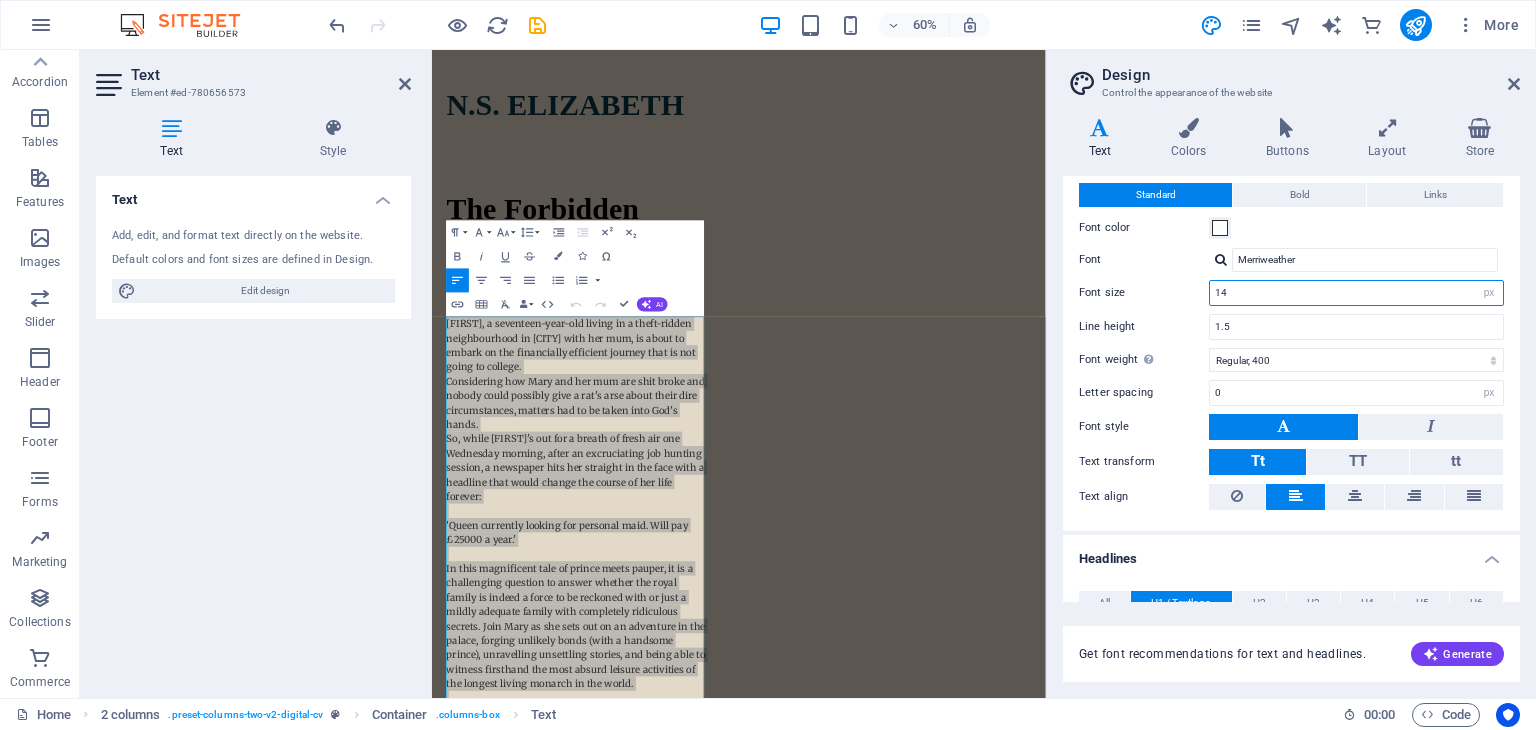 type on "14" 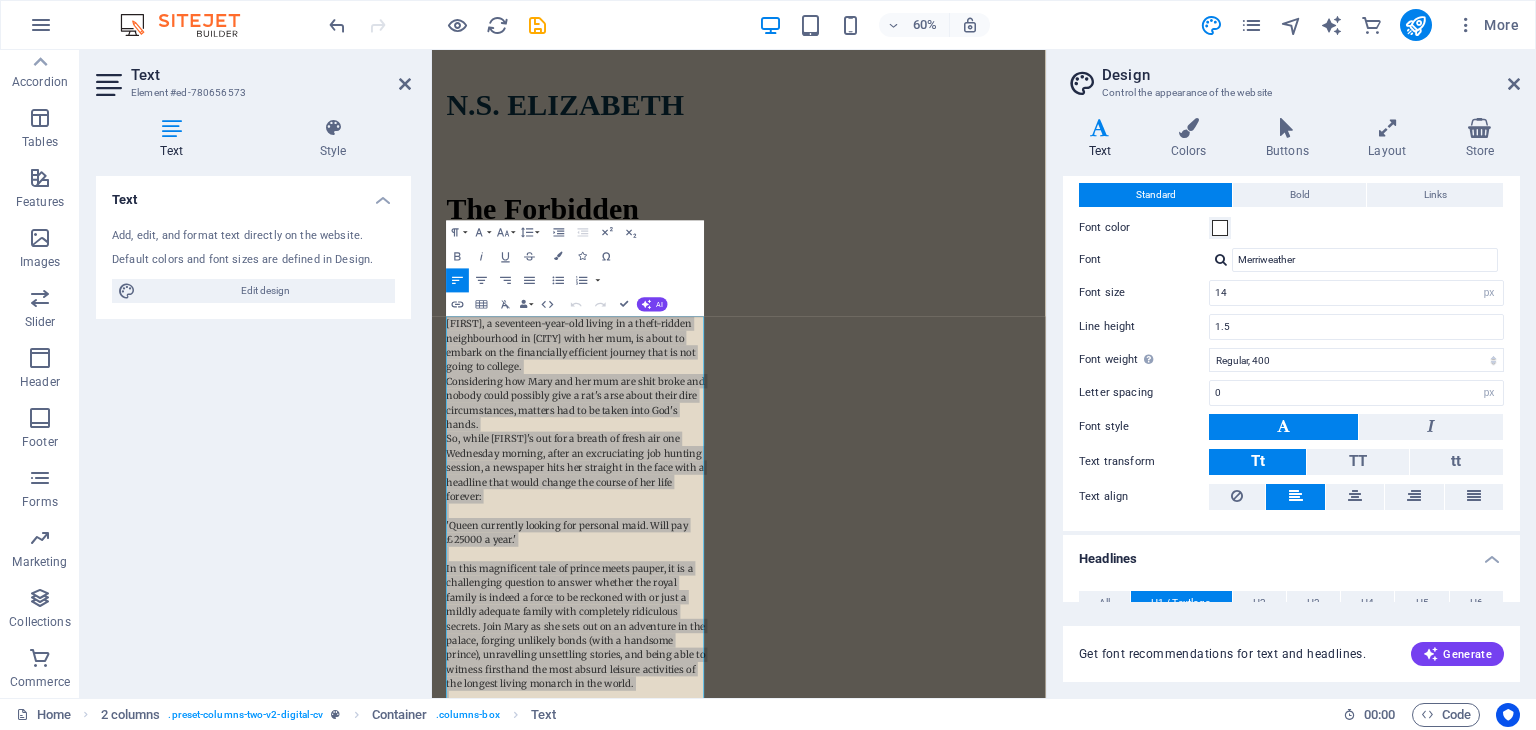click on "Font color" at bounding box center (1291, 228) 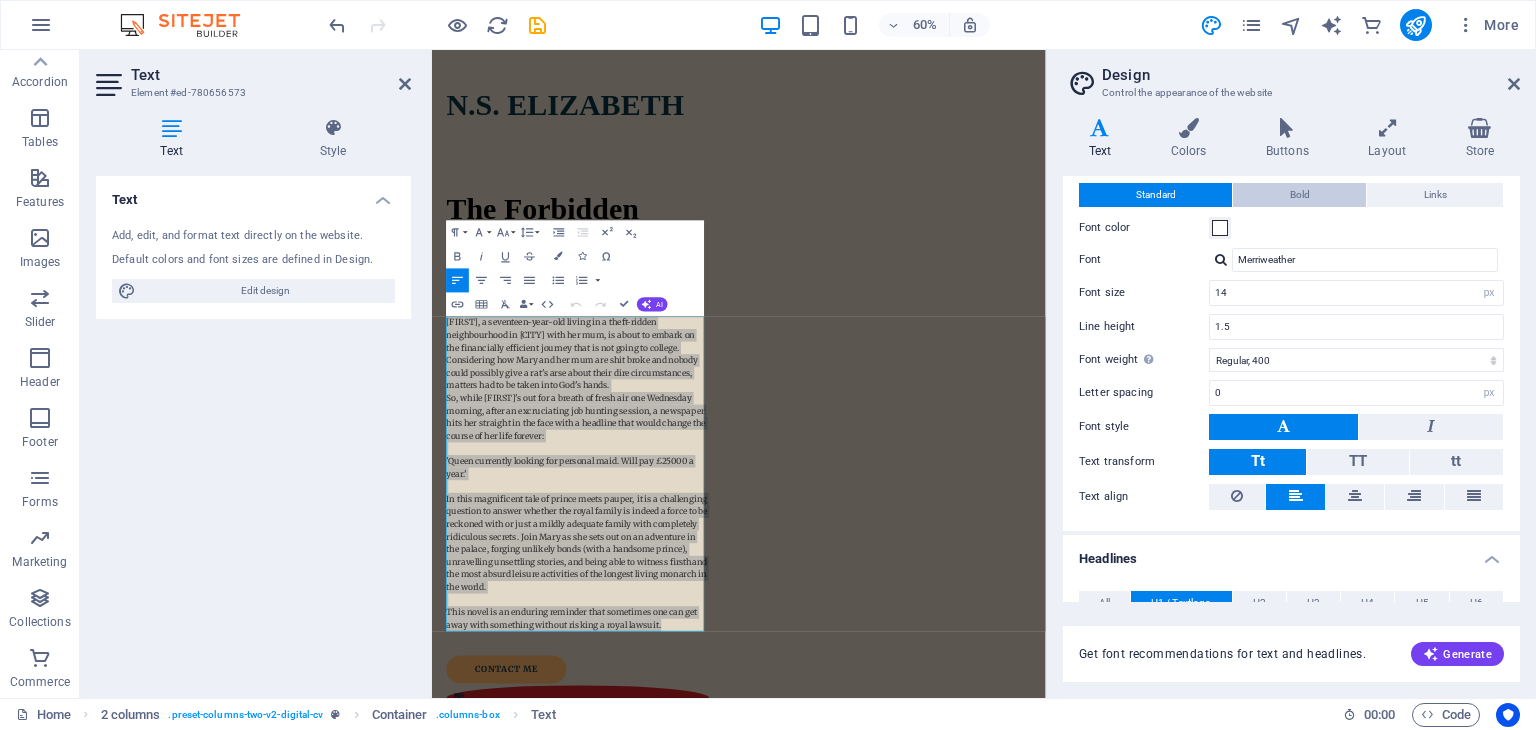 click on "Bold" at bounding box center [1300, 195] 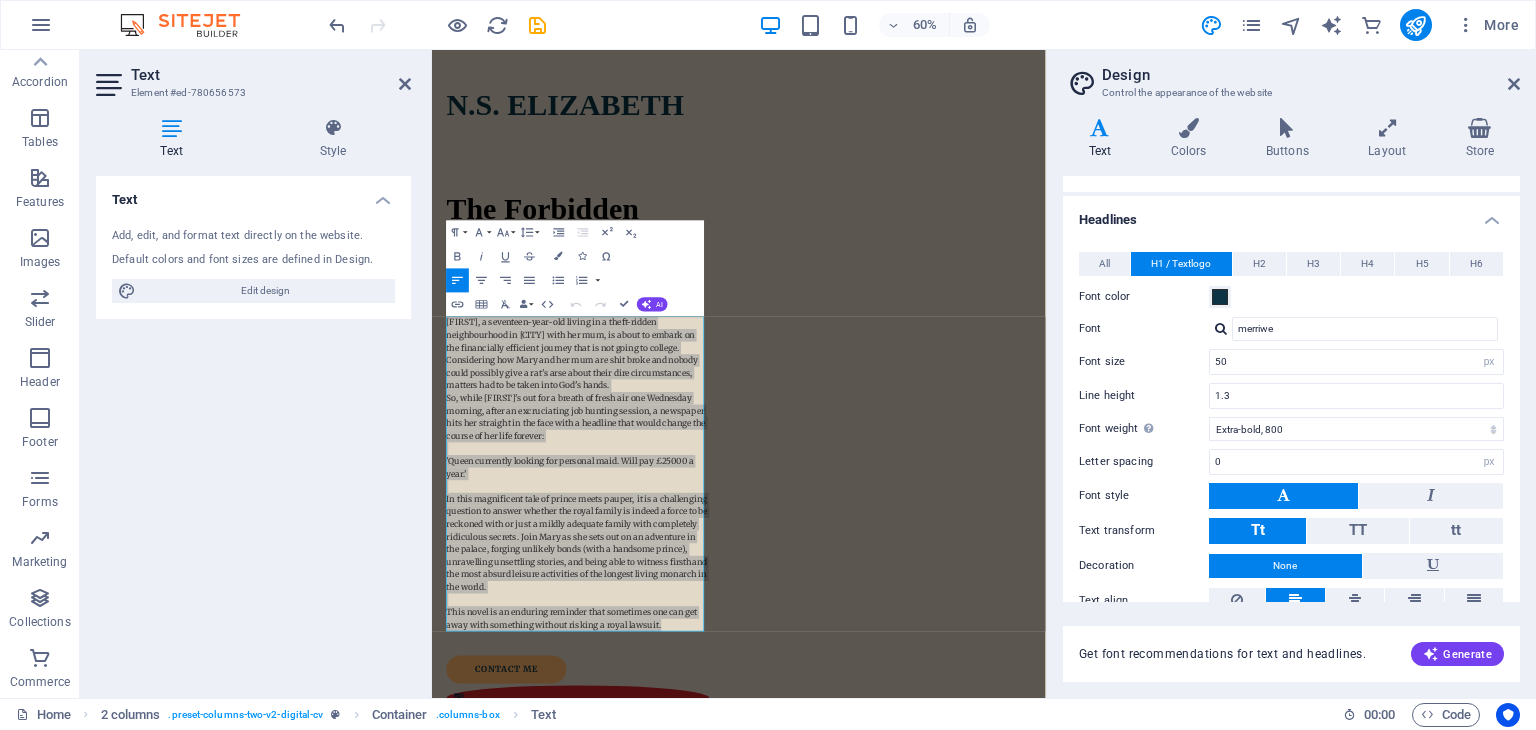 scroll, scrollTop: 149, scrollLeft: 0, axis: vertical 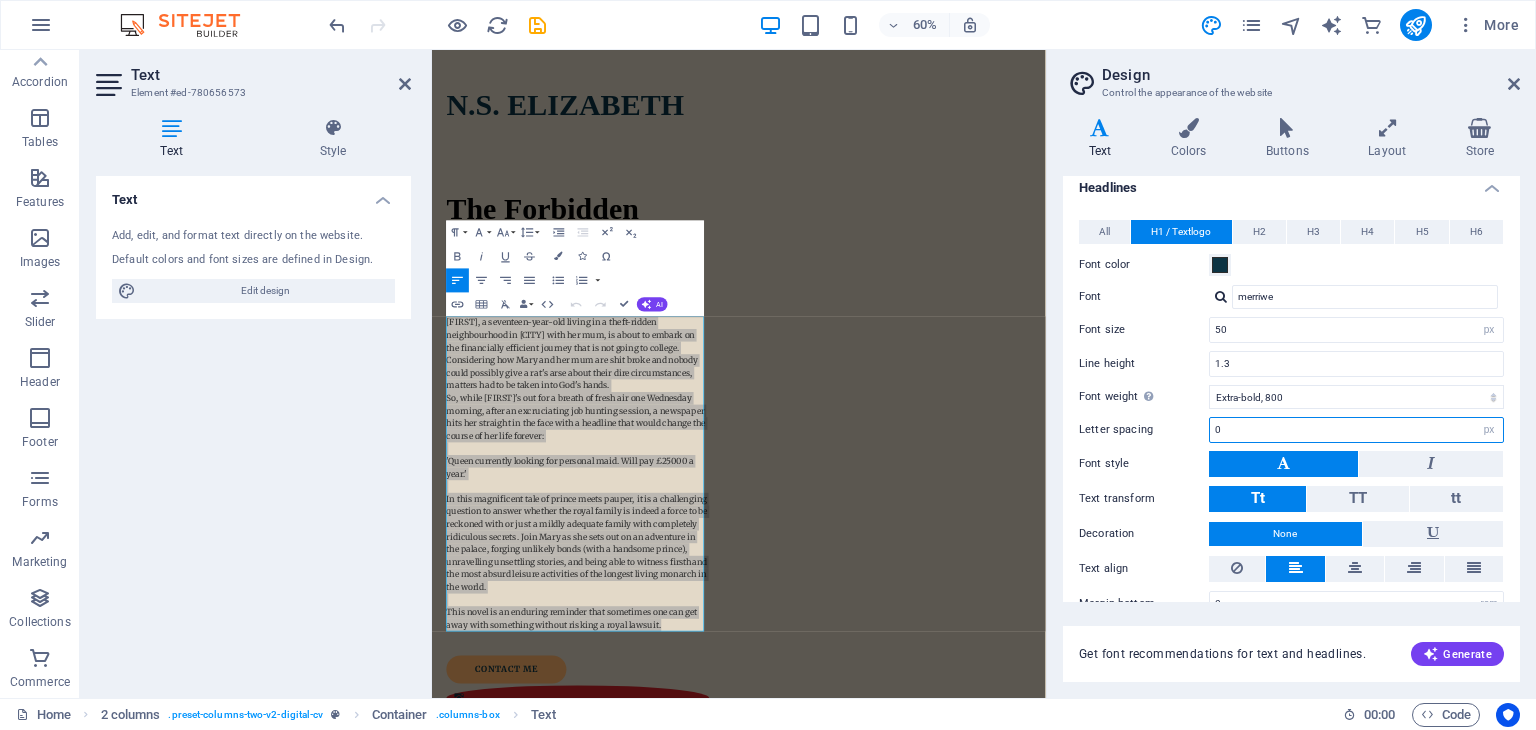 click on "0" at bounding box center [1356, 430] 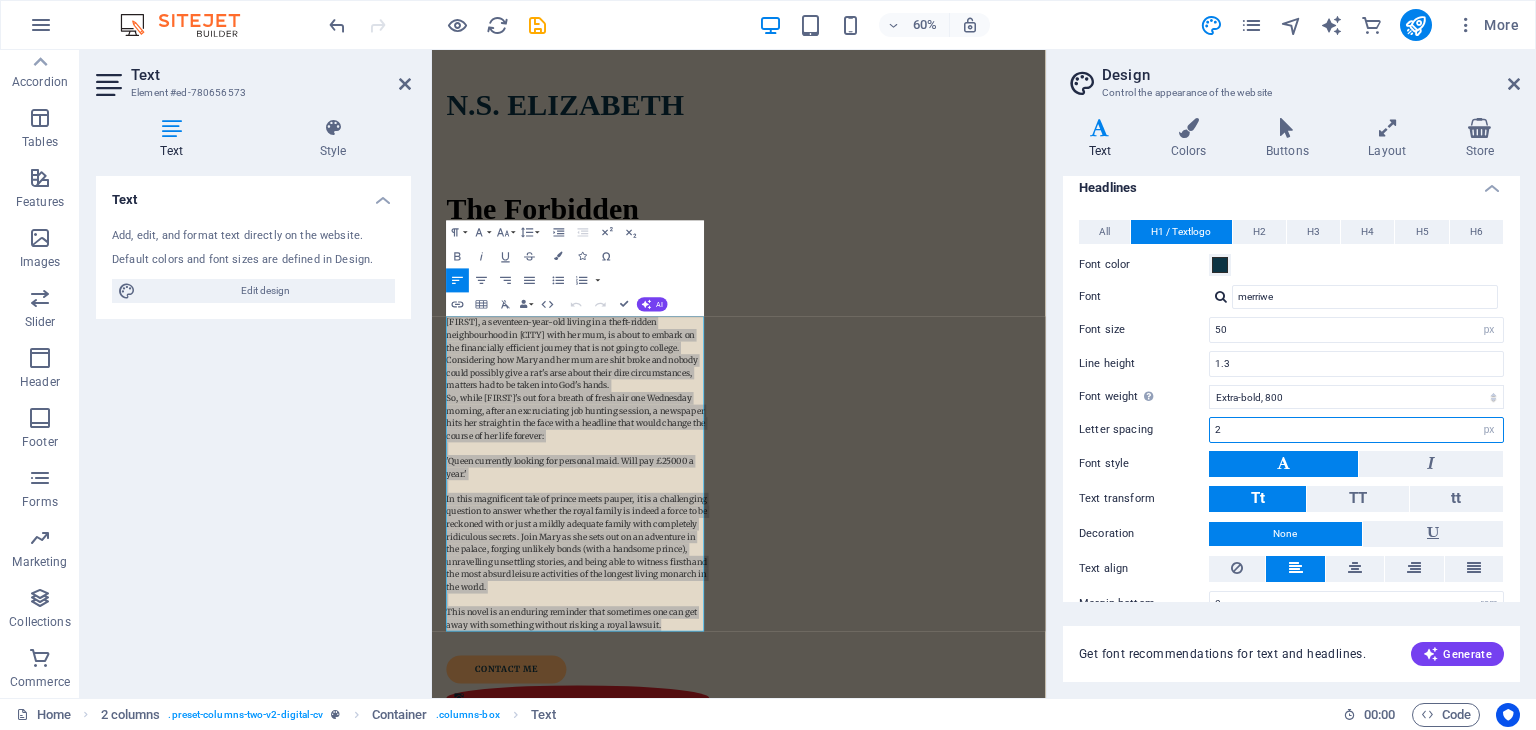 type on "2" 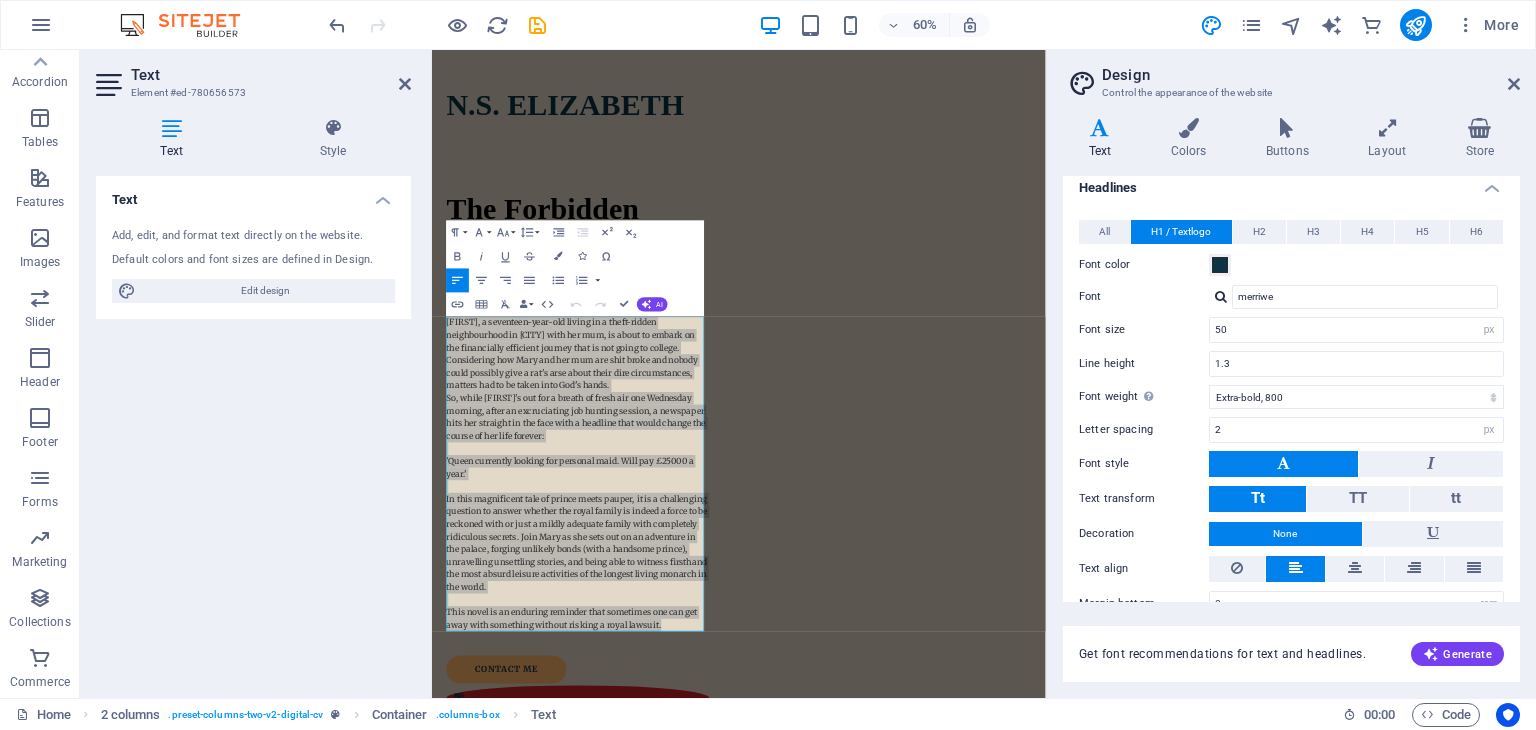 click on "Line height" at bounding box center (1144, 363) 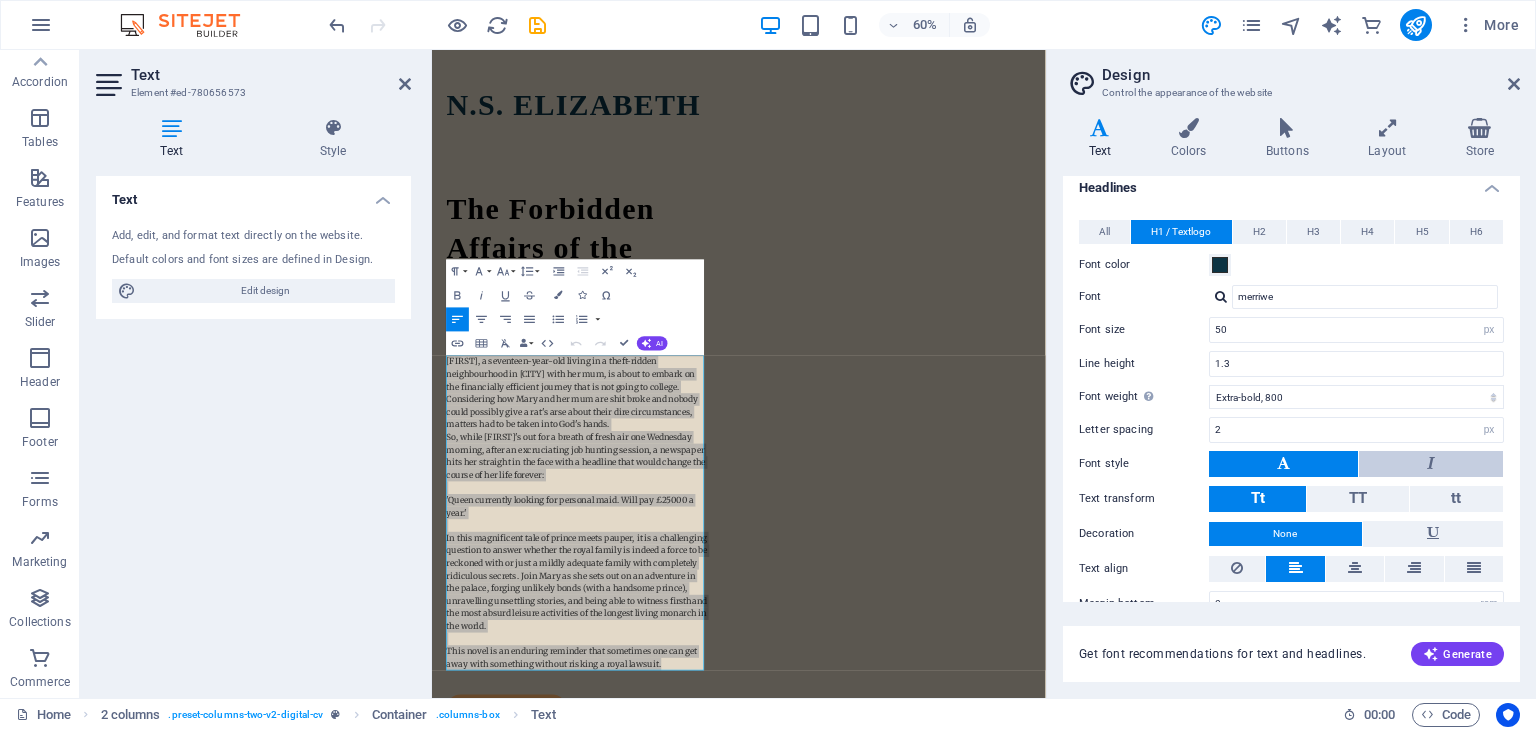 click at bounding box center [1431, 464] 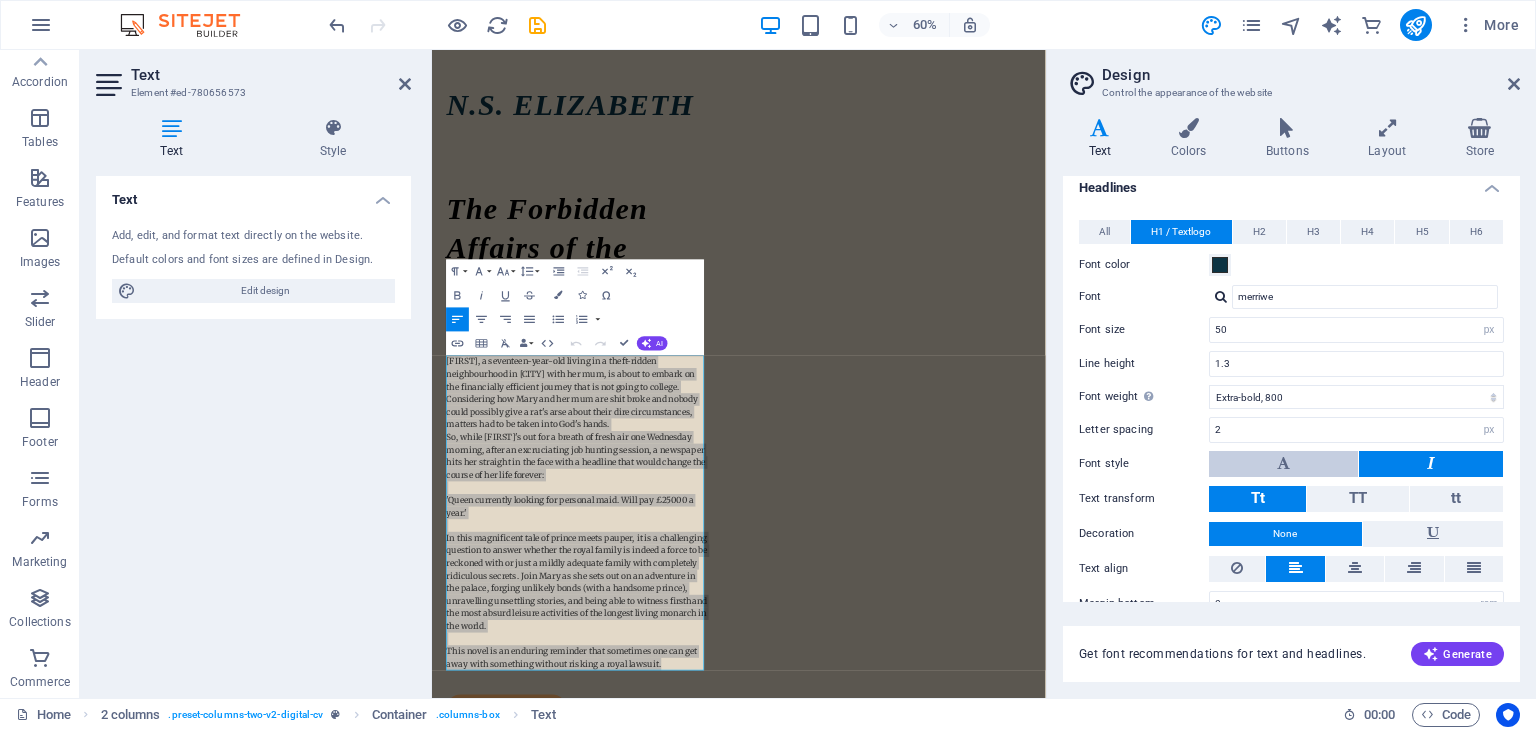 click at bounding box center (1283, 464) 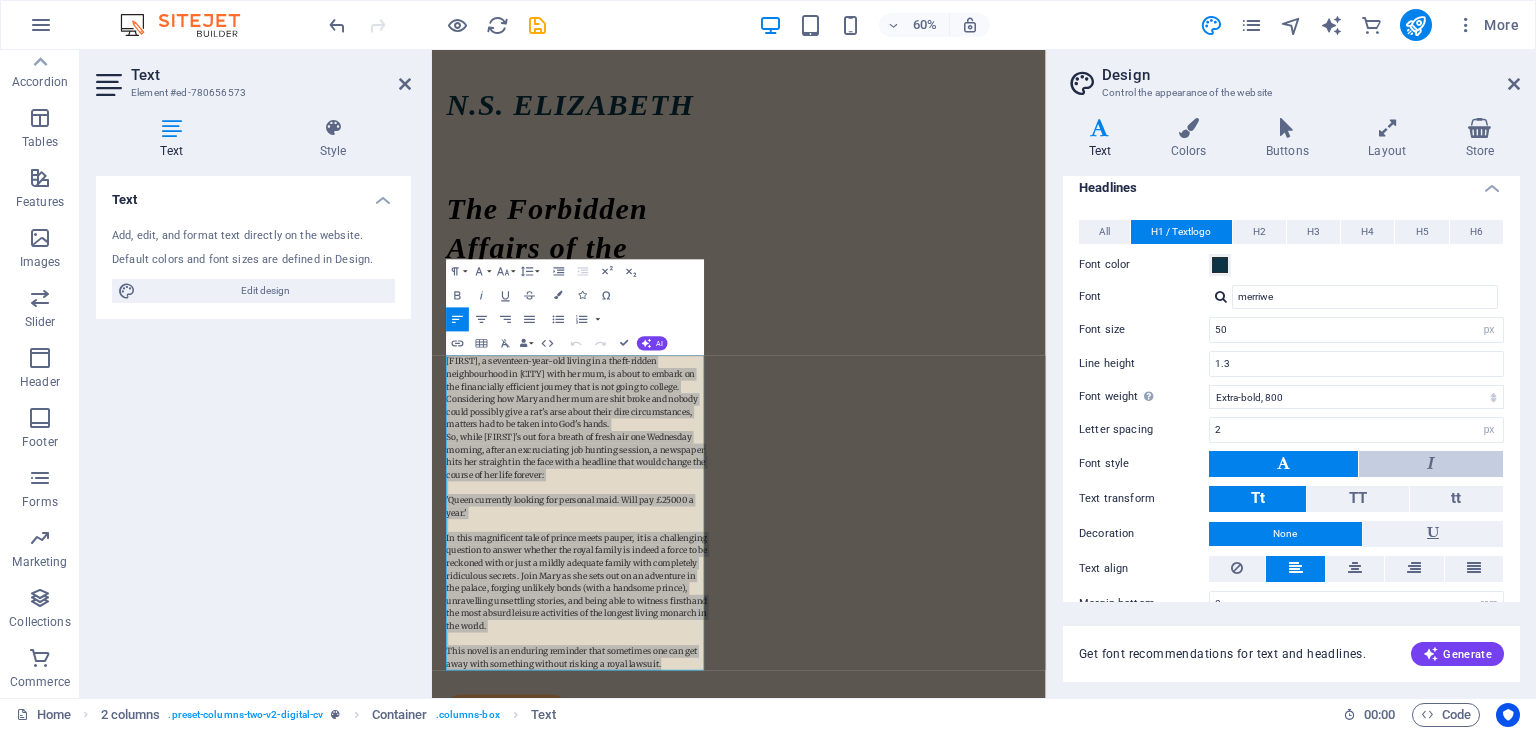 click at bounding box center [1431, 464] 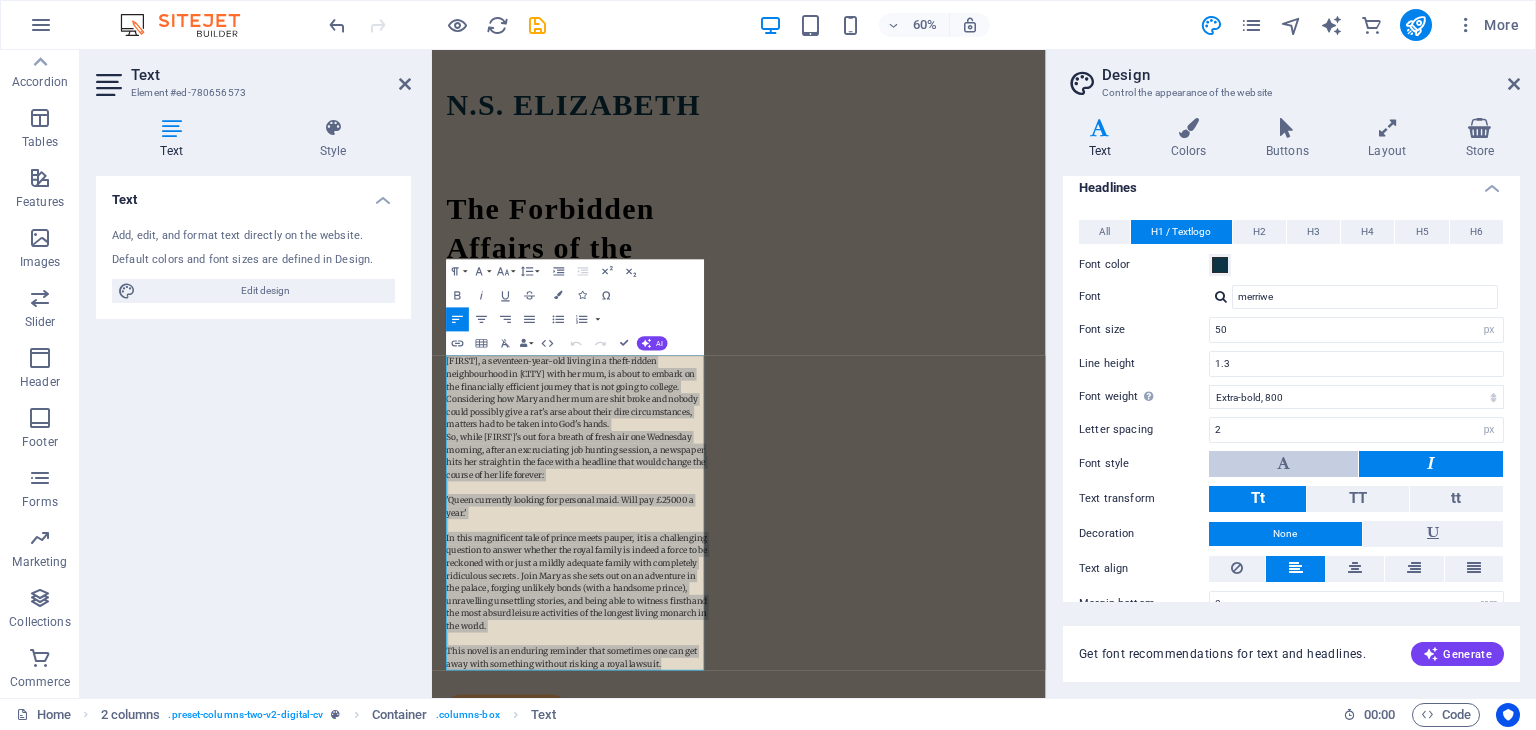 click at bounding box center [1283, 464] 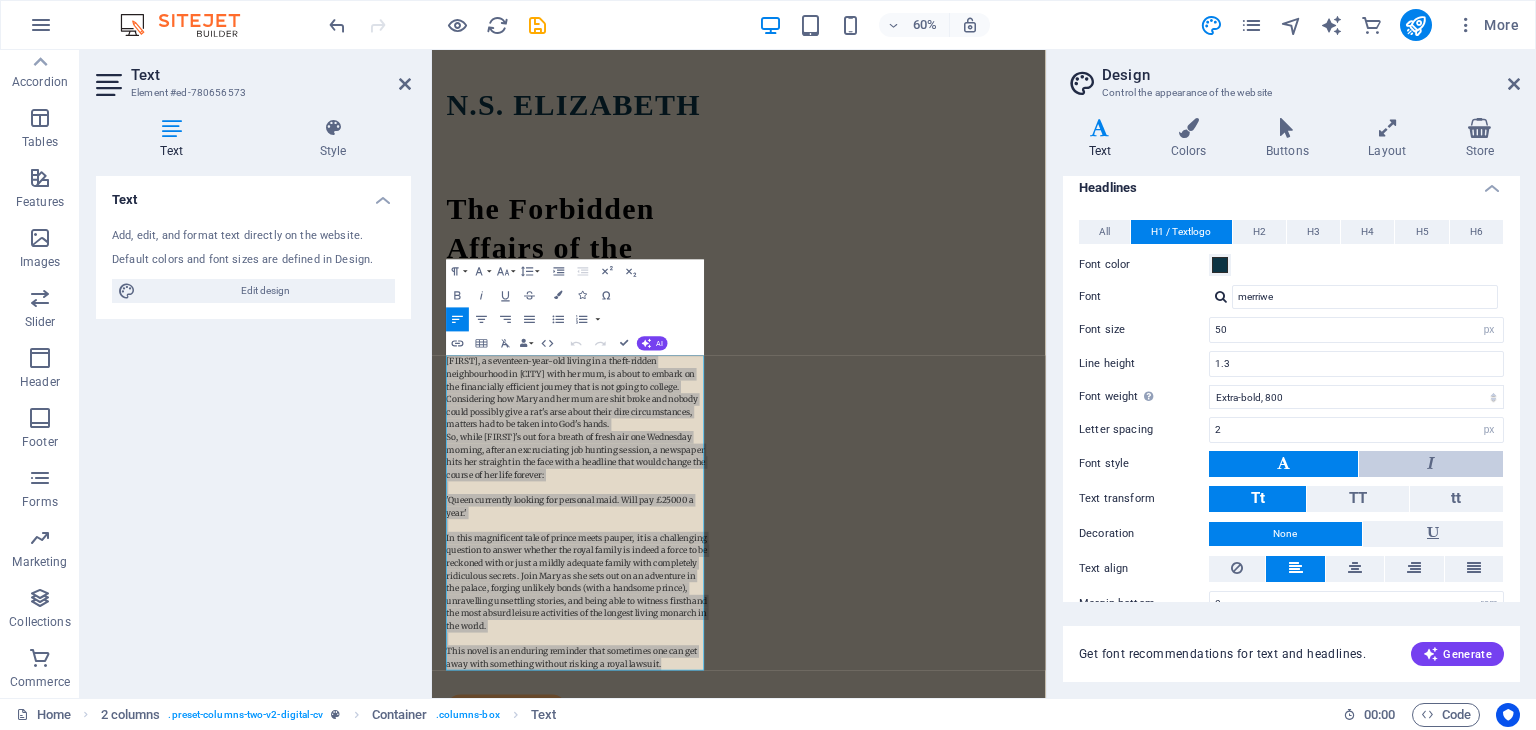 click at bounding box center [1431, 463] 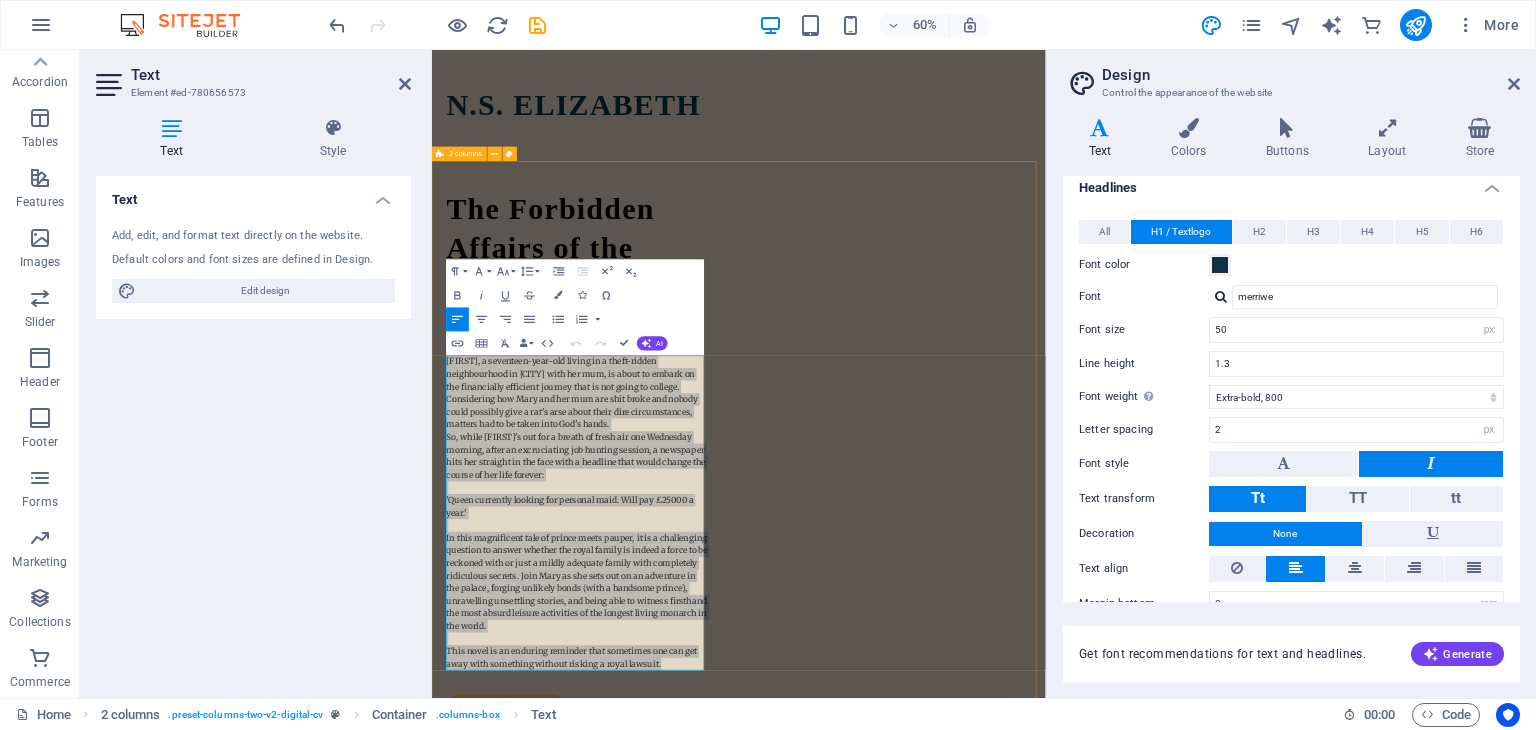 click on "The Forbidden Affairs of the Buckingham Palace [FIRST], a seventeen-year-old living in a theft-ridden neighbourhood in [CITY] with her mum, is about to embark on the financially efficient journey that is not going to college. Considering how [FIRST] and her mum are shit broke and nobody could possibly give a rat's arse about their dire circumstances, matters had to be taken into God's hands. So, while [FIRST]'s out for a breath of fresh air one Wednesday morning, after an excruciating job hunting session, a newspaper hits her straight in the face with a headline that would change the course of her life forever: 'Queen currently looking for personal maid. Will pay £25000 a year.' This novel is an enduring reminder that sometimes one can get away with something without risking a royal lawsuit. contact me" at bounding box center (943, 1169) 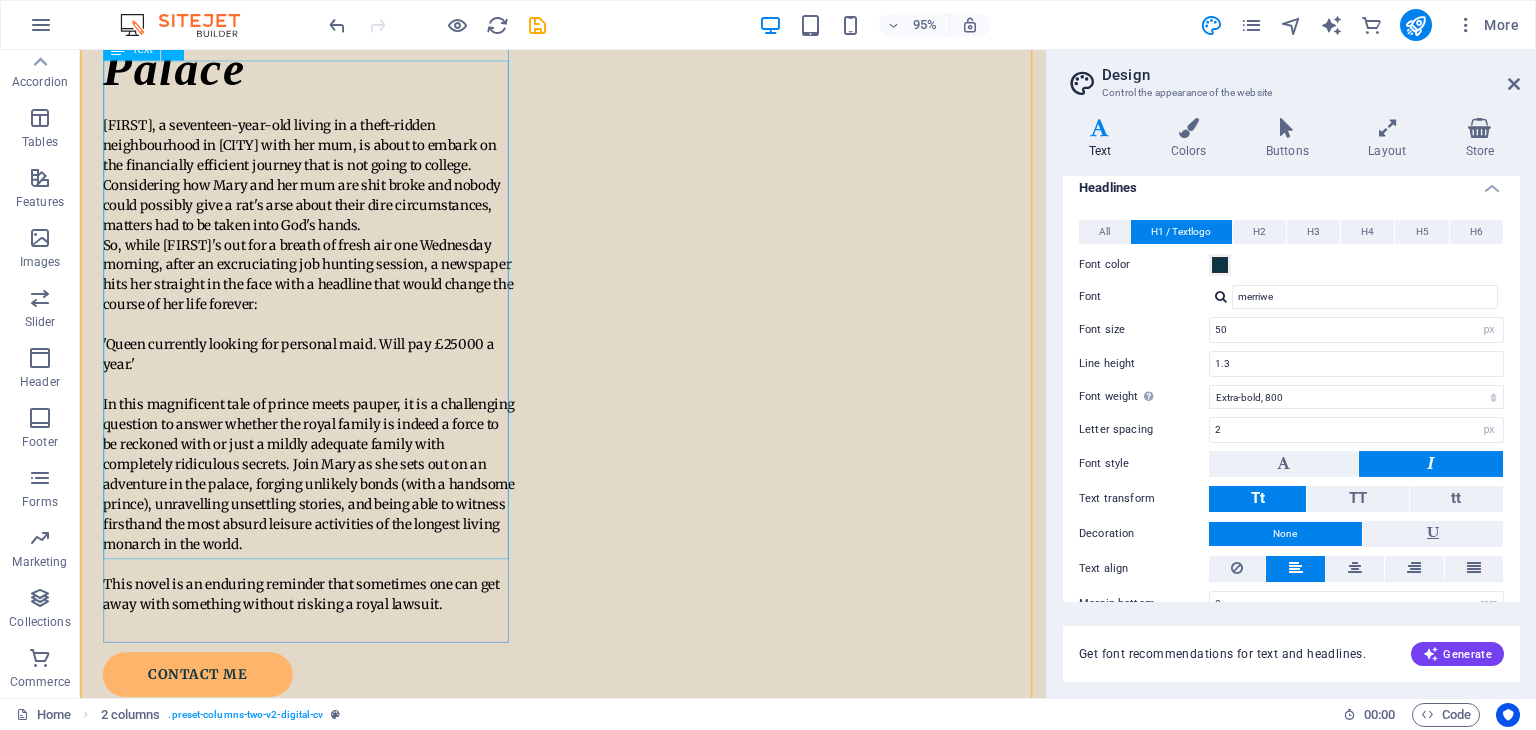 scroll, scrollTop: 500, scrollLeft: 0, axis: vertical 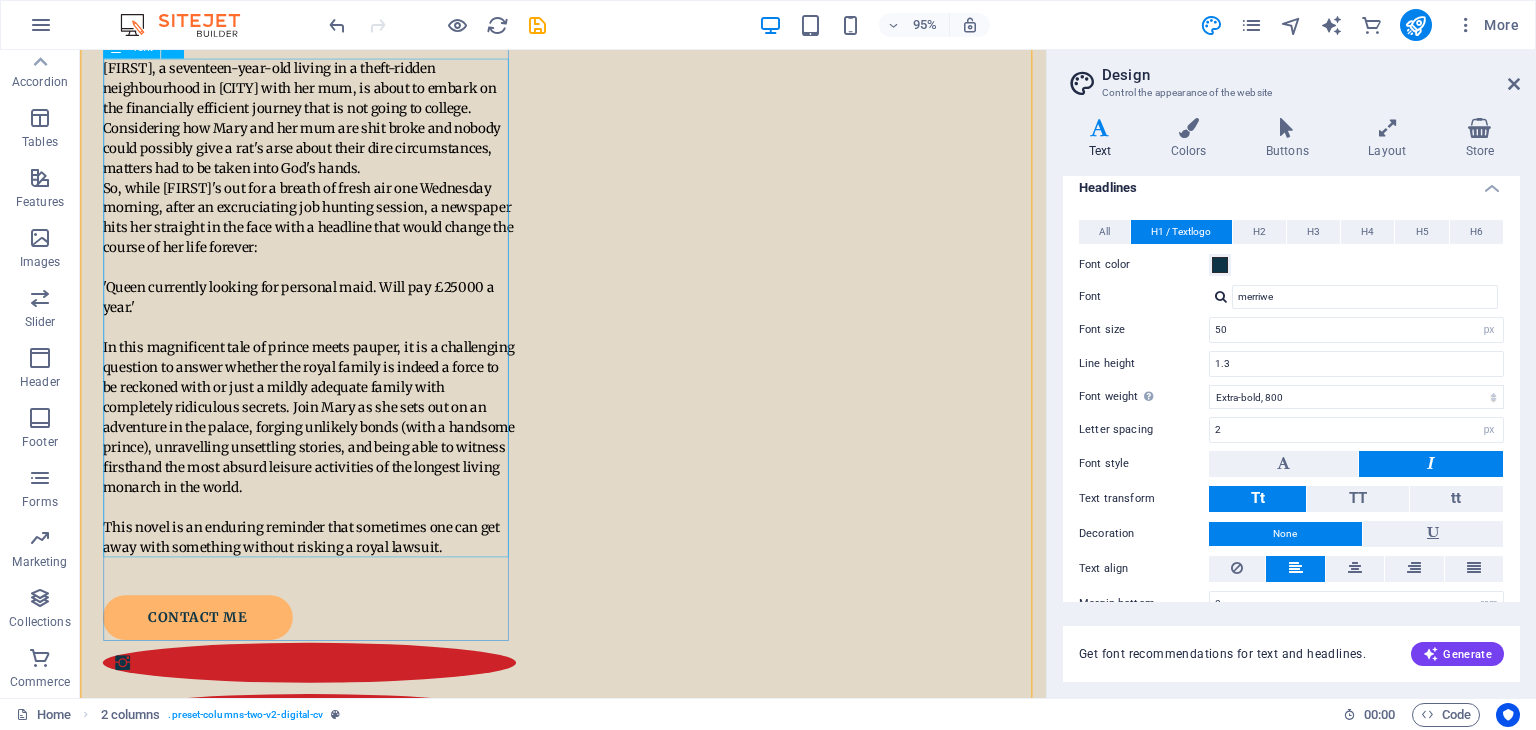 click on "[FIRST], a seventeen-year-old living in a theft-ridden neighbourhood in [CITY] with her mum, is about to embark on the financially efficient journey that is not going to college. Considering how [FIRST] and her mum are shit broke and nobody could possibly give a rat's arse about their dire circumstances, matters had to be taken into God's hands. So, while [FIRST]'s out for a breath of fresh air one Wednesday morning, after an excruciating job hunting session, a newspaper hits her straight in the face with a headline that would change the course of her life forever: 'Queen currently looking for personal maid. Will pay £25000 a year.' This novel is an enduring reminder that sometimes one can get away with something without risking a royal lawsuit." at bounding box center [321, 321] 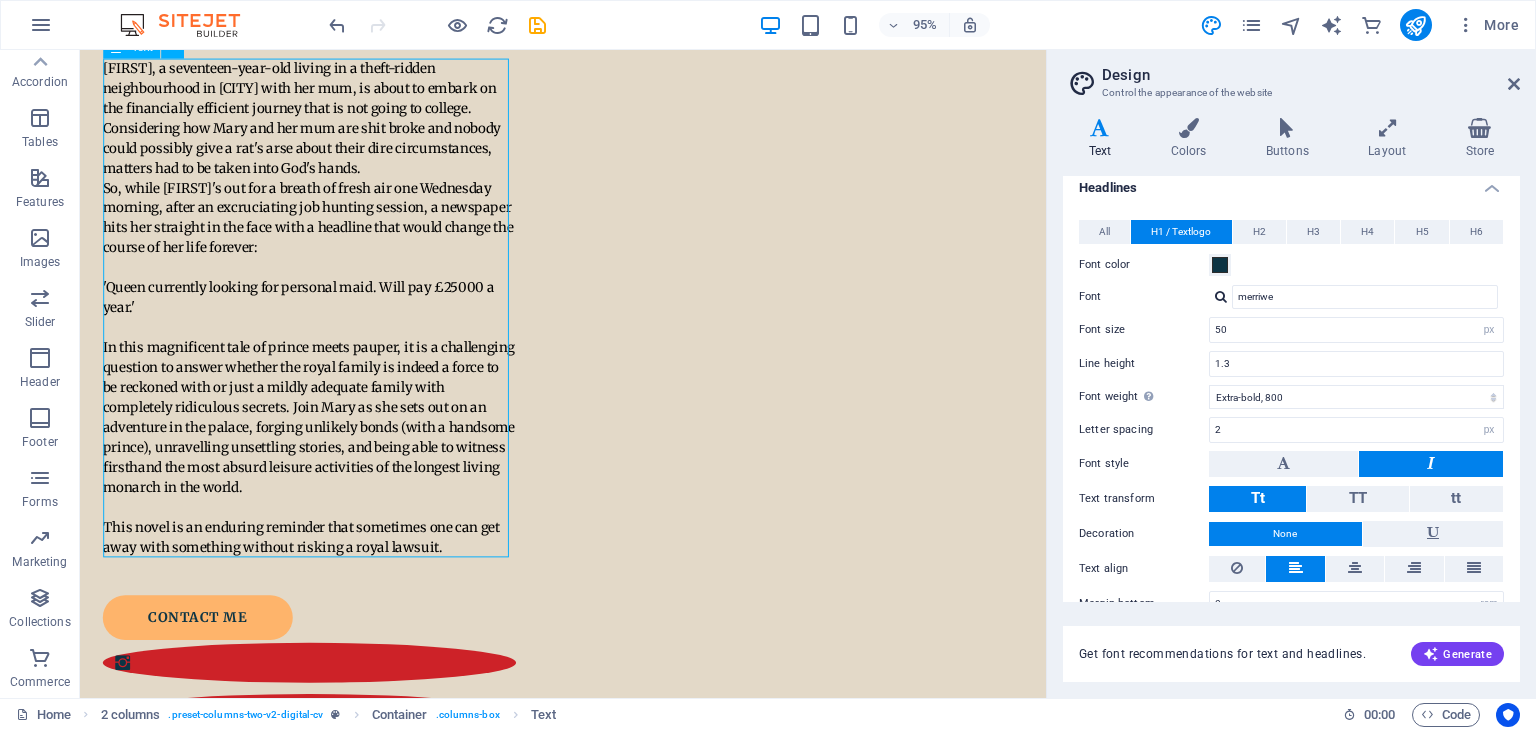 click on "[FIRST], a seventeen-year-old living in a theft-ridden neighbourhood in [CITY] with her mum, is about to embark on the financially efficient journey that is not going to college. Considering how [FIRST] and her mum are shit broke and nobody could possibly give a rat's arse about their dire circumstances, matters had to be taken into God's hands. So, while [FIRST]'s out for a breath of fresh air one Wednesday morning, after an excruciating job hunting session, a newspaper hits her straight in the face with a headline that would change the course of her life forever: 'Queen currently looking for personal maid. Will pay £25000 a year.' This novel is an enduring reminder that sometimes one can get away with something without risking a royal lawsuit." at bounding box center (321, 321) 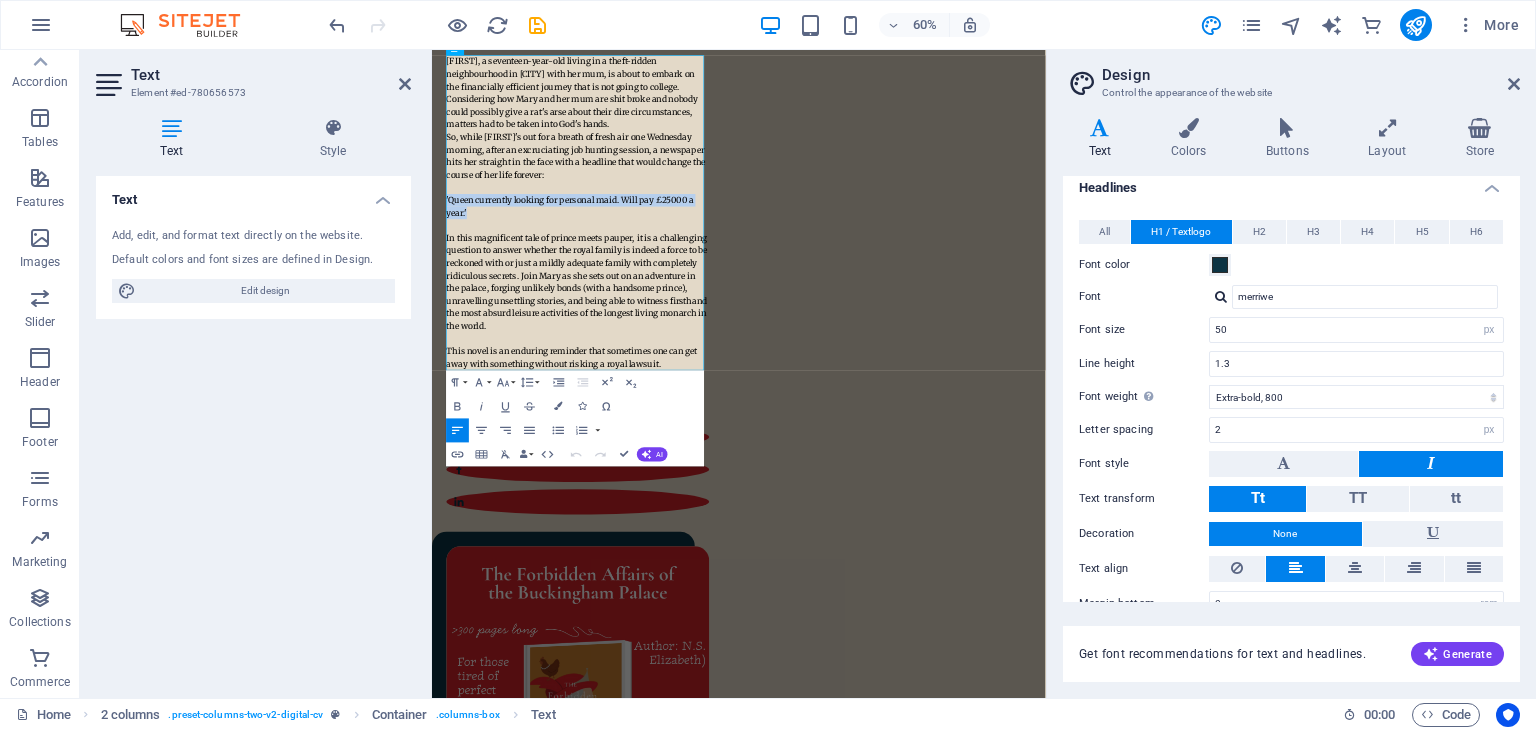 drag, startPoint x: 513, startPoint y: 324, endPoint x: 426, endPoint y: 302, distance: 89.73851 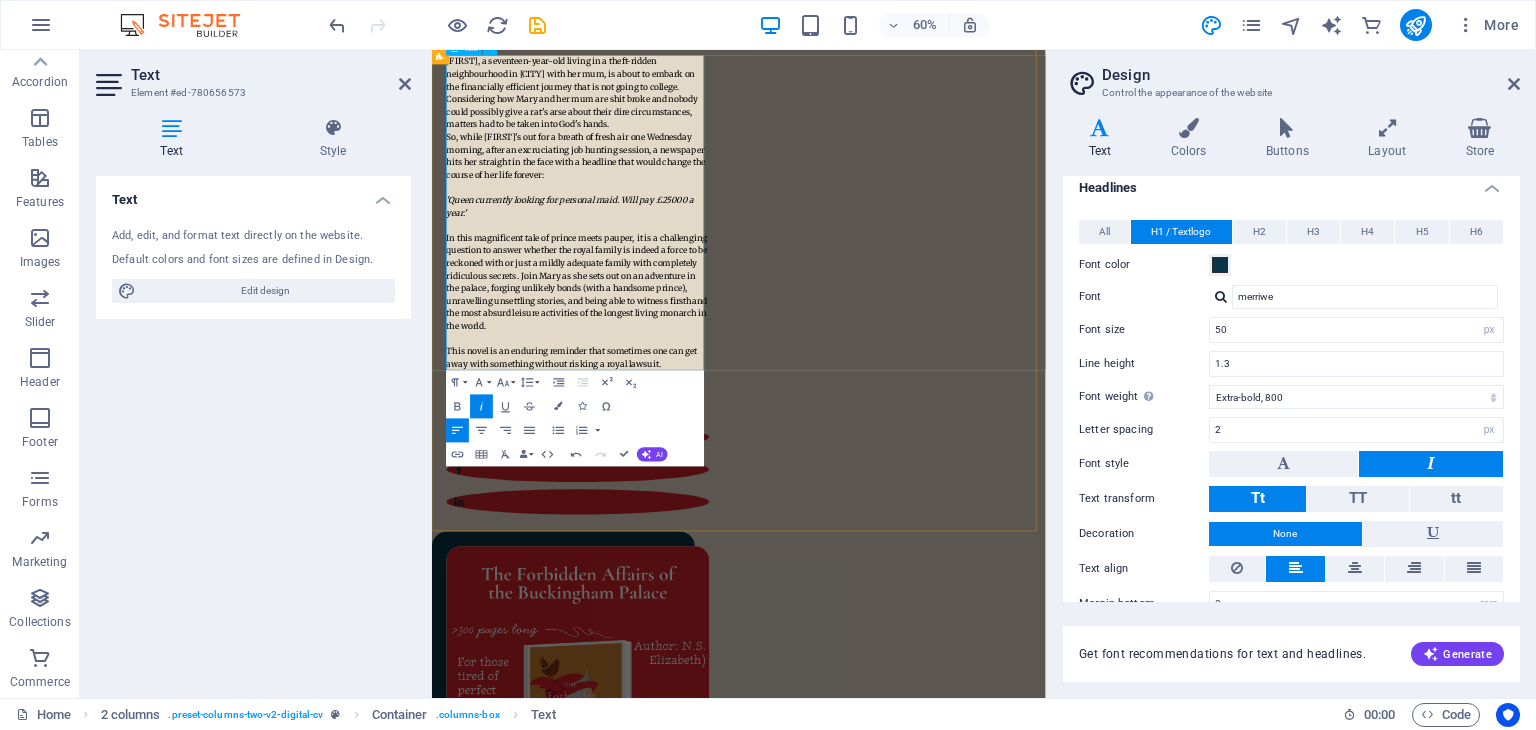 click on "In this magnificent tale of prince meets pauper, it is a challenging question to answer whether the royal family is indeed a force to be reckoned with or just a mildly adequate family with completely ridiculous secrets. Join Mary as she sets out on an adventure in the palace, forging unlikely bonds (with a handsome prince), unravelling unsettling stories, and being able to witness firsthand the most absurd leisure activities of the longest living monarch in the world." at bounding box center [675, 437] 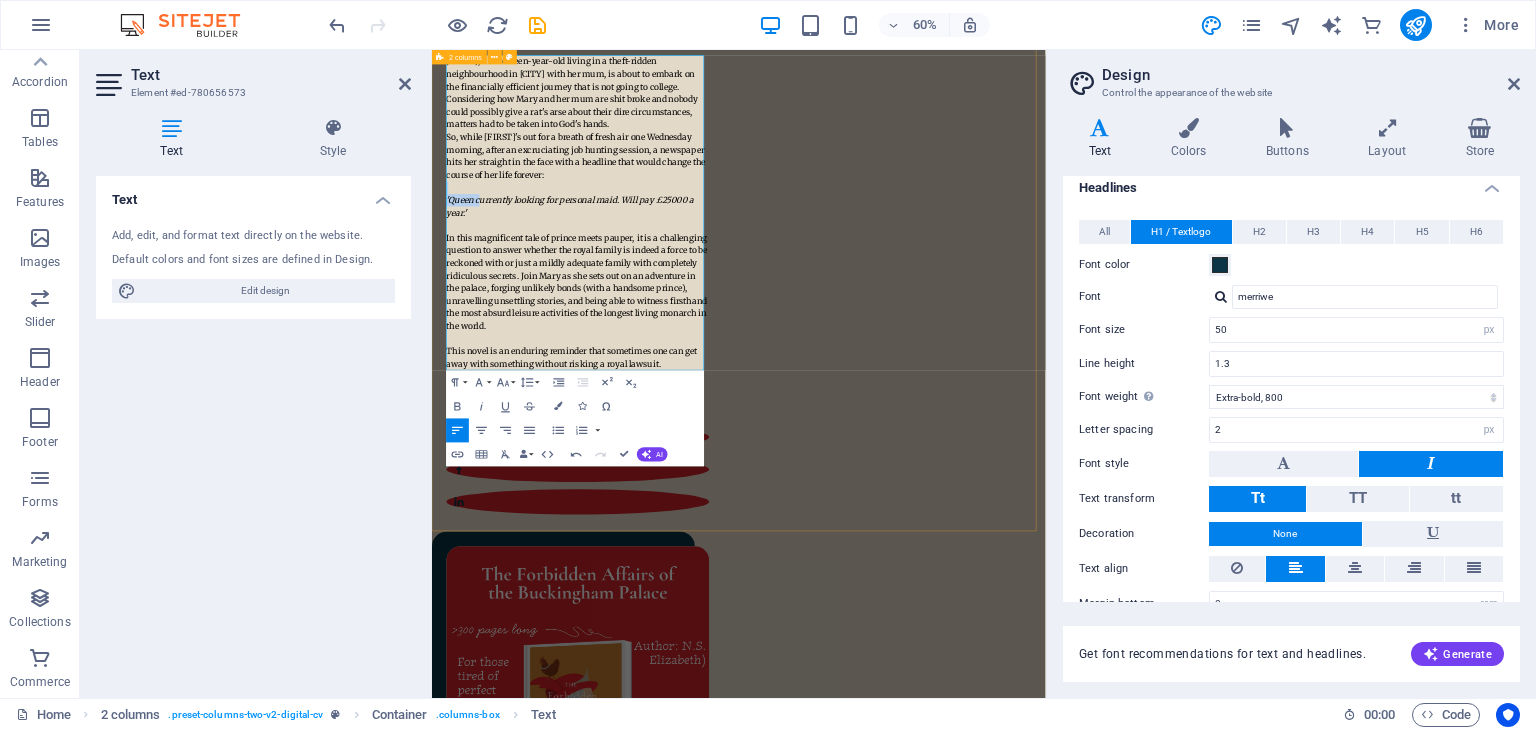 drag, startPoint x: 511, startPoint y: 306, endPoint x: 441, endPoint y: 278, distance: 75.39231 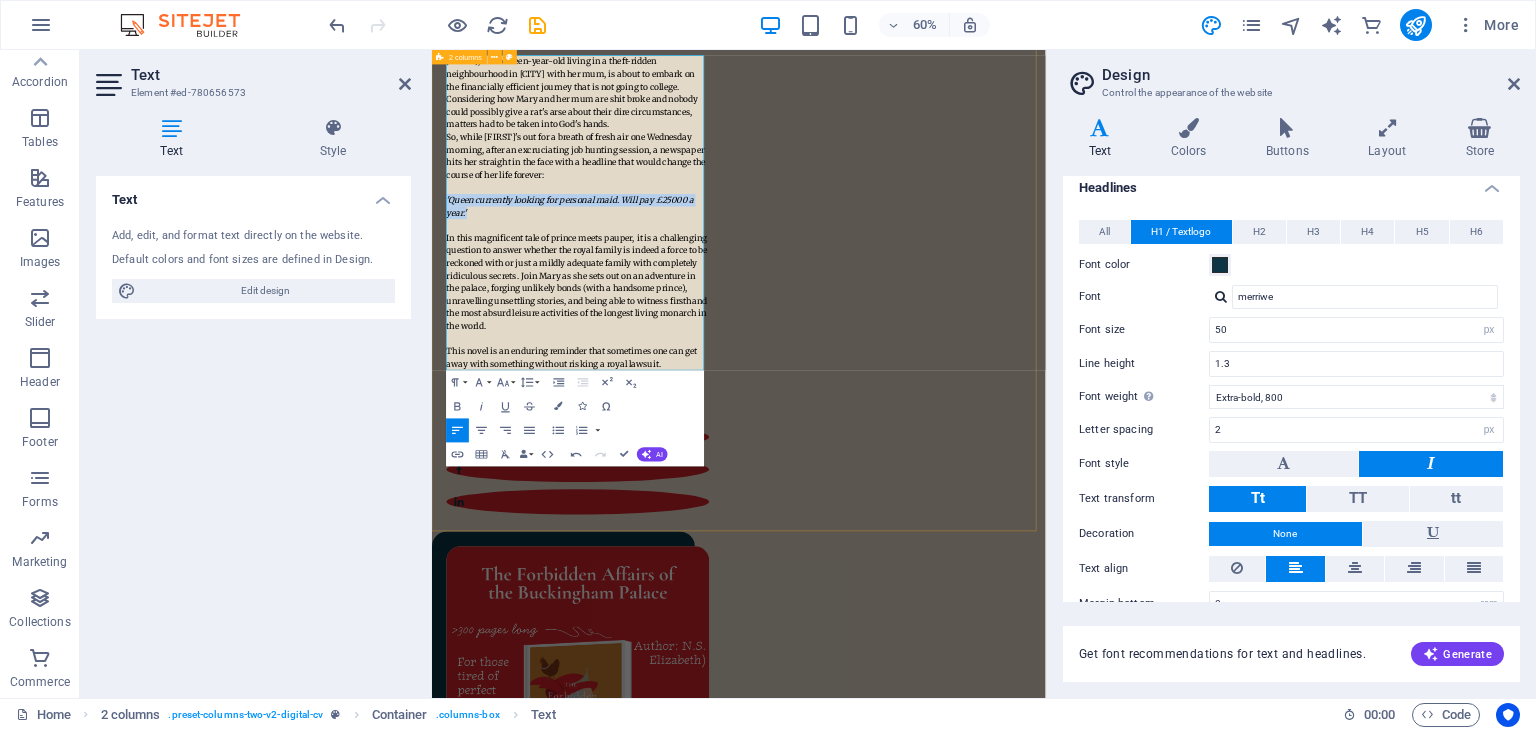 drag, startPoint x: 477, startPoint y: 320, endPoint x: 439, endPoint y: 302, distance: 42.047592 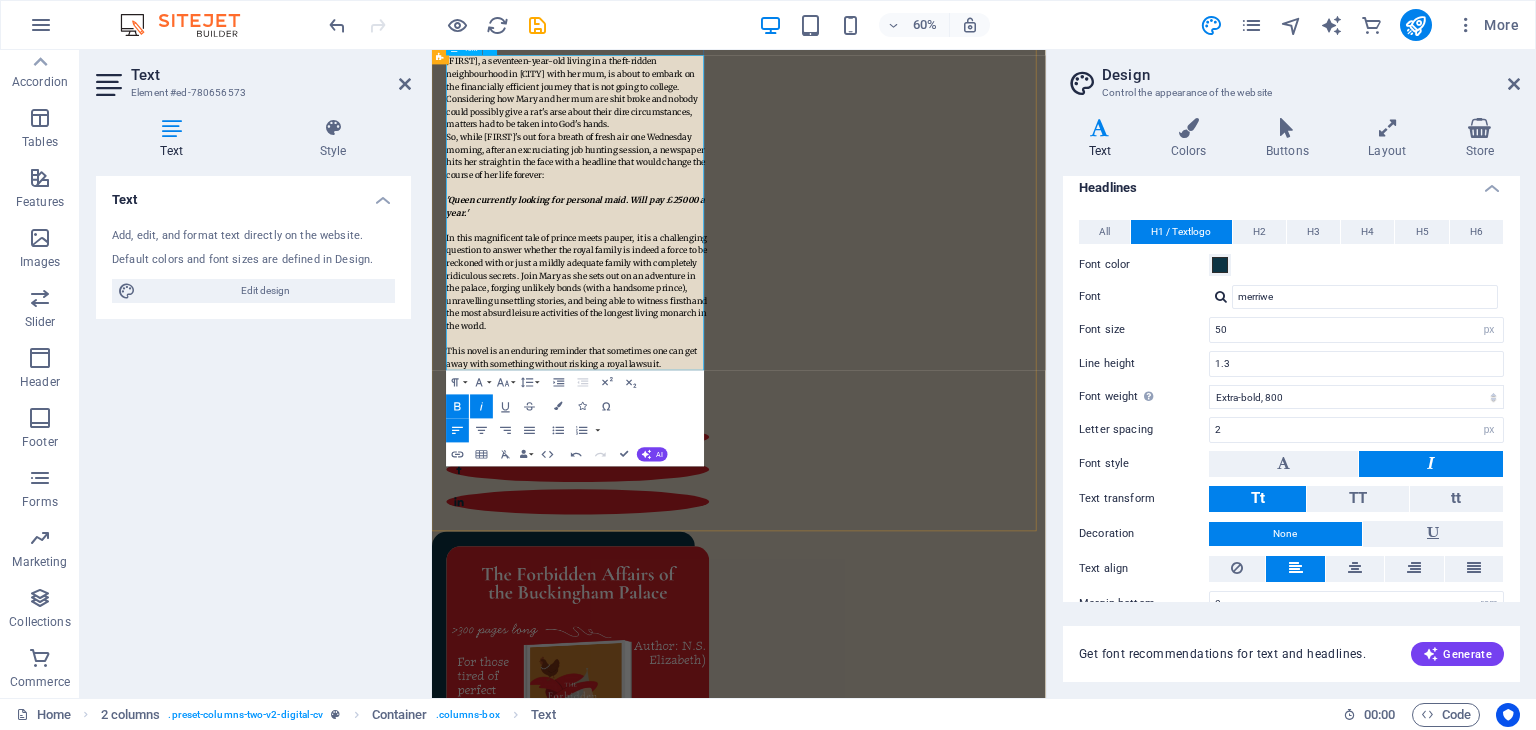 click on "In this magnificent tale of prince meets pauper, it is a challenging question to answer whether the royal family is indeed a force to be reckoned with or just a mildly adequate family with completely ridiculous secrets. Join Mary as she sets out on an adventure in the palace, forging unlikely bonds (with a handsome prince), unravelling unsettling stories, and being able to witness firsthand the most absurd leisure activities of the longest living monarch in the world." at bounding box center [673, 436] 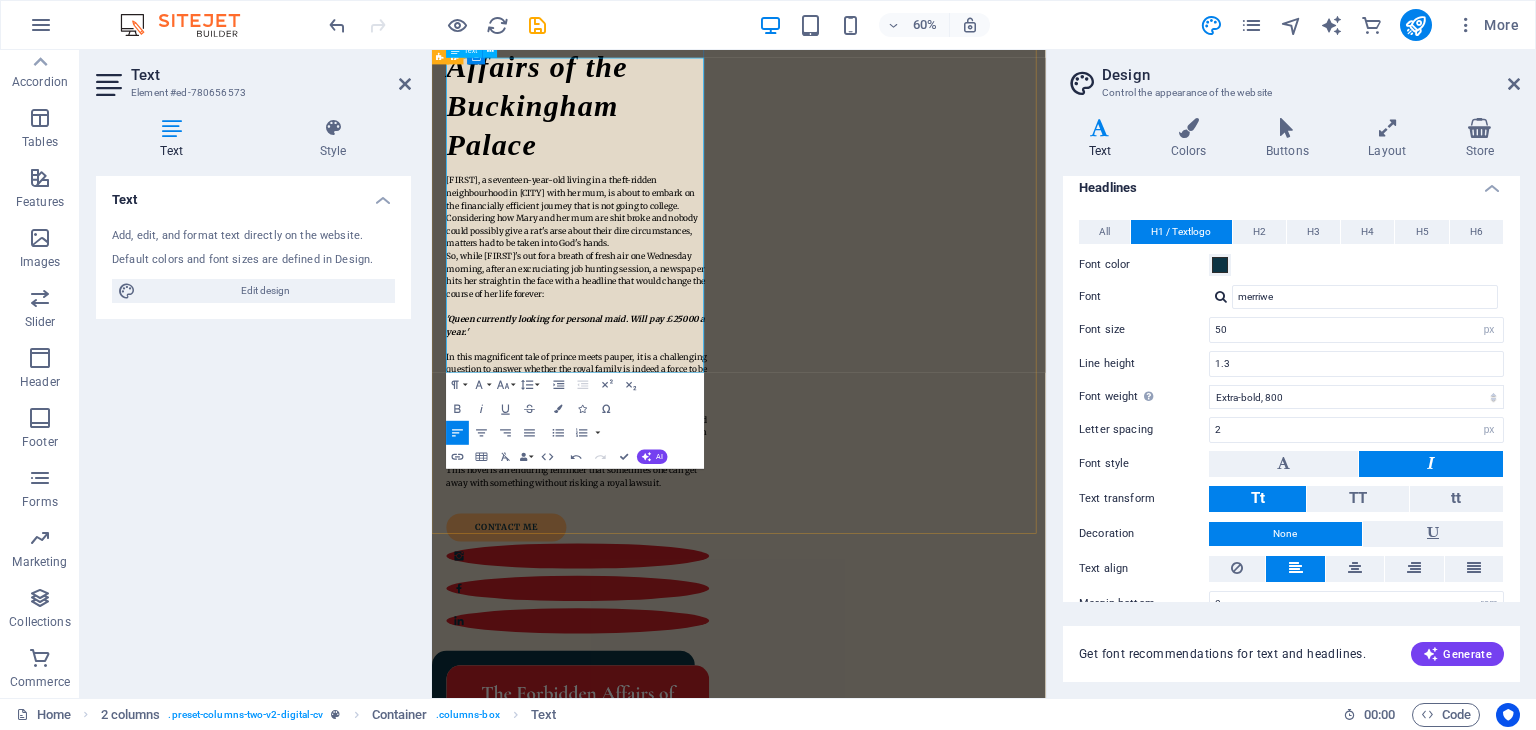 scroll, scrollTop: 300, scrollLeft: 0, axis: vertical 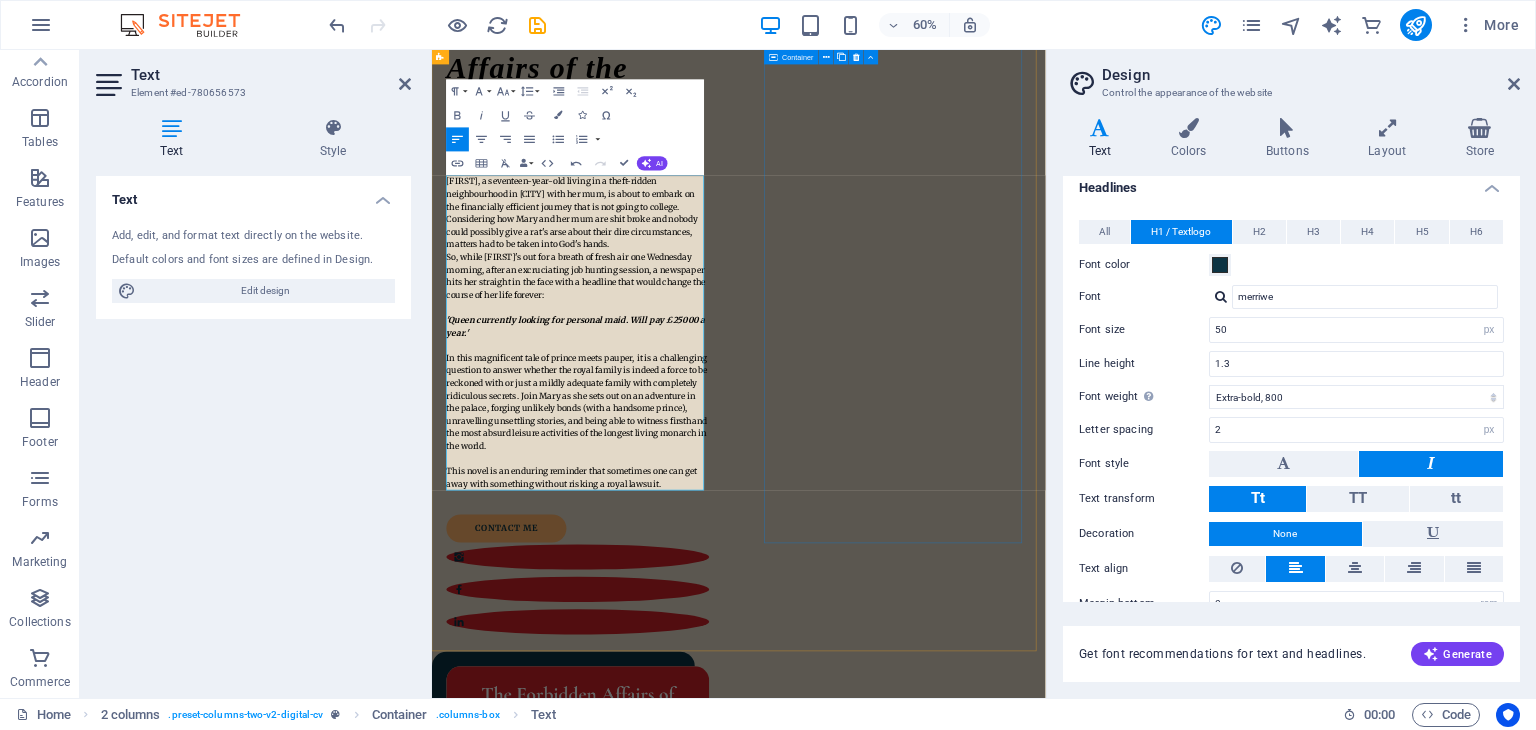 click at bounding box center [675, 1350] 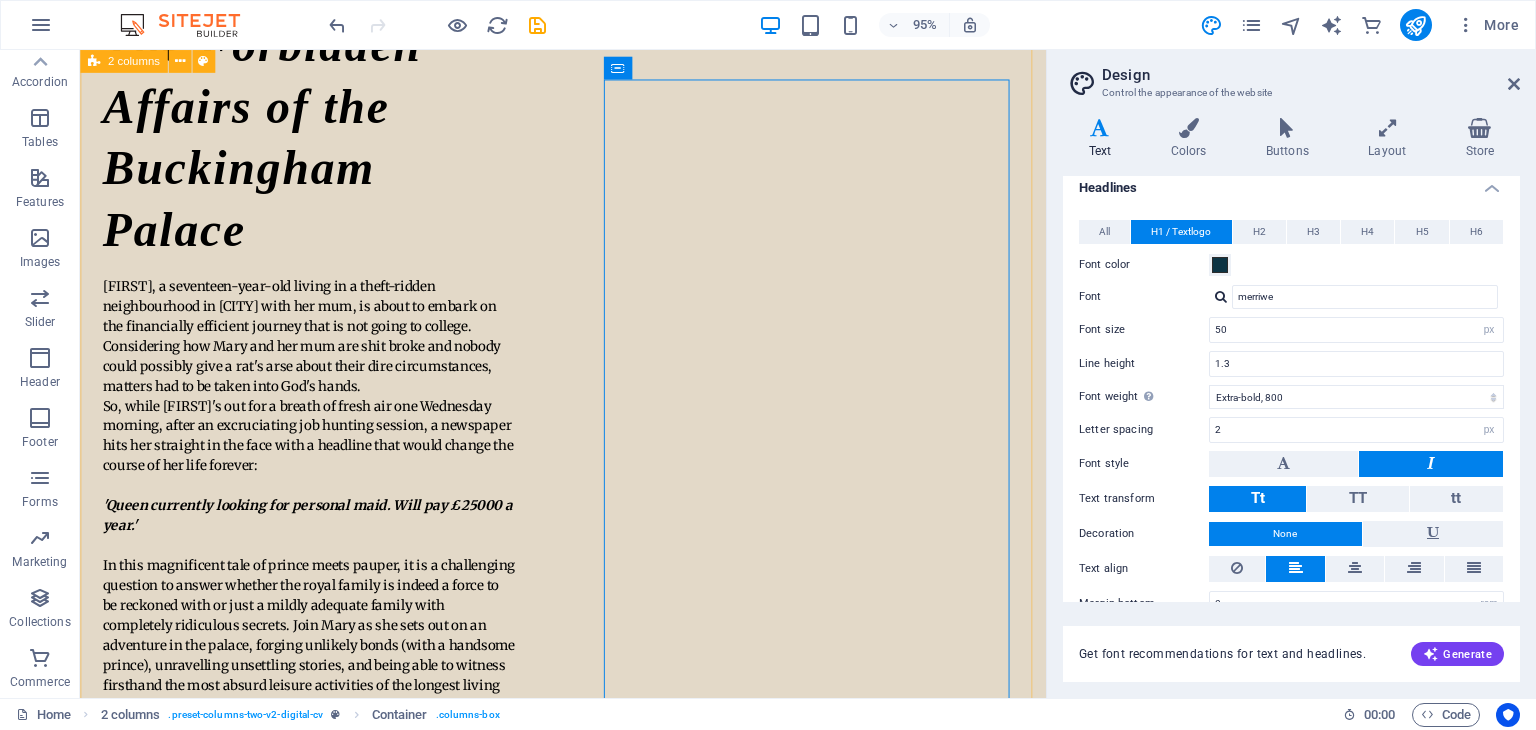 scroll, scrollTop: 300, scrollLeft: 0, axis: vertical 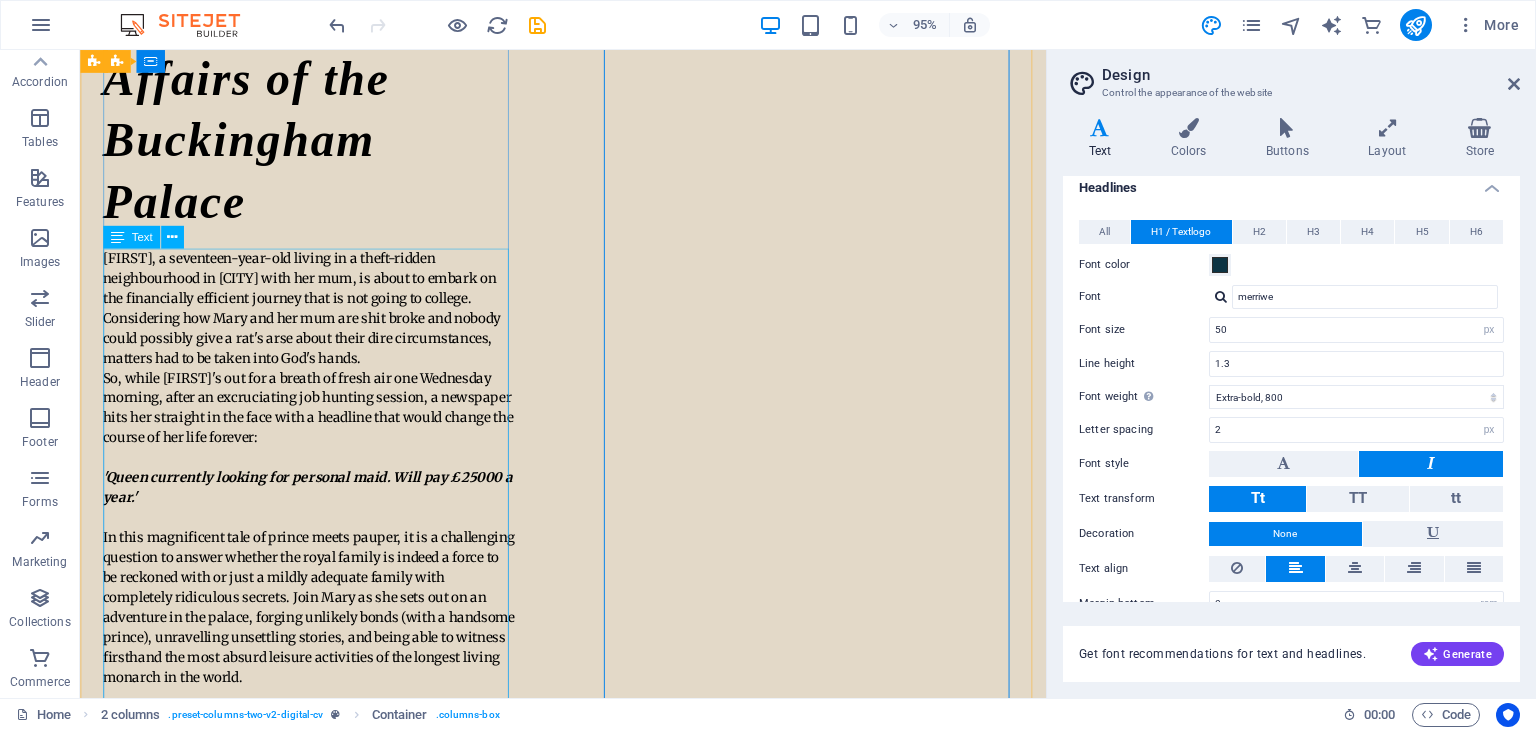 click on "[FIRST], a seventeen-year-old living in a theft-ridden neighbourhood in [CITY] with her mum, is about to embark on the financially efficient journey that is not going to college. Considering how [FIRST] and her mum are shit broke and nobody could possibly give a rat's arse about their dire circumstances, matters had to be taken into God's hands. So, while [FIRST]'s out for a breath of fresh air one Wednesday morning, after an excruciating job hunting session, a newspaper hits her straight in the face with a headline that would change the course of her life forever: 'Queen currently looking for personal maid. Will pay £25000 a year.' This novel is an enduring reminder that sometimes one can get away with something without risking a royal lawsuit." at bounding box center [321, 521] 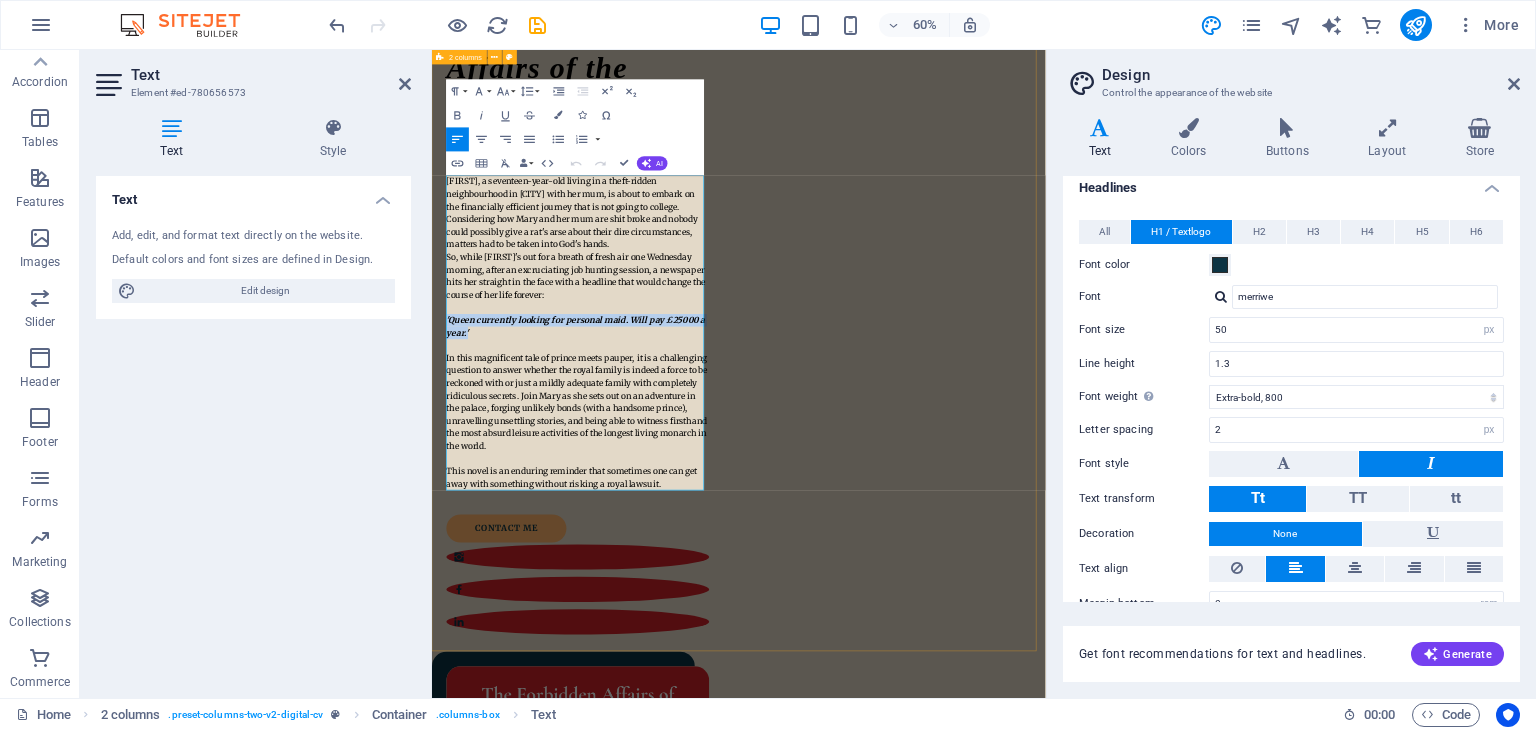 drag, startPoint x: 573, startPoint y: 524, endPoint x: 445, endPoint y: 492, distance: 131.93938 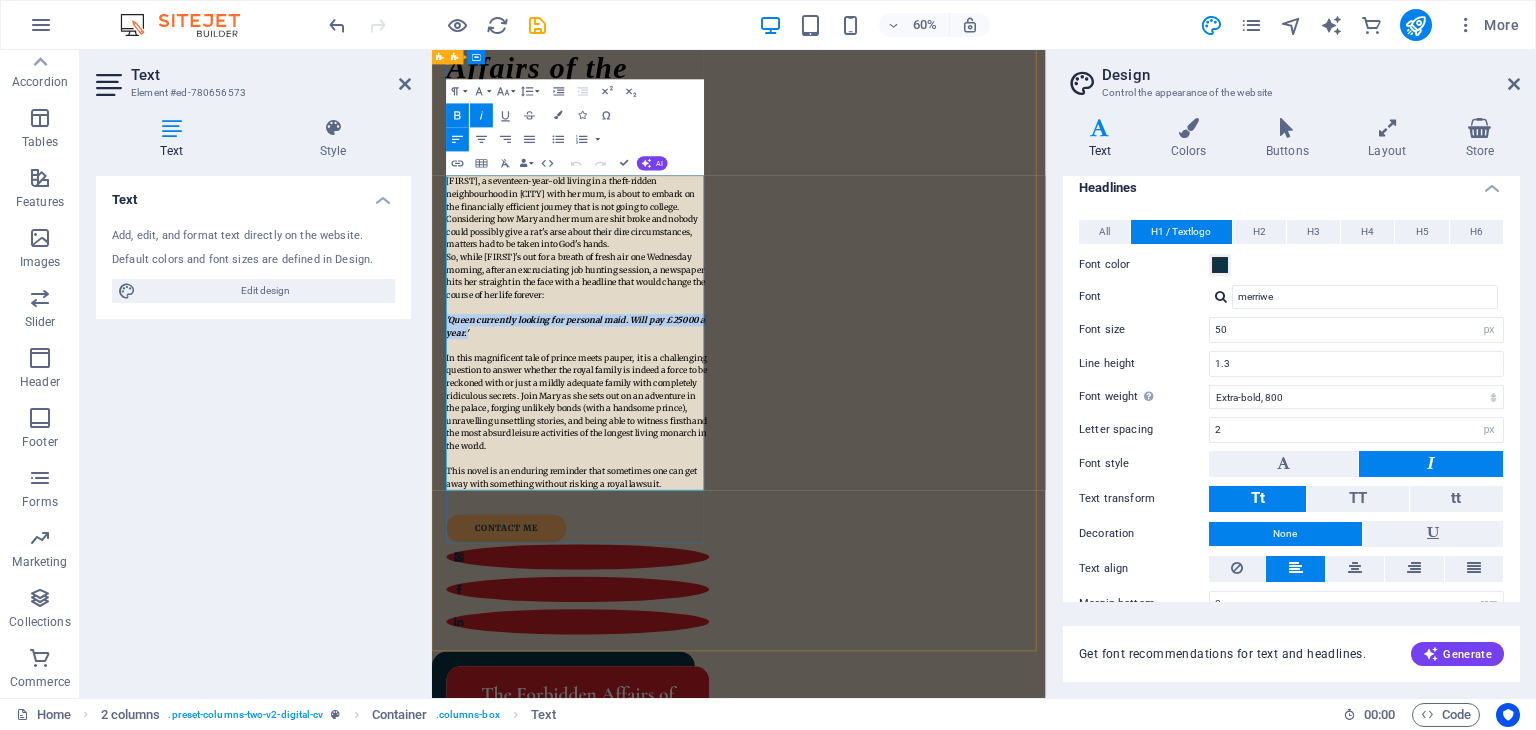 type 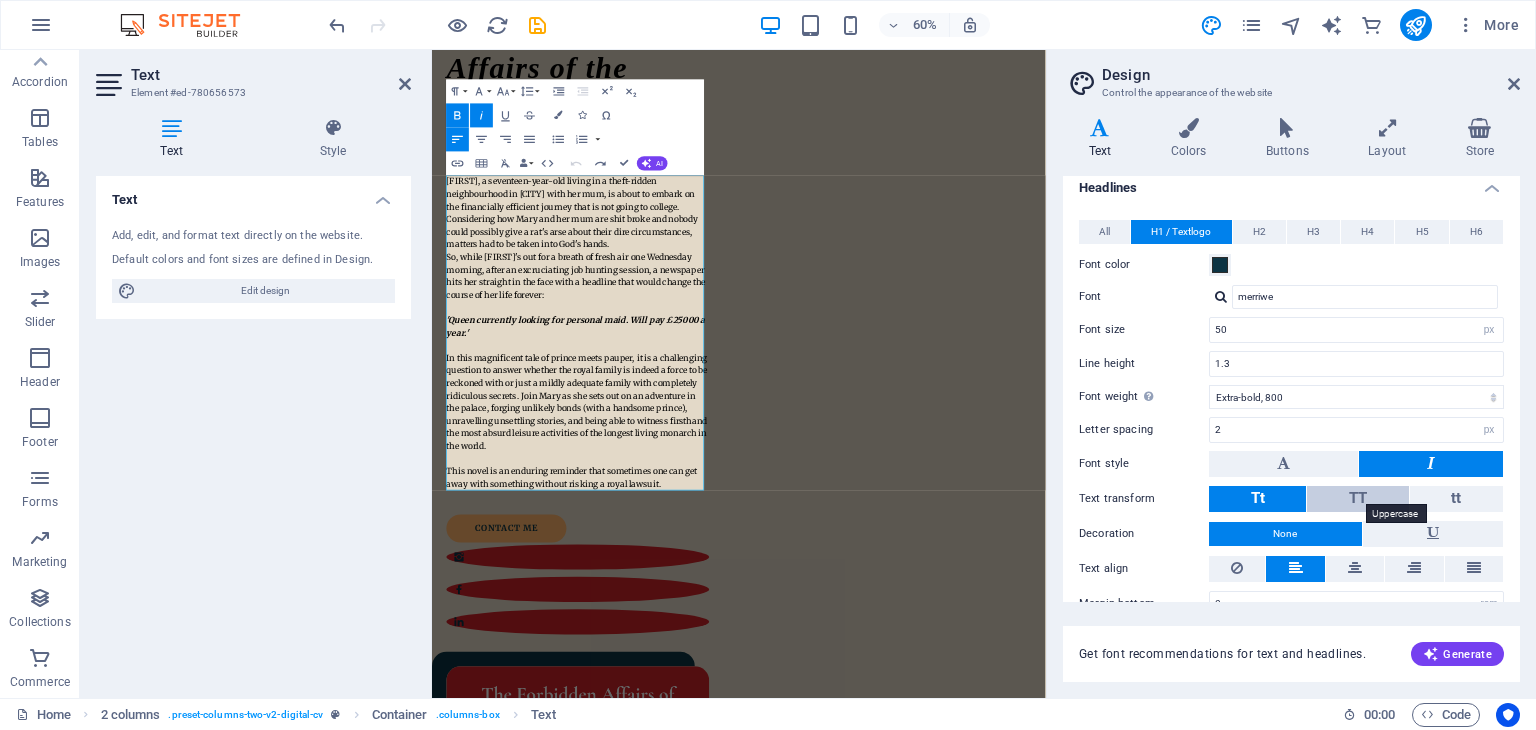 click on "TT" at bounding box center [1358, 498] 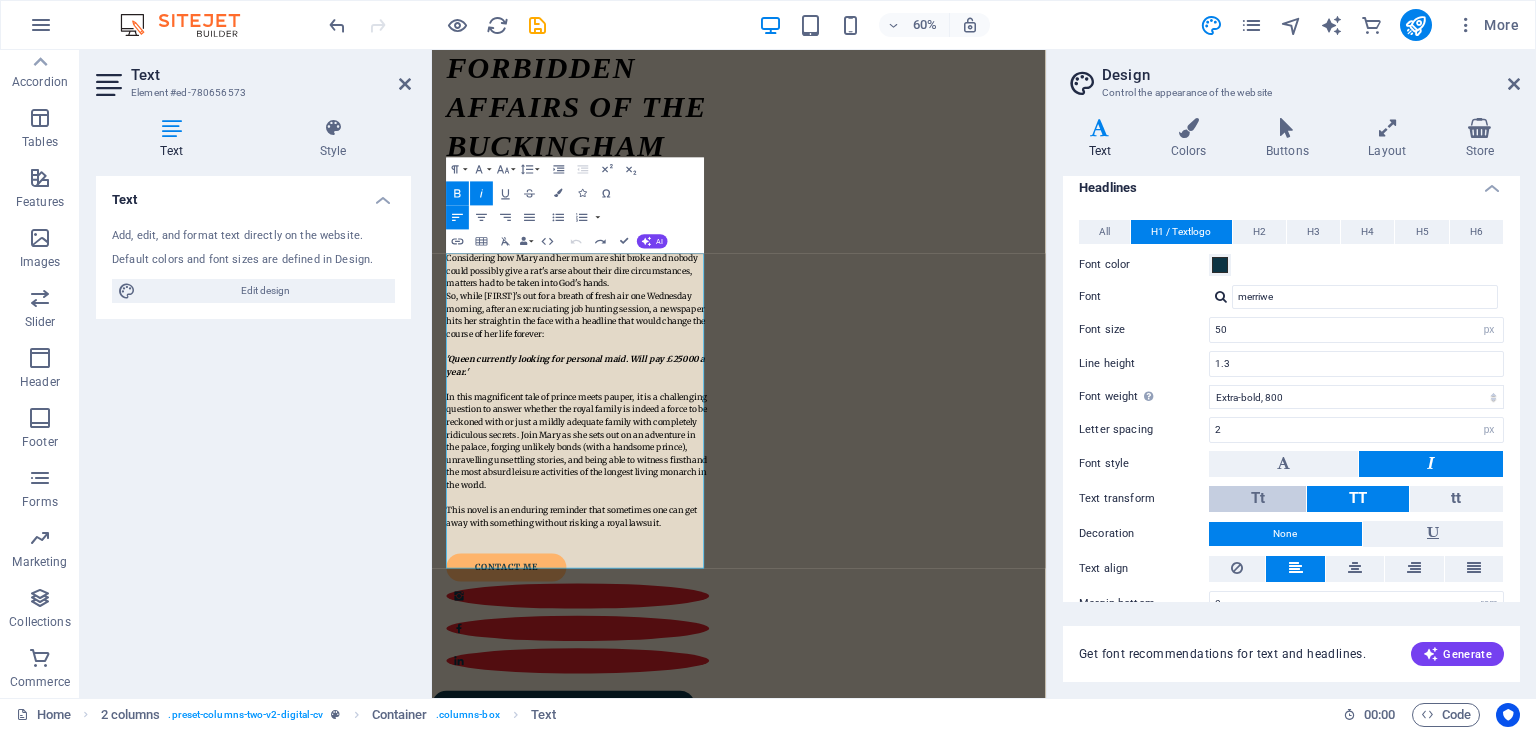 click on "Tt" at bounding box center [1258, 498] 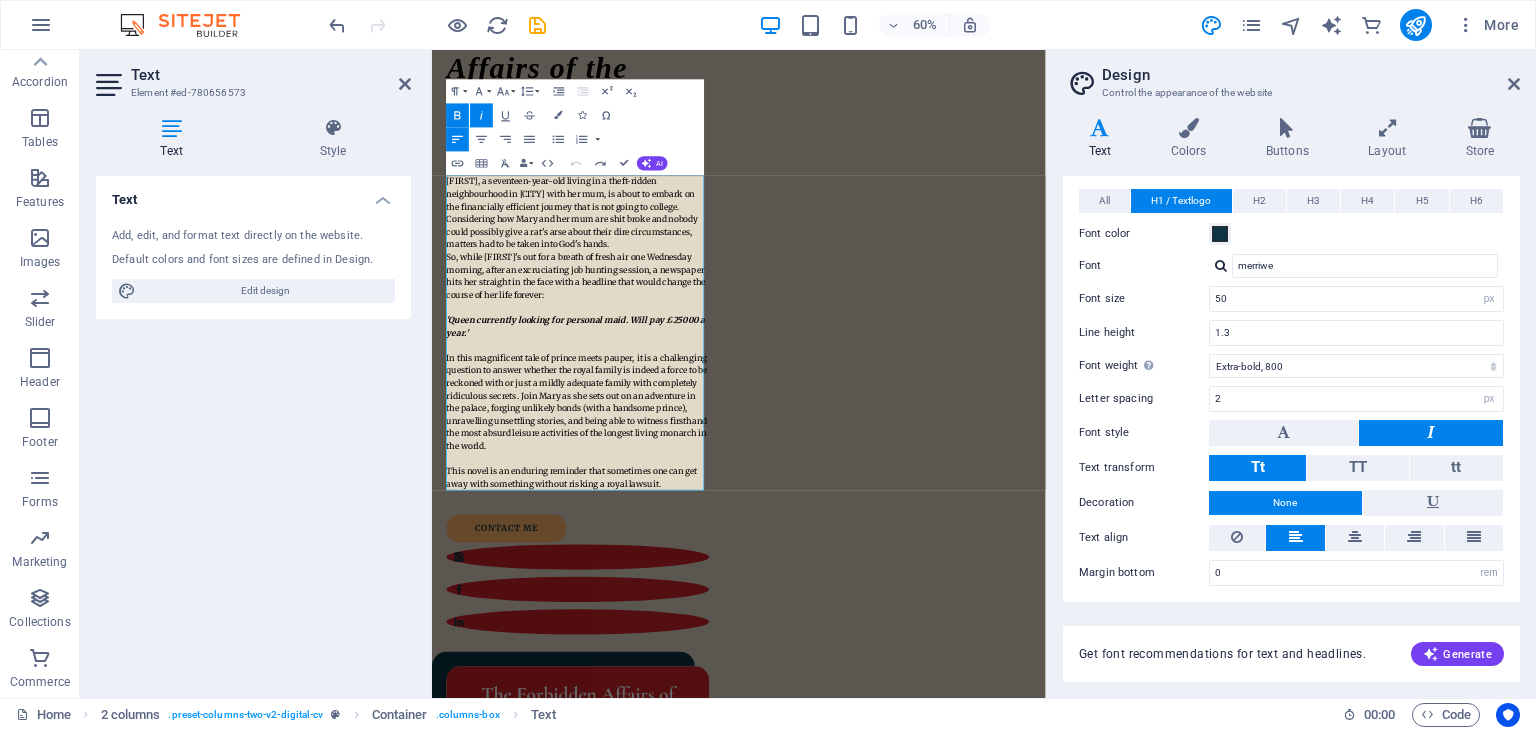 scroll, scrollTop: 0, scrollLeft: 0, axis: both 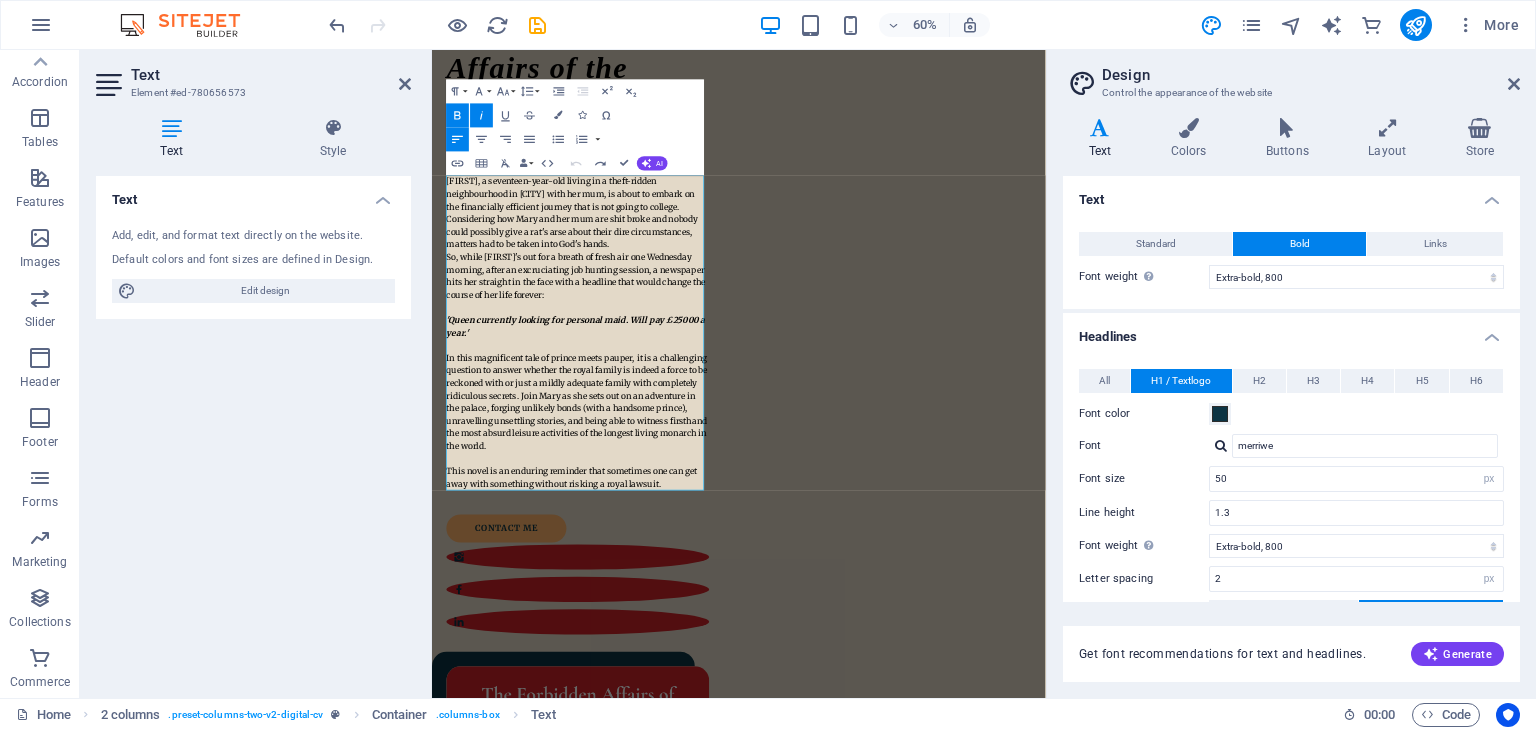 click on "Headlines" at bounding box center [1291, 331] 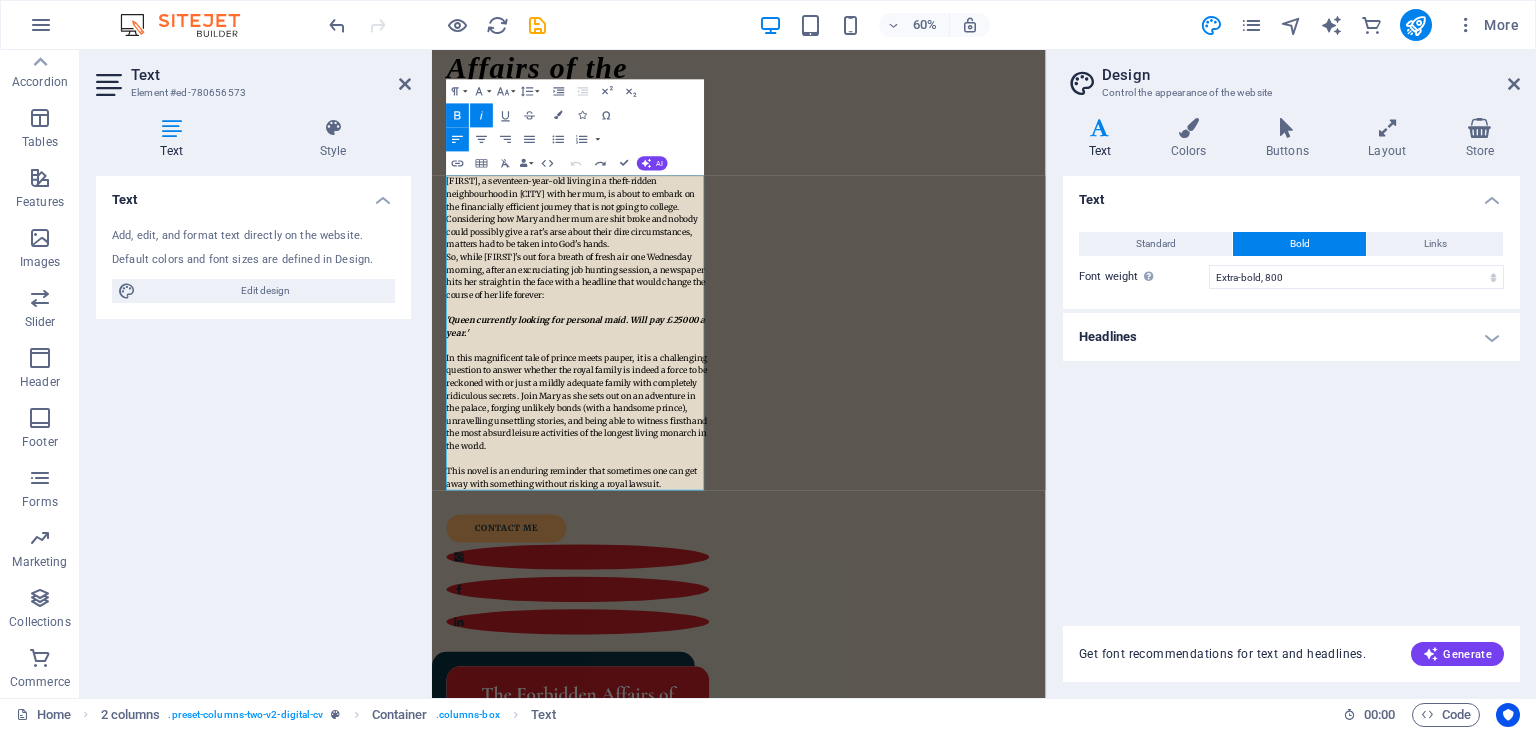click on "Text" at bounding box center [1291, 194] 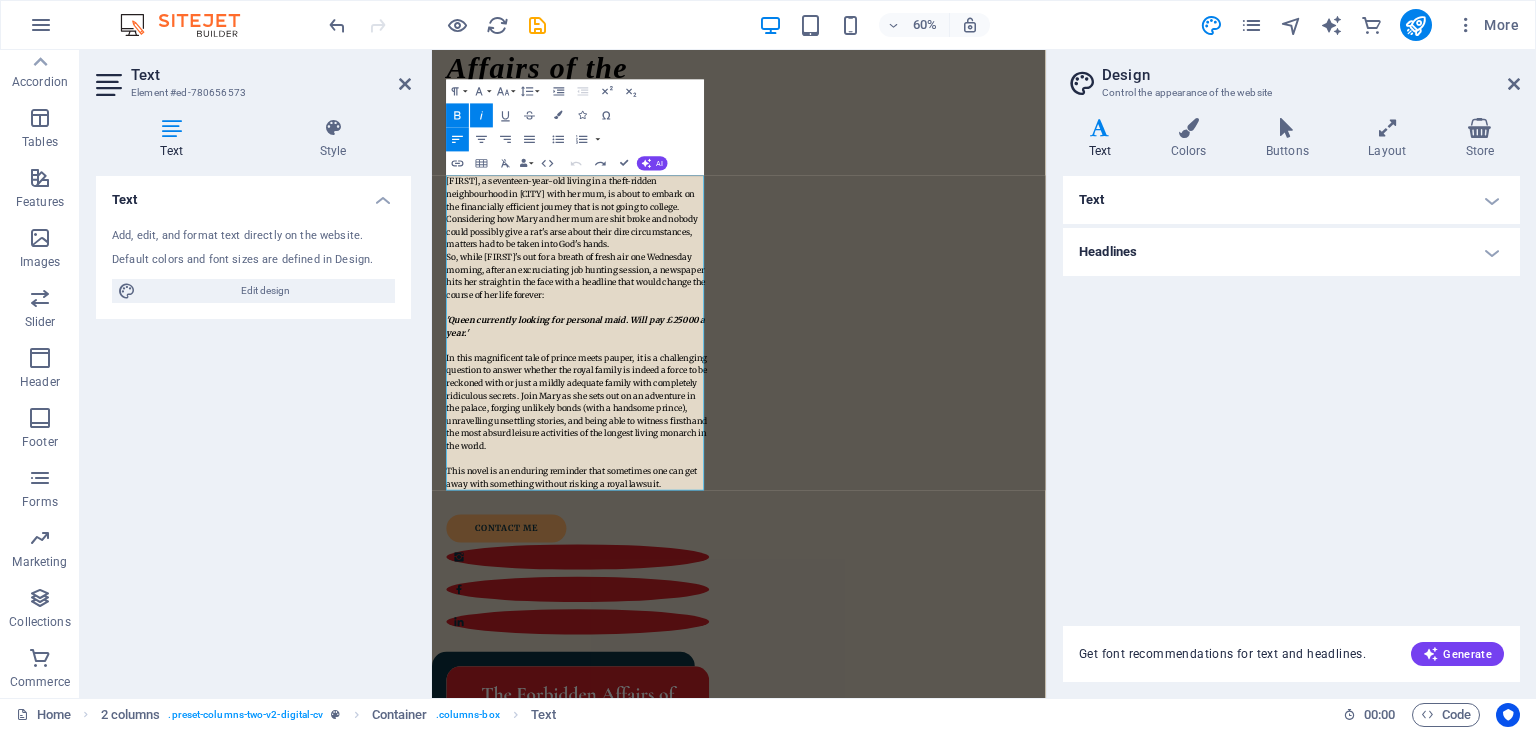 click on "Text" at bounding box center (1291, 200) 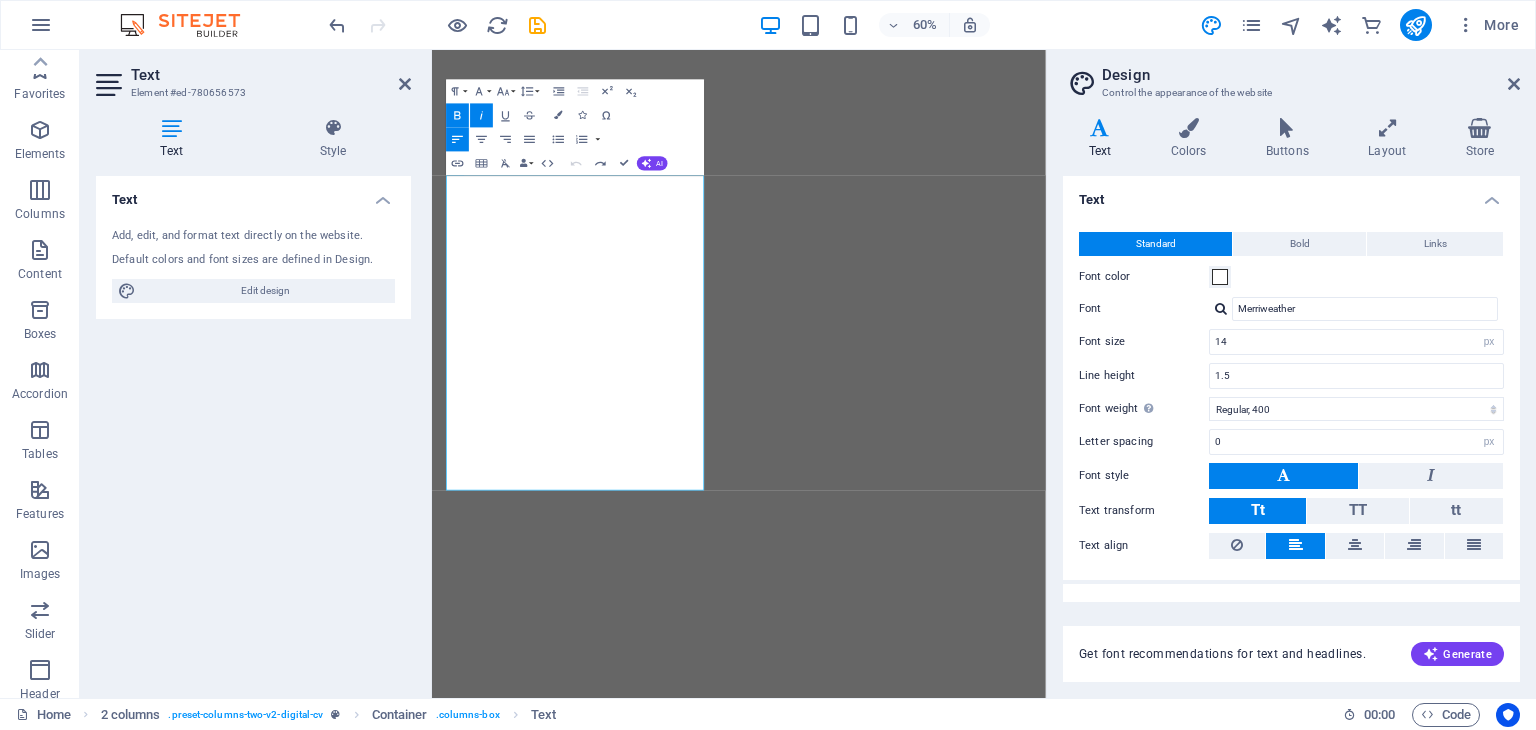 select on "px" 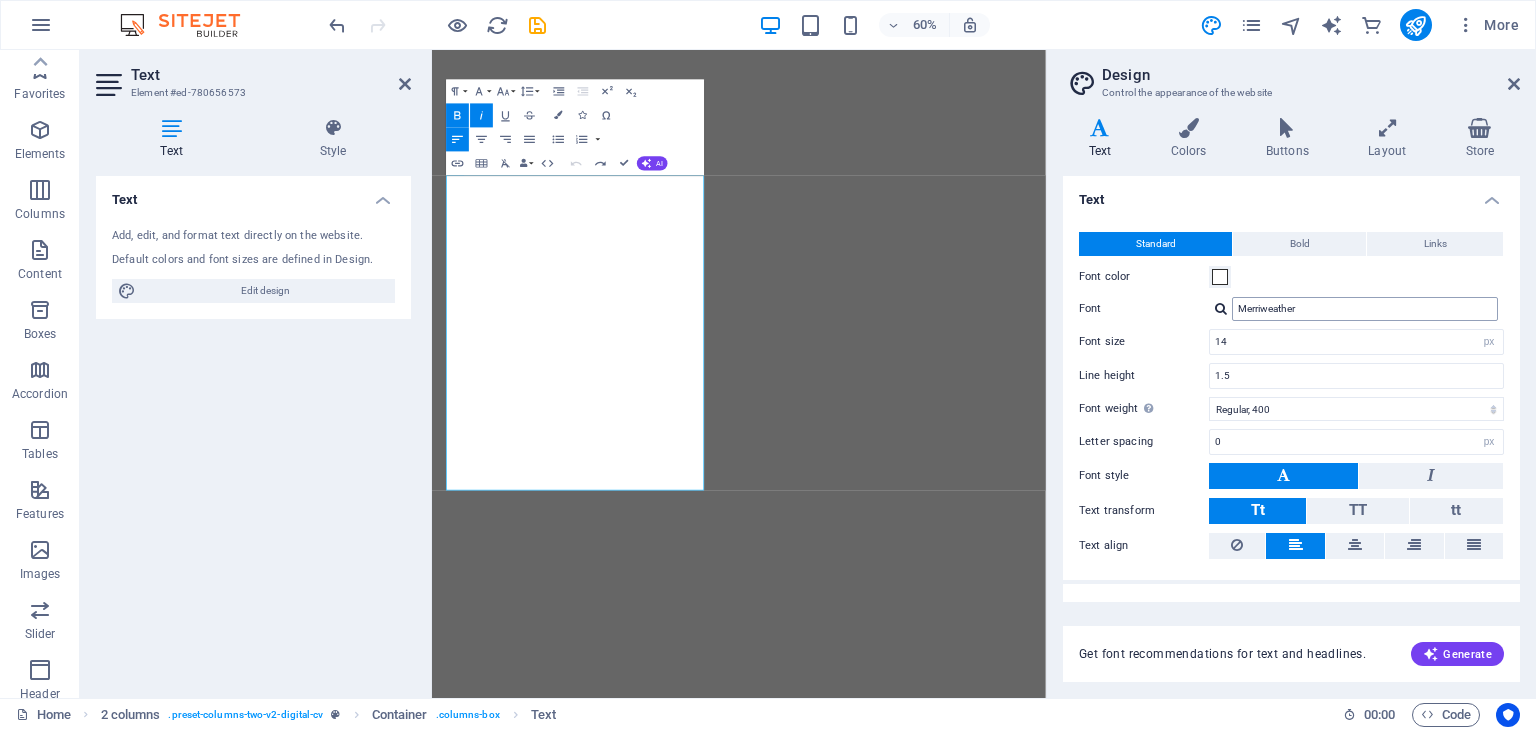 scroll, scrollTop: 0, scrollLeft: 0, axis: both 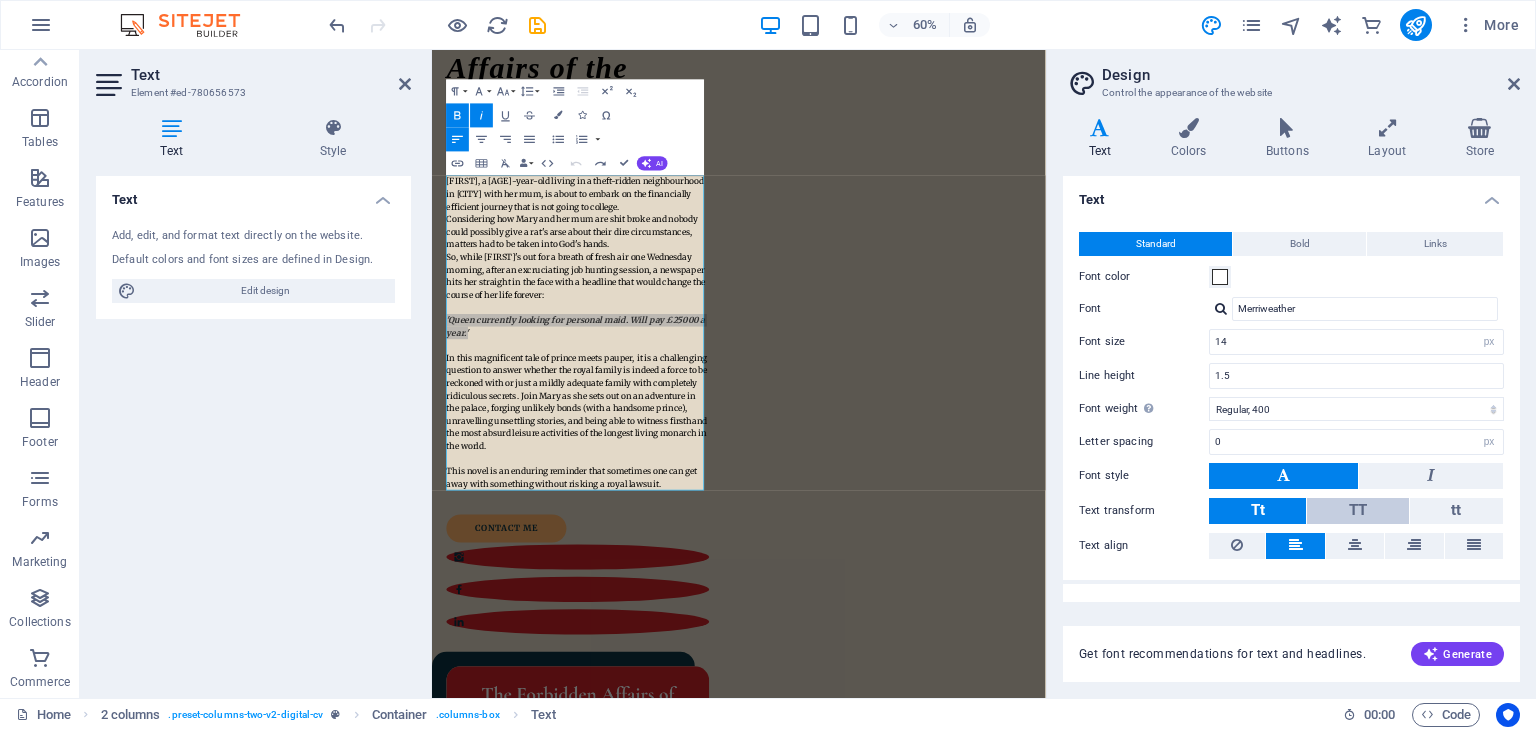 click on "TT" at bounding box center (1357, 511) 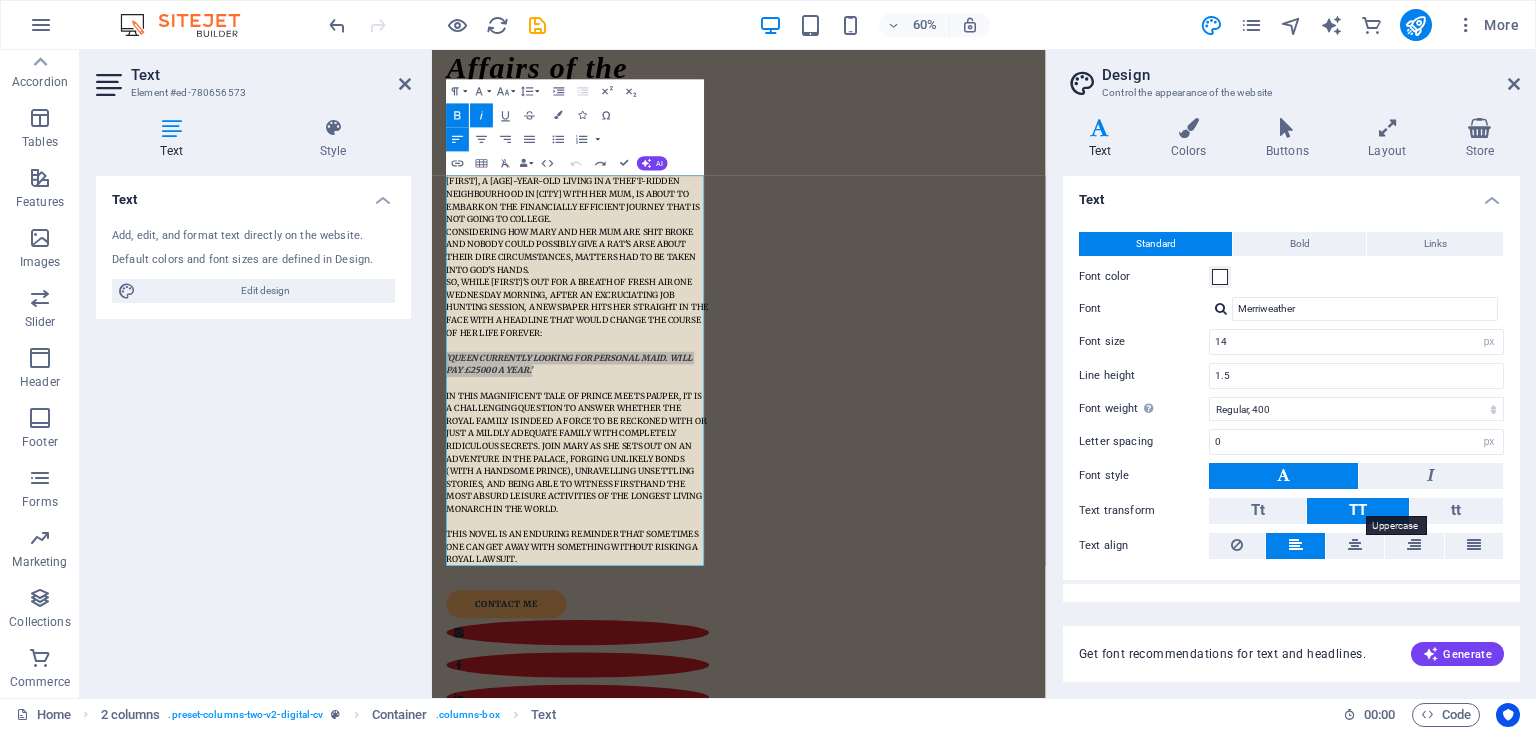 type 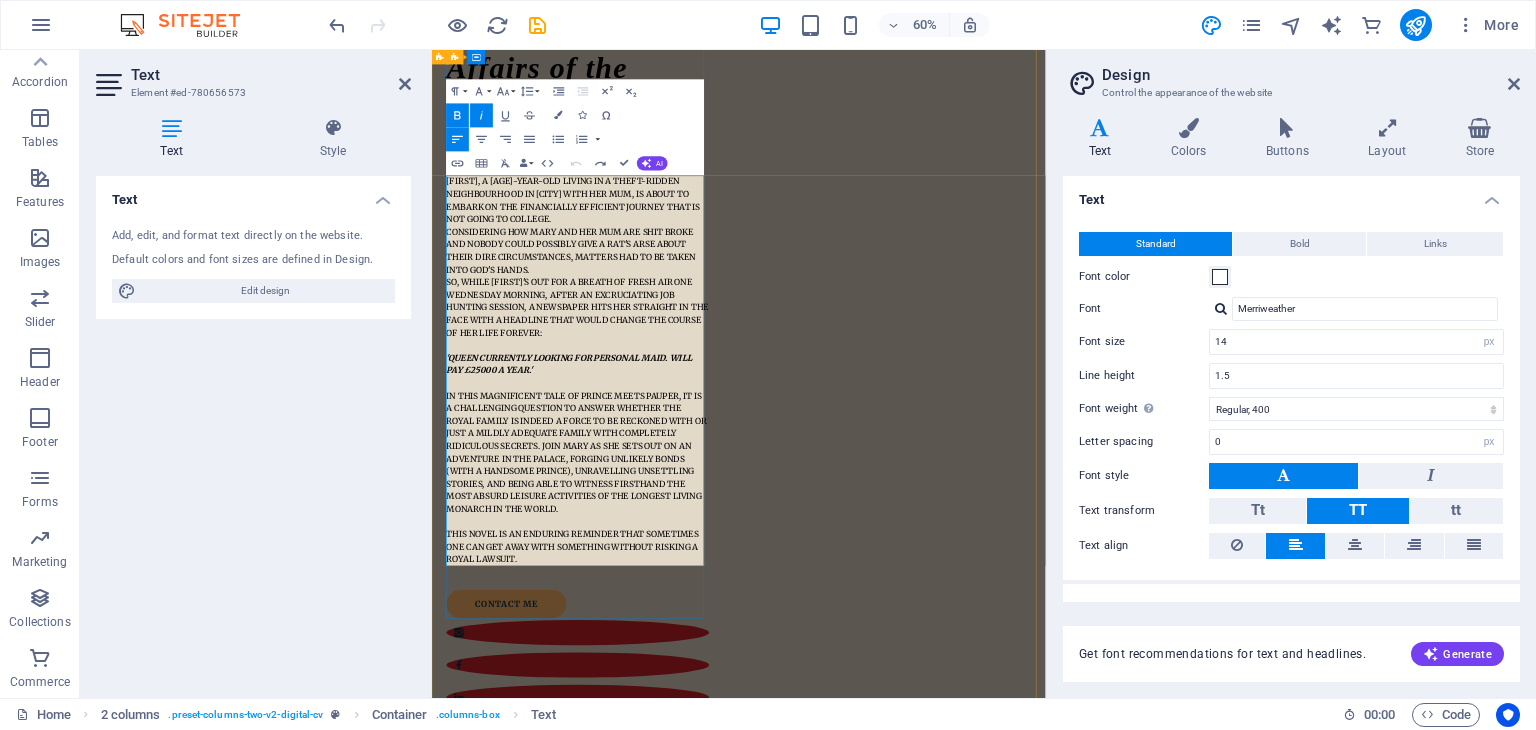 click at bounding box center (675, 605) 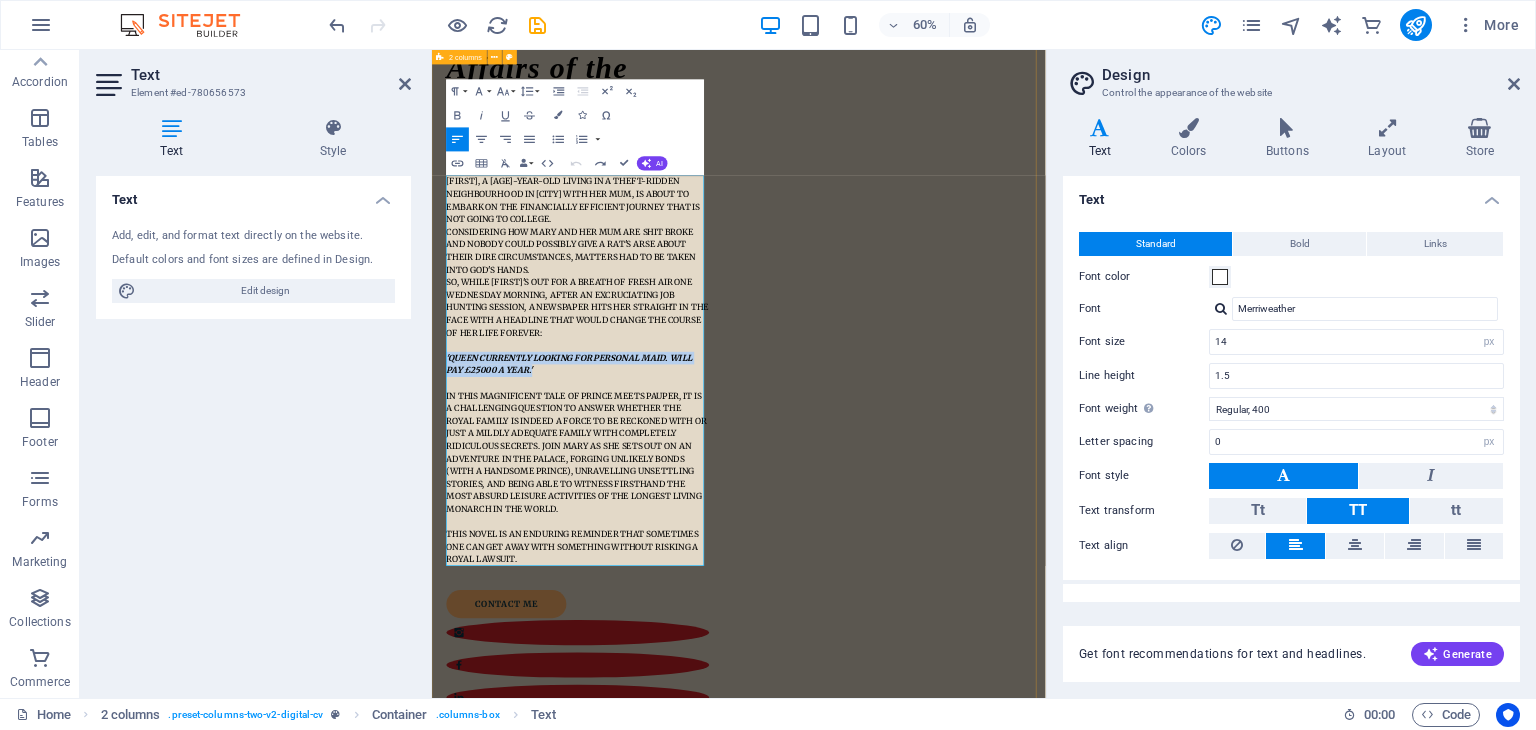 drag, startPoint x: 625, startPoint y: 581, endPoint x: 447, endPoint y: 565, distance: 178.71765 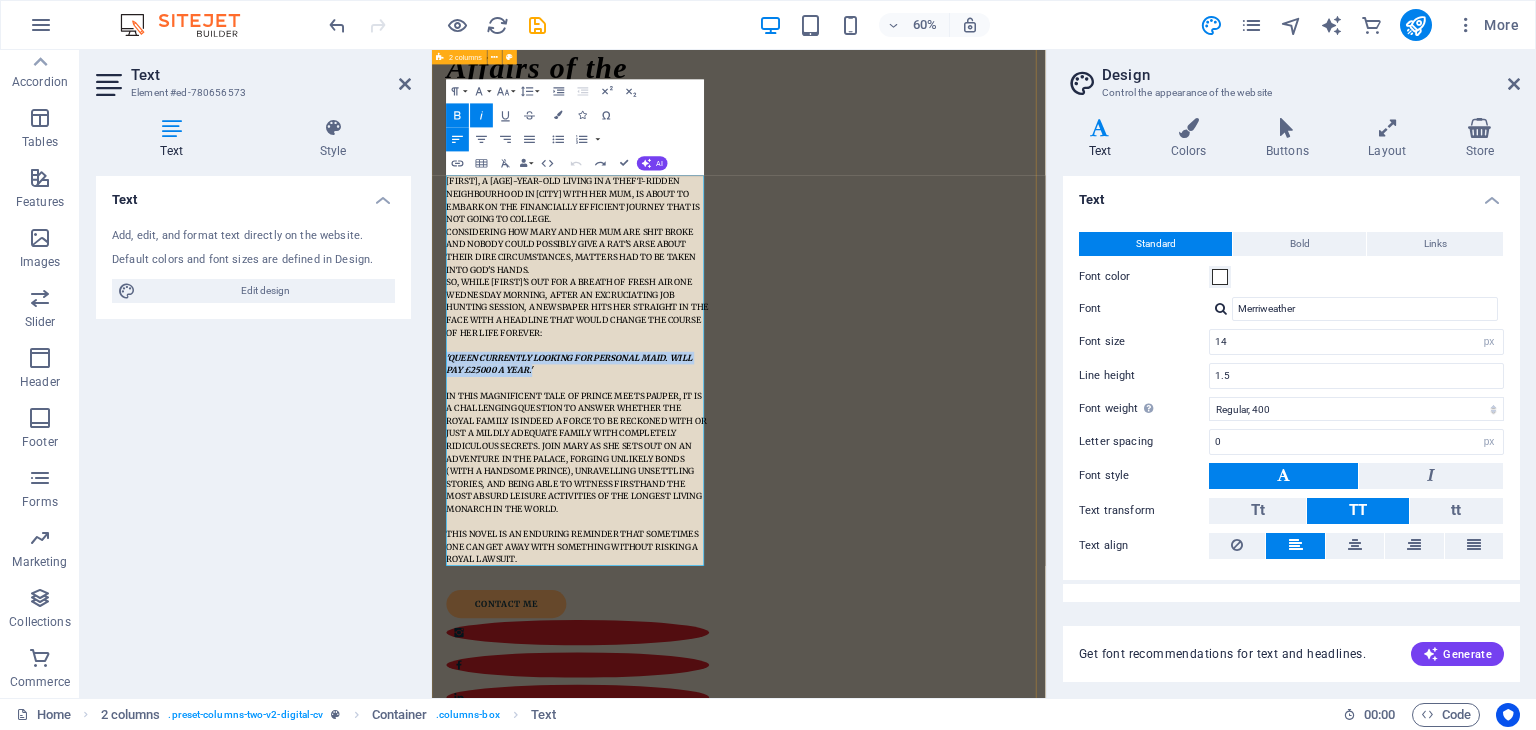 copy on "'Queen currently looking for personal maid. Will pay £25000 a year.'" 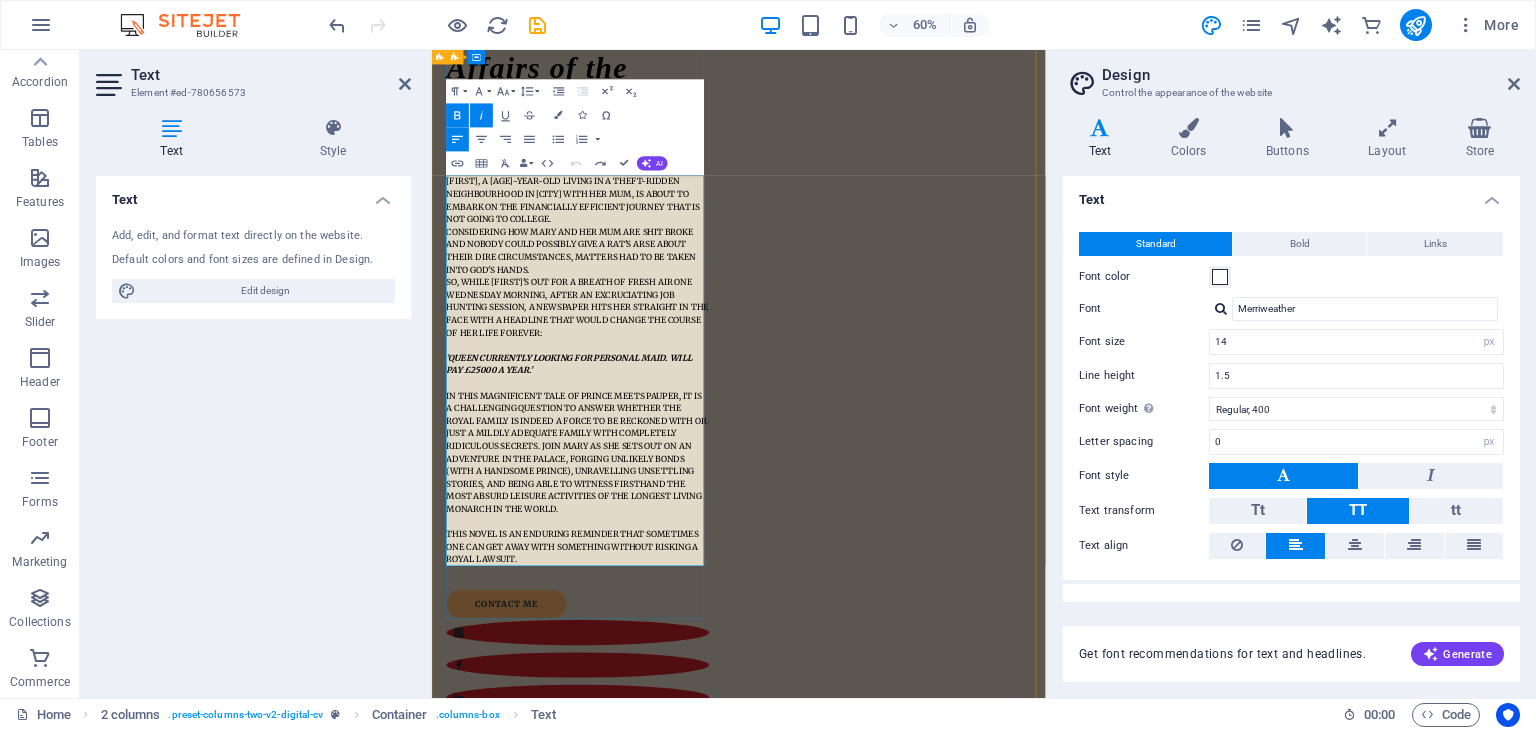 click at bounding box center [675, 605] 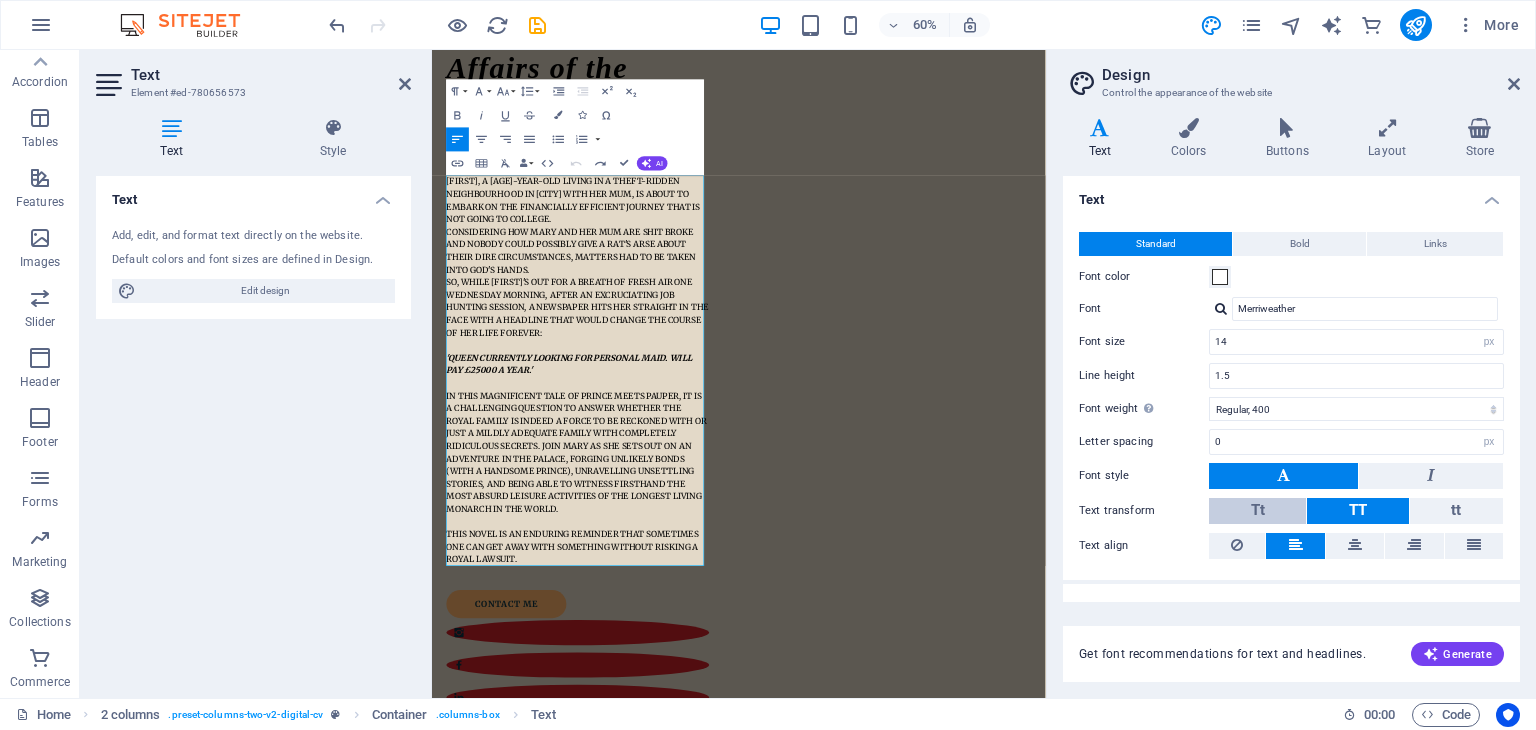 click on "Tt" at bounding box center [1257, 511] 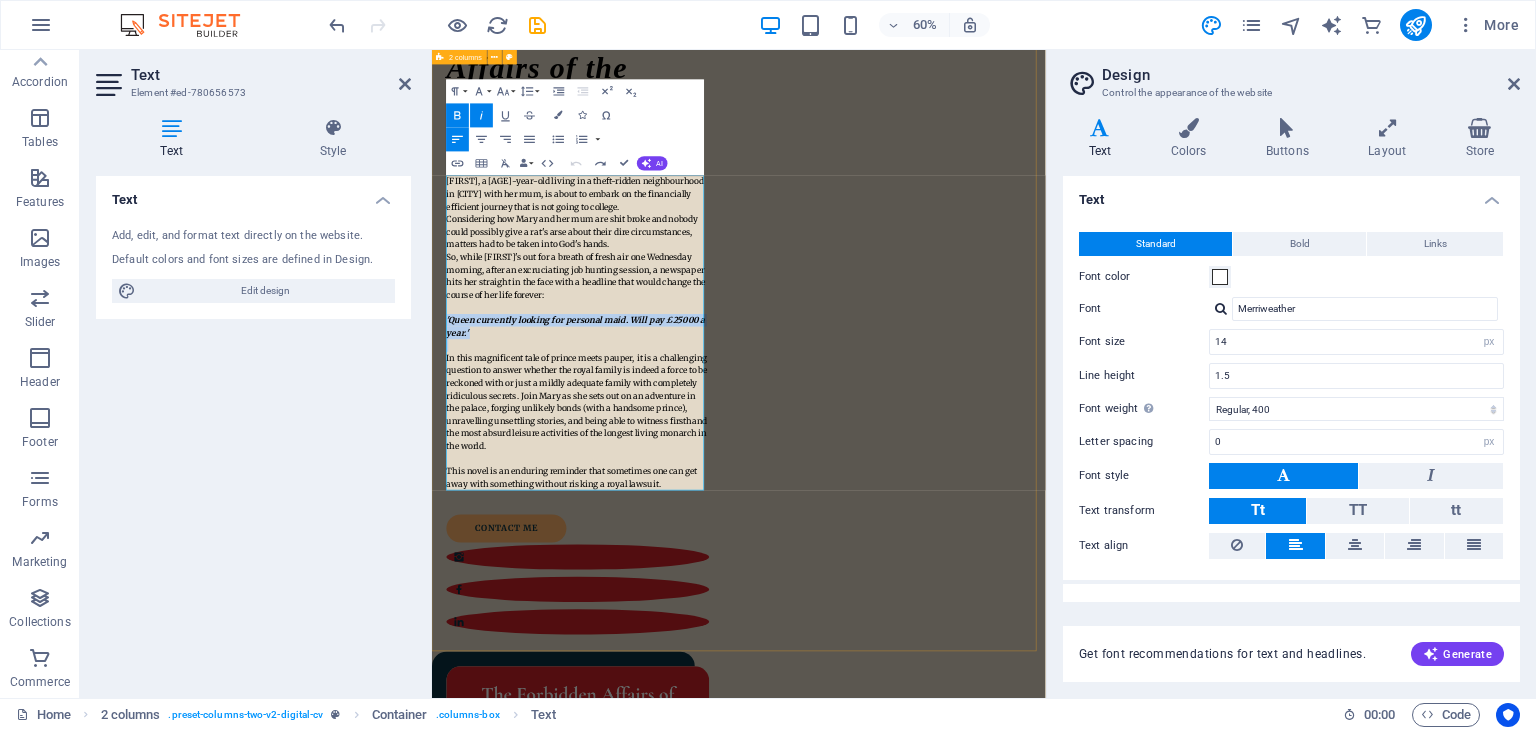 drag, startPoint x: 541, startPoint y: 536, endPoint x: 437, endPoint y: 501, distance: 109.73149 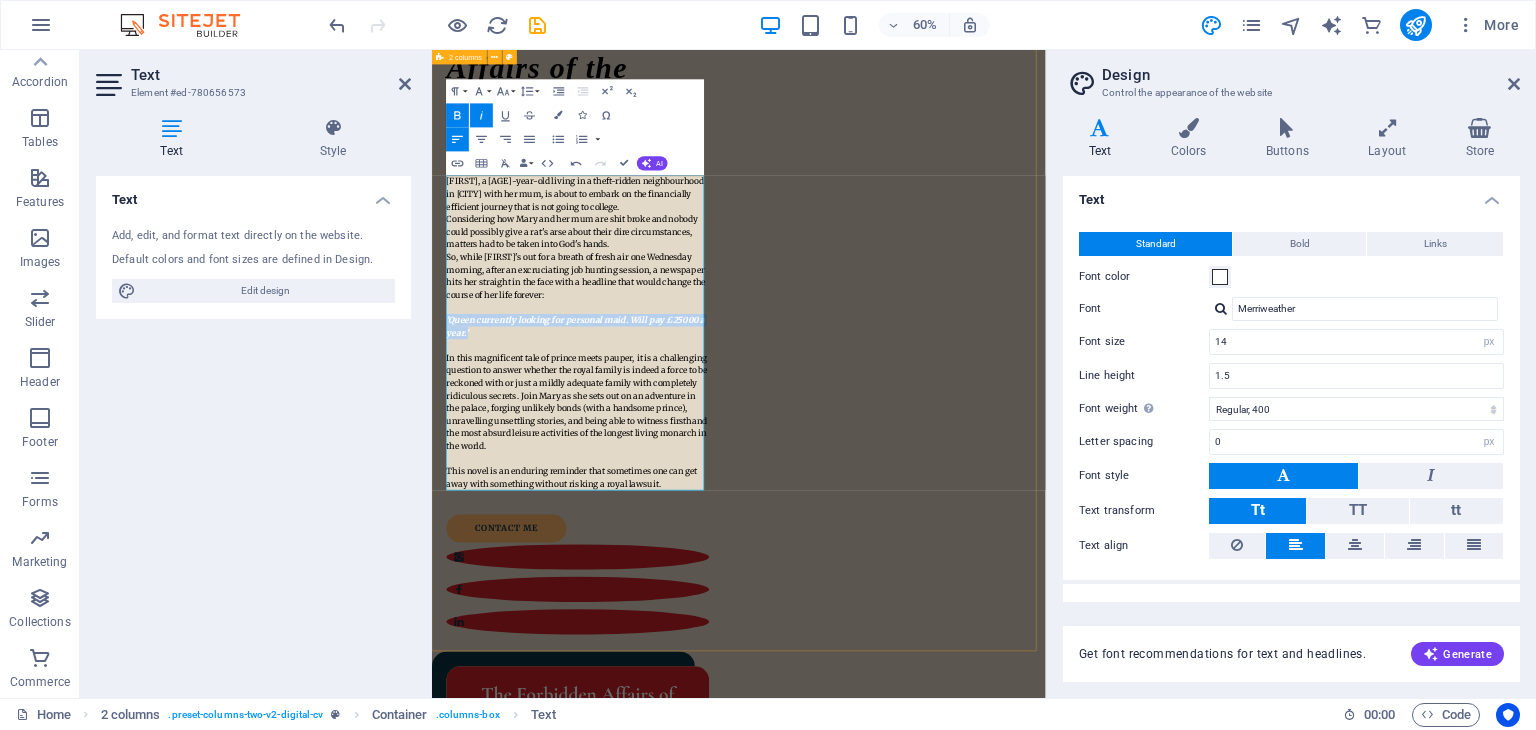 drag, startPoint x: 550, startPoint y: 522, endPoint x: 450, endPoint y: 508, distance: 100.97524 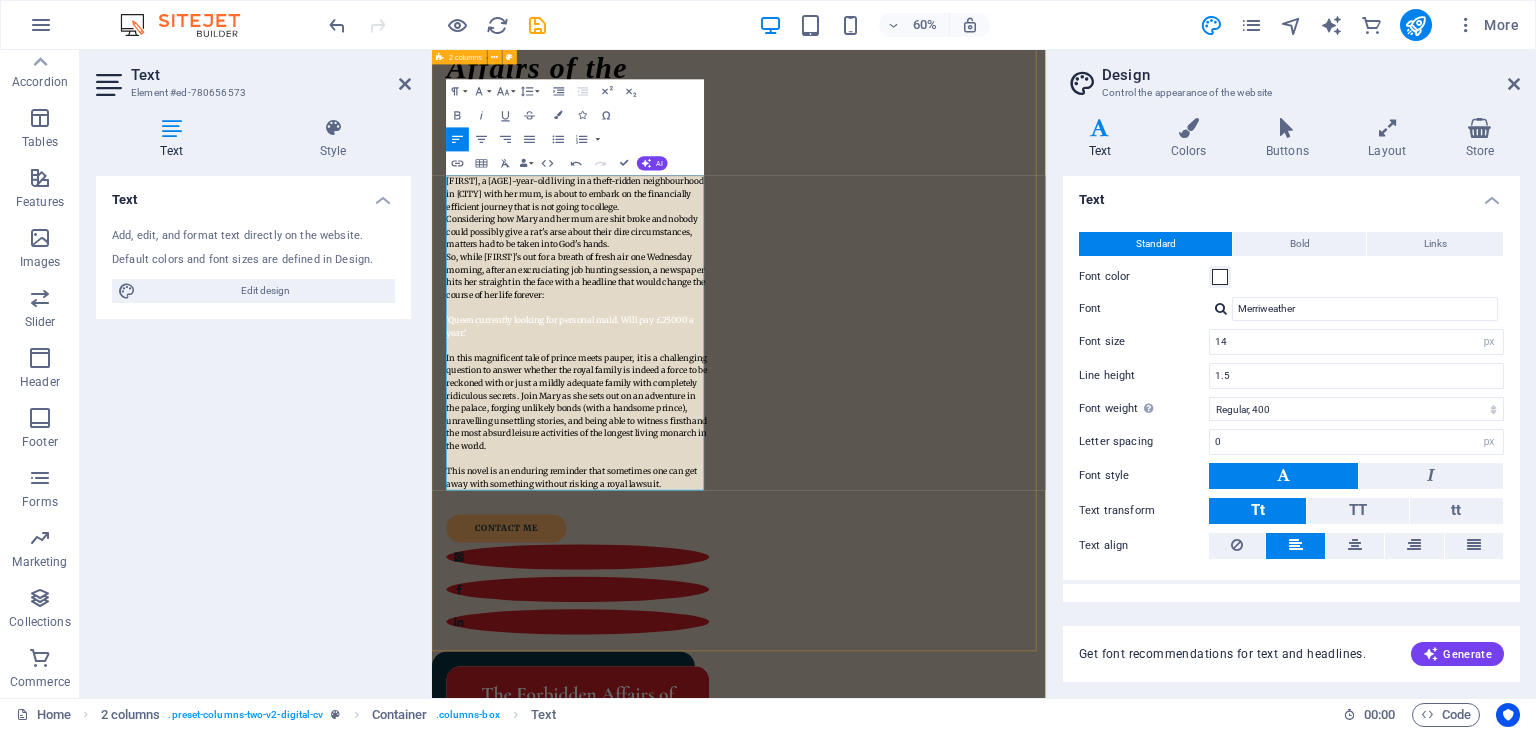 scroll, scrollTop: 56, scrollLeft: 3, axis: both 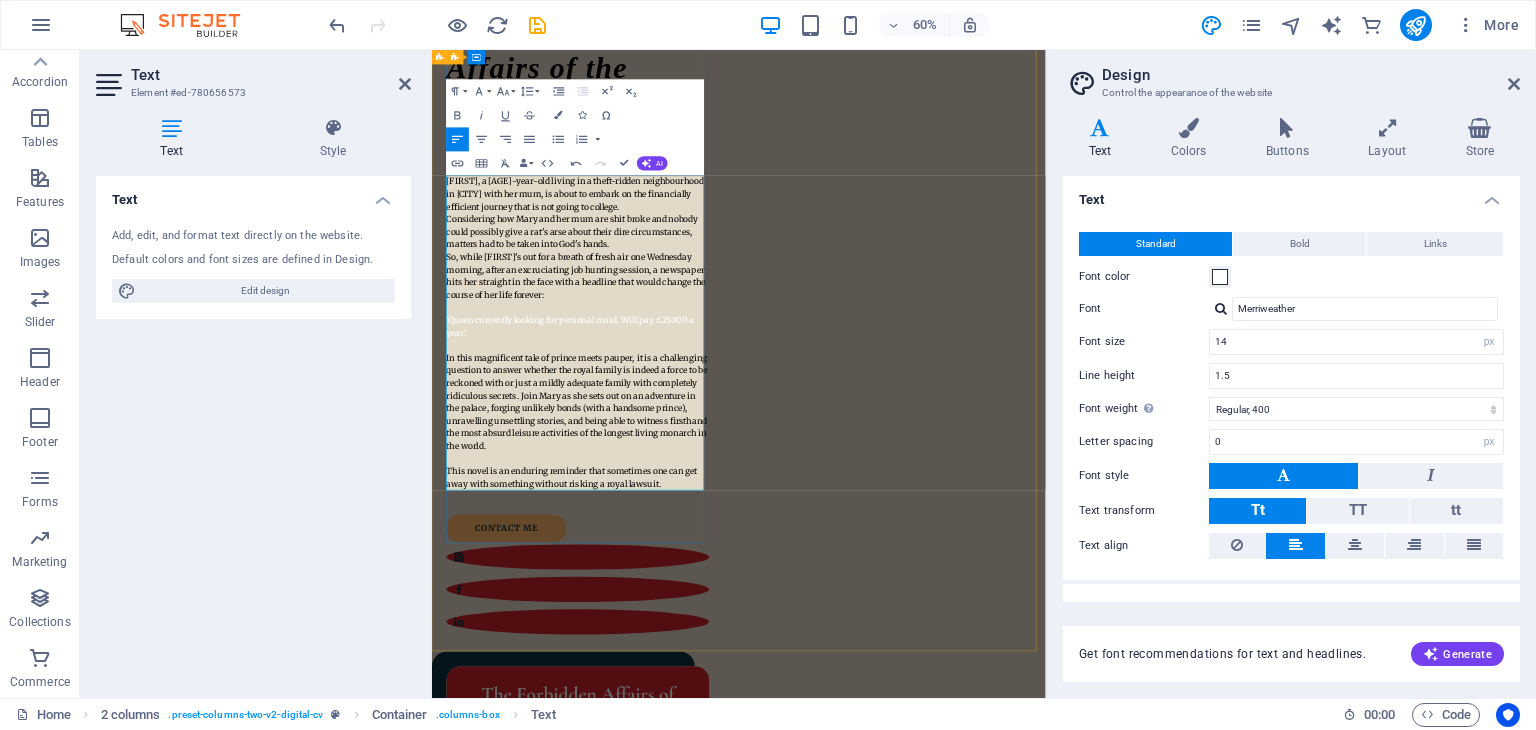 click on "'Queen currently looking for personal maid. Will pay £25000 a year.'" at bounding box center [675, 511] 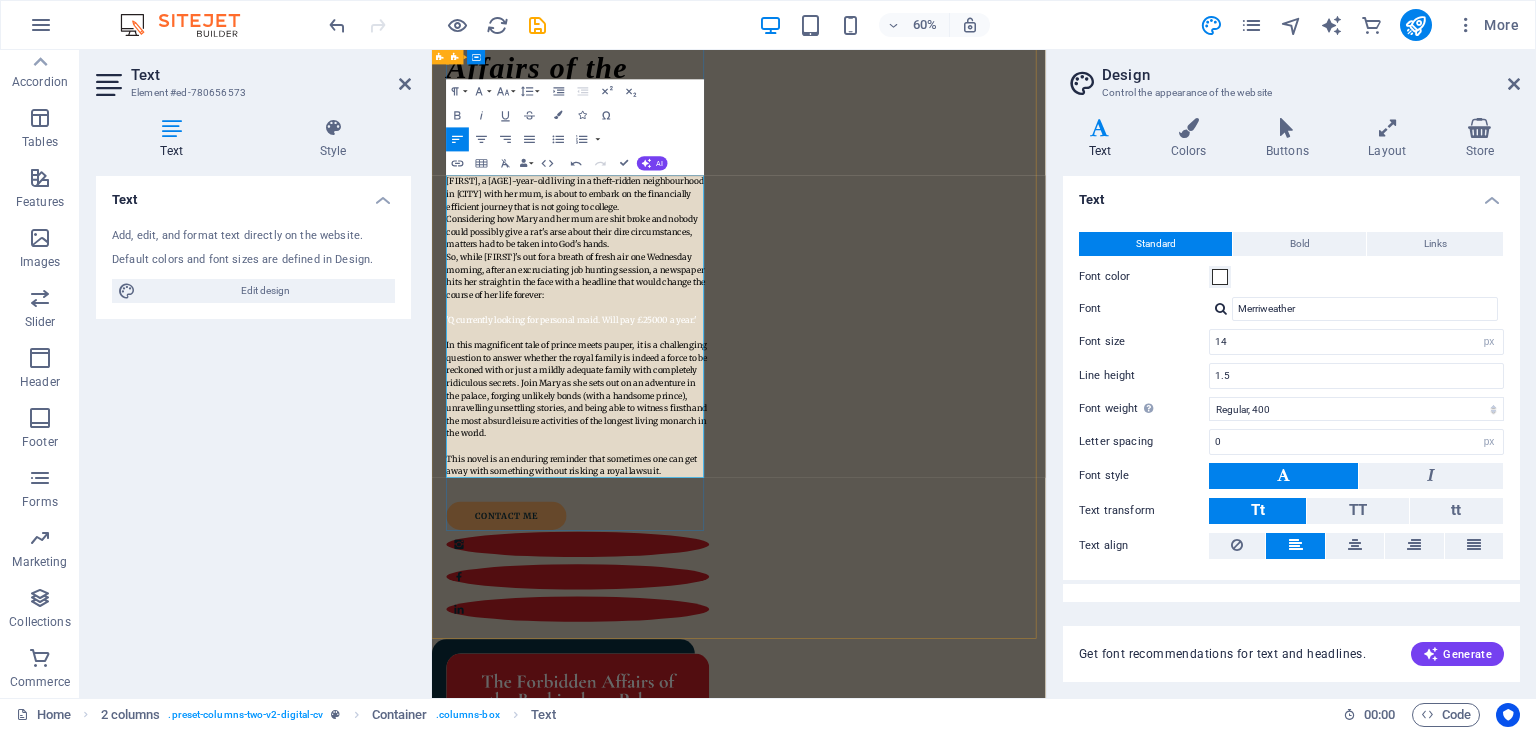 type 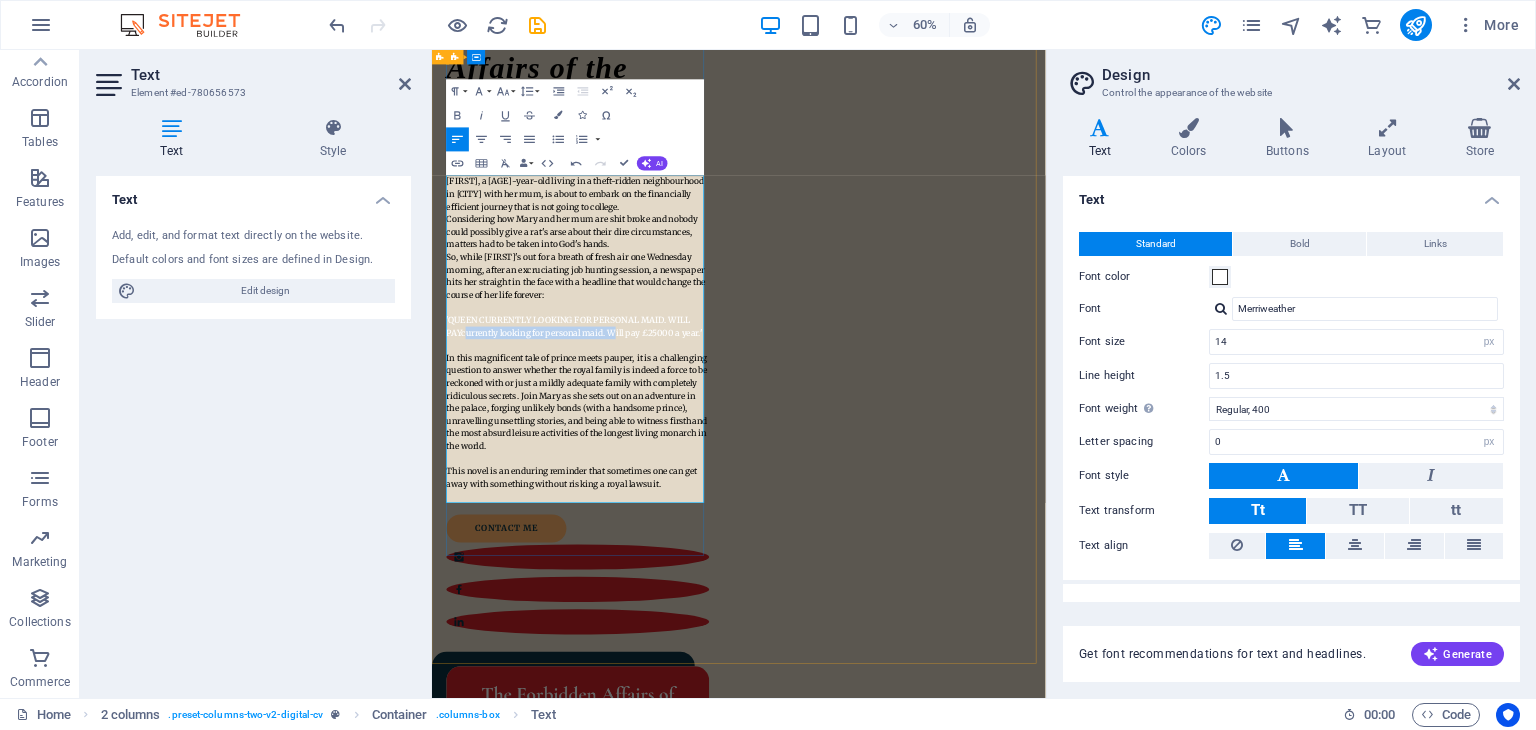 drag, startPoint x: 489, startPoint y: 530, endPoint x: 738, endPoint y: 521, distance: 249.1626 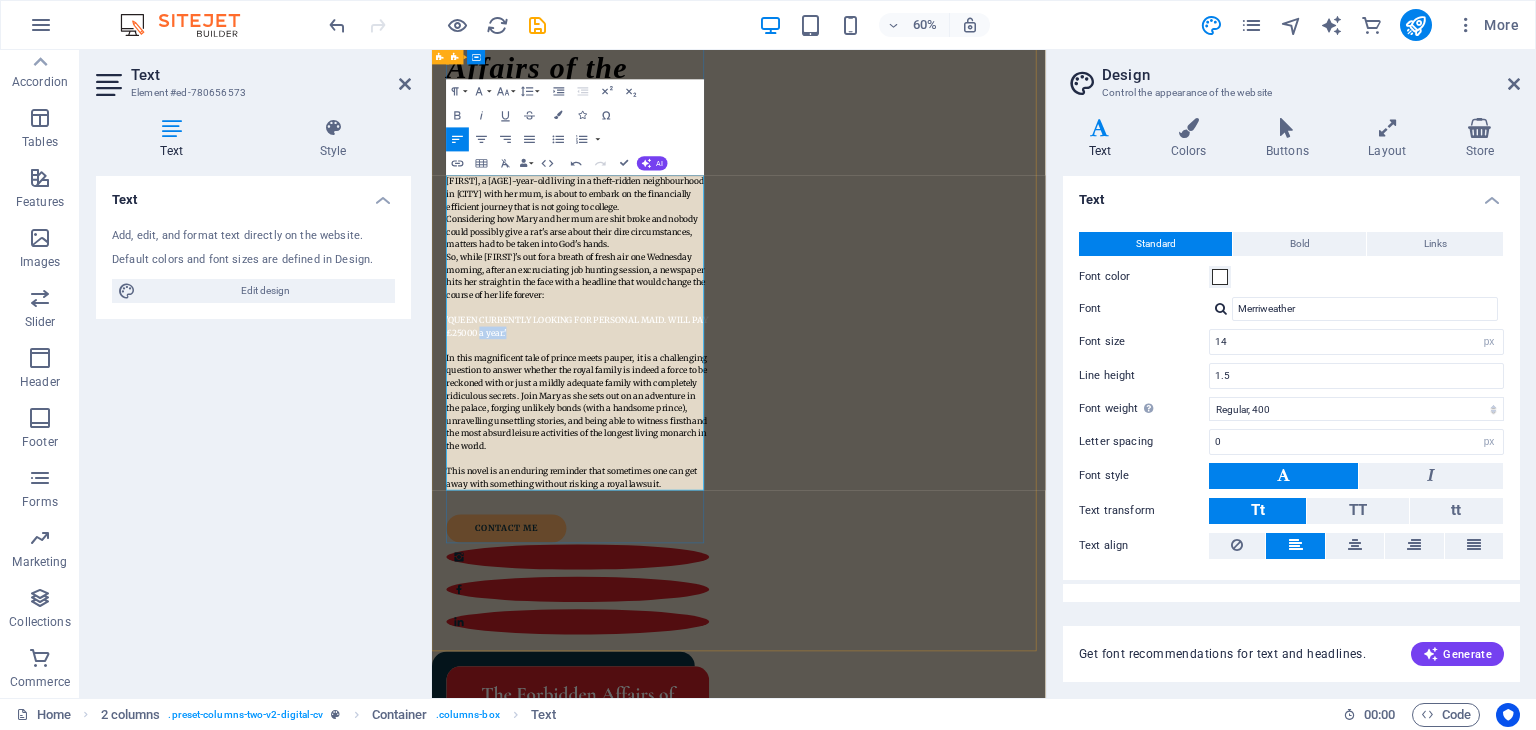 drag, startPoint x: 602, startPoint y: 518, endPoint x: 543, endPoint y: 524, distance: 59.3043 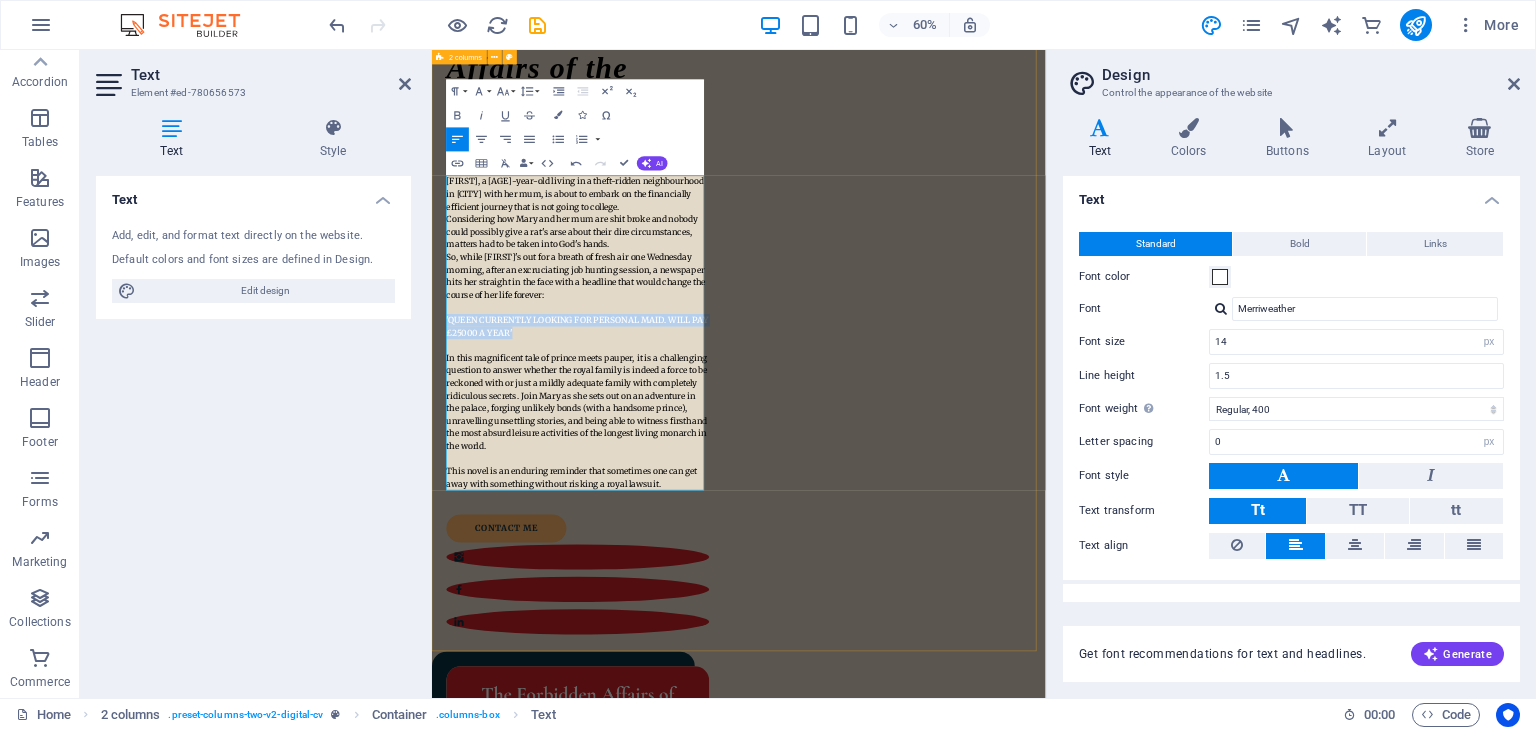 drag, startPoint x: 623, startPoint y: 525, endPoint x: 441, endPoint y: 501, distance: 183.57559 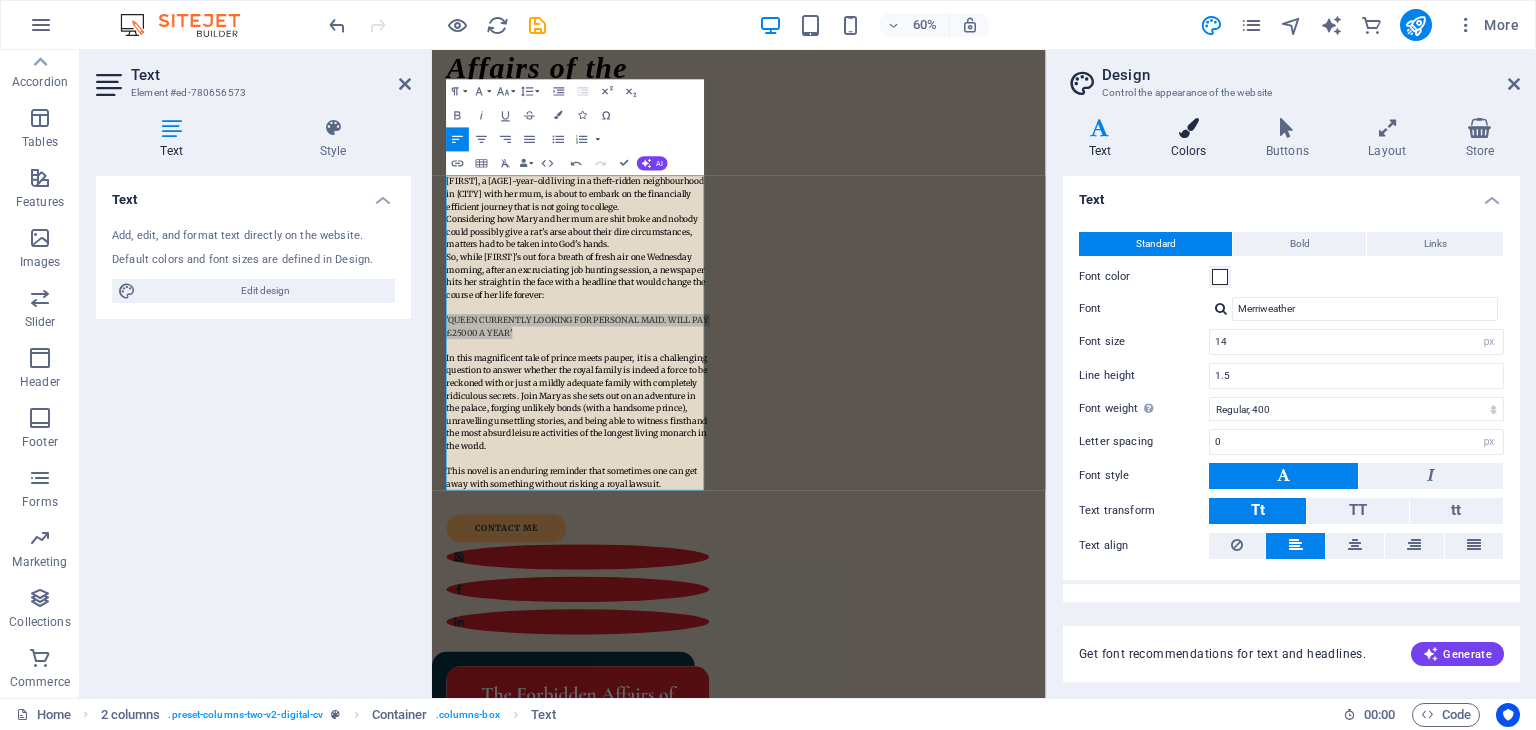 click on "Text" at bounding box center (1104, 139) 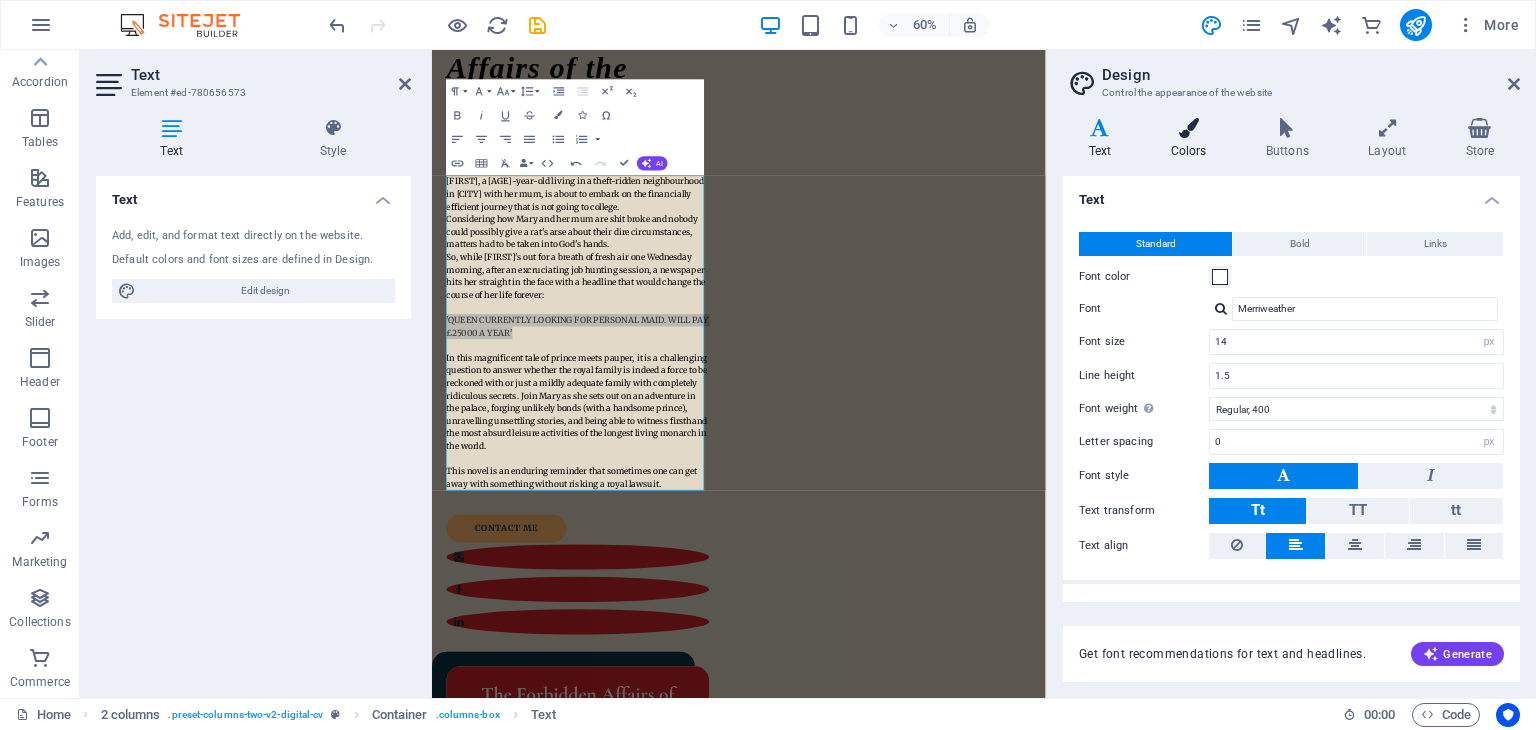 click at bounding box center (1188, 128) 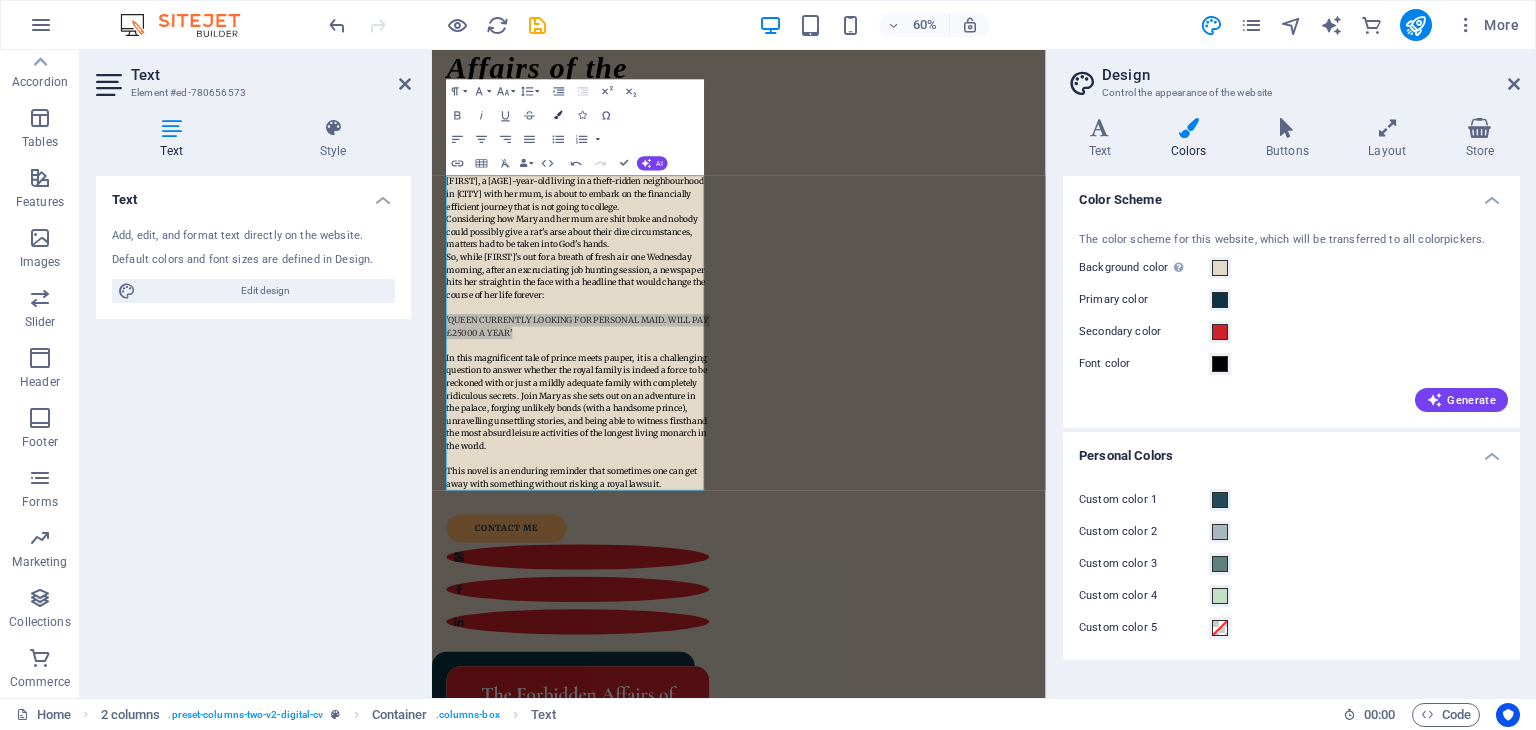 click at bounding box center (558, 115) 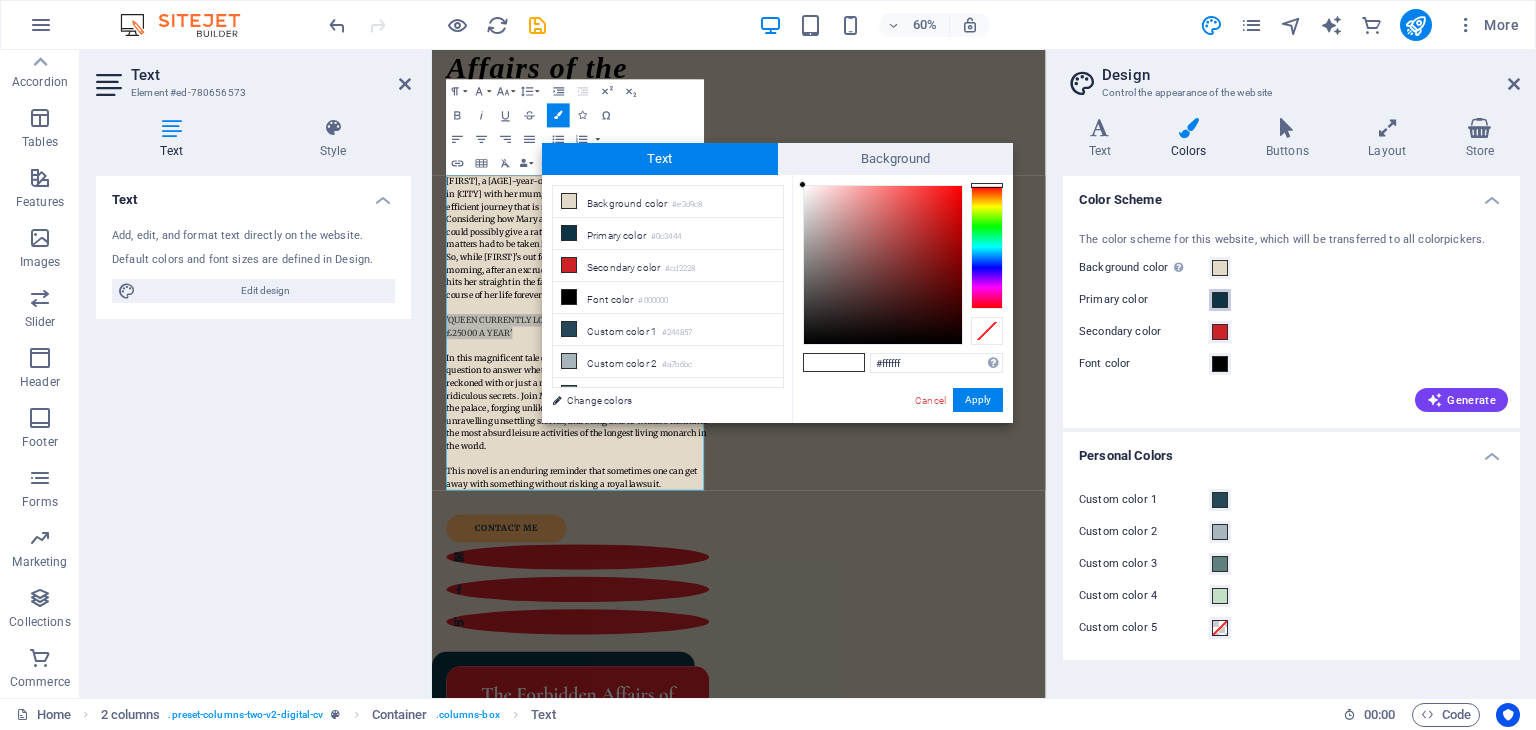 click at bounding box center [1220, 300] 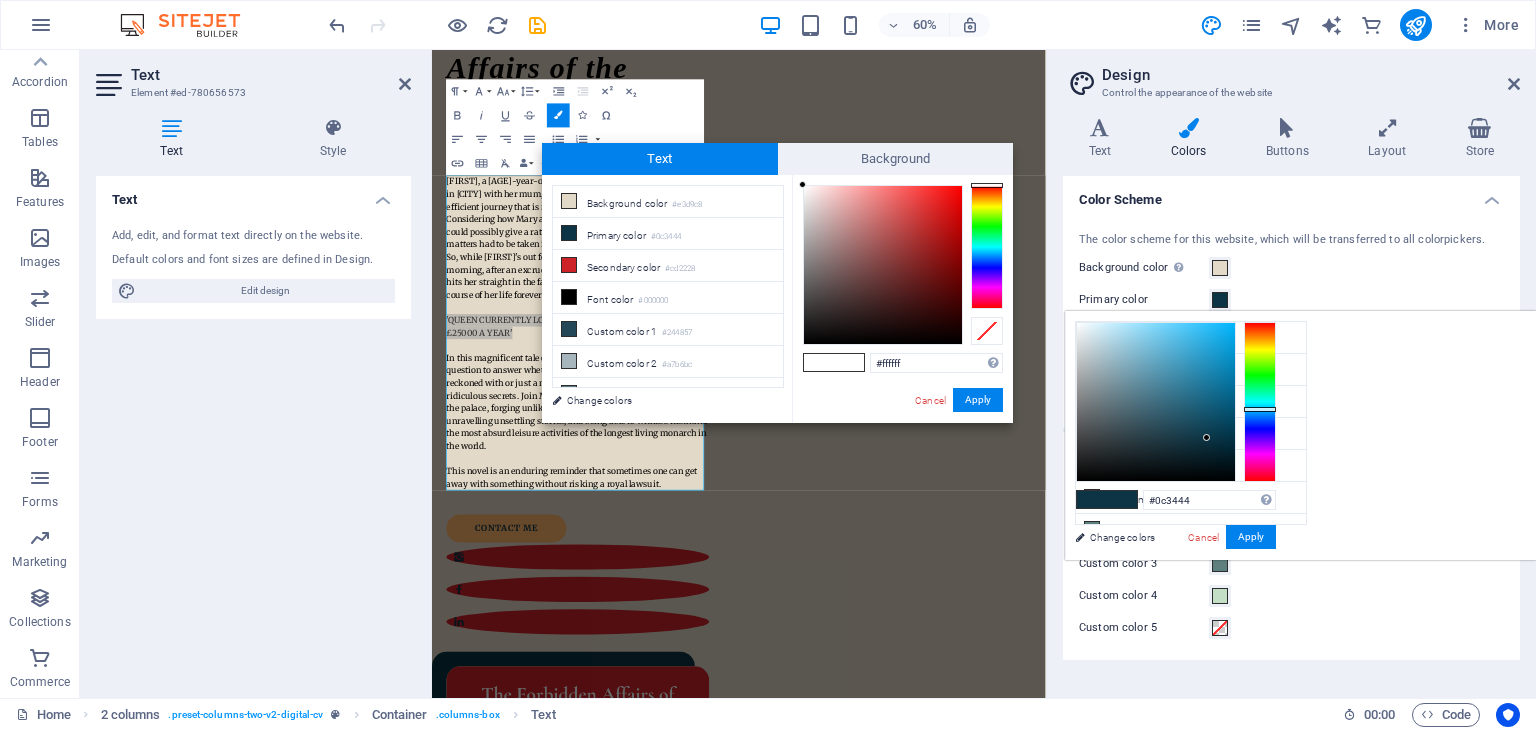 click on "The color scheme for this website, which will be transferred to all colorpickers. Background color Only visible if it is not covered by other backgrounds. Primary color Secondary color Font color Generate" at bounding box center (1291, 320) 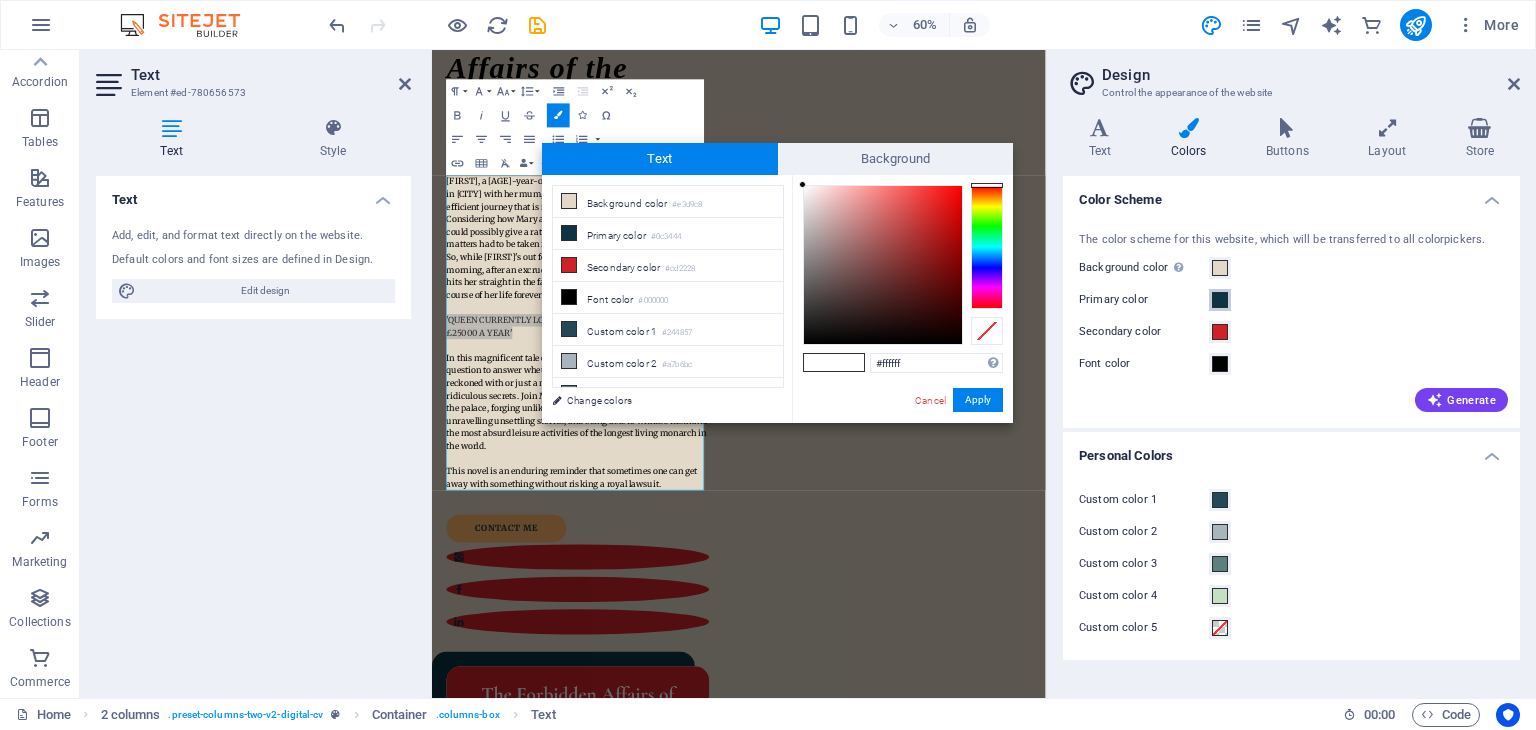 click on "Primary color" at bounding box center (1220, 300) 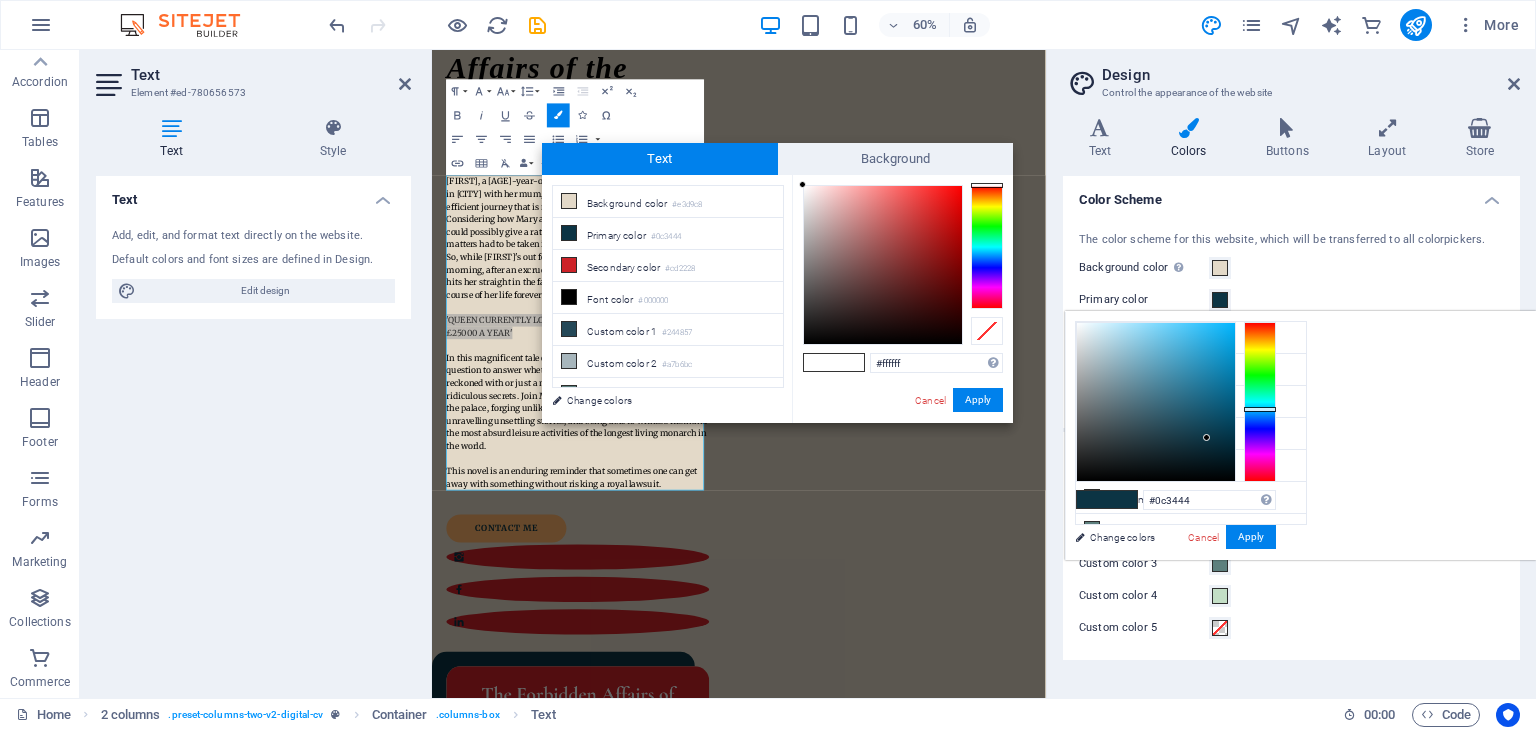 click on "The color scheme for this website, which will be transferred to all colorpickers. Background color Only visible if it is not covered by other backgrounds. Primary color Secondary color Font color Generate" at bounding box center [1291, 320] 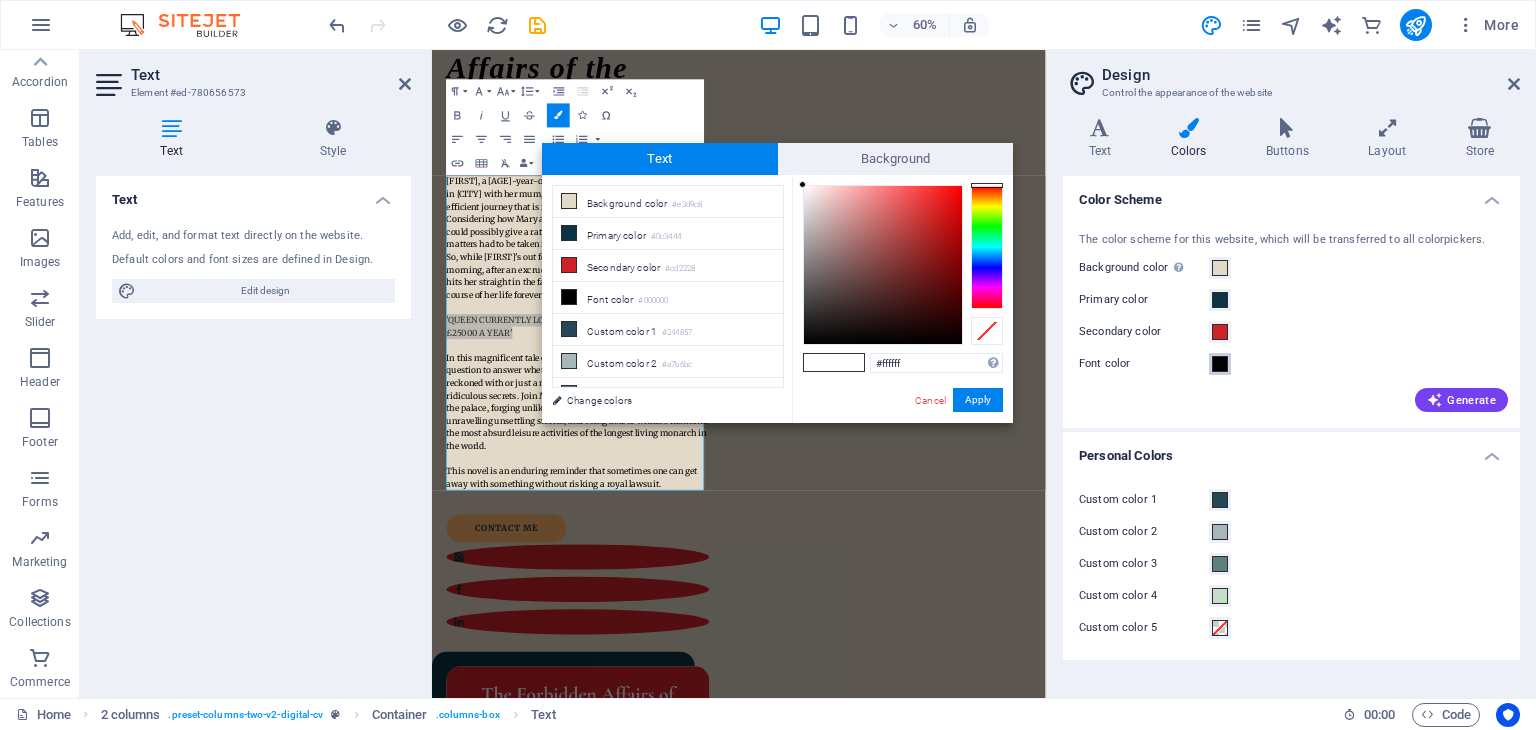 click at bounding box center [1220, 364] 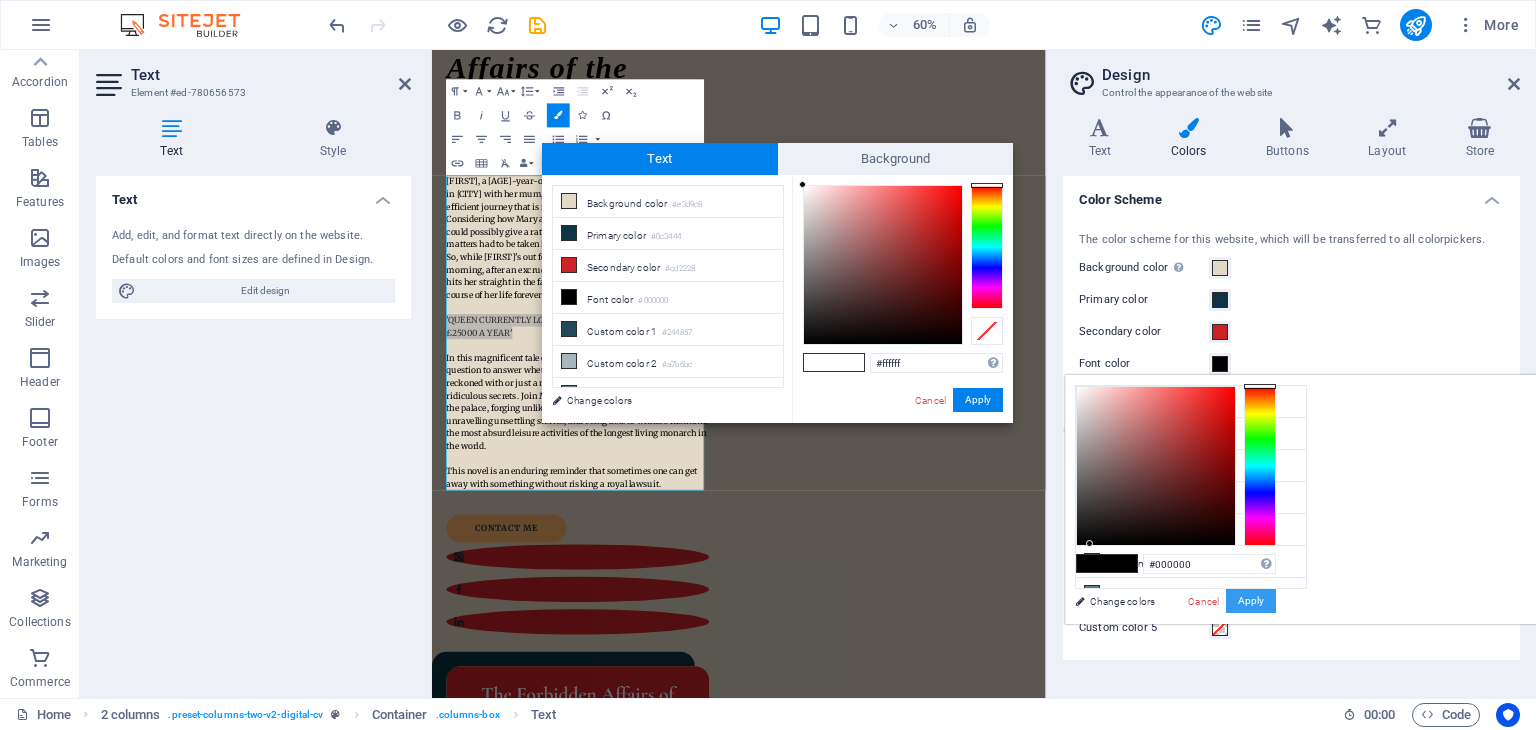click on "Apply" at bounding box center [1251, 601] 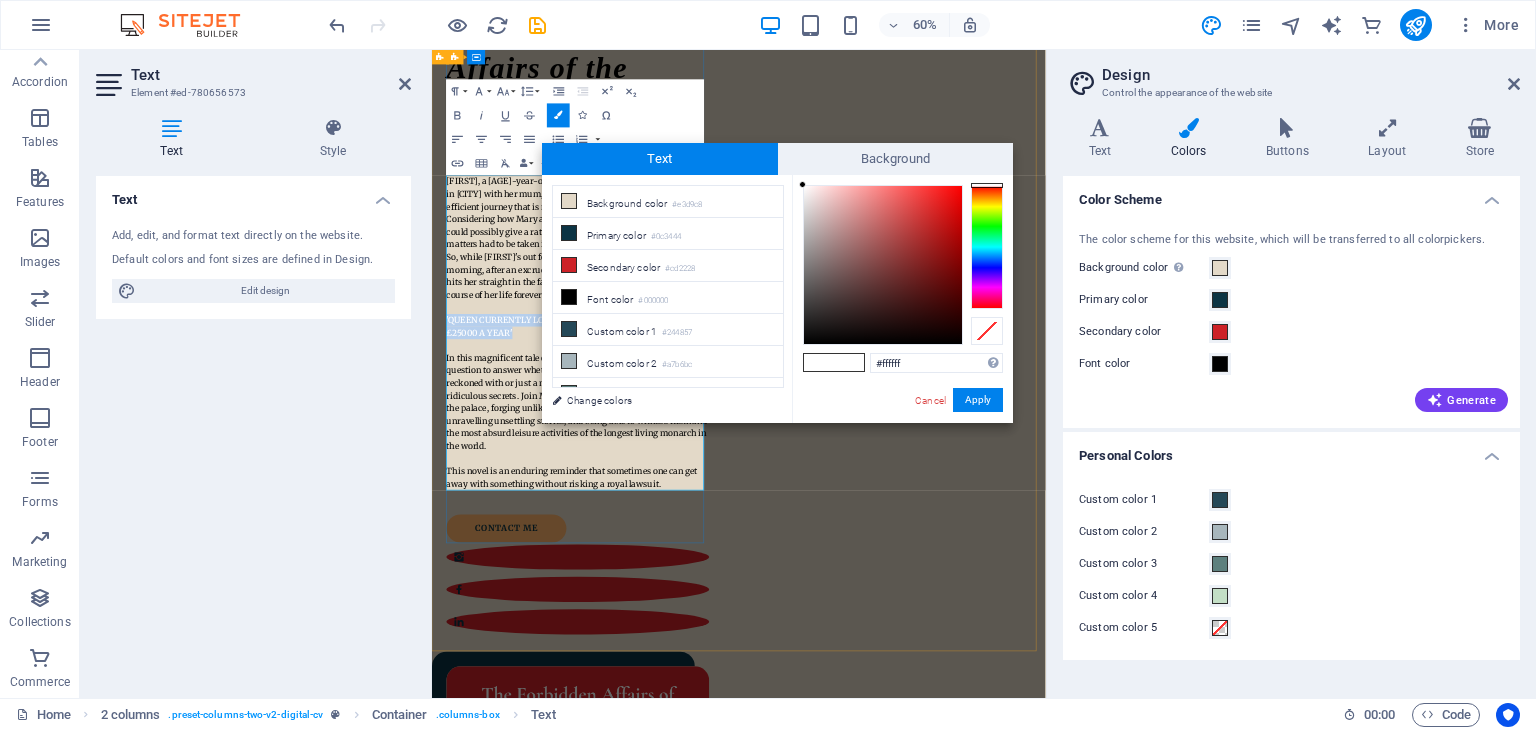 click on "In this magnificent tale of prince meets pauper, it is a challenging question to answer whether the royal family is indeed a force to be reckoned with or just a mildly adequate family with completely ridiculous secrets. Join Mary as she sets out on an adventure in the palace, forging unlikely bonds (with a handsome prince), unravelling unsettling stories, and being able to witness firsthand the most absurd leisure activities of the longest living monarch in the world." at bounding box center [673, 636] 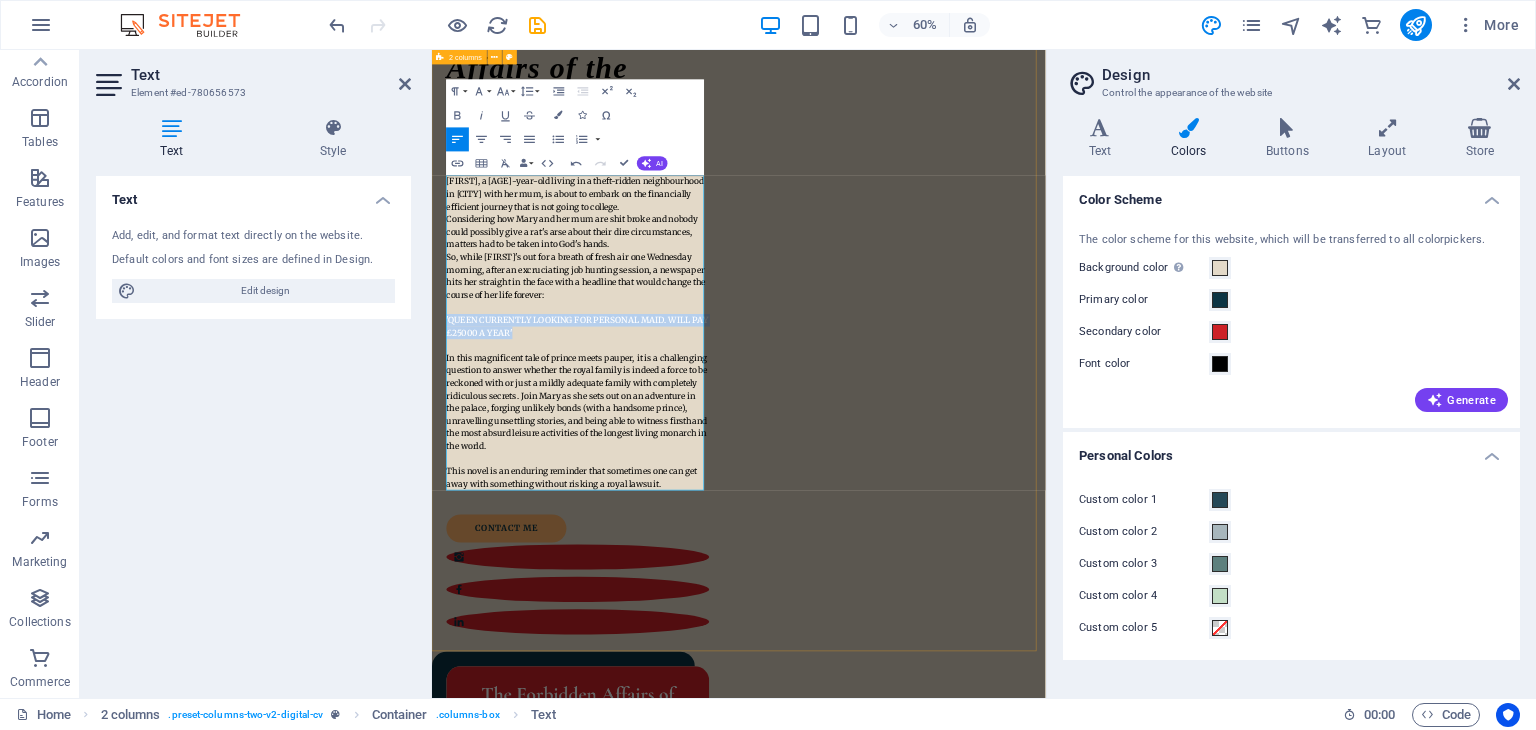 drag, startPoint x: 646, startPoint y: 521, endPoint x: 446, endPoint y: 500, distance: 201.09947 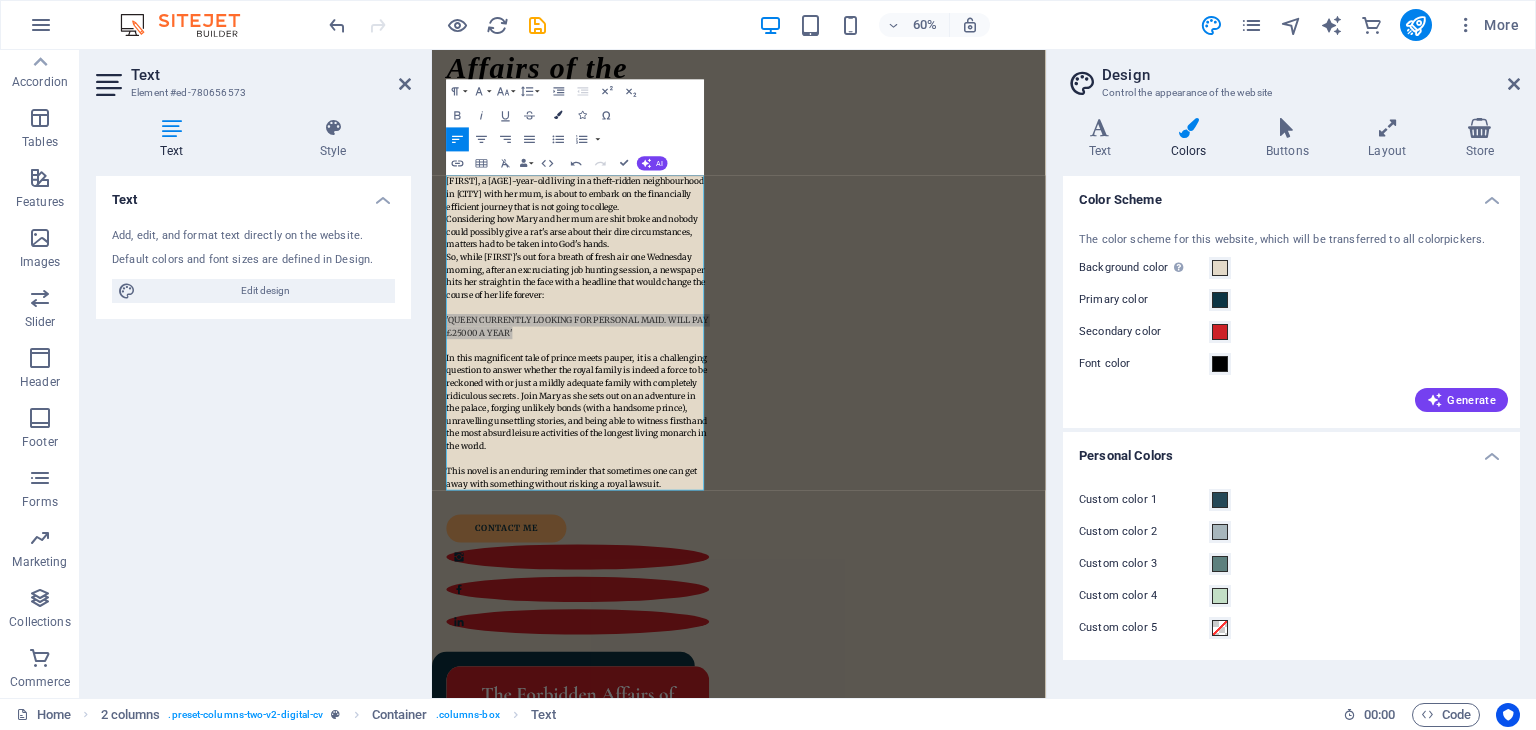 click at bounding box center [558, 115] 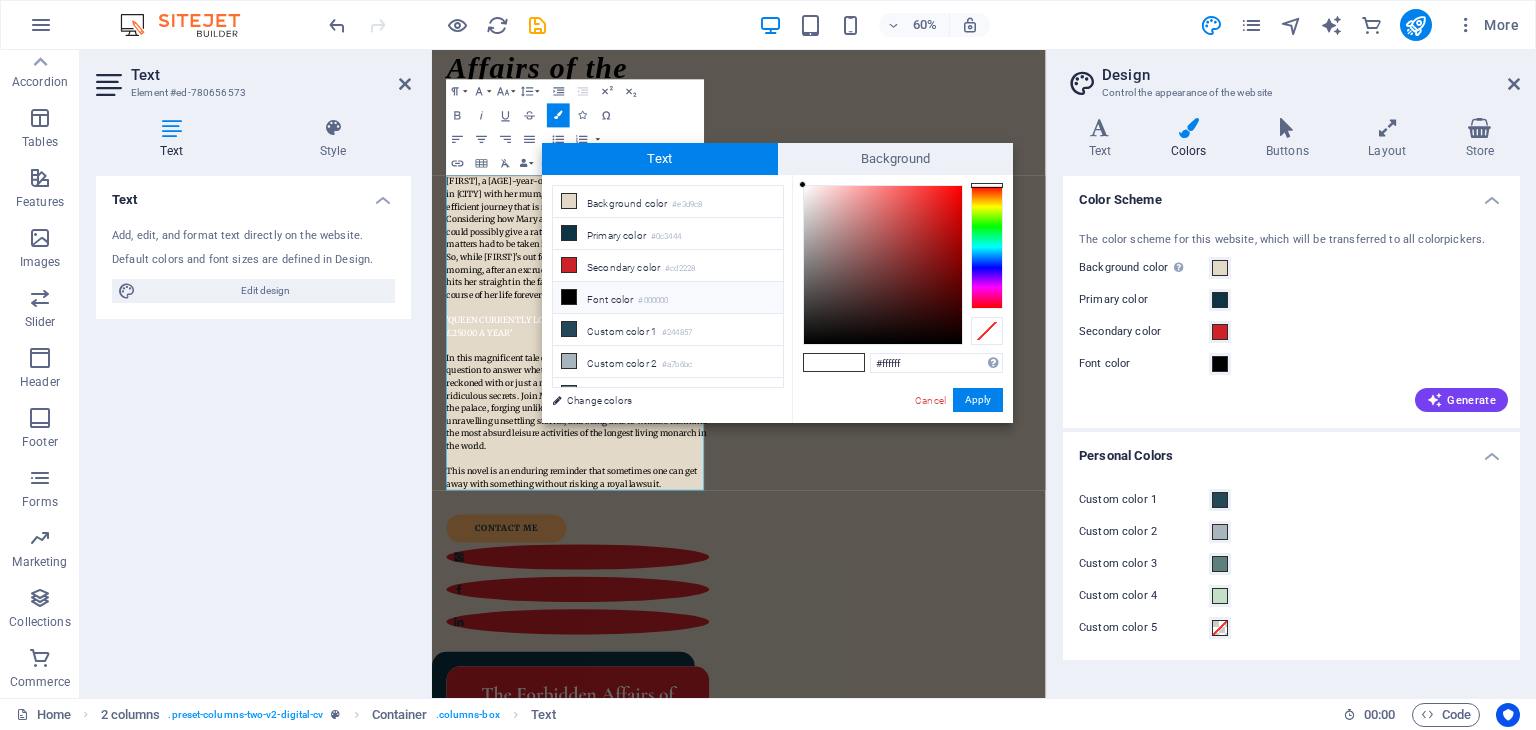 click on "Font color
#000000" at bounding box center [668, 298] 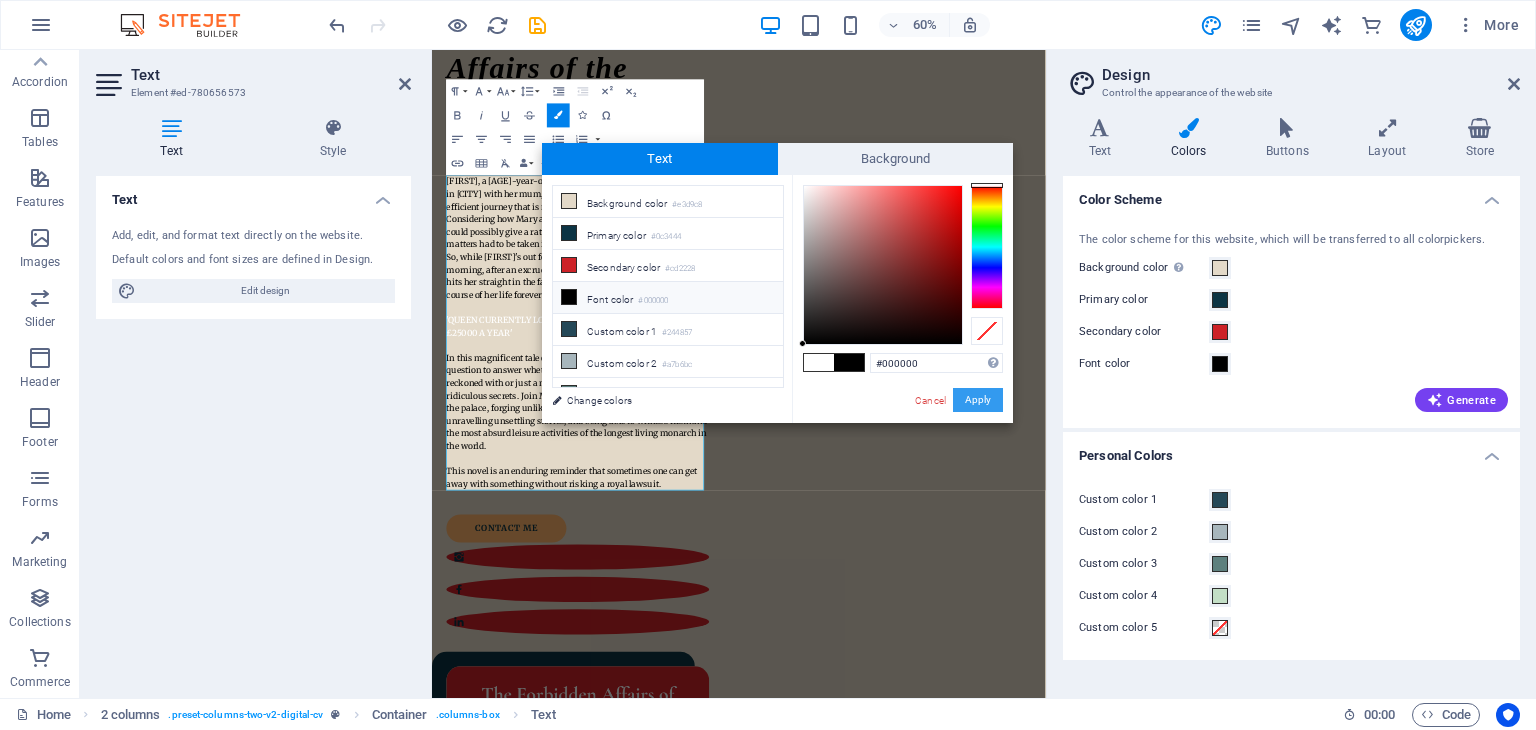 click on "Apply" at bounding box center [978, 400] 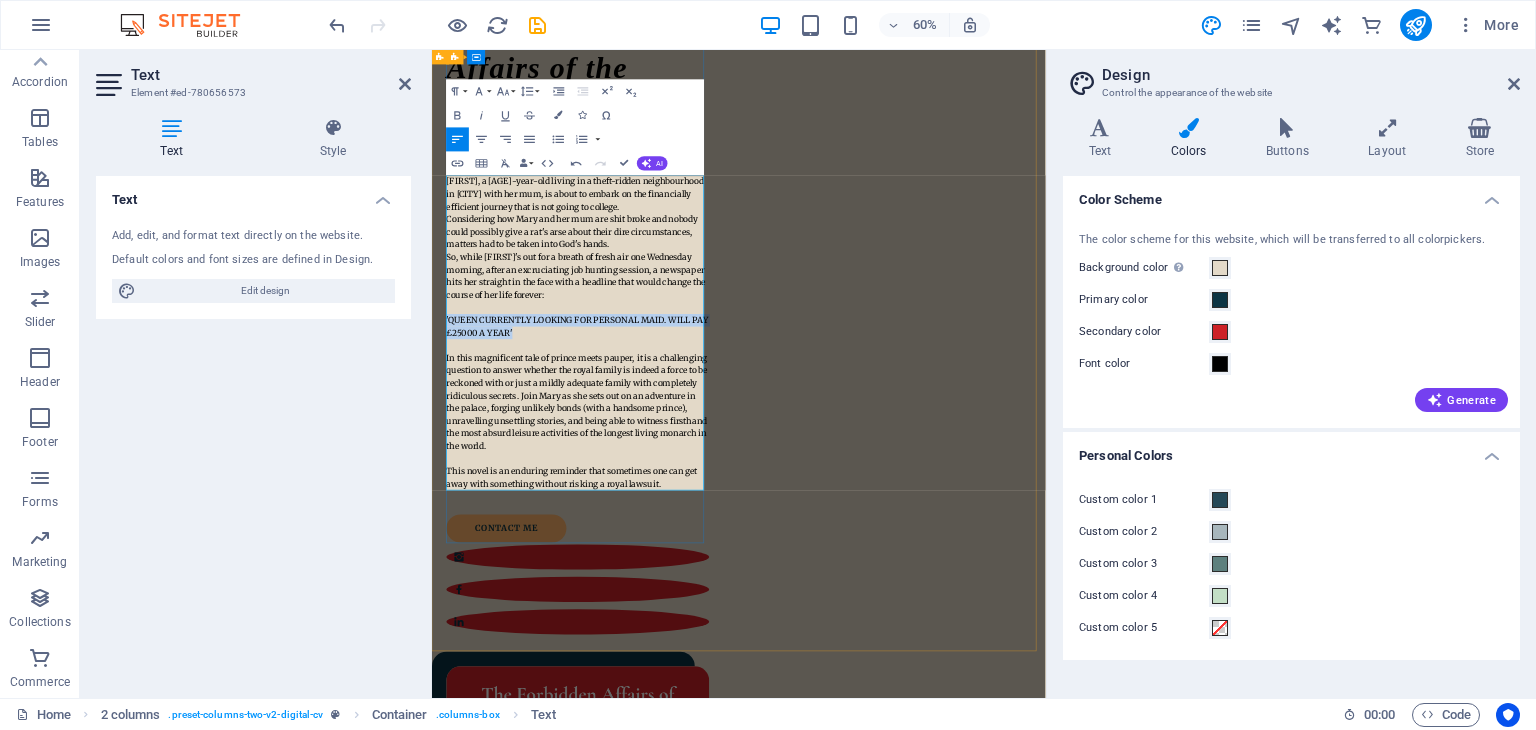 click on "'QUEEN CURRENTLY LOOKING FOR PERSONAL MAID. WILL PAY £25000 A YEAR'" at bounding box center [675, 511] 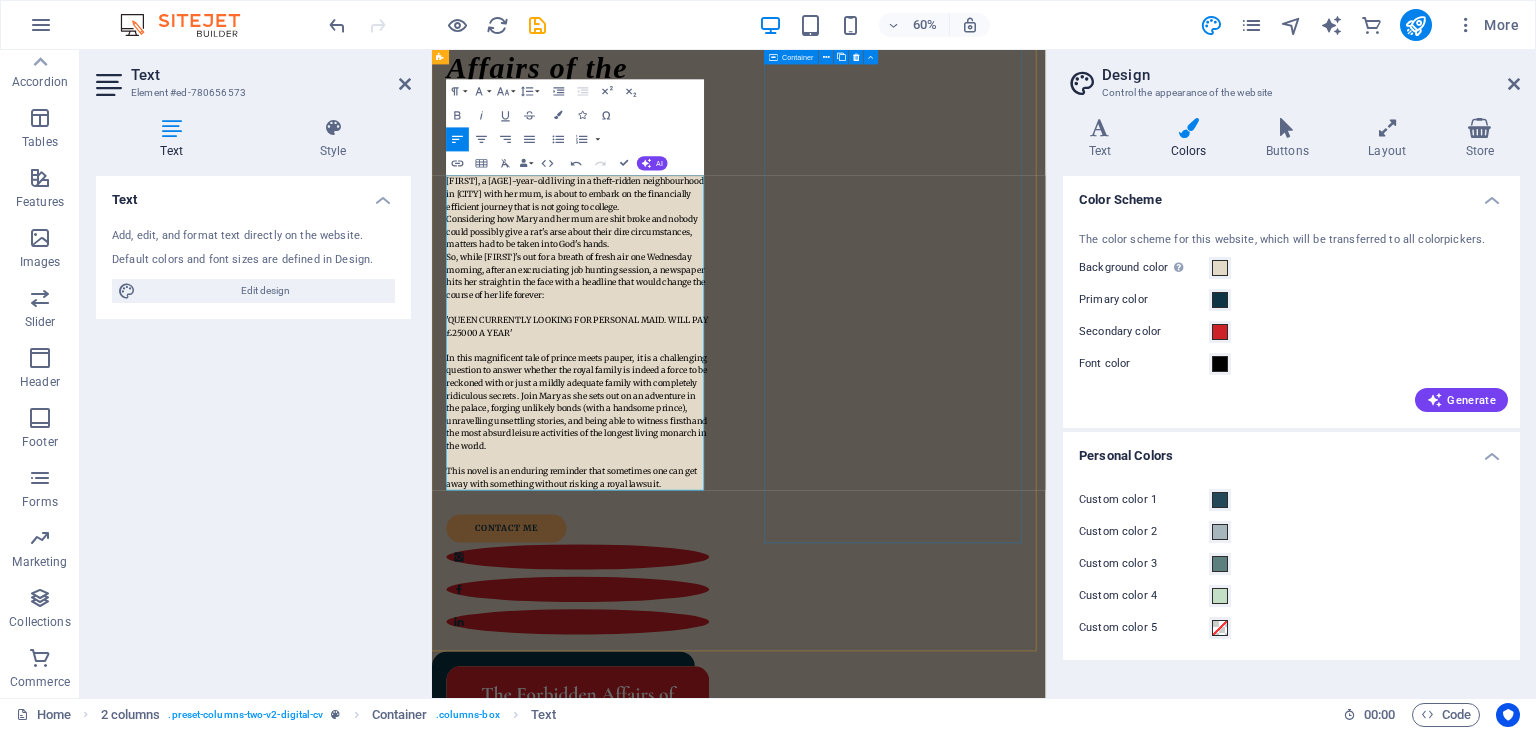 click at bounding box center (675, 1350) 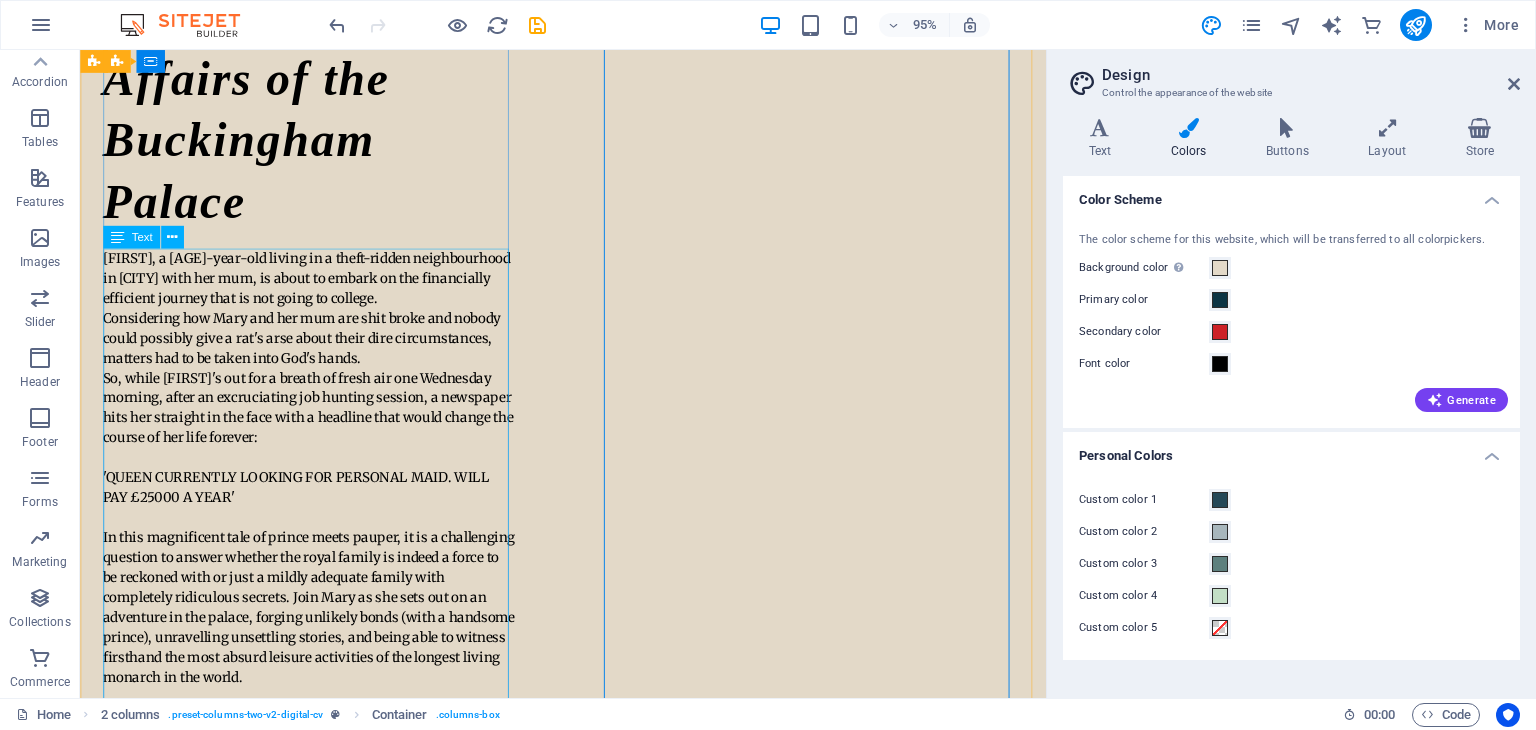click on "Mary, a seventeen-year-old living in a theft-ridden neighbourhood in London with her mum, is about to embark on the financially efficient journey that is not going to college. Considering how Mary and her mum are shit broke and nobody could possibly give a rat's arse about their dire circumstances, matters had to be taken into God's hands. So, while Mary's out for a breath of fresh air one Wednesday morning, after an excruciating job hunting session, a newspaper hits her straight in the face with a headline that would change the course of her life forever: 'QUEEN CURRENTLY LOOKING FOR PERSONAL MAID. WILL PAY £25000 A YEAR' This novel is an enduring reminder that sometimes one can get away with something without risking a royal lawsuit." at bounding box center [321, 521] 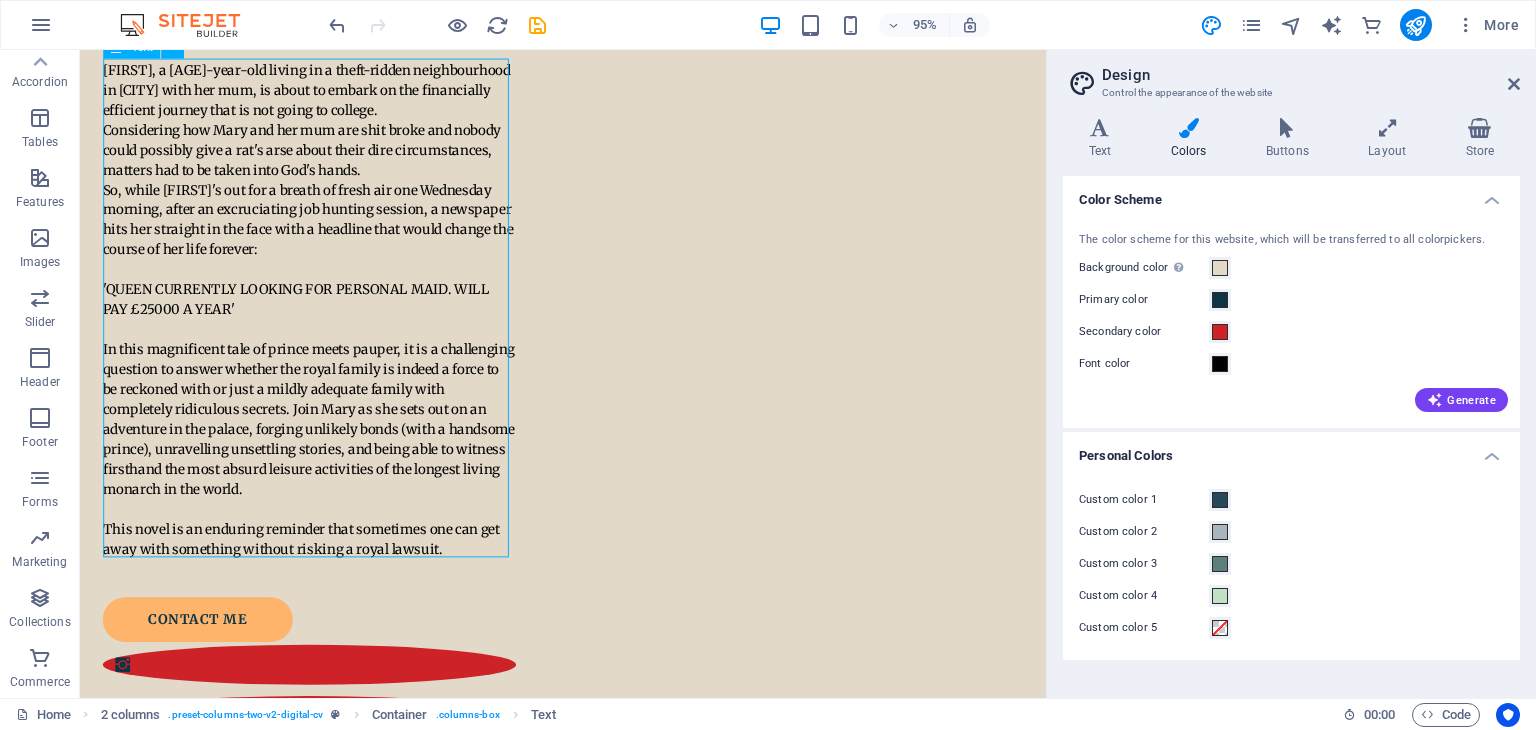 scroll, scrollTop: 500, scrollLeft: 0, axis: vertical 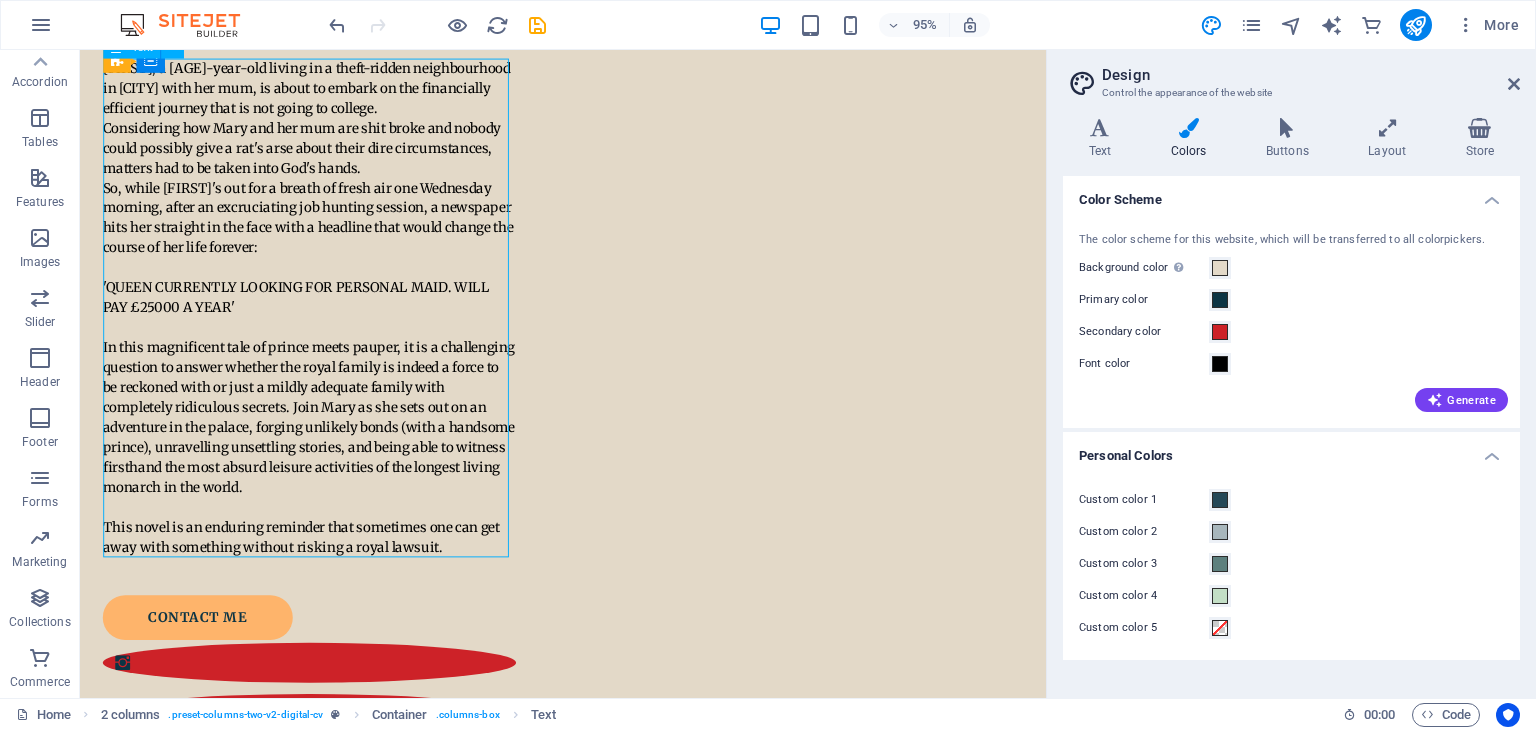 click on "Mary, a seventeen-year-old living in a theft-ridden neighbourhood in London with her mum, is about to embark on the financially efficient journey that is not going to college. Considering how Mary and her mum are shit broke and nobody could possibly give a rat's arse about their dire circumstances, matters had to be taken into God's hands. So, while Mary's out for a breath of fresh air one Wednesday morning, after an excruciating job hunting session, a newspaper hits her straight in the face with a headline that would change the course of her life forever: 'QUEEN CURRENTLY LOOKING FOR PERSONAL MAID. WILL PAY £25000 A YEAR' This novel is an enduring reminder that sometimes one can get away with something without risking a royal lawsuit." at bounding box center [321, 321] 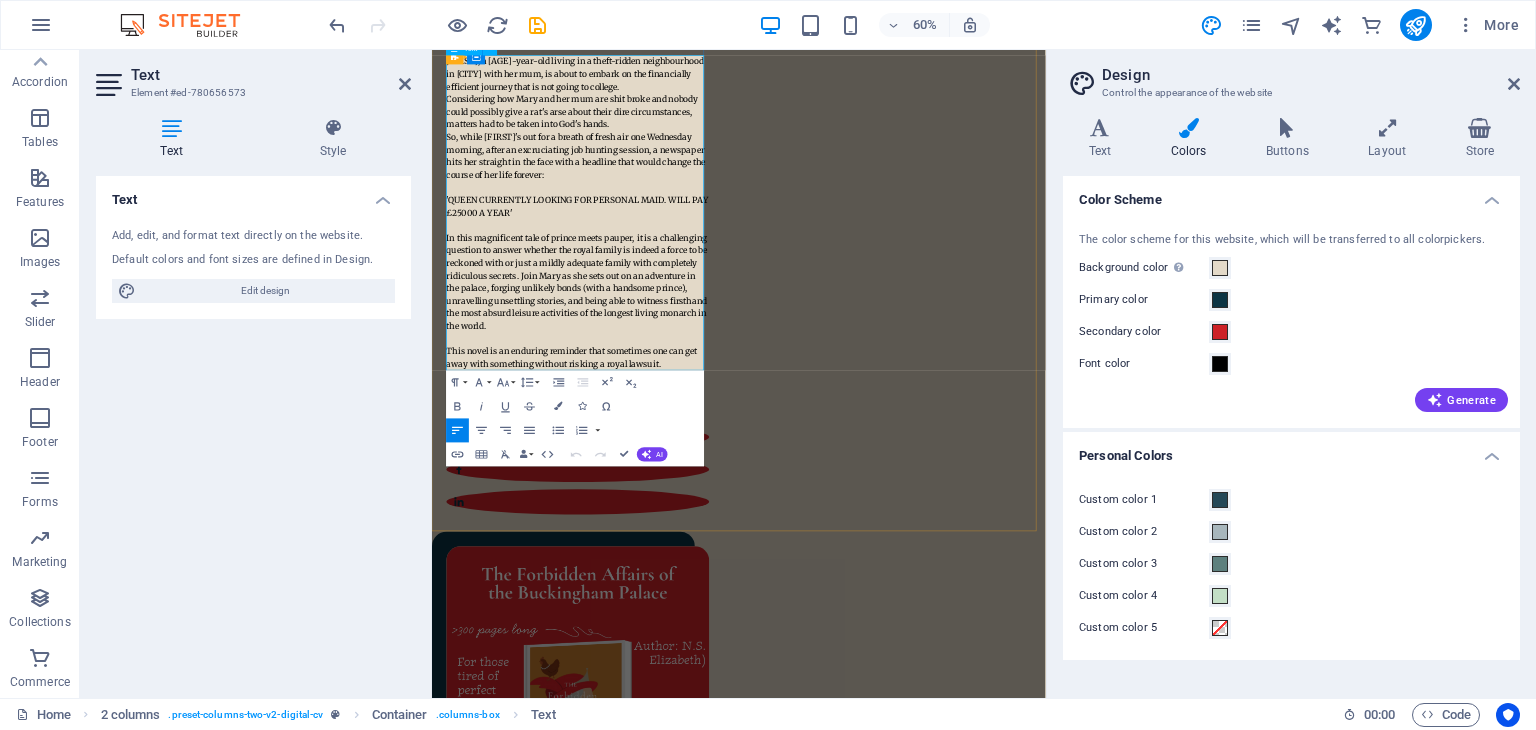 click at bounding box center [675, 279] 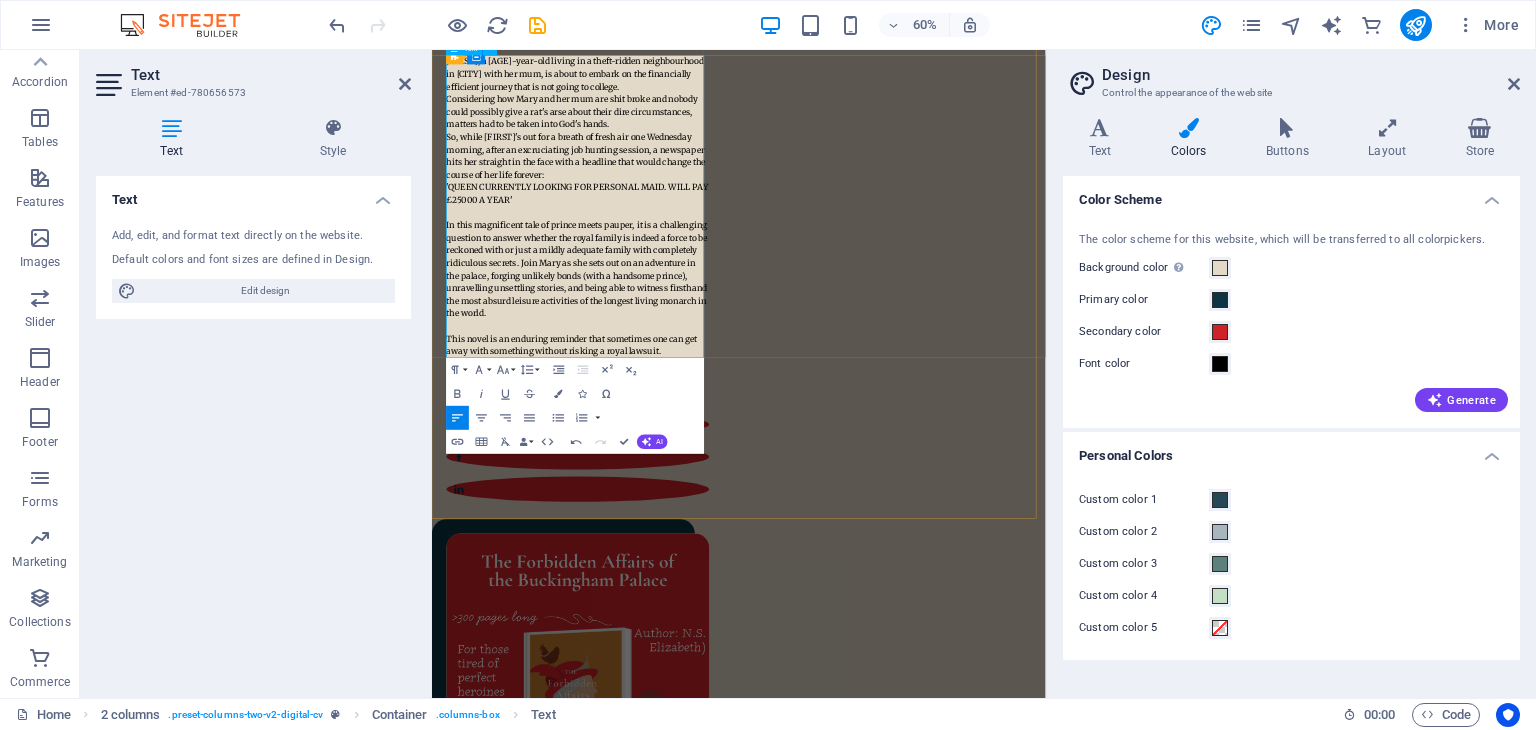 click at bounding box center (675, 321) 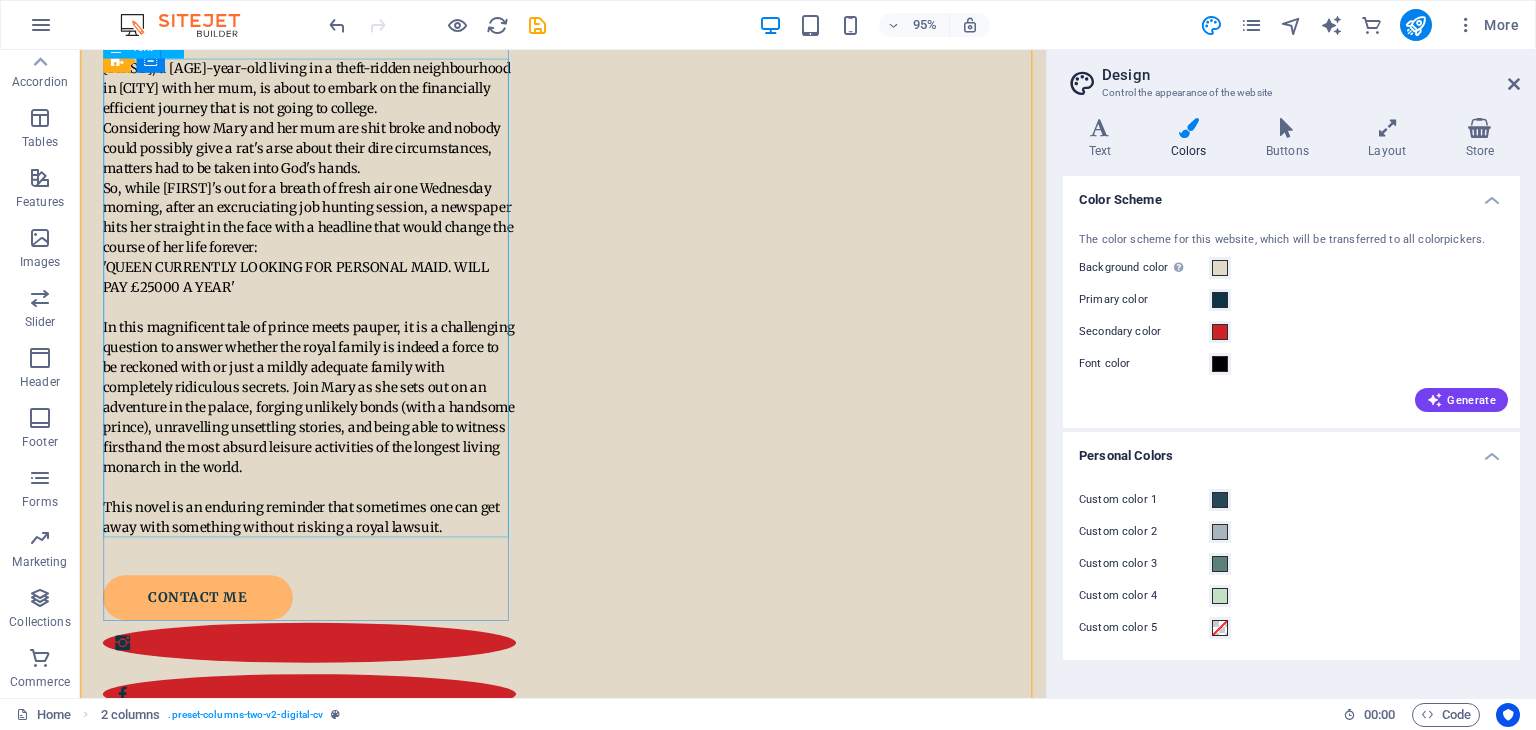 click on "Mary, a seventeen-year-old living in a theft-ridden neighbourhood in London with her mum, is about to embark on the financially efficient journey that is not going to college. Considering how Mary and her mum are shit broke and nobody could possibly give a rat's arse about their dire circumstances, matters had to be taken into God's hands. So, while Mary's out for a breath of fresh air one Wednesday morning, after an excruciating job hunting session, a newspaper hits her straight in the face with a headline that would change the course of her life forever: 'QUEEN CURRENTLY LOOKING FOR PERSONAL MAID. WILL PAY £25000 A YEAR' This novel is an enduring reminder that sometimes one can get away with something without risking a royal lawsuit." at bounding box center (321, 311) 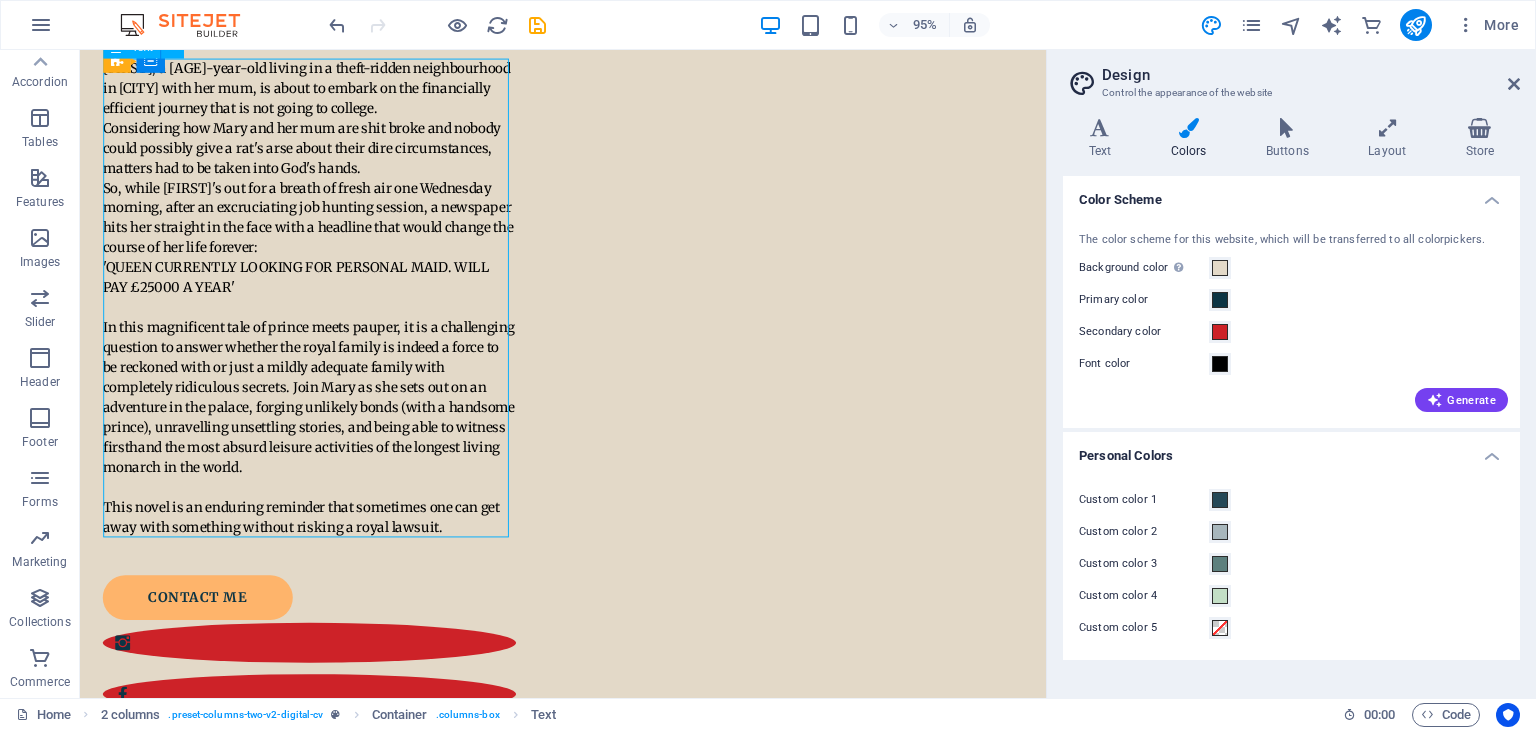click on "Mary, a seventeen-year-old living in a theft-ridden neighbourhood in London with her mum, is about to embark on the financially efficient journey that is not going to college. Considering how Mary and her mum are shit broke and nobody could possibly give a rat's arse about their dire circumstances, matters had to be taken into God's hands. So, while Mary's out for a breath of fresh air one Wednesday morning, after an excruciating job hunting session, a newspaper hits her straight in the face with a headline that would change the course of her life forever: 'QUEEN CURRENTLY LOOKING FOR PERSONAL MAID. WILL PAY £25000 A YEAR' This novel is an enduring reminder that sometimes one can get away with something without risking a royal lawsuit." at bounding box center [321, 311] 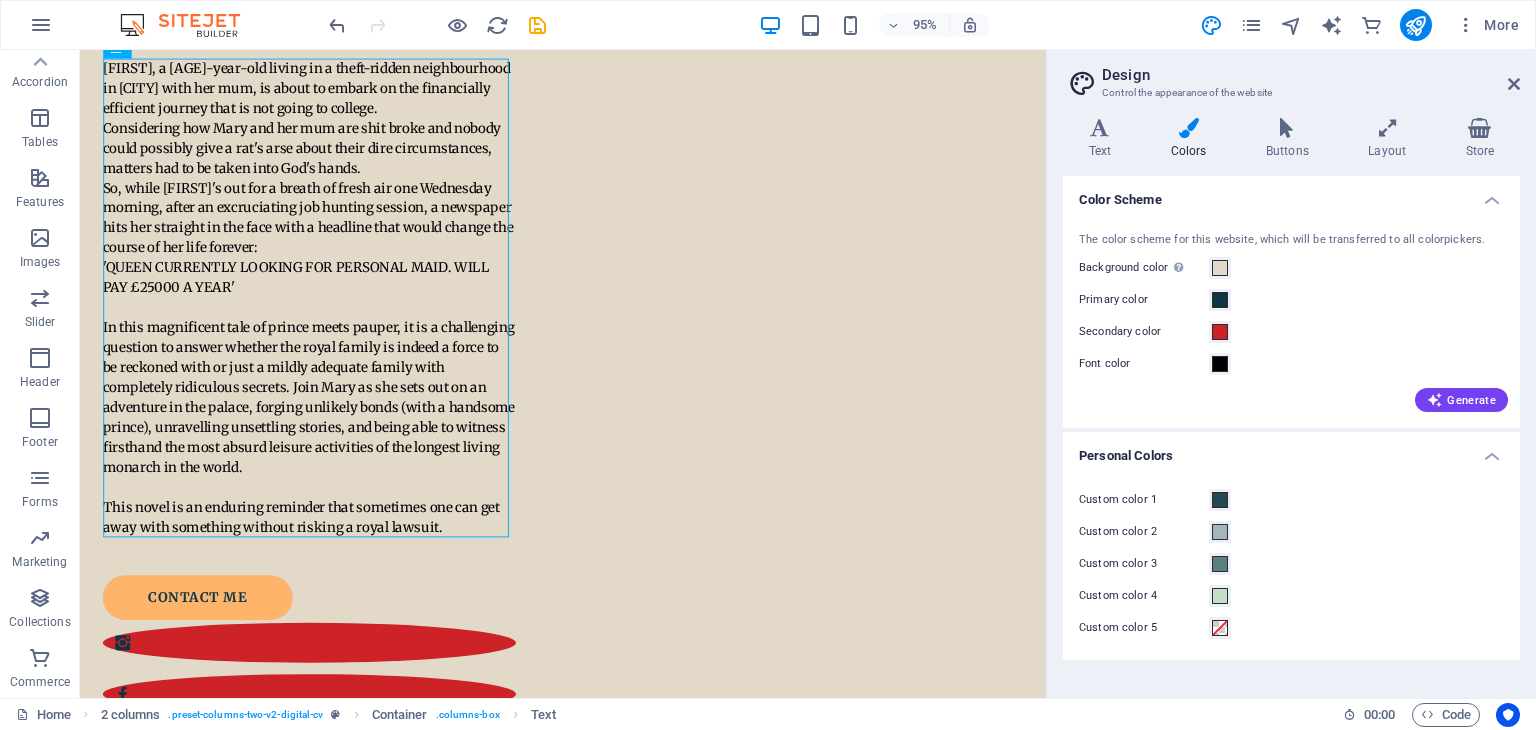 click on "Design Control the appearance of the website Variants  Text  Colors  Buttons  Layout  Store Text Standard Bold Links Font color Font Merriweather Font size 14 rem px Line height 1.5 Font weight To display the font weight correctly, it may need to be enabled.  Manage Fonts Thin, 100 Extra-light, 200 Light, 300 Regular, 400 Medium, 500 Semi-bold, 600 Bold, 700 Extra-bold, 800 Black, 900 Letter spacing 0 rem px Font style Text transform Tt TT tt Text align Font weight To display the font weight correctly, it may need to be enabled.  Manage Fonts Thin, 100 Extra-light, 200 Light, 300 Regular, 400 Medium, 500 Semi-bold, 600 Bold, 700 Extra-bold, 800 Black, 900 Default Hover / Active Font color Font color Decoration None Decoration None Transition duration 0.3 s Transition function Ease Ease In Ease Out Ease In/Ease Out Linear Headlines All H1 / Textlogo H2 H3 H4 H5 H6 Font color Font Cormorant Garamond Line height 1.3 Font weight To display the font weight correctly, it may need to be enabled.  Manage Fonts 0 rem" at bounding box center (1291, 374) 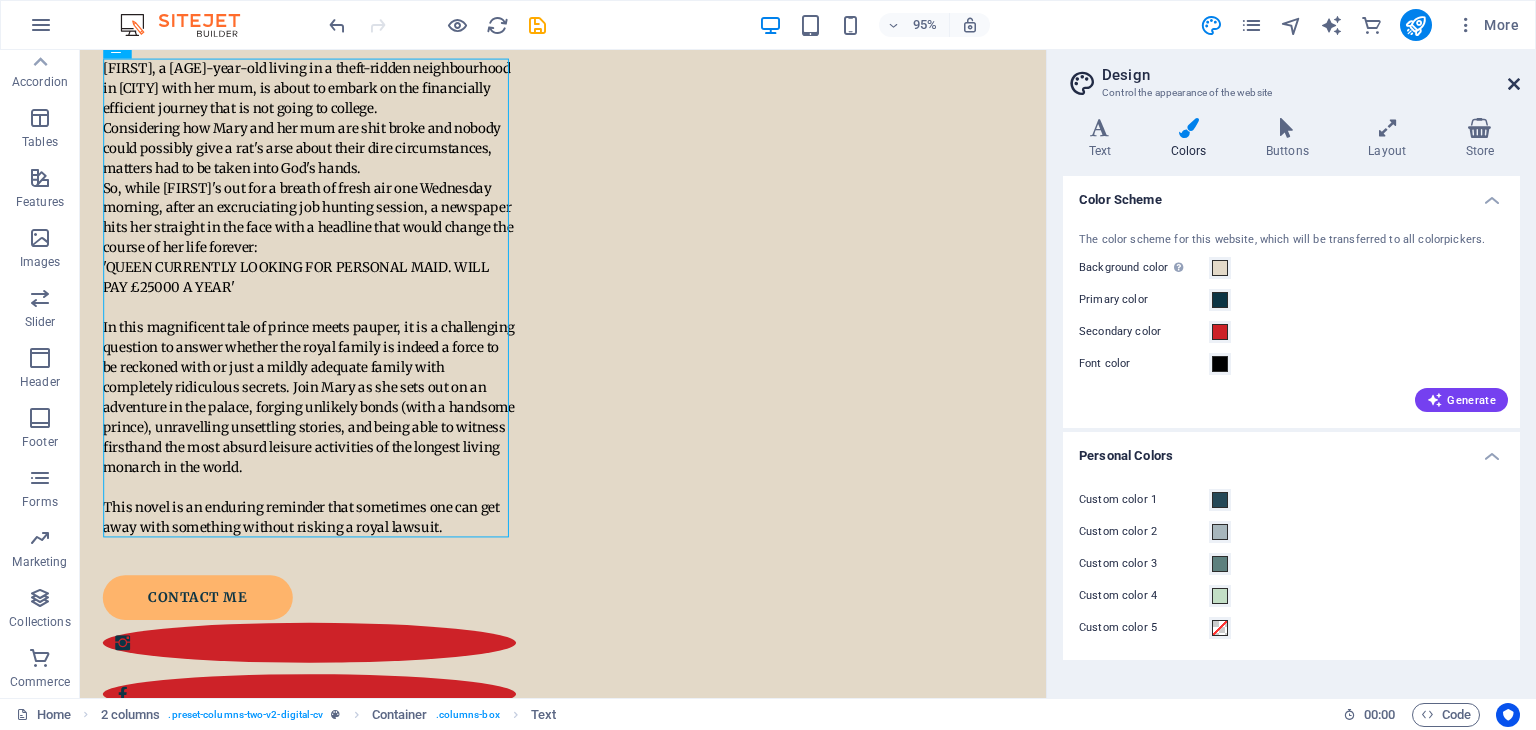 drag, startPoint x: 1511, startPoint y: 83, endPoint x: 1412, endPoint y: 34, distance: 110.46266 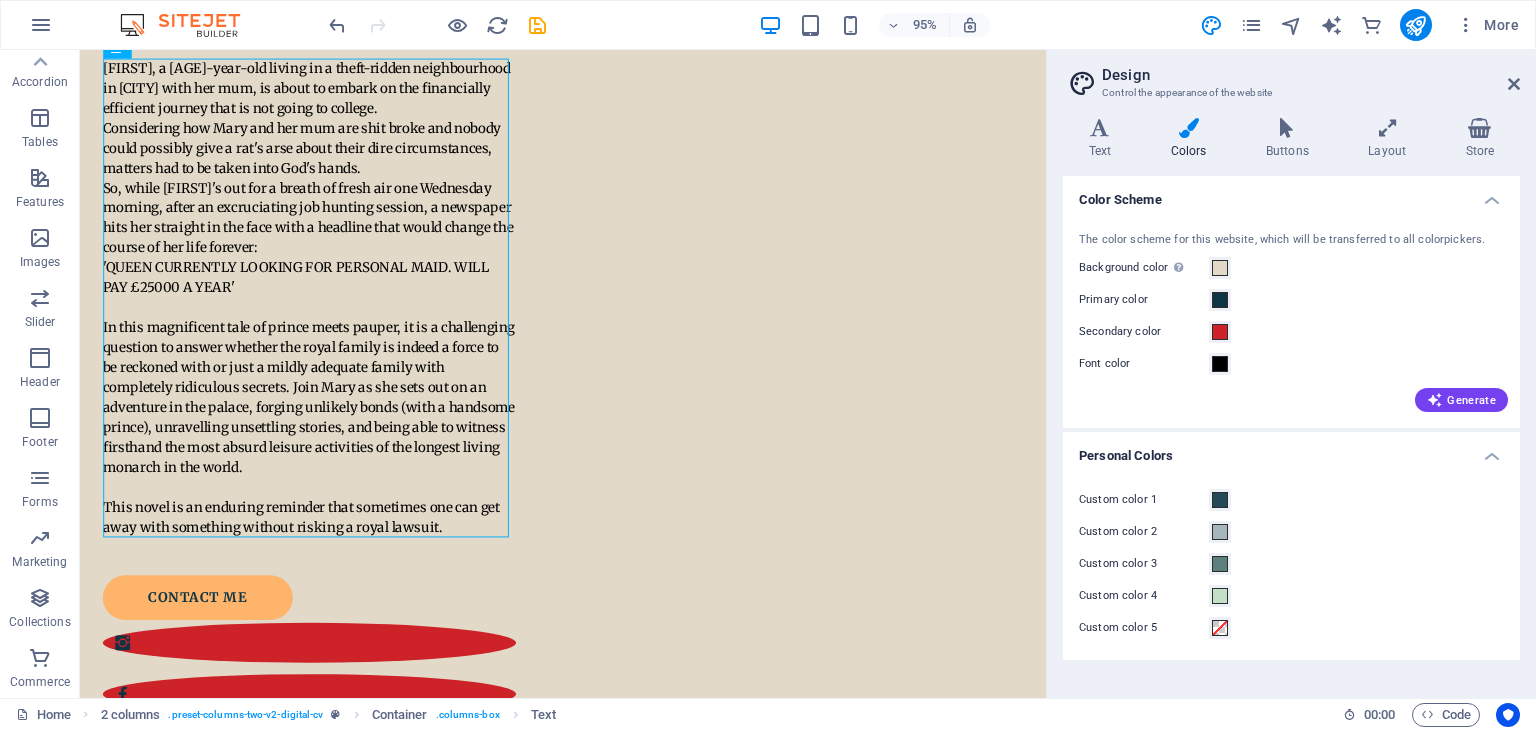scroll, scrollTop: 440, scrollLeft: 0, axis: vertical 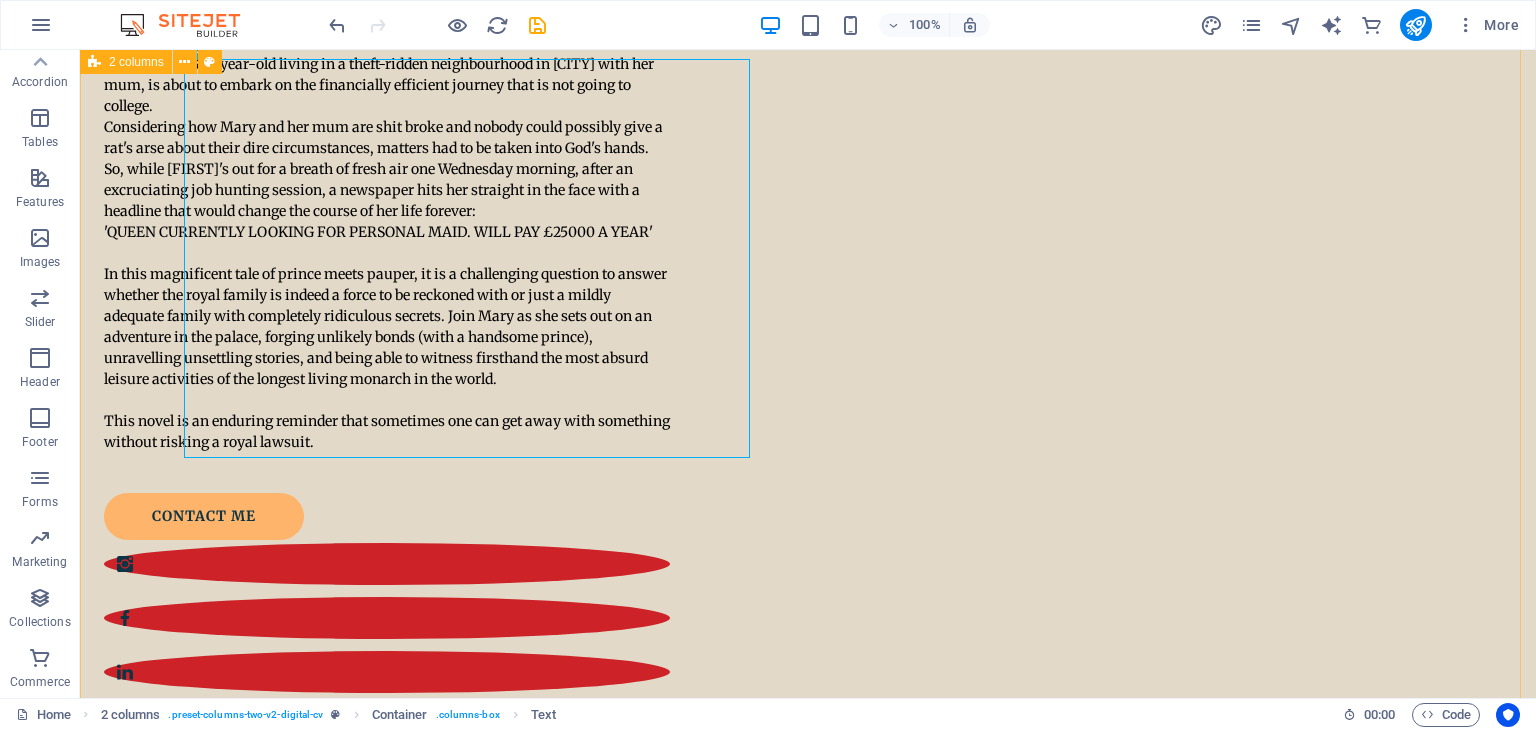 click on "The Forbidden Affairs of the Buckingham Palace Mary, a seventeen-year-old living in a theft-ridden neighbourhood in London with her mum, is about to embark on the financially efficient journey that is not going to college. Considering how Mary and her mum are shit broke and nobody could possibly give a rat's arse about their dire circumstances, matters had to be taken into God's hands. So, while Mary's out for a breath of fresh air one Wednesday morning, after an excruciating job hunting session, a newspaper hits her straight in the face with a headline that would change the course of her life forever: 'QUEEN CURRENTLY LOOKING FOR PERSONAL MAID. WILL PAY £25000 A YEAR' This novel is an enduring reminder that sometimes one can get away with something without risking a royal lawsuit. contact me" at bounding box center [808, 714] 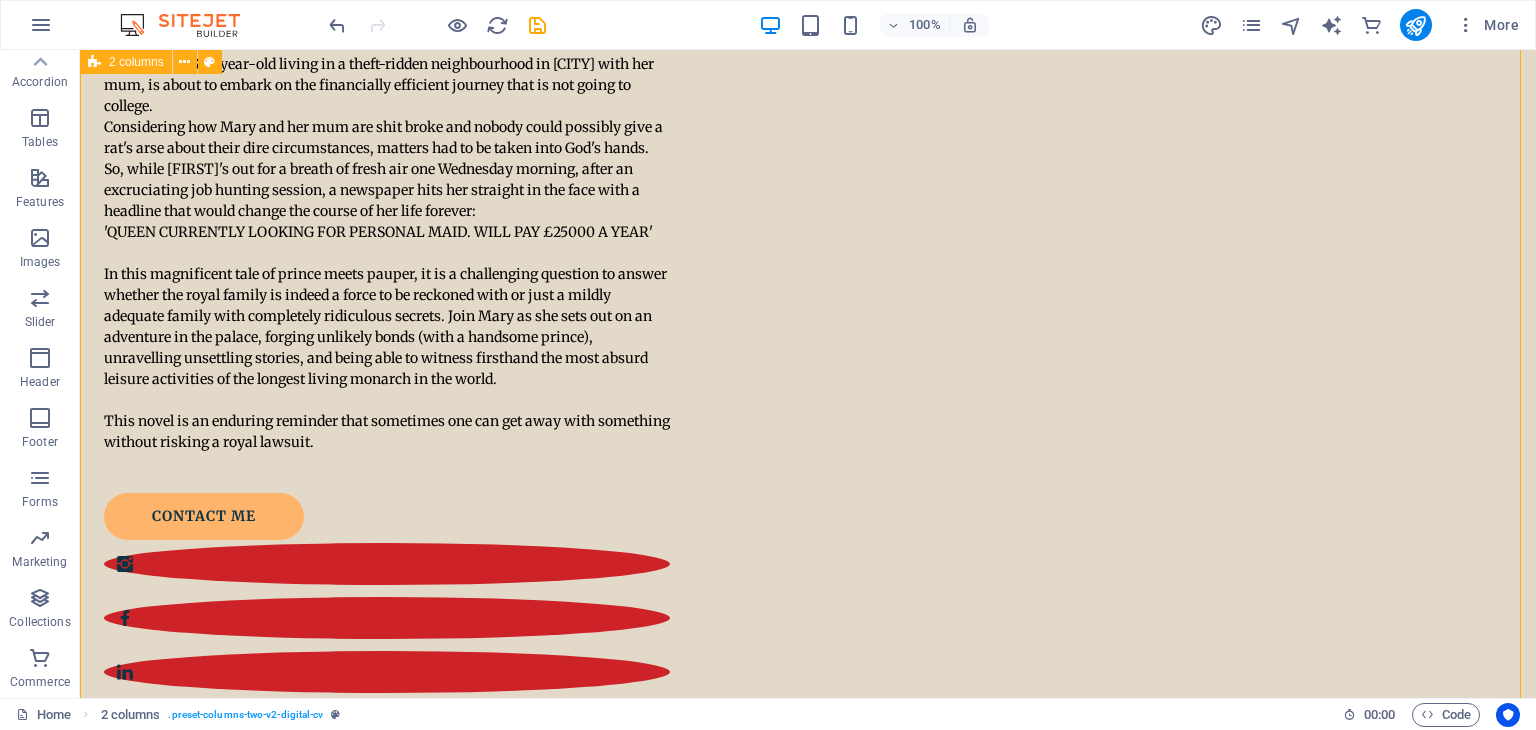 click on "Mary, a seventeen-year-old living in a theft-ridden neighbourhood in London with her mum, is about to embark on the financially efficient journey that is not going to college. Considering how Mary and her mum are shit broke and nobody could possibly give a rat's arse about their dire circumstances, matters had to be taken into God's hands. So, while Mary's out for a breath of fresh air one Wednesday morning, after an excruciating job hunting session, a newspaper hits her straight in the face with a headline that would change the course of her life forever: 'QUEEN CURRENTLY LOOKING FOR PERSONAL MAID. WILL PAY £25000 A YEAR' This novel is an enduring reminder that sometimes one can get away with something without risking a royal lawsuit." at bounding box center [387, 253] 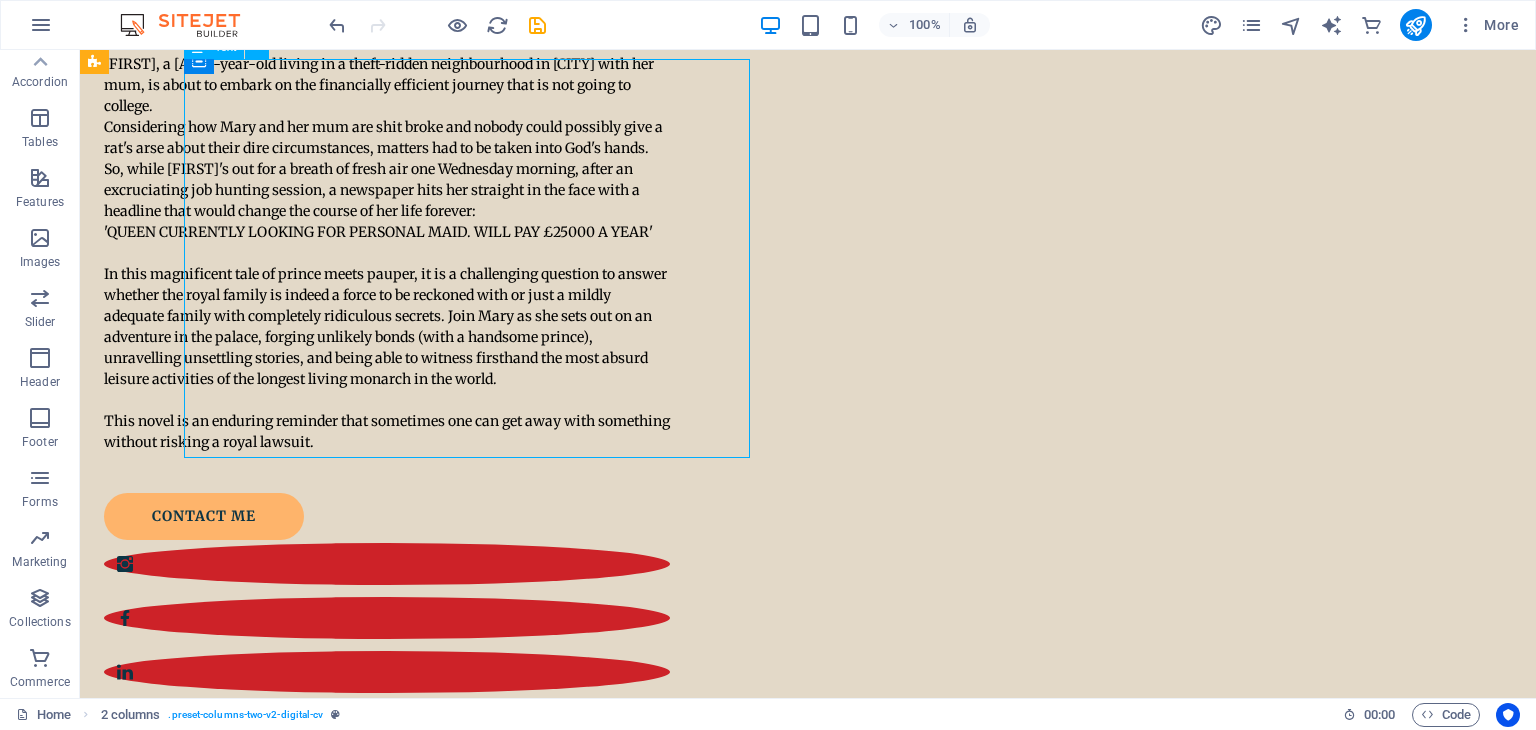 click on "Mary, a seventeen-year-old living in a theft-ridden neighbourhood in London with her mum, is about to embark on the financially efficient journey that is not going to college. Considering how Mary and her mum are shit broke and nobody could possibly give a rat's arse about their dire circumstances, matters had to be taken into God's hands. So, while Mary's out for a breath of fresh air one Wednesday morning, after an excruciating job hunting session, a newspaper hits her straight in the face with a headline that would change the course of her life forever: 'QUEEN CURRENTLY LOOKING FOR PERSONAL MAID. WILL PAY £25000 A YEAR' This novel is an enduring reminder that sometimes one can get away with something without risking a royal lawsuit." at bounding box center [387, 253] 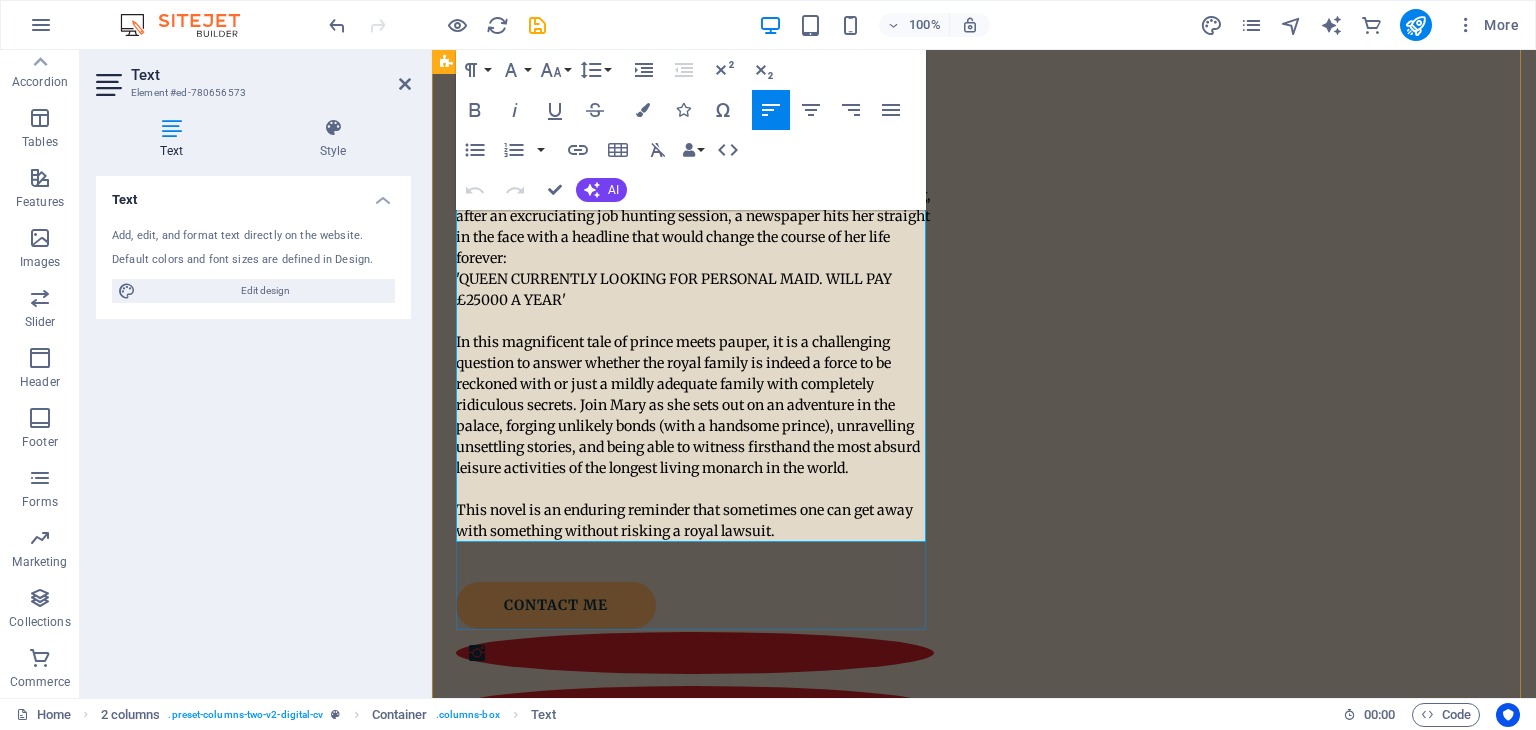 click on "In this magnificent tale of prince meets pauper, it is a challenging question to answer whether the royal family is indeed a force to be reckoned with or just a mildly adequate family with completely ridiculous secrets. Join Mary as she sets out on an adventure in the palace, forging unlikely bonds (with a handsome prince), unravelling unsettling stories, and being able to witness firsthand the most absurd leisure activities of the longest living monarch in the world." at bounding box center (688, 405) 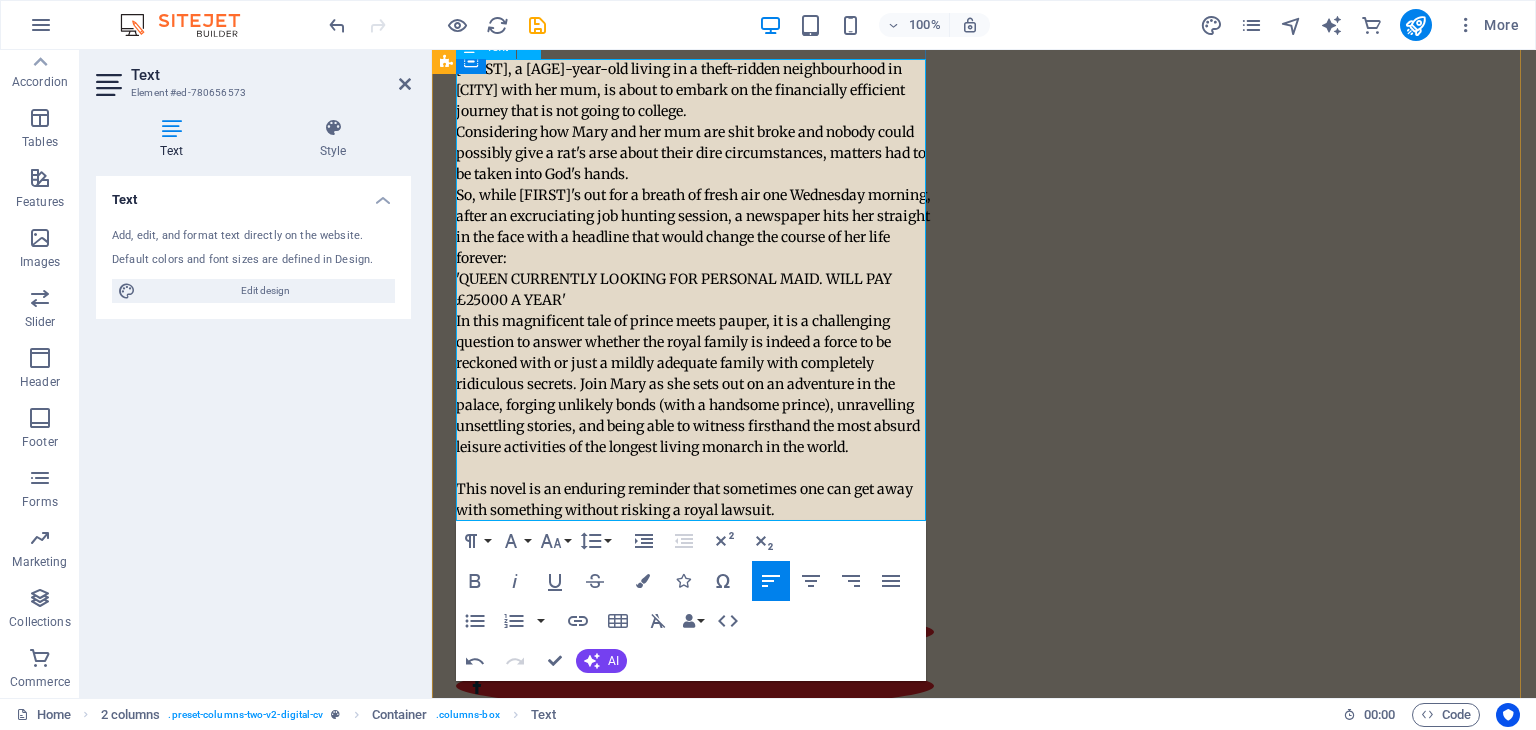 click on "So, while [FIRST]'s out for a breath of fresh air one Wednesday morning, after an excruciating job hunting session, a newspaper hits her straight in the face with a headline that would change the course of her life forever:" at bounding box center (695, 227) 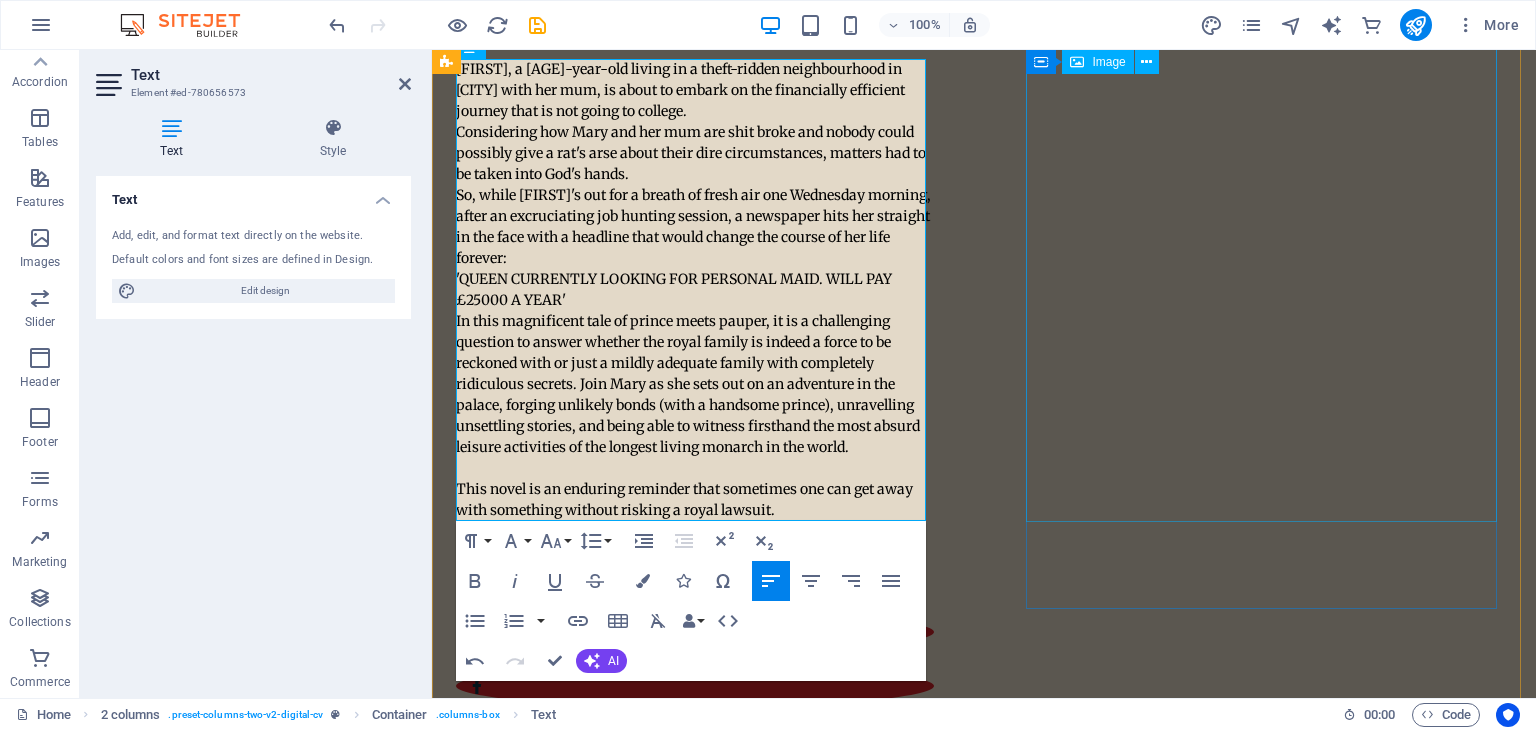 click at bounding box center [695, 1113] 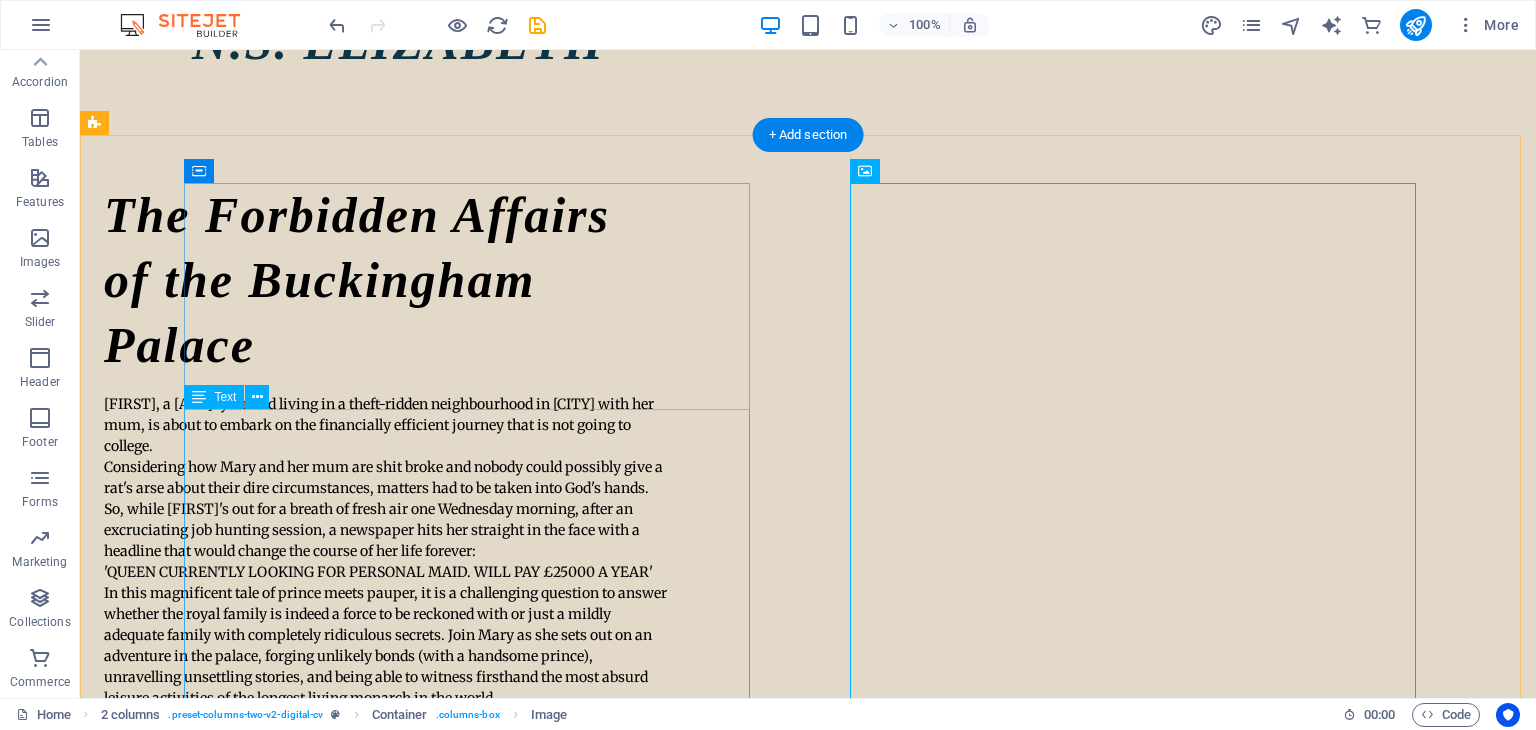 scroll, scrollTop: 300, scrollLeft: 0, axis: vertical 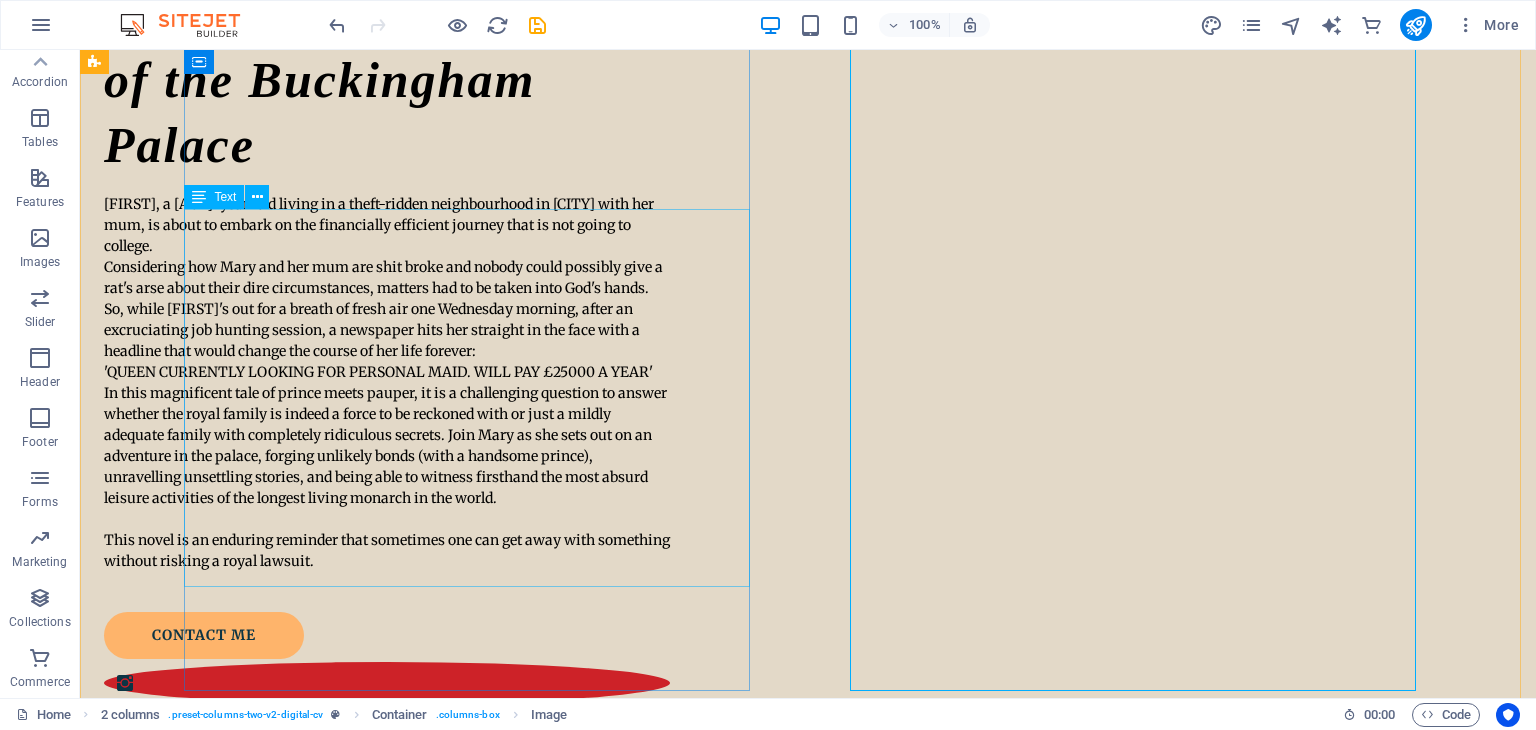 click on "Mary, a seventeen-year-old living in a theft-ridden neighbourhood in London with her mum, is about to embark on the financially efficient journey that is not going to college. Considering how Mary and her mum are shit broke and nobody could possibly give a rat's arse about their dire circumstances, matters had to be taken into God's hands. So, while Mary's out for a breath of fresh air one Wednesday morning, after an excruciating job hunting session, a newspaper hits her straight in the face with a headline that would change the course of her life forever: 'QUEEN CURRENTLY LOOKING FOR PERSONAL MAID. WILL PAY £25000 A YEAR' This novel is an enduring reminder that sometimes one can get away with something without risking a royal lawsuit." at bounding box center [387, 383] 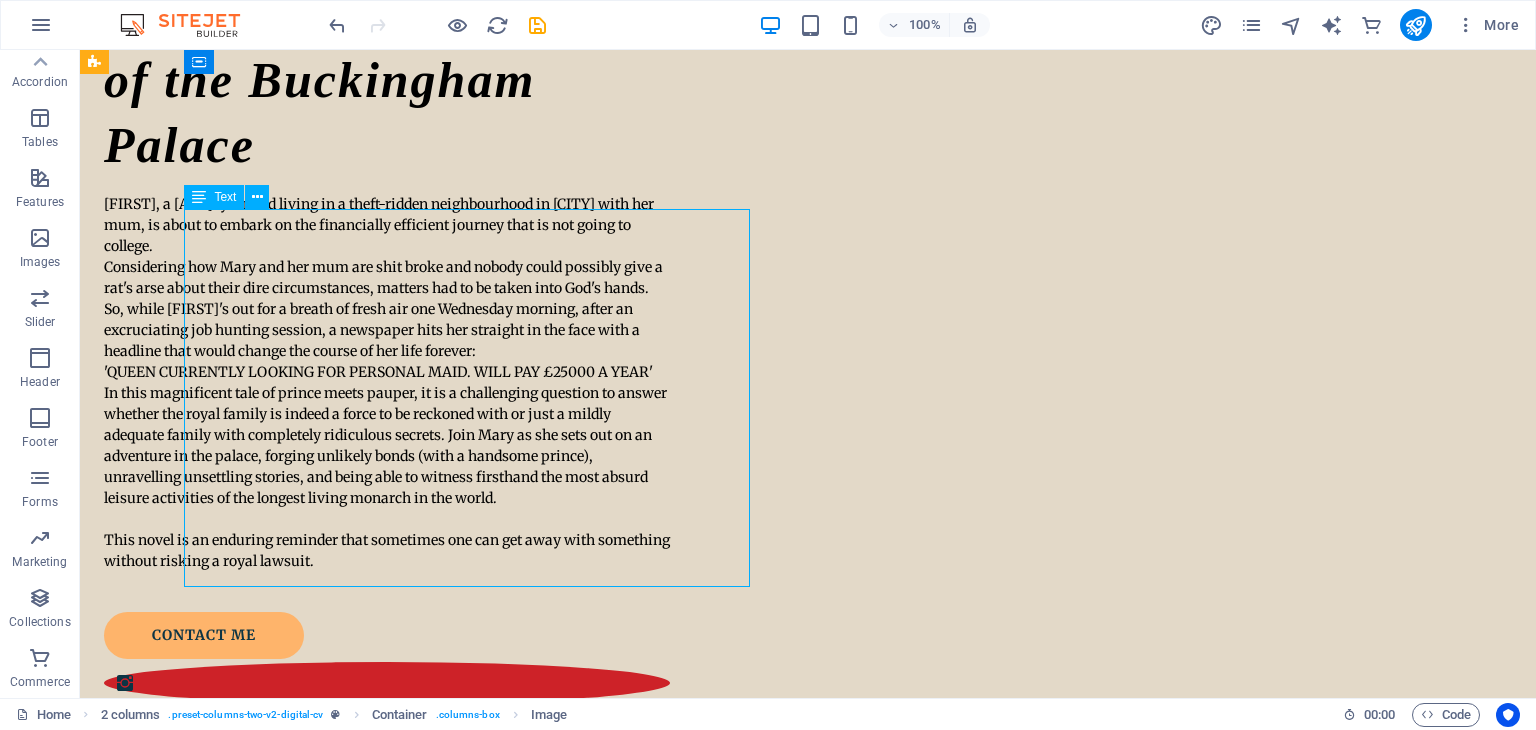 click on "Mary, a seventeen-year-old living in a theft-ridden neighbourhood in London with her mum, is about to embark on the financially efficient journey that is not going to college. Considering how Mary and her mum are shit broke and nobody could possibly give a rat's arse about their dire circumstances, matters had to be taken into God's hands. So, while Mary's out for a breath of fresh air one Wednesday morning, after an excruciating job hunting session, a newspaper hits her straight in the face with a headline that would change the course of her life forever: 'QUEEN CURRENTLY LOOKING FOR PERSONAL MAID. WILL PAY £25000 A YEAR' This novel is an enduring reminder that sometimes one can get away with something without risking a royal lawsuit." at bounding box center [387, 383] 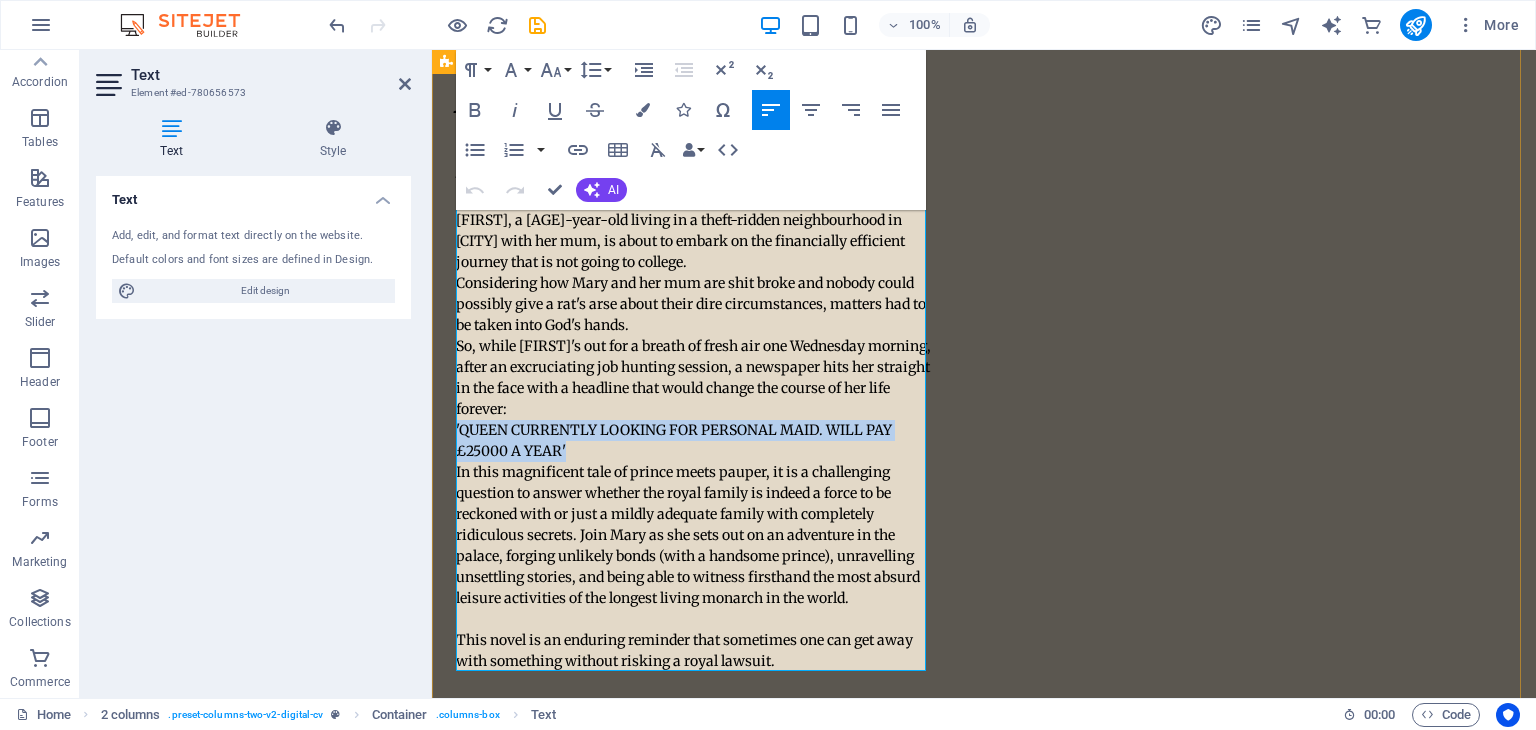 drag, startPoint x: 588, startPoint y: 444, endPoint x: 455, endPoint y: 421, distance: 134.97408 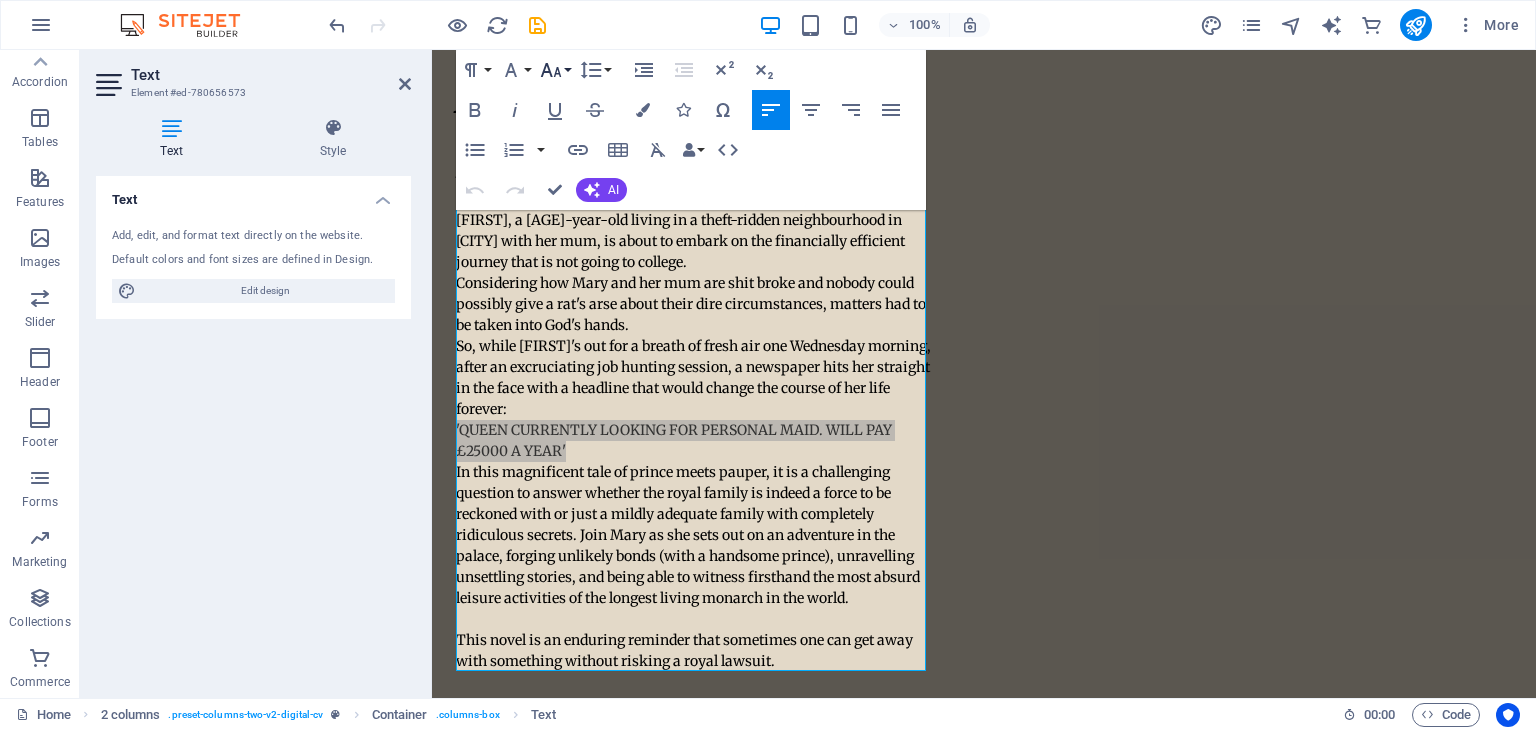 click 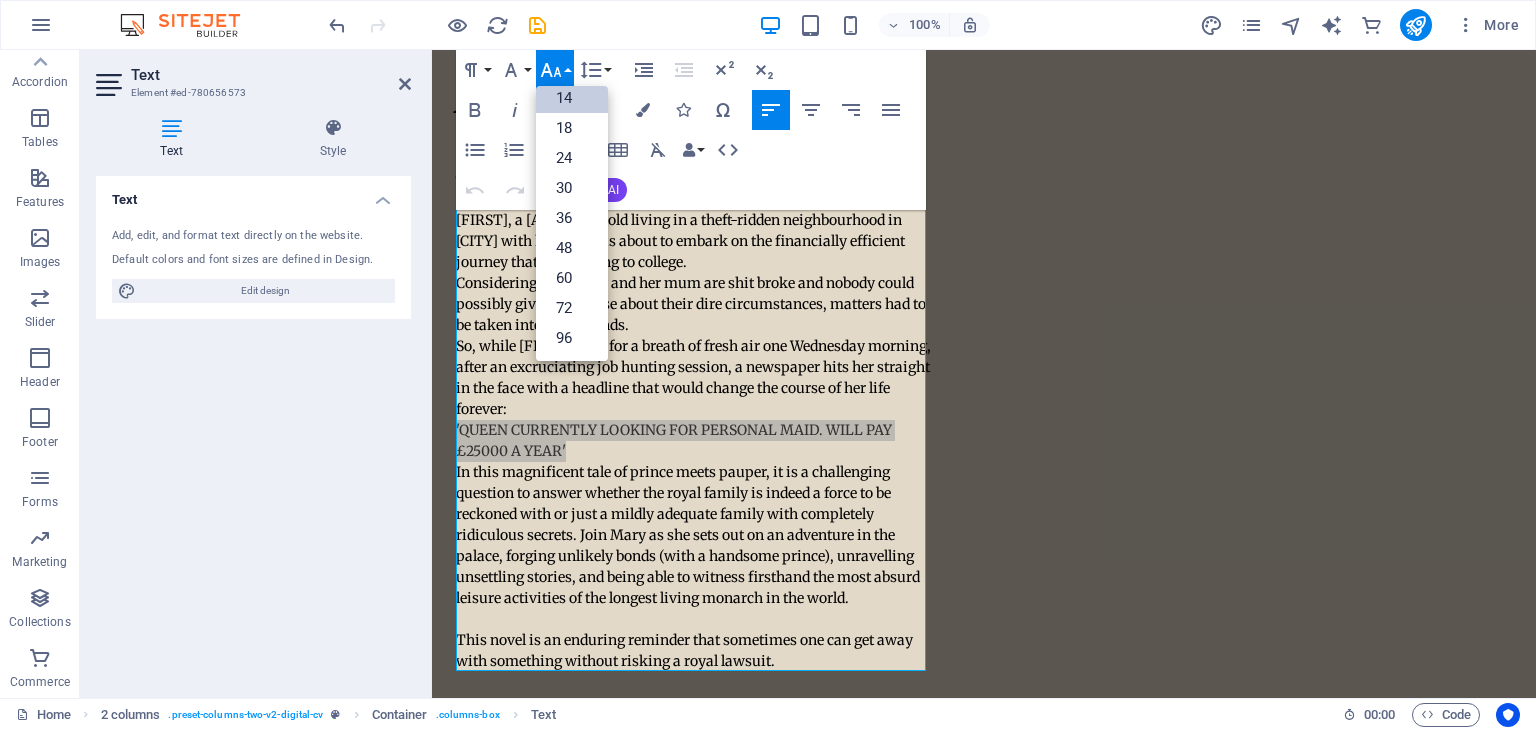 scroll, scrollTop: 160, scrollLeft: 0, axis: vertical 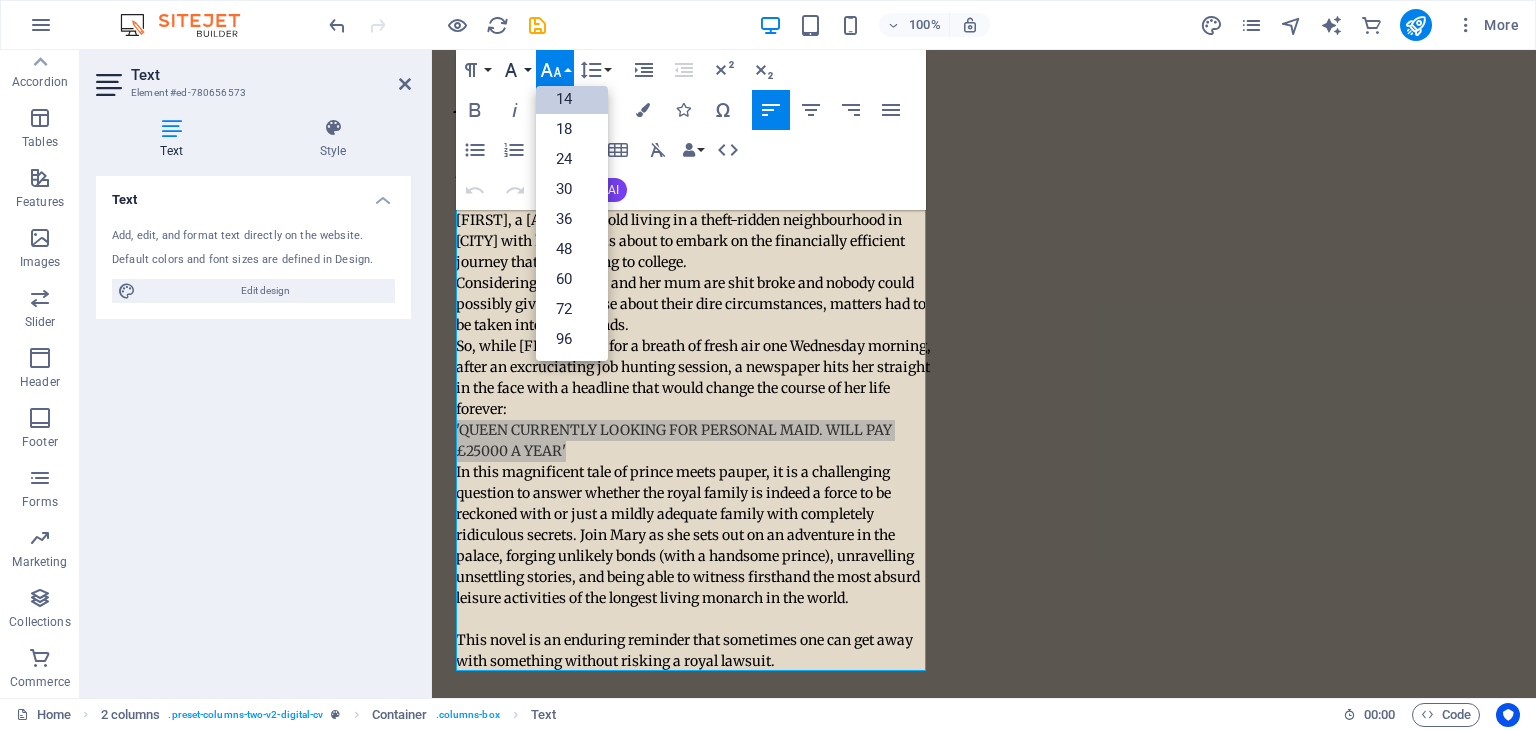 click 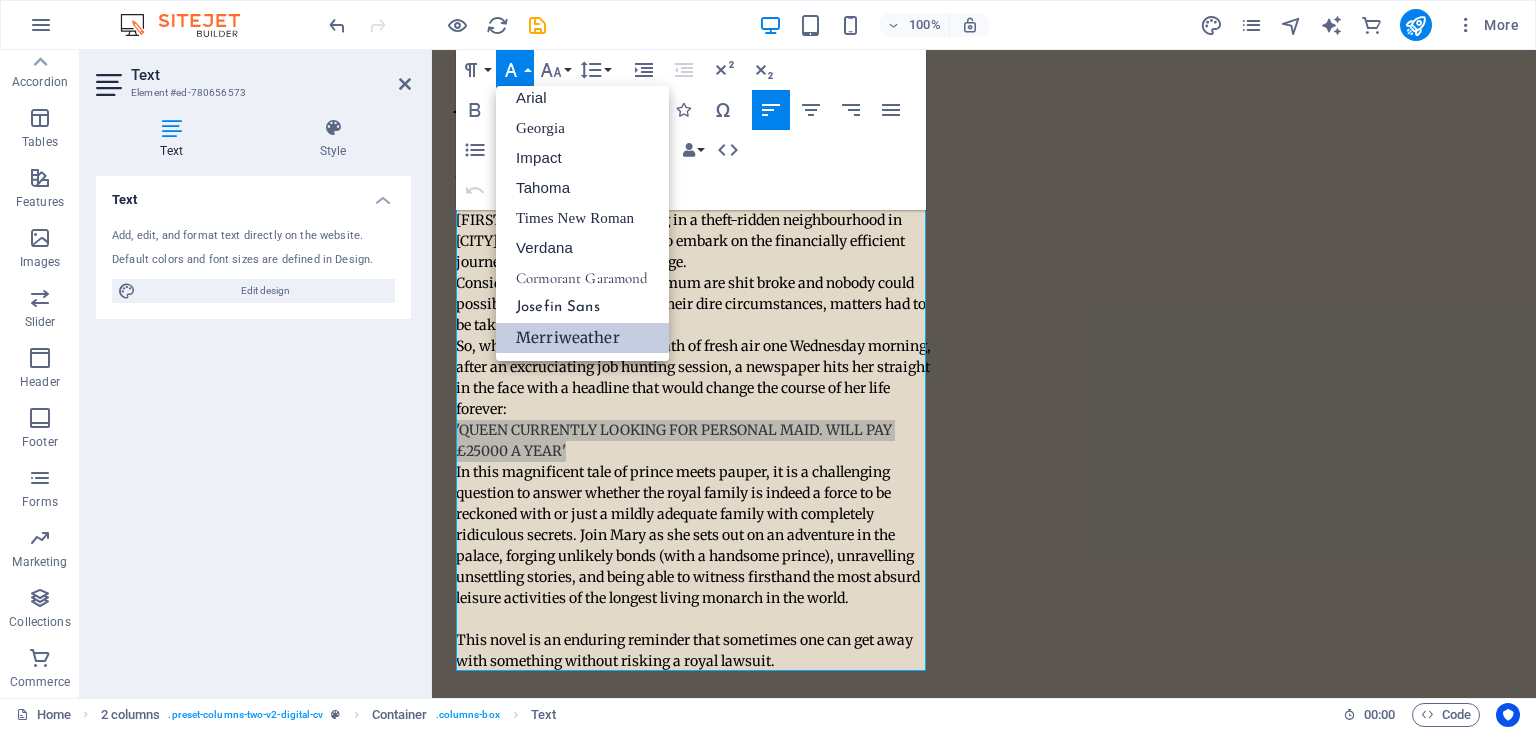 scroll, scrollTop: 11, scrollLeft: 0, axis: vertical 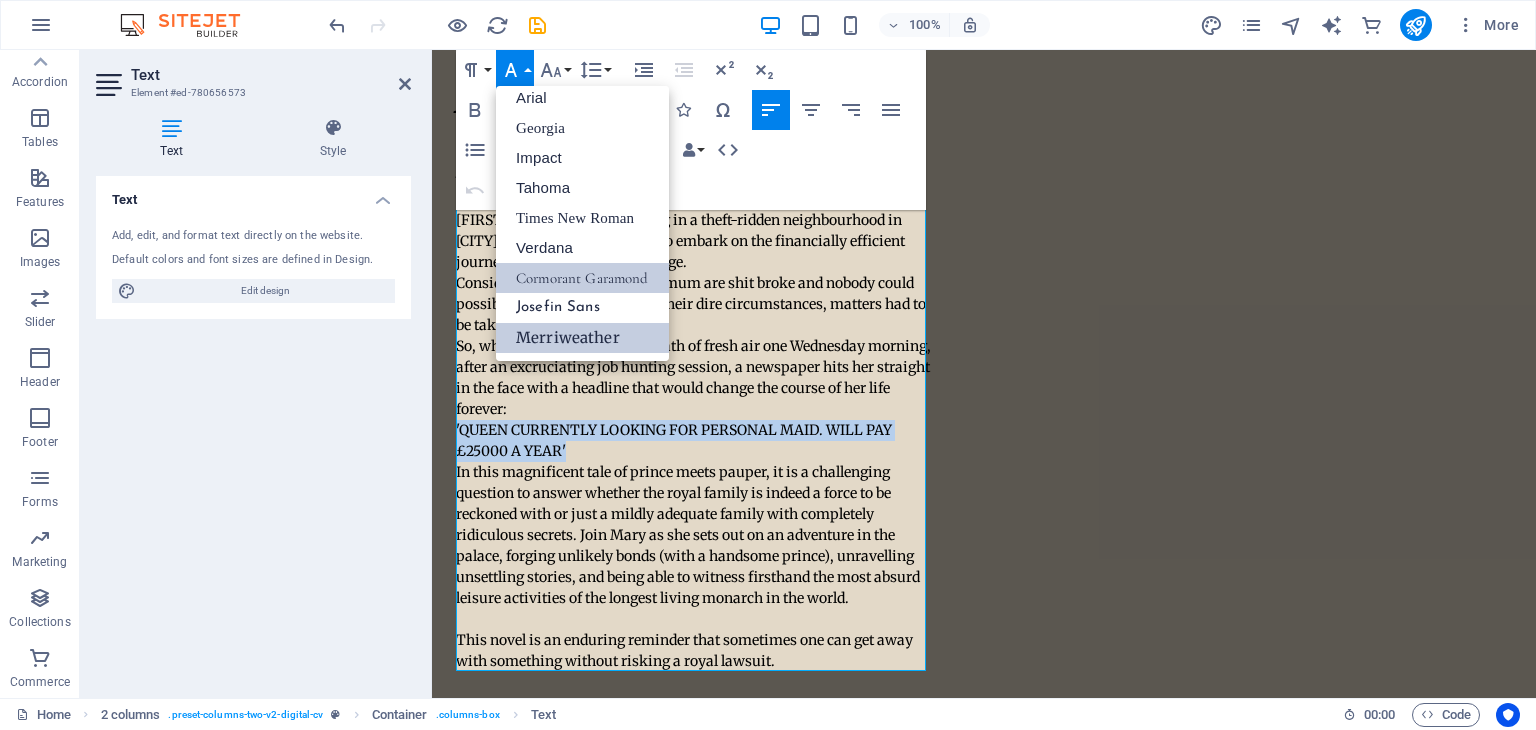 click on "Cormorant Garamond" at bounding box center (582, 278) 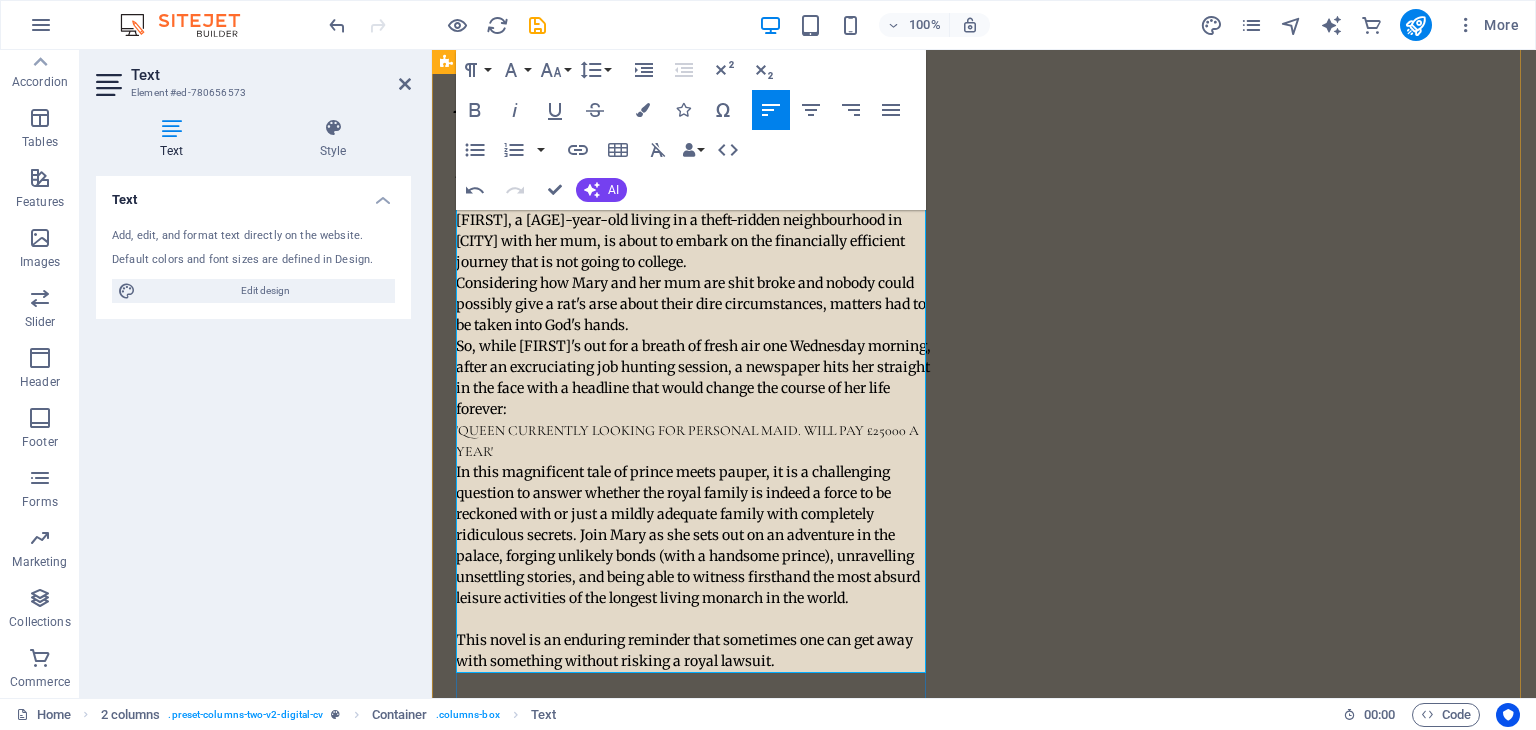 click on "In this magnificent tale of prince meets pauper, it is a challenging question to answer whether the royal family is indeed a force to be reckoned with or just a mildly adequate family with completely ridiculous secrets. Join Mary as she sets out on an adventure in the palace, forging unlikely bonds (with a handsome prince), unravelling unsettling stories, and being able to witness firsthand the most absurd leisure activities of the longest living monarch in the world." at bounding box center (688, 535) 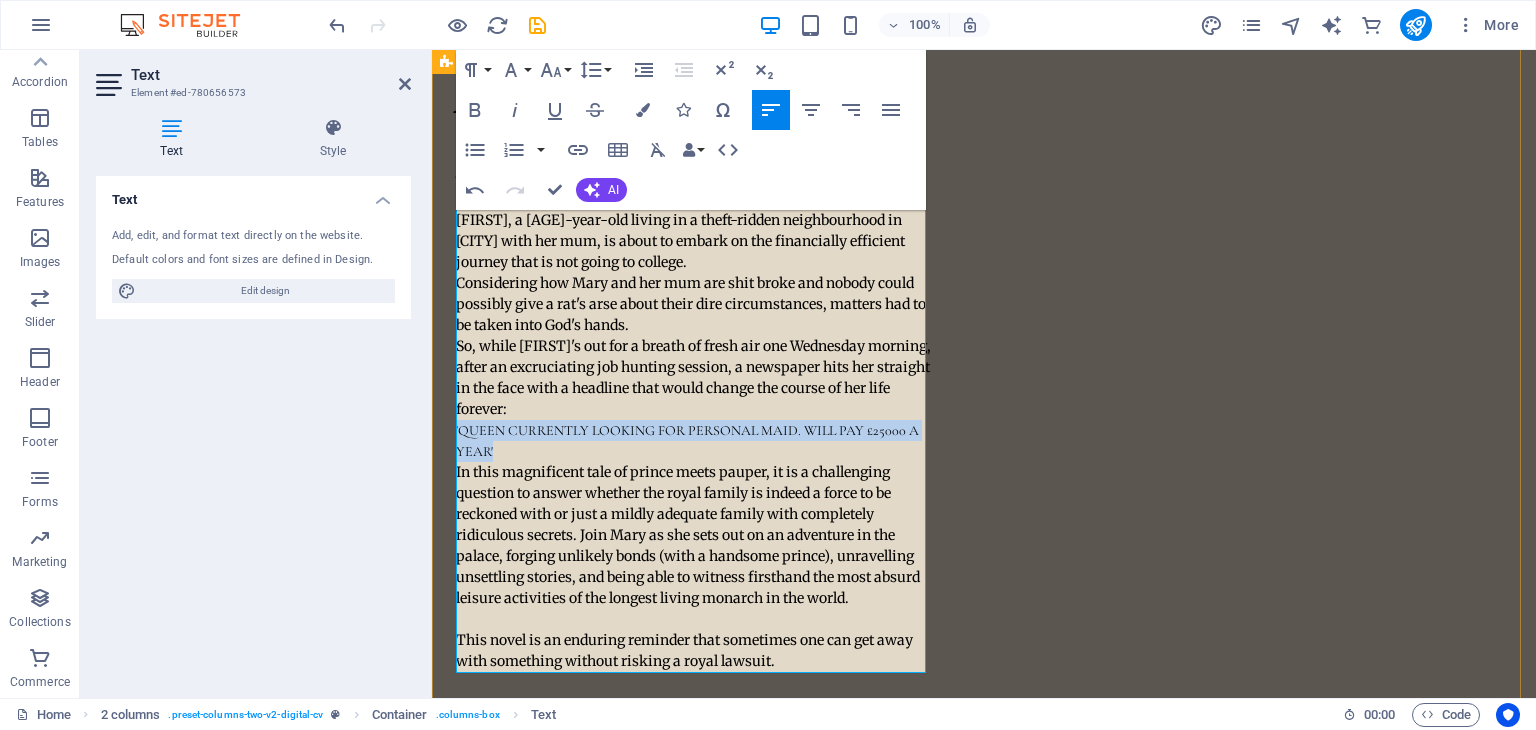 drag, startPoint x: 544, startPoint y: 449, endPoint x: 454, endPoint y: 429, distance: 92.19544 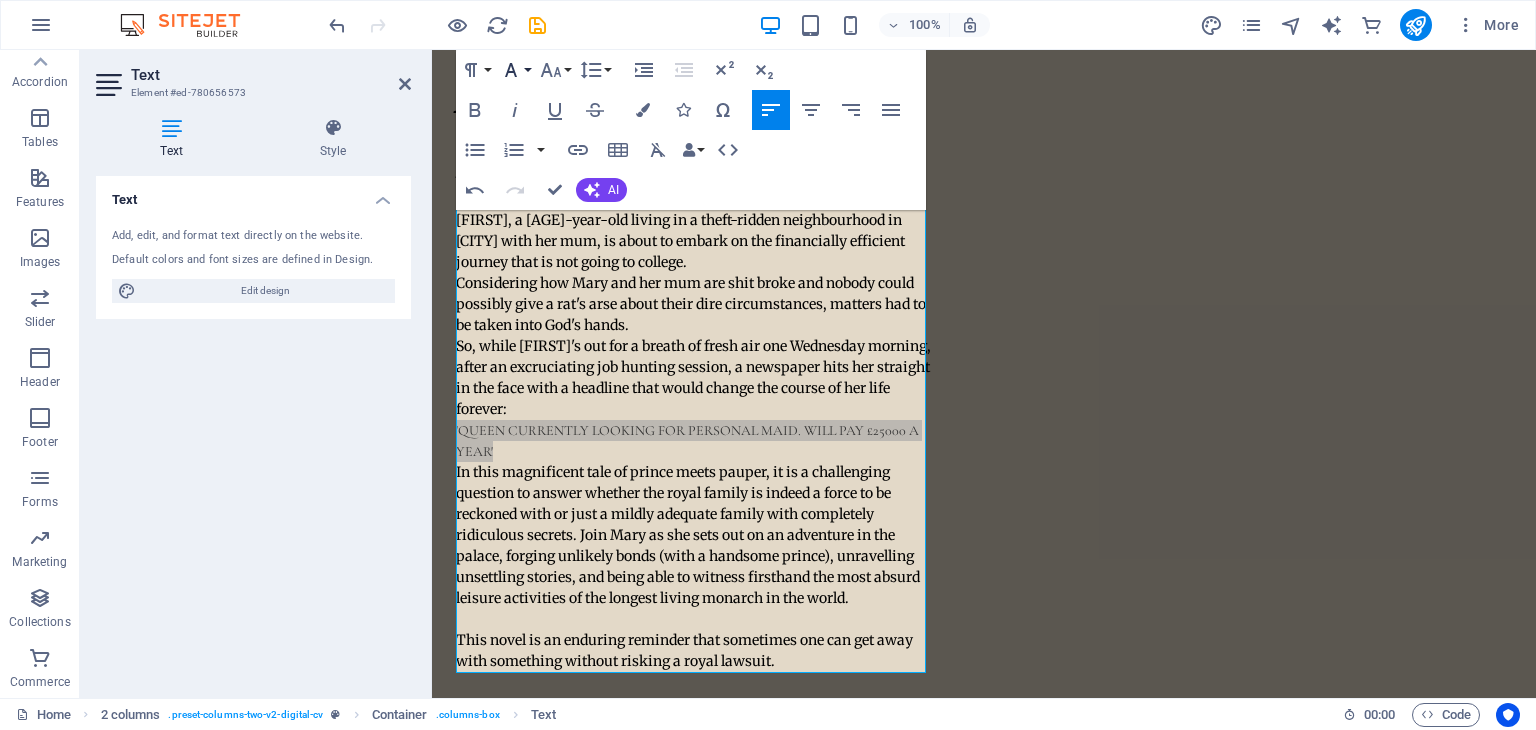 click 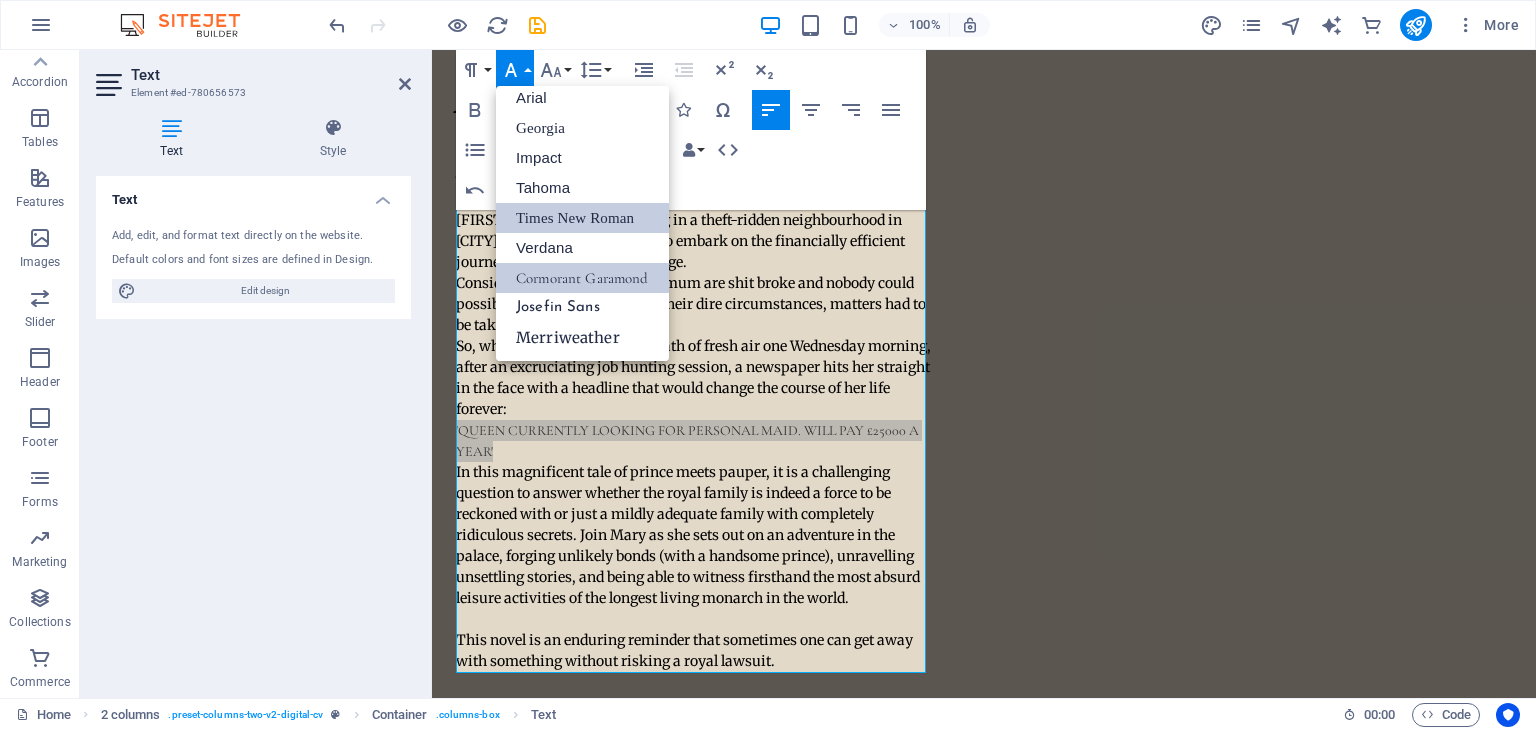 scroll, scrollTop: 11, scrollLeft: 0, axis: vertical 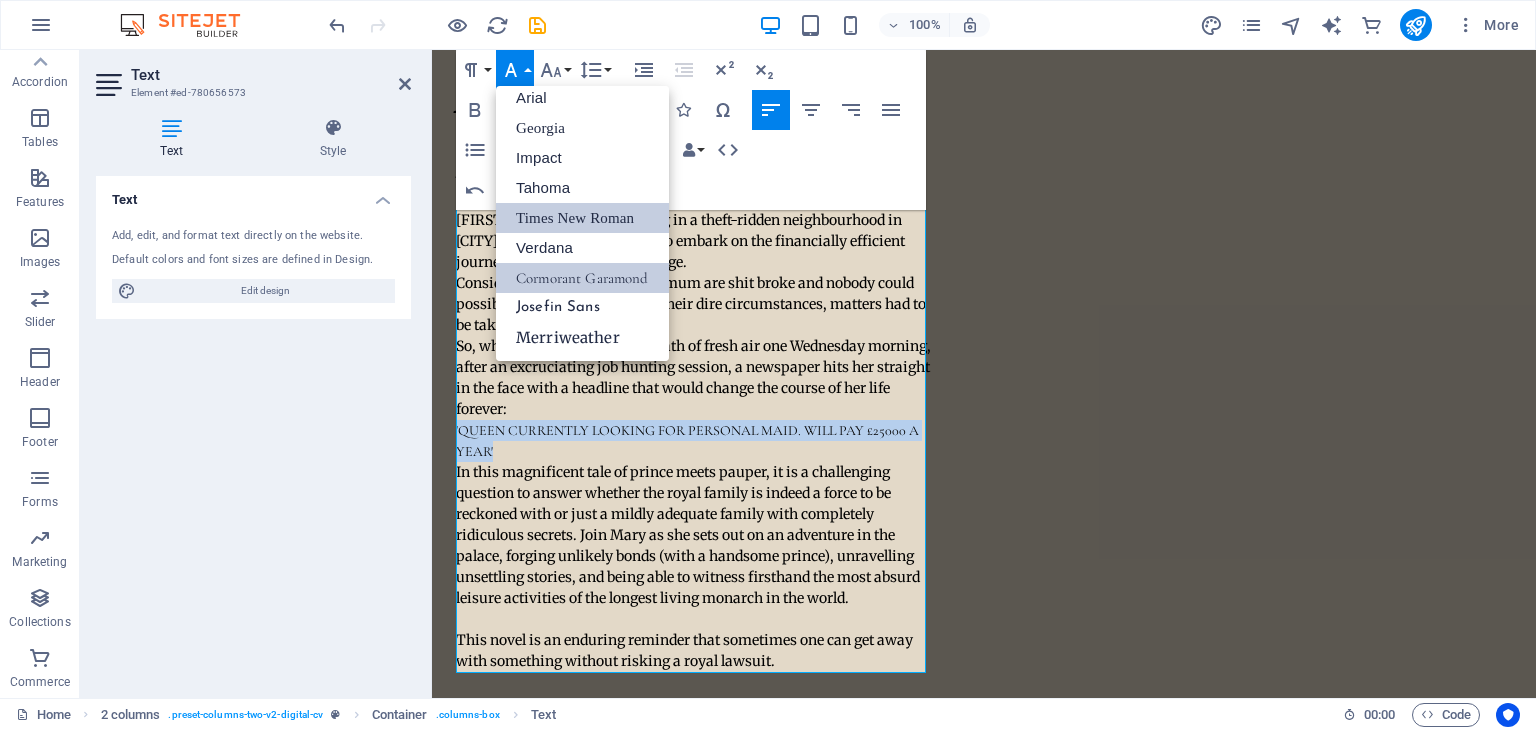 click on "Times New Roman" at bounding box center [582, 218] 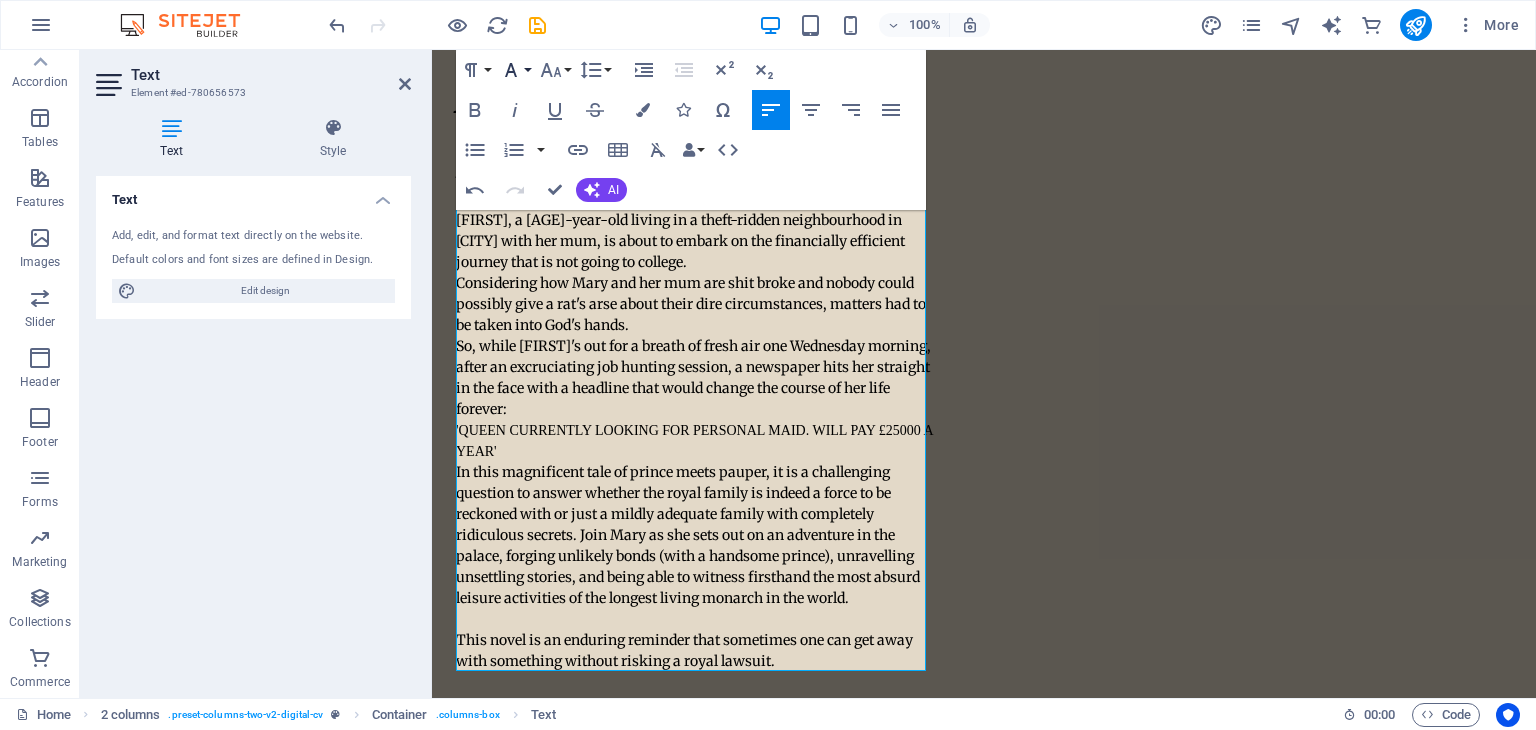 click 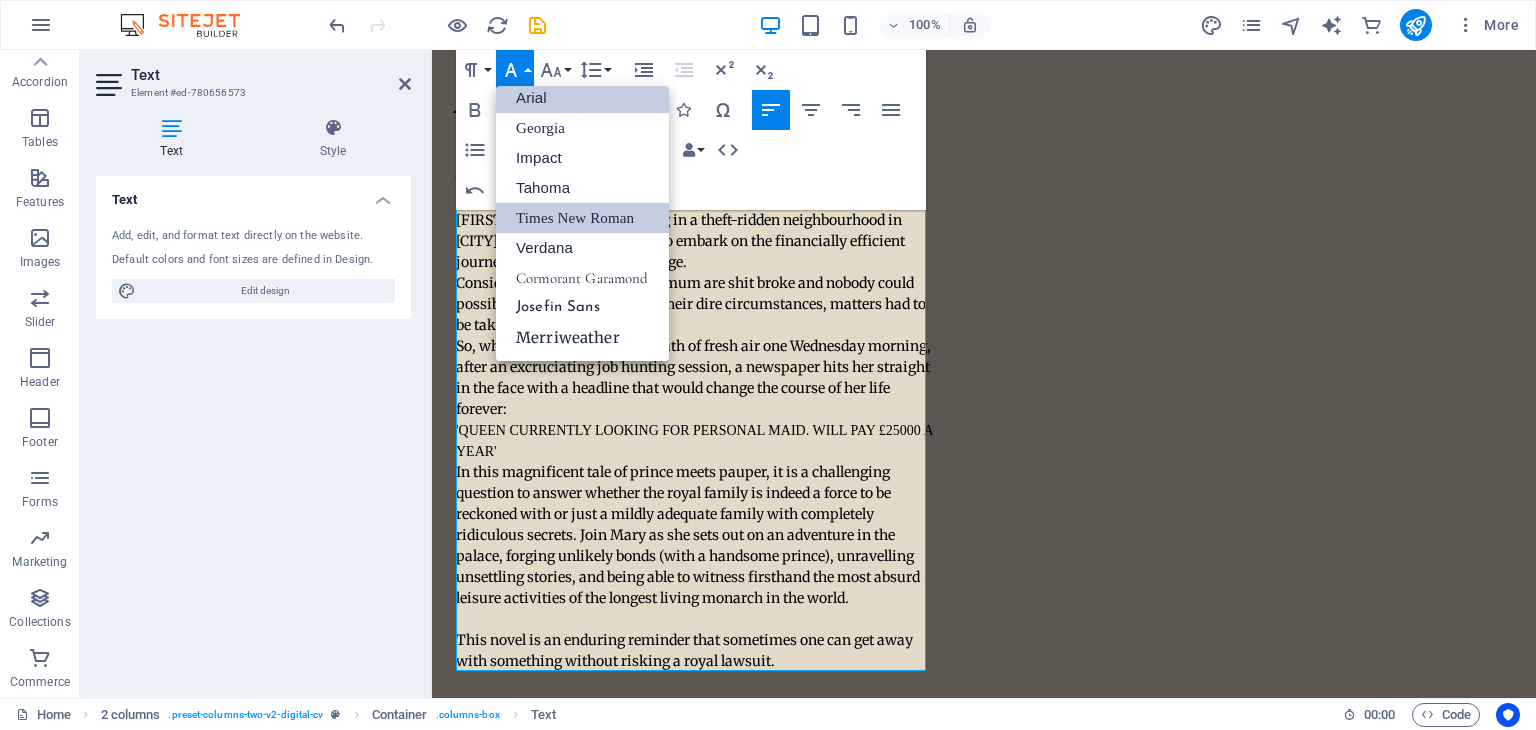 scroll, scrollTop: 11, scrollLeft: 0, axis: vertical 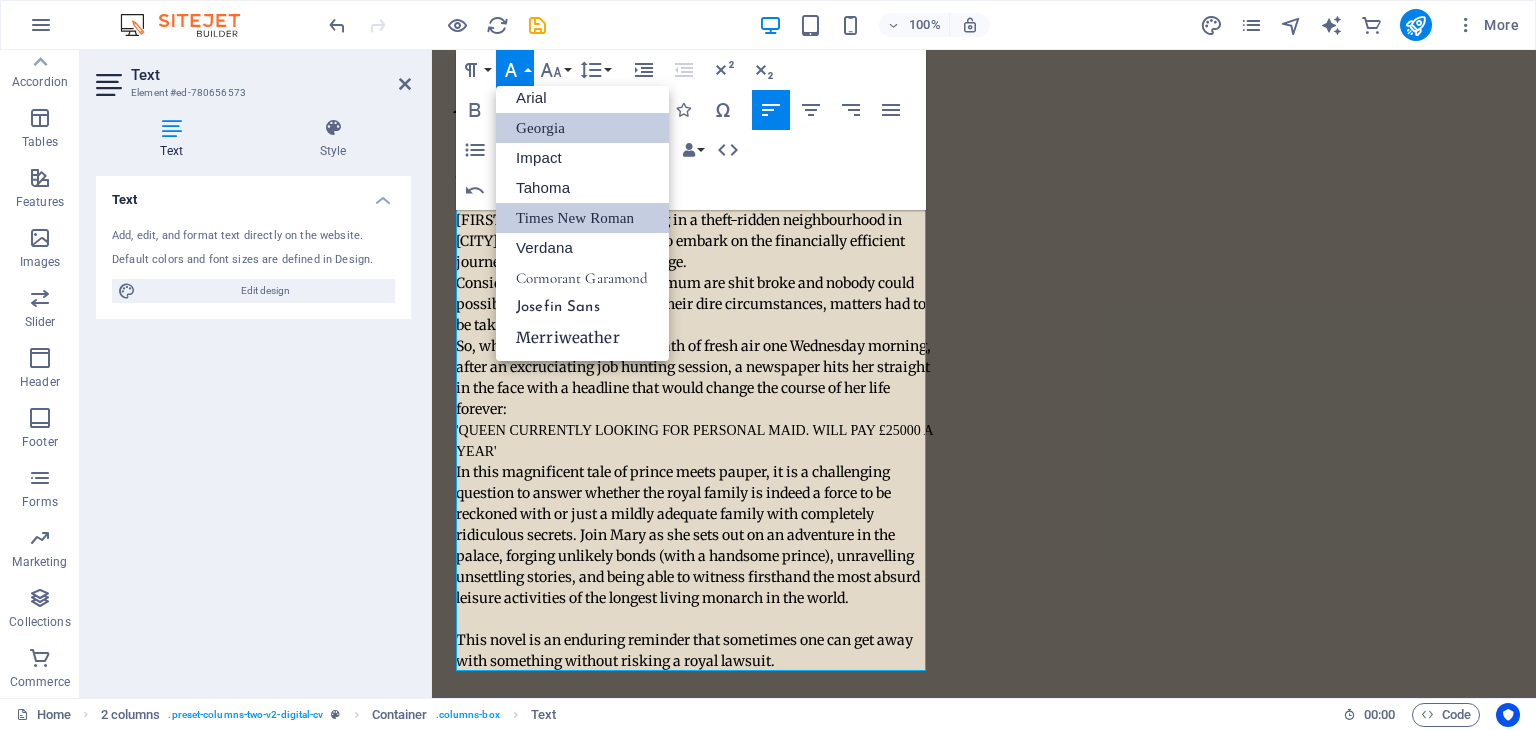 click on "Georgia" at bounding box center [582, 128] 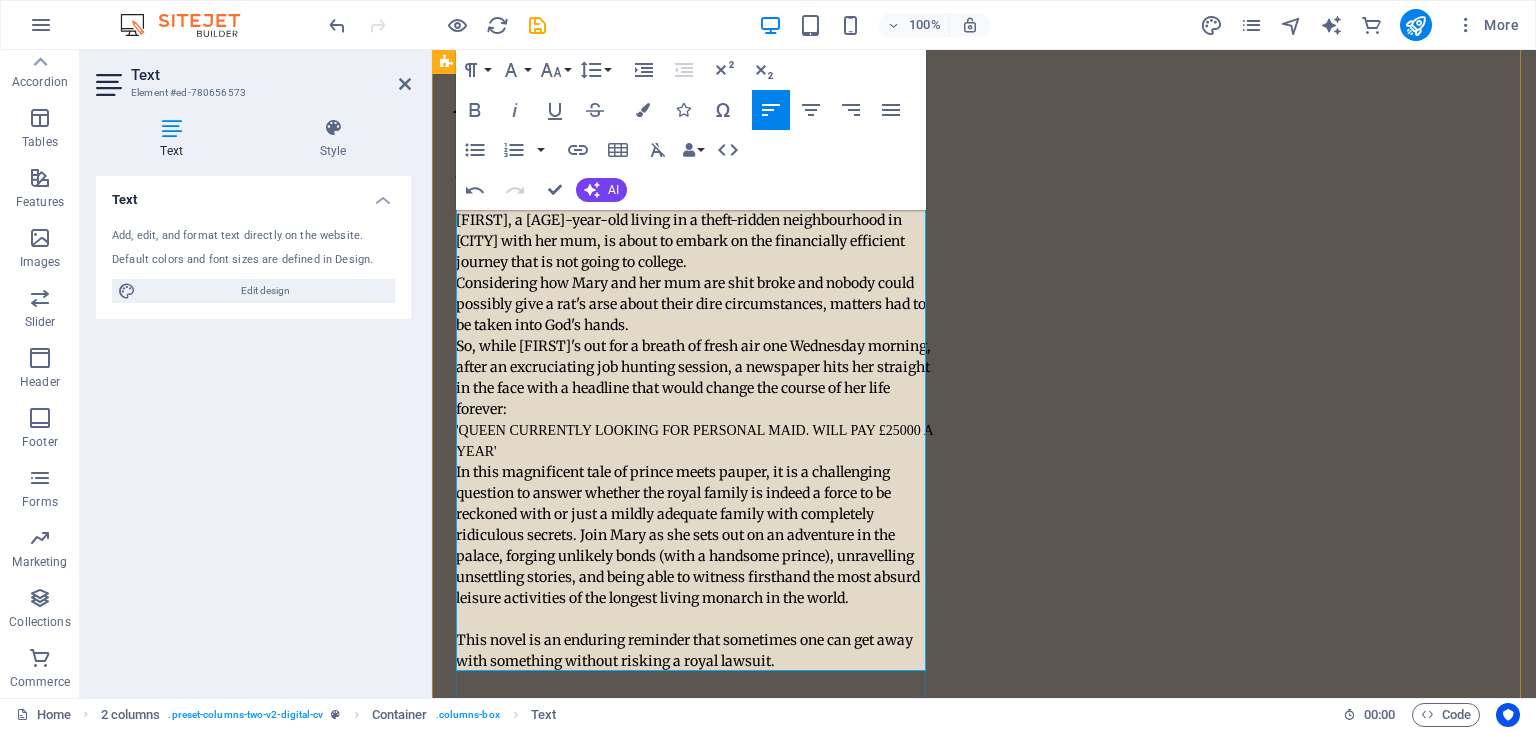 click on "'QUEEN CURRENTLY LOOKING FOR PERSONAL MAID. WILL PAY £25000 A YEAR'" at bounding box center [695, 441] 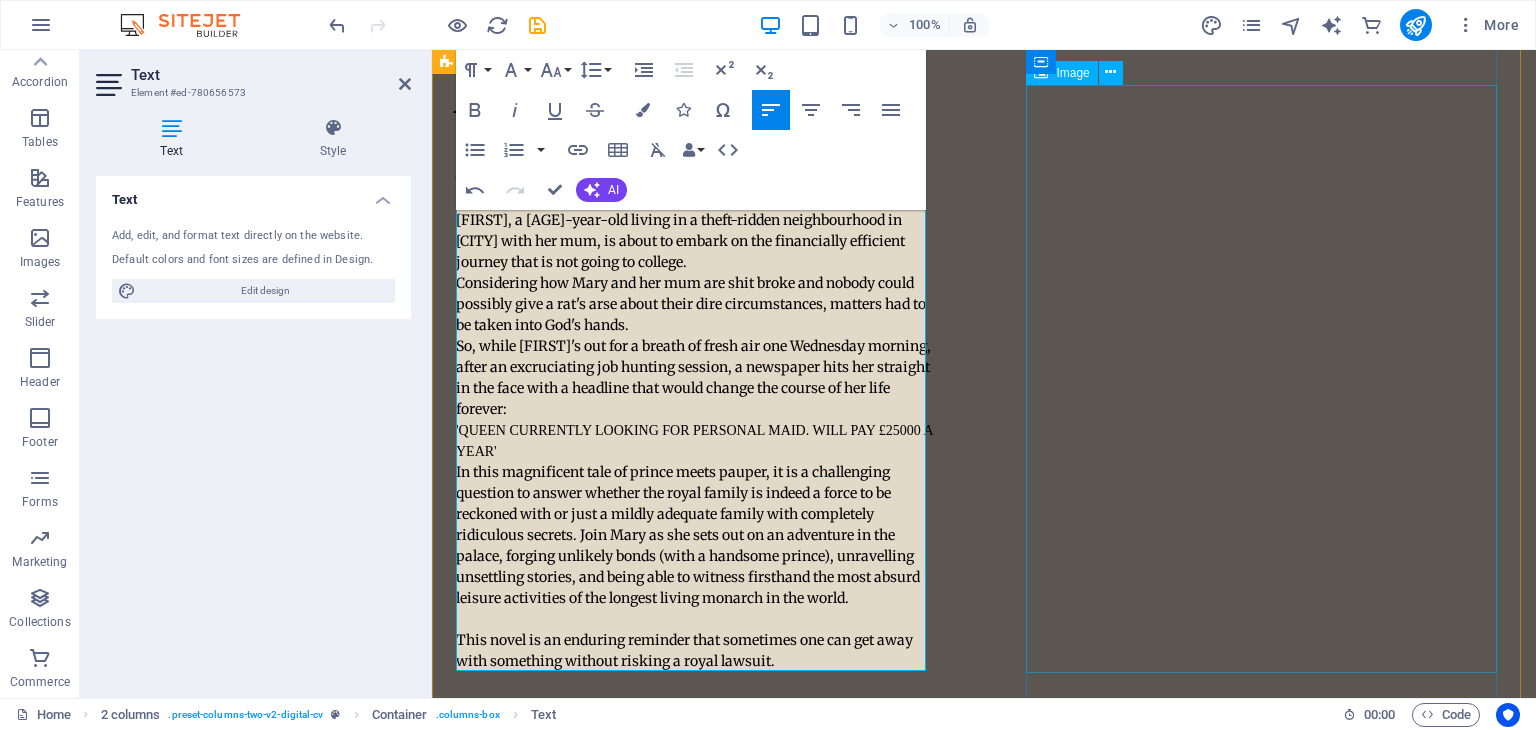 click at bounding box center (695, 1264) 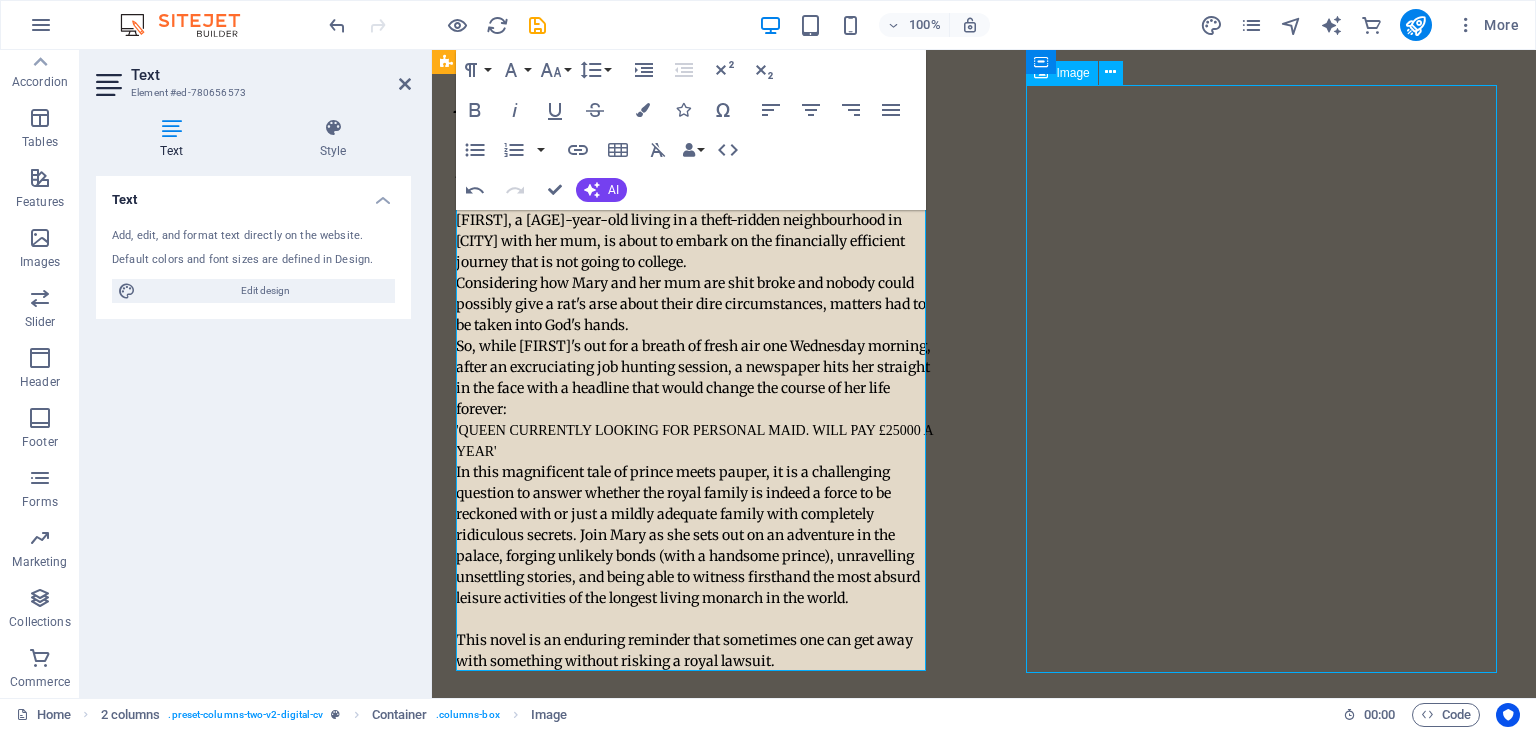 scroll, scrollTop: 300, scrollLeft: 0, axis: vertical 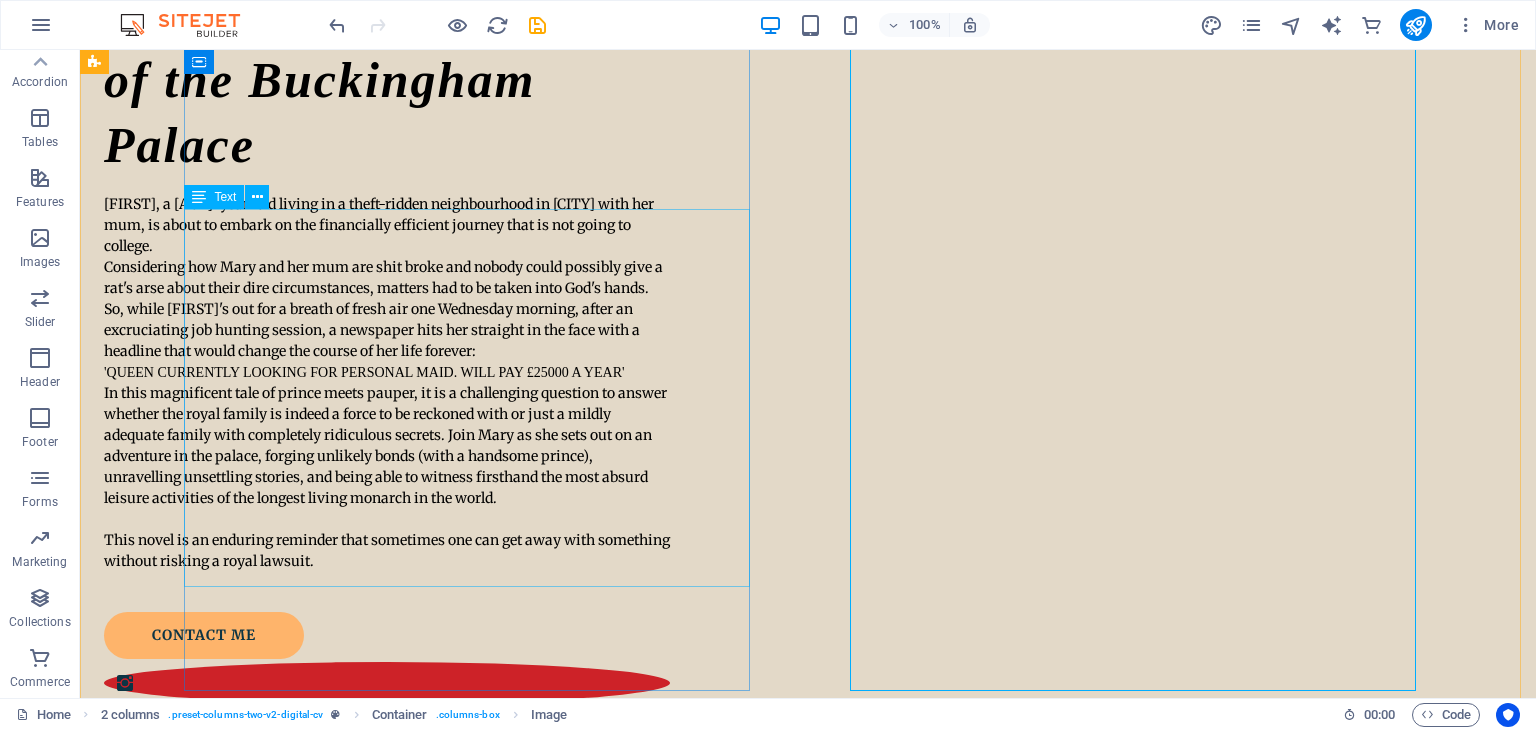 click on "Mary, a seventeen-year-old living in a theft-ridden neighbourhood in London with her mum, is about to embark on the financially efficient journey that is not going to college. Considering how Mary and her mum are shit broke and nobody could possibly give a rat's arse about their dire circumstances, matters had to be taken into God's hands. So, while Mary's out for a breath of fresh air one Wednesday morning, after an excruciating job hunting session, a newspaper hits her straight in the face with a headline that would change the course of her life forever: 'QUEEN CURRENTLY LOOKING FOR PERSONAL MAID. WILL PAY £25000 A YEAR' This novel is an enduring reminder that sometimes one can get away with something without risking a royal lawsuit." at bounding box center (387, 383) 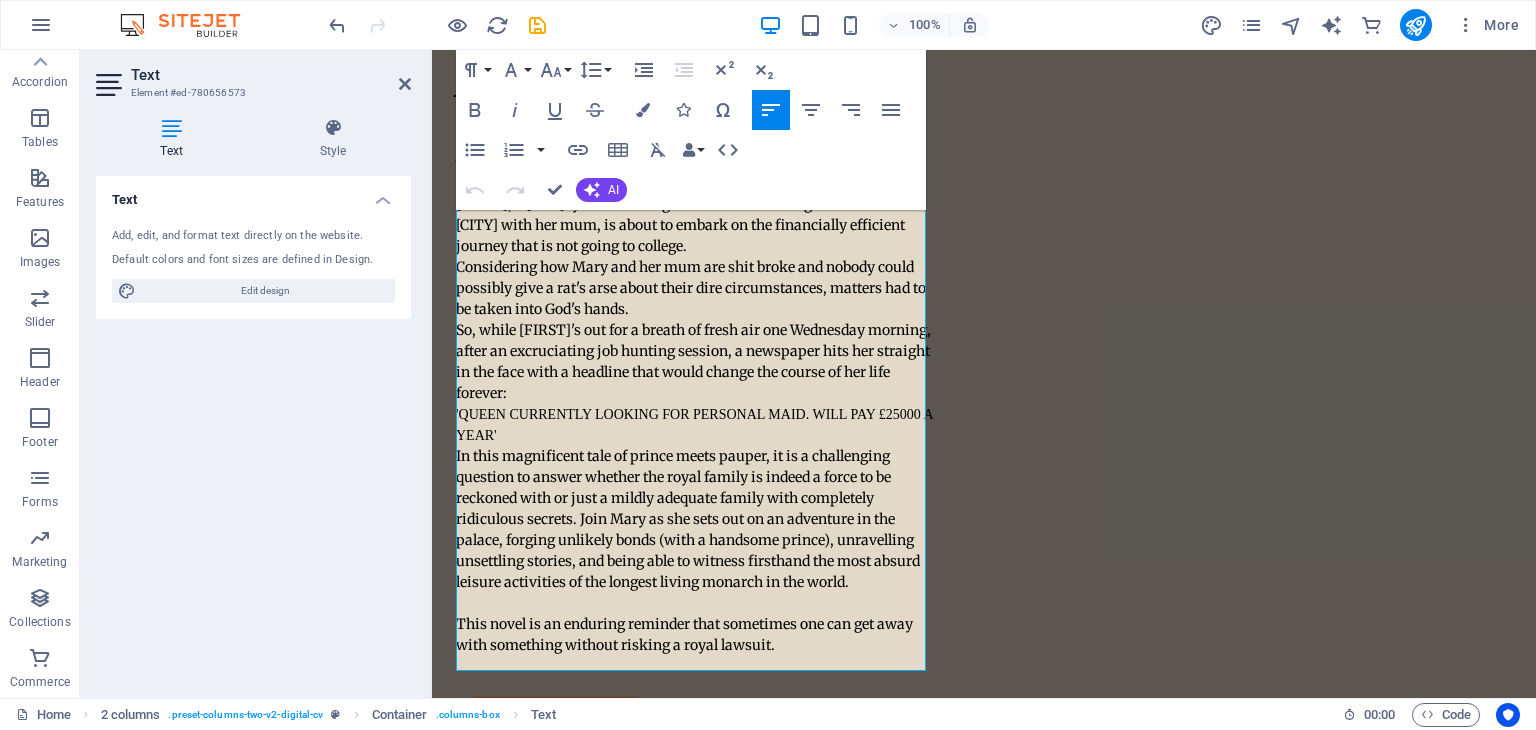 scroll, scrollTop: 284, scrollLeft: 0, axis: vertical 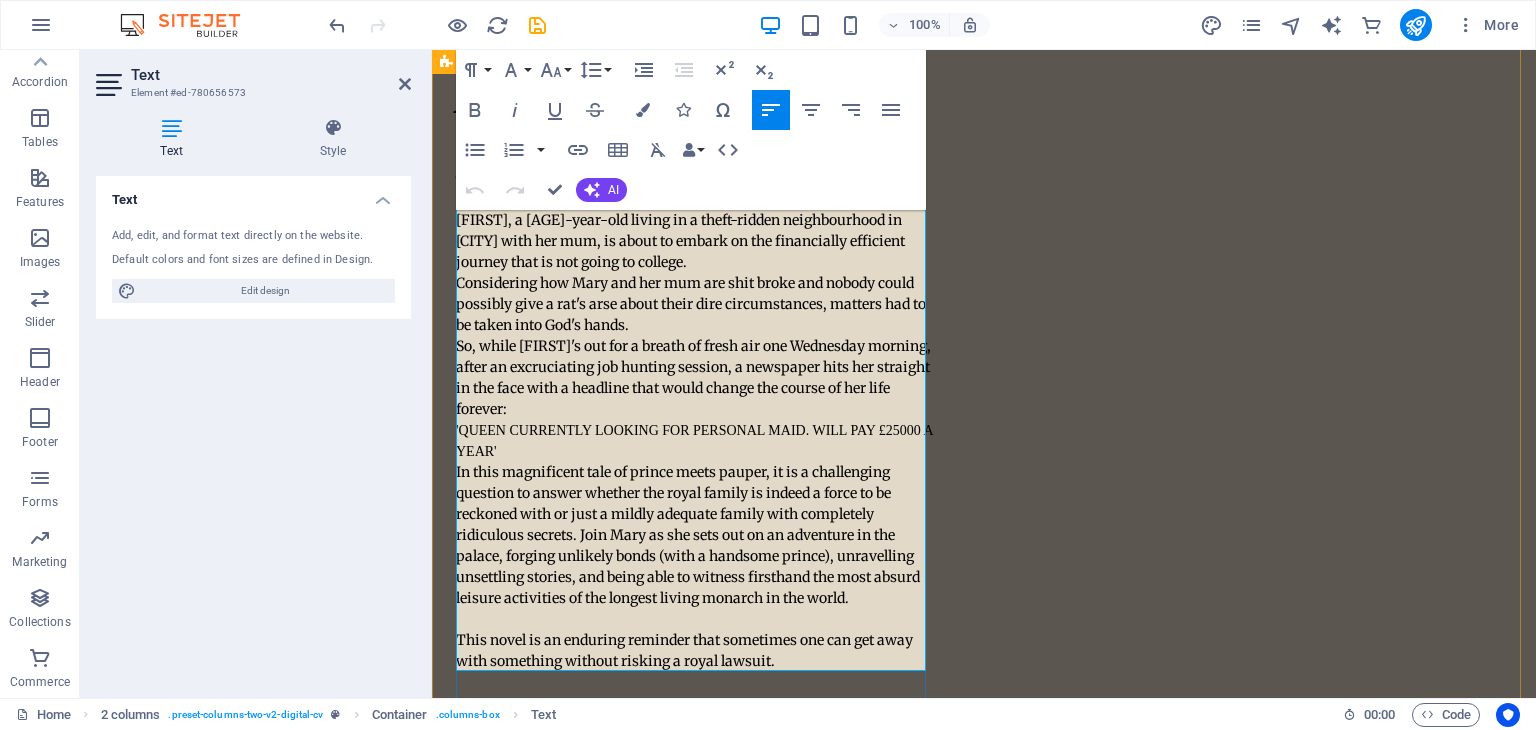click on "So, while [FIRST]'s out for a breath of fresh air one Wednesday morning, after an excruciating job hunting session, a newspaper hits her straight in the face with a headline that would change the course of her life forever:" at bounding box center [695, 378] 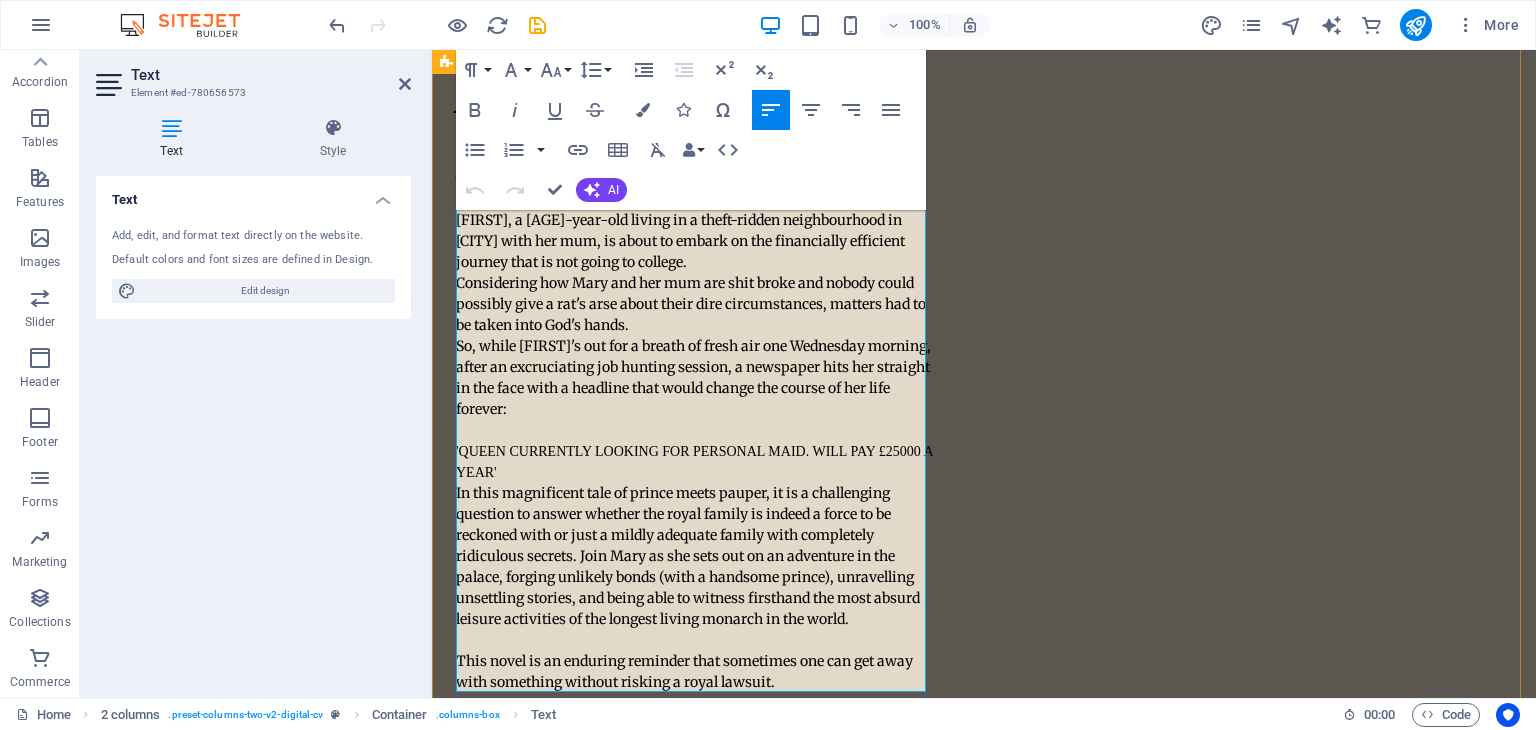 click on "'QUEEN CURRENTLY LOOKING FOR PERSONAL MAID. WILL PAY £25000 A YEAR'" at bounding box center (695, 462) 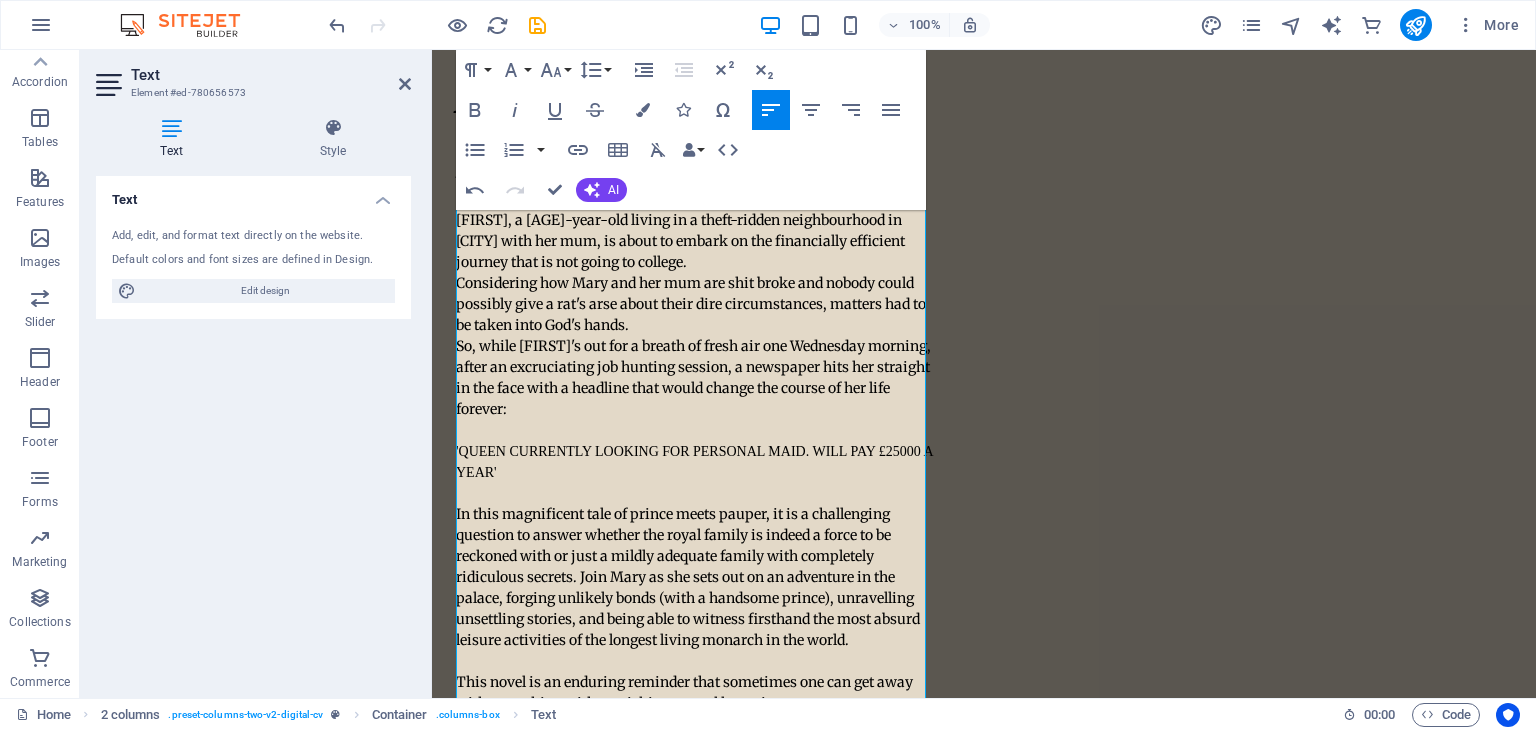 click on "Text Add, edit, and format text directly on the website. Default colors and font sizes are defined in Design. Edit design Alignment Left aligned Centered Right aligned" at bounding box center (253, 429) 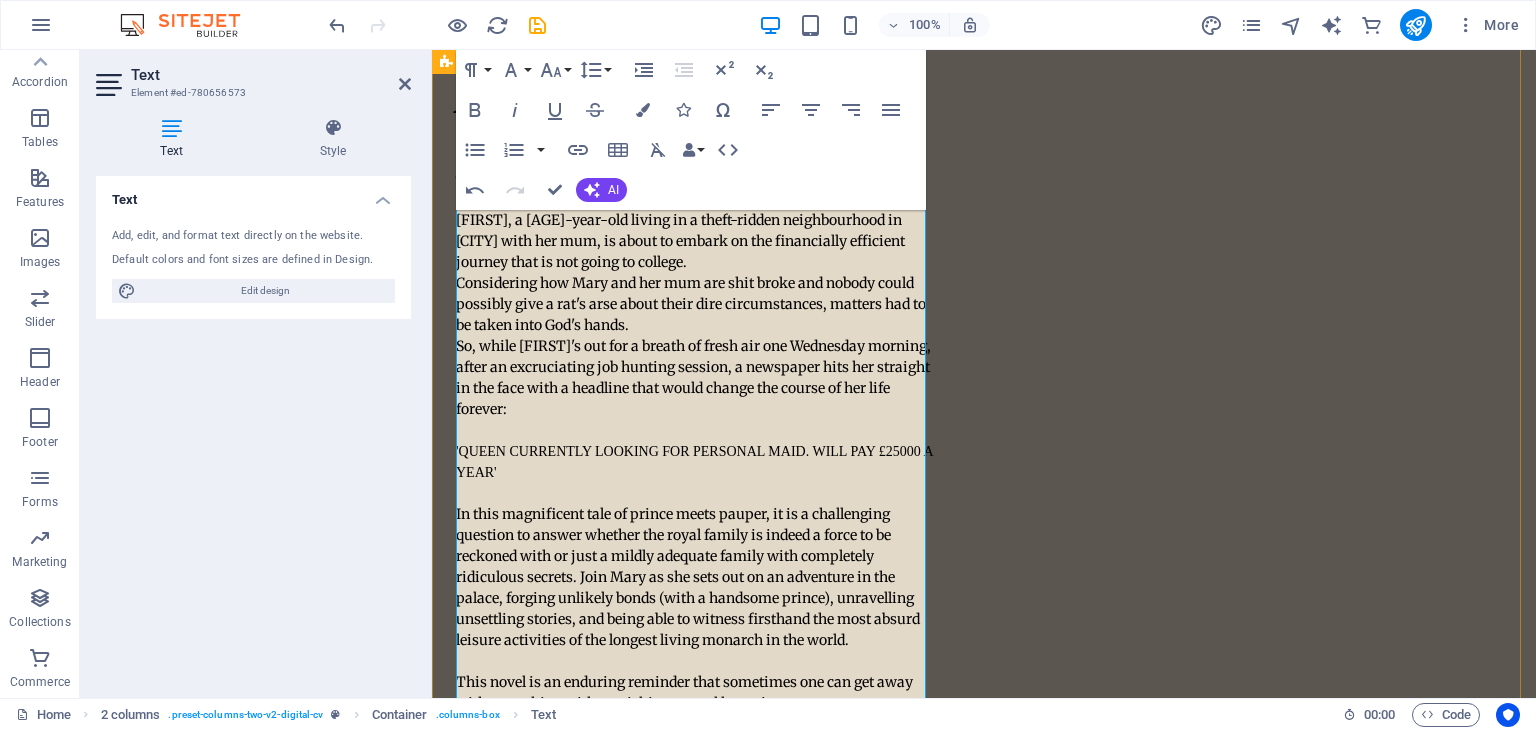 click at bounding box center (695, 1306) 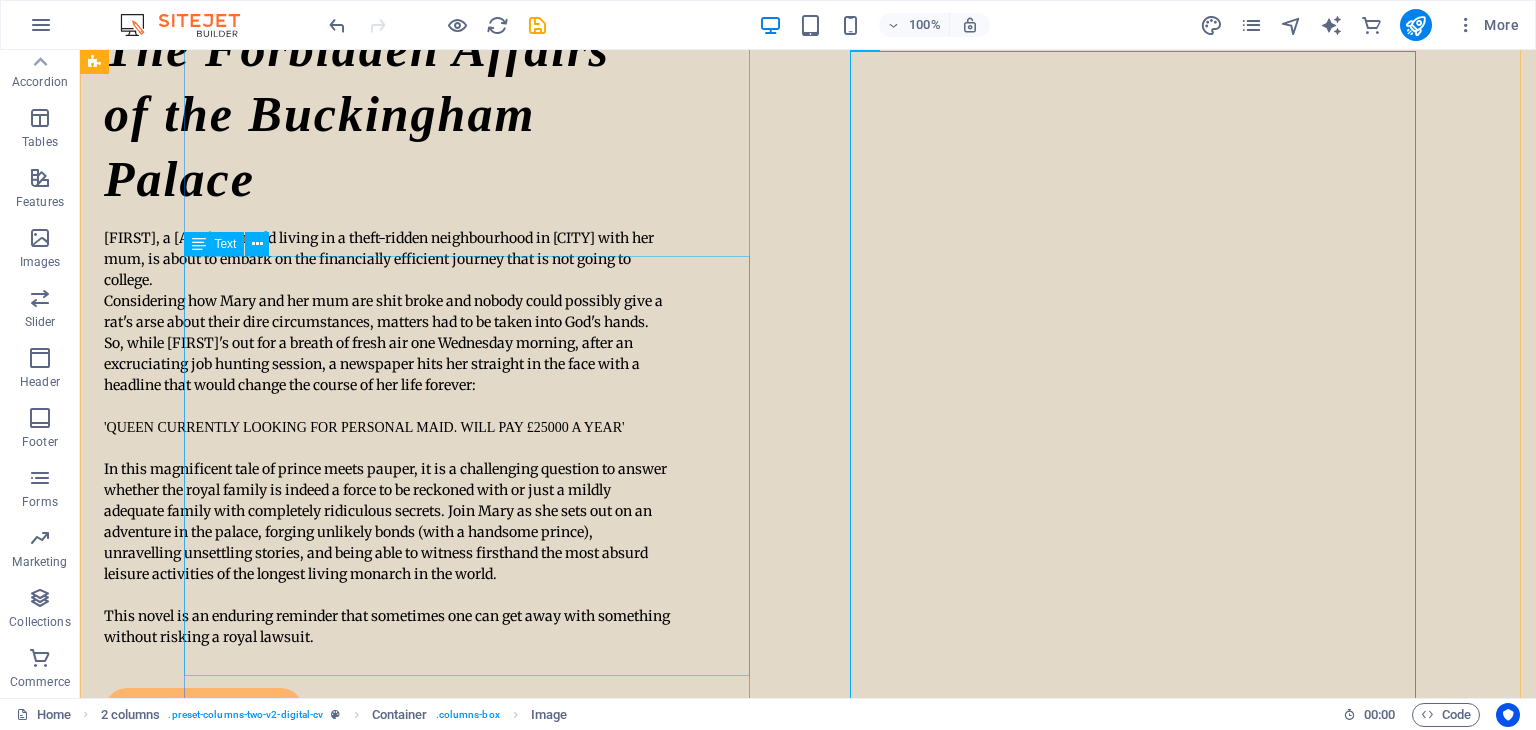 scroll, scrollTop: 300, scrollLeft: 0, axis: vertical 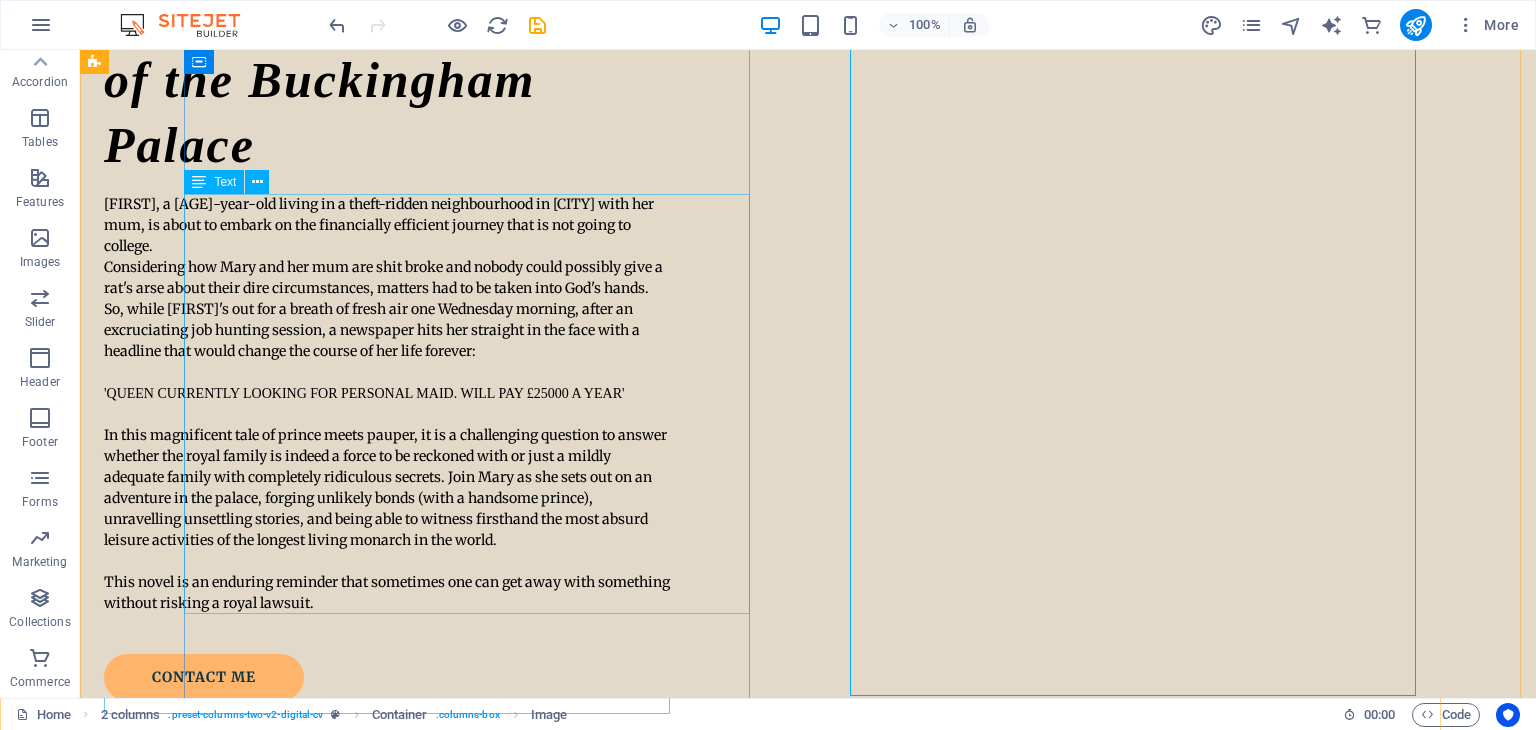 click on "Mary, a seventeen-year-old living in a theft-ridden neighbourhood in London with her mum, is about to embark on the financially efficient journey that is not going to college. Considering how Mary and her mum are shit broke and nobody could possibly give a rat's arse about their dire circumstances, matters had to be taken into God's hands. So, while Mary's out for a breath of fresh air one Wednesday morning, after an excruciating job hunting session, a newspaper hits her straight in the face with a headline that would change the course of her life forever: 'QUEEN CURRENTLY LOOKING FOR PERSONAL MAID. WILL PAY £25000 A YEAR' This novel is an enduring reminder that sometimes one can get away with something without risking a royal lawsuit." at bounding box center (387, 404) 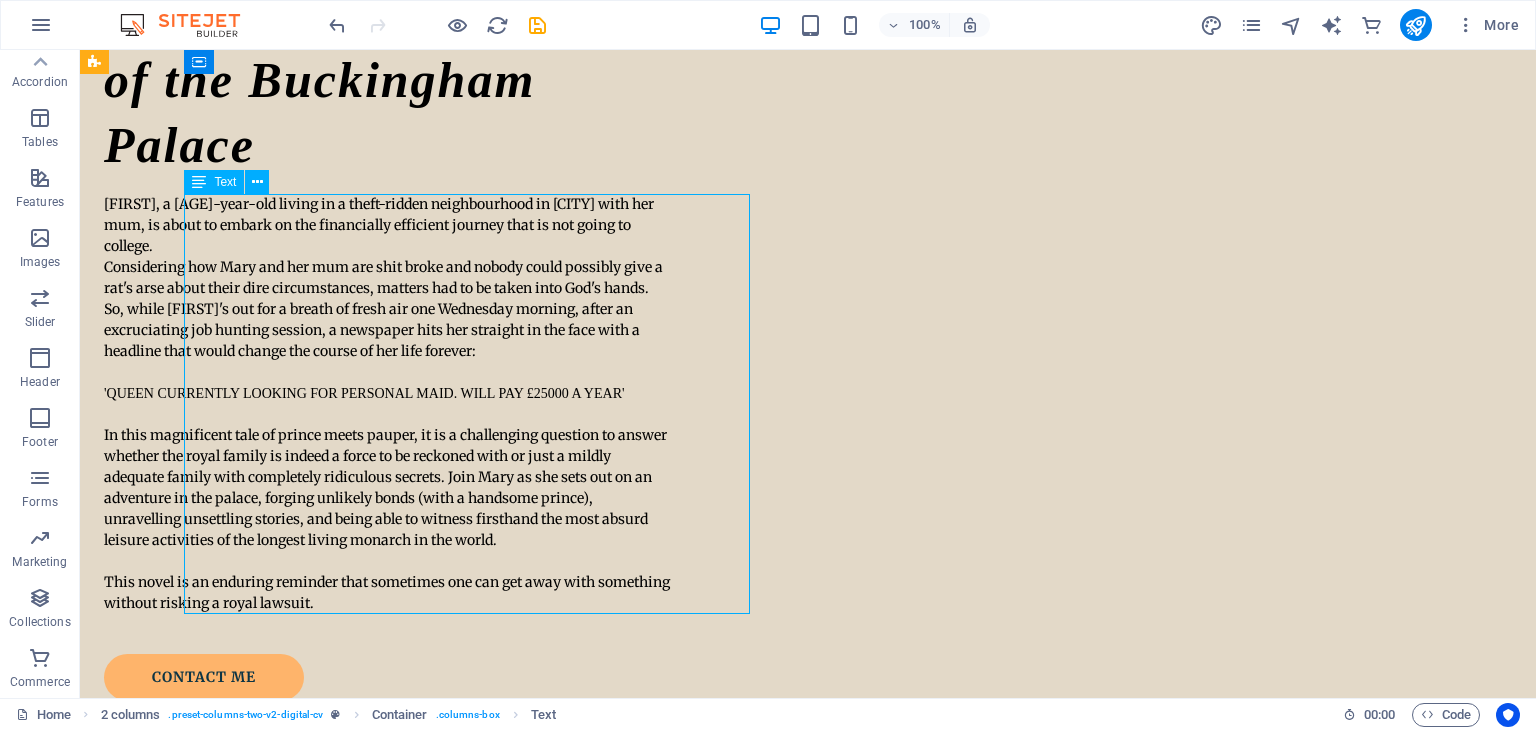 click on "Mary, a seventeen-year-old living in a theft-ridden neighbourhood in London with her mum, is about to embark on the financially efficient journey that is not going to college. Considering how Mary and her mum are shit broke and nobody could possibly give a rat's arse about their dire circumstances, matters had to be taken into God's hands. So, while Mary's out for a breath of fresh air one Wednesday morning, after an excruciating job hunting session, a newspaper hits her straight in the face with a headline that would change the course of her life forever: 'QUEEN CURRENTLY LOOKING FOR PERSONAL MAID. WILL PAY £25000 A YEAR' This novel is an enduring reminder that sometimes one can get away with something without risking a royal lawsuit." at bounding box center [387, 404] 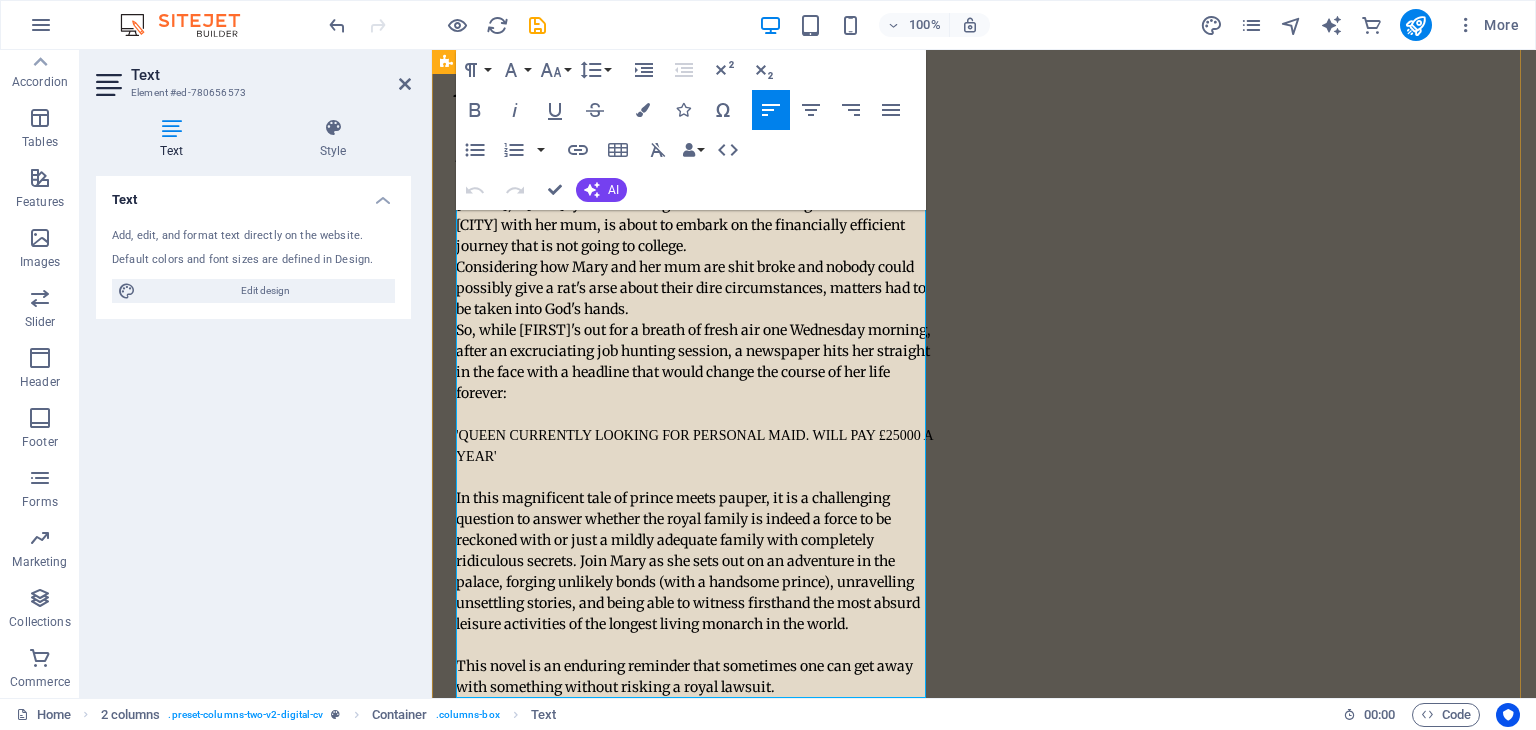 click on "'QUEEN CURRENTLY LOOKING FOR PERSONAL MAID. WILL PAY £25000 A YEAR'" at bounding box center [694, 446] 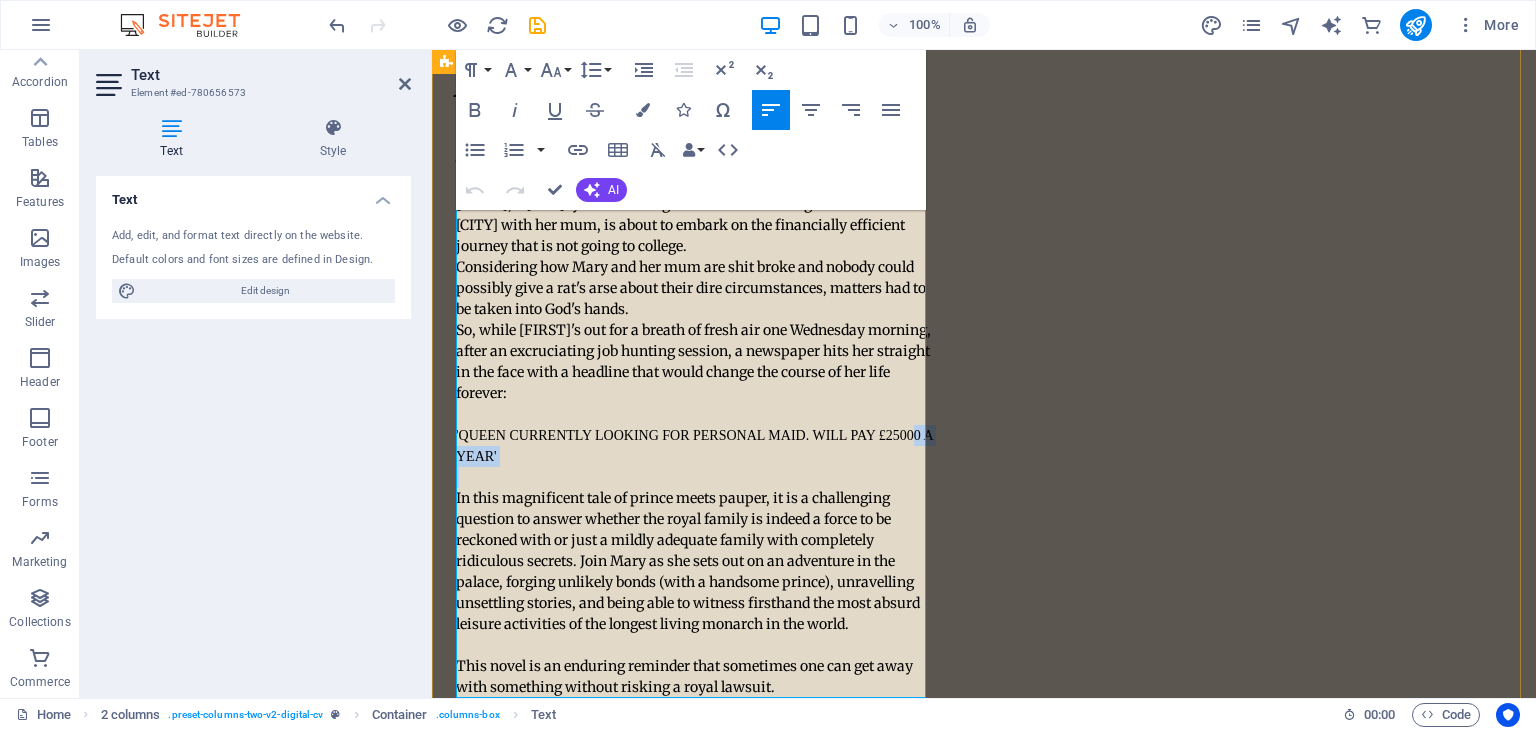 drag, startPoint x: 591, startPoint y: 483, endPoint x: 498, endPoint y: 456, distance: 96.84007 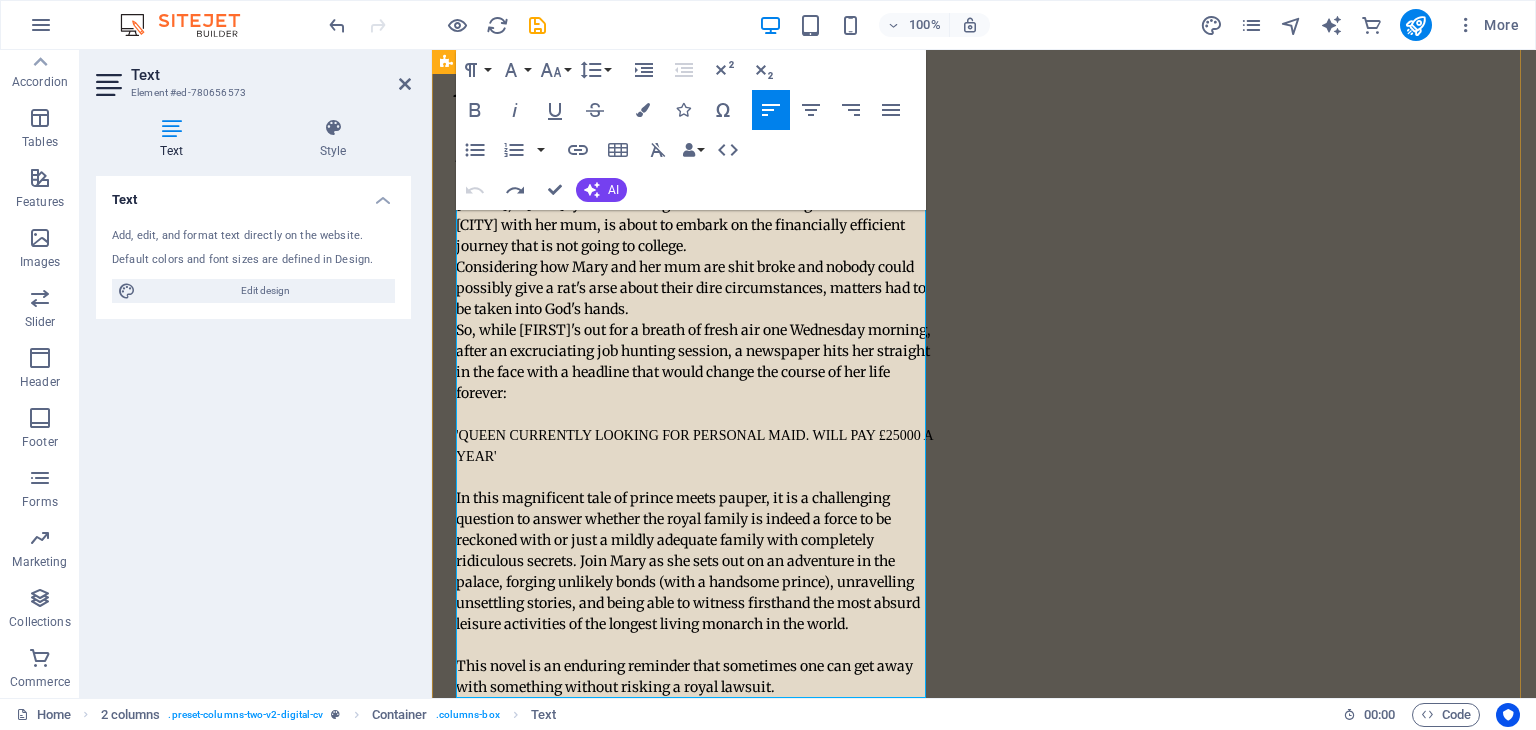 click on "'QUEEN CURRENTLY LOOKING FOR PERSONAL MAID. WILL PAY £25000 A YEAR'" at bounding box center [695, 446] 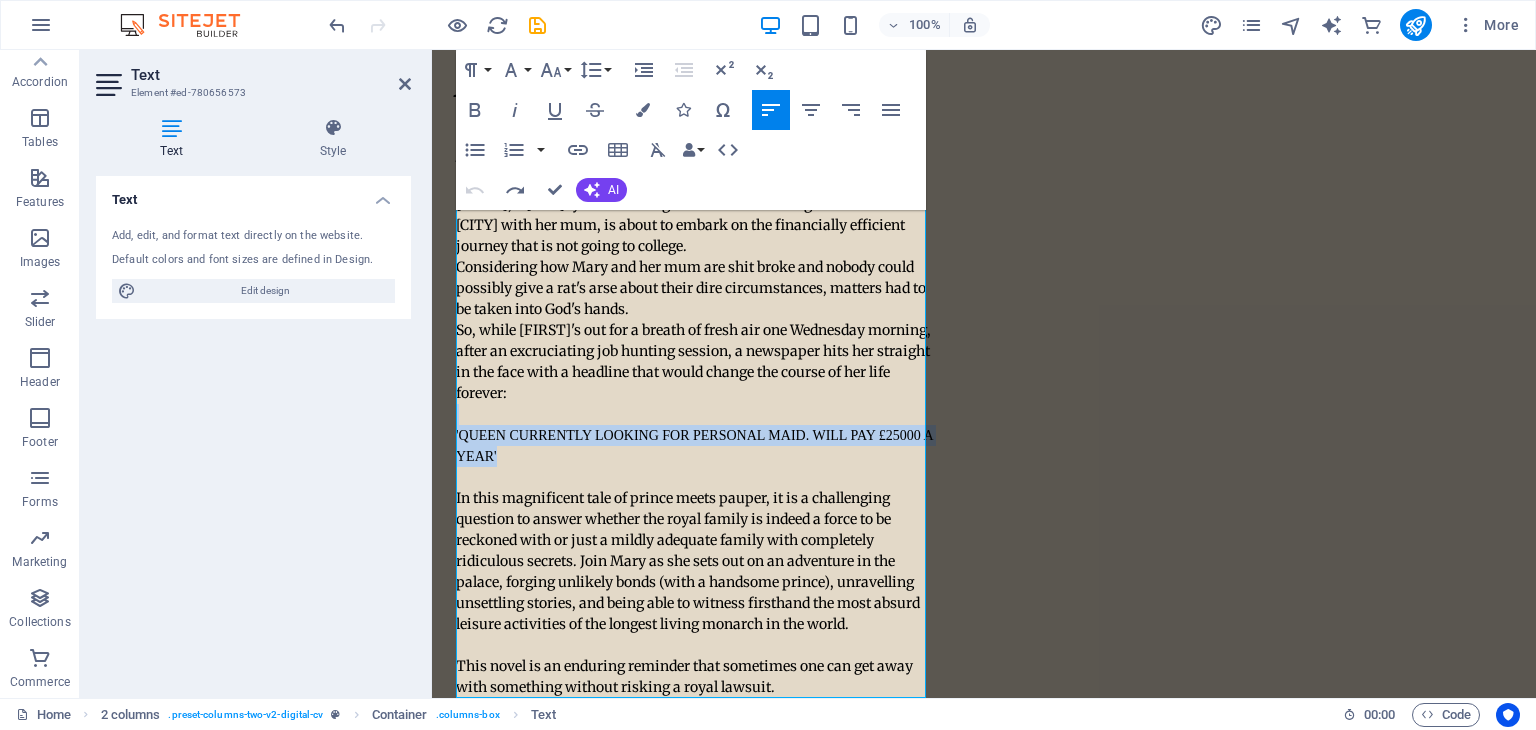 drag, startPoint x: 606, startPoint y: 450, endPoint x: 853, endPoint y: 474, distance: 248.16325 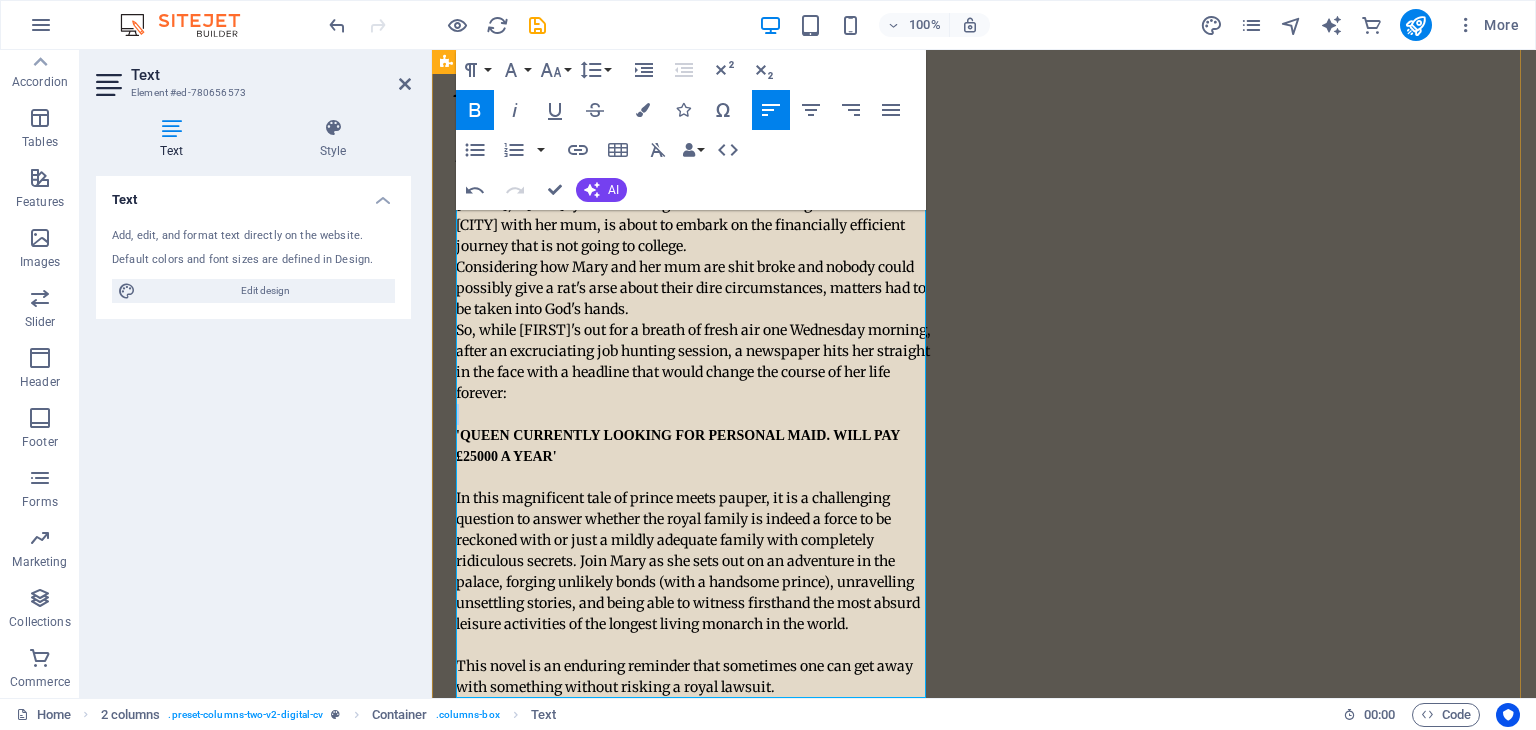 click at bounding box center [695, 414] 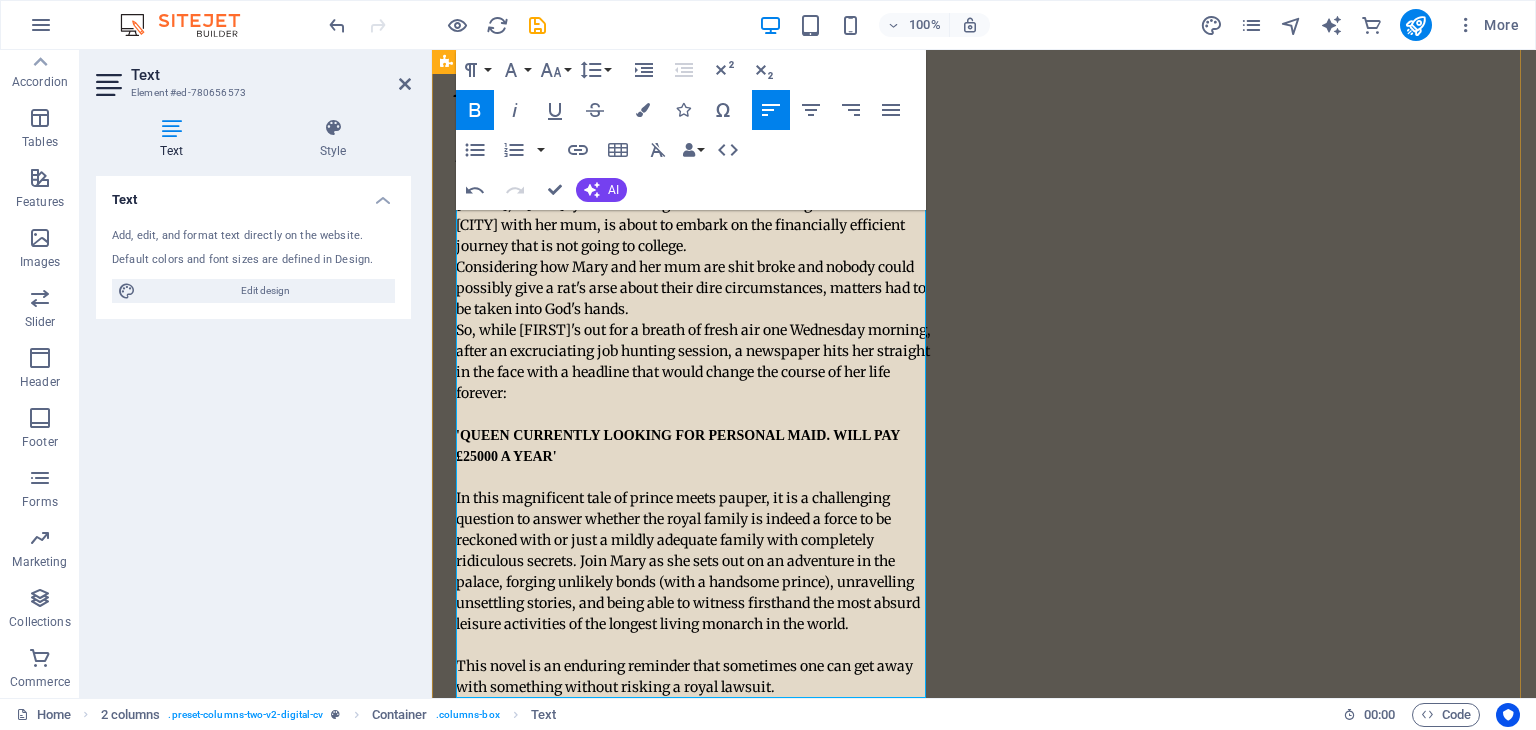 click at bounding box center (695, 414) 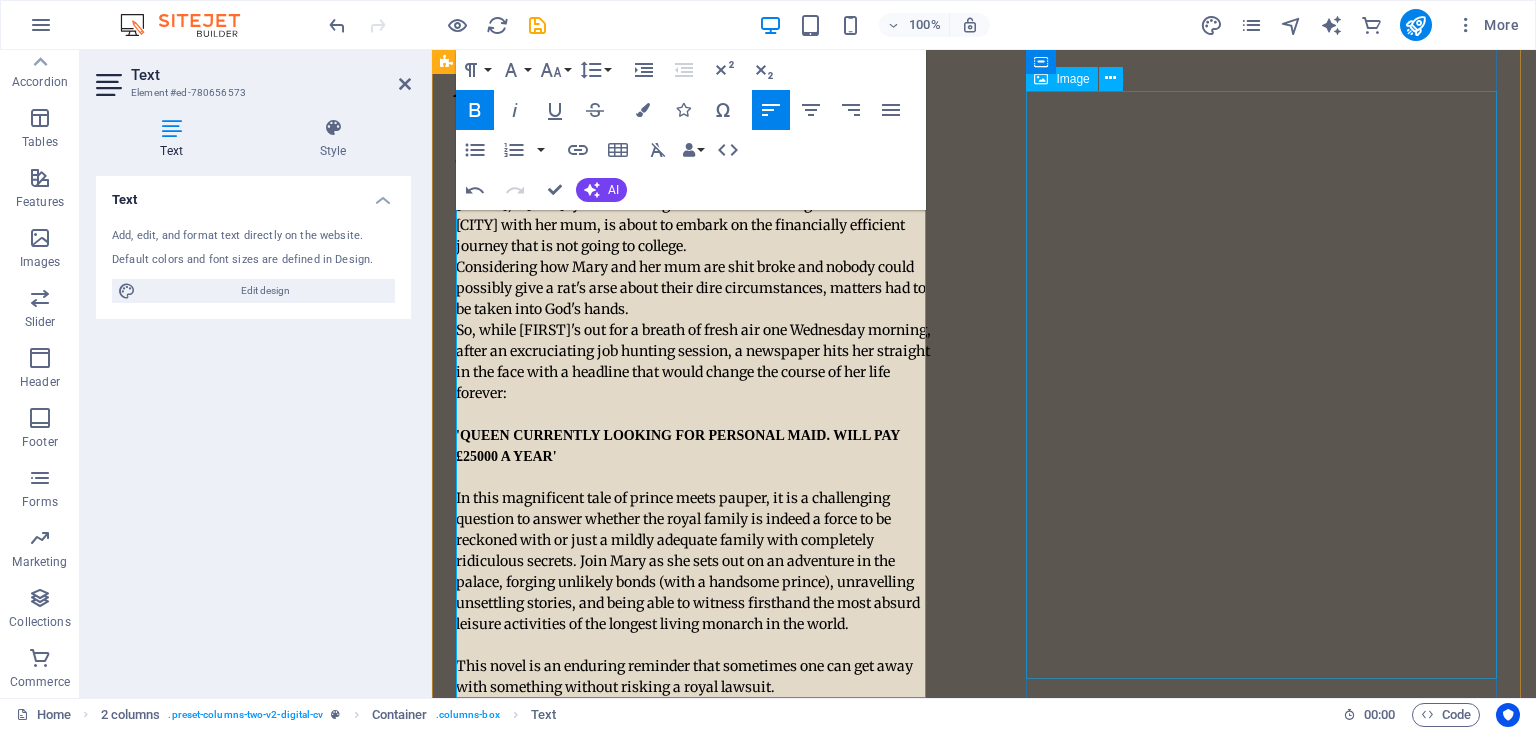 click at bounding box center [695, 1290] 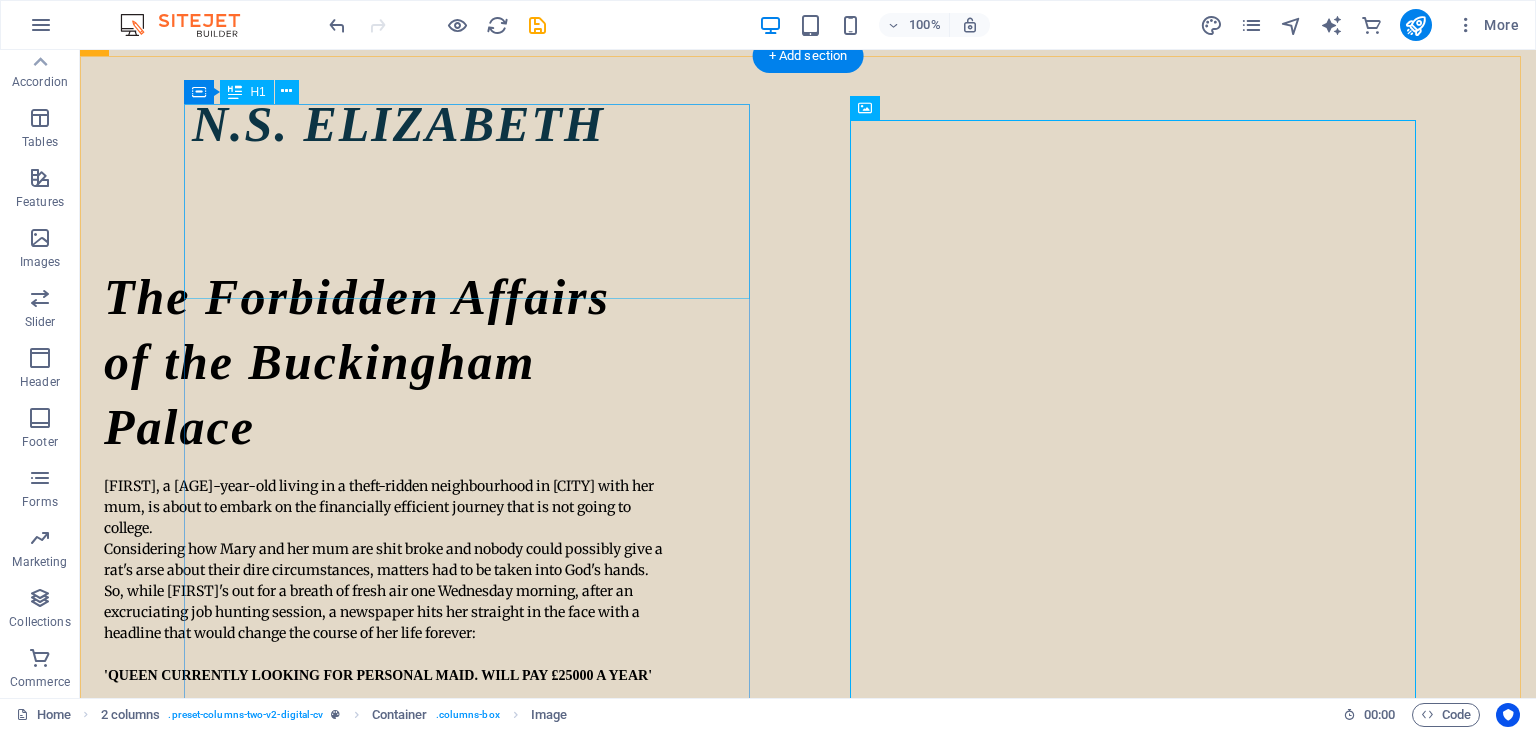 scroll, scrollTop: 0, scrollLeft: 0, axis: both 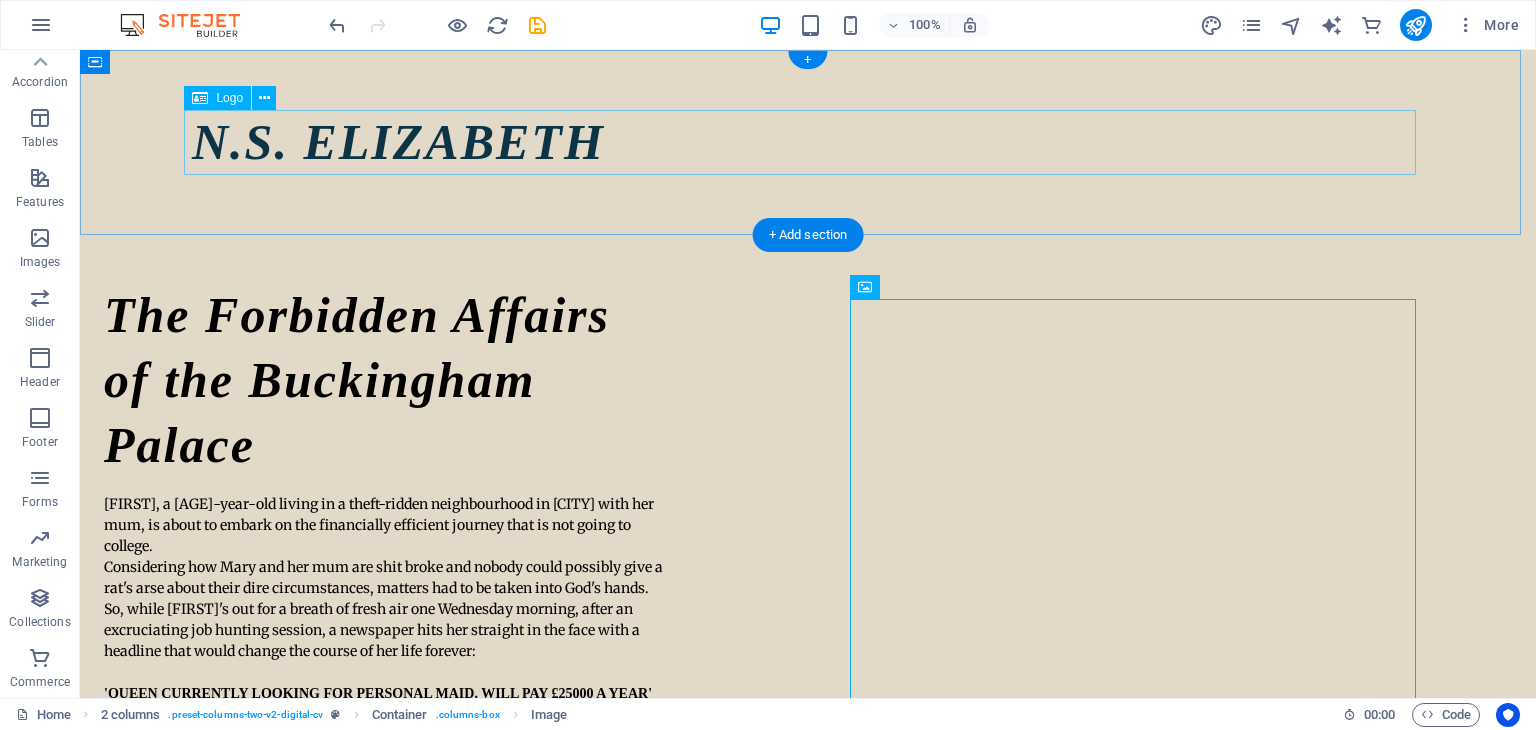 click on "N.S. ELIZABETH" at bounding box center (808, 142) 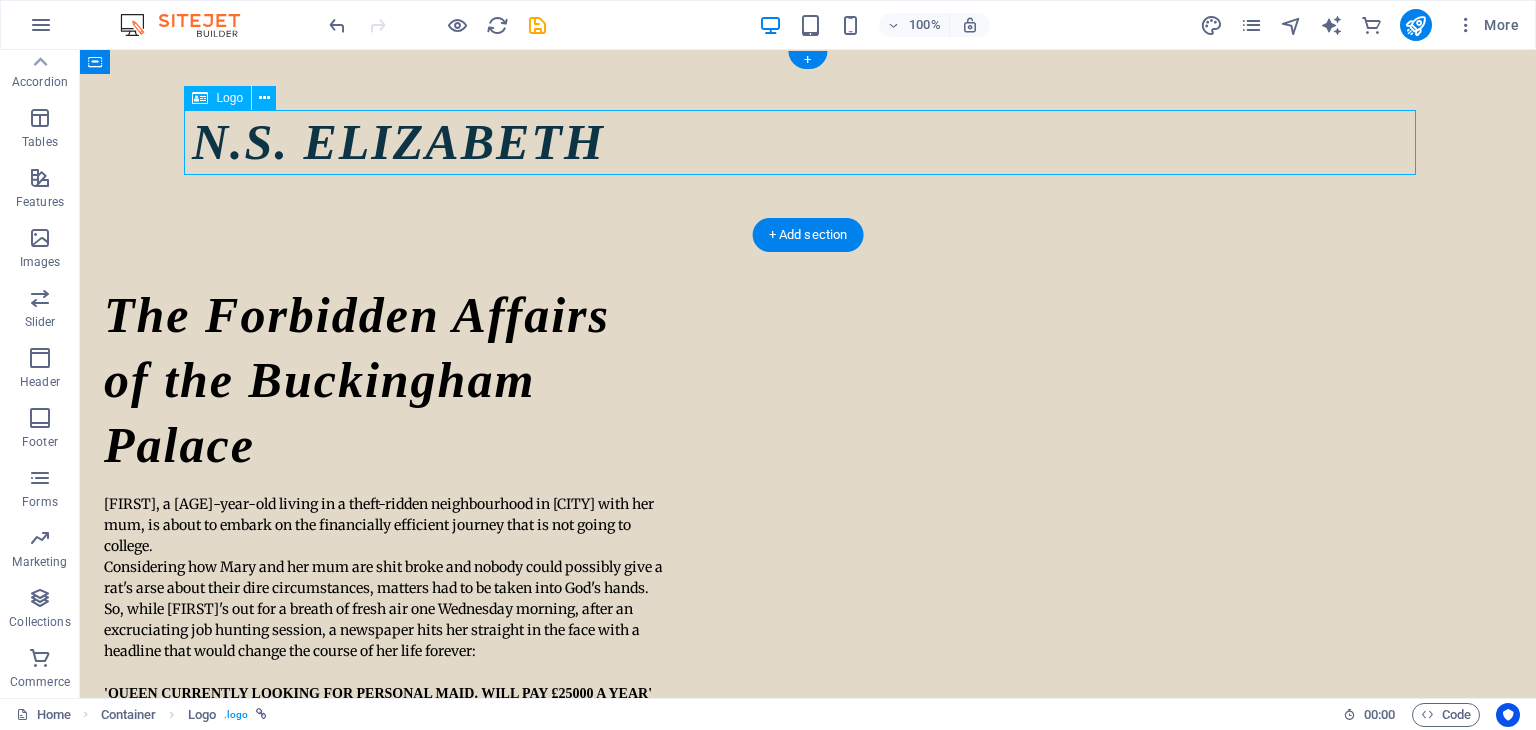 click on "N.S. ELIZABETH" at bounding box center (808, 142) 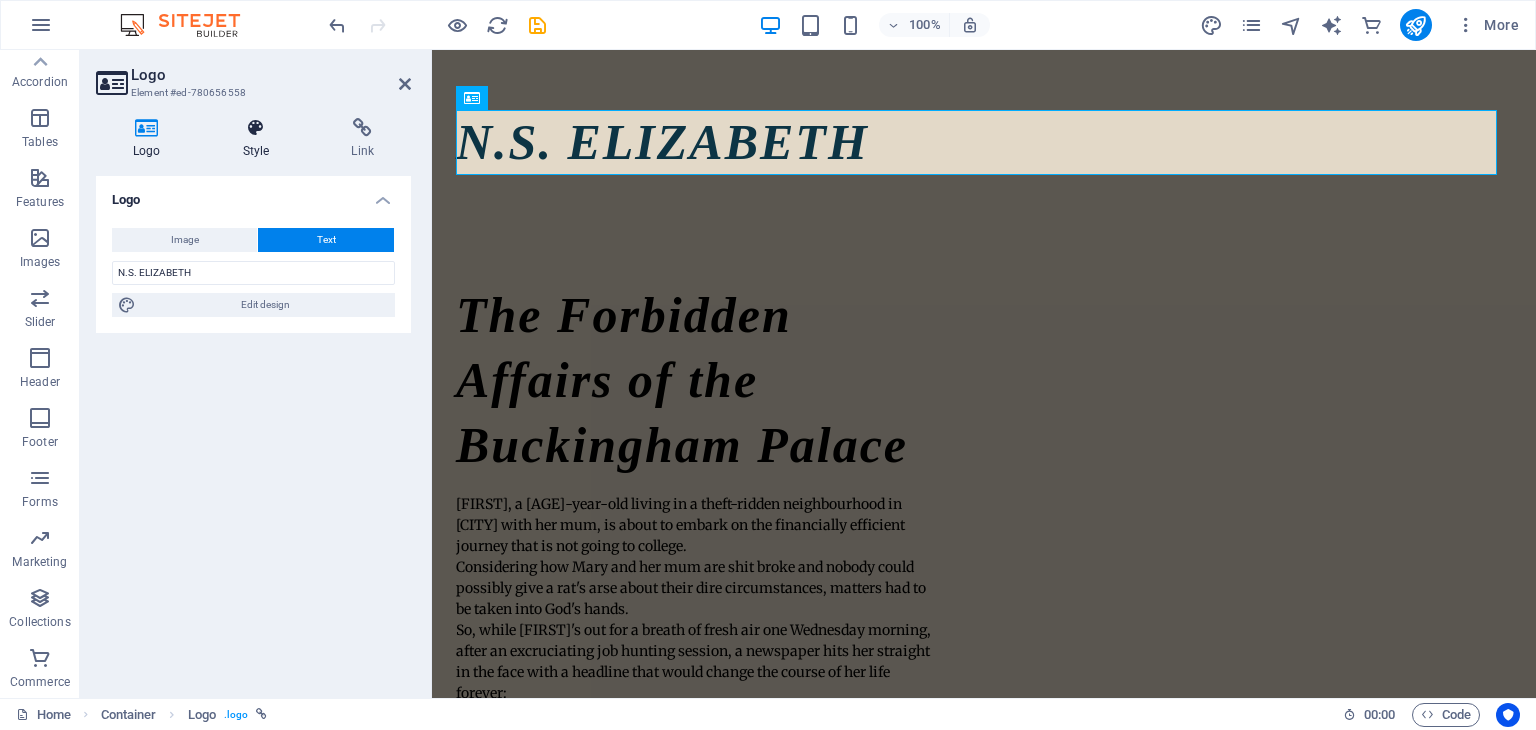 click at bounding box center [256, 128] 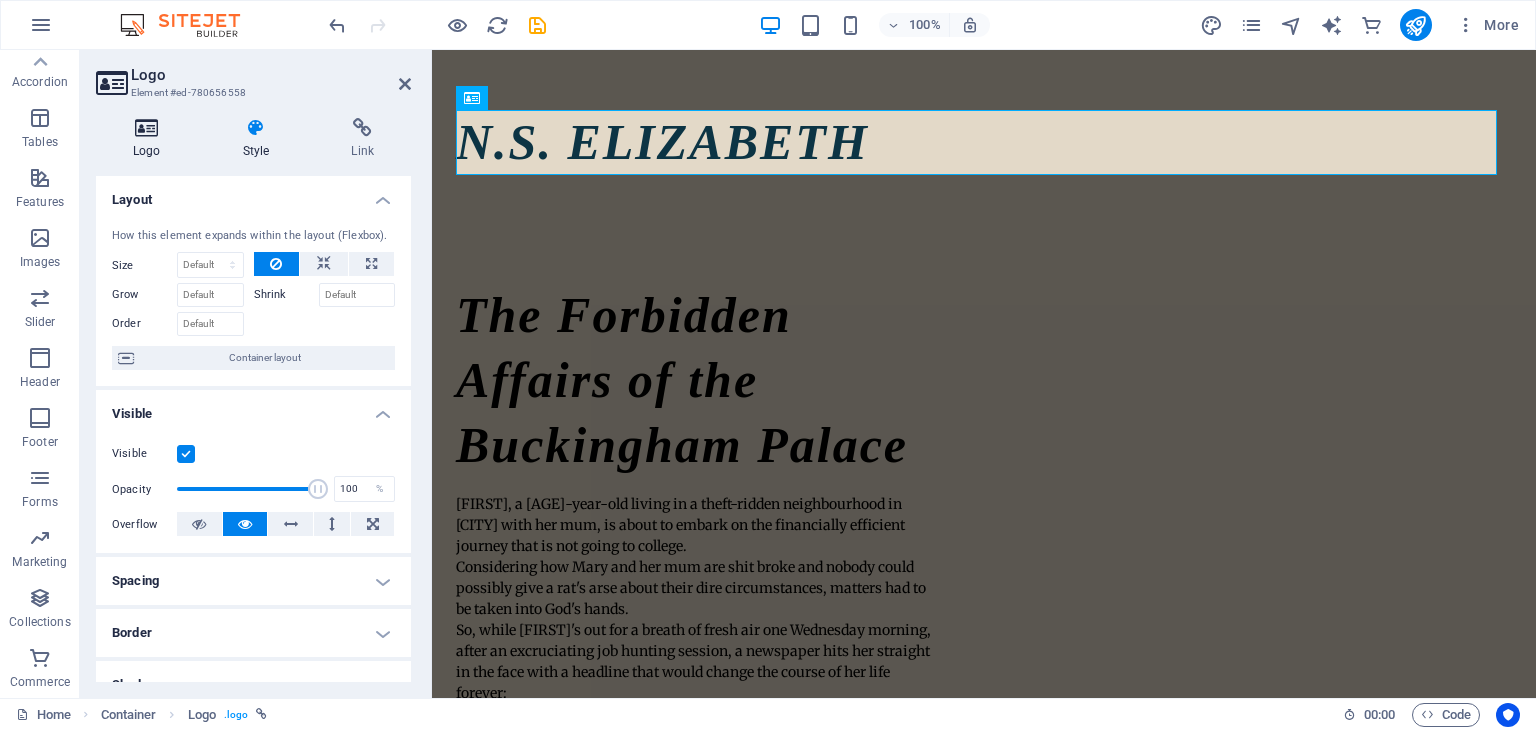 click at bounding box center (147, 128) 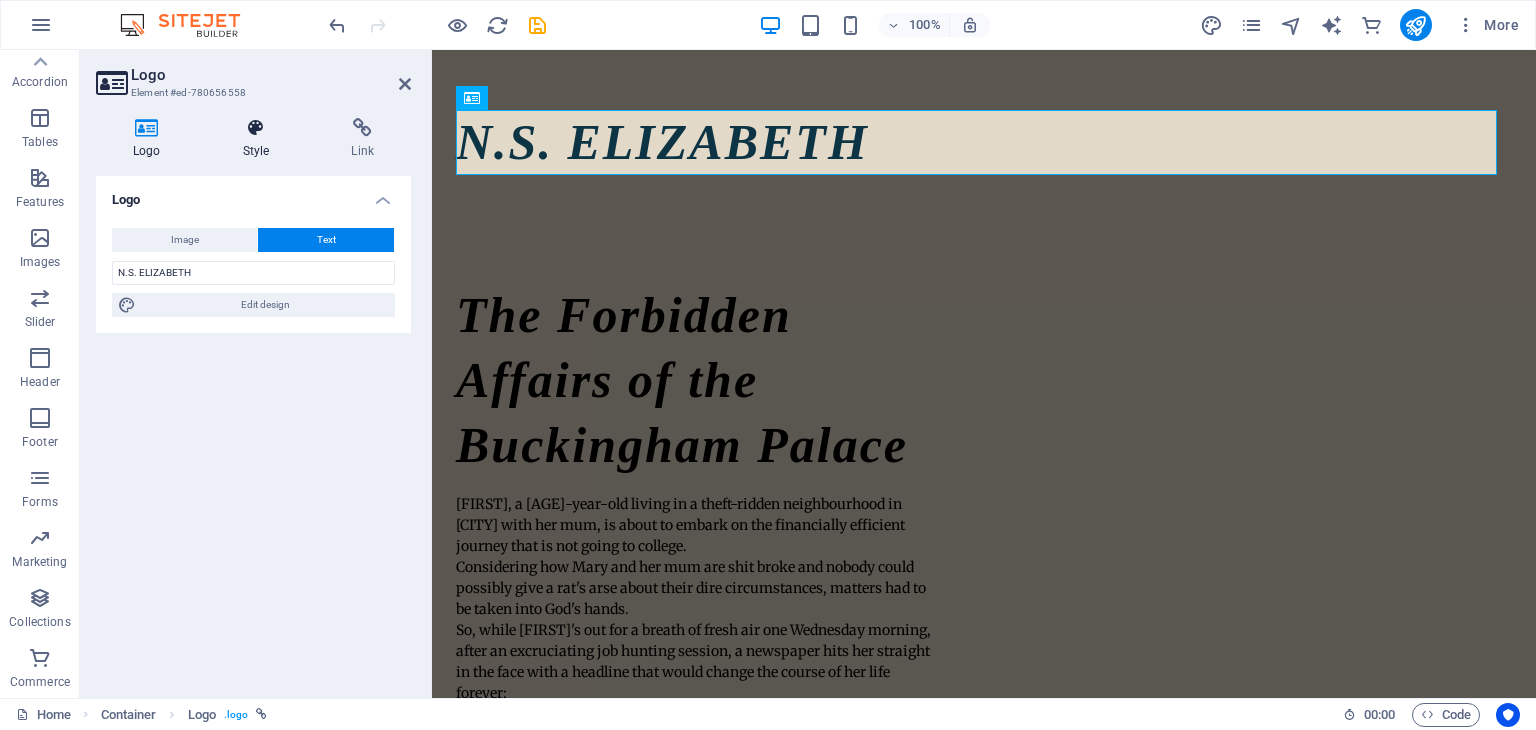 click at bounding box center [256, 128] 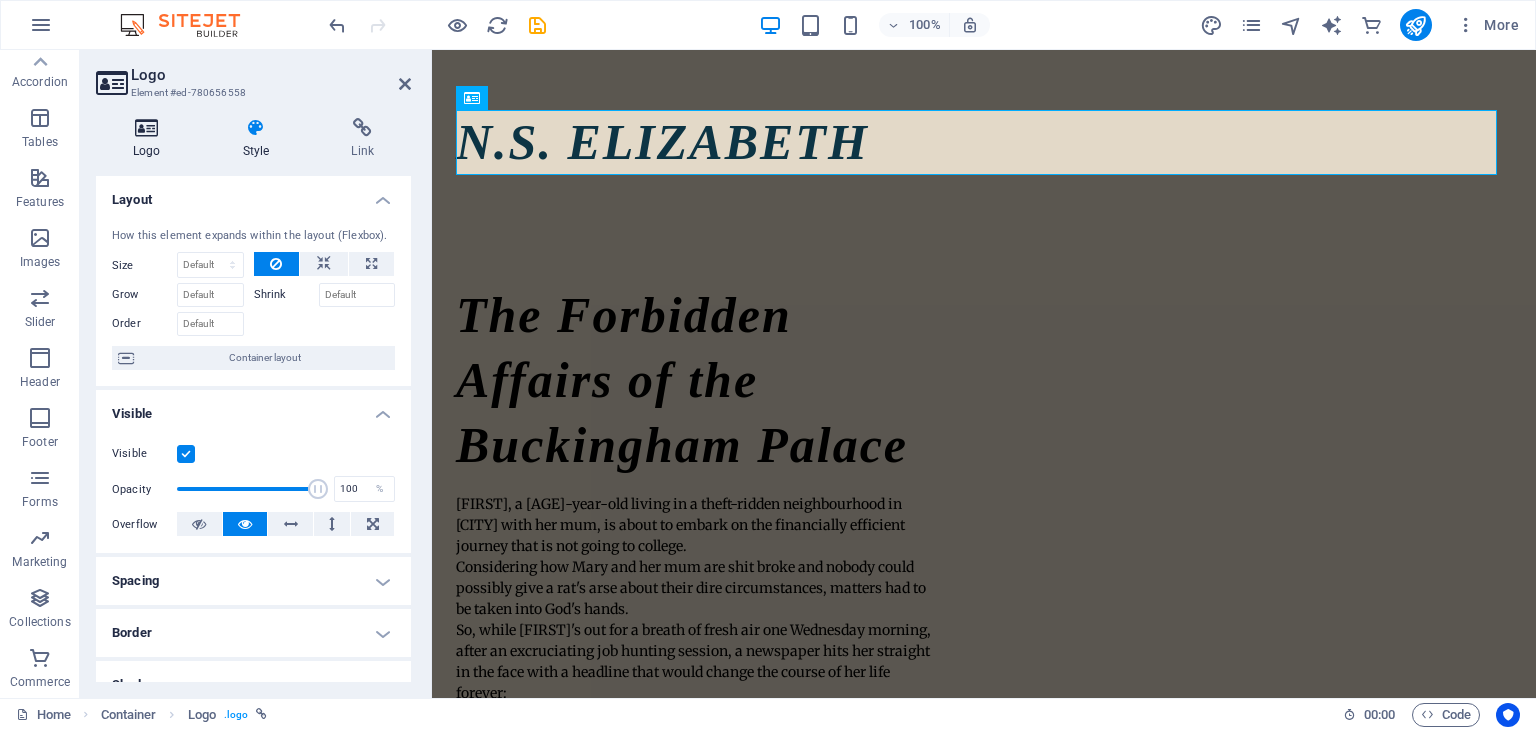 click at bounding box center [147, 128] 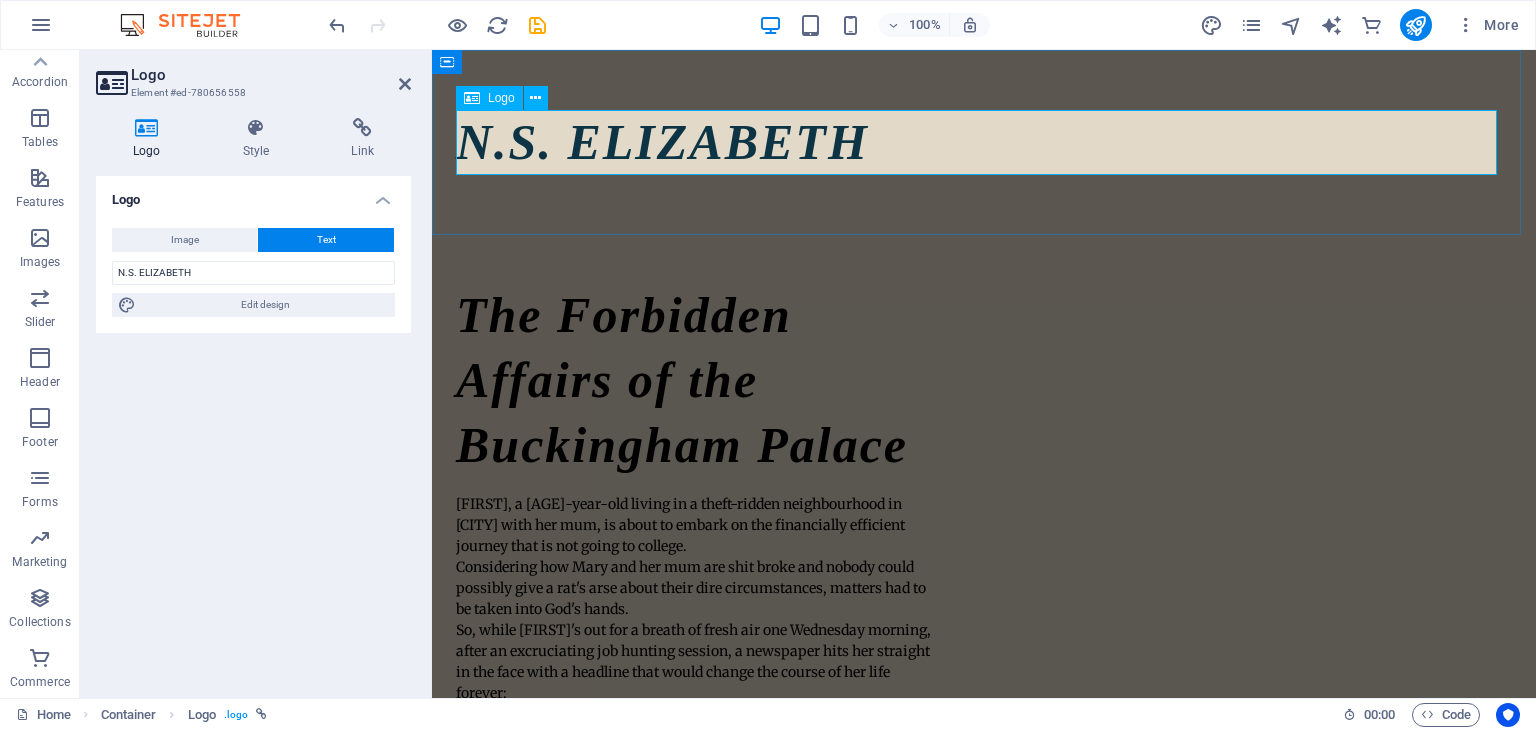 click on "N.S. ELIZABETH" at bounding box center [984, 142] 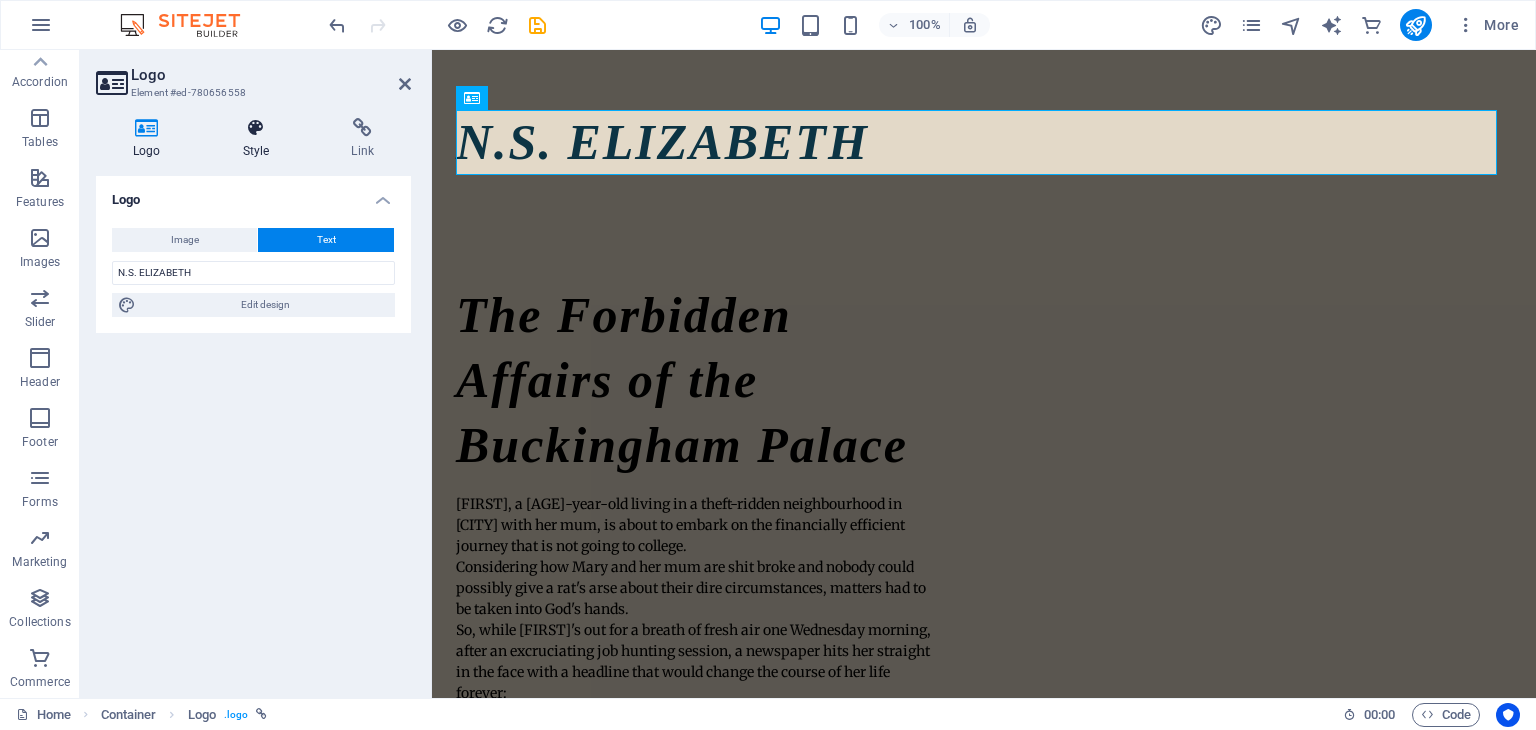 click at bounding box center (256, 128) 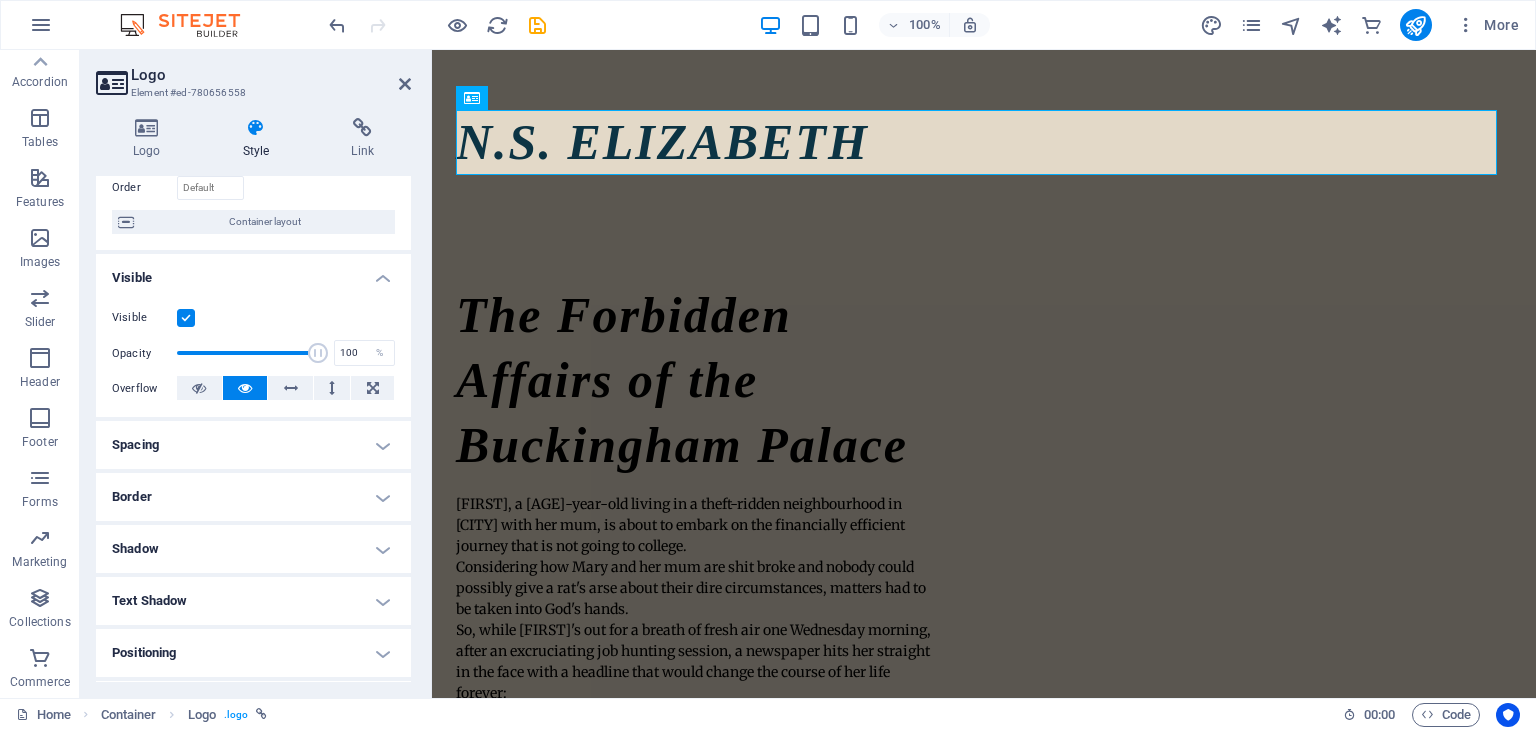scroll, scrollTop: 200, scrollLeft: 0, axis: vertical 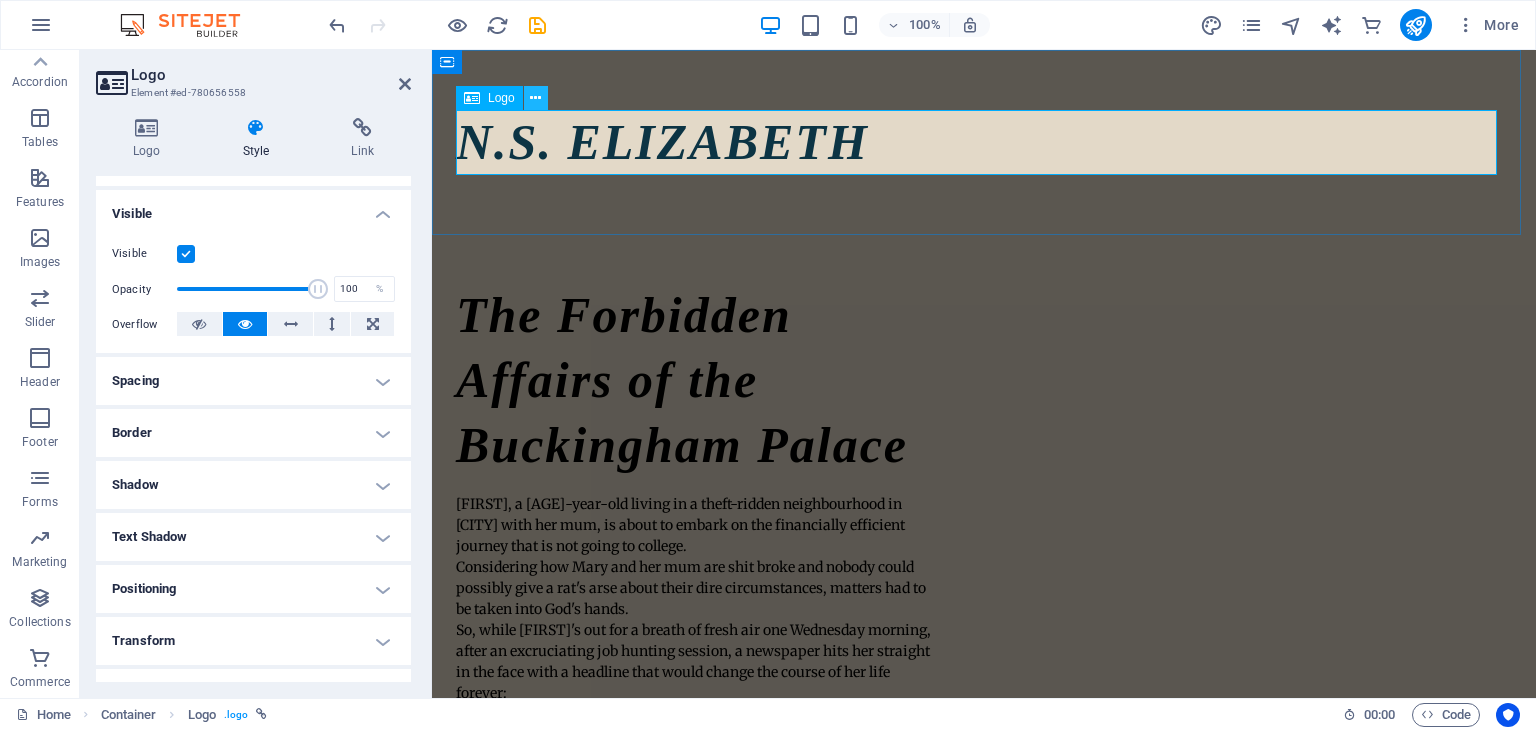 click at bounding box center (536, 98) 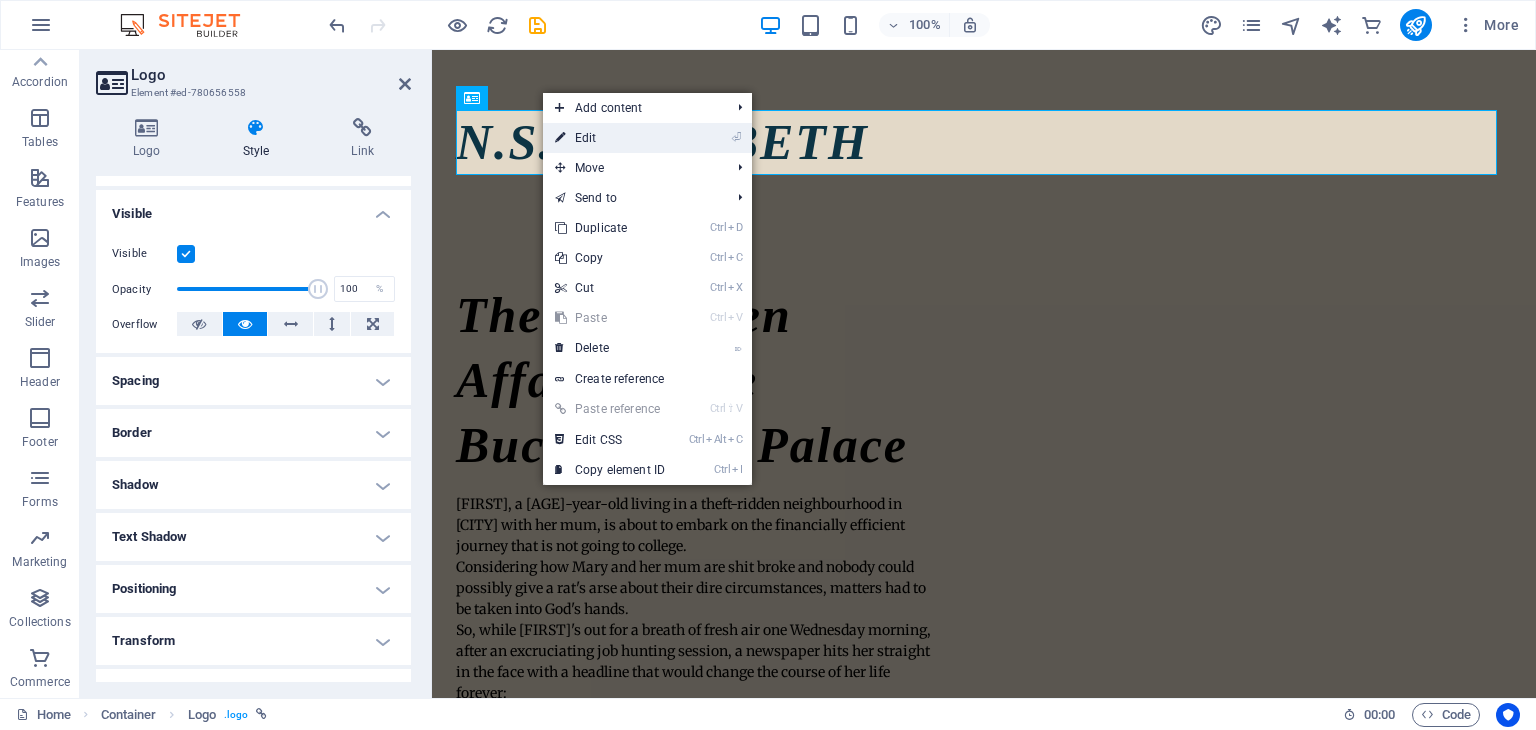 click on "⏎  Edit" at bounding box center (610, 138) 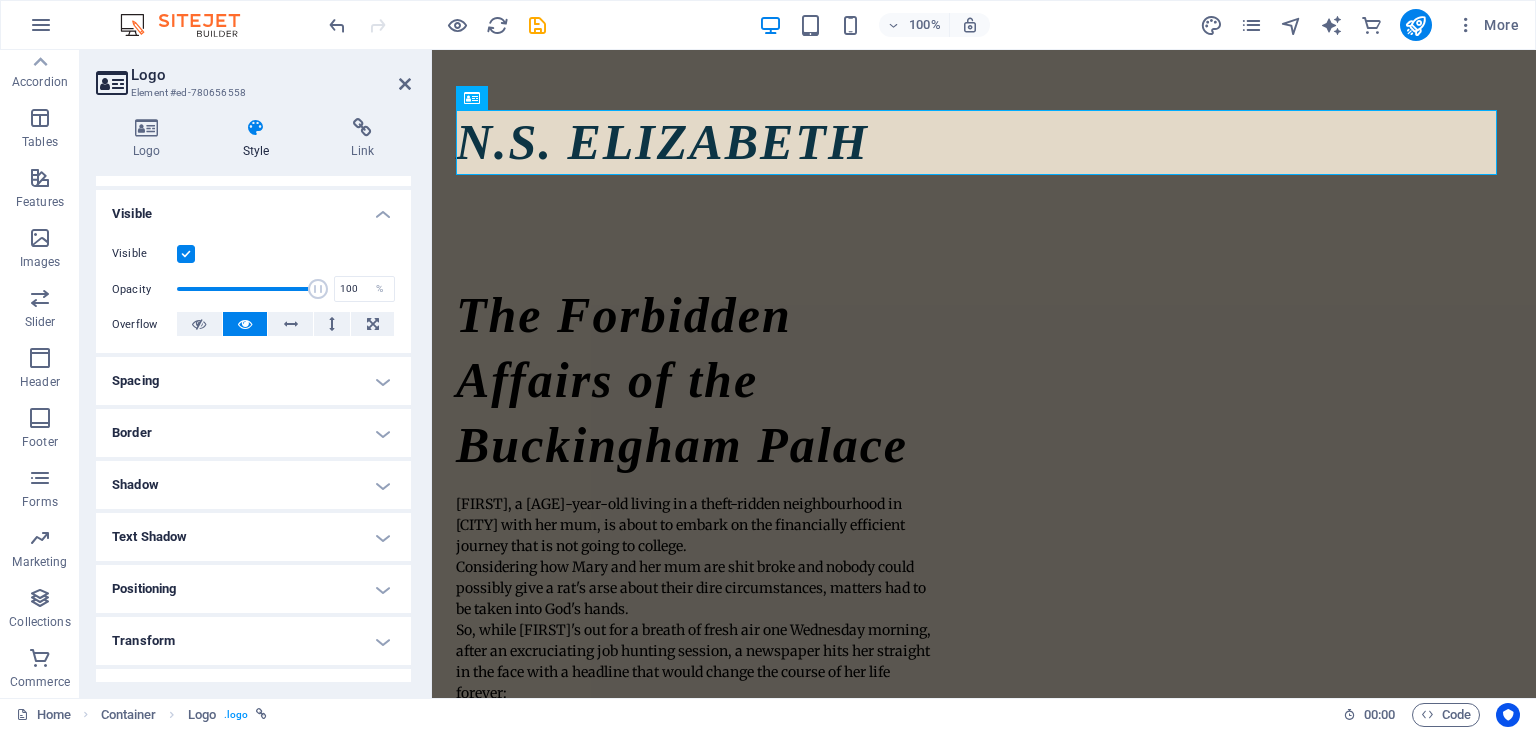 click on "Positioning" at bounding box center (253, 589) 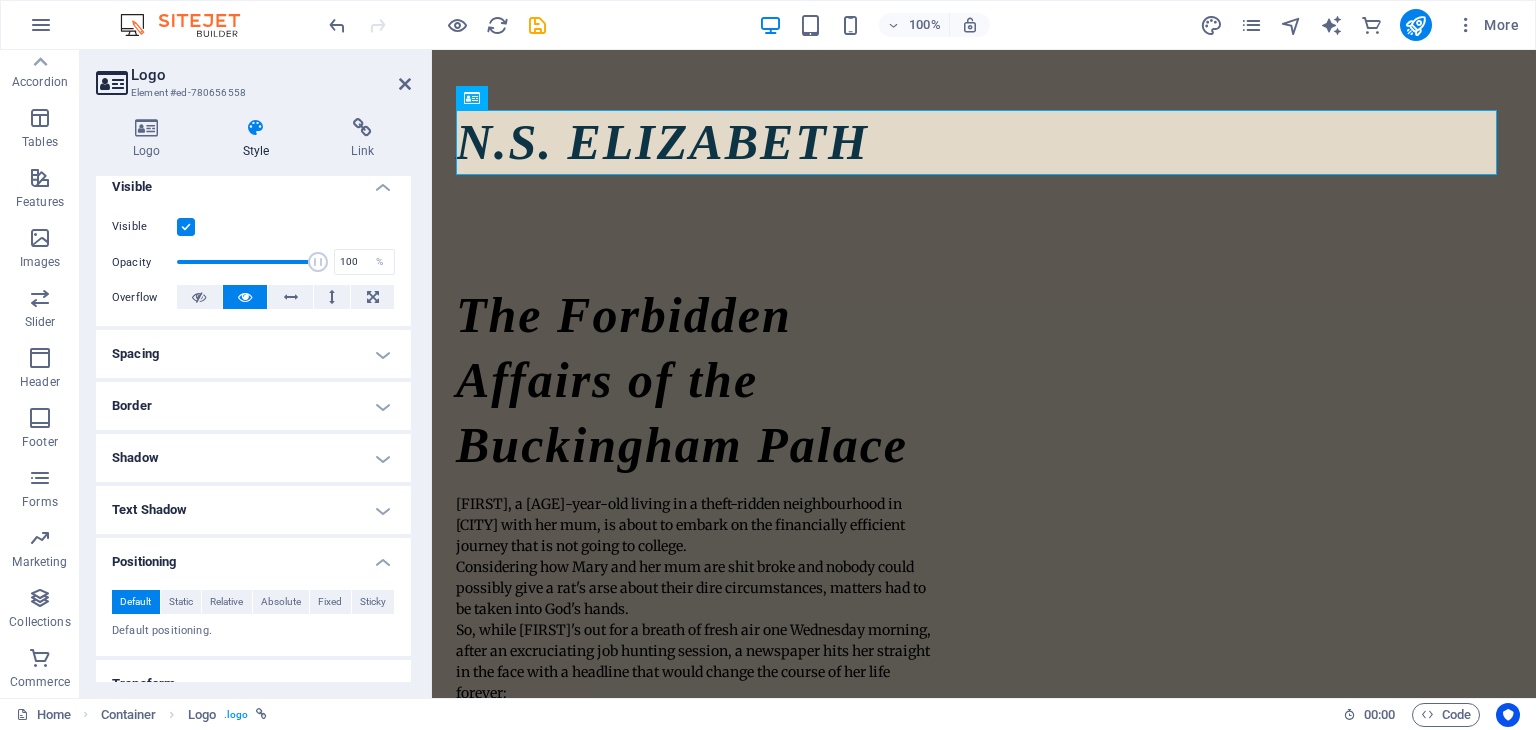 scroll, scrollTop: 208, scrollLeft: 0, axis: vertical 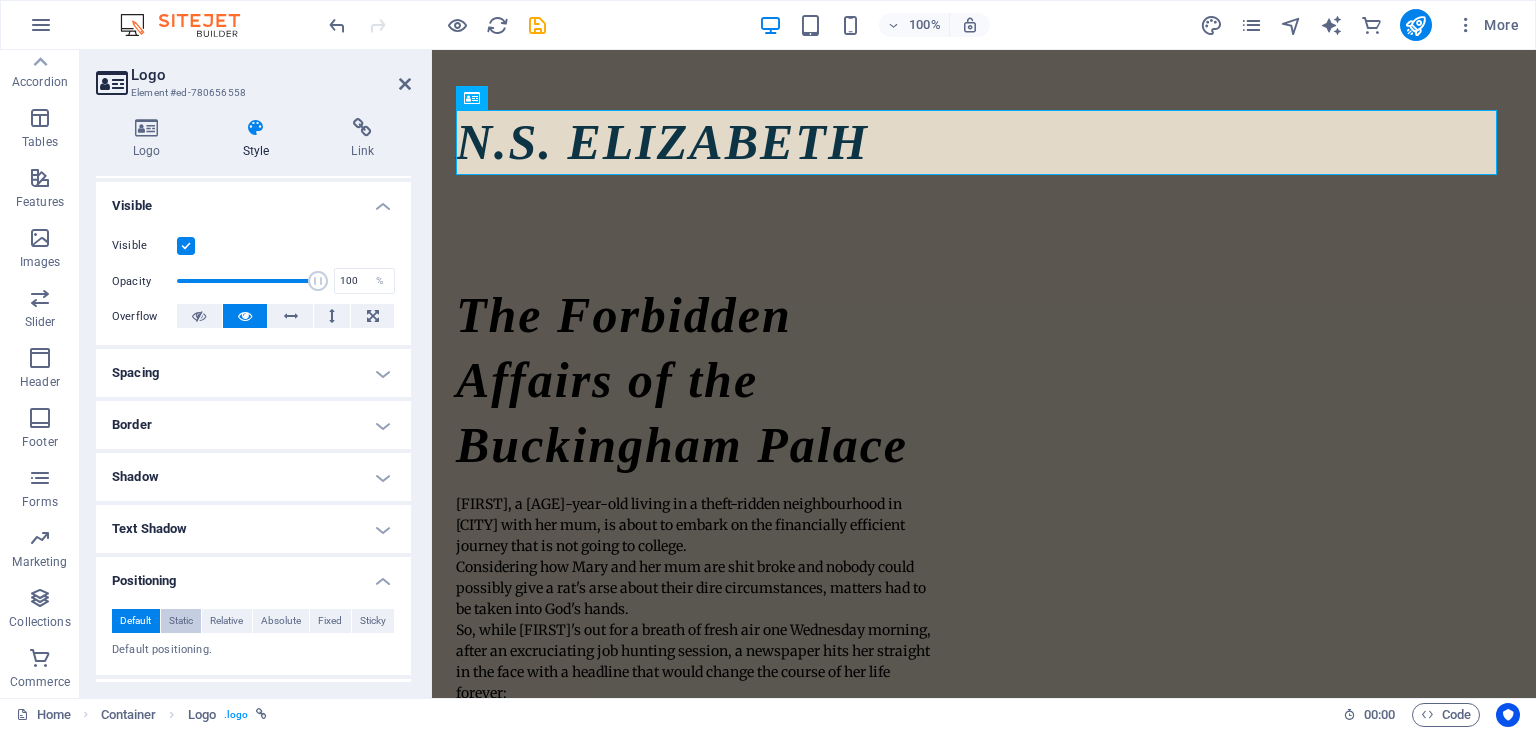click on "Static" at bounding box center [181, 621] 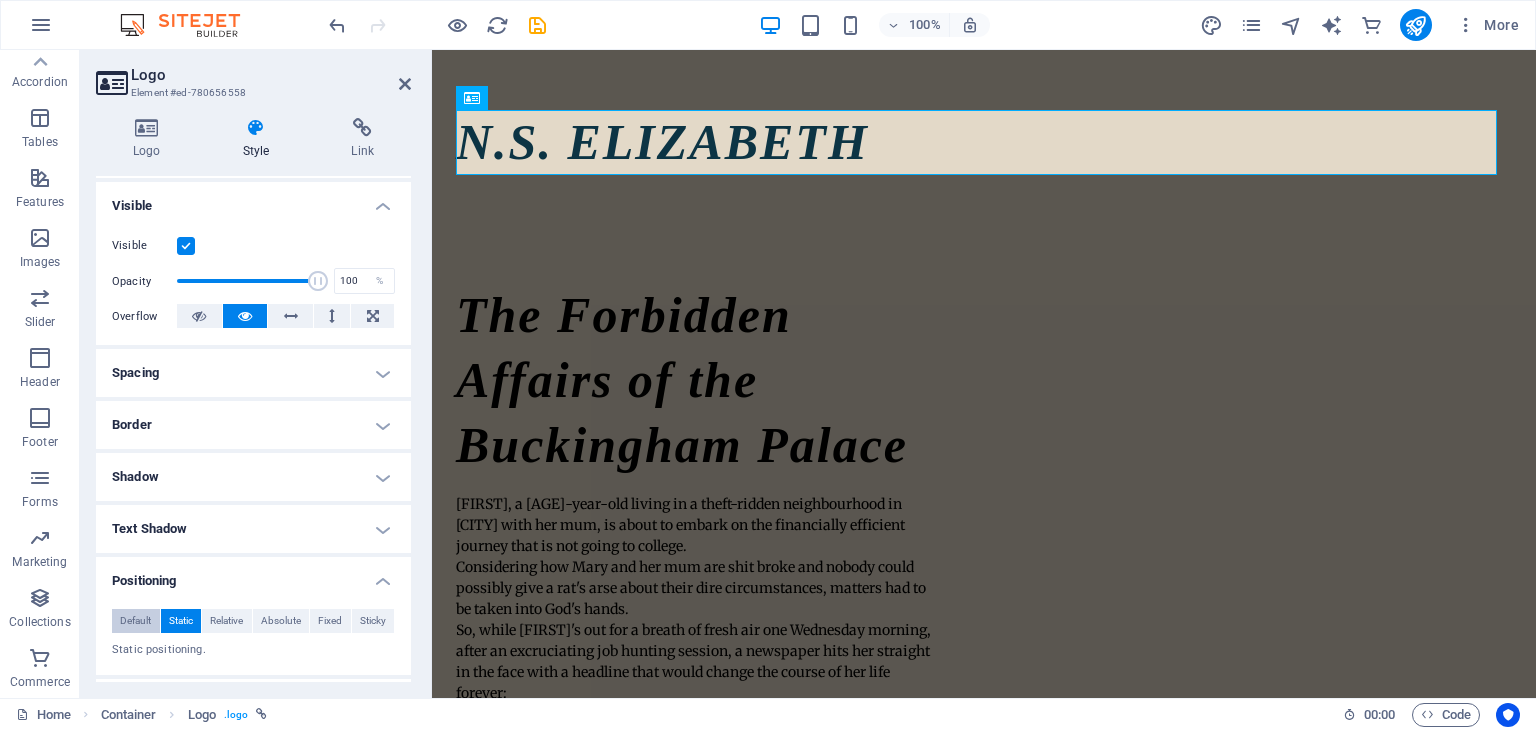 click on "Default" at bounding box center [135, 621] 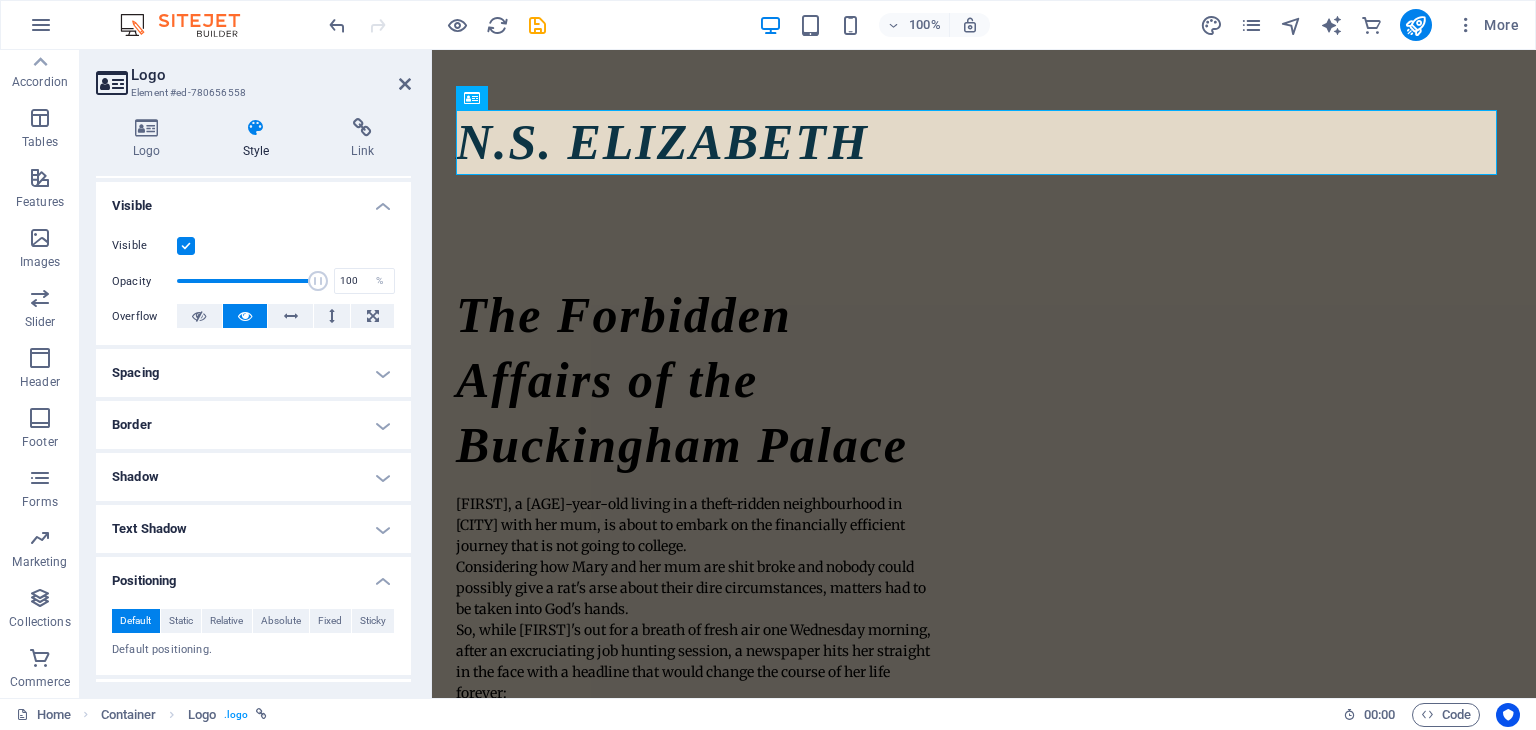 click on "Layout How this element expands within the layout (Flexbox). Size Default auto px % 1/1 1/2 1/3 1/4 1/5 1/6 1/7 1/8 1/9 1/10 Grow Shrink Order Container layout Visible Visible Opacity 100 % Overflow Spacing Margin Default auto px % rem vw vh Custom Custom auto px % rem vw vh auto px % rem vw vh auto px % rem vw vh auto px % rem vw vh Padding Default px rem % vh vw Custom Custom px rem % vh vw px rem % vh vw px rem % vh vw px rem % vh vw Border Style              - Width 1 auto px rem % vh vw Custom Custom 1 auto px rem % vh vw 1 auto px rem % vh vw 1 auto px rem % vh vw 1 auto px rem % vh vw  - Color Round corners Default px rem % vh vw Custom Custom px rem % vh vw px rem % vh vw px rem % vh vw px rem % vh vw Shadow Default None Outside Inside Color X offset 0 px rem vh vw Y offset 0 px rem vh vw Blur 0 px rem % vh vw Spread 0 px rem vh vw Text Shadow Default None Outside Color X offset 0 px rem vh vw Y offset 0 px rem vh vw Blur 0 px rem % vh vw Positioning Default Static Relative Absolute Fixed px" at bounding box center [253, 425] 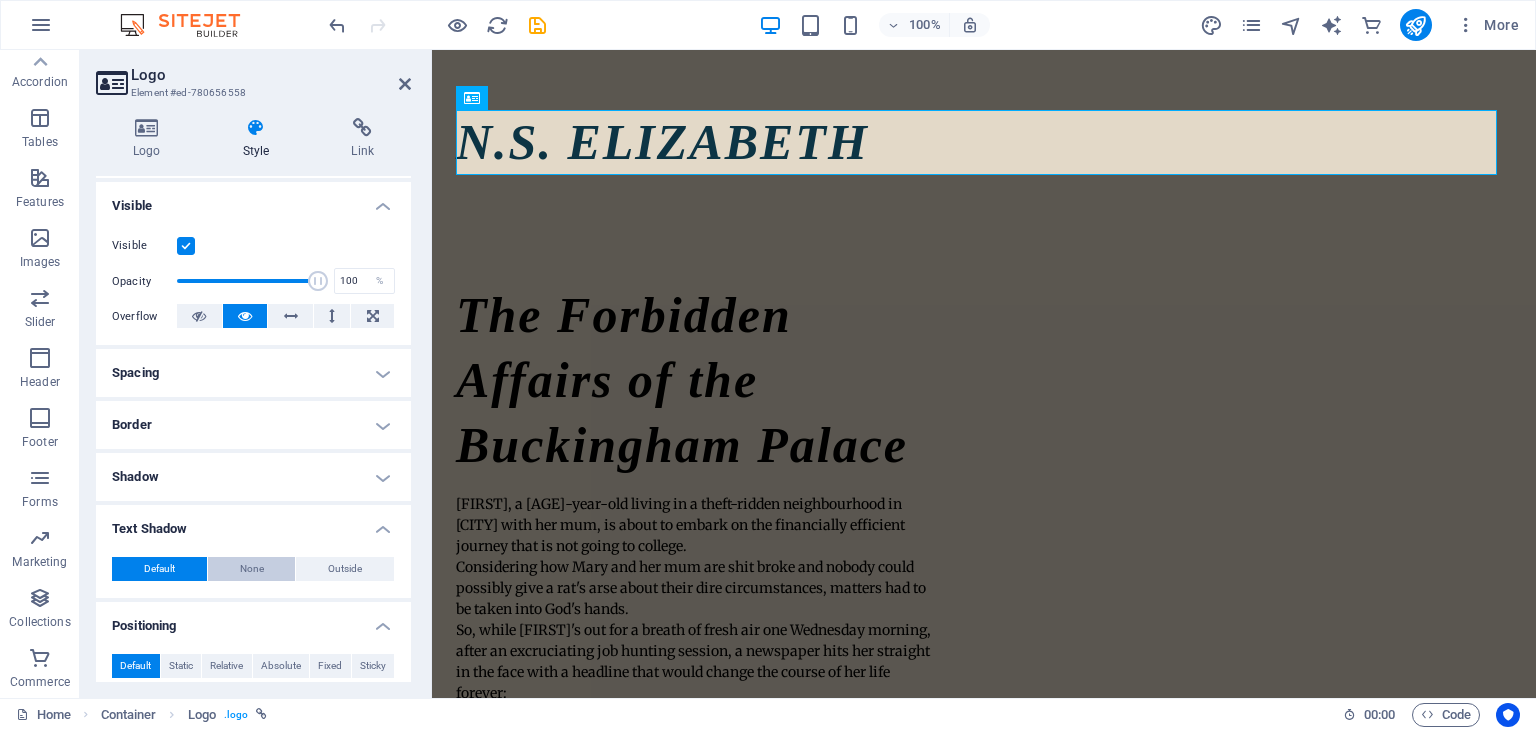 click on "None" at bounding box center (252, 569) 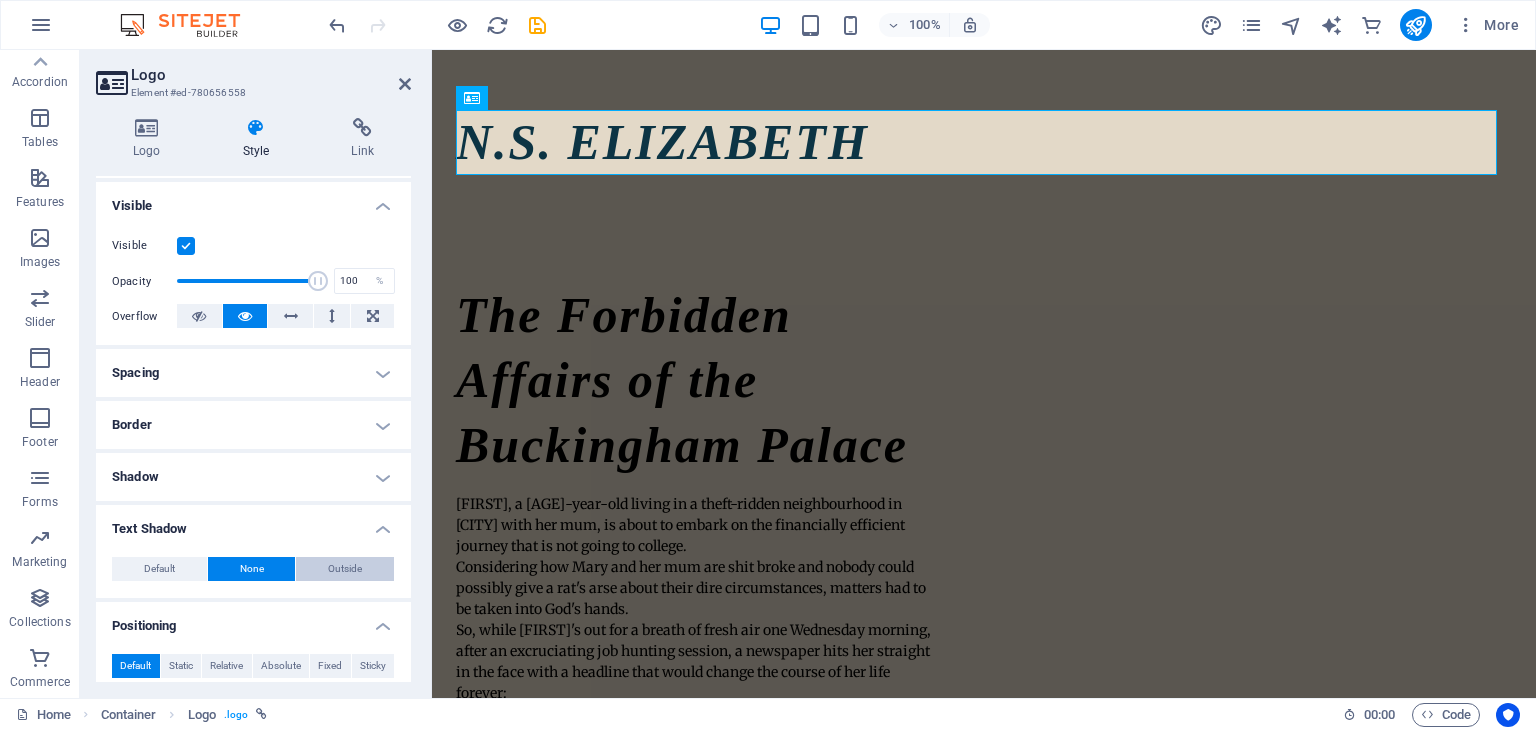 click on "Outside" at bounding box center (345, 569) 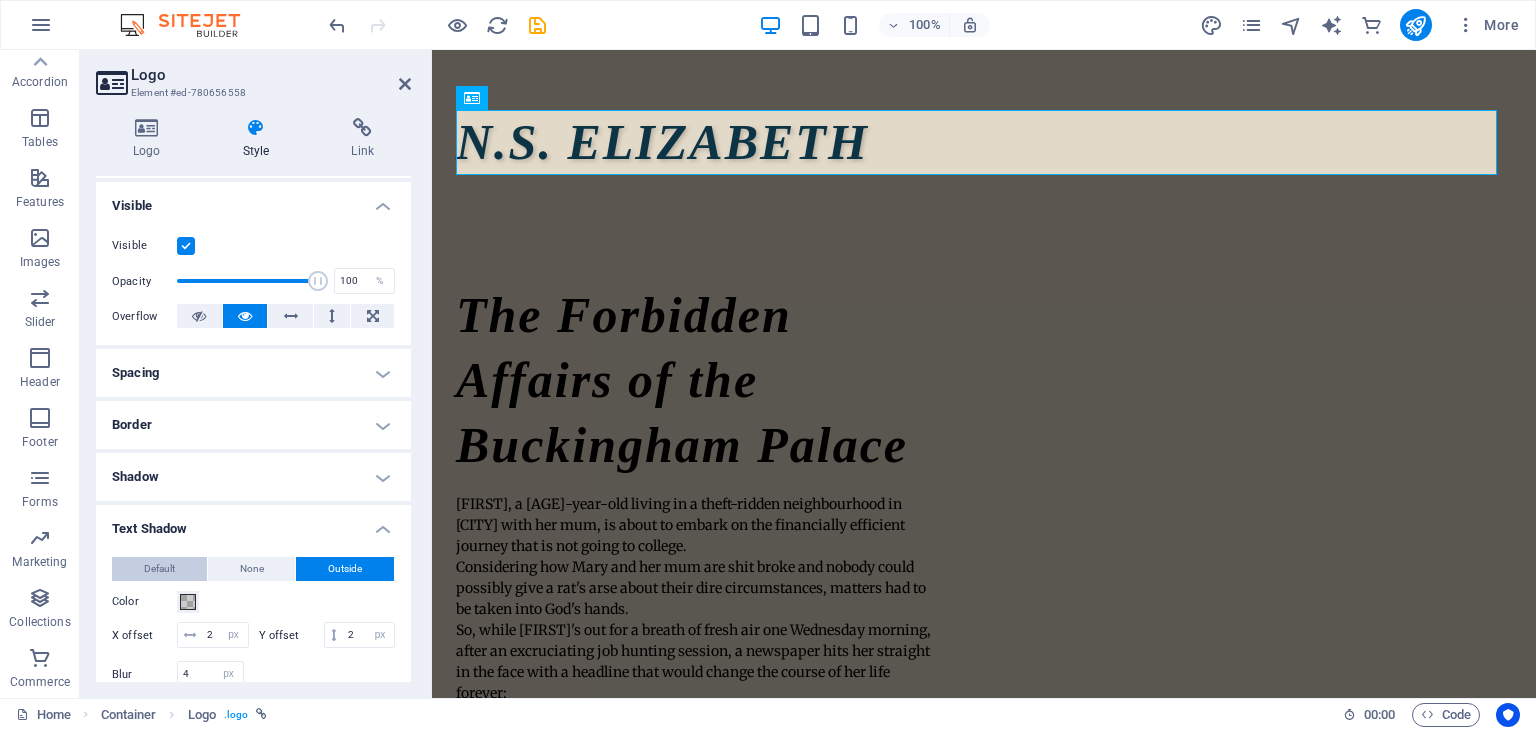 click on "Default" at bounding box center [159, 569] 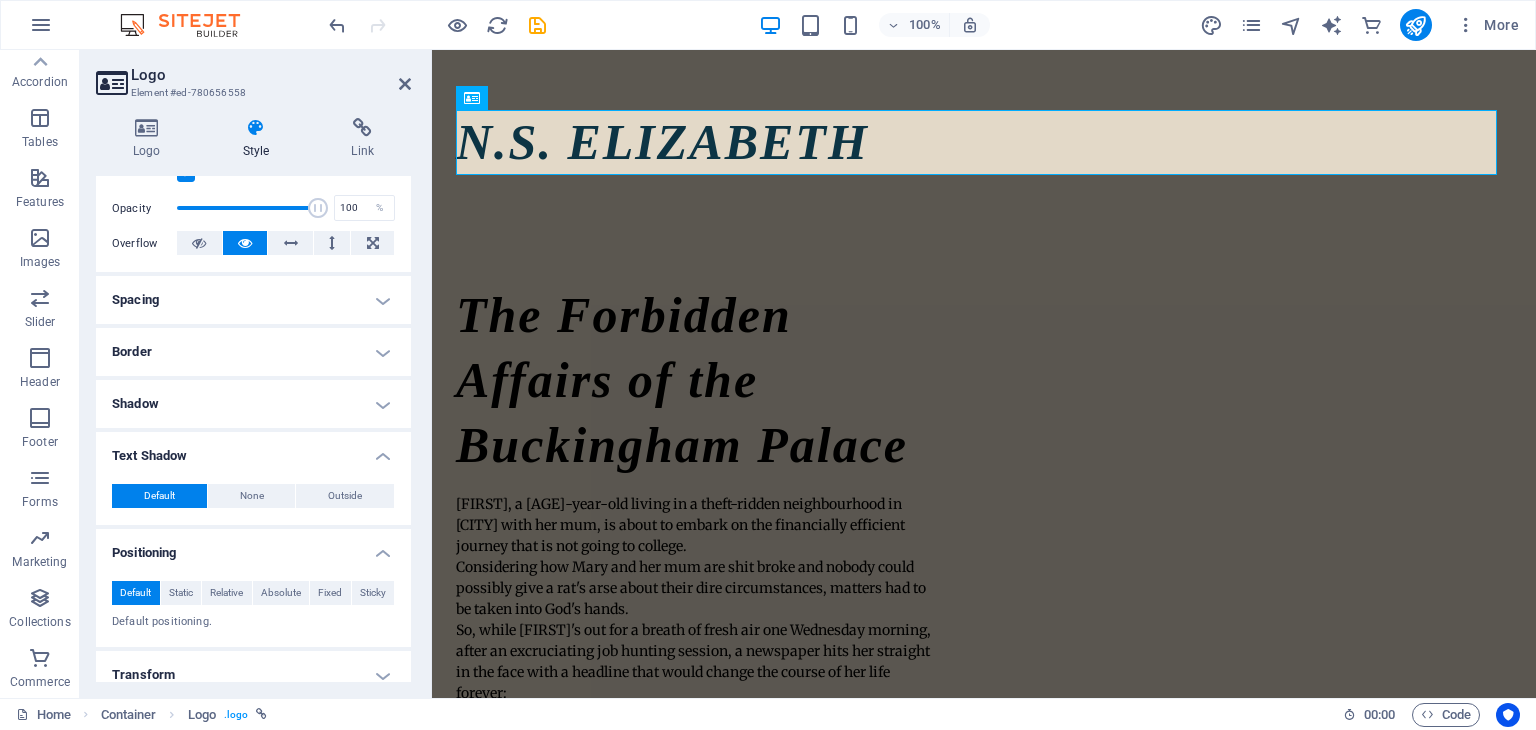 scroll, scrollTop: 296, scrollLeft: 0, axis: vertical 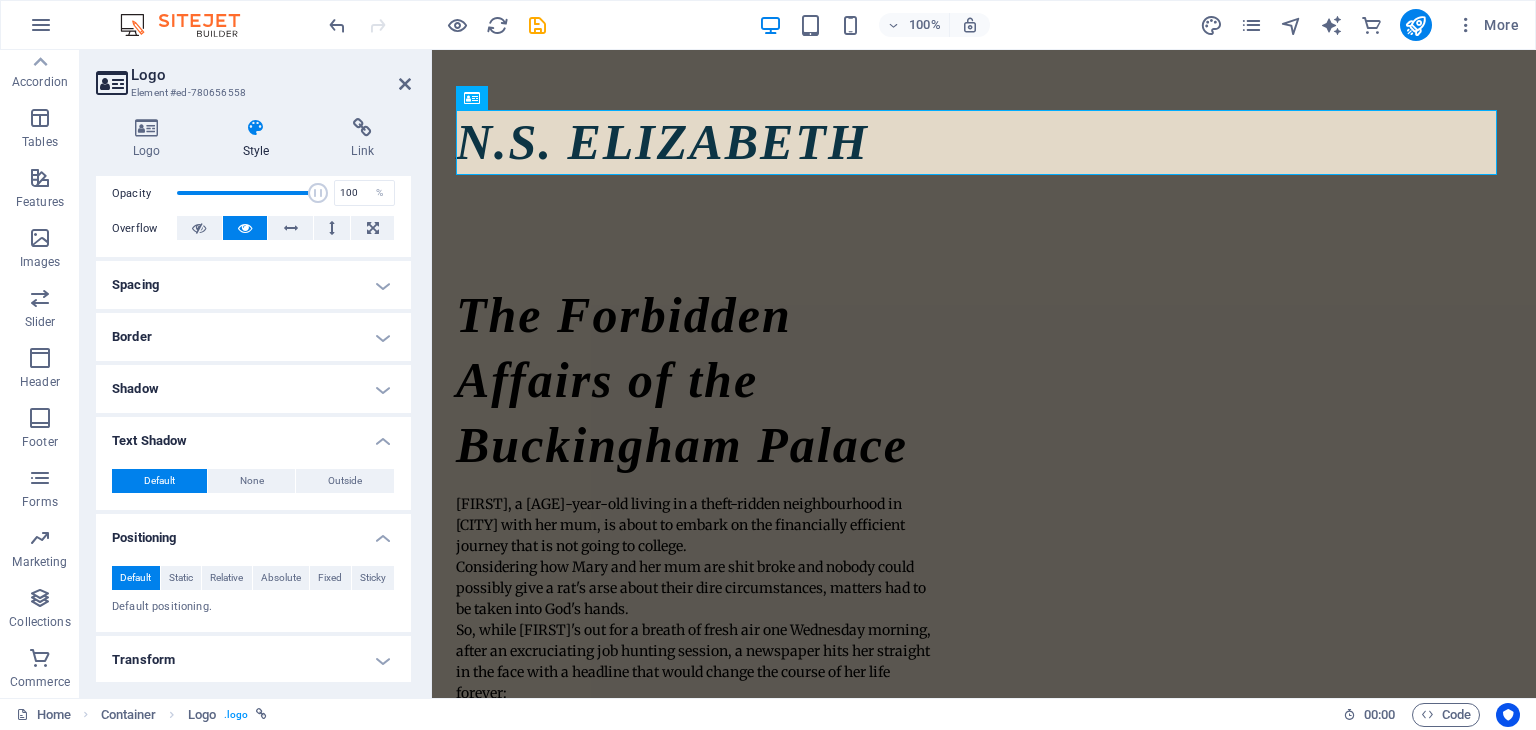 click on "Shadow" at bounding box center [253, 389] 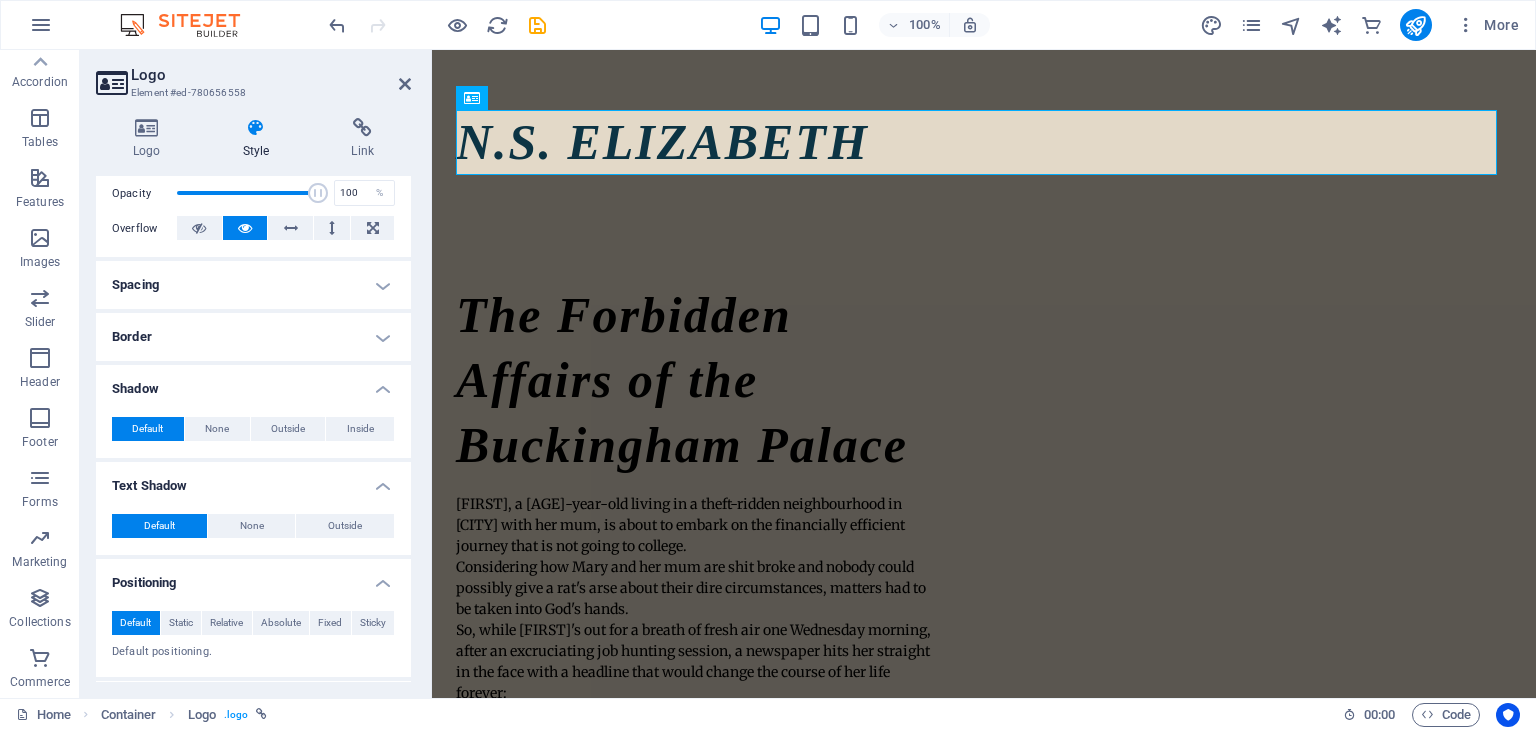 click on "Border" at bounding box center (253, 337) 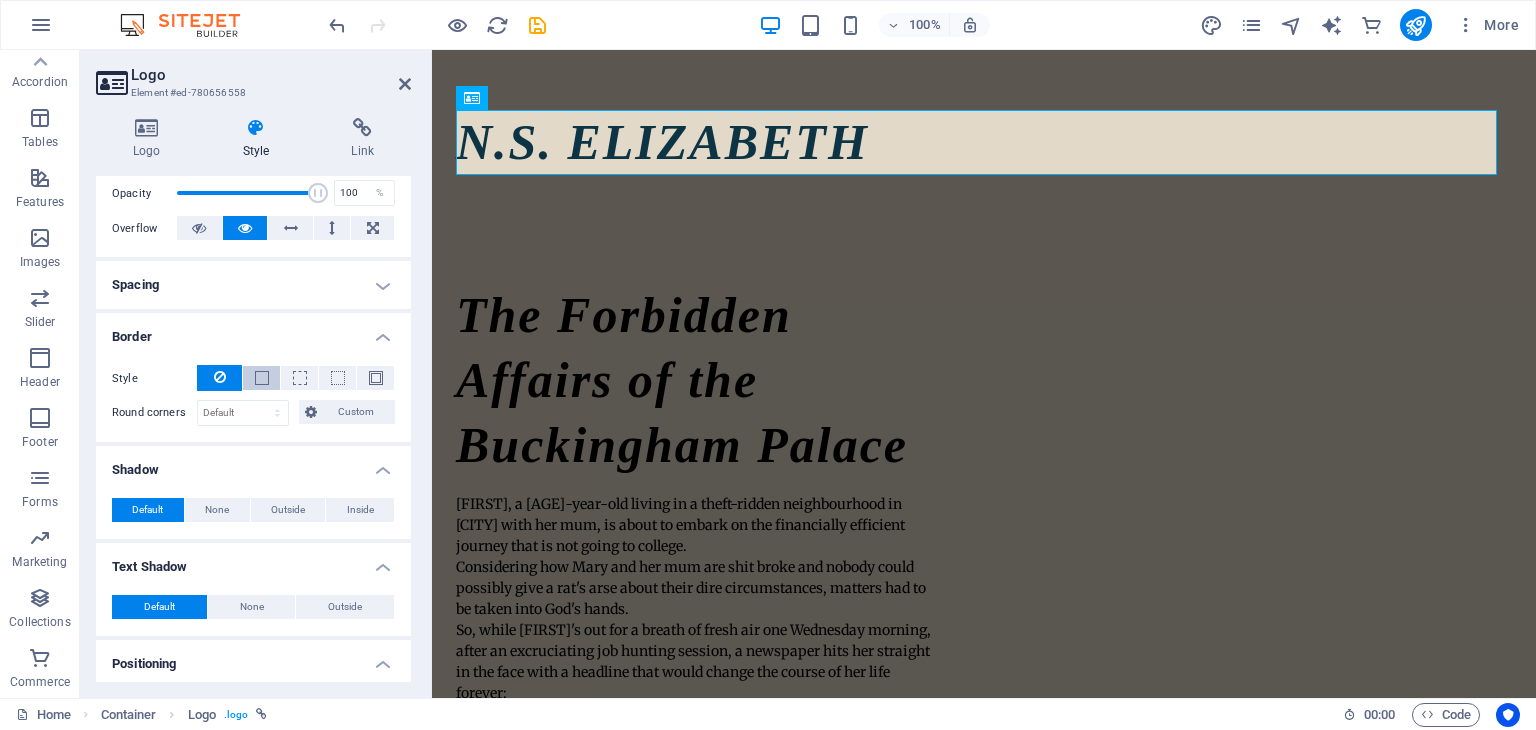 click at bounding box center (261, 378) 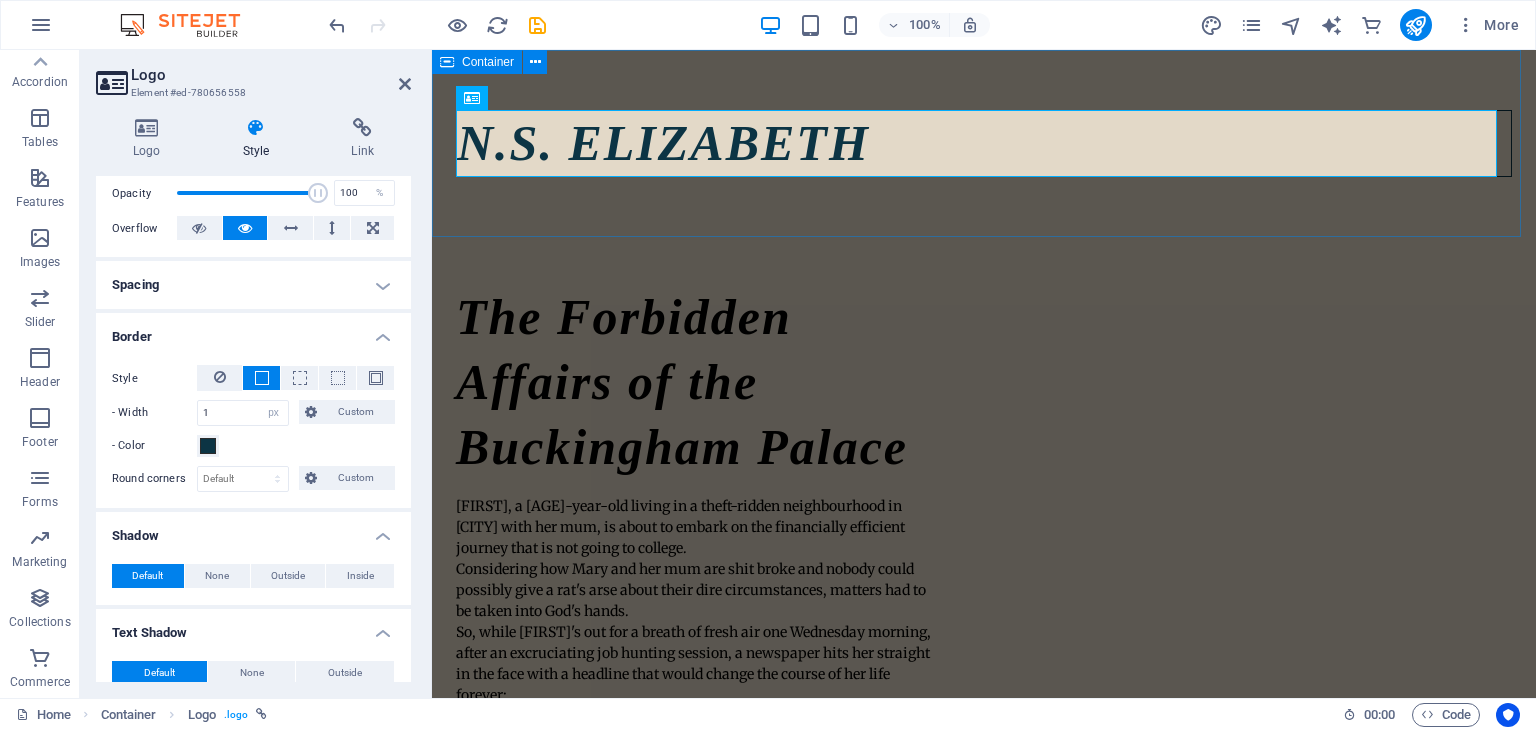 click on "N.S. ELIZABETH" at bounding box center [984, 143] 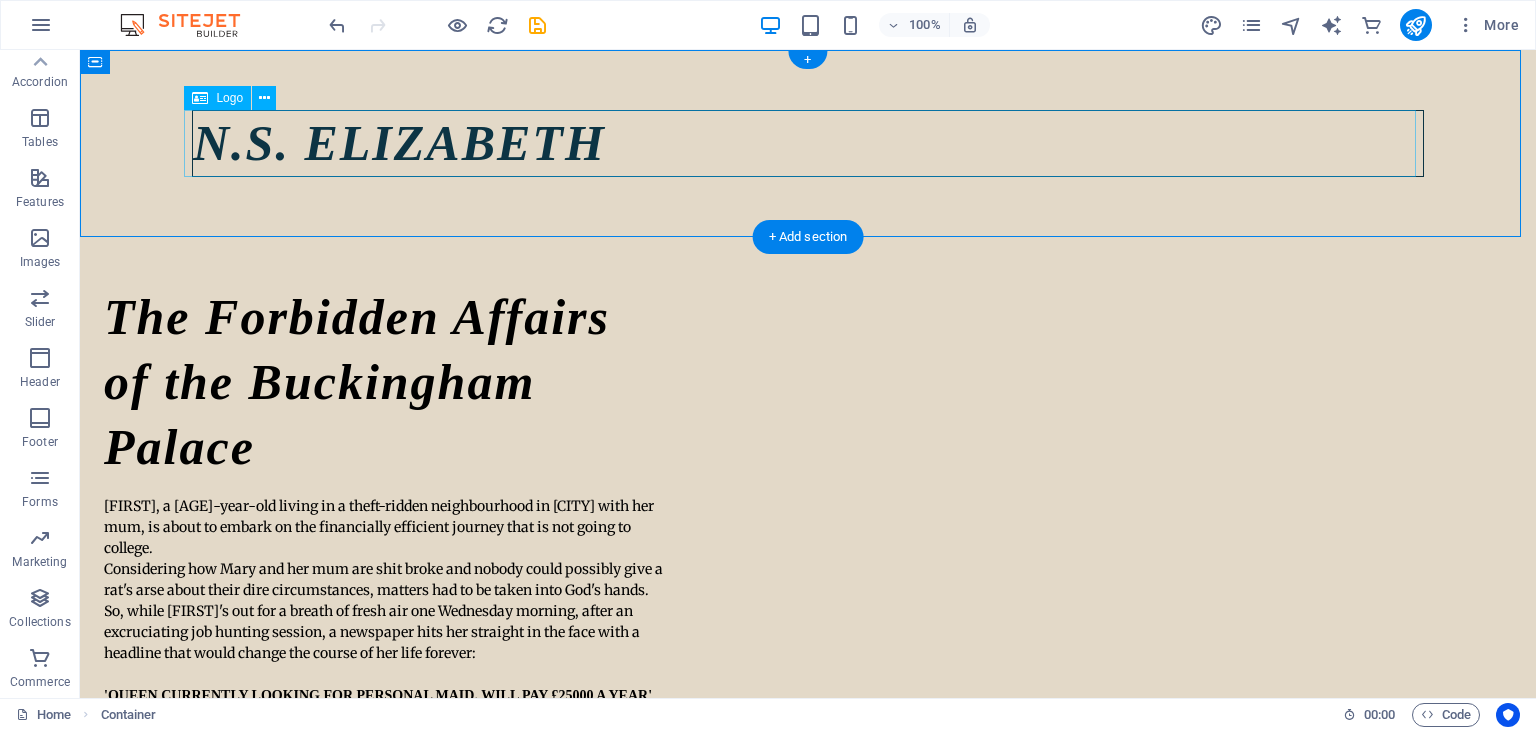 click on "N.S. ELIZABETH" at bounding box center (808, 143) 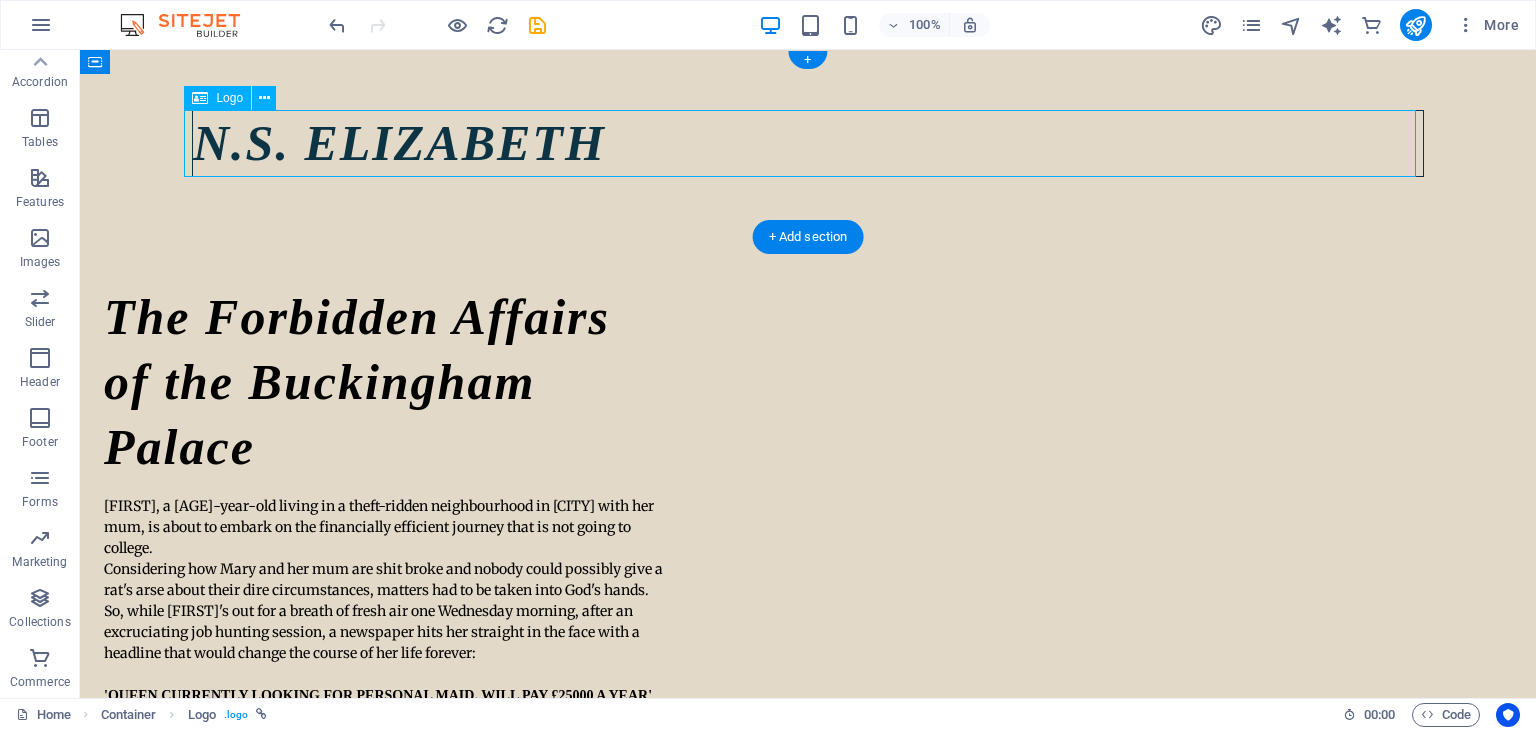 click on "N.S. ELIZABETH" at bounding box center [808, 143] 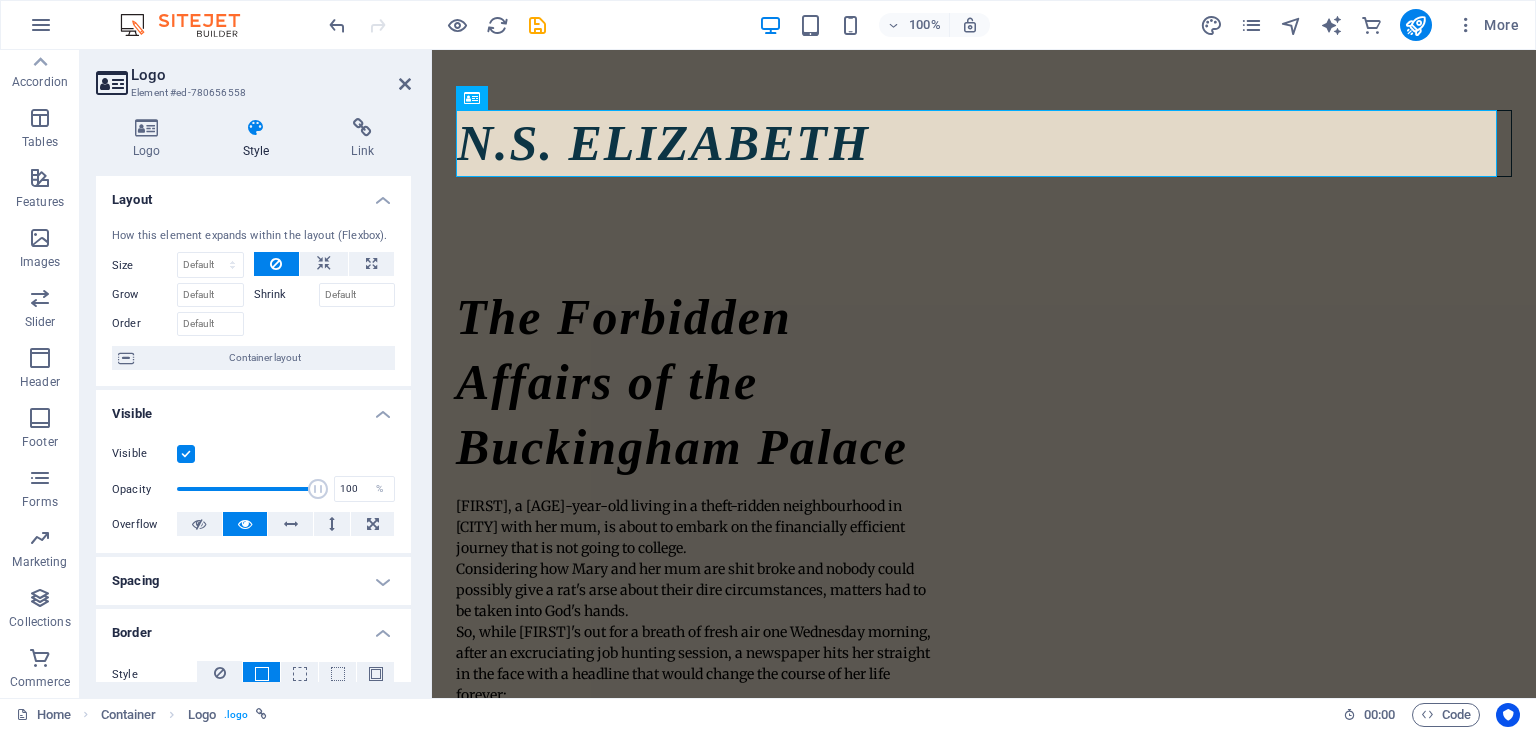 scroll, scrollTop: 500, scrollLeft: 0, axis: vertical 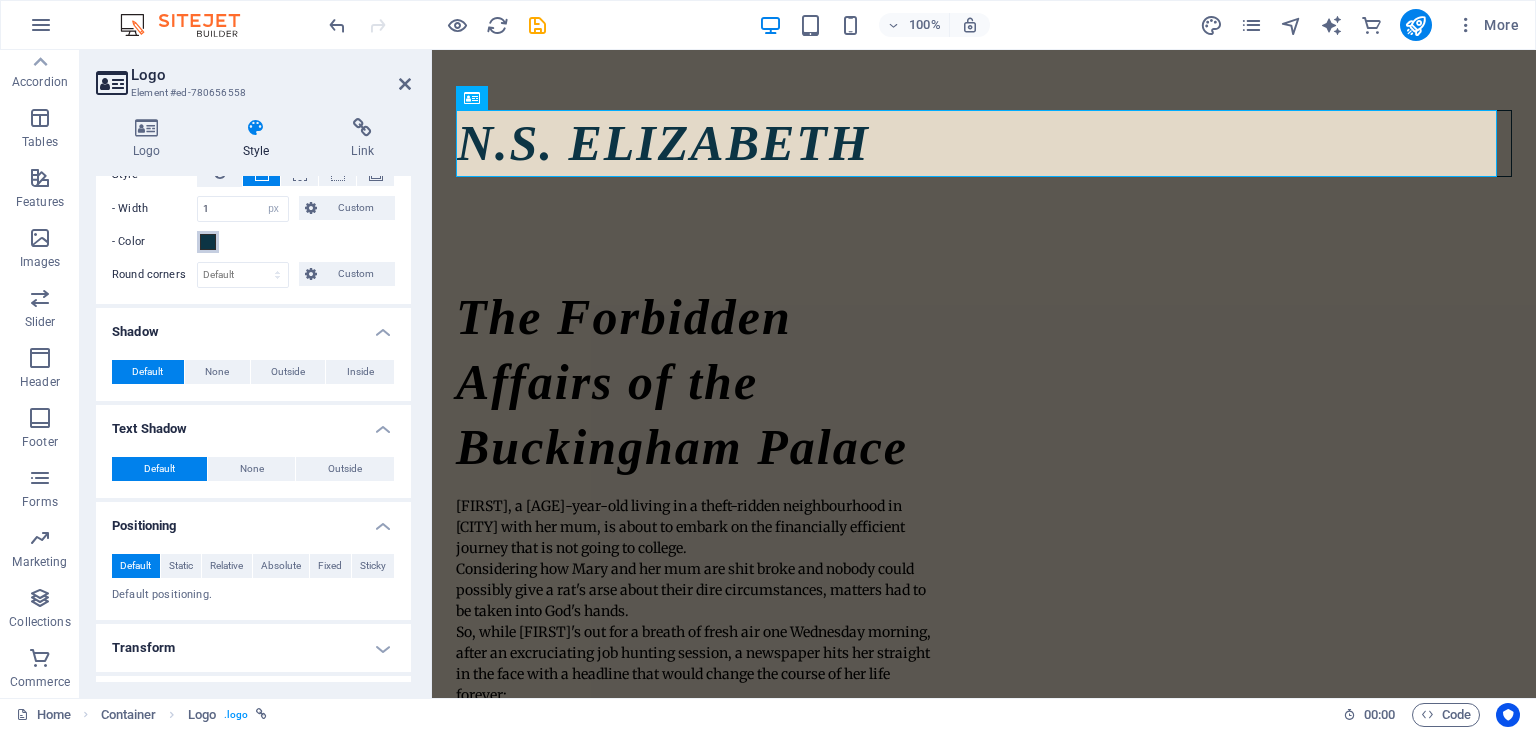 click on "- Color" at bounding box center [208, 242] 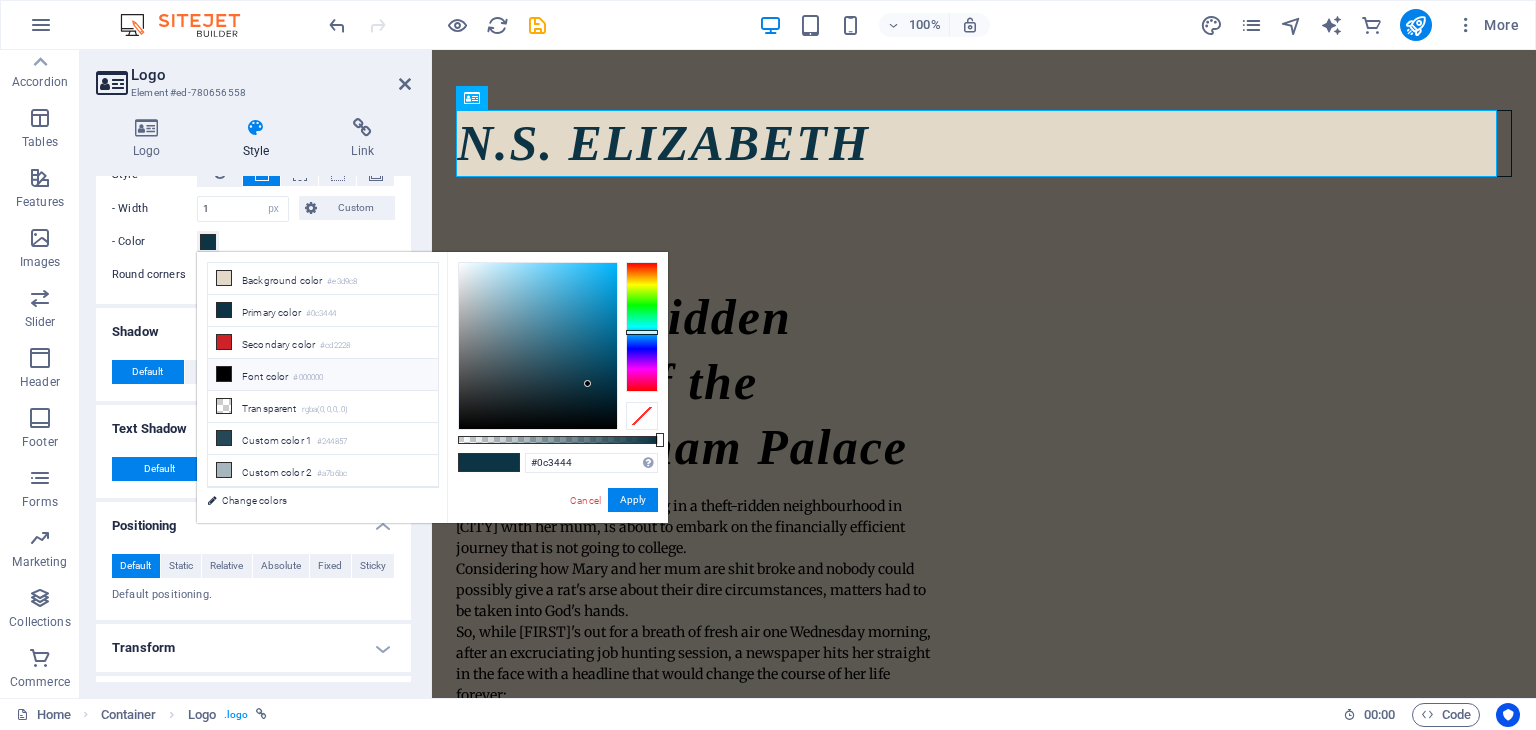 click on "Font color
#000000" at bounding box center (323, 375) 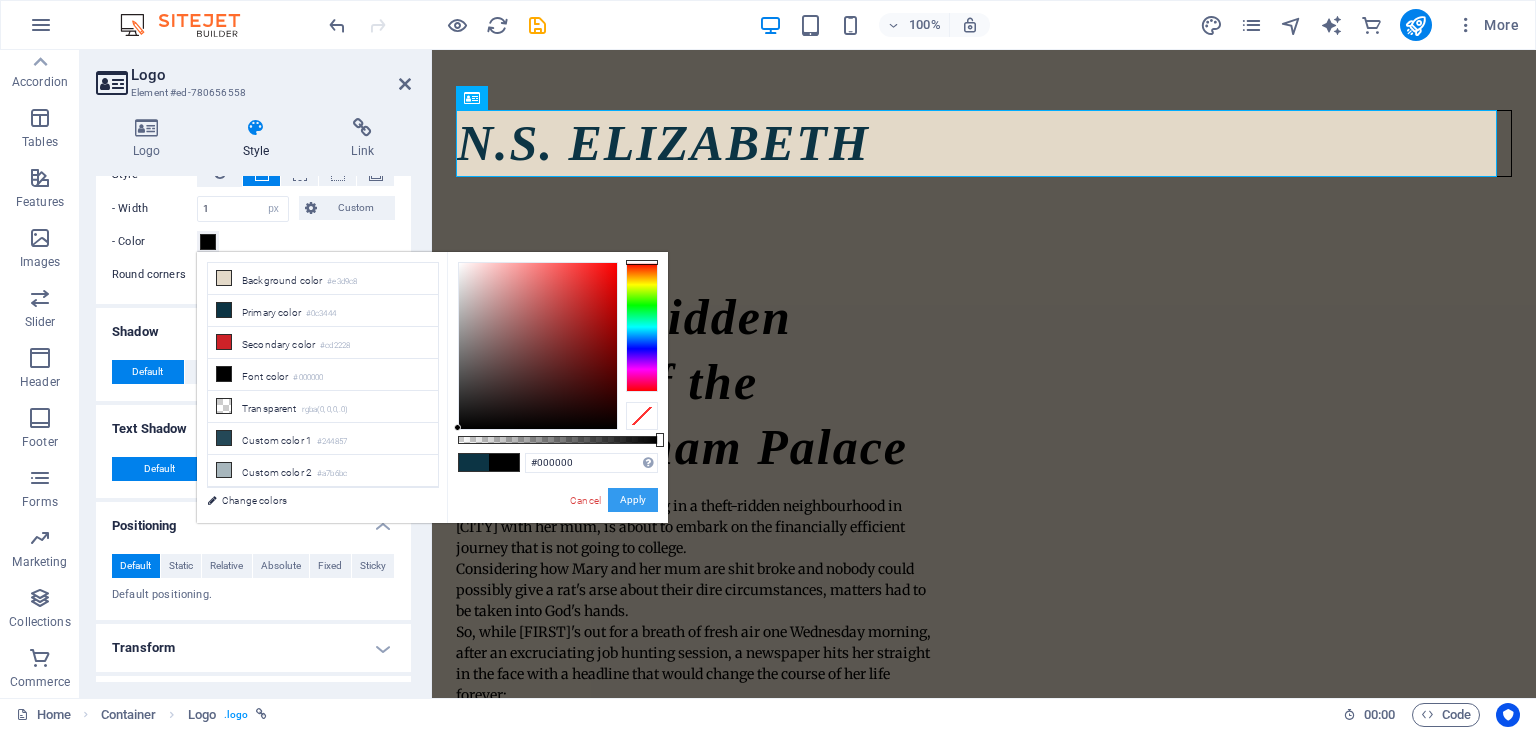 click on "Apply" at bounding box center (633, 500) 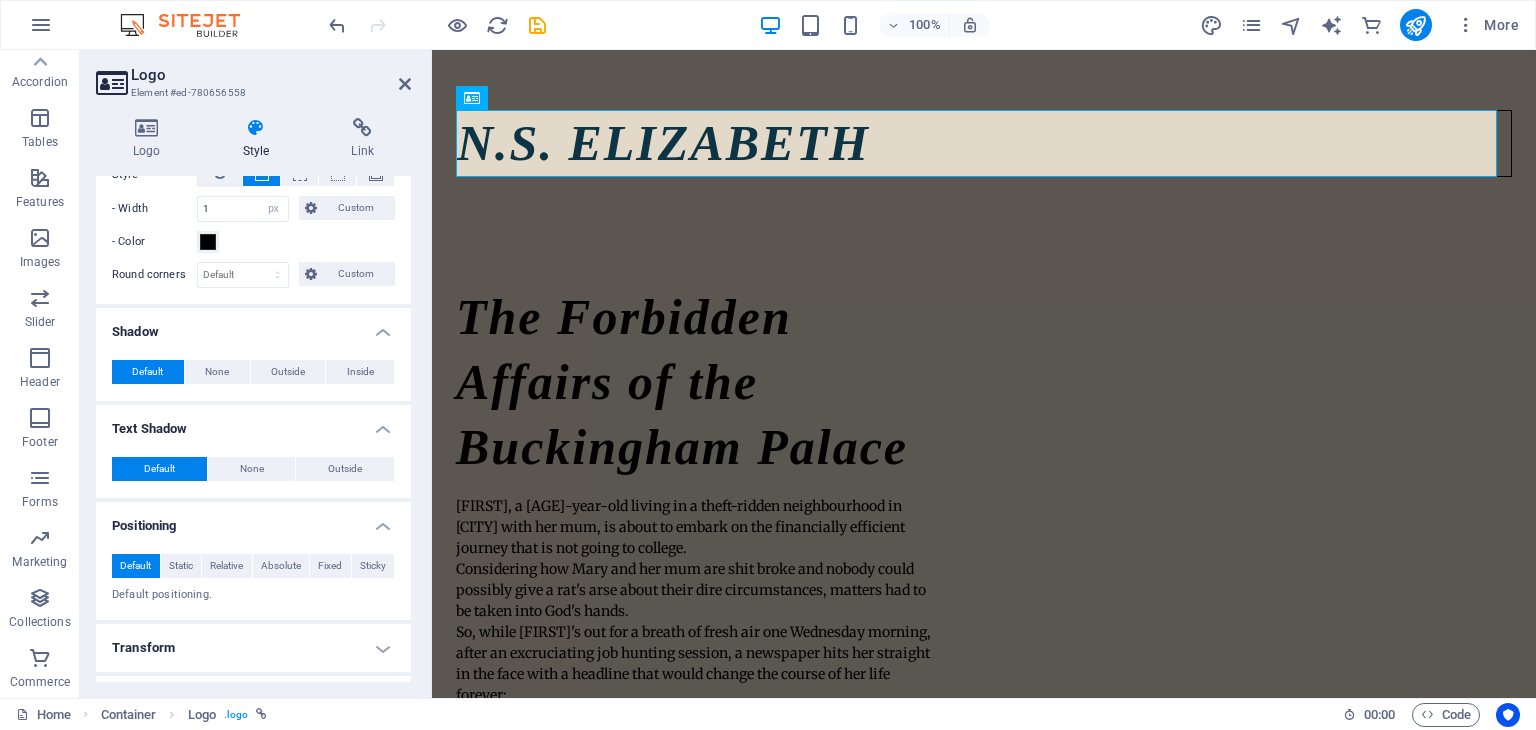 click on "- Color" at bounding box center (253, 242) 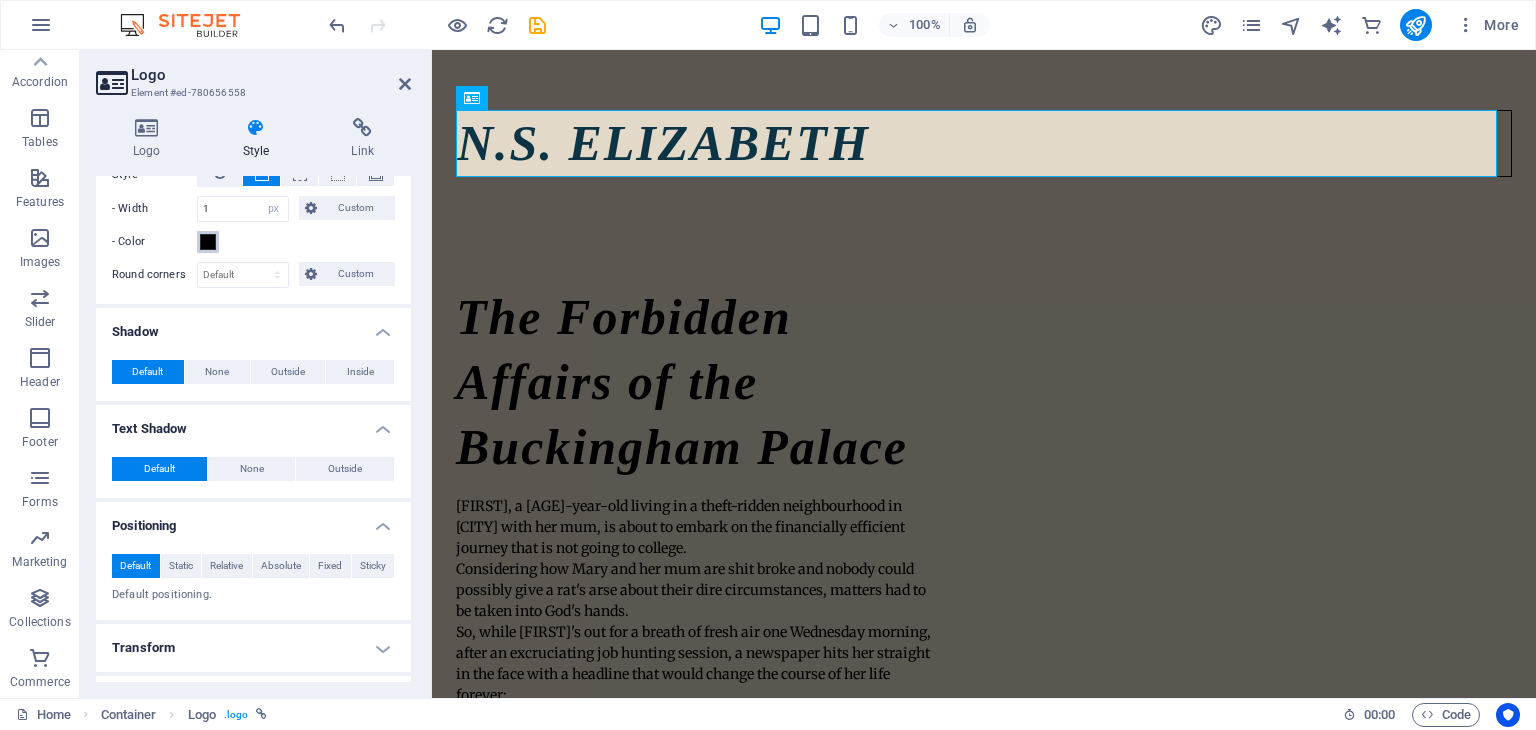 click at bounding box center [208, 242] 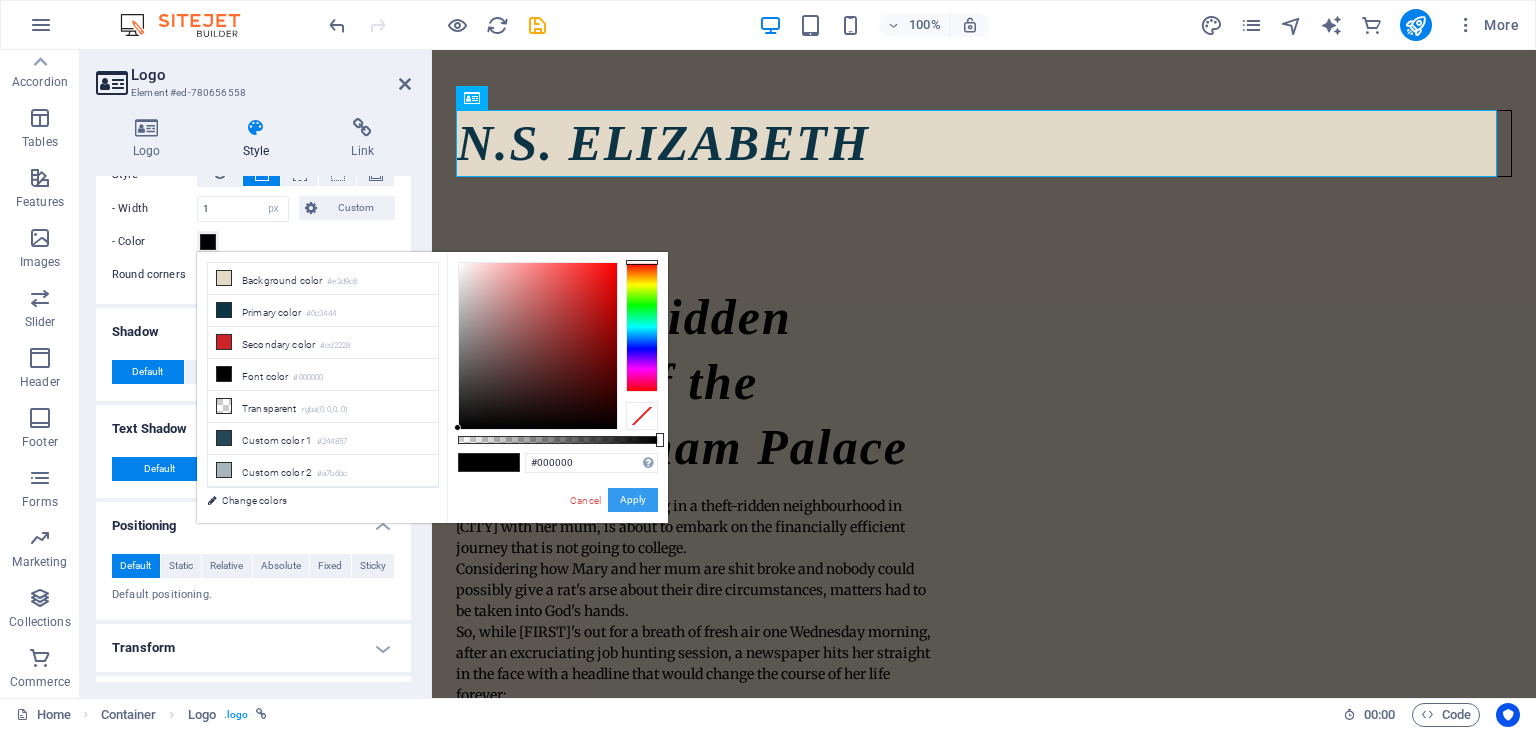 click on "Apply" at bounding box center [633, 500] 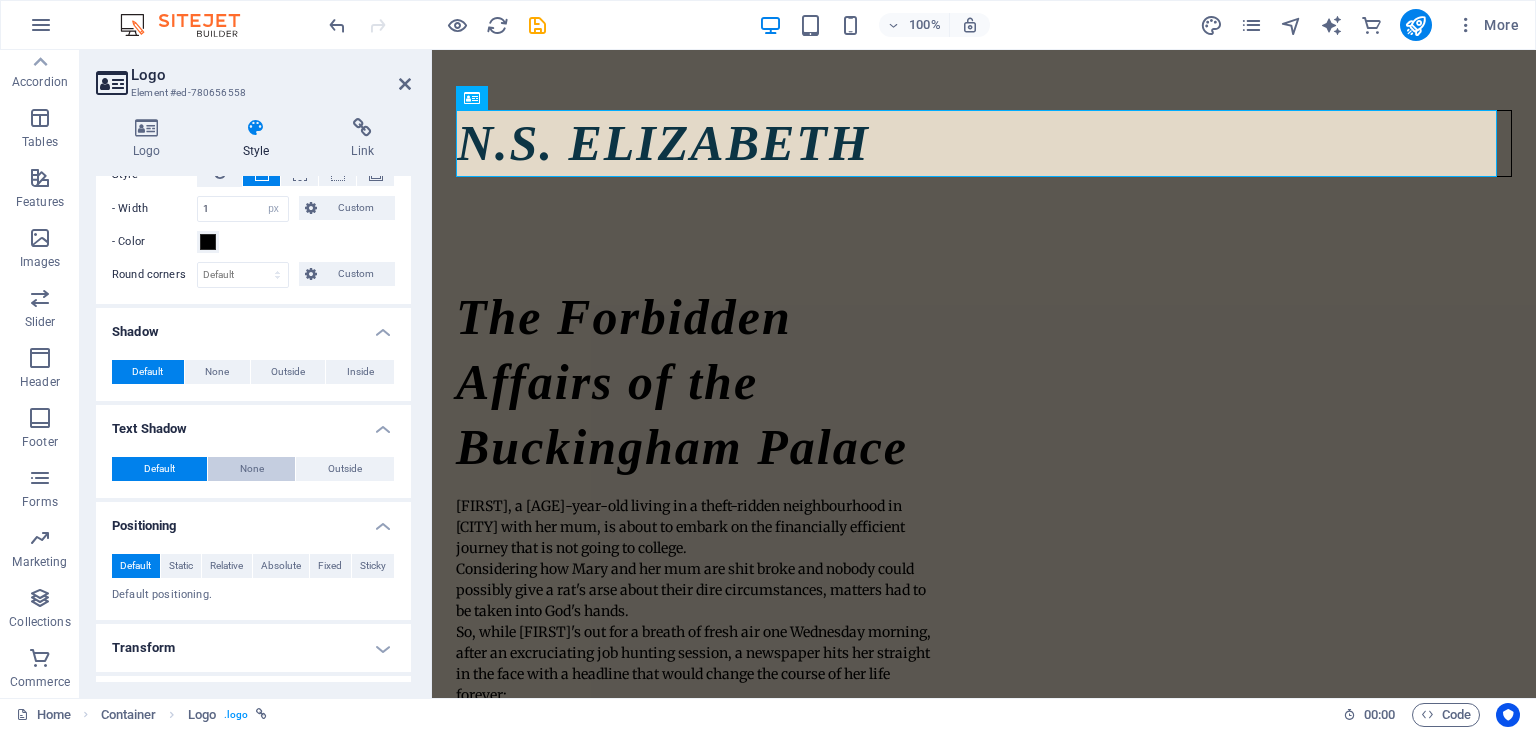 click on "None" at bounding box center (252, 469) 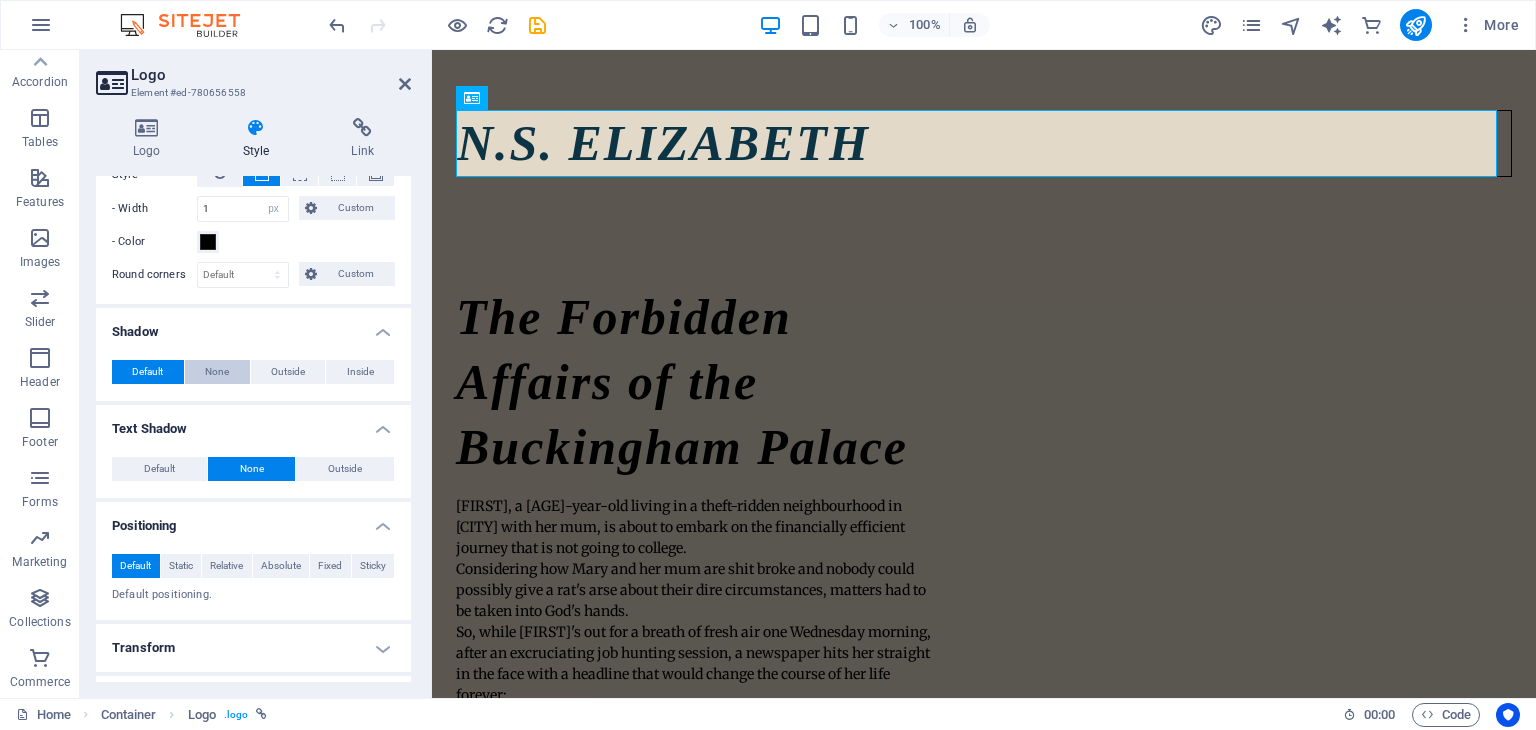 click on "None" at bounding box center [217, 372] 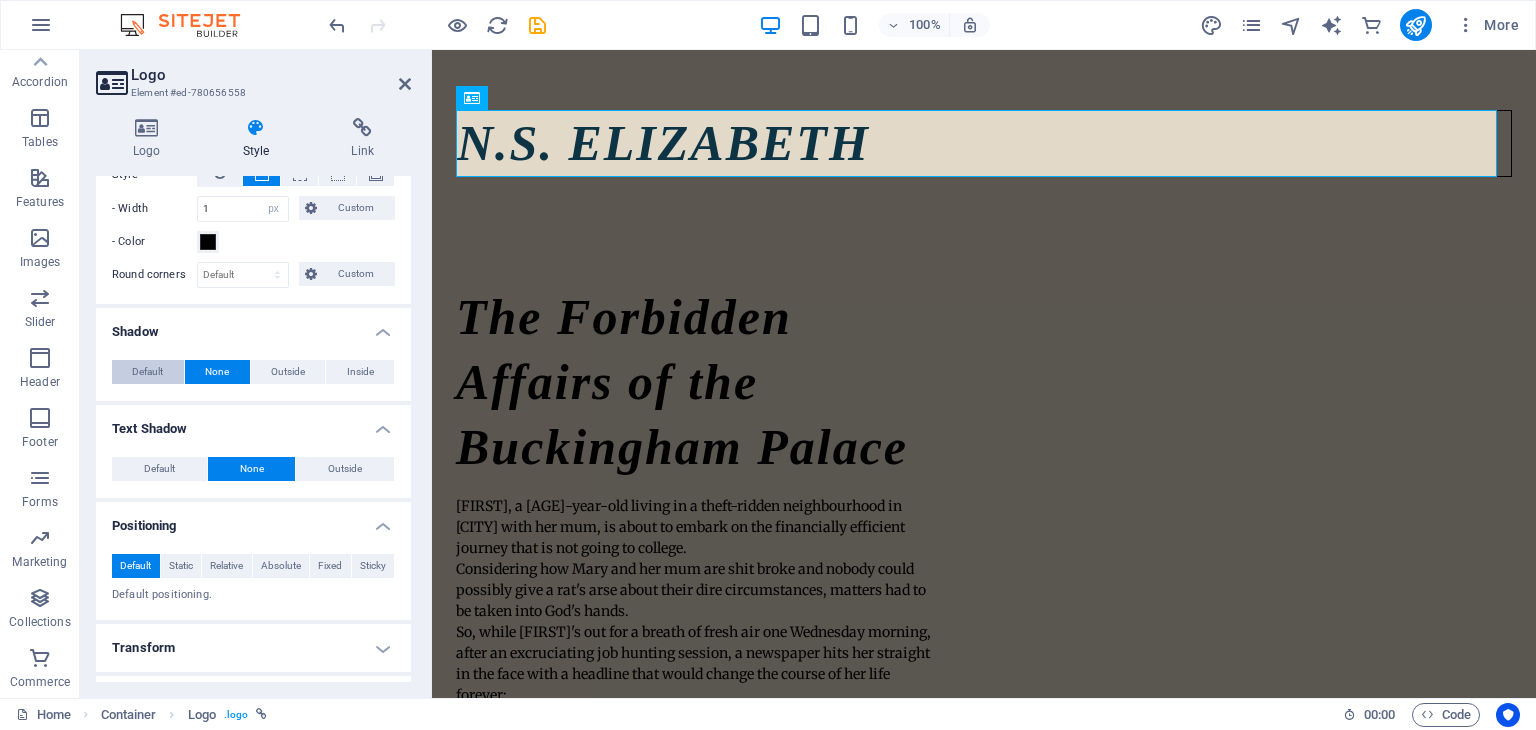 click on "Default" at bounding box center [147, 372] 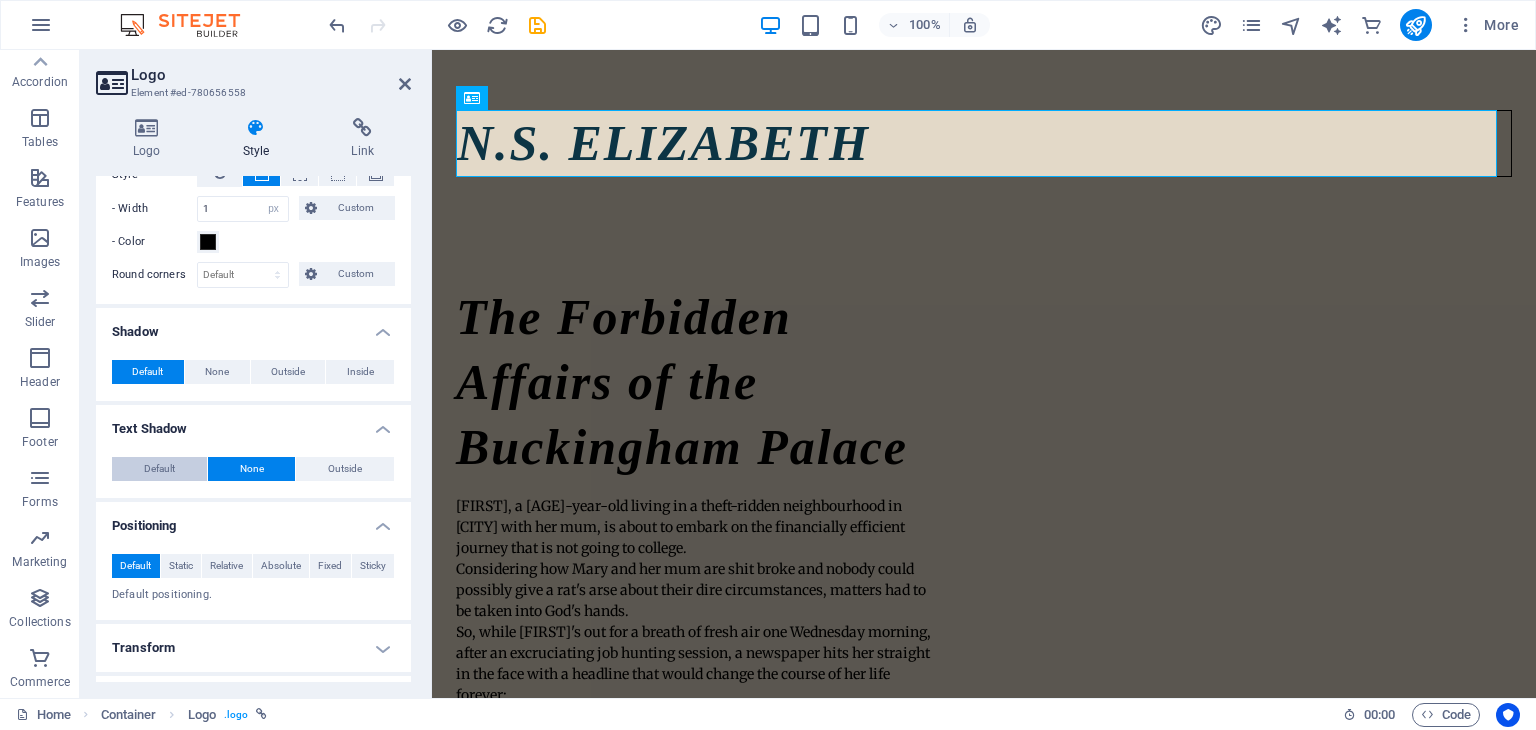 click on "Default" at bounding box center [159, 469] 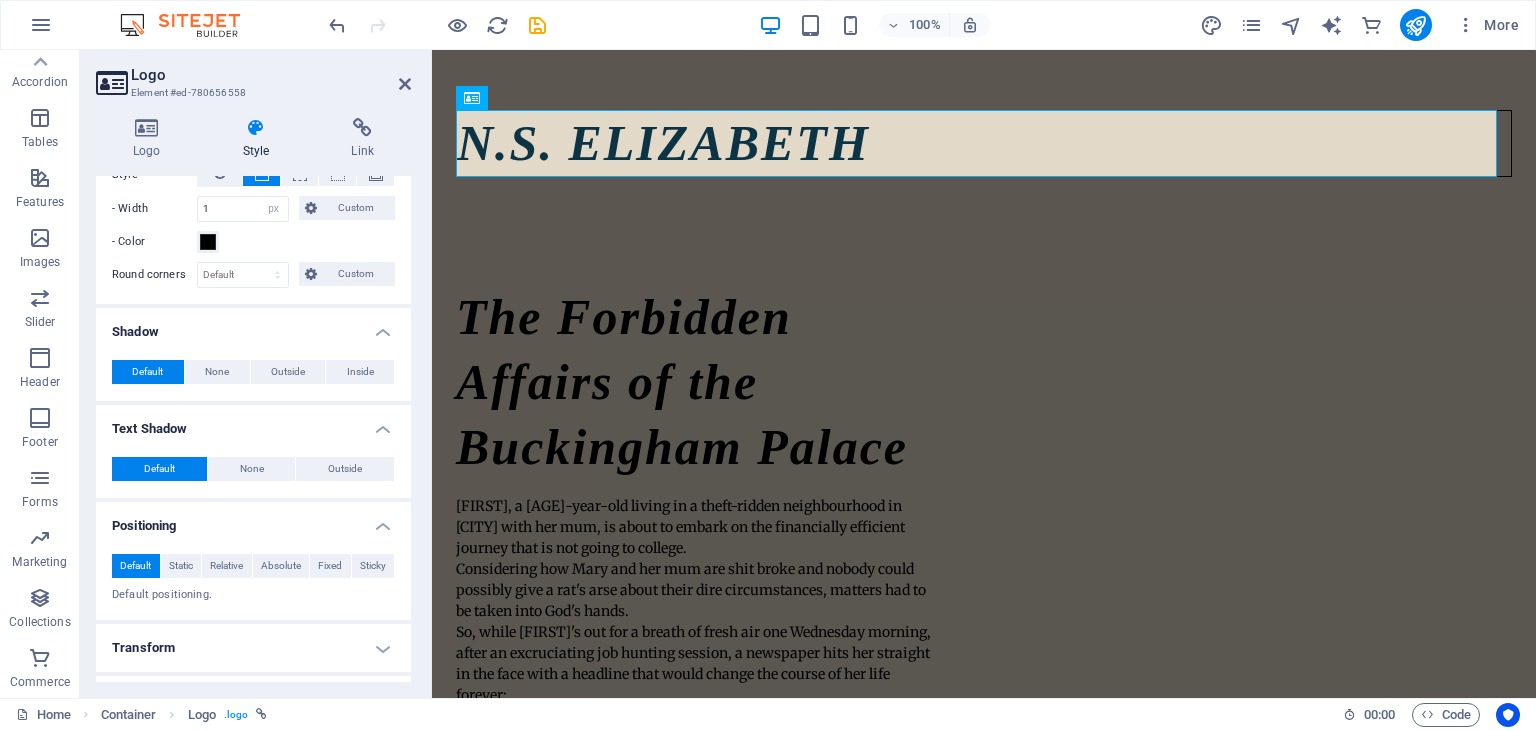 drag, startPoint x: 406, startPoint y: 446, endPoint x: 424, endPoint y: 358, distance: 89.822044 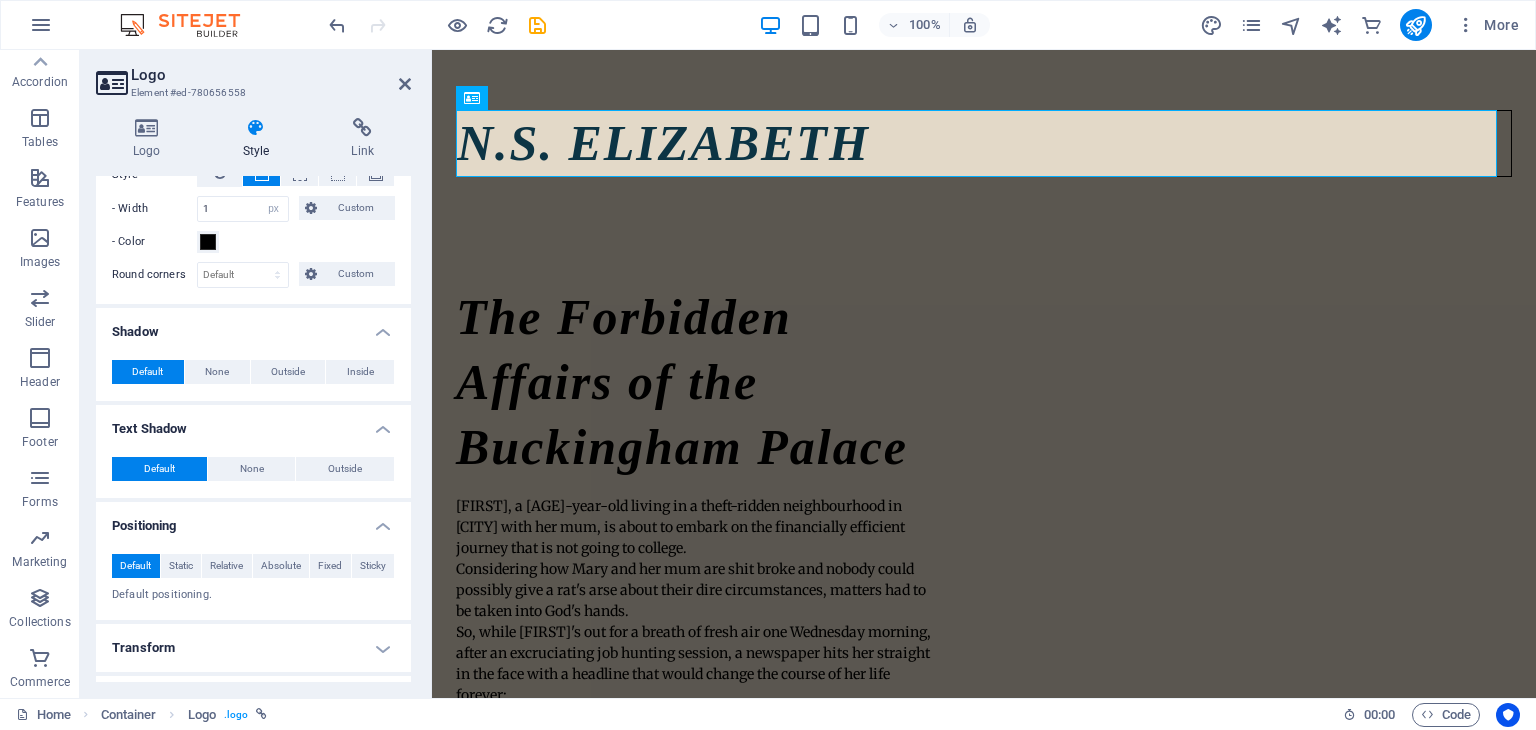 click on "Logo Style Link Logo Image Text Drag files here, click to choose files or select files from Files or our free stock photos & videos Select files from the file manager, stock photos, or upload file(s) Upload Width 169 Default auto px rem % em vh vw Fit image Automatically fit image to a fixed width and height Height Default auto px Alignment Lazyload Loading images after the page loads improves page speed. Responsive Automatically load retina image and smartphone optimized sizes. Lightbox Use as headline The image will be wrapped in an H1 headline tag. Useful for giving alternative text the weight of an H1 headline, e.g. for the logo. Leave unchecked if uncertain. Optimized Images are compressed to improve page speed. Position Direction Custom X offset 50 px rem % vh vw Y offset 50 px rem % vh vw N.S. ELIZABETH Edit design Text Float No float Image left Image right Determine how text should behave around the image. Text Alternative text Image caption Paragraph Format Normal Heading 1 Heading 2 Heading 3 Code 8" at bounding box center [253, 400] 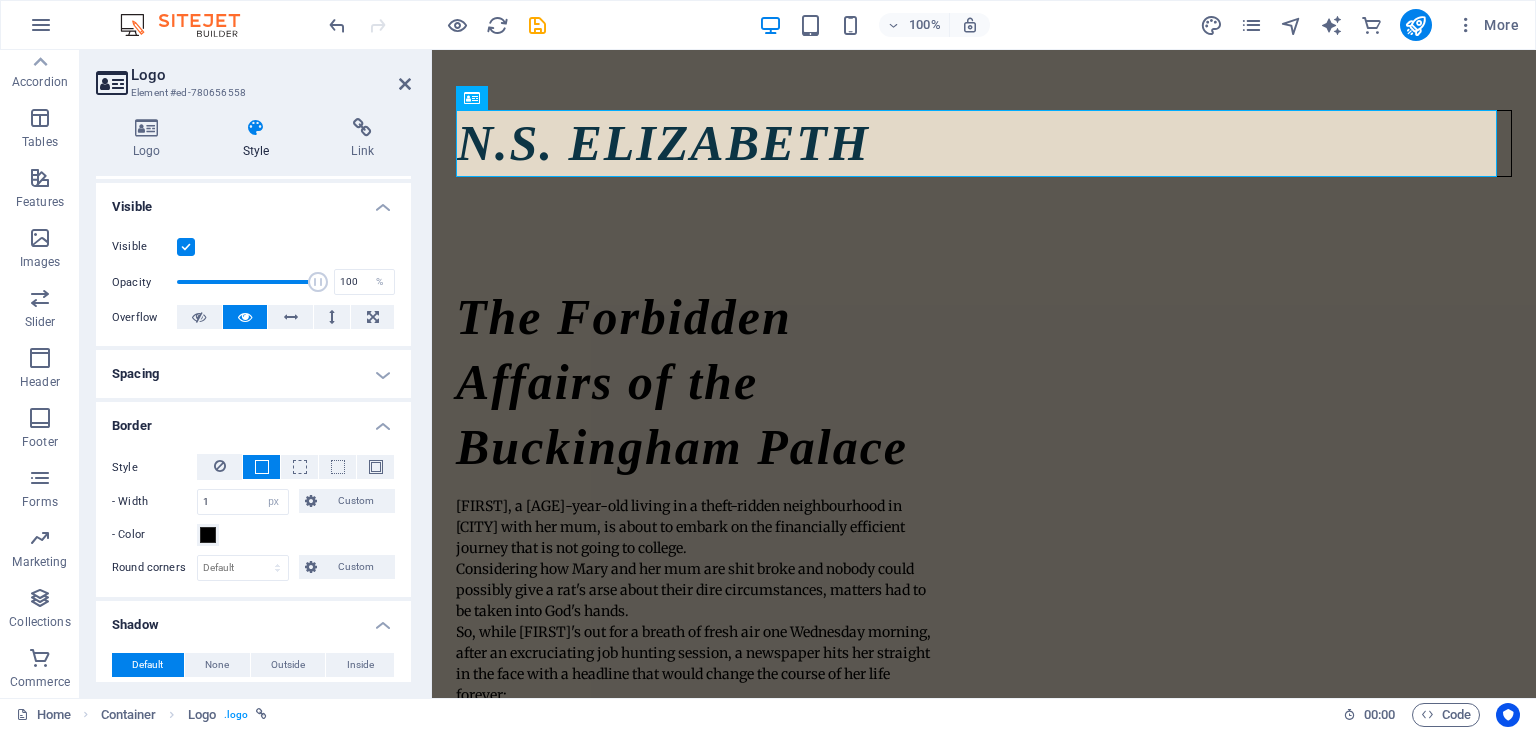 scroll, scrollTop: 198, scrollLeft: 0, axis: vertical 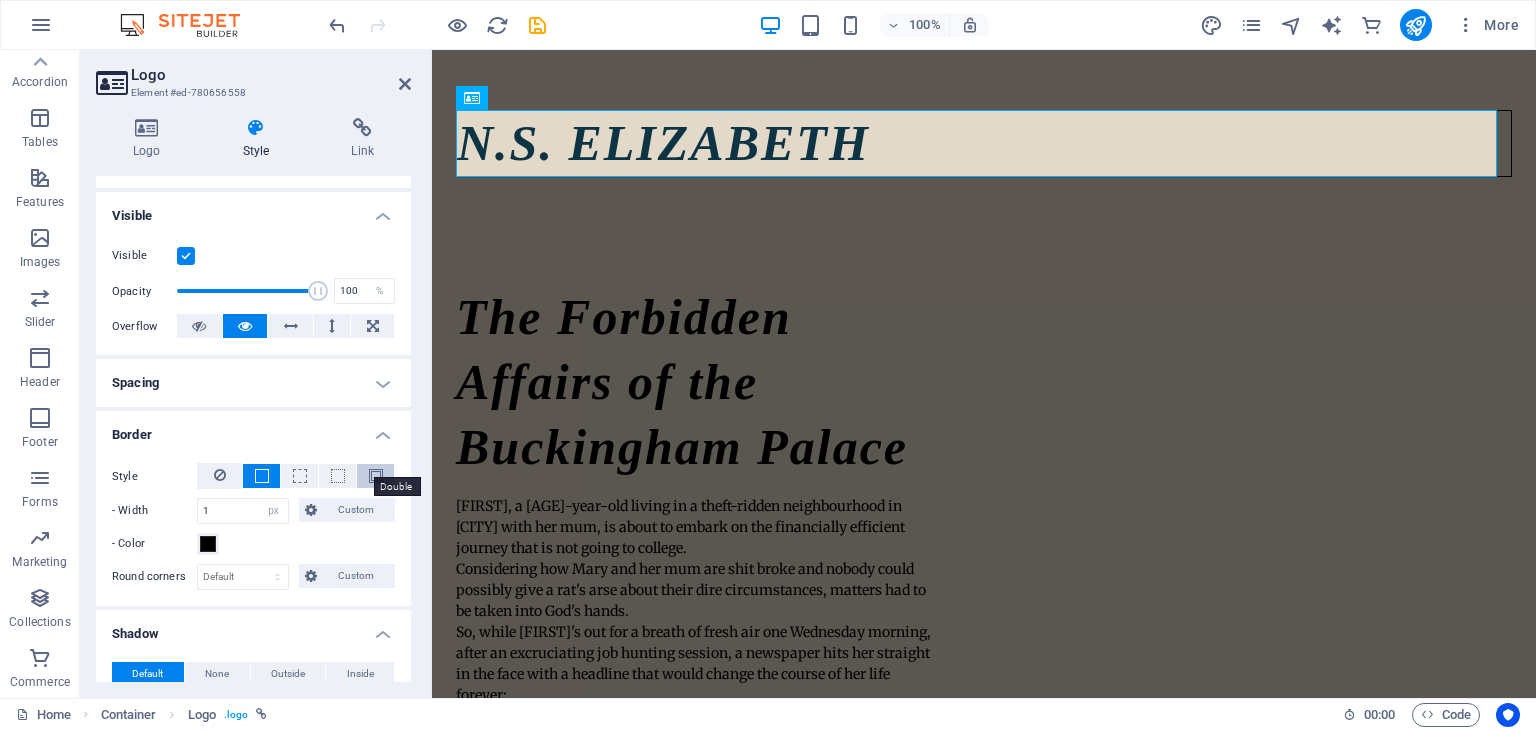 click at bounding box center [376, 476] 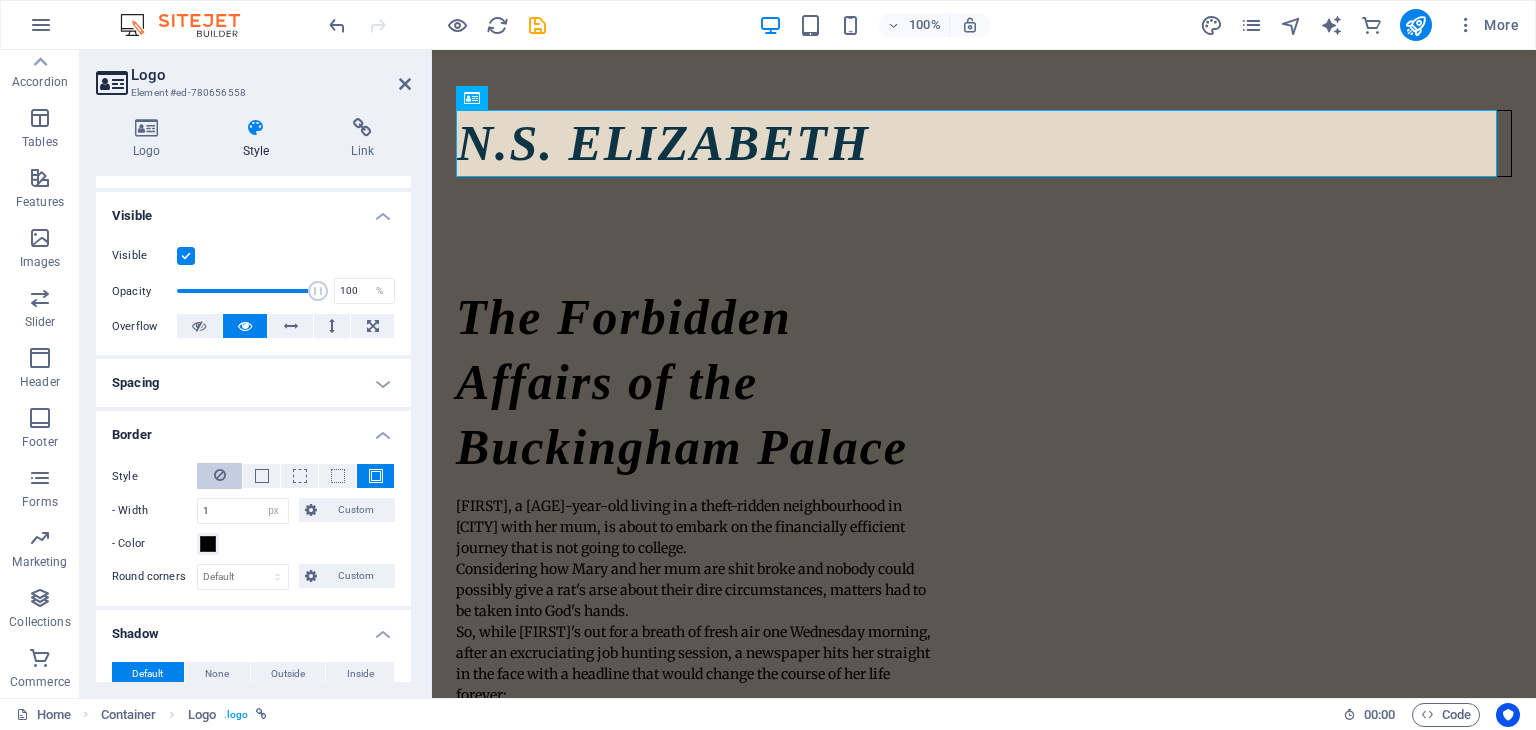 click at bounding box center (219, 476) 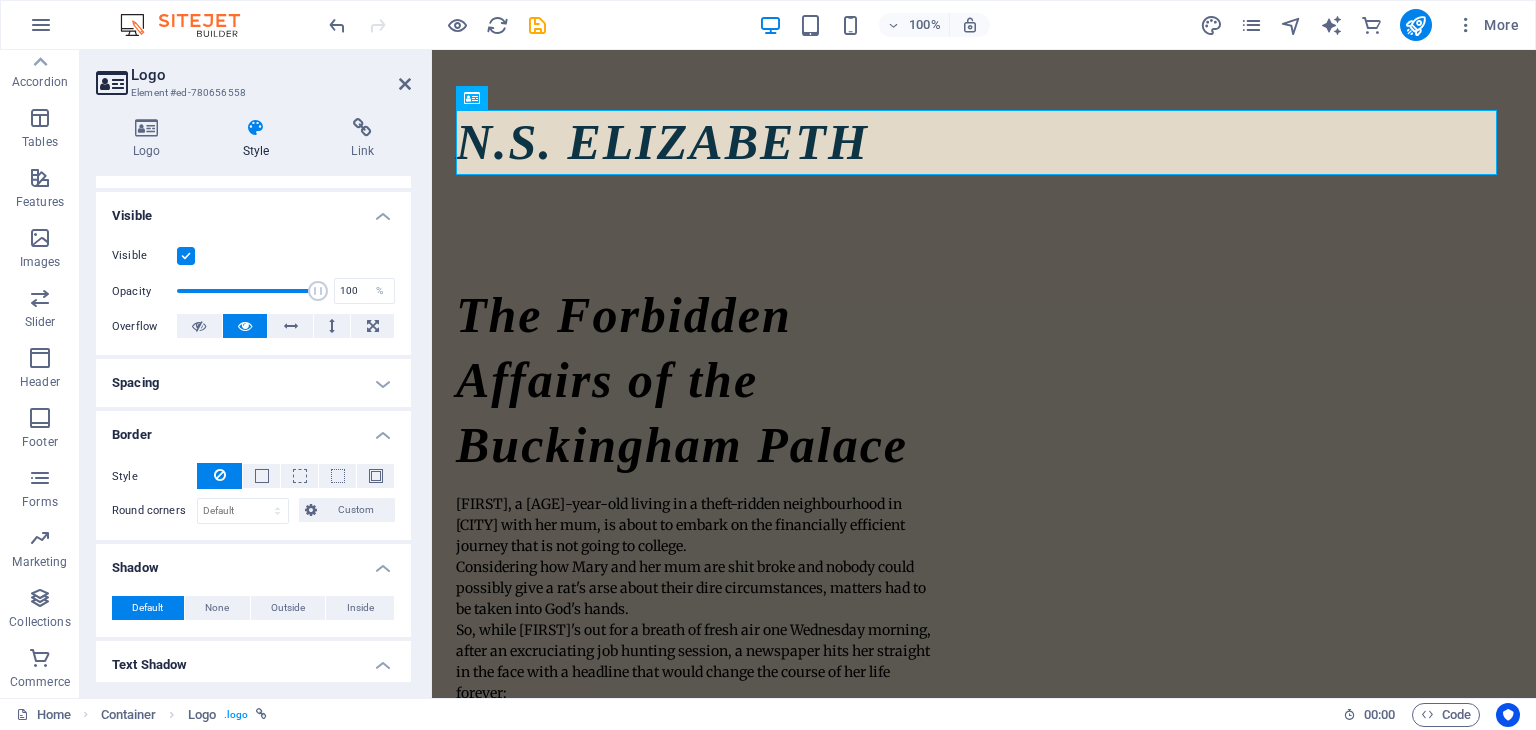 click on "Spacing" at bounding box center (253, 383) 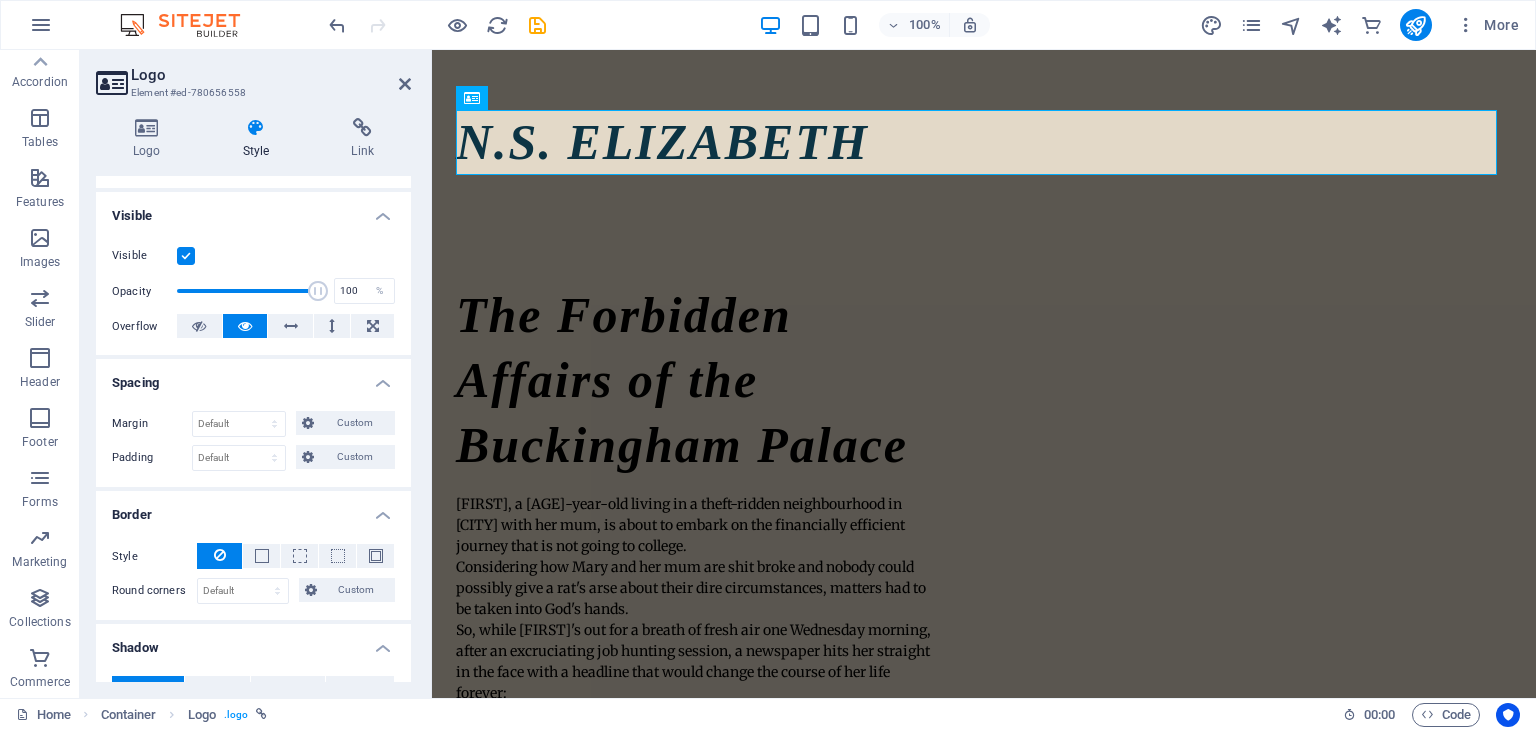 drag, startPoint x: 412, startPoint y: 365, endPoint x: 414, endPoint y: 343, distance: 22.090721 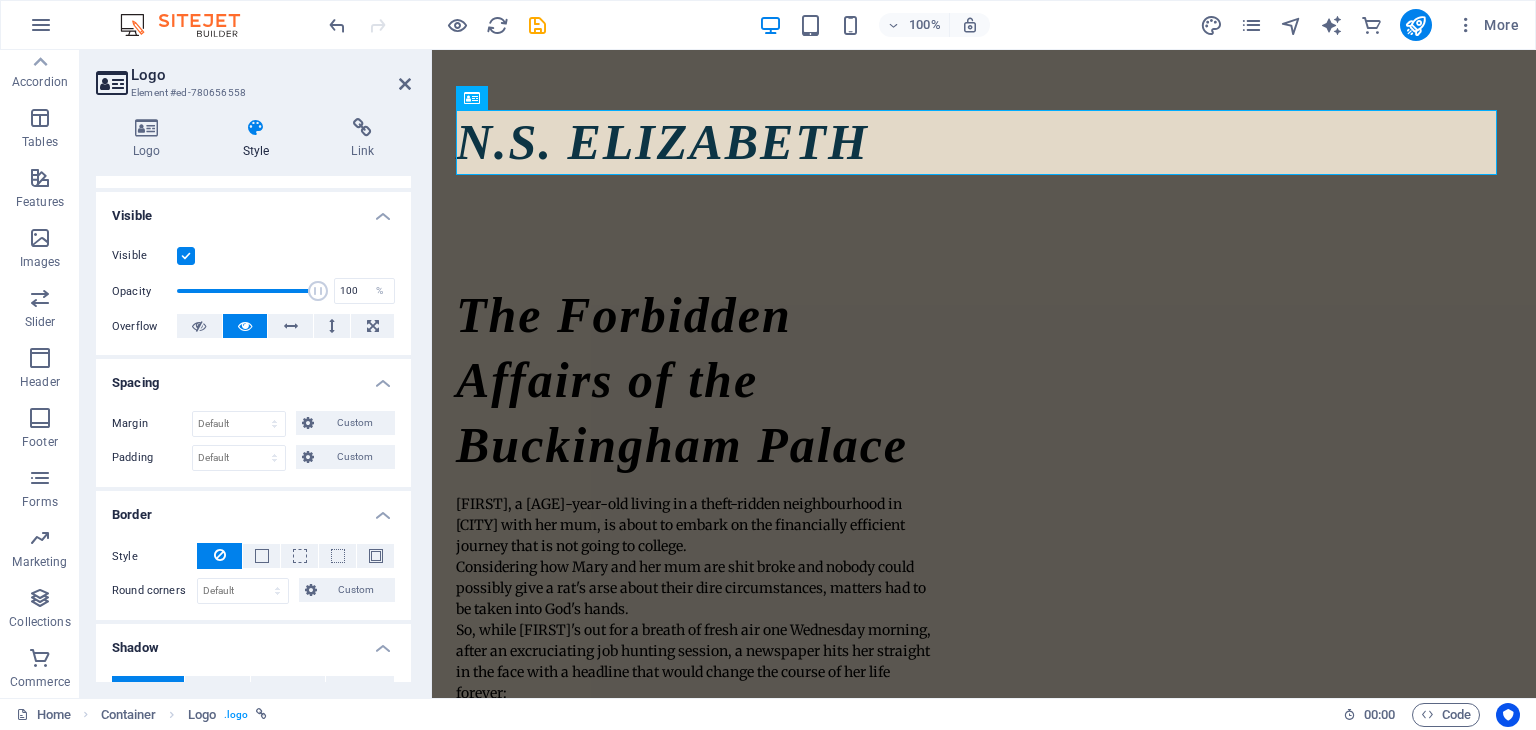 click on "Logo Style Link Logo Image Text Drag files here, click to choose files or select files from Files or our free stock photos & videos Select files from the file manager, stock photos, or upload file(s) Upload Width 169 Default auto px rem % em vh vw Fit image Automatically fit image to a fixed width and height Height Default auto px Alignment Lazyload Loading images after the page loads improves page speed. Responsive Automatically load retina image and smartphone optimized sizes. Lightbox Use as headline The image will be wrapped in an H1 headline tag. Useful for giving alternative text the weight of an H1 headline, e.g. for the logo. Leave unchecked if uncertain. Optimized Images are compressed to improve page speed. Position Direction Custom X offset 50 px rem % vh vw Y offset 50 px rem % vh vw N.S. ELIZABETH Edit design Text Float No float Image left Image right Determine how text should behave around the image. Text Alternative text Image caption Paragraph Format Normal Heading 1 Heading 2 Heading 3 Code 8" at bounding box center (253, 400) 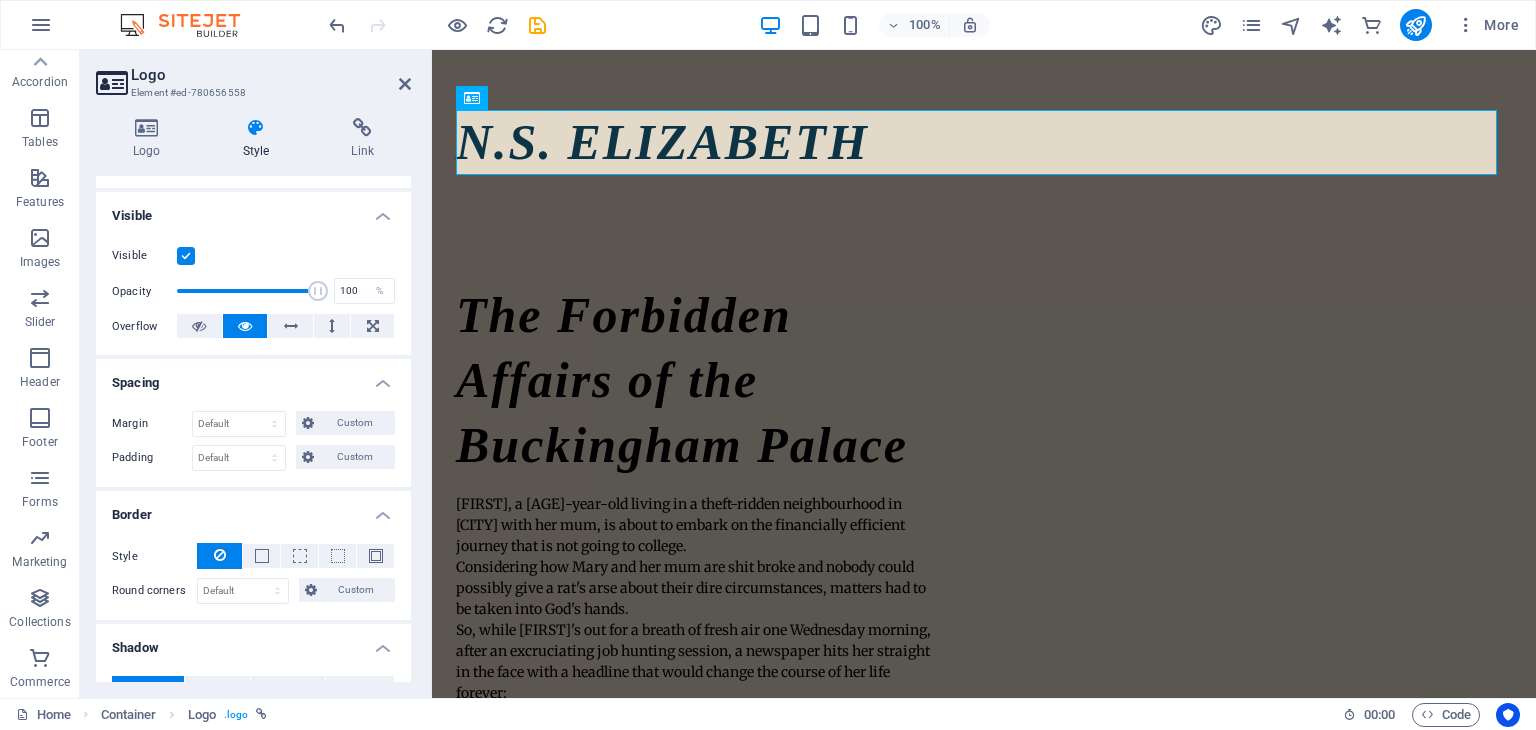 drag, startPoint x: 406, startPoint y: 361, endPoint x: 399, endPoint y: 425, distance: 64.381676 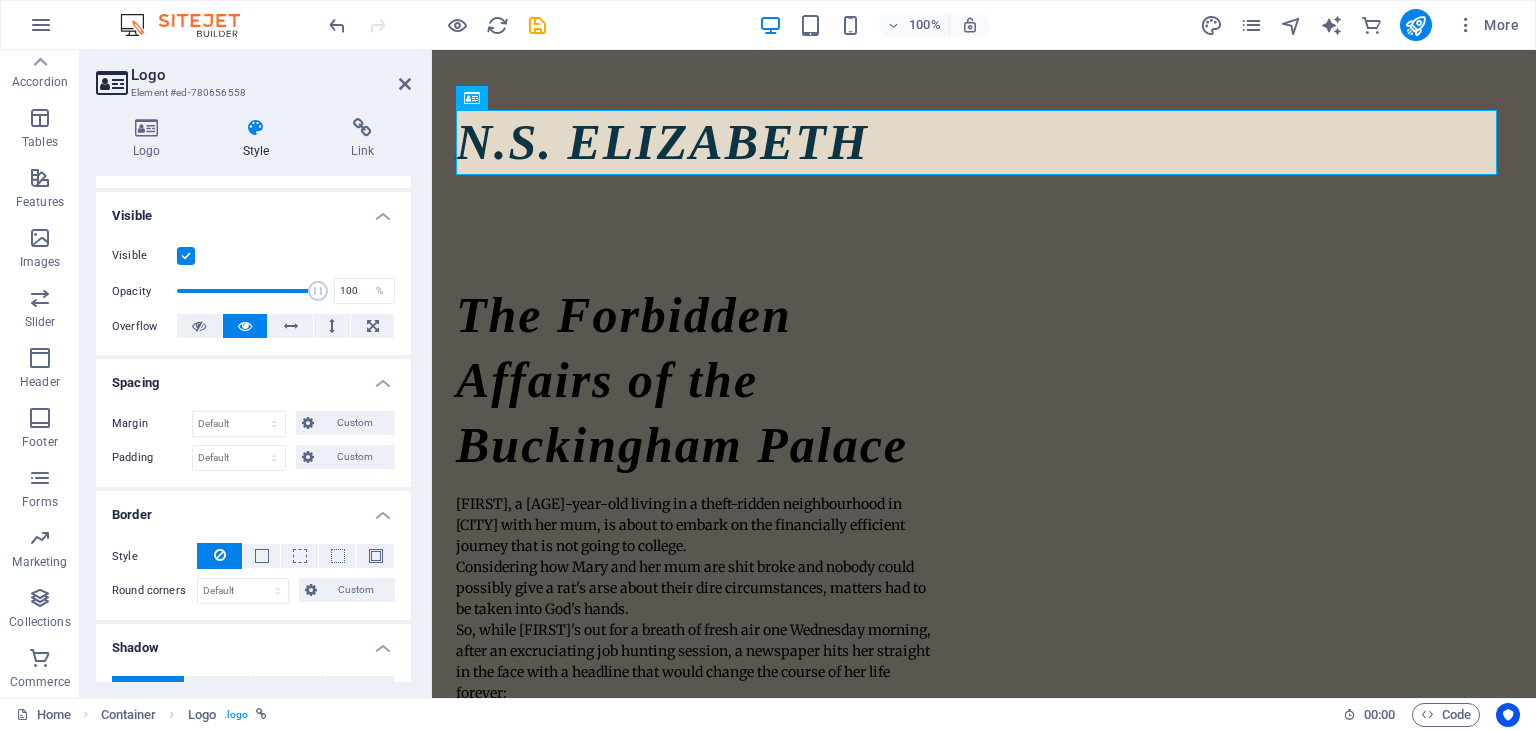 click on "Spacing Margin Default auto px % rem vw vh Custom Custom auto px % rem vw vh auto px % rem vw vh auto px % rem vw vh auto px % rem vw vh Padding Default px rem % vh vw Custom Custom px rem % vh vw px rem % vh vw px rem % vh vw px rem % vh vw" at bounding box center [253, 423] 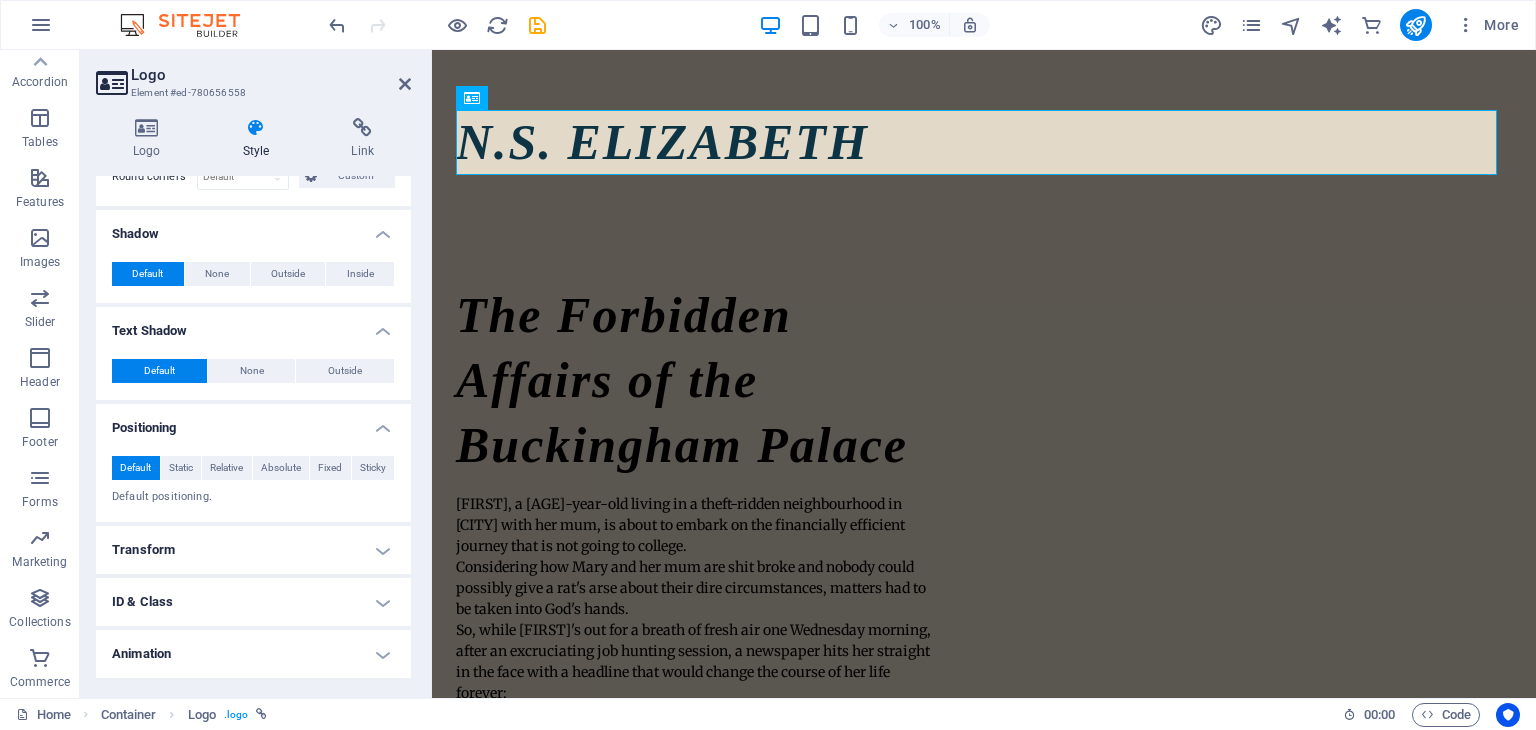scroll, scrollTop: 657, scrollLeft: 0, axis: vertical 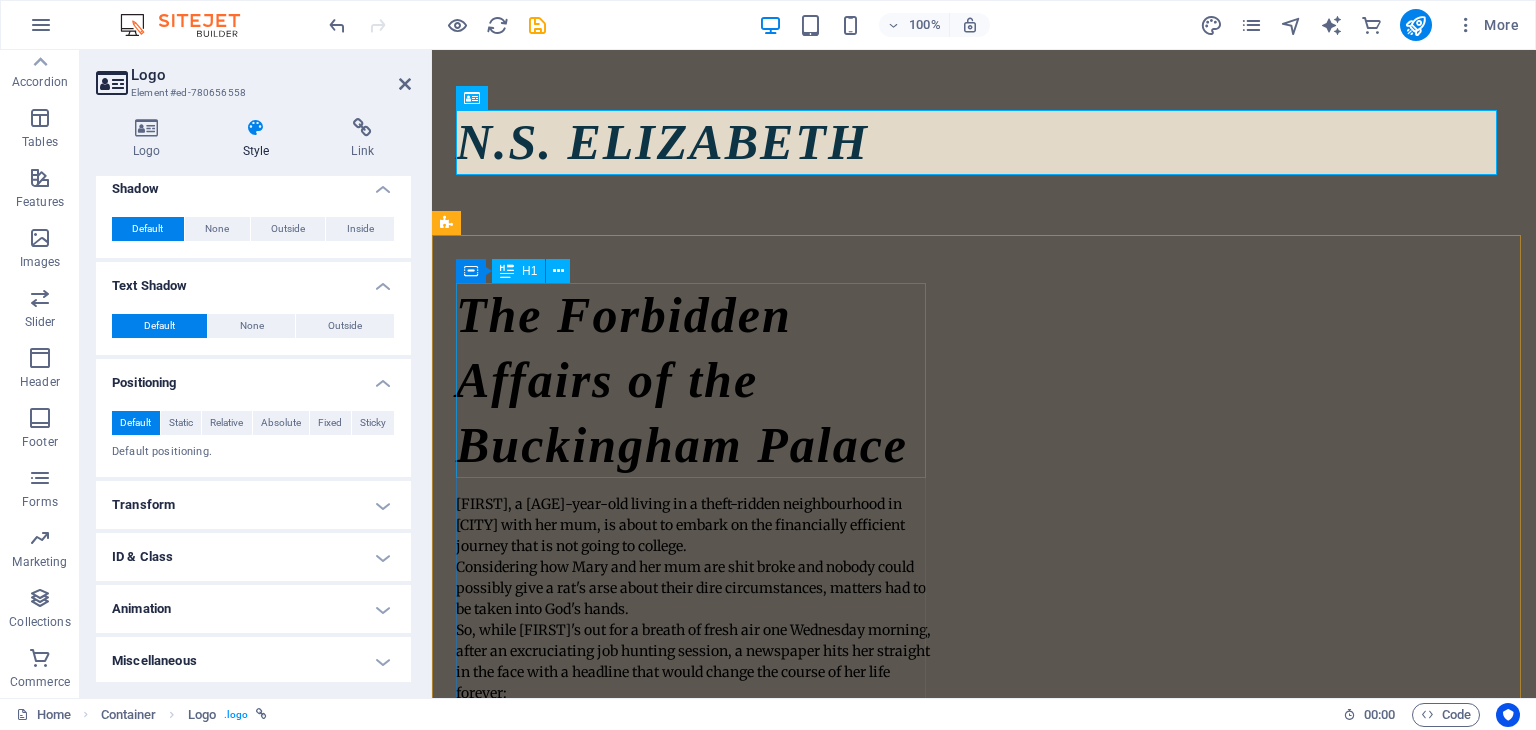 click on "The Forbidden Affairs of the Buckingham Palace" at bounding box center (695, 380) 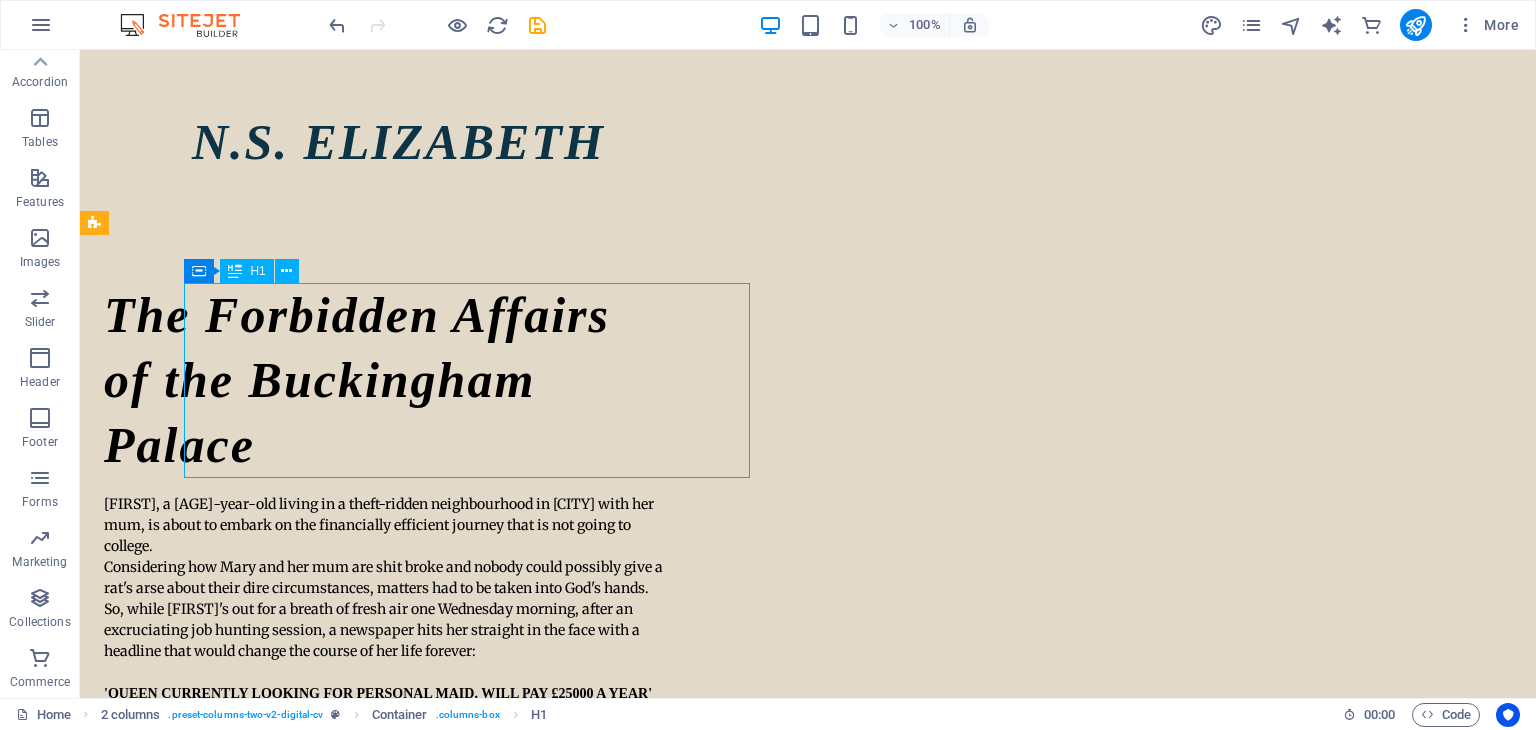 click on "The Forbidden Affairs of the Buckingham Palace" at bounding box center (387, 380) 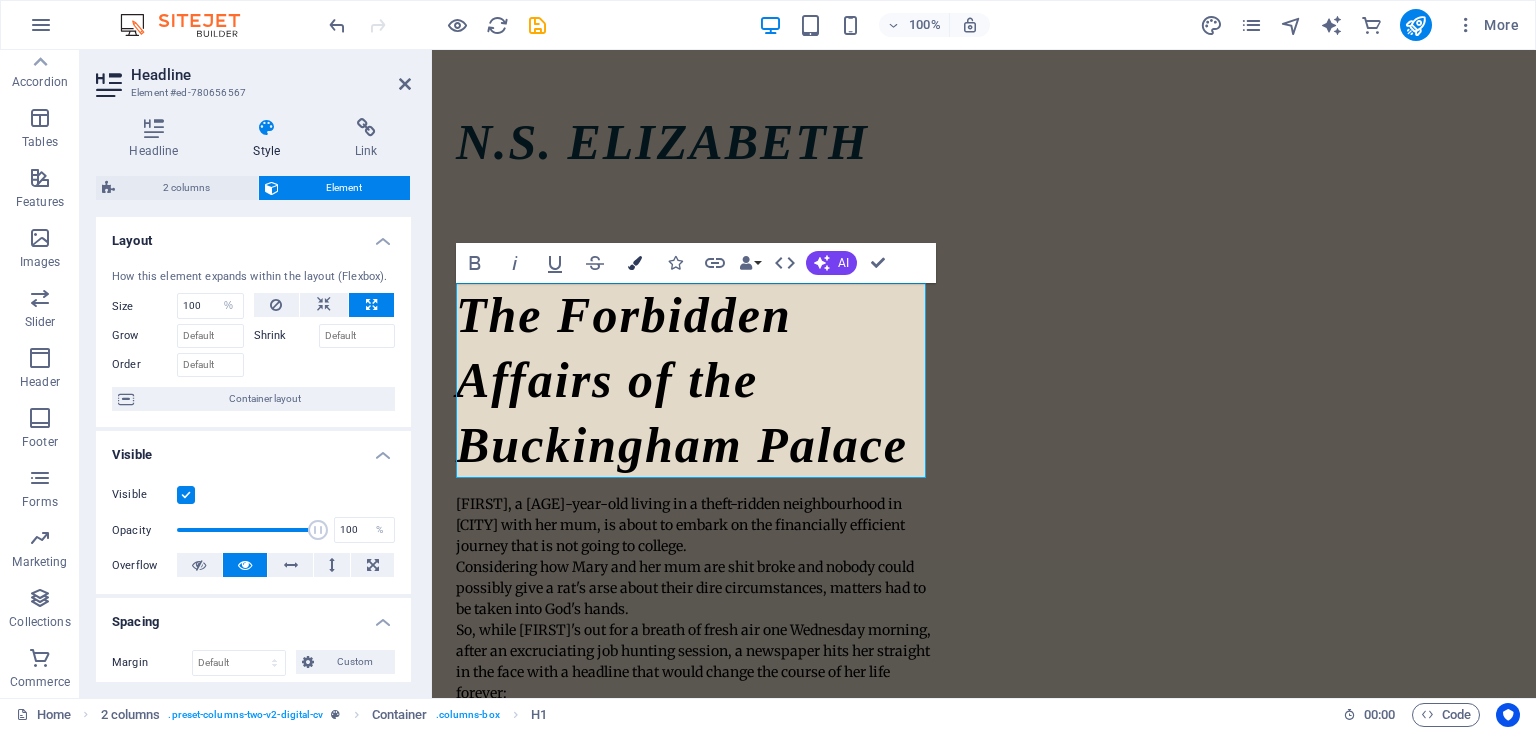 click at bounding box center [635, 263] 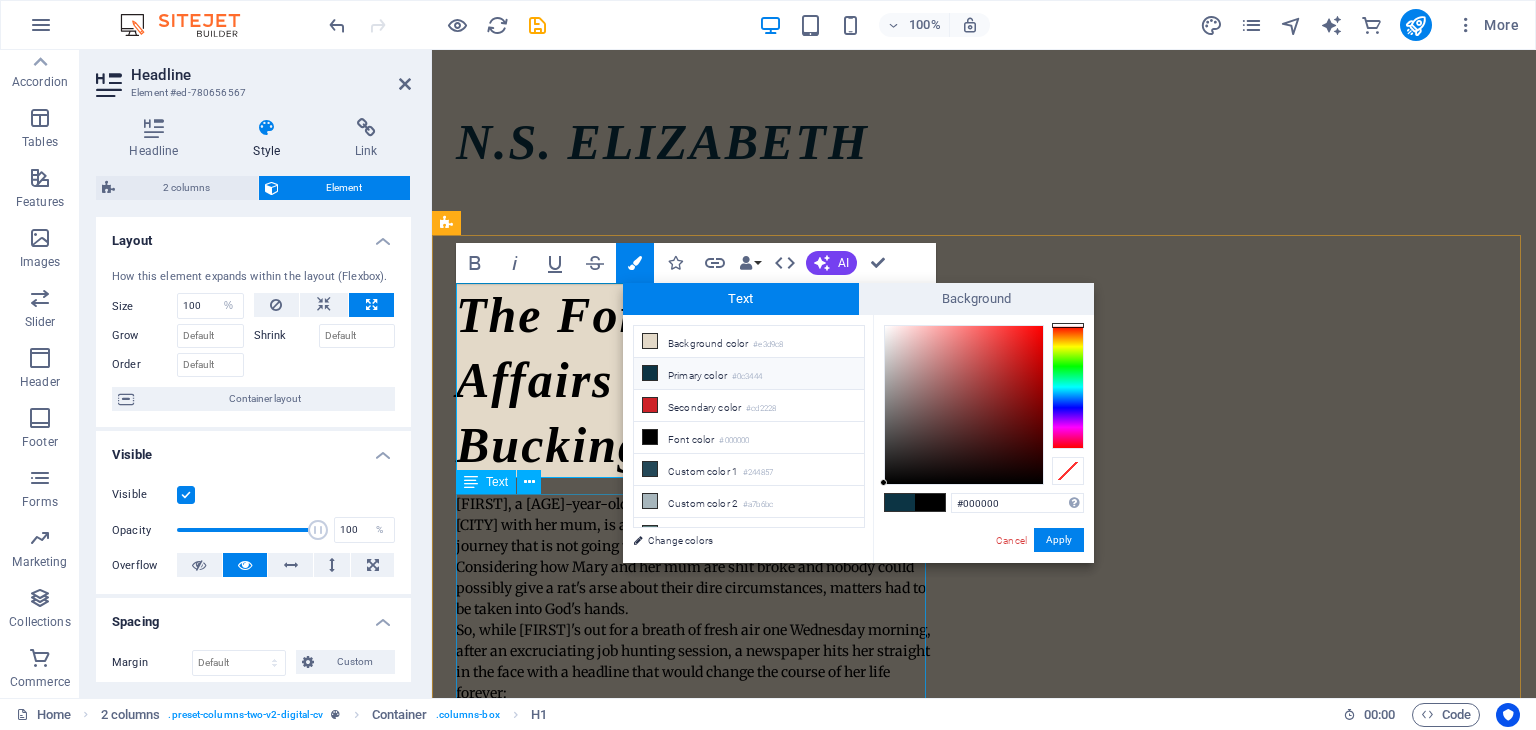 click on "Mary, a seventeen-year-old living in a theft-ridden neighbourhood in London with her mum, is about to embark on the financially efficient journey that is not going to college. Considering how Mary and her mum are shit broke and nobody could possibly give a rat's arse about their dire circumstances, matters had to be taken into God's hands. So, while Mary's out for a breath of fresh air one Wednesday morning, after an excruciating job hunting session, a newspaper hits her straight in the face with a headline that would change the course of her life forever: 'QUEEN CURRENTLY LOOKING FOR PERSONAL MAID. WILL PAY £25000 A YEAR' This novel is an enduring reminder that sometimes one can get away with something without risking a royal lawsuit." at bounding box center (695, 746) 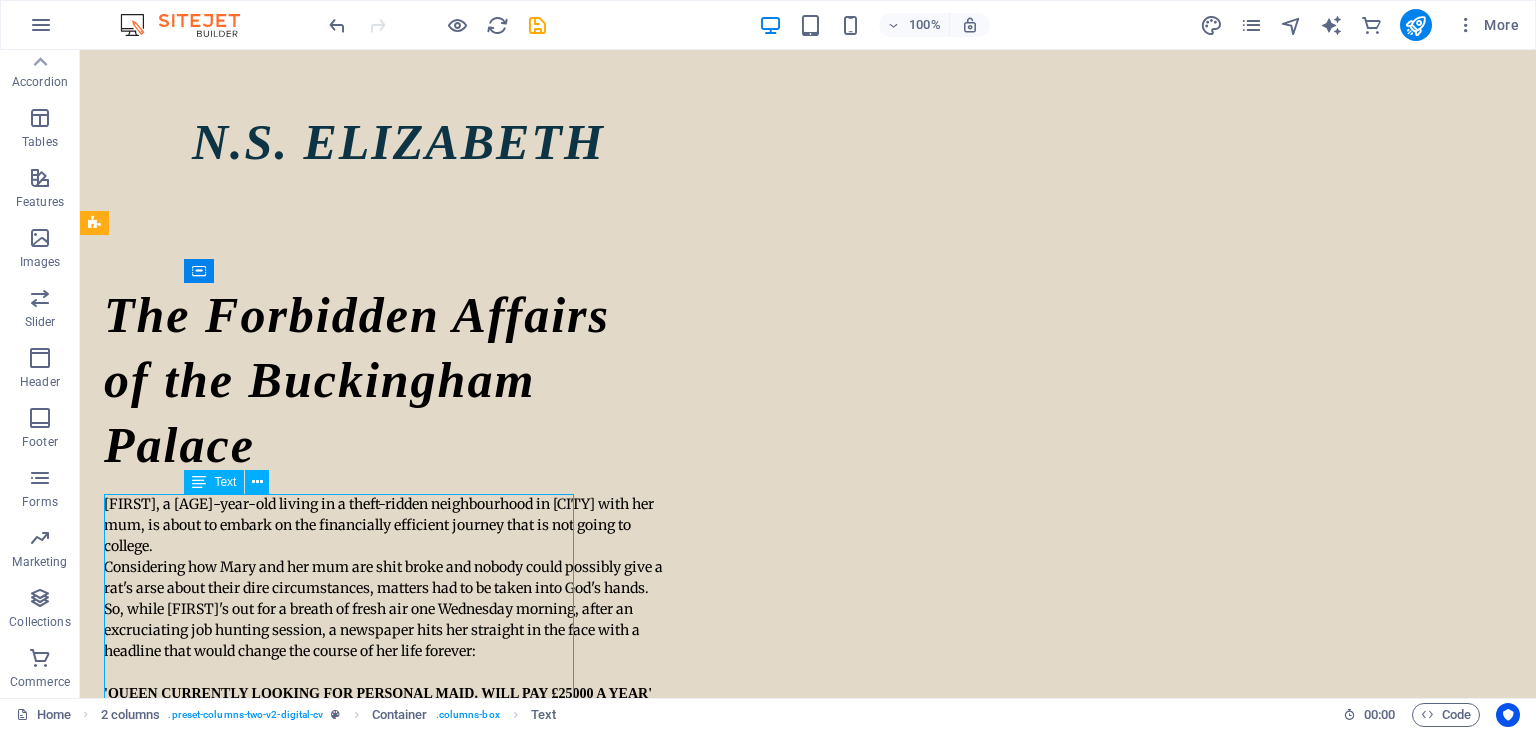 click on "Mary, a seventeen-year-old living in a theft-ridden neighbourhood in London with her mum, is about to embark on the financially efficient journey that is not going to college. Considering how Mary and her mum are shit broke and nobody could possibly give a rat's arse about their dire circumstances, matters had to be taken into God's hands. So, while Mary's out for a breath of fresh air one Wednesday morning, after an excruciating job hunting session, a newspaper hits her straight in the face with a headline that would change the course of her life forever: 'QUEEN CURRENTLY LOOKING FOR PERSONAL MAID. WILL PAY £25000 A YEAR' This novel is an enduring reminder that sometimes one can get away with something without risking a royal lawsuit." at bounding box center (387, 704) 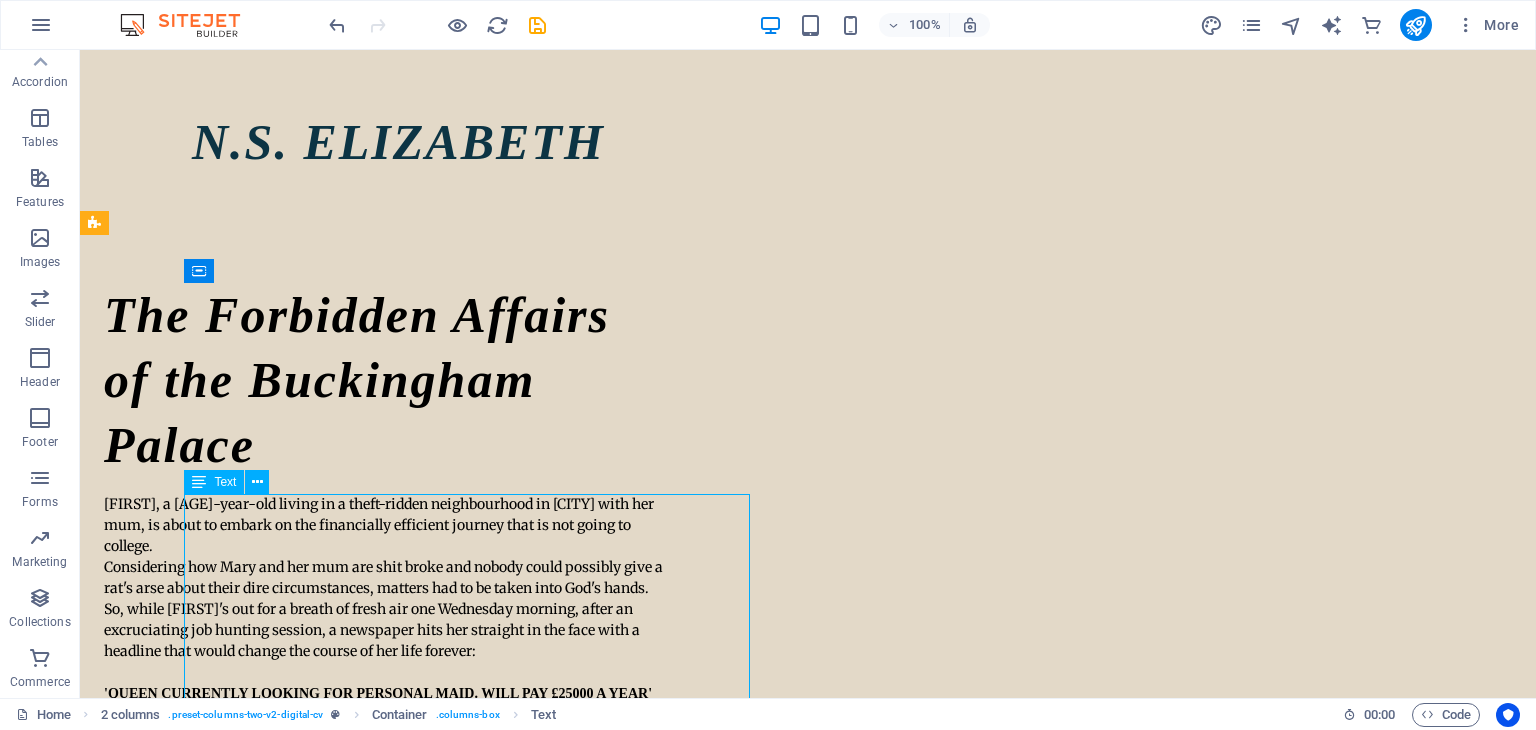 click on "Mary, a seventeen-year-old living in a theft-ridden neighbourhood in London with her mum, is about to embark on the financially efficient journey that is not going to college. Considering how Mary and her mum are shit broke and nobody could possibly give a rat's arse about their dire circumstances, matters had to be taken into God's hands. So, while Mary's out for a breath of fresh air one Wednesday morning, after an excruciating job hunting session, a newspaper hits her straight in the face with a headline that would change the course of her life forever: 'QUEEN CURRENTLY LOOKING FOR PERSONAL MAID. WILL PAY £25000 A YEAR' This novel is an enduring reminder that sometimes one can get away with something without risking a royal lawsuit." at bounding box center [387, 704] 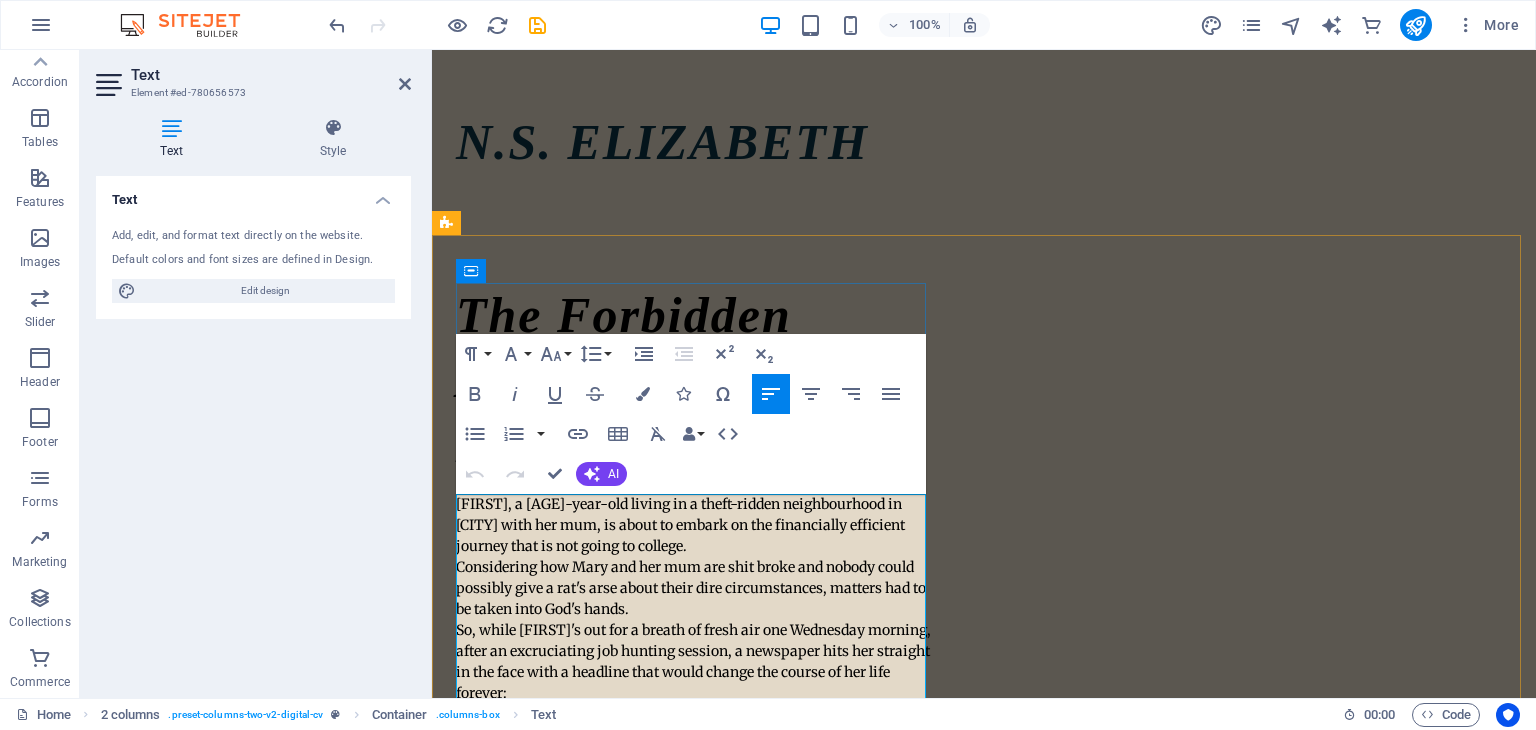 click on "Considering how Mary and her mum are shit broke and nobody could possibly give a rat's arse about their dire circumstances, matters had to be taken into God's hands." at bounding box center (691, 588) 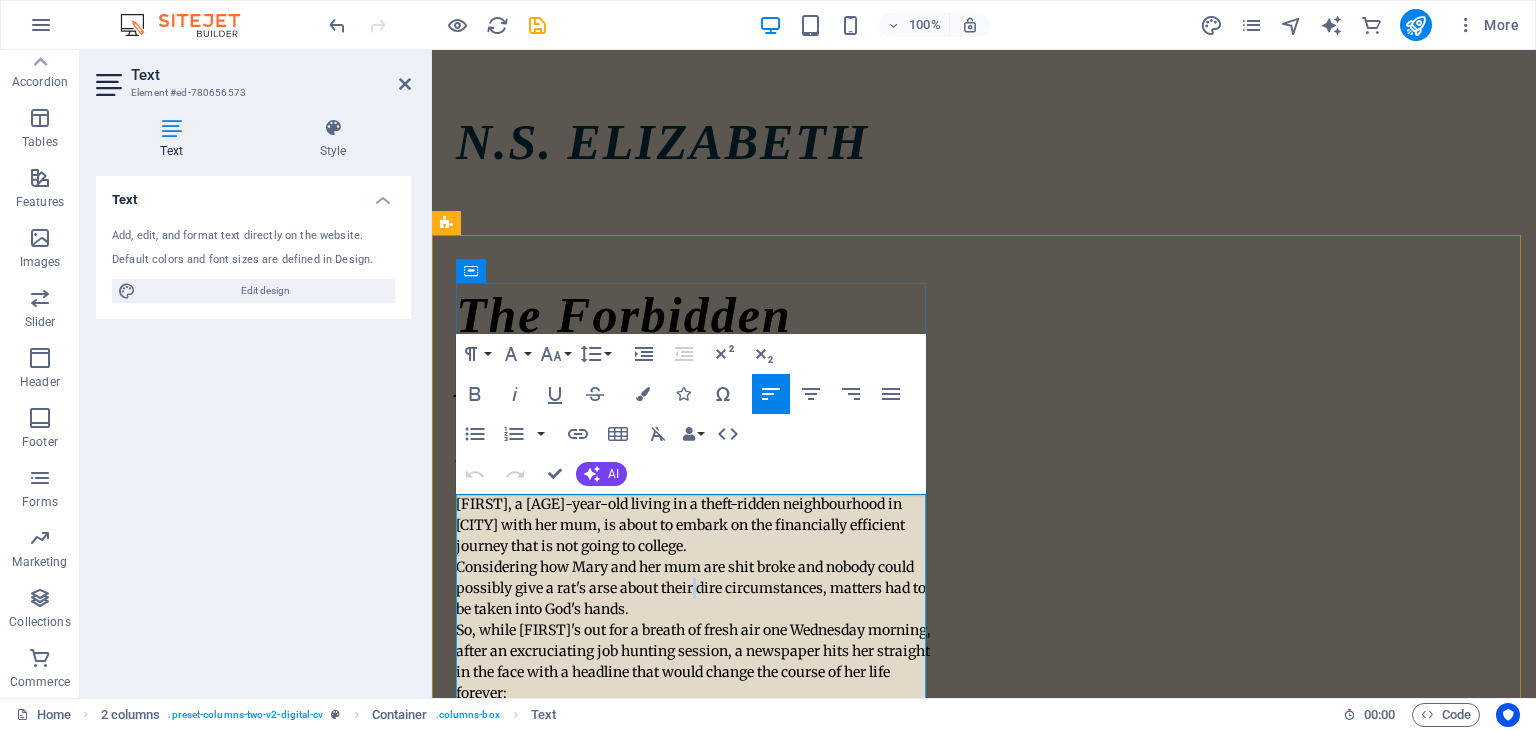 click on "Considering how Mary and her mum are shit broke and nobody could possibly give a rat's arse about their dire circumstances, matters had to be taken into God's hands." at bounding box center [691, 588] 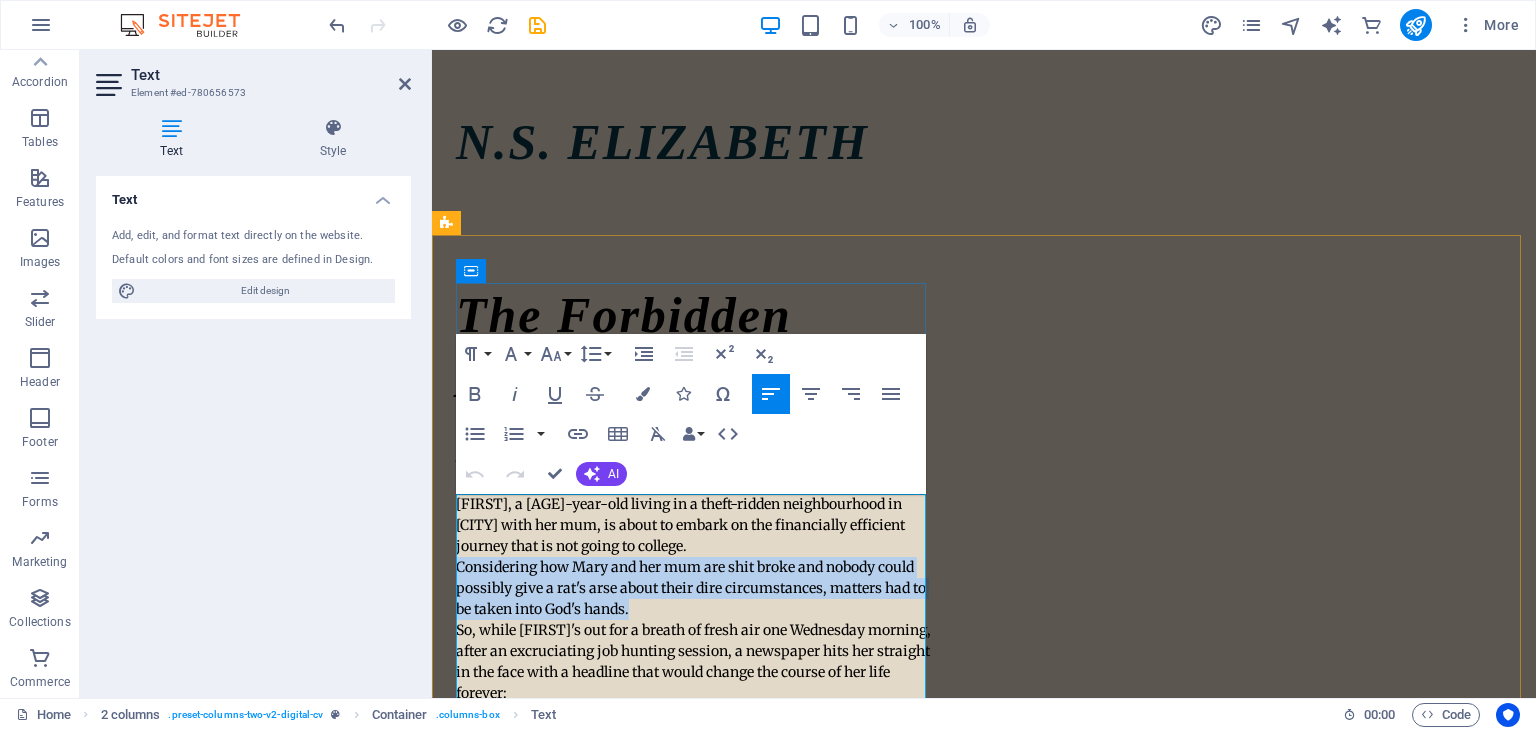 click on "Considering how Mary and her mum are shit broke and nobody could possibly give a rat's arse about their dire circumstances, matters had to be taken into God's hands." at bounding box center (691, 588) 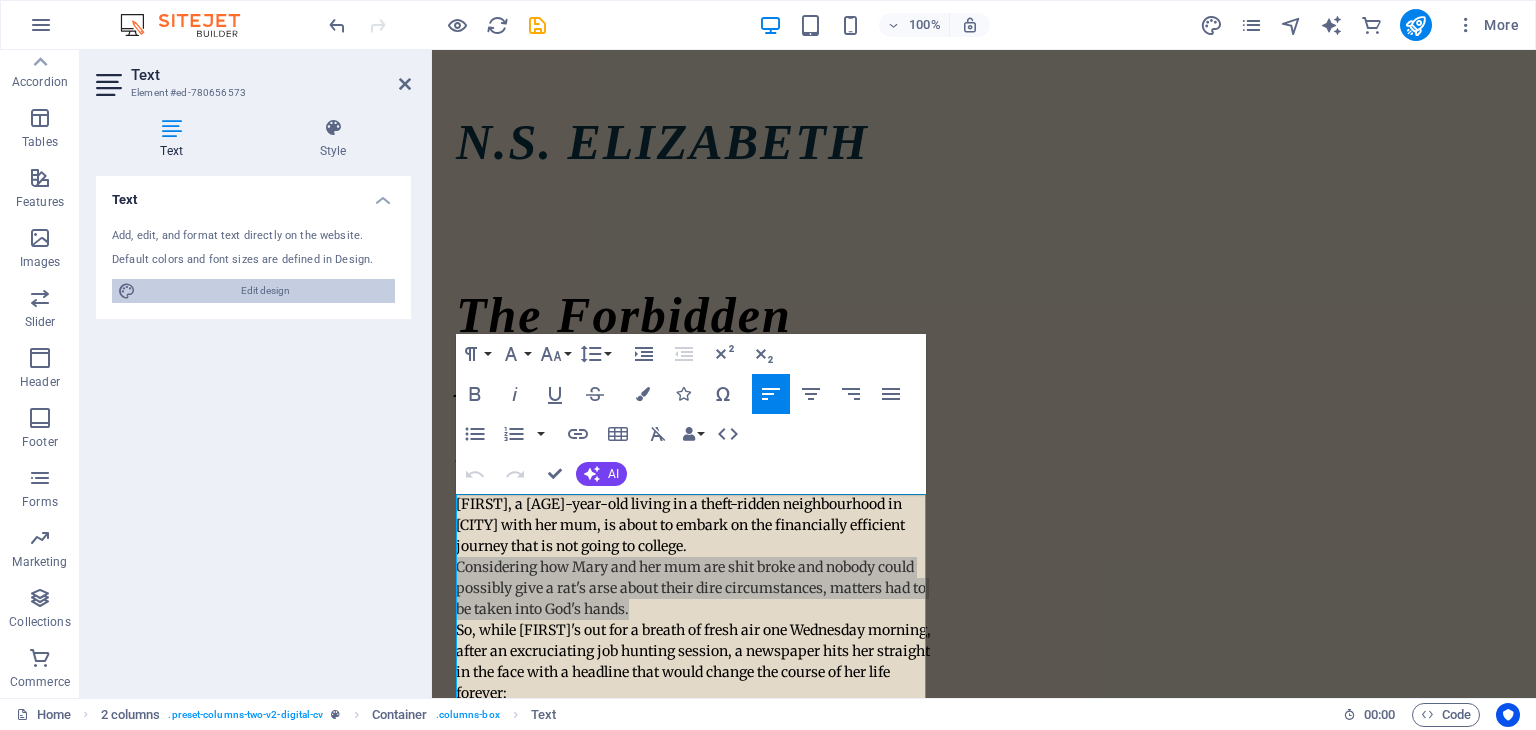click on "Edit design" at bounding box center (265, 291) 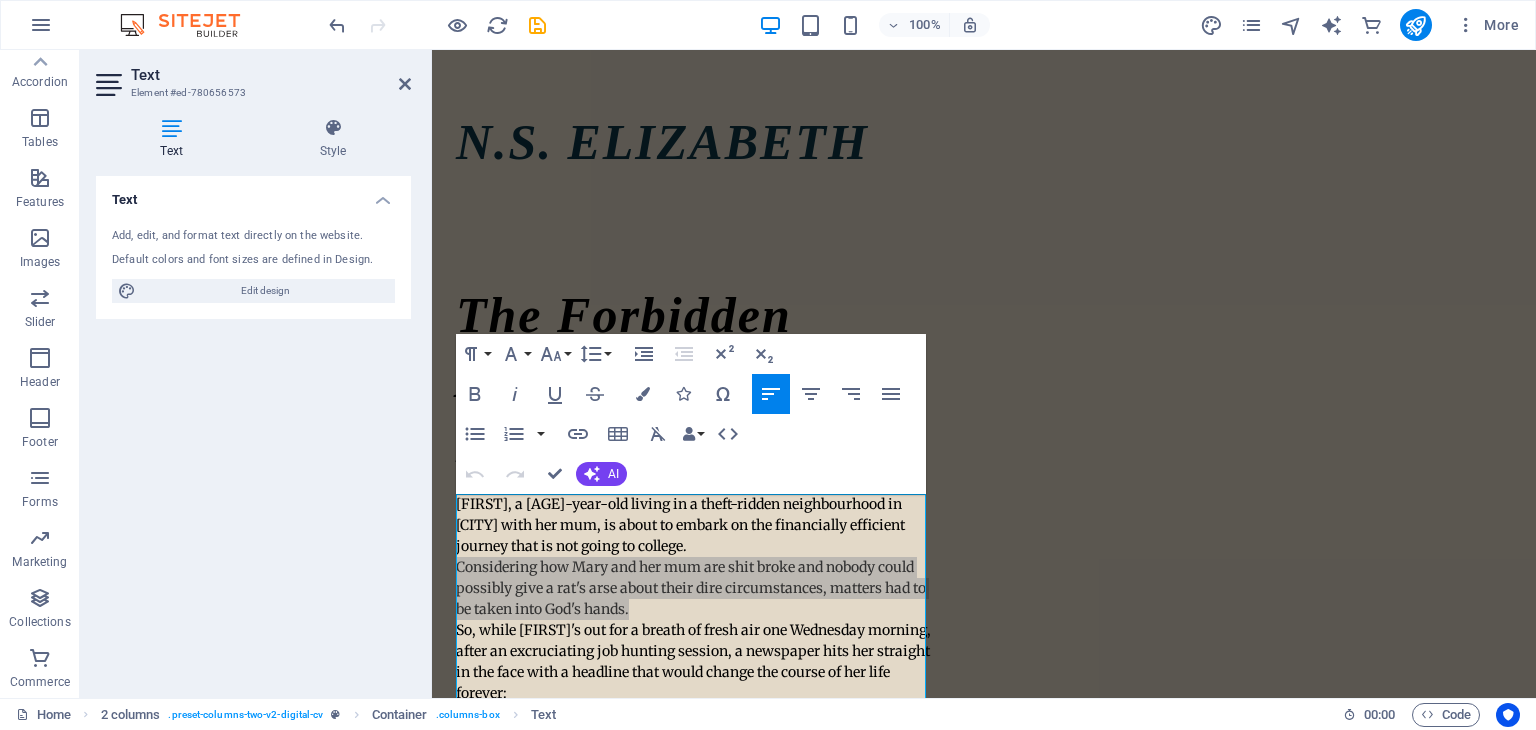 select on "px" 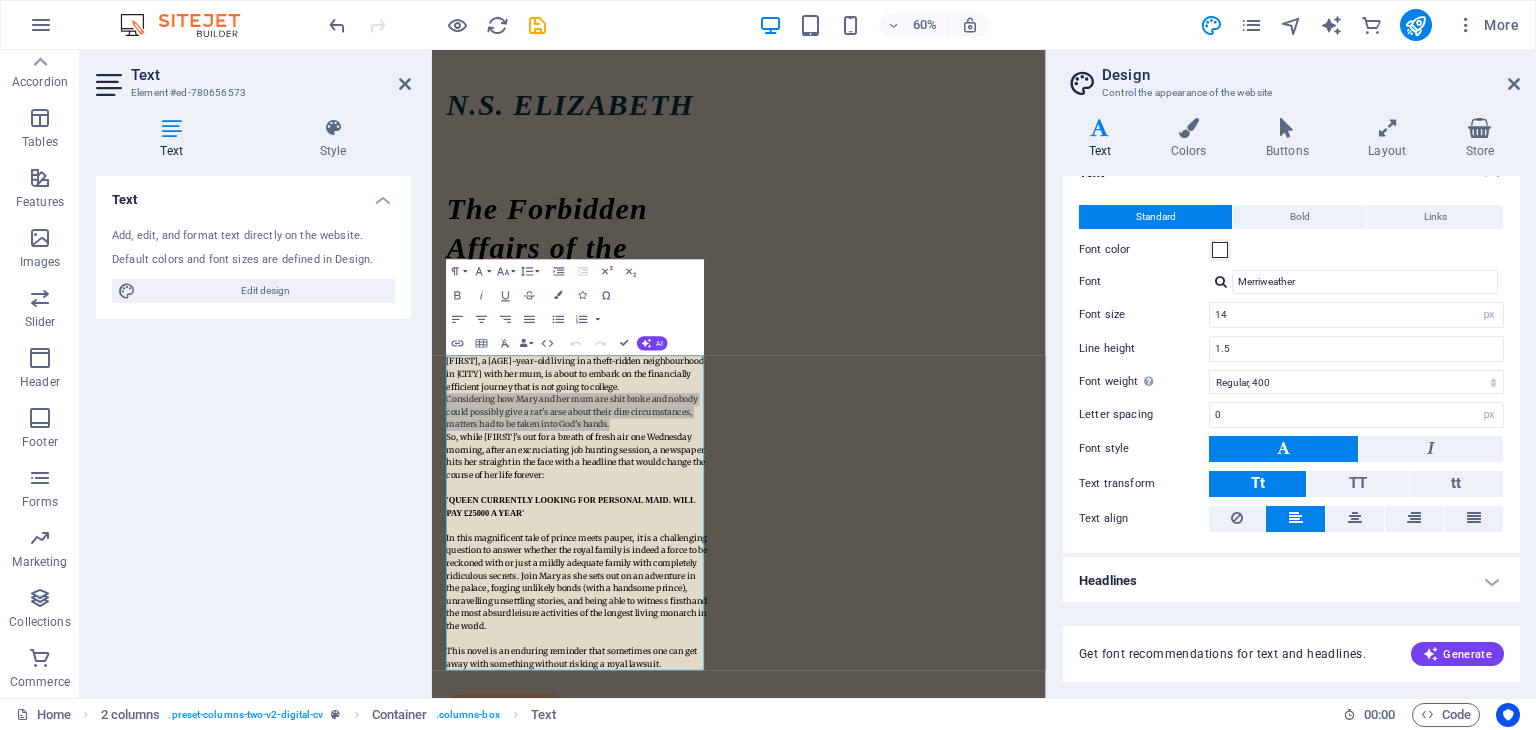 click on "Headlines" at bounding box center [1291, 581] 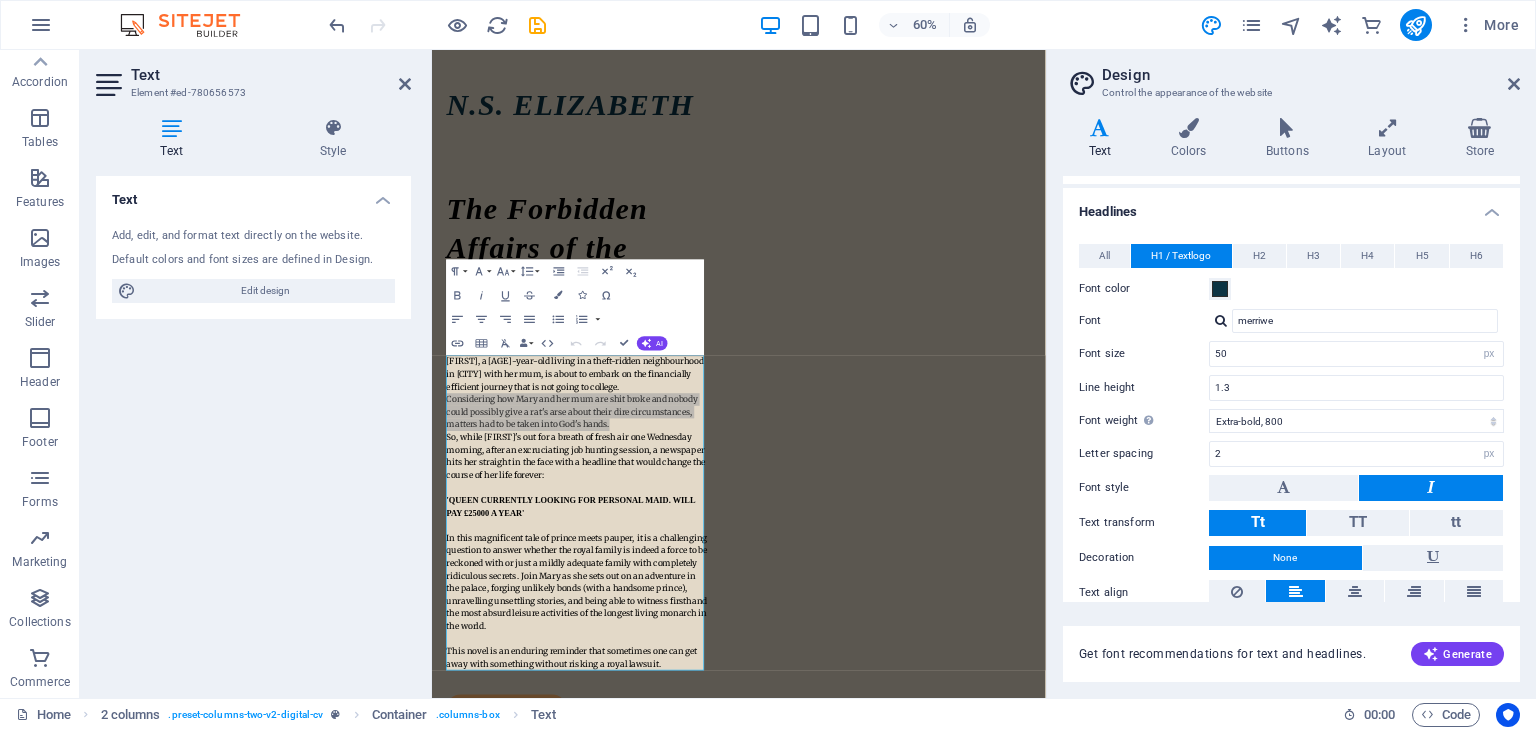 scroll, scrollTop: 427, scrollLeft: 0, axis: vertical 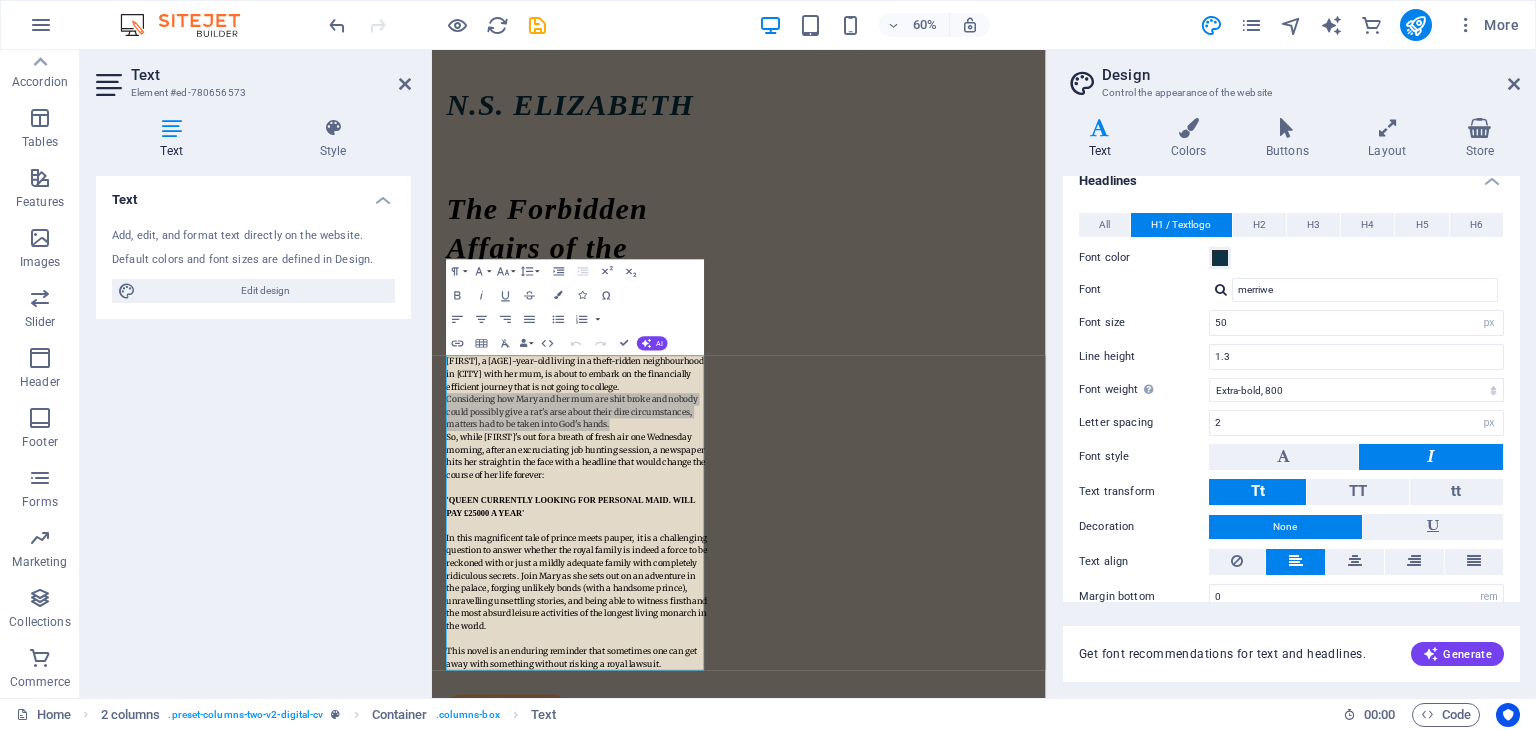 click at bounding box center (1431, 457) 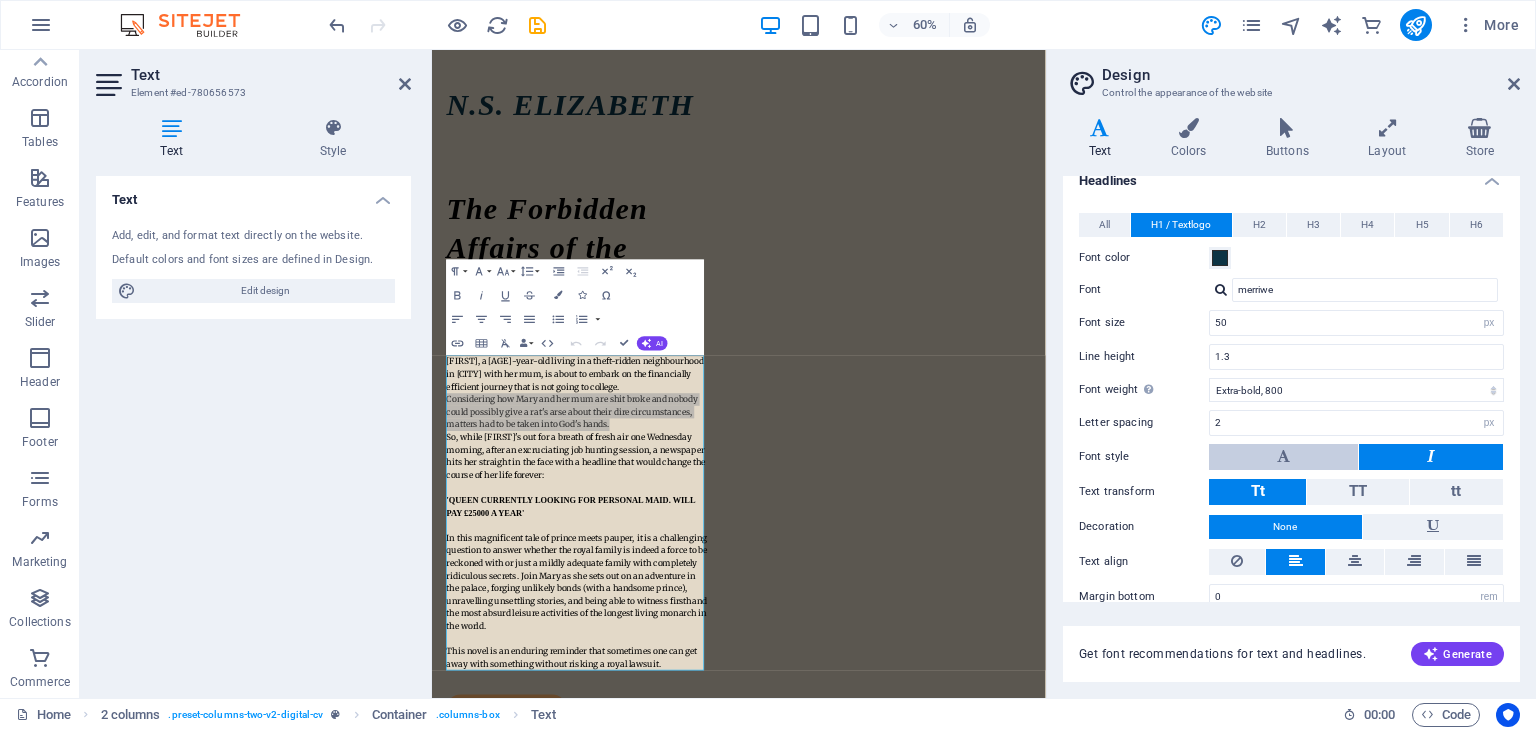click at bounding box center (1283, 457) 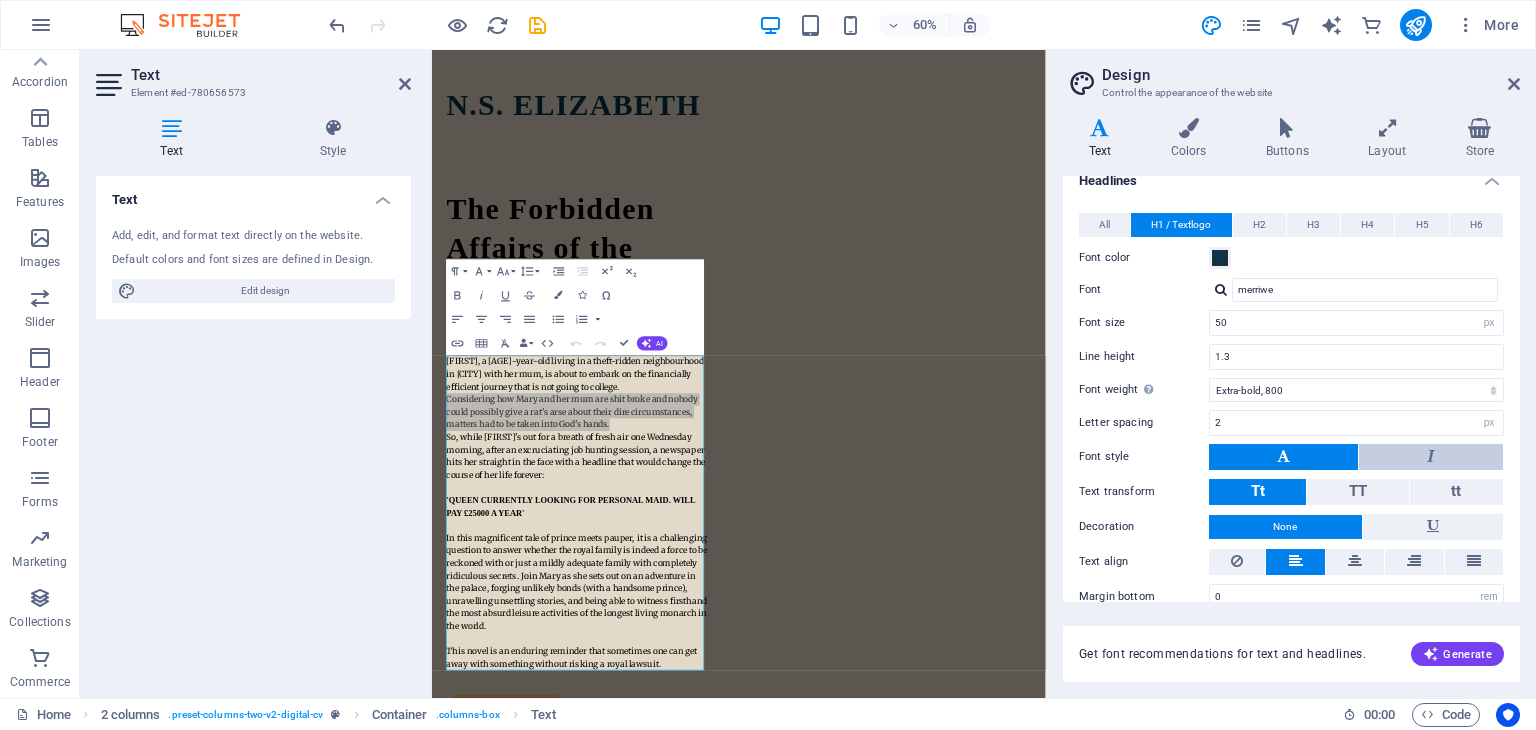 click at bounding box center [1431, 457] 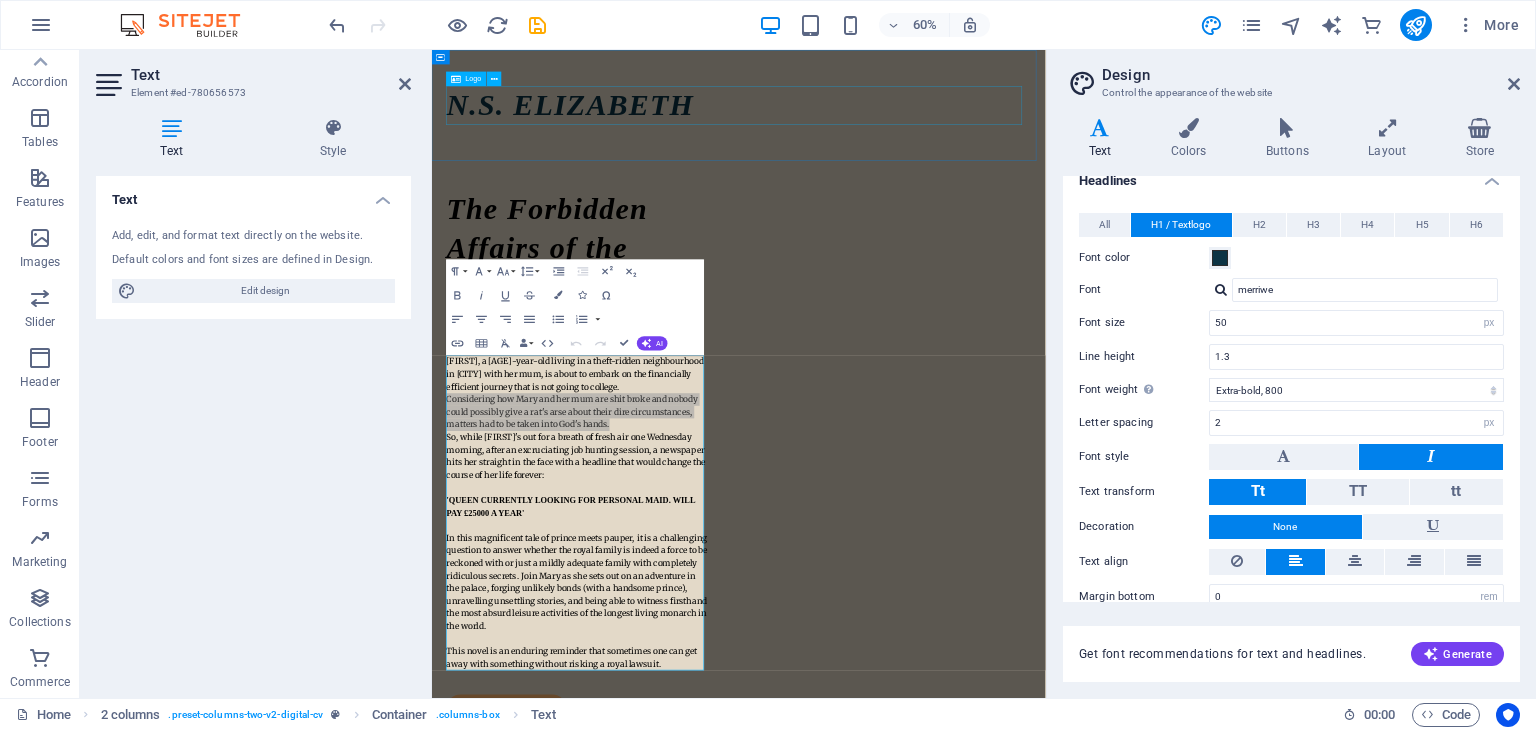 click on "N.S. ELIZABETH" at bounding box center (943, 142) 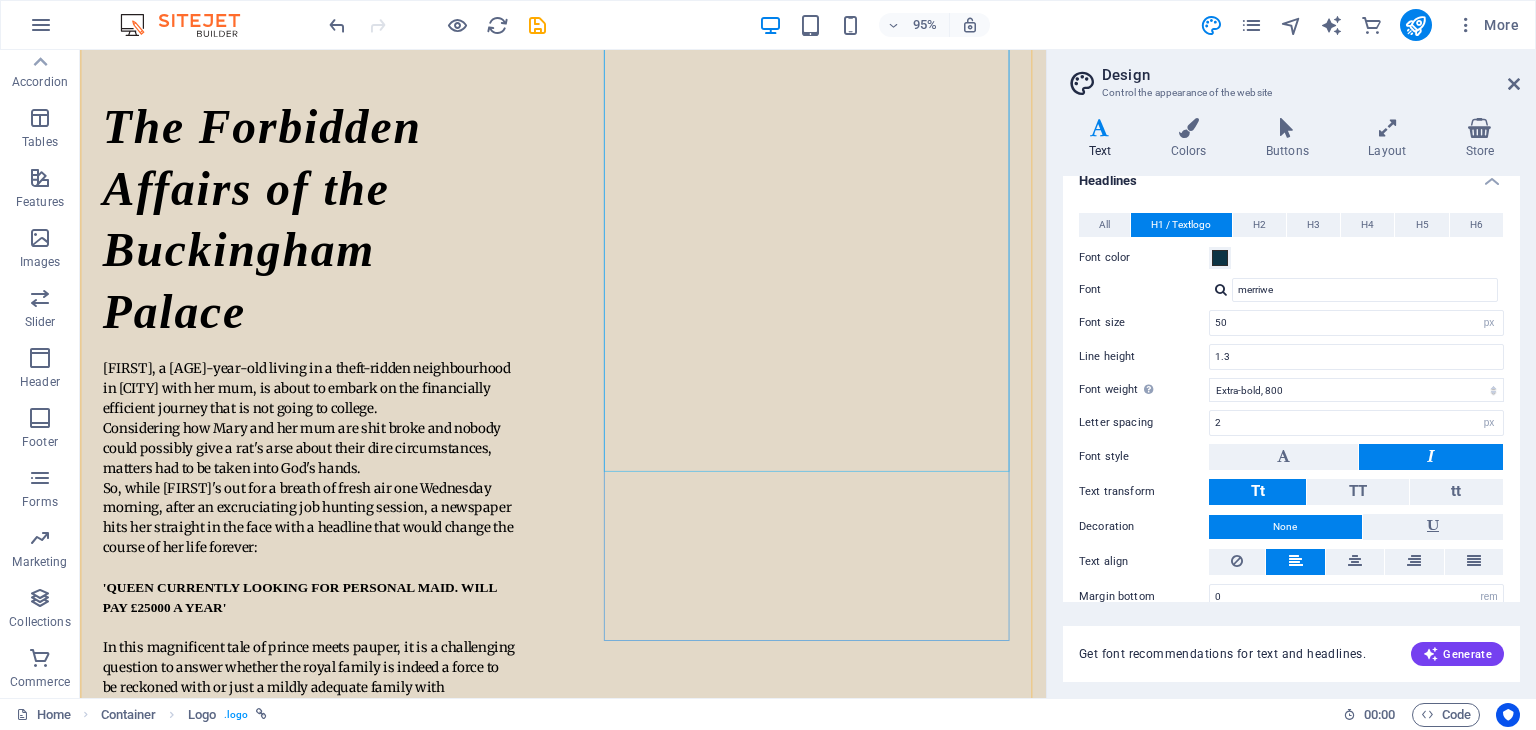 scroll, scrollTop: 500, scrollLeft: 0, axis: vertical 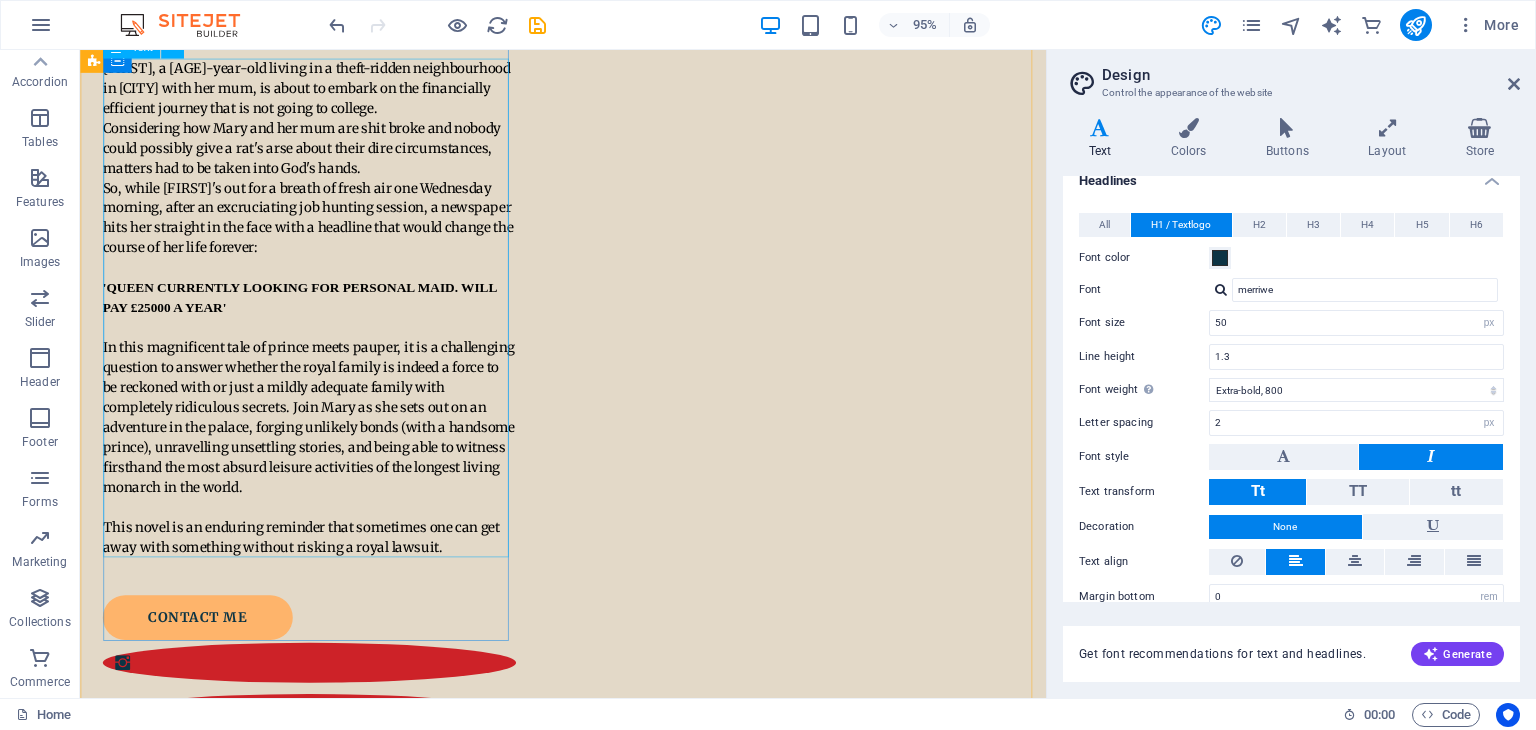 click on "Mary, a seventeen-year-old living in a theft-ridden neighbourhood in London with her mum, is about to embark on the financially efficient journey that is not going to college. Considering how Mary and her mum are shit broke and nobody could possibly give a rat's arse about their dire circumstances, matters had to be taken into God's hands. So, while Mary's out for a breath of fresh air one Wednesday morning, after an excruciating job hunting session, a newspaper hits her straight in the face with a headline that would change the course of her life forever: 'QUEEN CURRENTLY LOOKING FOR PERSONAL MAID. WILL PAY £25000 A YEAR' This novel is an enduring reminder that sometimes one can get away with something without risking a royal lawsuit." at bounding box center [321, 321] 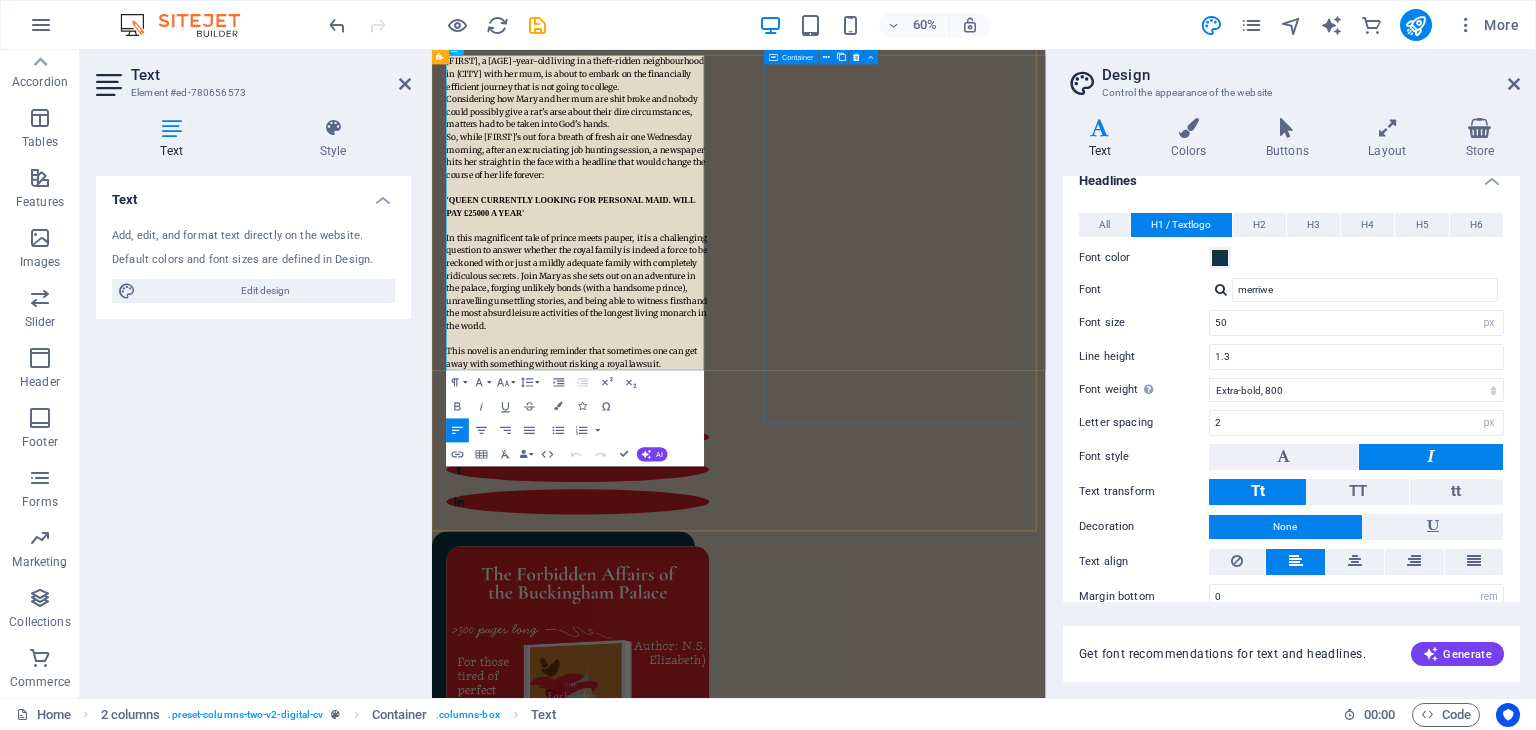 click at bounding box center (675, 1150) 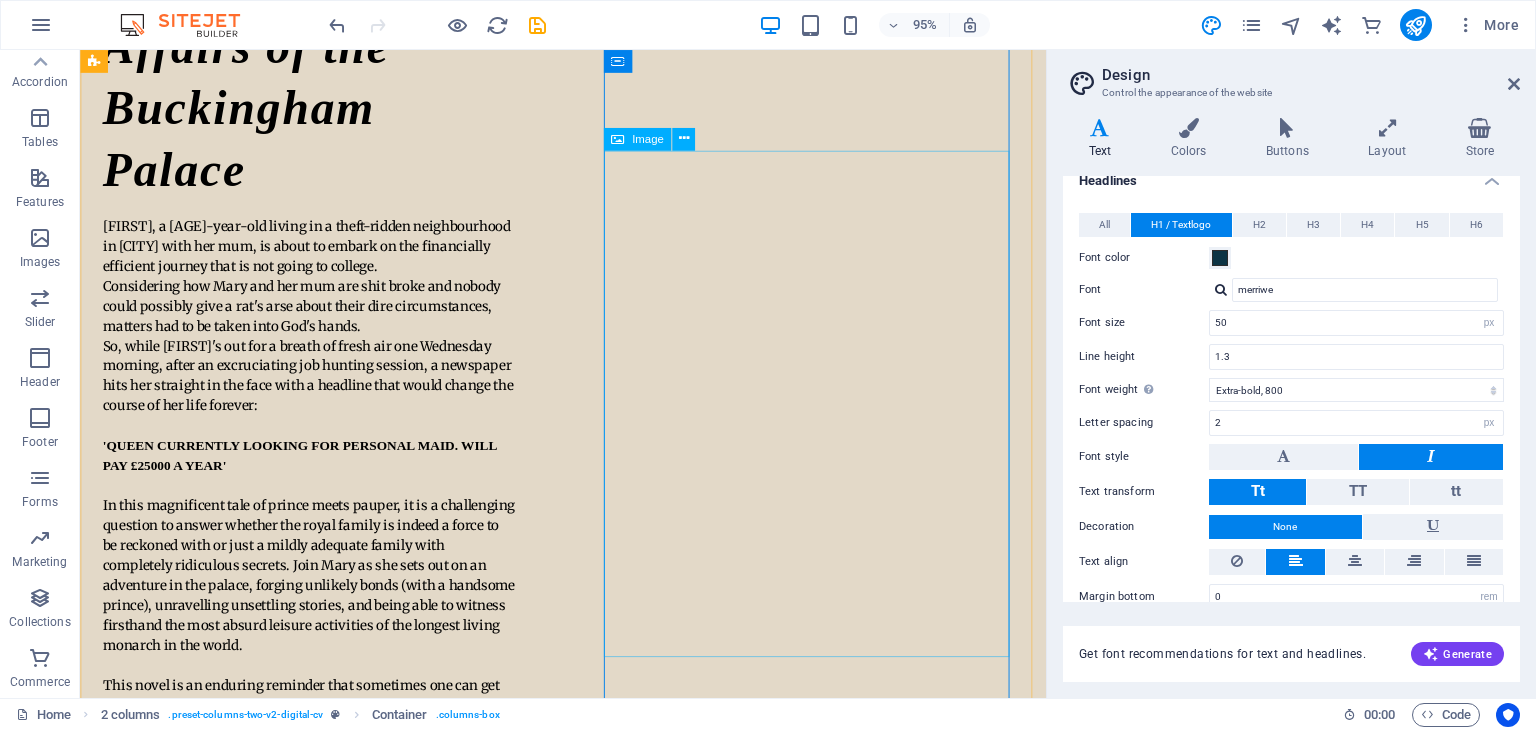 scroll, scrollTop: 300, scrollLeft: 0, axis: vertical 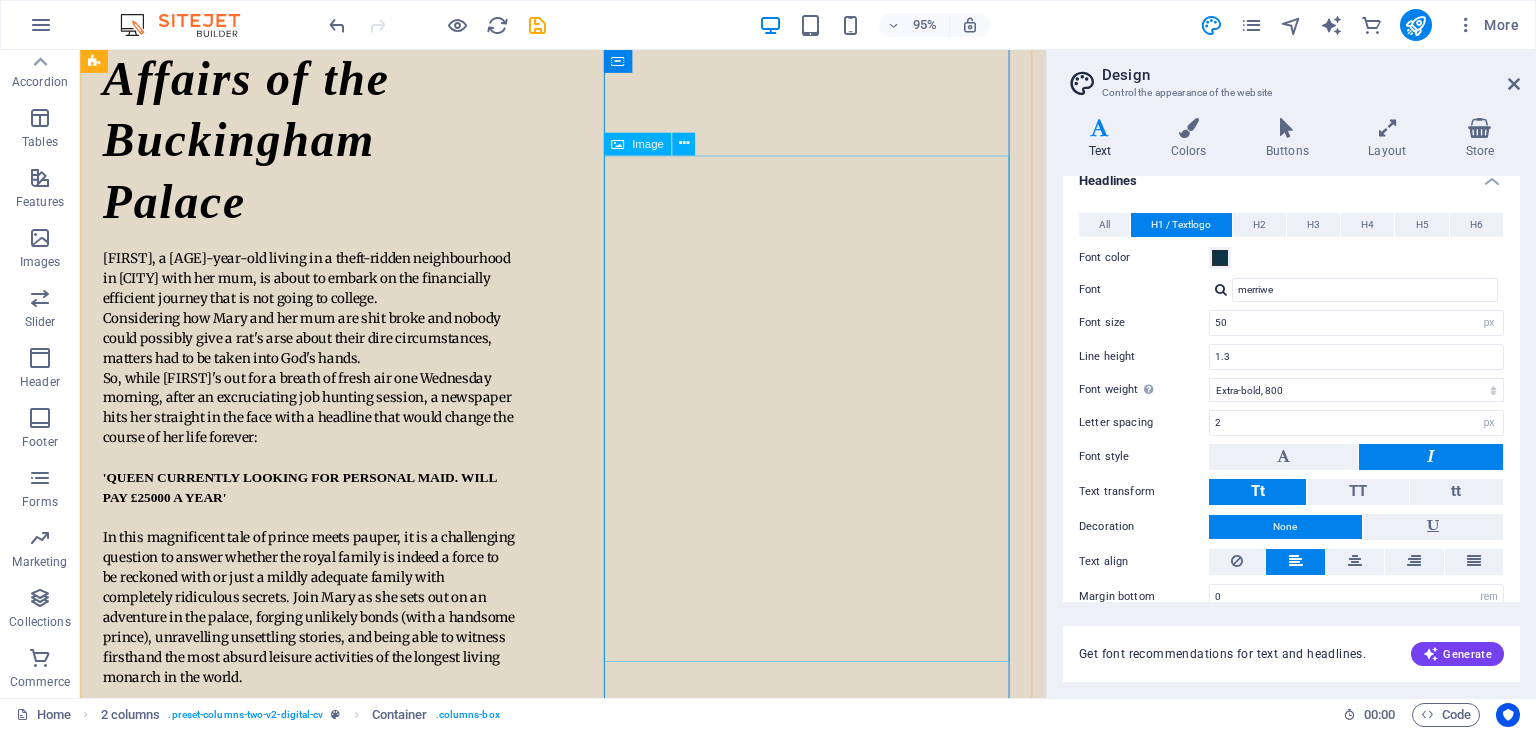 click at bounding box center [321, 1348] 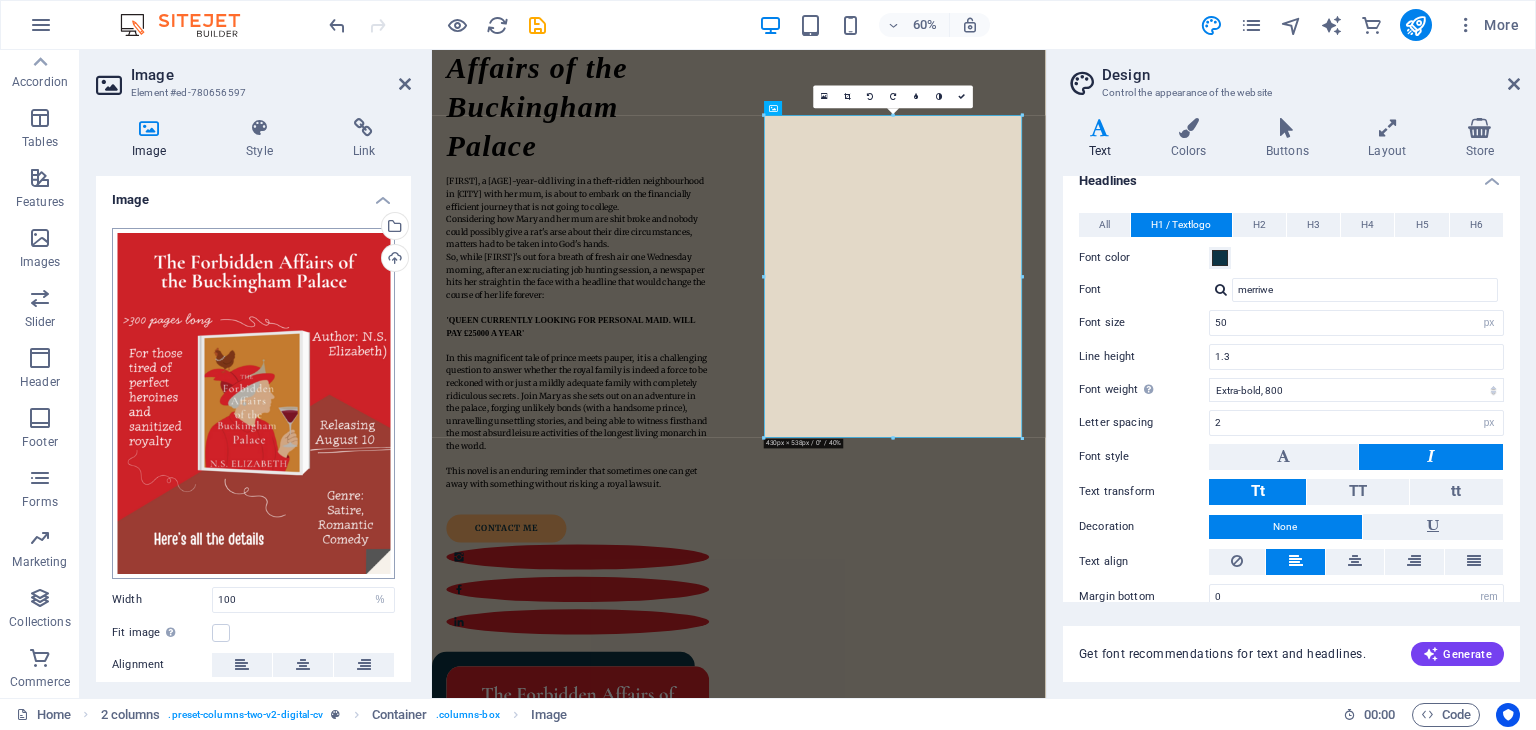 scroll, scrollTop: 150, scrollLeft: 0, axis: vertical 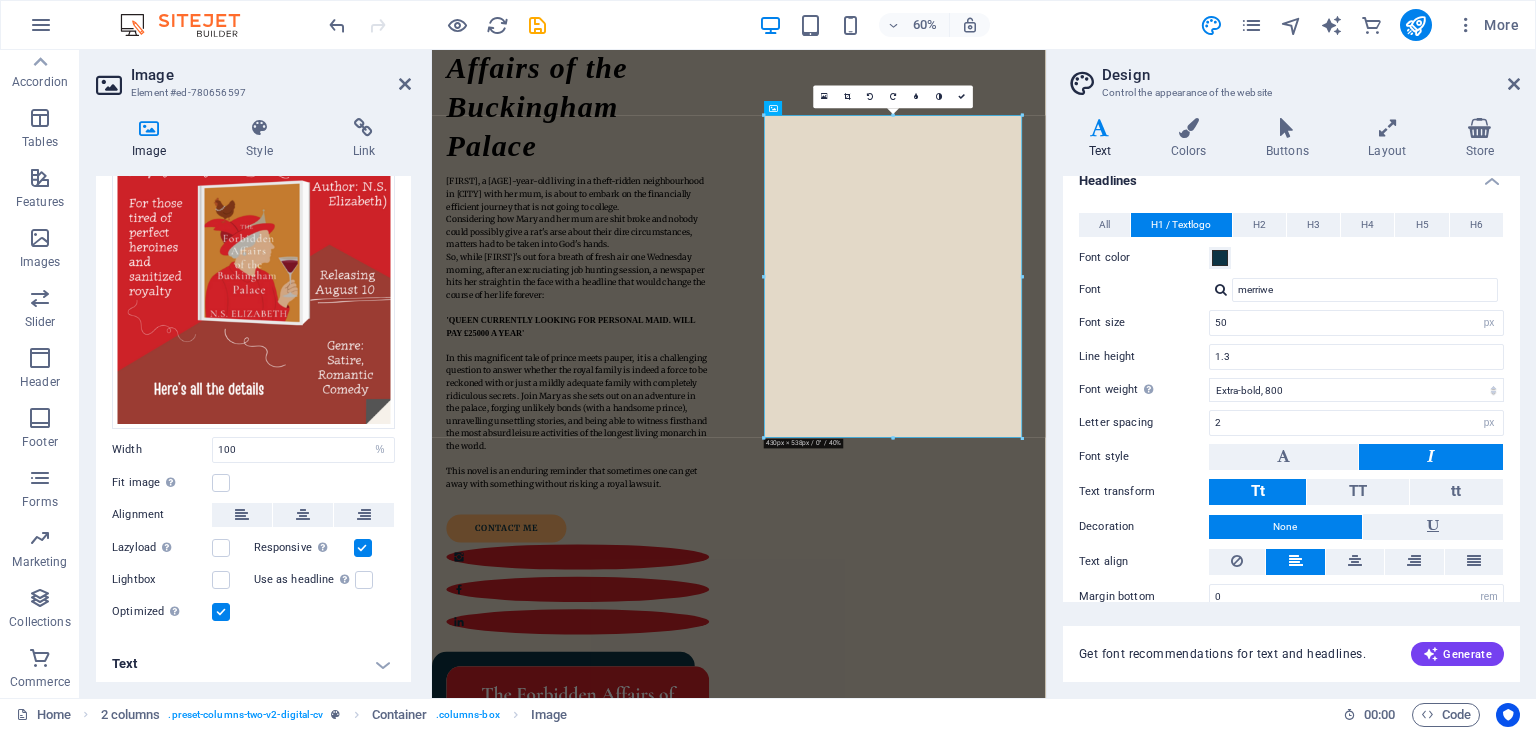 drag, startPoint x: 406, startPoint y: 400, endPoint x: 410, endPoint y: 357, distance: 43.185646 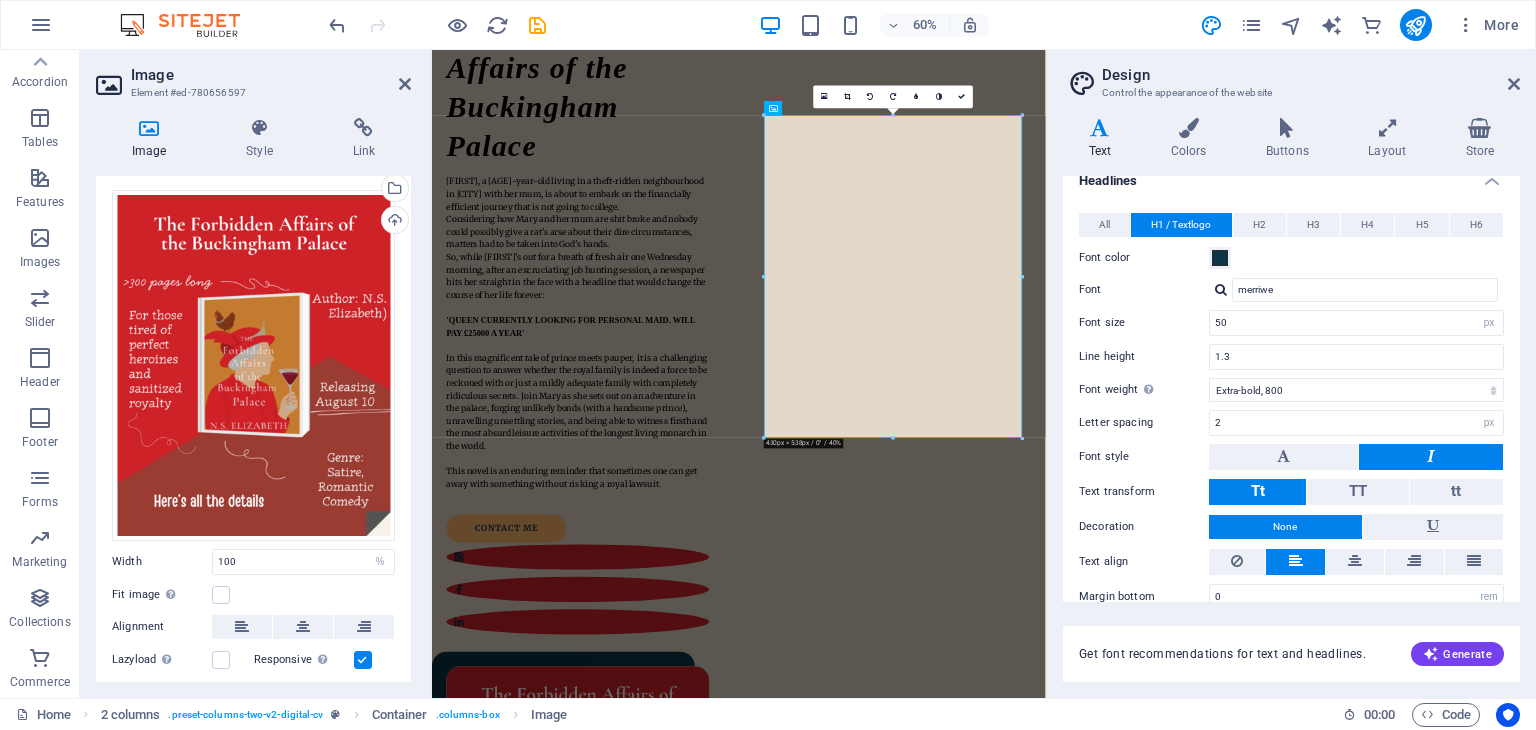 scroll, scrollTop: 0, scrollLeft: 0, axis: both 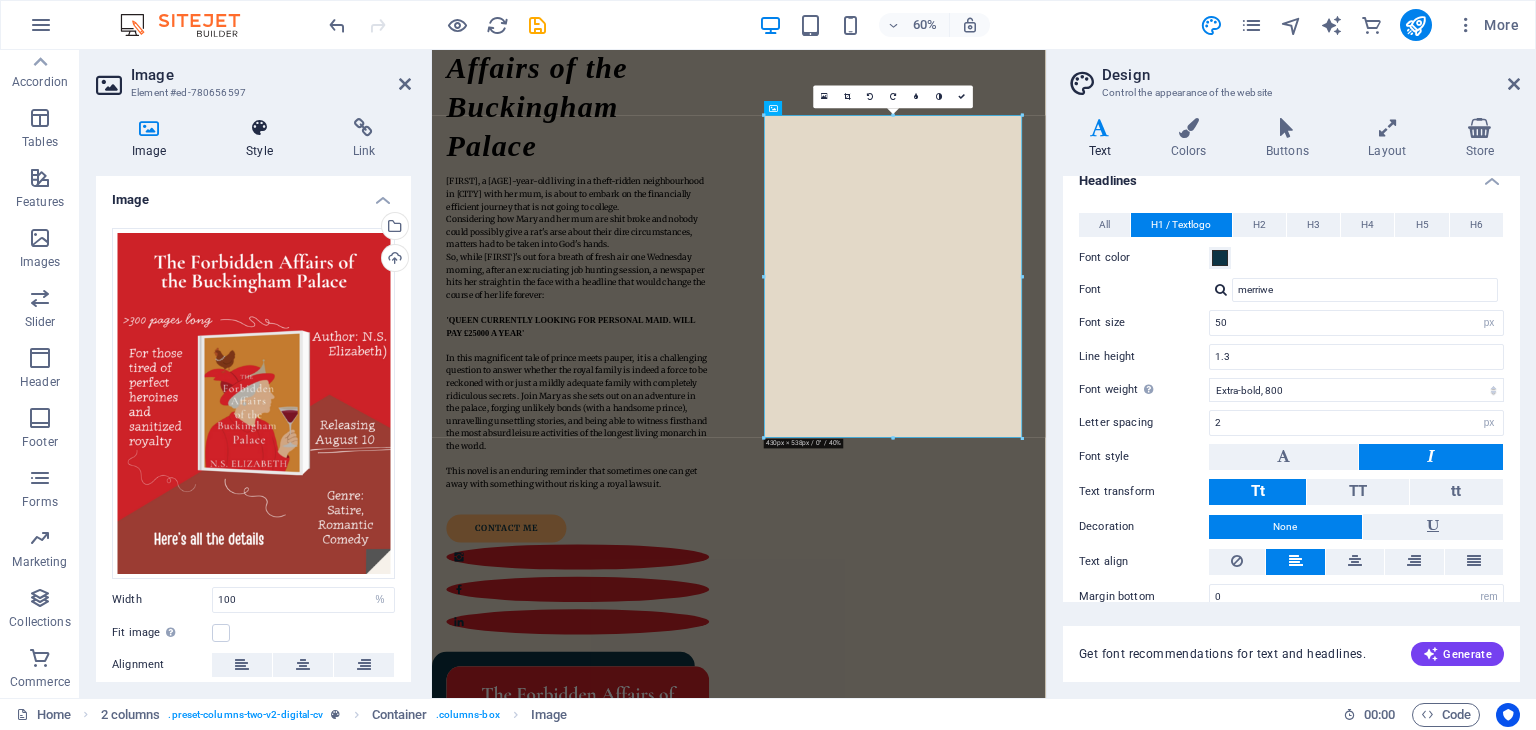 click at bounding box center [259, 128] 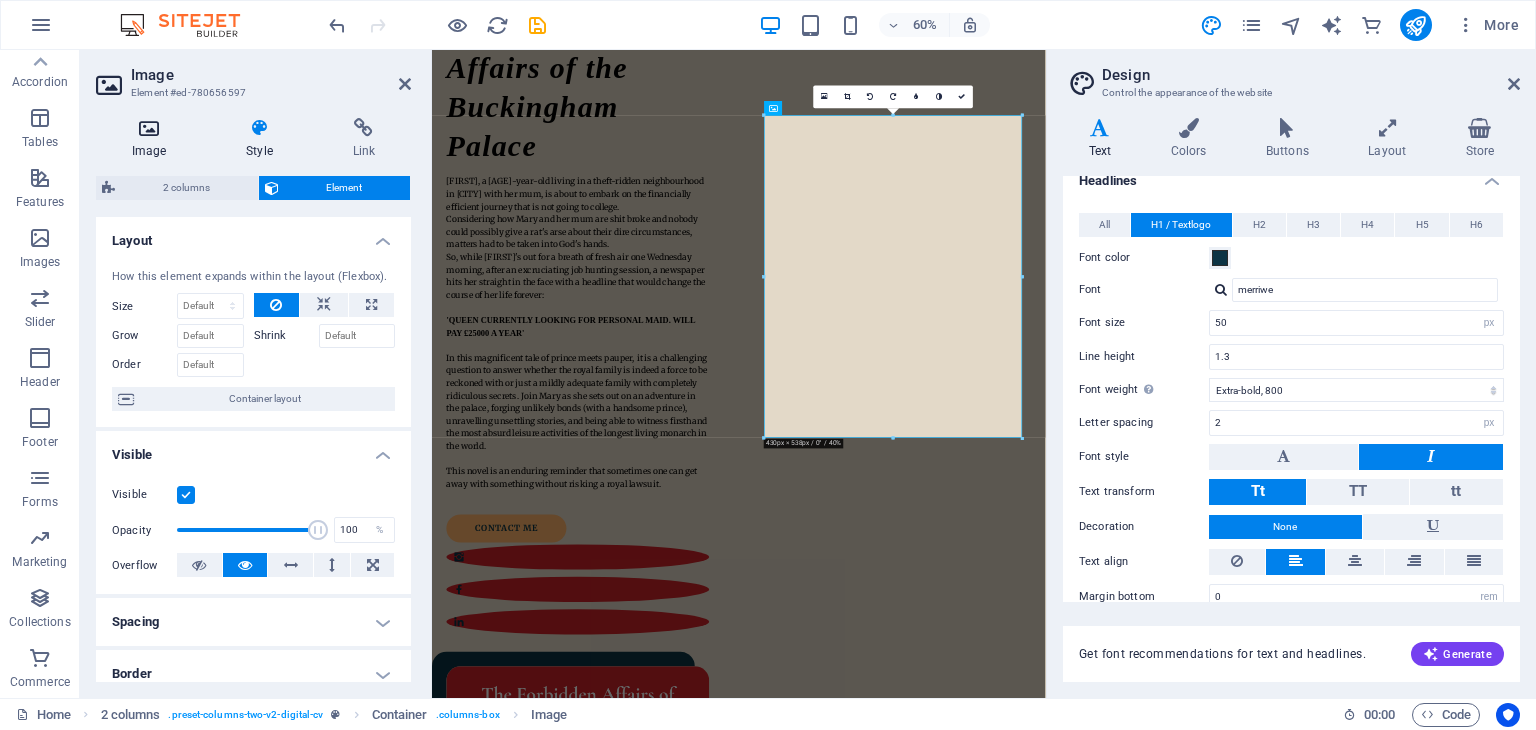 click on "Image" at bounding box center (153, 139) 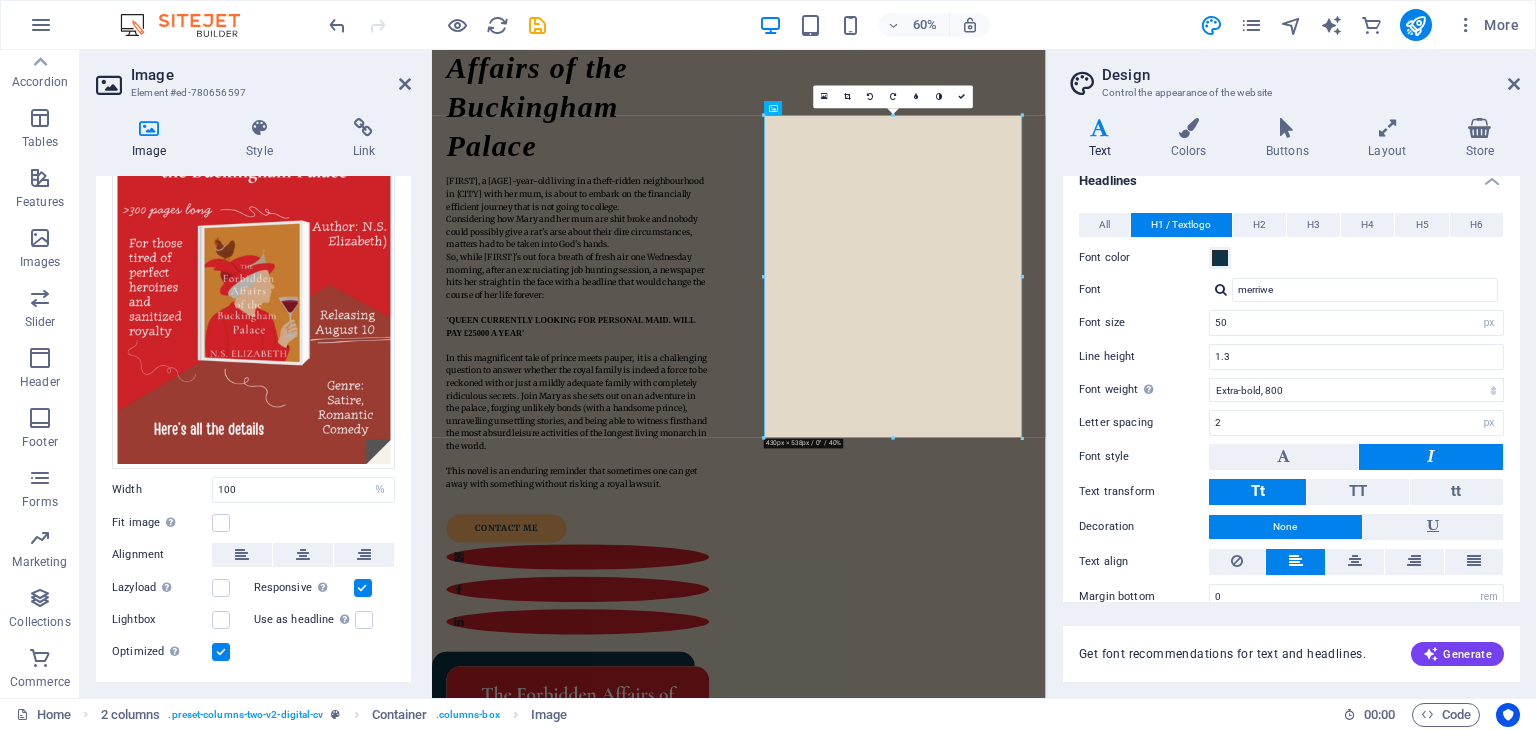 scroll, scrollTop: 150, scrollLeft: 0, axis: vertical 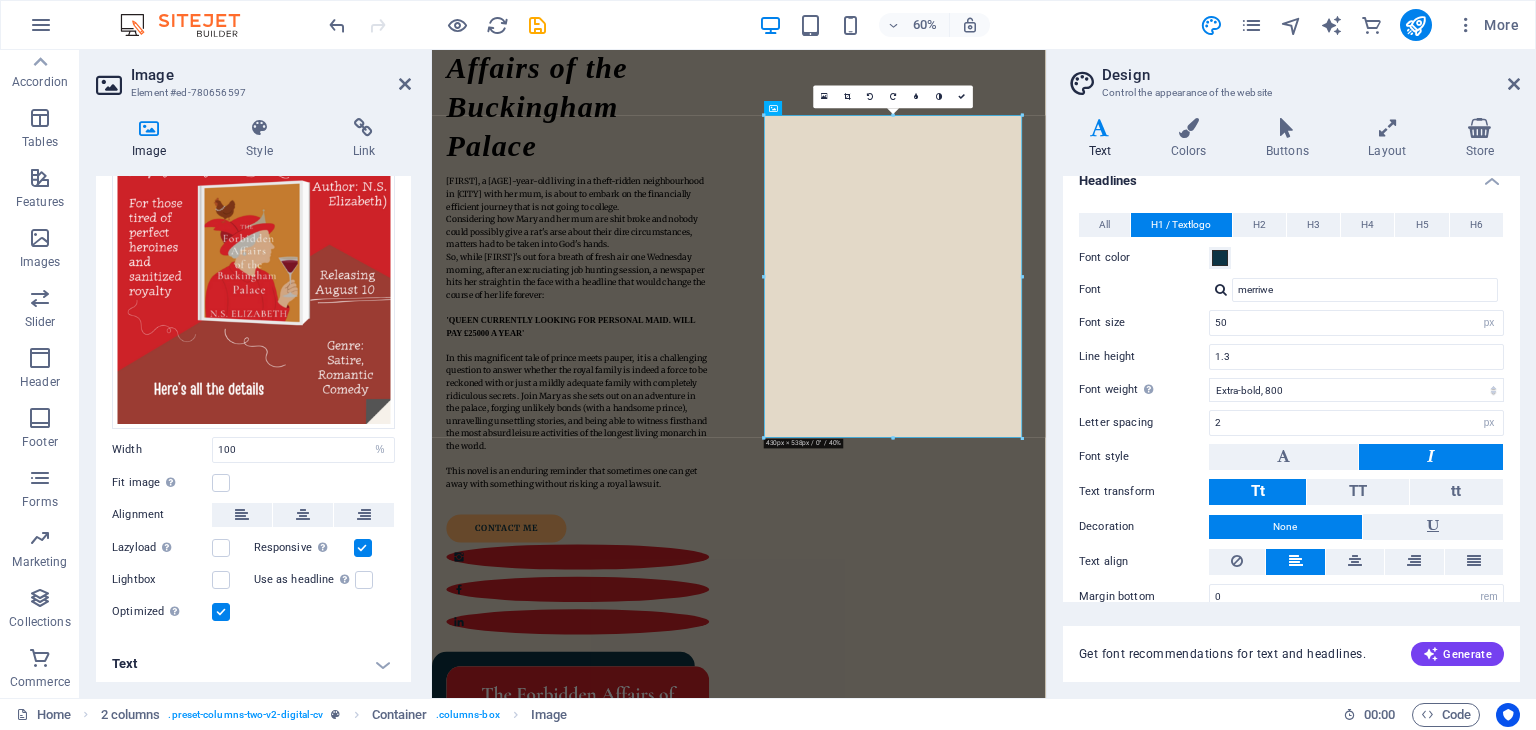 click on "Text" at bounding box center (253, 664) 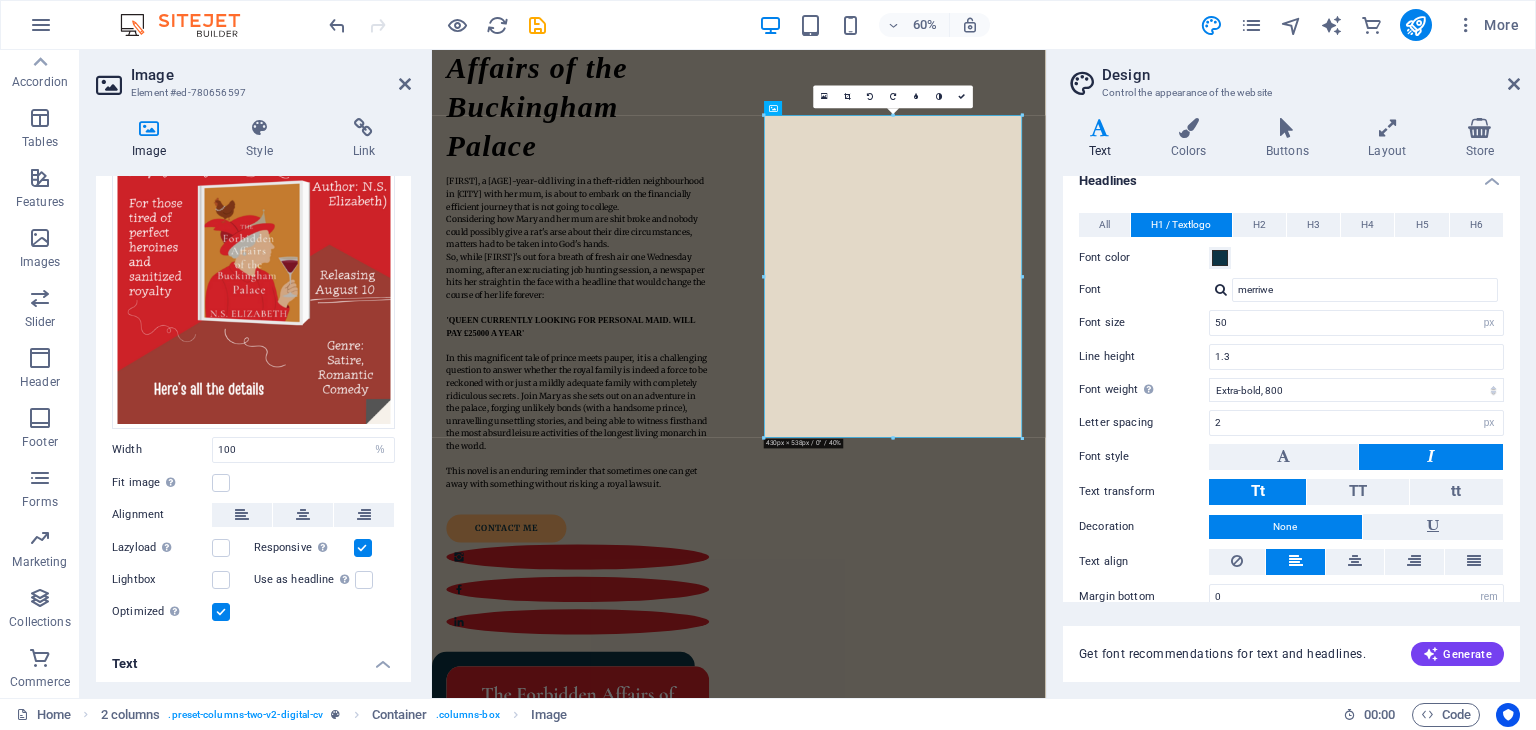 scroll, scrollTop: 208, scrollLeft: 0, axis: vertical 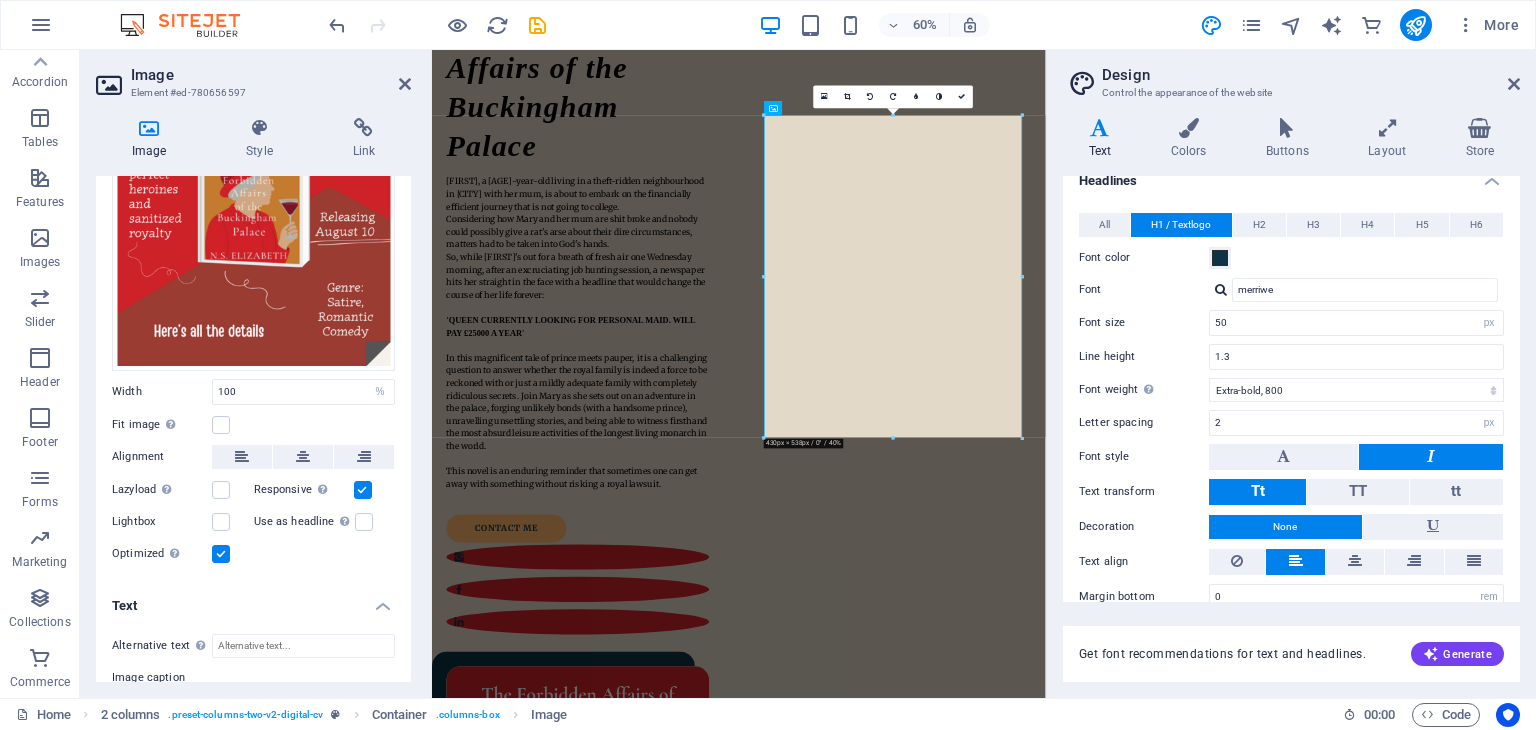drag, startPoint x: 404, startPoint y: 515, endPoint x: 409, endPoint y: 605, distance: 90.13878 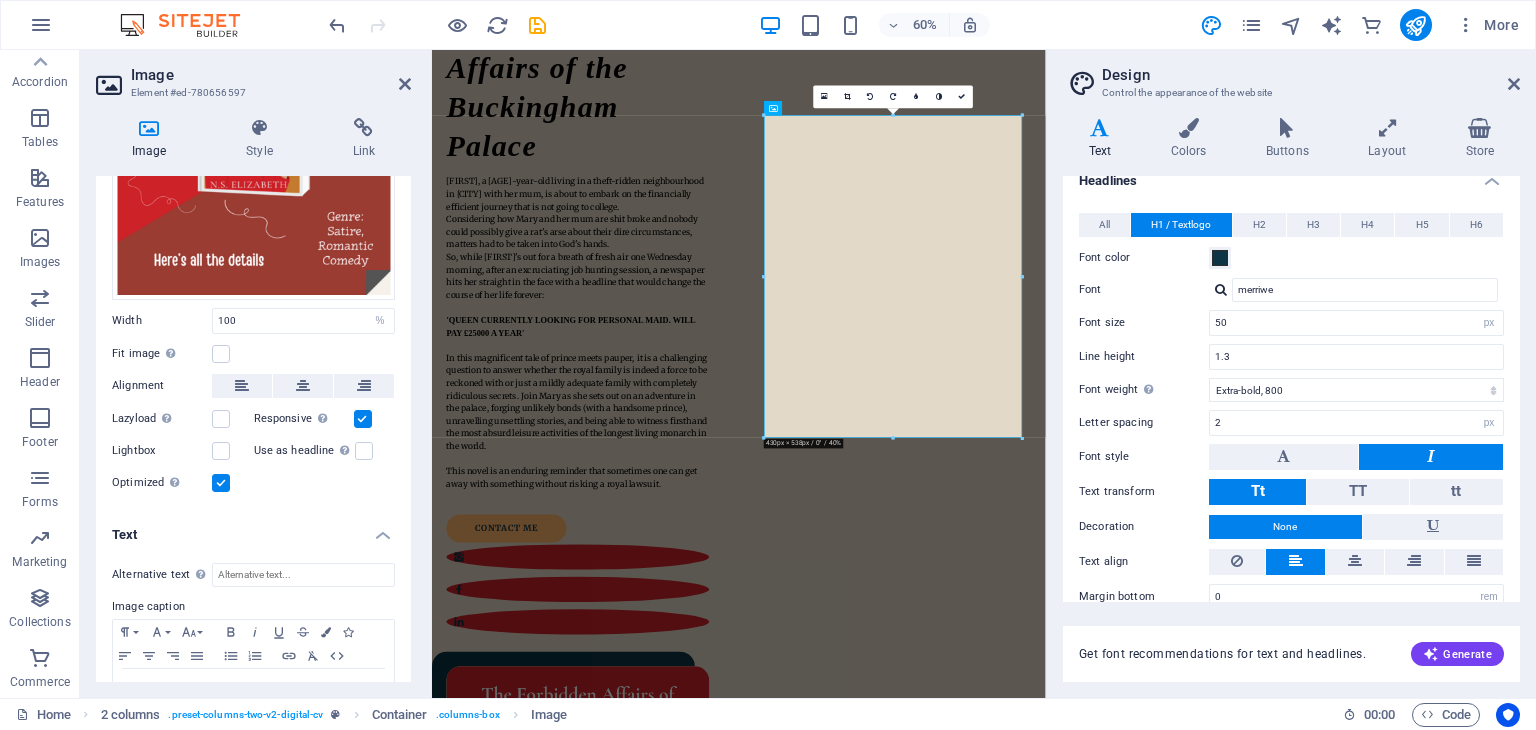 scroll, scrollTop: 272, scrollLeft: 0, axis: vertical 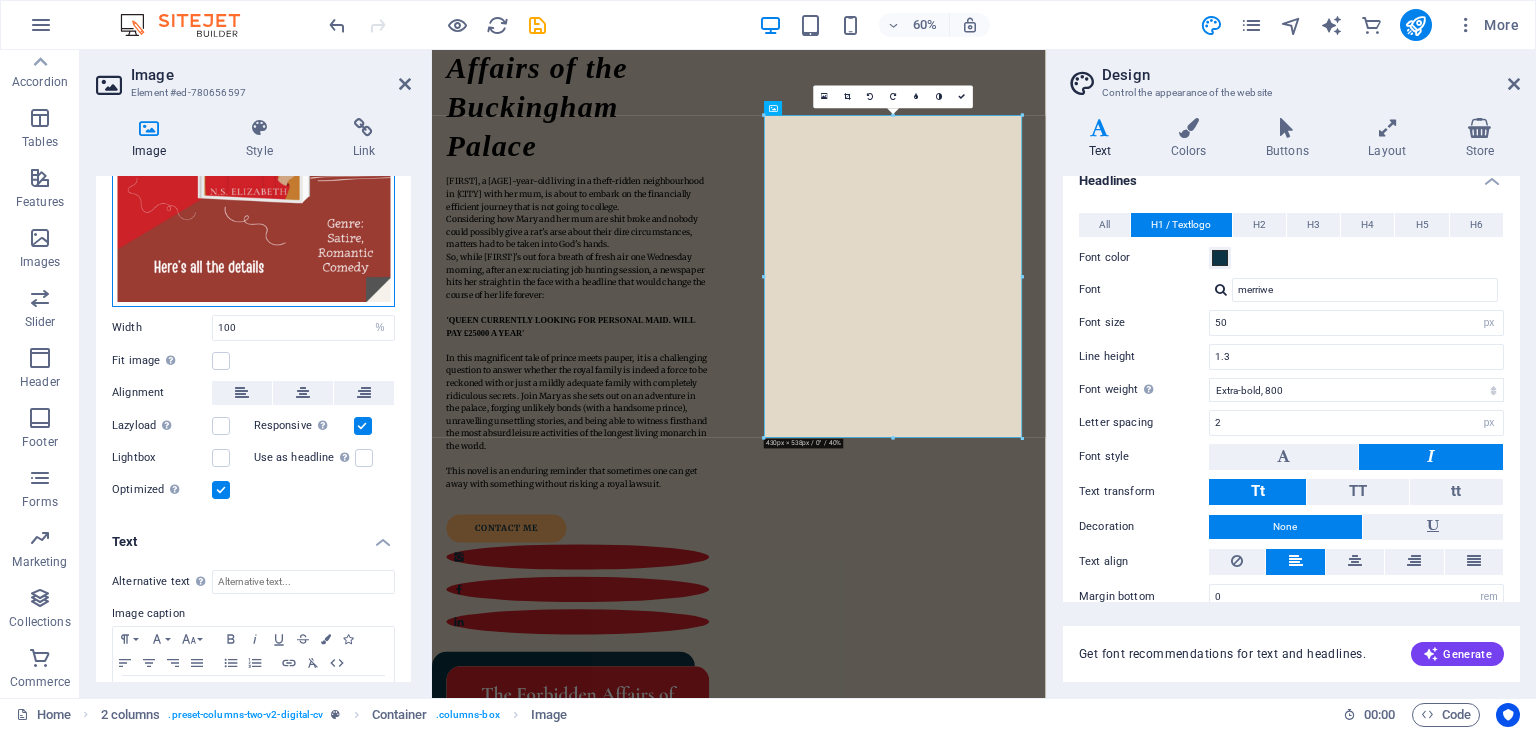 click on "Drag files here, click to choose files or select files from Files or our free stock photos & videos" at bounding box center [253, 131] 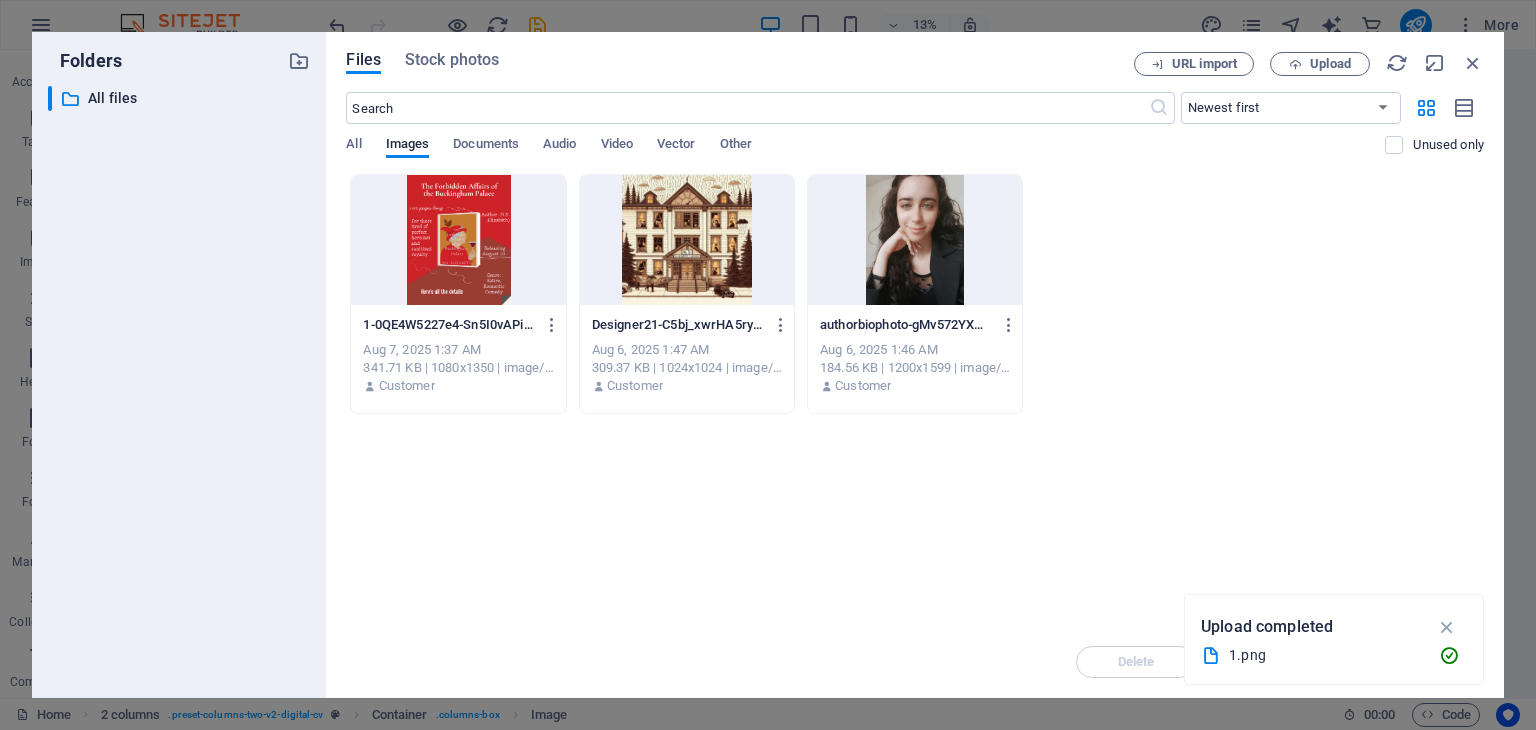scroll, scrollTop: 123, scrollLeft: 0, axis: vertical 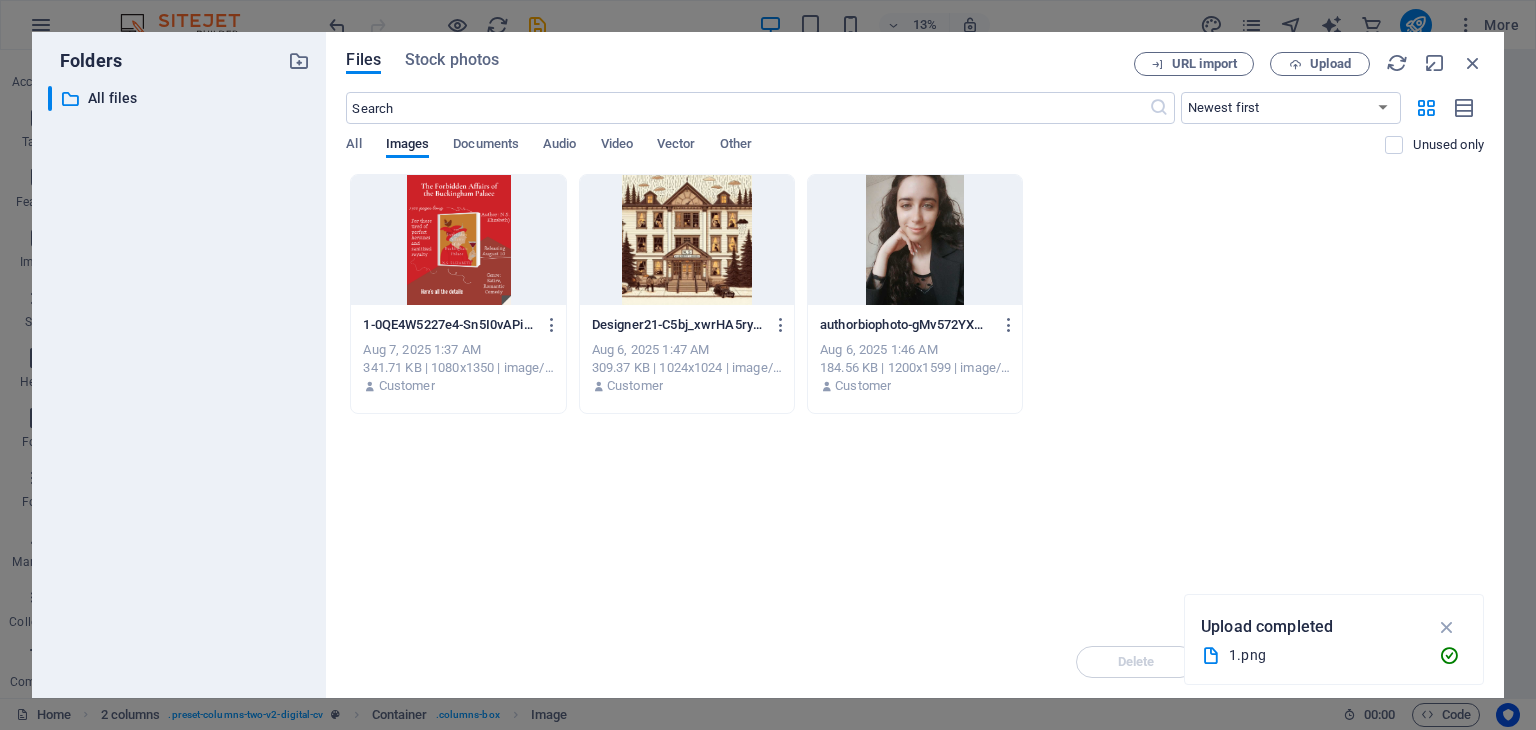 click on "Files Stock photos URL import Upload ​ Newest first Oldest first Name (A-Z) Name (Z-A) Size (0-9) Size (9-0) Resolution (0-9) Resolution (9-0) All Images Documents Audio Video Vector Other Unused only Drop files here to upload them instantly 1-0QE4W5227e4-Sn5I0vAPiQ.png 1-0QE4W5227e4-Sn5I0vAPiQ.png Aug 7, 2025 1:37 AM 341.71 KB | 1080x1350 | image/png Customer Designer21-C5bj_xwrHA5ryU8-eR0MGQ.jpeg Designer21-C5bj_xwrHA5ryU8-eR0MGQ.jpeg Aug 6, 2025 1:47 AM 309.37 KB | 1024x1024 | image/jpeg Customer authorbiophoto-gMv572YXAWTd7y08oNZnZw.jpeg authorbiophoto-gMv572YXAWTd7y08oNZnZw.jpeg Aug 6, 2025 1:46 AM 184.56 KB | 1200x1599 | image/jpeg Customer Delete Move Insert" at bounding box center [915, 365] 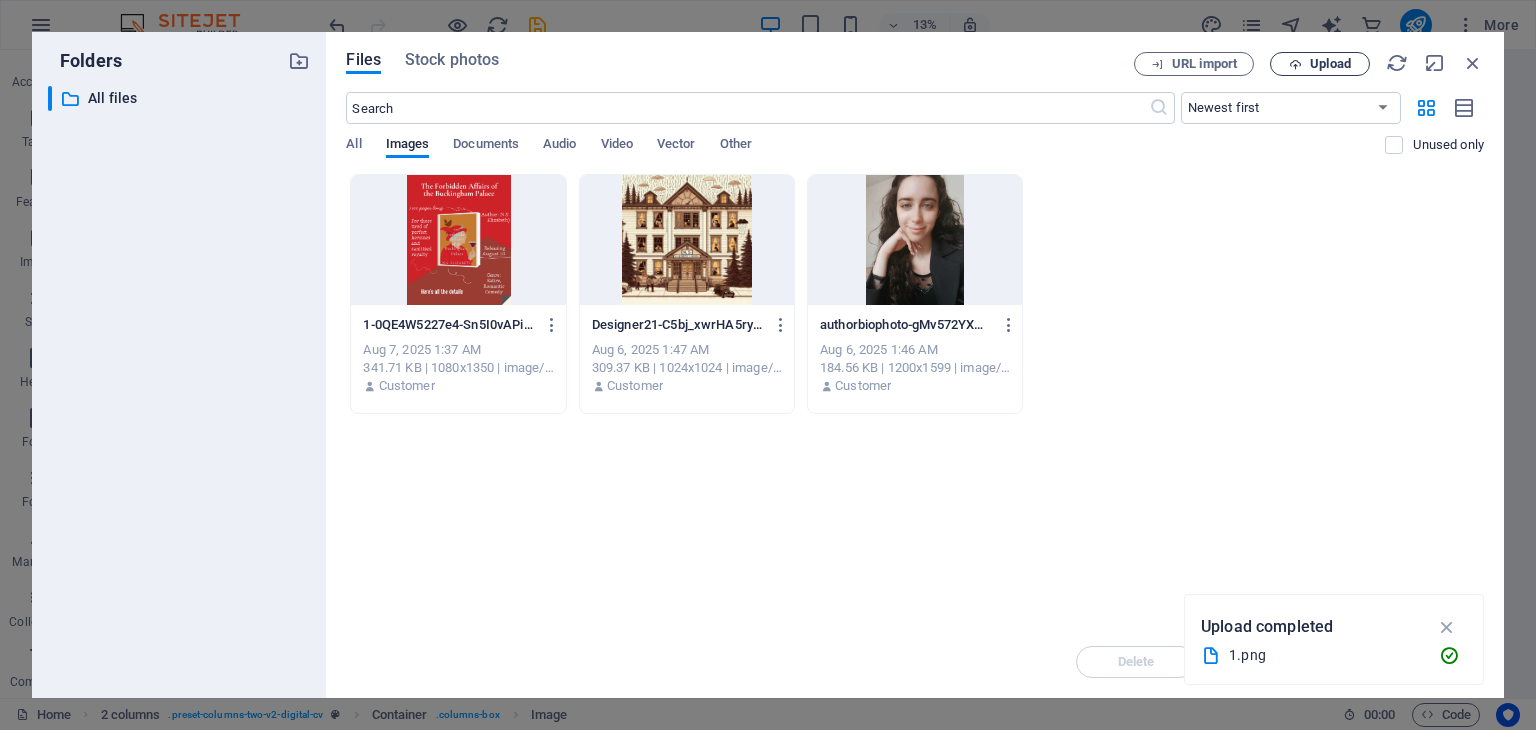click on "Upload" at bounding box center [1320, 64] 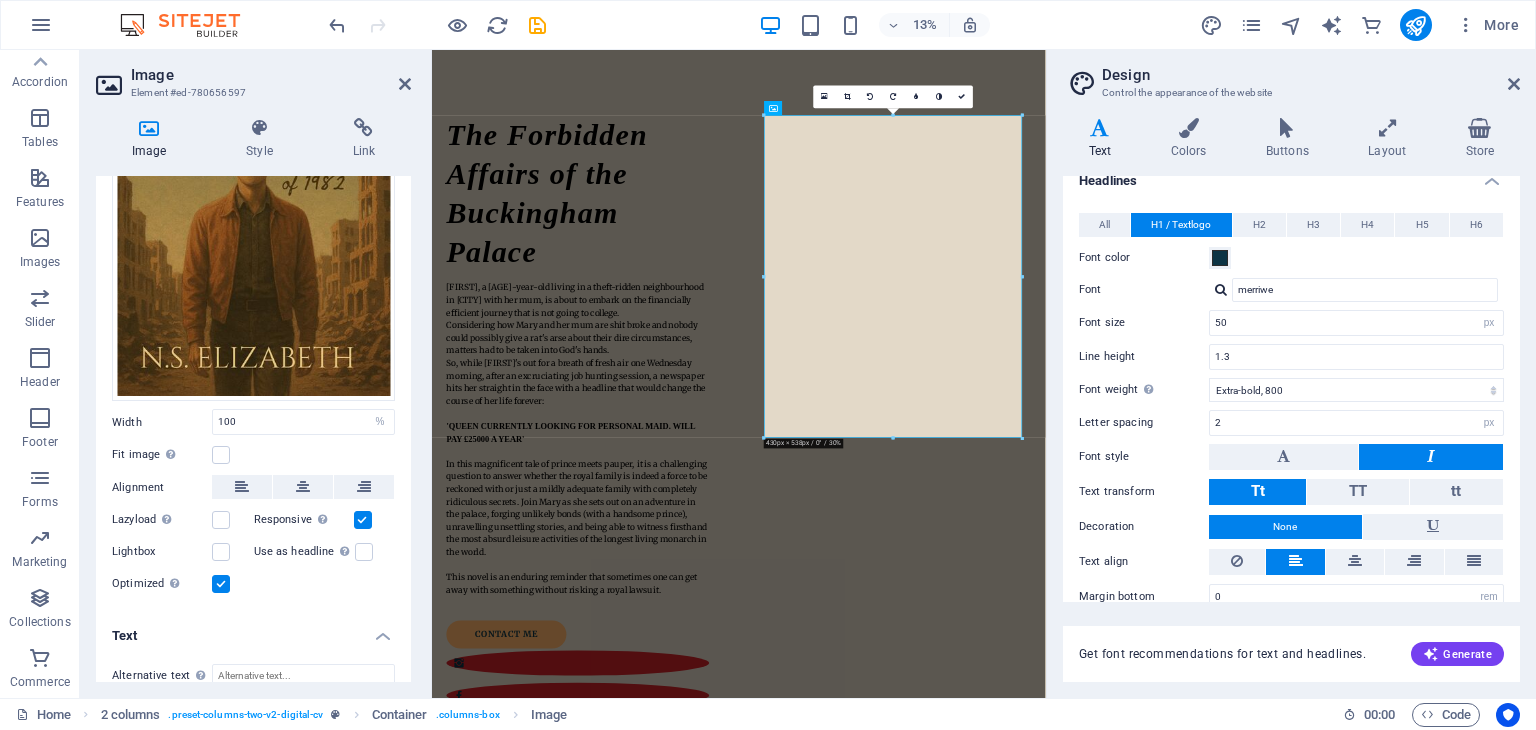 scroll, scrollTop: 300, scrollLeft: 0, axis: vertical 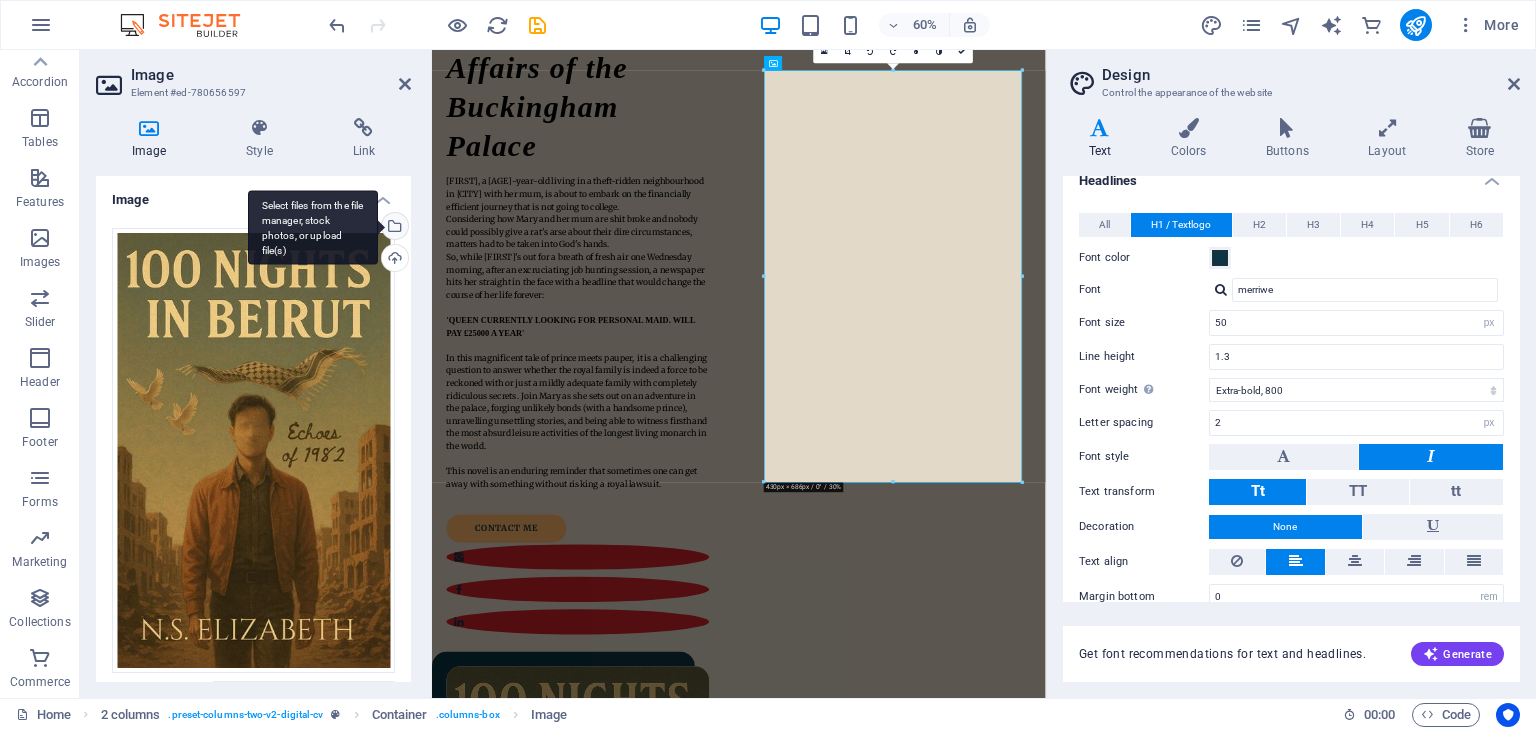 click on "Select files from the file manager, stock photos, or upload file(s)" at bounding box center [393, 228] 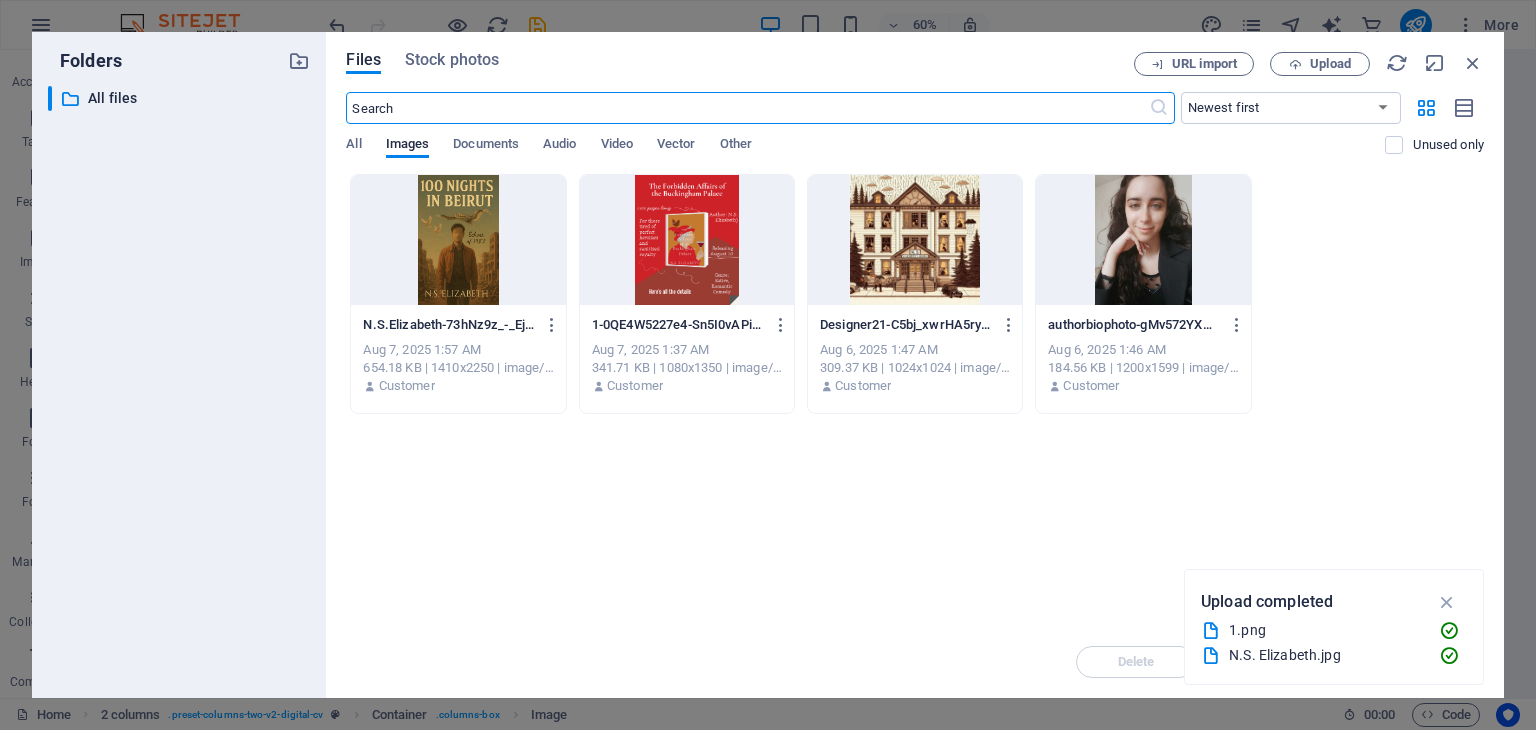 scroll, scrollTop: 123, scrollLeft: 0, axis: vertical 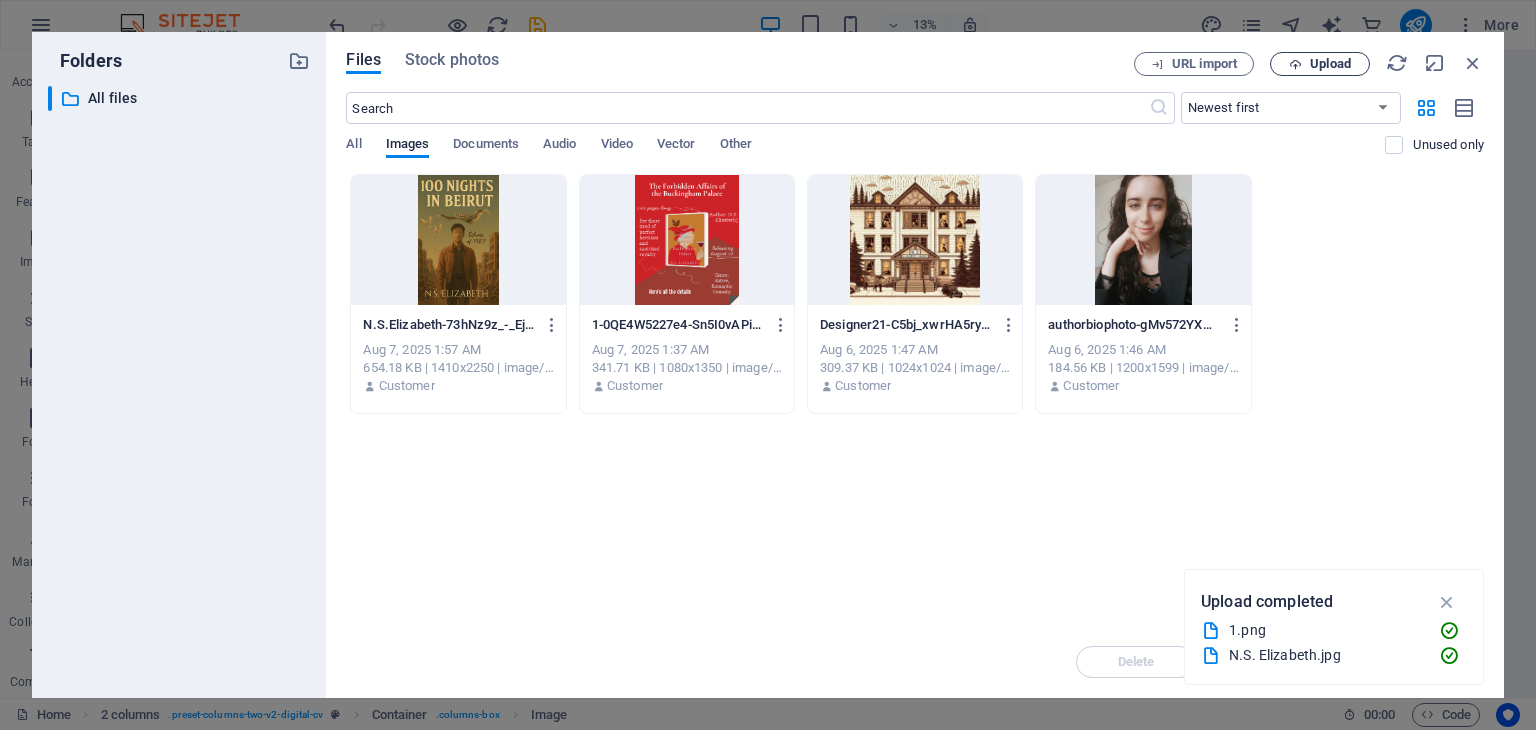 click on "Upload" at bounding box center [1330, 64] 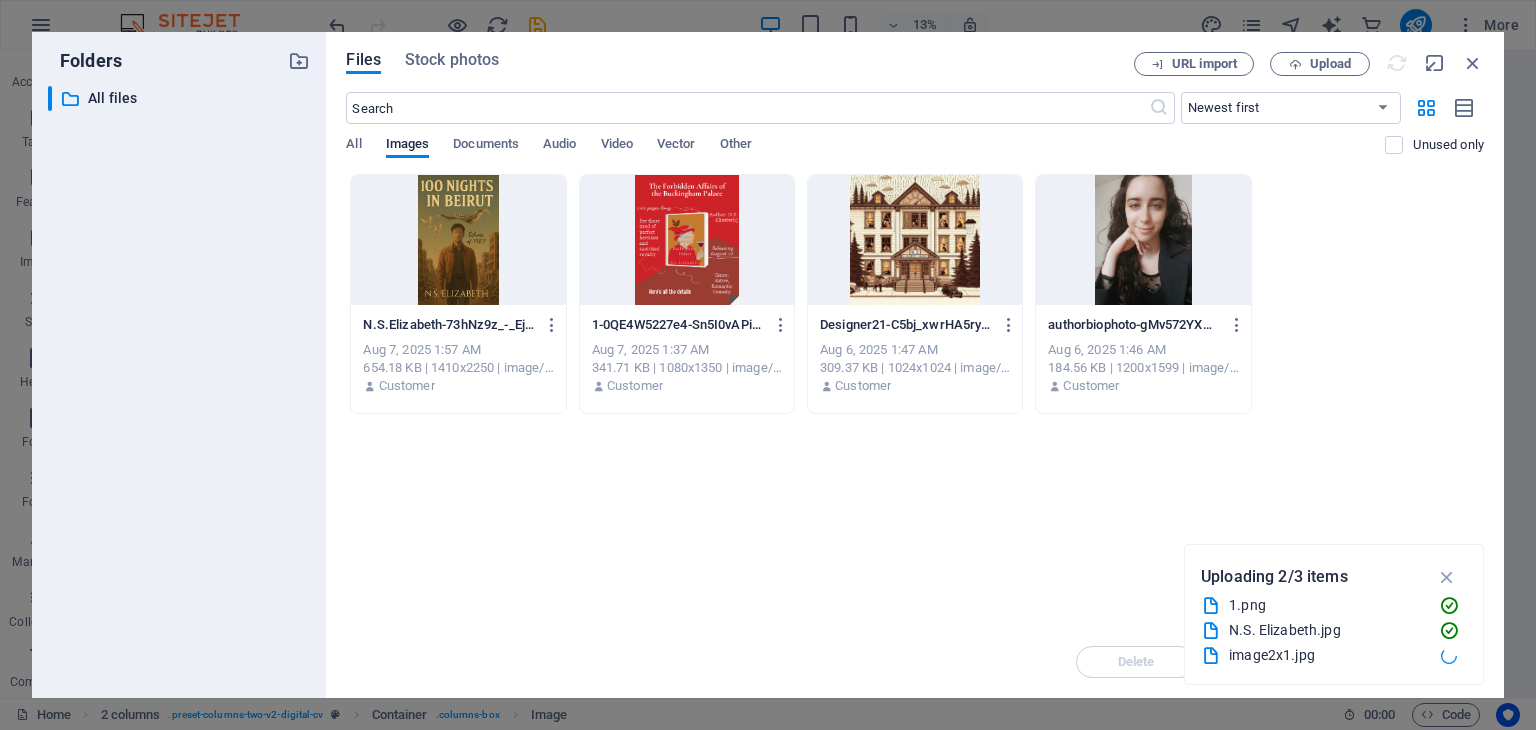 scroll, scrollTop: 300, scrollLeft: 0, axis: vertical 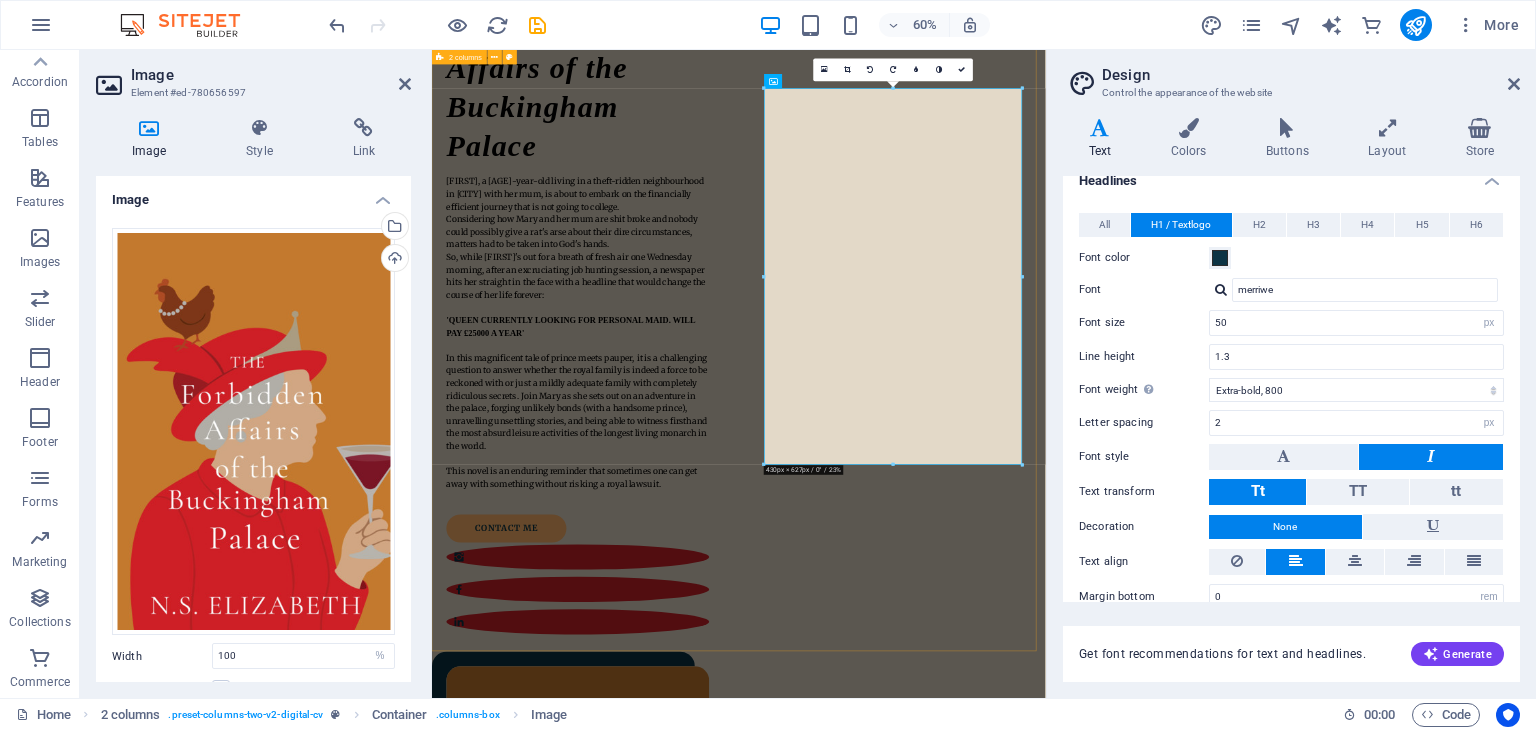 click on "The Forbidden Affairs of the Buckingham Palace Mary, a seventeen-year-old living in a theft-ridden neighbourhood in London with her mum, is about to embark on the financially efficient journey that is not going to college. Considering how Mary and her mum are shit broke and nobody could possibly give a rat's arse about their dire circumstances, matters had to be taken into God's hands. So, while Mary's out for a breath of fresh air one Wednesday morning, after an excruciating job hunting session, a newspaper hits her straight in the face with a headline that would change the course of her life forever: 'QUEEN CURRENTLY LOOKING FOR PERSONAL MAID. WILL PAY £25000 A YEAR' This novel is an enduring reminder that sometimes one can get away with something without risking a royal lawsuit. contact me" at bounding box center [943, 914] 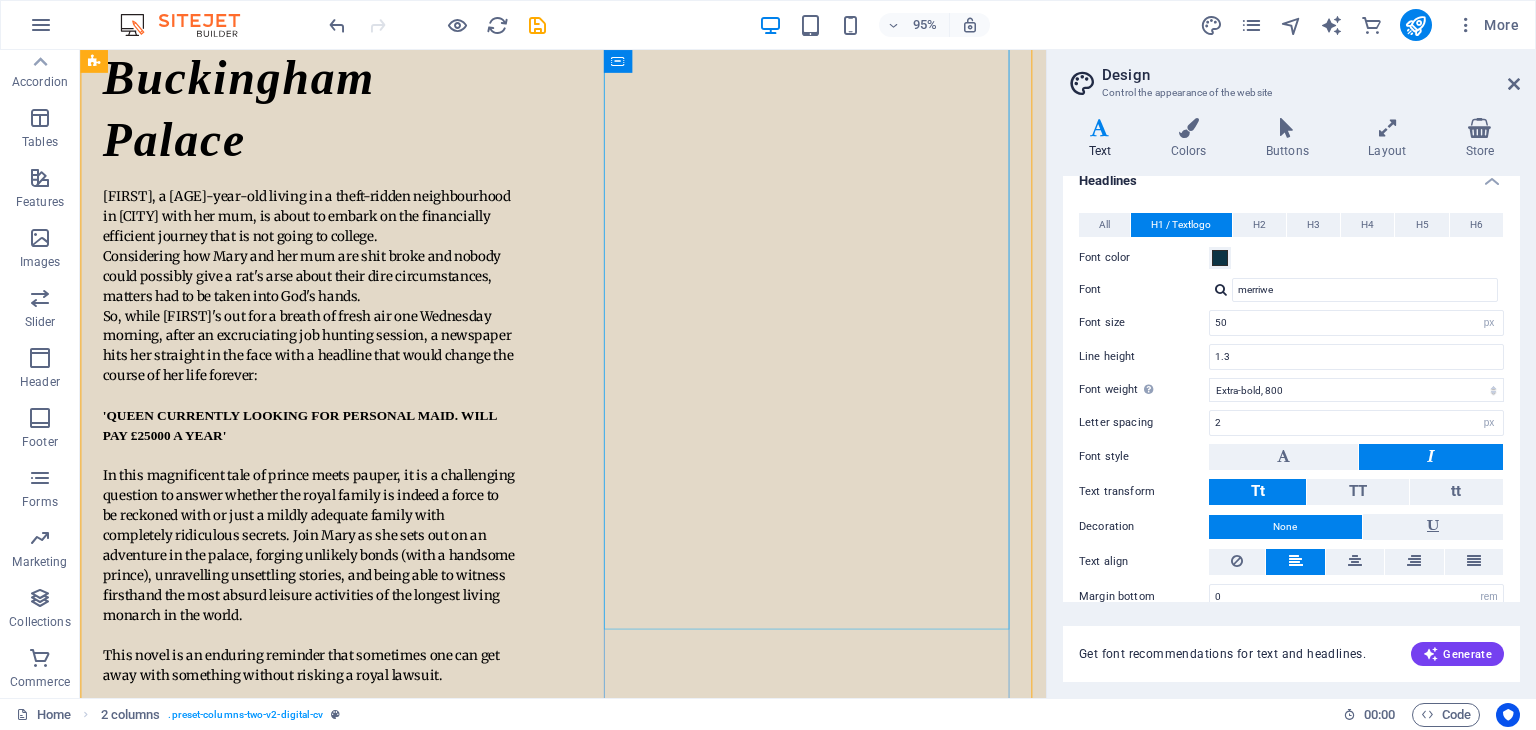 scroll, scrollTop: 400, scrollLeft: 0, axis: vertical 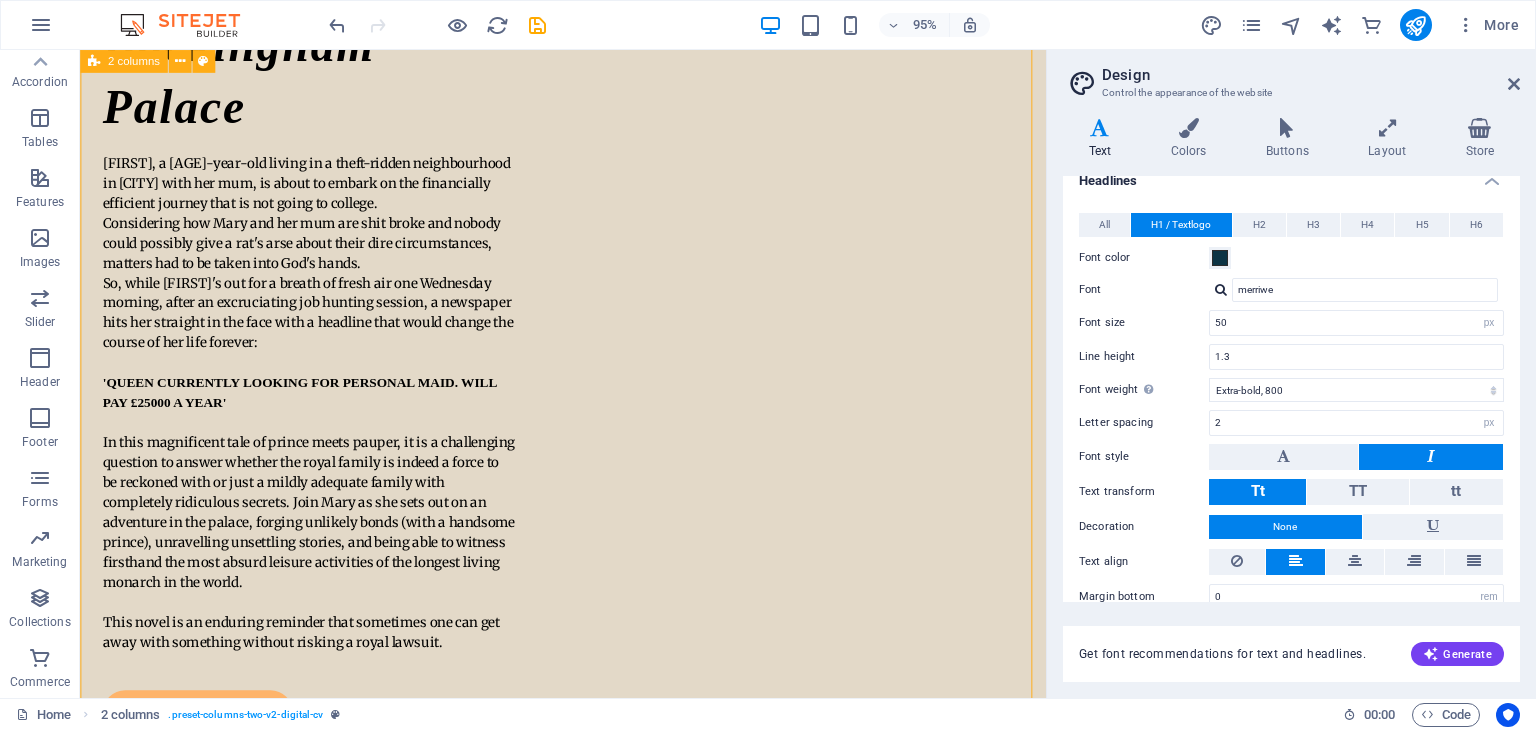 click on "The Forbidden Affairs of the Buckingham Palace Mary, a seventeen-year-old living in a theft-ridden neighbourhood in London with her mum, is about to embark on the financially efficient journey that is not going to college. Considering how Mary and her mum are shit broke and nobody could possibly give a rat's arse about their dire circumstances, matters had to be taken into God's hands. So, while Mary's out for a breath of fresh air one Wednesday morning, after an excruciating job hunting session, a newspaper hits her straight in the face with a headline that would change the course of her life forever: 'QUEEN CURRENTLY LOOKING FOR PERSONAL MAID. WILL PAY £25000 A YEAR' This novel is an enduring reminder that sometimes one can get away with something without risking a royal lawsuit. contact me" at bounding box center (588, 812) 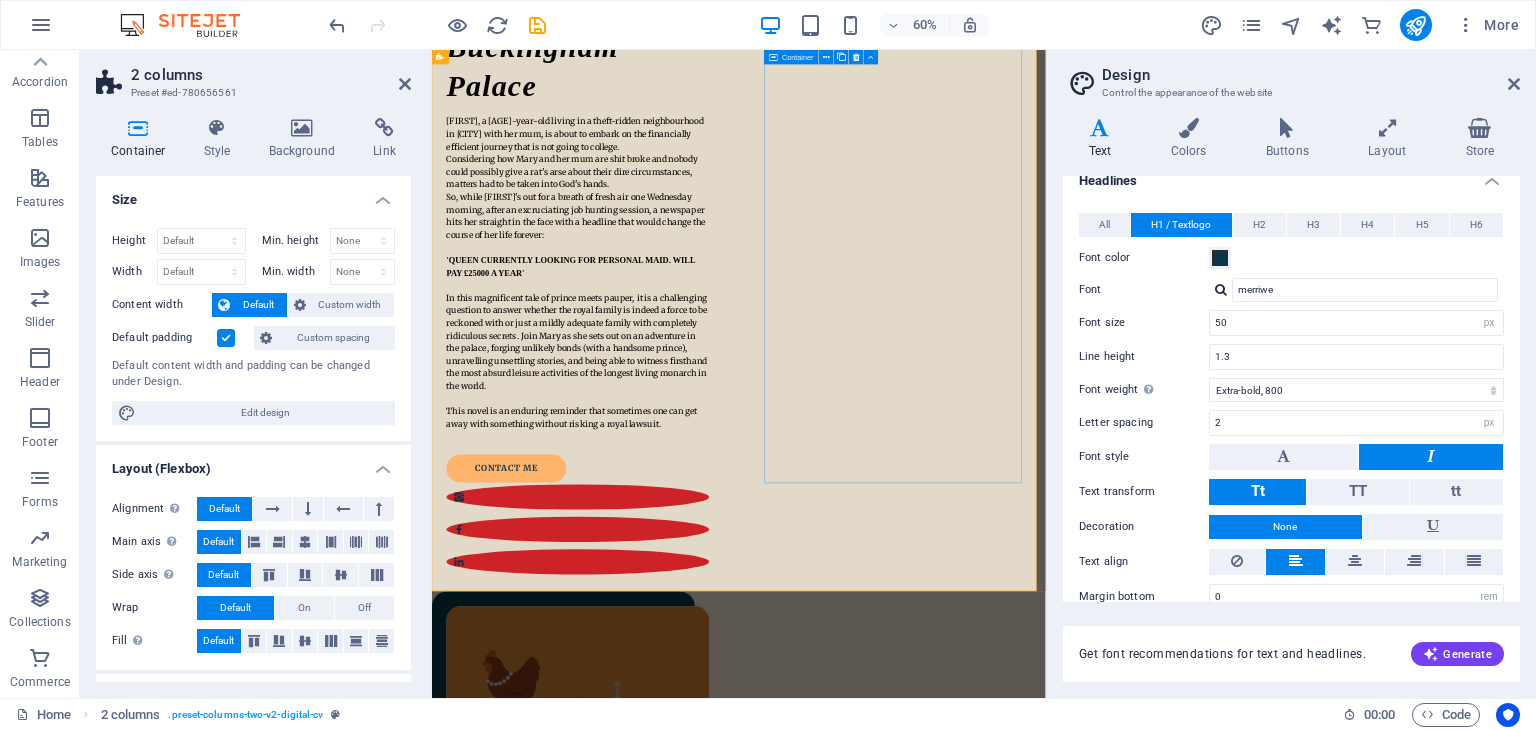 click on "The Forbidden Affairs of the Buckingham Palace Mary, a seventeen-year-old living in a theft-ridden neighbourhood in London with her mum, is about to embark on the financially efficient journey that is not going to college. Considering how Mary and her mum are shit broke and nobody could possibly give a rat's arse about their dire circumstances, matters had to be taken into God's hands. So, while Mary's out for a breath of fresh air one Wednesday morning, after an excruciating job hunting session, a newspaper hits her straight in the face with a headline that would change the course of her life forever: 'QUEEN CURRENTLY LOOKING FOR PERSONAL MAID. WILL PAY £25000 A YEAR' This novel is an enduring reminder that sometimes one can get away with something without risking a royal lawsuit. contact me" at bounding box center (943, 814) 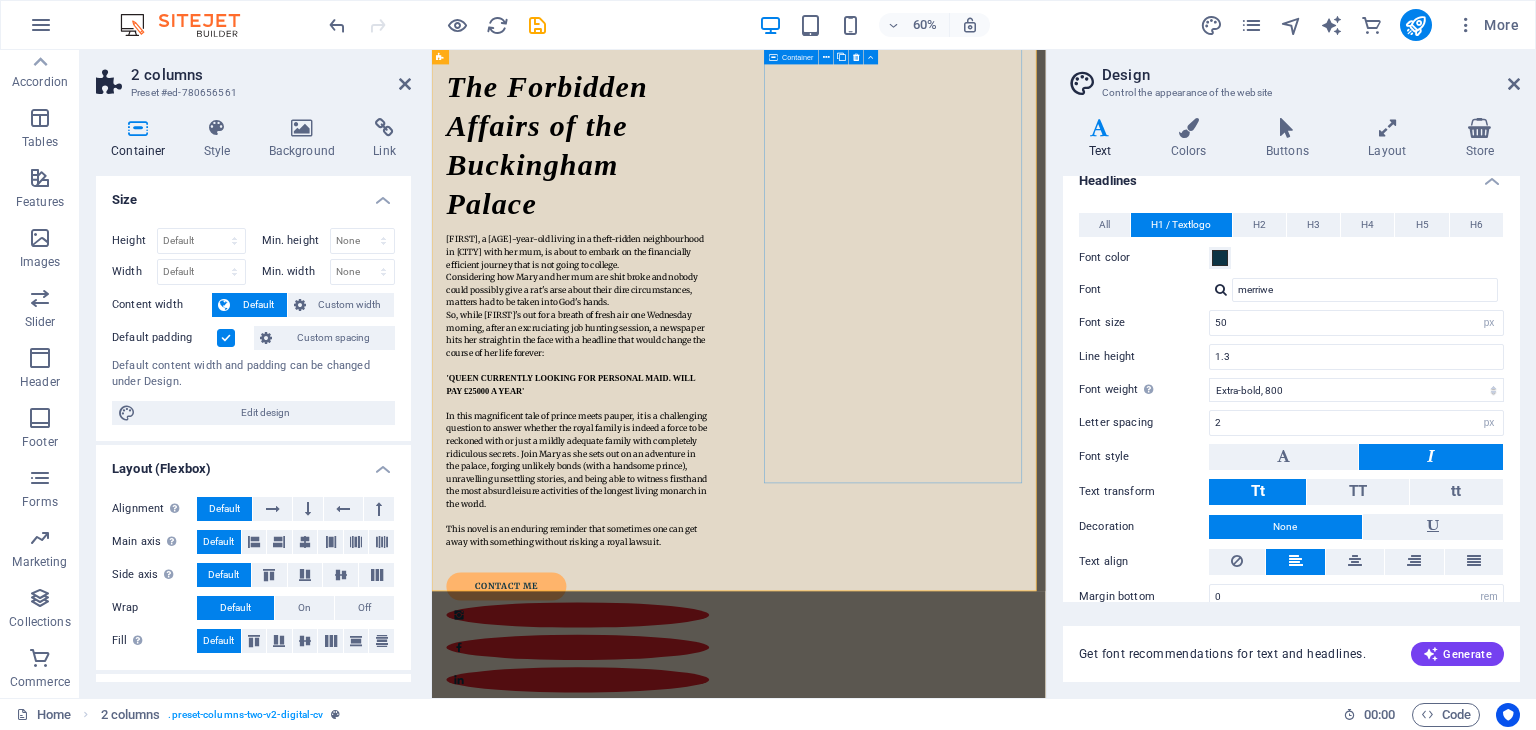 scroll, scrollTop: 200, scrollLeft: 0, axis: vertical 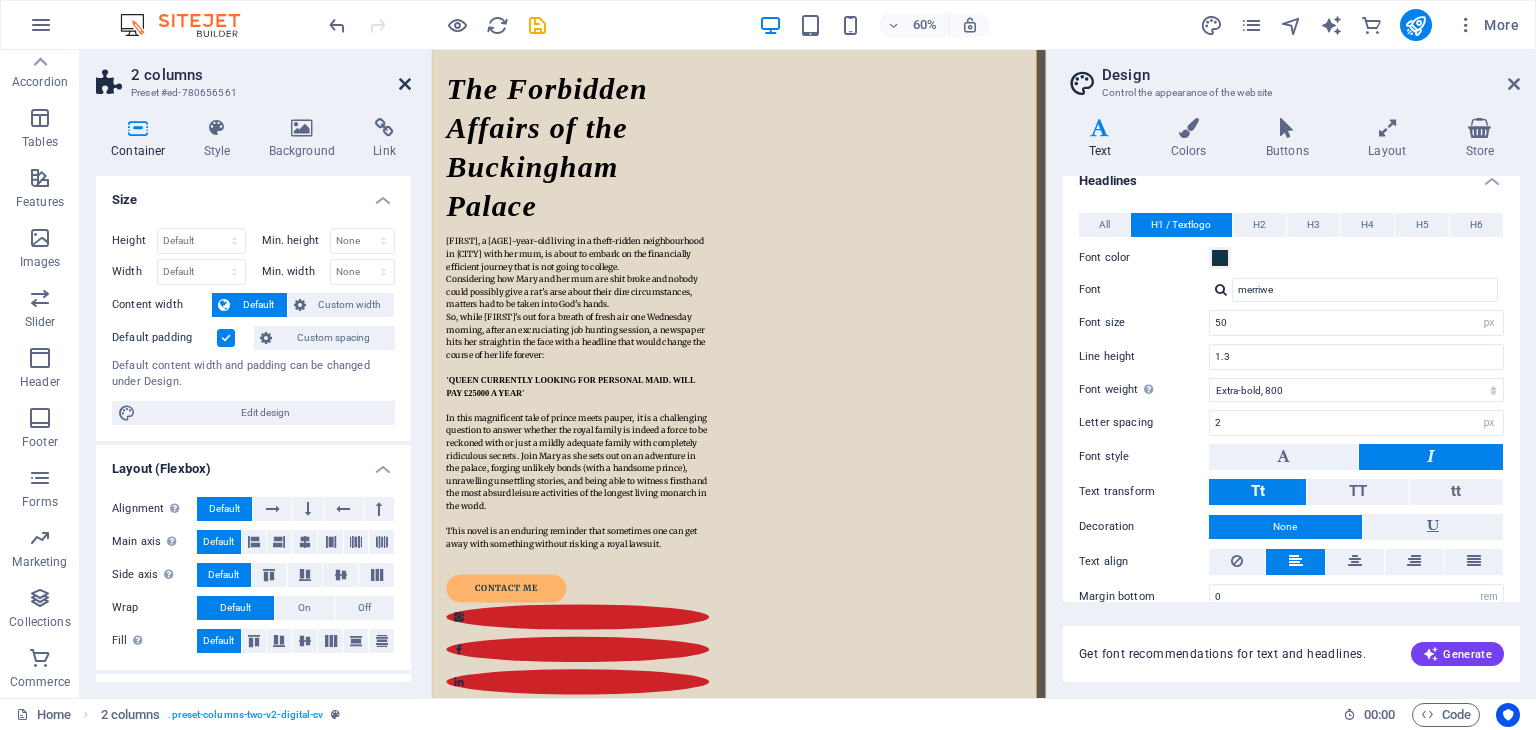 click at bounding box center [405, 84] 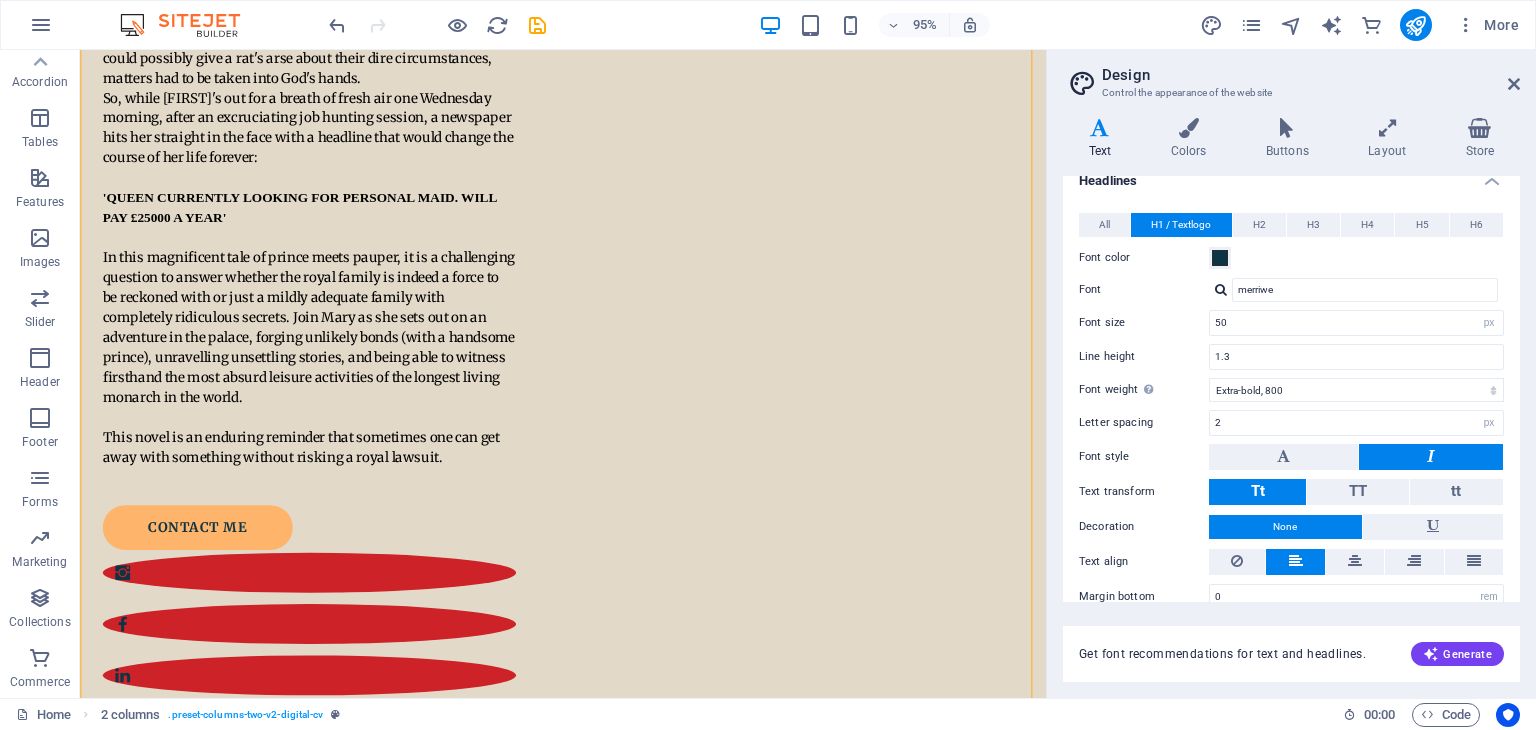 scroll, scrollTop: 469, scrollLeft: 0, axis: vertical 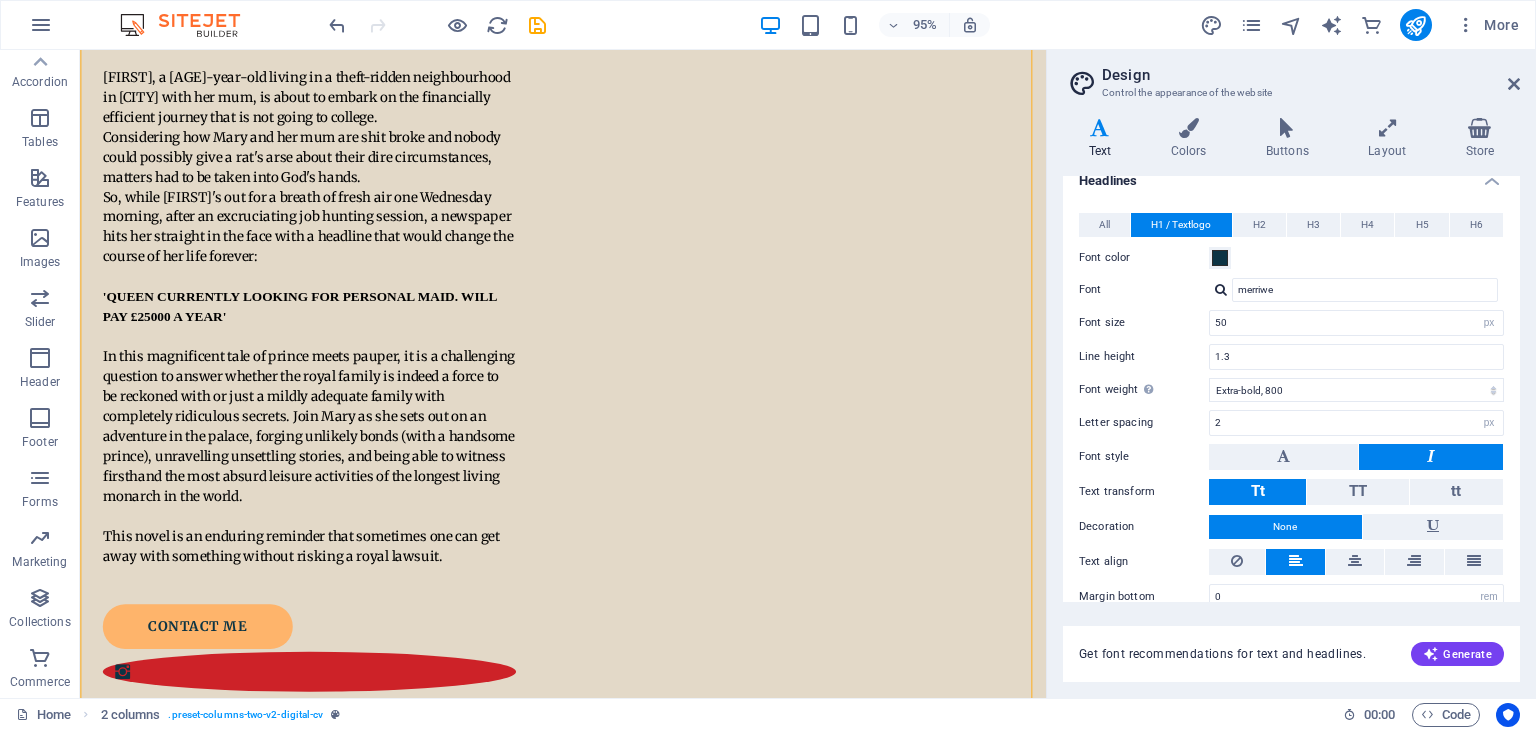 drag, startPoint x: 1087, startPoint y: 117, endPoint x: 1147, endPoint y: 189, distance: 93.723 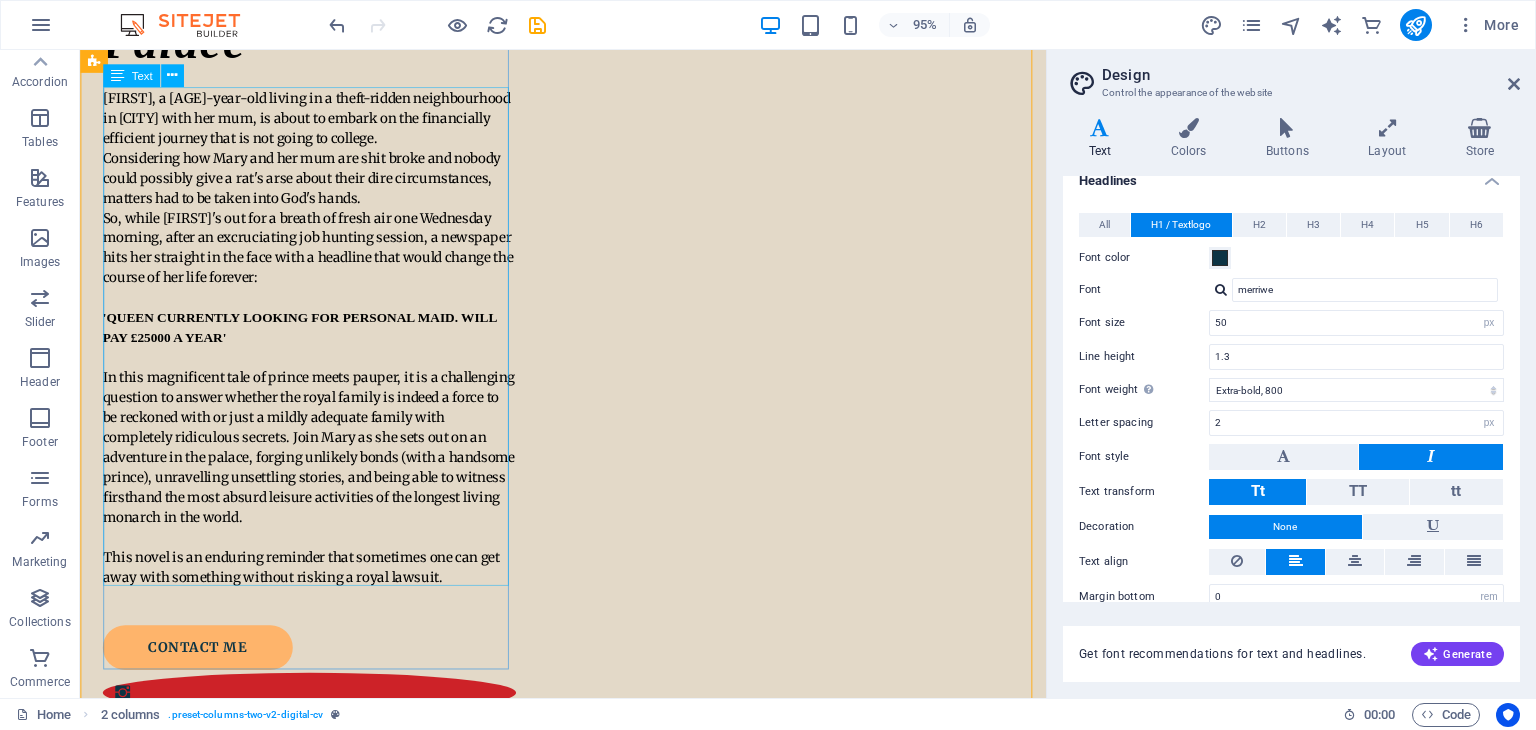 click on "Mary, a seventeen-year-old living in a theft-ridden neighbourhood in London with her mum, is about to embark on the financially efficient journey that is not going to college. Considering how Mary and her mum are shit broke and nobody could possibly give a rat's arse about their dire circumstances, matters had to be taken into God's hands. So, while Mary's out for a breath of fresh air one Wednesday morning, after an excruciating job hunting session, a newspaper hits her straight in the face with a headline that would change the course of her life forever: 'QUEEN CURRENTLY LOOKING FOR PERSONAL MAID. WILL PAY £25000 A YEAR' This novel is an enduring reminder that sometimes one can get away with something without risking a royal lawsuit." at bounding box center (321, 352) 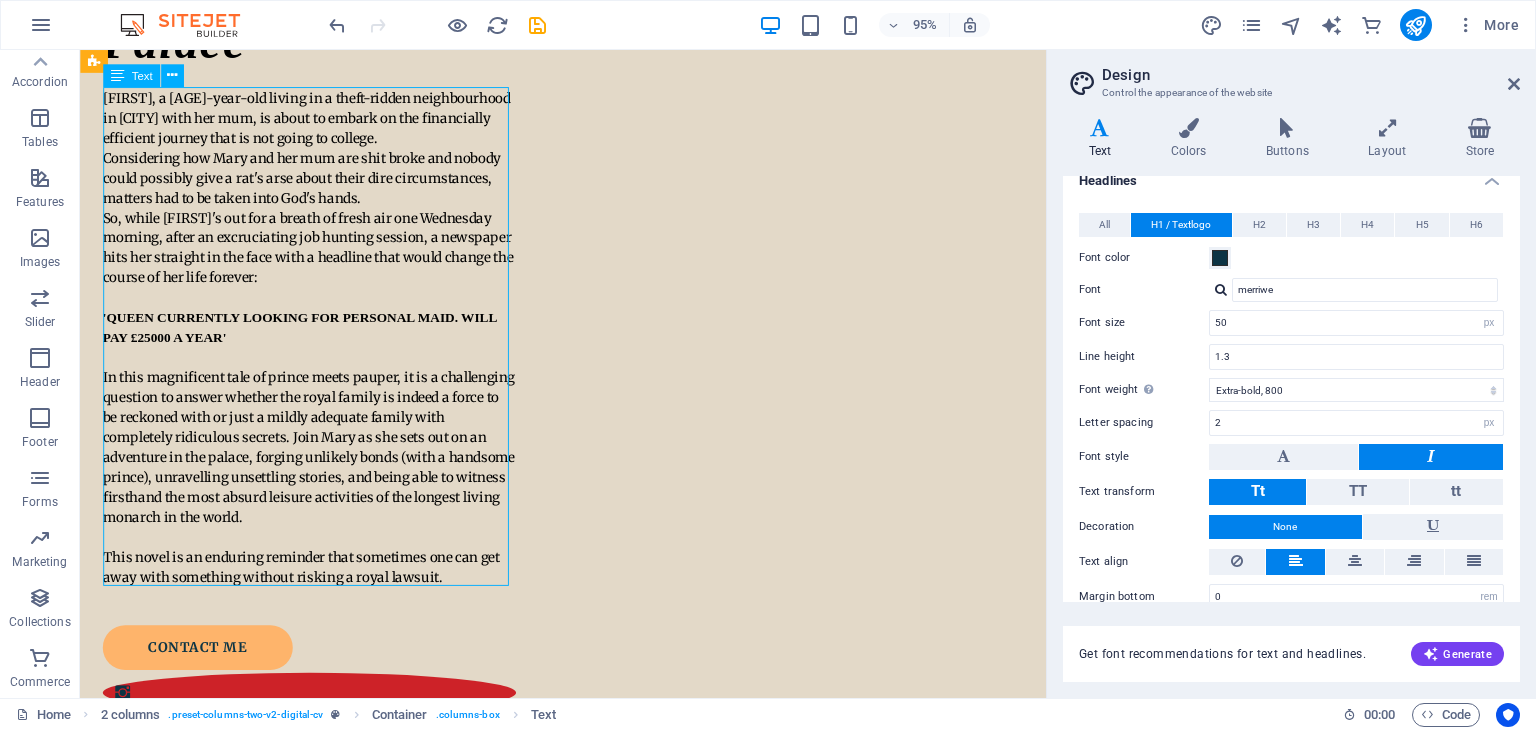 click on "Mary, a seventeen-year-old living in a theft-ridden neighbourhood in London with her mum, is about to embark on the financially efficient journey that is not going to college. Considering how Mary and her mum are shit broke and nobody could possibly give a rat's arse about their dire circumstances, matters had to be taken into God's hands. So, while Mary's out for a breath of fresh air one Wednesday morning, after an excruciating job hunting session, a newspaper hits her straight in the face with a headline that would change the course of her life forever: 'QUEEN CURRENTLY LOOKING FOR PERSONAL MAID. WILL PAY £25000 A YEAR' This novel is an enduring reminder that sometimes one can get away with something without risking a royal lawsuit." at bounding box center [321, 352] 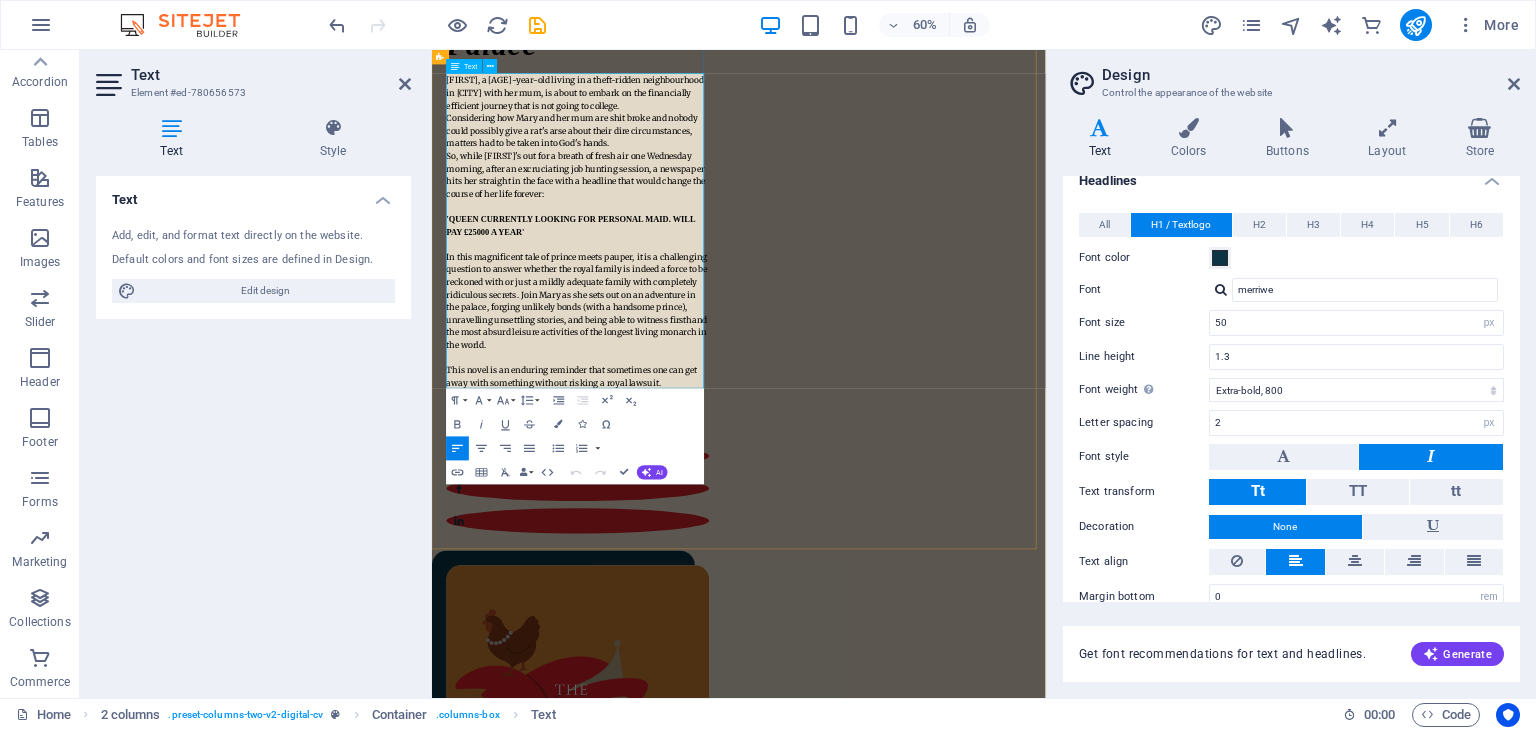 click at bounding box center (675, 373) 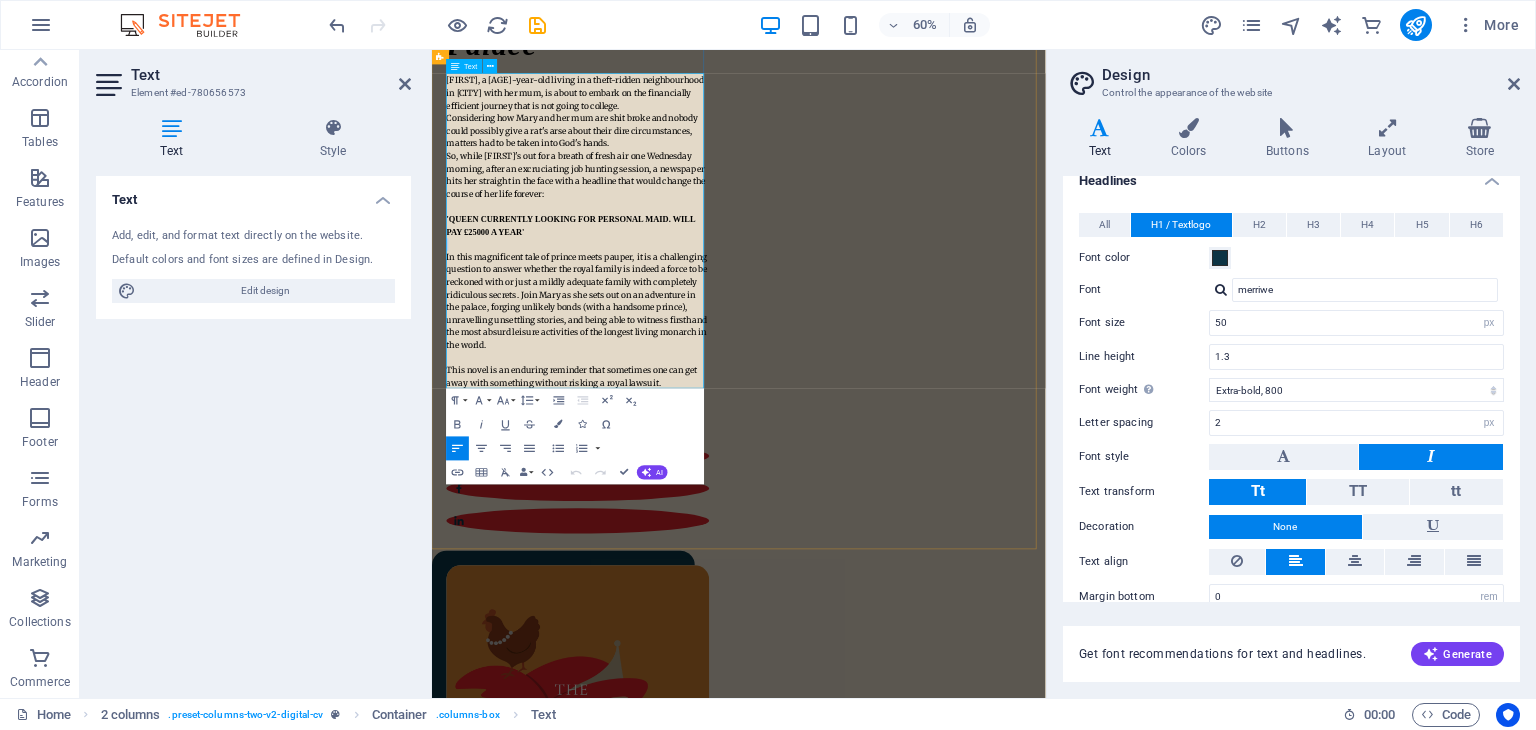 click at bounding box center (675, 373) 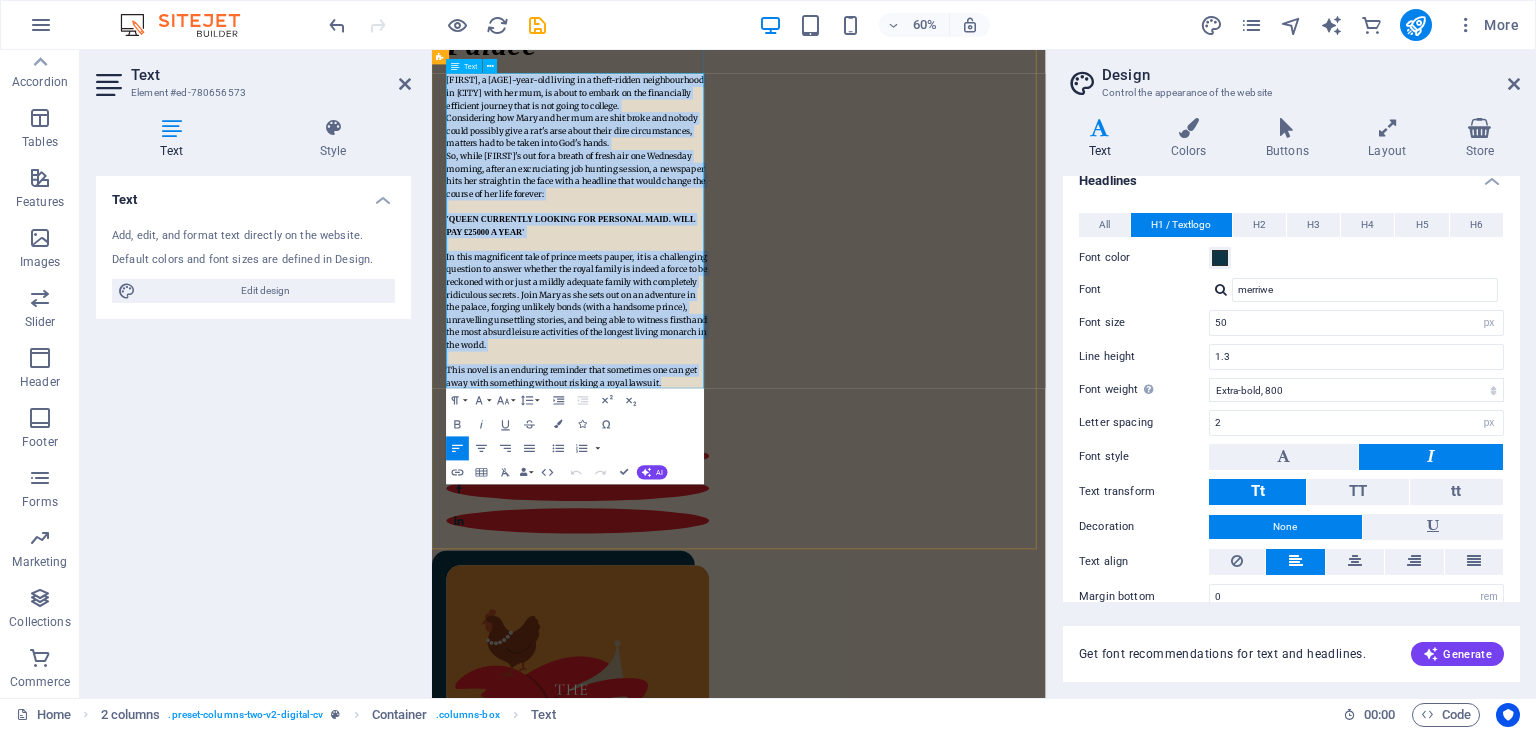 copy on "Mary, a seventeen-year-old living in a theft-ridden neighbourhood in London with her mum, is about to embark on the financially efficient journey that is not going to college. Considering how Mary and her mum are shit broke and nobody could possibly give a rat's arse about their dire circumstances, matters had to be taken into God's hands. So, while Mary's out for a breath of fresh air one Wednesday morning, after an excruciating job hunting session, a newspaper hits her straight in the face with a headline that would change the course of her life forever: 'QUEEN CURRENTLY LOOKING FOR PERSONAL MAID. WILL PAY £25000 A YEAR' In this magnificent tale of prince meets pauper, it is a challenging question to answer whether the royal family is indeed a force to be reckoned with or just a mildly adequate family with completely ridiculous secrets. Join Mary as she sets out on an adventure in the palace, forging unlikely bonds (with a handsome prince), unravelling unsettling stories, and being able to witness firsth..." 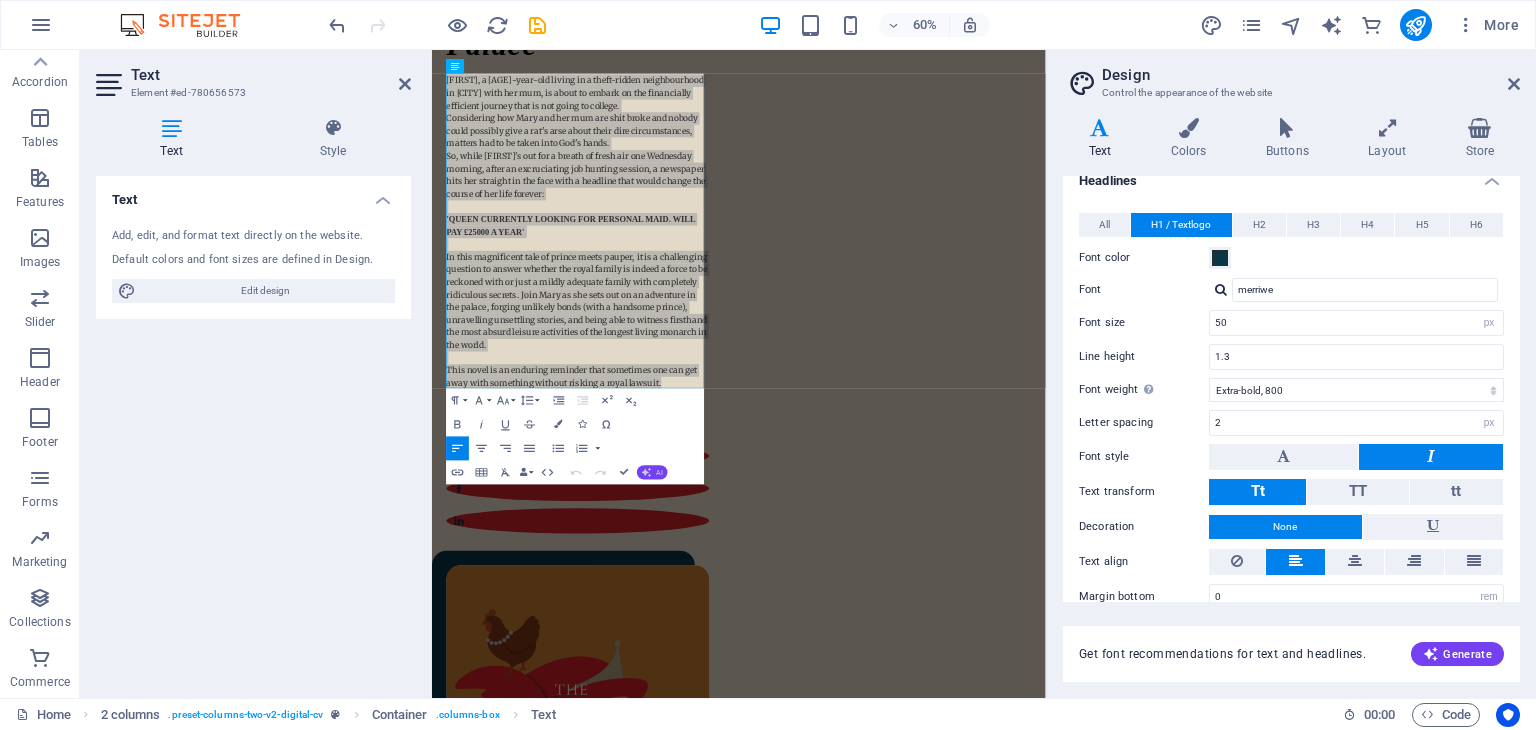 click on "AI" at bounding box center [652, 472] 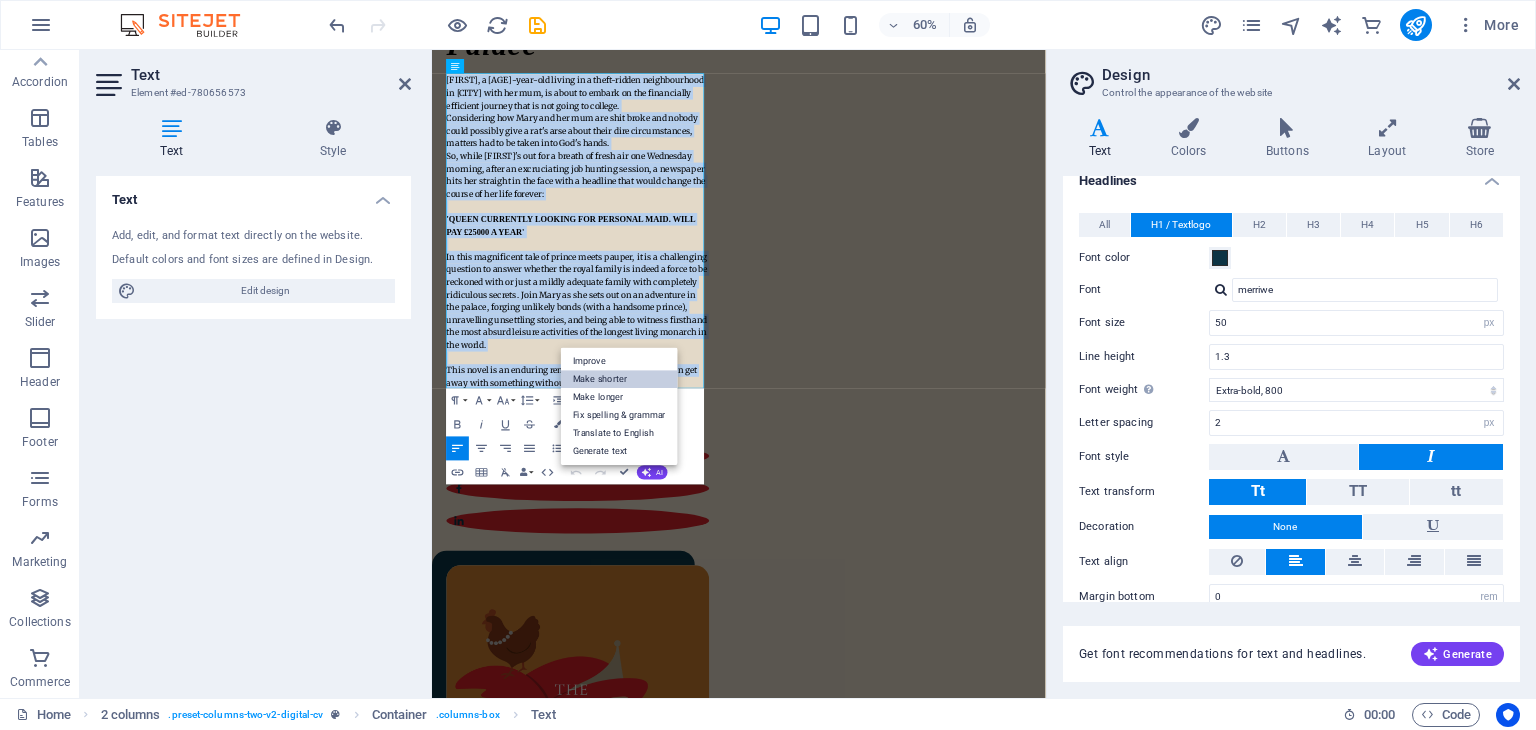 click on "Make shorter" at bounding box center [619, 380] 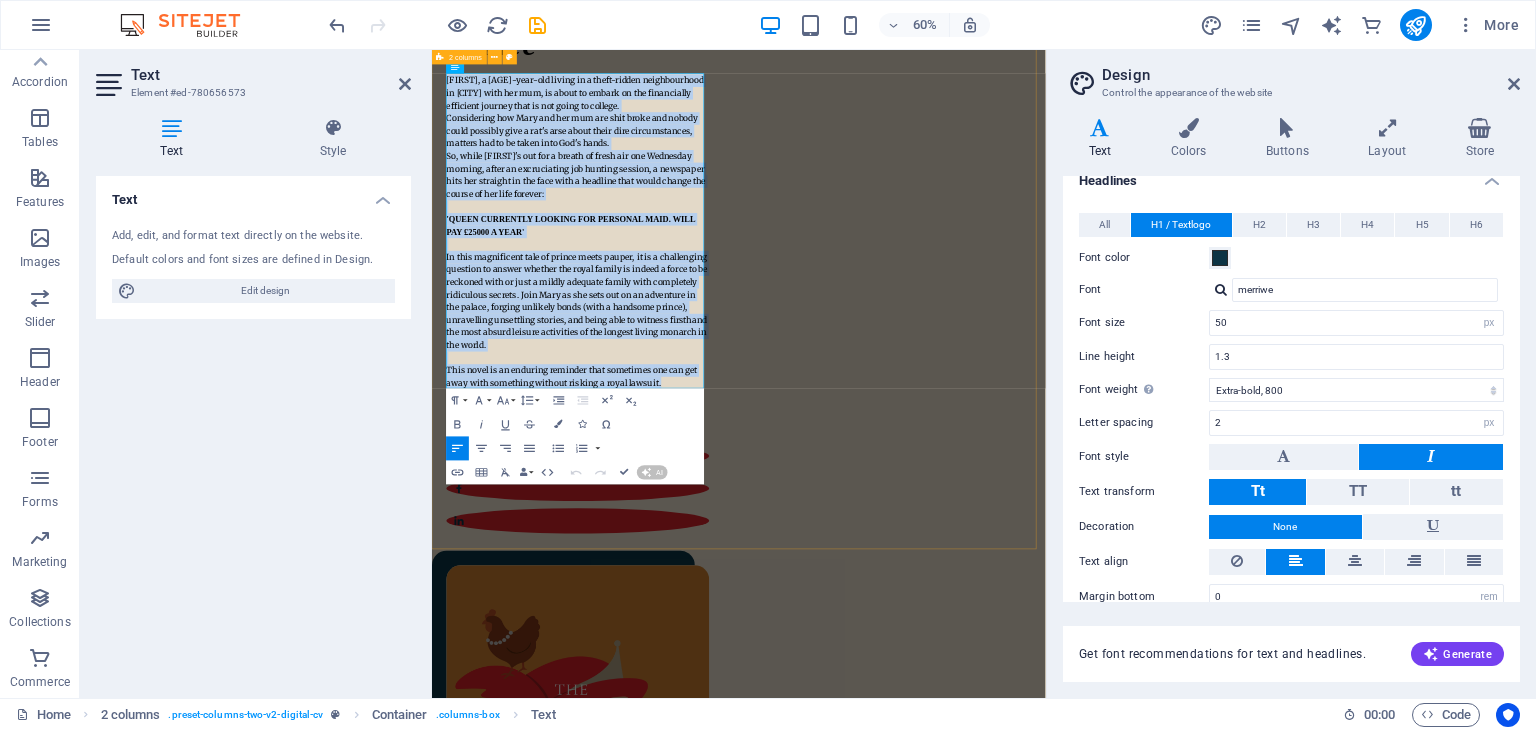 type 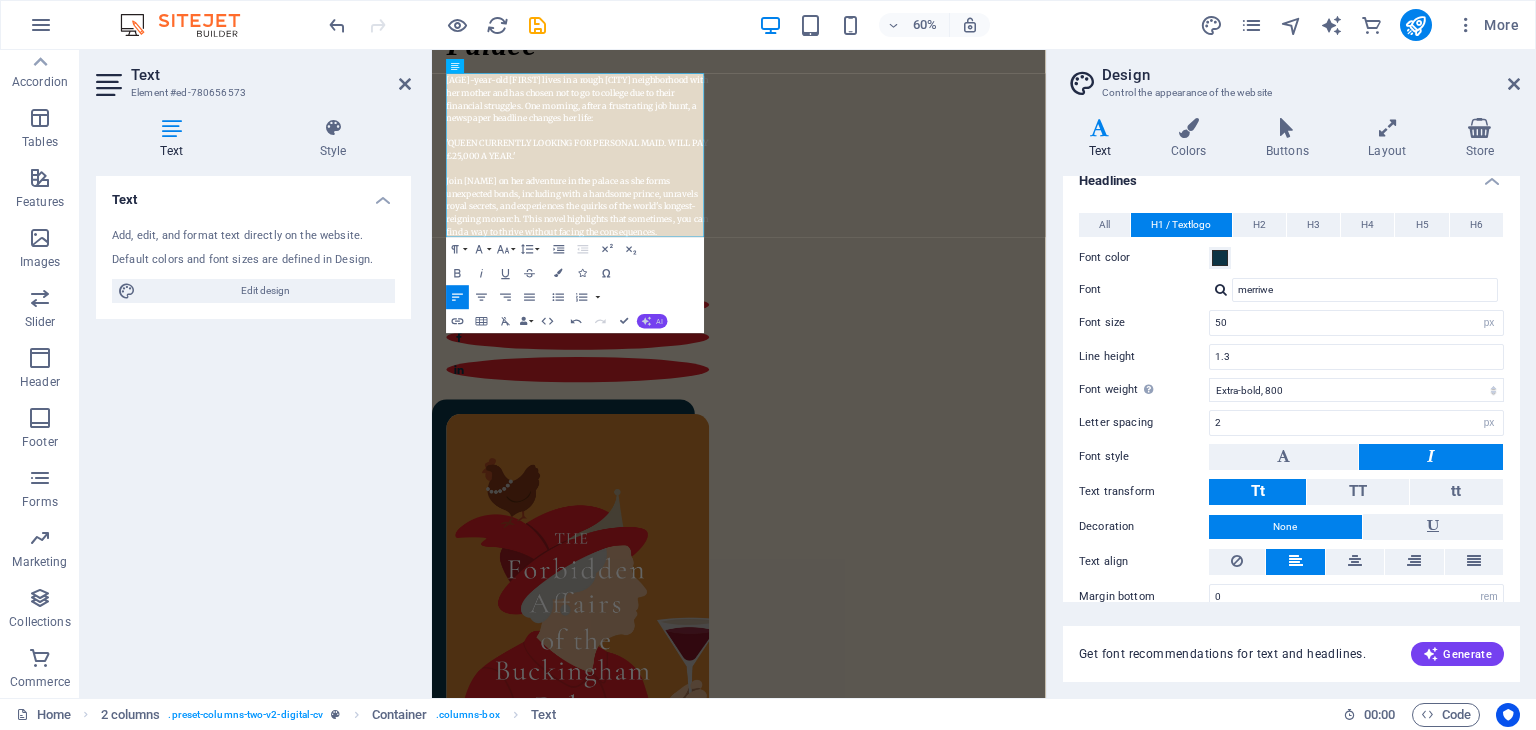 click on "AI" at bounding box center (652, 321) 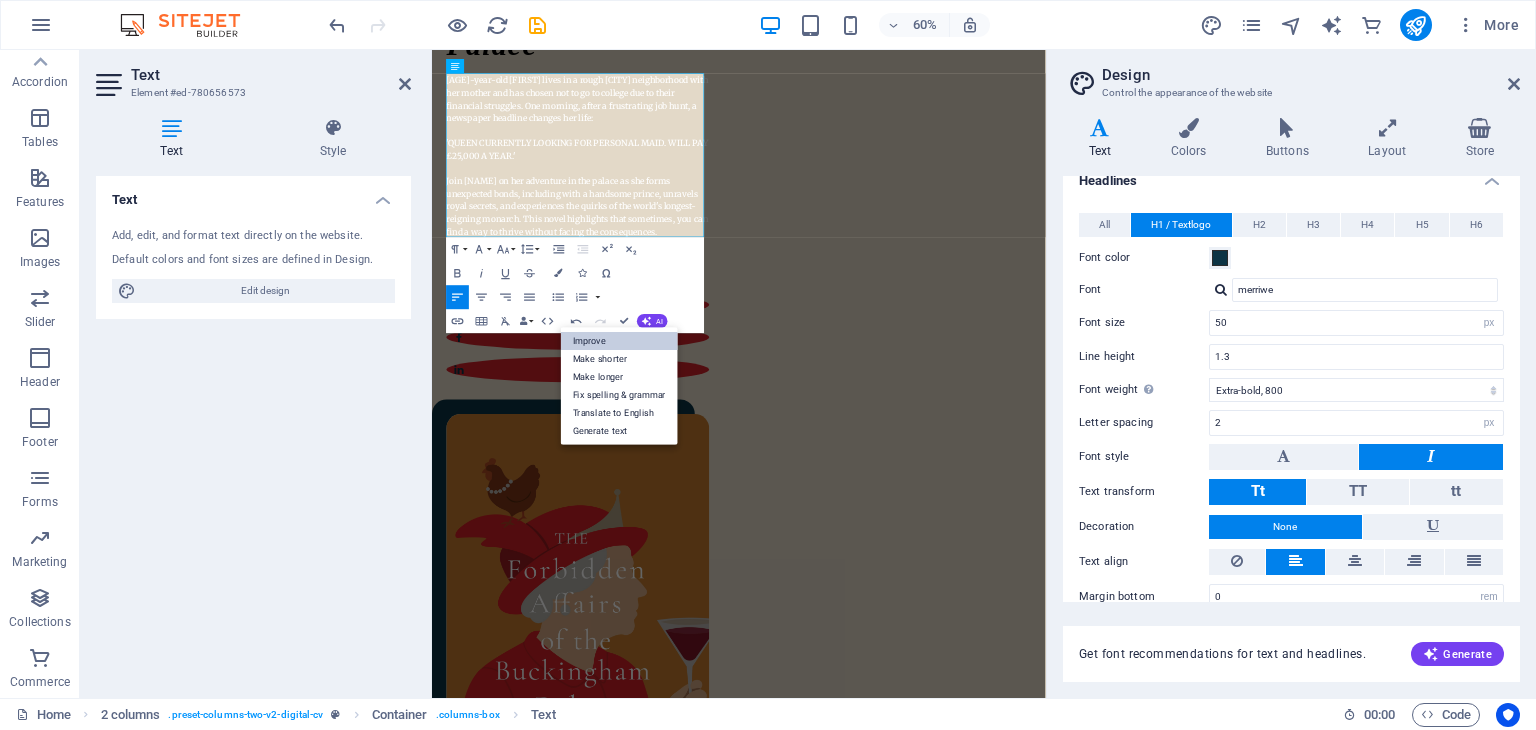 click on "Improve" at bounding box center [619, 341] 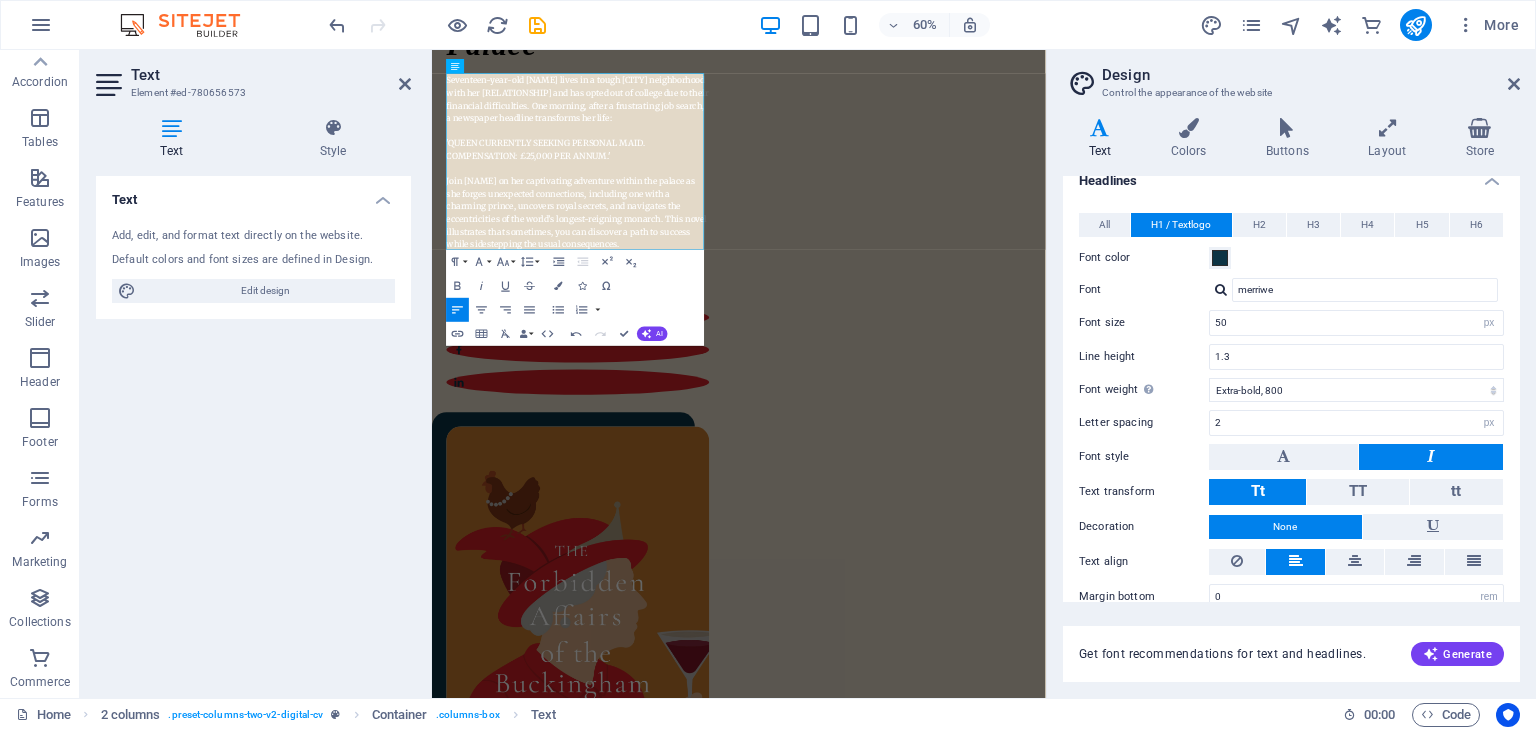 click on "Undo Redo Confirm (Ctrl+⏎) AI Improve Make shorter Make longer Fix spelling & grammar Translate to English Generate text" at bounding box center (616, 334) 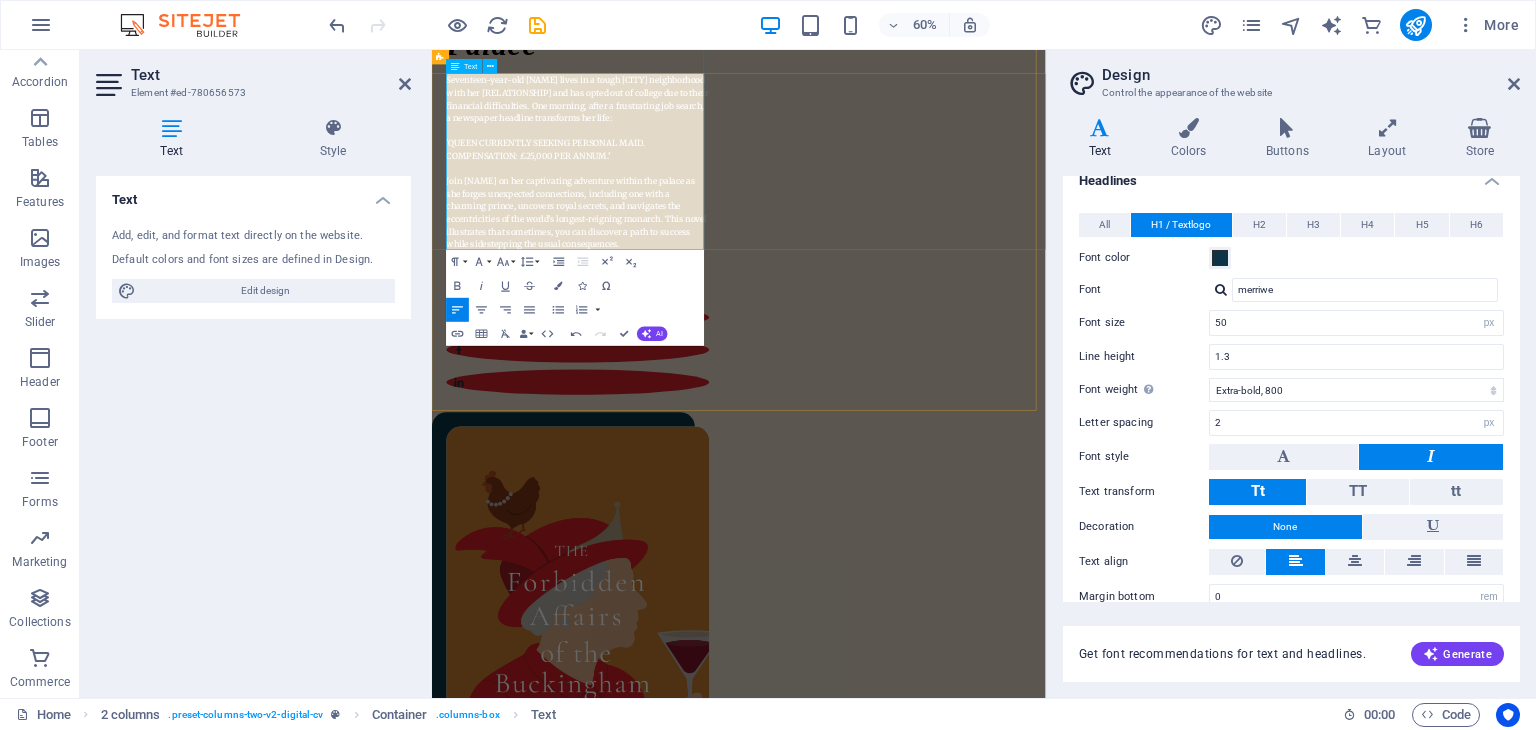 click on "Seventeen-year-old Mary lives in a tough London neighborhood with her mother and has opted out of college due to their financial difficulties. One morning, after a frustrating job search, a newspaper headline transforms her life: 'QUEEN CURRENTLY SEEKING PERSONAL MAID. COMPENSATION: £25,000 PER ANNUM.' Join Mary on her captivating adventure within the palace as she forges unexpected connections, including one with a charming prince, uncovers royal secrets, and navigates the eccentricities of the world’s longest-reigning monarch. This novel illustrates that sometimes, you can discover a path to success while sidestepping the usual consequences." at bounding box center [675, 237] 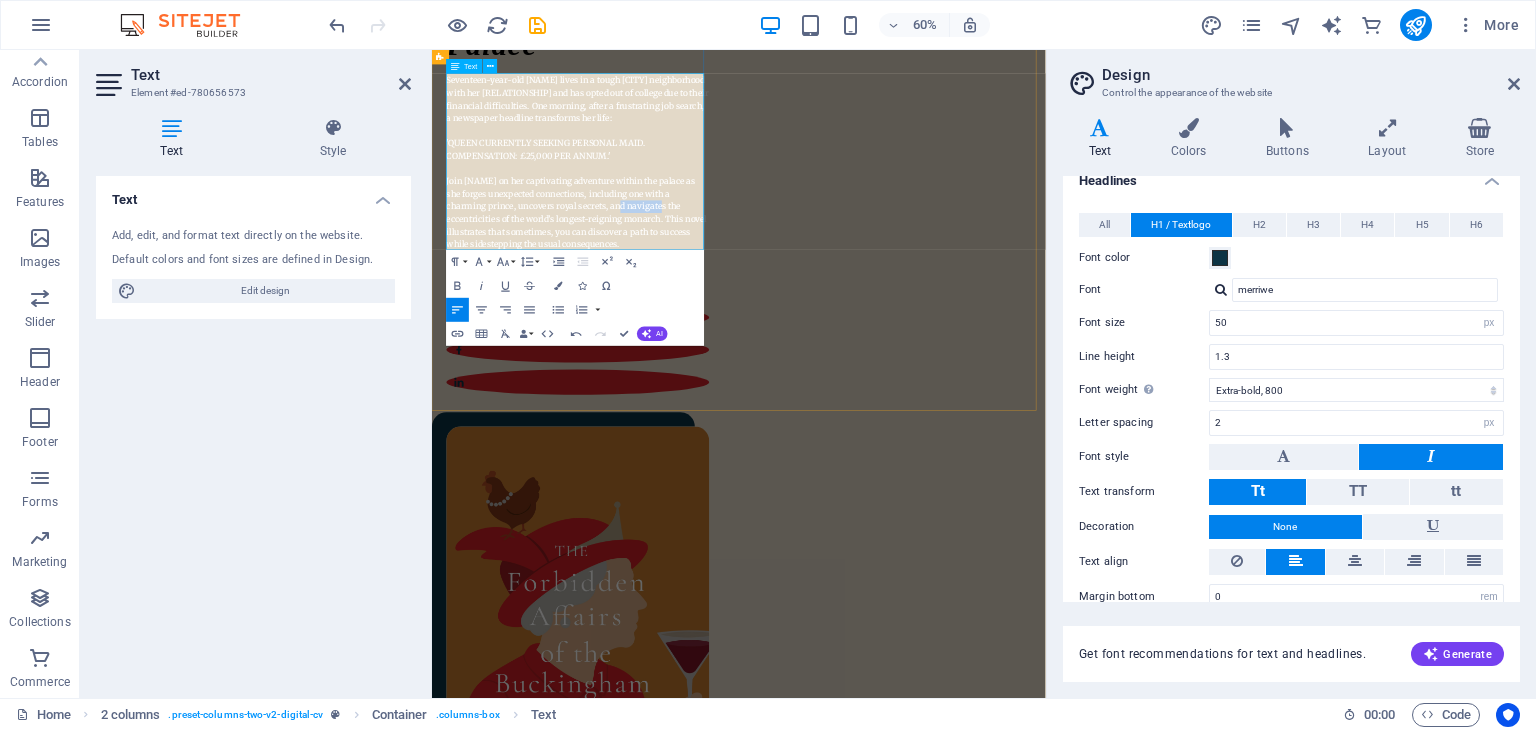 click on "Seventeen-year-old Mary lives in a tough London neighborhood with her mother and has opted out of college due to their financial difficulties. One morning, after a frustrating job search, a newspaper headline transforms her life: 'QUEEN CURRENTLY SEEKING PERSONAL MAID. COMPENSATION: £25,000 PER ANNUM.' Join Mary on her captivating adventure within the palace as she forges unexpected connections, including one with a charming prince, uncovers royal secrets, and navigates the eccentricities of the world’s longest-reigning monarch. This novel illustrates that sometimes, you can discover a path to success while sidestepping the usual consequences." at bounding box center [675, 237] 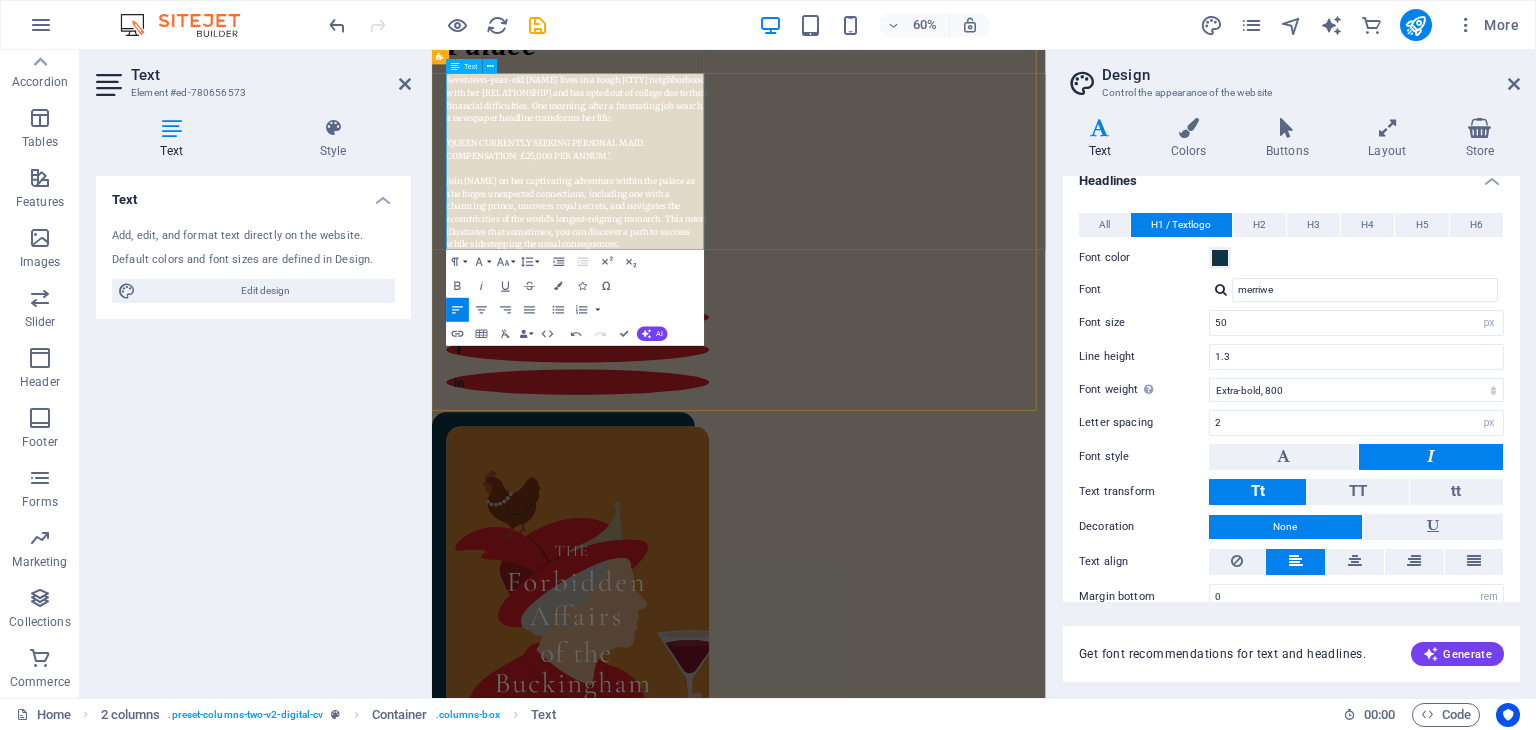click on "Seventeen-year-old Mary lives in a tough London neighborhood with her mother and has opted out of college due to their financial difficulties. One morning, after a frustrating job search, a newspaper headline transforms her life: 'QUEEN CURRENTLY SEEKING PERSONAL MAID. COMPENSATION: £25,000 PER ANNUM.' Join Mary on her captivating adventure within the palace as she forges unexpected connections, including one with a charming prince, uncovers royal secrets, and navigates the eccentricities of the world’s longest-reigning monarch. This novel illustrates that sometimes, you can discover a path to success while sidestepping the usual consequences." at bounding box center [675, 237] 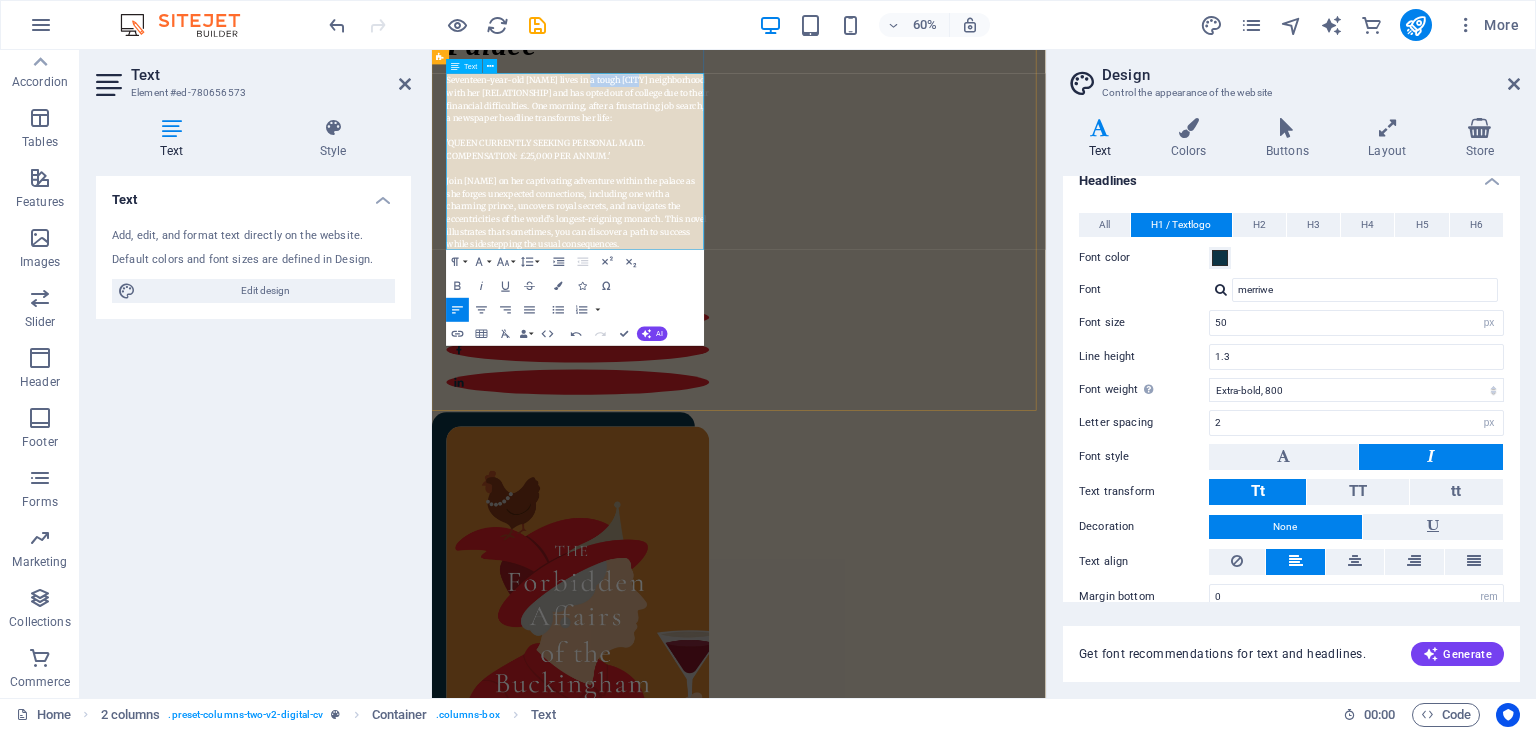 drag, startPoint x: 693, startPoint y: 100, endPoint x: 799, endPoint y: 98, distance: 106.01887 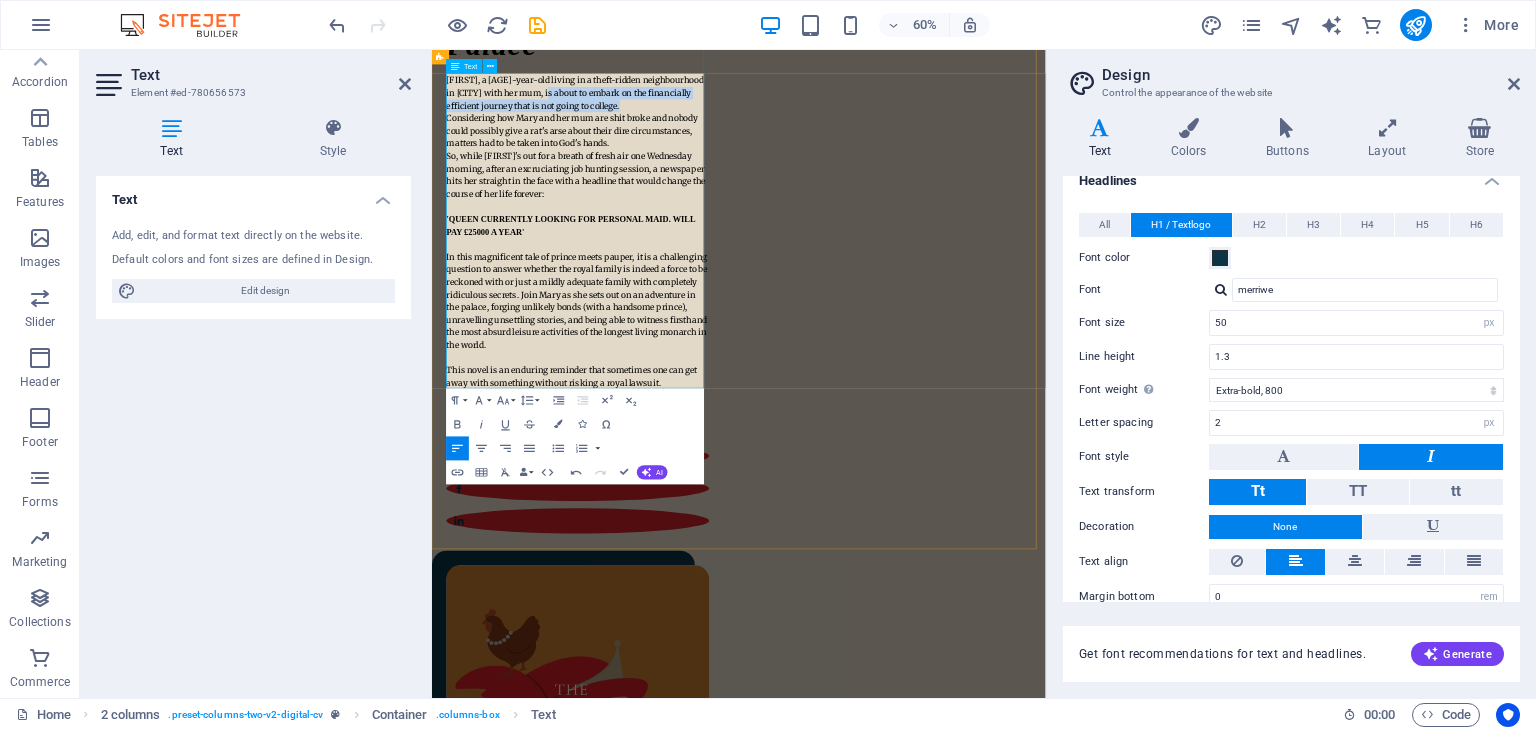 drag, startPoint x: 849, startPoint y: 132, endPoint x: 741, endPoint y: 118, distance: 108.903625 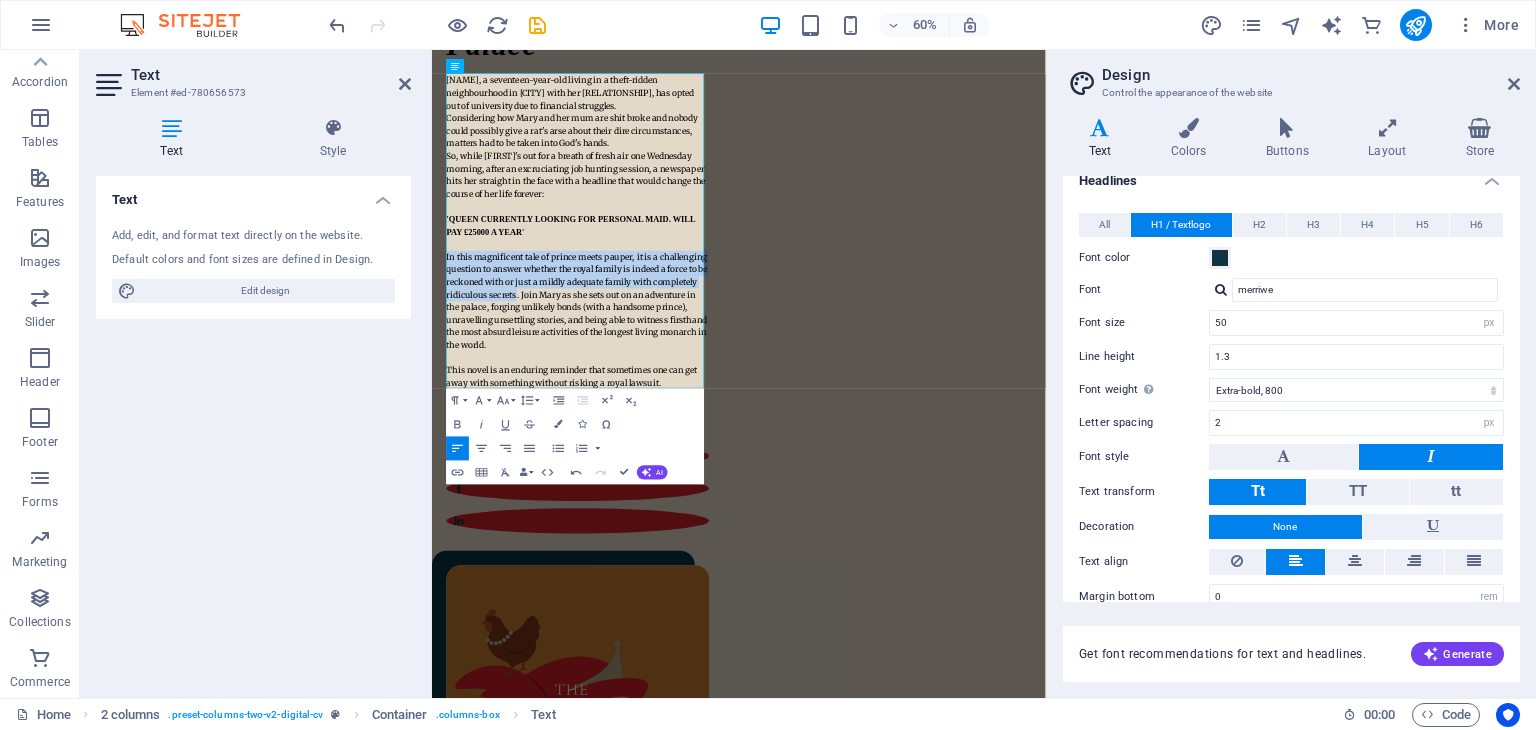 drag, startPoint x: 731, startPoint y: 453, endPoint x: 858, endPoint y: 304, distance: 195.78049 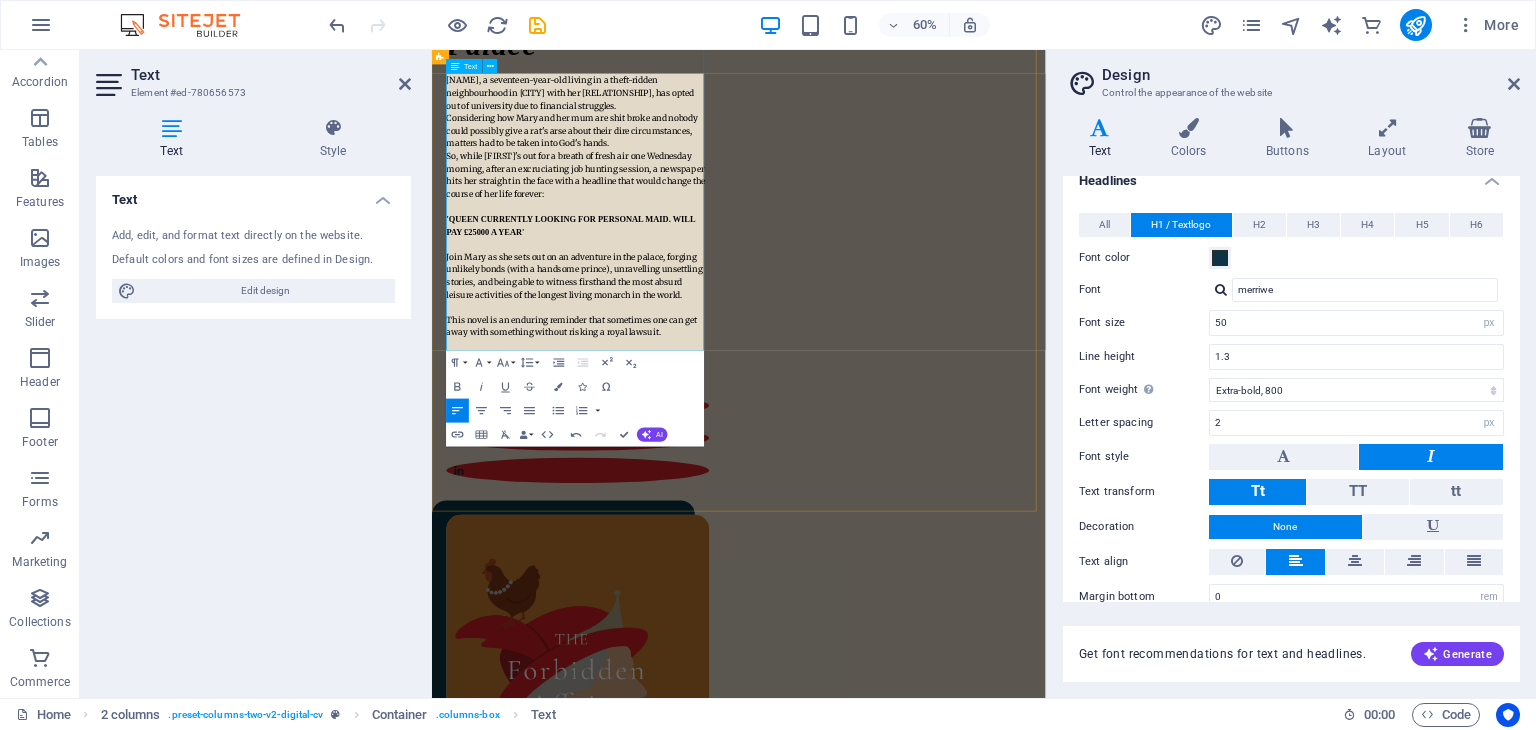 click on "Considering how Mary and her mum are shit broke and nobody could possibly give a rat's arse about their dire circumstances, matters had to be taken into God's hands." at bounding box center [665, 184] 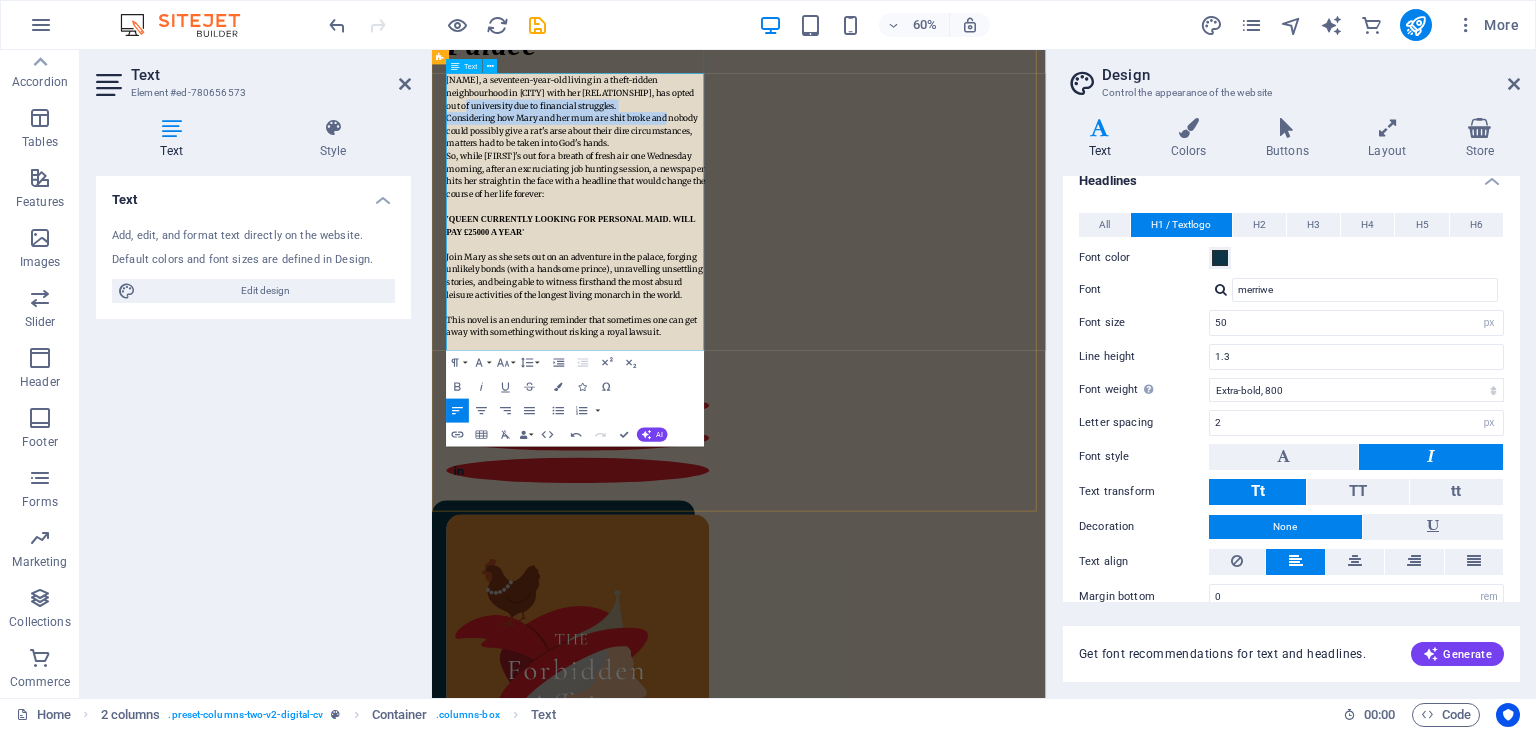 drag, startPoint x: 827, startPoint y: 158, endPoint x: 529, endPoint y: 134, distance: 298.96487 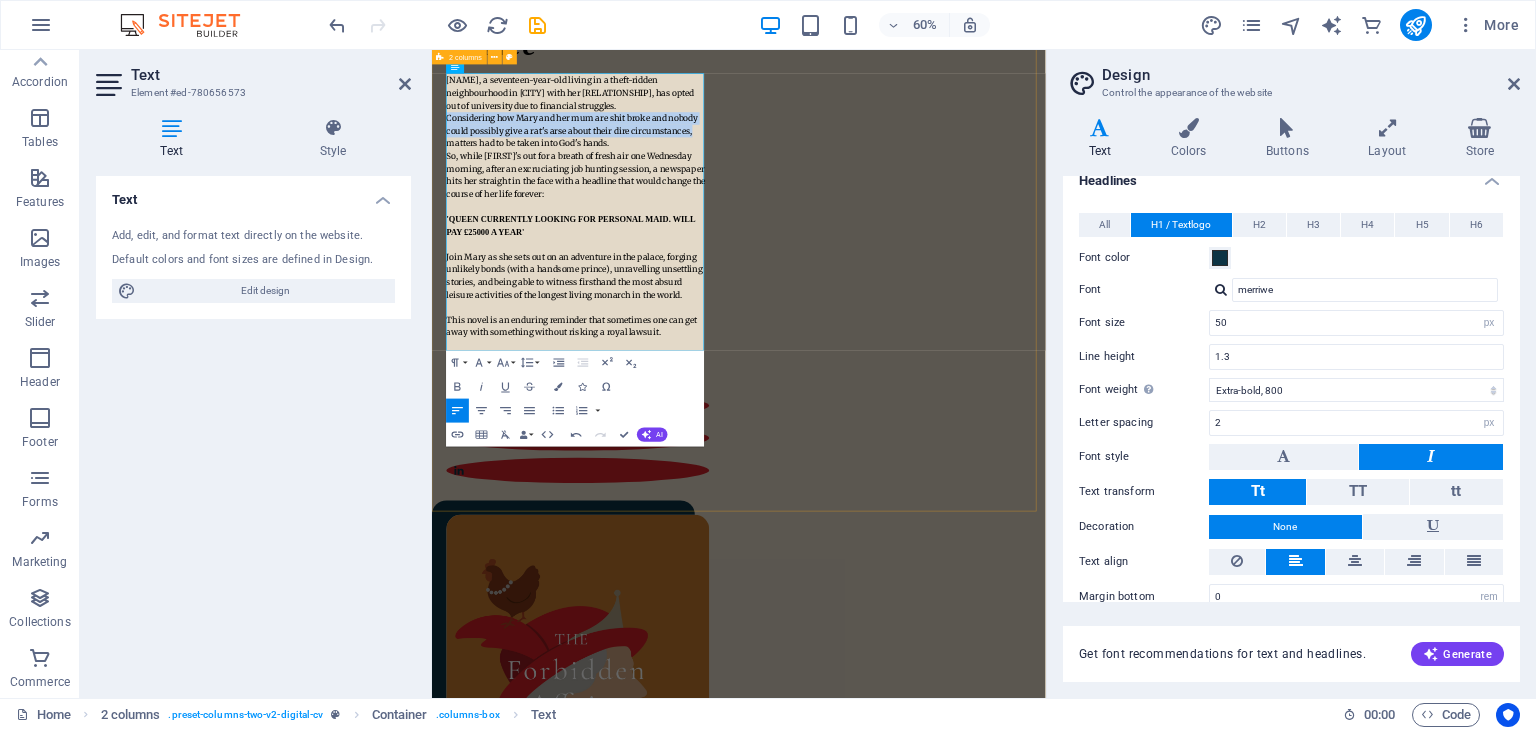 drag, startPoint x: 874, startPoint y: 182, endPoint x: 435, endPoint y: 165, distance: 439.32904 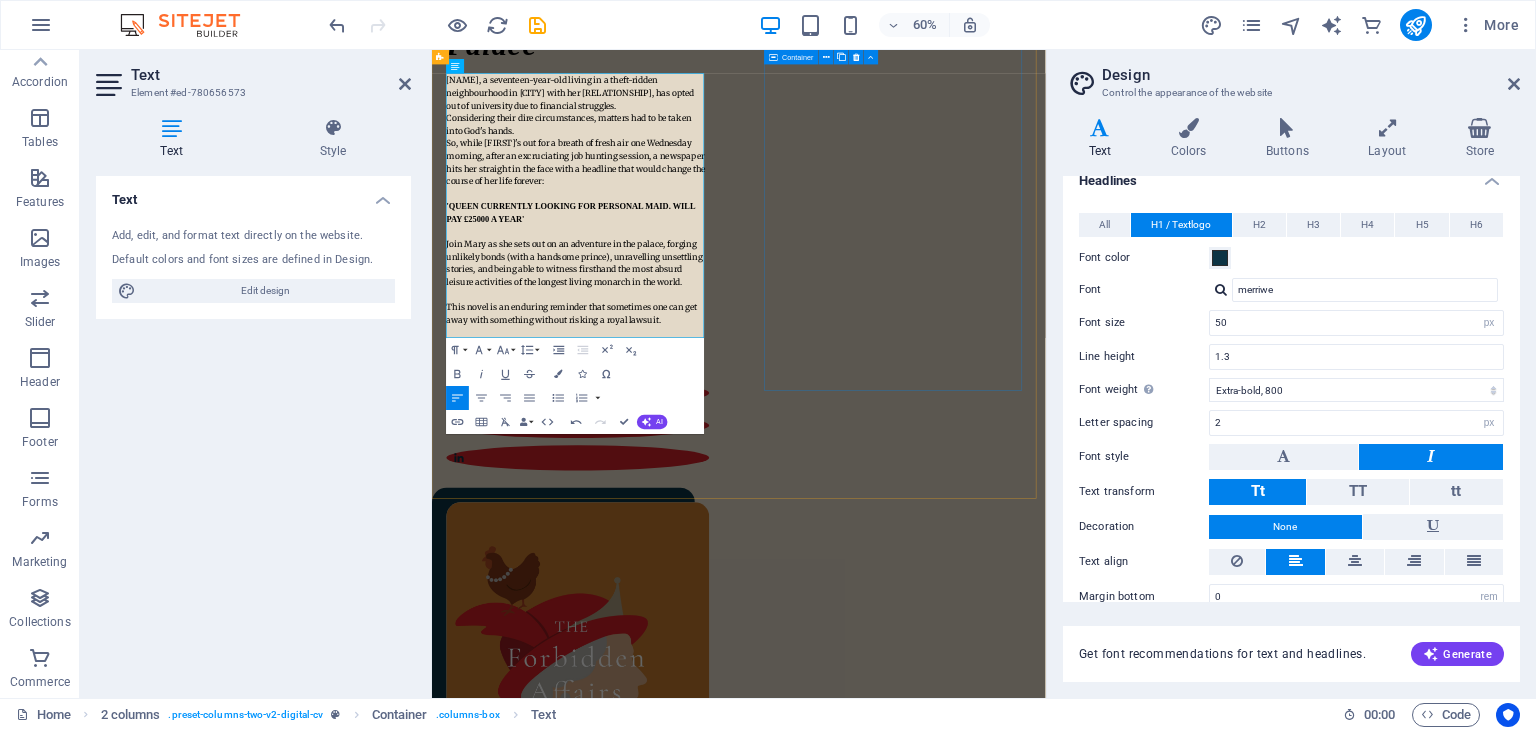 click at bounding box center [675, 1121] 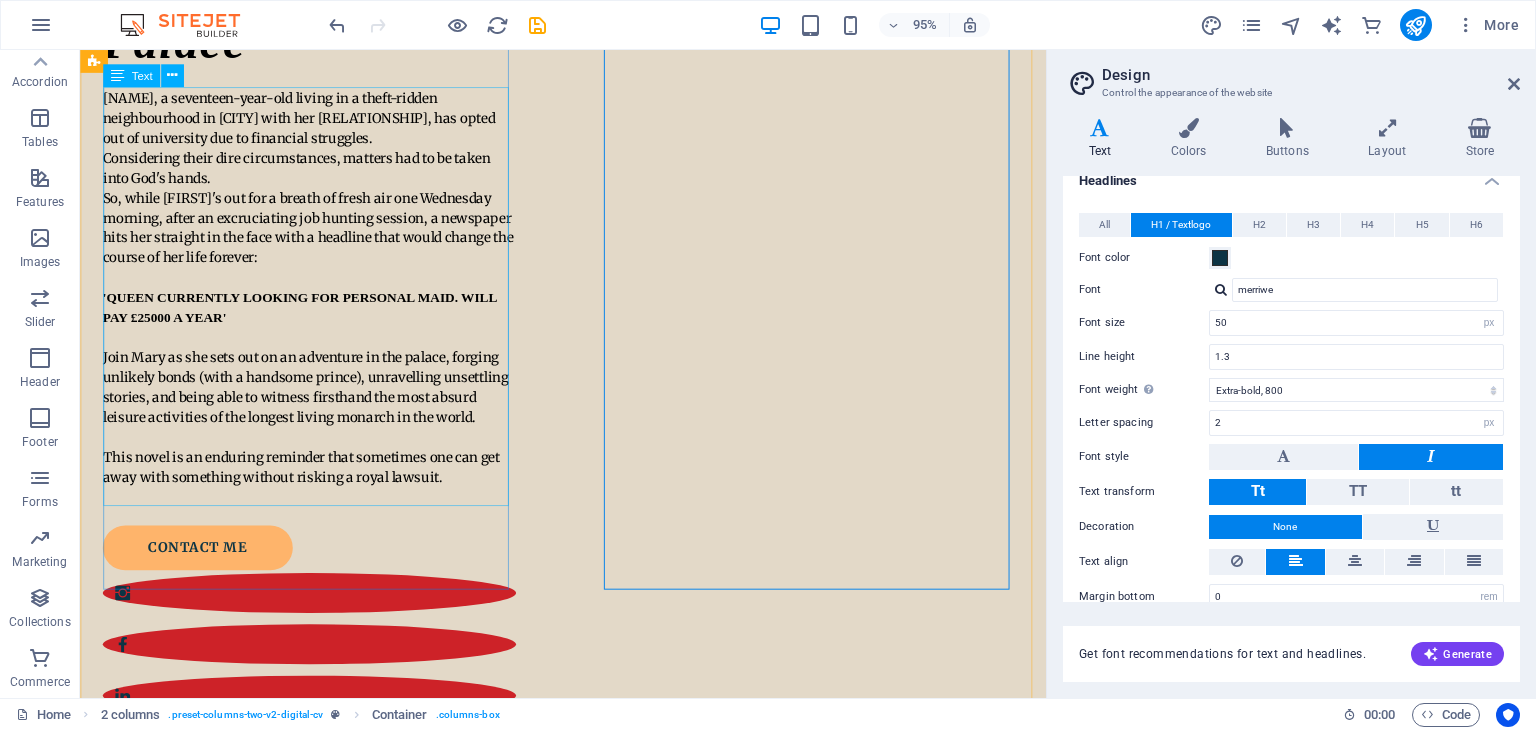 click on "Mary, a seventeen-year-old living in a theft-ridden neighbourhood in London with her mum, has opted out of university due to financial struggles. Considering their dire circumstances, matters had to be taken into God's hands. So, while Mary's out for a breath of fresh air one Wednesday morning, after an excruciating job hunting session, a newspaper hits her straight in the face with a headline that would change the course of her life forever: 'QUEEN CURRENTLY LOOKING FOR PERSONAL MAID. WILL PAY £25000 A YEAR' Join Mary as she sets out on an adventure in the palace, forging unlikely bonds (with a handsome prince), unravelling unsettling stories, and being able to witness firsthand the most absurd leisure activities of the longest living monarch in the world. This novel is an enduring reminder that sometimes one can get away with something without risking a royal lawsuit." at bounding box center [321, 300] 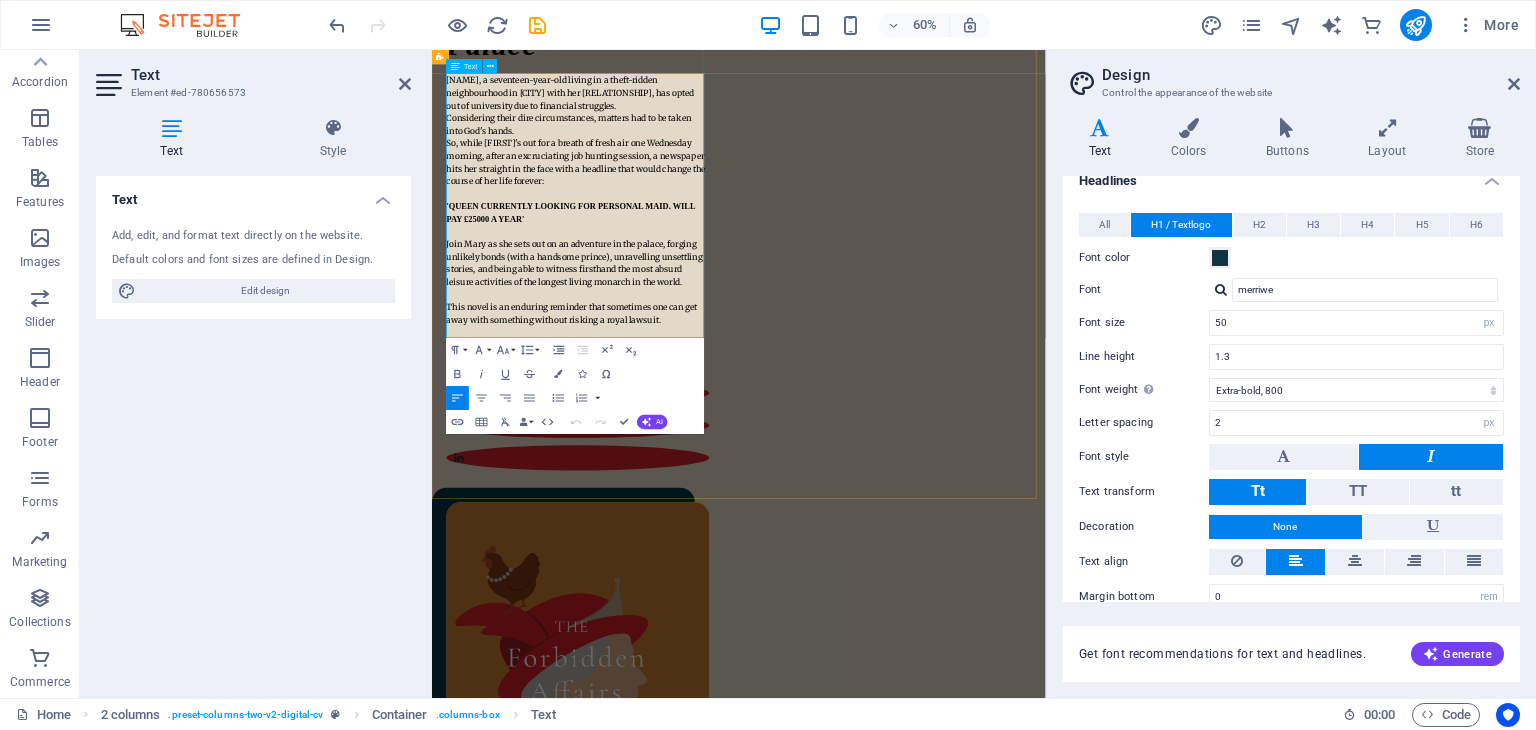 click on "This novel is an enduring reminder that sometimes one can get away with something without risking a royal lawsuit." at bounding box center (665, 488) 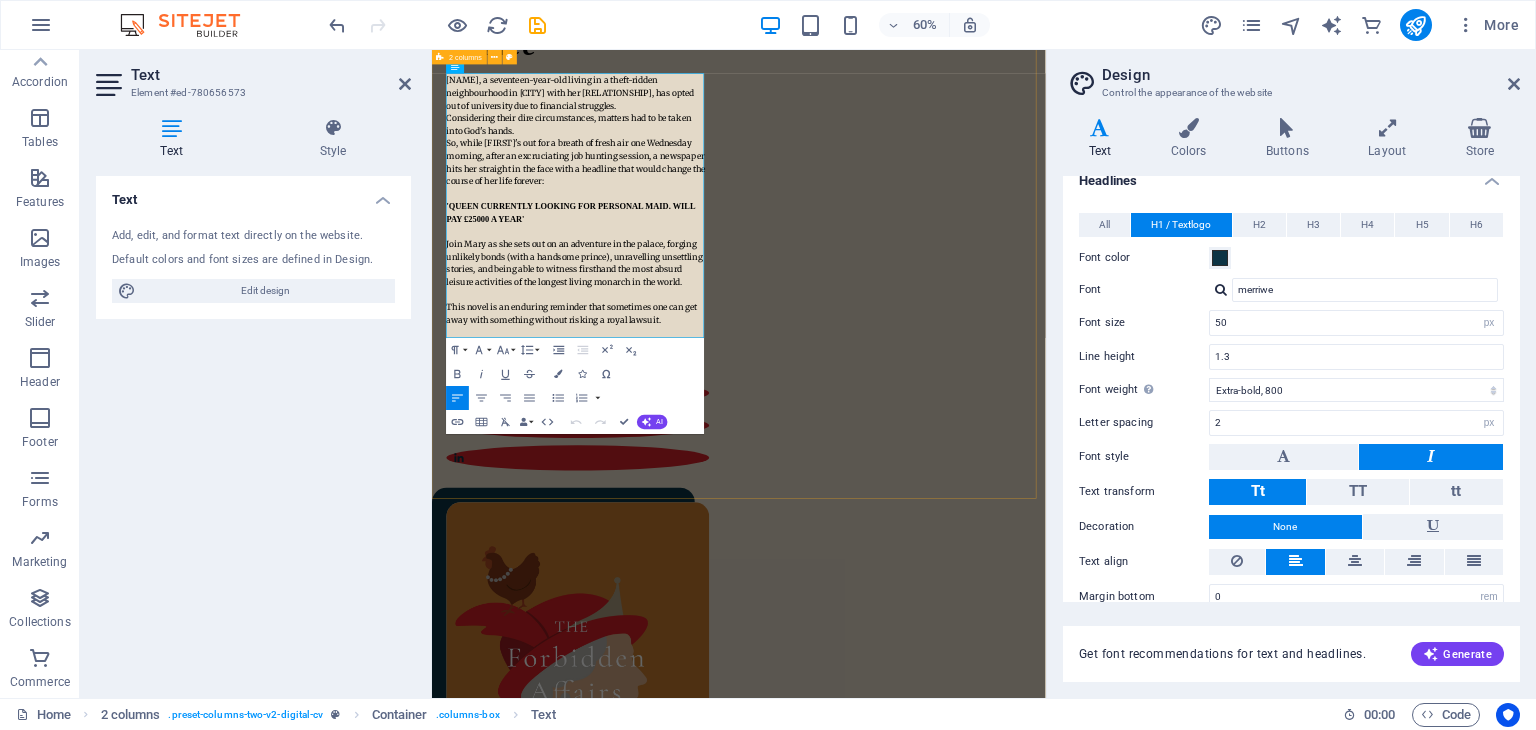 click on "The Forbidden Affairs of the Buckingham Palace Mary, a seventeen-year-old living in a theft-ridden neighbourhood in London with her mum, has opted out of university due to financial struggles. Considering their dire circumstances, matters had to be taken into God's hands. So, while Mary's out for a breath of fresh air one Wednesday morning, after an excruciating job hunting session, a newspaper hits her straight in the face with a headline that would change the course of her life forever: 'QUEEN CURRENTLY LOOKING FOR PERSONAL MAID. WILL PAY £25000 A YEAR' Join Mary as she sets out on an adventure in the palace, forging unlikely bonds (with a handsome prince), unravelling unsettling stories, and being able to witness firsthand the most absurd leisure activities of the longest living monarch in the world. This novel is an enduring reminder that sometimes one can get away with something without risking a royal lawsuit. contact me" at bounding box center (943, 693) 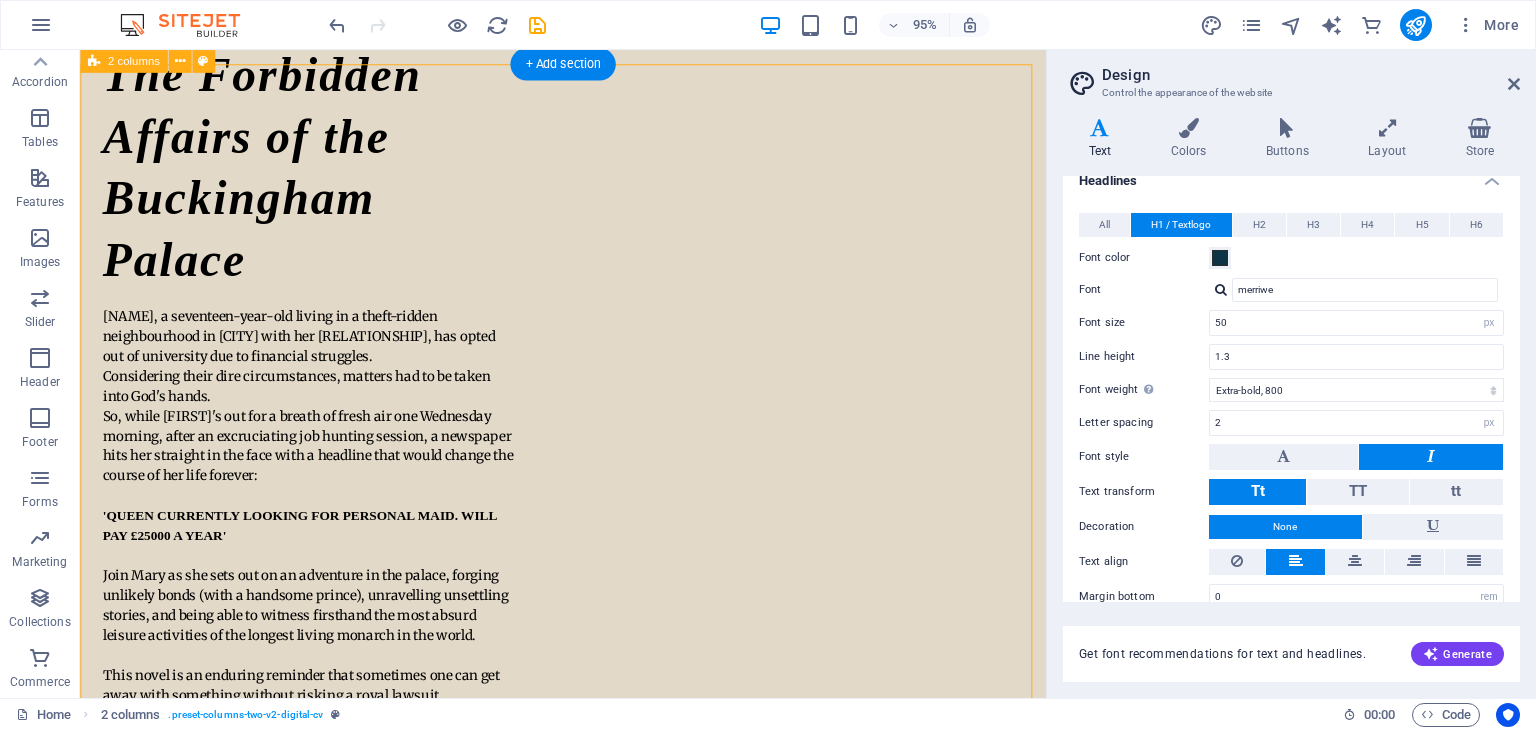 scroll, scrollTop: 169, scrollLeft: 0, axis: vertical 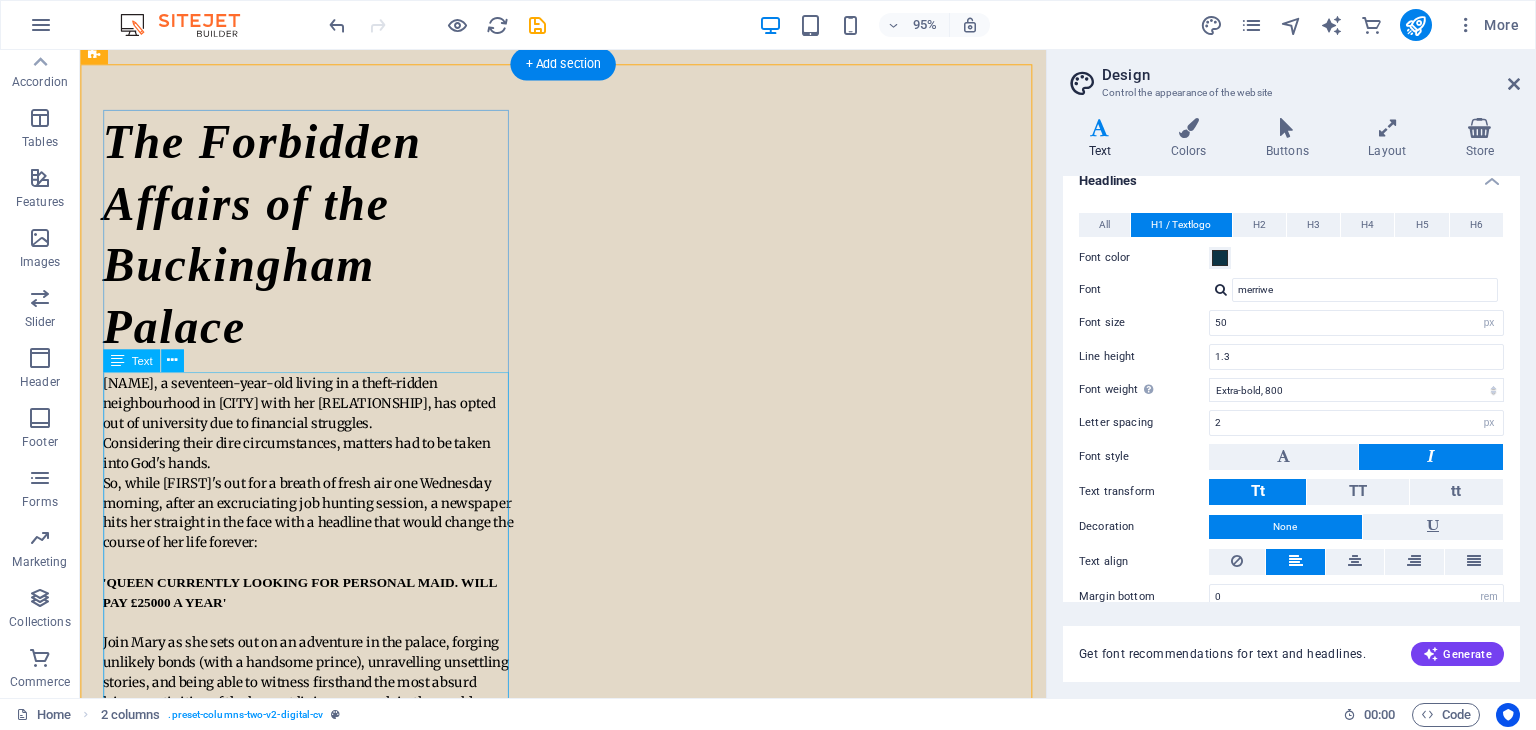 click on "Mary, a seventeen-year-old living in a theft-ridden neighbourhood in London with her mum, has opted out of university due to financial struggles. Considering their dire circumstances, matters had to be taken into God's hands. So, while Mary's out for a breath of fresh air one Wednesday morning, after an excruciating job hunting session, a newspaper hits her straight in the face with a headline that would change the course of her life forever: 'QUEEN CURRENTLY LOOKING FOR PERSONAL MAID. WILL PAY £25000 A YEAR' Join Mary as she sets out on an adventure in the palace, forging unlikely bonds (with a handsome prince), unravelling unsettling stories, and being able to witness firsthand the most absurd leisure activities of the longest living monarch in the world. This novel is an enduring reminder that sometimes one can get away with something without risking a royal lawsuit." at bounding box center [321, 600] 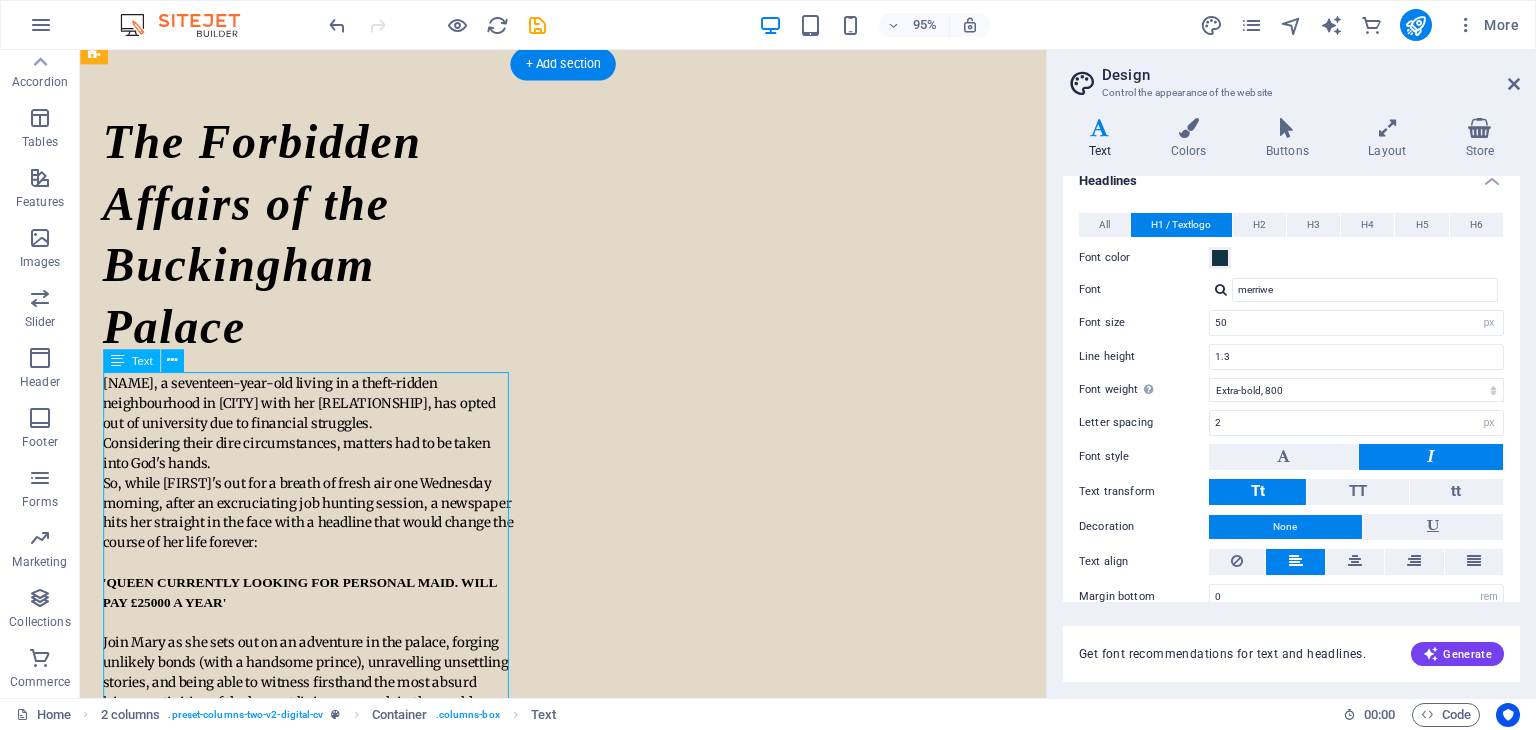 click on "Mary, a seventeen-year-old living in a theft-ridden neighbourhood in London with her mum, has opted out of university due to financial struggles. Considering their dire circumstances, matters had to be taken into God's hands. So, while Mary's out for a breath of fresh air one Wednesday morning, after an excruciating job hunting session, a newspaper hits her straight in the face with a headline that would change the course of her life forever: 'QUEEN CURRENTLY LOOKING FOR PERSONAL MAID. WILL PAY £25000 A YEAR' Join Mary as she sets out on an adventure in the palace, forging unlikely bonds (with a handsome prince), unravelling unsettling stories, and being able to witness firsthand the most absurd leisure activities of the longest living monarch in the world. This novel is an enduring reminder that sometimes one can get away with something without risking a royal lawsuit." at bounding box center [321, 600] 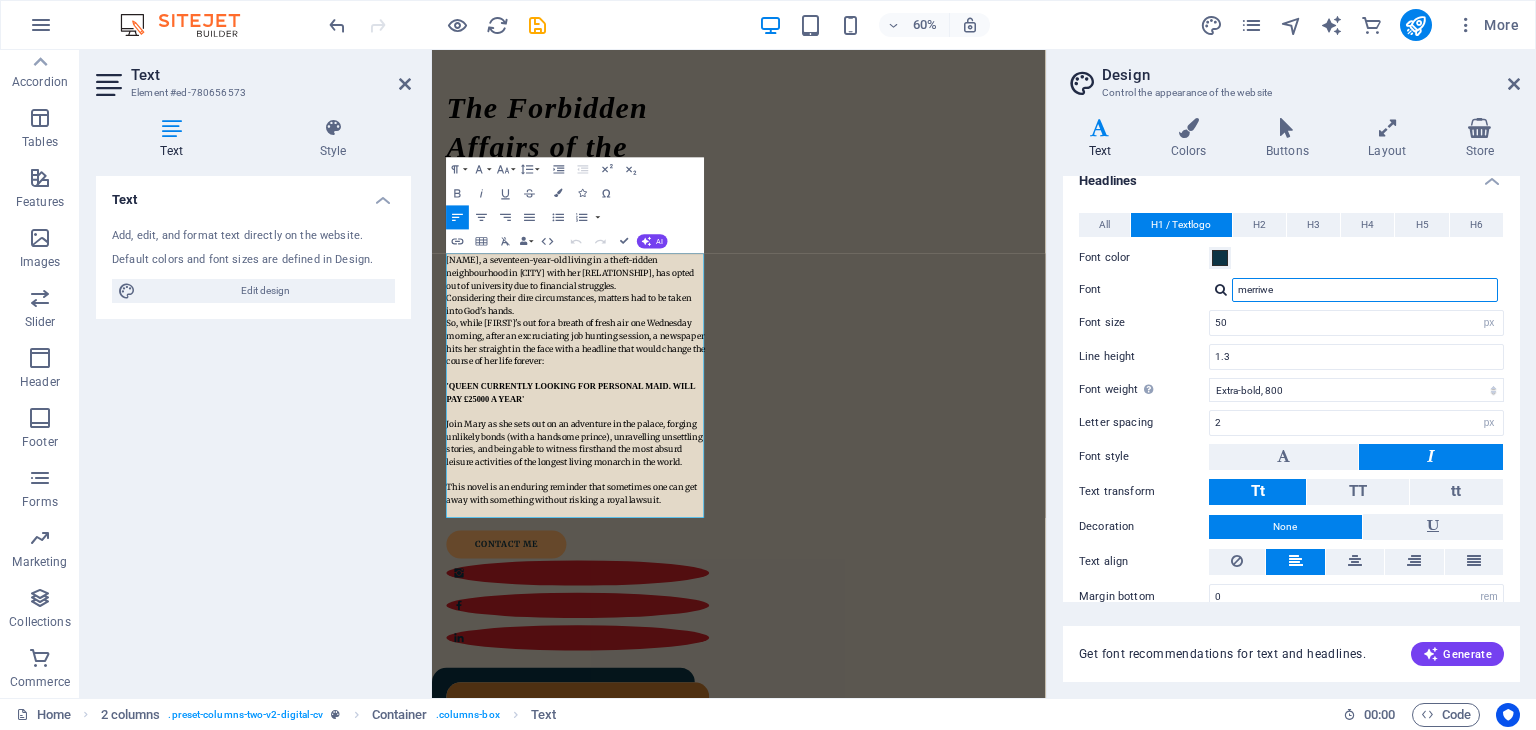 click on "merriwe" at bounding box center (1365, 290) 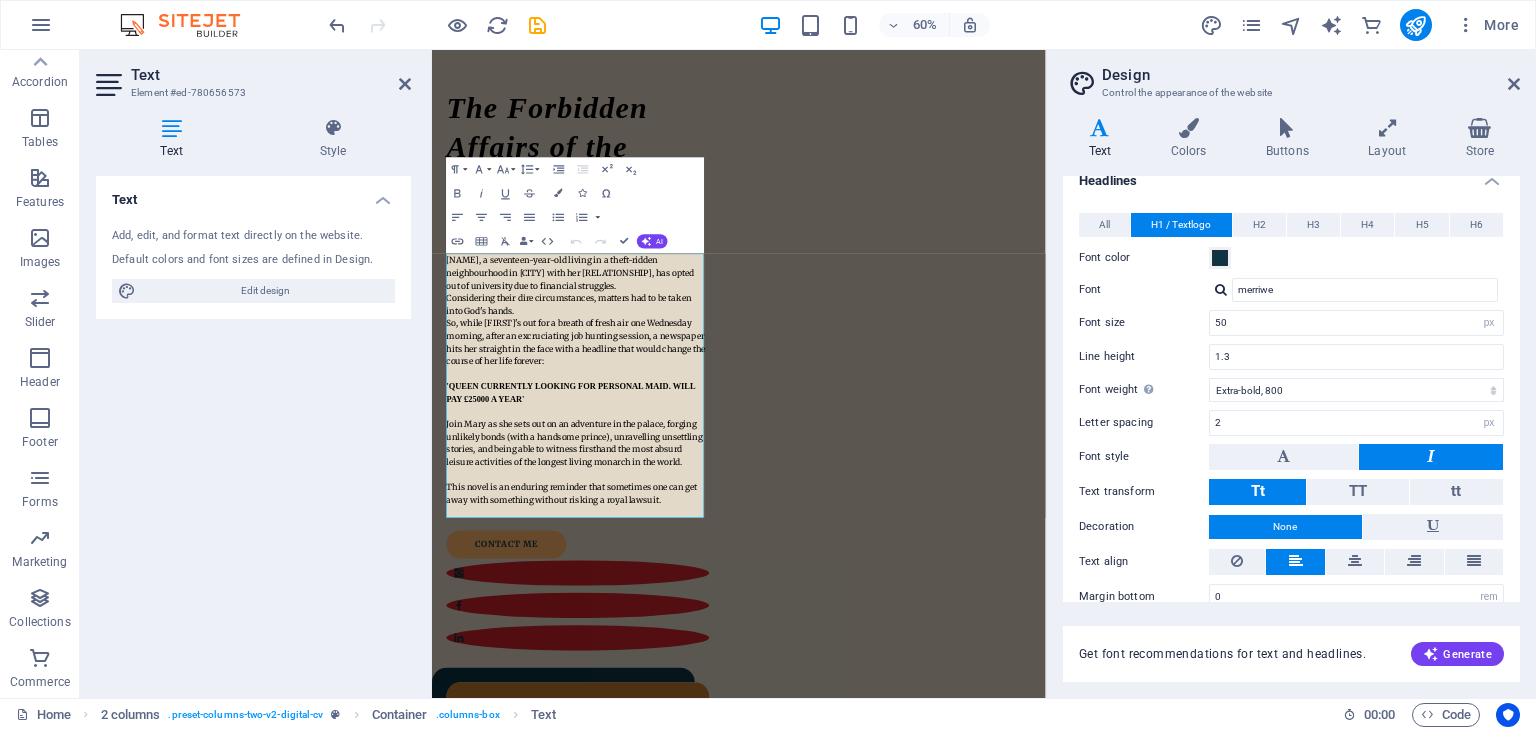 click at bounding box center [1221, 289] 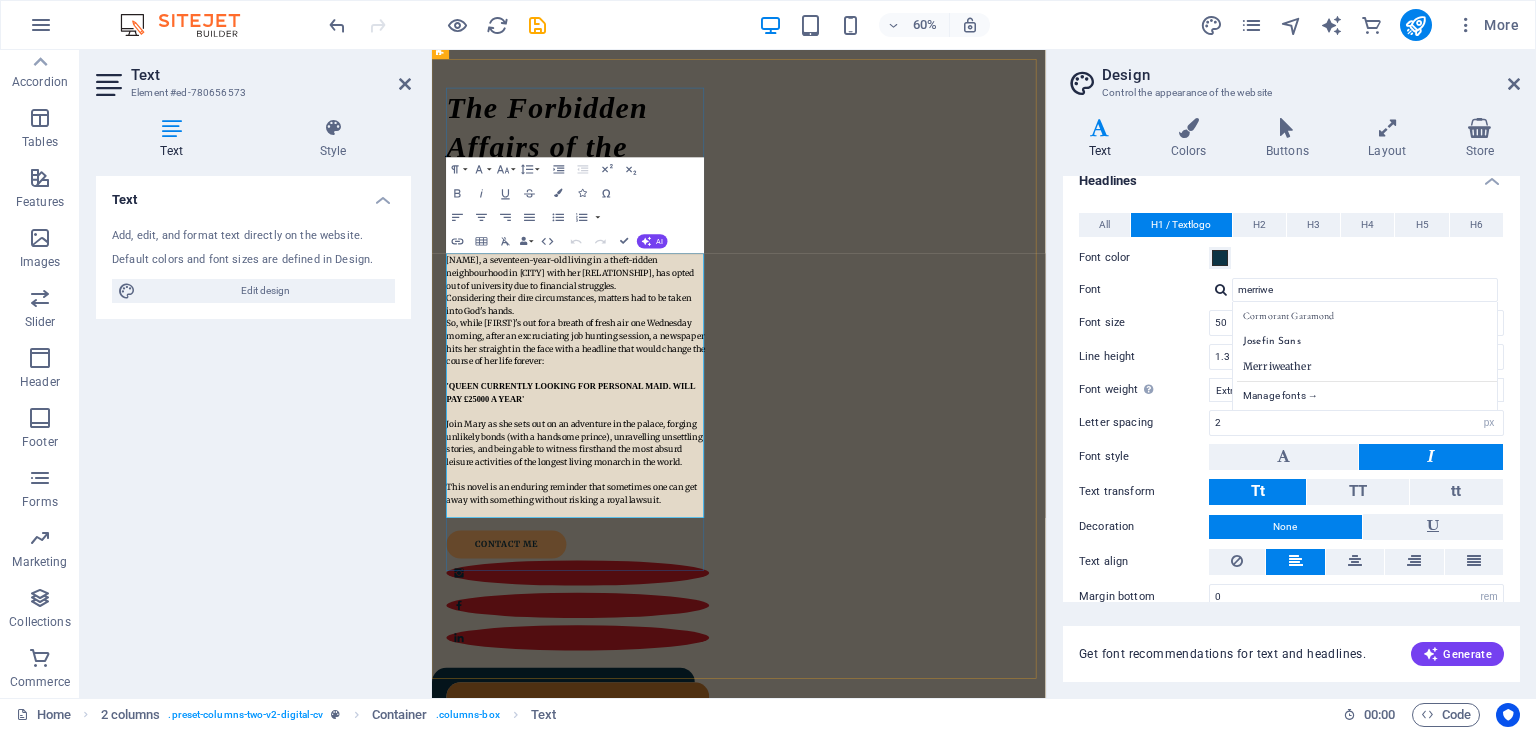 click on "Considering their dire circumstances, matters had to be taken into God's hands." at bounding box center [660, 473] 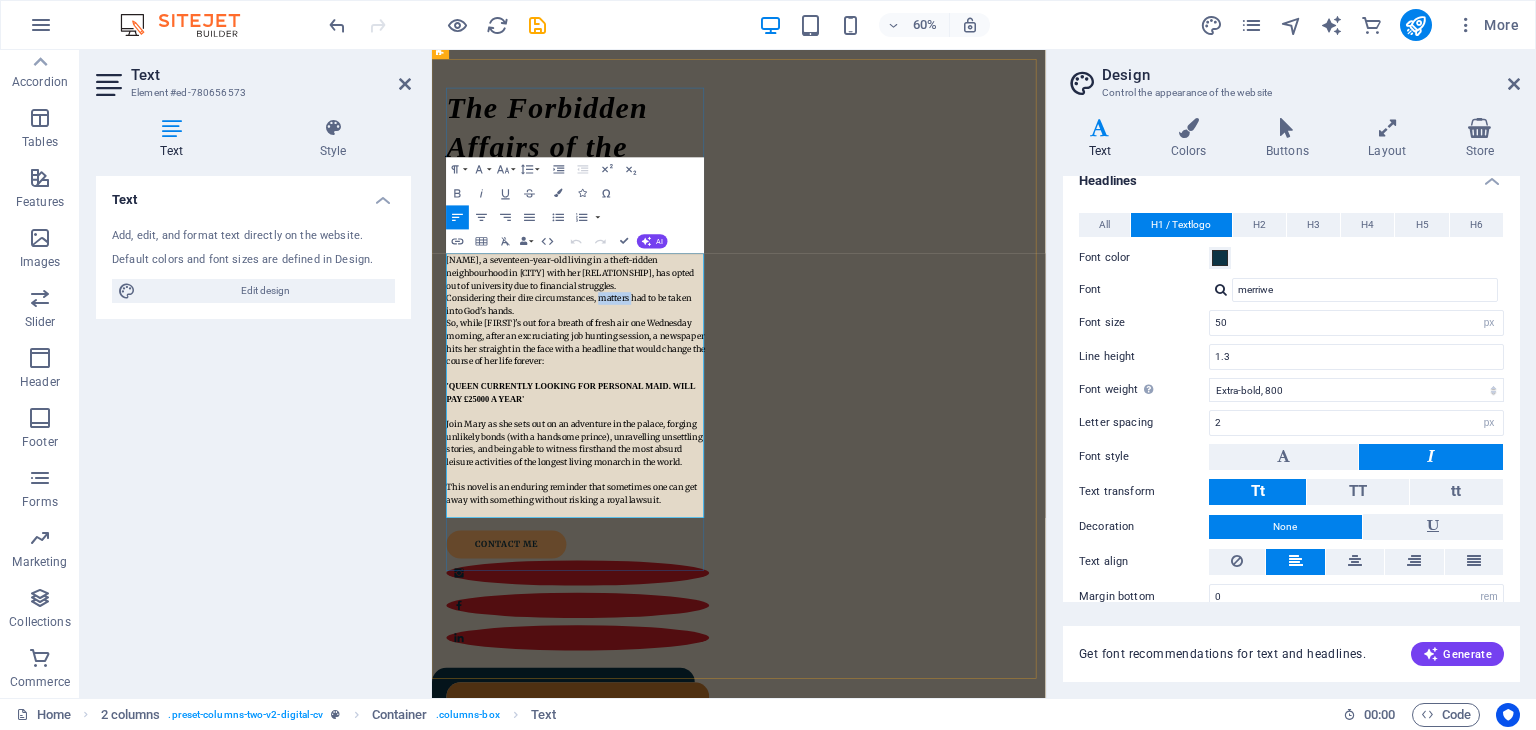 click on "Considering their dire circumstances, matters had to be taken into God's hands." at bounding box center [660, 473] 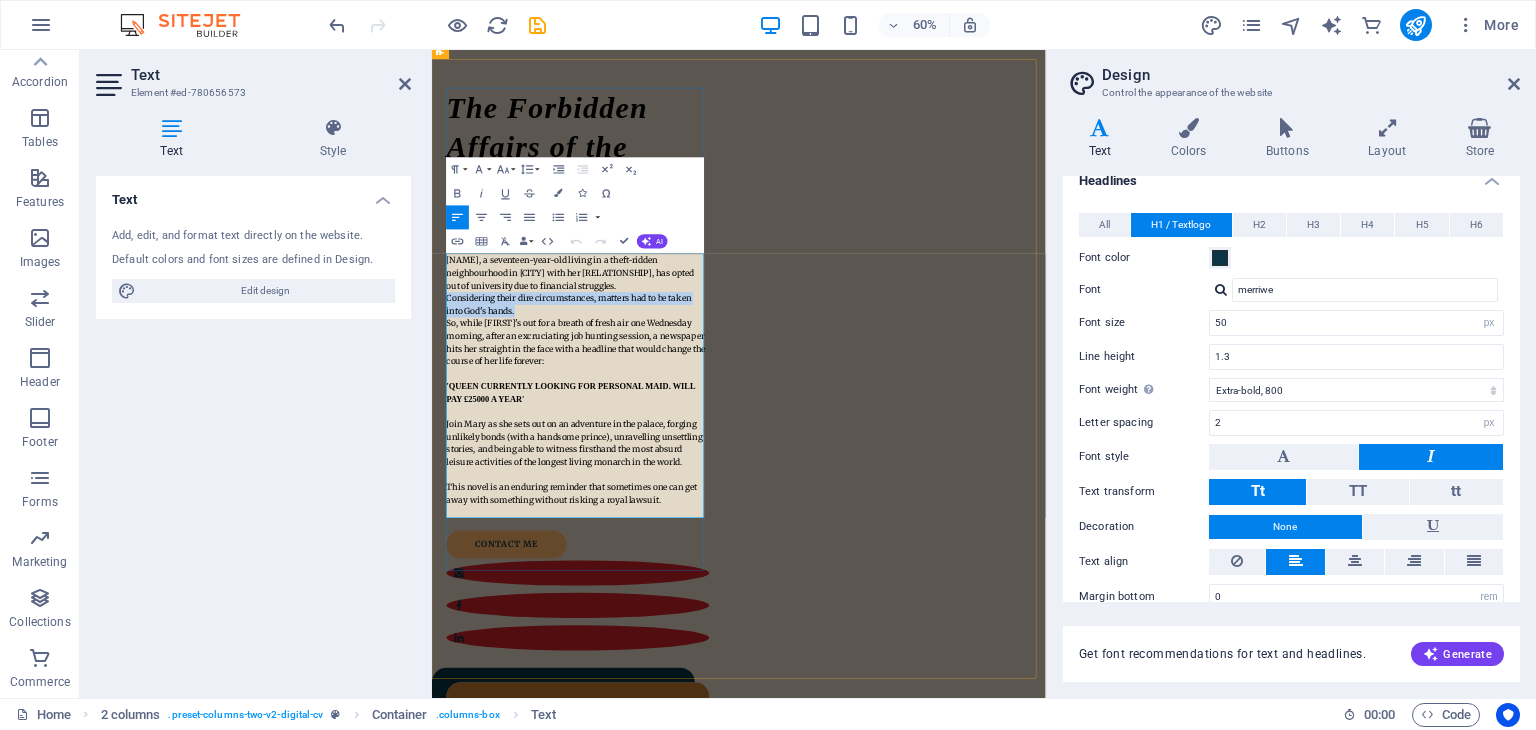 click on "Considering their dire circumstances, matters had to be taken into God's hands." at bounding box center [660, 473] 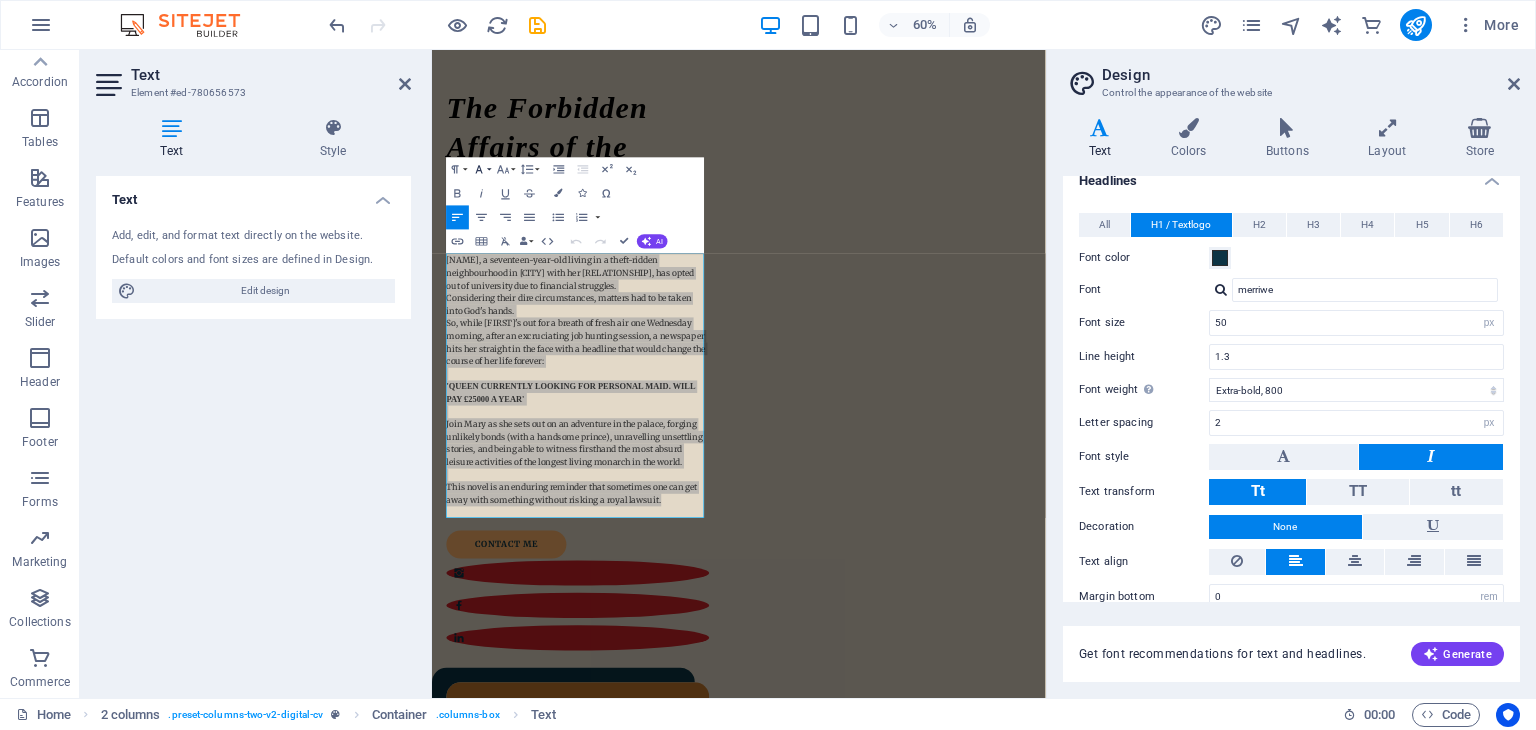 click 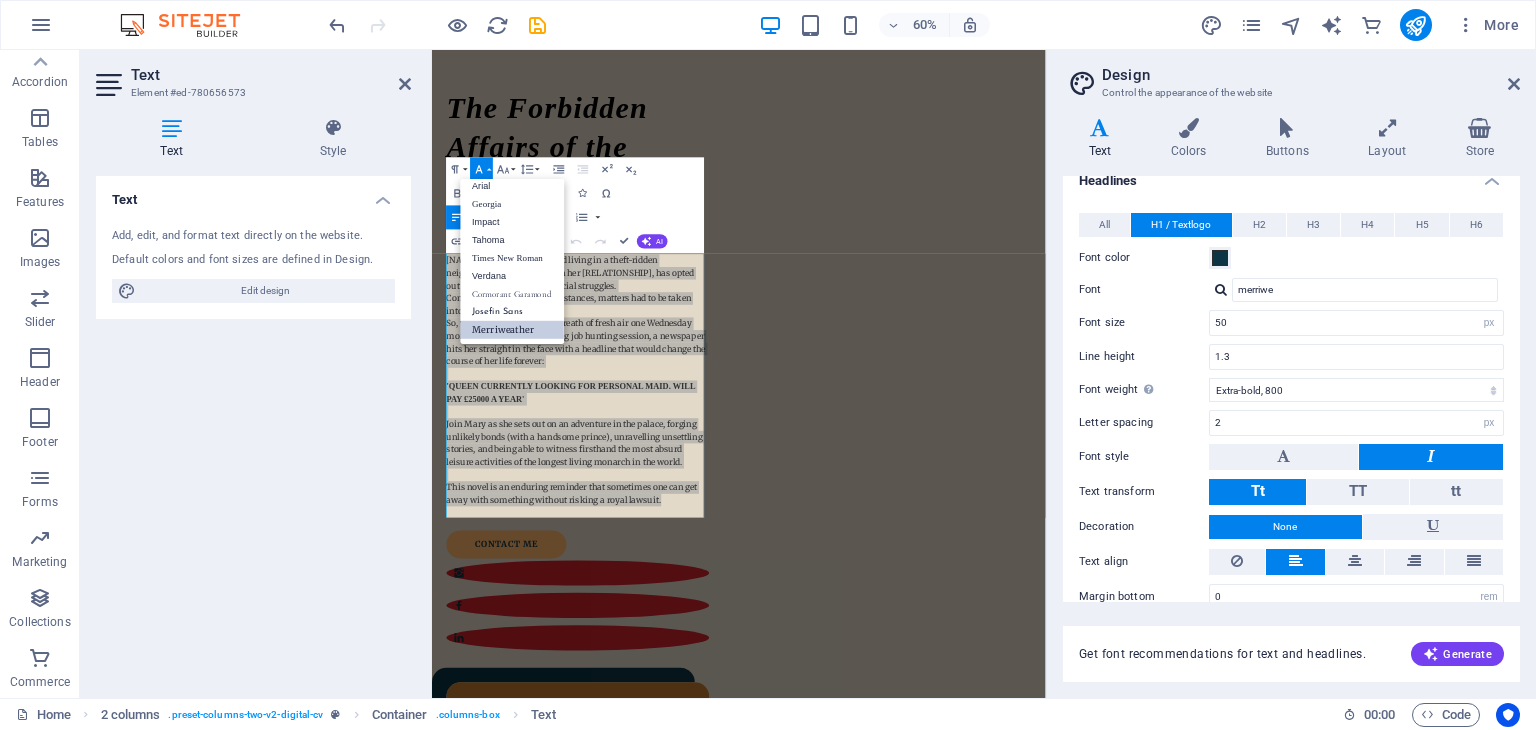 scroll, scrollTop: 11, scrollLeft: 0, axis: vertical 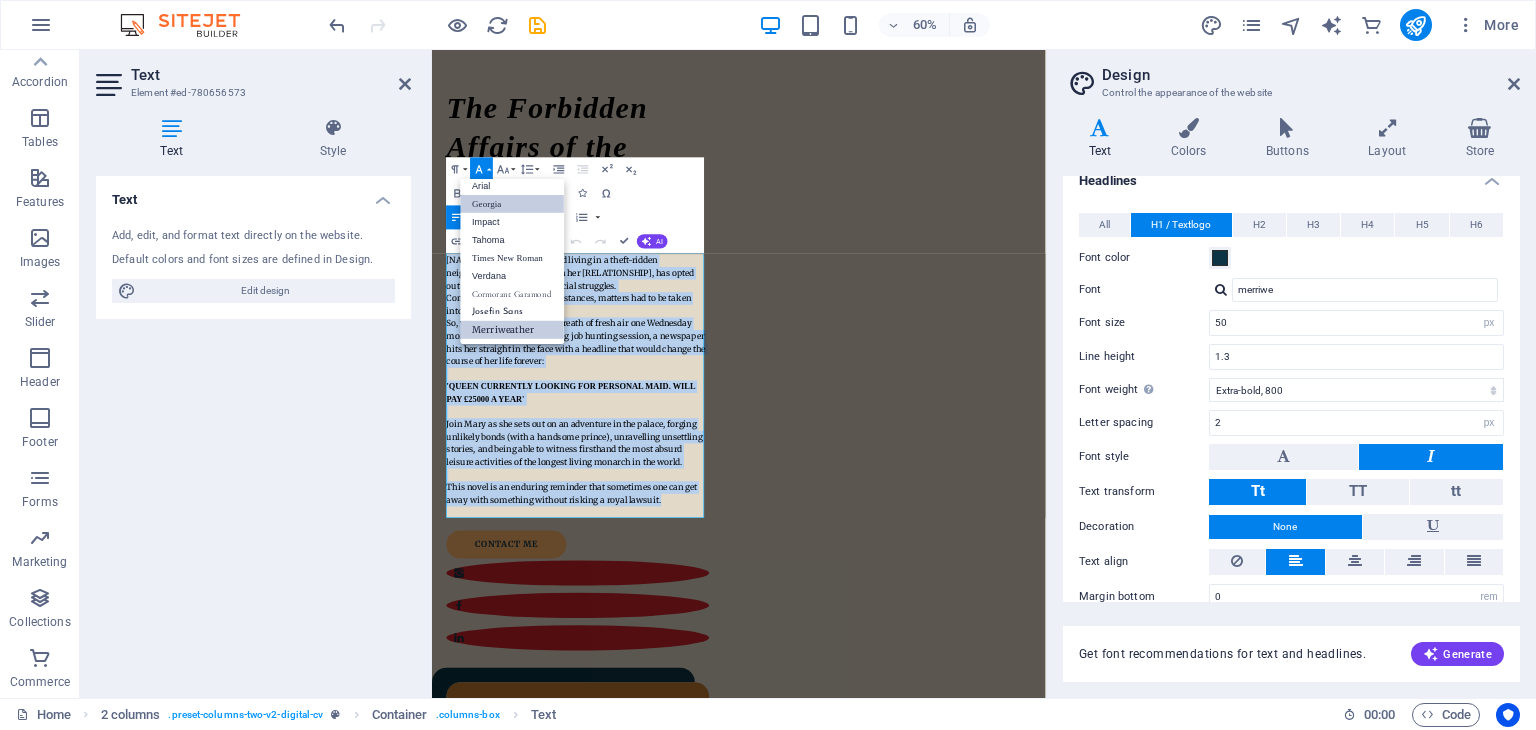 click on "Georgia" at bounding box center (513, 204) 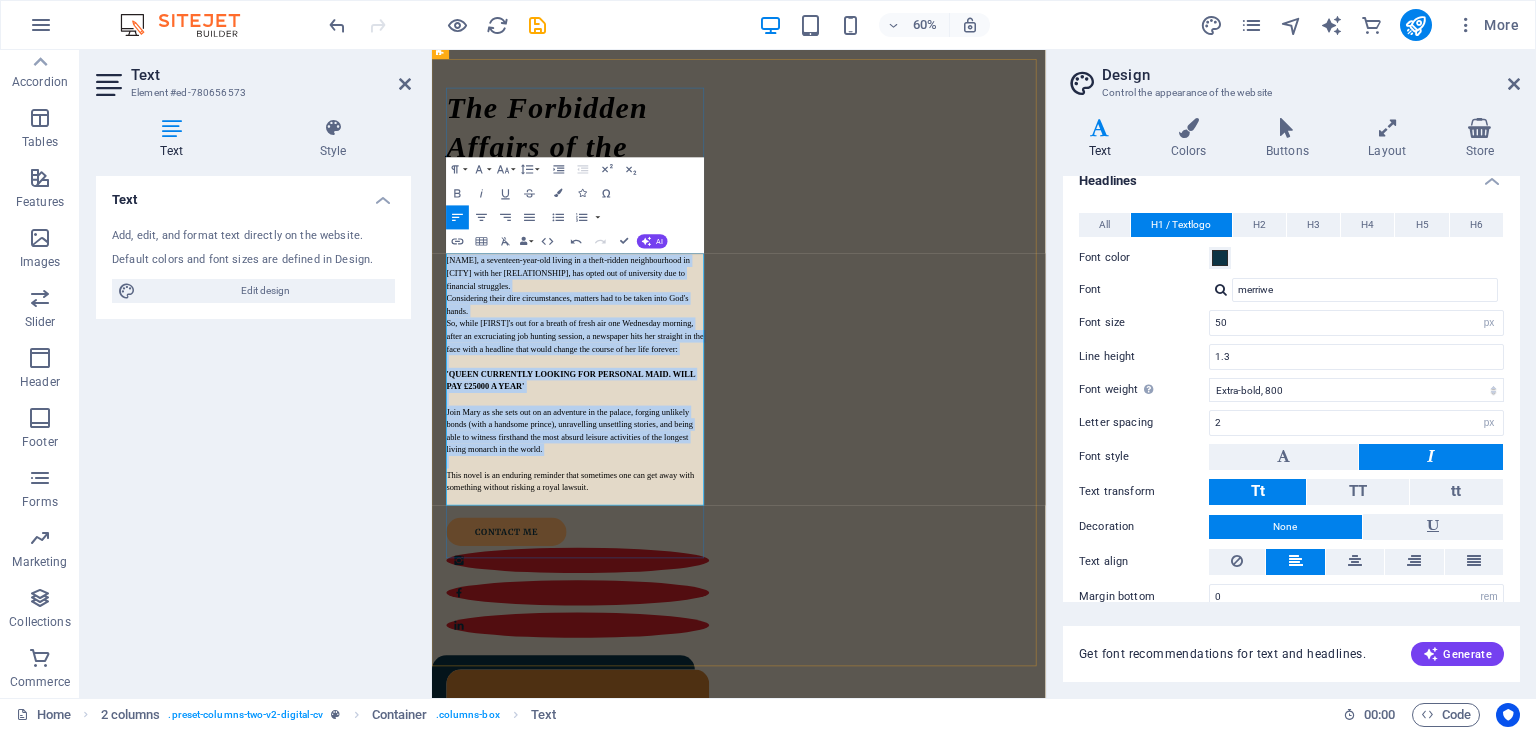 click on "Considering their dire circumstances, matters had to be taken into God's hands." at bounding box center [675, 474] 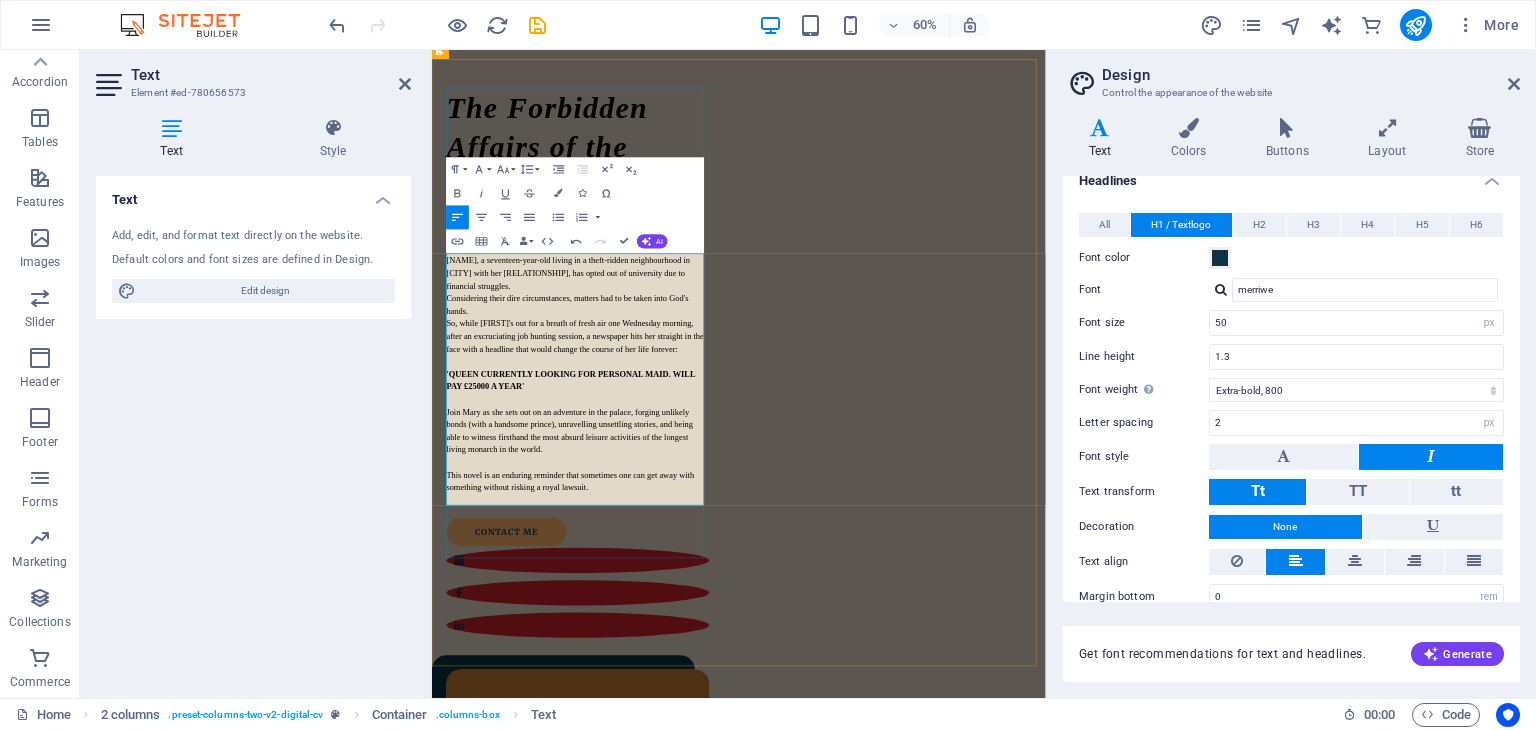 click on "Mary, a seventeen-year-old living in a theft-ridden neighbourhood in London with her mum, has opted out of university due to financial struggles." at bounding box center [675, 421] 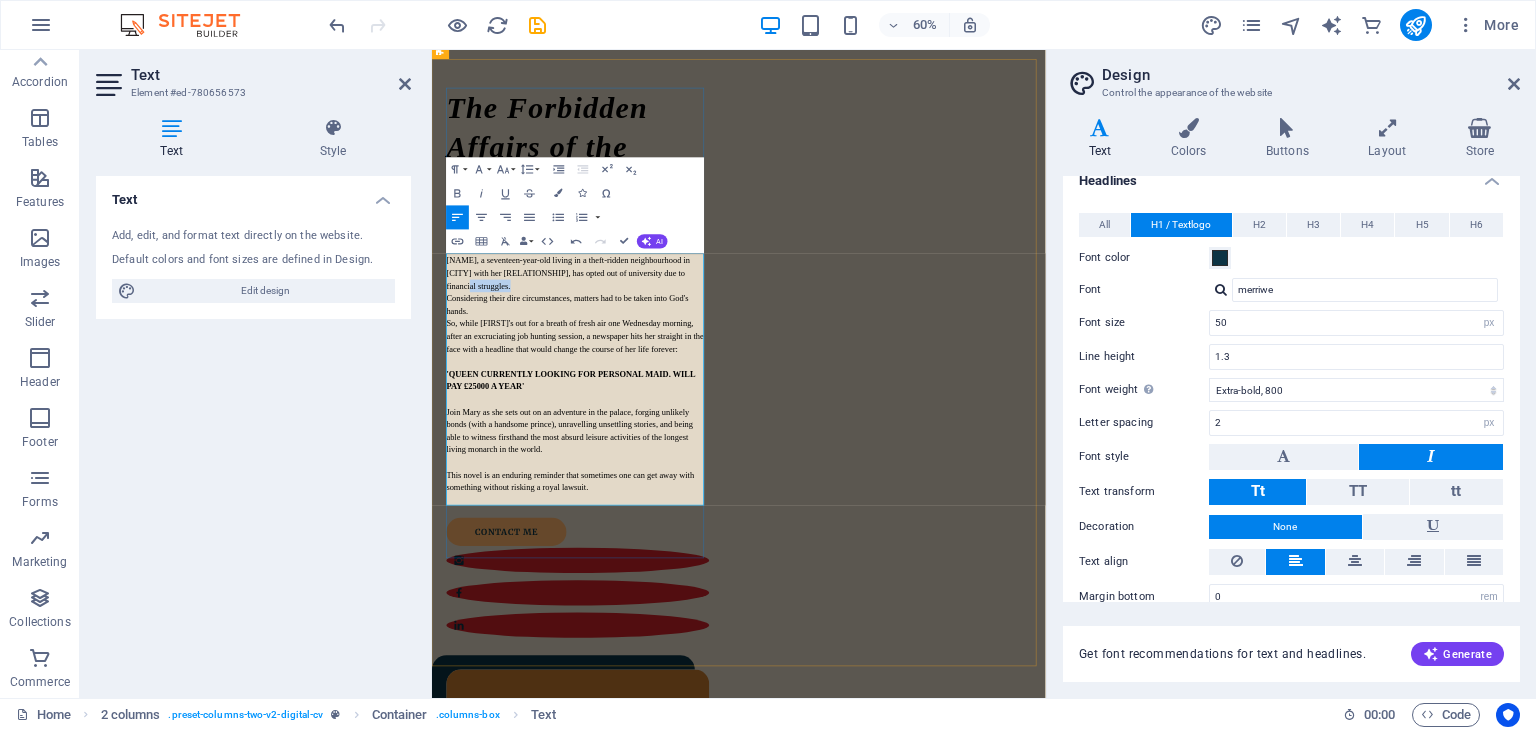 click on "Mary, a seventeen-year-old living in a theft-ridden neighbourhood in London with her mum, has opted out of university due to financial struggles." at bounding box center [675, 421] 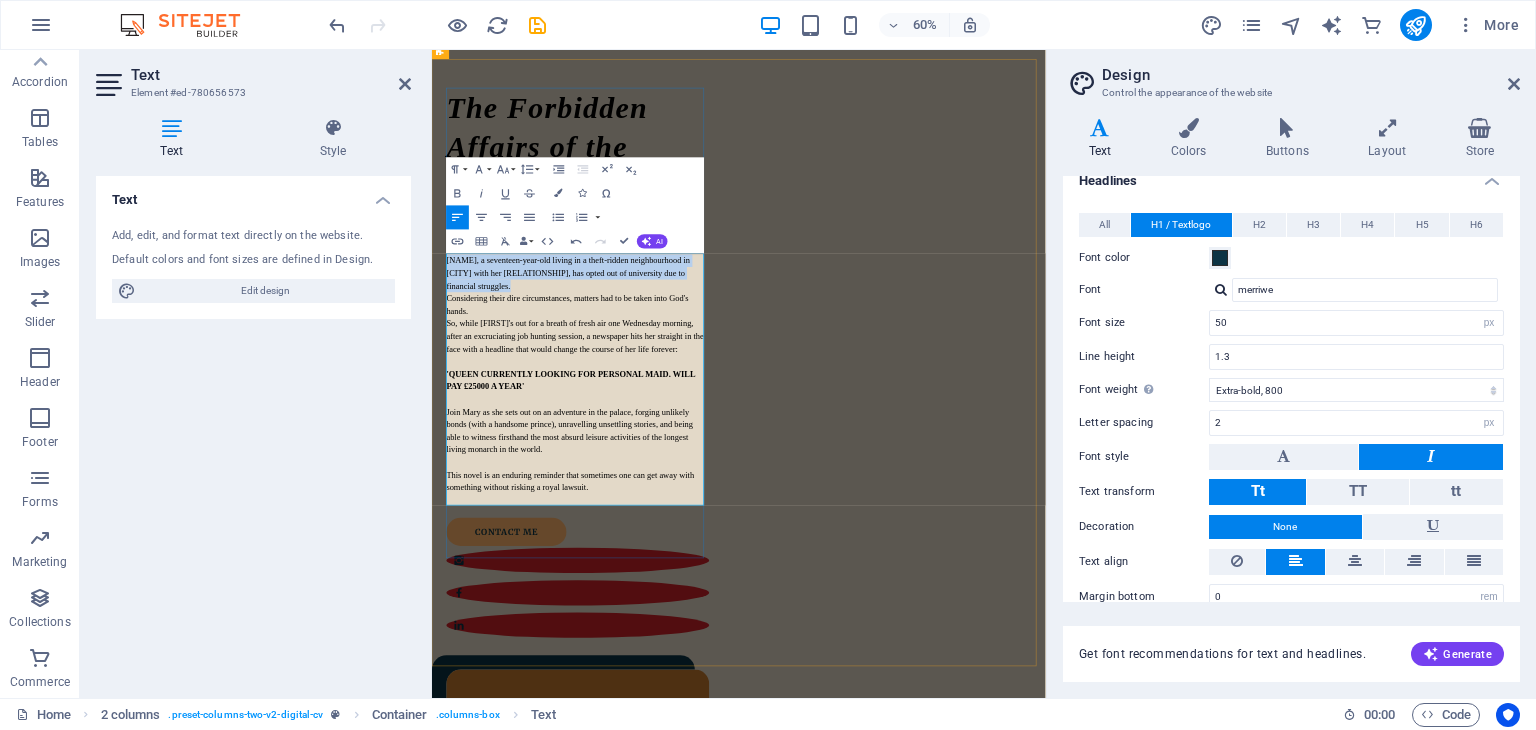 click on "Mary, a seventeen-year-old living in a theft-ridden neighbourhood in London with her mum, has opted out of university due to financial struggles." at bounding box center [675, 421] 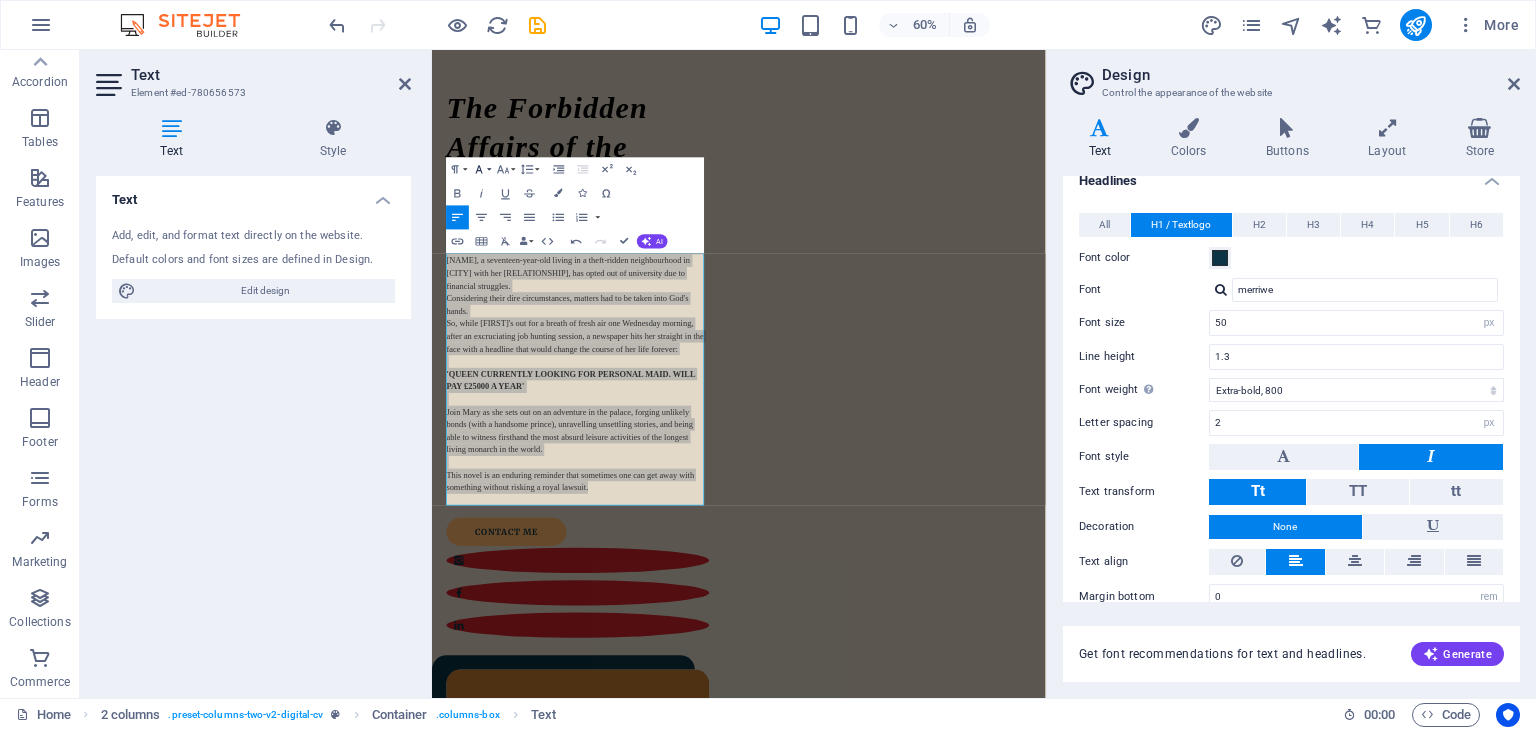 click on "Font Family" at bounding box center (481, 170) 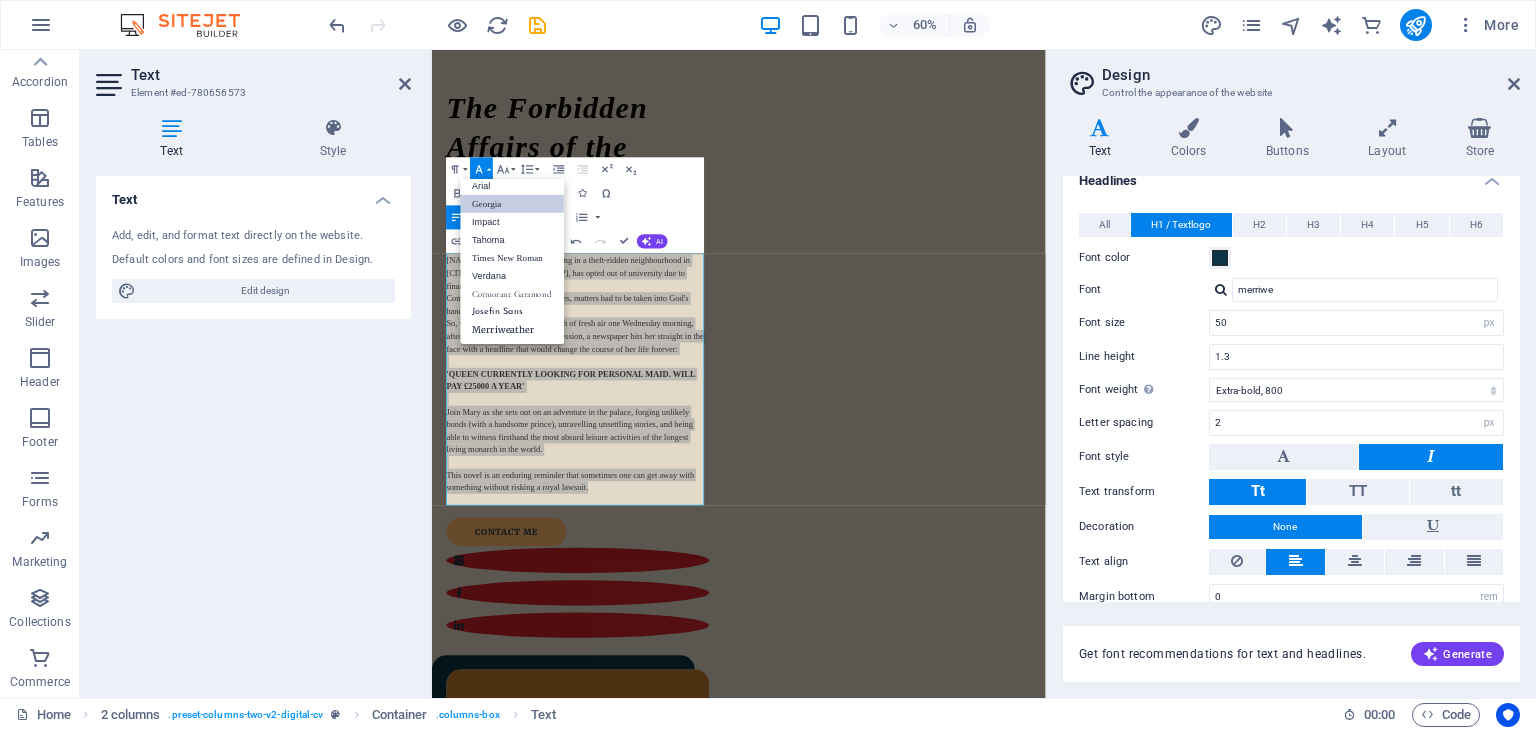 scroll, scrollTop: 11, scrollLeft: 0, axis: vertical 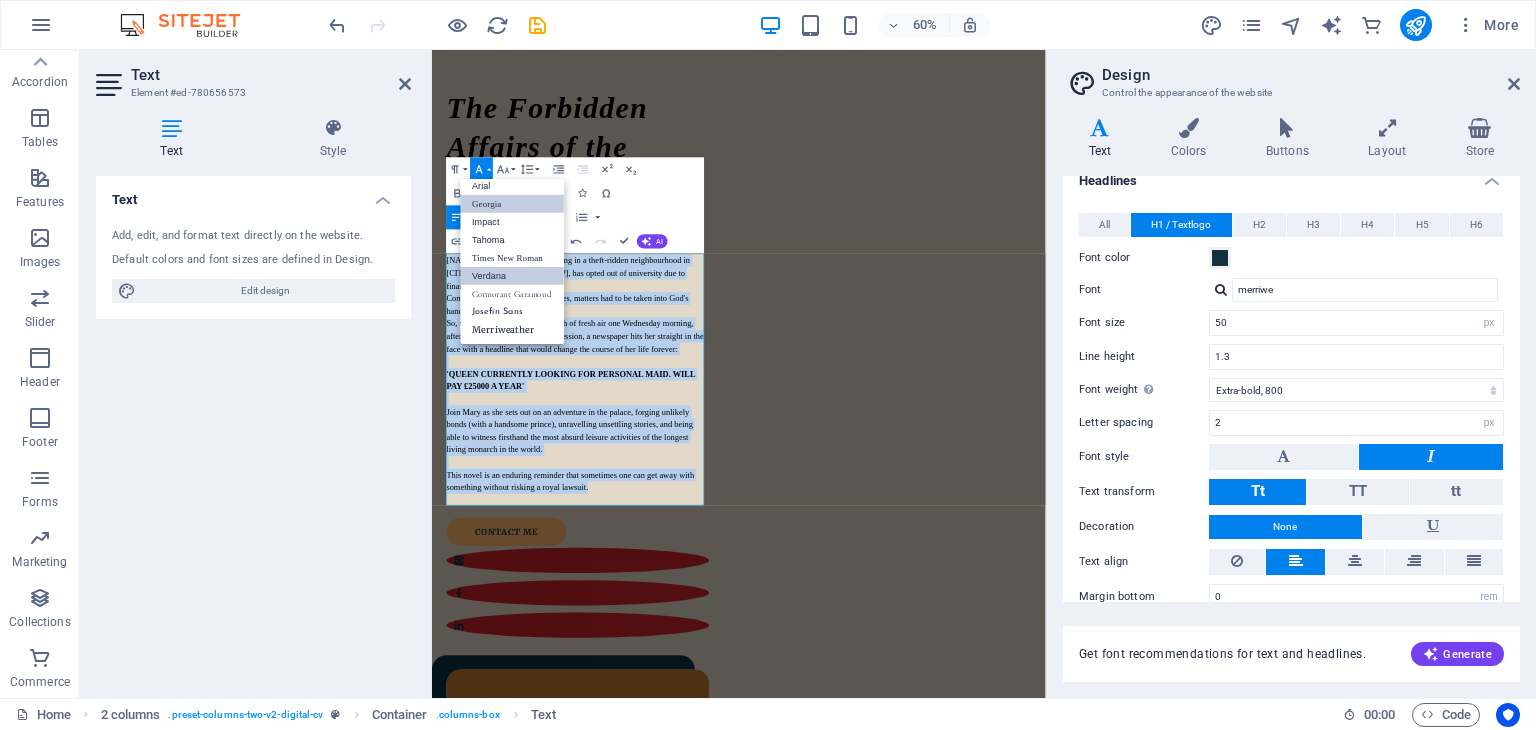 click on "Verdana" at bounding box center (513, 276) 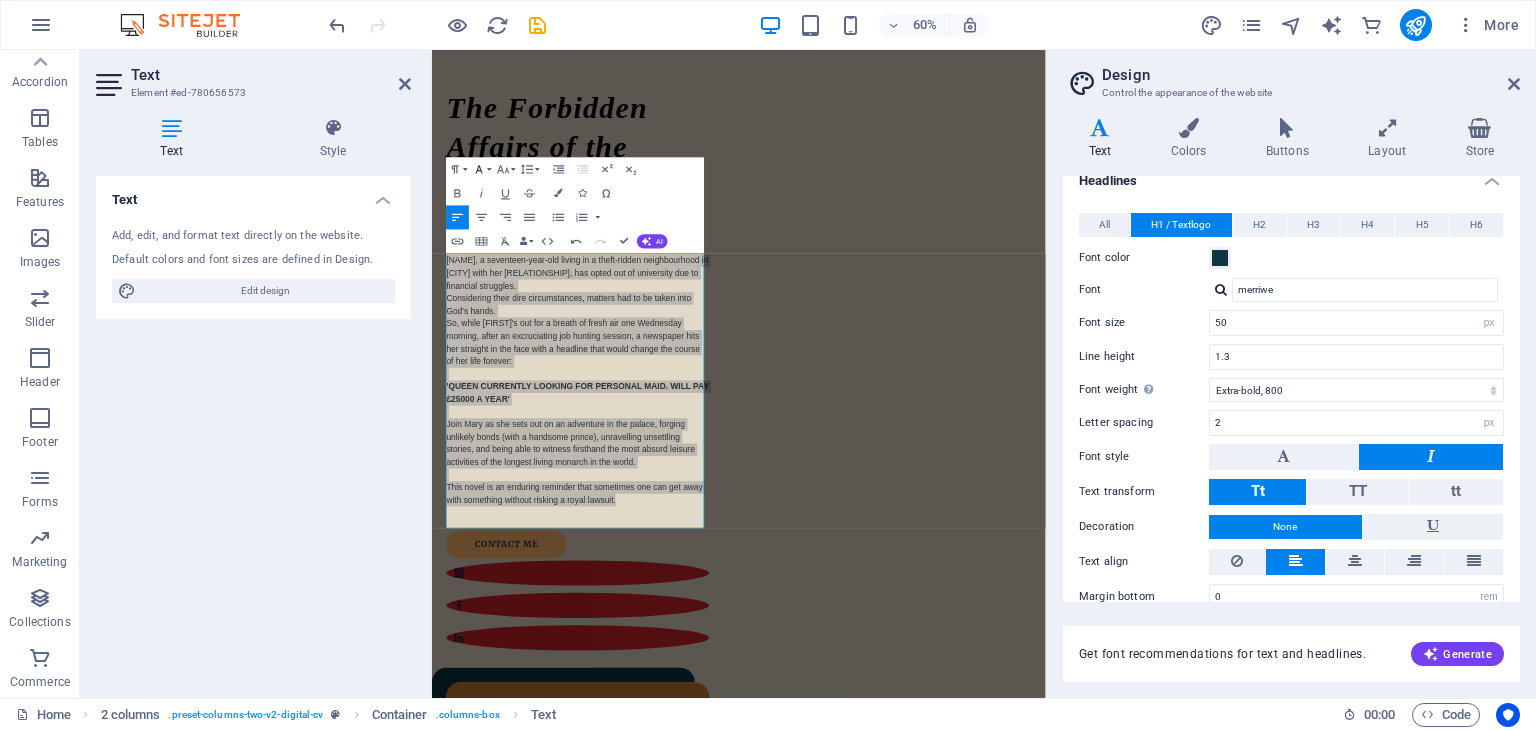 click 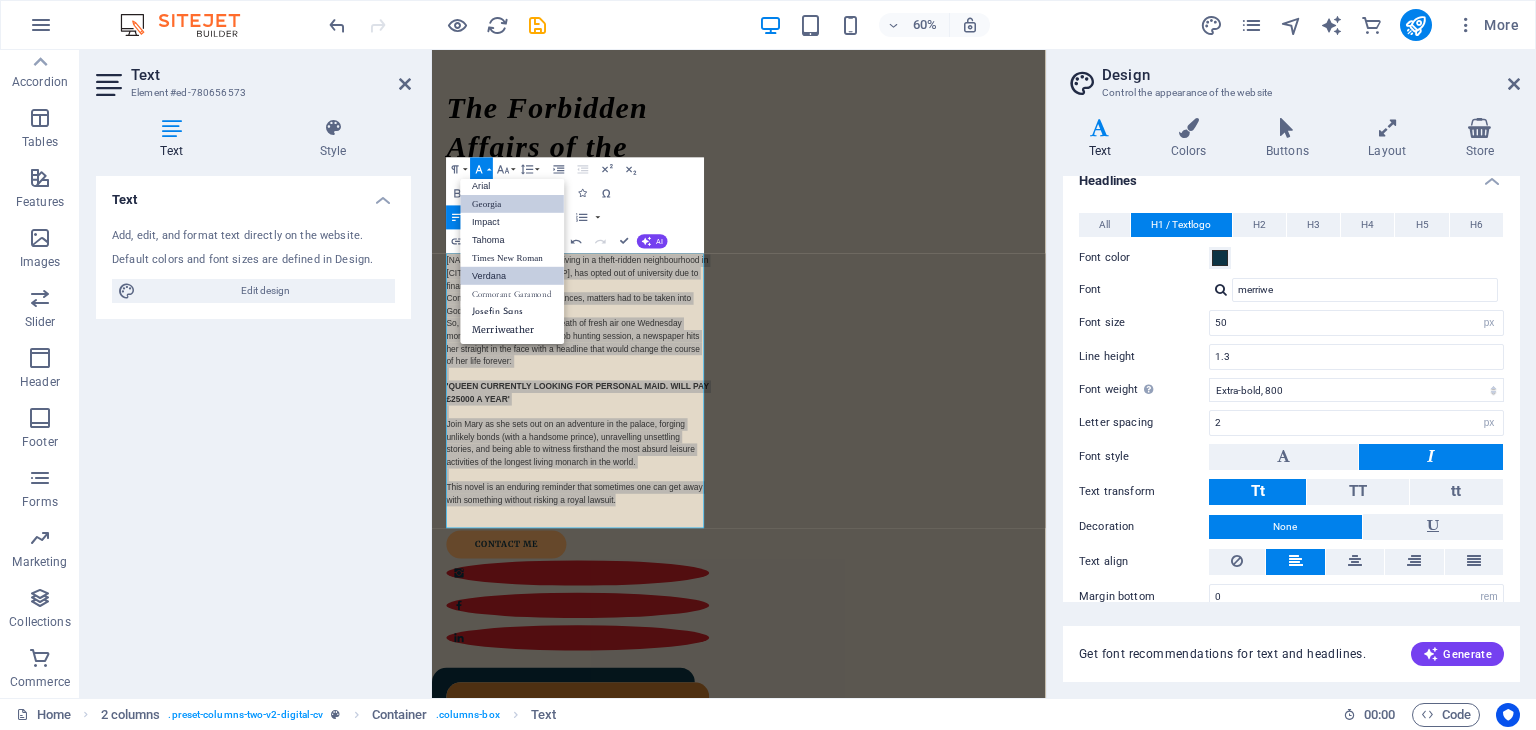 scroll, scrollTop: 11, scrollLeft: 0, axis: vertical 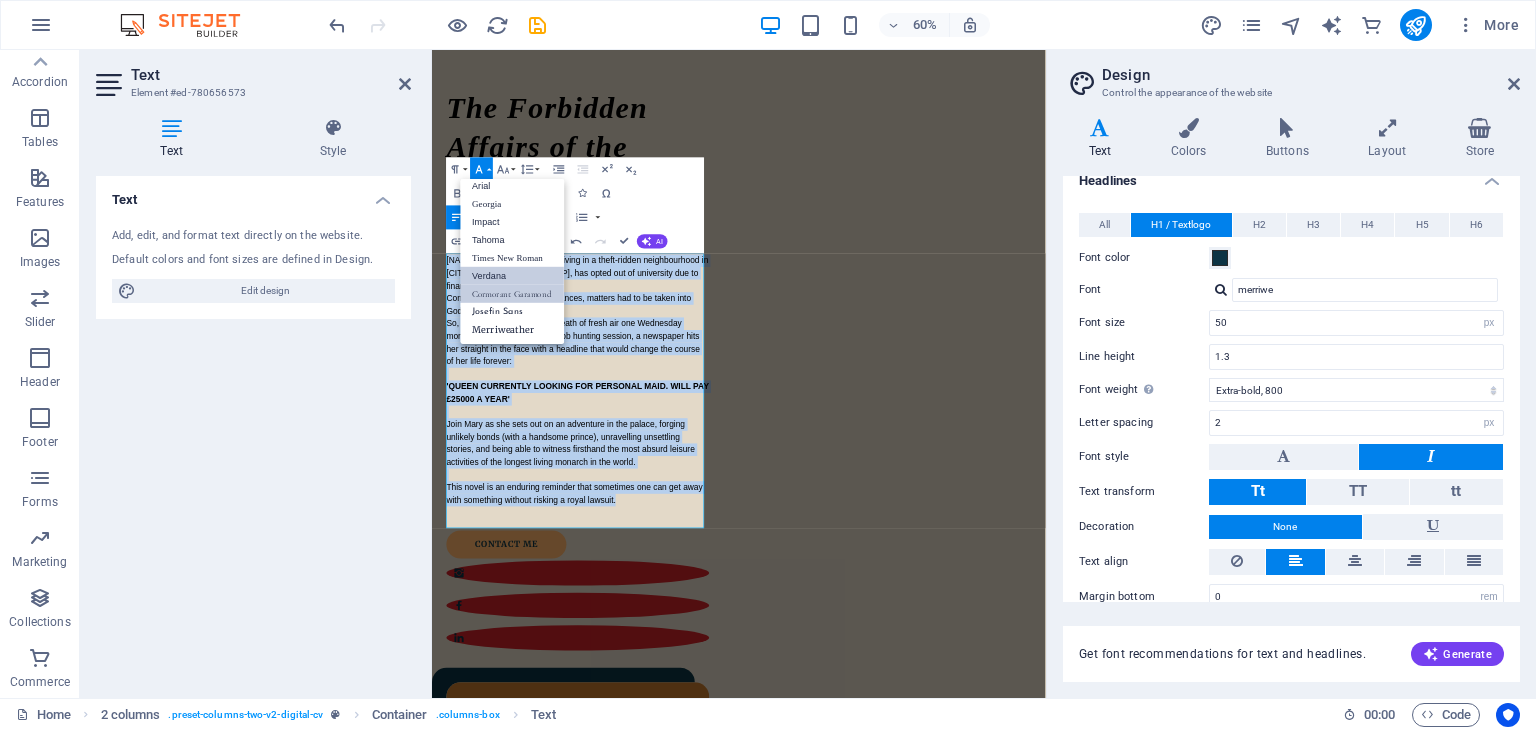 click on "Cormorant Garamond" at bounding box center [513, 294] 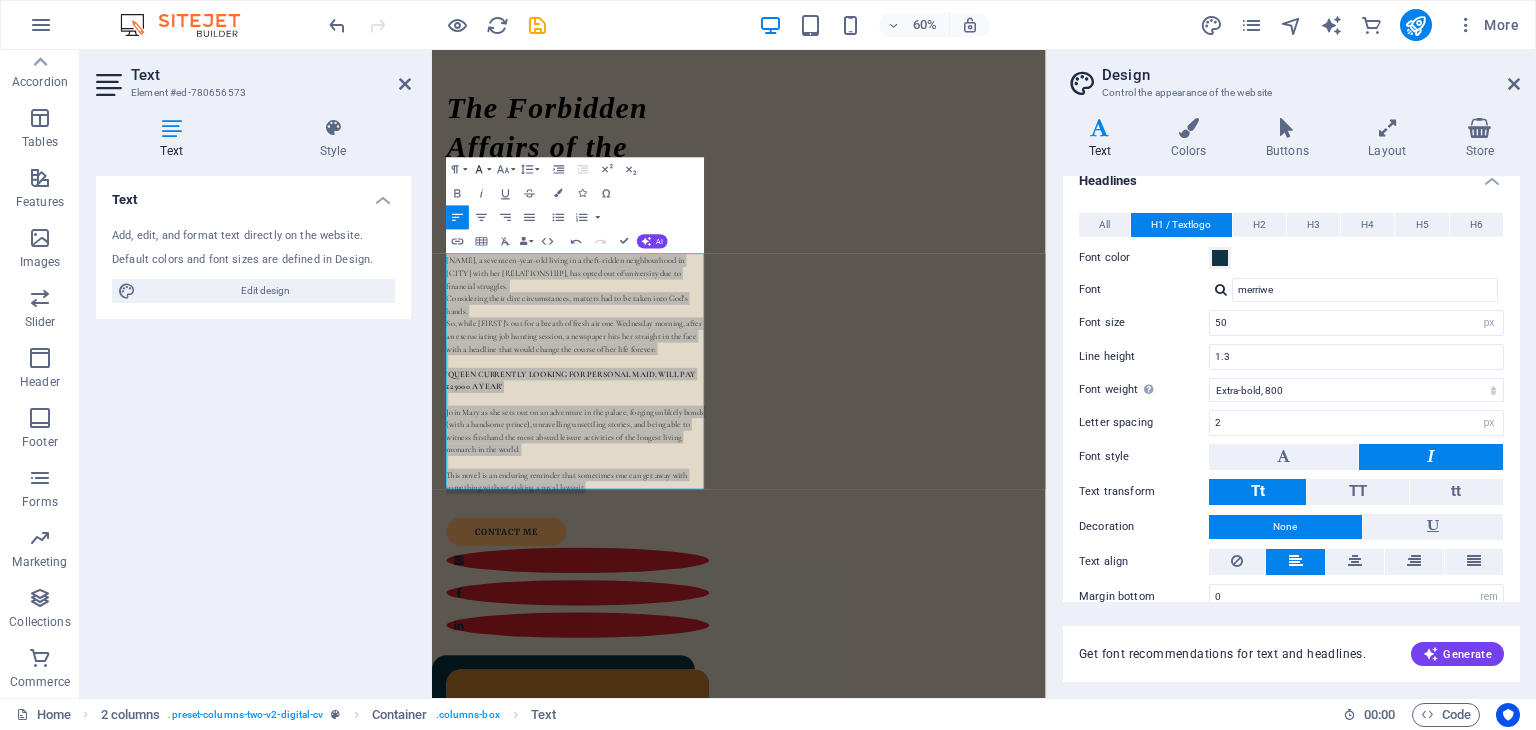 click 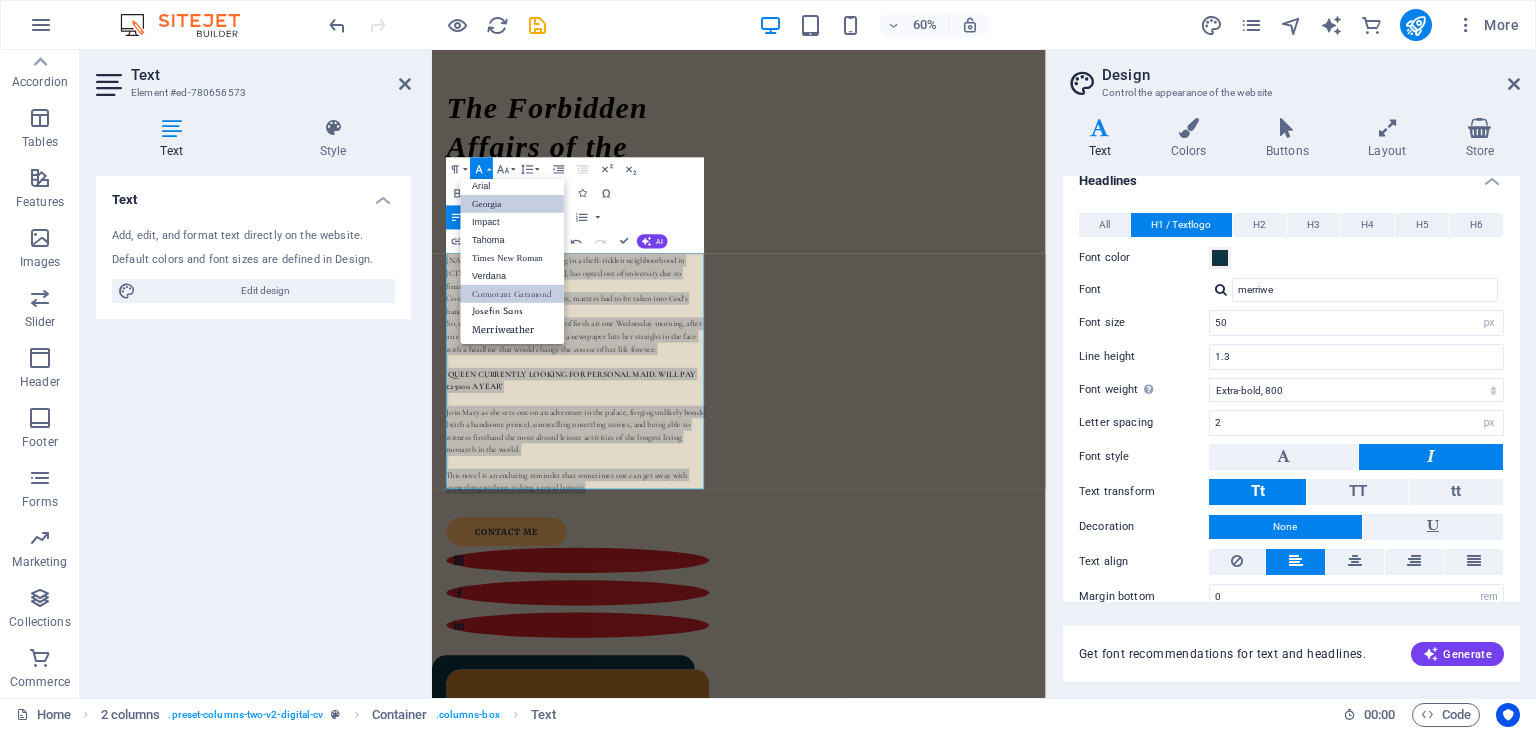 scroll, scrollTop: 11, scrollLeft: 0, axis: vertical 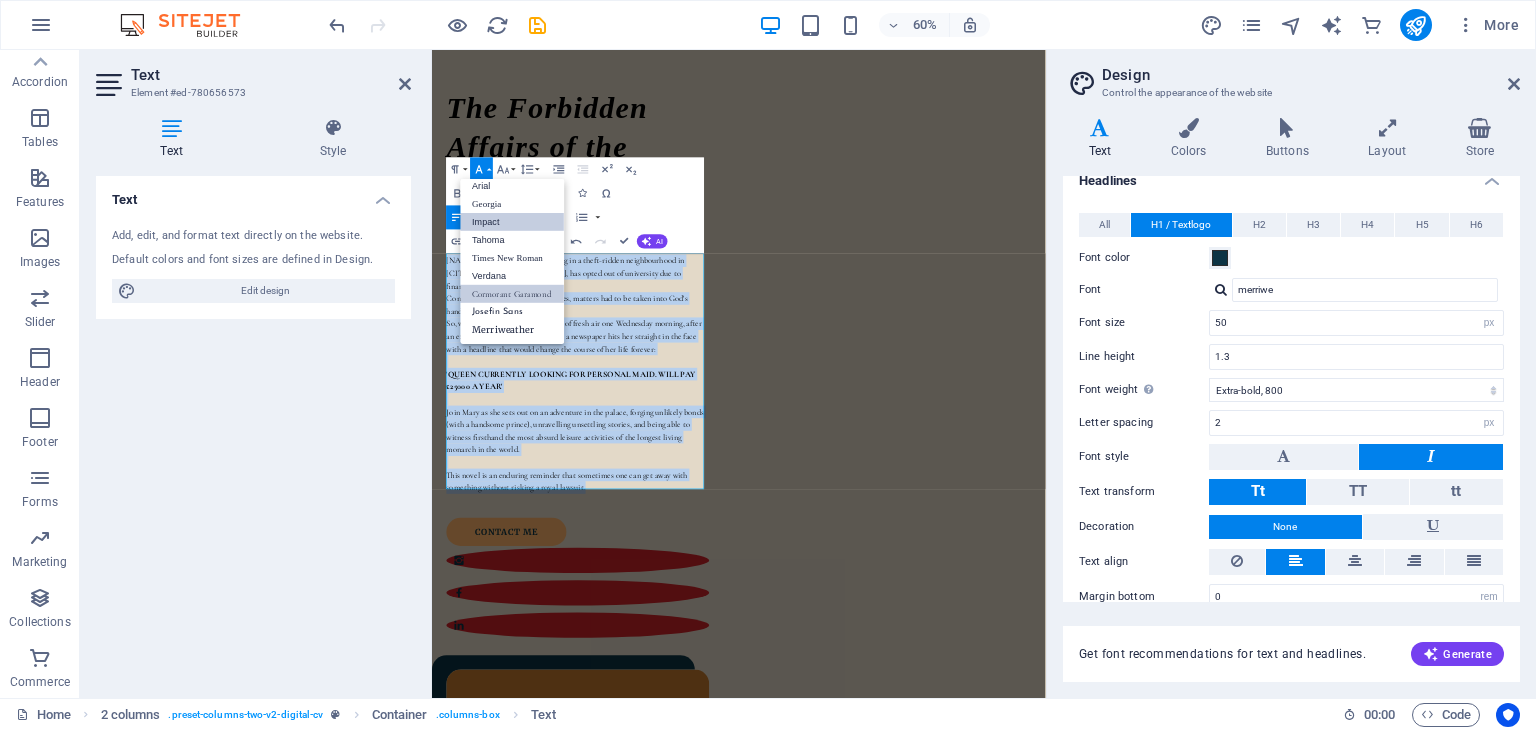 click on "Impact" at bounding box center (513, 222) 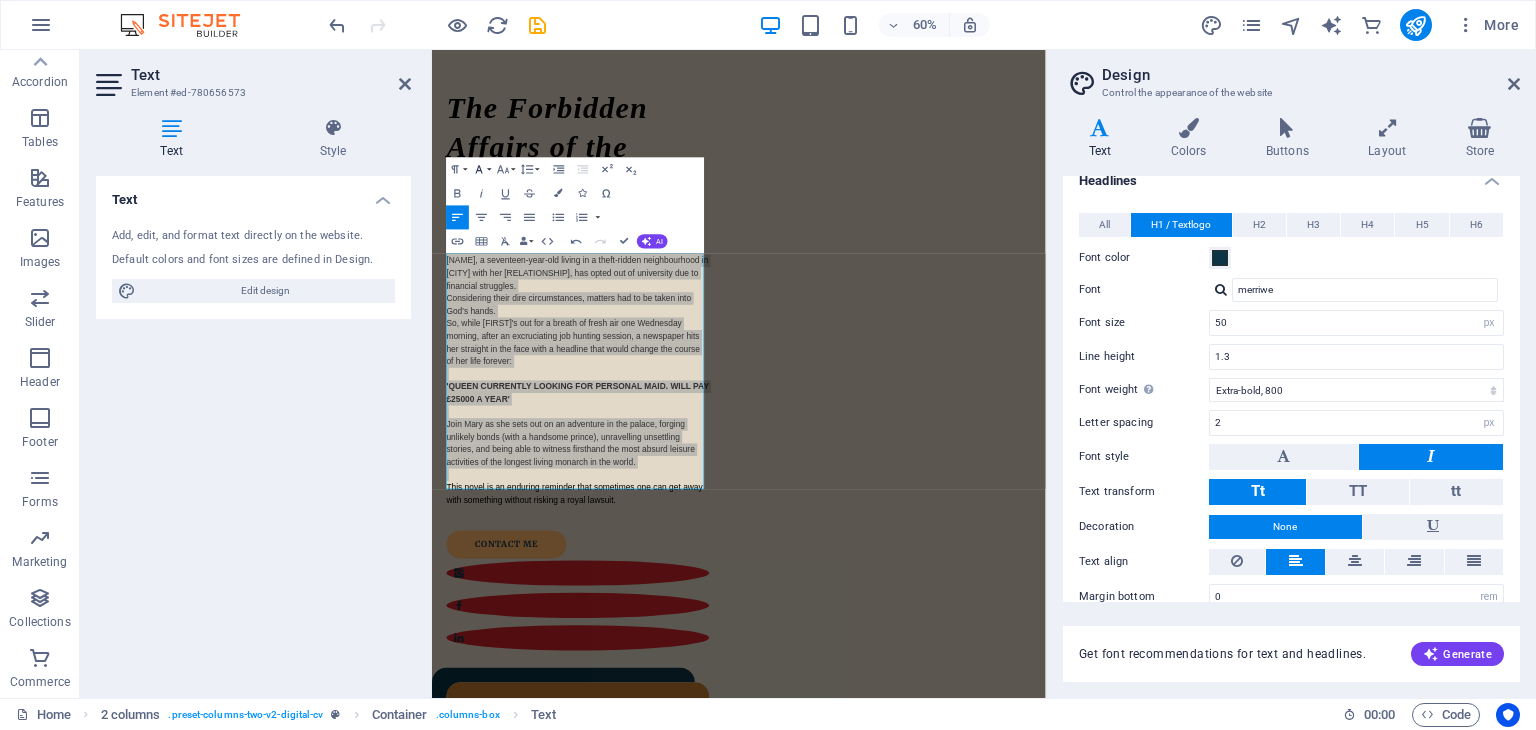 click on "Font Family" at bounding box center [481, 170] 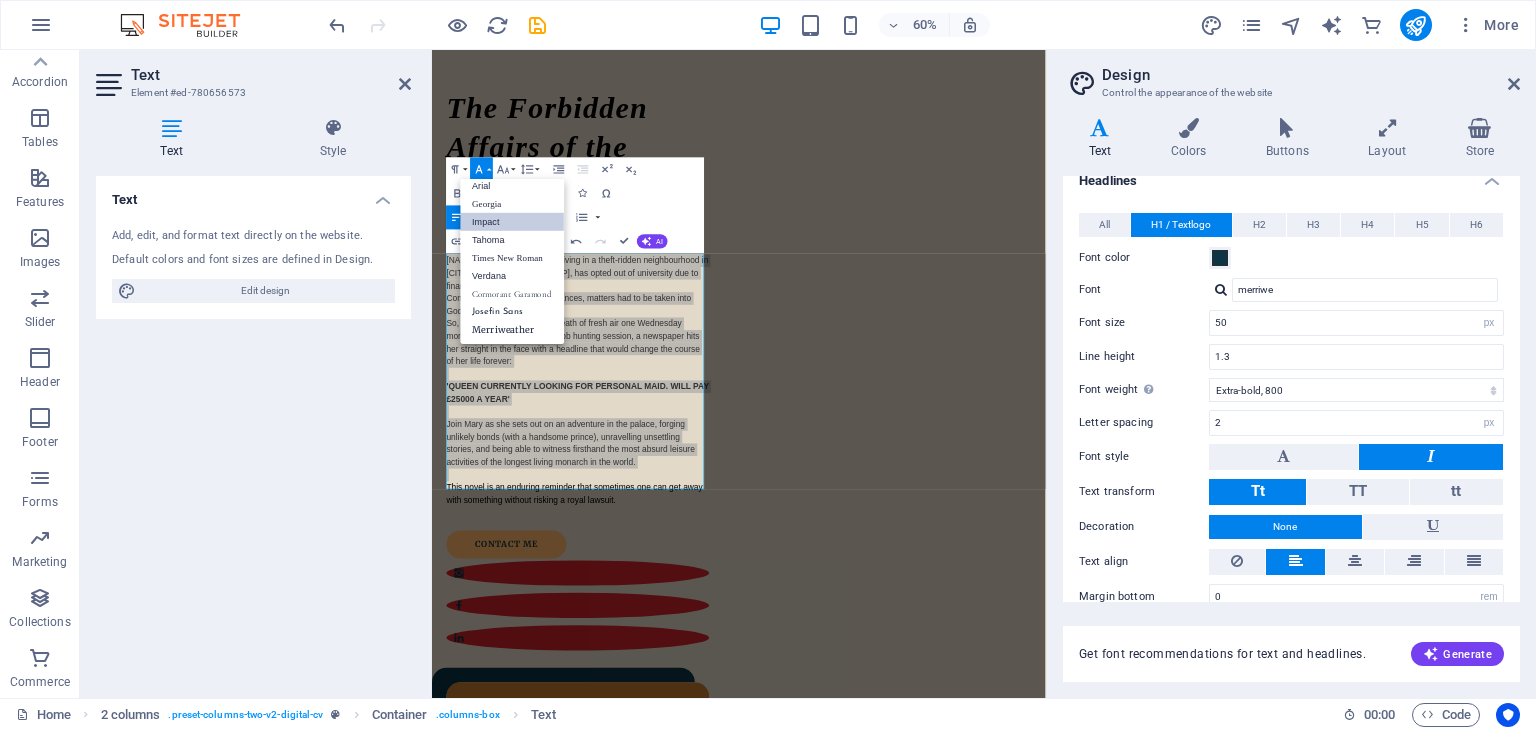 scroll, scrollTop: 11, scrollLeft: 0, axis: vertical 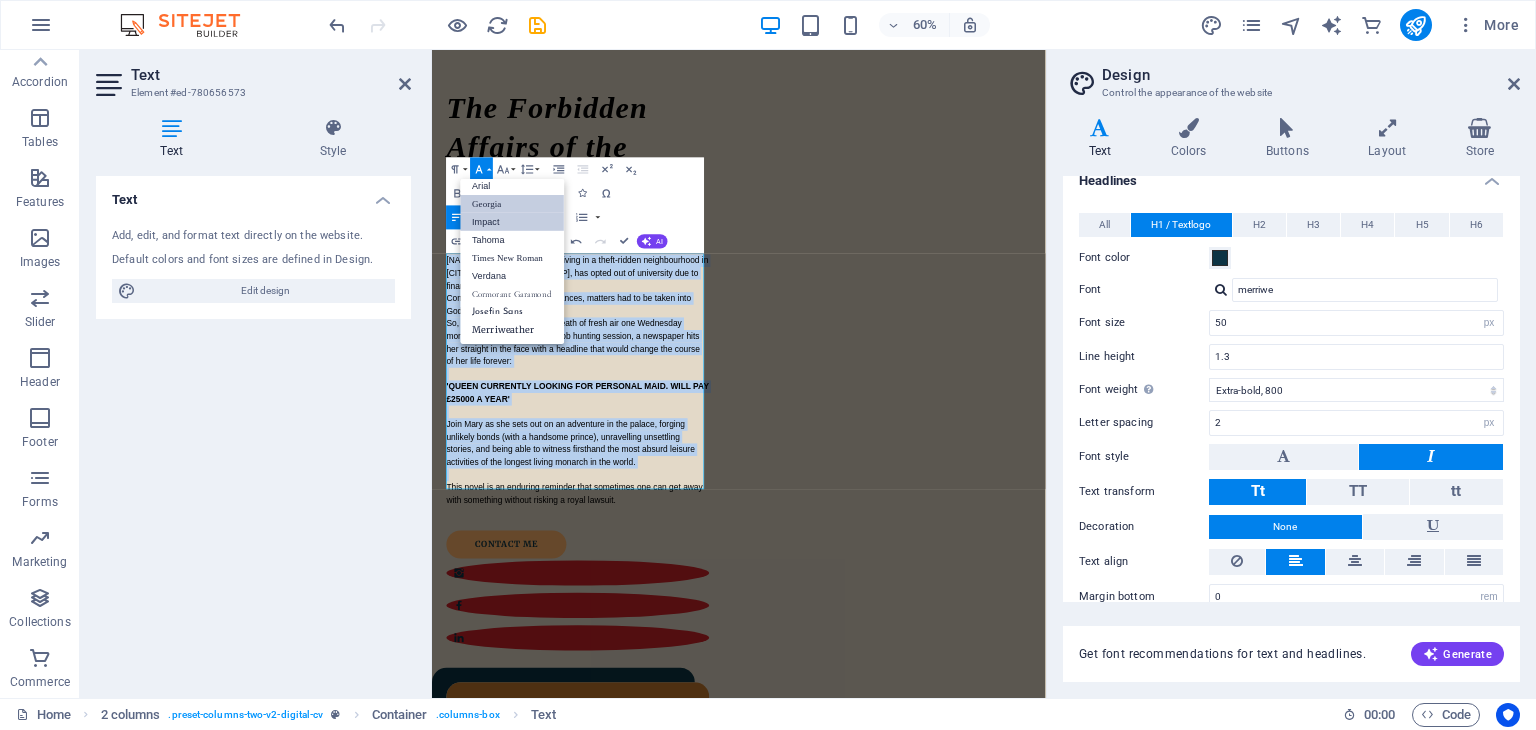 click on "Georgia" at bounding box center [513, 204] 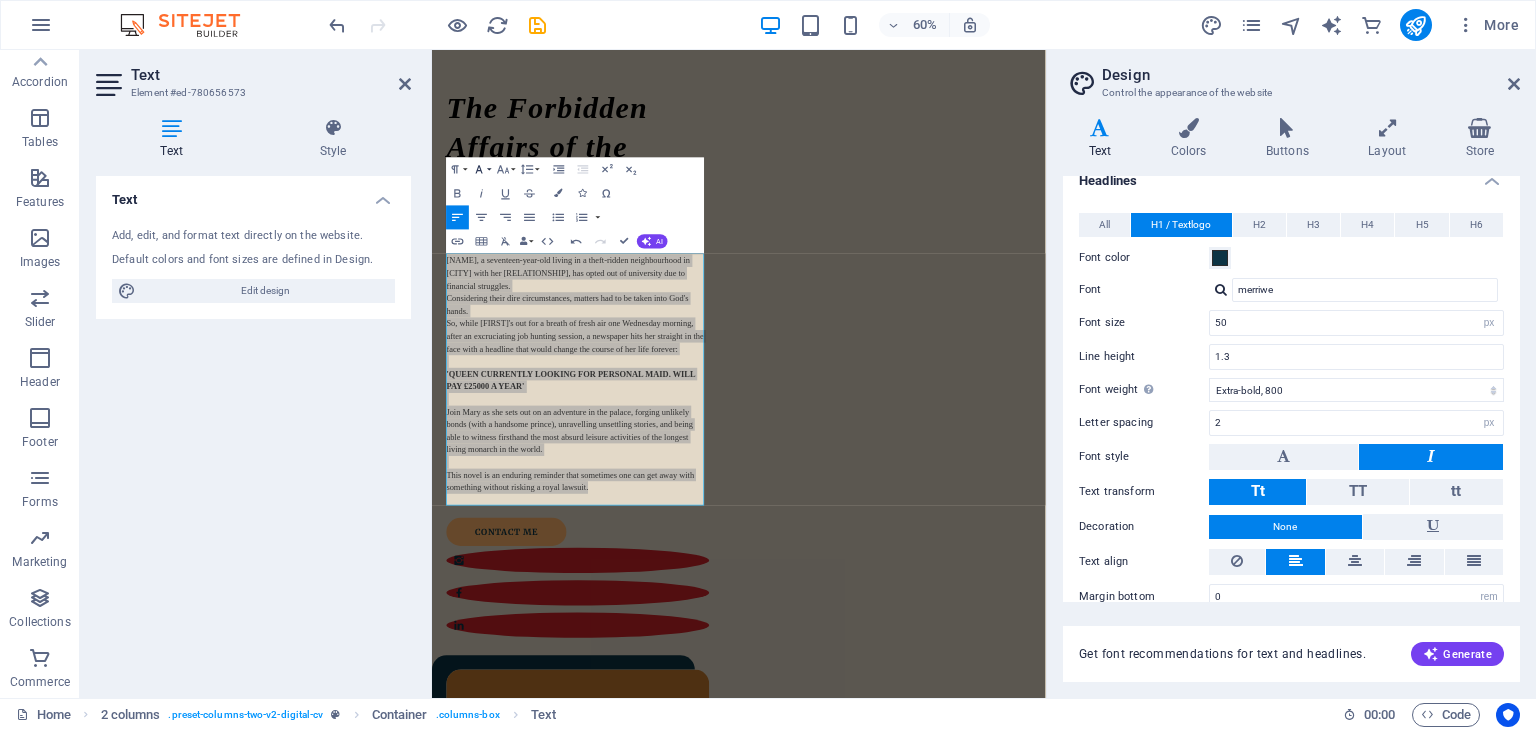 click 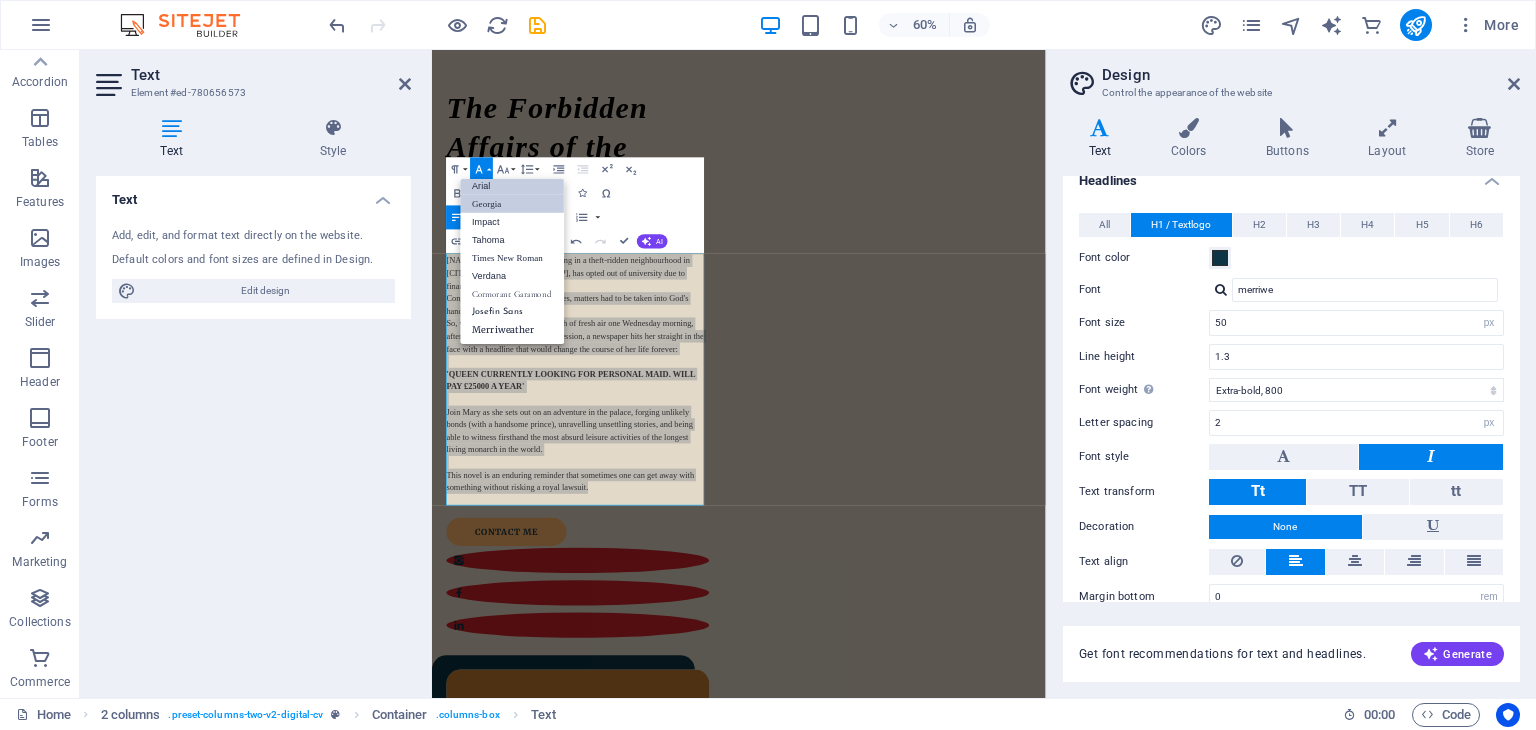scroll, scrollTop: 11, scrollLeft: 0, axis: vertical 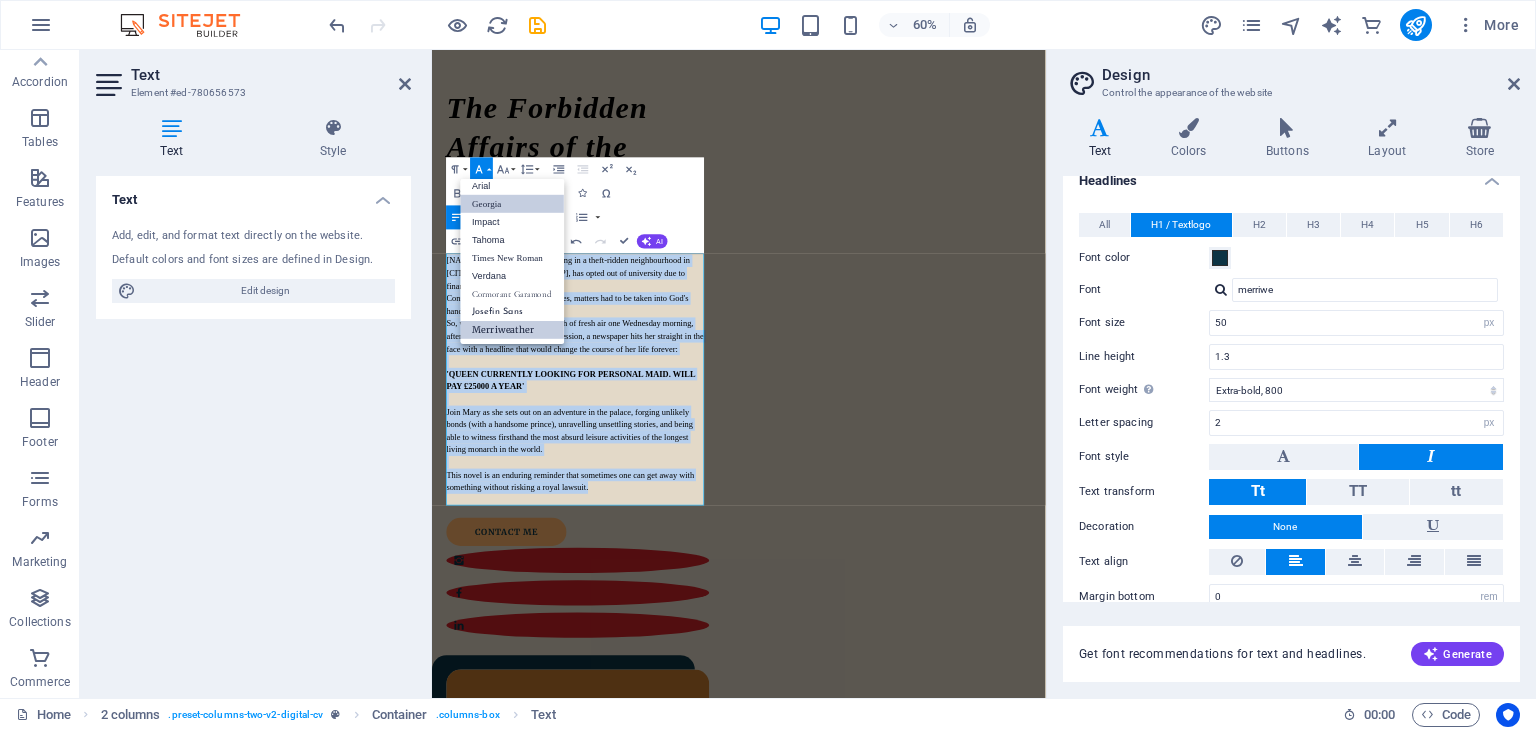 click on "Merriweather" at bounding box center [513, 330] 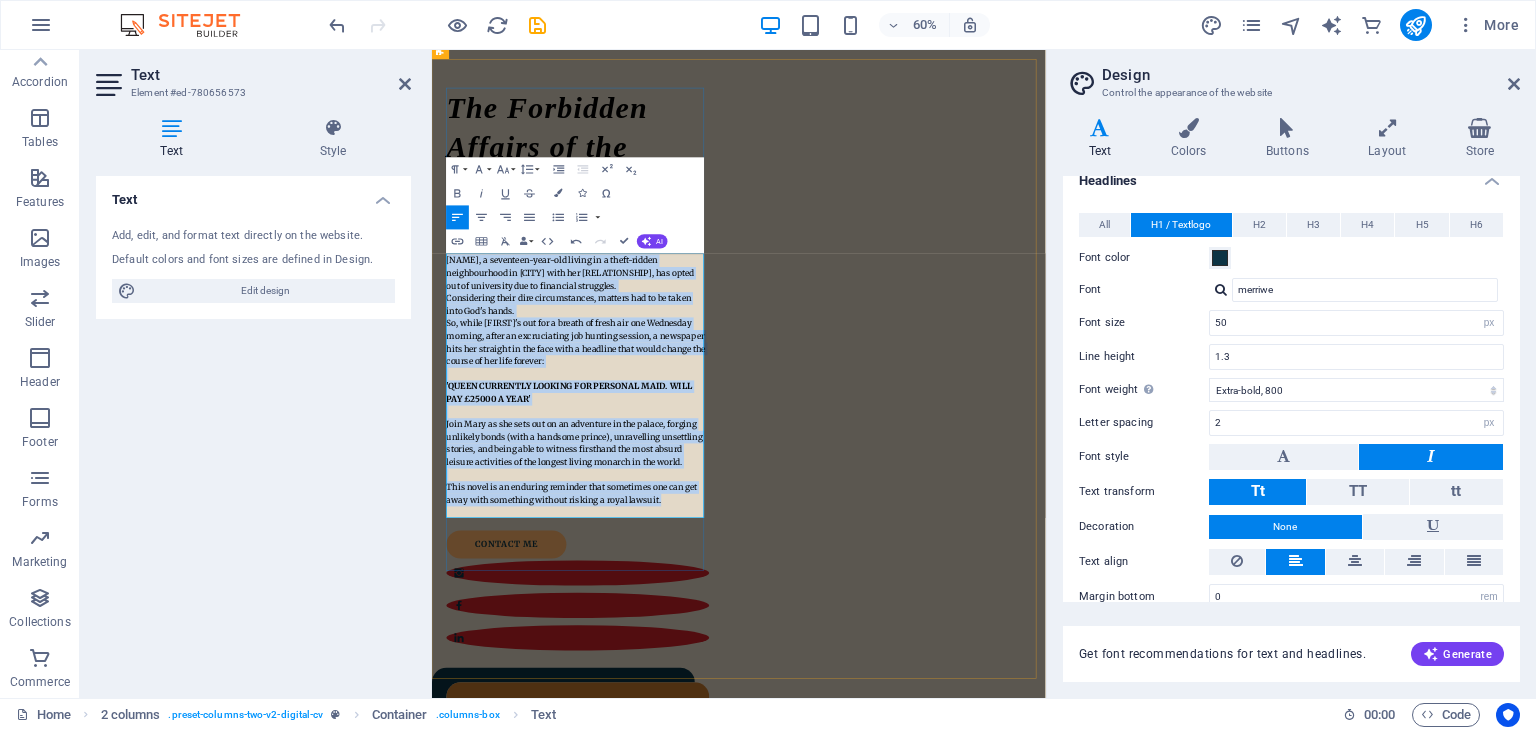 click on "So, while [FIRST]'s out for a breath of fresh air one Wednesday morning, after an excruciating job hunting session, a newspaper hits her straight in the face with a headline that would change the course of her life forever:" at bounding box center (672, 536) 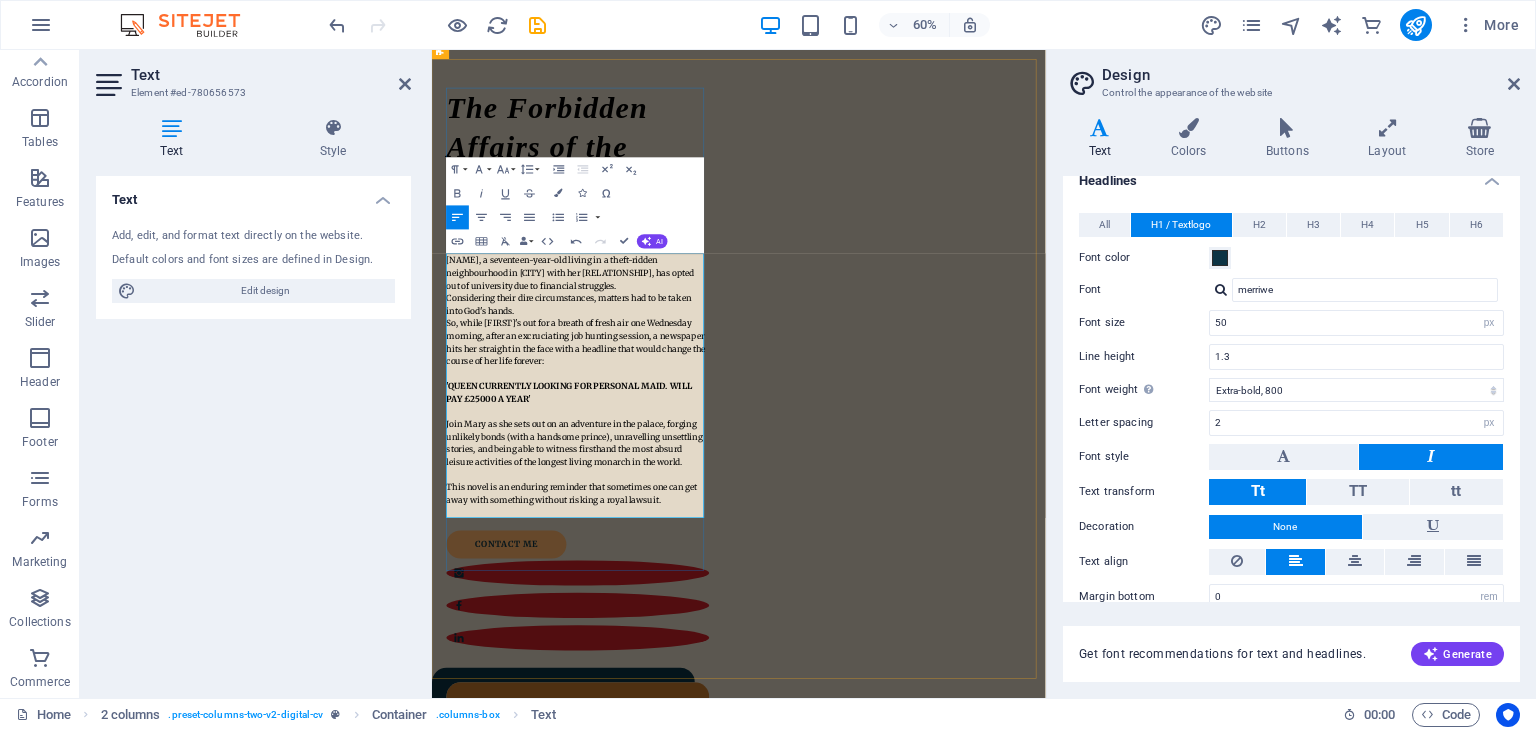 click on "So, while [FIRST]'s out for a breath of fresh air one Wednesday morning, after an excruciating job hunting session, a newspaper hits her straight in the face with a headline that would change the course of her life forever:" at bounding box center [672, 536] 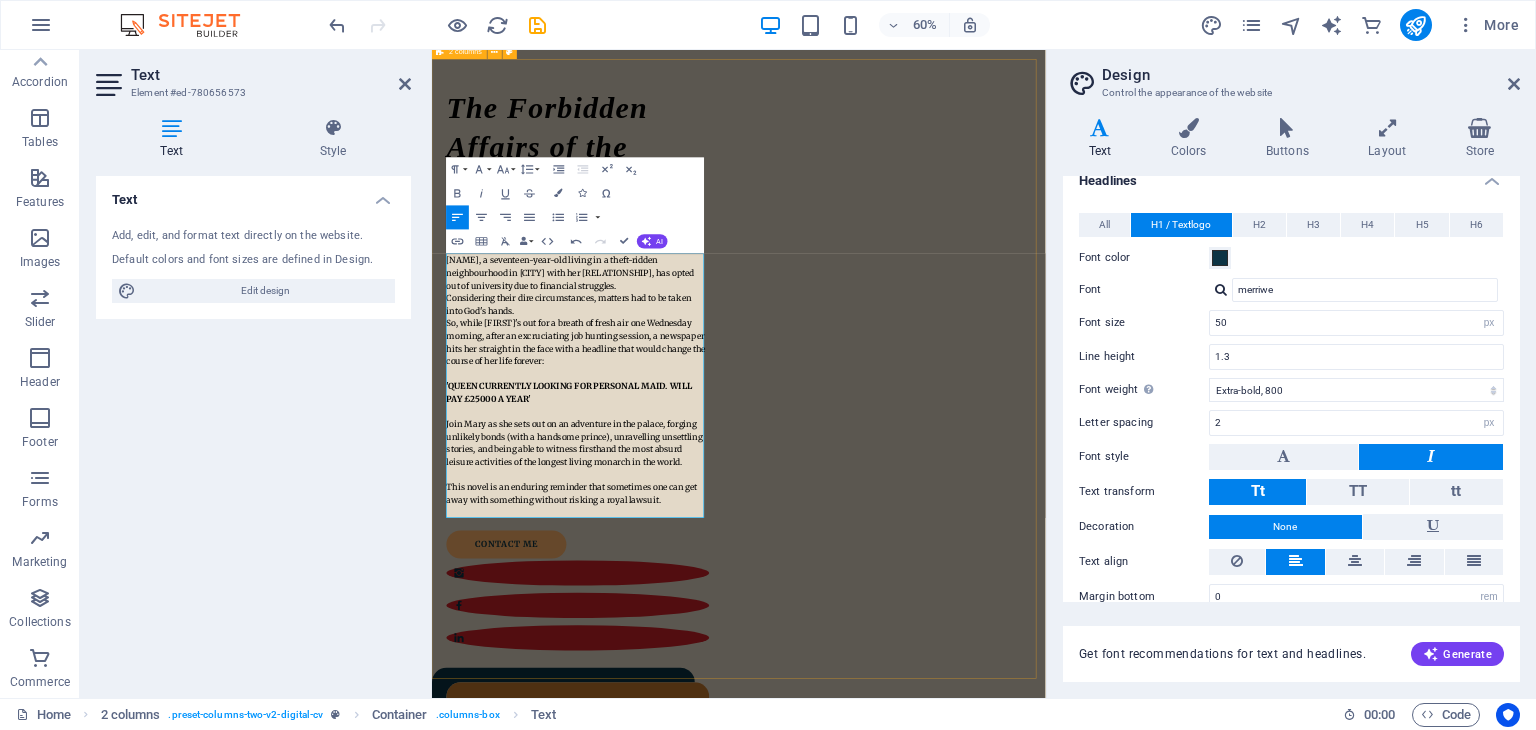 click on "The Forbidden Affairs of the Buckingham Palace Mary, a seventeen-year-old living in a theft-ridden neighbourhood in London with her mum, has opted out of university due to financial struggles. Considering their dire circumstances, matters had to be taken into God's hands. So, while Mary's out for a breath of fresh air one Wednesday morning, after an excruciating job hunting session, a newspaper hits her straight in the face with a headline that would change the course of her life forever: 'QUEEN CURRENTLY LOOKING FOR PERSONAL MAID. WILL PAY £25000 A YEAR' Join Mary as she sets out on an adventure in the palace, forging unlikely bonds (with a handsome prince), unravelling unsettling stories, and being able to witness firsthand the most absurd leisure activities of the longest living monarch in the world. This novel is an enduring reminder that sometimes one can get away with something without risking a royal lawsuit. contact me" at bounding box center (943, 993) 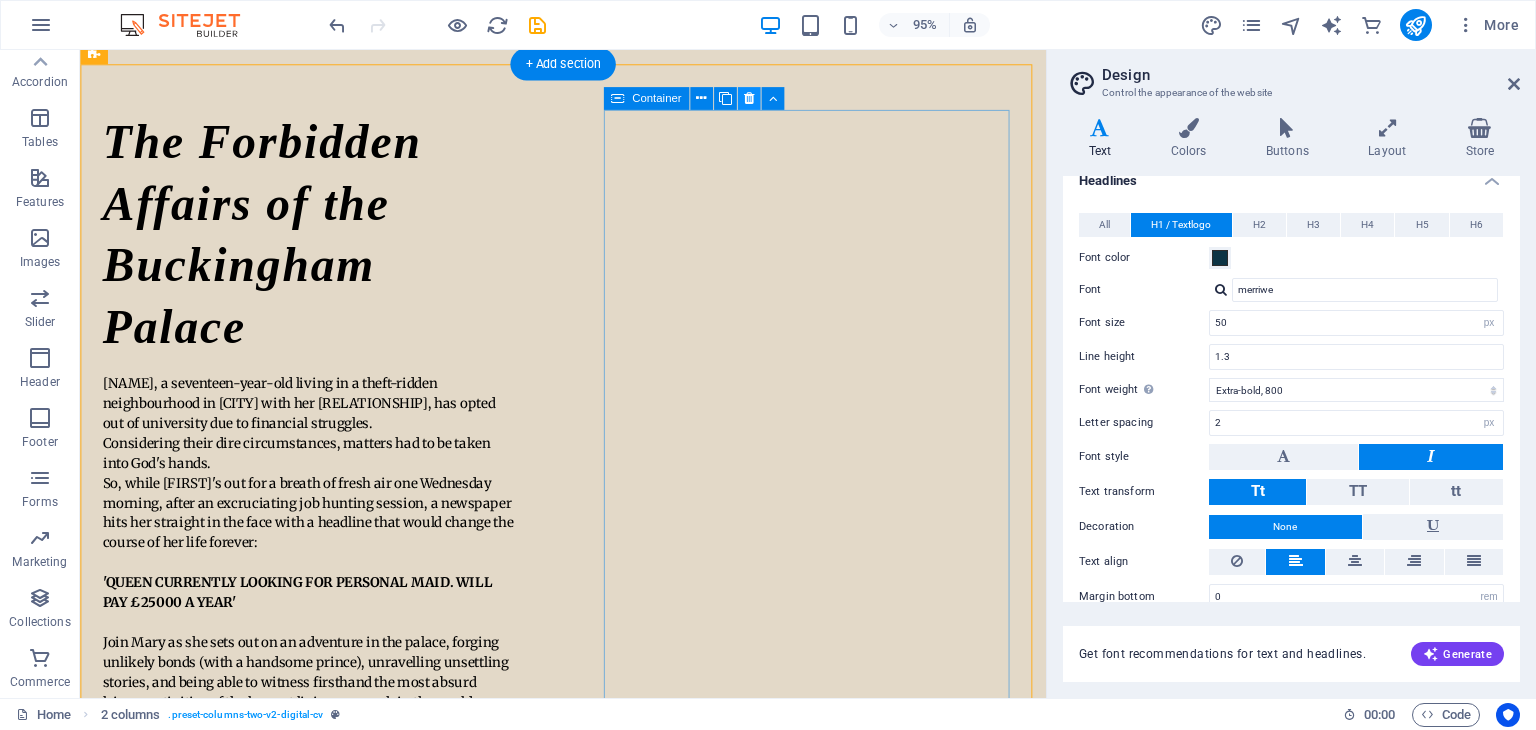 click at bounding box center [748, 98] 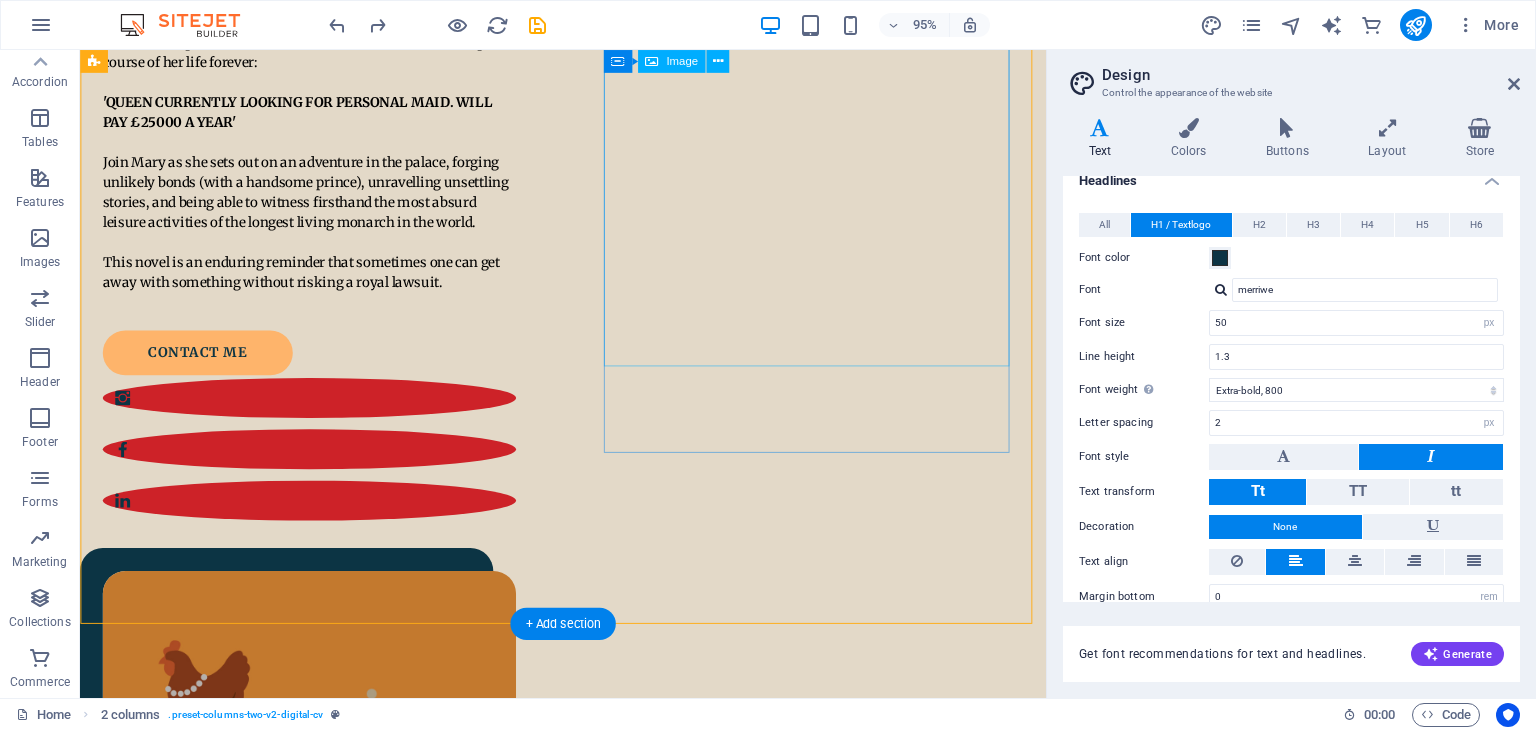 scroll, scrollTop: 569, scrollLeft: 0, axis: vertical 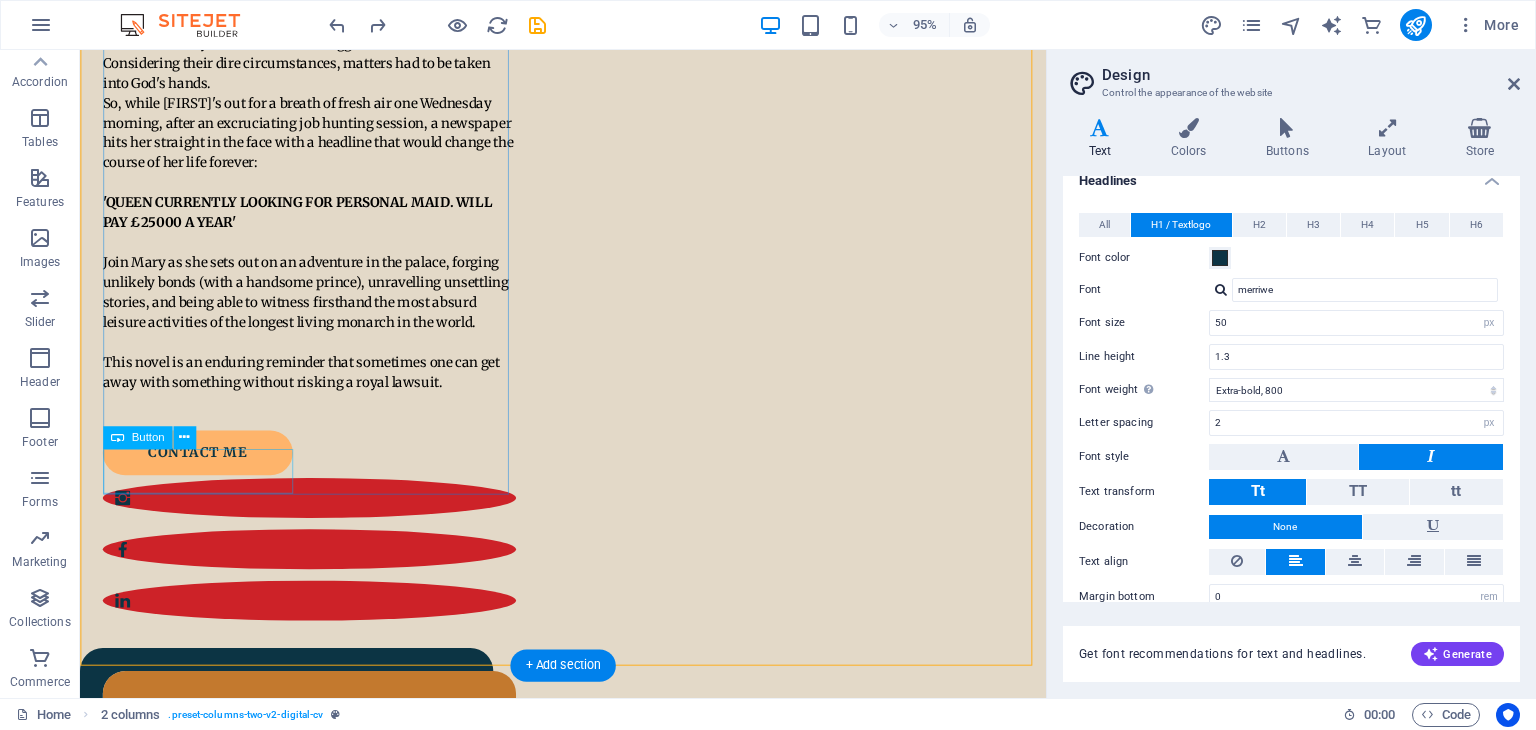 click on "contact me" at bounding box center [309, 473] 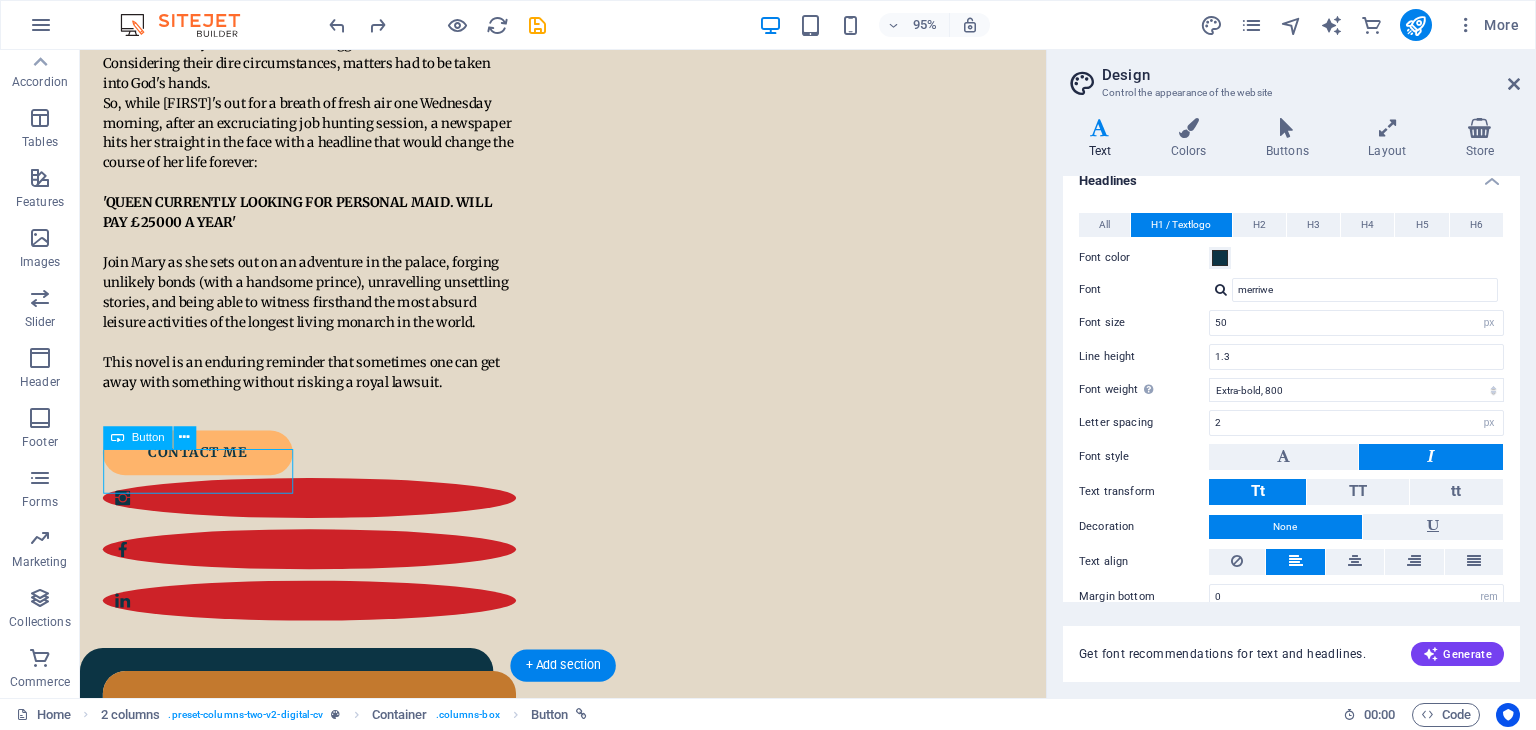 click on "contact me" at bounding box center [309, 473] 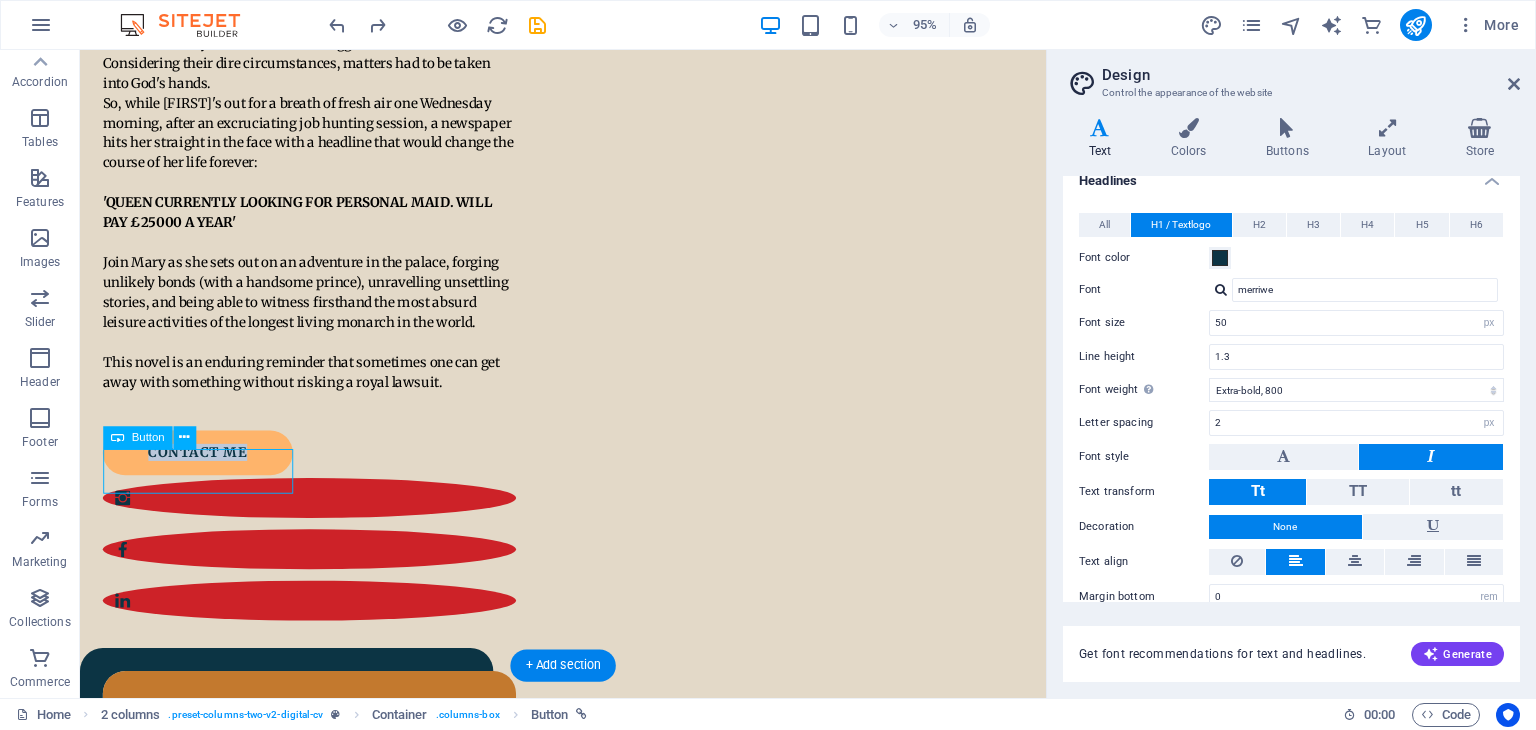 select on "px" 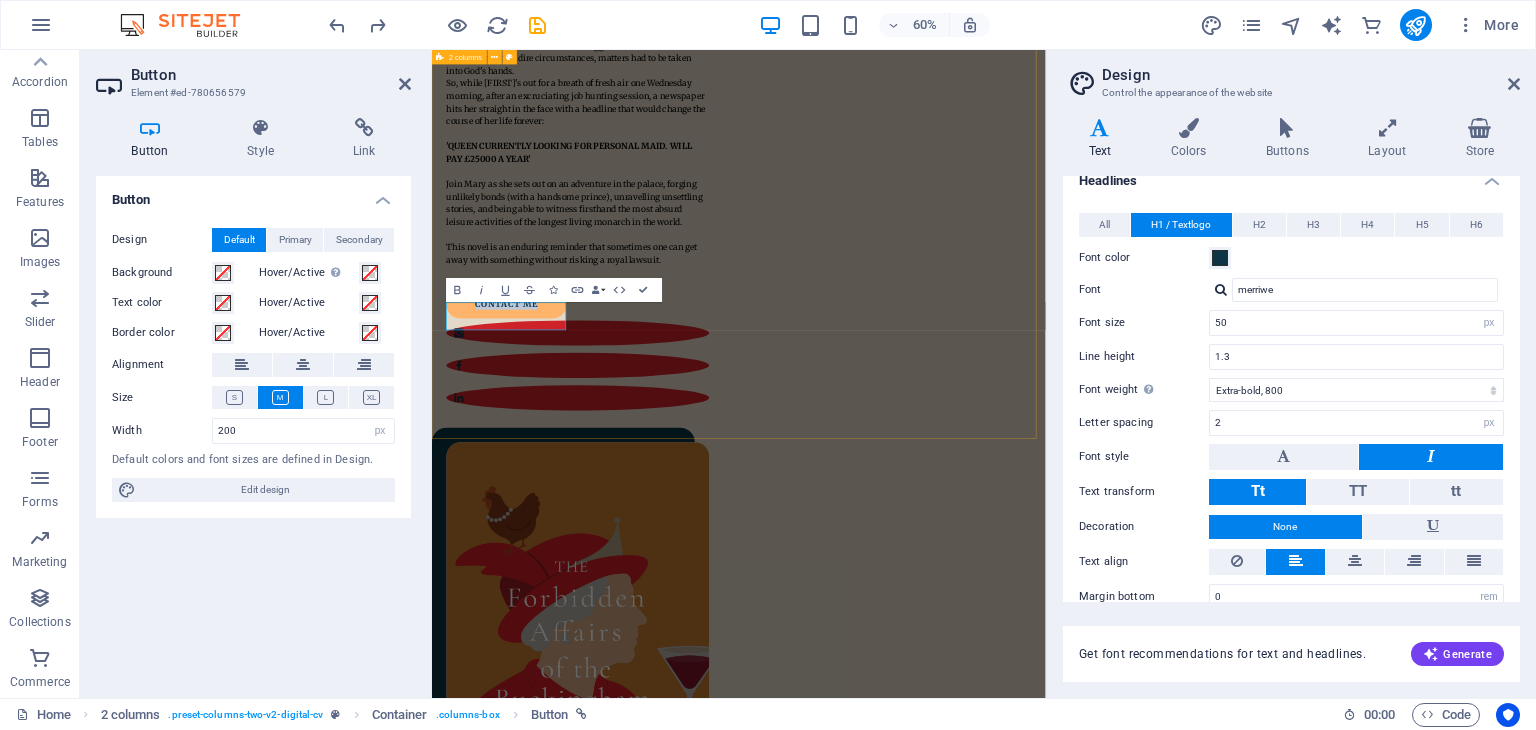 click on "The Forbidden Affairs of the Buckingham Palace Mary, a seventeen-year-old living in a theft-ridden neighbourhood in London with her mum, has opted out of university due to financial struggles. Considering their dire circumstances, matters had to be taken into God's hands. So, while Mary's out for a breath of fresh air one Wednesday morning, after an excruciating job hunting session, a newspaper hits her straight in the face with a headline that would change the course of her life forever: 'QUEEN CURRENTLY LOOKING FOR PERSONAL MAID. WILL PAY £25000 A YEAR' Join Mary as she sets out on an adventure in the palace, forging unlikely bonds (with a handsome prince), unravelling unsettling stories, and being able to witness firsthand the most absurd leisure activities of the longest living monarch in the world. This novel is an enduring reminder that sometimes one can get away with something without risking a royal lawsuit. contact me" at bounding box center [943, 593] 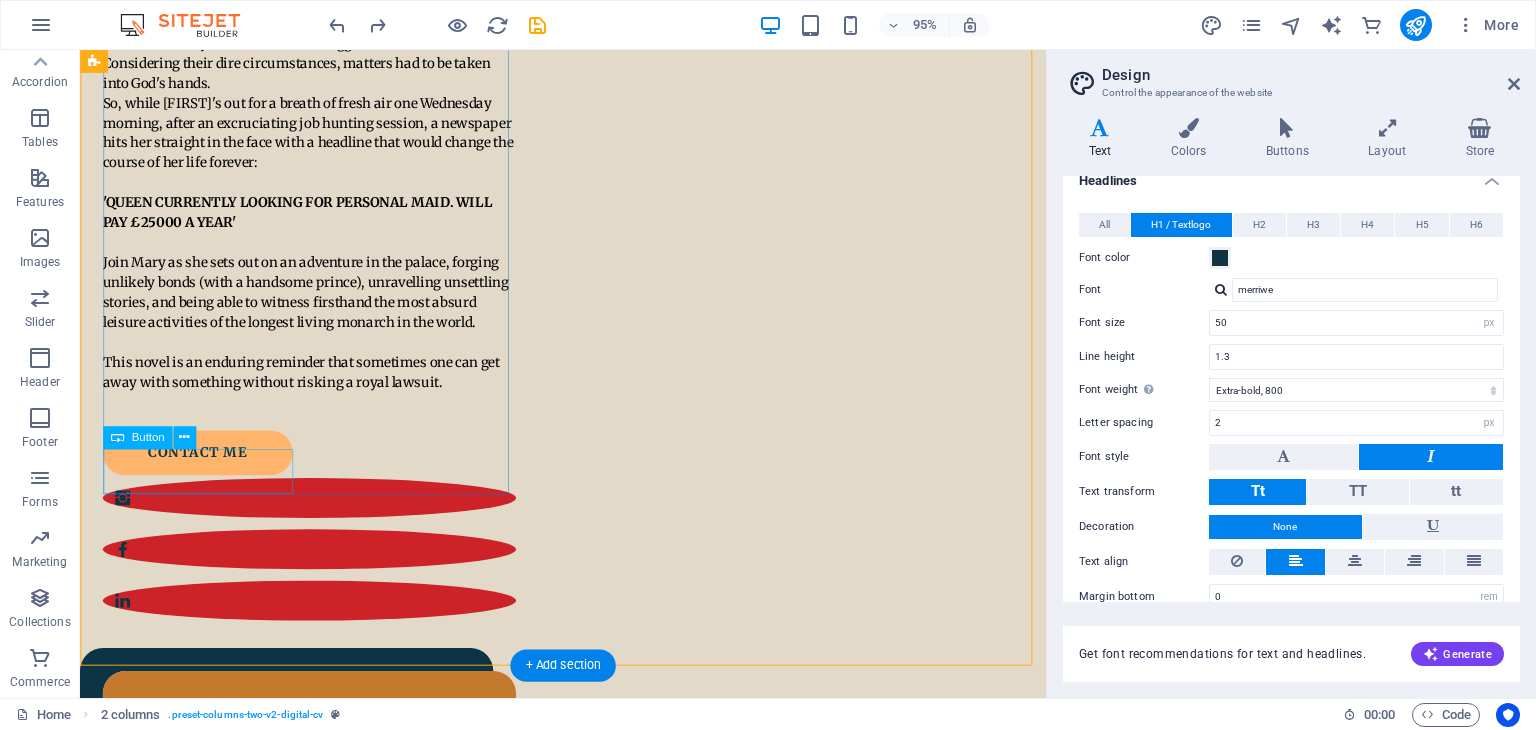 click on "contact me" at bounding box center [309, 473] 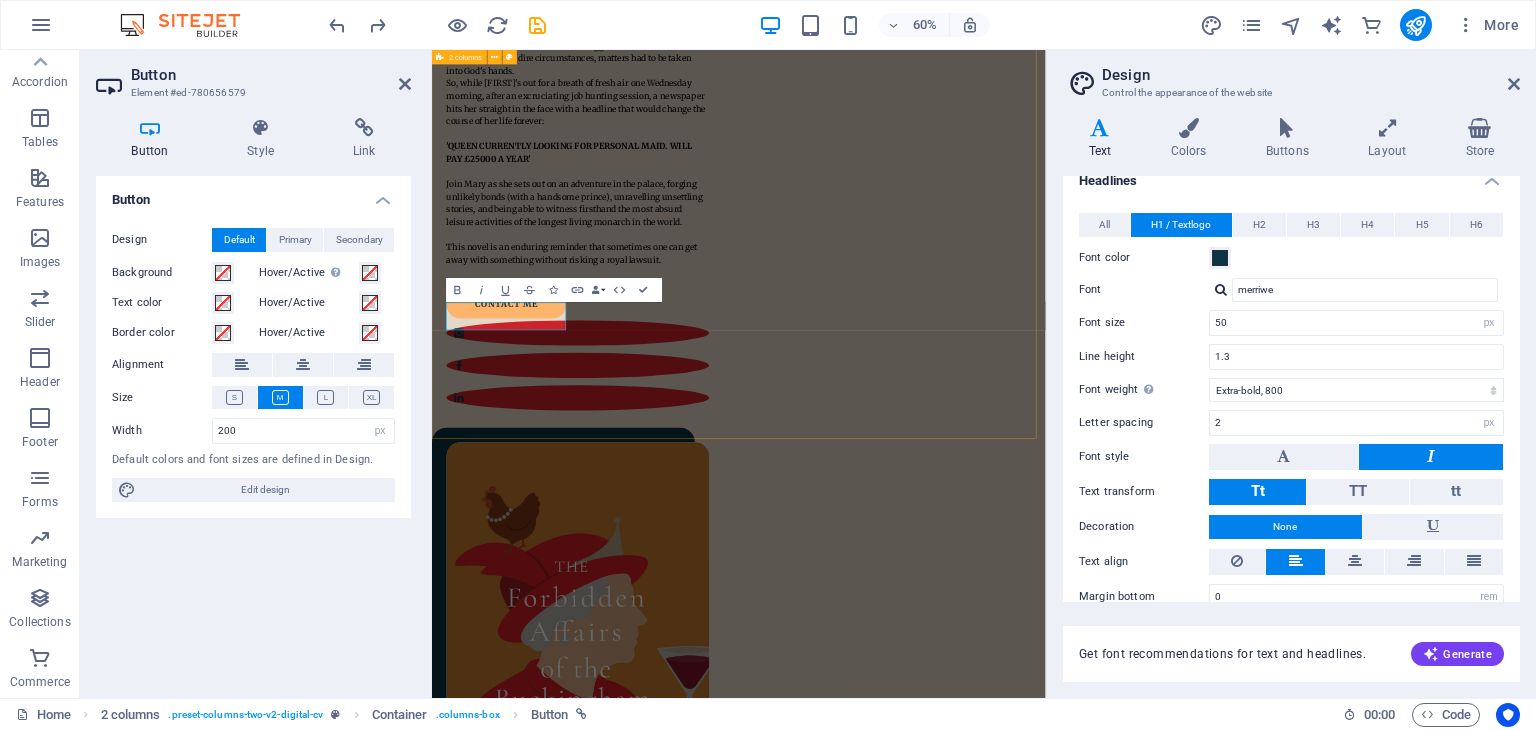type 